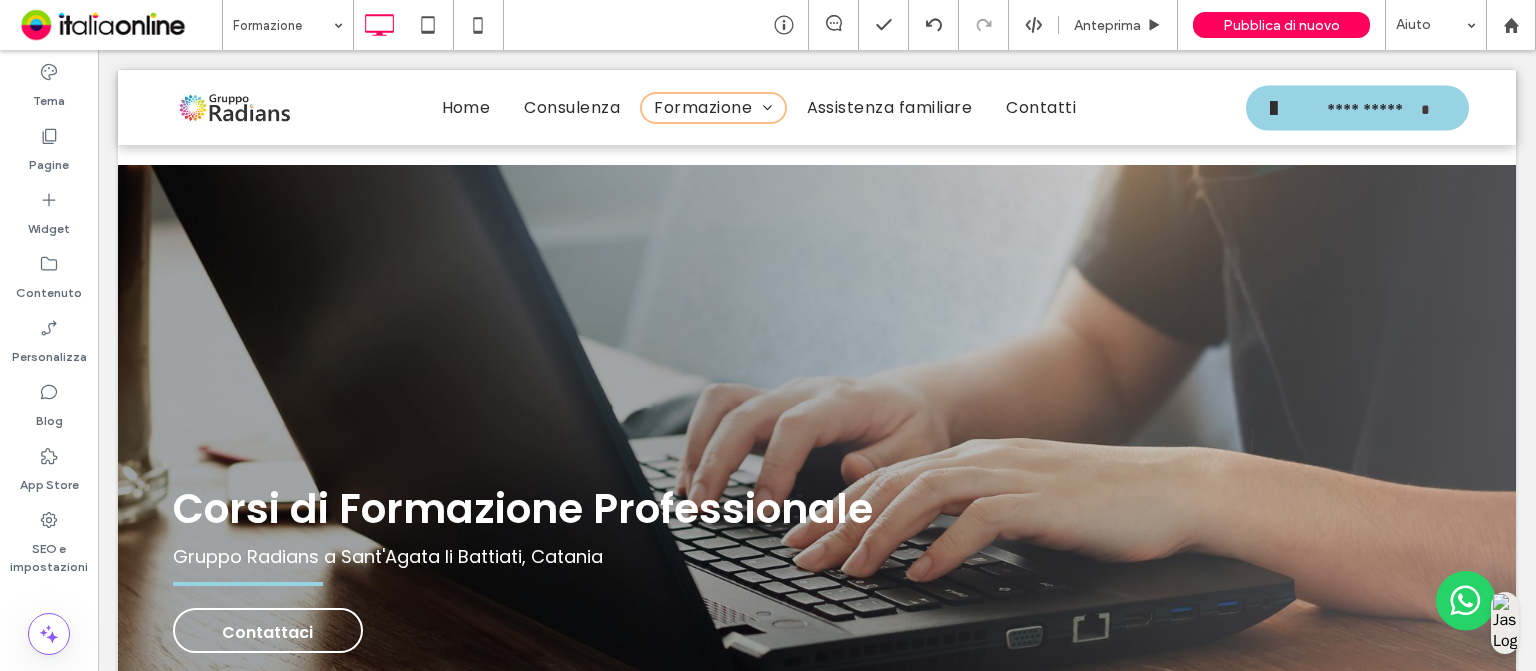 scroll, scrollTop: 4280, scrollLeft: 0, axis: vertical 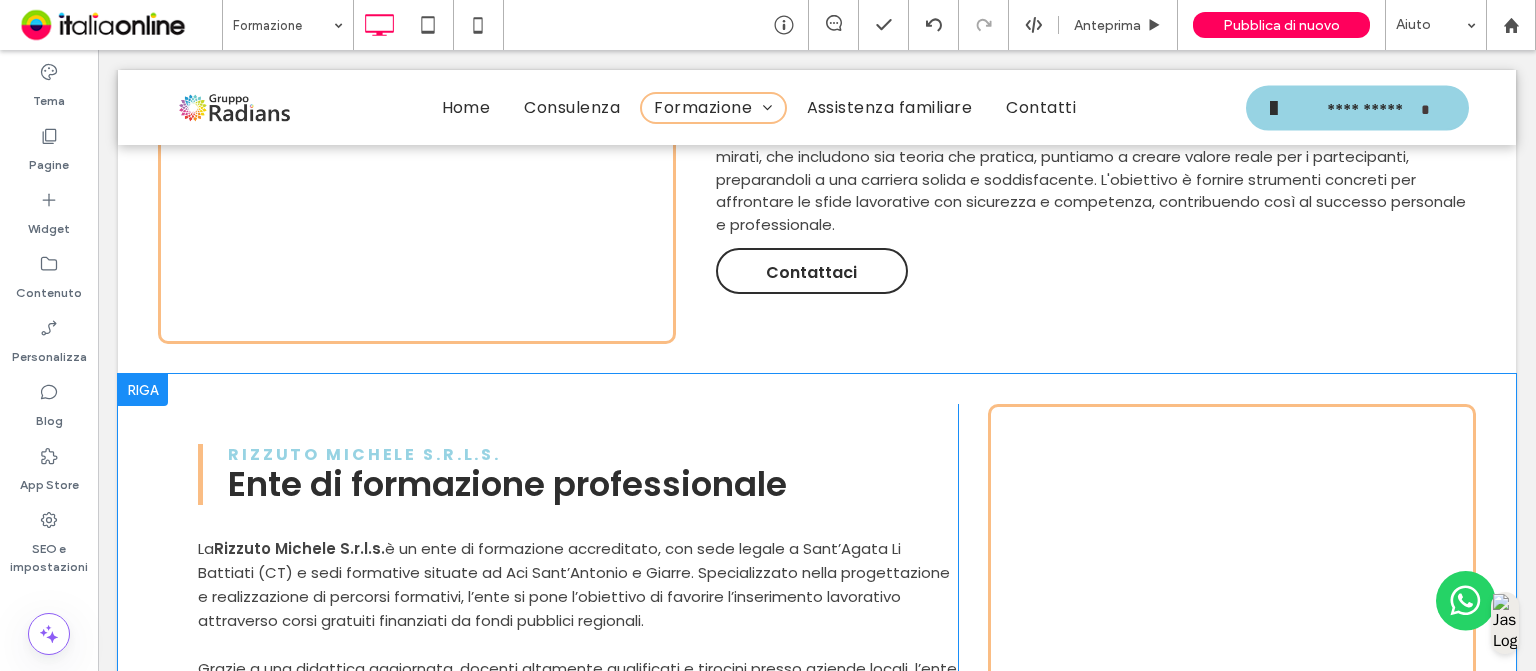 click at bounding box center (143, 390) 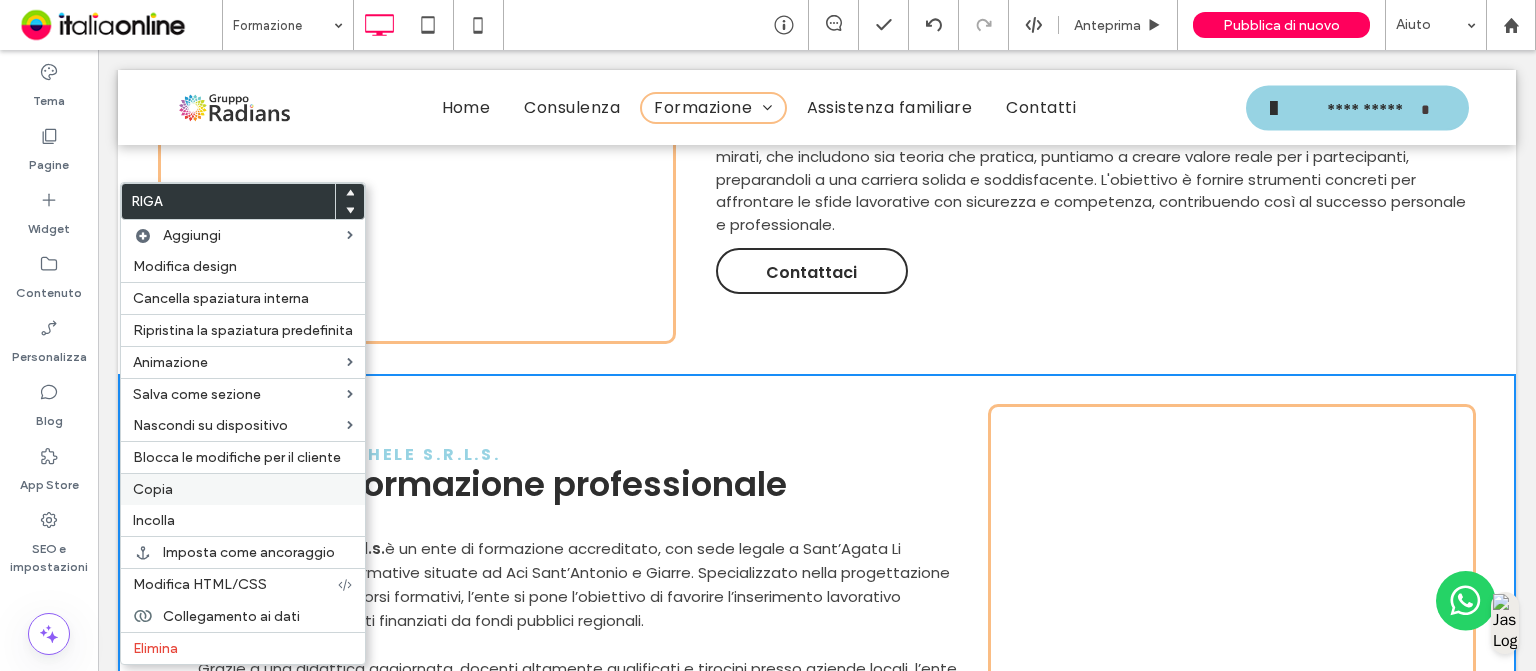 click on "Copia" at bounding box center [153, 489] 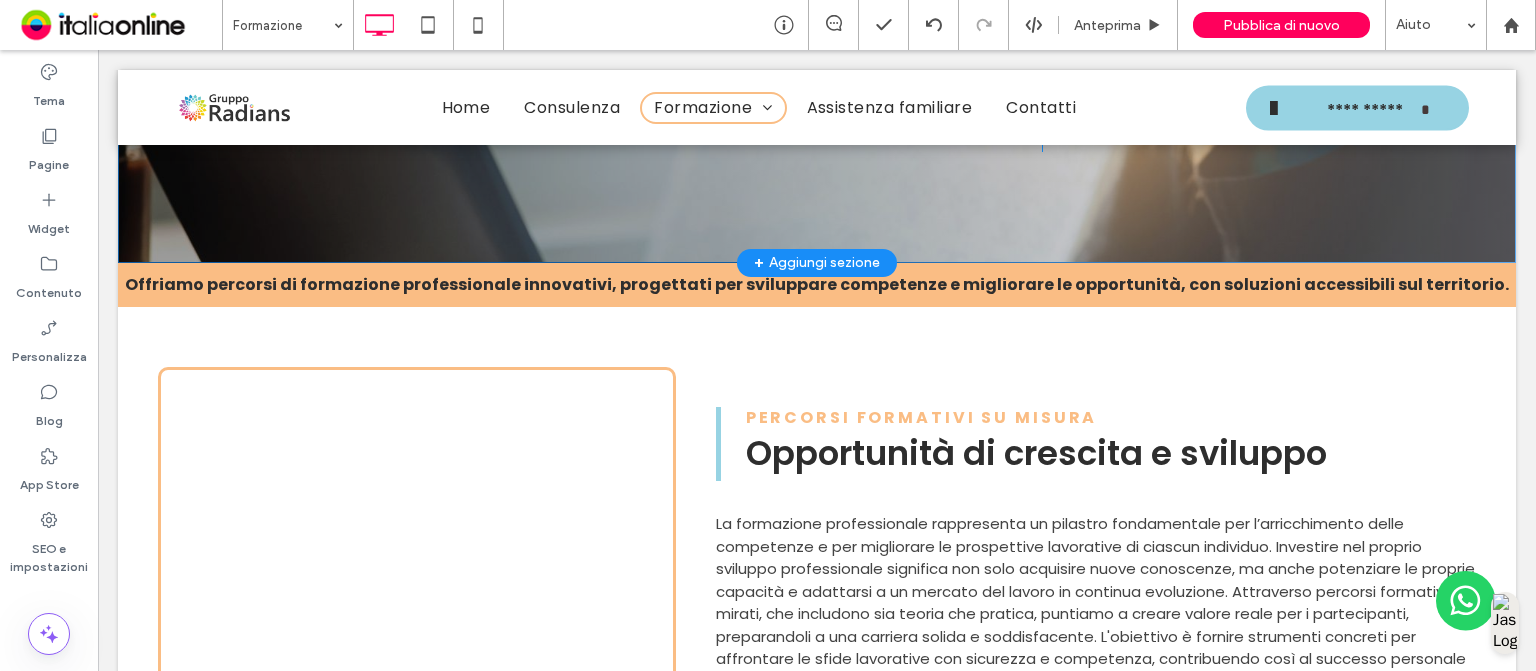 scroll, scrollTop: 539, scrollLeft: 0, axis: vertical 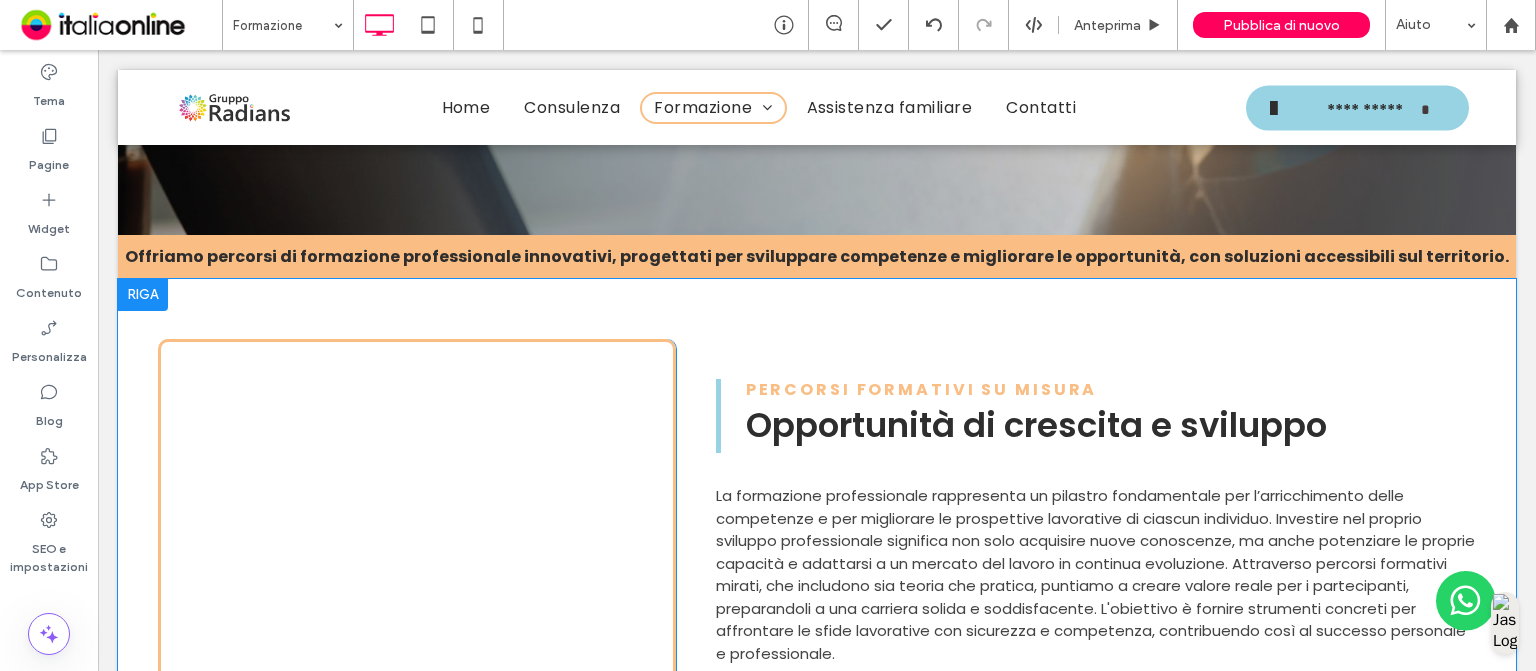 click at bounding box center (143, 295) 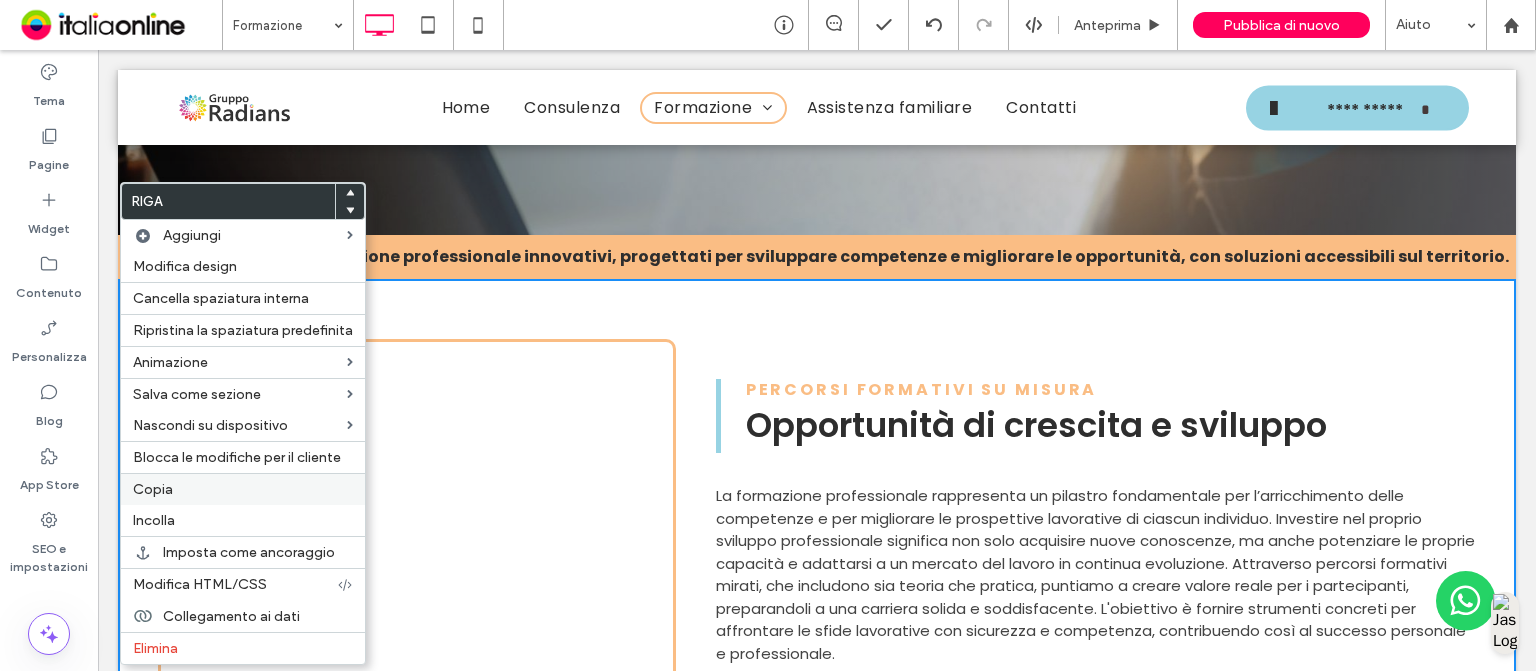 click on "Copia" at bounding box center [153, 489] 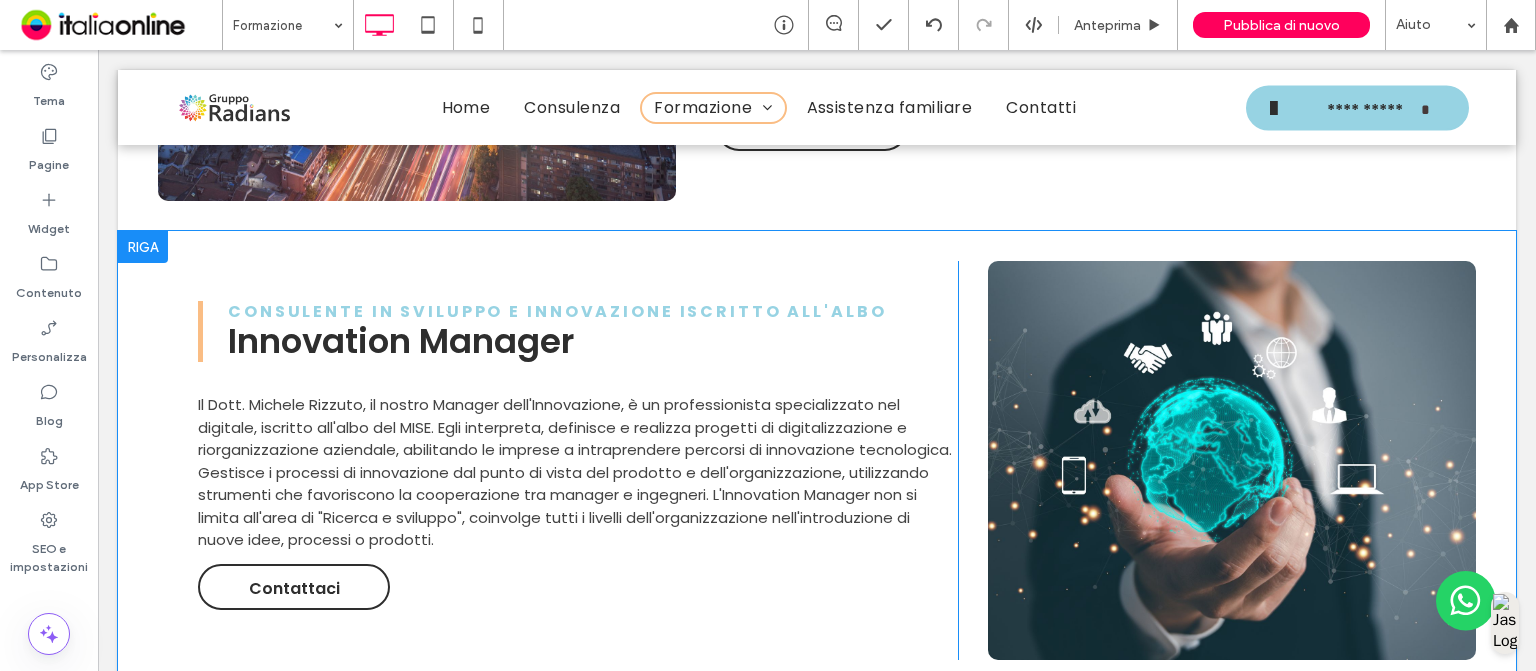 scroll, scrollTop: 5224, scrollLeft: 0, axis: vertical 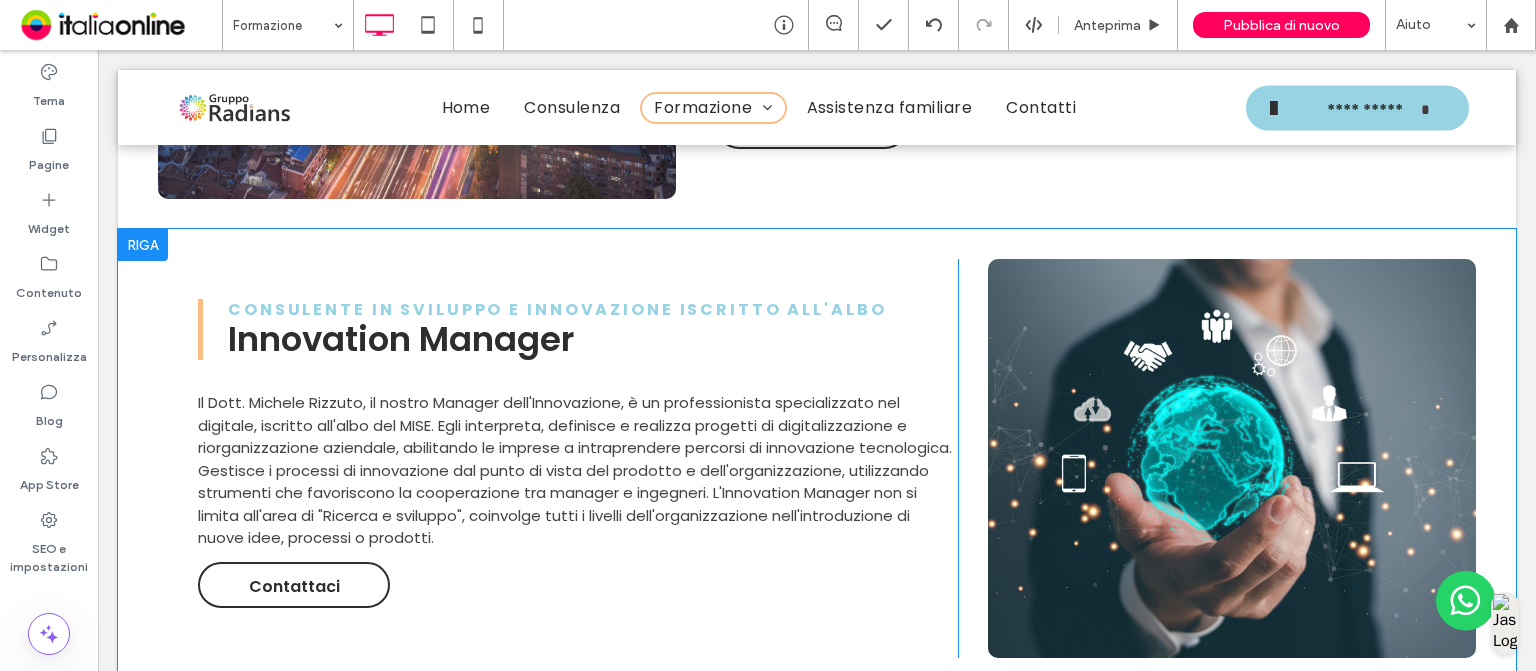 click at bounding box center (143, 245) 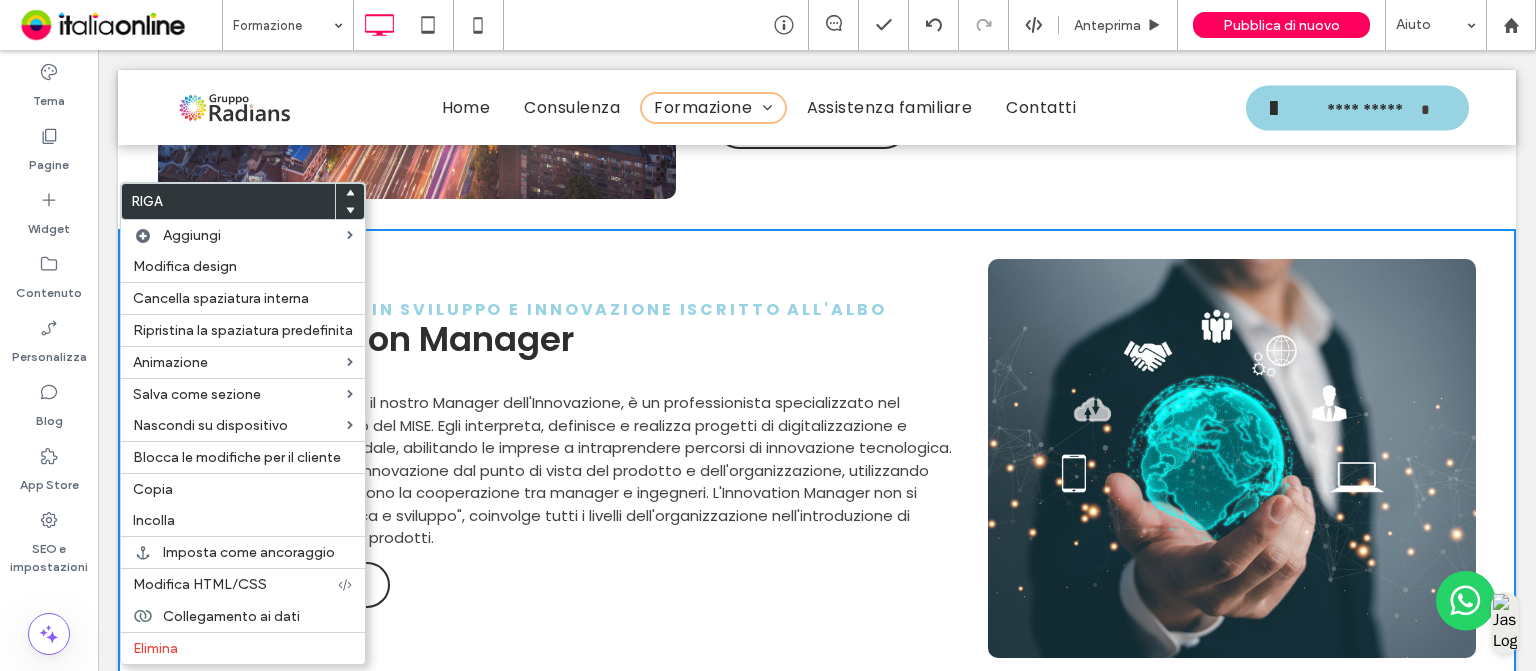 click on "**********" at bounding box center (817, -1916) 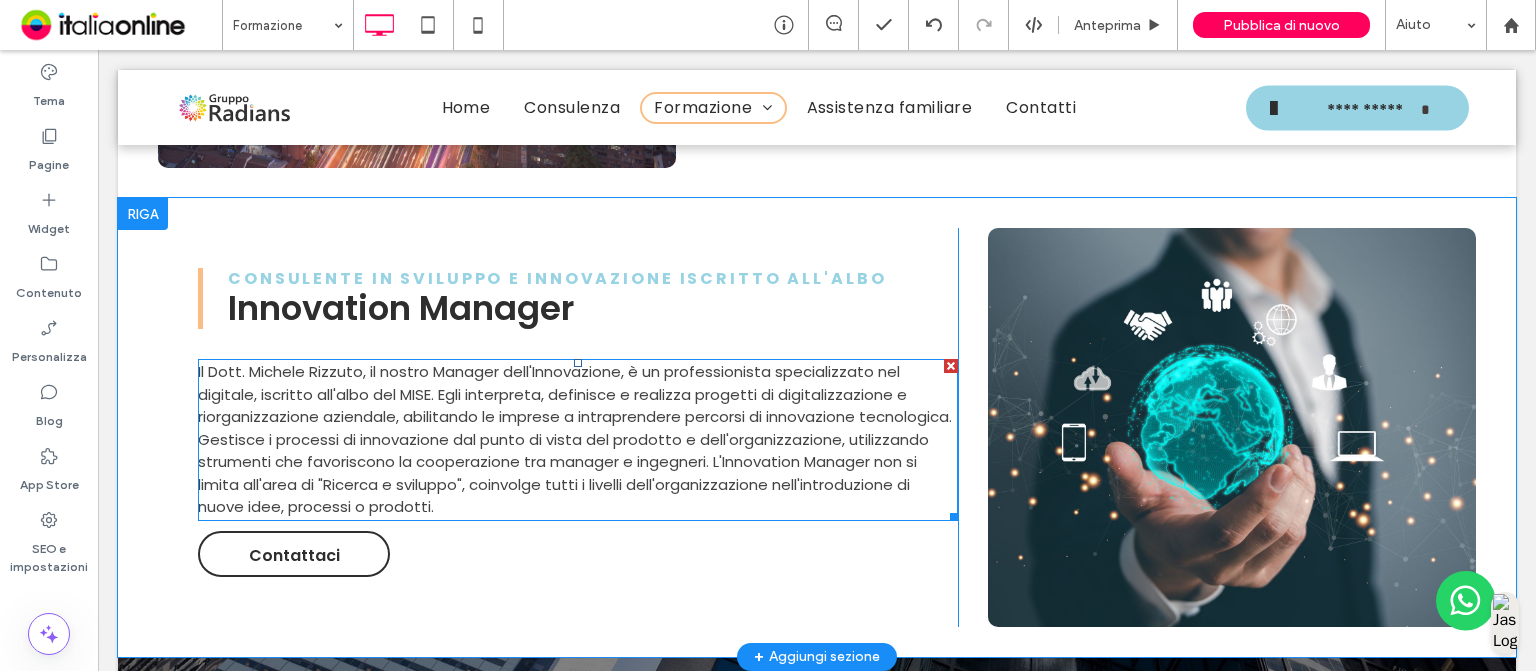 scroll, scrollTop: 5167, scrollLeft: 0, axis: vertical 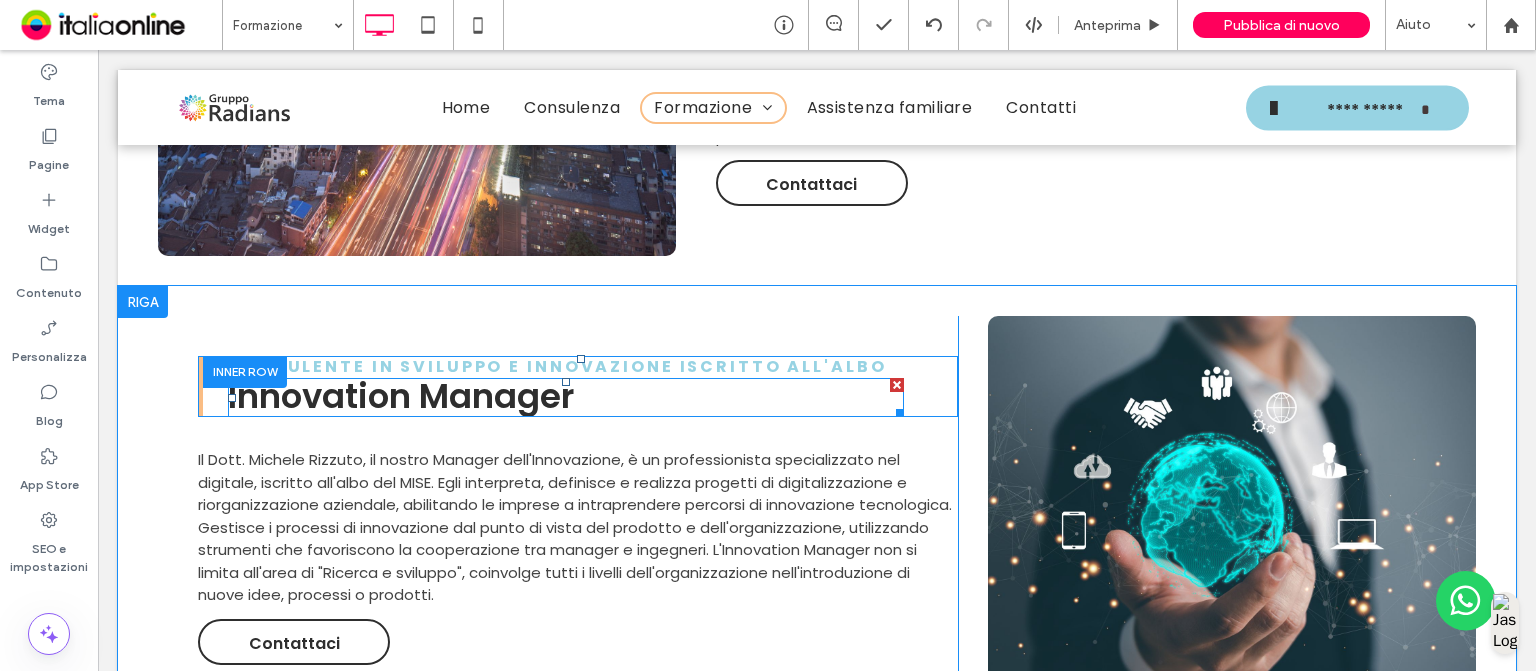 click on "Innovation Manager" at bounding box center (401, 396) 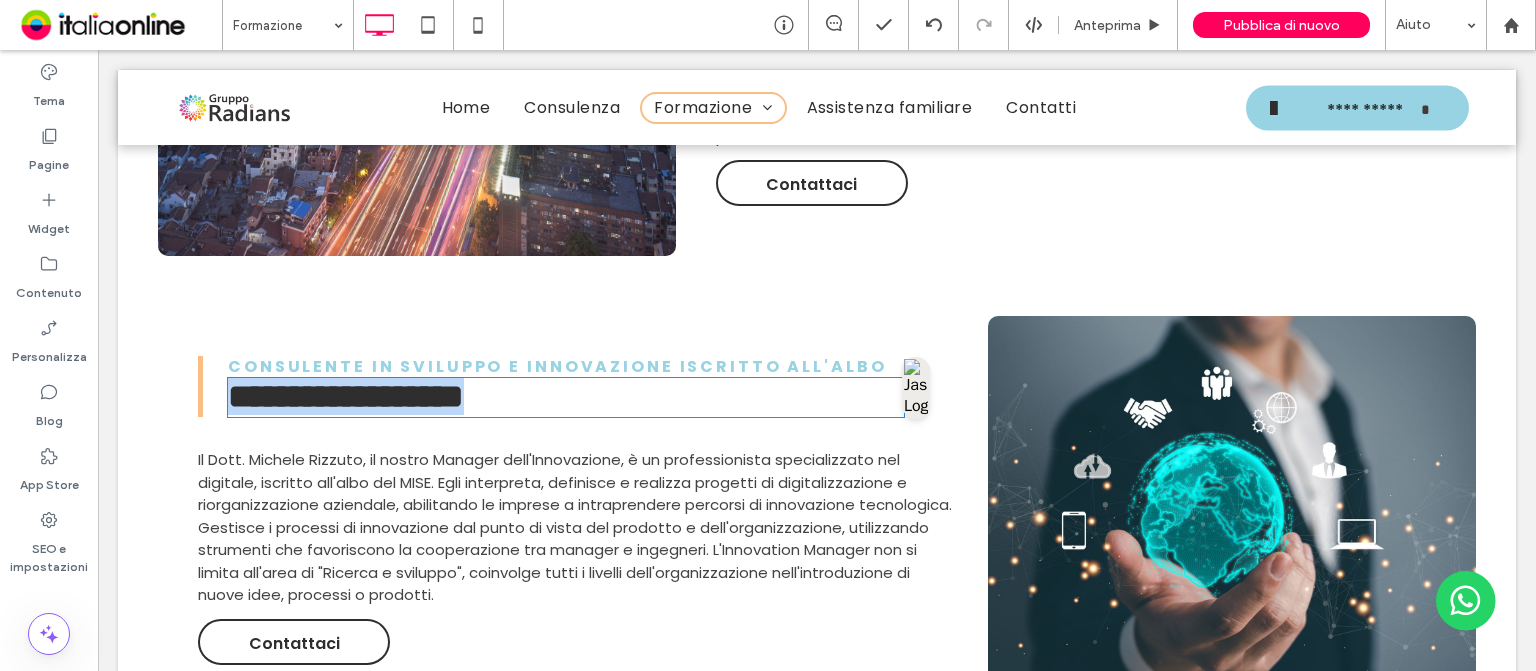 type on "*******" 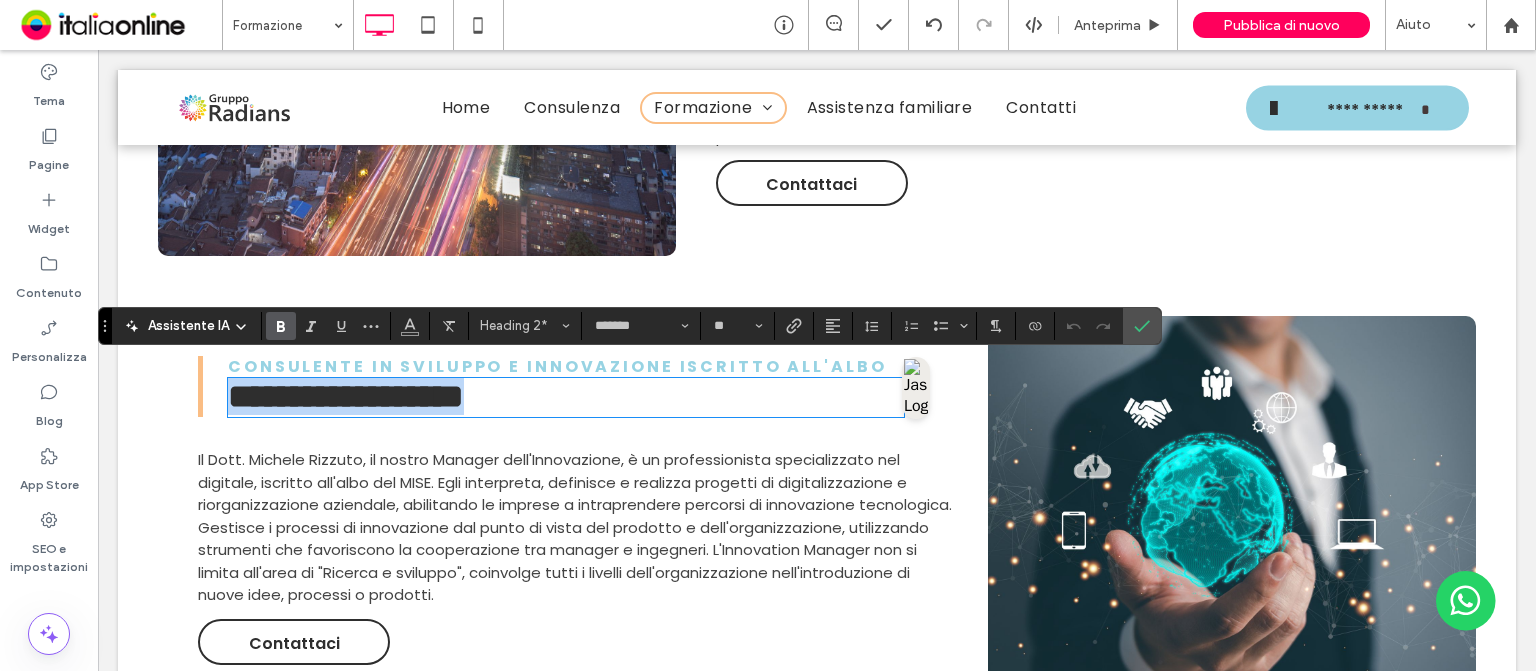 type 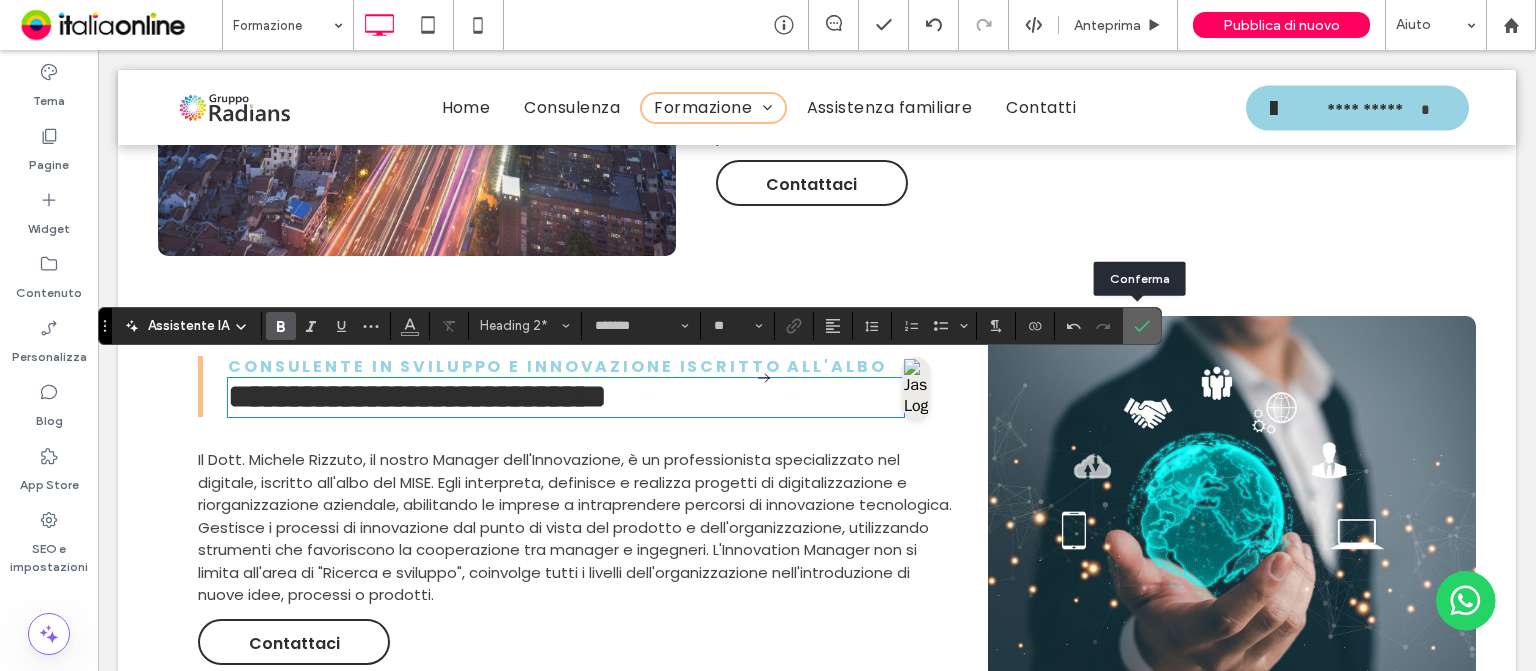 click 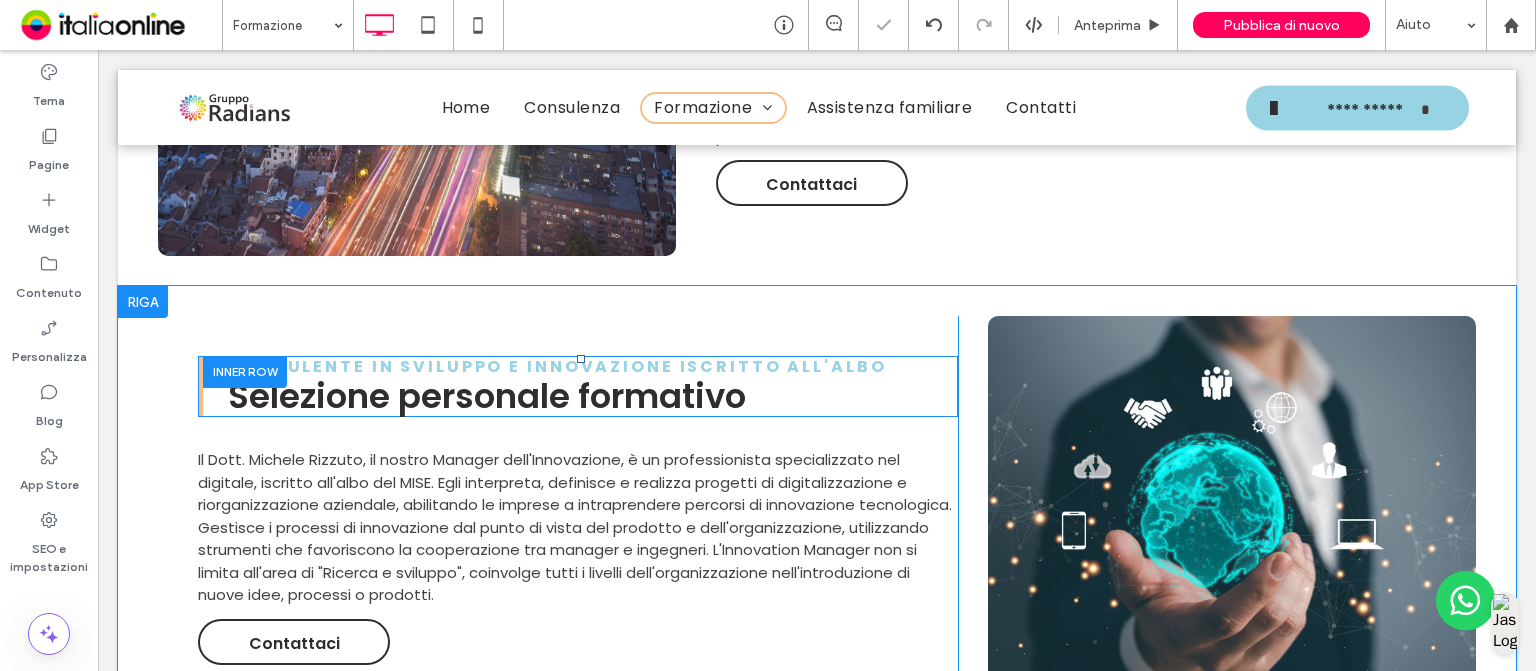 click on "Click To Paste" at bounding box center [1232, 515] 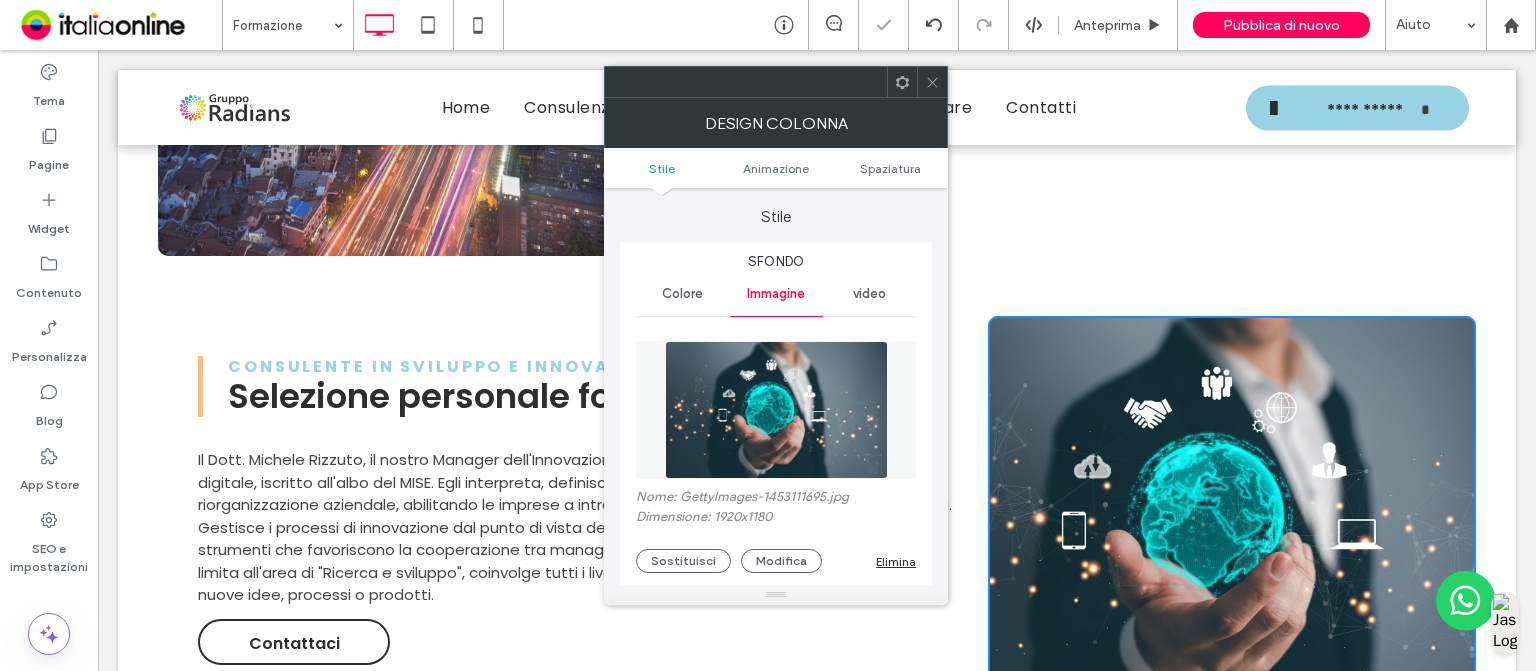 scroll, scrollTop: 48, scrollLeft: 0, axis: vertical 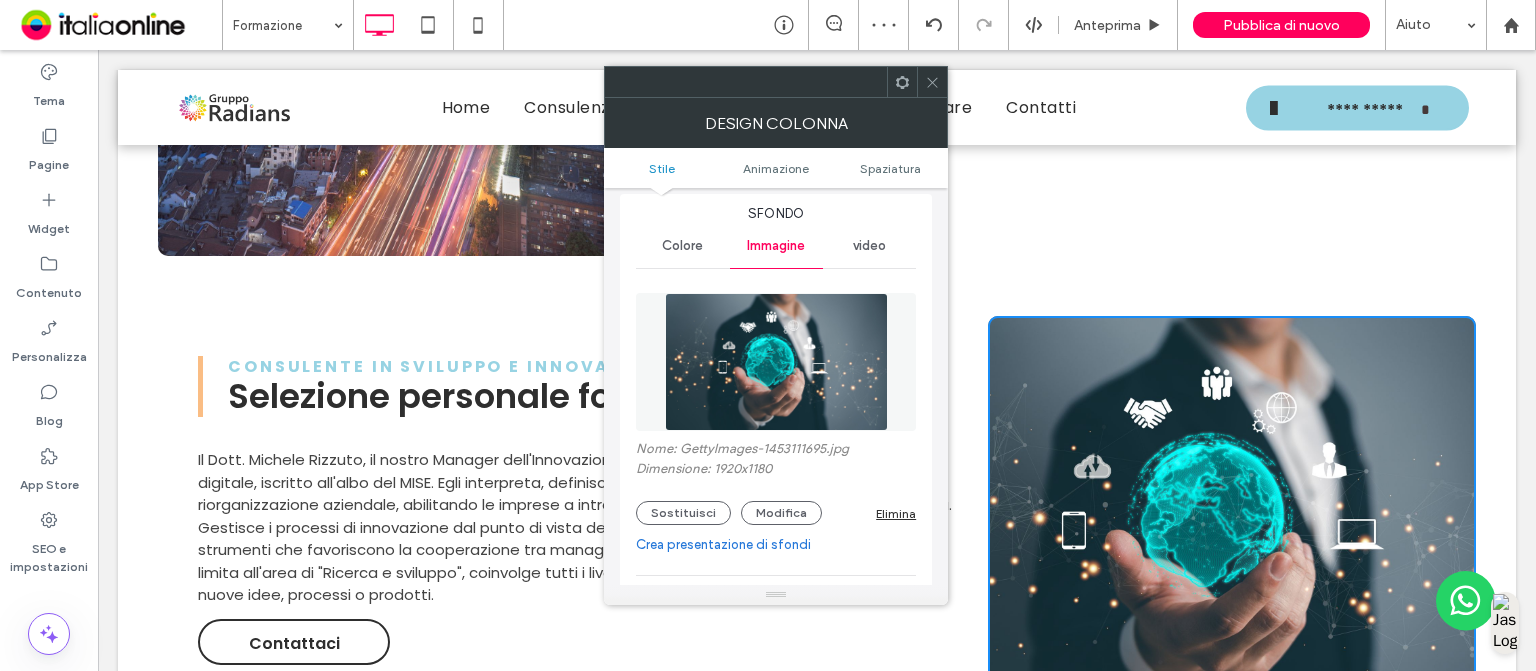 click on "Elimina" at bounding box center (896, 513) 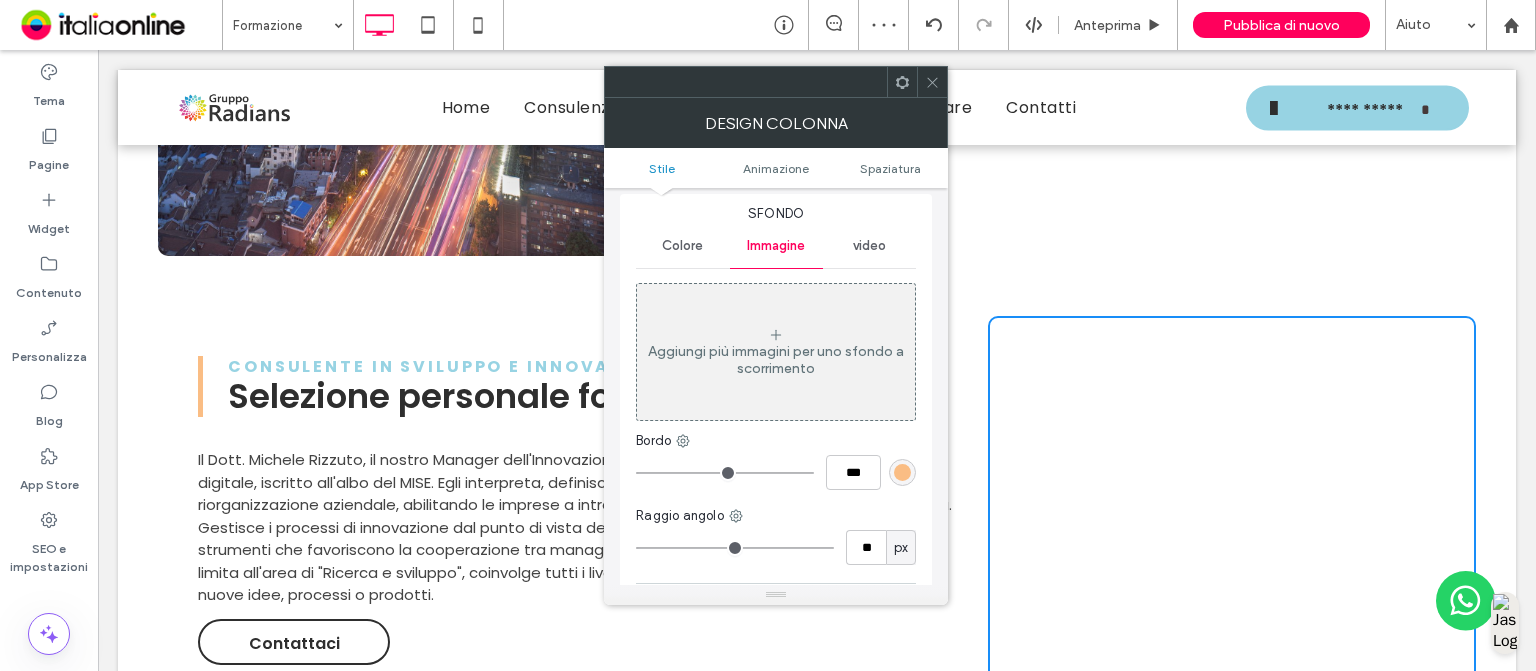 click 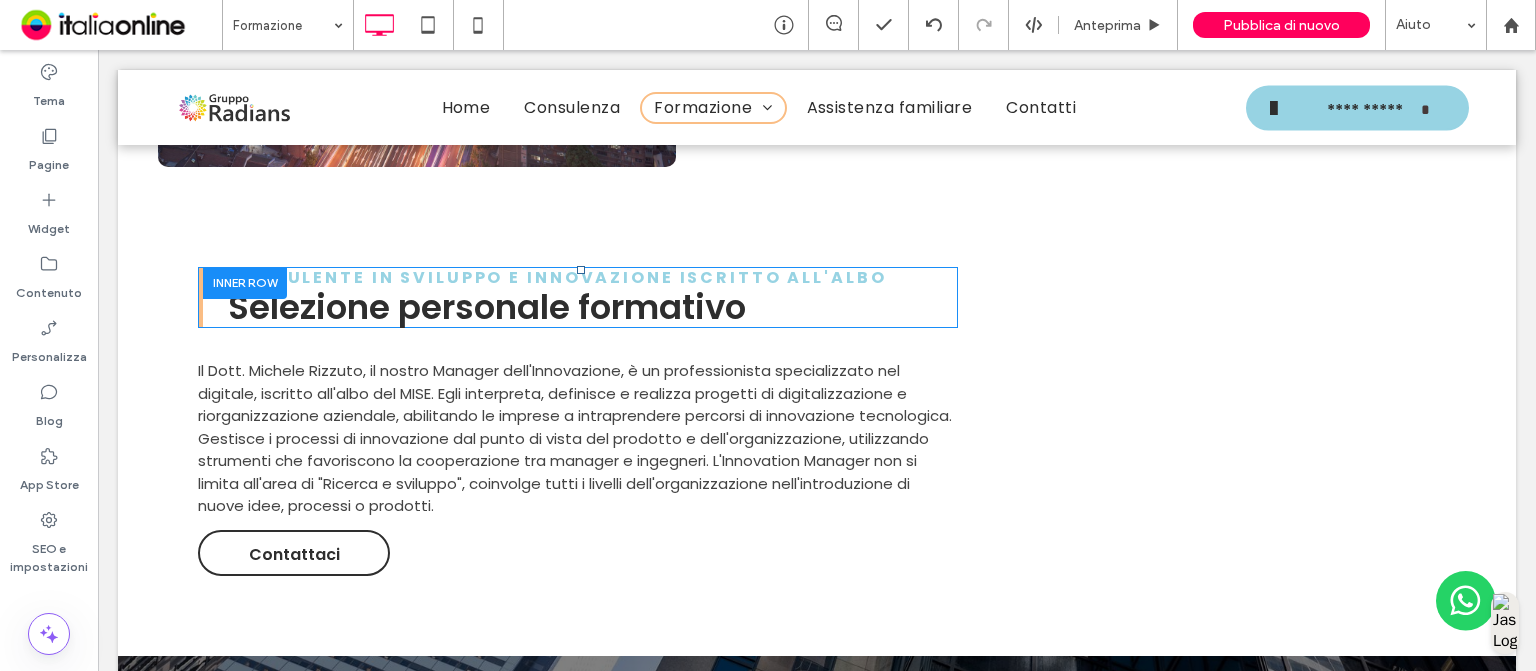 scroll, scrollTop: 5252, scrollLeft: 0, axis: vertical 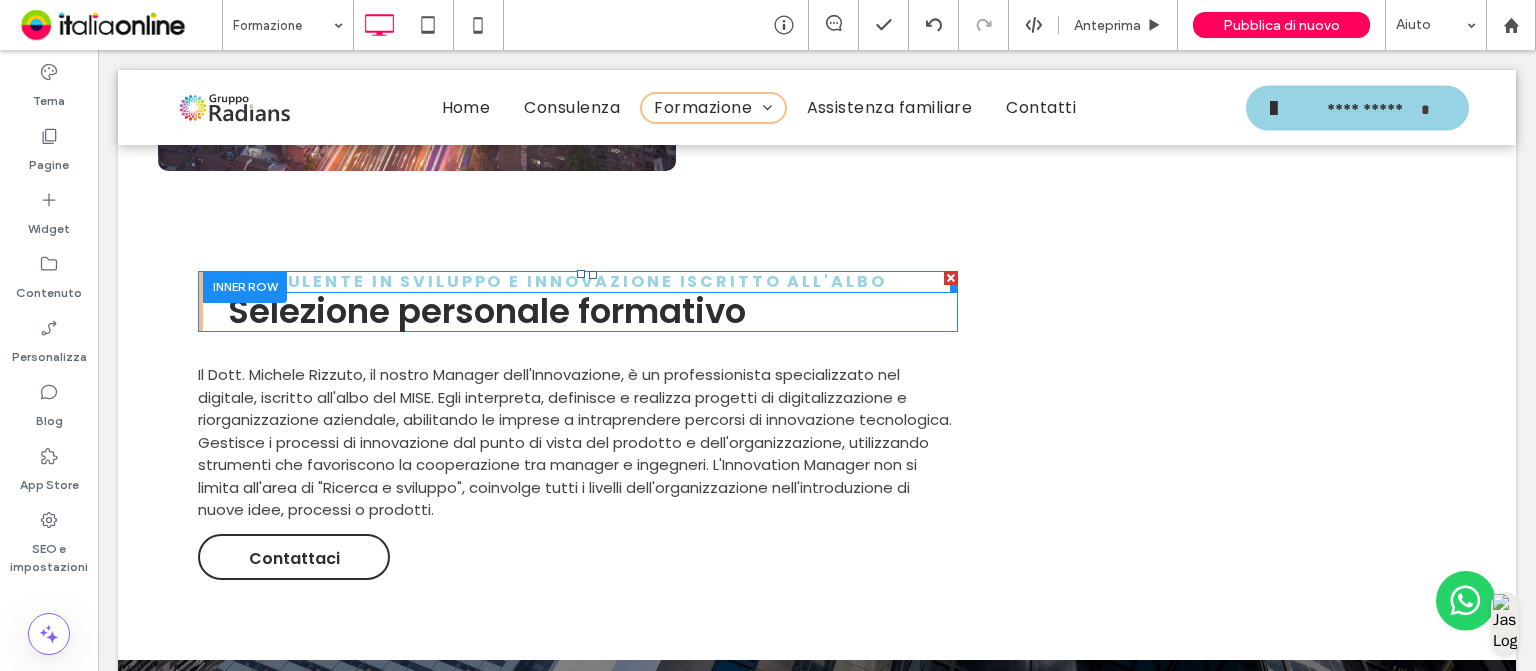 click at bounding box center [951, 278] 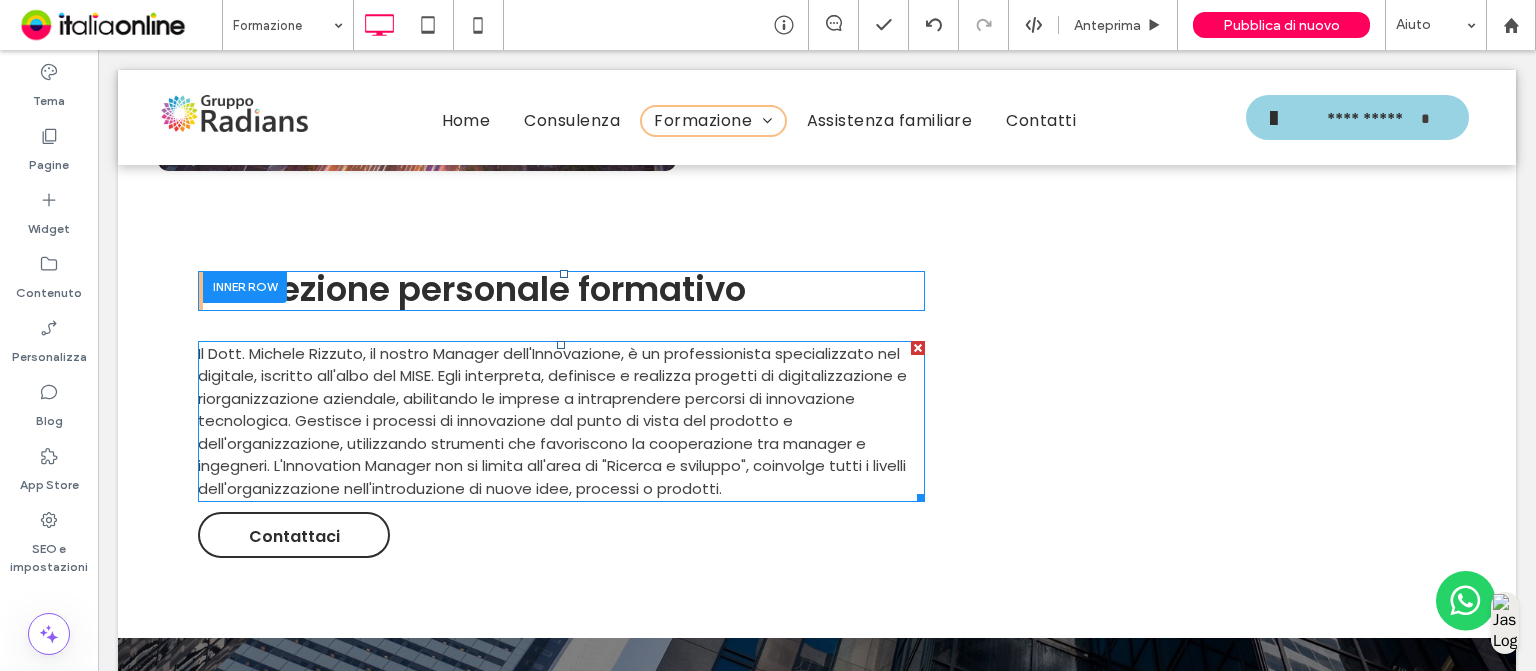 click on "Il Dott. Michele Rizzuto, il nostro Manager dell'Innovazione, è un professionista specializzato nel digitale, iscritto all'albo del MISE. Egli interpreta, definisce e realizza progetti di digitalizzazione e riorganizzazione aziendale, abilitando le imprese a intraprendere percorsi di innovazione tecnologica. Gestisce i processi di innovazione dal punto di vista del prodotto e dell'organizzazione, utilizzando strumenti che favoriscono la cooperazione tra manager e ingegneri. L'Innovation Manager non si limita all'area di "Ricerca e sviluppo", coinvolge tutti i livelli dell'organizzazione nell'introduzione di nuove idee, processi o prodotti." at bounding box center [552, 421] 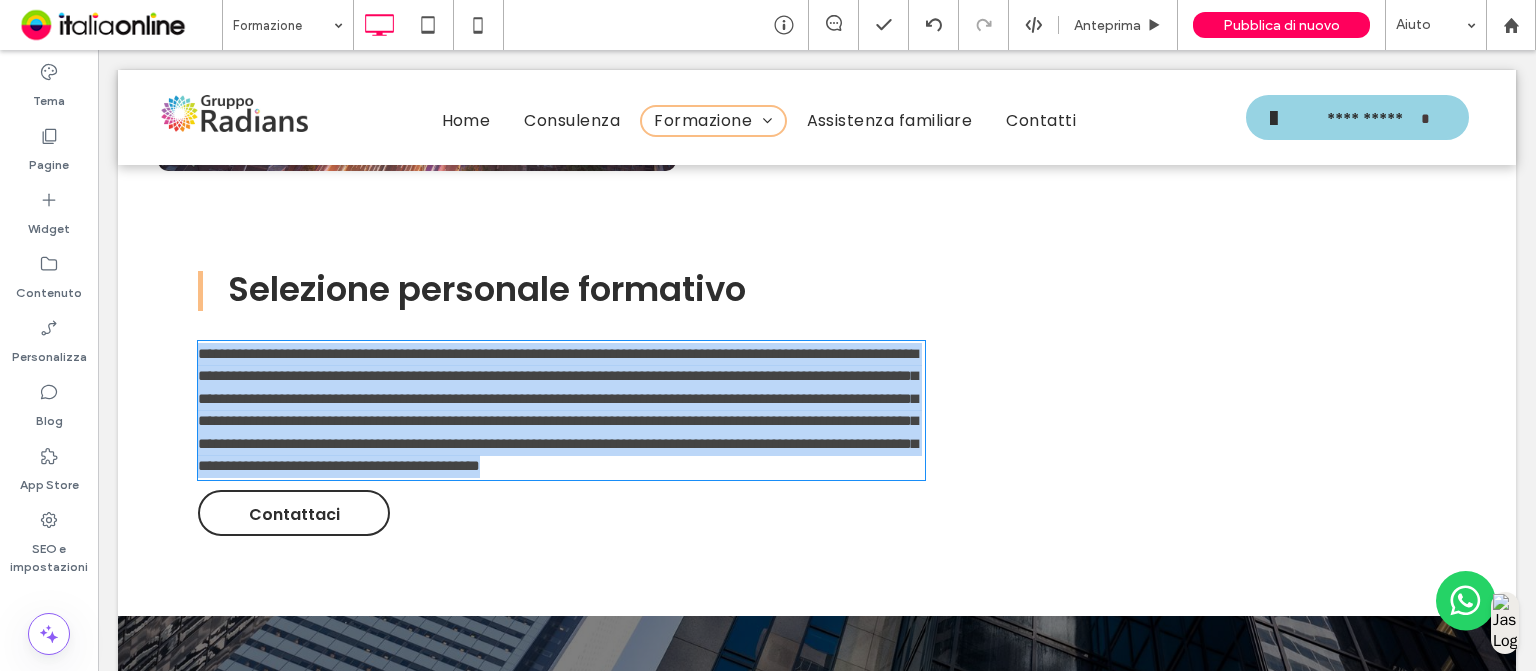 type on "*******" 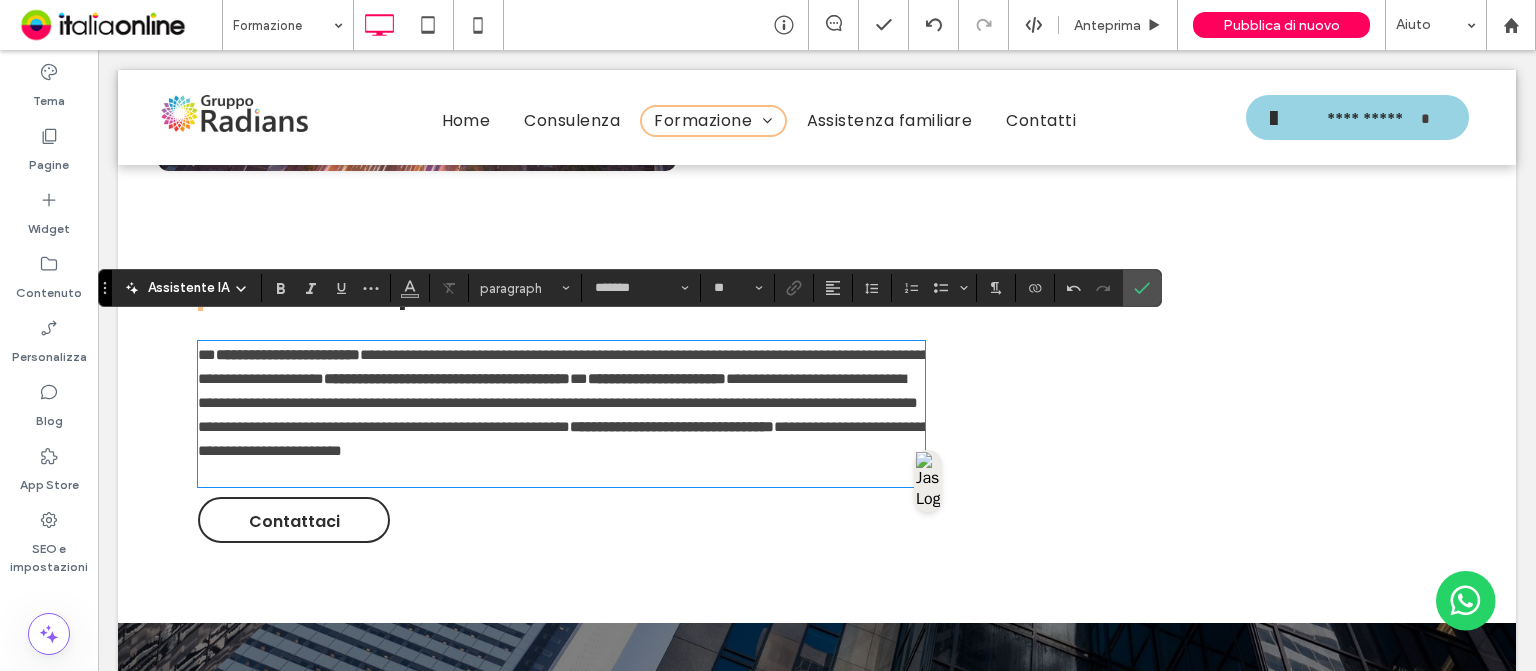 scroll, scrollTop: 0, scrollLeft: 0, axis: both 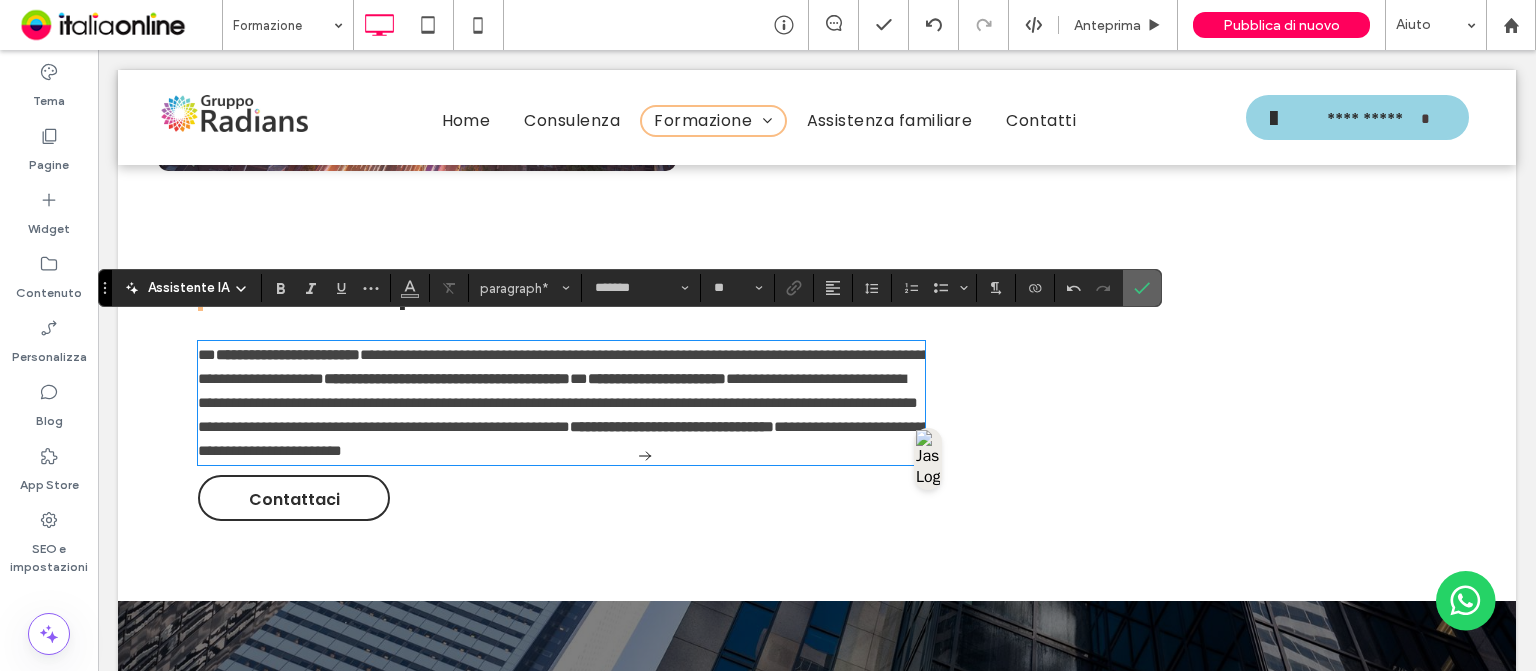 click at bounding box center [1138, 288] 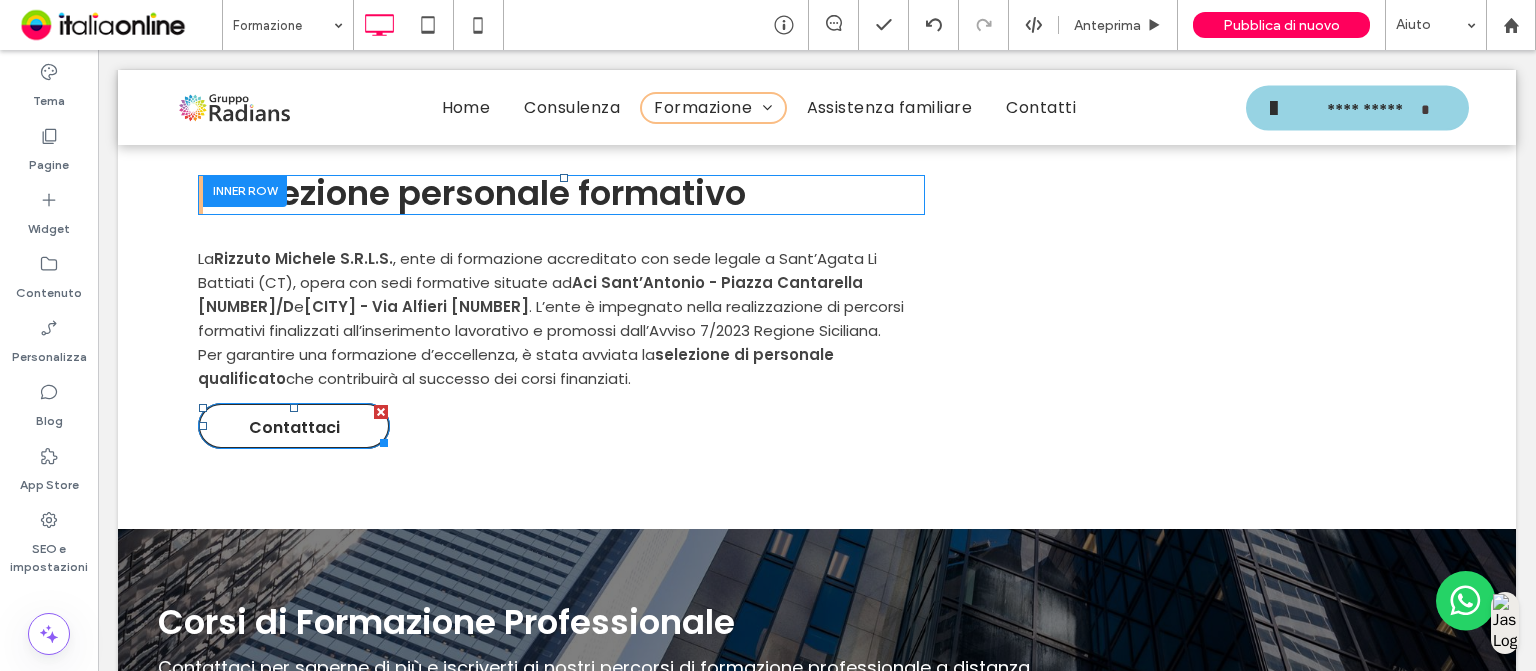scroll, scrollTop: 5322, scrollLeft: 0, axis: vertical 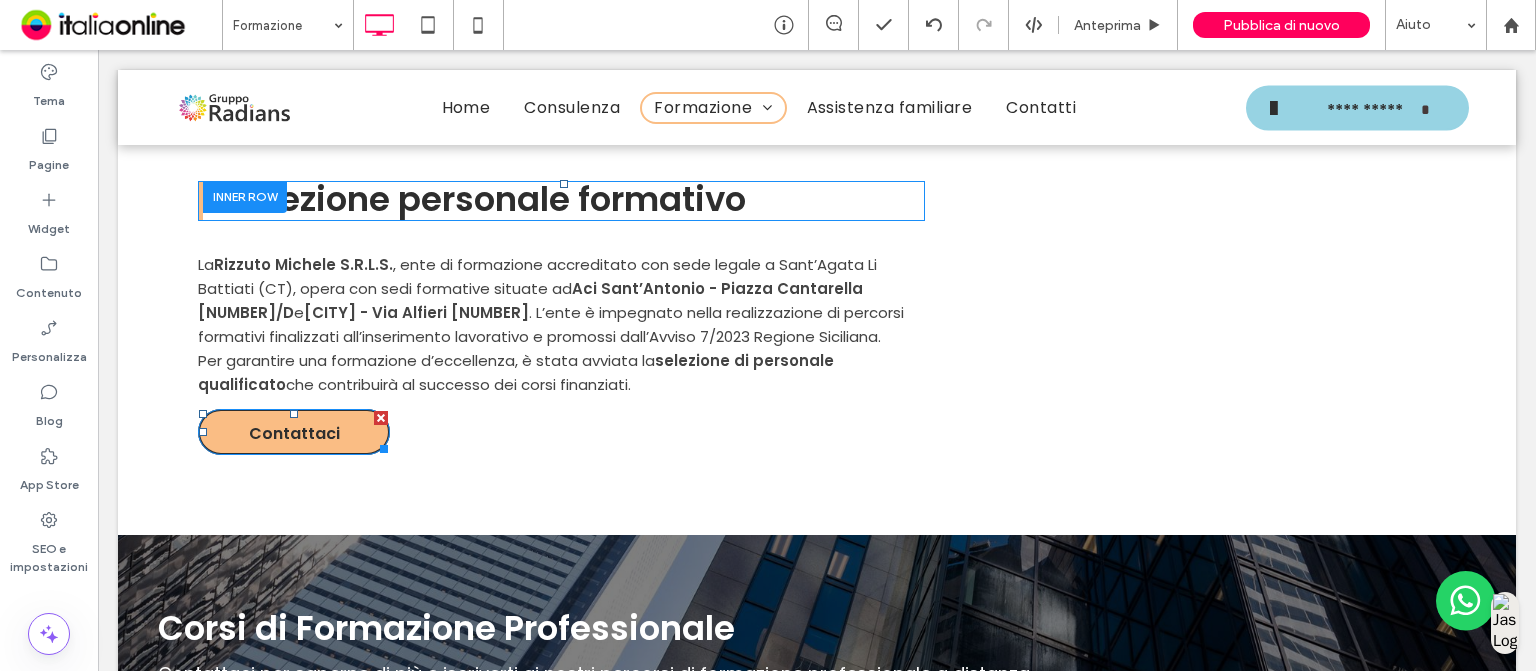 click on "Contattaci" at bounding box center [294, 432] 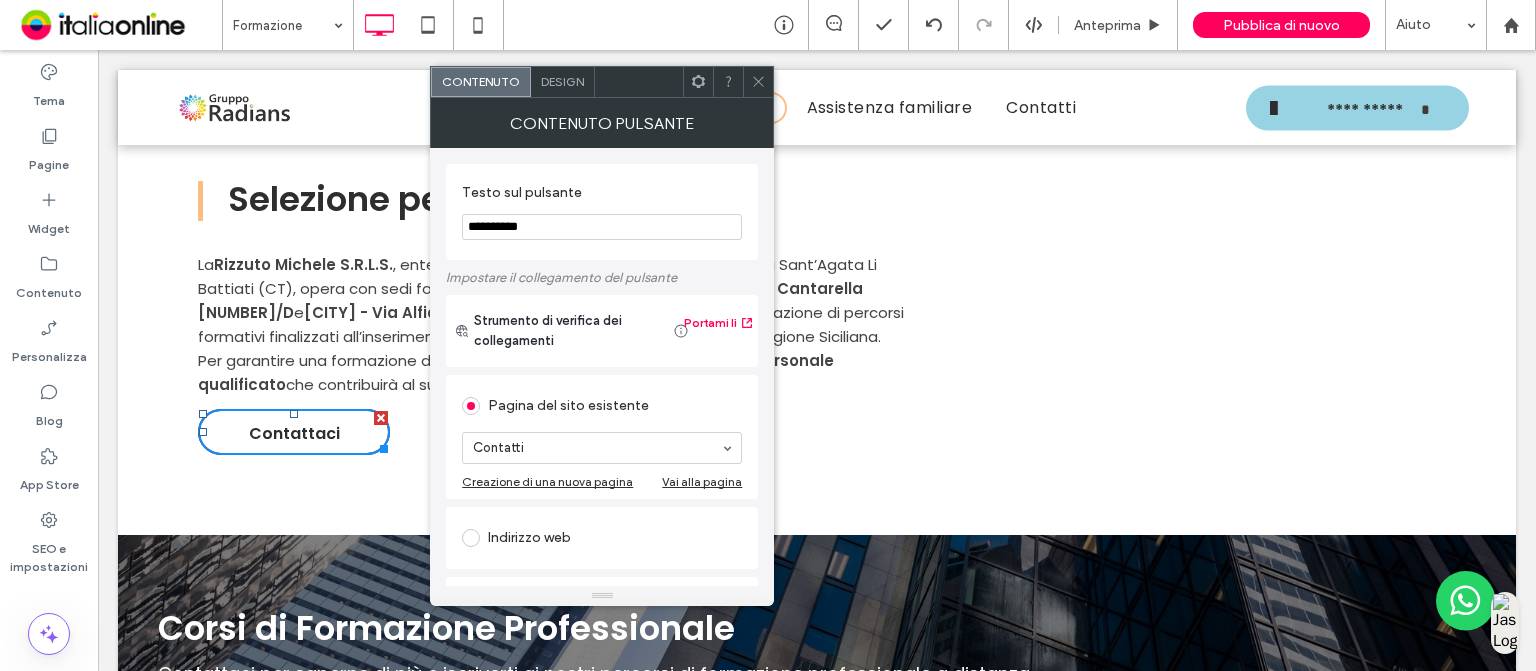 click on "**********" at bounding box center (817, -2042) 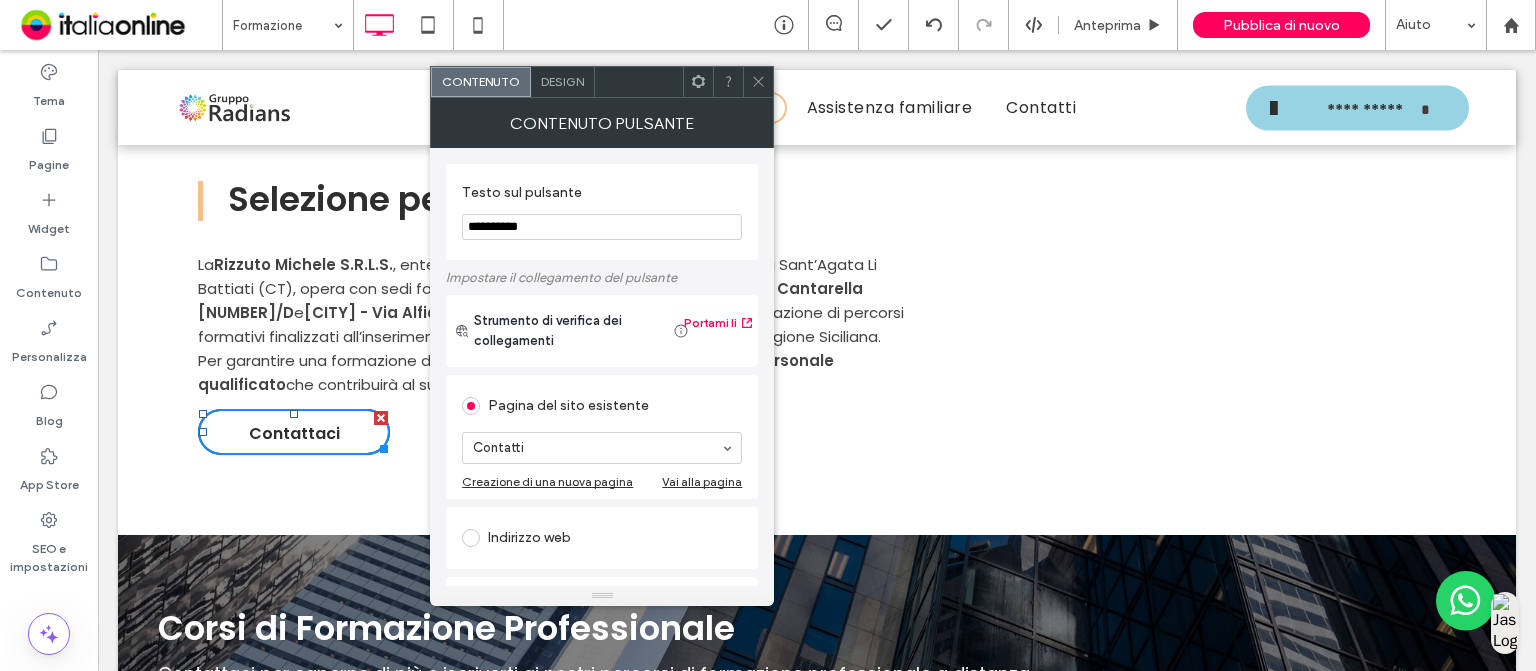 click on "**********" at bounding box center [602, 227] 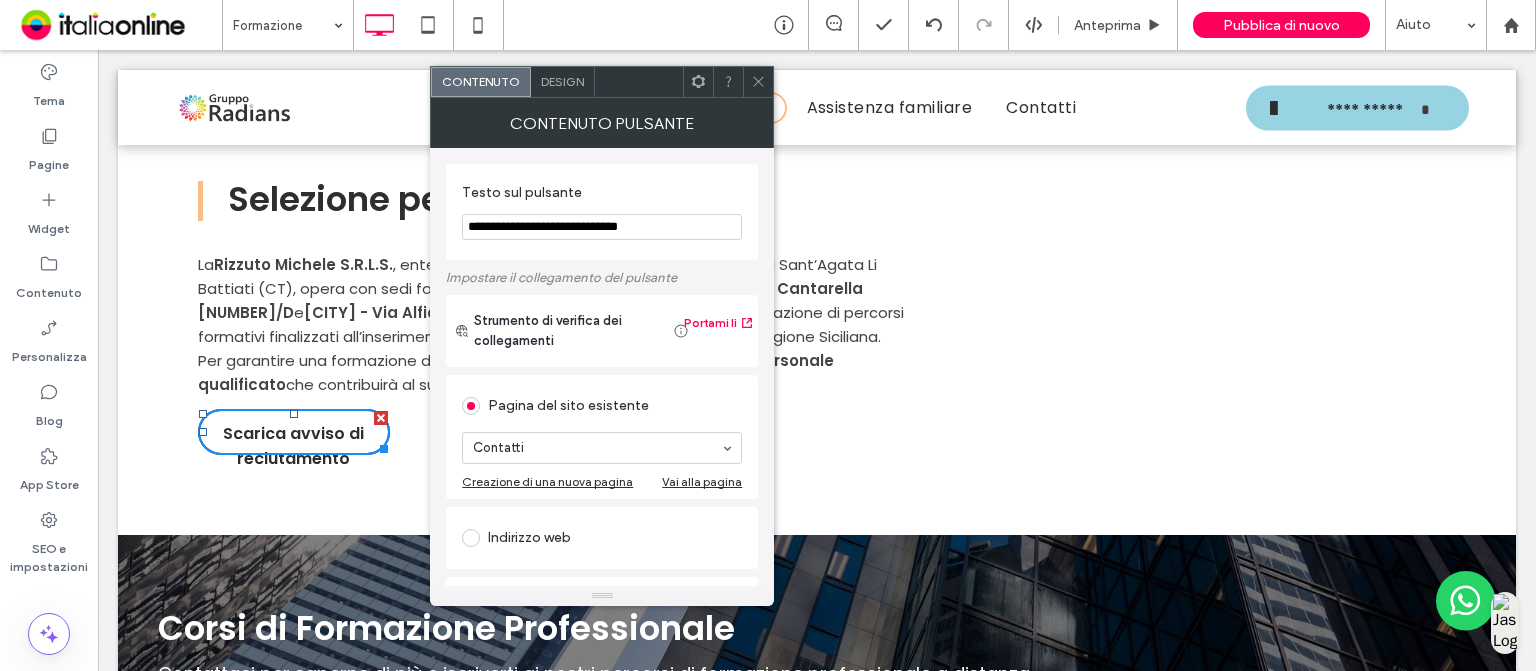 type on "**********" 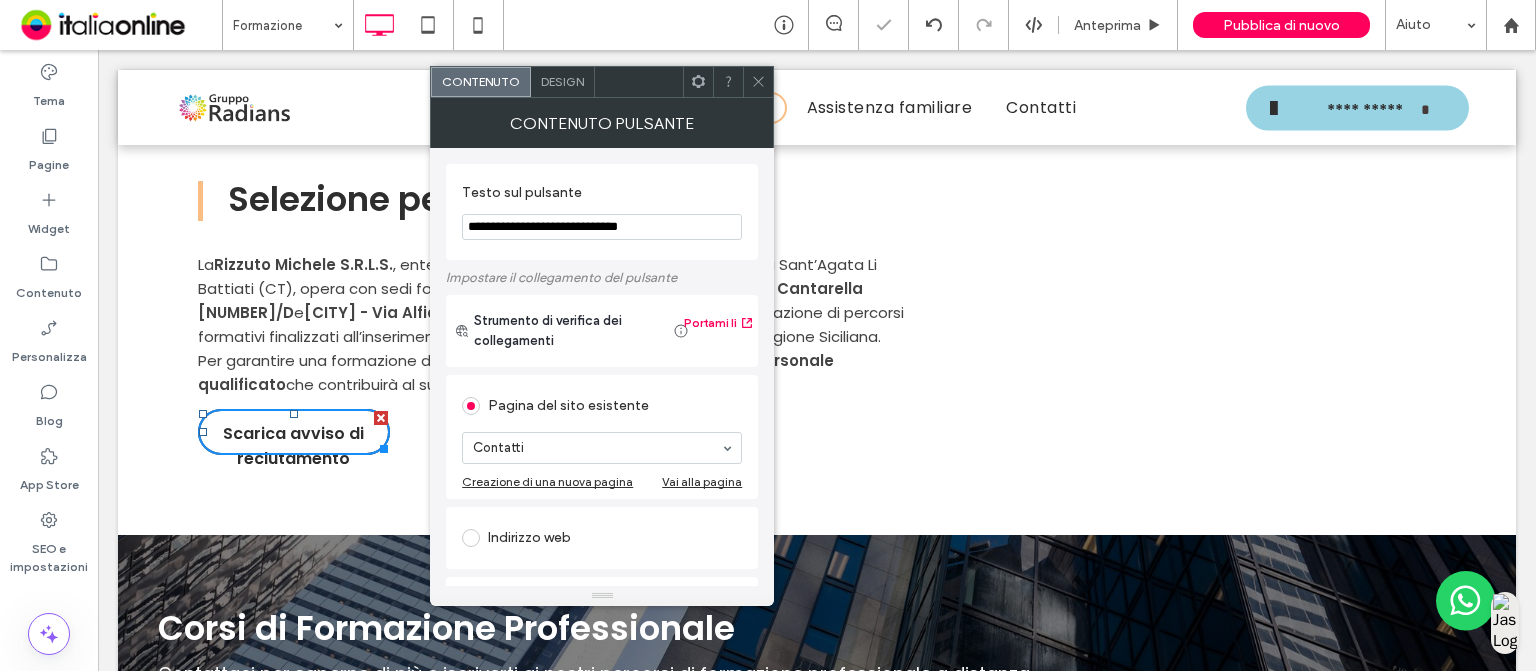 click 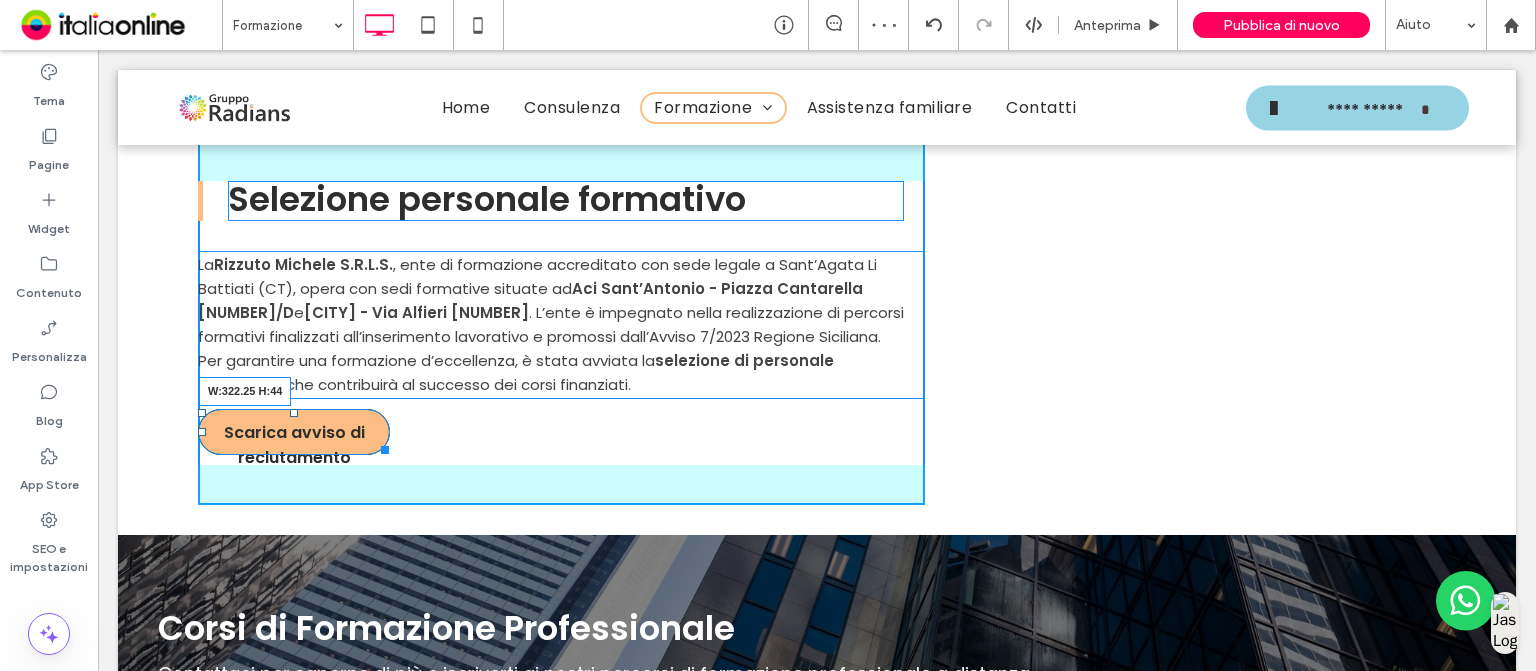 drag, startPoint x: 382, startPoint y: 427, endPoint x: 512, endPoint y: 426, distance: 130.00385 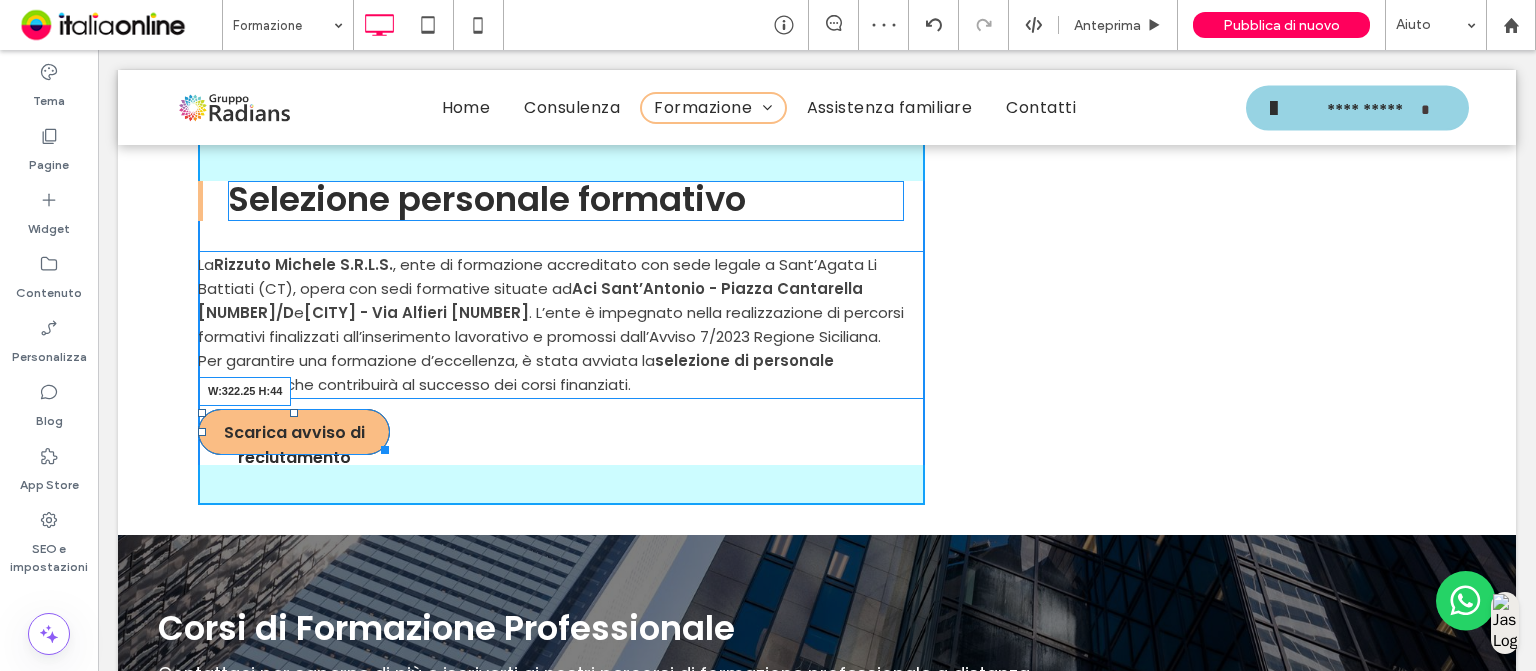click at bounding box center (381, 446) 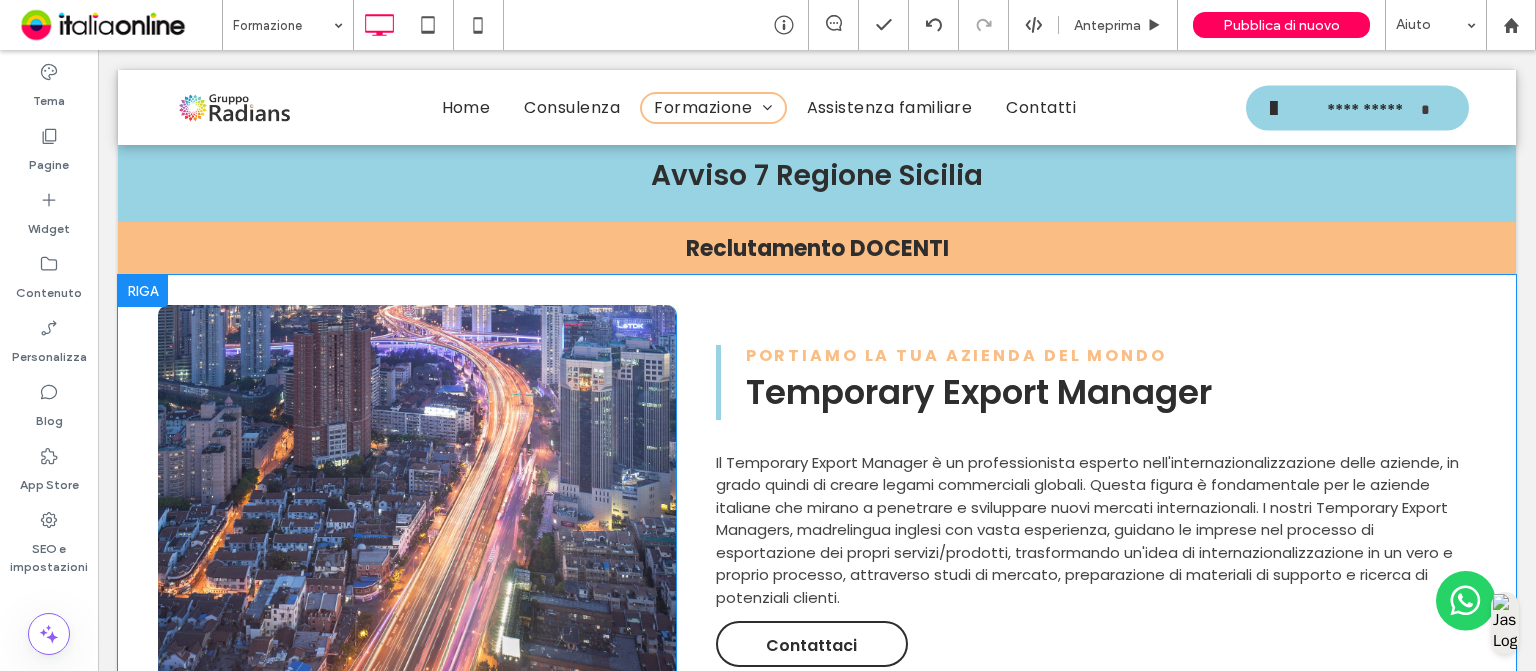 scroll, scrollTop: 4662, scrollLeft: 0, axis: vertical 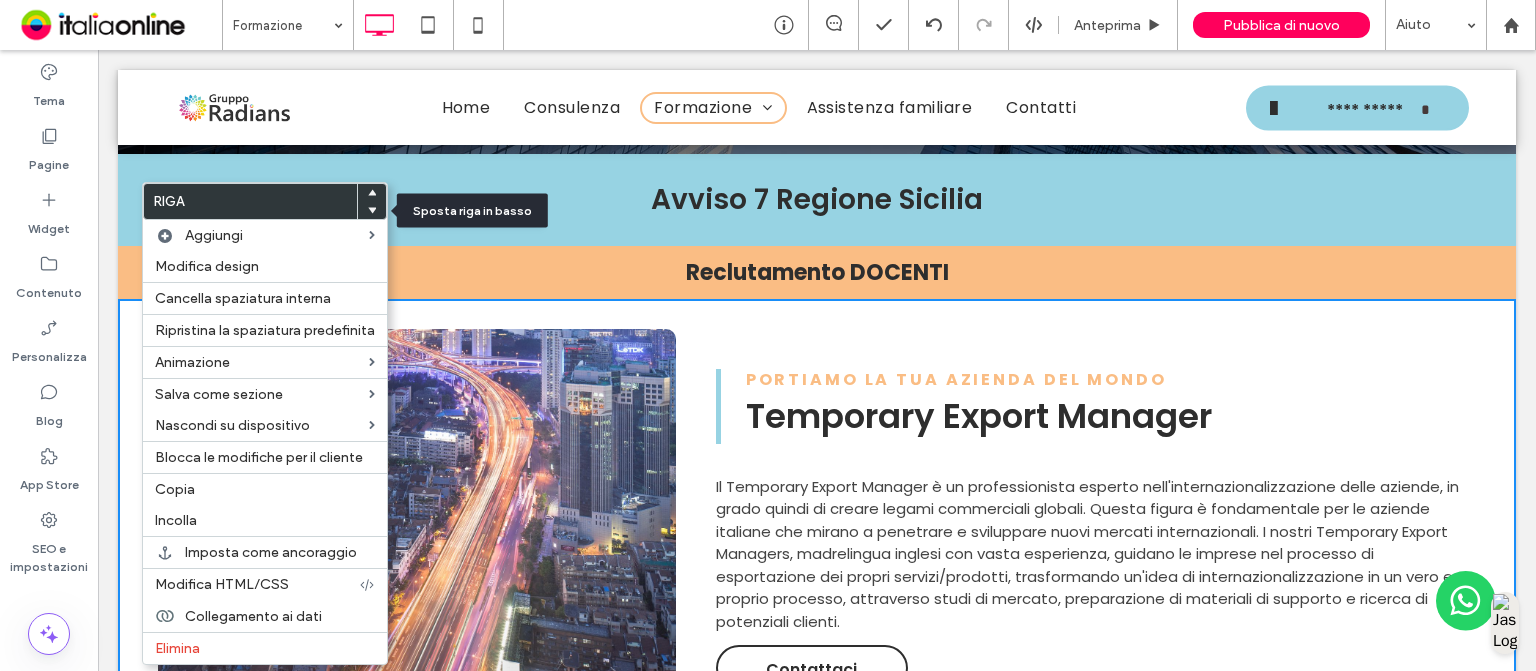 click at bounding box center [372, 211] 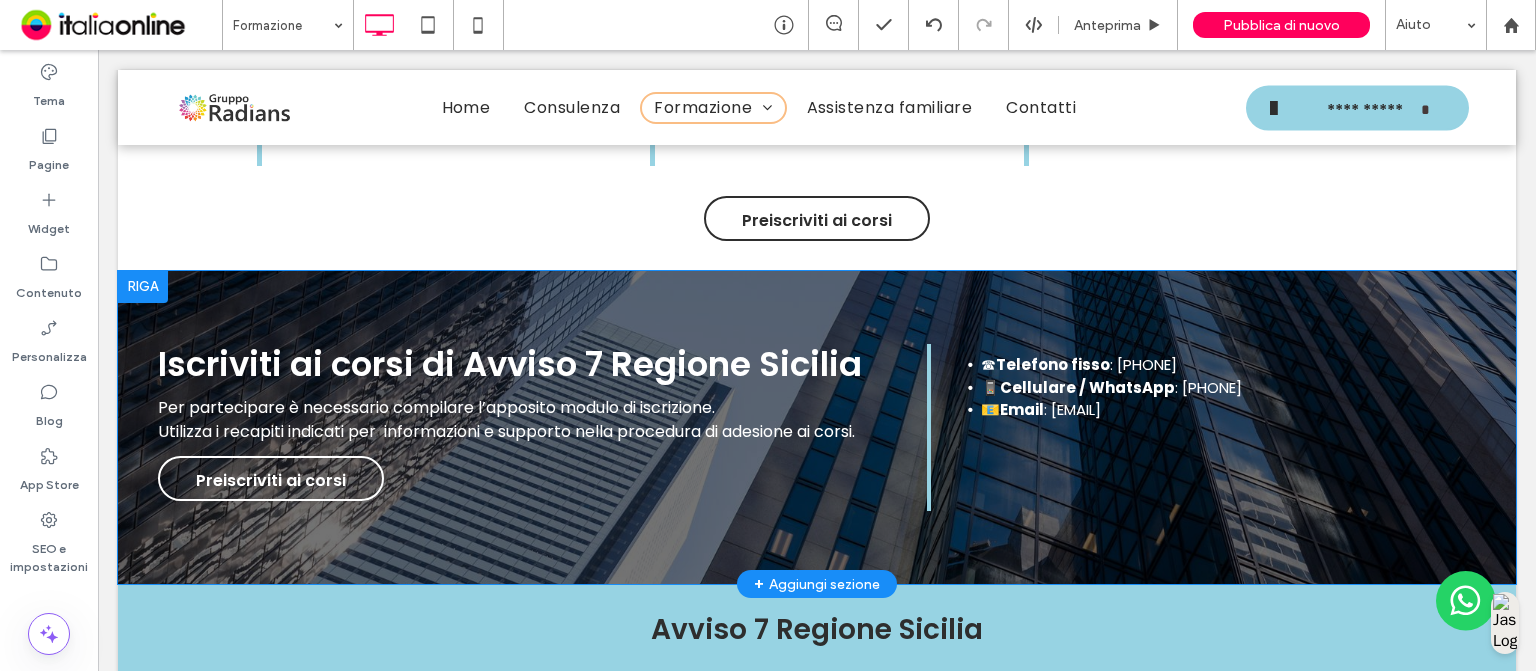 scroll, scrollTop: 4248, scrollLeft: 0, axis: vertical 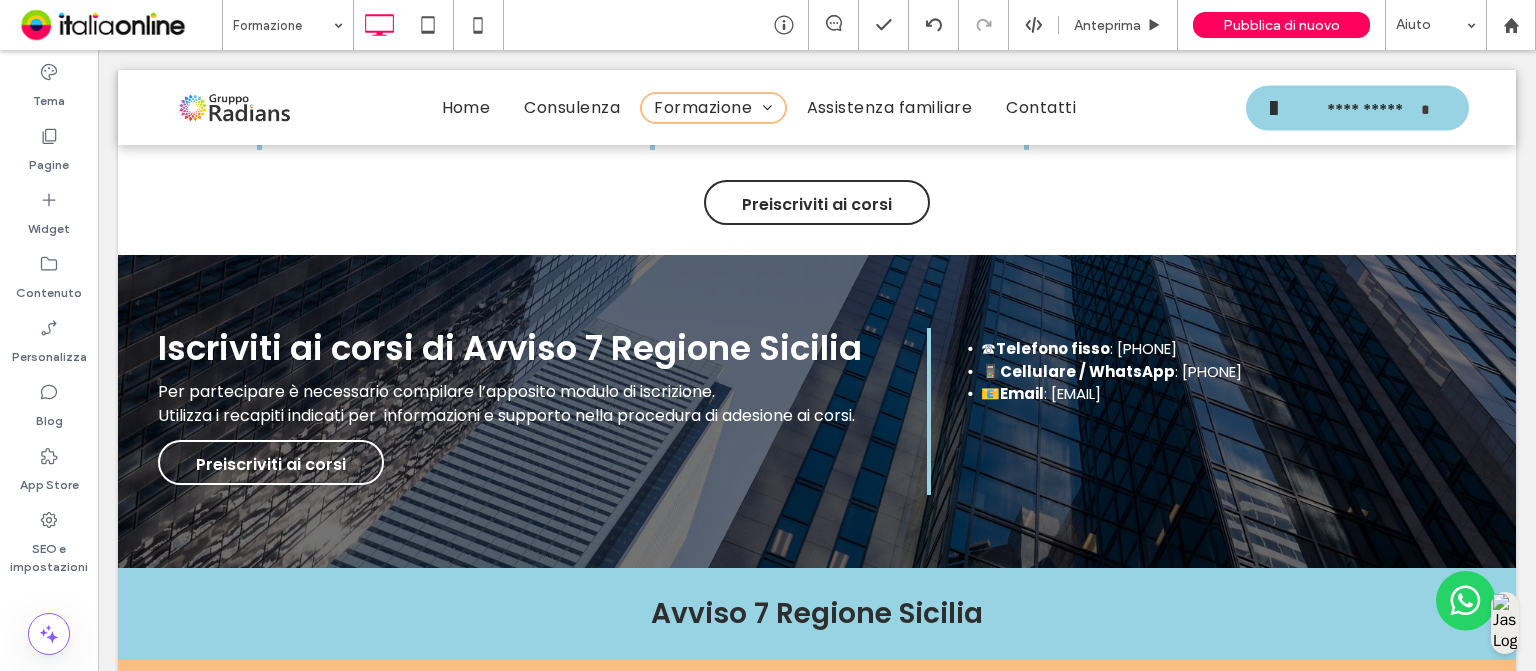 click on "**********" at bounding box center [817, -969] 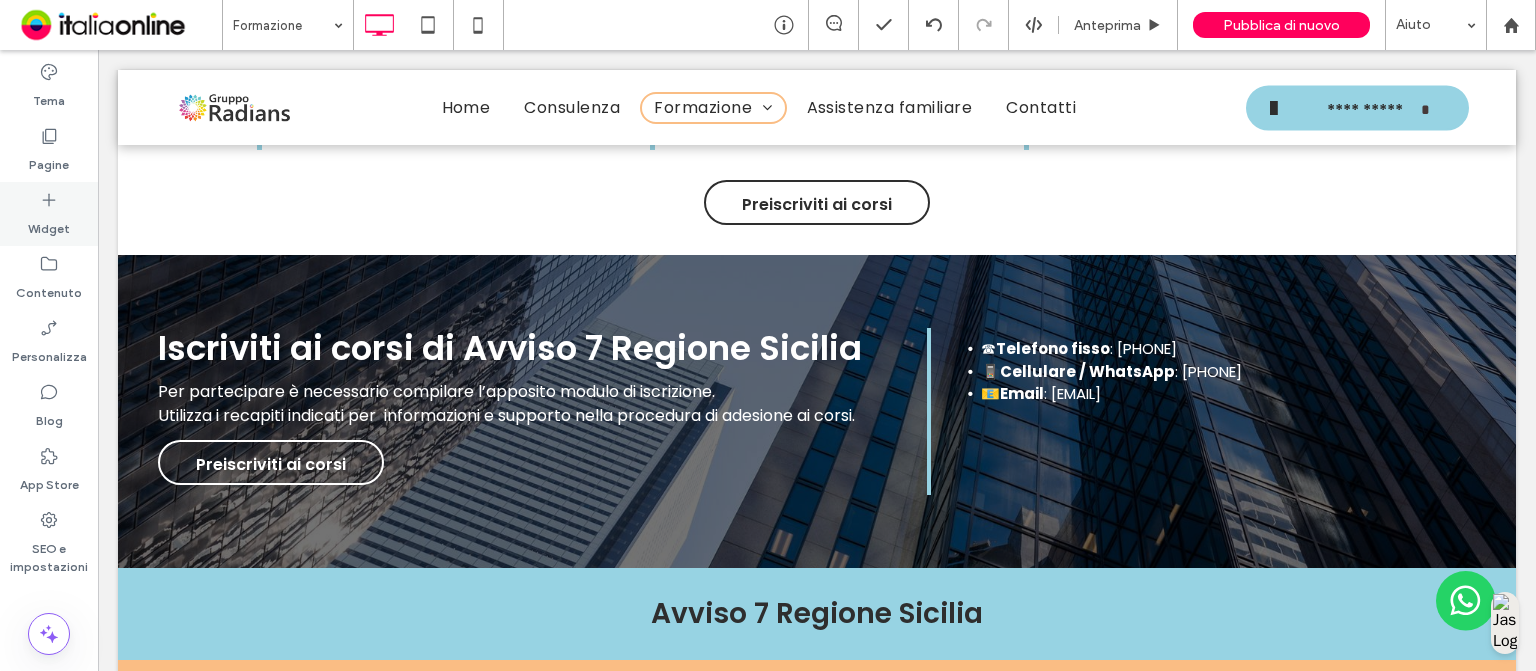 click on "Widget" at bounding box center (49, 224) 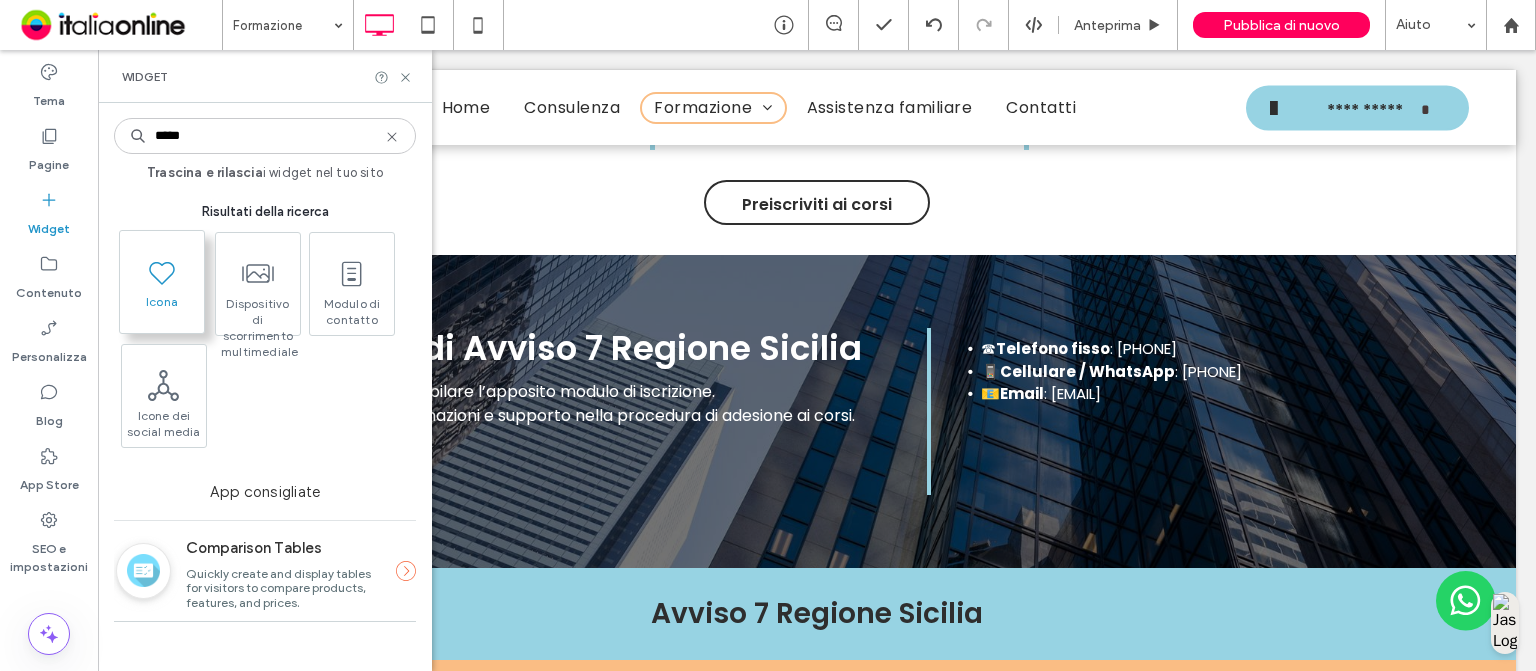 type on "*****" 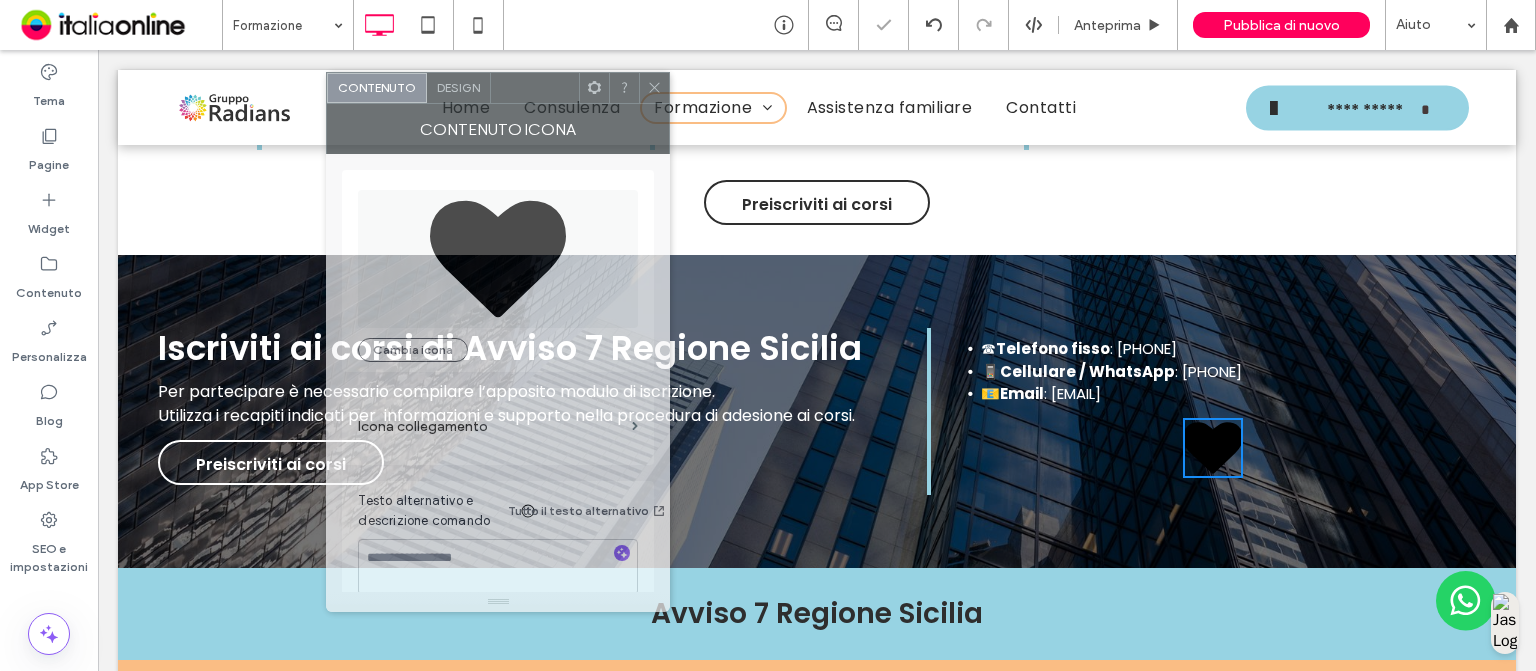 drag, startPoint x: 1008, startPoint y: 82, endPoint x: 547, endPoint y: 88, distance: 461.03903 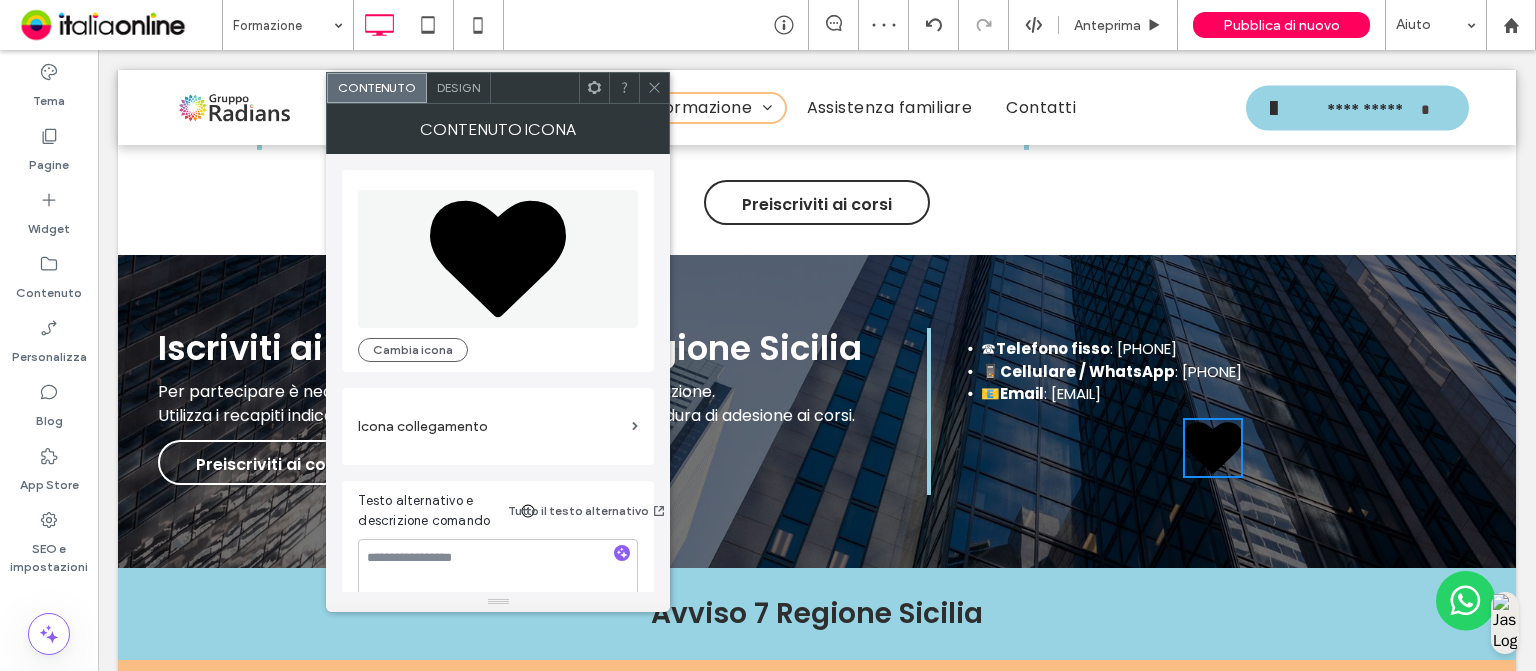 click at bounding box center [594, 88] 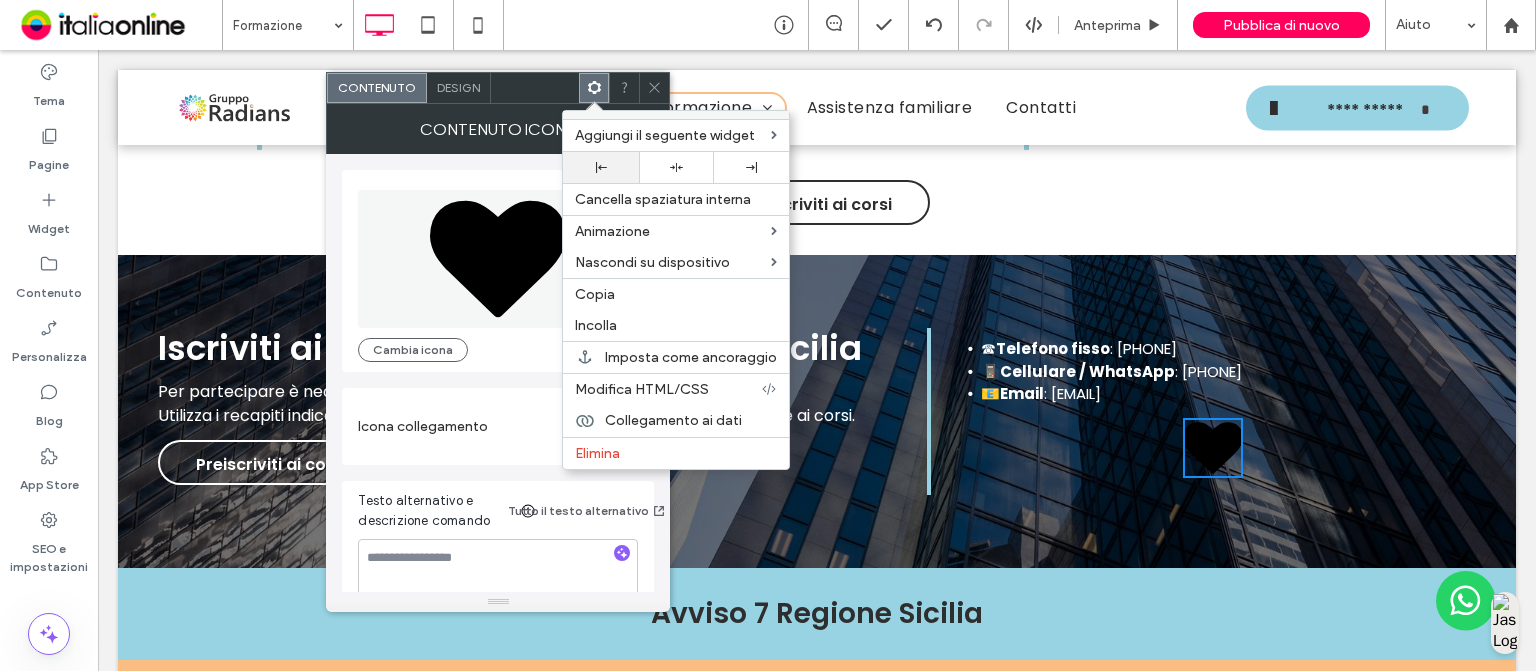 click at bounding box center [600, 167] 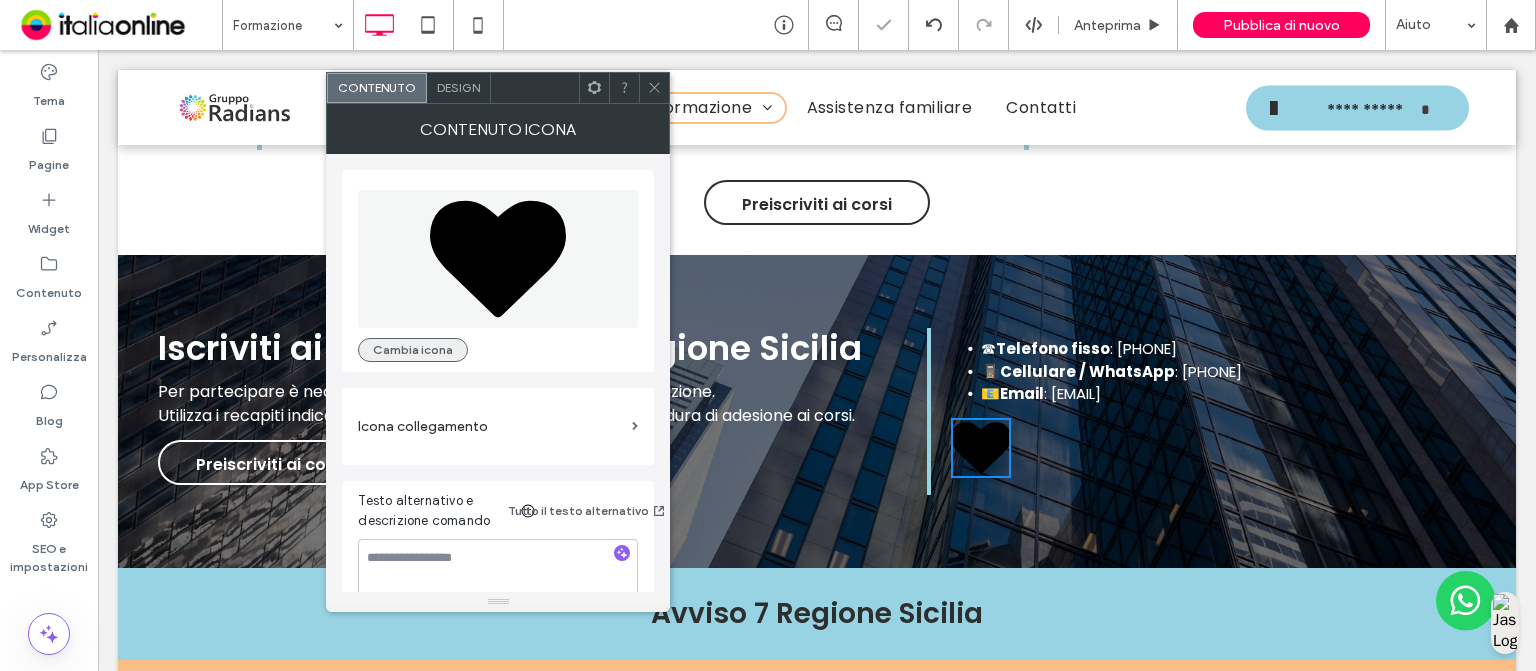 click on "Cambia icona" at bounding box center (413, 350) 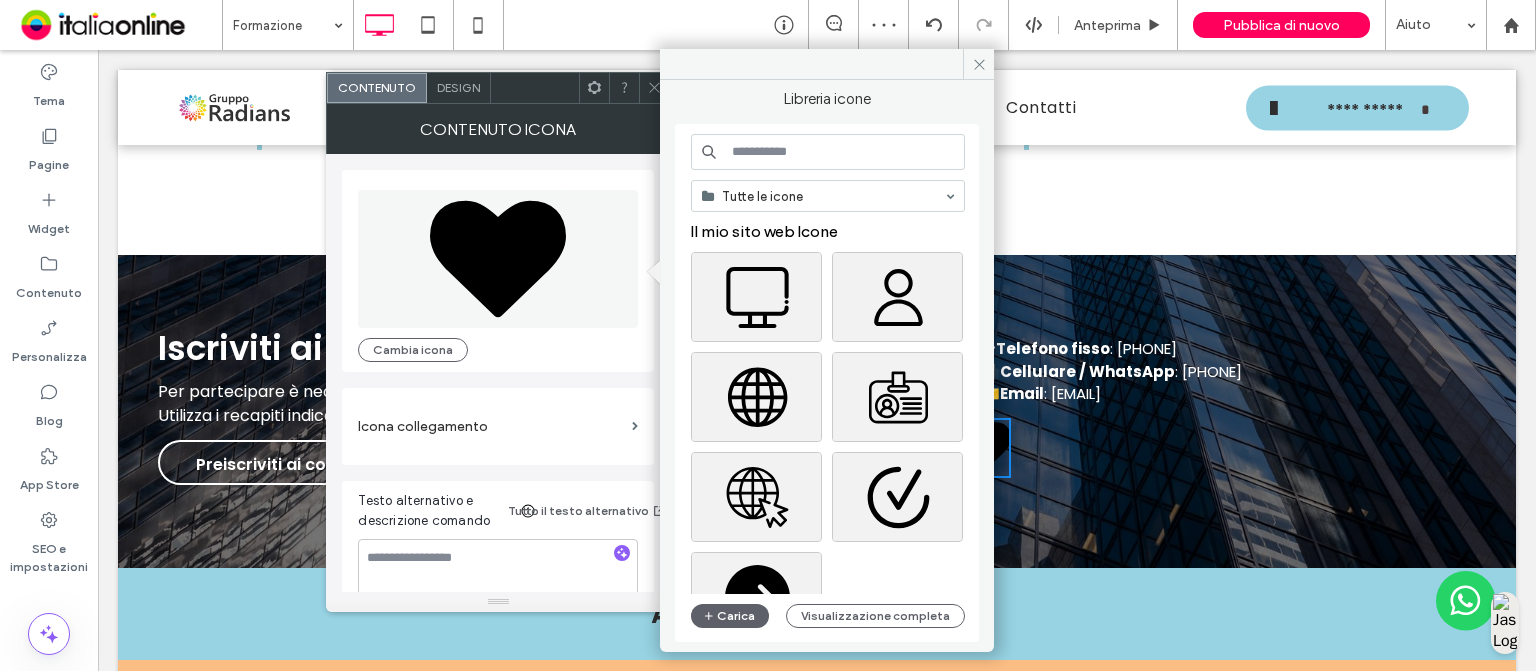 click at bounding box center (828, 152) 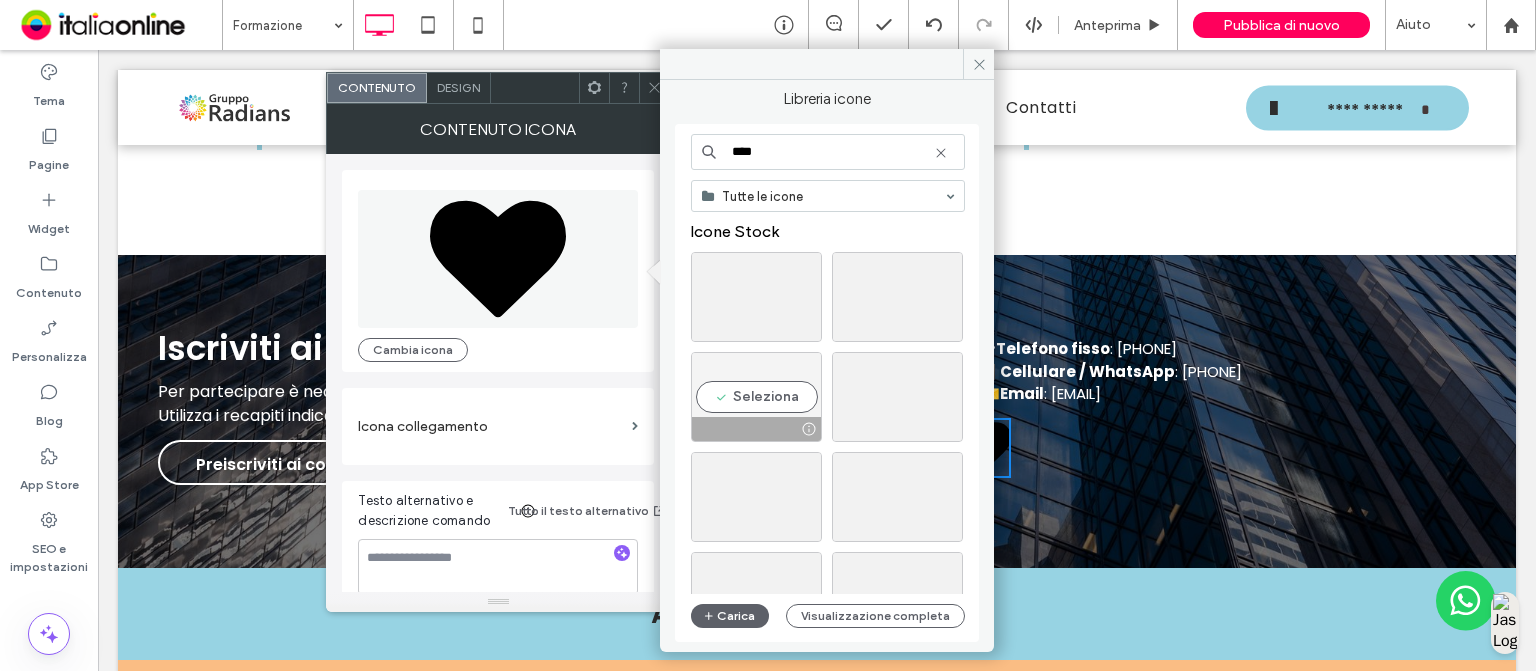 type on "****" 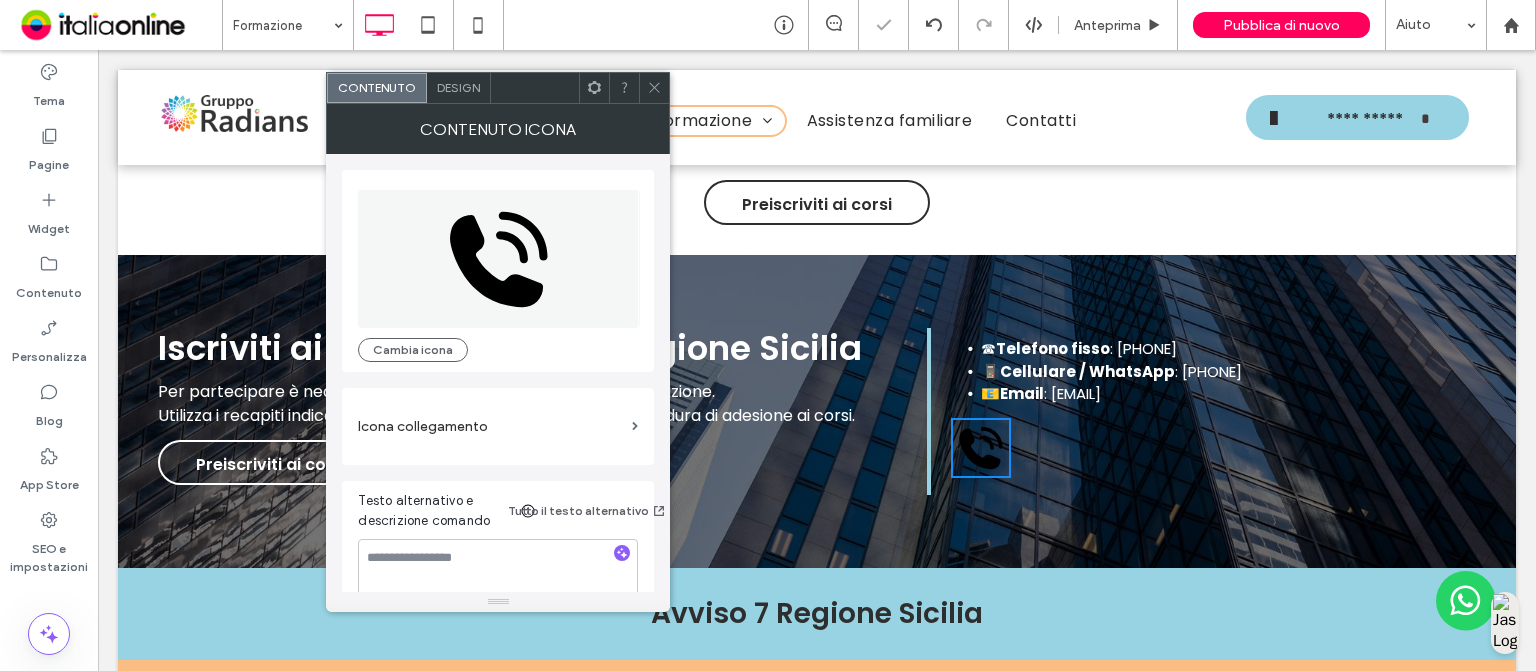 click on "Design" at bounding box center (458, 87) 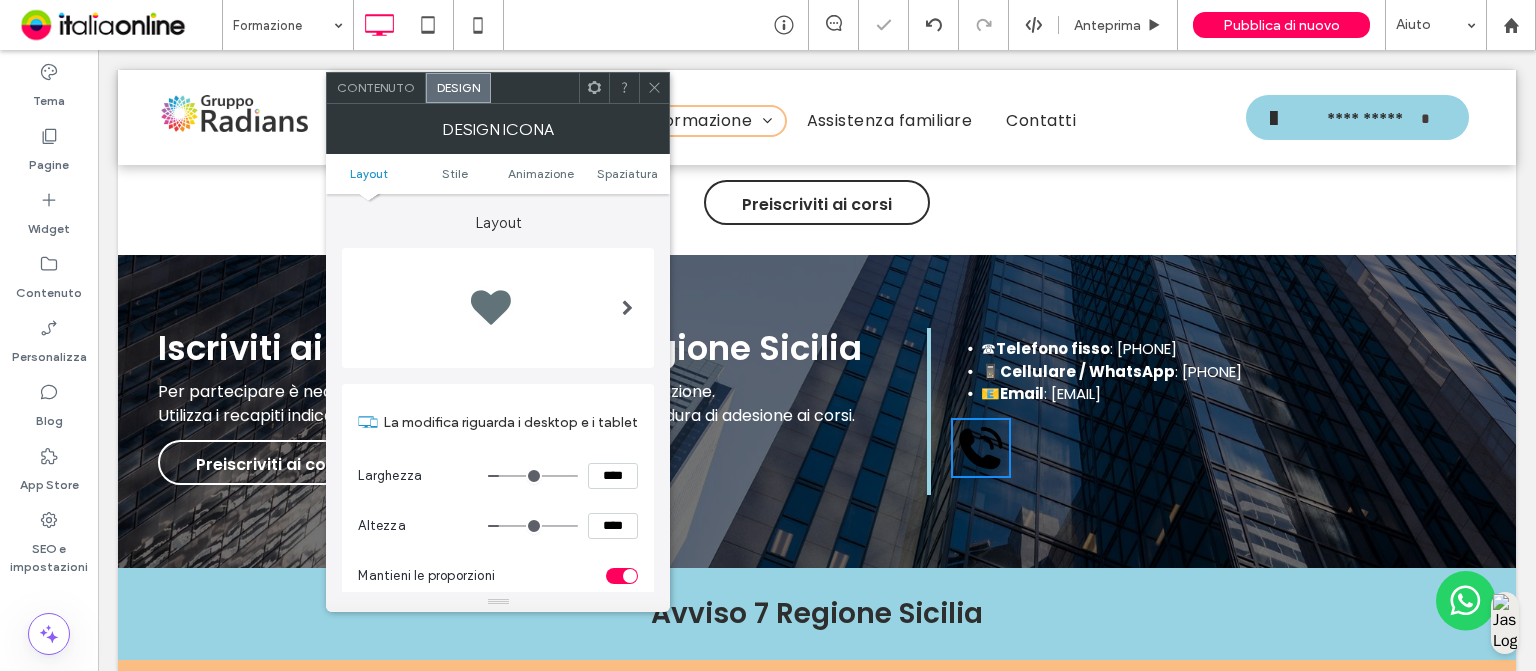 scroll, scrollTop: 4268, scrollLeft: 0, axis: vertical 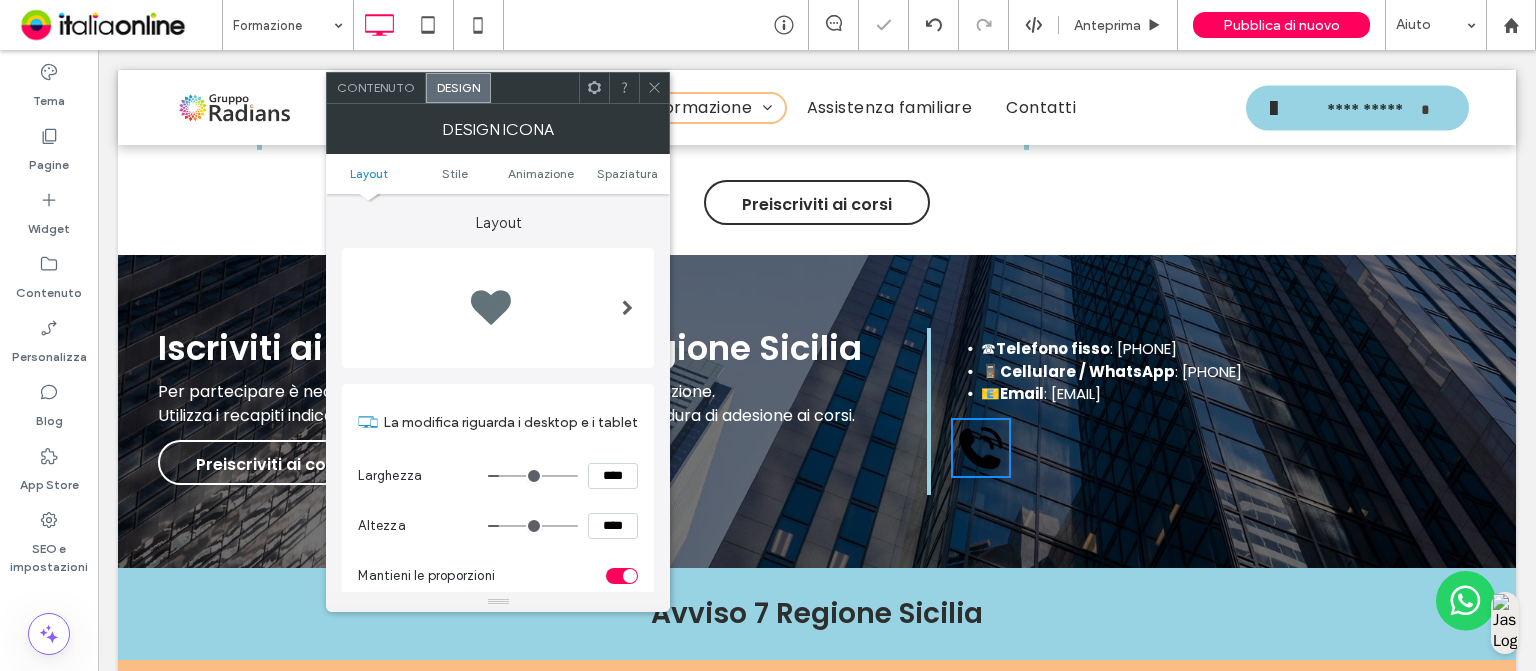 click on "****" at bounding box center (613, 476) 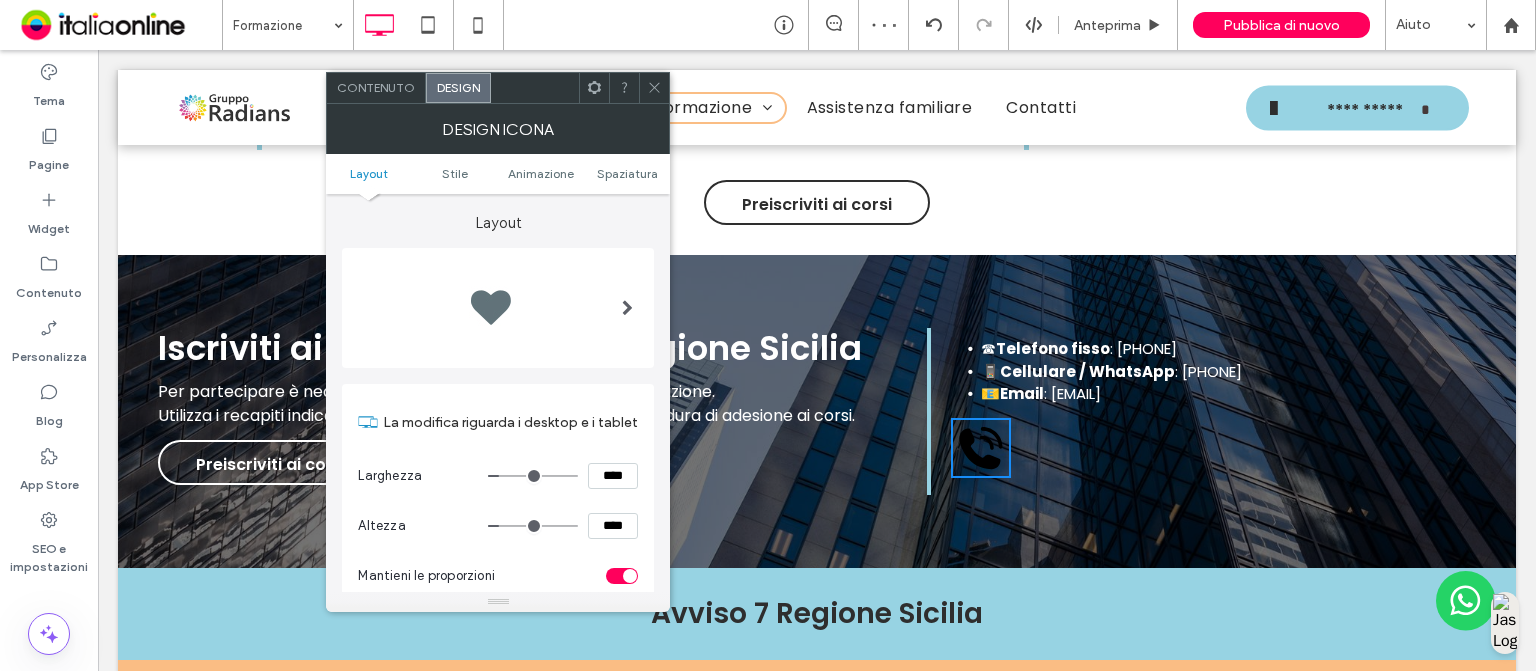 type on "****" 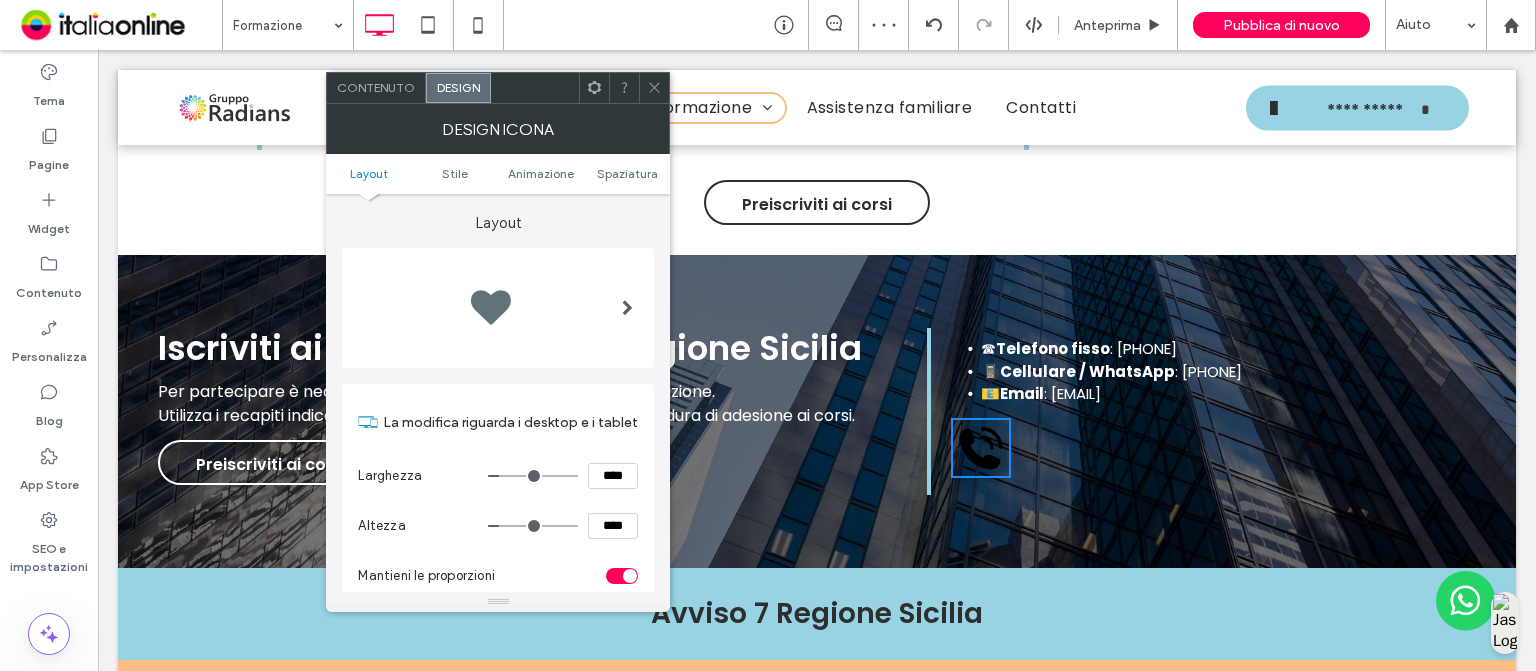 type on "**" 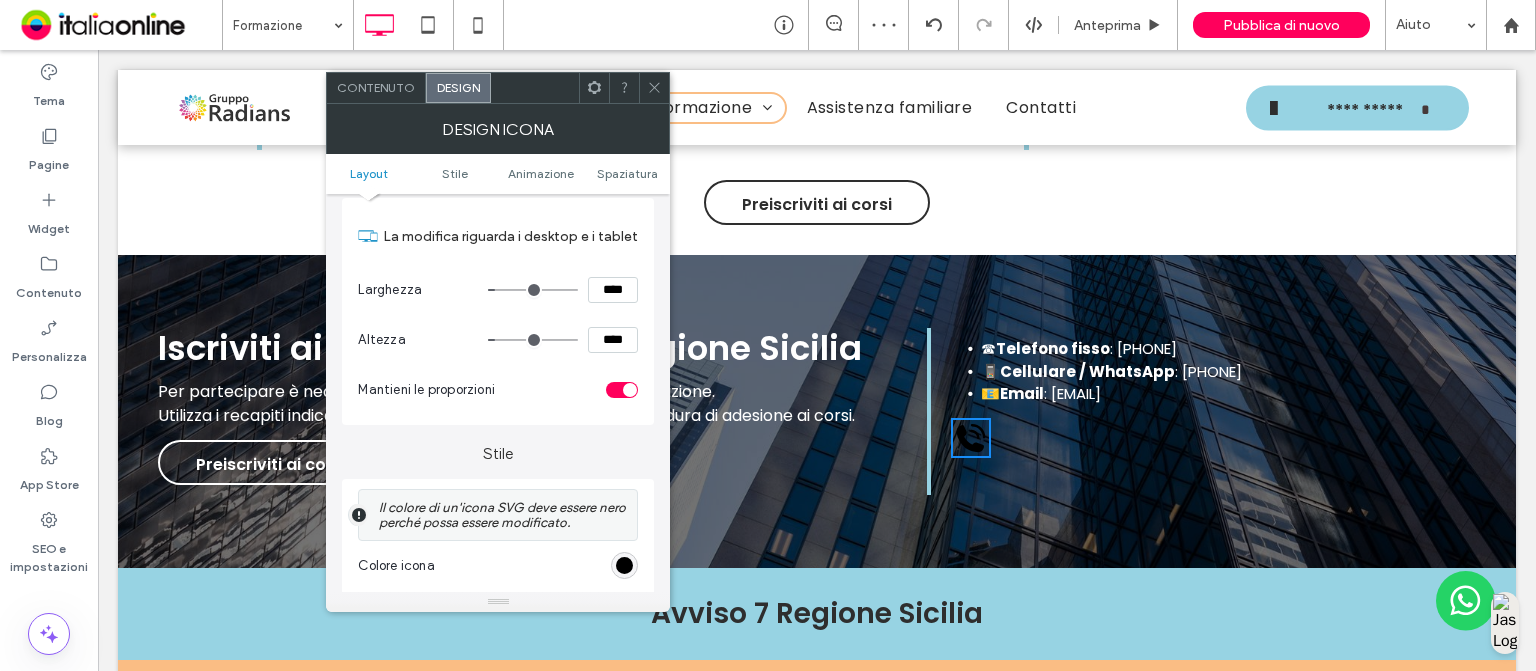 scroll, scrollTop: 184, scrollLeft: 0, axis: vertical 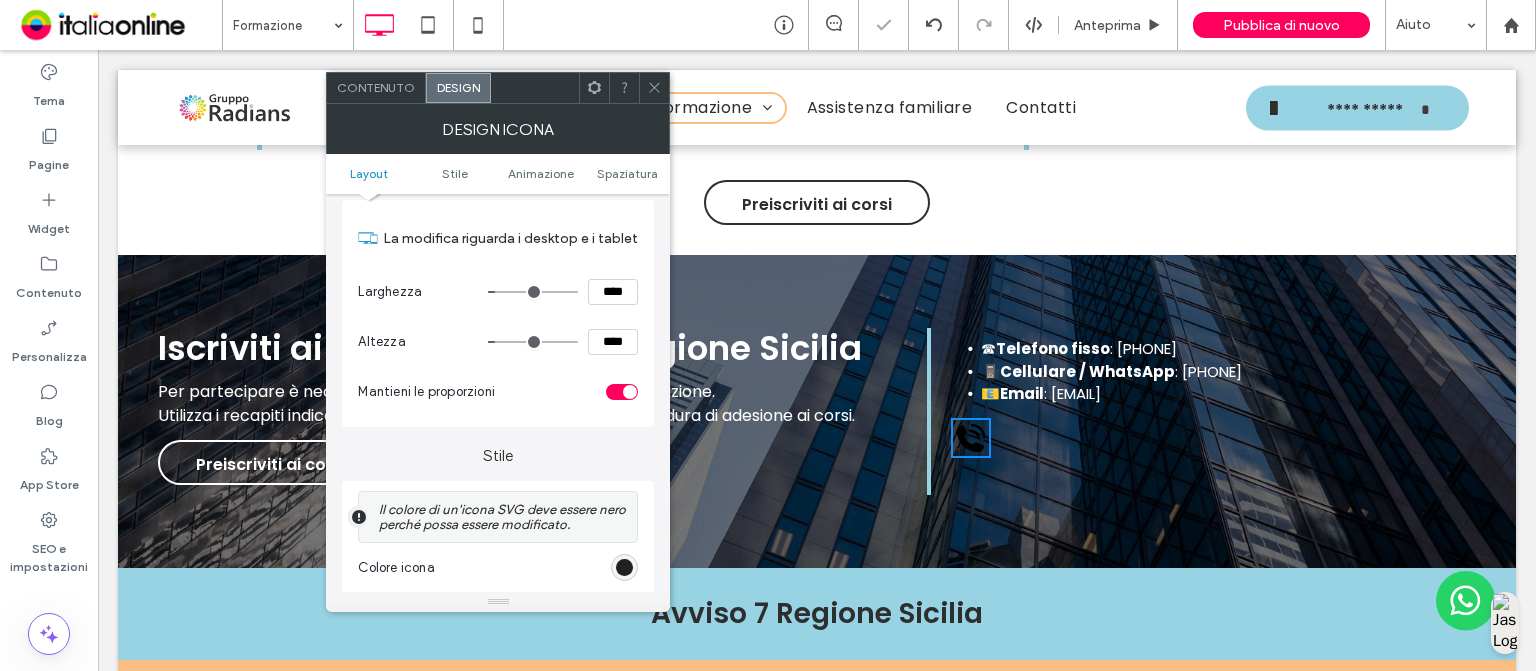 click at bounding box center [624, 567] 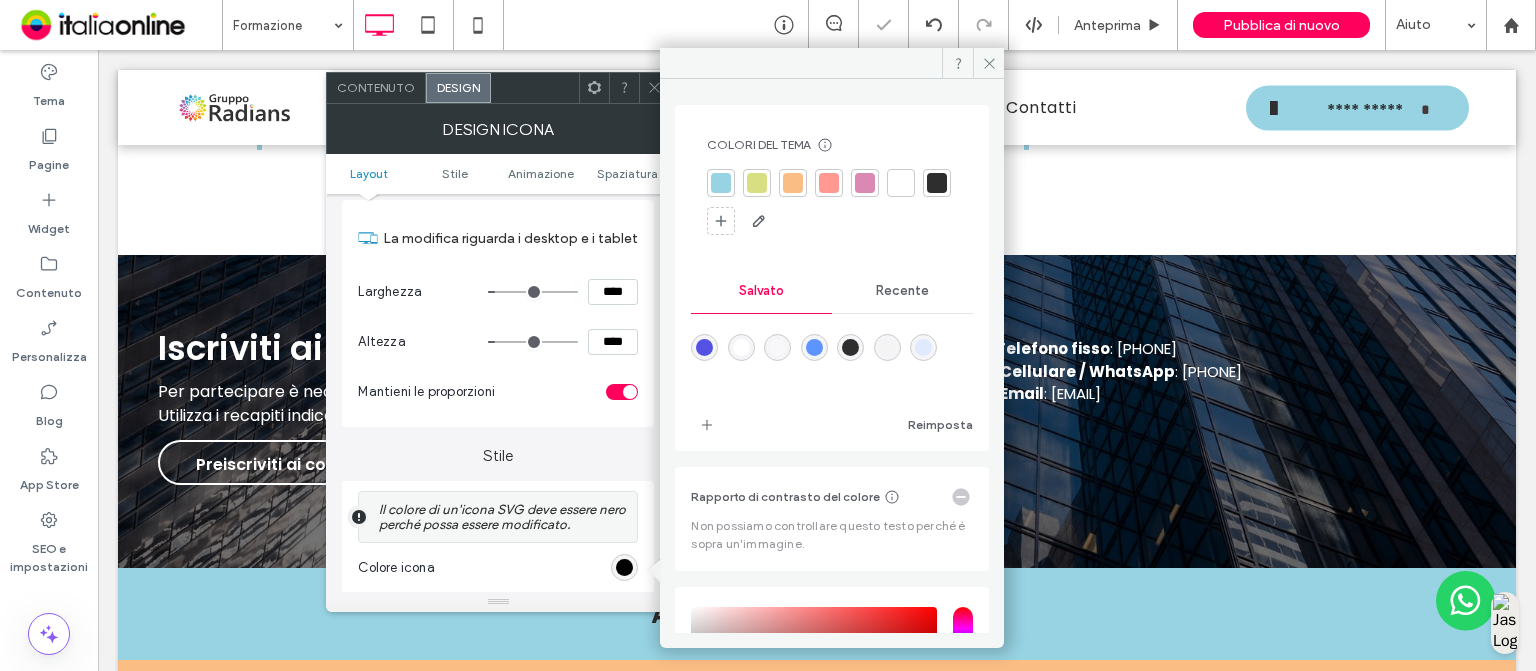 click at bounding box center [901, 183] 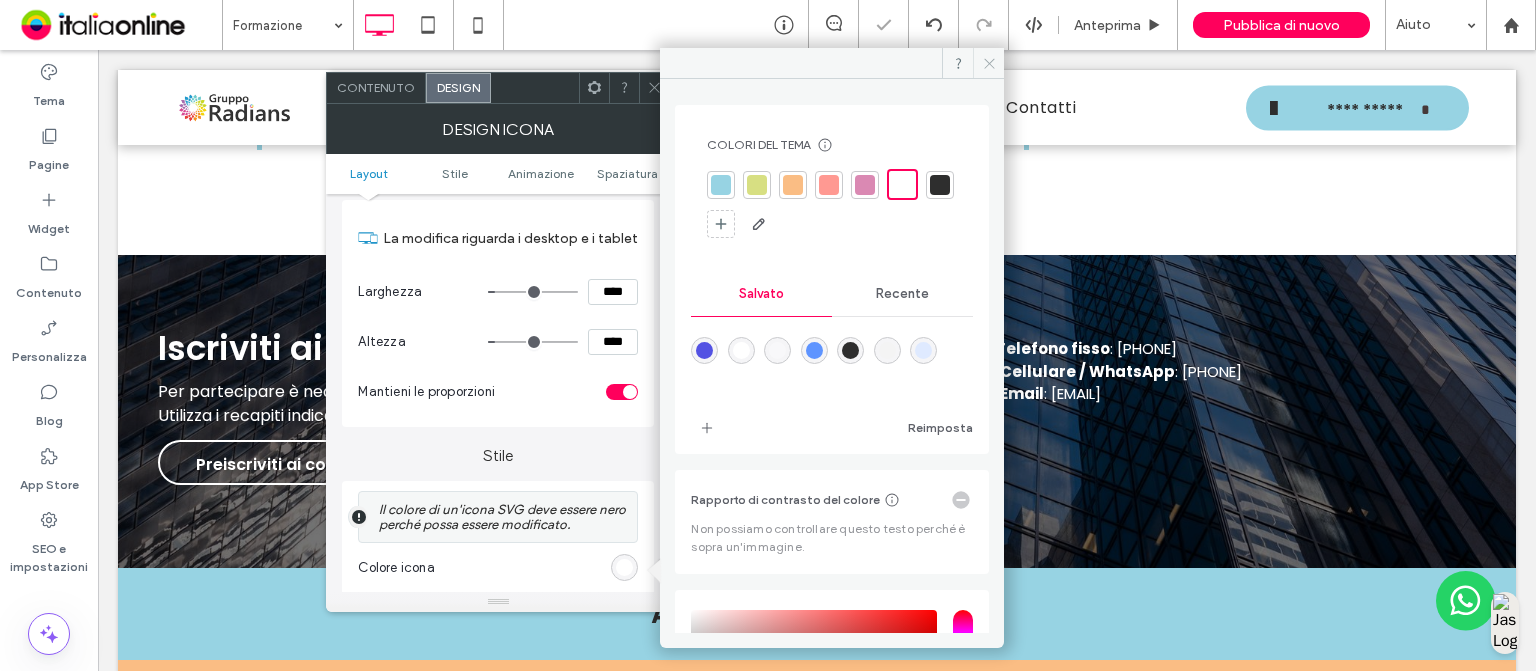 click 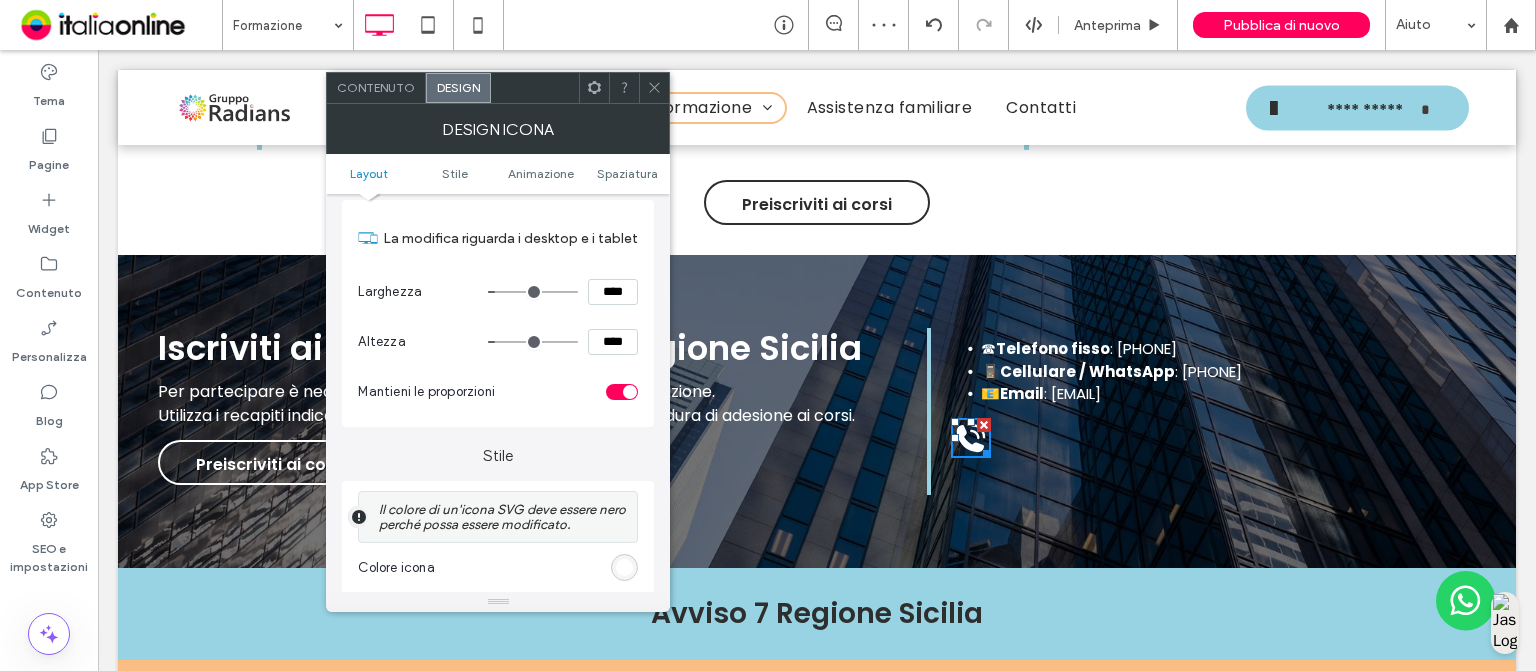 click 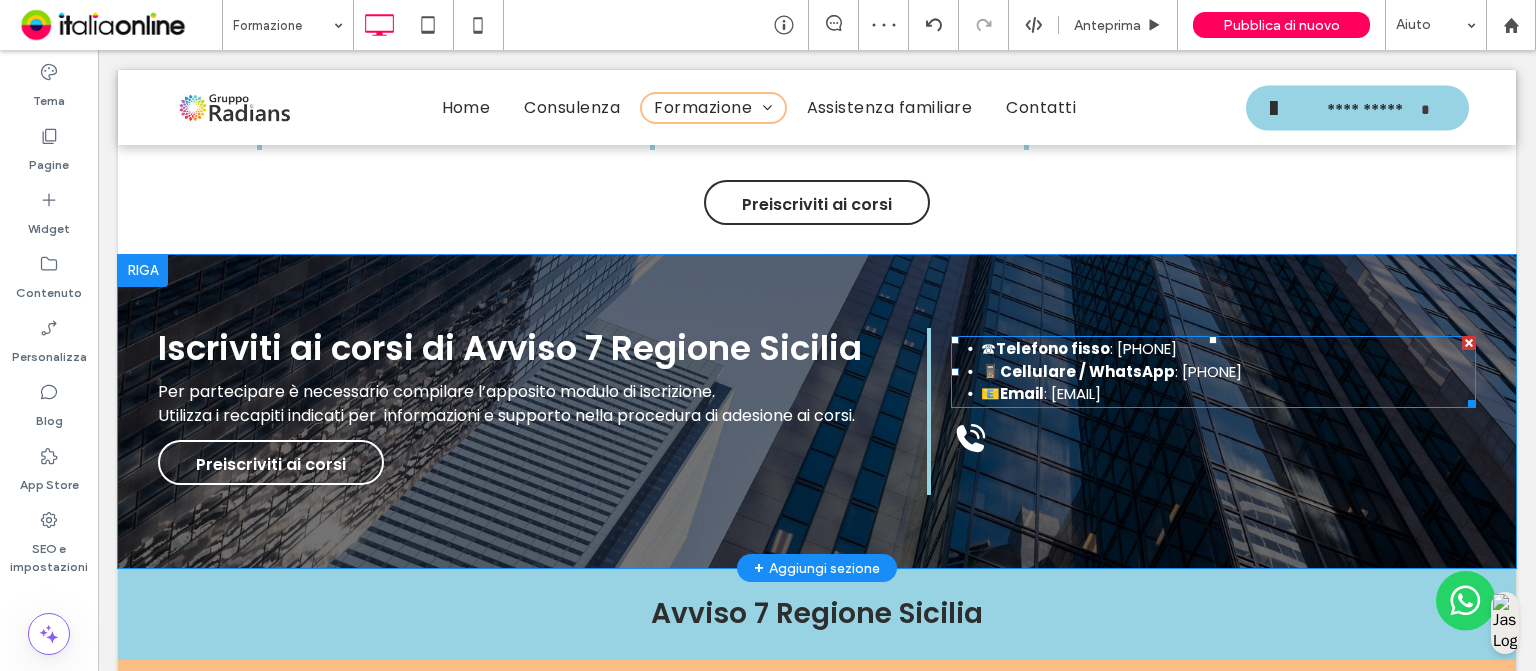 click on "Cellulare / WhatsApp" at bounding box center [1087, 371] 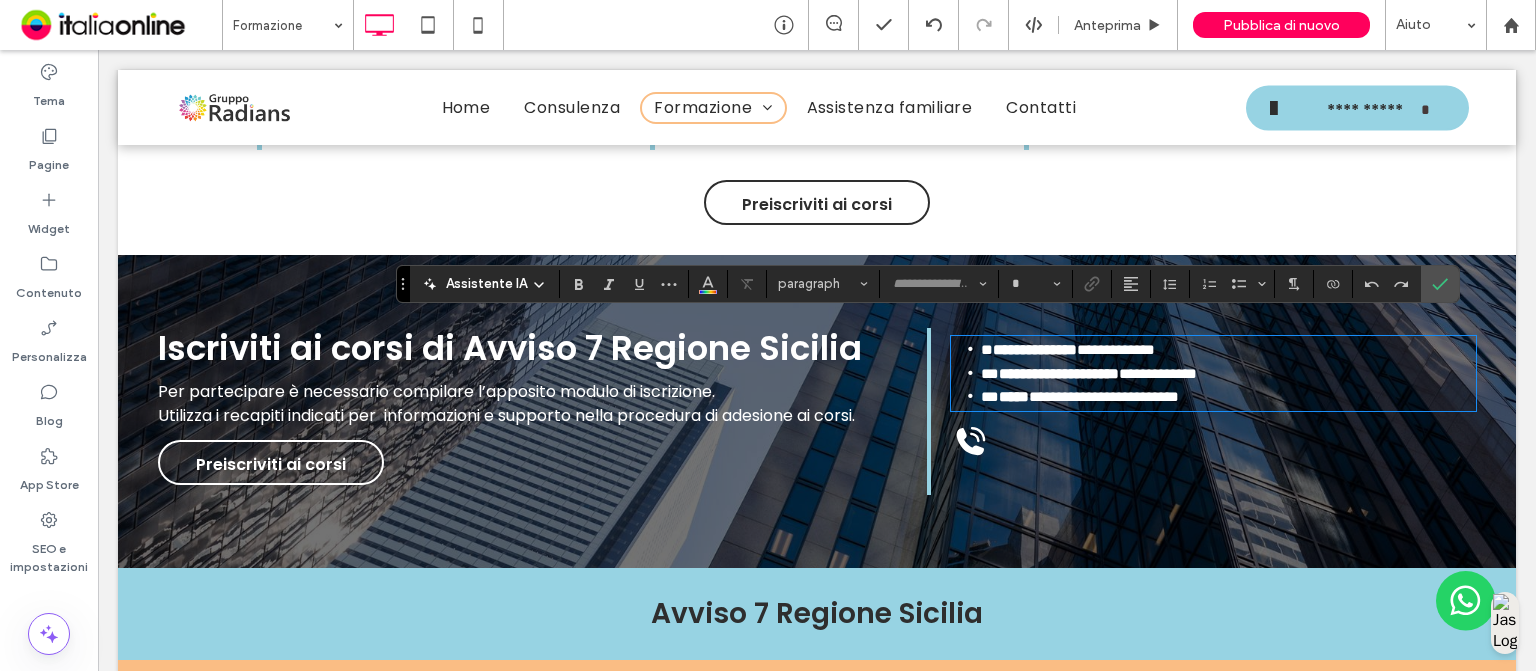 type on "*******" 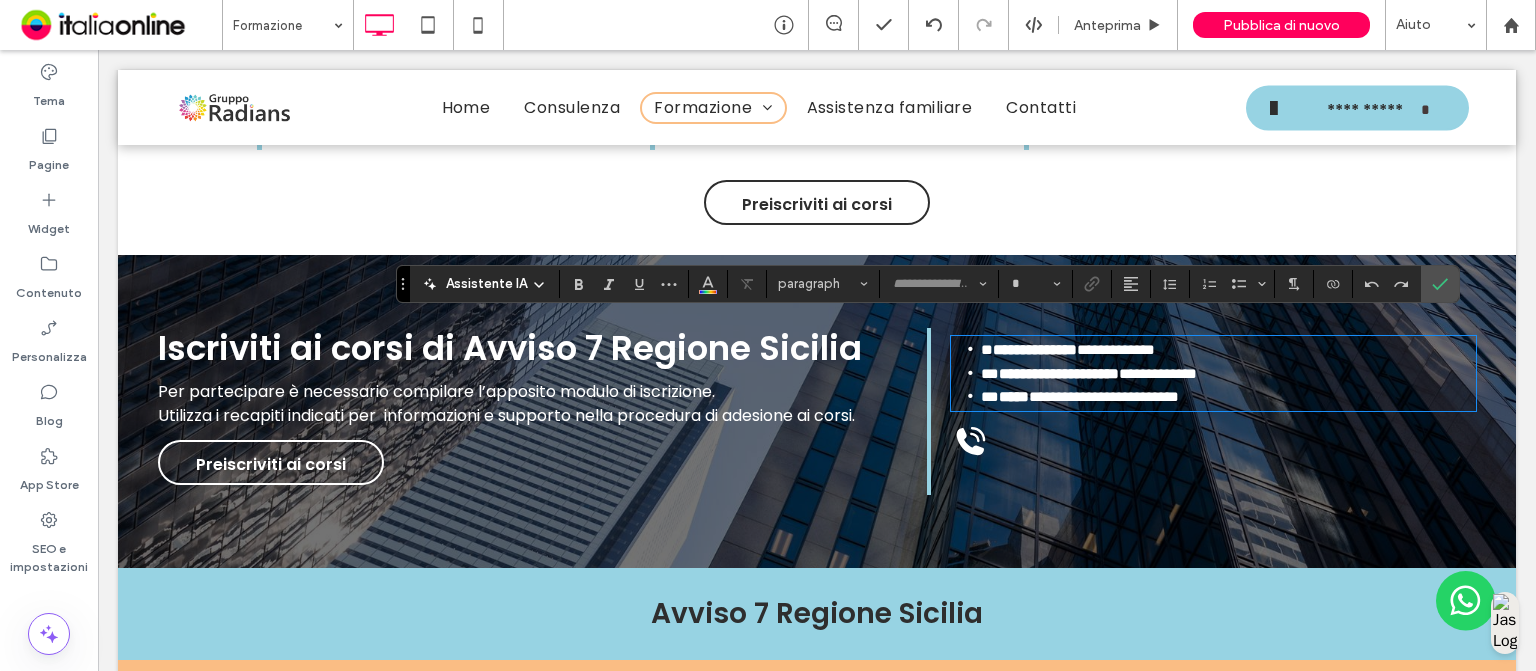 type on "**" 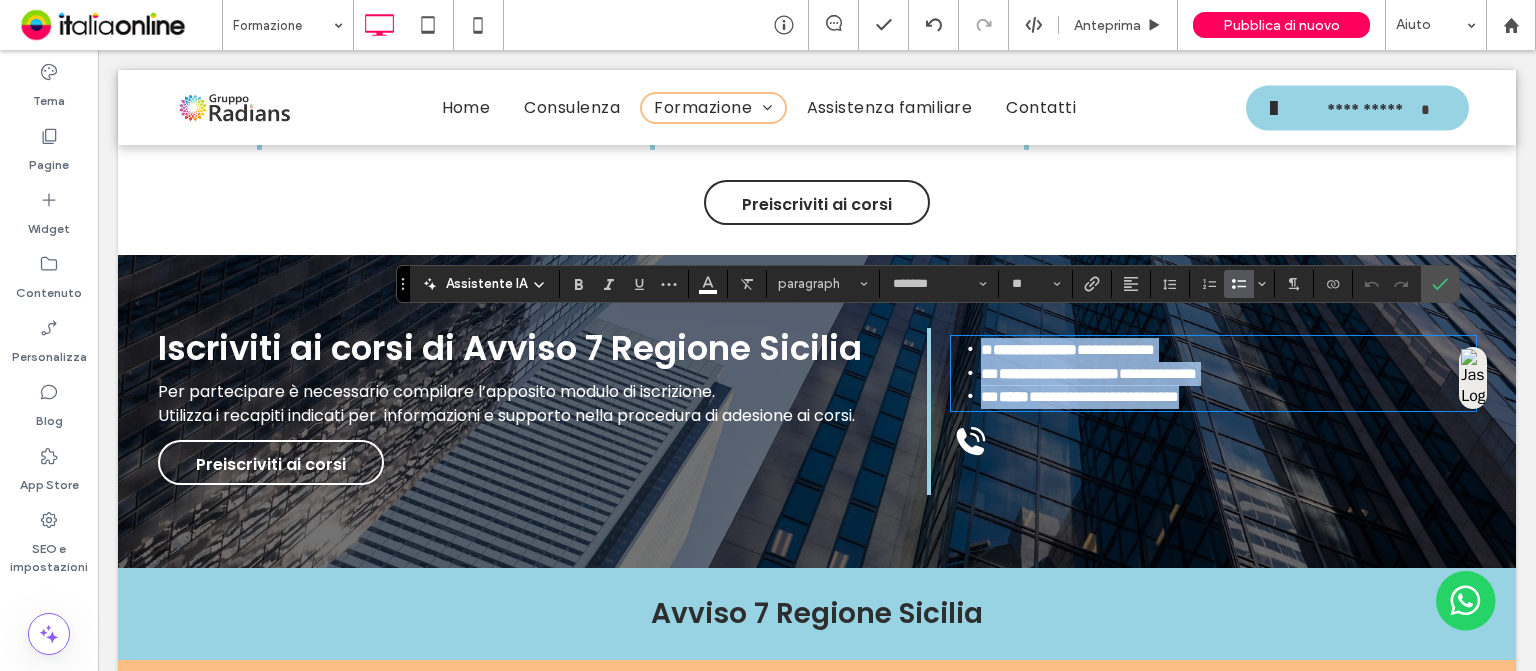 click on "**********" at bounding box center (1116, 349) 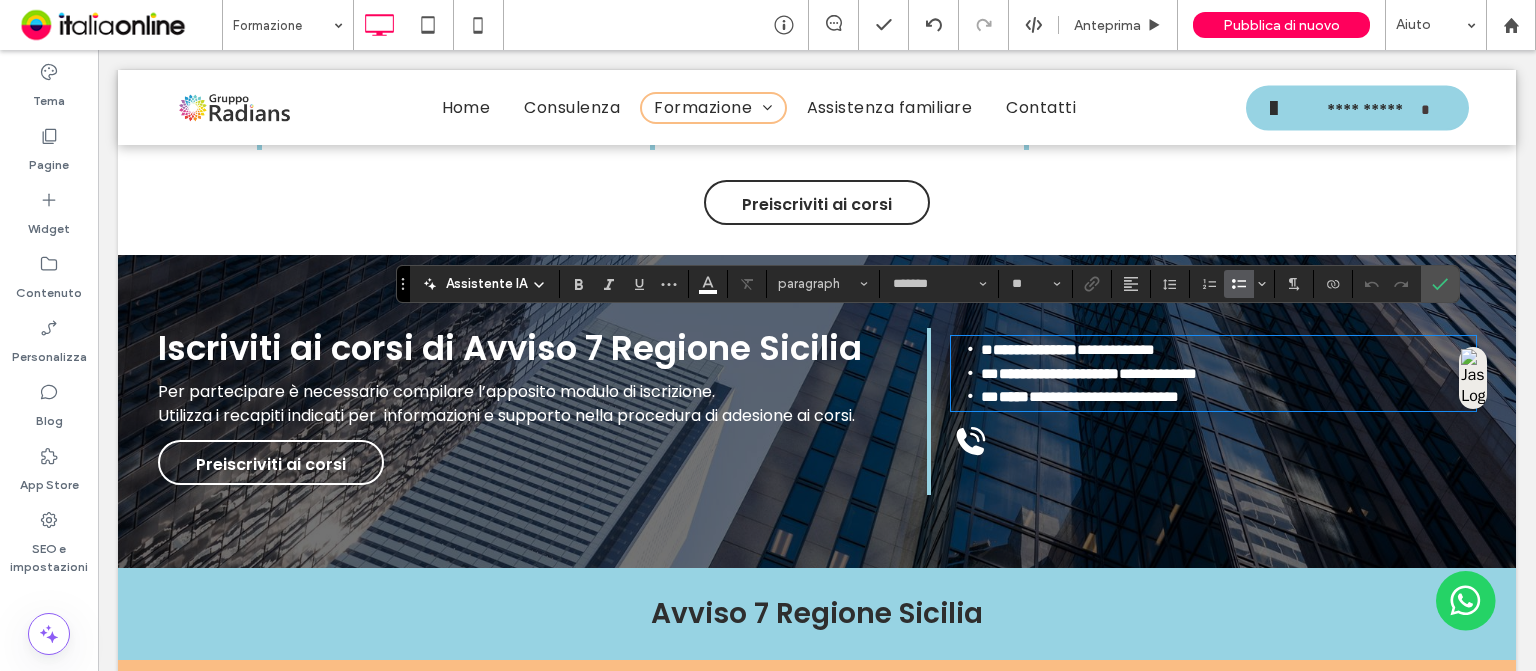 click on "**********" at bounding box center (1116, 349) 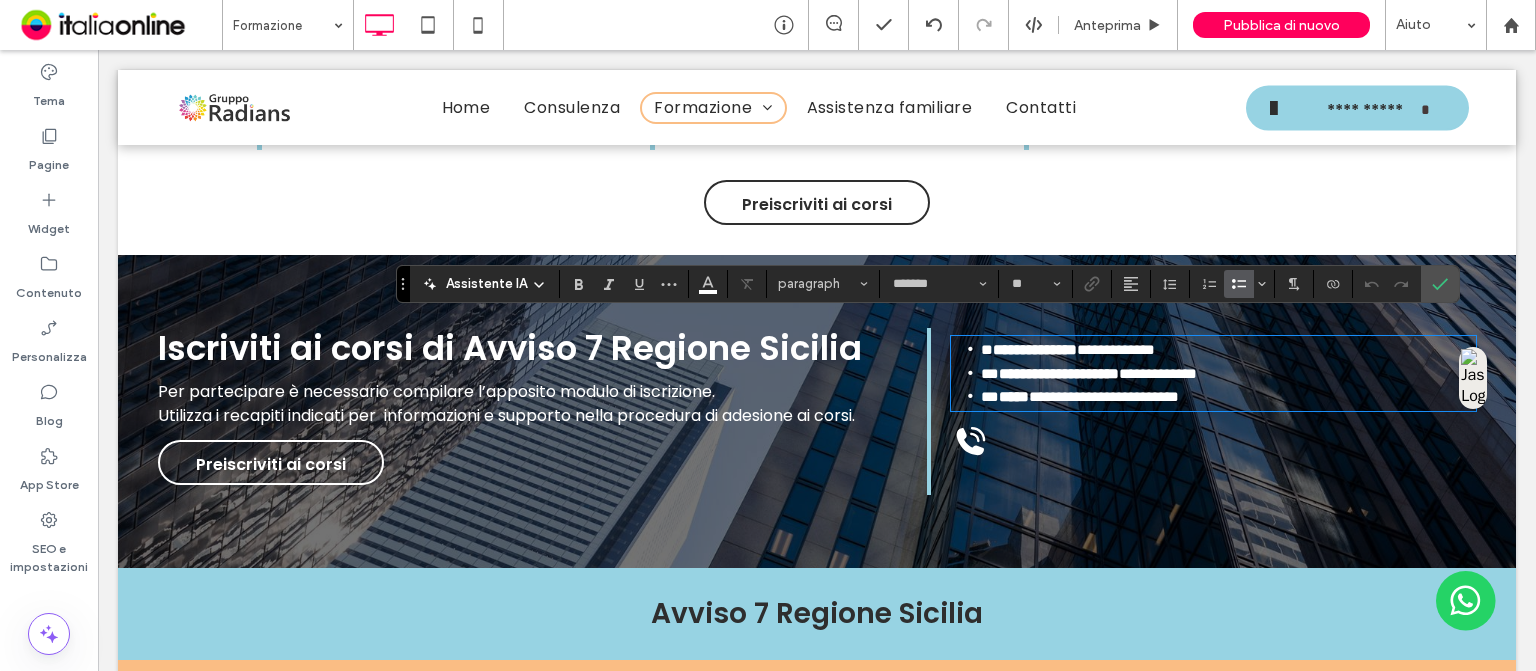 type 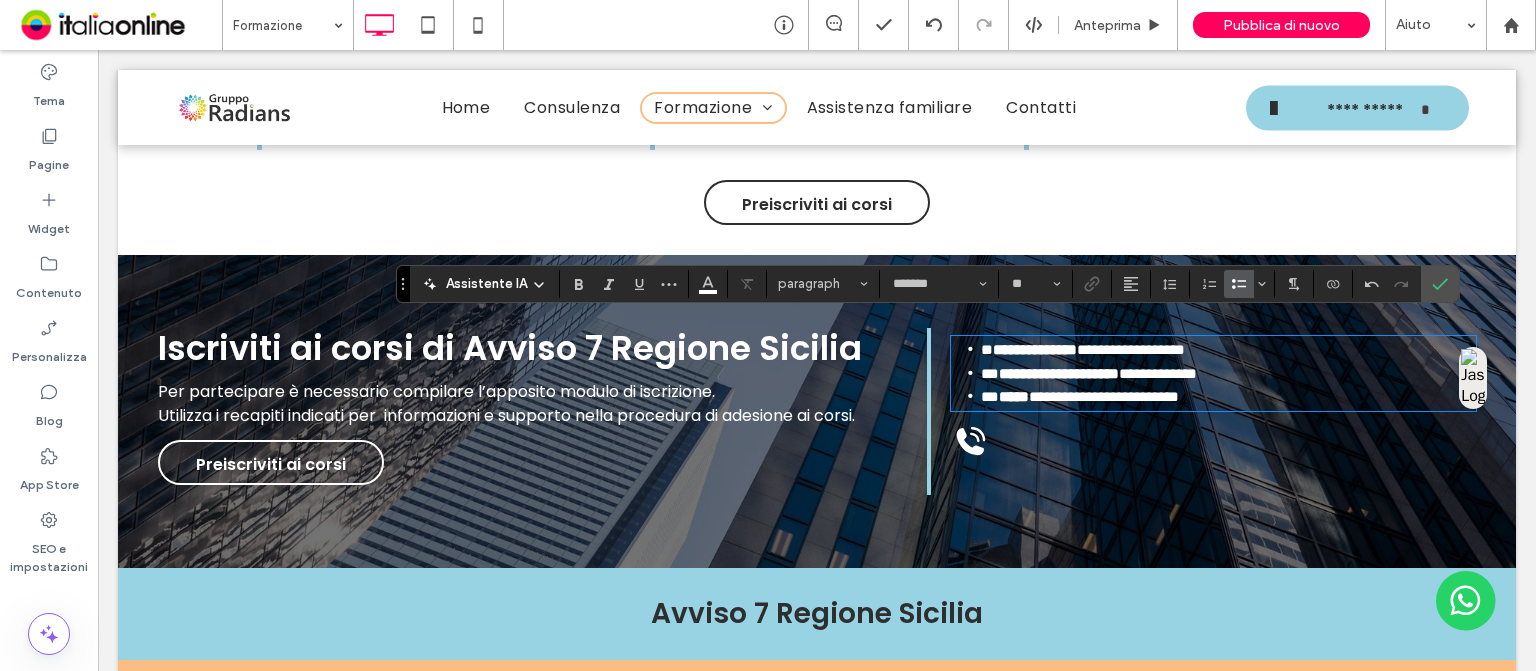 click on "**********" at bounding box center (1158, 373) 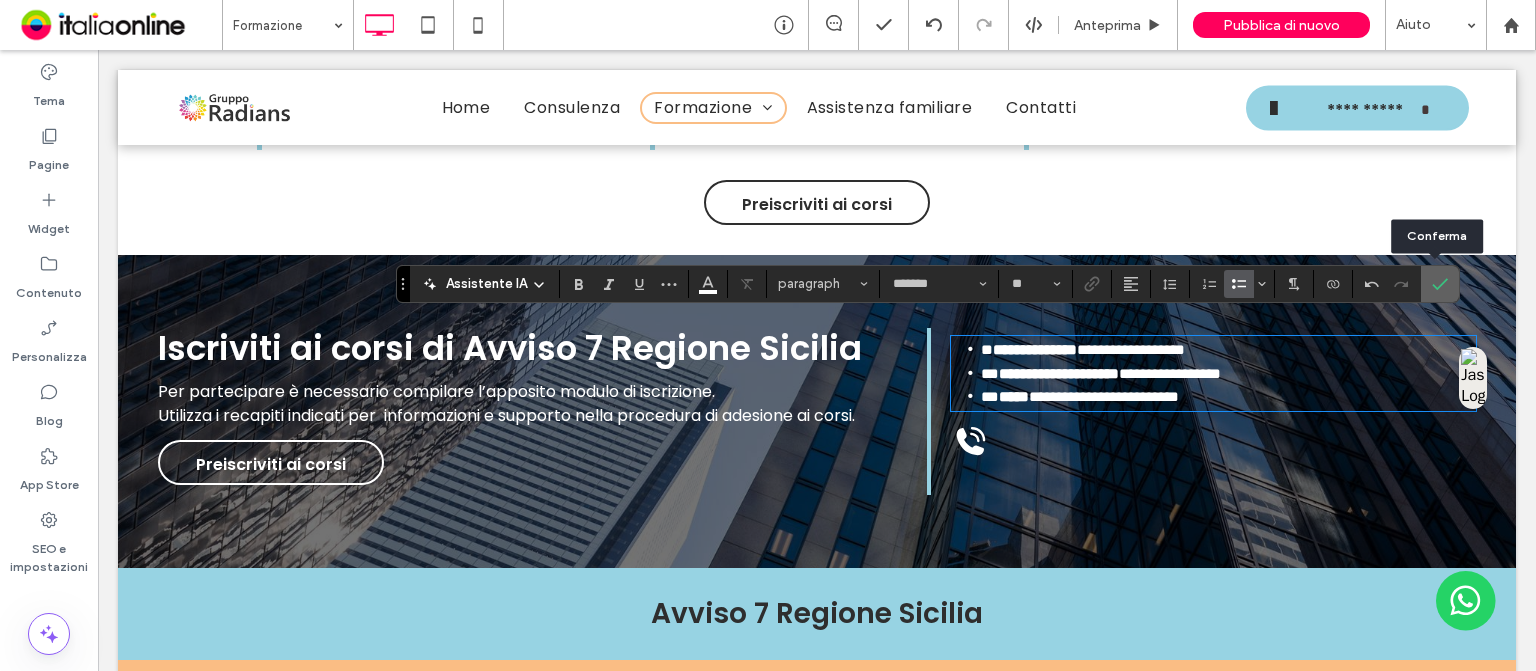 click 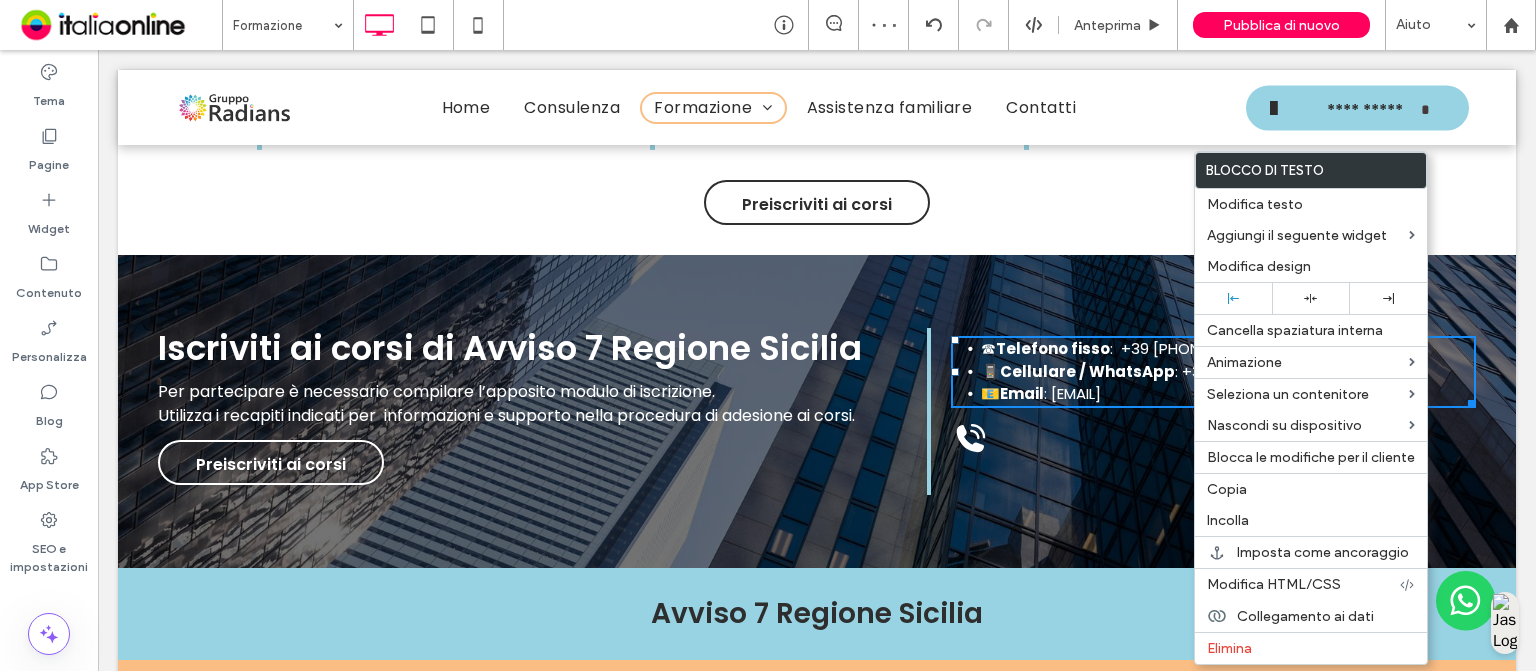 click on "Iscriviti ai corsi di Avviso 7 Regione Sicilia   Per partecipare è necessario compilare l’apposito modulo di iscrizione. Utilizza i recapiti indicati per  informazioni e supporto nella procedura di adesione ai corsi.
Click To Paste     Click To Paste
Preiscriviti ai corsi
Click To Paste     Click To Paste     ☎  Telefono fisso :  +39 095 0904795 📱  Cellulare / WhatsApp : +39 351 9584685 📧  Email : grupporadians@gmail.com
Riga + Aggiungi sezione" at bounding box center [817, 411] 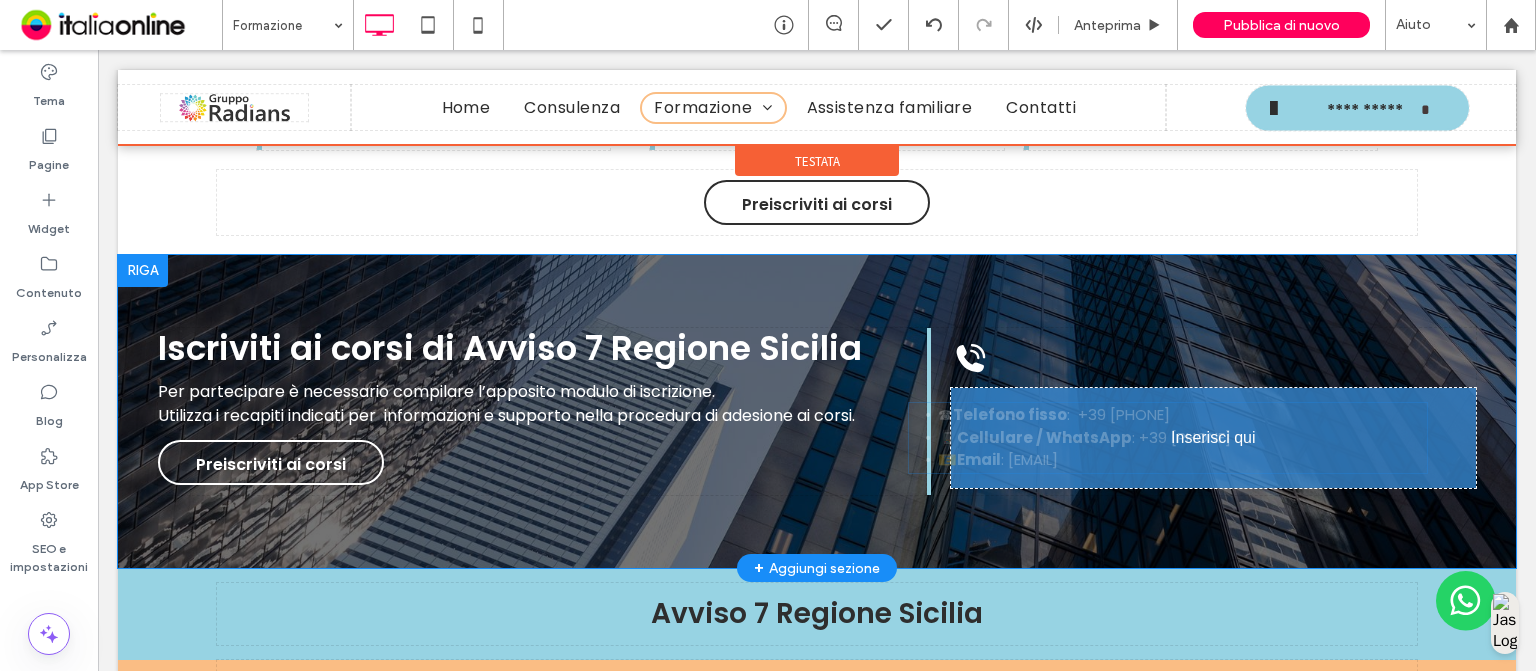 drag, startPoint x: 1041, startPoint y: 344, endPoint x: 1002, endPoint y: 403, distance: 70.724815 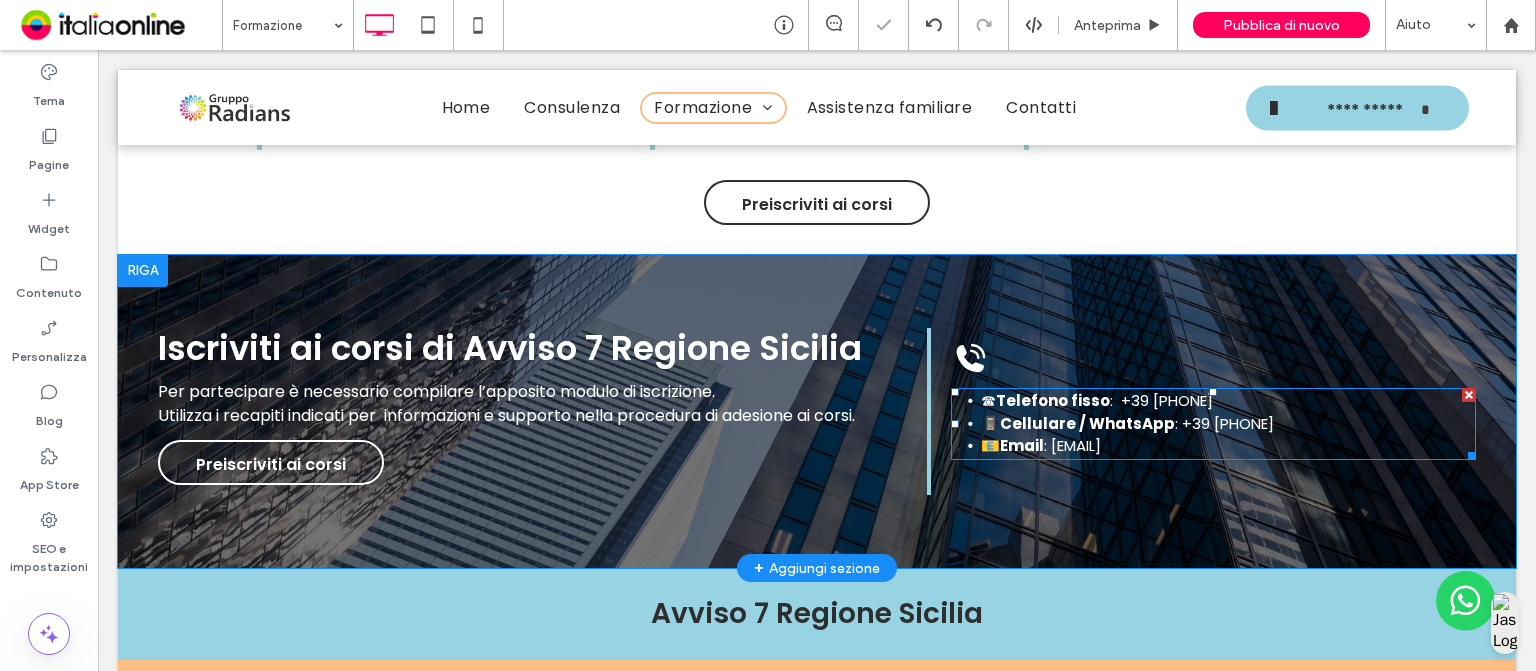 click on "Telefono fisso" at bounding box center [1053, 400] 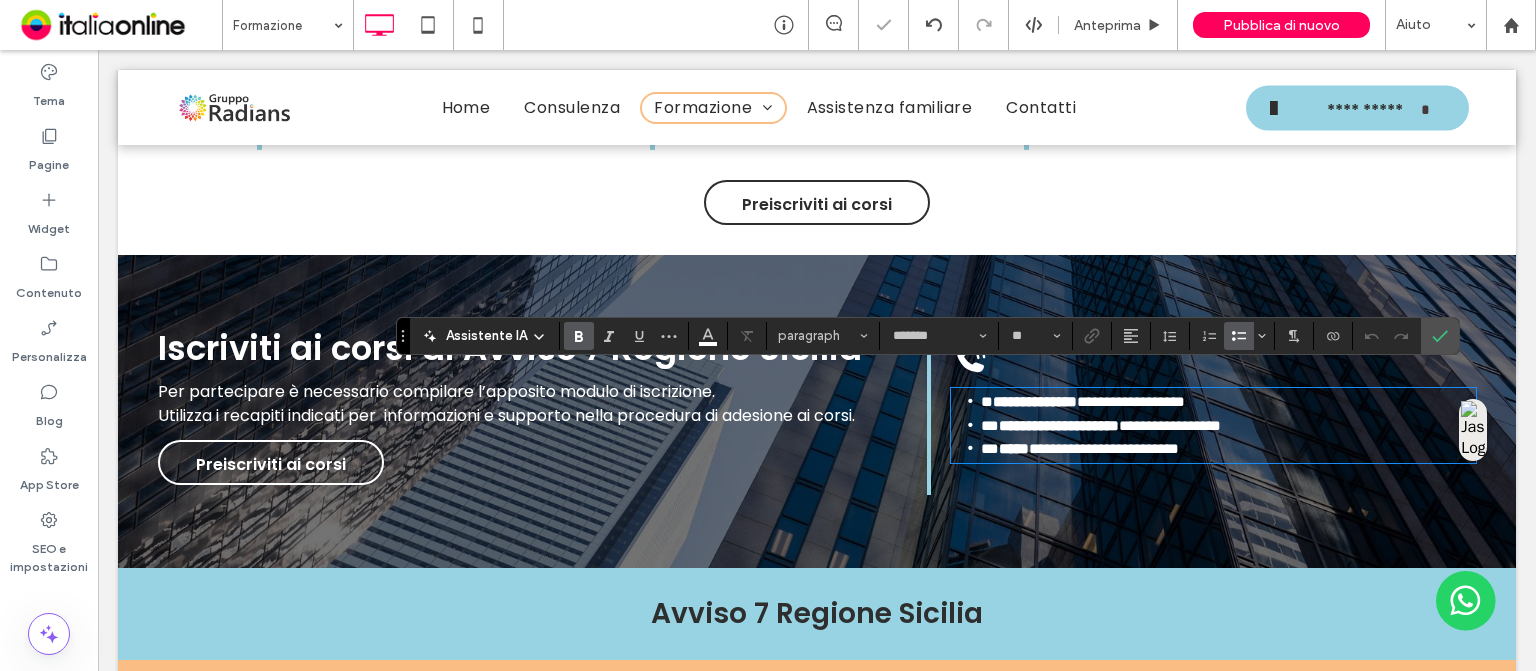 click on "**********" at bounding box center (1035, 401) 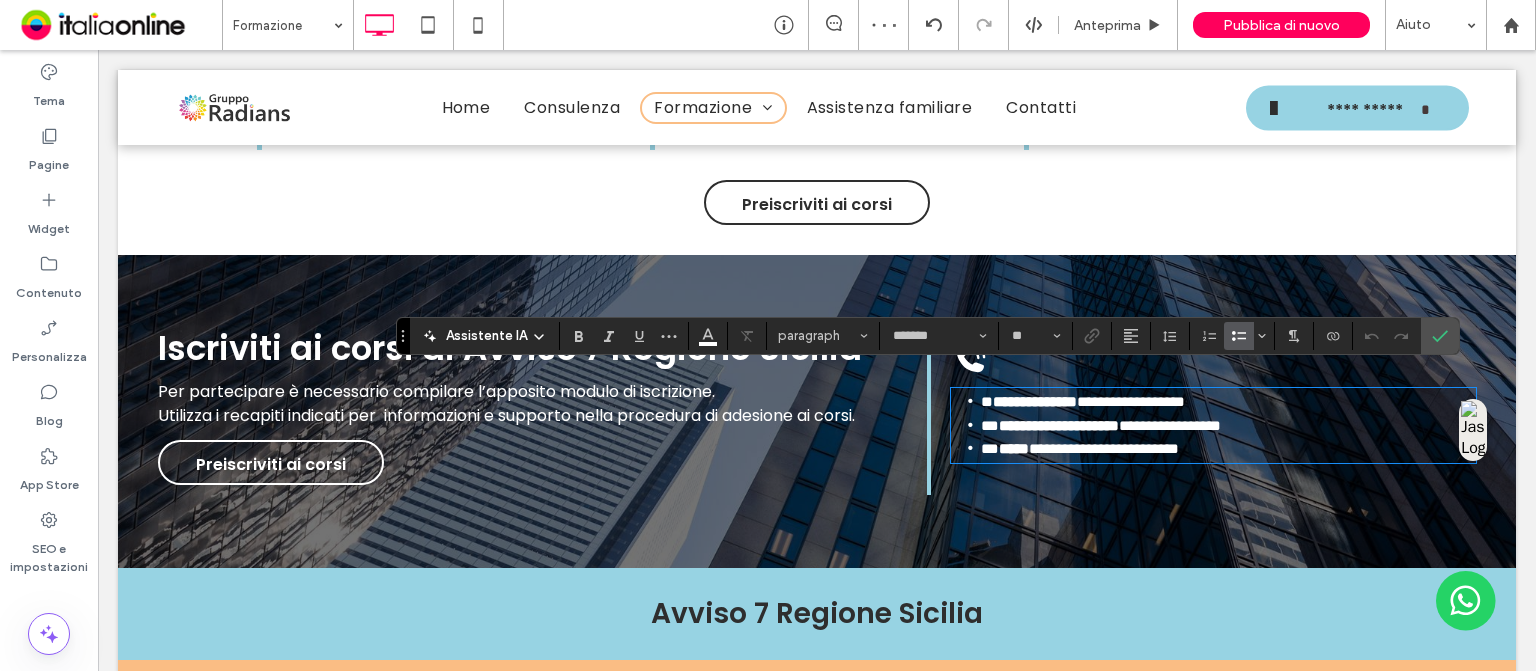 click on "**********" at bounding box center [1035, 401] 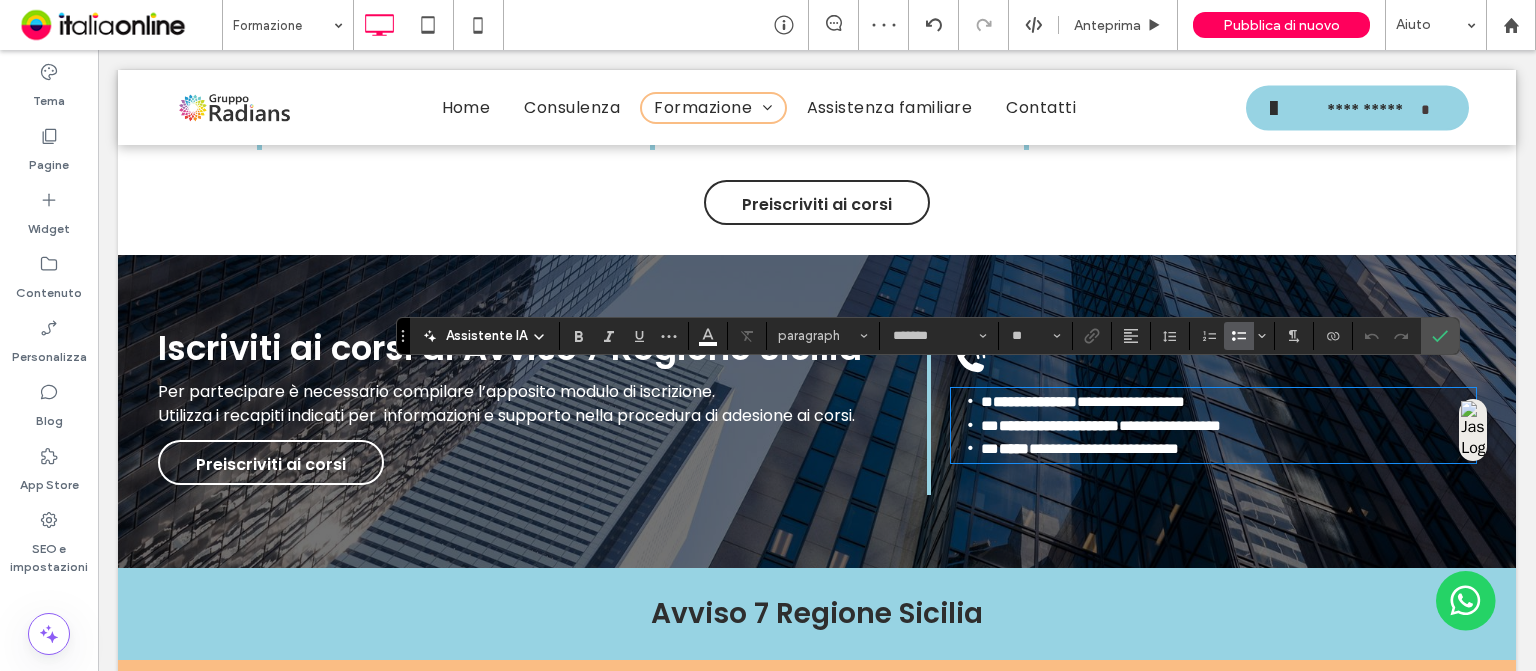 type 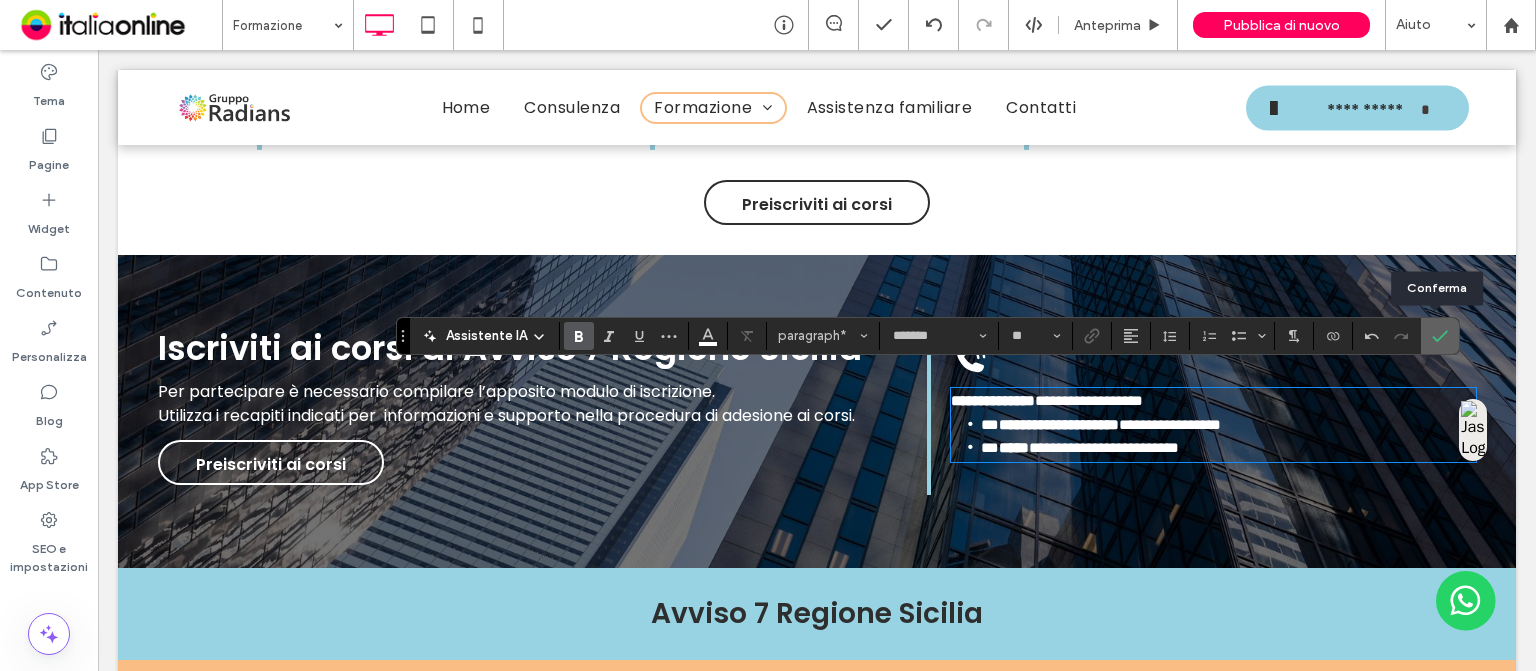 click 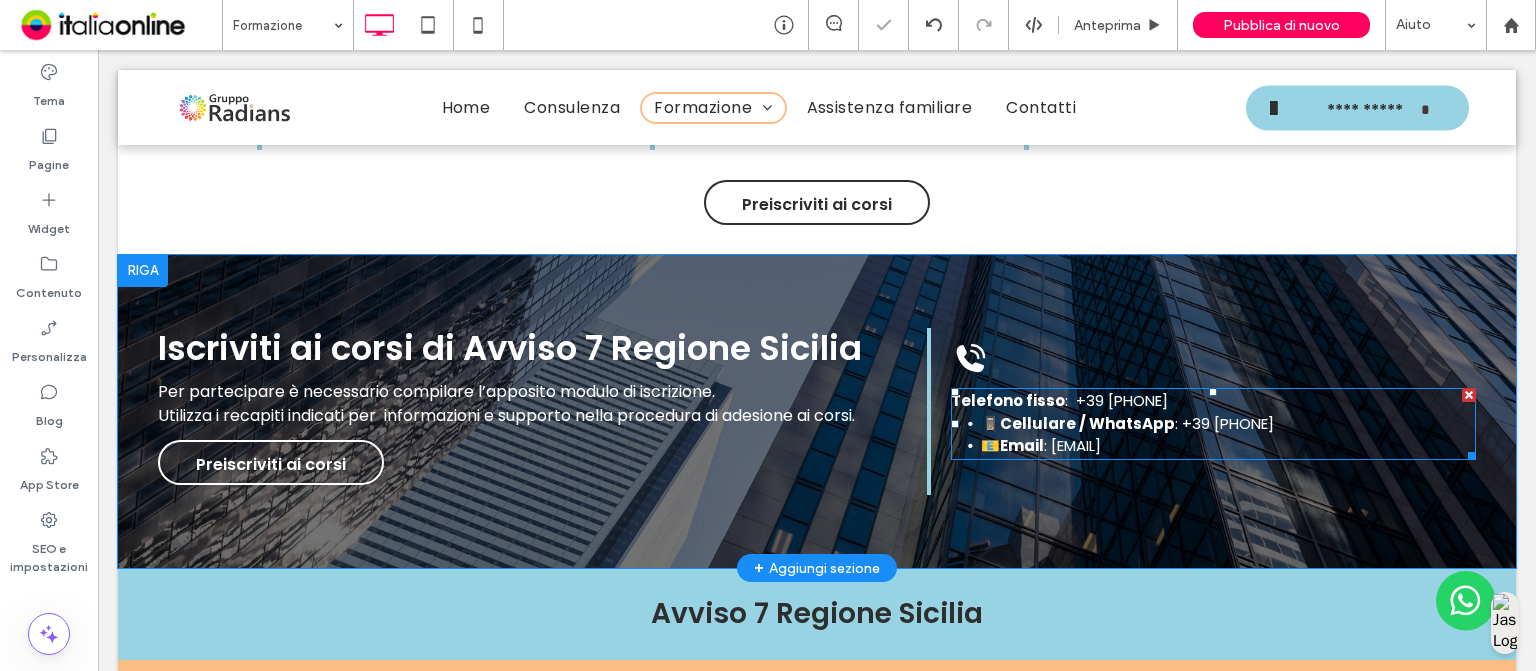 click on ": +39 351 9584685" at bounding box center [1224, 423] 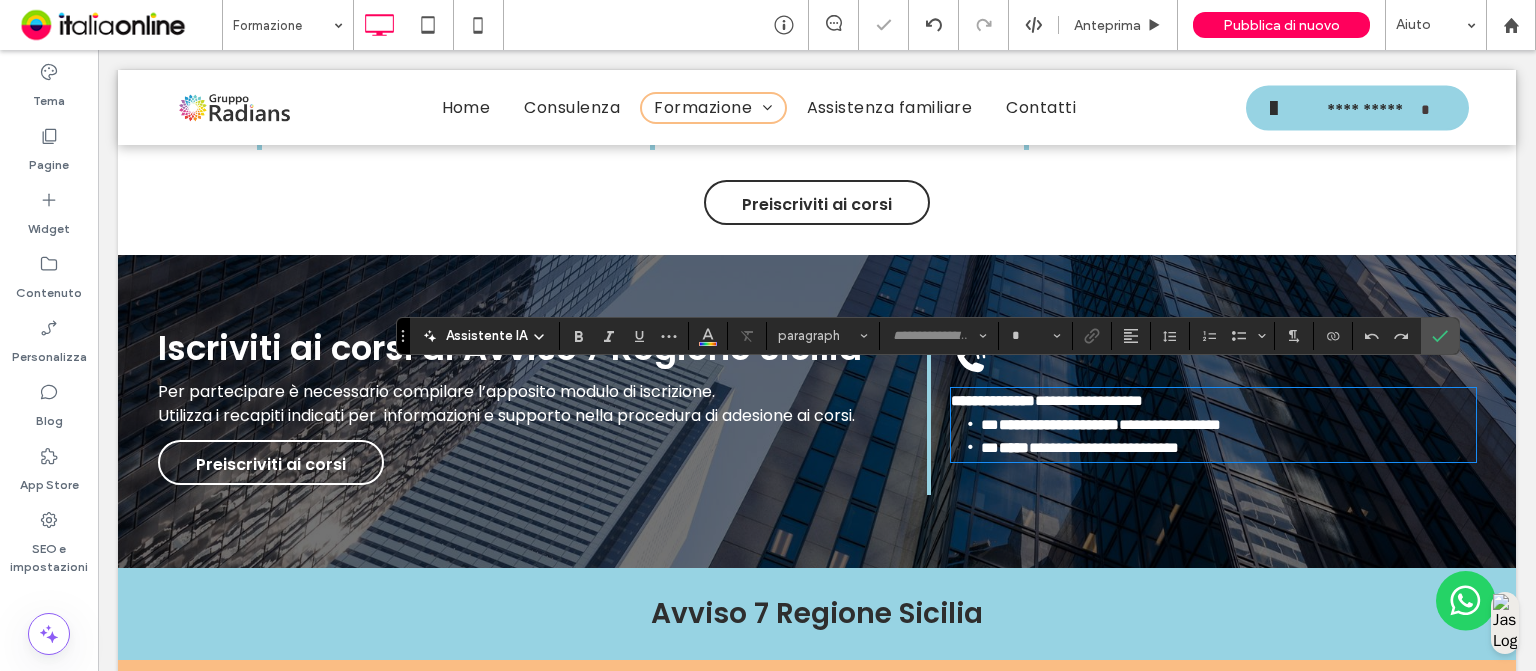 type on "*******" 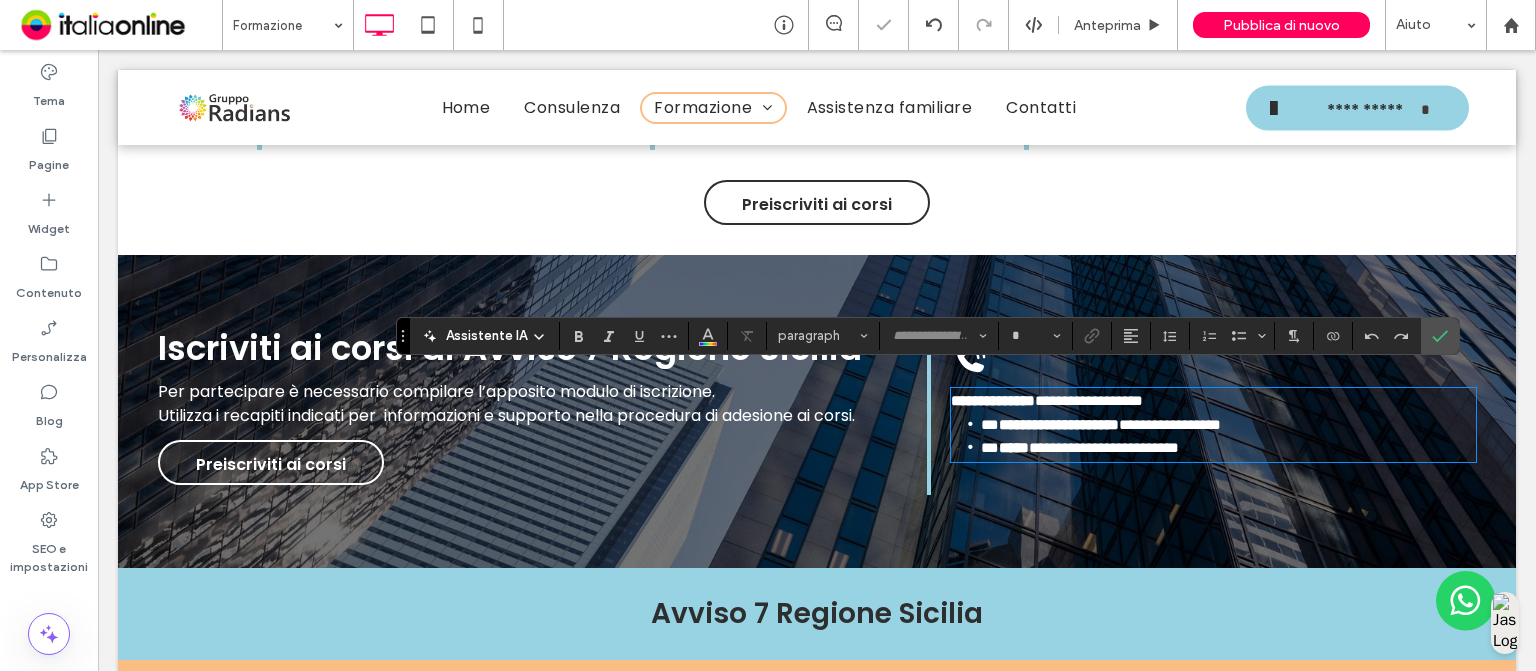 type on "**" 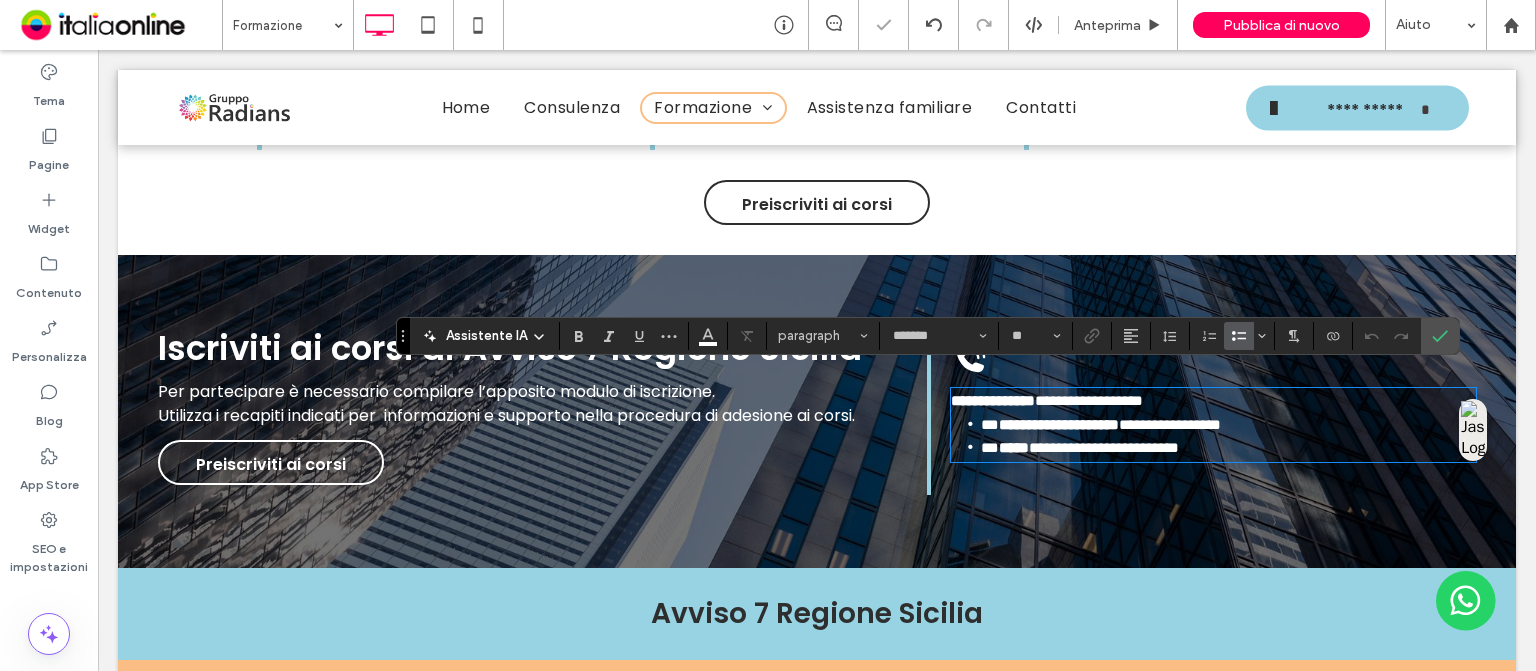 click on "**********" at bounding box center [1170, 424] 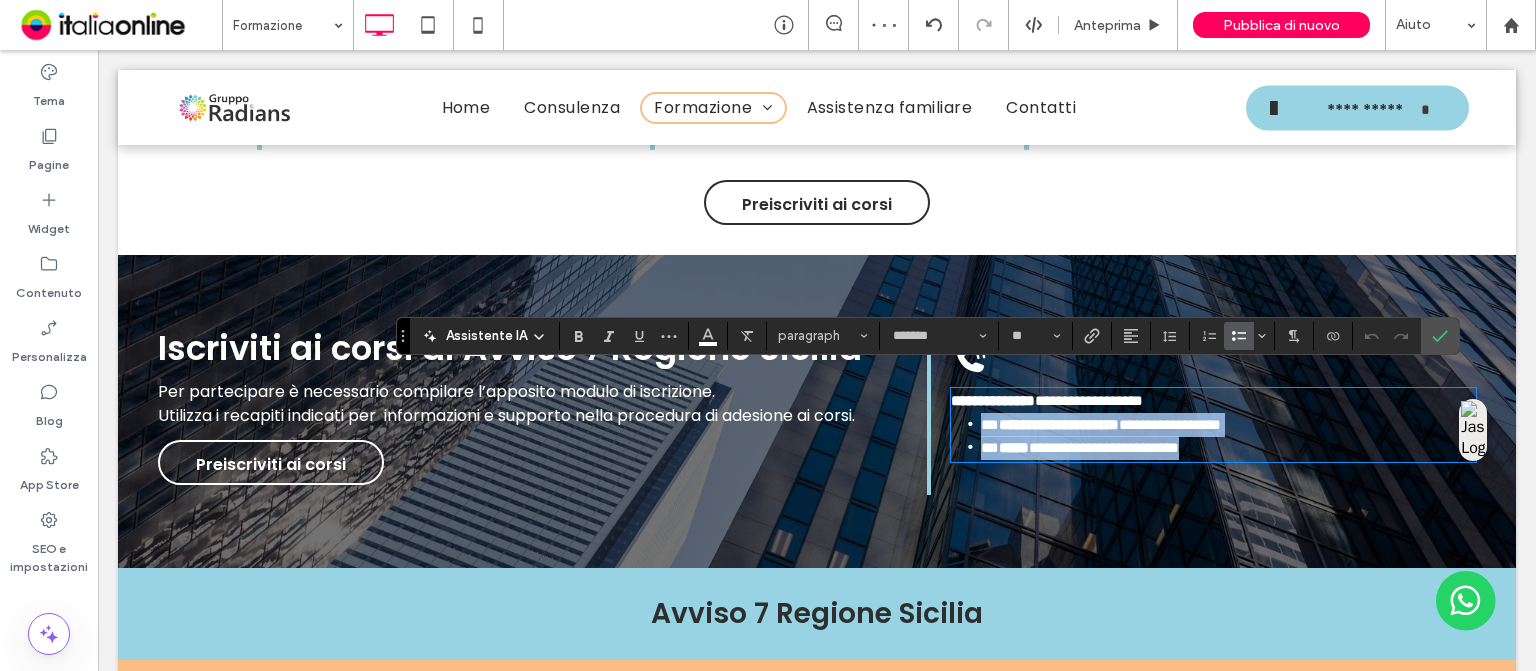 drag, startPoint x: 1274, startPoint y: 429, endPoint x: 953, endPoint y: 403, distance: 322.05124 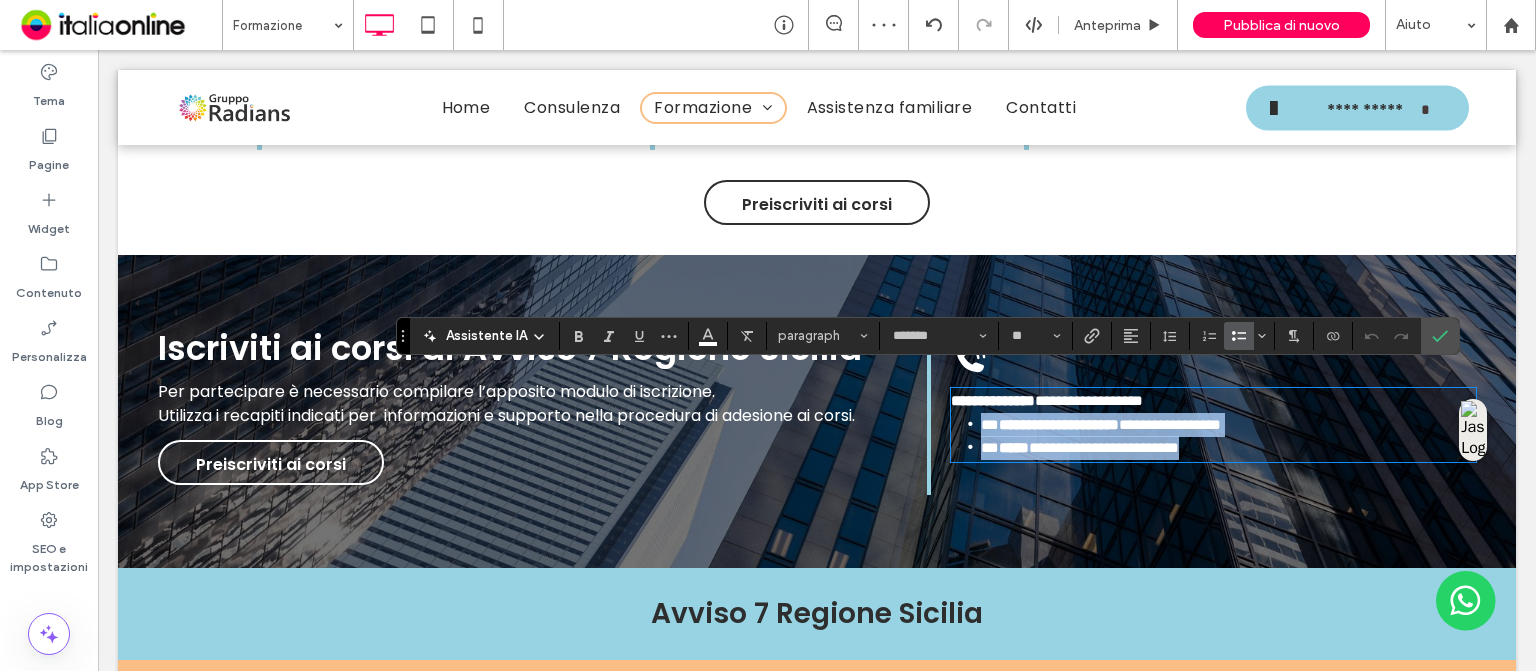click on "**********" at bounding box center [1213, 436] 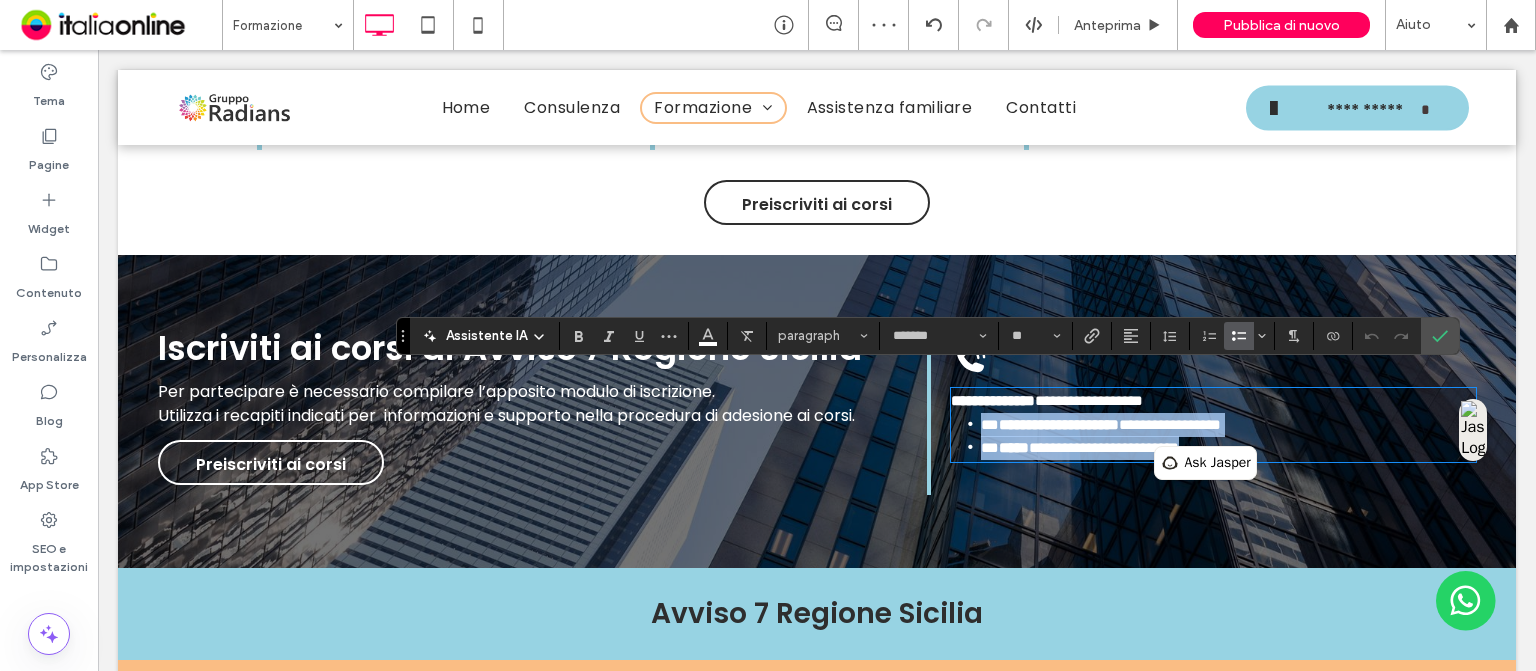 type 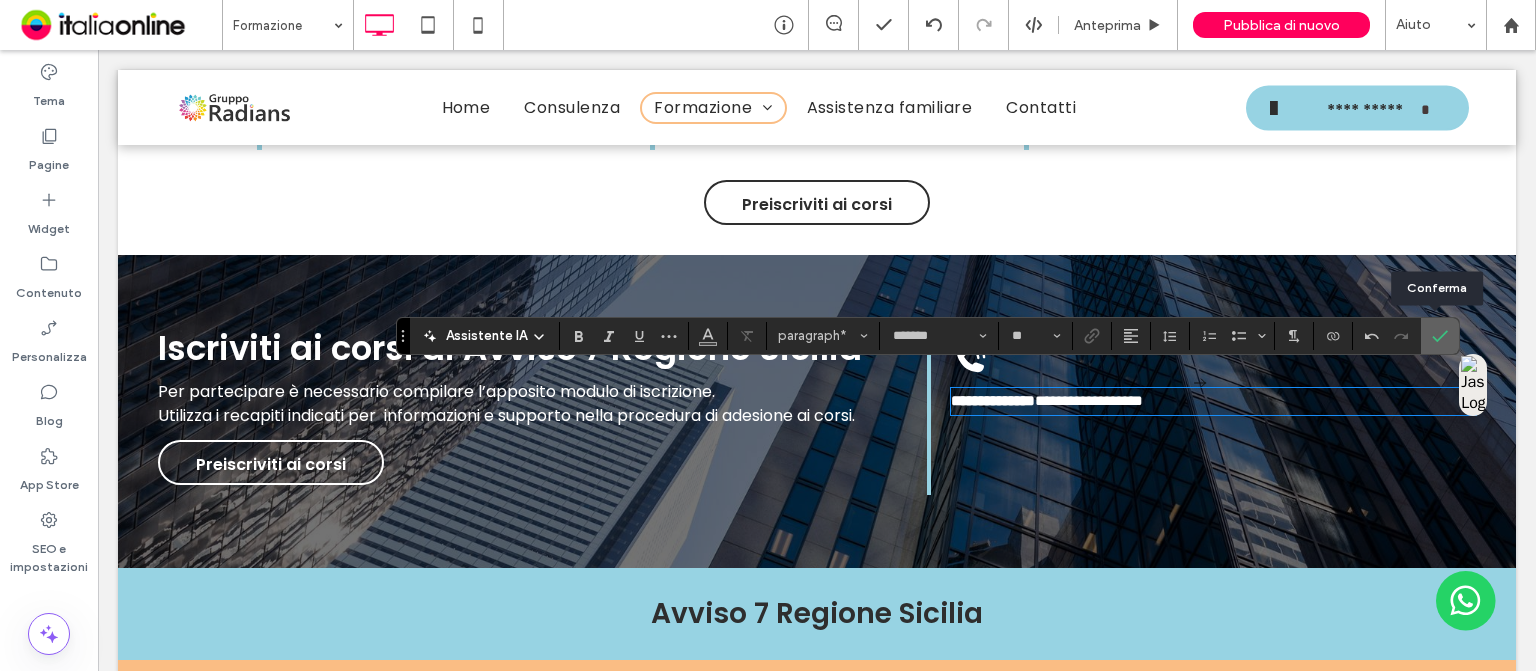 click 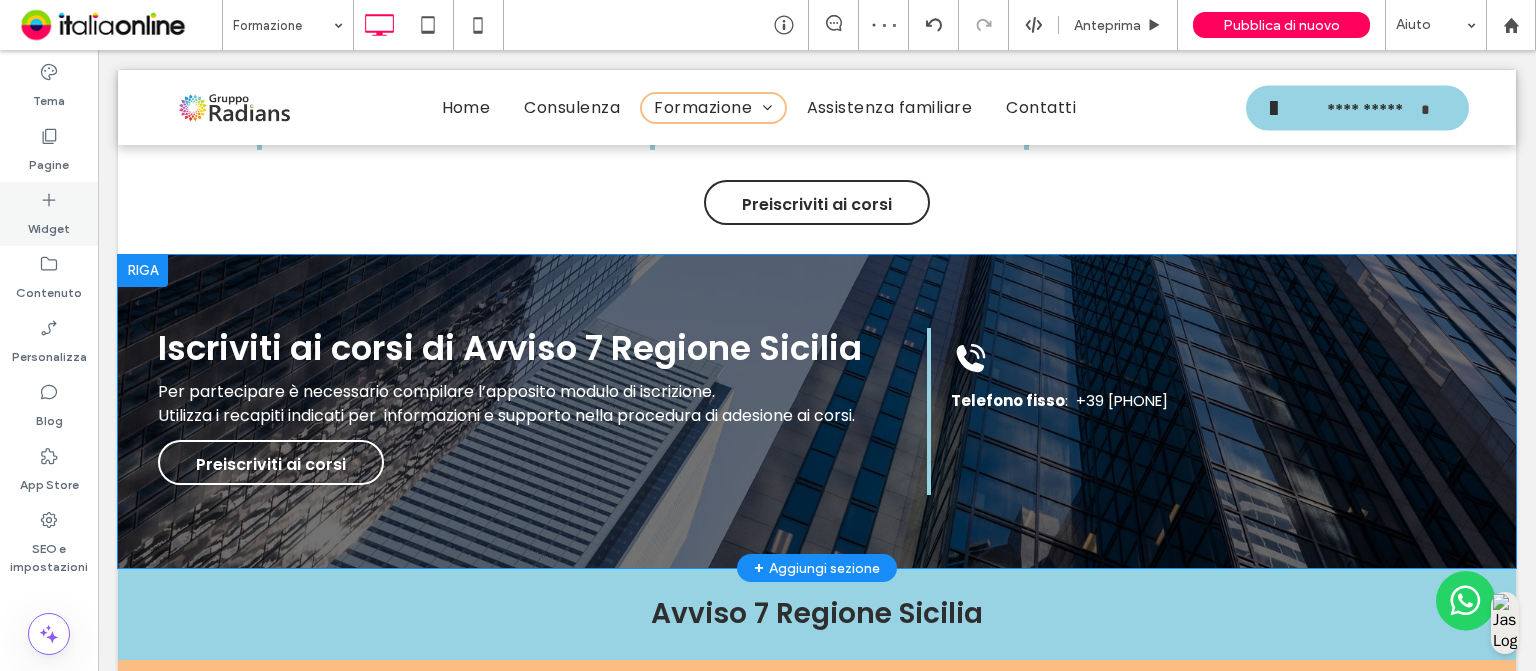click on "Widget" at bounding box center (49, 224) 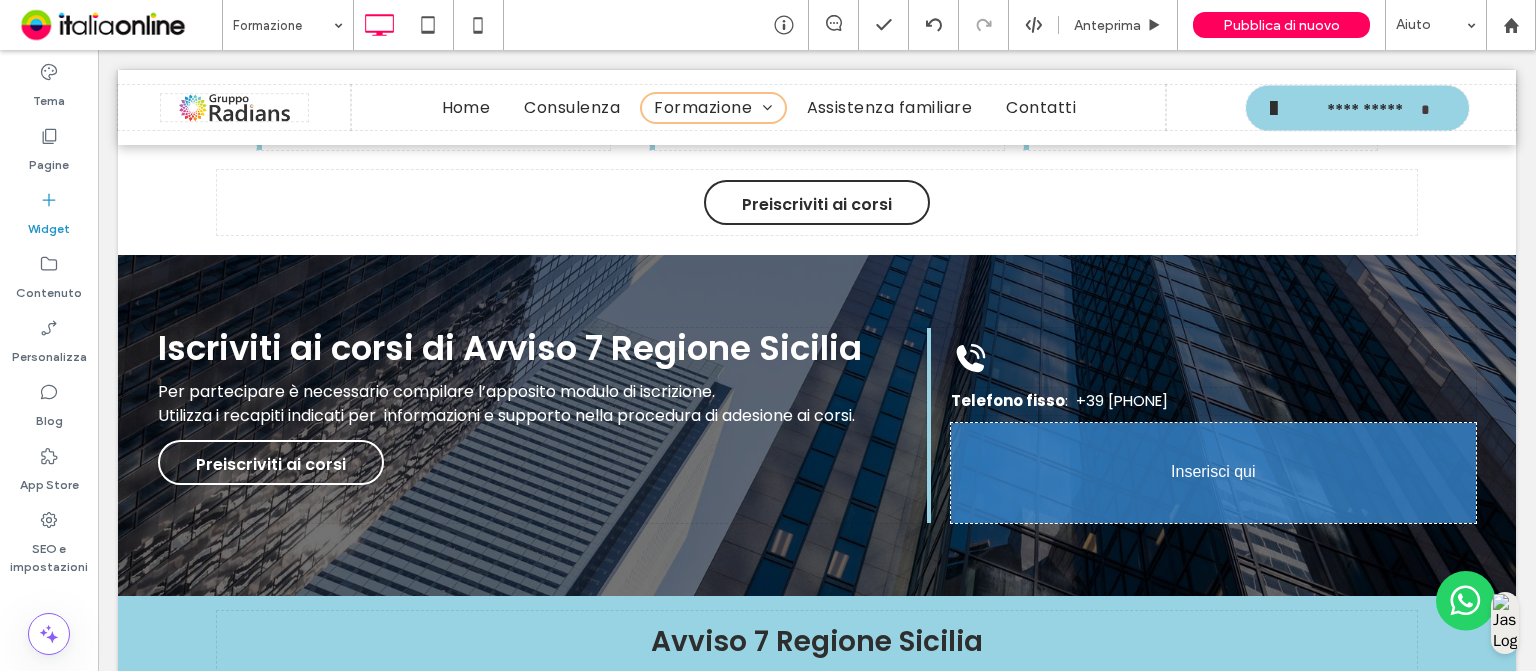 scroll, scrollTop: 4283, scrollLeft: 0, axis: vertical 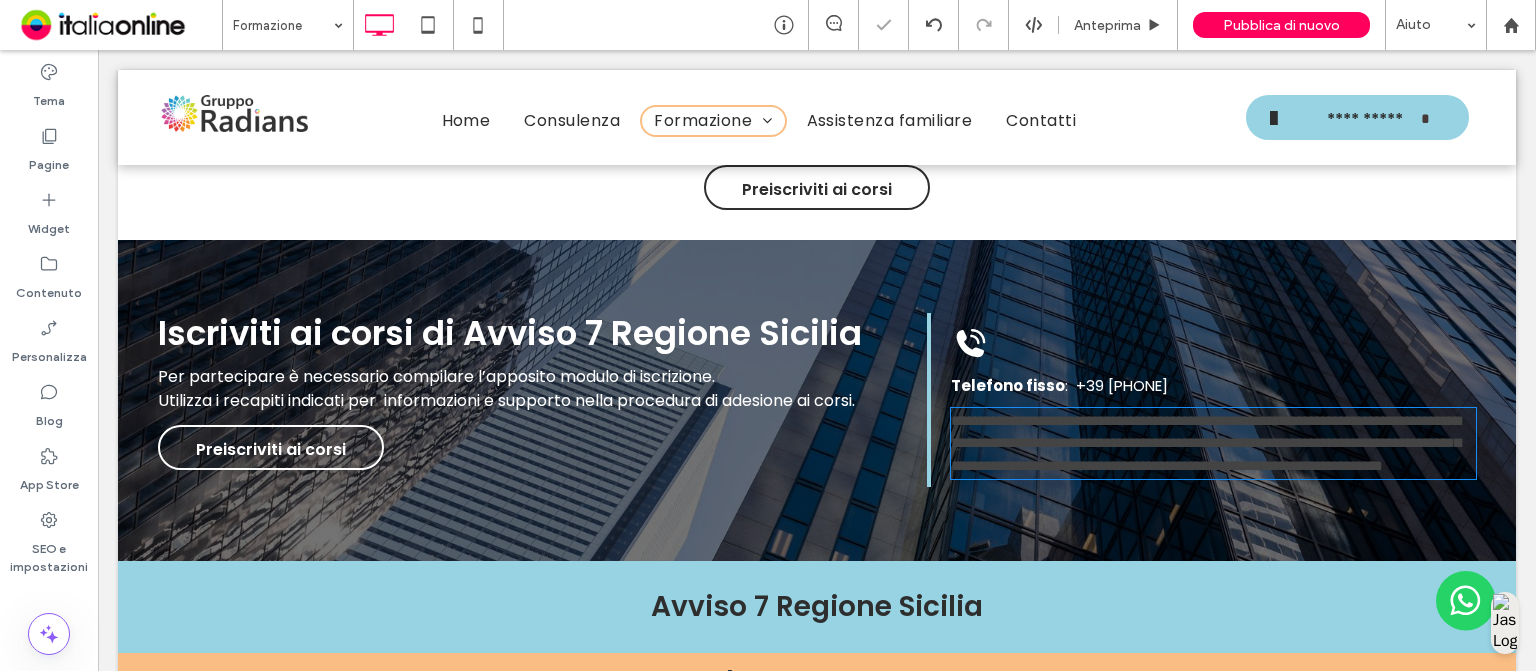 type on "*******" 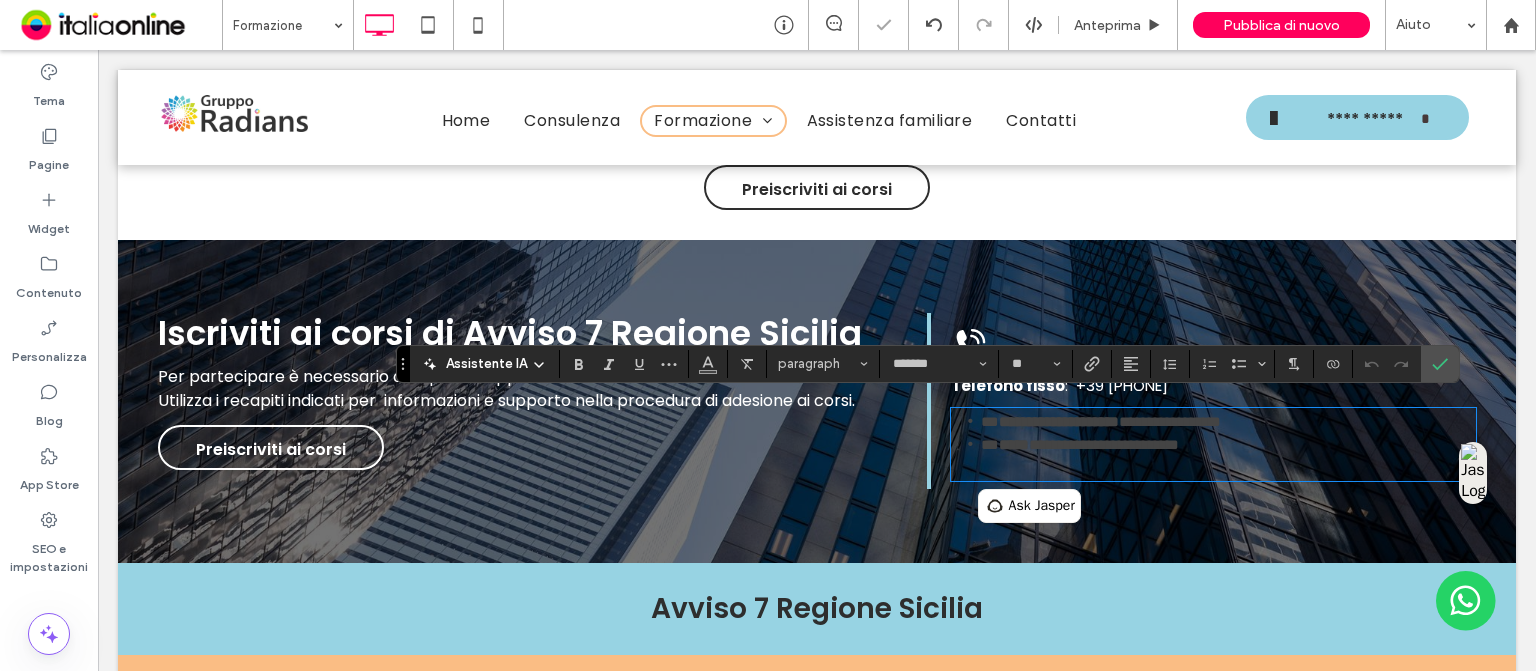 scroll, scrollTop: 0, scrollLeft: 0, axis: both 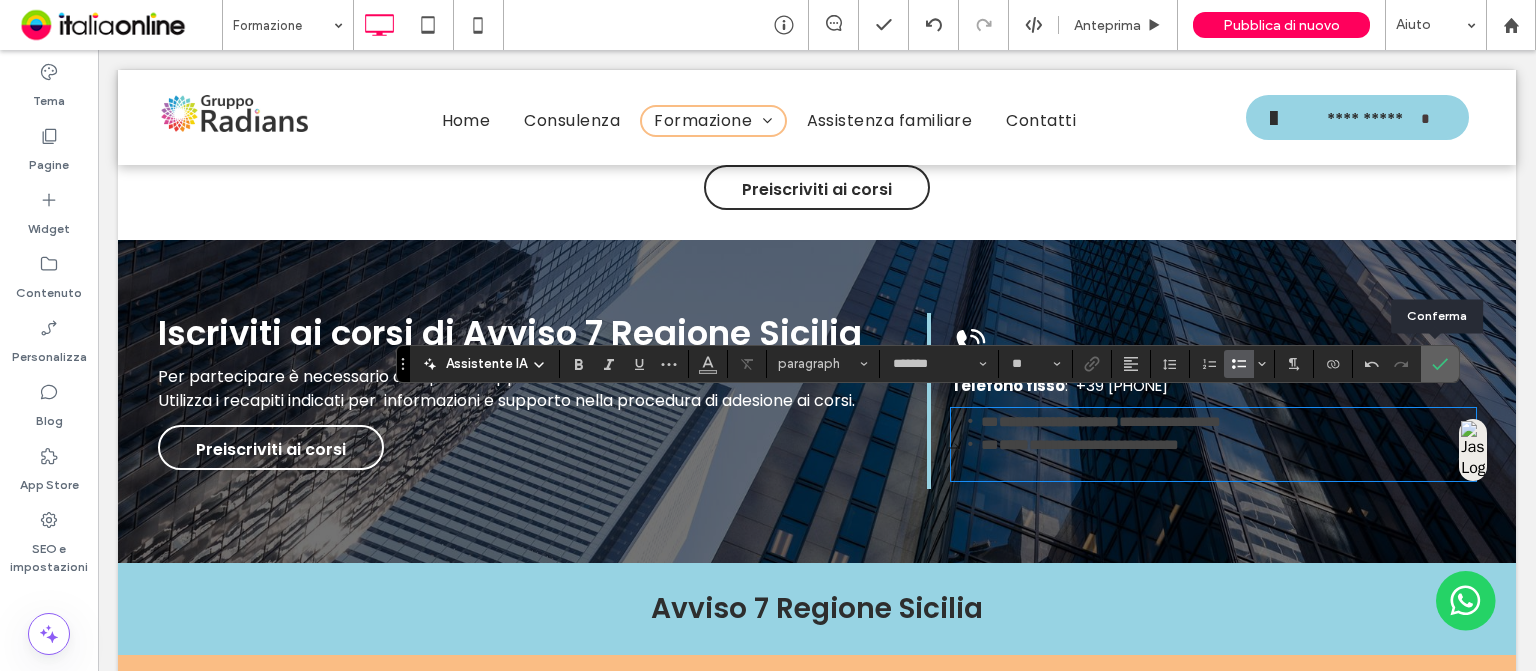 click 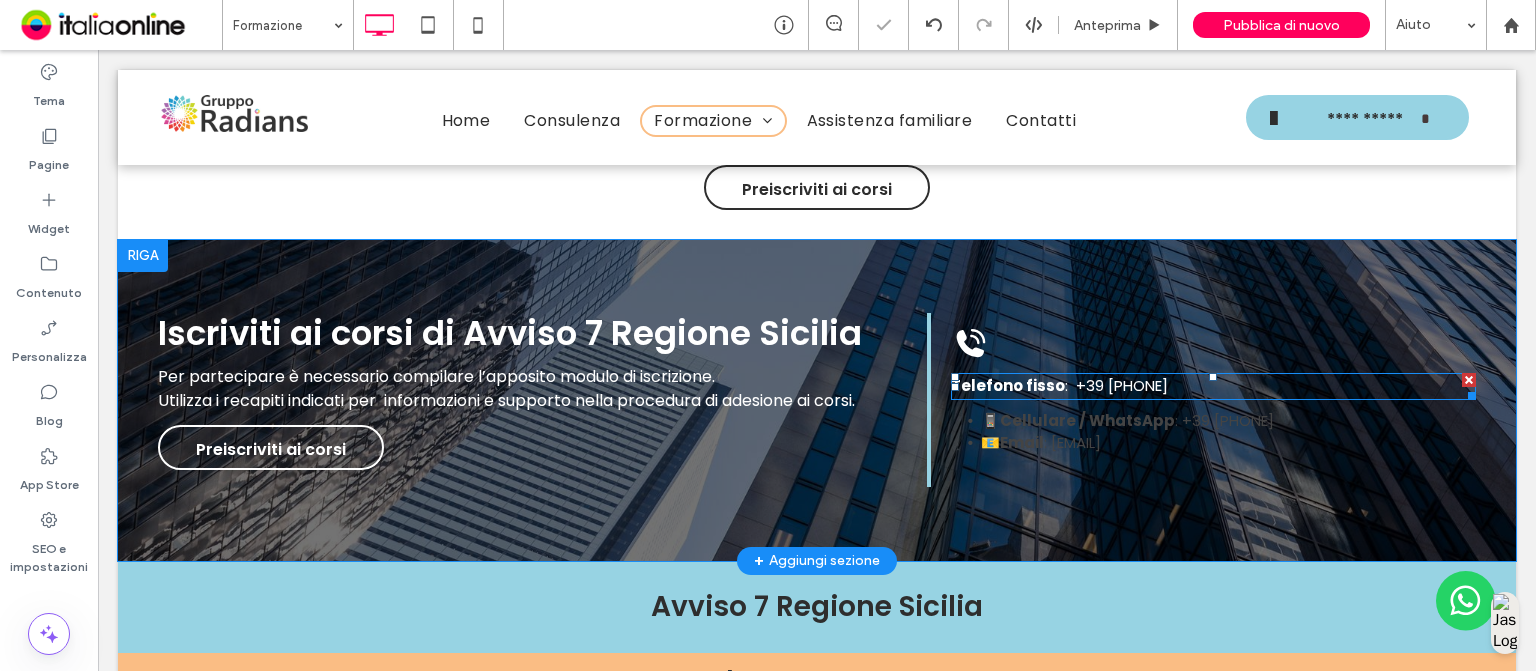 click on "Telefono fisso" at bounding box center [1008, 385] 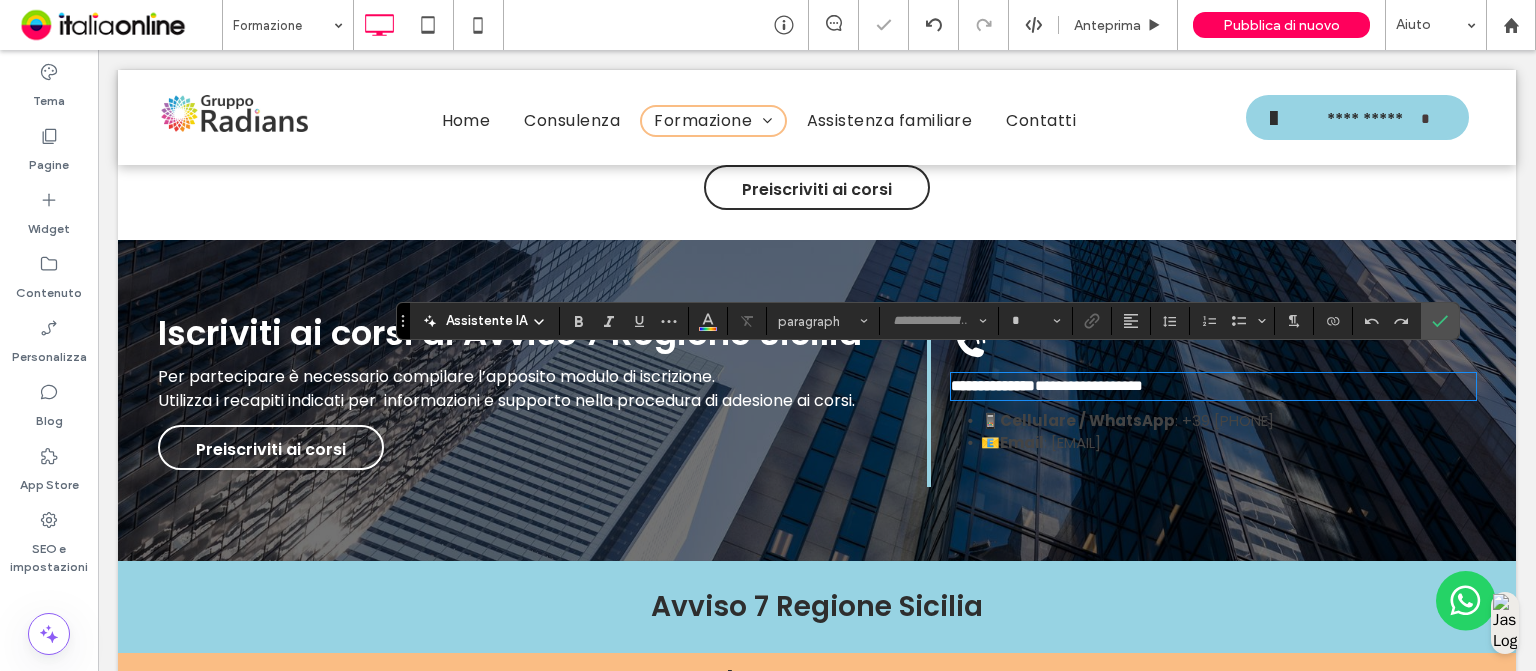 type on "*******" 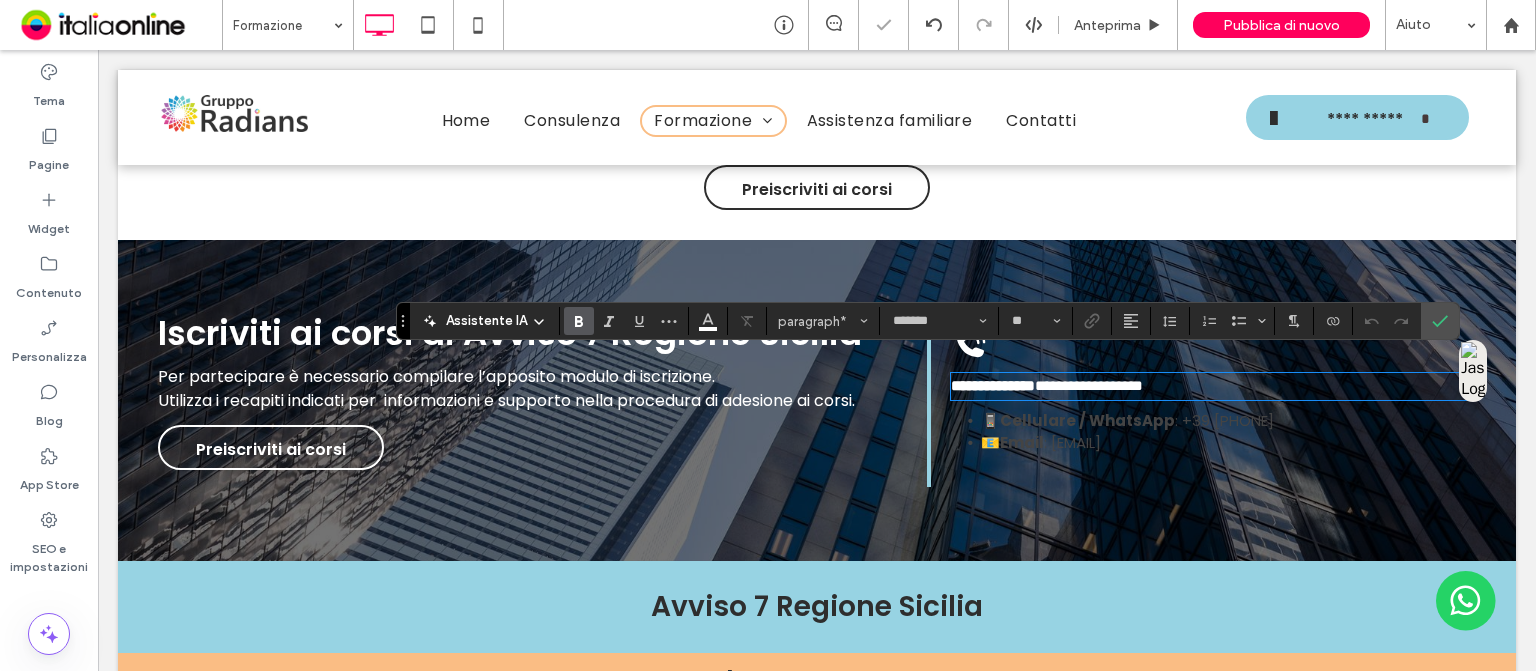 click on "**********" at bounding box center [993, 385] 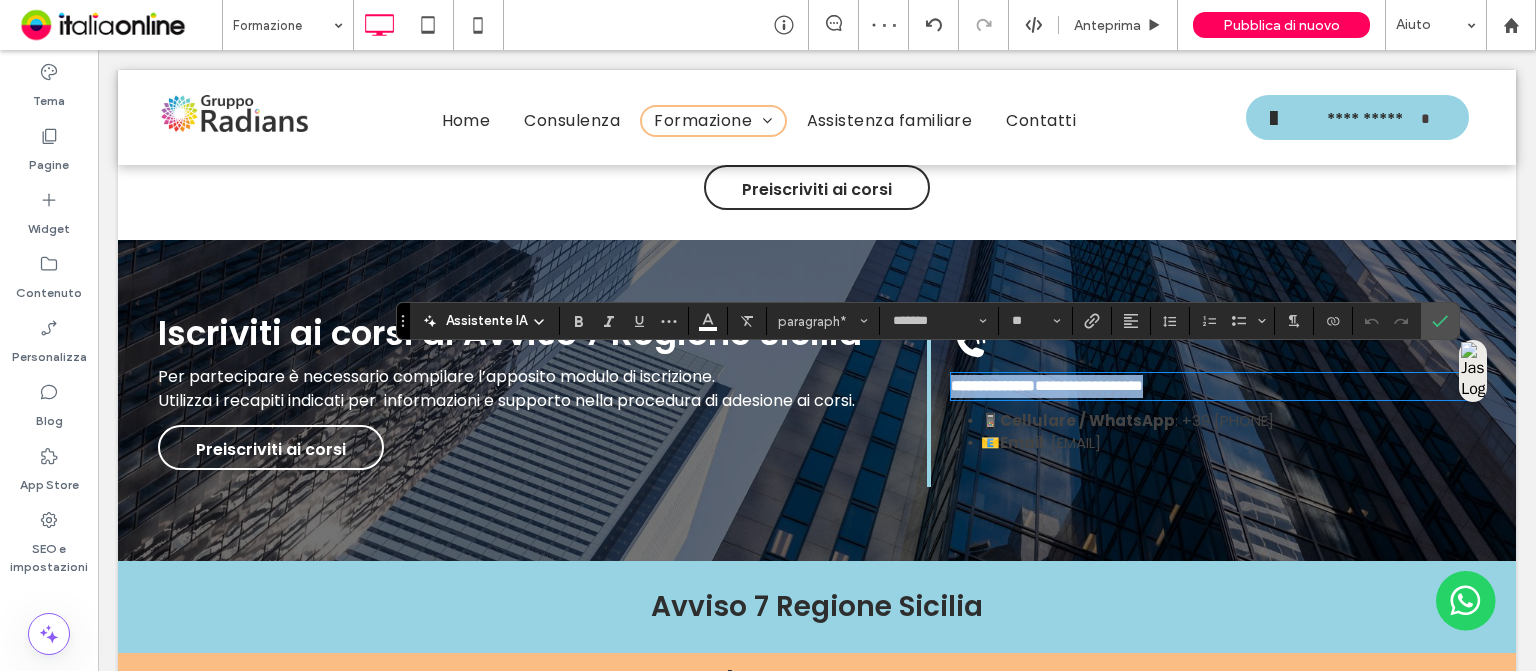 type 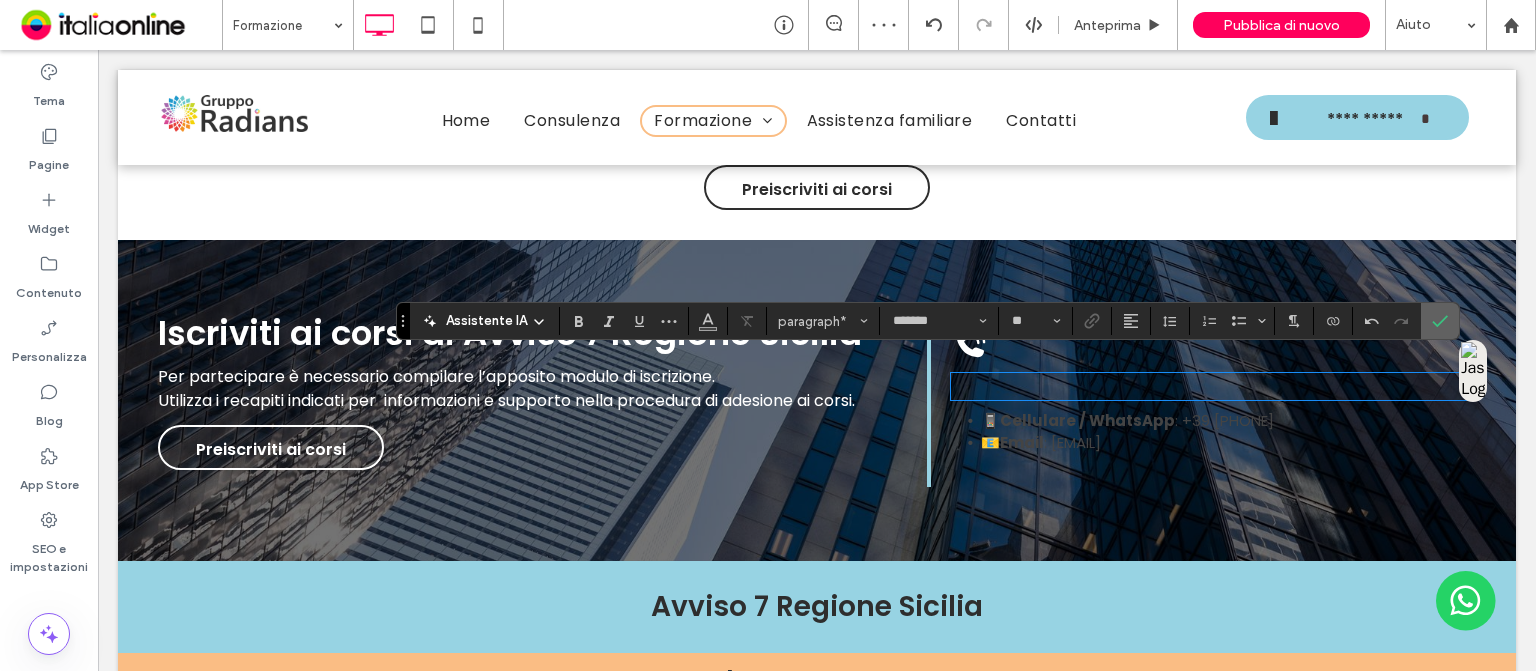 click 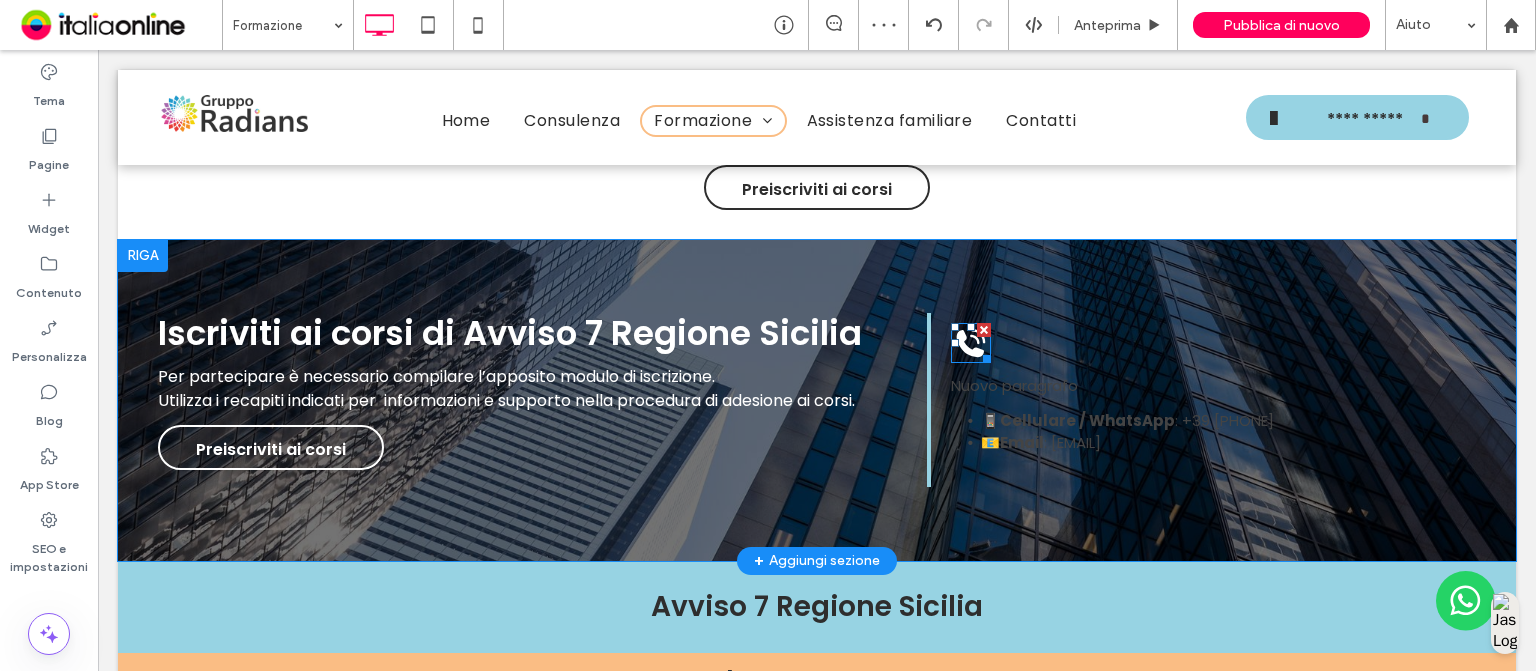 click at bounding box center [984, 330] 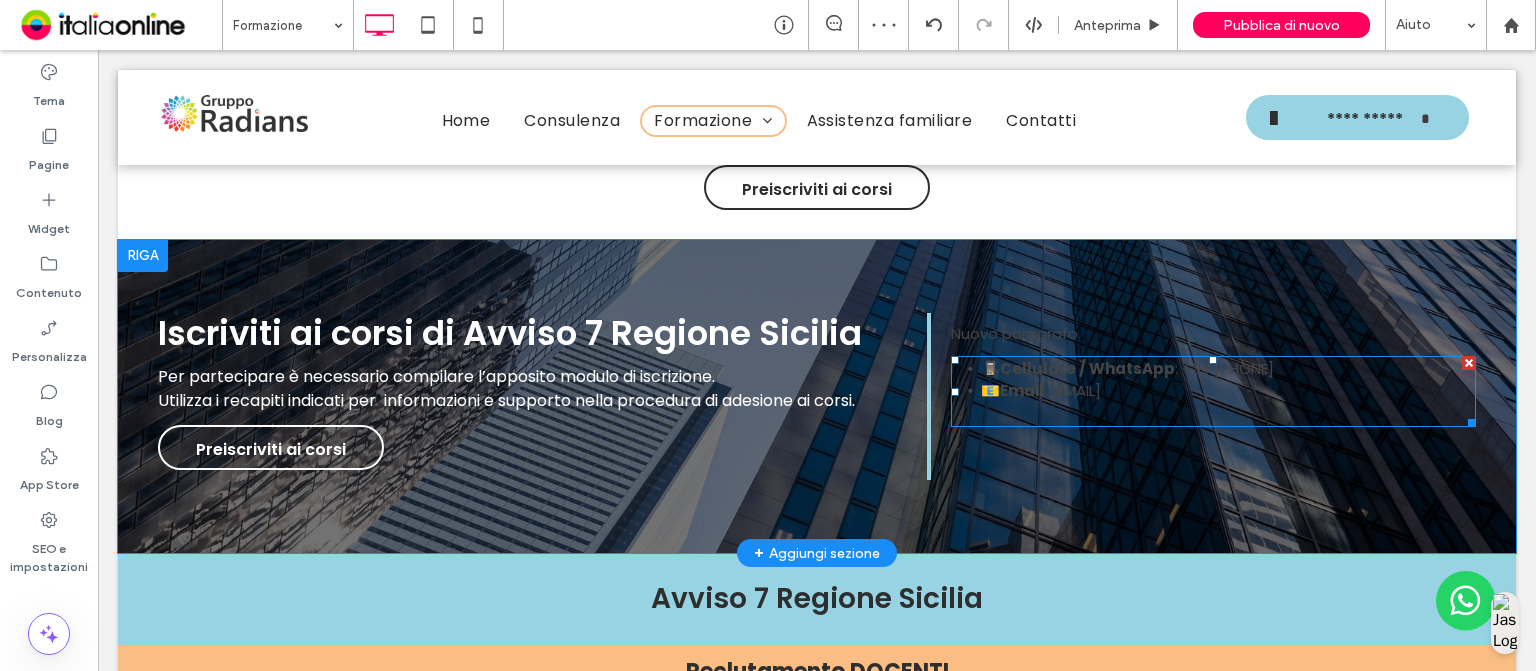 click on "Cellulare / WhatsApp" at bounding box center (1087, 368) 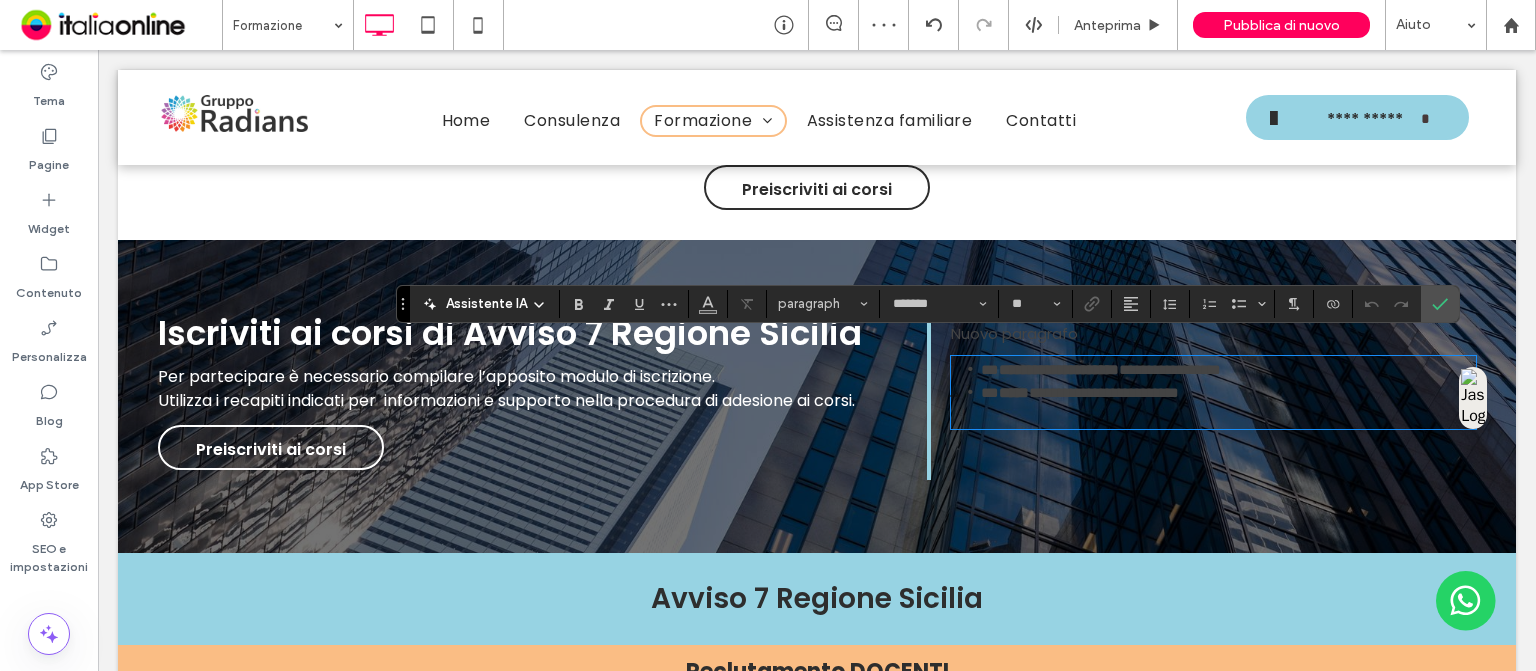 click at bounding box center (1213, 416) 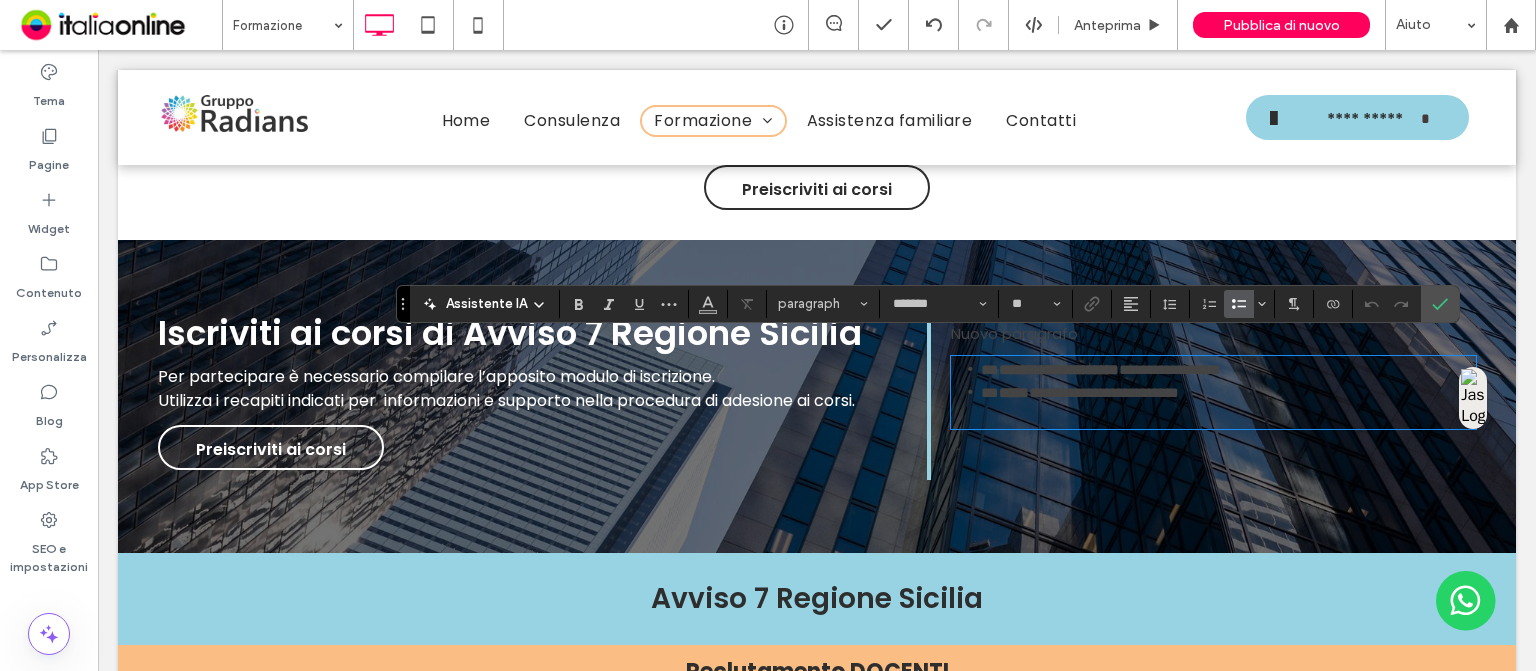 click on "**" at bounding box center [990, 369] 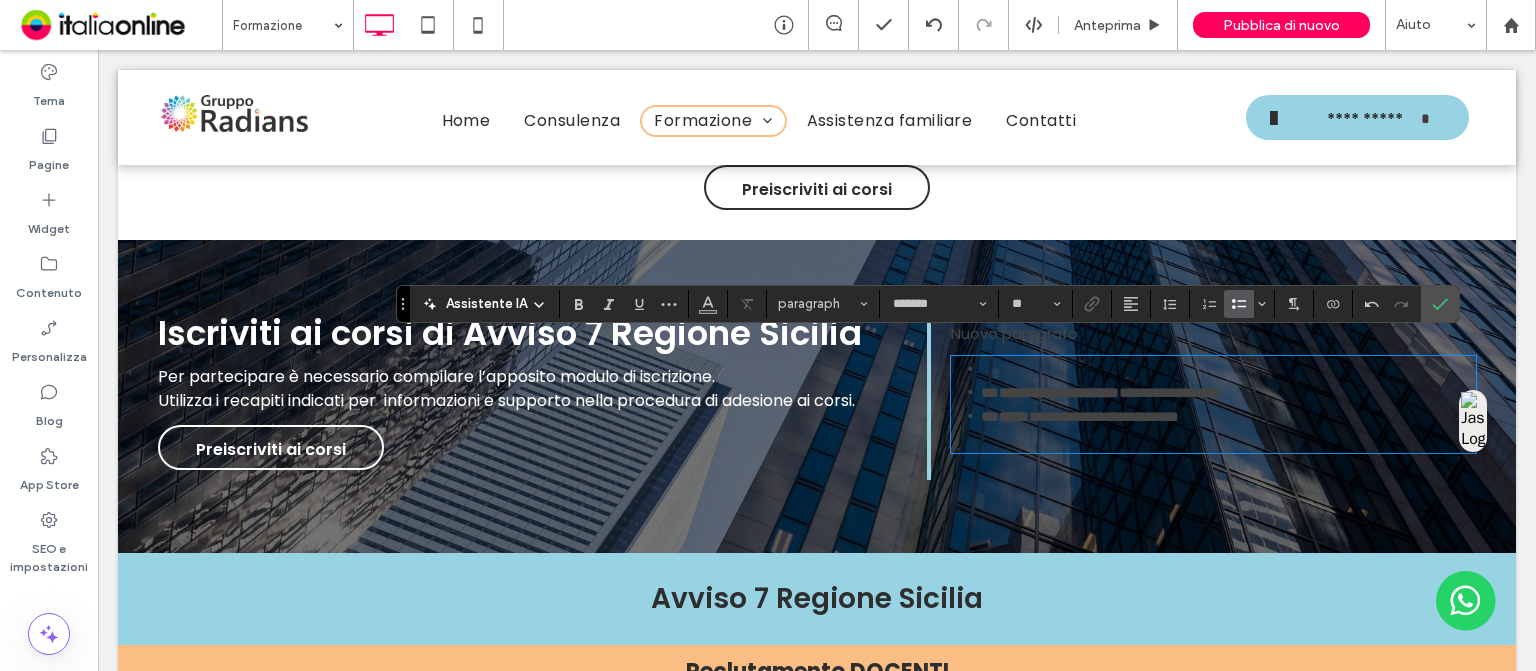 click on "﻿" at bounding box center (1228, 370) 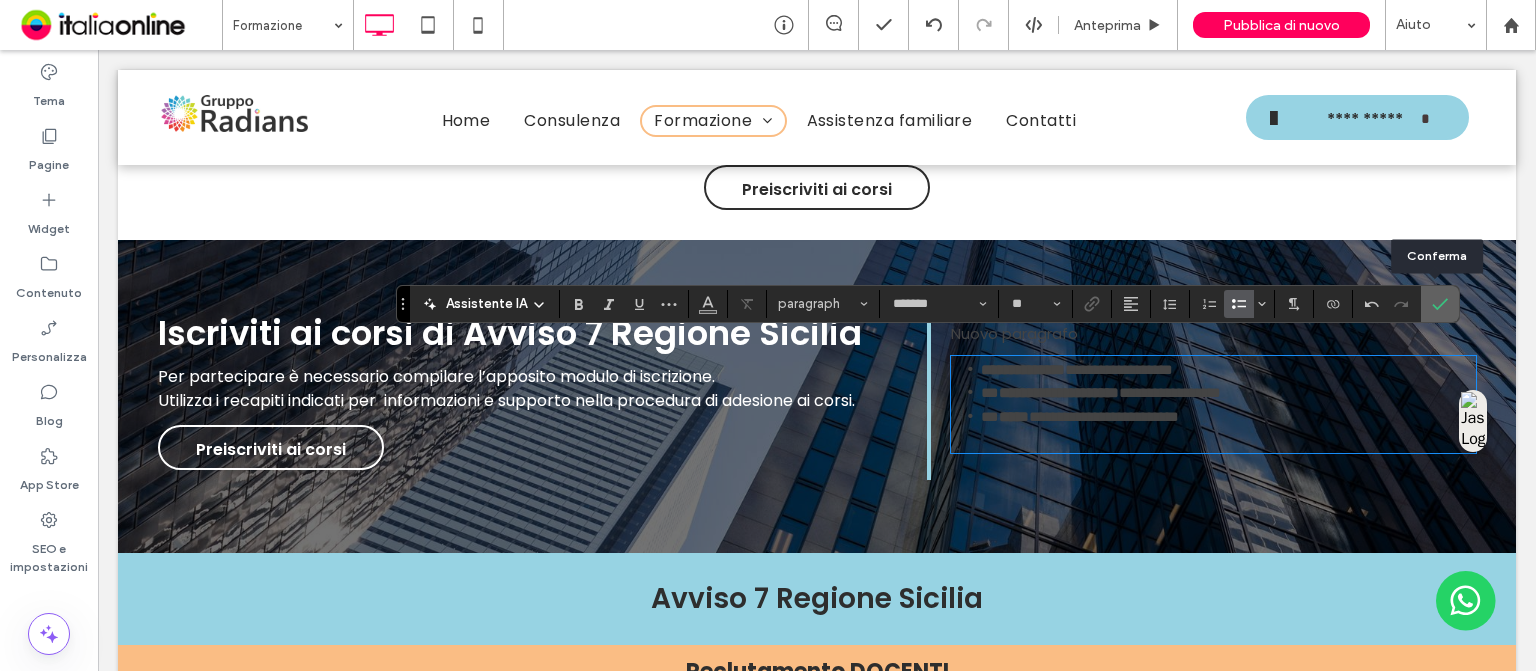 click at bounding box center [1436, 304] 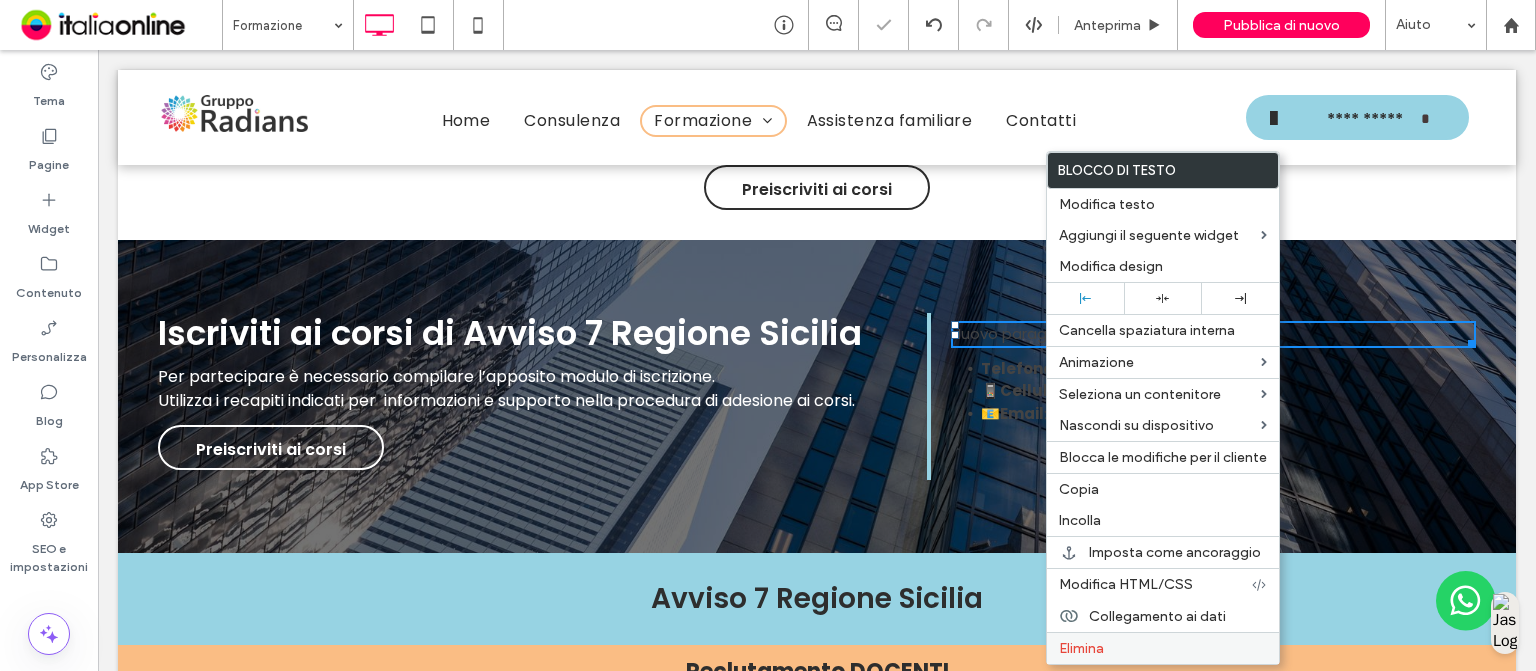 click on "Elimina" at bounding box center (1081, 648) 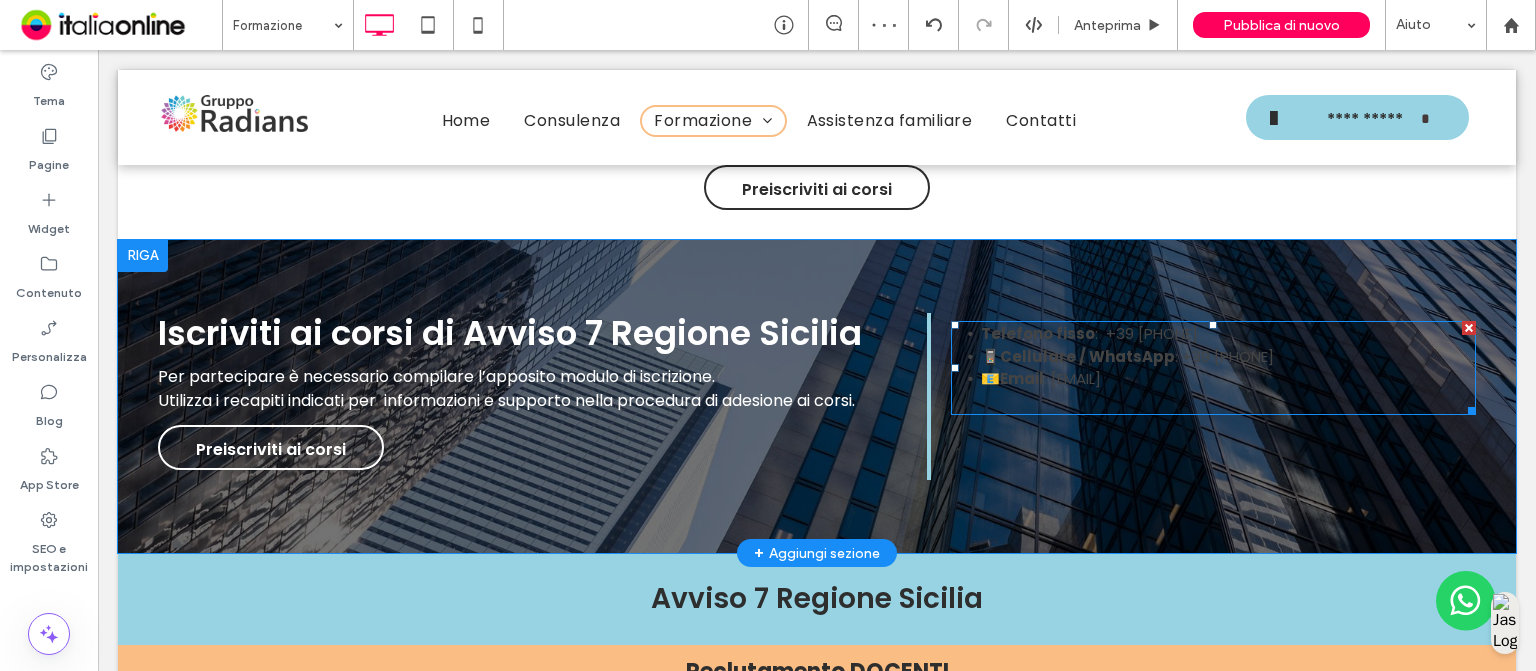 click on "Cellulare / WhatsApp" at bounding box center (1087, 356) 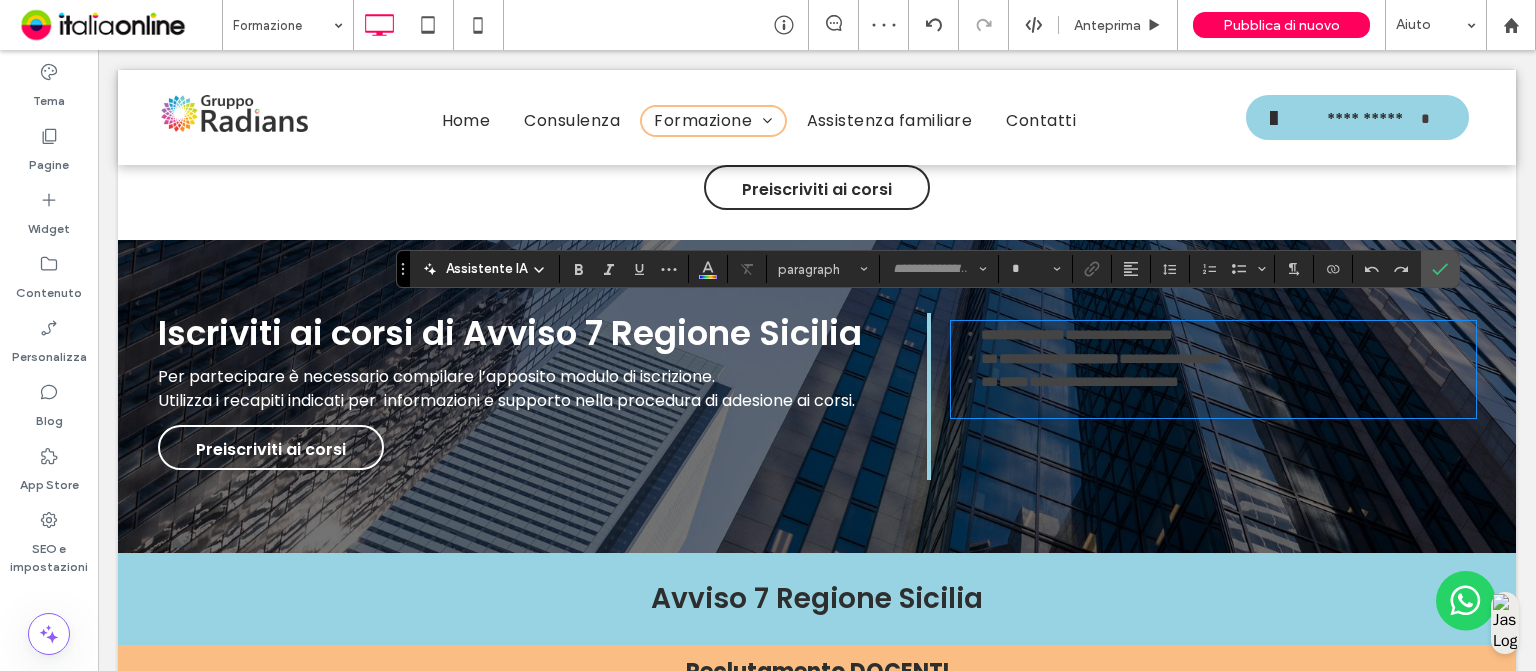 type on "*******" 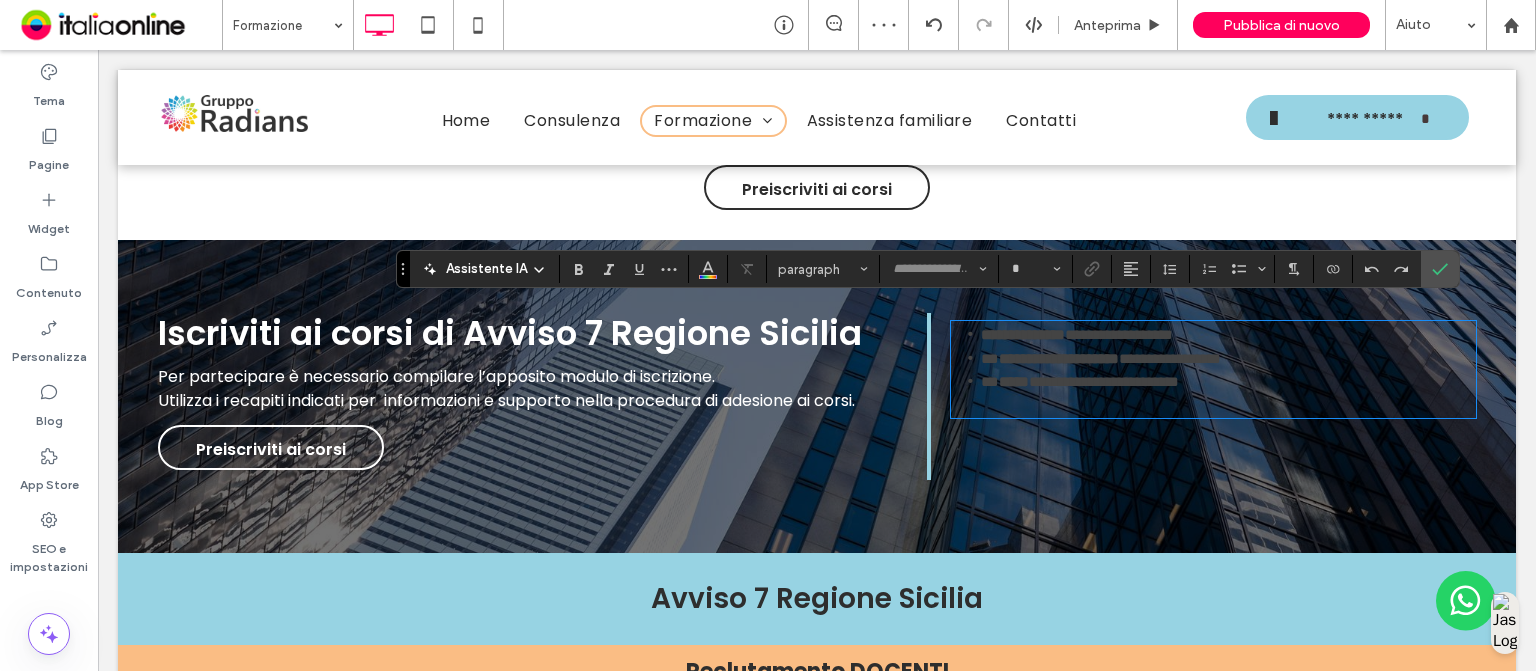 type on "**" 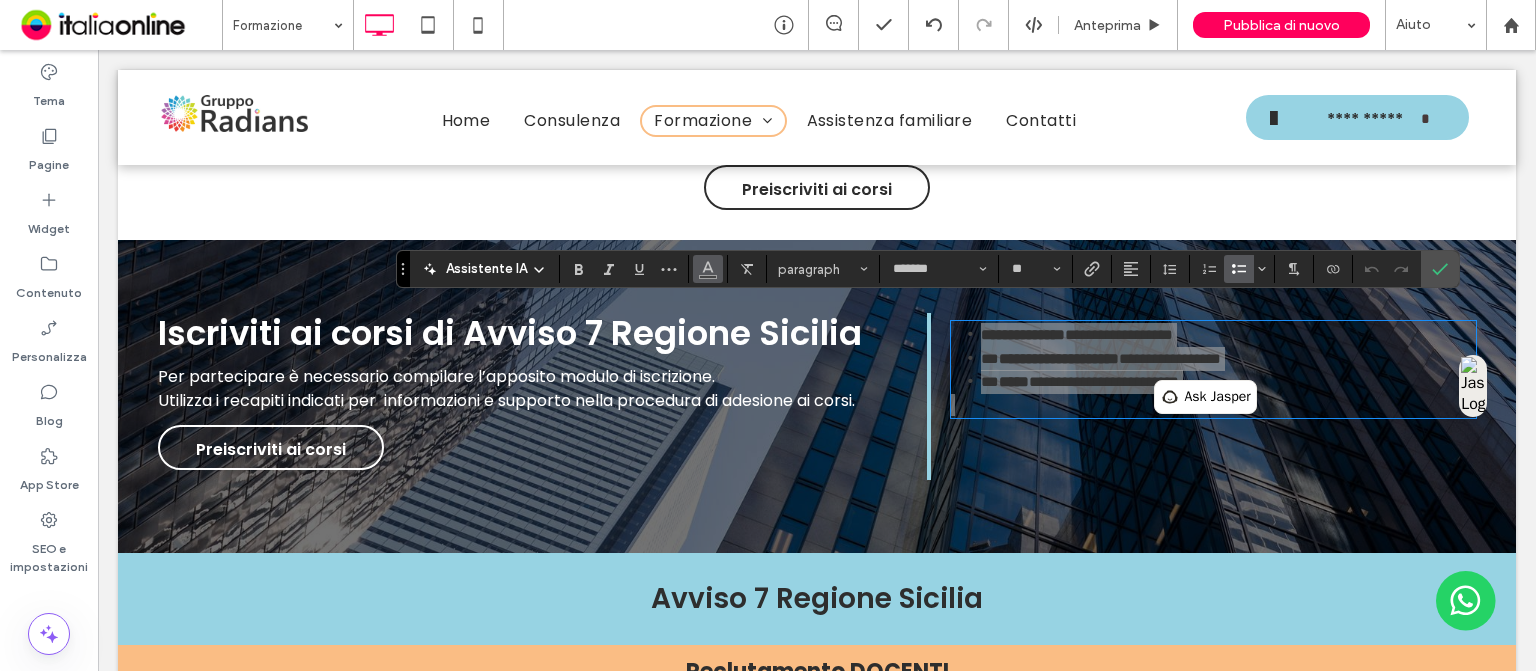 click 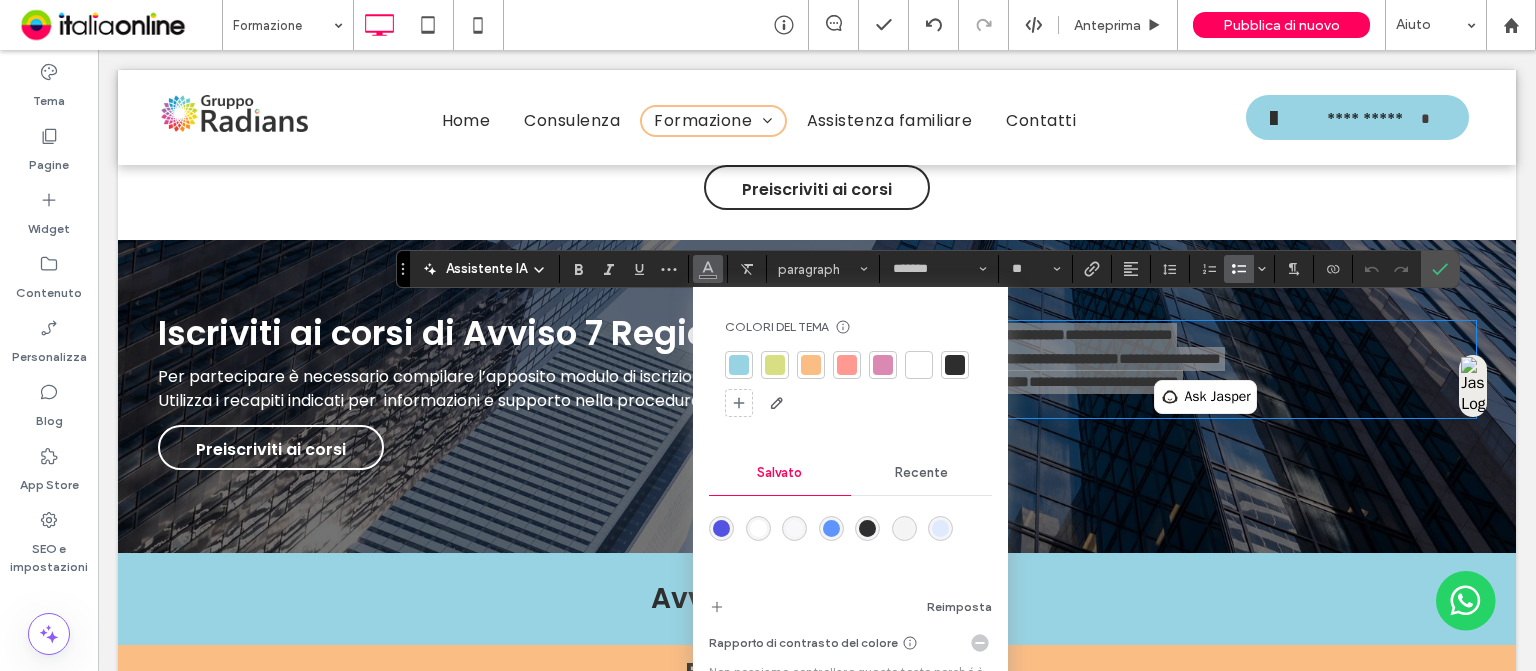 click at bounding box center (919, 365) 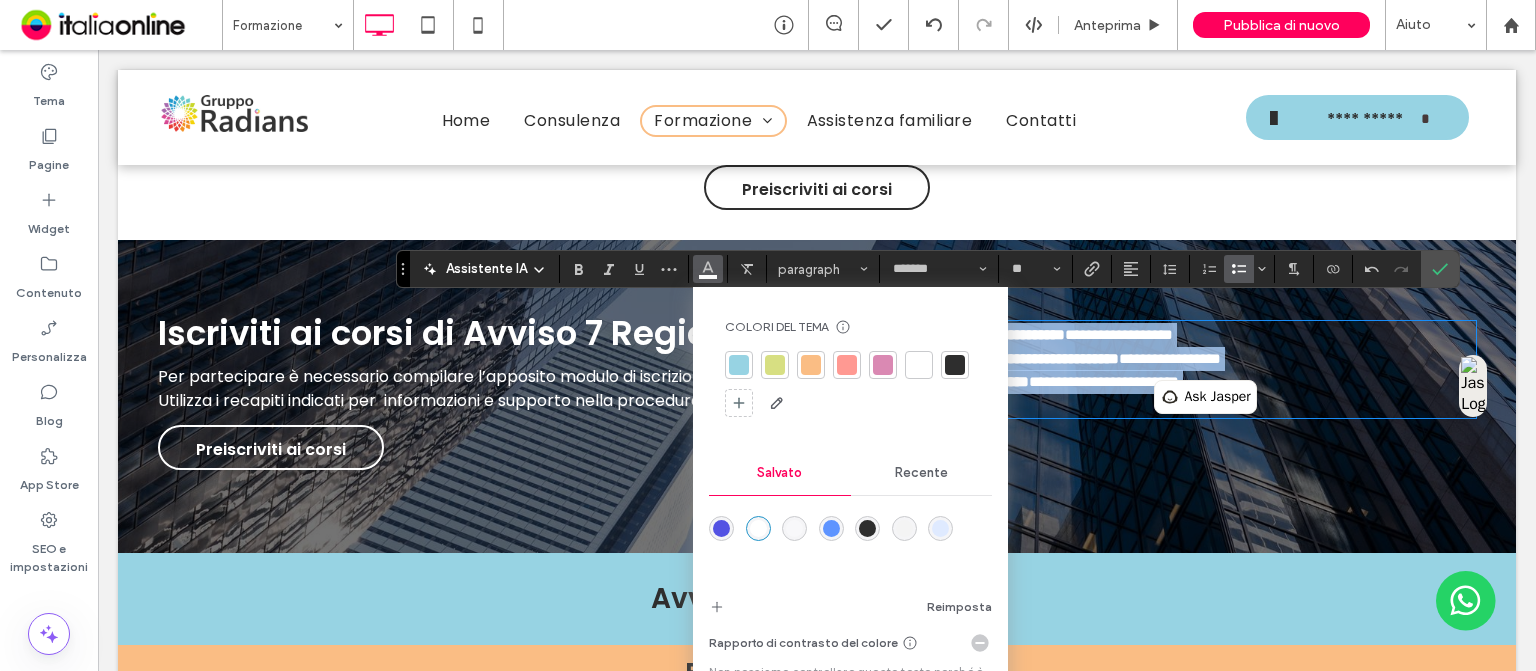 click on "**********" at bounding box center (1059, 358) 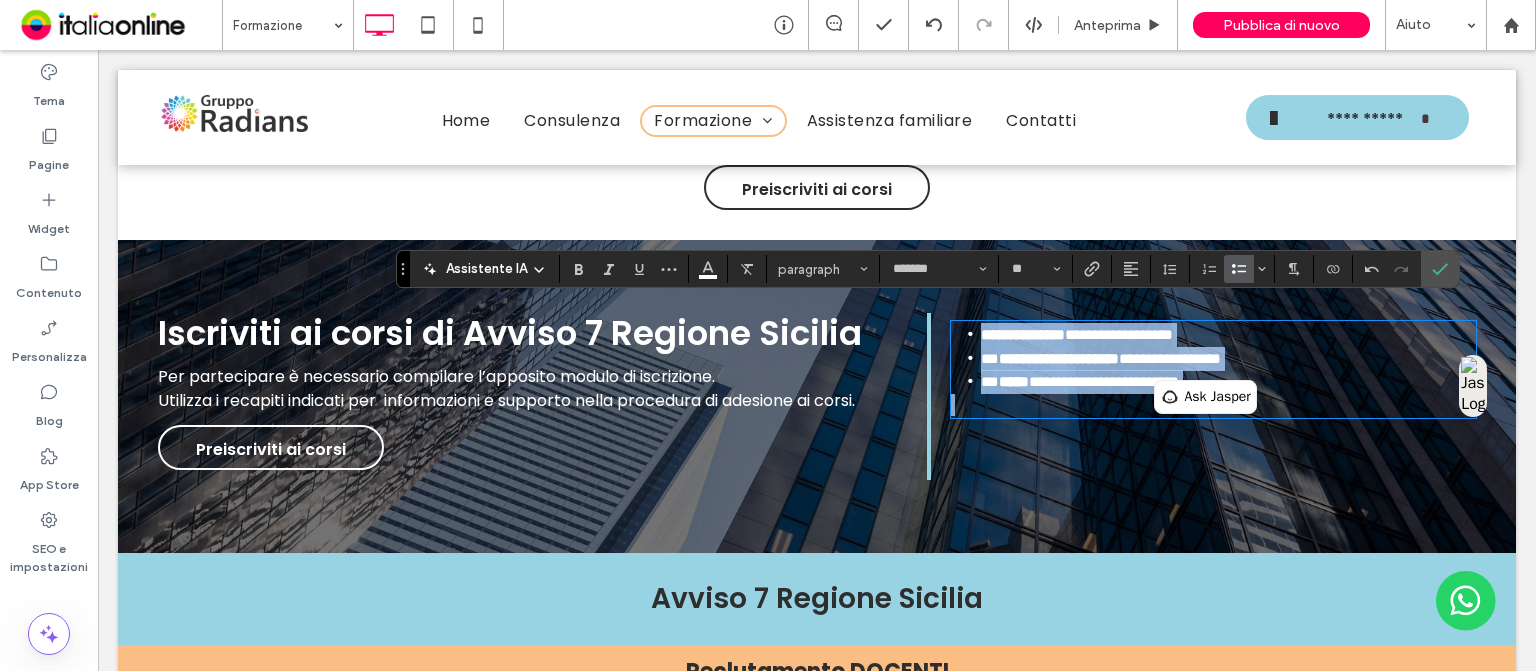 click on "**********" at bounding box center [1104, 381] 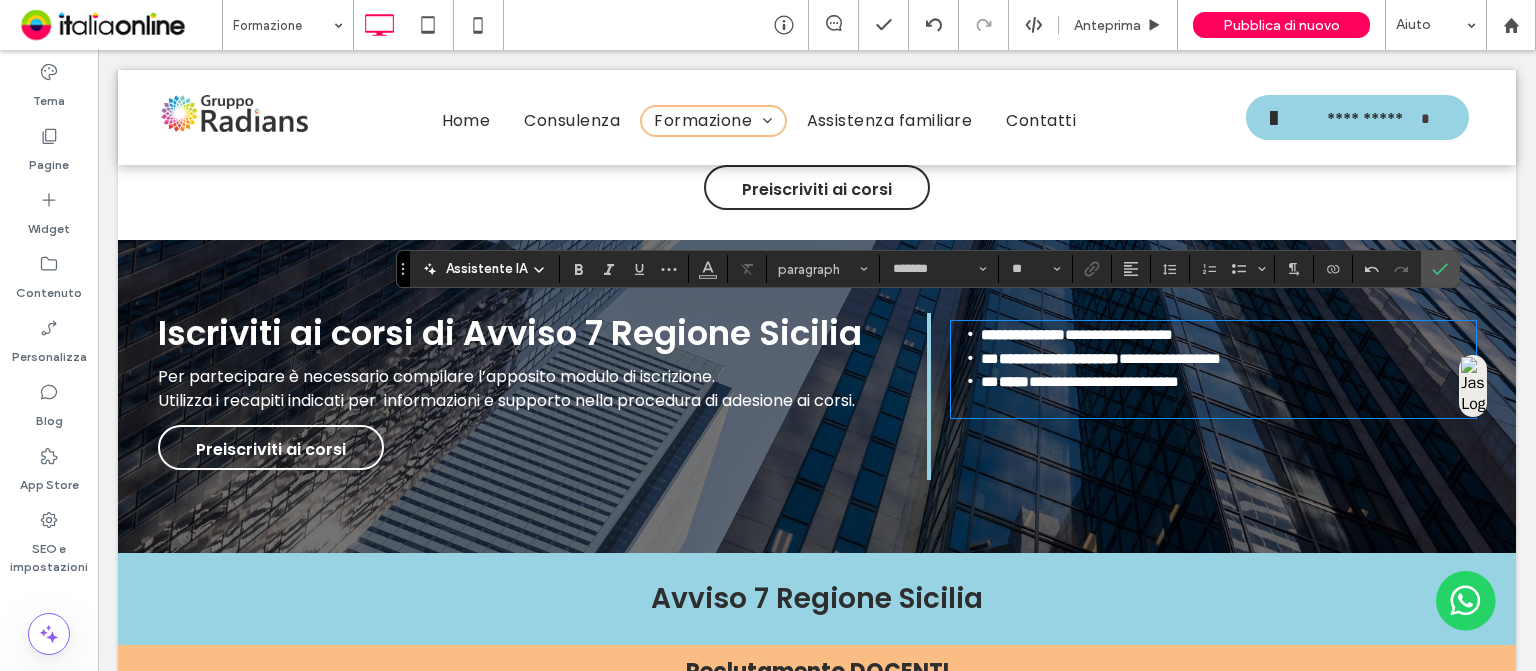 click at bounding box center [1213, 405] 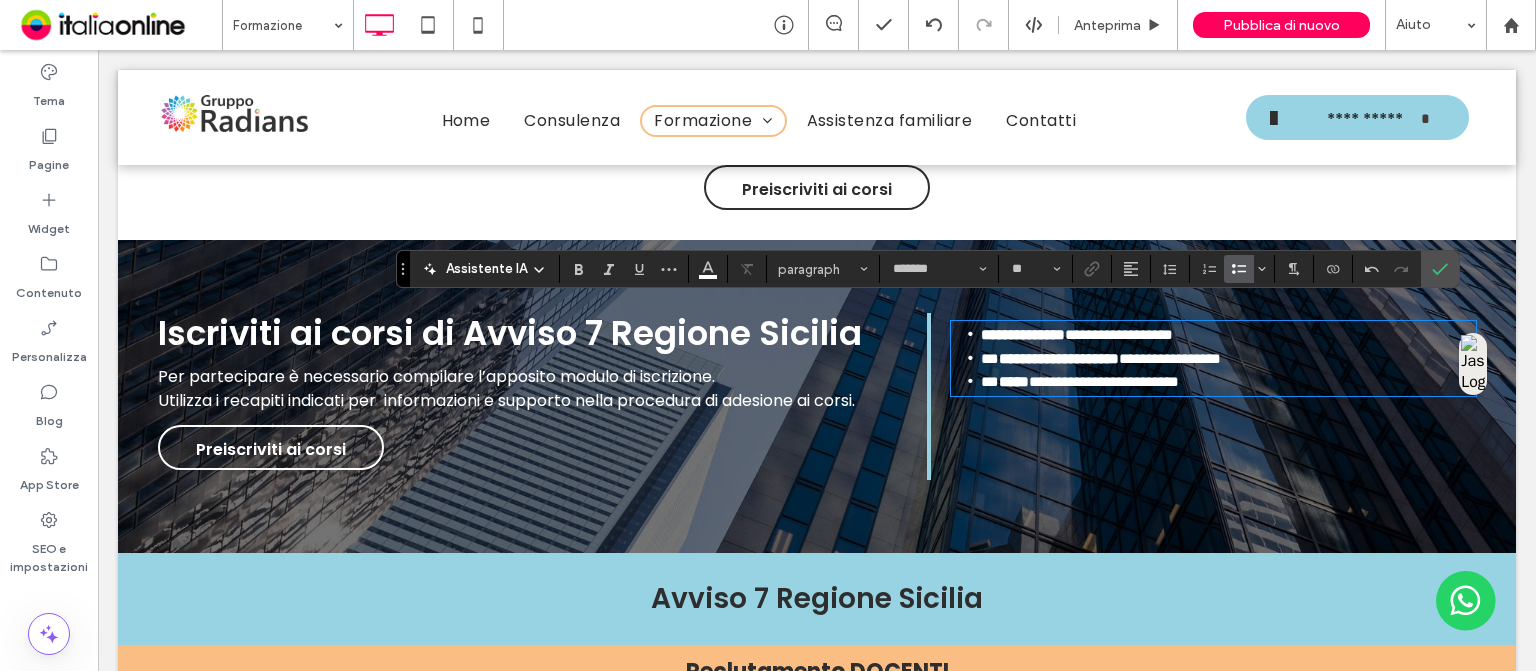 click on "**" at bounding box center [990, 358] 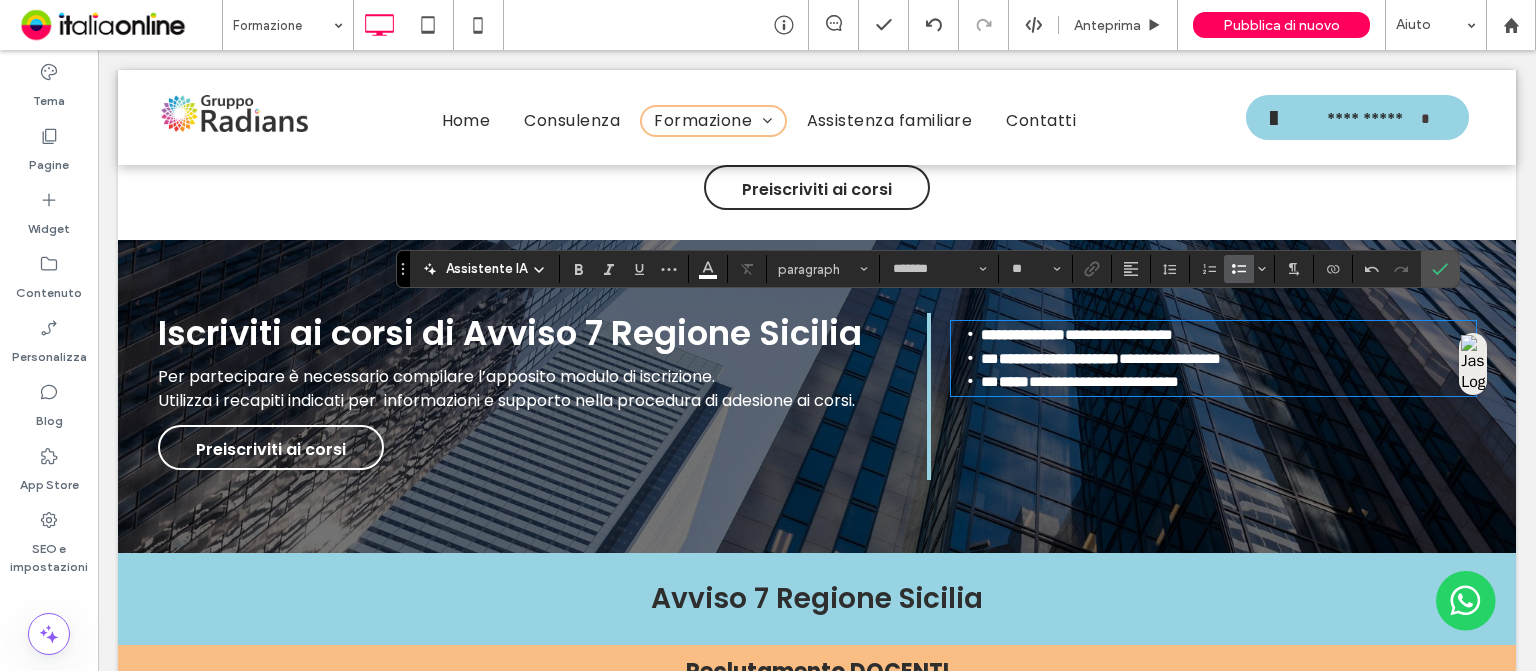 type 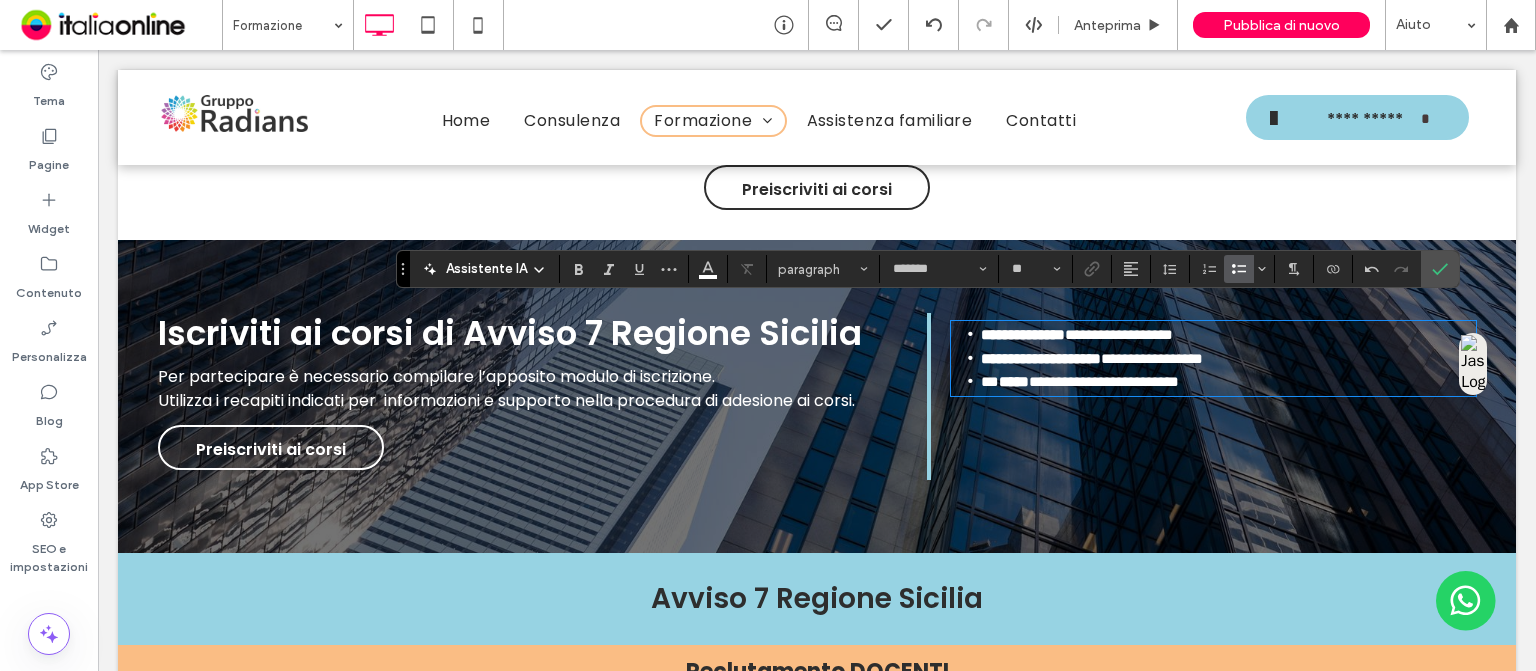 click on "*****" at bounding box center (1014, 381) 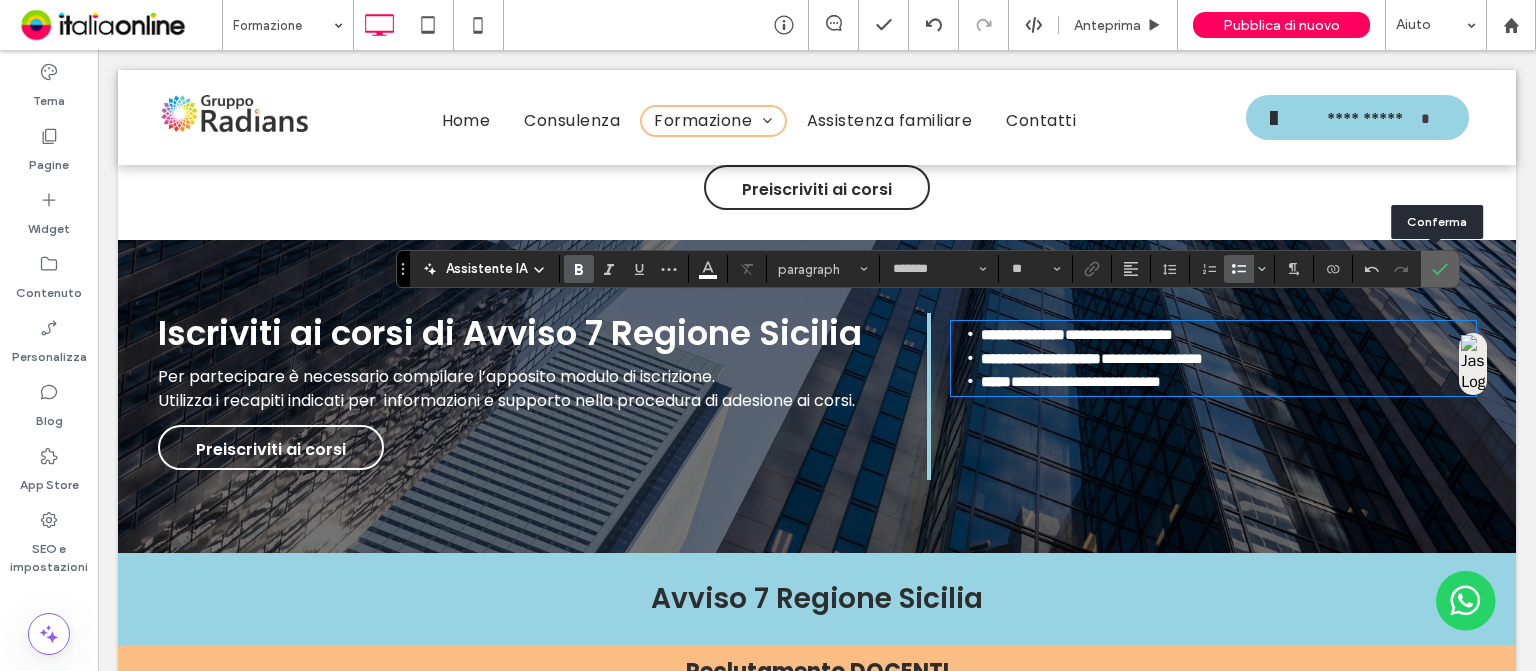 click 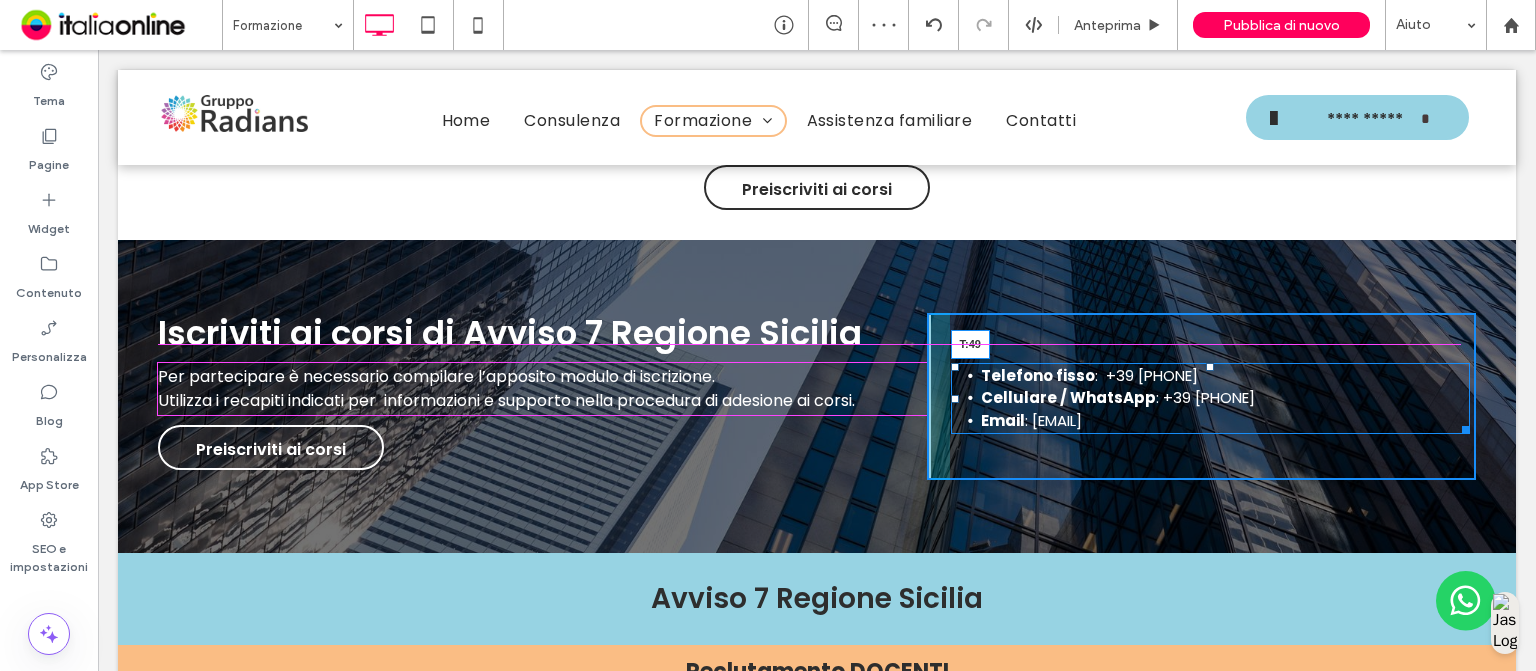 drag, startPoint x: 1202, startPoint y: 303, endPoint x: 1199, endPoint y: 347, distance: 44.102154 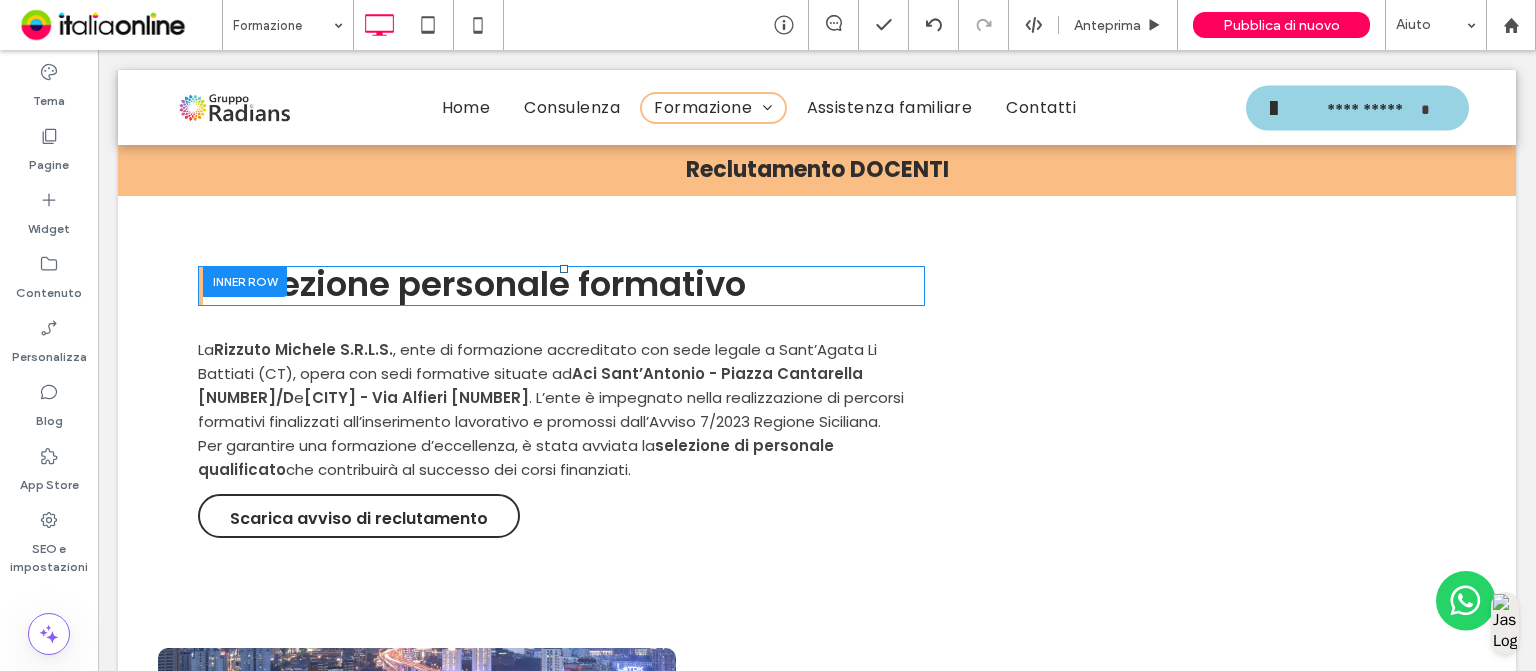 scroll, scrollTop: 4786, scrollLeft: 0, axis: vertical 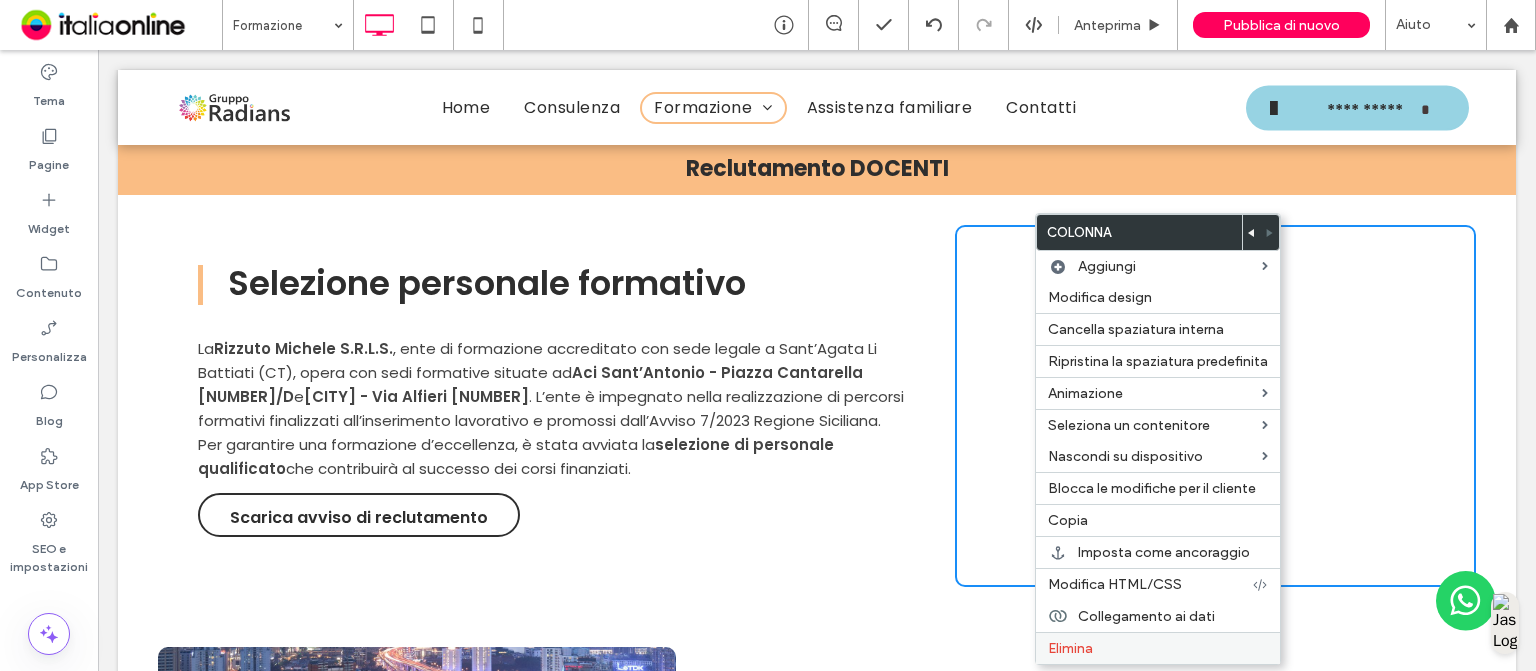click on "Elimina" at bounding box center (1158, 648) 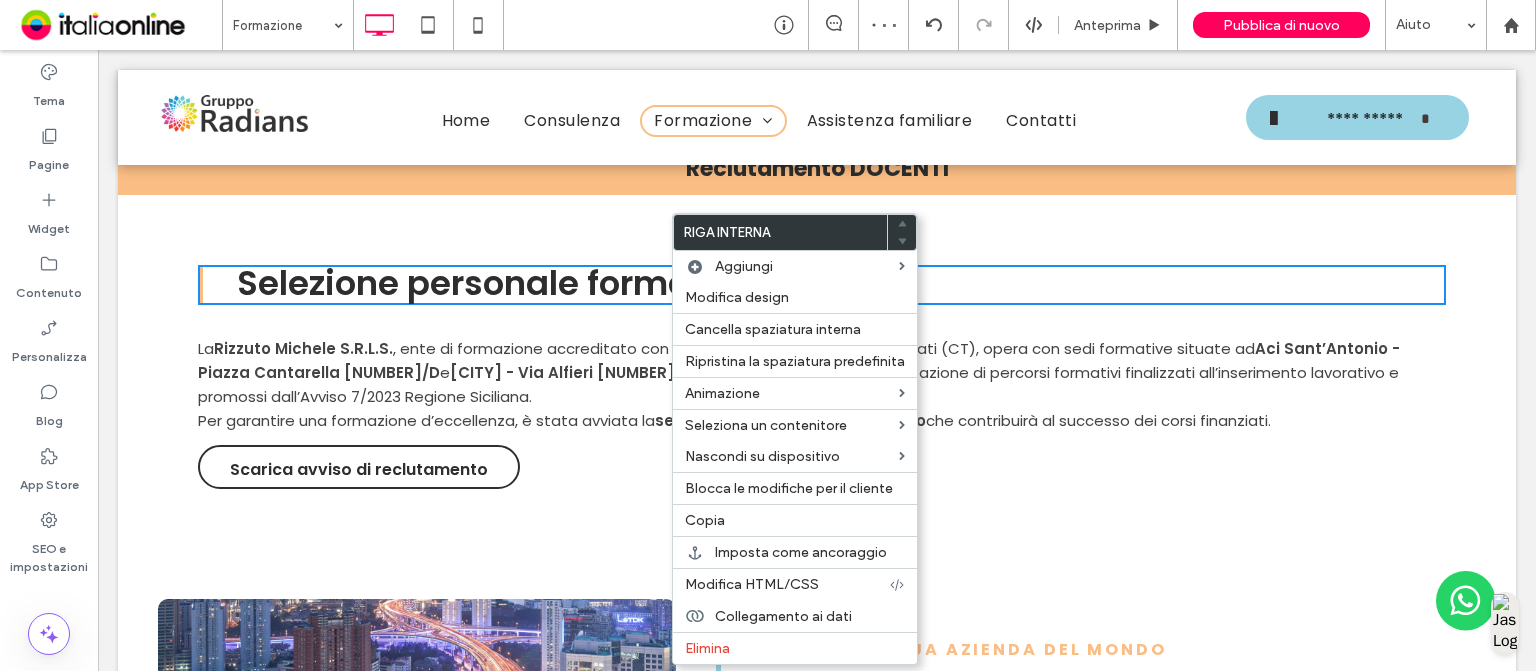 click on "Selezione personale formativo" at bounding box center [496, 283] 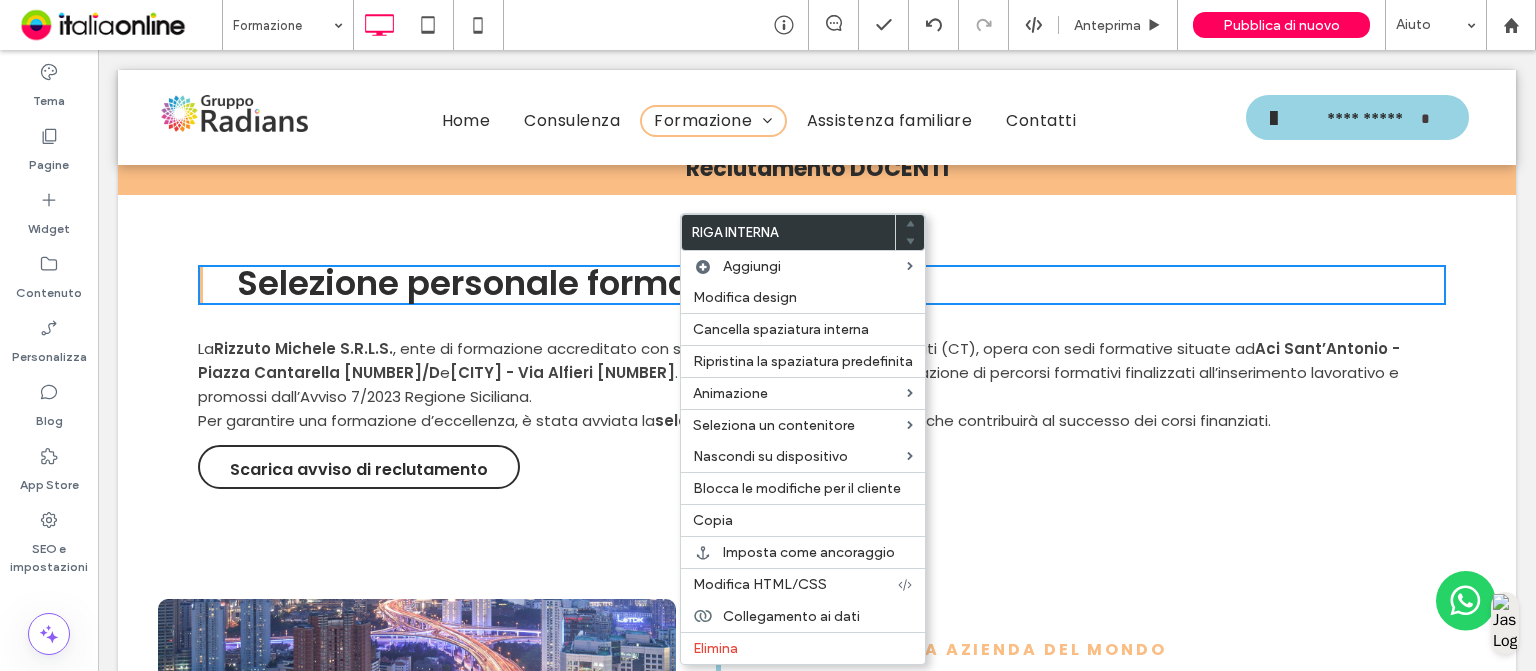 click on "Selezione personale formativo Click To Paste
La  Rizzuto Michele S.R.L.S. , ente di formazione accreditato con sede legale a Sant’Agata Li Battiati (CT), opera con sedi formative situate ad  Aci Sant’Antonio - Piazza Cantarella 24/D  e  Giarre - Via Alfieri 19 . L’ente è impegnato nella realizzazione di percorsi formativi finalizzati all’inserimento lavorativo e promossi dall’Avviso 7/2023 Regione Siciliana. Per garantire una formazione d’eccellenza, è stata avviata la  selezione di personale qualificato  che contribuirà al successo dei corsi finanziati.
Scarica avviso di reclutamento
Click To Paste" at bounding box center (822, 381) 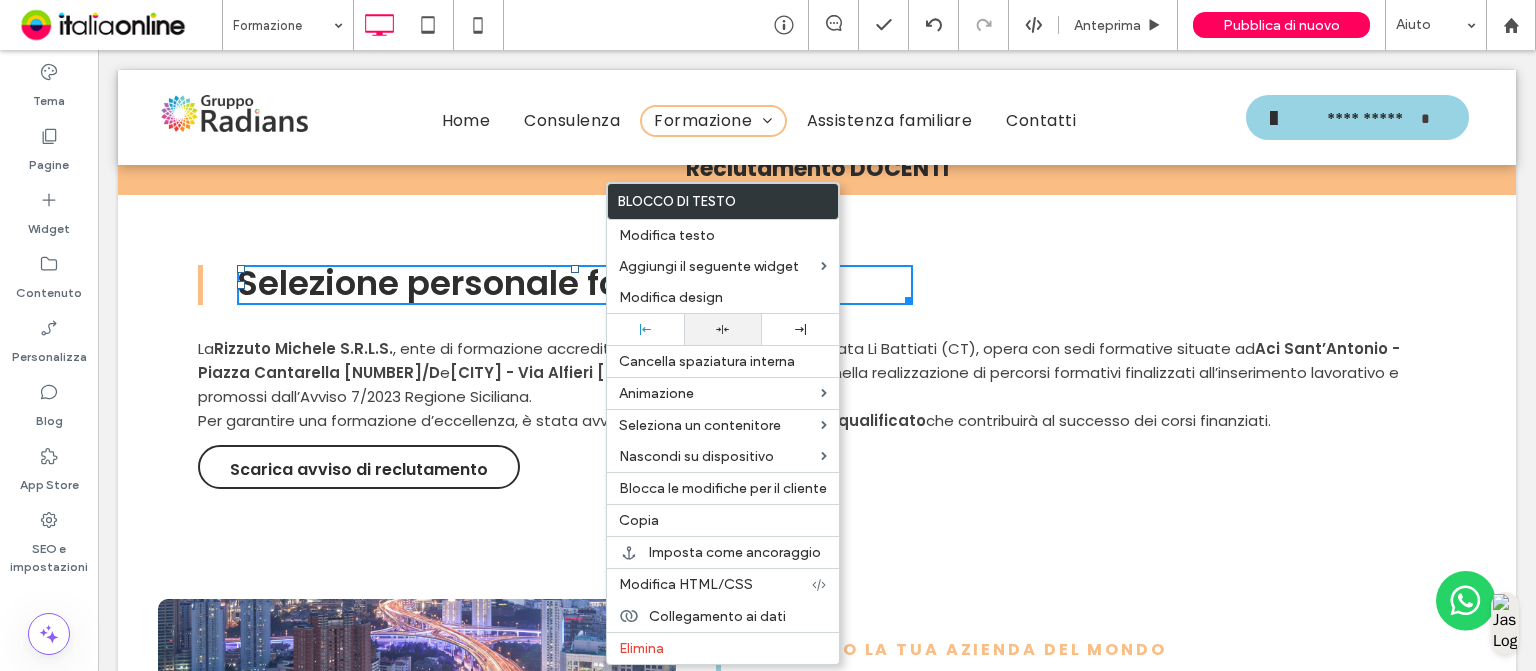 click at bounding box center [722, 329] 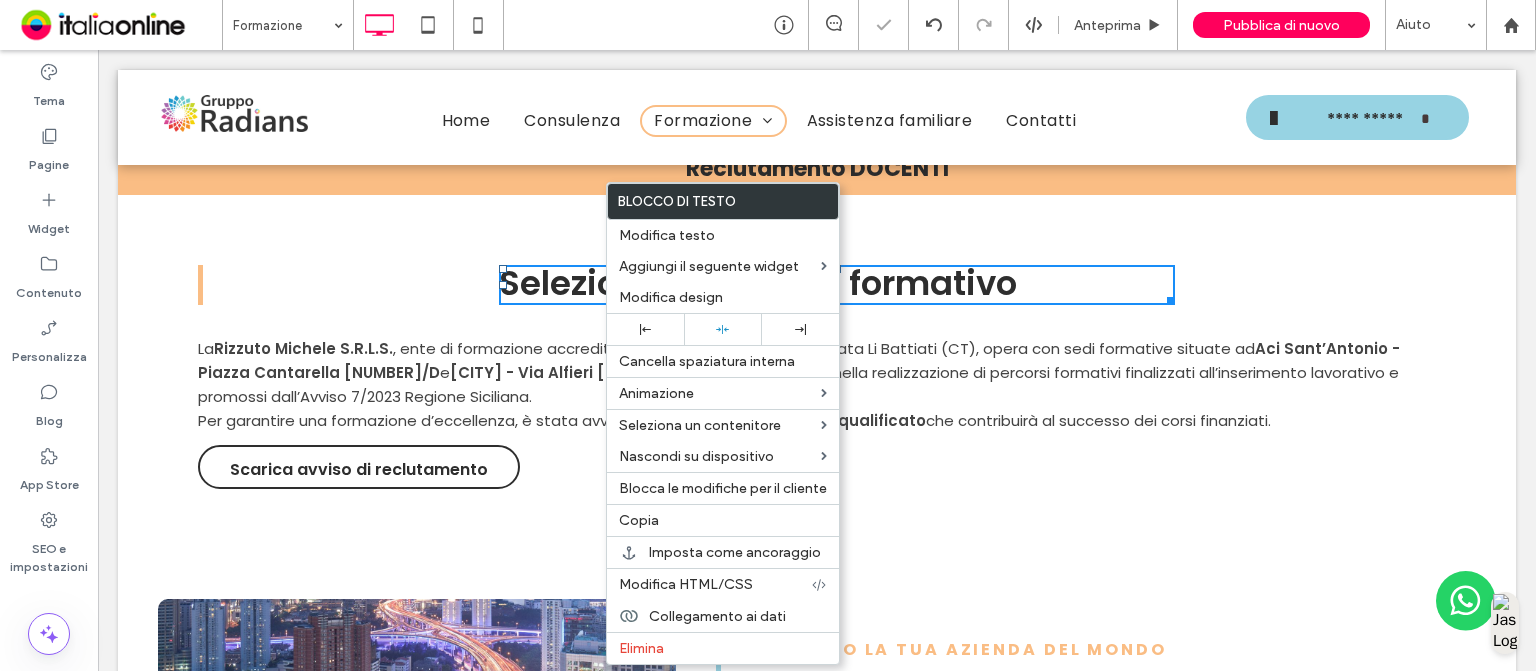 click on "Selezione personale formativo Click To Paste
La  Rizzuto Michele S.R.L.S. , ente di formazione accreditato con sede legale a Sant’Agata Li Battiati (CT), opera con sedi formative situate ad  Aci Sant’Antonio - Piazza Cantarella 24/D  e  Giarre - Via Alfieri 19 . L’ente è impegnato nella realizzazione di percorsi formativi finalizzati all’inserimento lavorativo e promossi dall’Avviso 7/2023 Regione Siciliana. Per garantire una formazione d’eccellenza, è stata avviata la  selezione di personale qualificato  che contribuirà al successo dei corsi finanziati.
Scarica avviso di reclutamento
Click To Paste" at bounding box center (822, 381) 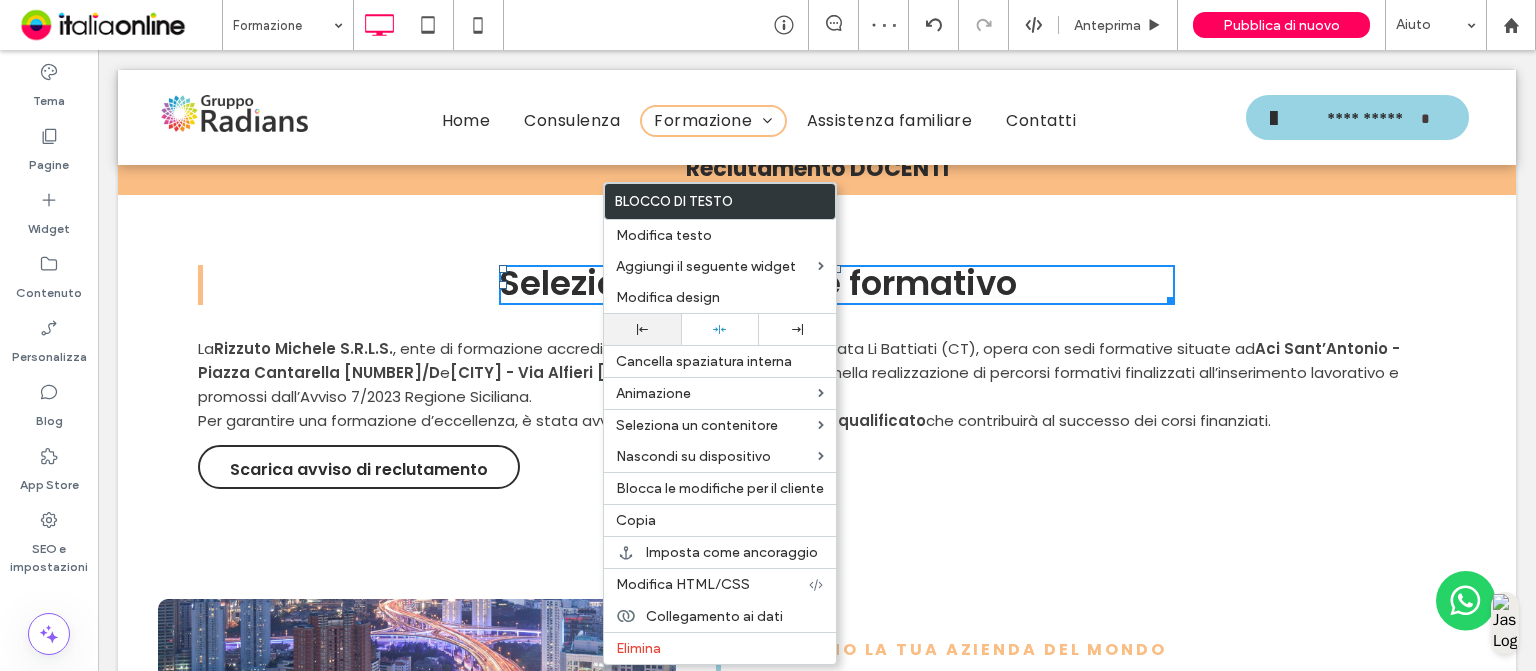 click at bounding box center [642, 329] 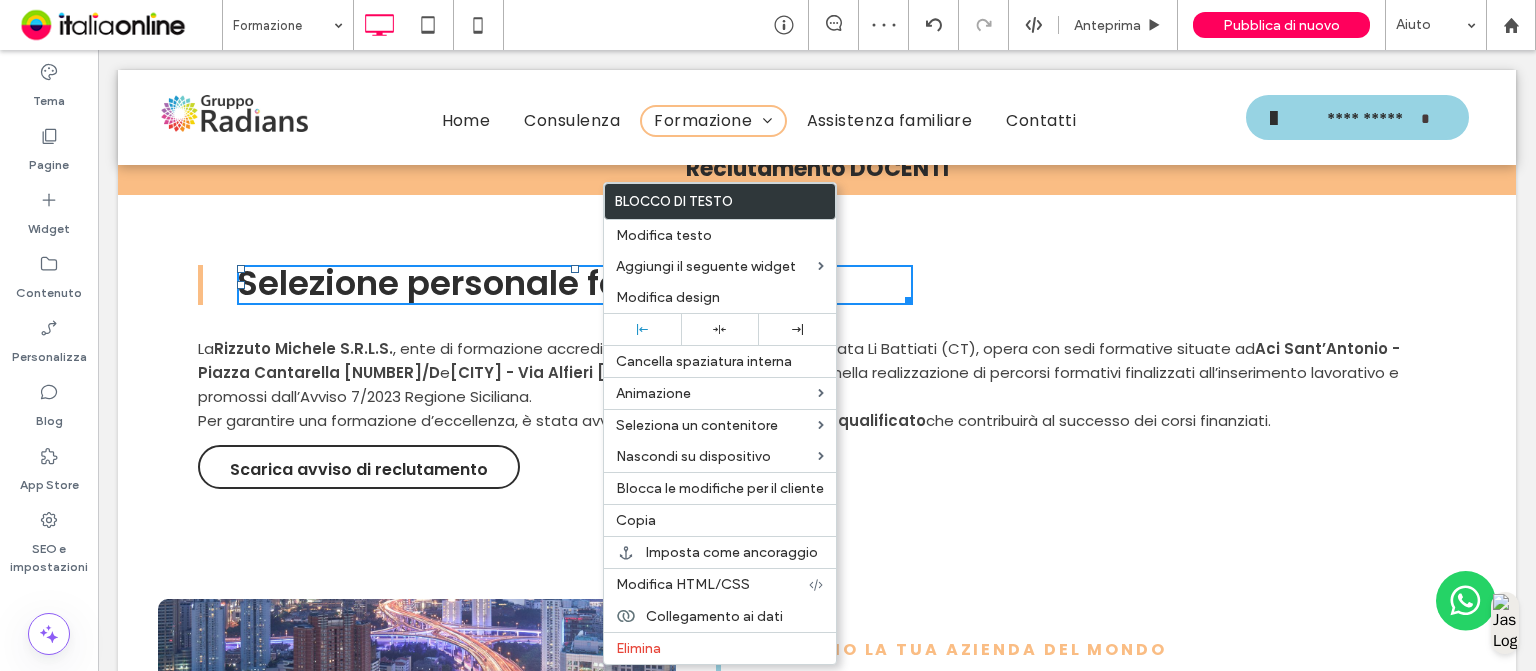 drag, startPoint x: 514, startPoint y: 349, endPoint x: 413, endPoint y: 301, distance: 111.82576 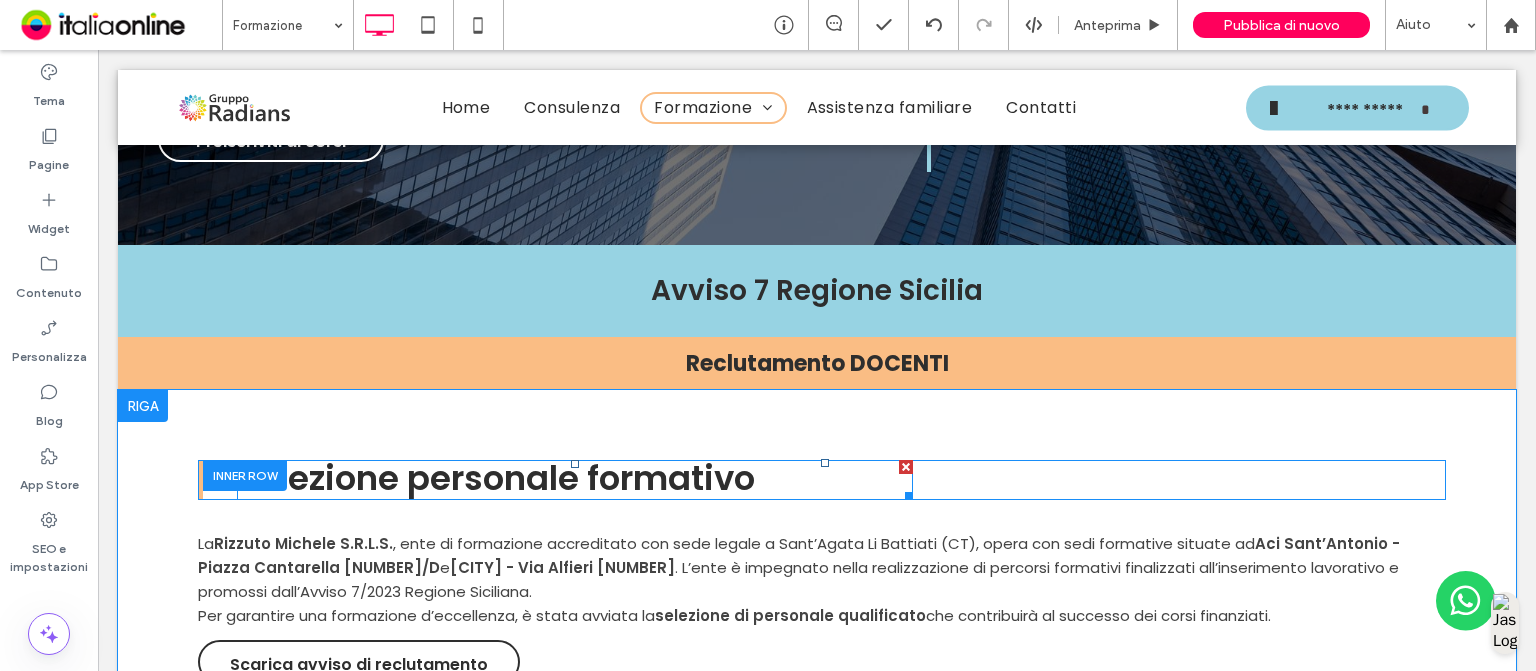 scroll, scrollTop: 4720, scrollLeft: 0, axis: vertical 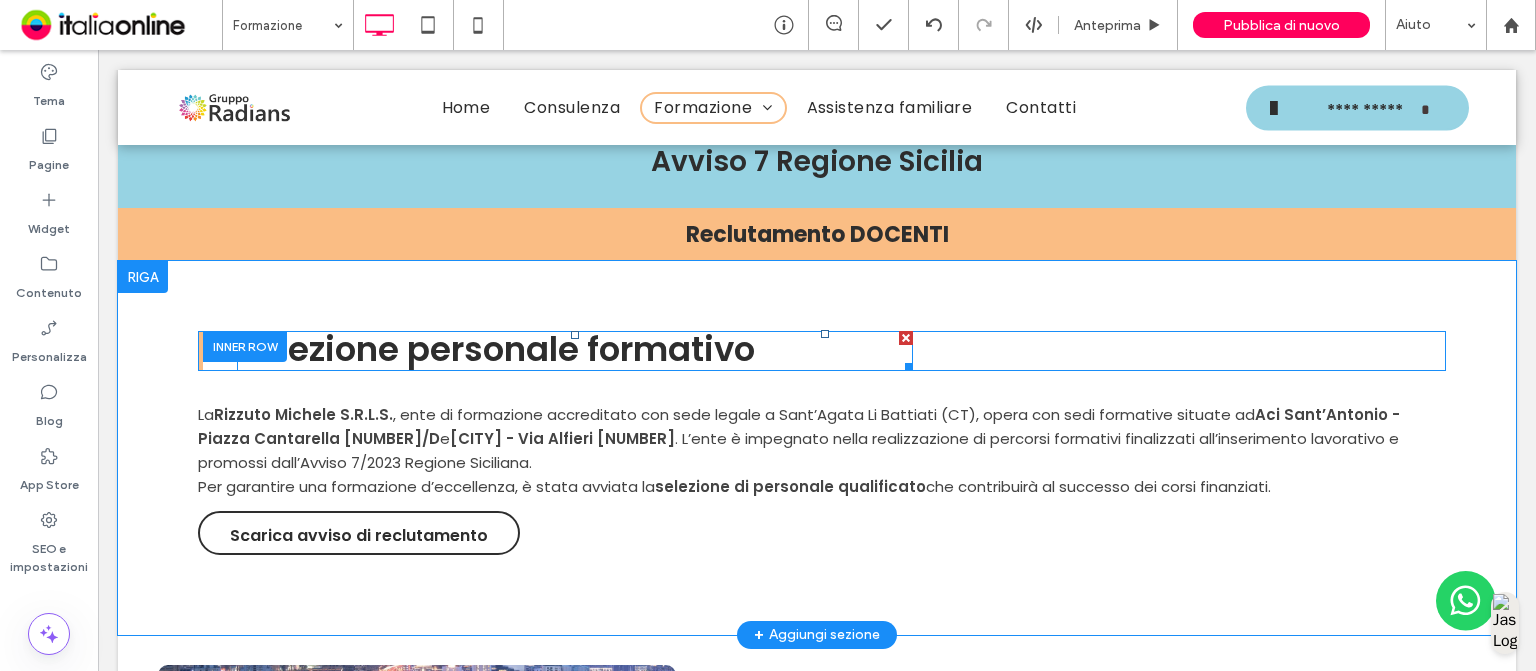 click on "Selezione personale formativo" at bounding box center [575, 349] 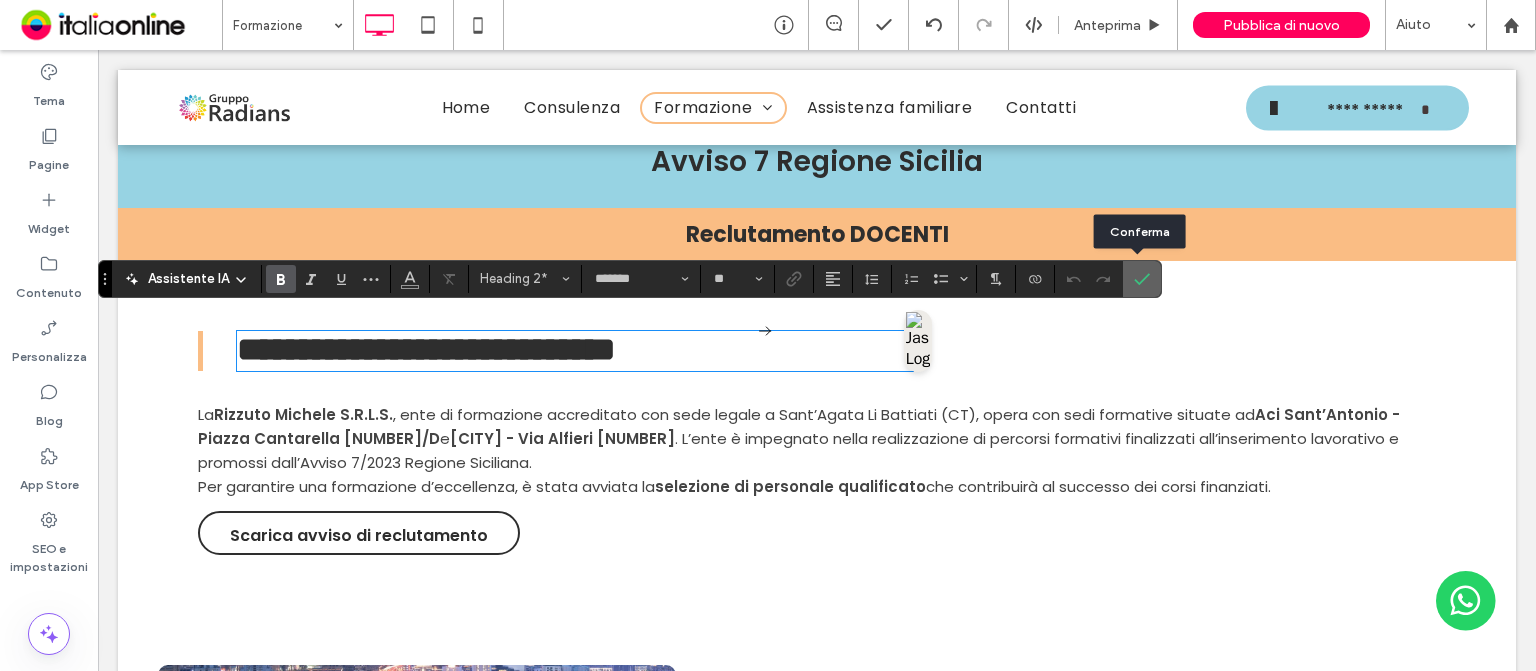 click 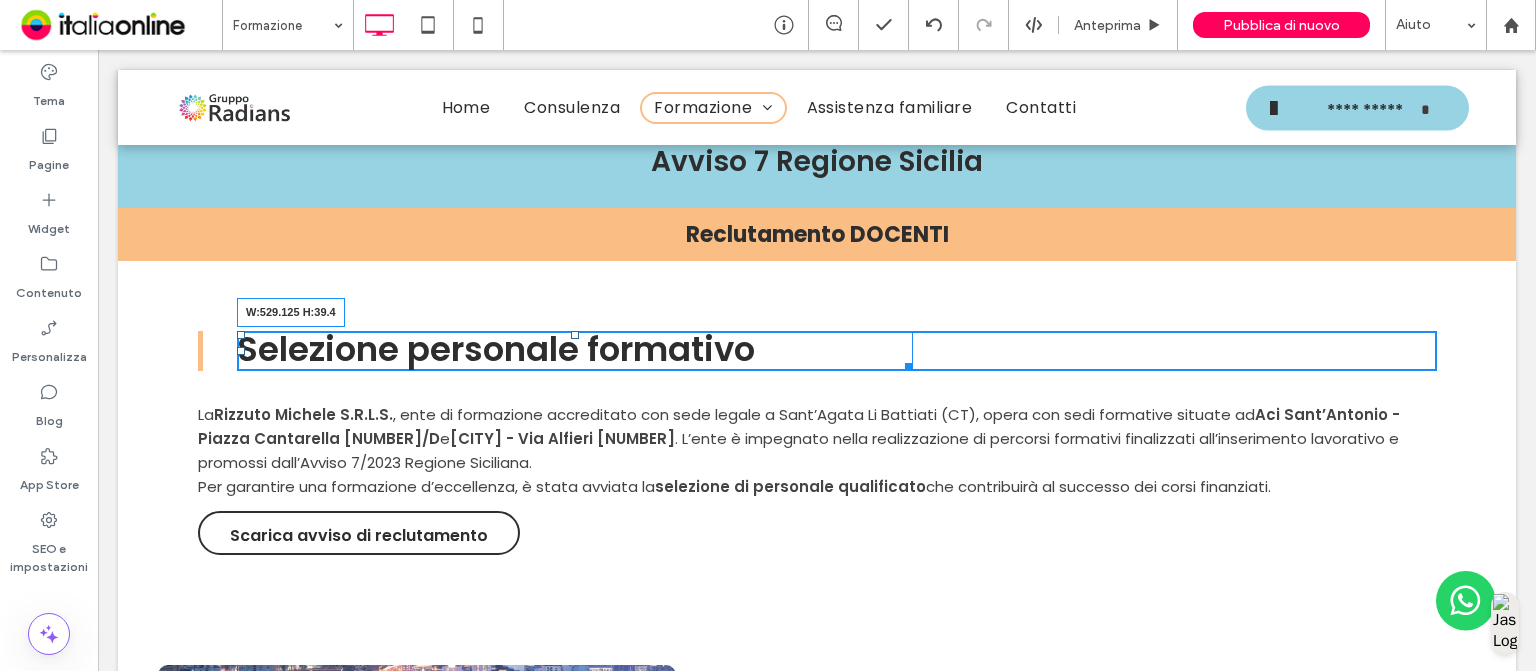 drag, startPoint x: 899, startPoint y: 343, endPoint x: 752, endPoint y: 338, distance: 147.085 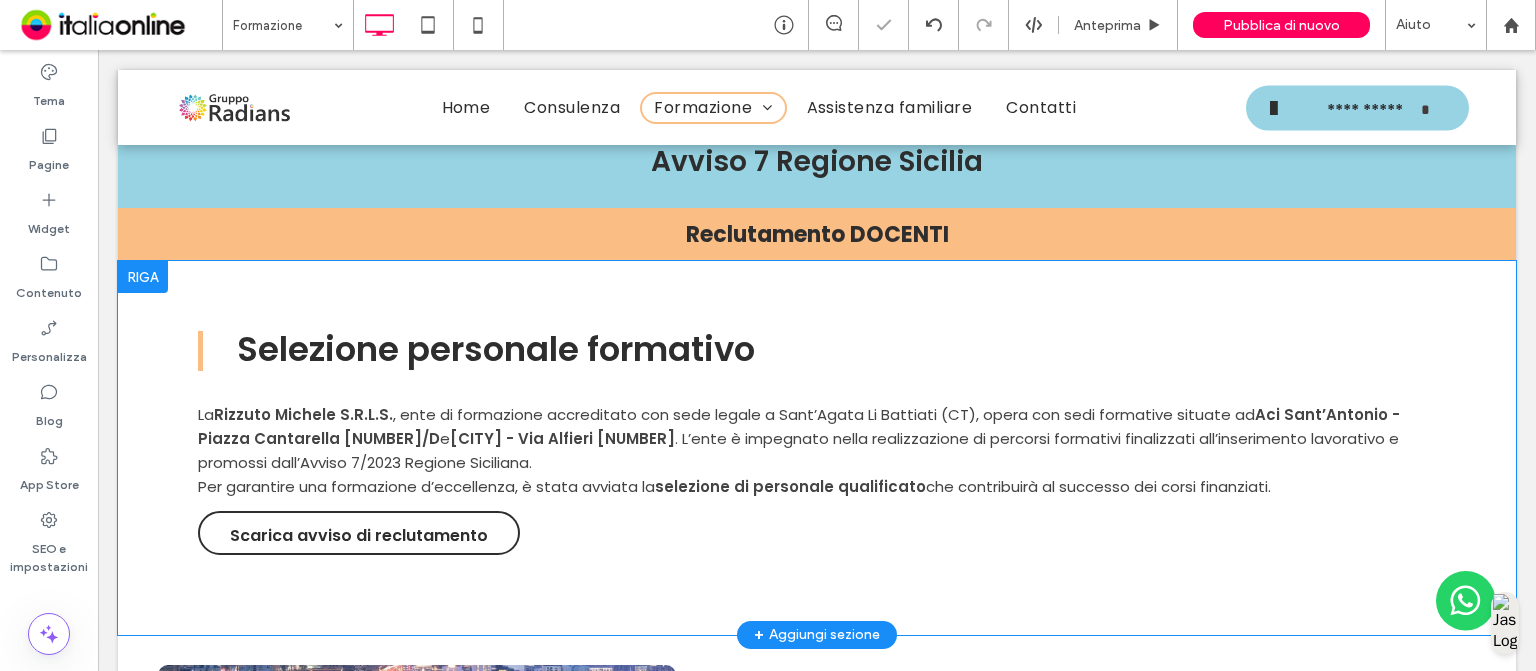 click on "Selezione personale formativo Click To Paste
La  Rizzuto Michele S.R.L.S. , ente di formazione accreditato con sede legale a Sant’Agata Li Battiati (CT), opera con sedi formative situate ad  Aci Sant’Antonio - Piazza Cantarella 24/D  e  Giarre - Via Alfieri 19 . L’ente è impegnato nella realizzazione di percorsi formativi finalizzati all’inserimento lavorativo e promossi dall’Avviso 7/2023 Regione Siciliana. Per garantire una formazione d’eccellenza, è stata avviata la  selezione di personale qualificato  che contribuirà al successo dei corsi finanziati.
Scarica avviso di reclutamento
Click To Paste" at bounding box center [817, 447] 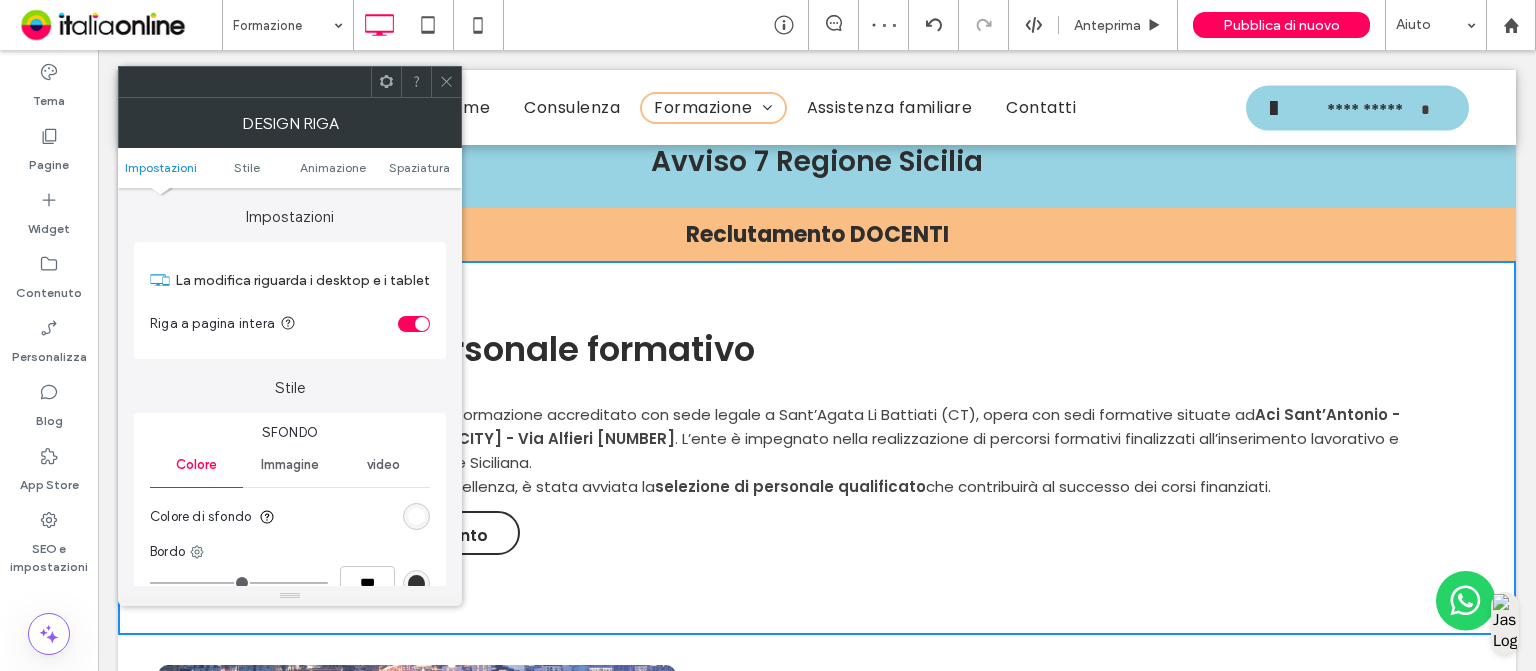 click on "Selezione personale formativo Click To Paste
La  Rizzuto Michele S.R.L.S. , ente di formazione accreditato con sede legale a Sant’Agata Li Battiati (CT), opera con sedi formative situate ad  Aci Sant’Antonio - Piazza Cantarella 24/D  e  Giarre - Via Alfieri 19 . L’ente è impegnato nella realizzazione di percorsi formativi finalizzati all’inserimento lavorativo e promossi dall’Avviso 7/2023 Regione Siciliana. Per garantire una formazione d’eccellenza, è stata avviata la  selezione di personale qualificato  che contribuirà al successo dei corsi finanziati.
Scarica avviso di reclutamento
Click To Paste" at bounding box center [822, 447] 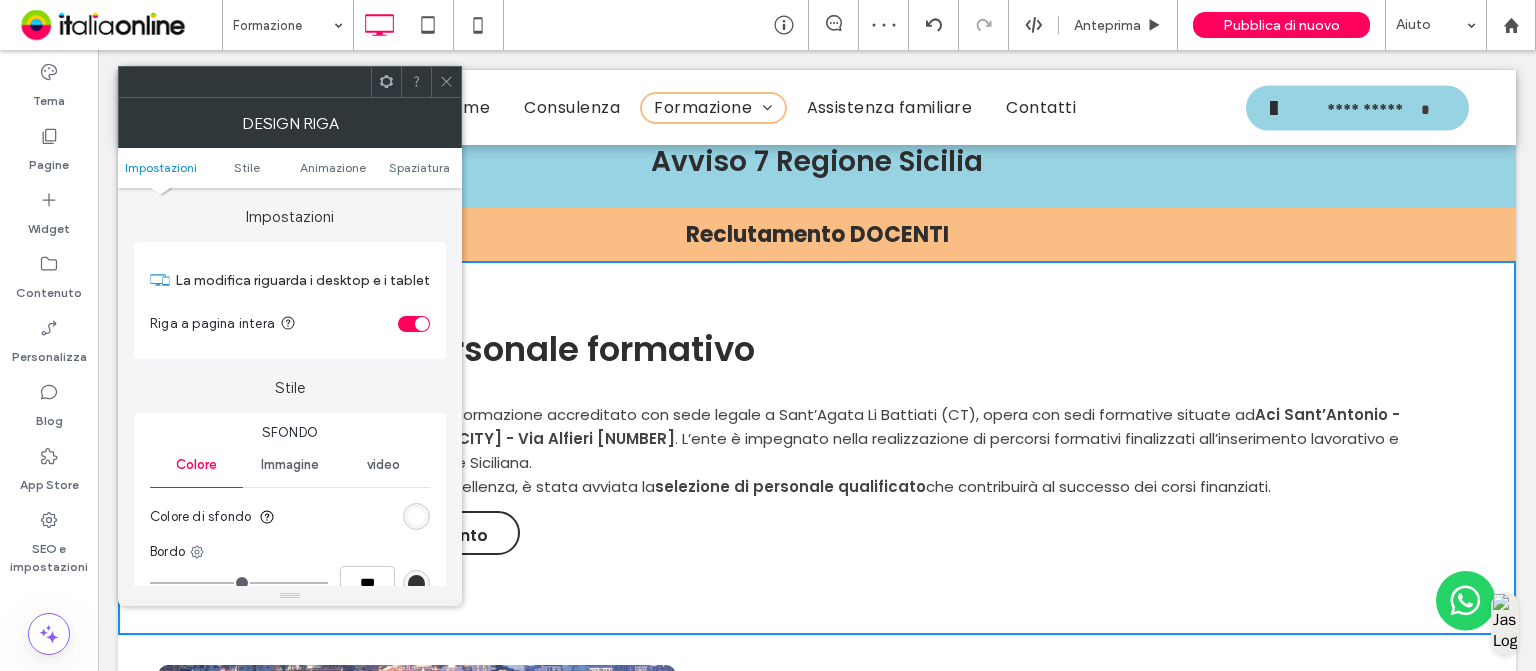 click on "Click To Paste
PORTIAMO LA TUA AZIENDA DEL MONDO
Temporary Export Manager
Click To Paste
Il Temporary Export Manager è un professionista esperto nell'internazionalizzazione delle aziende, in grado quindi di creare legami commerciali globali. Questa figura è fondamentale per le aziende italiane che mirano a penetrare e sviluppare nuovi mercati internazionali. I nostri Temporary Export Managers, madrelingua inglesi con vasta esperienza, guidano le imprese nel processo di esportazione dei propri servizi/prodotti, trasformando un'idea di internazionalizzazione in un vero e proprio processo, attraverso studi di mercato, preparazione di materiali di supporto e ricerca di potenziali clienti.
Contattaci
Click To Paste
Riga + Aggiungi sezione" at bounding box center [817, 871] 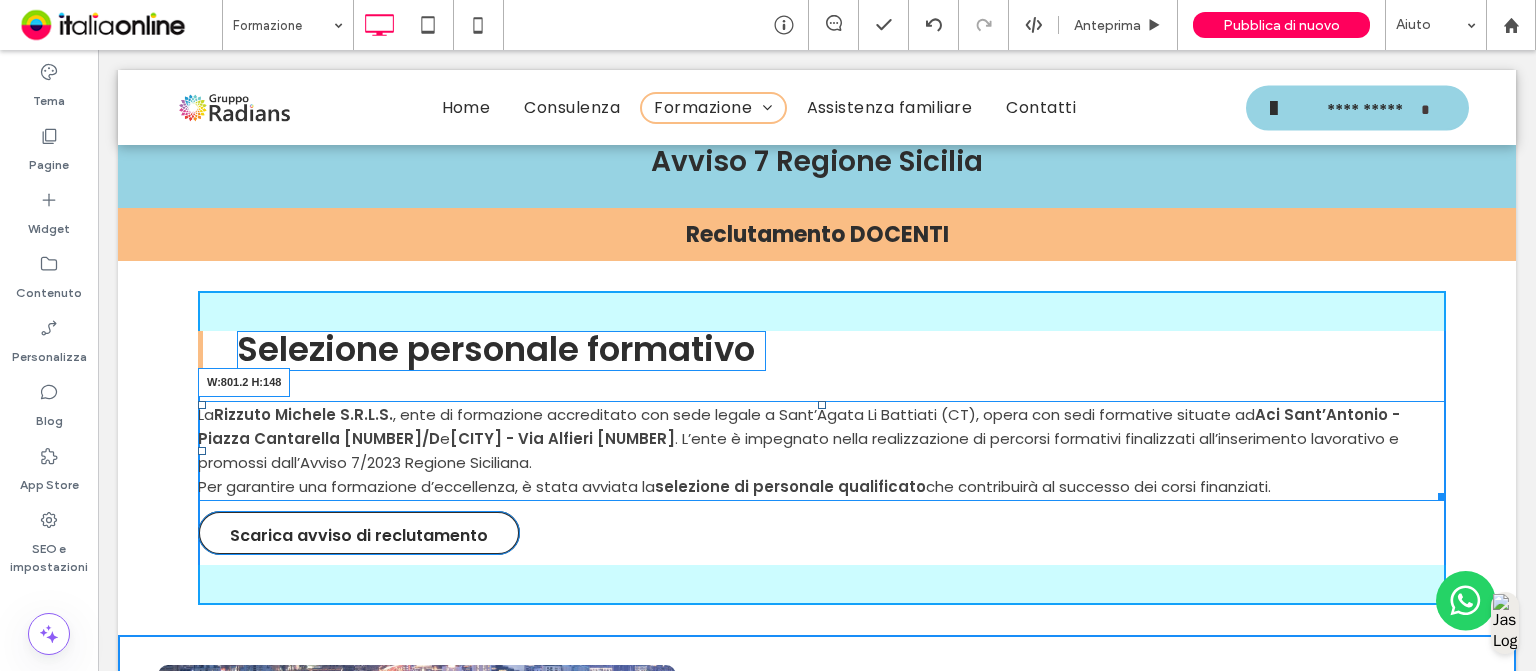 drag, startPoint x: 1424, startPoint y: 475, endPoint x: 1208, endPoint y: 507, distance: 218.3575 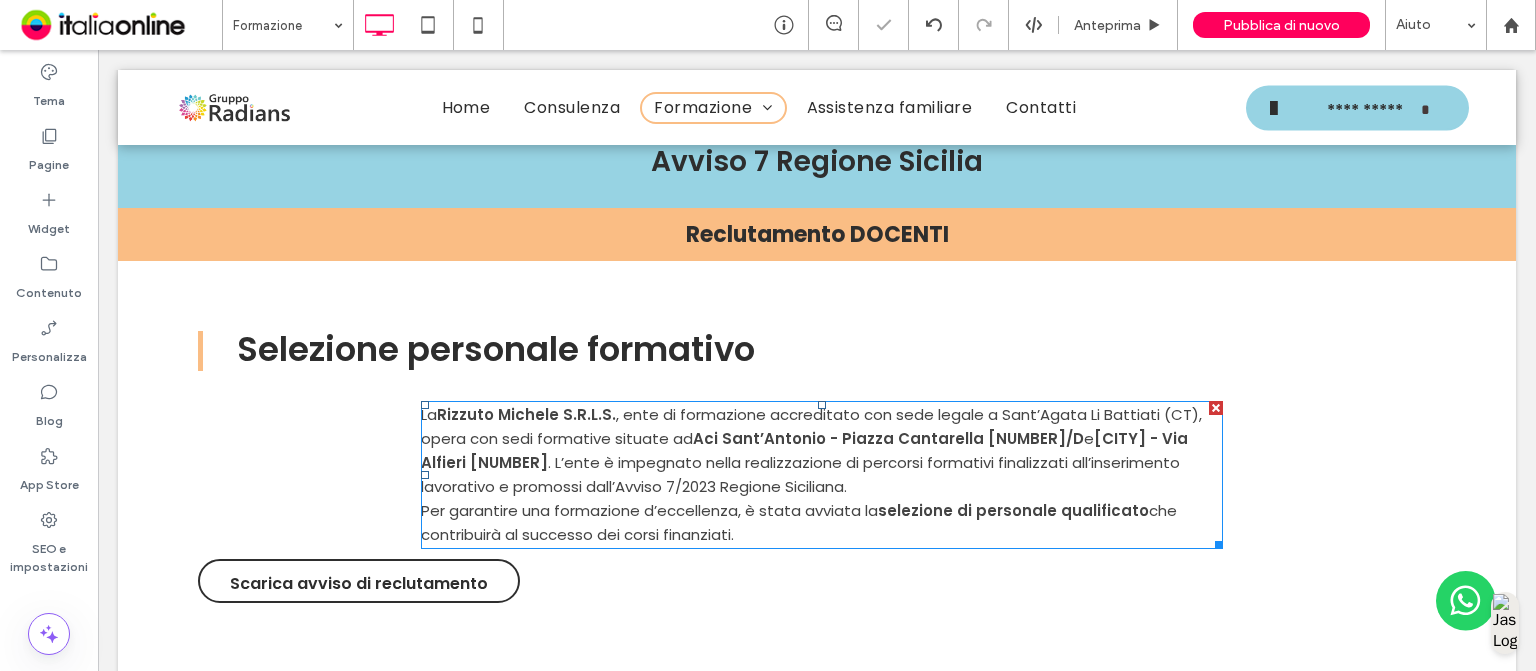 drag, startPoint x: 965, startPoint y: 521, endPoint x: 867, endPoint y: 471, distance: 110.01818 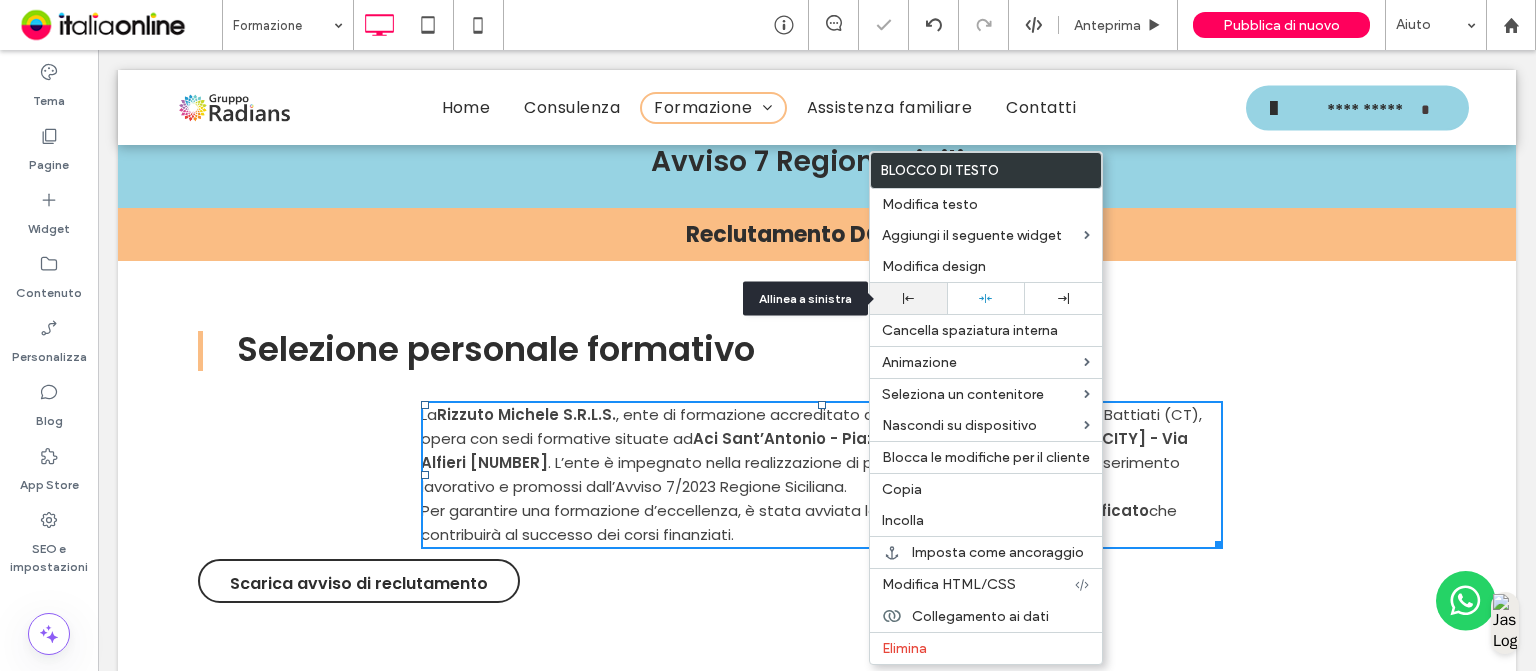 click 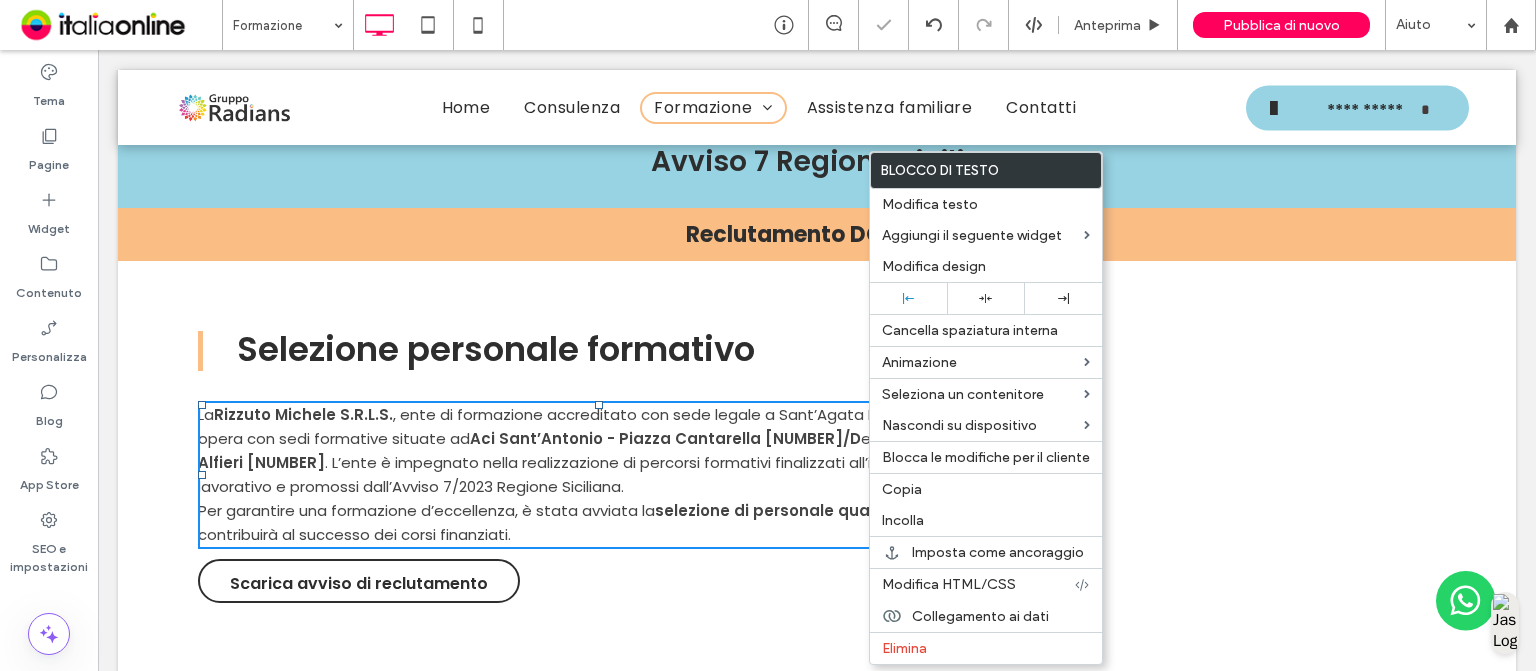 drag, startPoint x: 718, startPoint y: 592, endPoint x: 620, endPoint y: 542, distance: 110.01818 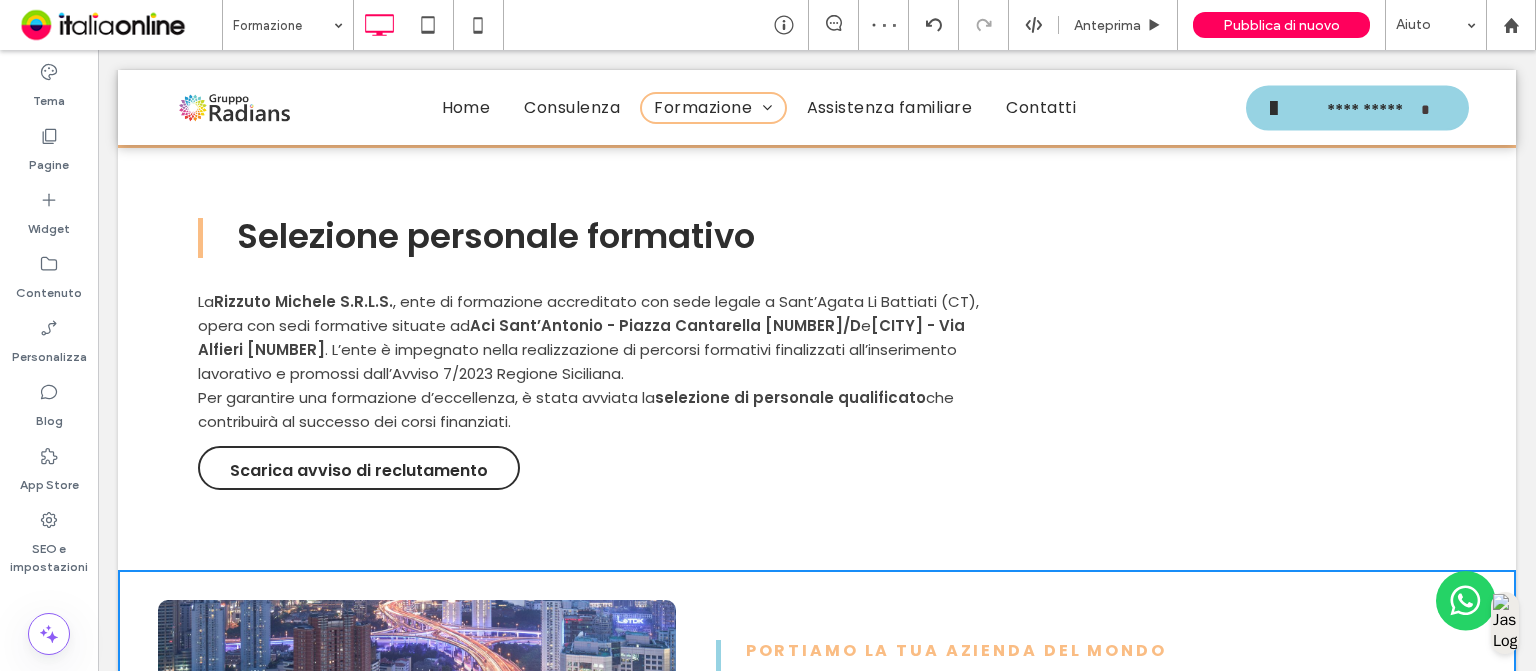 scroll, scrollTop: 4790, scrollLeft: 0, axis: vertical 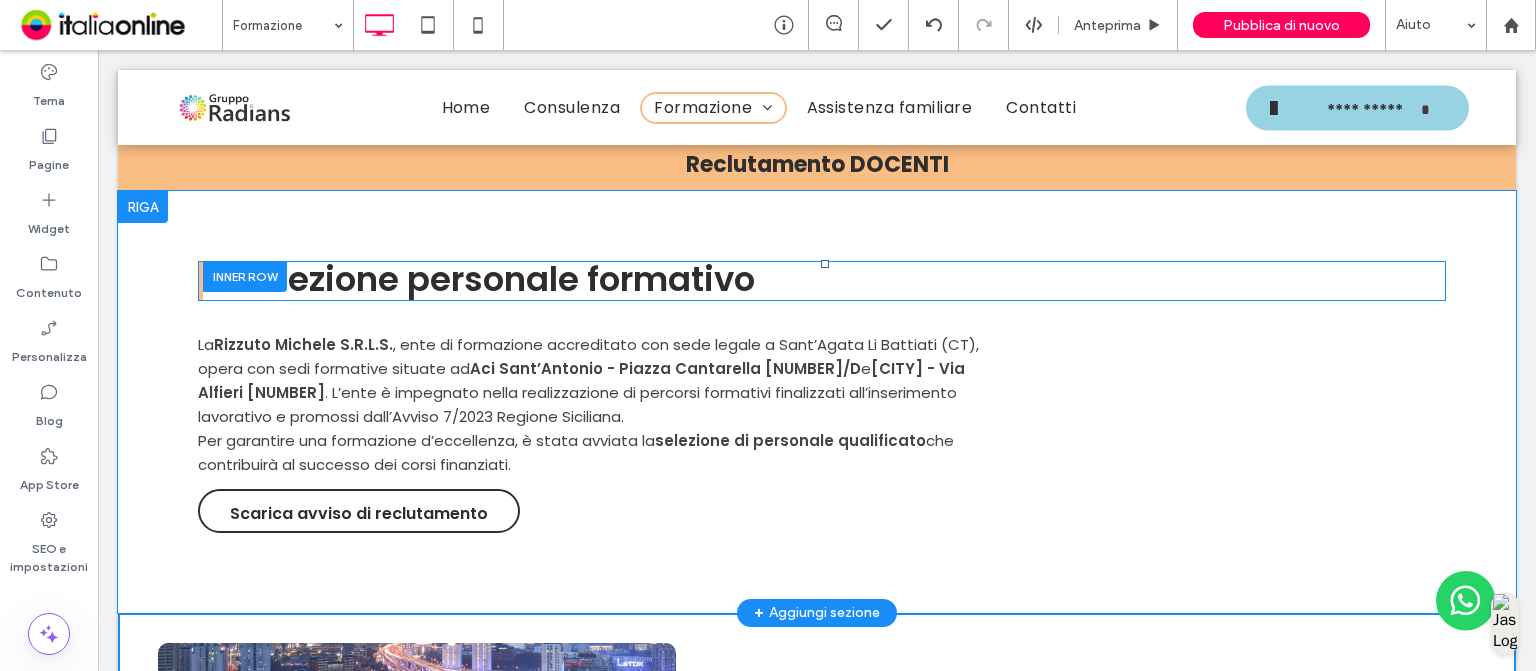 click on "Selezione personale formativo Click To Paste" at bounding box center (822, 280) 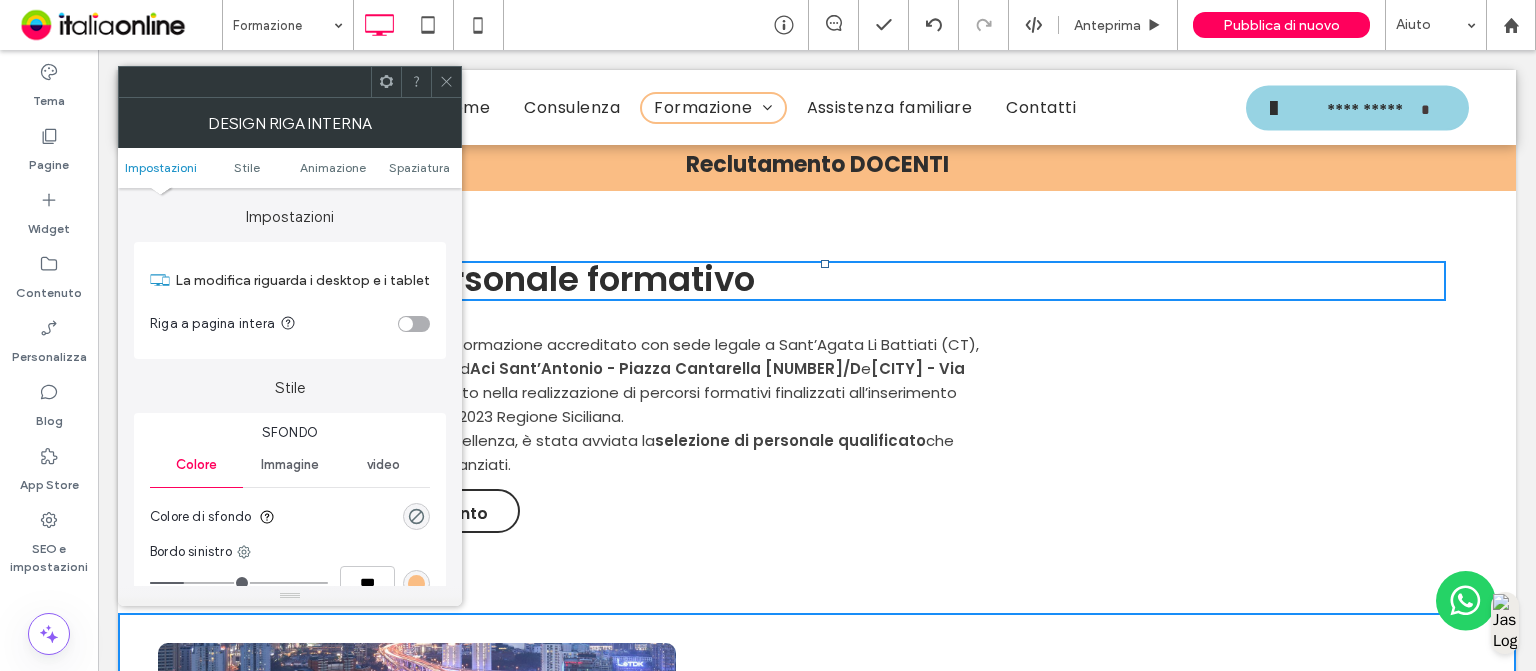 click at bounding box center [416, 583] 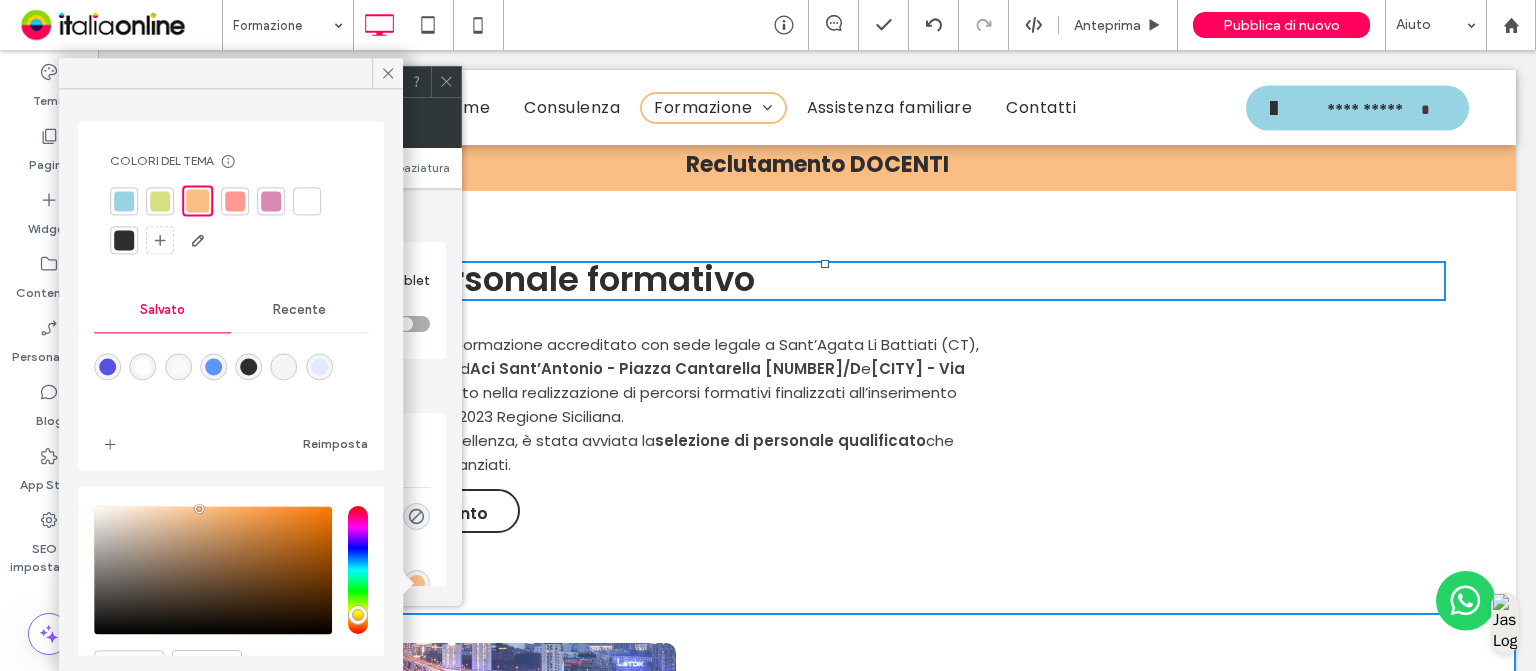 click at bounding box center (231, 220) 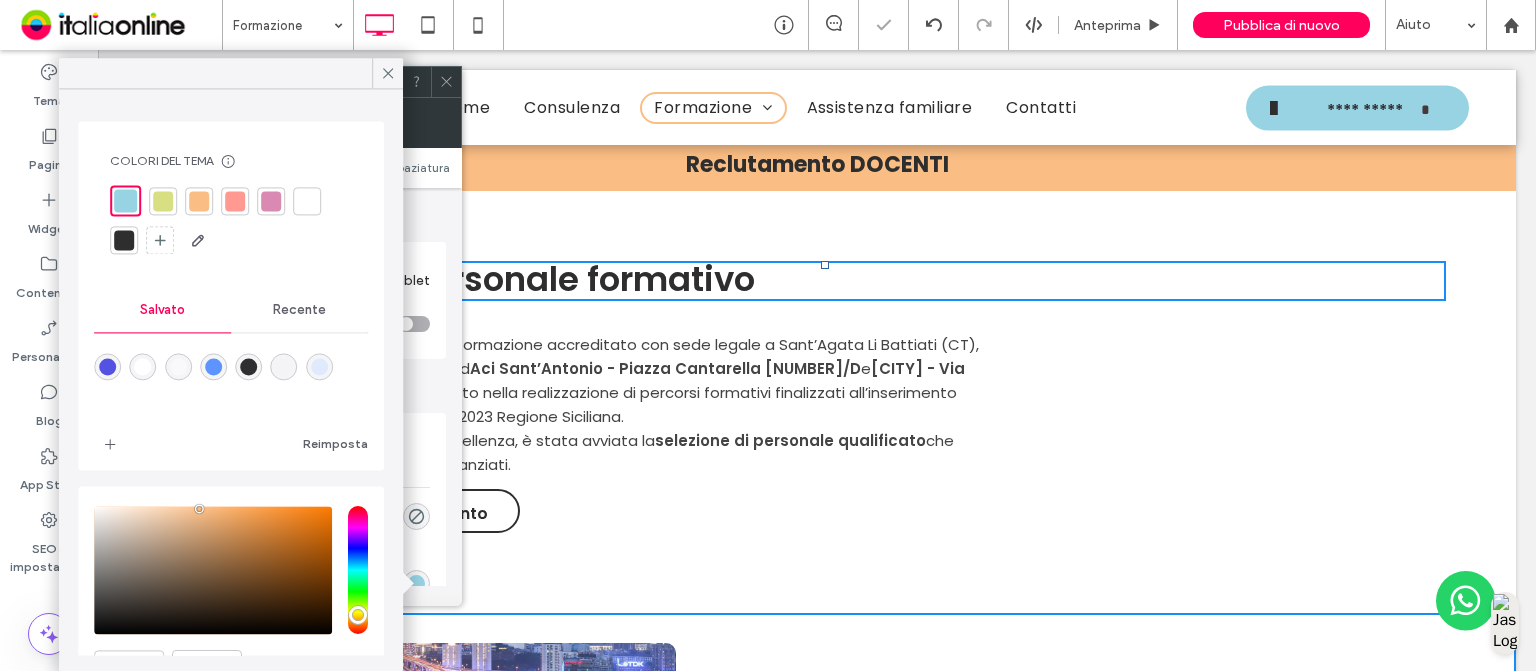 click at bounding box center (446, 82) 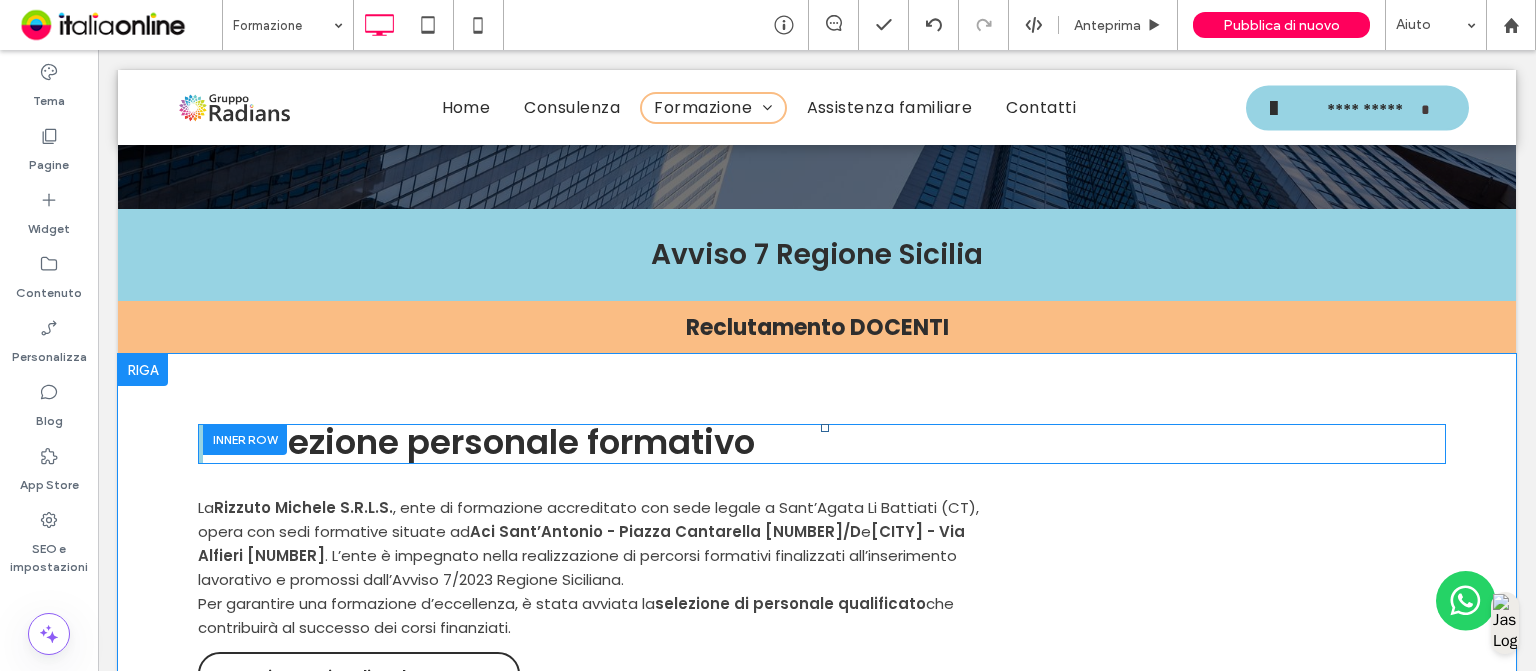 scroll, scrollTop: 4628, scrollLeft: 0, axis: vertical 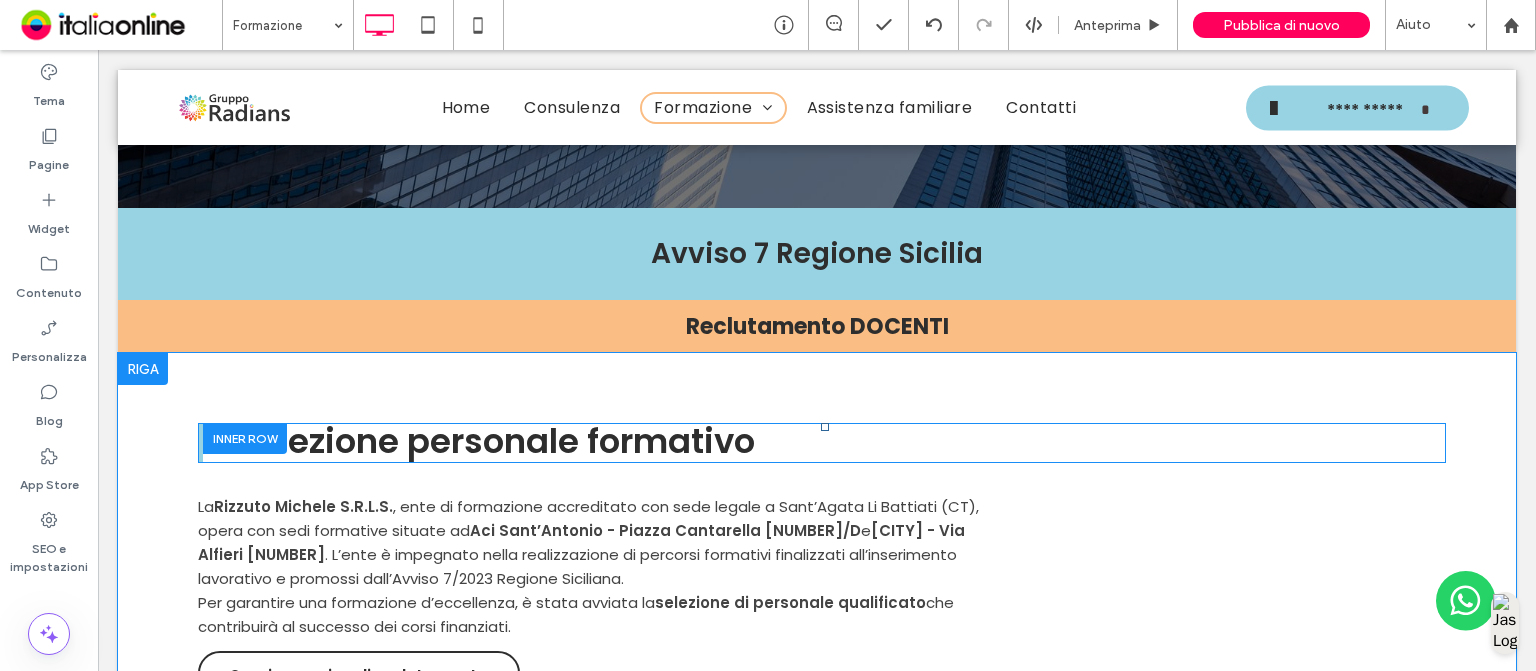 click on "Selezione personale formativo Click To Paste" at bounding box center (837, 442) 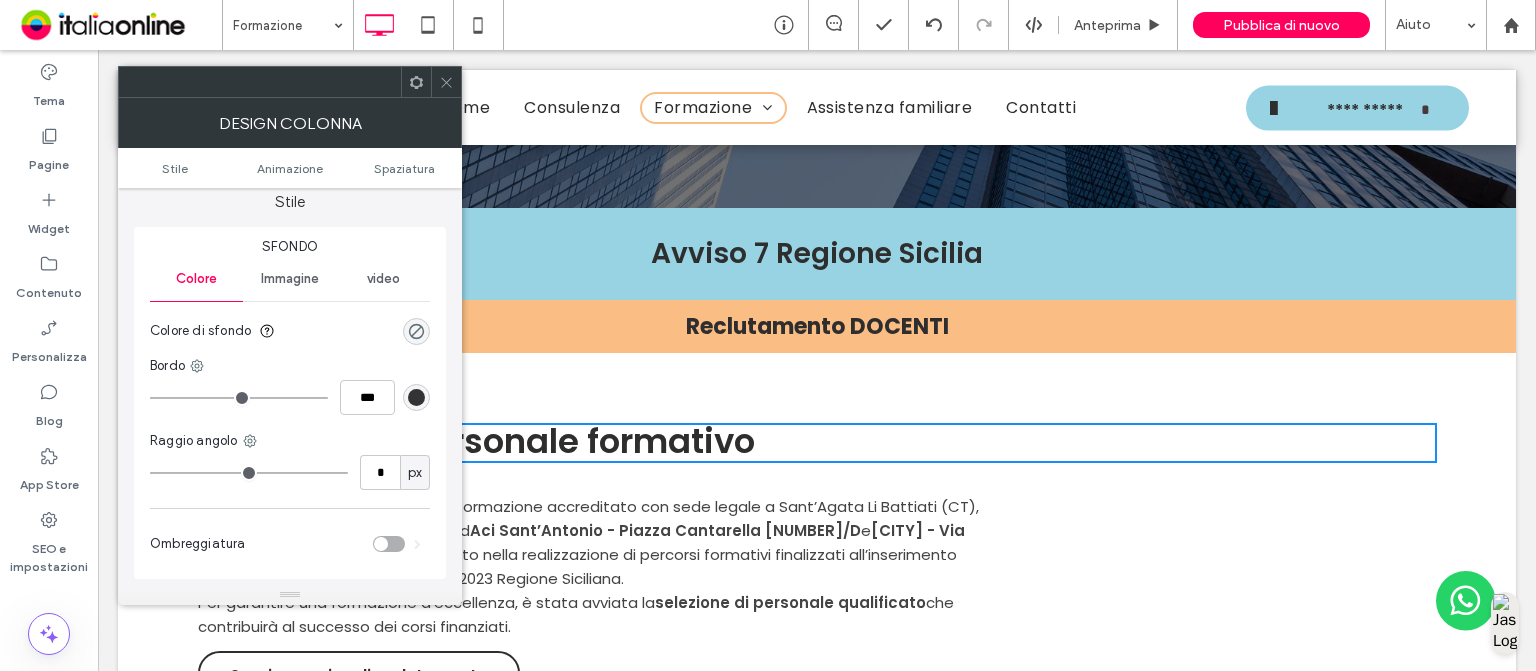 scroll, scrollTop: 0, scrollLeft: 0, axis: both 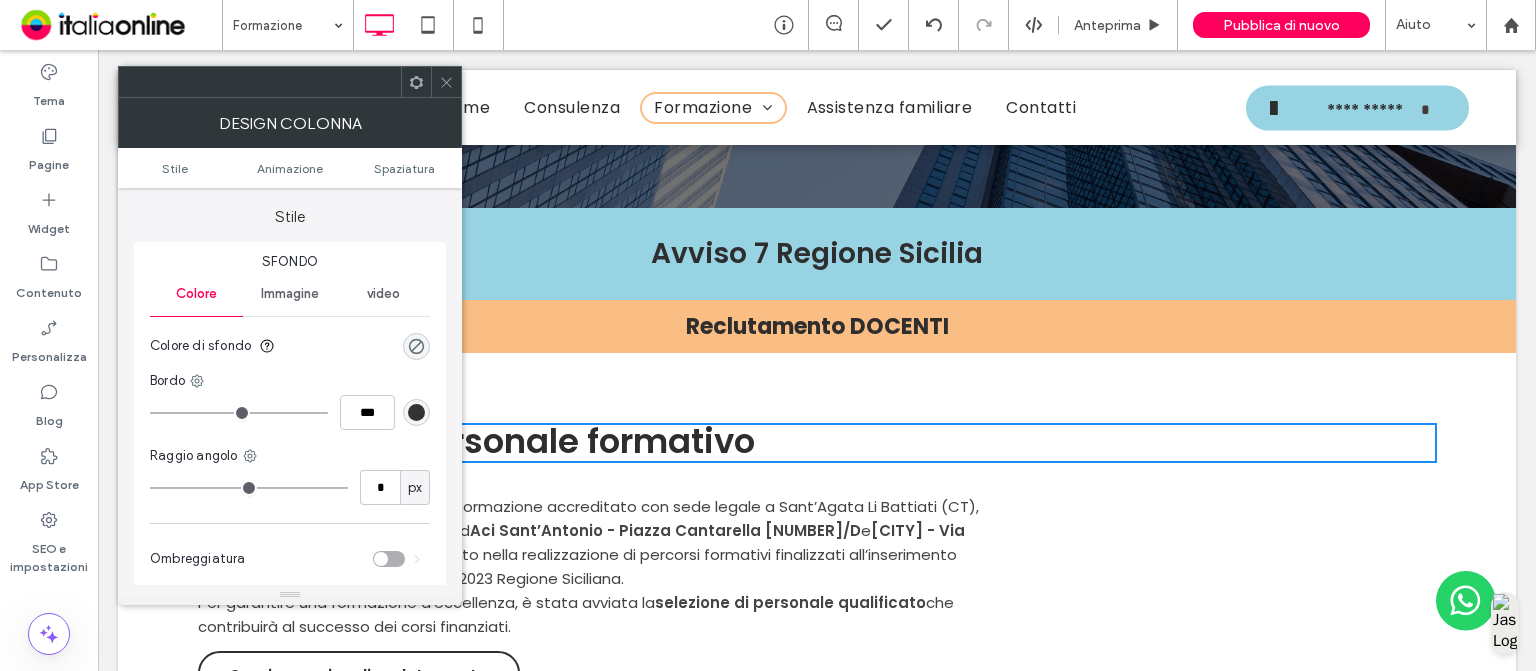 type on "*" 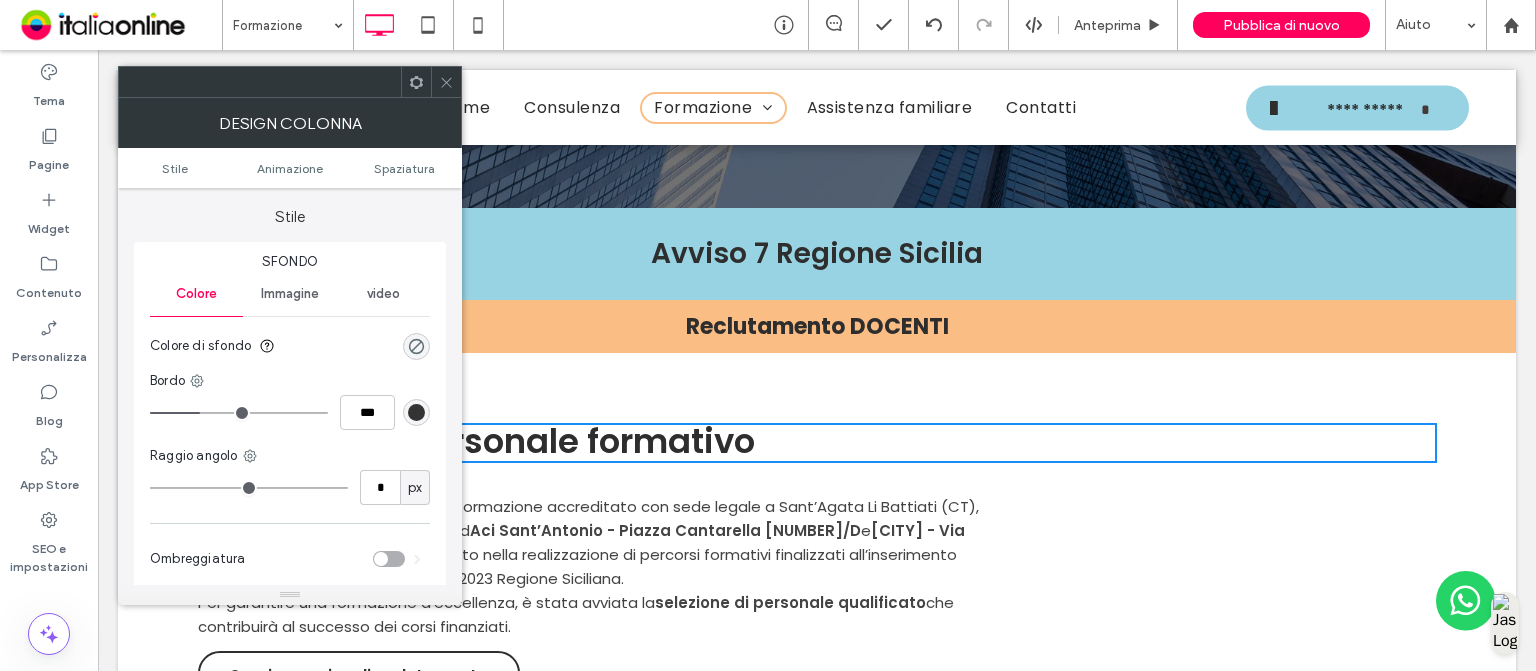 type on "*" 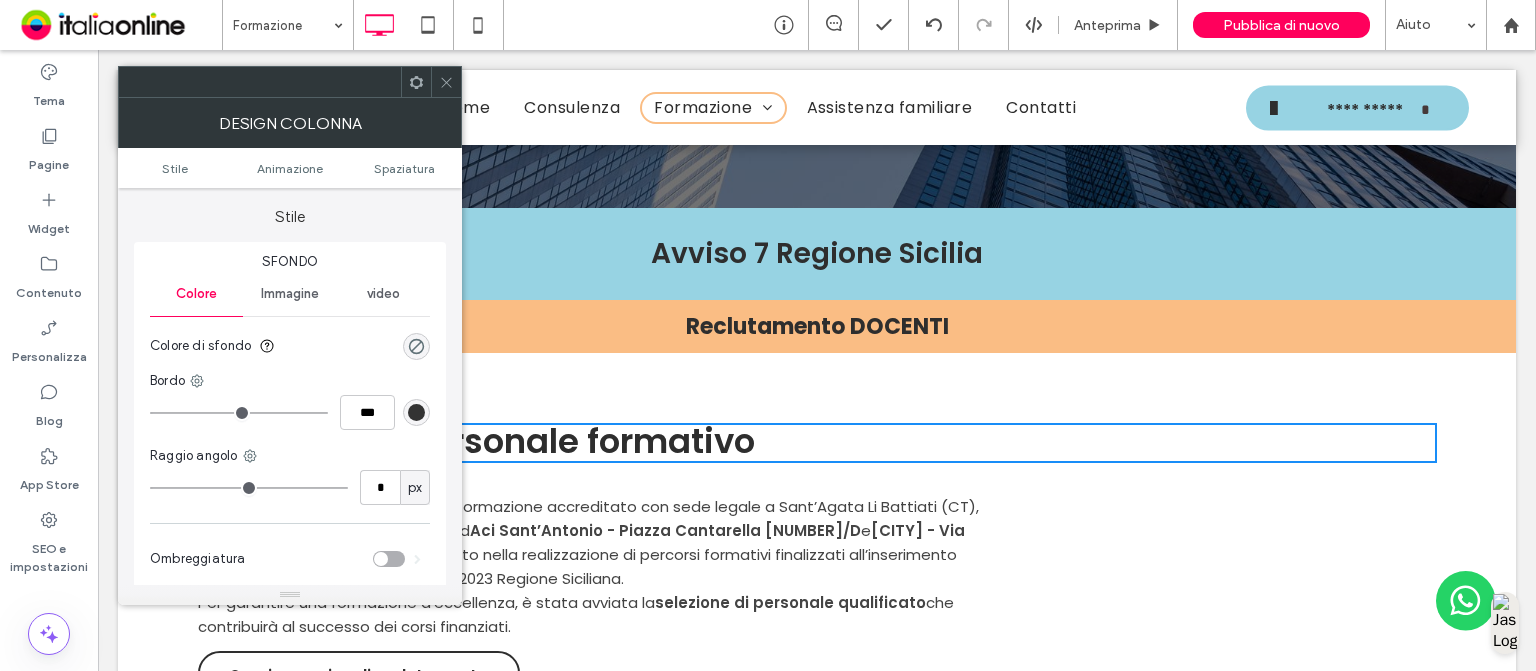 drag, startPoint x: 205, startPoint y: 413, endPoint x: 128, endPoint y: 399, distance: 78.26238 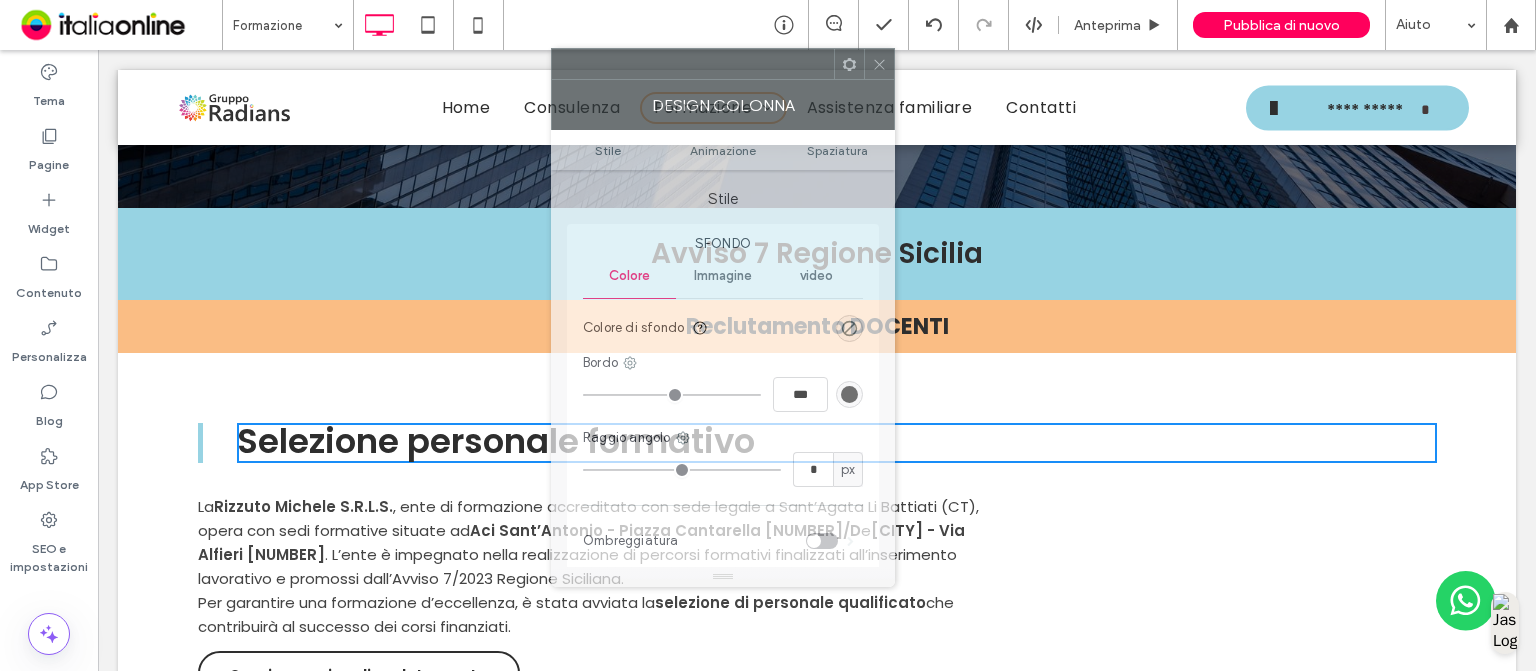 drag, startPoint x: 319, startPoint y: 77, endPoint x: 780, endPoint y: 63, distance: 461.21252 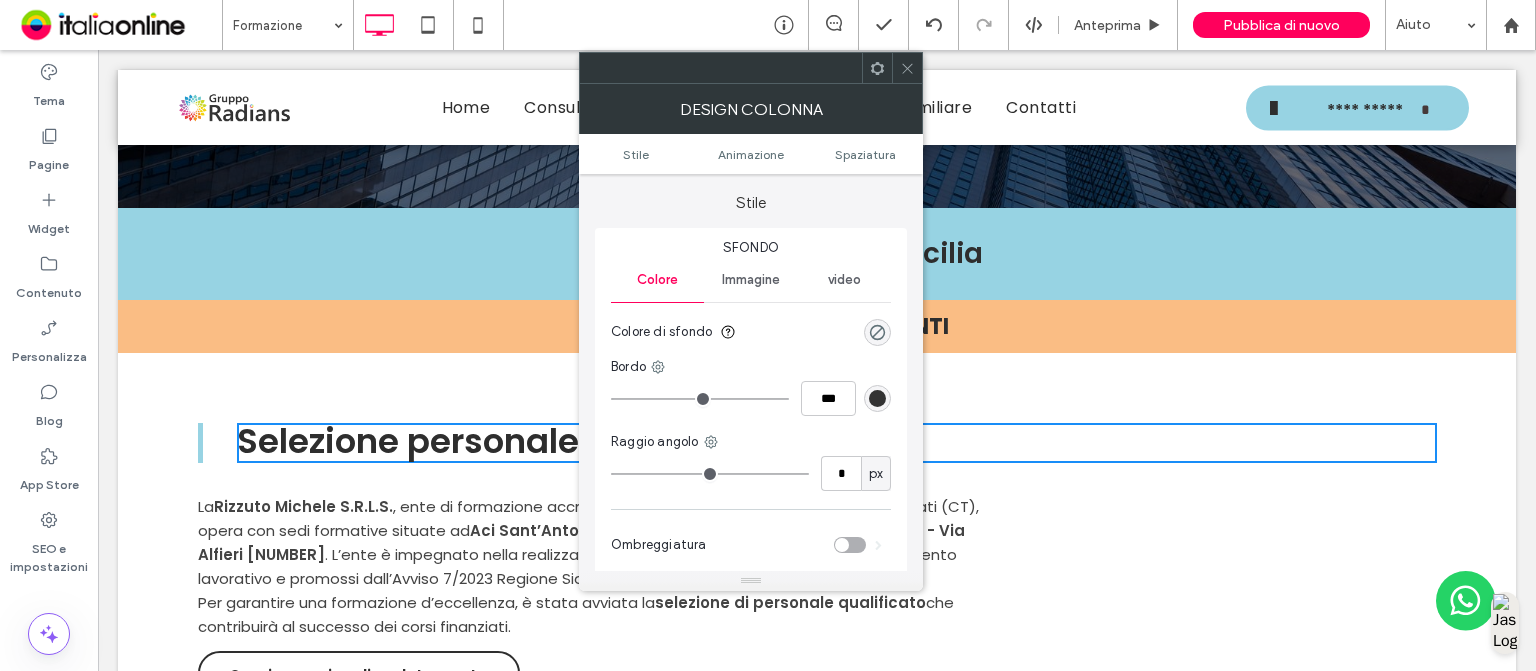 click at bounding box center (907, 68) 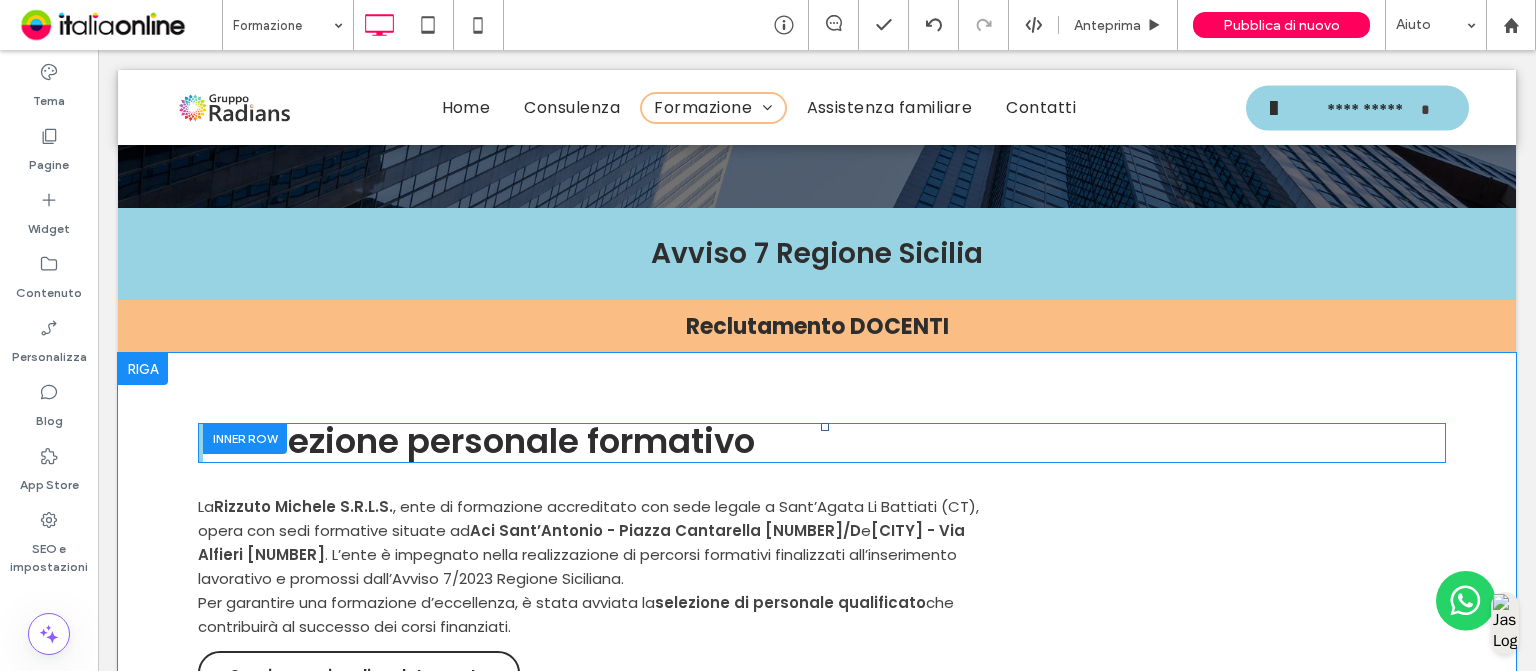 click on "Selezione personale formativo Click To Paste" at bounding box center [822, 442] 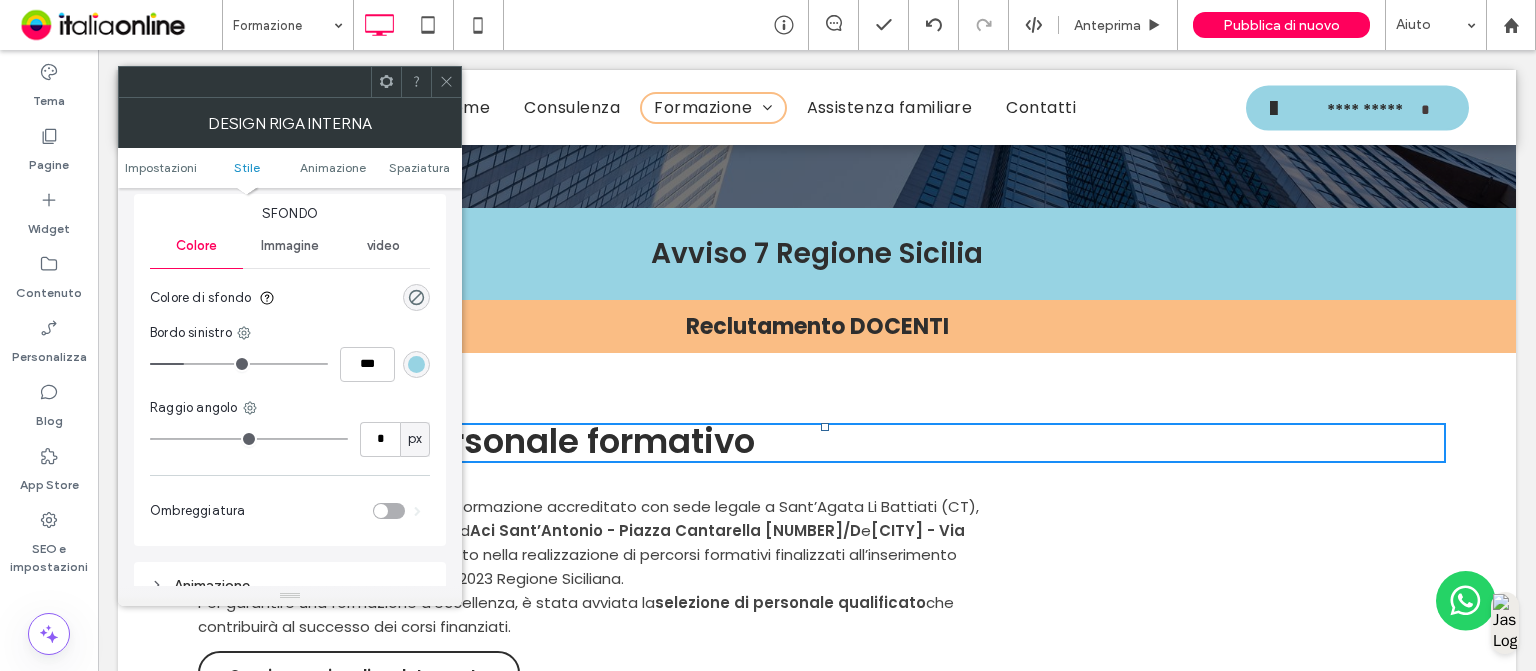 scroll, scrollTop: 228, scrollLeft: 0, axis: vertical 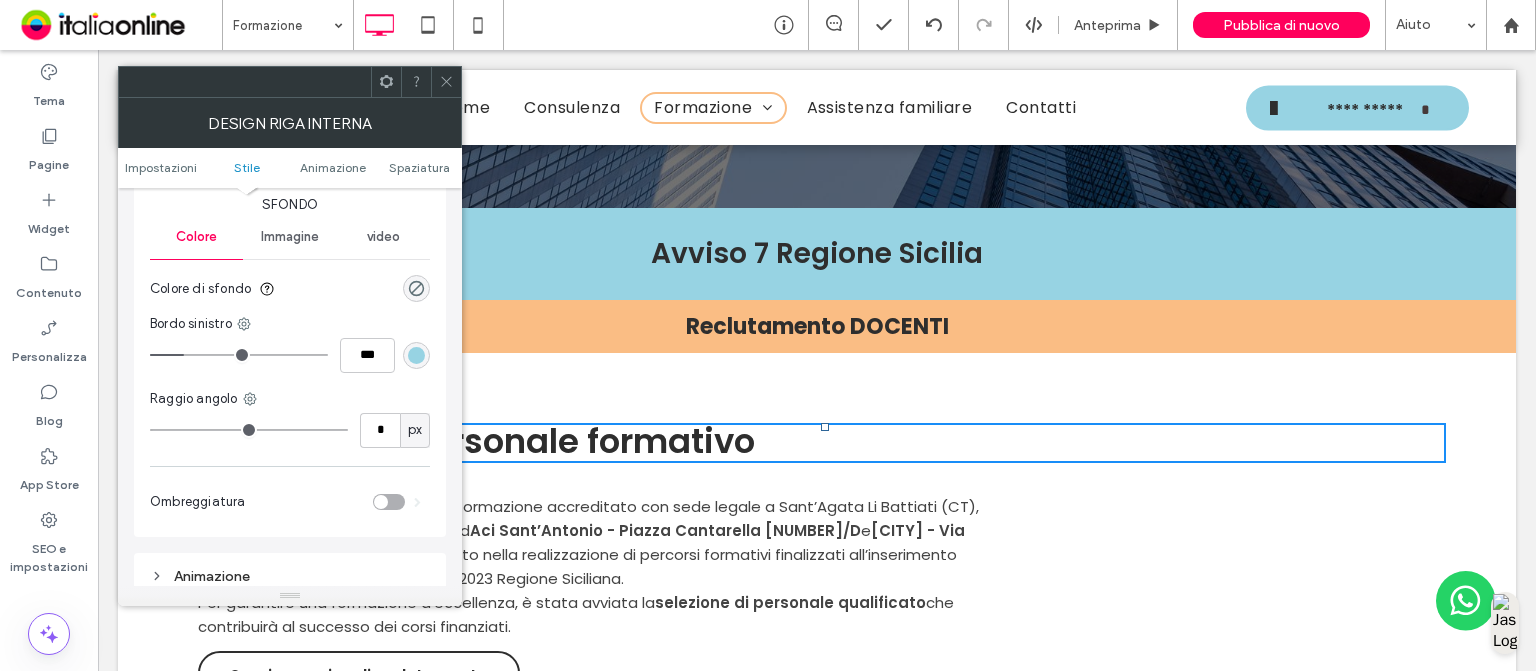 type on "*" 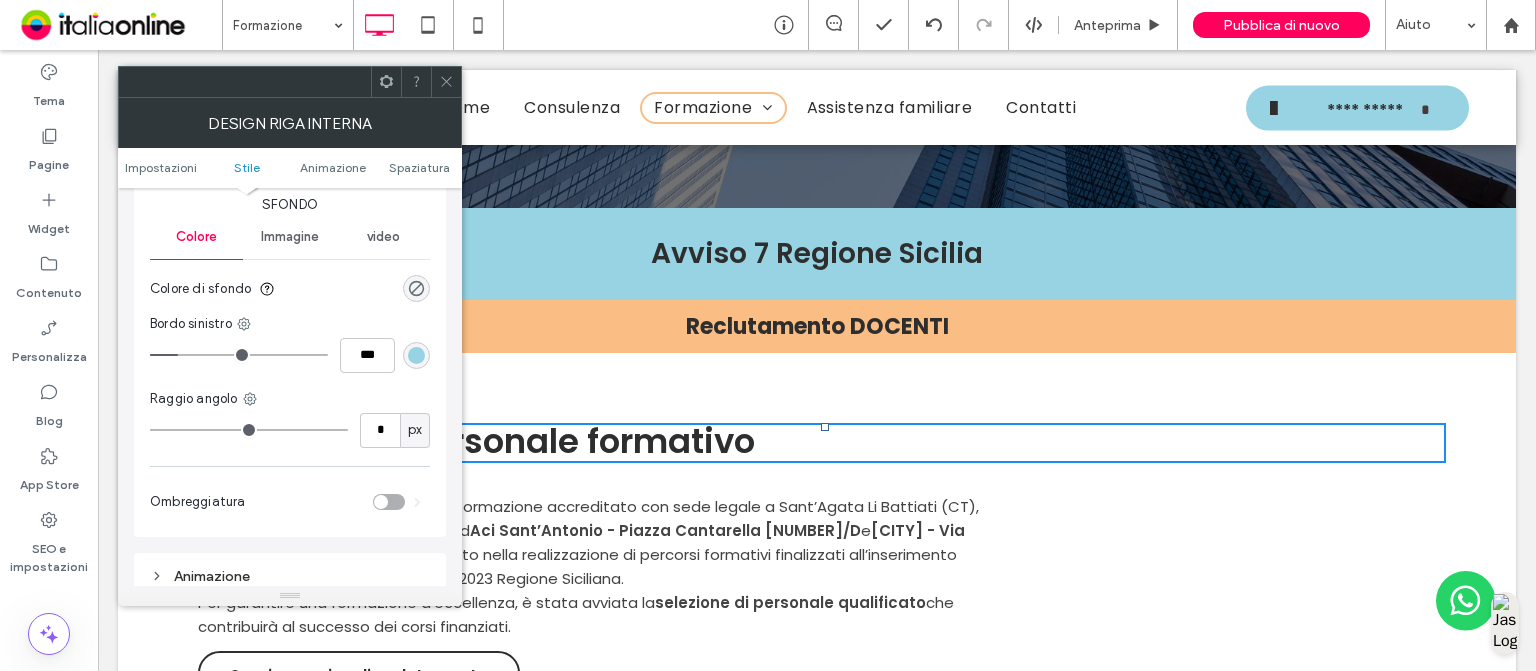type on "*" 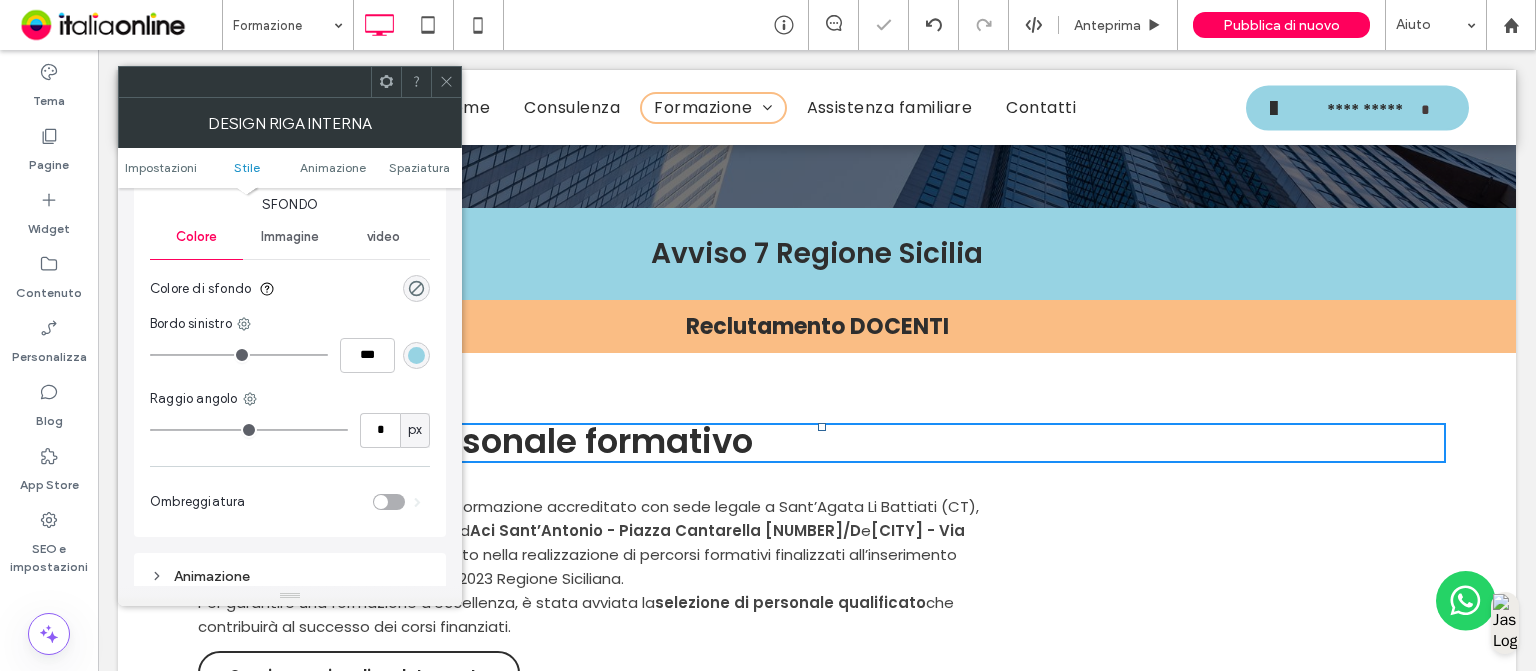 click 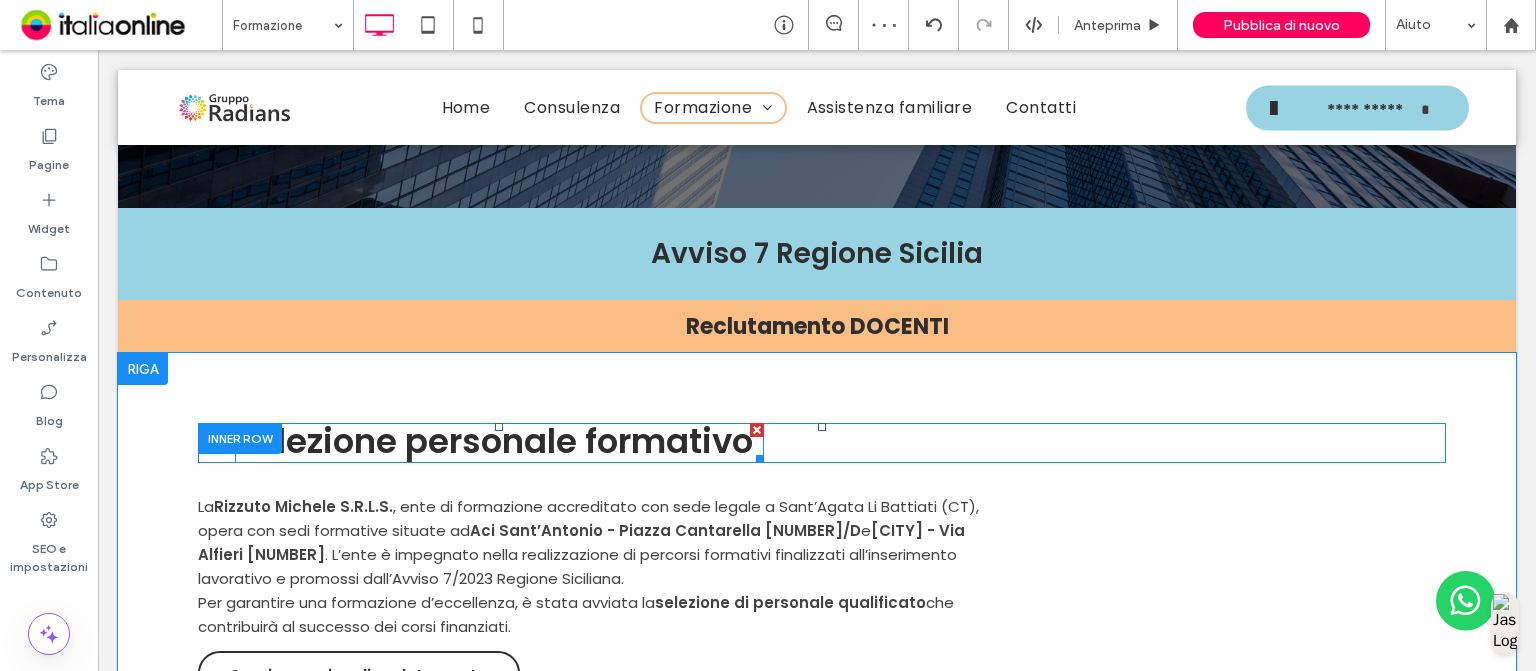 click on "Selezione personale formativo" at bounding box center (494, 441) 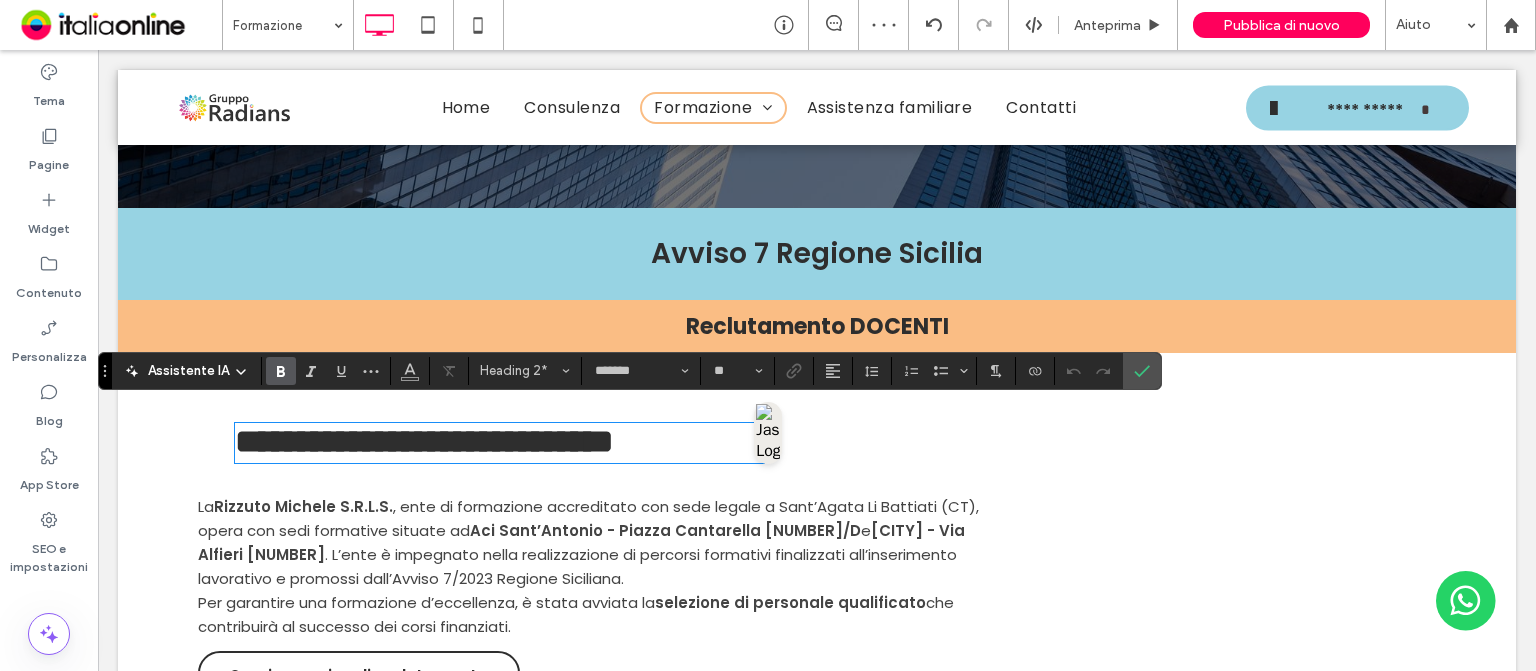 click on "**********" at bounding box center [424, 441] 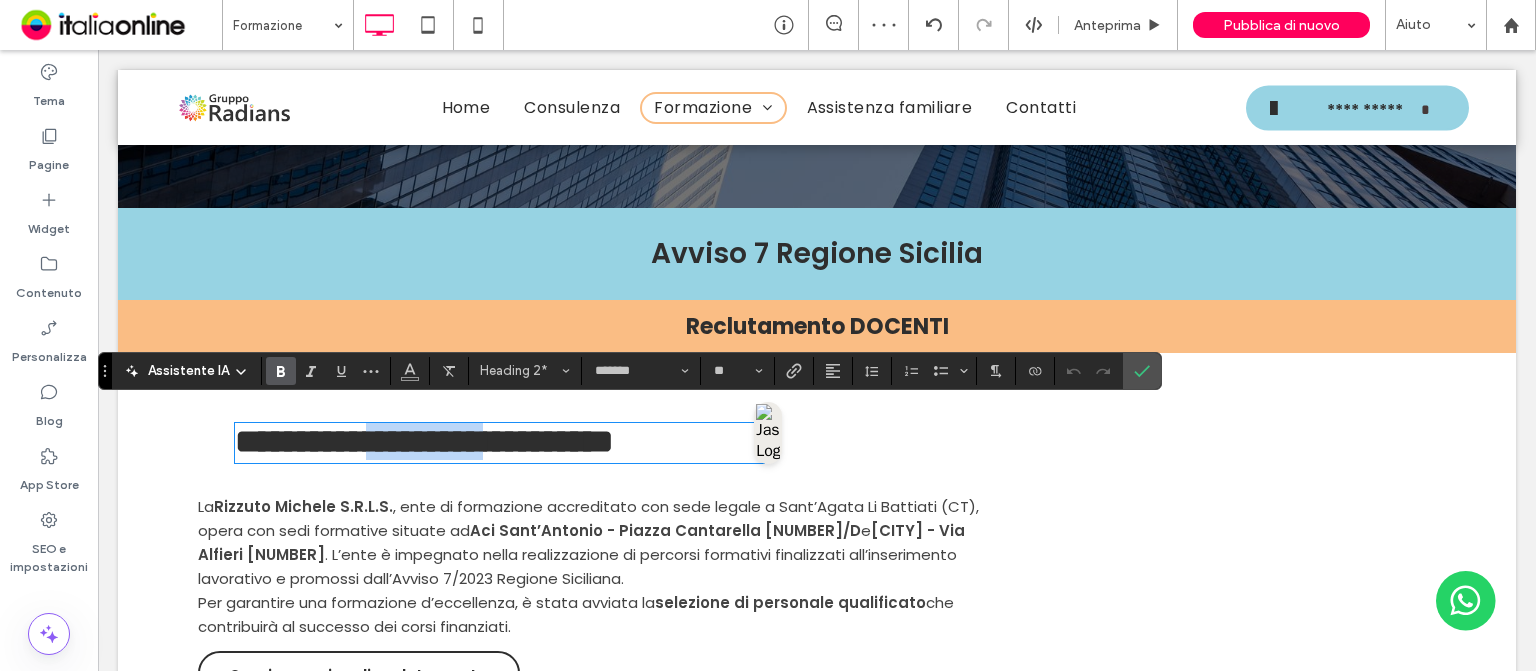 click on "**********" at bounding box center [424, 441] 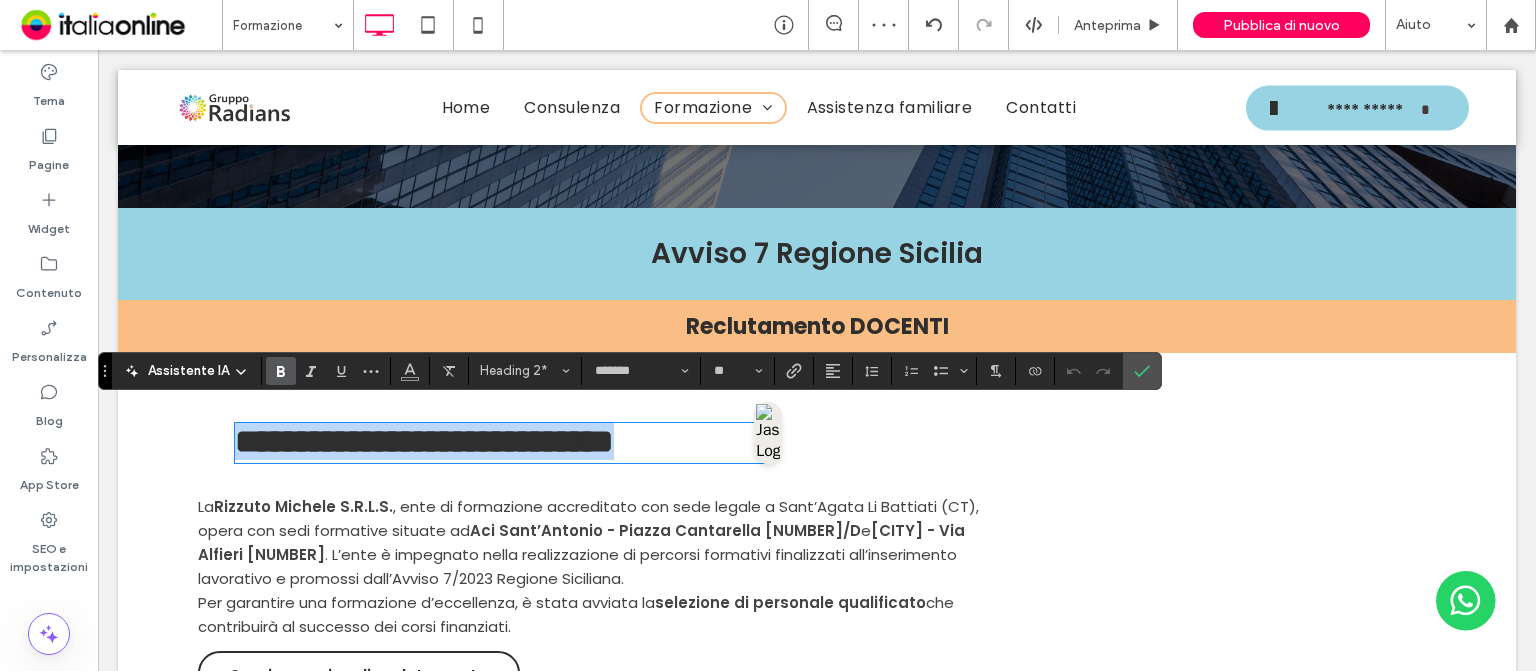 click on "**********" at bounding box center (424, 441) 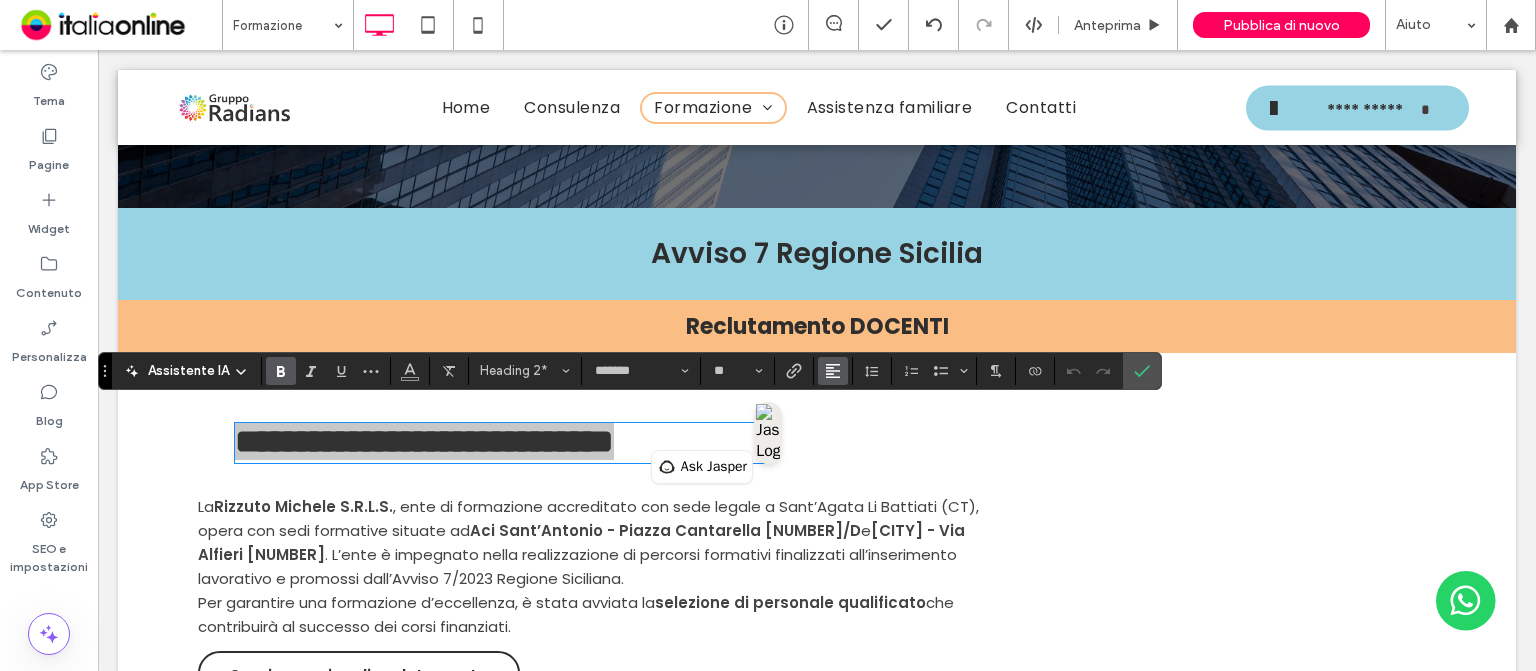 click 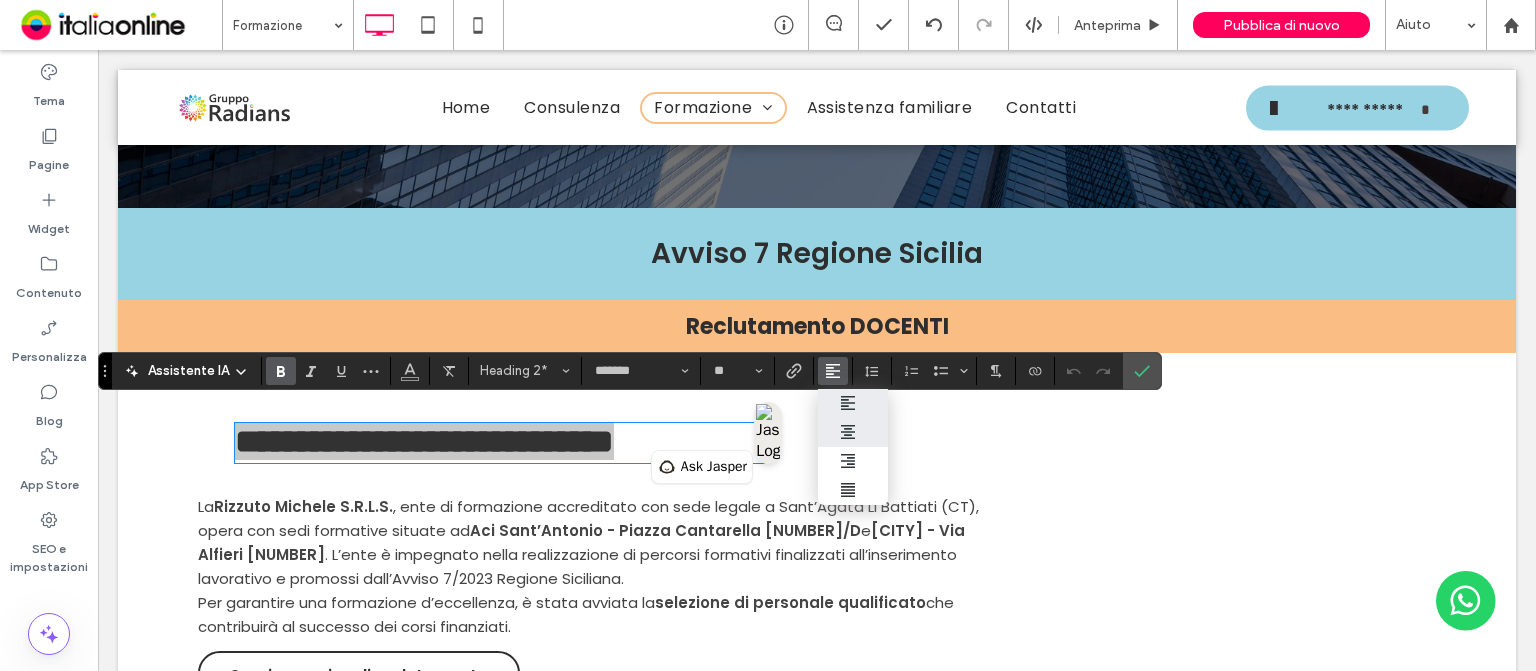 click 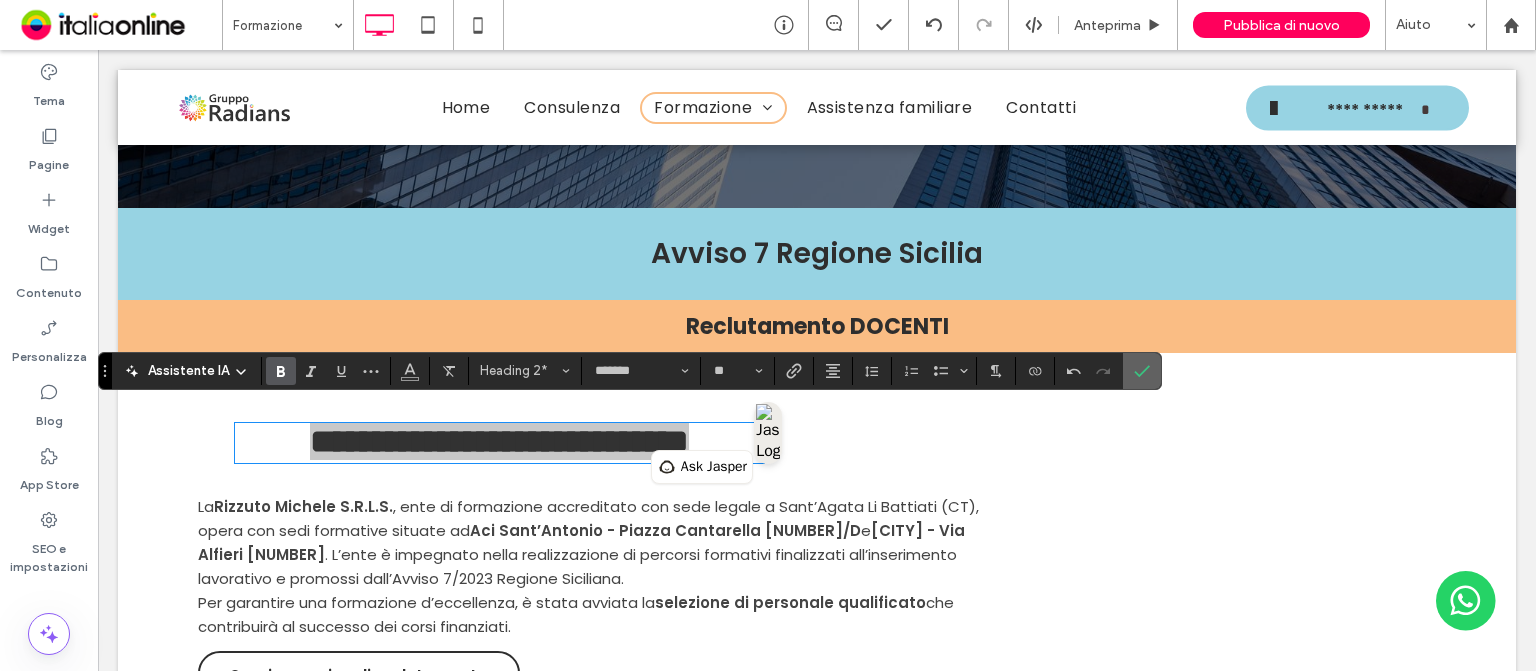 click at bounding box center [1142, 371] 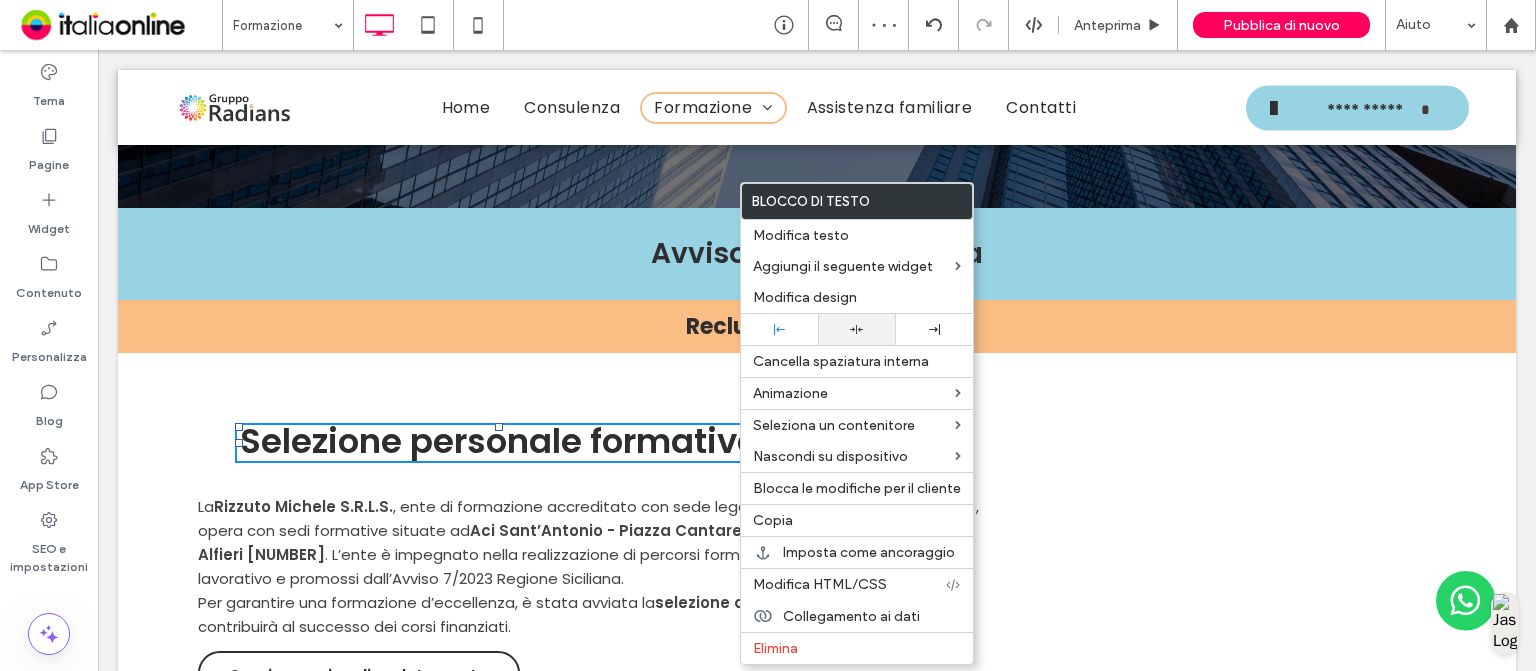 click at bounding box center (856, 329) 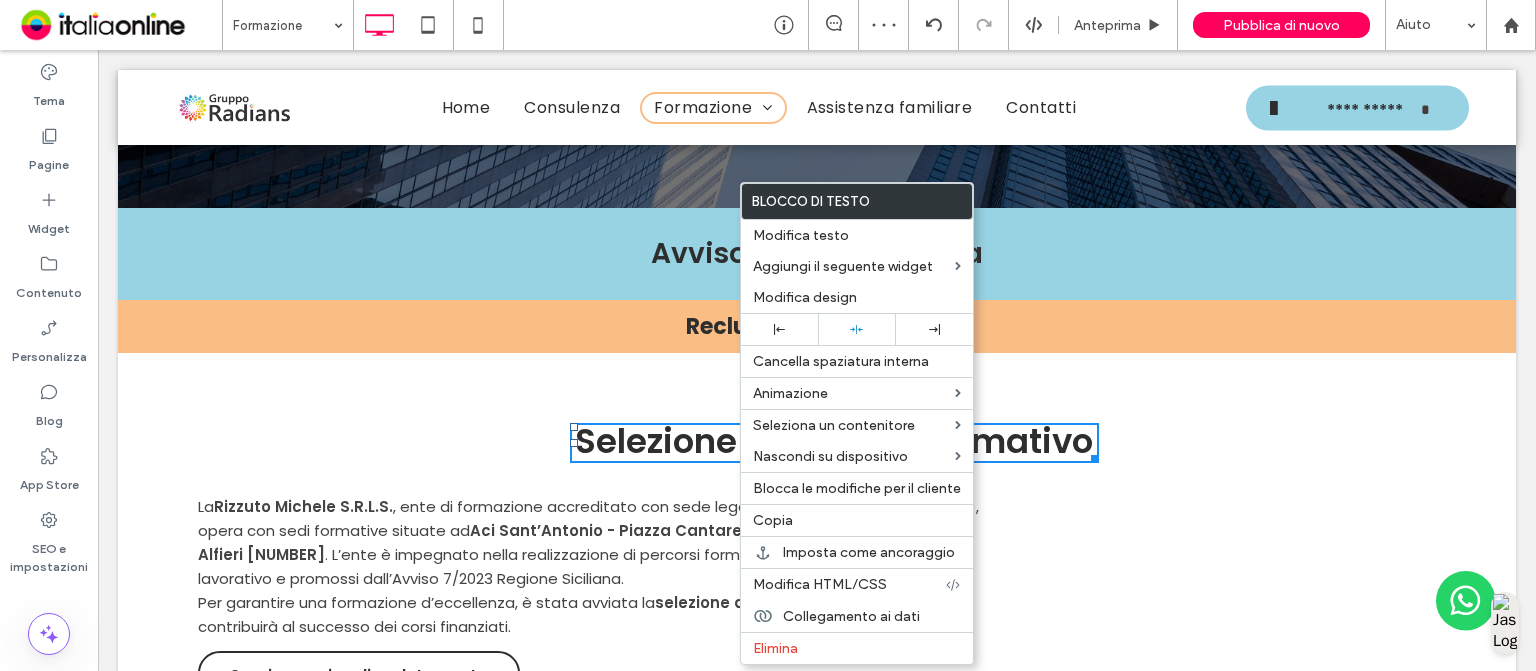 click on "Selezione personale formativo Click To Paste
La  Rizzuto Michele S.R.L.S. , ente di formazione accreditato con sede legale a Sant’Agata Li Battiati (CT), opera con sedi formative situate ad  Aci Sant’Antonio - Piazza Cantarella 24/D  e  Giarre - Via Alfieri 19 . L’ente è impegnato nella realizzazione di percorsi formativi finalizzati all’inserimento lavorativo e promossi dall’Avviso 7/2023 Regione Siciliana. Per garantire una formazione d’eccellenza, è stata avviata la  selezione di personale qualificato  che contribuirà al successo dei corsi finanziati.
Scarica avviso di reclutamento
Click To Paste" at bounding box center [822, 563] 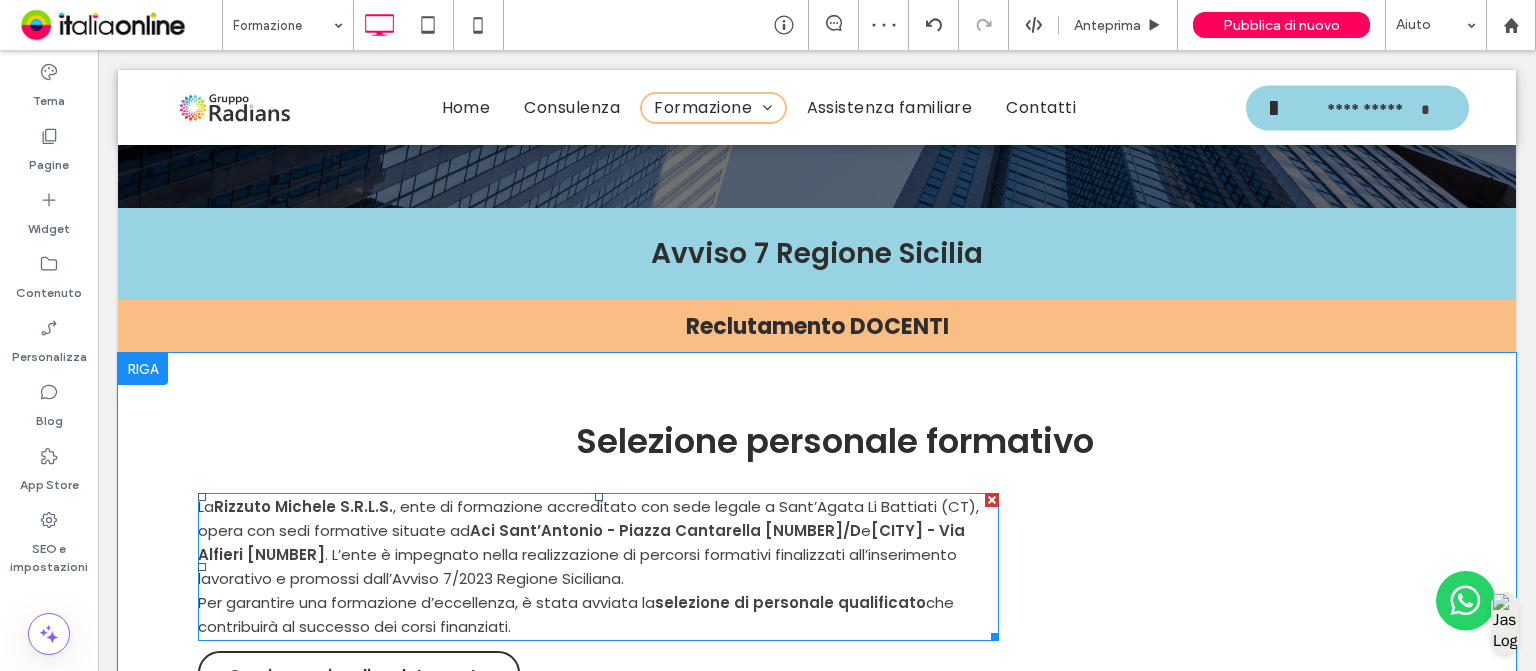 click on ". L’ente è impegnato nella realizzazione di percorsi formativi finalizzati all’inserimento lavorativo e promossi dall’Avviso 7/2023 Regione Siciliana." at bounding box center (577, 566) 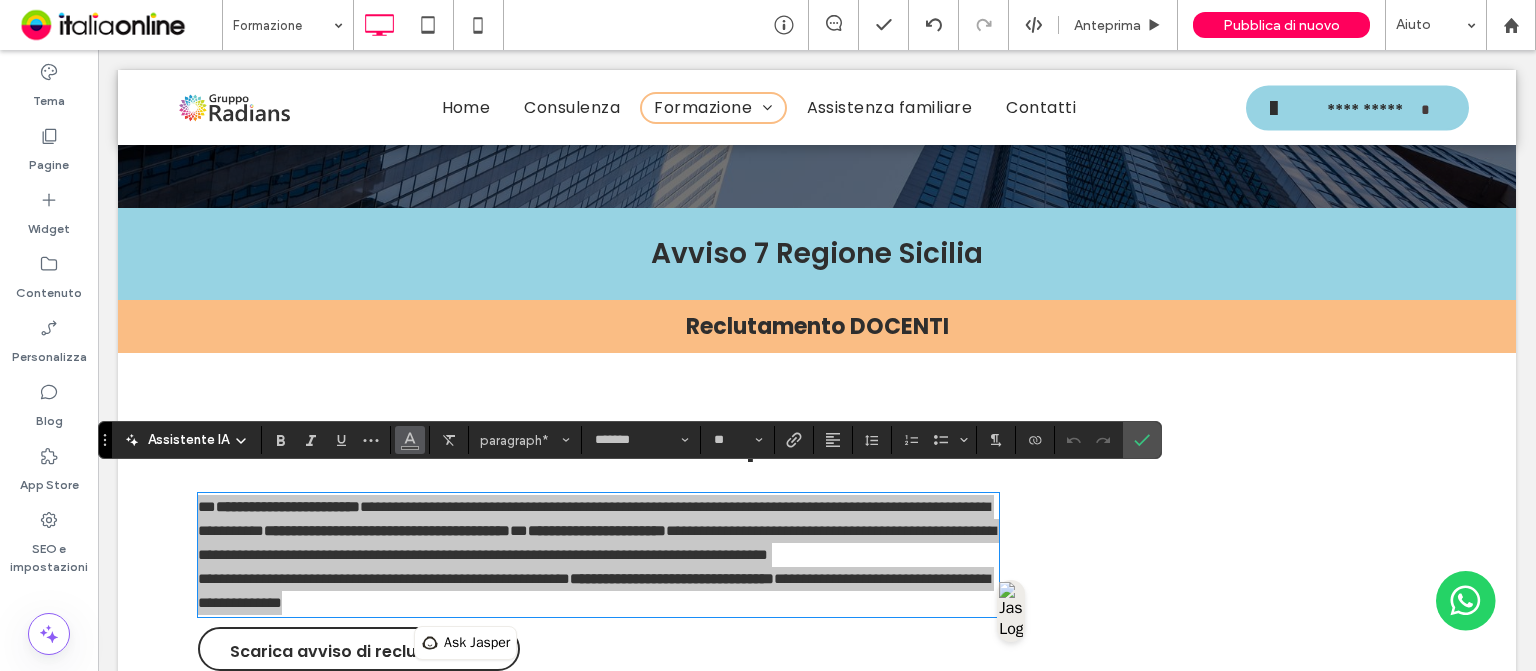 click 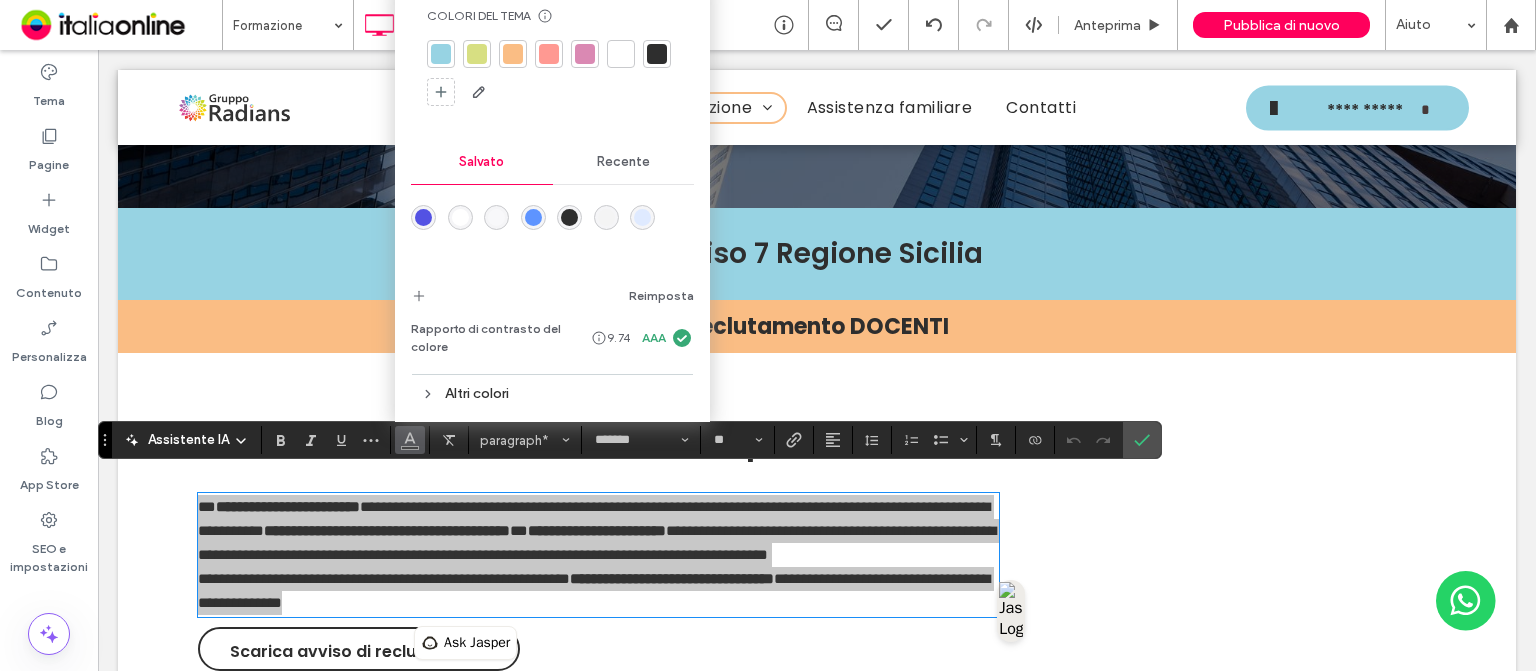 click at bounding box center [657, 54] 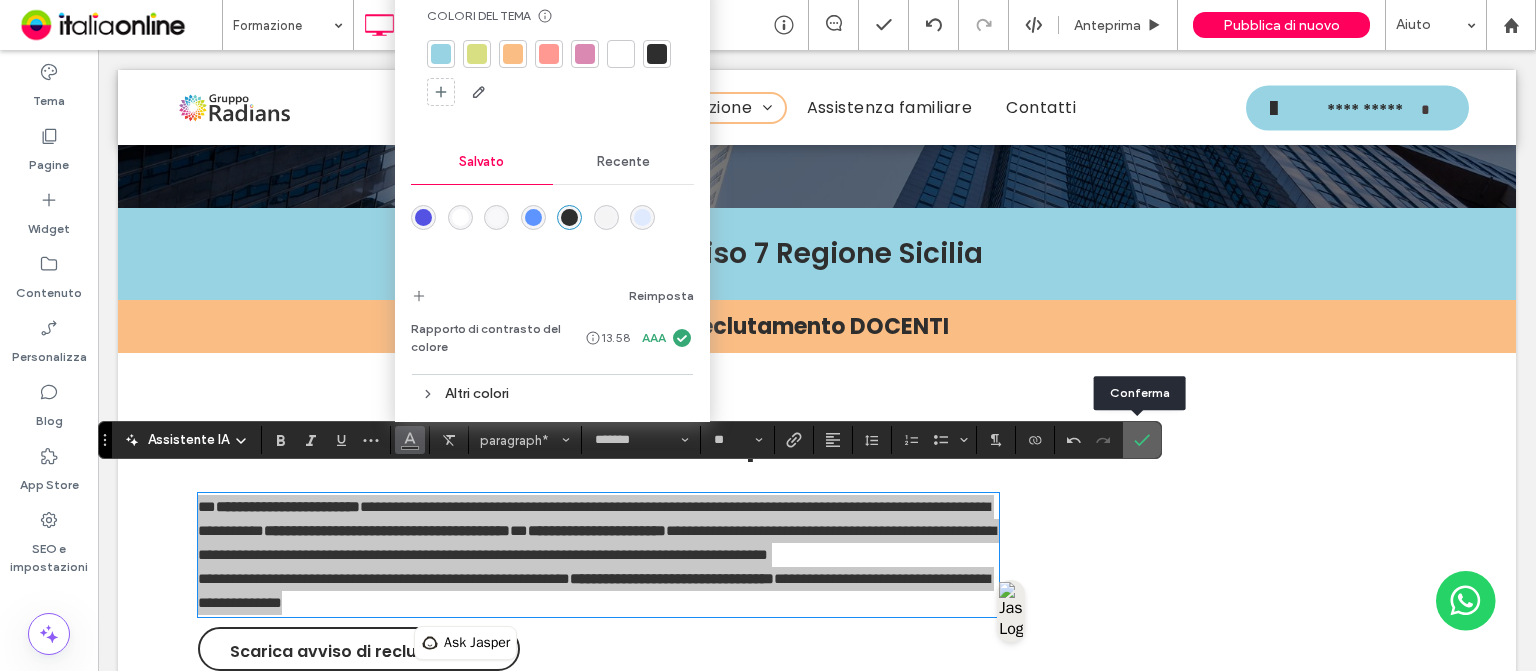 click 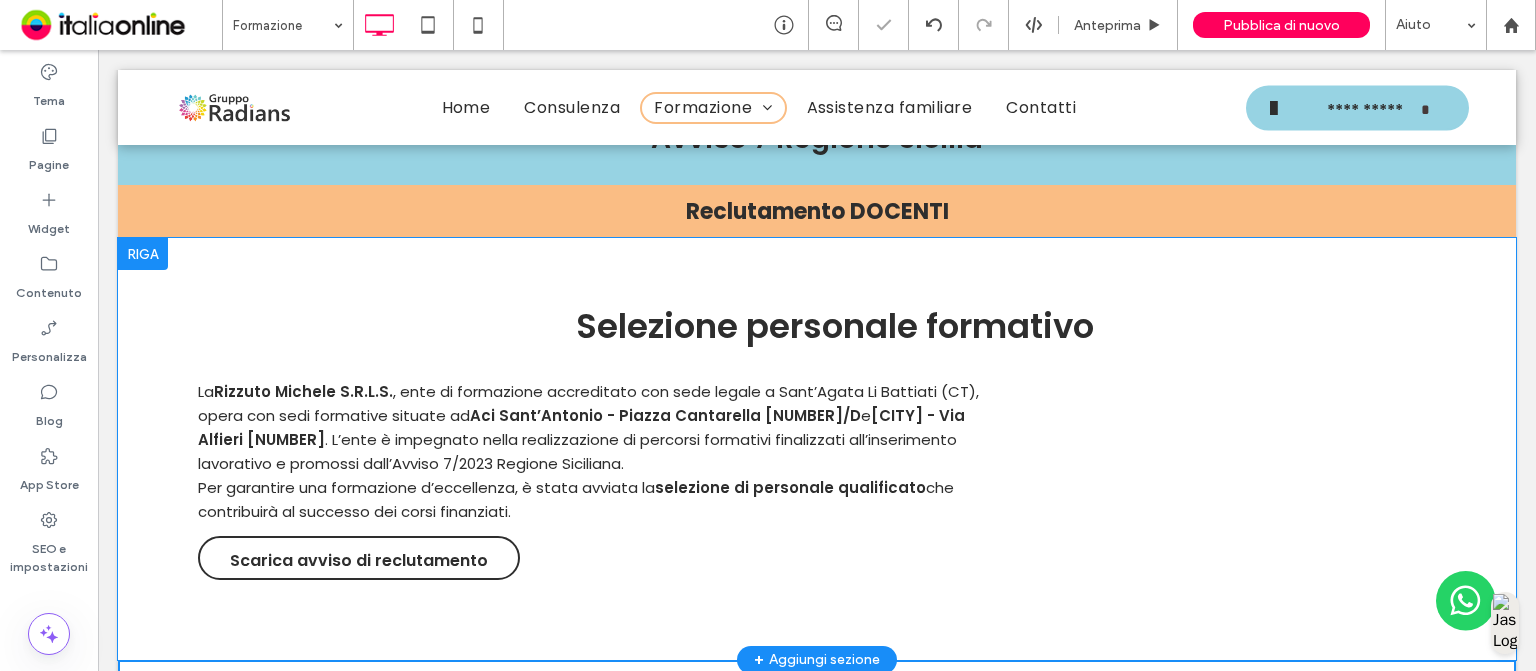 scroll, scrollTop: 4745, scrollLeft: 0, axis: vertical 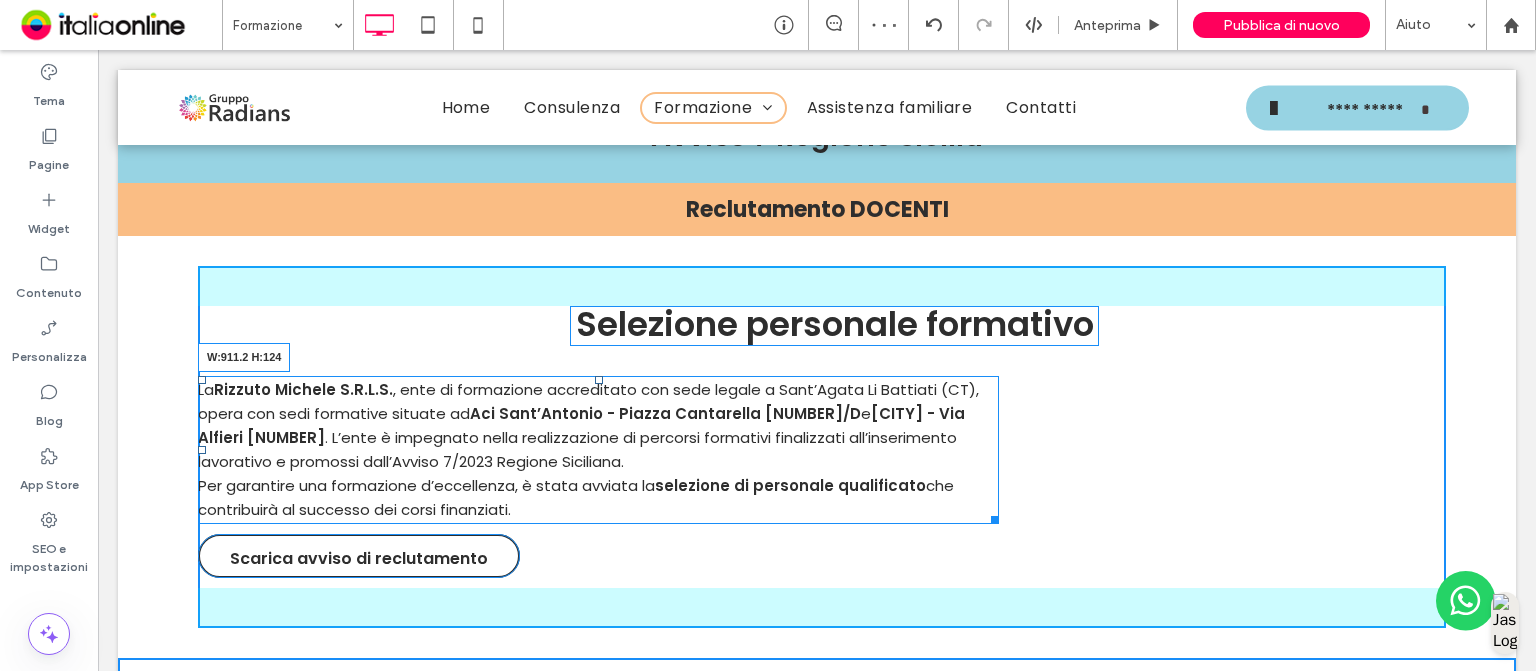 drag, startPoint x: 991, startPoint y: 502, endPoint x: 1101, endPoint y: 493, distance: 110.36757 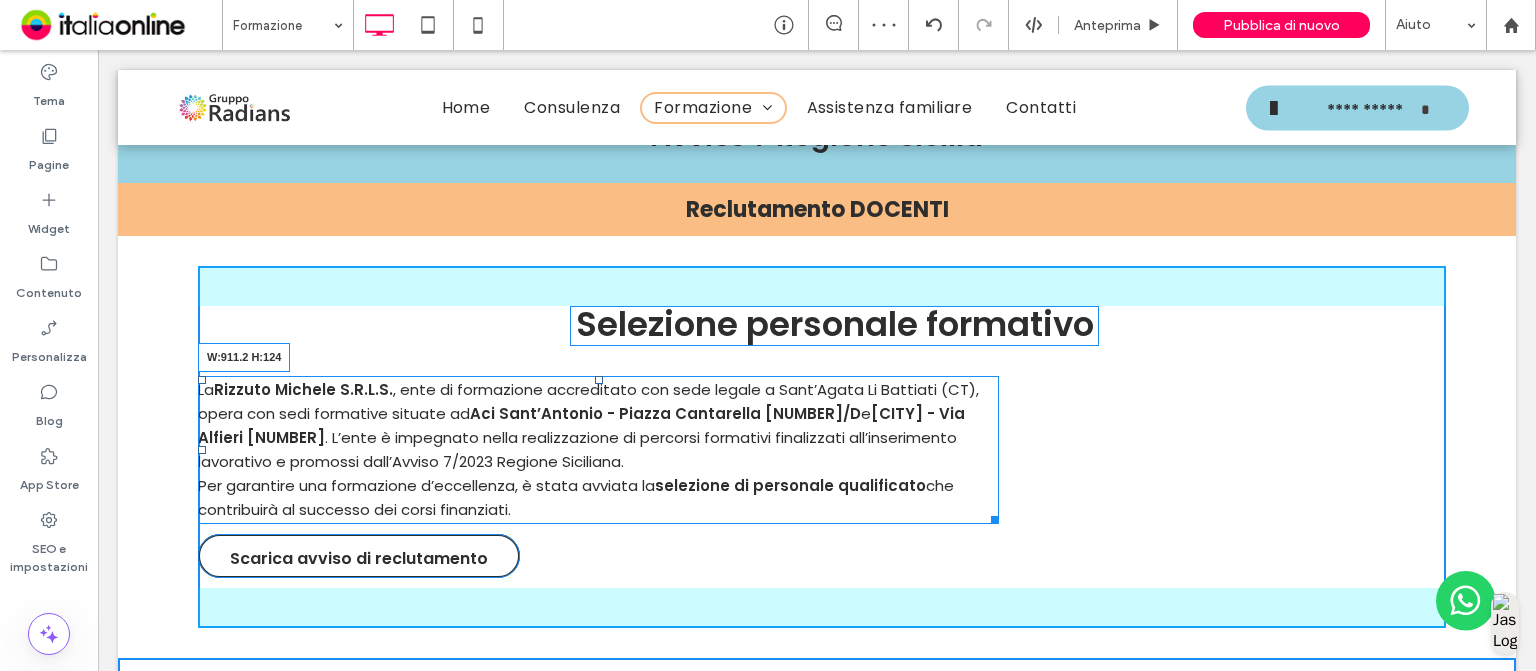 click on "Selezione personale formativo Click To Paste
La  Rizzuto Michele S.R.L.S. , ente di formazione accreditato con sede legale a Sant’Agata Li Battiati (CT), opera con sedi formative situate ad  Aci Sant’Antonio - Piazza Cantarella 24/D  e  Giarre - Via Alfieri 19 . L’ente è impegnato nella realizzazione di percorsi formativi finalizzati all’inserimento lavorativo e promossi dall’Avviso 7/2023 Regione Siciliana. Per garantire una formazione d’eccellenza, è stata avviata la  selezione di personale qualificato  che contribuirà al successo dei corsi finanziati. W:911.2 H:124
Scarica avviso di reclutamento
Click To Paste" at bounding box center (822, 446) 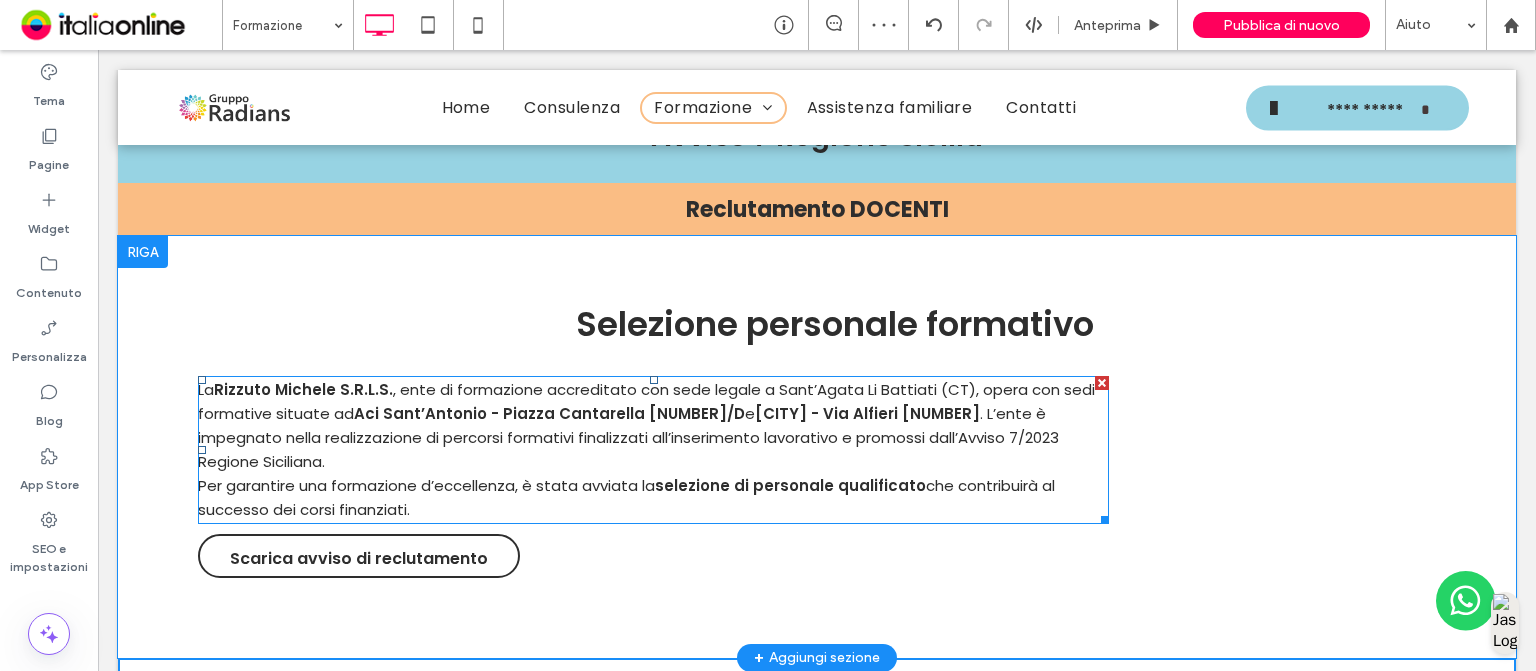 drag, startPoint x: 1034, startPoint y: 497, endPoint x: 936, endPoint y: 447, distance: 110.01818 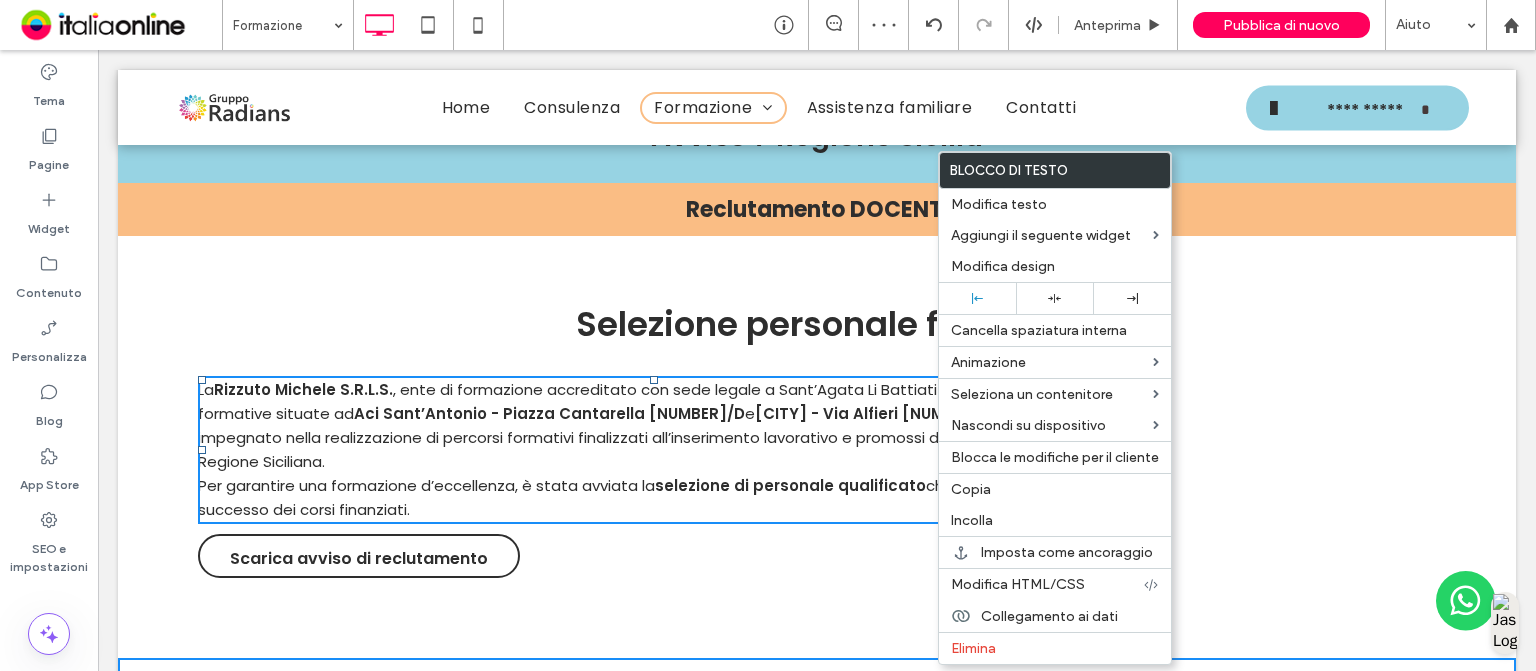 click on "che contribuirà al successo dei corsi finanziati." at bounding box center (626, 497) 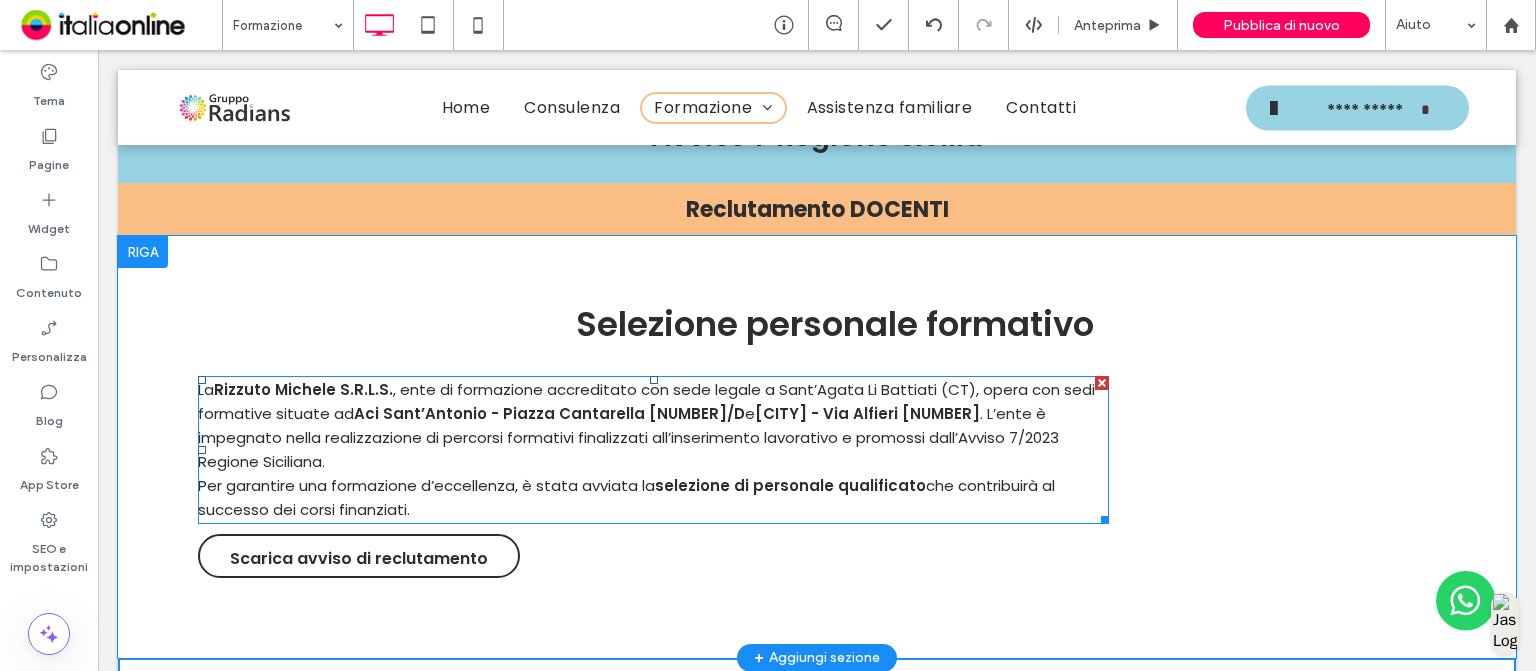 click on "selezione di personale qualificato" at bounding box center (790, 485) 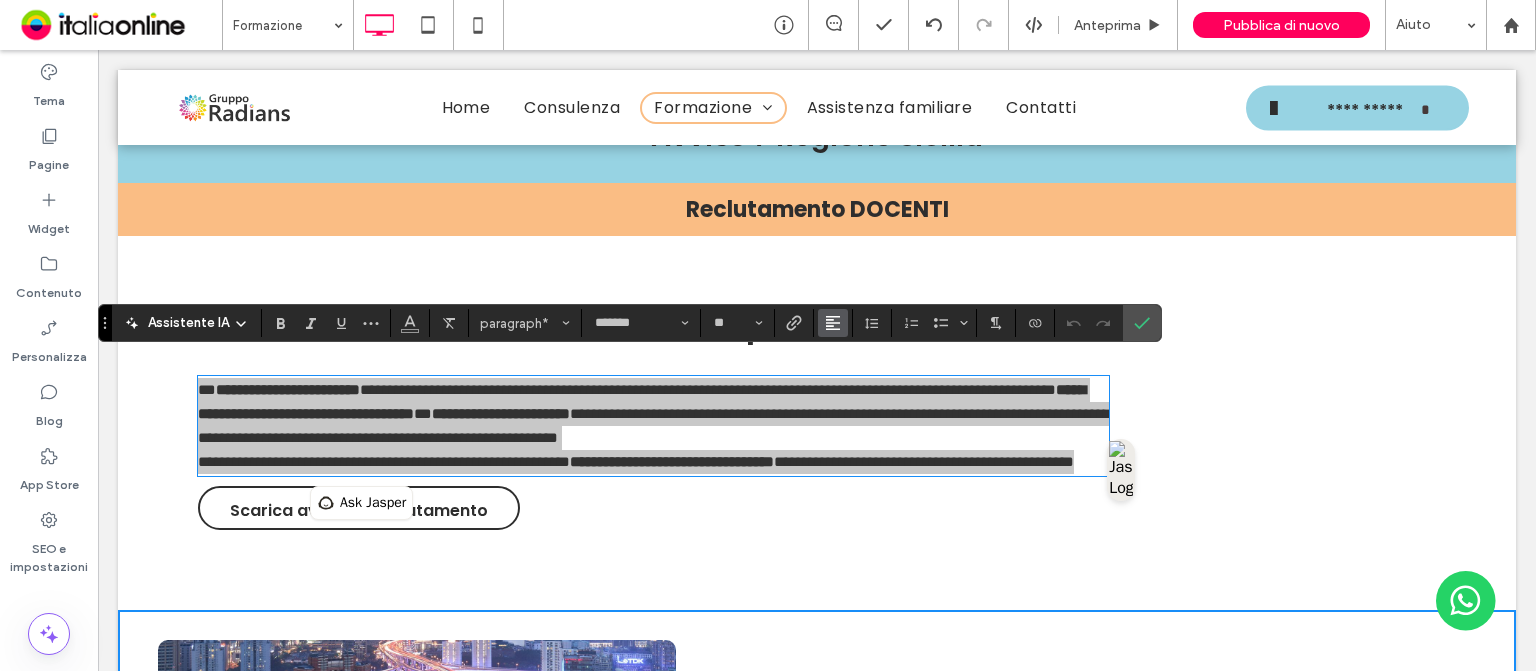 click at bounding box center (833, 323) 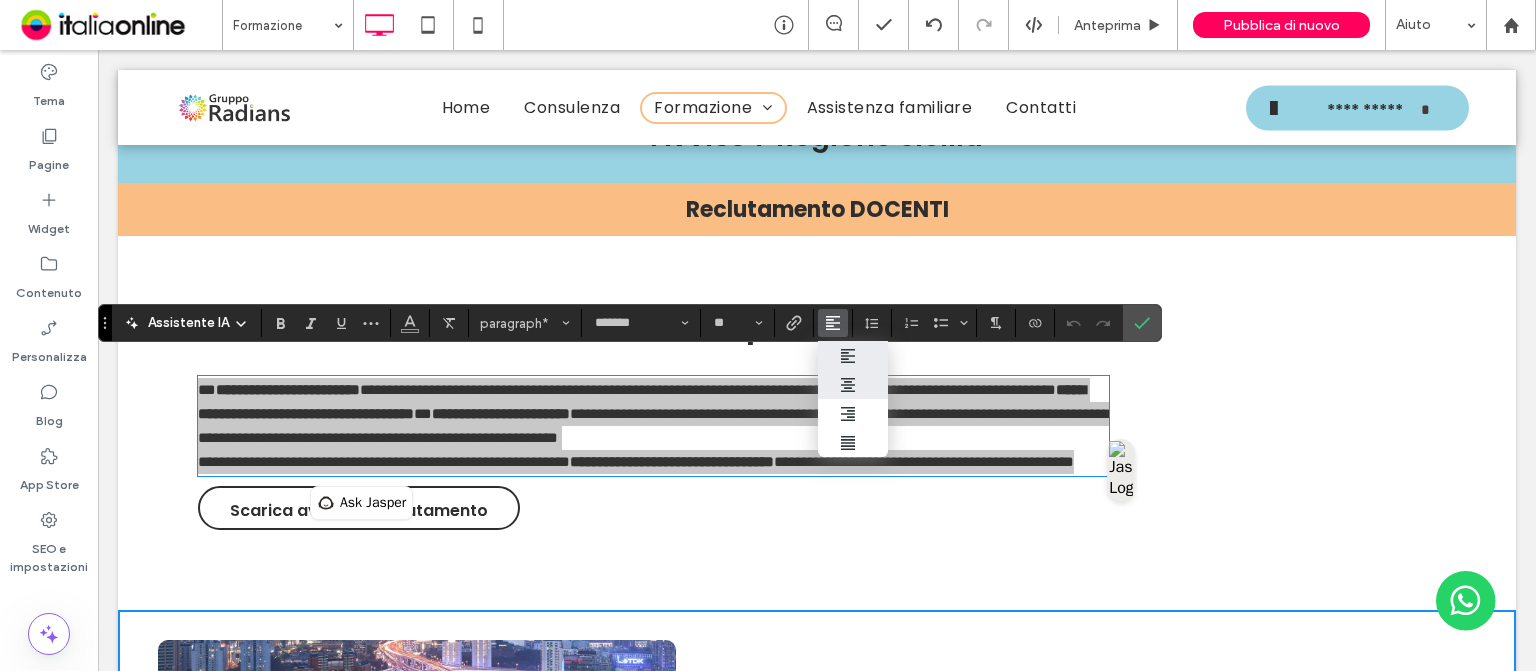 click at bounding box center [853, 384] 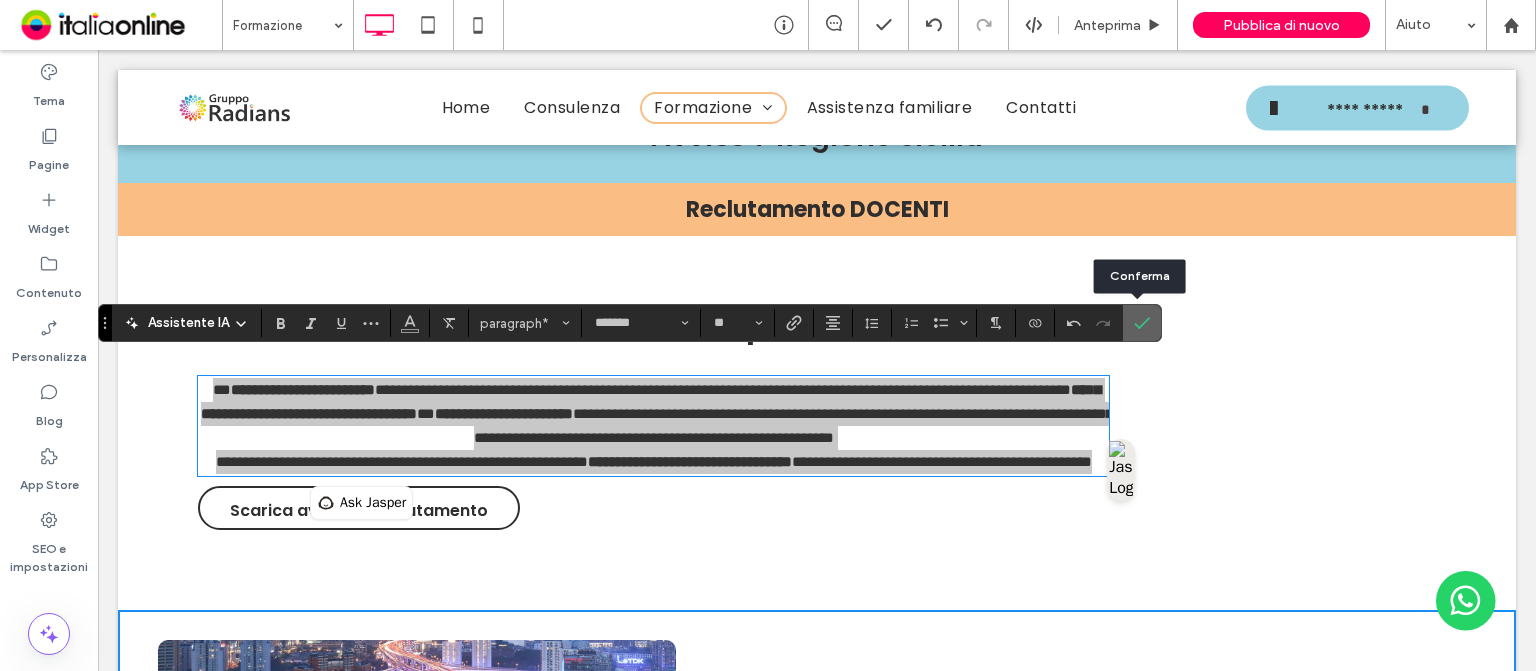 click 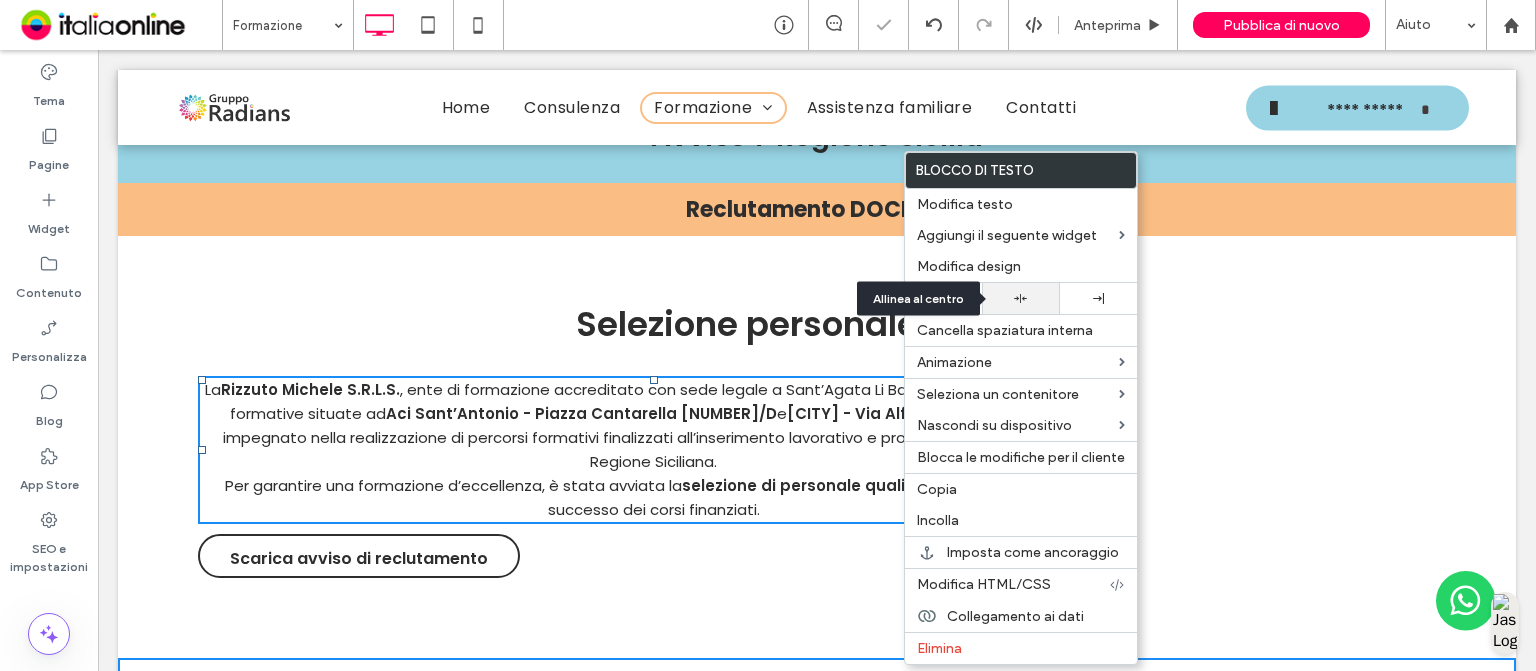 click at bounding box center [1020, 298] 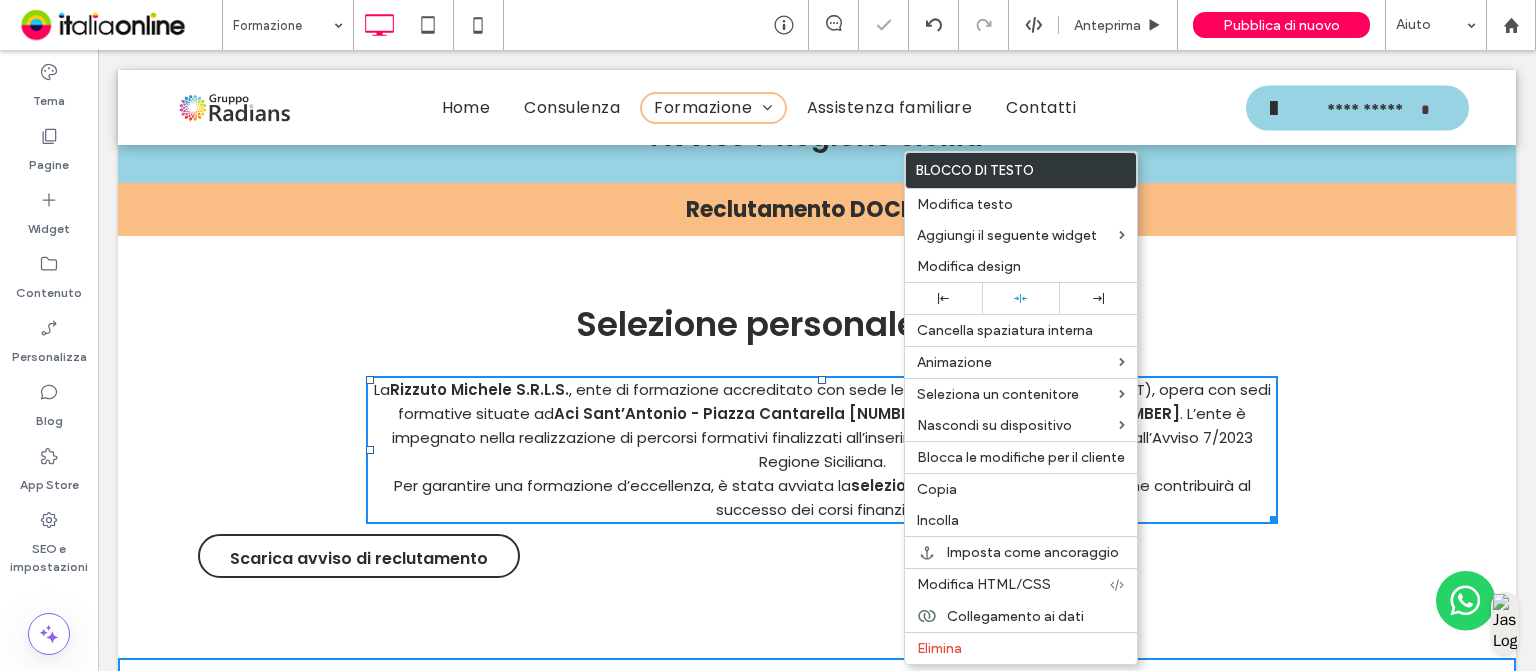click on "Selezione personale formativo Click To Paste
La  Rizzuto Michele S.R.L.S. , ente di formazione accreditato con sede legale a Sant’Agata Li Battiati (CT), opera con sedi formative situate ad  Aci Sant’Antonio - Piazza Cantarella 24/D  e  Giarre - Via Alfieri 19 . L’ente è impegnato nella realizzazione di percorsi formativi finalizzati all’inserimento lavorativo e promossi dall’Avviso 7/2023 Regione Siciliana. Per garantire una formazione d’eccellenza, è stata avviata la  selezione di personale qualificato  che contribuirà al successo dei corsi finanziati.
Scarica avviso di reclutamento
Click To Paste" at bounding box center [822, 446] 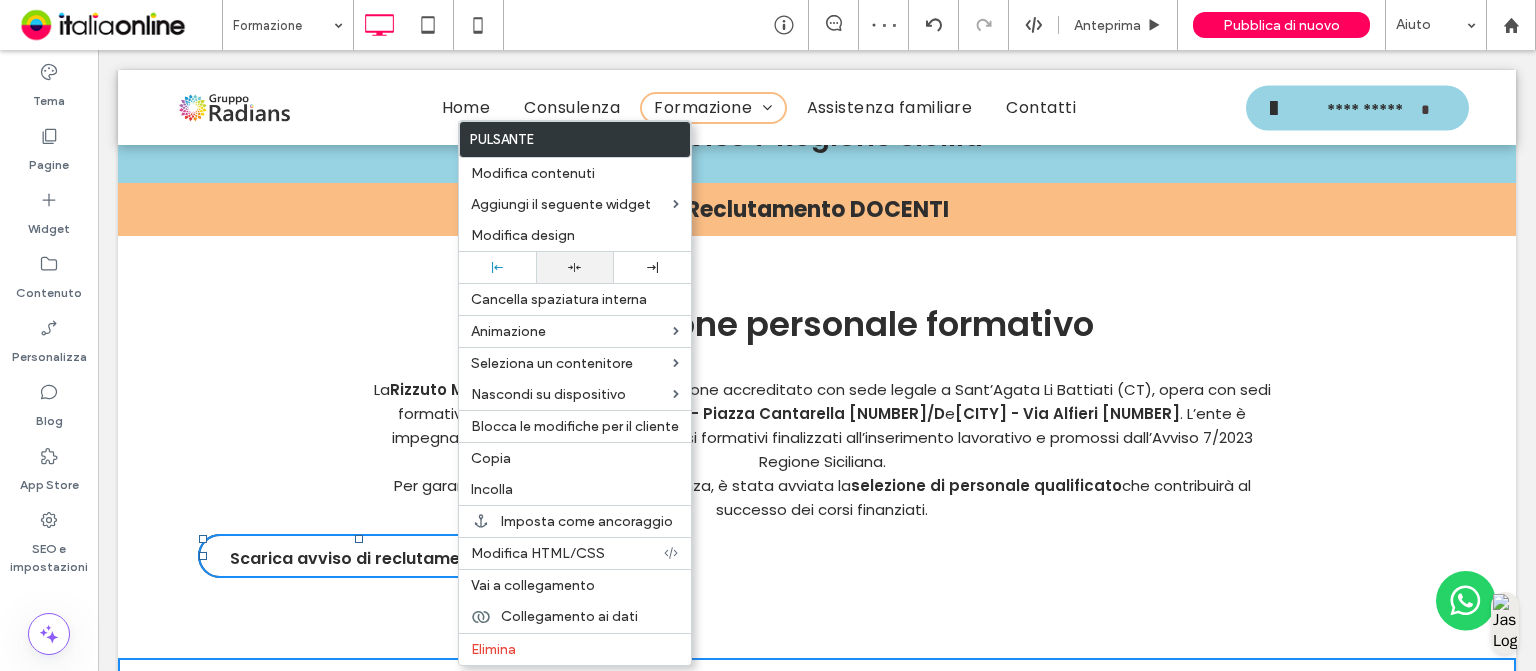 click at bounding box center (574, 267) 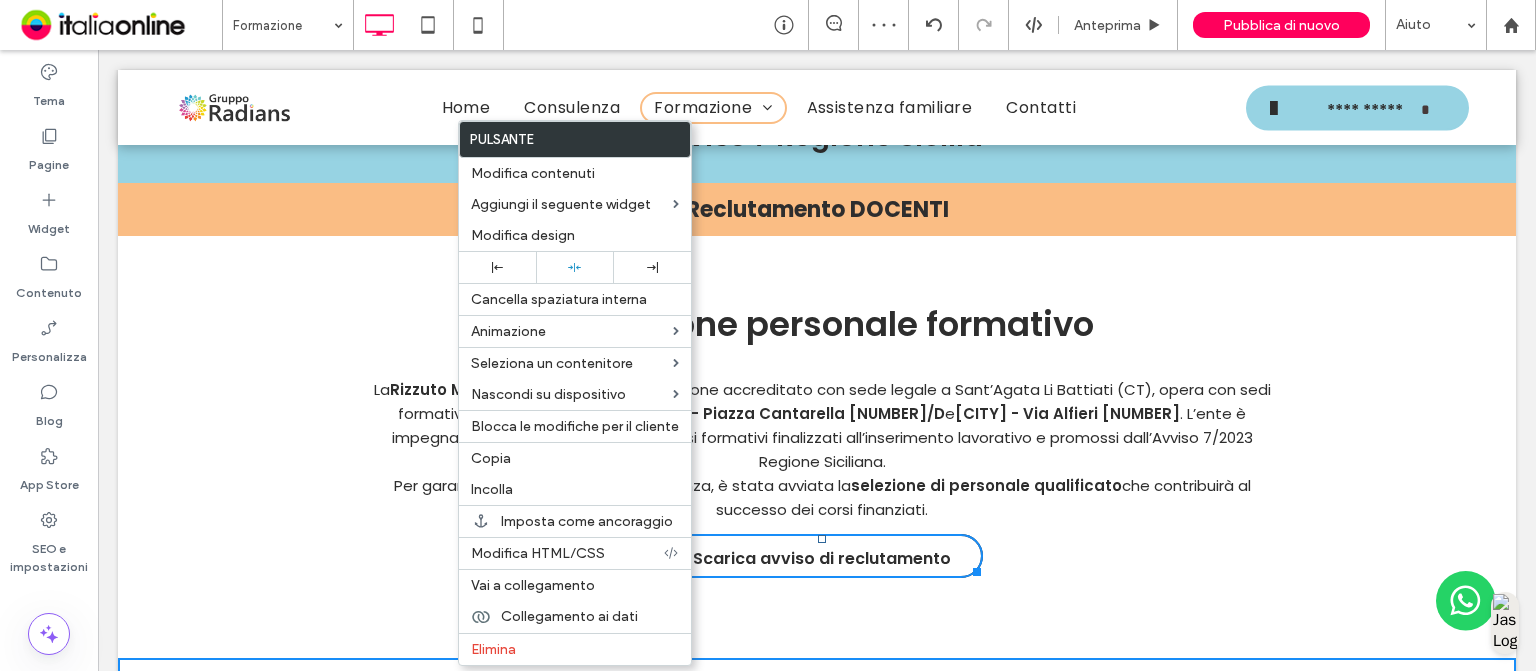 click on "Selezione personale formativo Click To Paste
La  Rizzuto Michele S.R.L.S. , ente di formazione accreditato con sede legale a Sant’Agata Li Battiati (CT), opera con sedi formative situate ad  Aci Sant’Antonio - Piazza Cantarella 24/D  e  Giarre - Via Alfieri 19 . L’ente è impegnato nella realizzazione di percorsi formativi finalizzati all’inserimento lavorativo e promossi dall’Avviso 7/2023 Regione Siciliana. Per garantire una formazione d’eccellenza, è stata avviata la  selezione di personale qualificato  che contribuirà al successo dei corsi finanziati.
Scarica avviso di reclutamento
Click To Paste" at bounding box center [822, 446] 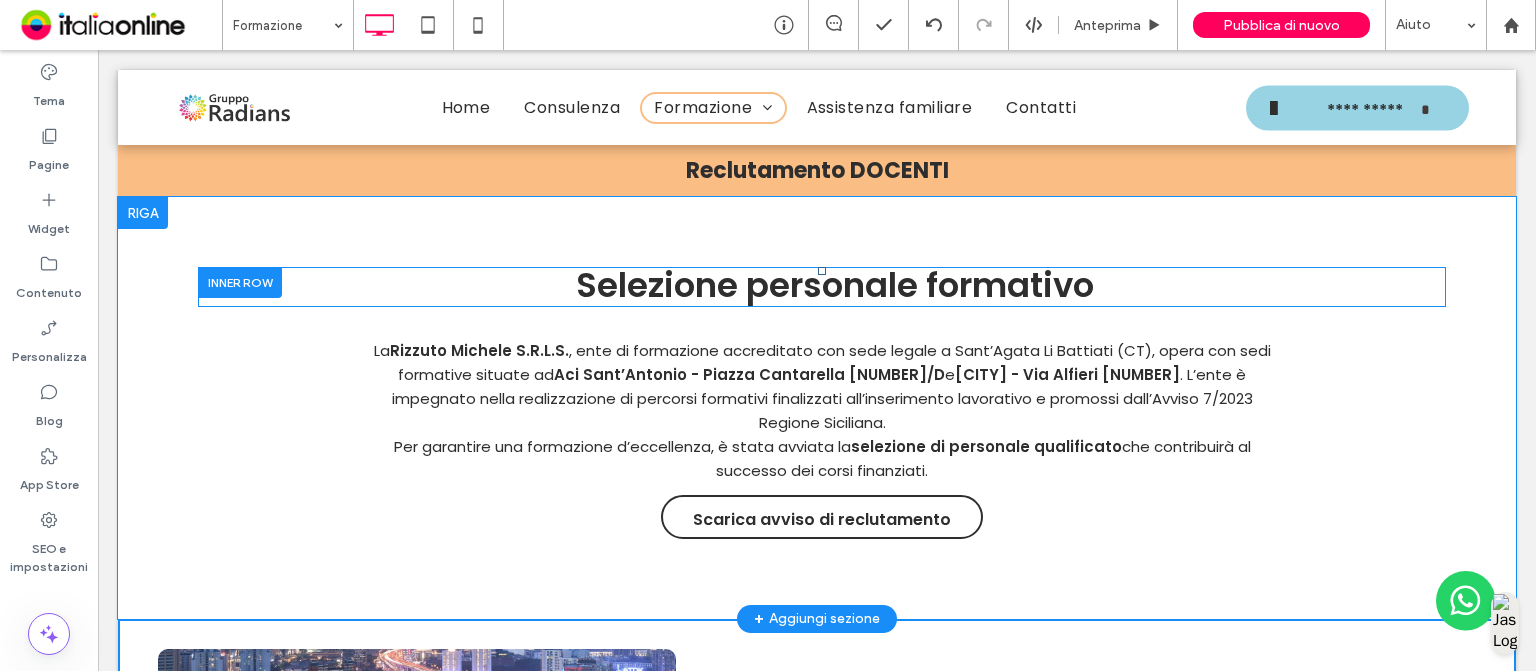 scroll, scrollTop: 4785, scrollLeft: 0, axis: vertical 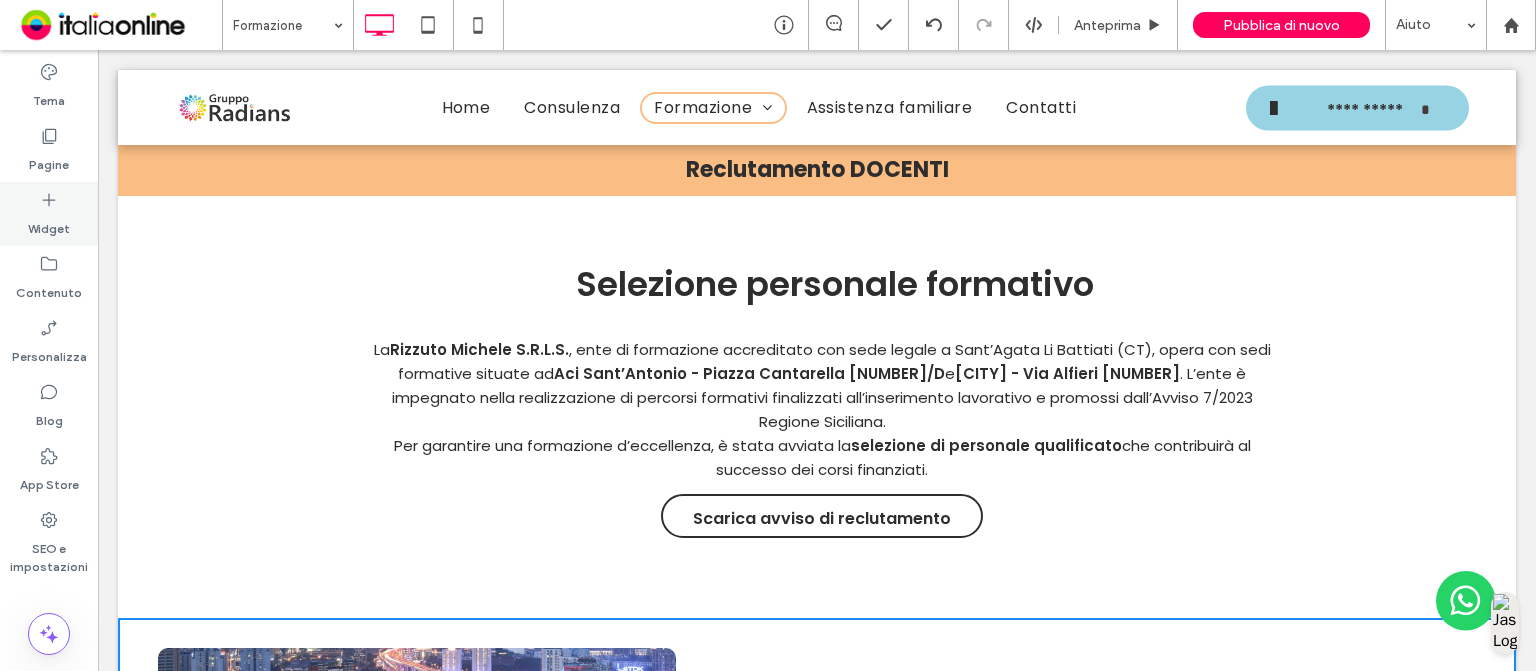 click on "Widget" at bounding box center [49, 214] 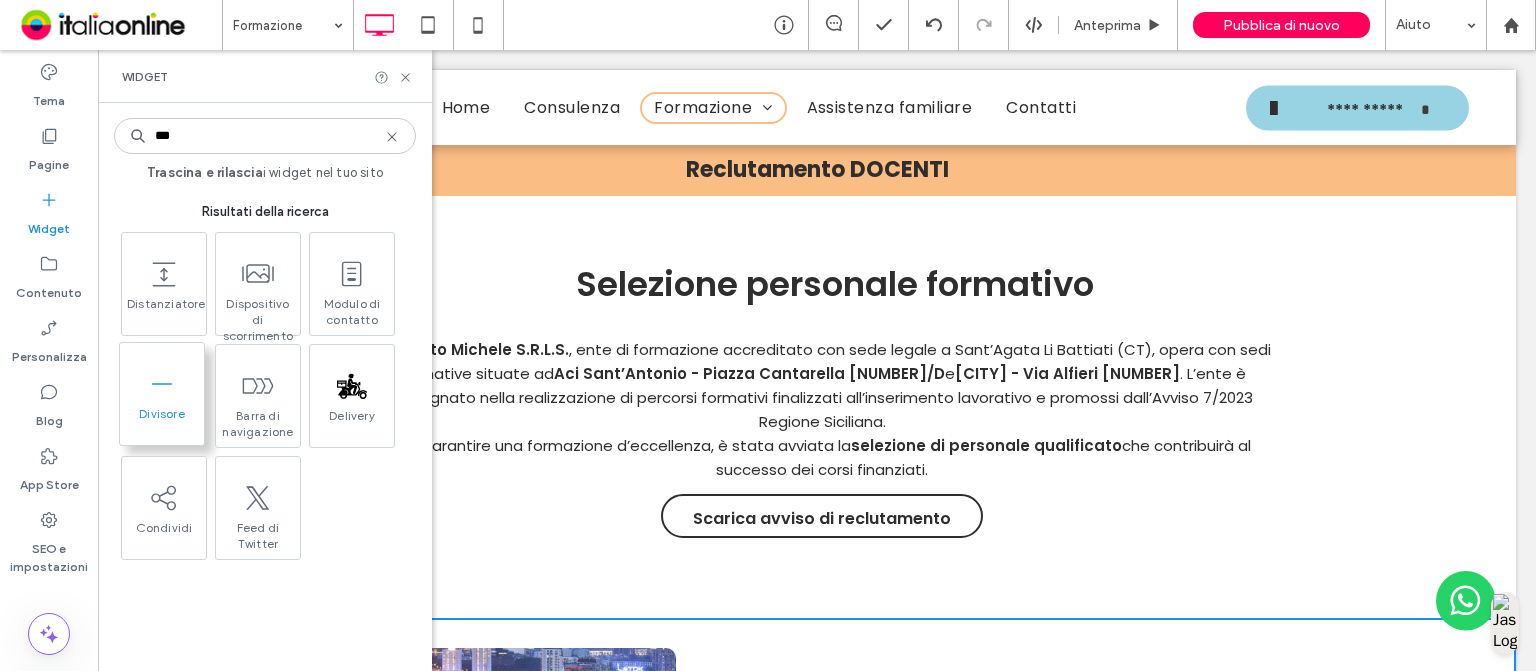 type on "***" 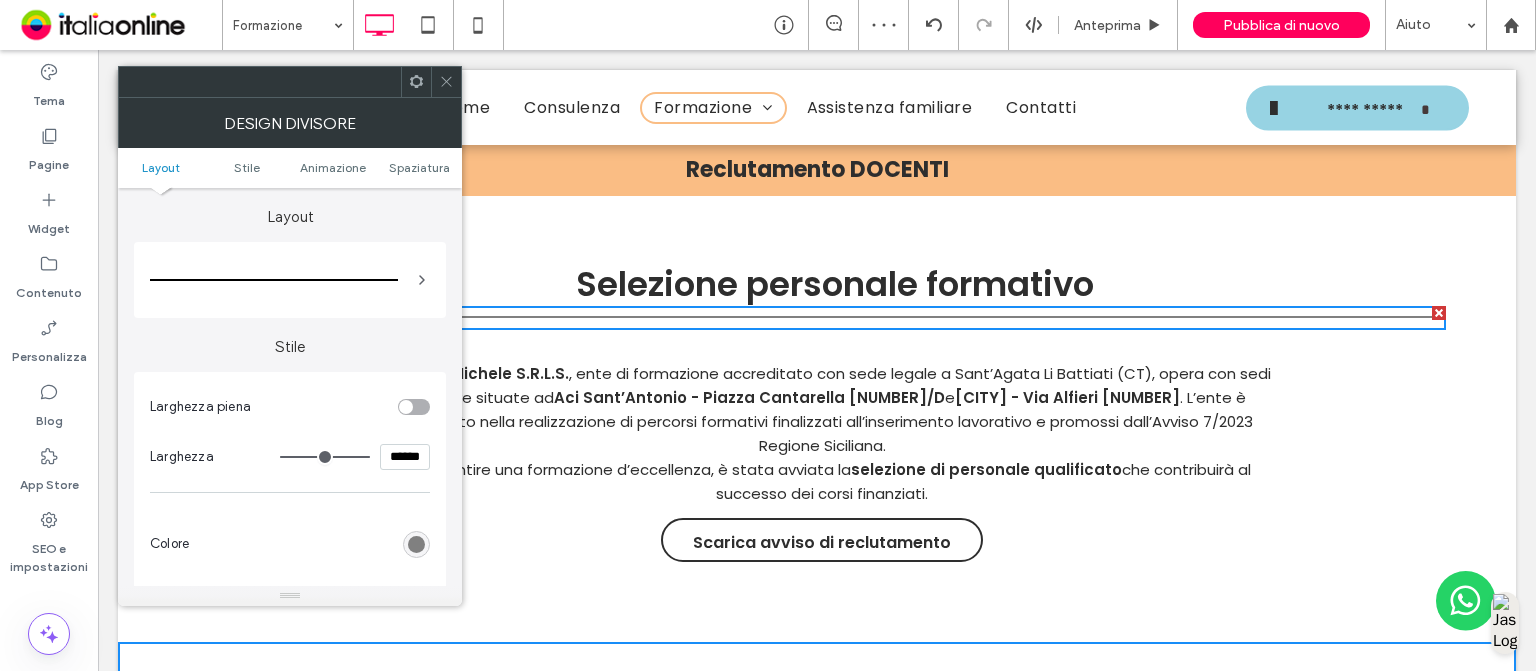 click on "******" at bounding box center (405, 457) 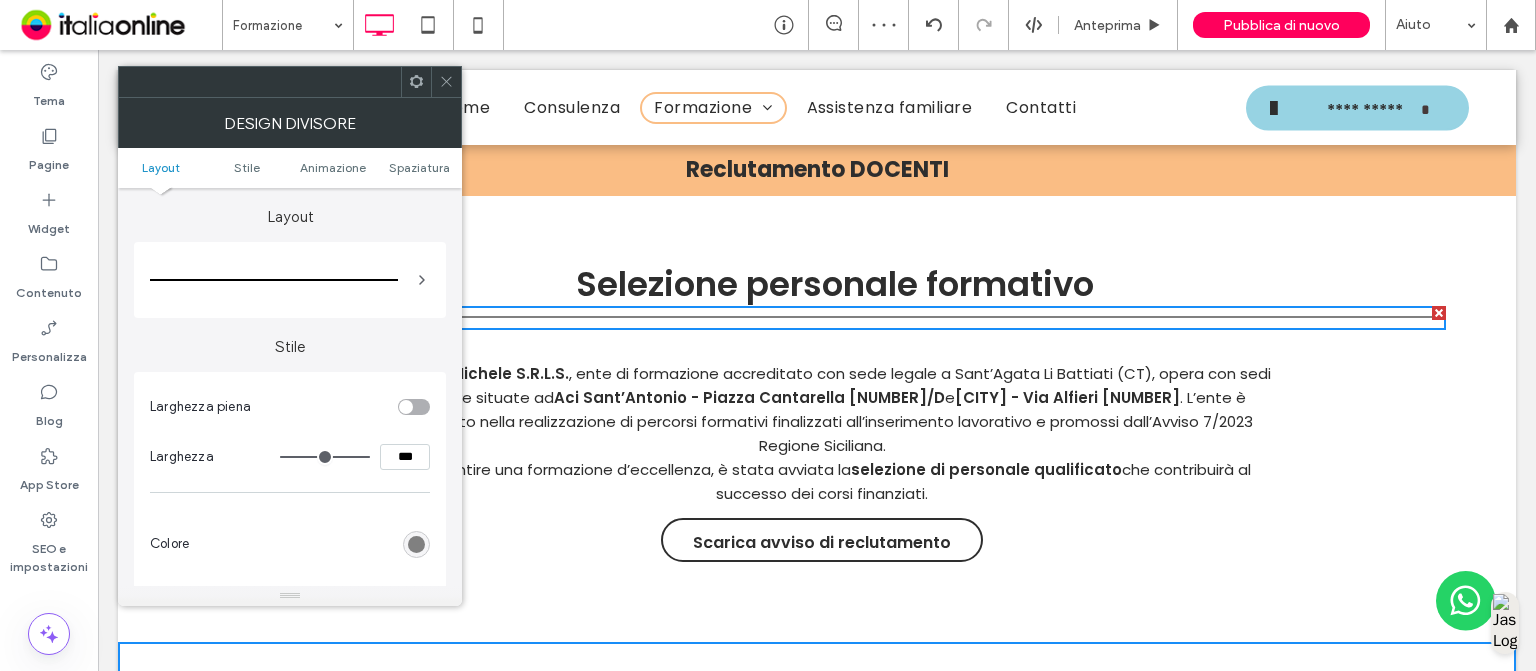 type on "*****" 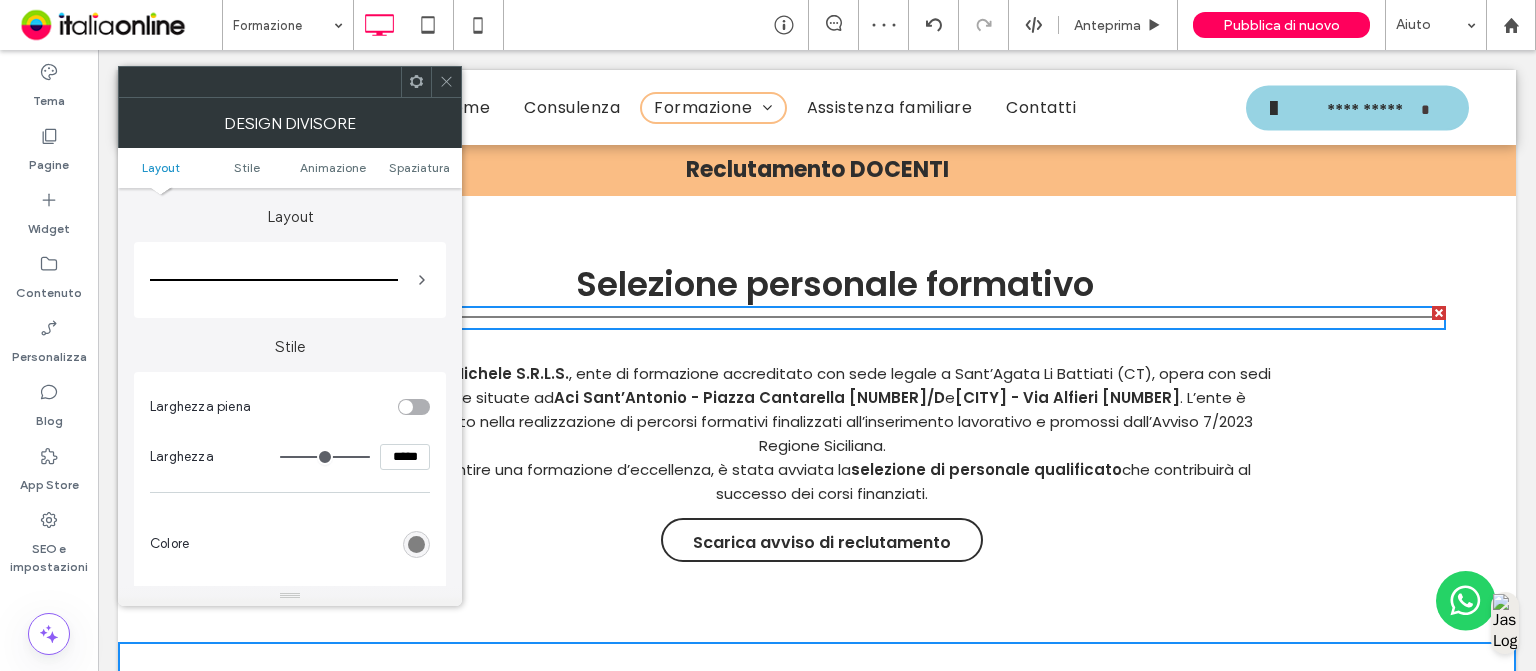 type on "***" 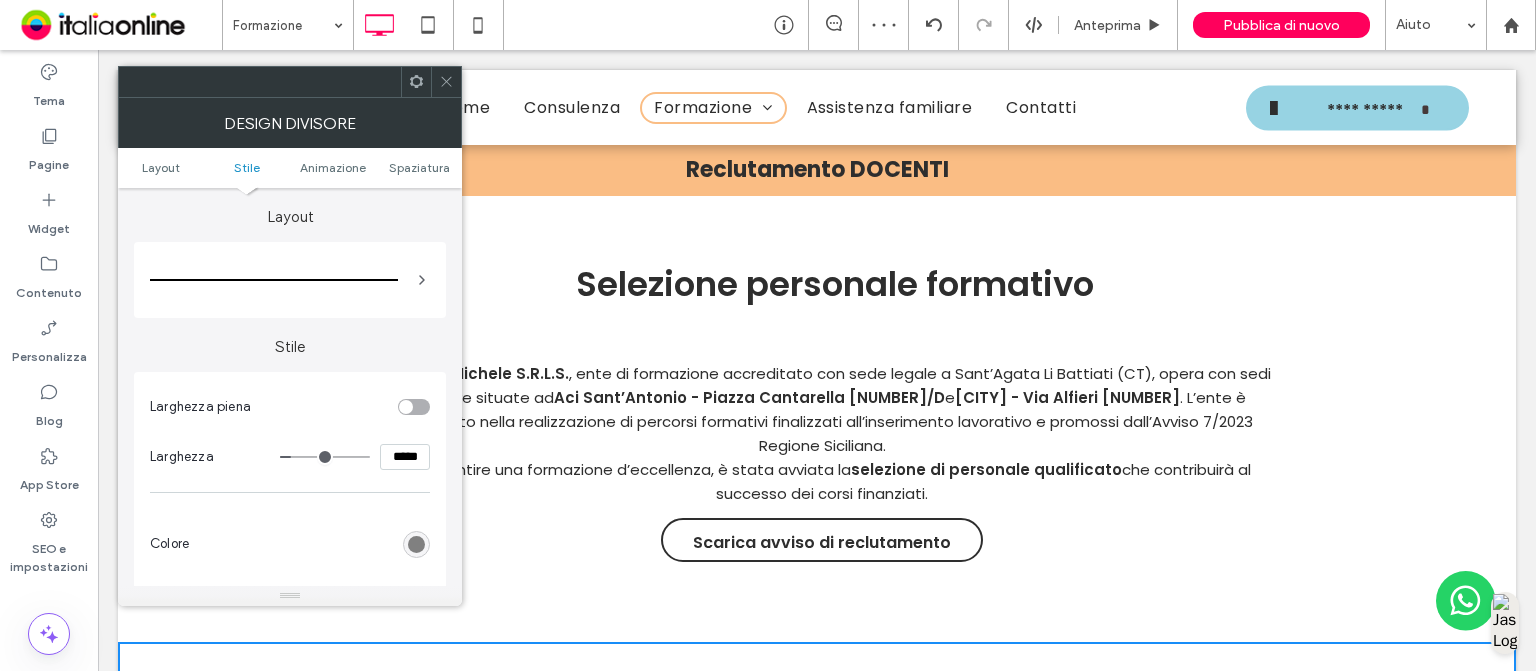 scroll, scrollTop: 234, scrollLeft: 0, axis: vertical 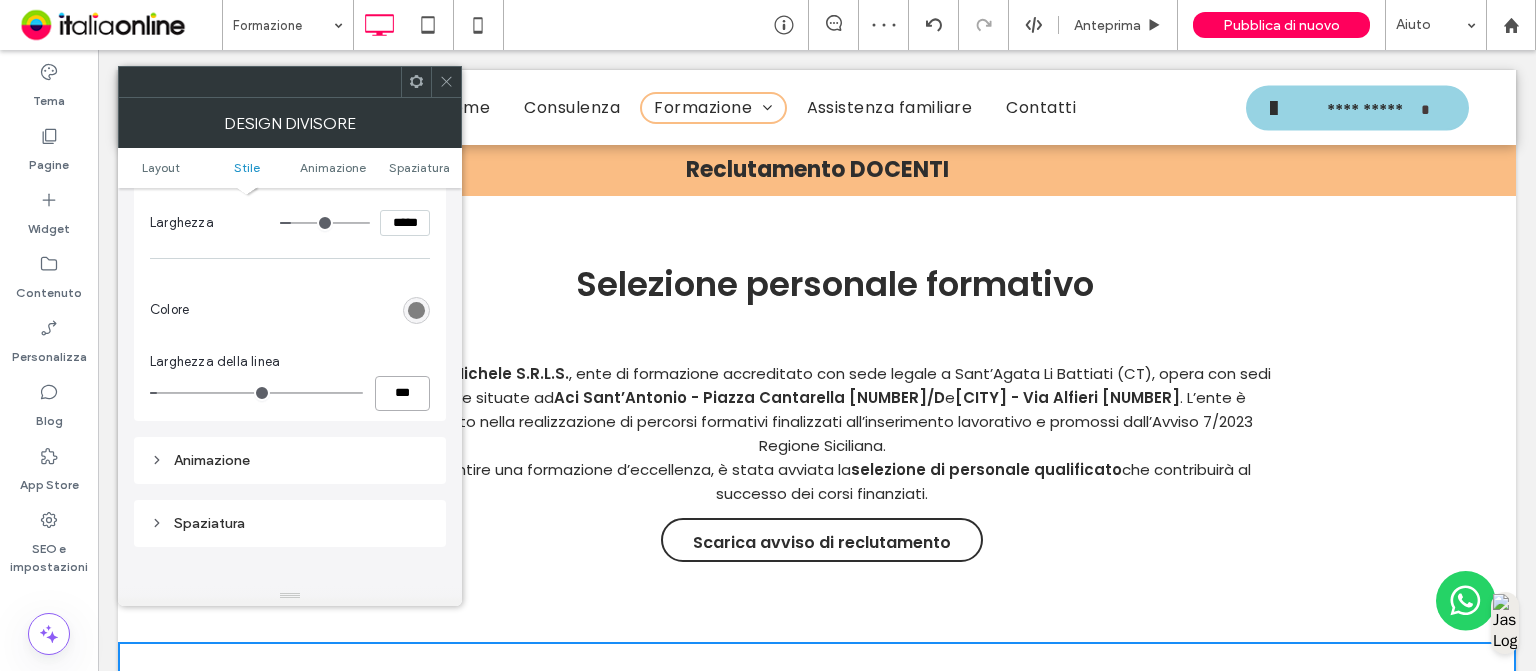 type on "*" 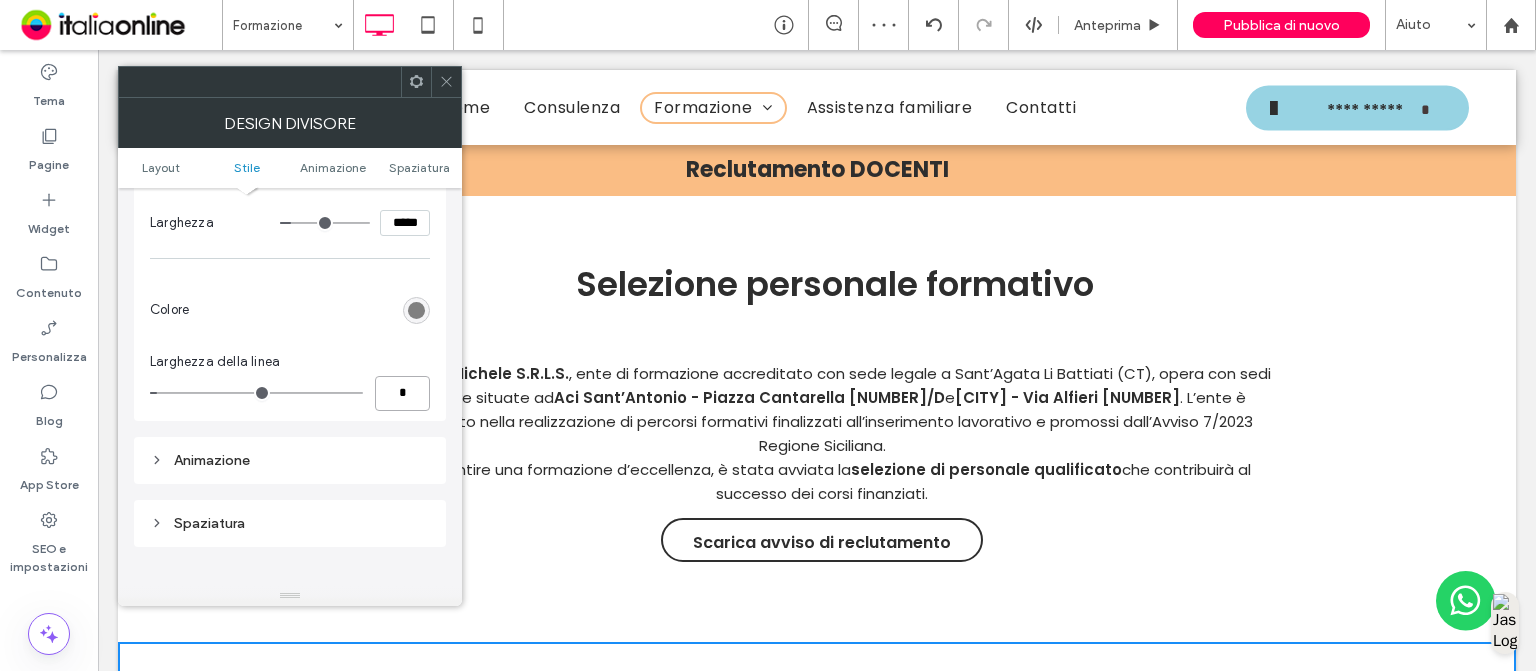type on "*" 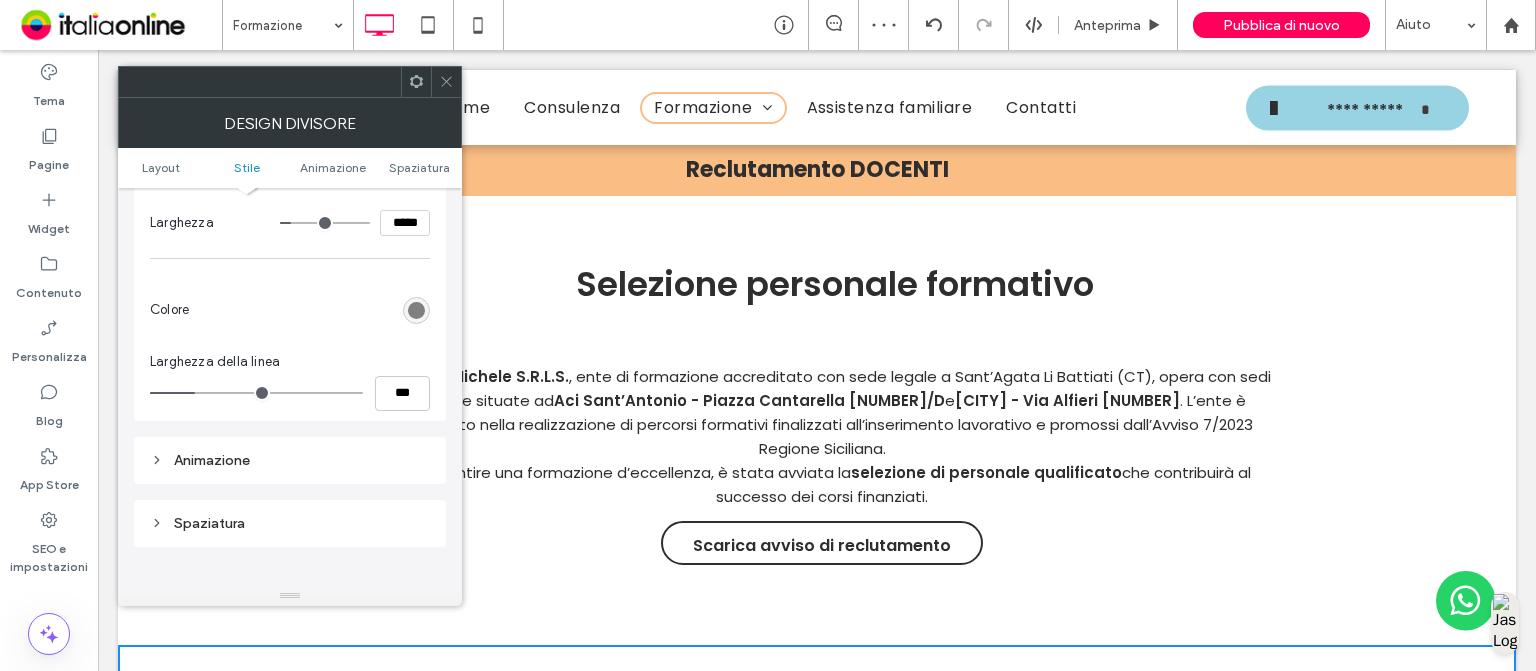 click at bounding box center (416, 310) 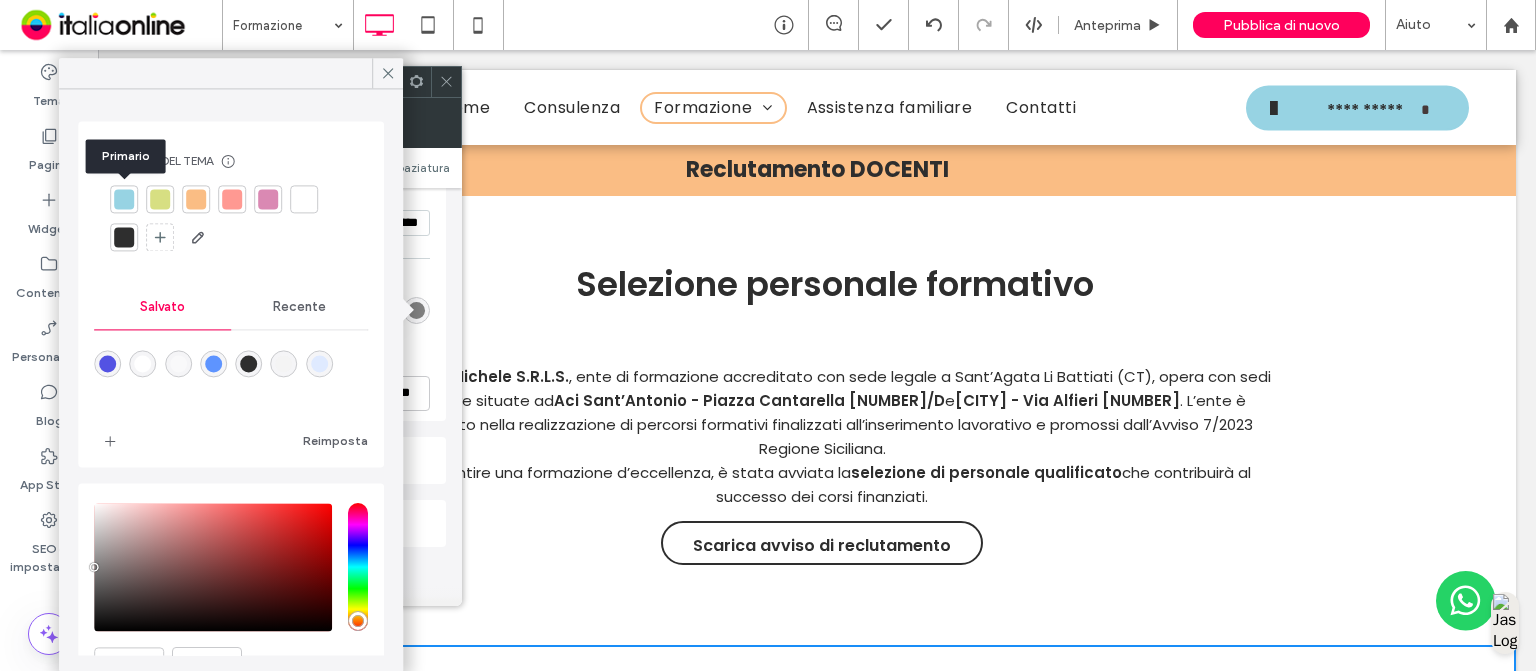 click at bounding box center [124, 199] 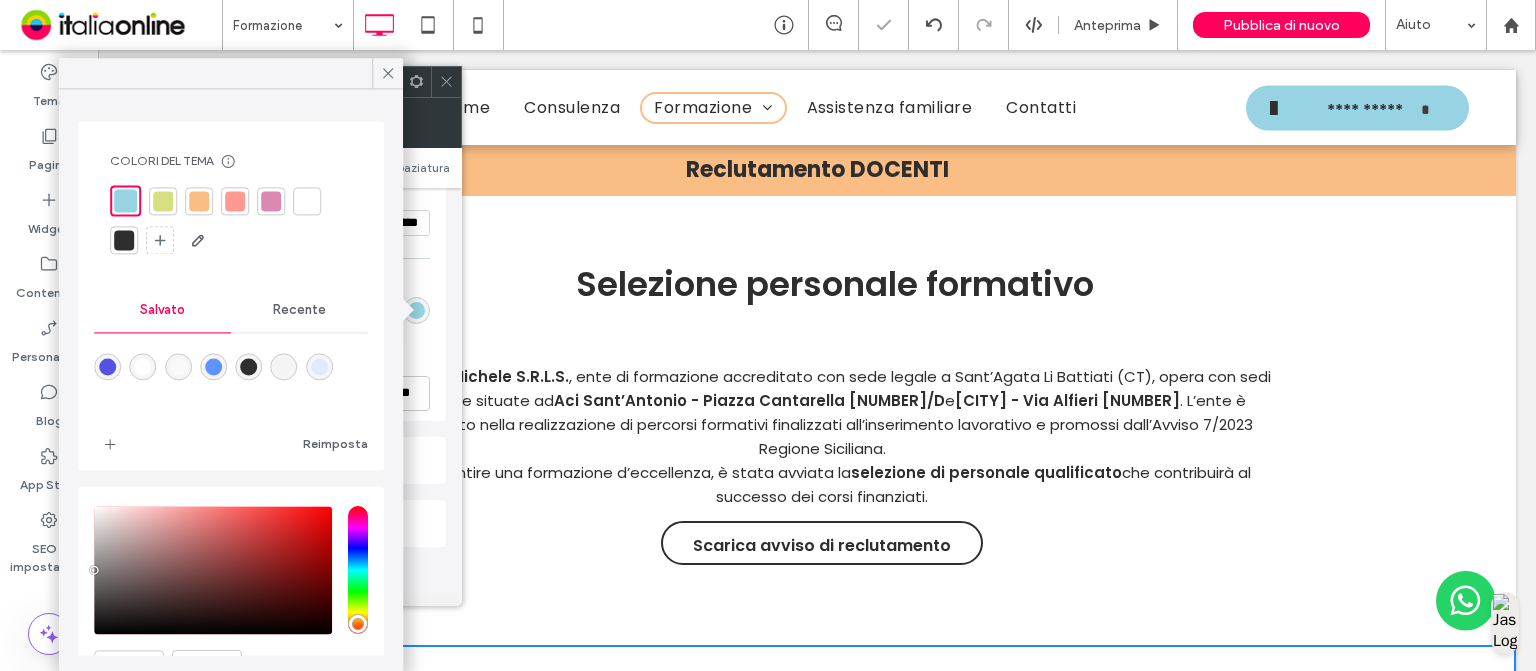 click 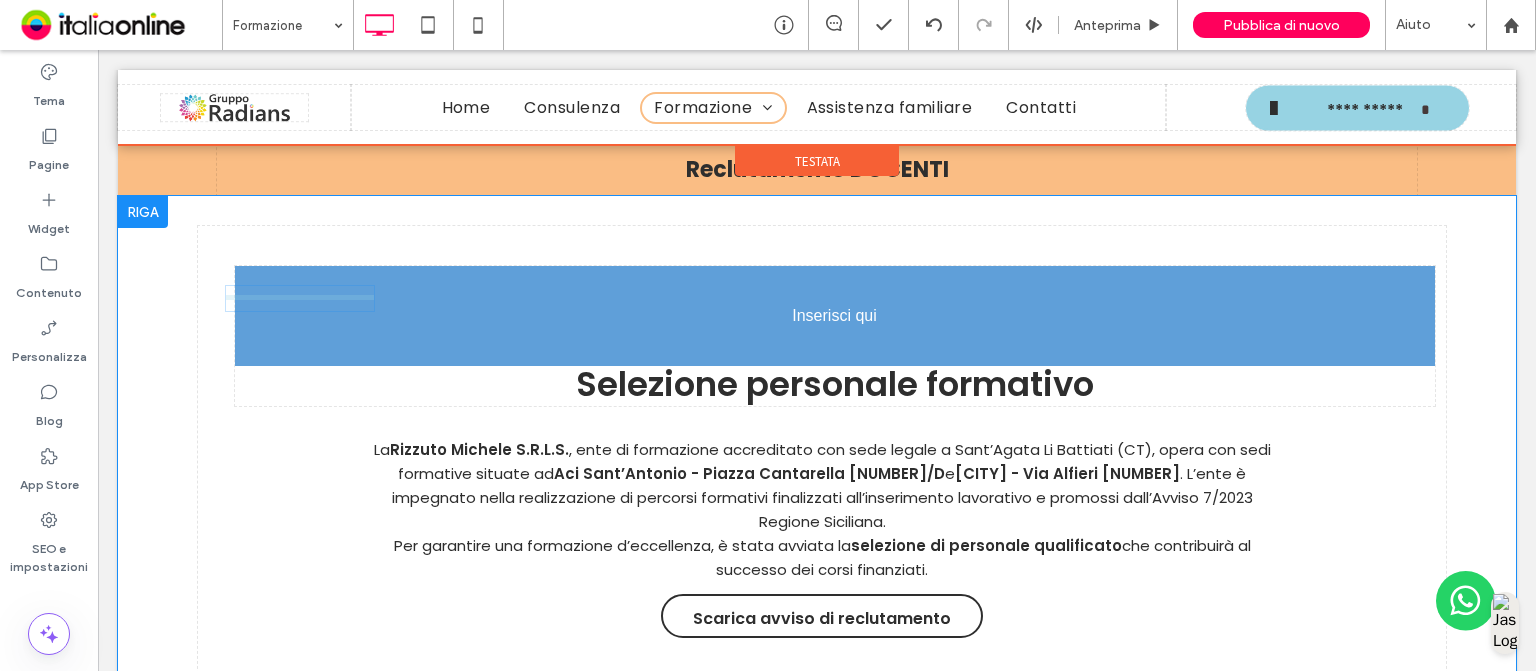 drag, startPoint x: 304, startPoint y: 299, endPoint x: 331, endPoint y: 277, distance: 34.828148 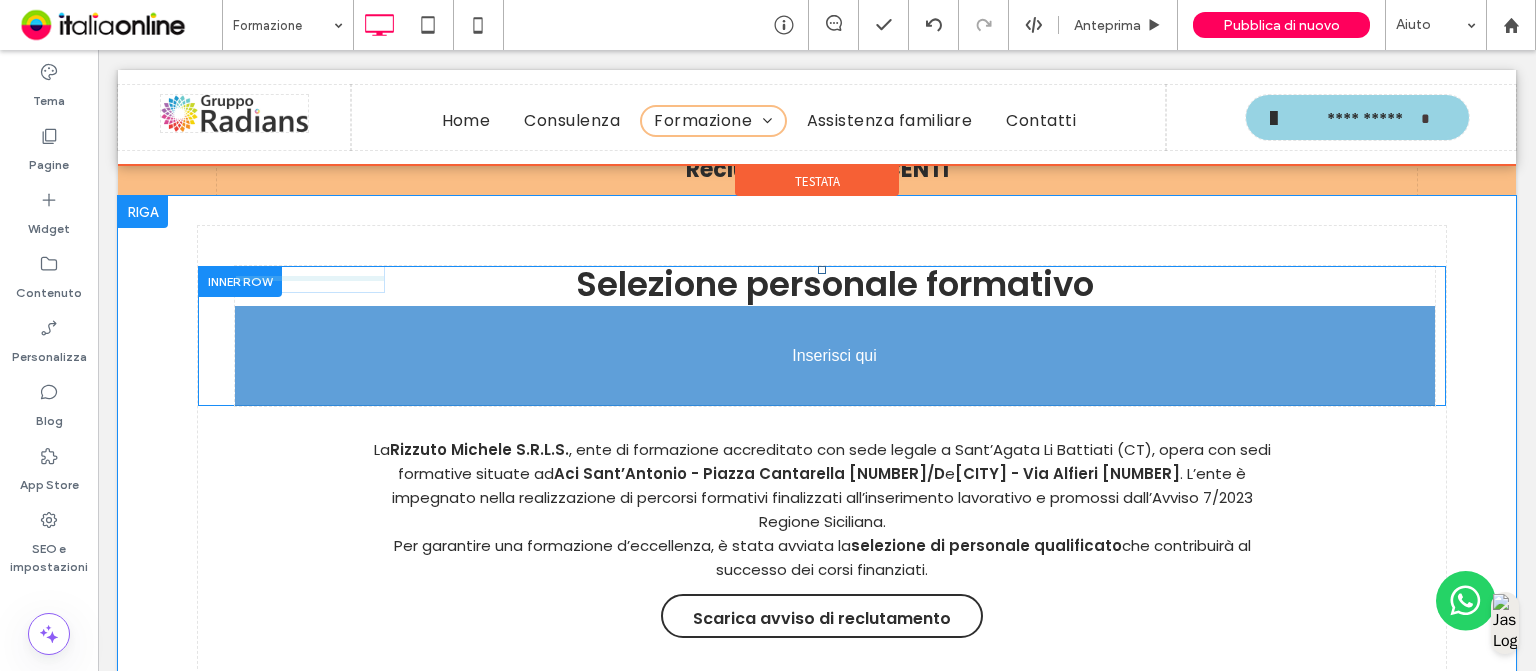 drag, startPoint x: 350, startPoint y: 264, endPoint x: 807, endPoint y: 354, distance: 465.77783 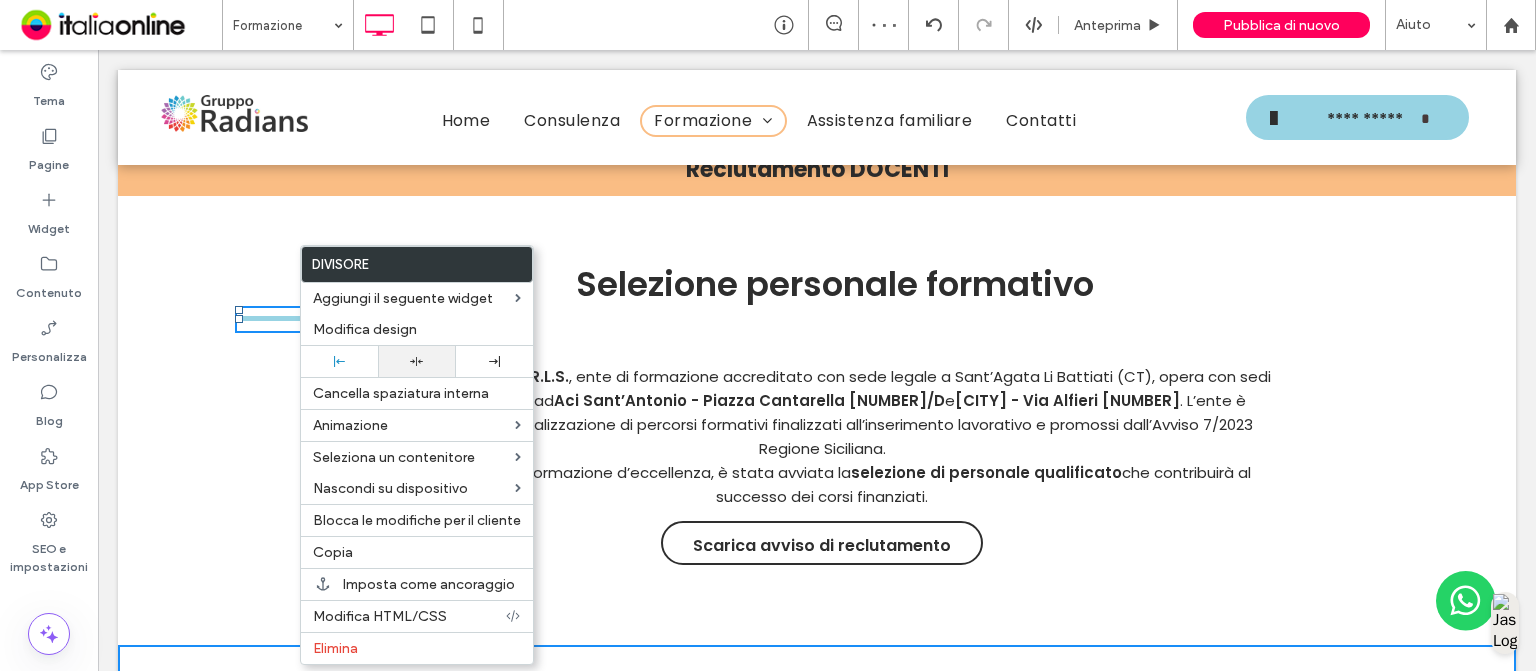click at bounding box center [416, 361] 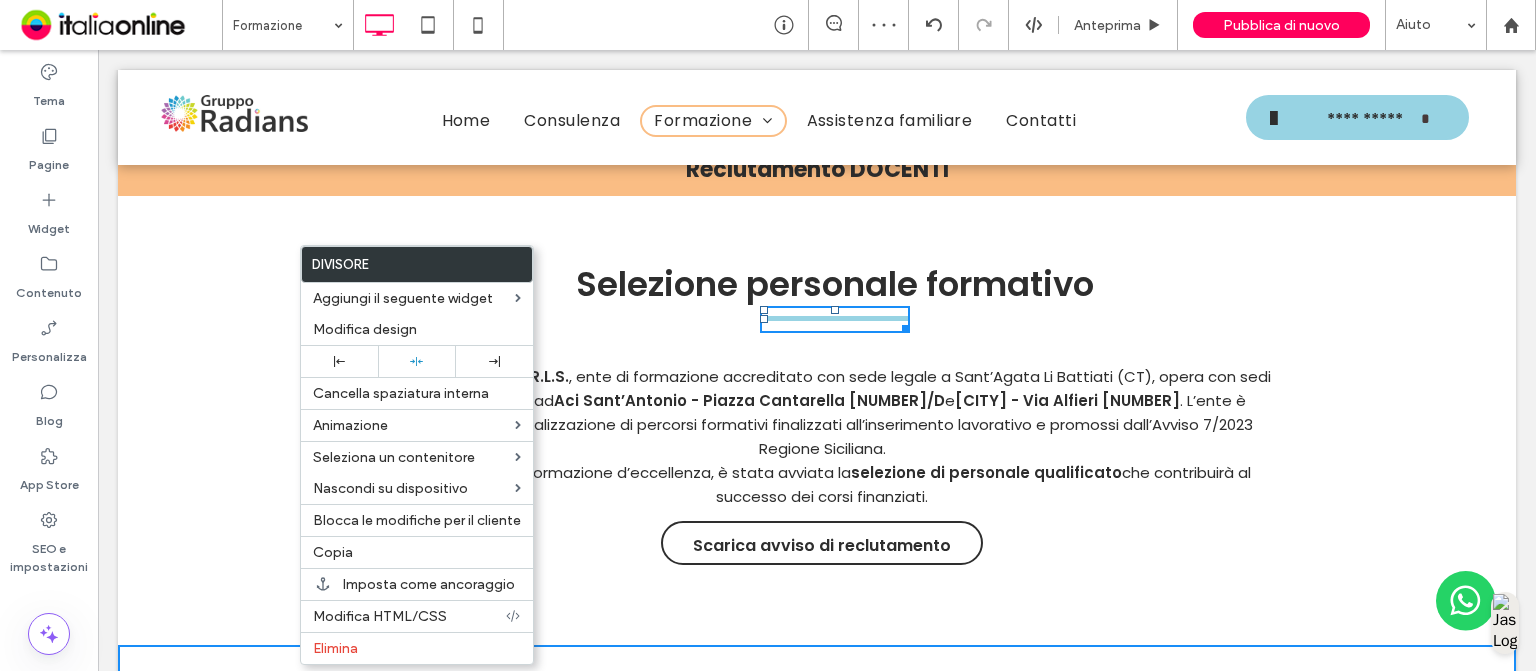 click on ", ente di formazione accreditato con sede legale a Sant’Agata Li Battiati (CT), opera con sedi formative situate ad" at bounding box center [834, 388] 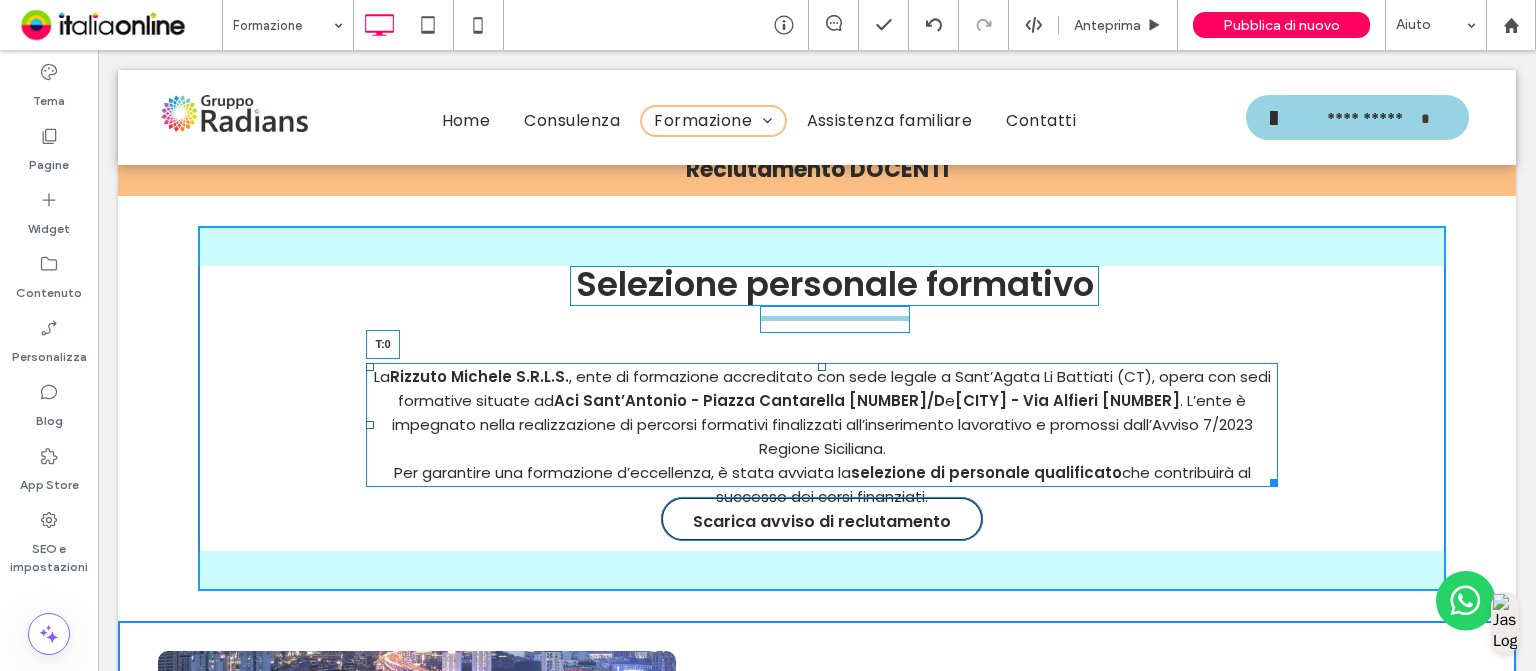 drag, startPoint x: 813, startPoint y: 346, endPoint x: 811, endPoint y: 319, distance: 27.073973 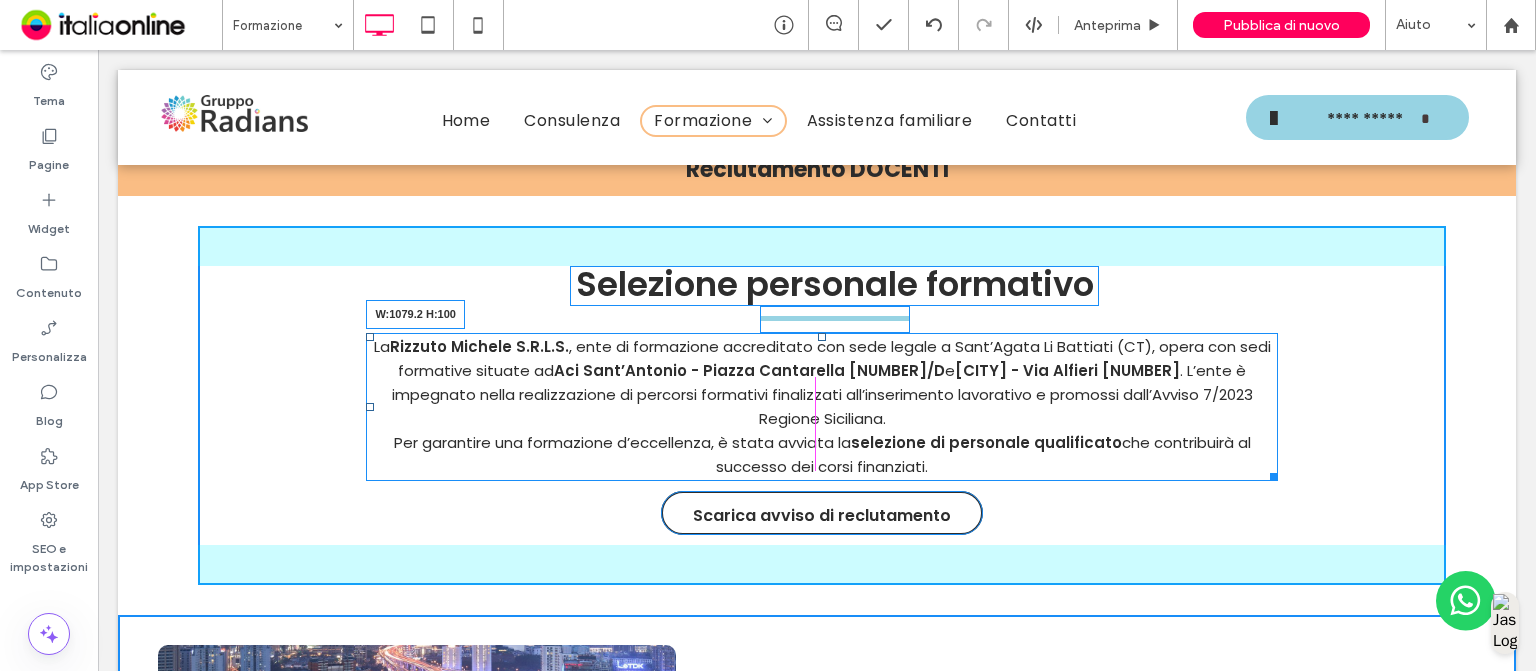 drag, startPoint x: 1268, startPoint y: 428, endPoint x: 1352, endPoint y: 420, distance: 84.38009 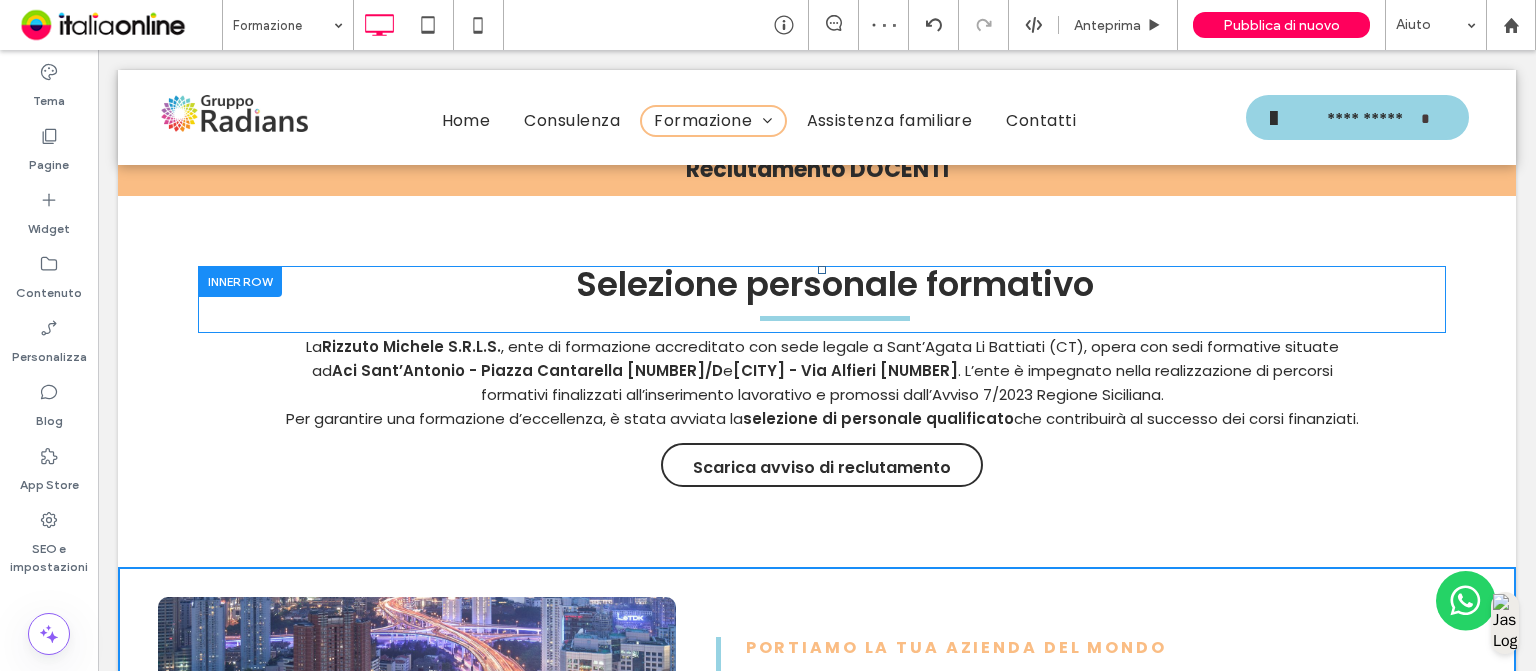 click on "**********" at bounding box center (817, -1521) 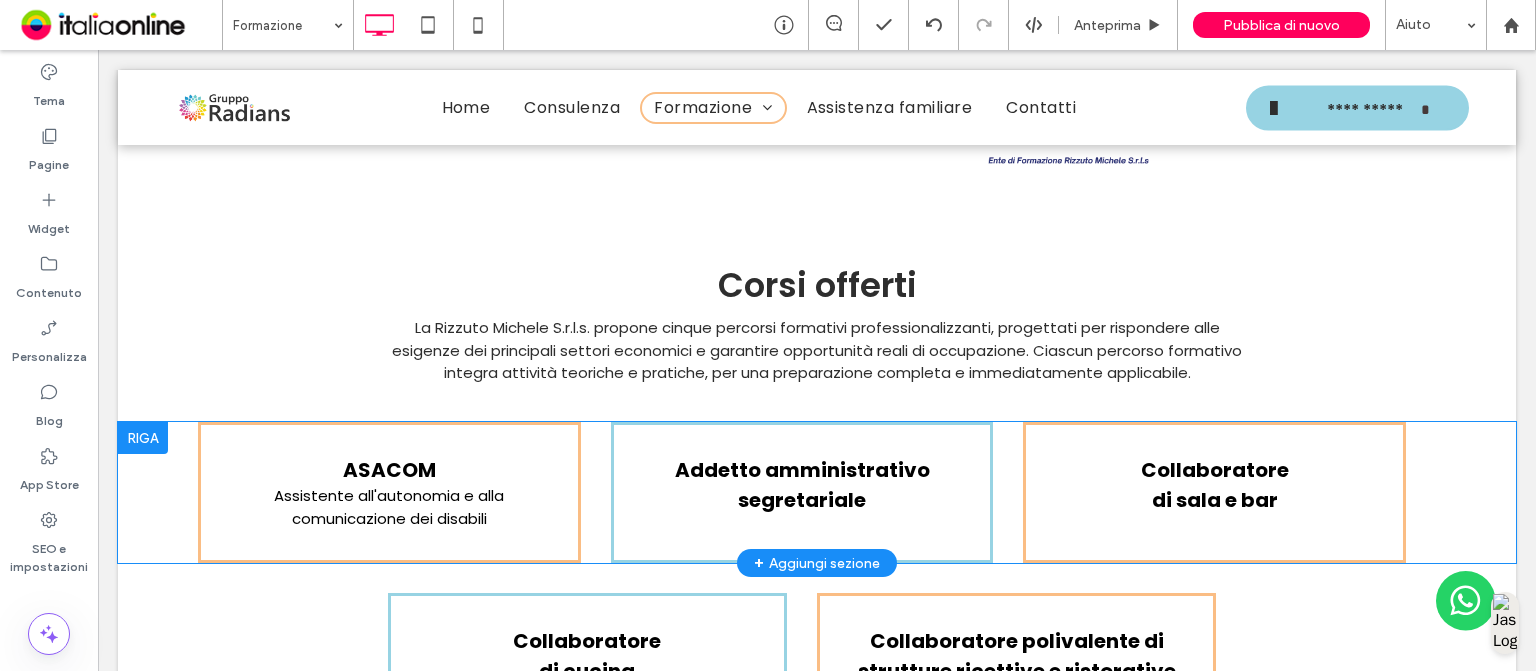 scroll, scrollTop: 2695, scrollLeft: 0, axis: vertical 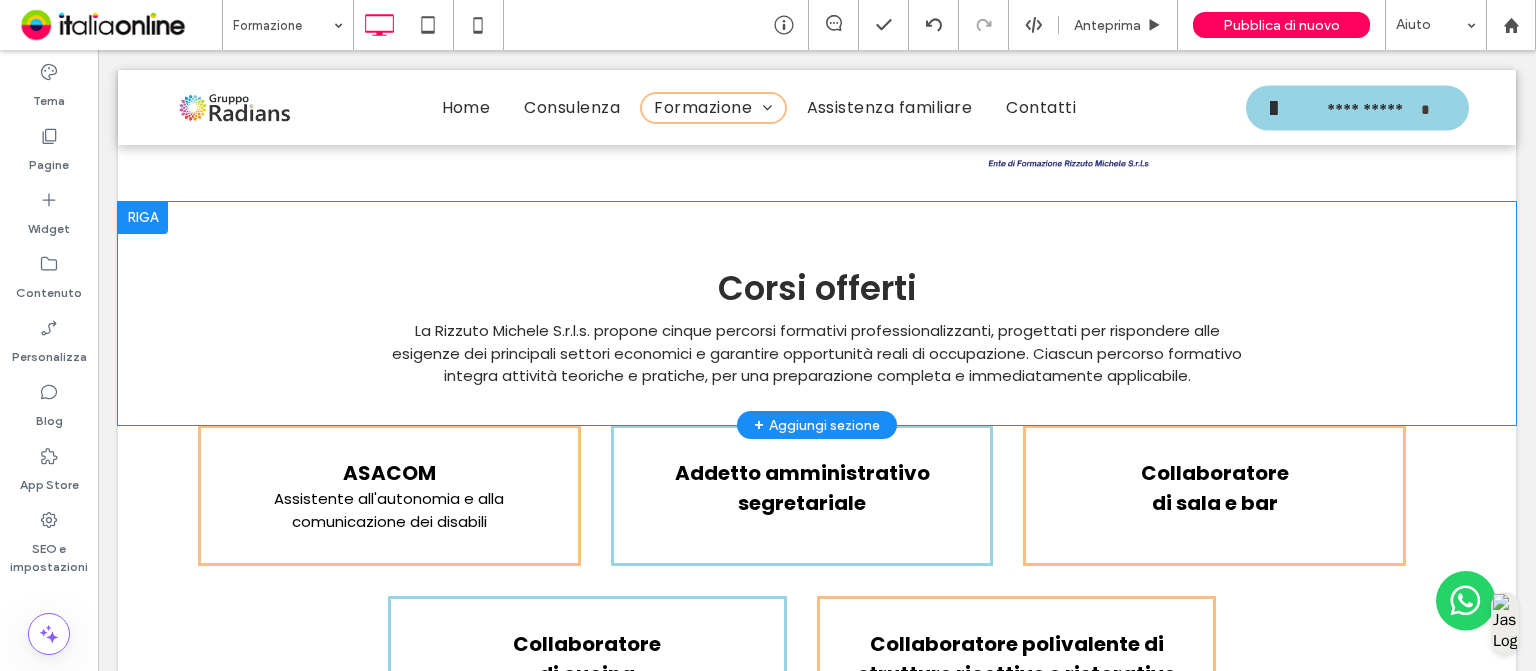 click at bounding box center [143, 218] 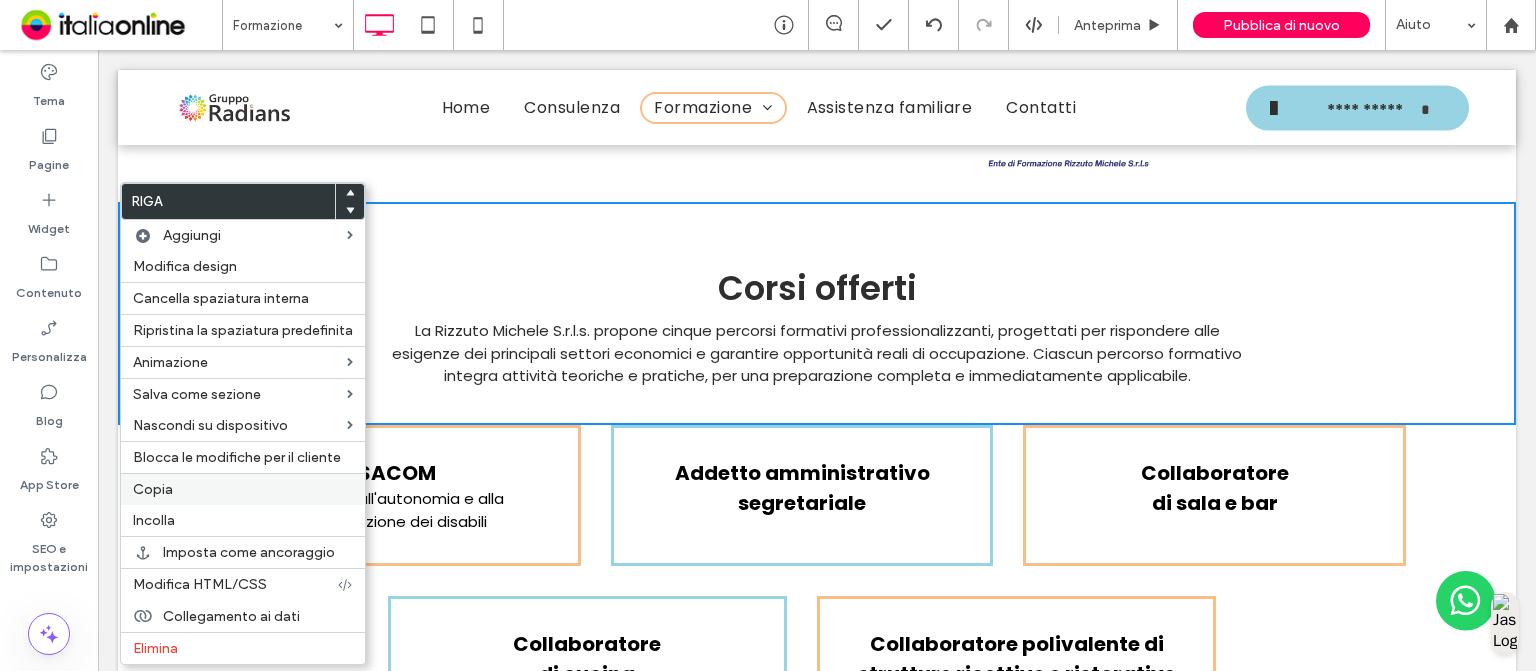click on "Copia" at bounding box center (243, 489) 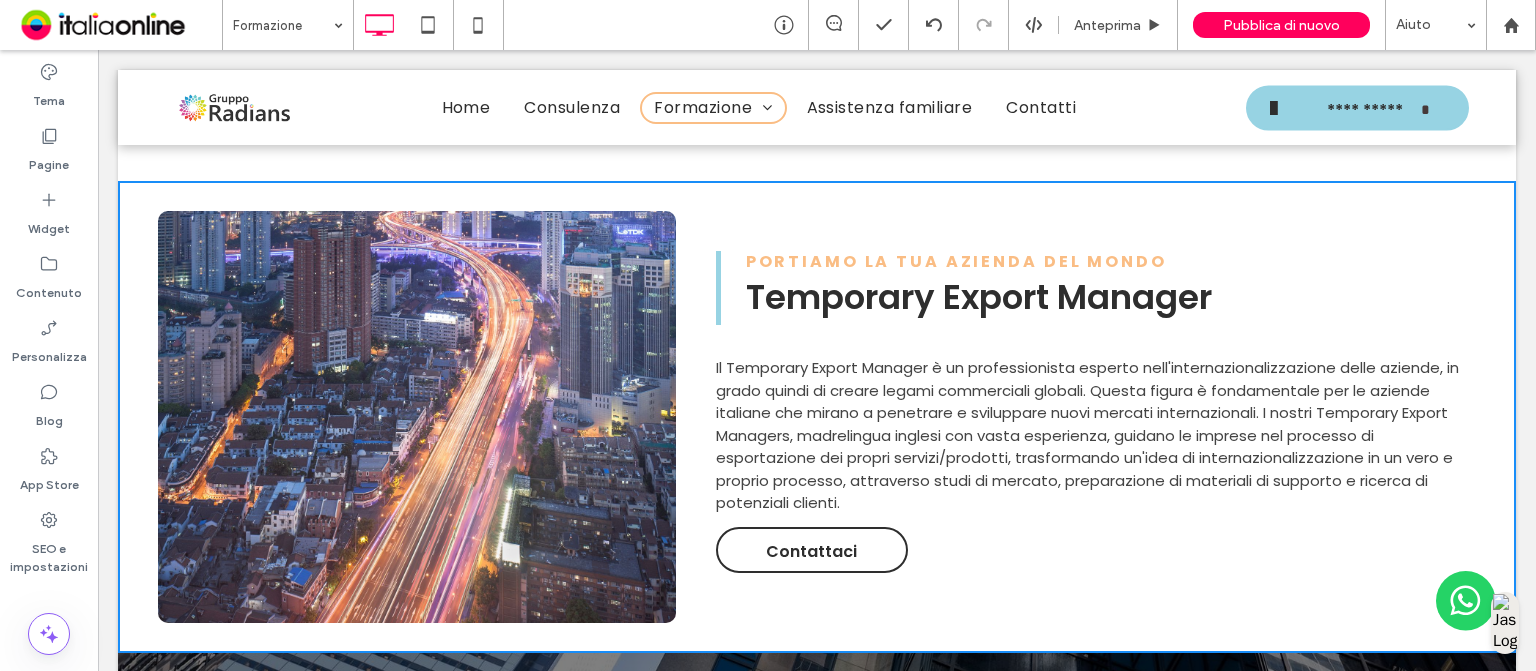 scroll, scrollTop: 5060, scrollLeft: 0, axis: vertical 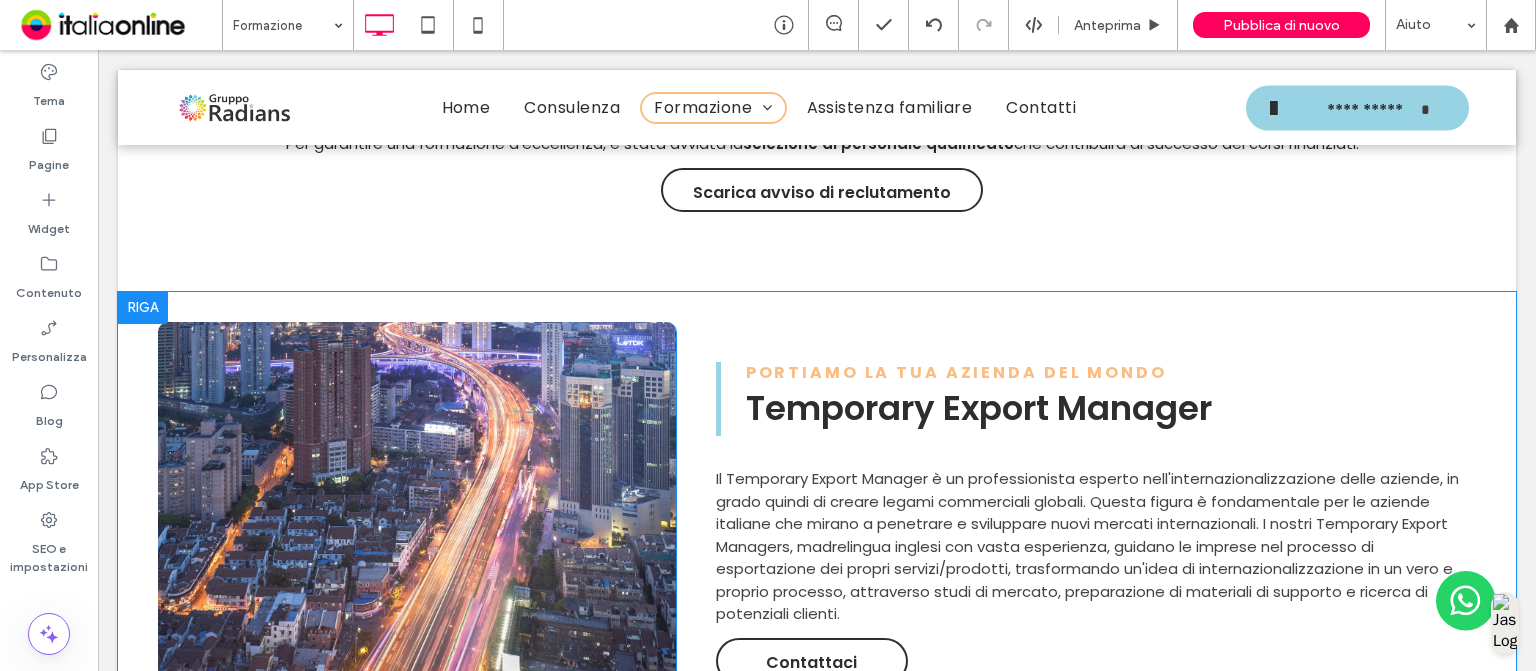 click at bounding box center [143, 308] 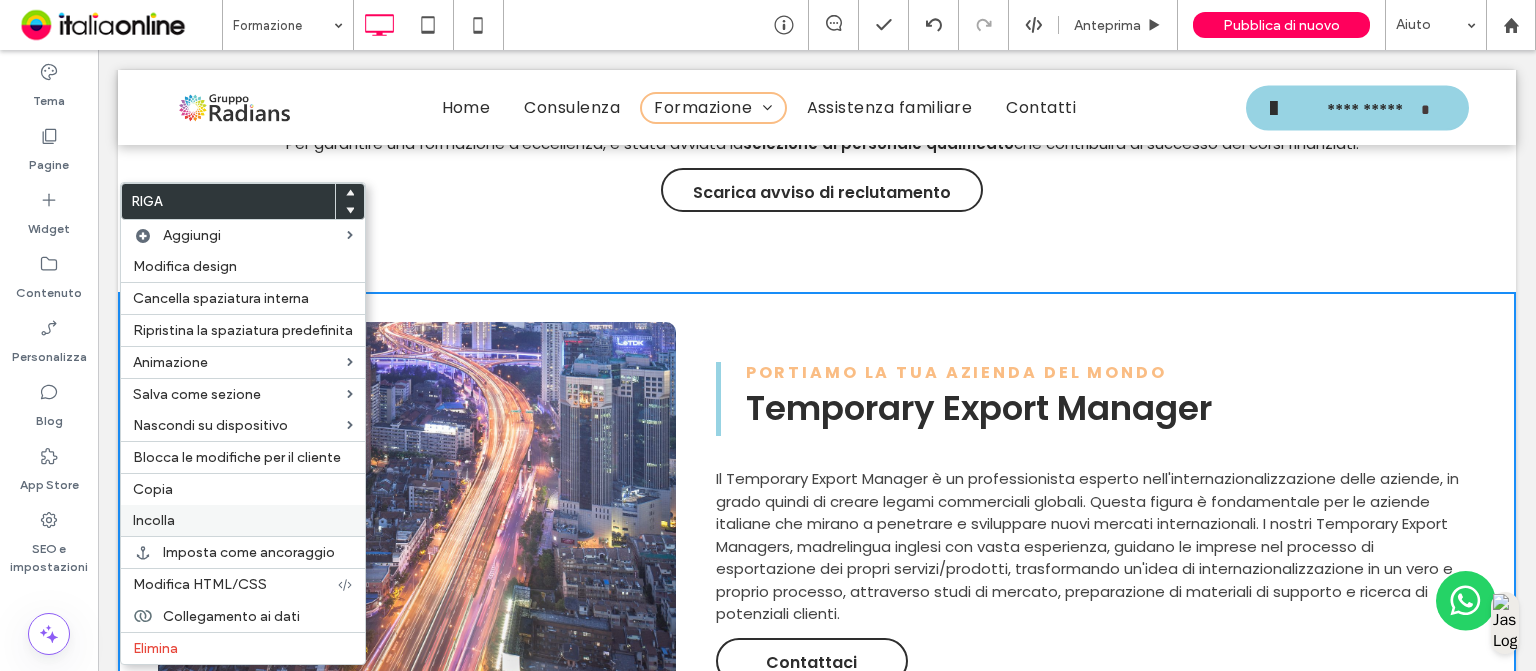 click on "Incolla" at bounding box center [243, 520] 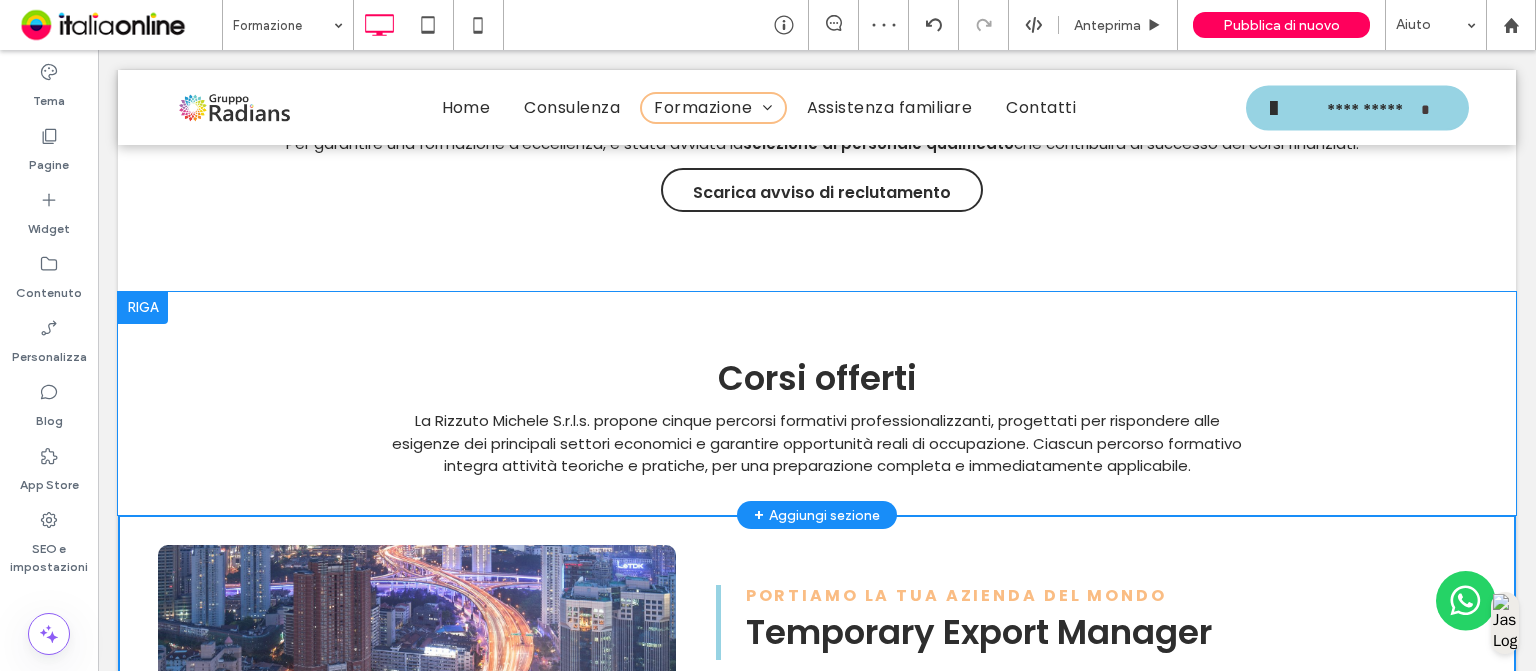click on "+ Aggiungi sezione" at bounding box center [817, 515] 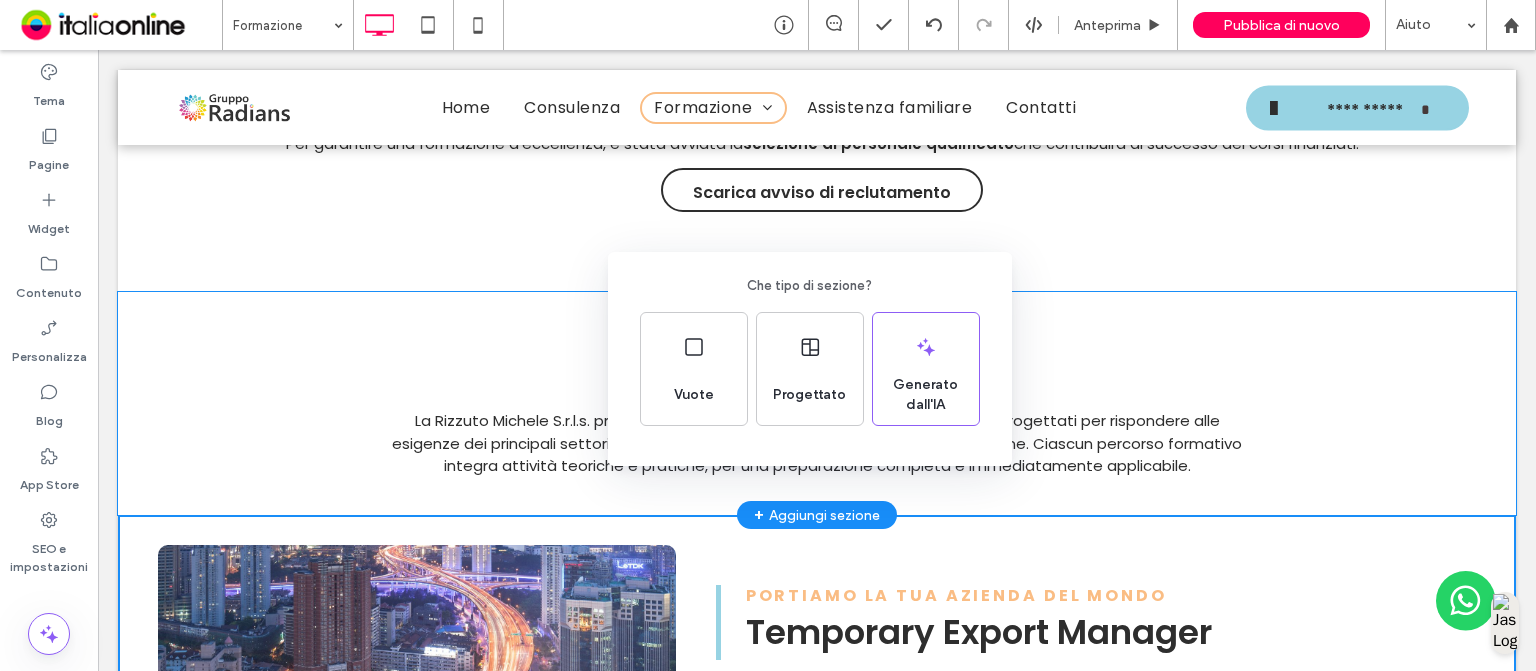 click on "Che tipo di sezione? Vuote Progettato Generato dall'IA" at bounding box center [768, 384] 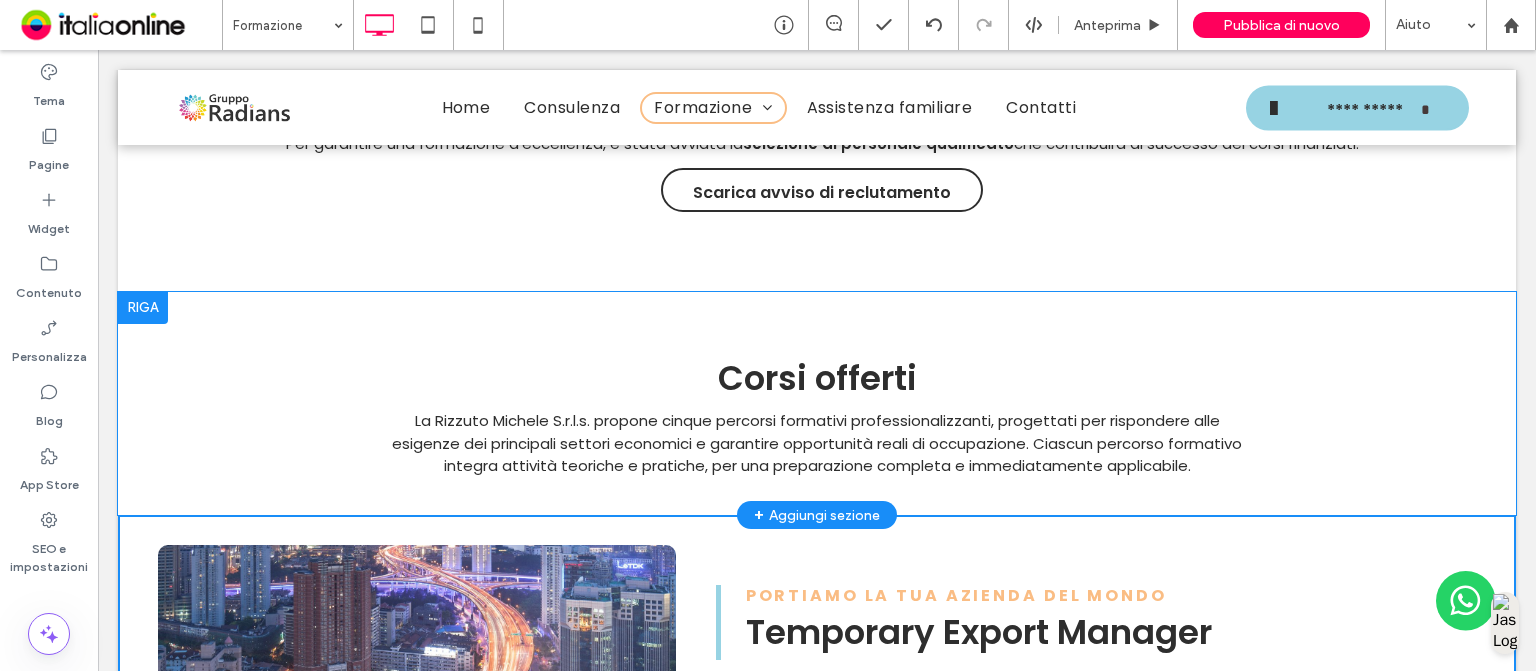 click on "+ Aggiungi sezione" at bounding box center [817, 515] 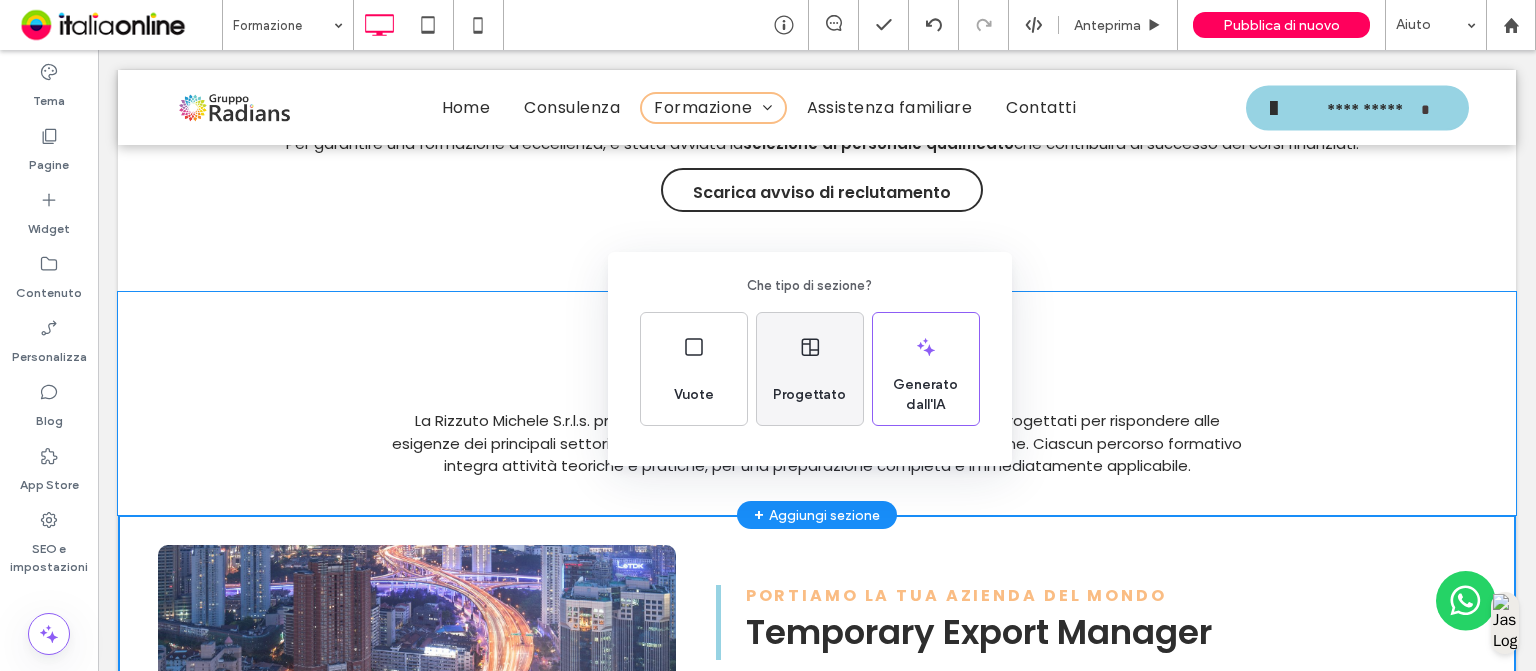 click on "Progettato" at bounding box center (810, 369) 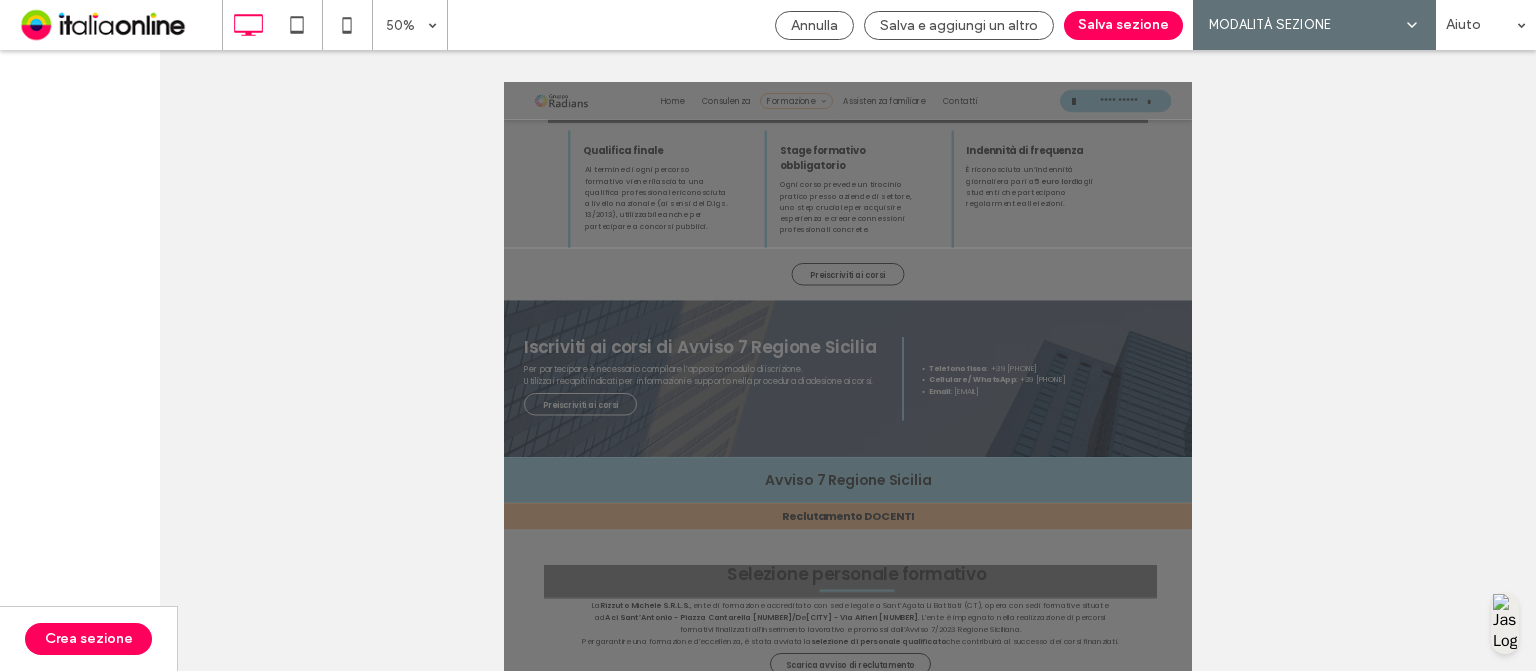 scroll, scrollTop: 4026, scrollLeft: 0, axis: vertical 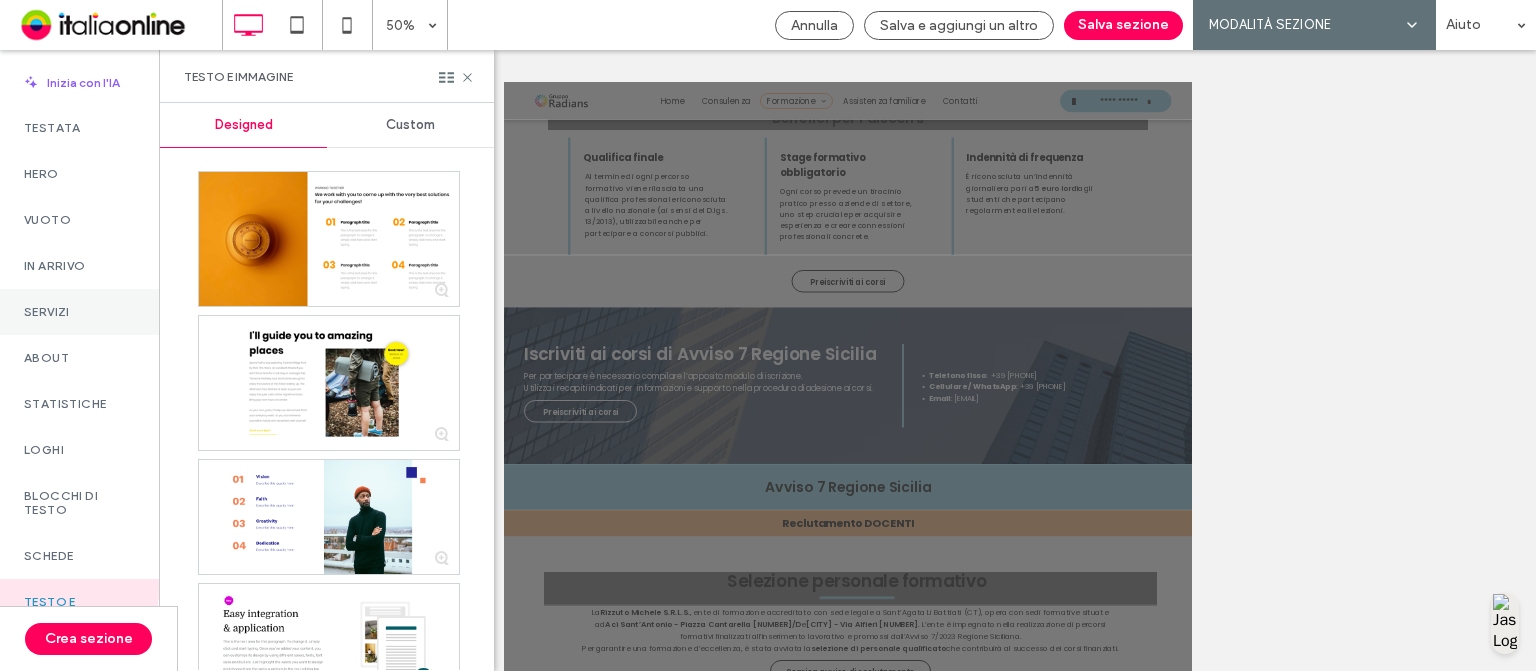 click on "Servizi" at bounding box center (79, 312) 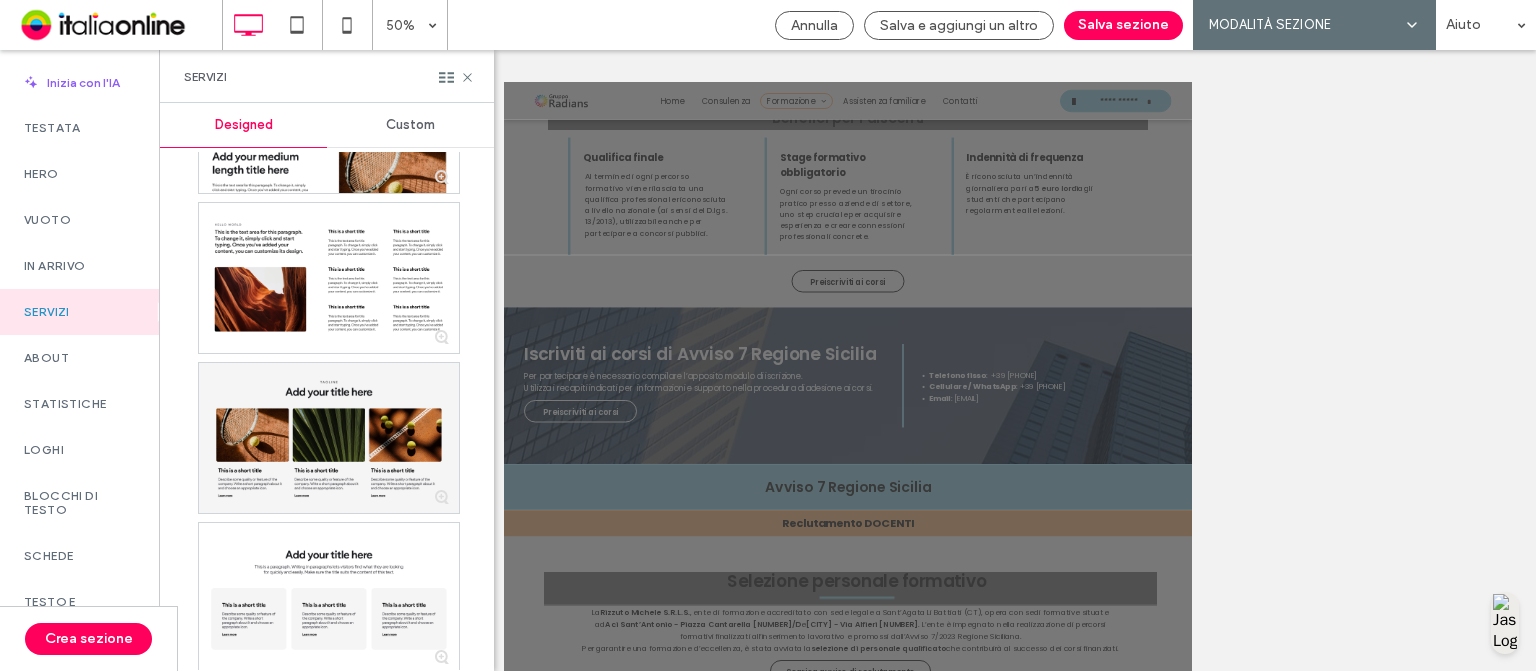 scroll, scrollTop: 1172, scrollLeft: 0, axis: vertical 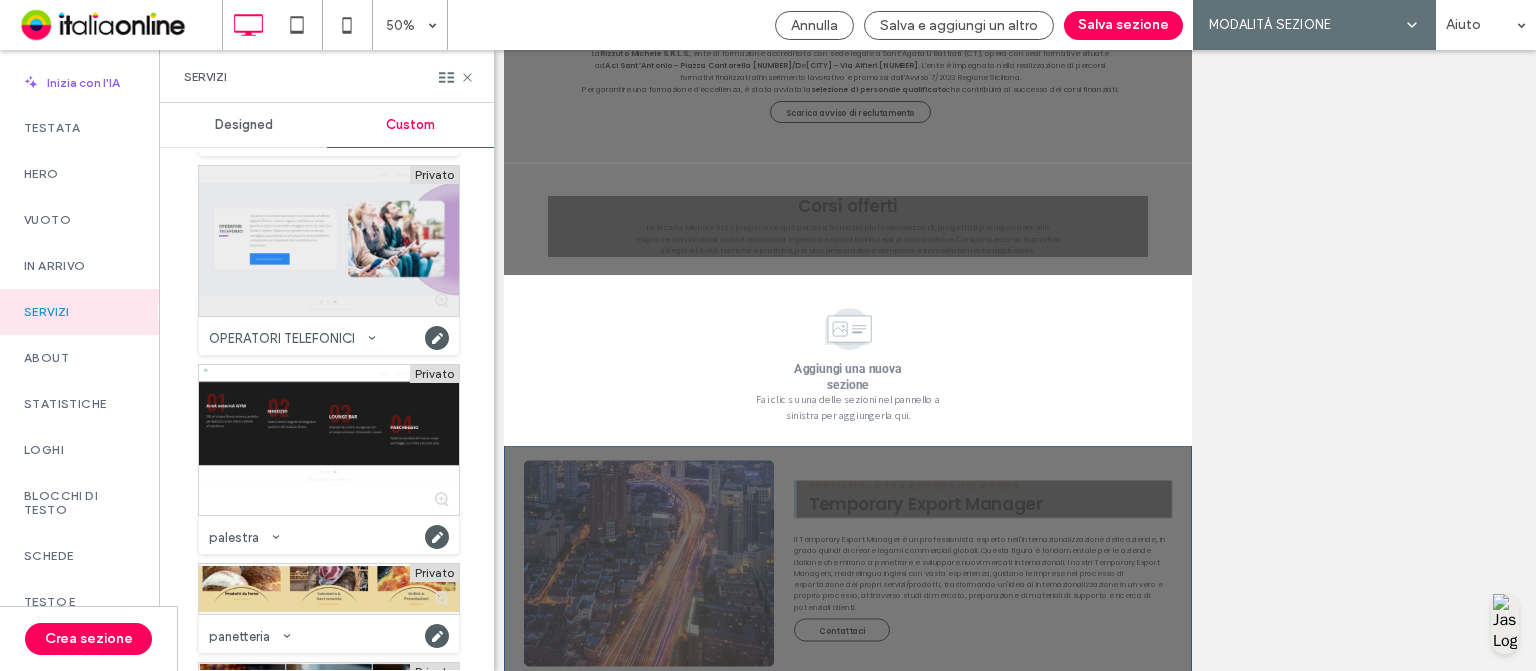 click at bounding box center (329, 241) 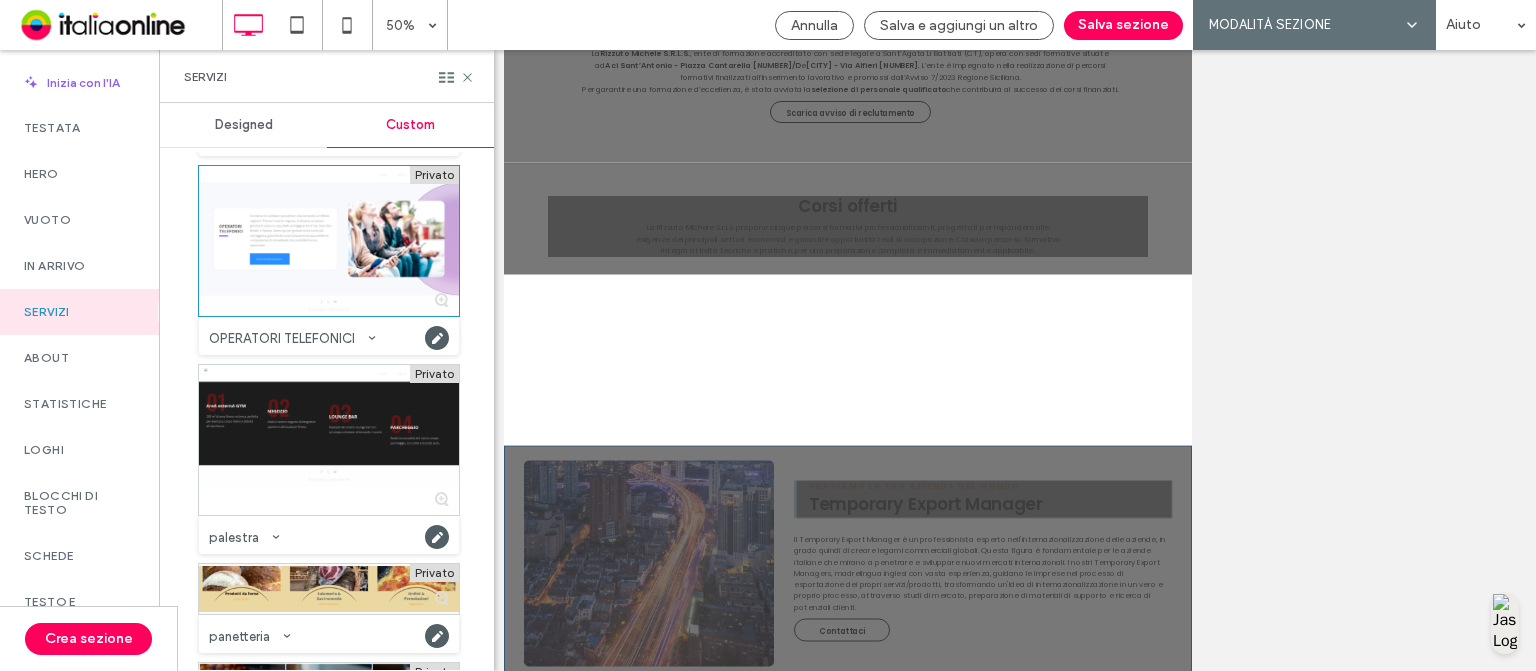 scroll, scrollTop: 0, scrollLeft: 0, axis: both 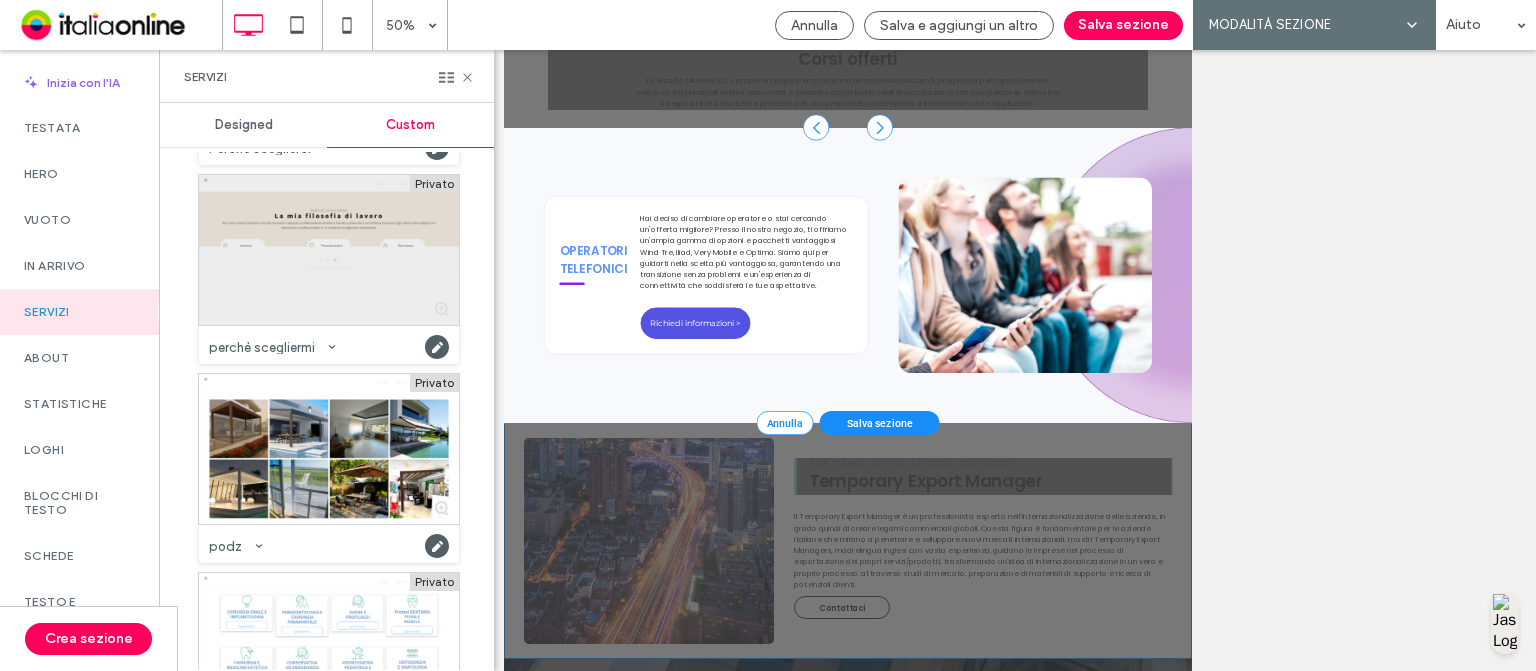 click at bounding box center [329, 250] 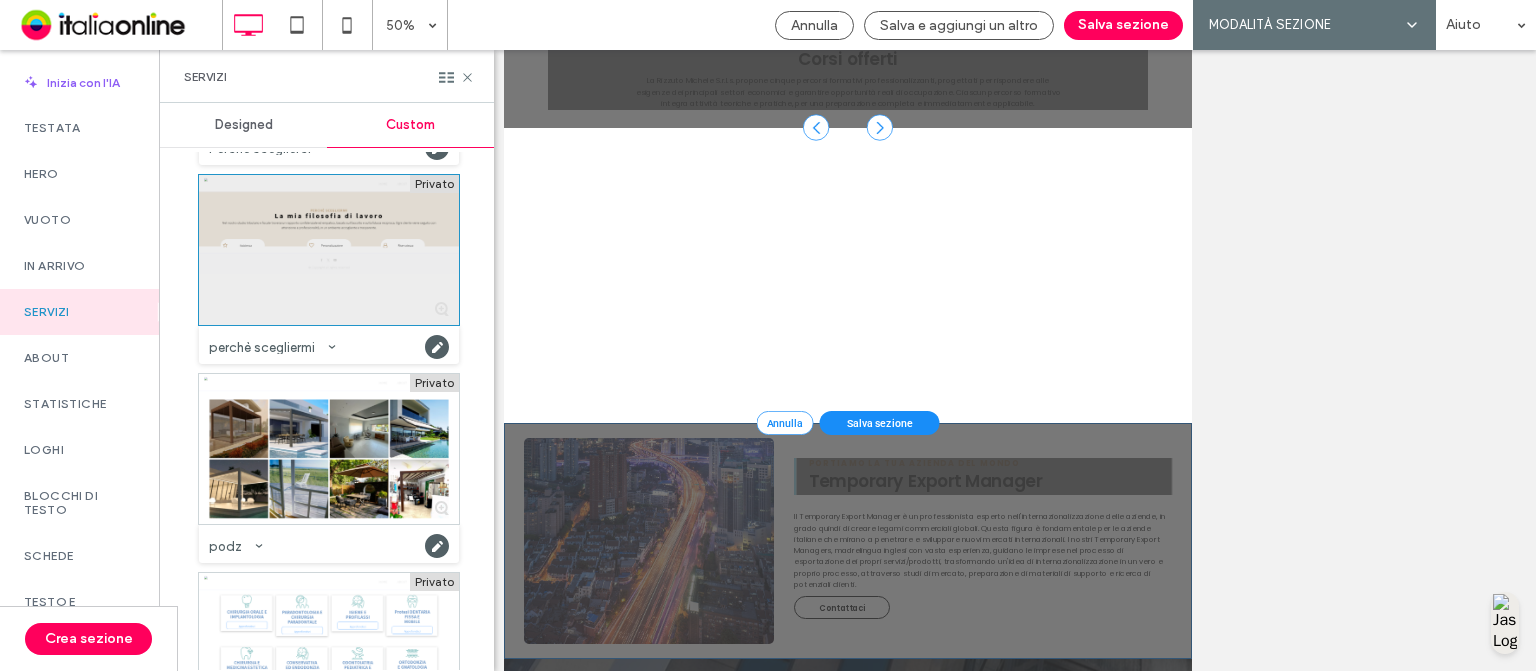 scroll, scrollTop: 4379, scrollLeft: 0, axis: vertical 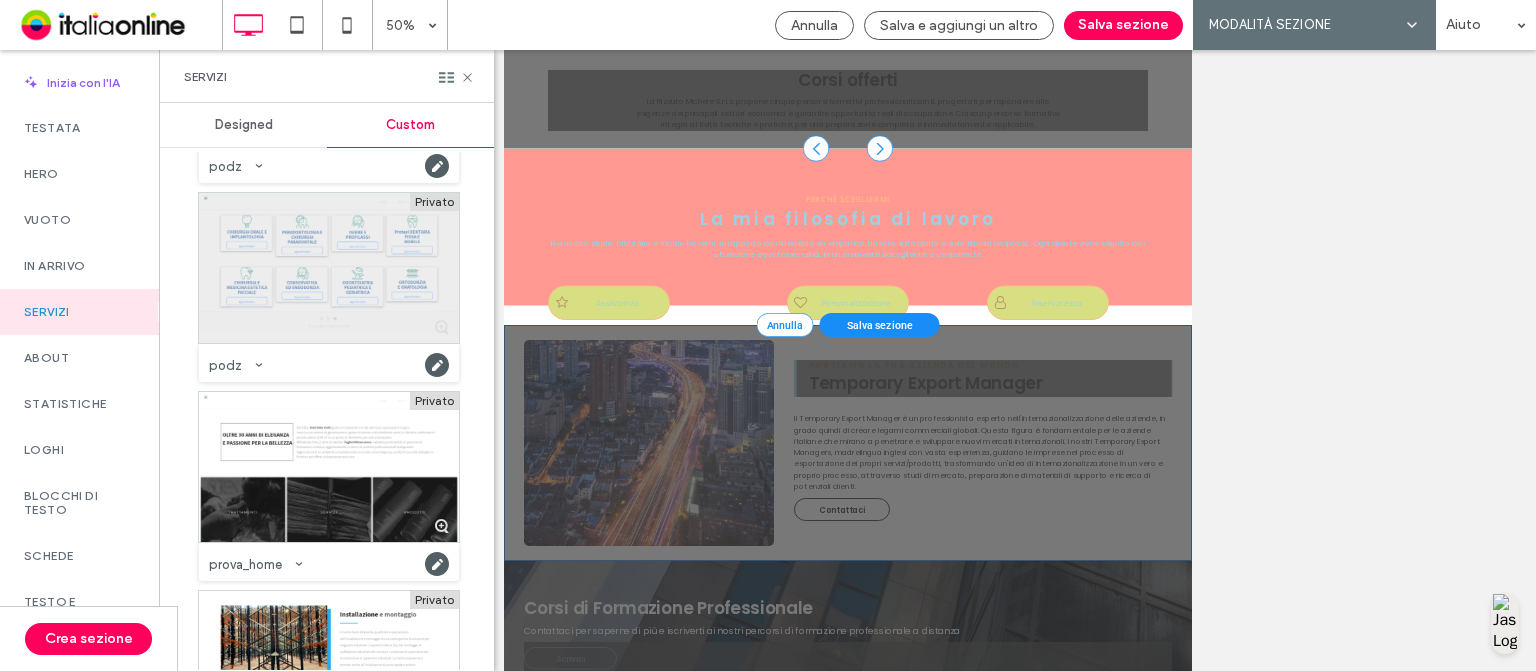click at bounding box center (329, 268) 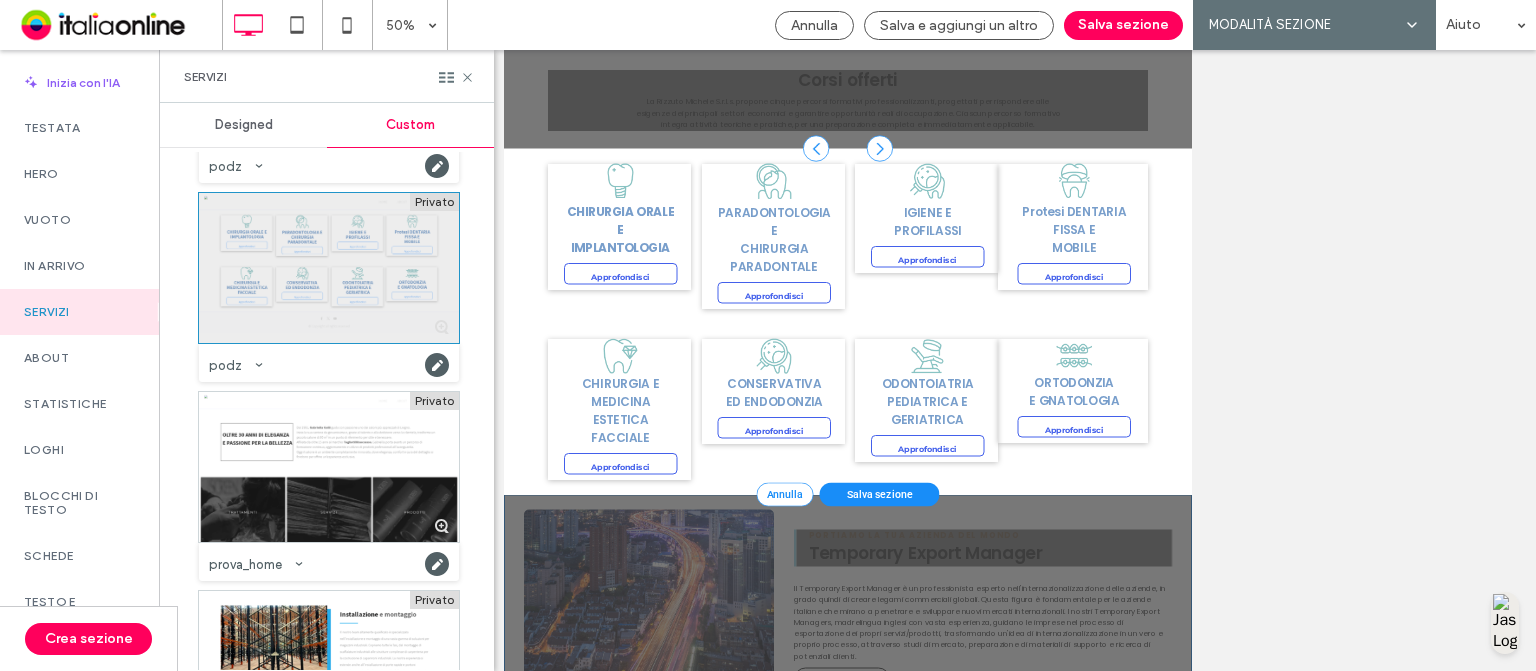 scroll, scrollTop: 4719, scrollLeft: 0, axis: vertical 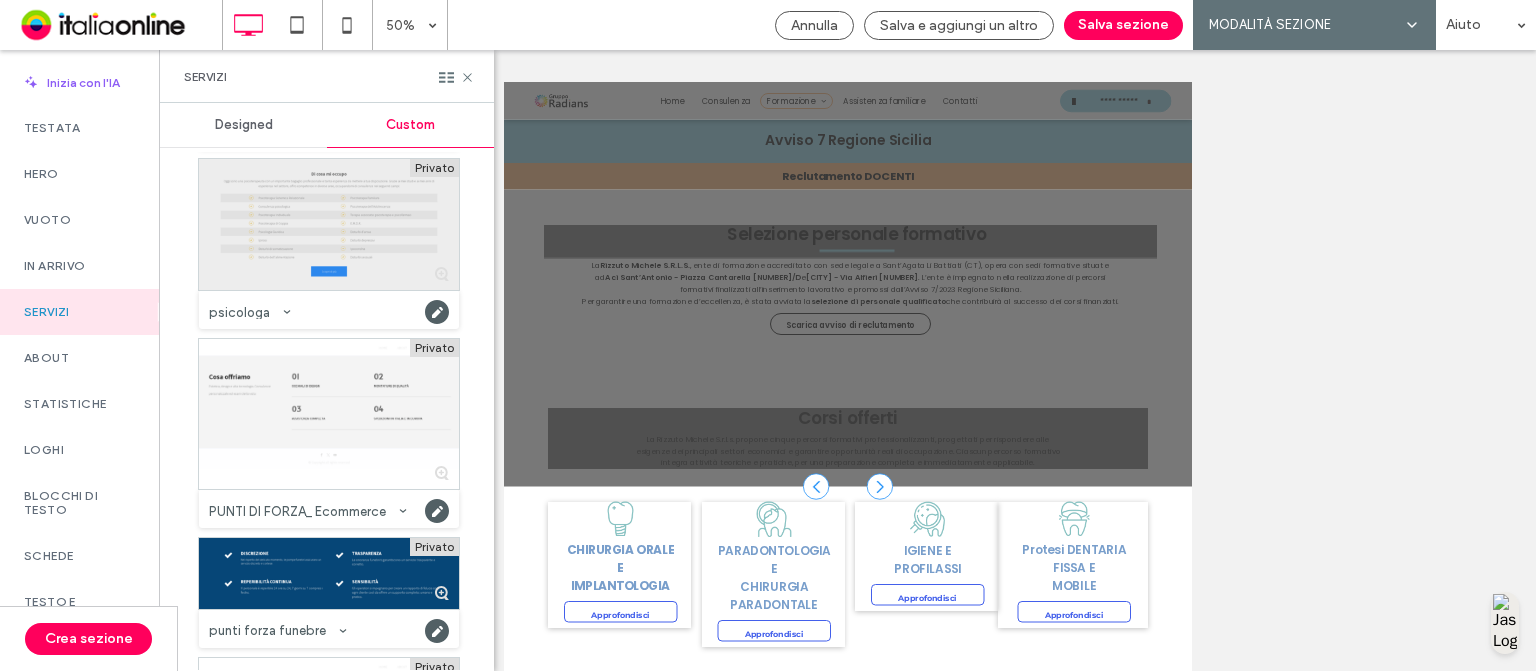 click at bounding box center [329, 224] 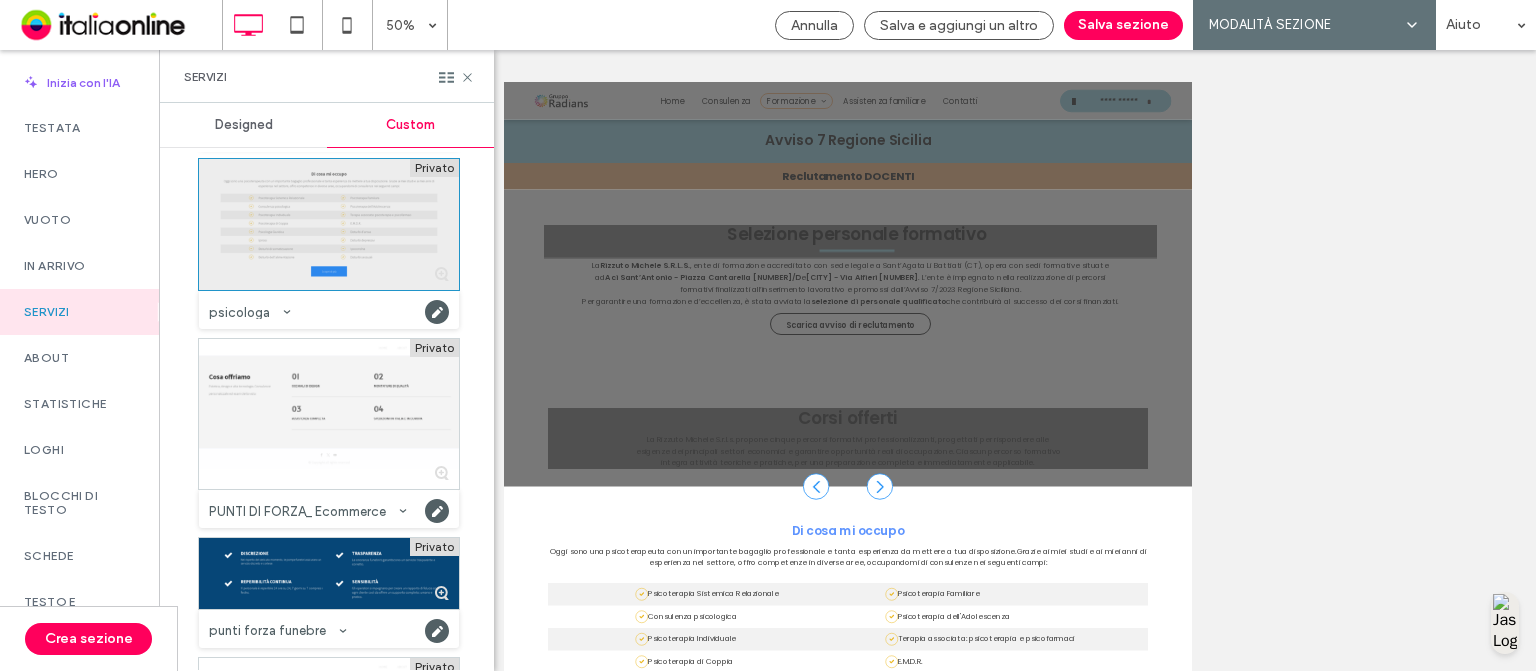 scroll, scrollTop: 4738, scrollLeft: 0, axis: vertical 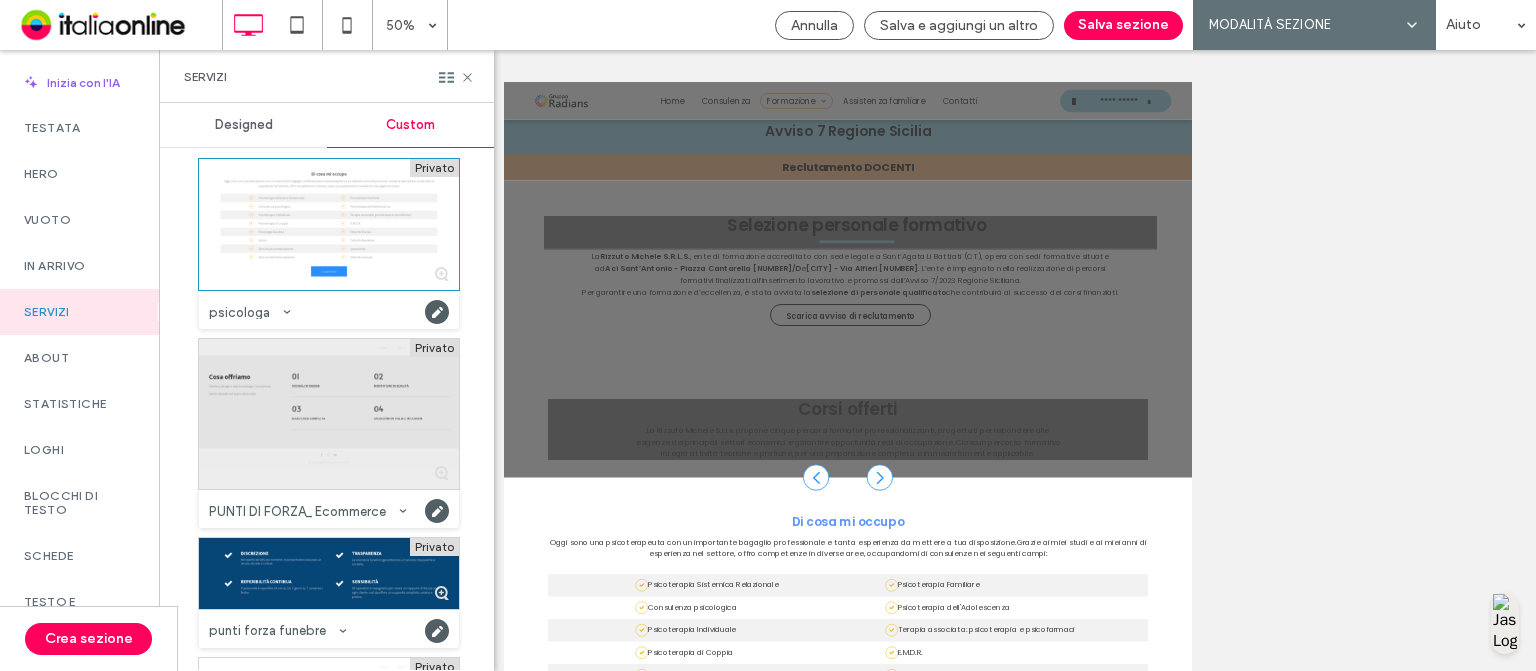 click at bounding box center [329, 414] 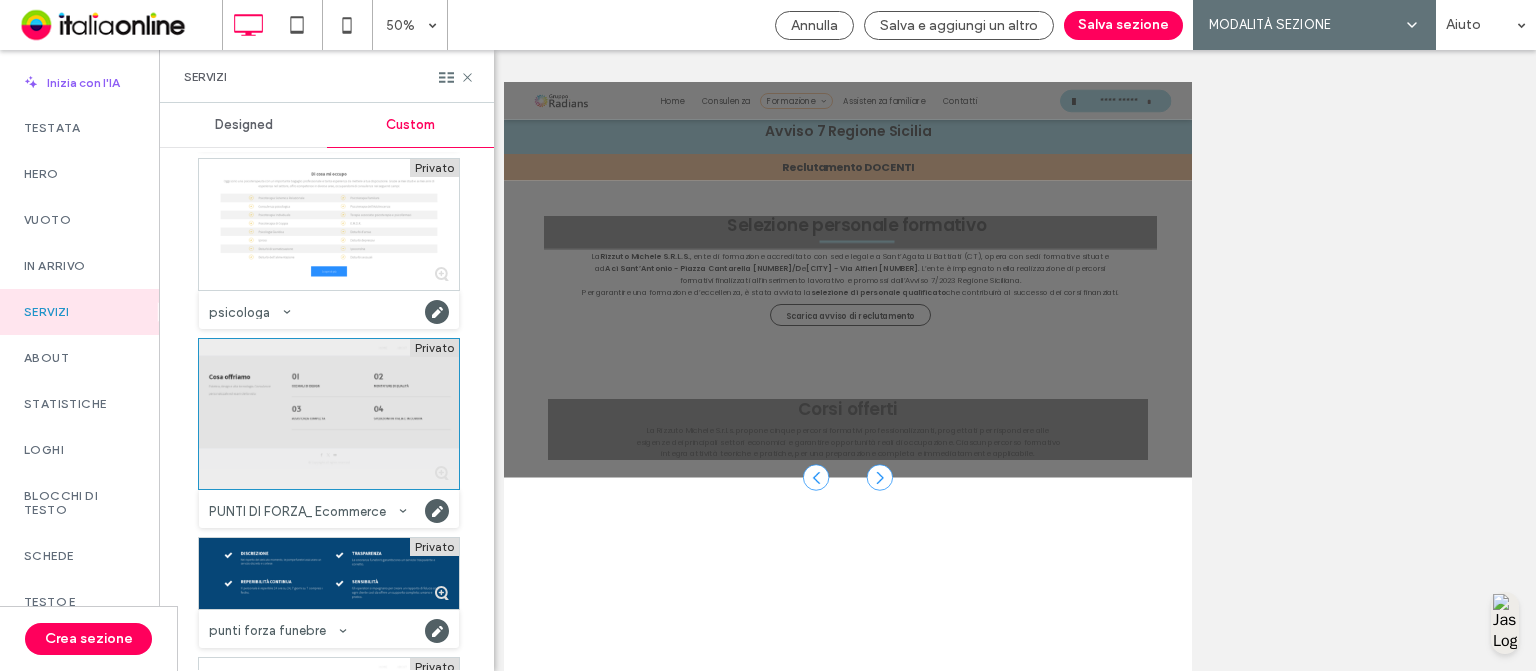 scroll, scrollTop: 4591, scrollLeft: 0, axis: vertical 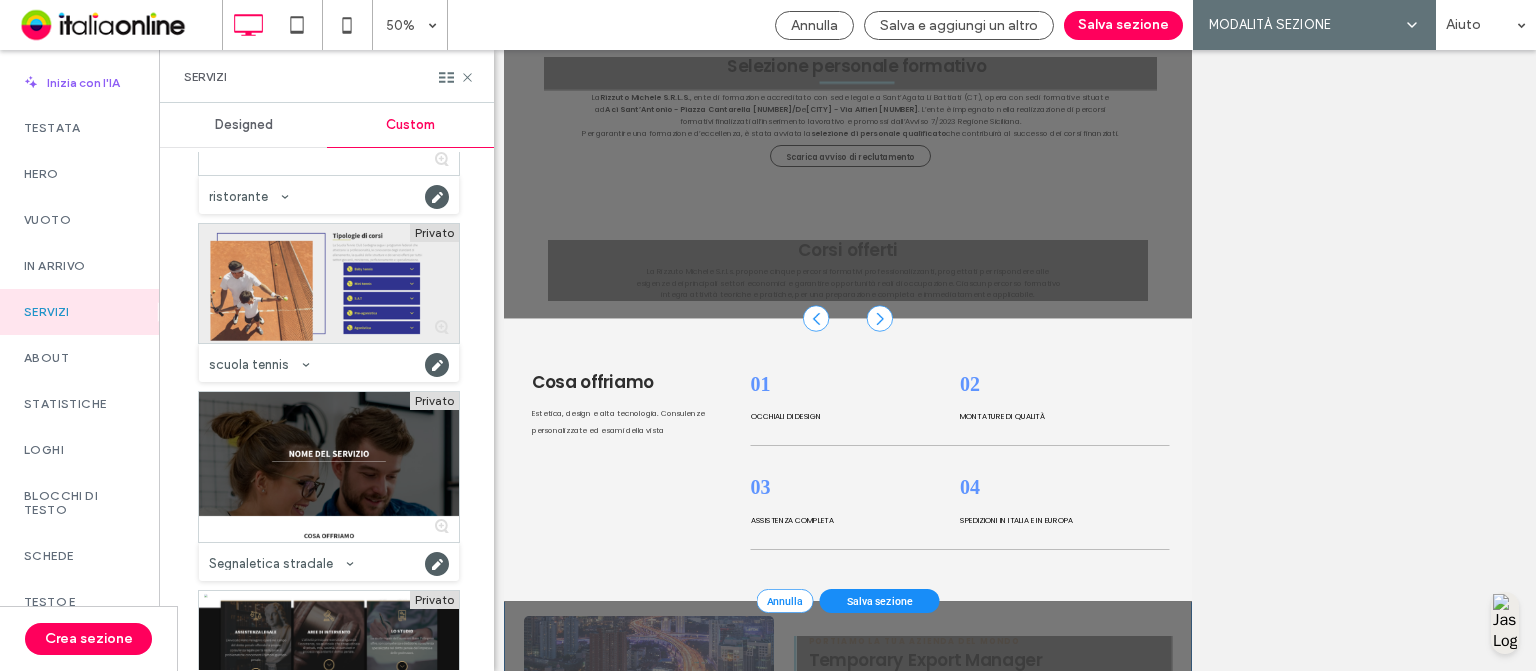 click at bounding box center [329, 283] 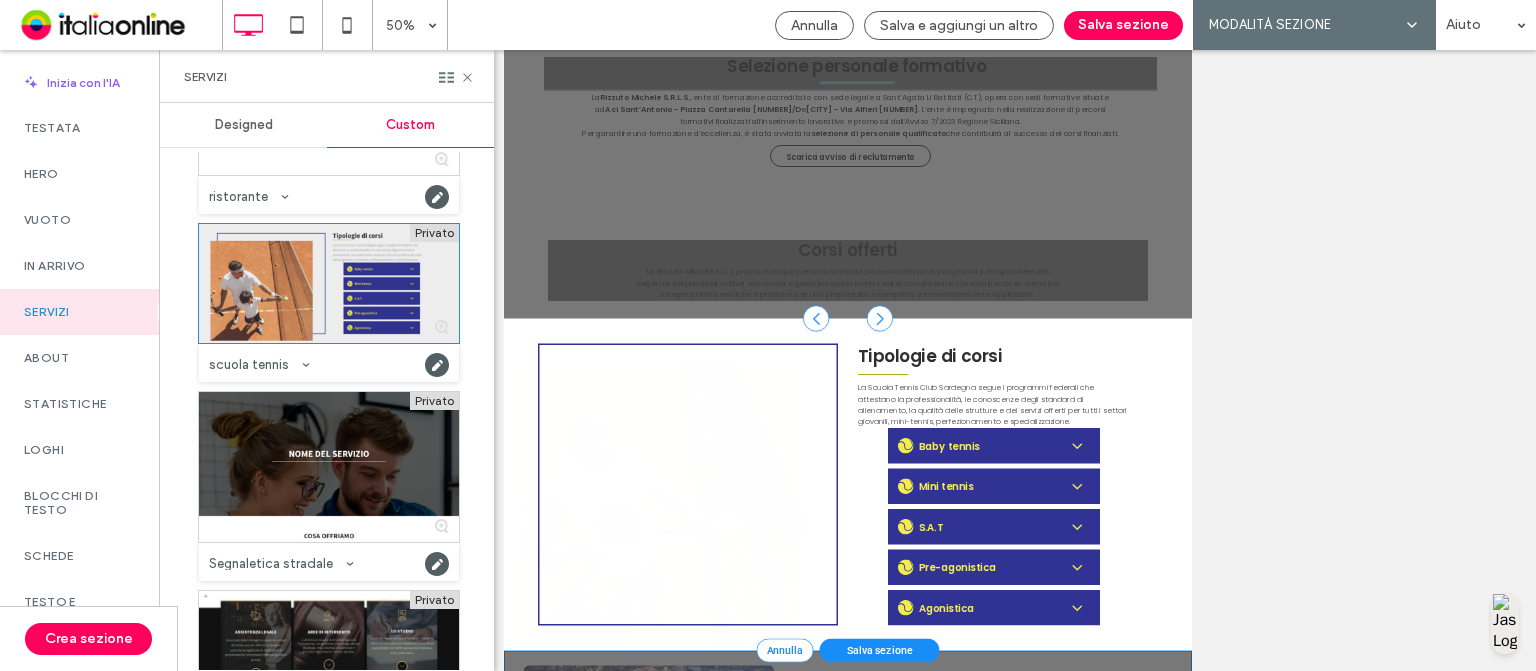 scroll, scrollTop: 4690, scrollLeft: 0, axis: vertical 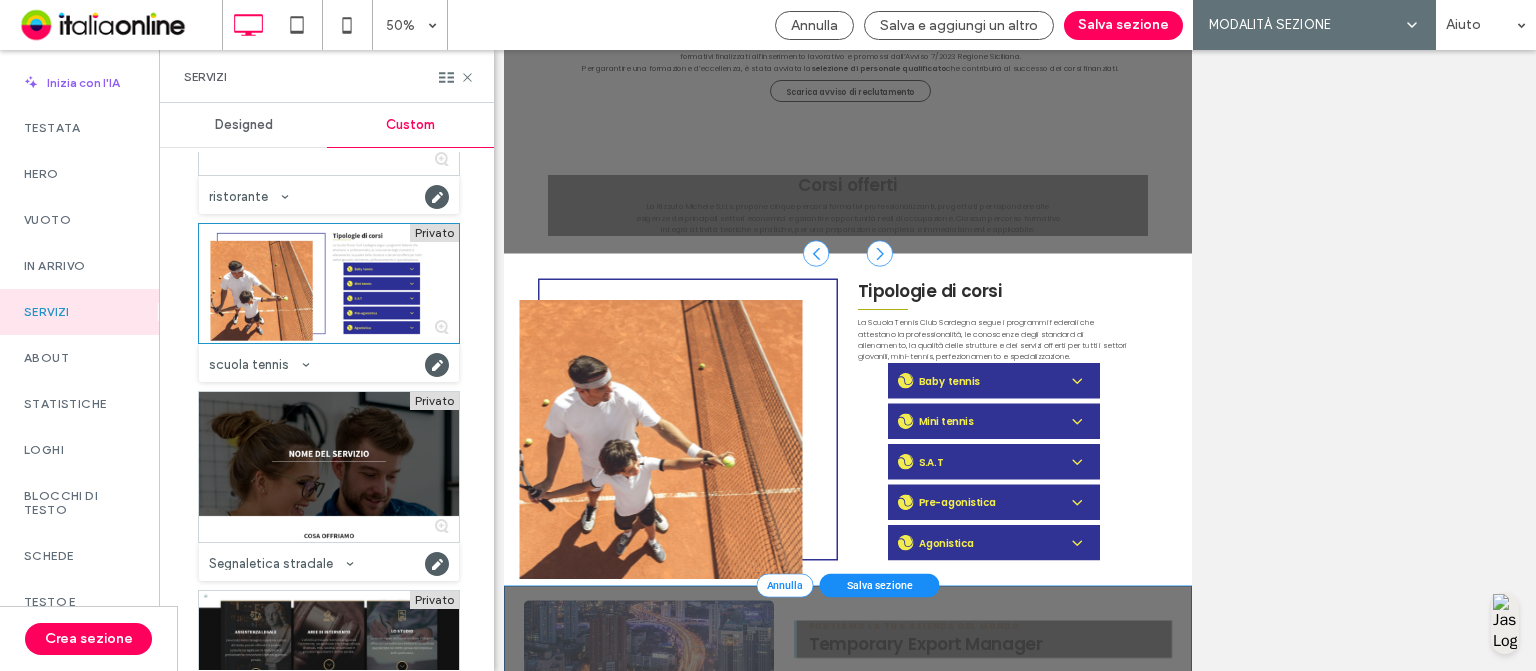 click 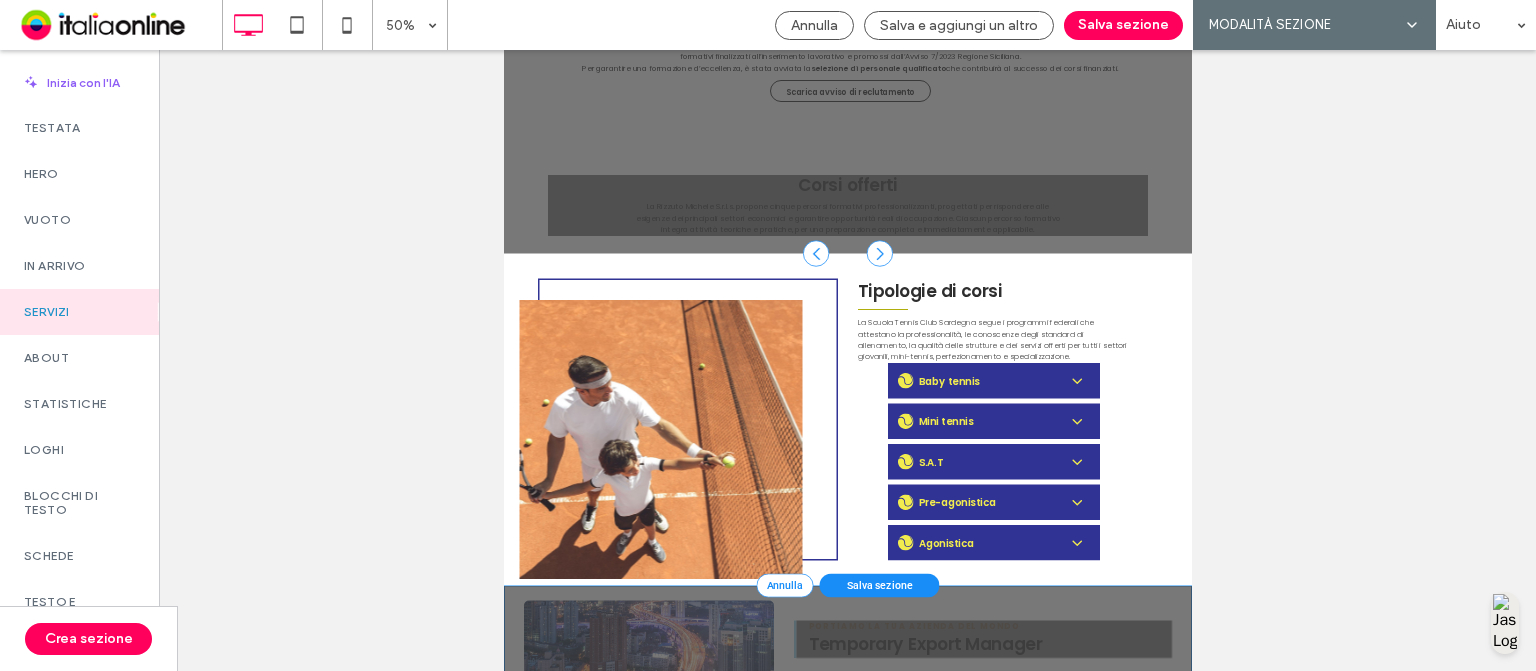 click on "Servizi" at bounding box center (79, 312) 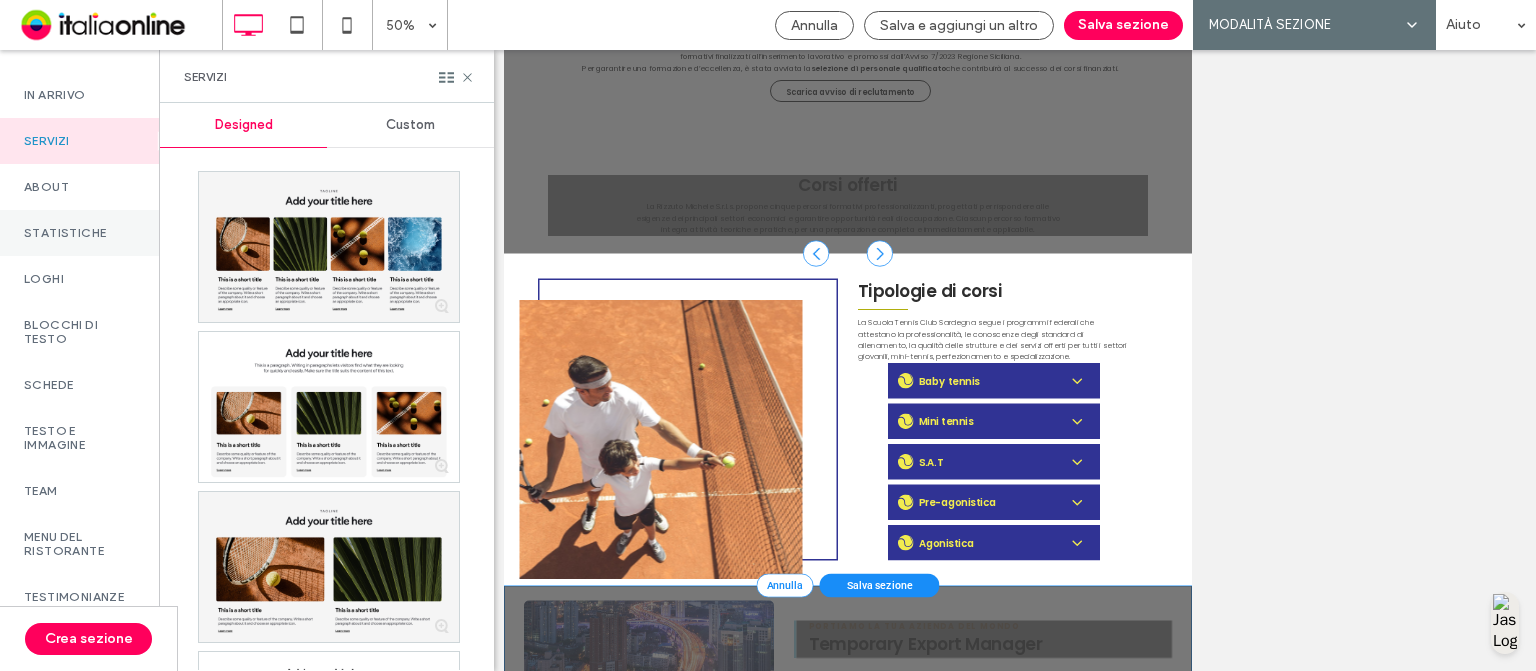 scroll, scrollTop: 172, scrollLeft: 0, axis: vertical 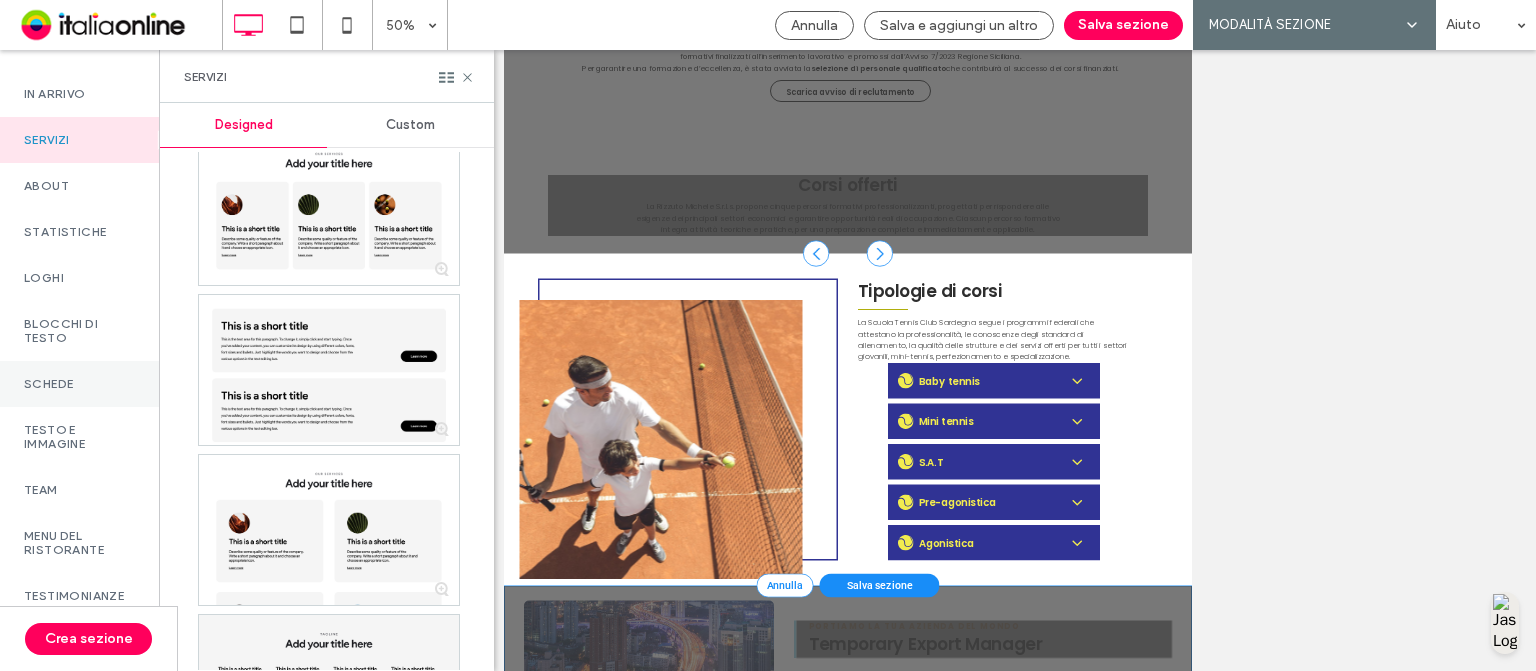 click on "Schede" at bounding box center [79, 384] 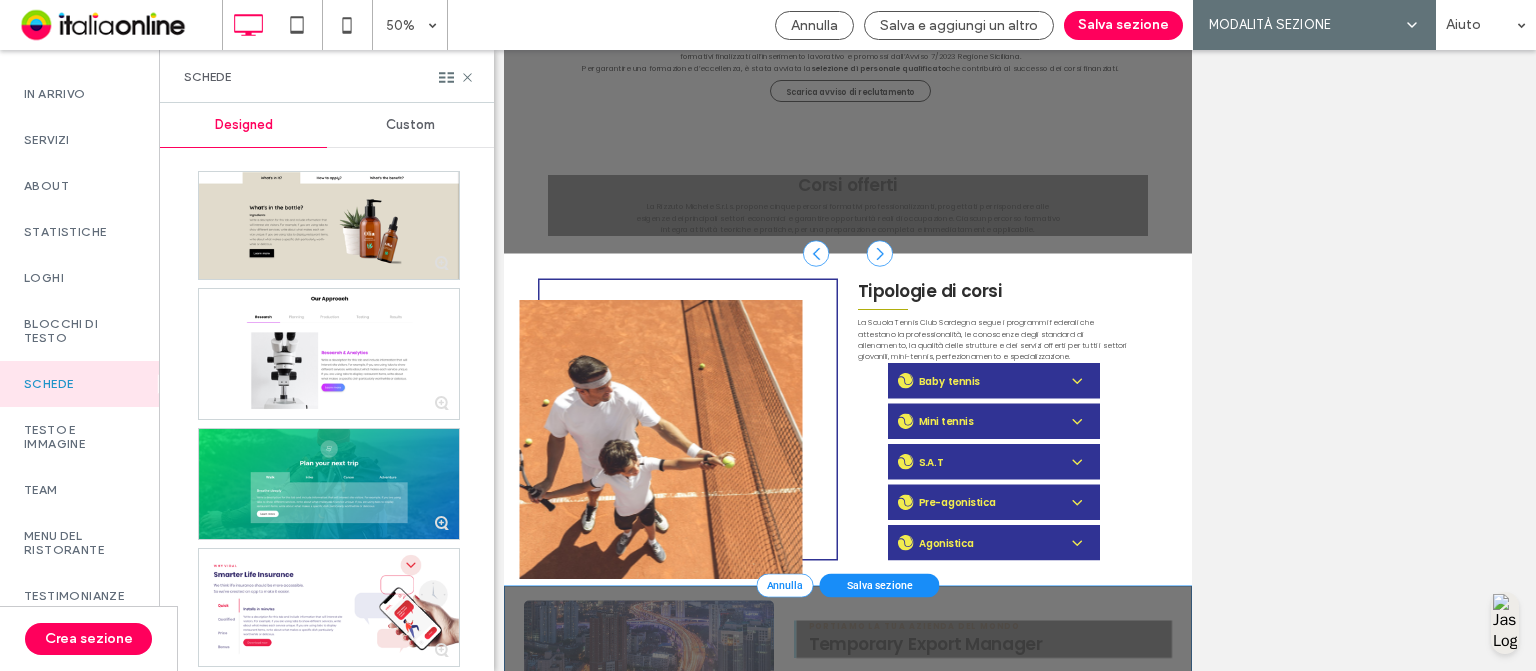 click on "Custom" at bounding box center [410, 125] 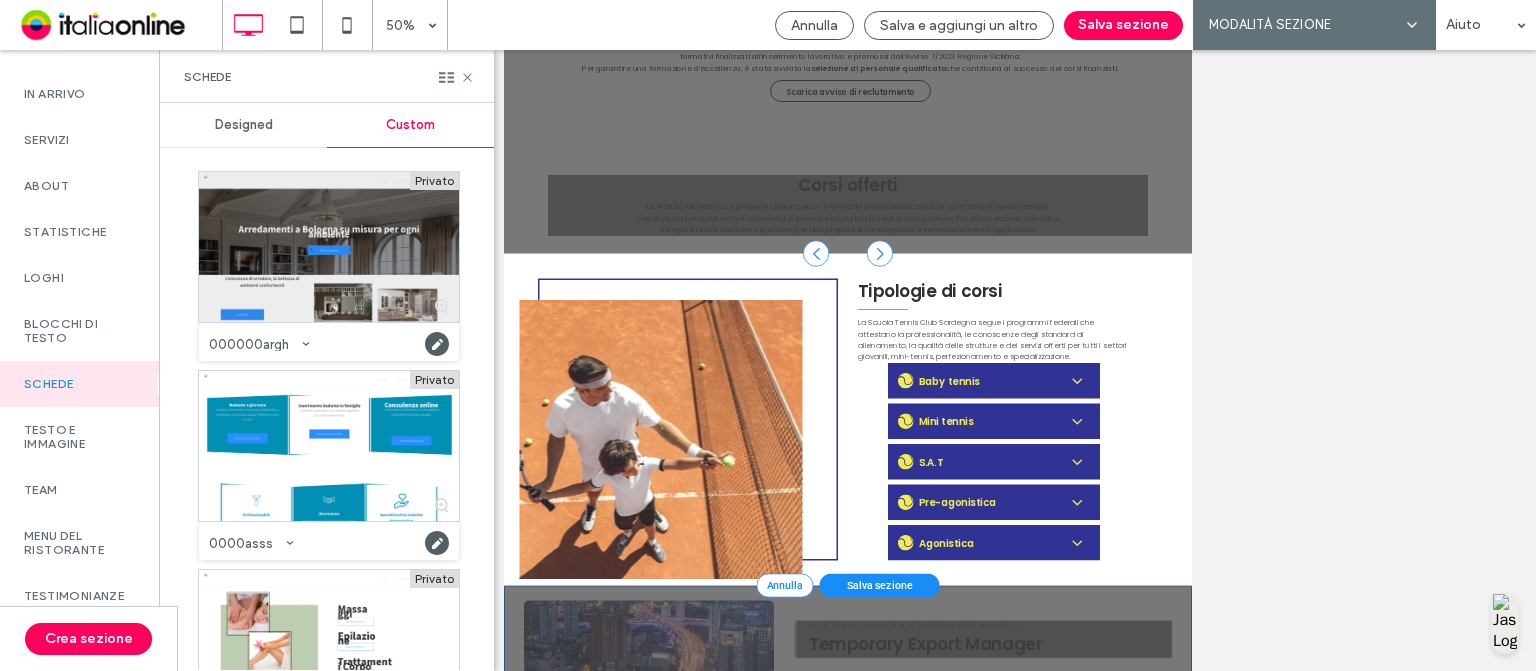 scroll, scrollTop: 128, scrollLeft: 0, axis: vertical 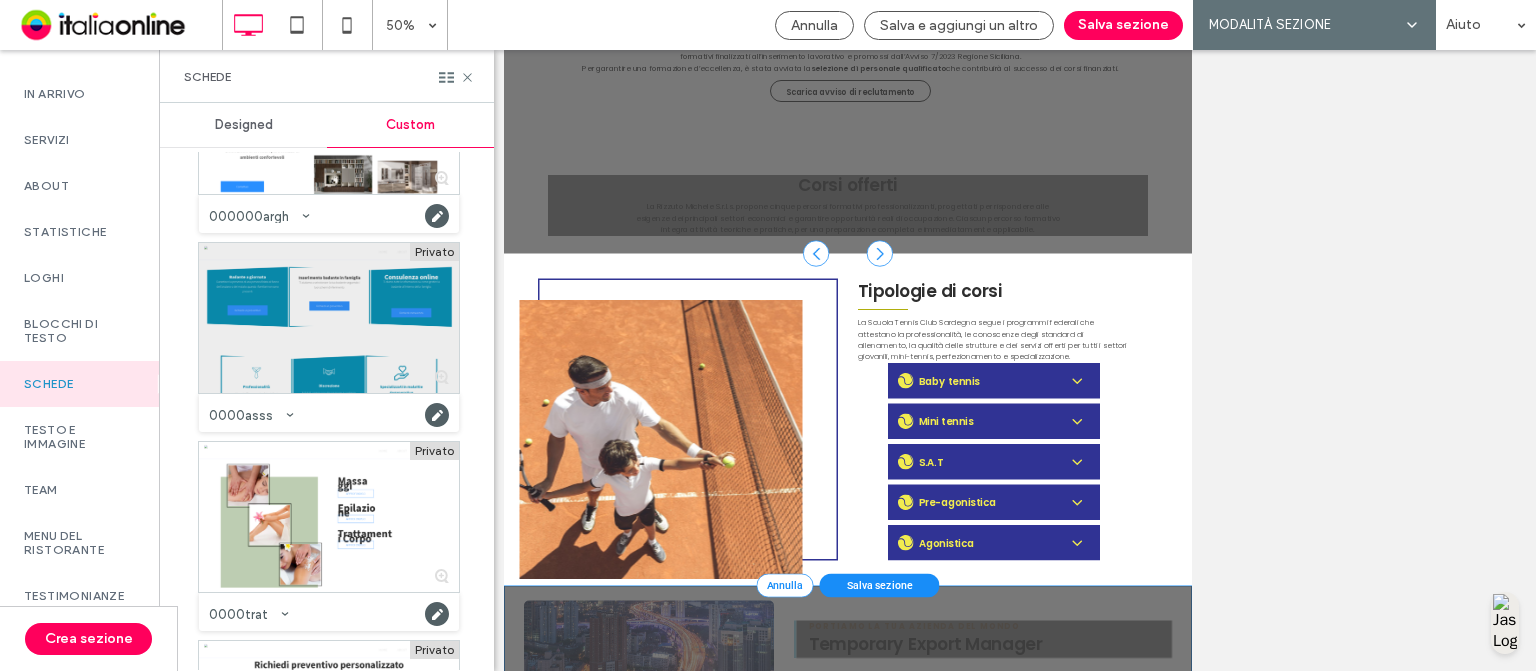 click at bounding box center [329, 318] 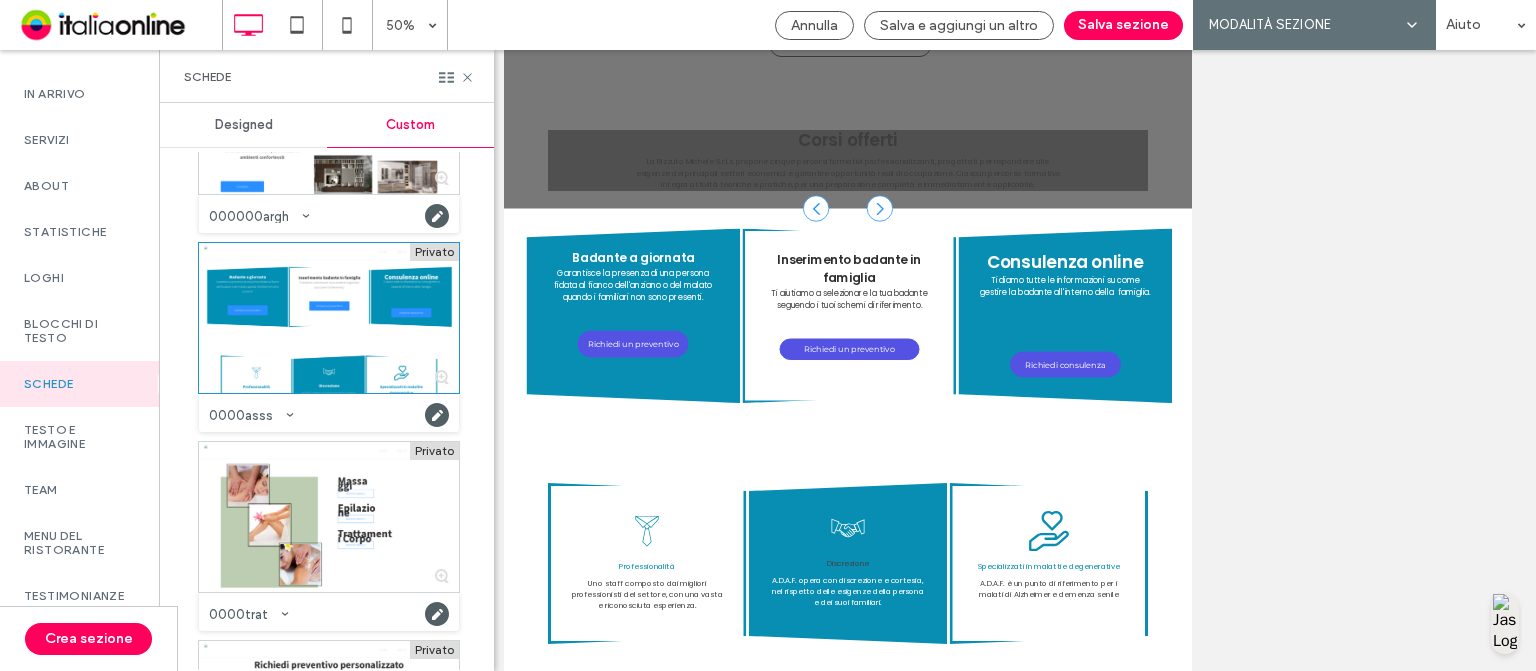 scroll, scrollTop: 0, scrollLeft: 0, axis: both 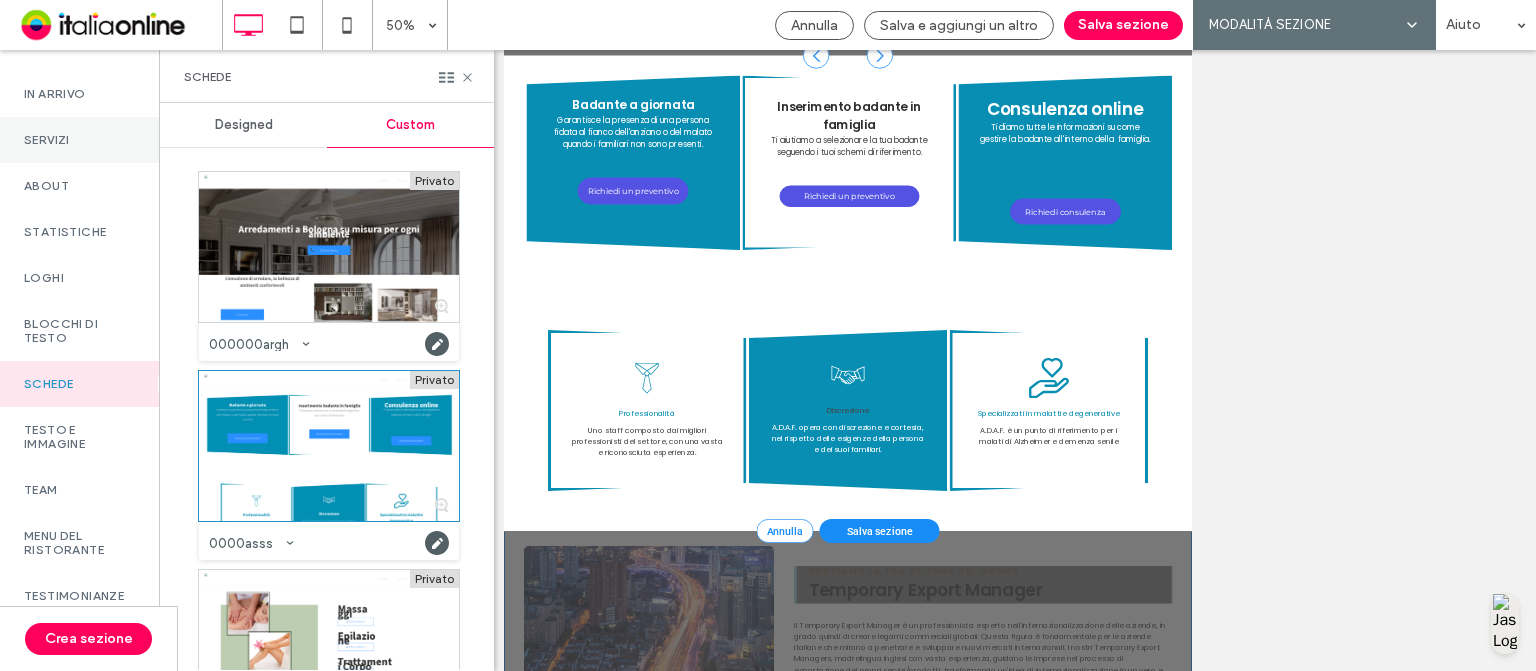 click on "Servizi" at bounding box center (79, 140) 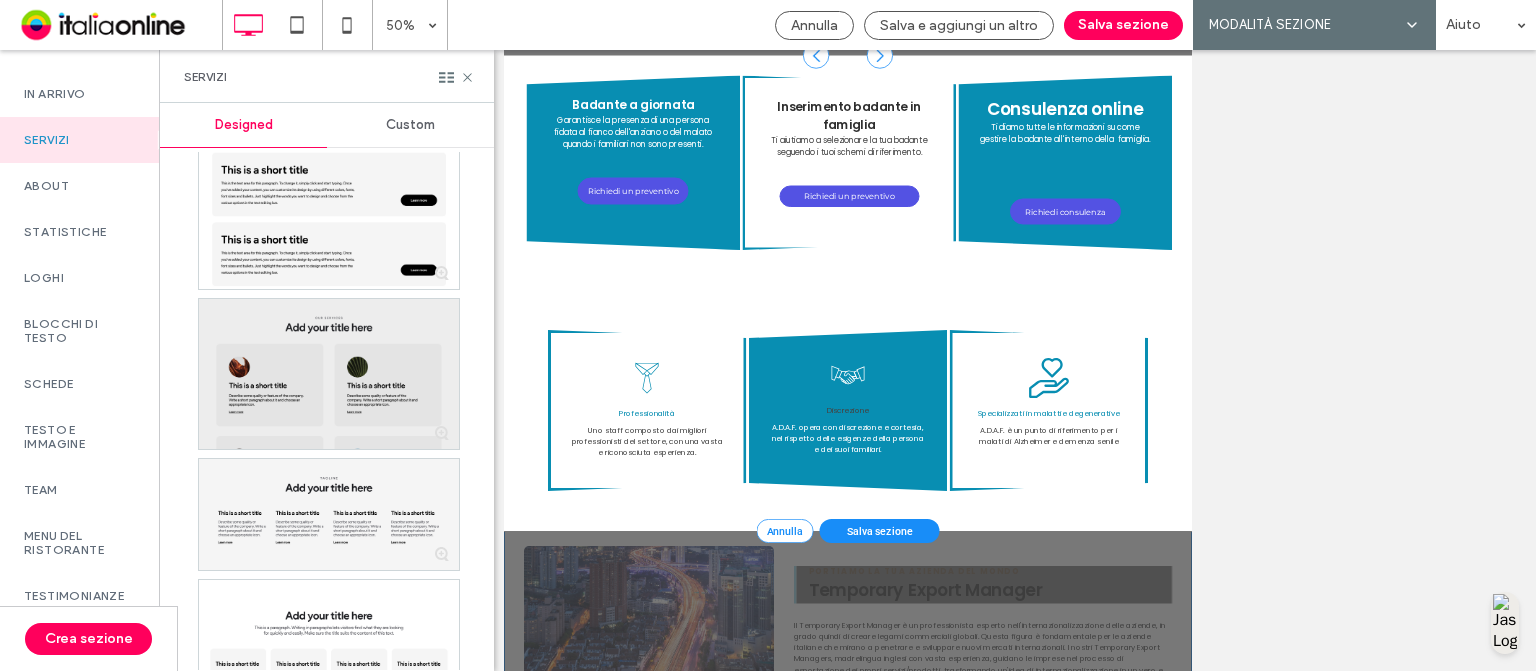 scroll, scrollTop: 1894, scrollLeft: 0, axis: vertical 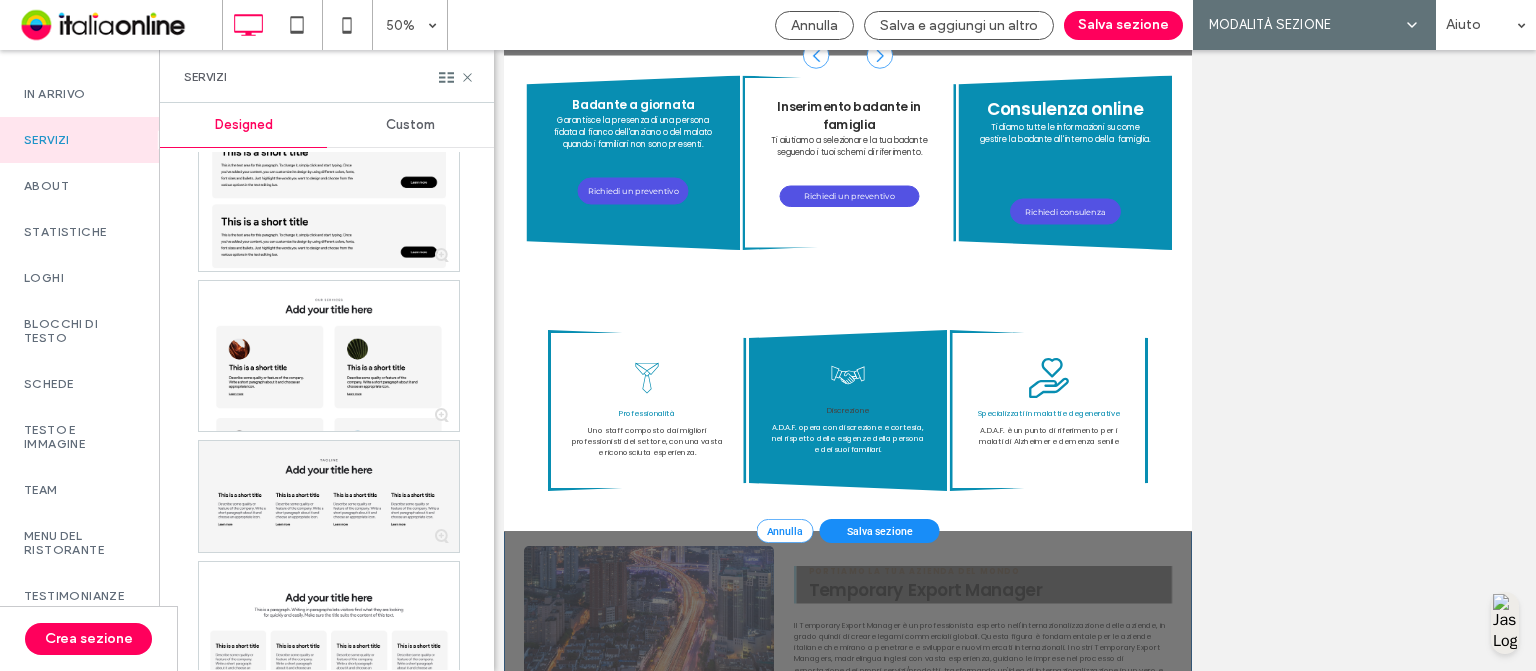 click on "Custom" at bounding box center [410, 125] 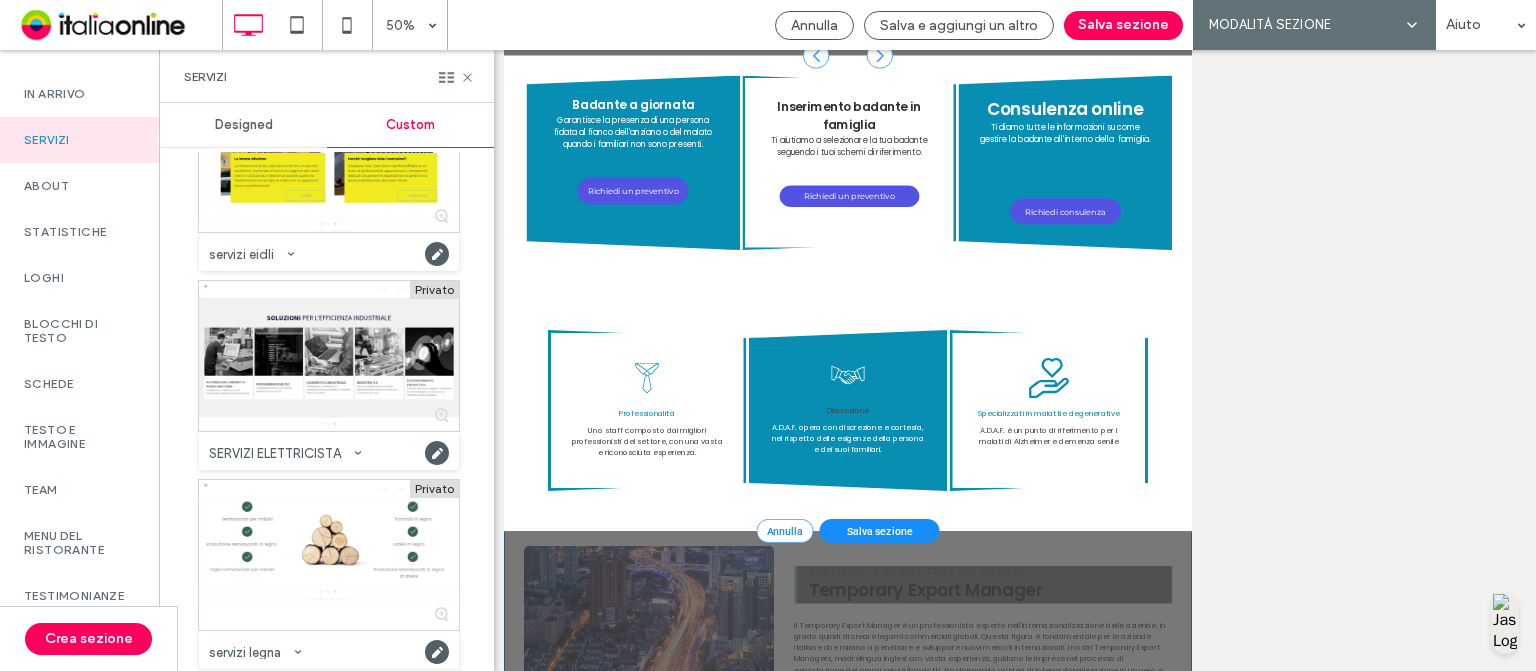 scroll, scrollTop: 10910, scrollLeft: 0, axis: vertical 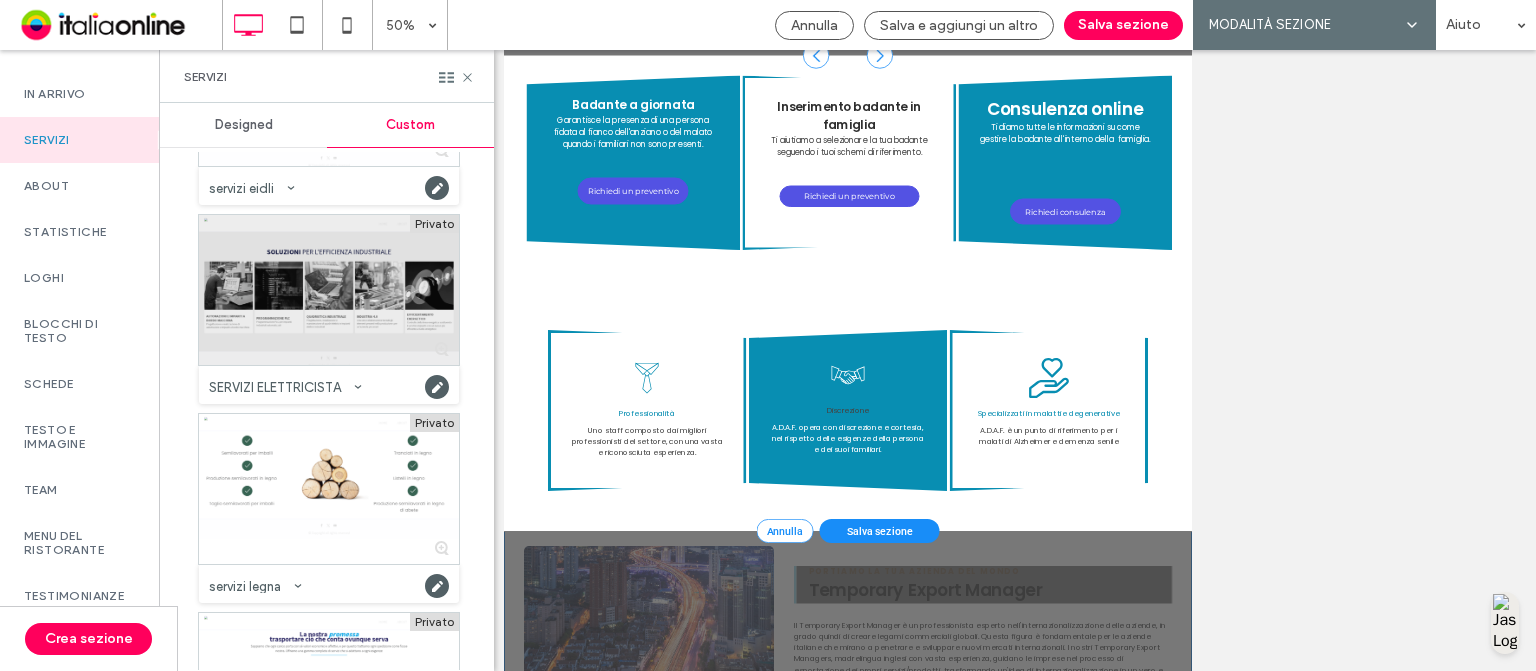 click at bounding box center (329, 290) 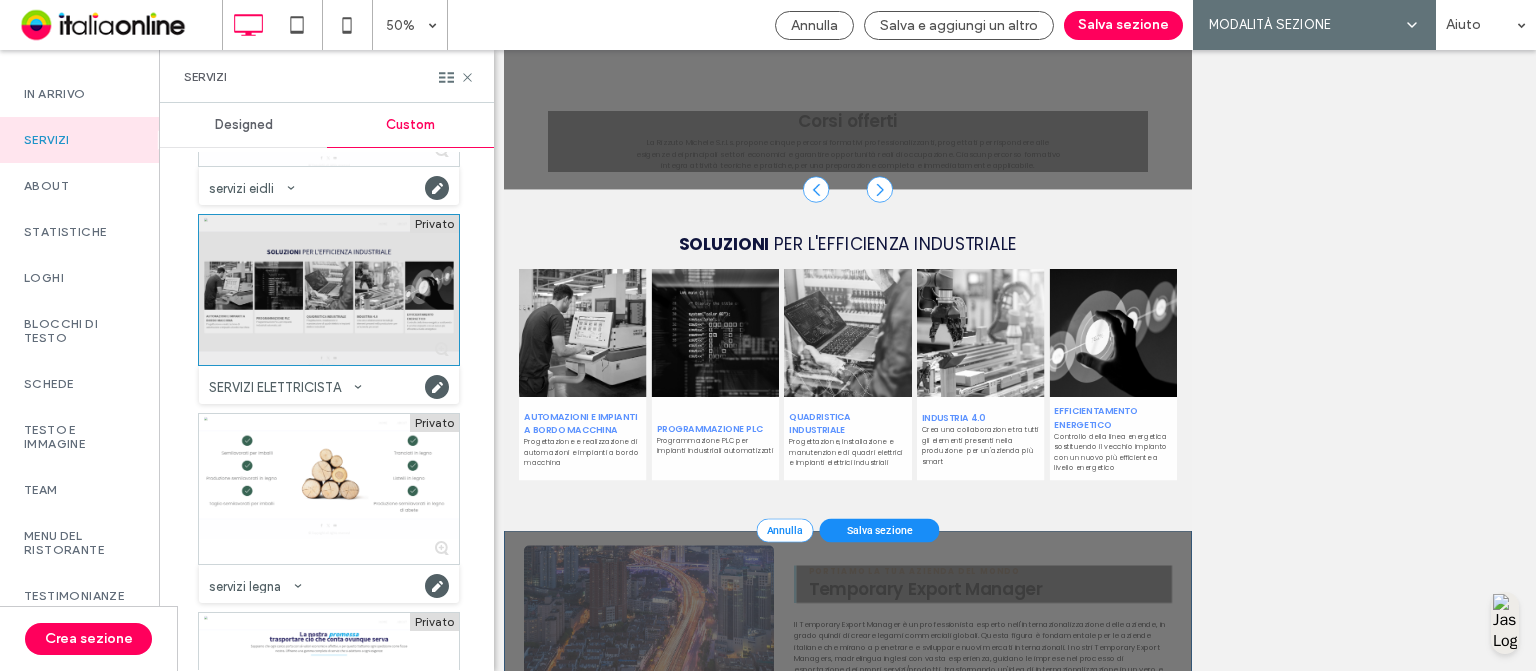 scroll, scrollTop: 4702, scrollLeft: 0, axis: vertical 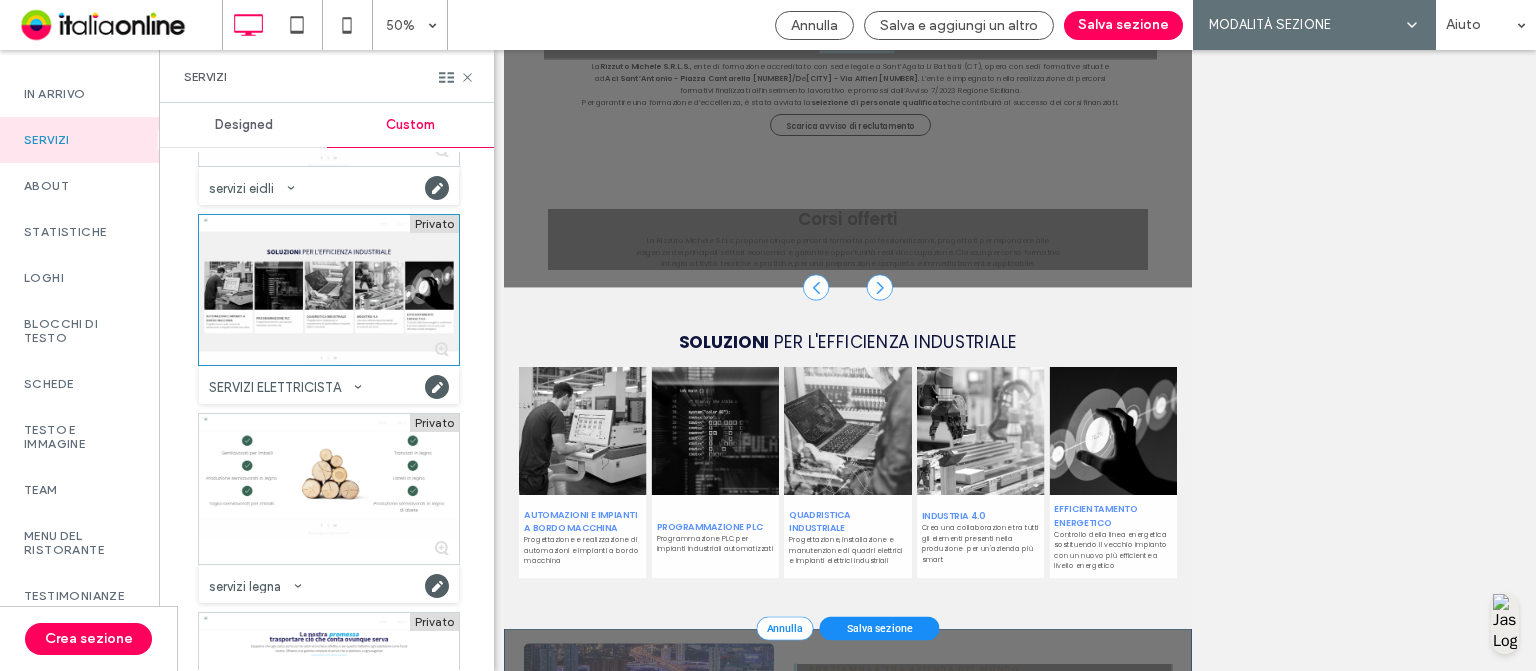 click on "Salva sezione" at bounding box center [1255, 1383] 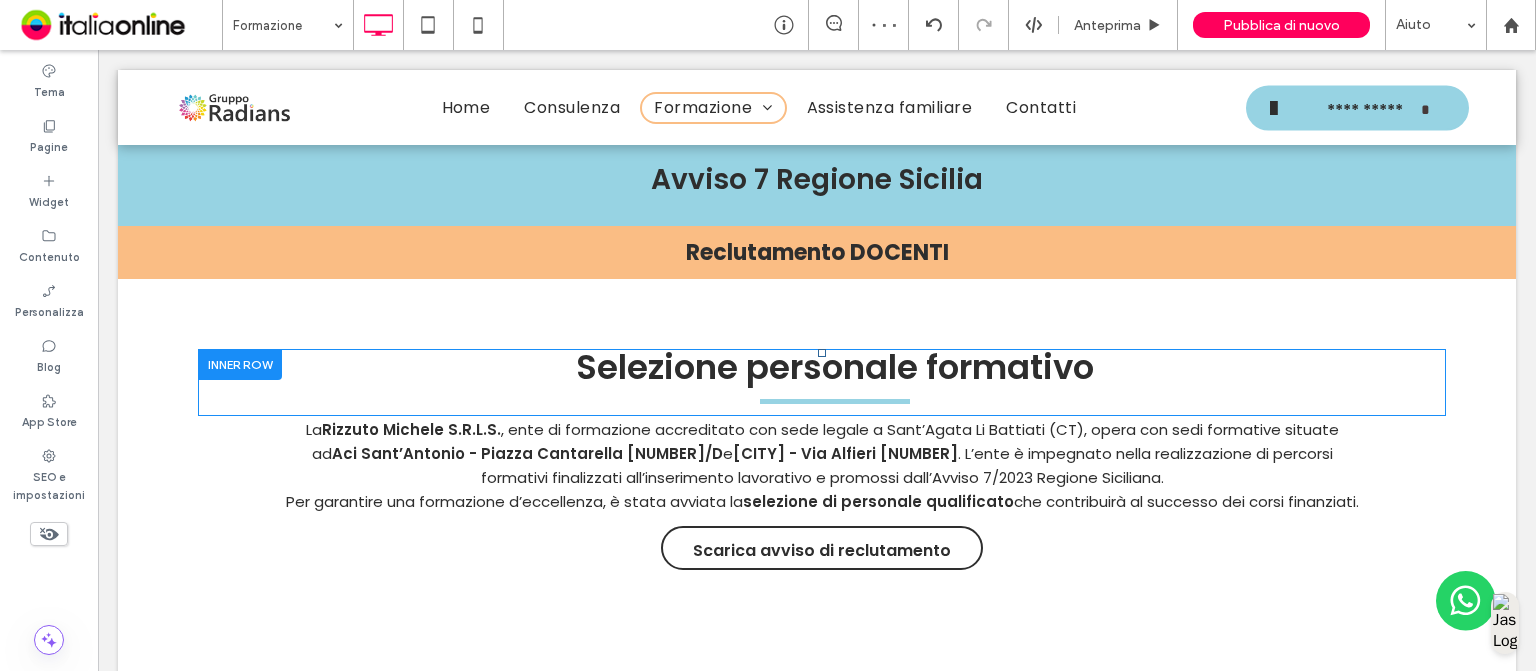 scroll, scrollTop: 0, scrollLeft: 0, axis: both 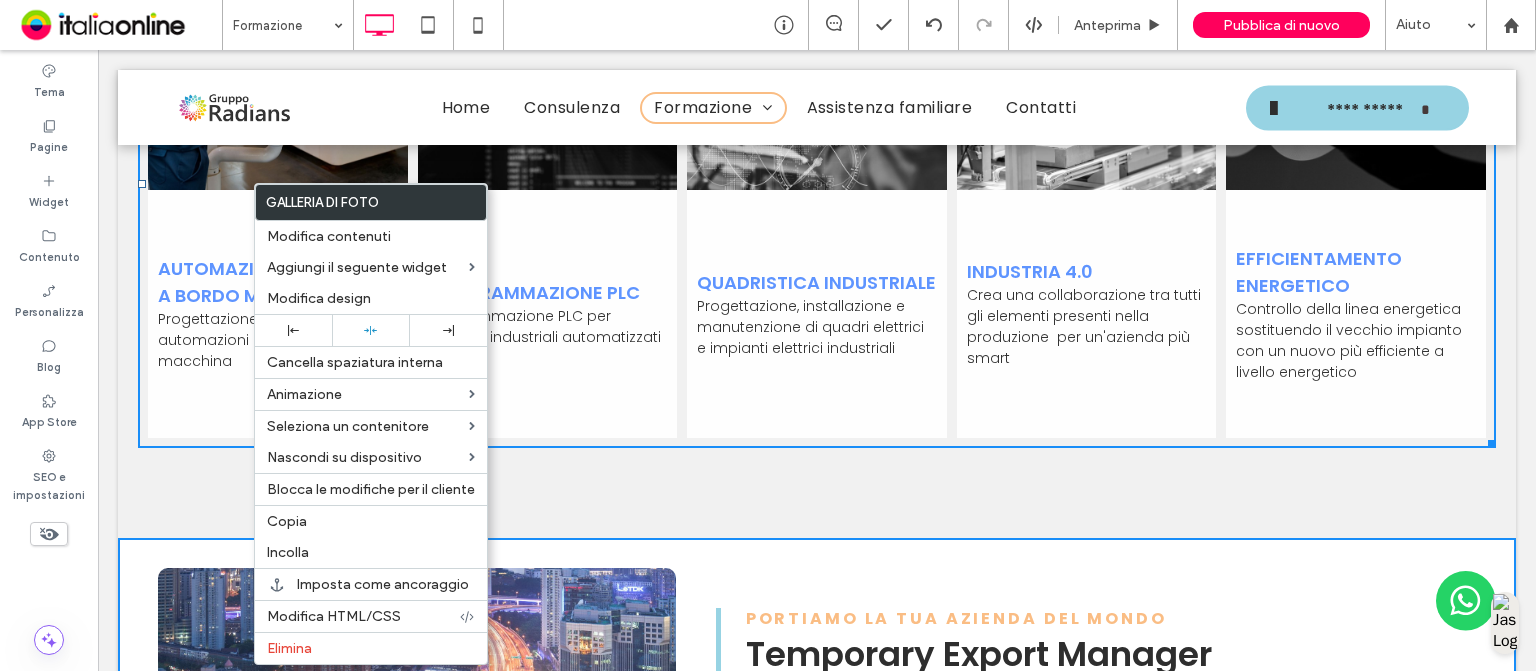 click on "AUTOMAZIONI E IMPIANTI A BORDO MACCHINA
Progettazione e realizzazione di automazioni e impianti a bordo macchina
Button" at bounding box center [278, 314] 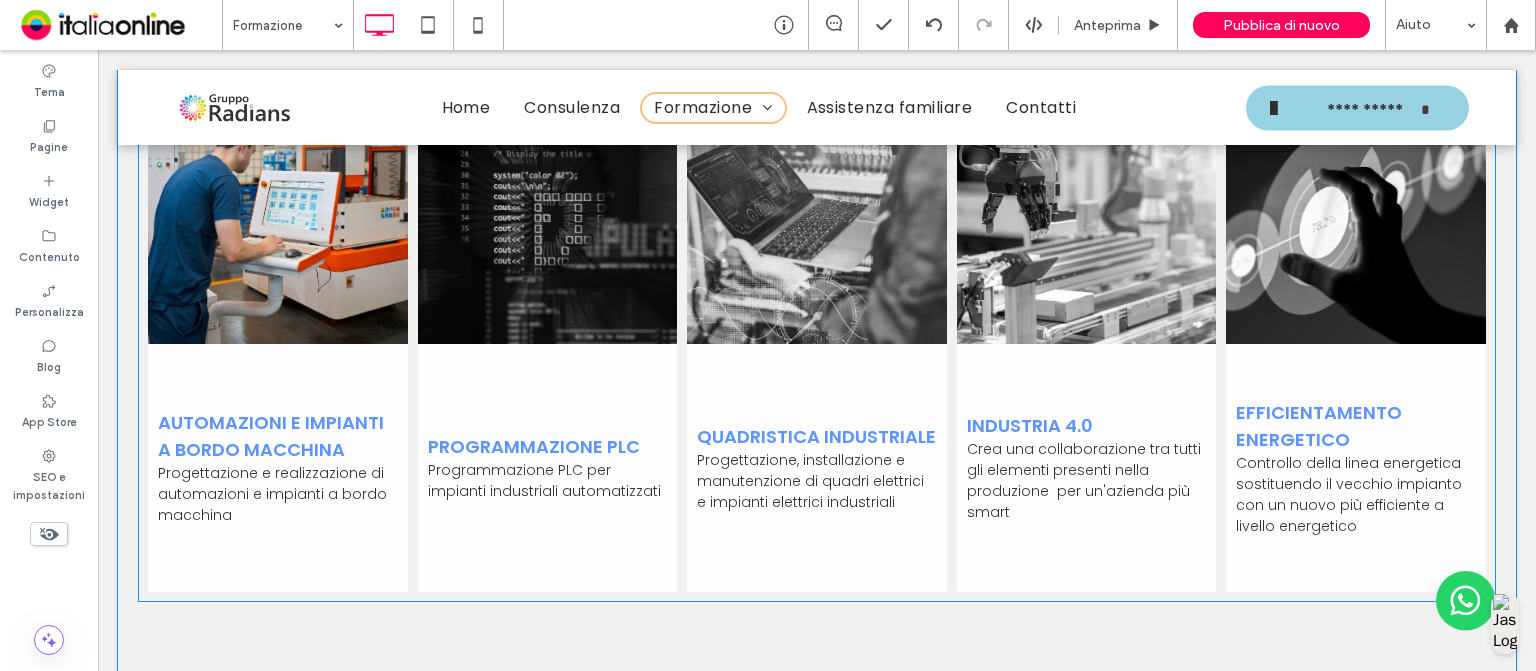 scroll, scrollTop: 5649, scrollLeft: 0, axis: vertical 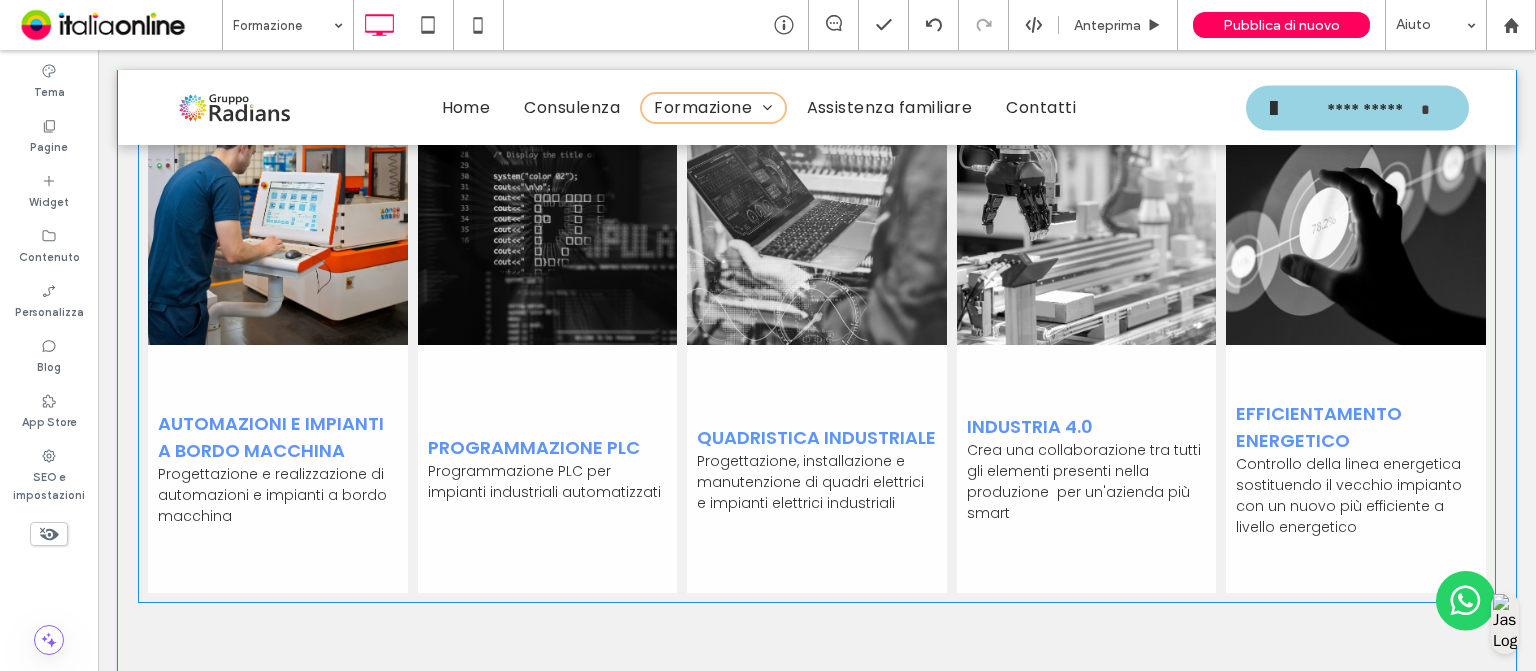 click at bounding box center [278, 215] 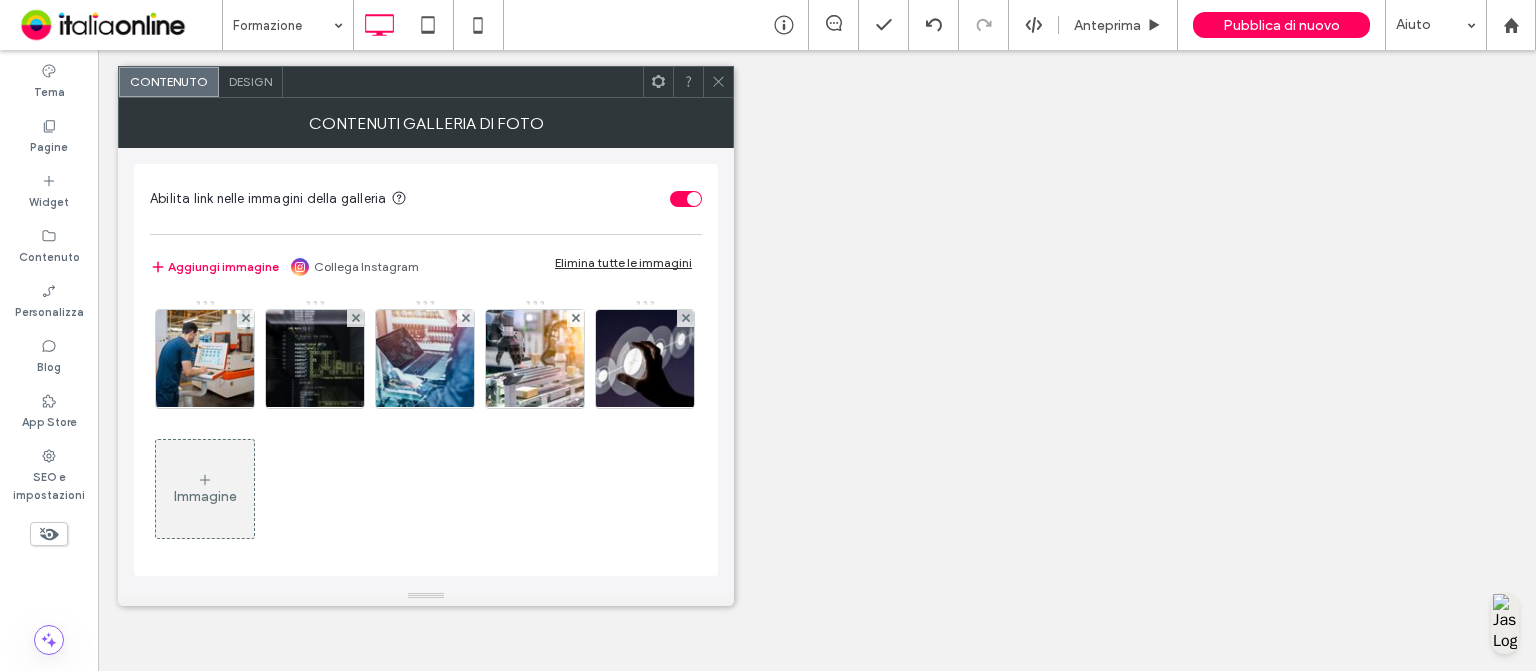 click 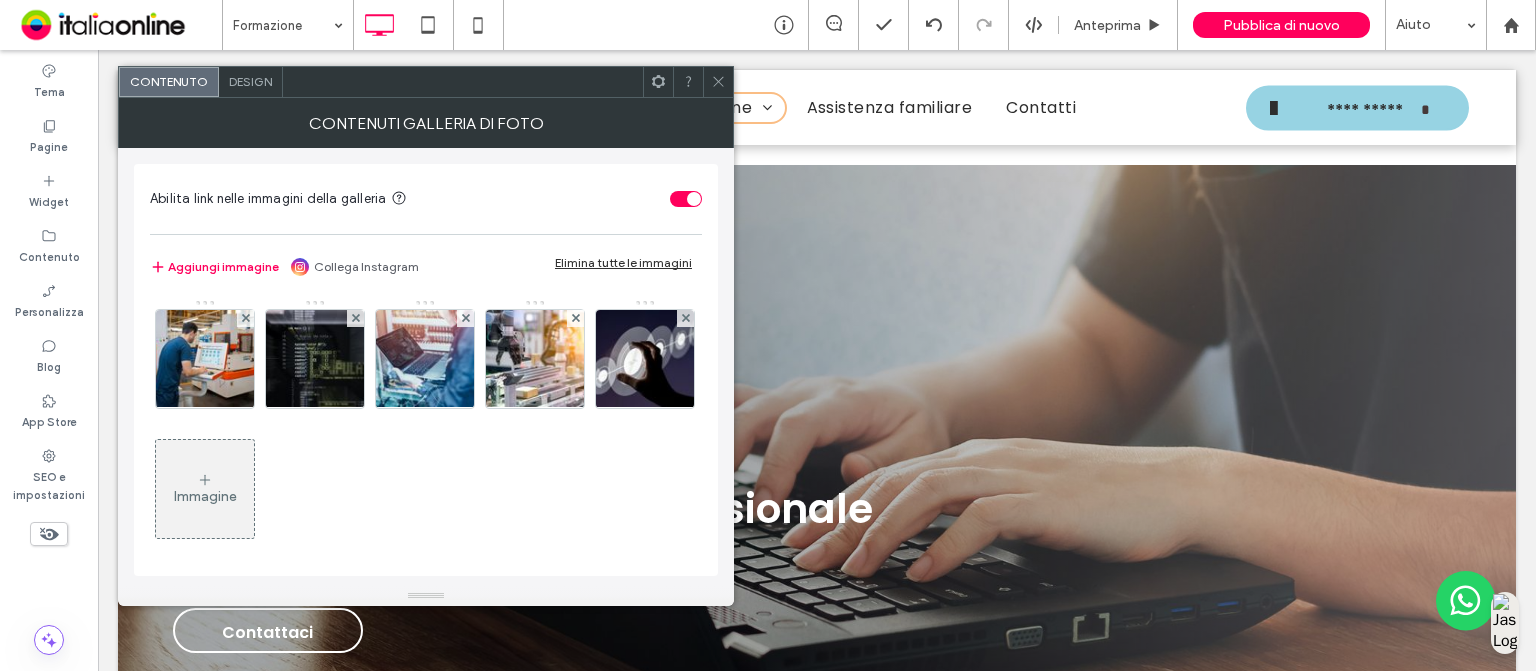 scroll, scrollTop: 5649, scrollLeft: 0, axis: vertical 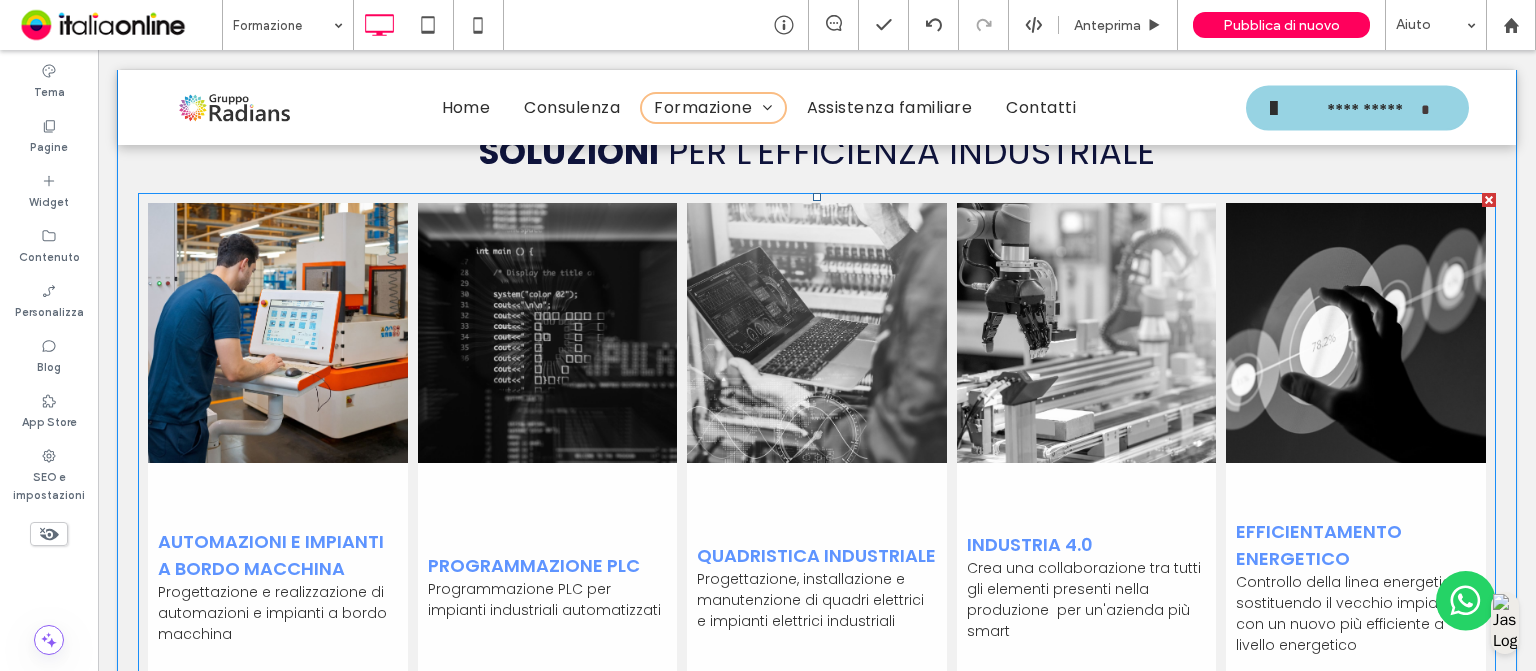 click on "AUTOMAZIONI E IMPIANTI A BORDO MACCHINA
Progettazione e realizzazione di automazioni e impianti a bordo macchina
Button" at bounding box center (278, 587) 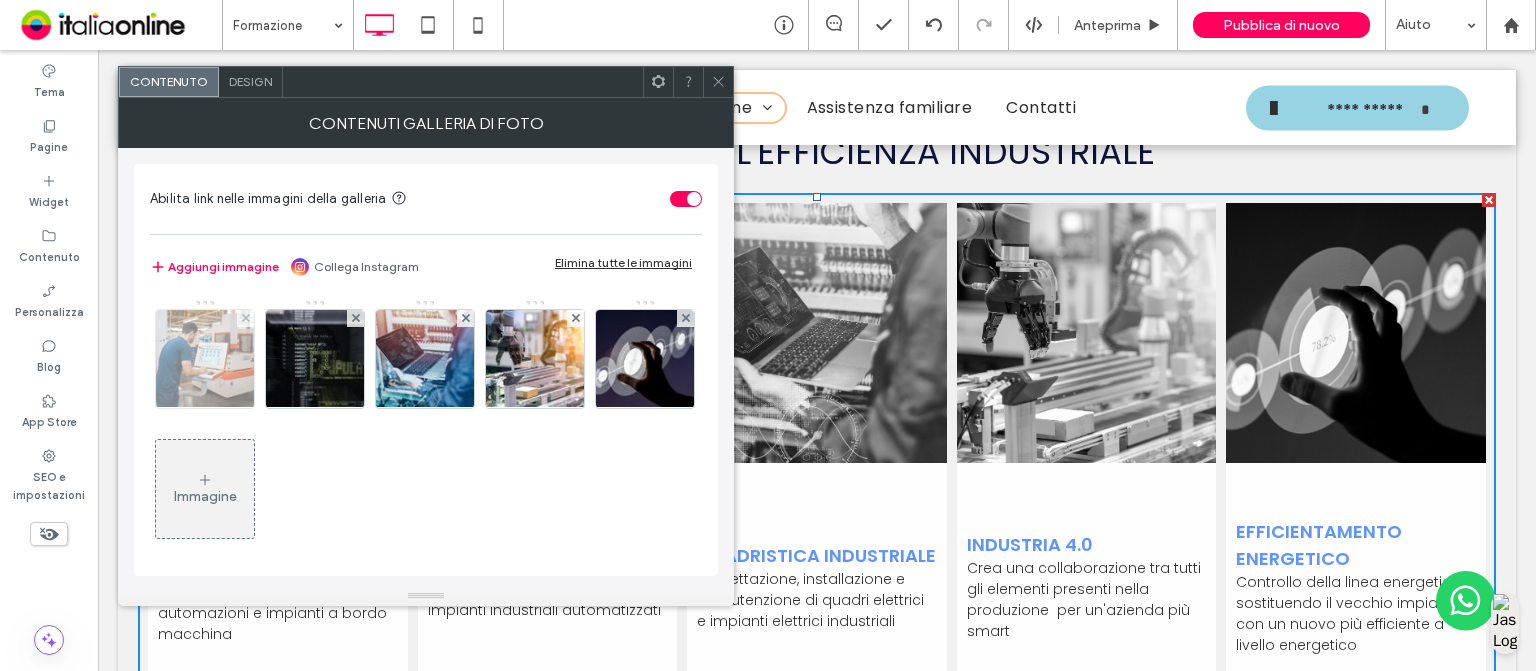 click at bounding box center [205, 359] 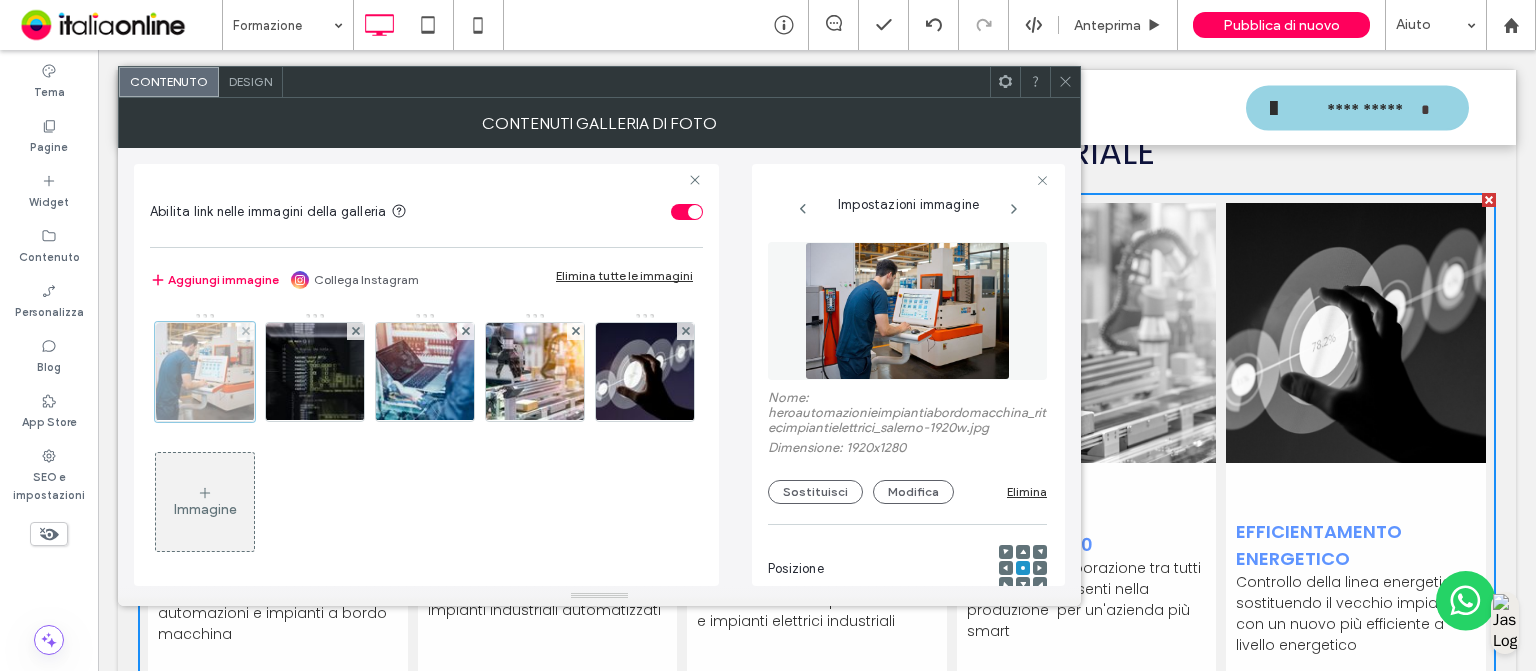 scroll, scrollTop: 0, scrollLeft: 51, axis: horizontal 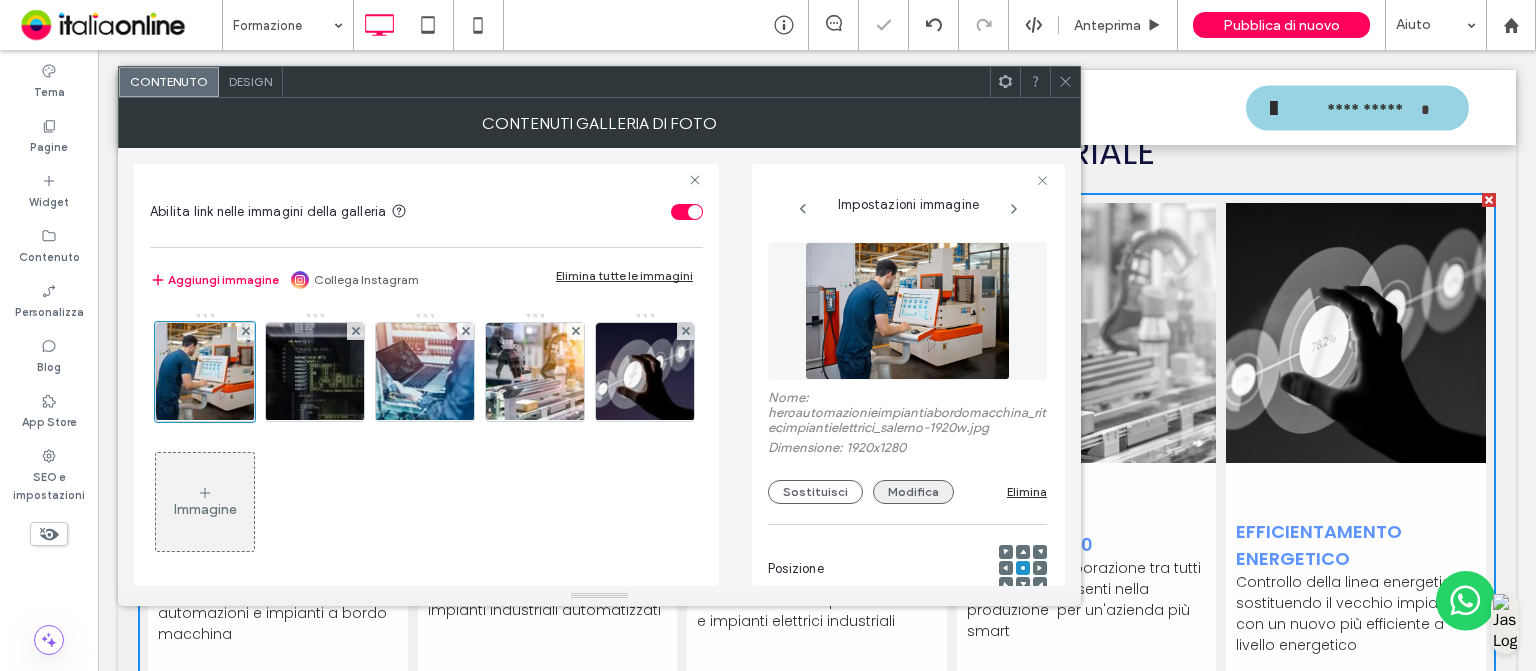click on "Modifica" at bounding box center [913, 492] 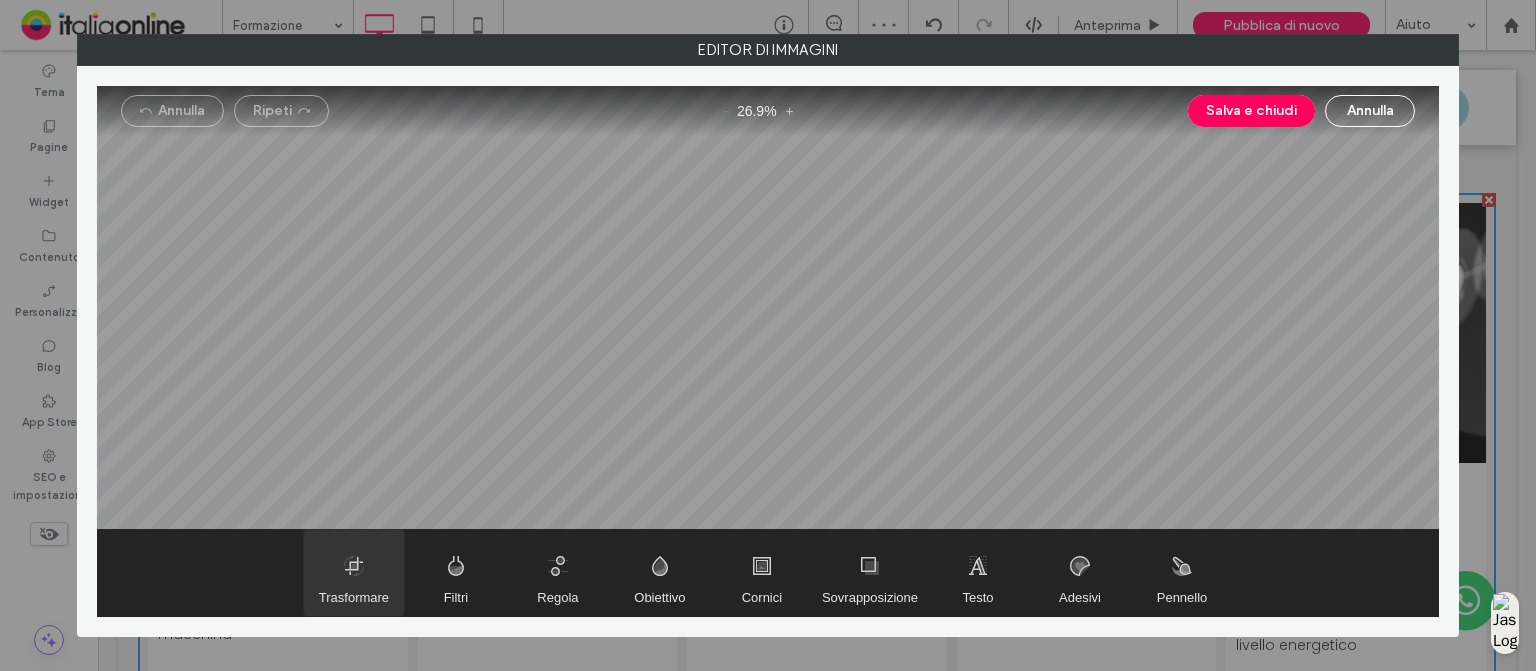 click at bounding box center [354, 573] 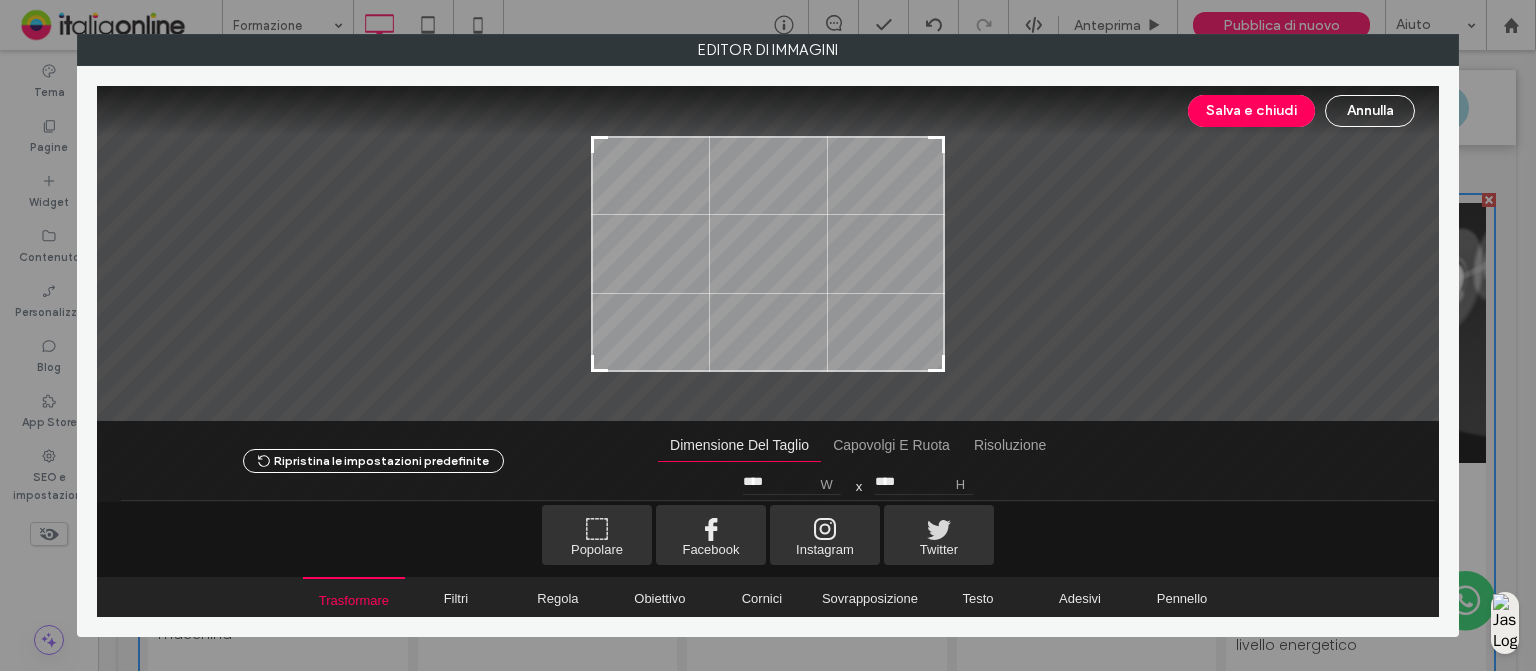 type on "****" 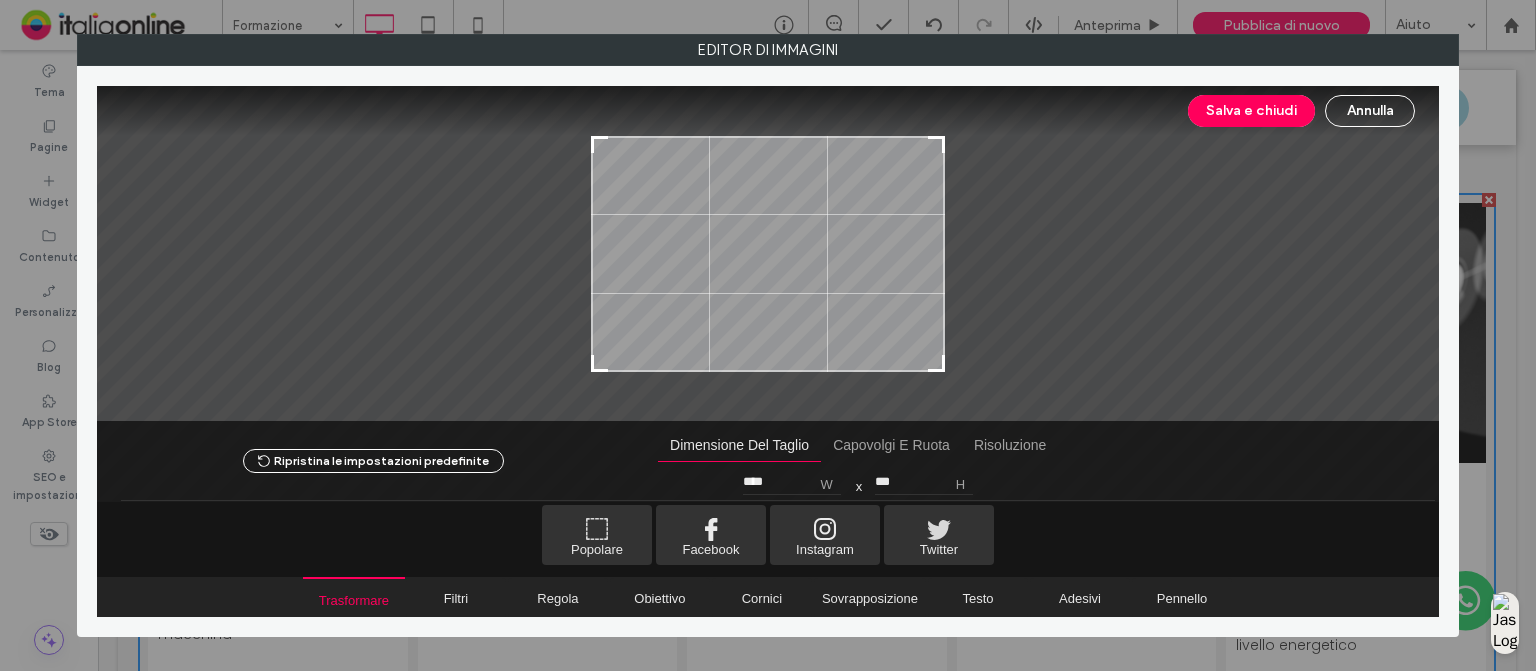 type on "***" 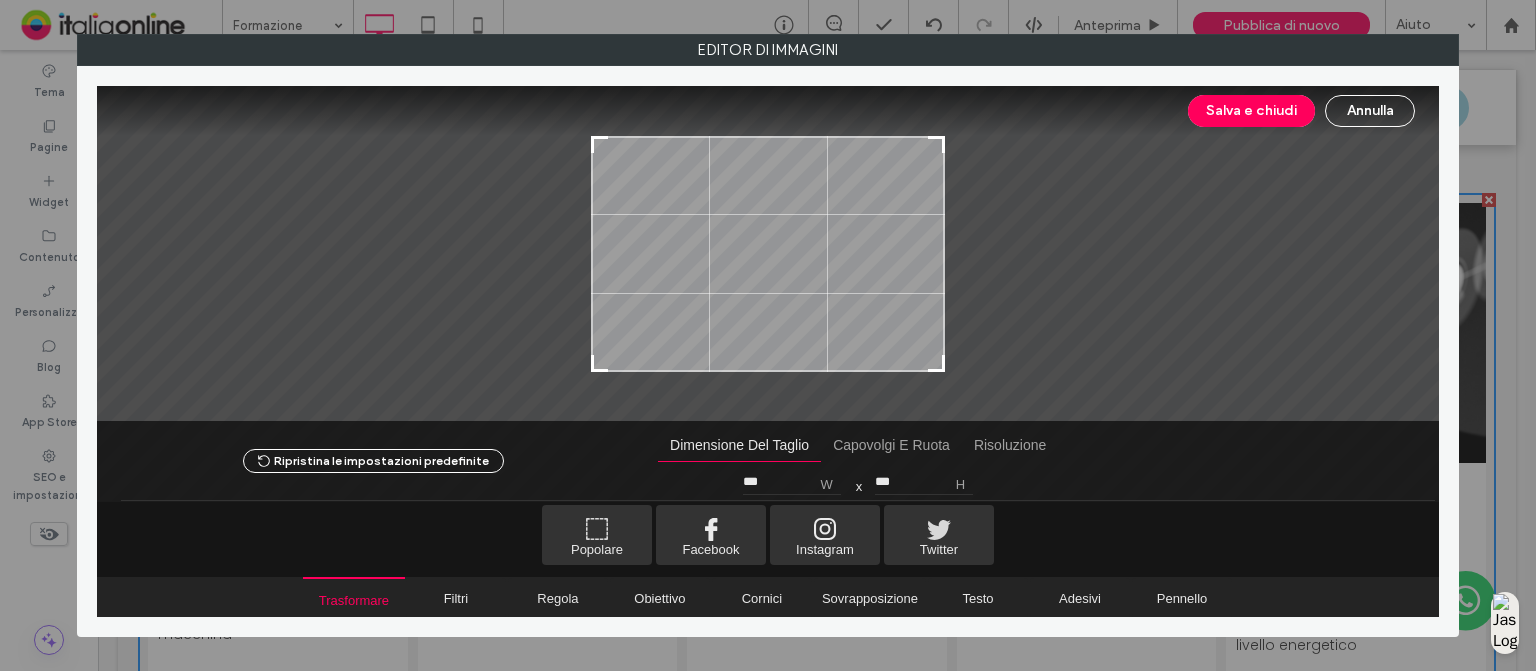 type on "***" 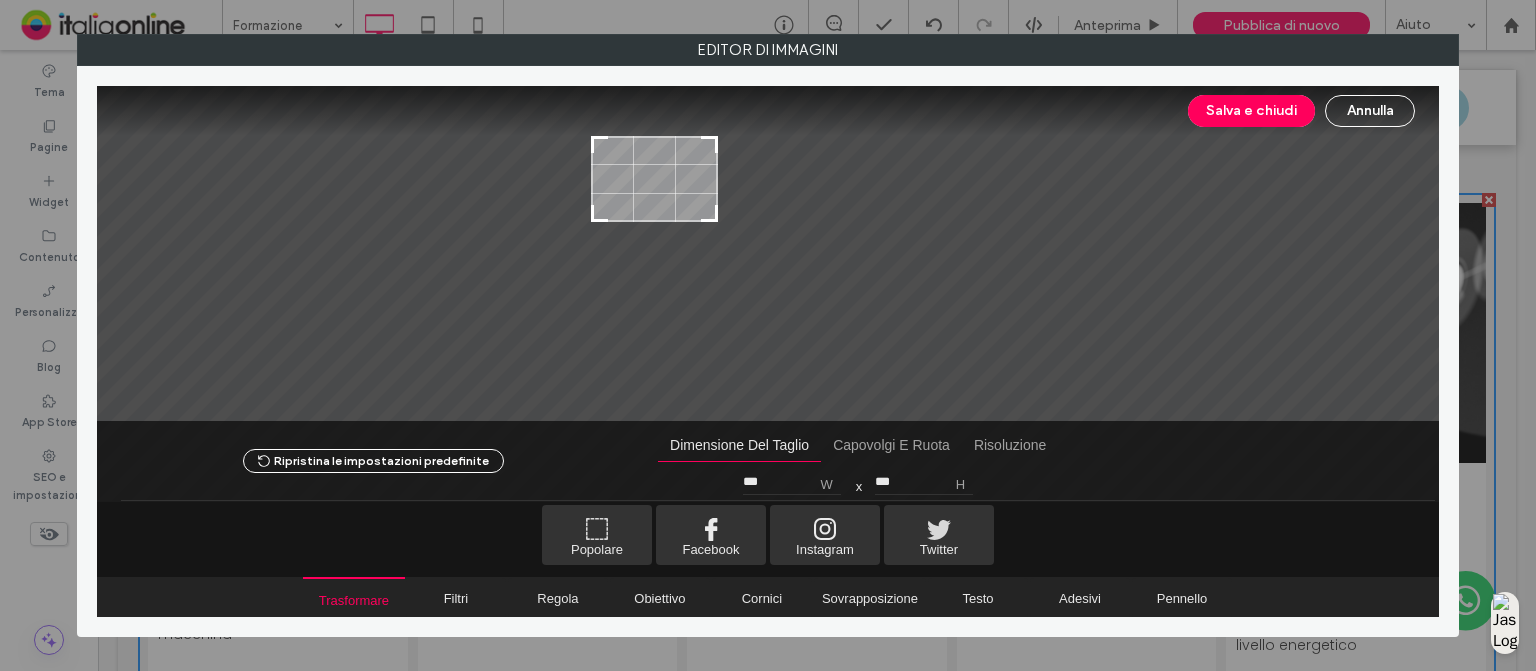 type on "***" 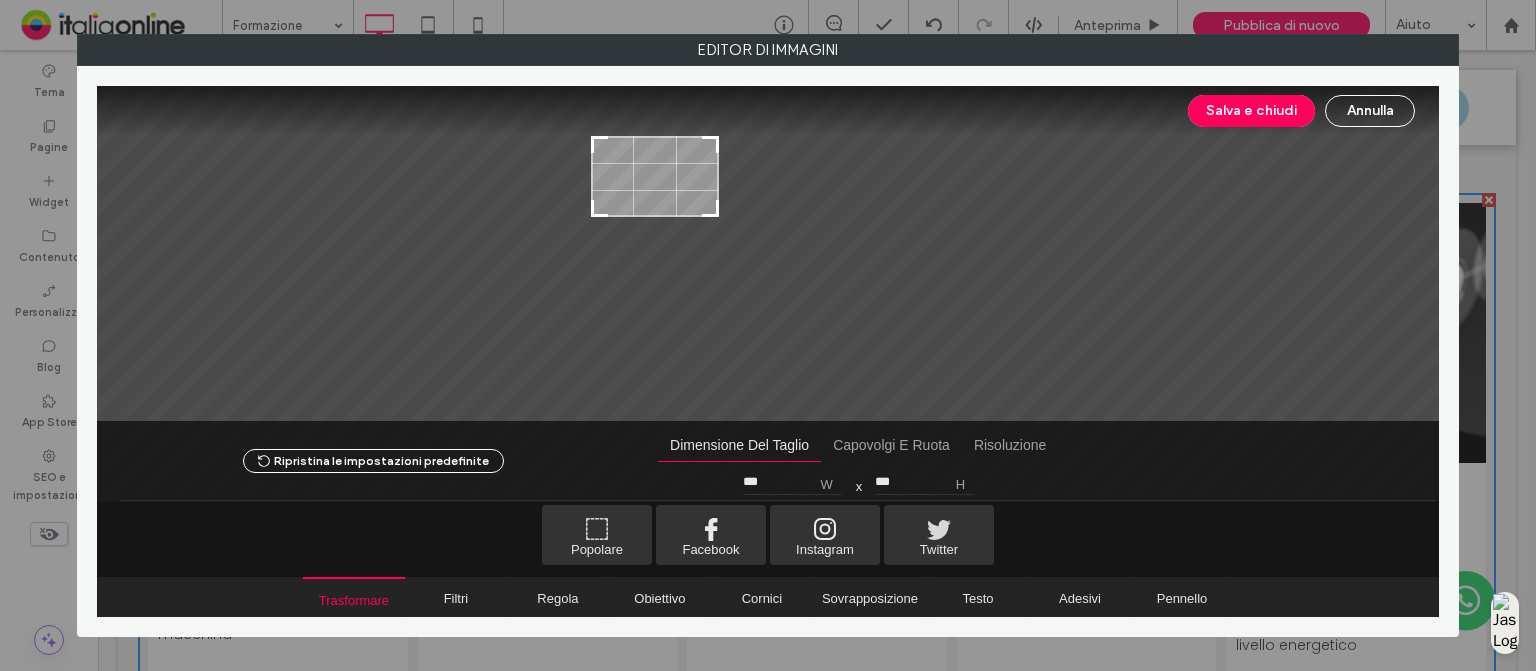 type on "***" 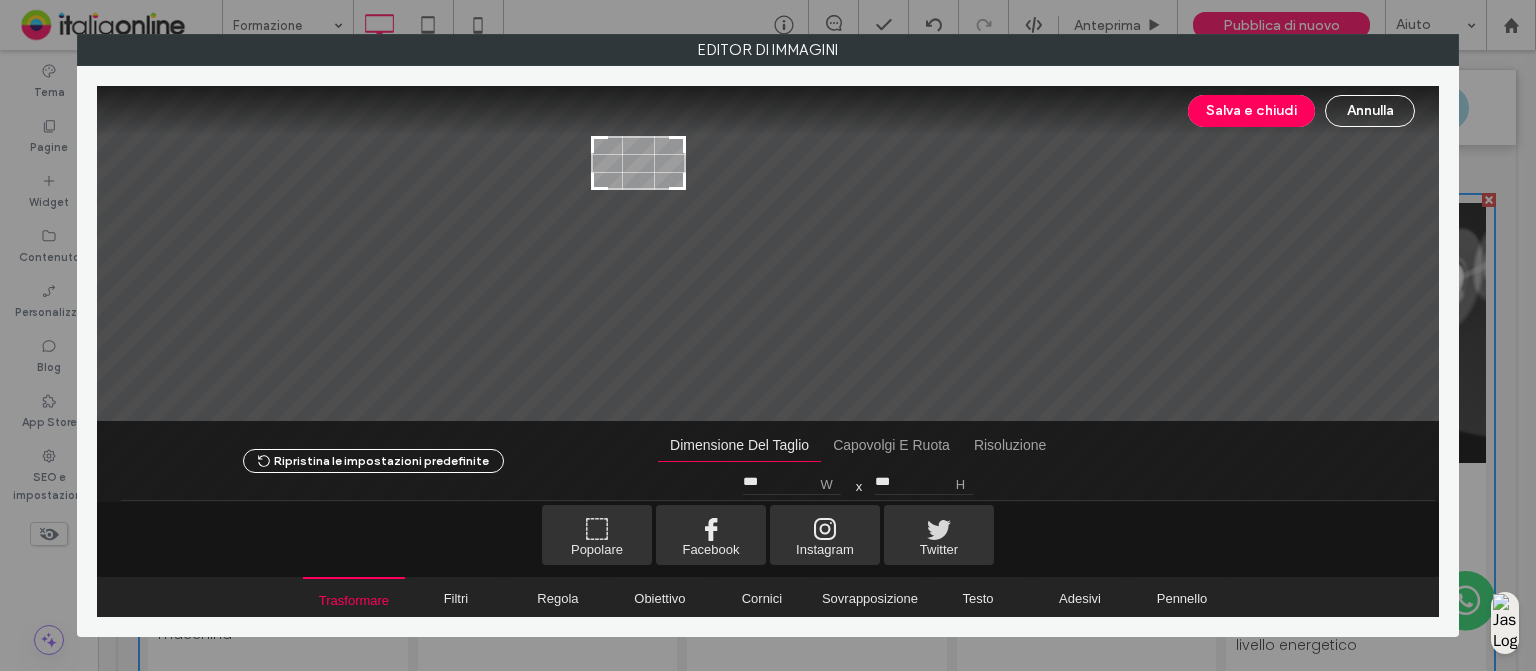 type on "***" 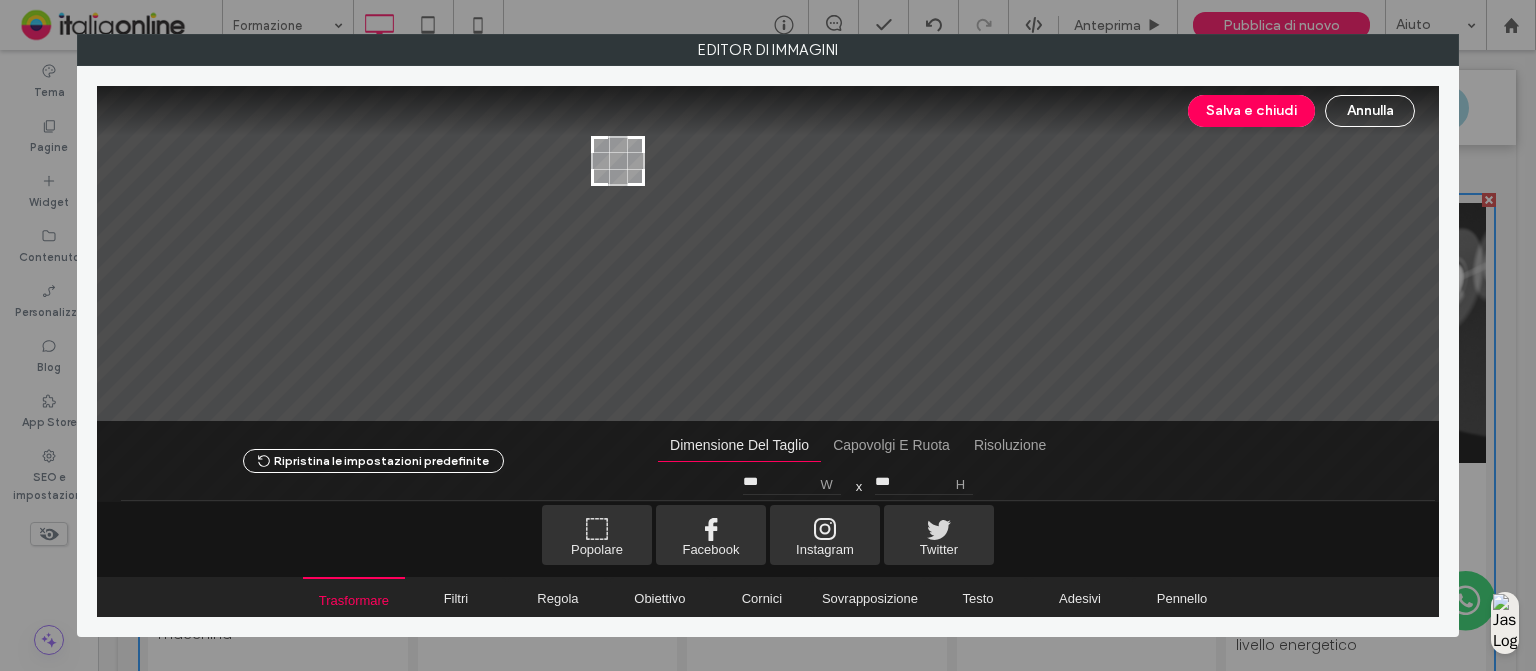 drag, startPoint x: 939, startPoint y: 364, endPoint x: 639, endPoint y: 154, distance: 366.19666 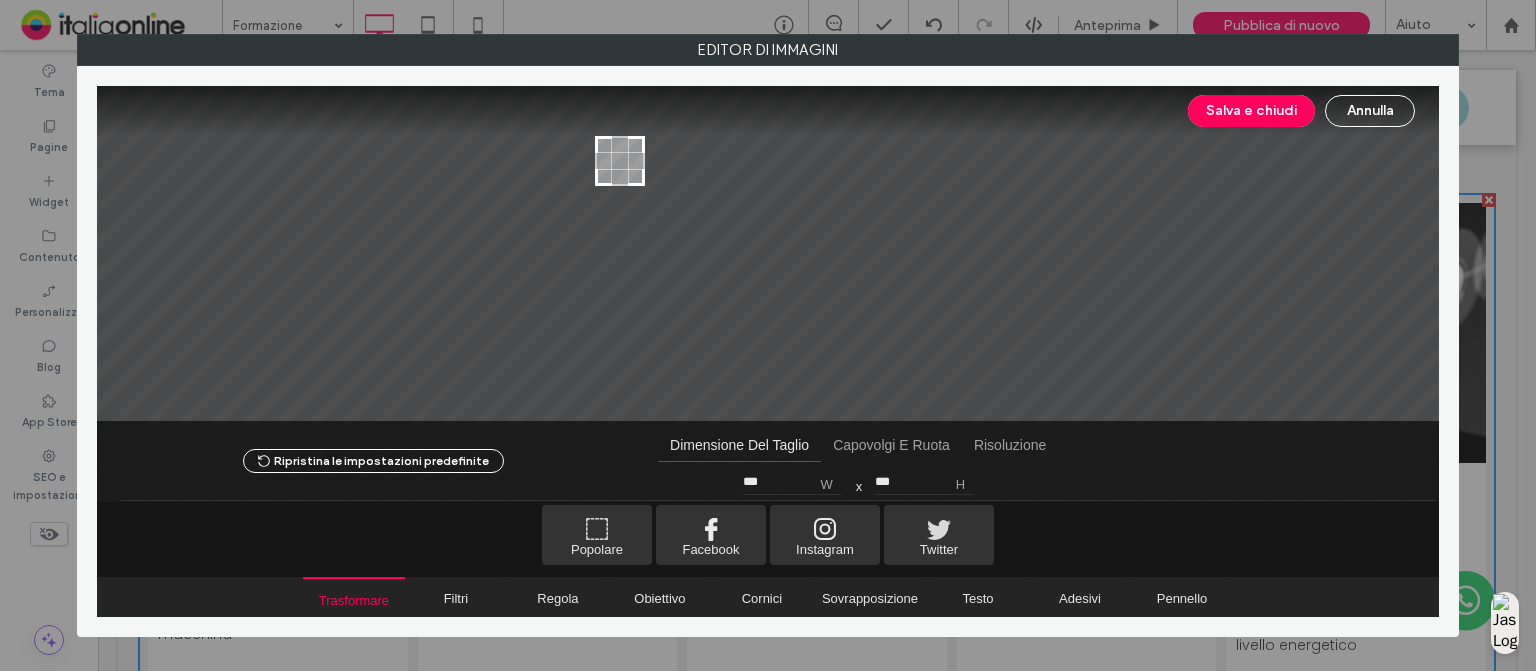drag, startPoint x: 593, startPoint y: 179, endPoint x: 640, endPoint y: 161, distance: 50.32892 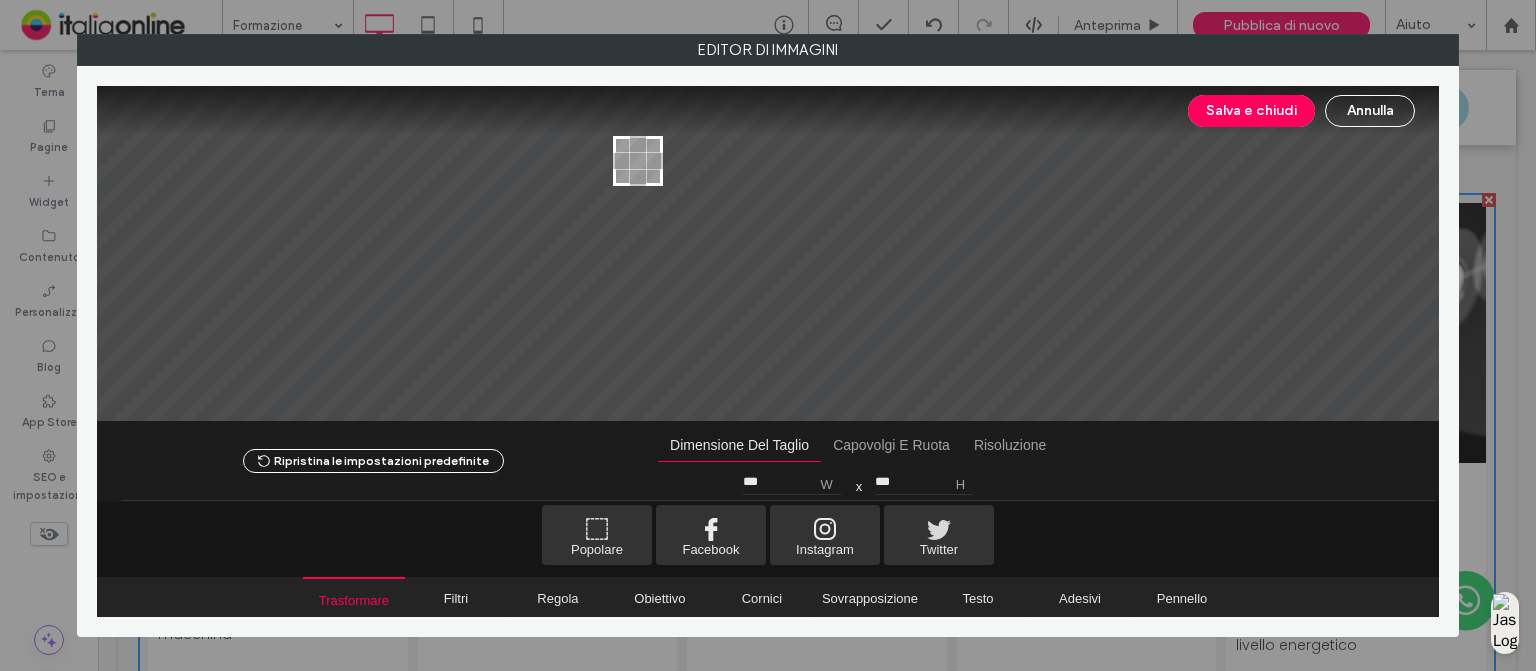 drag, startPoint x: 627, startPoint y: 163, endPoint x: 645, endPoint y: 161, distance: 18.110771 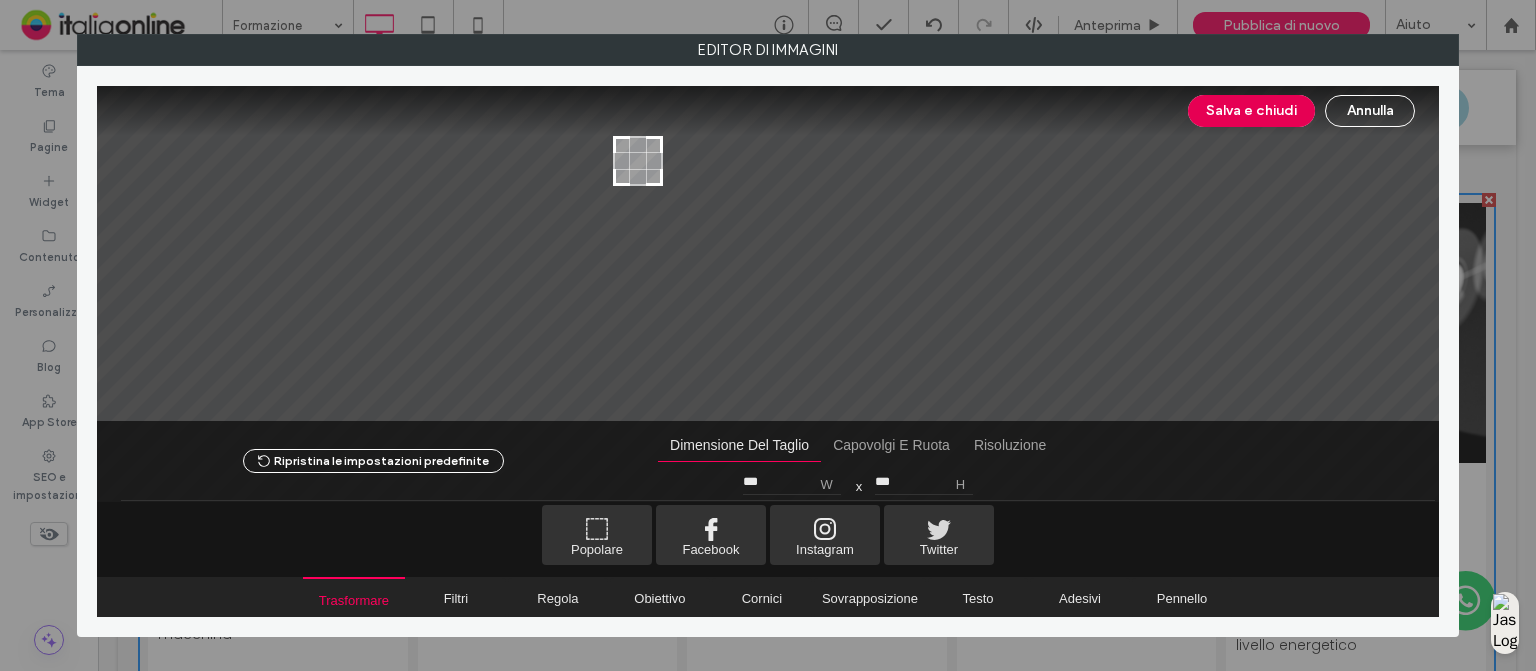click on "Salva e chiudi" at bounding box center (1251, 111) 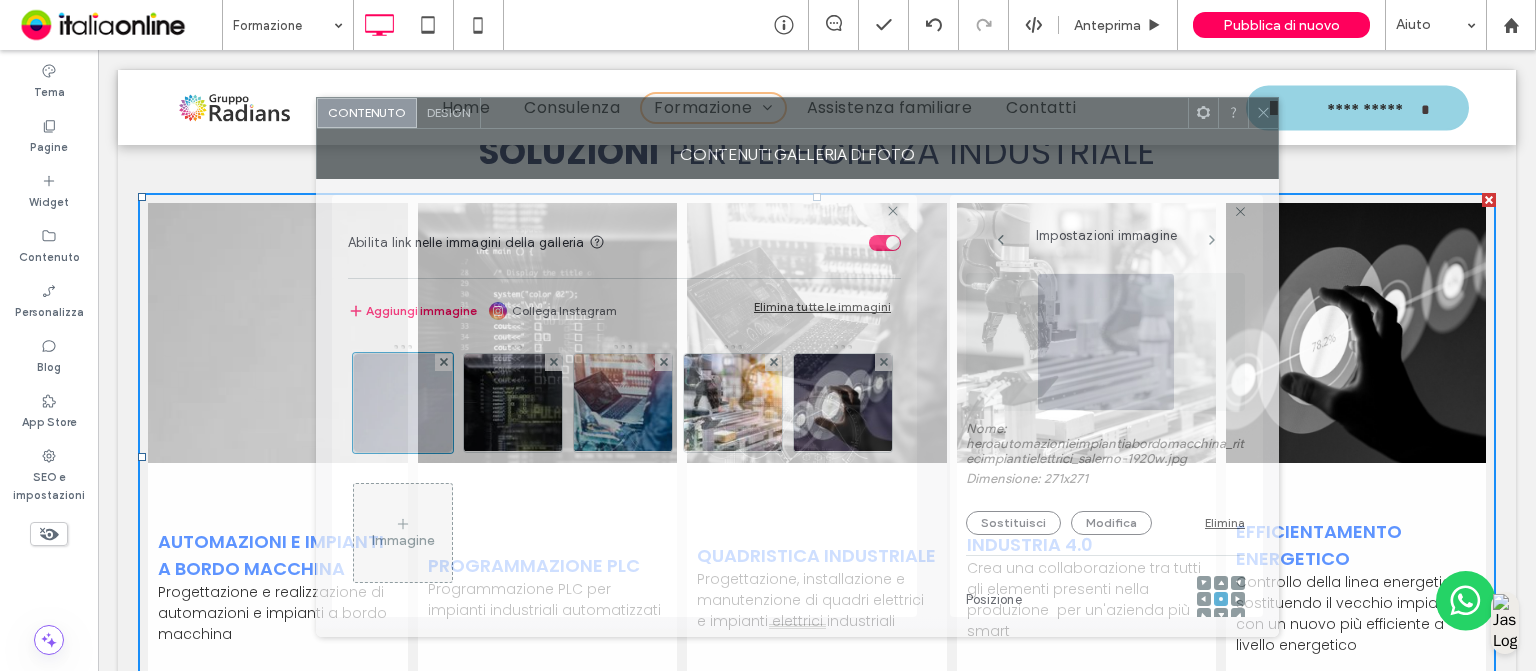 drag, startPoint x: 959, startPoint y: 76, endPoint x: 1057, endPoint y: 79, distance: 98.045906 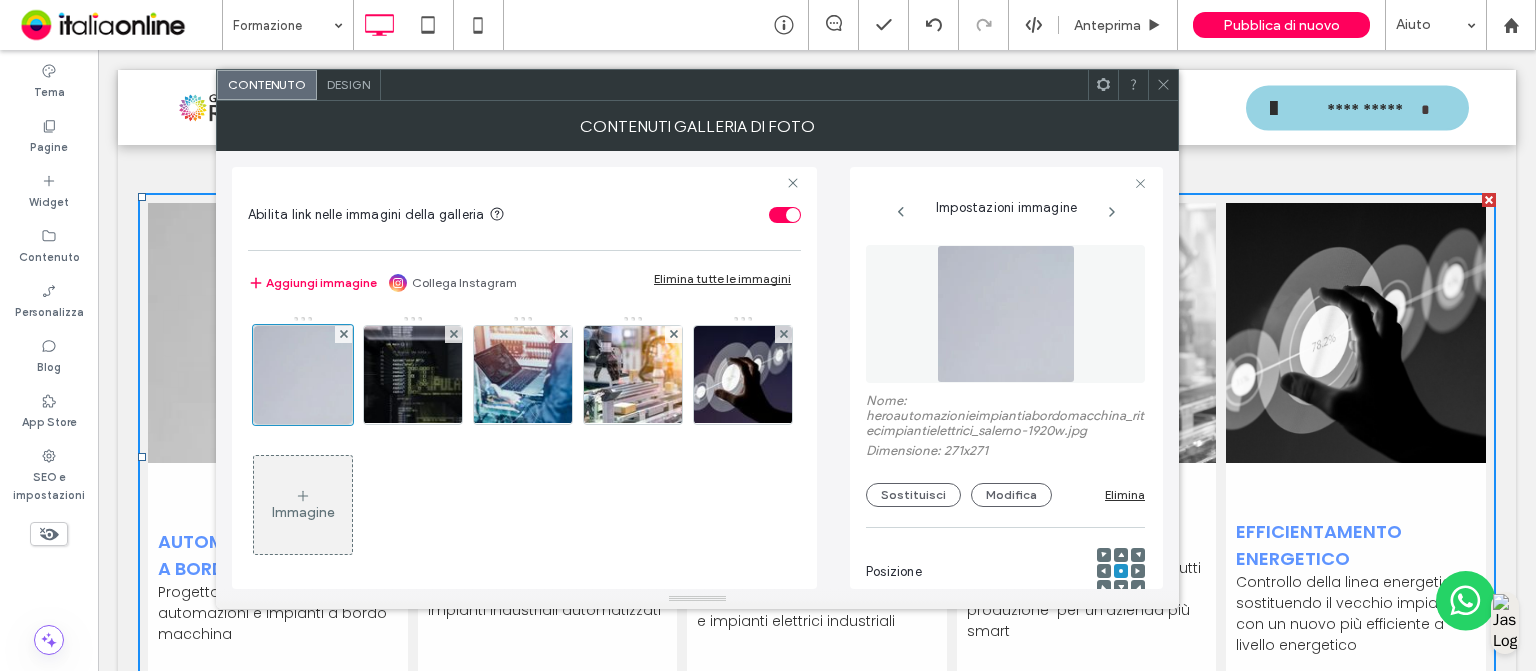 click on "Design" at bounding box center (349, 85) 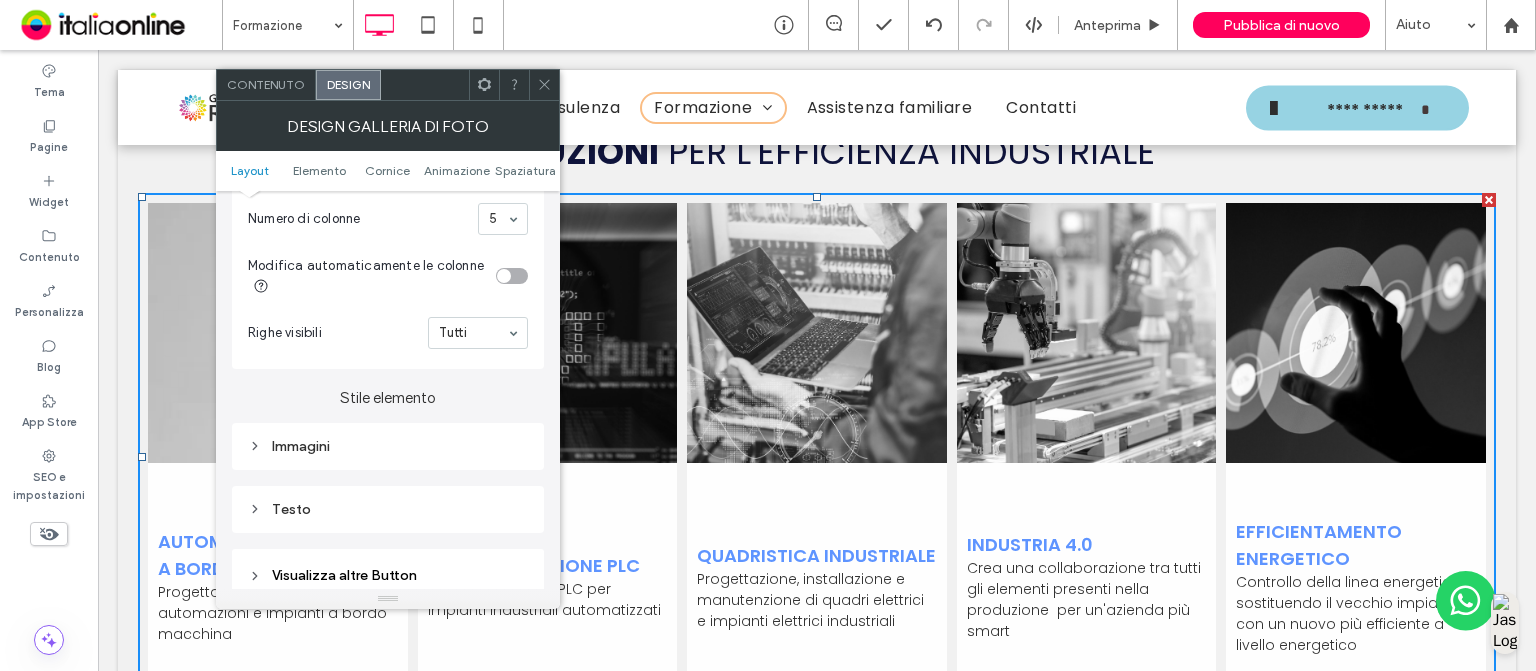 scroll, scrollTop: 594, scrollLeft: 0, axis: vertical 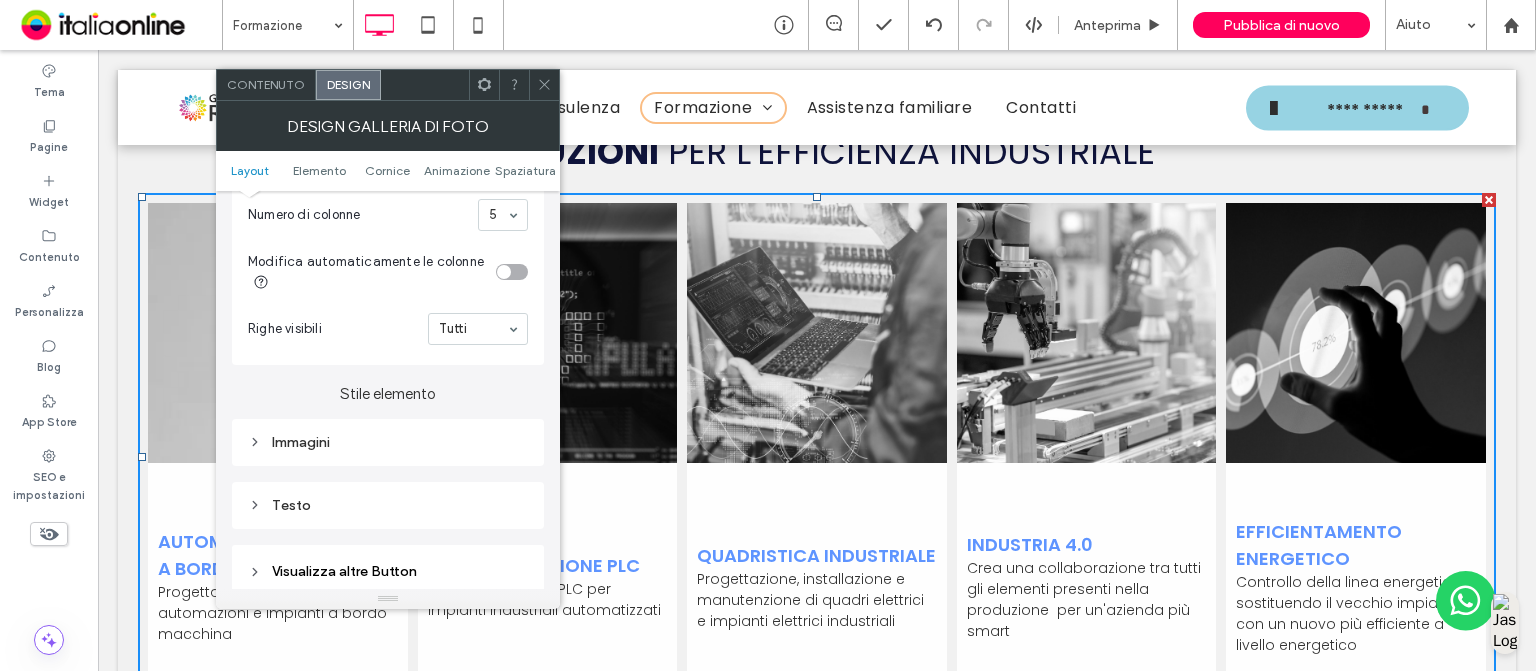 click on "Immagini" at bounding box center [388, 442] 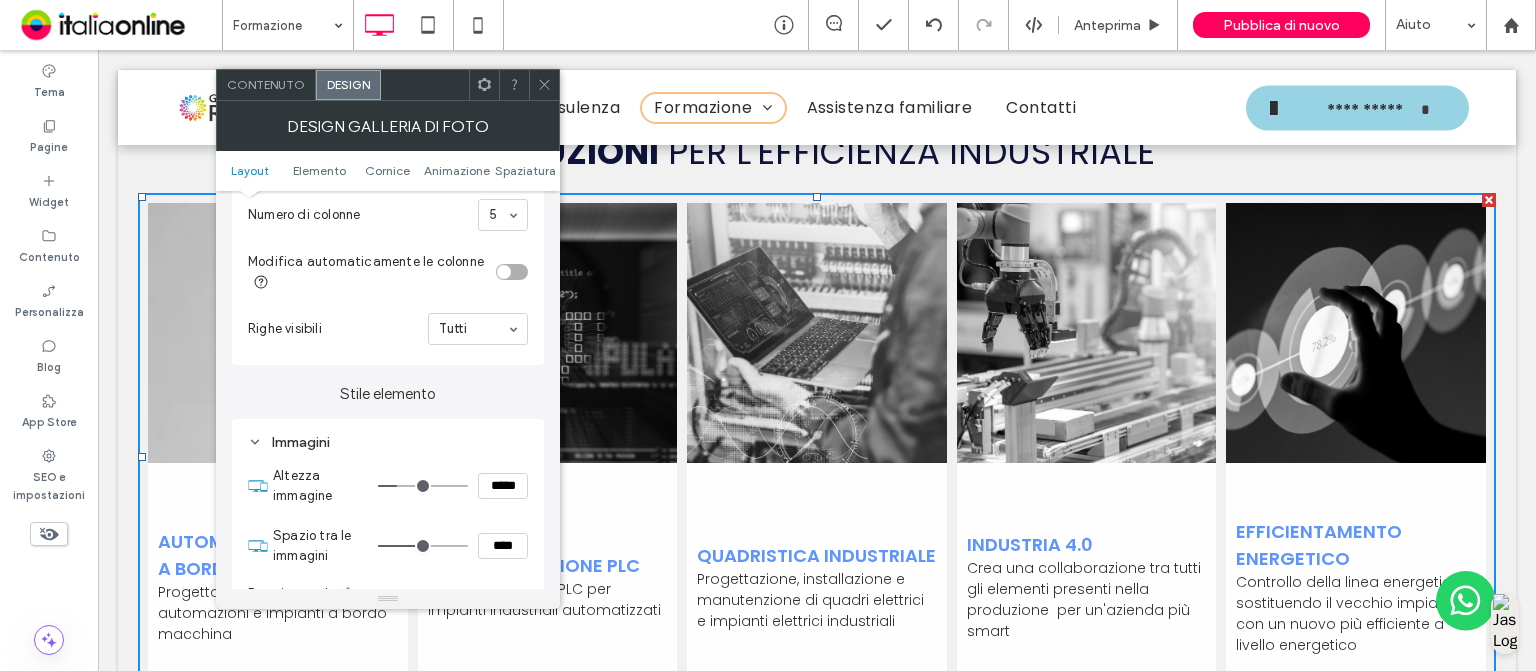 scroll, scrollTop: 660, scrollLeft: 0, axis: vertical 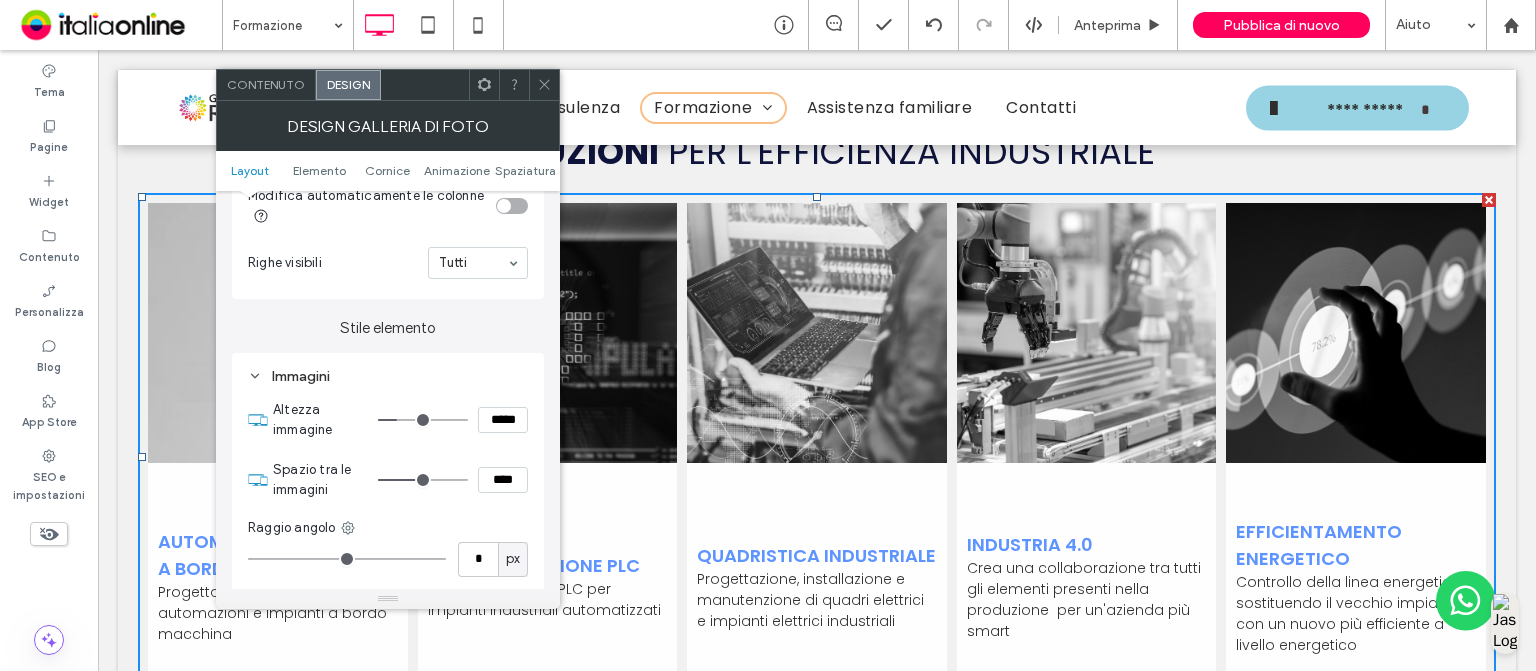 type on "**" 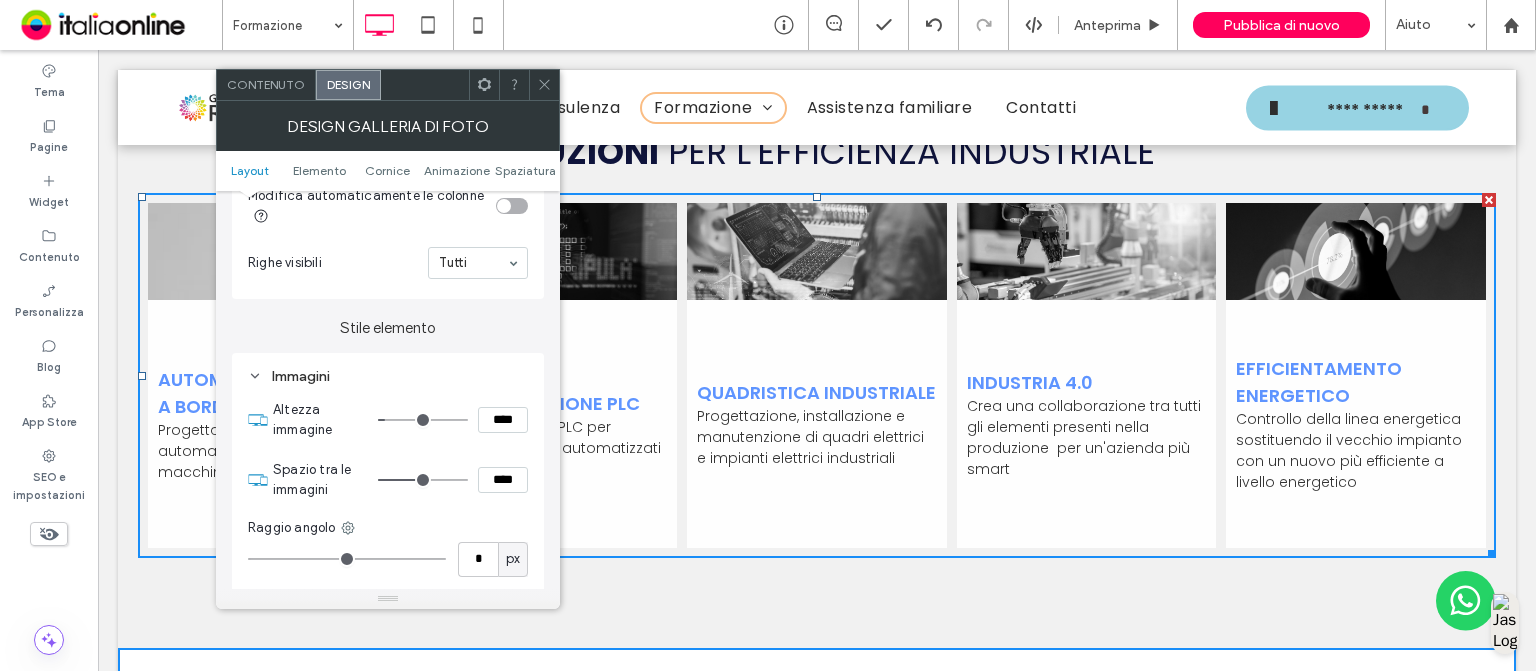 type on "**" 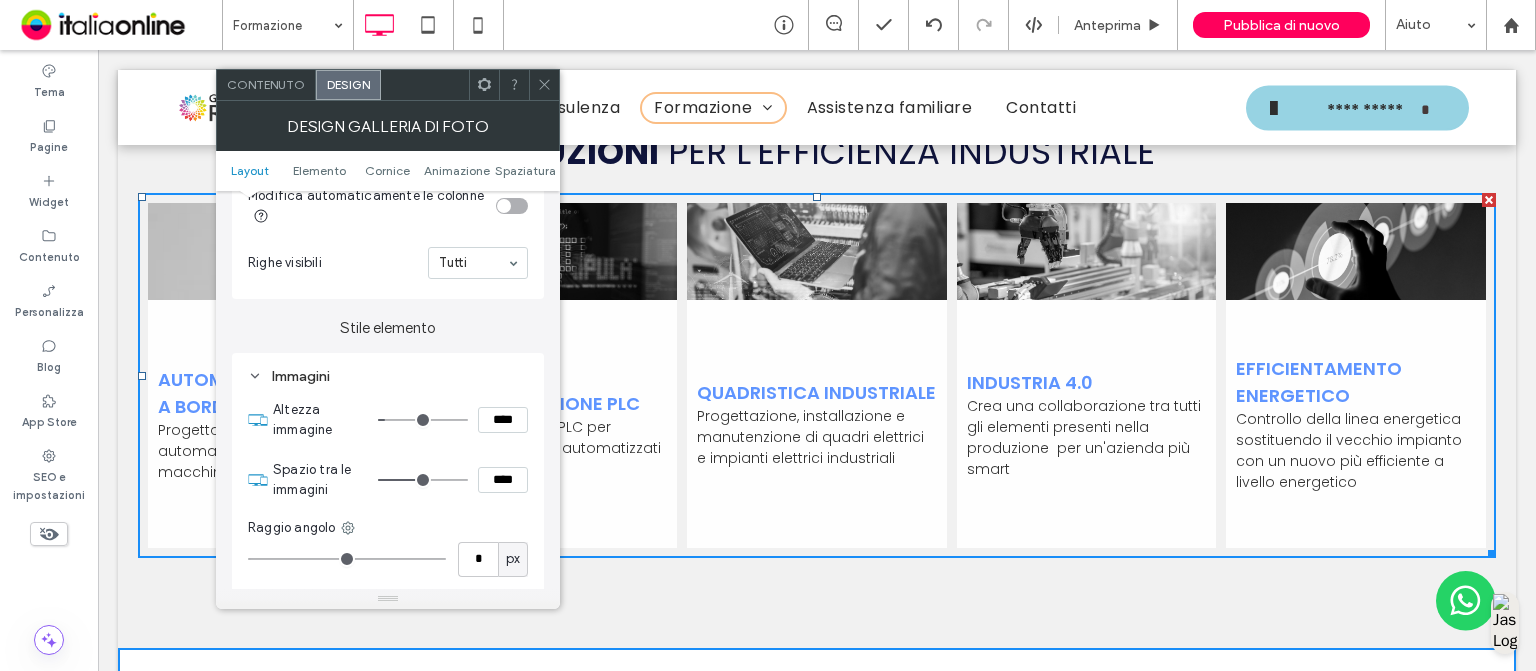 type on "****" 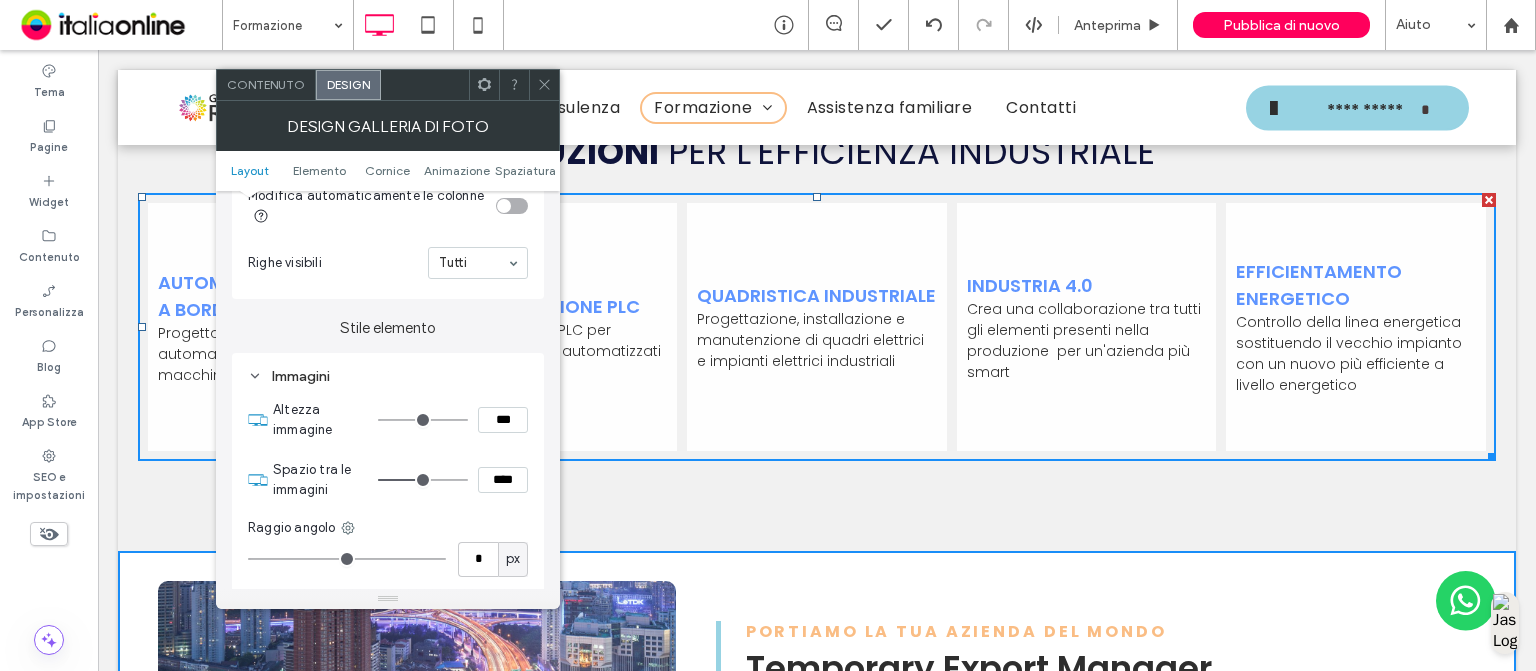 type on "***" 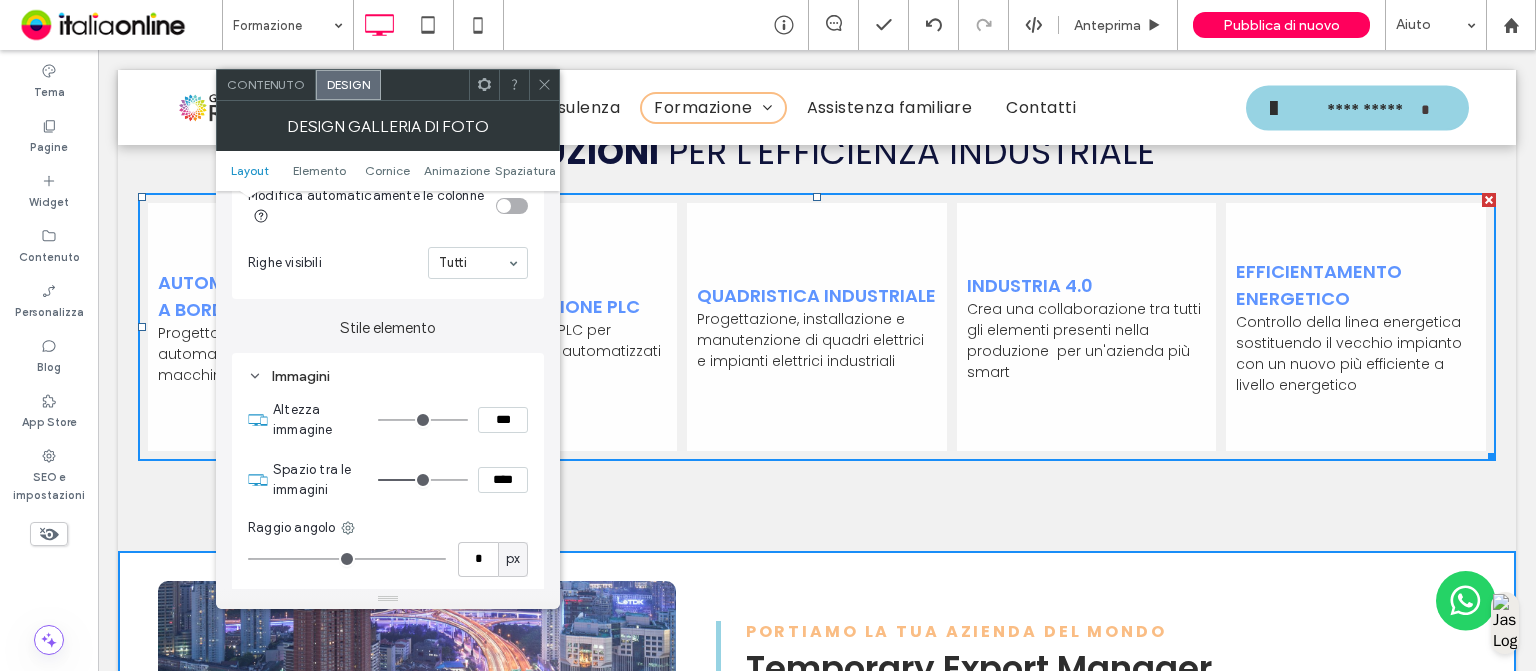 type on "*****" 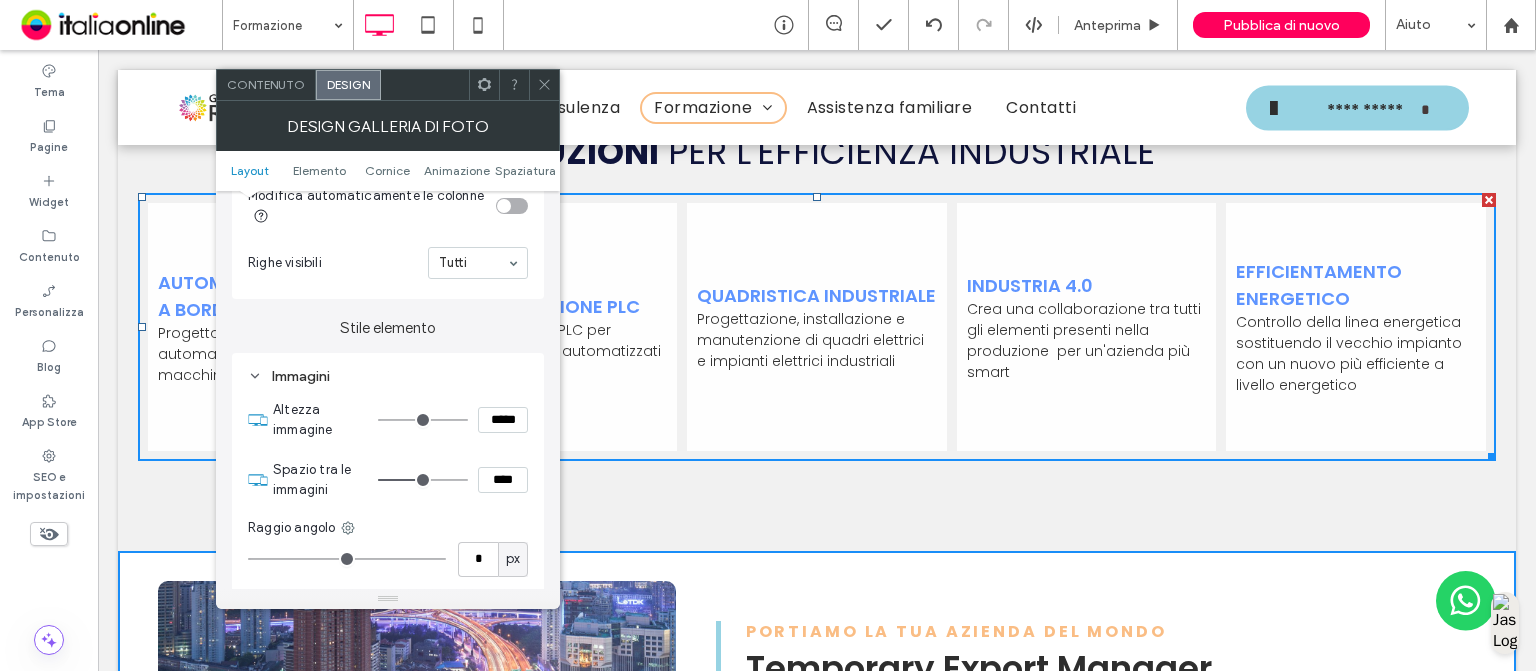 type on "***" 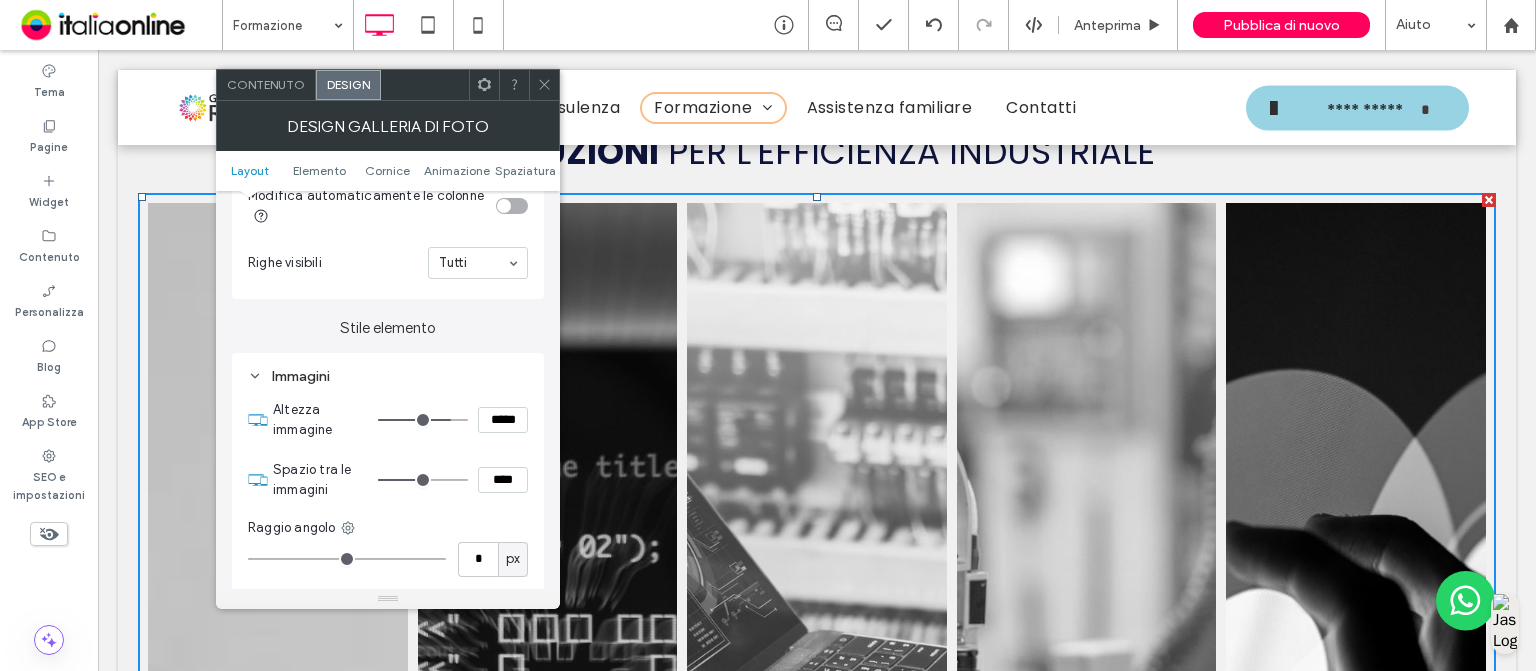 type on "***" 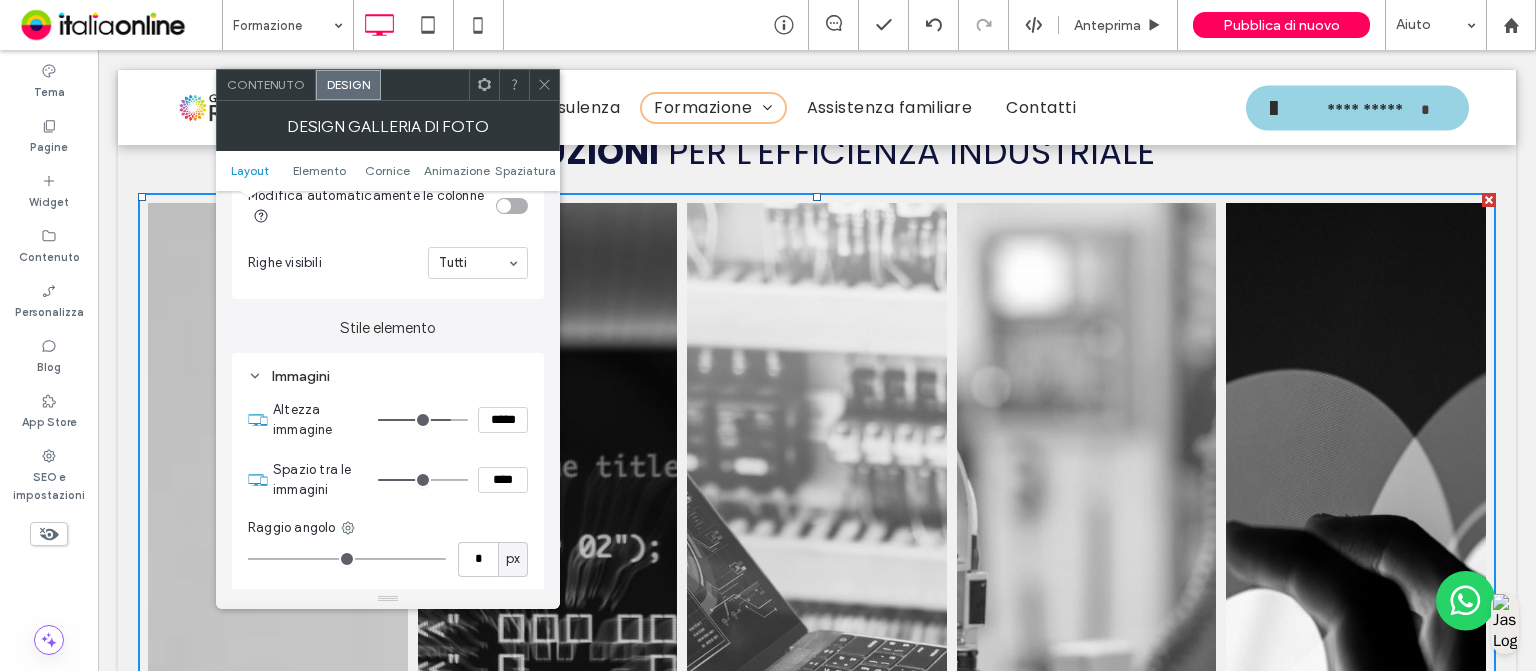 type on "*****" 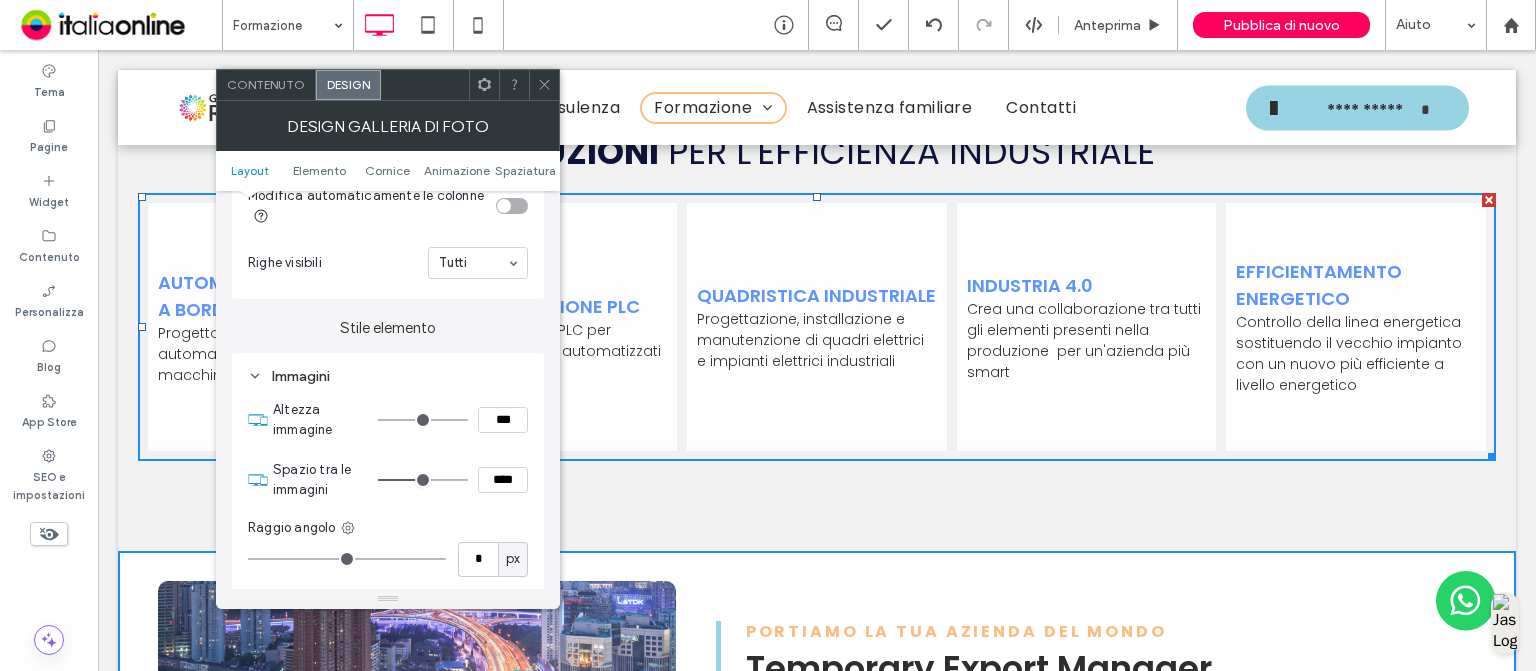 drag, startPoint x: 392, startPoint y: 421, endPoint x: 340, endPoint y: 431, distance: 52.95281 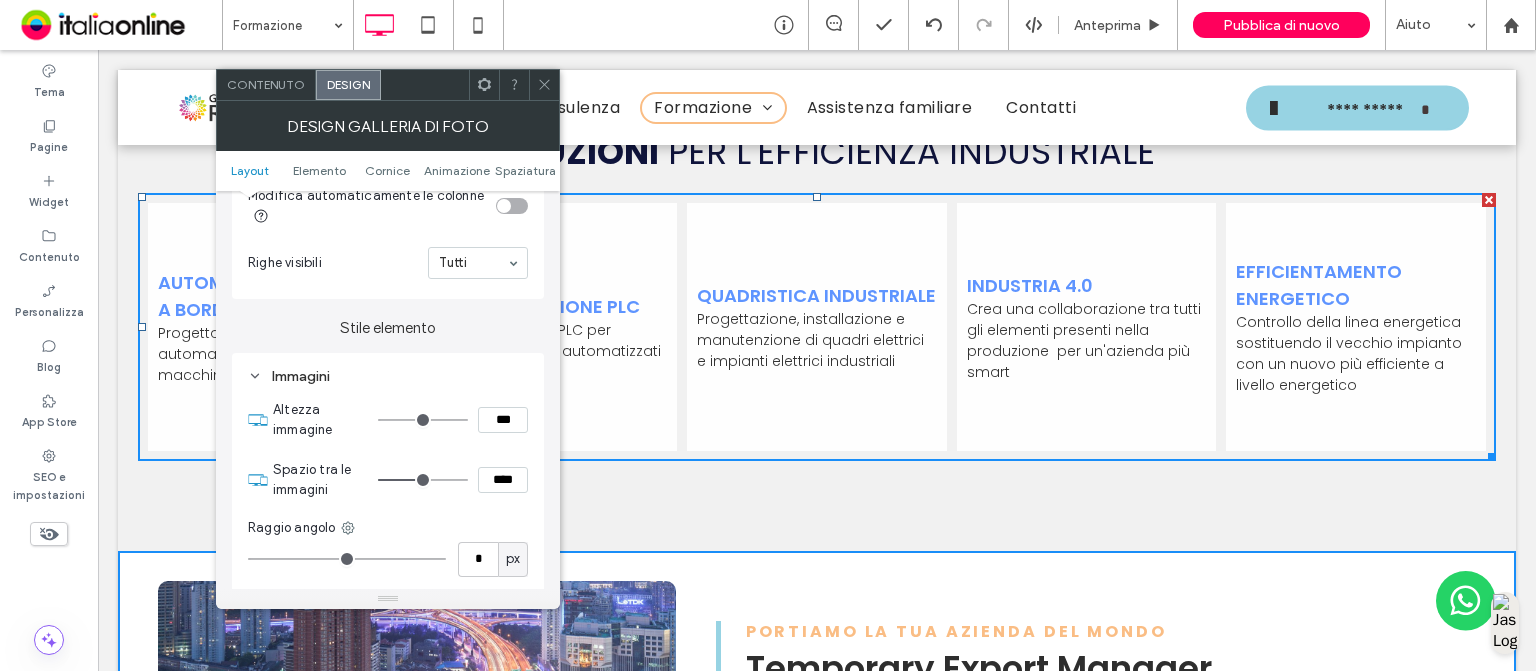 type on "*" 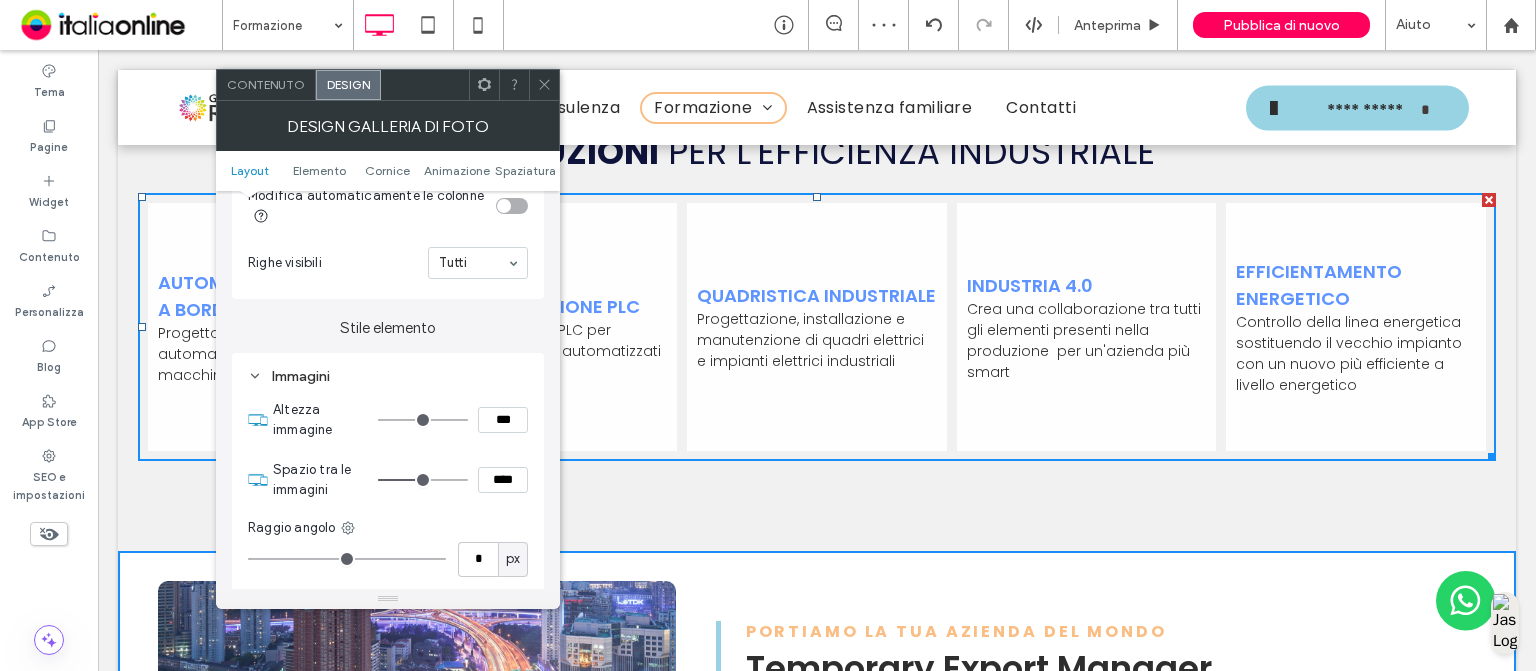 click 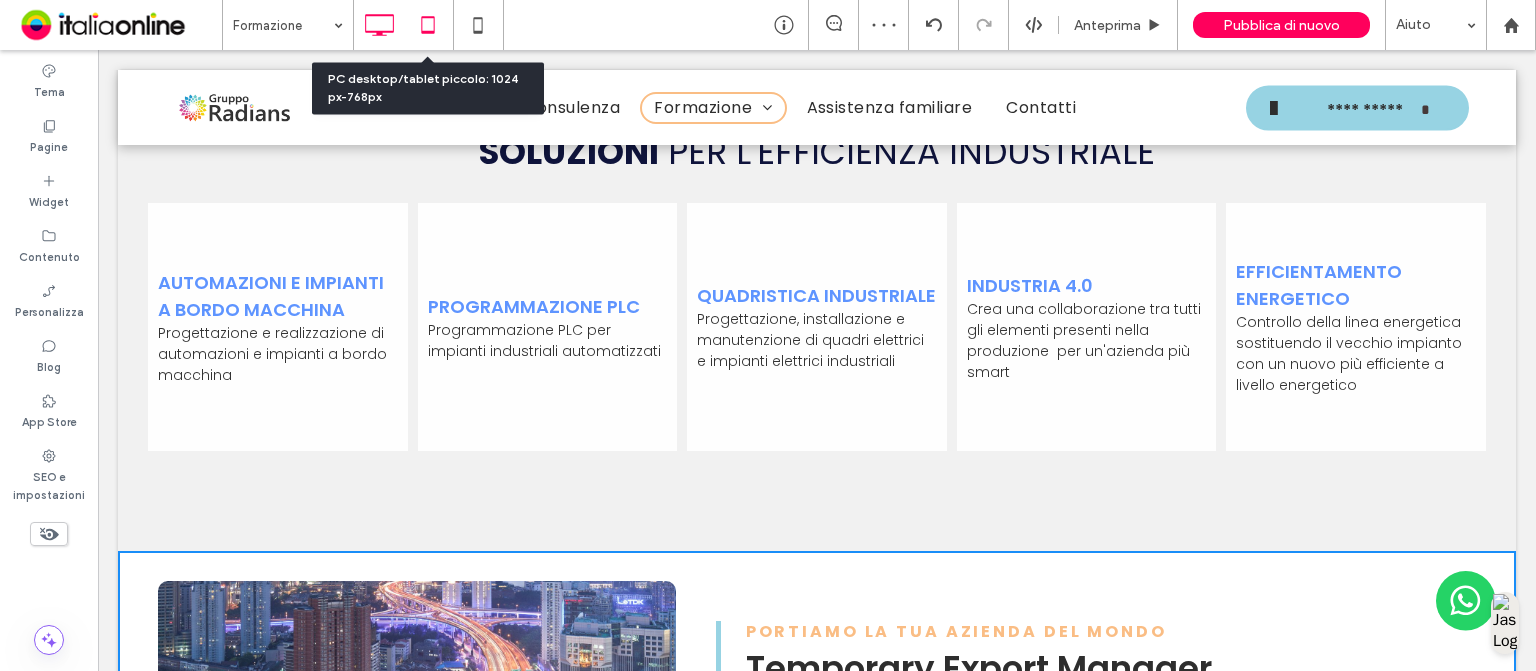 click 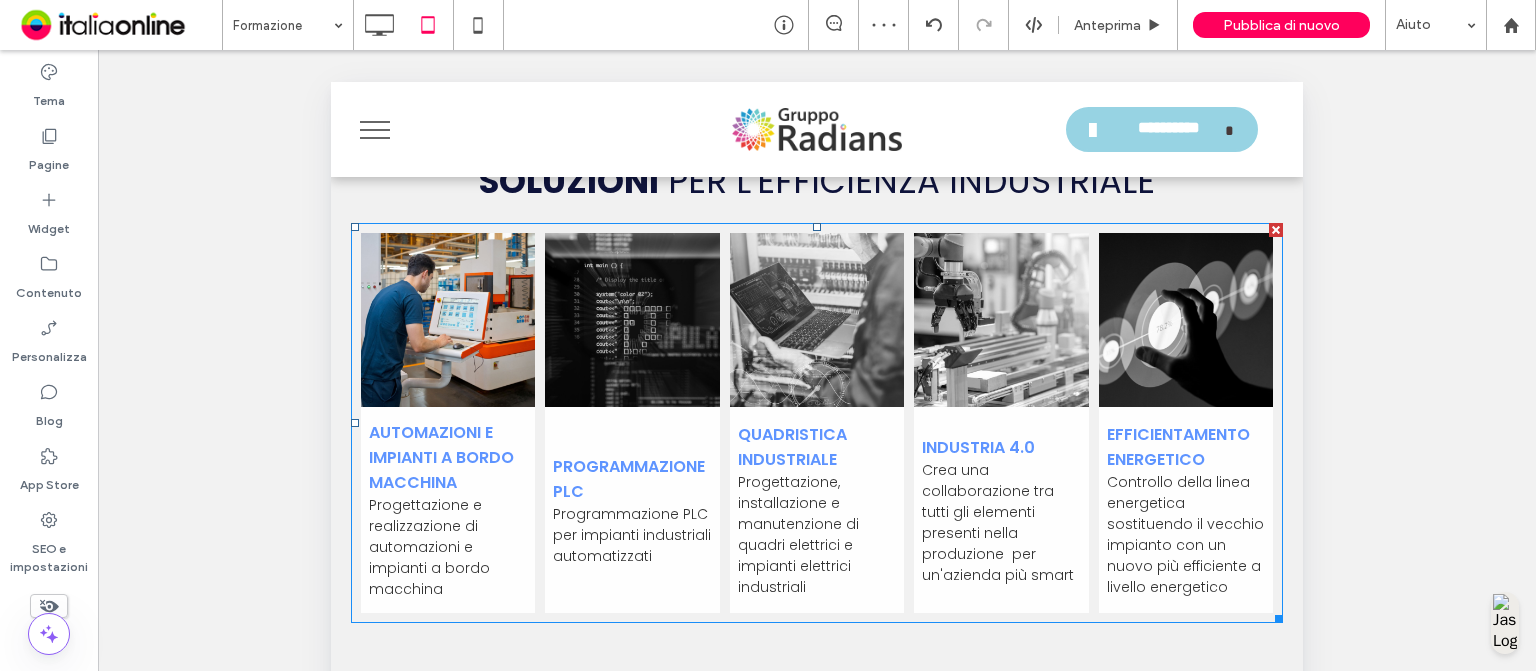 scroll, scrollTop: 6450, scrollLeft: 0, axis: vertical 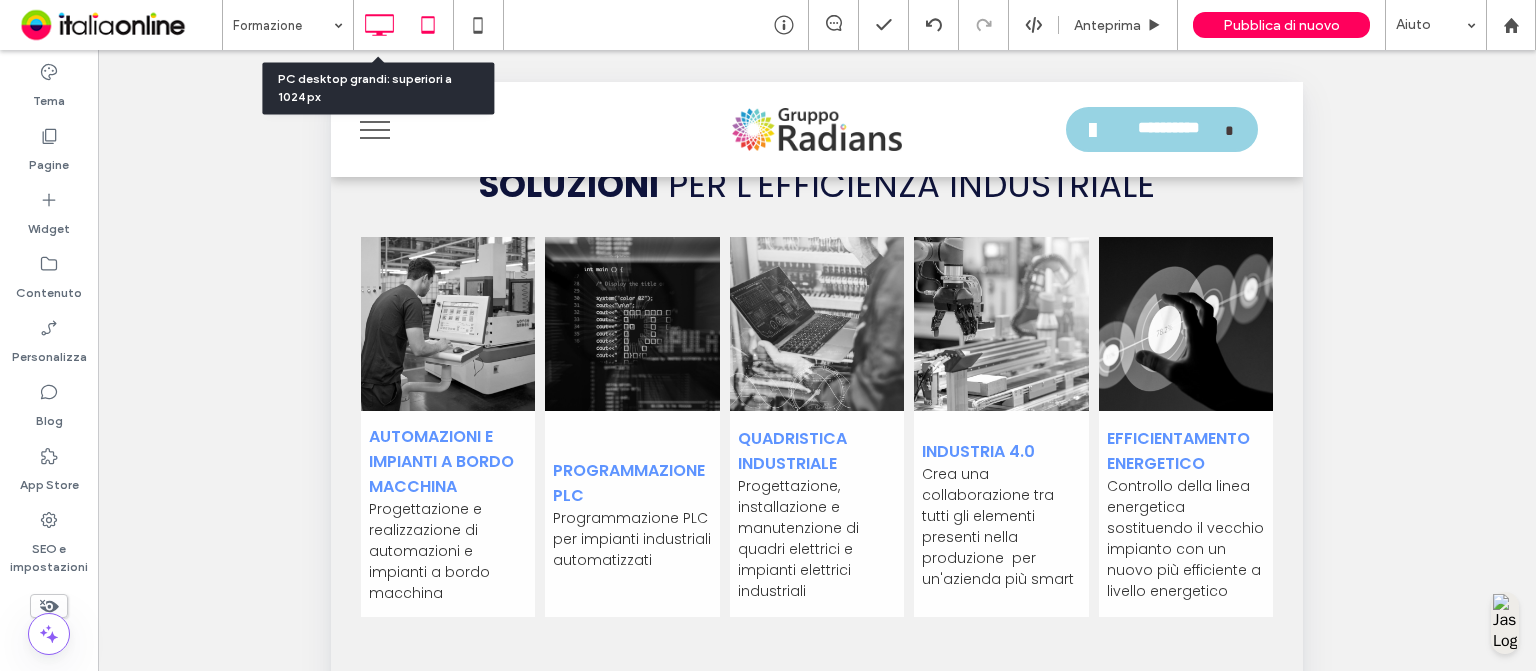 click 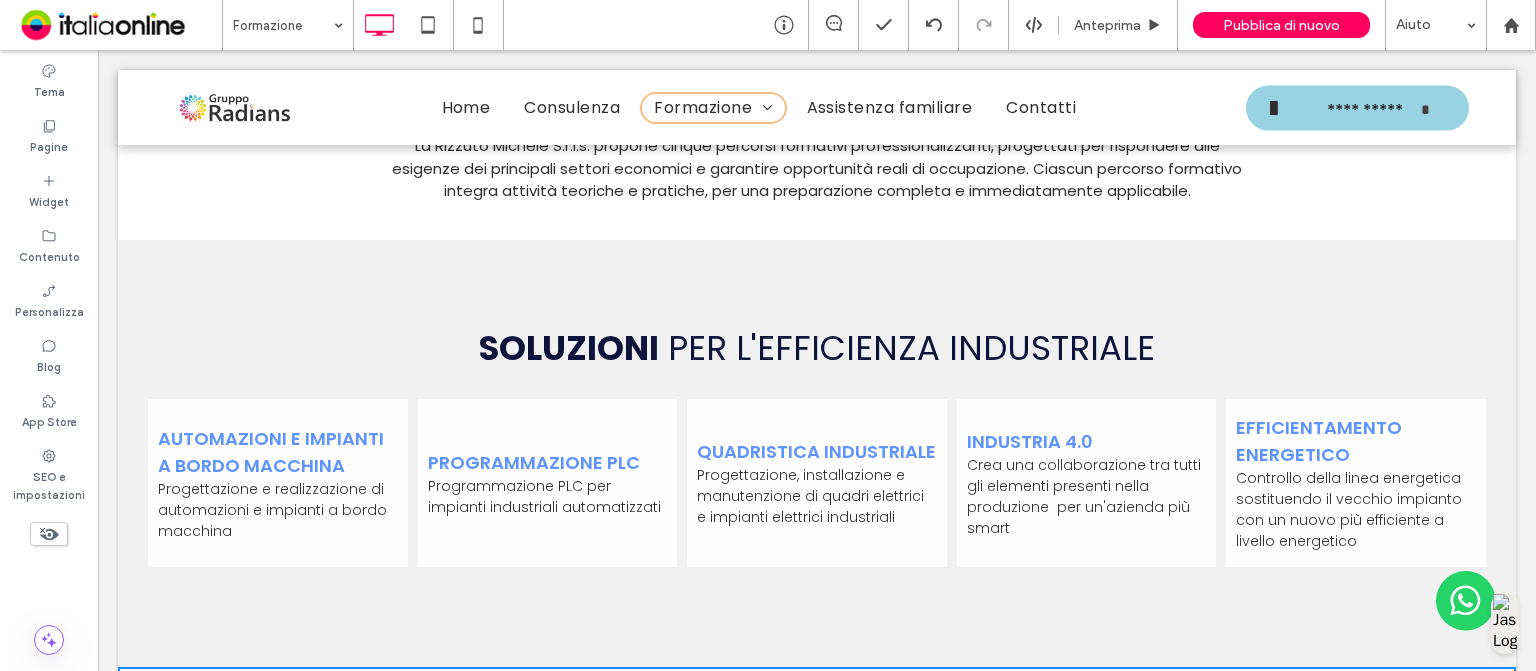 scroll, scrollTop: 5446, scrollLeft: 0, axis: vertical 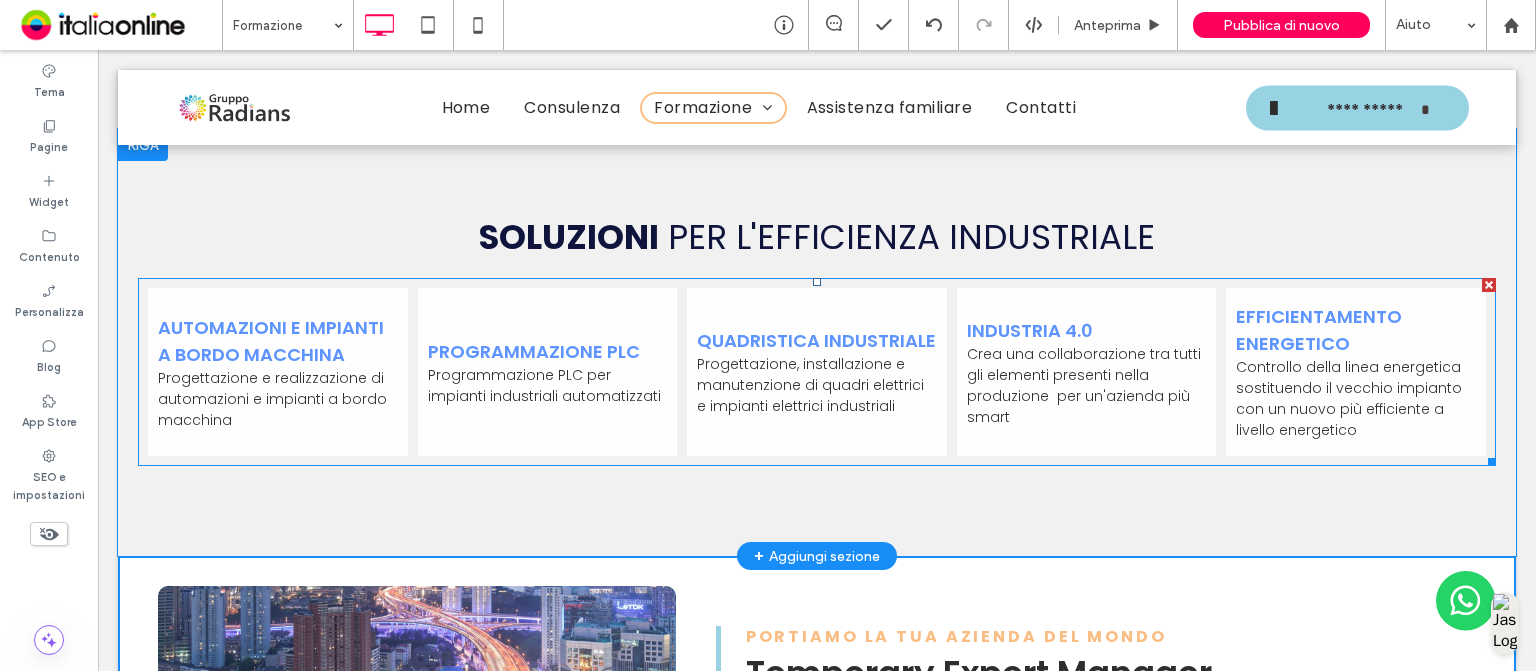 click on "Progettazione e realizzazione di automazioni e impianti a bordo macchina" at bounding box center (278, 399) 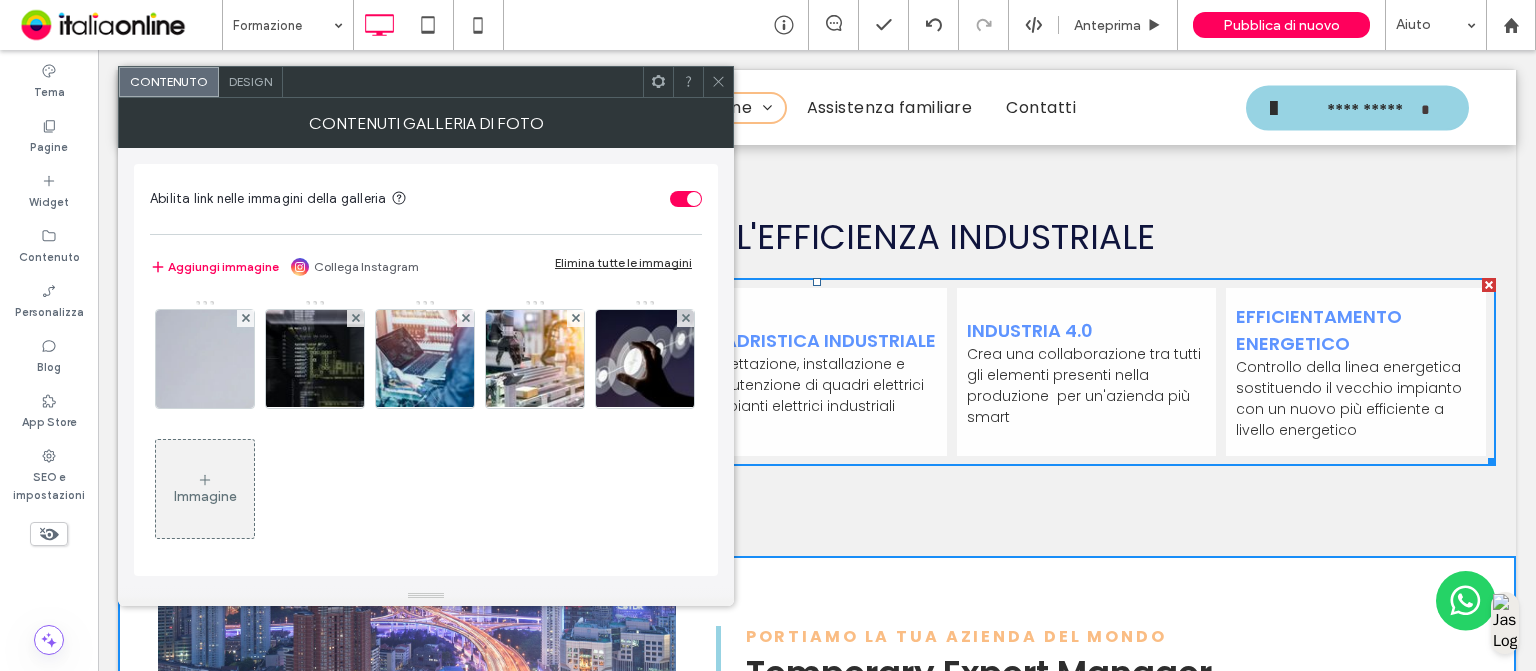 click 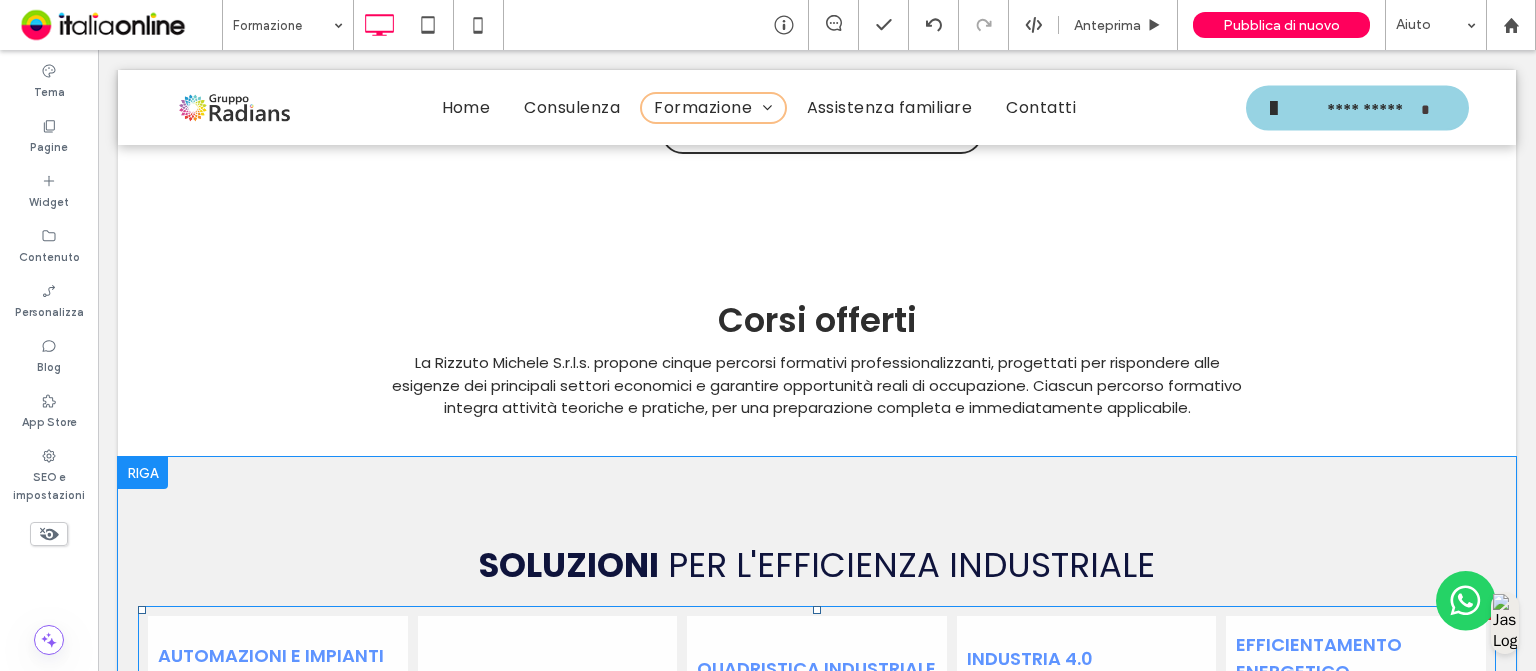 scroll, scrollTop: 5274, scrollLeft: 0, axis: vertical 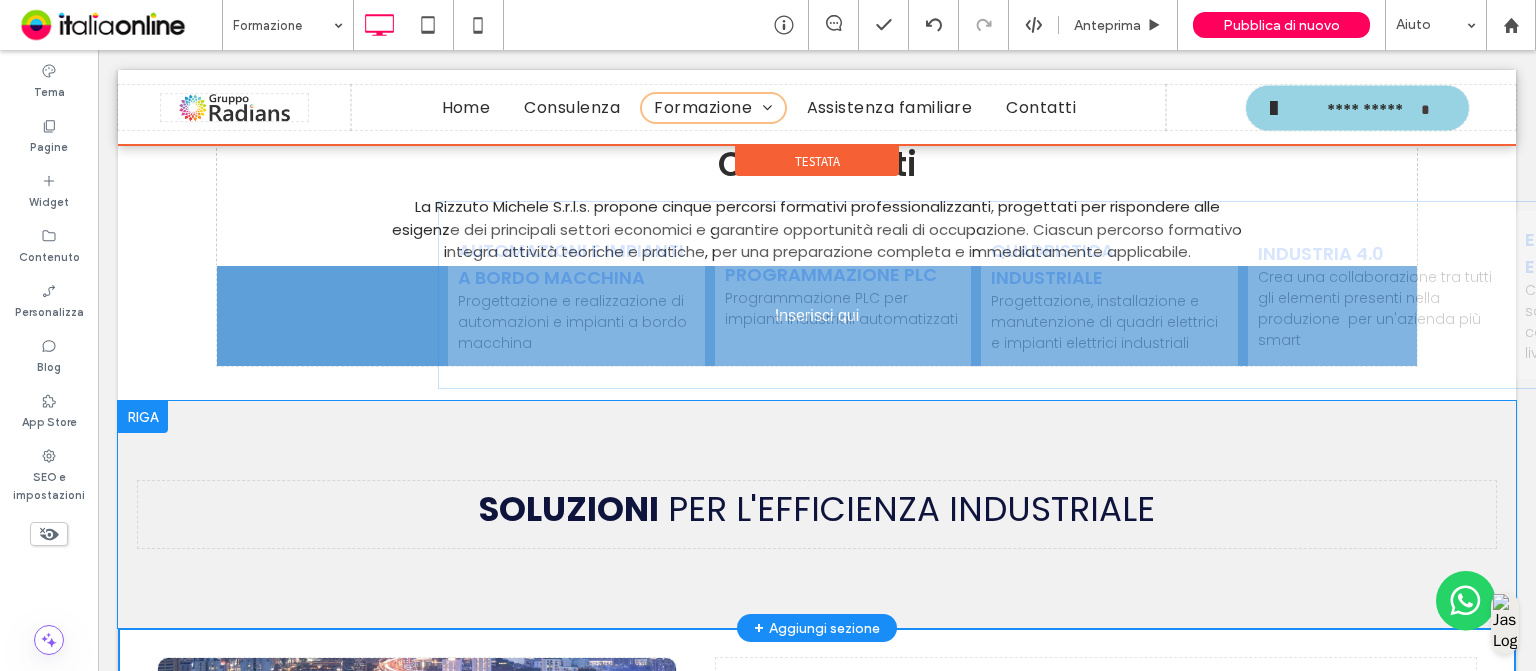 drag, startPoint x: 590, startPoint y: 529, endPoint x: 664, endPoint y: 280, distance: 259.76337 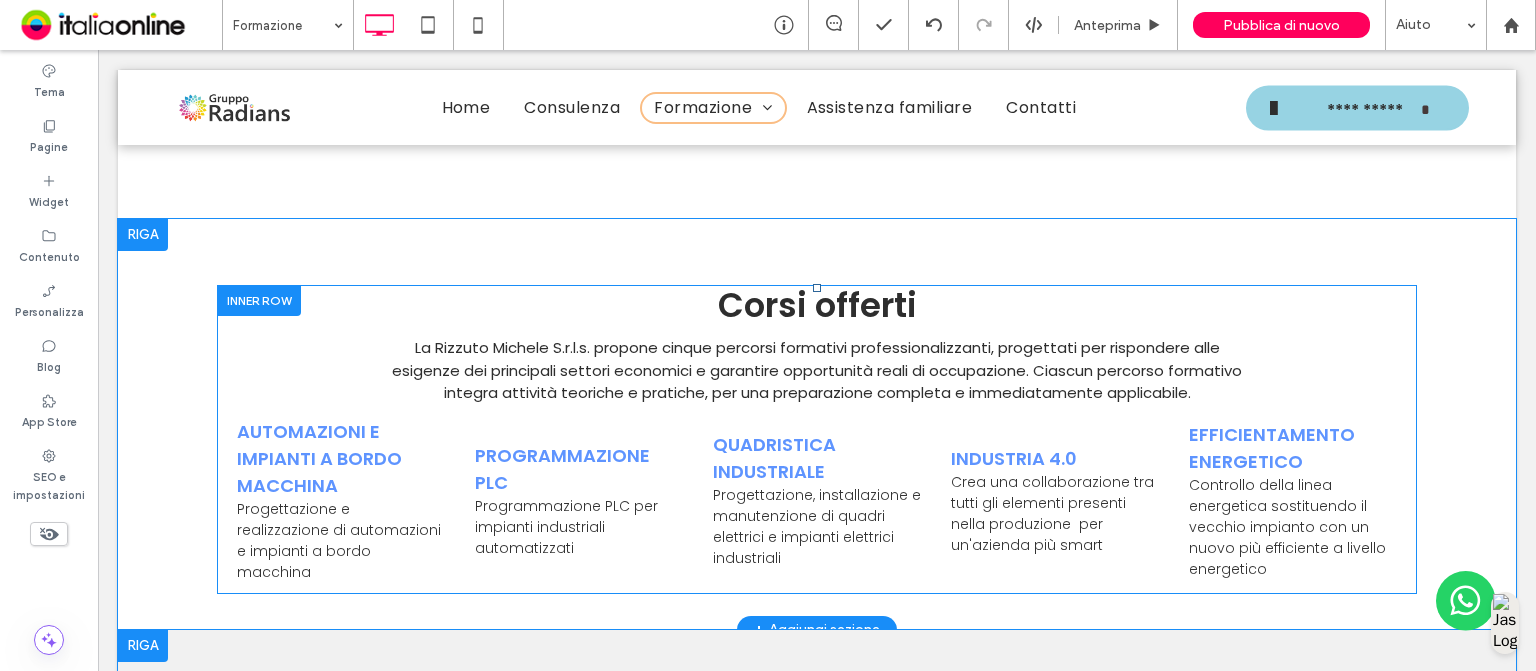 scroll, scrollTop: 5125, scrollLeft: 0, axis: vertical 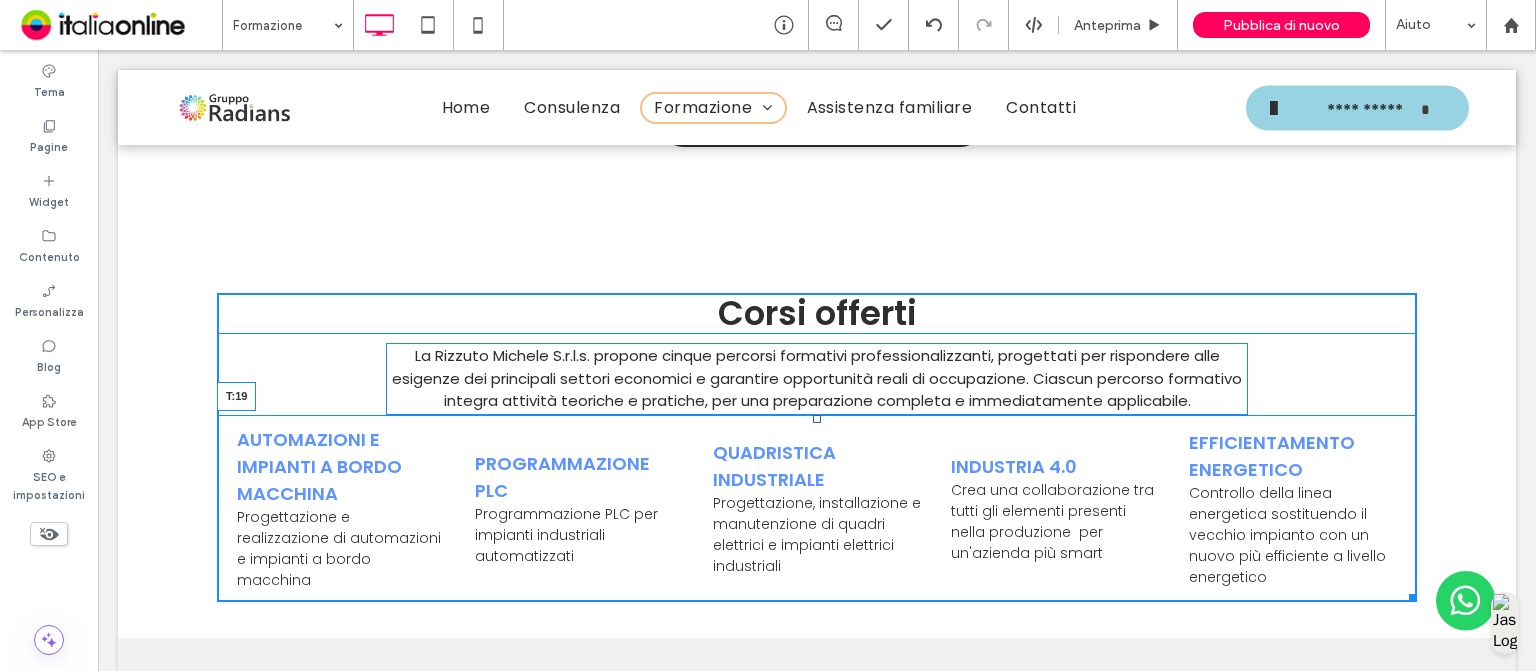 drag, startPoint x: 808, startPoint y: 399, endPoint x: 808, endPoint y: 419, distance: 20 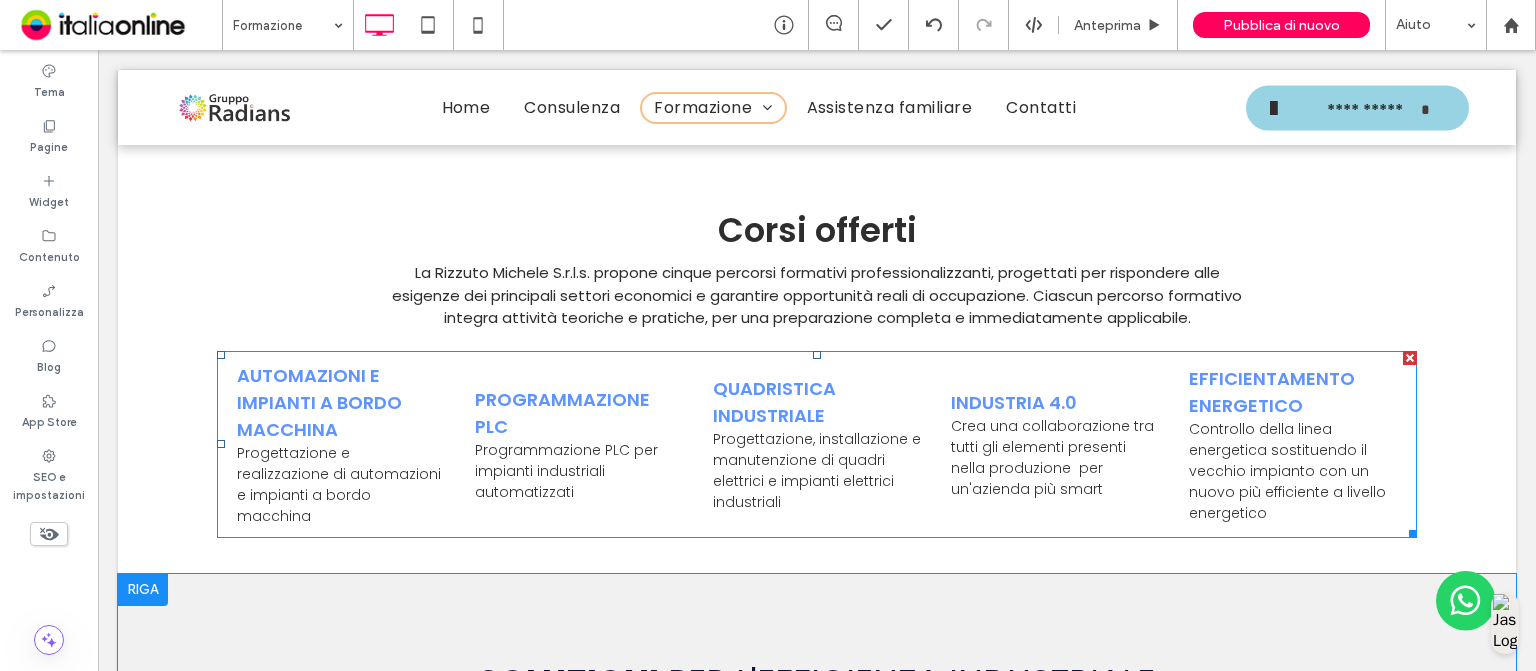 scroll, scrollTop: 5209, scrollLeft: 0, axis: vertical 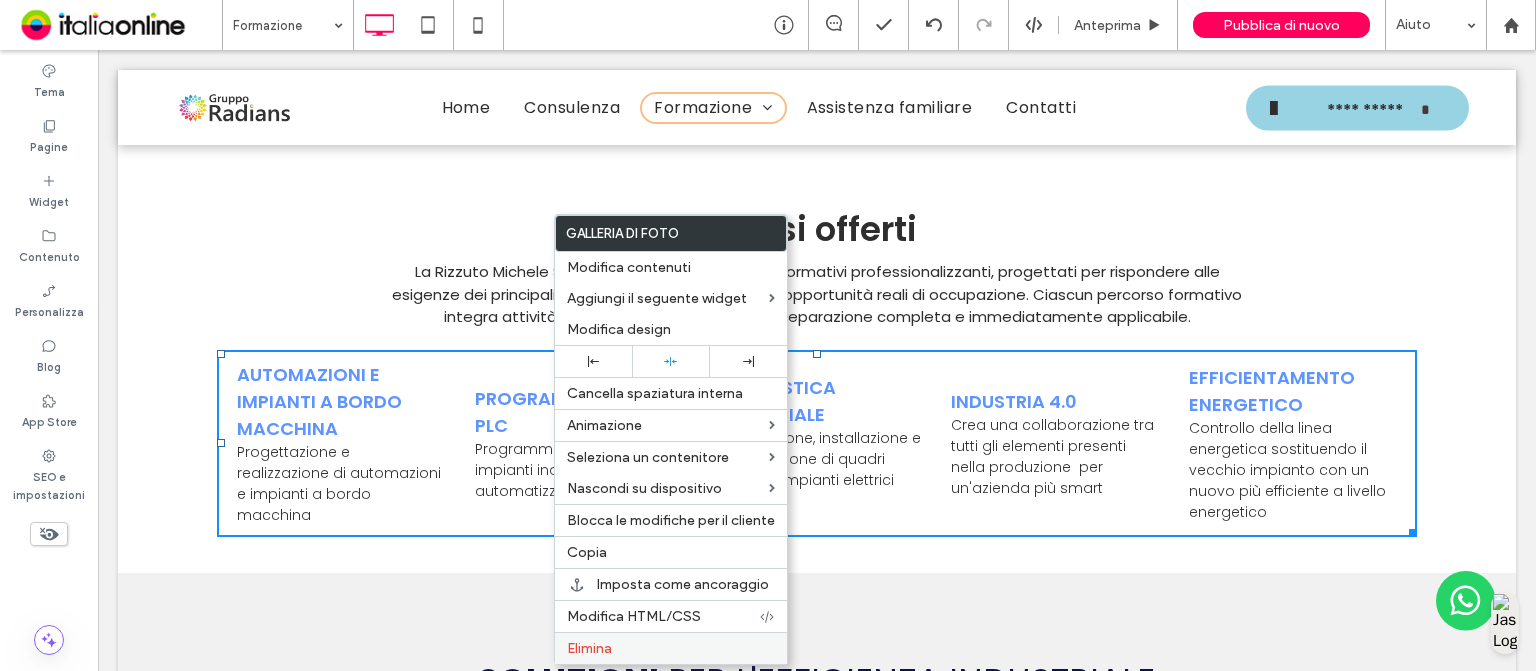 click on "Elimina" at bounding box center [671, 648] 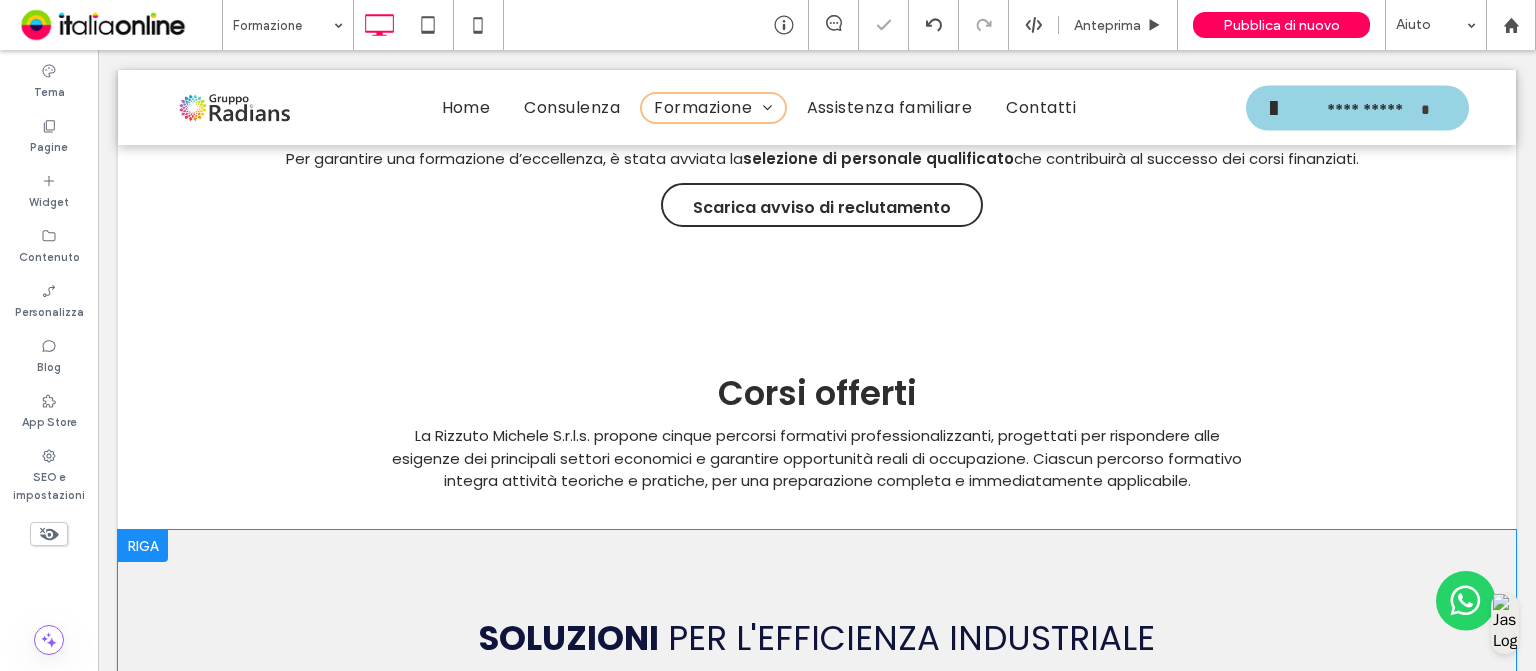 scroll, scrollTop: 5035, scrollLeft: 0, axis: vertical 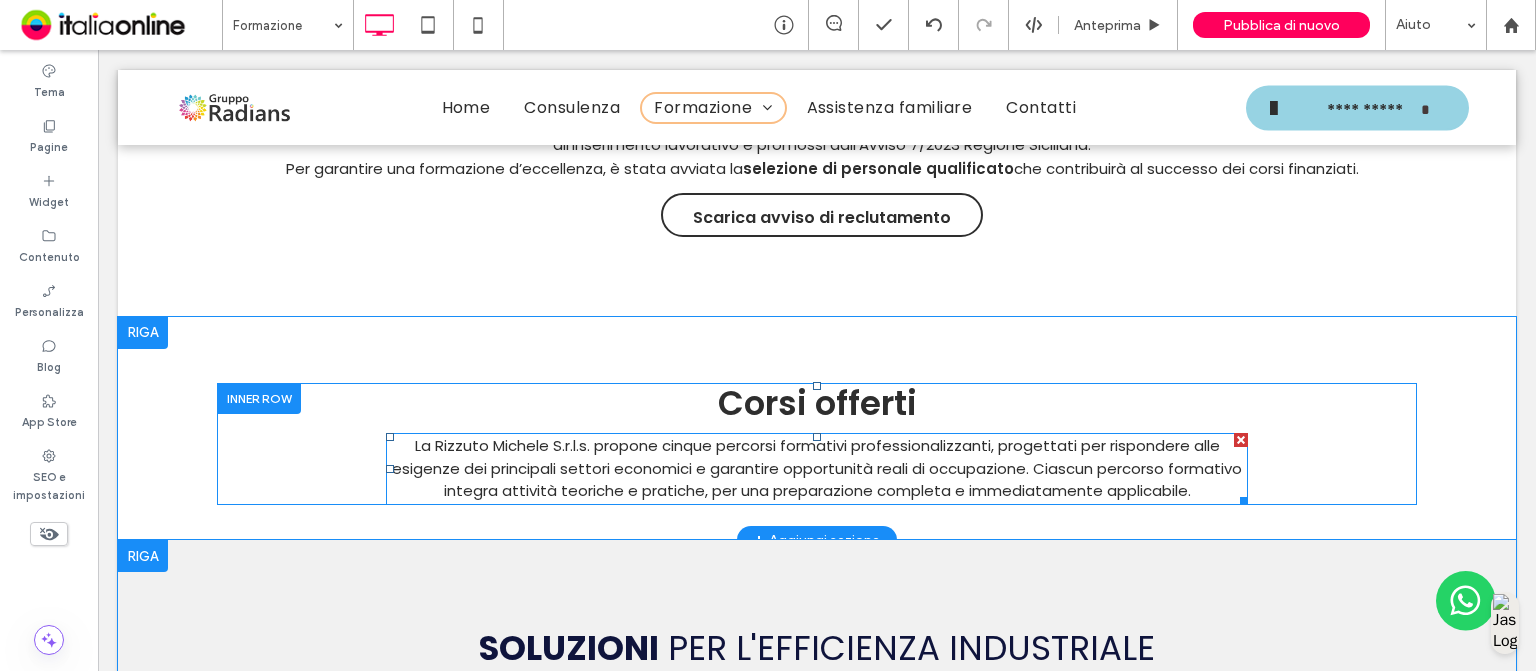 click on "La Rizzuto Michele S.r.l.s. propone cinque percorsi formativi professionalizzanti, progettati per rispondere alle esigenze dei principali settori economici e garantire opportunità reali di occupazione. Ciascun percorso formativo integra attività teoriche e pratiche, per una preparazione completa e immediatamente applicabile." at bounding box center (817, 468) 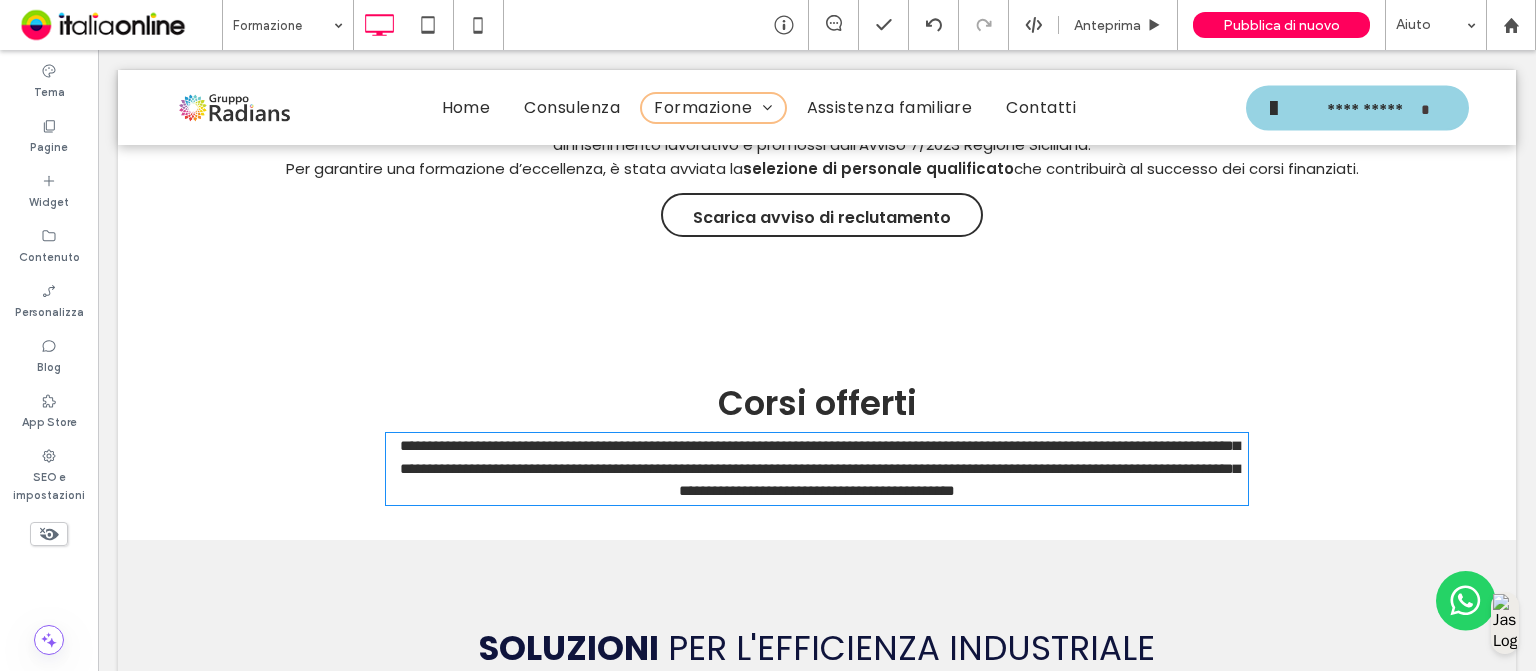 type on "*******" 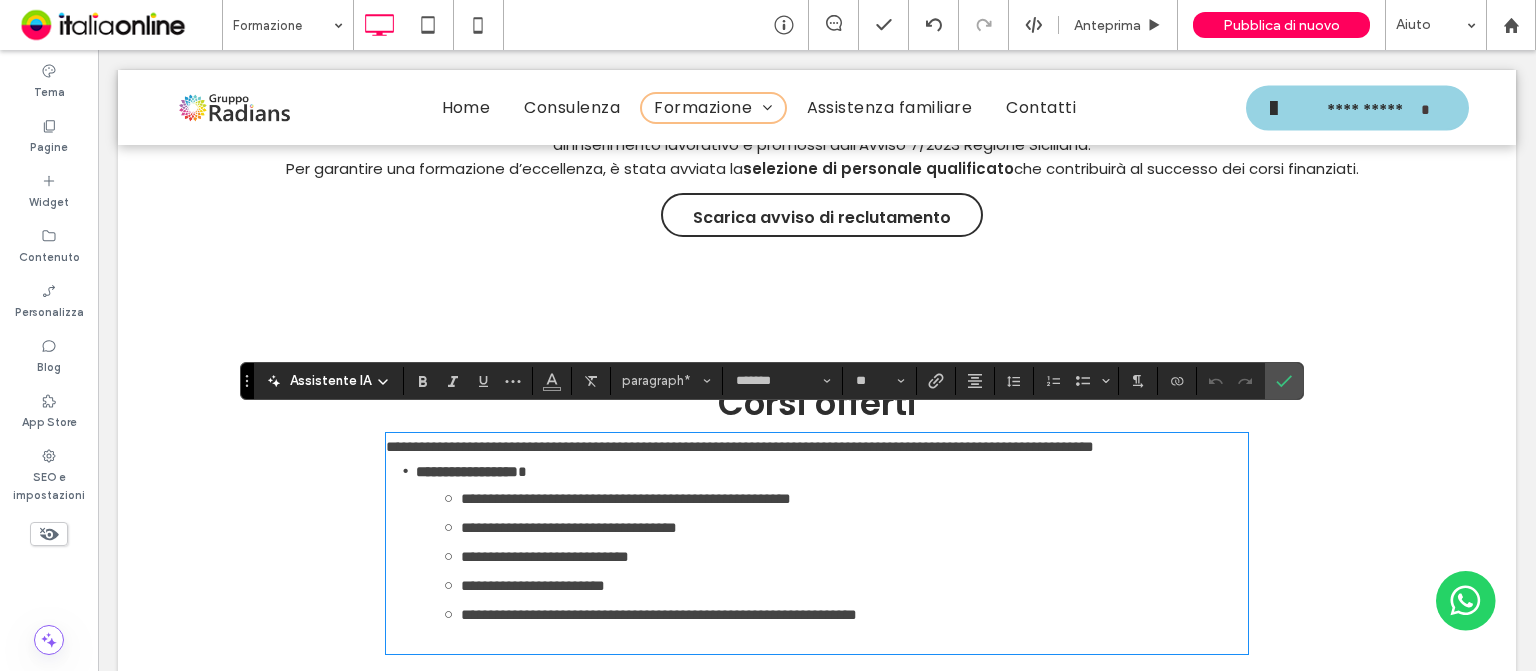 scroll, scrollTop: 0, scrollLeft: 0, axis: both 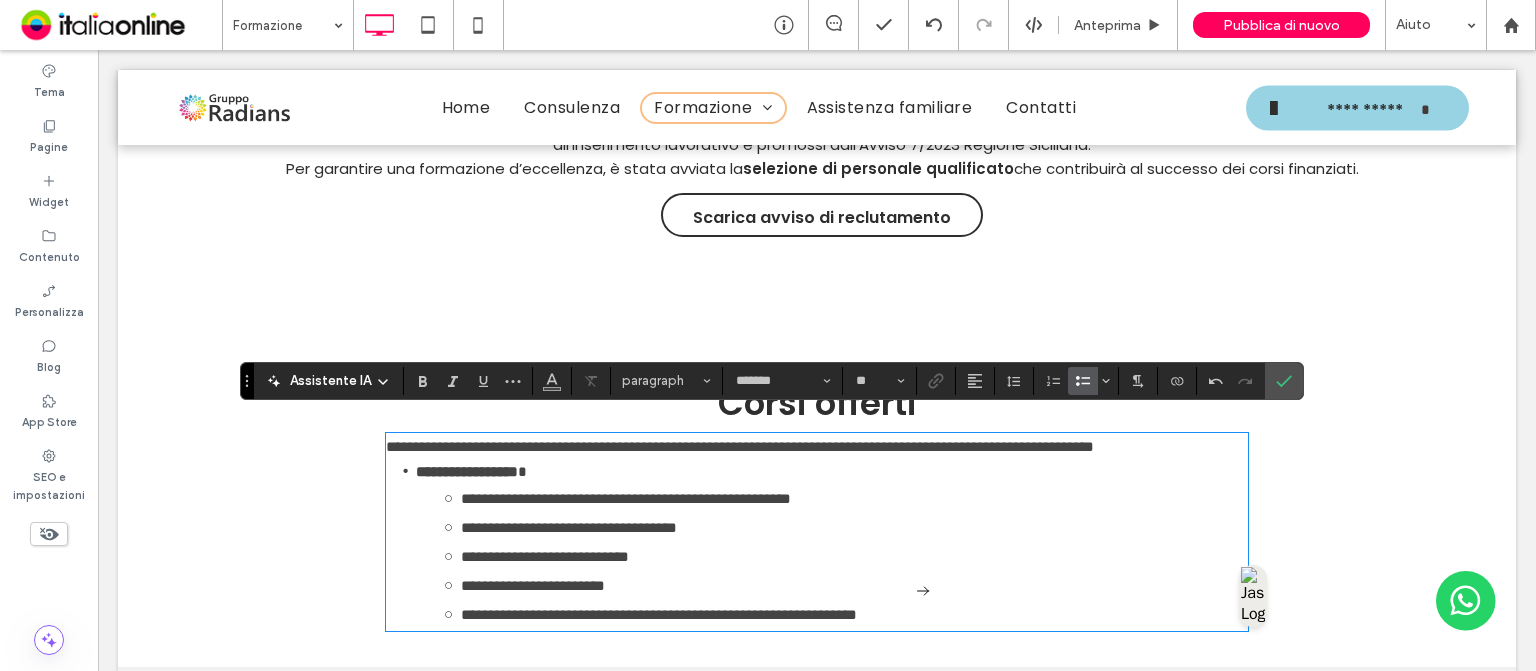 click on "**********" at bounding box center (832, 471) 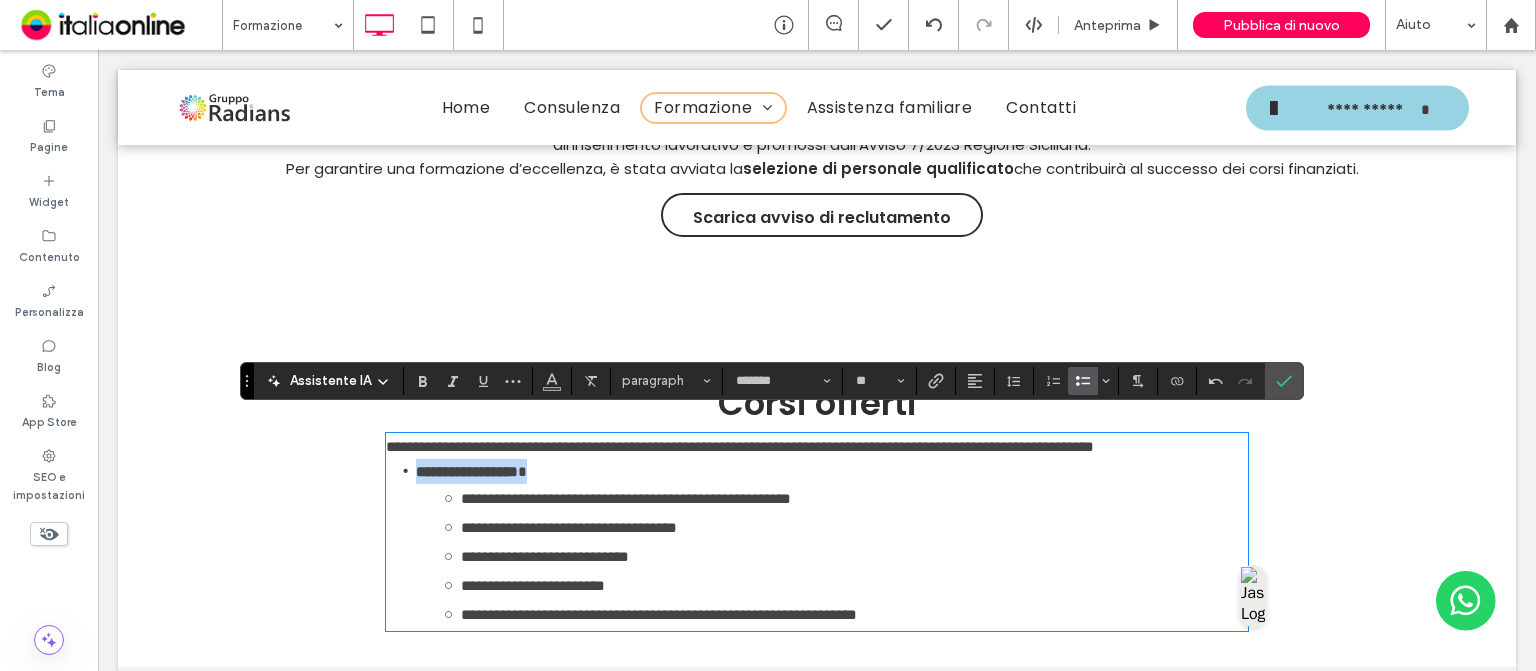 drag, startPoint x: 552, startPoint y: 449, endPoint x: 390, endPoint y: 449, distance: 162 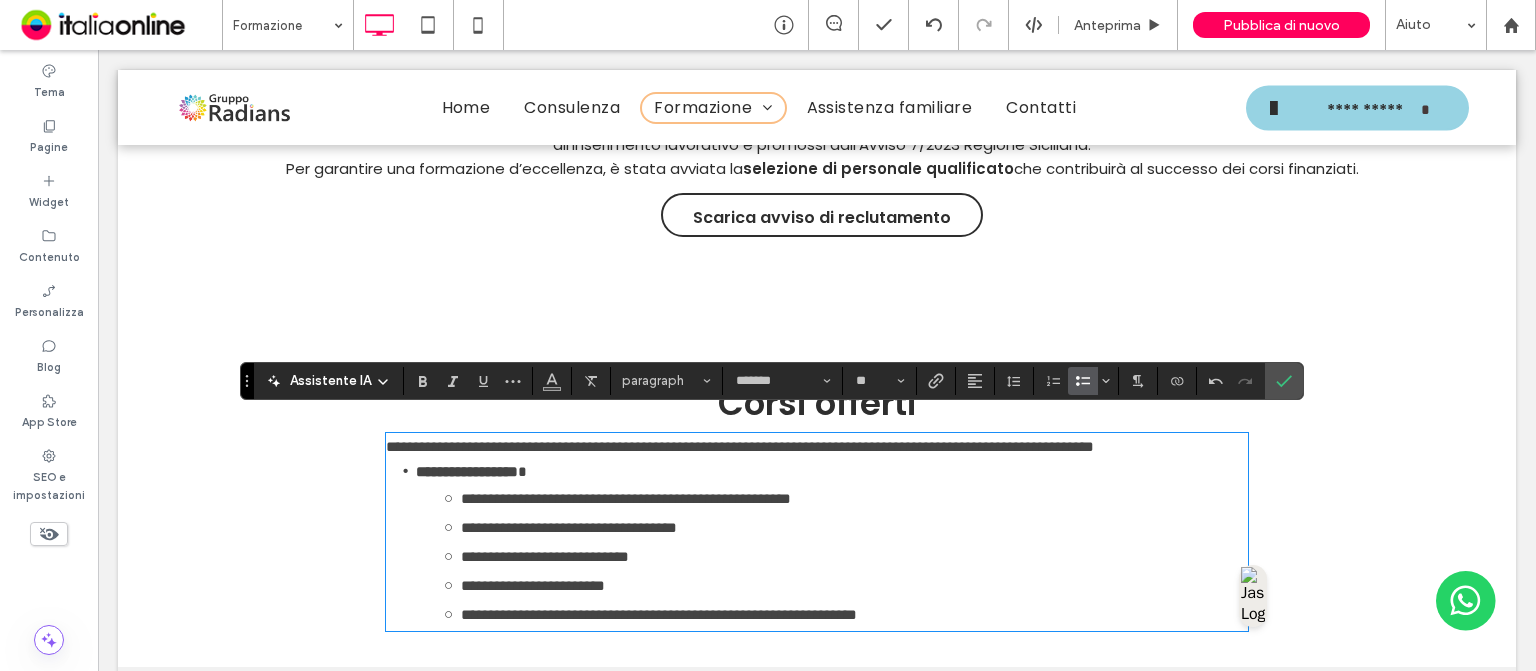 click on "**********" at bounding box center (569, 527) 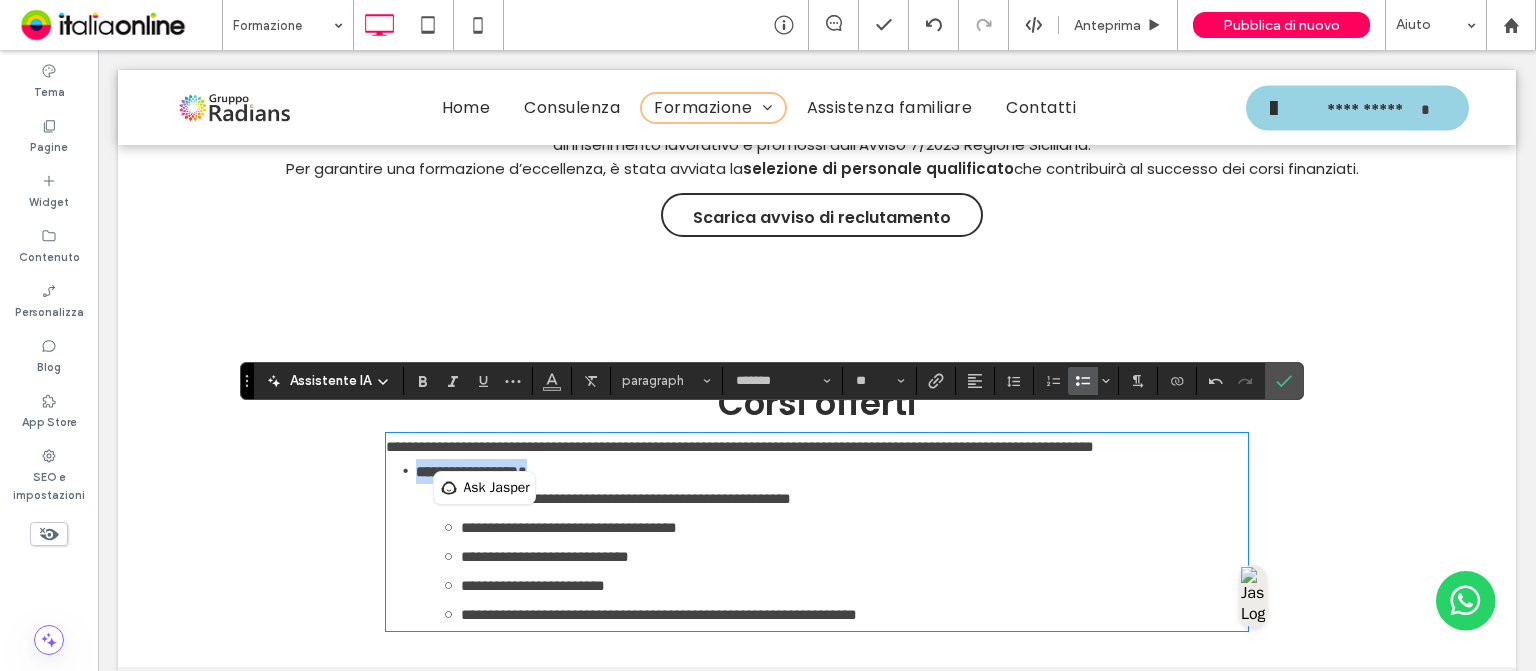 drag, startPoint x: 570, startPoint y: 450, endPoint x: 391, endPoint y: 453, distance: 179.02513 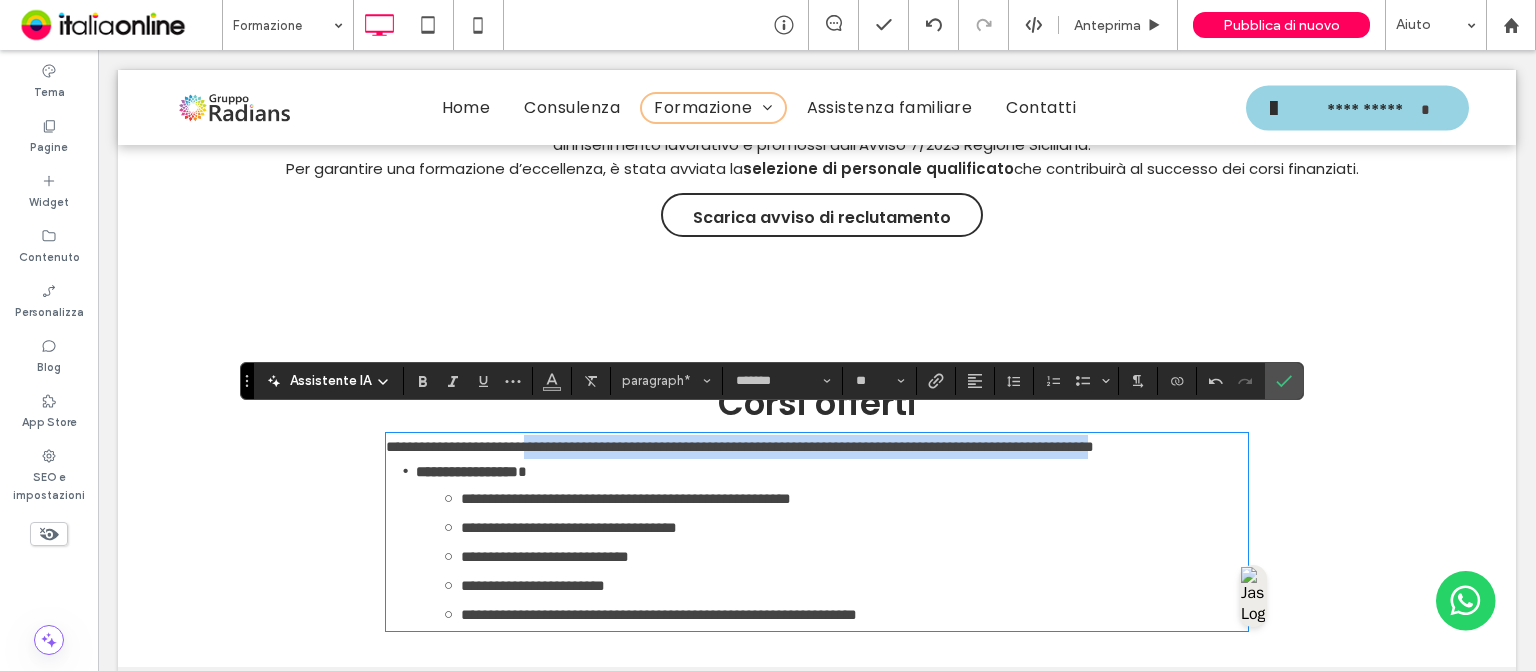 drag, startPoint x: 549, startPoint y: 427, endPoint x: 1224, endPoint y: 439, distance: 675.1066 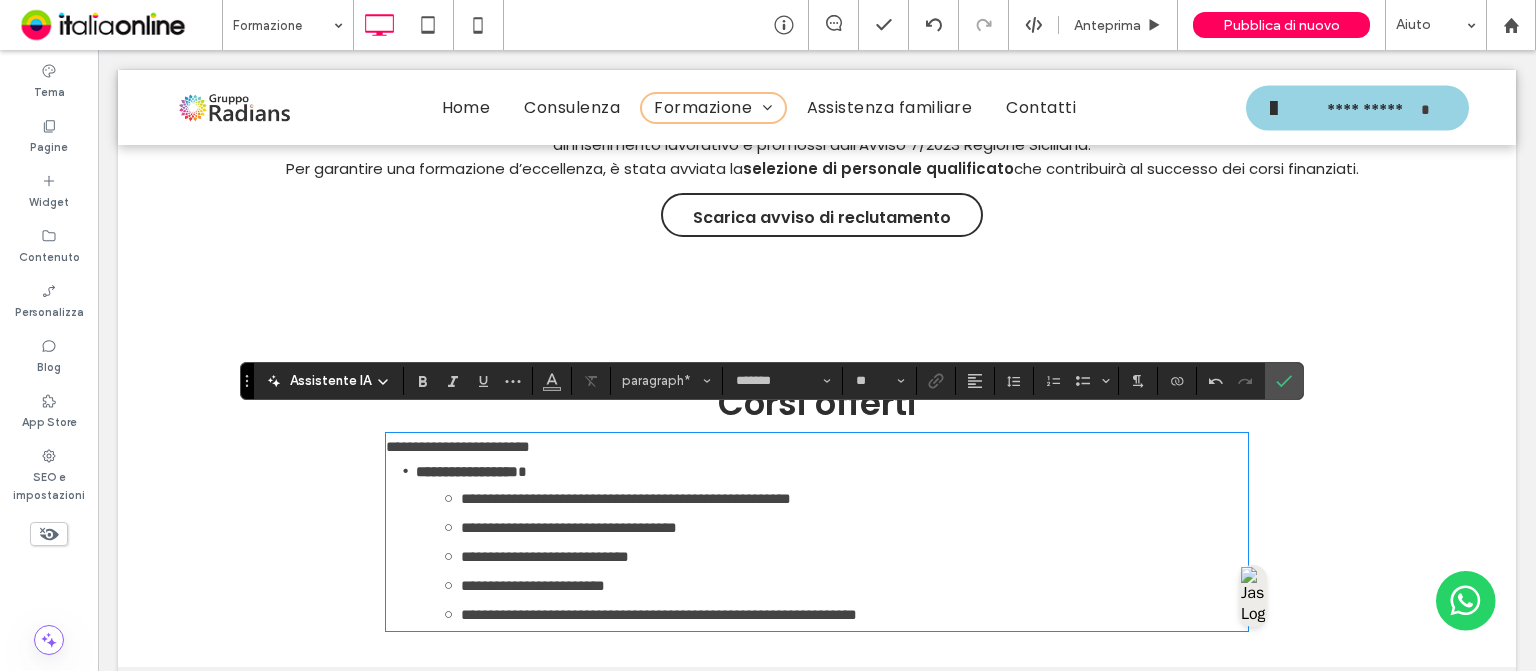type 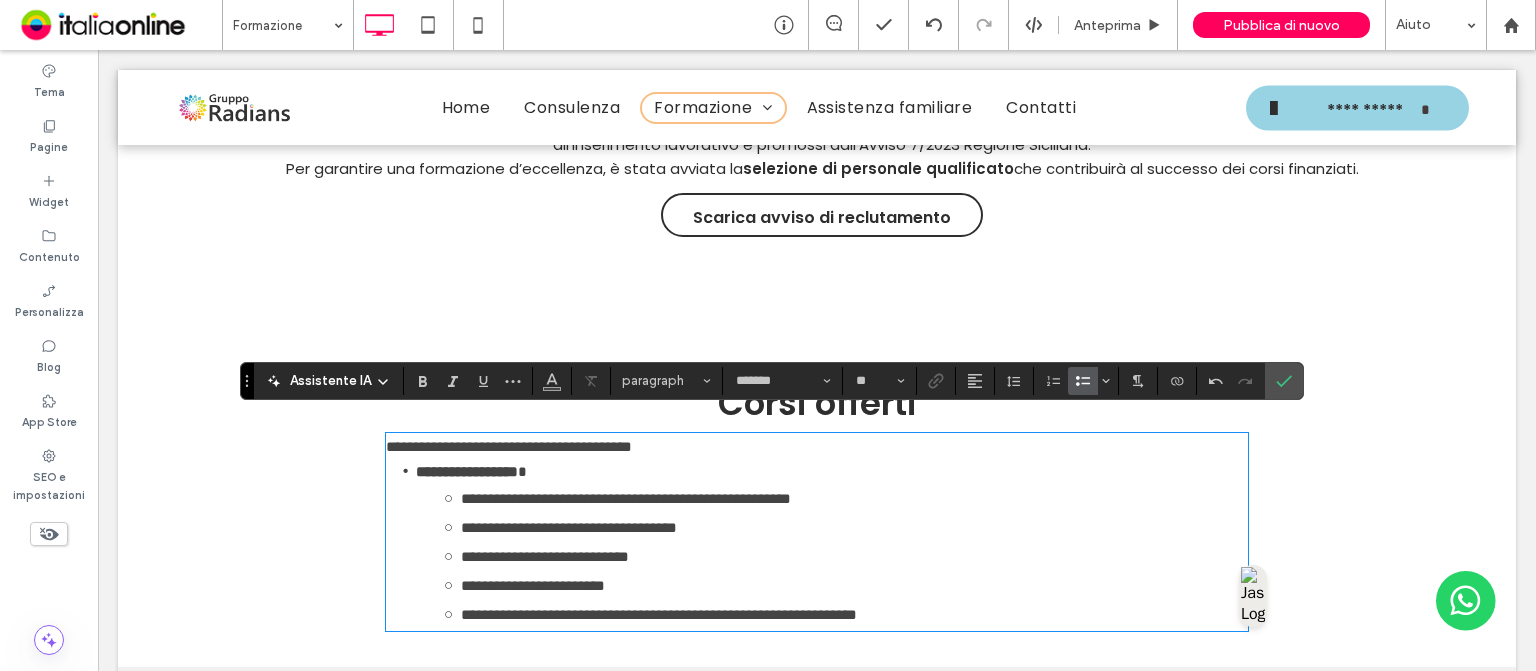 click on "**********" at bounding box center (832, 471) 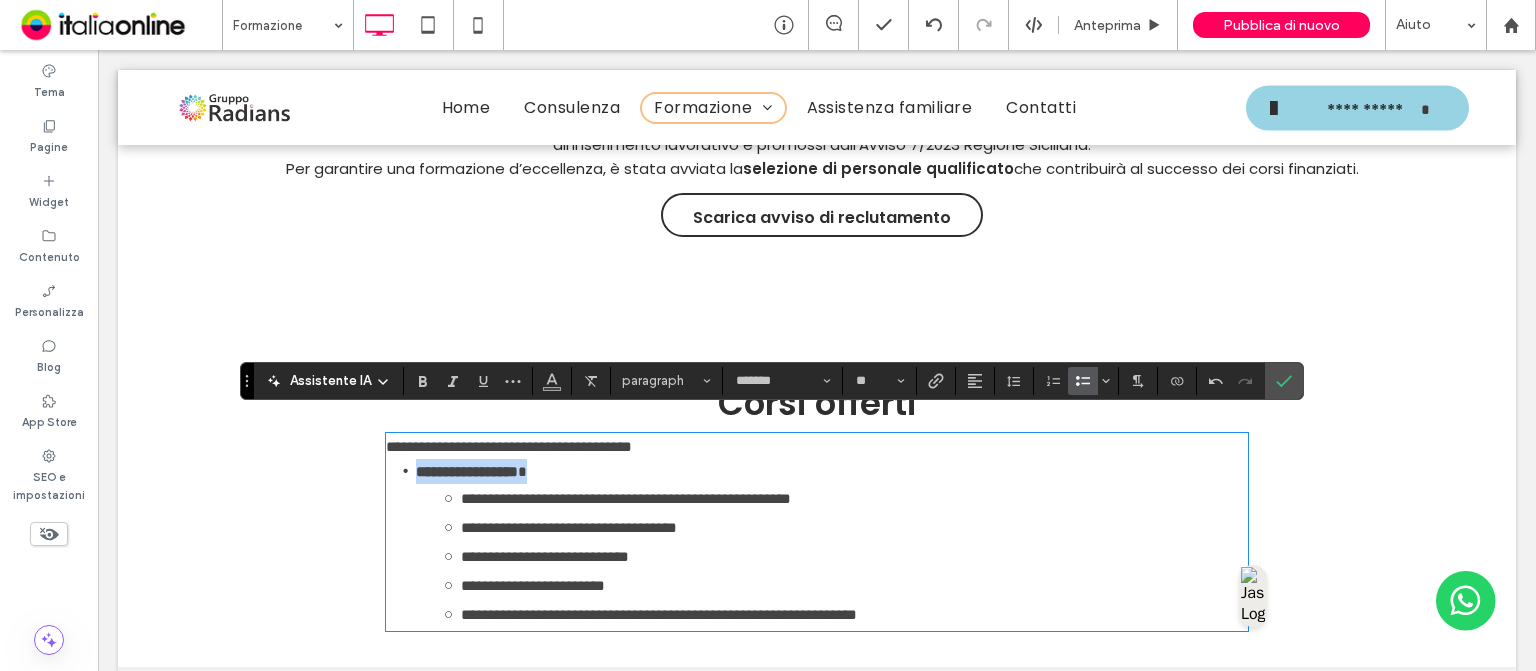 drag, startPoint x: 577, startPoint y: 455, endPoint x: 390, endPoint y: 446, distance: 187.21645 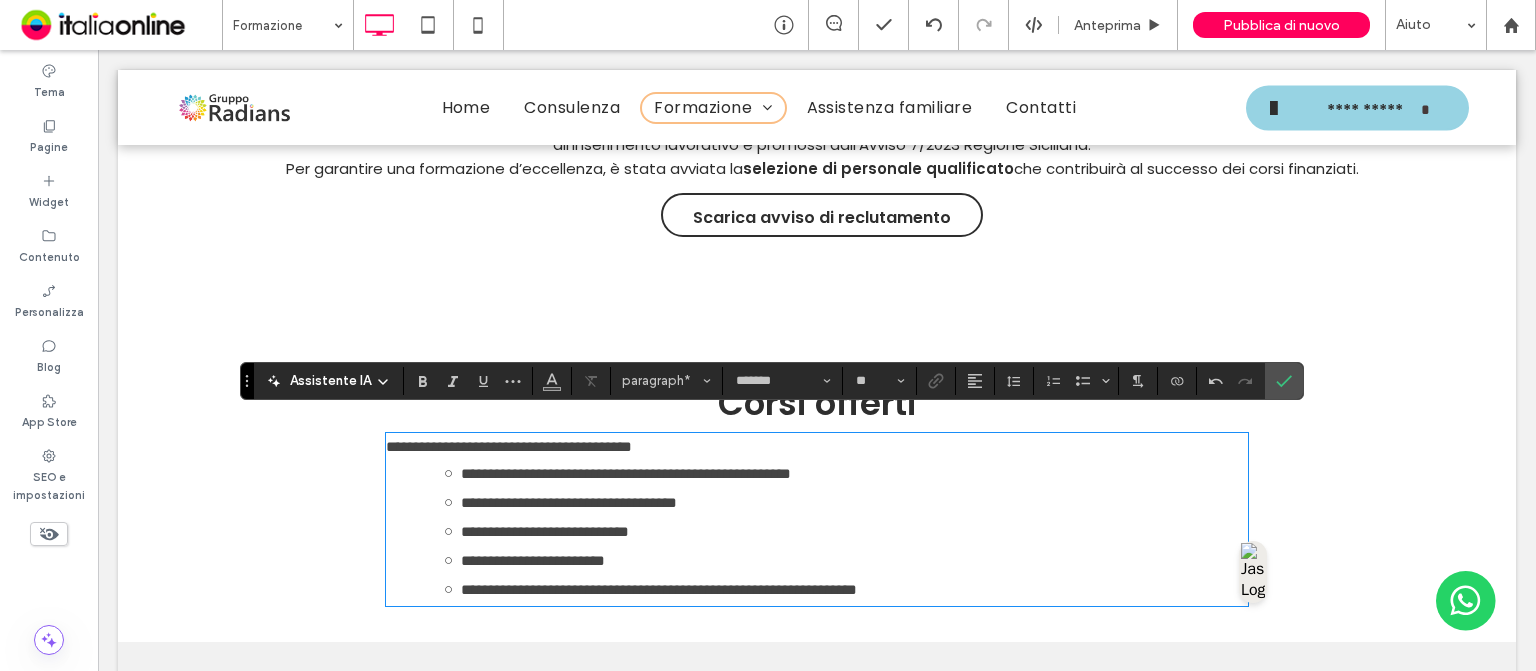click on "**********" at bounding box center (832, 473) 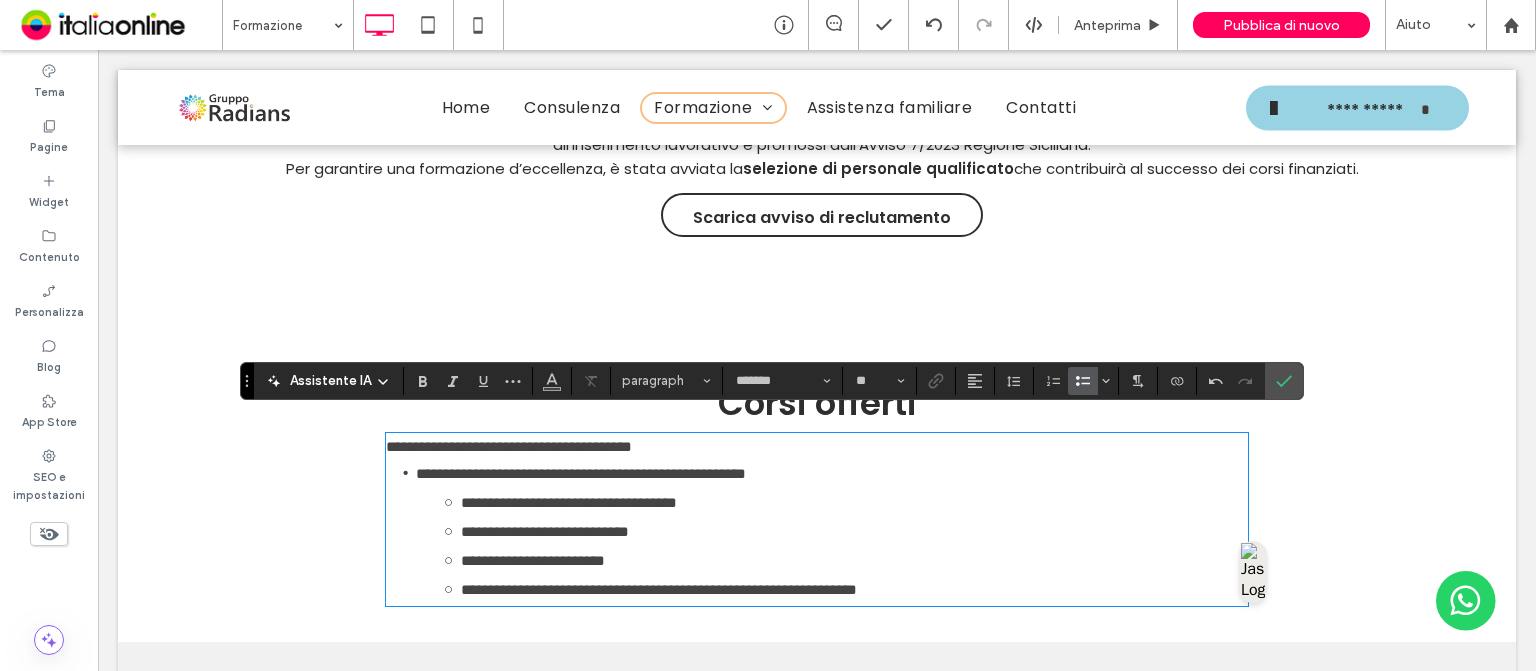 click on "**********" at bounding box center (832, 502) 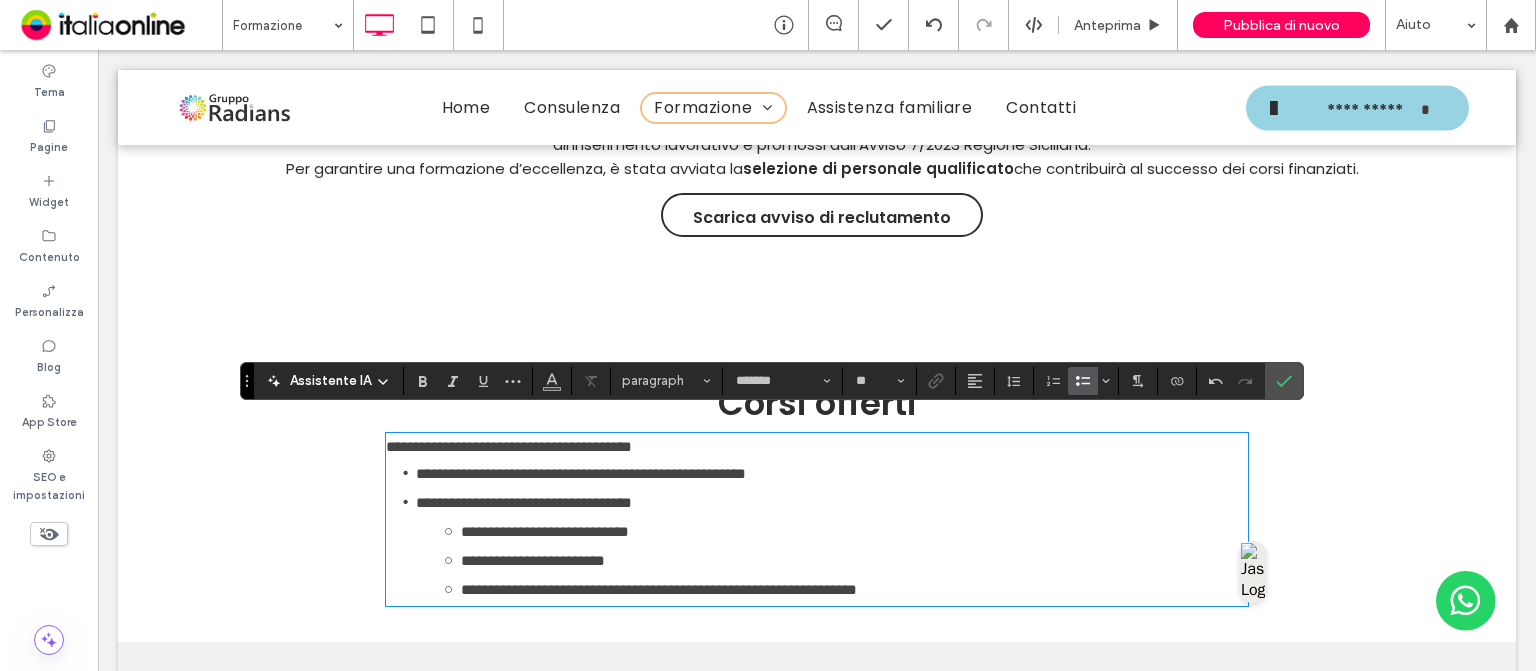 click on "**********" at bounding box center [545, 531] 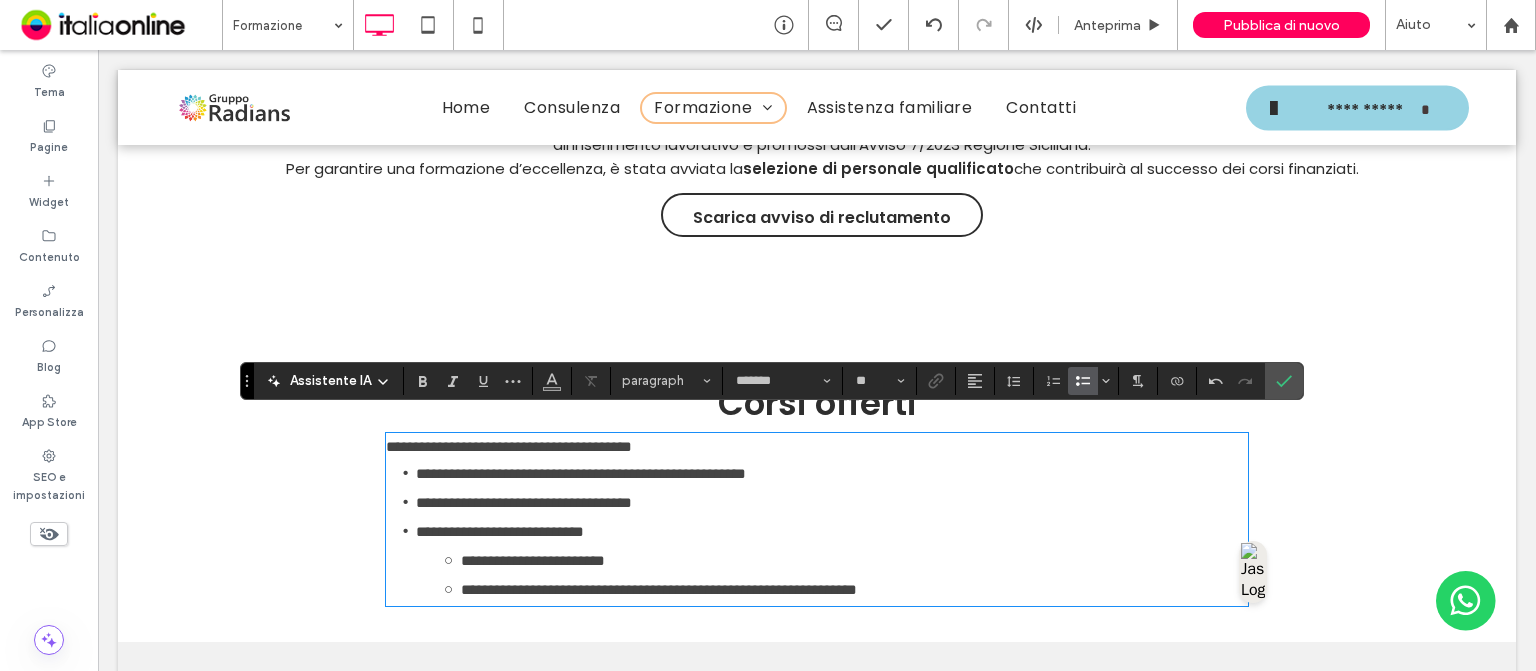 click on "**********" at bounding box center (533, 560) 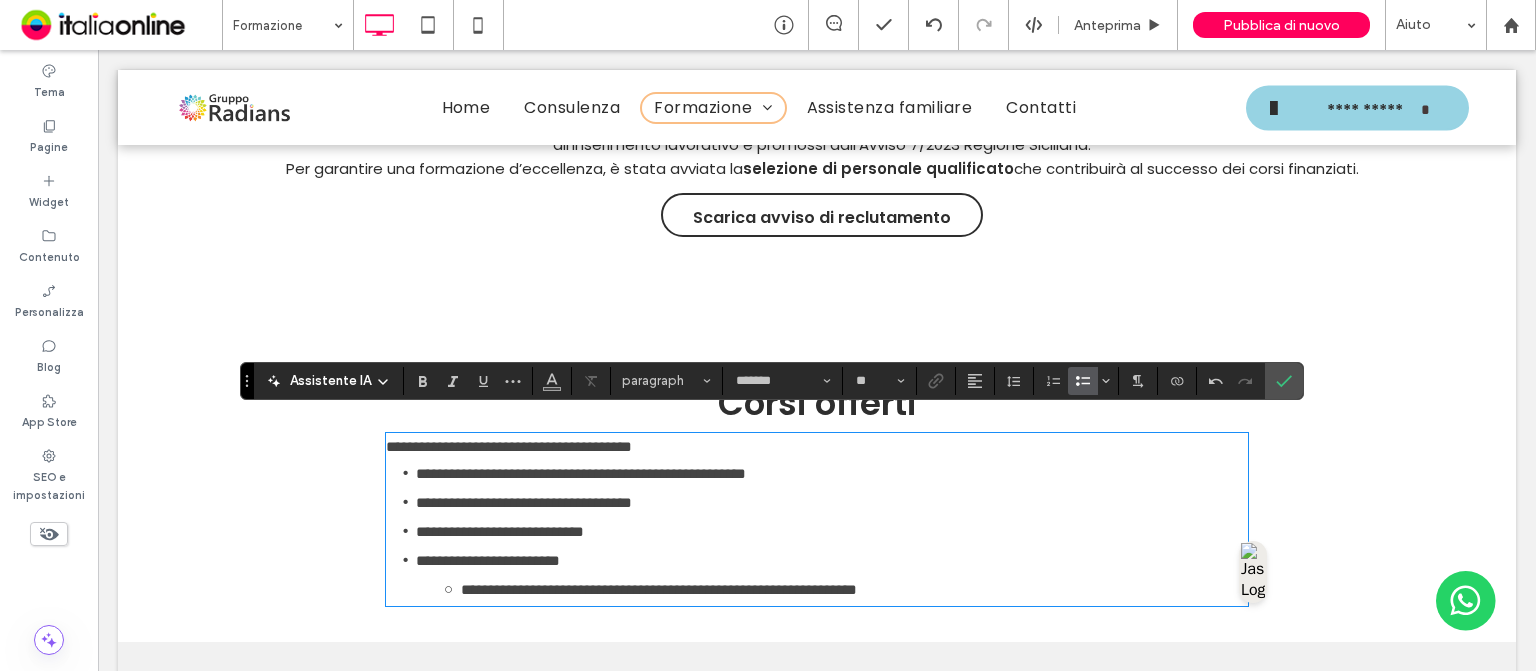 click on "**********" at bounding box center [659, 589] 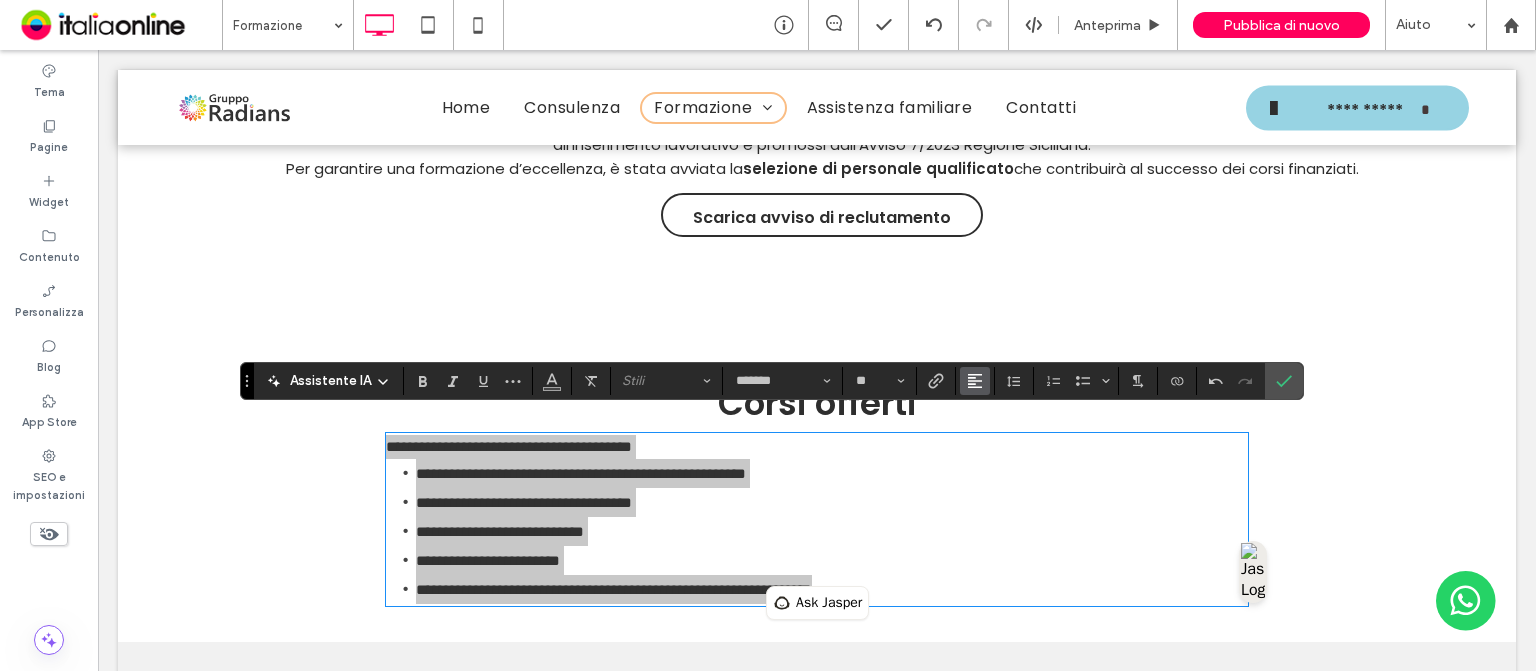 click 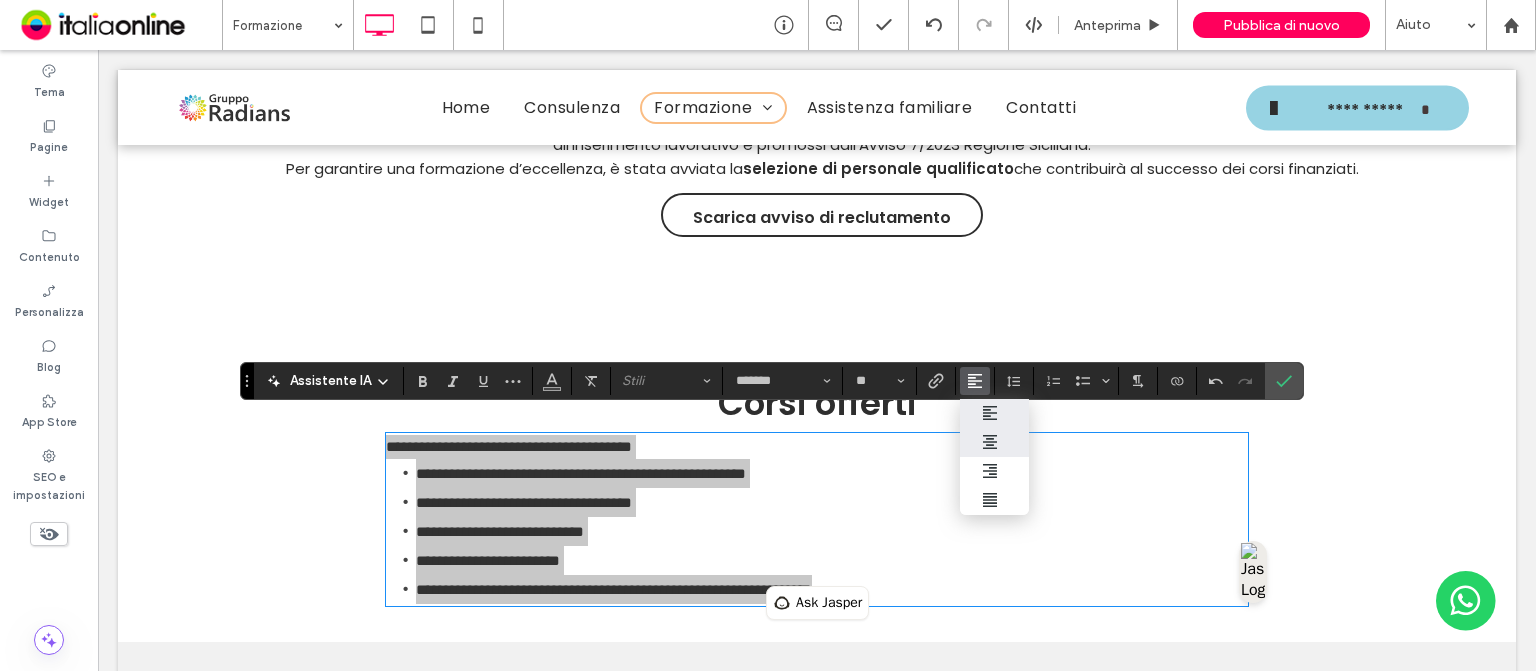 click 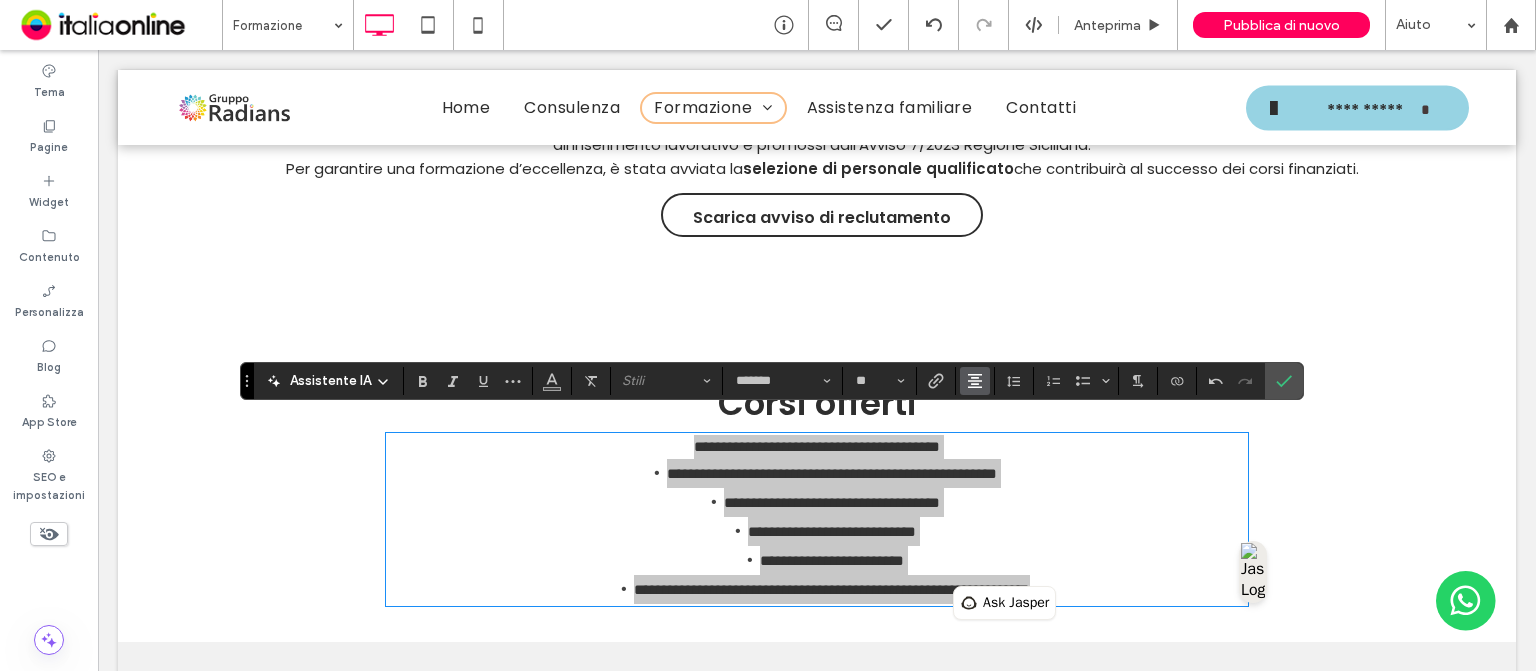 click at bounding box center [975, 381] 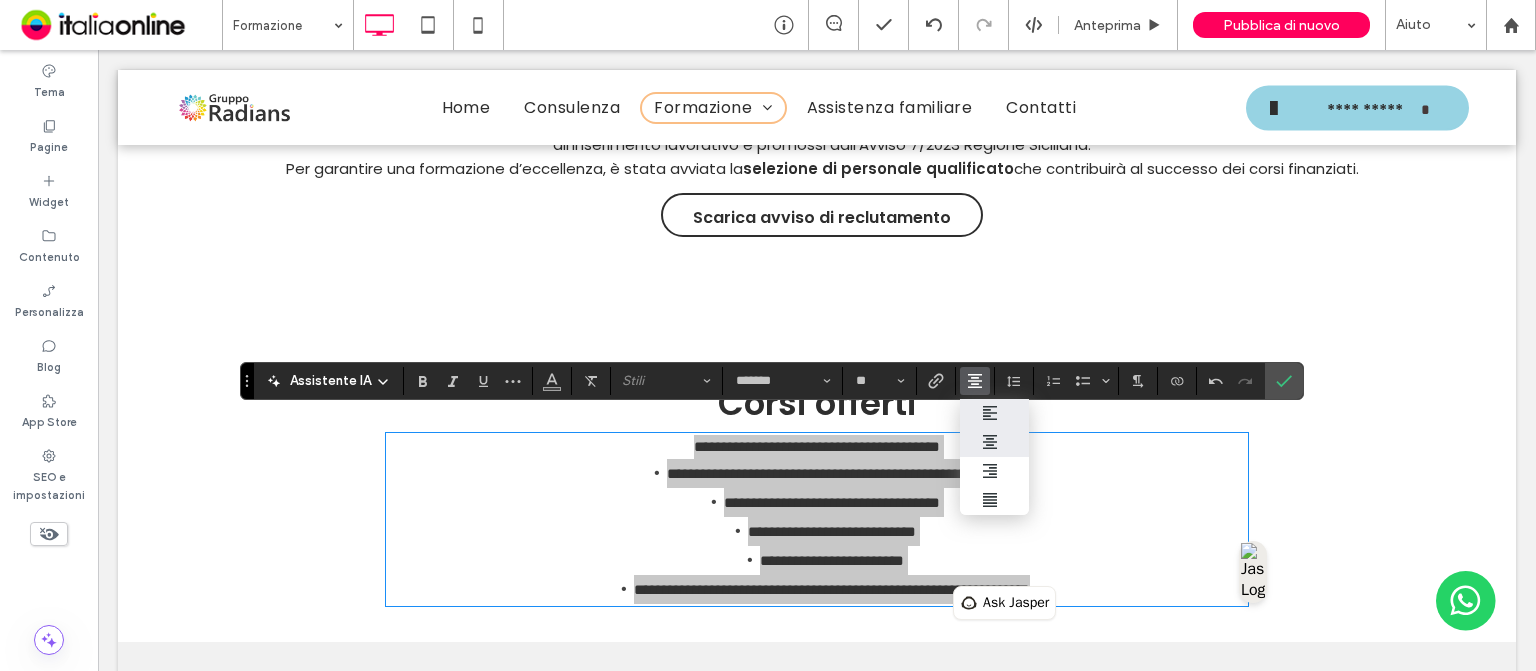 click at bounding box center (995, 413) 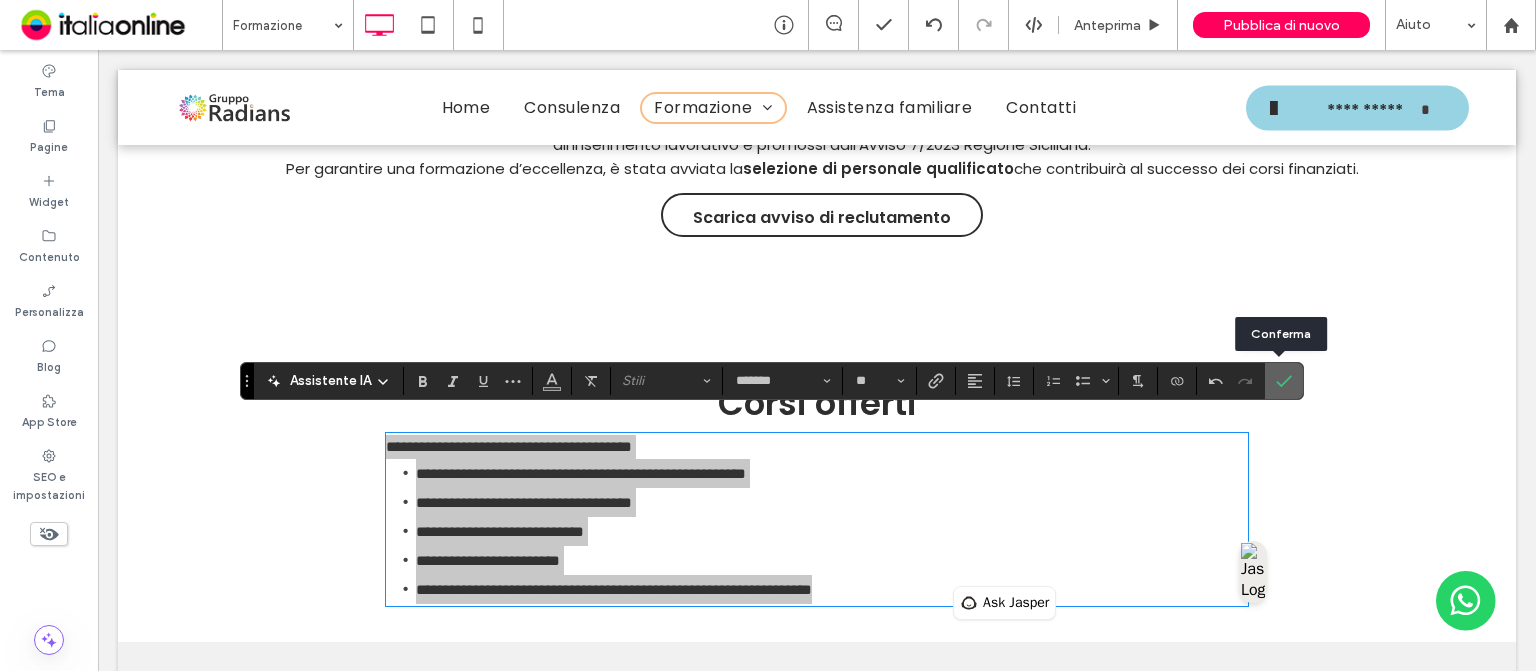 click 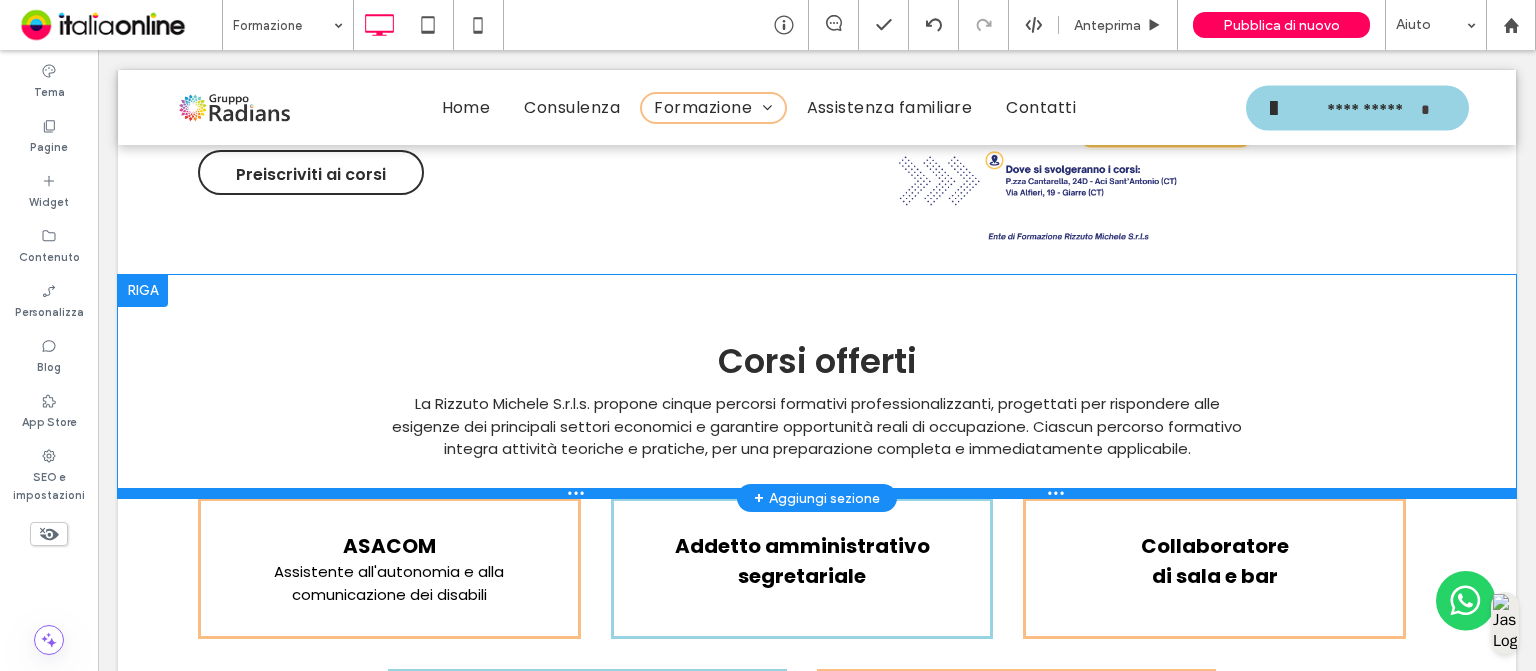 scroll, scrollTop: 2621, scrollLeft: 0, axis: vertical 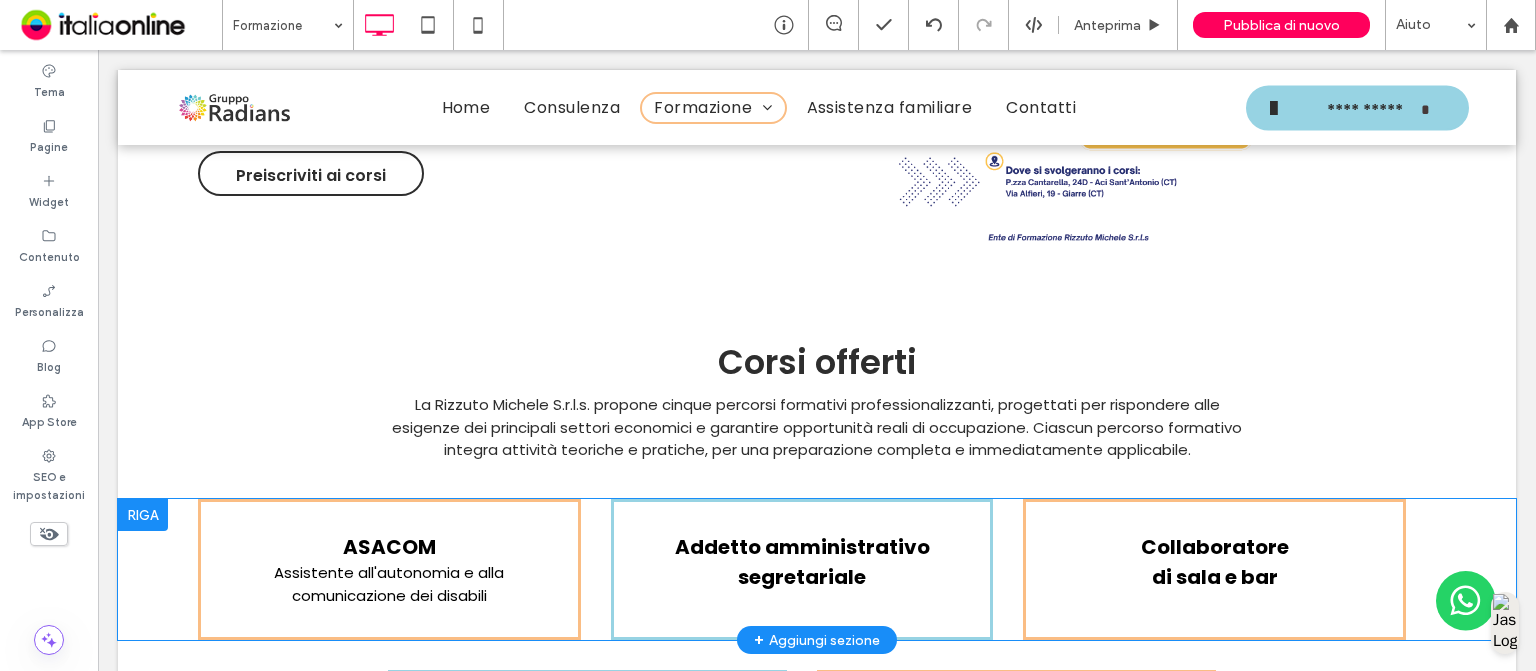 click at bounding box center (143, 515) 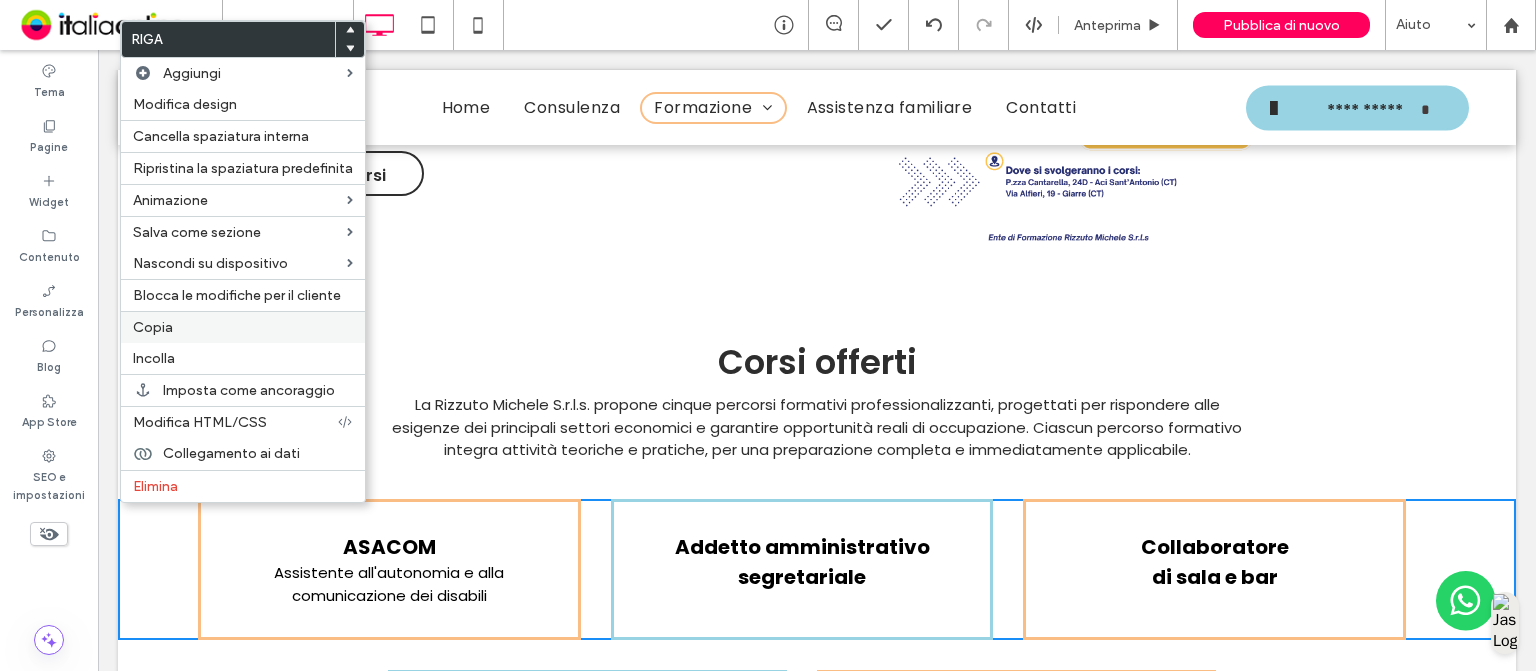 click on "Copia" at bounding box center (243, 327) 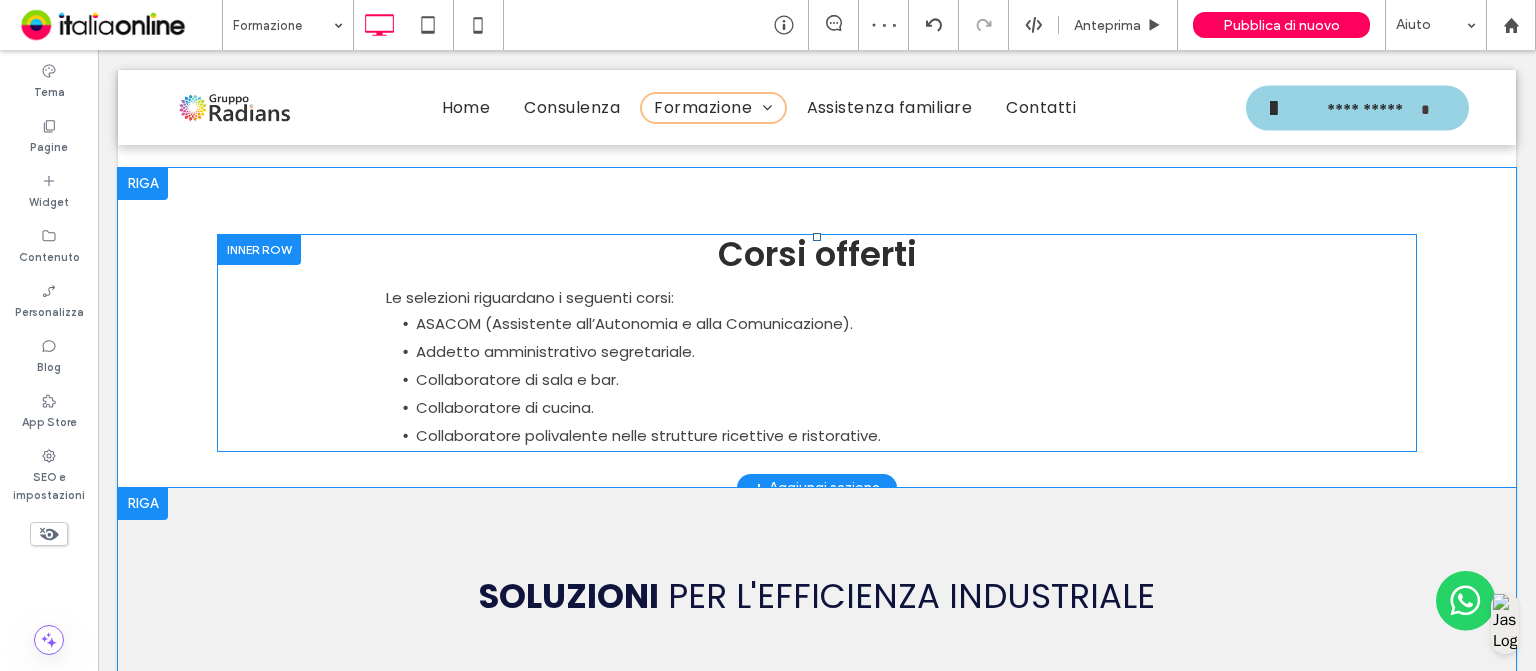 scroll, scrollTop: 5186, scrollLeft: 0, axis: vertical 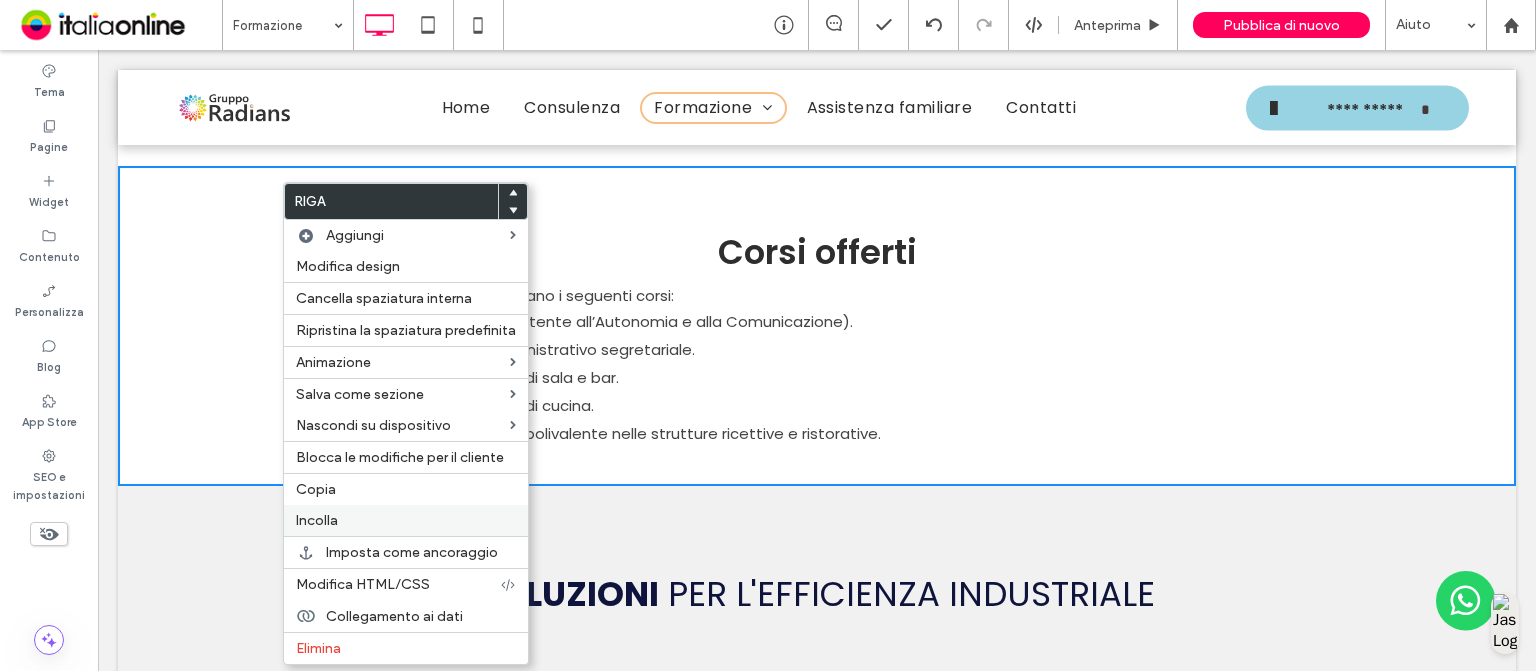 click on "Incolla" at bounding box center [406, 520] 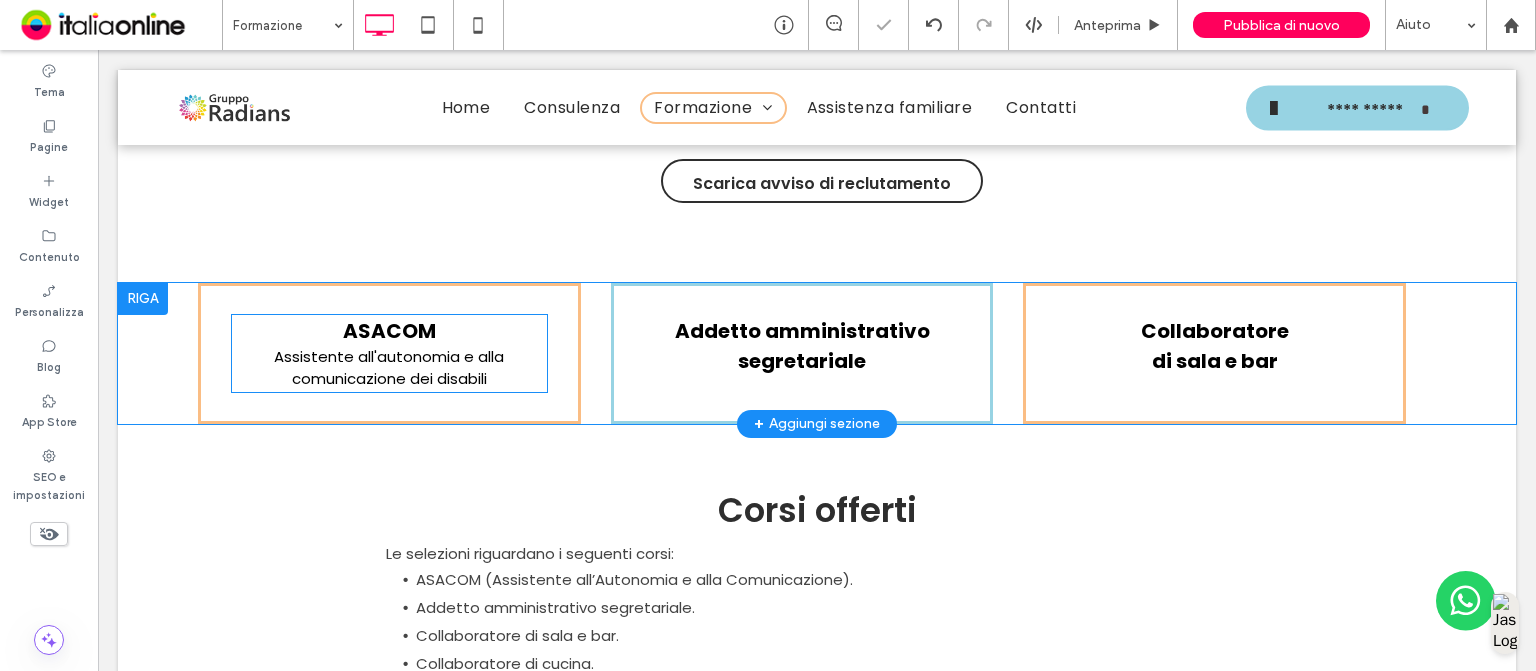 scroll, scrollTop: 5067, scrollLeft: 0, axis: vertical 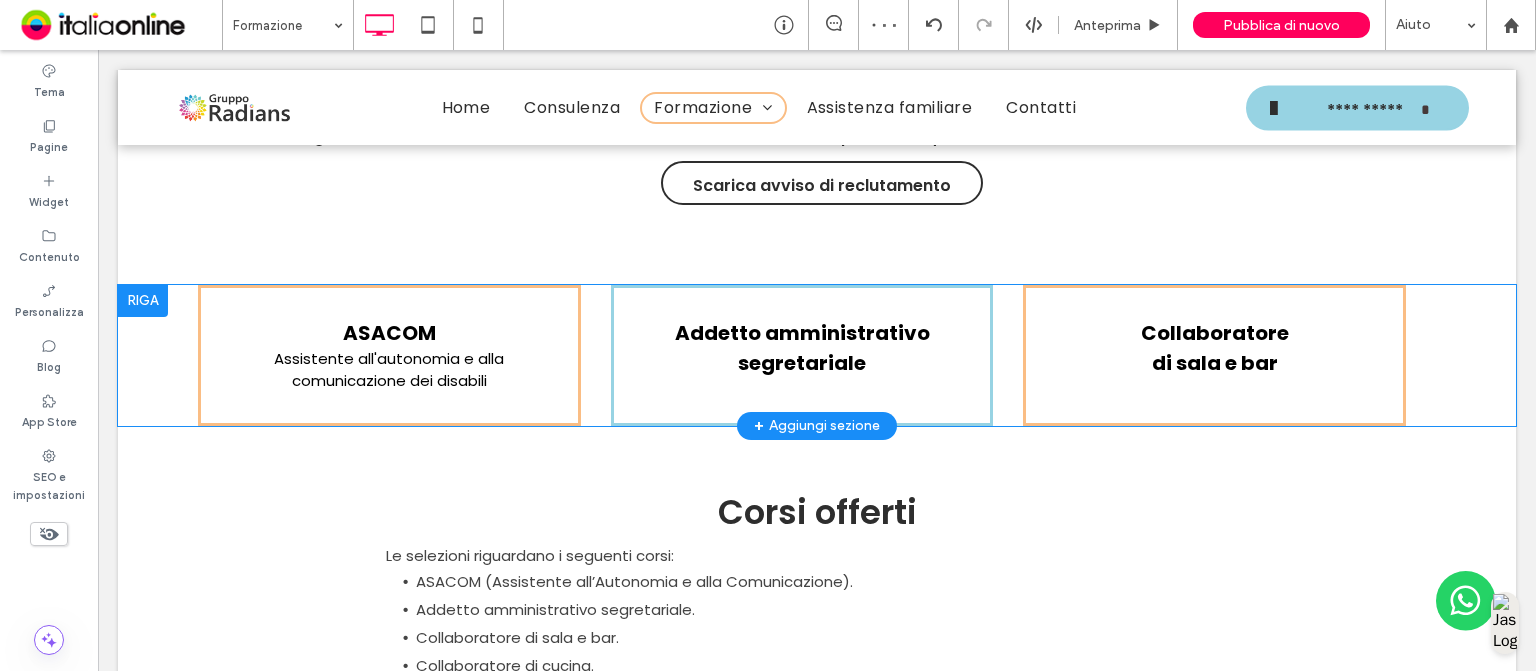 click at bounding box center [143, 301] 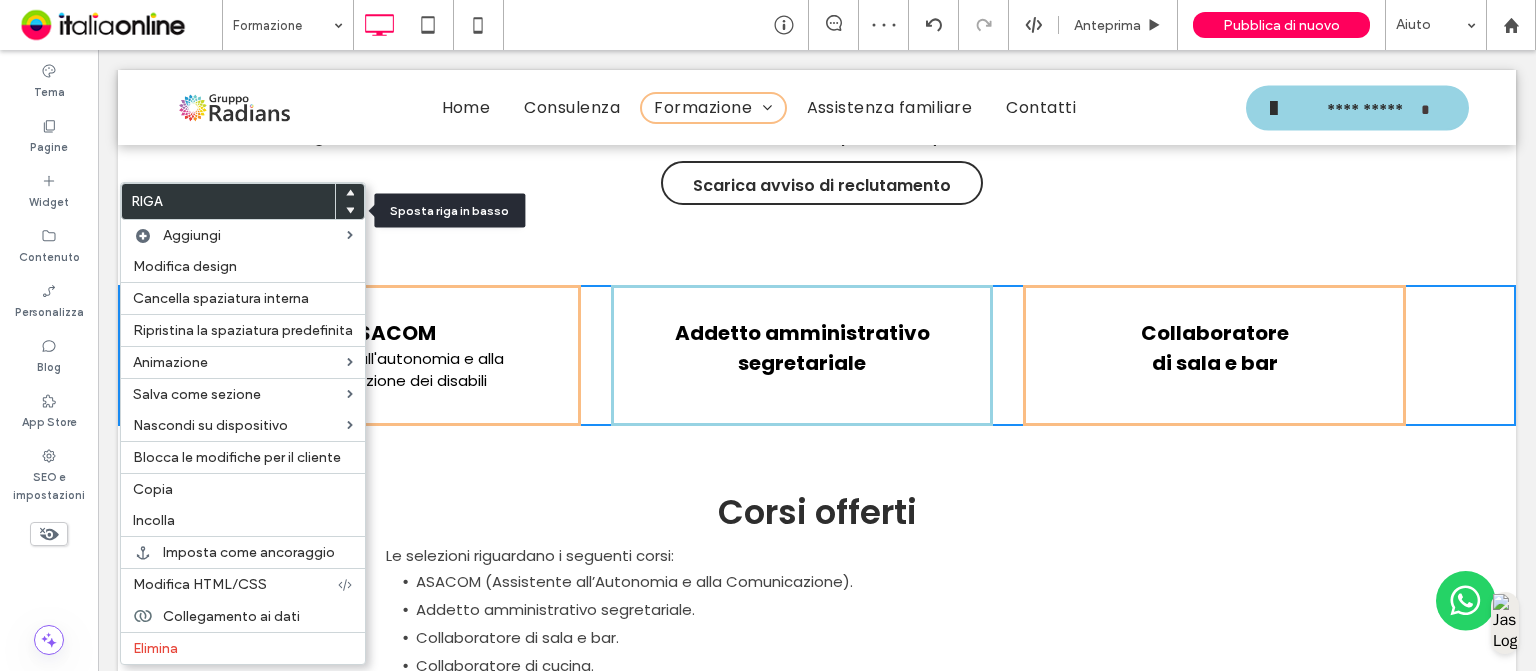 click 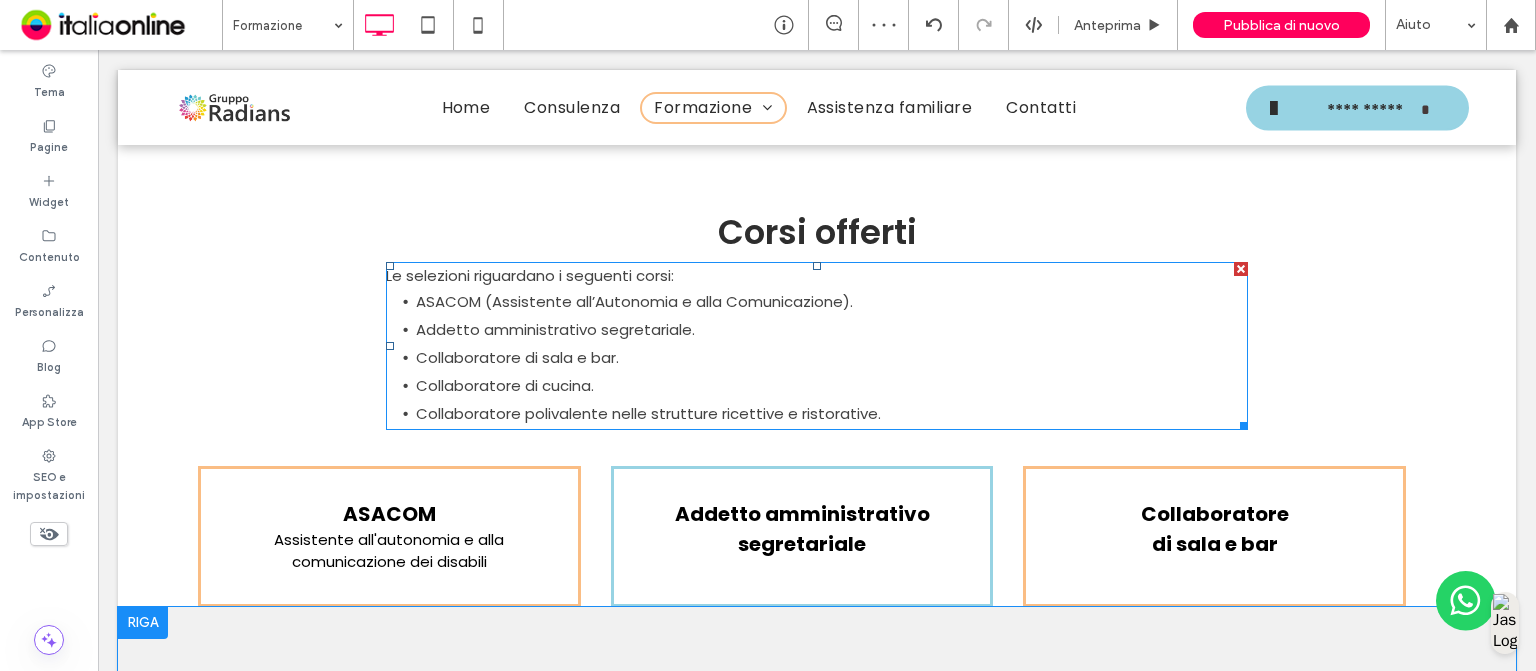 scroll, scrollTop: 5172, scrollLeft: 0, axis: vertical 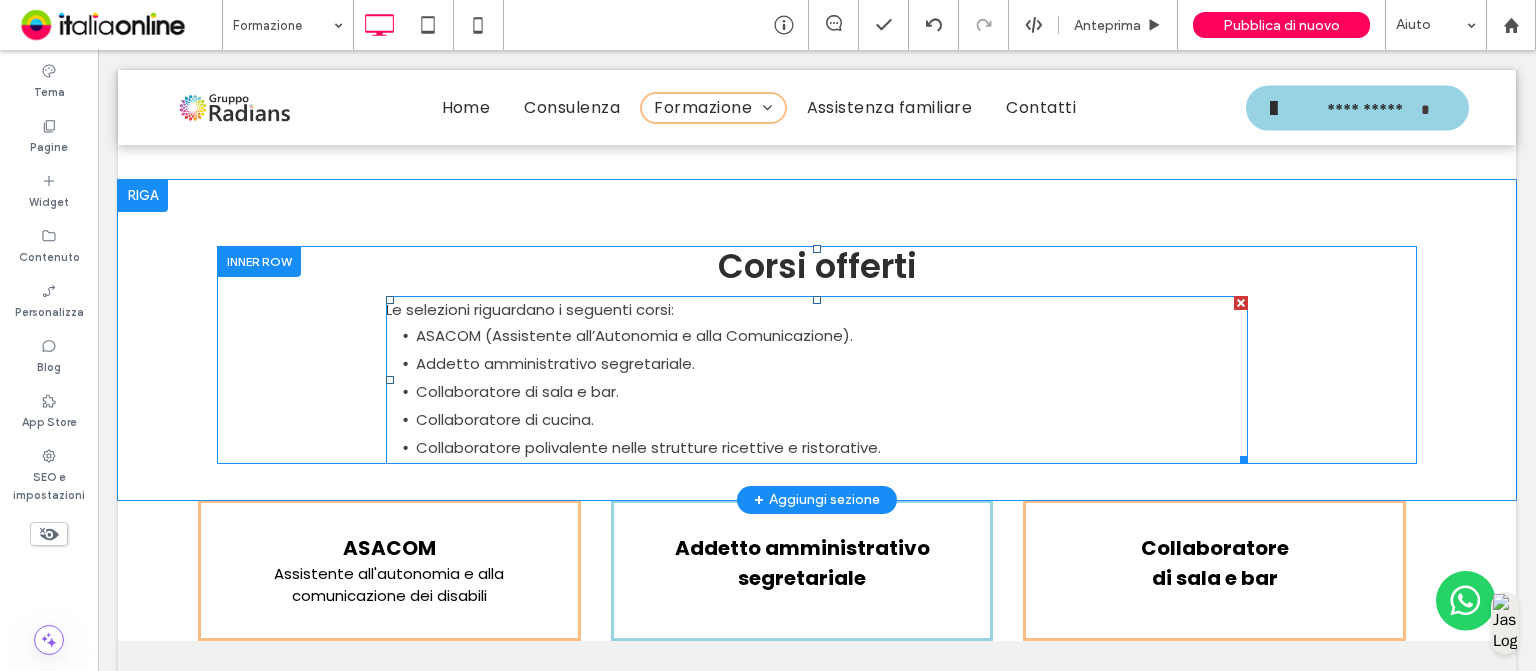 click on "Addetto amministrativo segretariale." at bounding box center [555, 363] 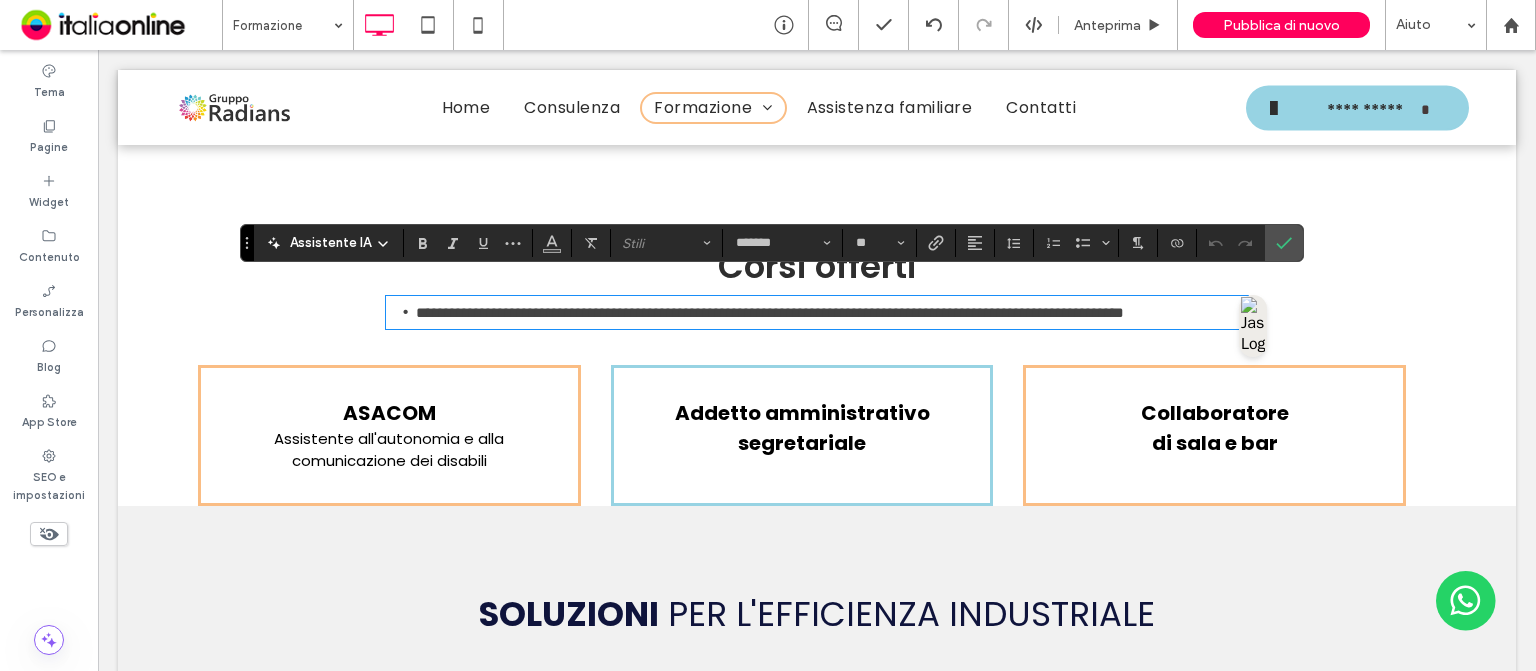 scroll, scrollTop: 0, scrollLeft: 0, axis: both 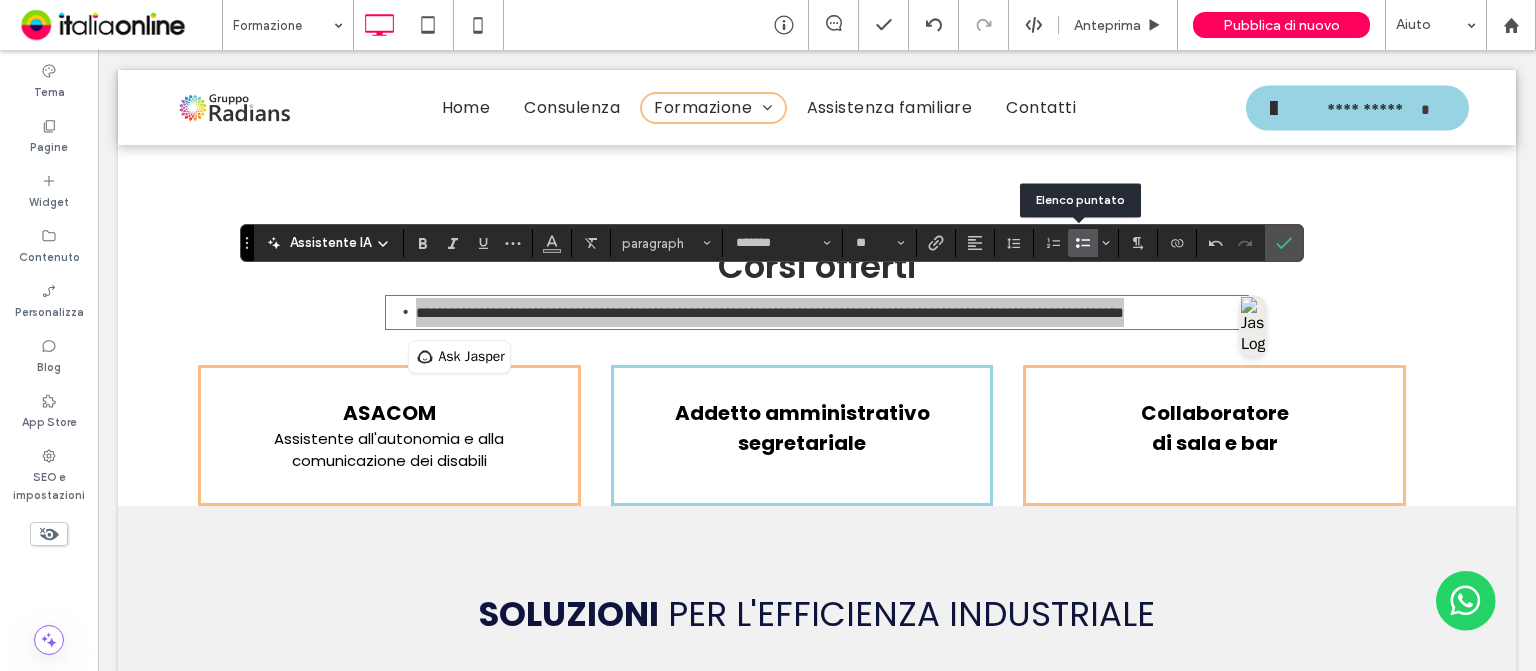 click 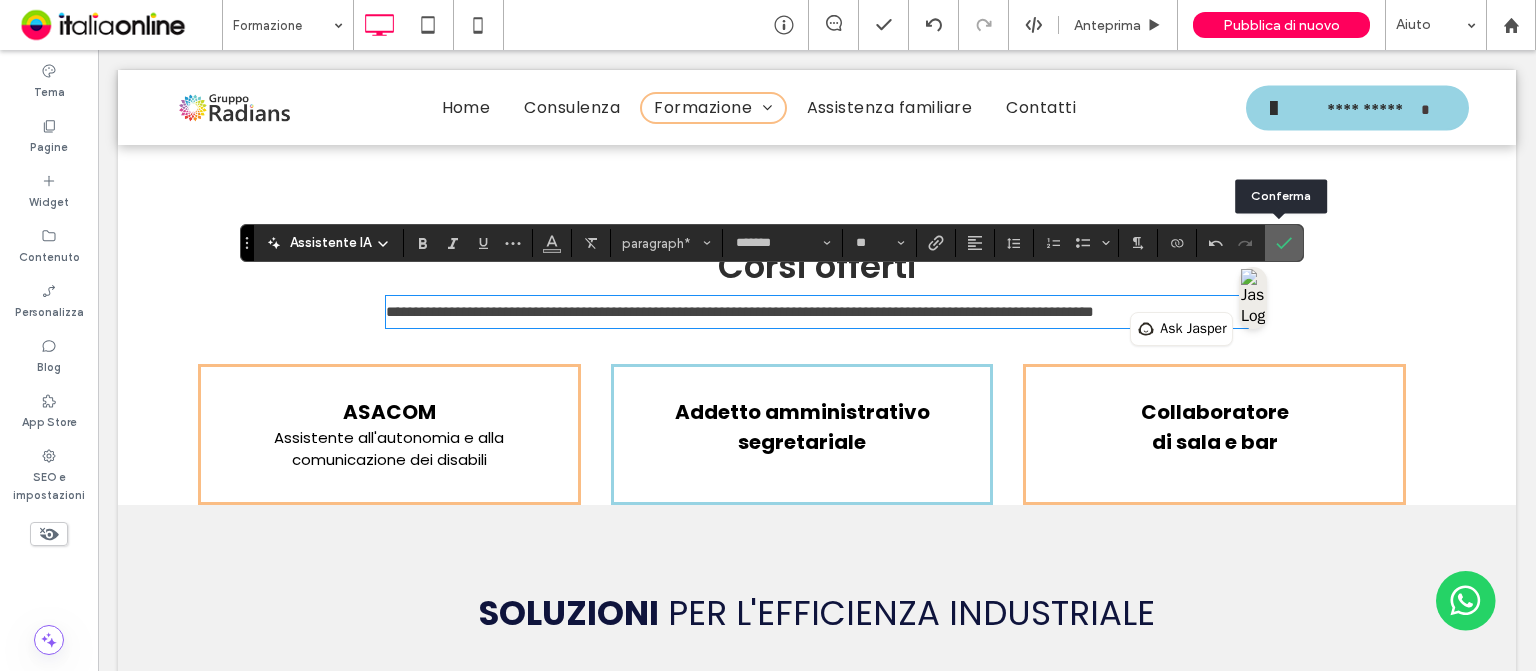 click 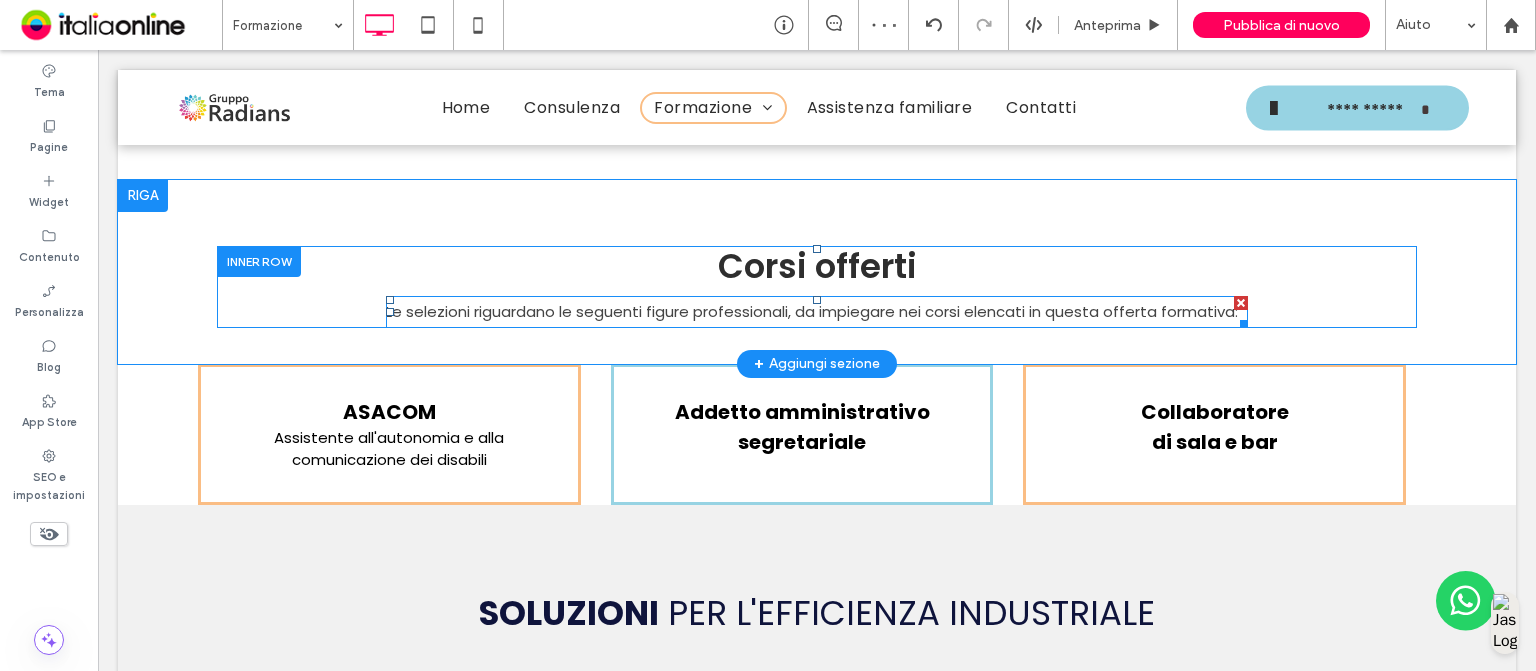 click on "Le selezioni riguardano le seguenti figure professionali, da impiegare nei corsi elencati in questa offerta formativa:" at bounding box center [817, 312] 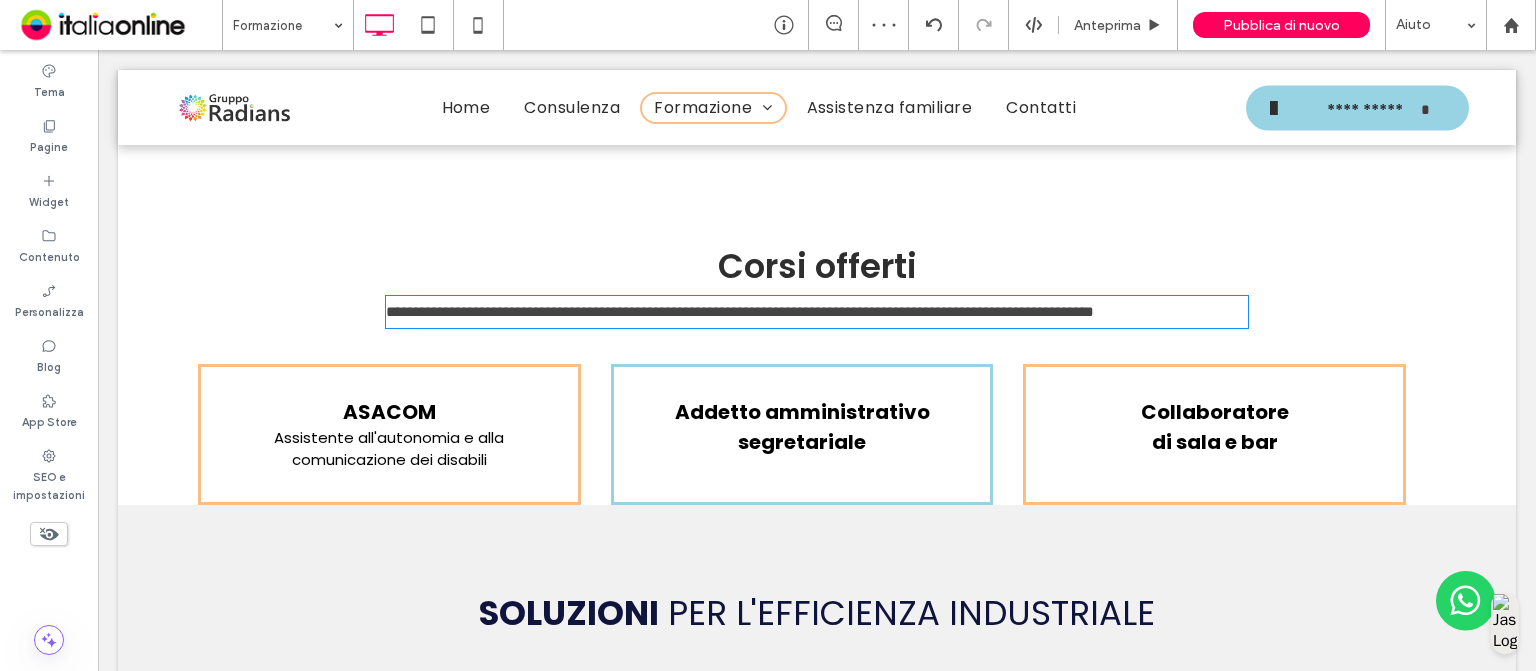 type on "*******" 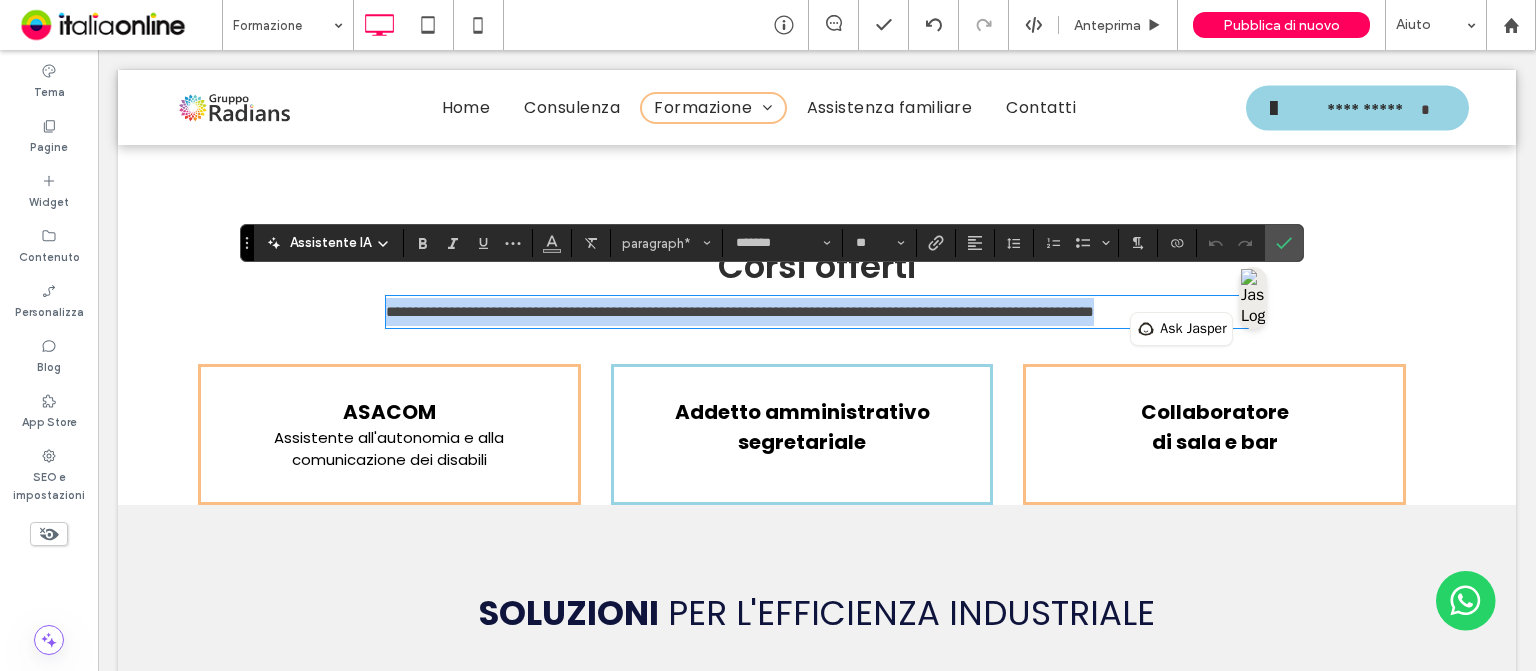 click on "**********" at bounding box center [740, 311] 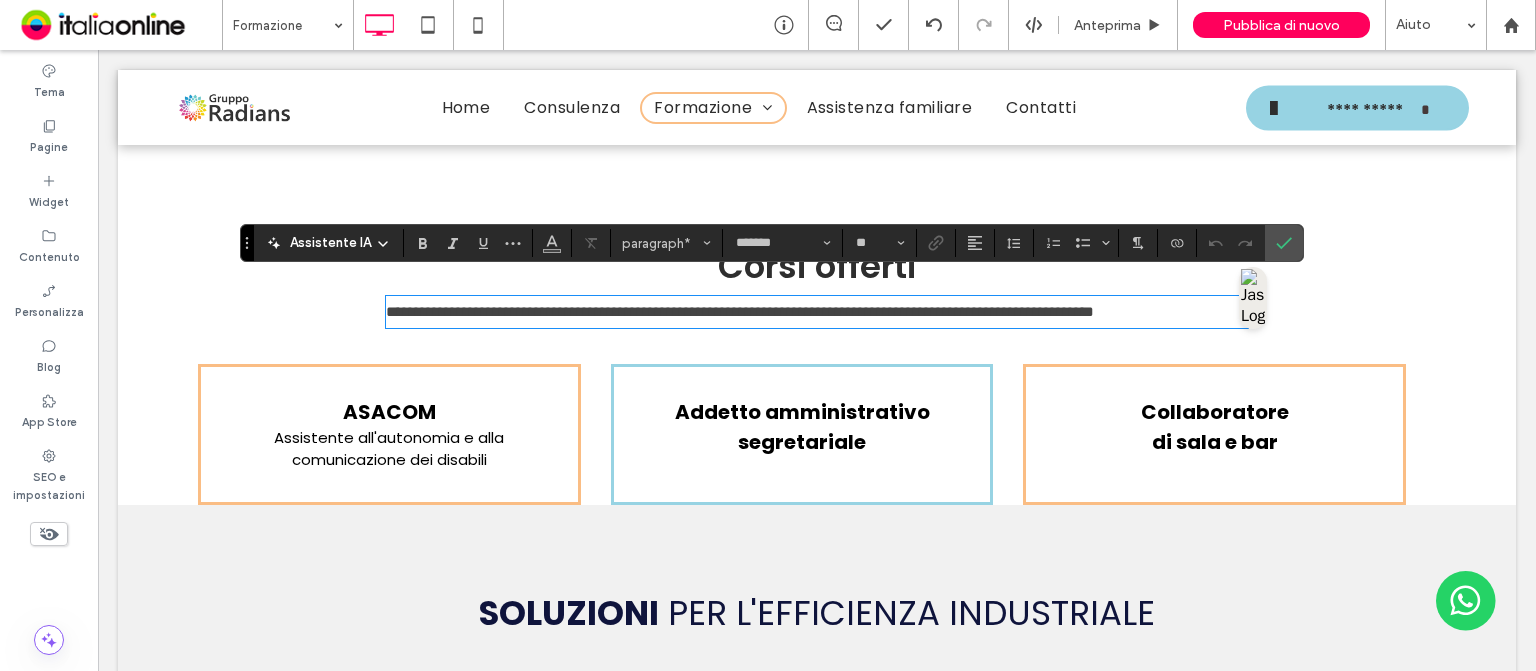 type 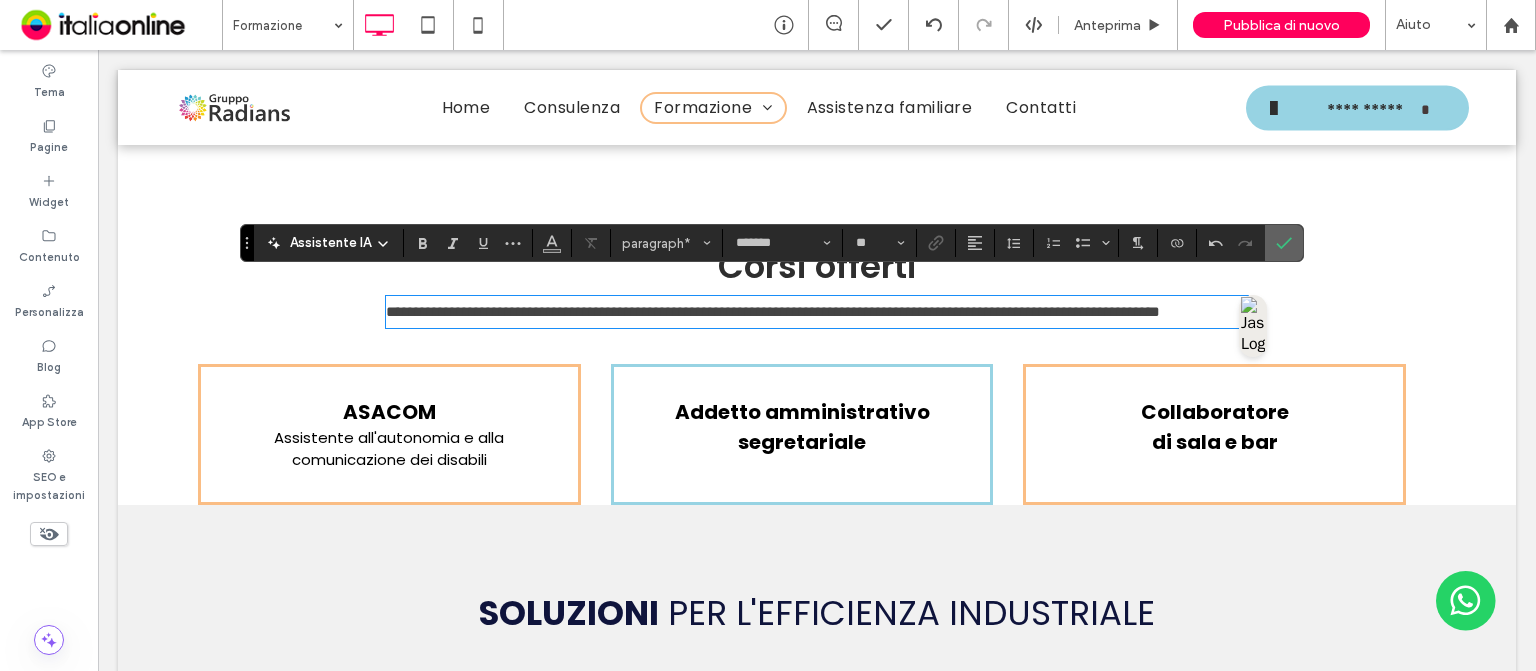 click 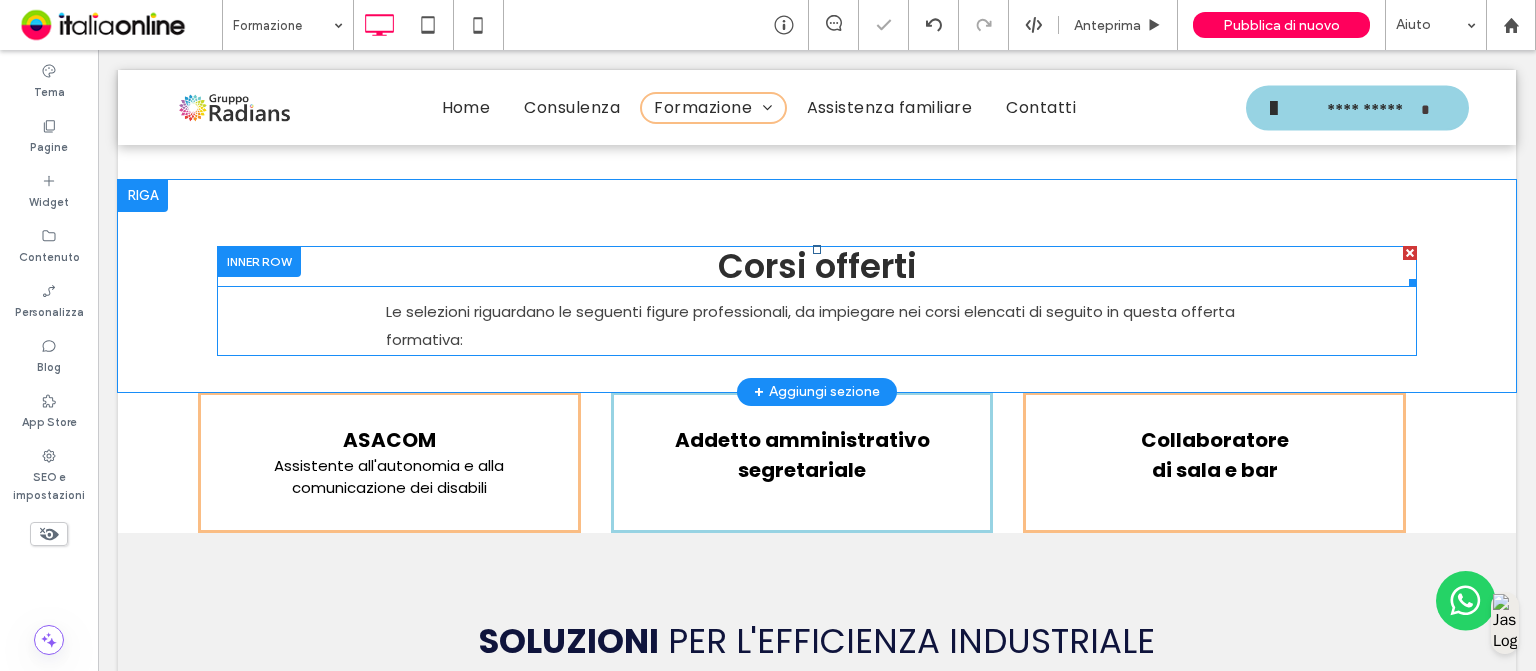 click on "Corsi offerti" at bounding box center [817, 266] 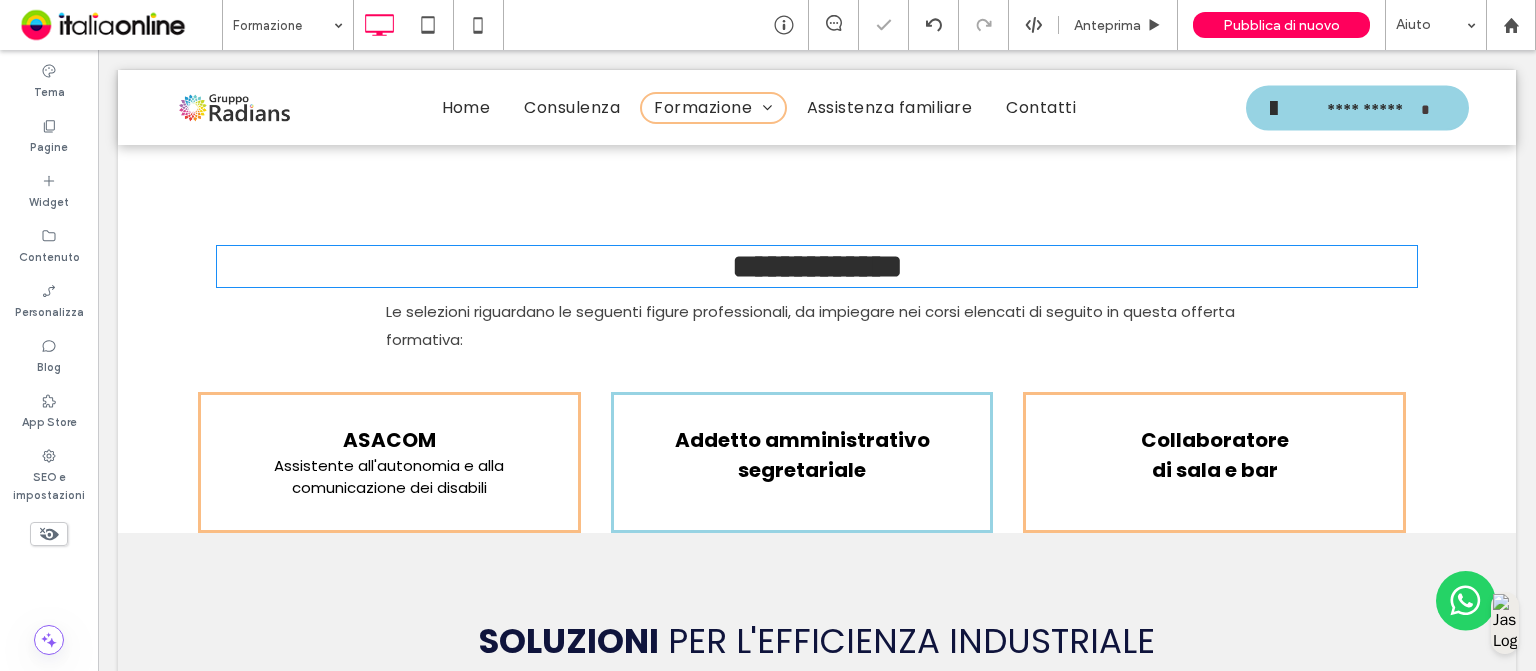 type on "*******" 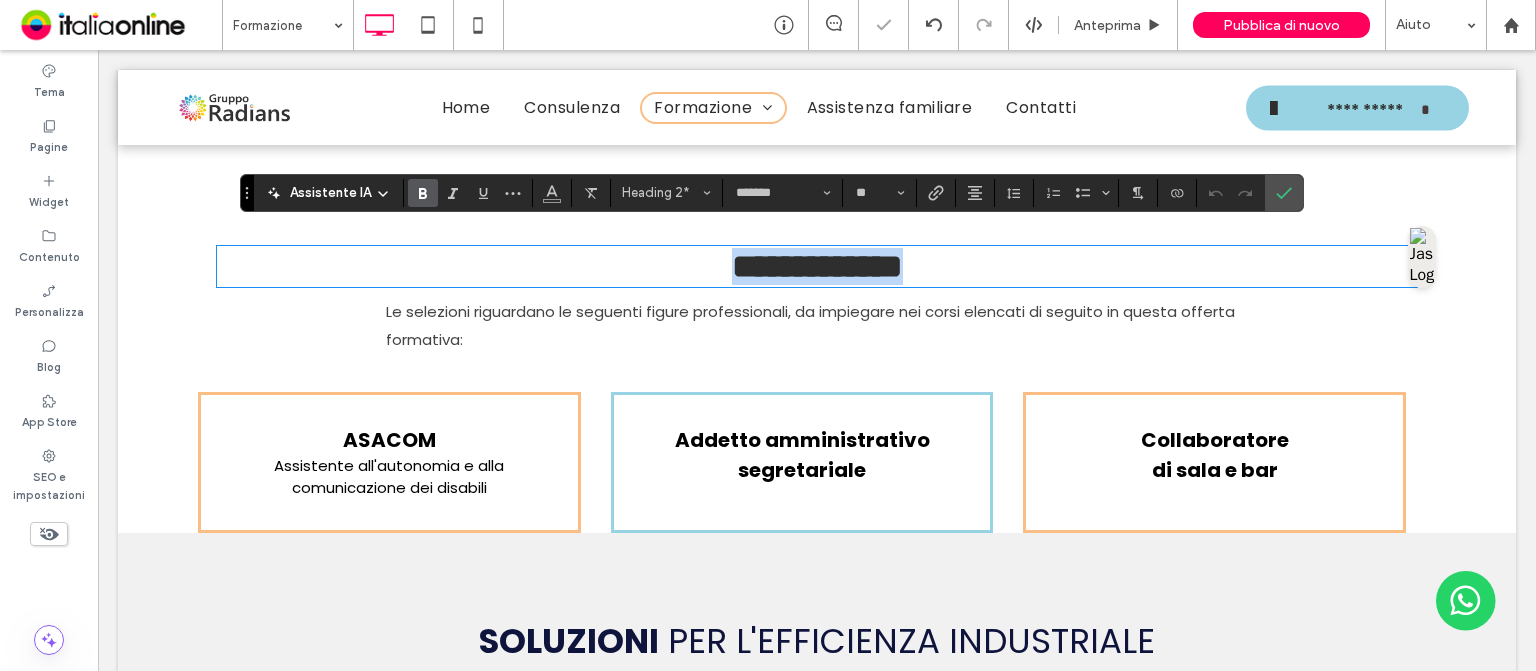 click on "**********" at bounding box center [817, 266] 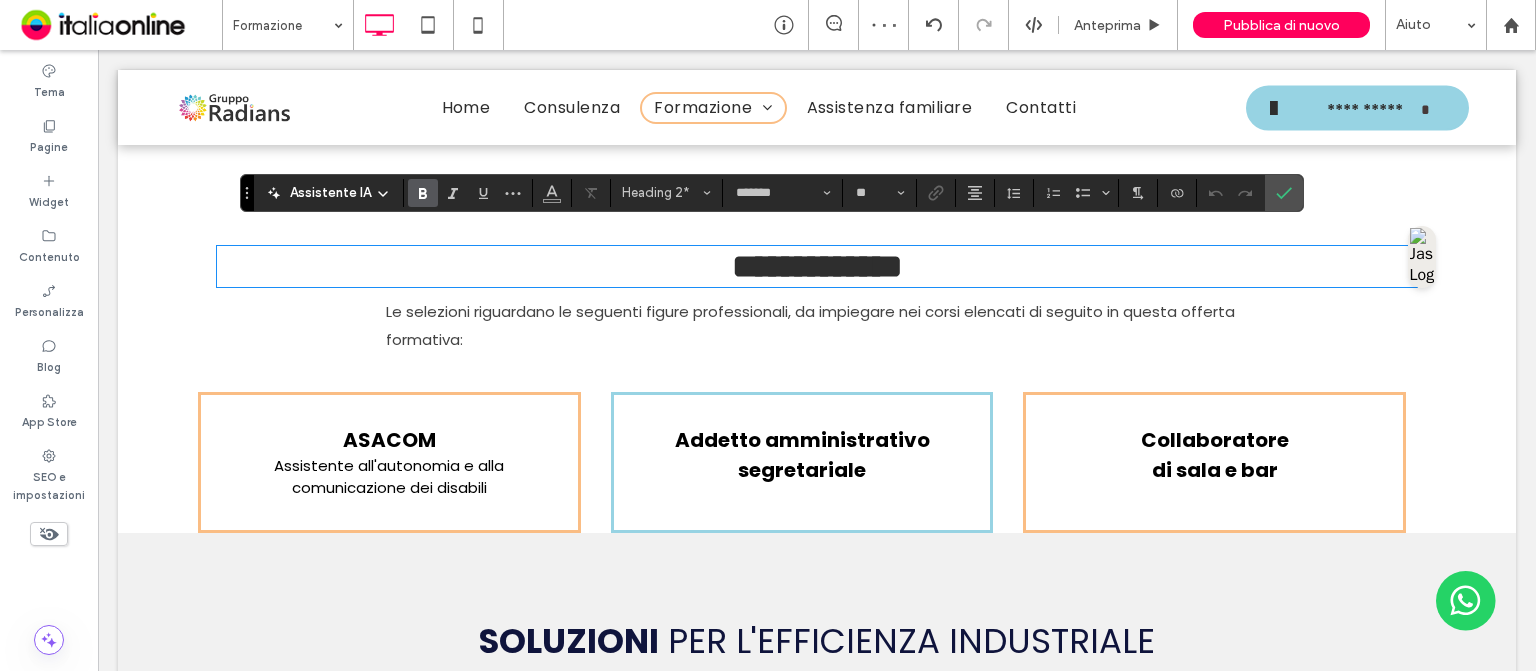 type 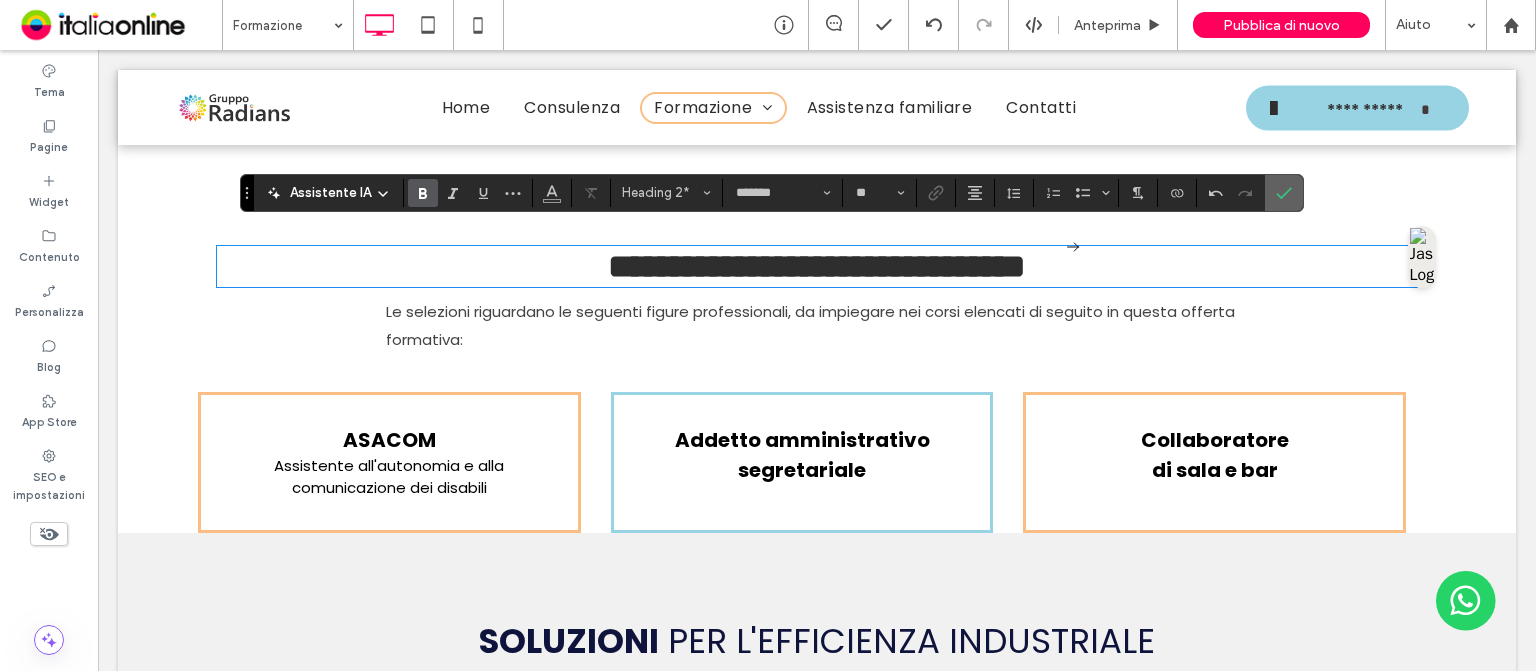 click 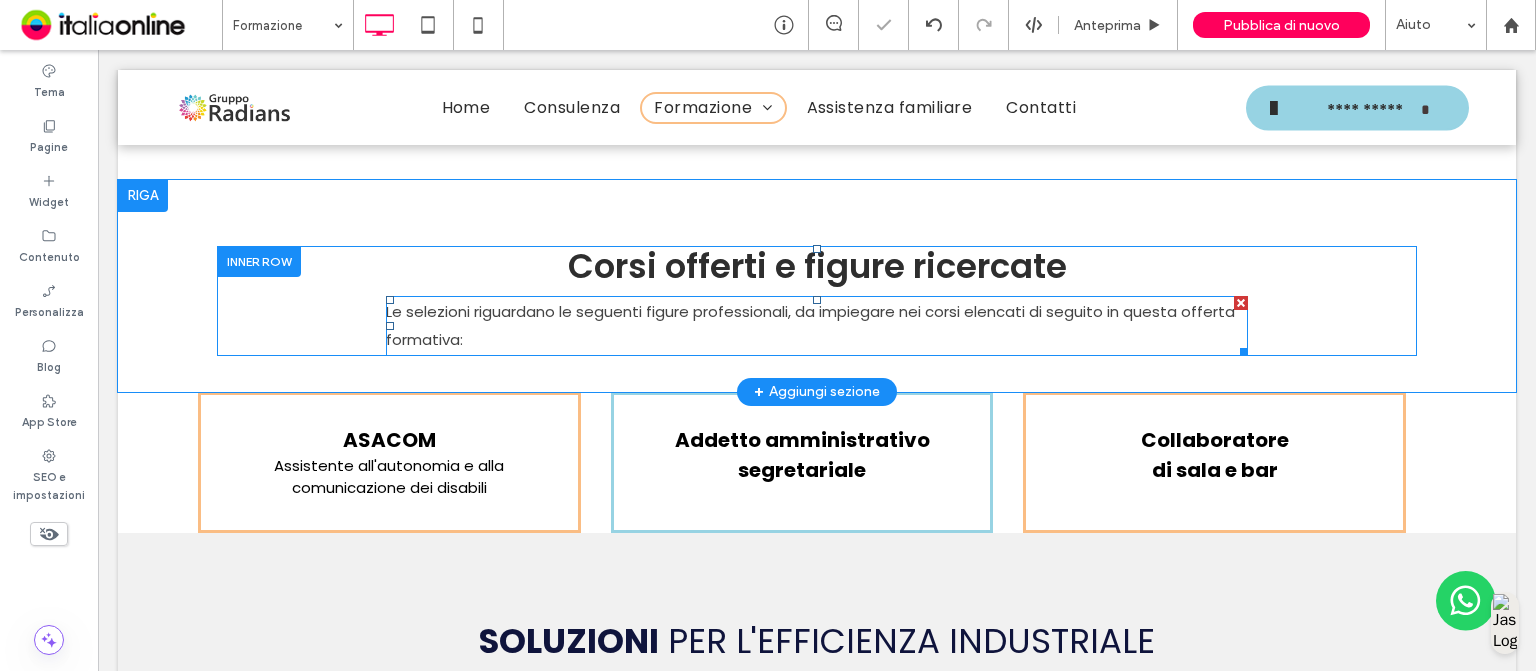 click on "Le selezioni riguardano le seguenti figure professionali, da impiegare nei corsi elencati di seguito in questa offerta formativa:" at bounding box center (810, 325) 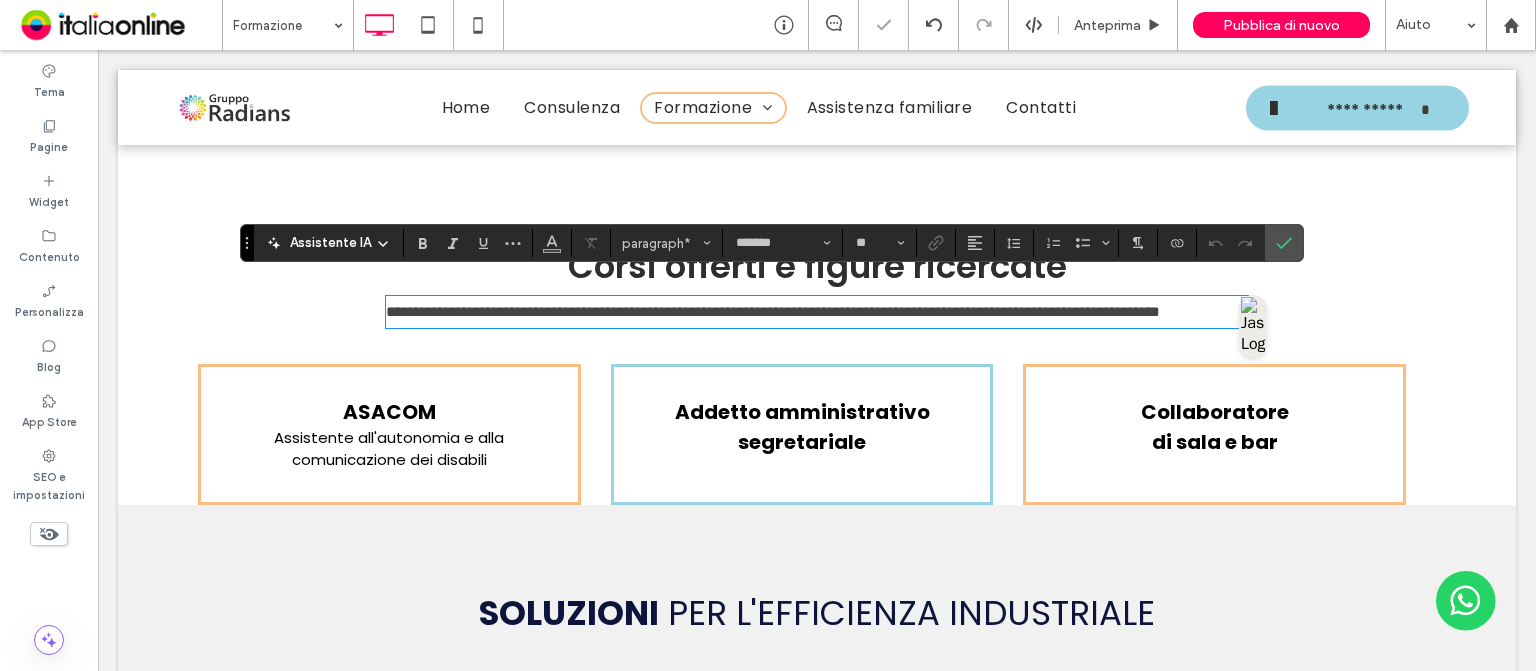 click on "**********" at bounding box center (773, 311) 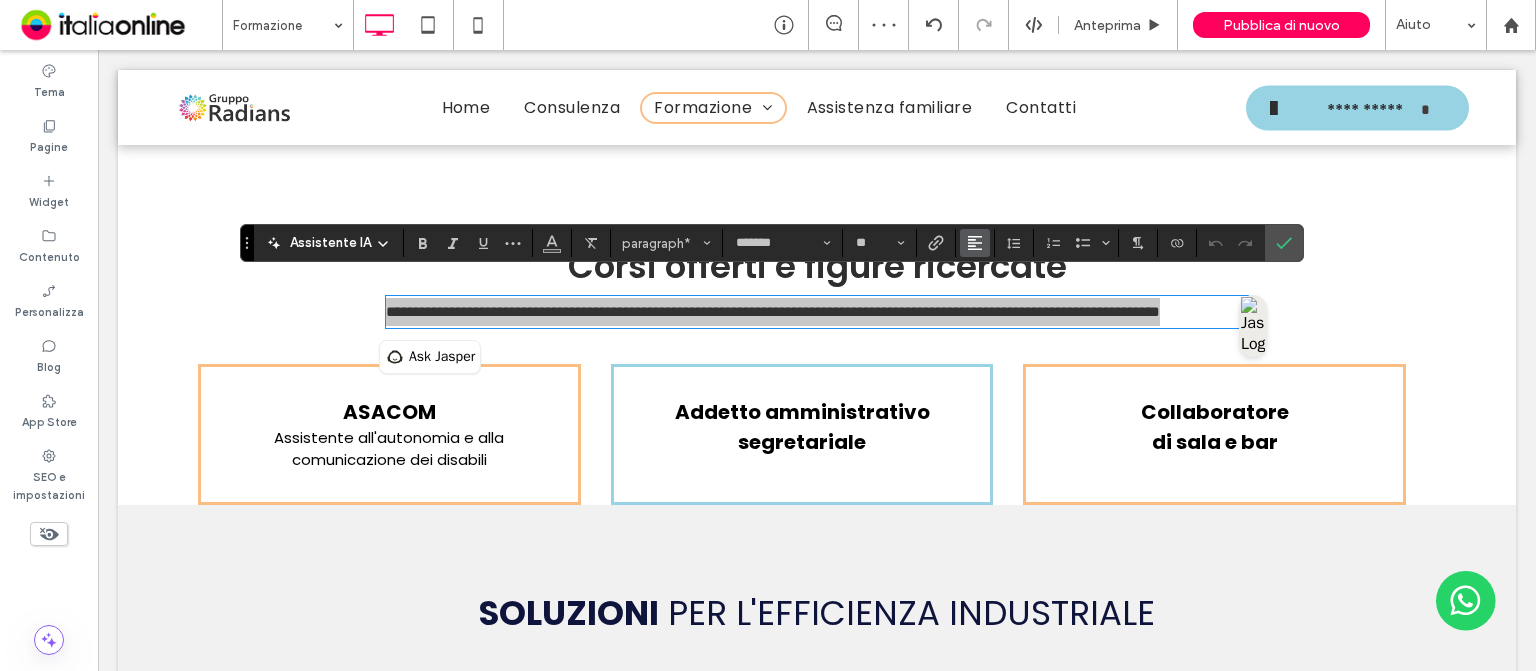 click at bounding box center [975, 243] 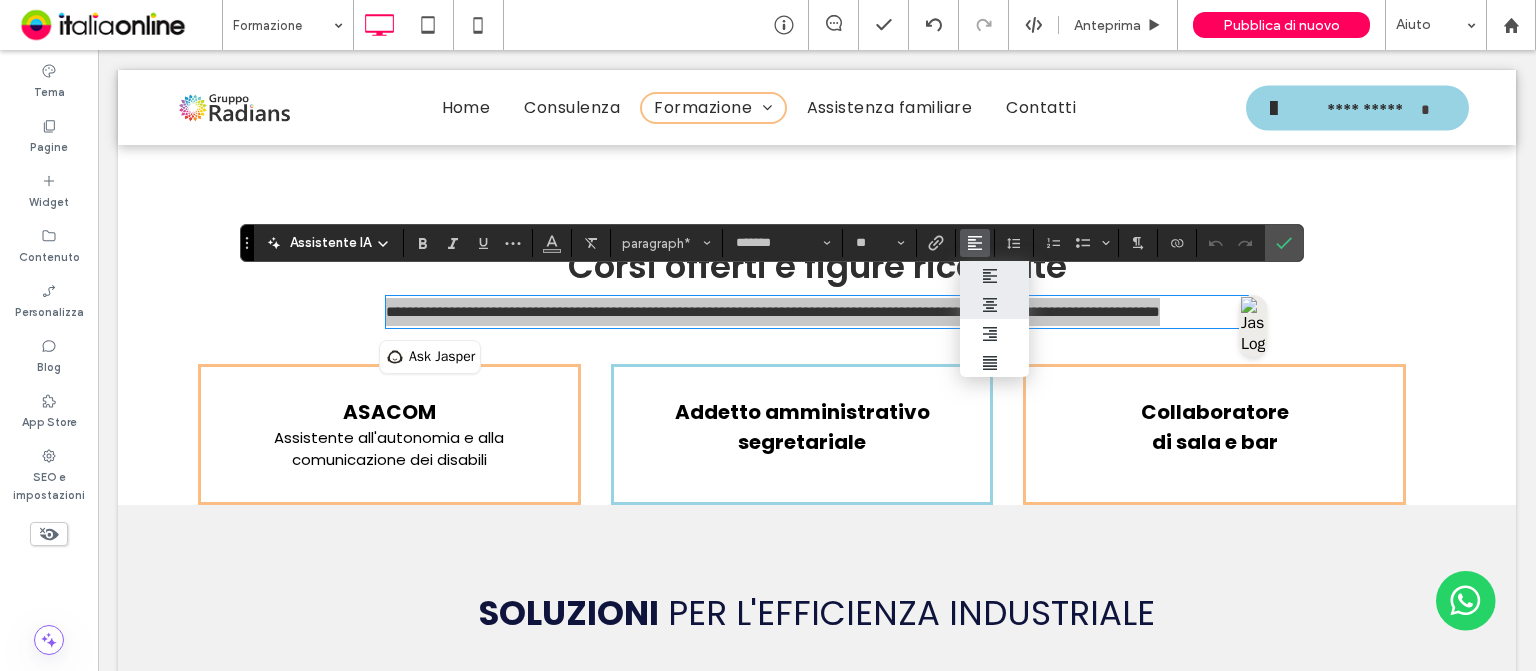 click 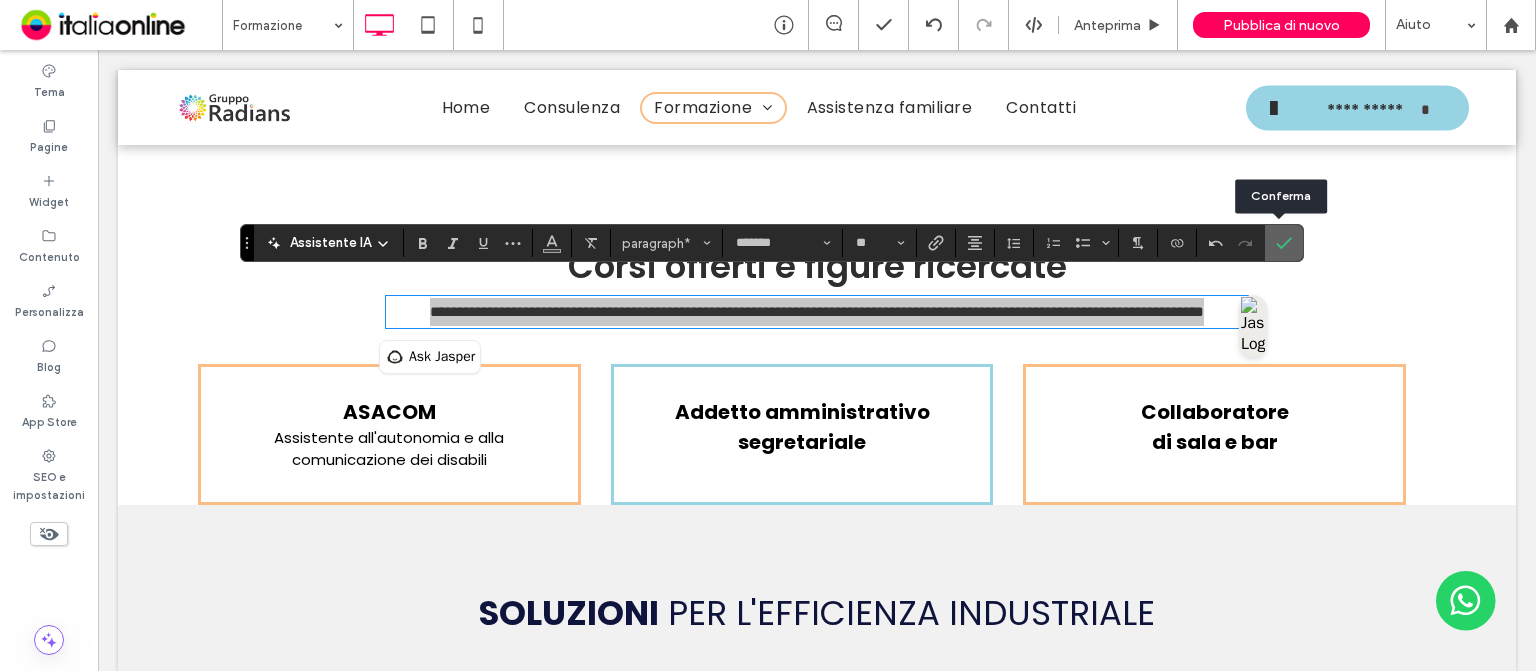 click at bounding box center [1284, 243] 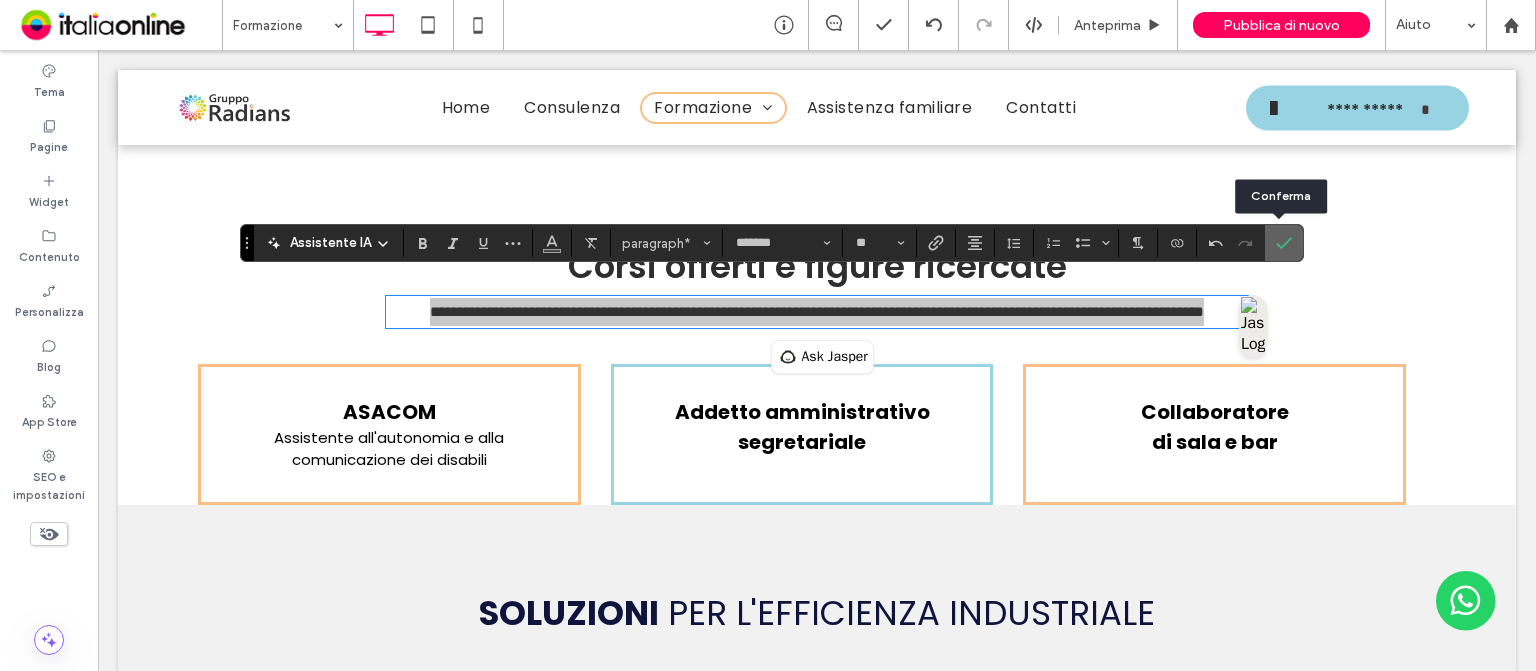 click 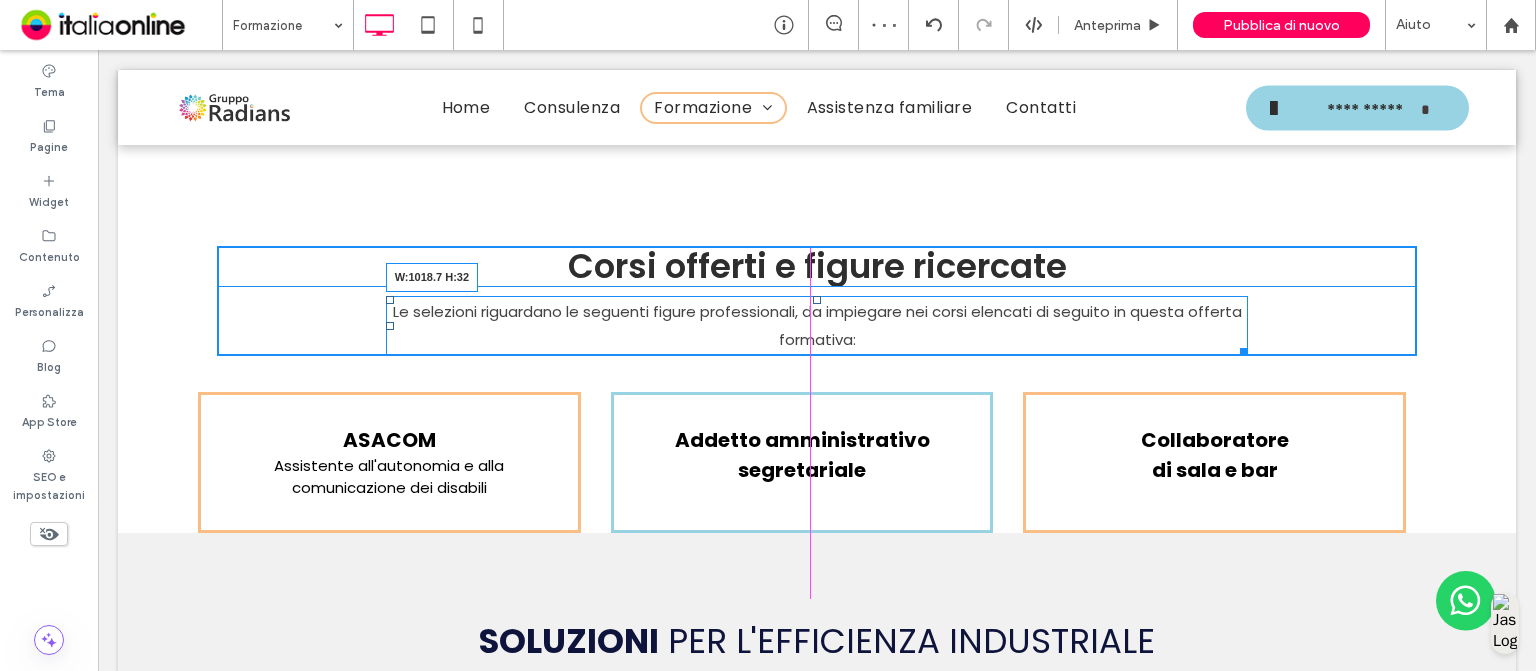 drag, startPoint x: 1230, startPoint y: 328, endPoint x: 1308, endPoint y: 322, distance: 78.23043 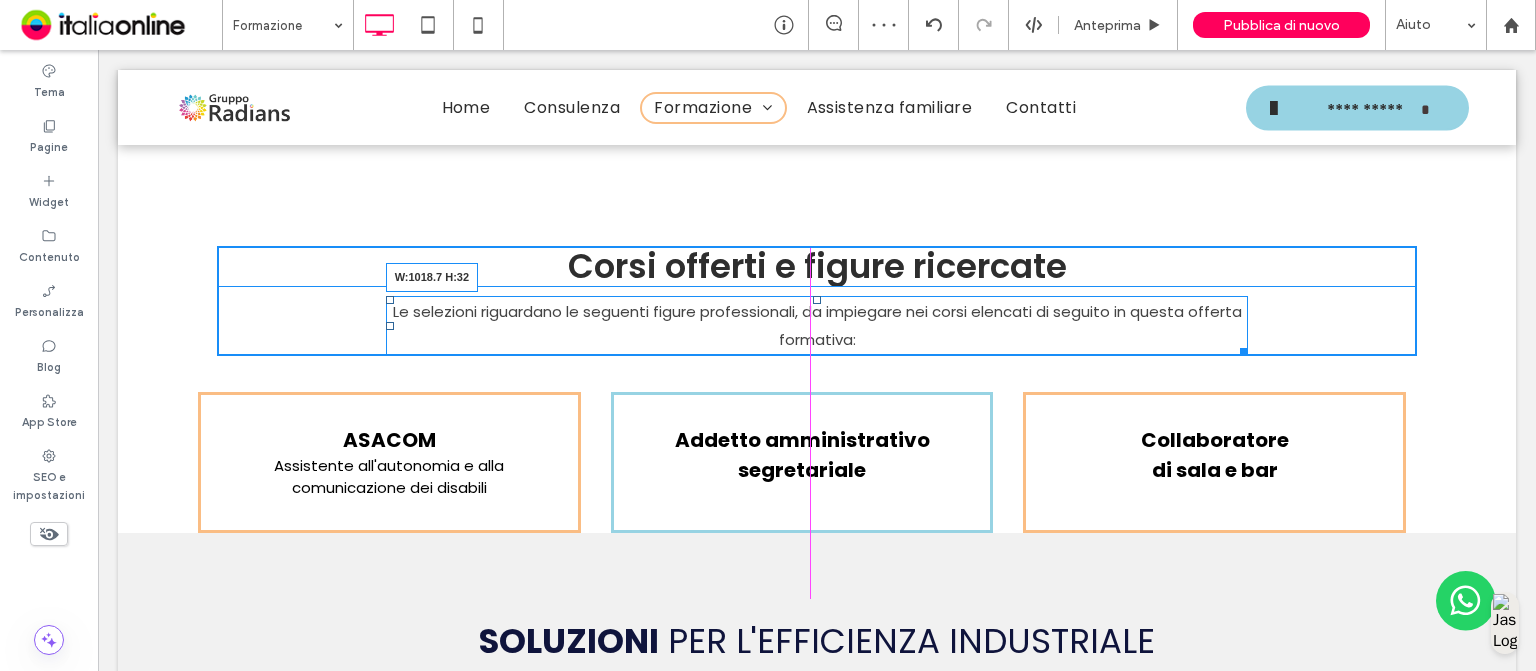 click on "Corsi offerti e figure ricercate
Le selezioni riguardano le seguenti figure professionali, da impiegare nei corsi elencati di seguito in questa offerta formativa: W:1018.7 H:32
Click To Paste     Click To Paste     Click To Paste
Click To Paste     Click To Paste     Click To Paste
Riga + Aggiungi sezione" at bounding box center [817, 286] 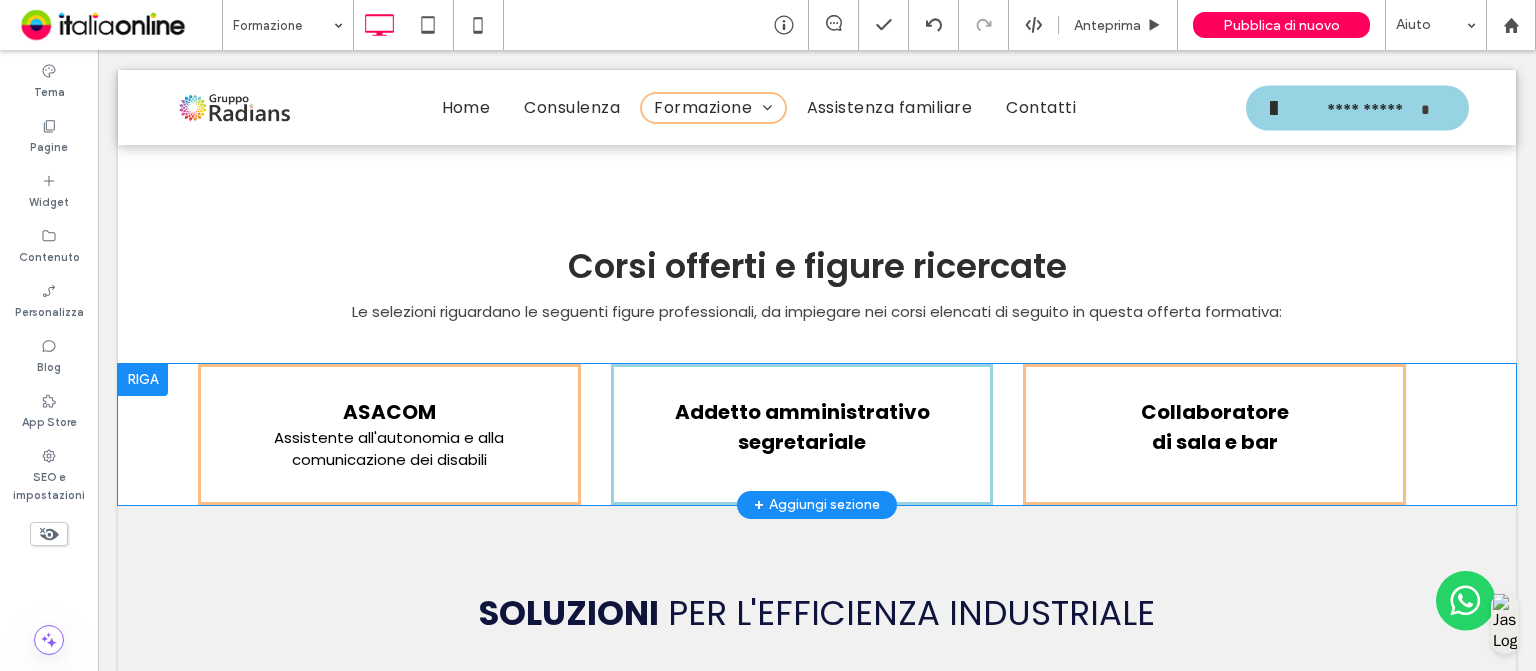 click at bounding box center (143, 380) 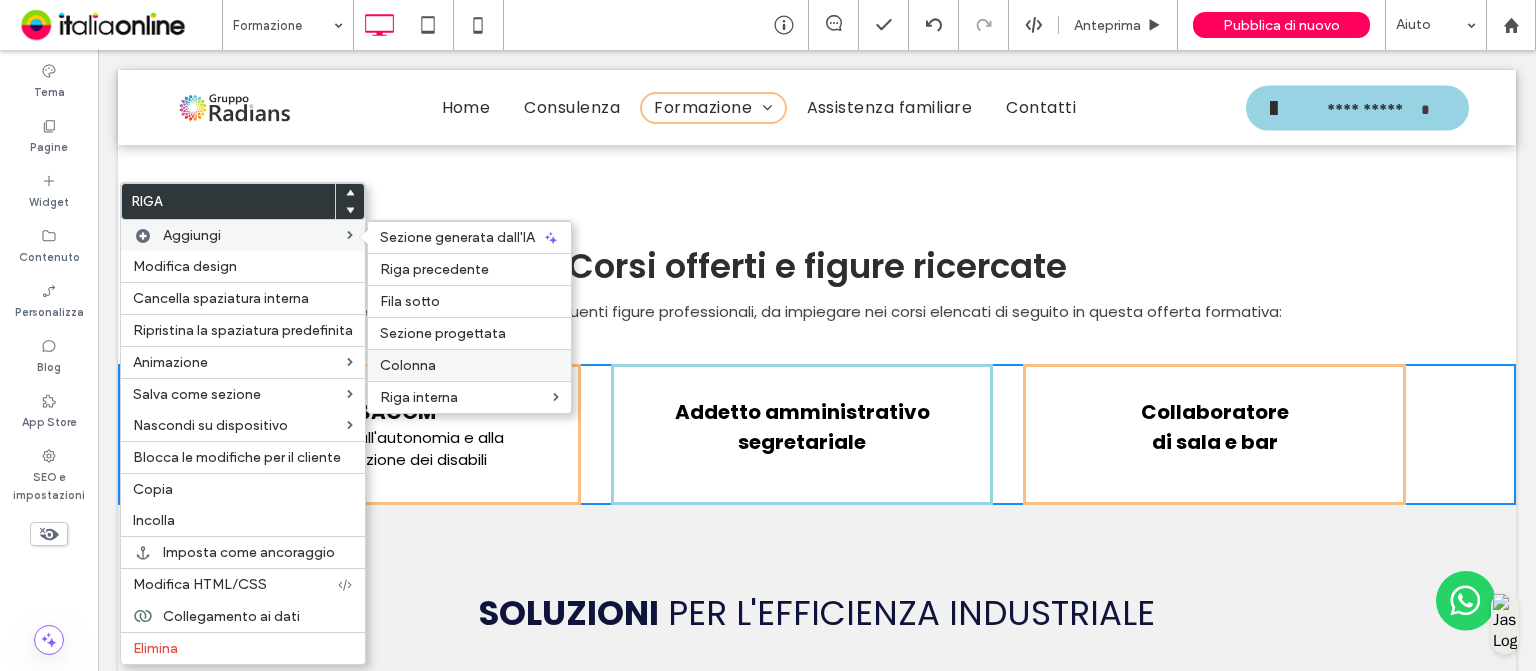 click on "Colonna" at bounding box center [469, 365] 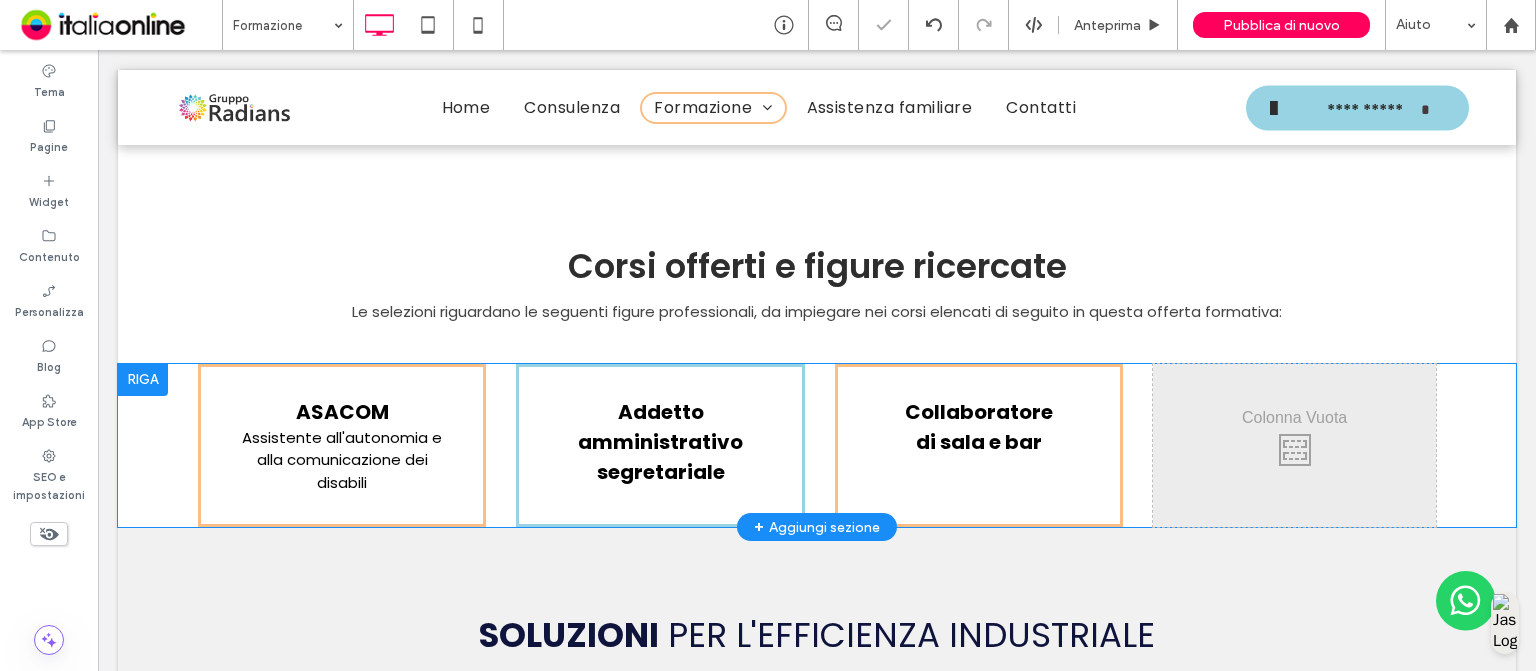 click at bounding box center (143, 380) 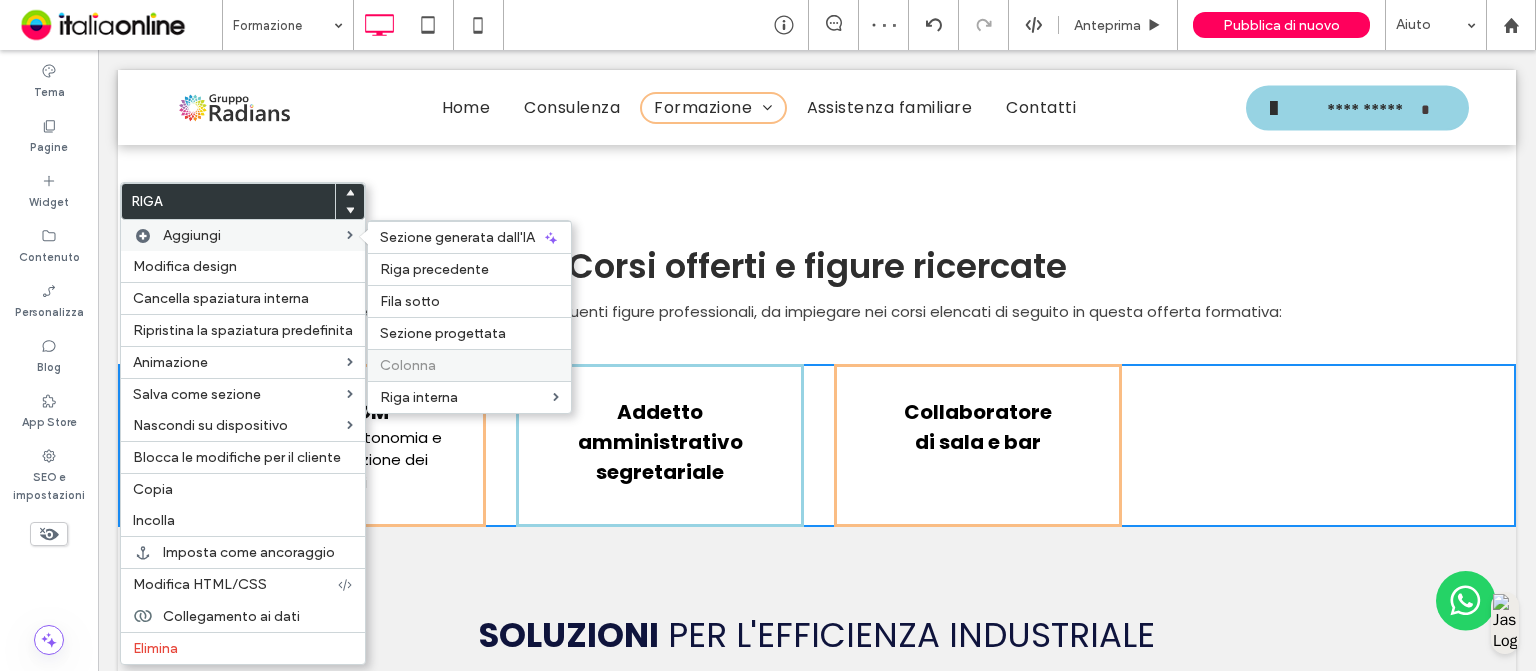 click on "Colonna" at bounding box center [469, 365] 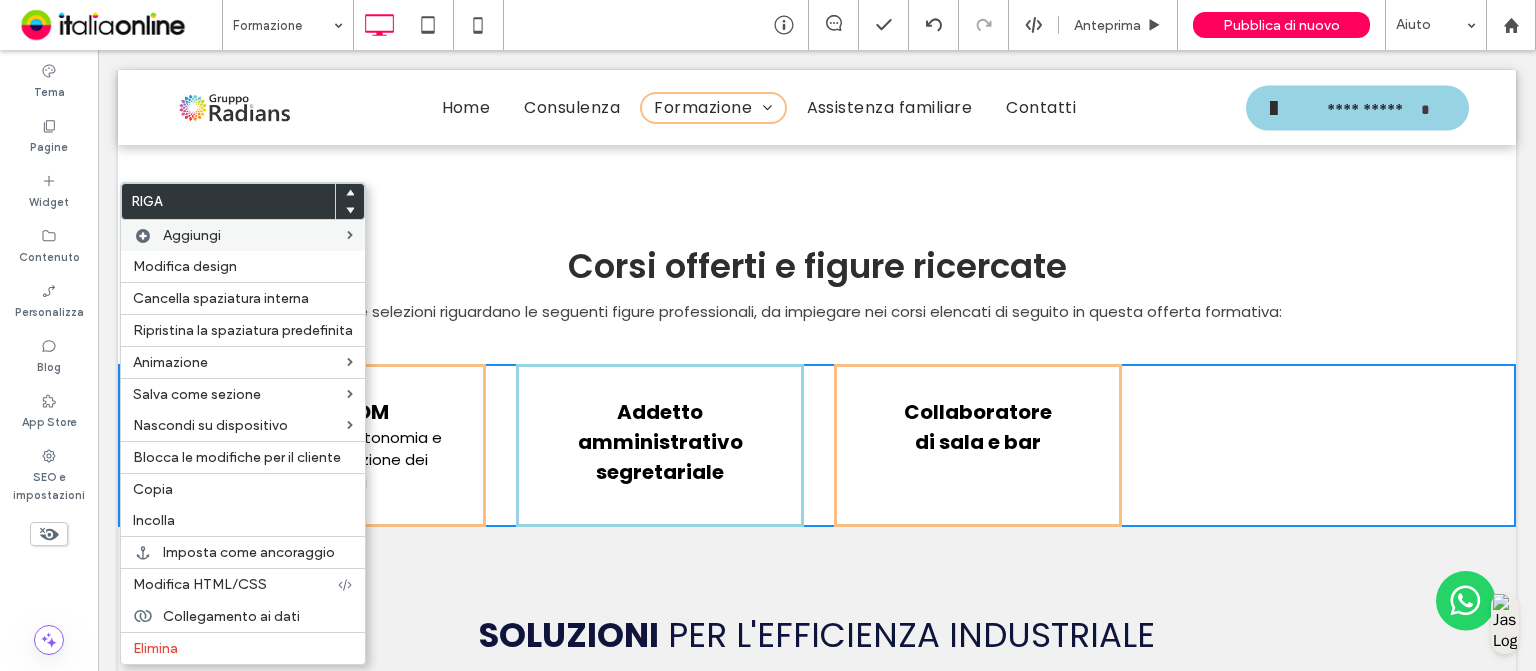 click on "Corsi offerti e figure ricercate
Le selezioni riguardano le seguenti figure professionali, da impiegare nei corsi elencati di seguito in questa offerta formativa:
Click To Paste     Click To Paste     Click To Paste
Click To Paste     Click To Paste     Click To Paste
Riga + Aggiungi sezione" at bounding box center [817, 272] 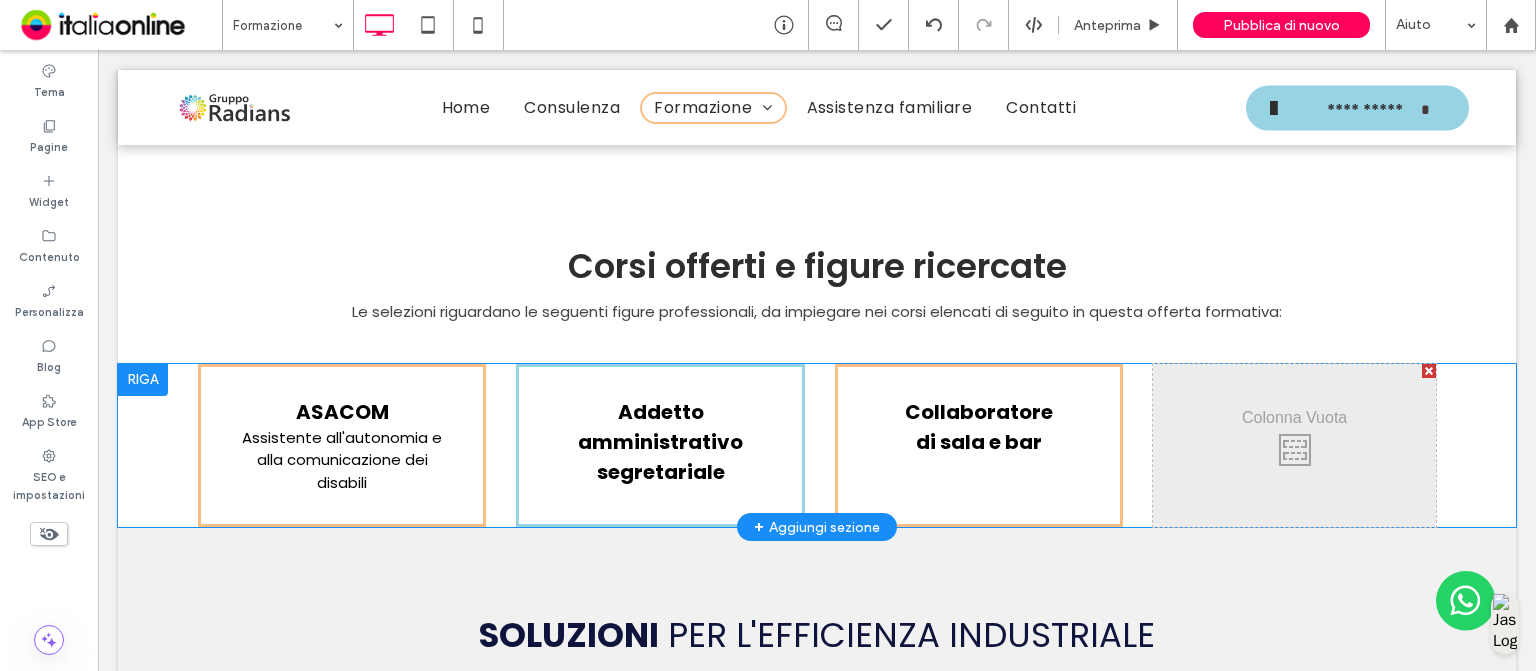 click at bounding box center (1429, 371) 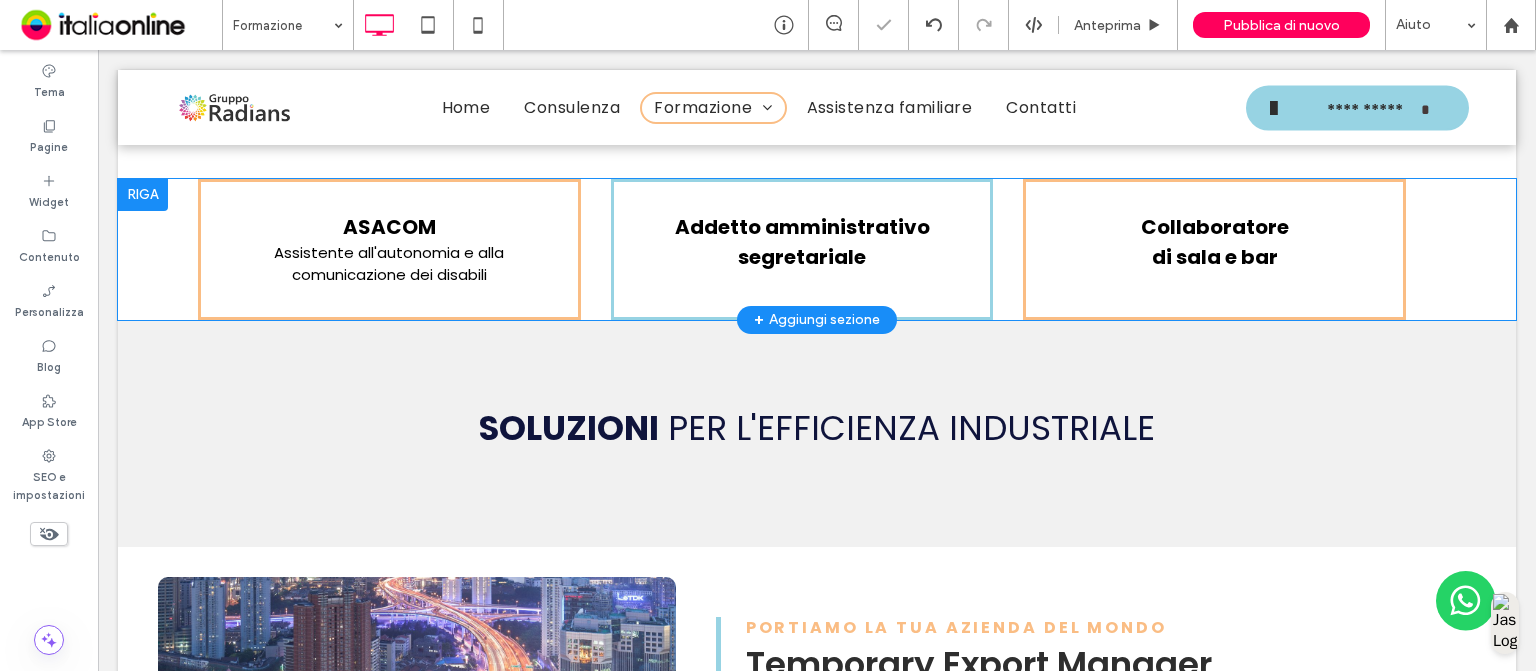 scroll, scrollTop: 5352, scrollLeft: 0, axis: vertical 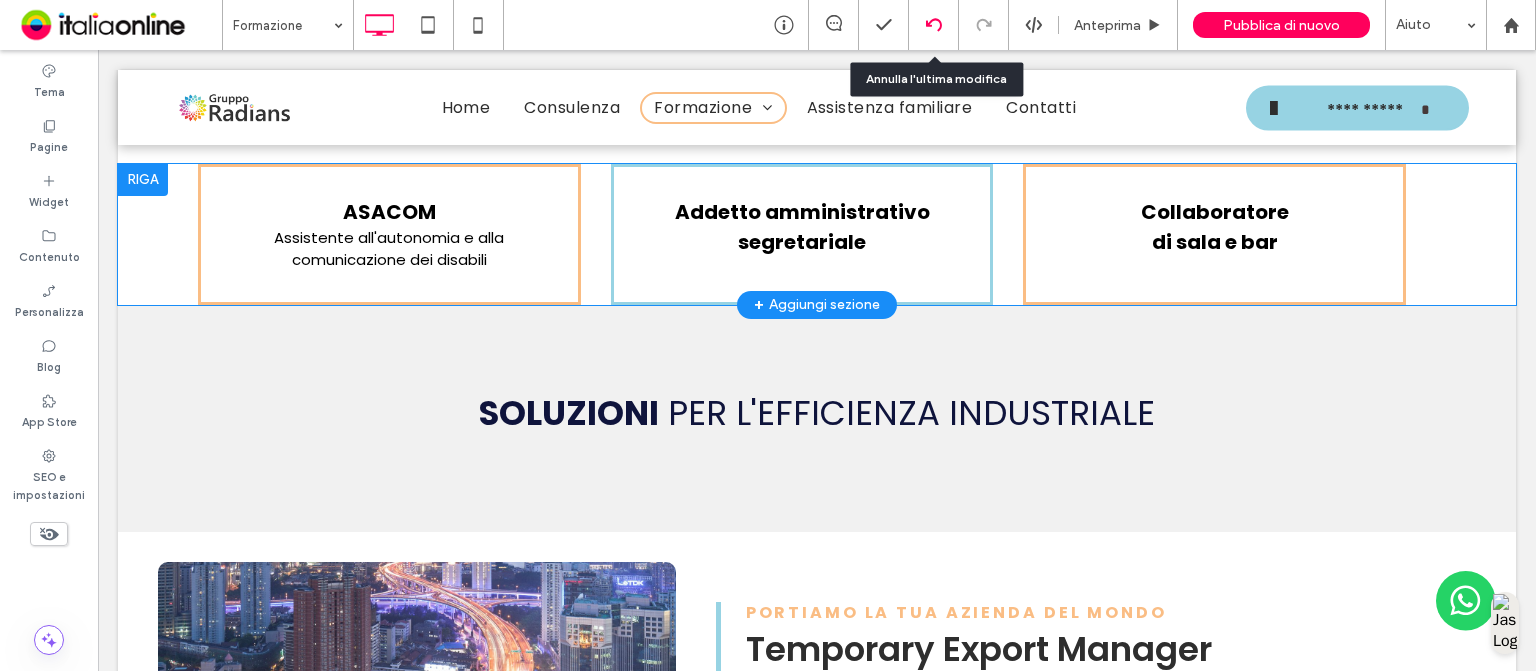 click 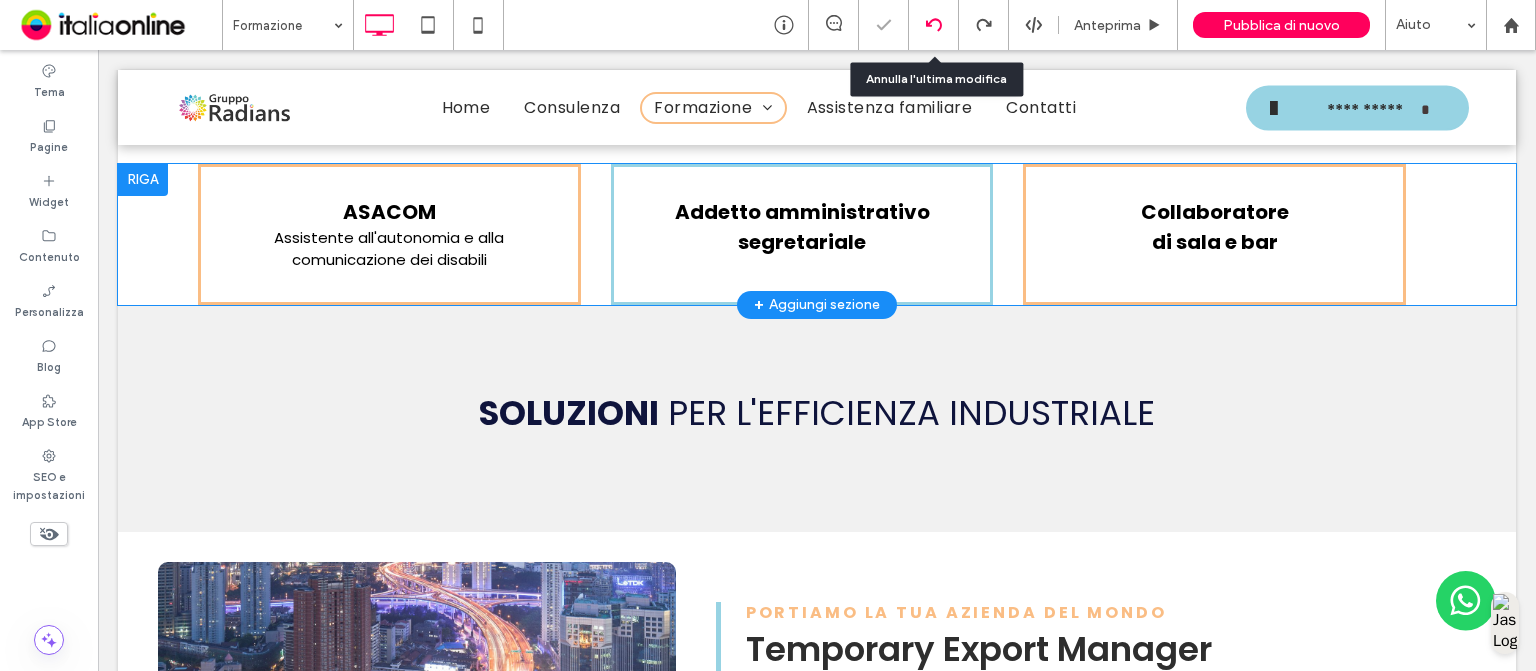 click 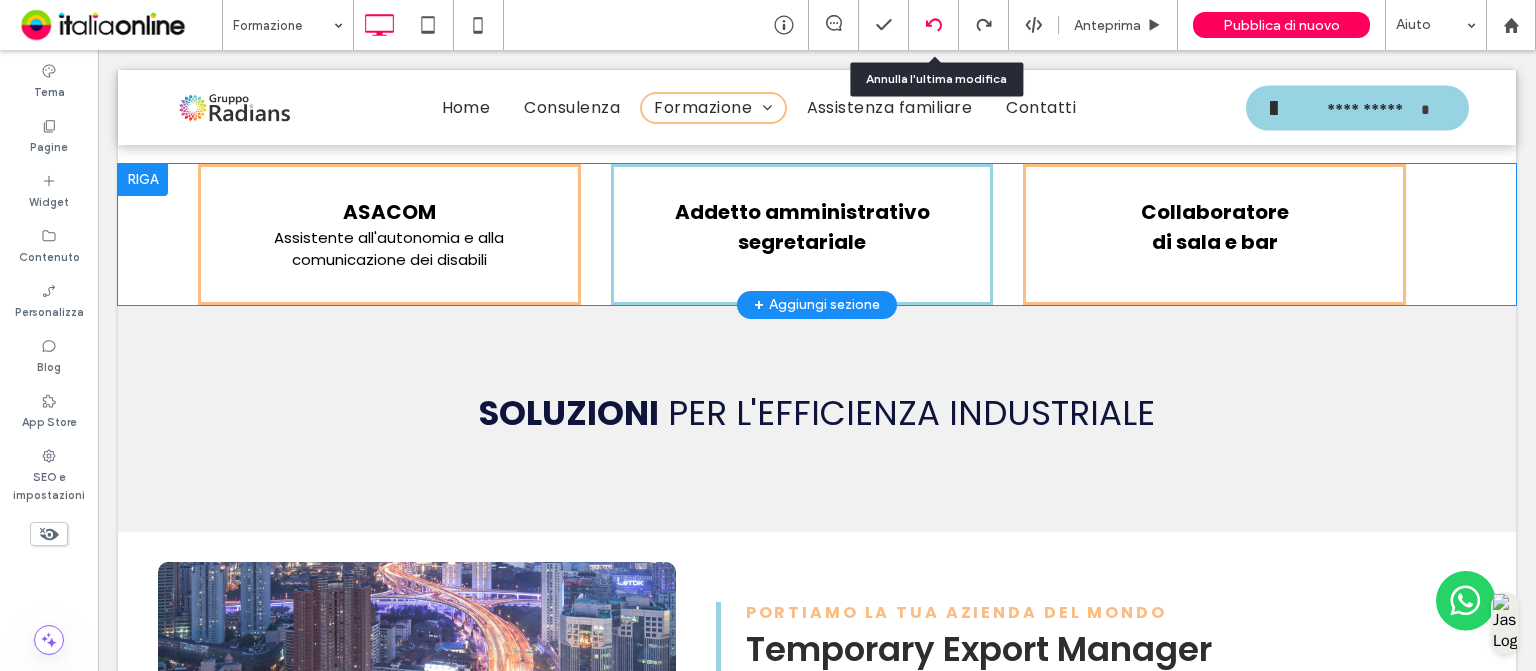click at bounding box center (934, 25) 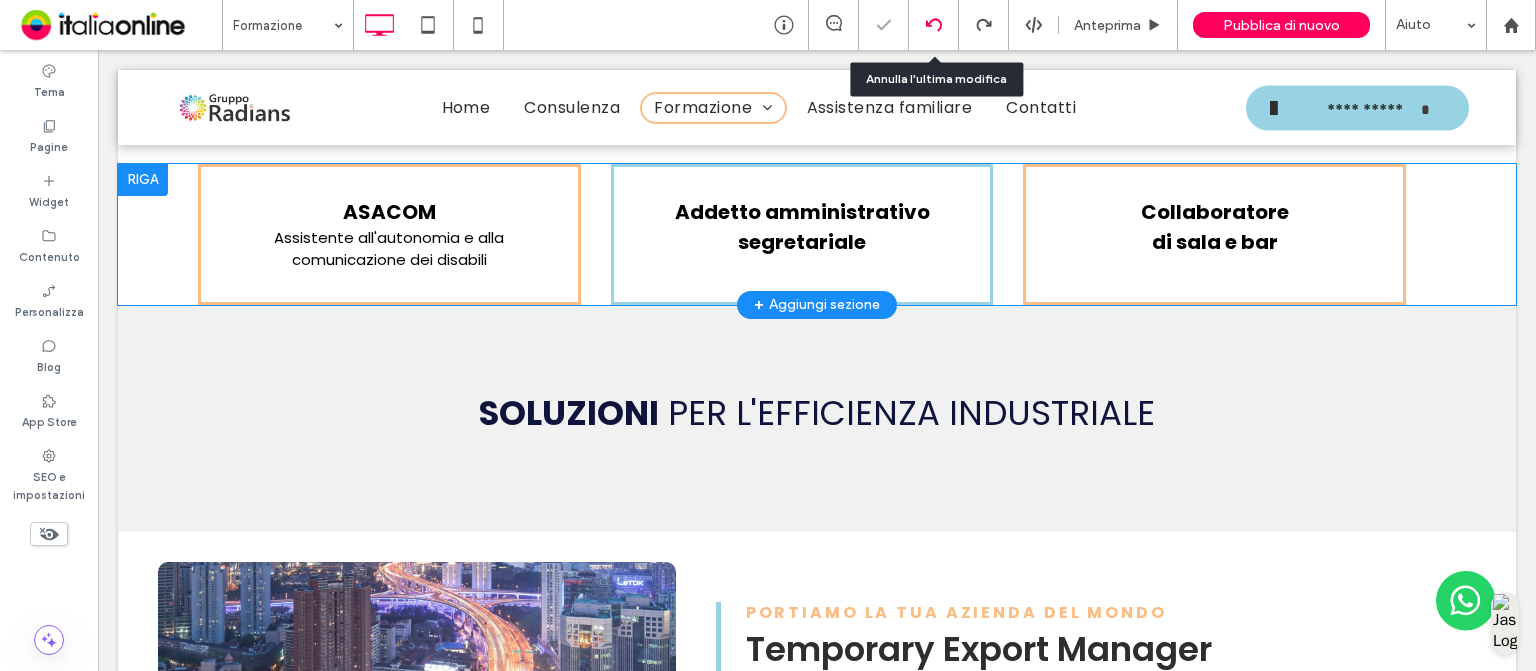 click 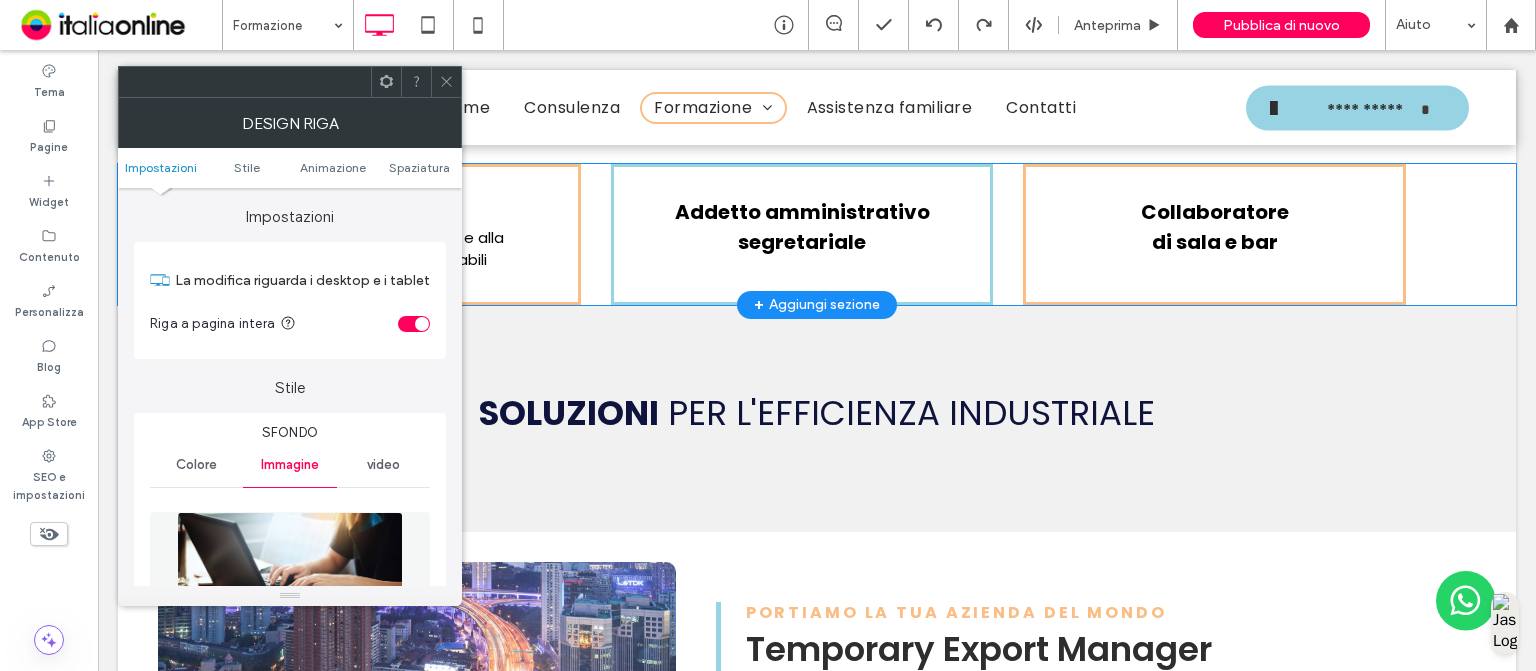 click at bounding box center [446, 82] 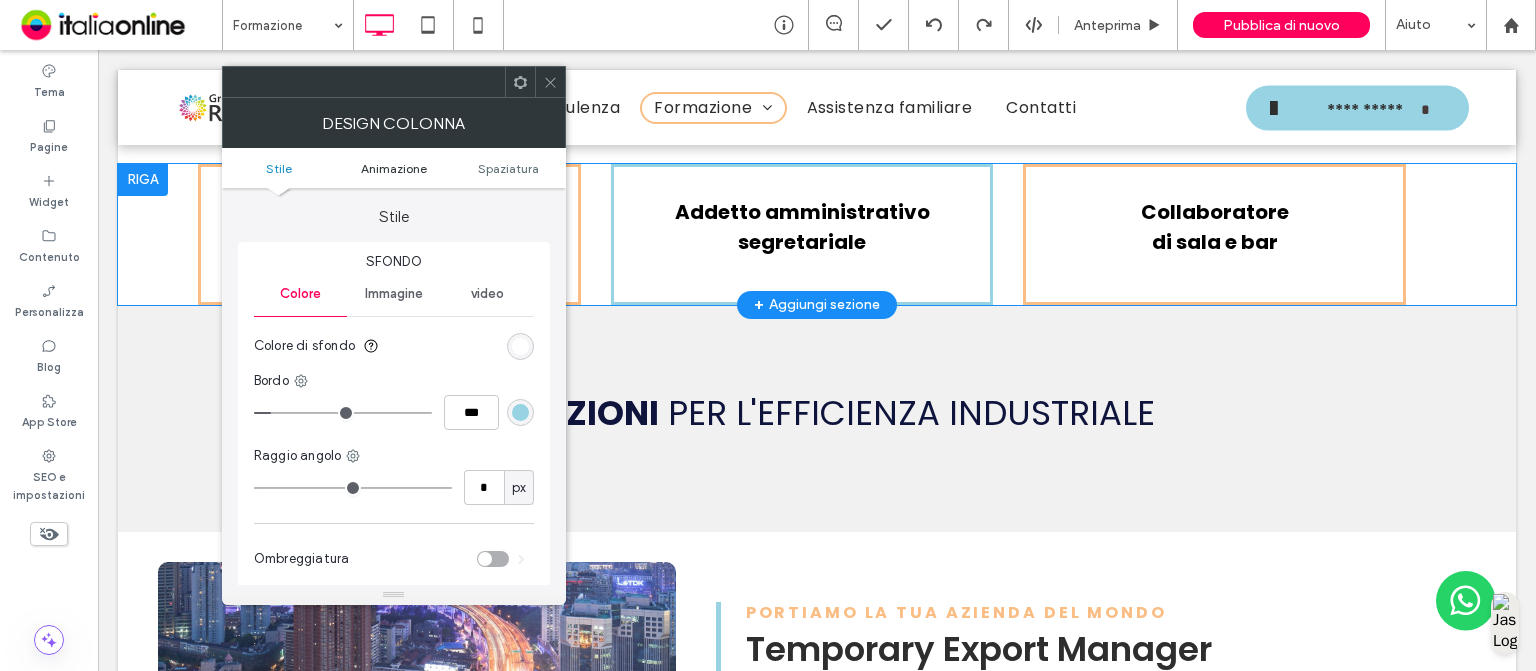 drag, startPoint x: 418, startPoint y: 179, endPoint x: 396, endPoint y: 169, distance: 24.166092 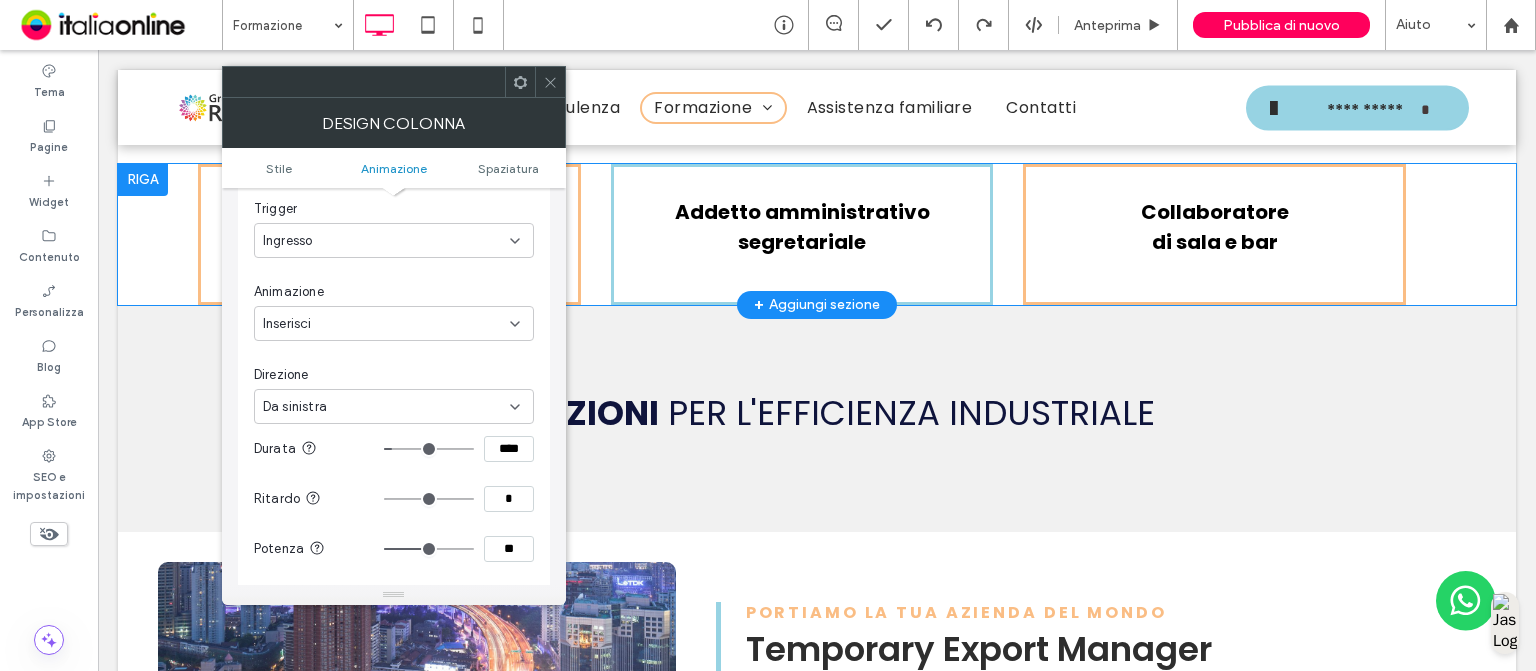 scroll, scrollTop: 532, scrollLeft: 0, axis: vertical 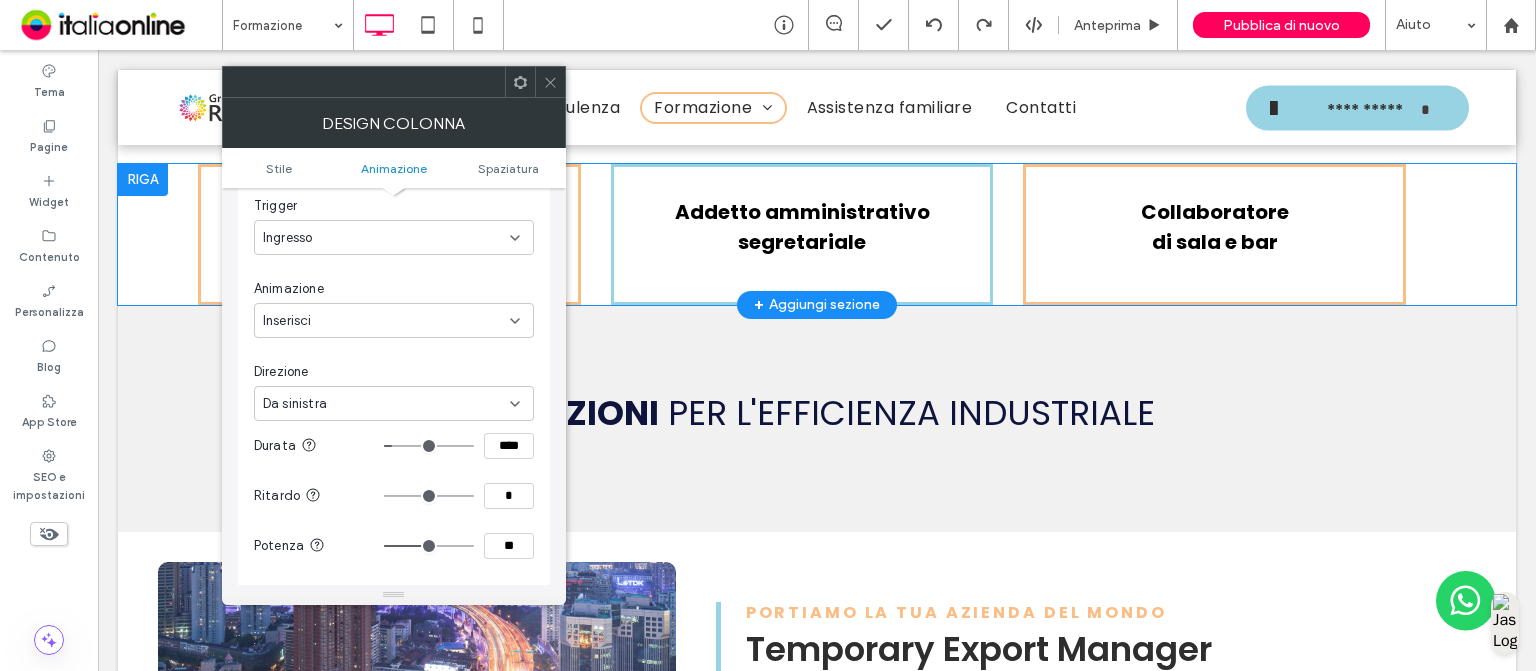 click on "Durata ****" at bounding box center [394, 446] 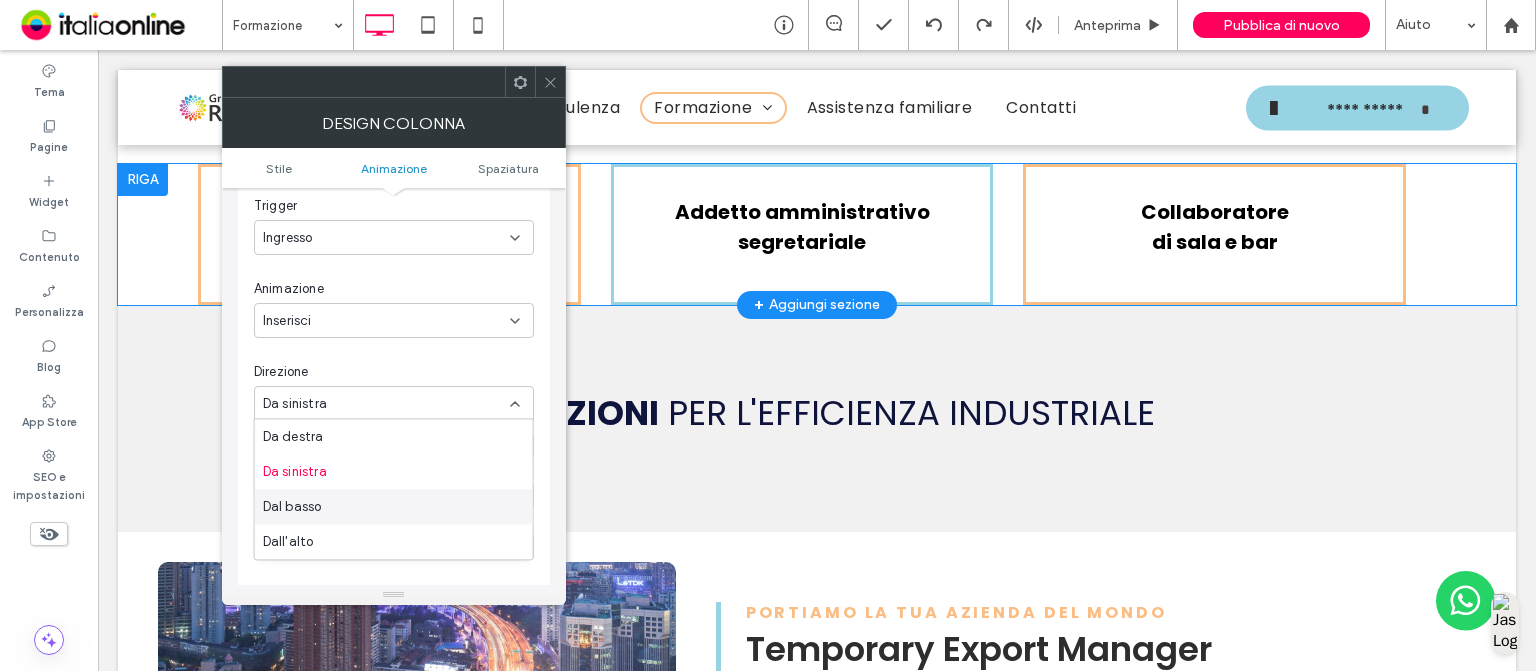 click on "Dal basso" at bounding box center (394, 506) 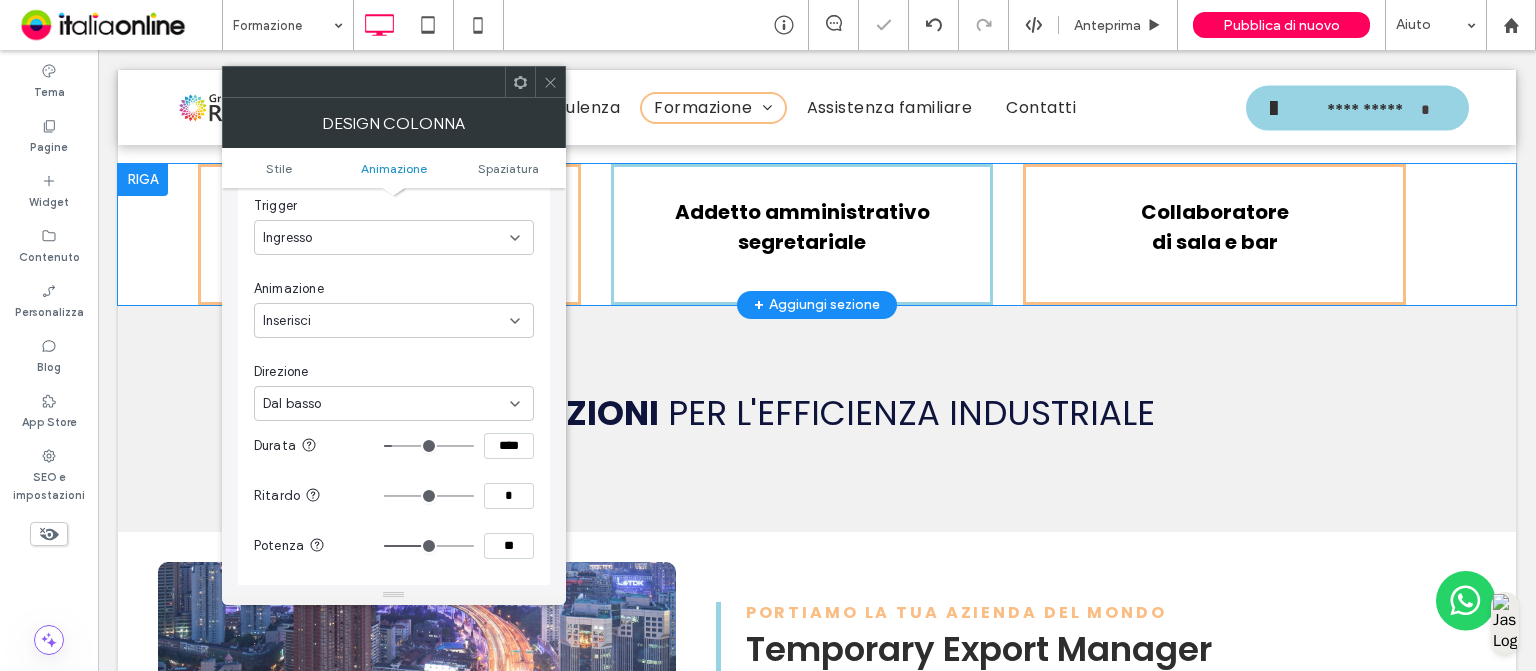 click at bounding box center [550, 82] 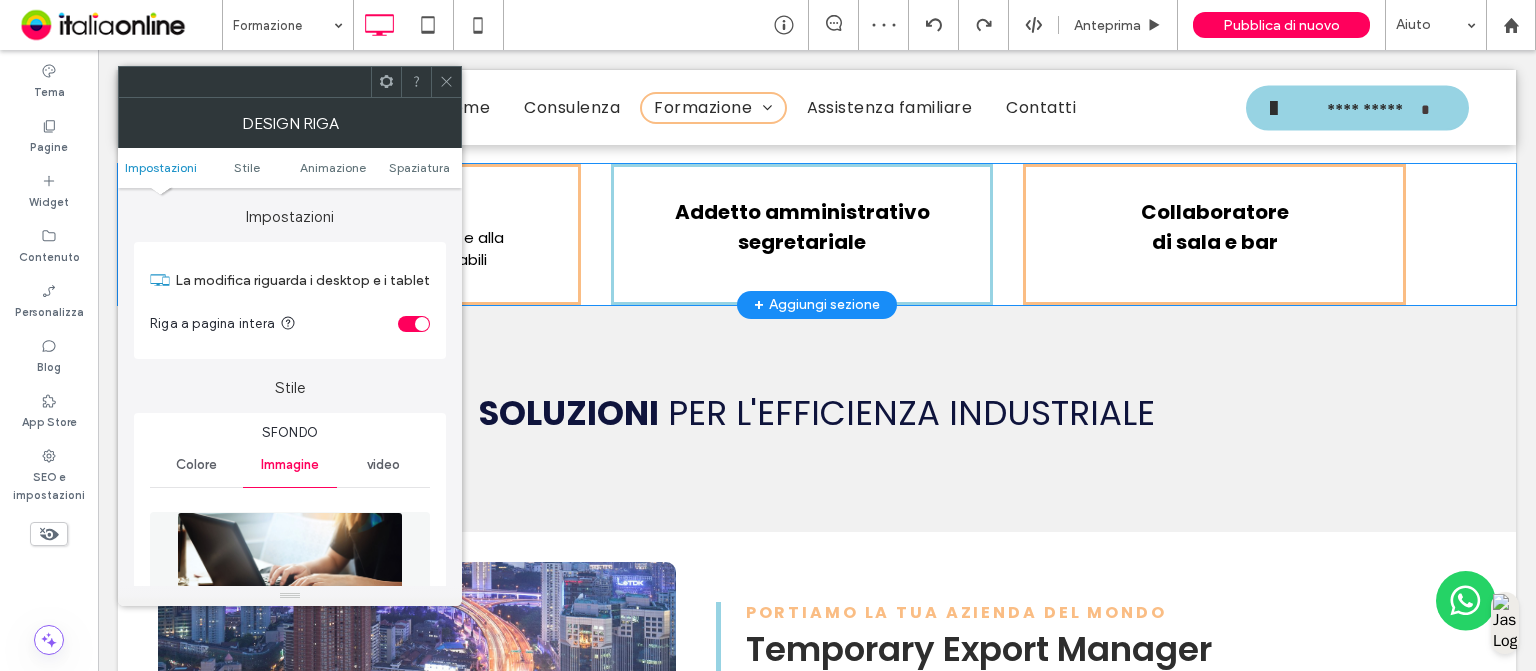 click at bounding box center [446, 82] 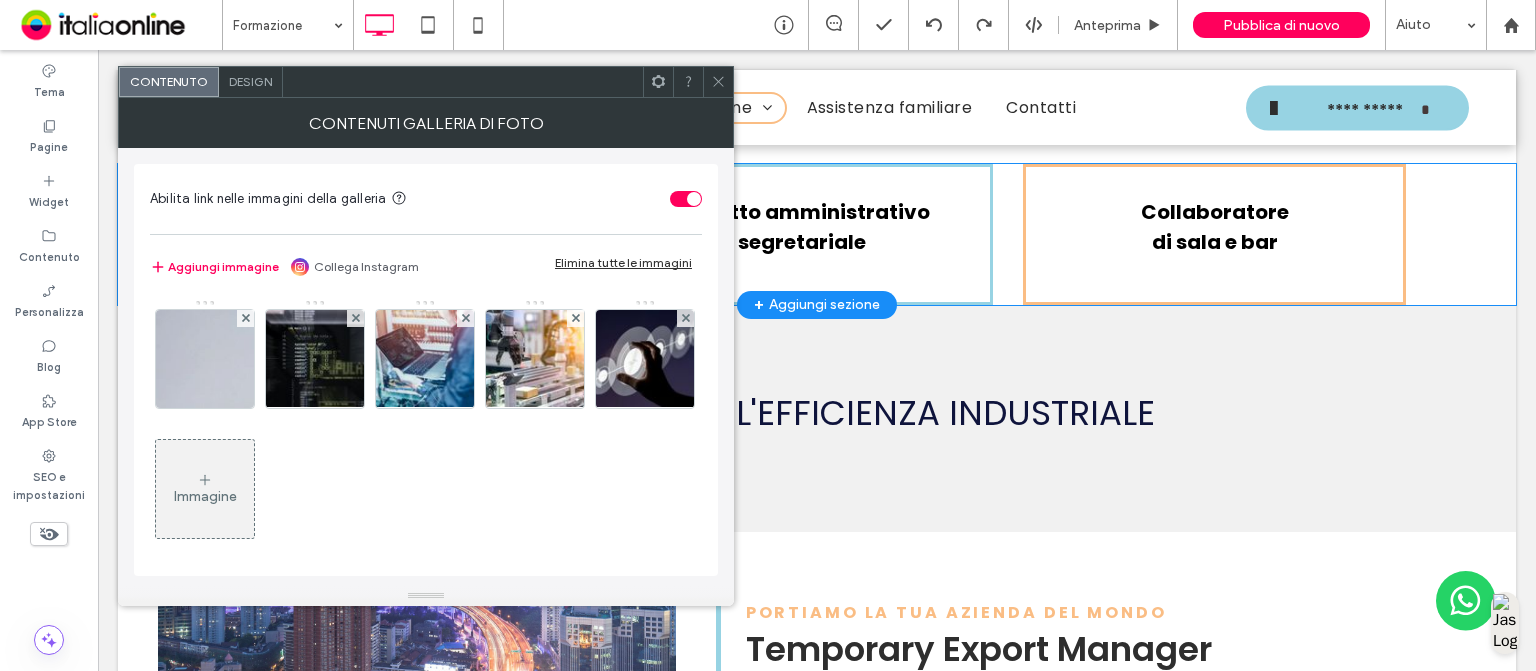 click 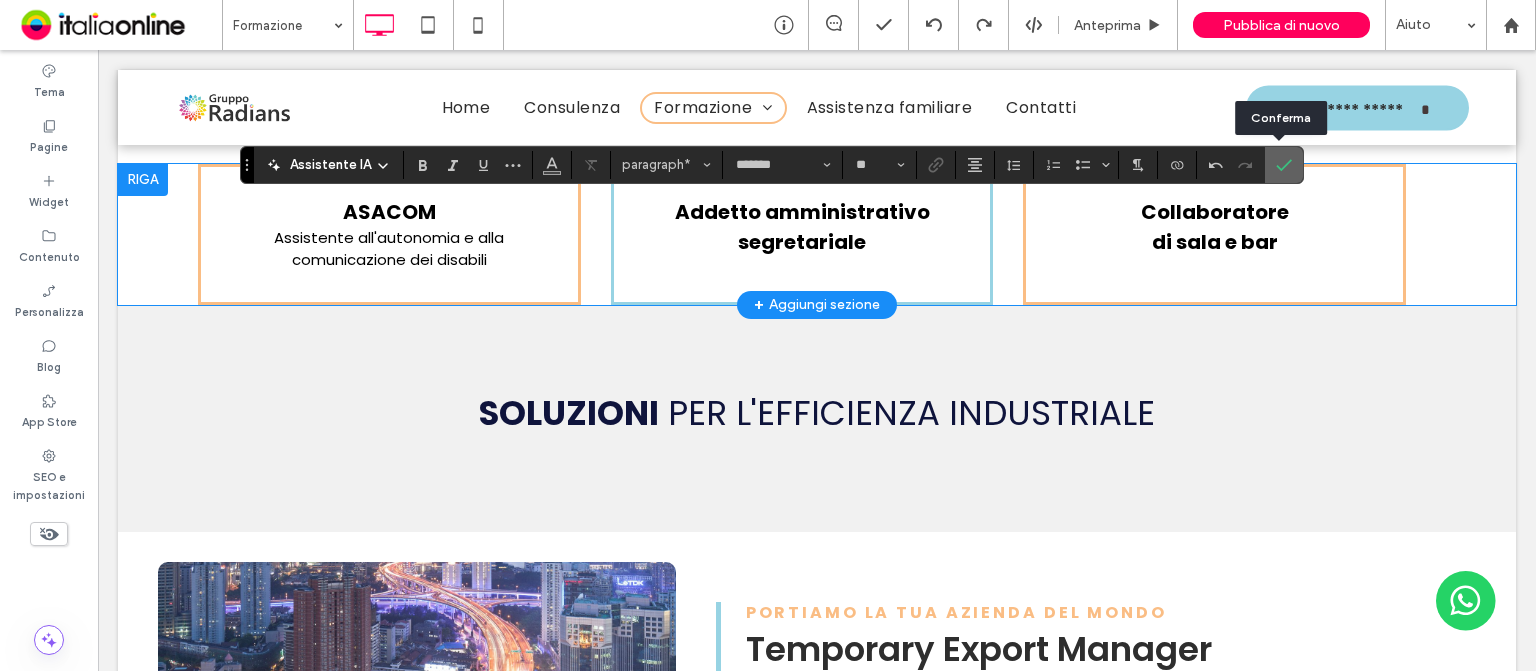 click 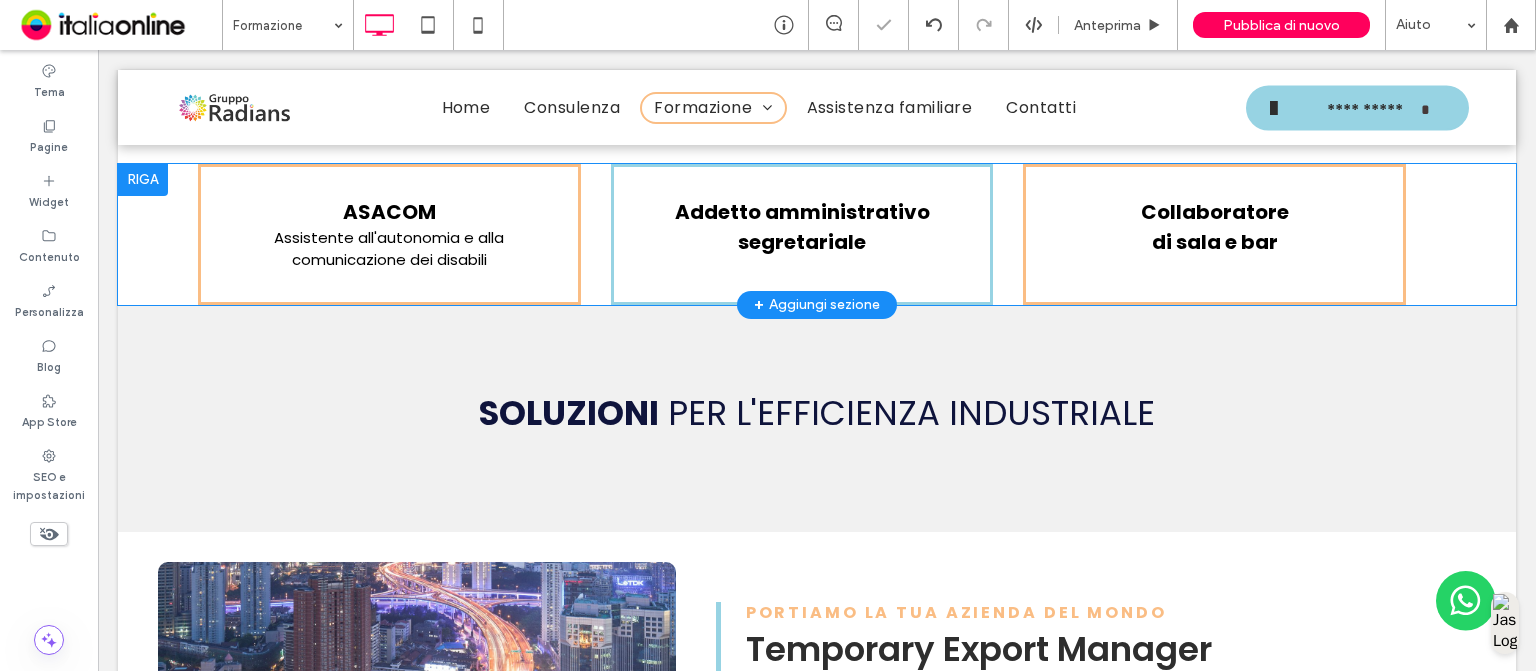 type on "*******" 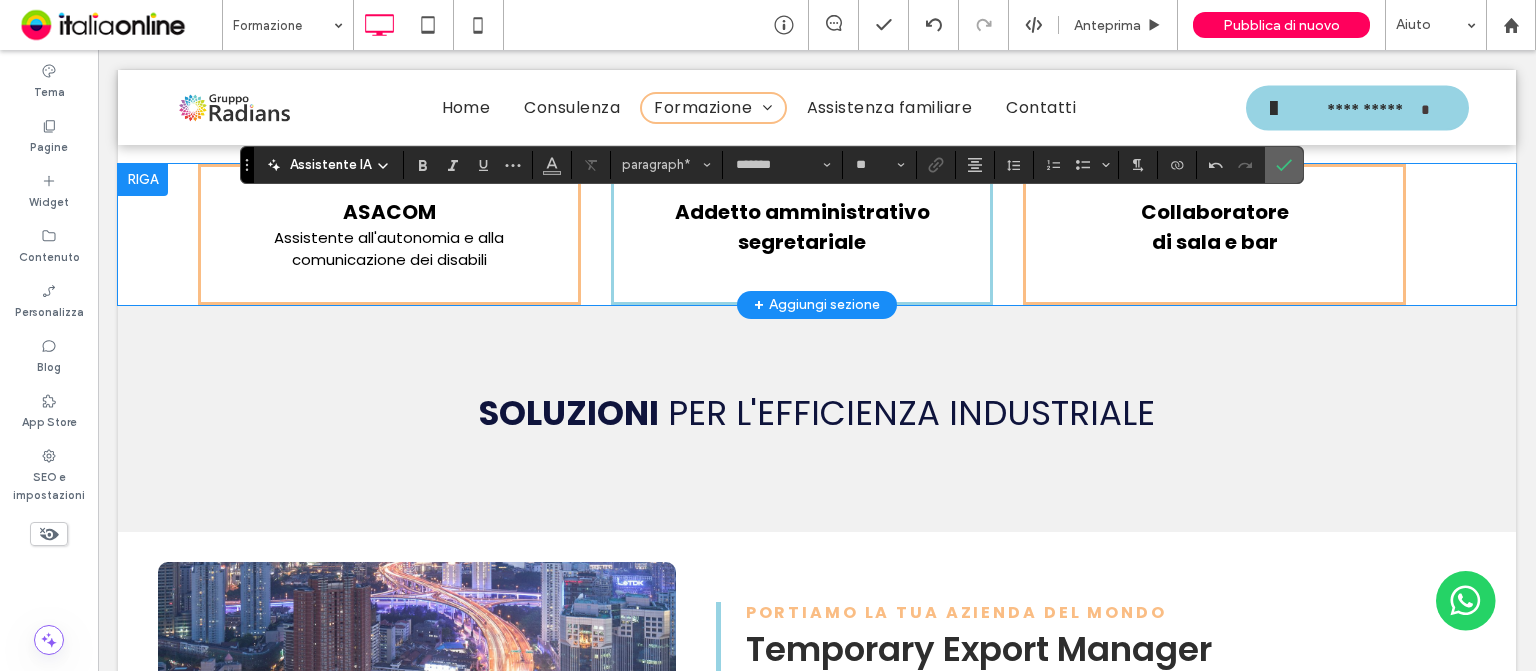 click 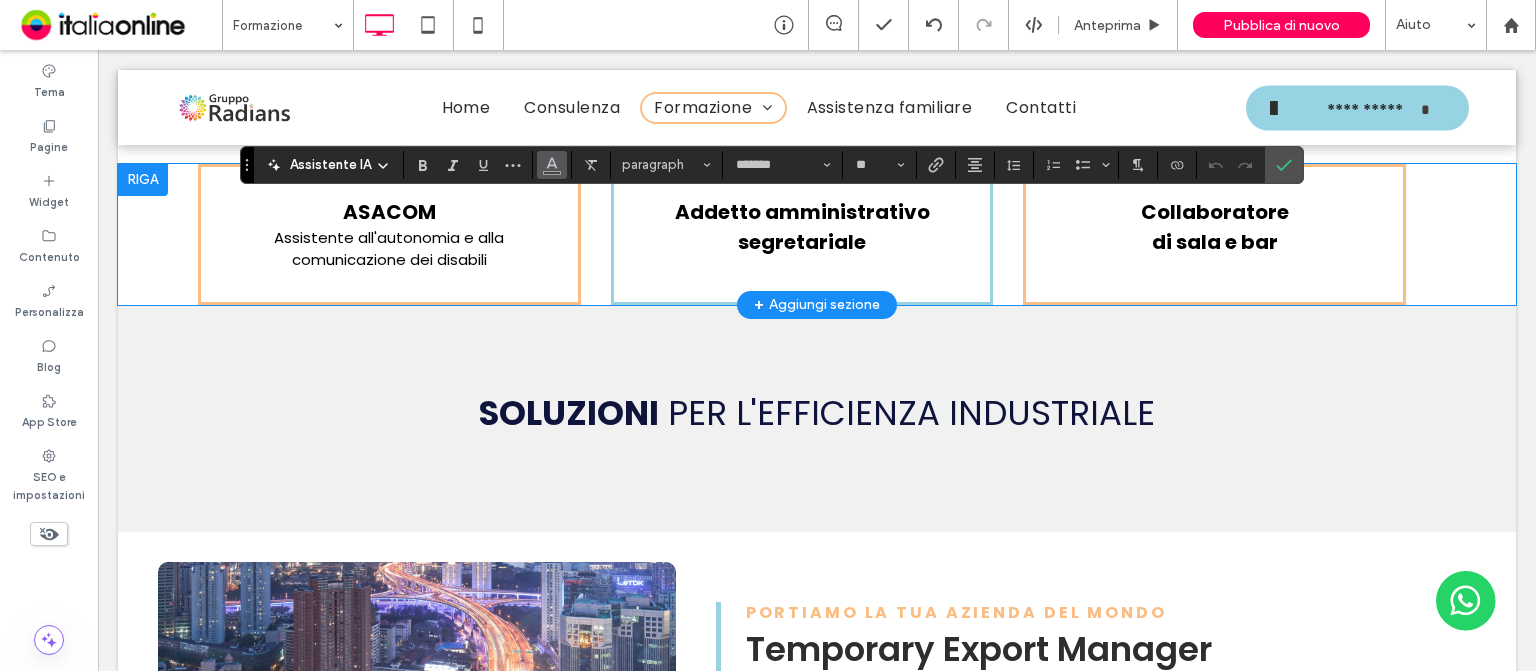 click at bounding box center (552, 163) 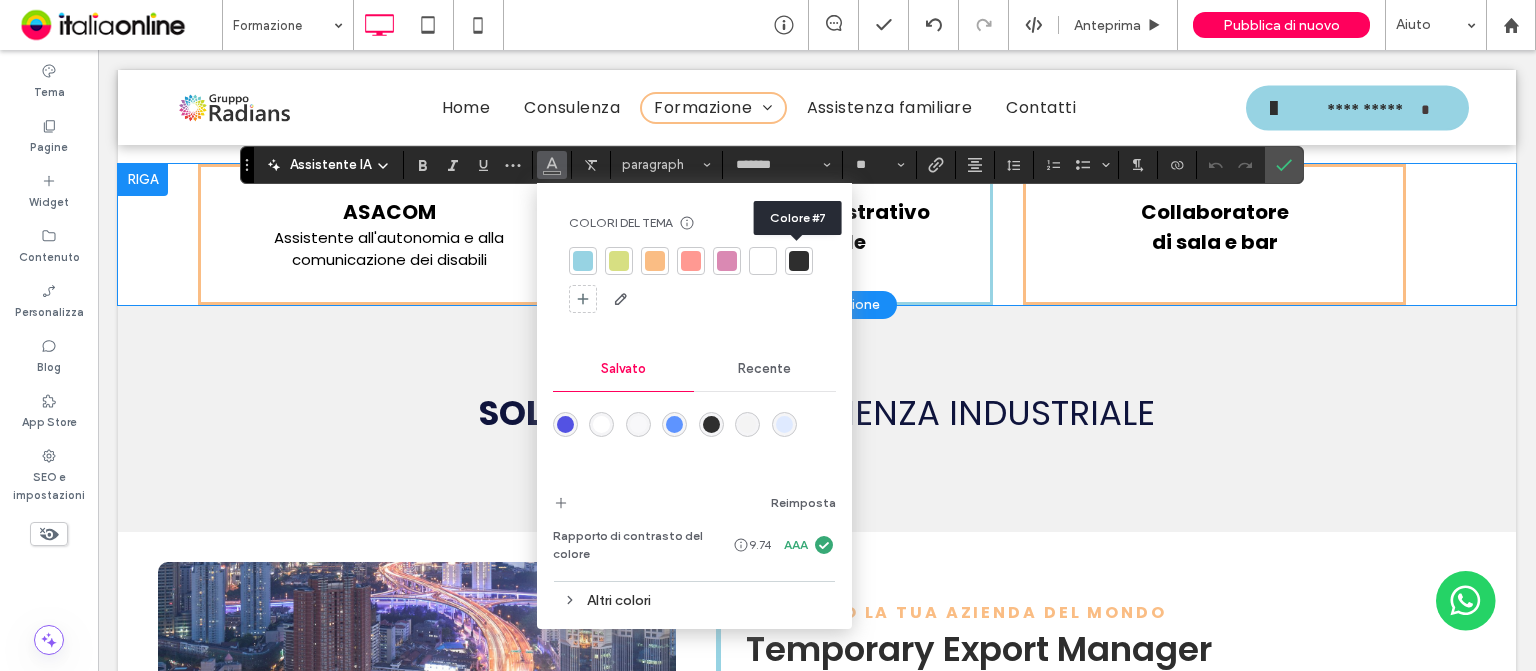click at bounding box center (799, 261) 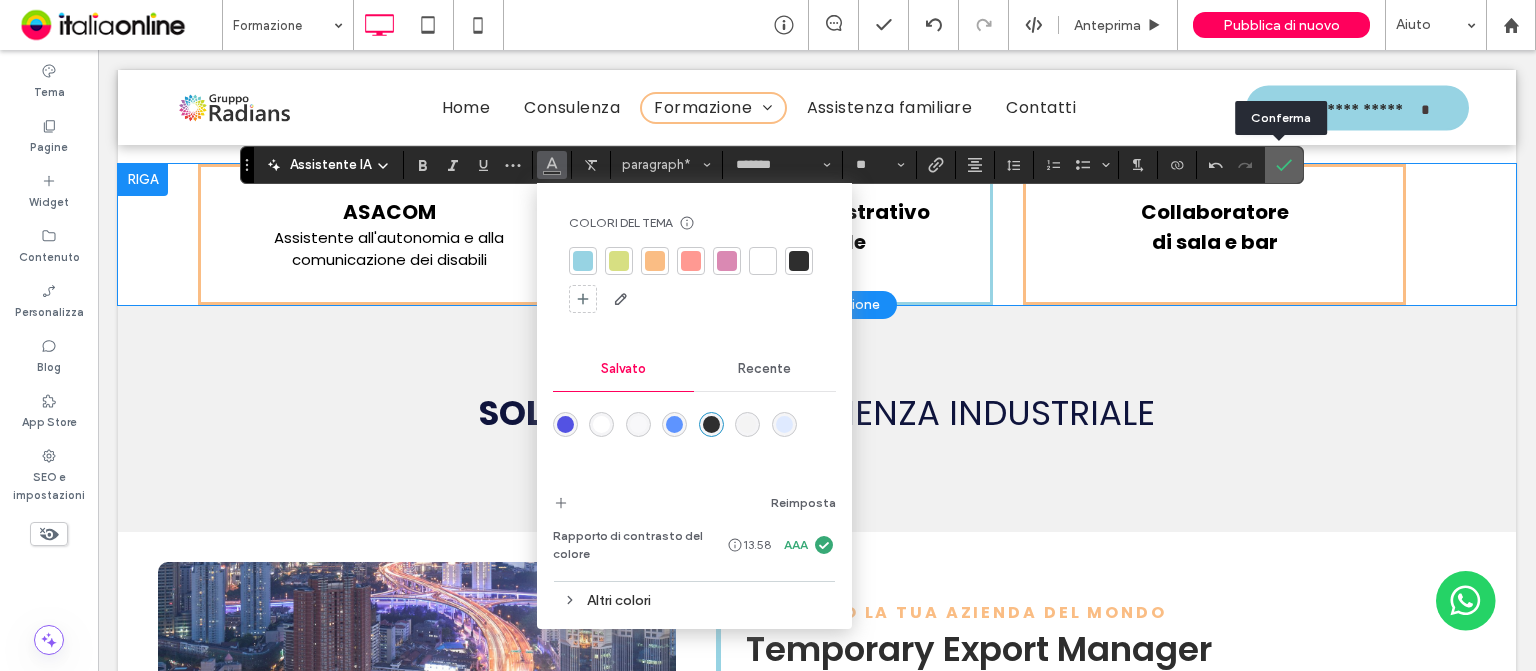 click at bounding box center [1284, 165] 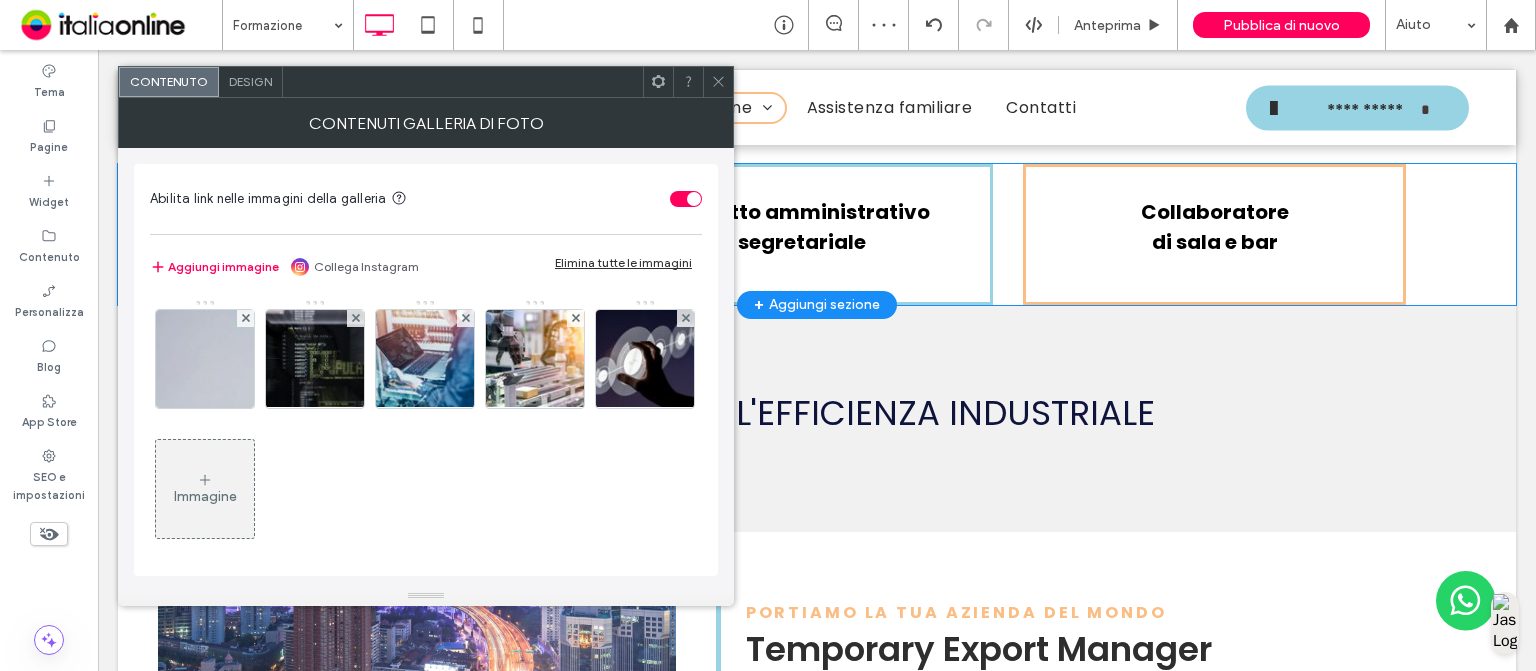 click on "Design" at bounding box center [250, 81] 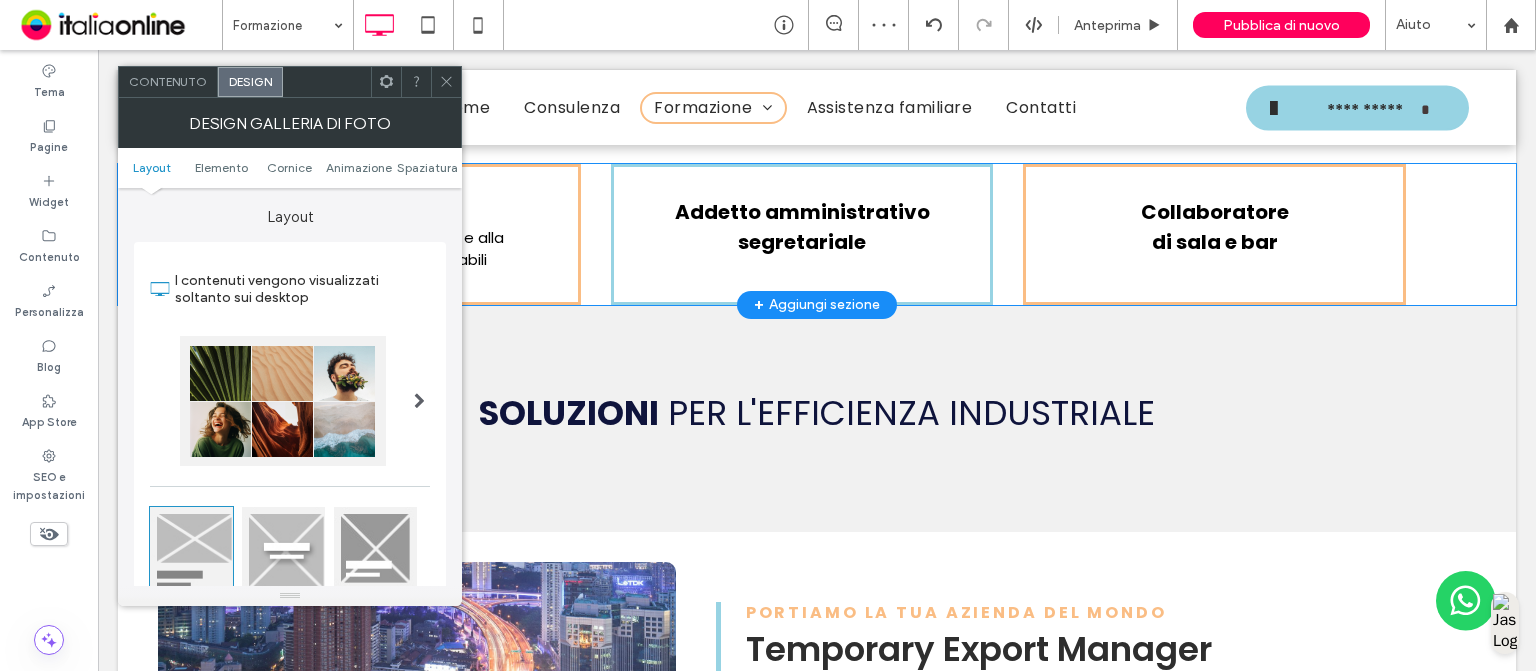 click on "Contenuto" at bounding box center [168, 81] 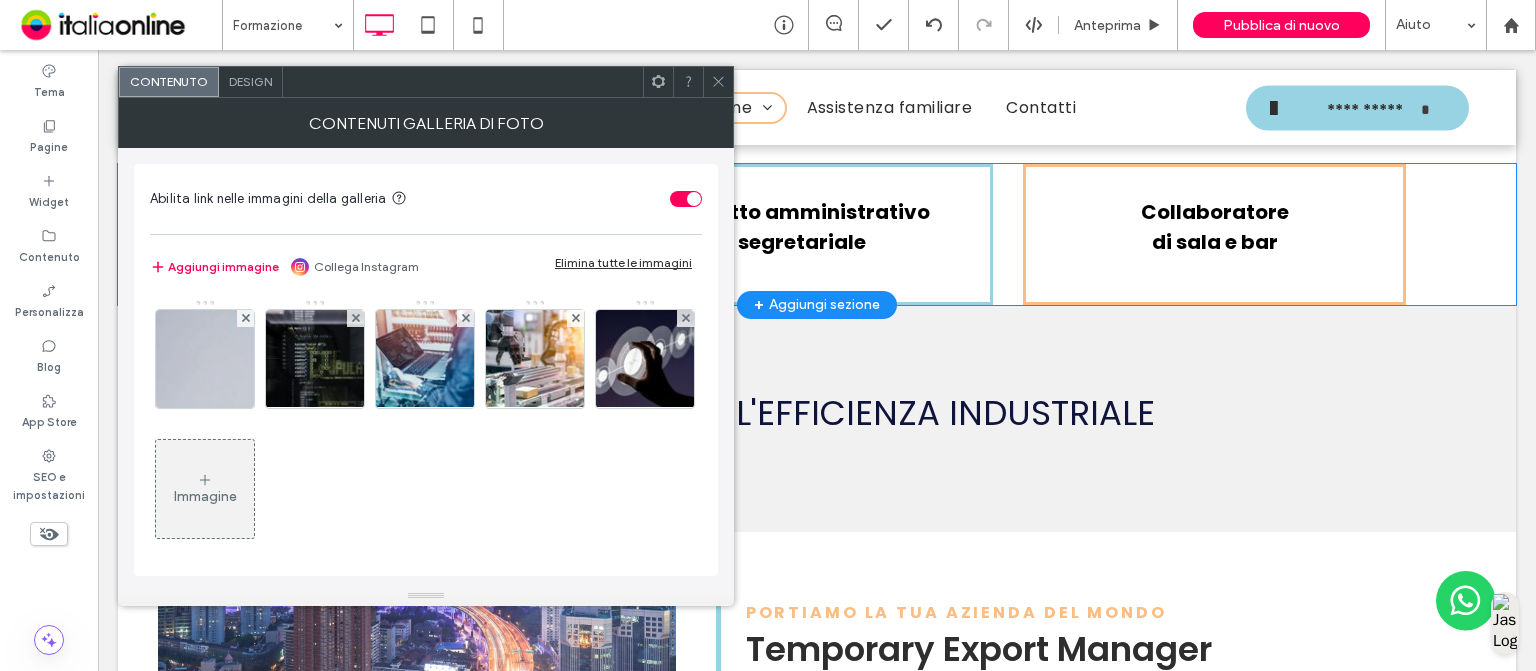 click on "Design" at bounding box center [250, 81] 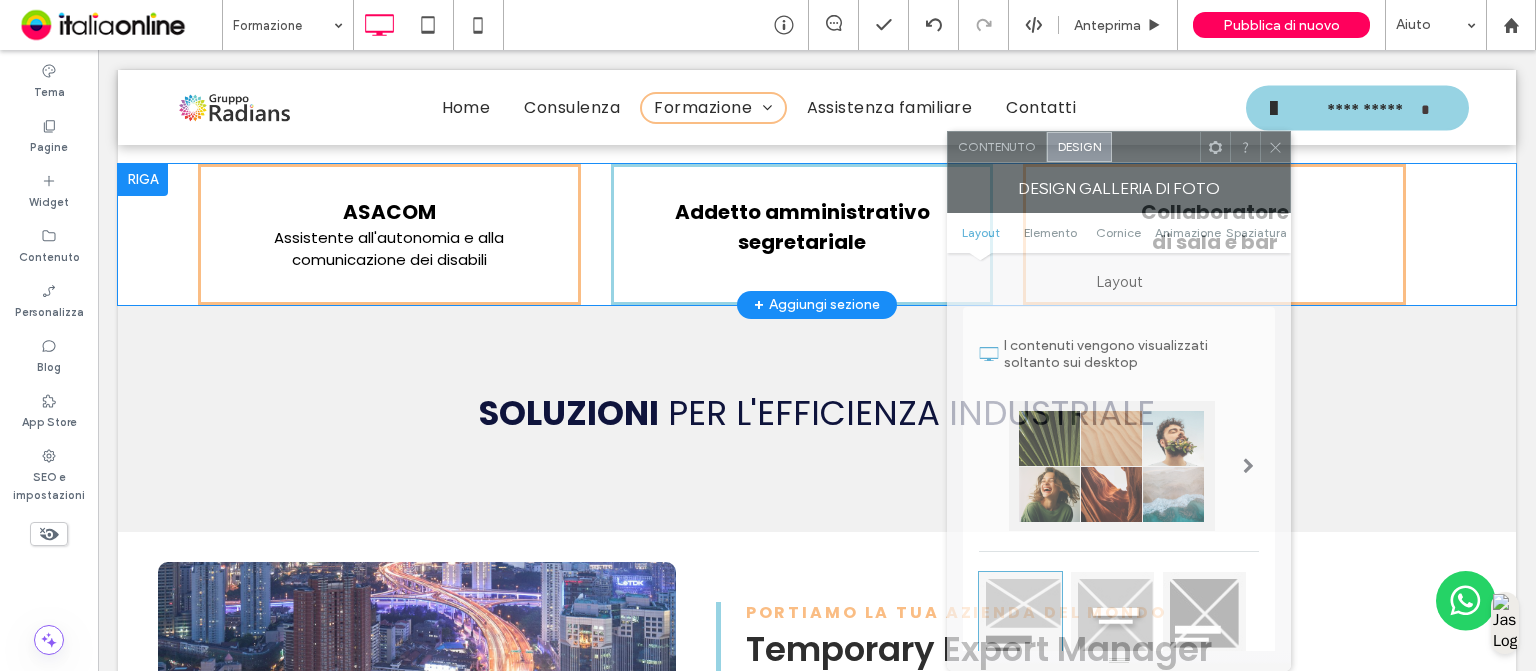 drag, startPoint x: 311, startPoint y: 81, endPoint x: 1187, endPoint y: 165, distance: 880.0182 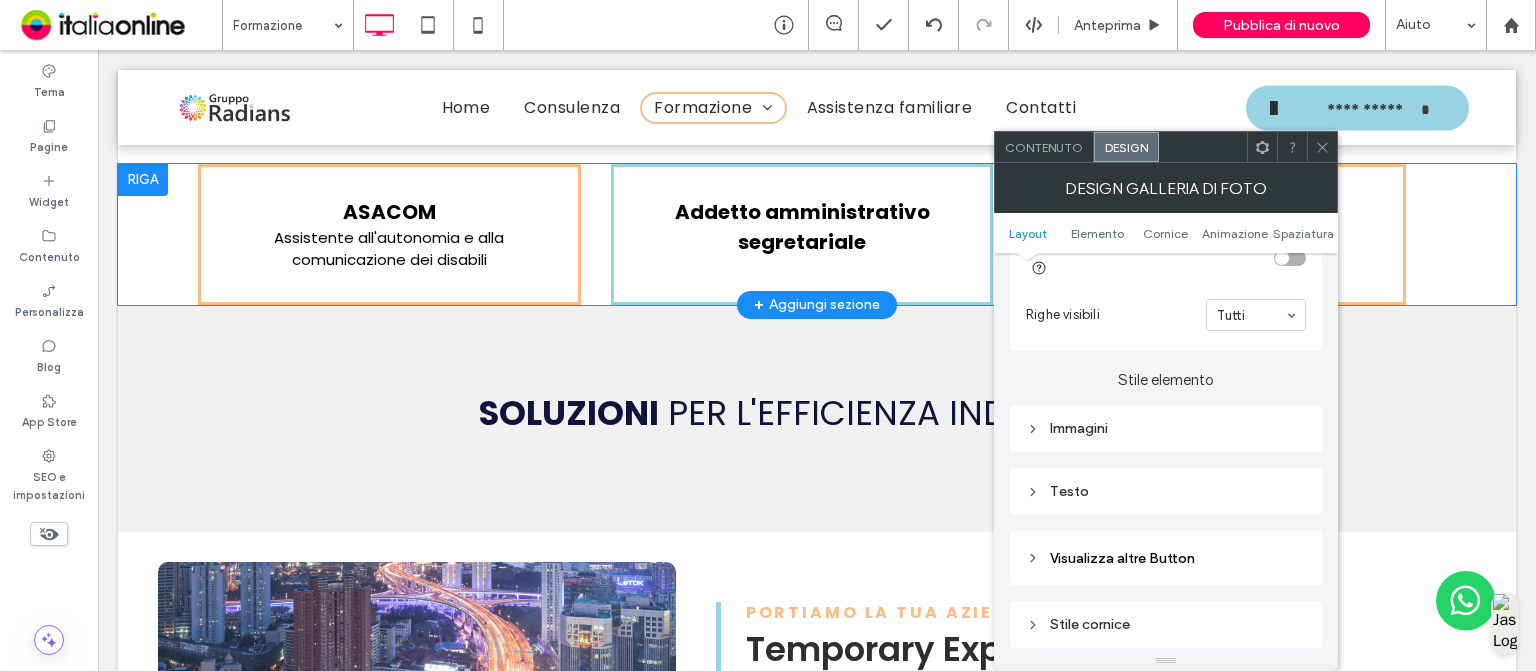scroll, scrollTop: 672, scrollLeft: 0, axis: vertical 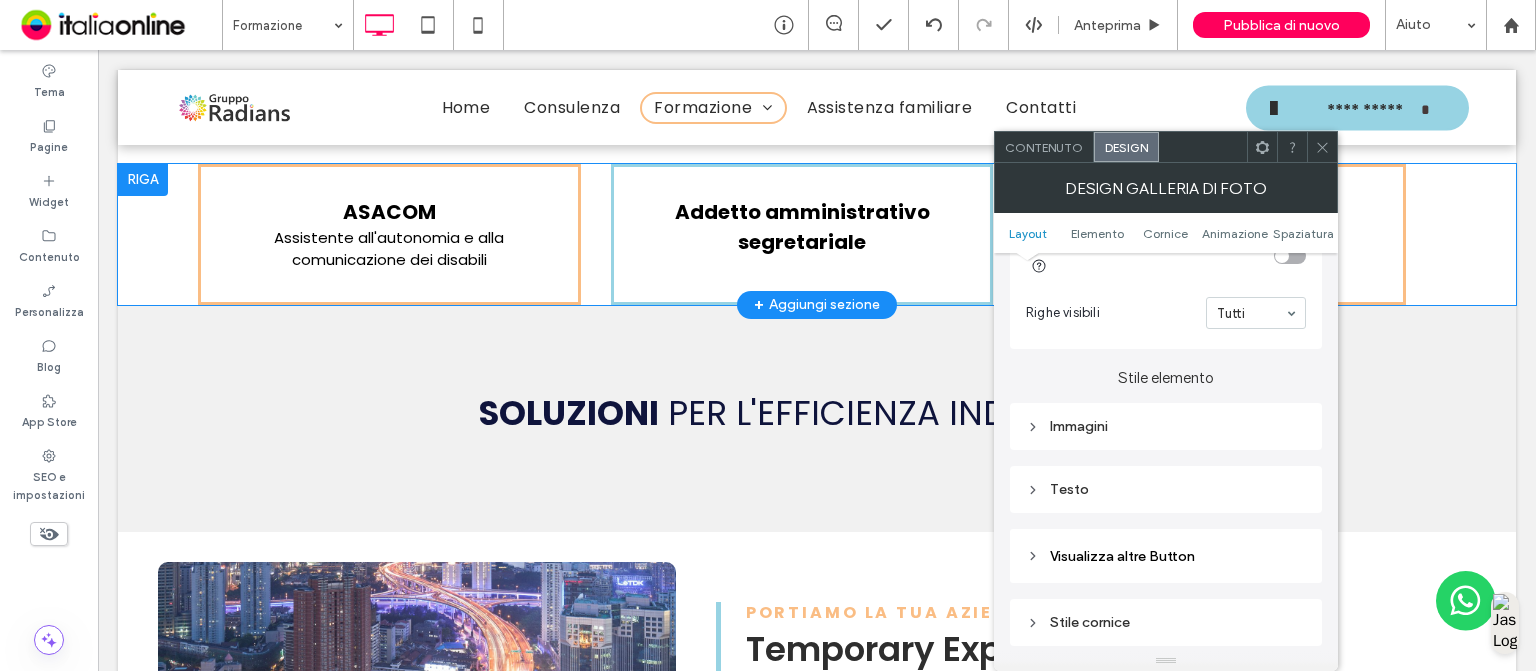 click on "Immagini" at bounding box center (1166, 426) 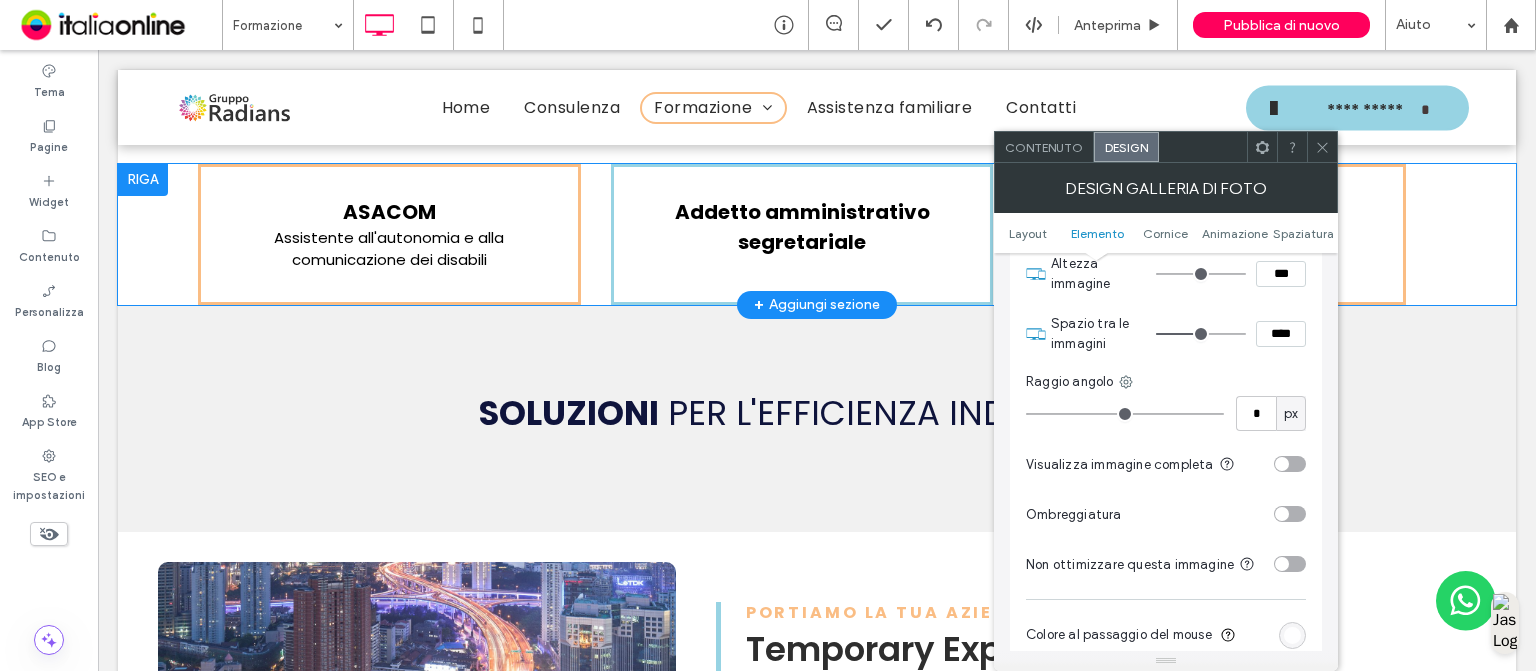 scroll, scrollTop: 904, scrollLeft: 0, axis: vertical 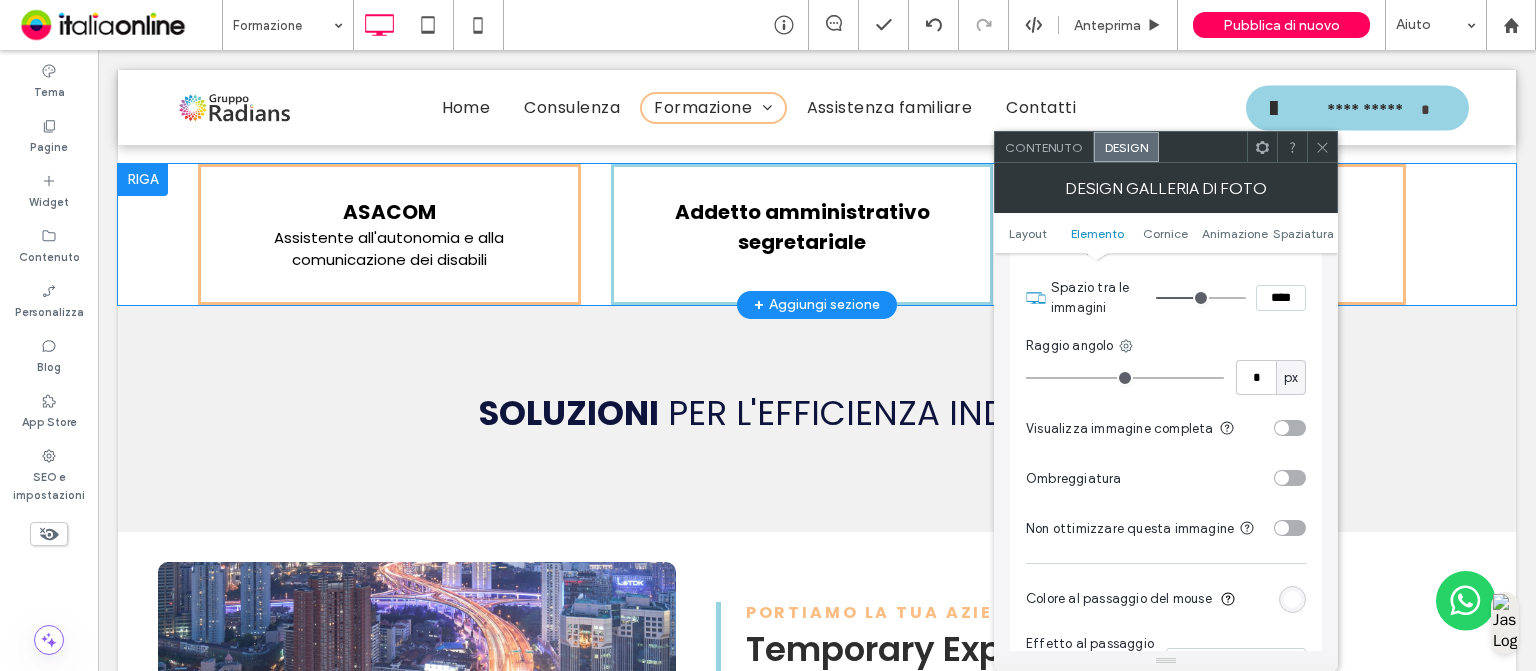 type on "**" 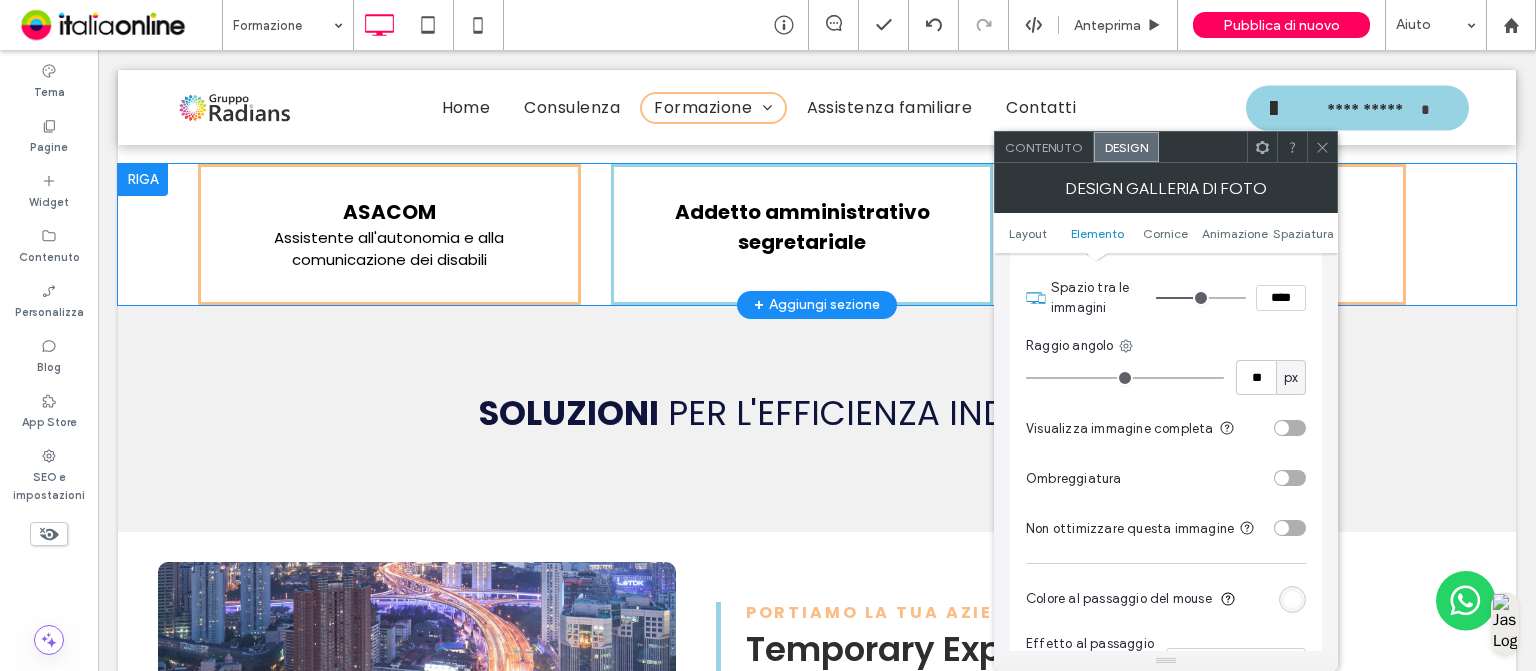 click at bounding box center [1125, 378] 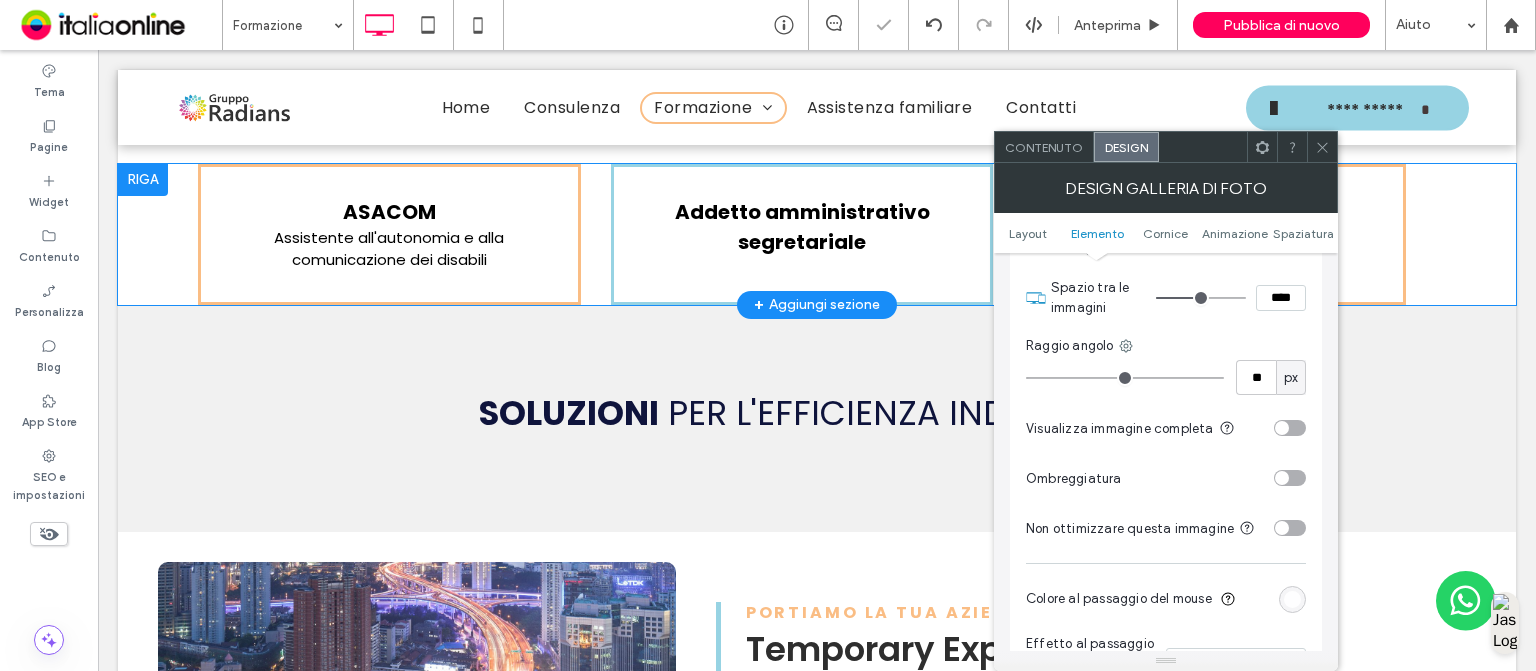 type on "*" 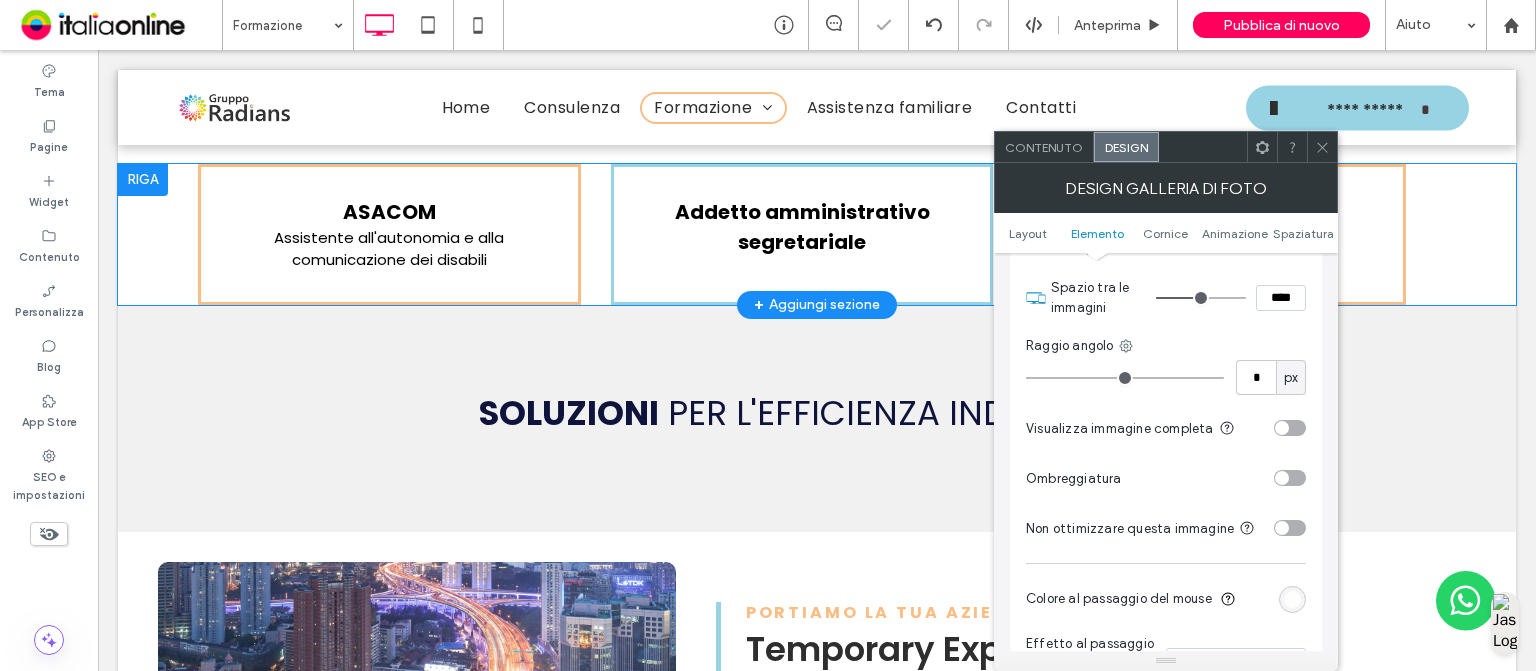 type on "*" 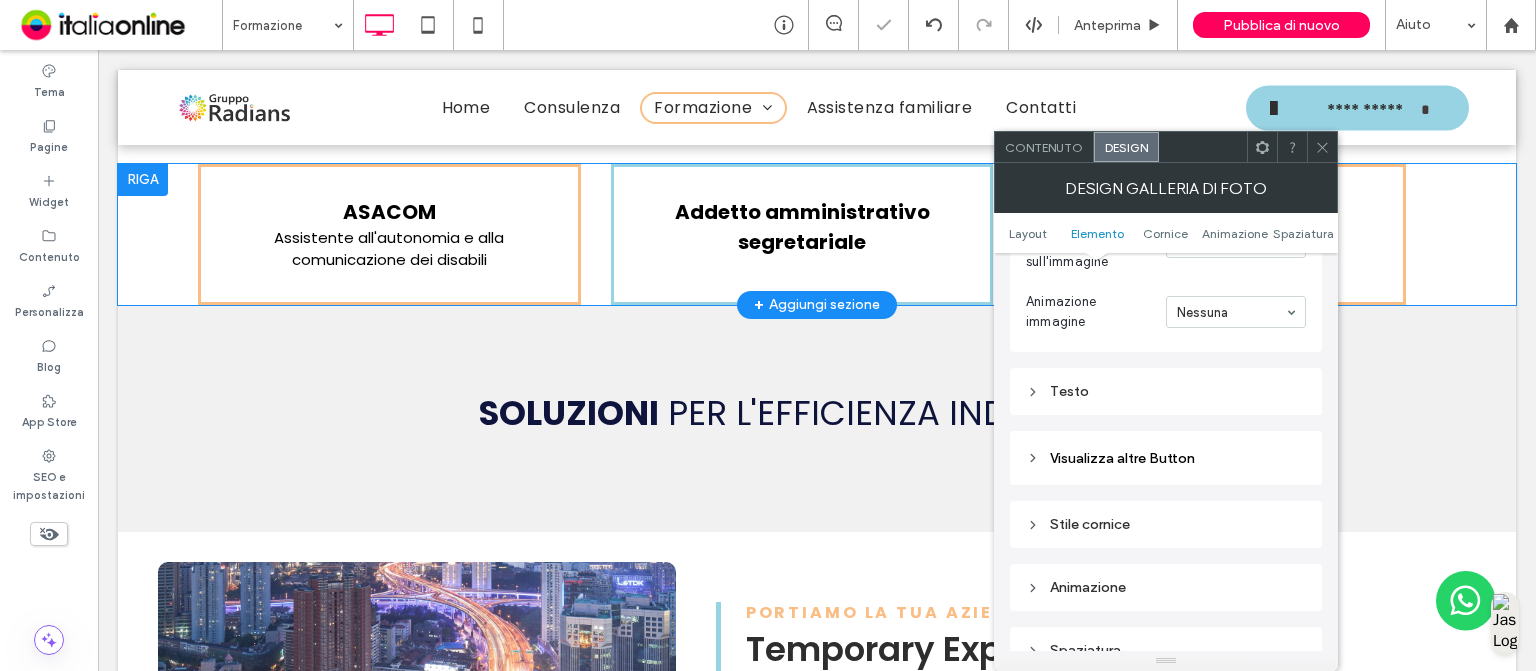 scroll, scrollTop: 1419, scrollLeft: 0, axis: vertical 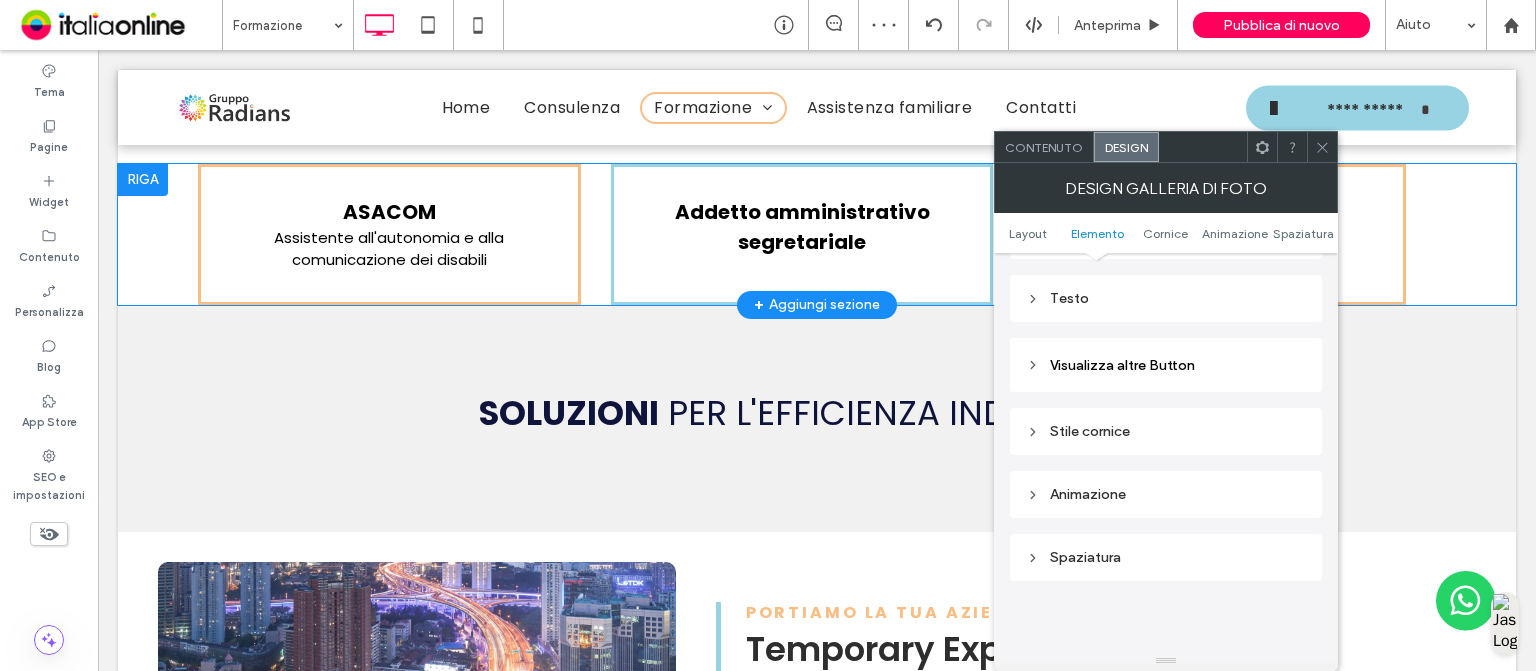 click on "Stile cornice" at bounding box center (1166, 431) 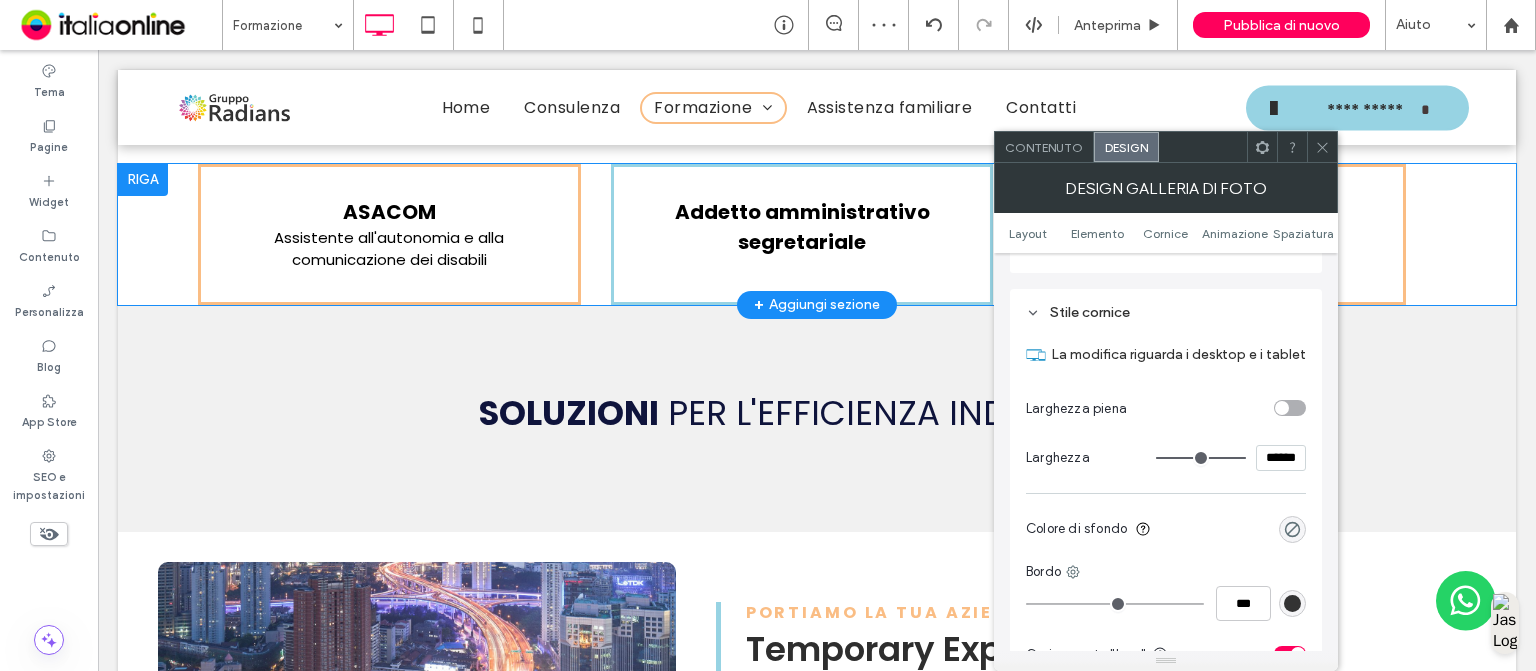 scroll, scrollTop: 1539, scrollLeft: 0, axis: vertical 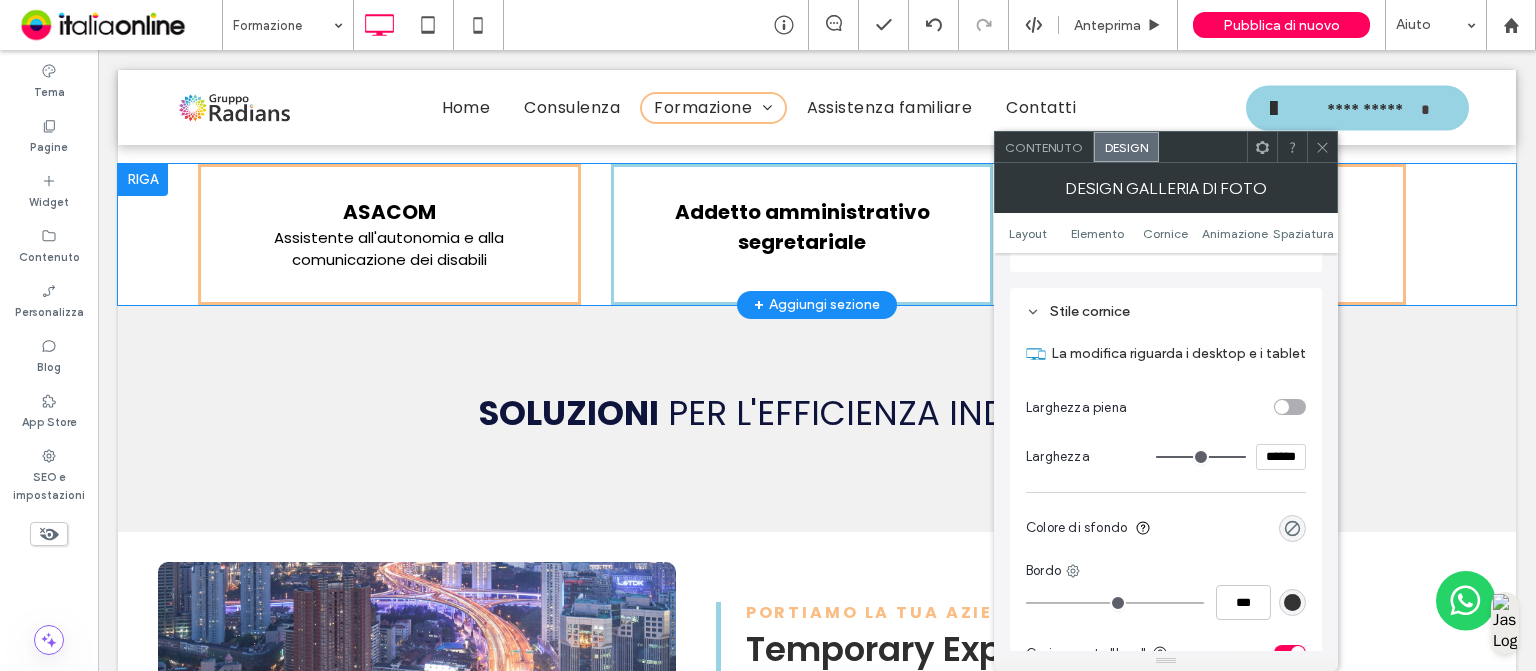 type on "*" 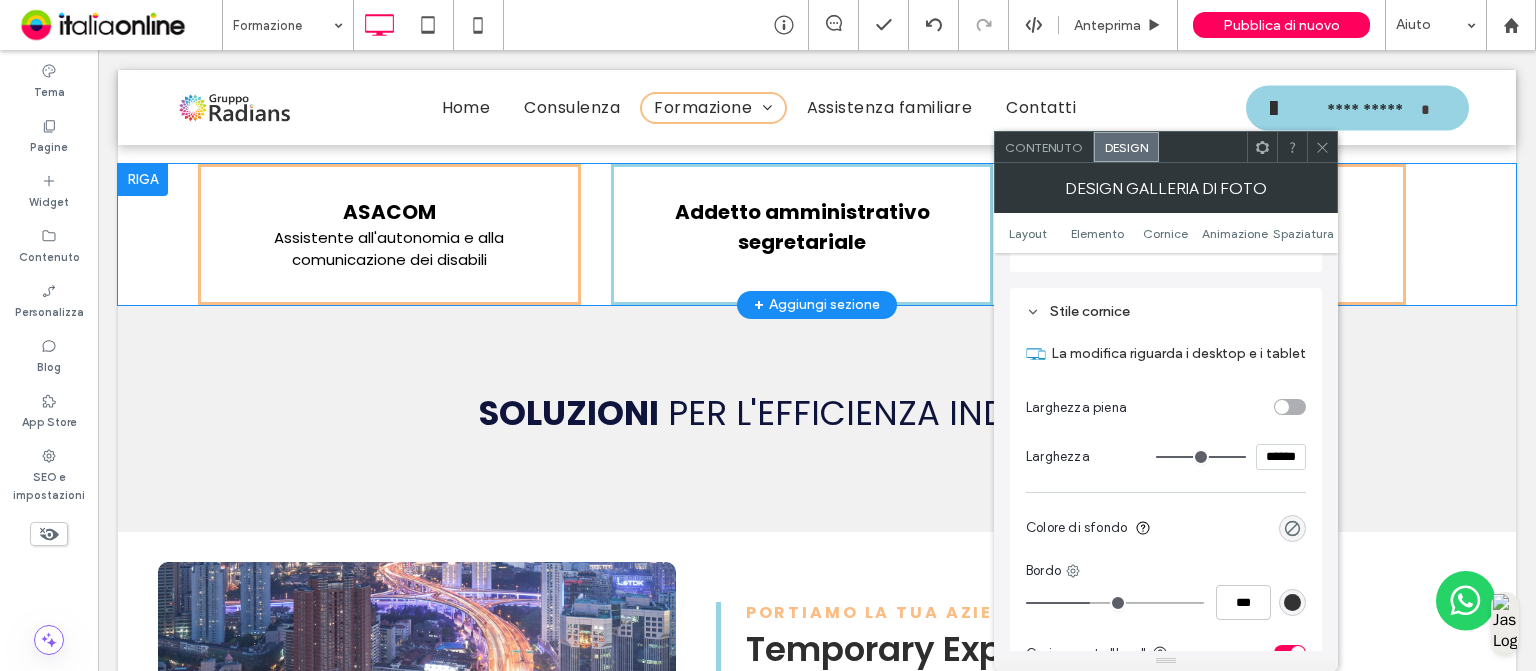 click at bounding box center (1115, 603) 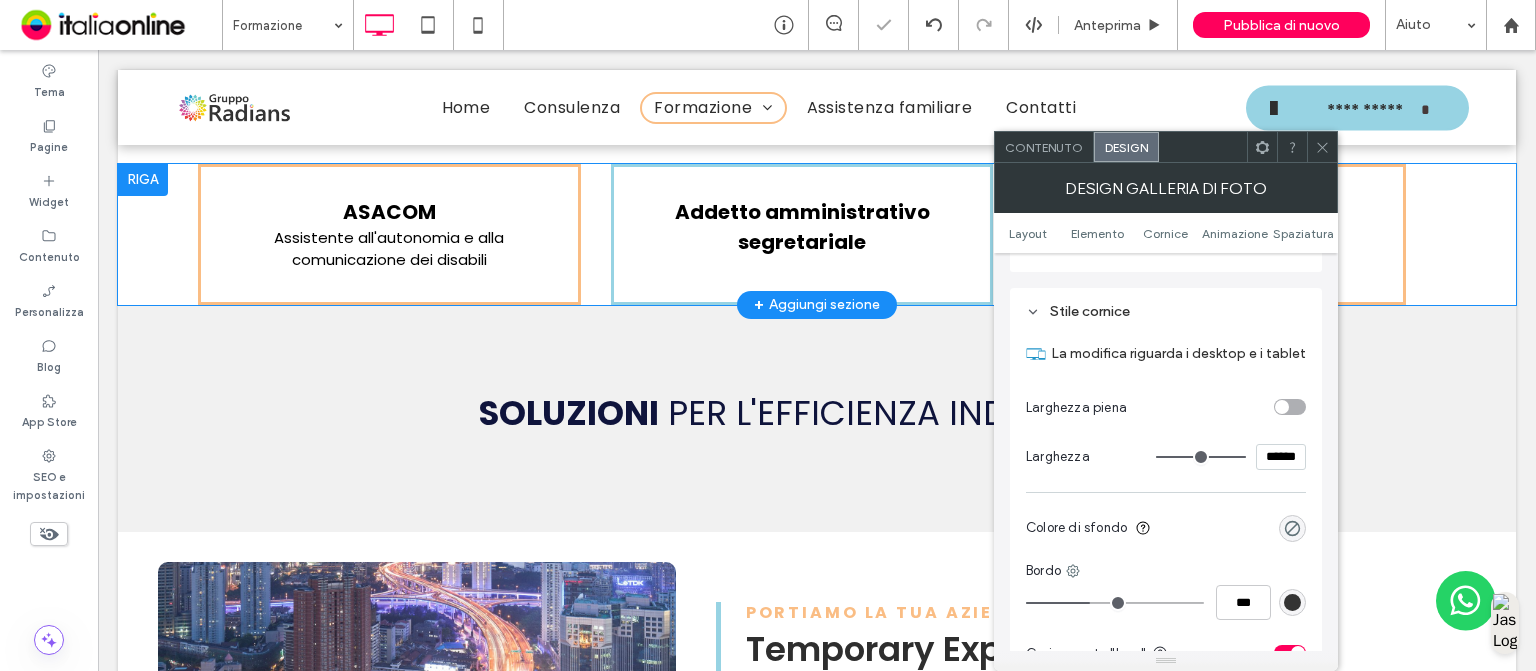 type on "*" 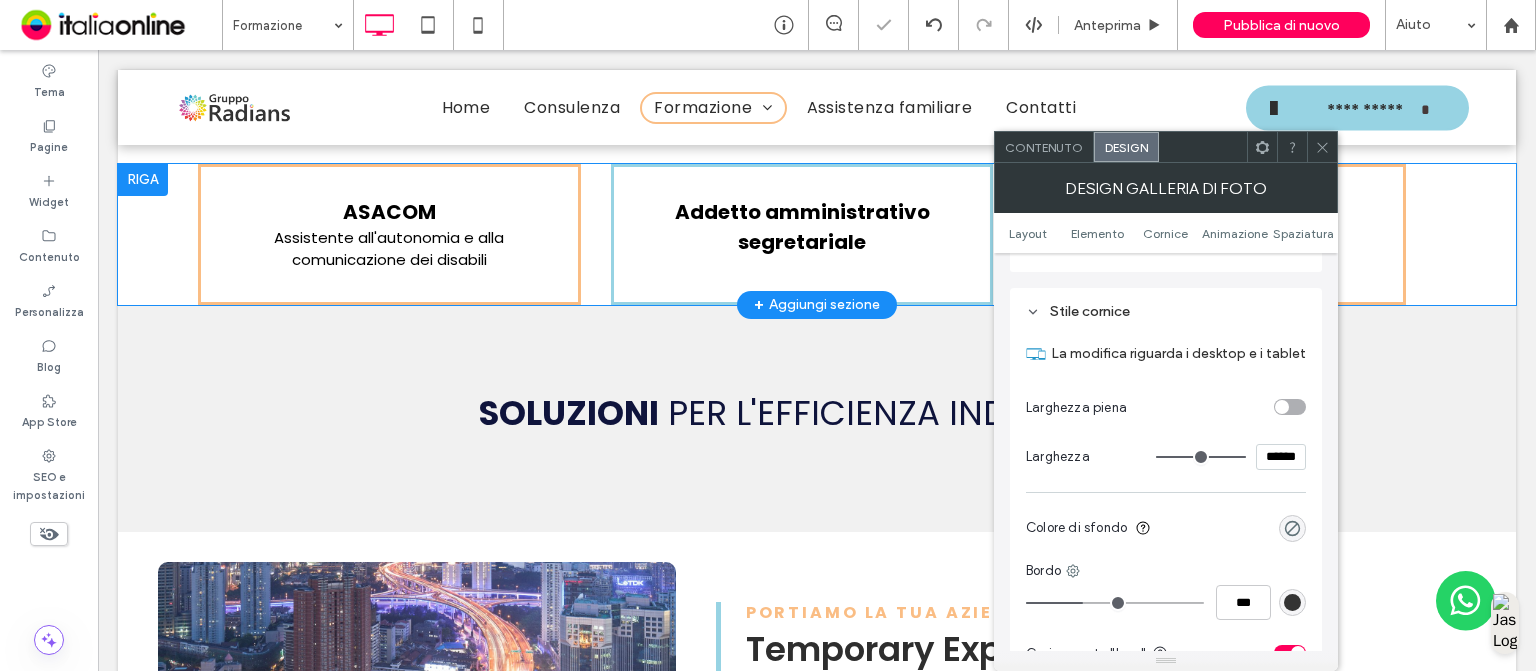 type on "*" 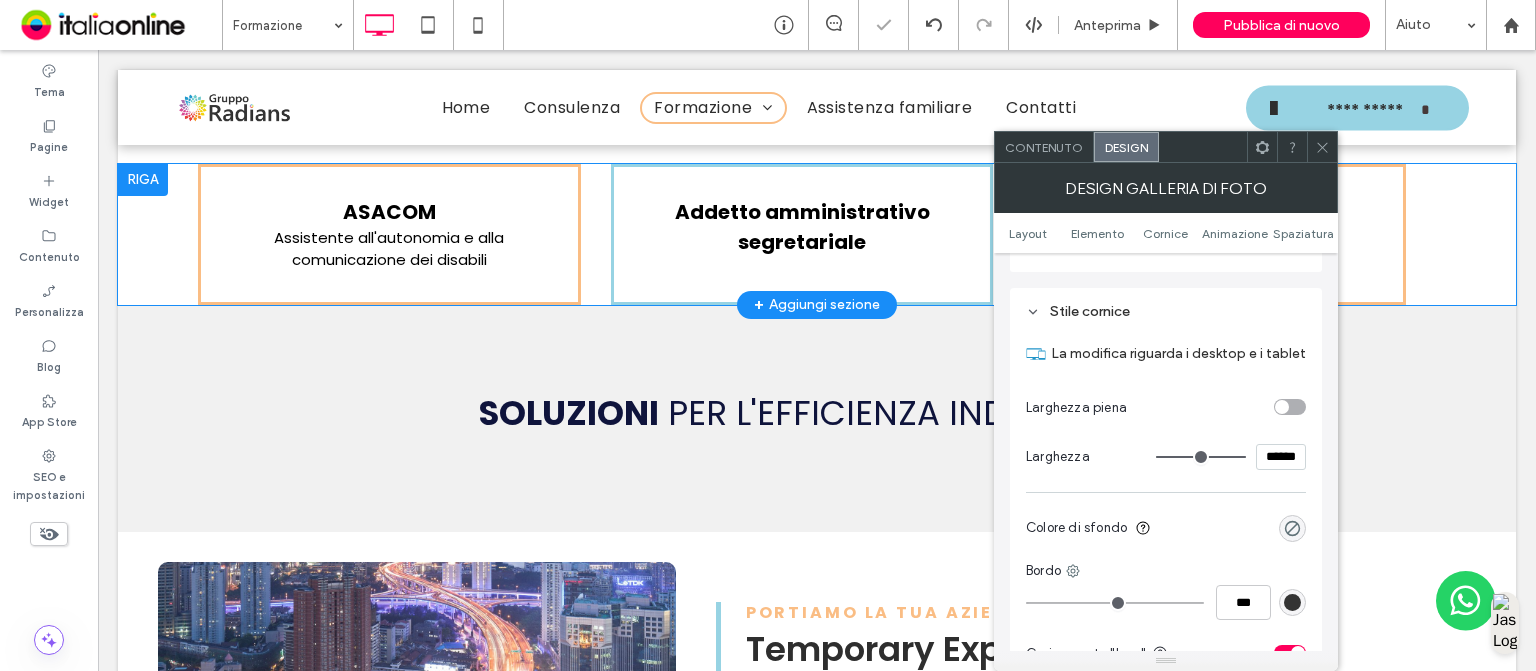 drag, startPoint x: 1089, startPoint y: 609, endPoint x: 986, endPoint y: 604, distance: 103.121284 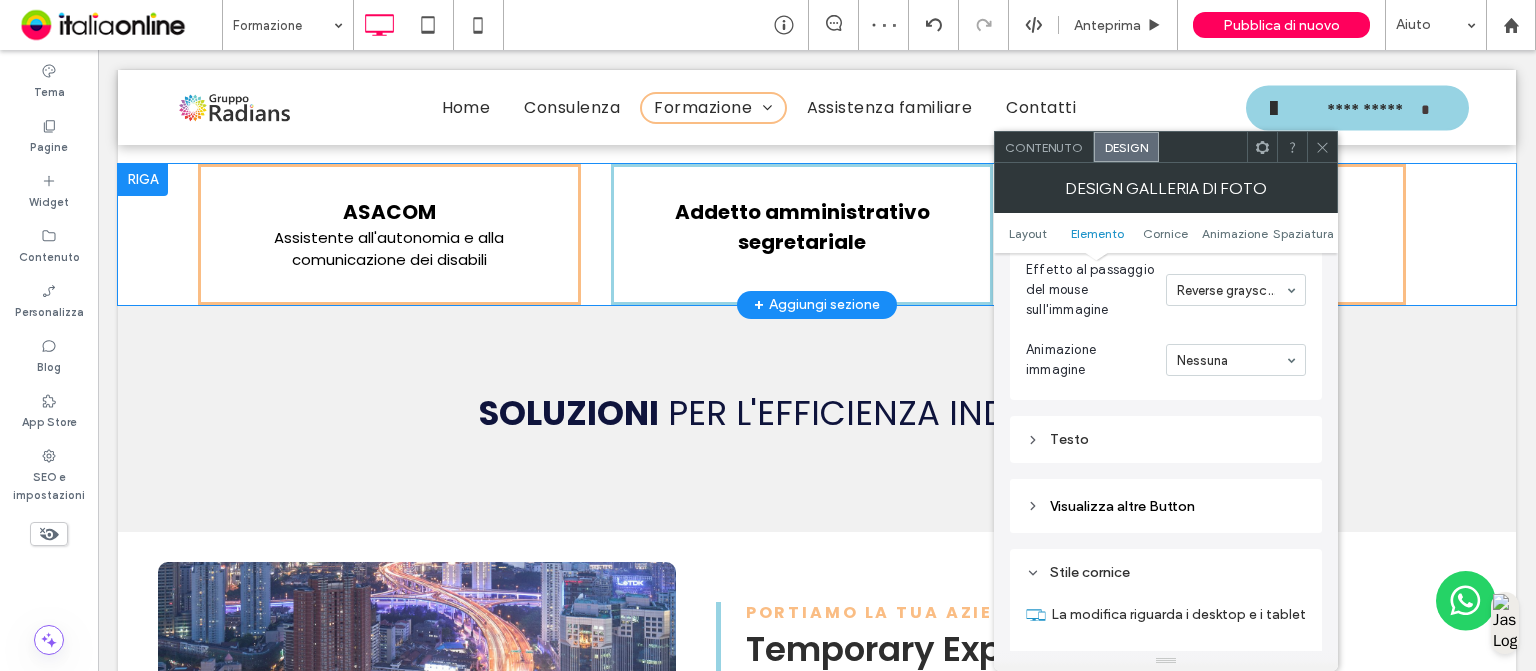 scroll, scrollTop: 1279, scrollLeft: 0, axis: vertical 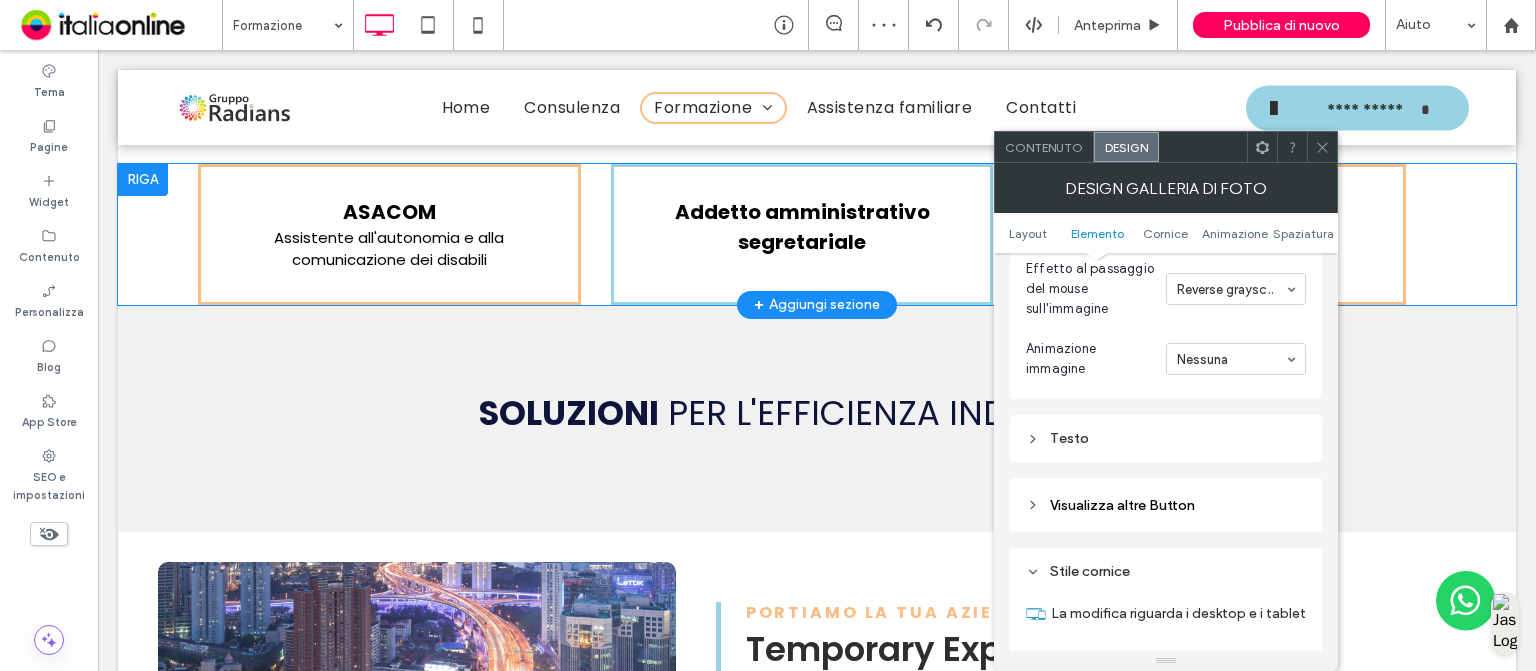 click on "Testo" at bounding box center [1166, 438] 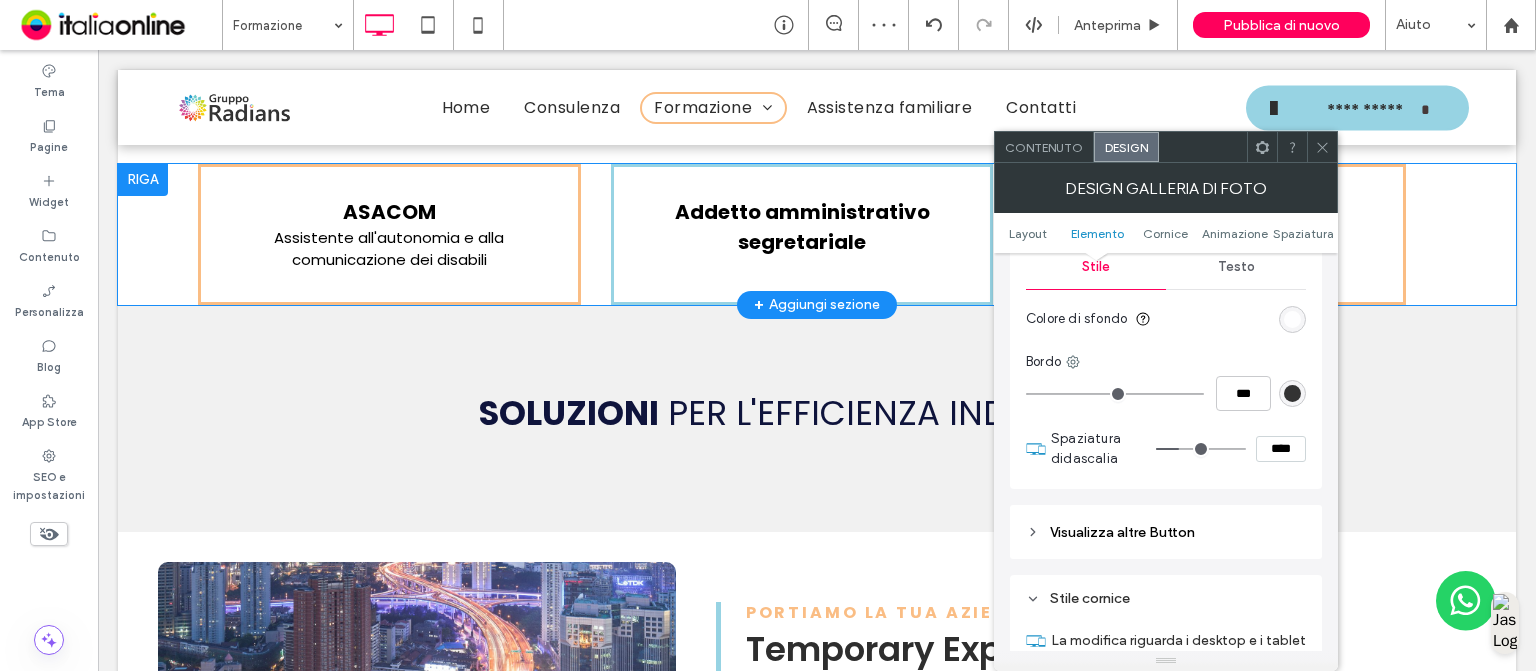 scroll, scrollTop: 1508, scrollLeft: 0, axis: vertical 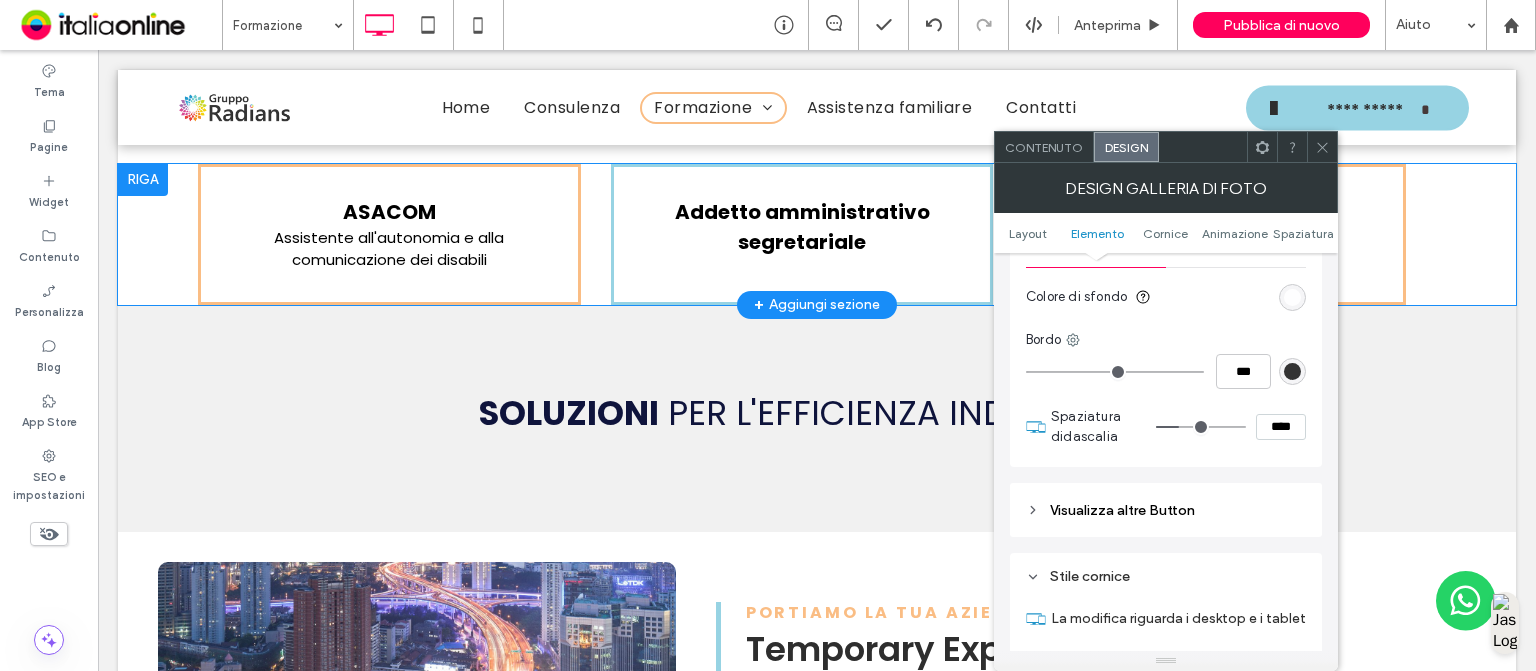 type on "*" 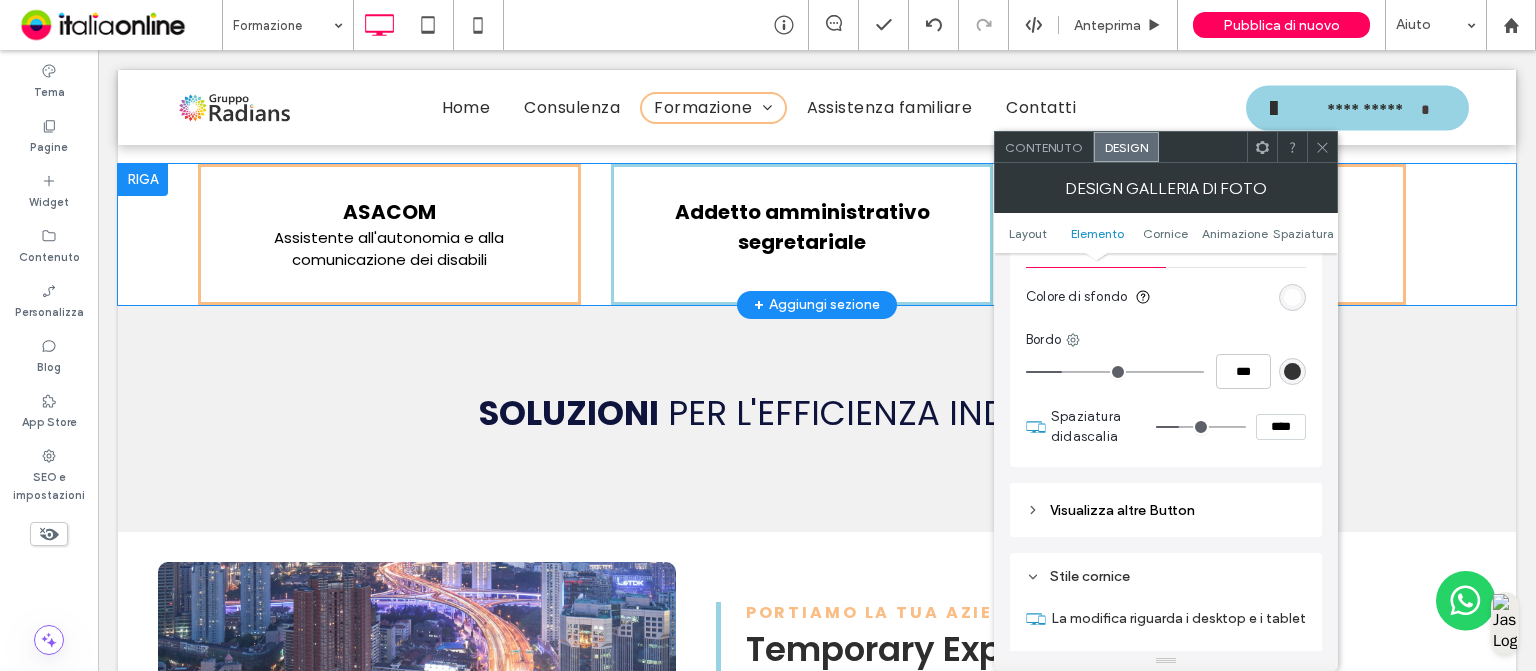 click at bounding box center (1115, 372) 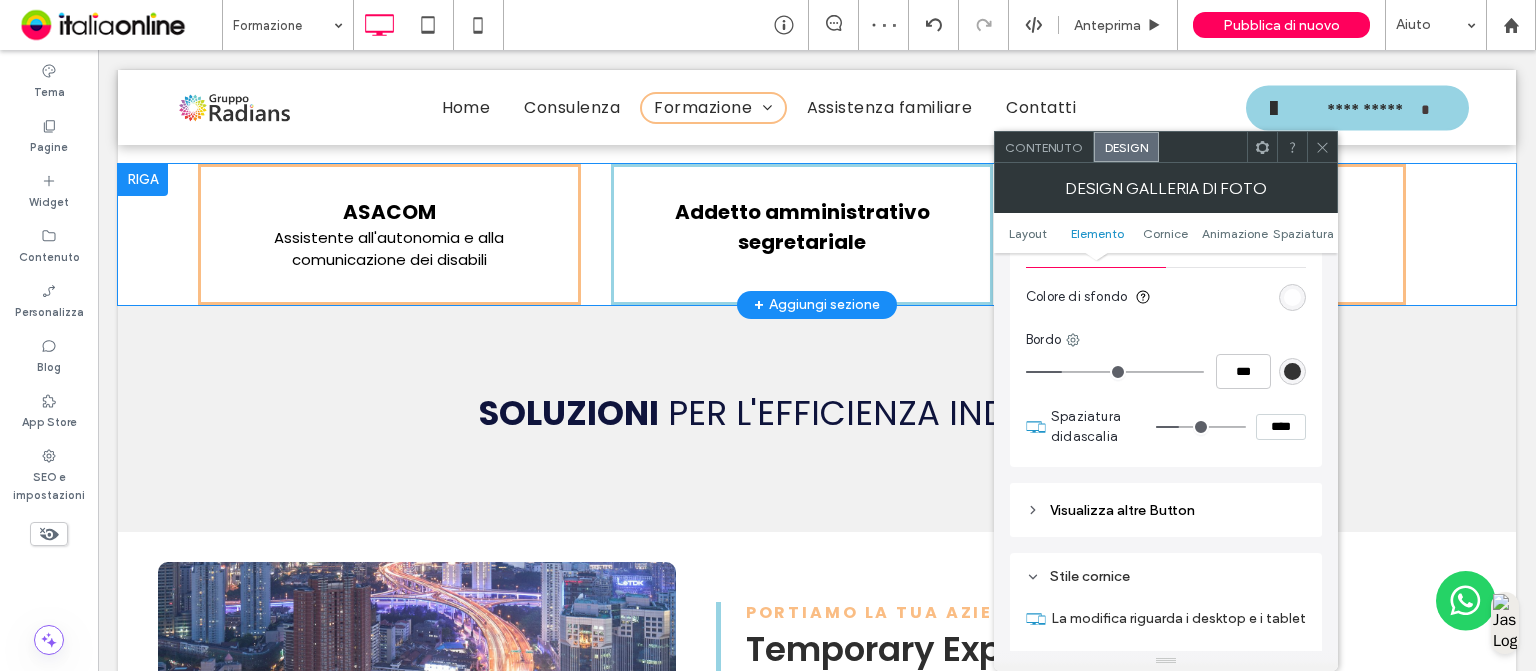 type on "*" 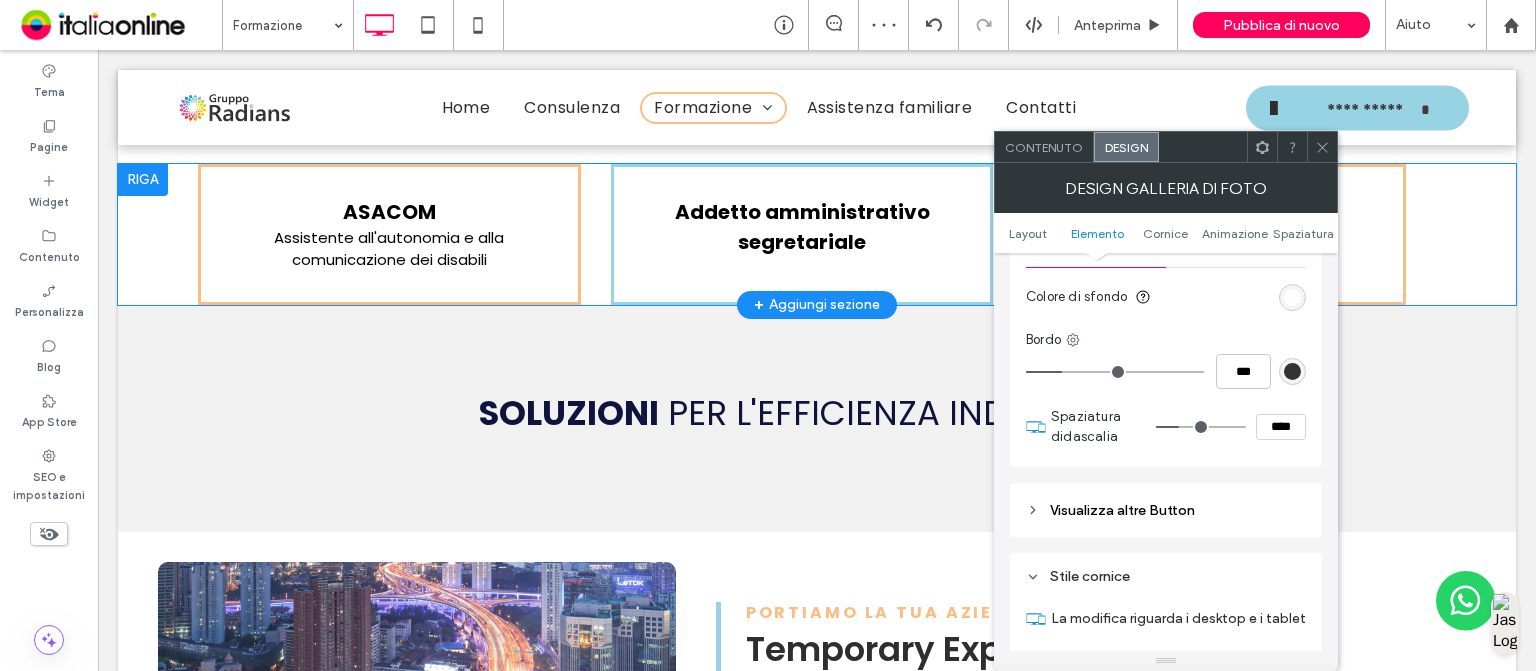 type on "***" 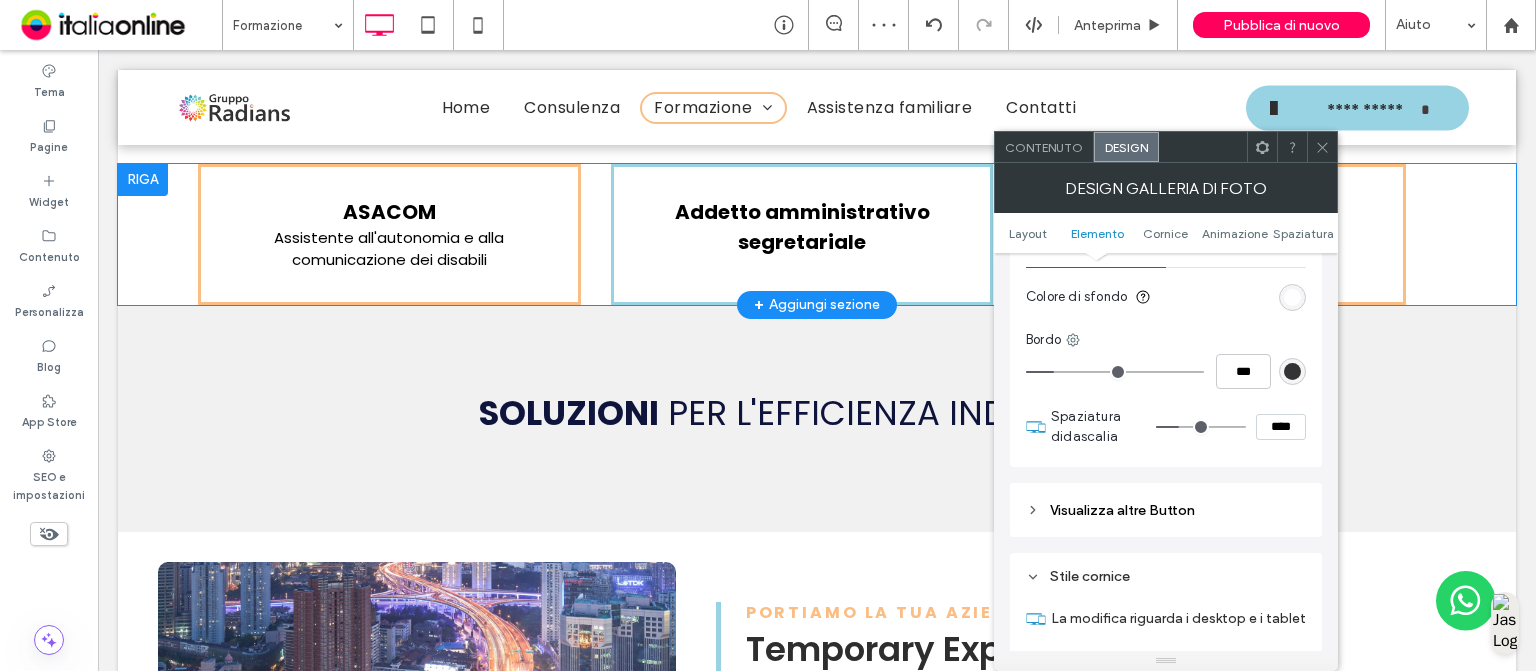 click at bounding box center [1115, 372] 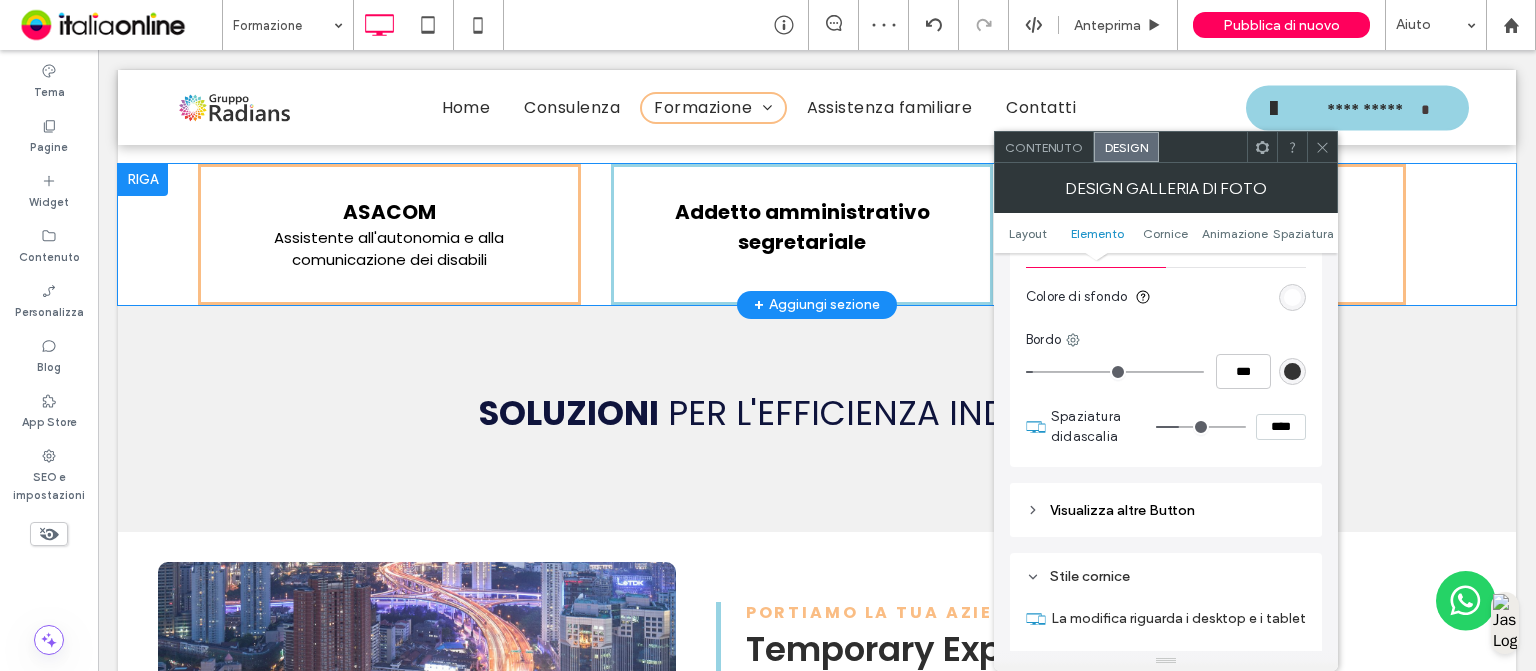 click at bounding box center [1115, 372] 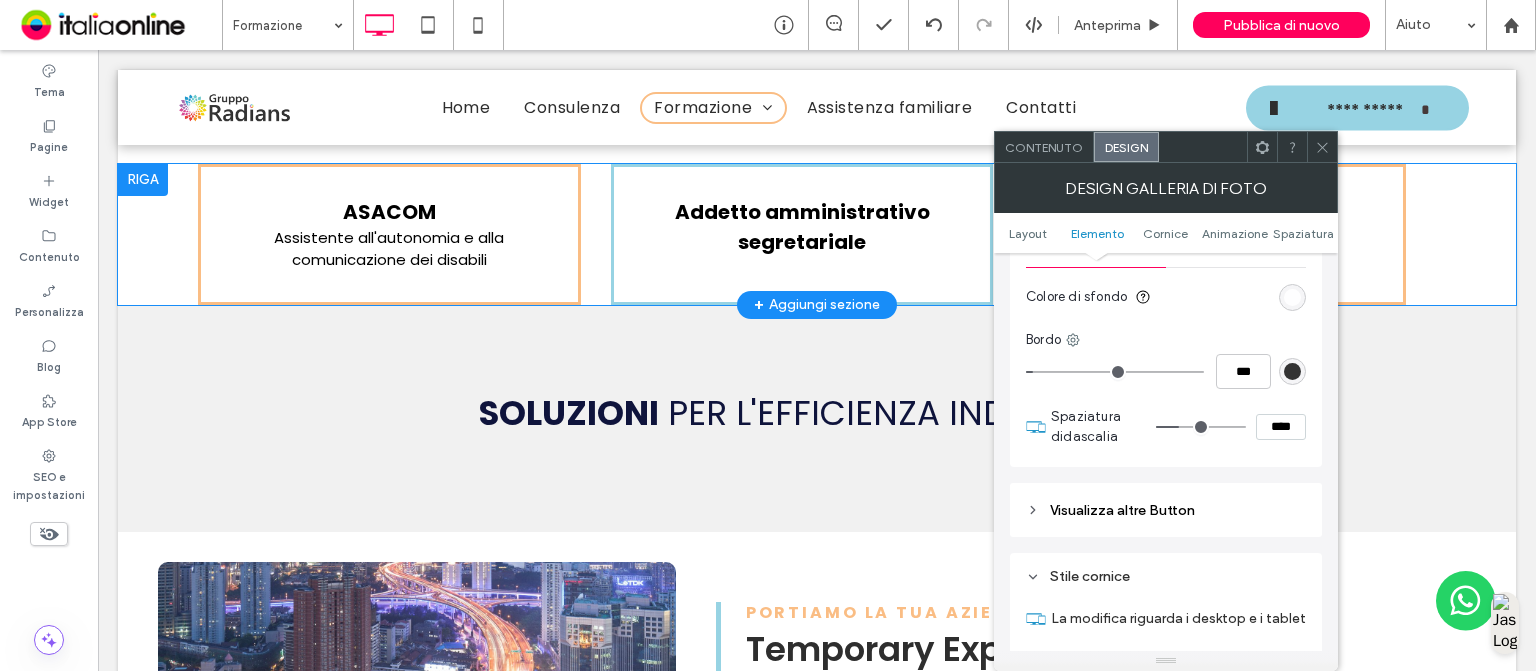 type on "*" 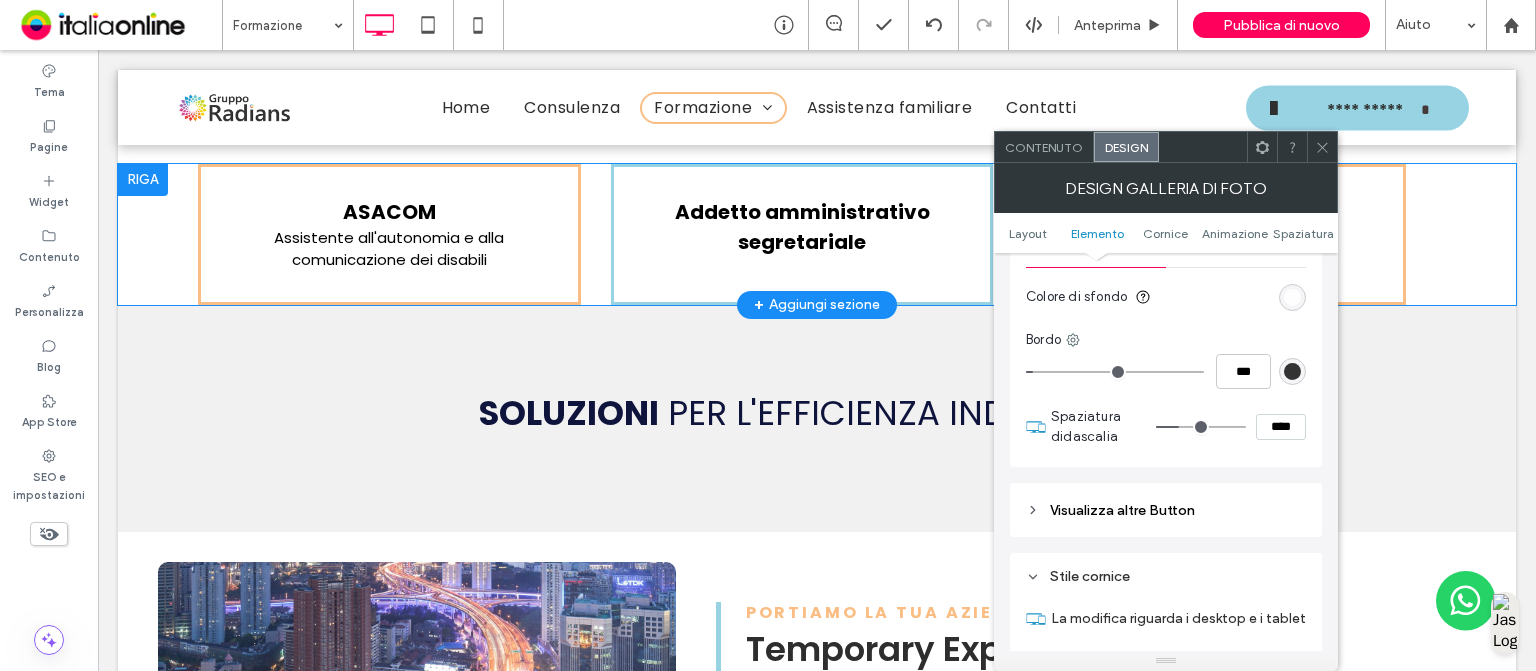 type on "***" 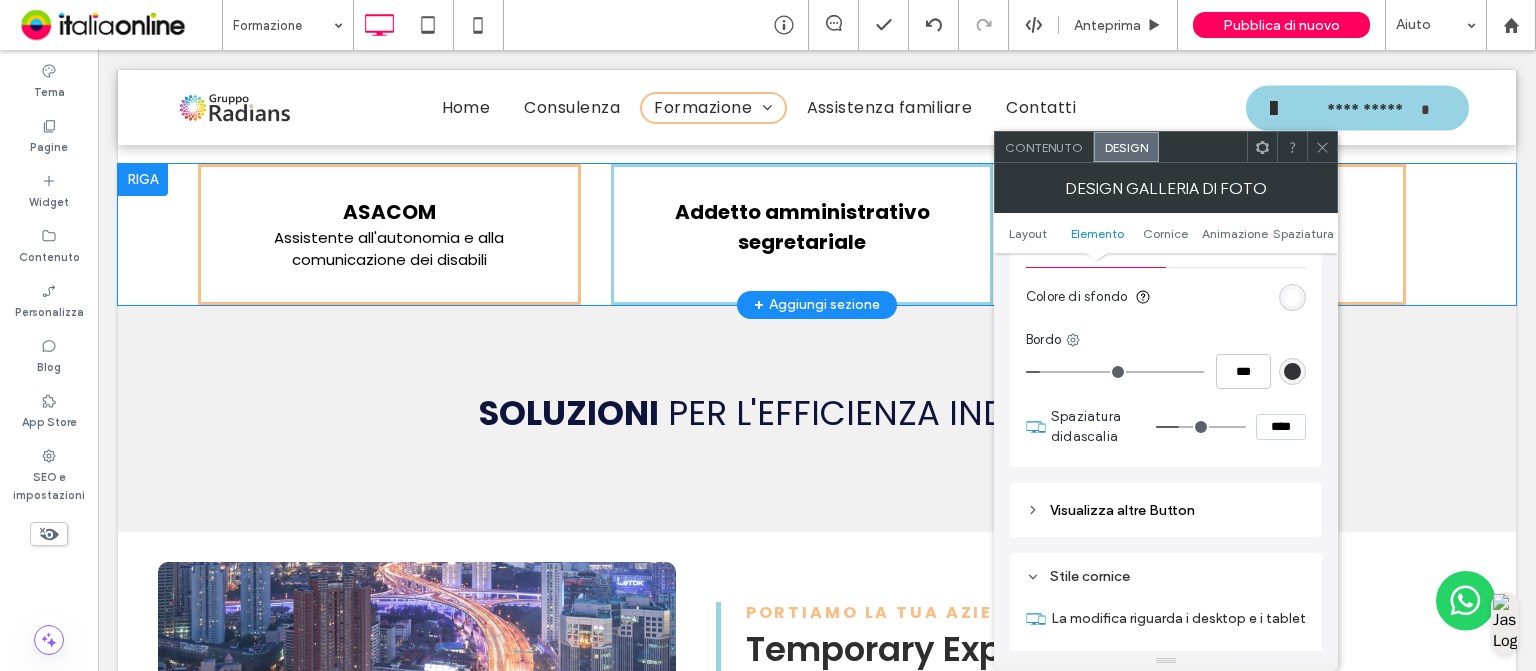 type on "*" 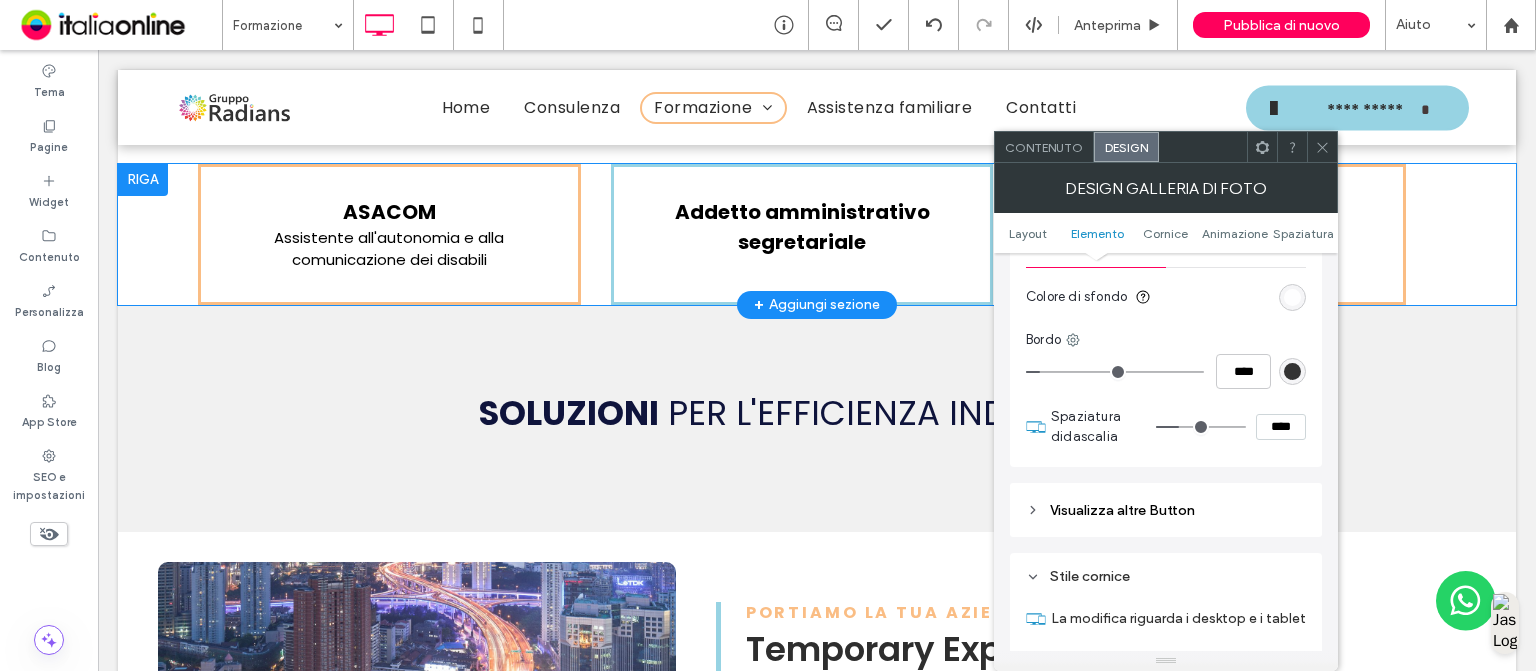 type on "**" 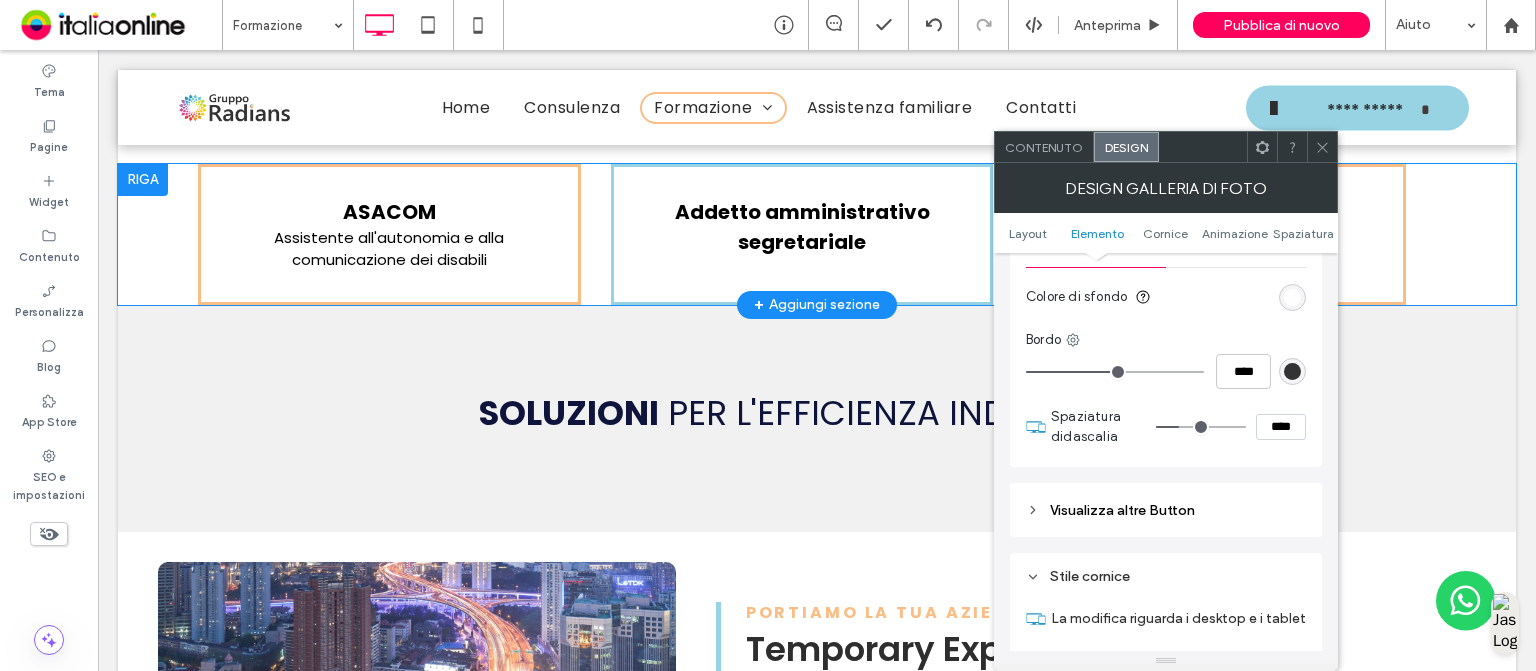 type on "**" 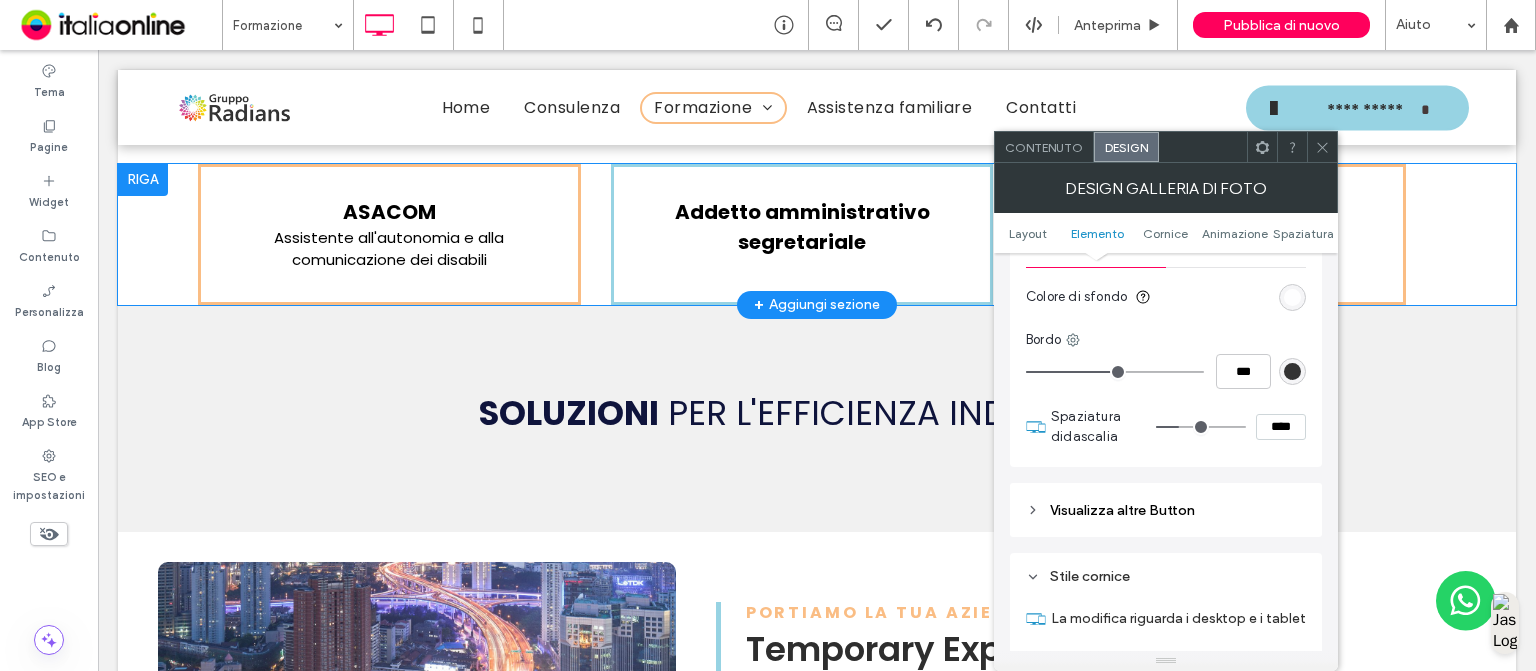 drag, startPoint x: 1045, startPoint y: 372, endPoint x: 926, endPoint y: 367, distance: 119.104996 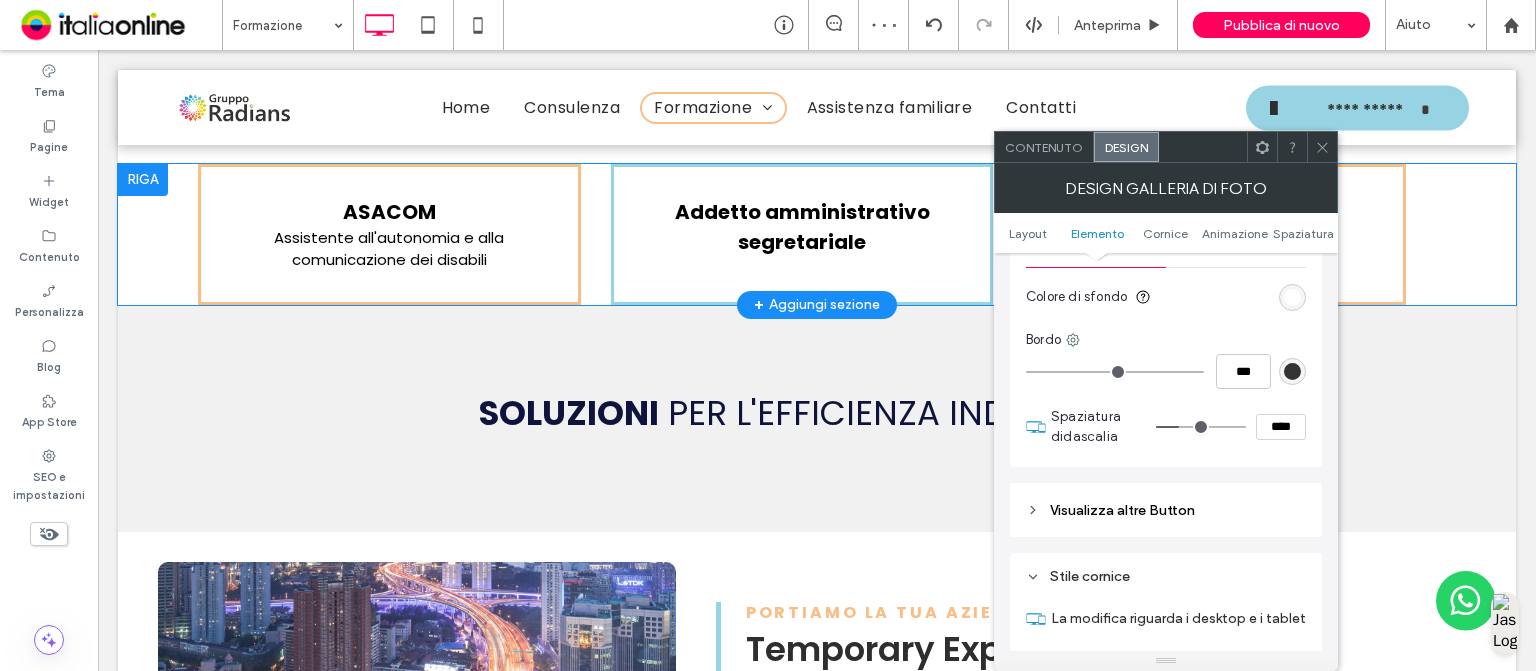 click at bounding box center (1292, 297) 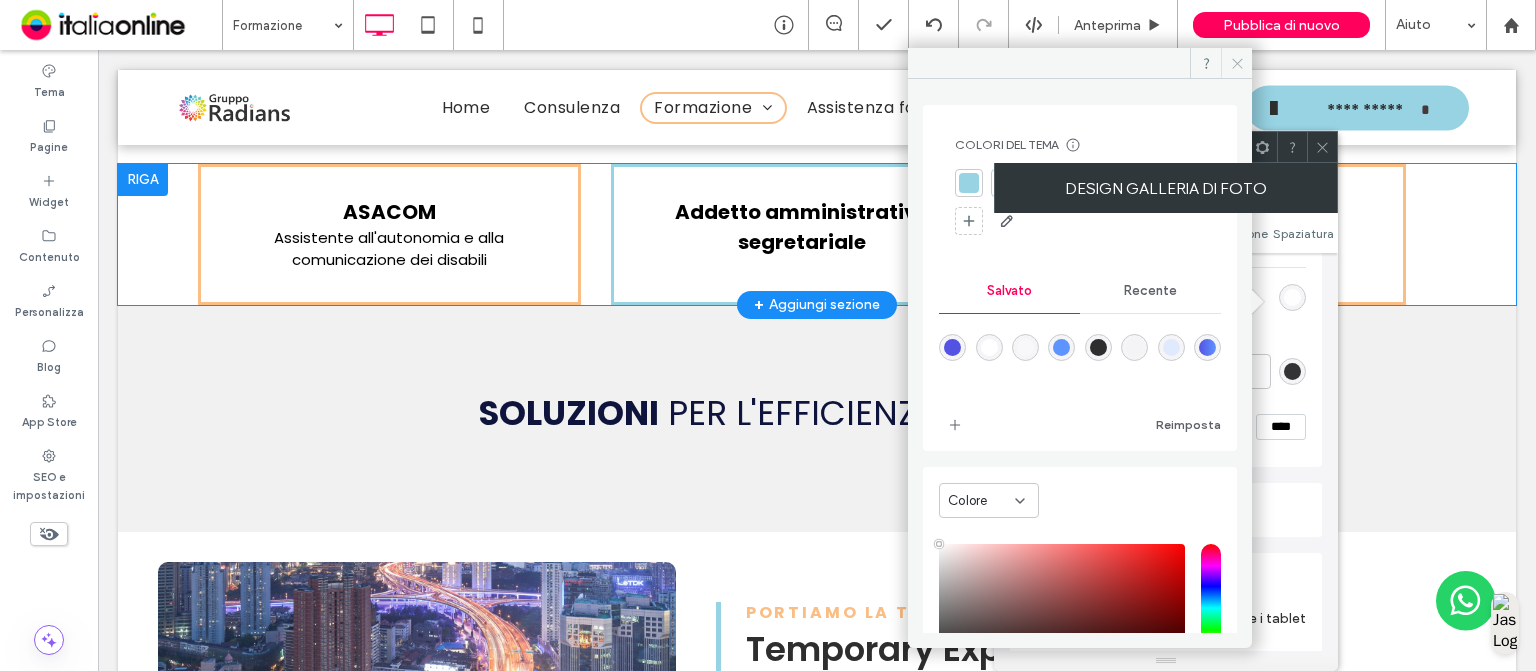 click at bounding box center (1236, 63) 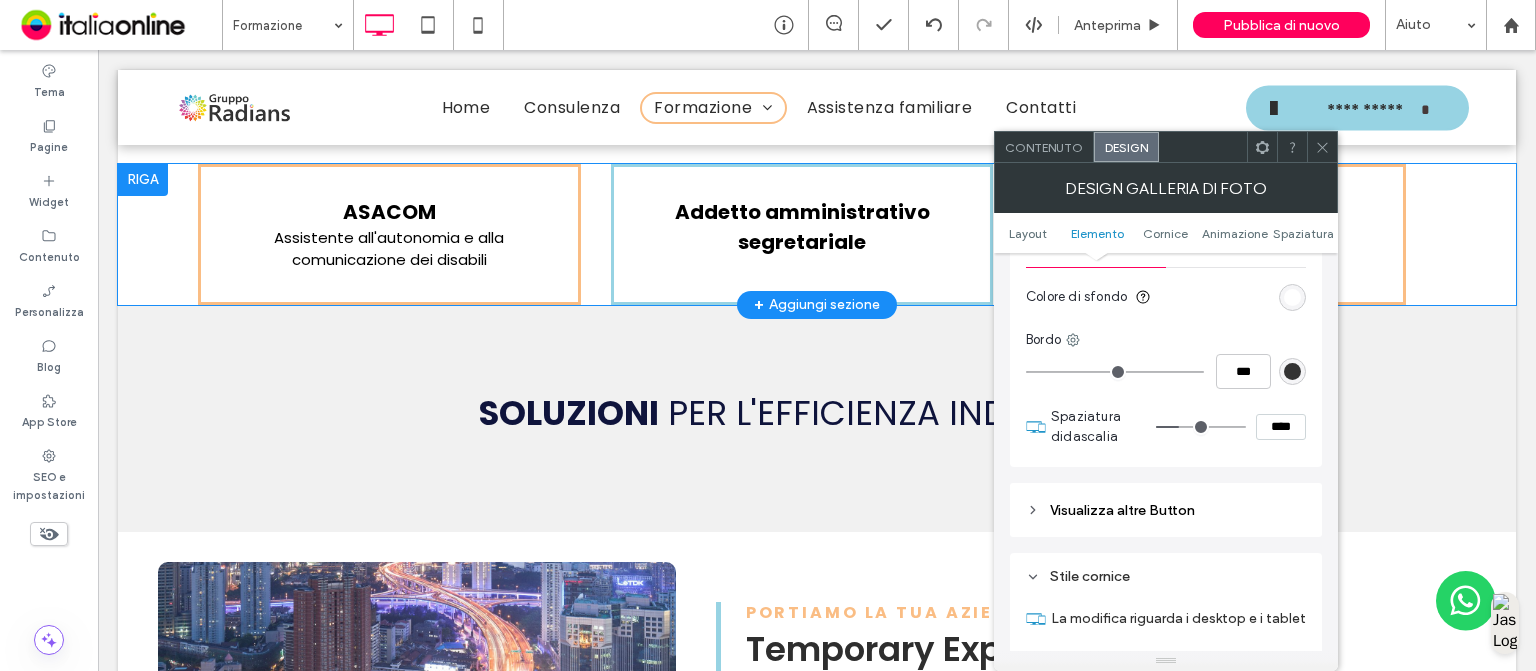 click at bounding box center (1292, 297) 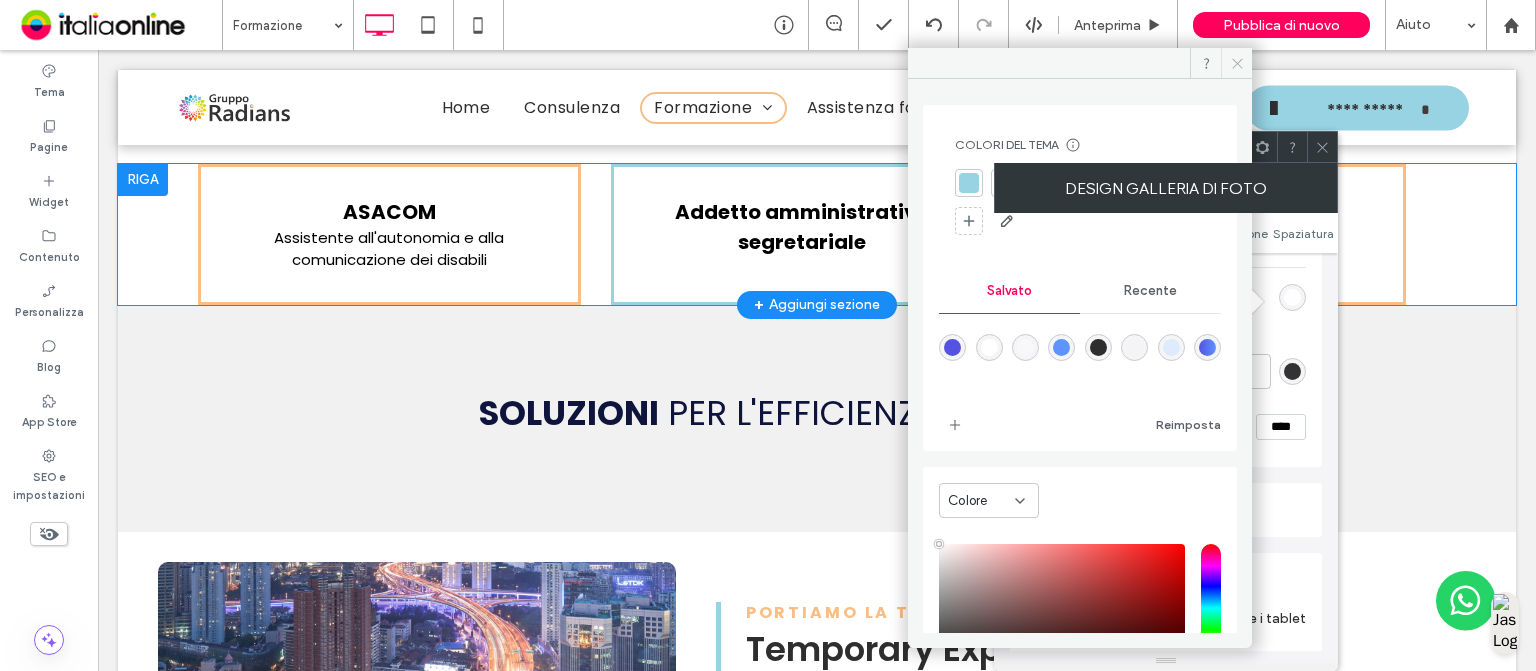 click 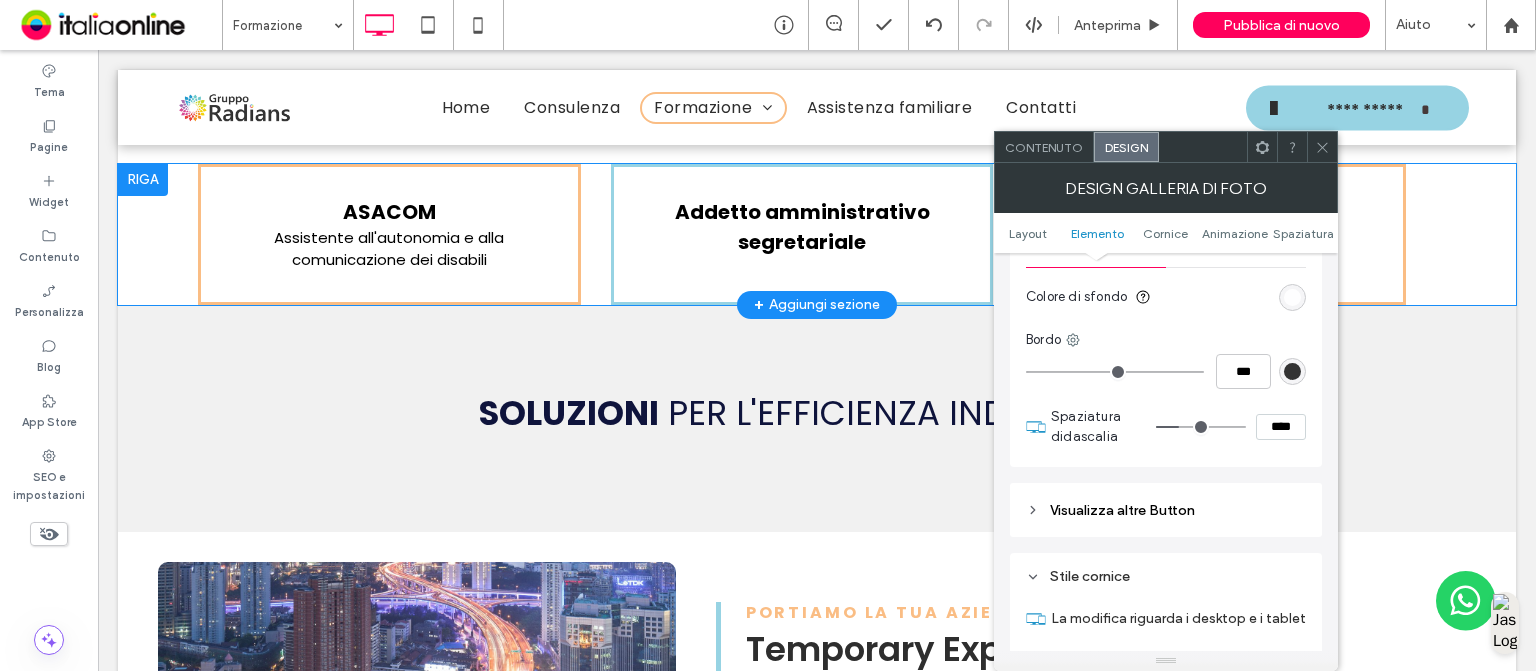 type on "*" 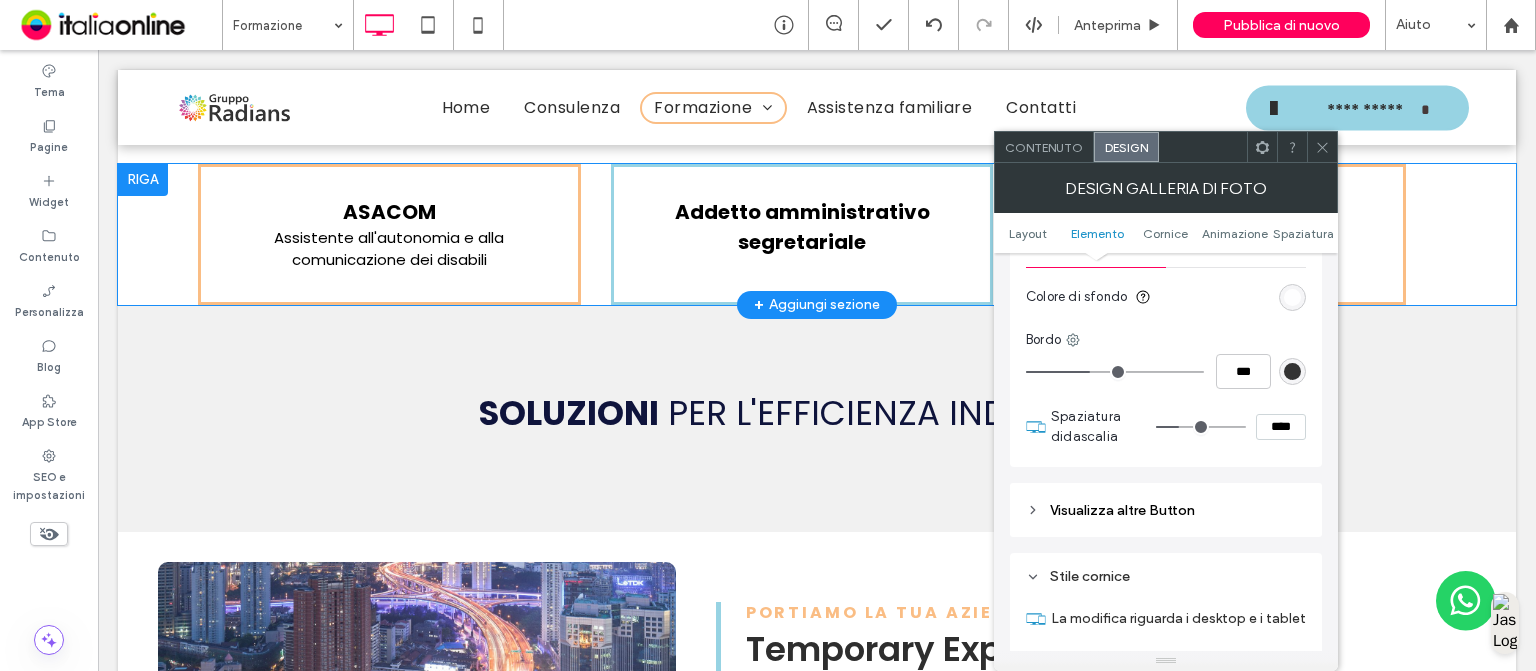 type on "*" 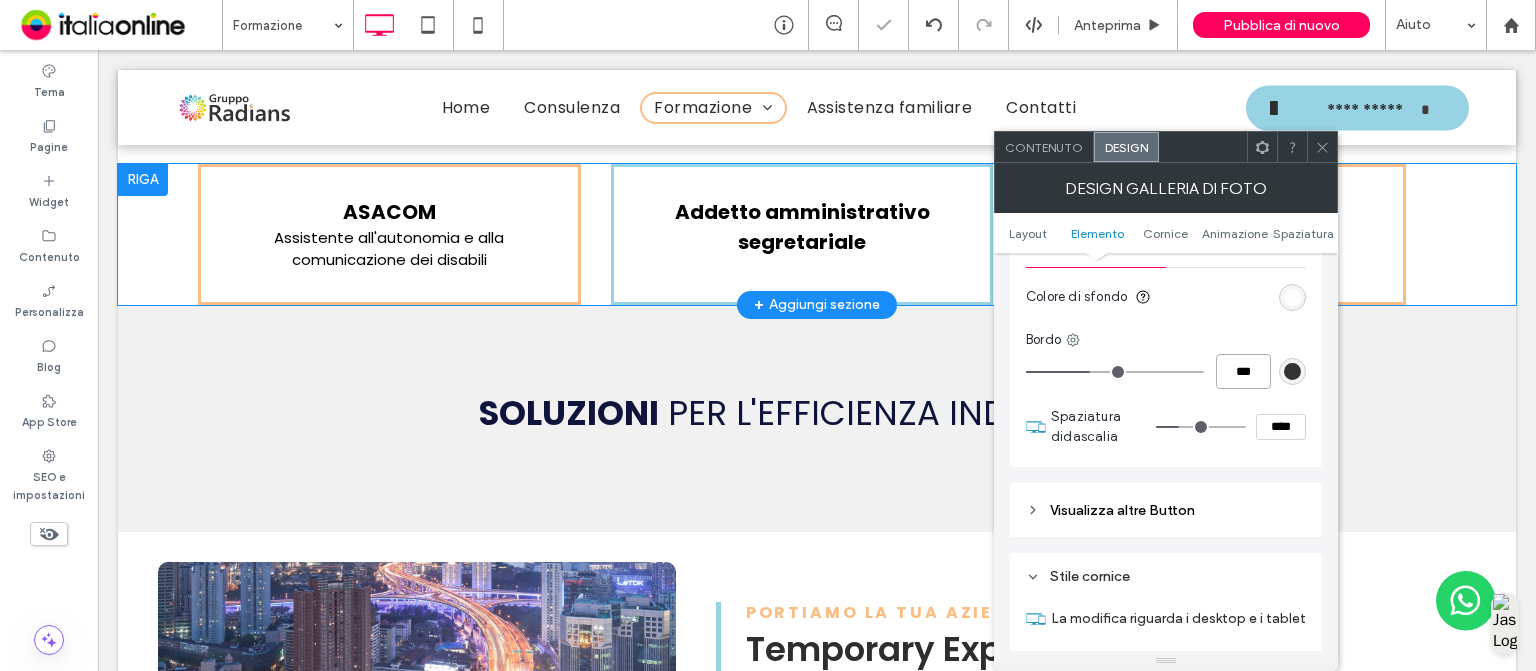 click on "***" at bounding box center [1243, 371] 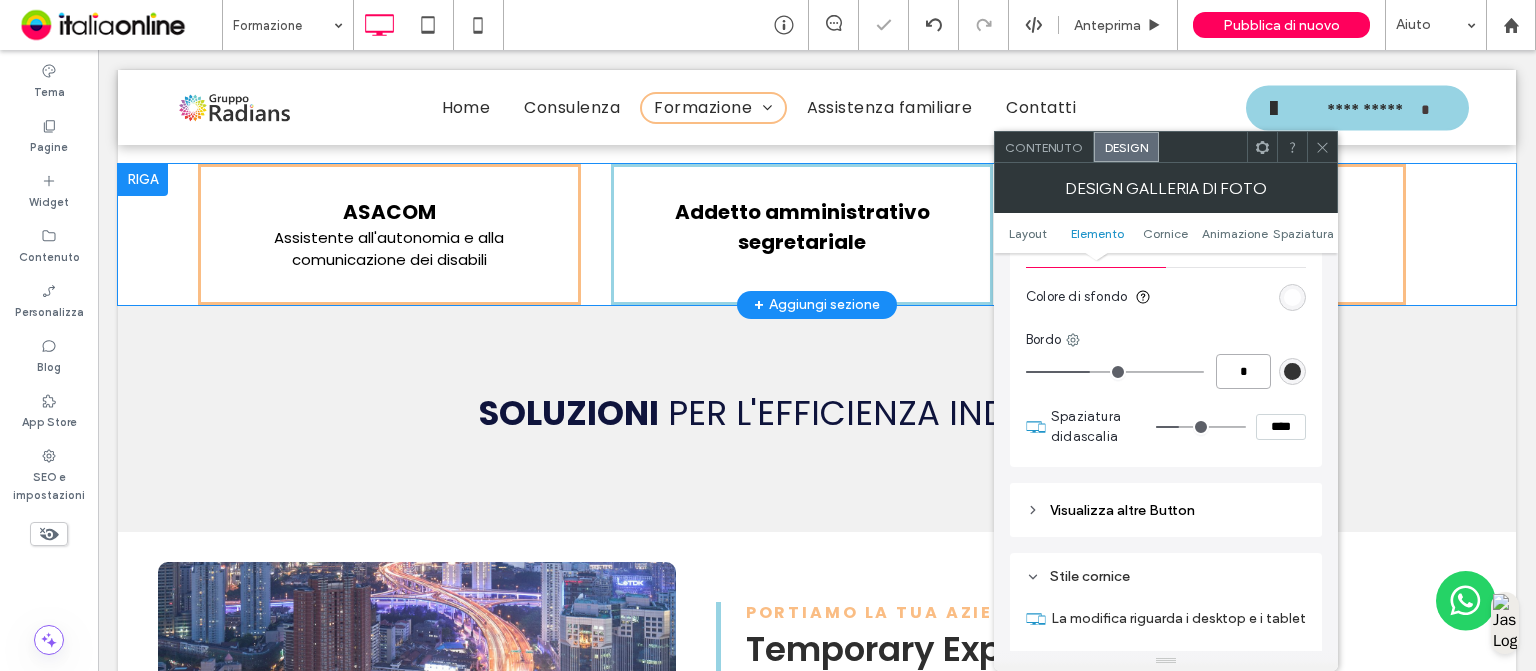 type on "*" 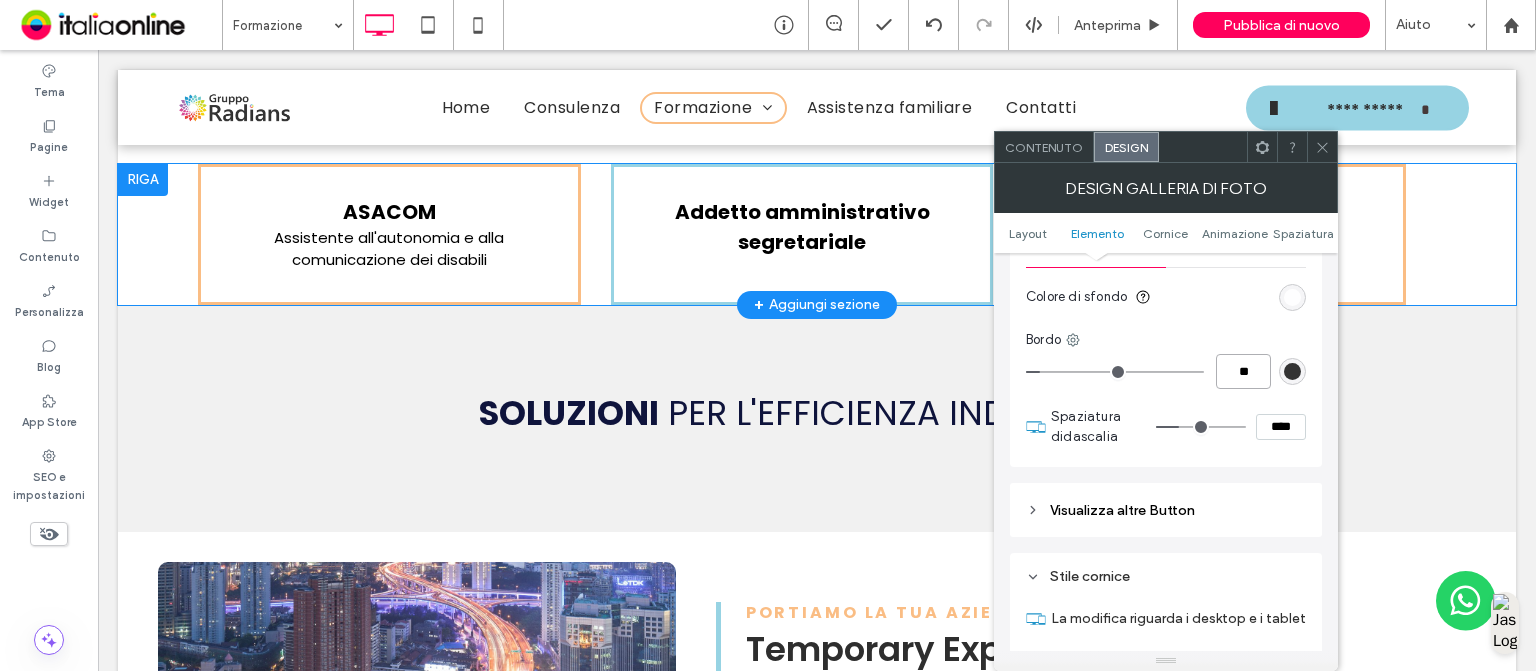 type on "*" 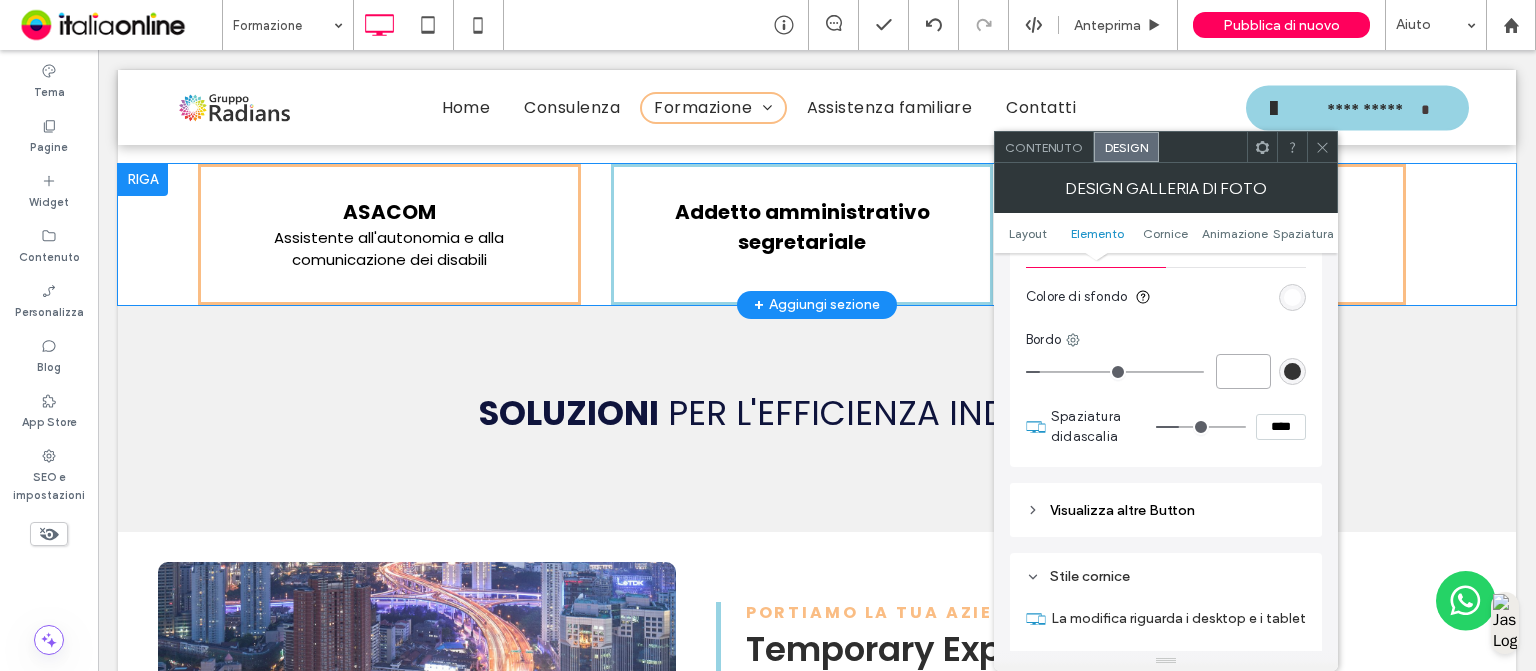 type 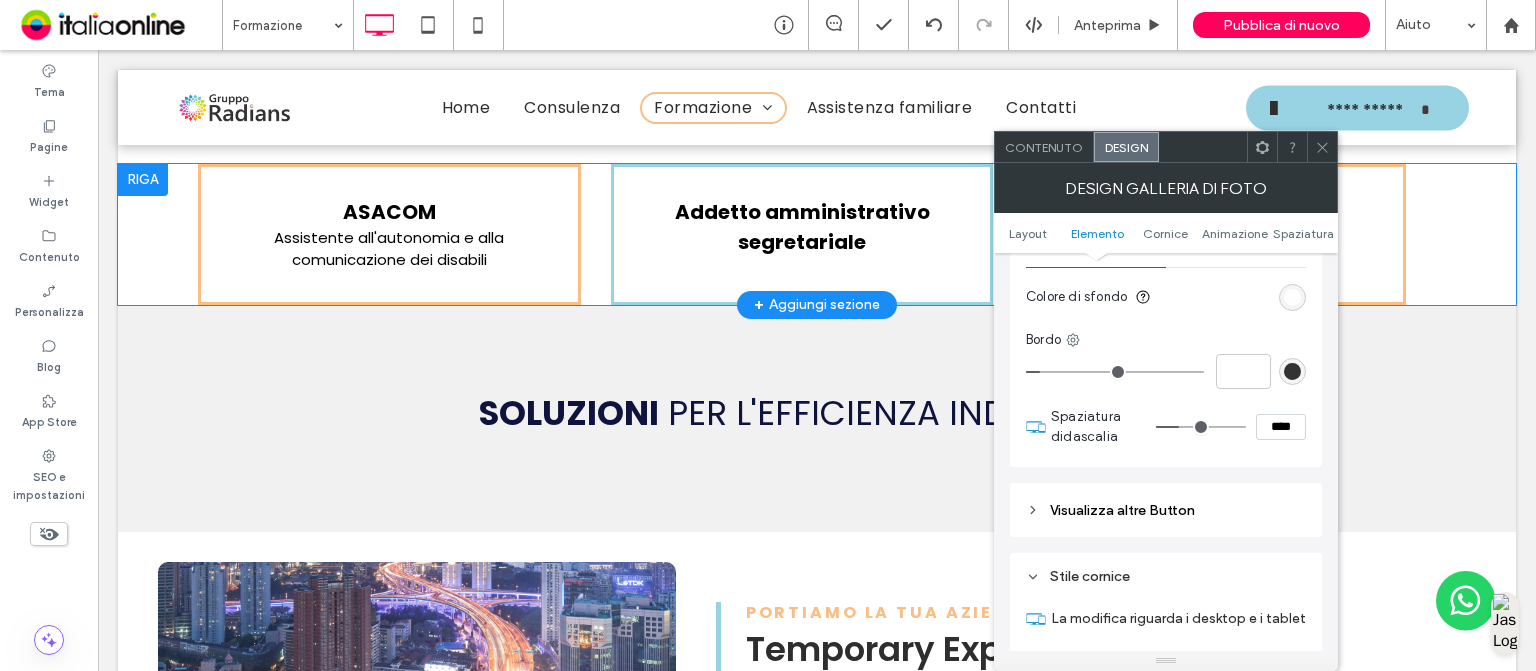 type on "*" 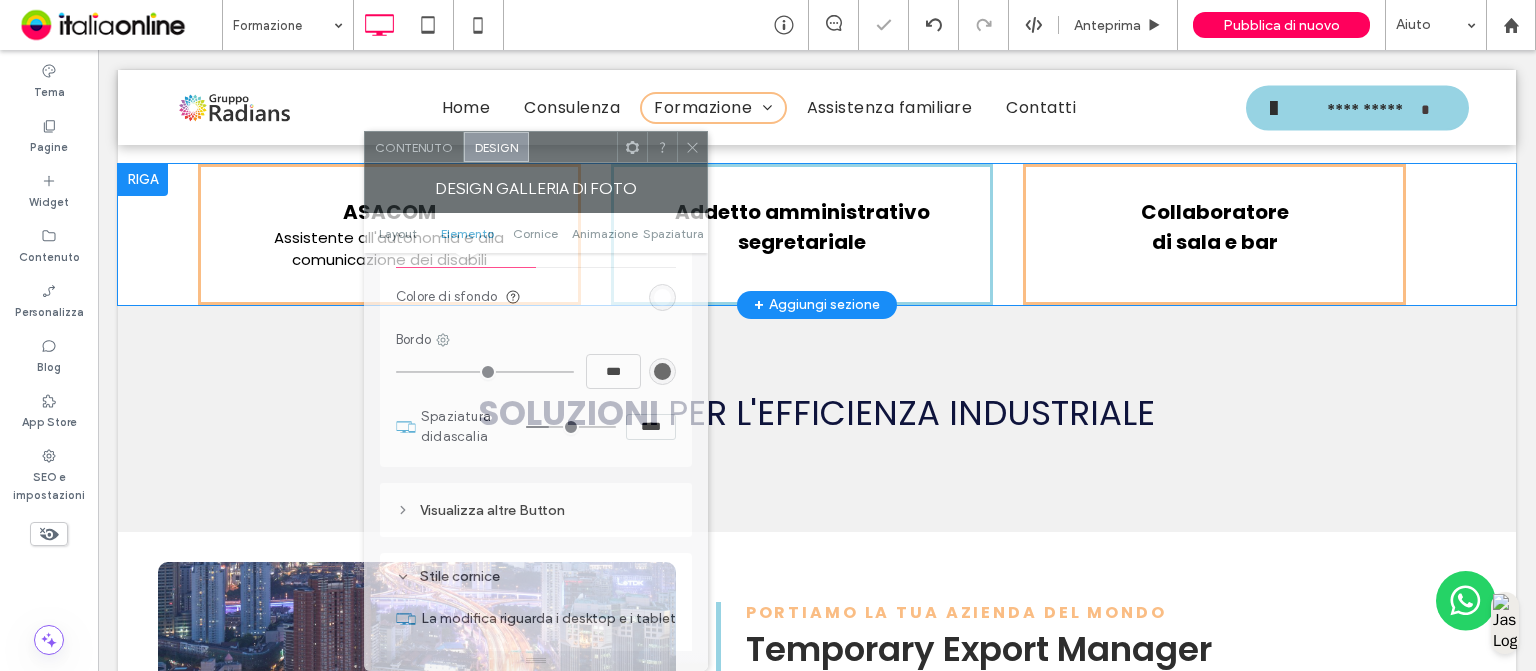 drag, startPoint x: 1197, startPoint y: 153, endPoint x: 567, endPoint y: 191, distance: 631.145 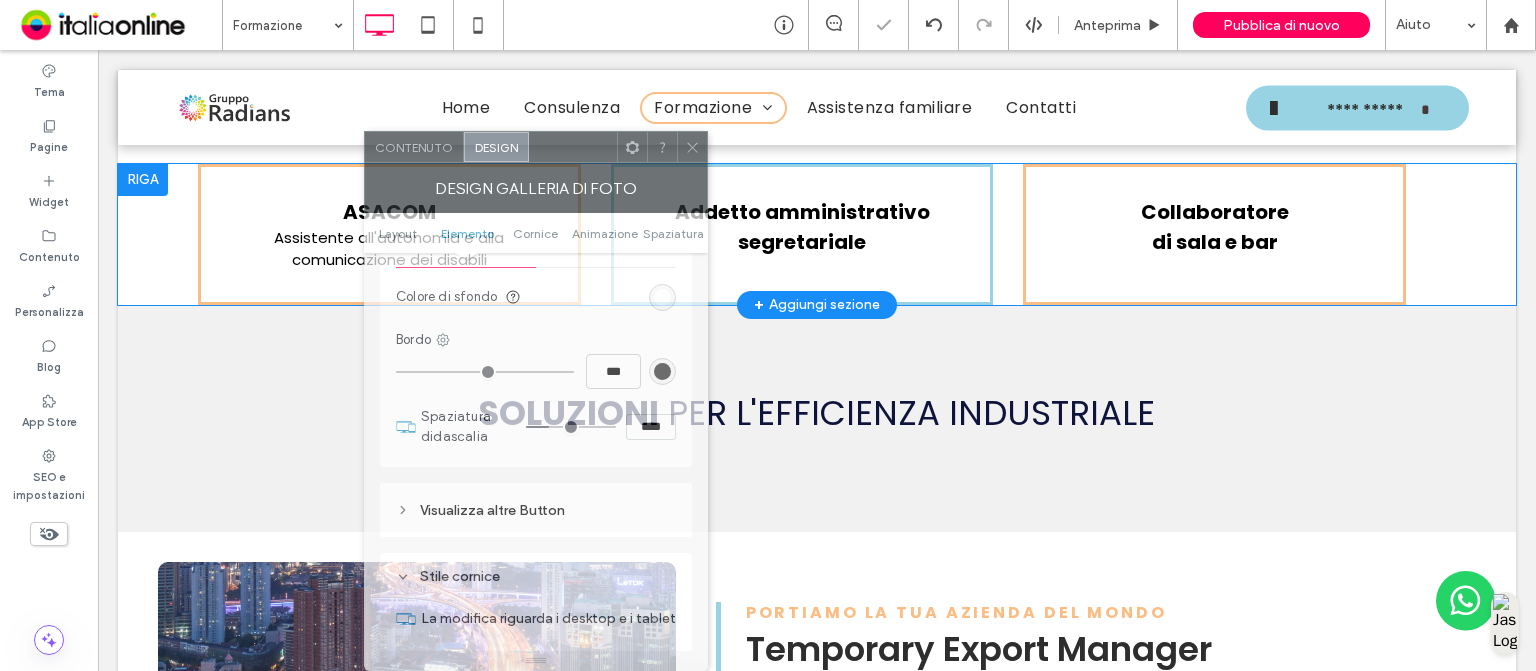 click on "Contenuto Design Design galleria di foto Layout Elemento Cornice Animazione Spaziatura Layout I contenuti vengono visualizzati soltanto sui desktop Testo e pulsante sotto l'immagine Testo e Button al passaggio del mouse Testo e pulsante sull'immagine Posizione del testo e dei pulsanti Numero di colonne 5 Modifica automaticamente le colonne Righe visibili Tutti Stile elemento Immagini   Altezza immagine ***   Spazio tra le immagini **** Raggio angolo * px Visualizza immagine completa Ombreggiatura Non ottimizzare questa immagine Colore al passaggio del mouse Effetto al passaggio del mouse sull'immagine Reverse grayscale Animazione immagine Nessuna Testo Stile Testo Colore di sfondo Bordo ***   Spaziatura didascalia **** Visualizza altre Button Carattere Poppins Grammatura carattere Light   Dimensioni del carattere 15 Colore carattere Formato carattere Allineamento Direzione testo Stile cornice La modifica riguarda i desktop e i tablet Larghezza piena Larghezza ****** Colore di sfondo Bordo *** Animazione" at bounding box center (536, 401) 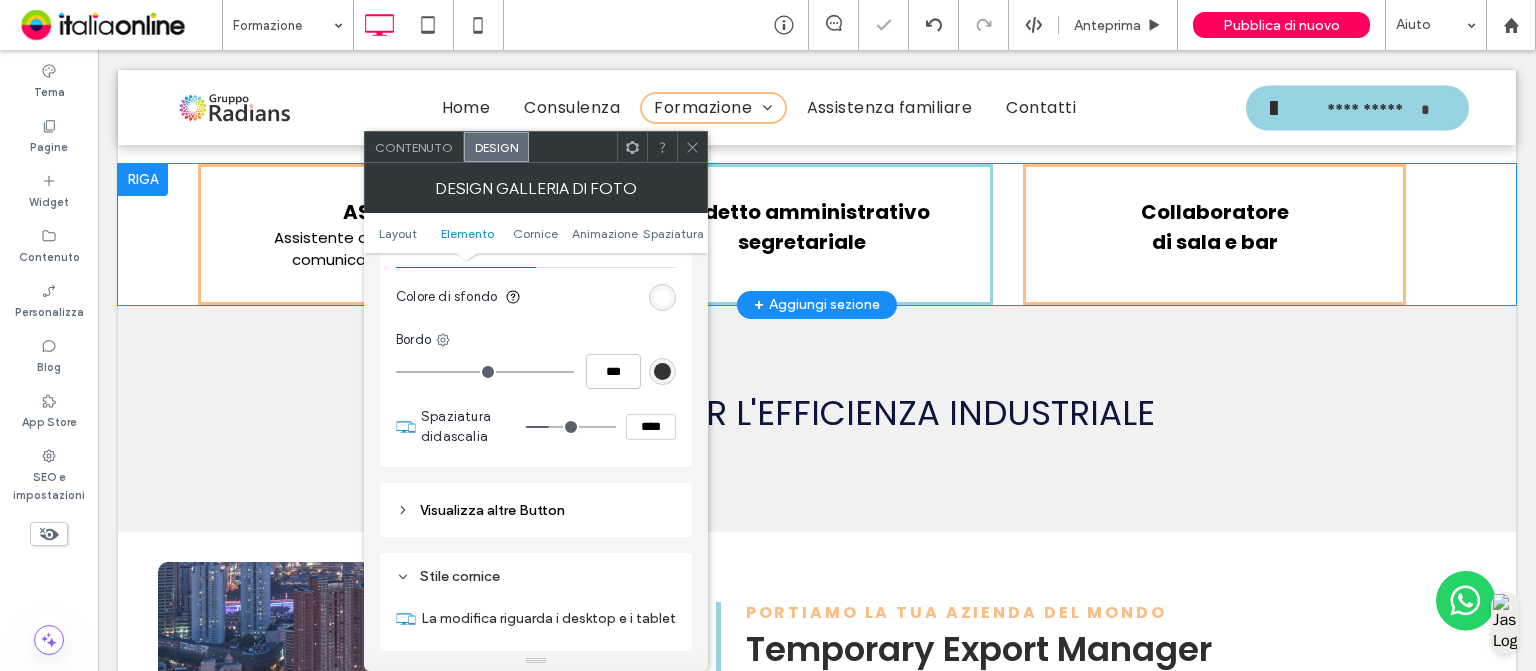 click at bounding box center [662, 297] 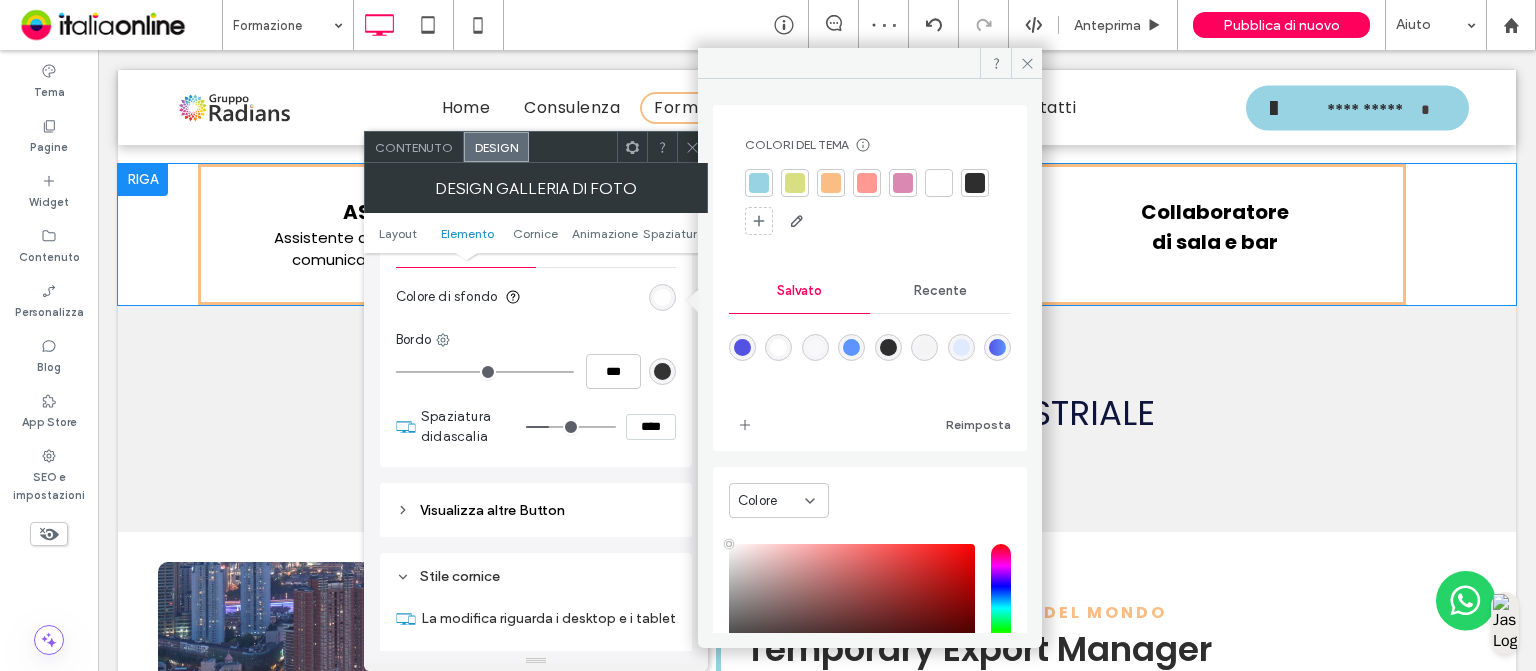 click at bounding box center (759, 183) 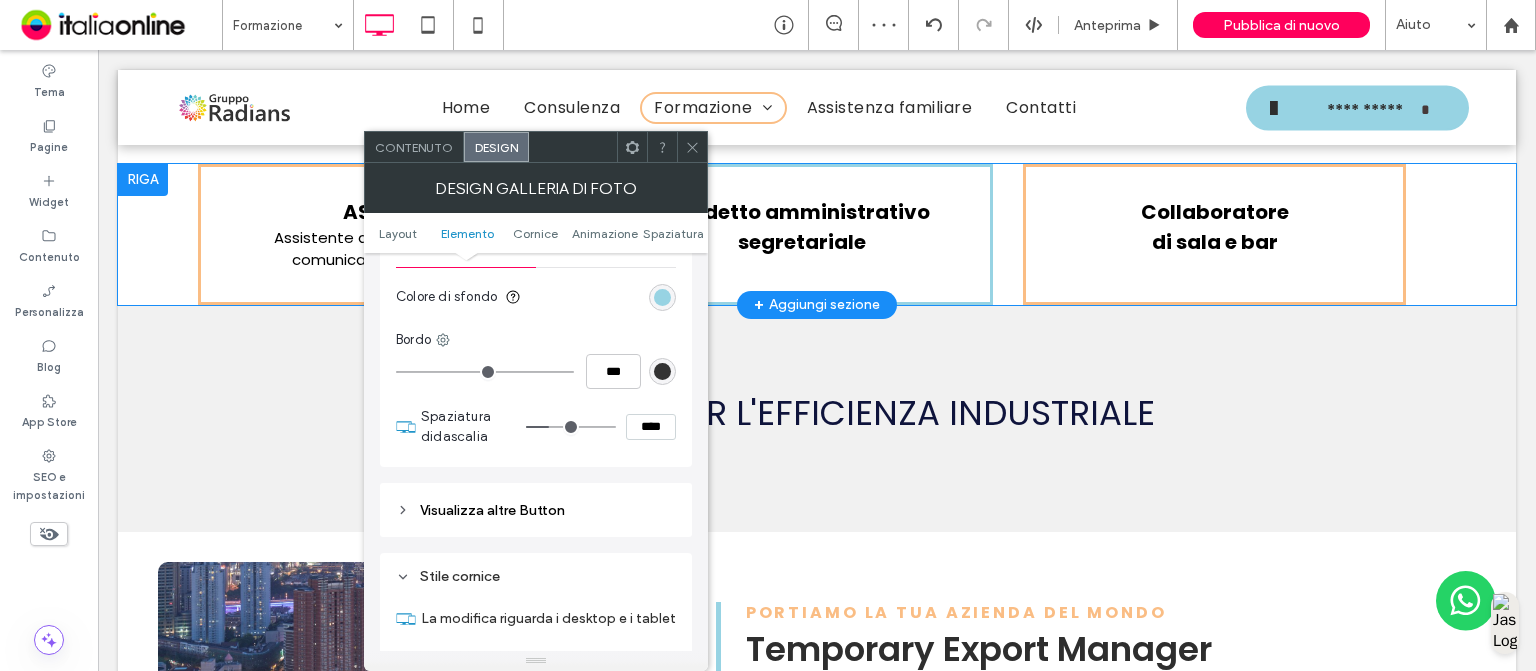 scroll, scrollTop: 1484, scrollLeft: 0, axis: vertical 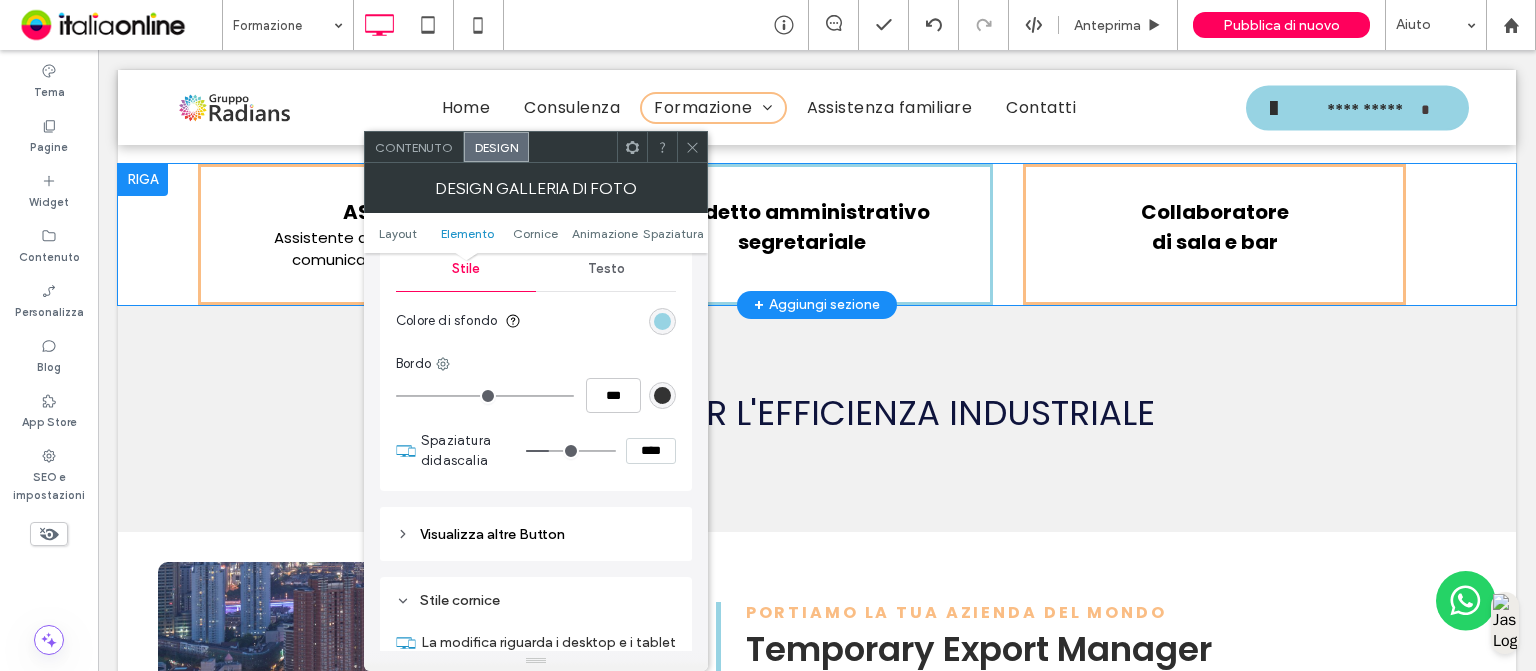 type on "*" 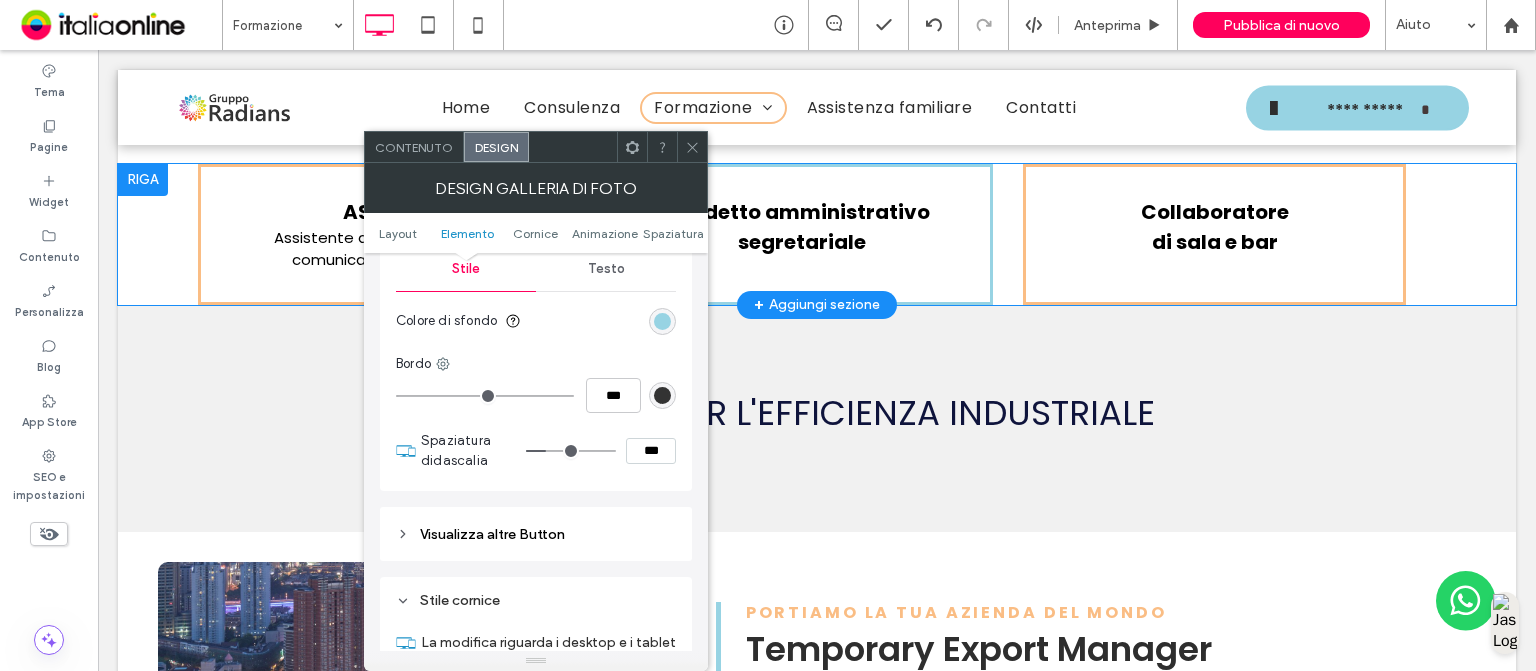type on "**" 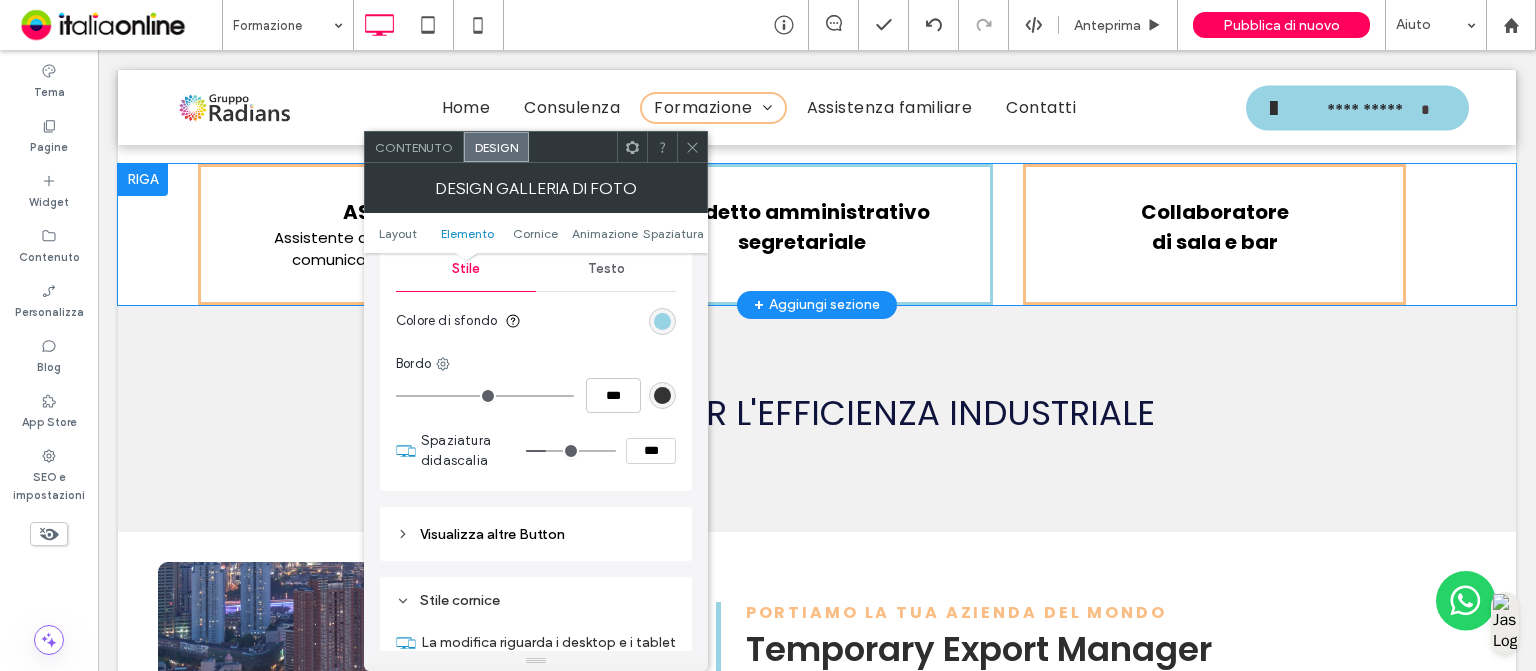 type on "****" 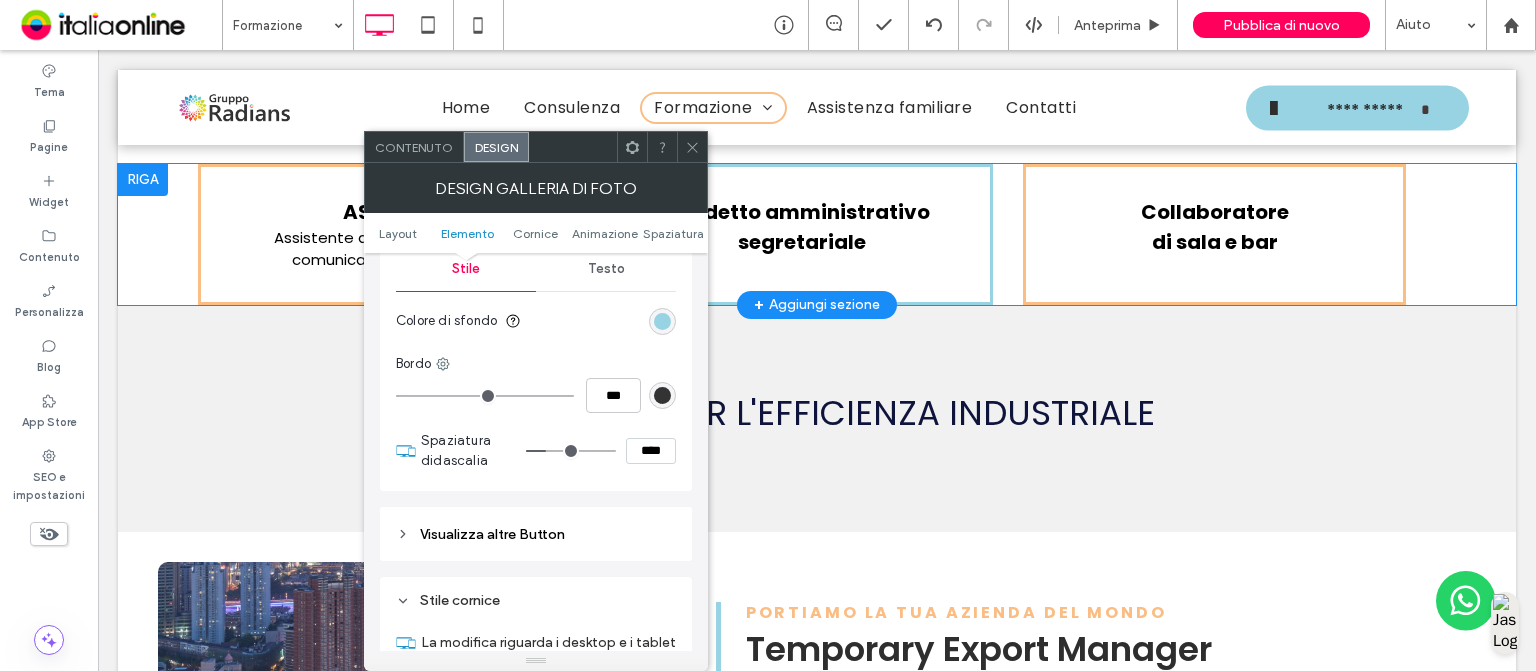 type on "**" 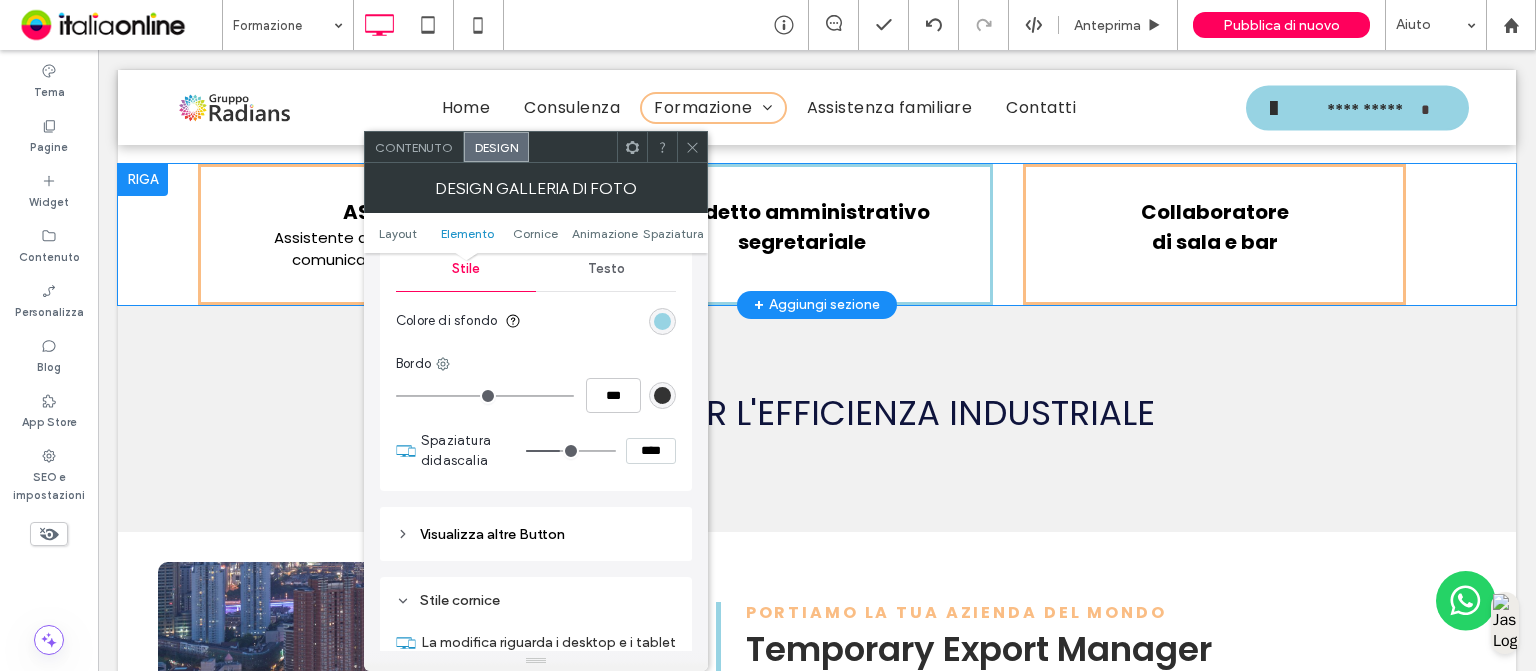type on "**" 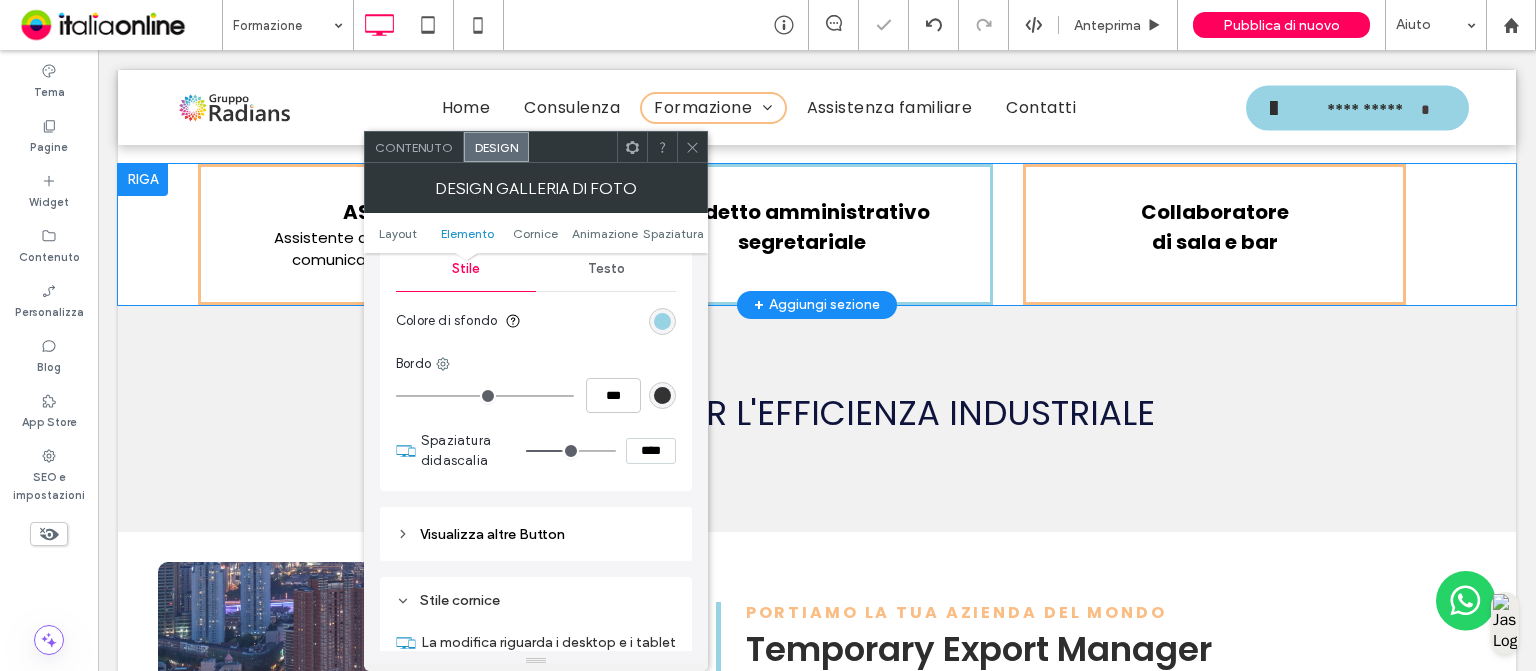 type on "**" 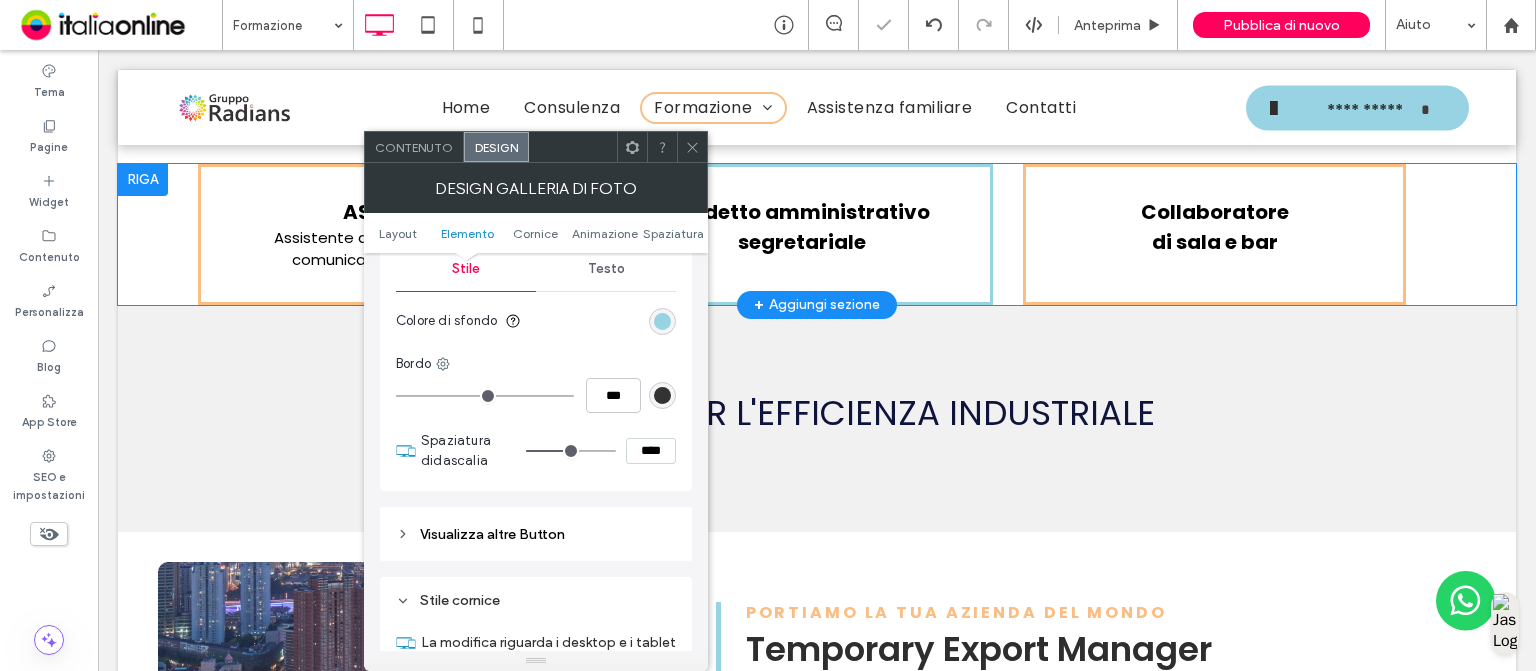 type on "**" 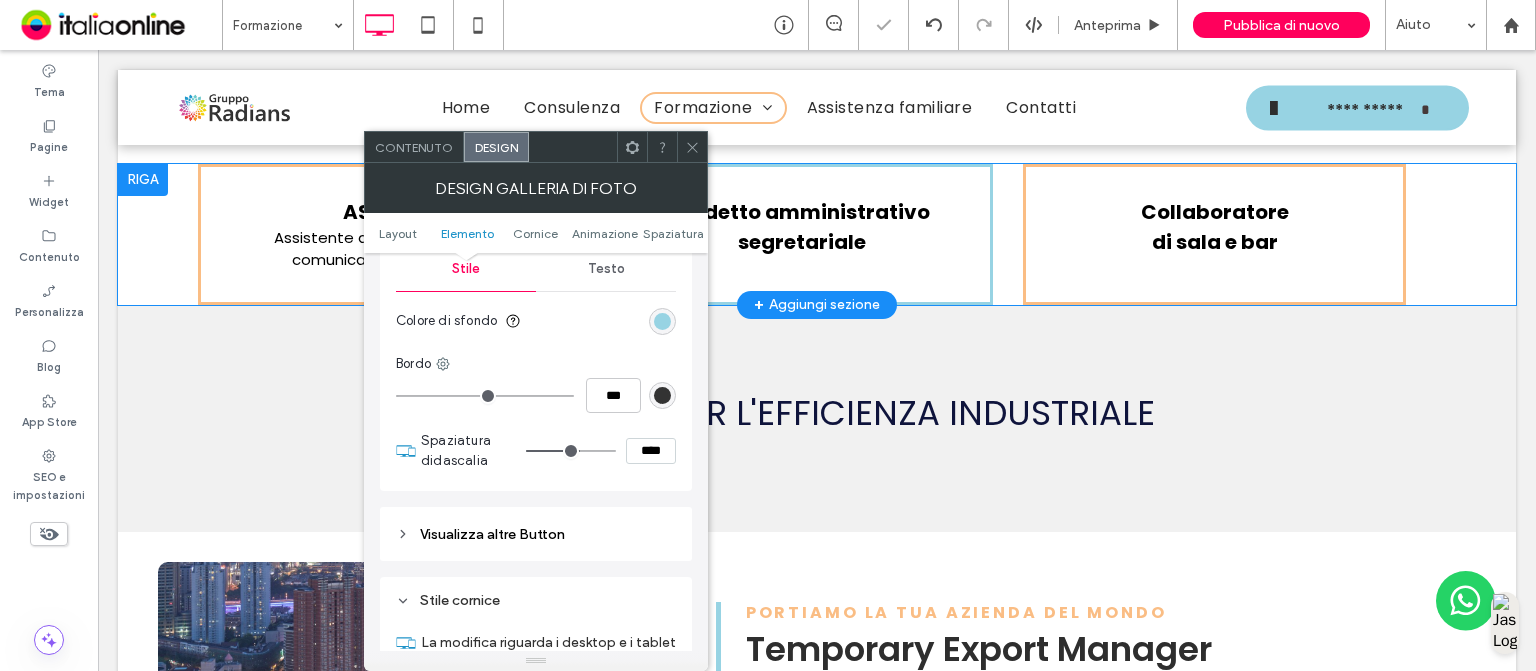 type on "**" 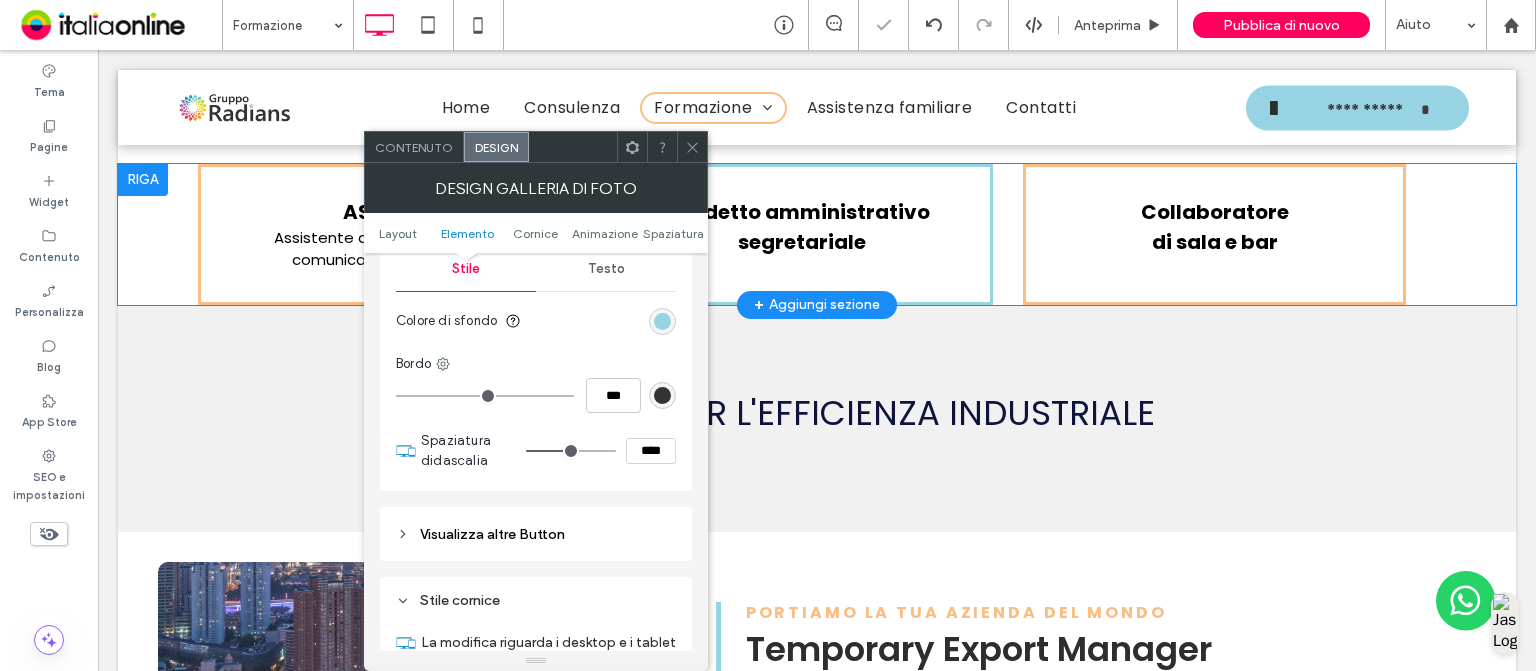 type on "**" 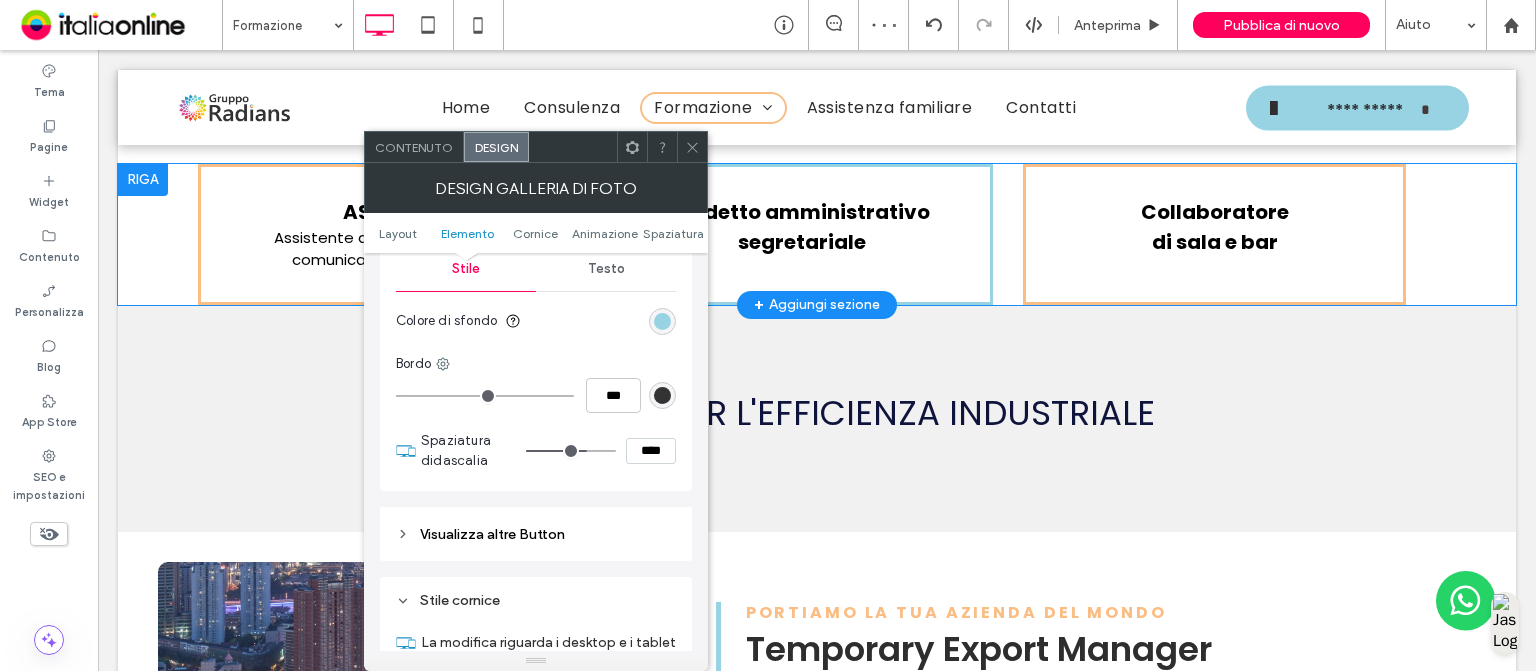 type on "**" 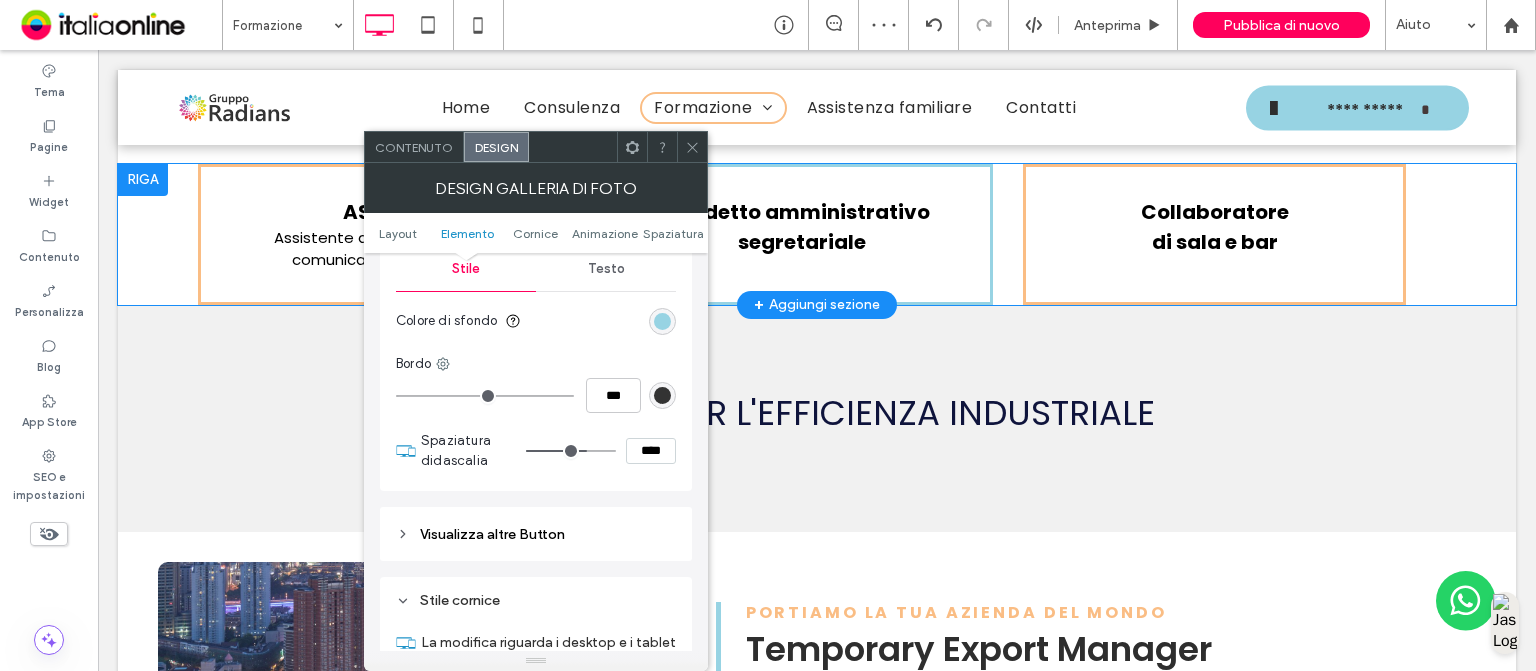 type on "****" 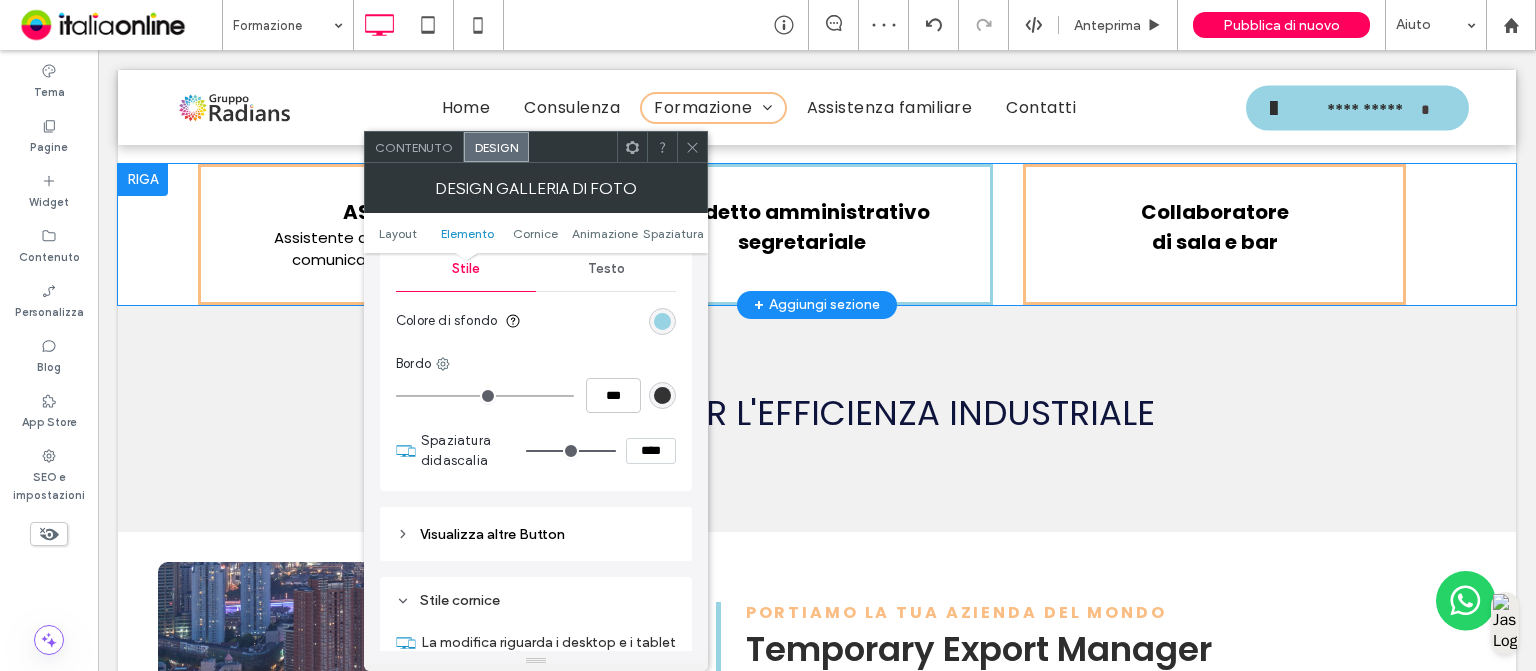 type on "**" 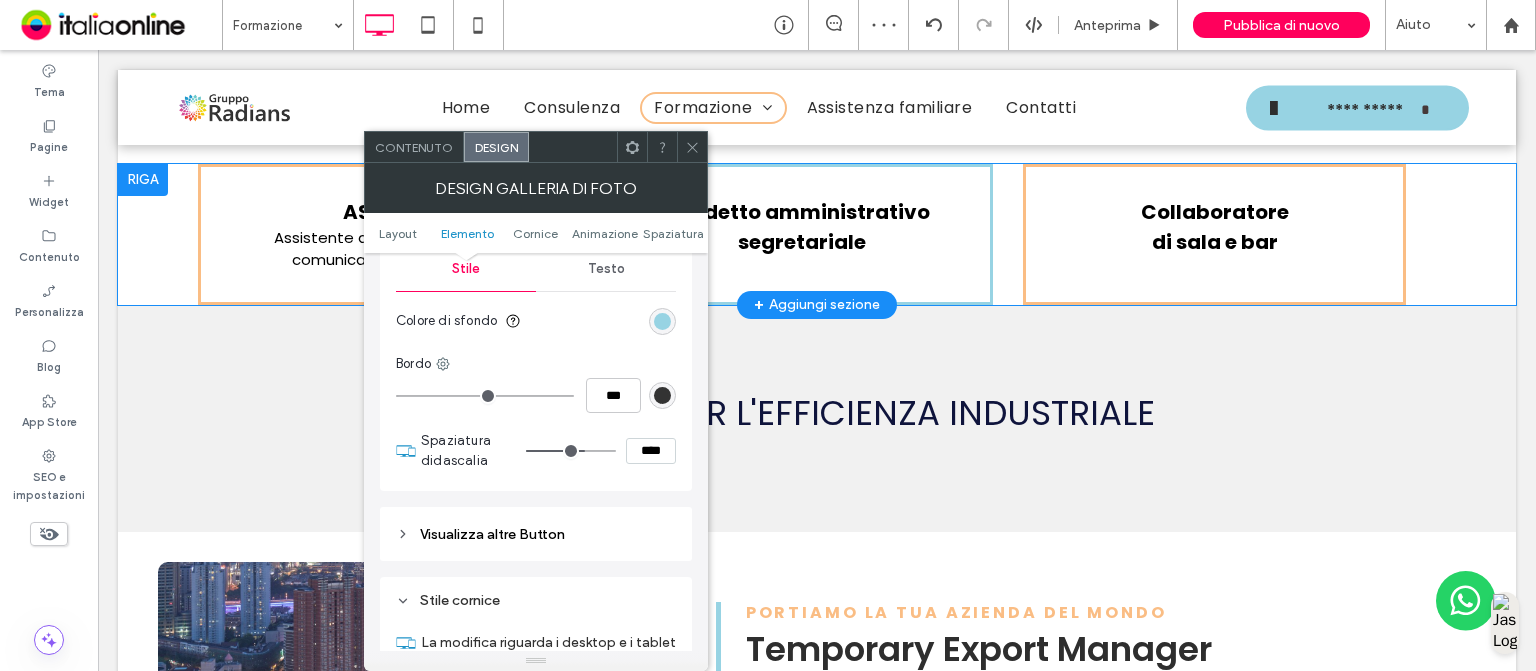 type on "****" 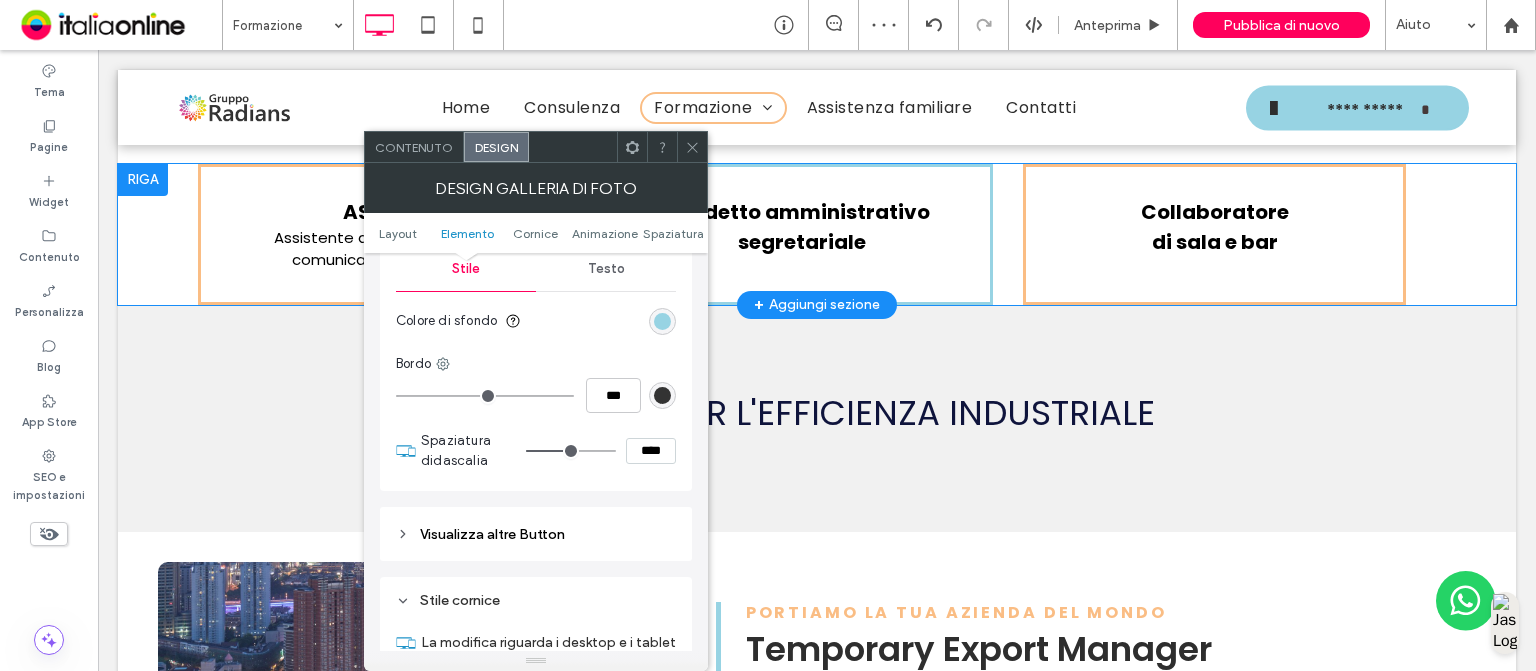 drag, startPoint x: 563, startPoint y: 451, endPoint x: 576, endPoint y: 451, distance: 13 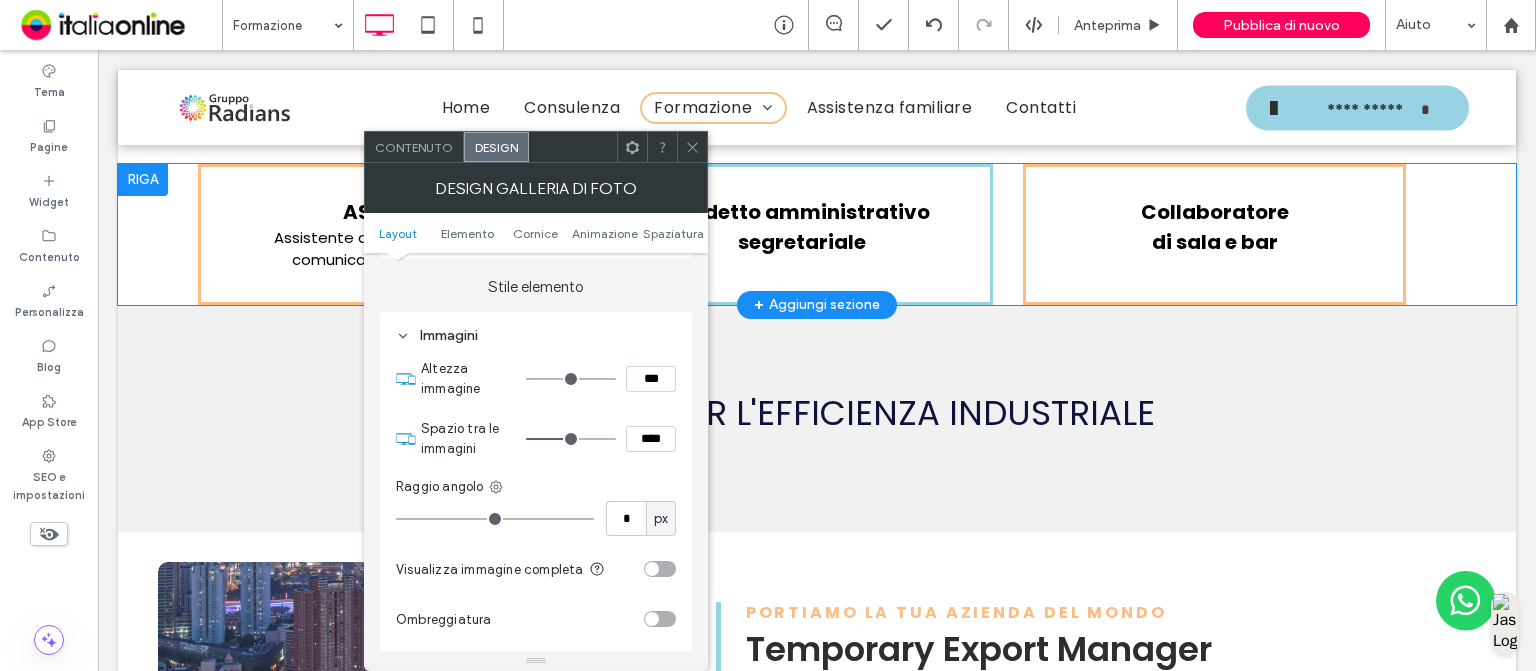 scroll, scrollTop: 750, scrollLeft: 0, axis: vertical 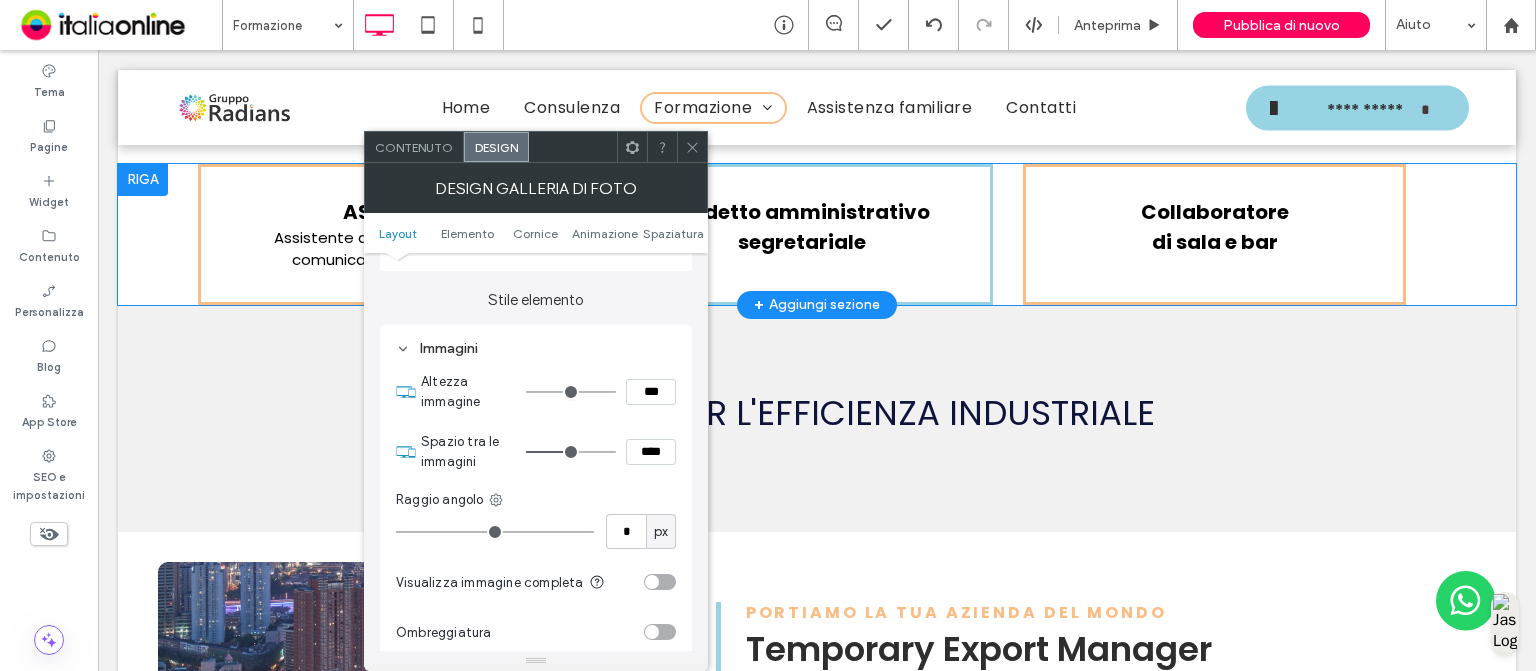 type on "**" 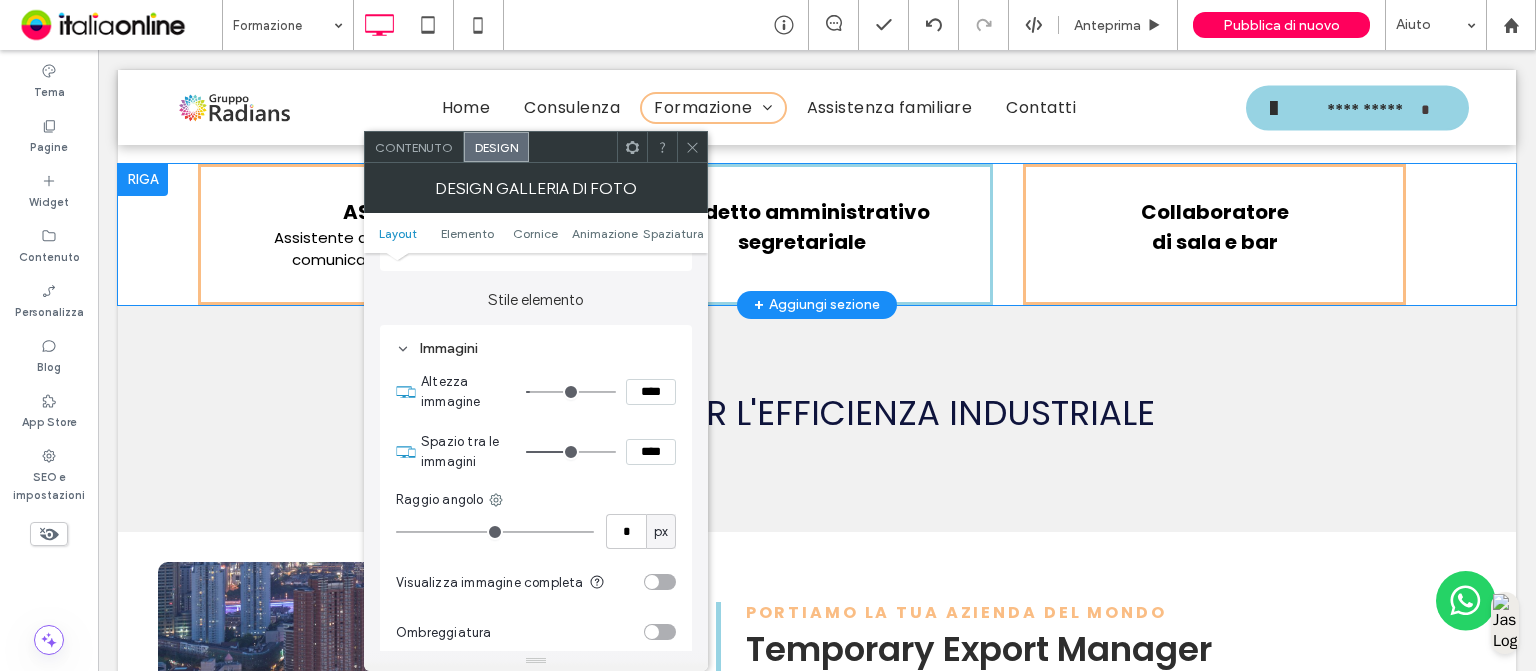 type on "**" 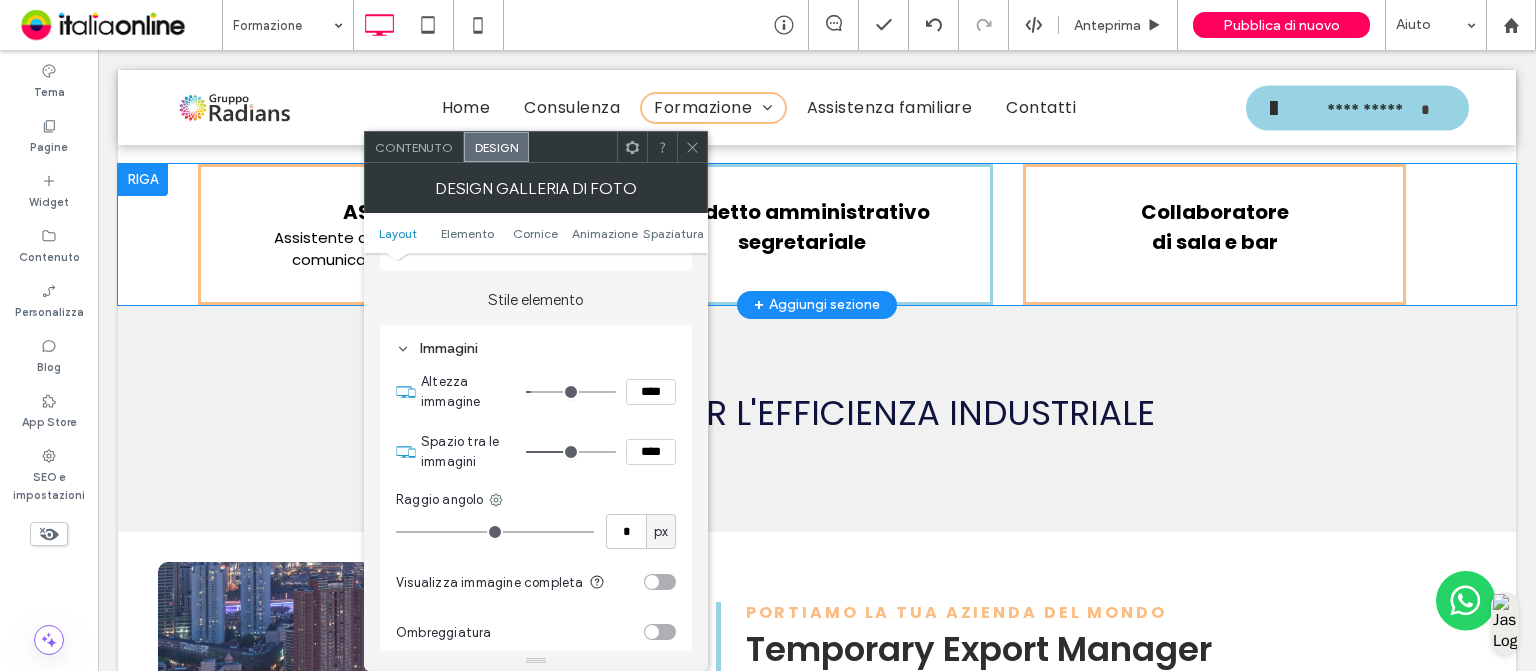 type on "**" 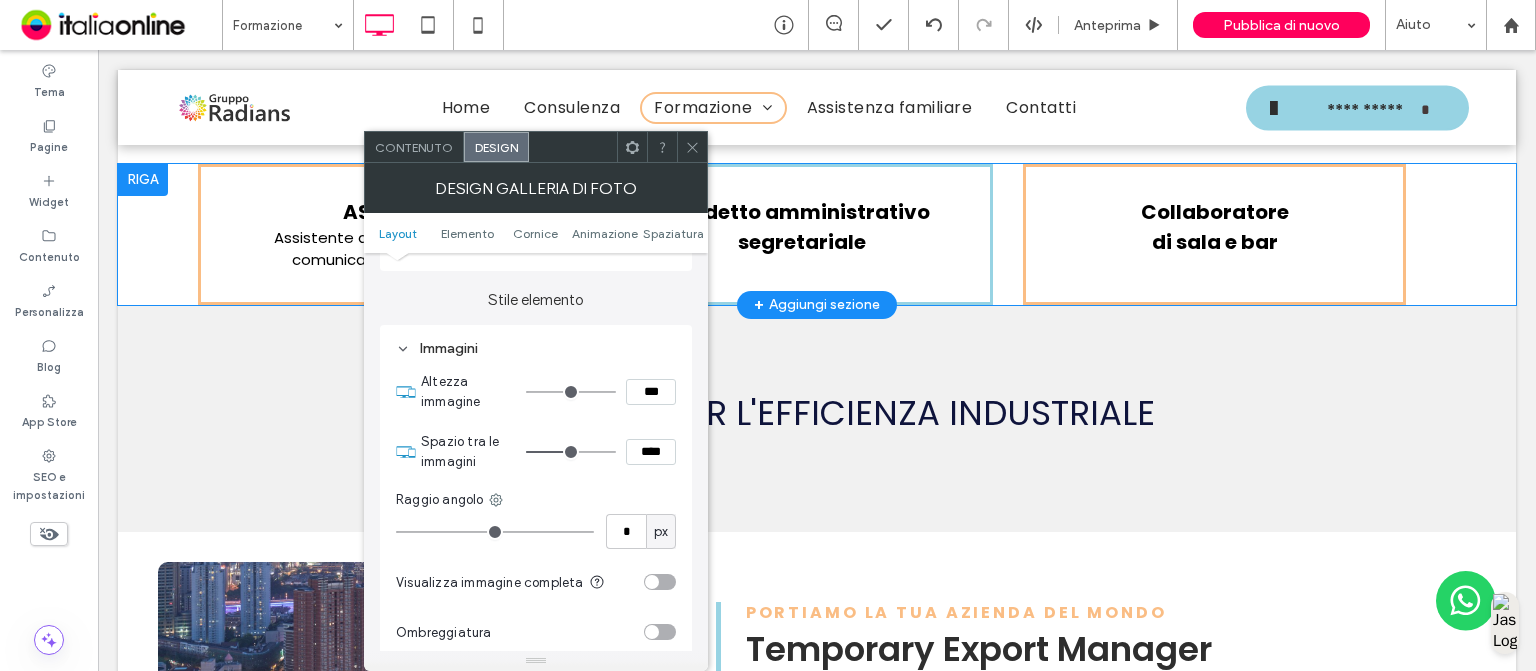 drag, startPoint x: 537, startPoint y: 392, endPoint x: 510, endPoint y: 390, distance: 27.073973 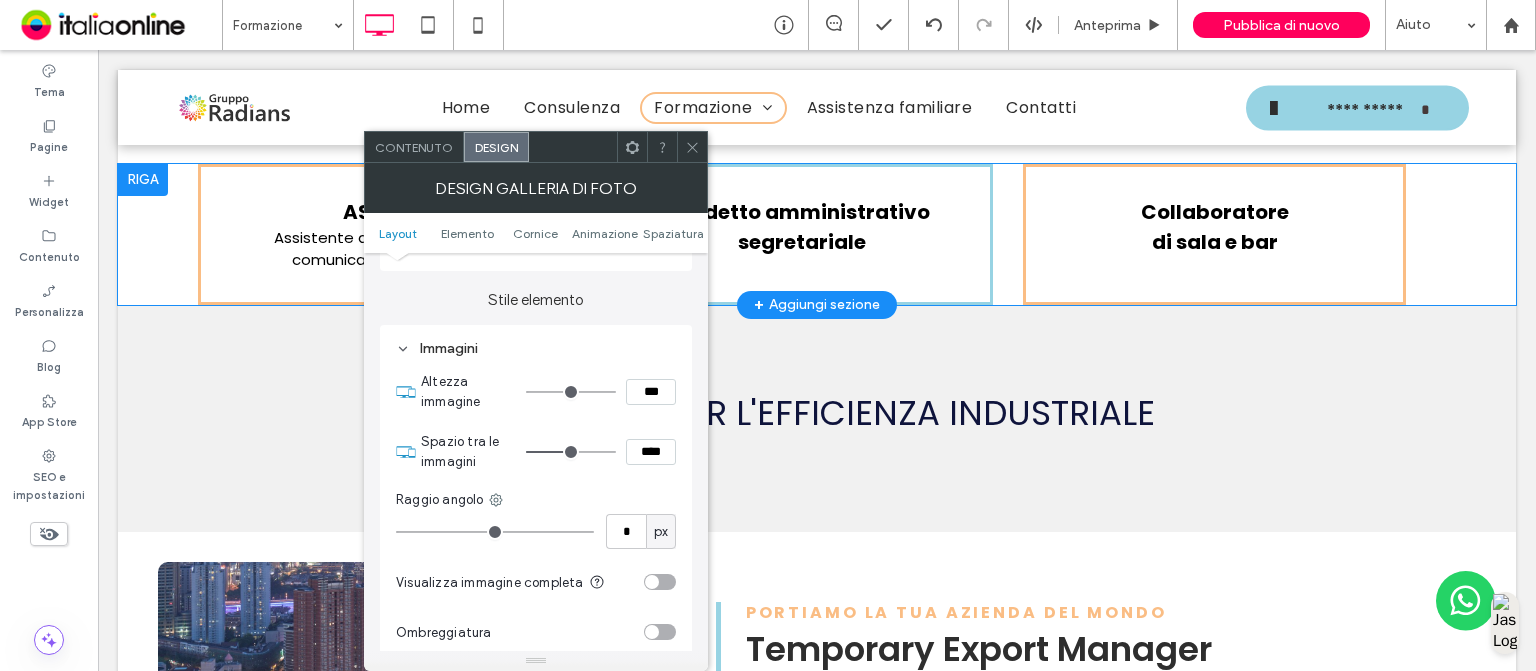 click at bounding box center (571, 392) 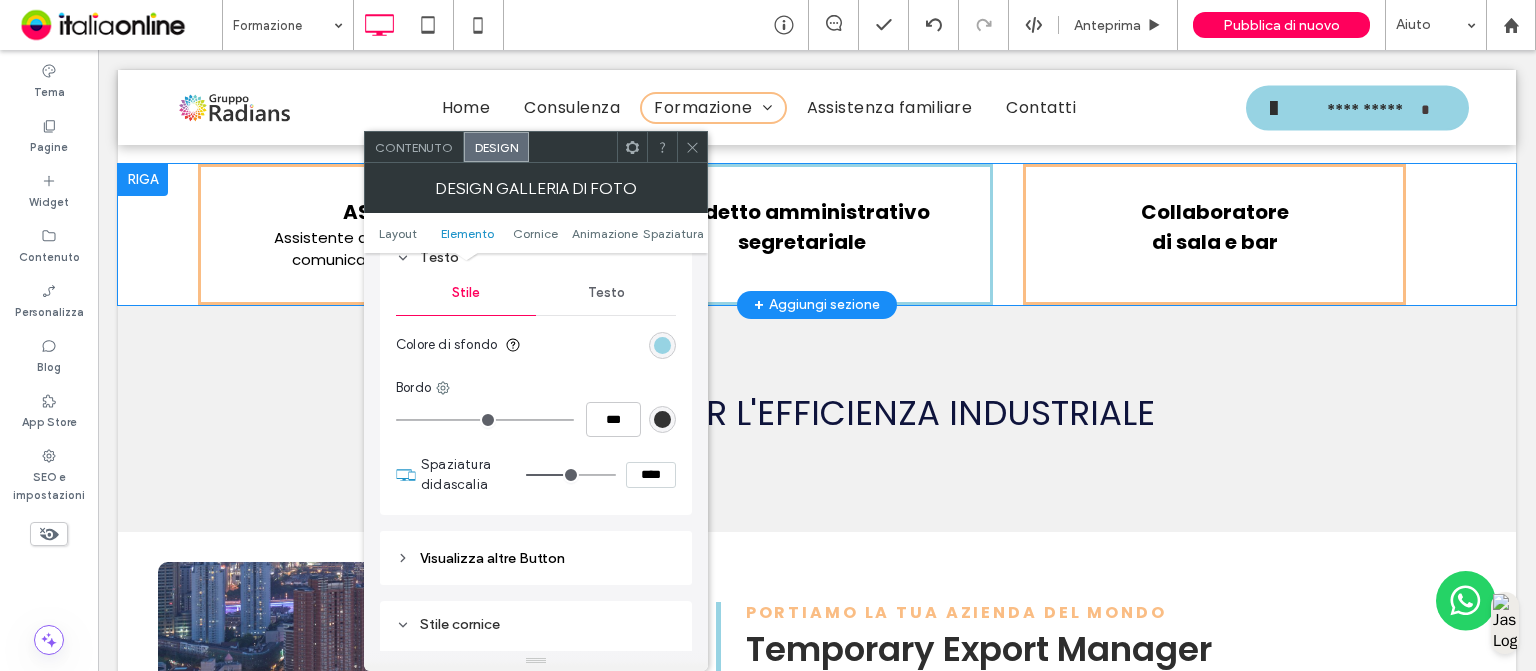 scroll, scrollTop: 1462, scrollLeft: 0, axis: vertical 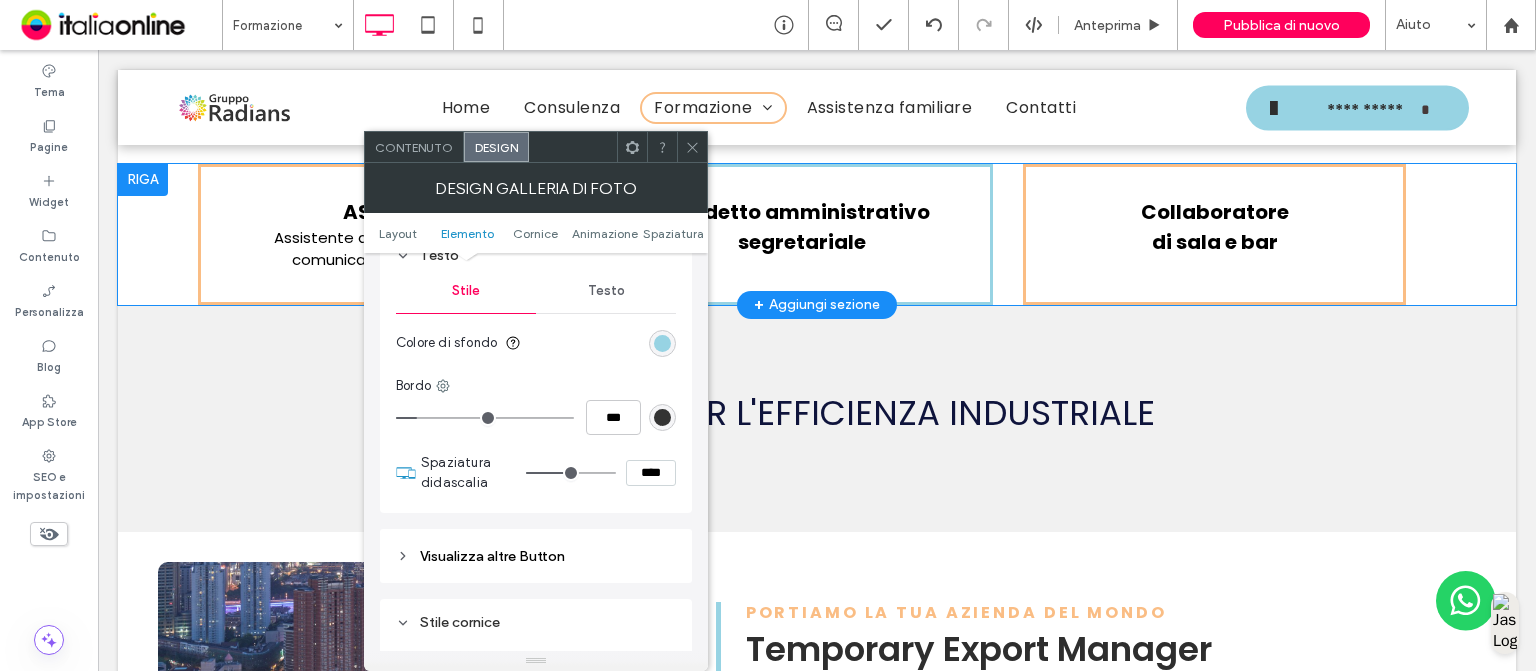 click at bounding box center (485, 418) 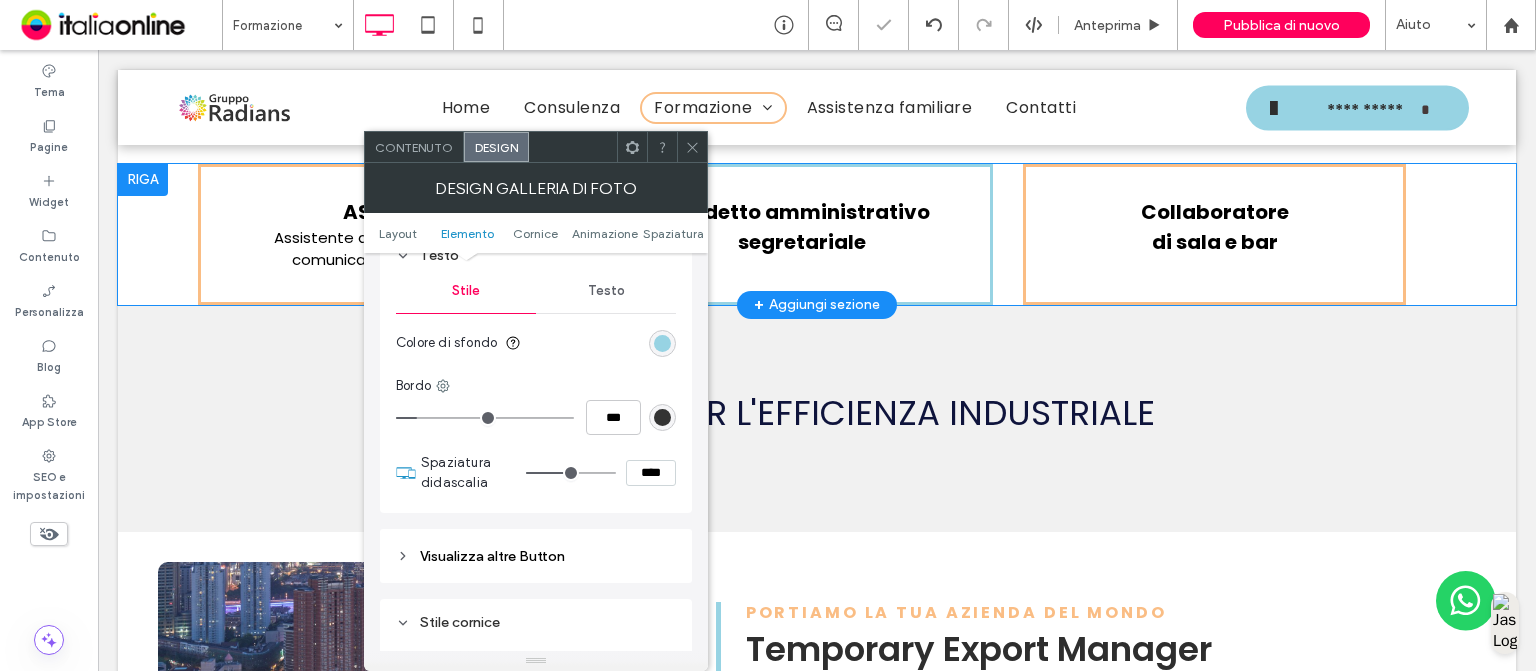 click on "***" at bounding box center [536, 417] 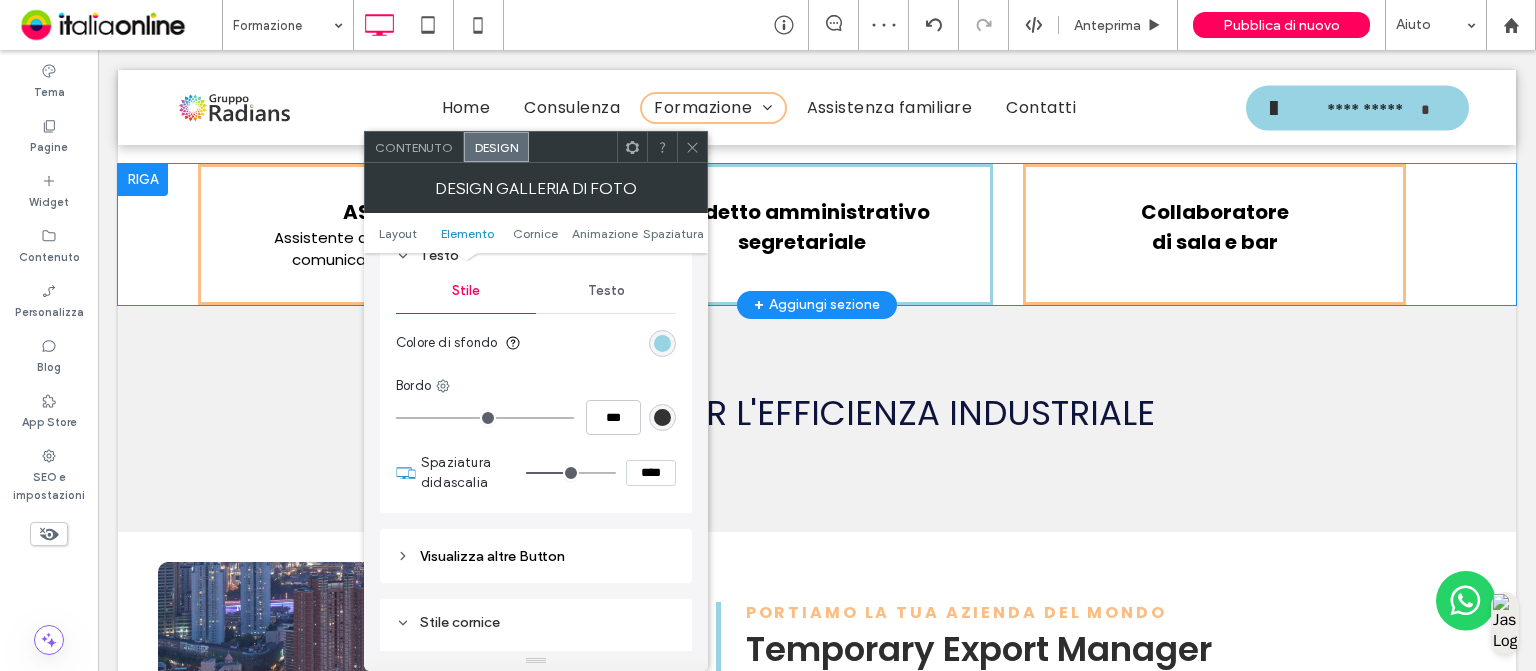 drag, startPoint x: 424, startPoint y: 423, endPoint x: 477, endPoint y: 298, distance: 135.77187 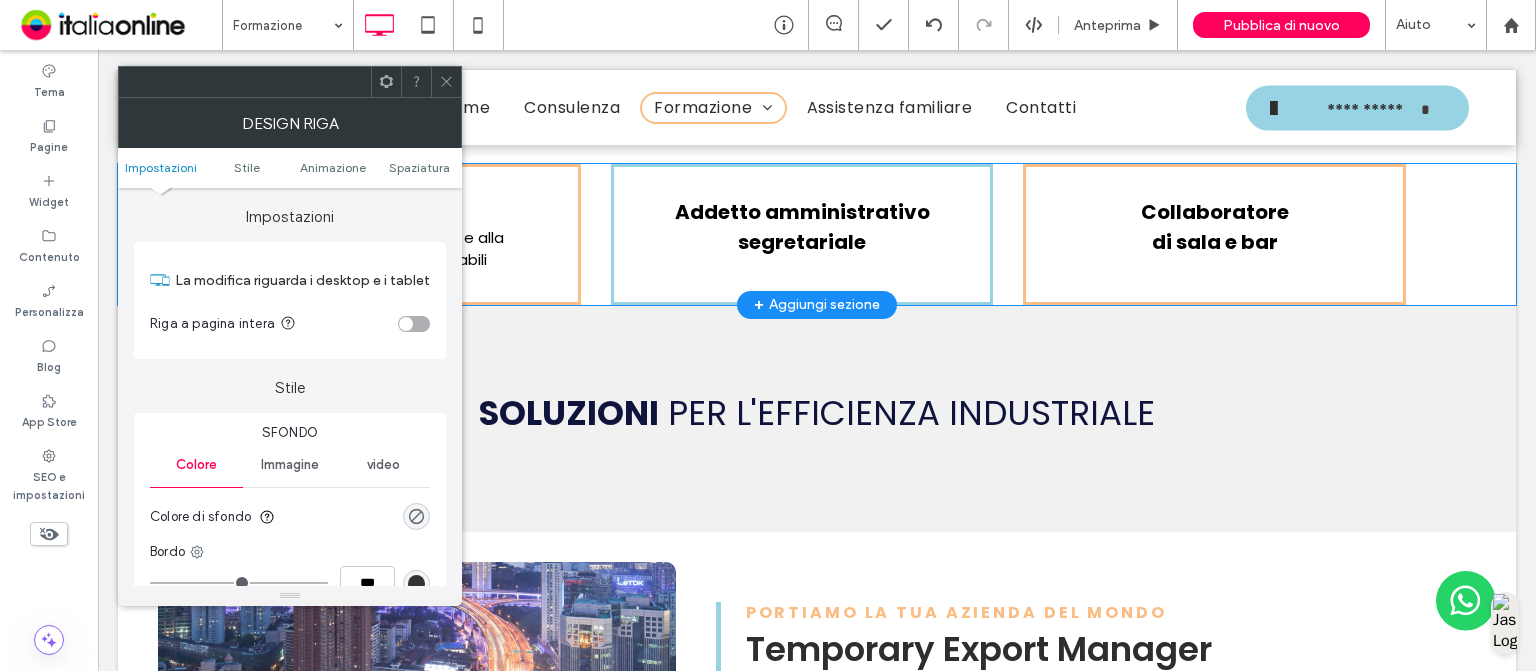 click at bounding box center [414, 324] 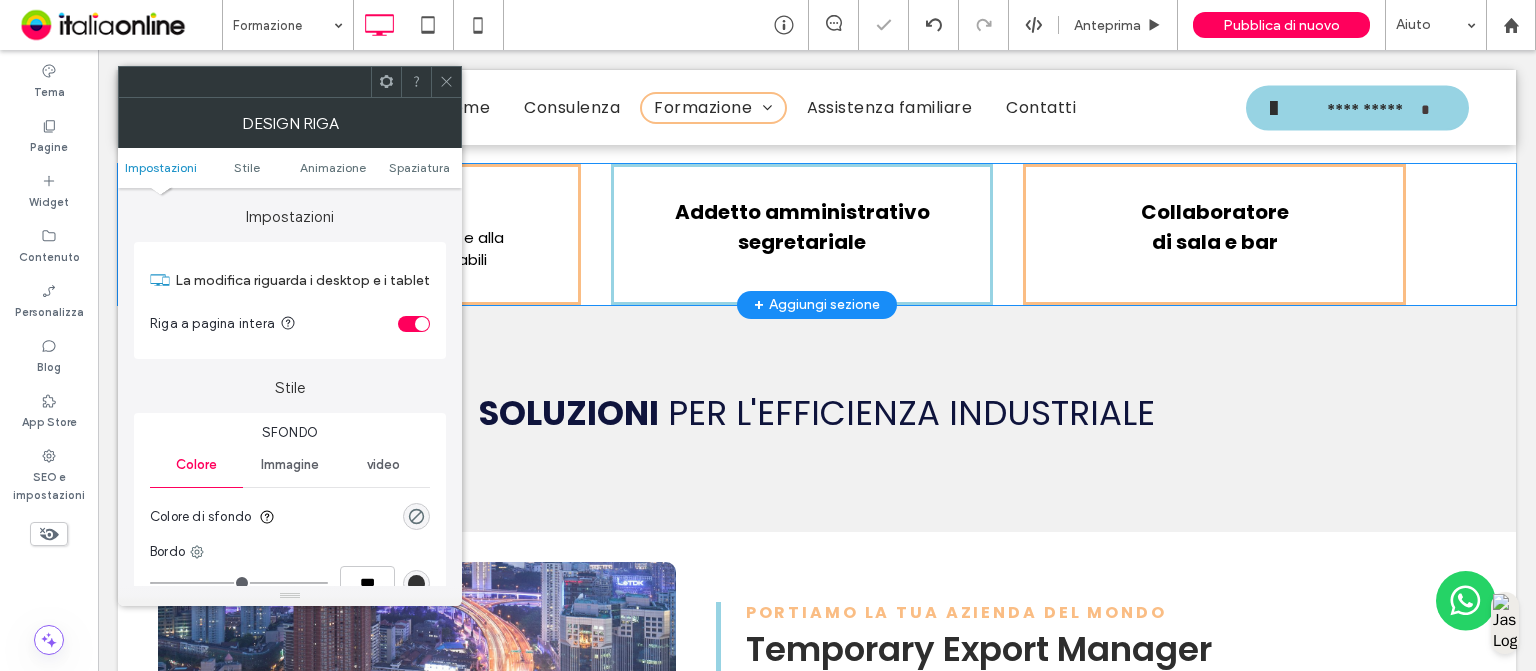 click at bounding box center [446, 82] 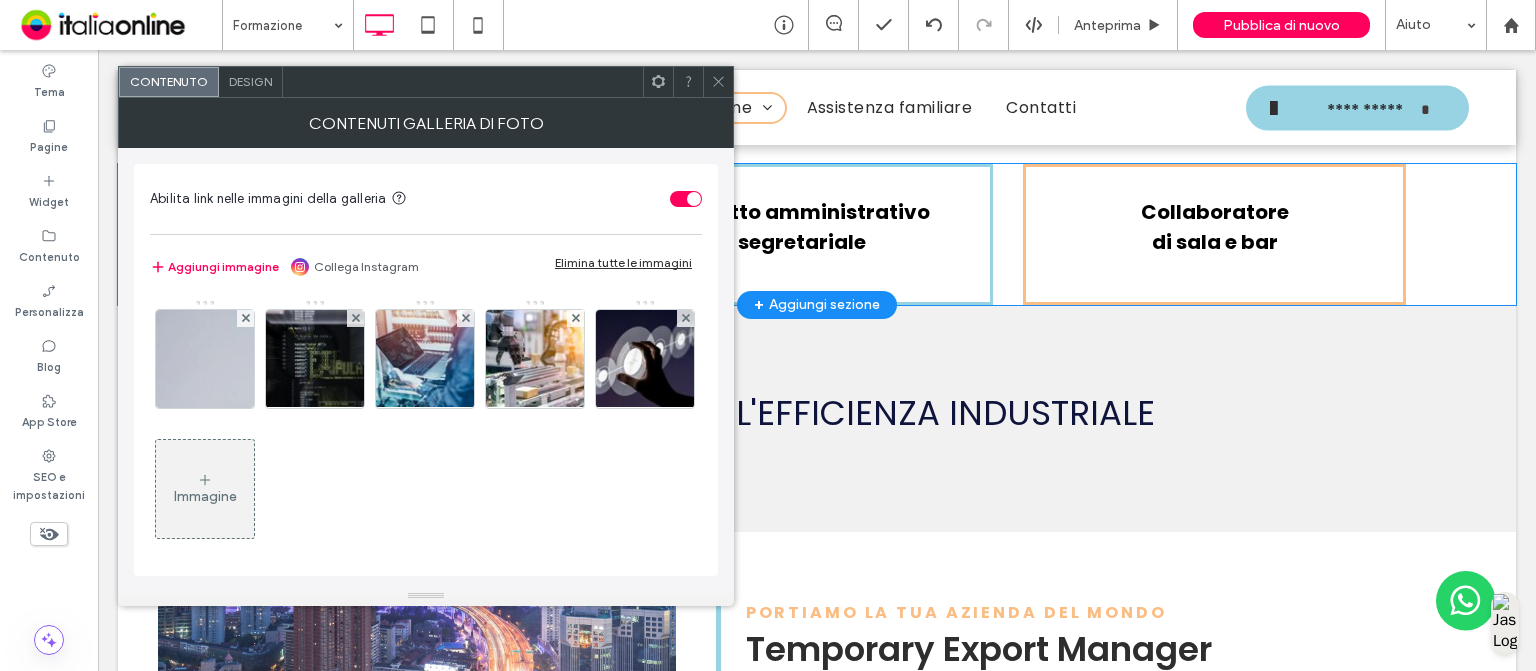 click 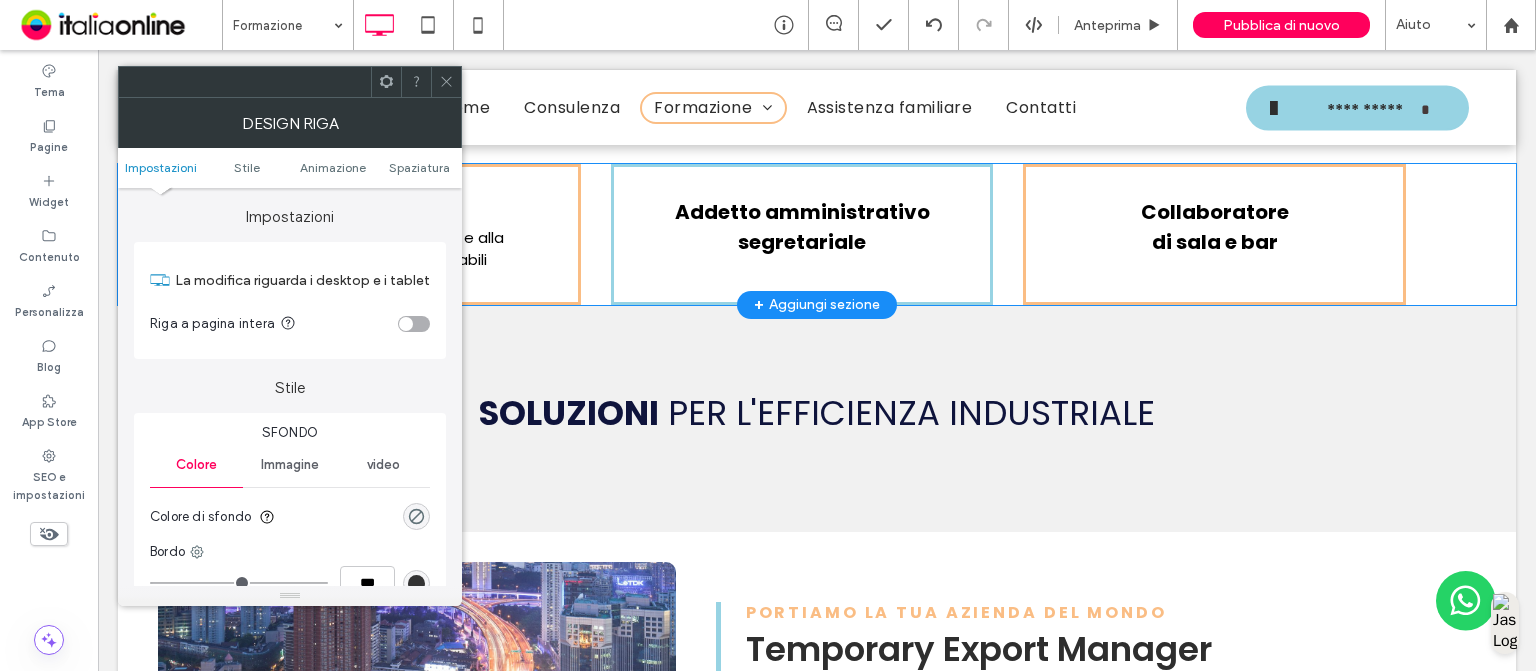 click at bounding box center [414, 324] 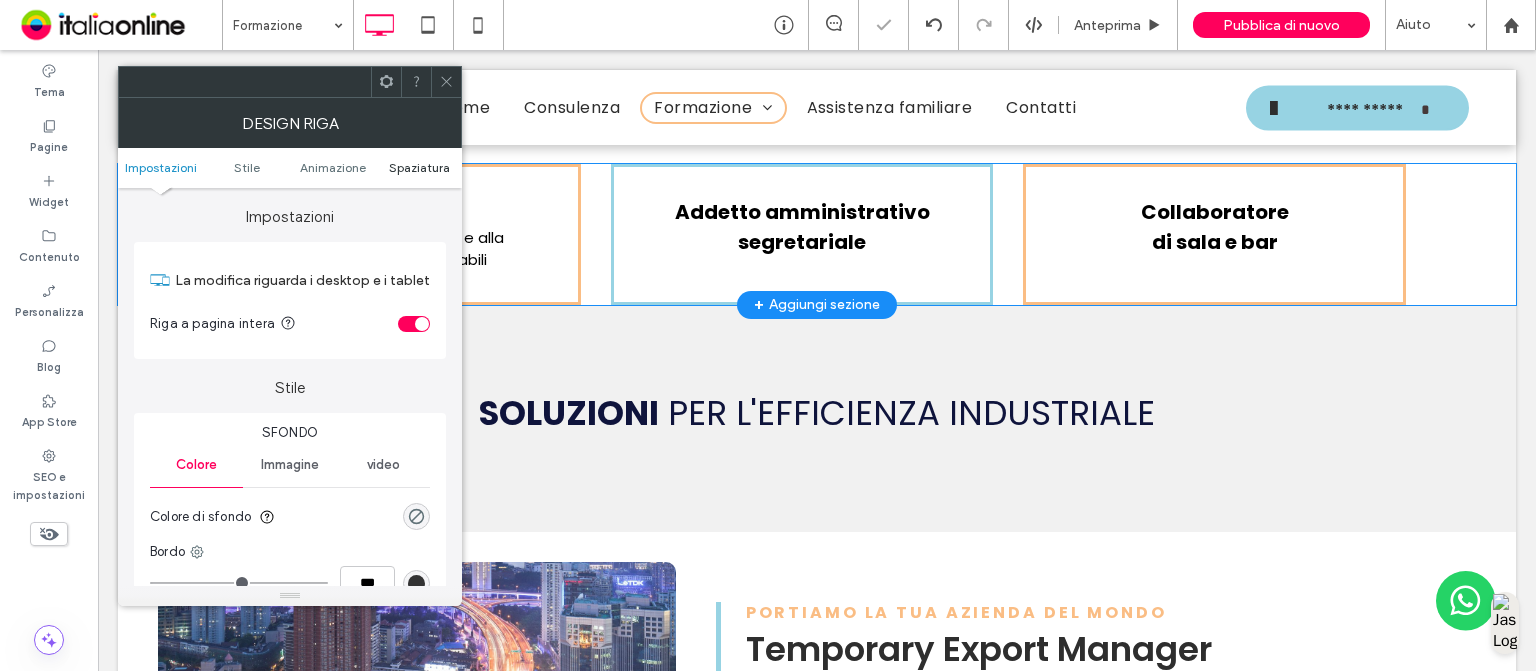 click on "Spaziatura" at bounding box center [419, 167] 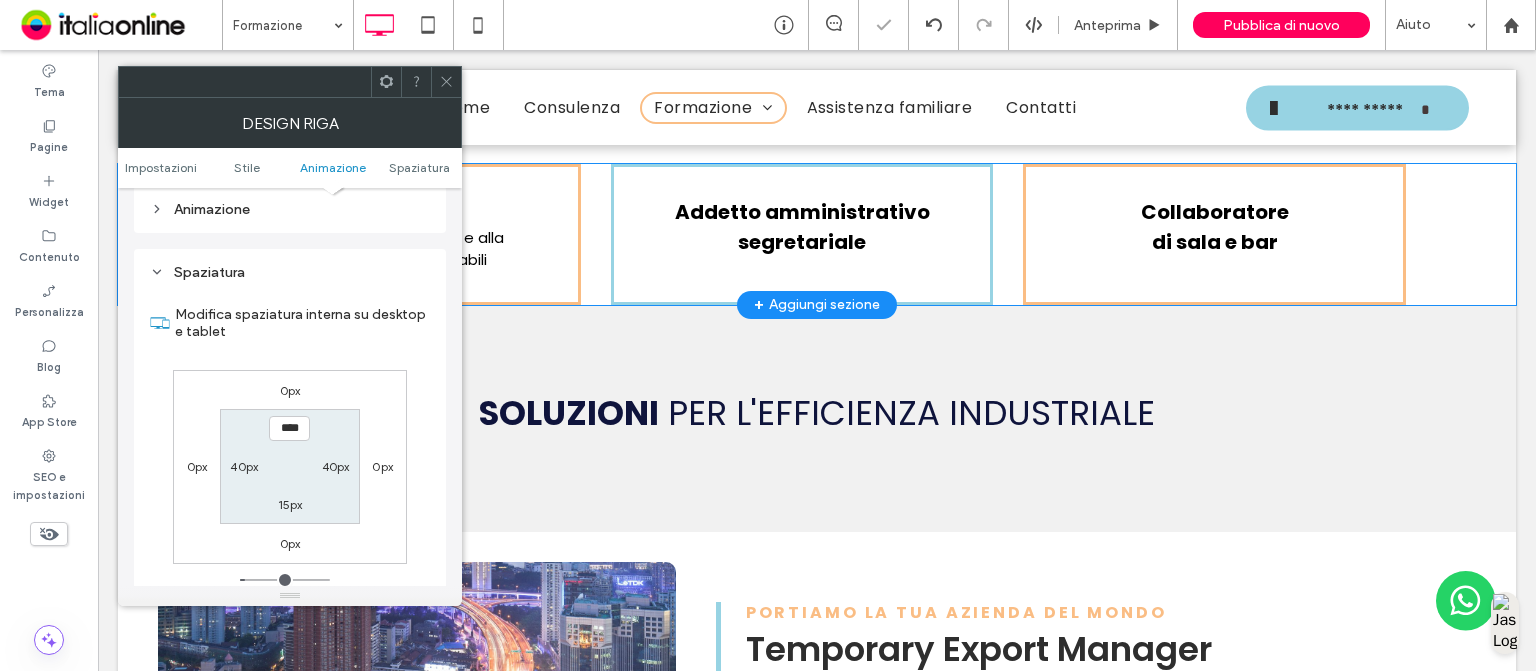 scroll, scrollTop: 564, scrollLeft: 0, axis: vertical 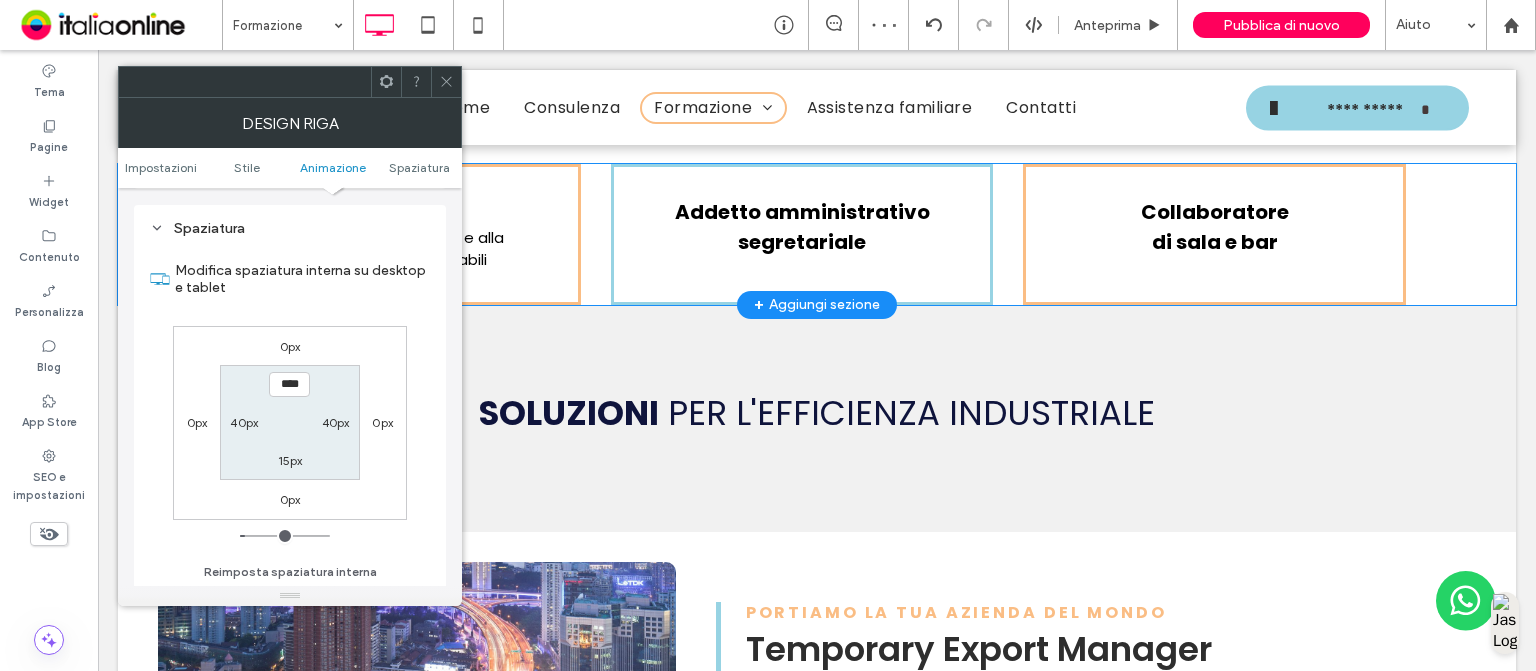 click on "40px" at bounding box center (244, 422) 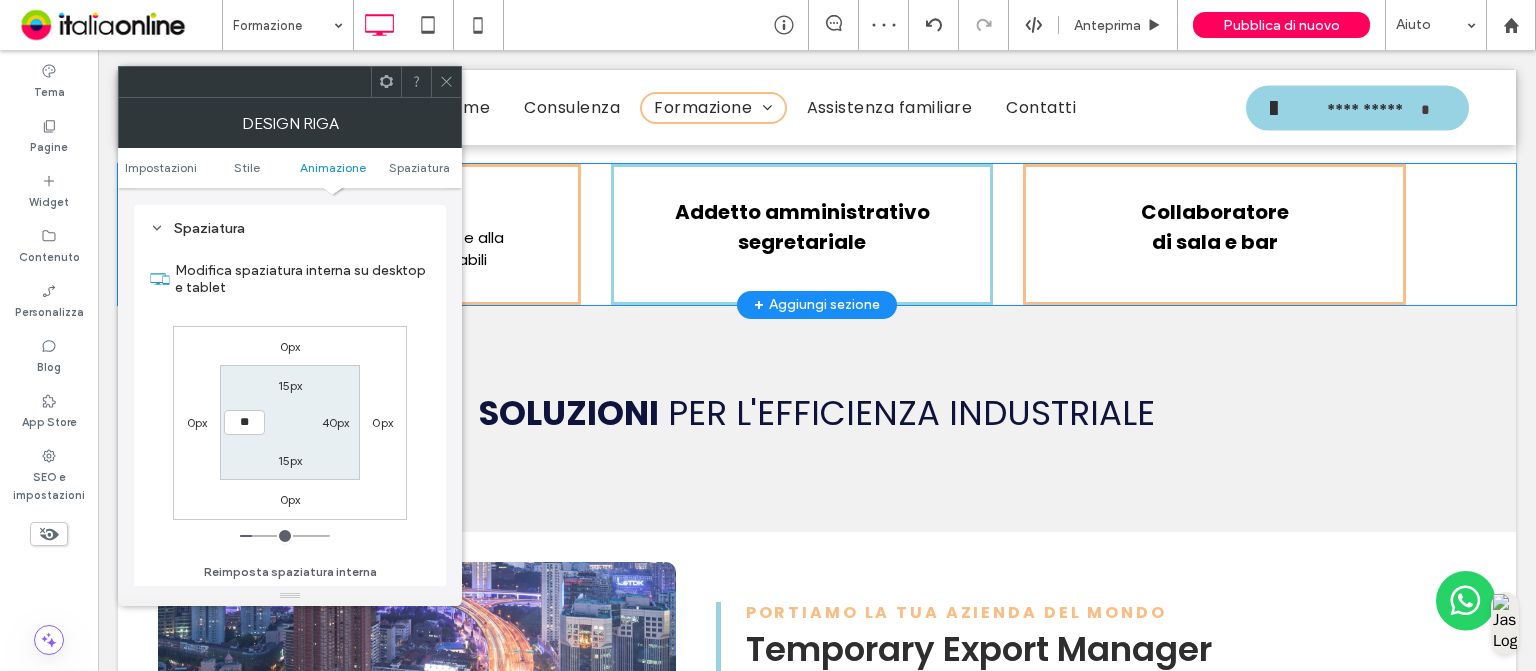 click 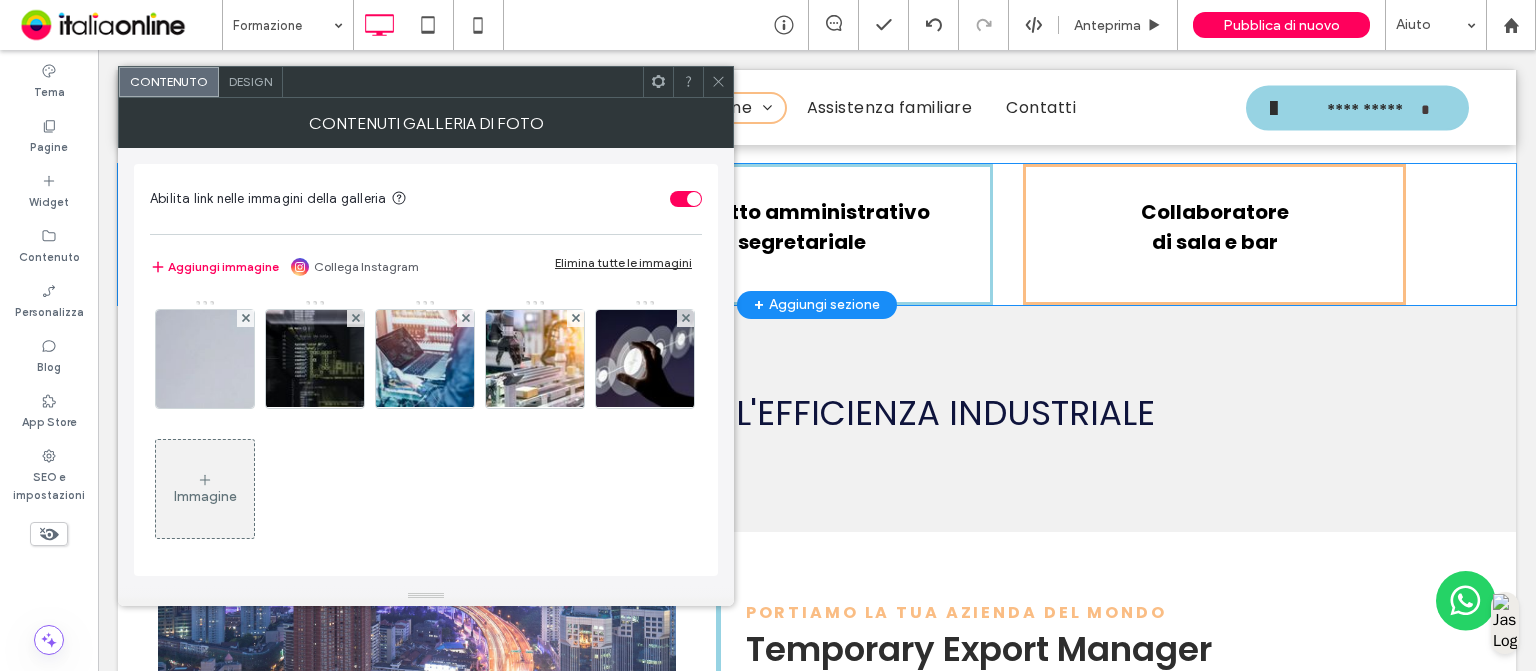 click on "Design" at bounding box center (250, 81) 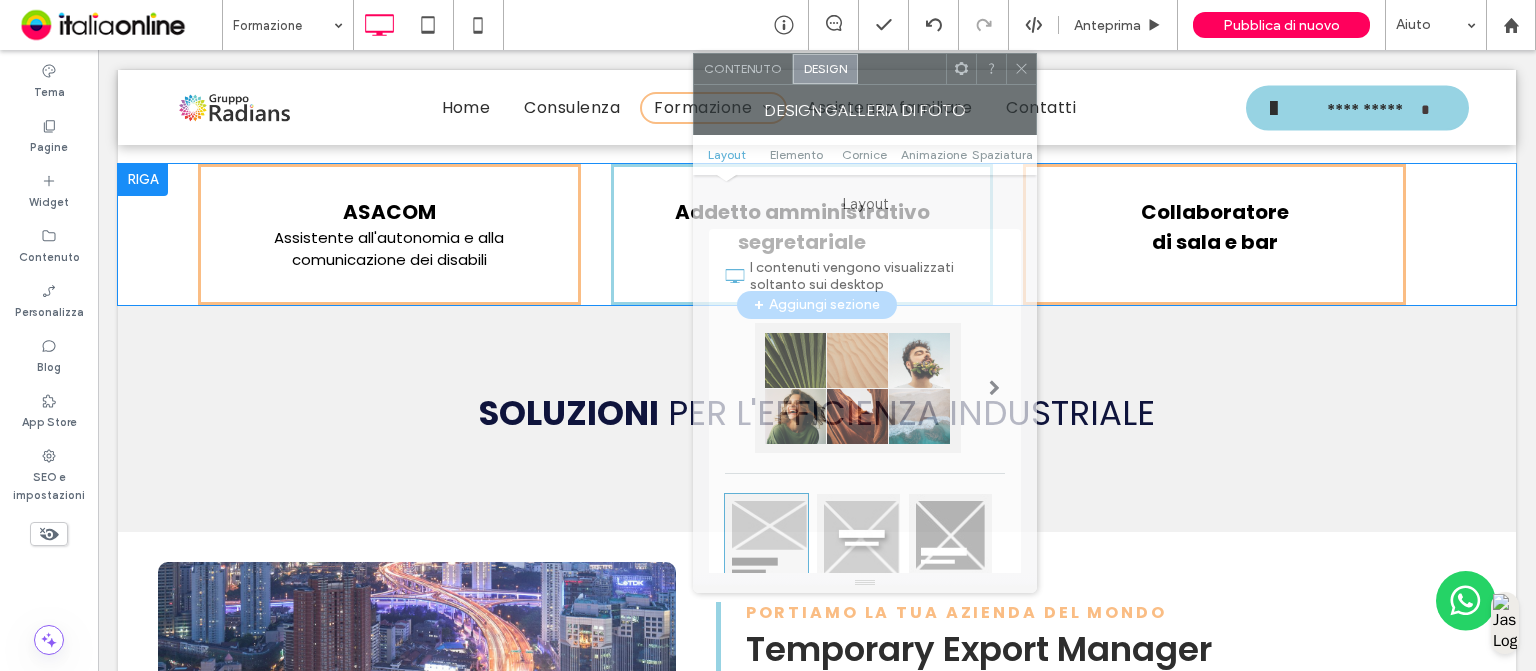 drag, startPoint x: 316, startPoint y: 88, endPoint x: 1032, endPoint y: 83, distance: 716.01746 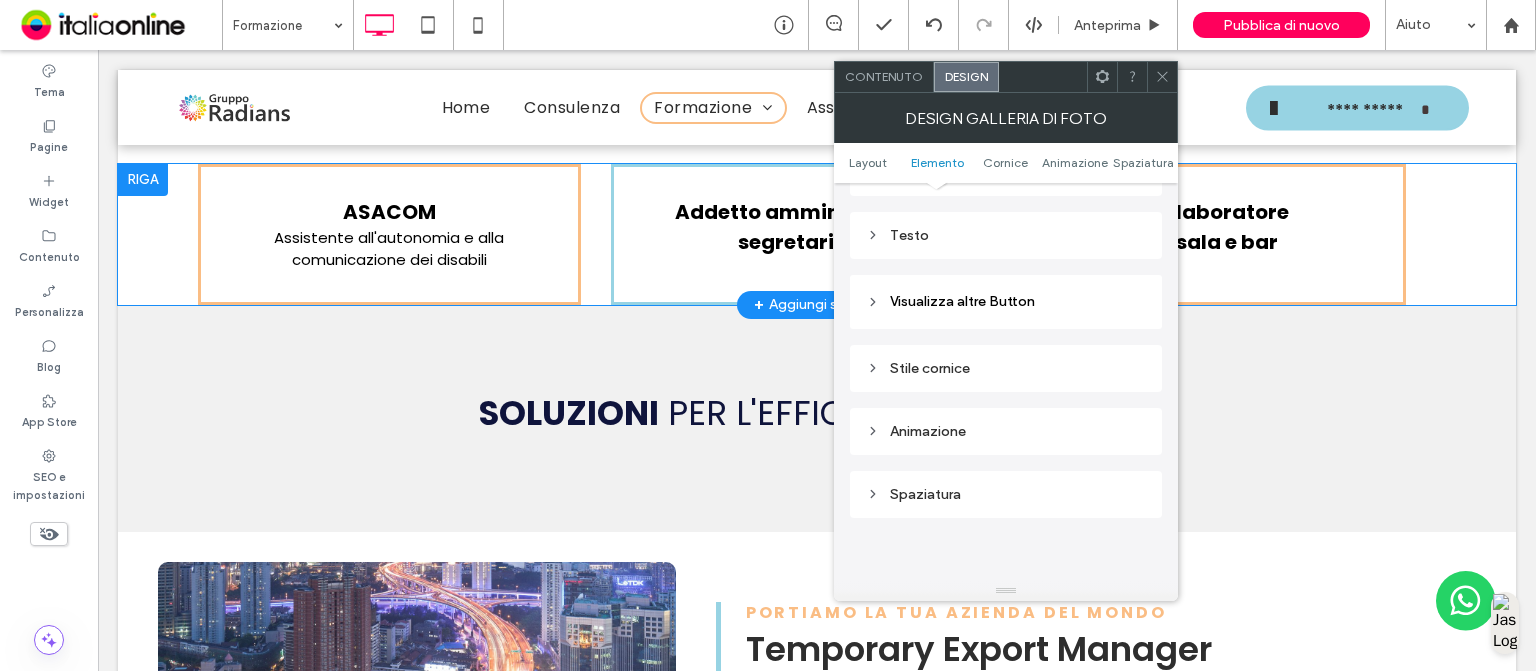 scroll, scrollTop: 860, scrollLeft: 0, axis: vertical 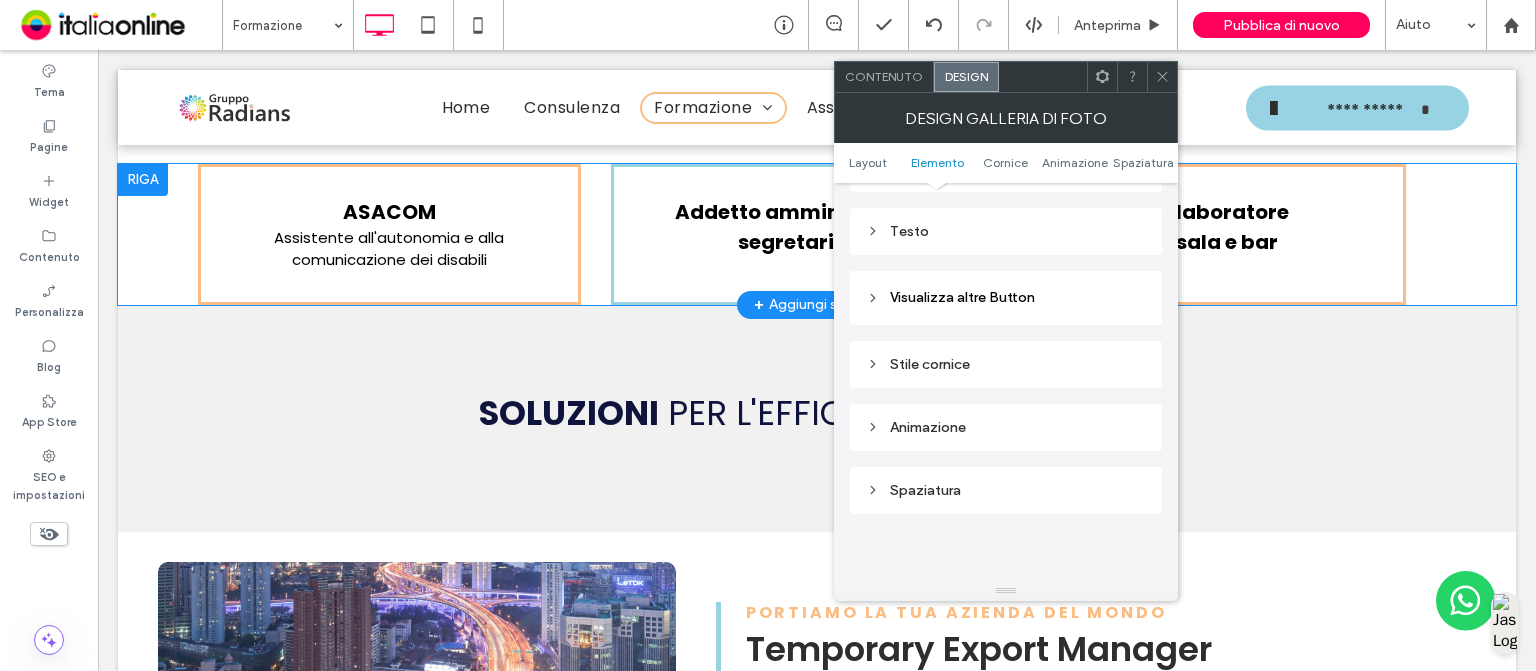 click on "Testo" at bounding box center [1006, 231] 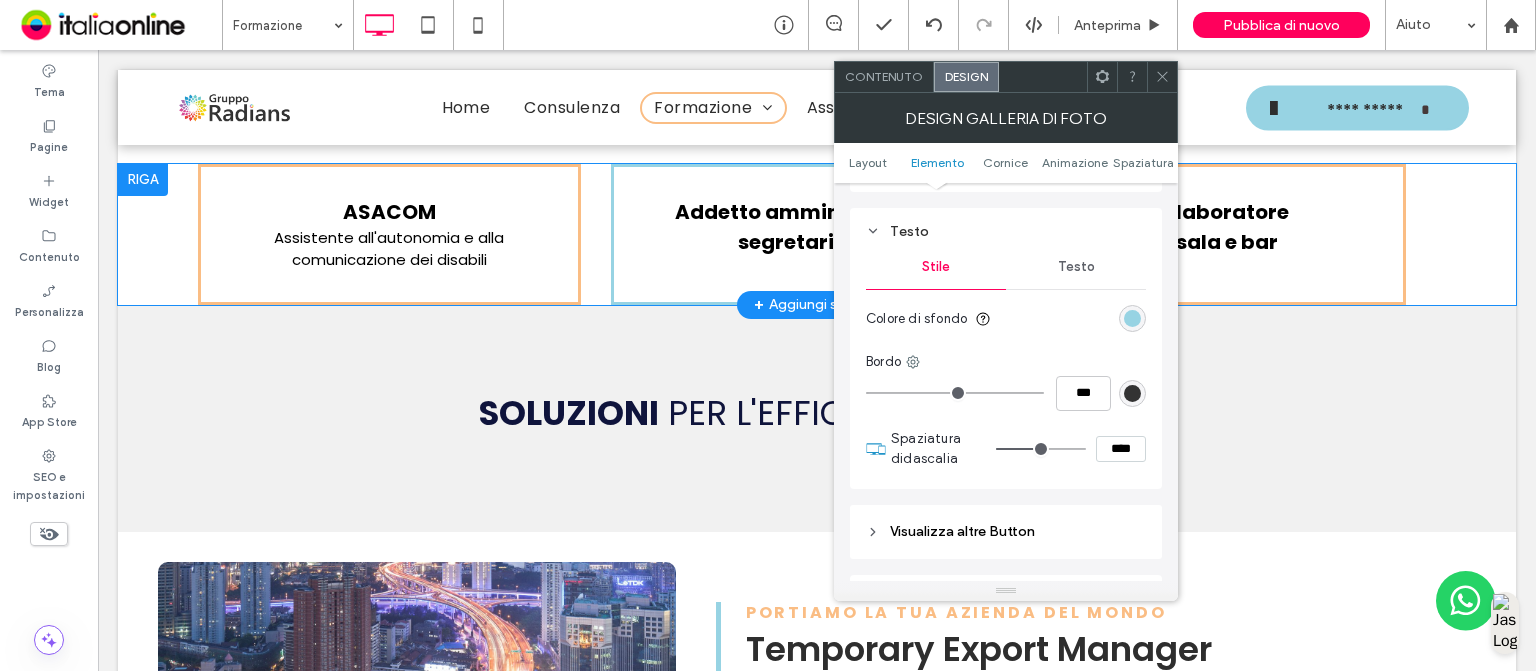 click on "Testo" at bounding box center [1076, 267] 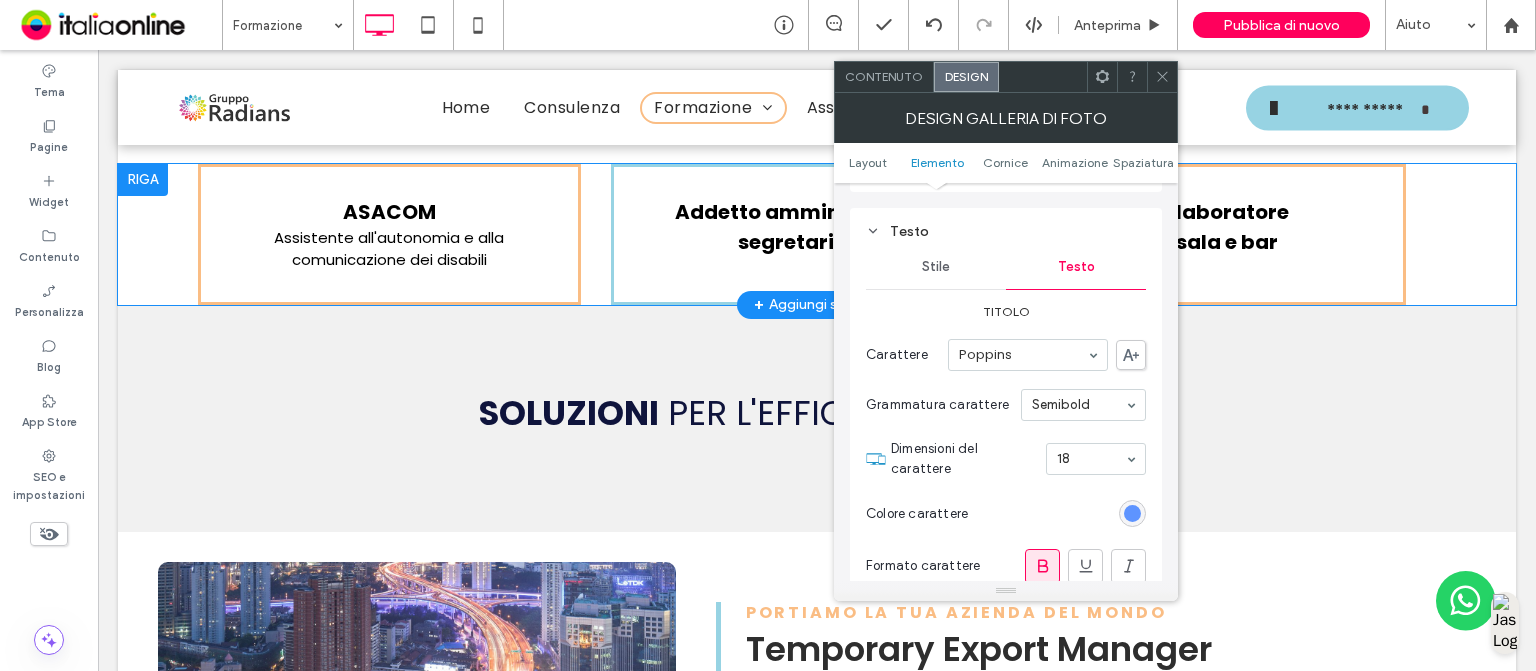 scroll, scrollTop: 924, scrollLeft: 0, axis: vertical 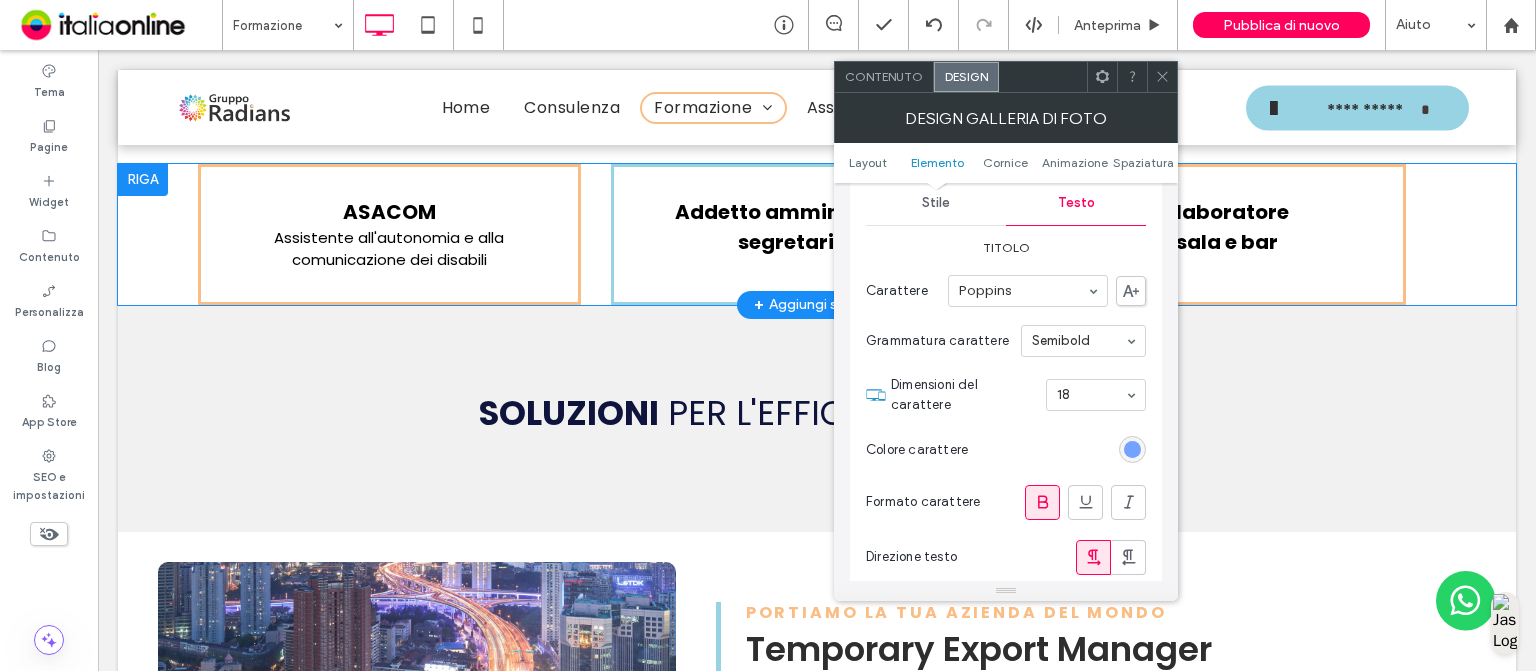 click at bounding box center (1132, 449) 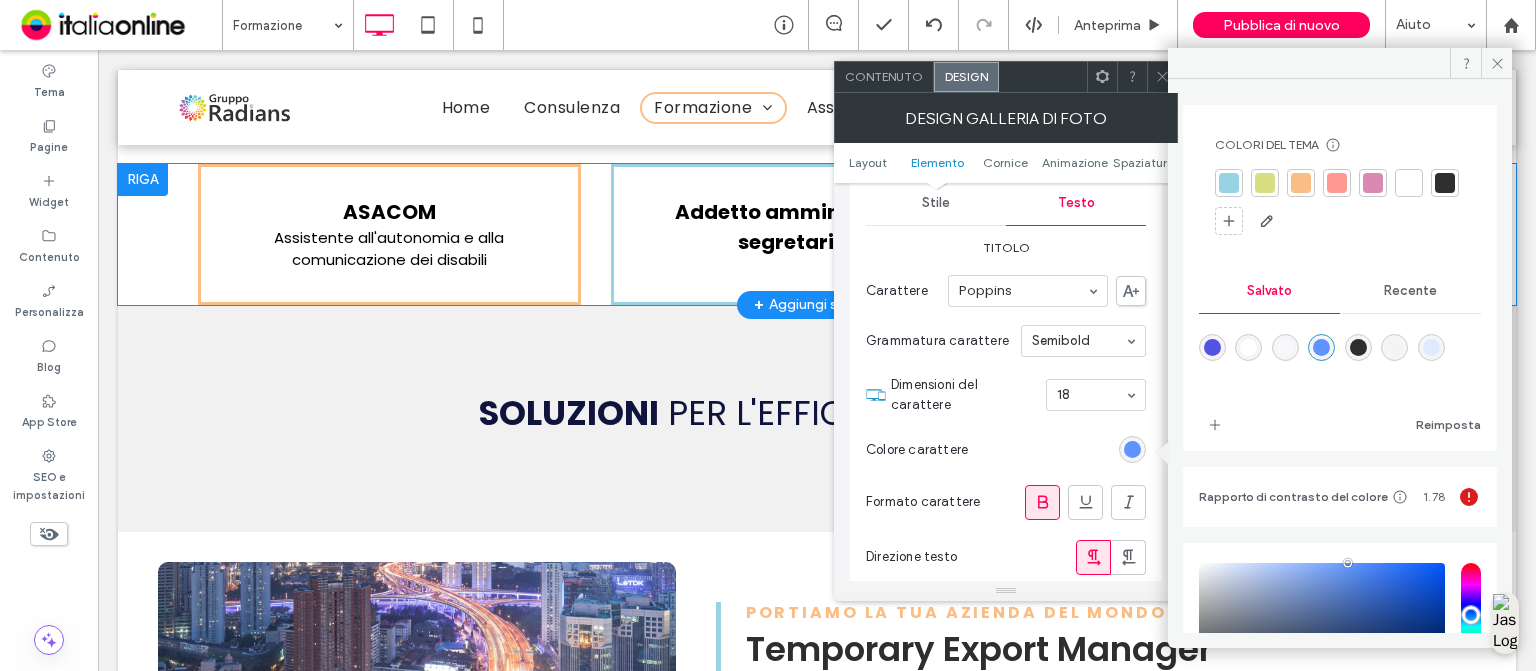 click at bounding box center [1409, 183] 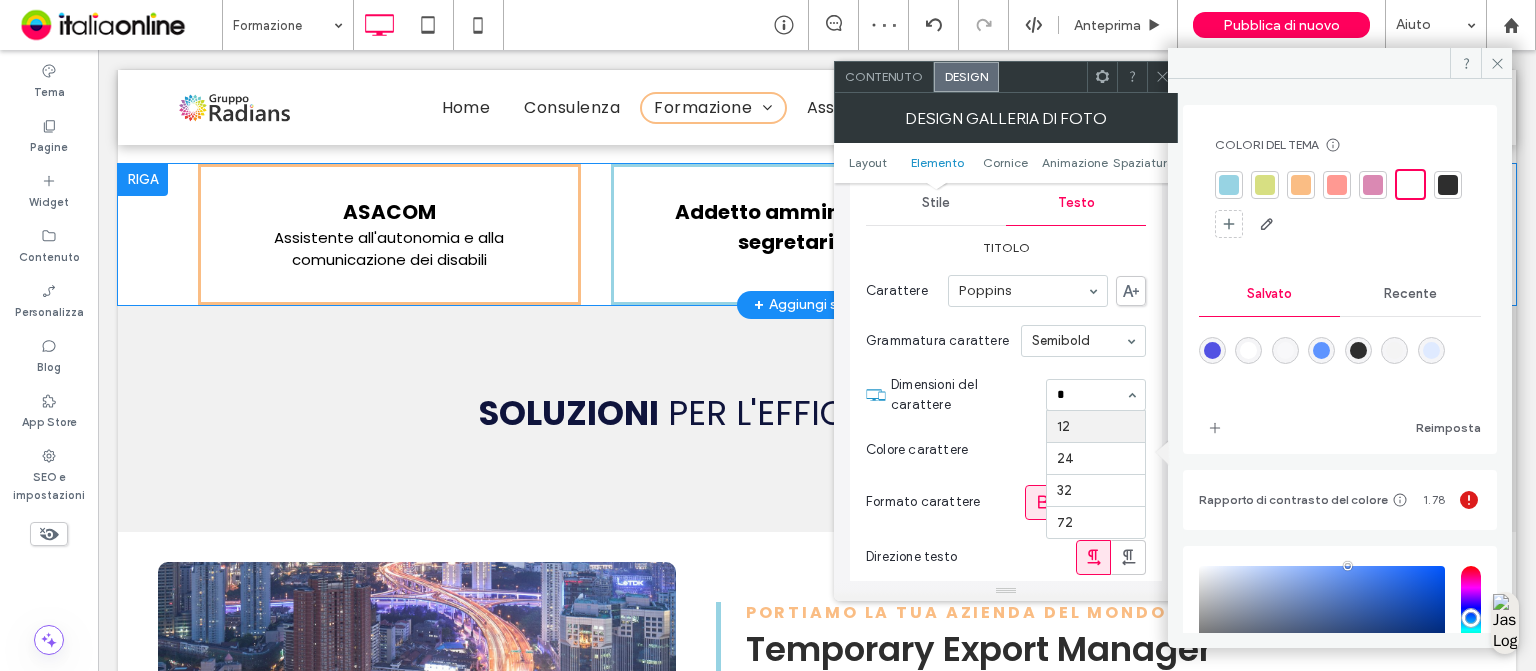 scroll, scrollTop: 0, scrollLeft: 0, axis: both 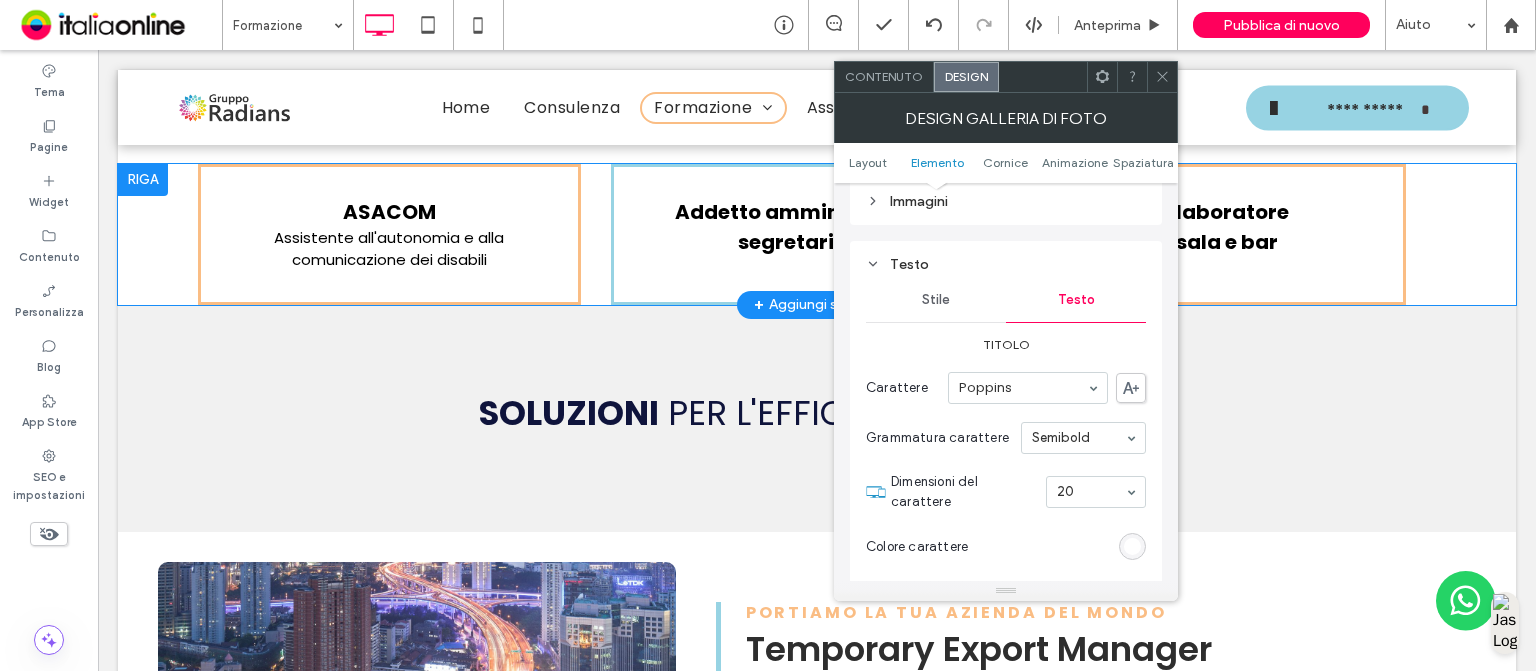 click on "Stile" at bounding box center (936, 300) 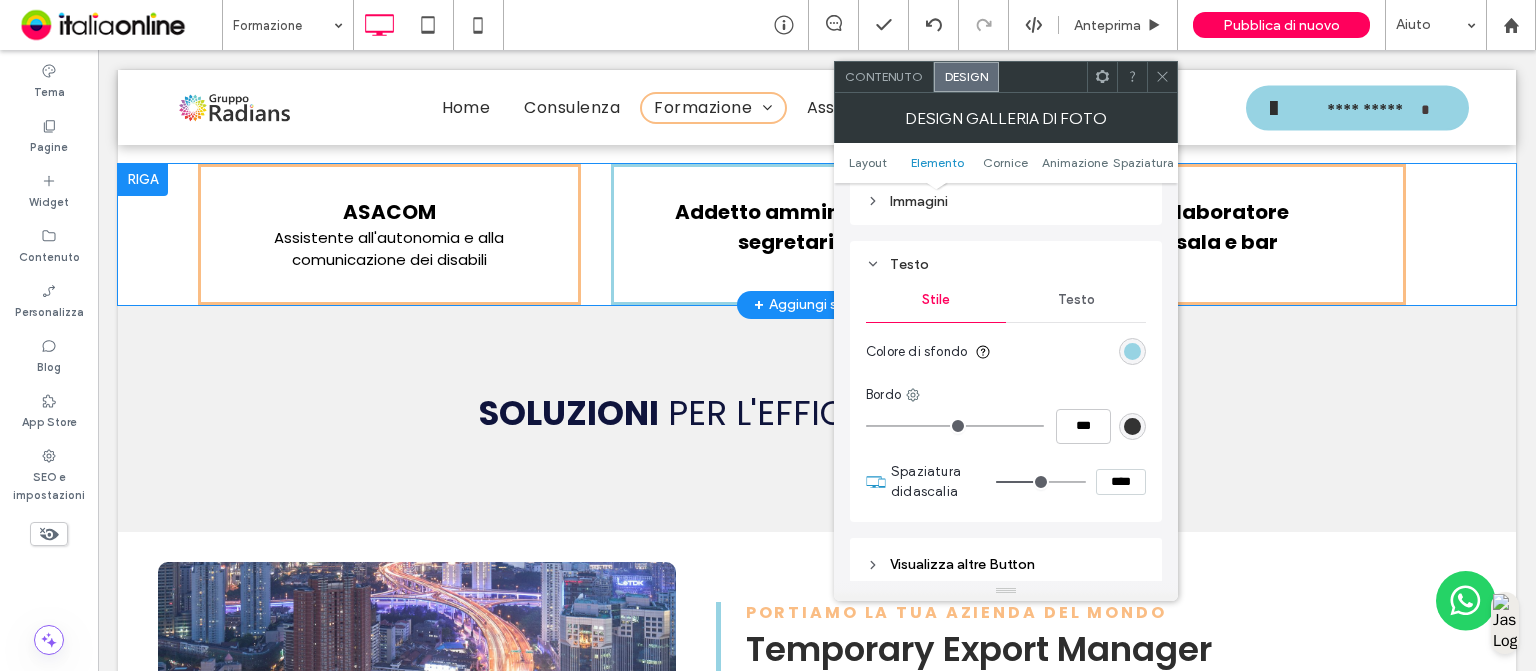 scroll, scrollTop: 878, scrollLeft: 0, axis: vertical 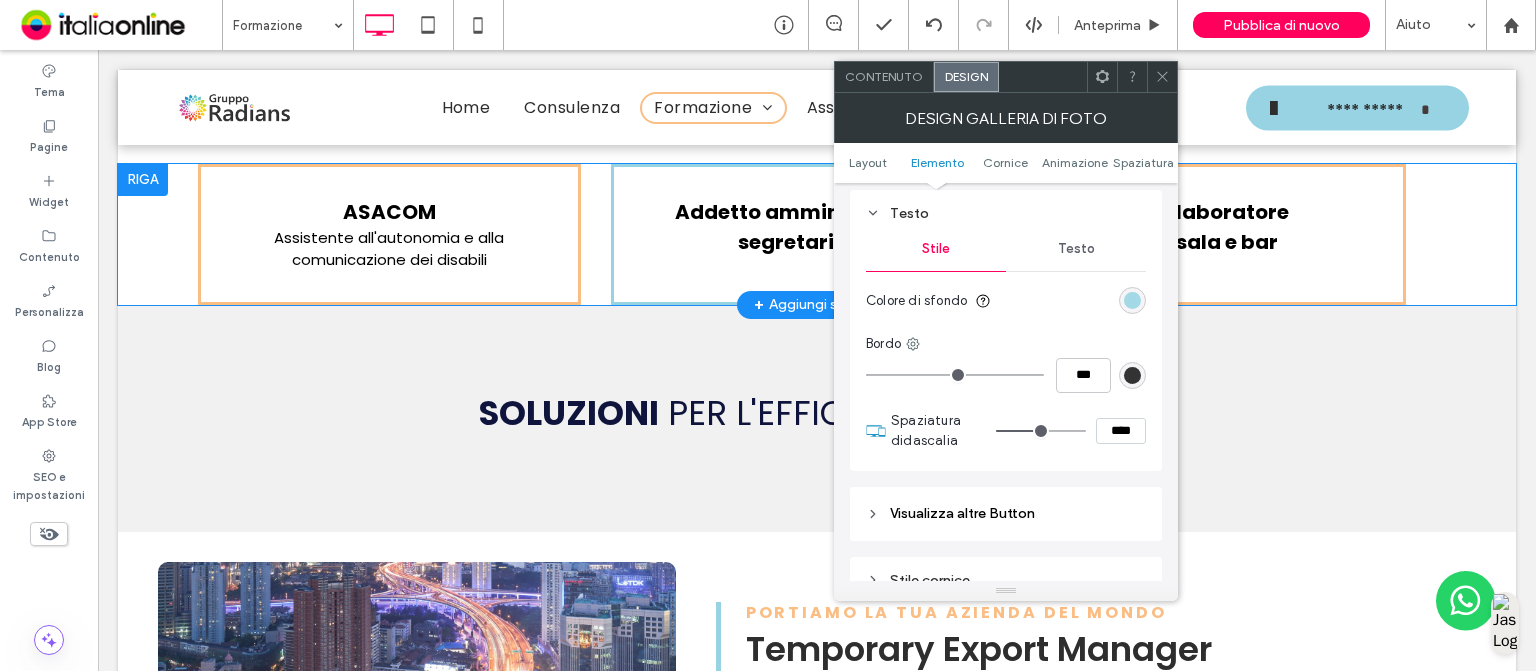click at bounding box center (1132, 300) 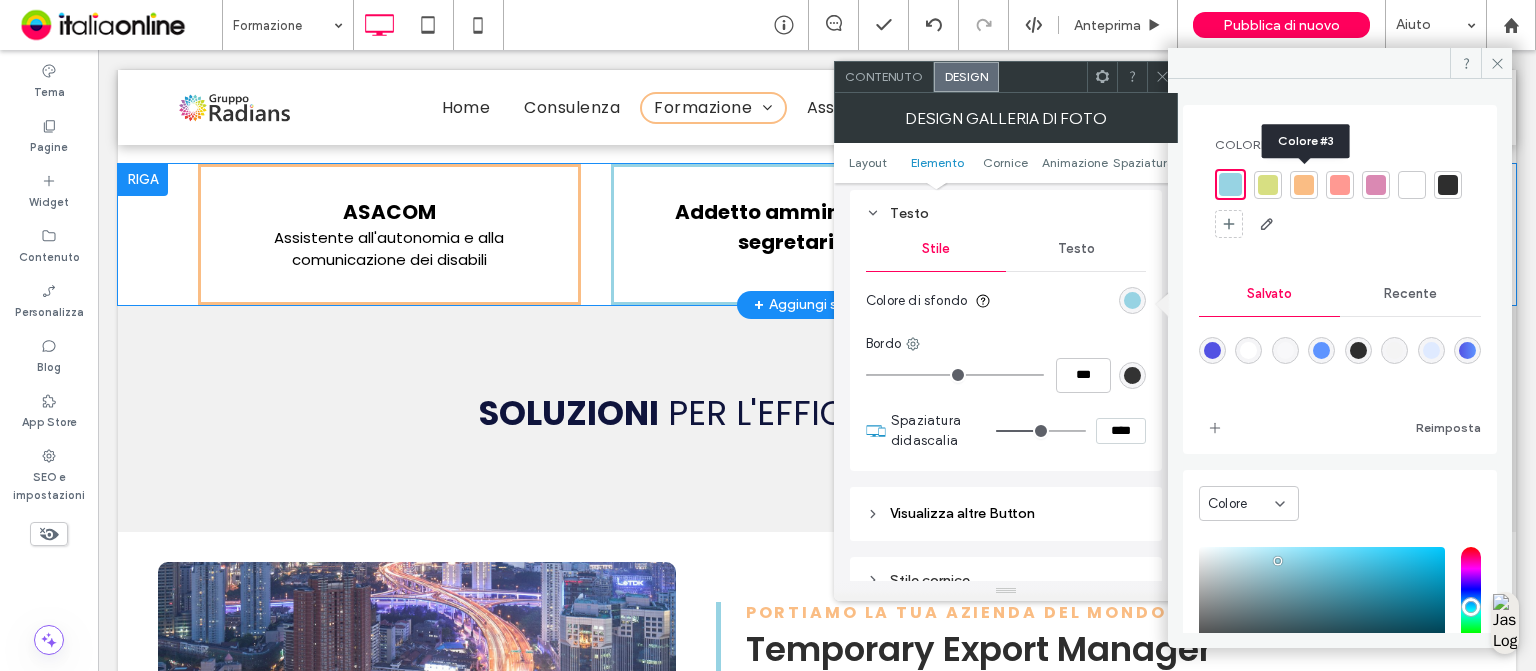 click at bounding box center [1304, 185] 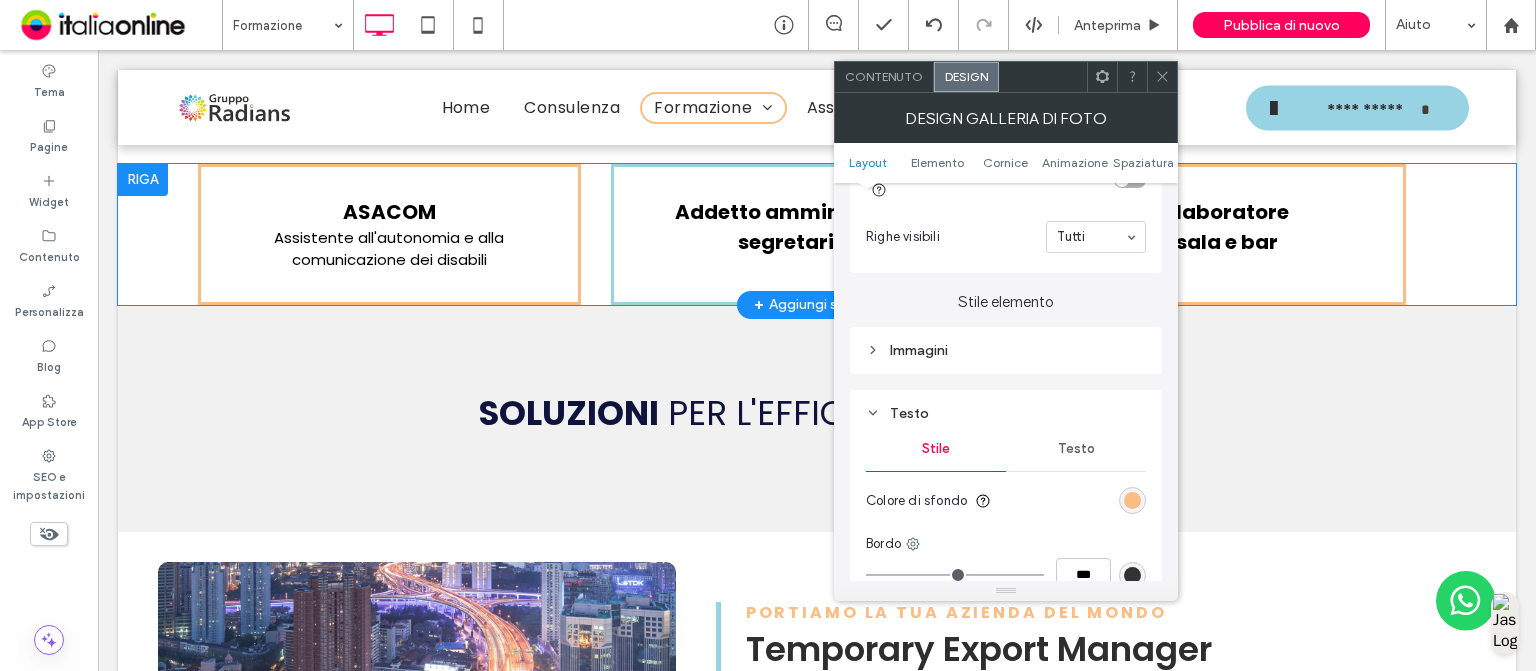 scroll, scrollTop: 690, scrollLeft: 0, axis: vertical 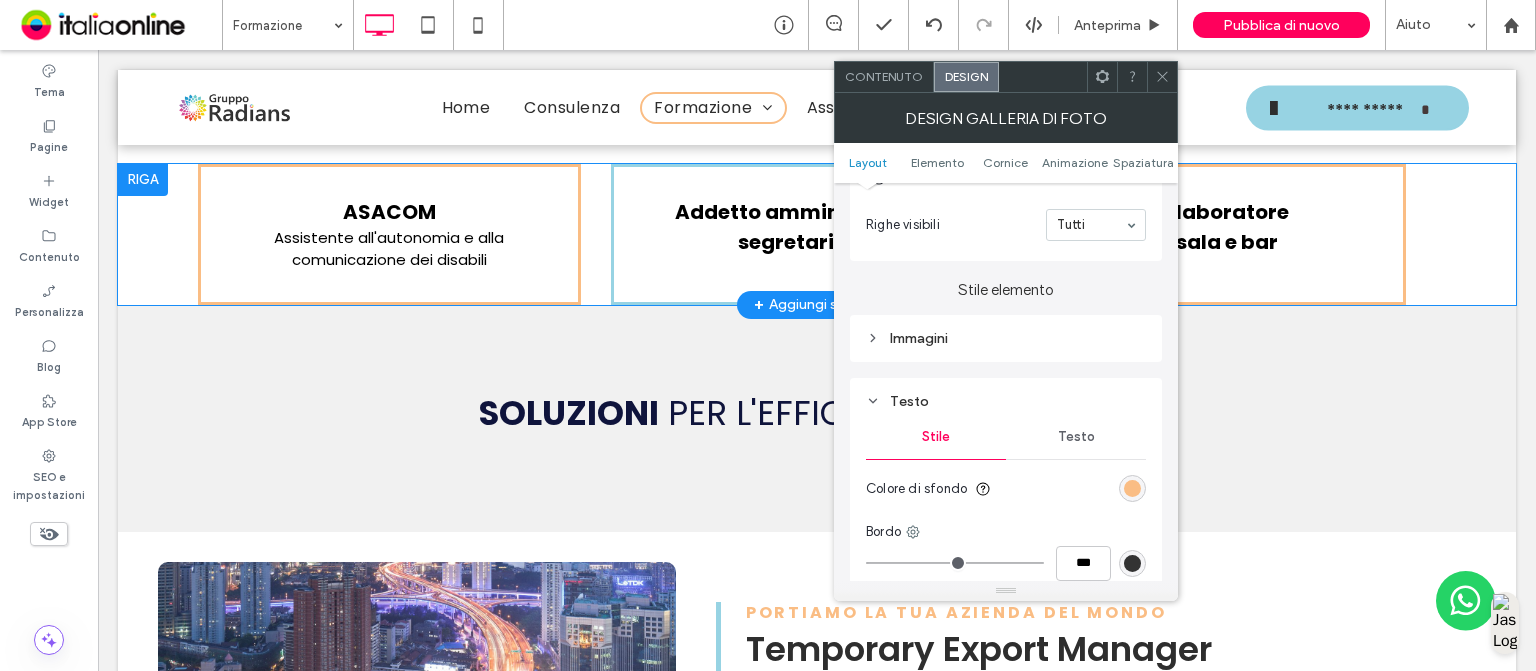 drag, startPoint x: 932, startPoint y: 362, endPoint x: 928, endPoint y: 346, distance: 16.492422 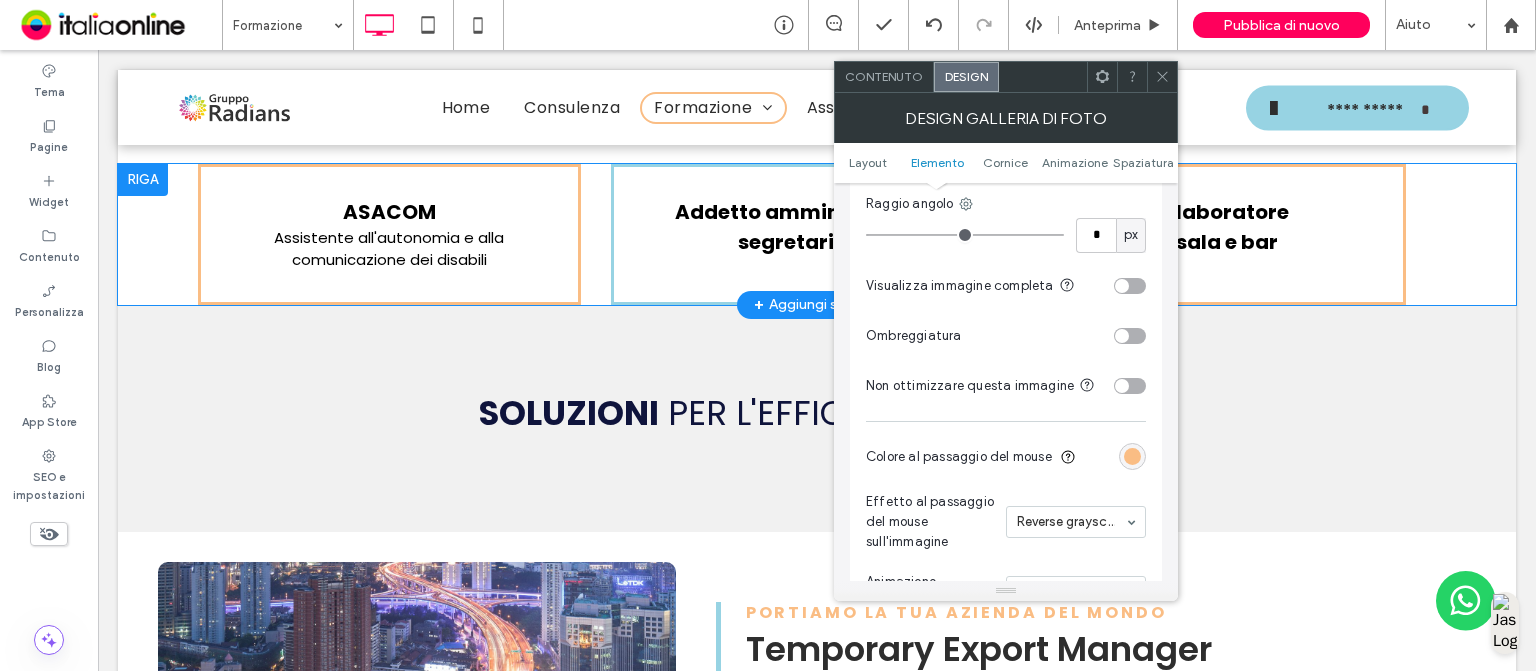 scroll, scrollTop: 1116, scrollLeft: 0, axis: vertical 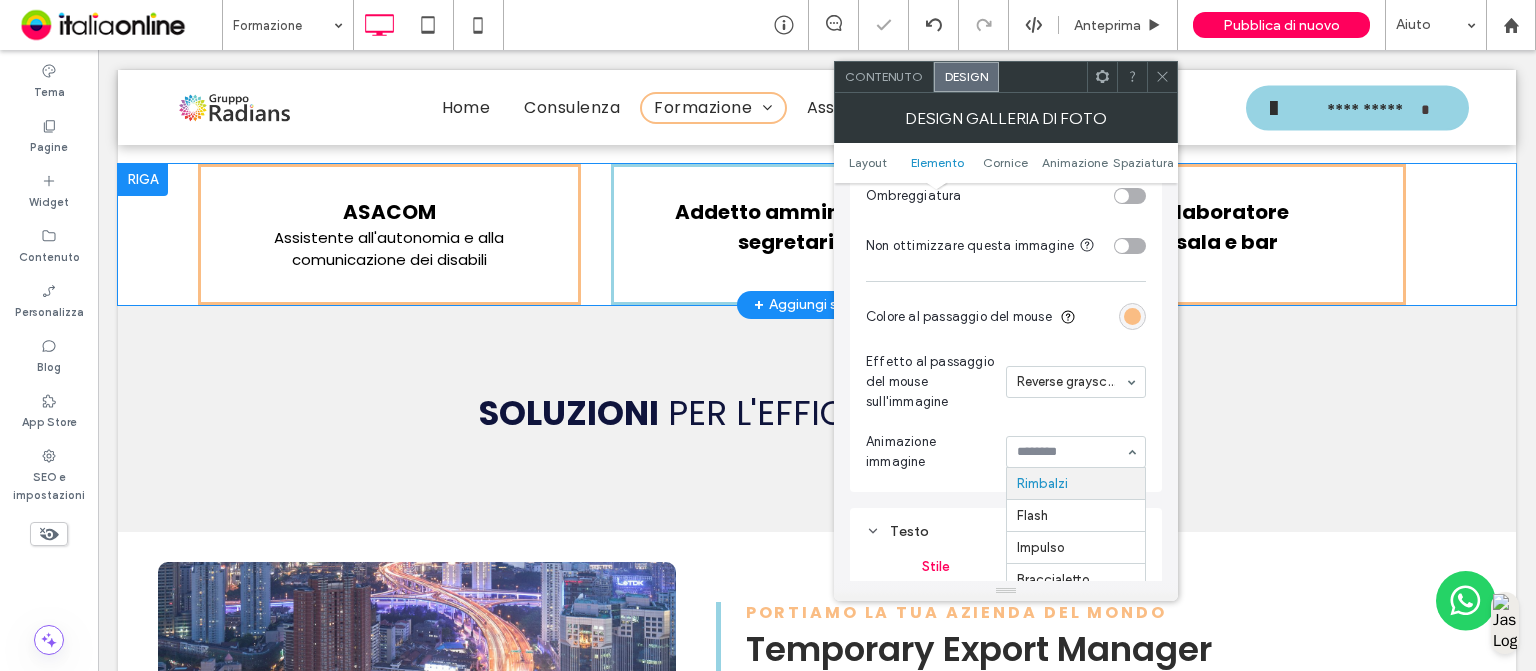 click at bounding box center [1076, 452] 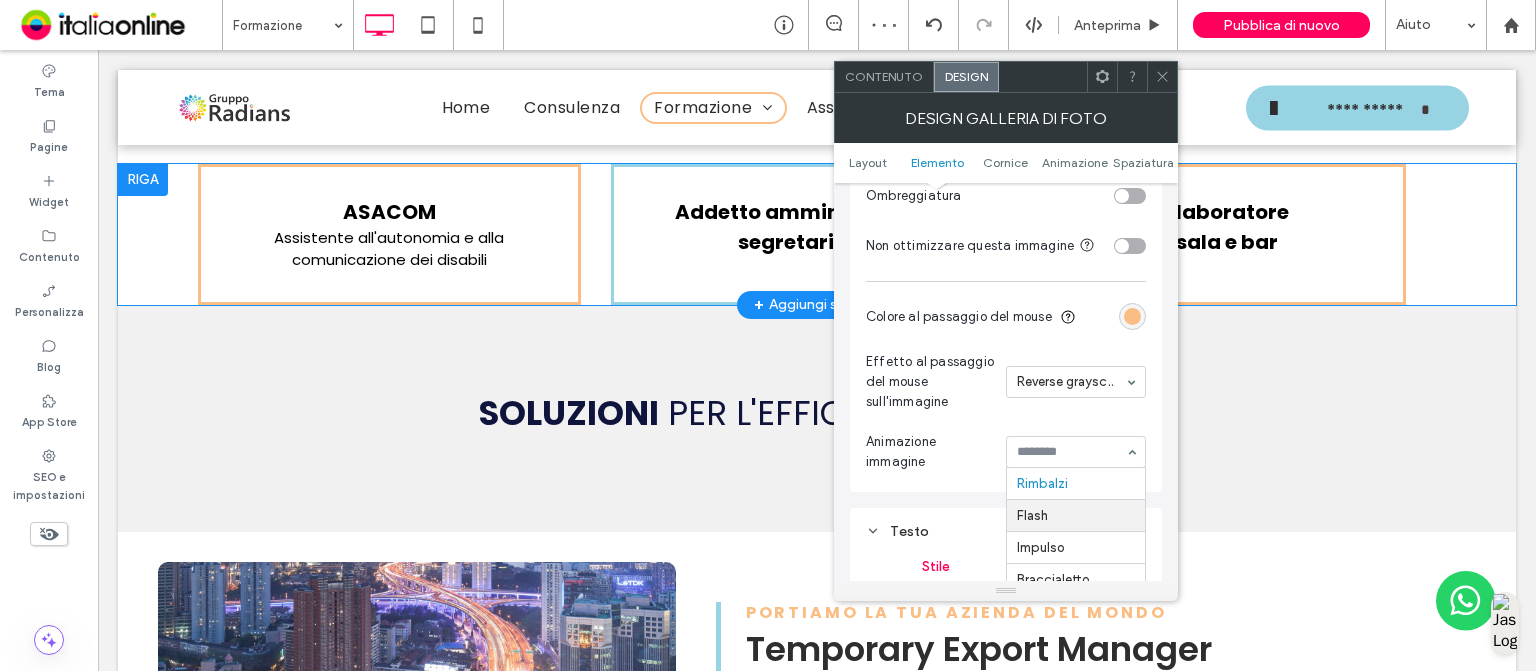 scroll, scrollTop: 0, scrollLeft: 0, axis: both 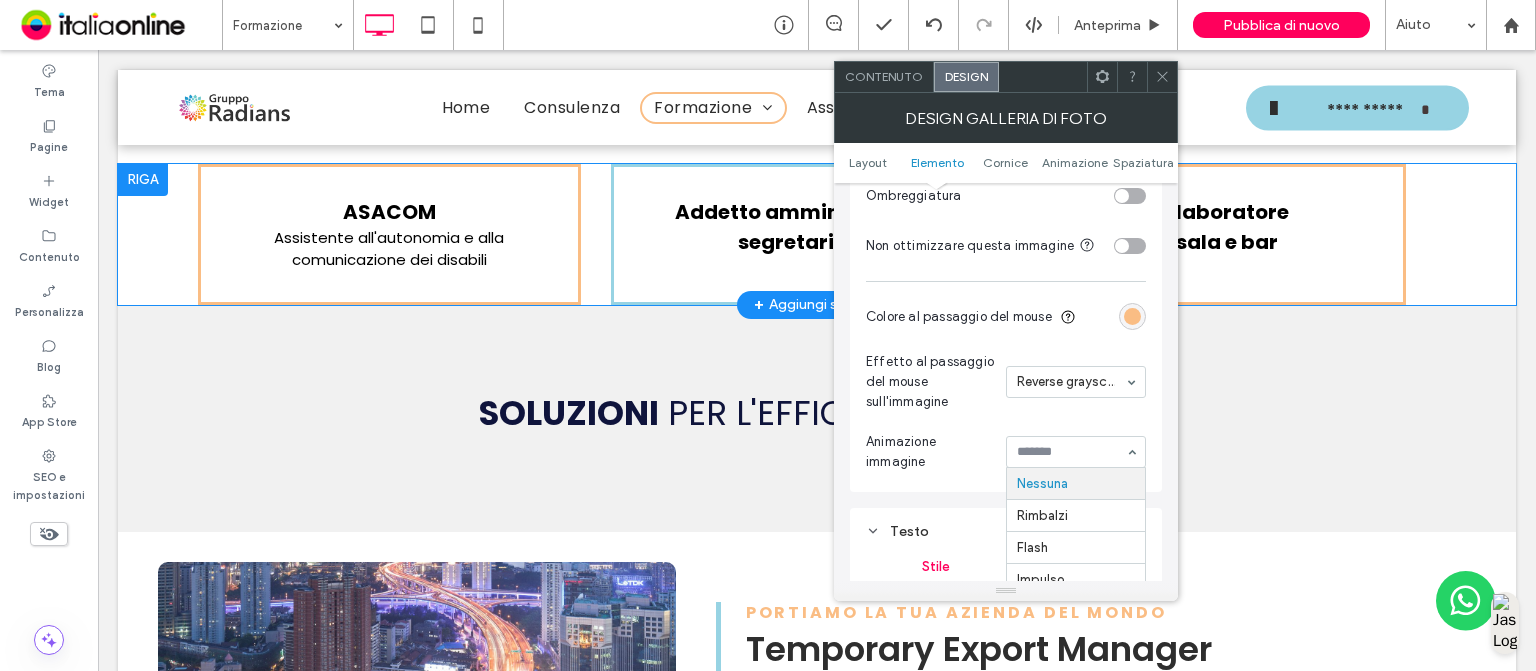 click at bounding box center (1076, 452) 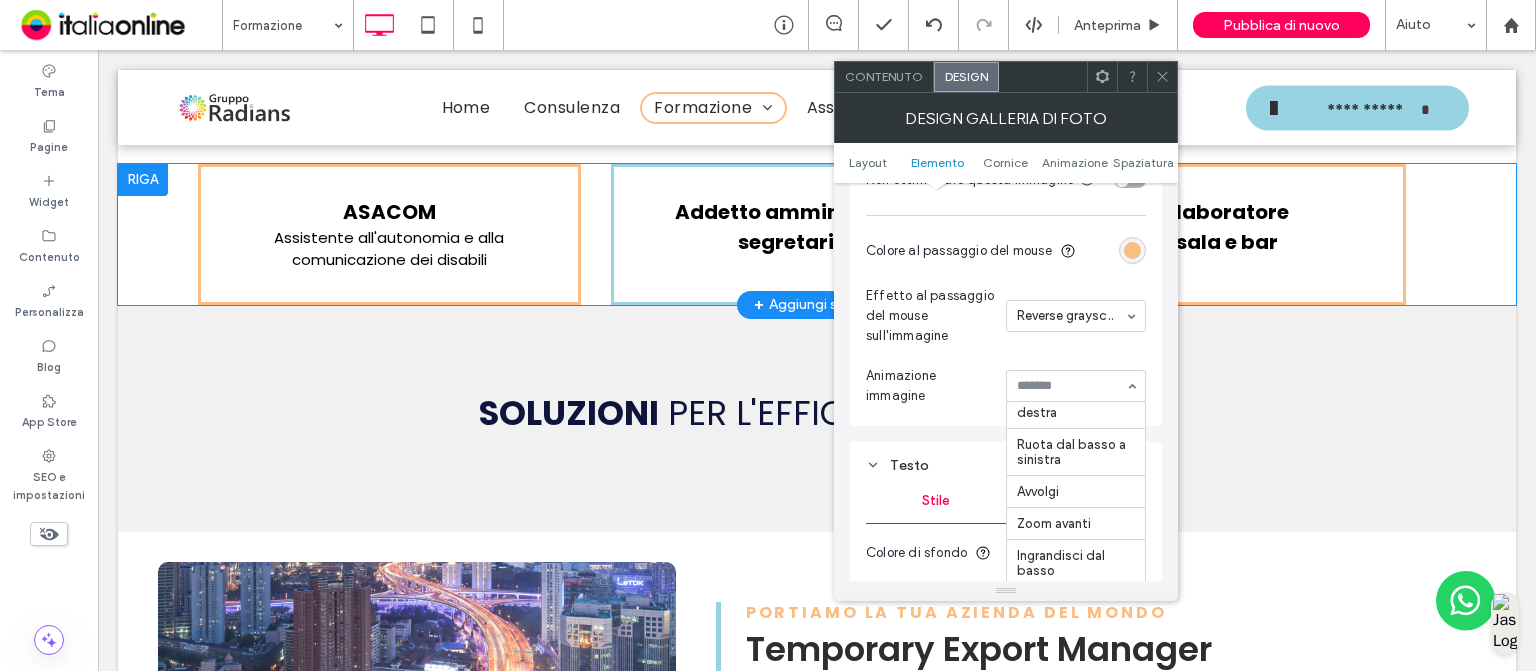 scroll, scrollTop: 944, scrollLeft: 0, axis: vertical 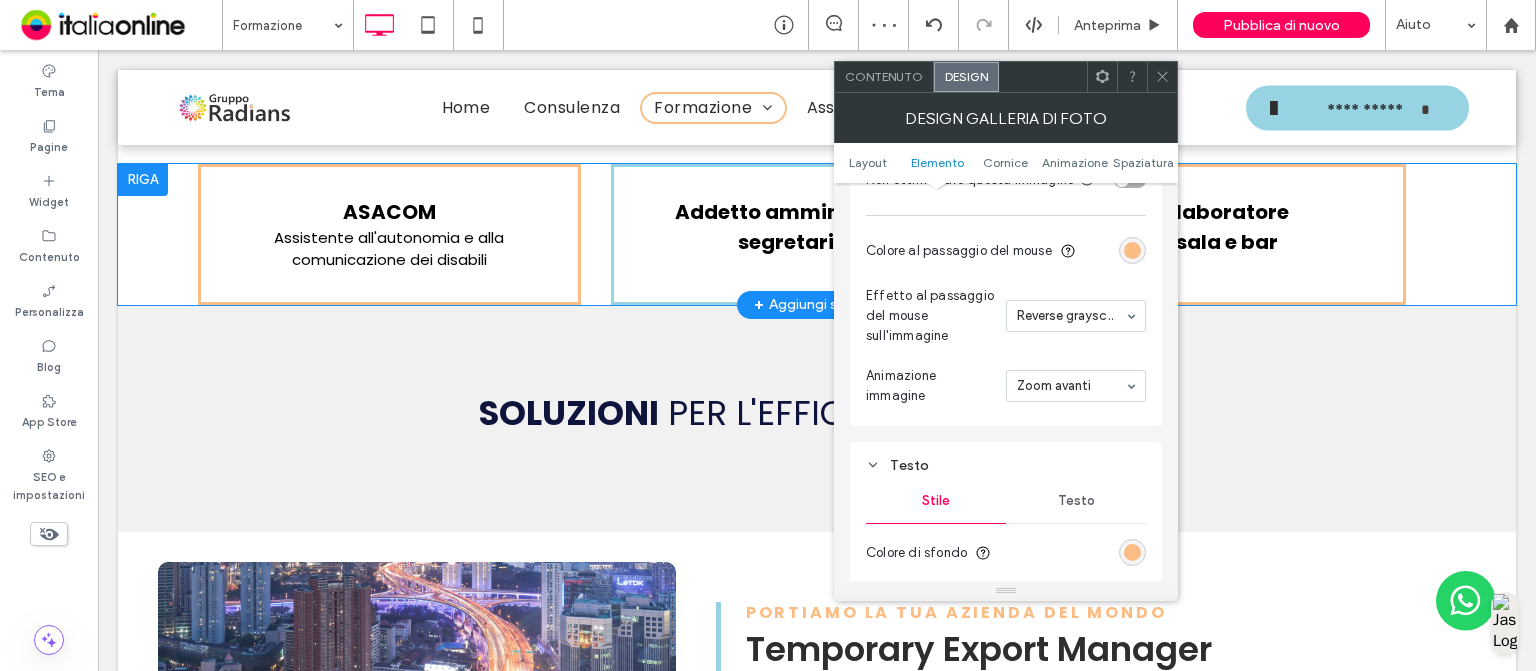 click at bounding box center [1162, 77] 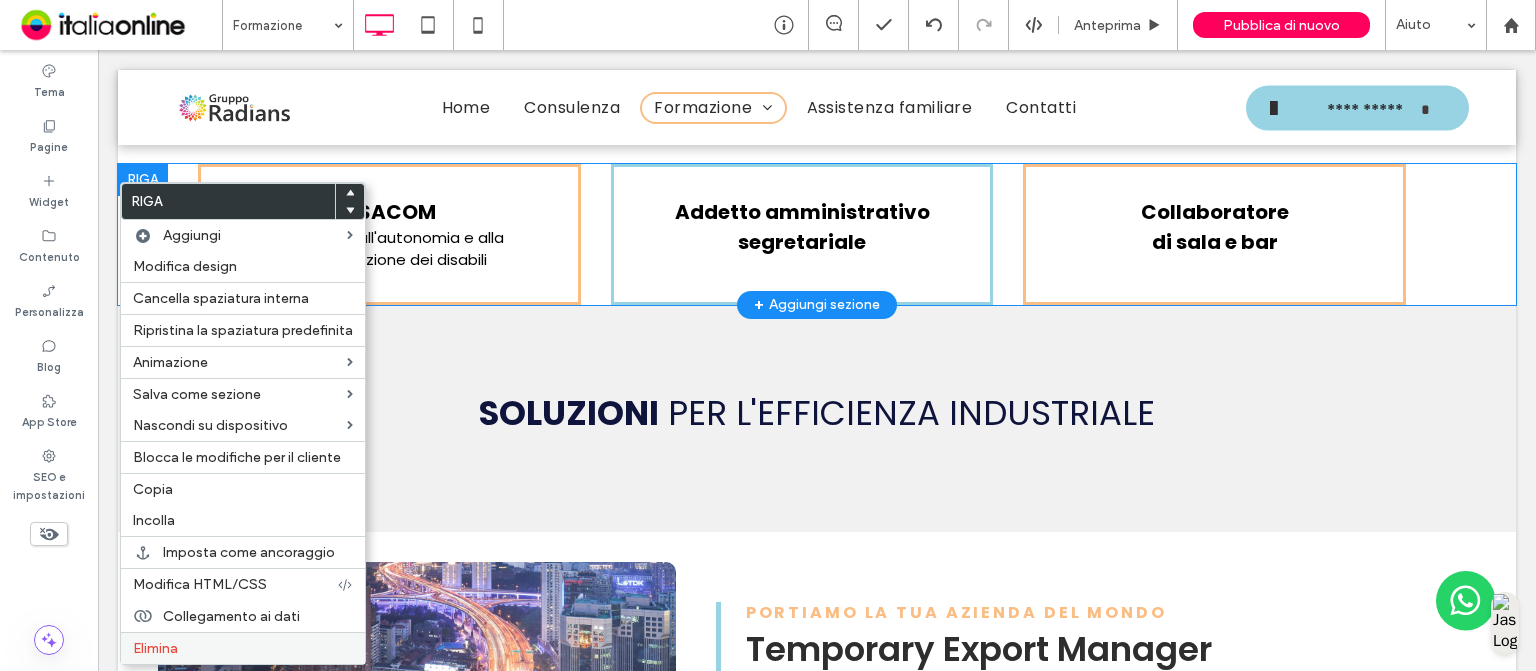 click on "Elimina" at bounding box center [243, 648] 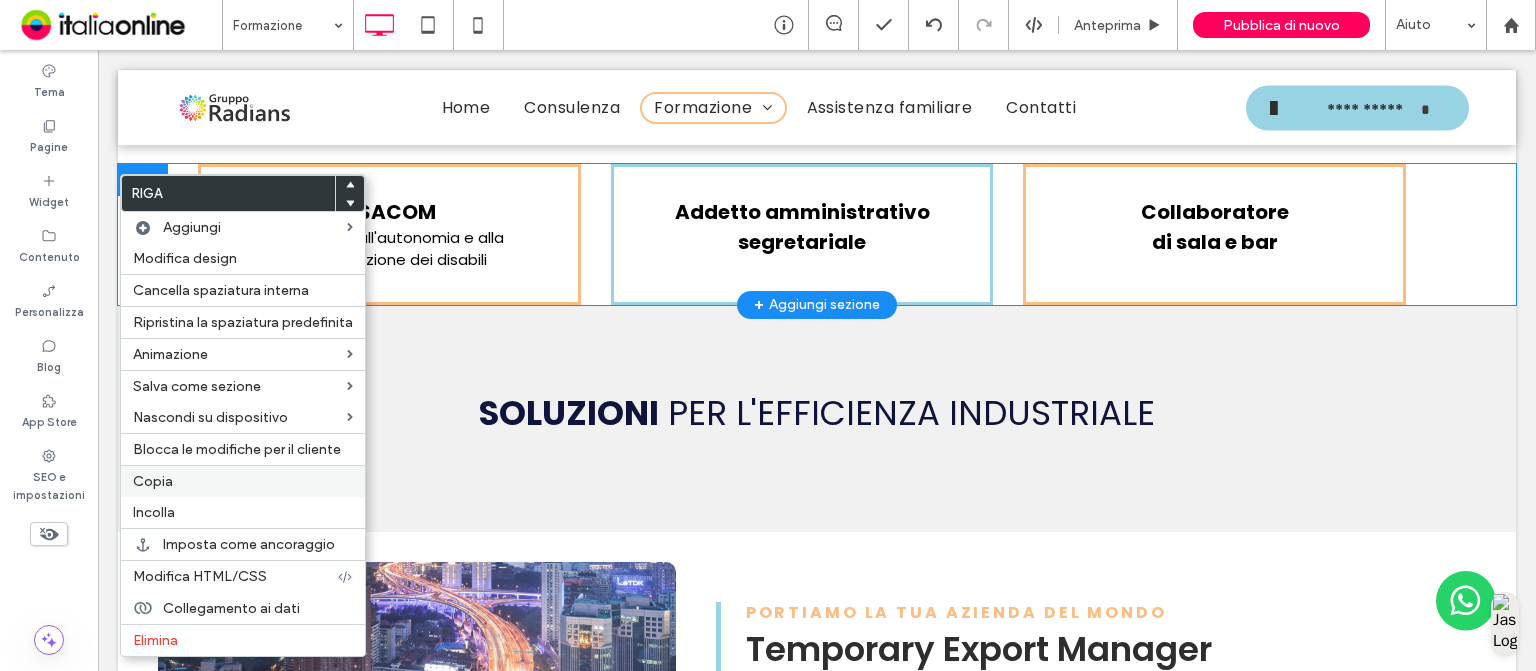 click on "Copia" at bounding box center [153, 481] 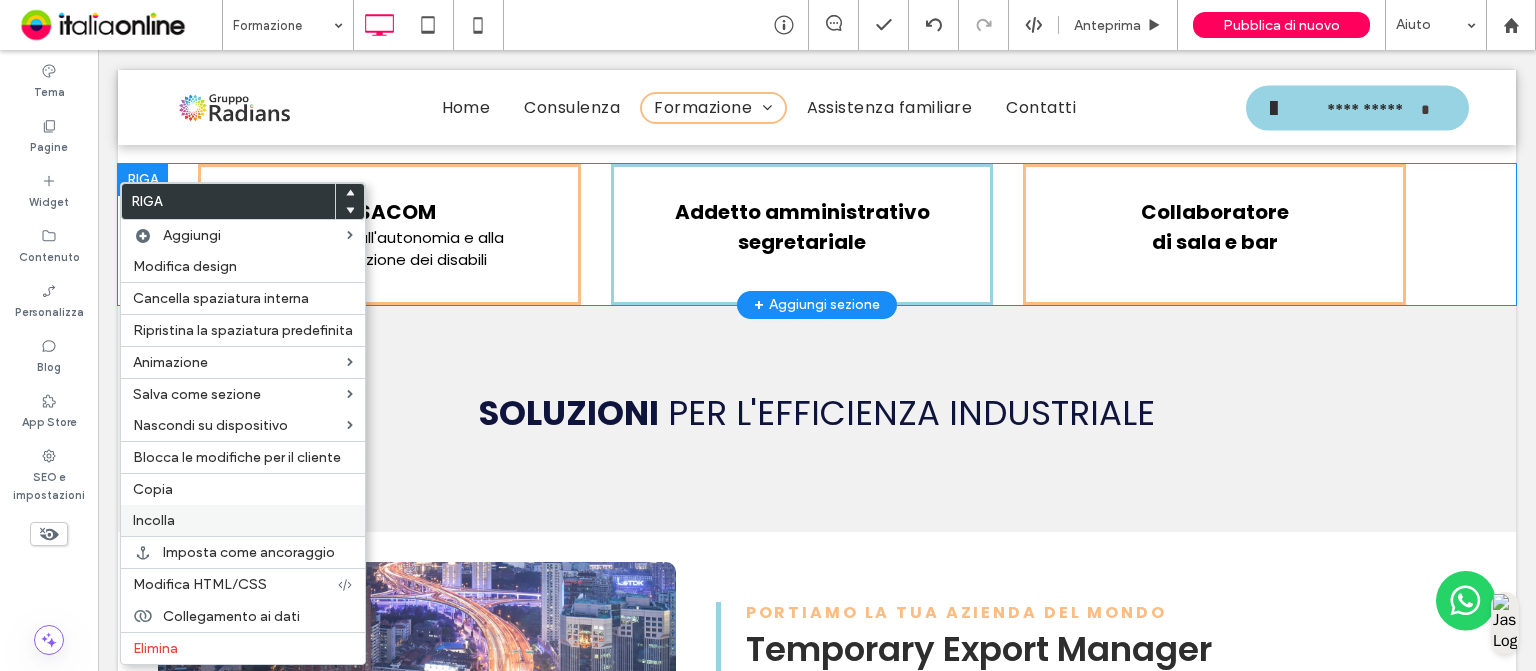 click on "Incolla" at bounding box center [243, 520] 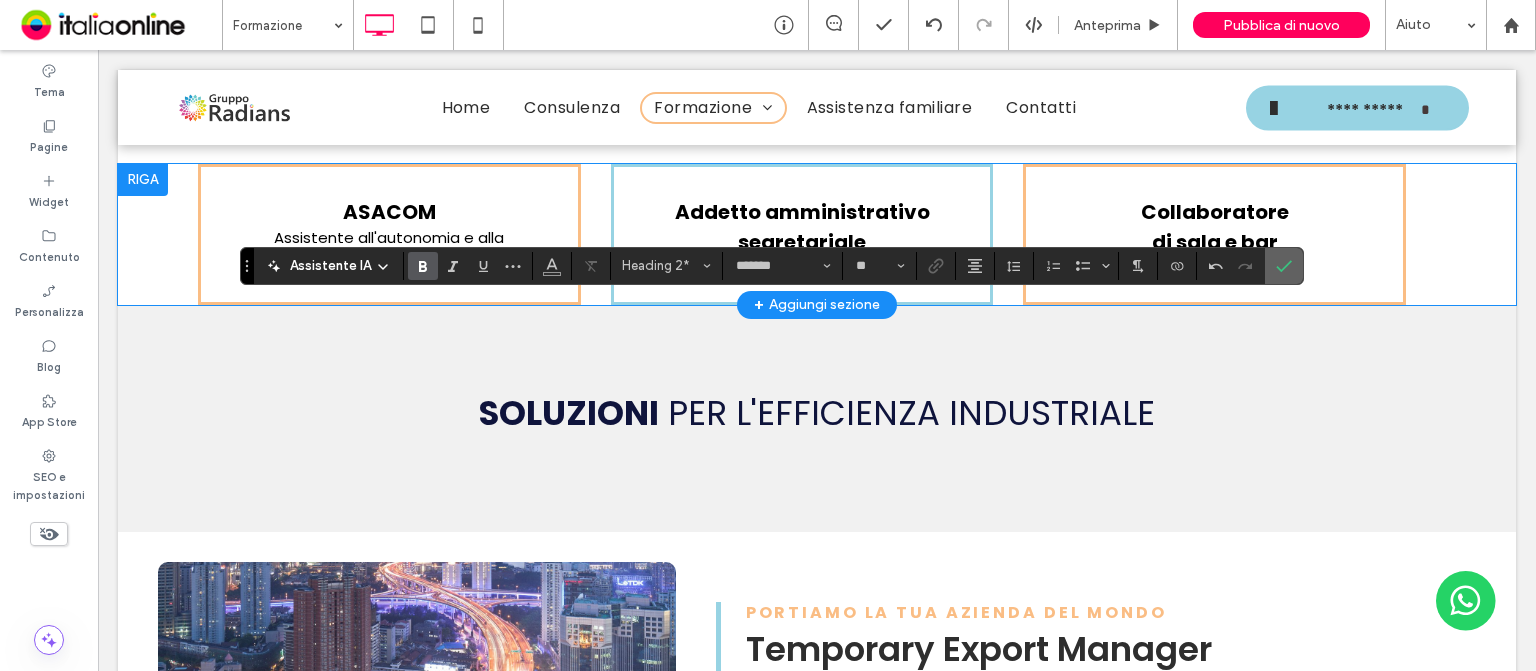 click 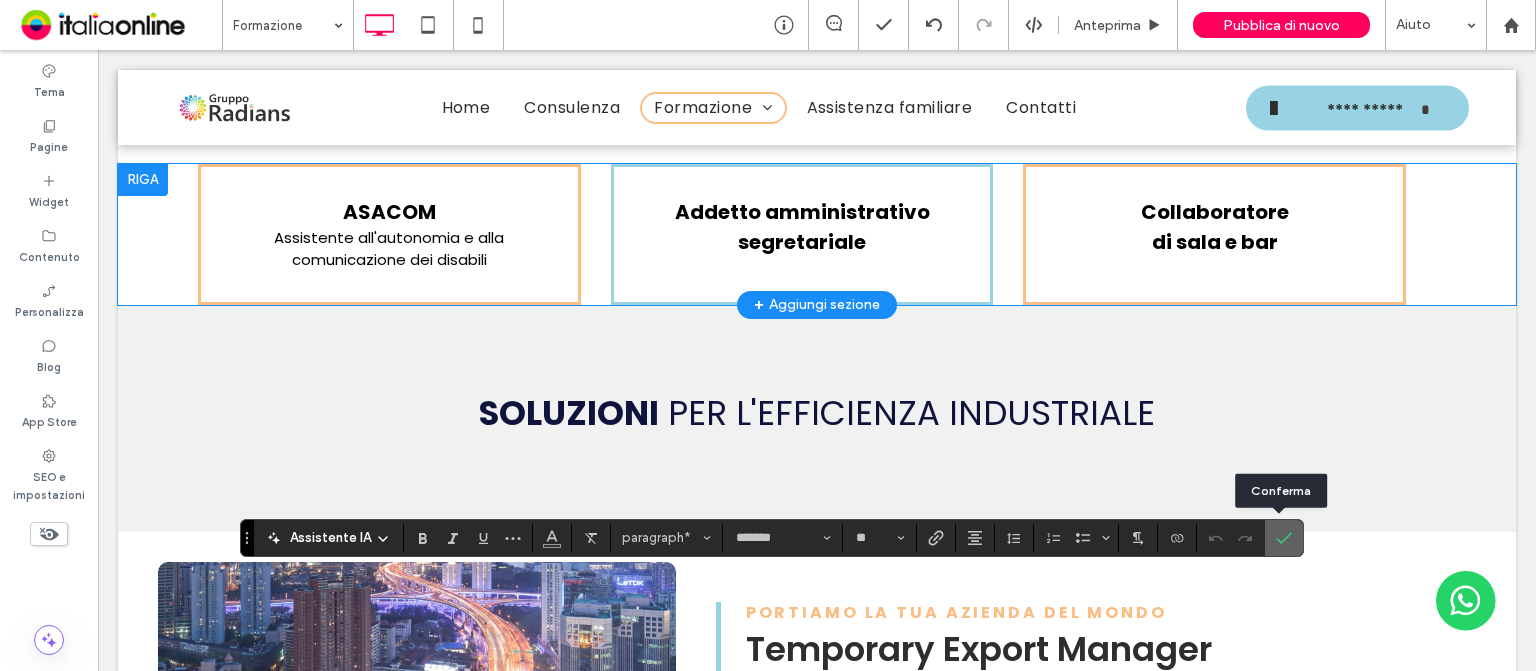 click 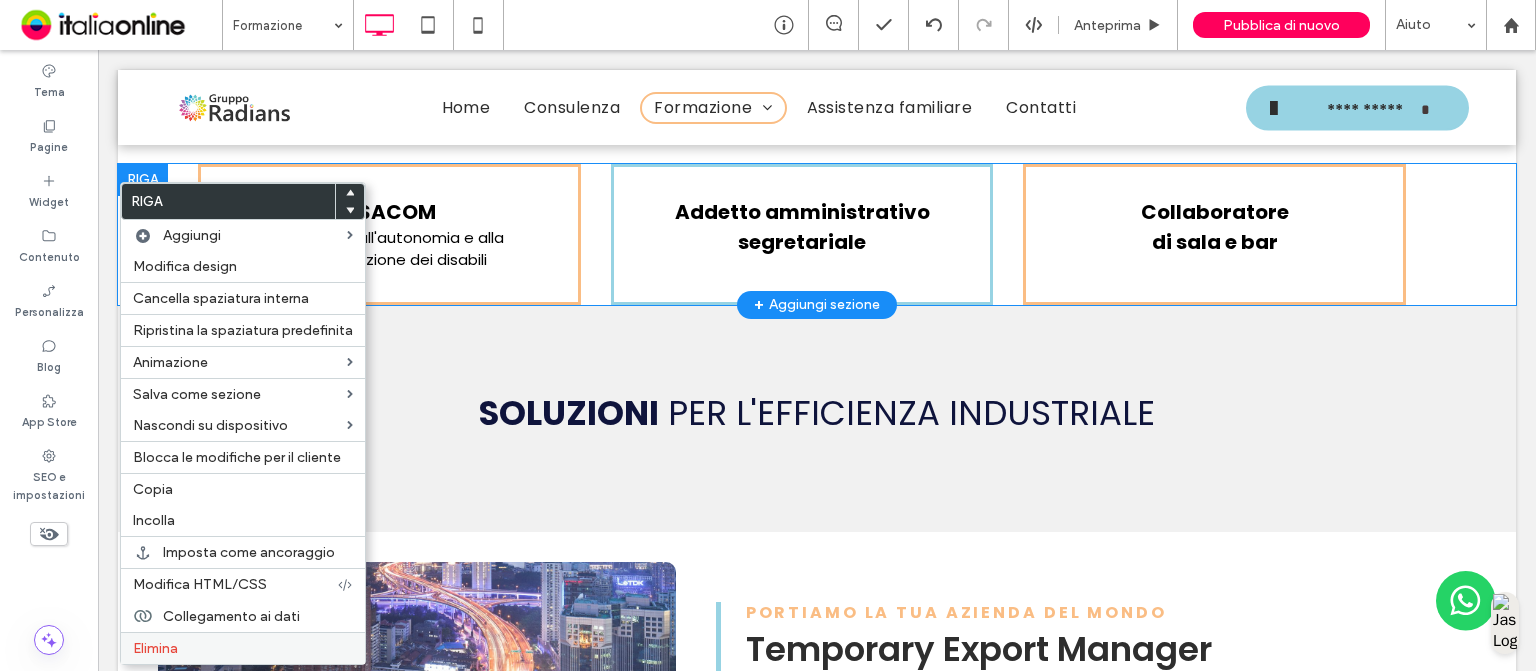 click on "Elimina" at bounding box center [243, 648] 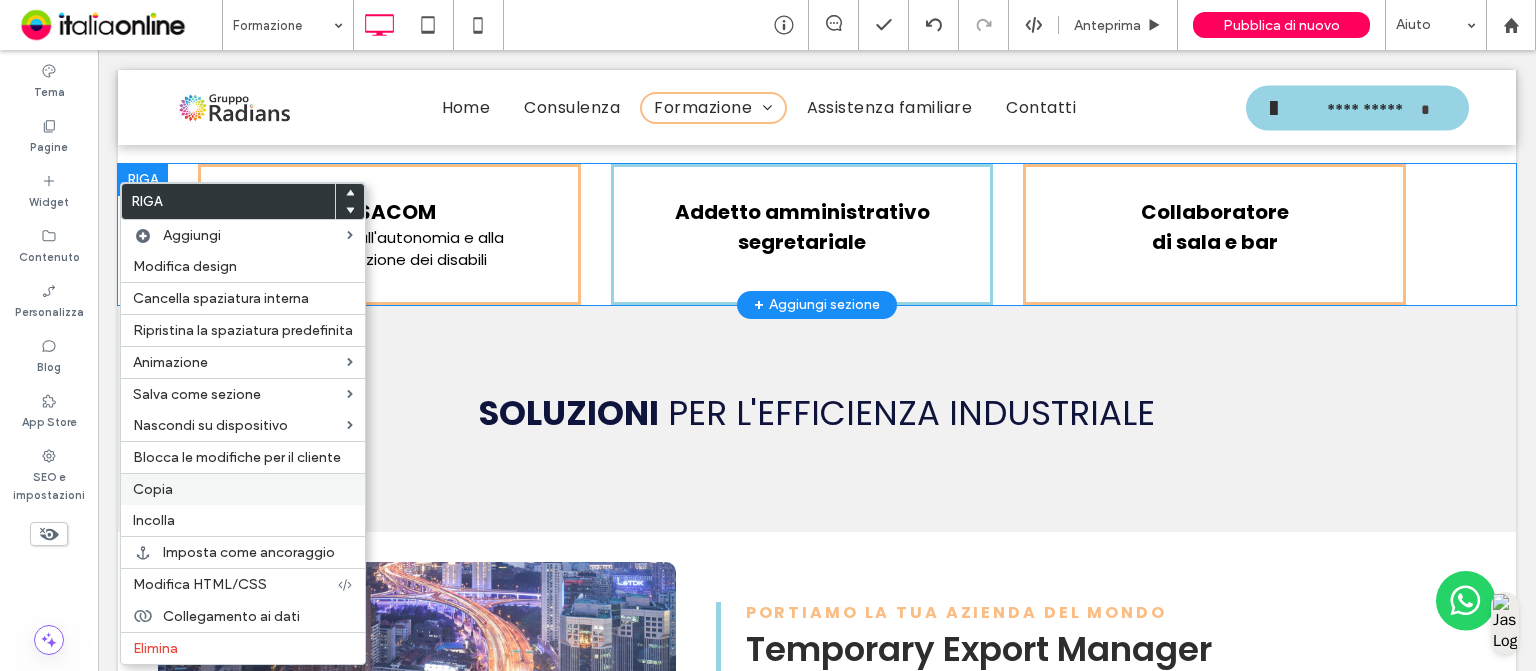 click on "Copia" at bounding box center (243, 489) 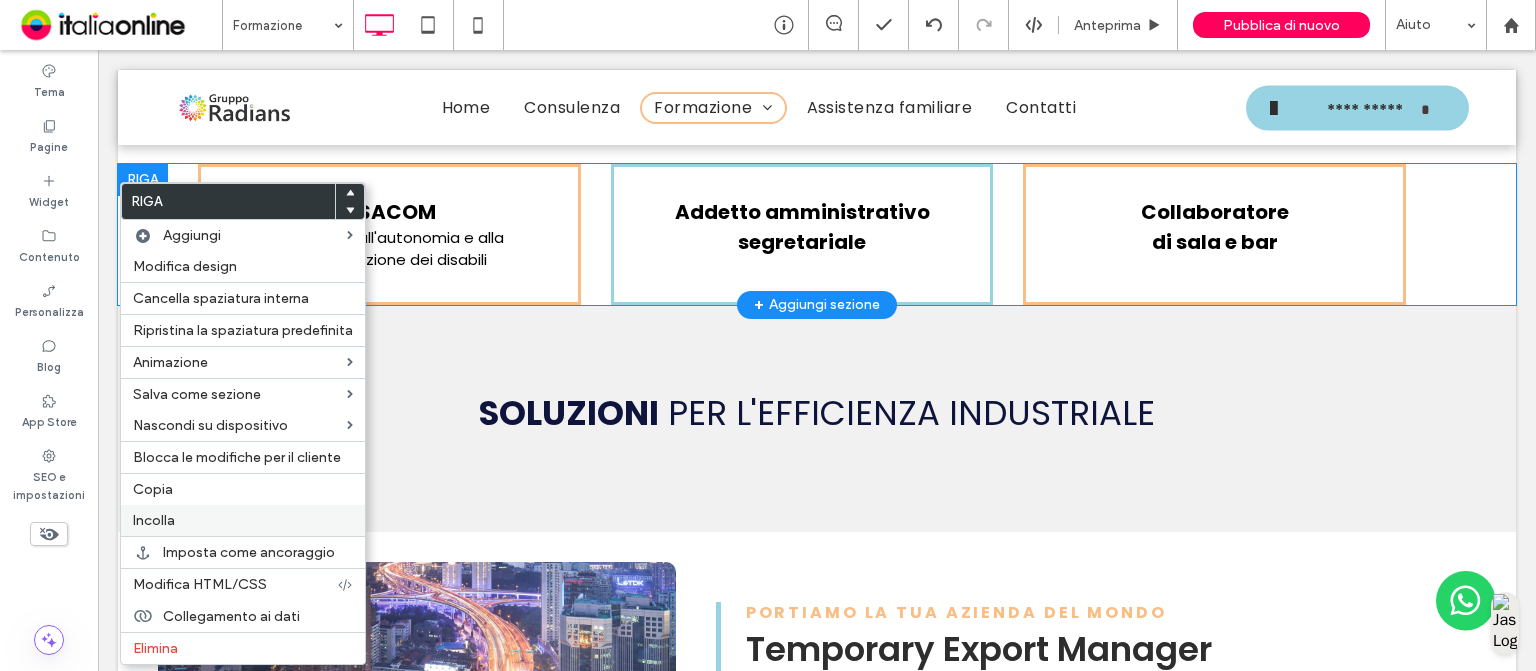 click on "Incolla" at bounding box center [243, 520] 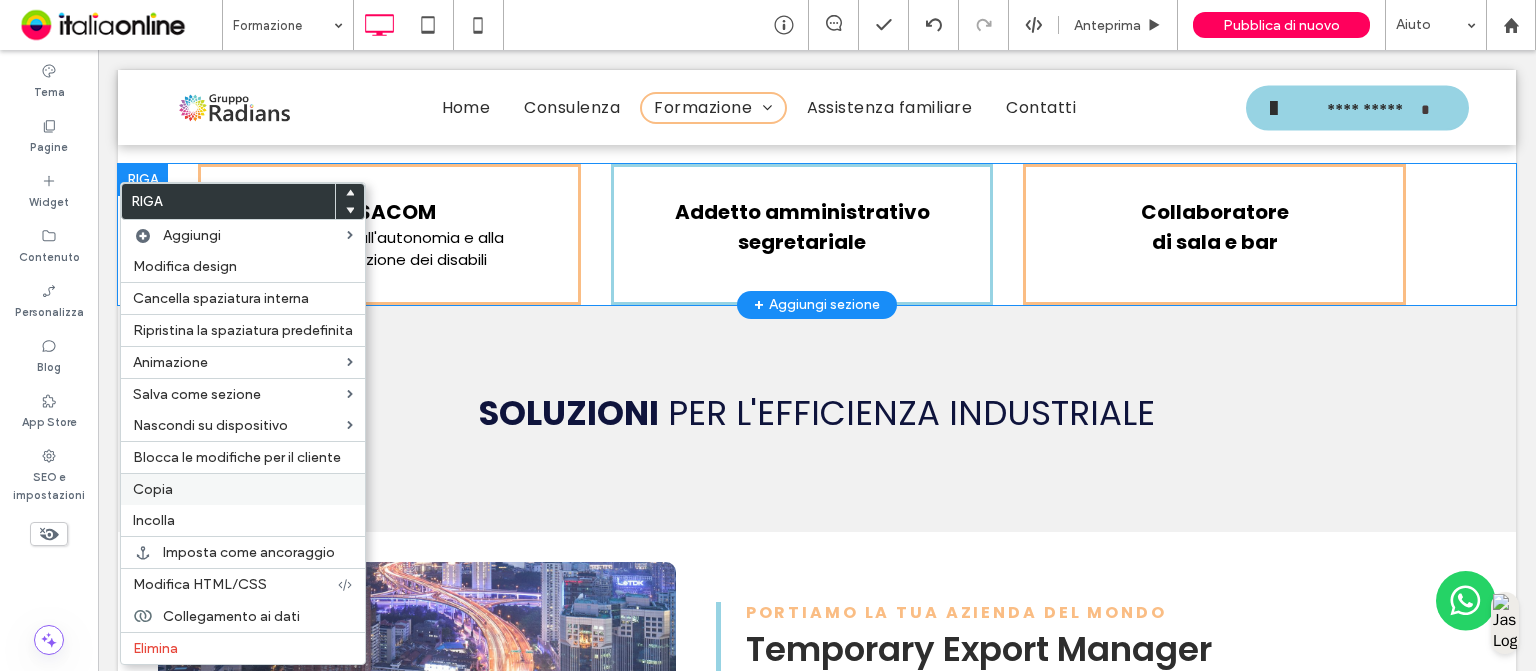 click on "Copia" at bounding box center (153, 489) 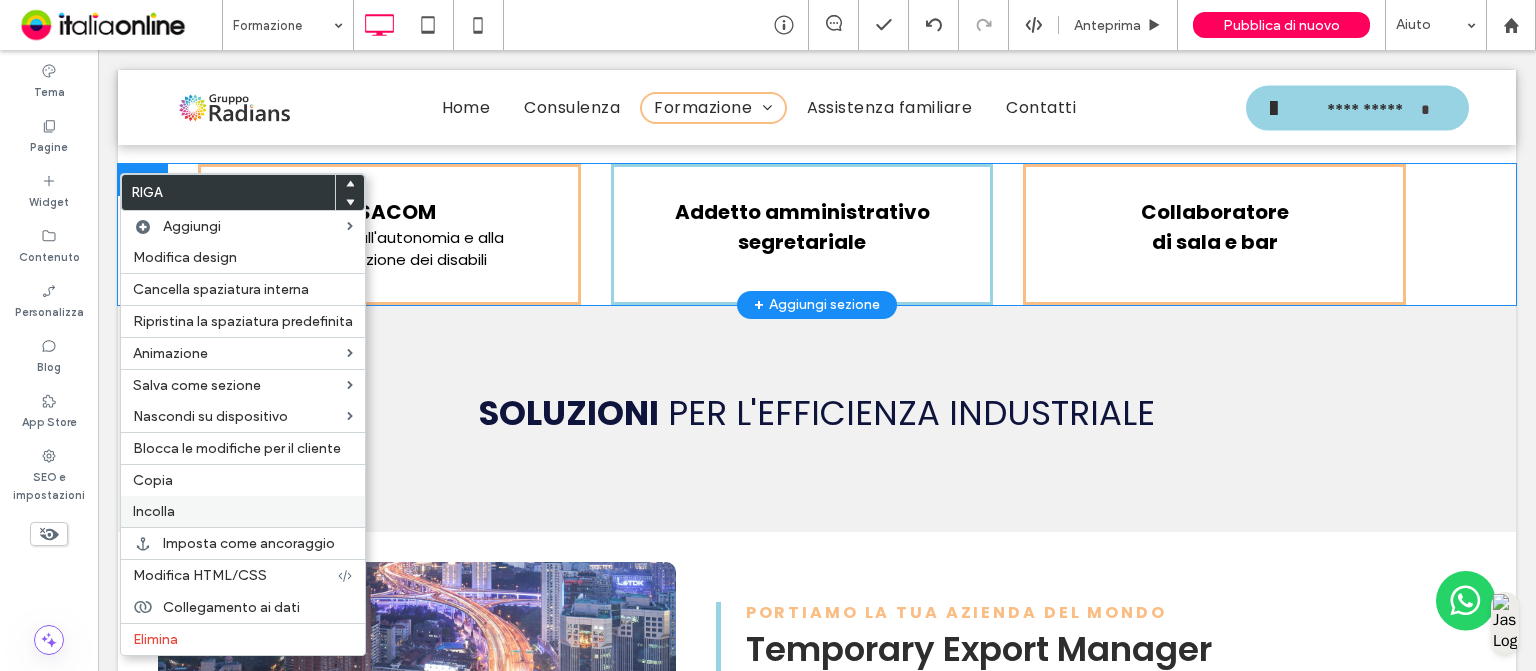 click on "Incolla" at bounding box center (243, 511) 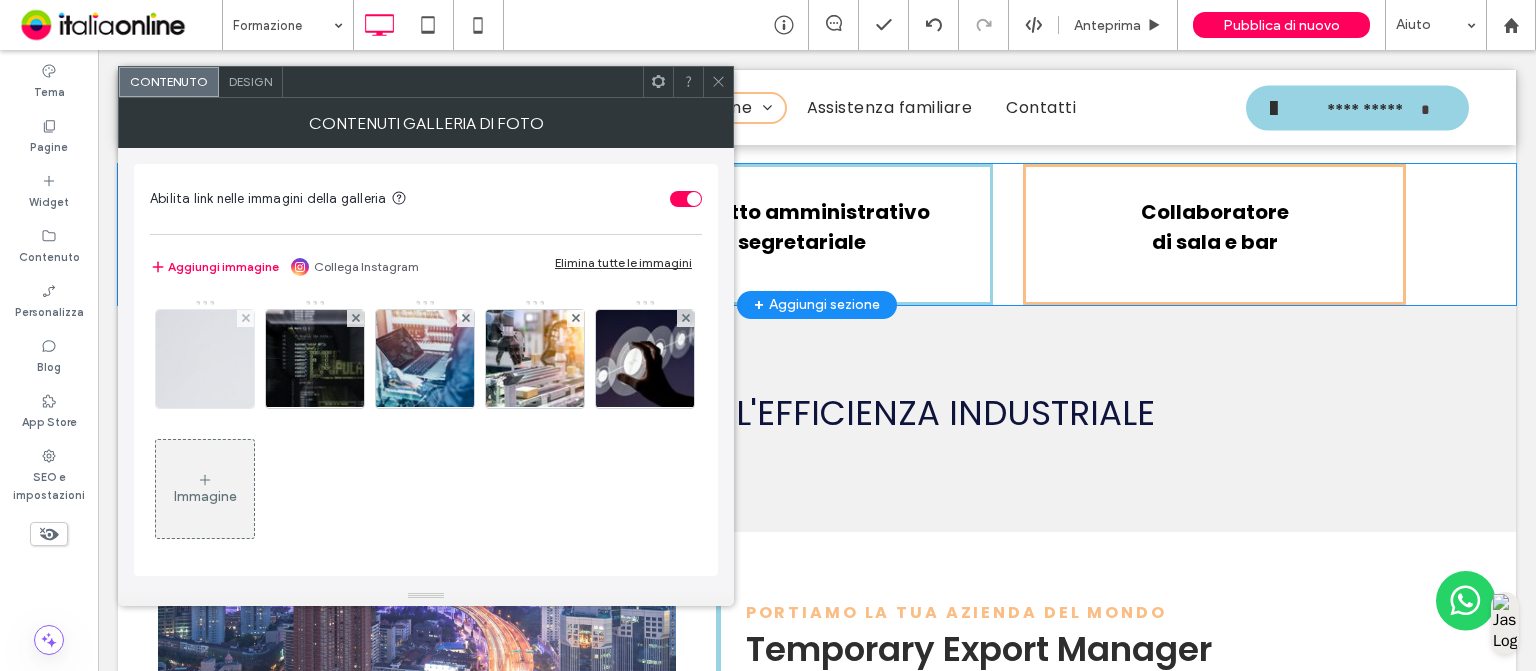 click at bounding box center (205, 359) 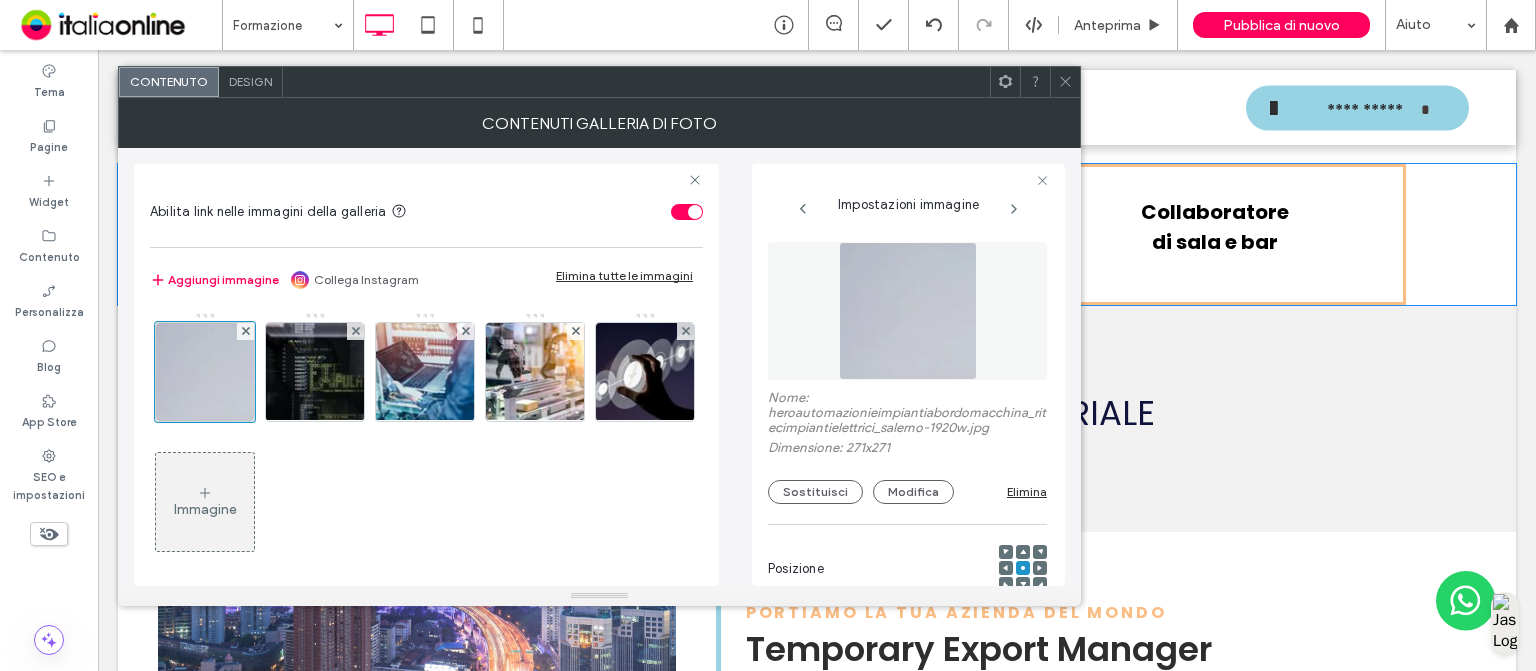 scroll, scrollTop: 0, scrollLeft: 51, axis: horizontal 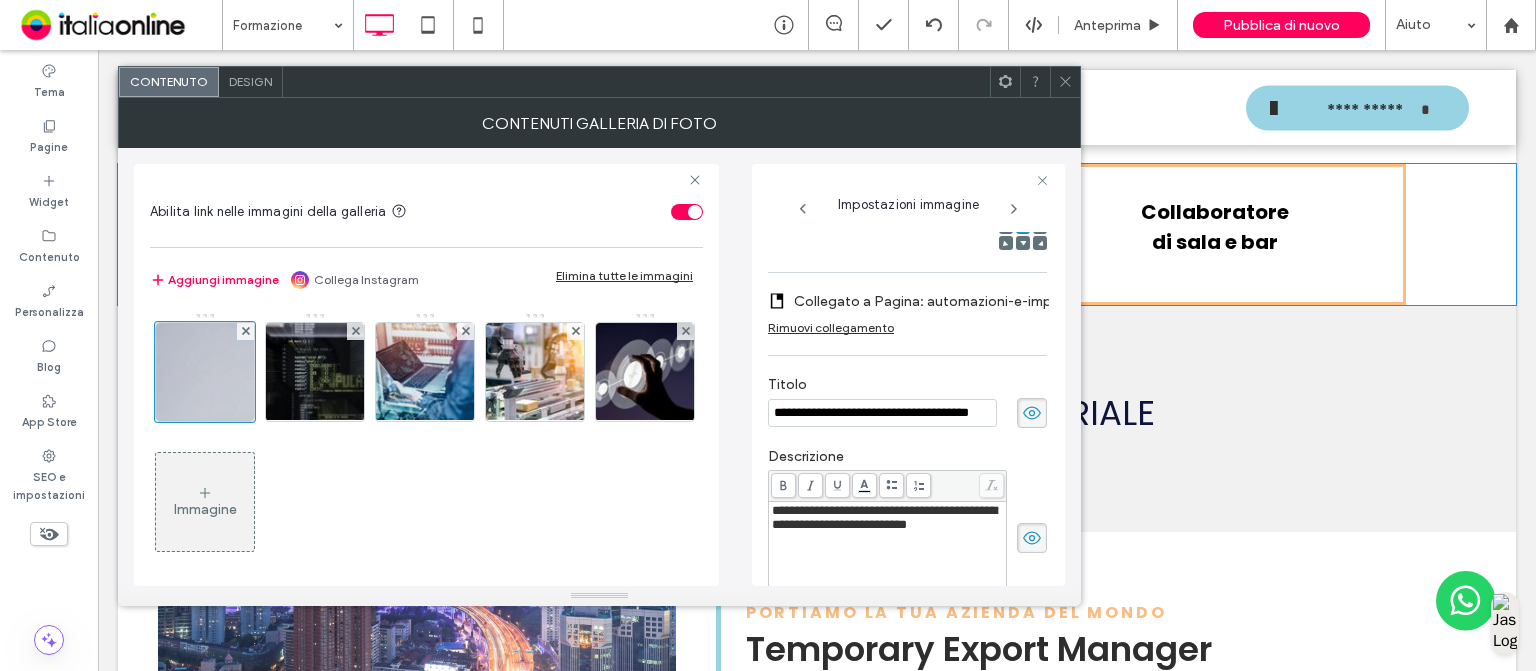 click on "**********" at bounding box center (882, 413) 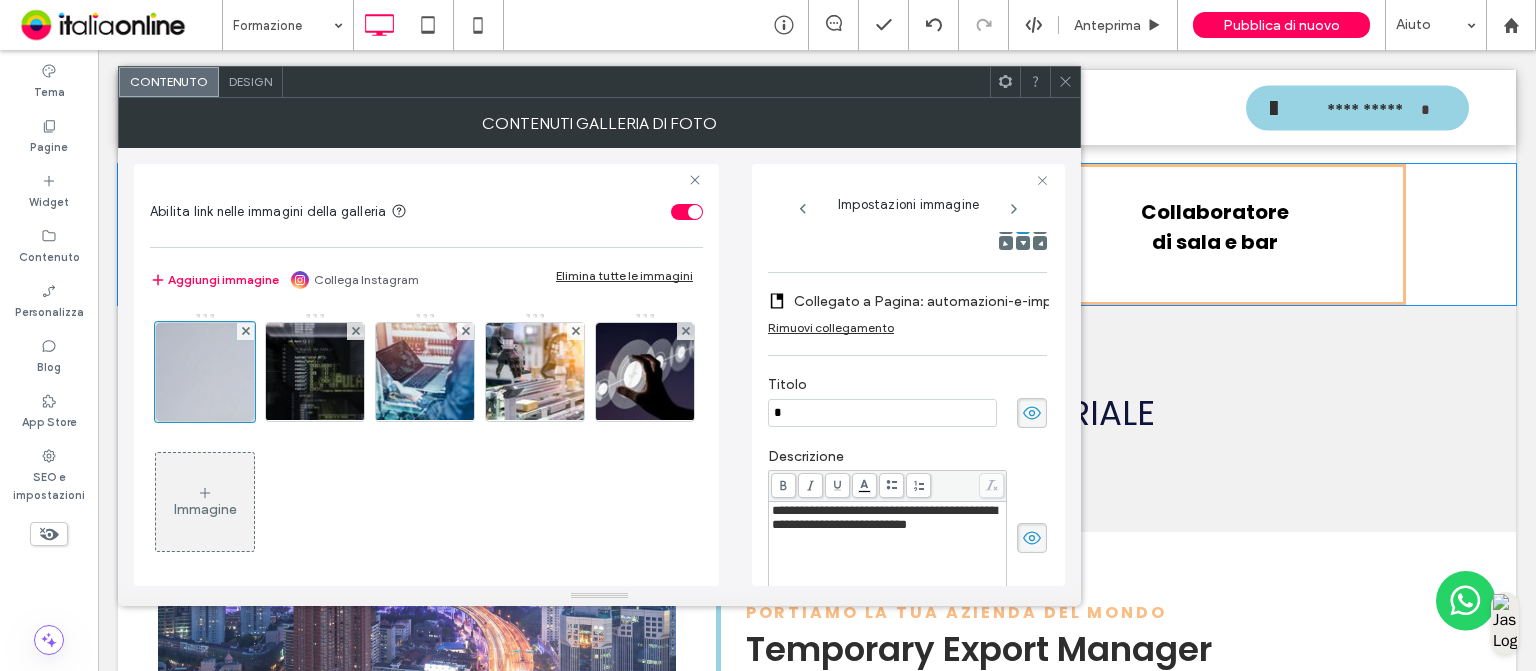 scroll, scrollTop: 0, scrollLeft: 0, axis: both 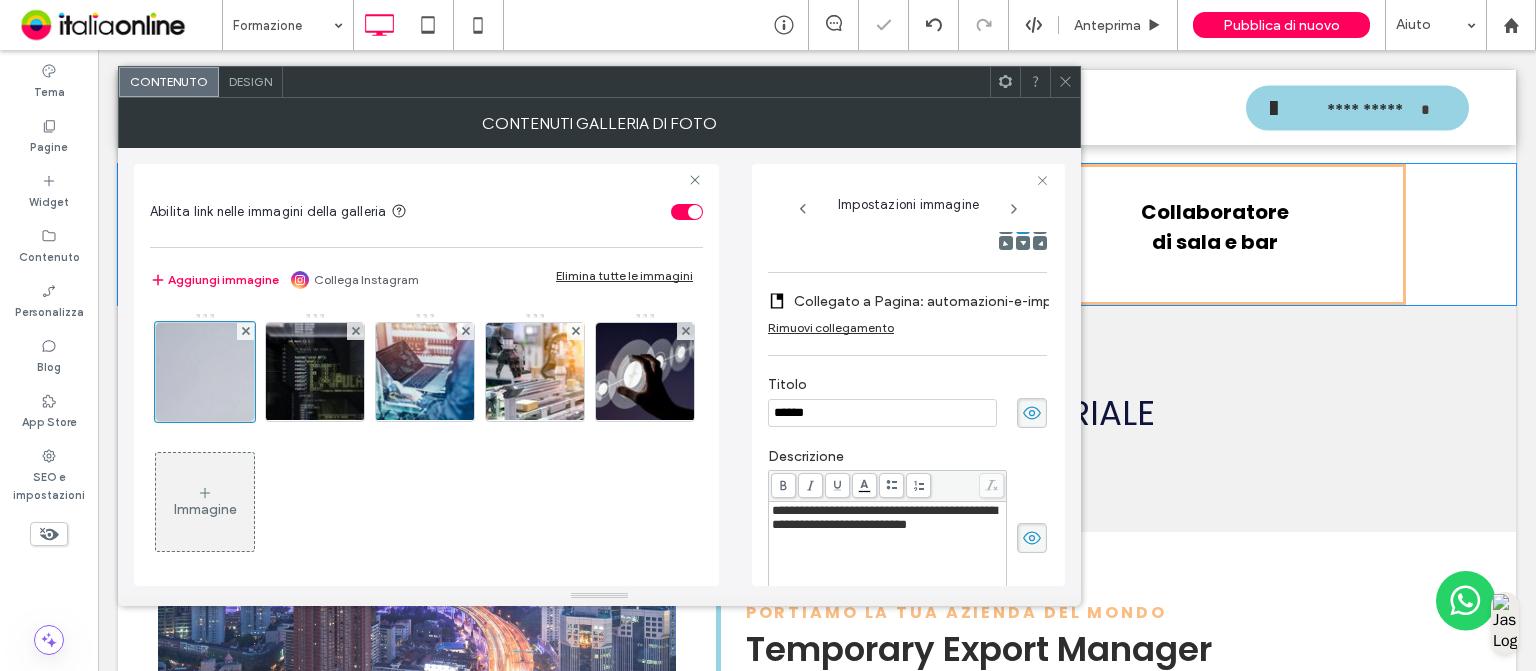 click on "Rimuovi collegamento" at bounding box center (831, 327) 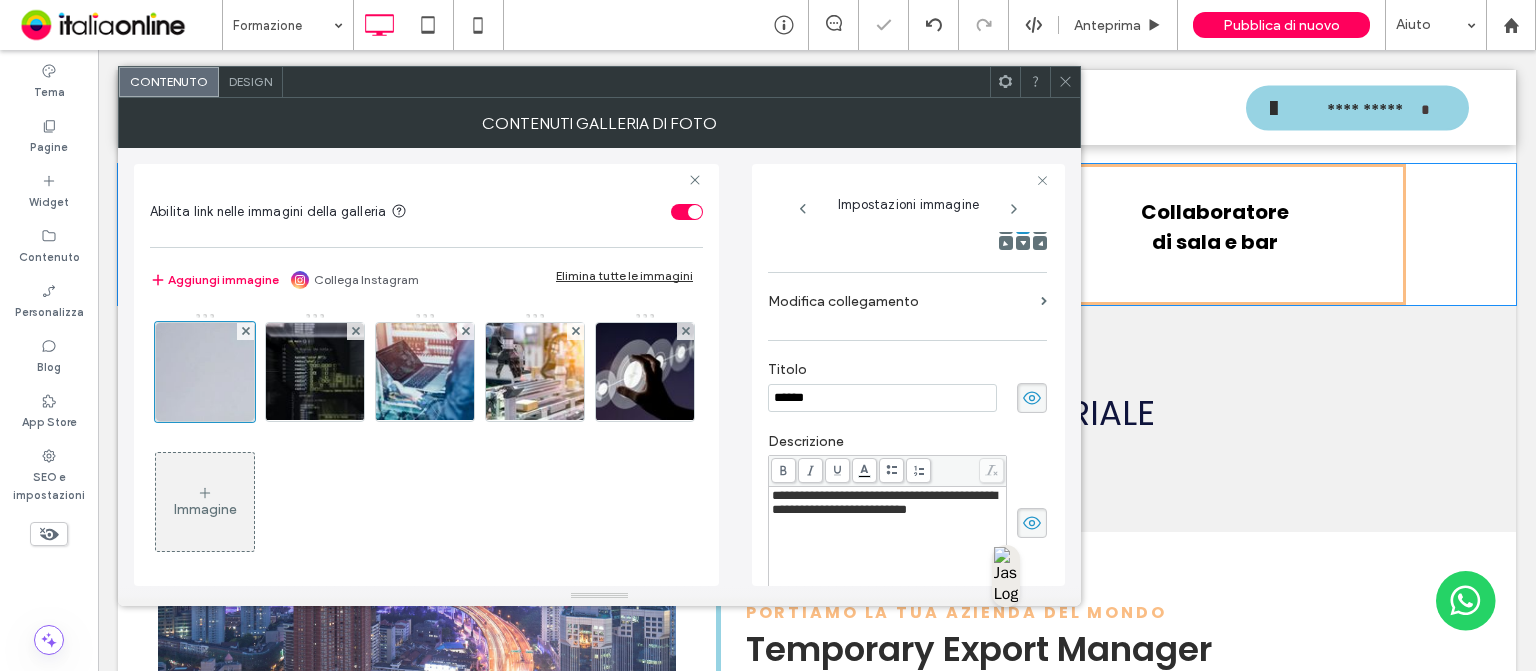 click on "**********" at bounding box center (884, 502) 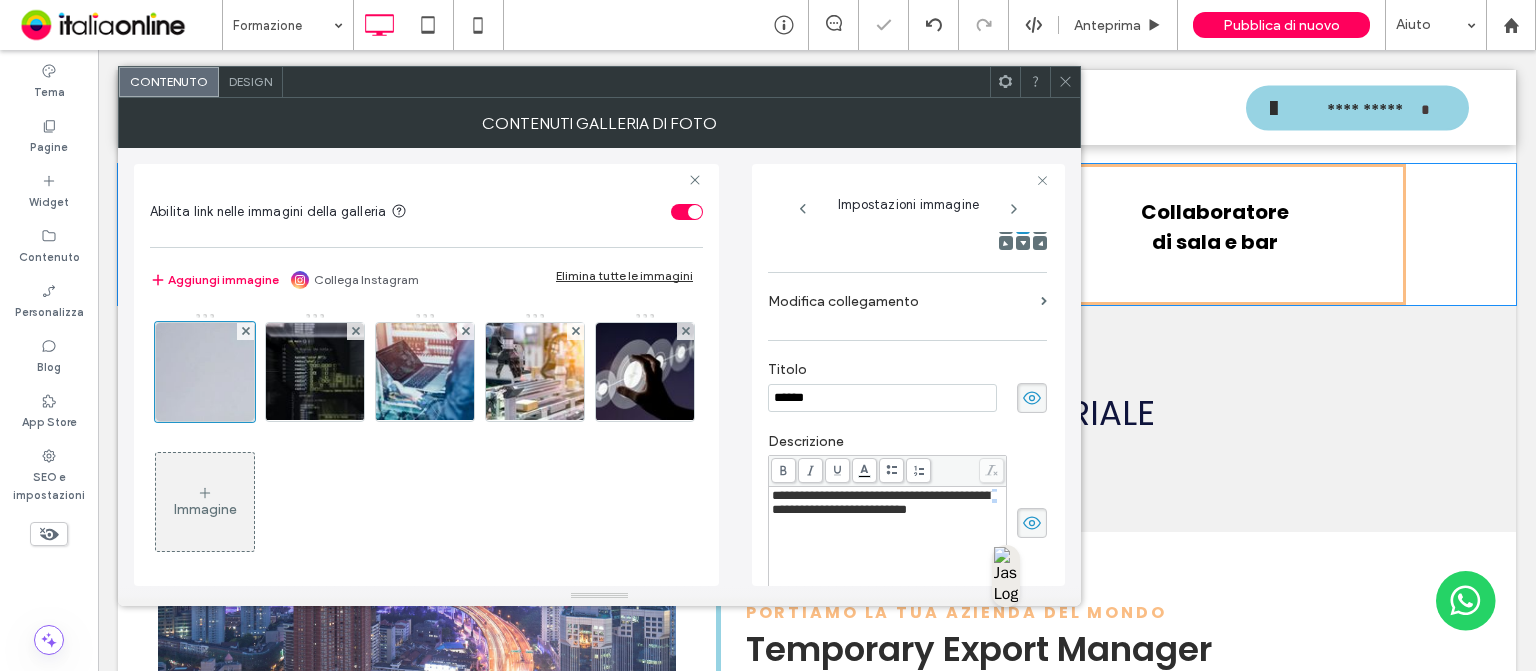 click on "**********" at bounding box center (884, 502) 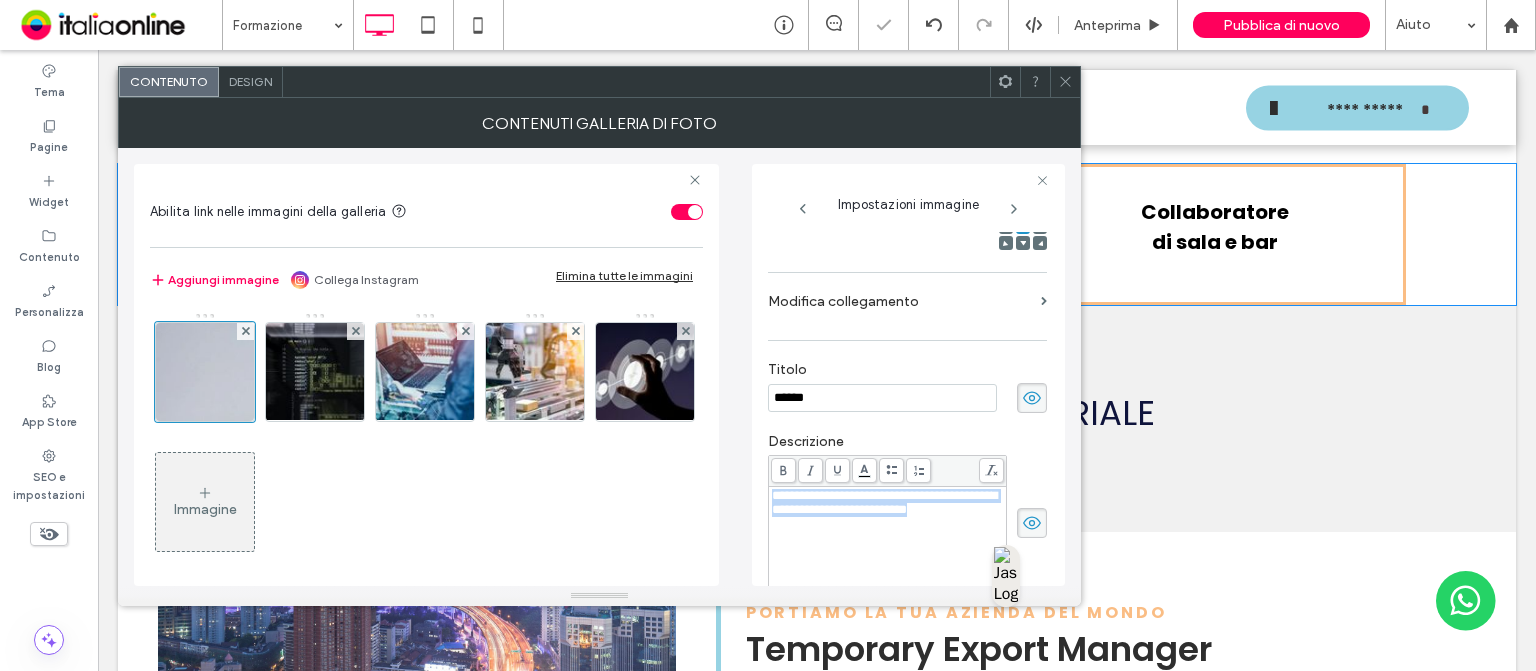 click on "**********" at bounding box center [884, 502] 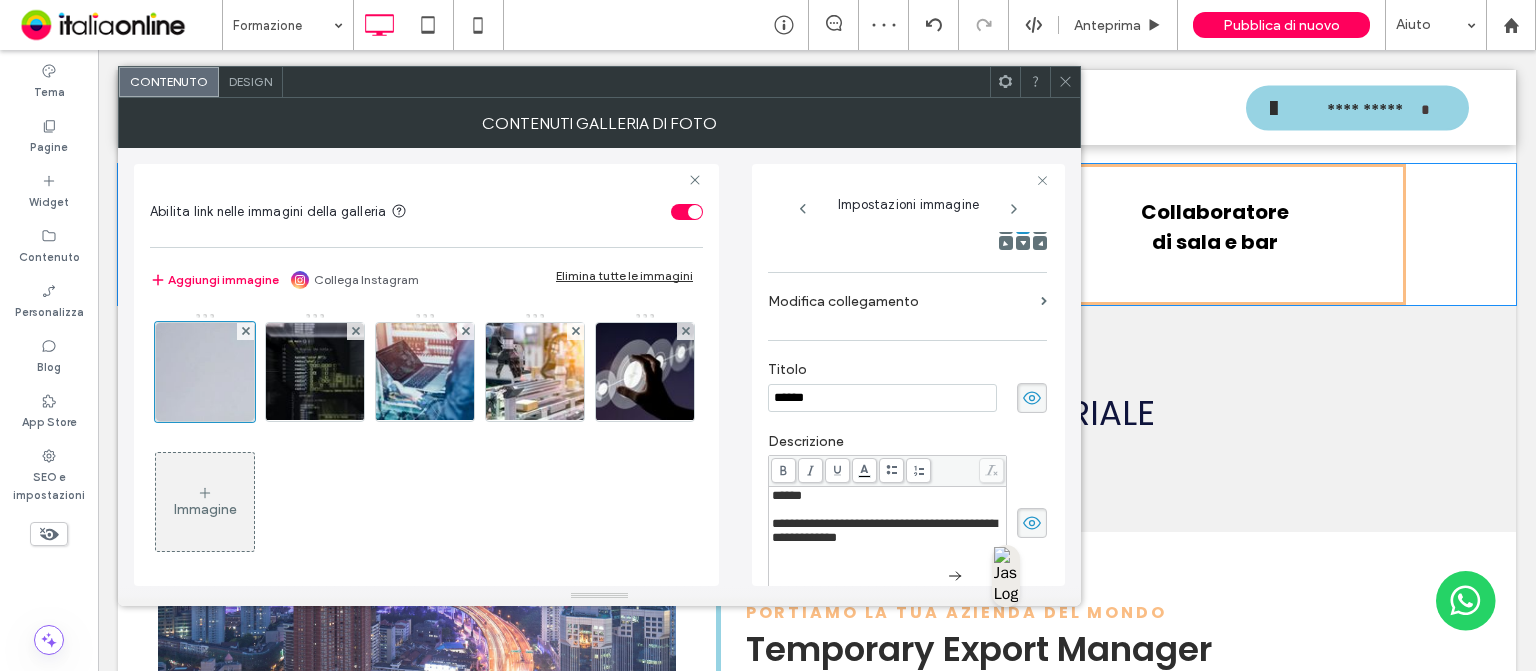 click on "**********" at bounding box center [884, 530] 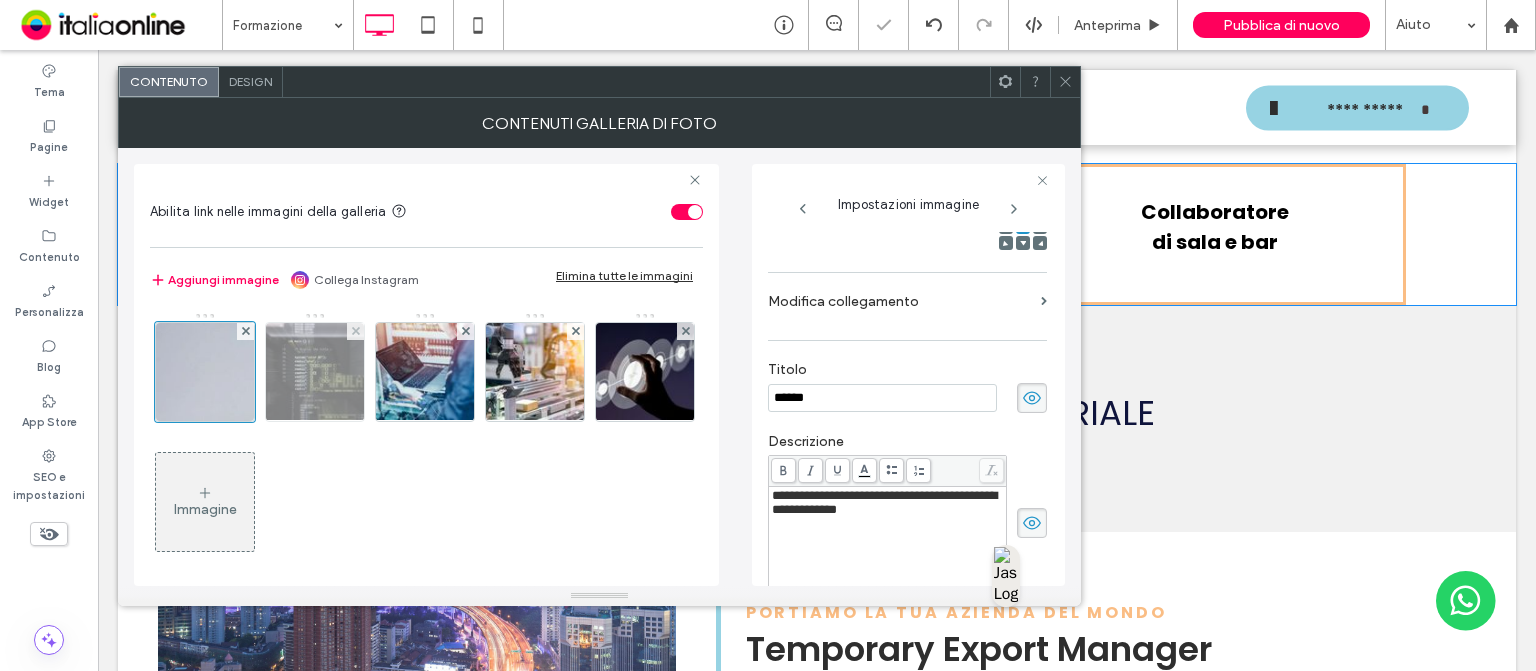 click at bounding box center [315, 372] 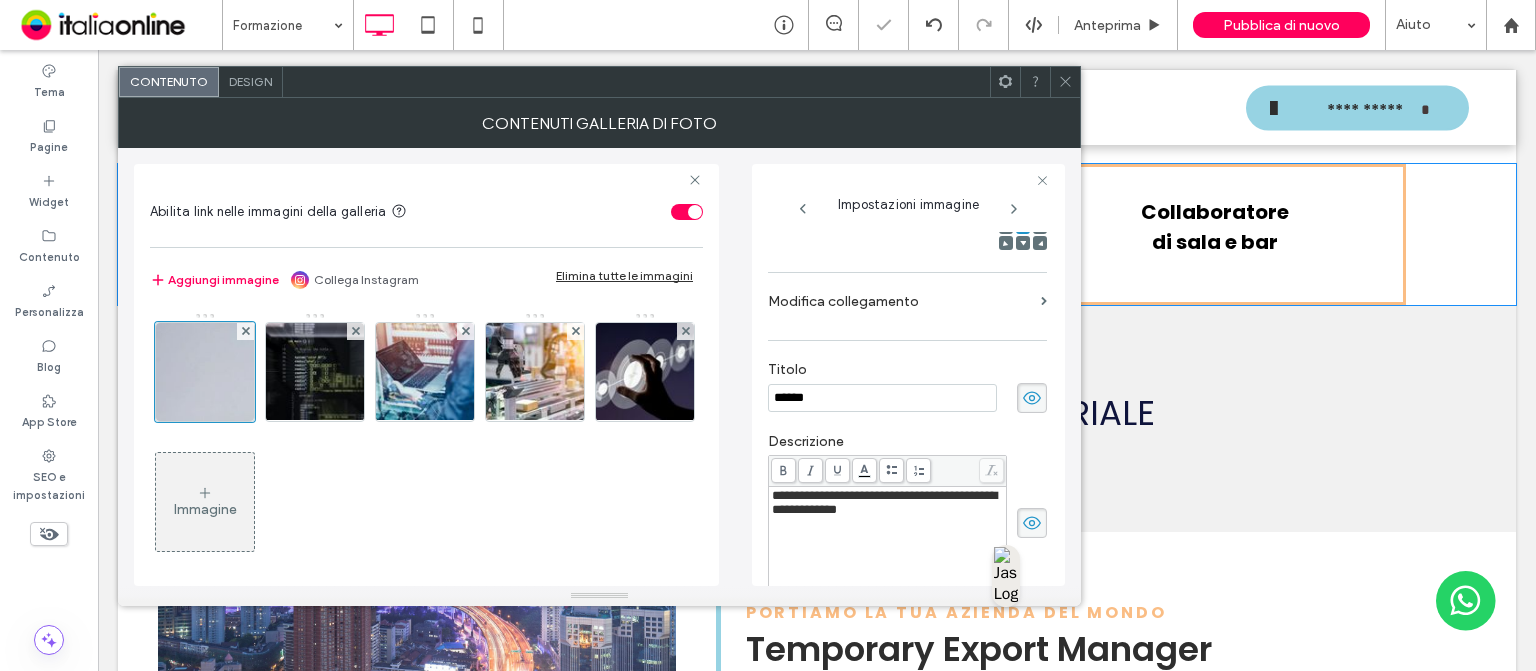 scroll, scrollTop: 325, scrollLeft: 0, axis: vertical 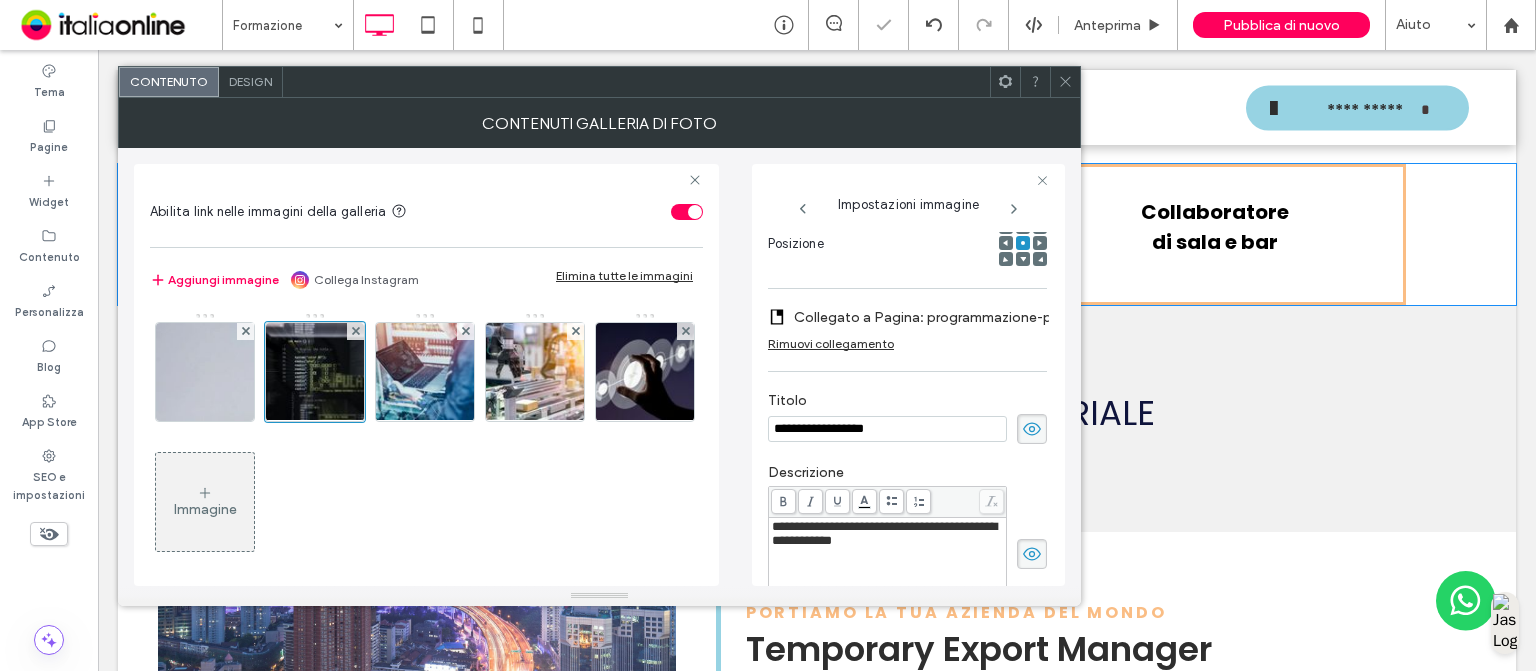 click on "**********" at bounding box center (887, 429) 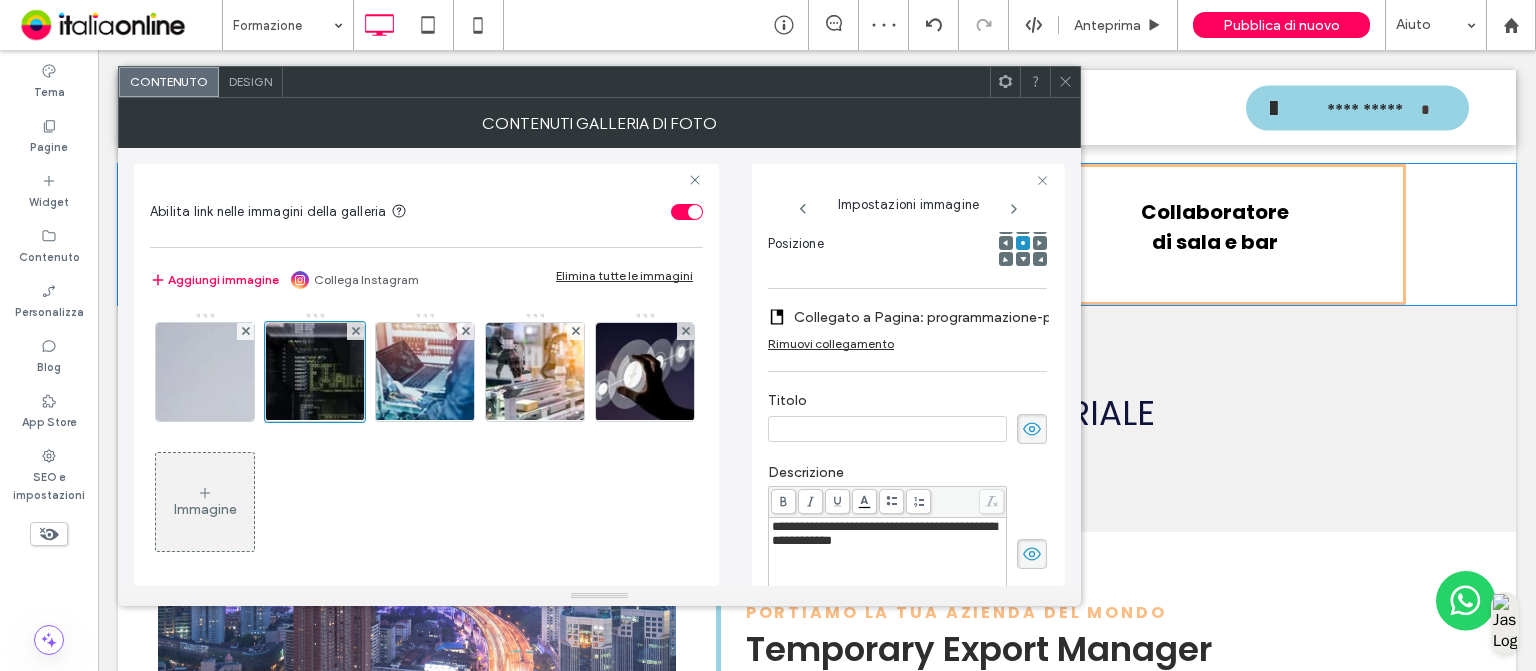 click on "**********" at bounding box center (888, 534) 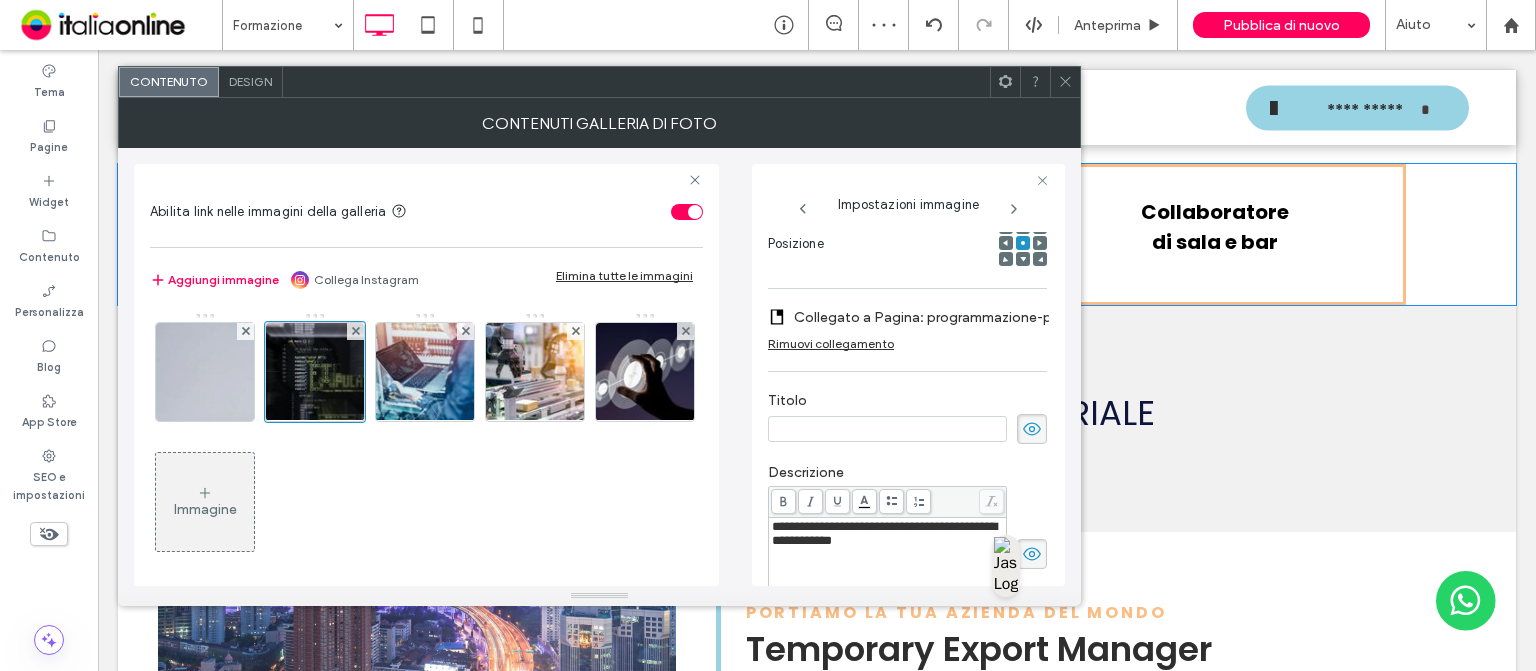 click on "**********" at bounding box center (884, 533) 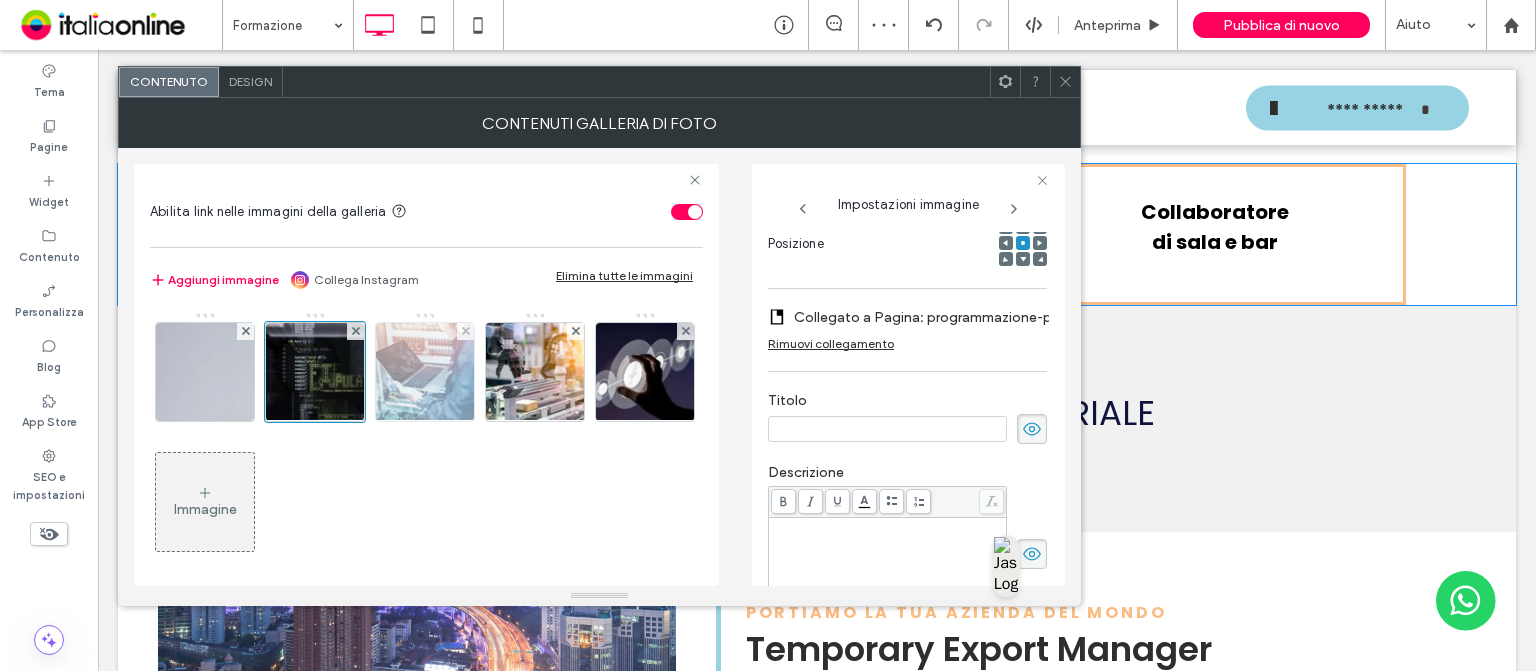 click at bounding box center (425, 372) 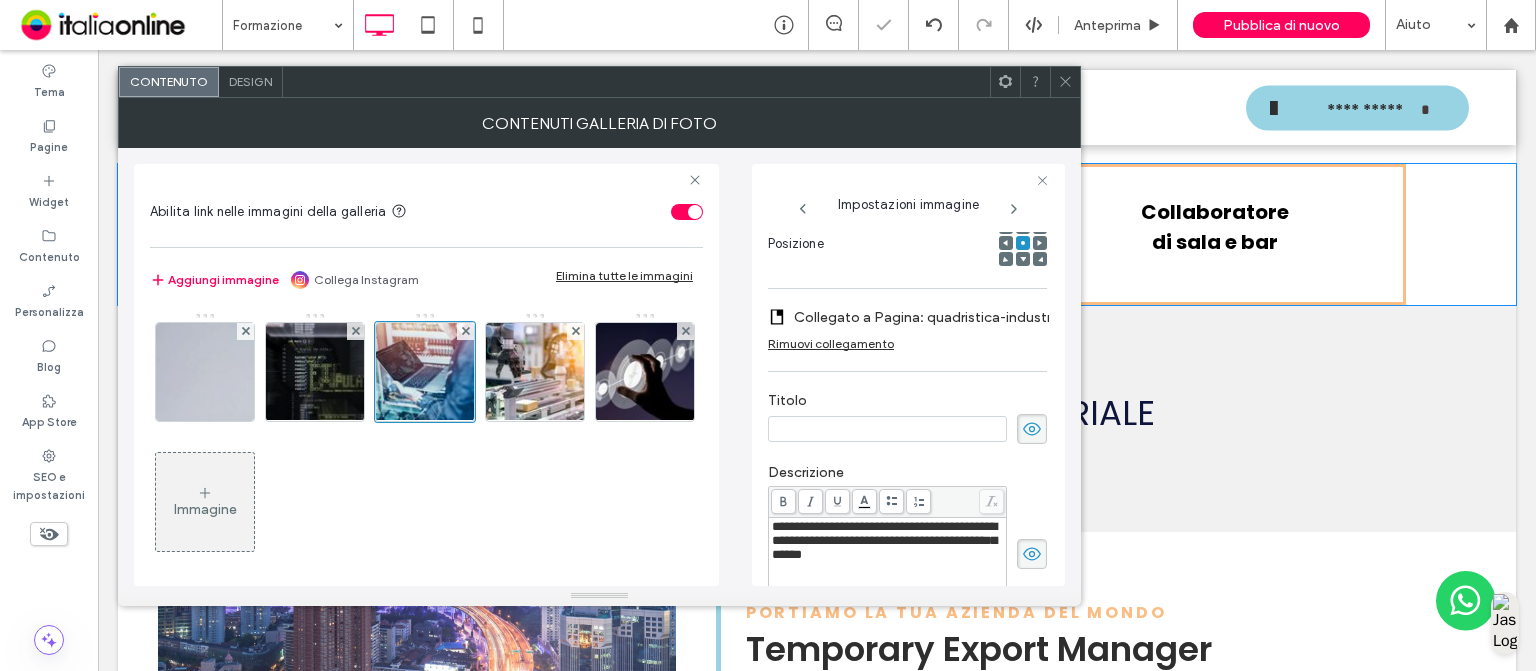 click on "**********" at bounding box center [884, 540] 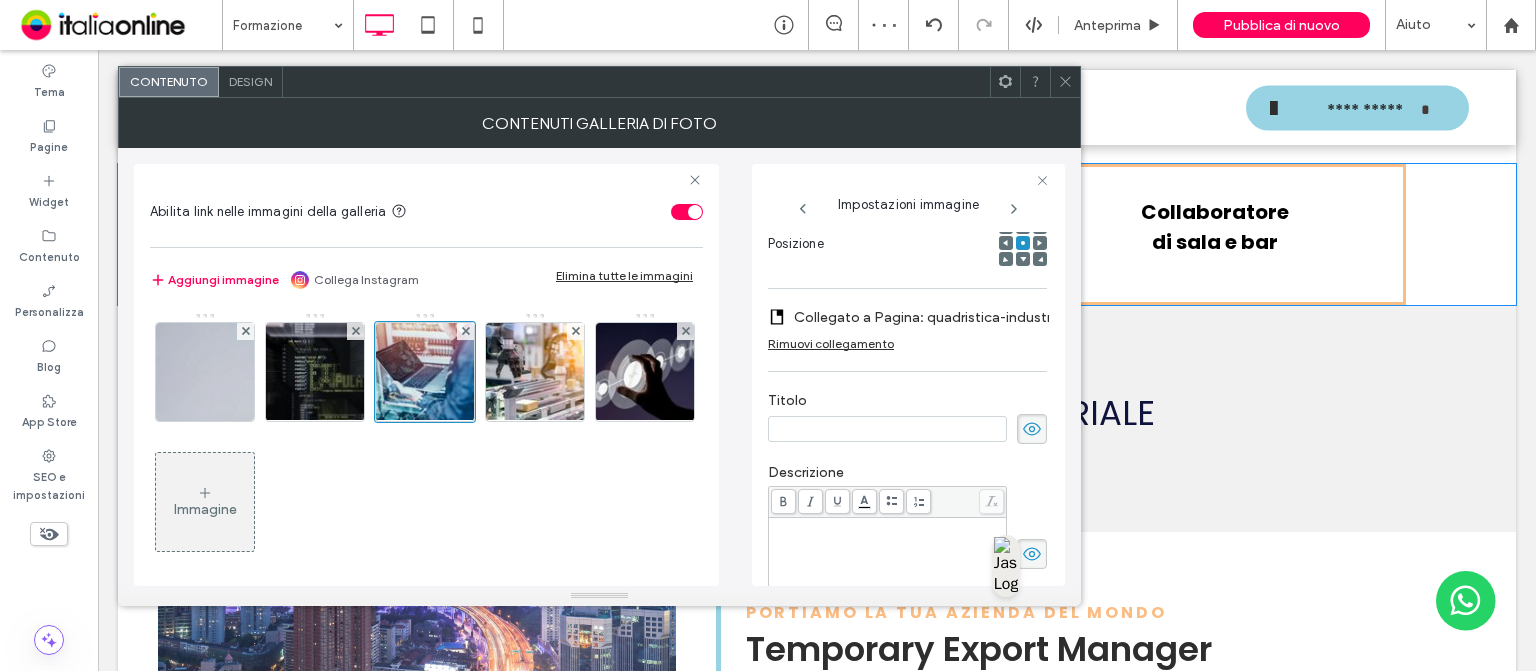 click on "Immagine" at bounding box center (425, 442) 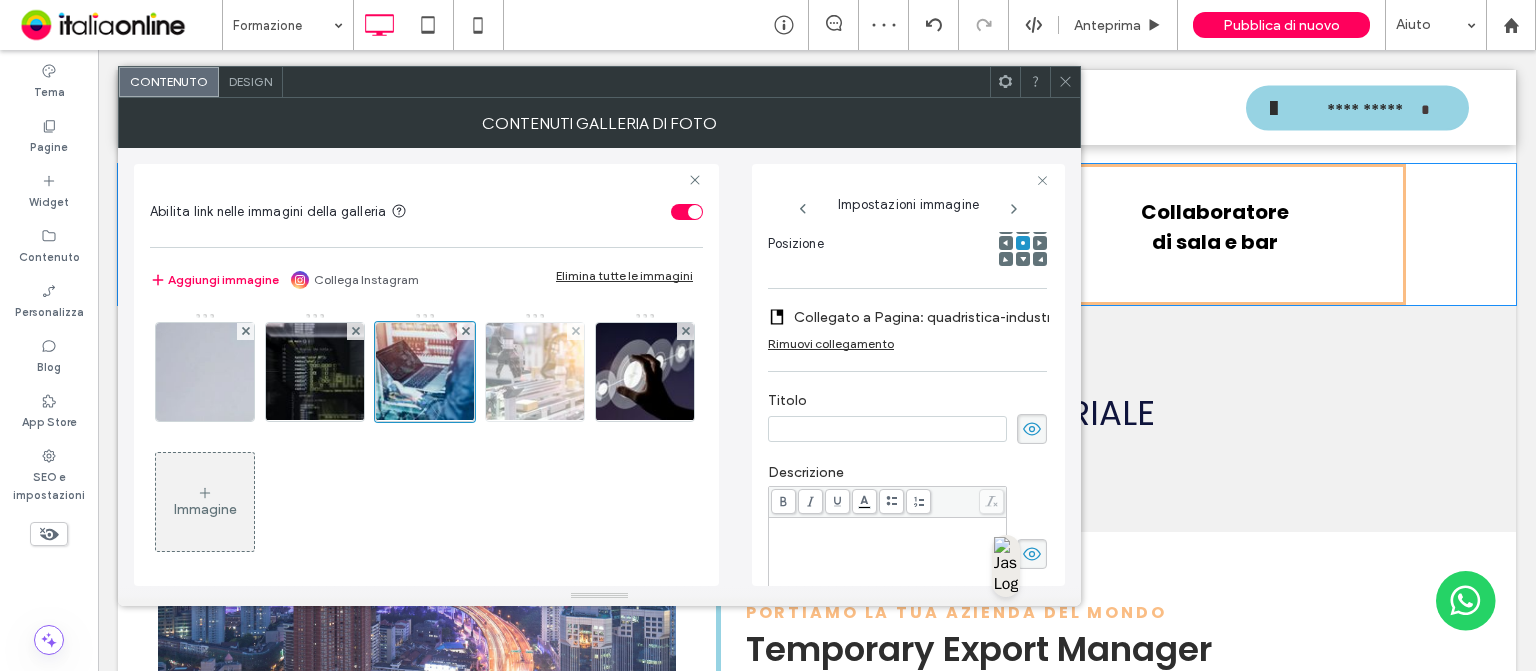 click at bounding box center [535, 372] 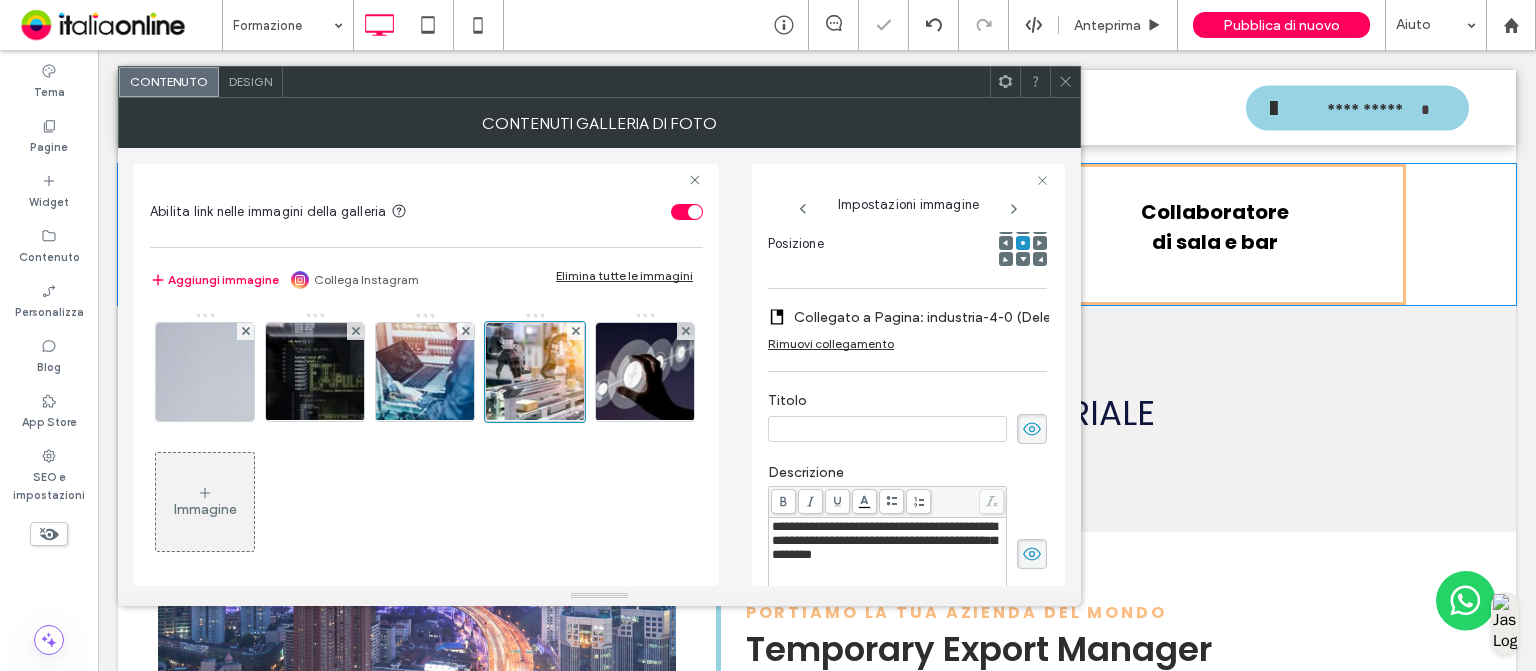 click on "**********" at bounding box center (884, 540) 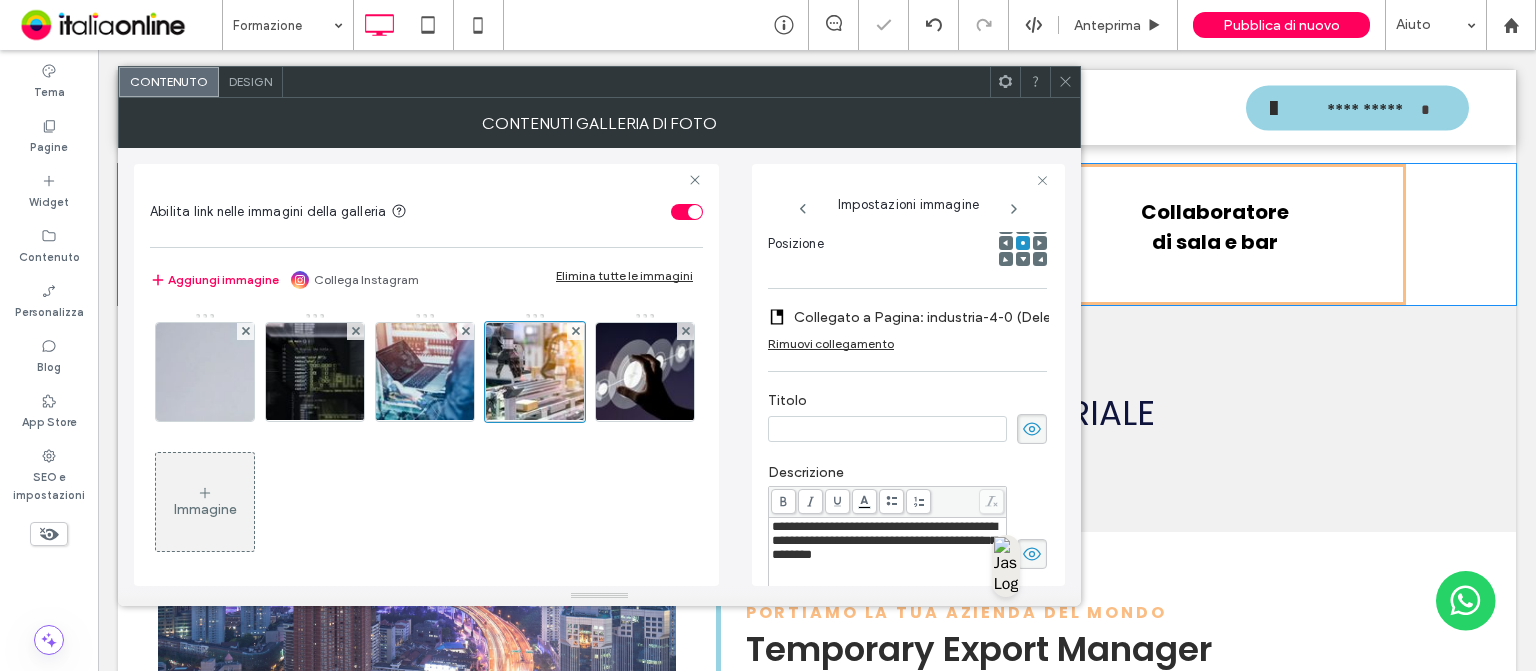click on "**********" at bounding box center (884, 540) 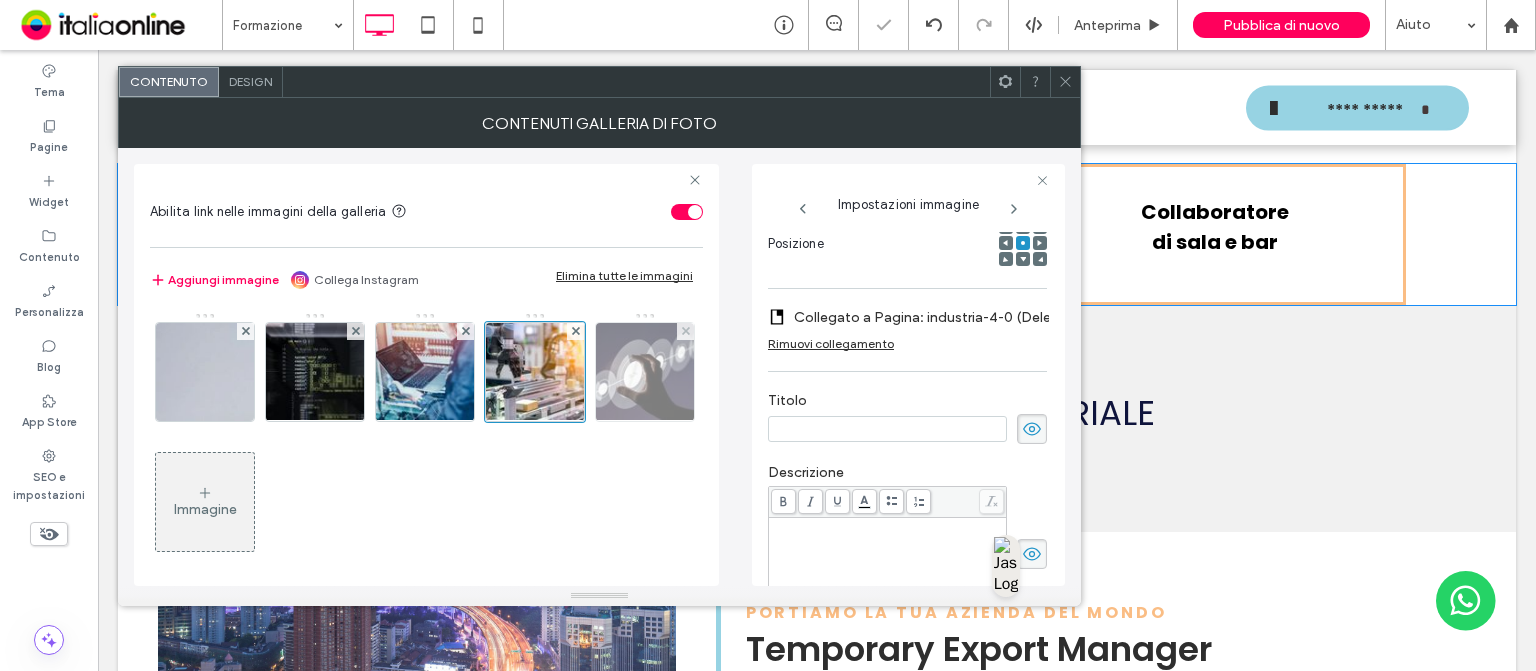 click at bounding box center [645, 372] 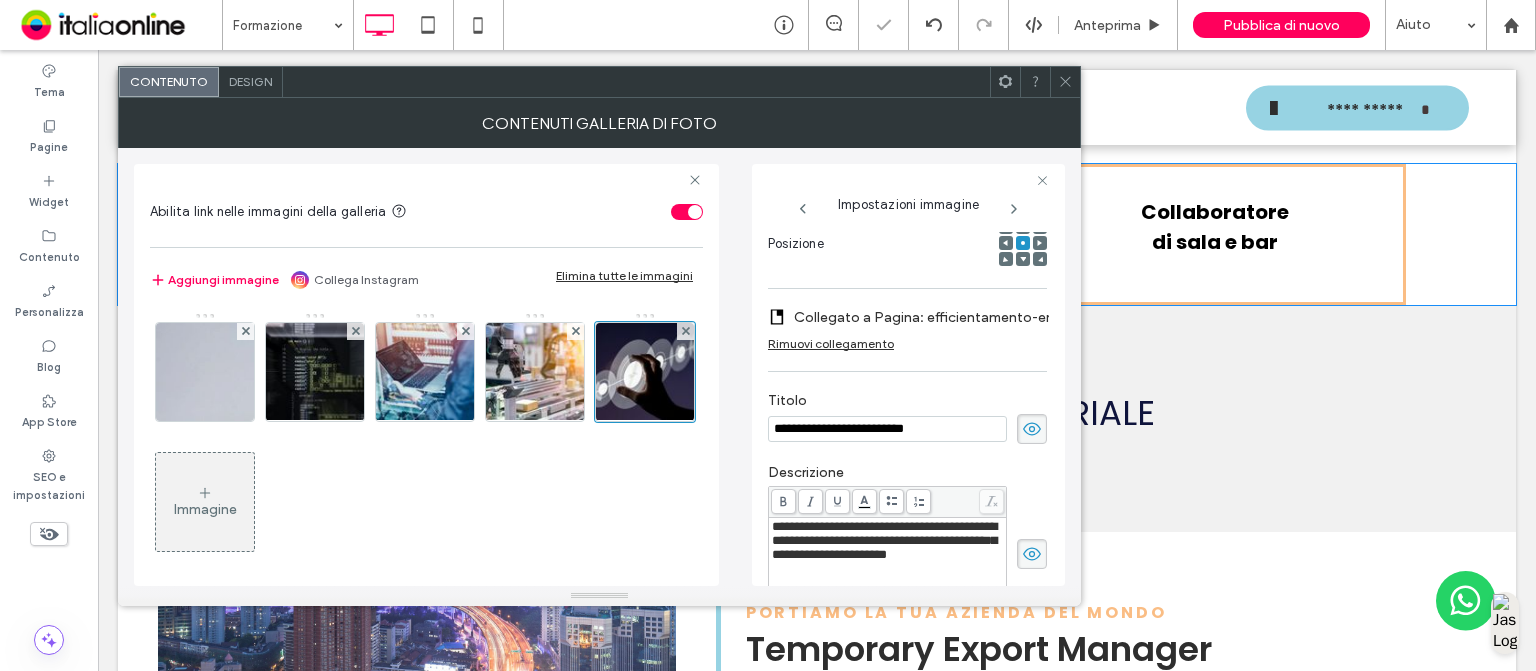 scroll, scrollTop: 348, scrollLeft: 0, axis: vertical 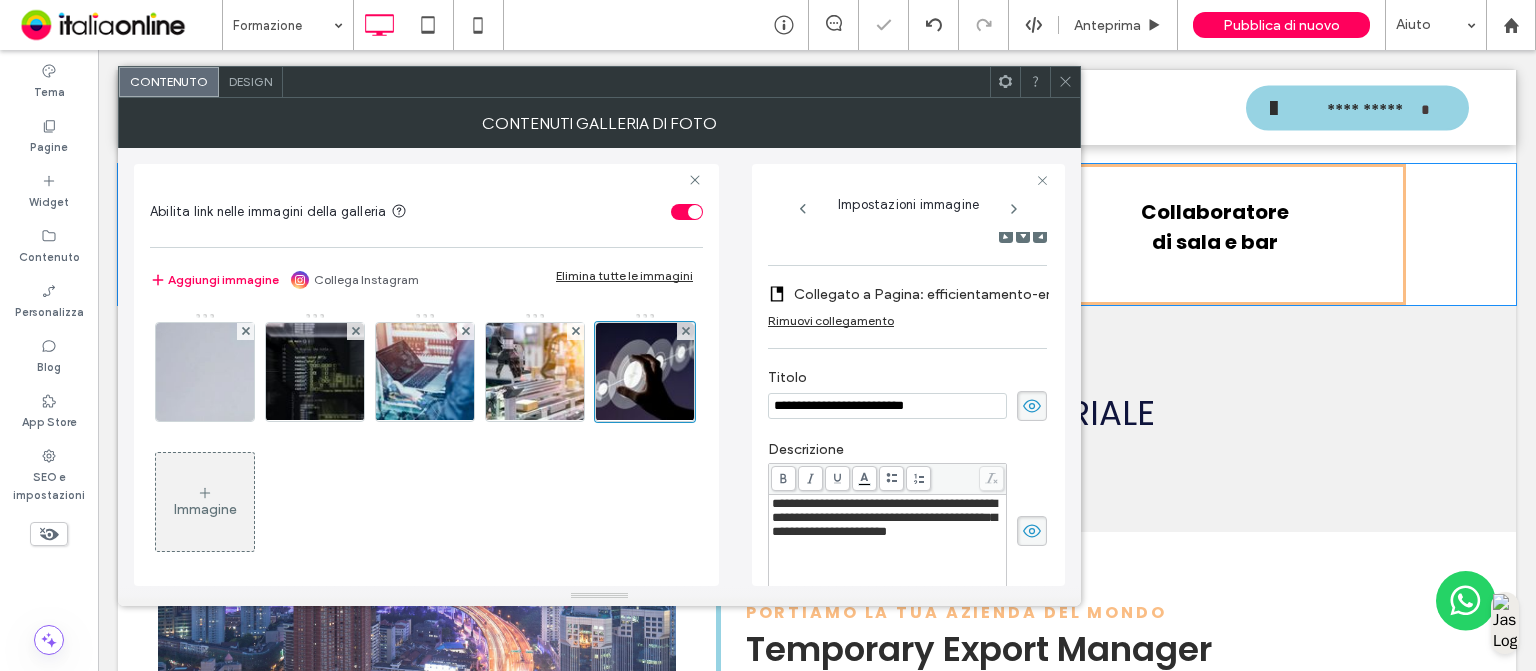 click on "**********" at bounding box center [887, 406] 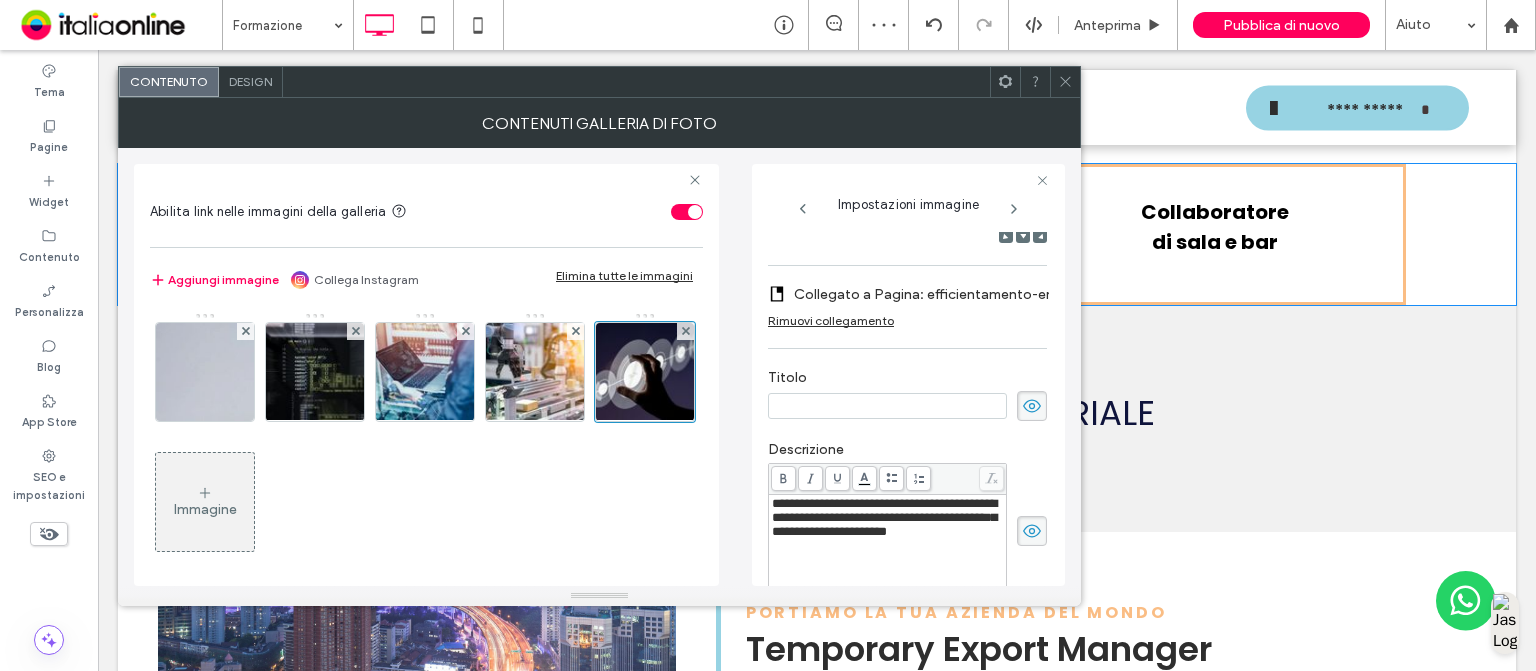 click on "**********" at bounding box center (884, 517) 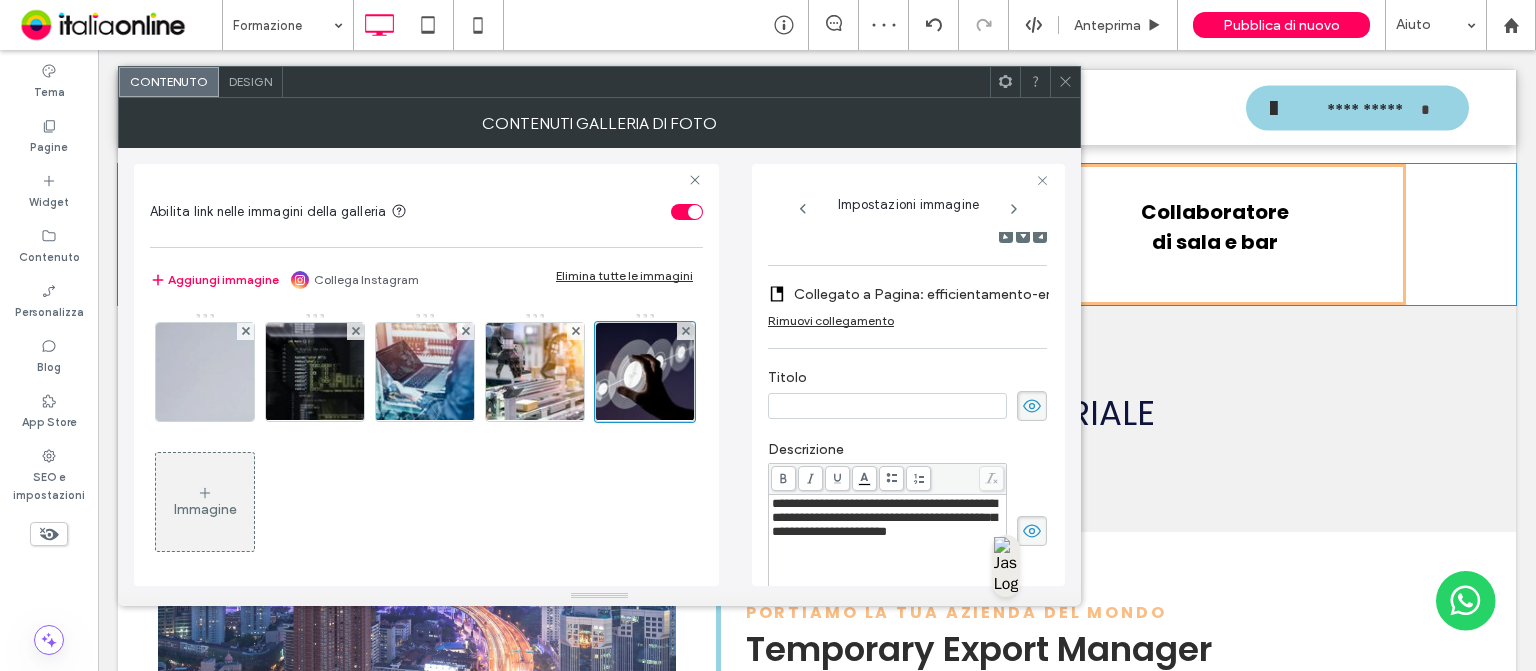 click on "**********" at bounding box center [884, 517] 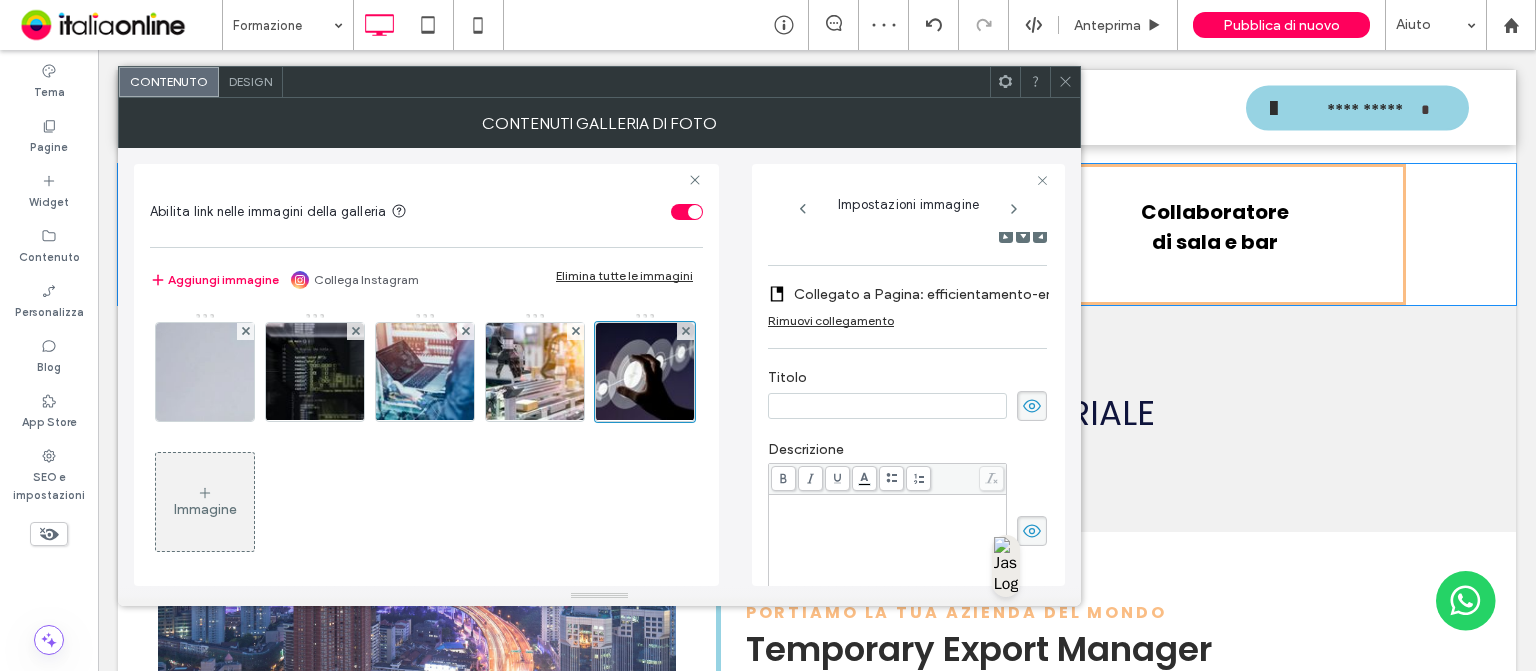 click on "Descrizione" at bounding box center (907, 452) 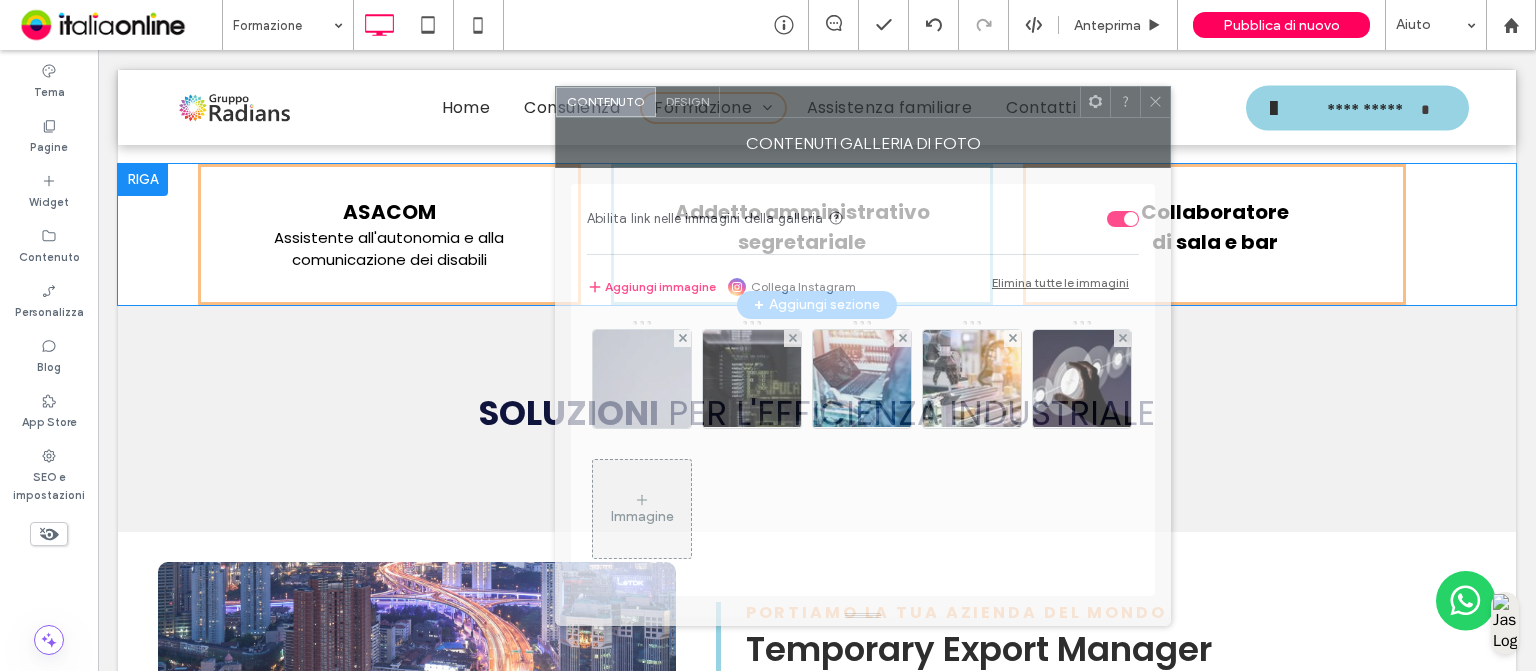 drag, startPoint x: 412, startPoint y: 79, endPoint x: 899, endPoint y: 95, distance: 487.26276 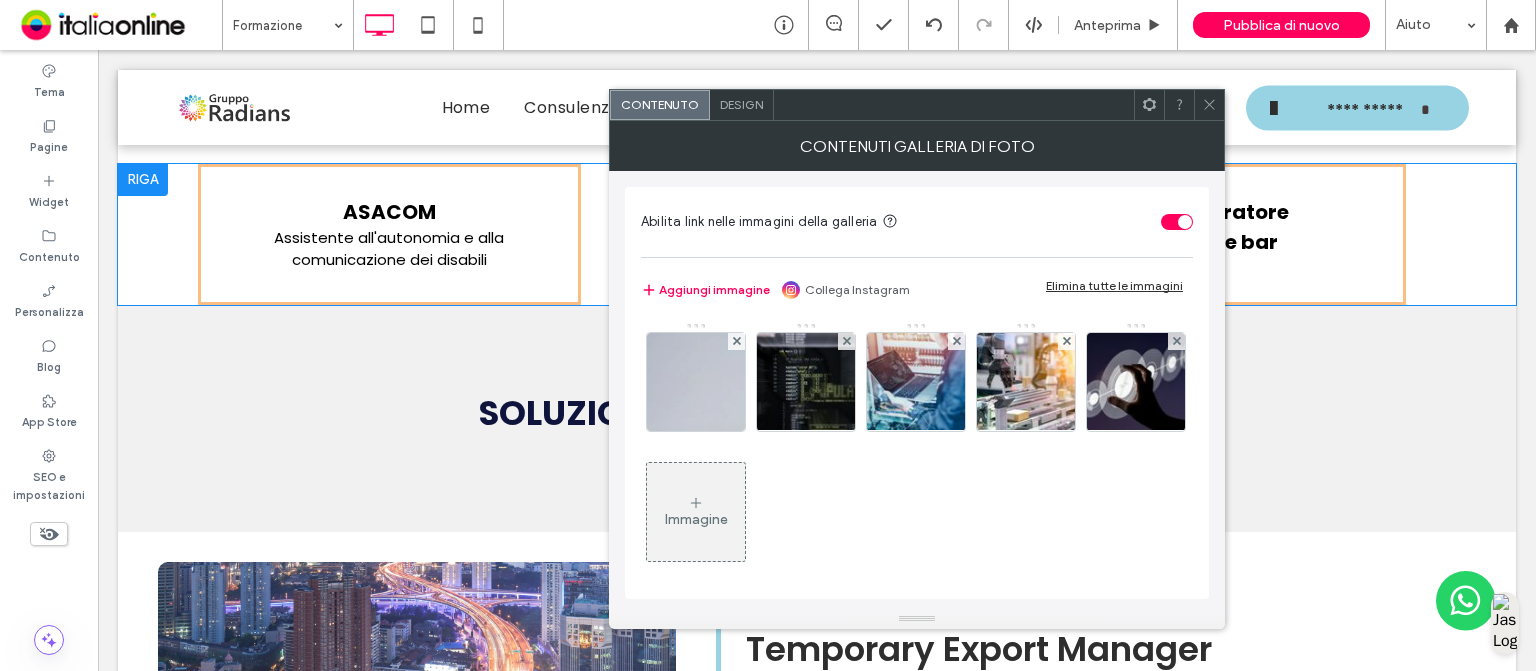 click on "Design" at bounding box center [741, 104] 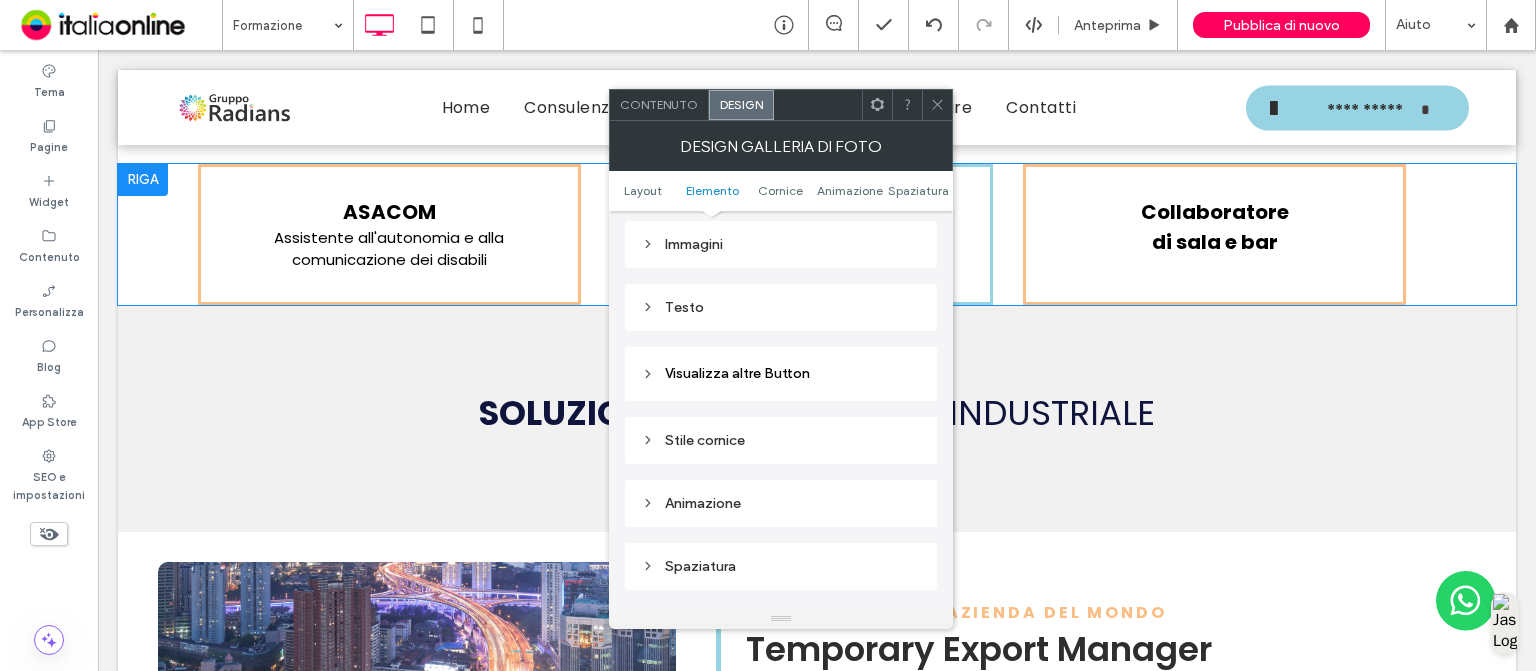 scroll, scrollTop: 815, scrollLeft: 0, axis: vertical 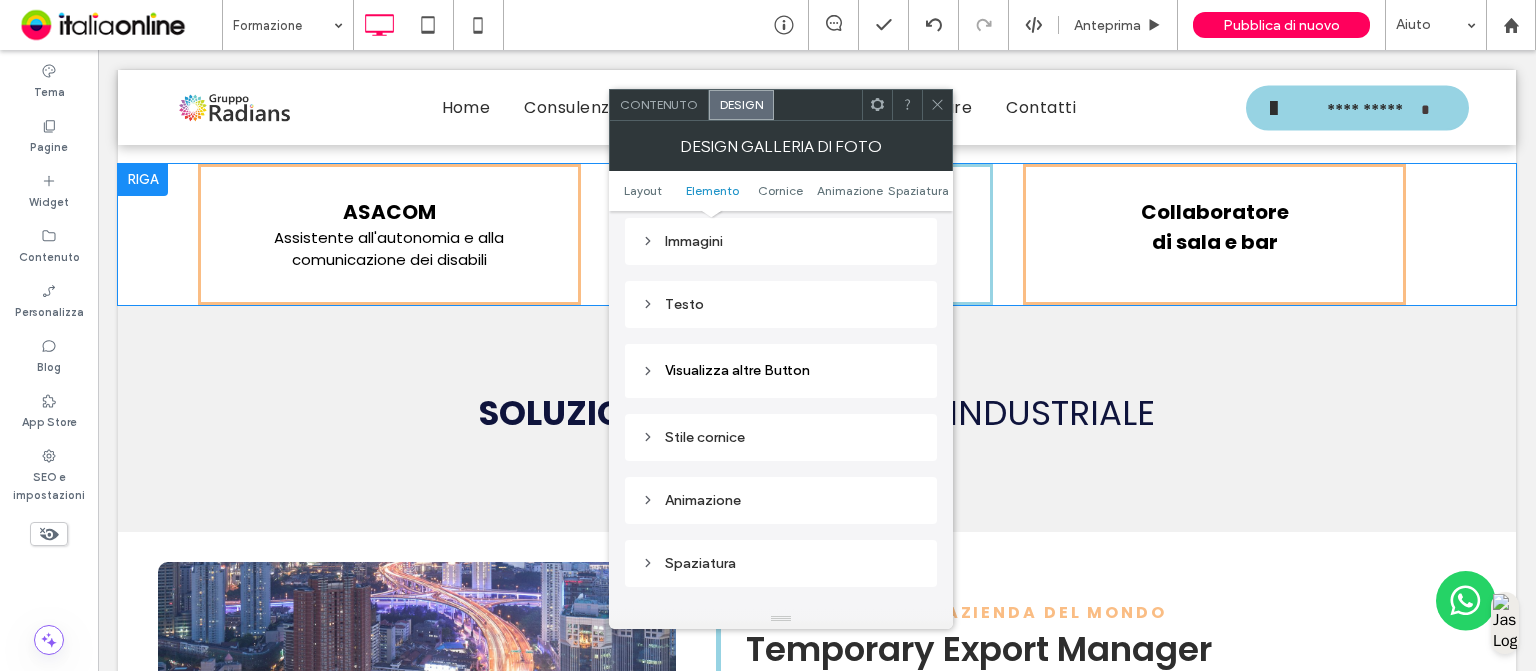 click on "Testo" at bounding box center [781, 304] 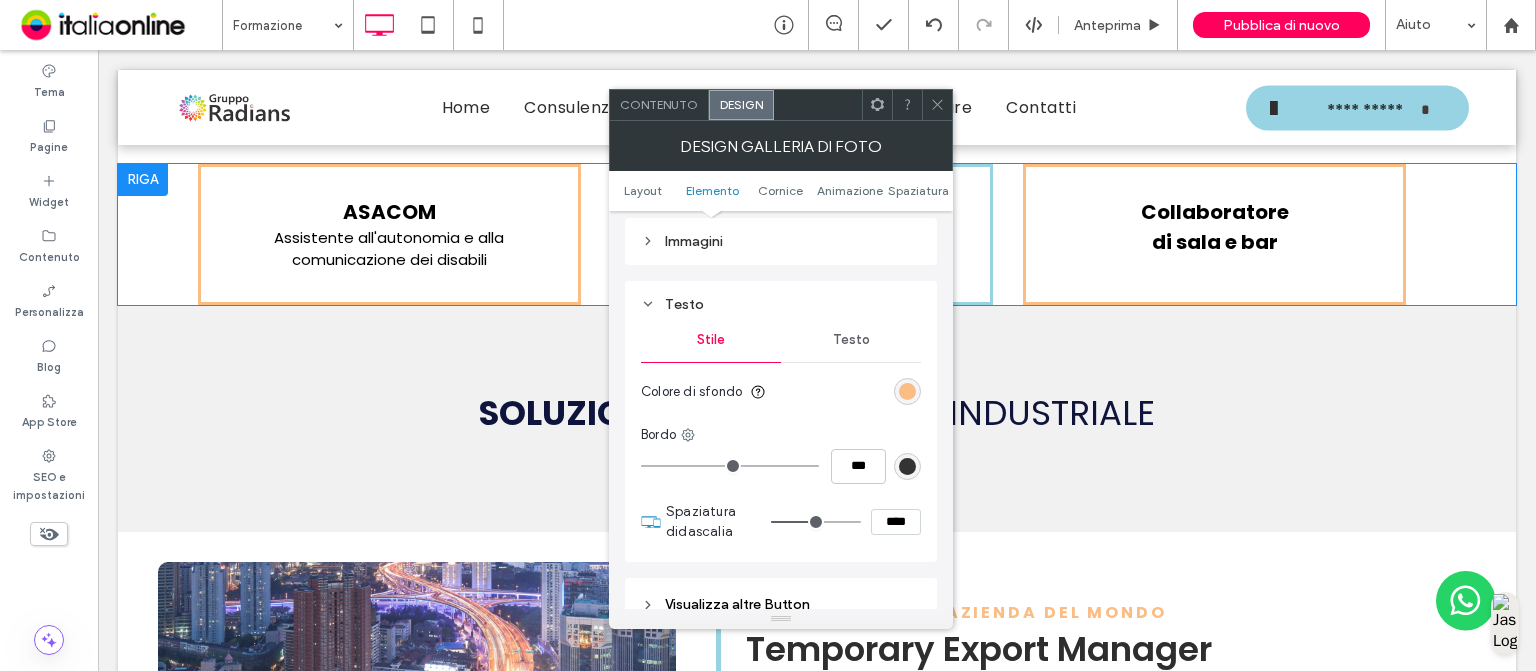 click on "Testo" at bounding box center (851, 340) 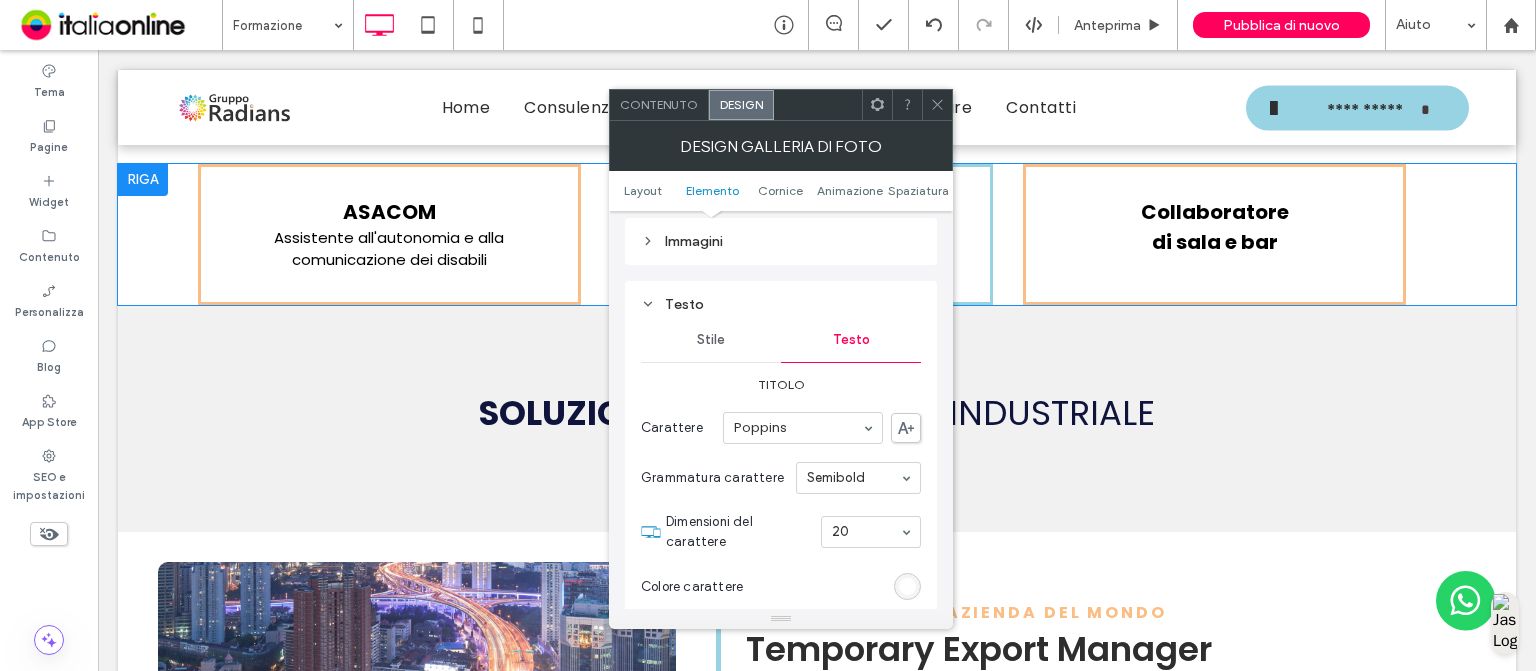 click on "Colore carattere" at bounding box center [781, 587] 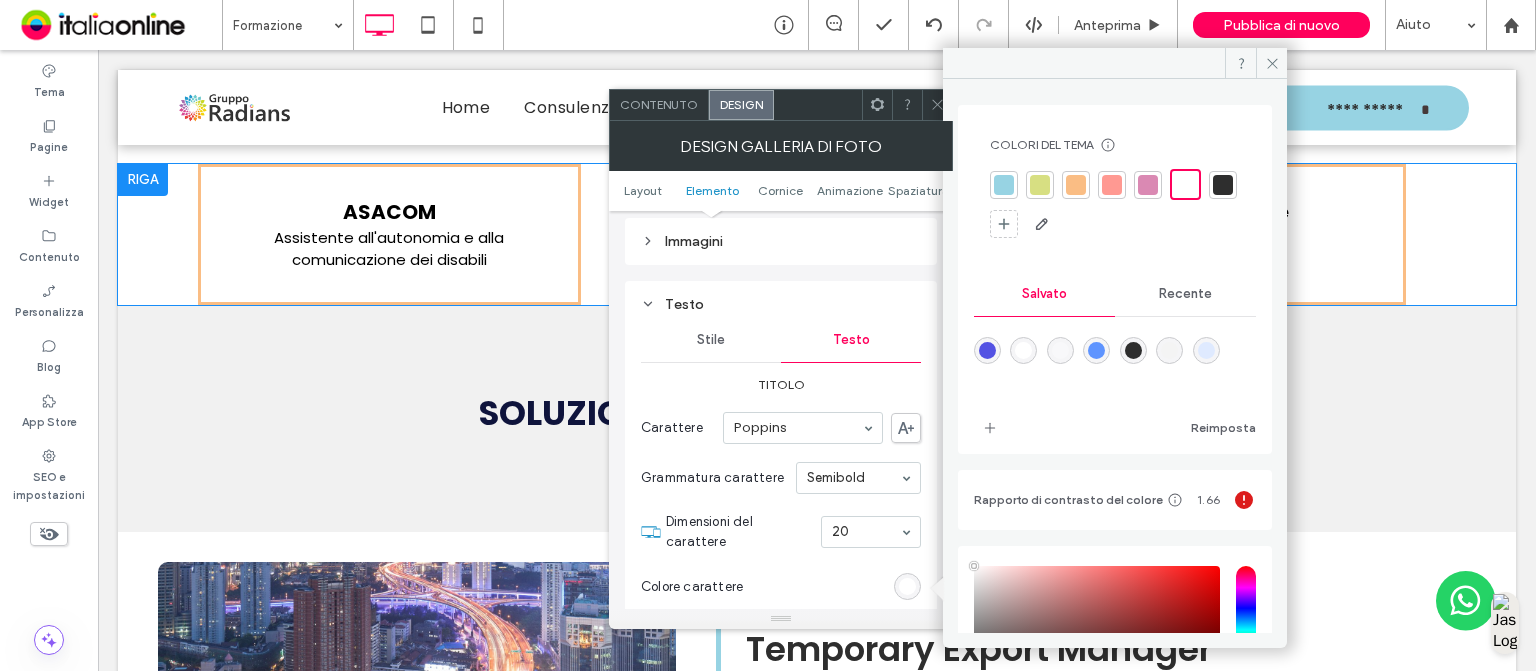 click at bounding box center [1223, 185] 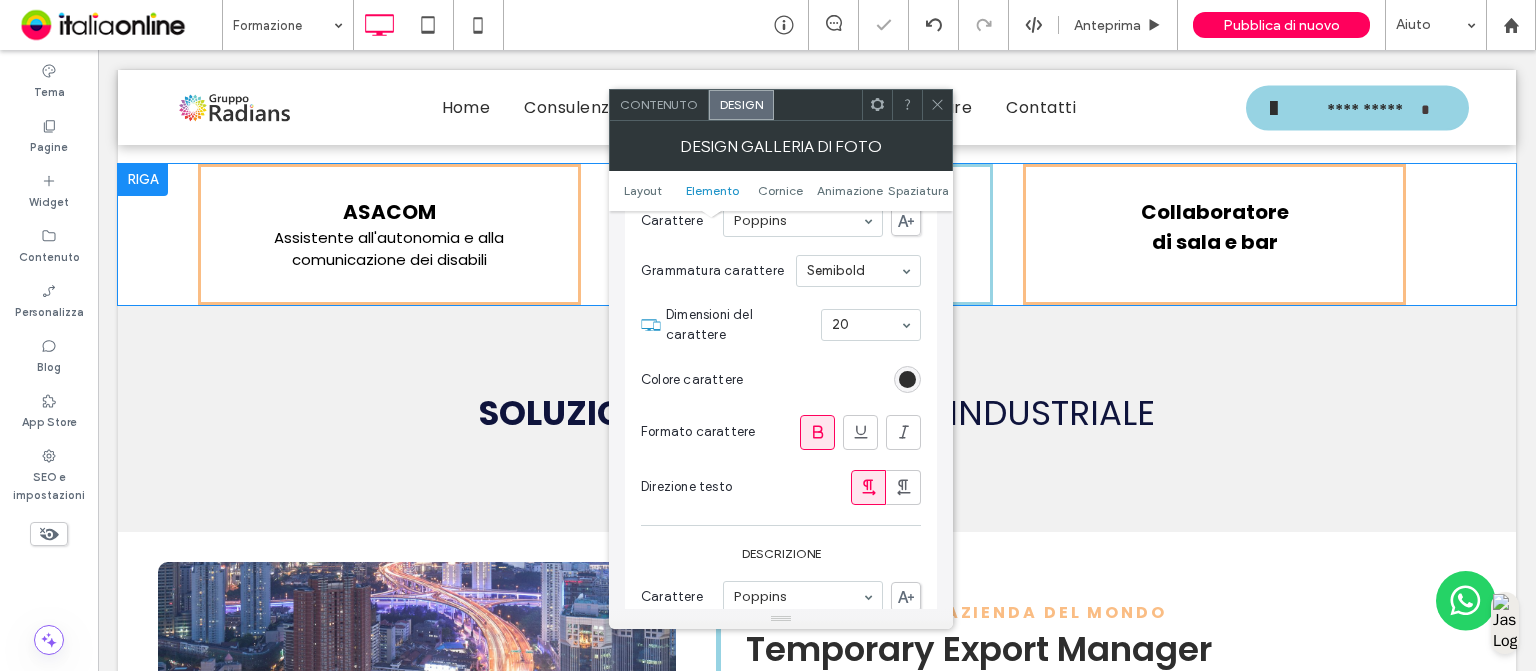 scroll, scrollTop: 986, scrollLeft: 0, axis: vertical 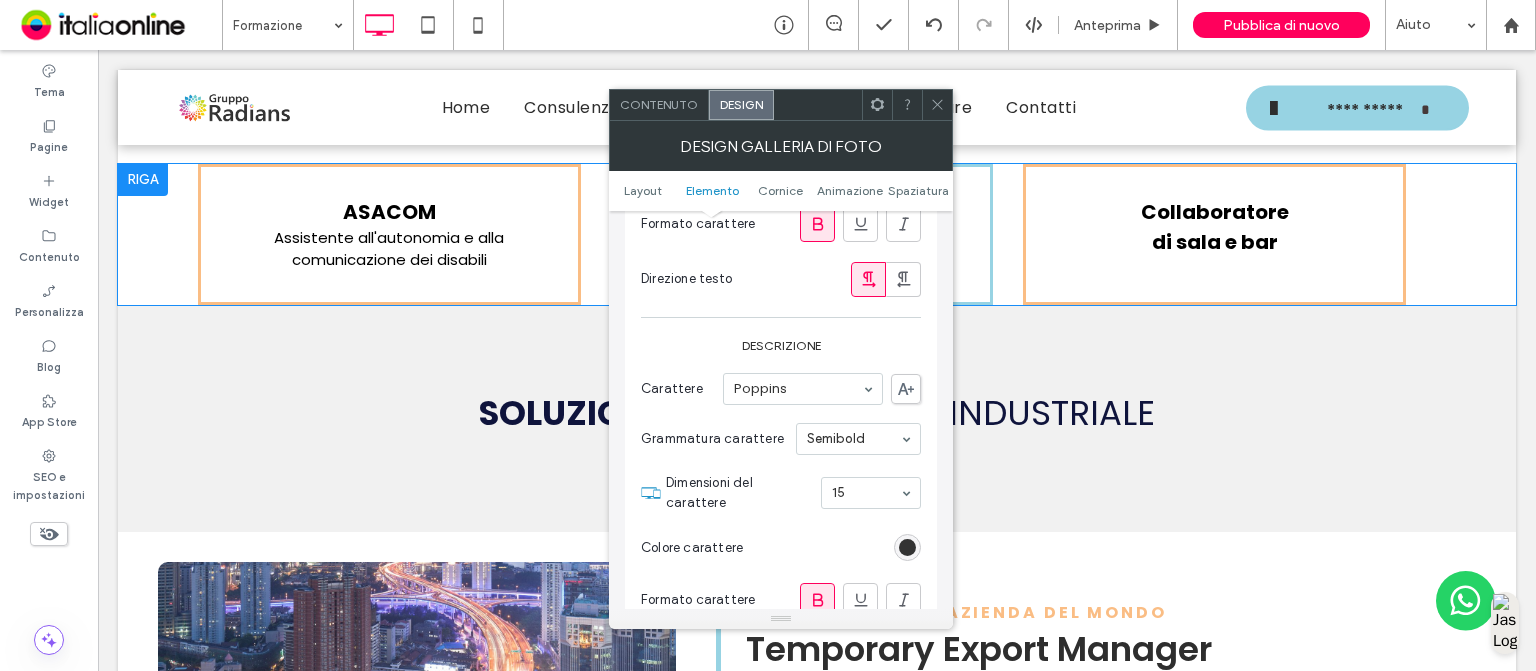 click 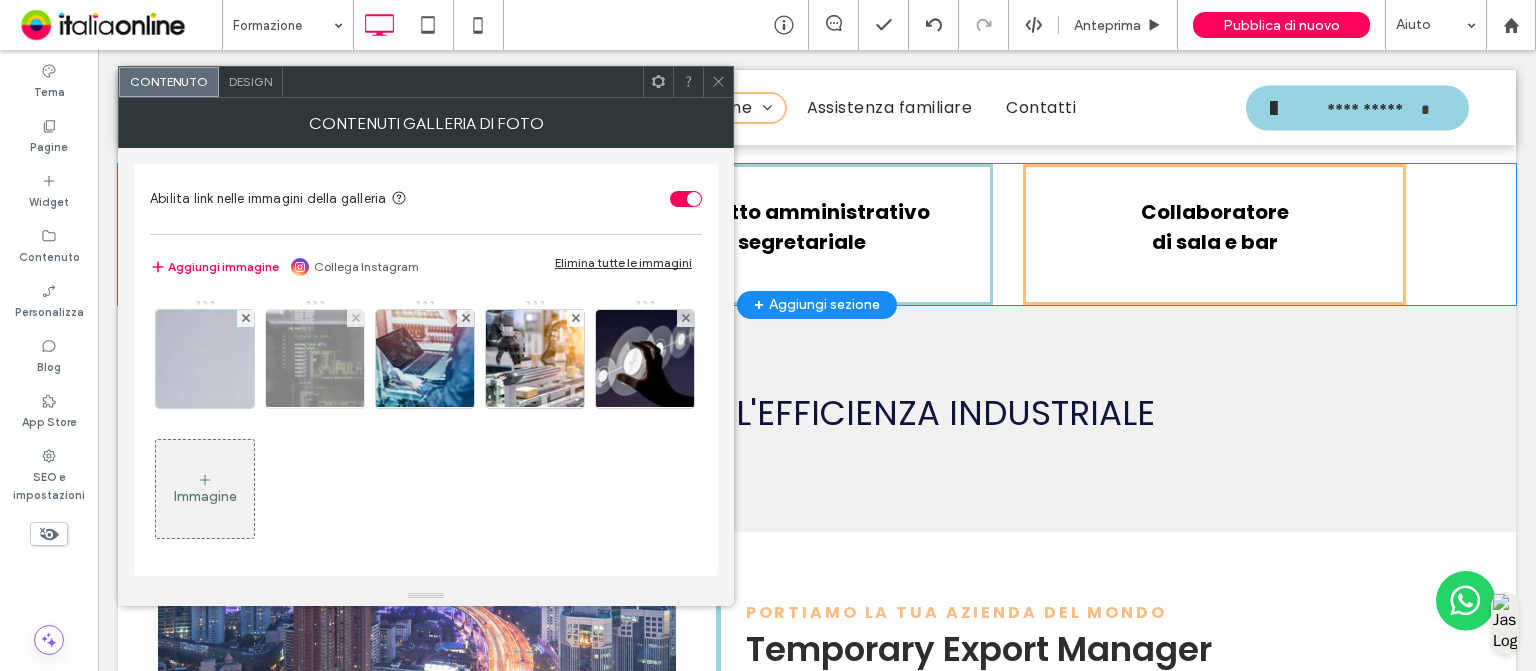 click at bounding box center [315, 359] 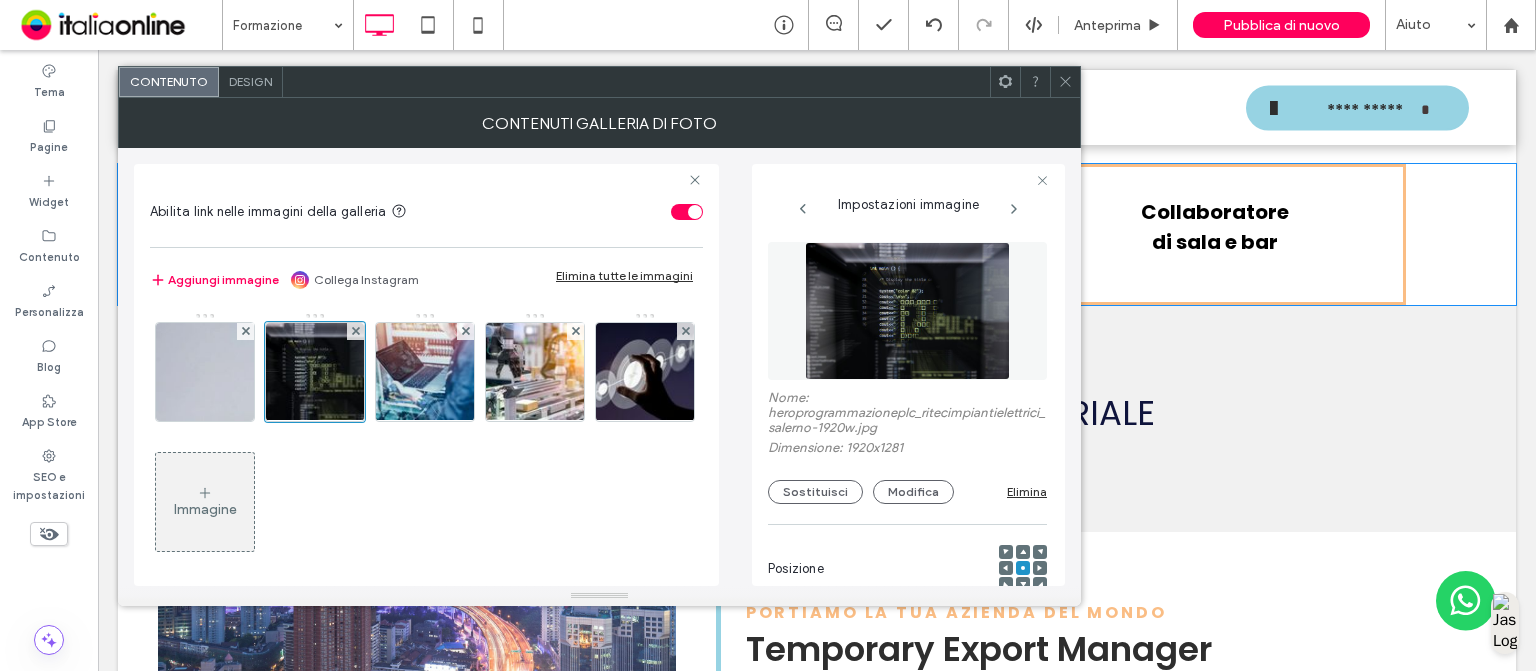 scroll, scrollTop: 0, scrollLeft: 115, axis: horizontal 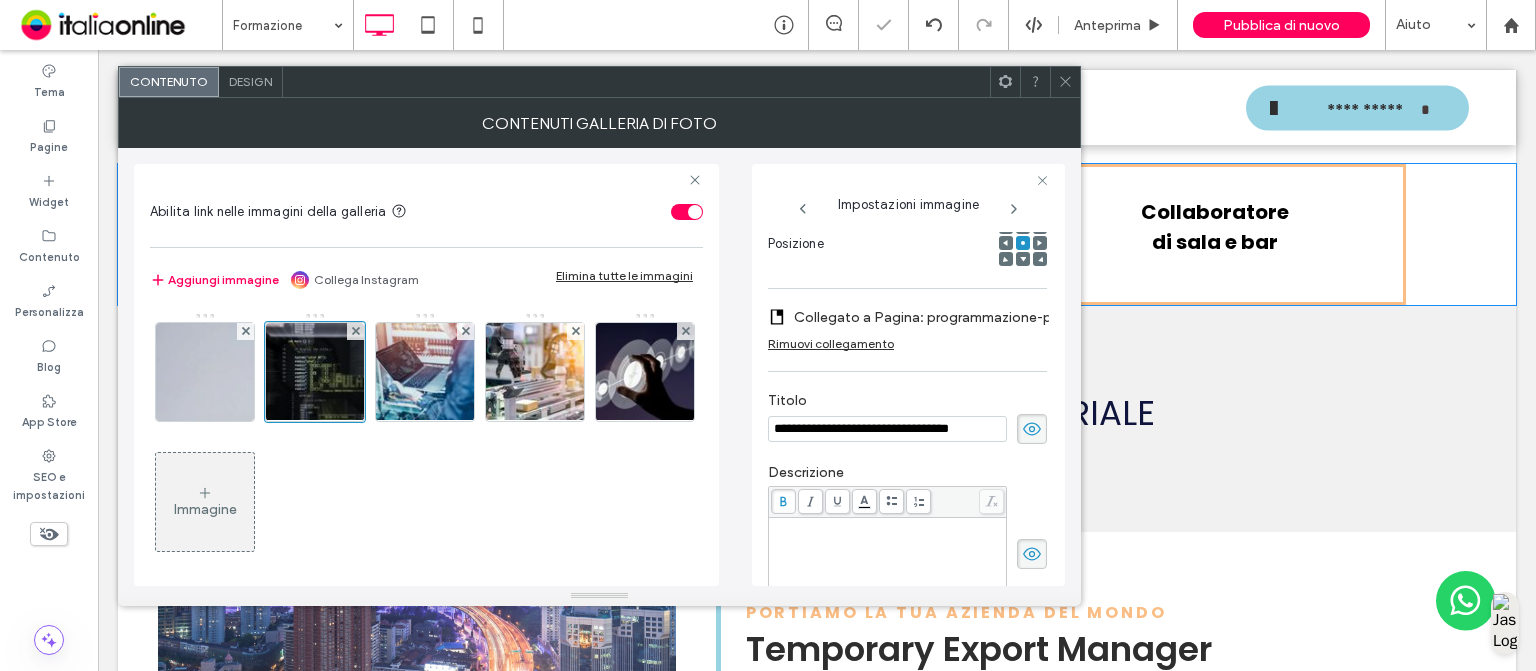 click on "Abilita link nelle immagini della galleria Aggiungi immagine Collega Instagram Elimina tutte le immagini Immagine" at bounding box center (426, 375) 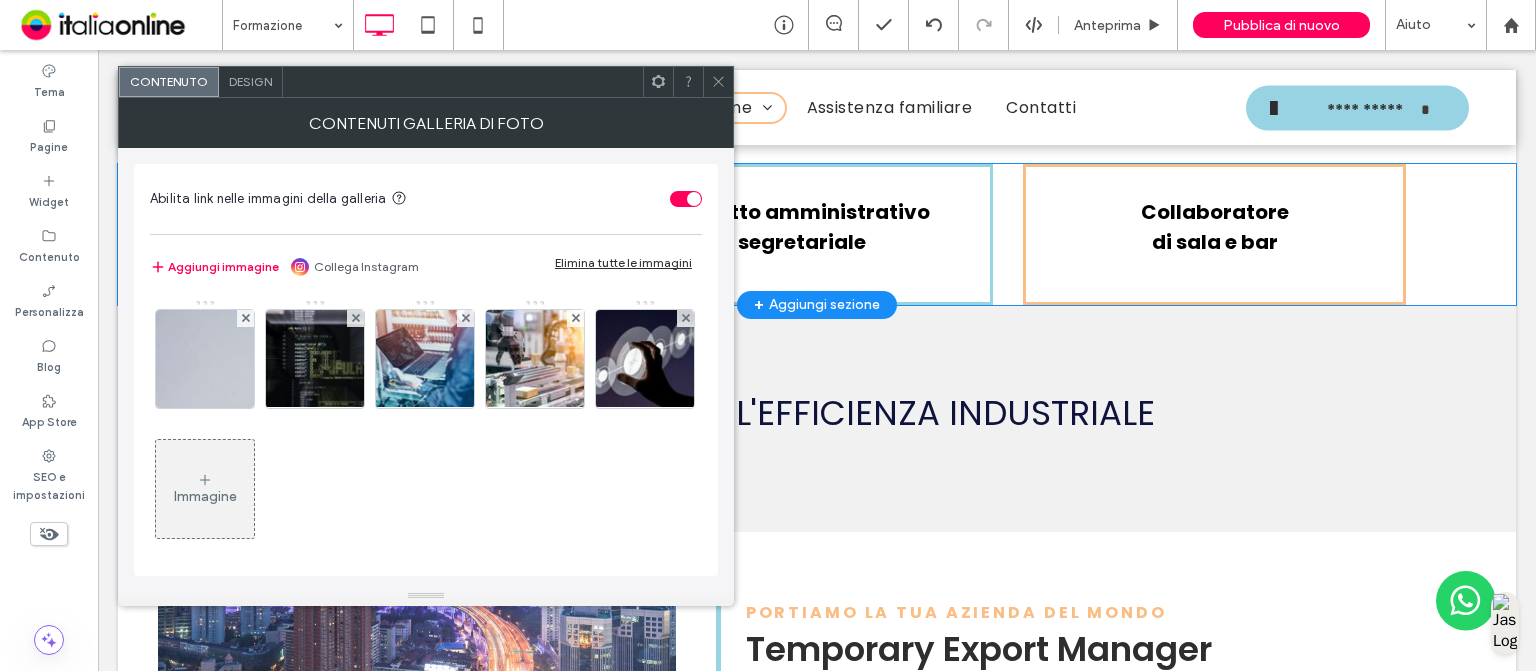 click on "Design" at bounding box center [251, 82] 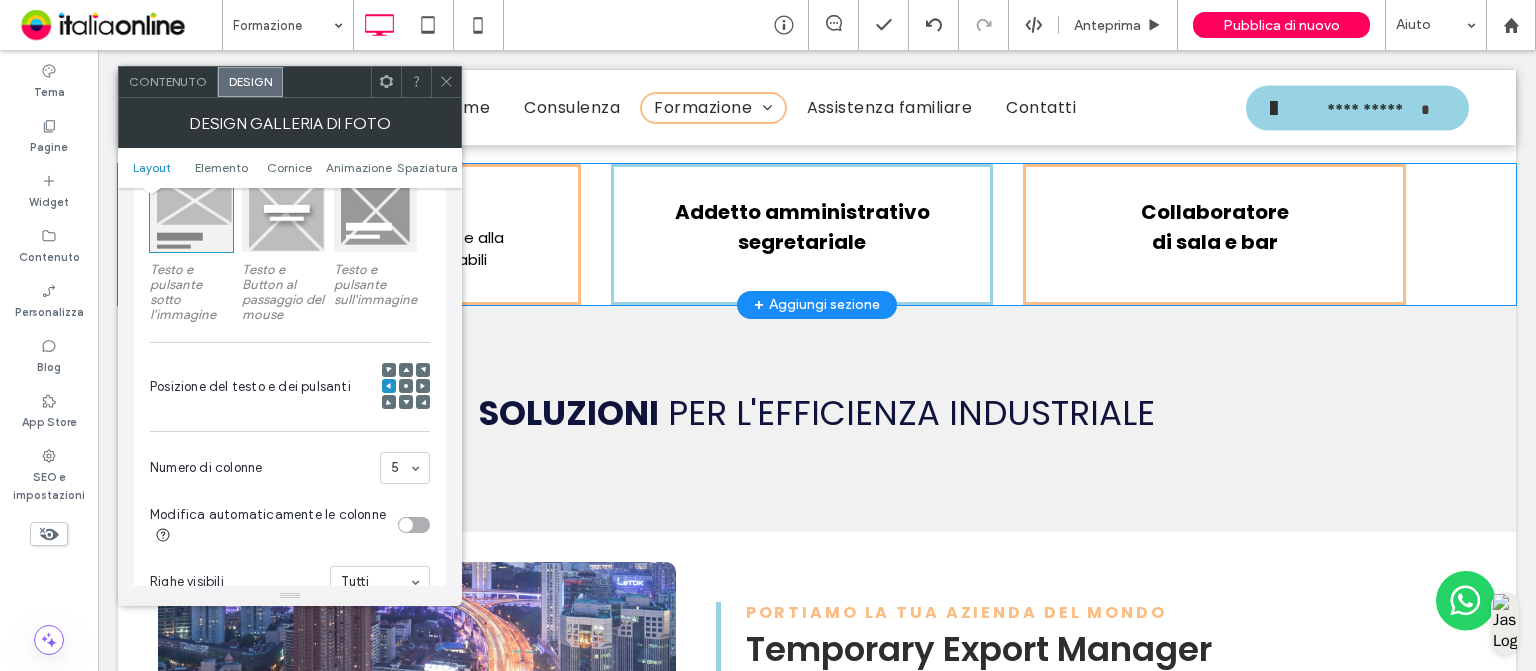 scroll, scrollTop: 340, scrollLeft: 0, axis: vertical 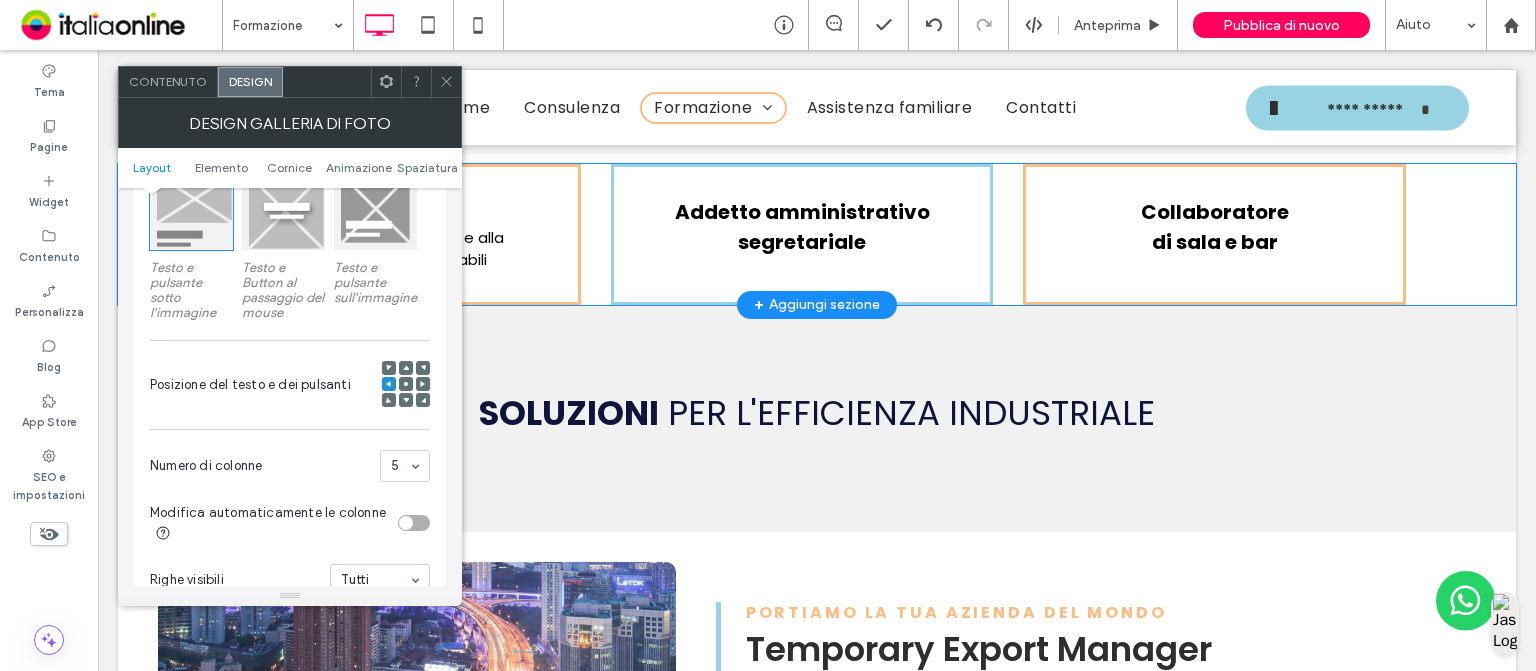 click 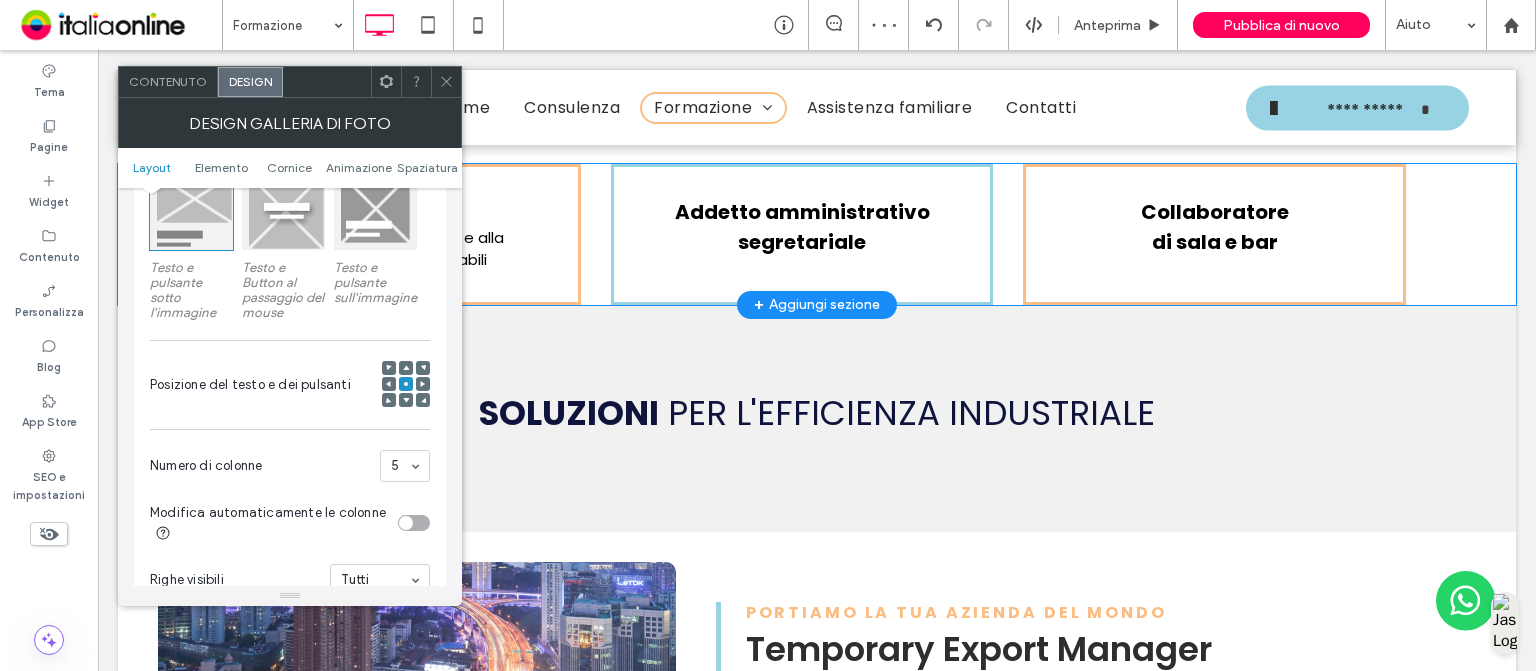 click 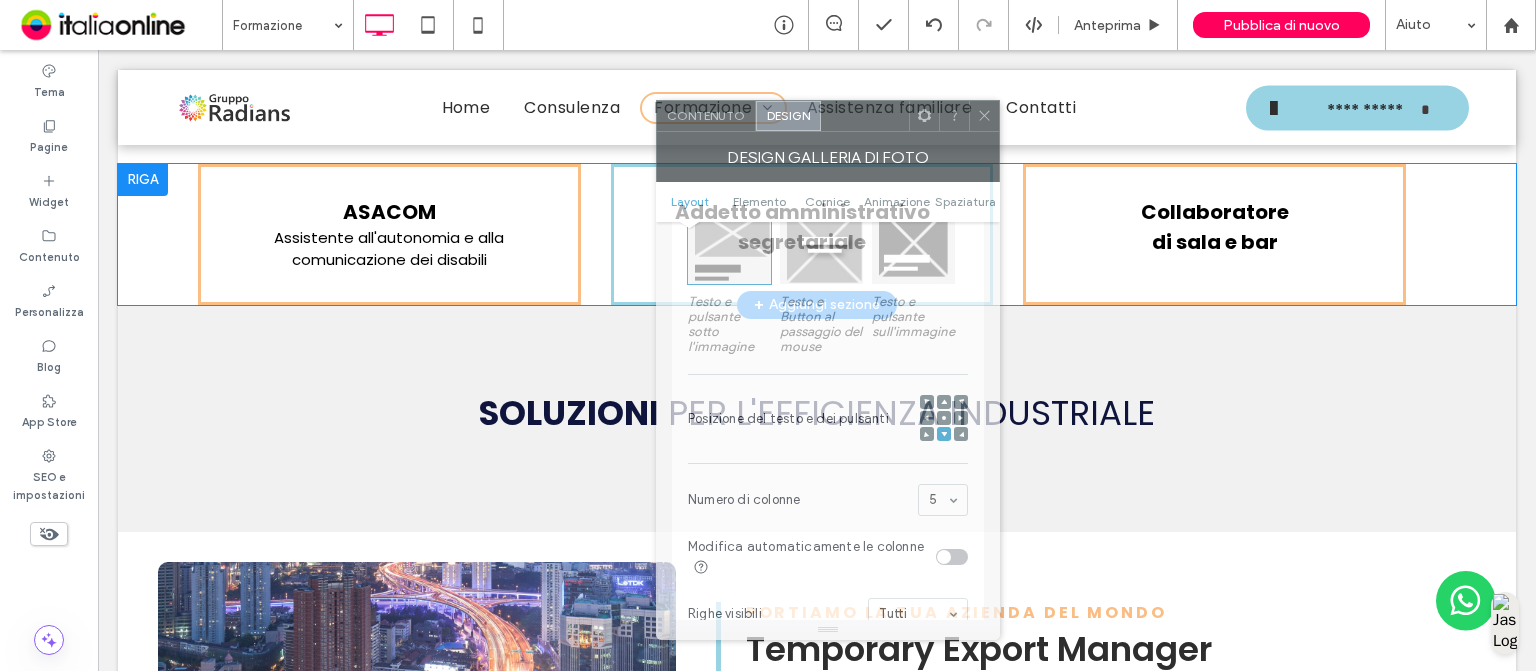 drag, startPoint x: 332, startPoint y: 87, endPoint x: 870, endPoint y: 121, distance: 539.0733 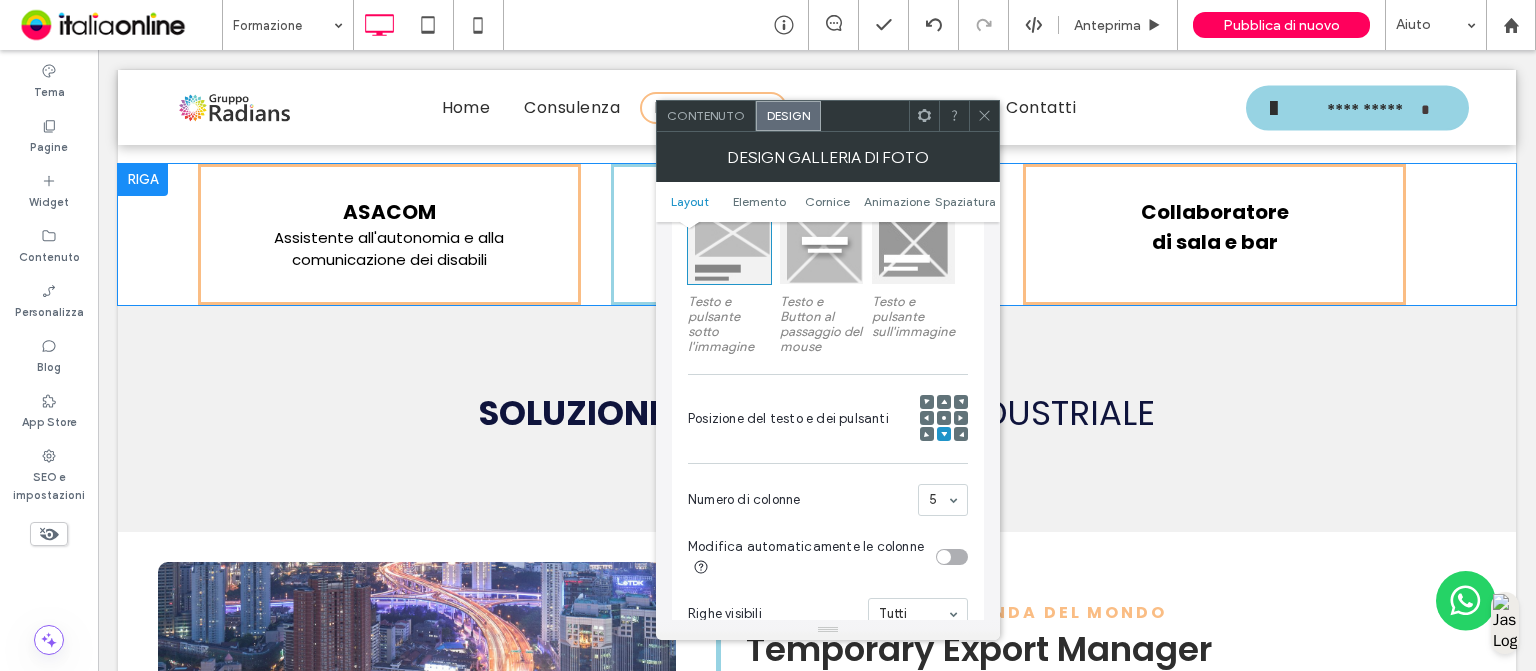 click 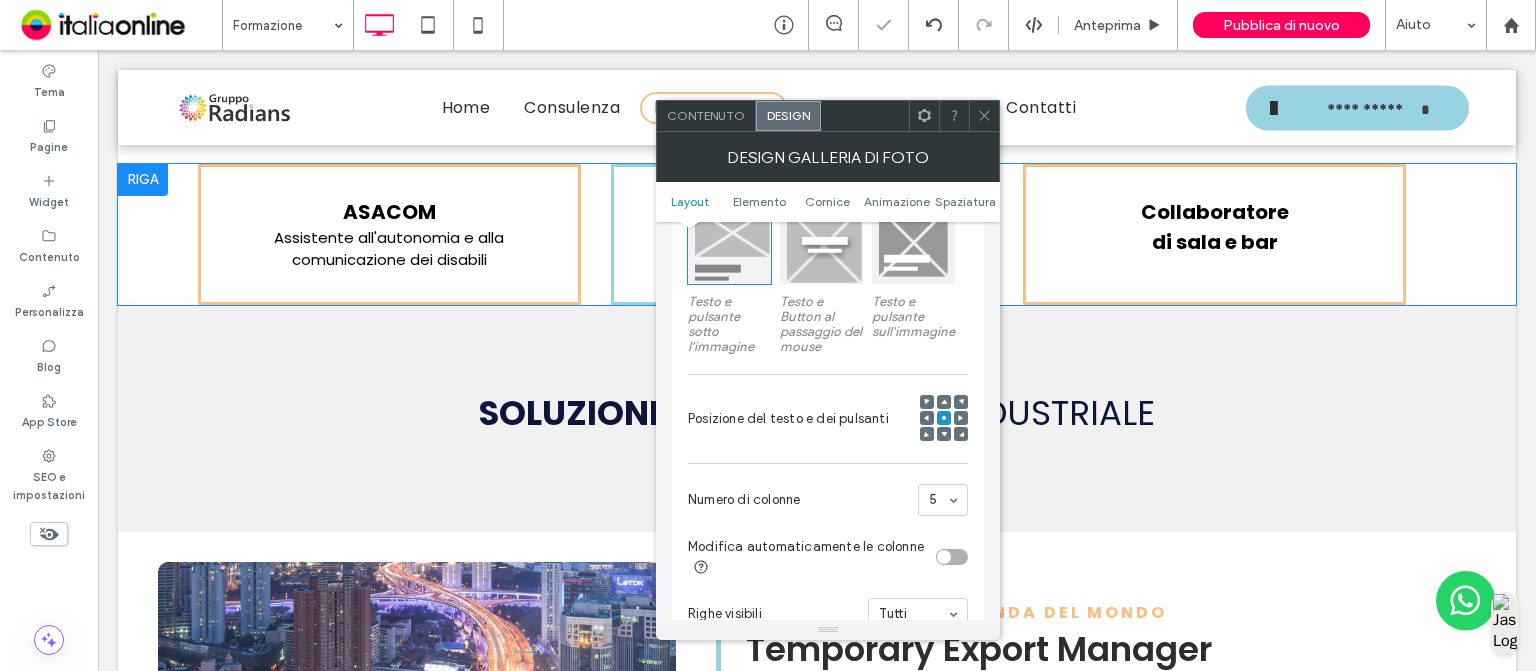 click 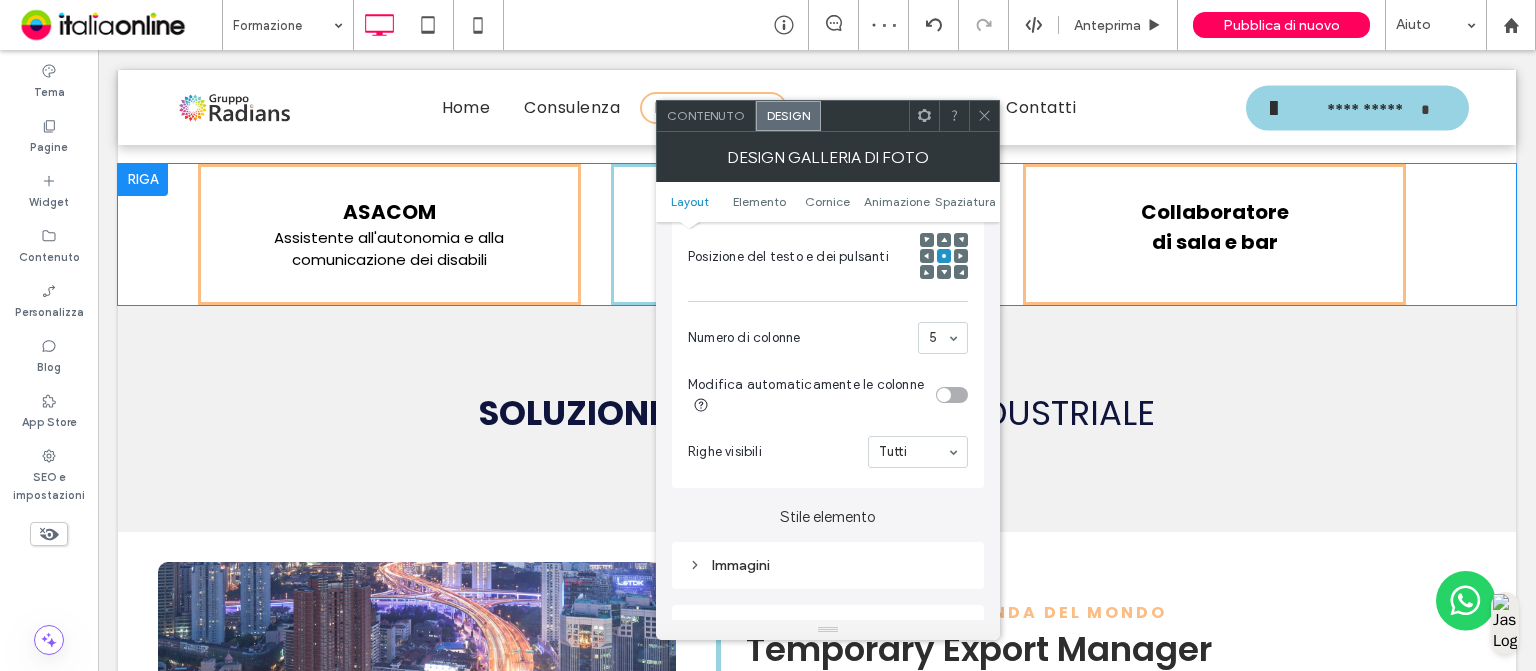 scroll, scrollTop: 504, scrollLeft: 0, axis: vertical 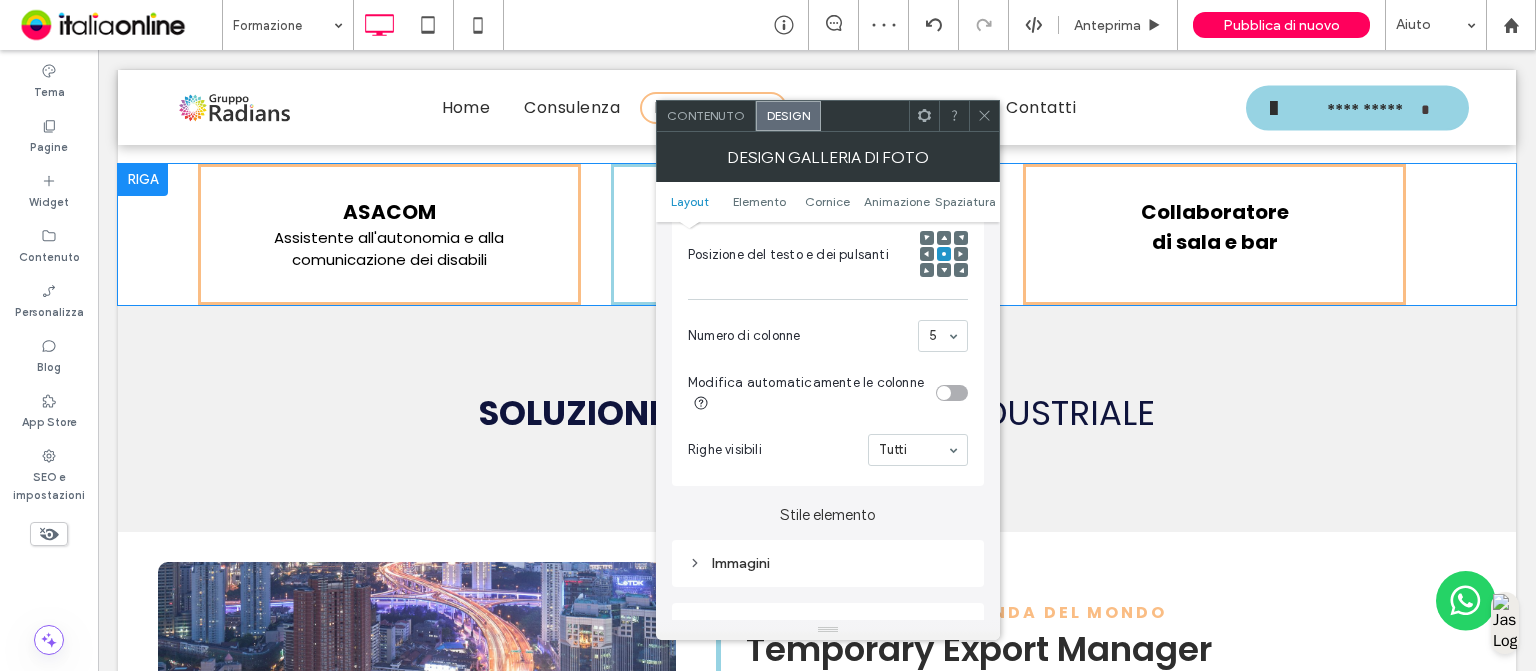 click at bounding box center (952, 393) 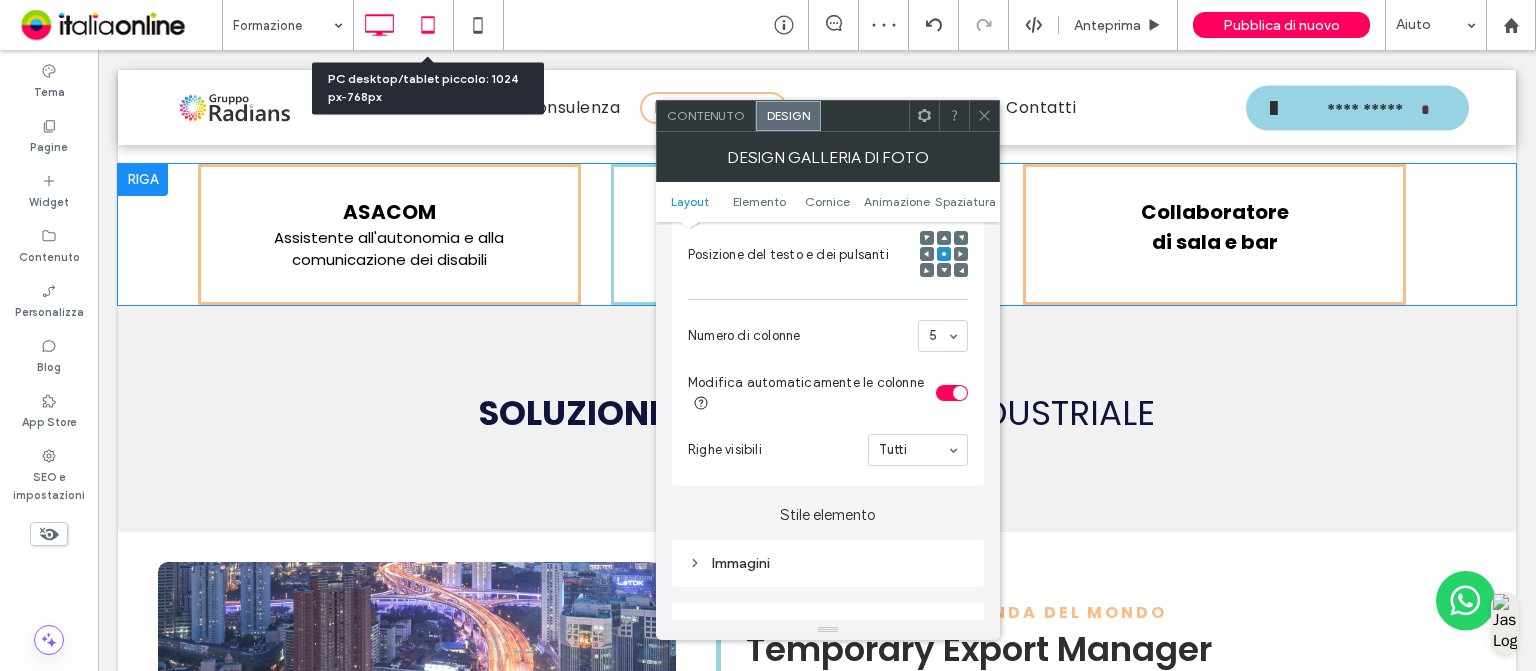 click 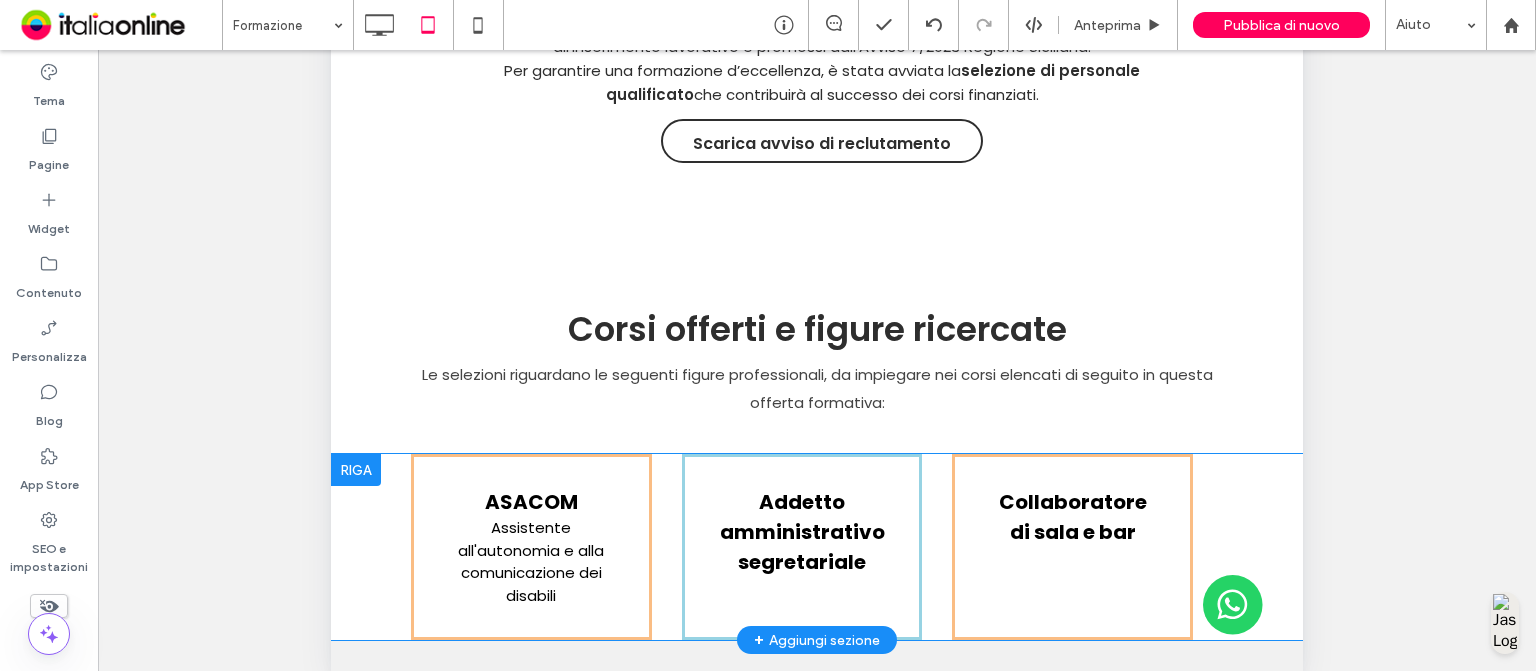 scroll, scrollTop: 722, scrollLeft: 0, axis: vertical 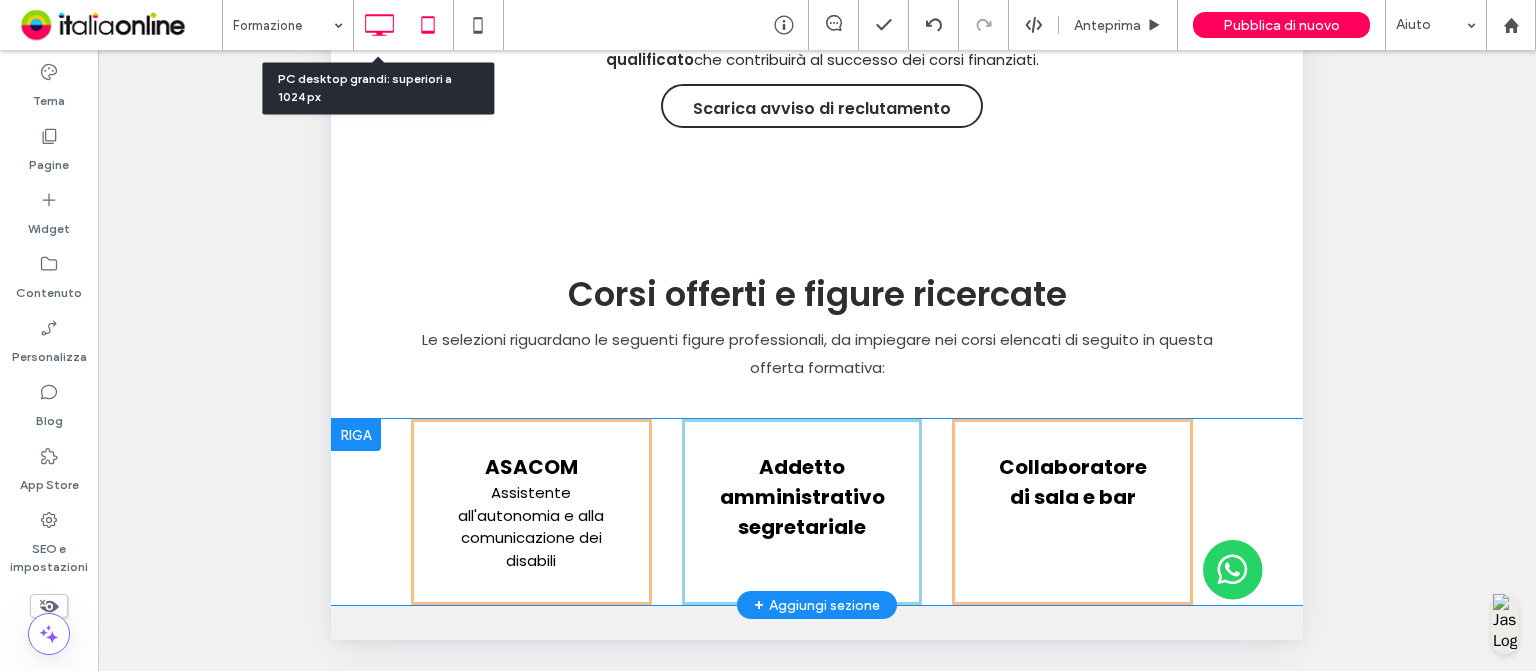 click 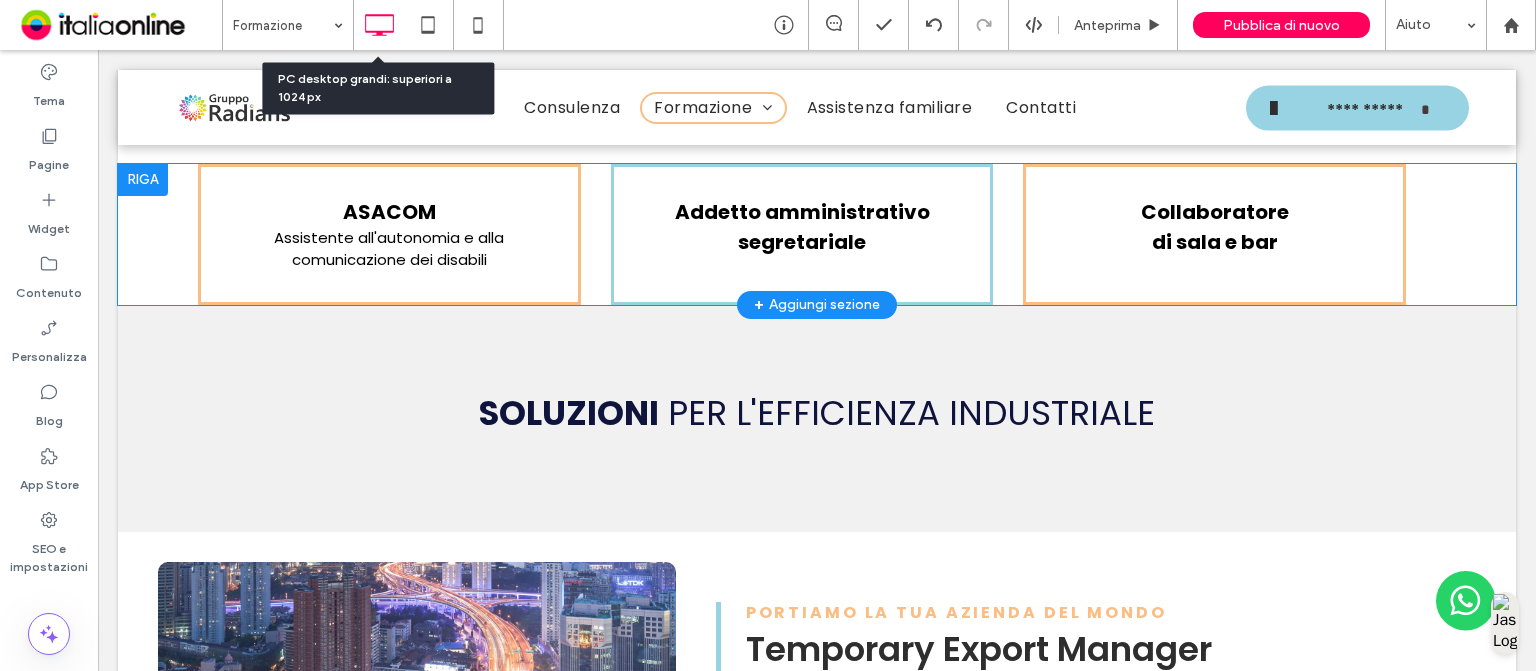scroll, scrollTop: 0, scrollLeft: 0, axis: both 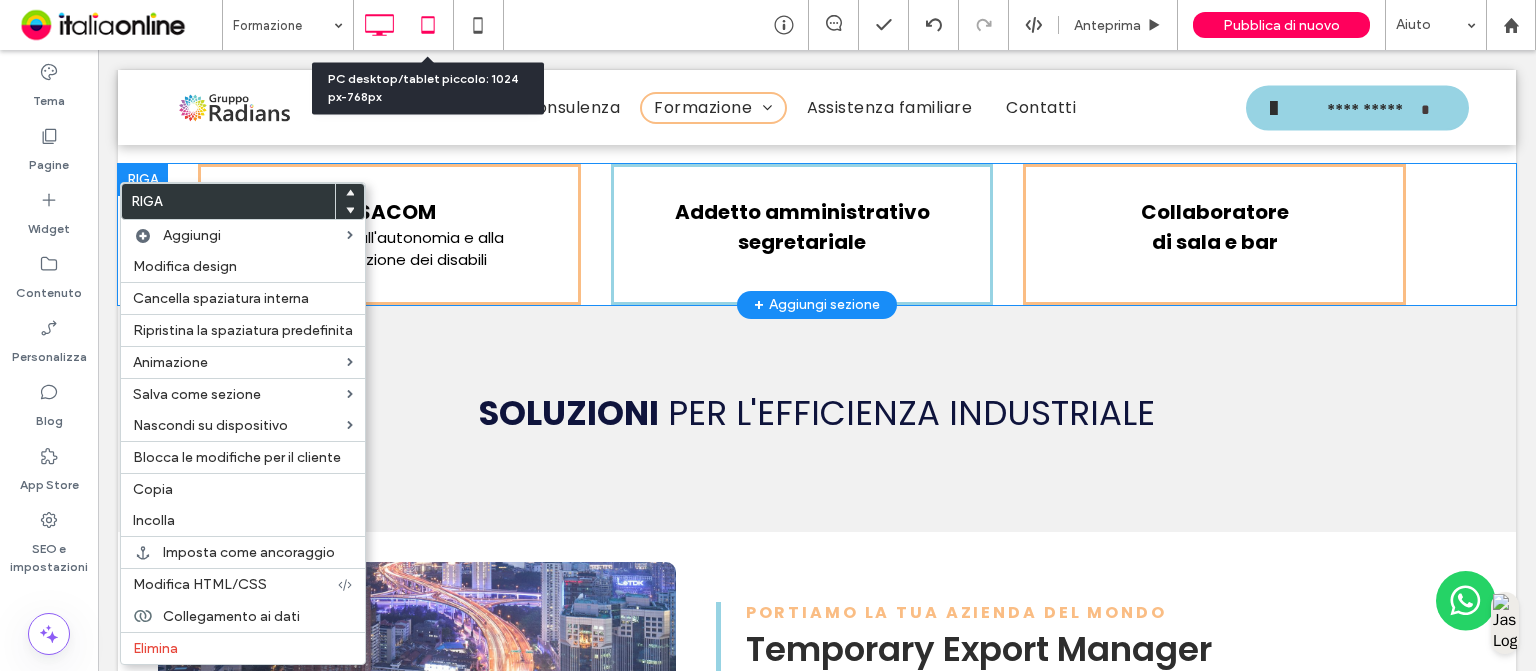 click 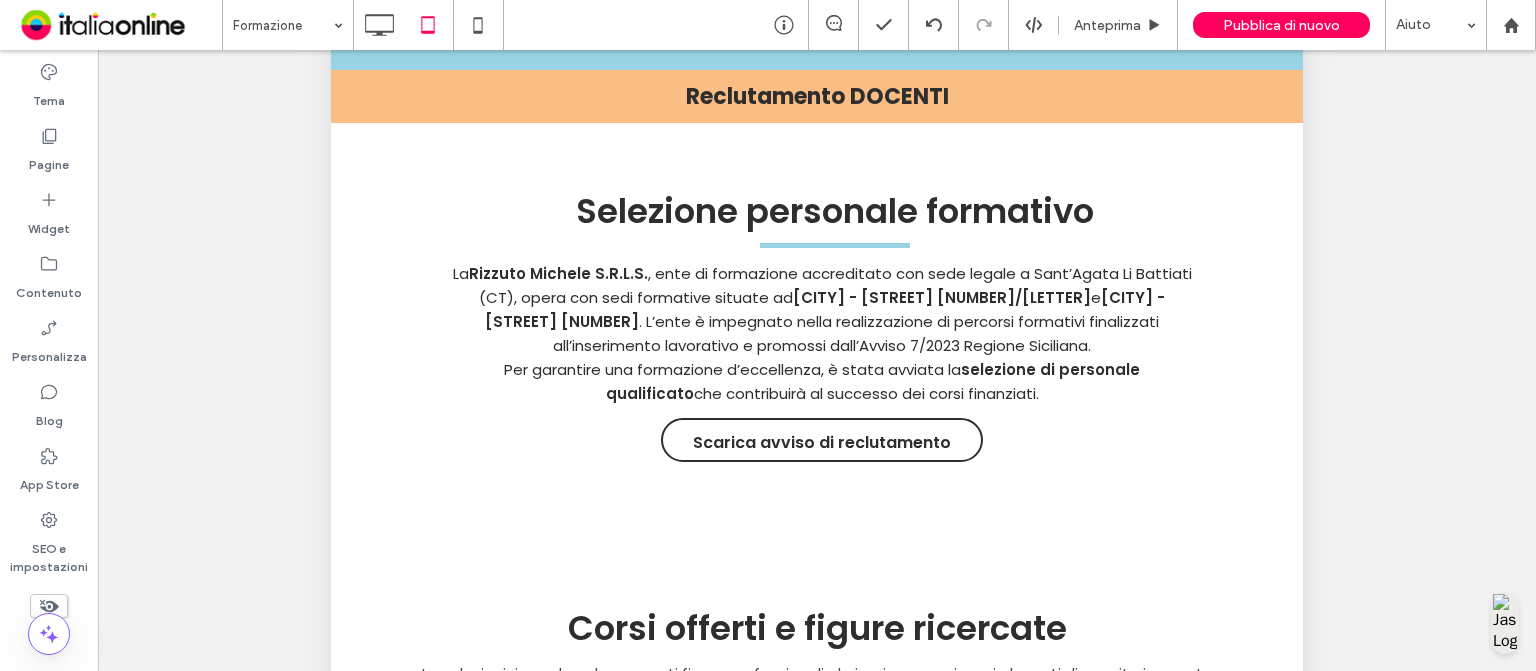 scroll, scrollTop: 722, scrollLeft: 0, axis: vertical 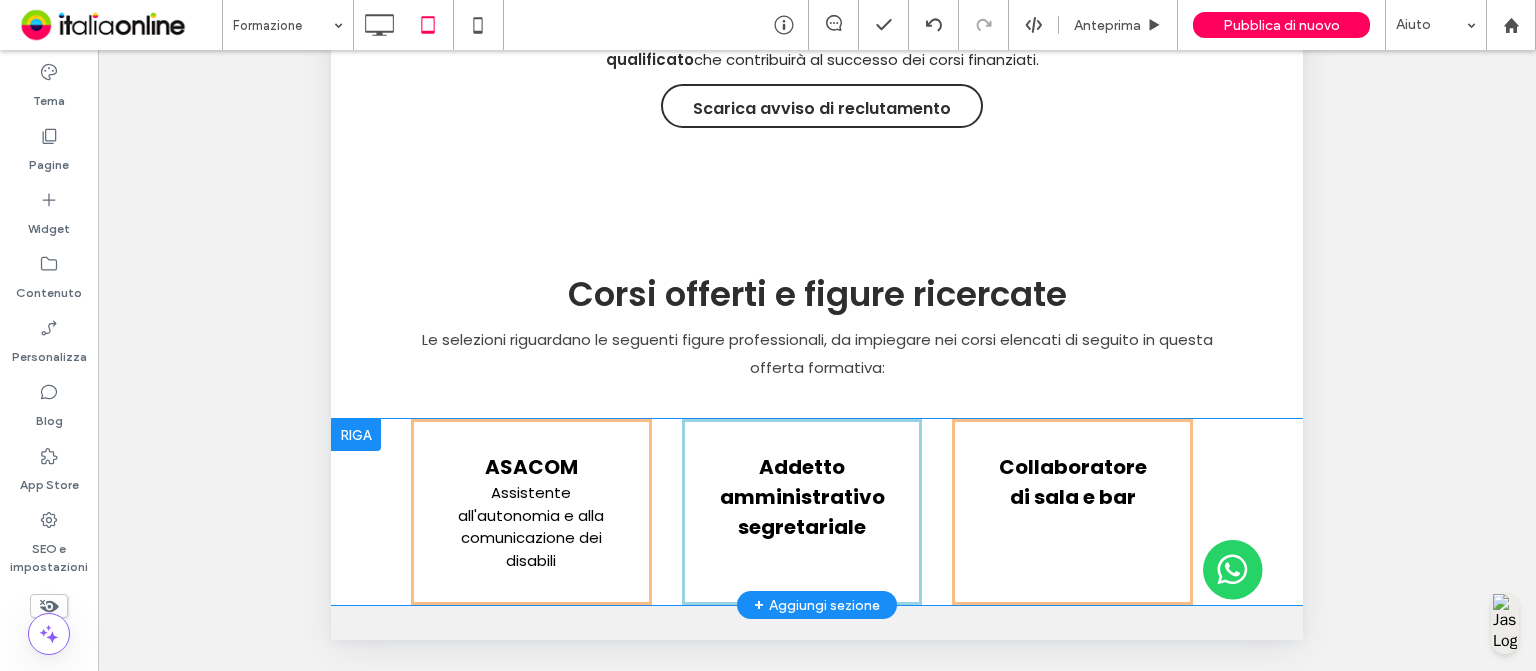 click at bounding box center [49, 606] 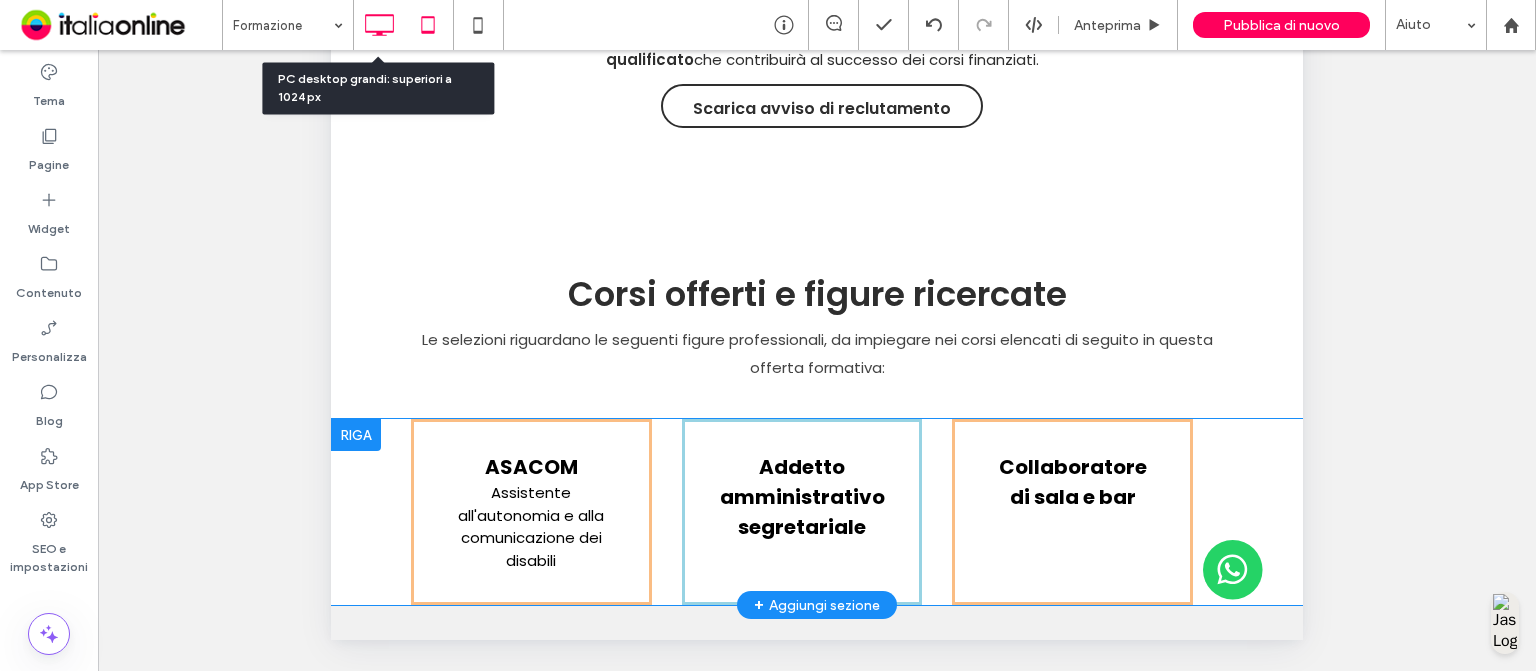 click 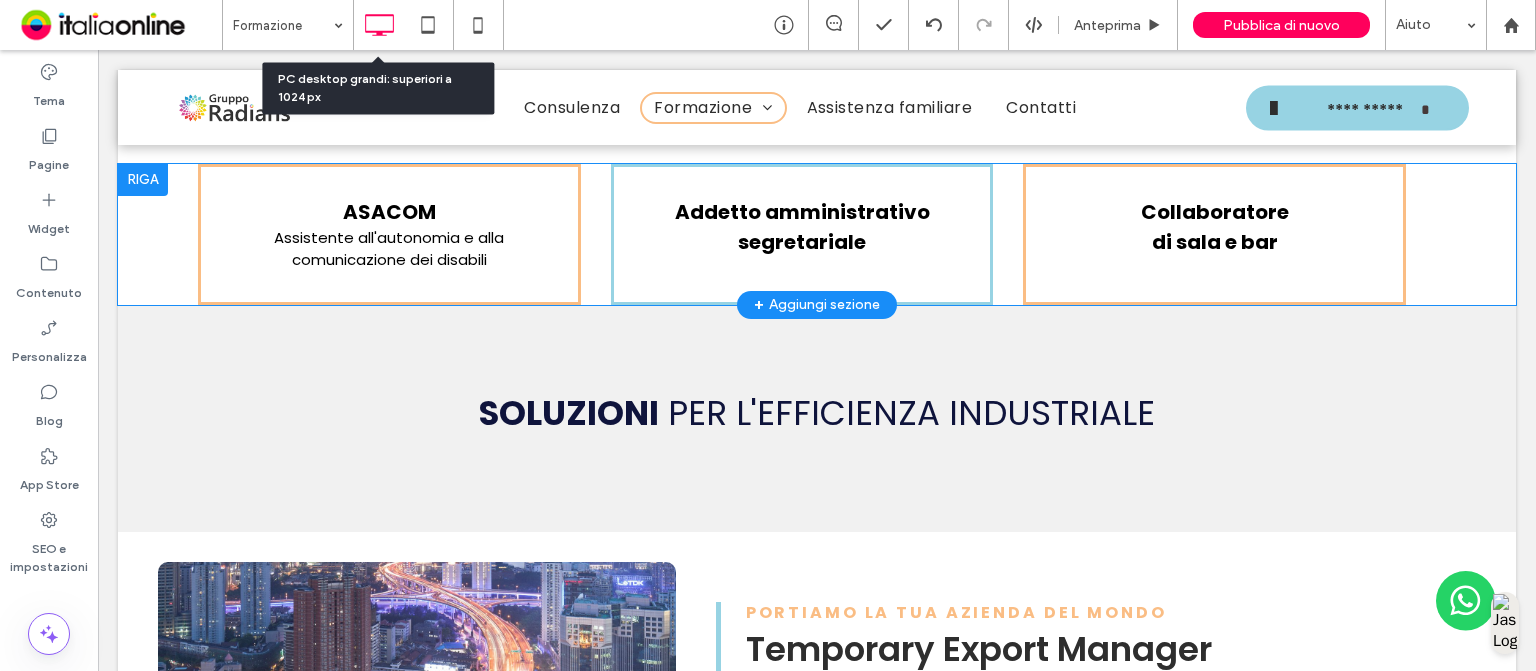 scroll, scrollTop: 0, scrollLeft: 0, axis: both 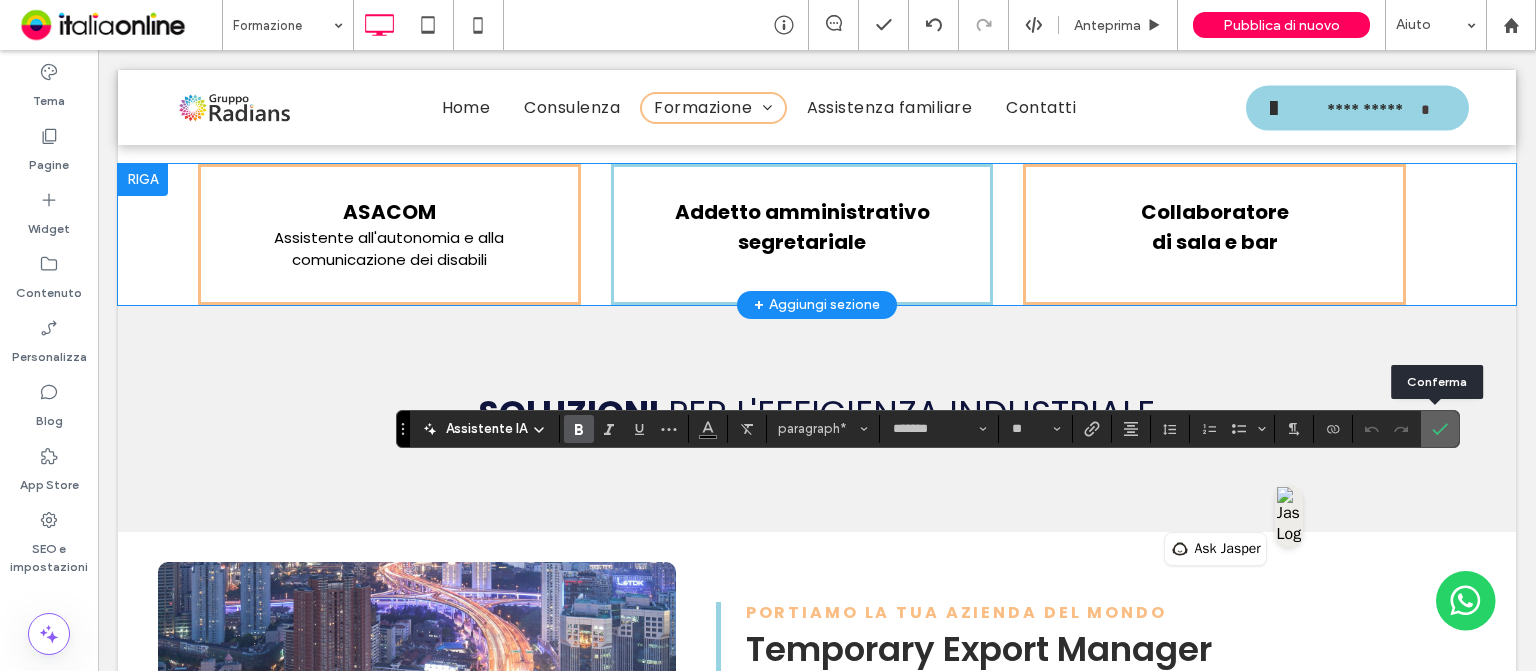 click 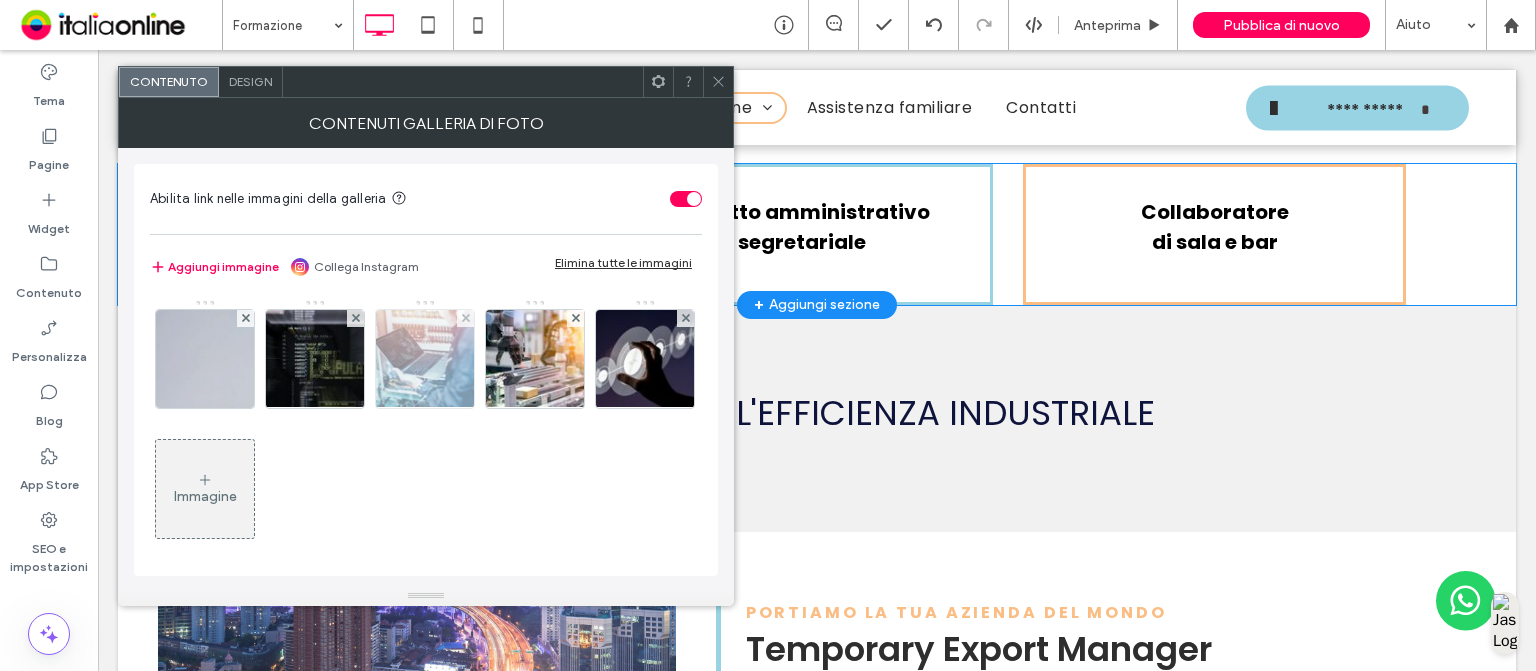 click at bounding box center [425, 359] 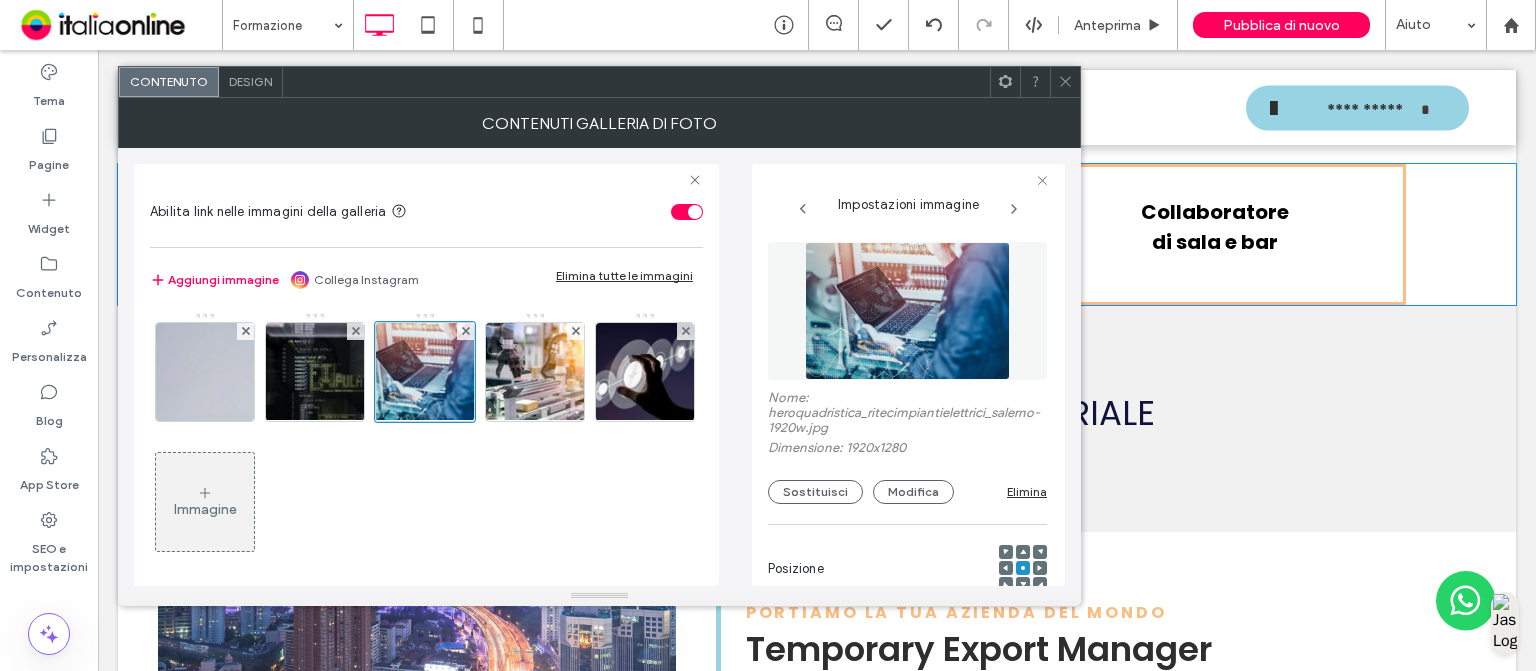 scroll, scrollTop: 0, scrollLeft: 26, axis: horizontal 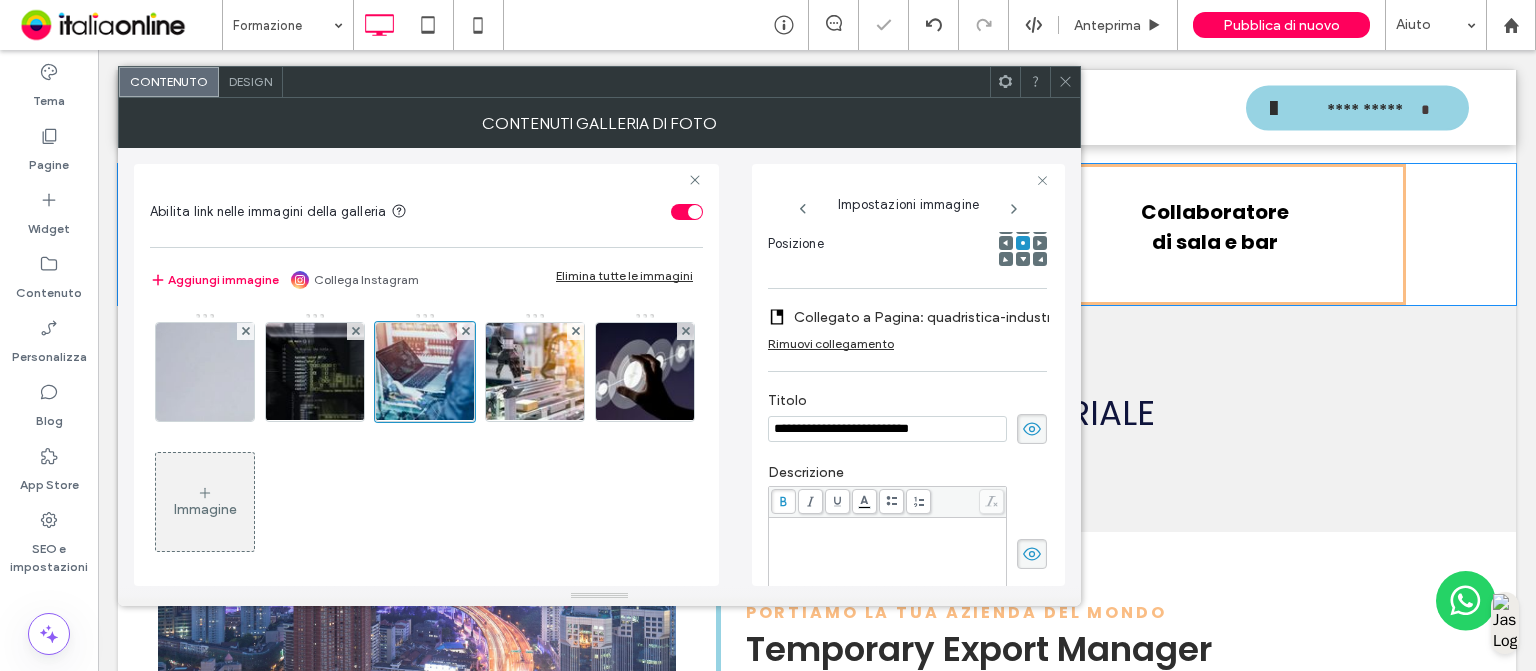 click on "Design" at bounding box center [250, 81] 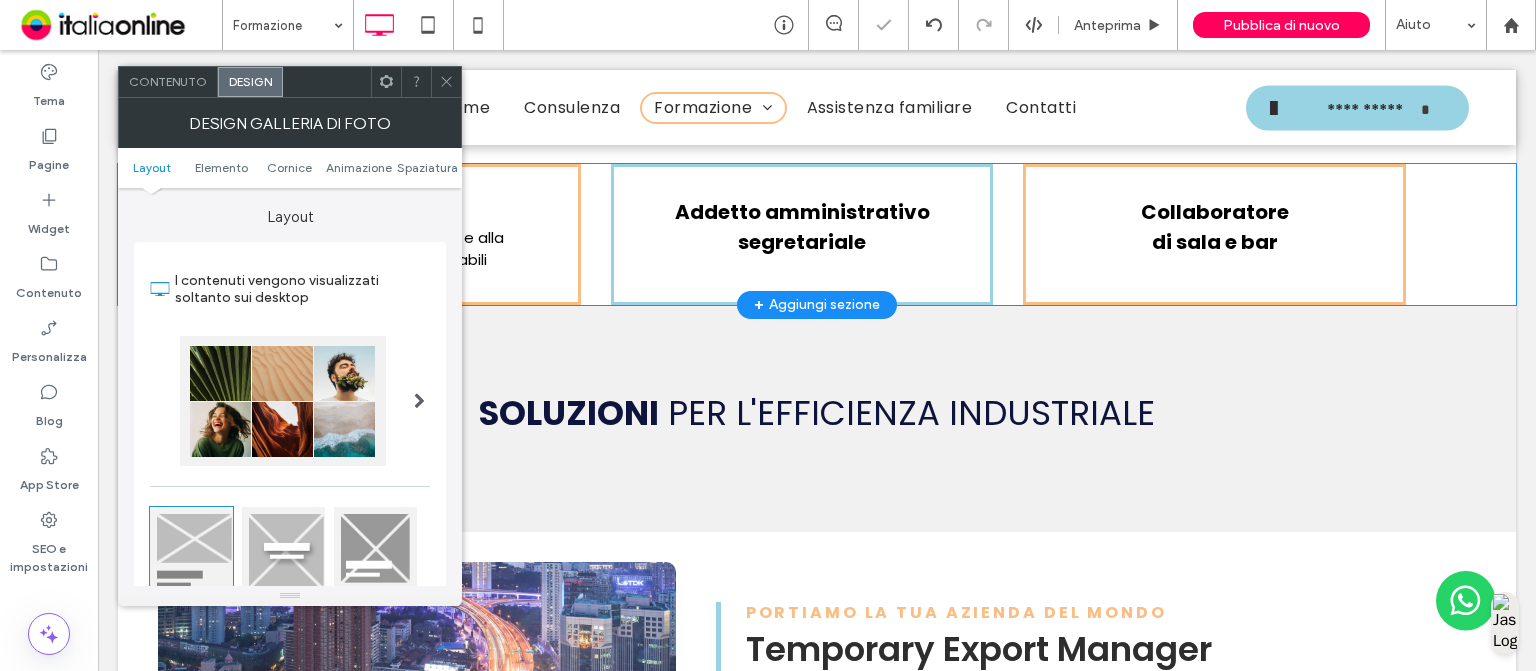 drag, startPoint x: 301, startPoint y: 76, endPoint x: 878, endPoint y: 50, distance: 577.5855 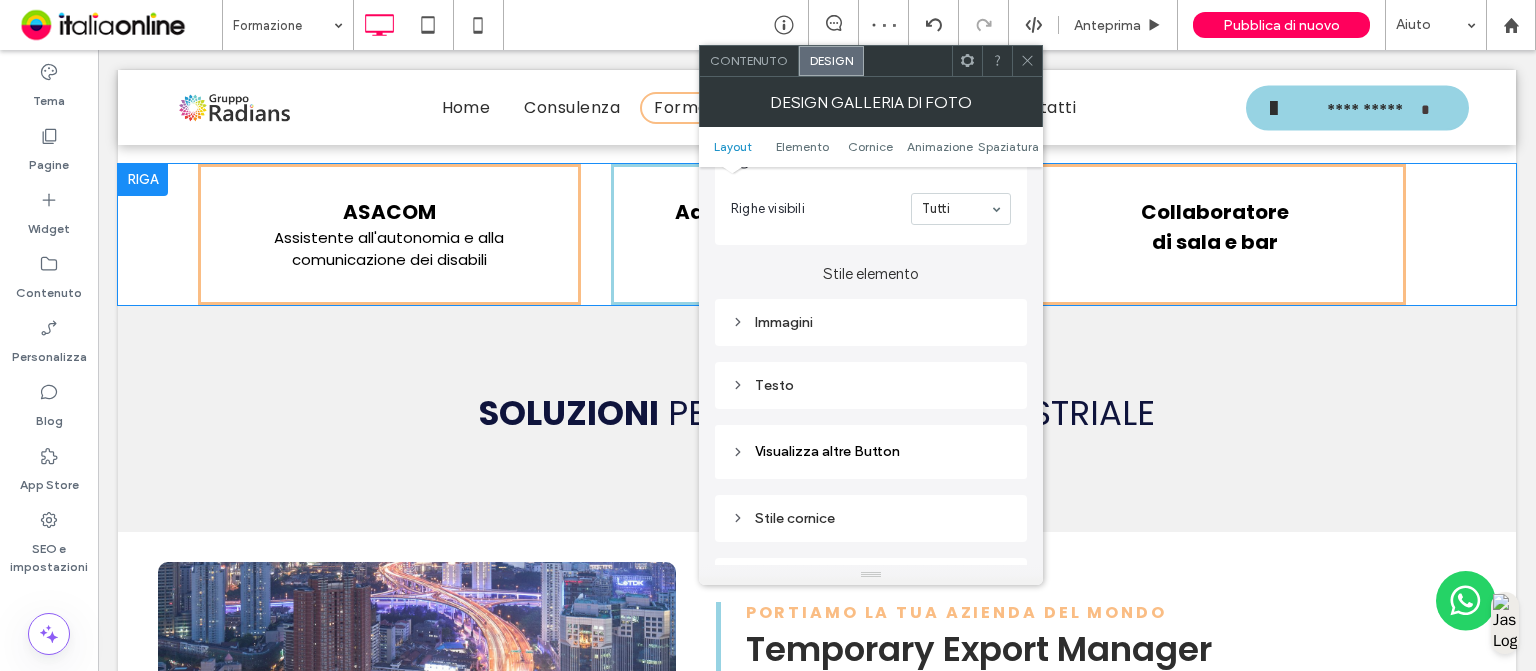 scroll, scrollTop: 696, scrollLeft: 0, axis: vertical 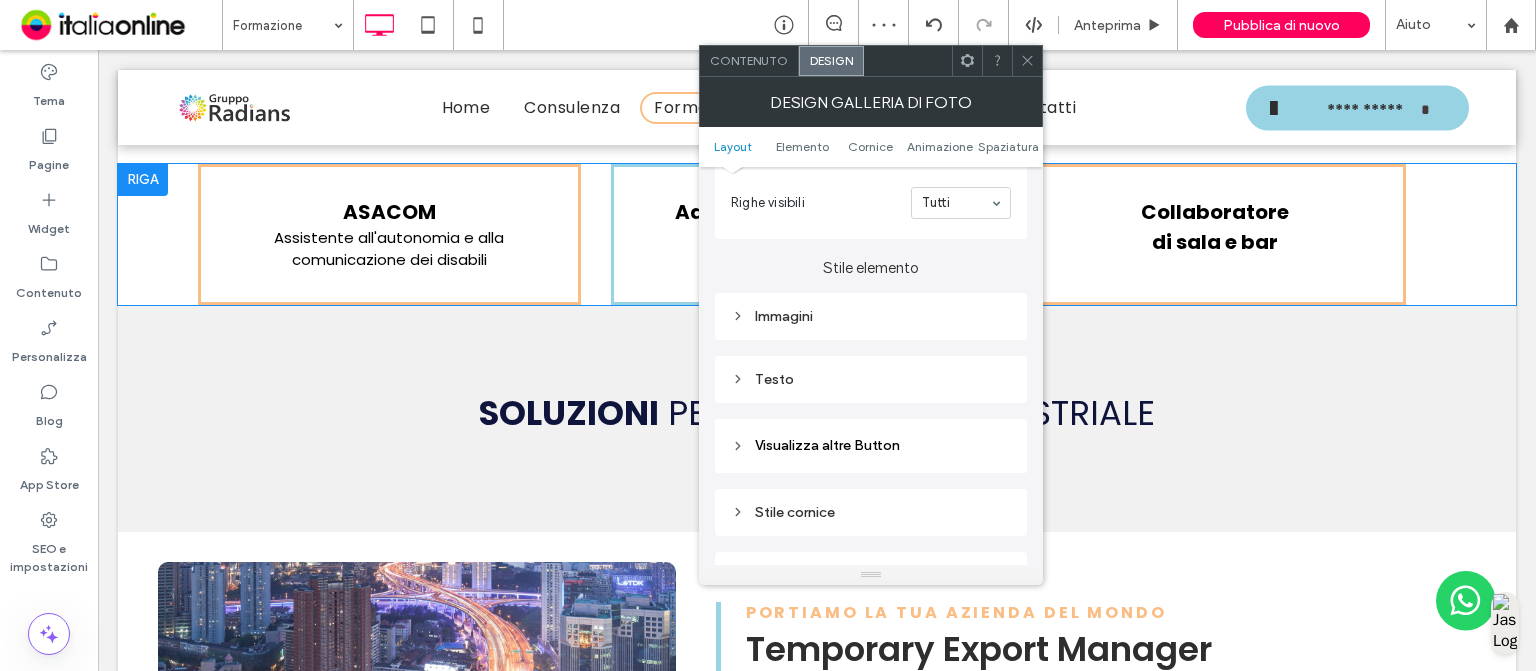 click on "Testo" at bounding box center [871, 379] 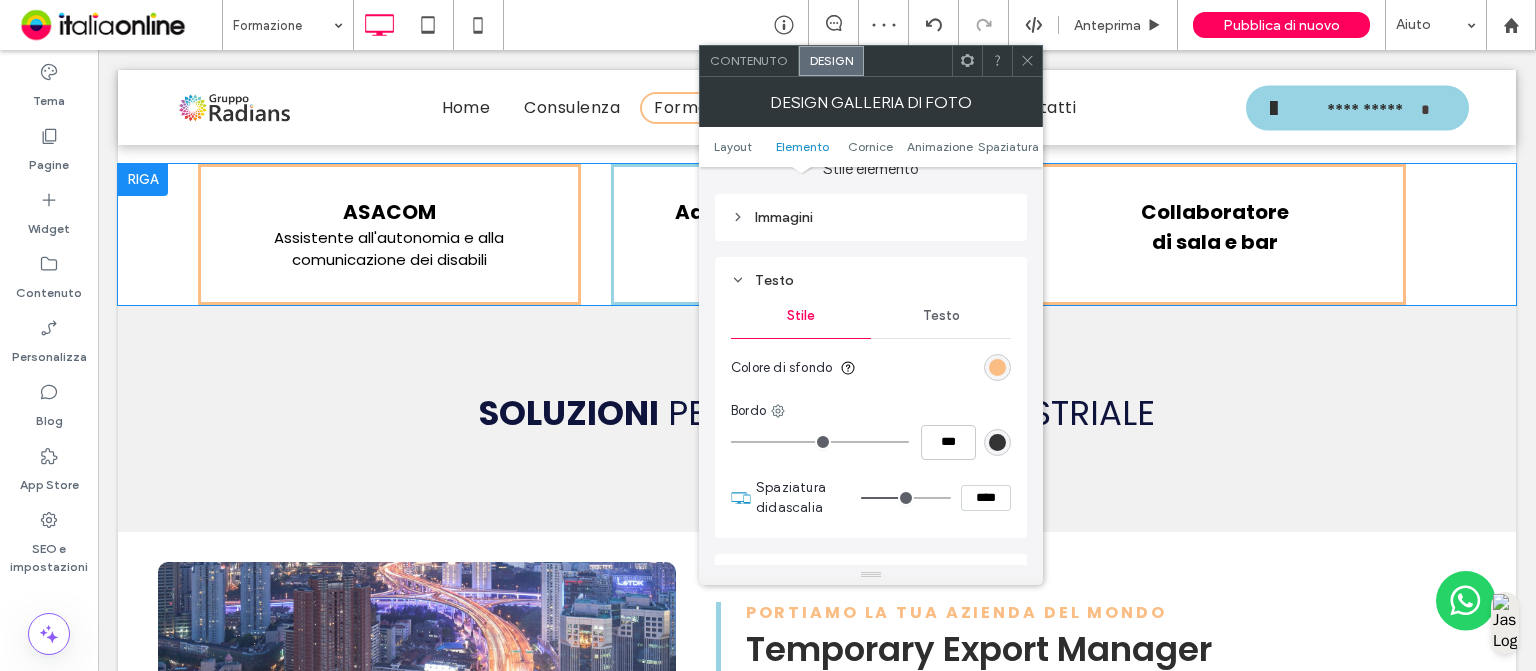 scroll, scrollTop: 796, scrollLeft: 0, axis: vertical 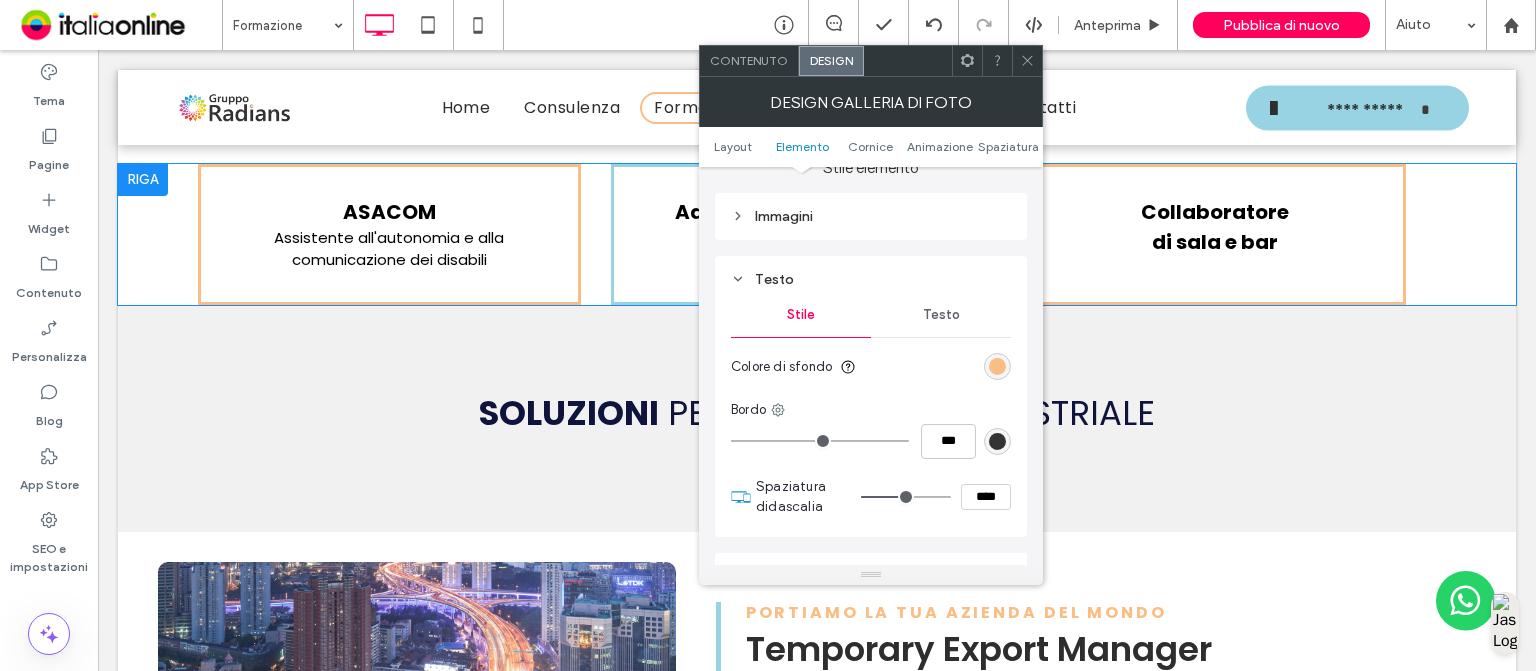click on "Testo" at bounding box center (941, 315) 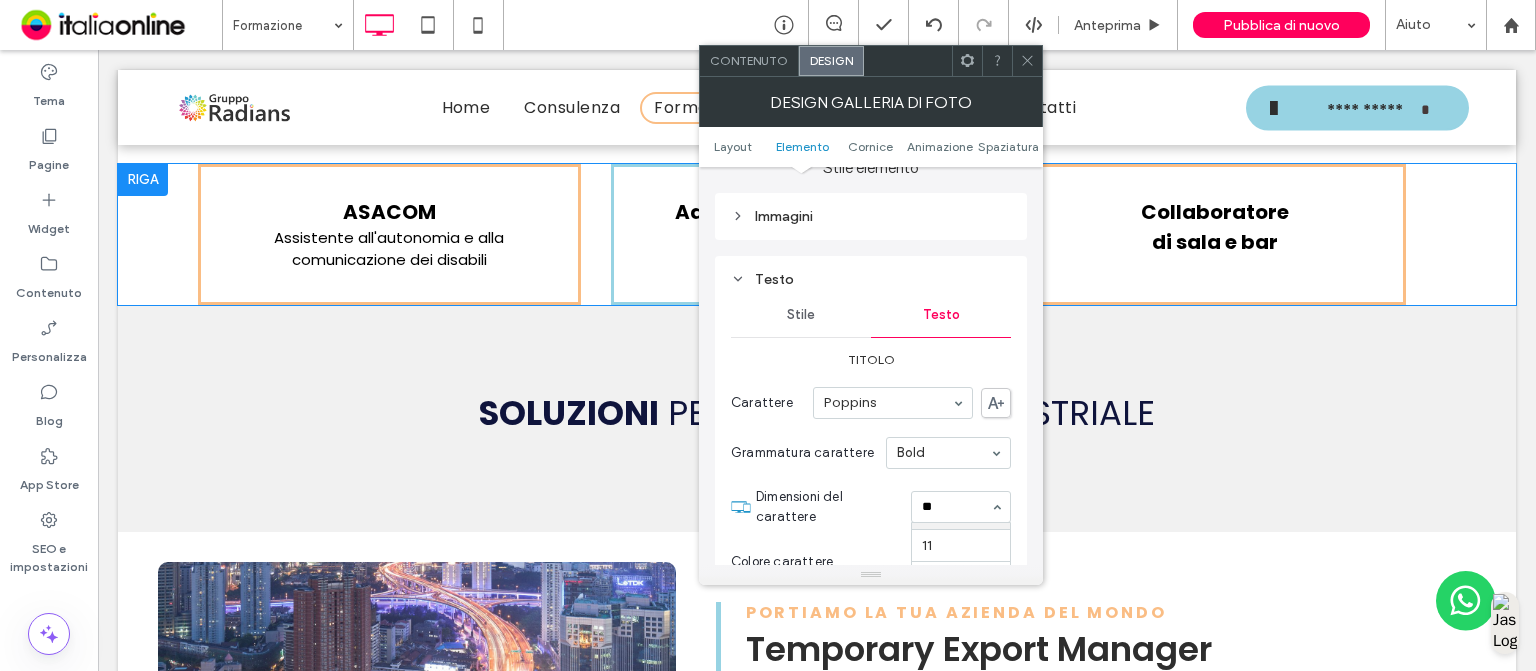 scroll, scrollTop: 0, scrollLeft: 0, axis: both 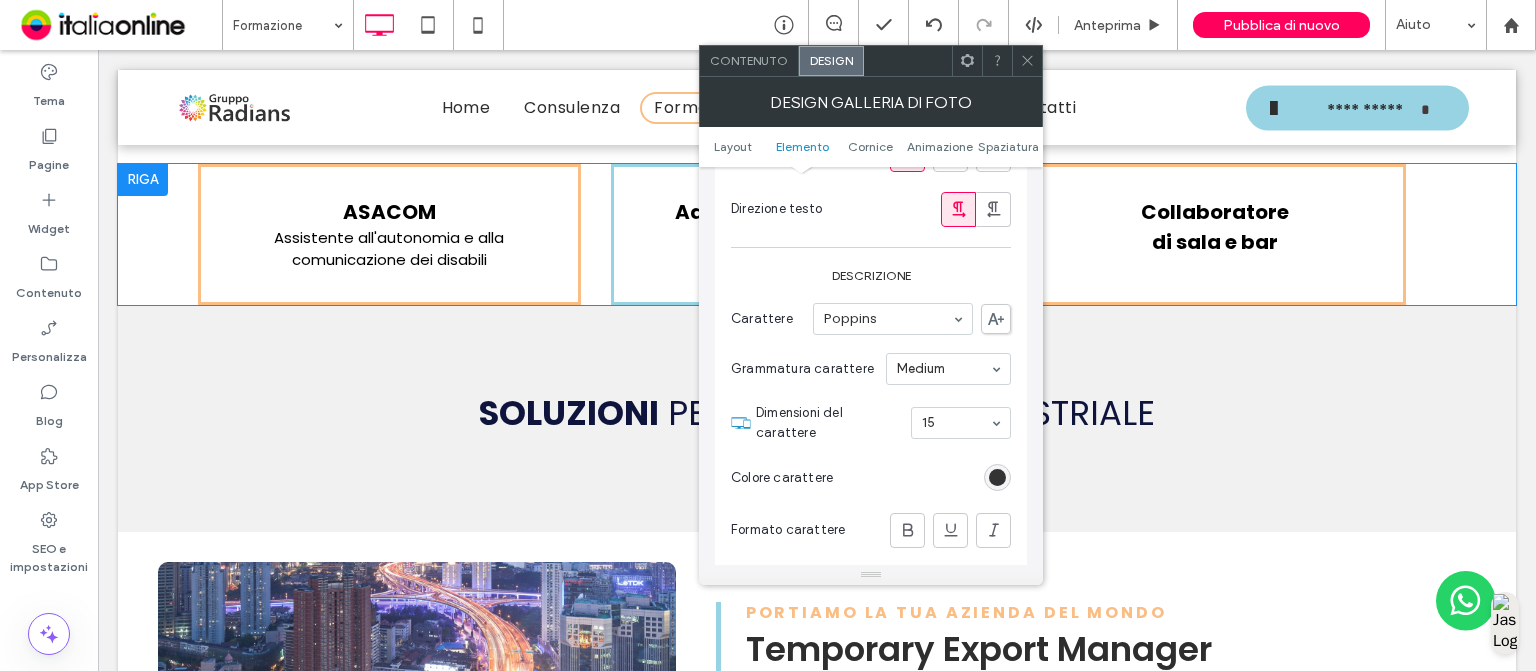 click on "Layout Elemento Cornice Animazione Spaziatura" at bounding box center (871, 147) 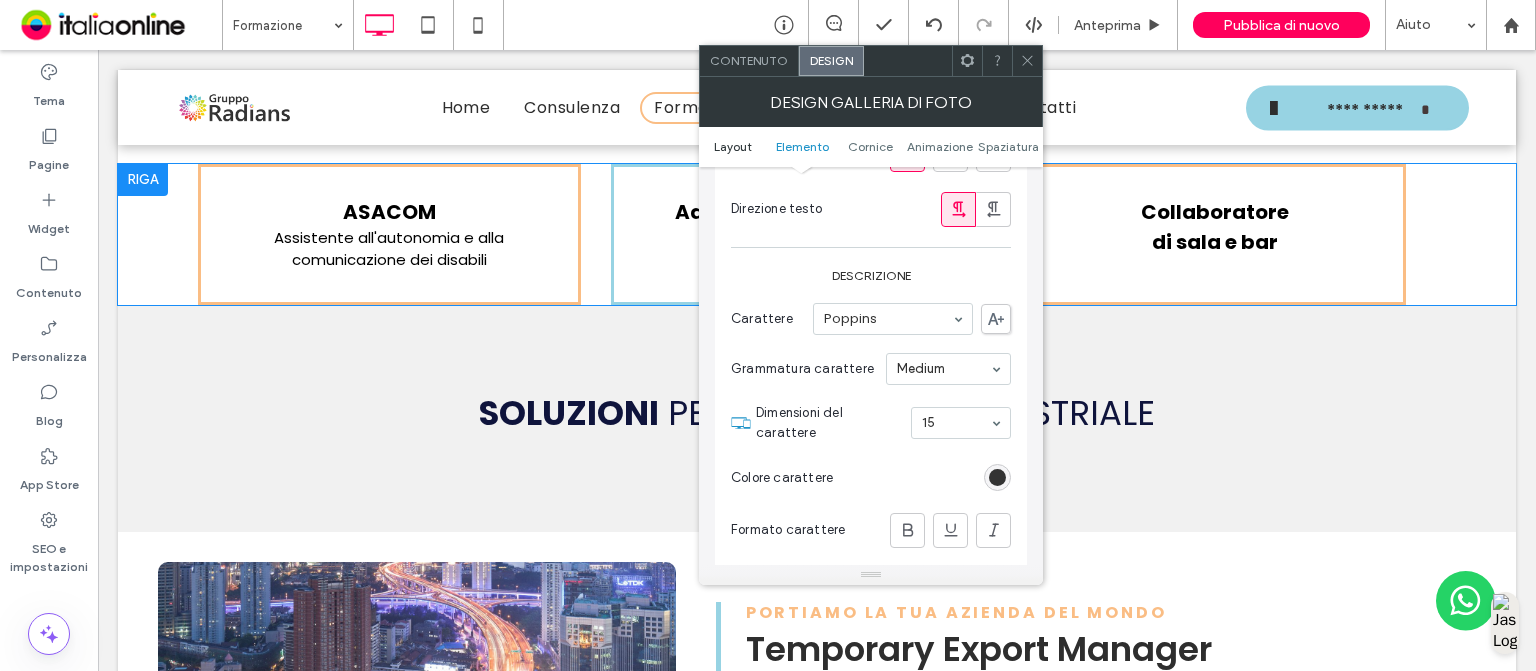 click on "Layout" at bounding box center [733, 146] 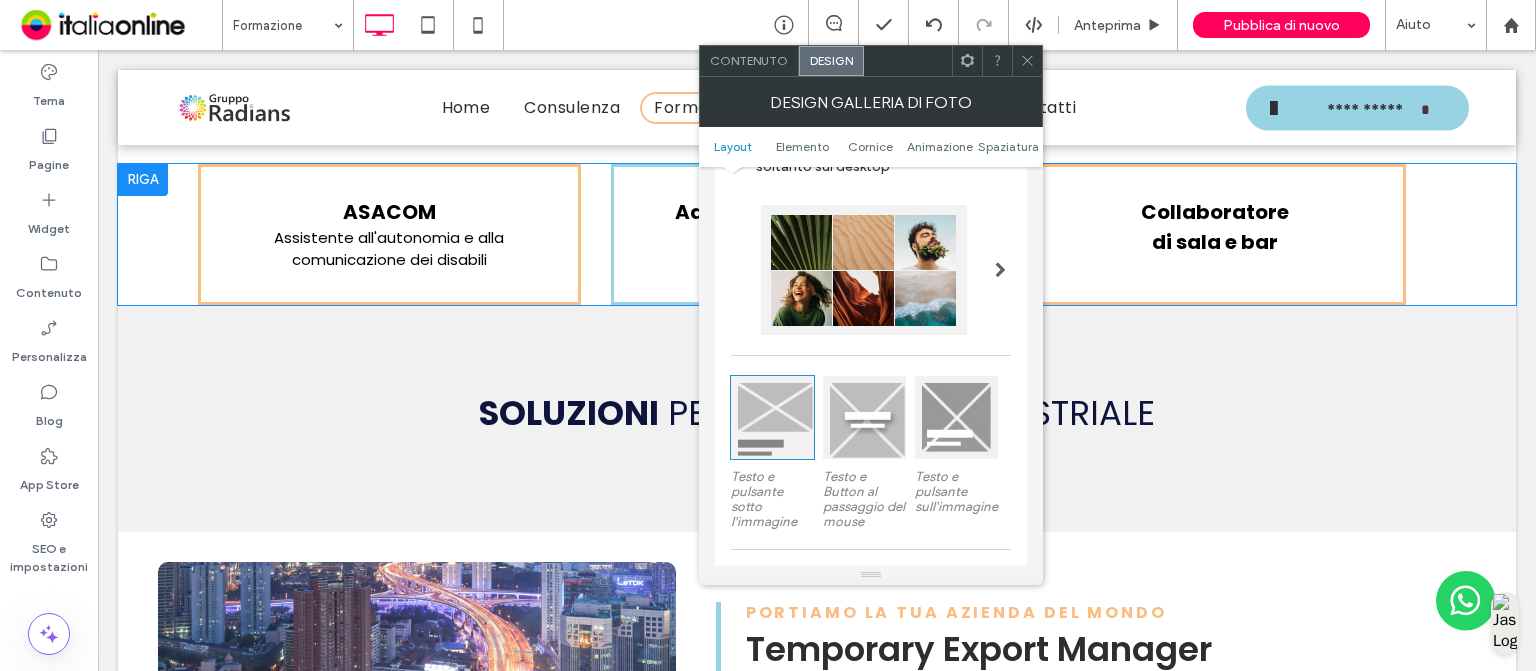 scroll, scrollTop: 130, scrollLeft: 0, axis: vertical 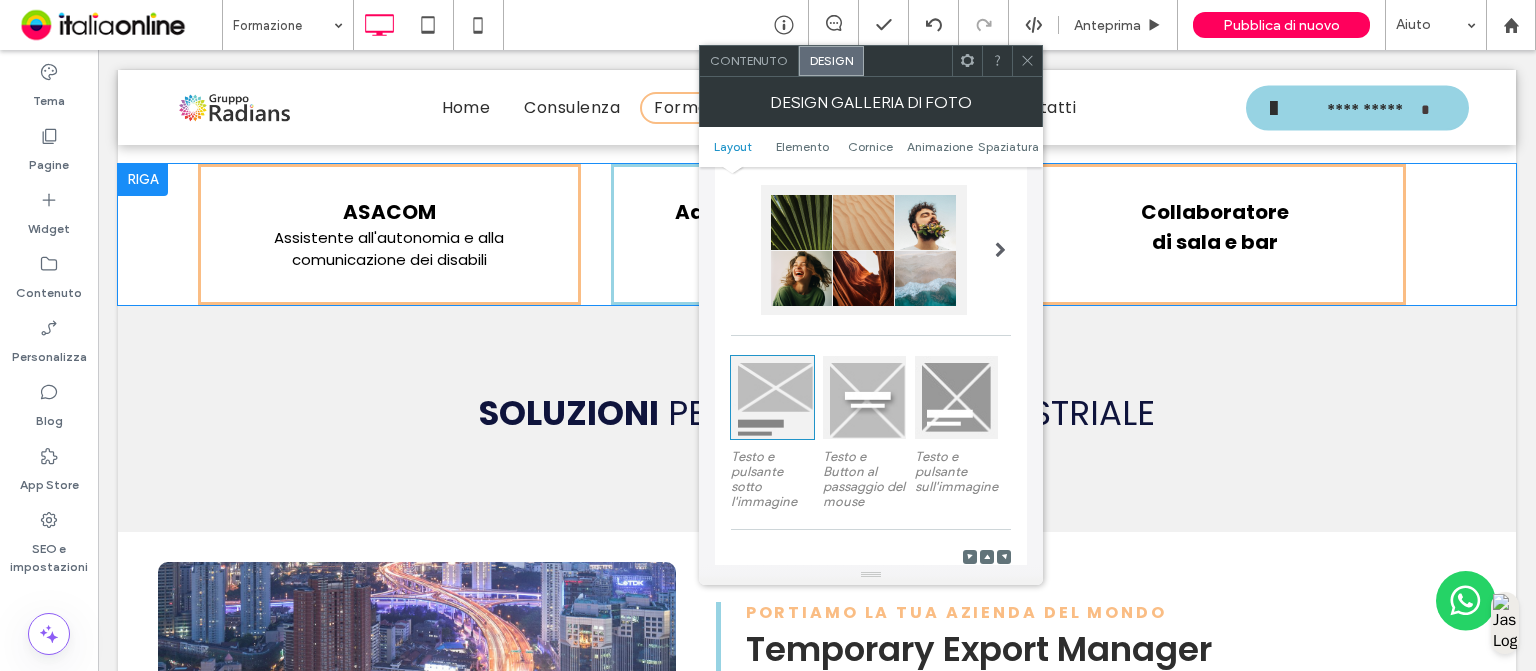 click on "Contenuto" at bounding box center (749, 60) 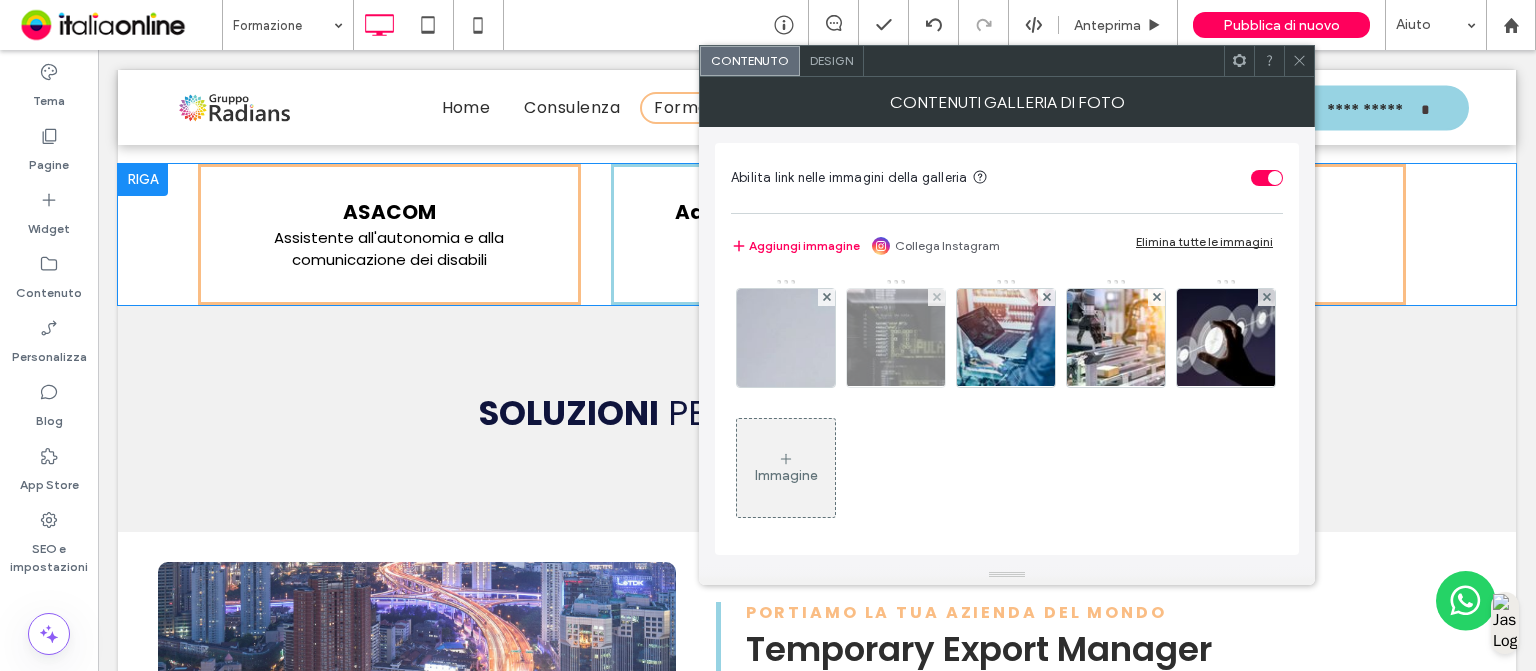 click at bounding box center (896, 338) 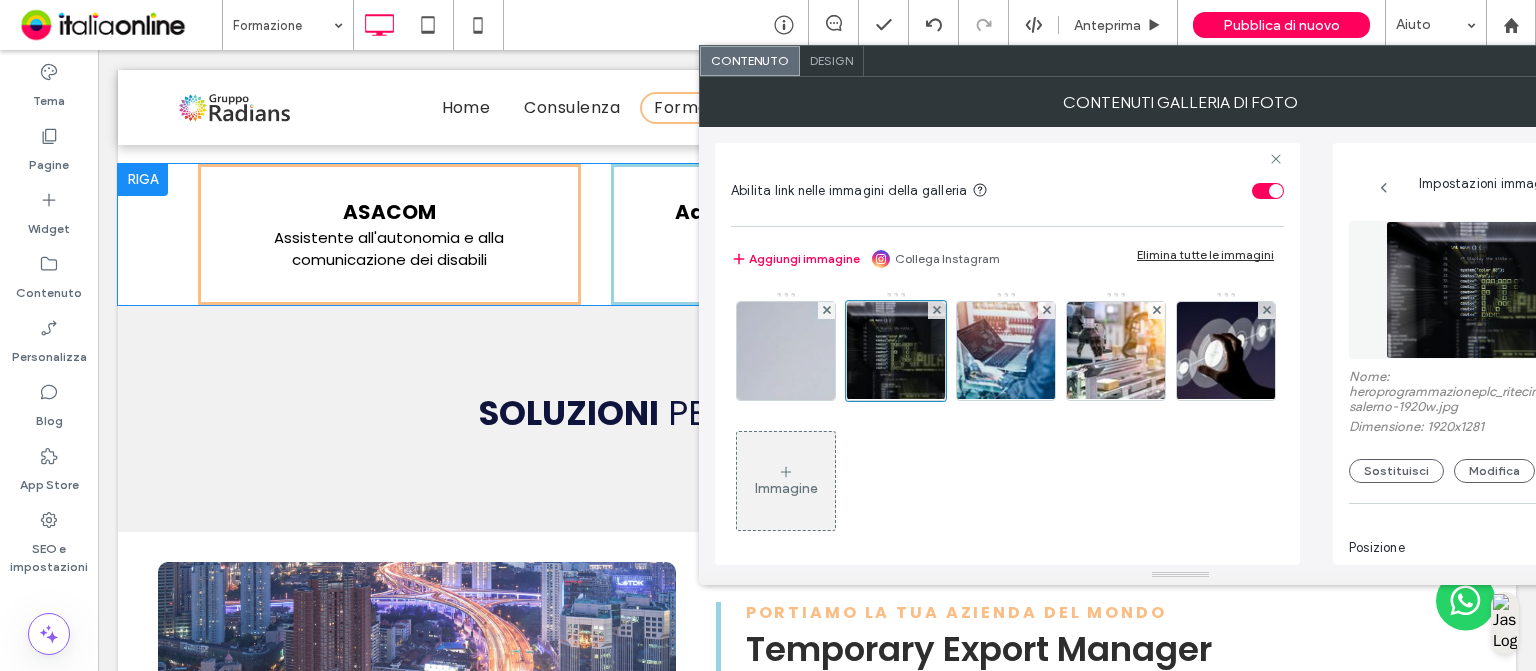 scroll, scrollTop: 0, scrollLeft: 0, axis: both 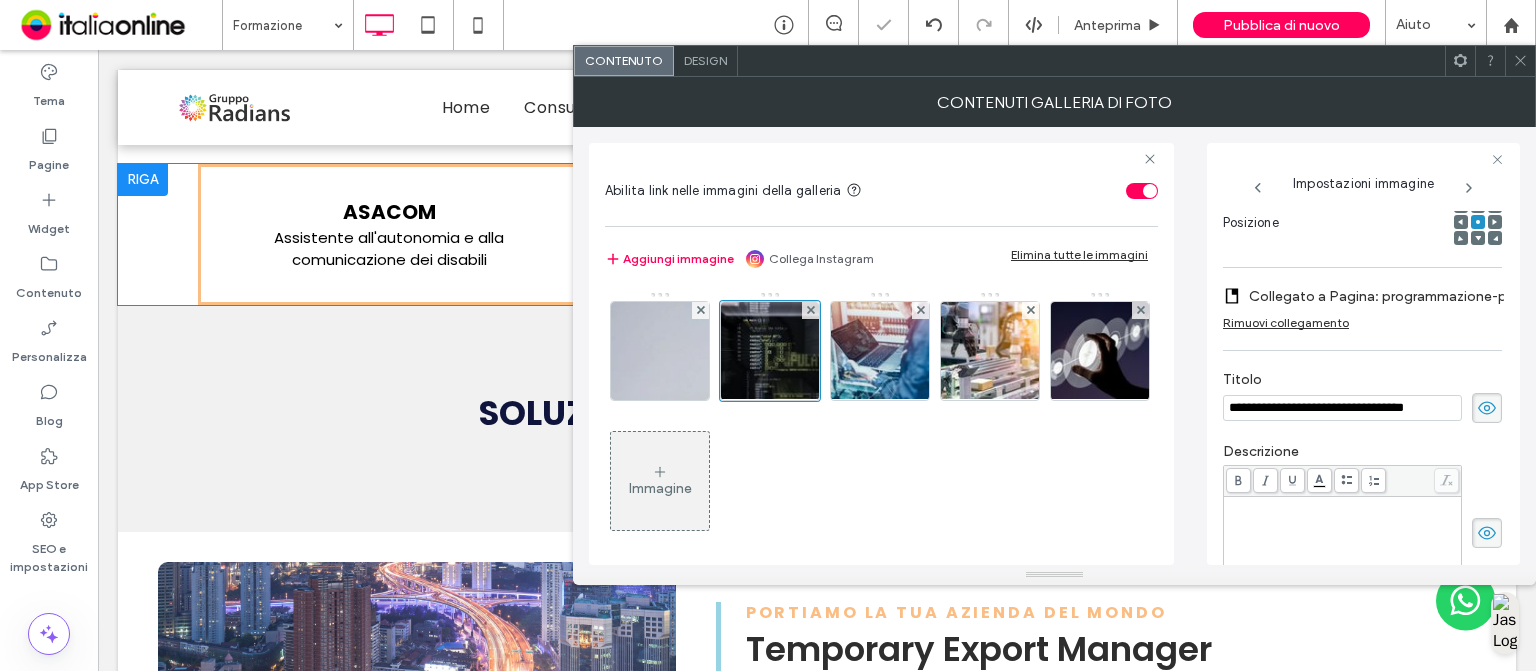 click at bounding box center [1520, 61] 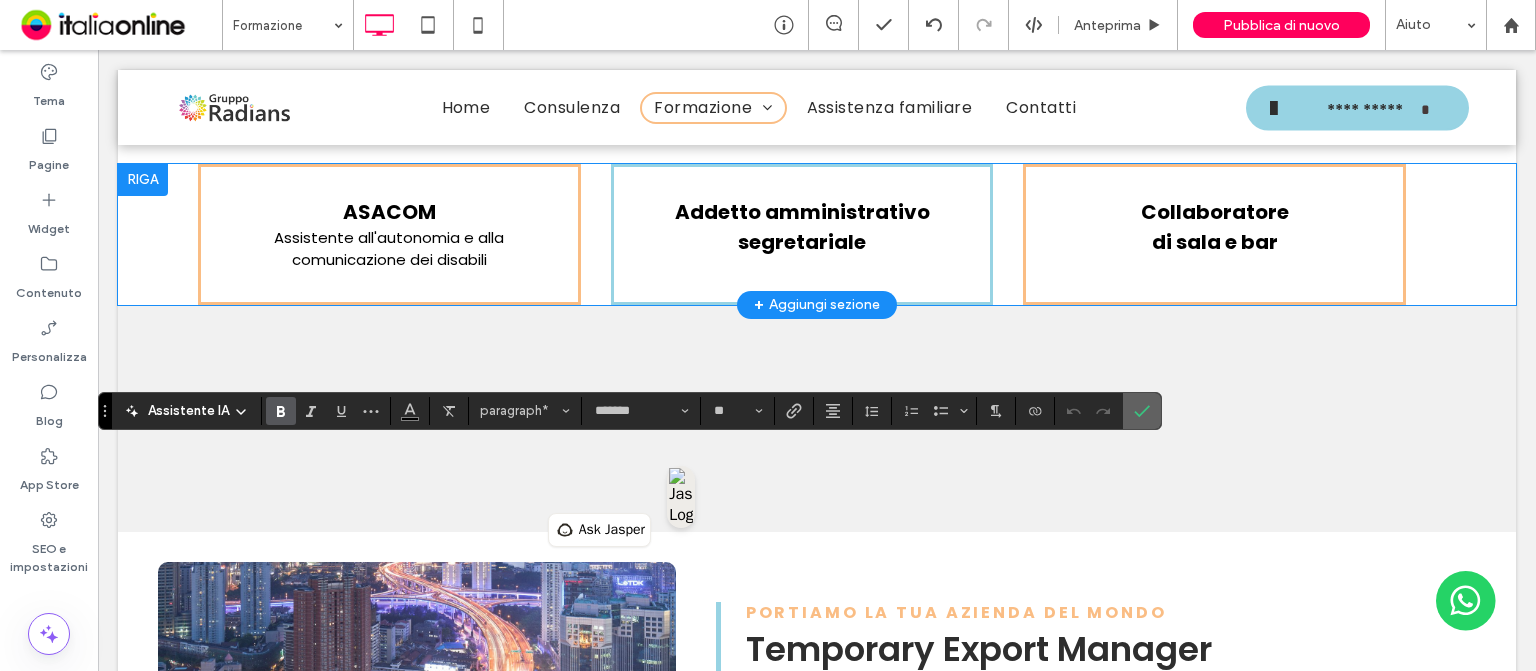 click 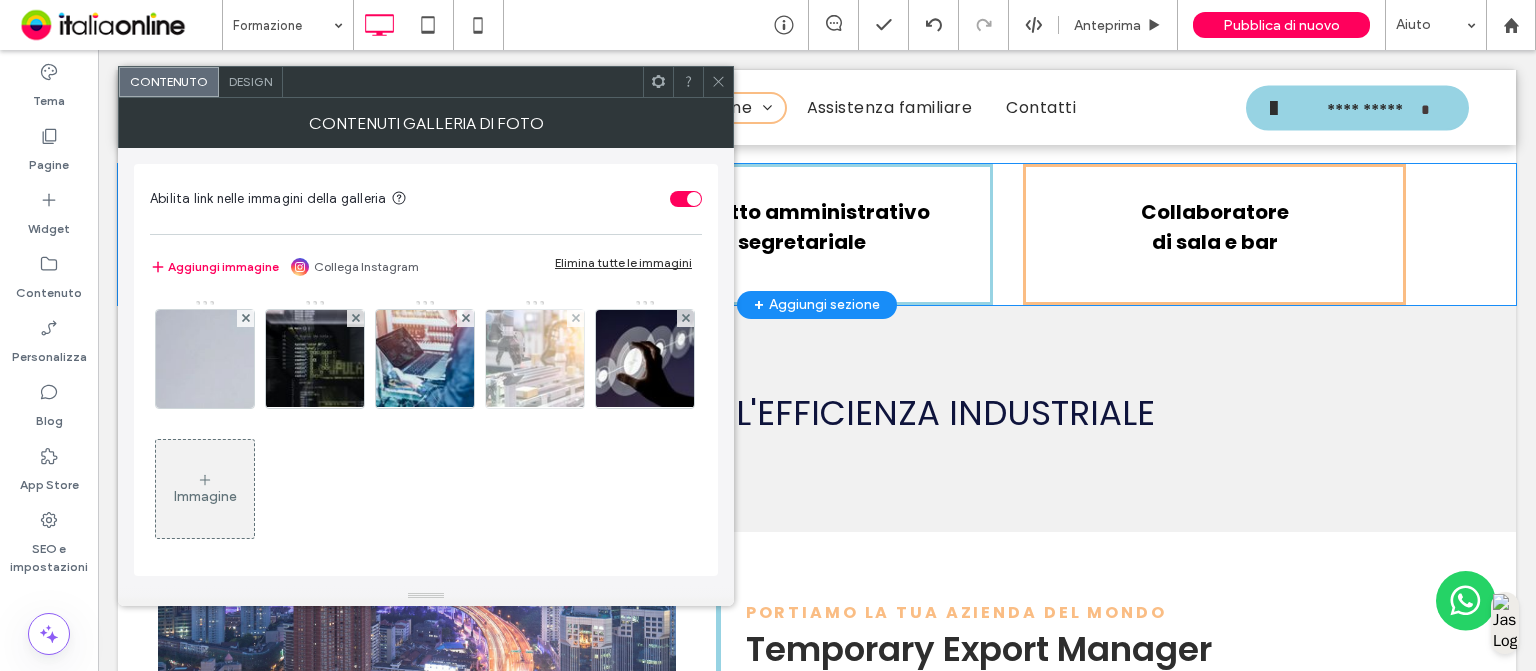 click at bounding box center (535, 359) 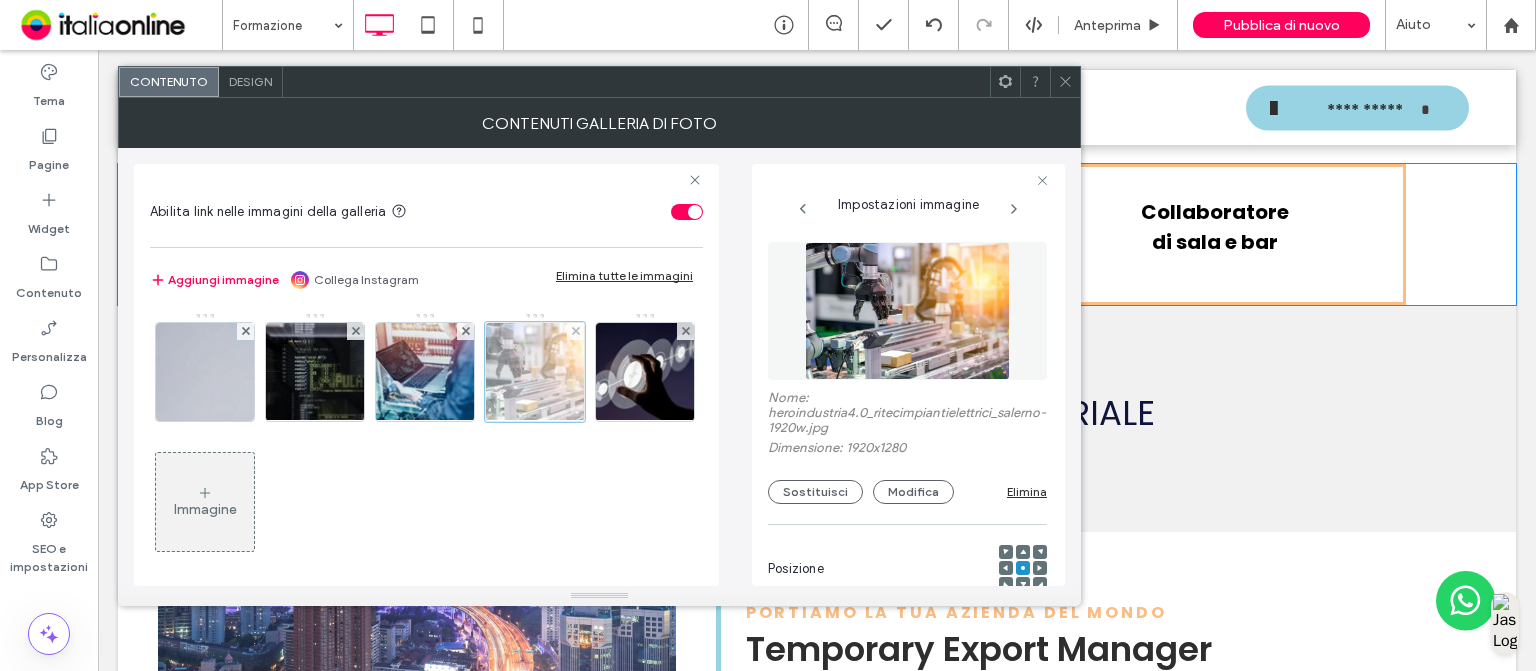 scroll, scrollTop: 0, scrollLeft: 17, axis: horizontal 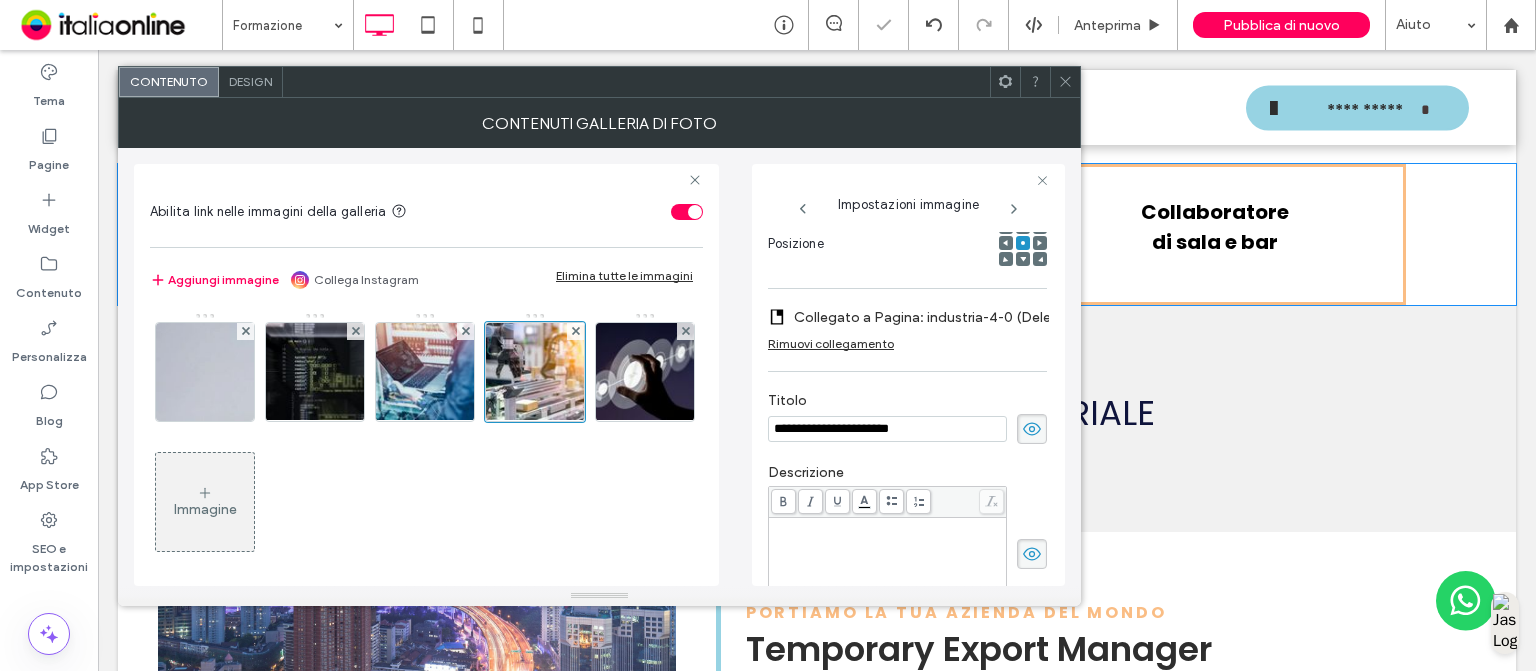 click 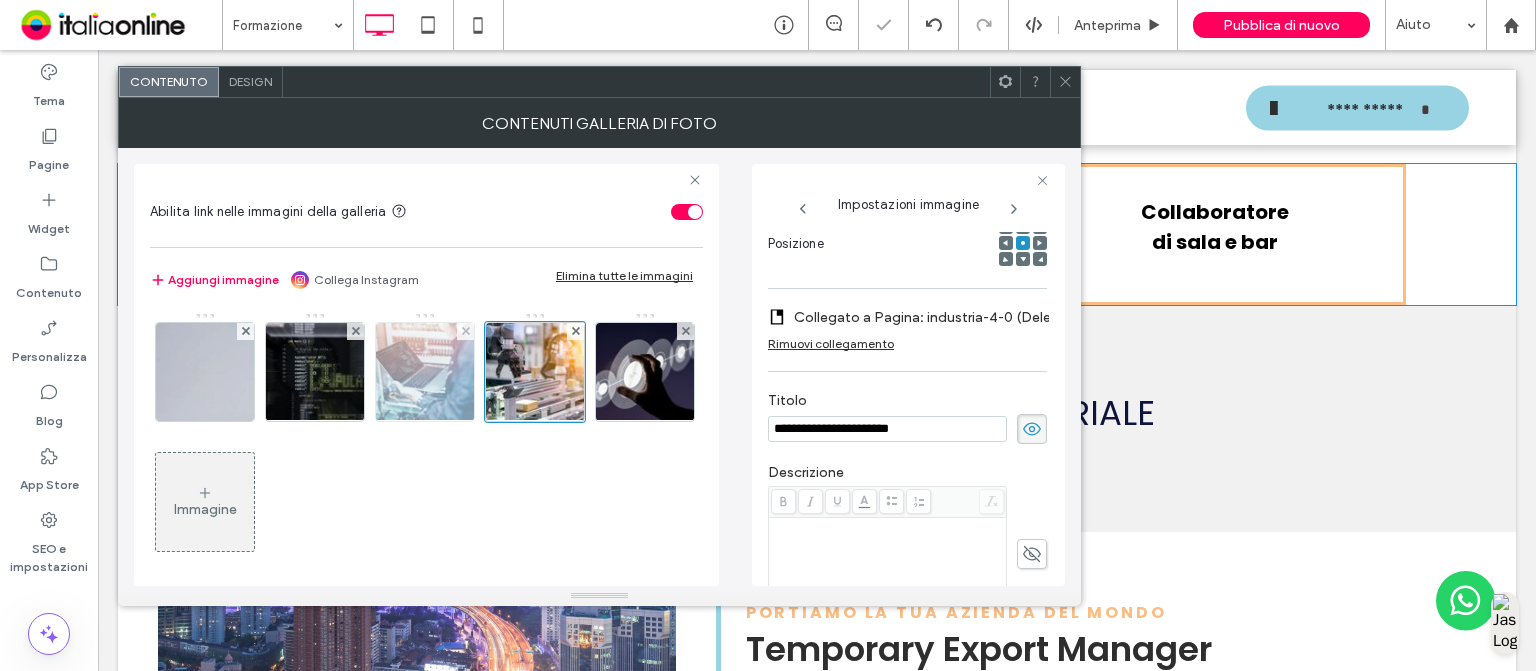 click at bounding box center [425, 372] 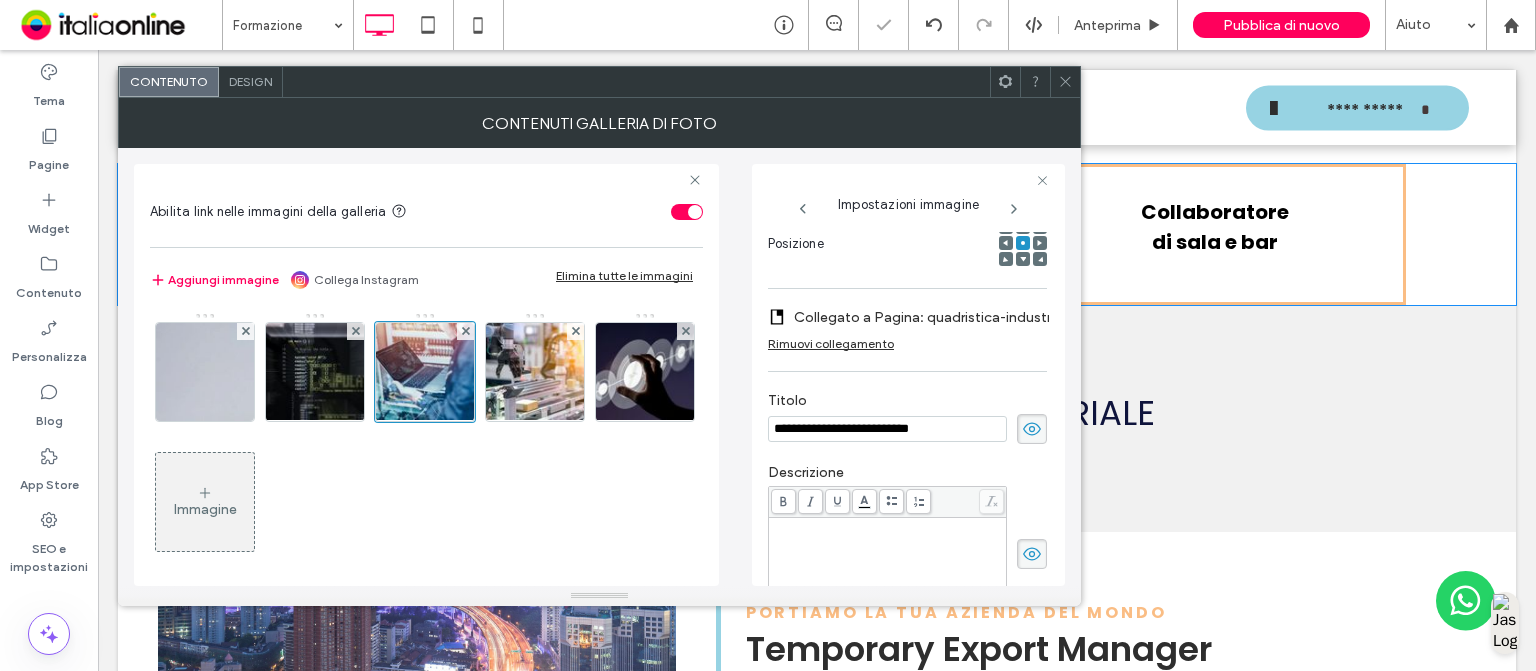 click 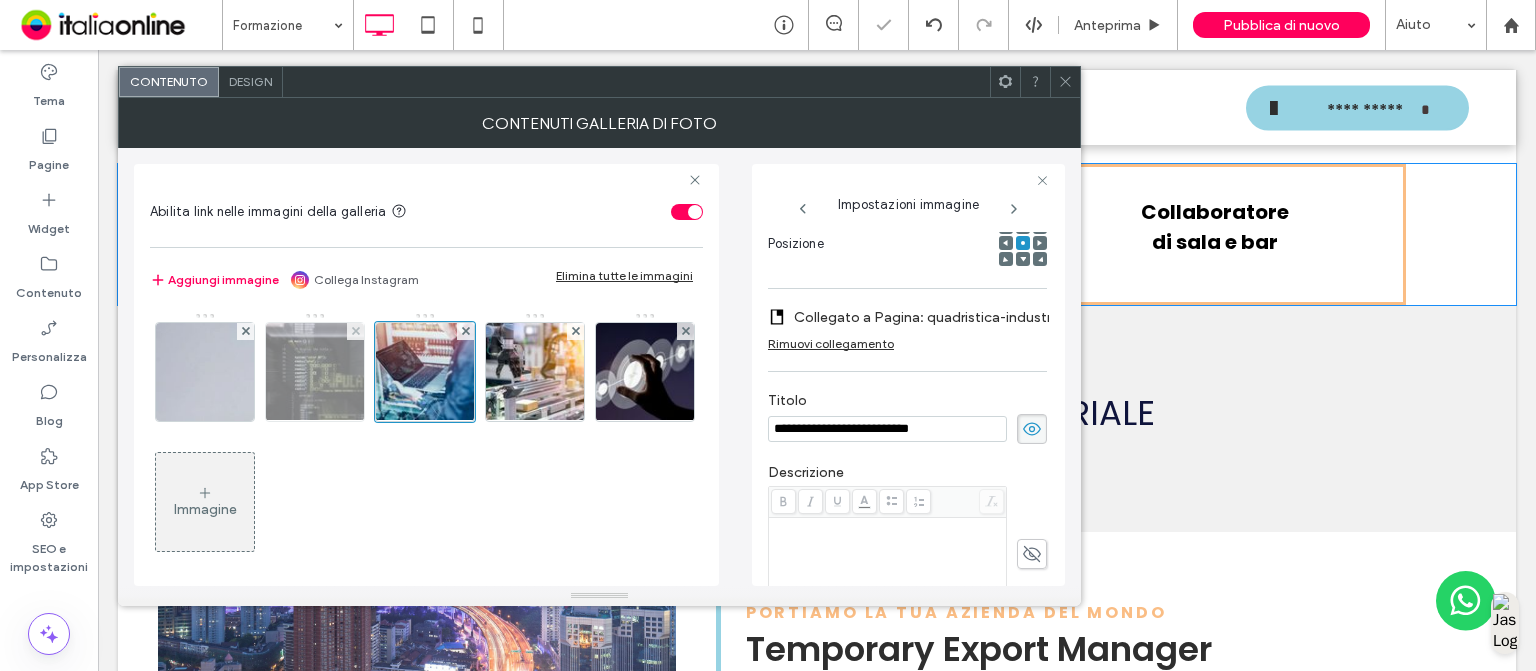click at bounding box center [315, 372] 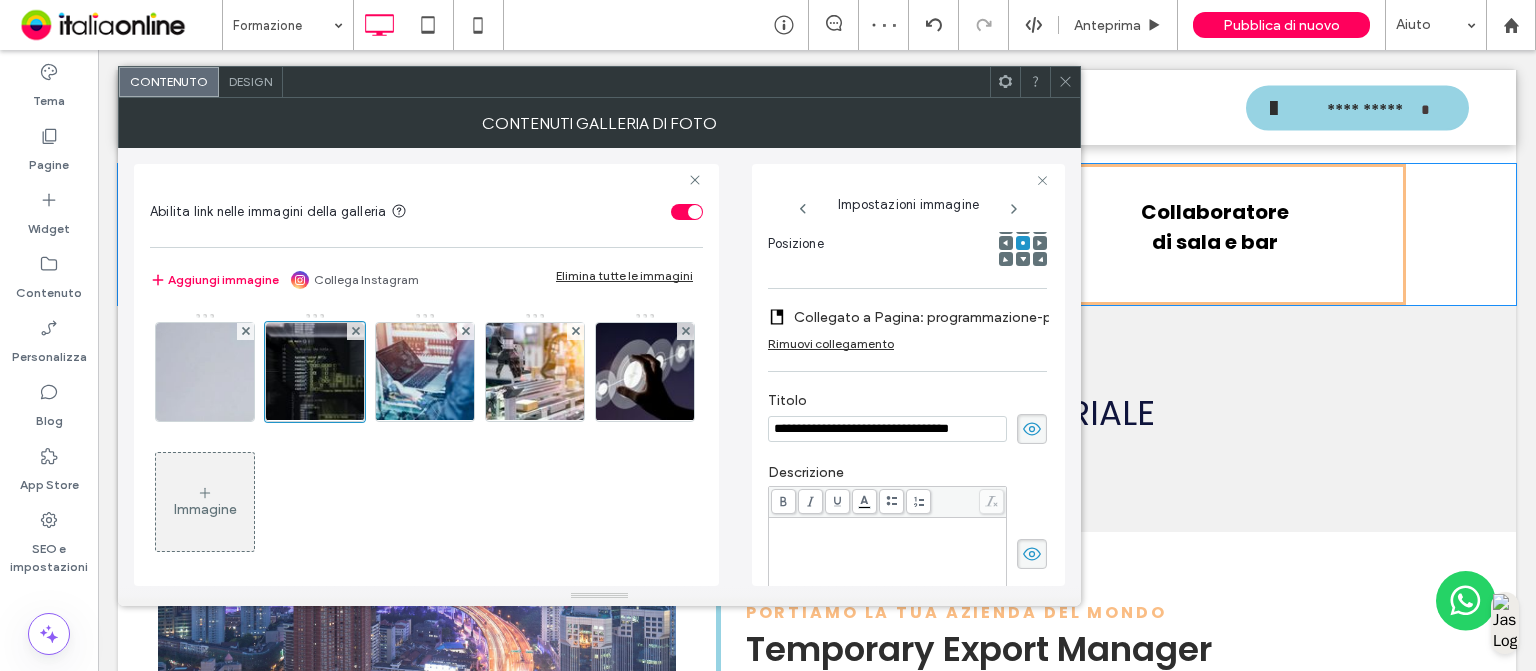 click 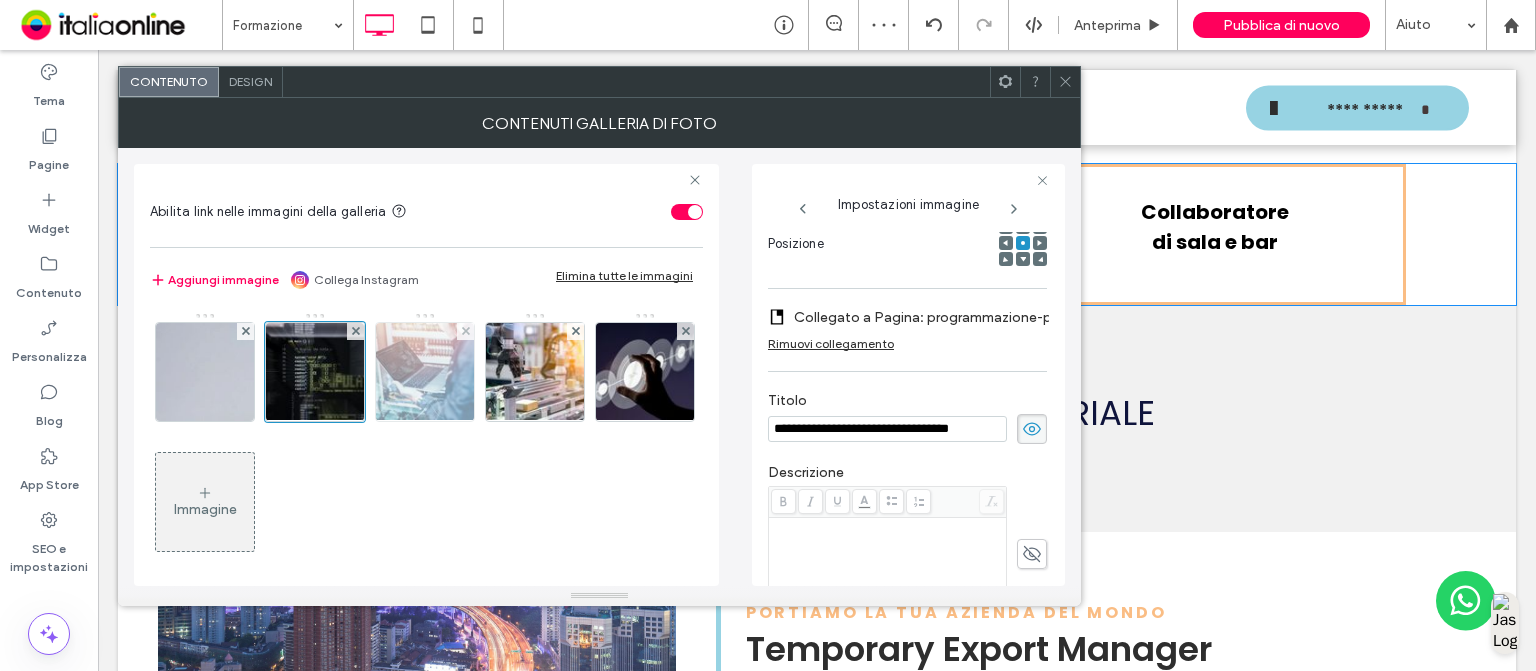 click at bounding box center (425, 372) 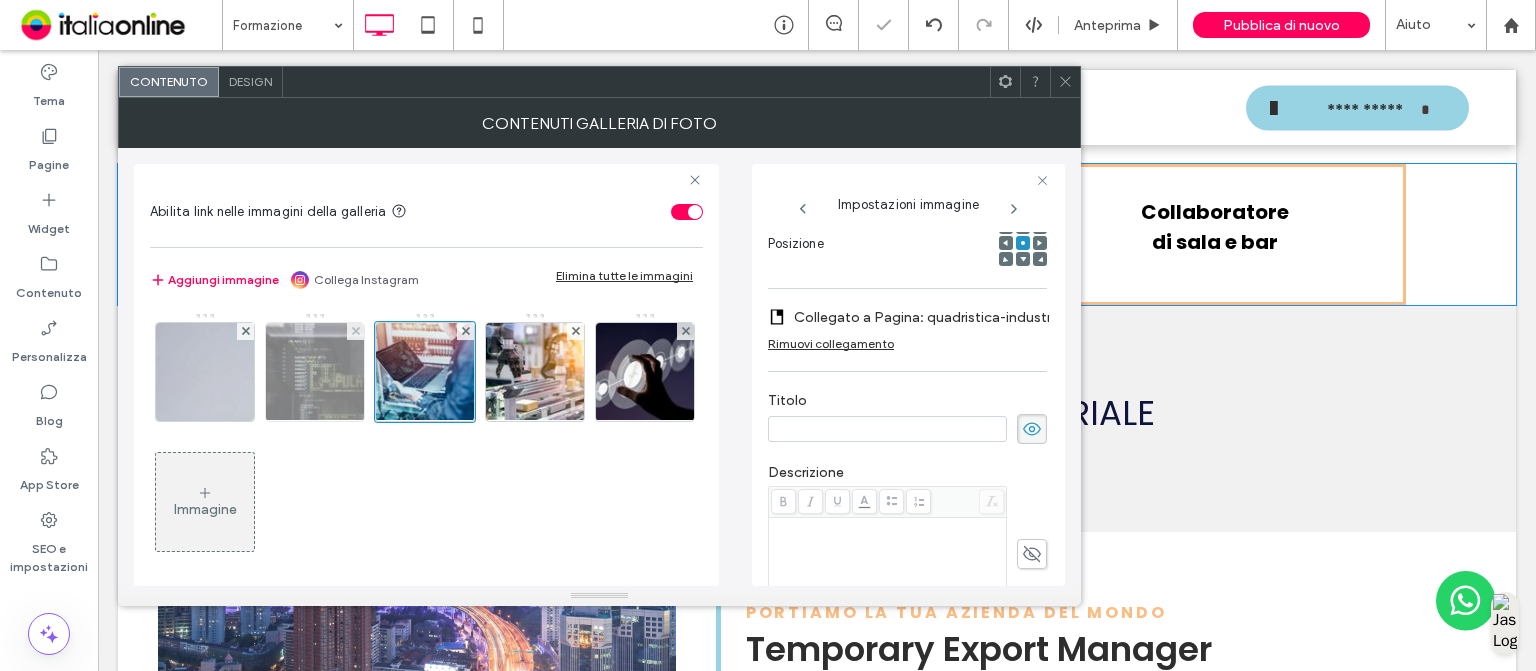 click at bounding box center (315, 372) 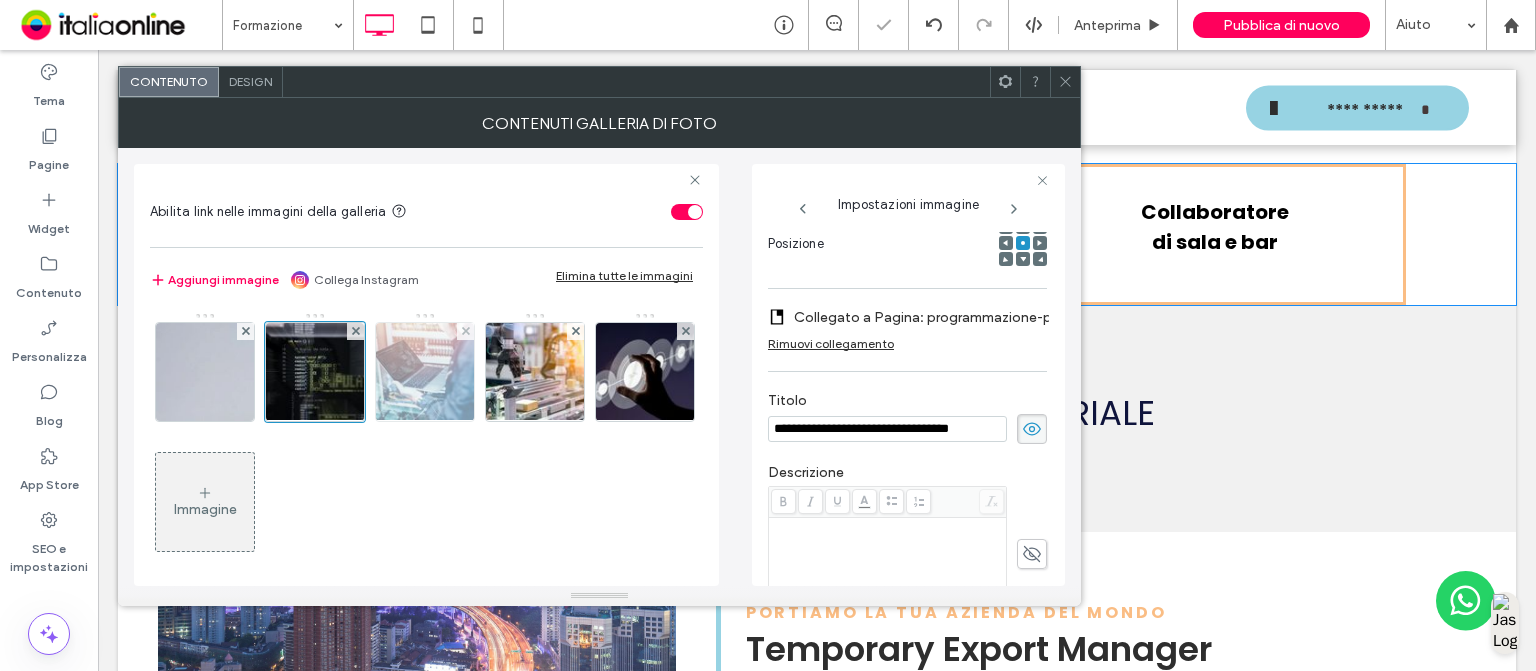 click at bounding box center (425, 372) 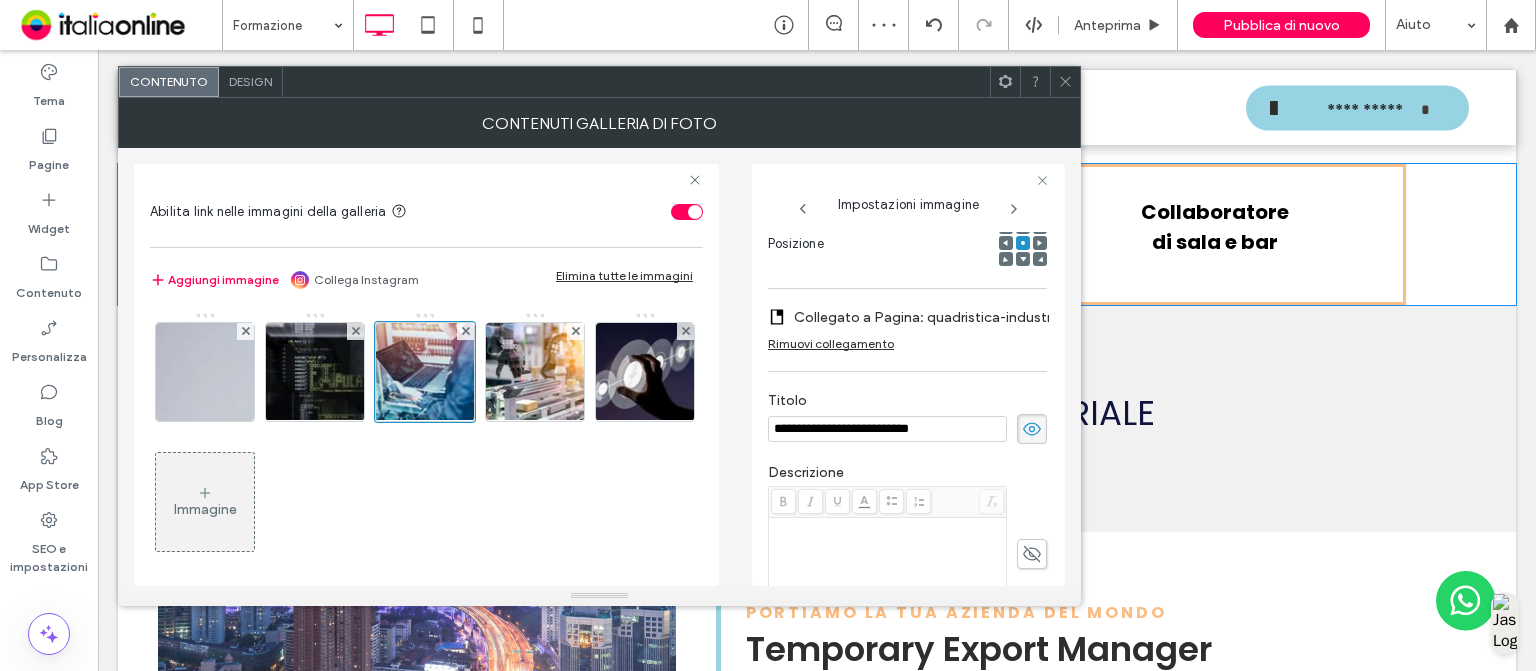 click on "Immagine" at bounding box center [425, 442] 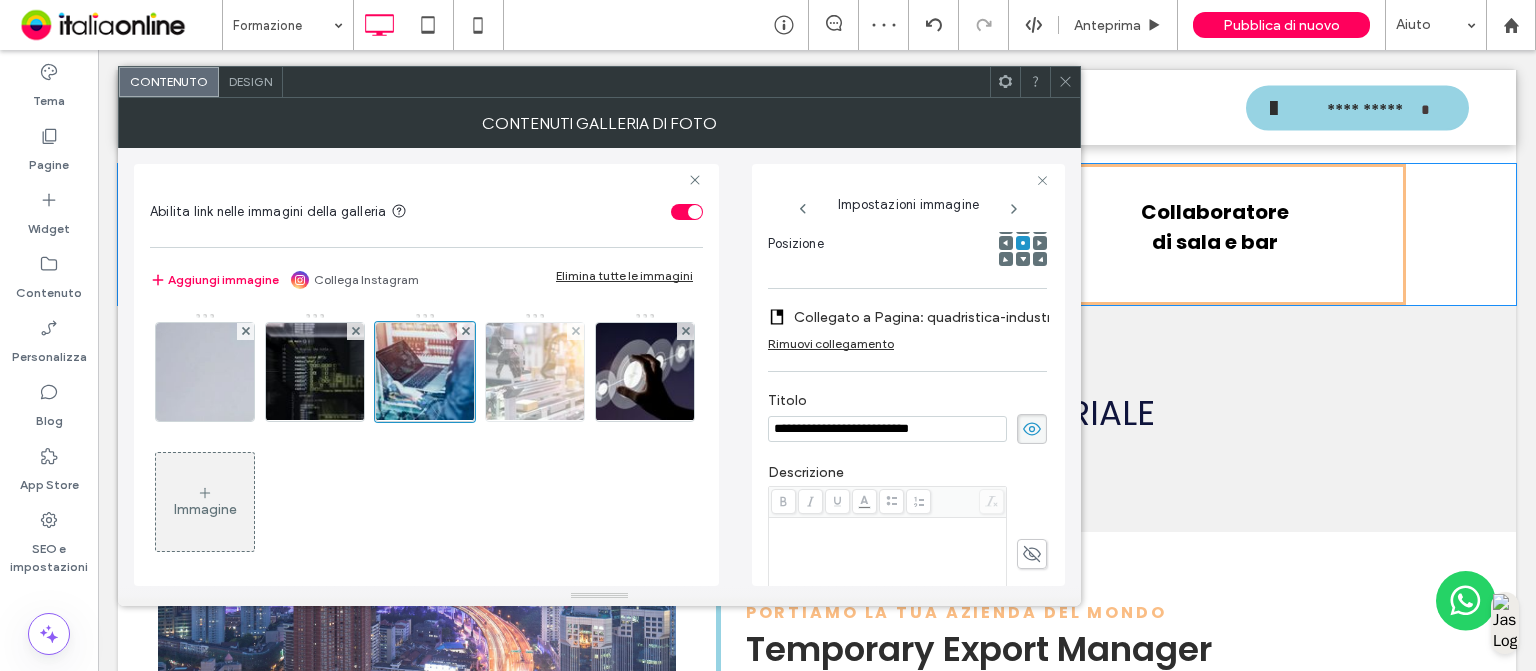 click at bounding box center (535, 372) 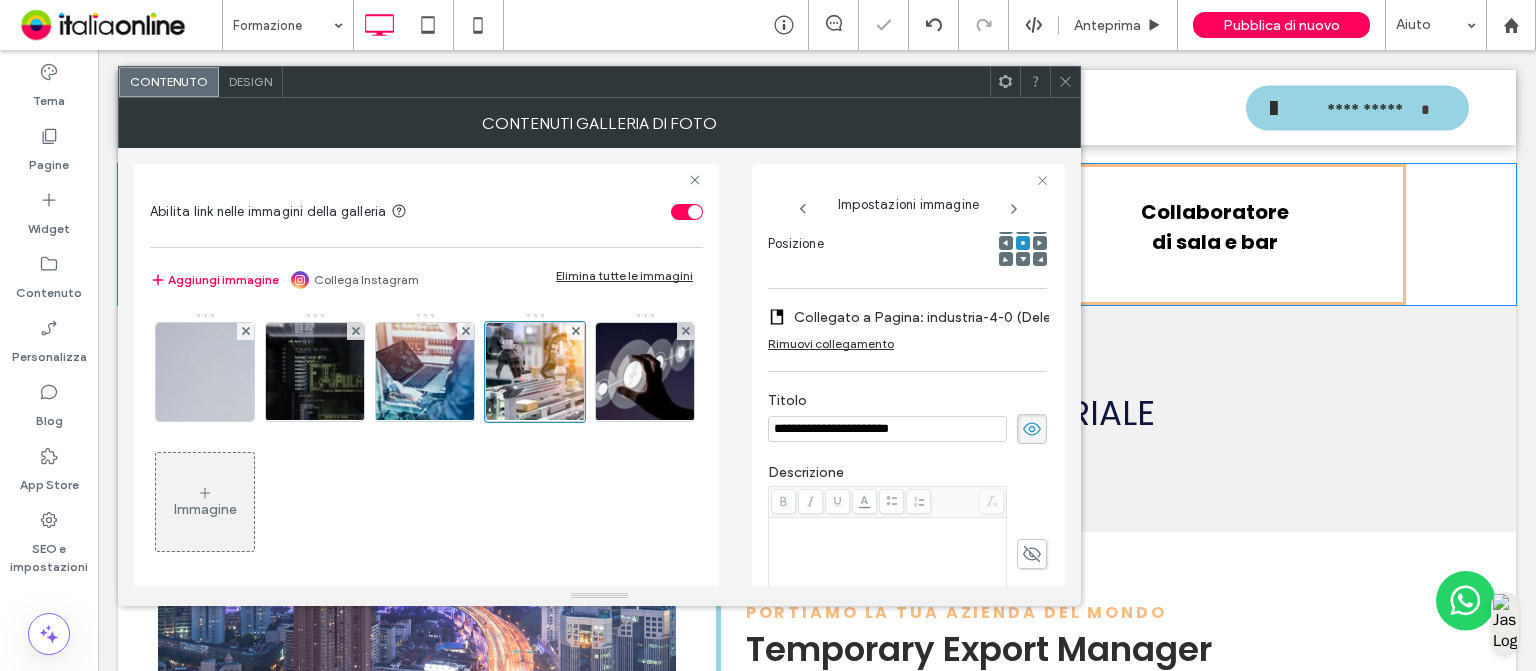 click at bounding box center (1065, 82) 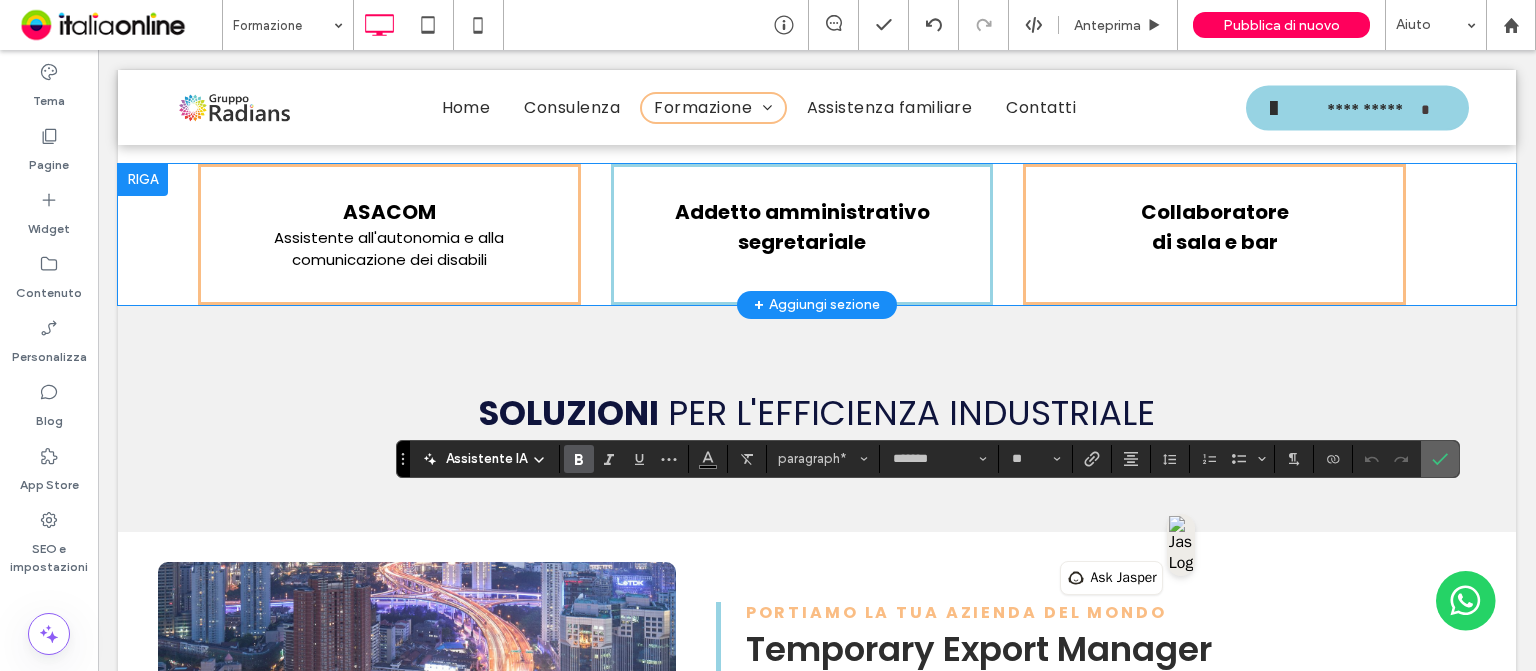 click at bounding box center [1440, 459] 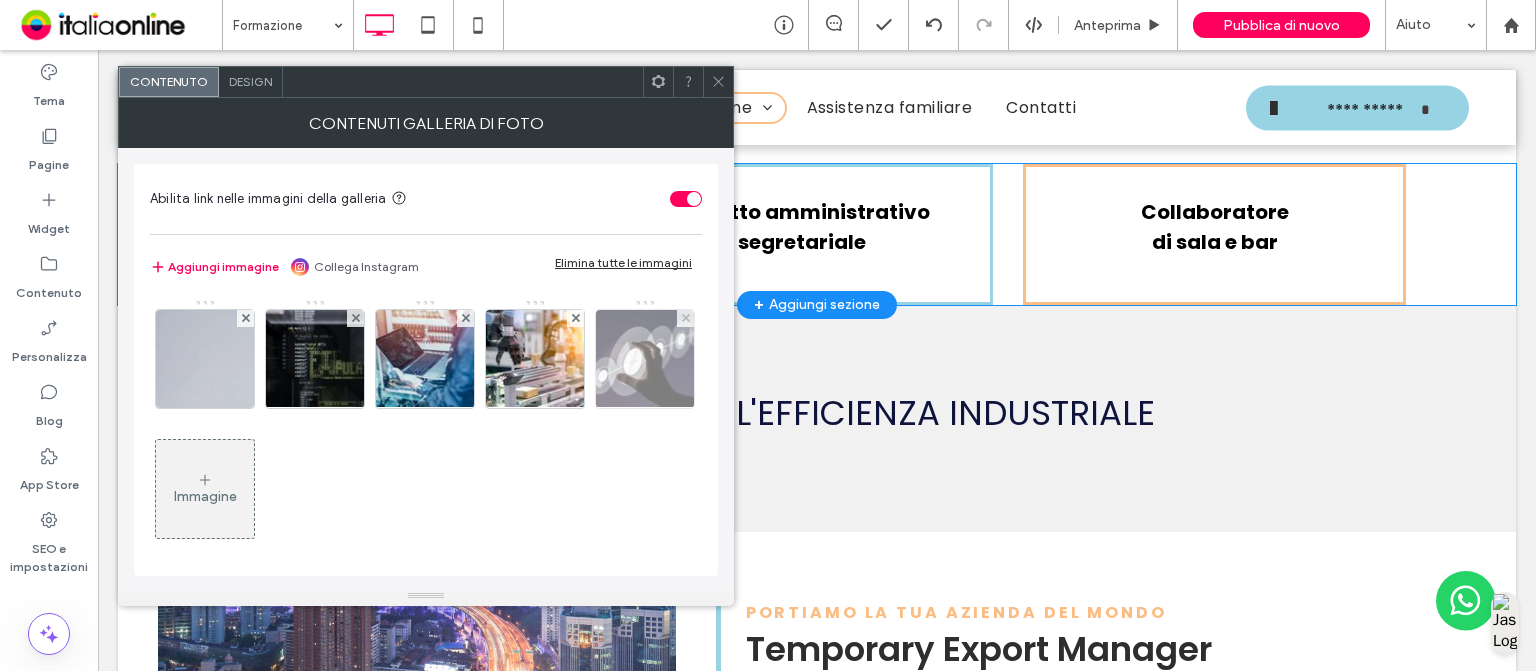 click at bounding box center (645, 359) 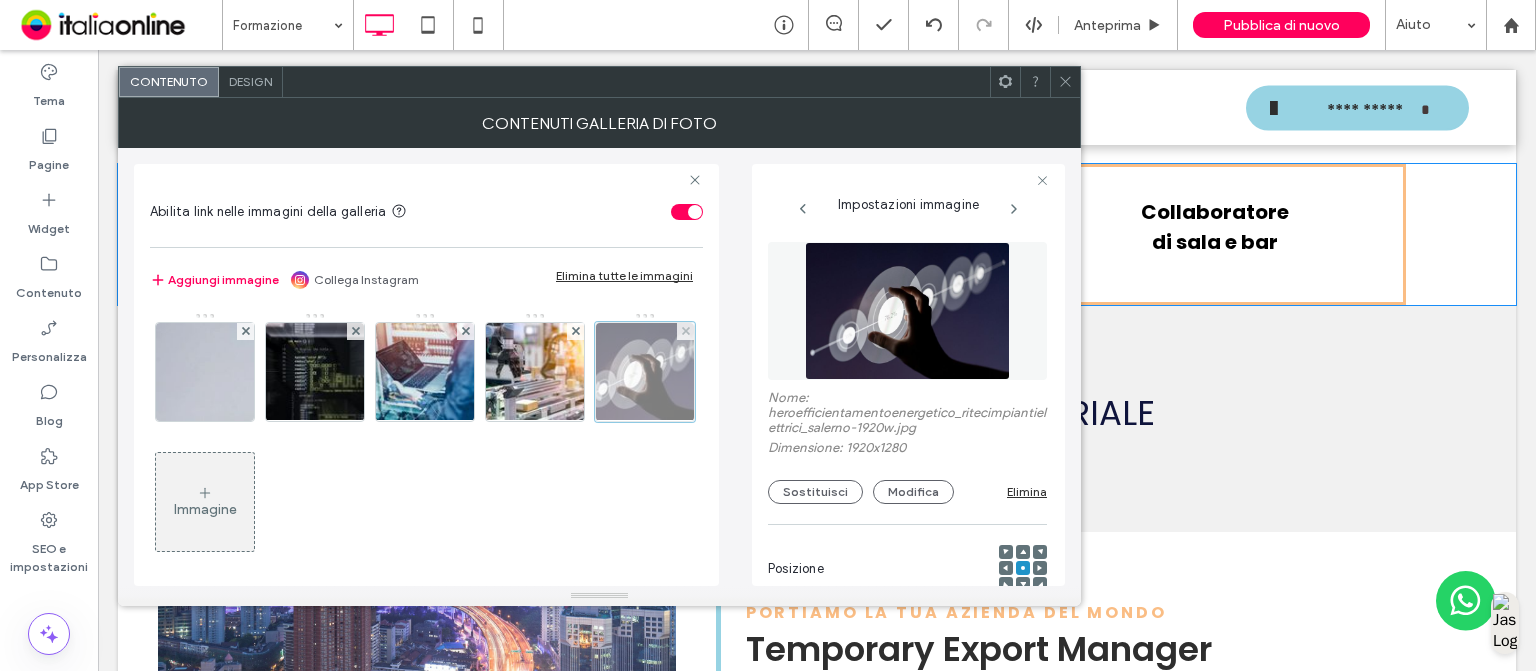 scroll, scrollTop: 0, scrollLeft: 17, axis: horizontal 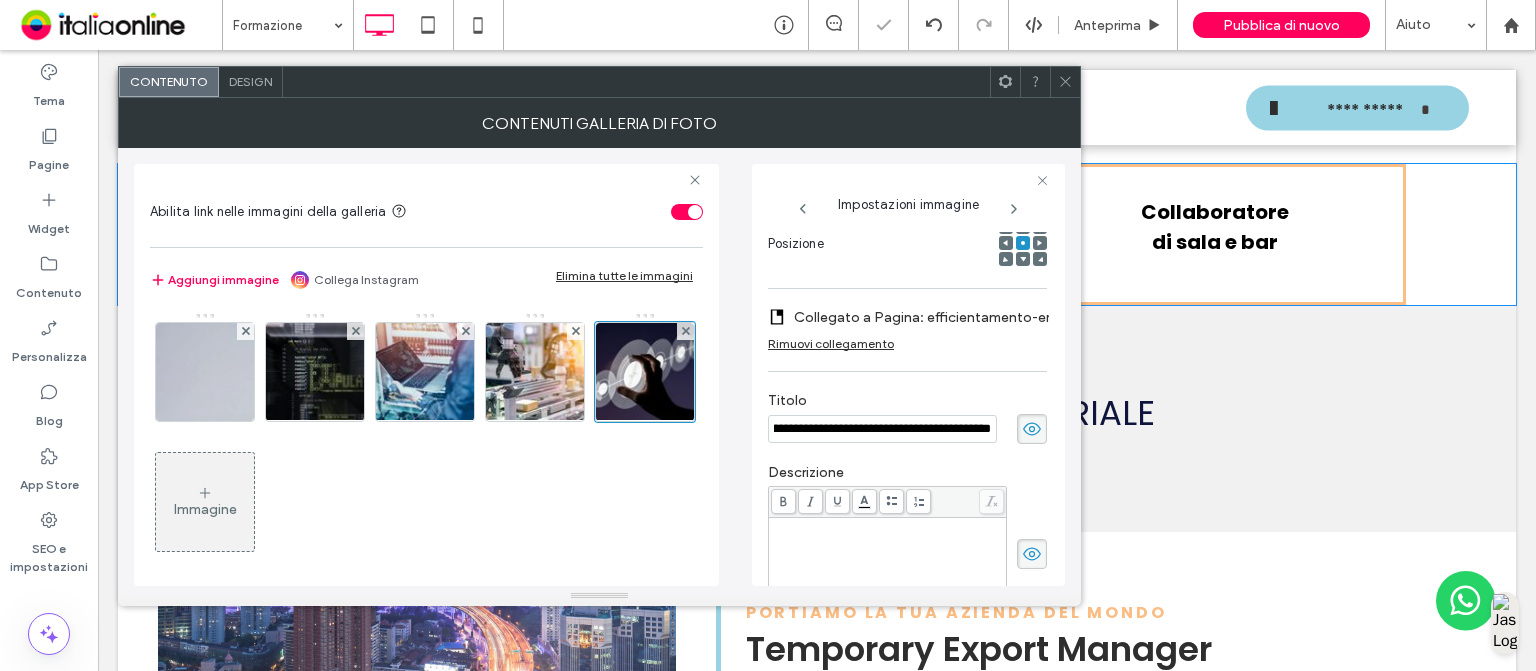 click 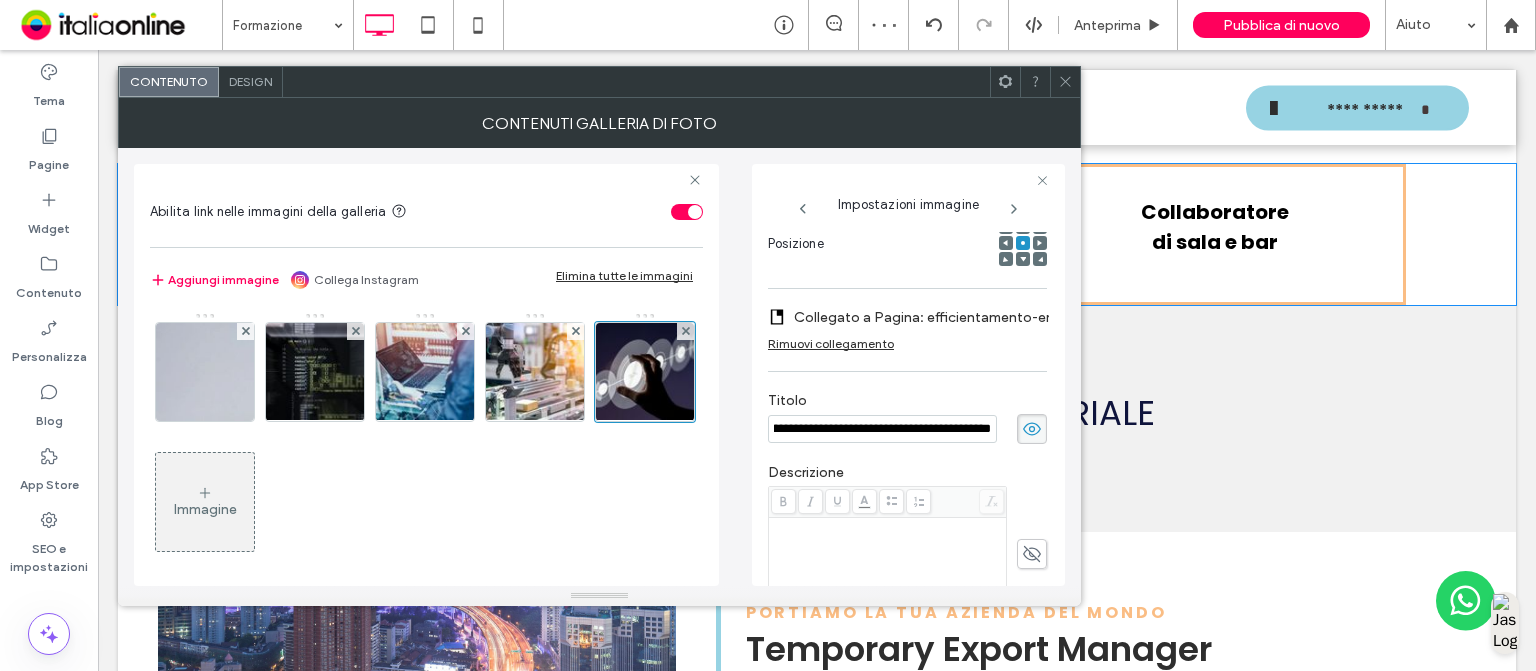scroll, scrollTop: 0, scrollLeft: 0, axis: both 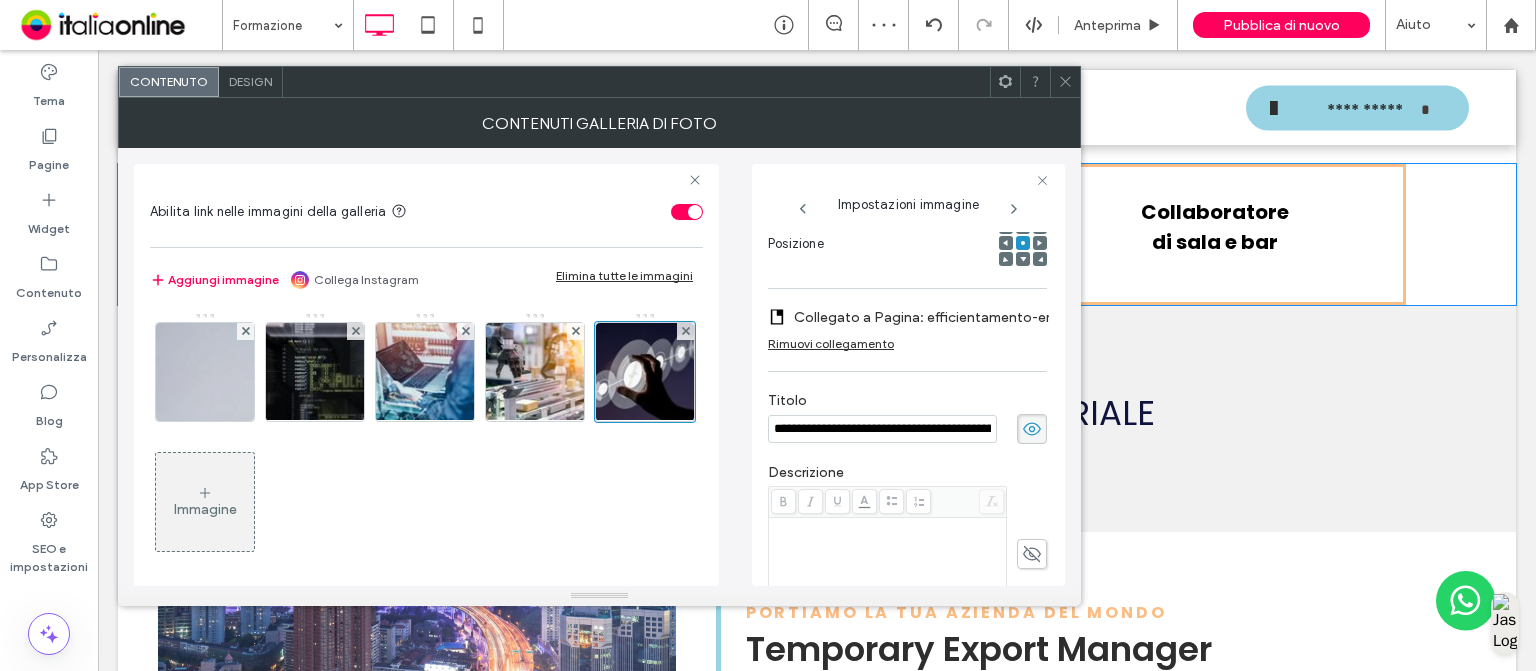 click on "Design" at bounding box center (251, 82) 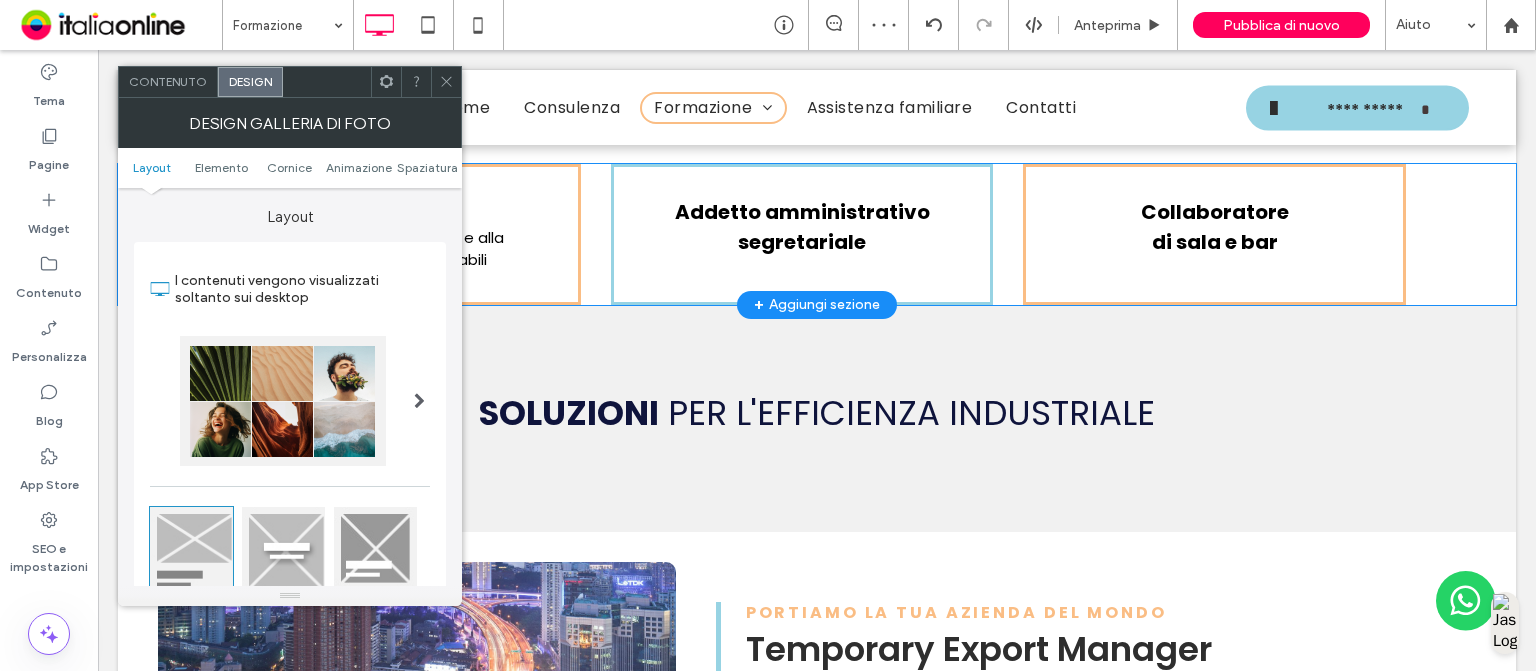 click 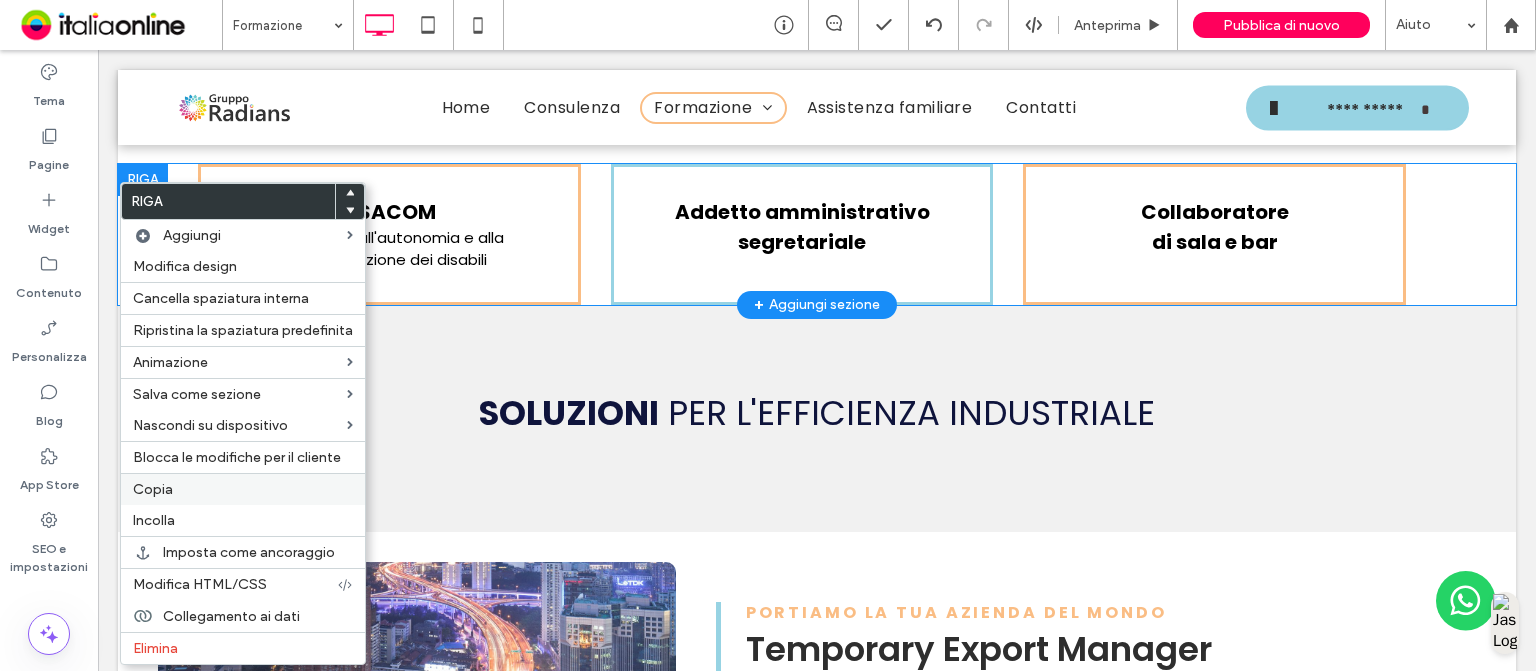 click on "Copia" at bounding box center (243, 489) 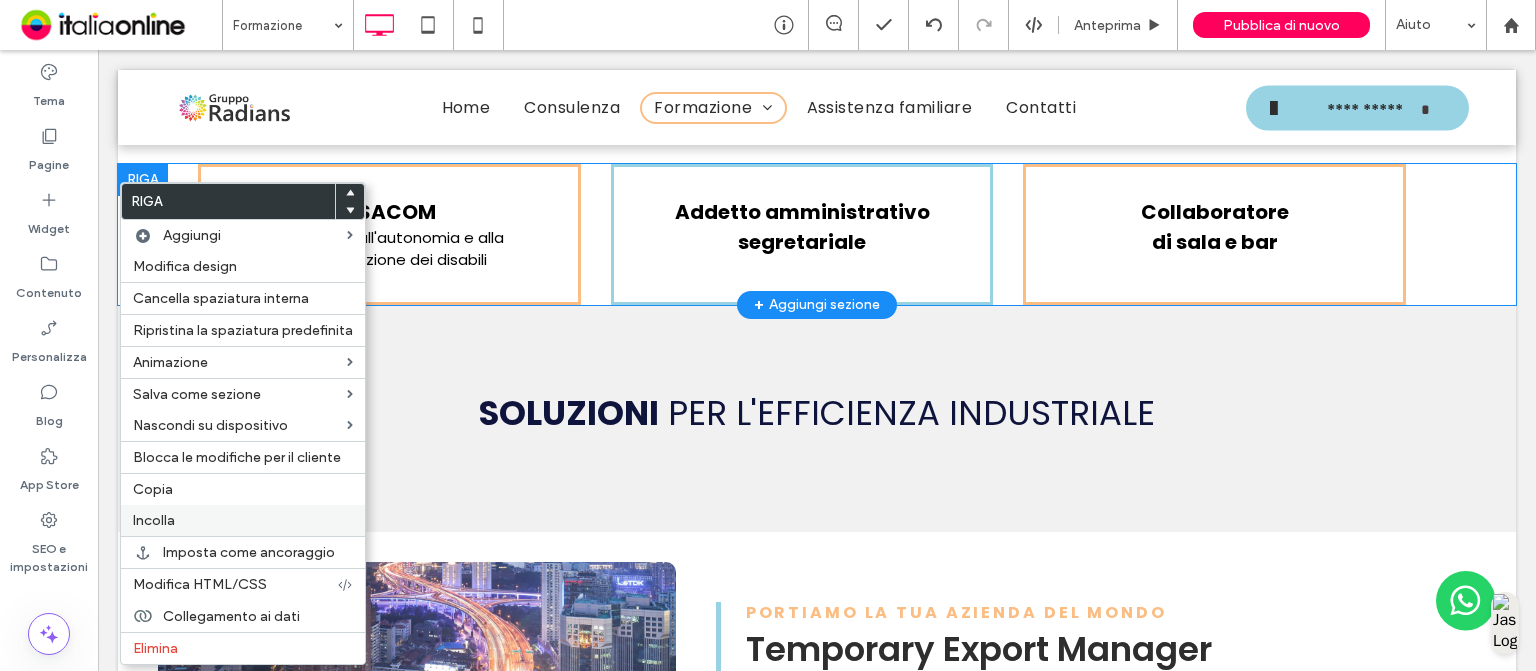 click on "Incolla" at bounding box center (243, 520) 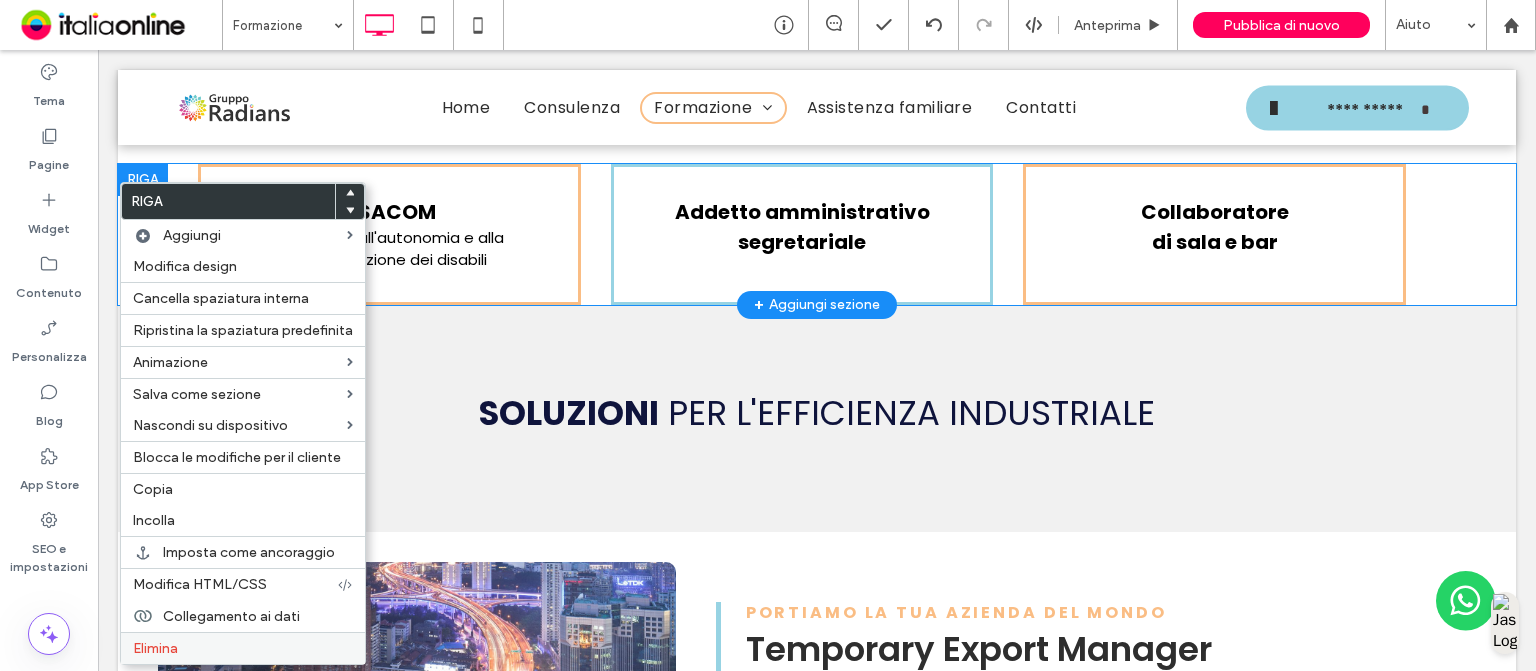 click on "Elimina" at bounding box center [243, 648] 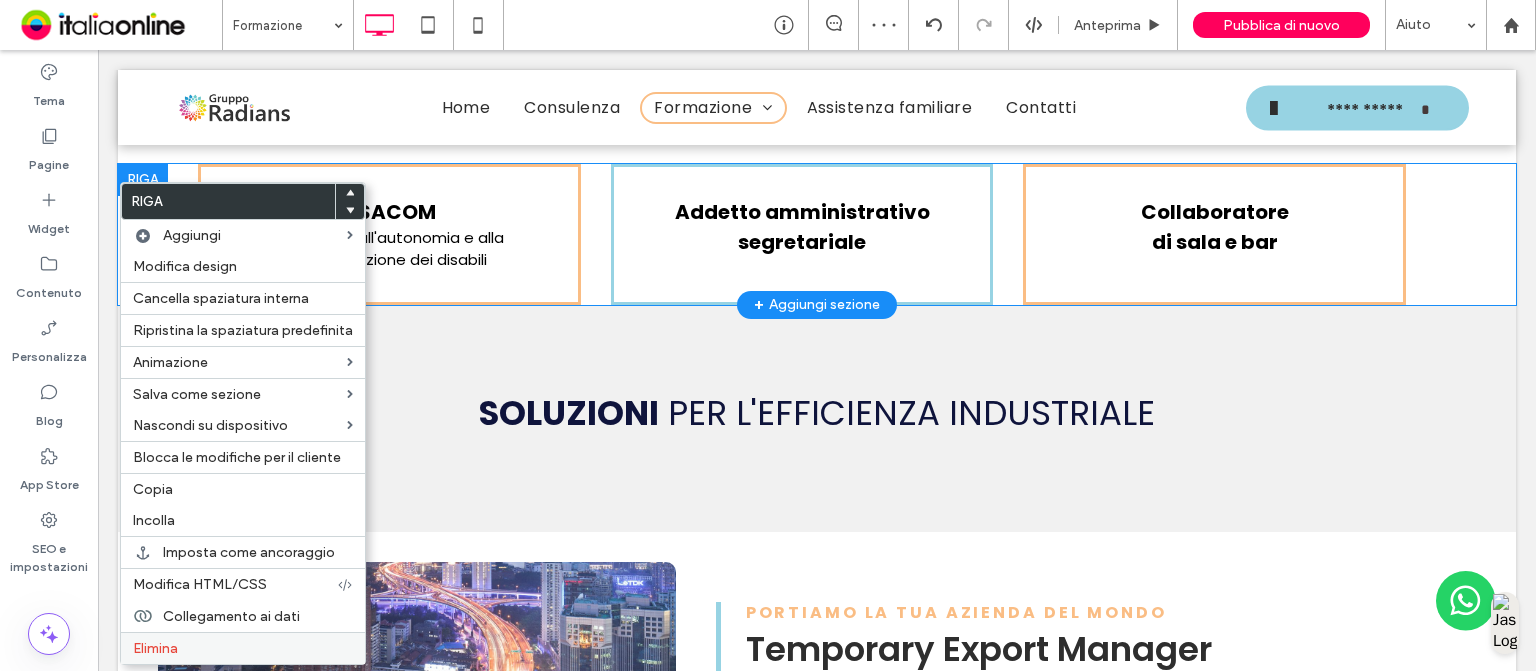 click on "Elimina" at bounding box center [243, 648] 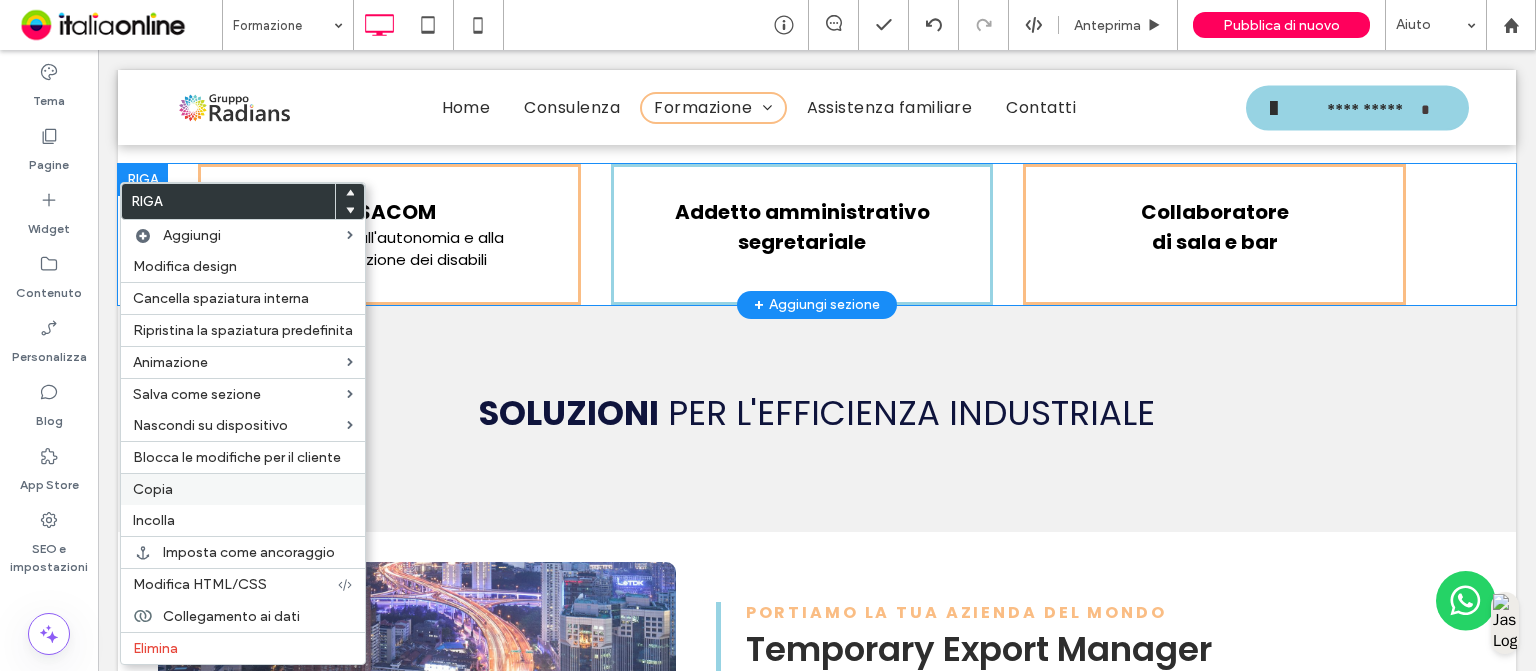 click on "Copia" at bounding box center (243, 489) 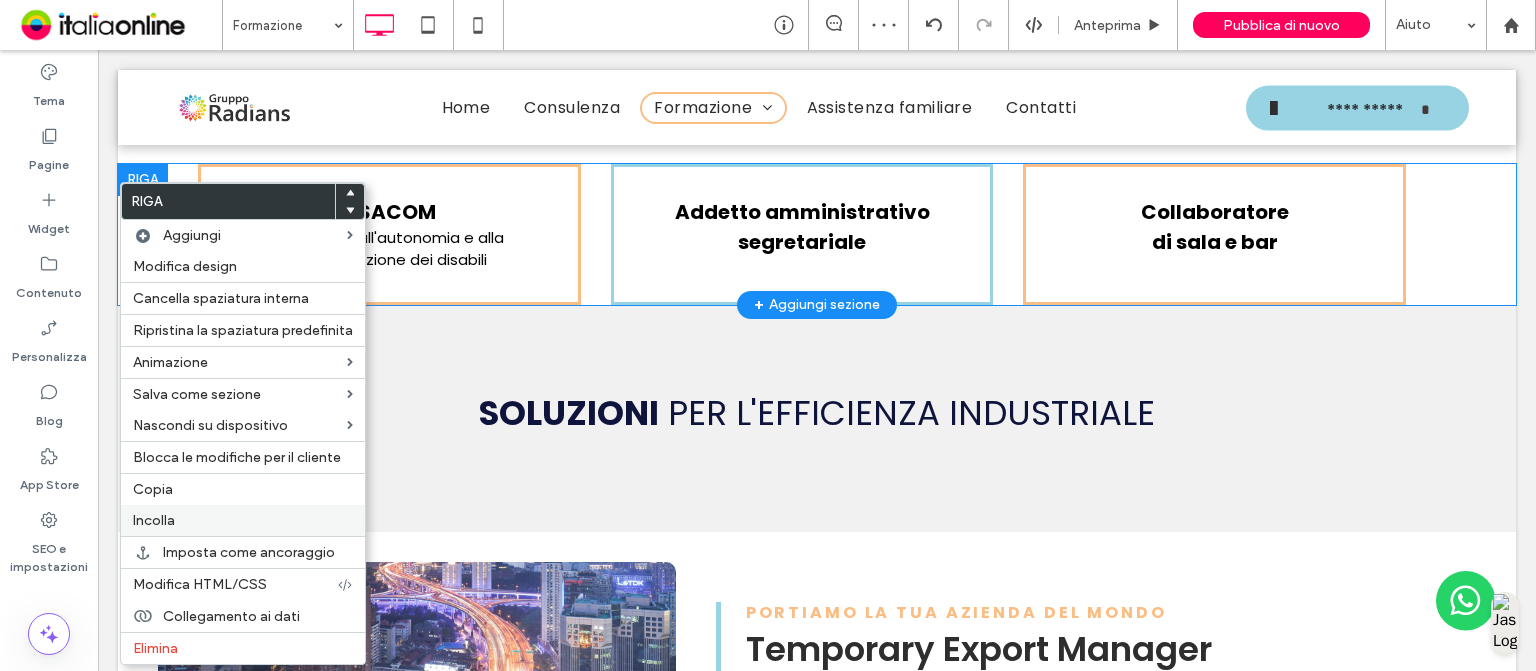 click on "Incolla" at bounding box center [243, 520] 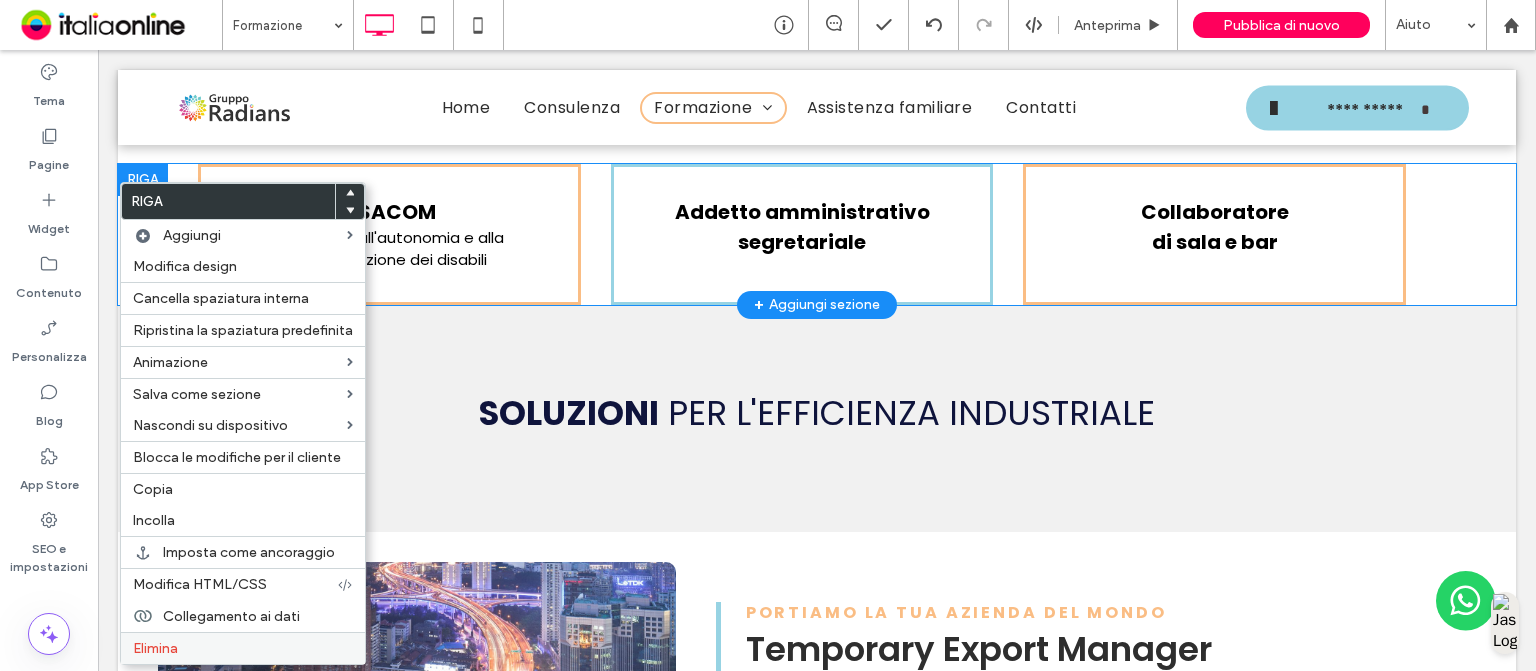 click on "Elimina" at bounding box center [155, 648] 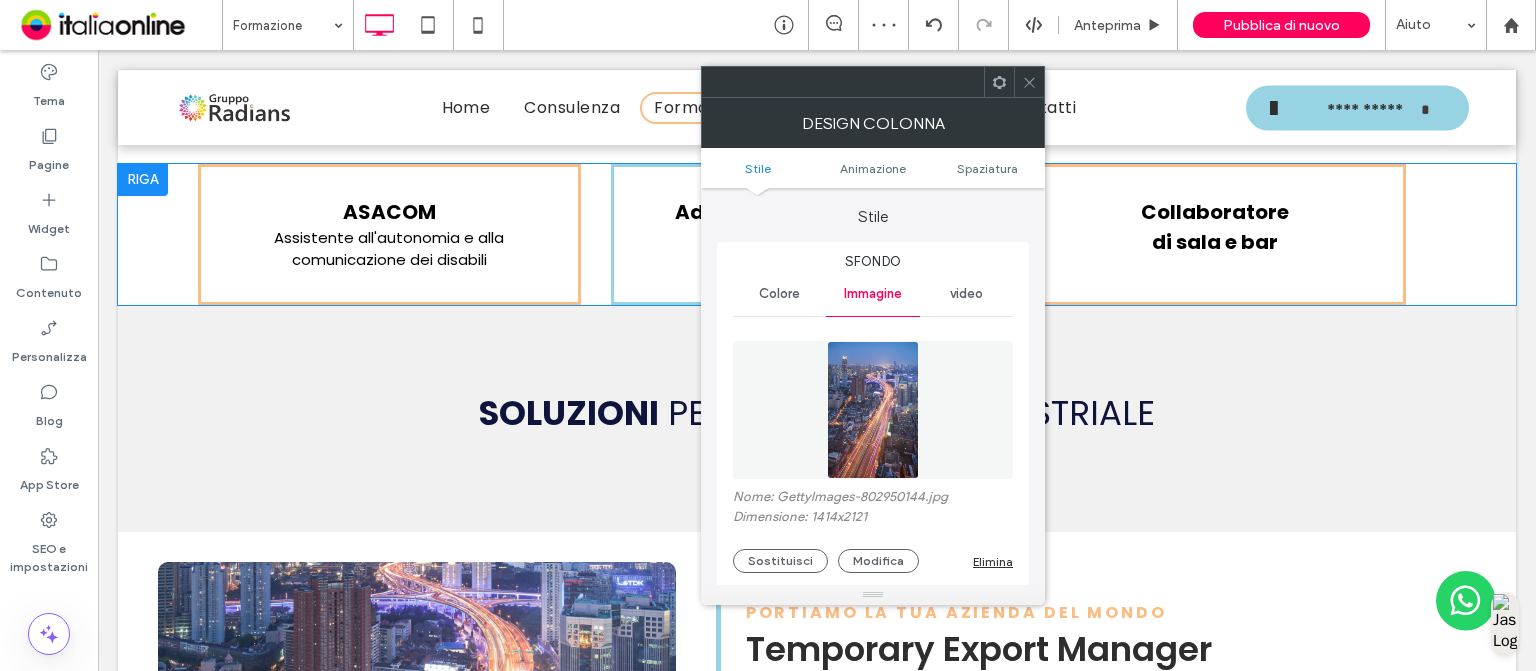 click at bounding box center [1029, 82] 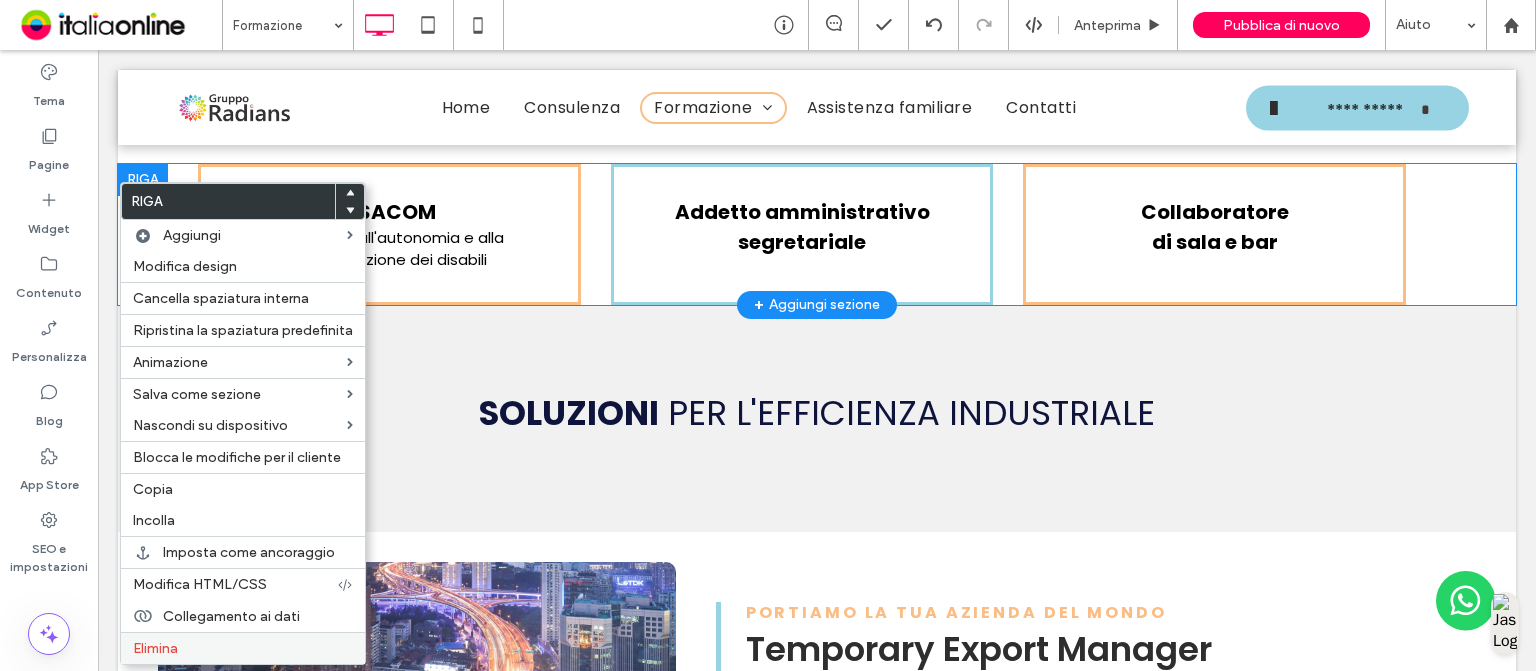 click on "Elimina" at bounding box center (243, 648) 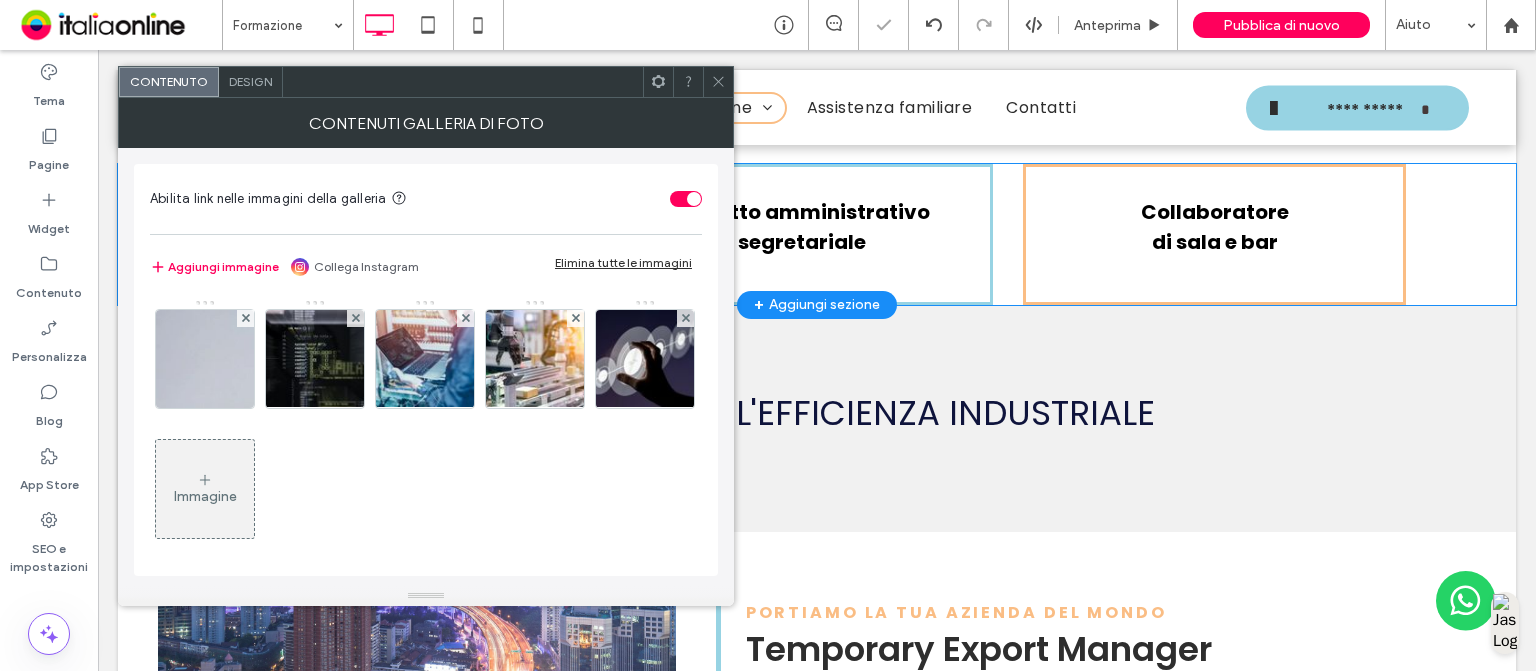 click on "Design" at bounding box center (250, 81) 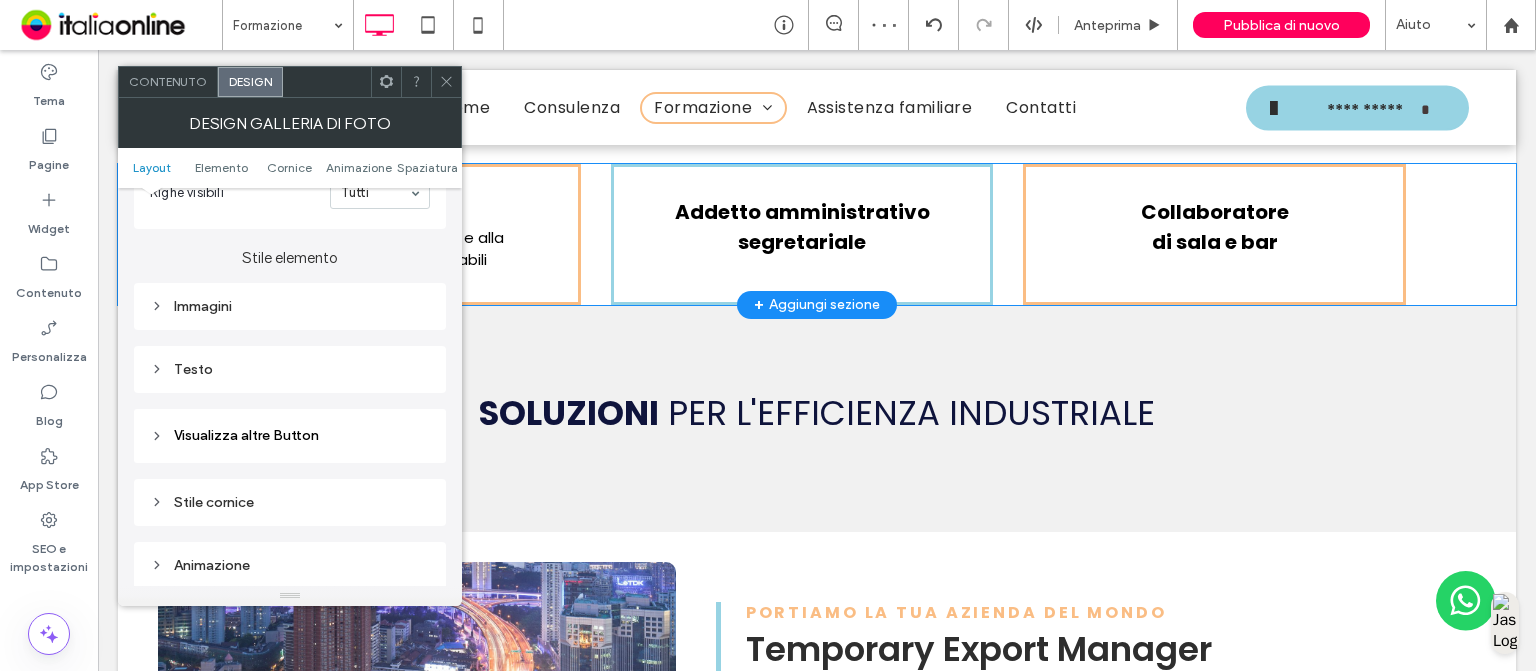 scroll, scrollTop: 728, scrollLeft: 0, axis: vertical 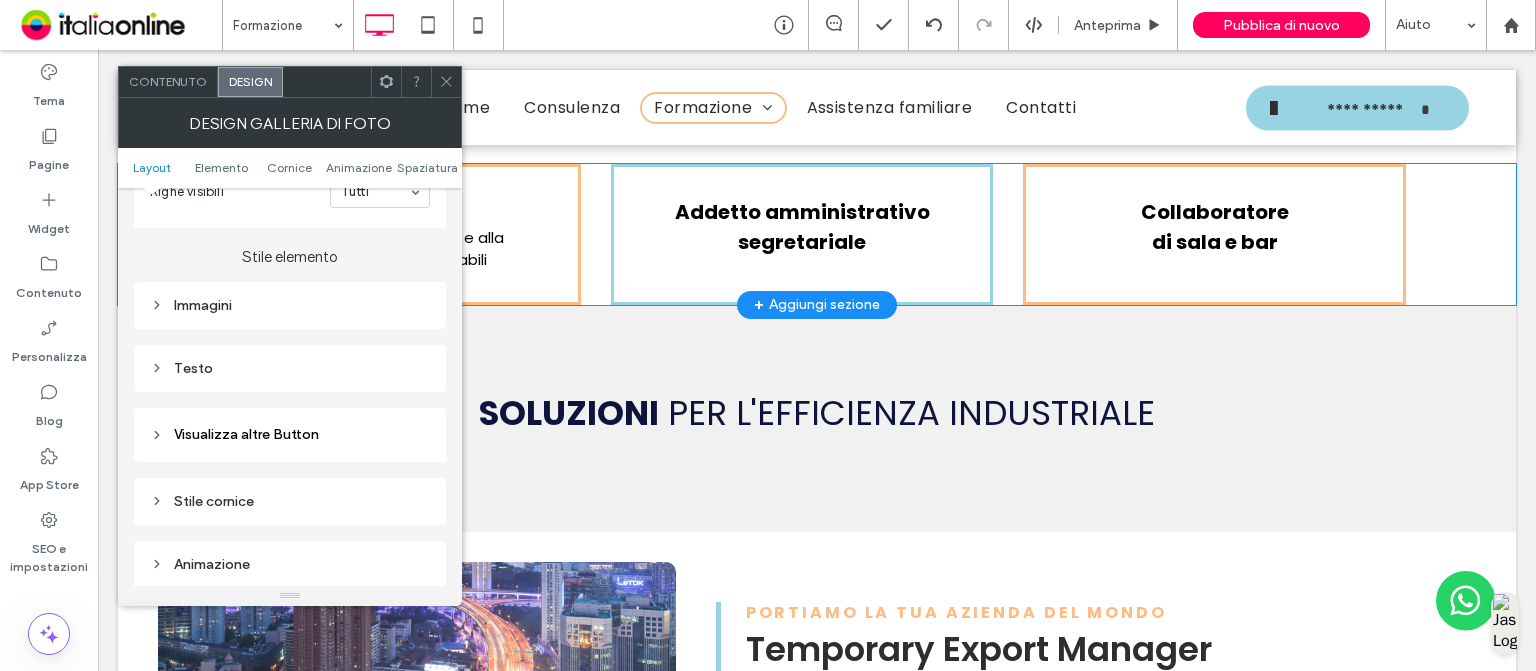click on "Immagini" at bounding box center (290, 305) 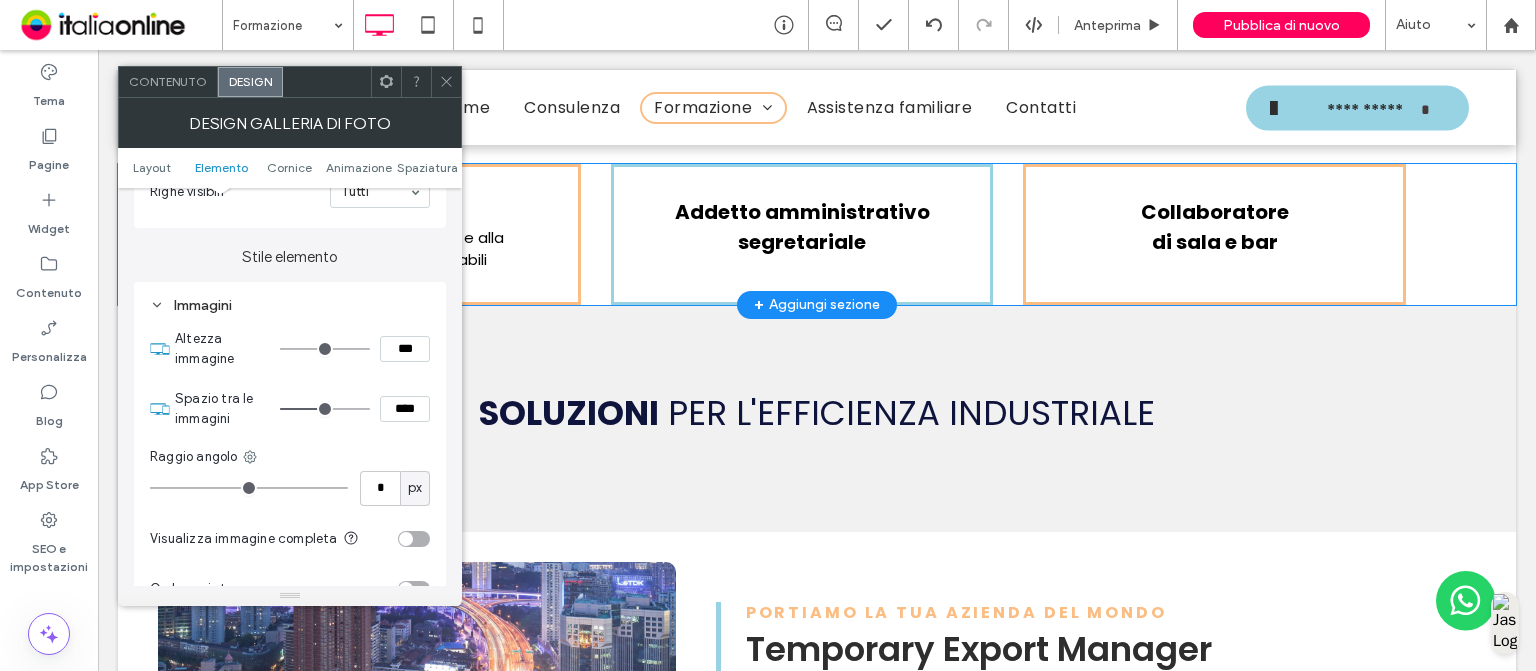 scroll, scrollTop: 928, scrollLeft: 0, axis: vertical 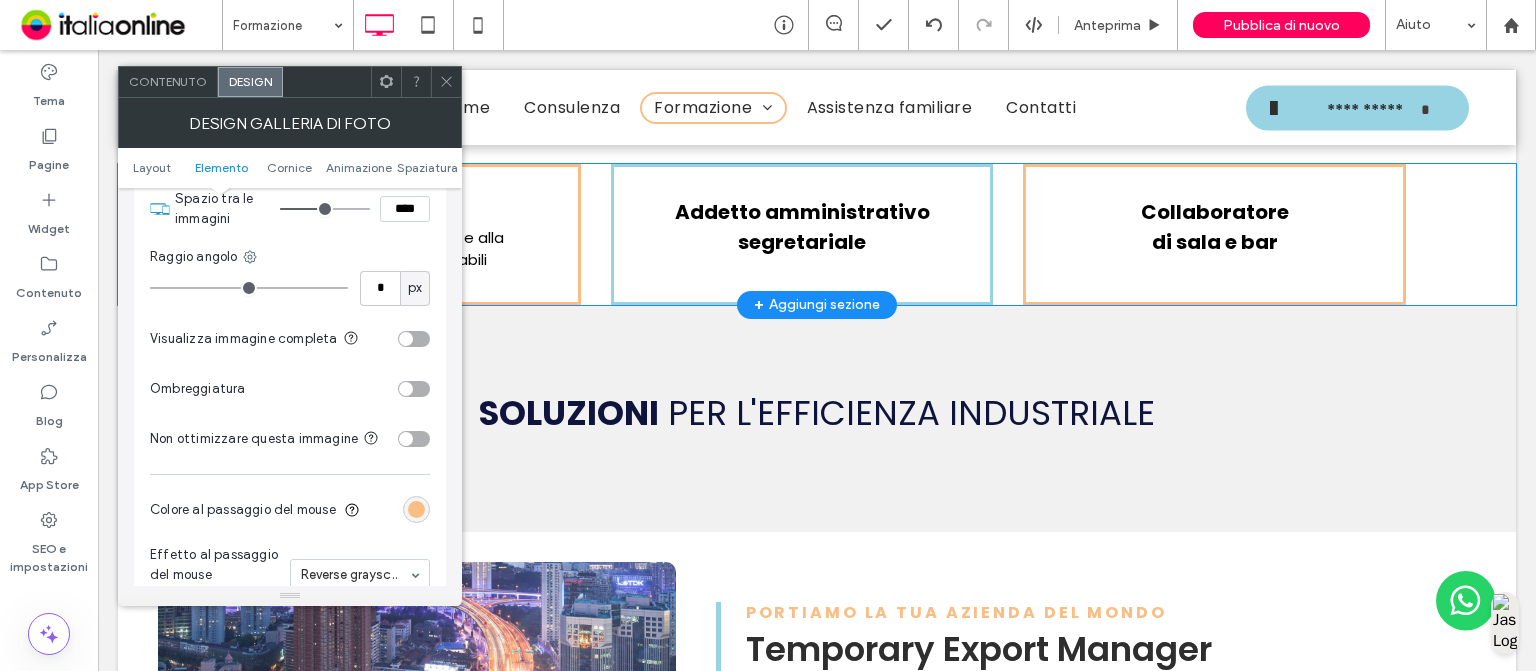 click at bounding box center [416, 509] 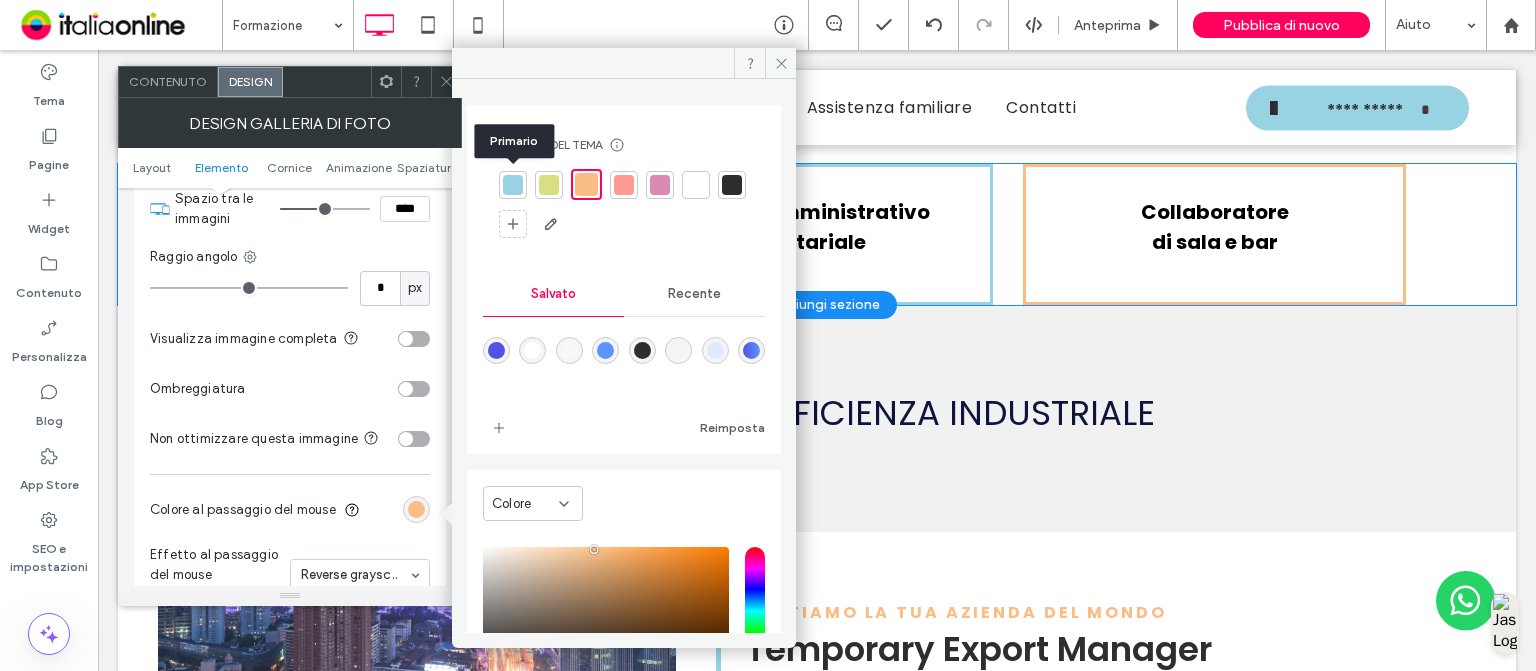 click at bounding box center [513, 185] 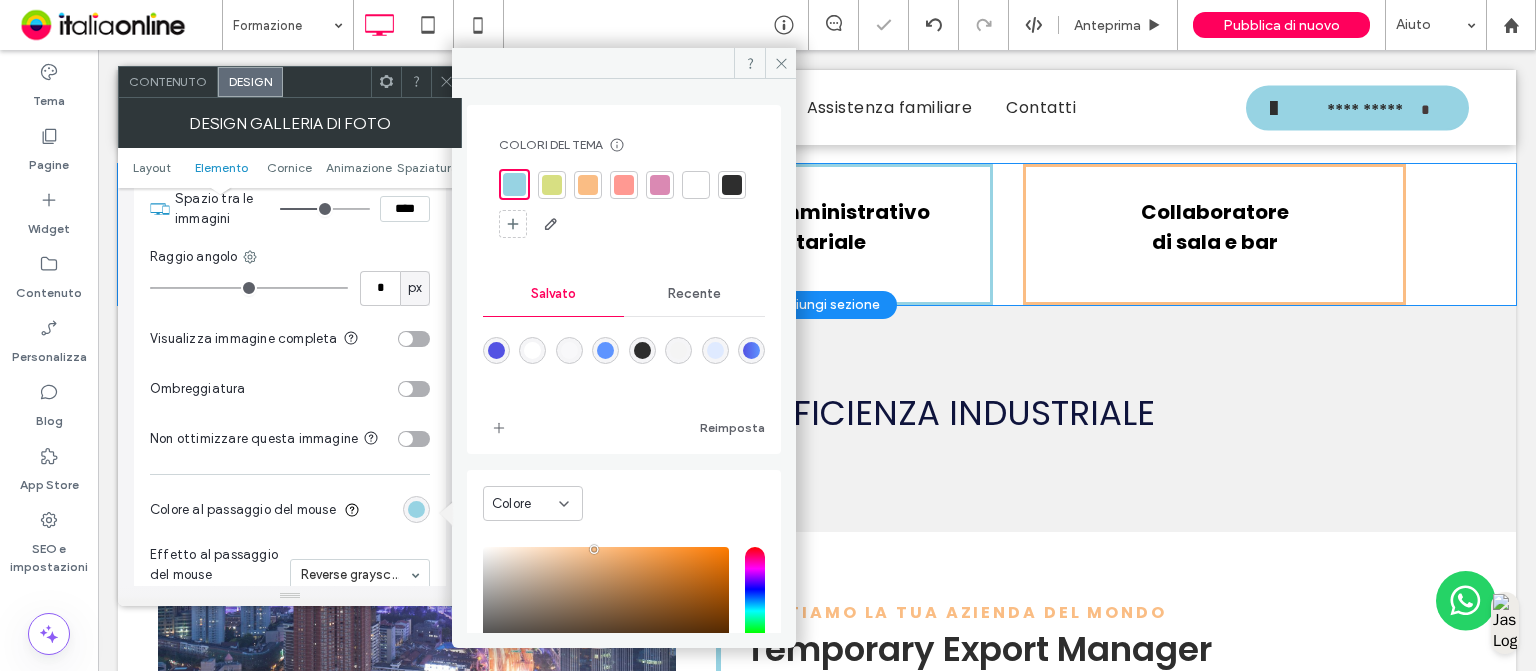 click 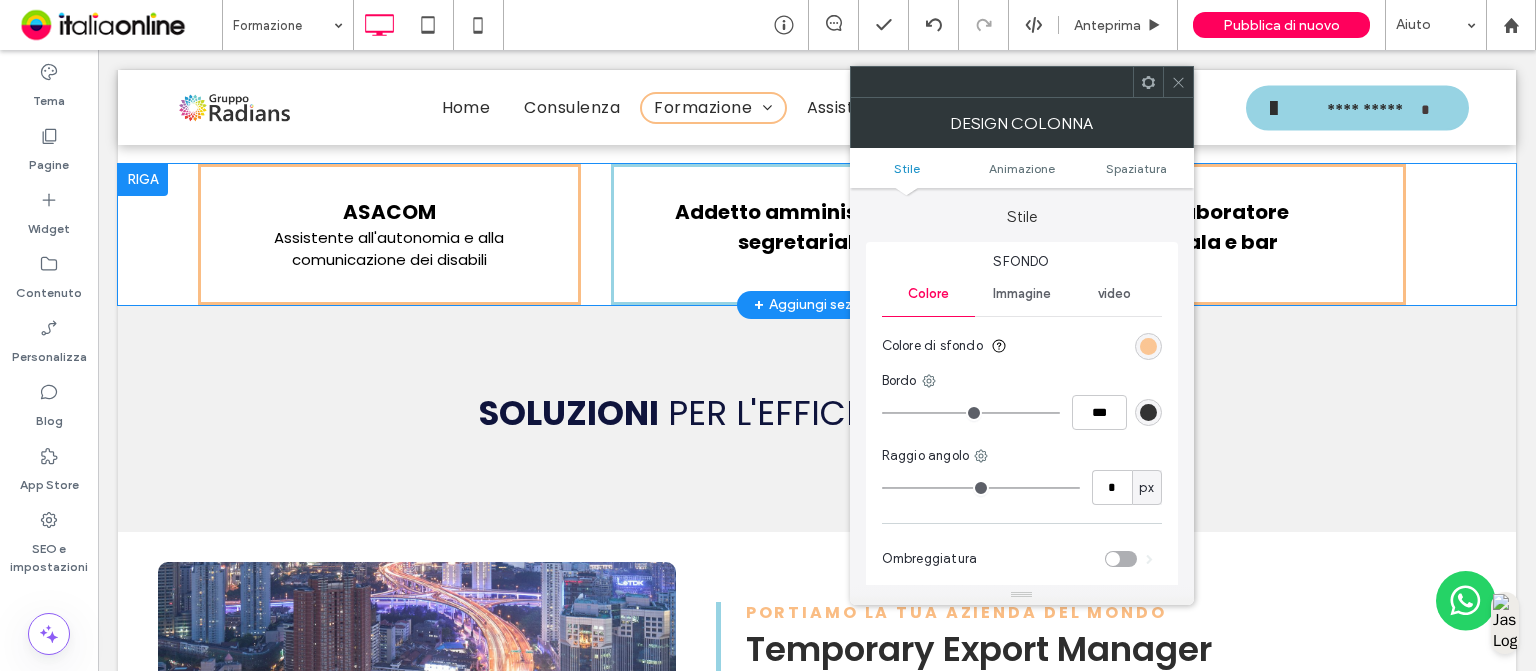 click at bounding box center (1148, 346) 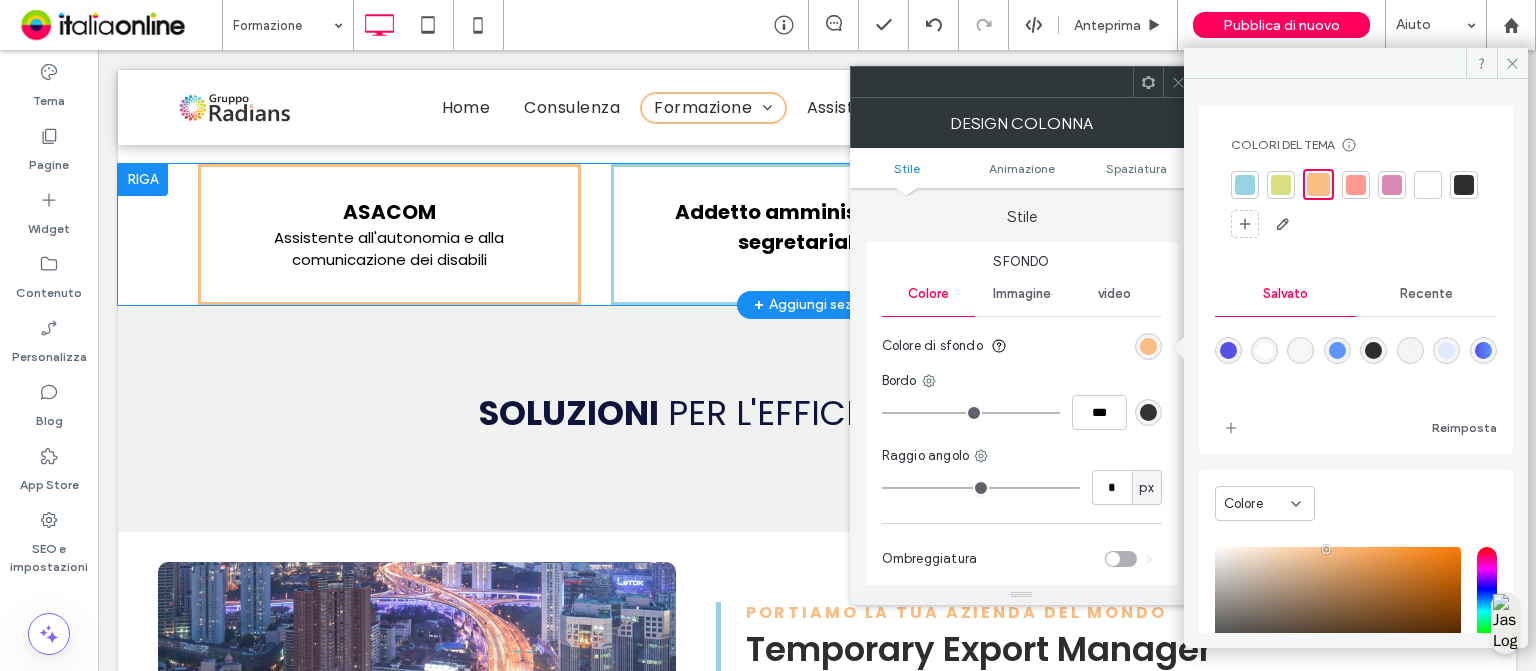 click at bounding box center [1300, 350] 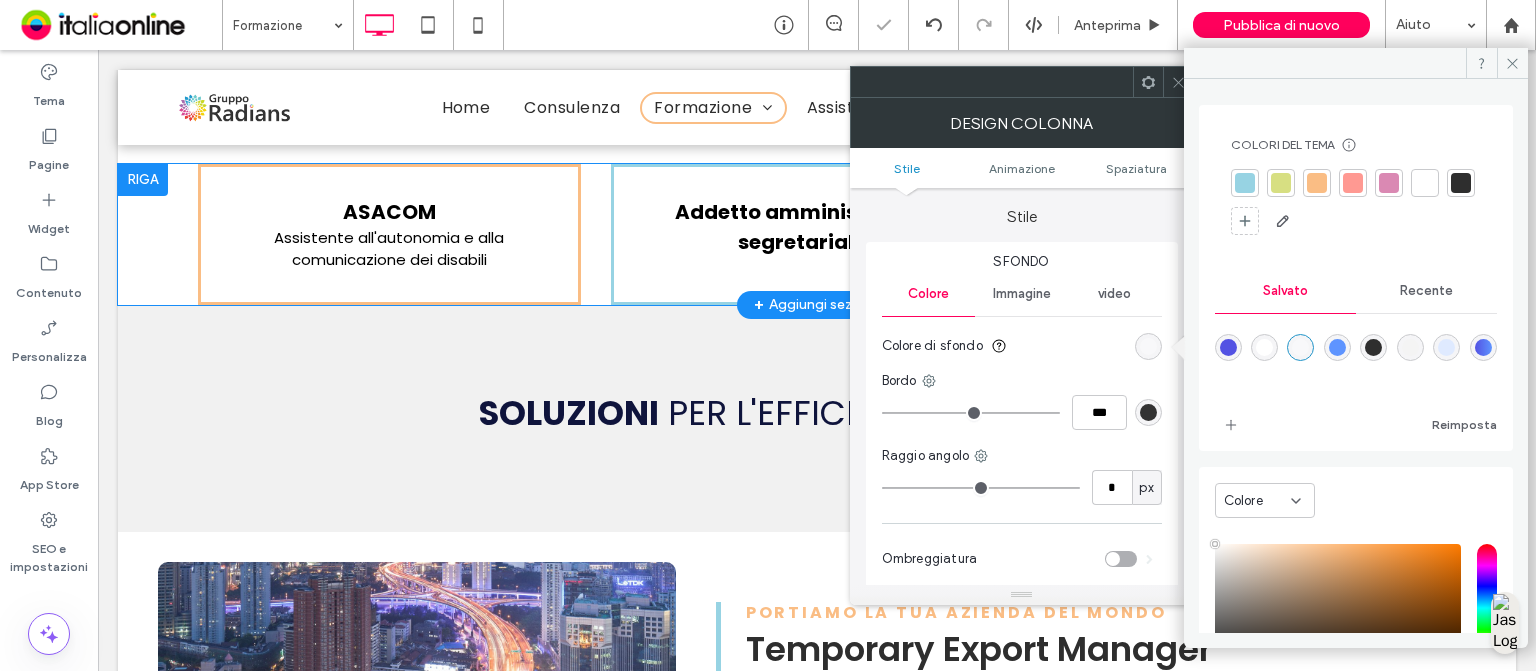 click at bounding box center [1410, 347] 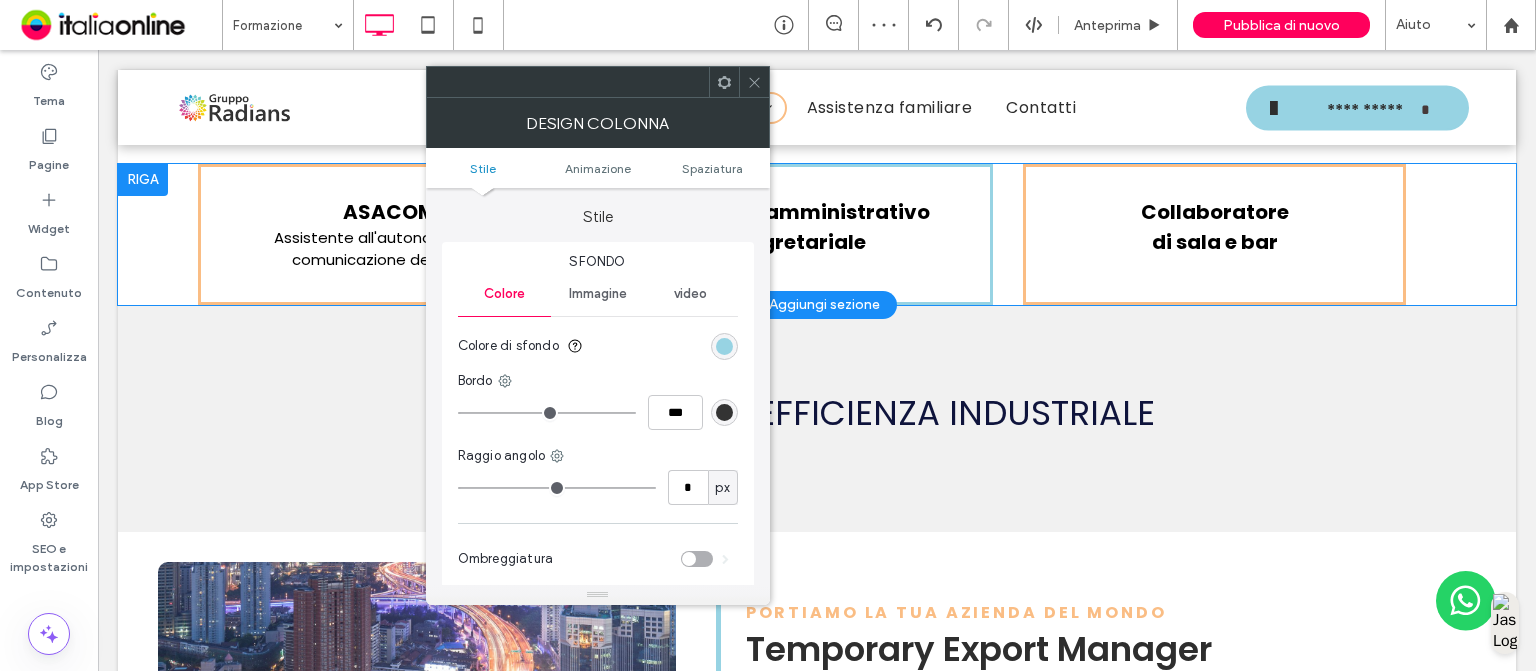 click on "Colore di sfondo" at bounding box center (598, 346) 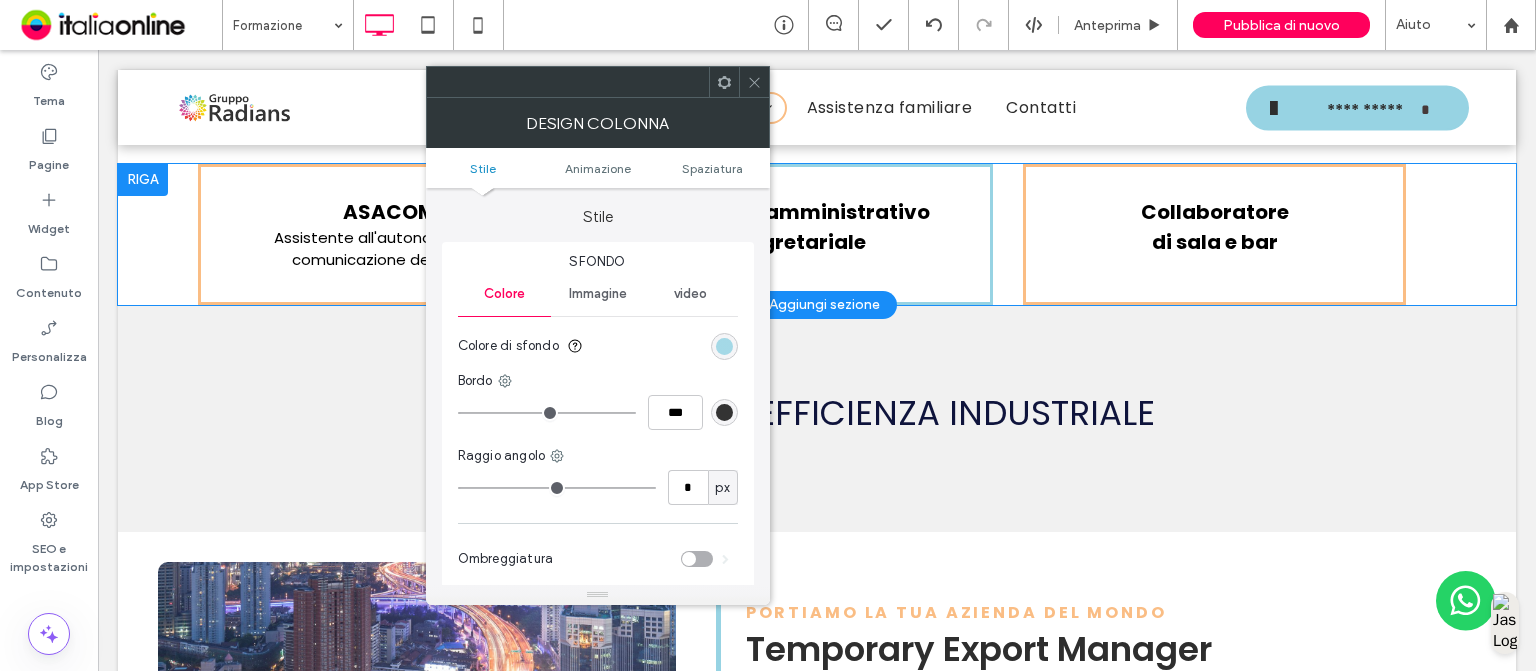 click at bounding box center [724, 346] 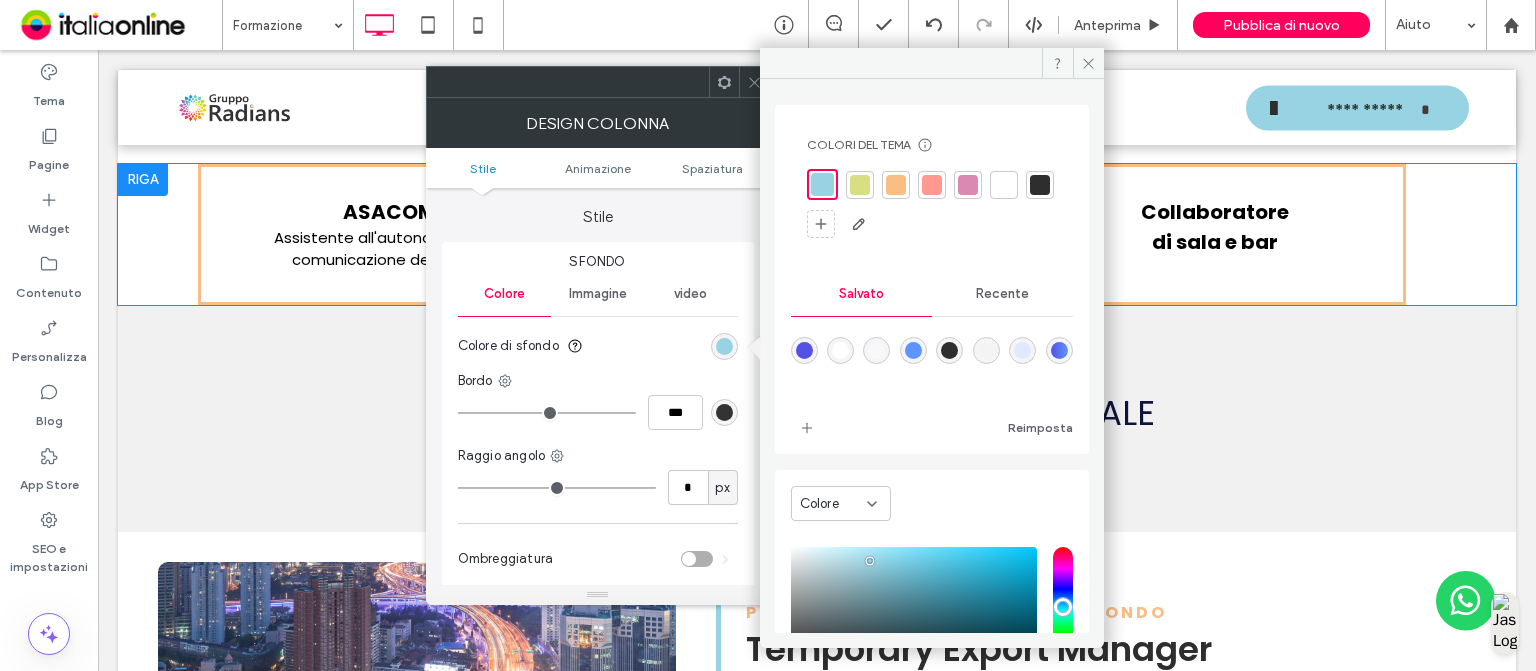click at bounding box center (986, 350) 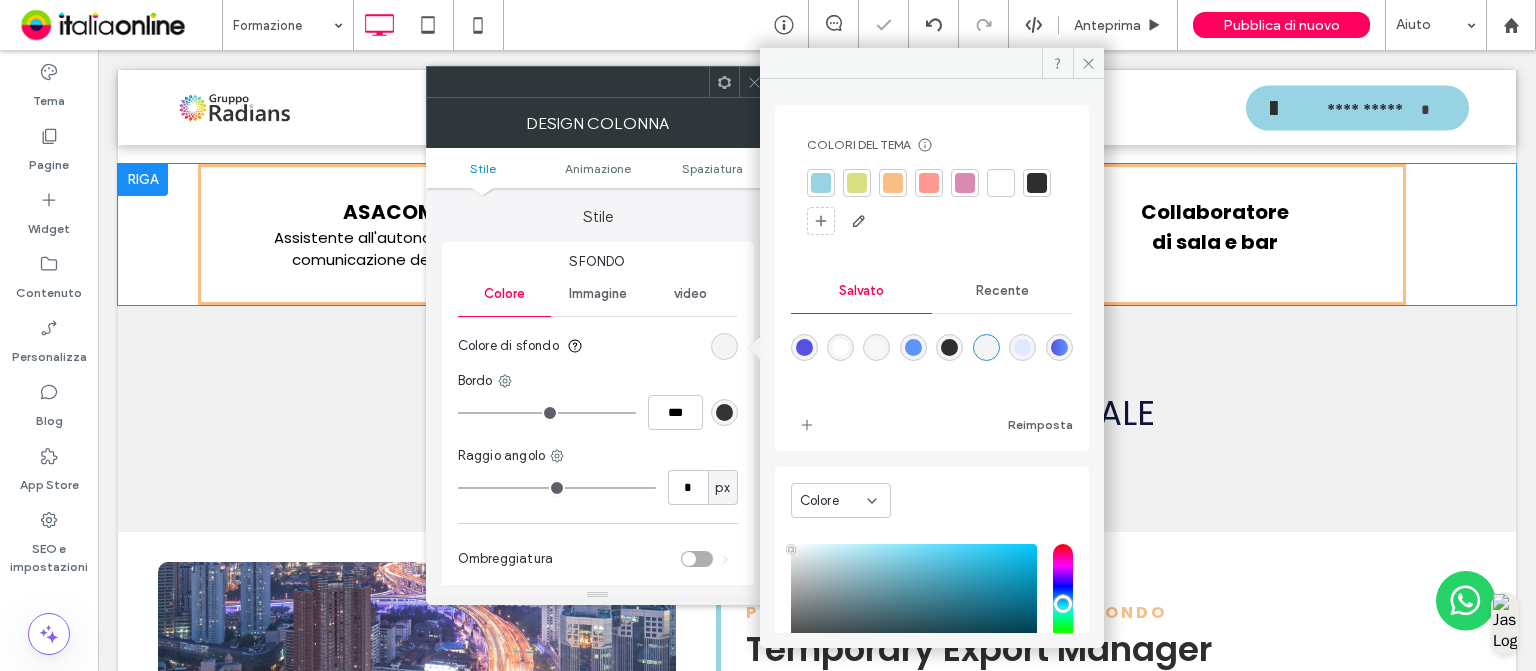 click at bounding box center [754, 82] 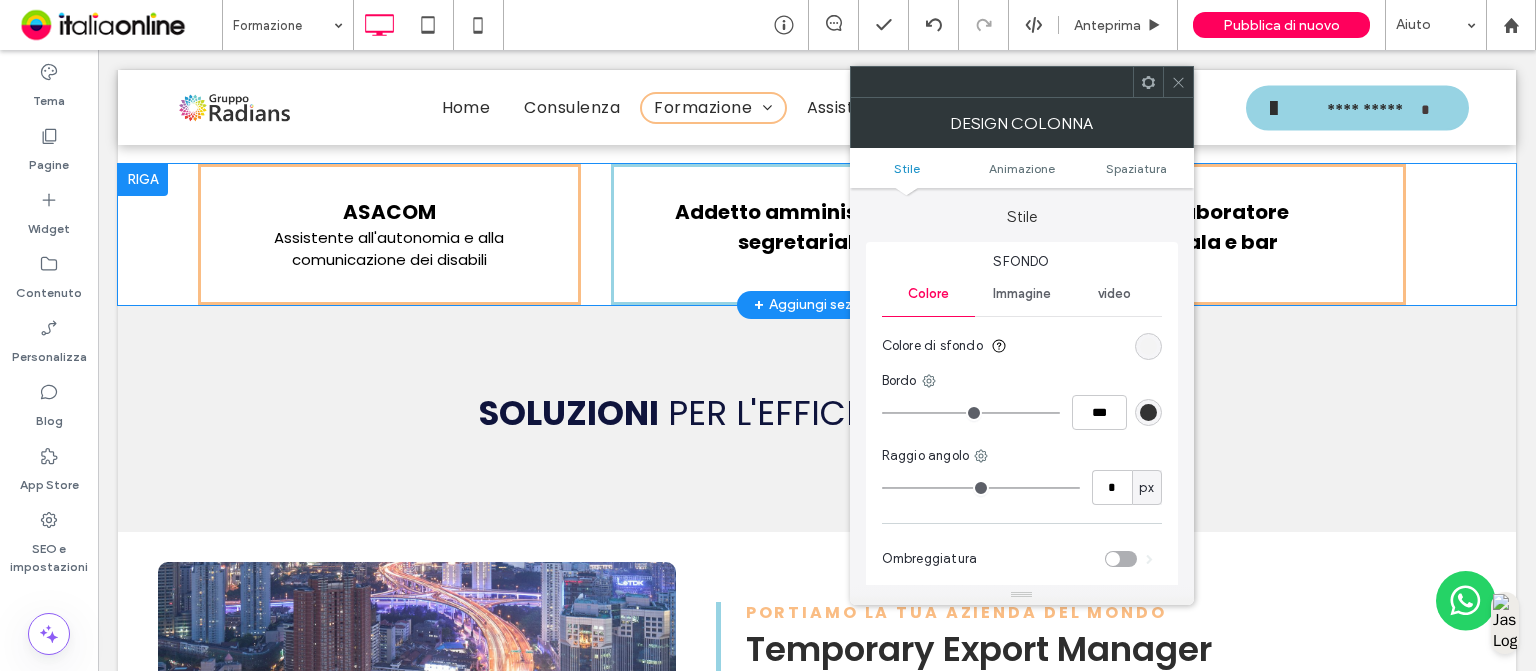 click on "Sfondo Colore Immagine video Colore di sfondo Bordo *** Raggio angolo * px Ombreggiatura" at bounding box center (1022, 418) 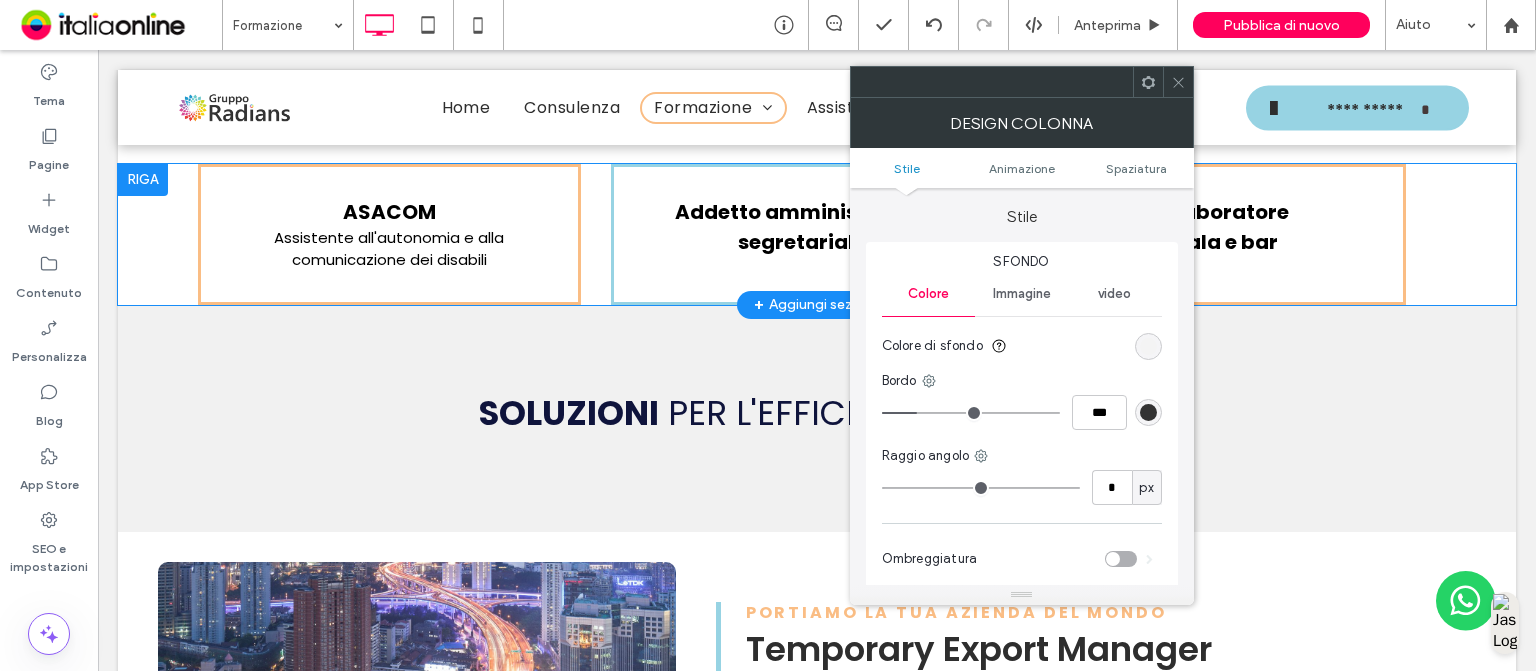 click at bounding box center (971, 413) 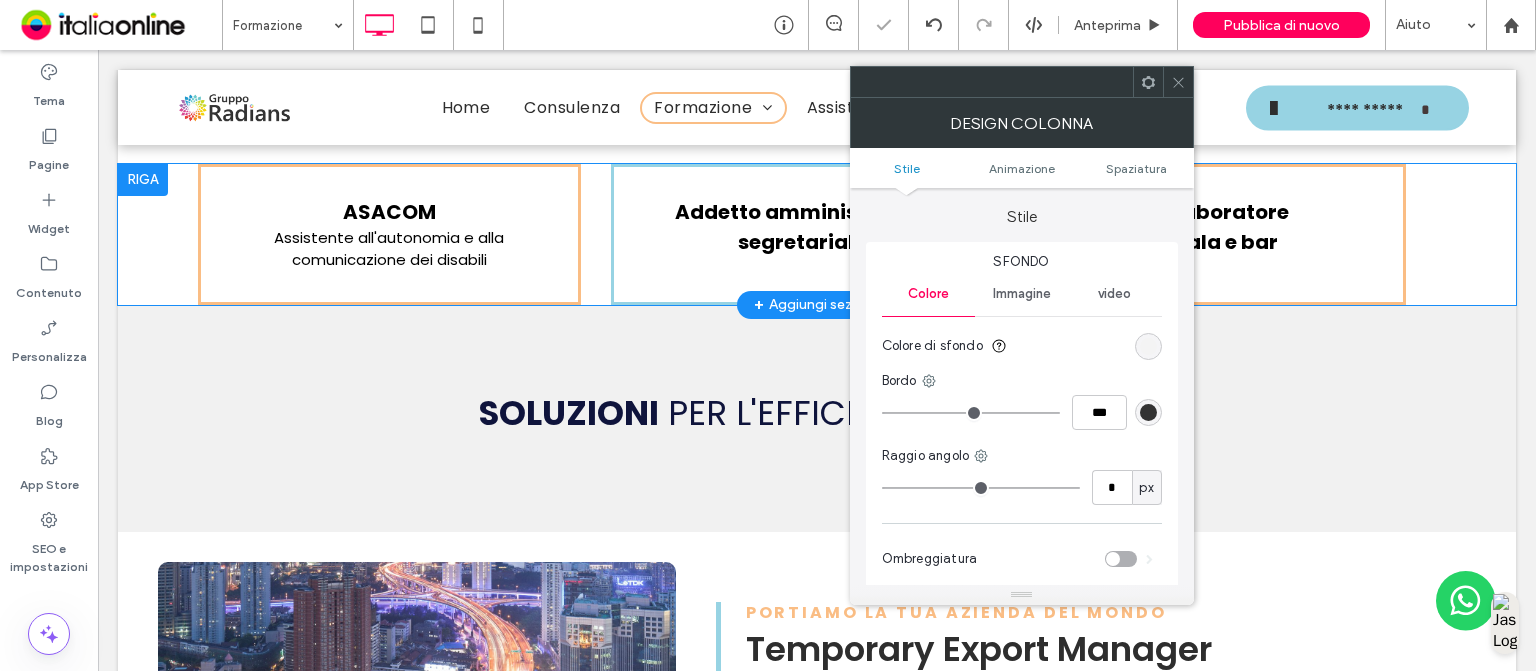 drag, startPoint x: 920, startPoint y: 411, endPoint x: 876, endPoint y: 406, distance: 44.28318 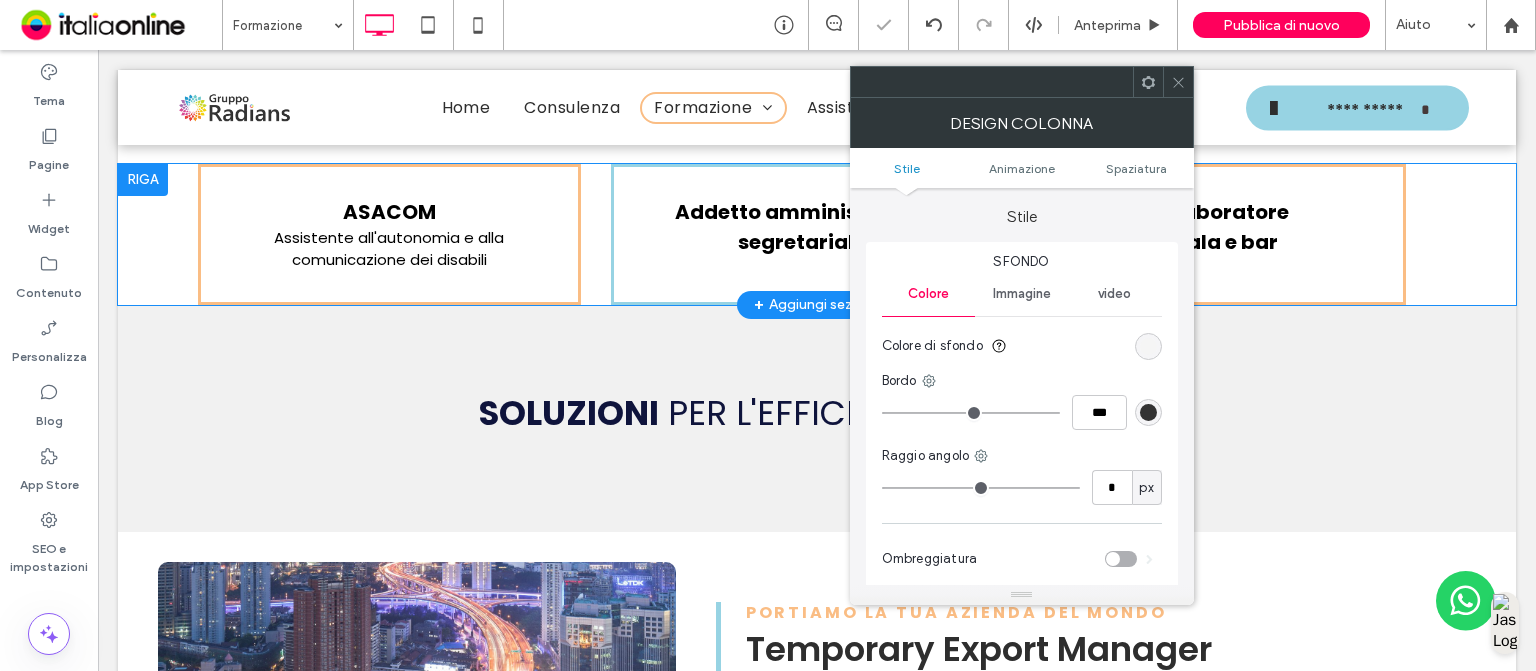 click at bounding box center (1148, 346) 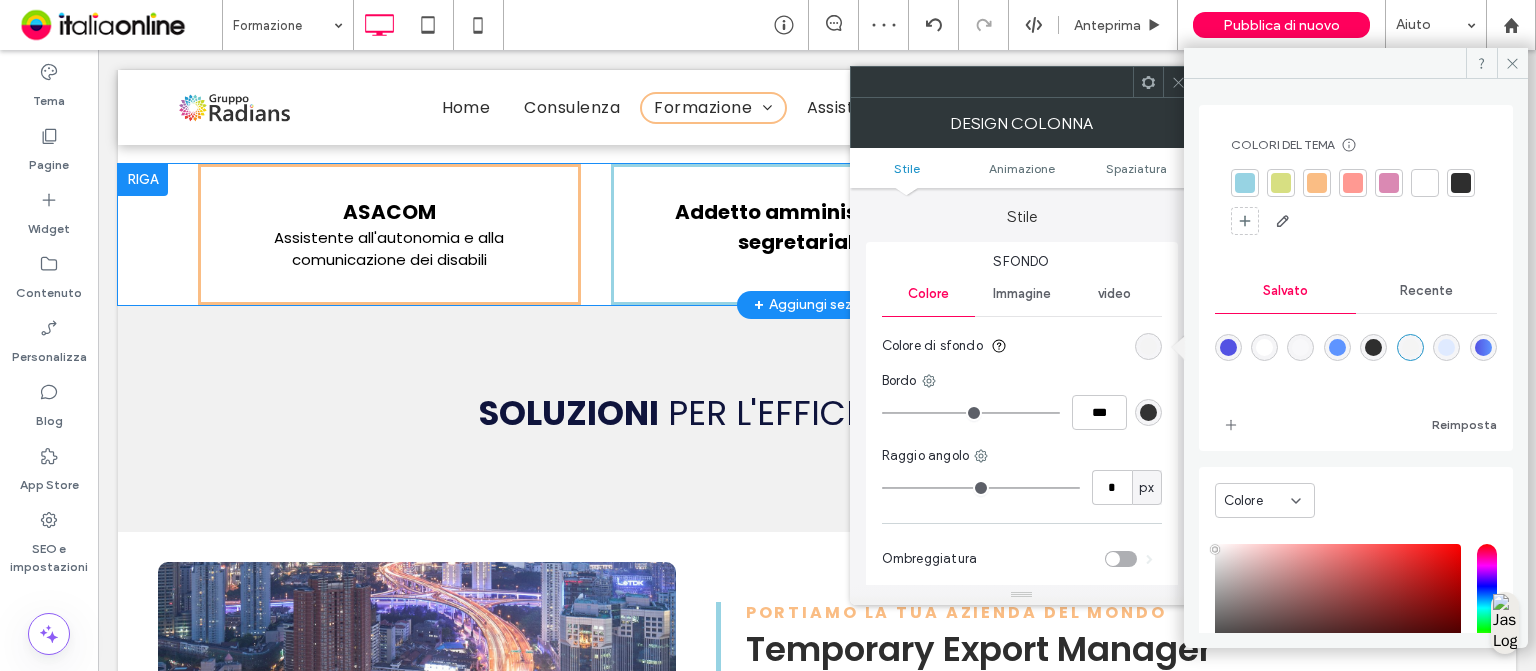 click at bounding box center (1317, 183) 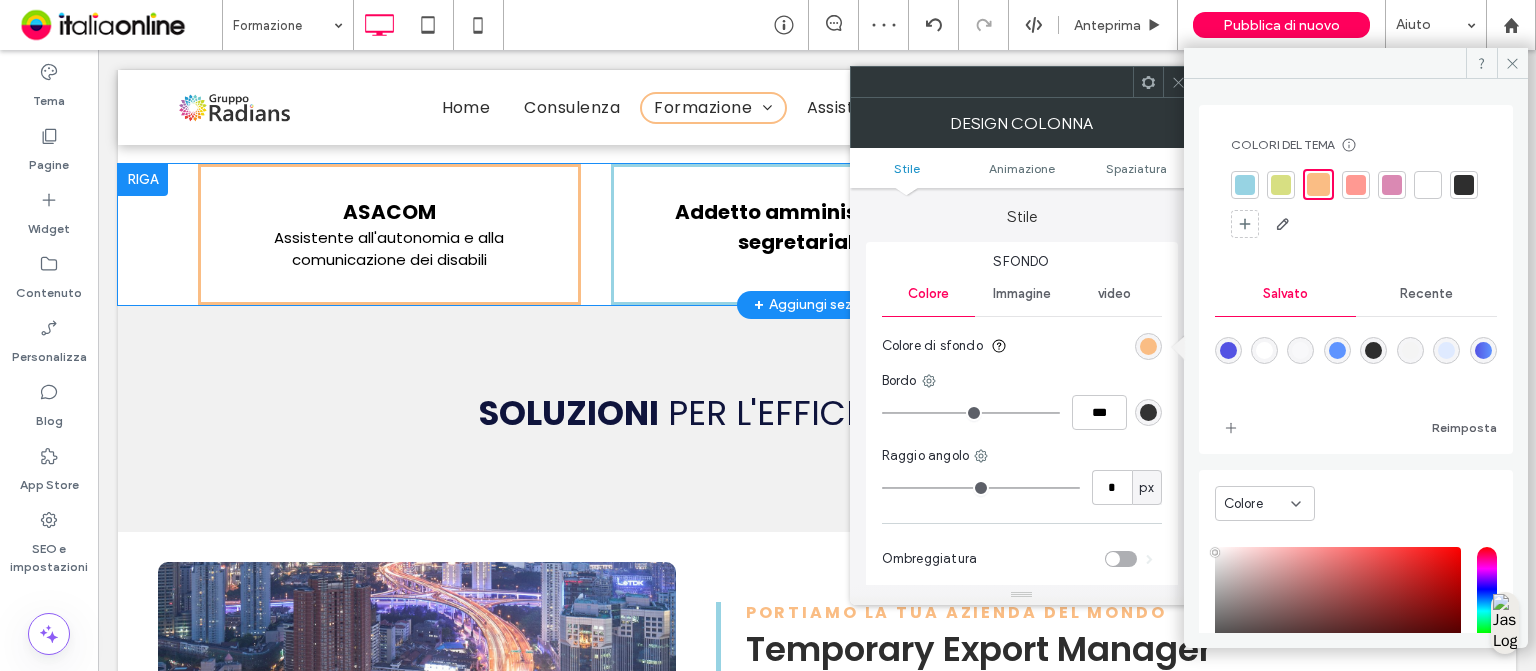 click 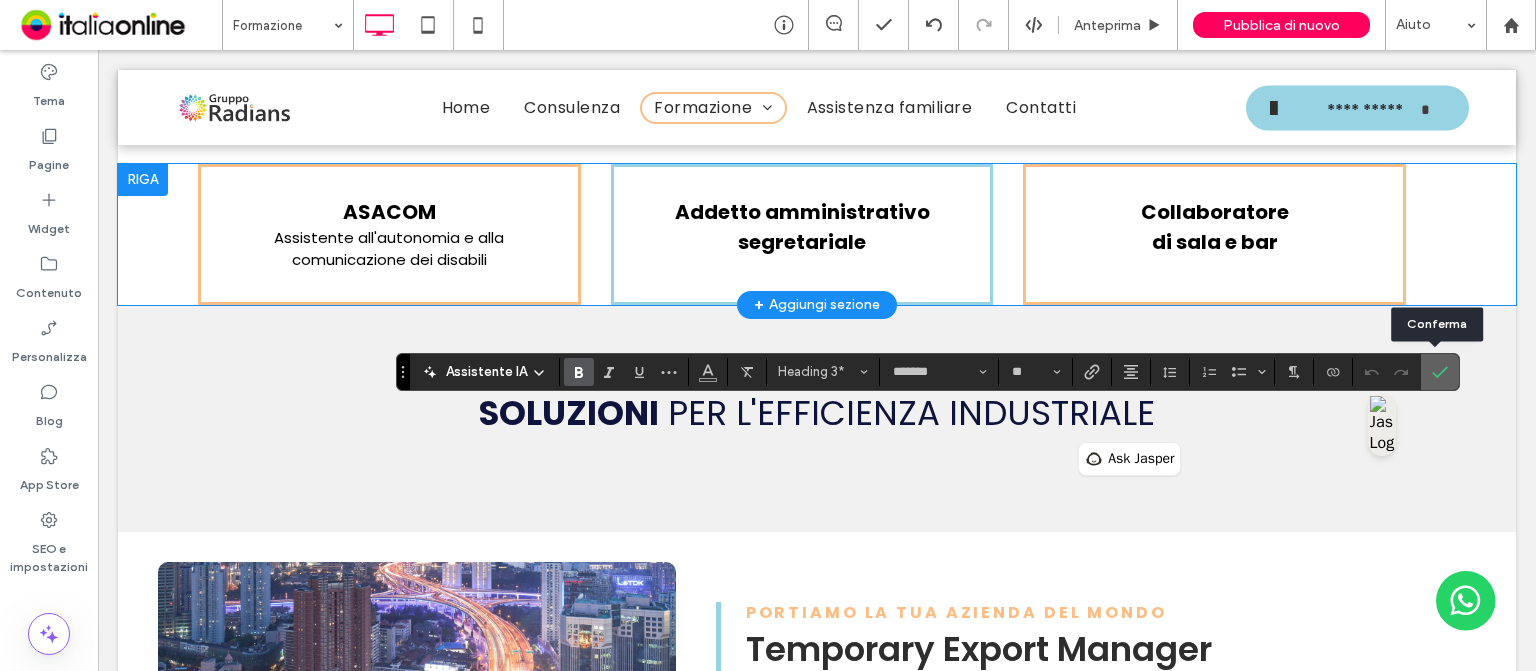 click at bounding box center [1440, 372] 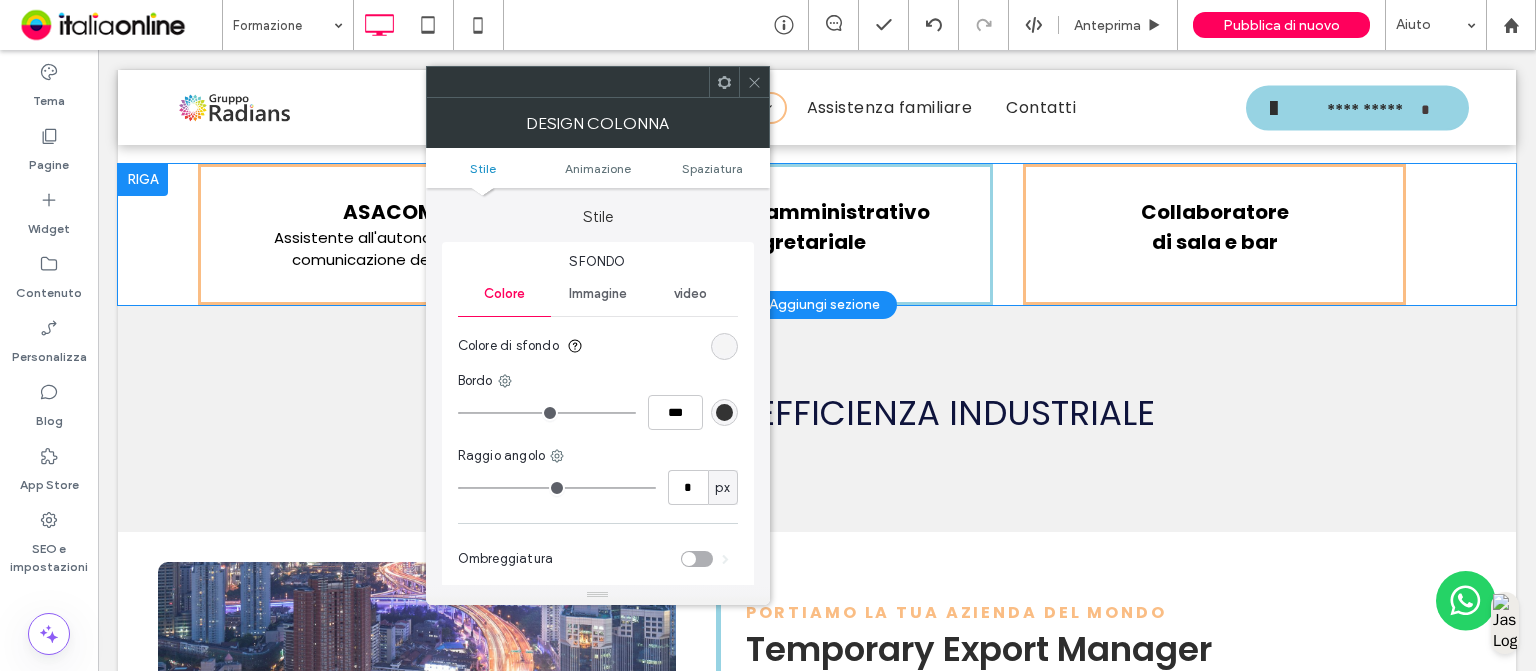 click at bounding box center [724, 346] 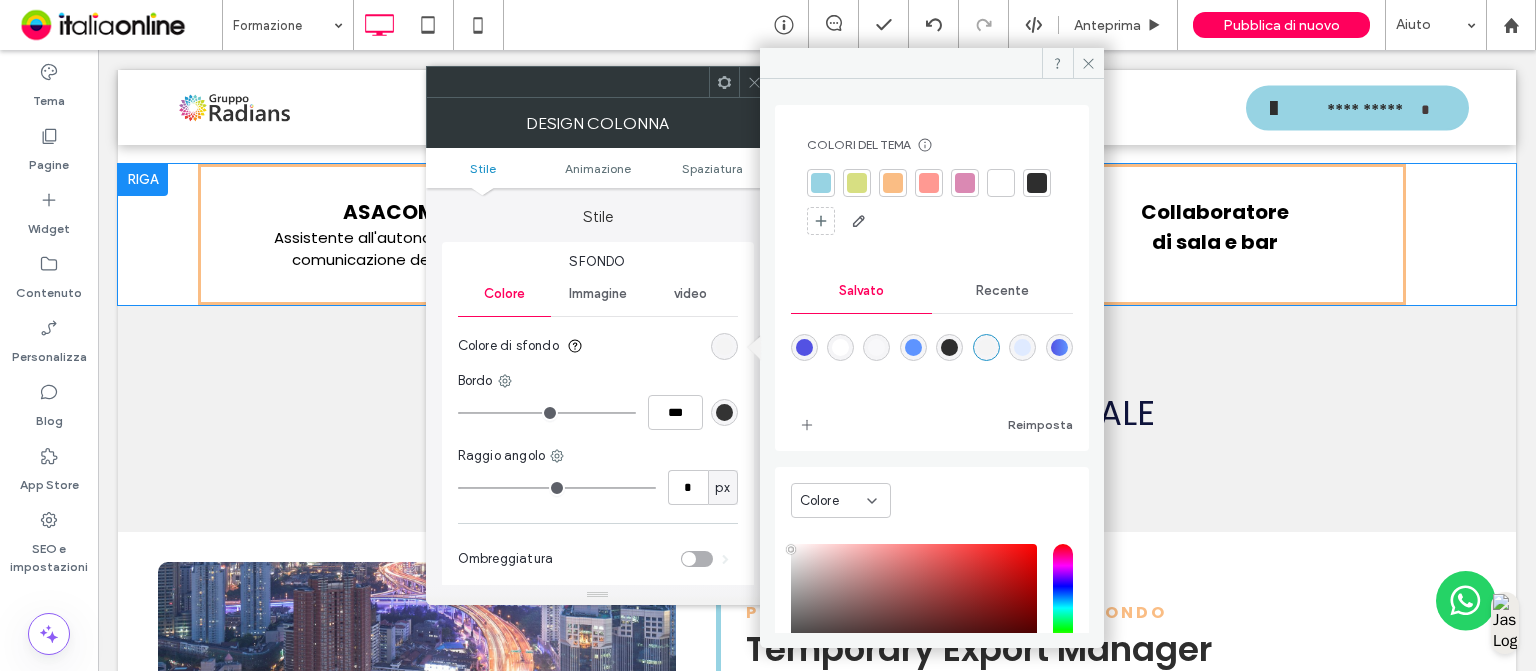 click at bounding box center [821, 183] 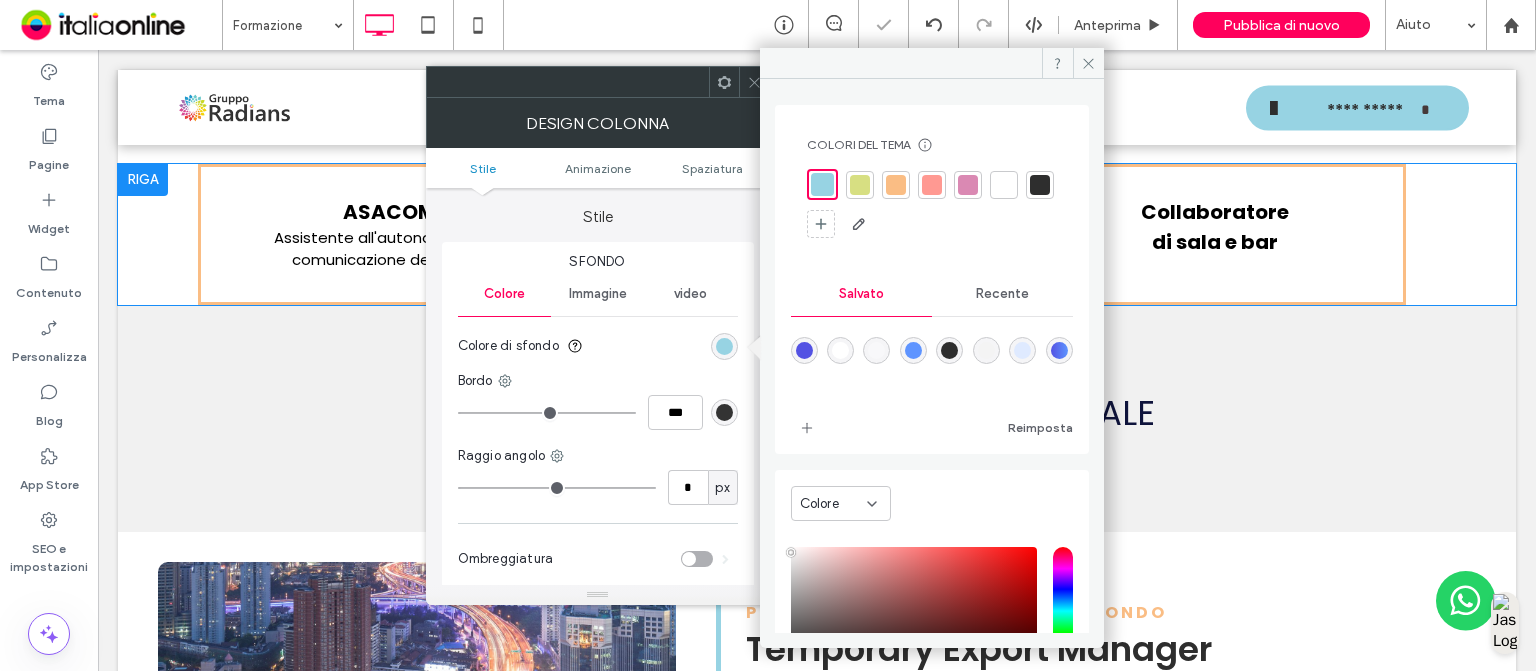 click 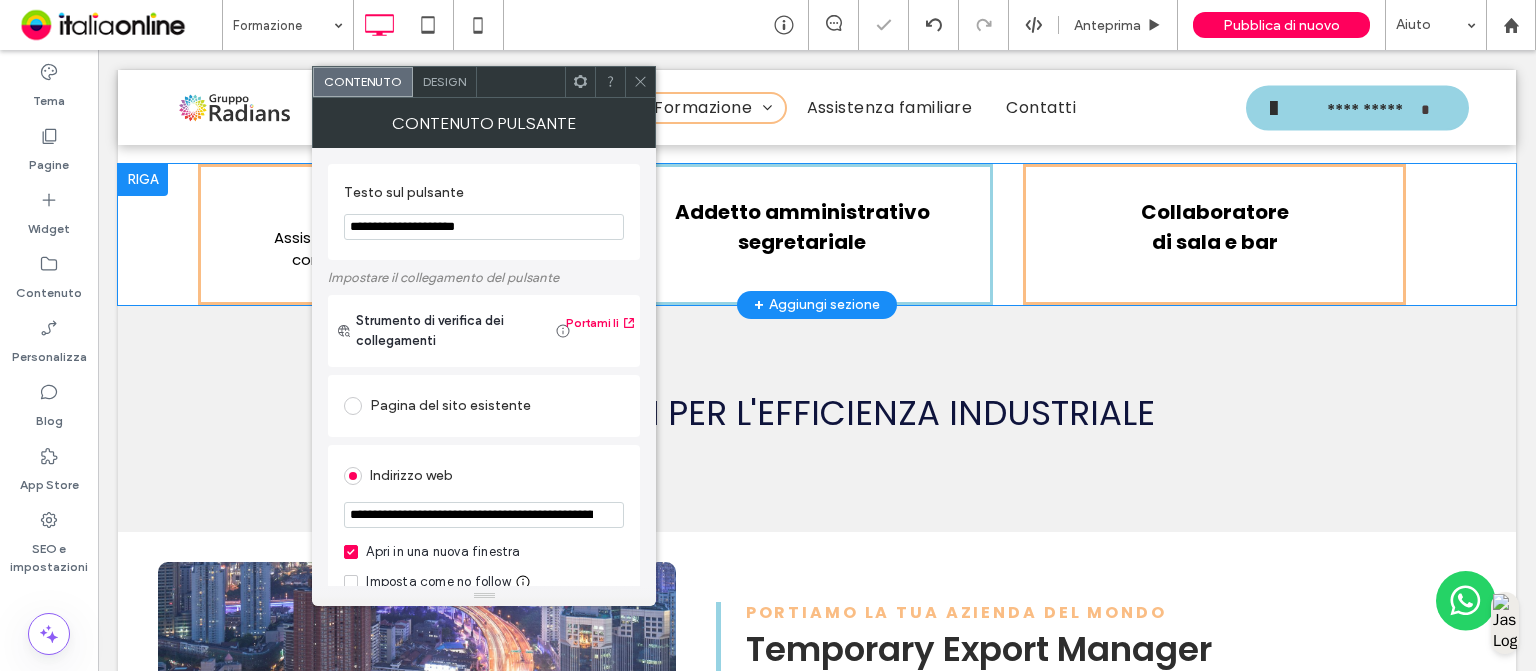 click 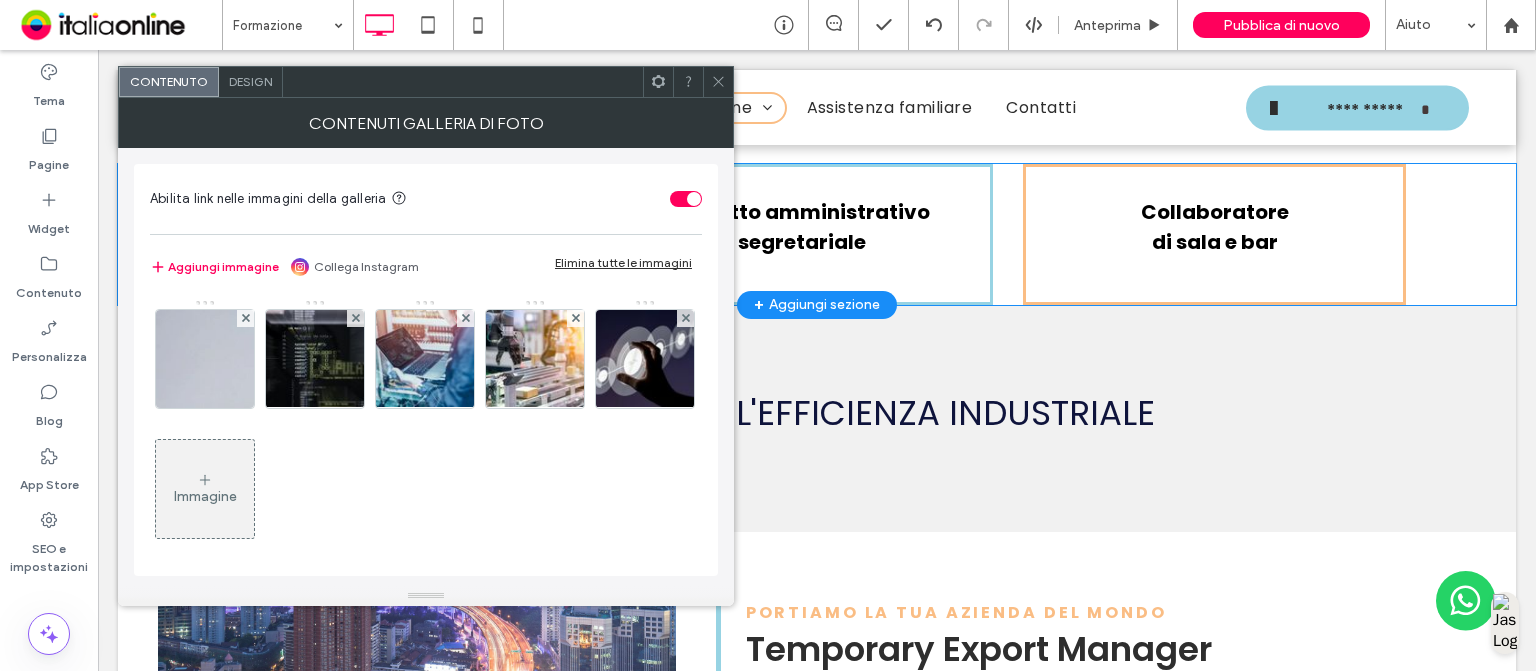 click on "Design" at bounding box center (250, 81) 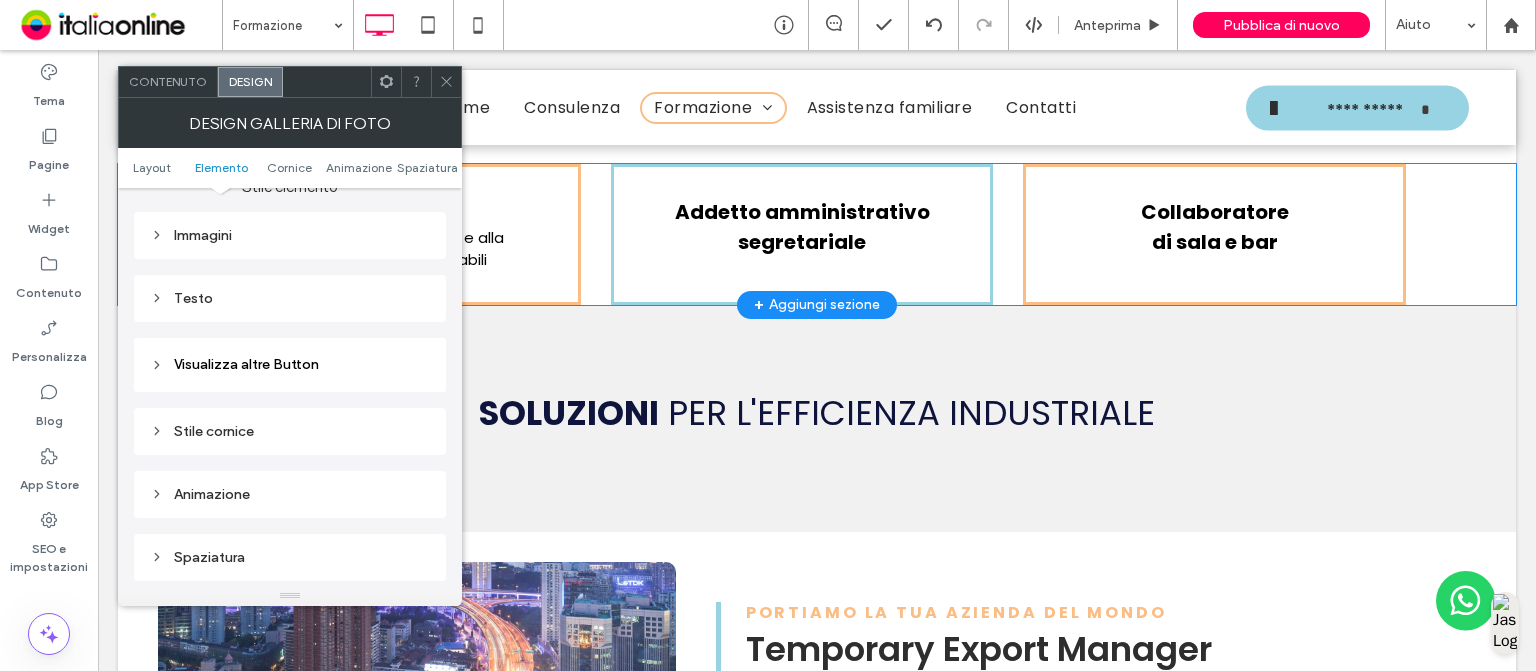 scroll, scrollTop: 796, scrollLeft: 0, axis: vertical 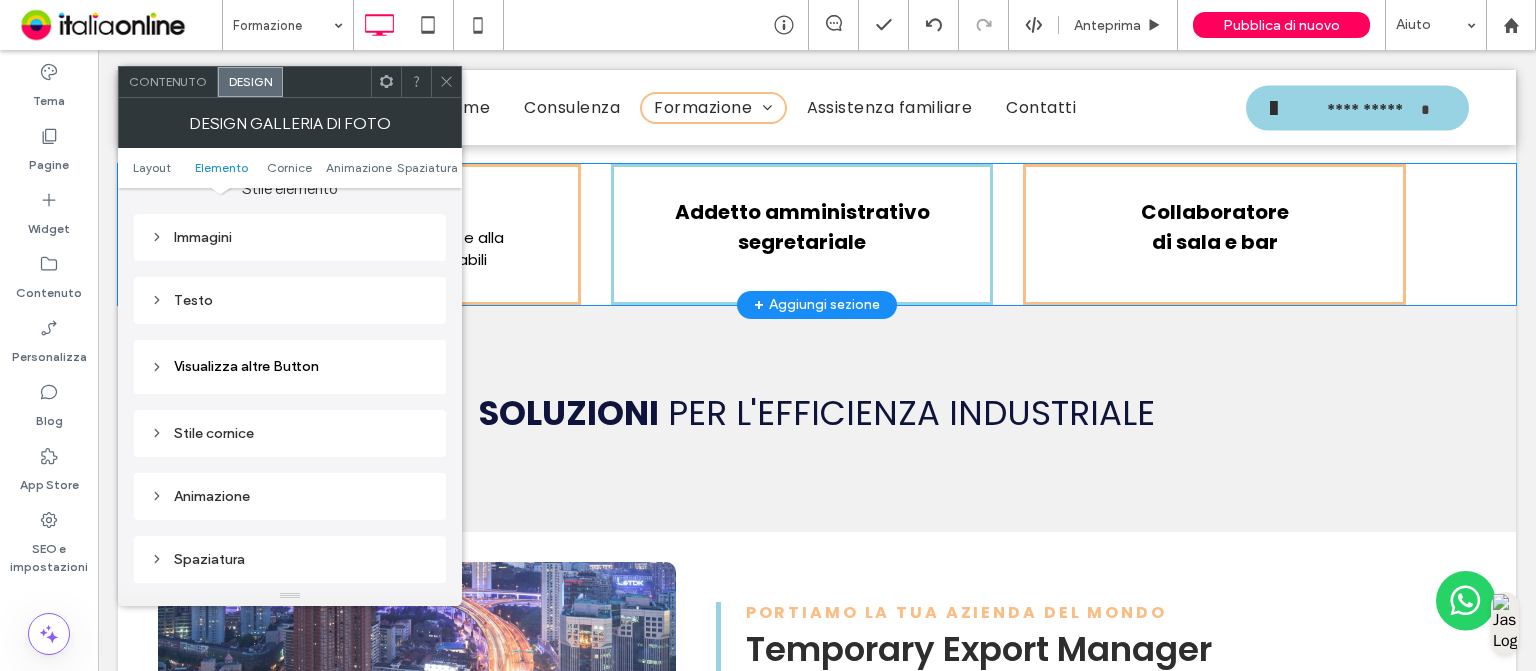 click on "Immagini" at bounding box center [290, 237] 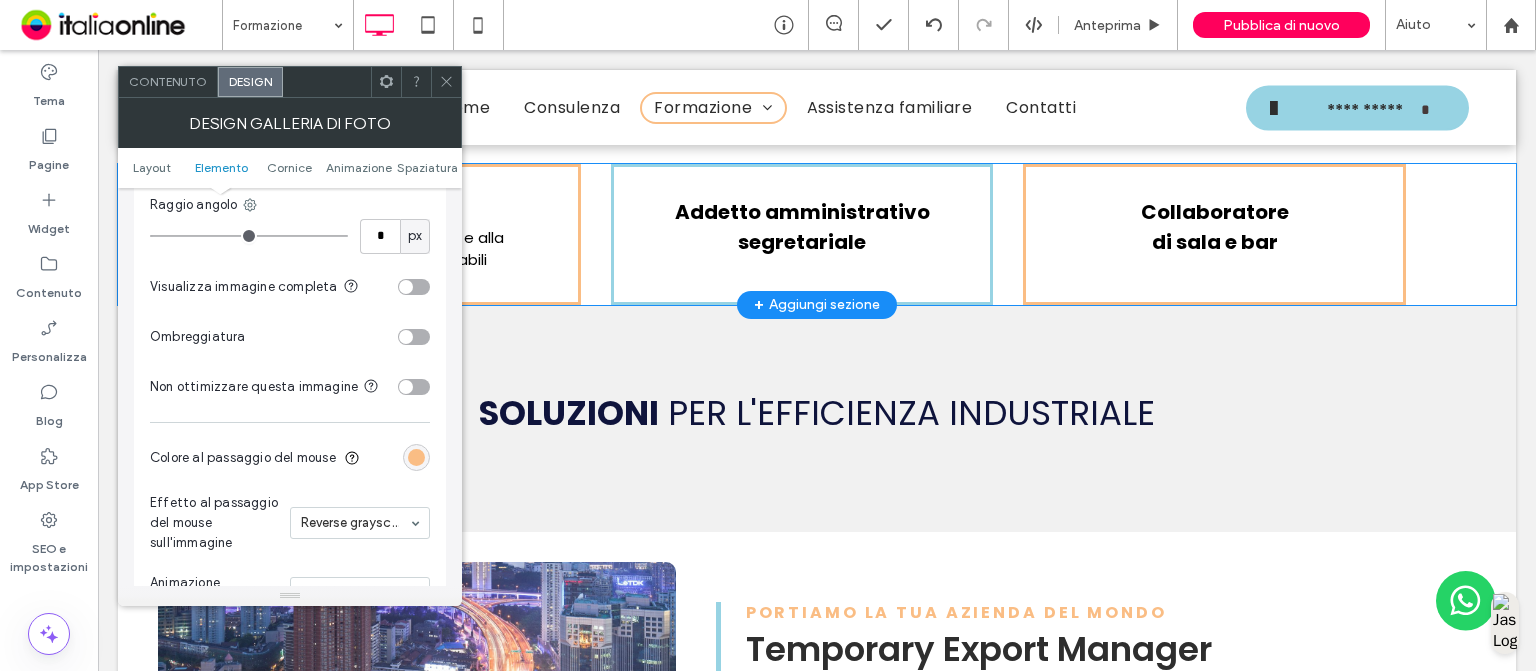 scroll, scrollTop: 986, scrollLeft: 0, axis: vertical 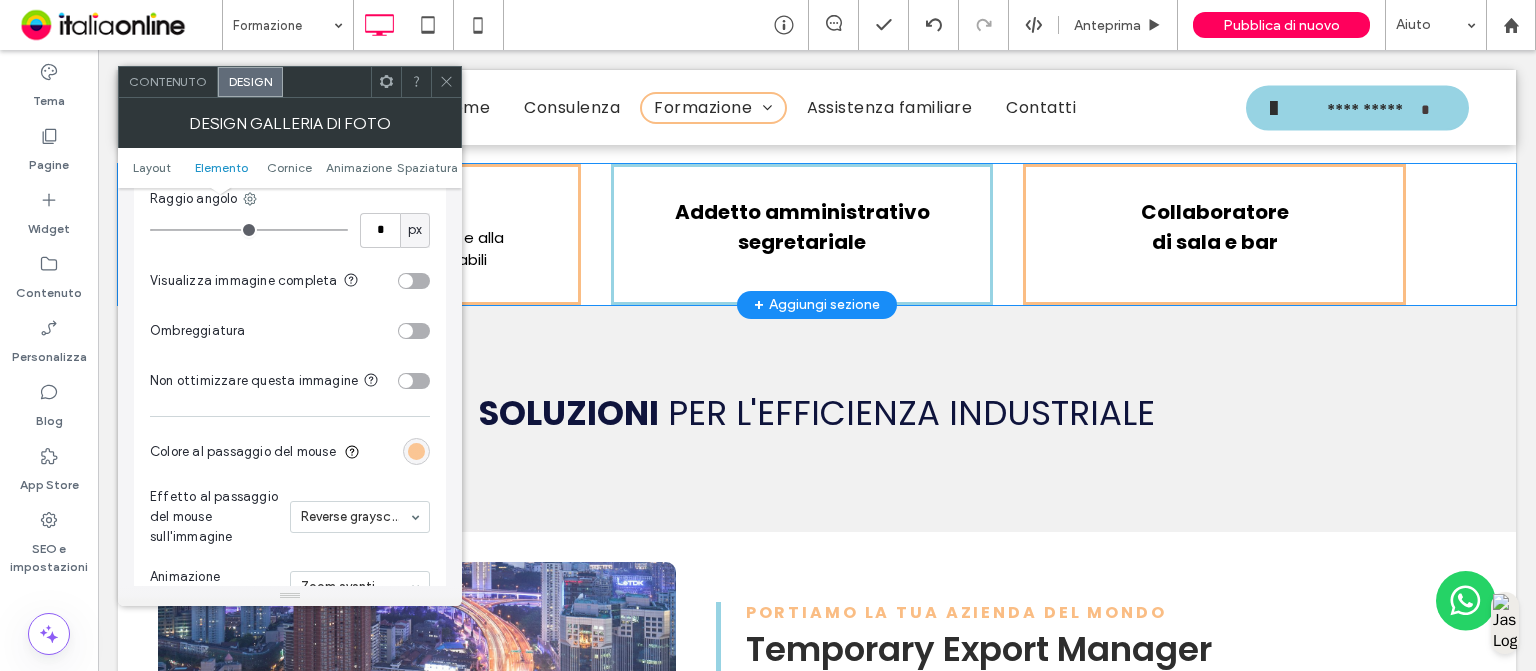 click at bounding box center [416, 451] 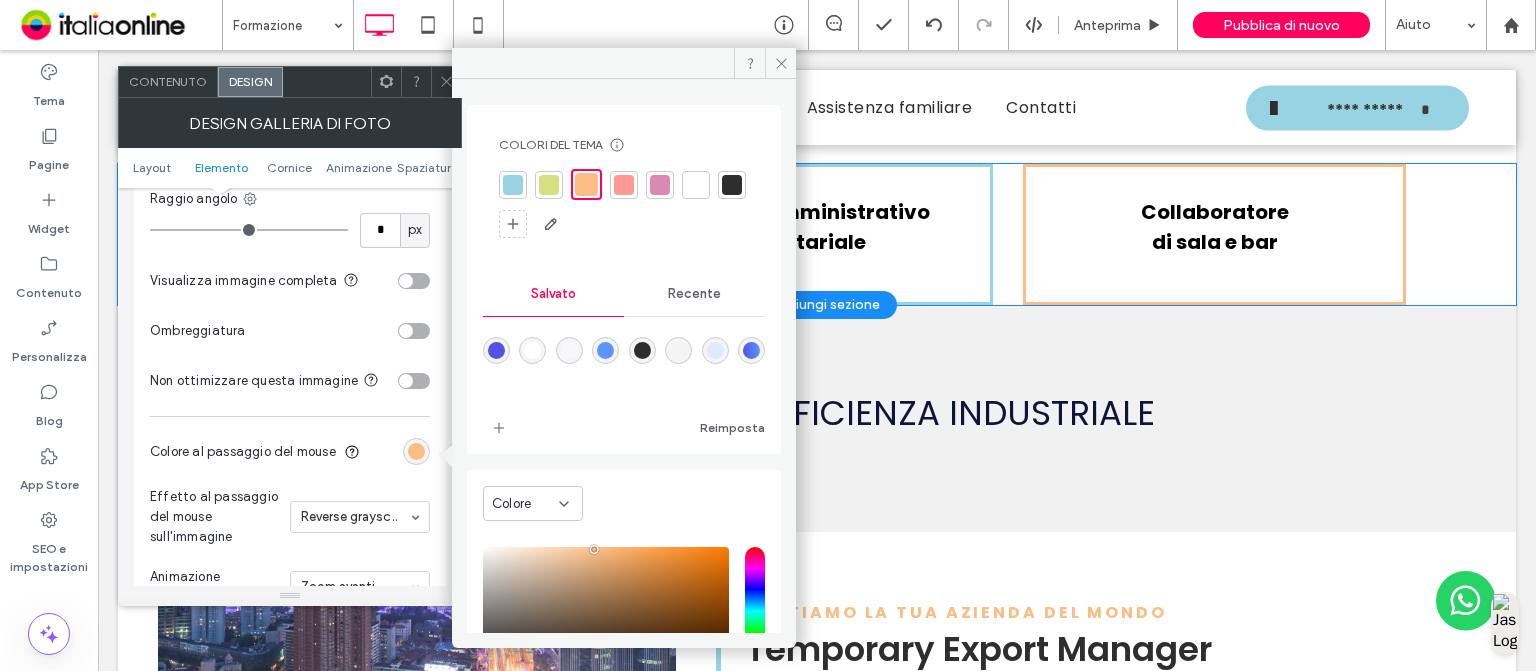 click at bounding box center [532, 350] 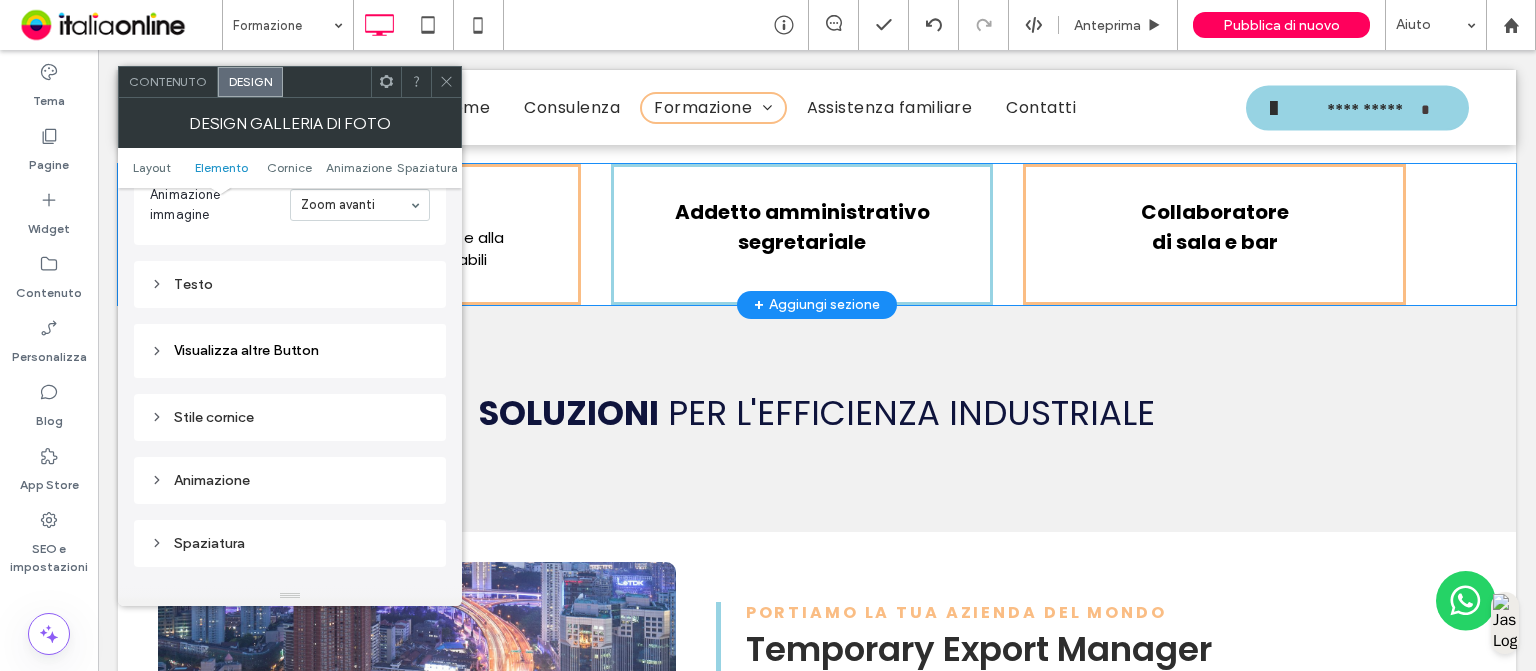 scroll, scrollTop: 1368, scrollLeft: 0, axis: vertical 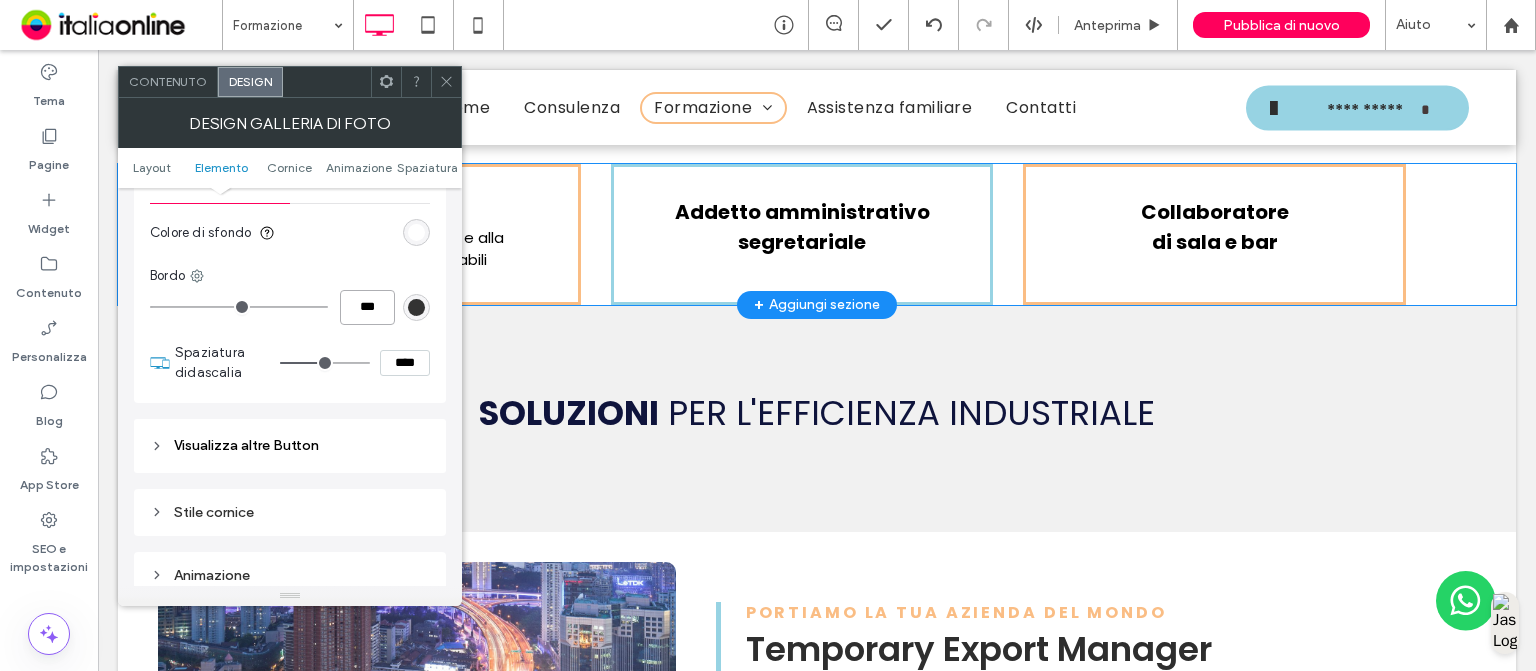 click on "***" at bounding box center (367, 307) 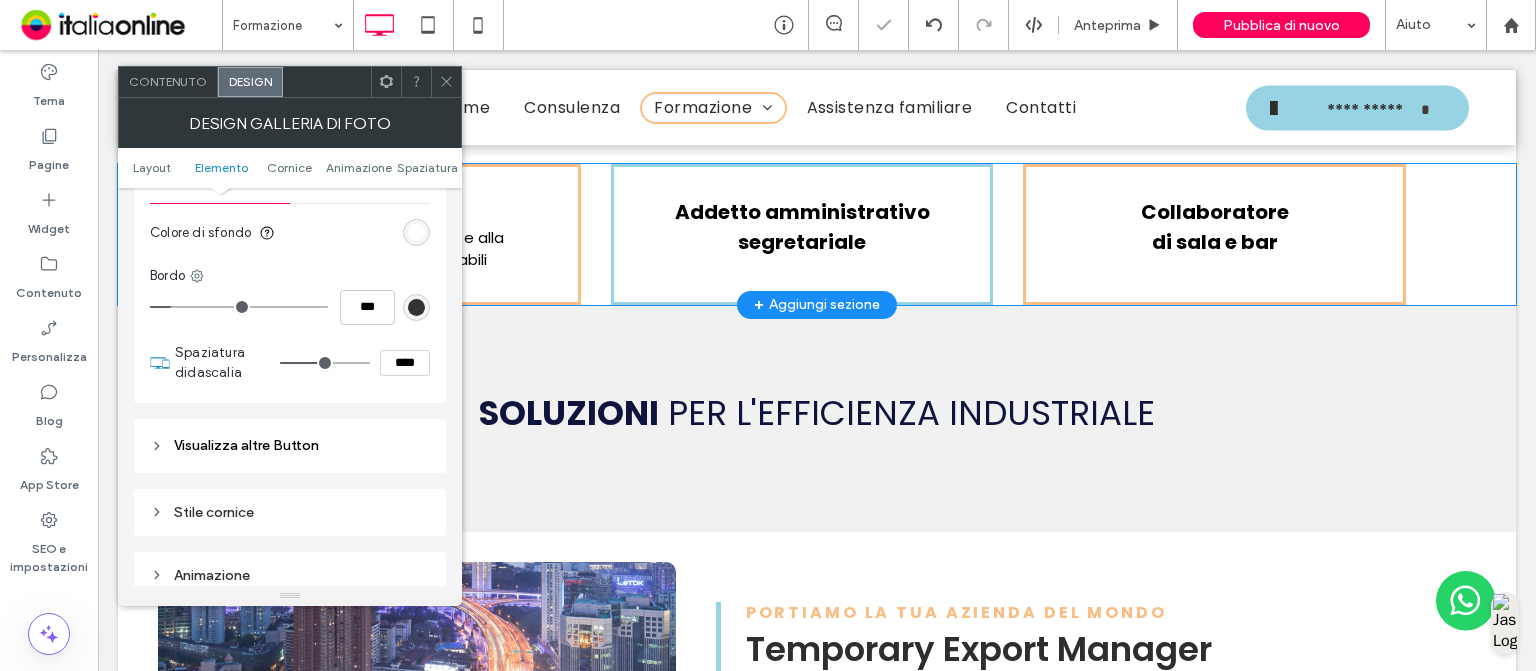 click at bounding box center (416, 307) 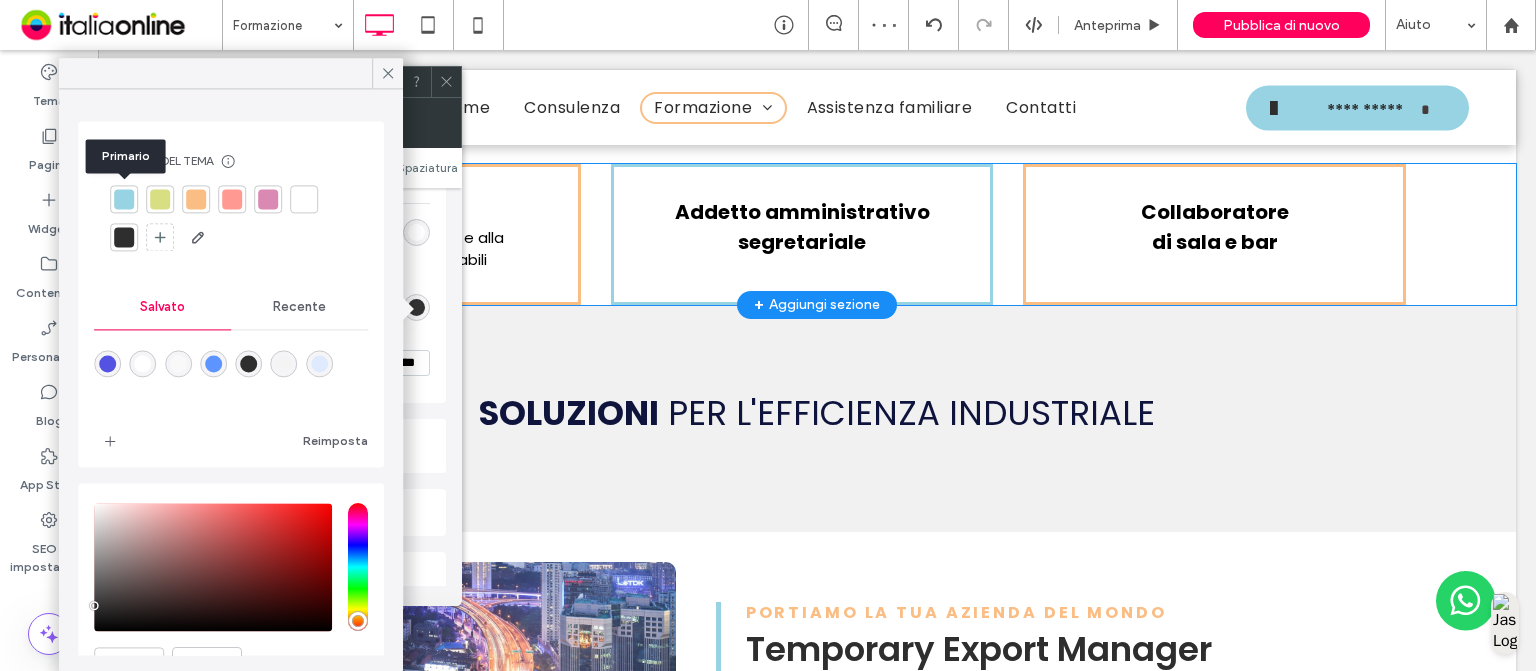 click at bounding box center (124, 199) 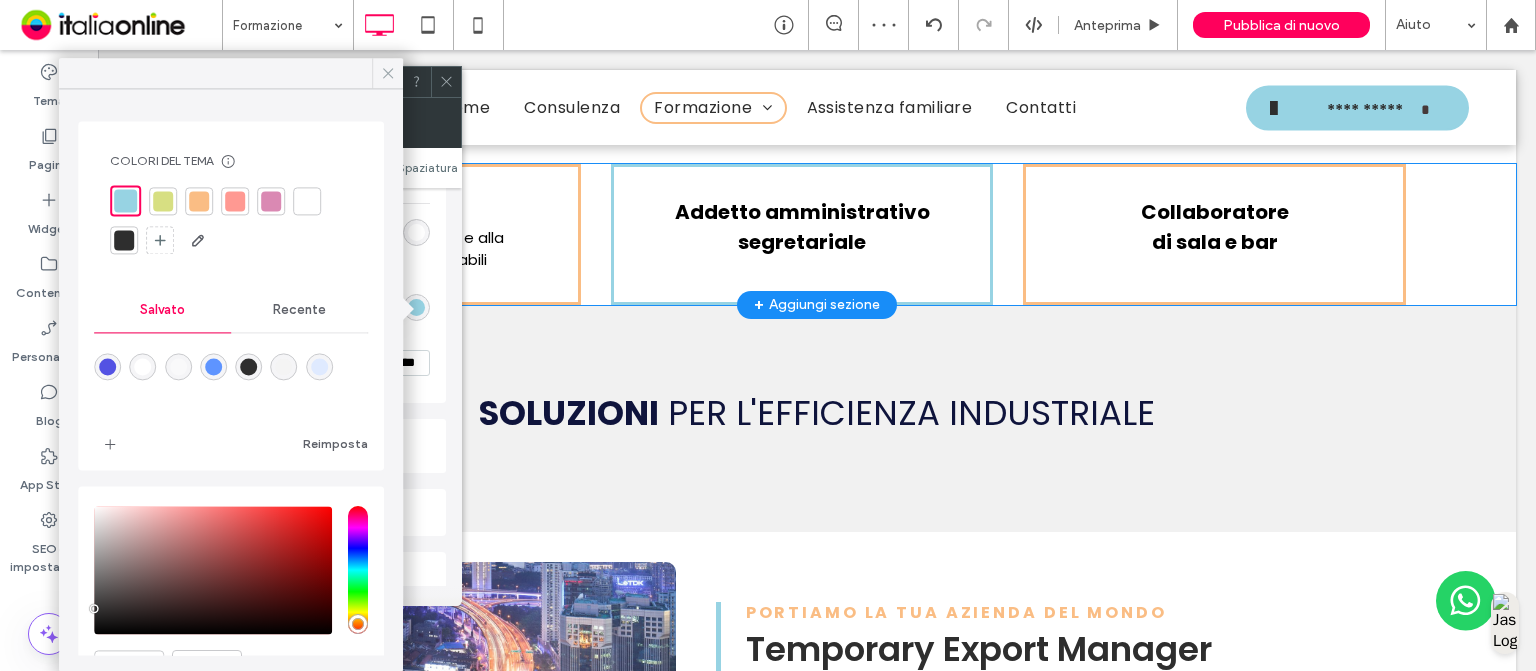 click 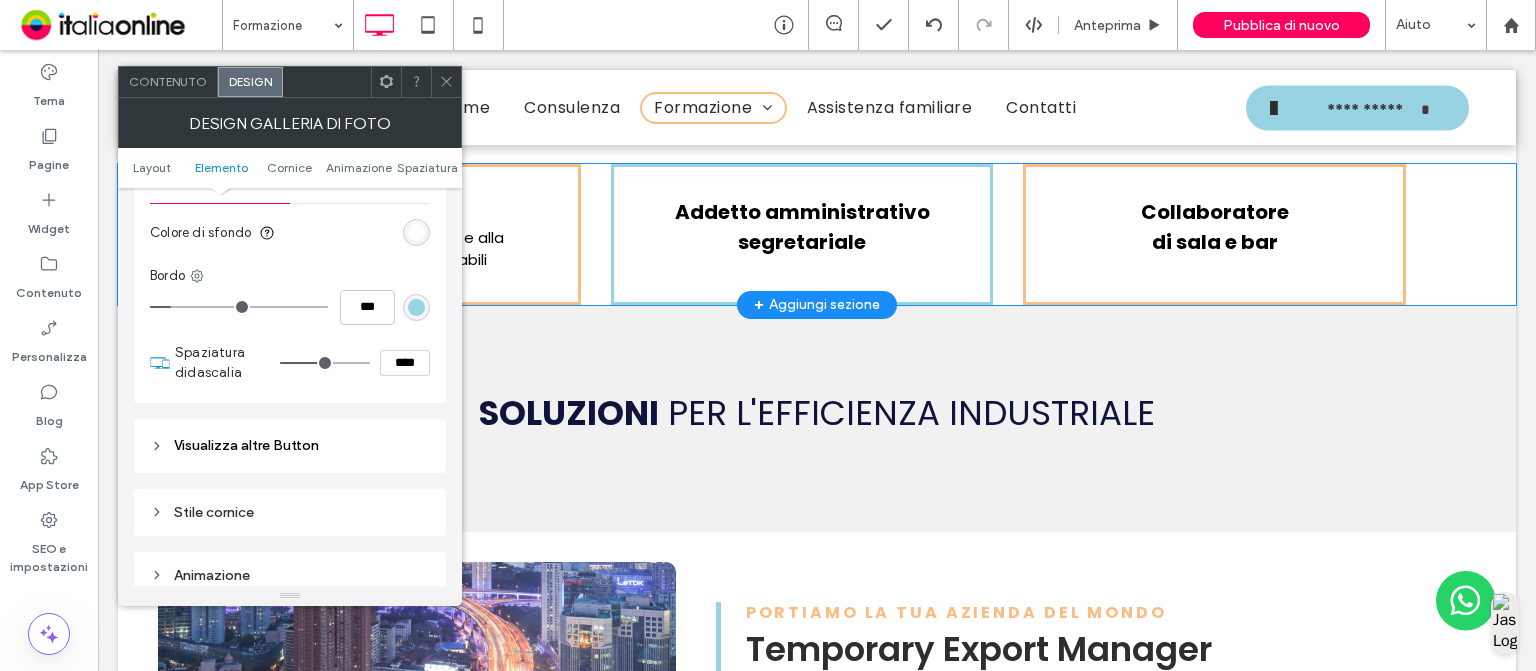 click on "***" at bounding box center (290, 307) 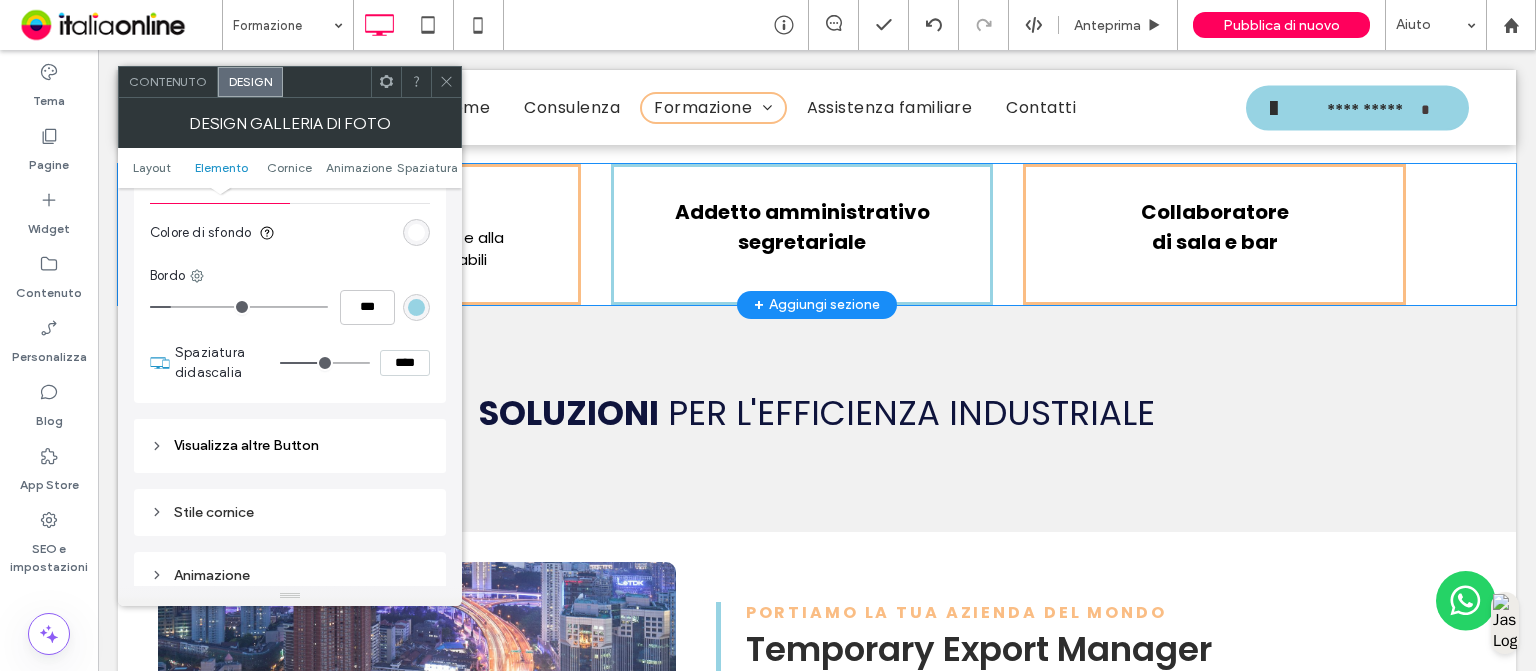 click at bounding box center (416, 307) 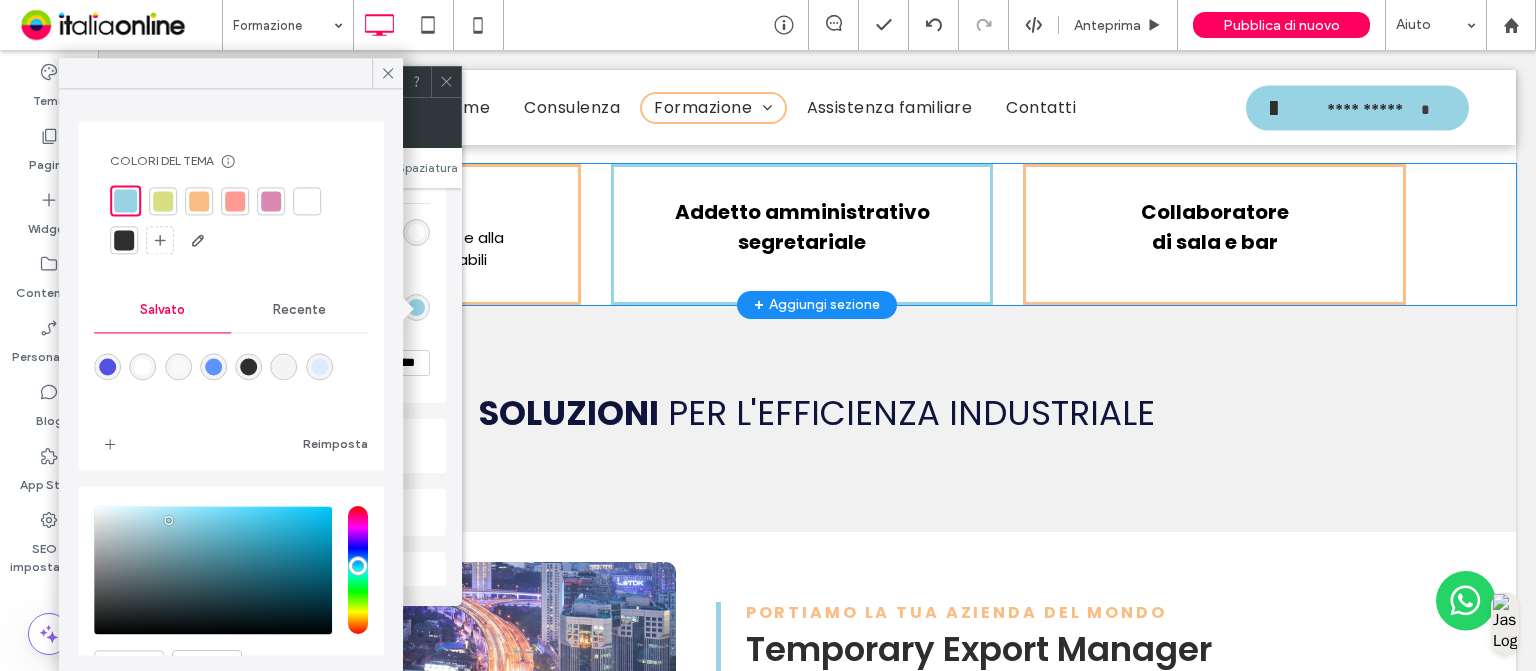 click at bounding box center [199, 201] 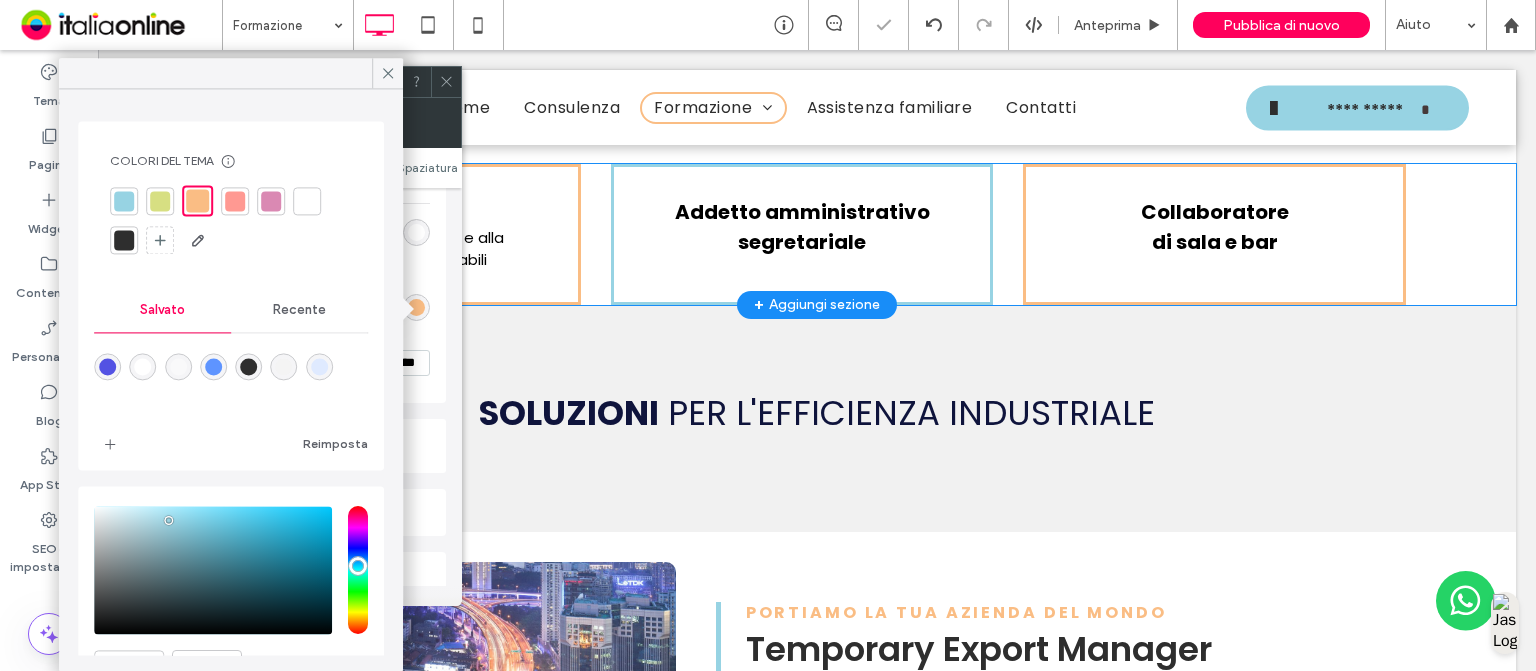 click 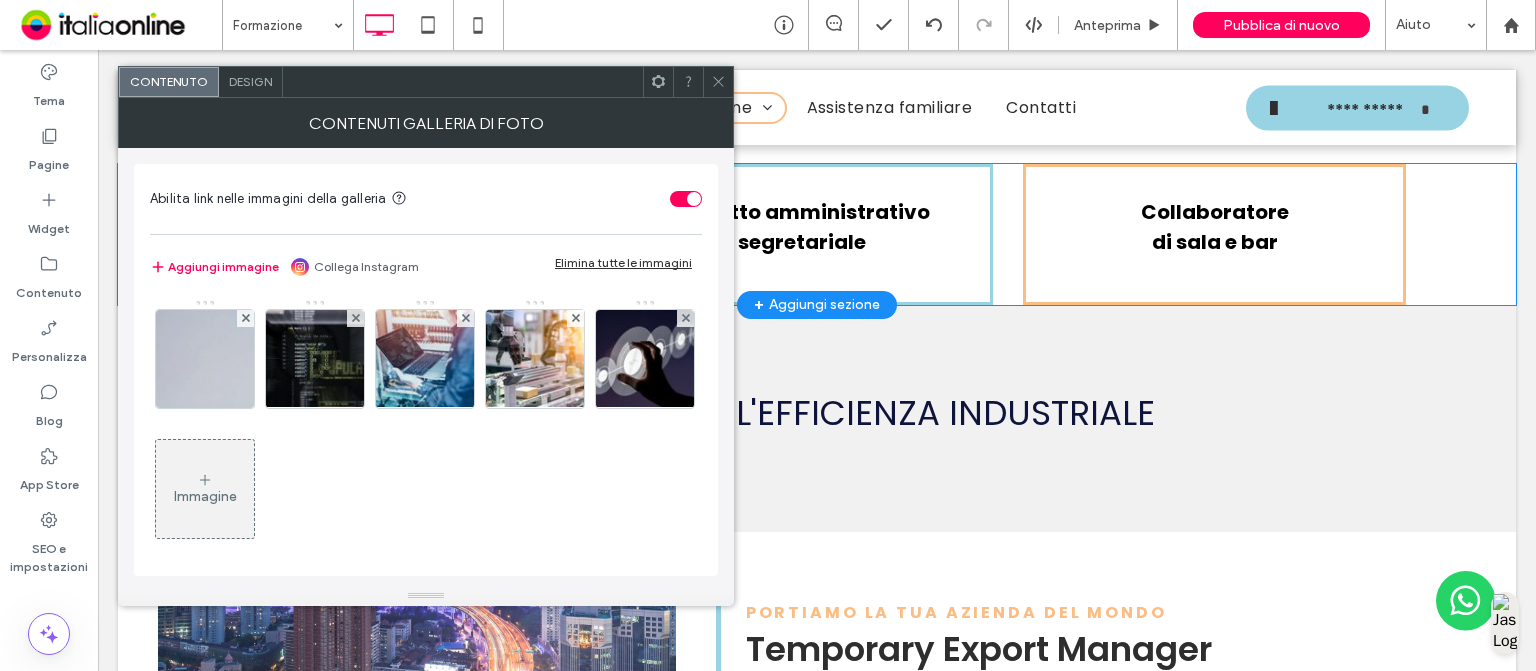 click on "Design" at bounding box center (250, 81) 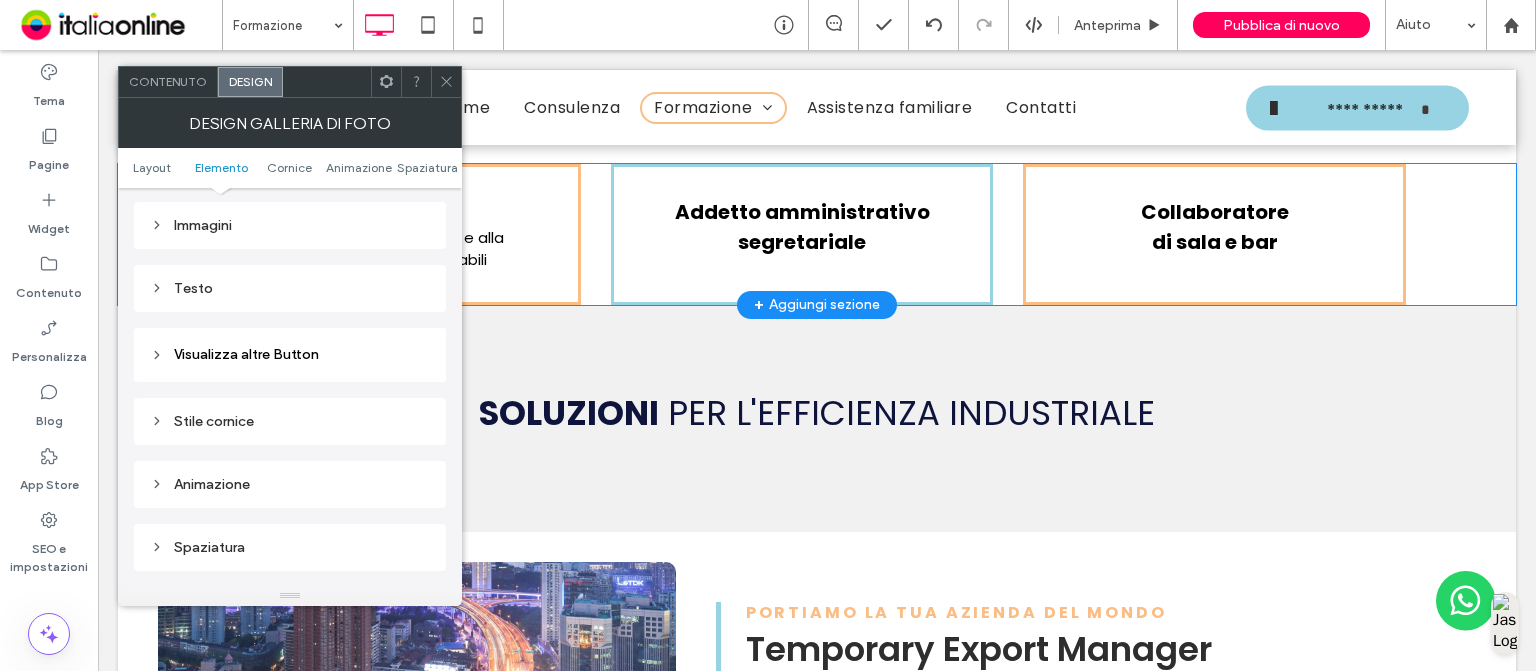 scroll, scrollTop: 810, scrollLeft: 0, axis: vertical 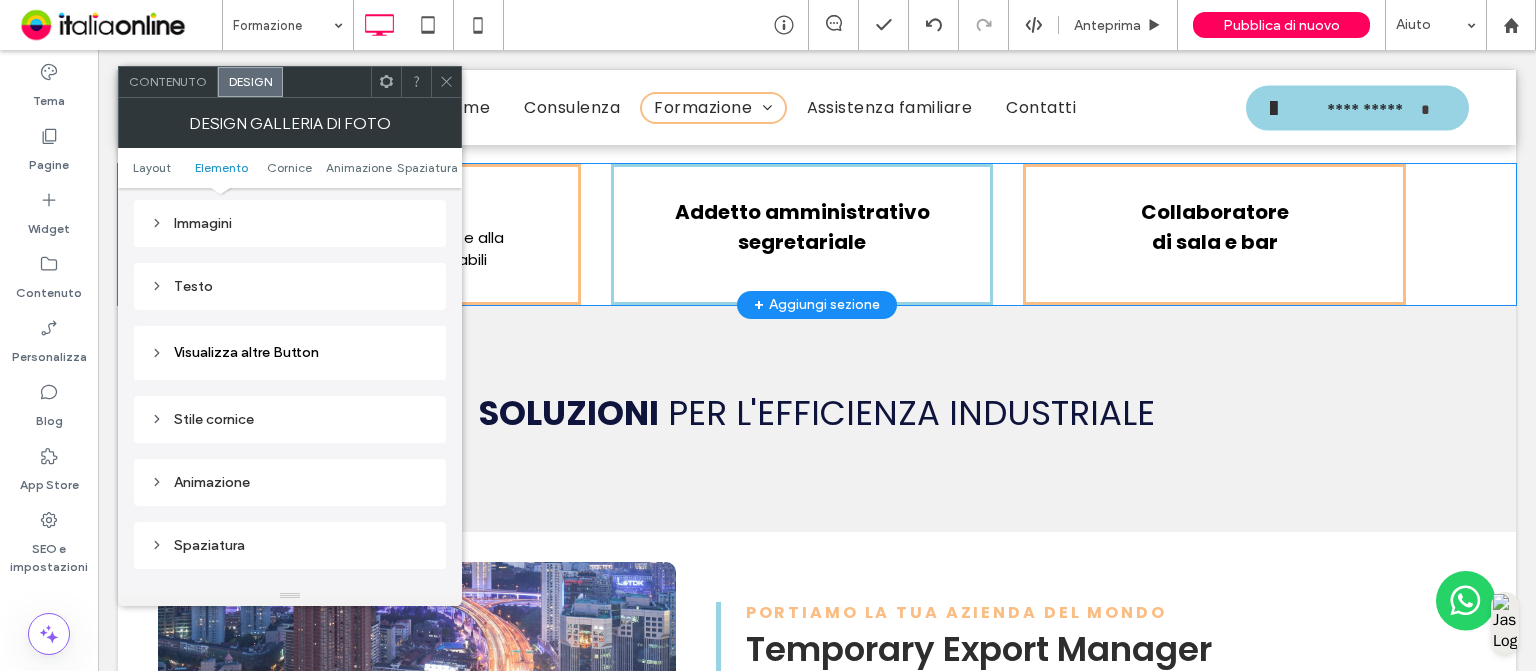 drag, startPoint x: 260, startPoint y: 301, endPoint x: 203, endPoint y: 286, distance: 58.940647 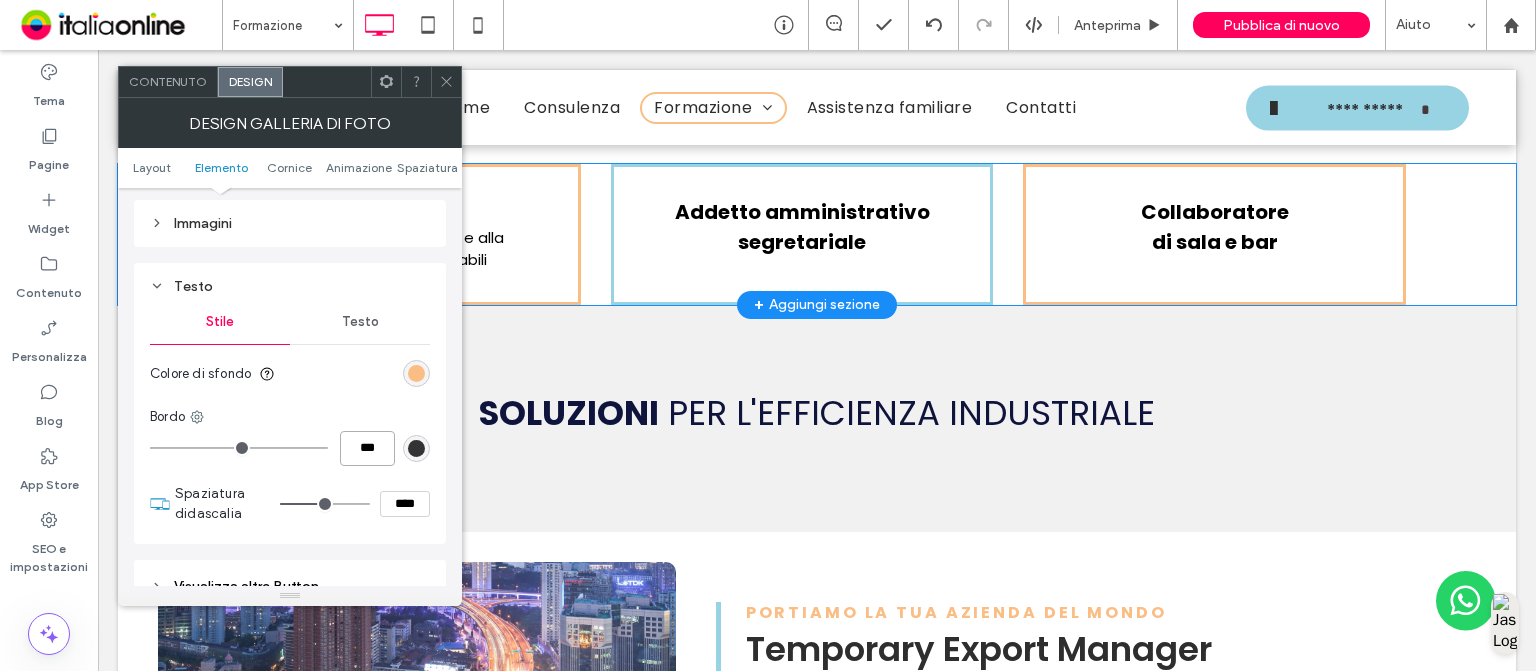 click on "***" at bounding box center (367, 448) 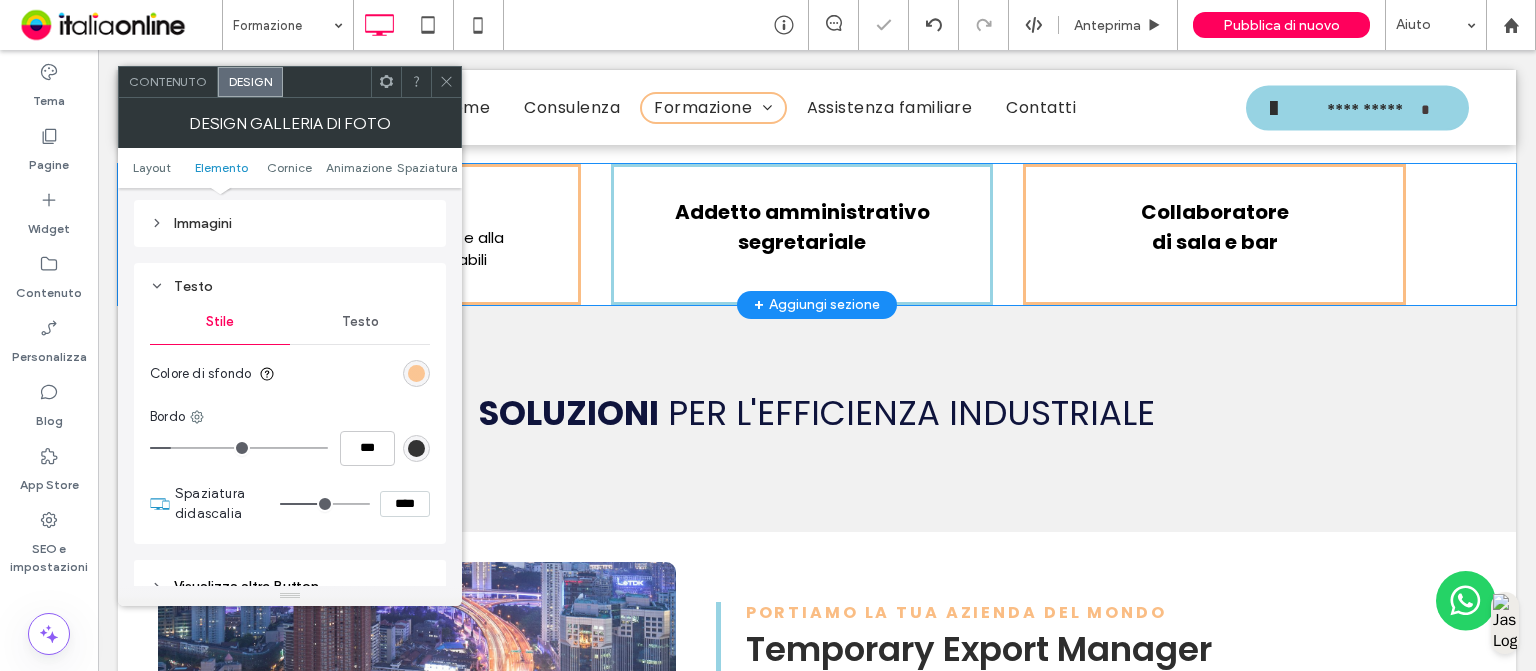 click at bounding box center [416, 373] 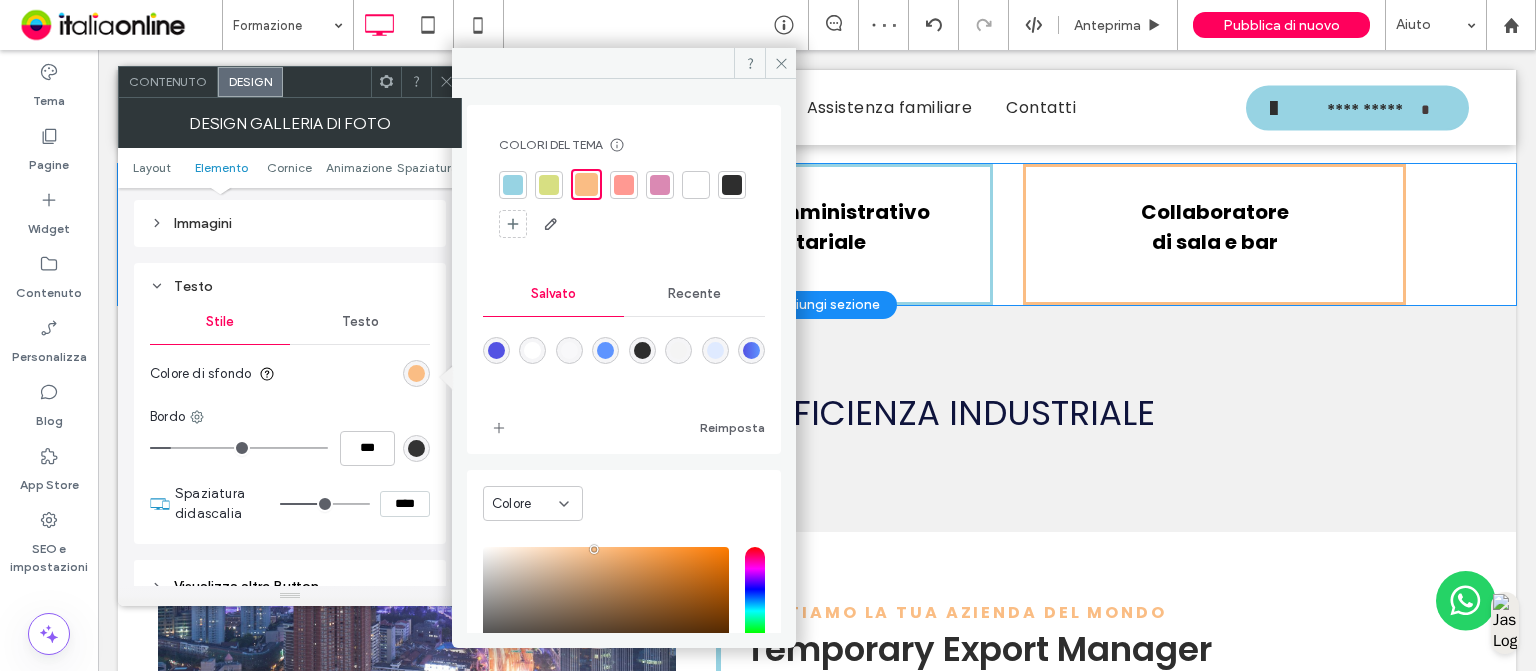 click at bounding box center [696, 185] 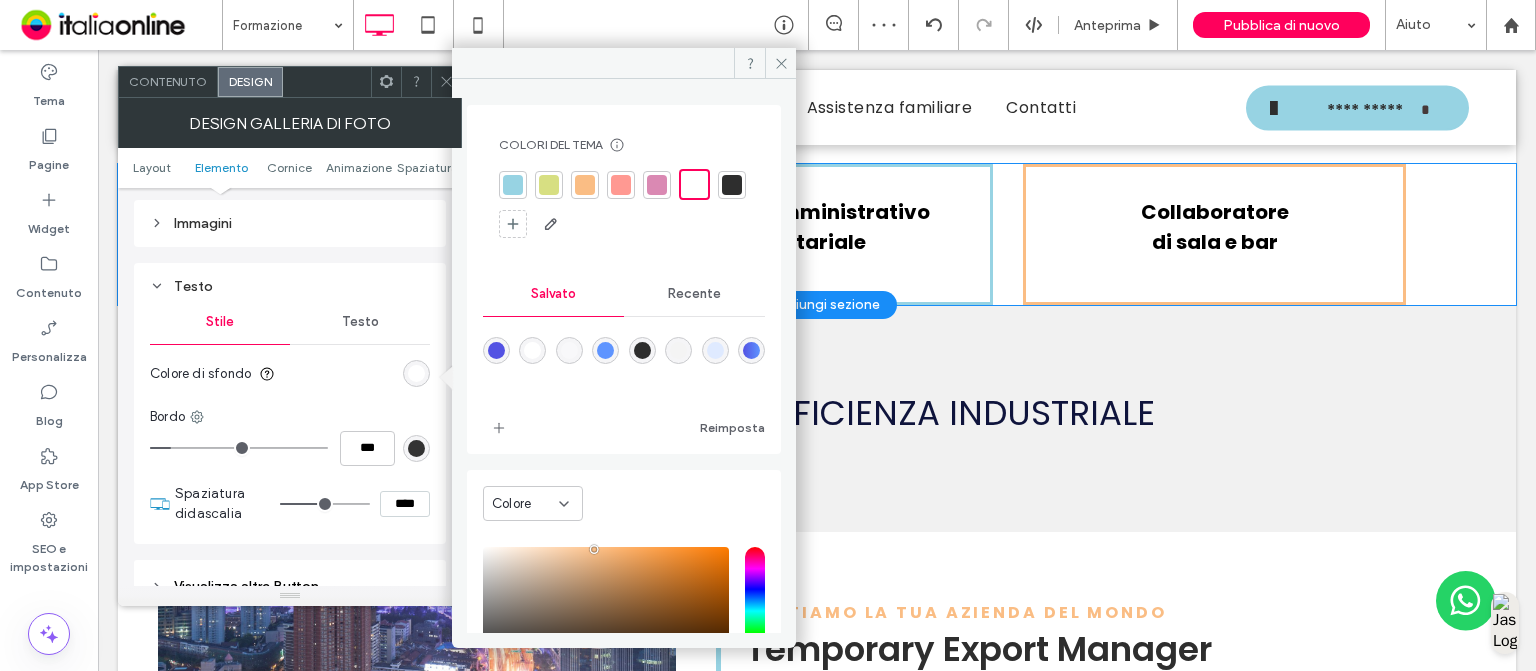click at bounding box center (416, 448) 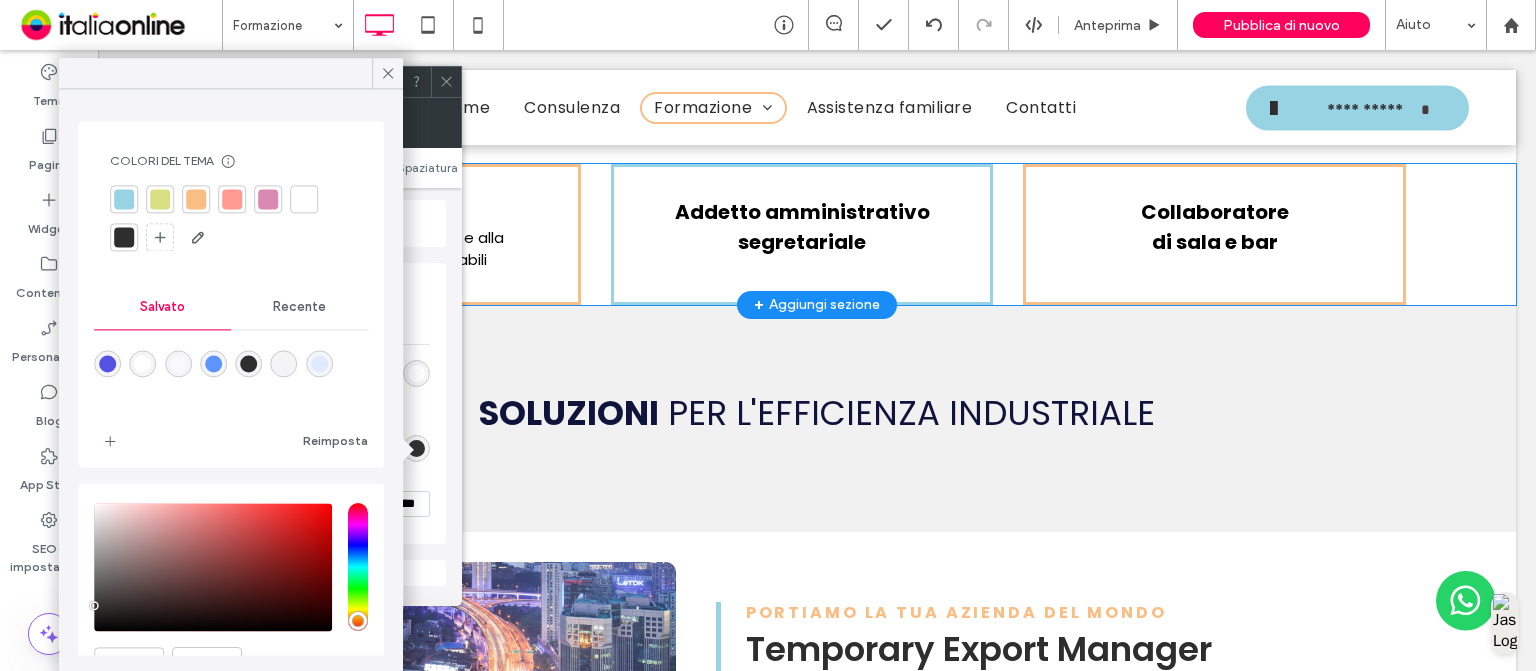 click at bounding box center (196, 199) 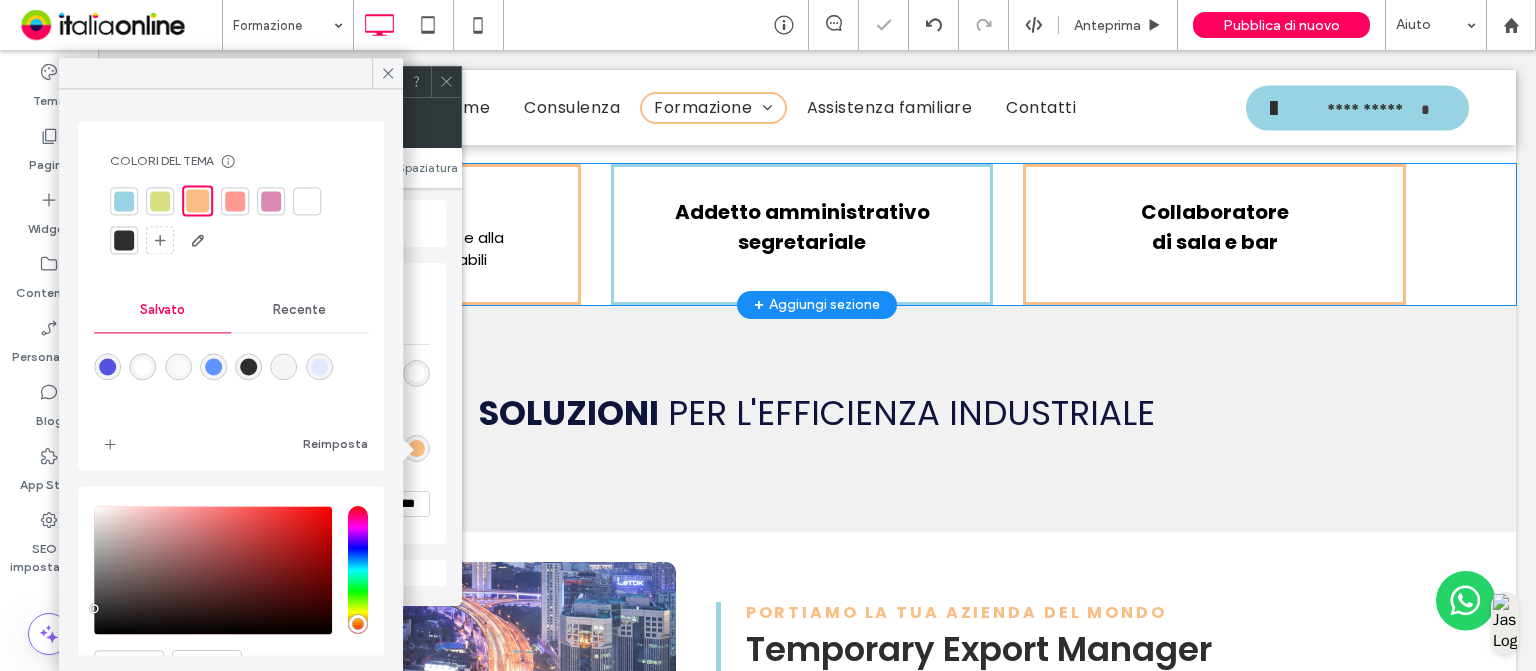 click 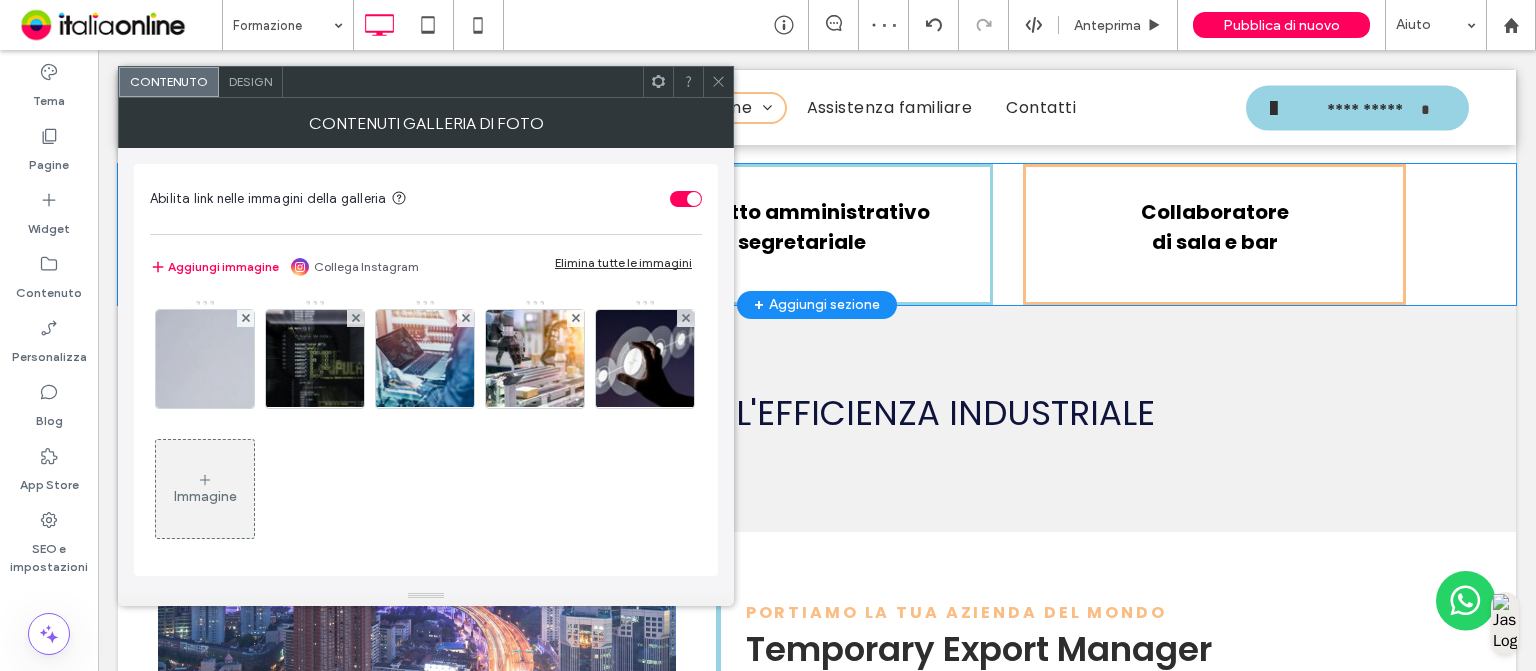 click on "Design" at bounding box center [251, 82] 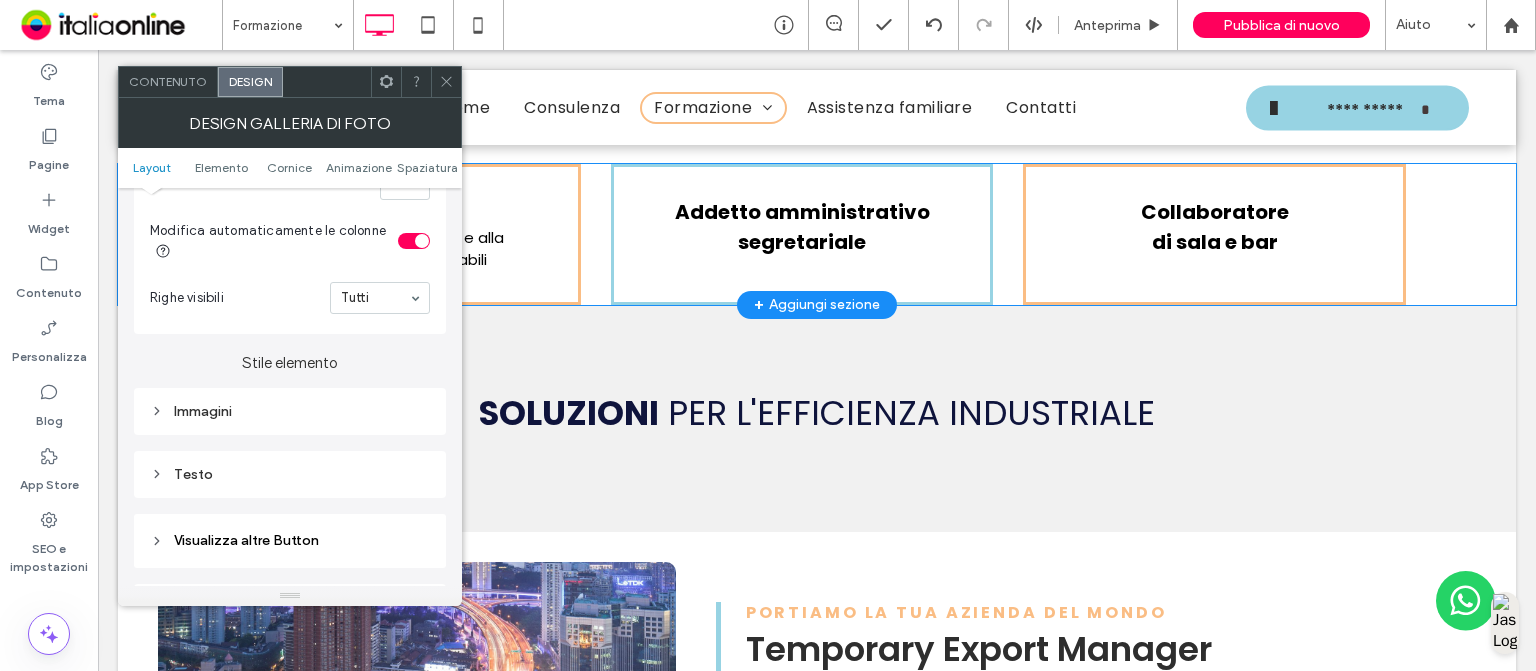 scroll, scrollTop: 686, scrollLeft: 0, axis: vertical 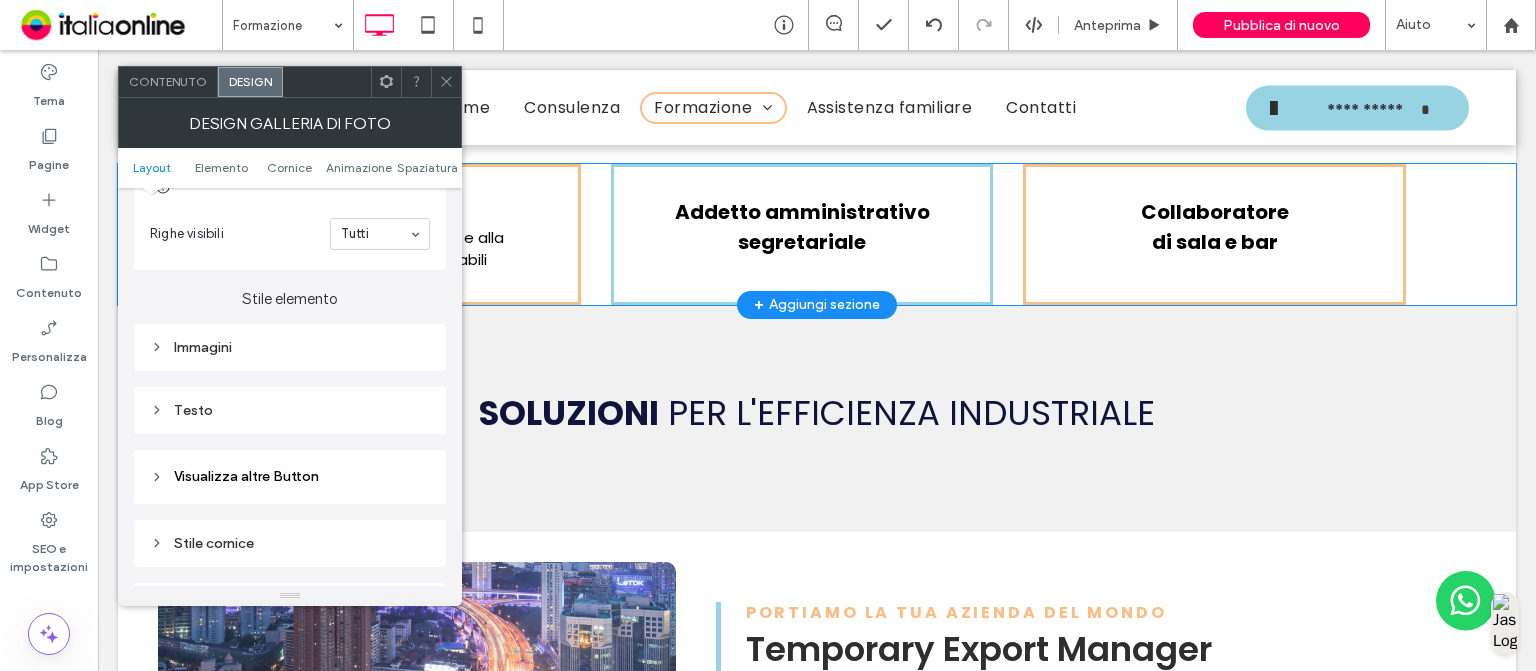 click on "Testo" at bounding box center (290, 410) 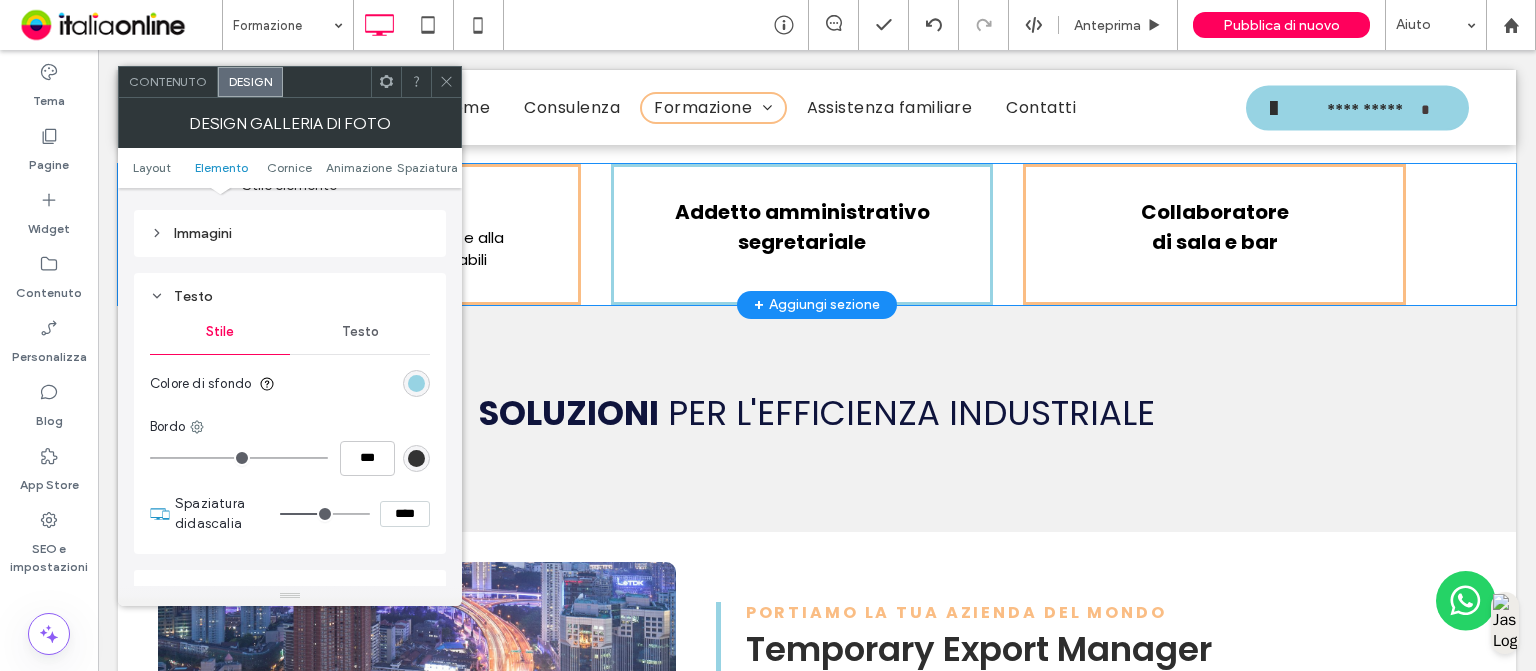 scroll, scrollTop: 802, scrollLeft: 0, axis: vertical 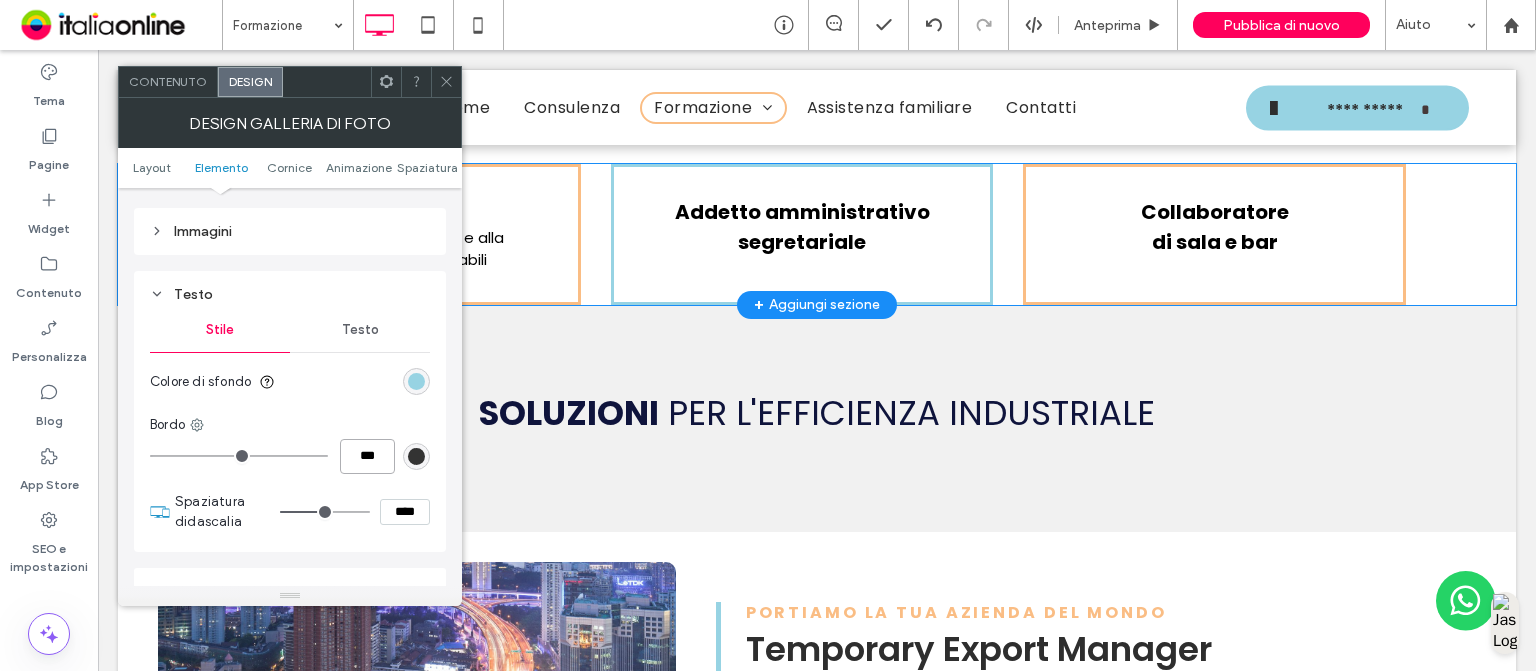 click on "***" at bounding box center (367, 456) 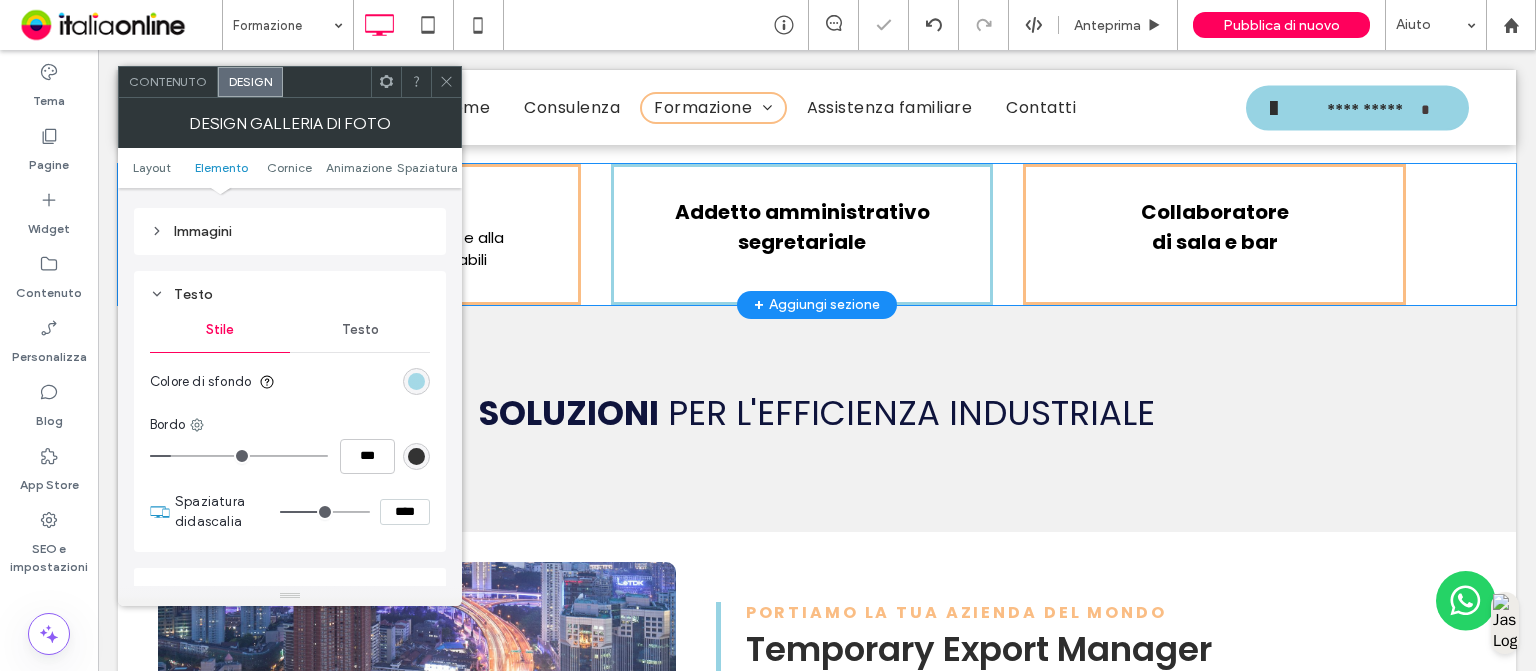 click at bounding box center (416, 381) 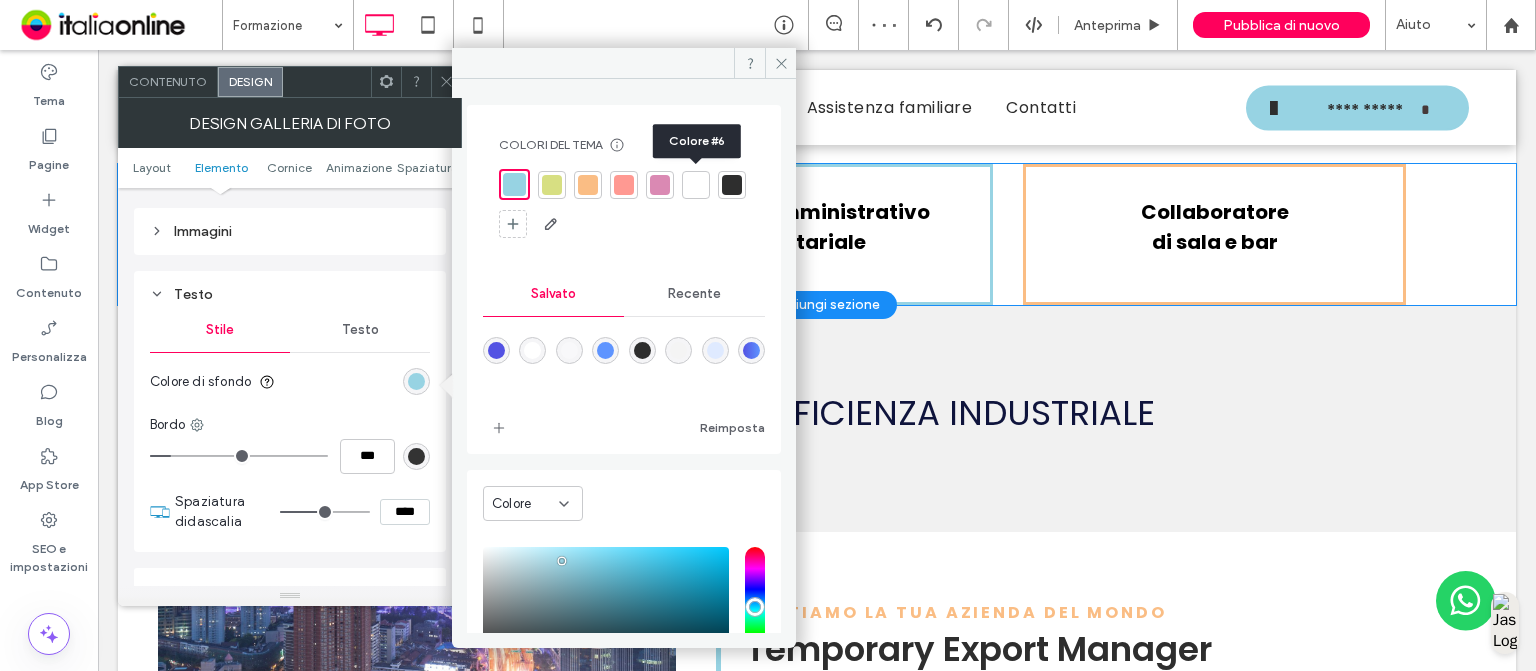 click at bounding box center [696, 185] 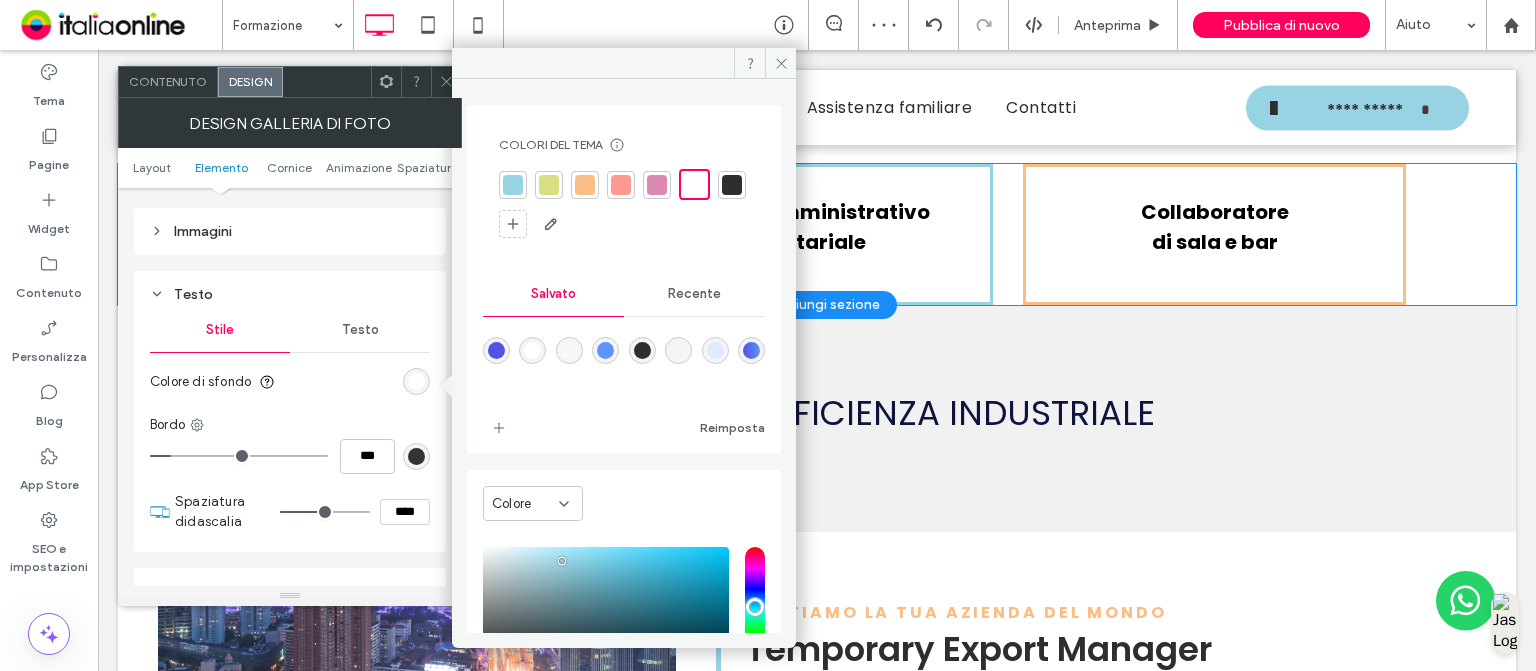click at bounding box center [416, 456] 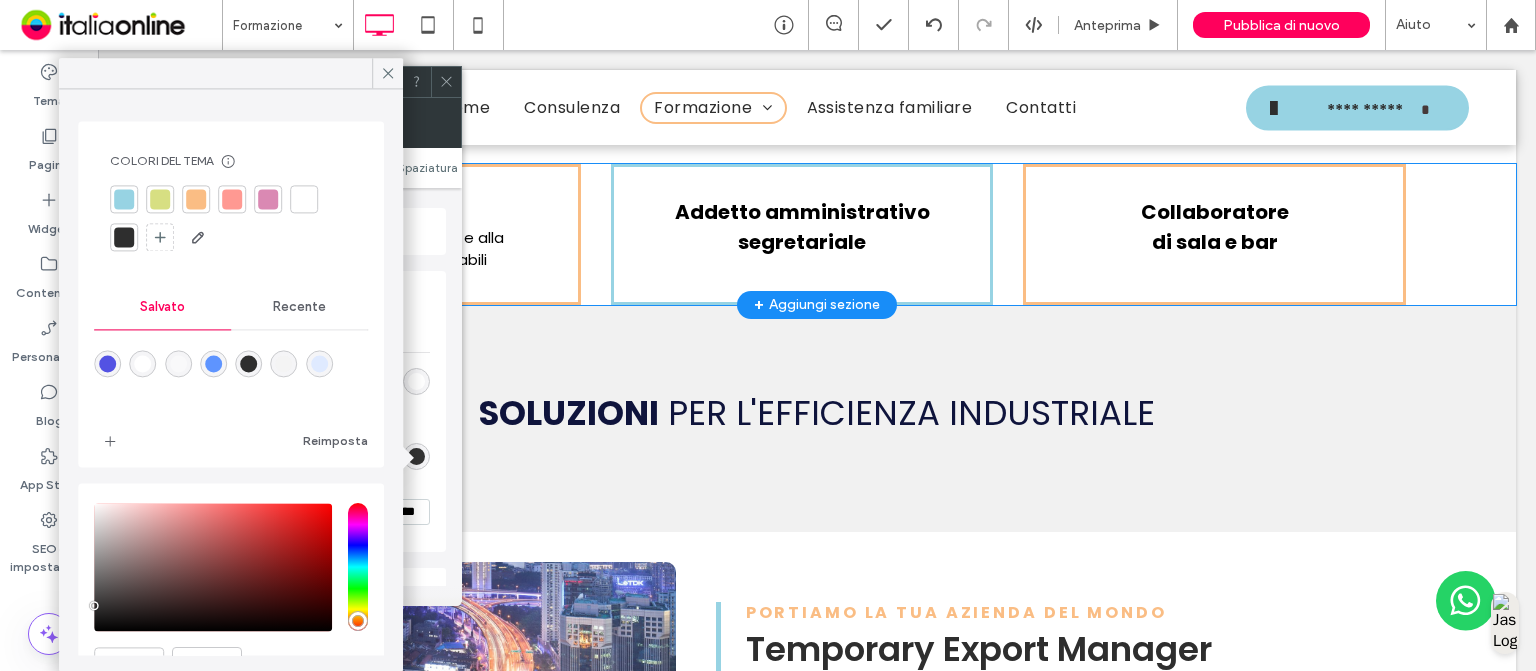 click at bounding box center [124, 199] 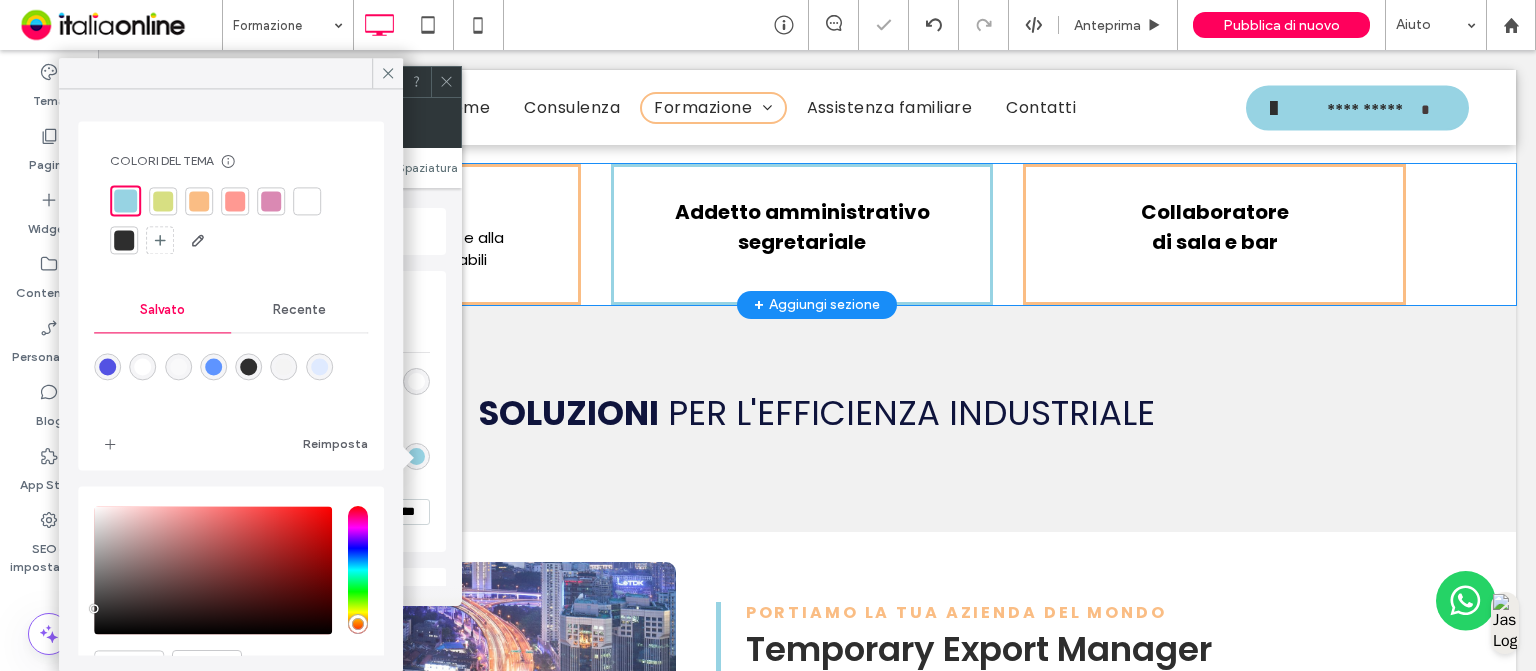 click 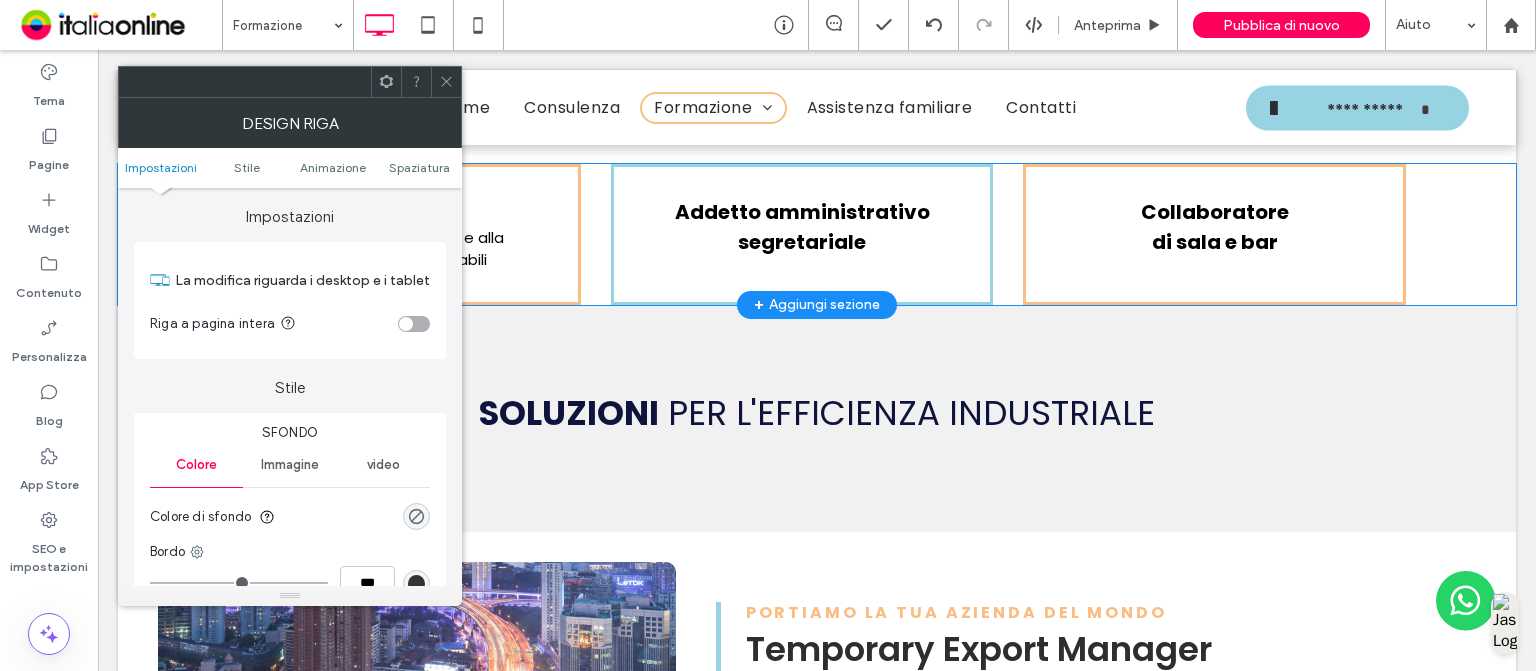 click at bounding box center (446, 82) 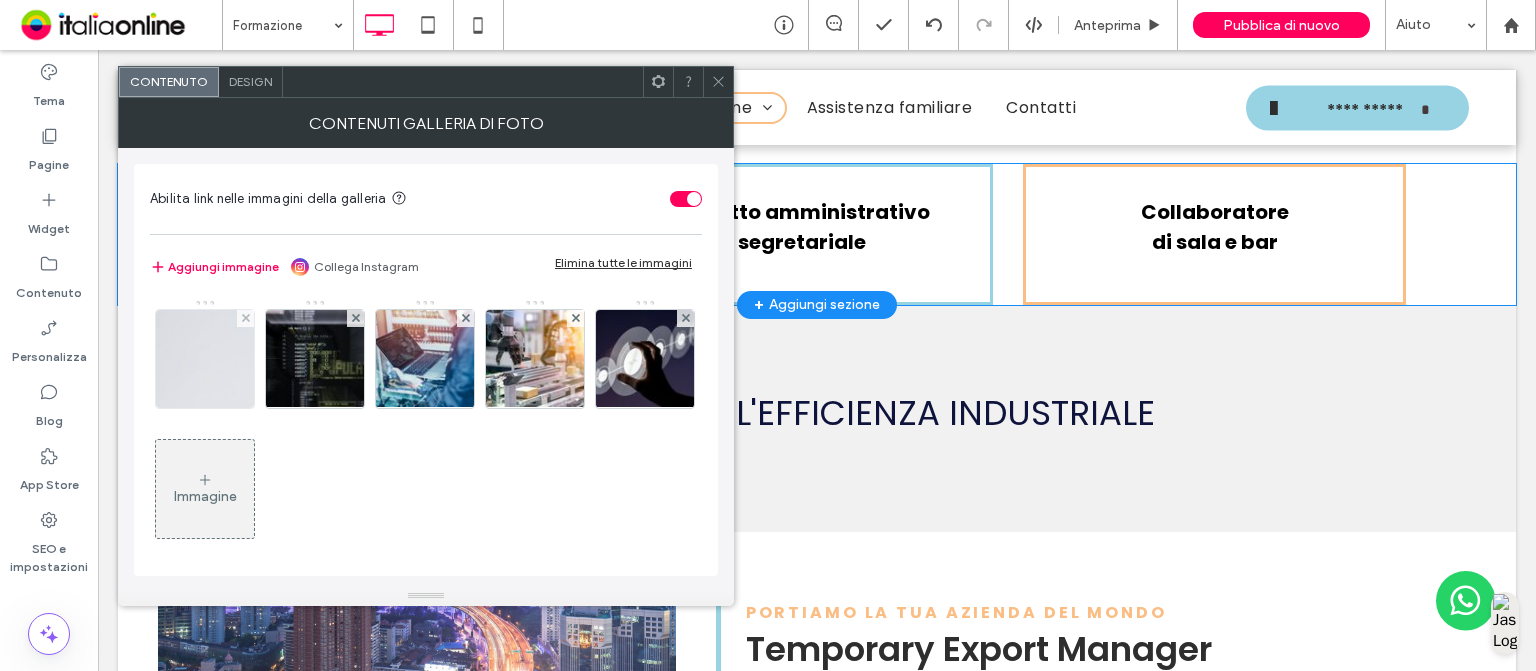 click at bounding box center [205, 359] 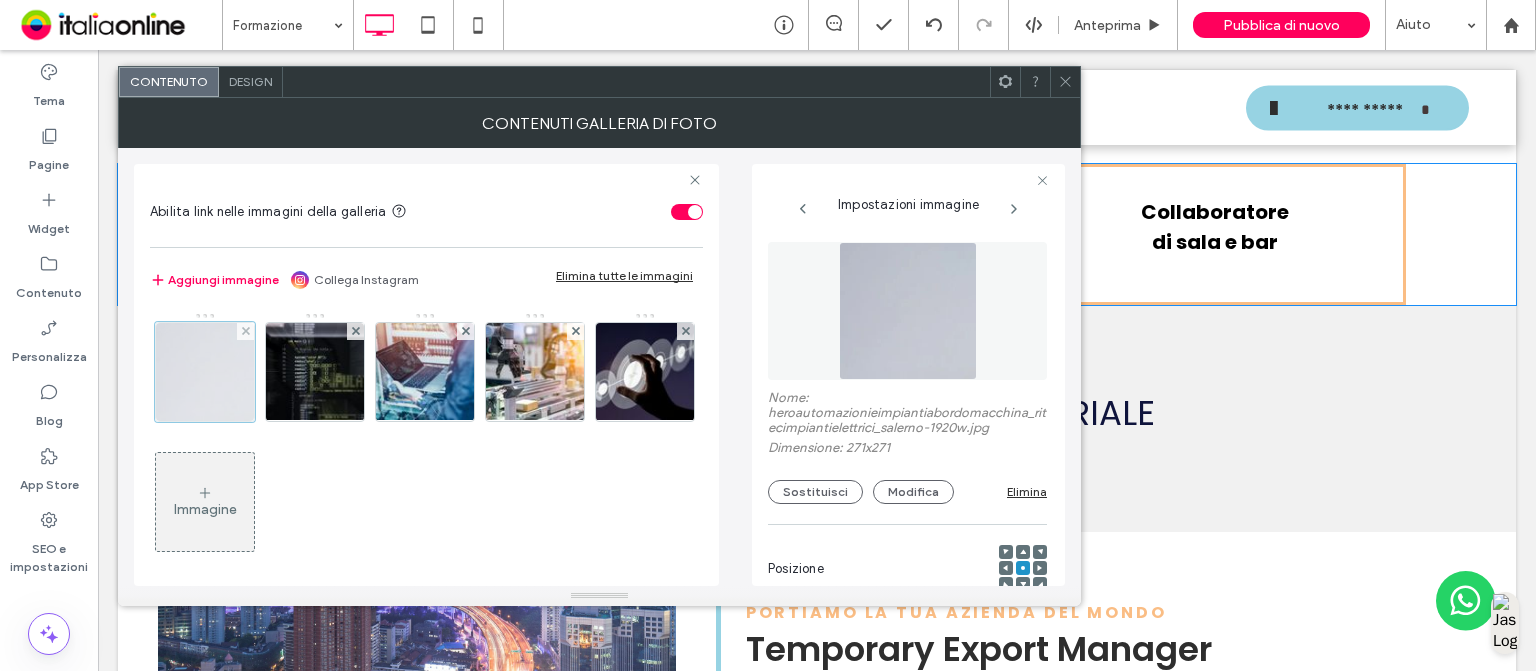 scroll, scrollTop: 0, scrollLeft: 26, axis: horizontal 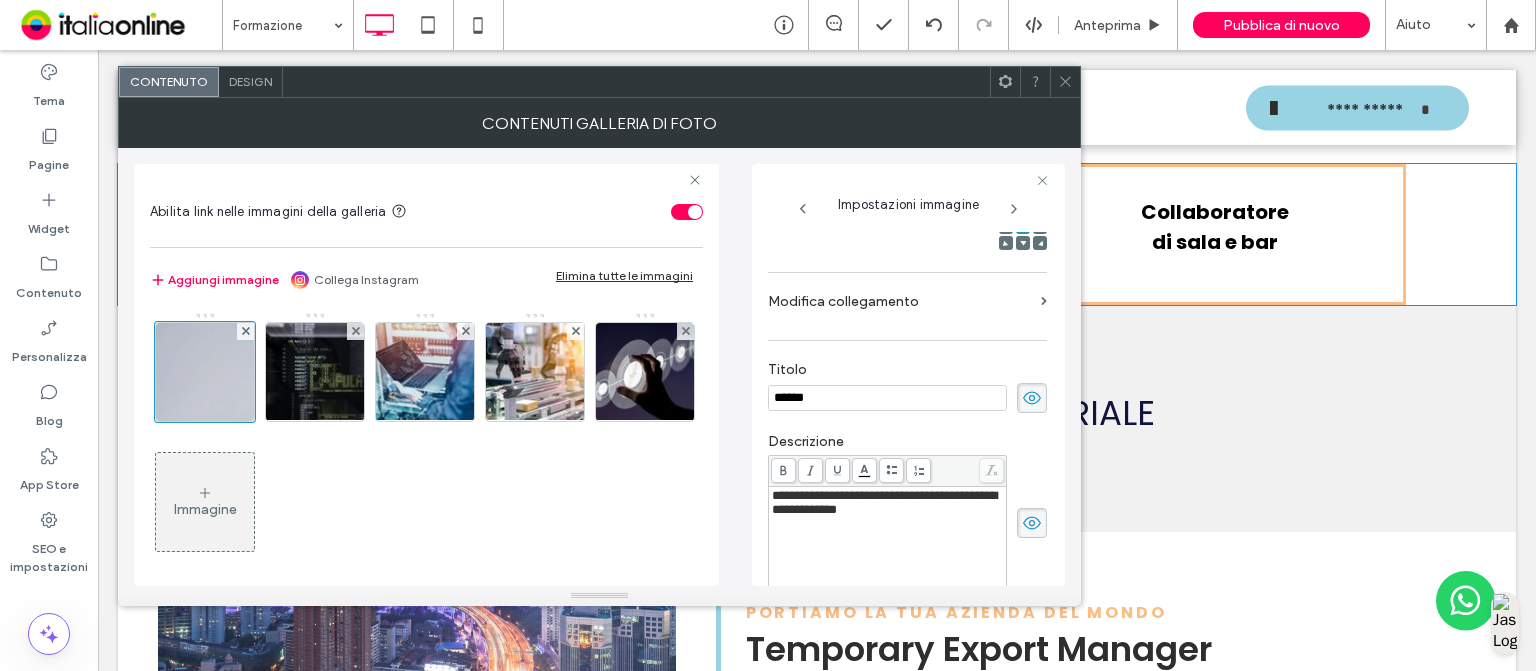 click on "******" at bounding box center [887, 398] 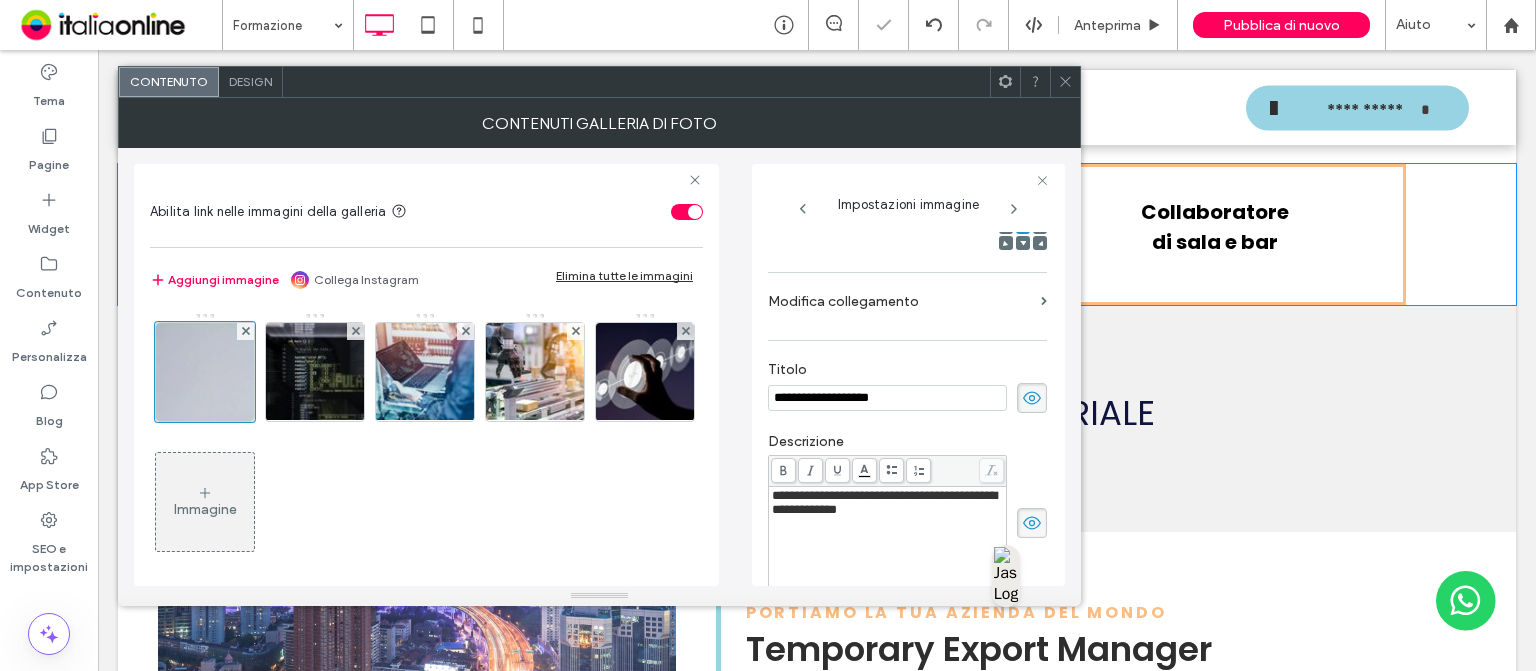 click on "**********" at bounding box center [884, 502] 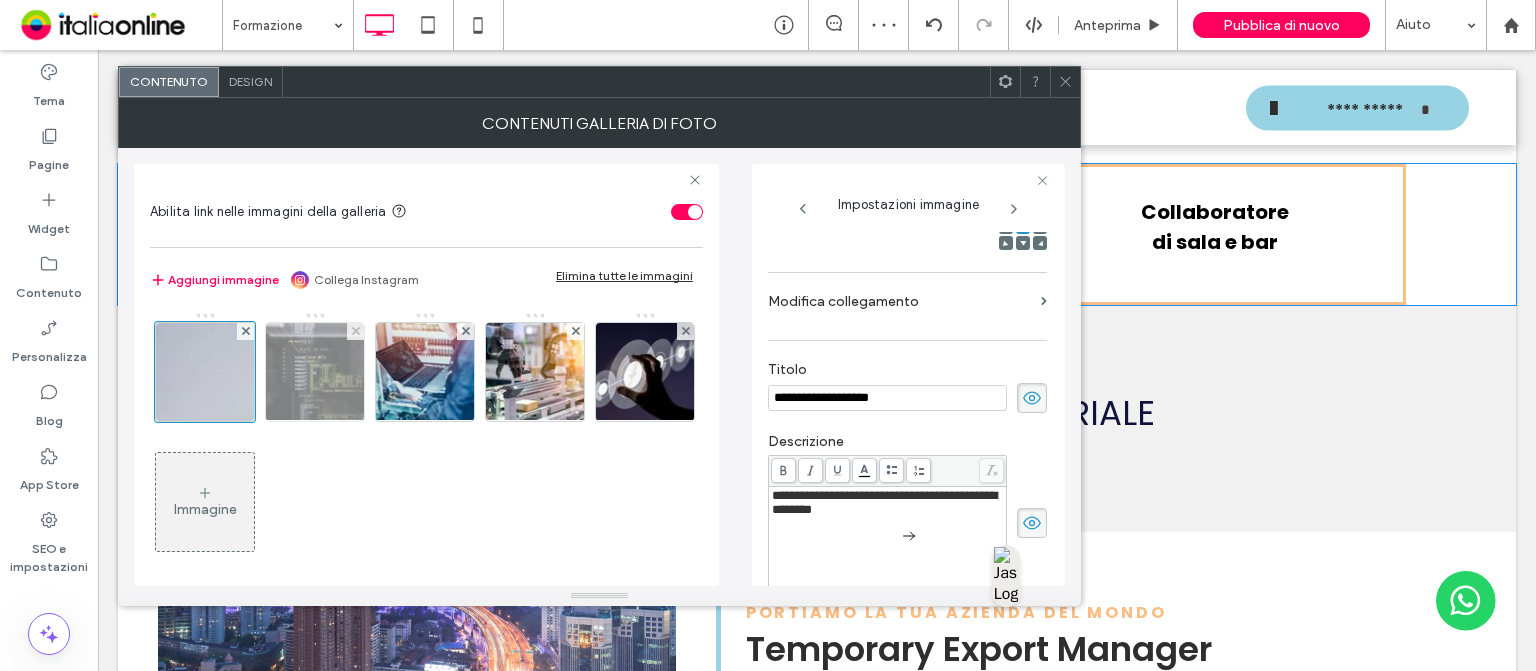 click at bounding box center [315, 372] 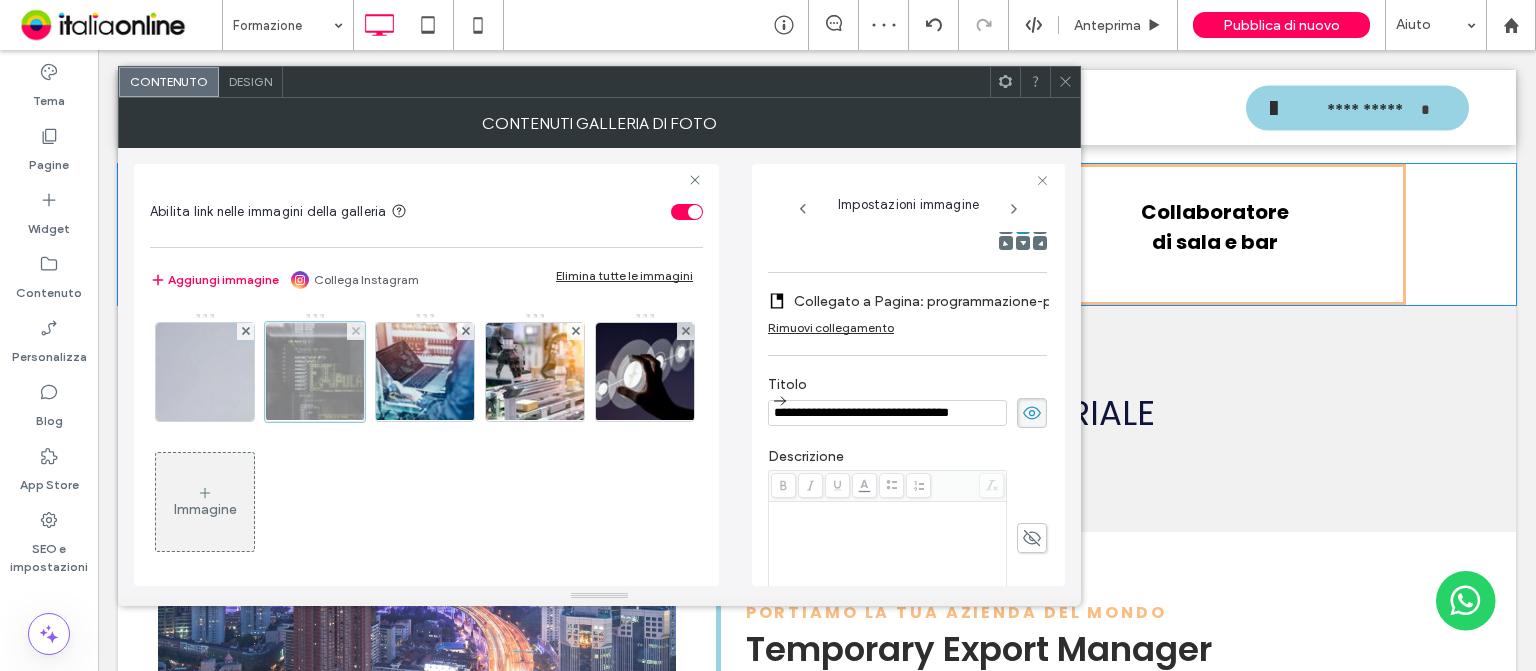 scroll, scrollTop: 325, scrollLeft: 0, axis: vertical 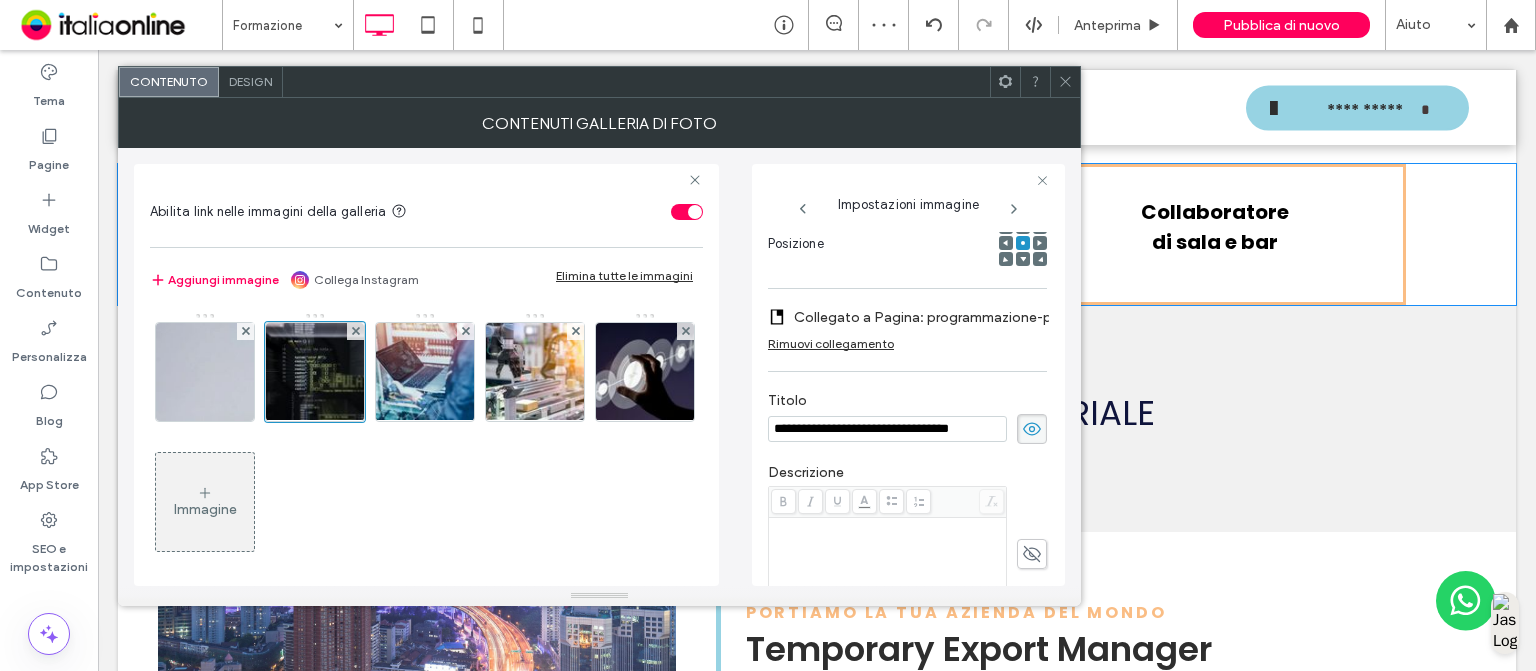 click on "Rimuovi collegamento" at bounding box center (831, 343) 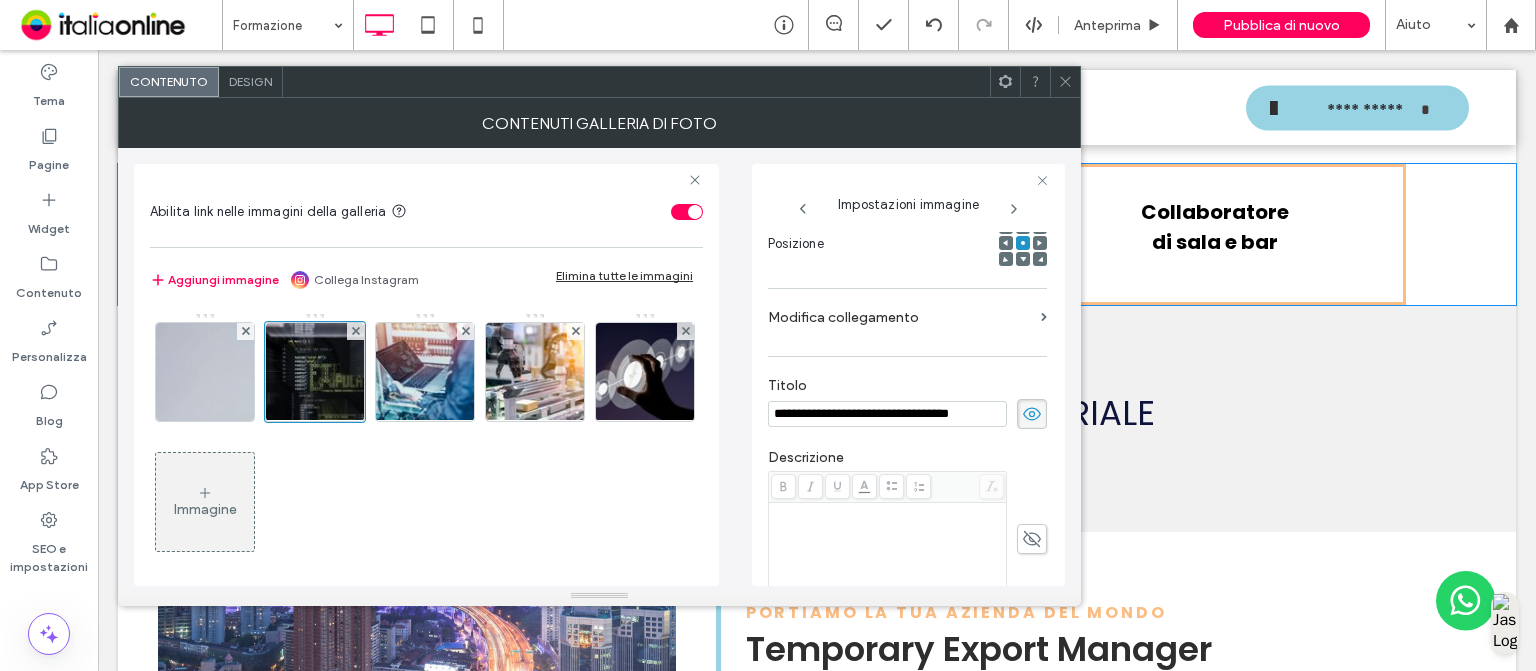 click on "**********" at bounding box center [887, 414] 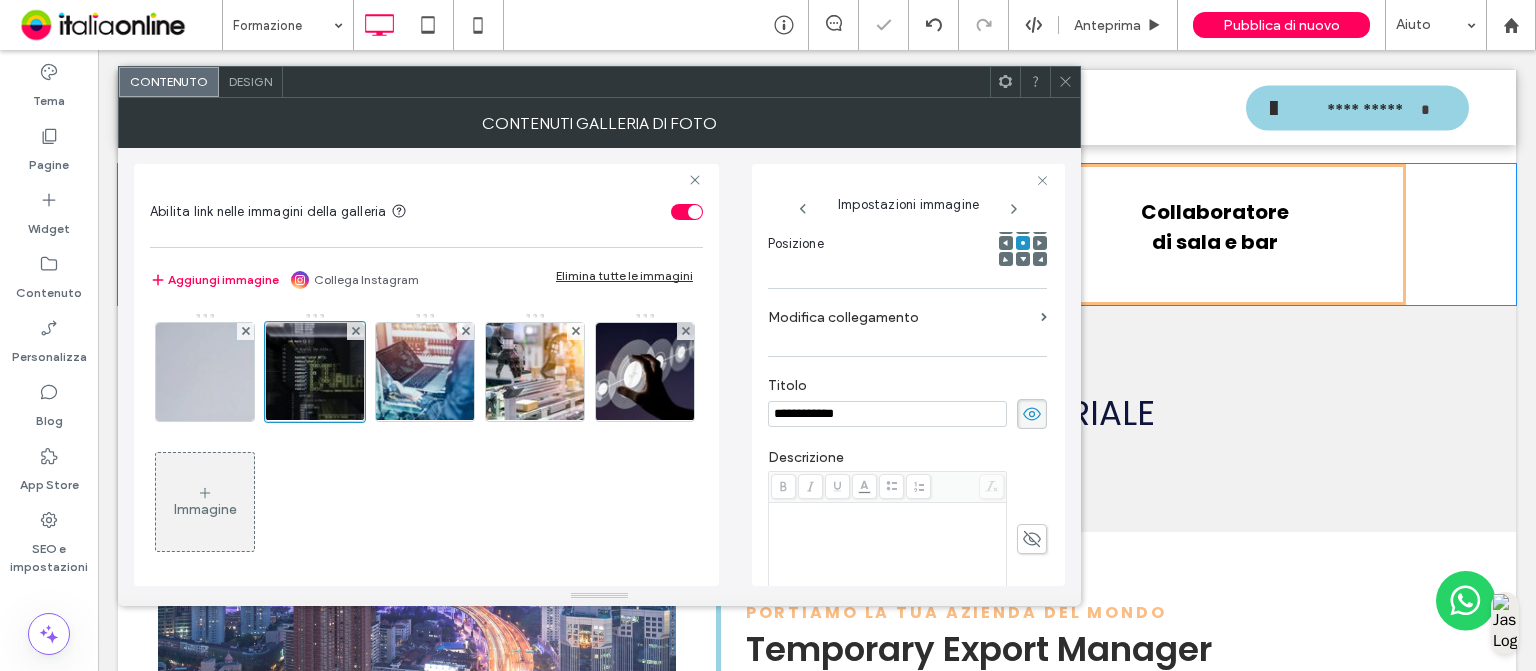 click 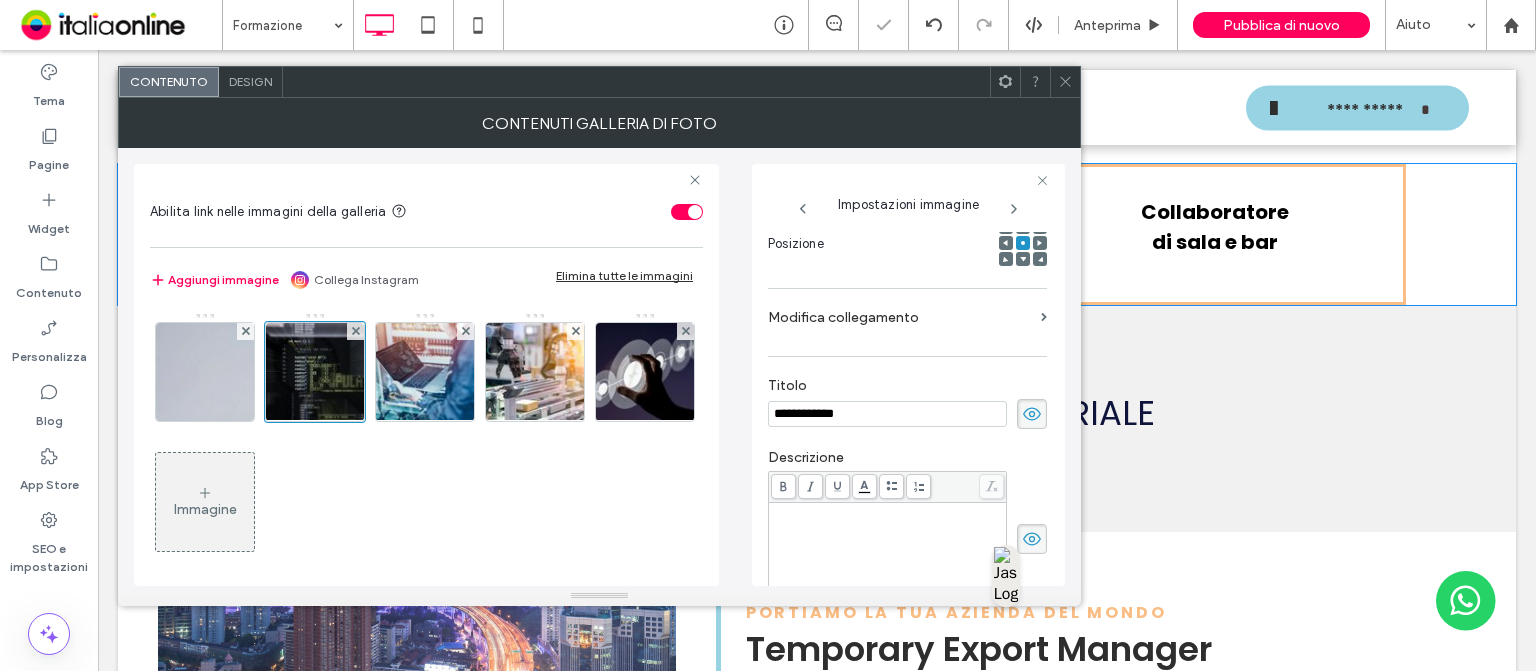click at bounding box center [888, 555] 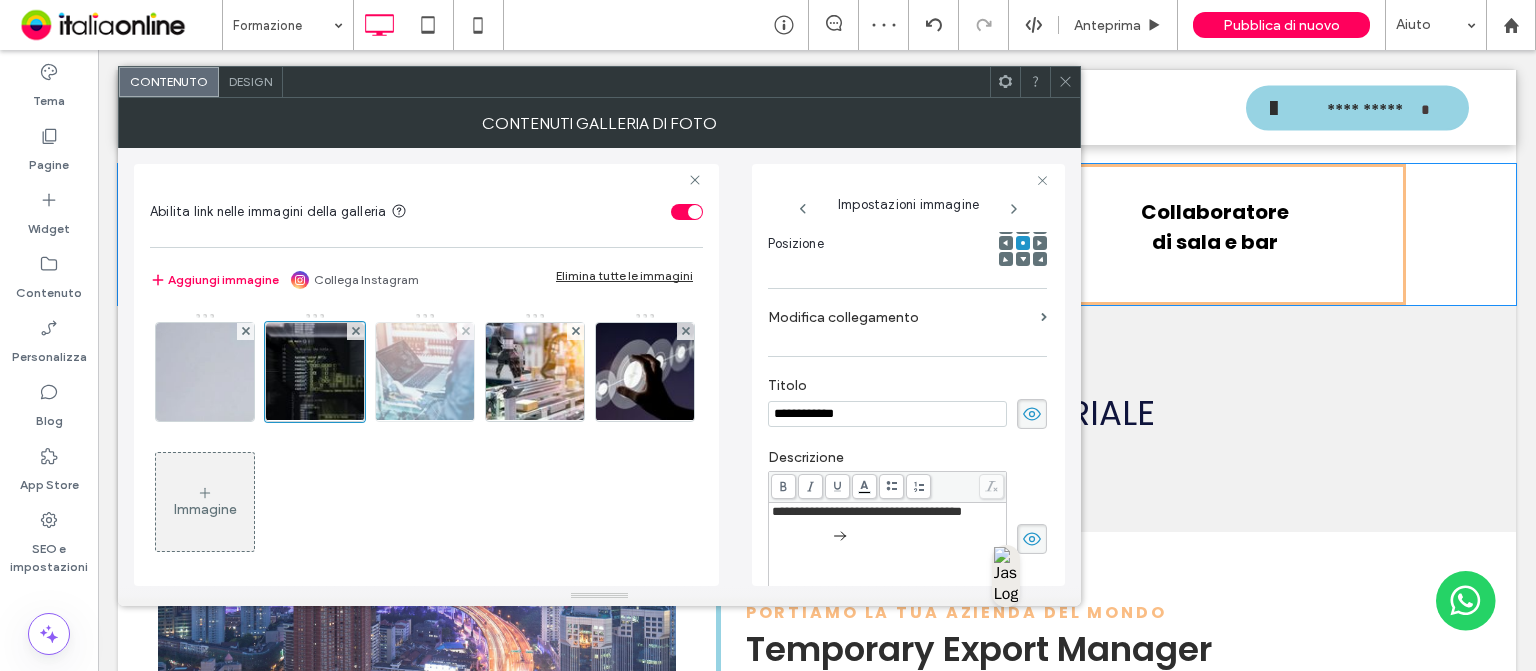 click at bounding box center [425, 372] 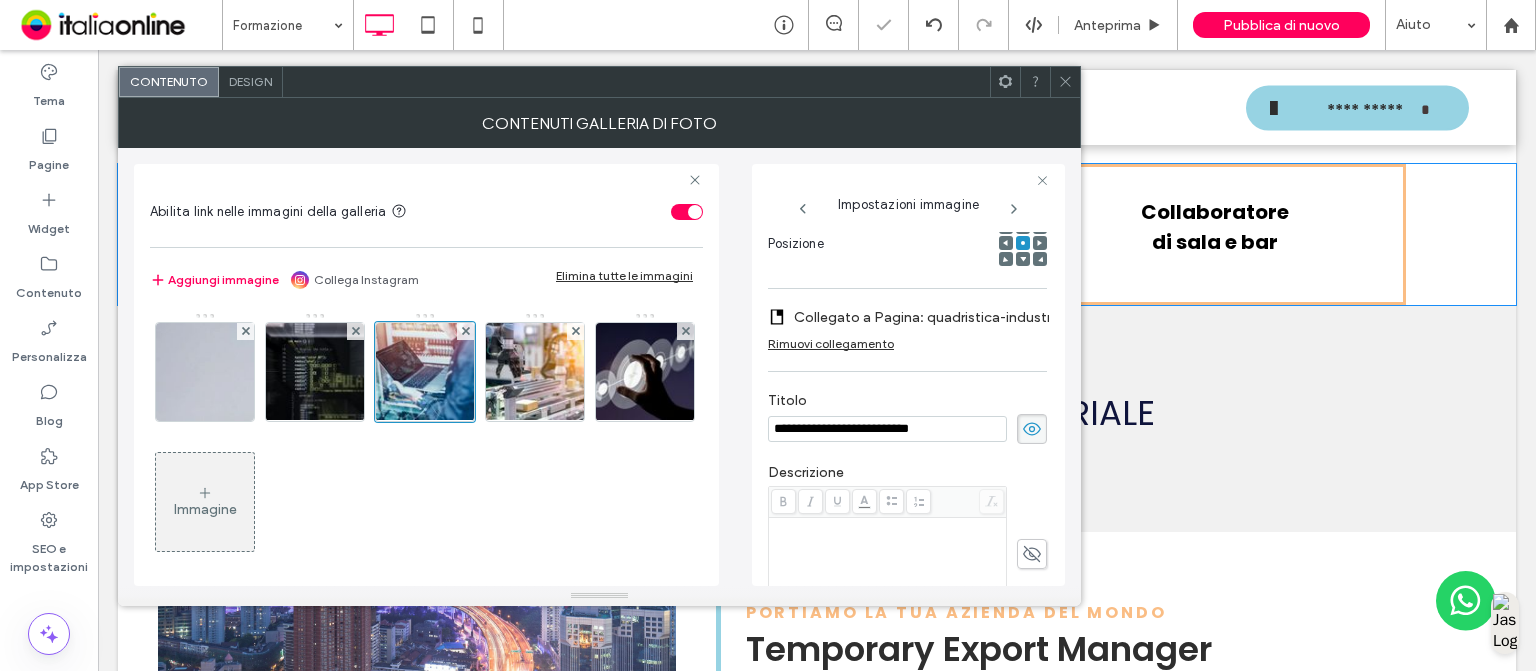 click on "Rimuovi collegamento" at bounding box center (831, 343) 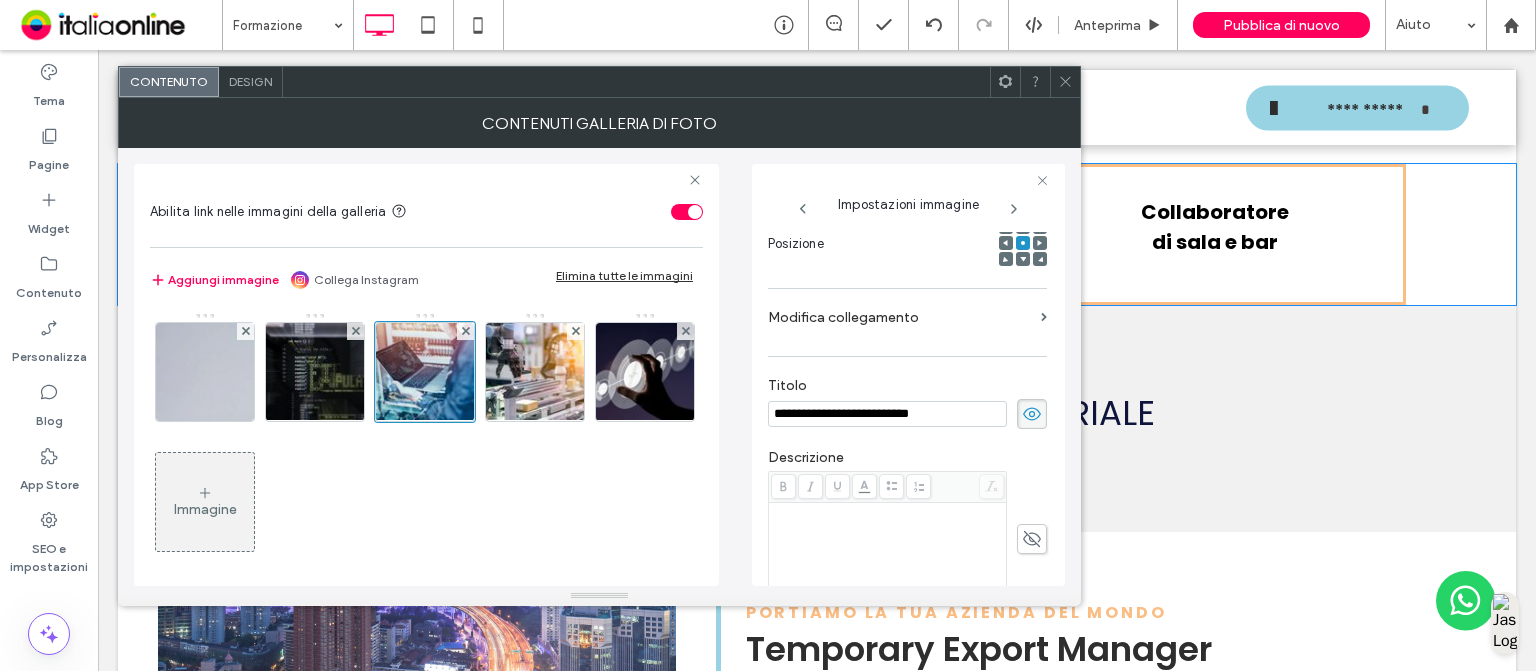click on "**********" at bounding box center [887, 414] 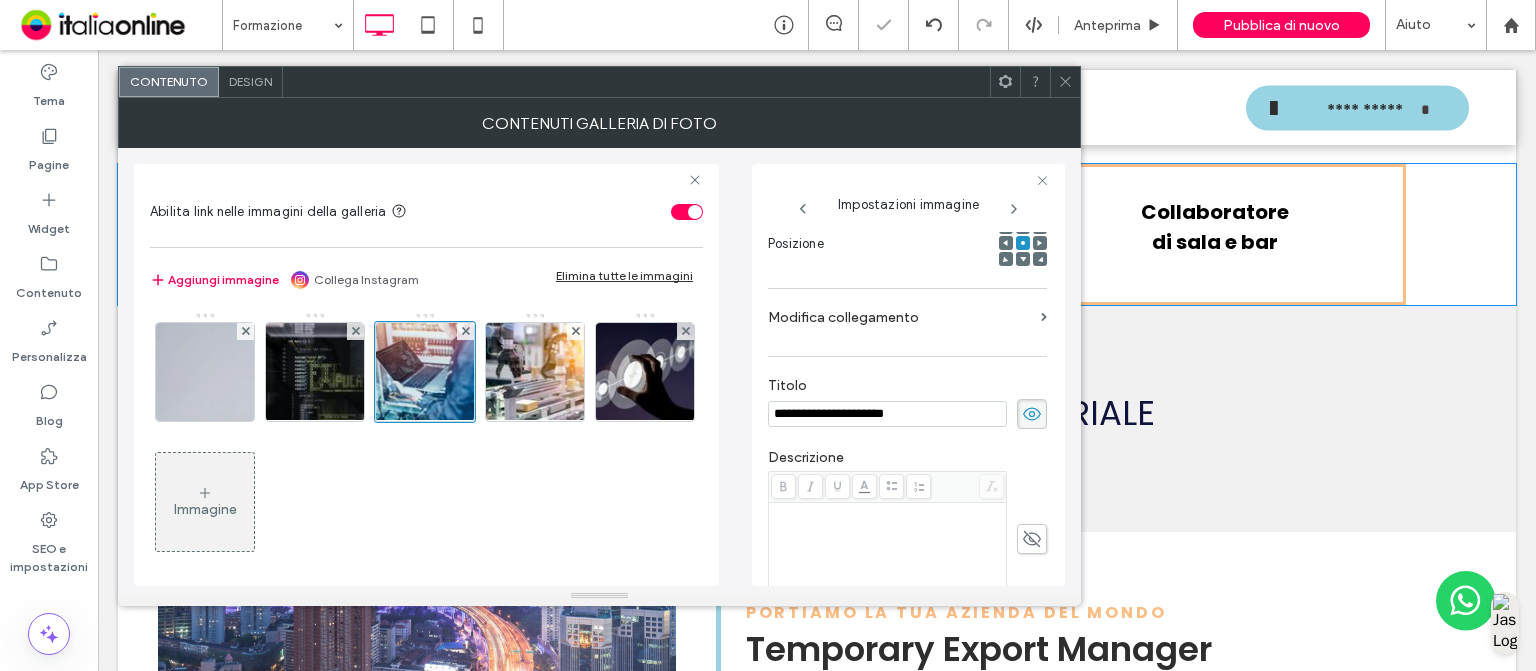 click 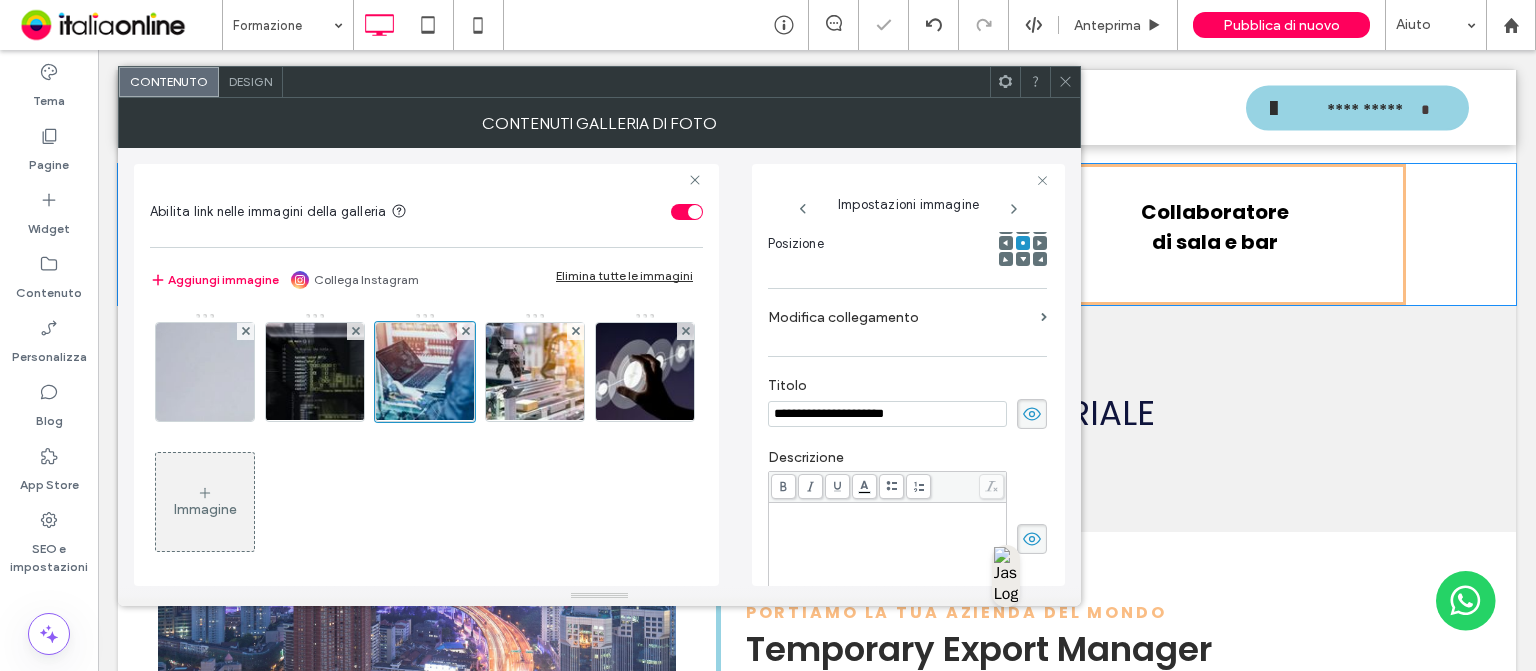 click at bounding box center (888, 555) 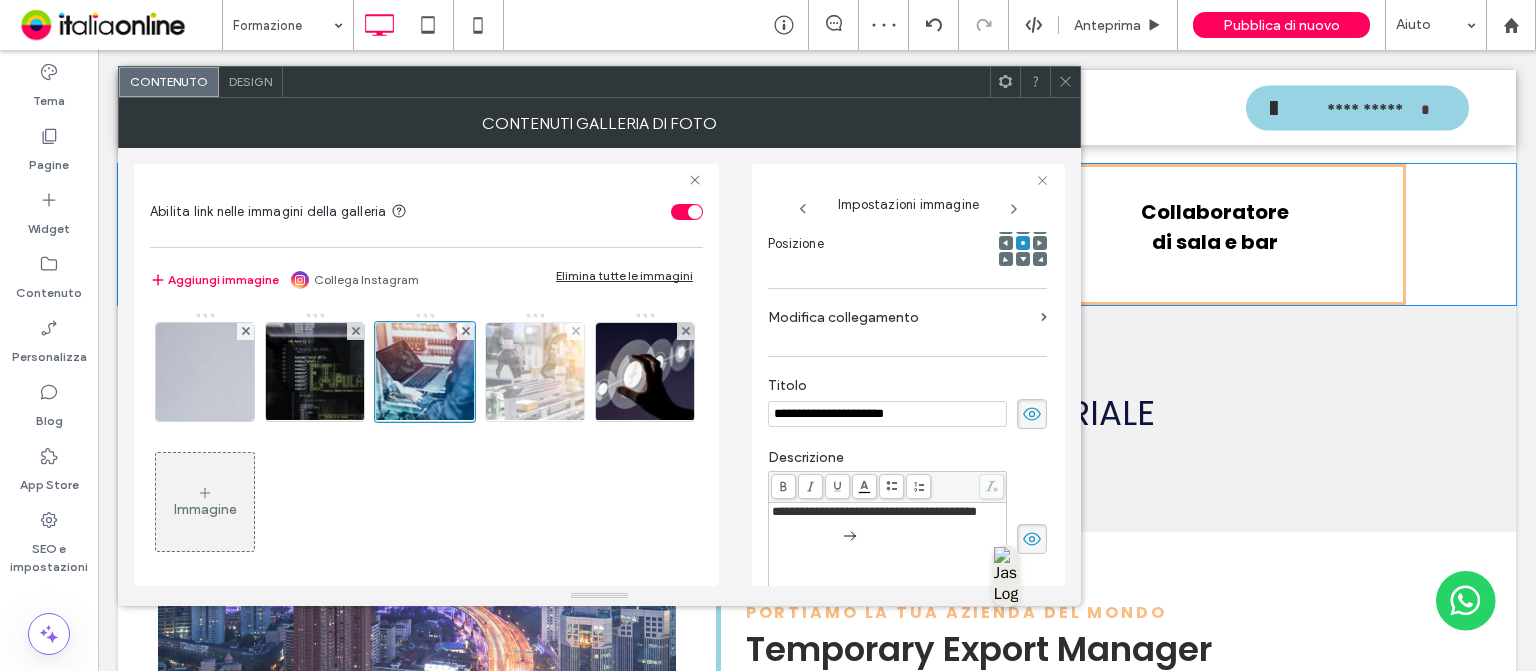 click at bounding box center (535, 372) 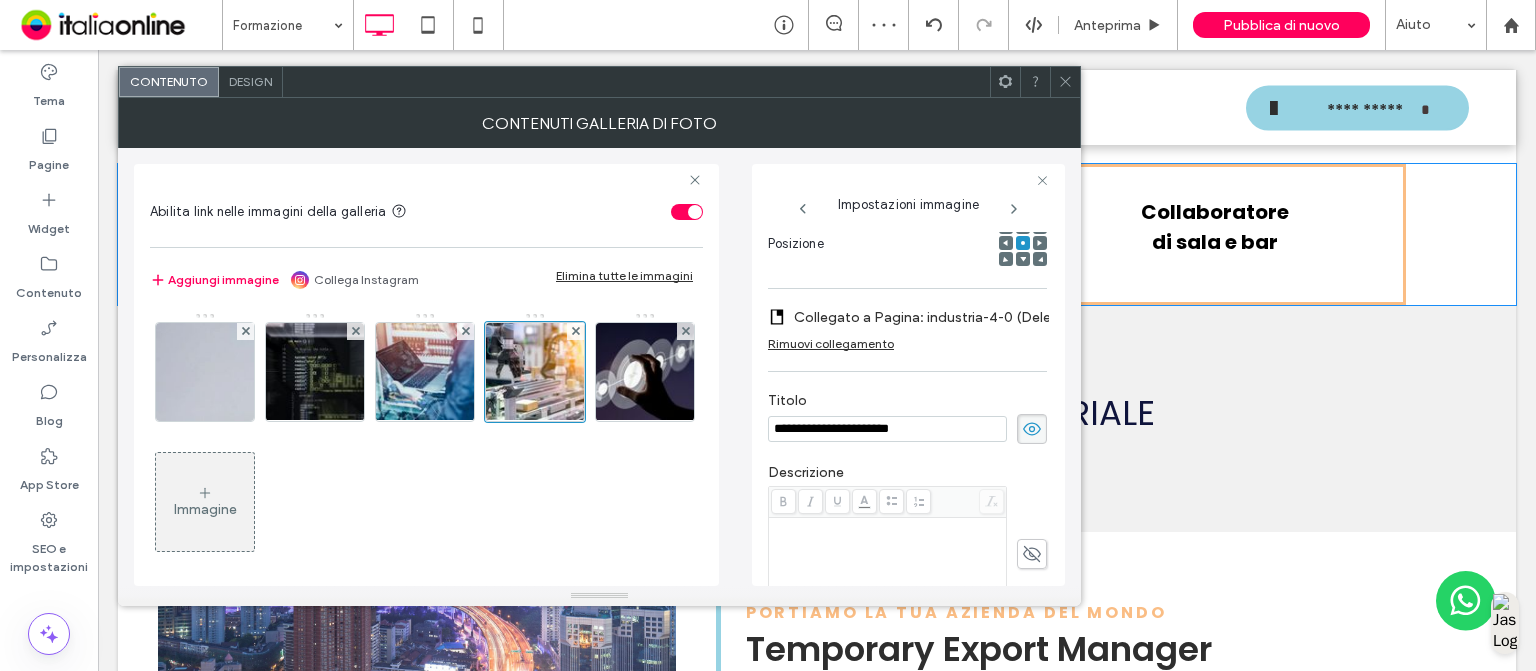 click at bounding box center (1032, 554) 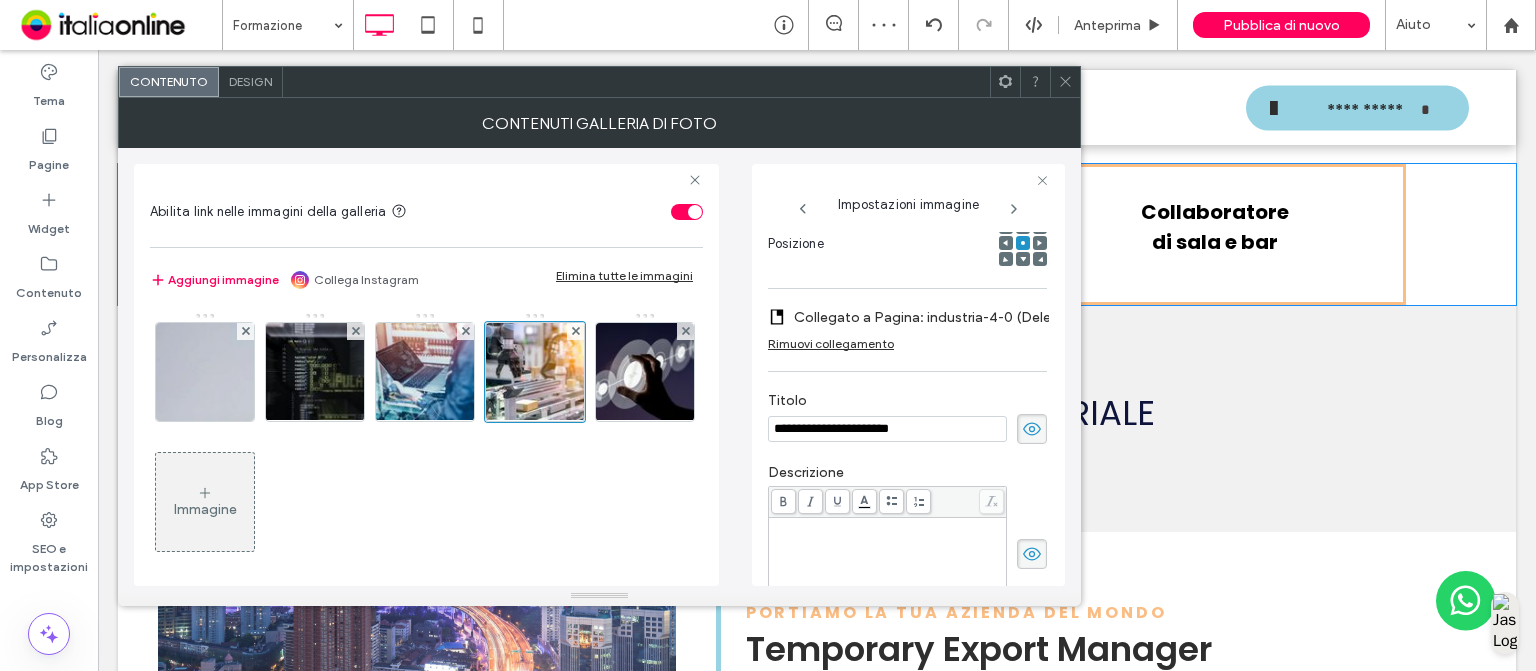 click on "Rimuovi collegamento" at bounding box center (831, 343) 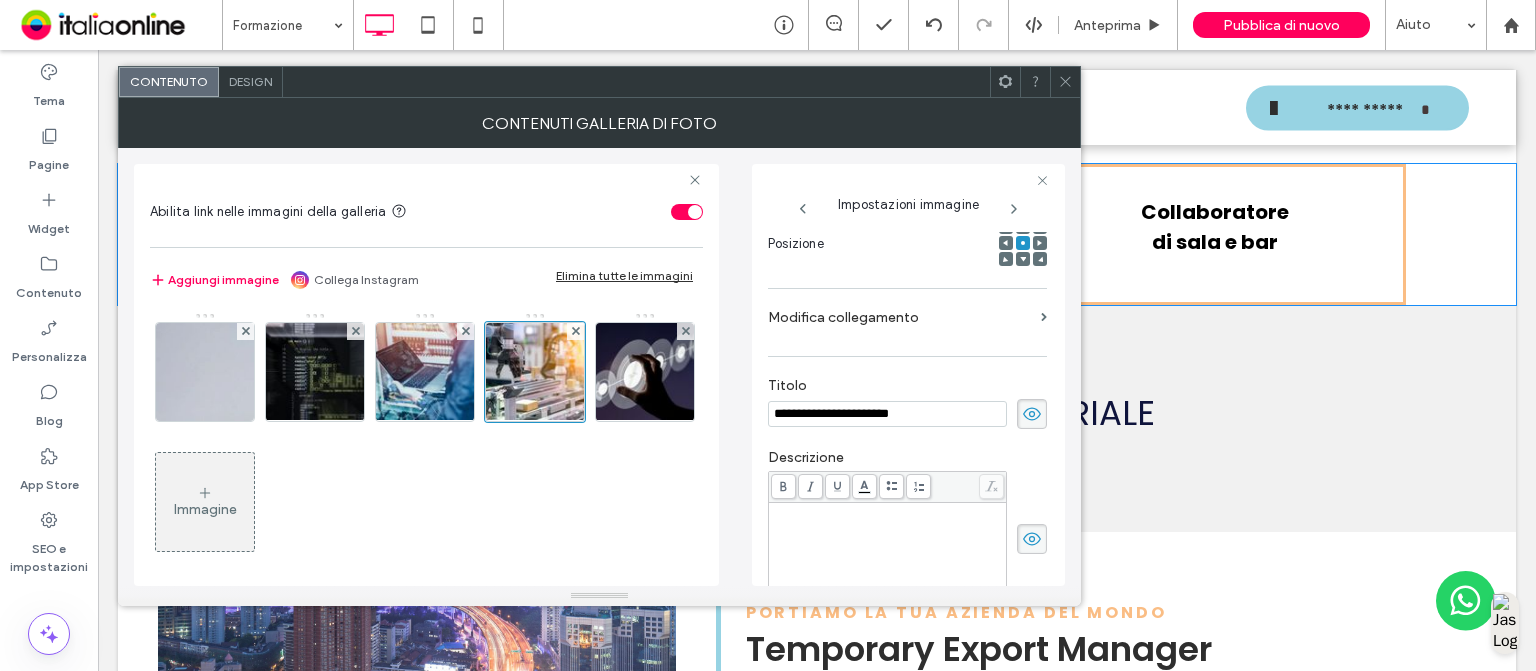 click on "**********" at bounding box center (887, 414) 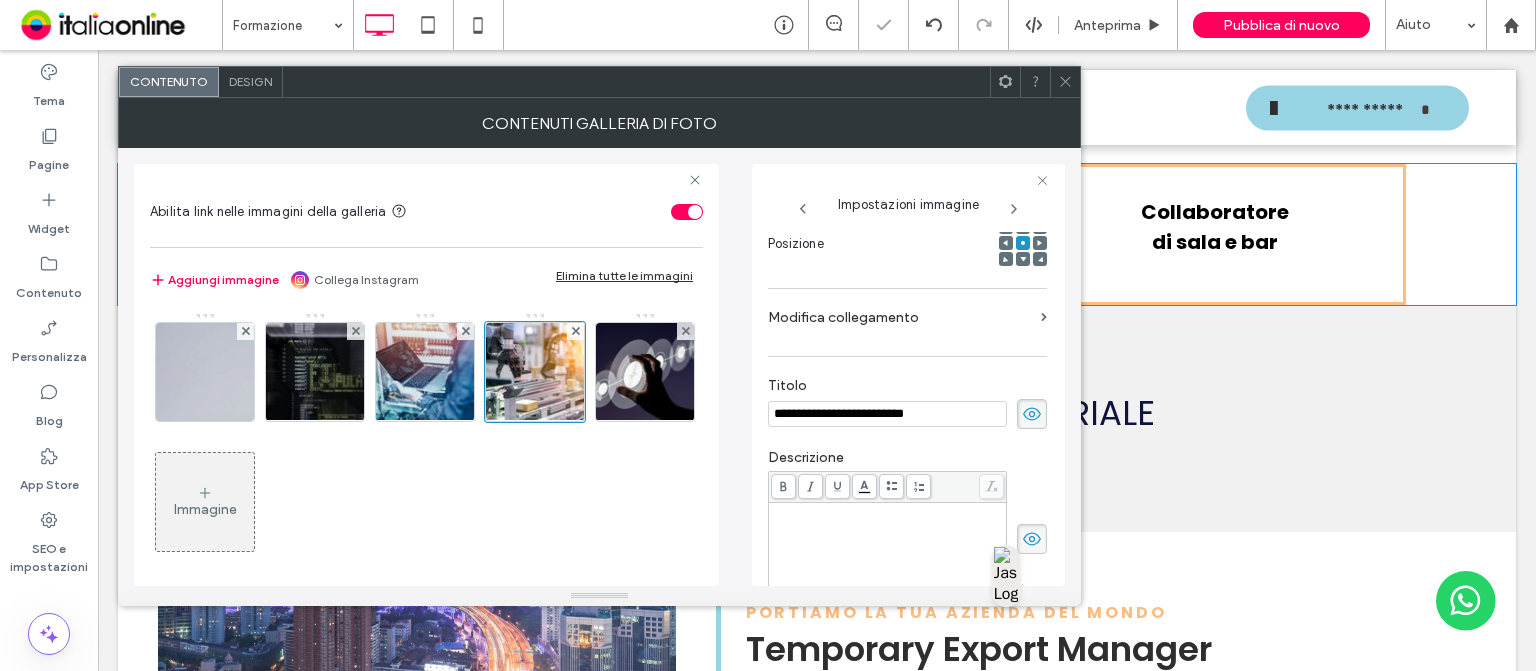 click at bounding box center [888, 555] 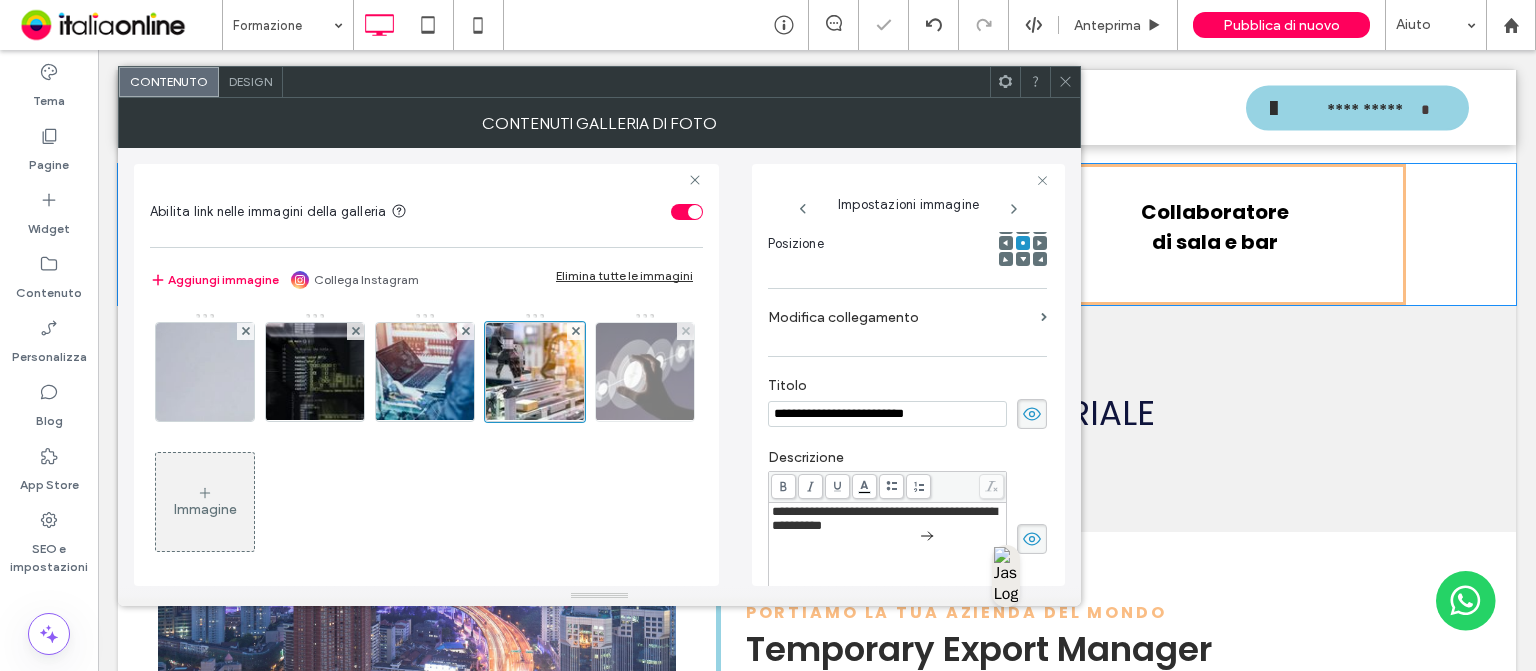 click at bounding box center (645, 372) 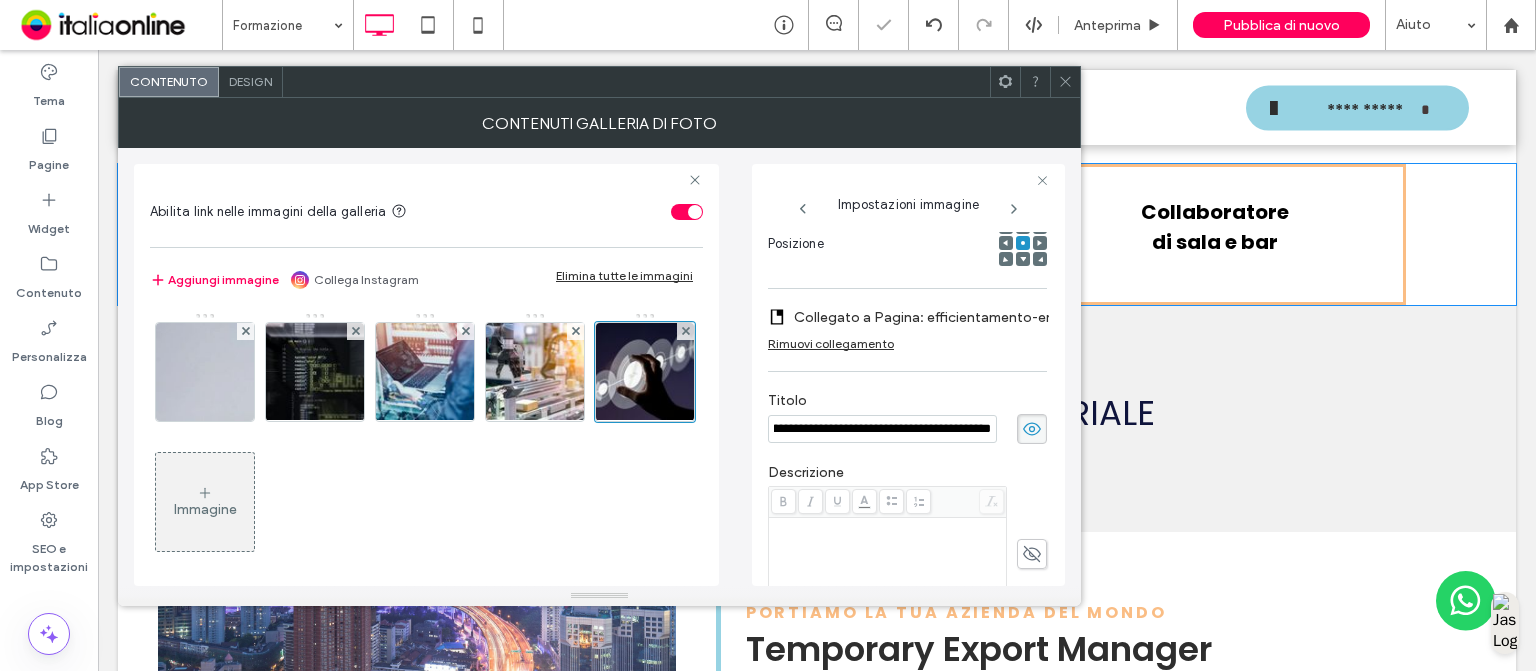 scroll, scrollTop: 0, scrollLeft: 0, axis: both 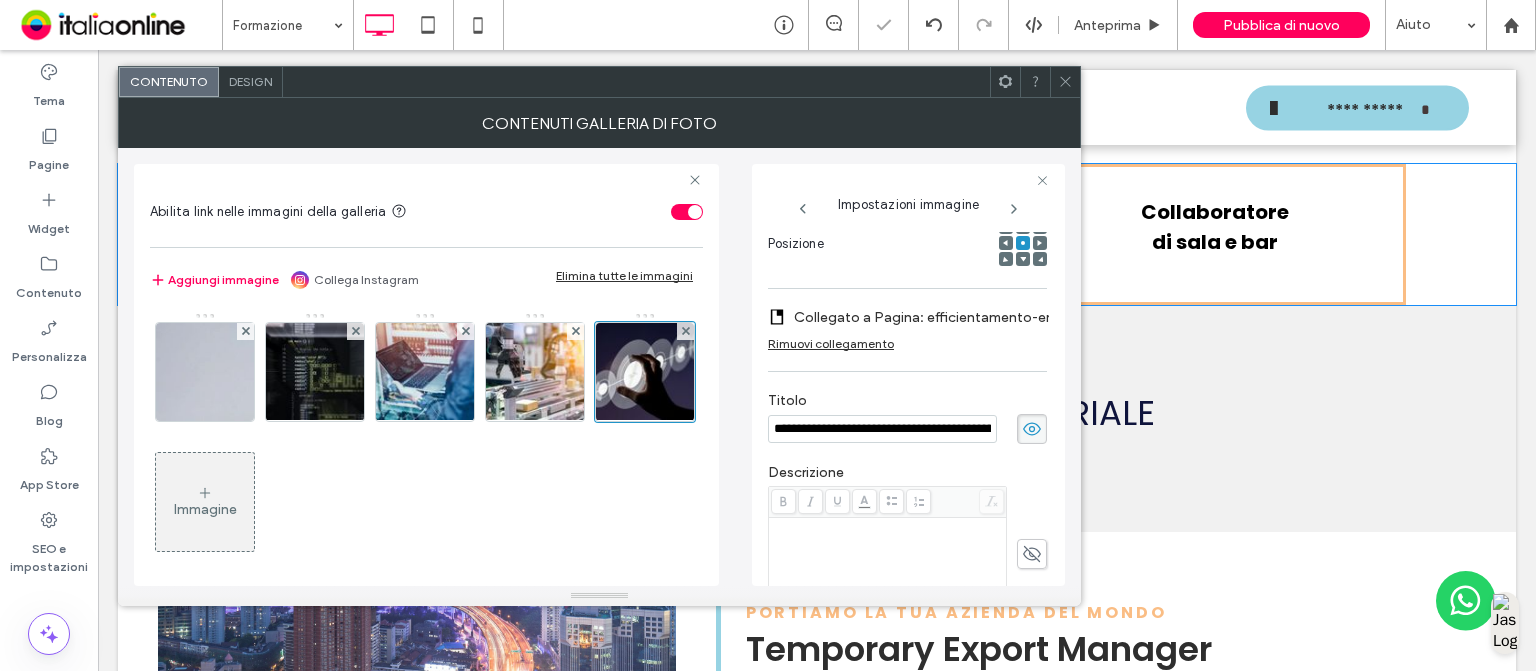 click on "Rimuovi collegamento" at bounding box center (831, 343) 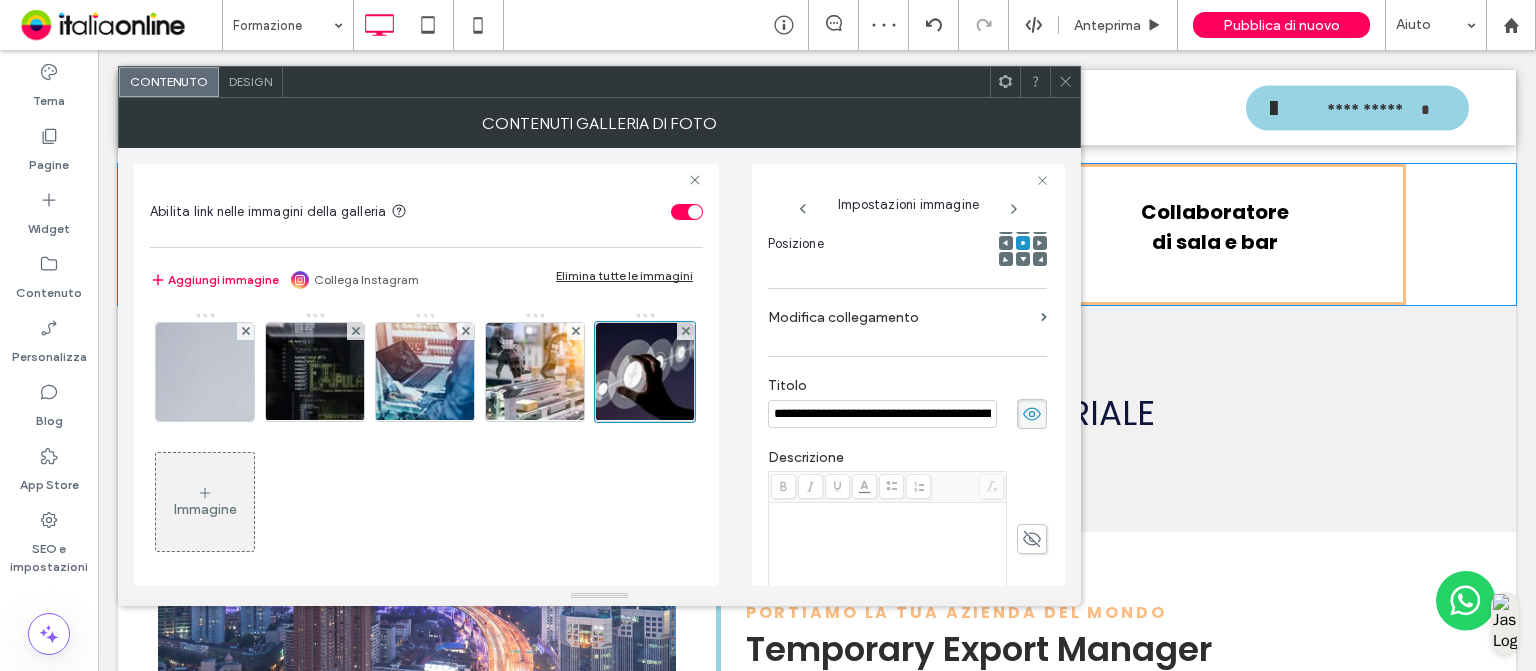 click on "**********" at bounding box center (882, 414) 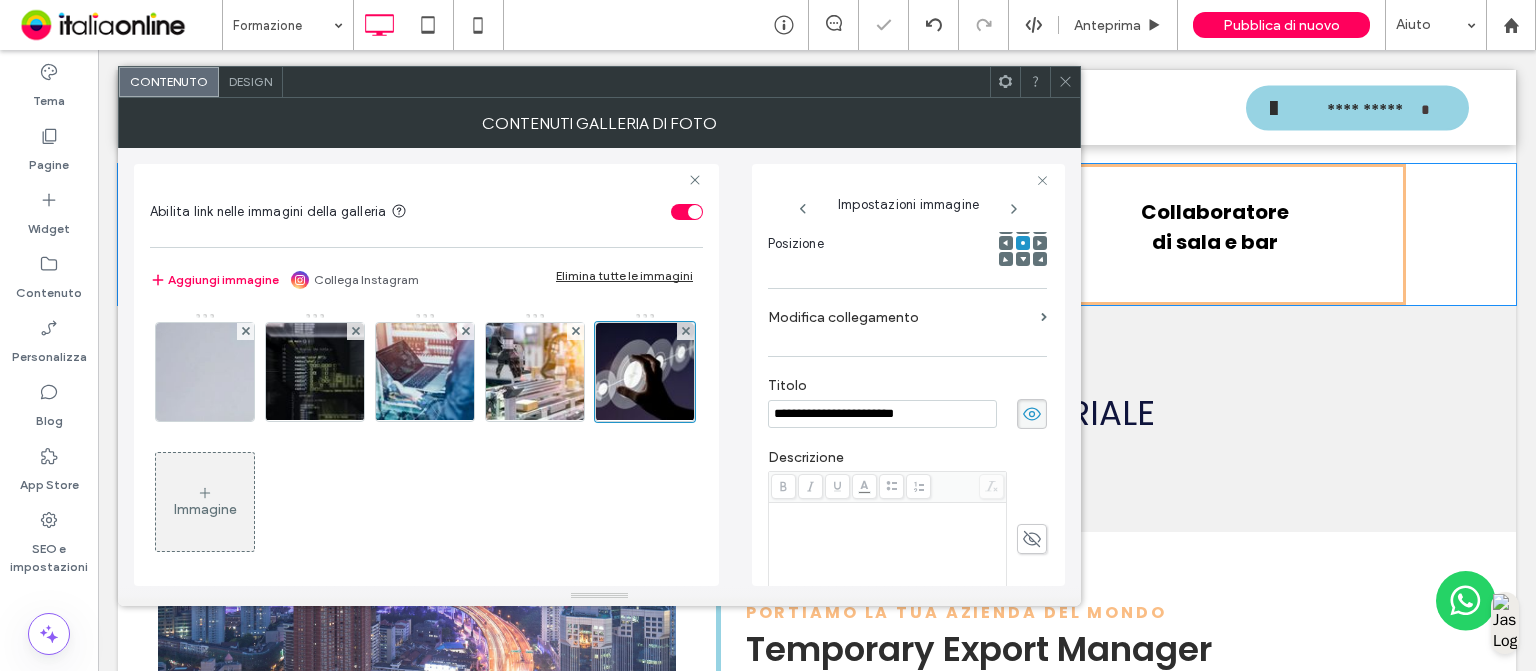 click on "Immagine" at bounding box center [425, 442] 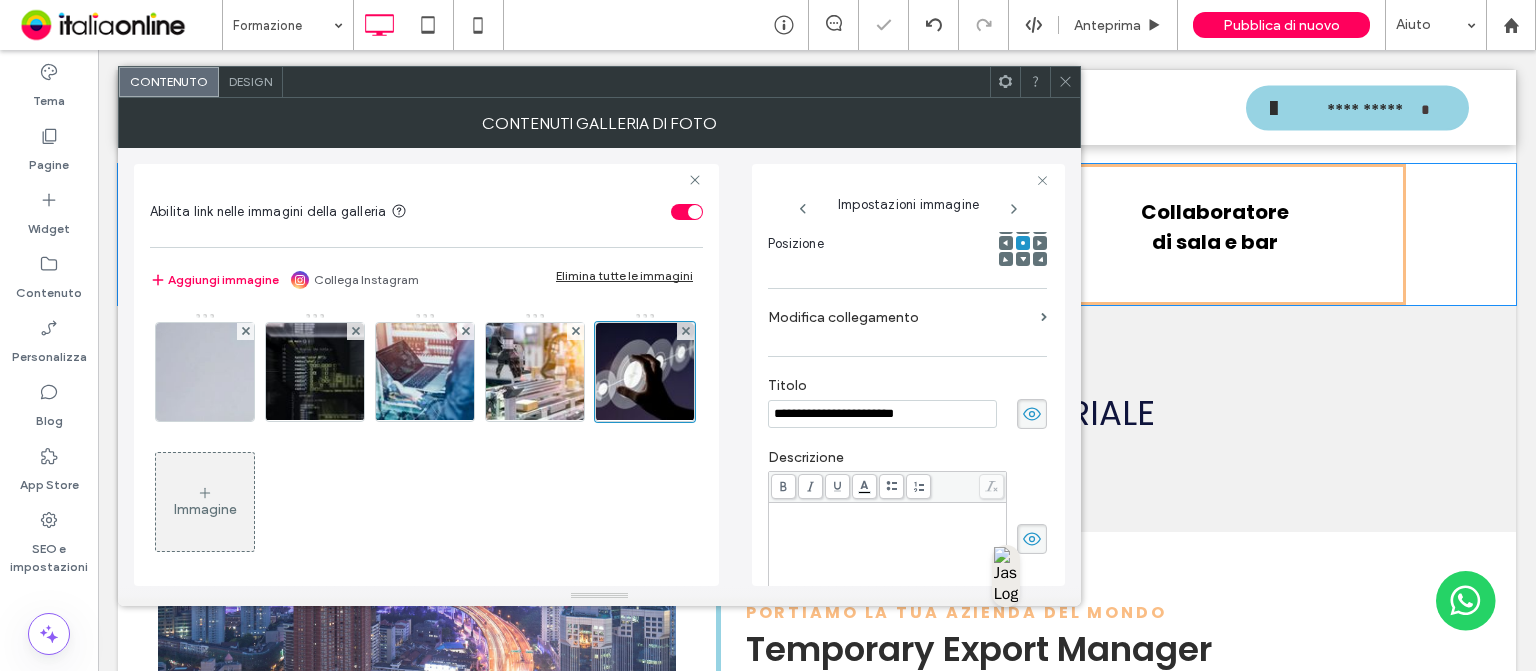 click at bounding box center (888, 555) 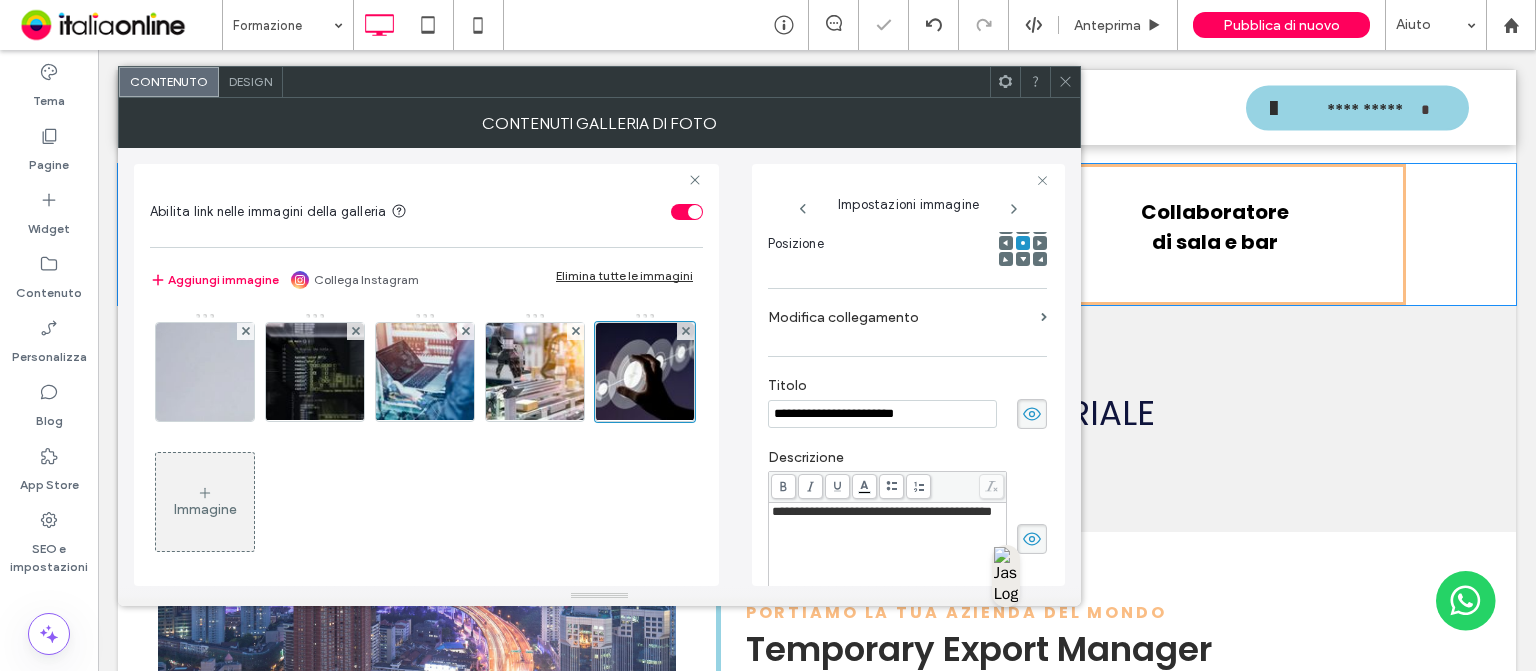 click on "Immagine" at bounding box center [425, 442] 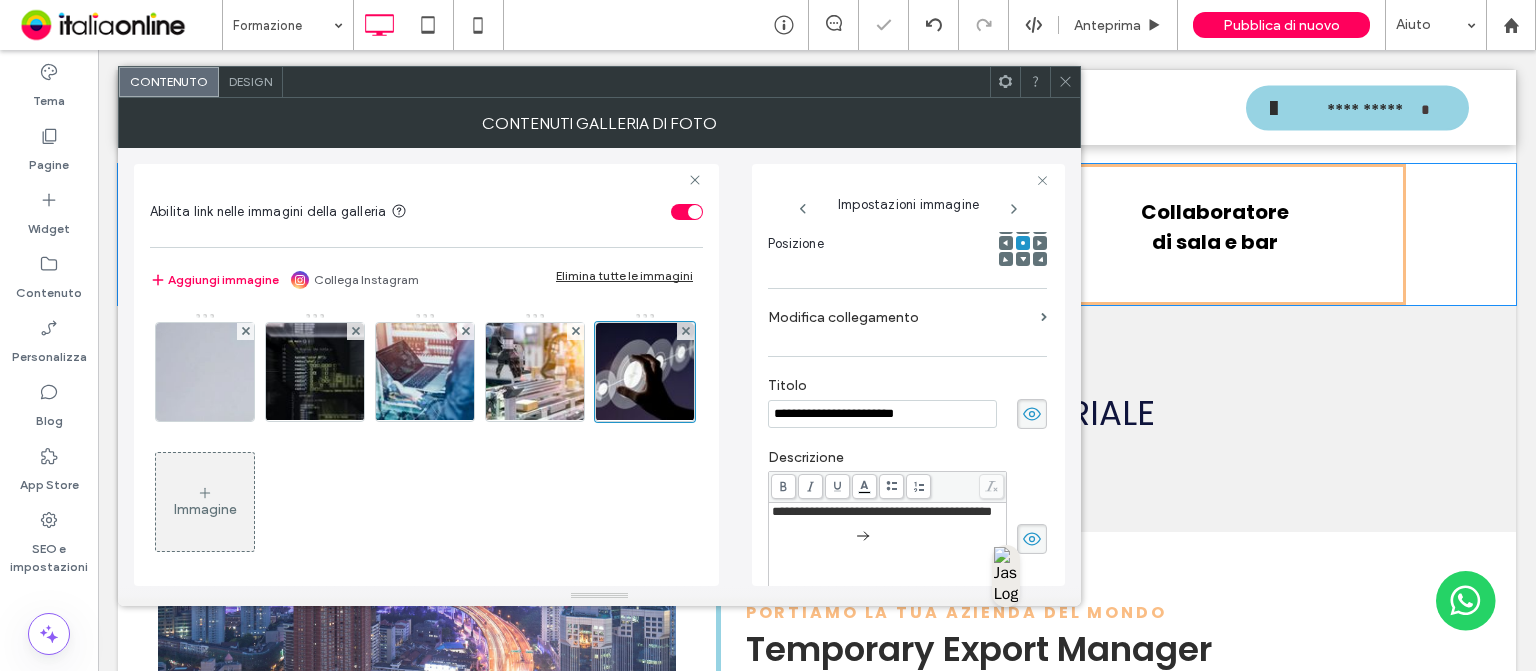 click 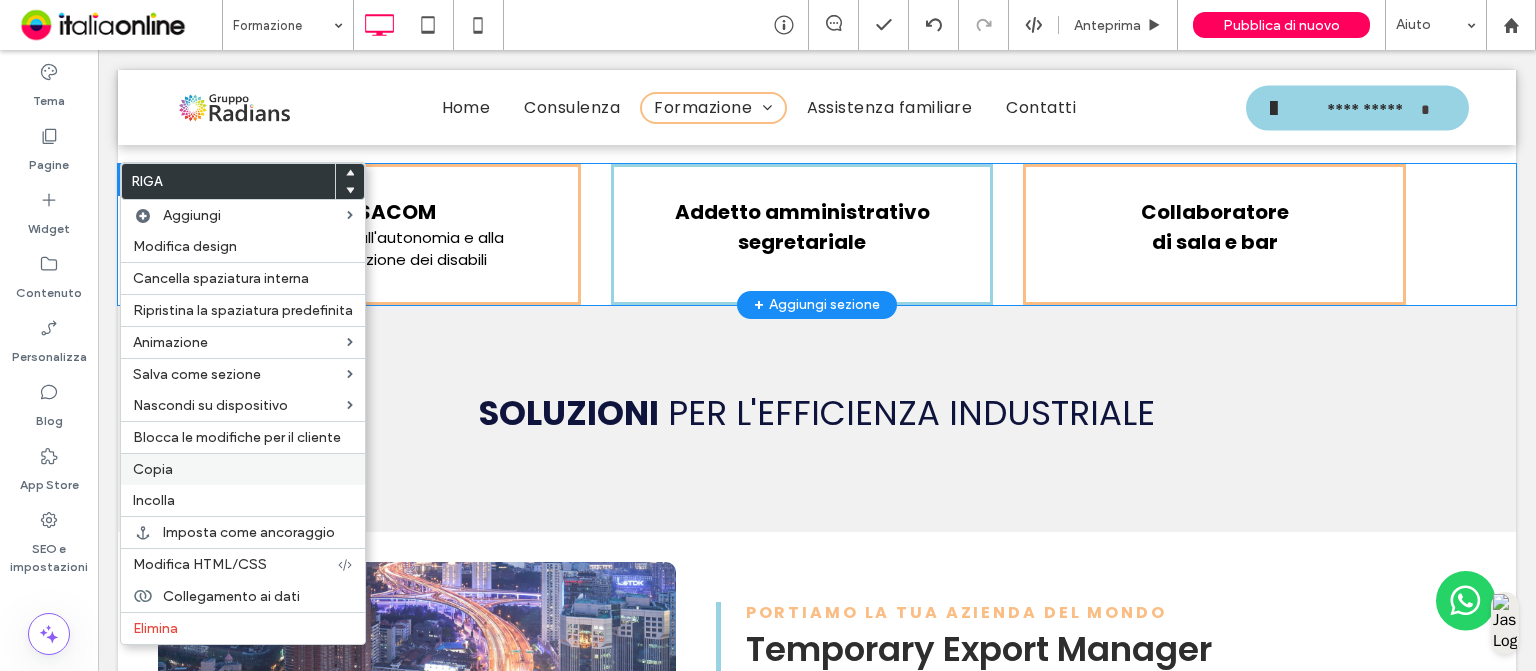 click on "Copia" at bounding box center (243, 469) 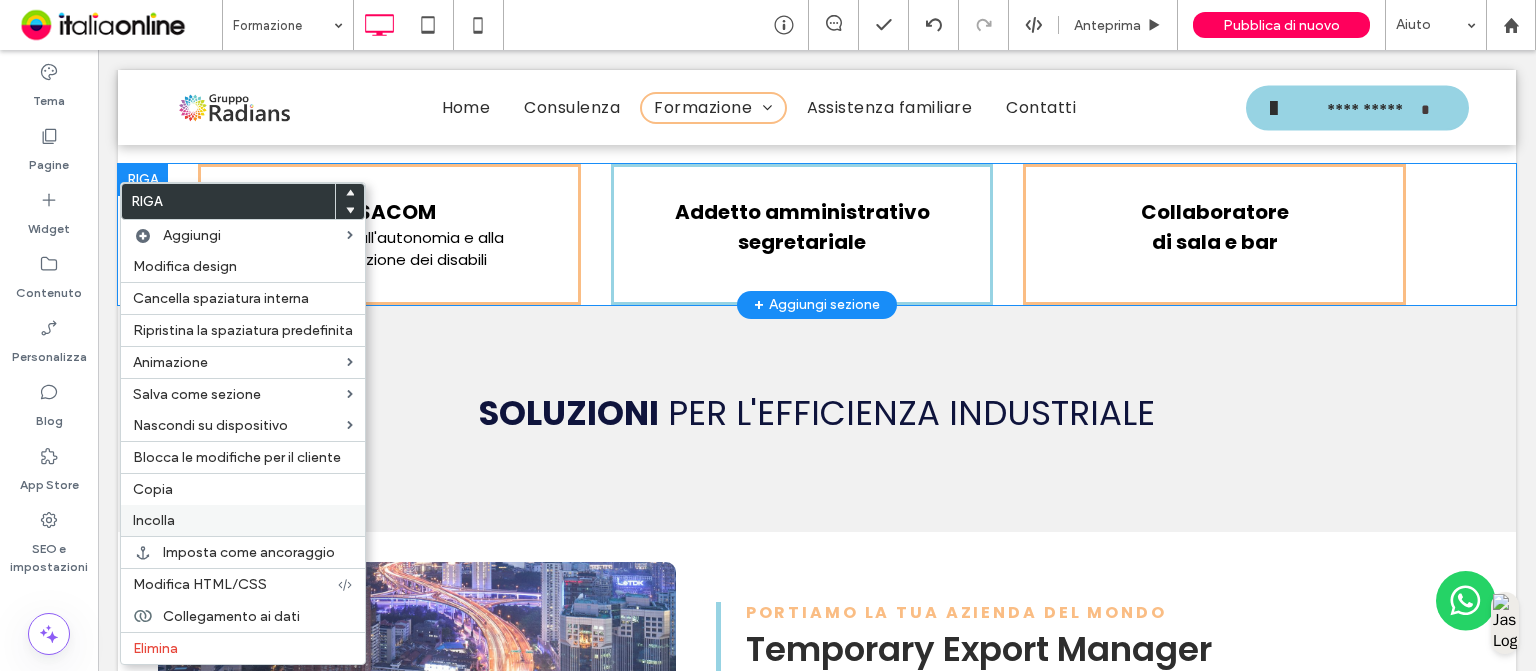click on "Incolla" at bounding box center [243, 520] 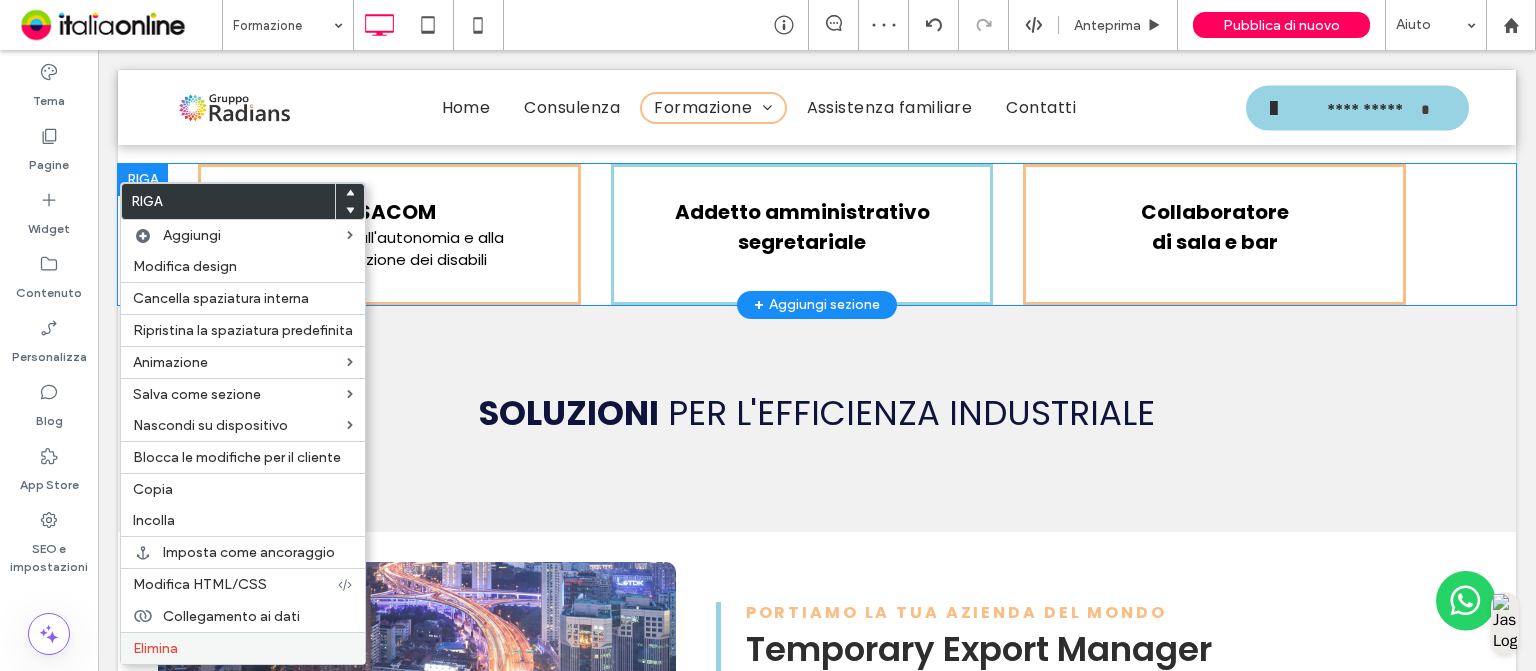 click on "Elimina" at bounding box center [243, 648] 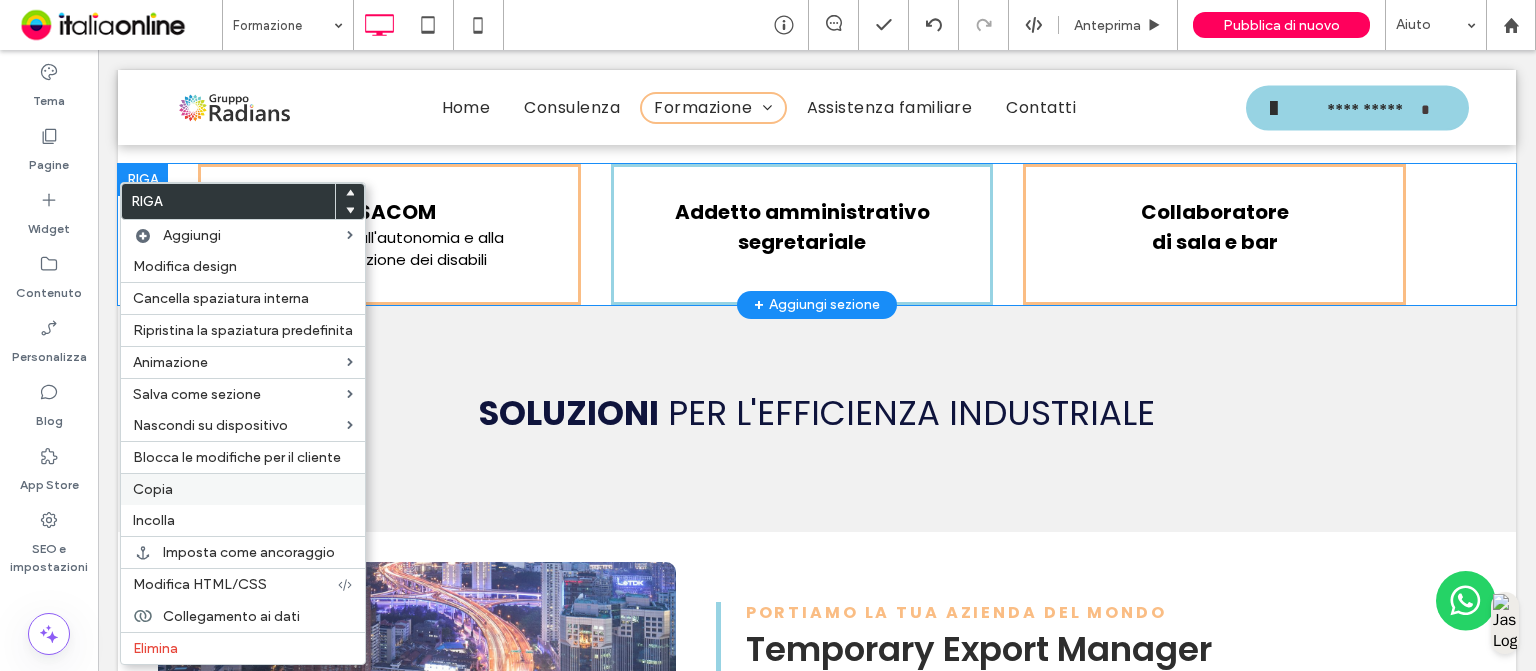 click on "Copia" at bounding box center (153, 489) 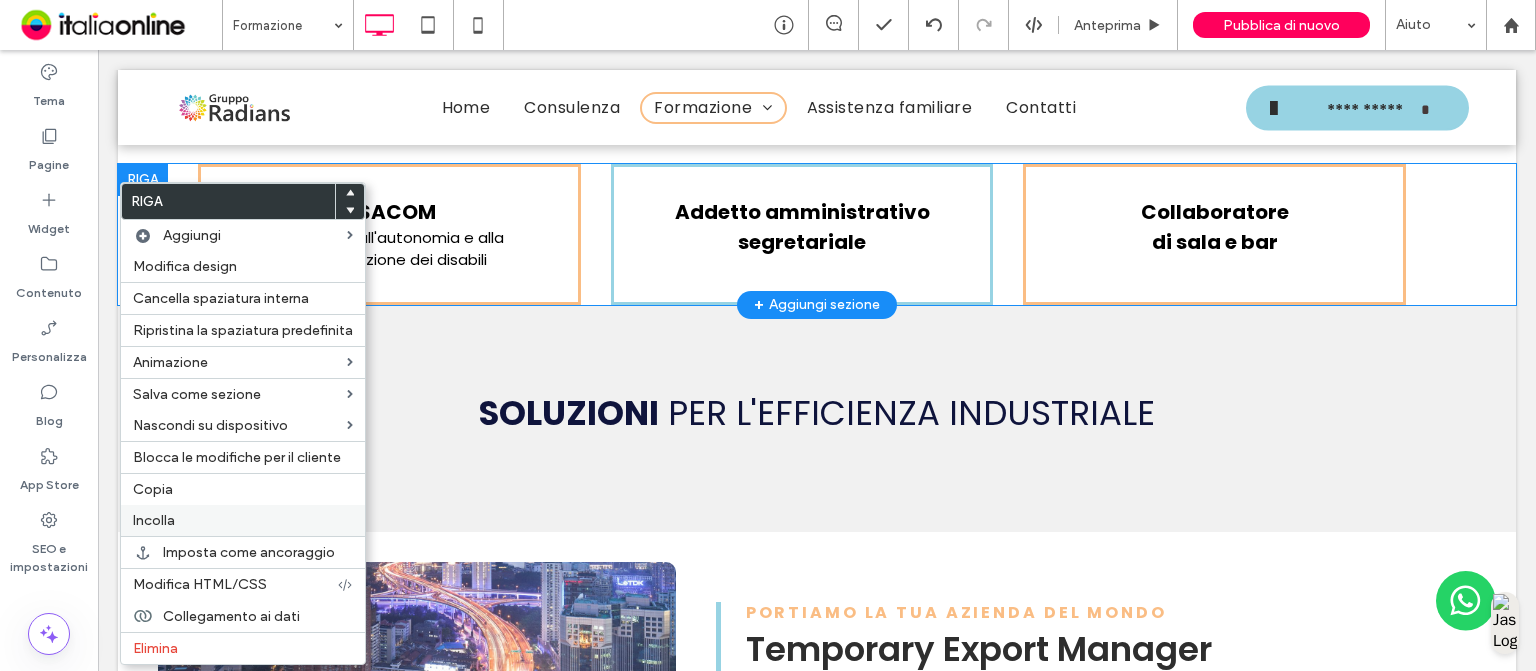 click on "Incolla" at bounding box center (243, 520) 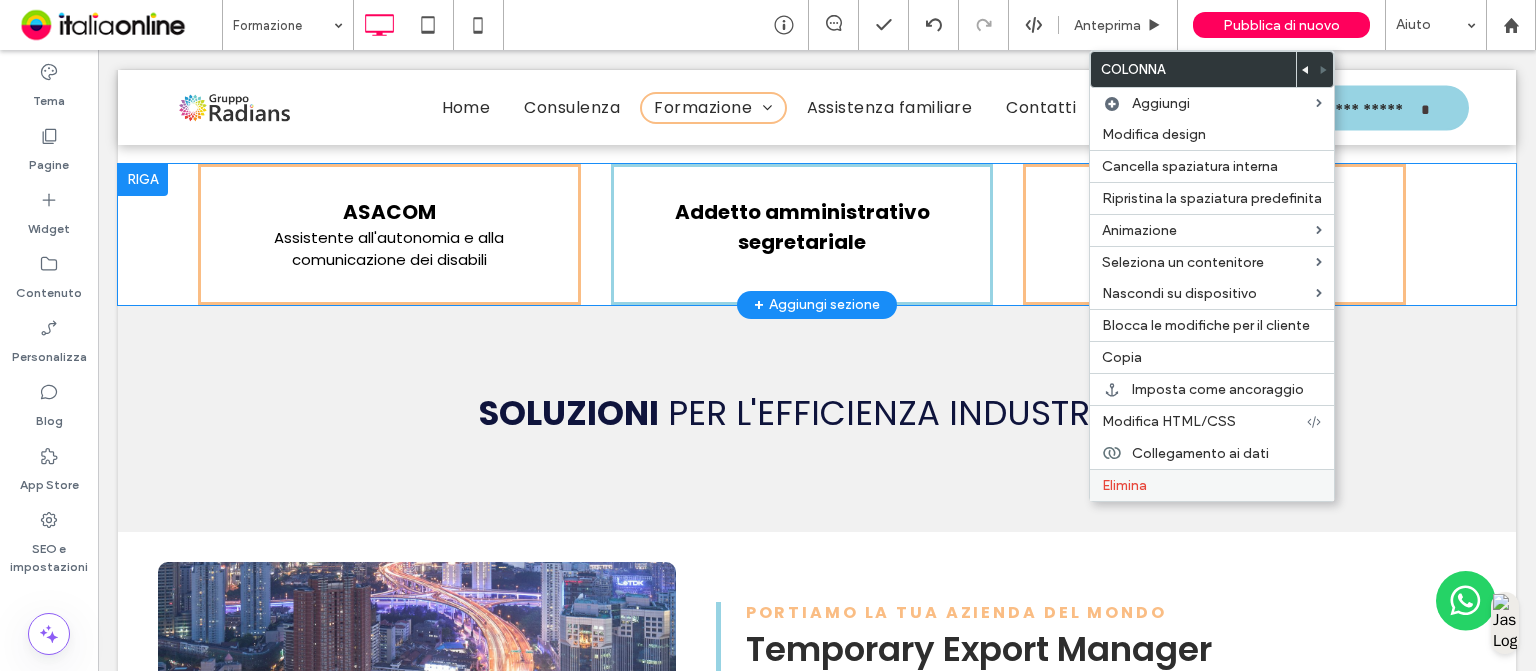click on "Elimina" at bounding box center [1212, 485] 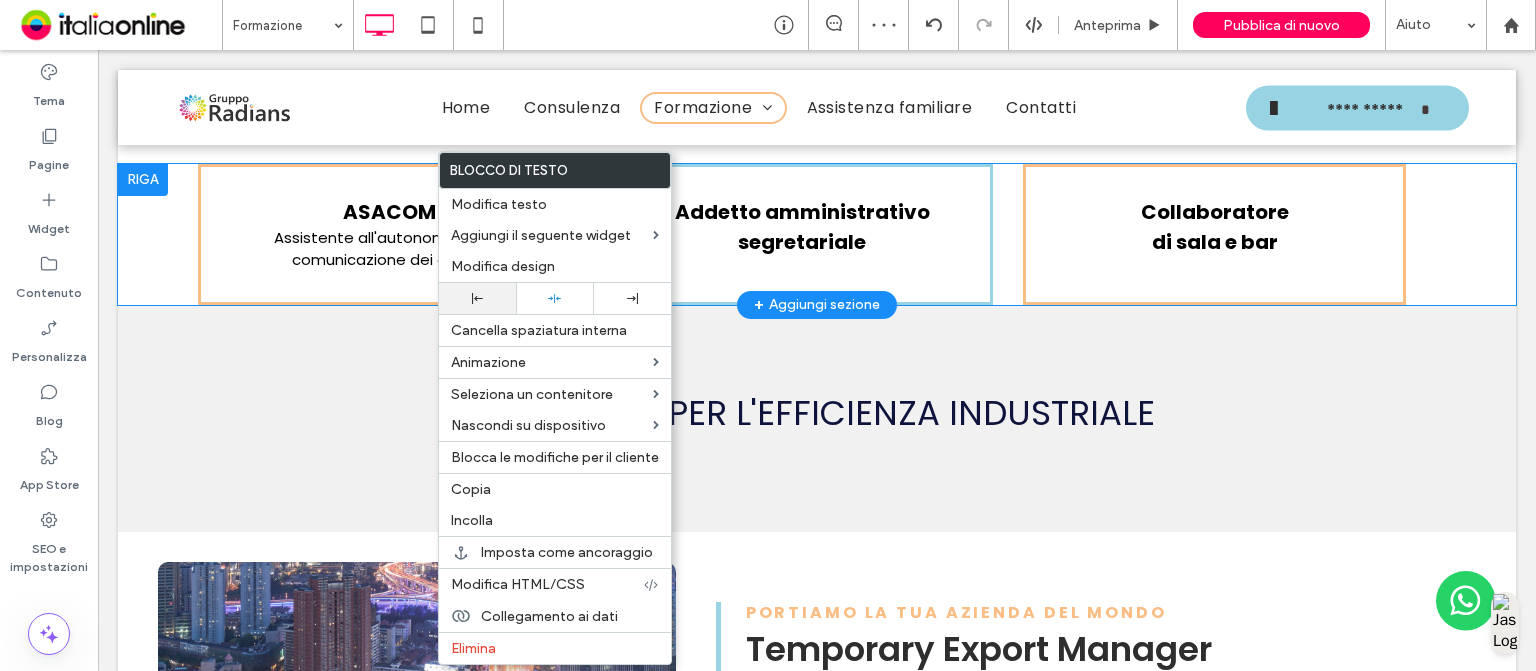 click at bounding box center (477, 298) 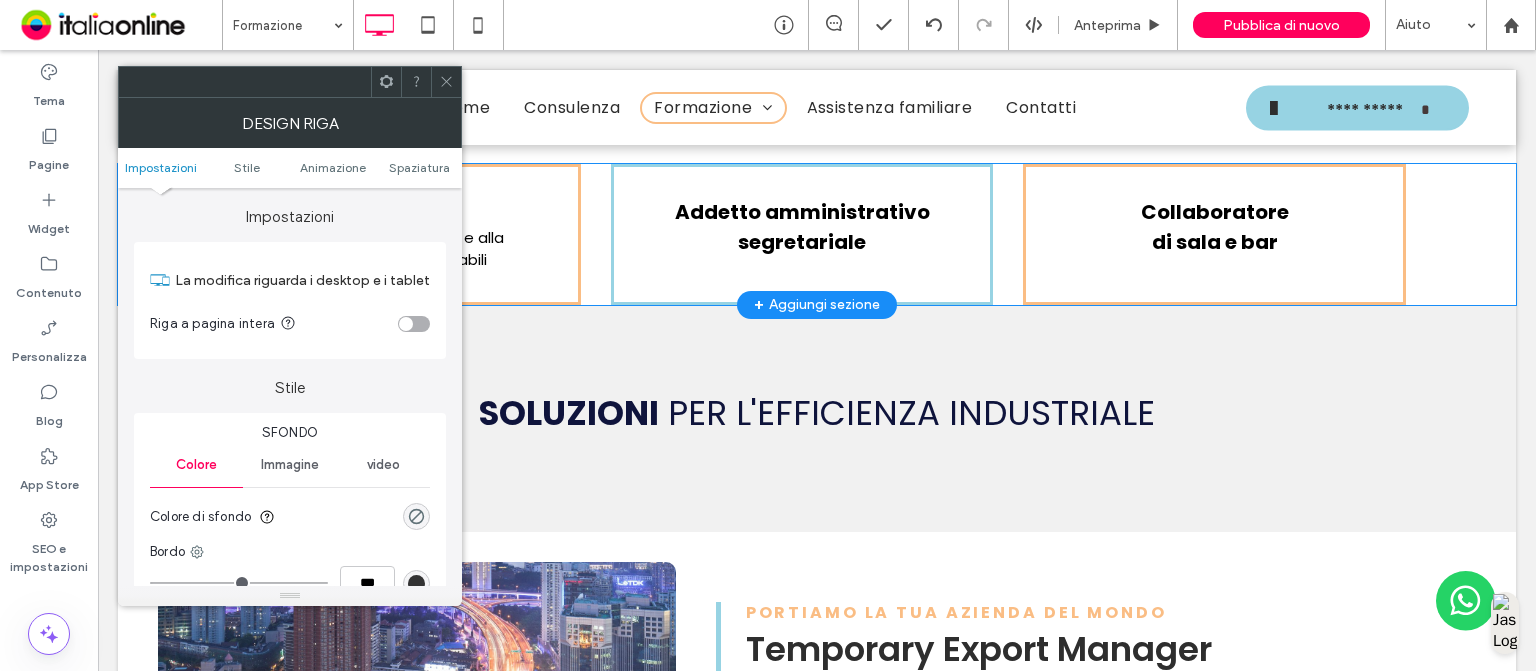 click at bounding box center [406, 324] 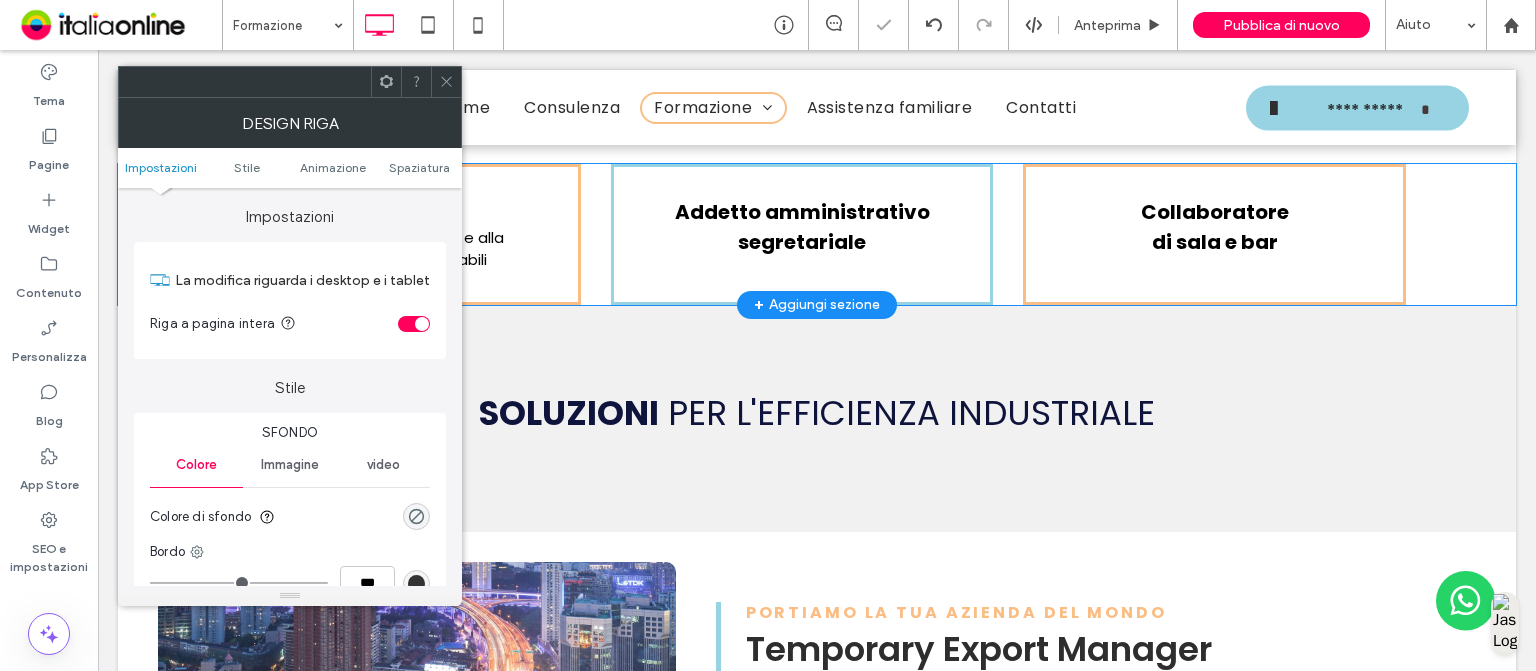 click on "Impostazioni Stile Animazione Spaziatura" at bounding box center [290, 168] 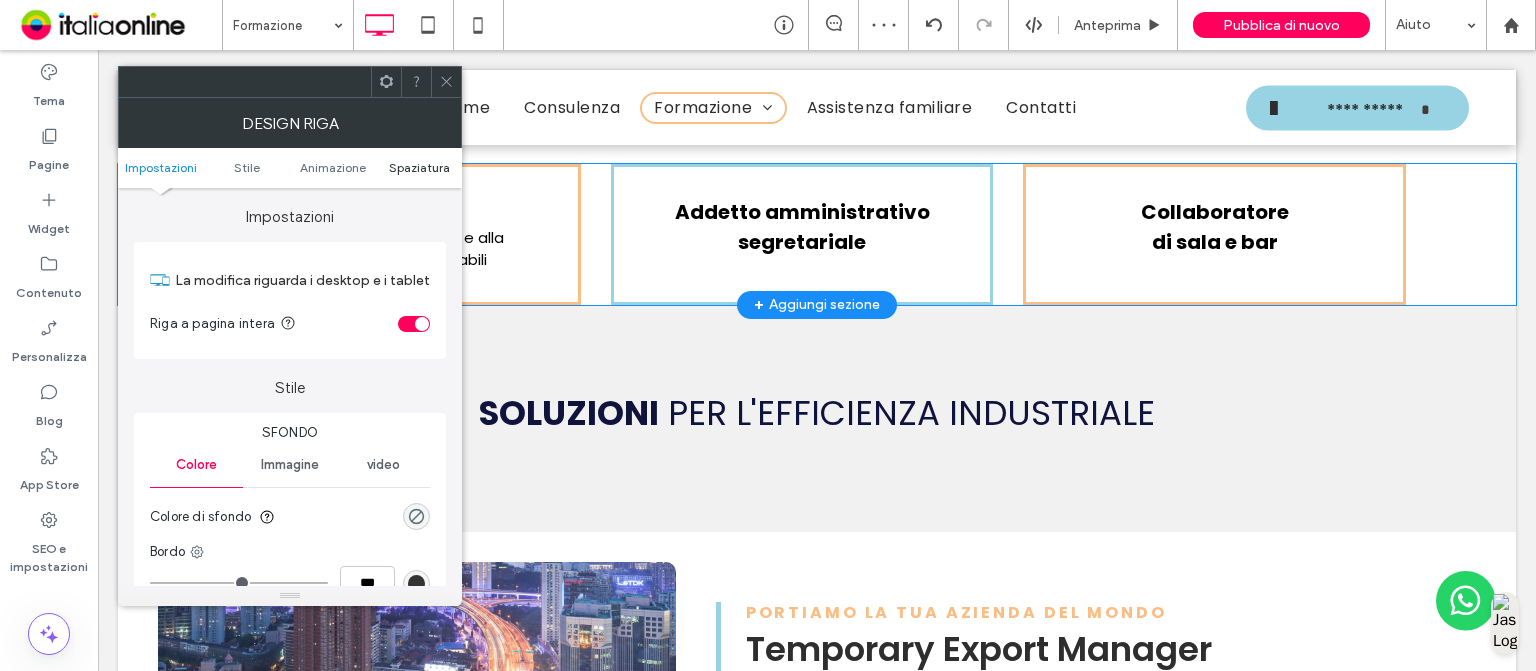 click on "Spaziatura" at bounding box center (419, 167) 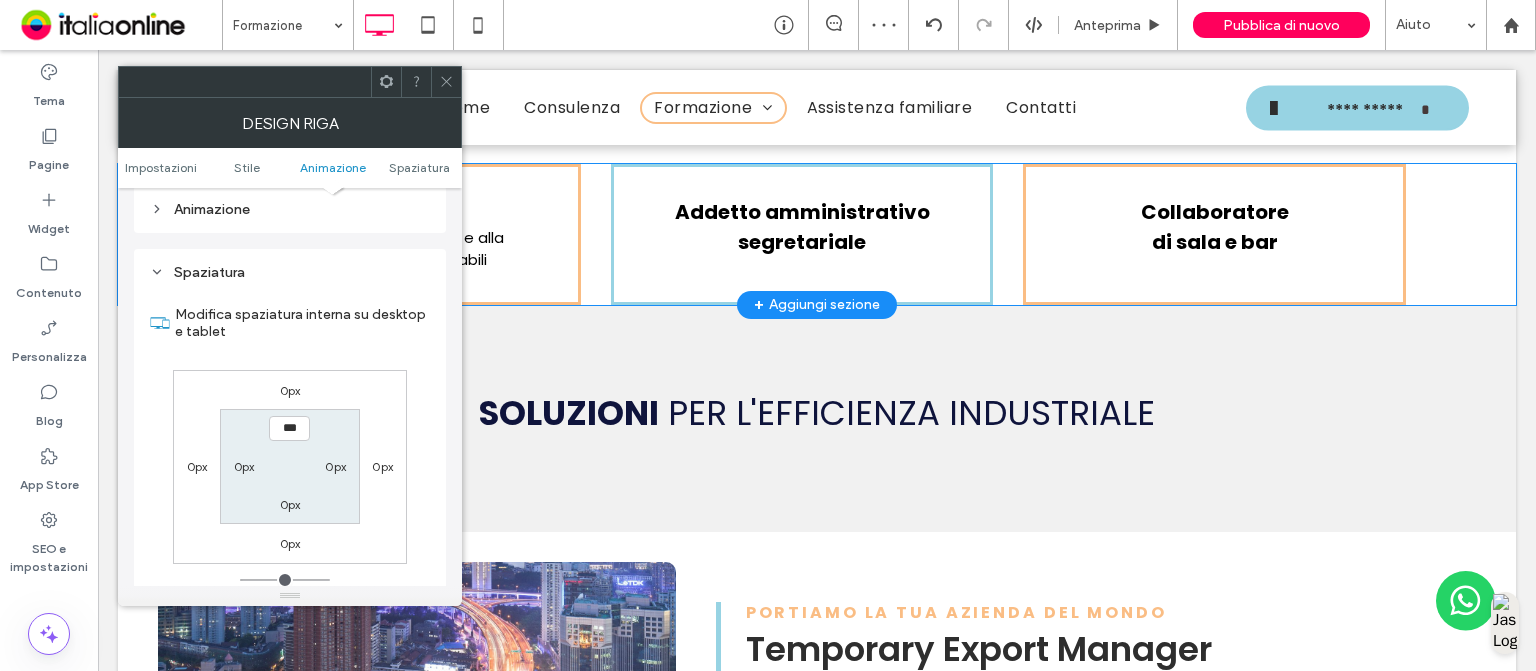 scroll, scrollTop: 564, scrollLeft: 0, axis: vertical 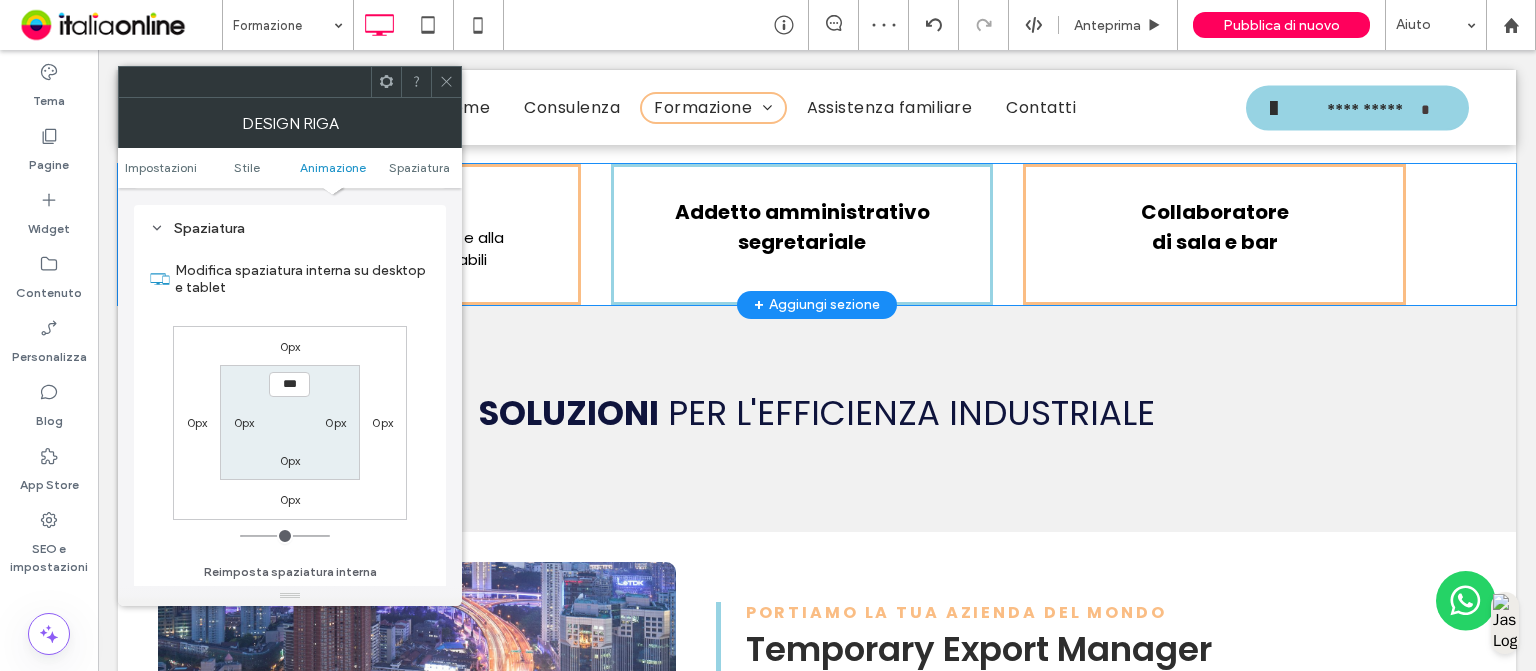 click on "0px" at bounding box center [244, 422] 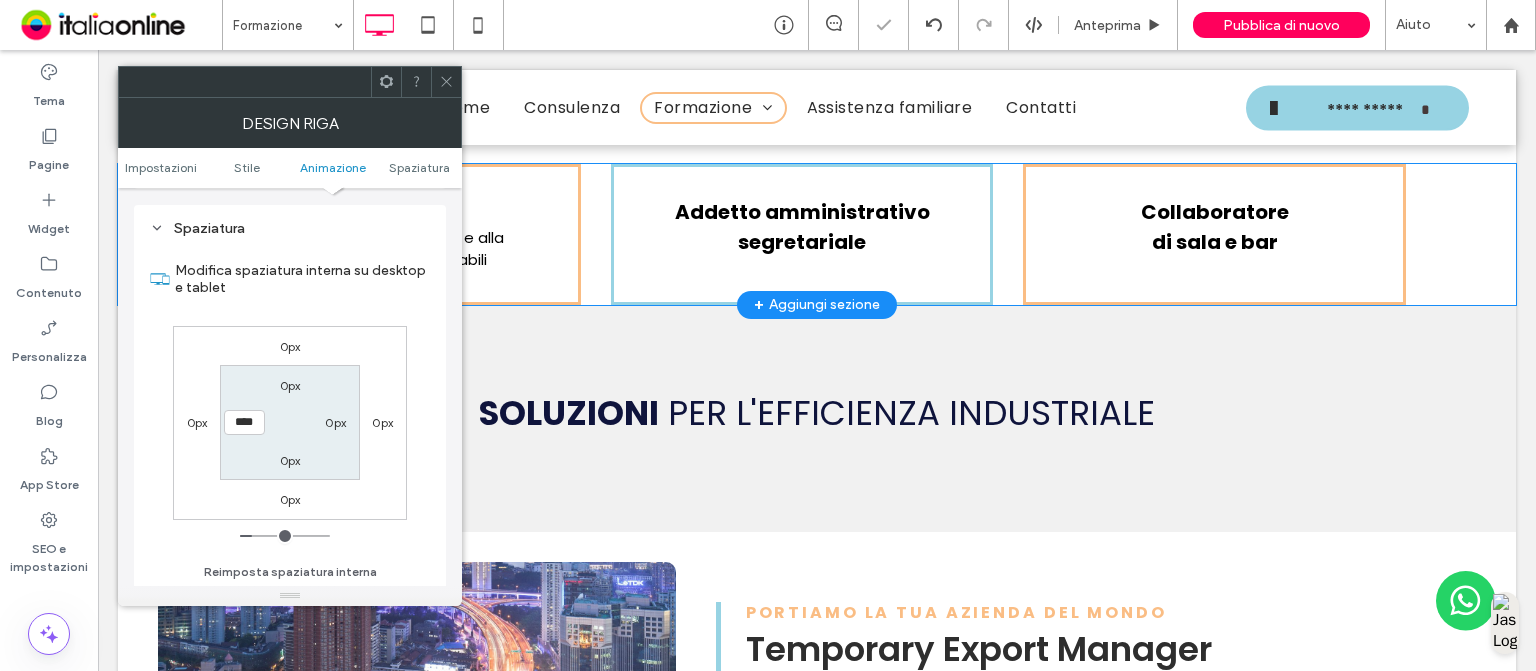 click on "0px" at bounding box center (335, 422) 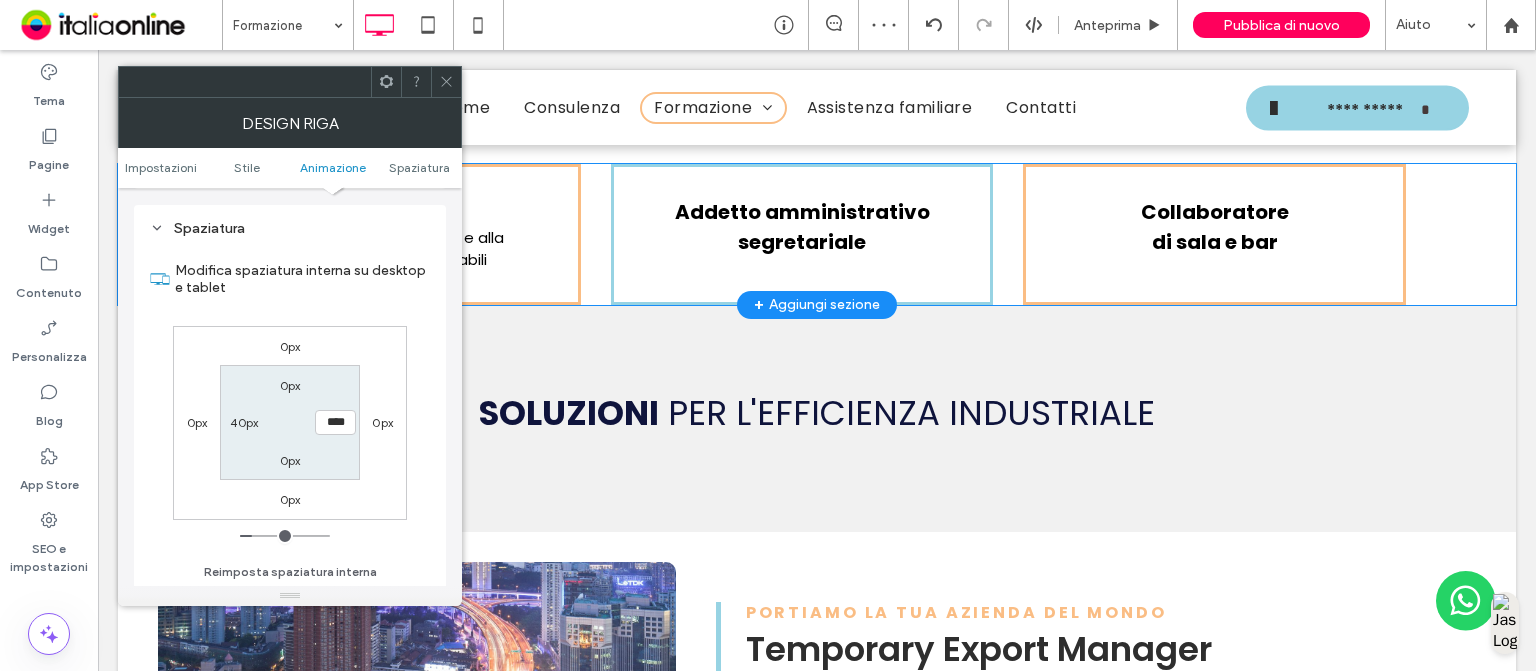 click at bounding box center (446, 82) 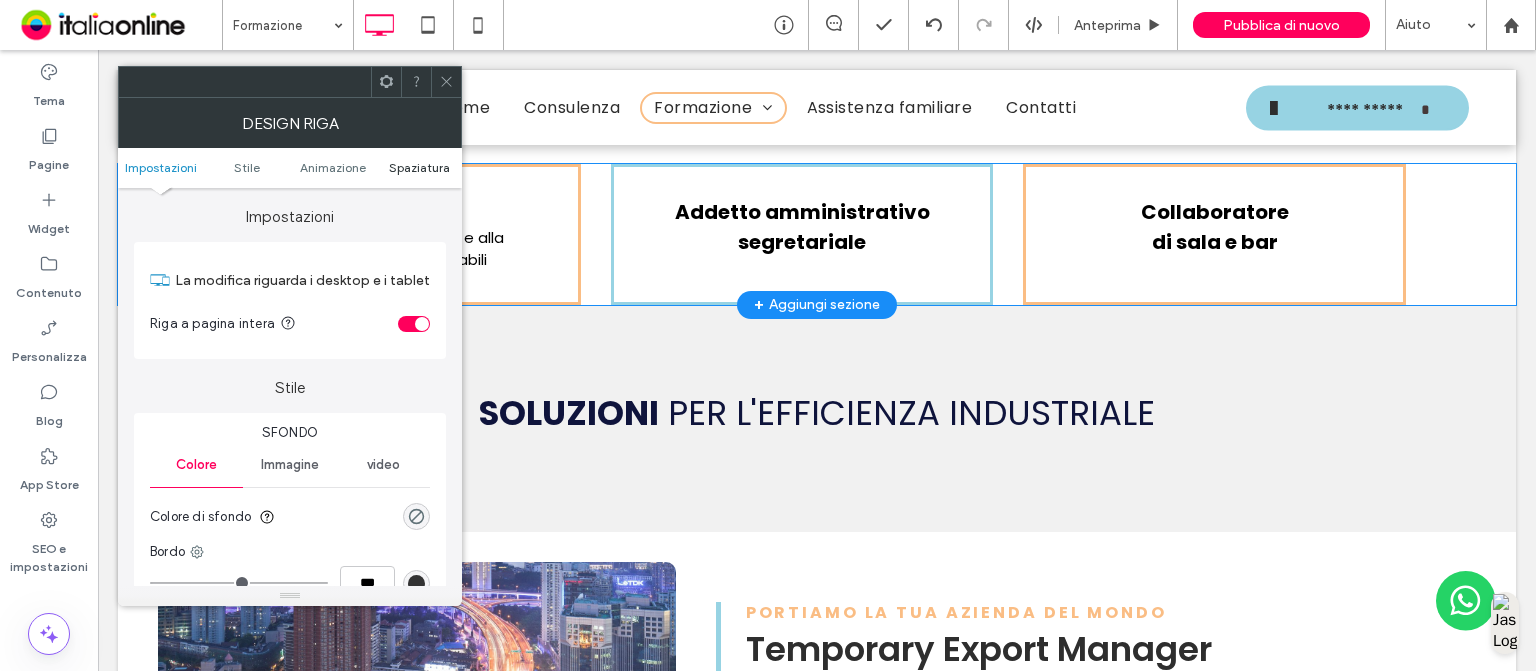 click on "Spaziatura" at bounding box center [419, 167] 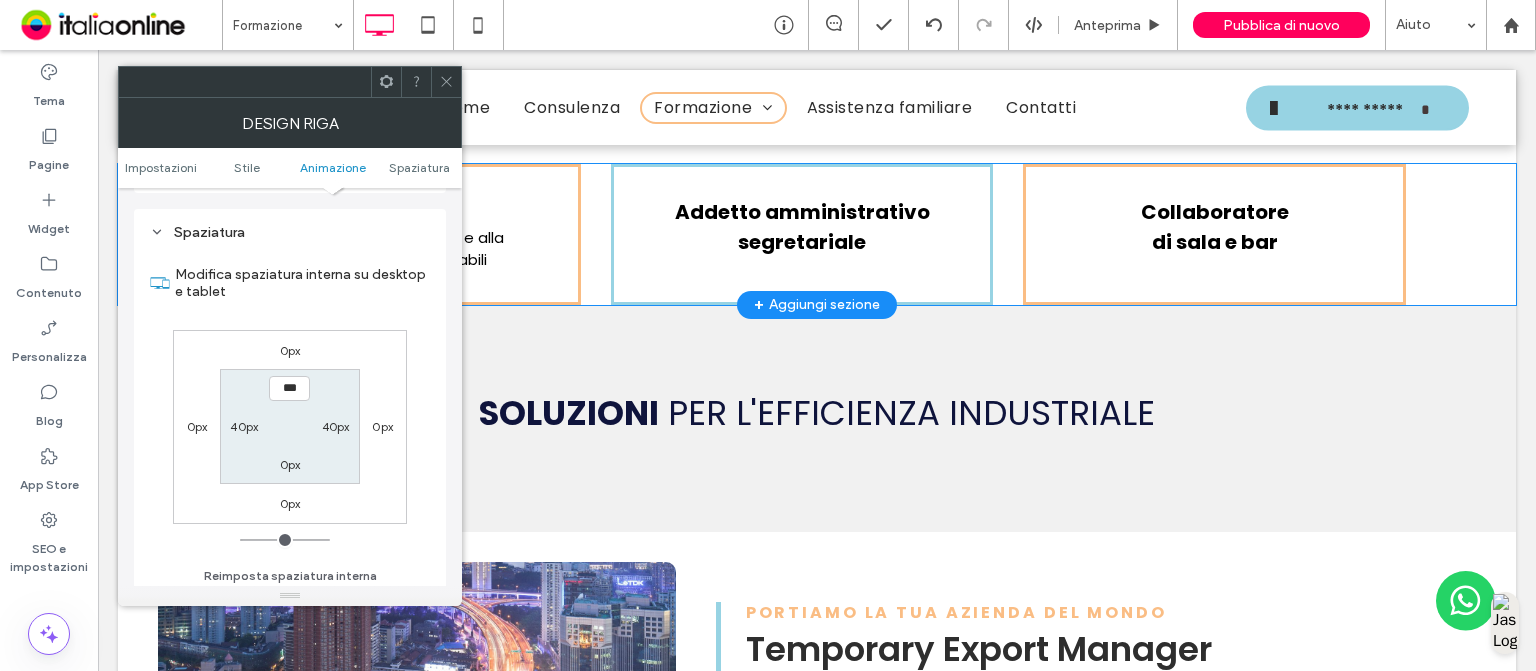 scroll, scrollTop: 564, scrollLeft: 0, axis: vertical 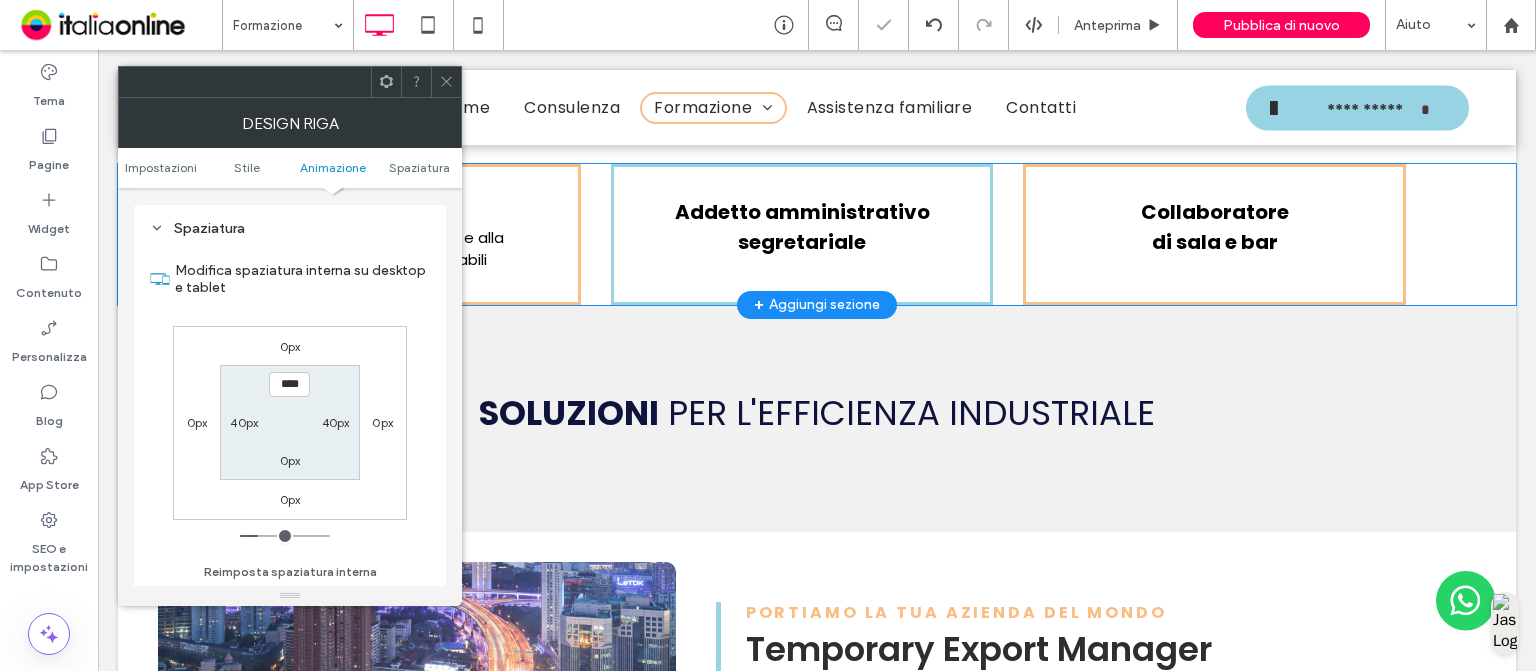 click at bounding box center (446, 82) 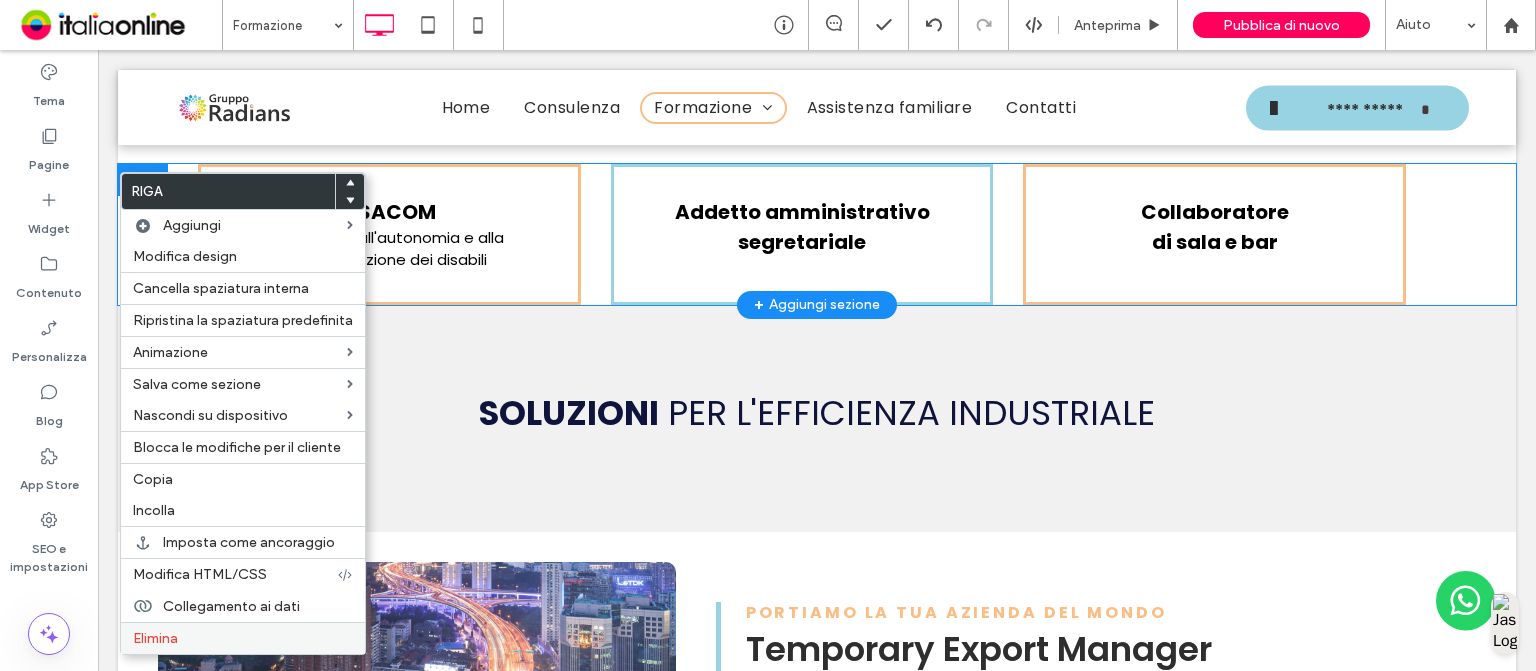 click on "Elimina" at bounding box center (243, 638) 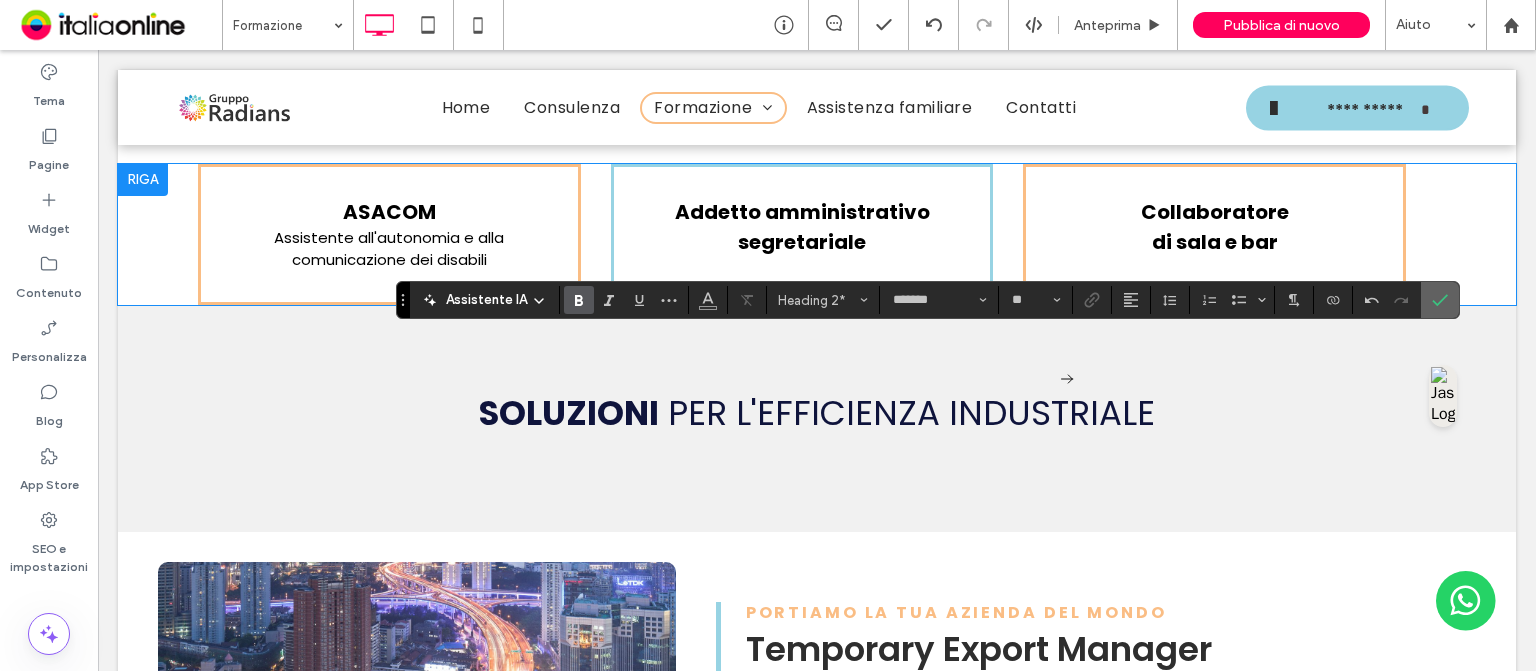 click at bounding box center (1436, 300) 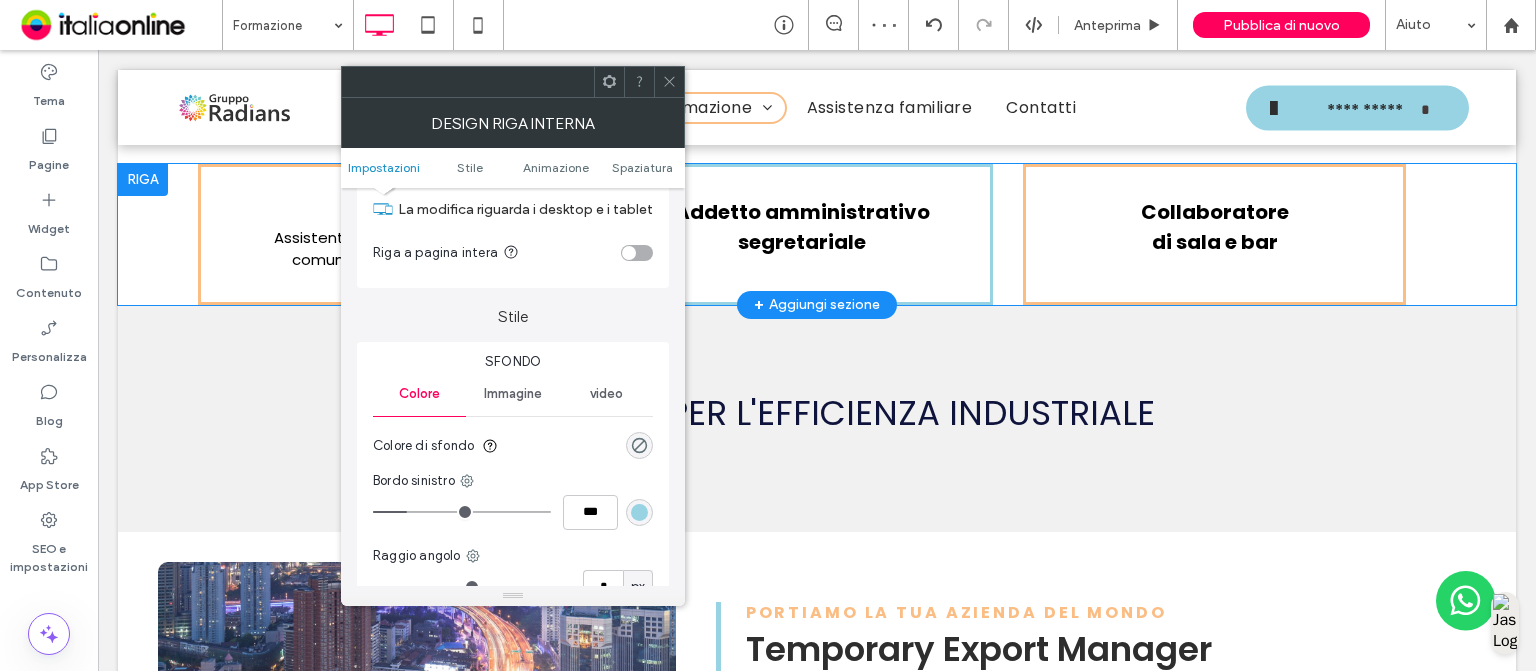 scroll, scrollTop: 72, scrollLeft: 0, axis: vertical 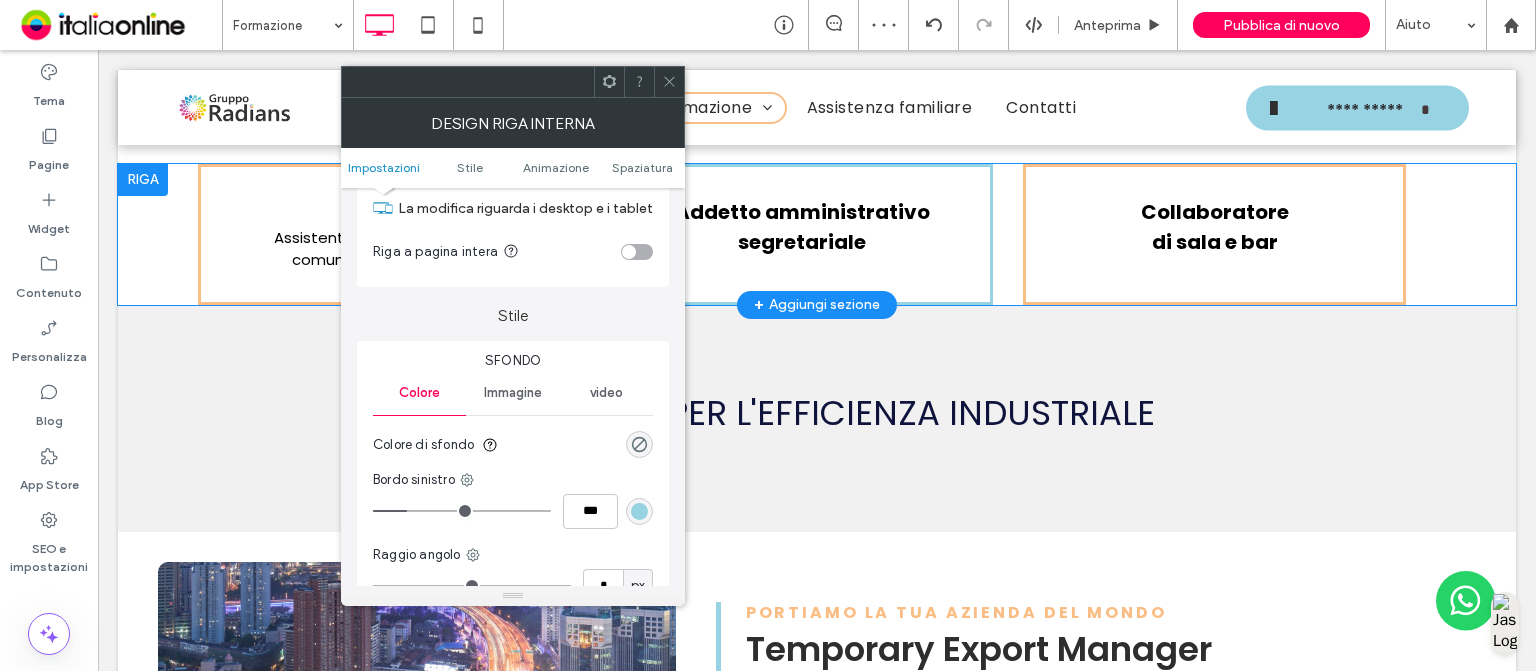 click at bounding box center [639, 511] 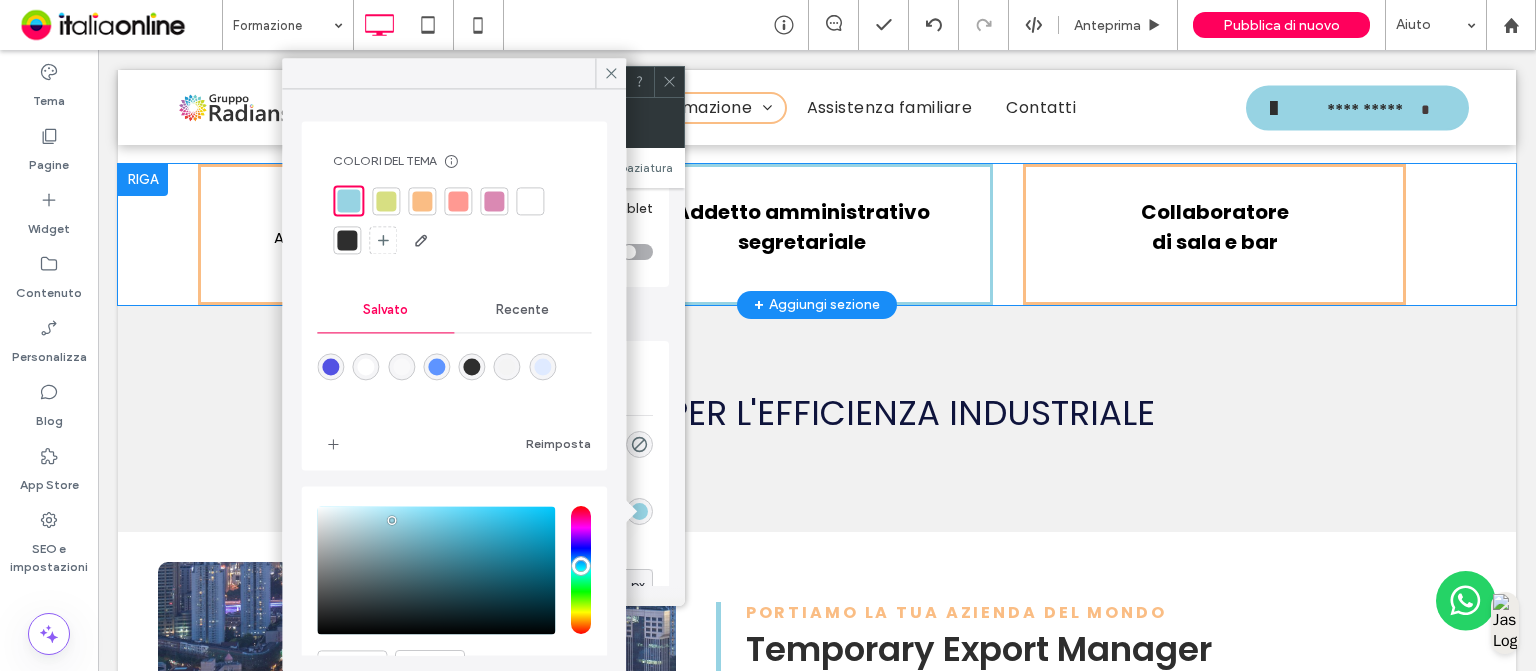 click at bounding box center [422, 201] 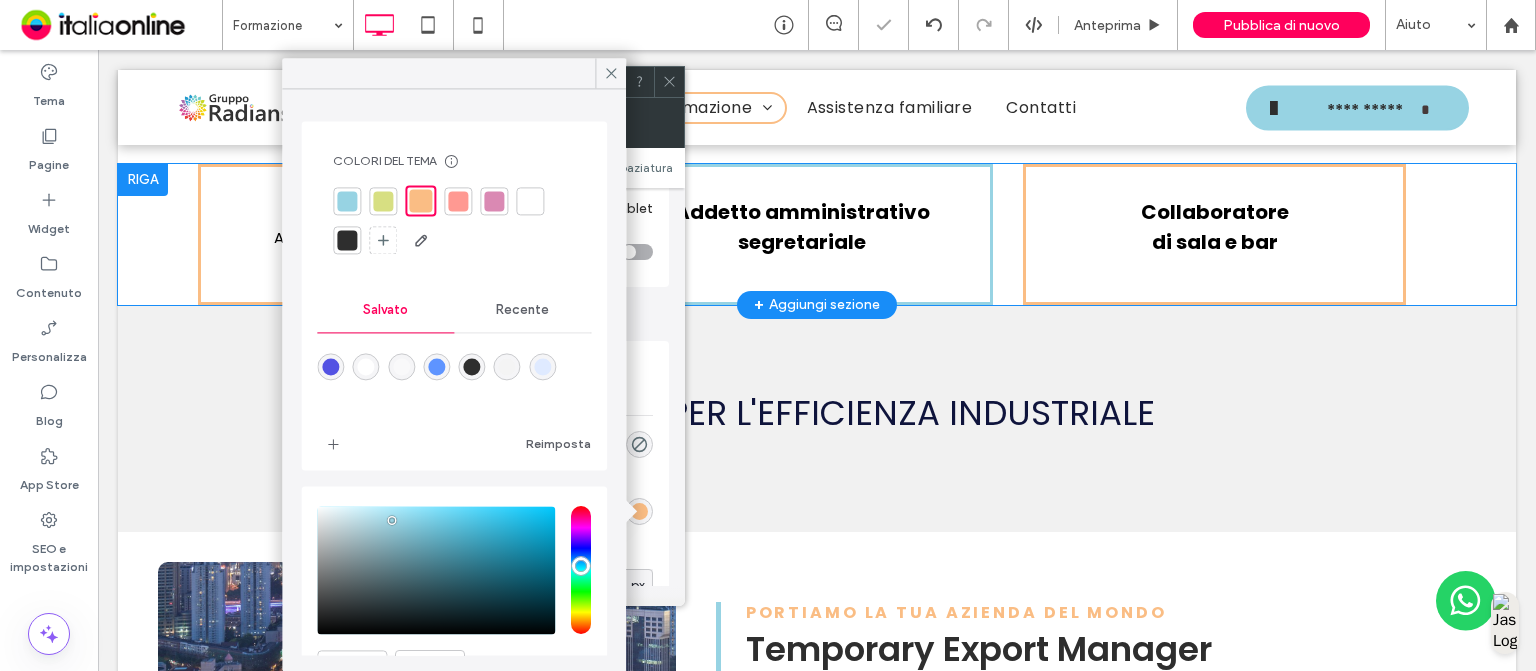 click 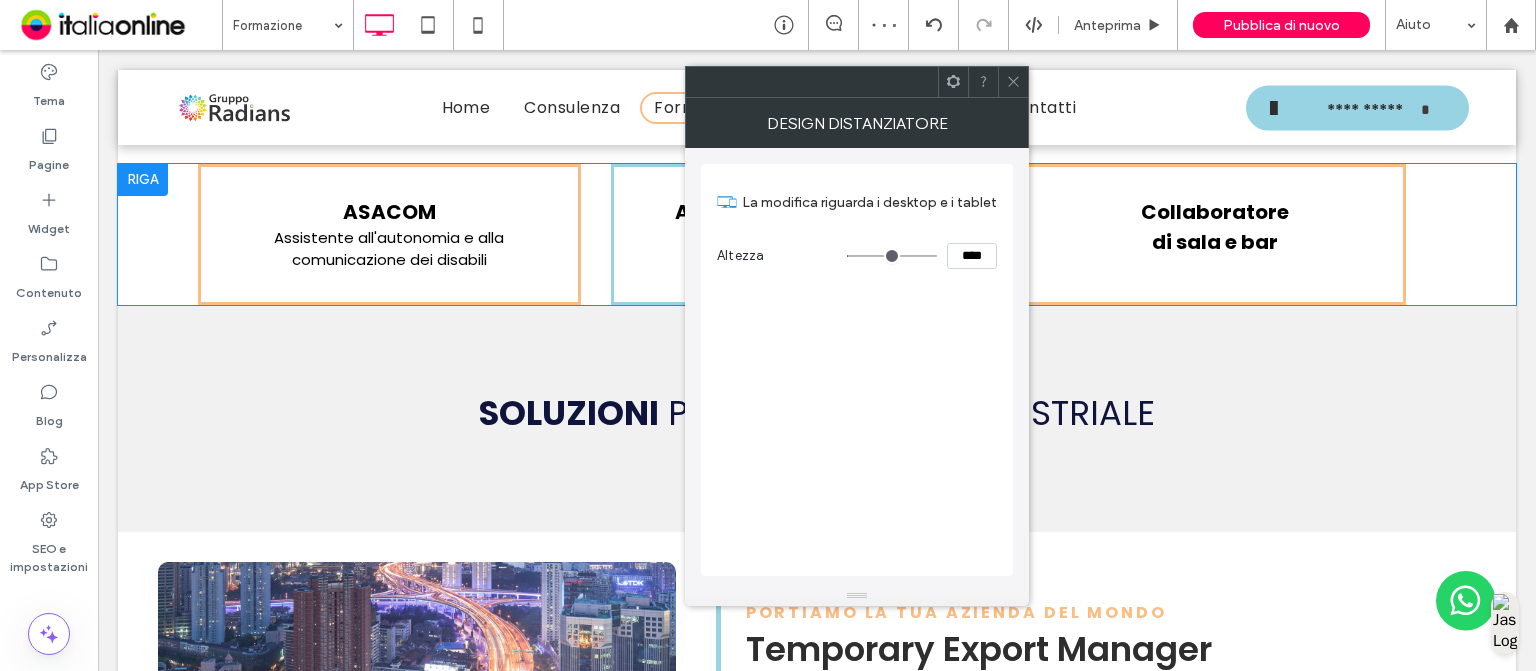 click 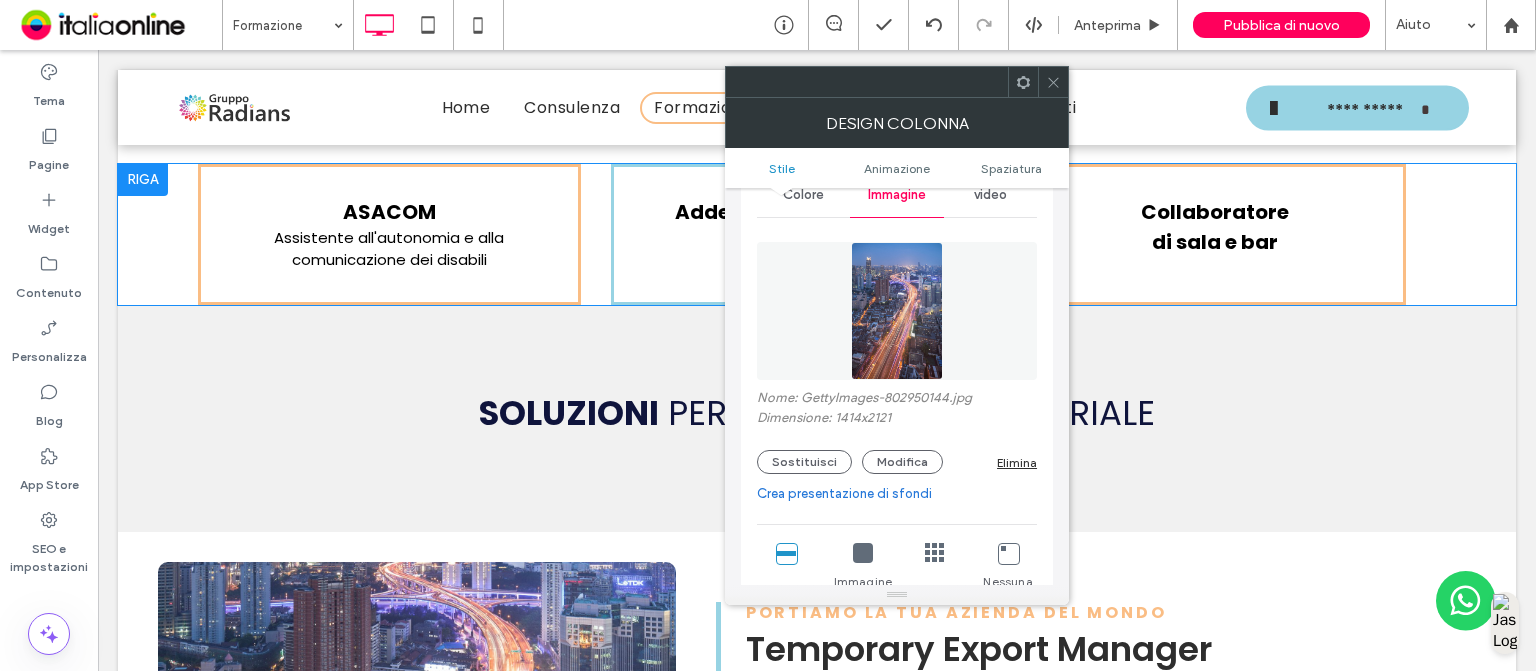 scroll, scrollTop: 100, scrollLeft: 0, axis: vertical 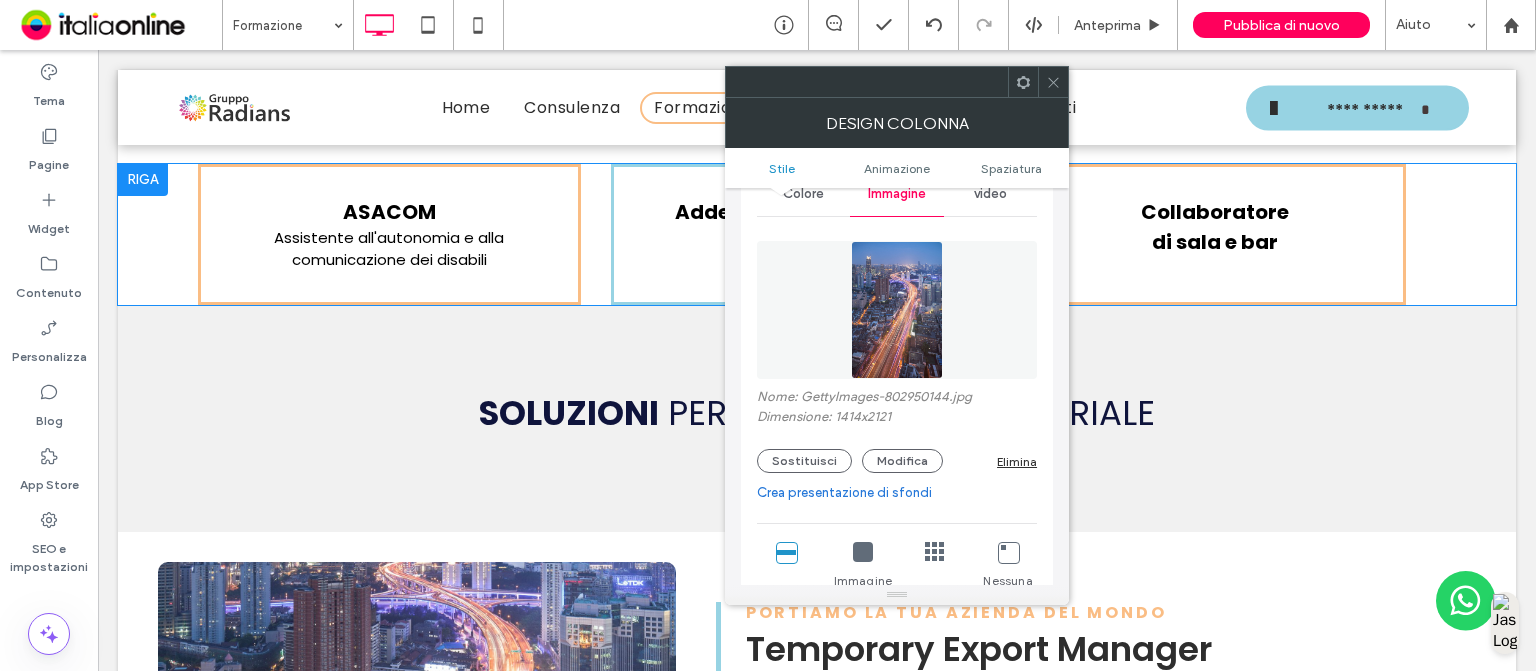 click on "Sostituisci Modifica Elimina" at bounding box center (897, 461) 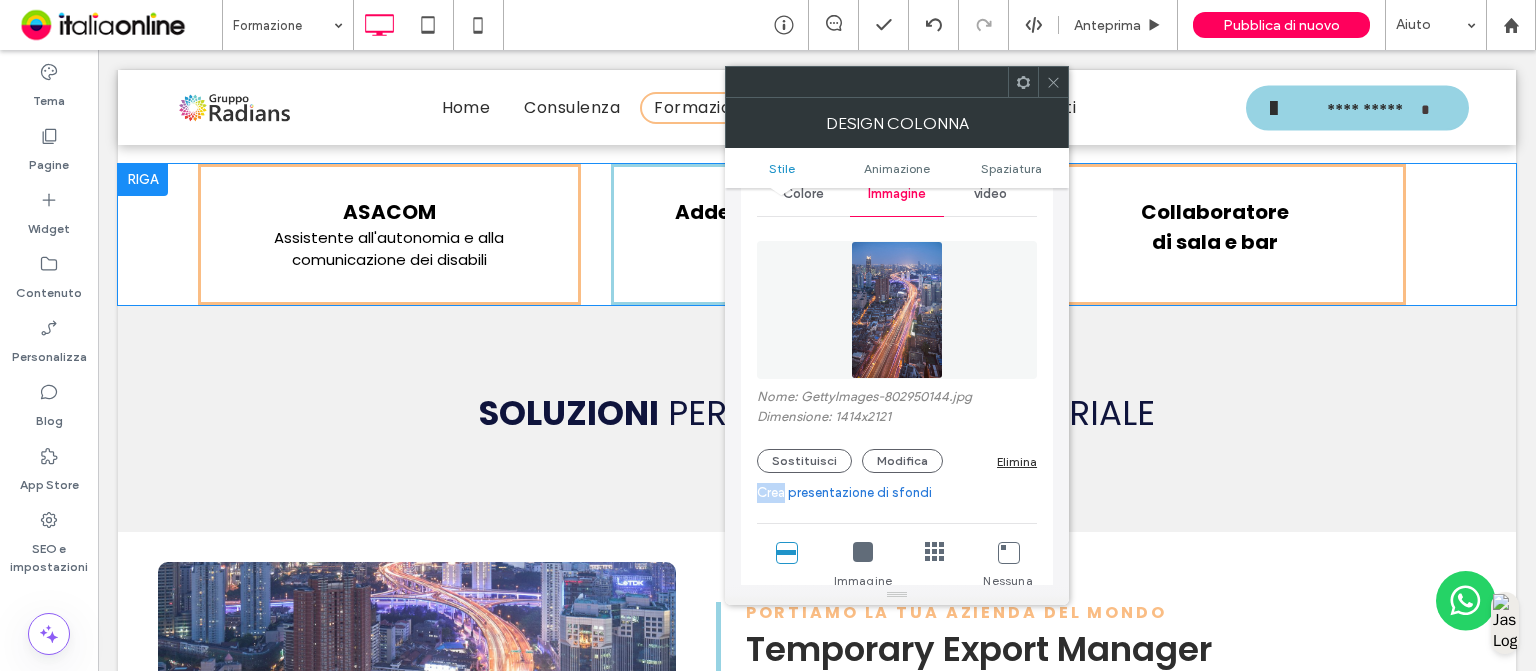 click on "Sostituisci Modifica Elimina" at bounding box center (897, 461) 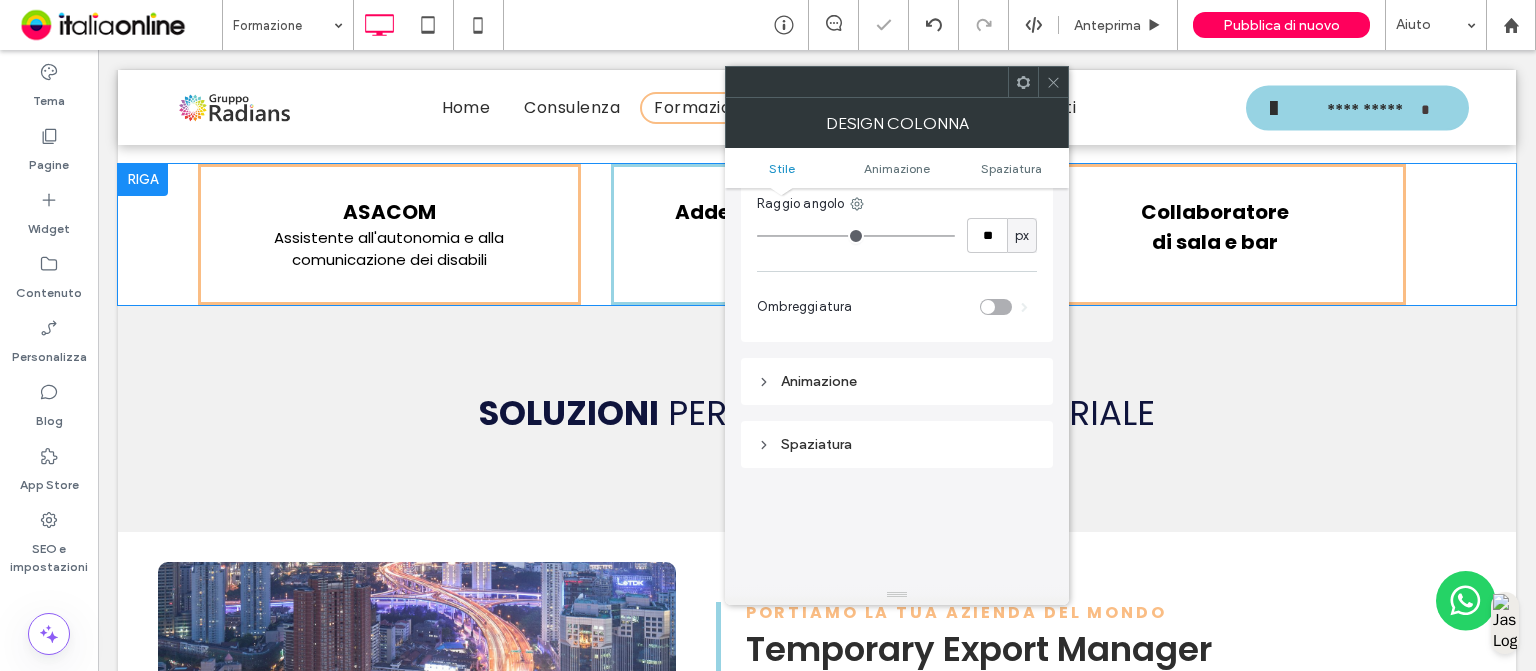 scroll, scrollTop: 176, scrollLeft: 0, axis: vertical 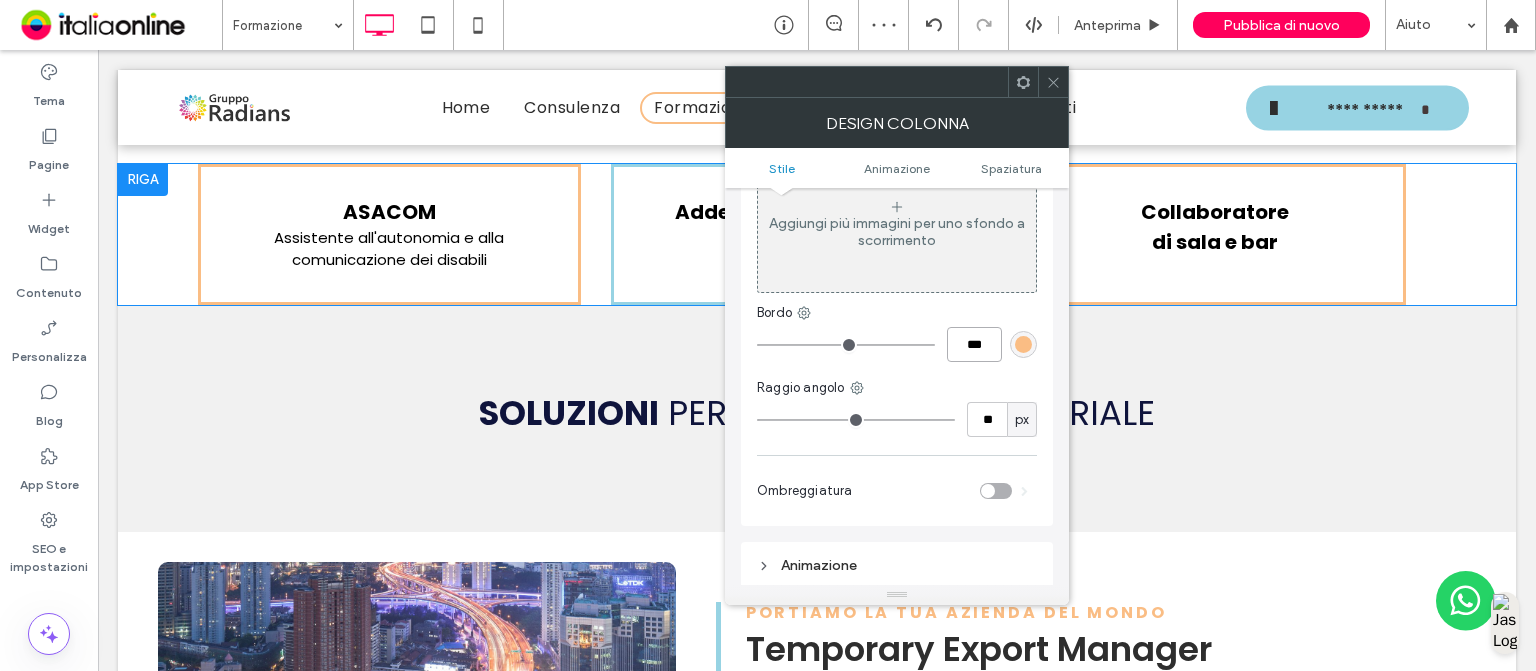 click on "***" at bounding box center [974, 344] 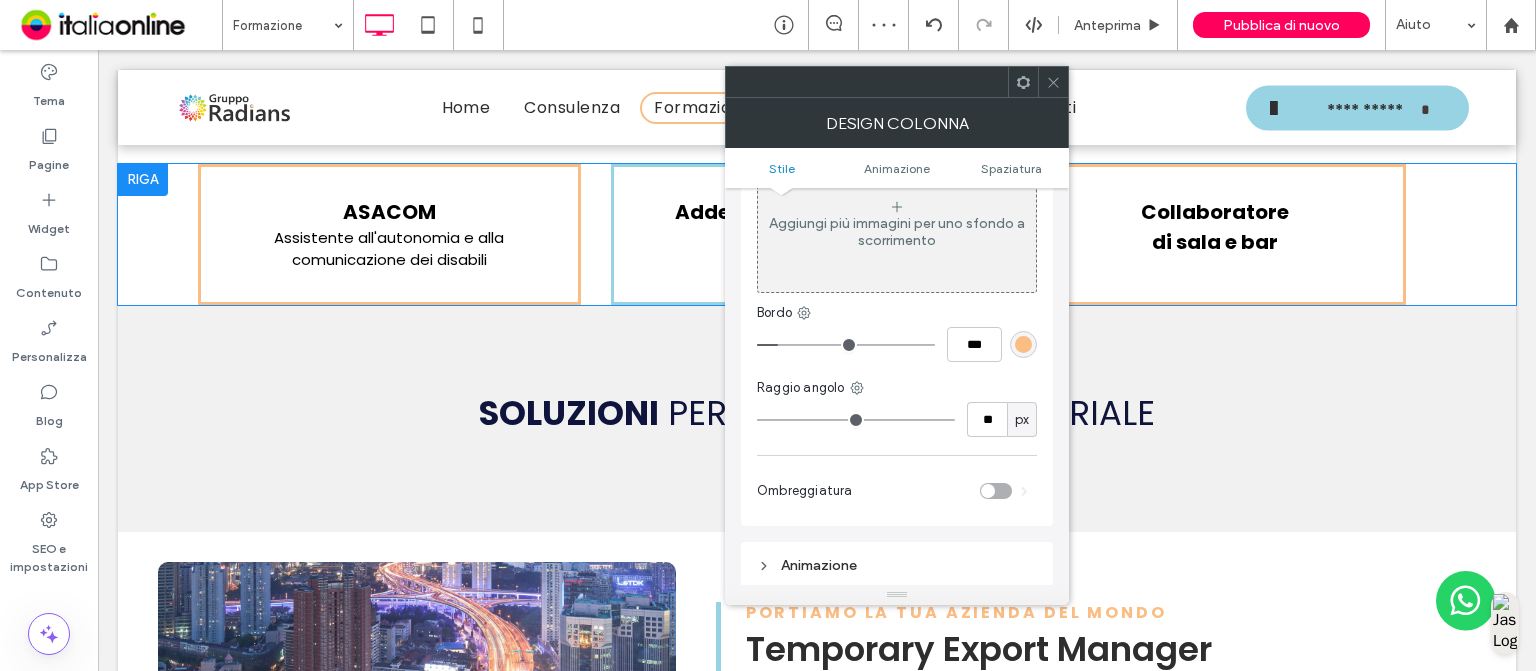 click 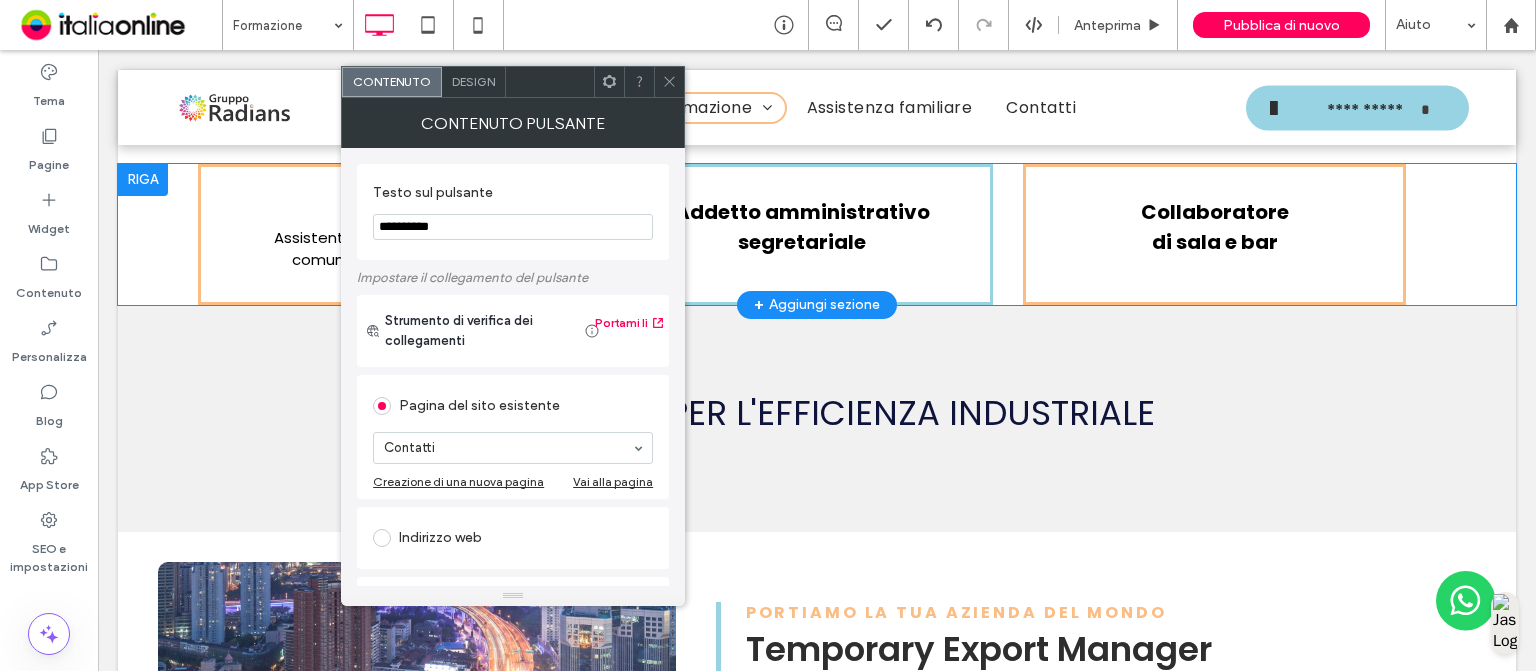 click 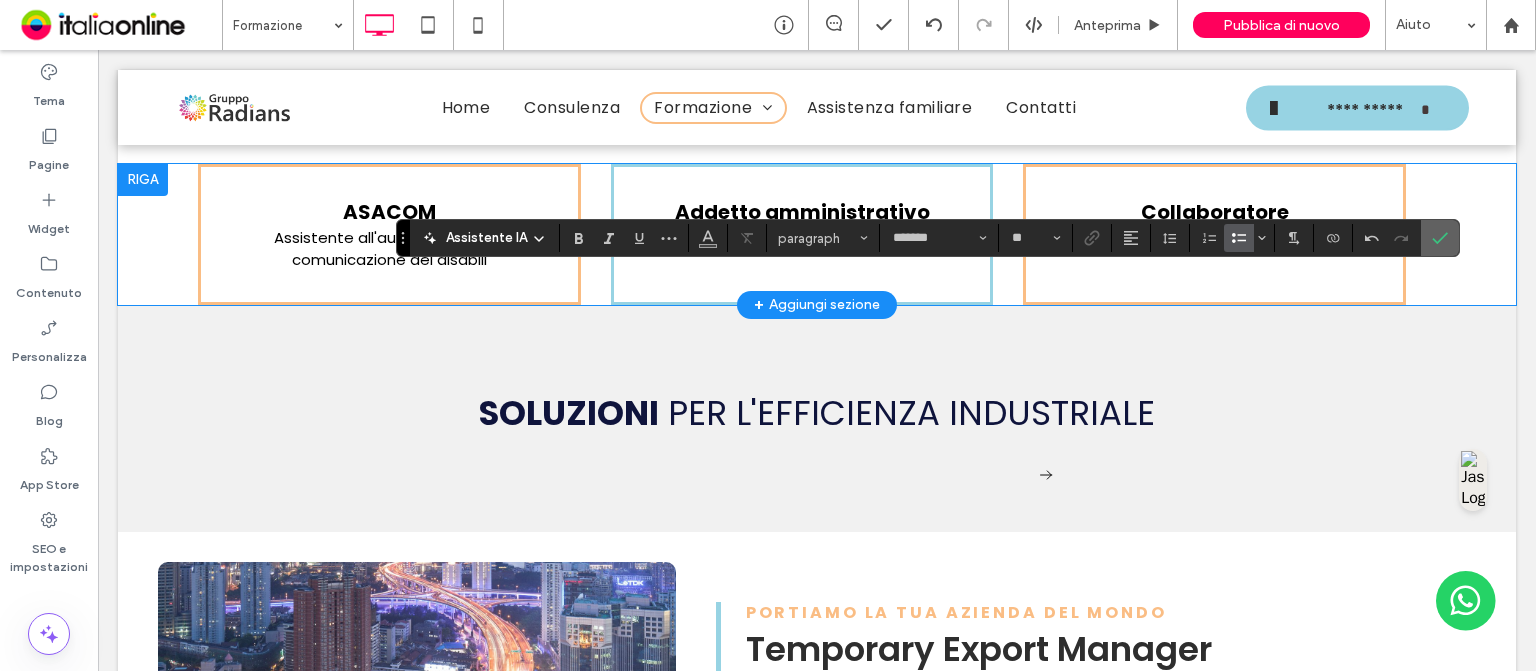 click 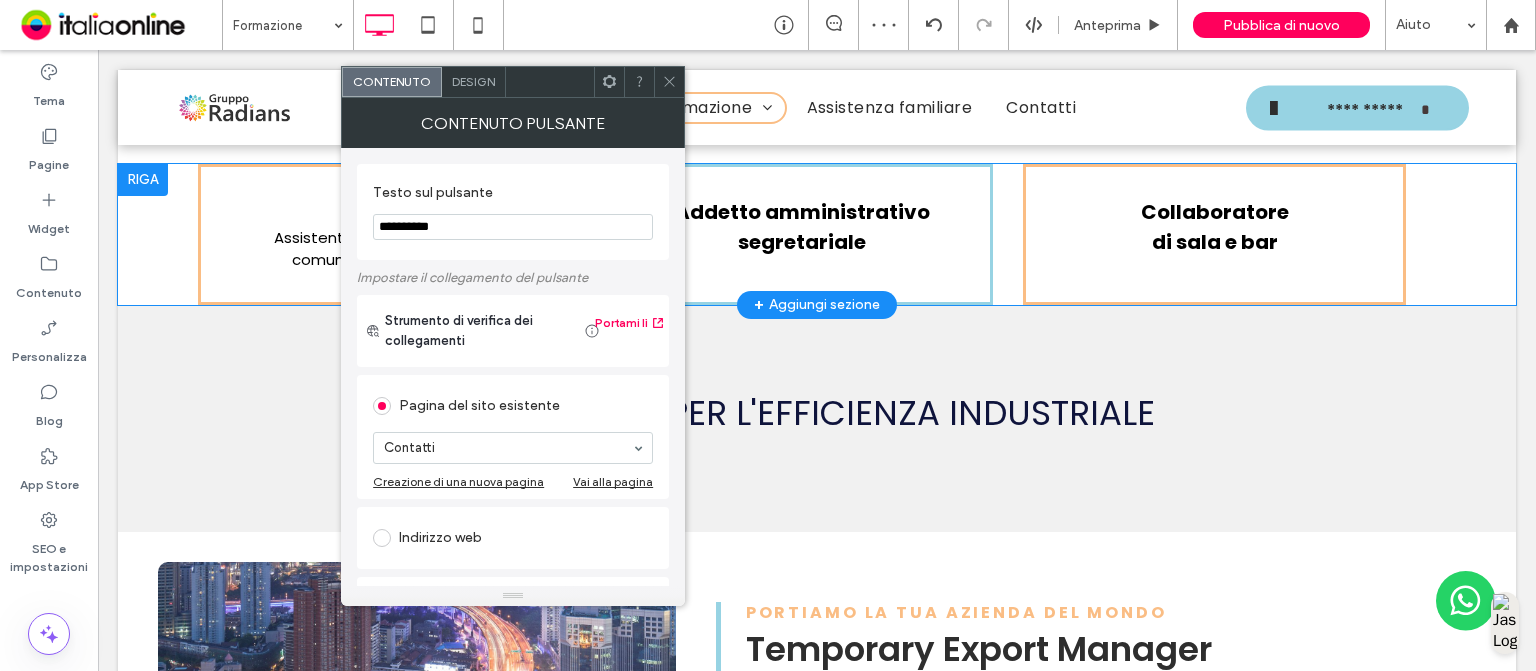 click on "Design" at bounding box center (473, 81) 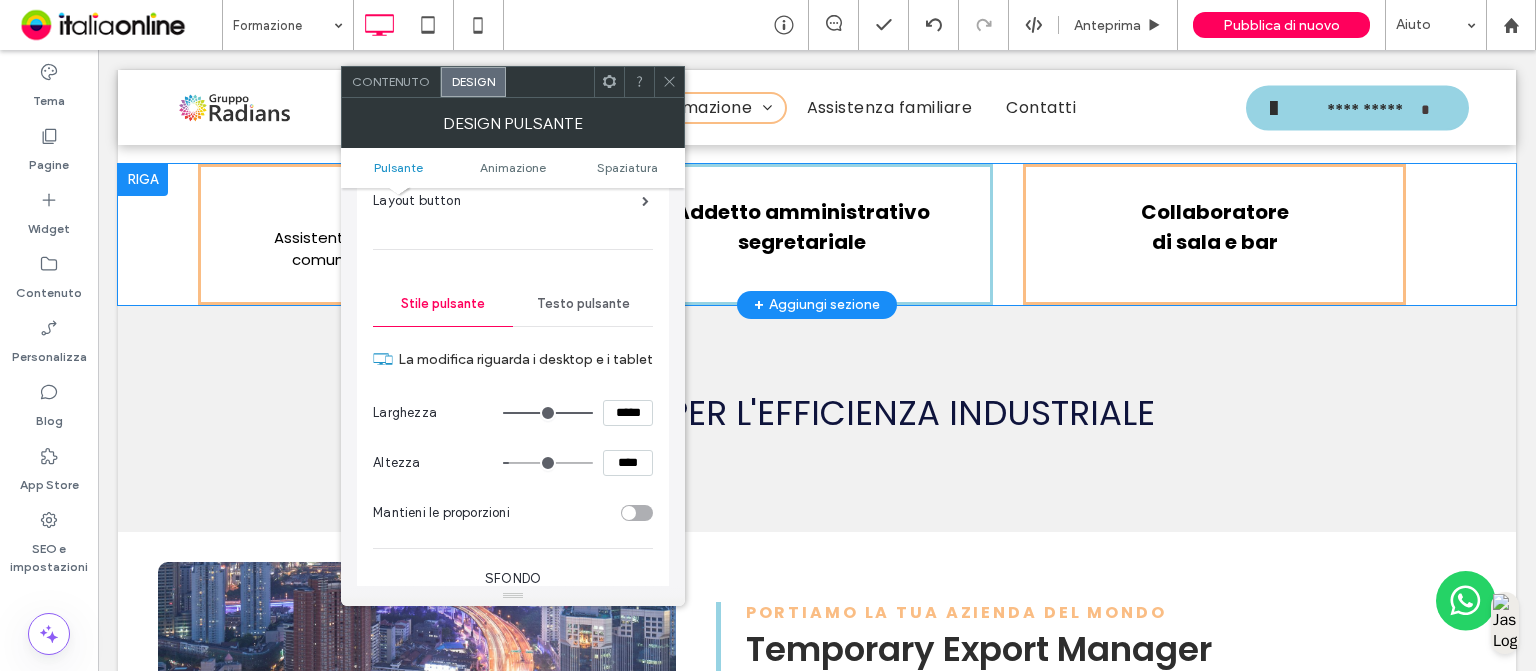 scroll, scrollTop: 128, scrollLeft: 0, axis: vertical 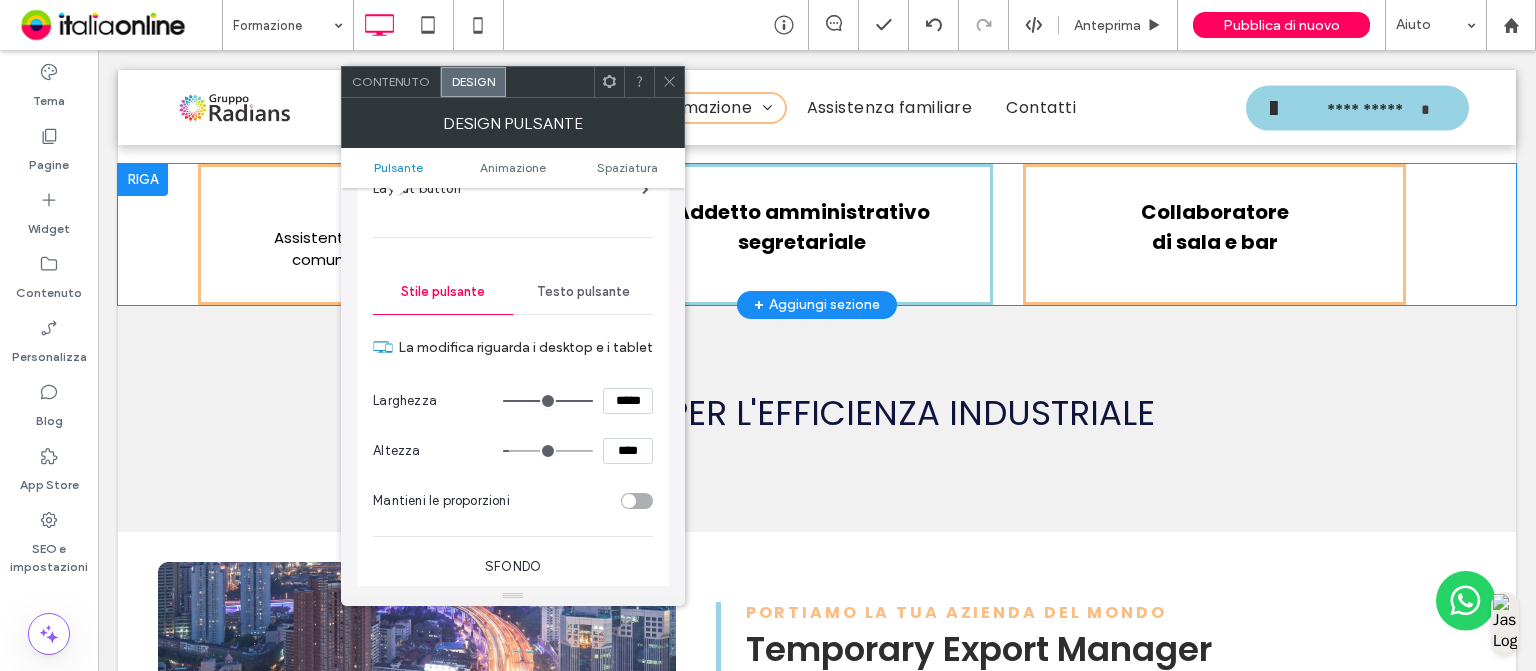 click on "Testo pulsante" at bounding box center (583, 292) 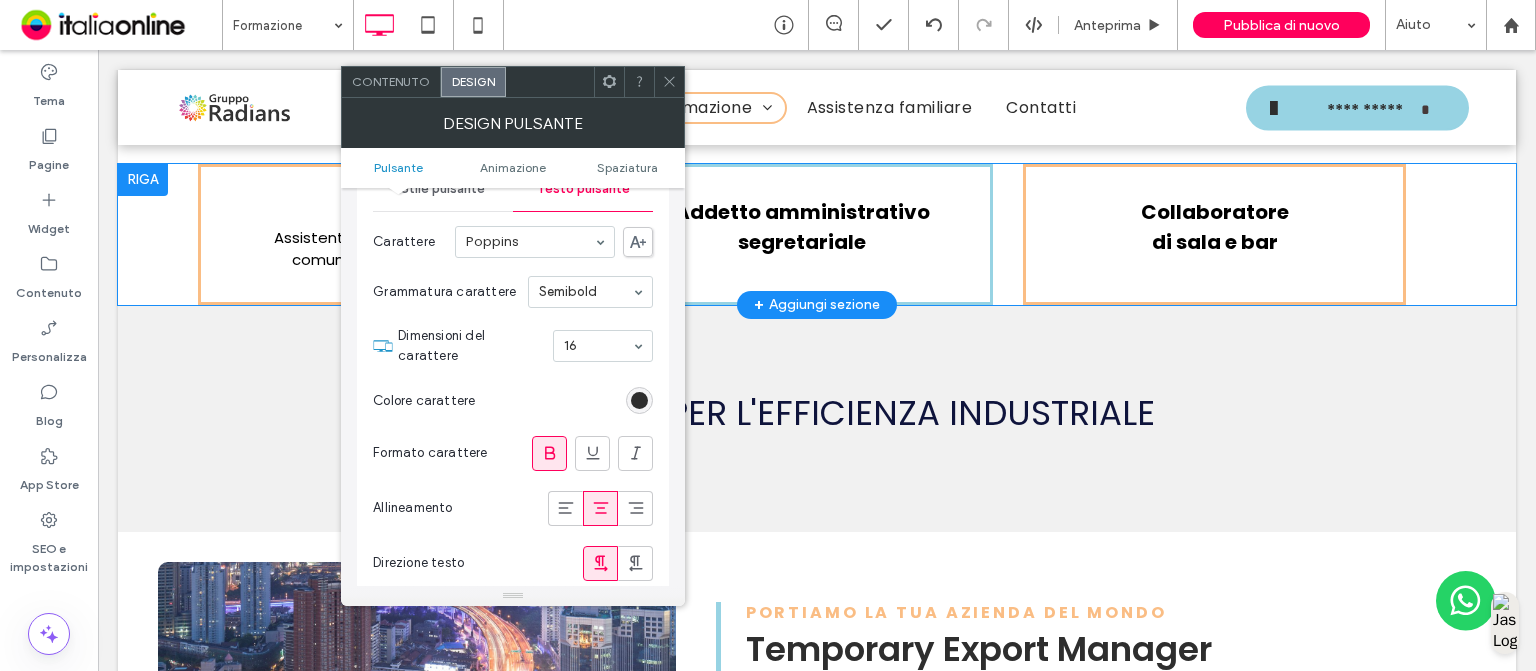 scroll, scrollTop: 128, scrollLeft: 0, axis: vertical 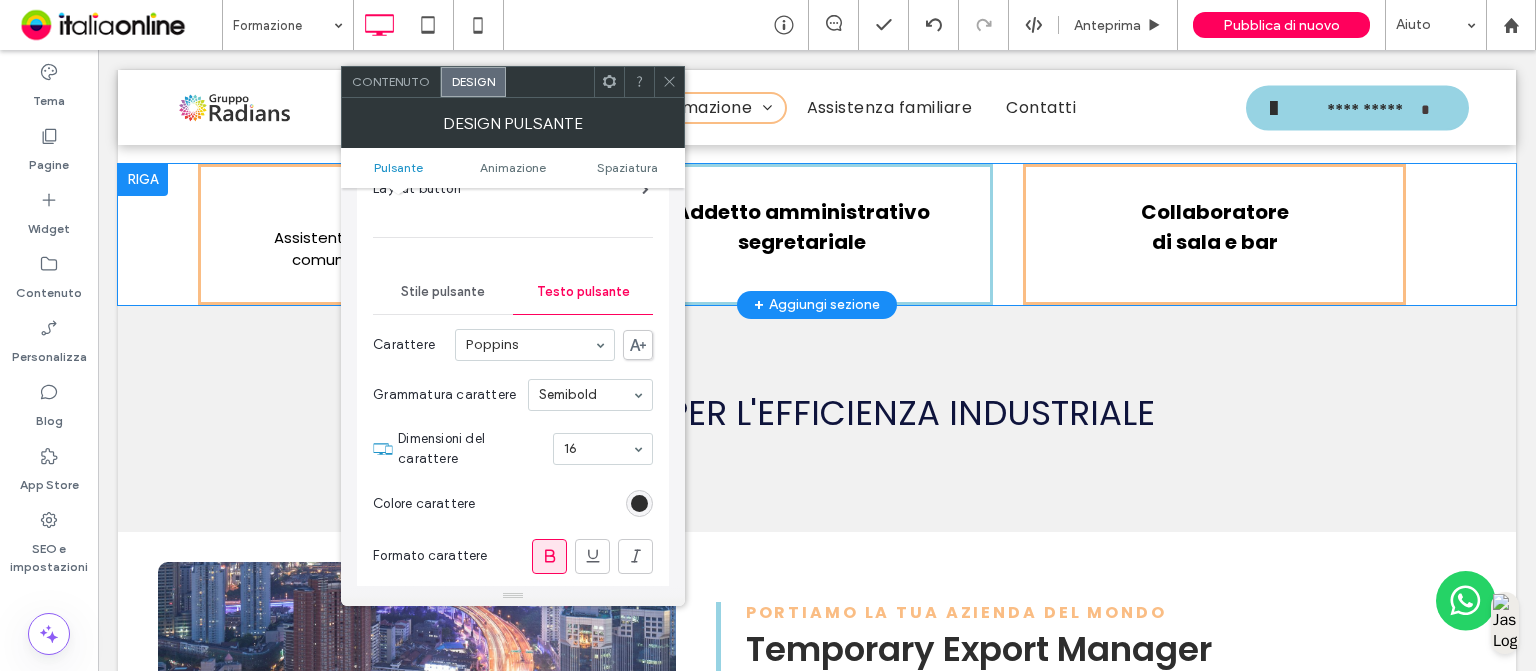 click on "Stile pulsante" at bounding box center (443, 292) 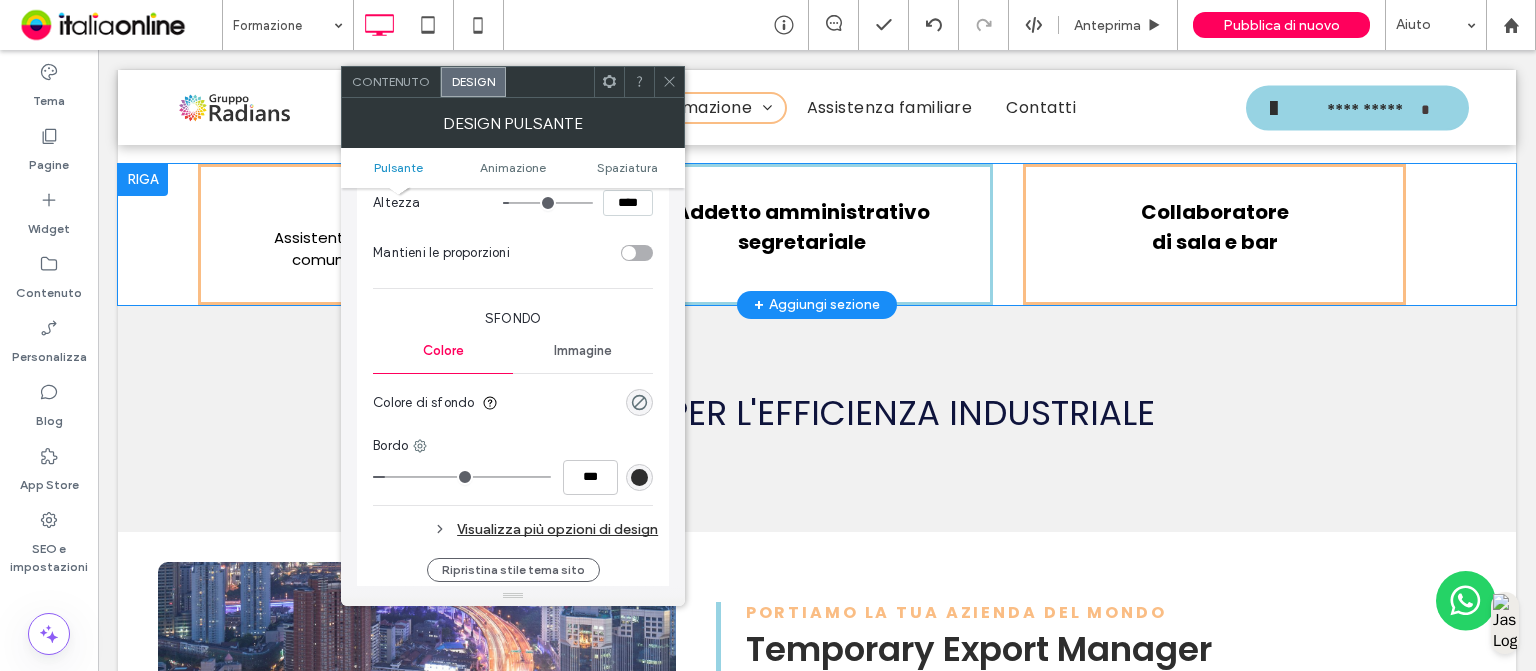 scroll, scrollTop: 412, scrollLeft: 0, axis: vertical 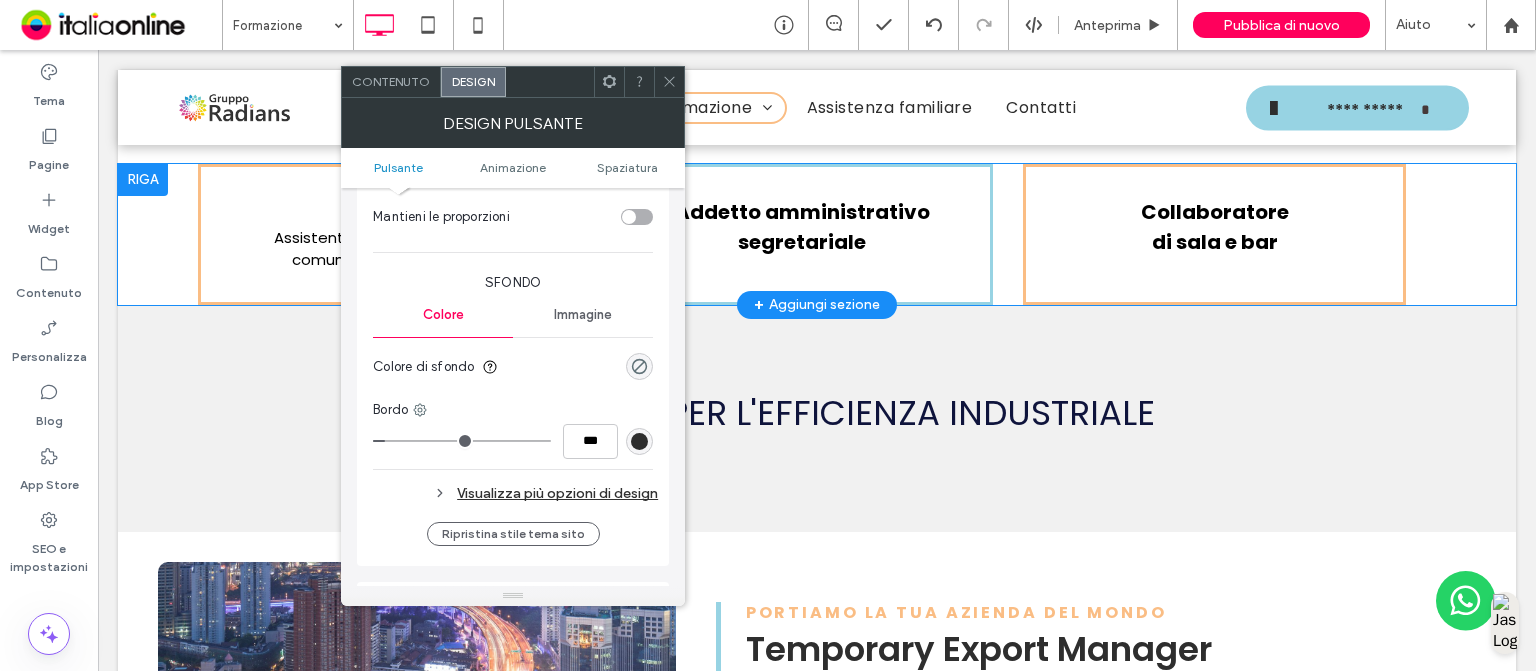click on "Visualizza più opzioni di design" at bounding box center [515, 493] 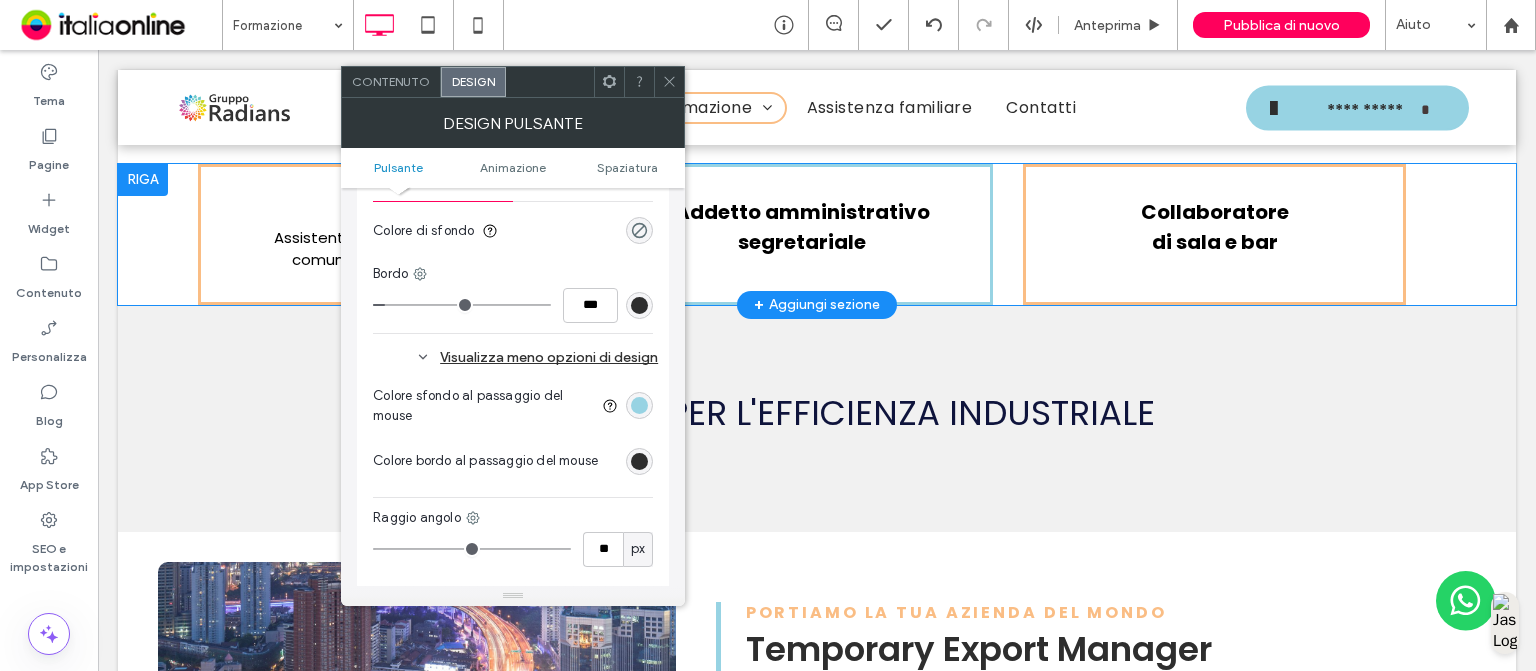 scroll, scrollTop: 548, scrollLeft: 0, axis: vertical 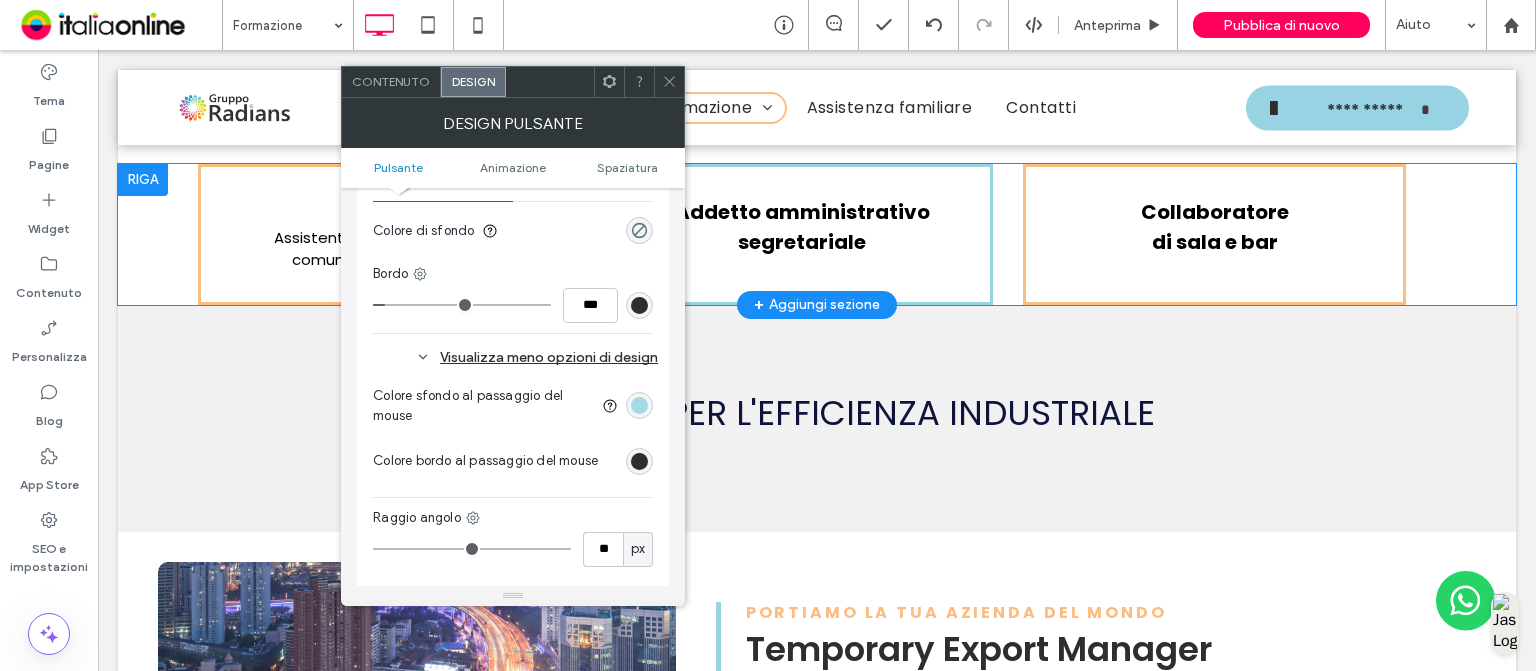 click at bounding box center (639, 405) 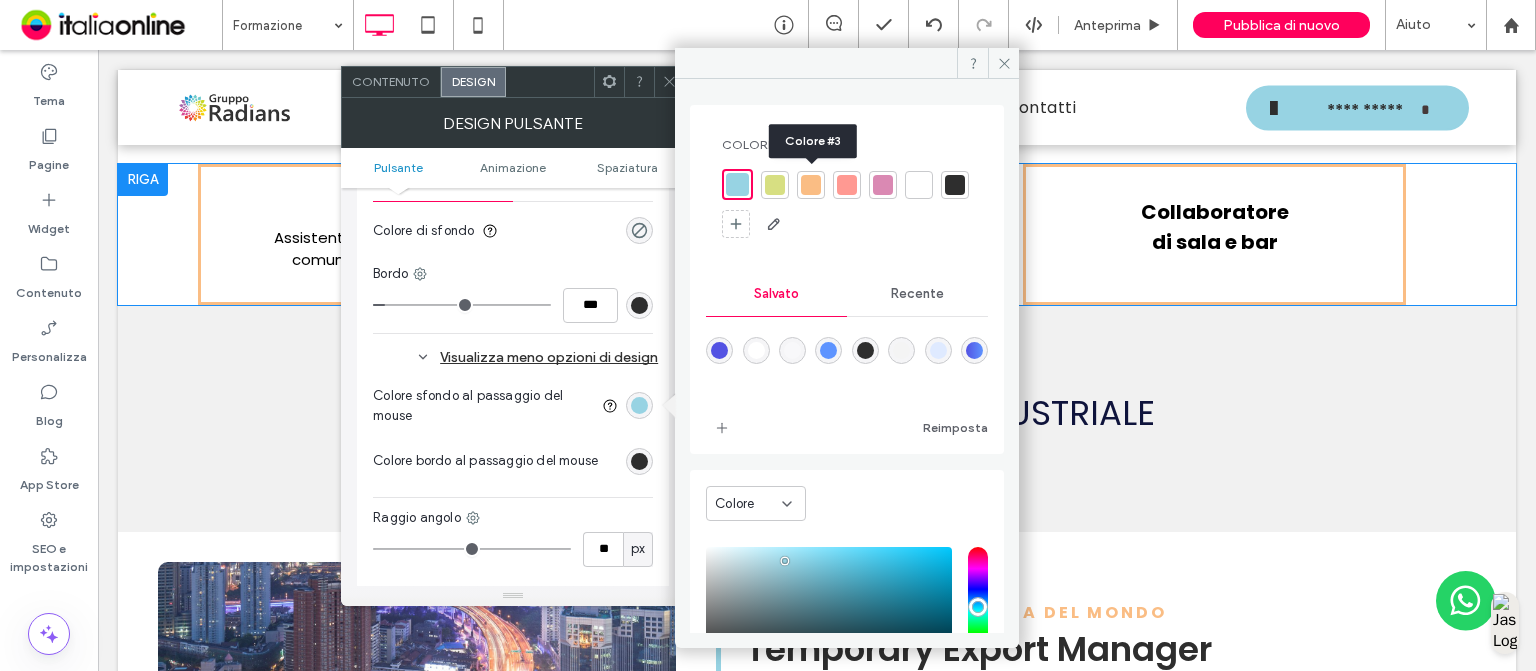 click at bounding box center [811, 185] 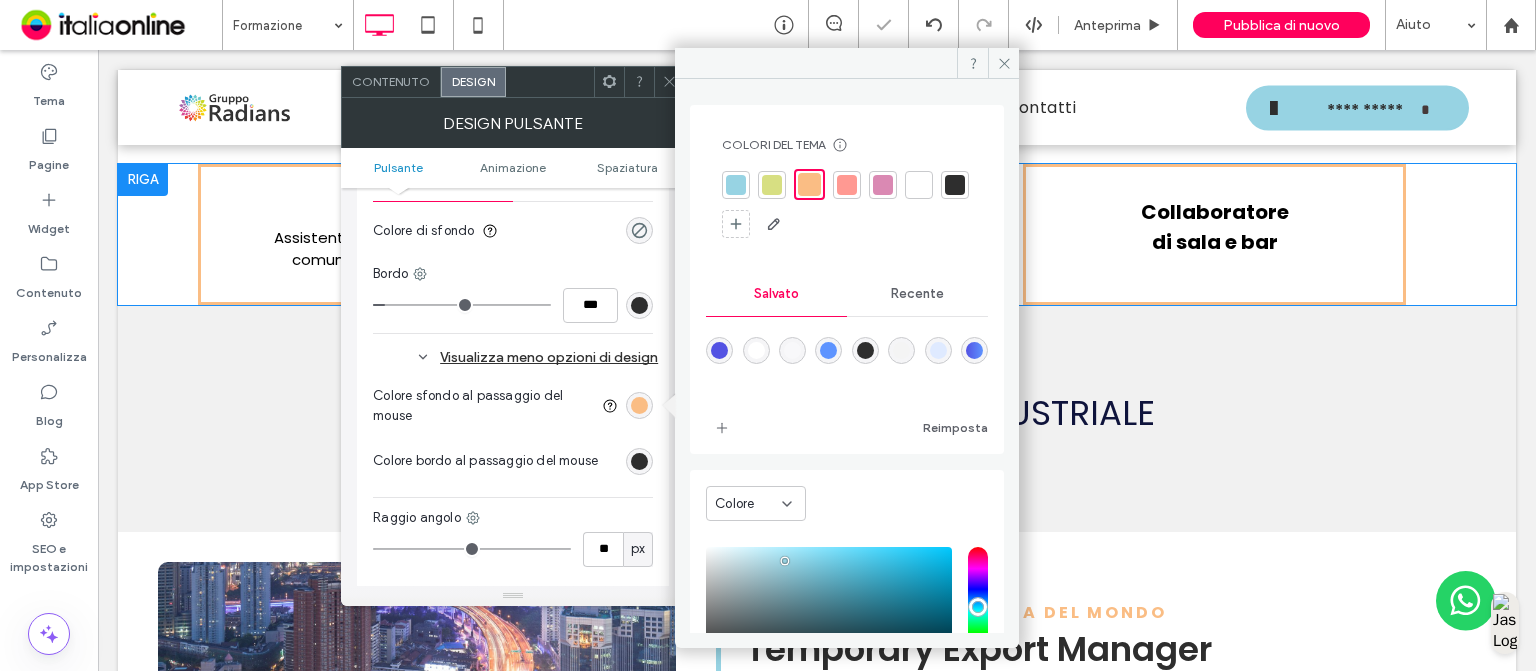 click 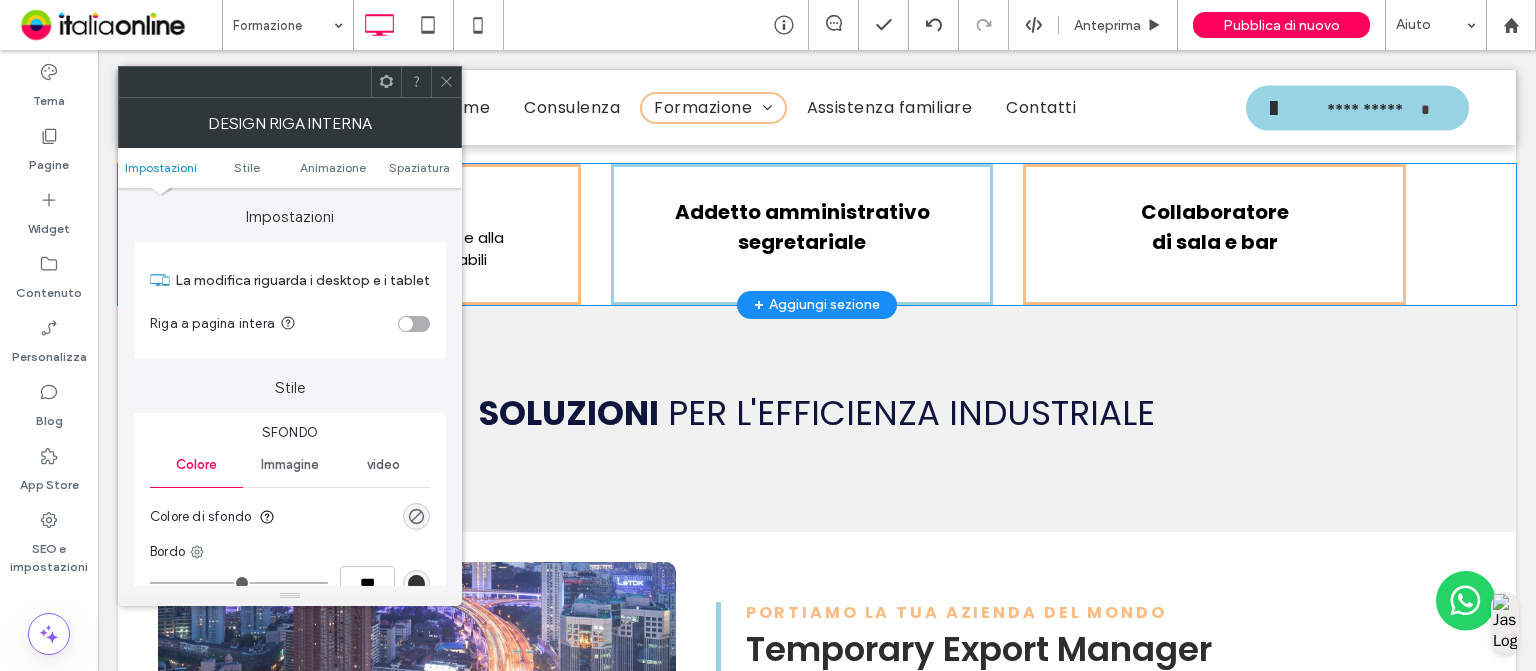 click 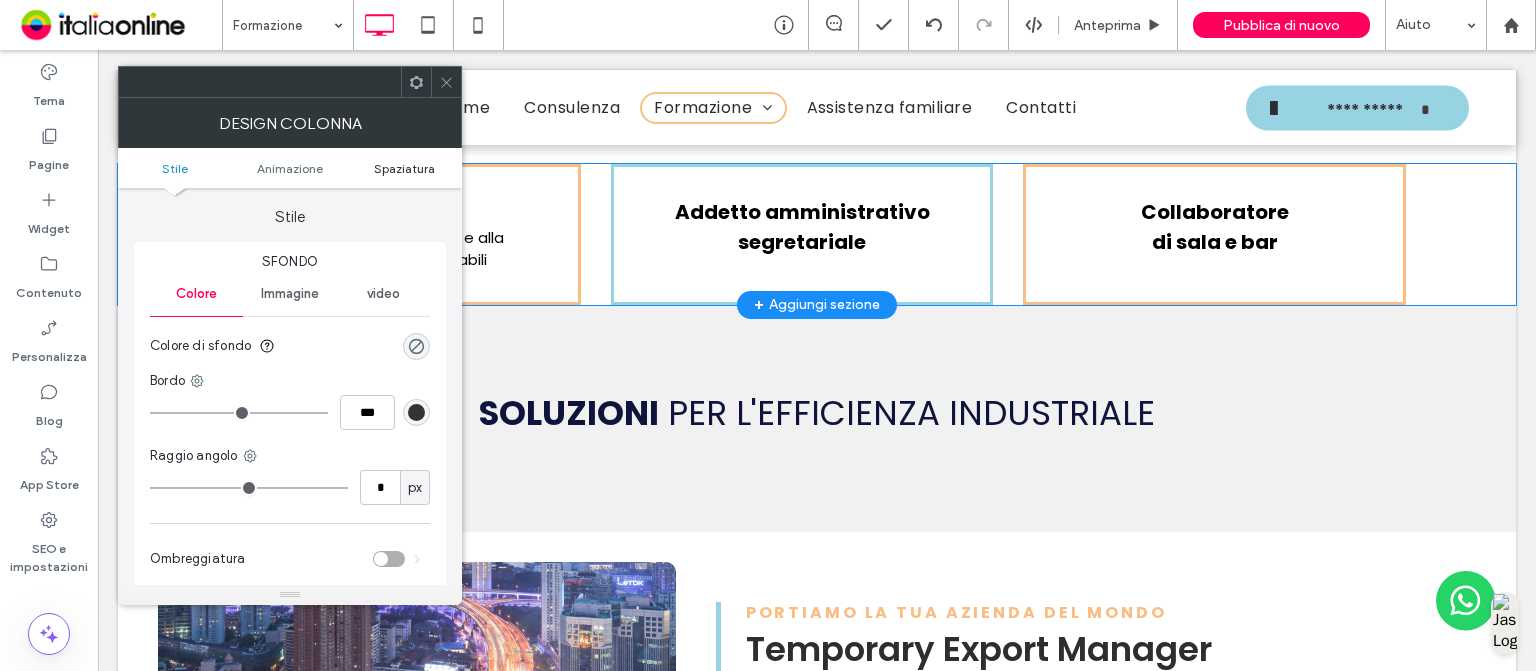 click on "Spaziatura" at bounding box center [404, 168] 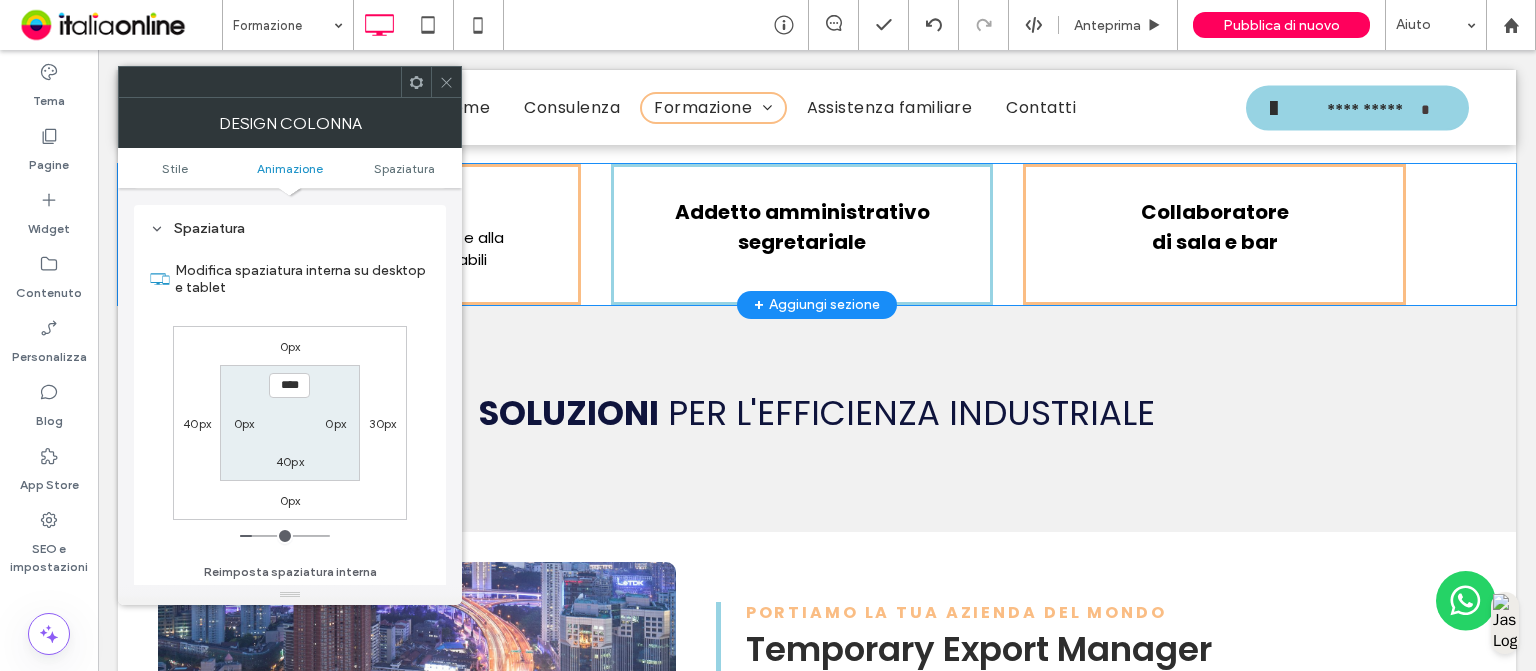 scroll, scrollTop: 468, scrollLeft: 0, axis: vertical 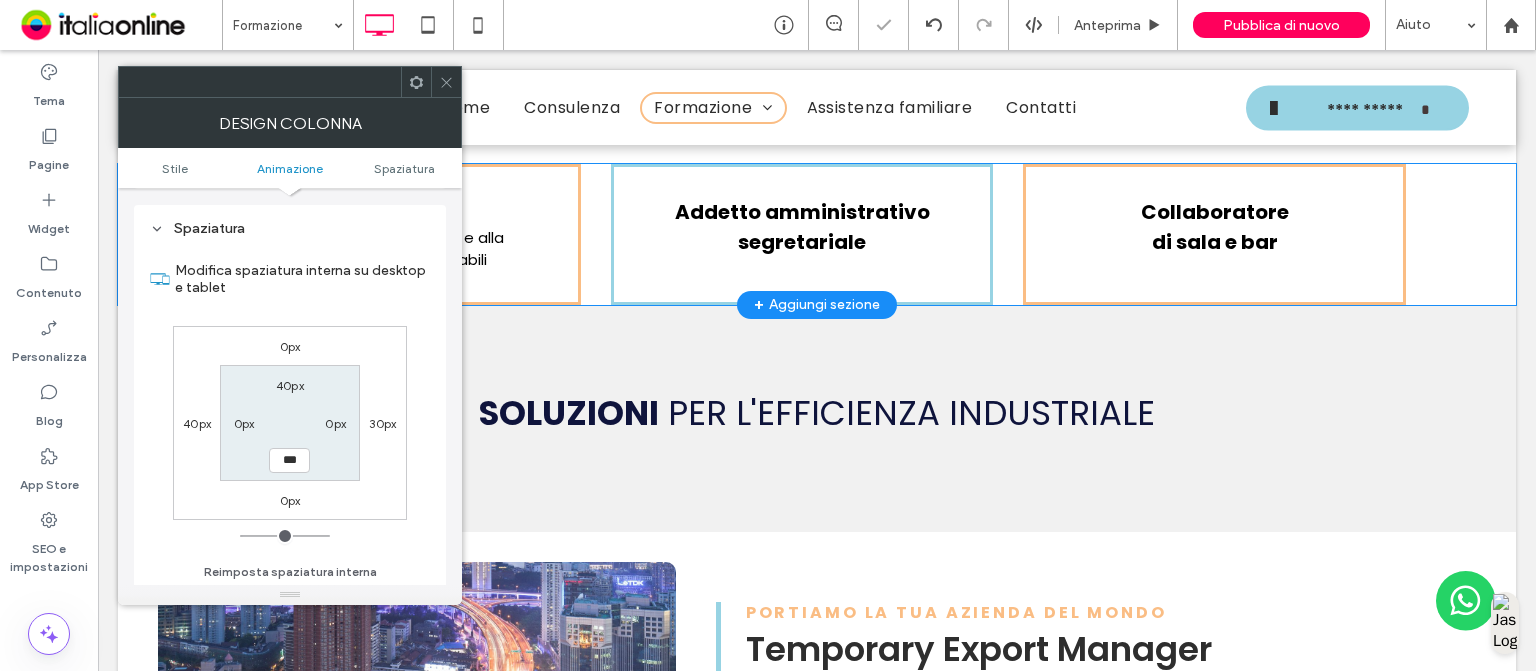 click 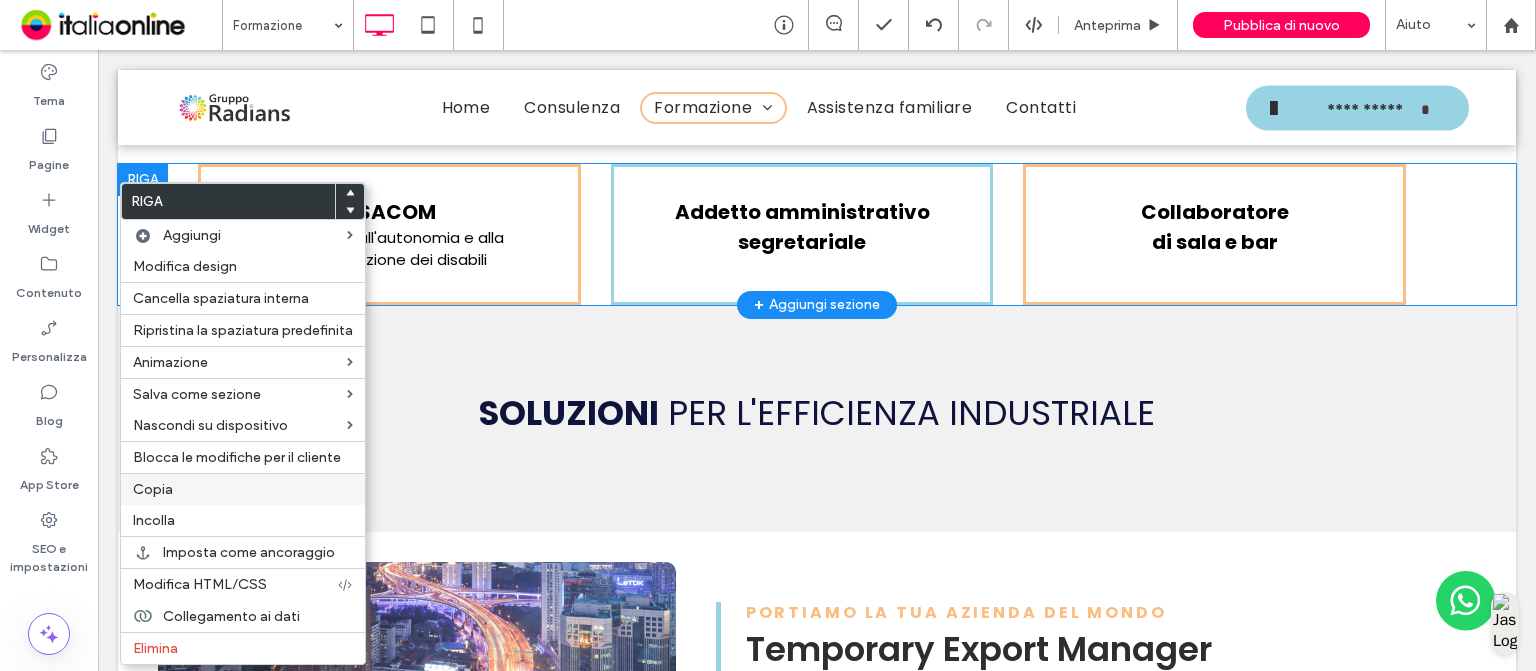 click on "Copia" at bounding box center (153, 489) 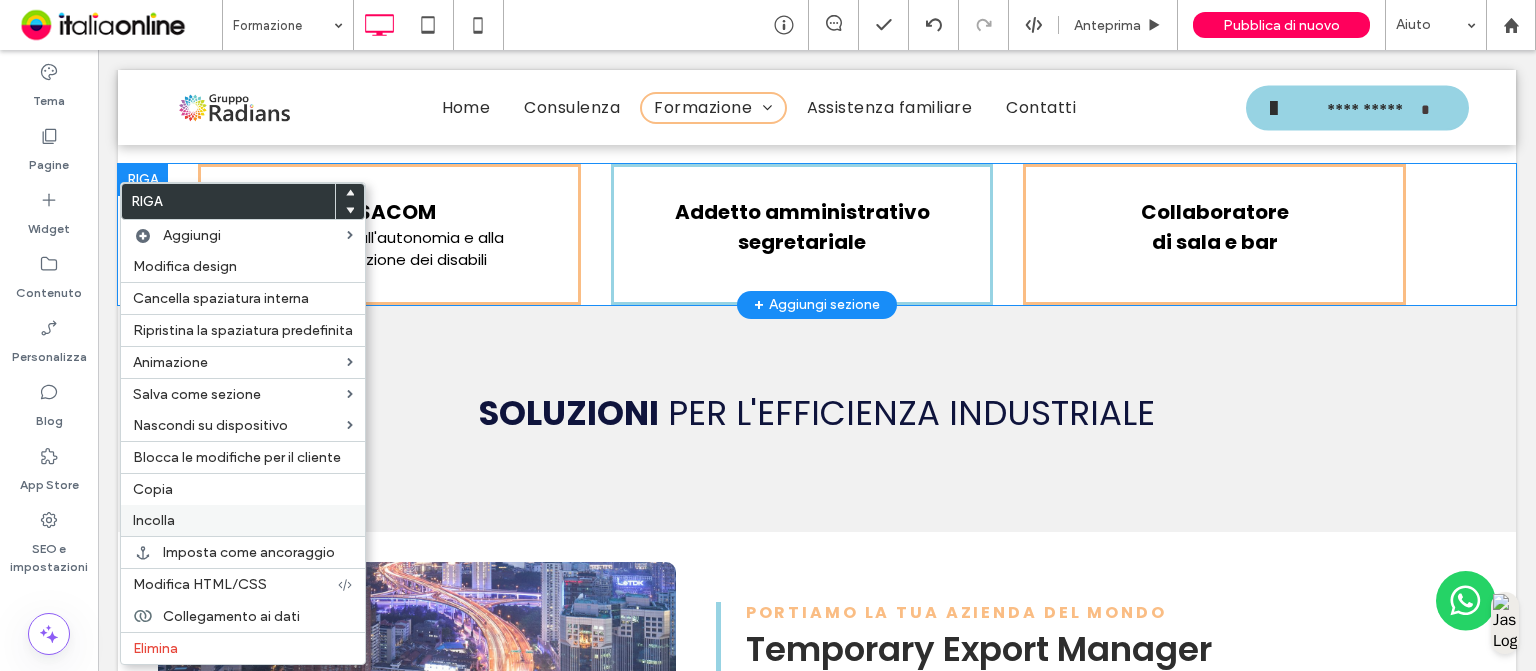 click on "Incolla" at bounding box center (154, 520) 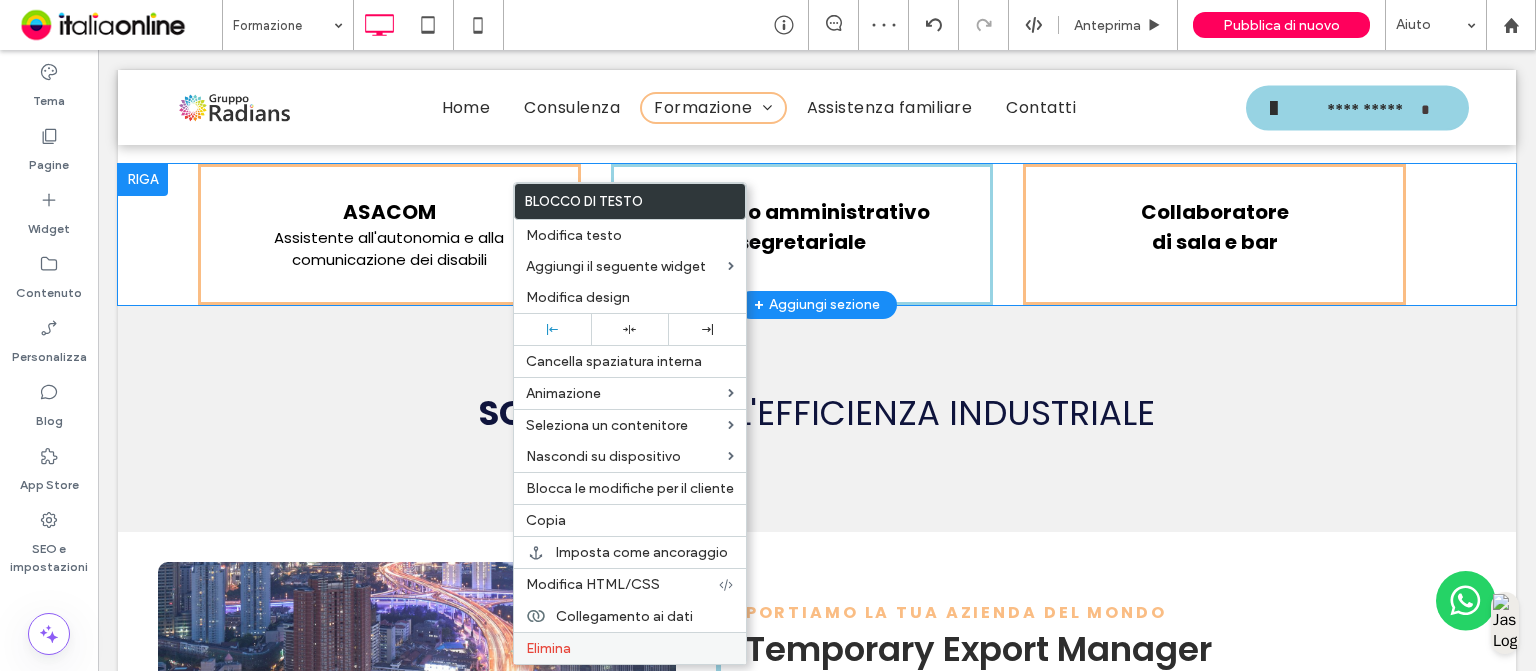click on "Elimina" at bounding box center [548, 648] 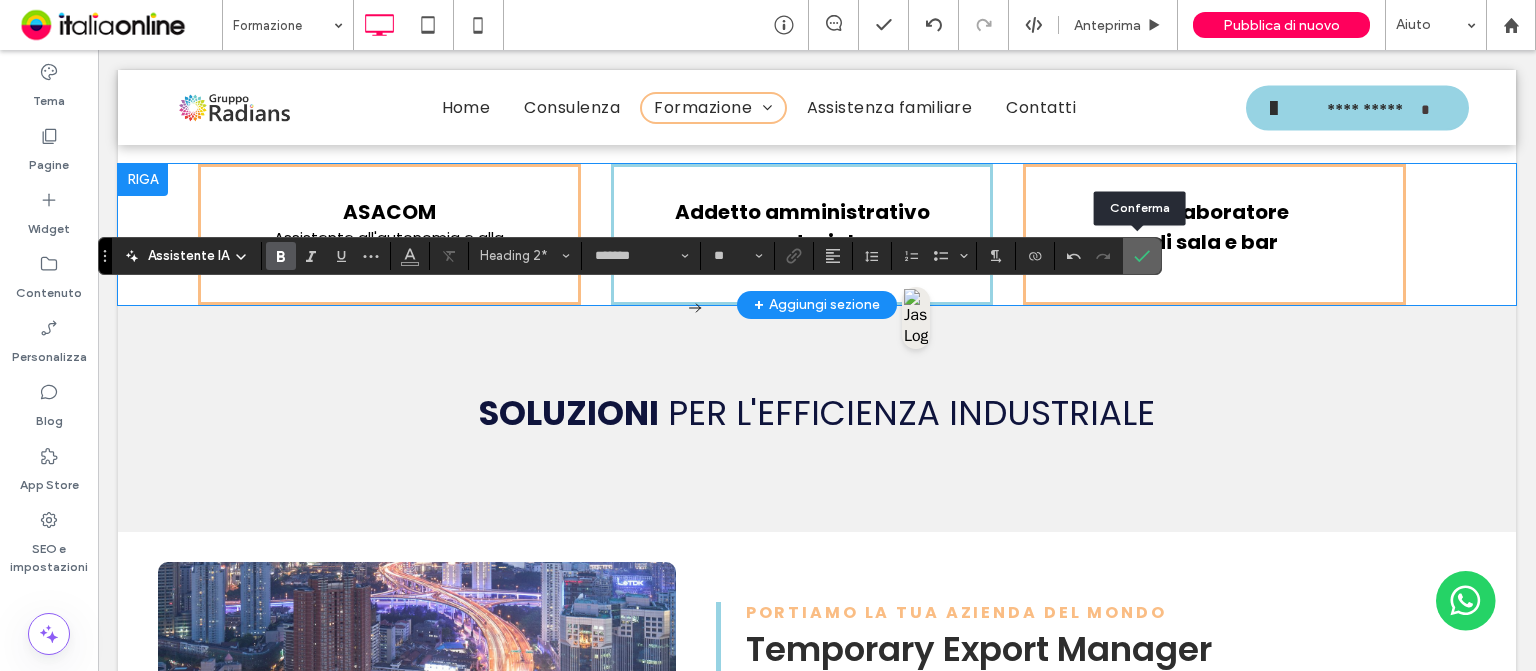 click 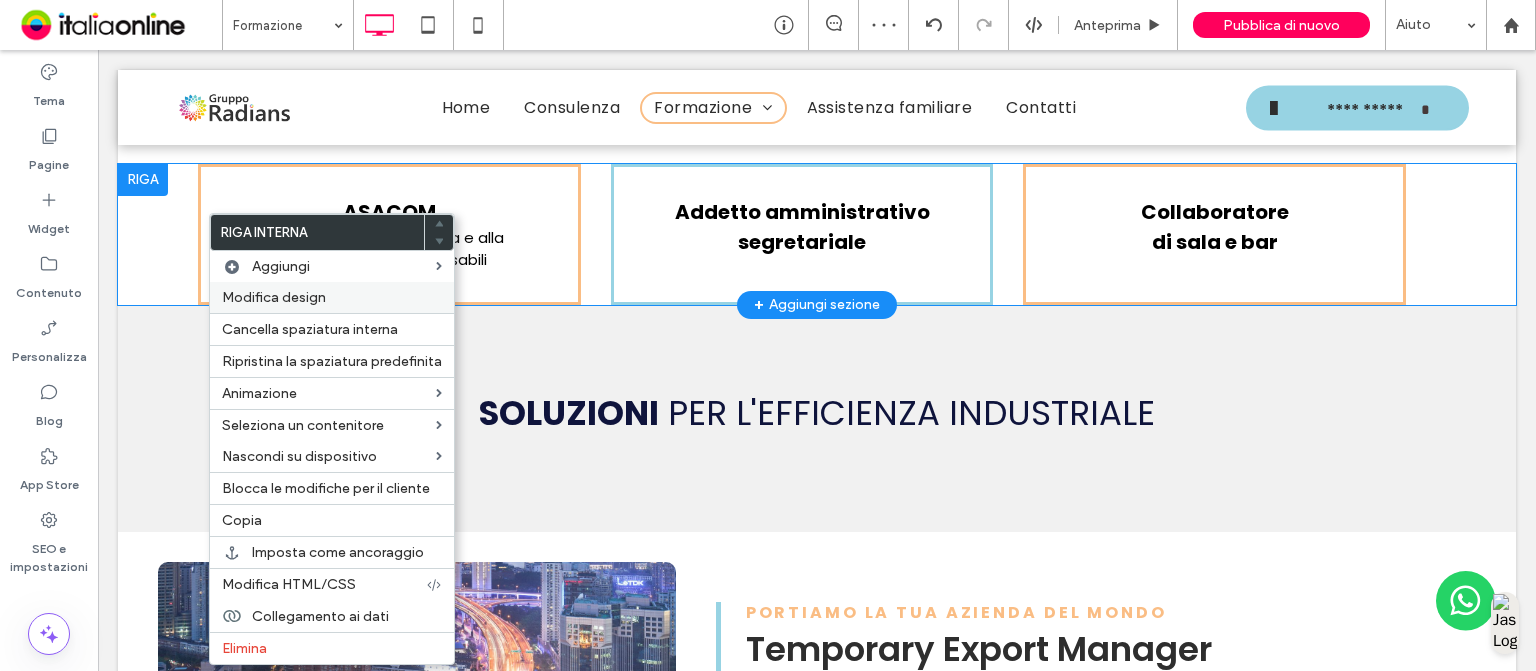 click on "Modifica design" at bounding box center (274, 297) 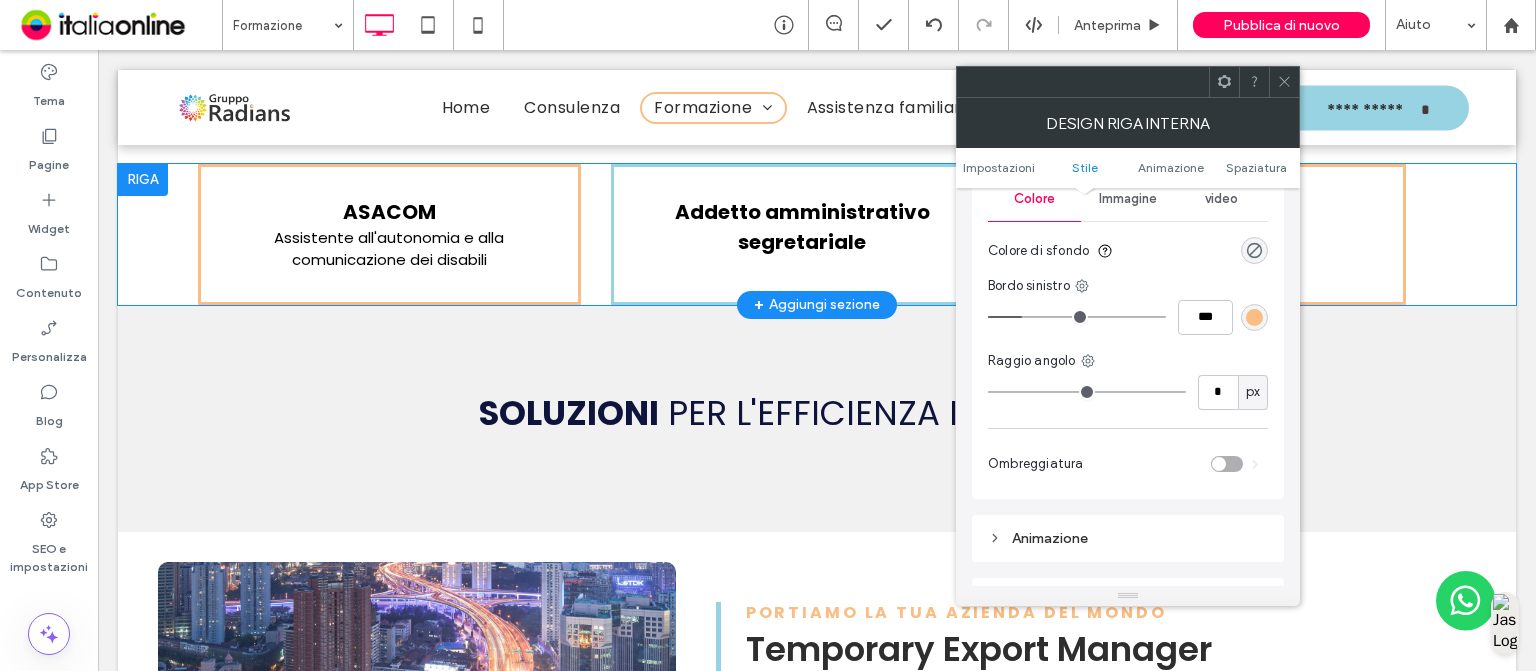 scroll, scrollTop: 323, scrollLeft: 0, axis: vertical 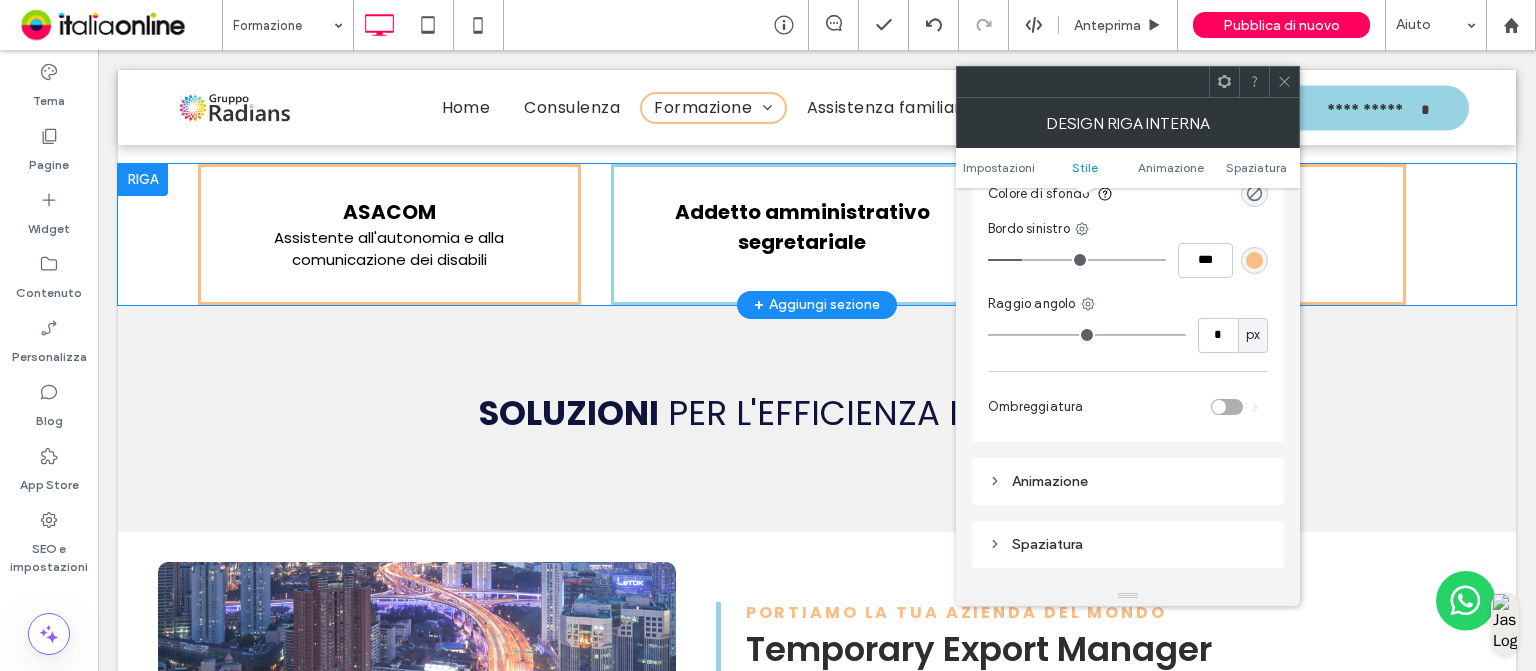 click at bounding box center (1254, 260) 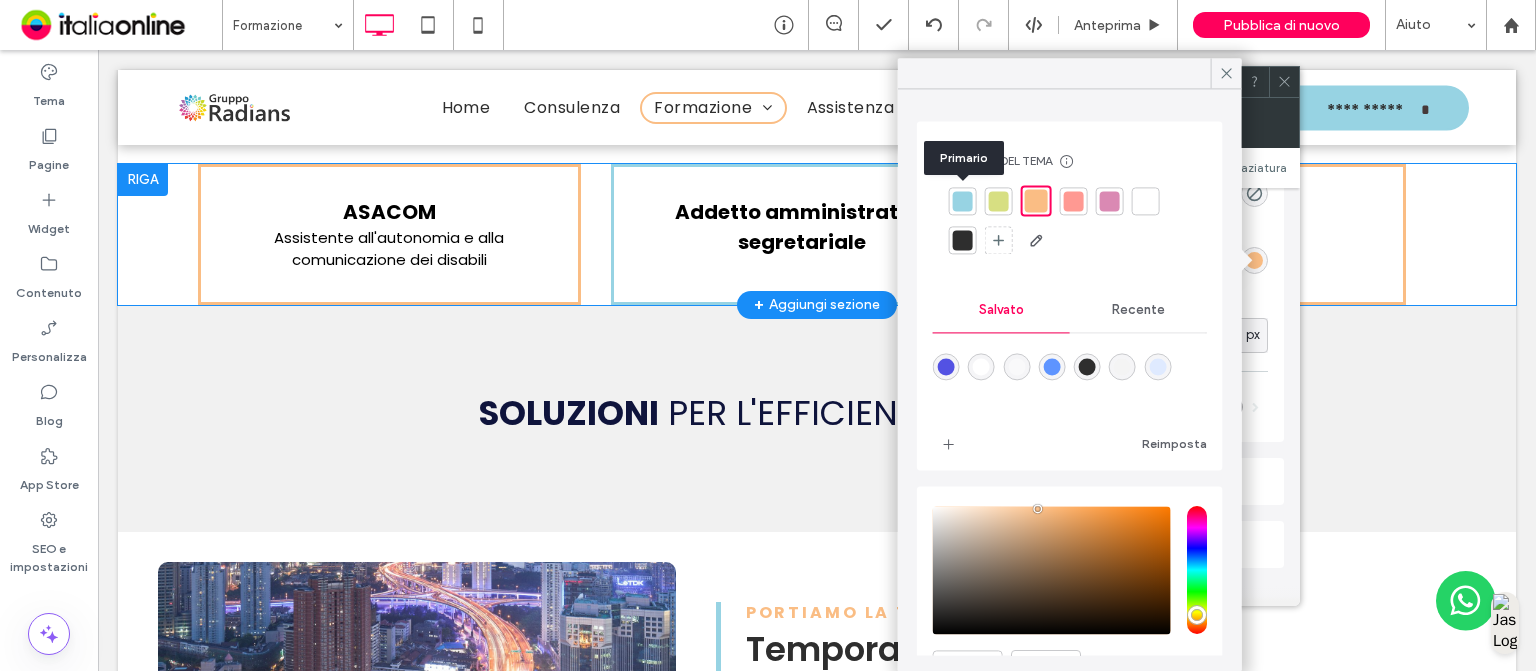click at bounding box center [963, 201] 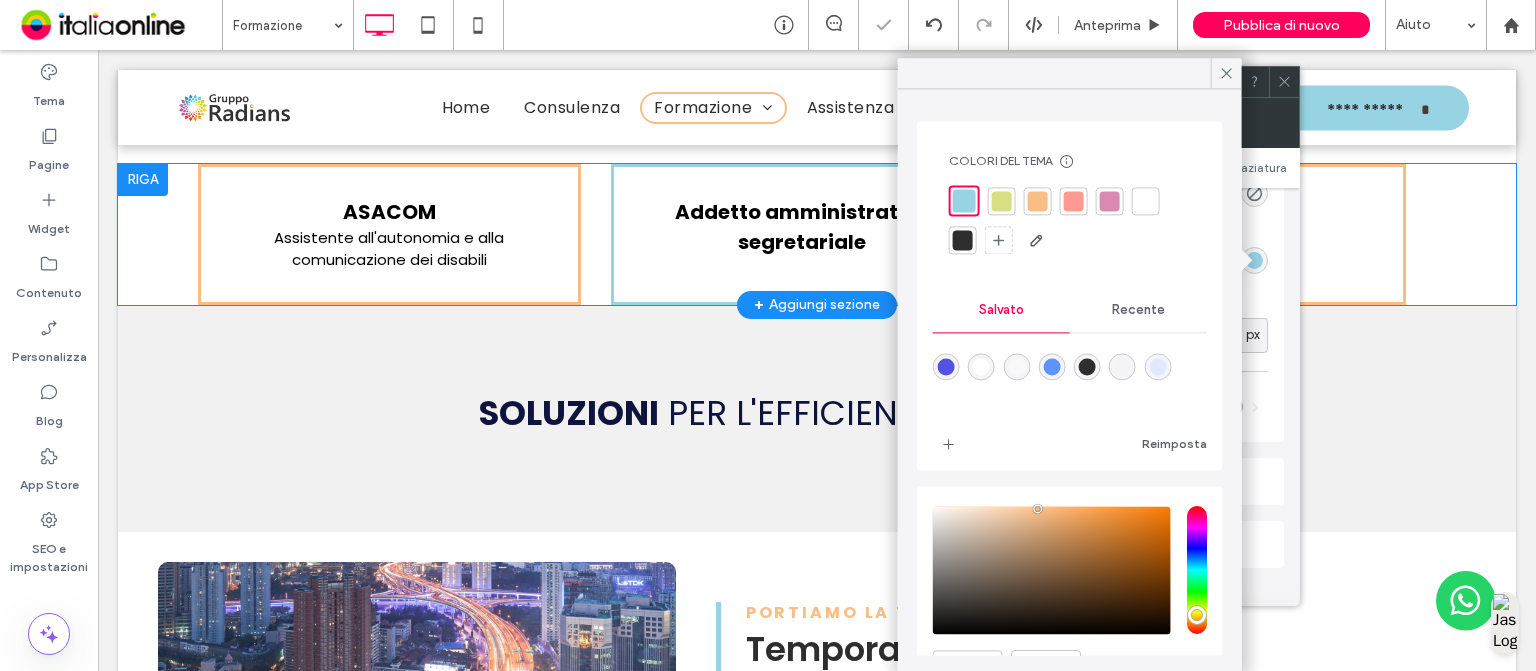 click 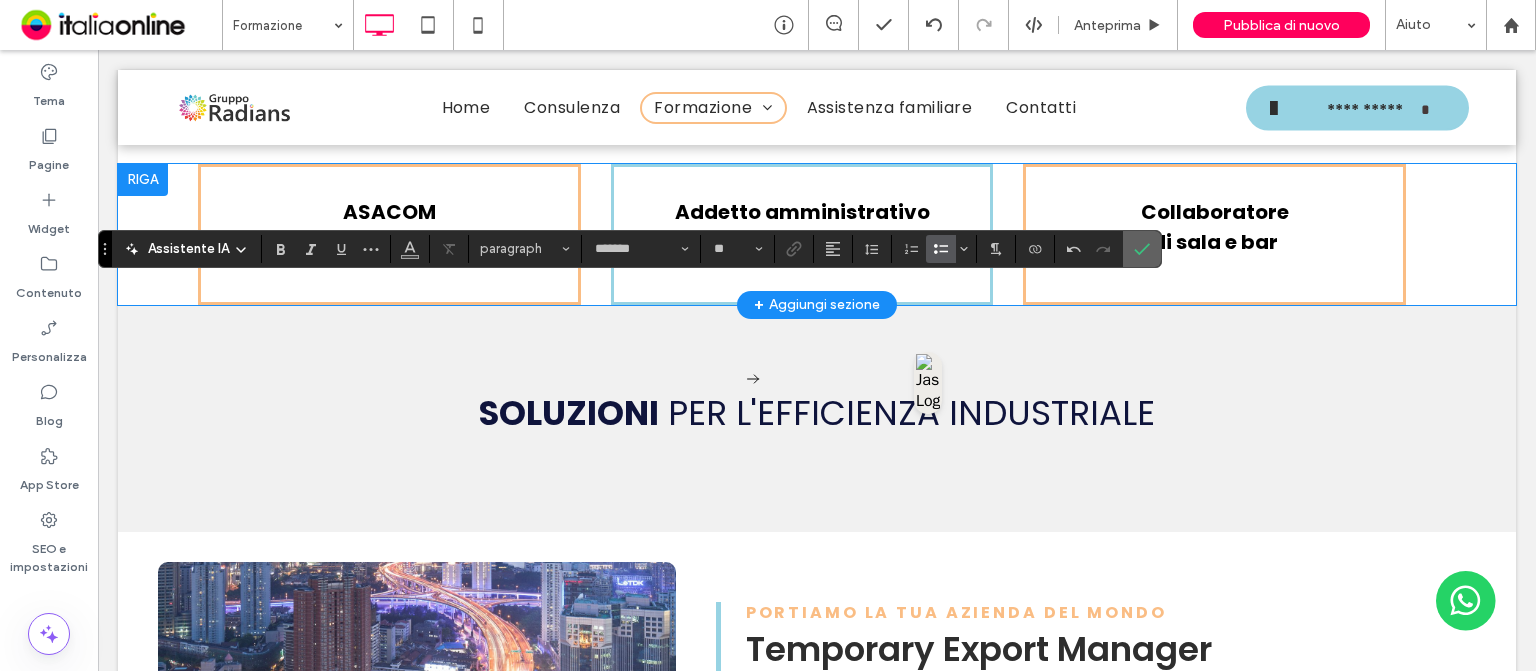 click 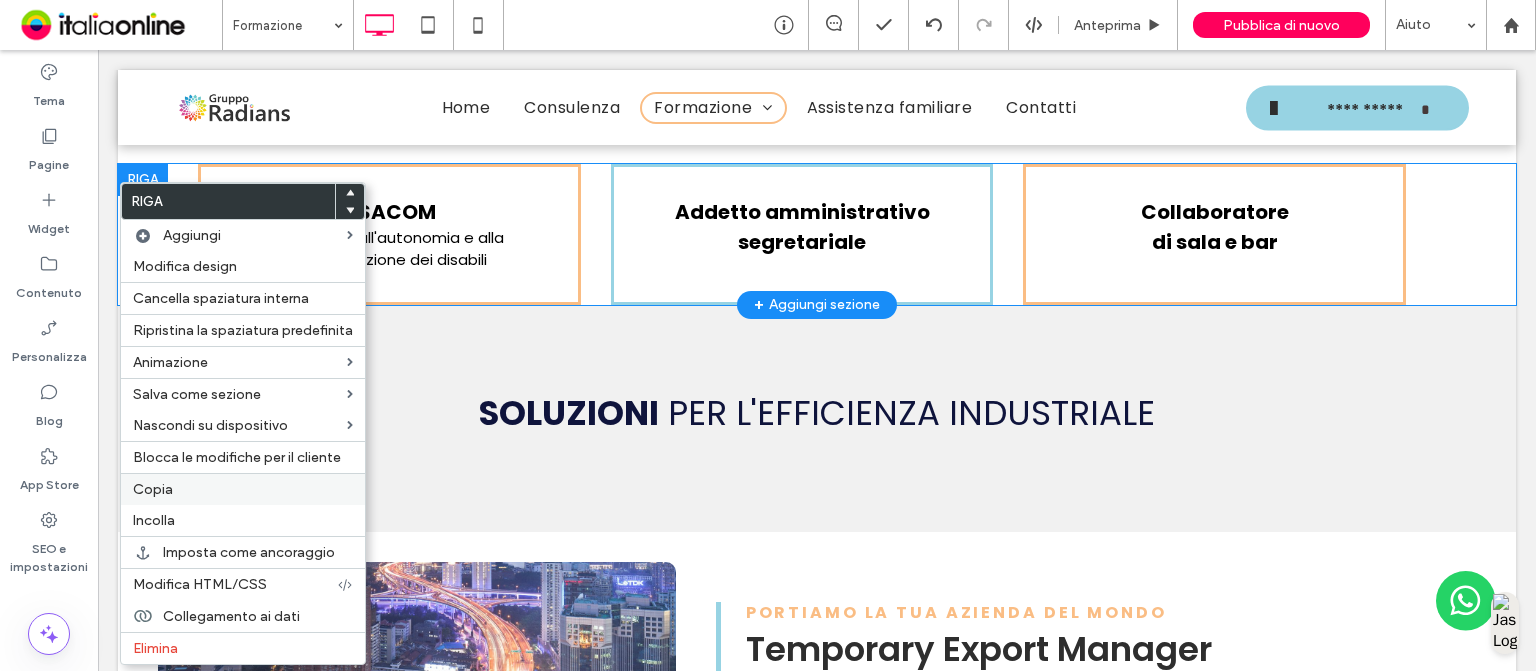 click on "Copia" at bounding box center (243, 489) 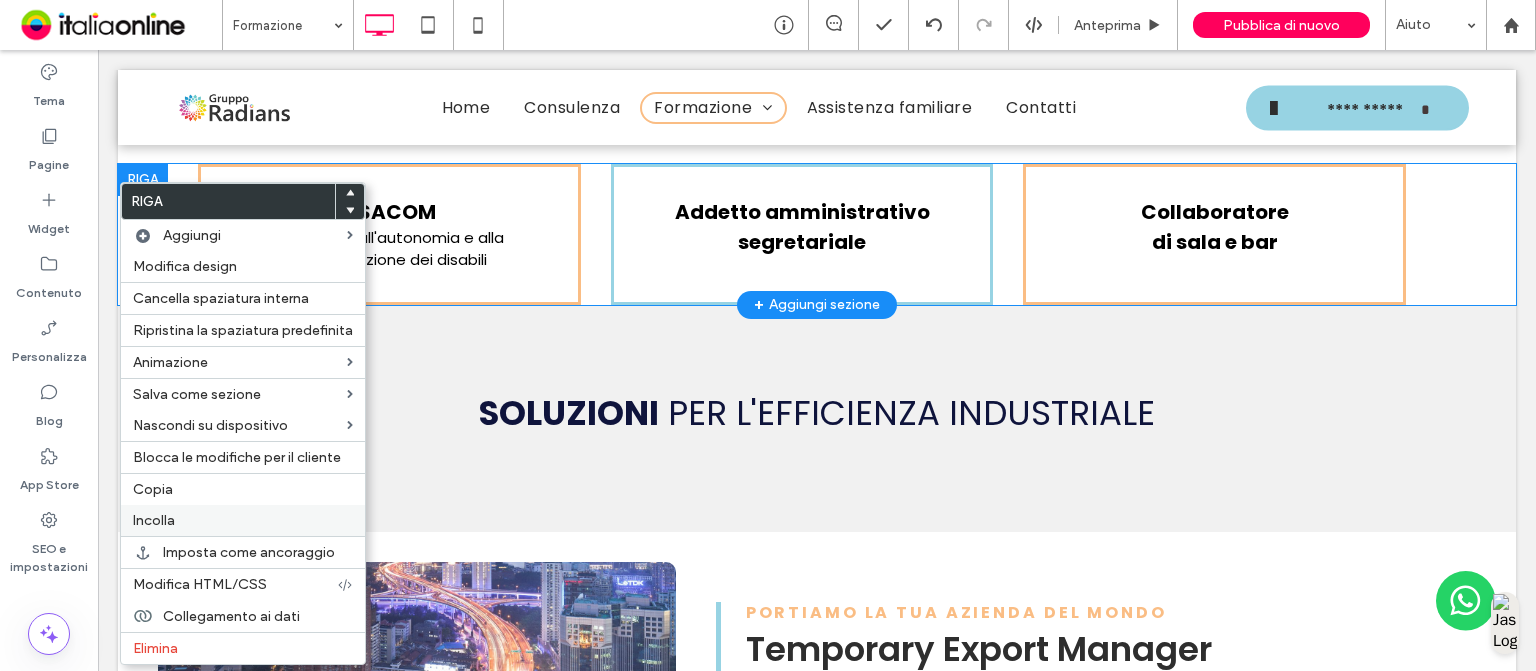 click on "Incolla" at bounding box center [243, 520] 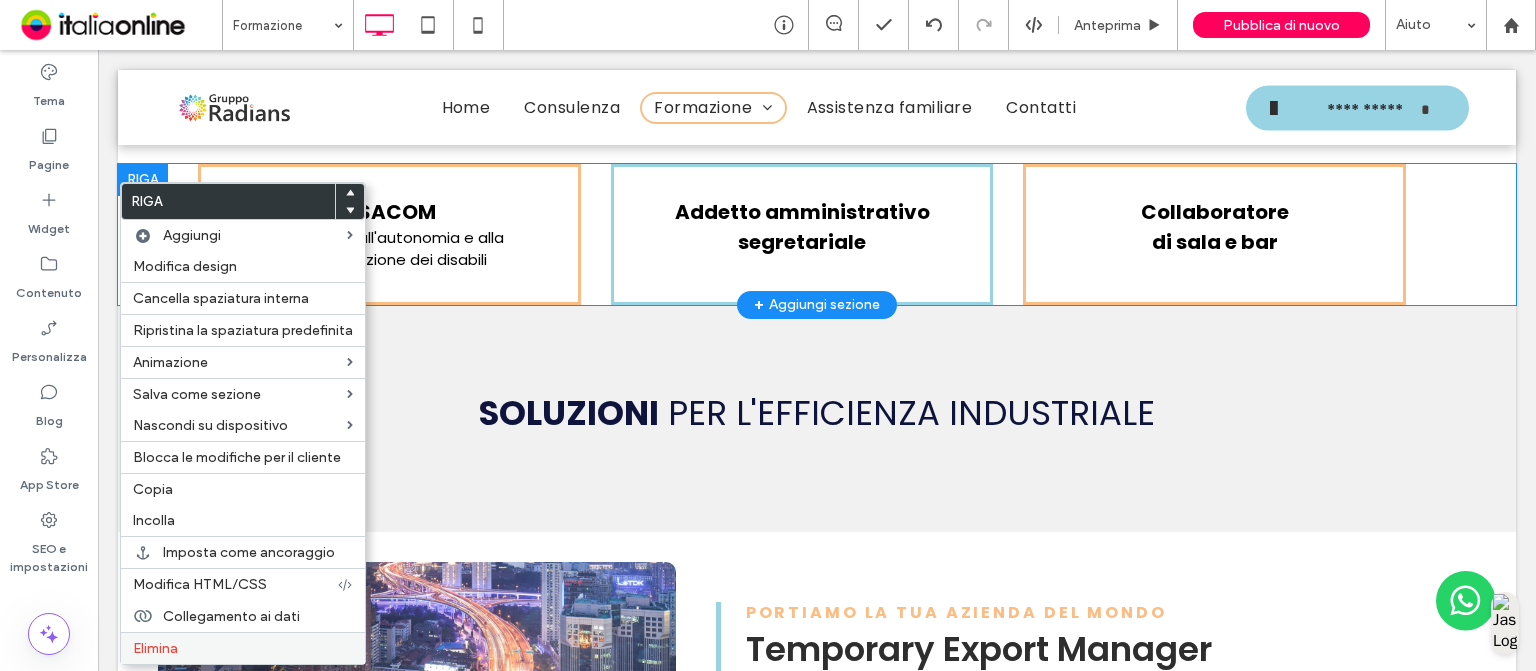 click on "Elimina" at bounding box center [243, 648] 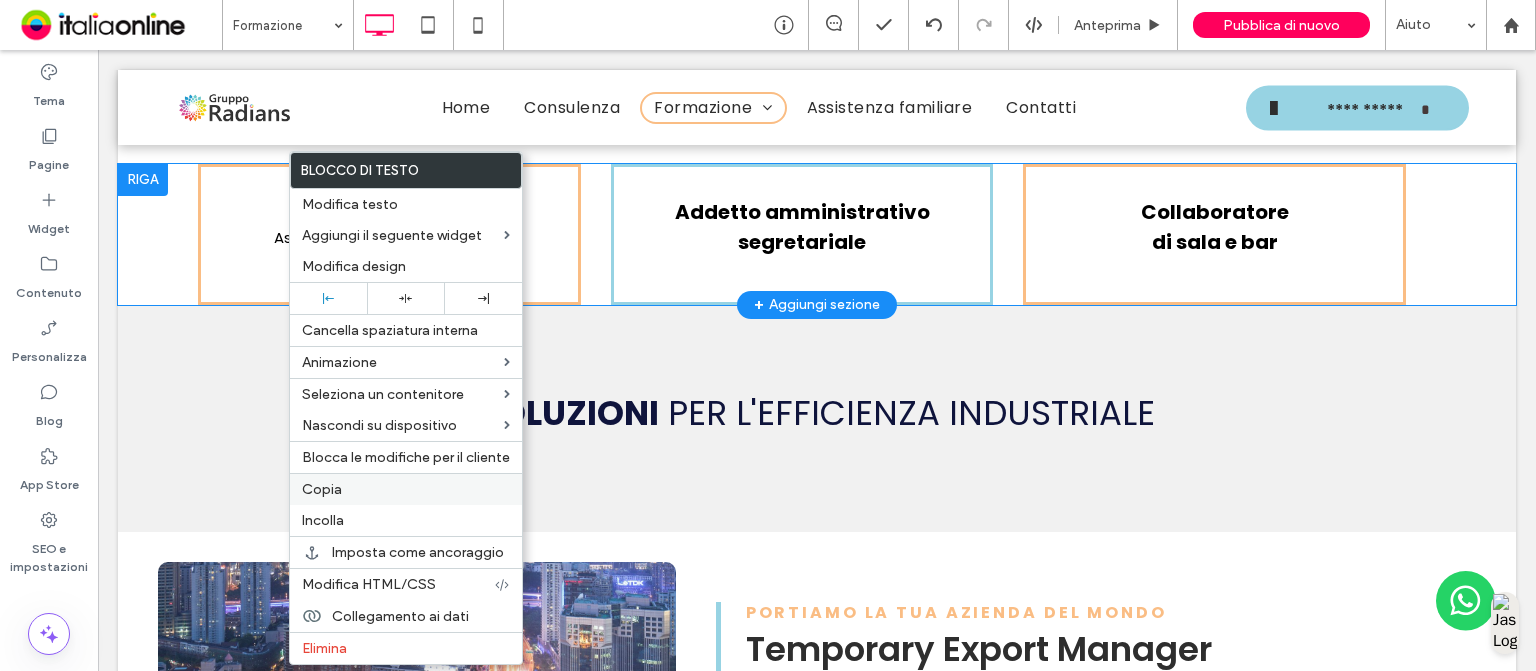 click on "Copia" at bounding box center (406, 489) 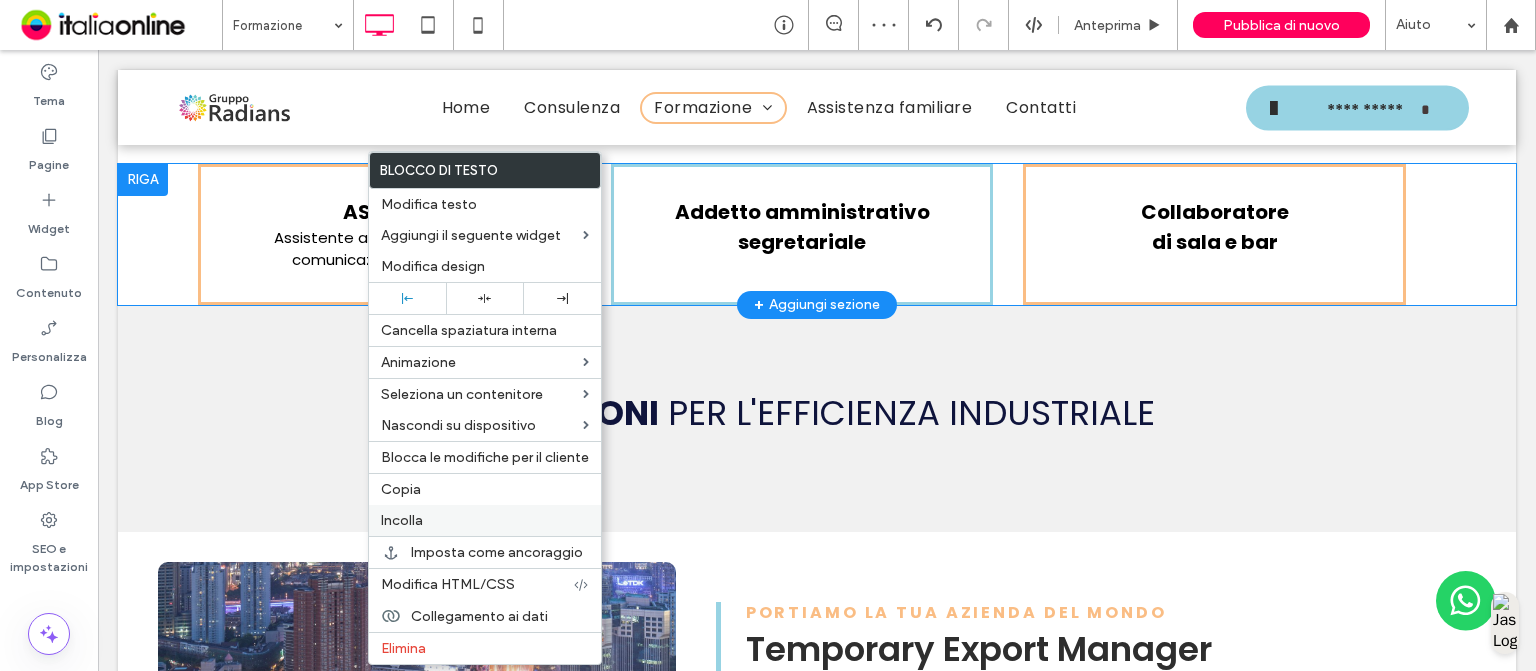 click on "Incolla" at bounding box center (402, 520) 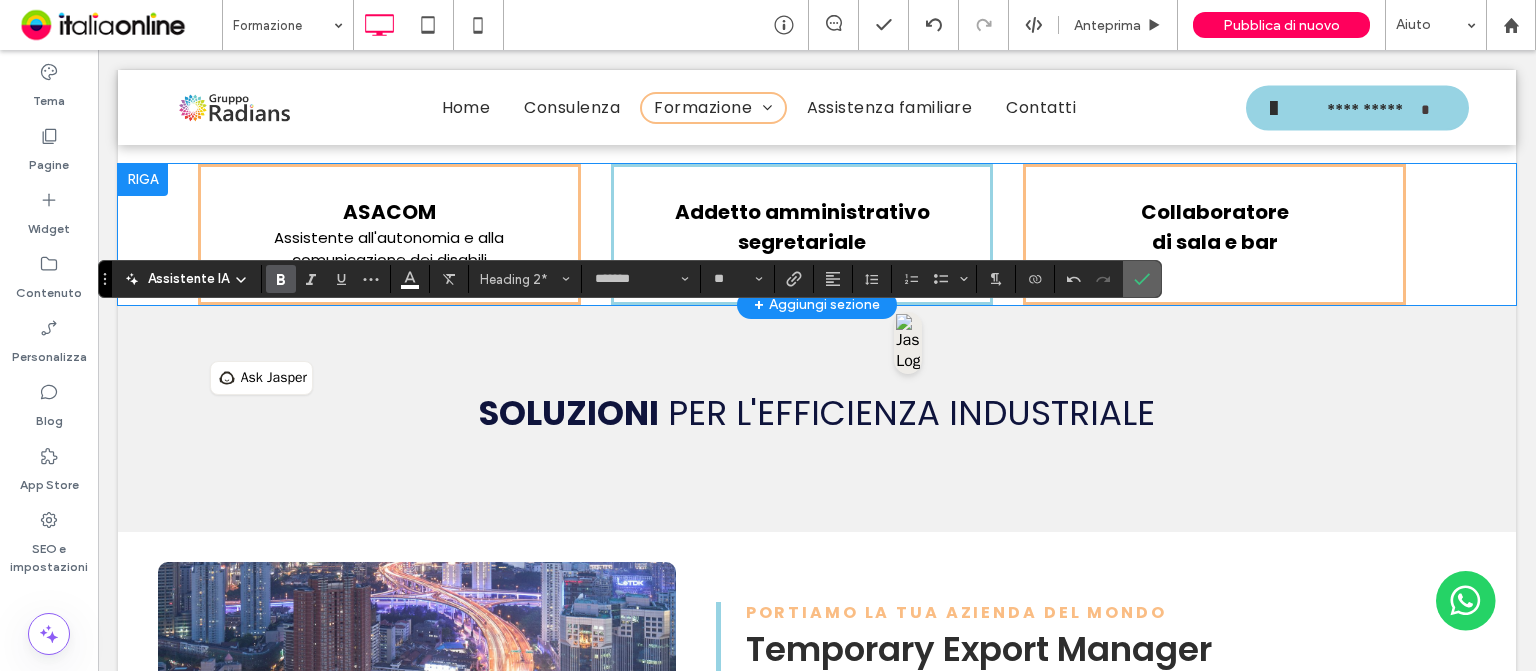 click 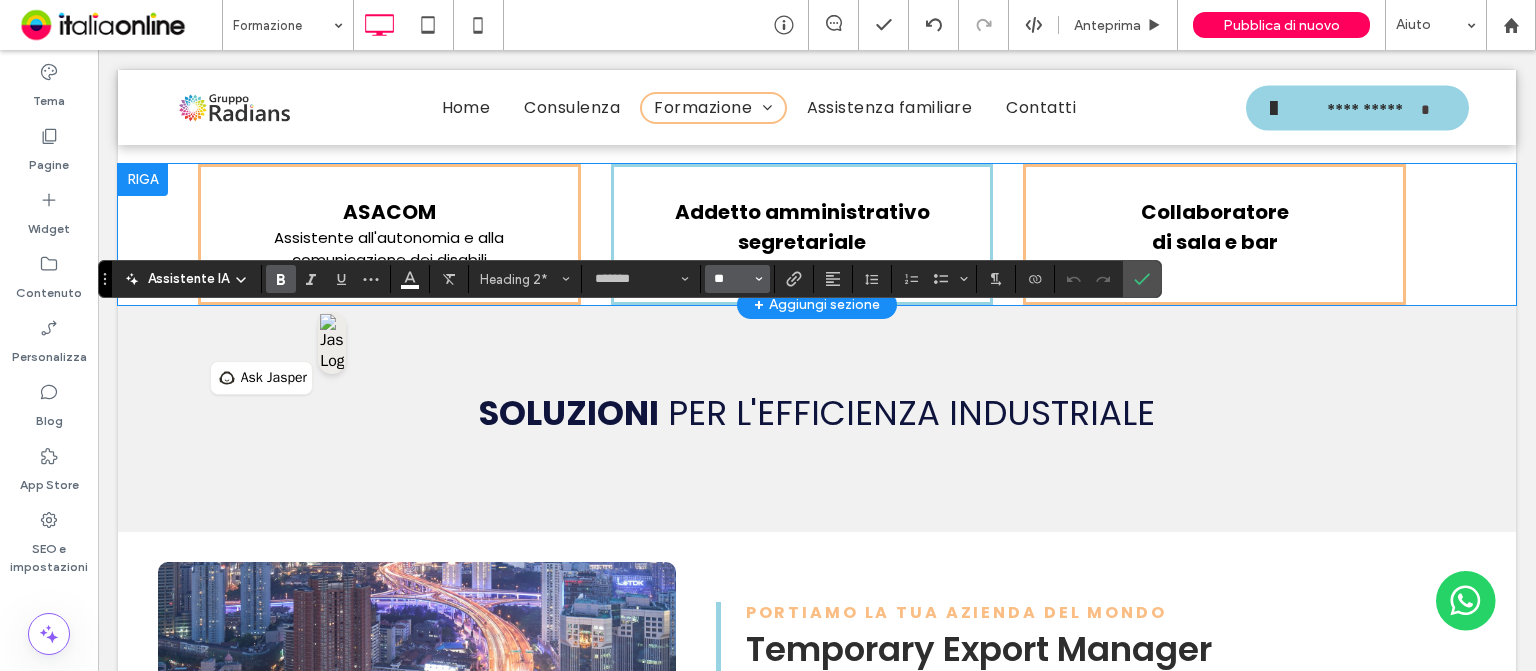 click on "**" at bounding box center (731, 279) 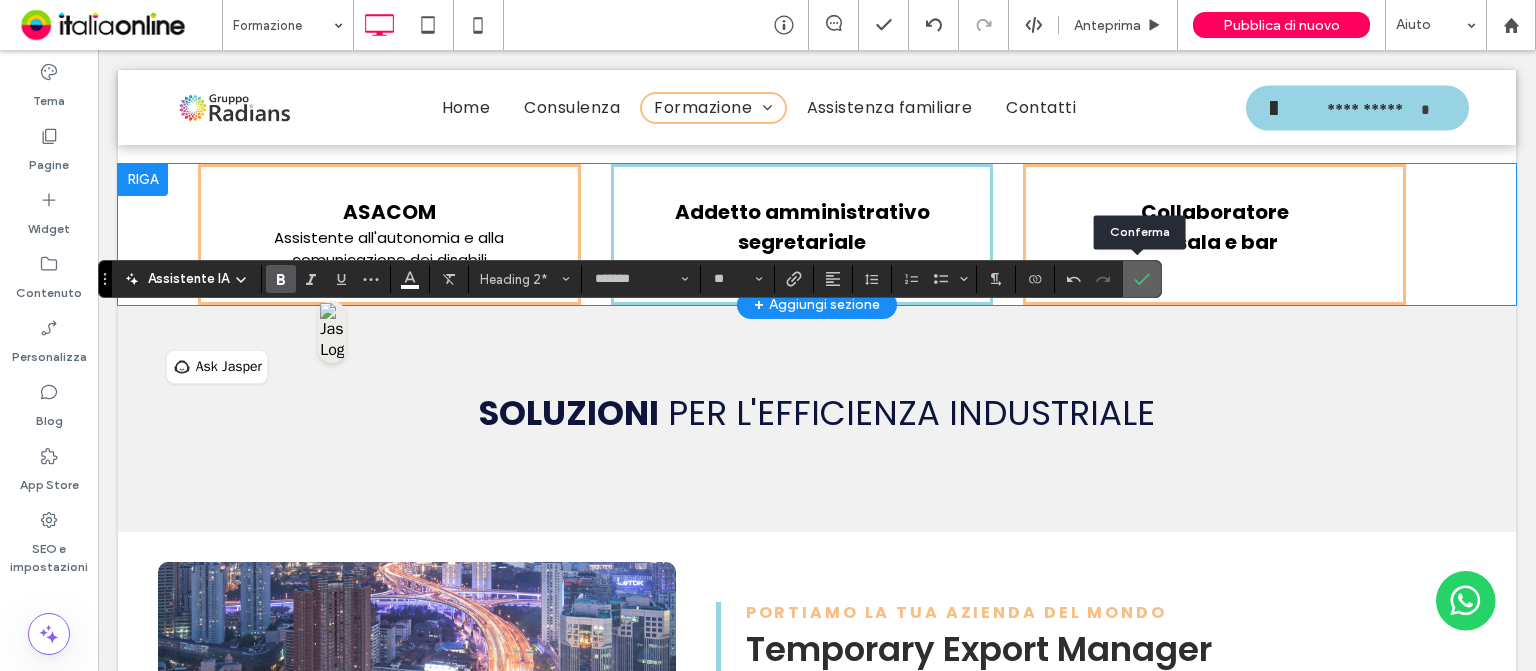 click 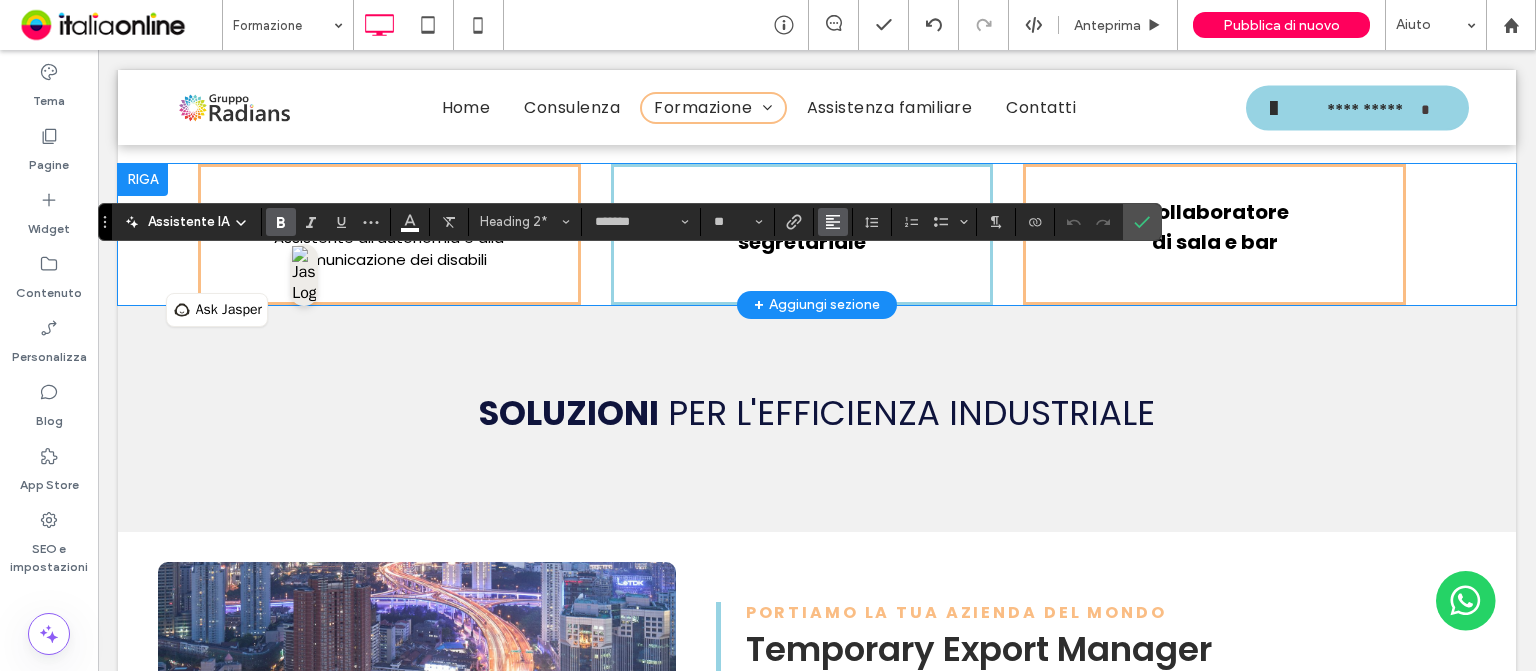 click 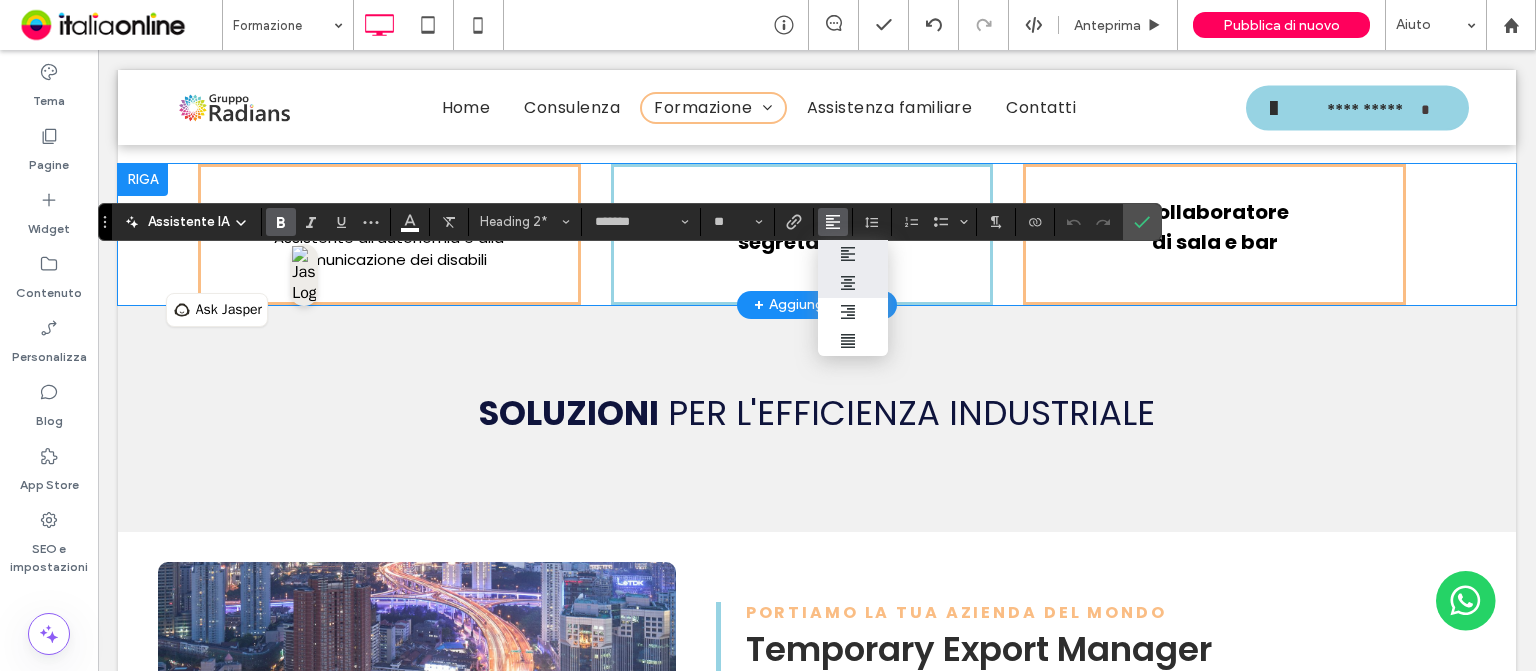 click at bounding box center [853, 283] 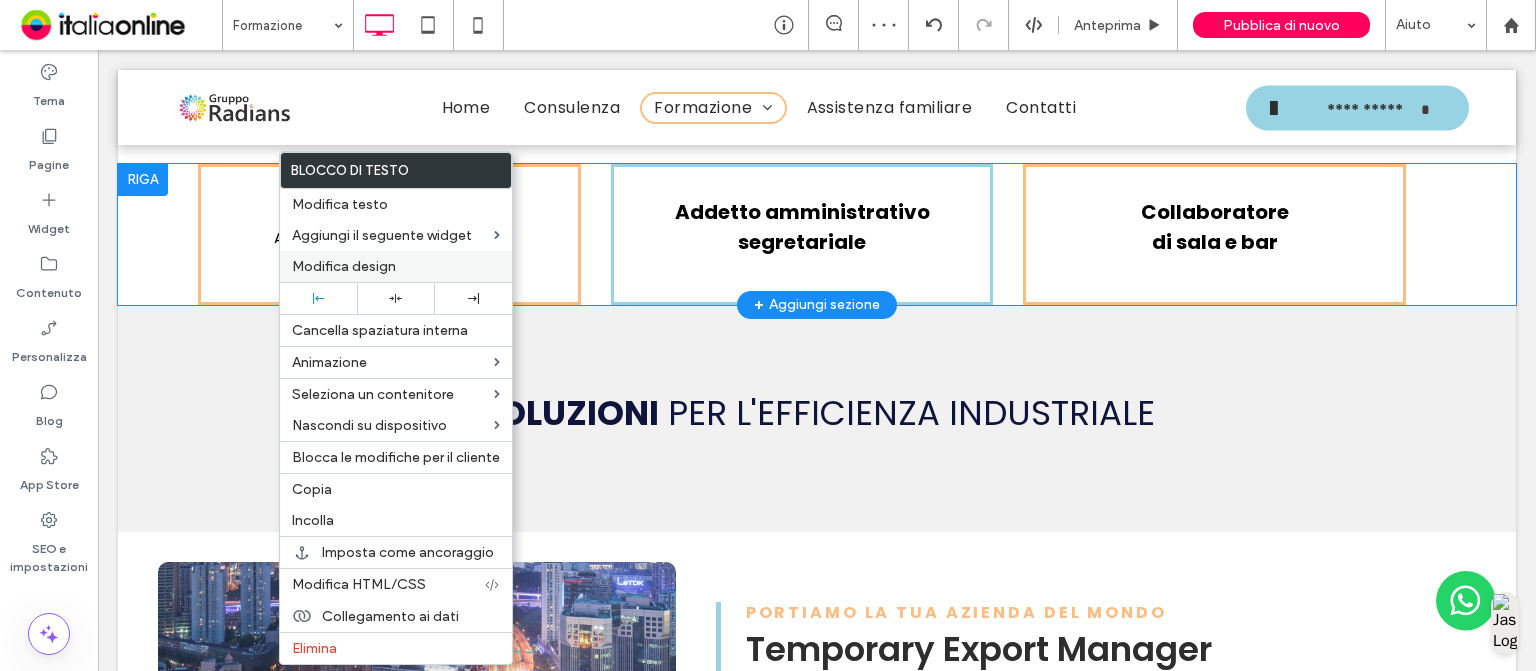 click on "Modifica design" at bounding box center [344, 266] 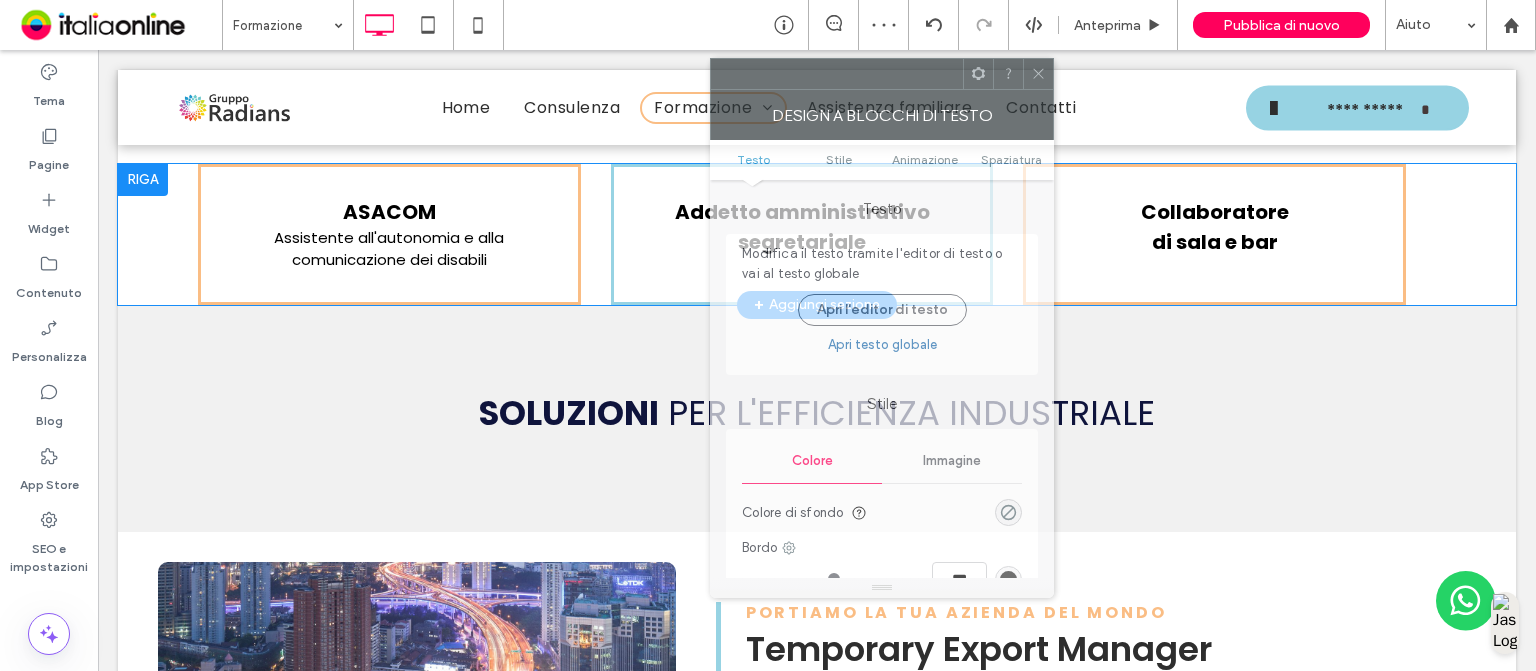drag, startPoint x: 486, startPoint y: 95, endPoint x: 876, endPoint y: 86, distance: 390.10382 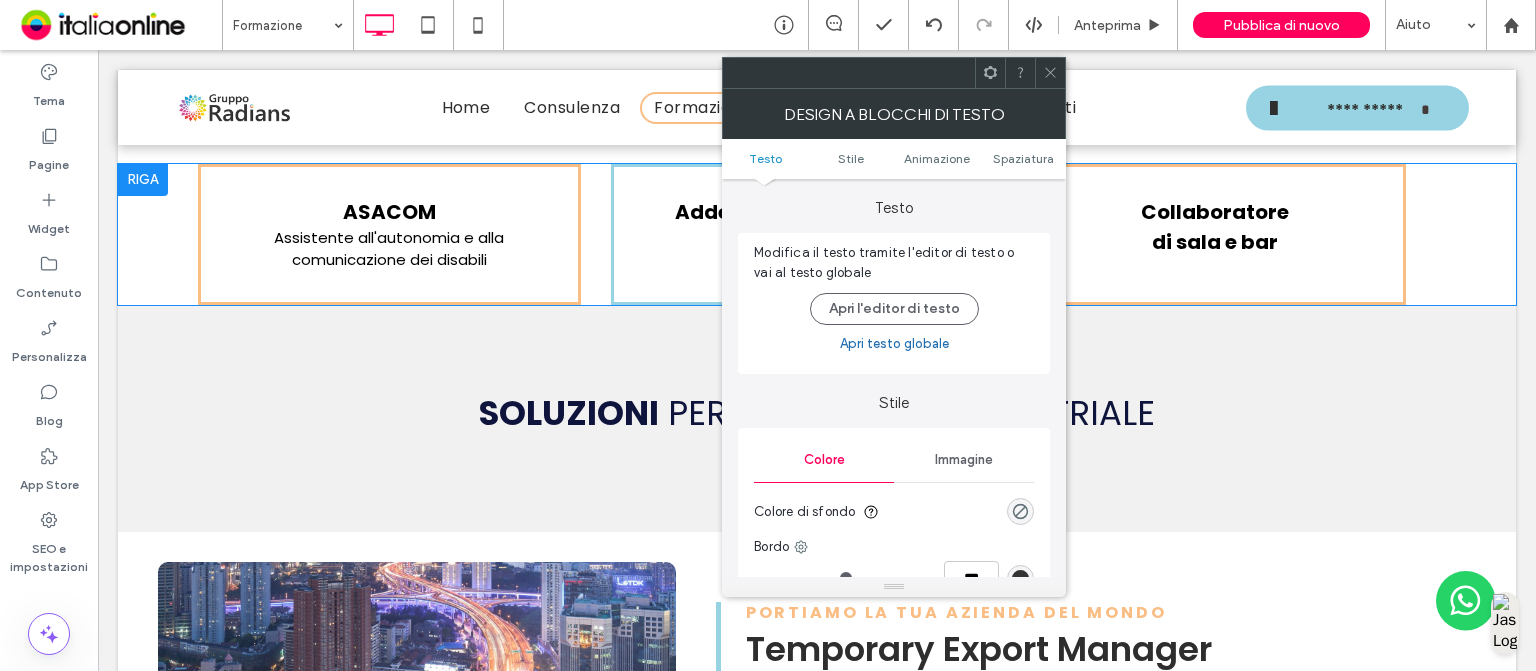 click on "Colore di sfondo" at bounding box center [894, 512] 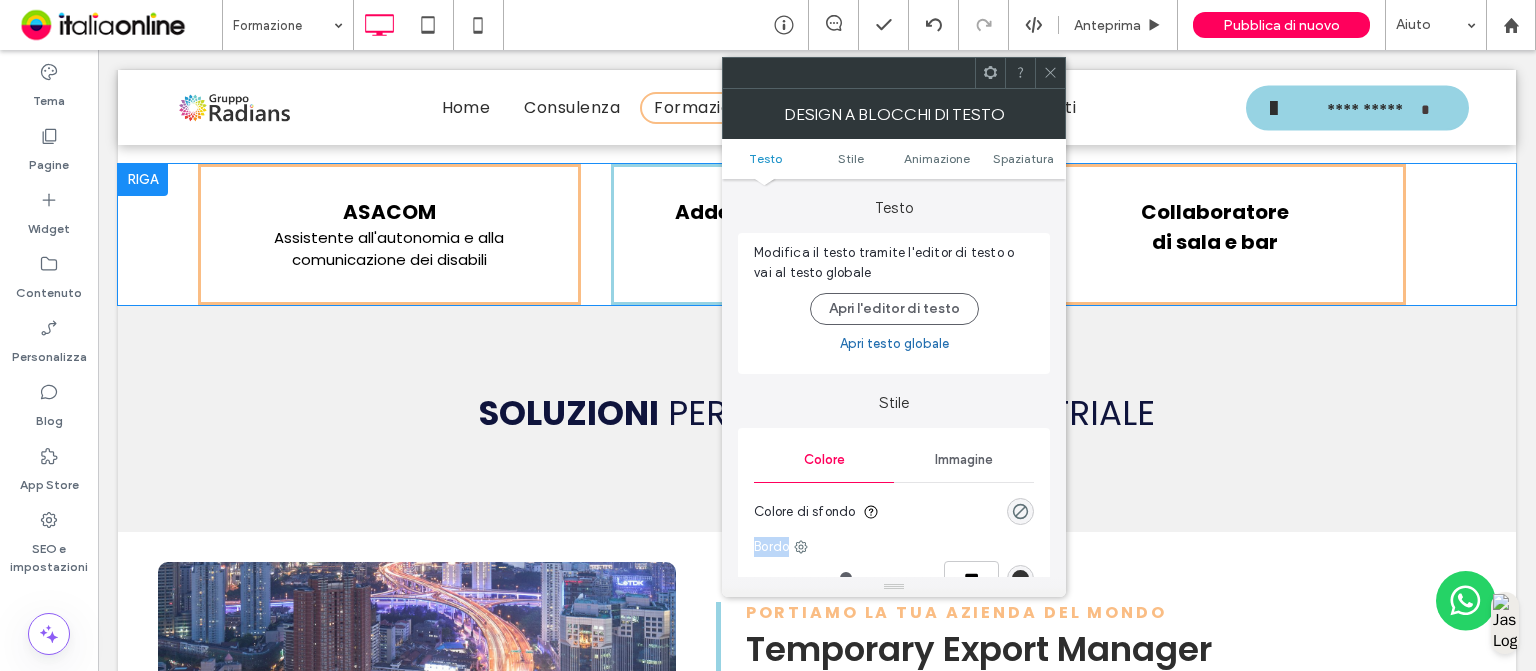 click on "Colore di sfondo" at bounding box center (894, 512) 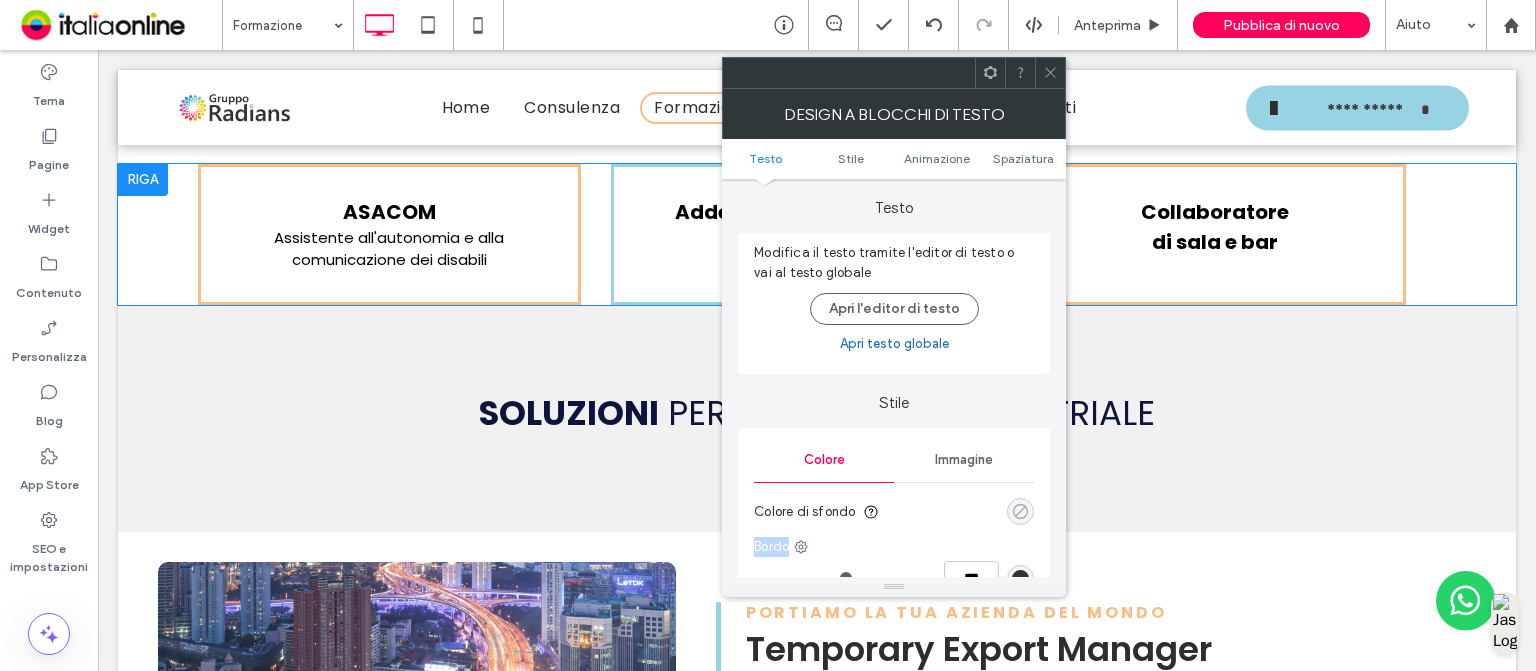 drag, startPoint x: 1031, startPoint y: 522, endPoint x: 1022, endPoint y: 514, distance: 12.0415945 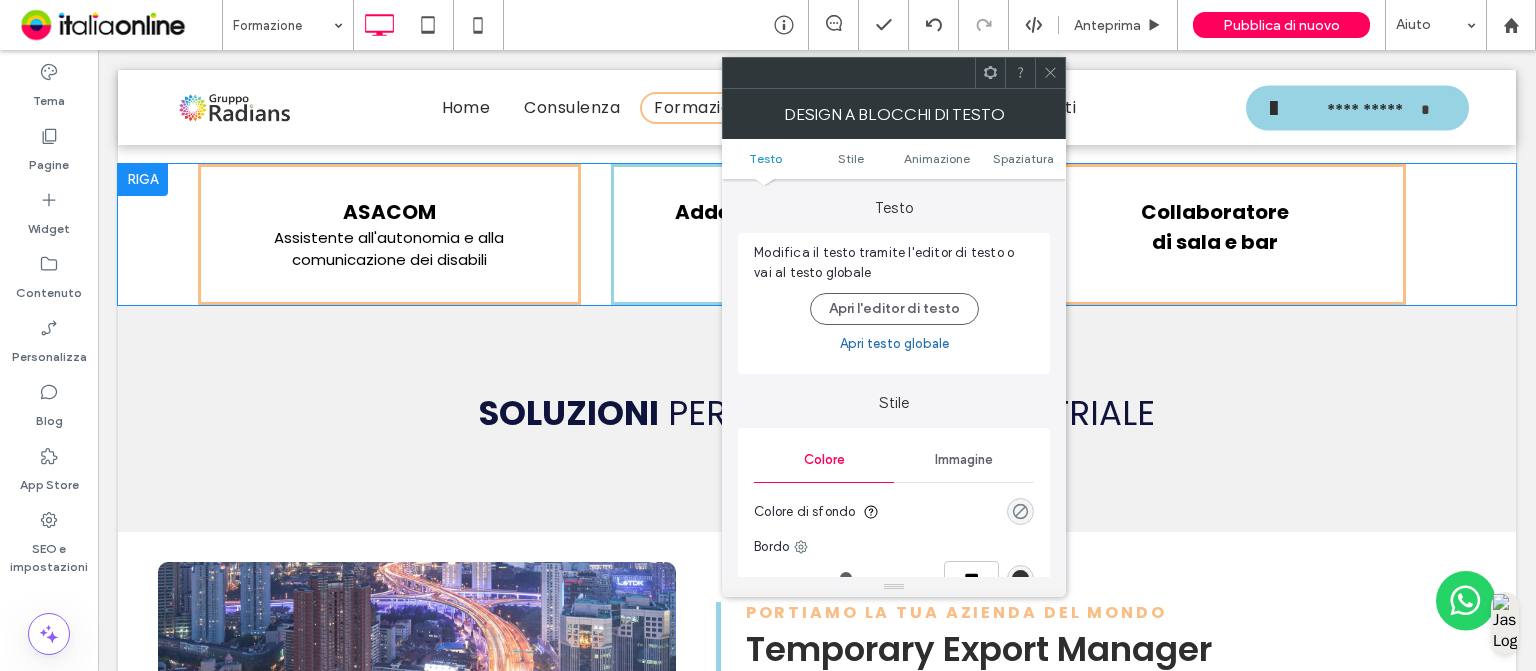 click at bounding box center (1020, 511) 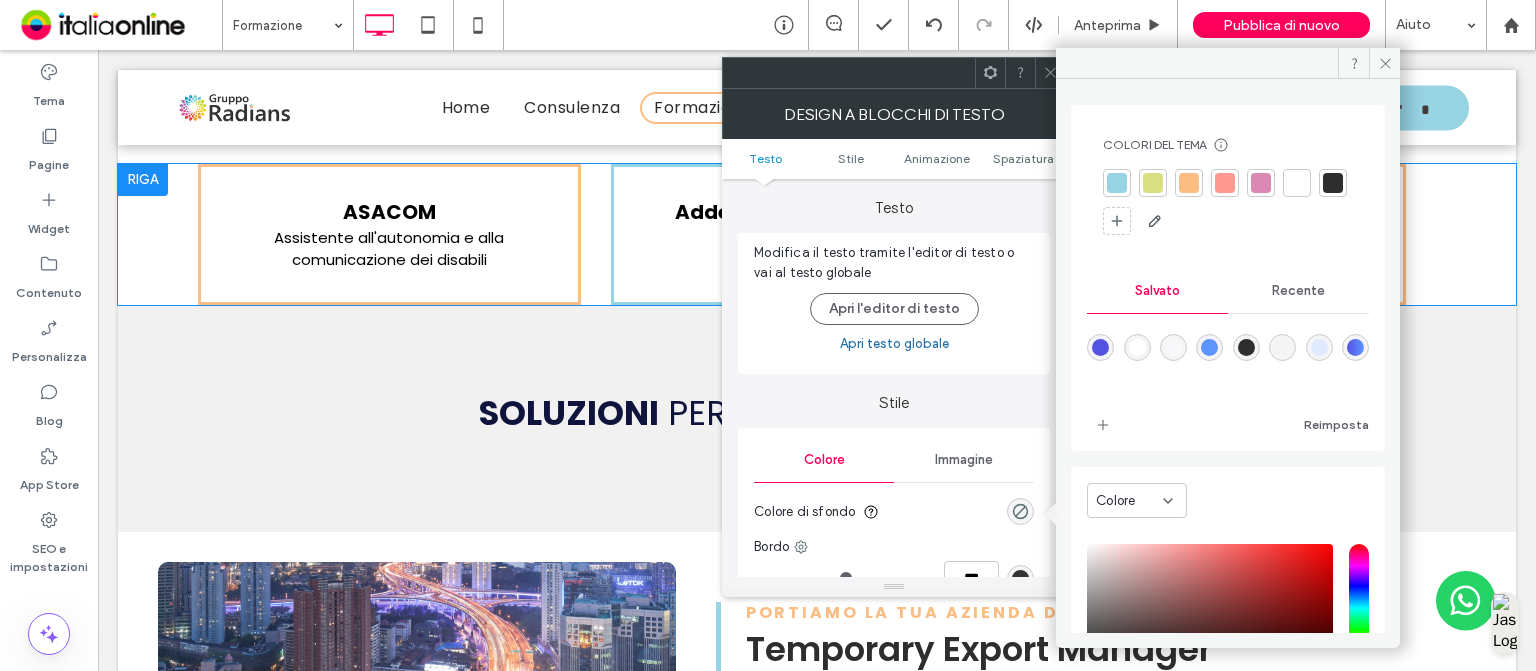 click at bounding box center [1117, 183] 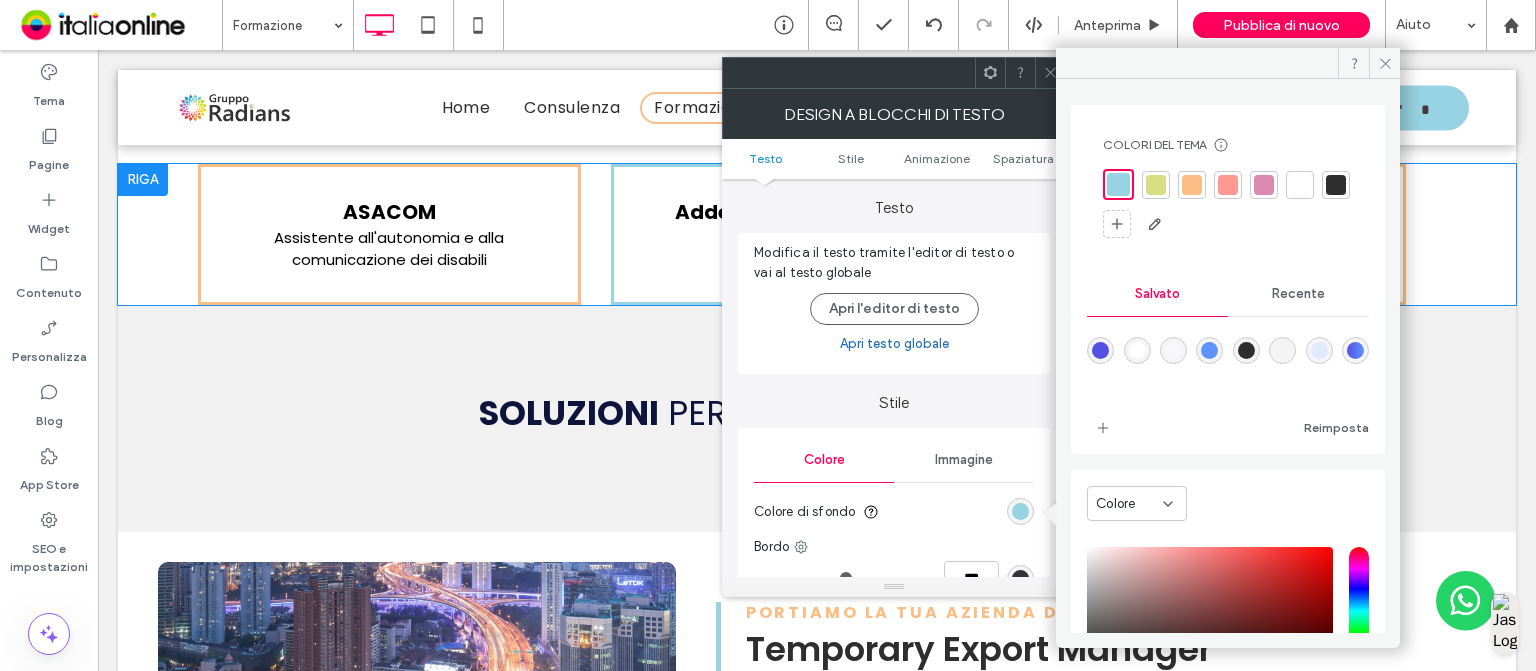 scroll, scrollTop: 108, scrollLeft: 0, axis: vertical 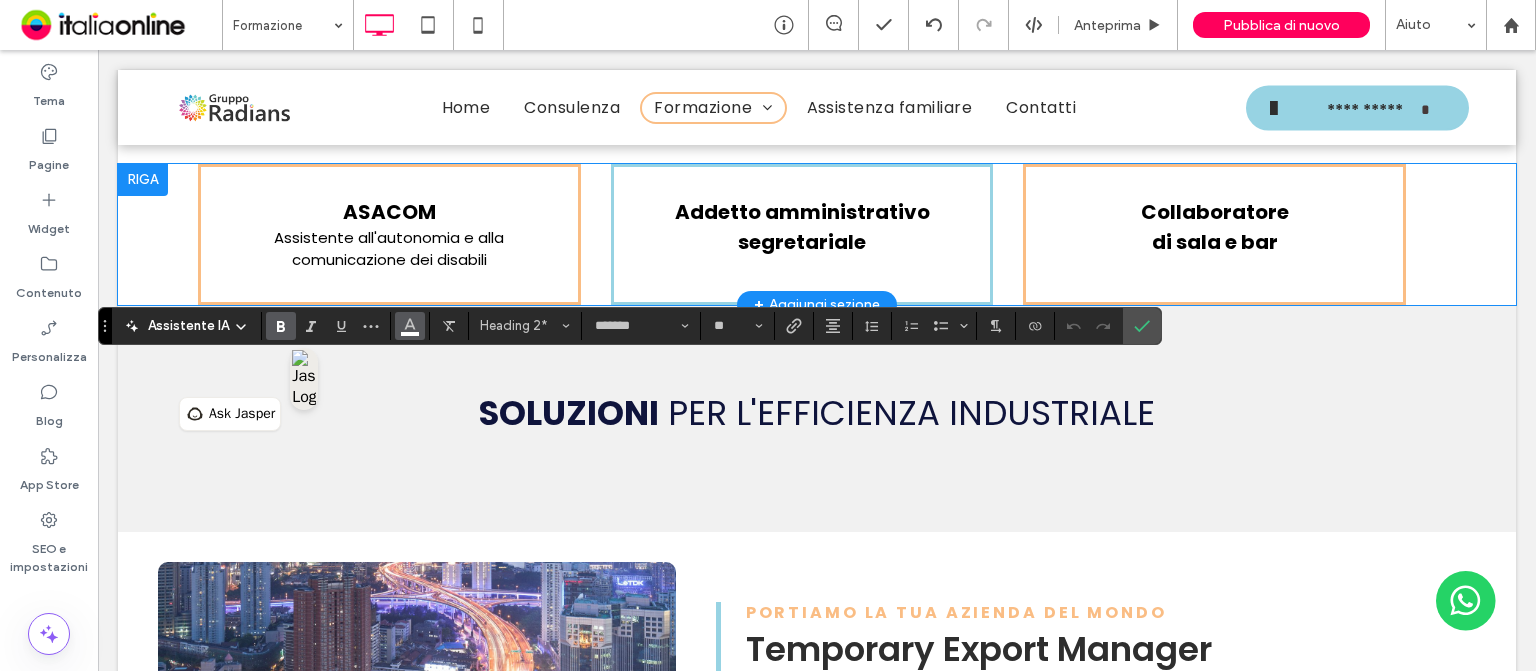 click 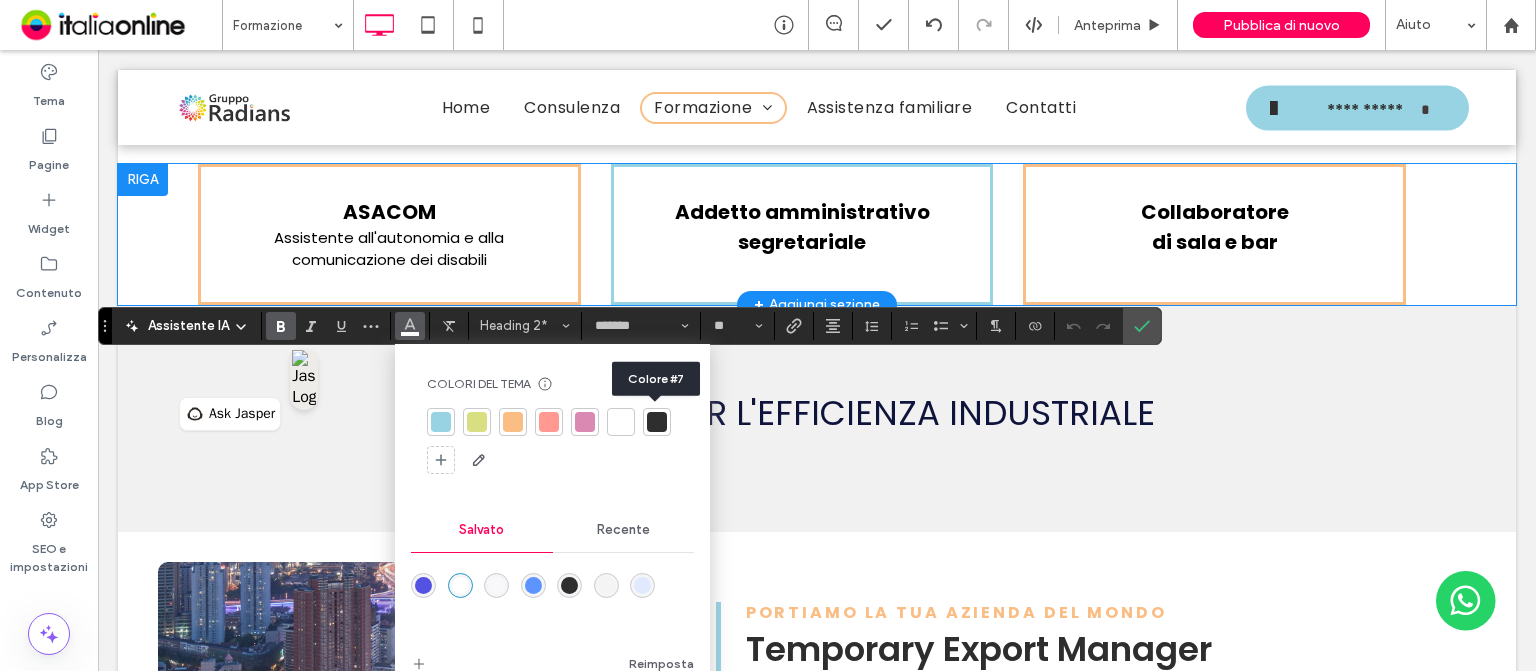 click at bounding box center [657, 422] 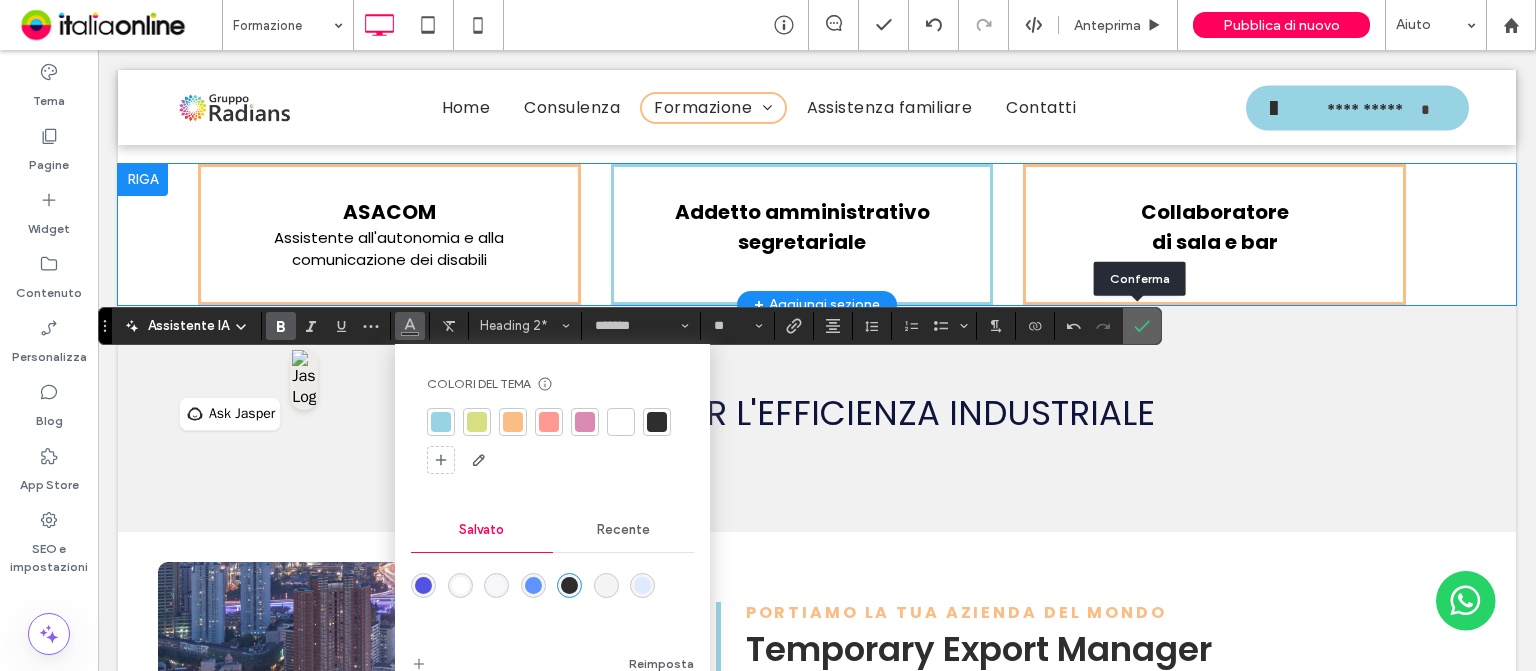 click at bounding box center [1142, 326] 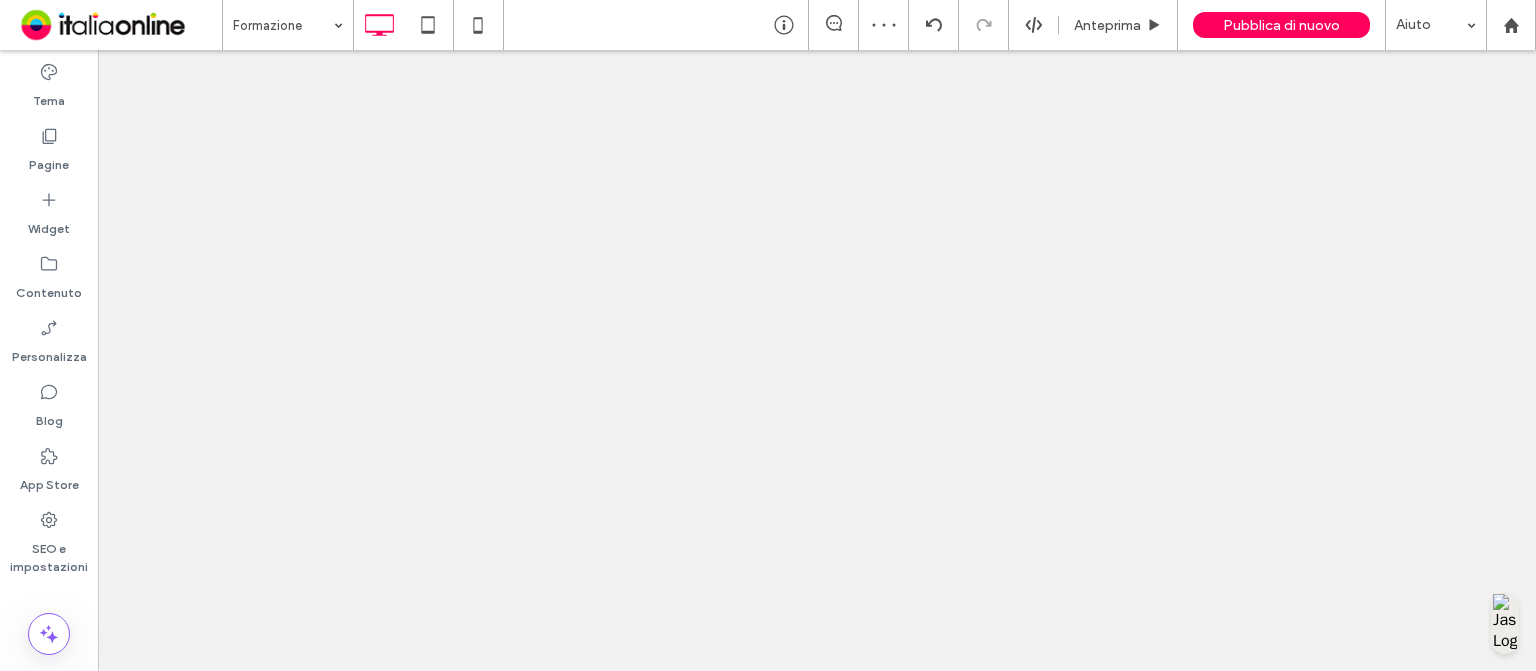 scroll, scrollTop: 0, scrollLeft: 0, axis: both 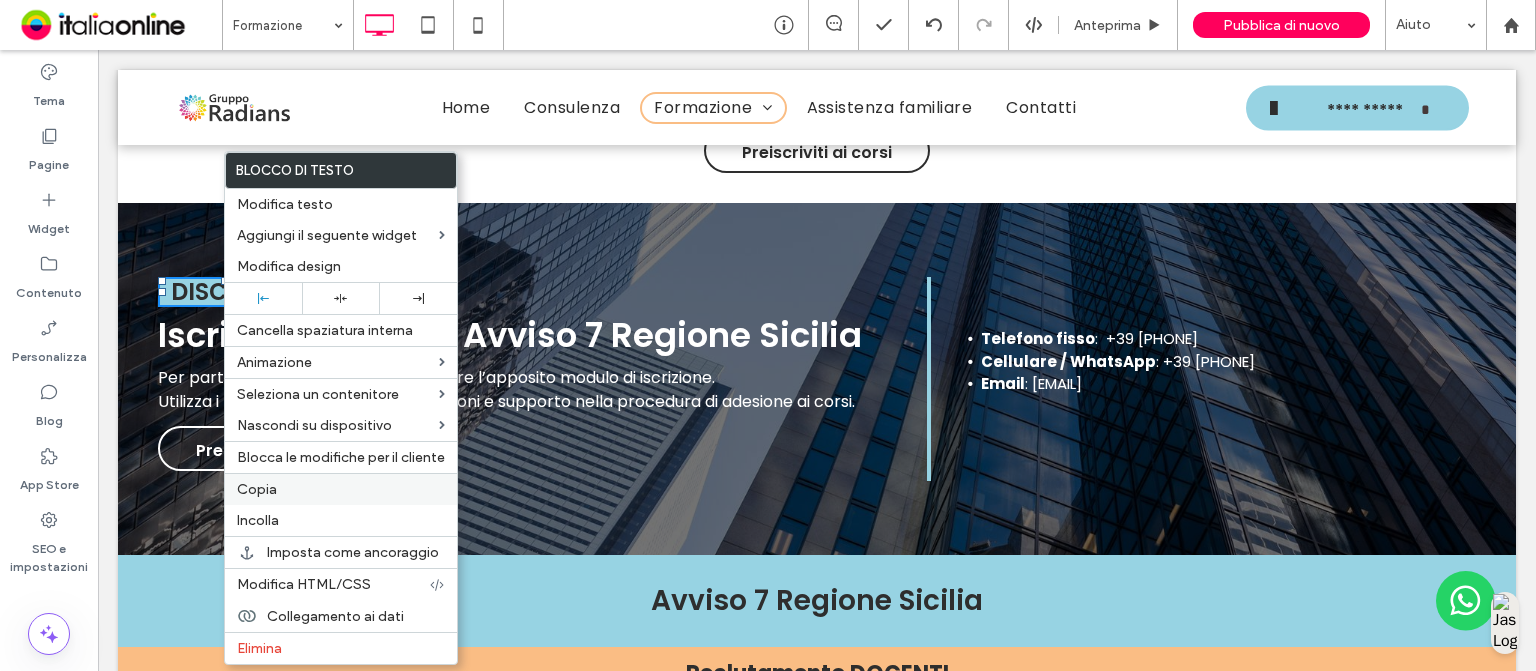 click on "Copia" at bounding box center [341, 489] 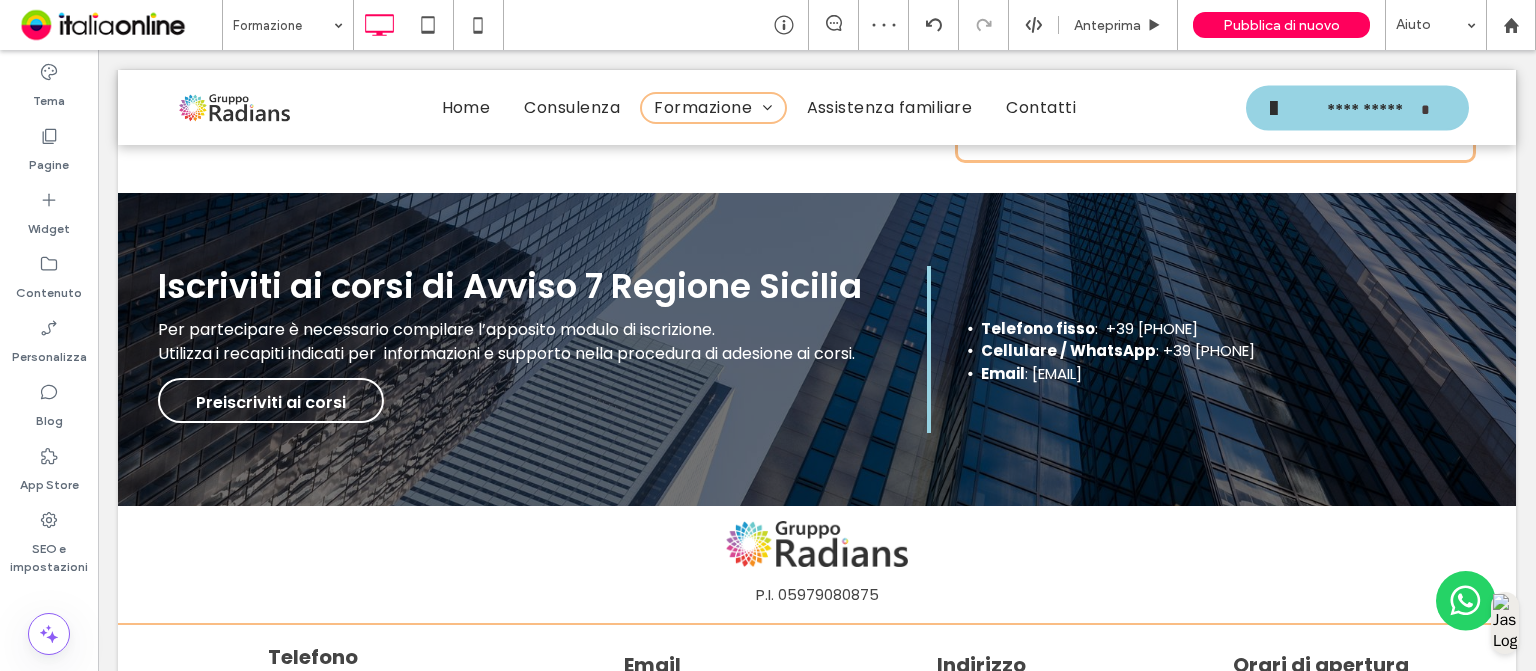 scroll, scrollTop: 6221, scrollLeft: 0, axis: vertical 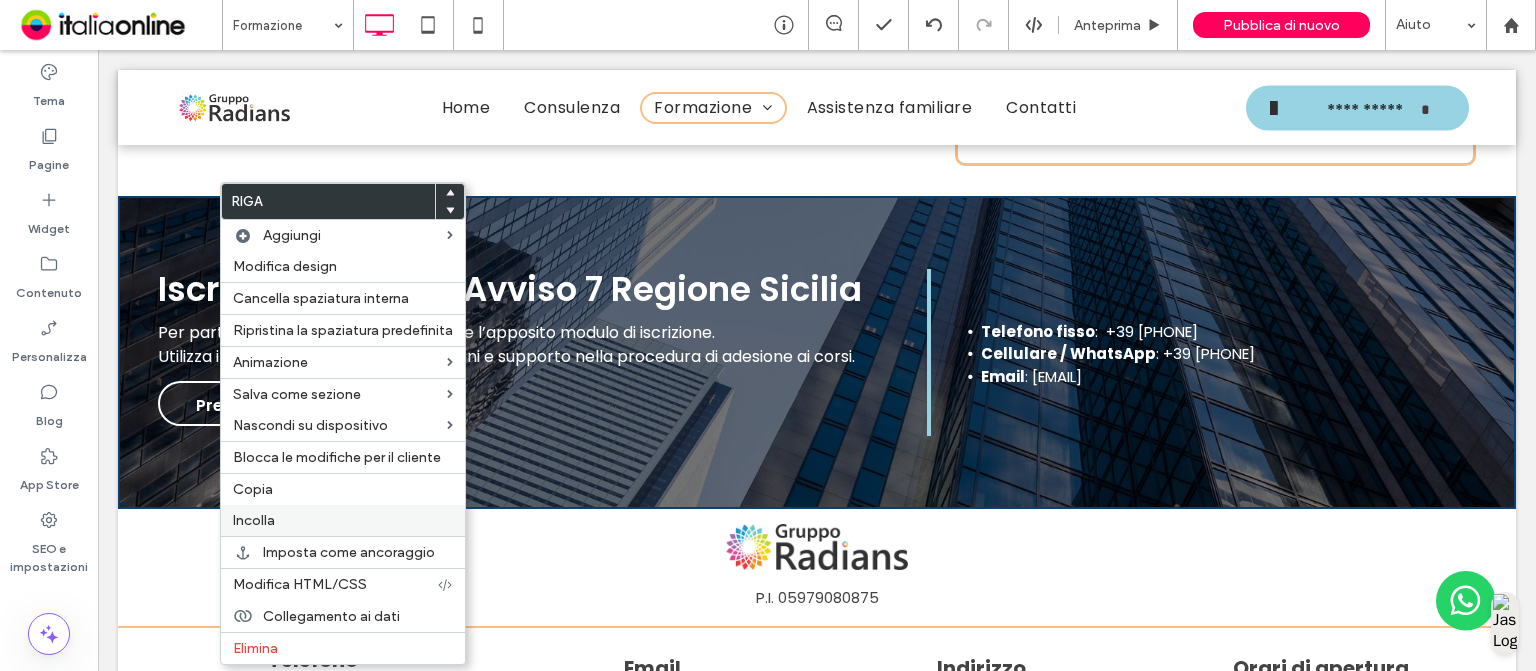 click on "Incolla" at bounding box center (343, 520) 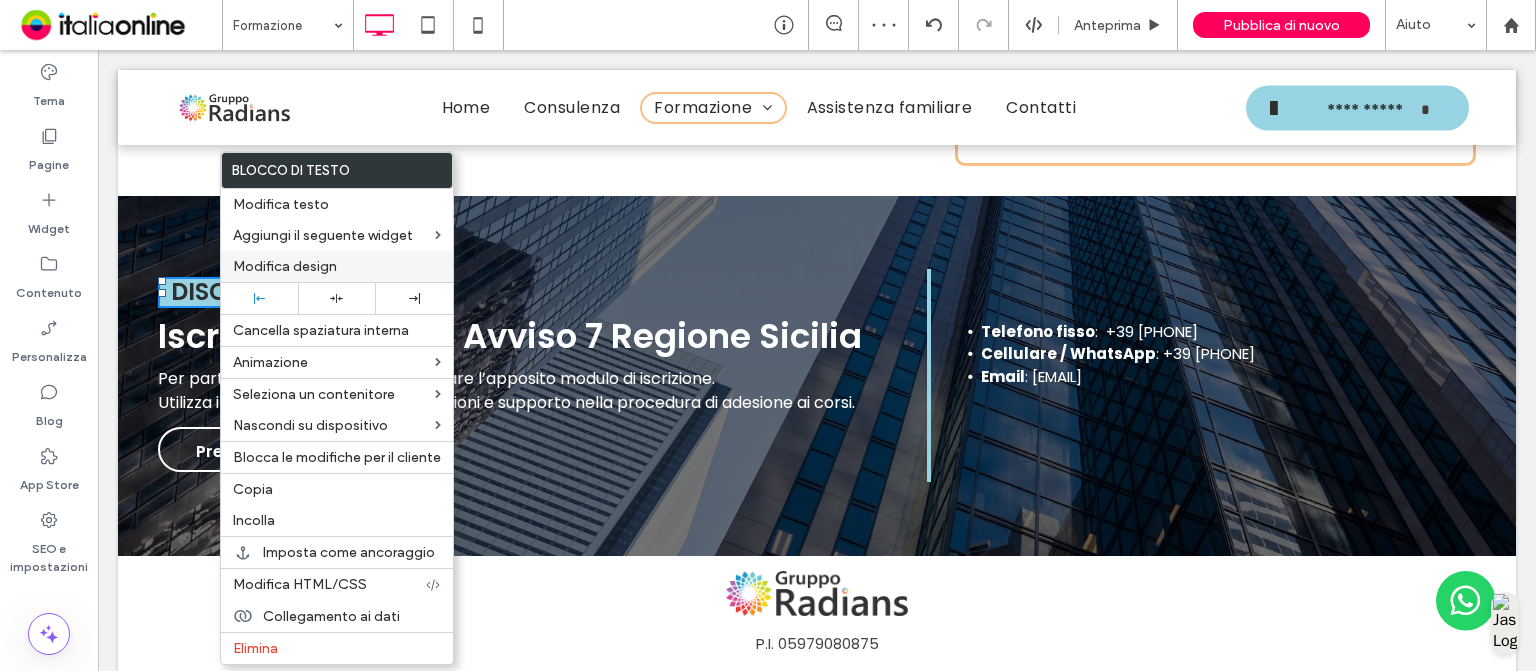 click on "Modifica design" at bounding box center [285, 266] 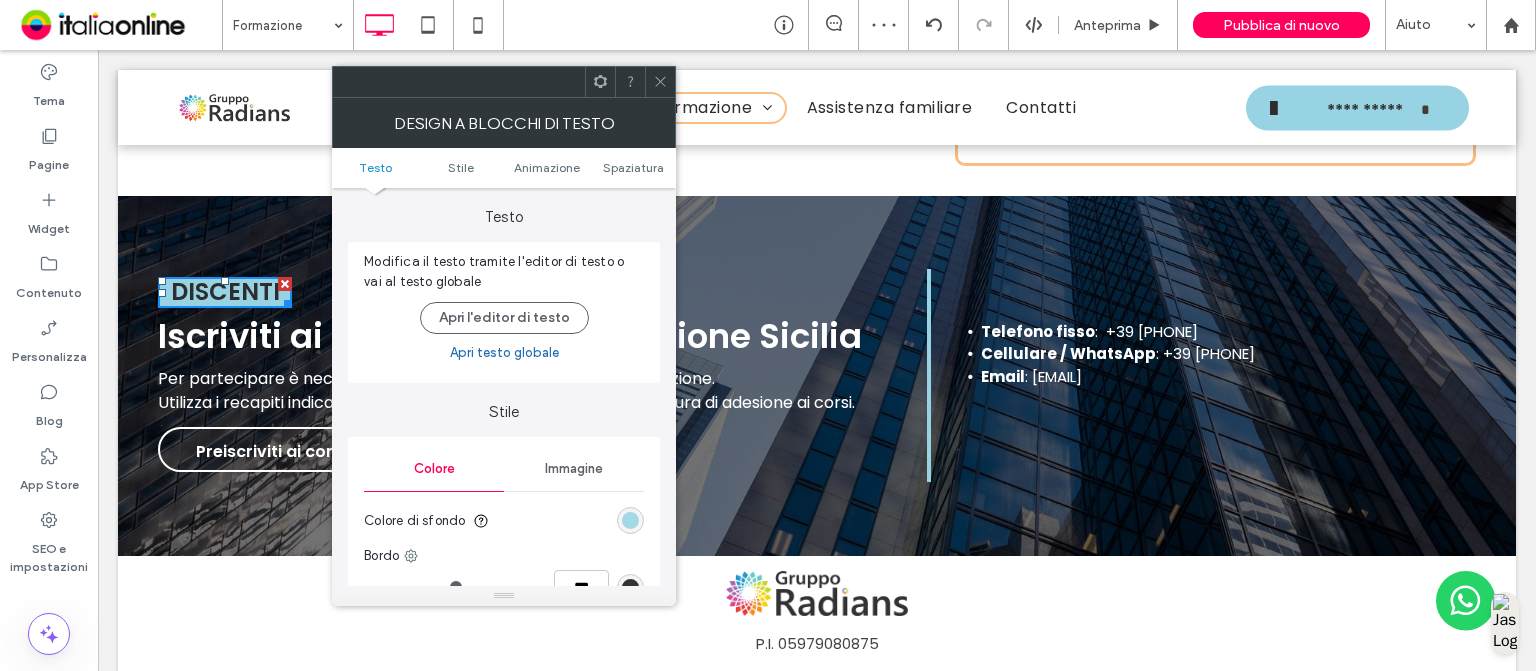 click at bounding box center [630, 520] 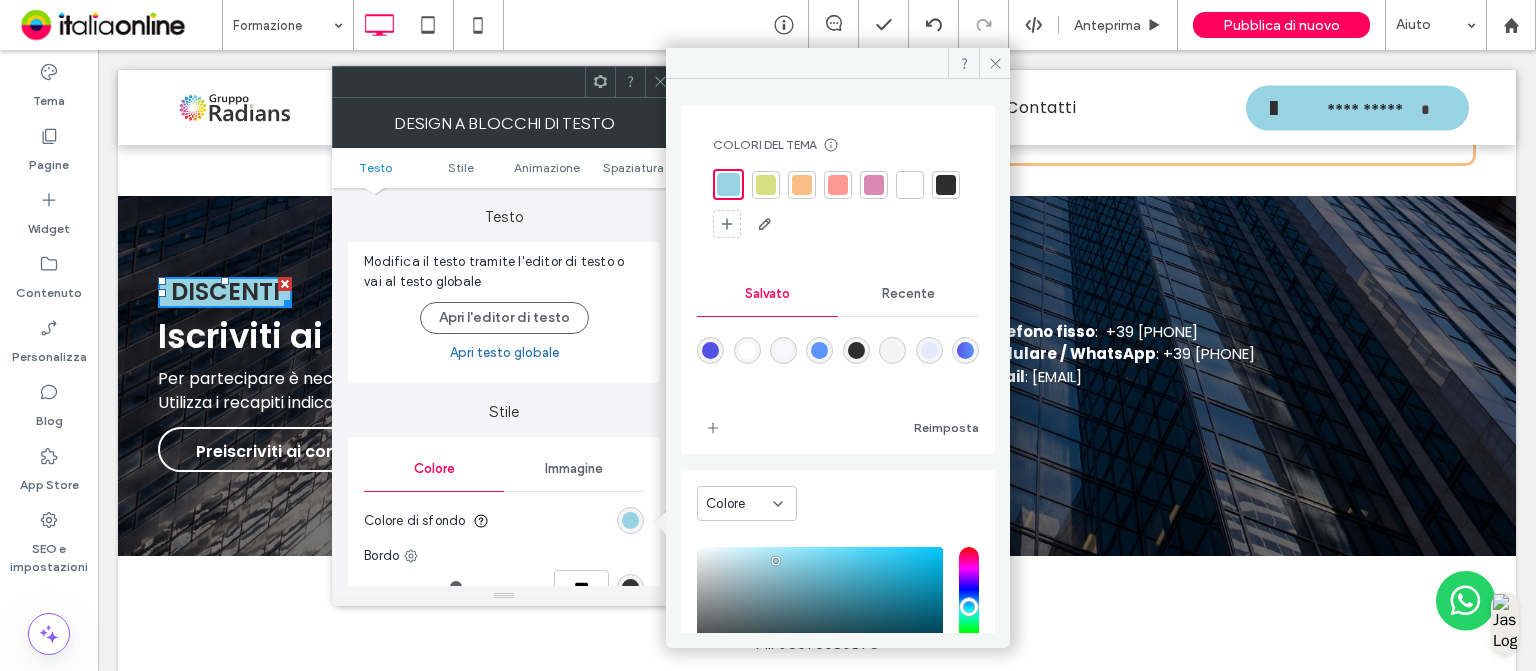 click at bounding box center [802, 185] 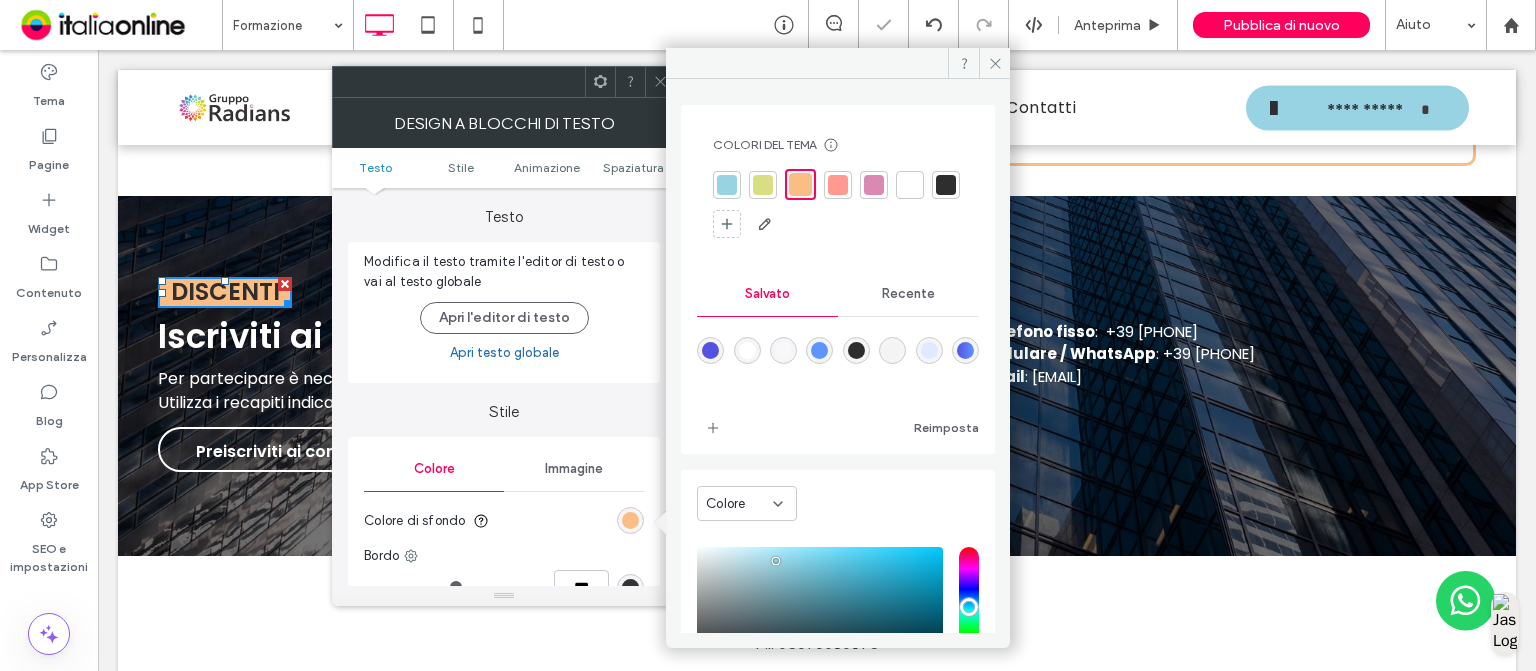 click 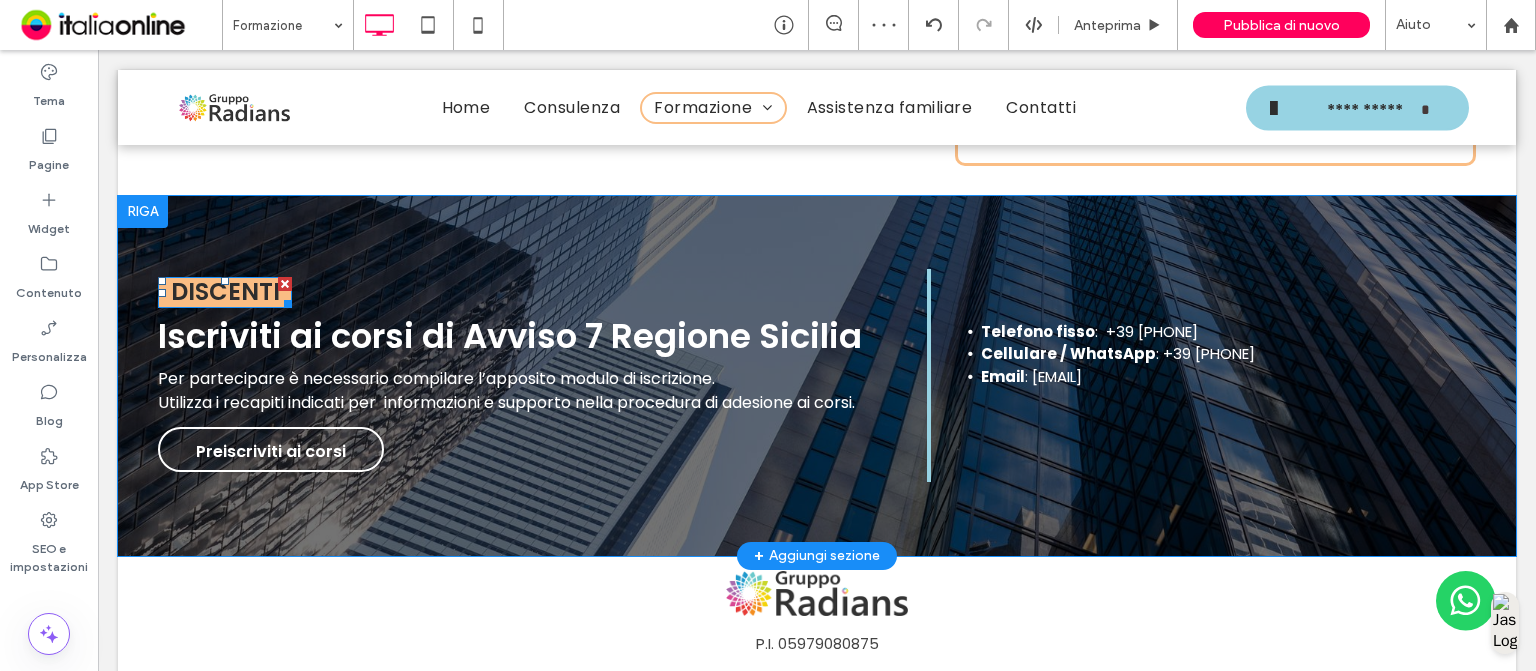 click on "DISCENTI" at bounding box center [225, 291] 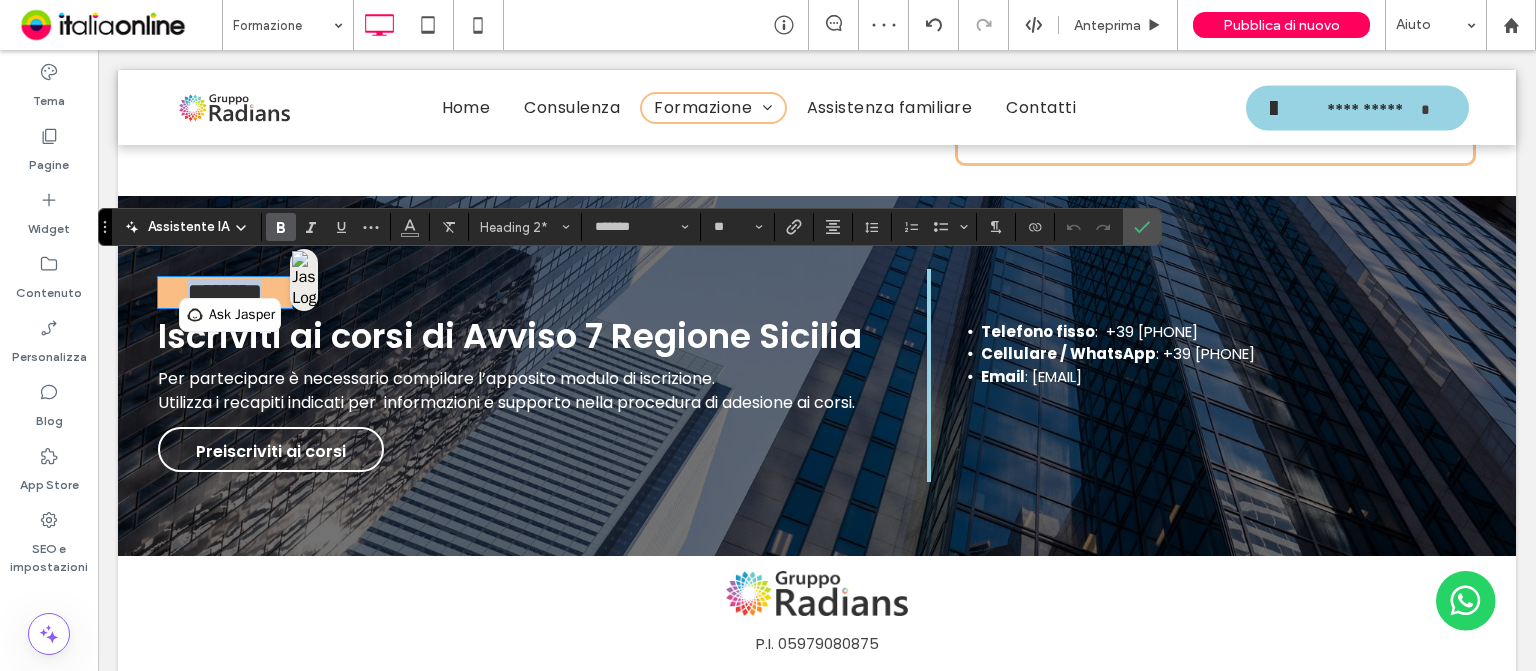 type 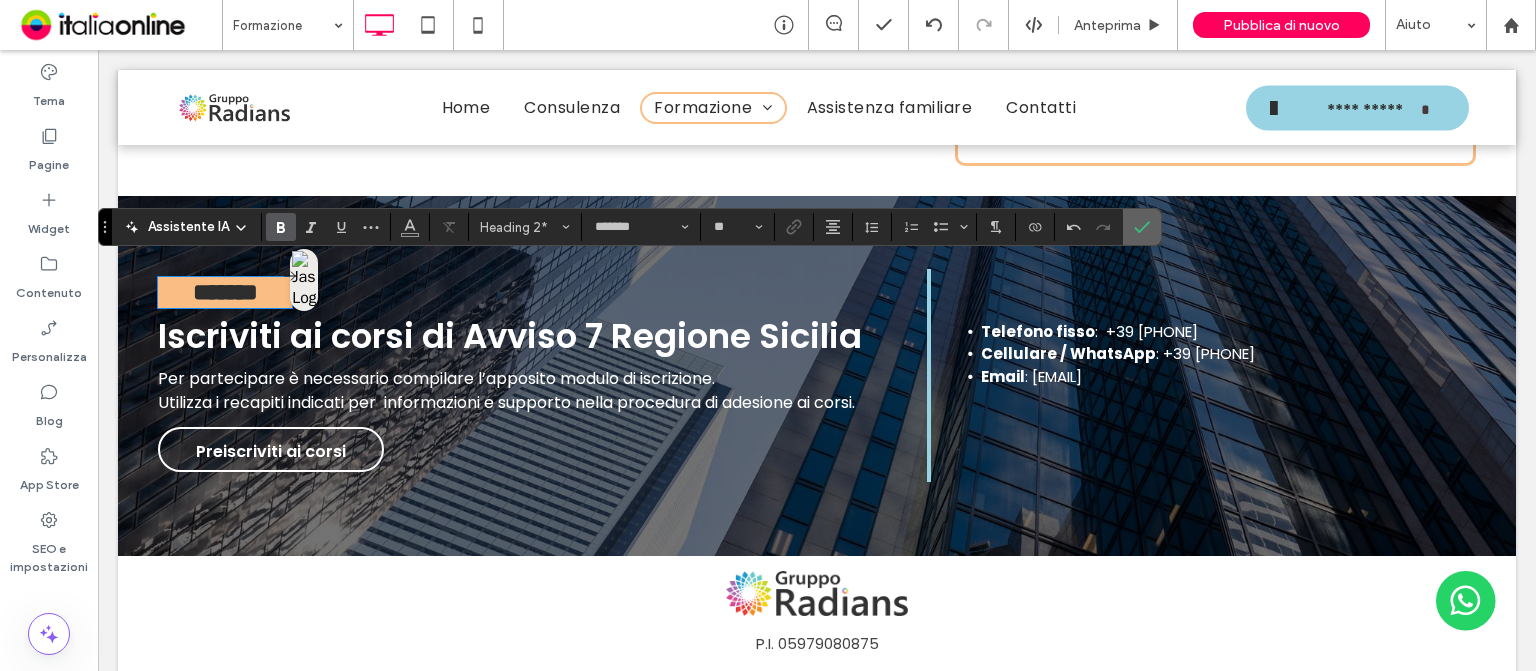 click 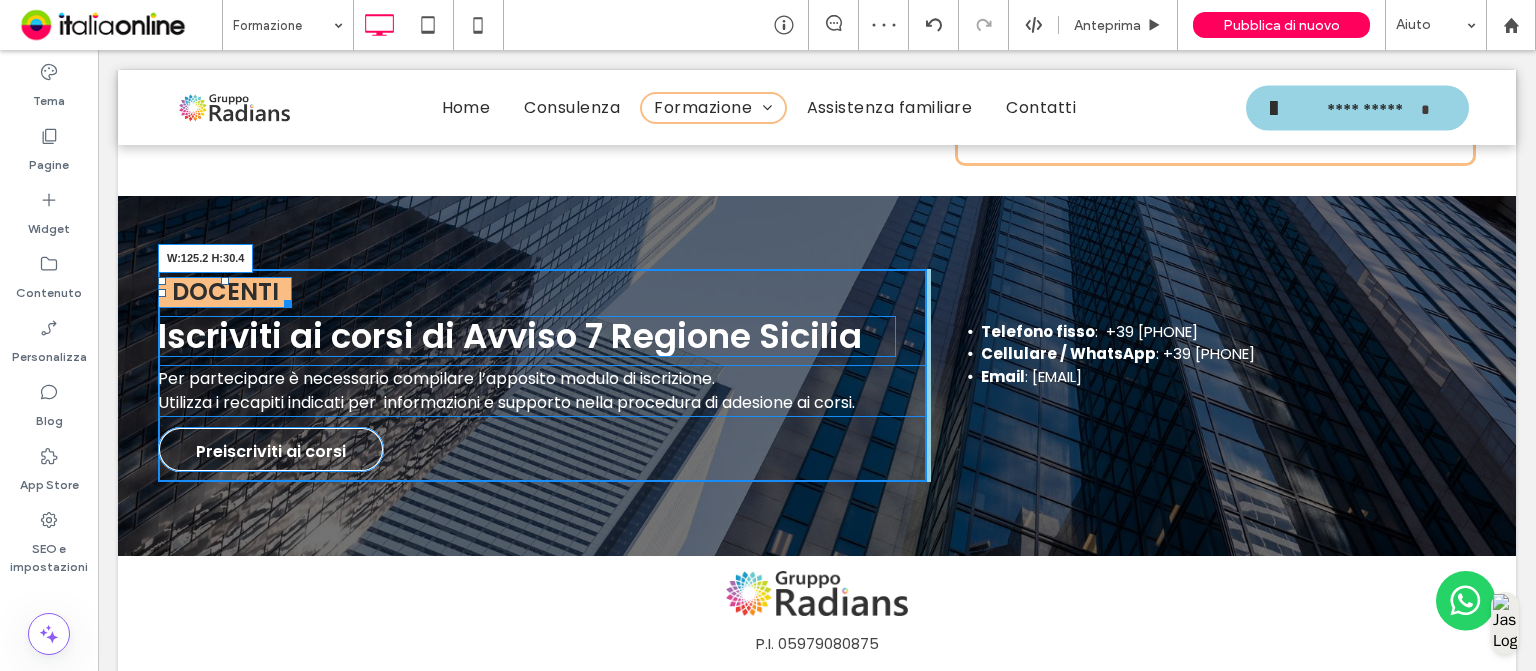 click at bounding box center (284, 300) 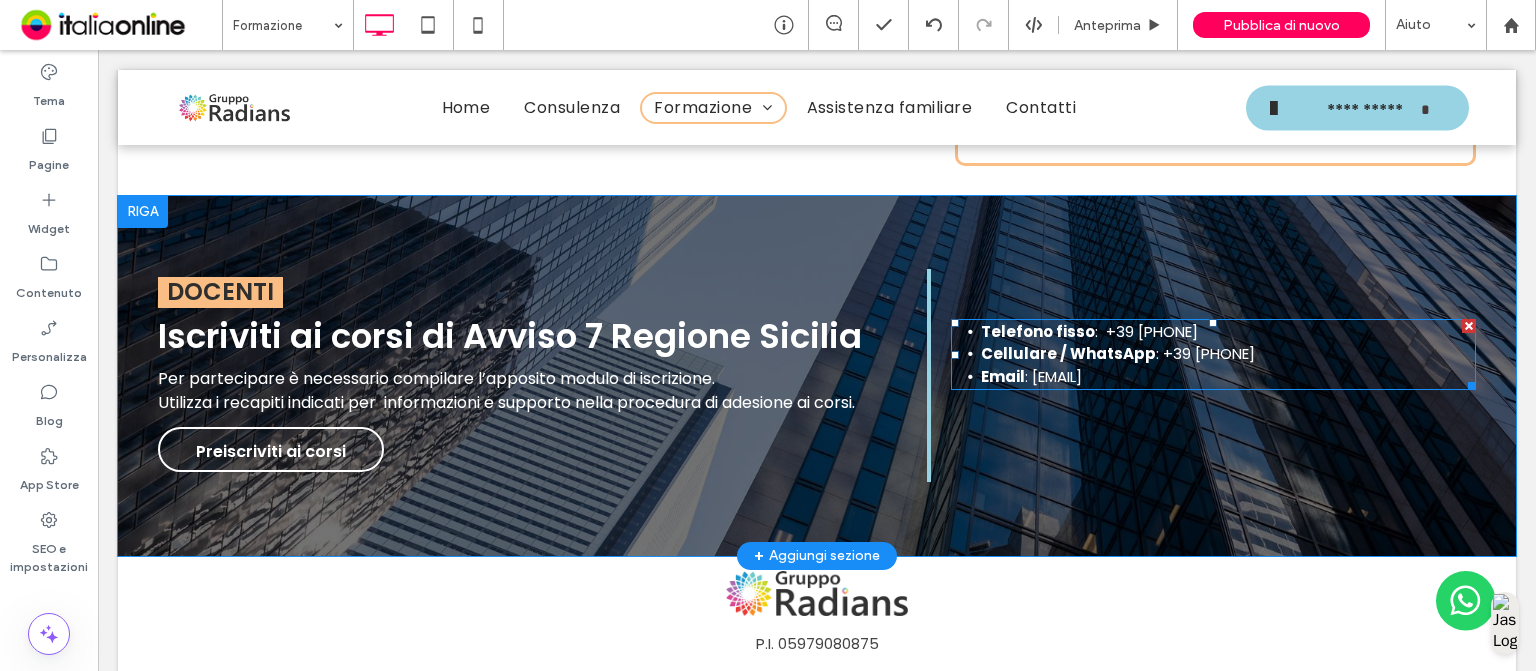 click on ": grupporadians@gmail.com" at bounding box center [1053, 376] 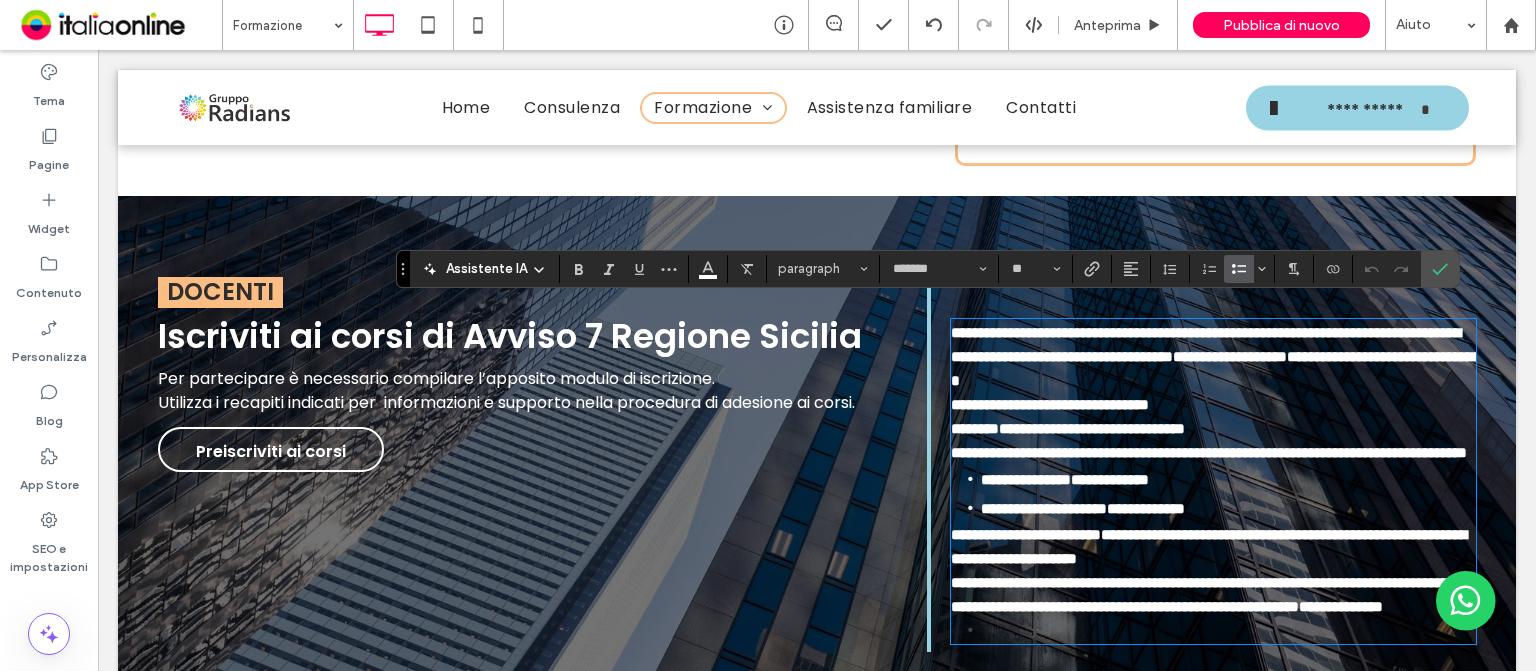 scroll, scrollTop: 0, scrollLeft: 0, axis: both 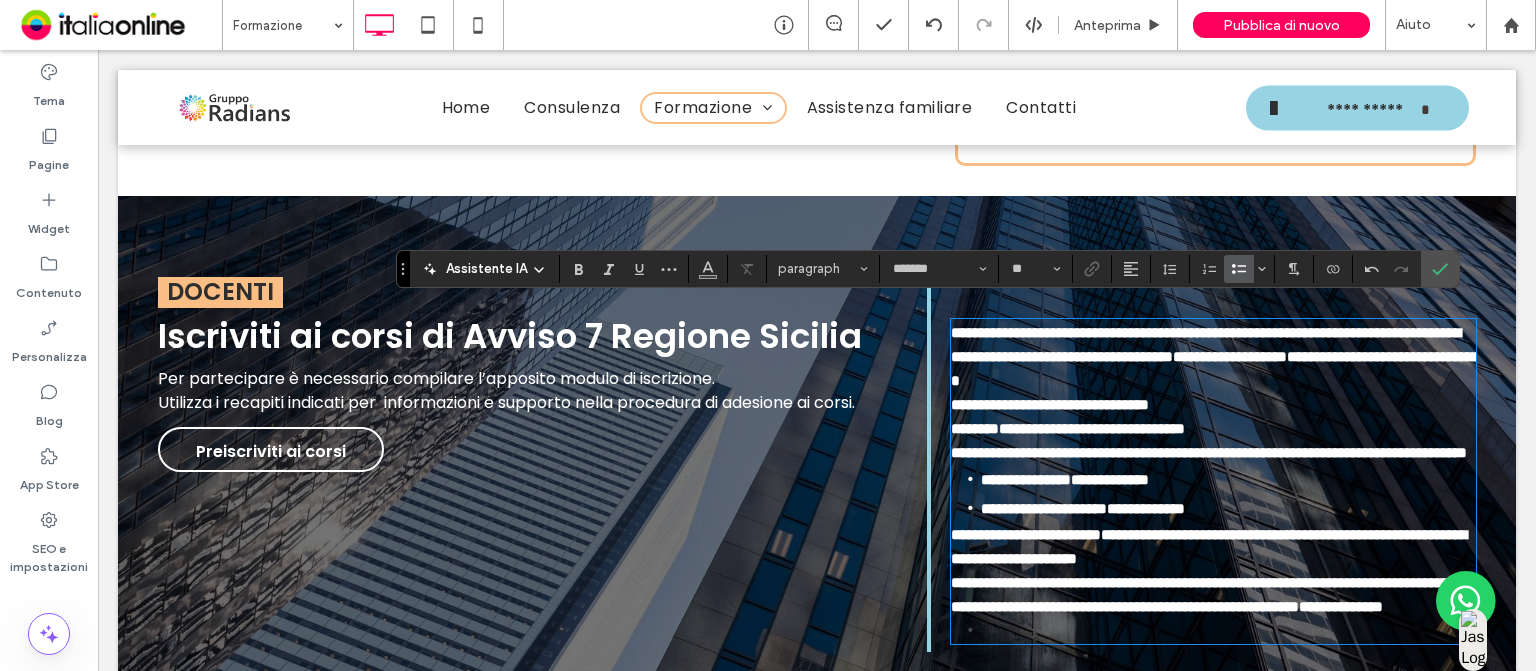 click on "**********" at bounding box center [1213, 357] 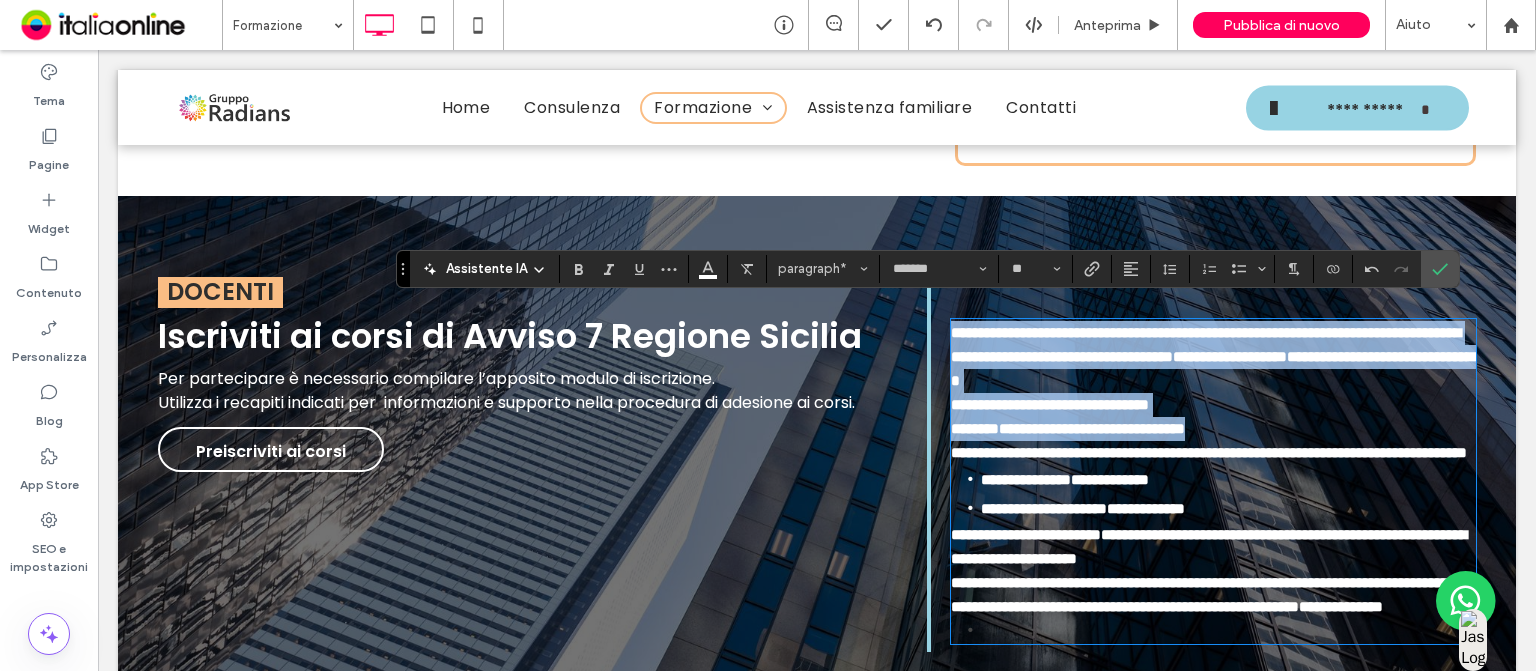 drag, startPoint x: 1265, startPoint y: 407, endPoint x: 932, endPoint y: 298, distance: 350.3855 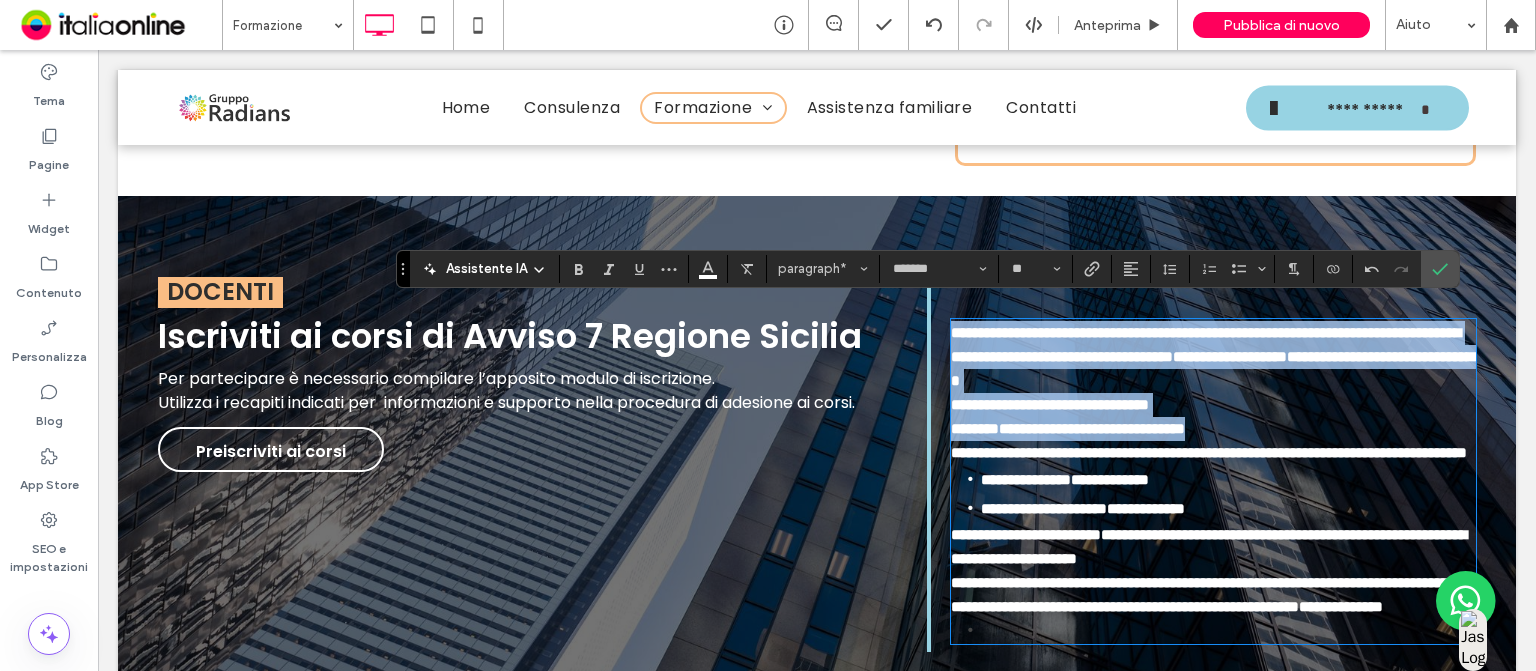 click on "**********" at bounding box center (1201, 460) 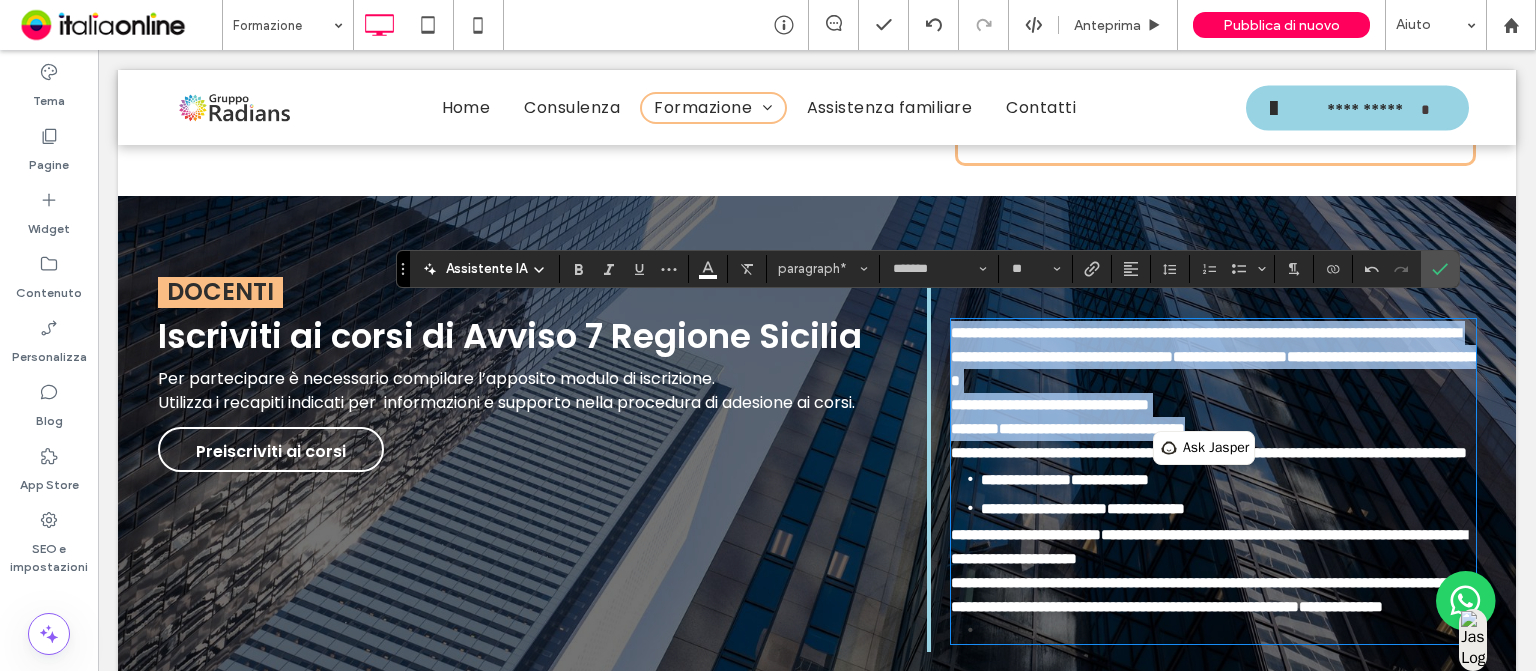 click on "**********" at bounding box center (1215, 368) 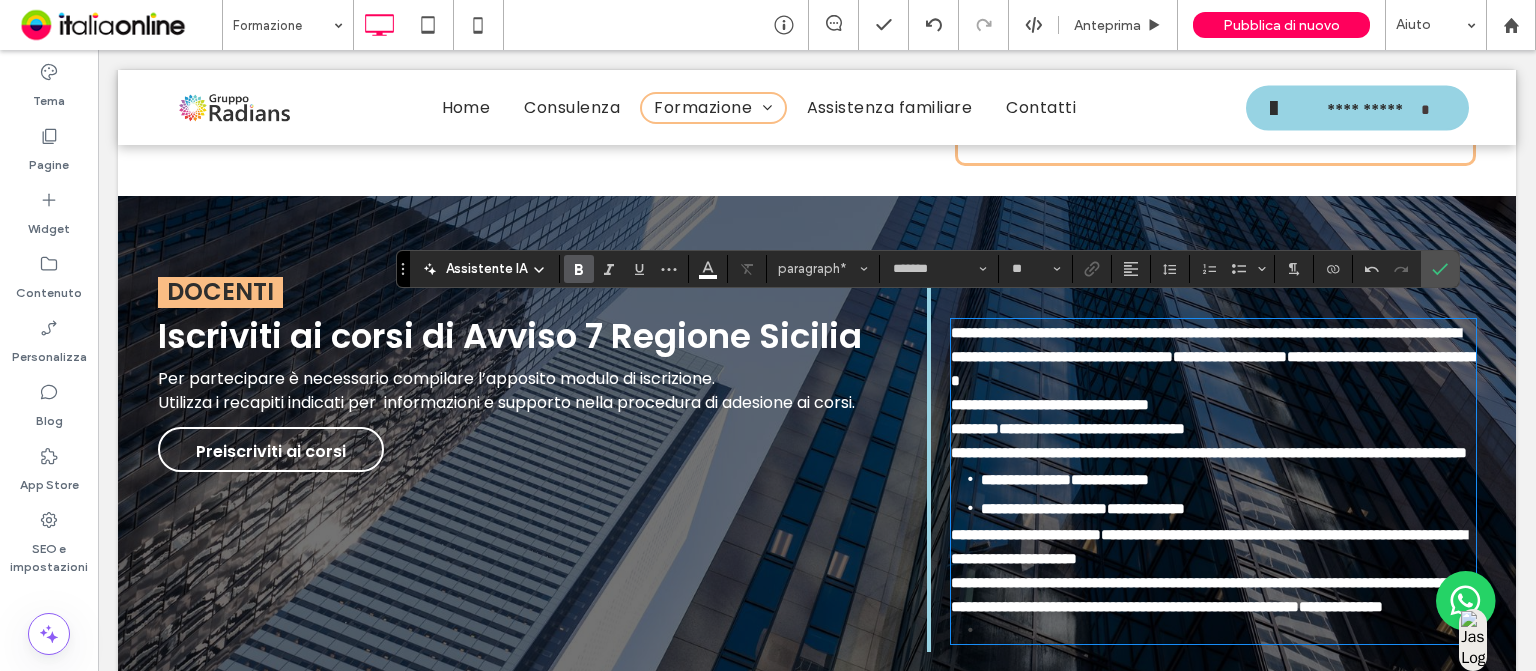 click on "Utilizza i recapiti indicati per  informazioni e supporto nella procedura di adesione ai corsi." at bounding box center [506, 402] 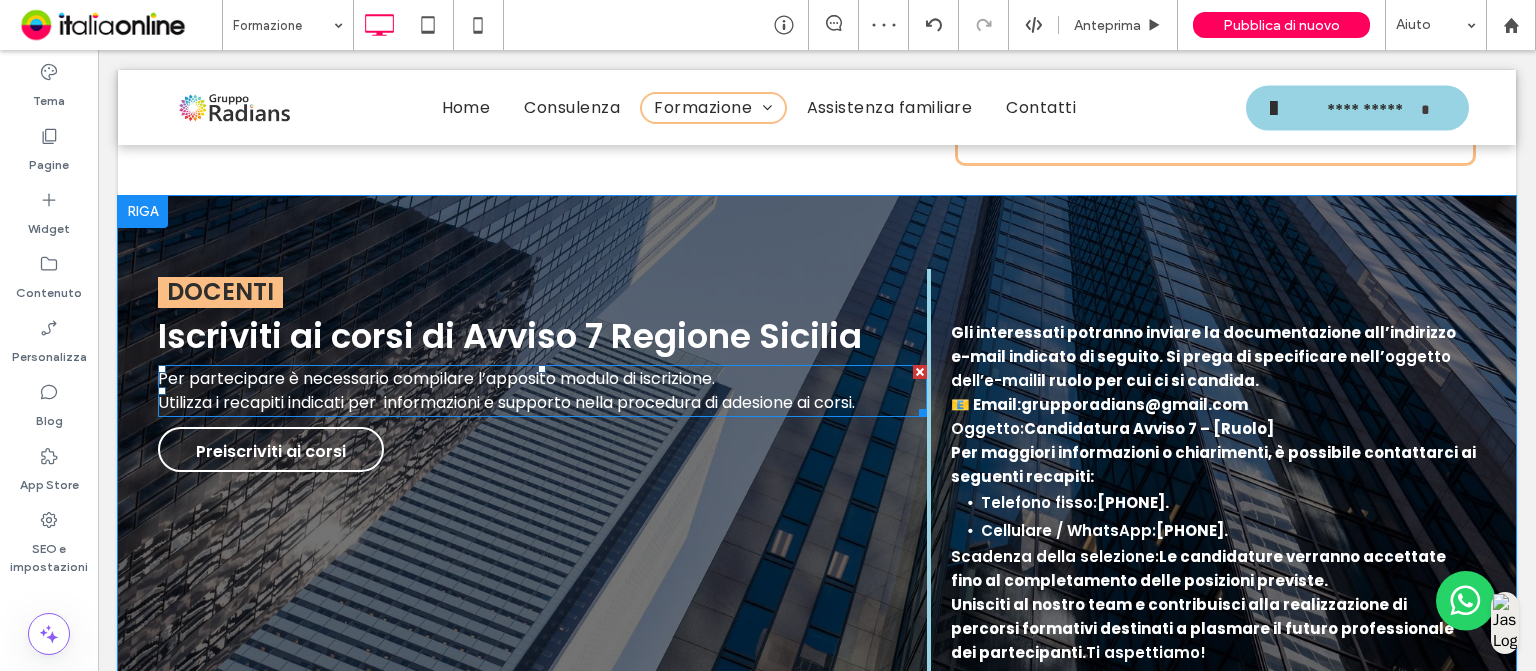 click at bounding box center (920, 372) 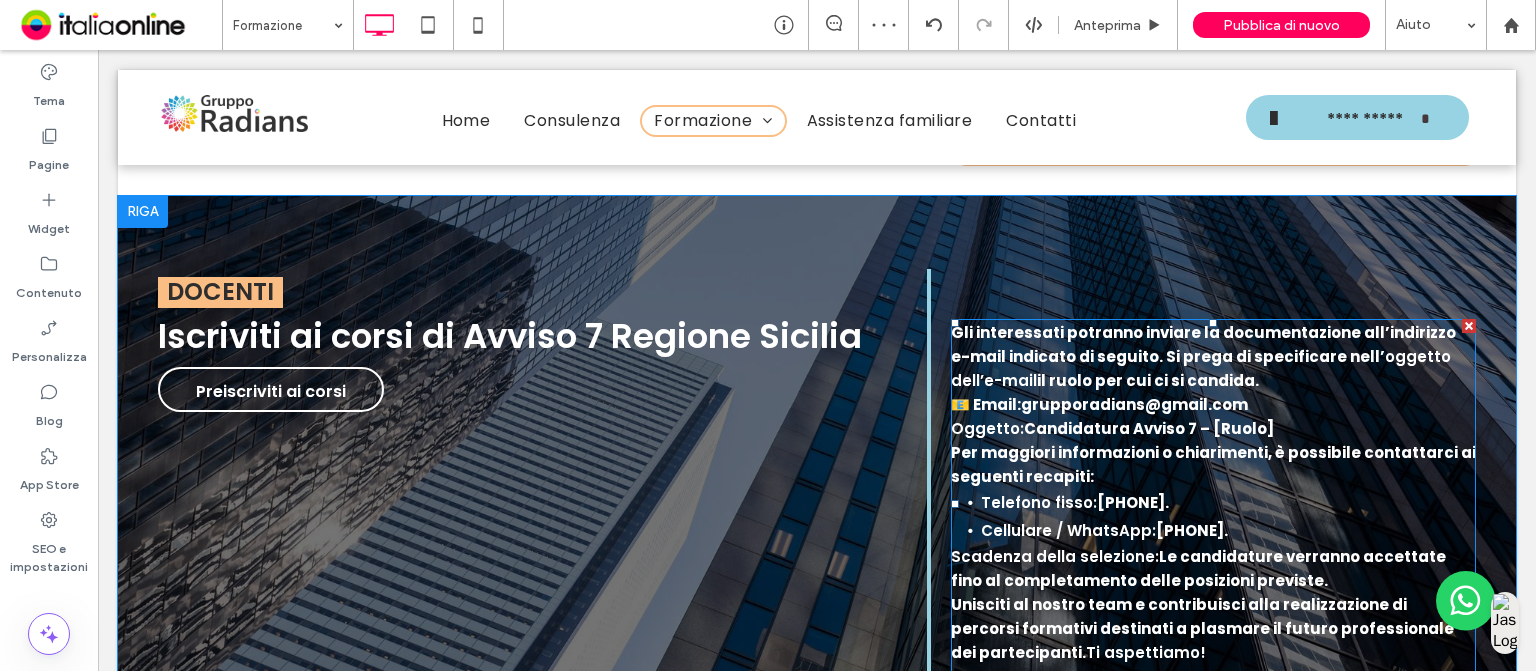 click on "Gli interessati potranno inviare la documentazione all’indirizzo e-mail indicato di seguito. Si prega di specificare nell’" at bounding box center (1203, 344) 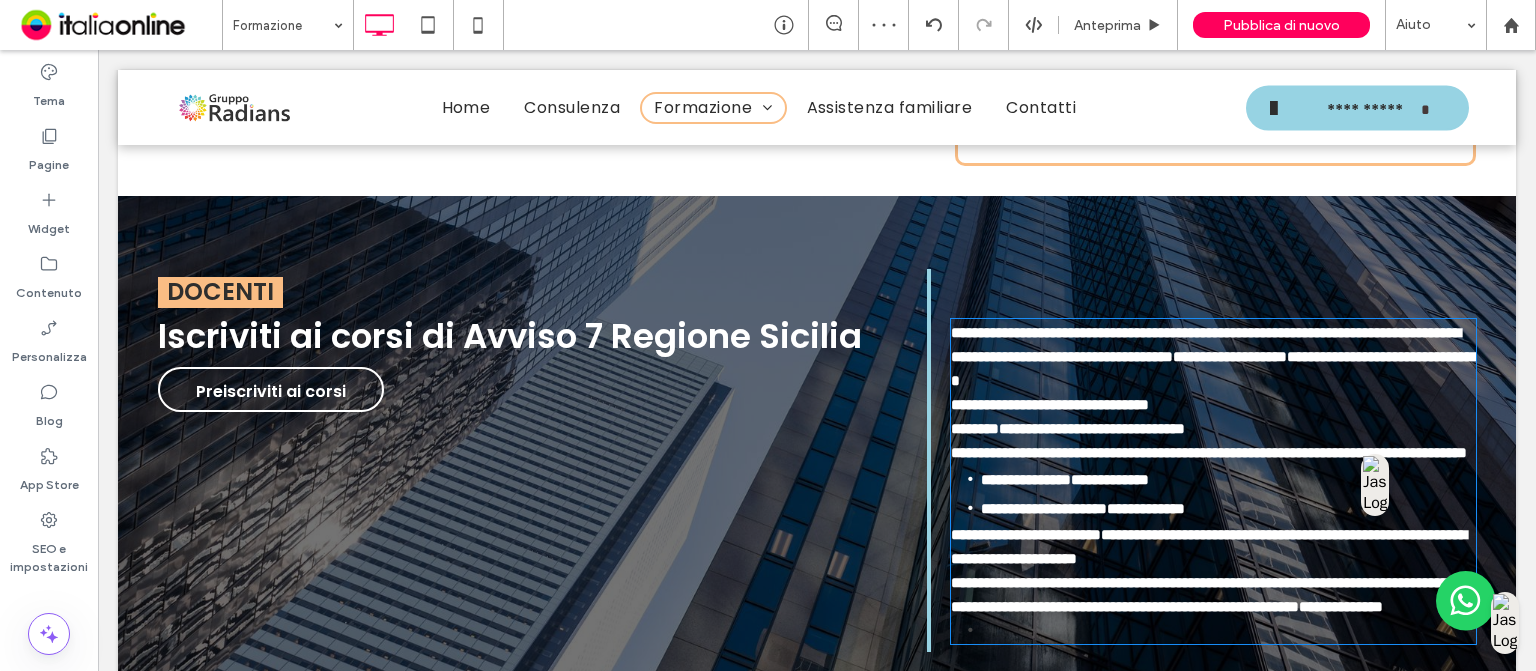 type on "*******" 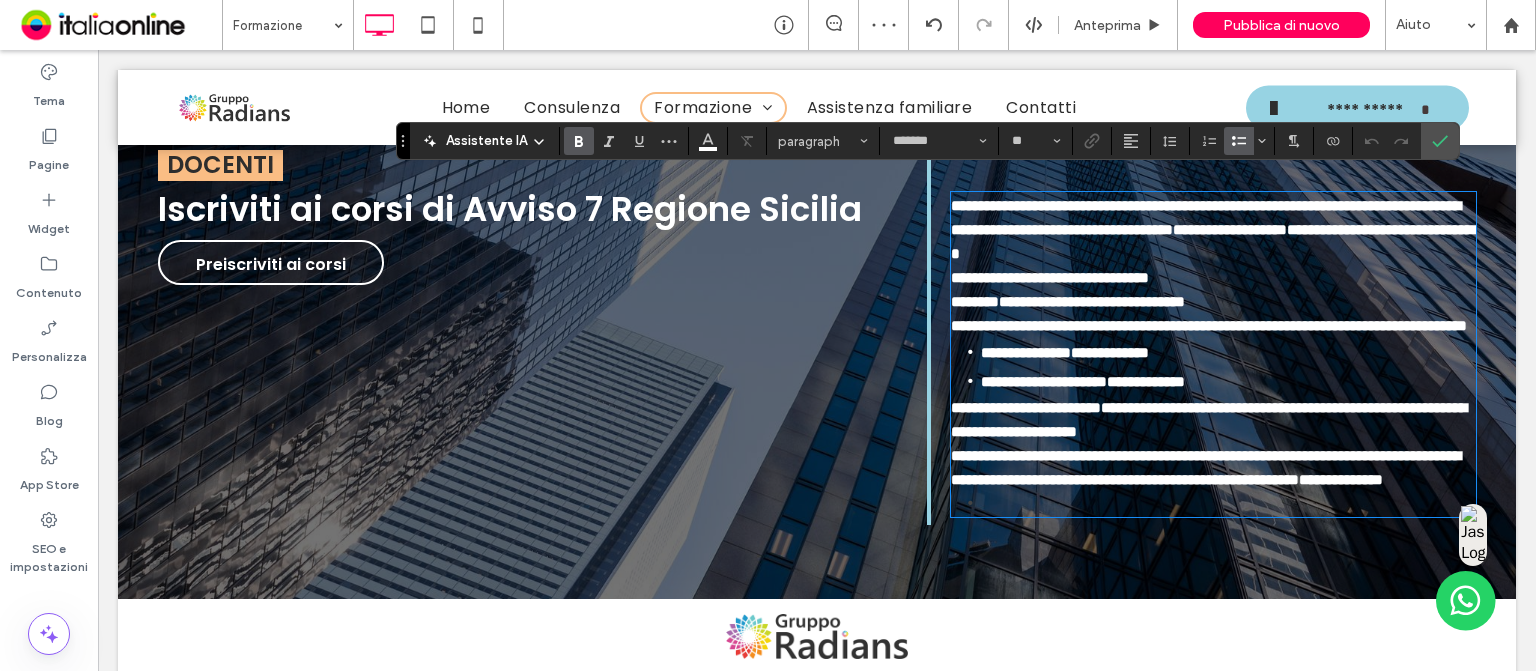 click on "**********" at bounding box center (1110, 352) 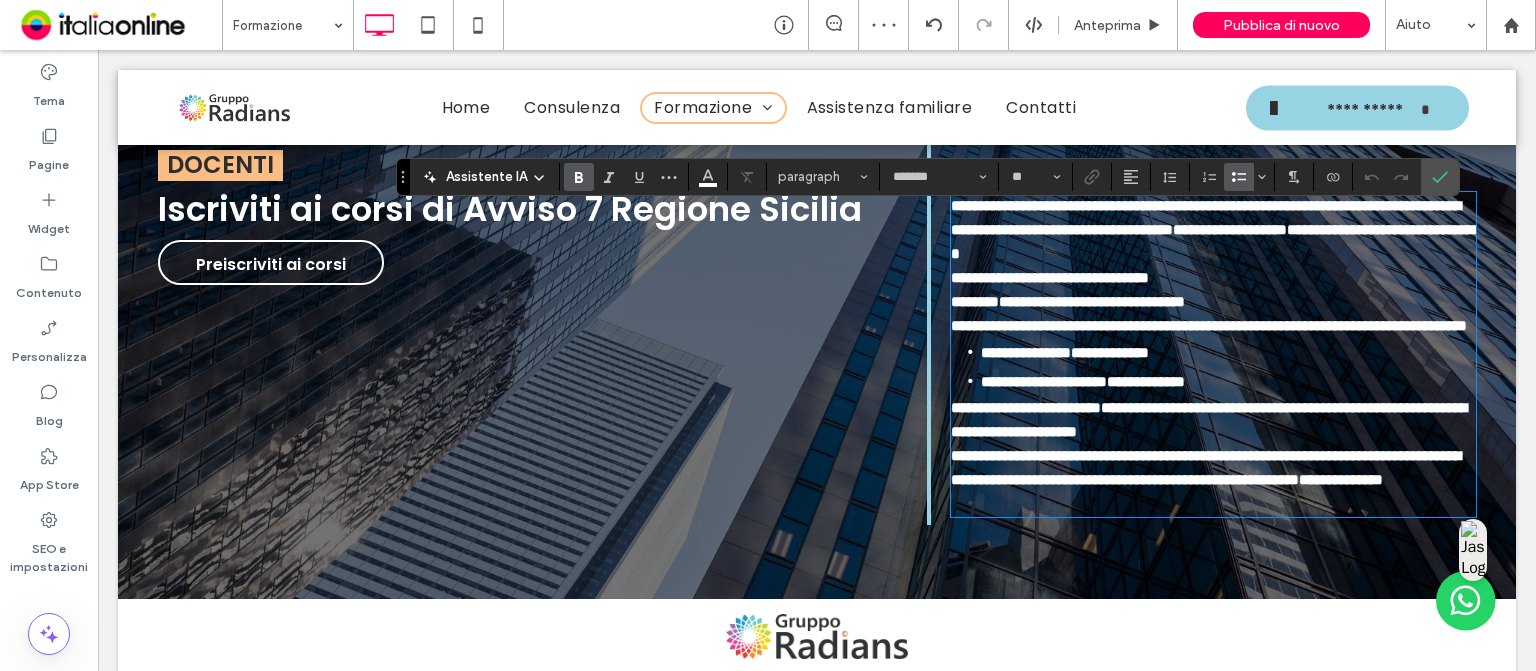 scroll, scrollTop: 6313, scrollLeft: 0, axis: vertical 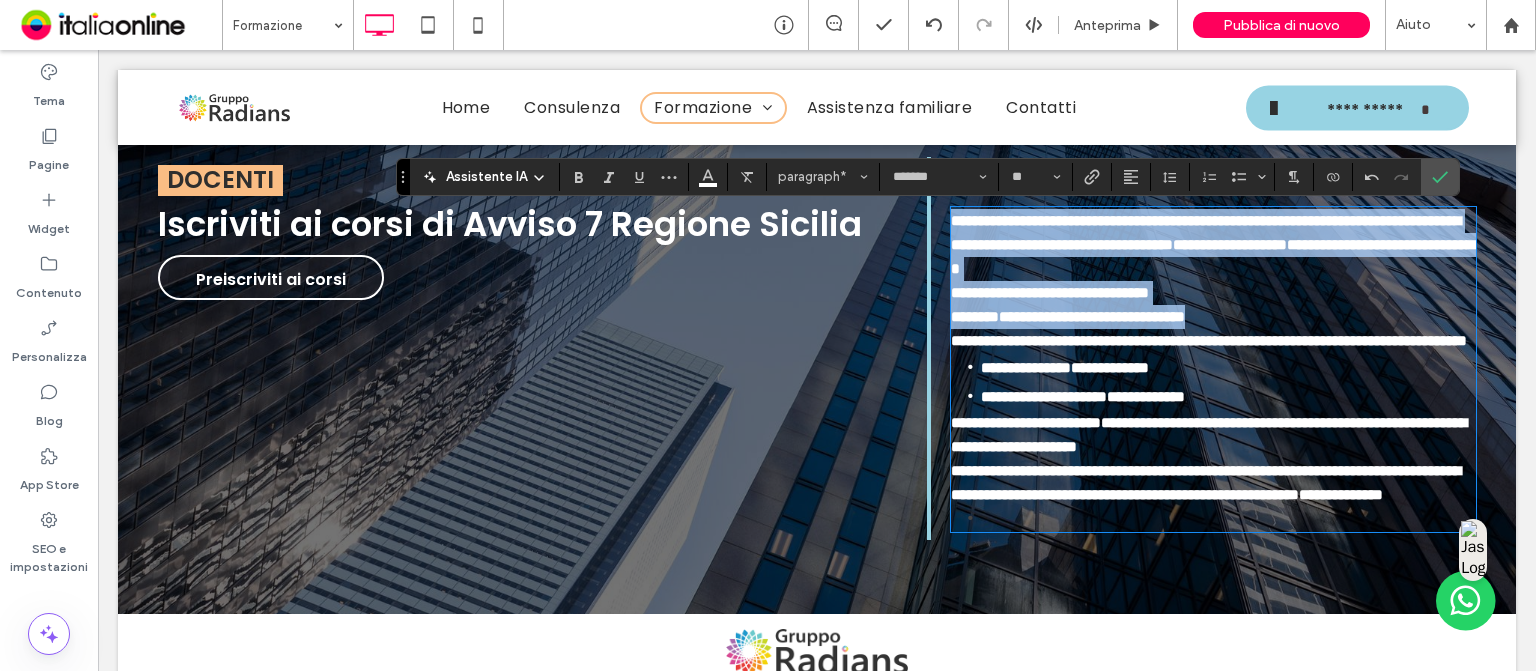 drag, startPoint x: 1292, startPoint y: 296, endPoint x: 921, endPoint y: 179, distance: 389.01157 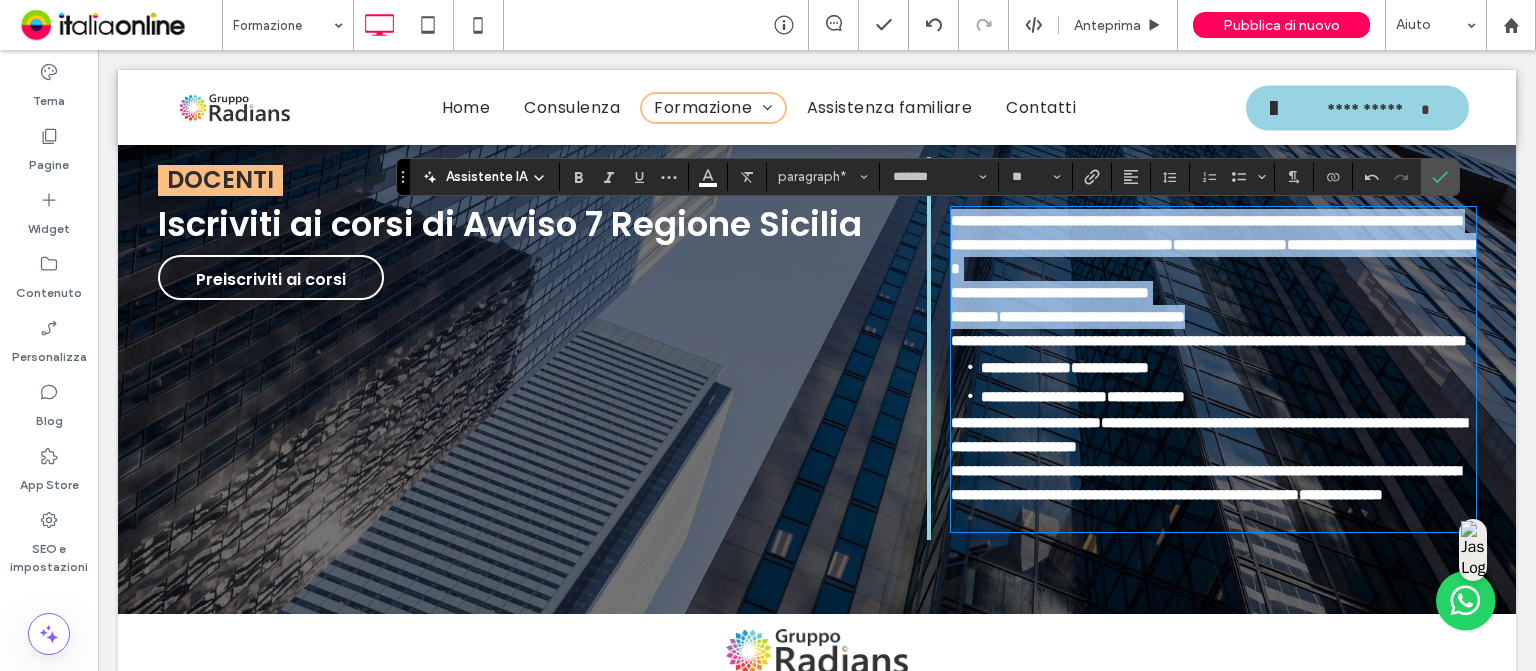click on "**********" at bounding box center (1201, 348) 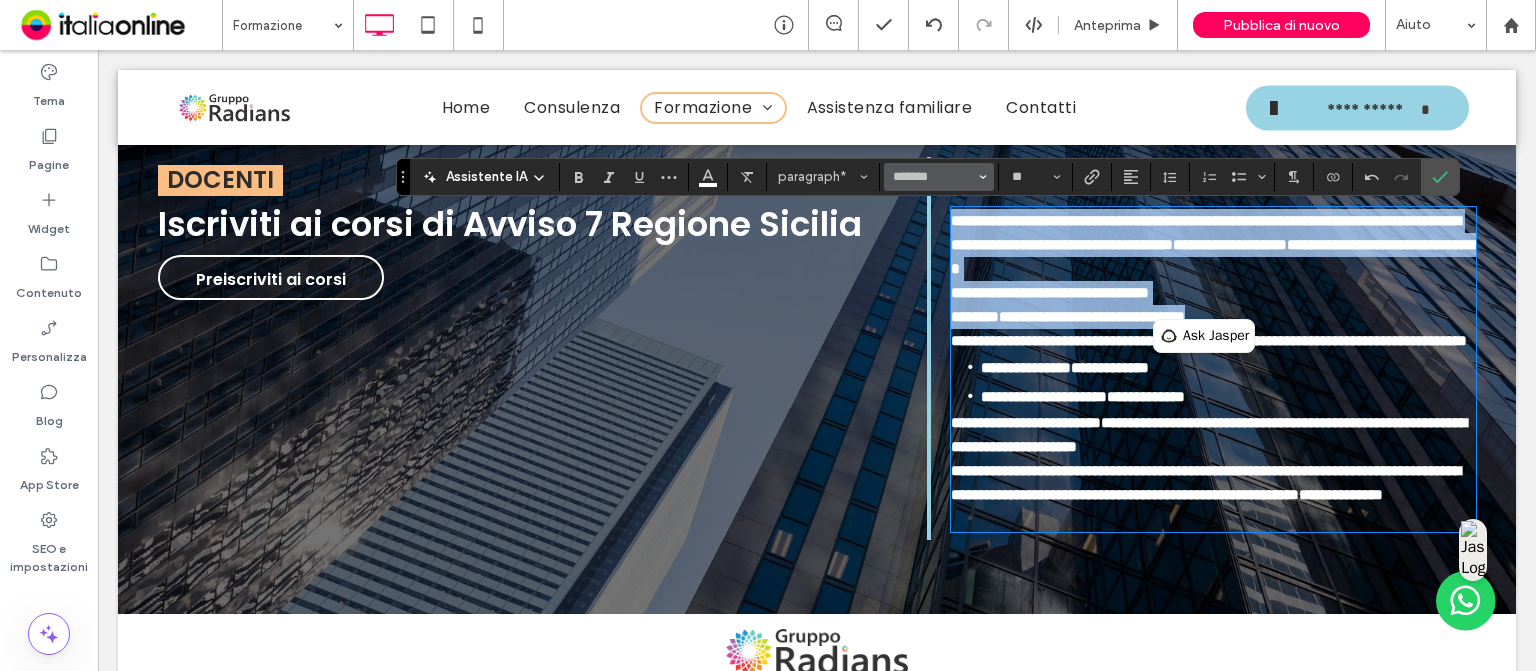 type 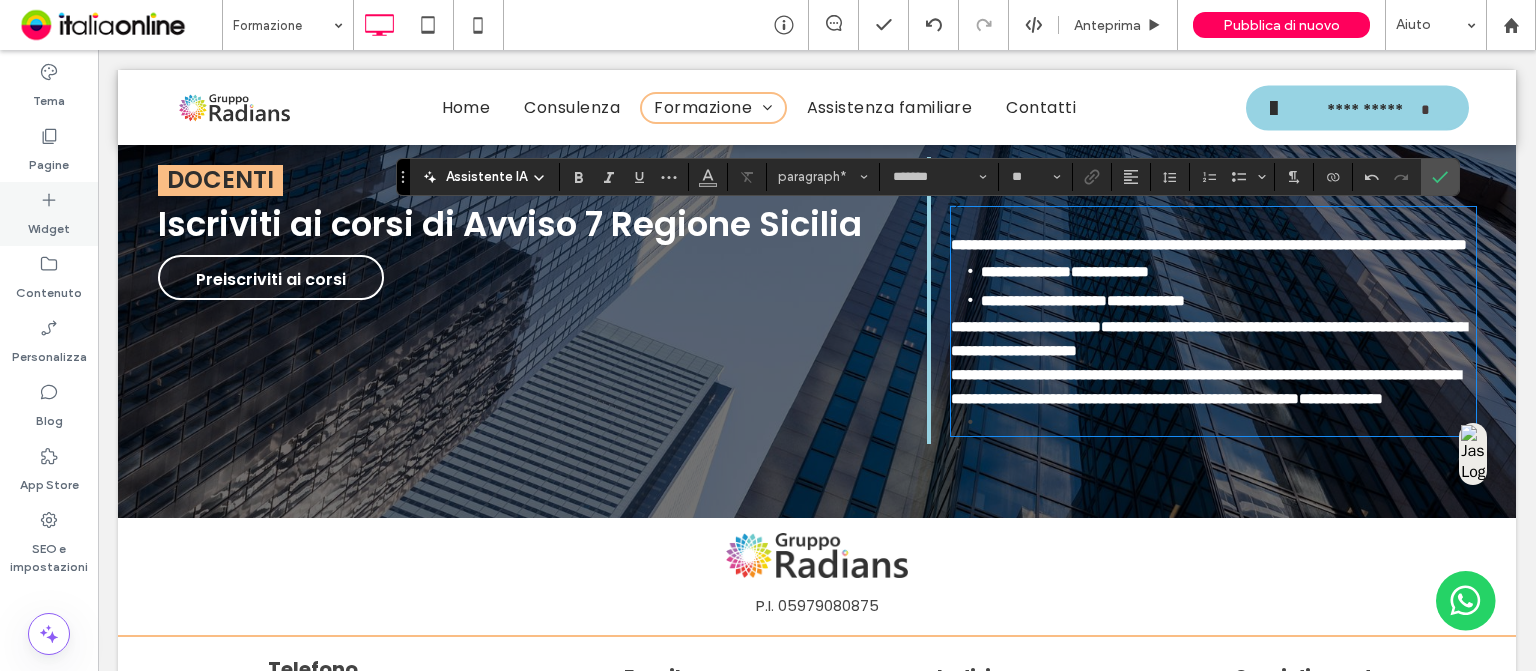 drag, startPoint x: 223, startPoint y: 311, endPoint x: 45, endPoint y: 195, distance: 212.46176 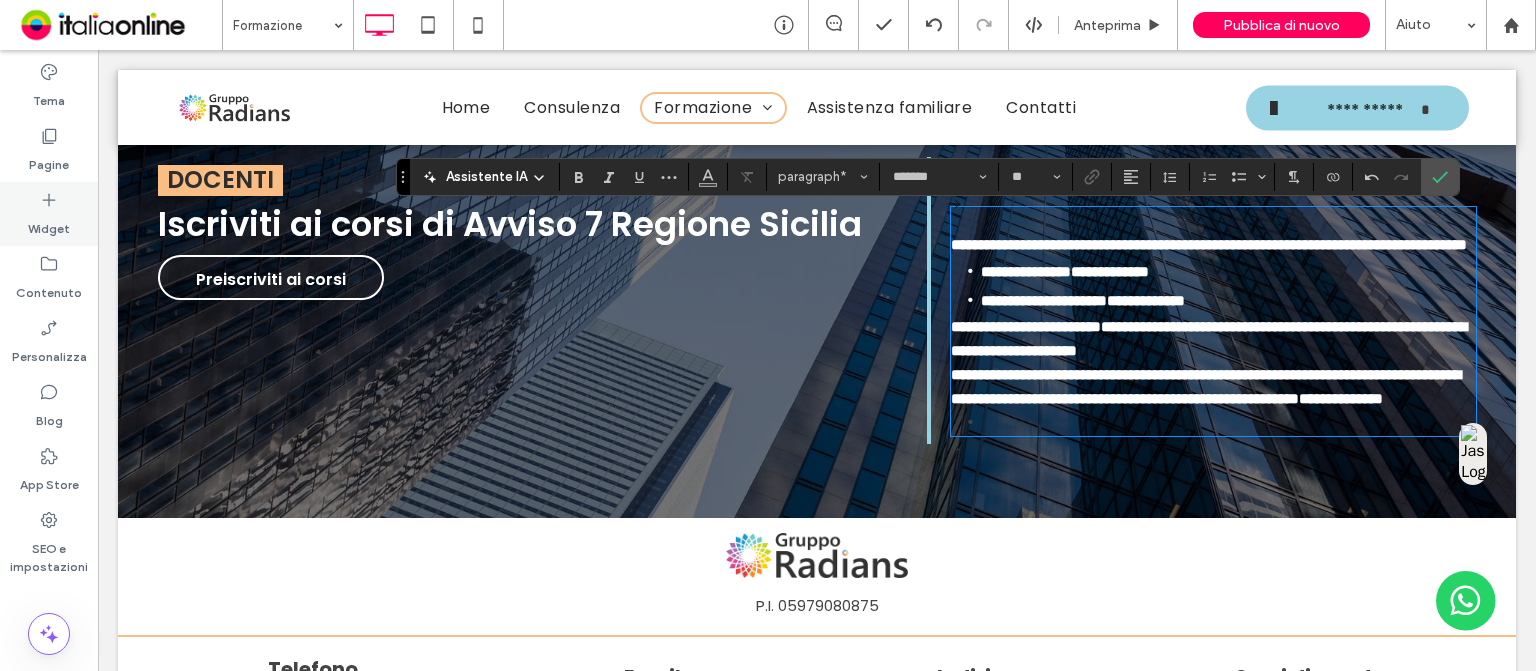 click 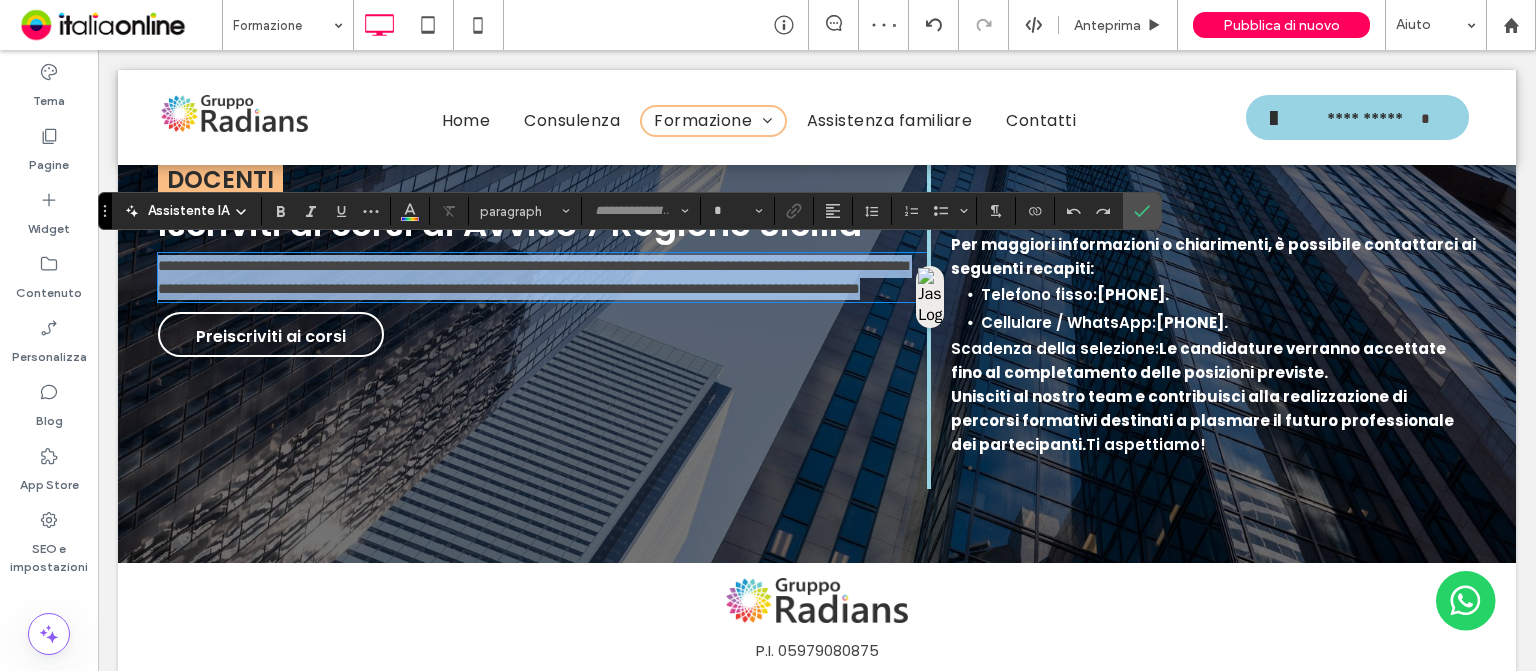 type on "*******" 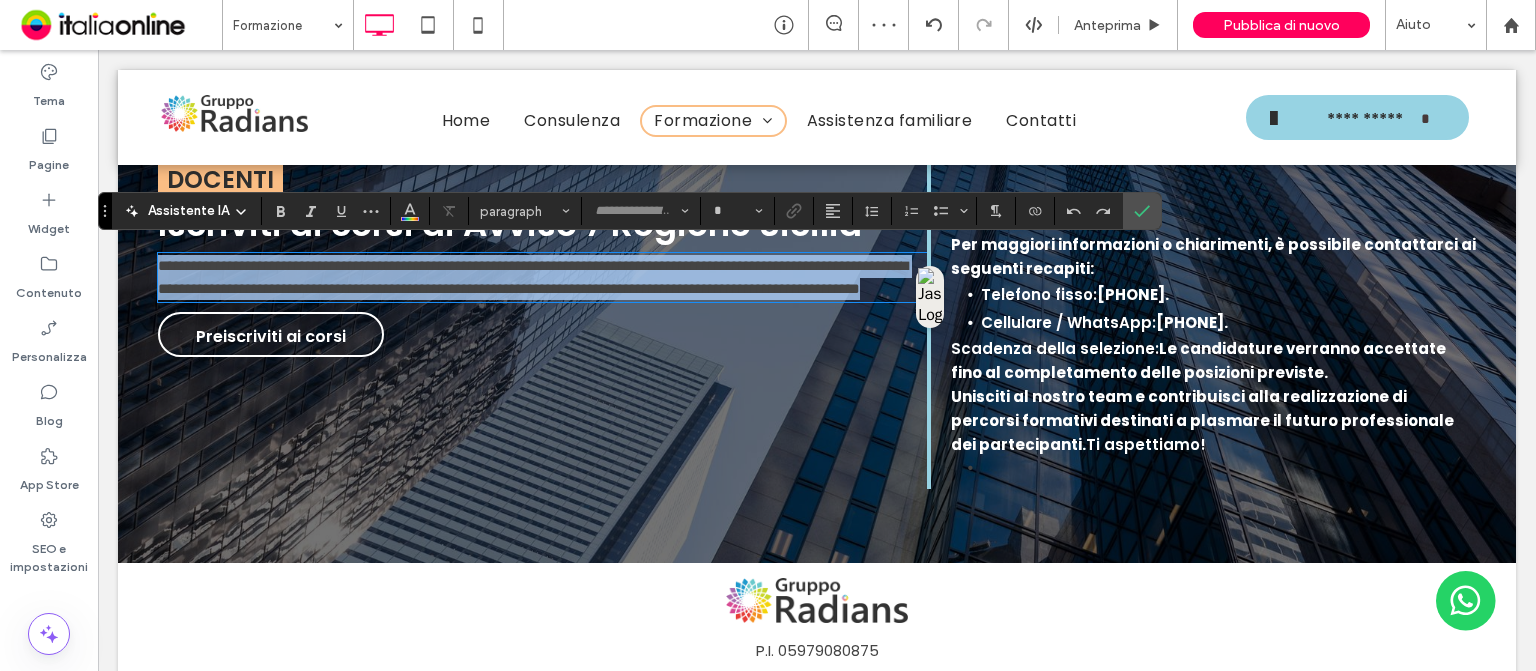 type on "**" 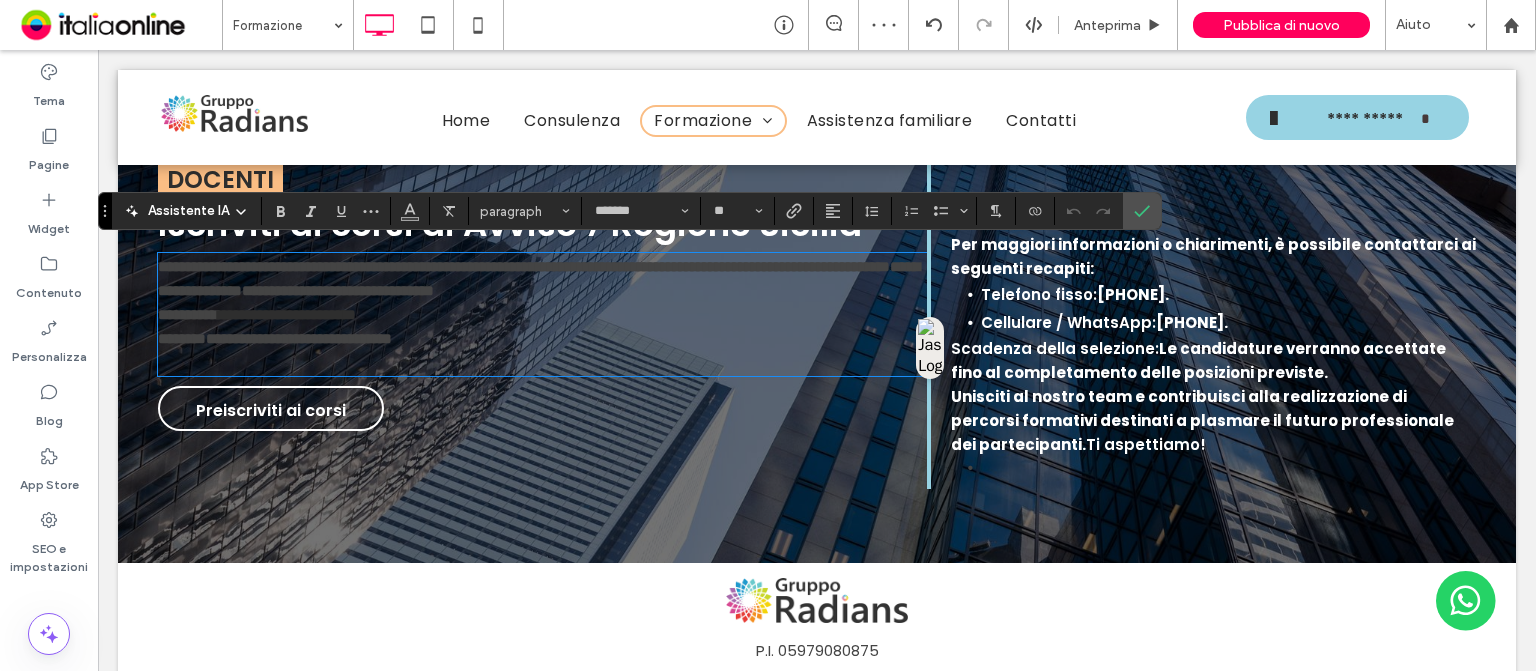 scroll, scrollTop: 0, scrollLeft: 0, axis: both 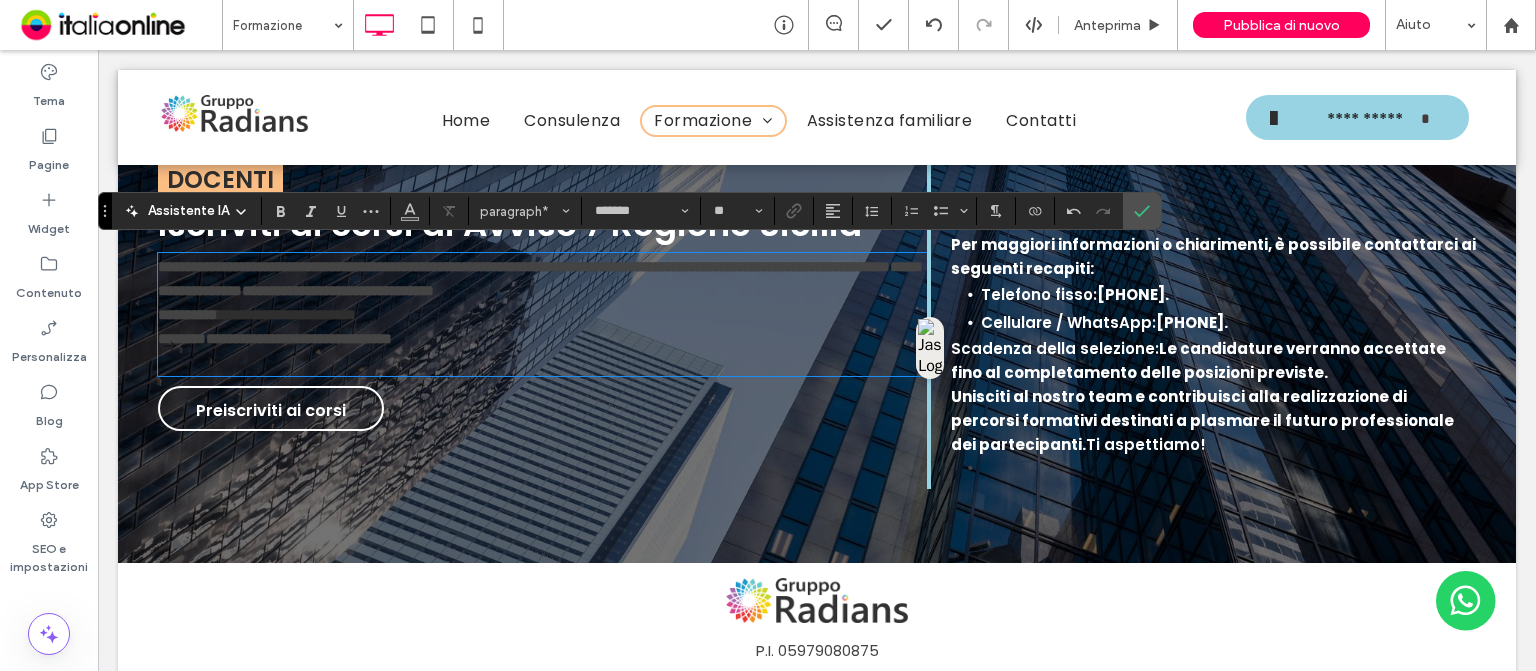 click at bounding box center (542, 362) 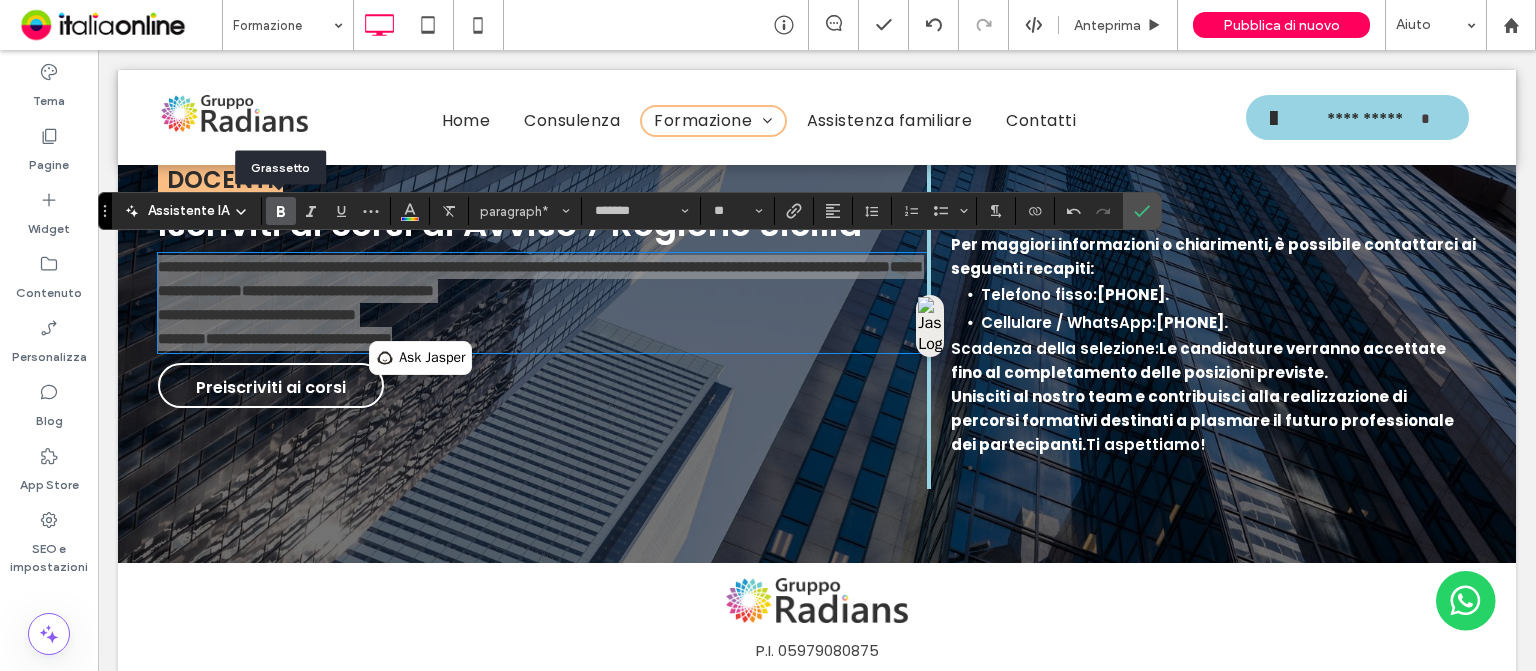 click 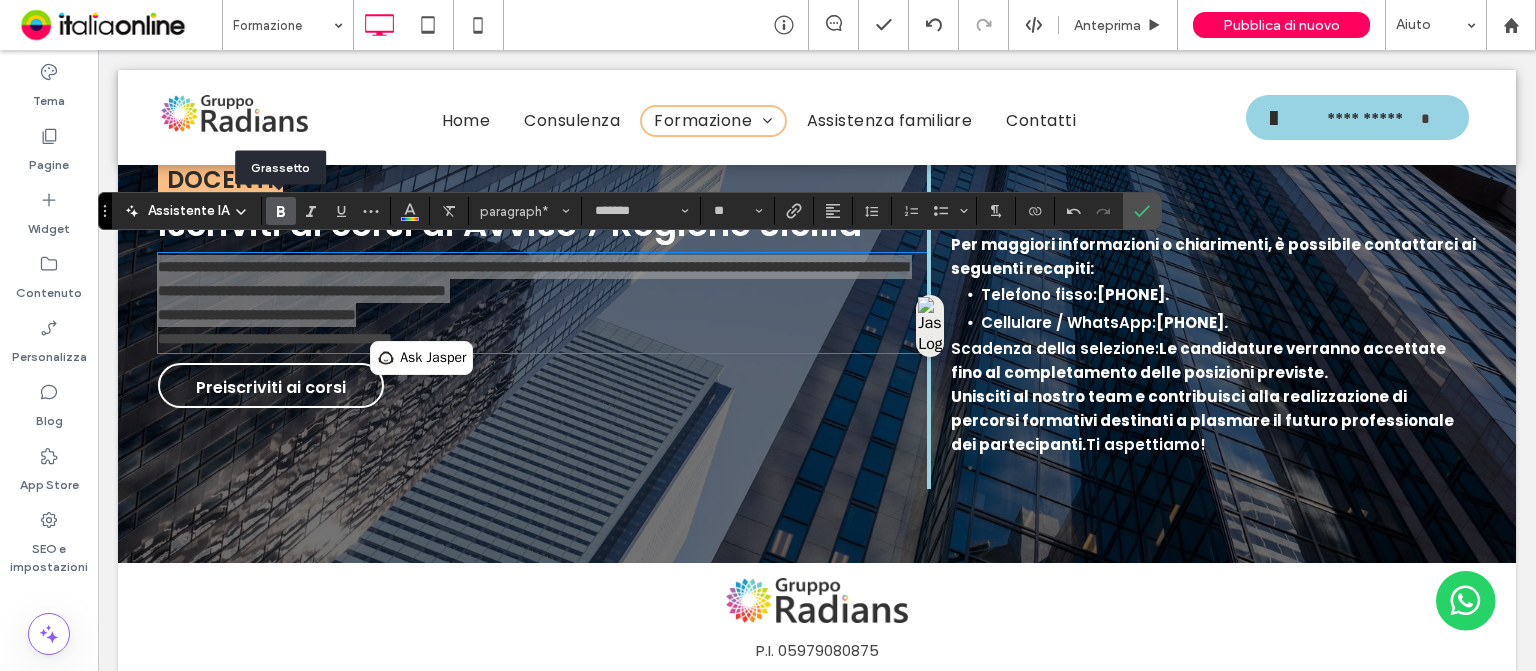 click 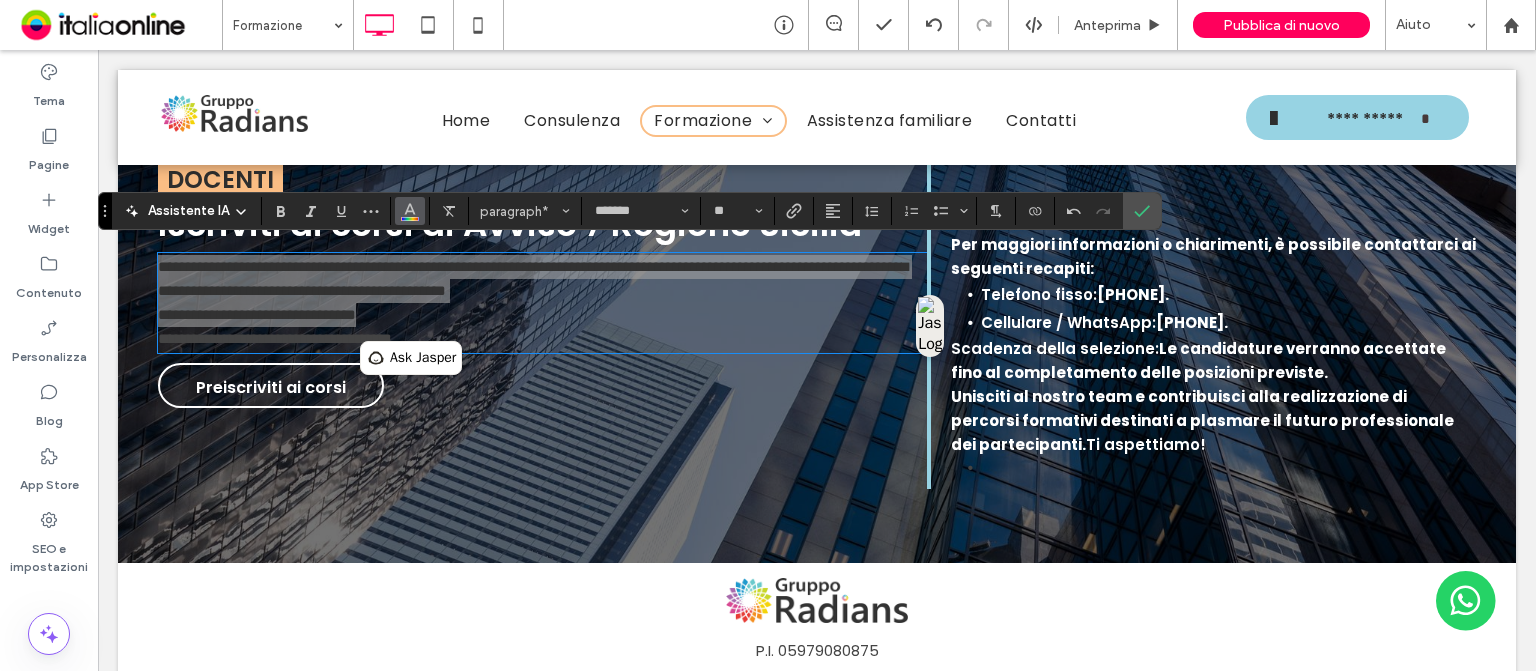 click 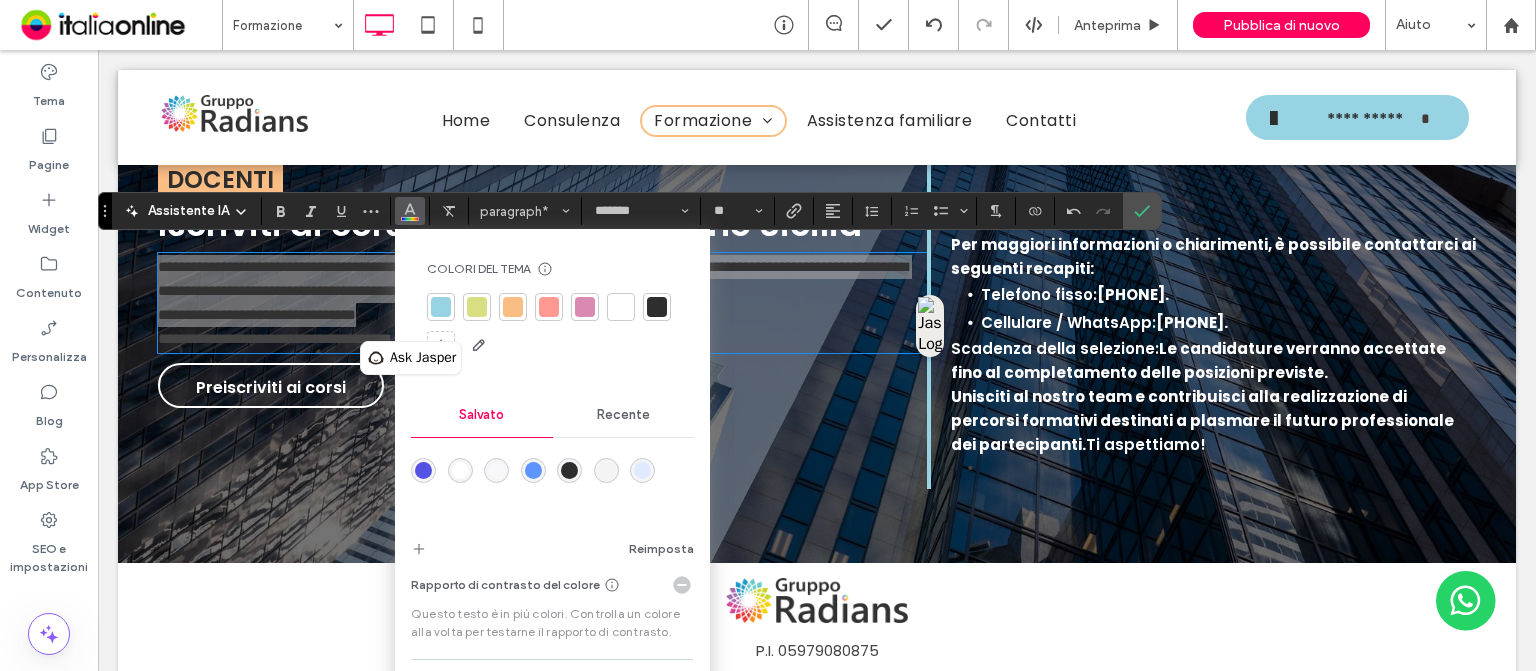click at bounding box center (621, 307) 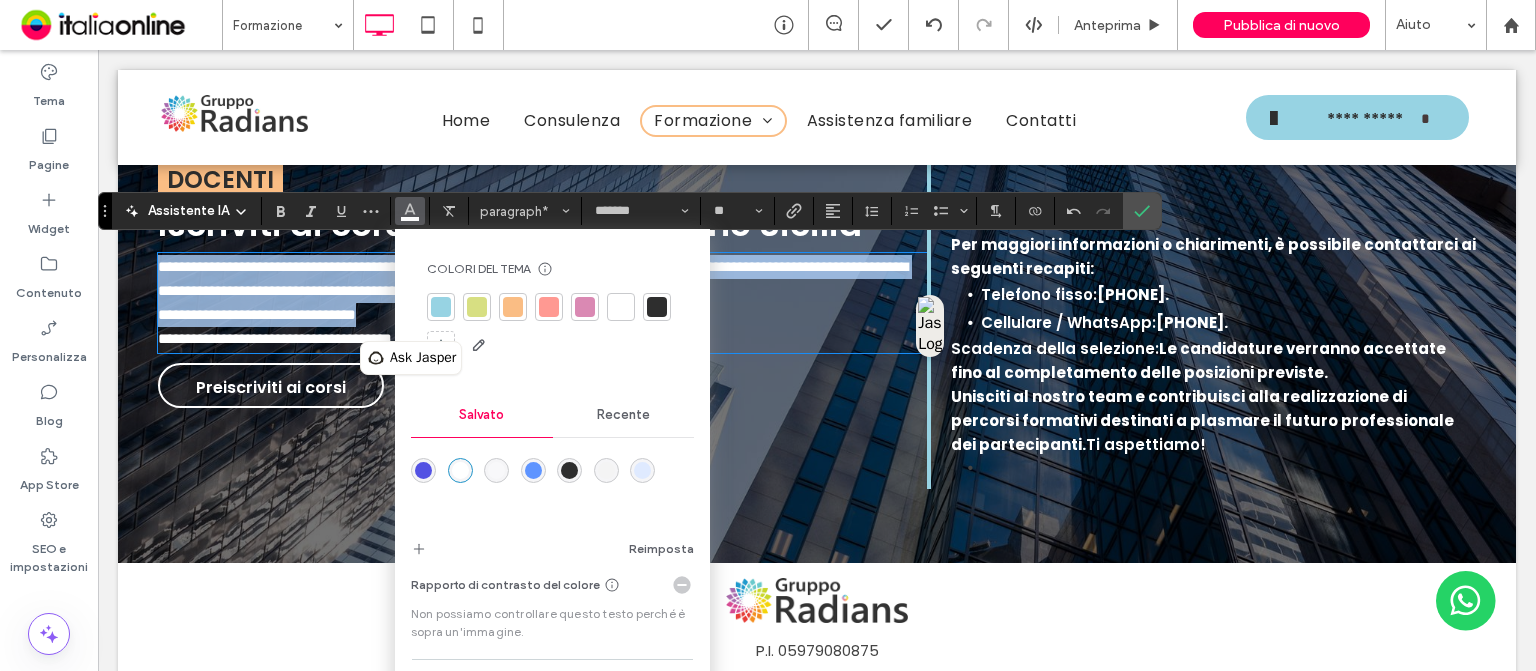 click on "**********" at bounding box center (275, 338) 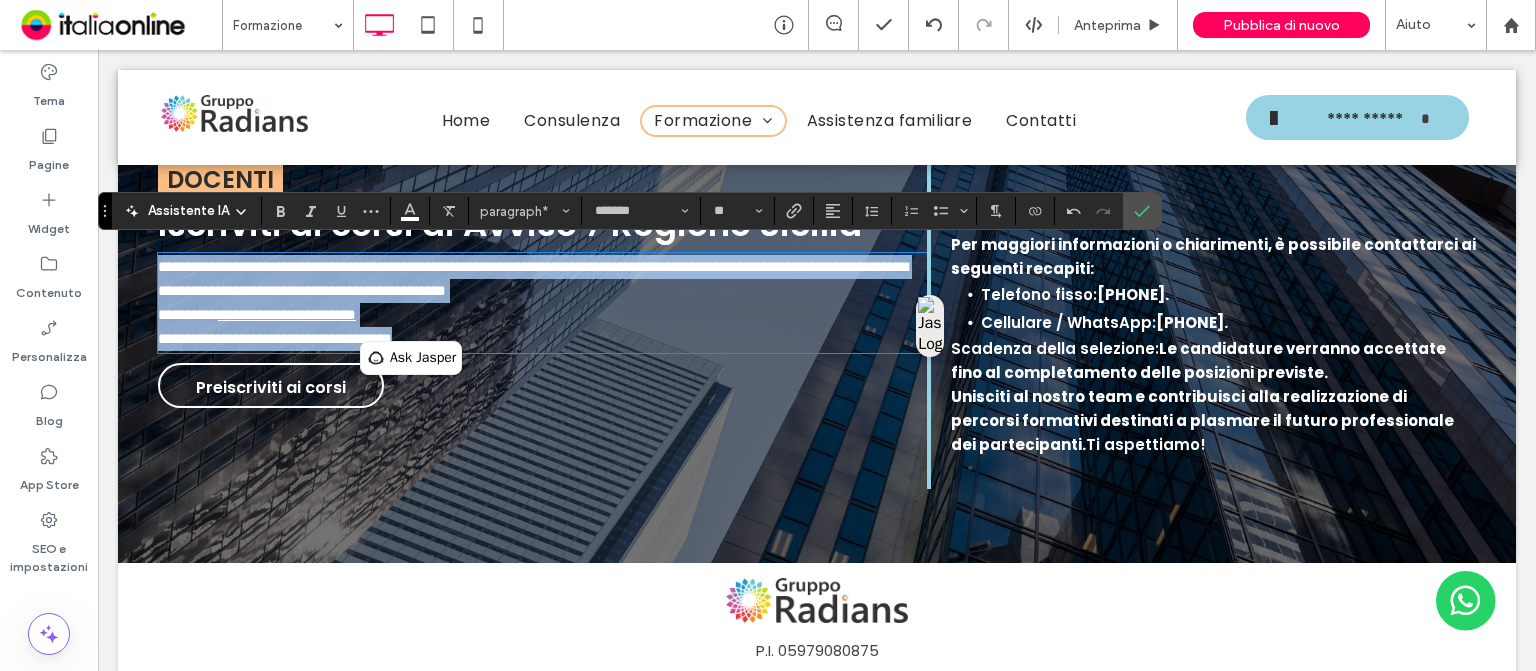 click on "**********" at bounding box center [287, 314] 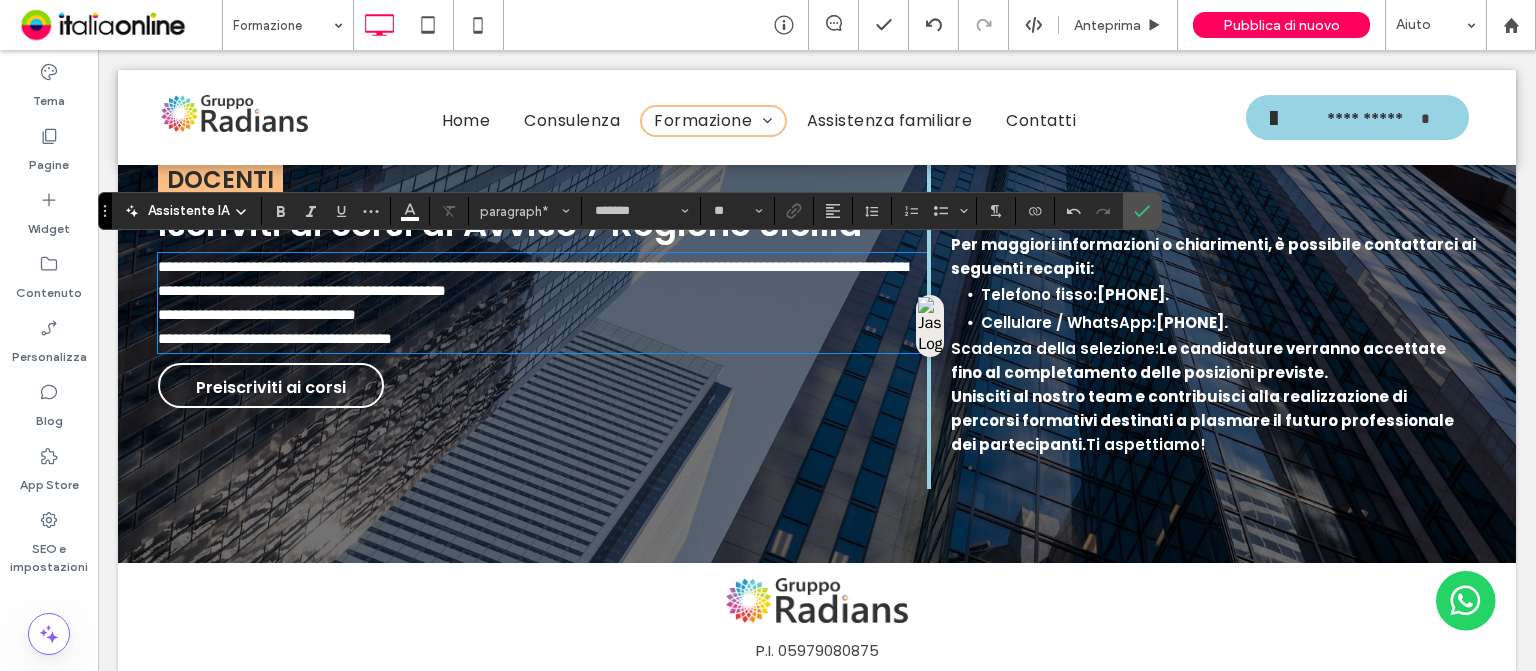 click on "*********" at bounding box center [188, 314] 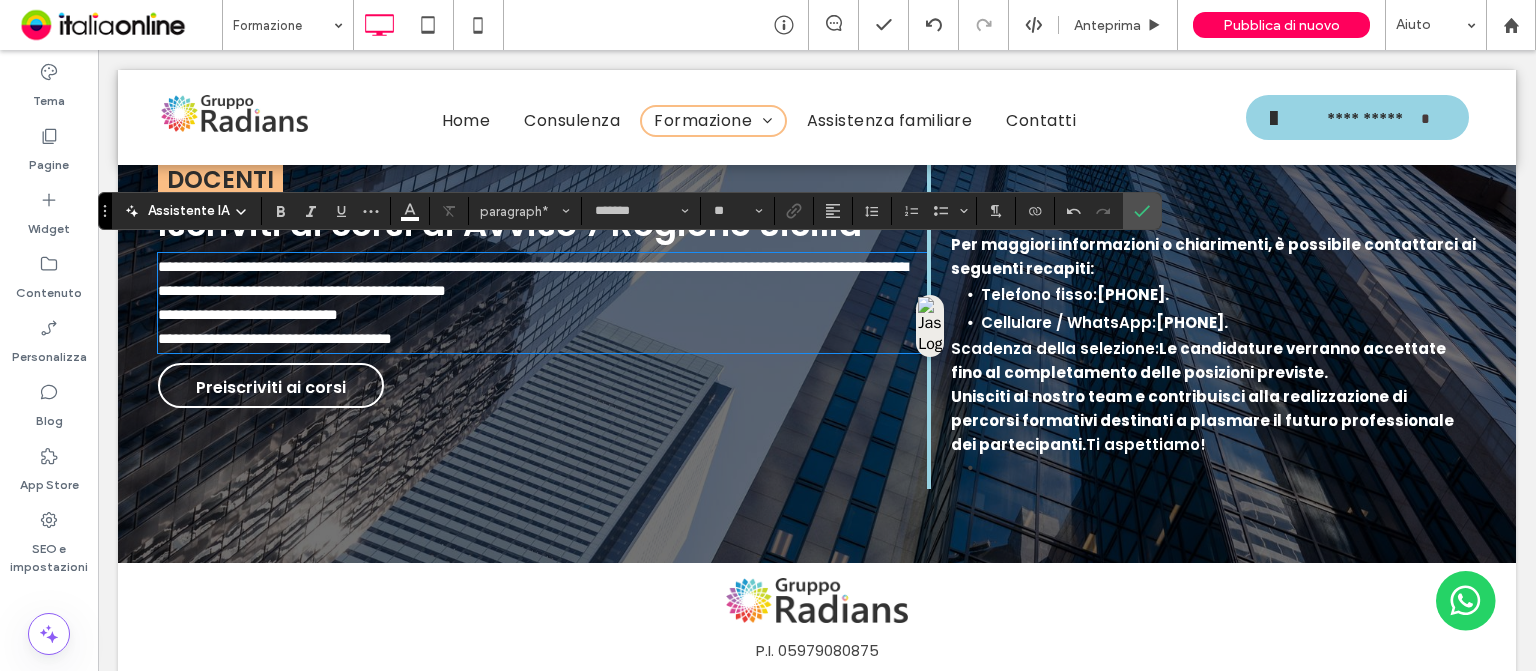 click on "**********" at bounding box center [533, 278] 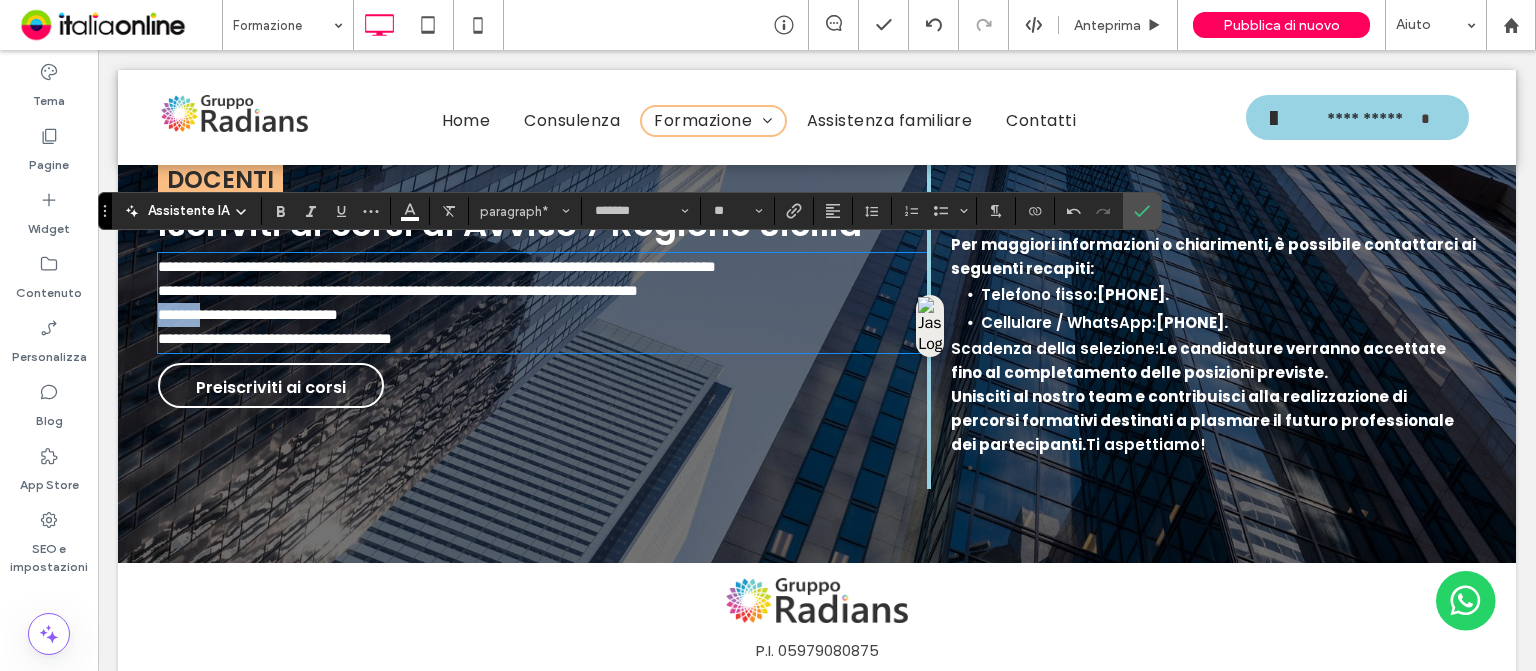 drag, startPoint x: 205, startPoint y: 299, endPoint x: 156, endPoint y: 299, distance: 49 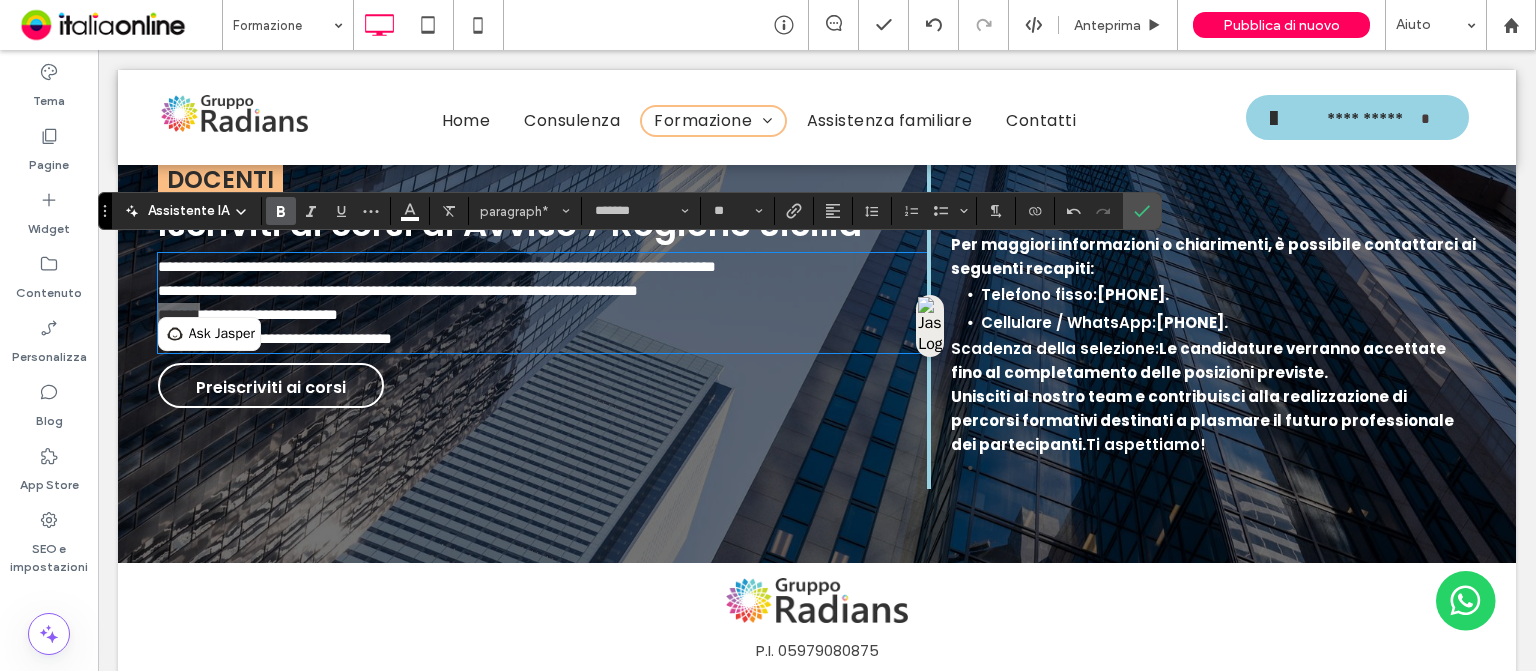 click 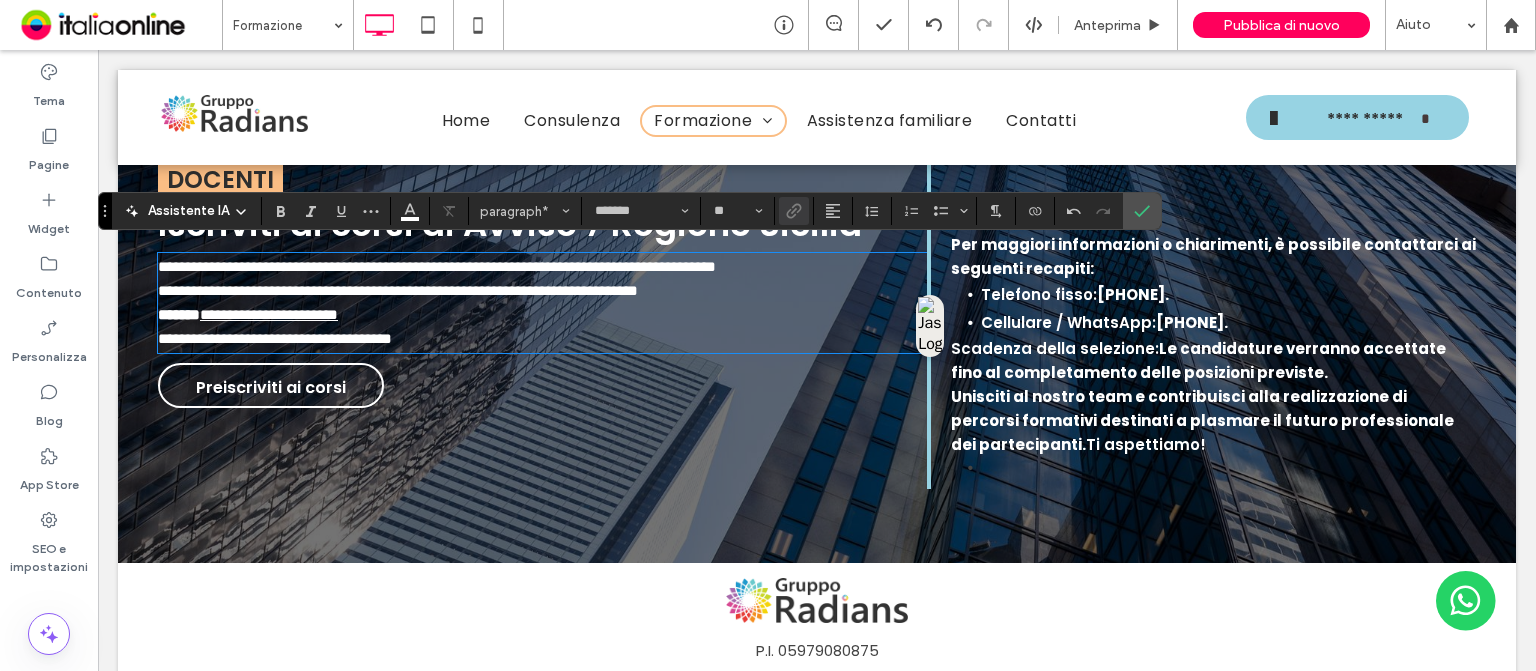 click on "**********" at bounding box center (269, 314) 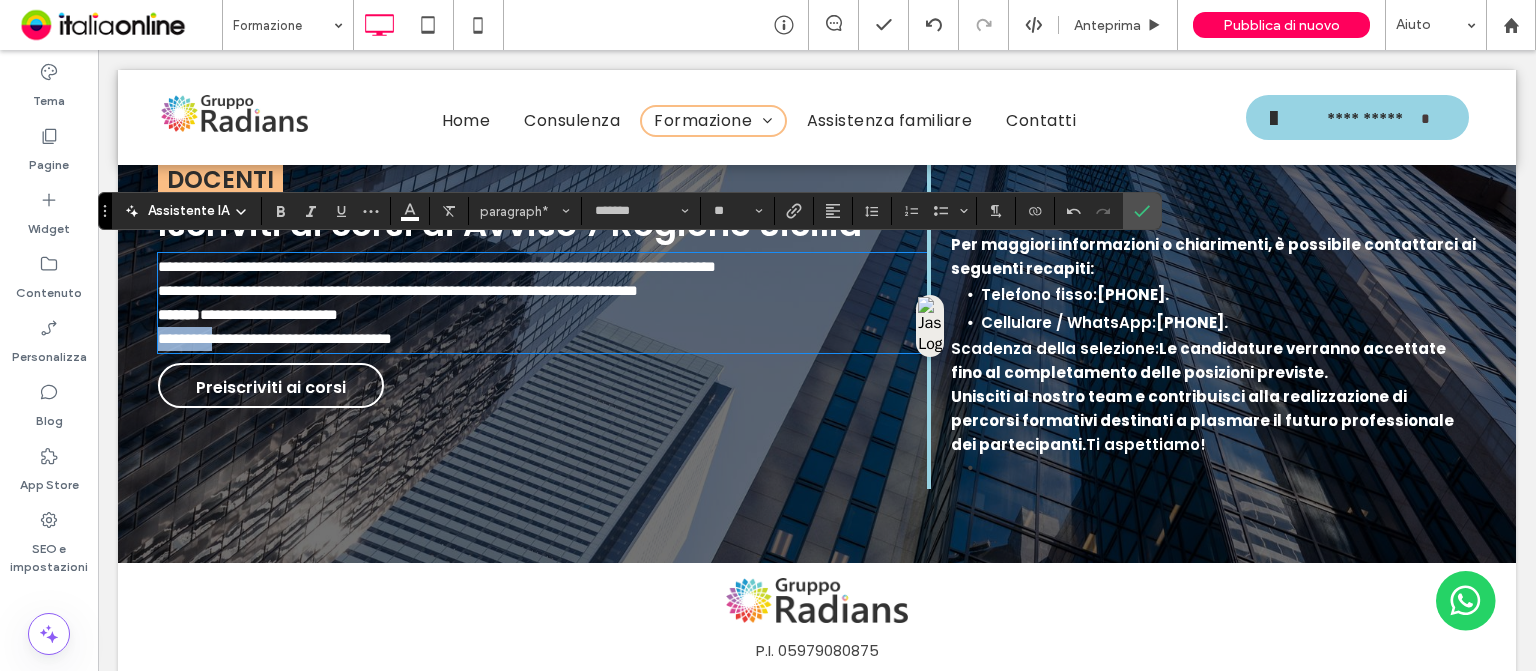 drag, startPoint x: 226, startPoint y: 319, endPoint x: 147, endPoint y: 324, distance: 79.15807 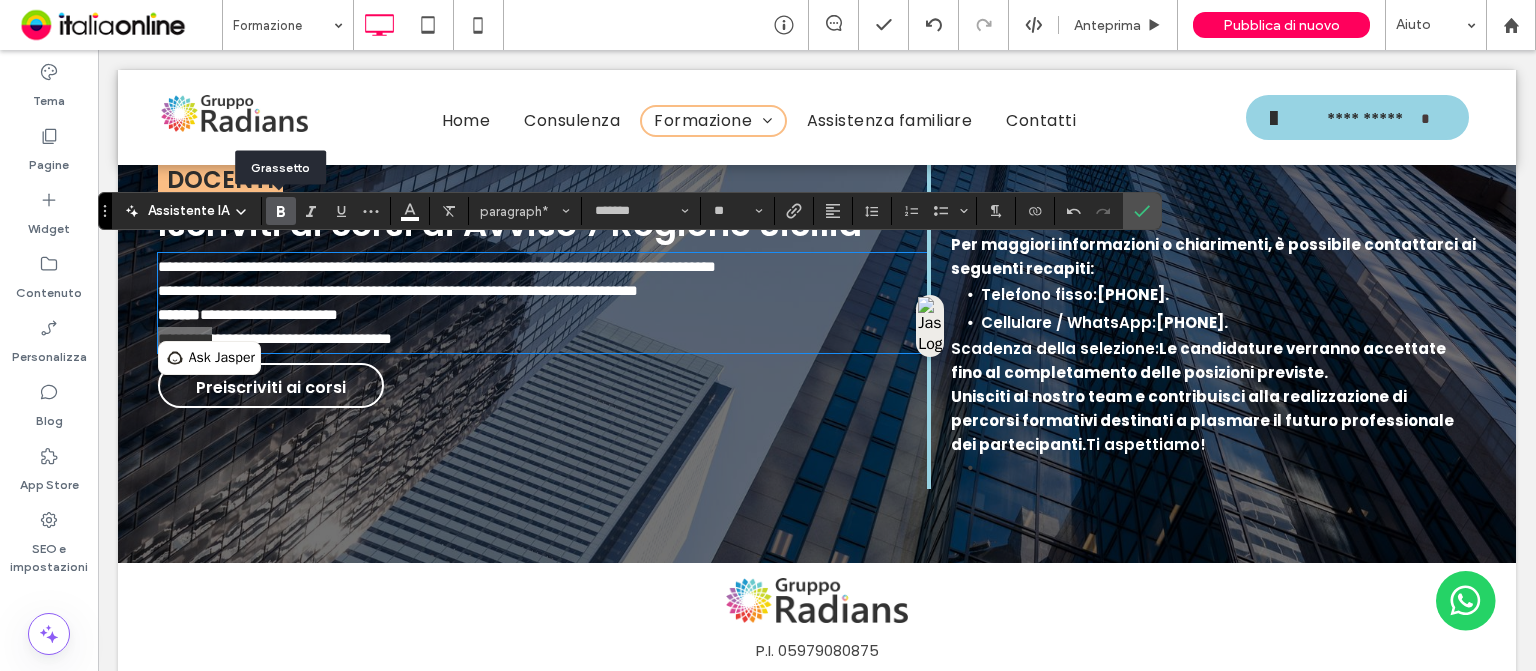 click at bounding box center [281, 211] 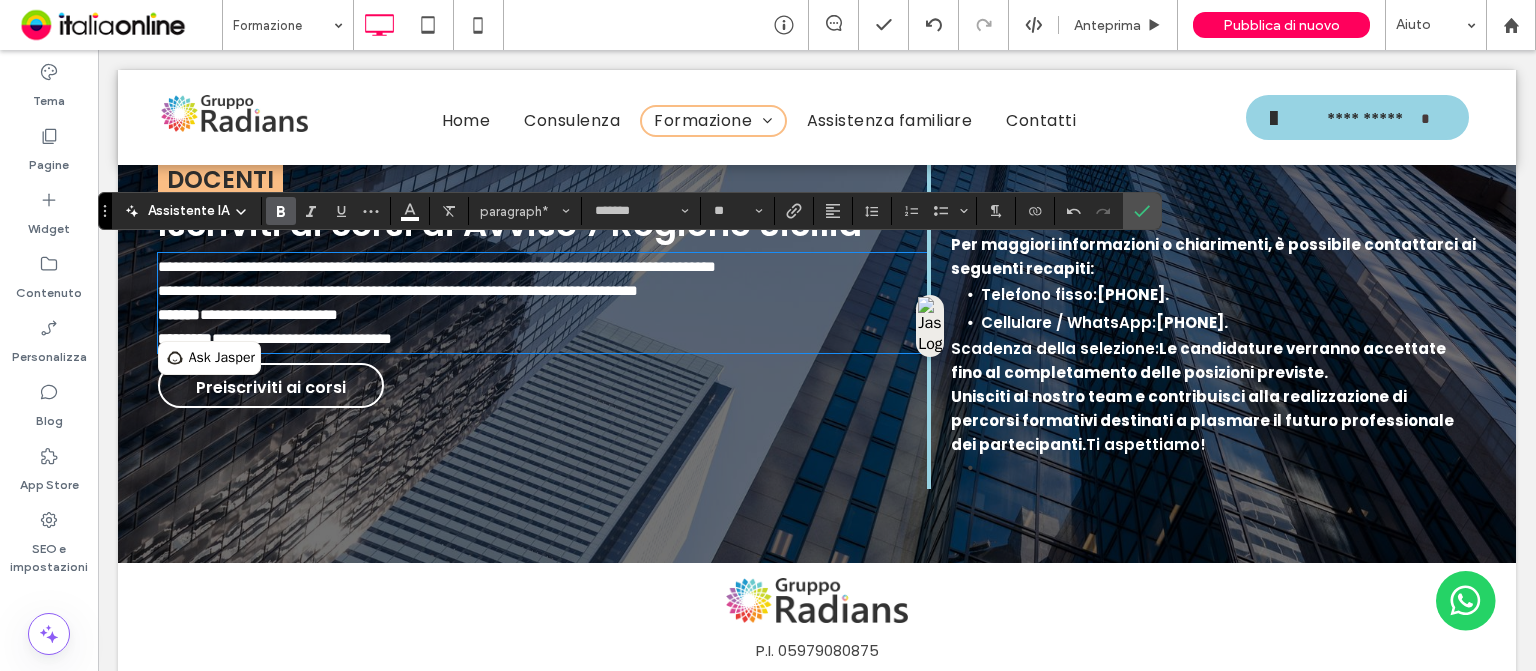click on "**********" at bounding box center [542, 327] 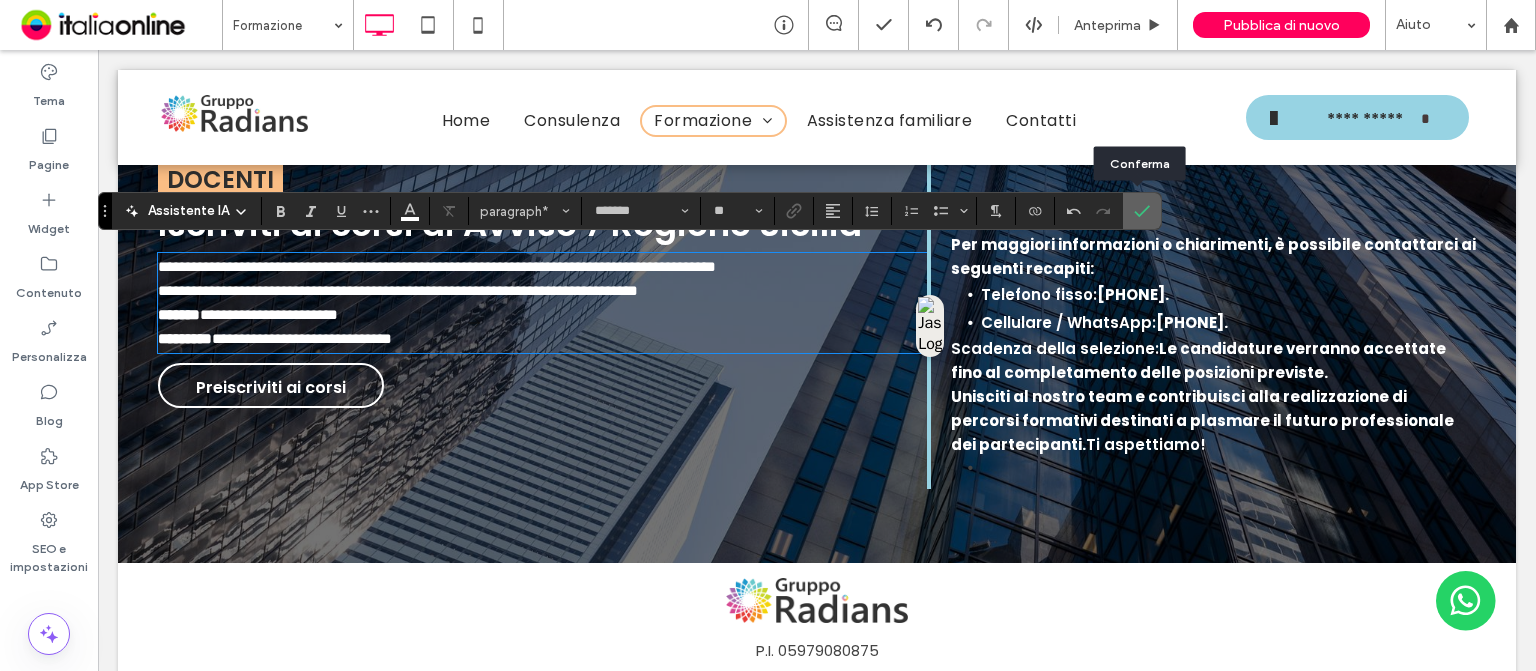 click at bounding box center [1142, 211] 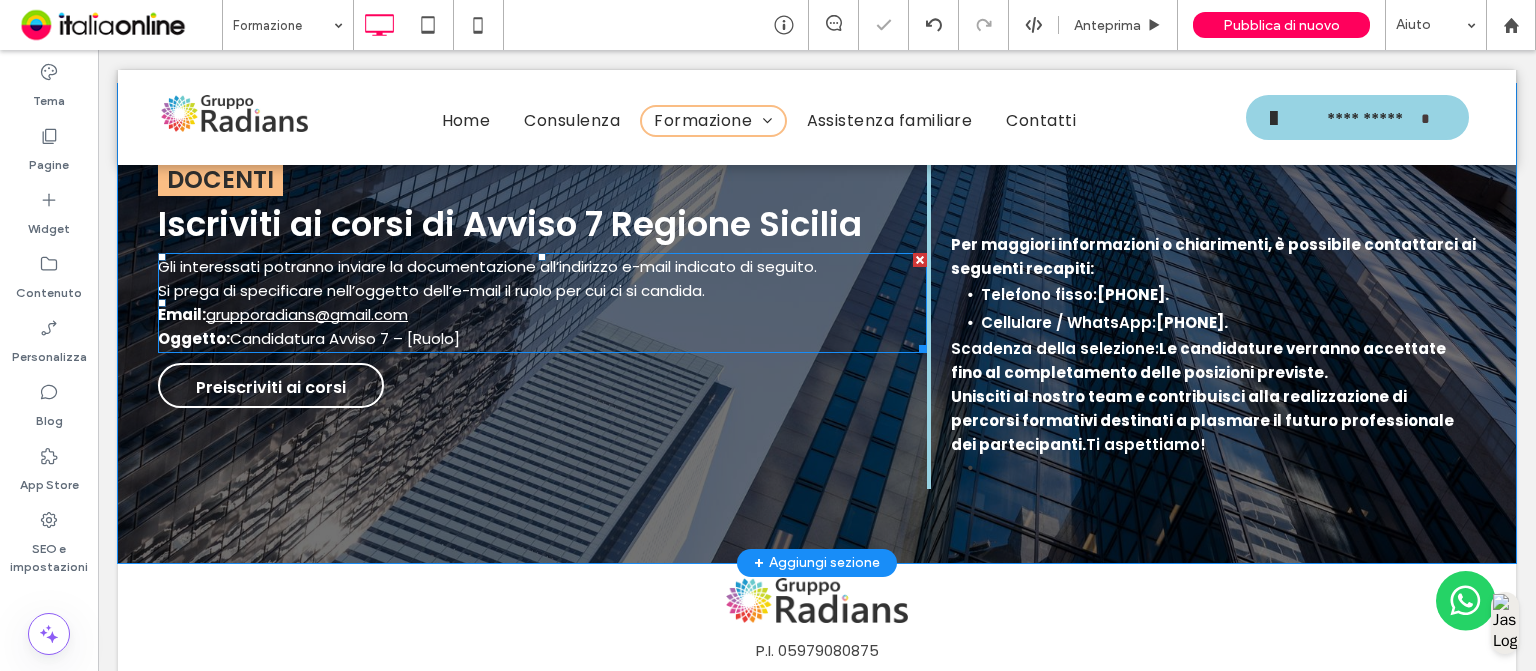 scroll, scrollTop: 6333, scrollLeft: 0, axis: vertical 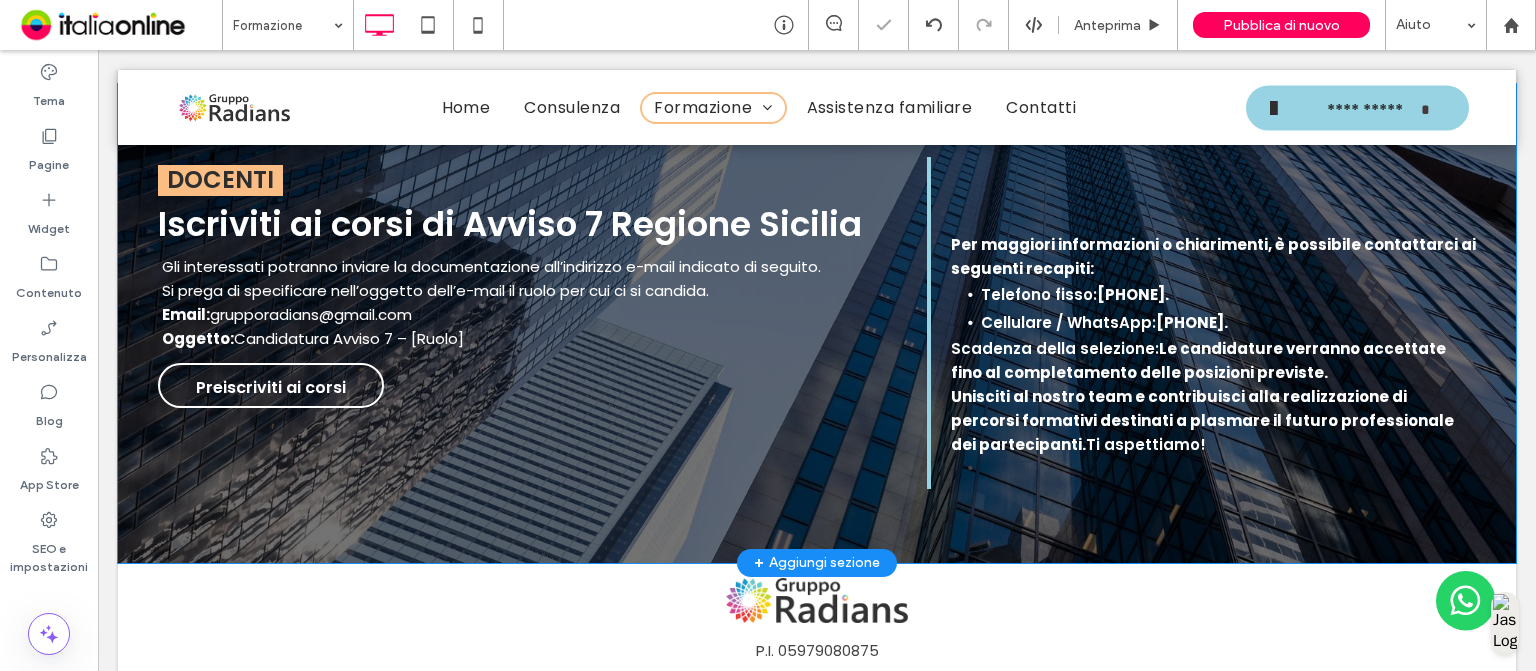 drag, startPoint x: 395, startPoint y: 299, endPoint x: 734, endPoint y: 263, distance: 340.90616 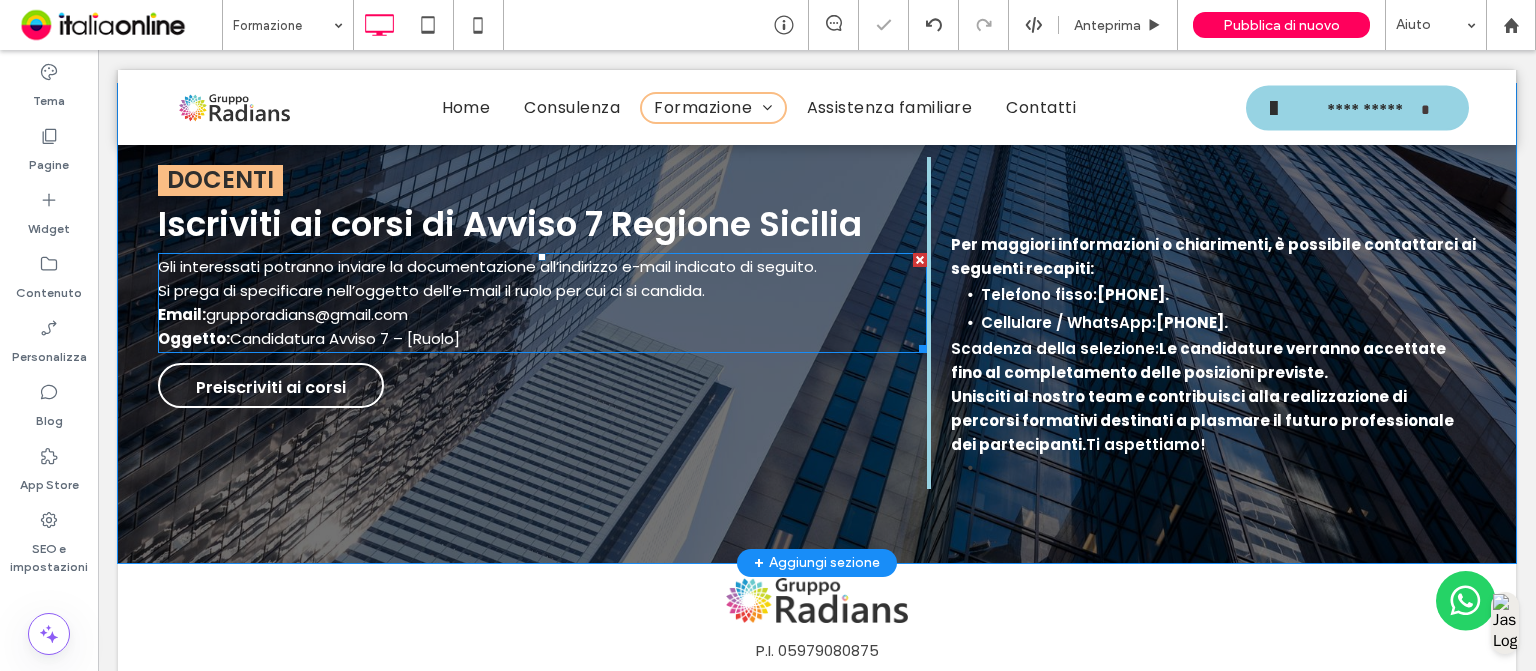 click on "Si prega di specificare nell’oggetto dell’e-mail il ruolo per cui ci si candida." at bounding box center [542, 291] 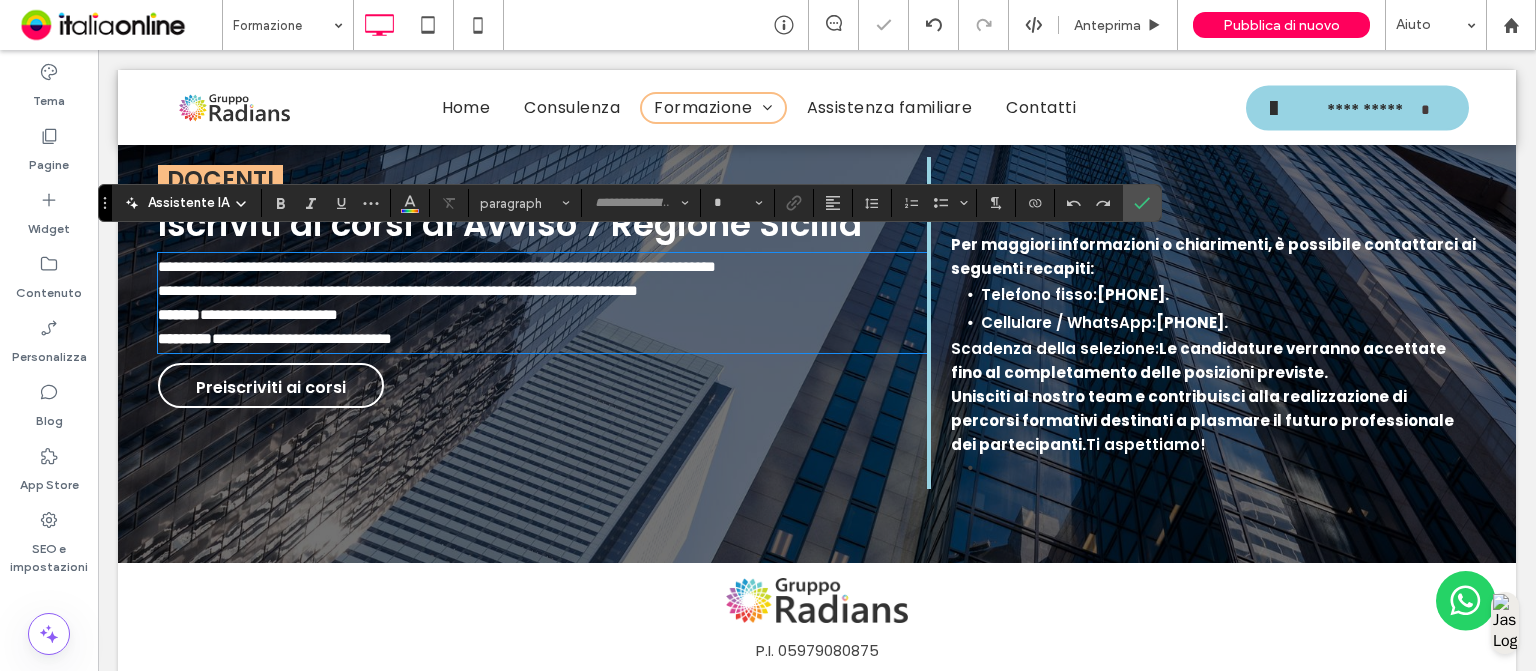 type on "*******" 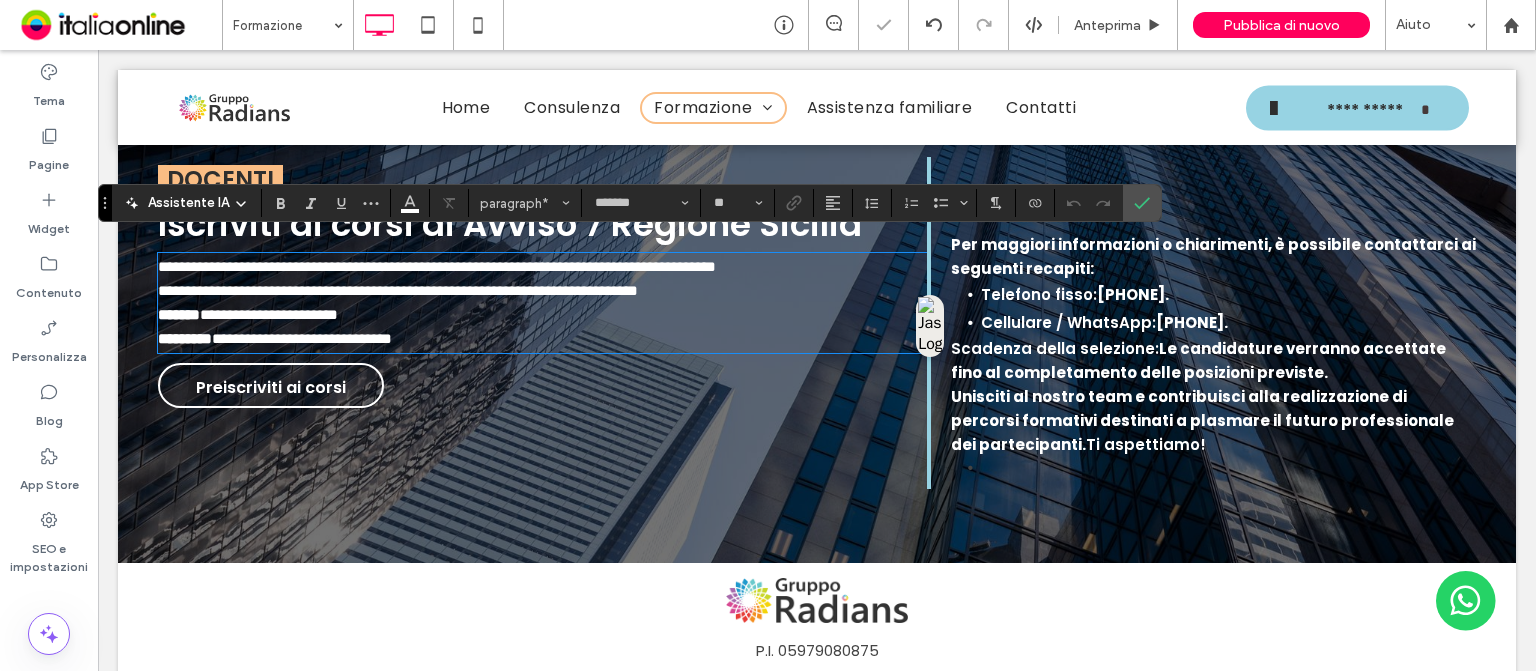 click on "**********" at bounding box center (437, 266) 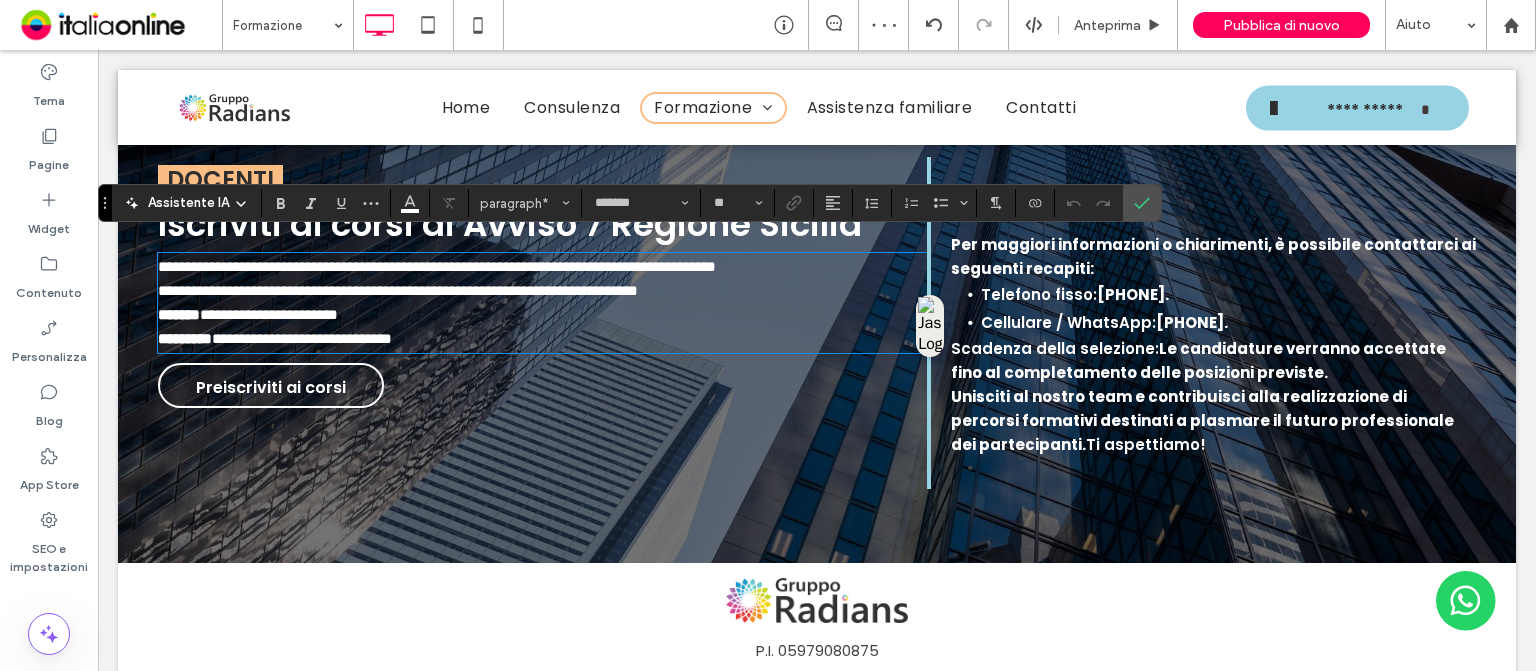 click on "**********" at bounding box center (542, 291) 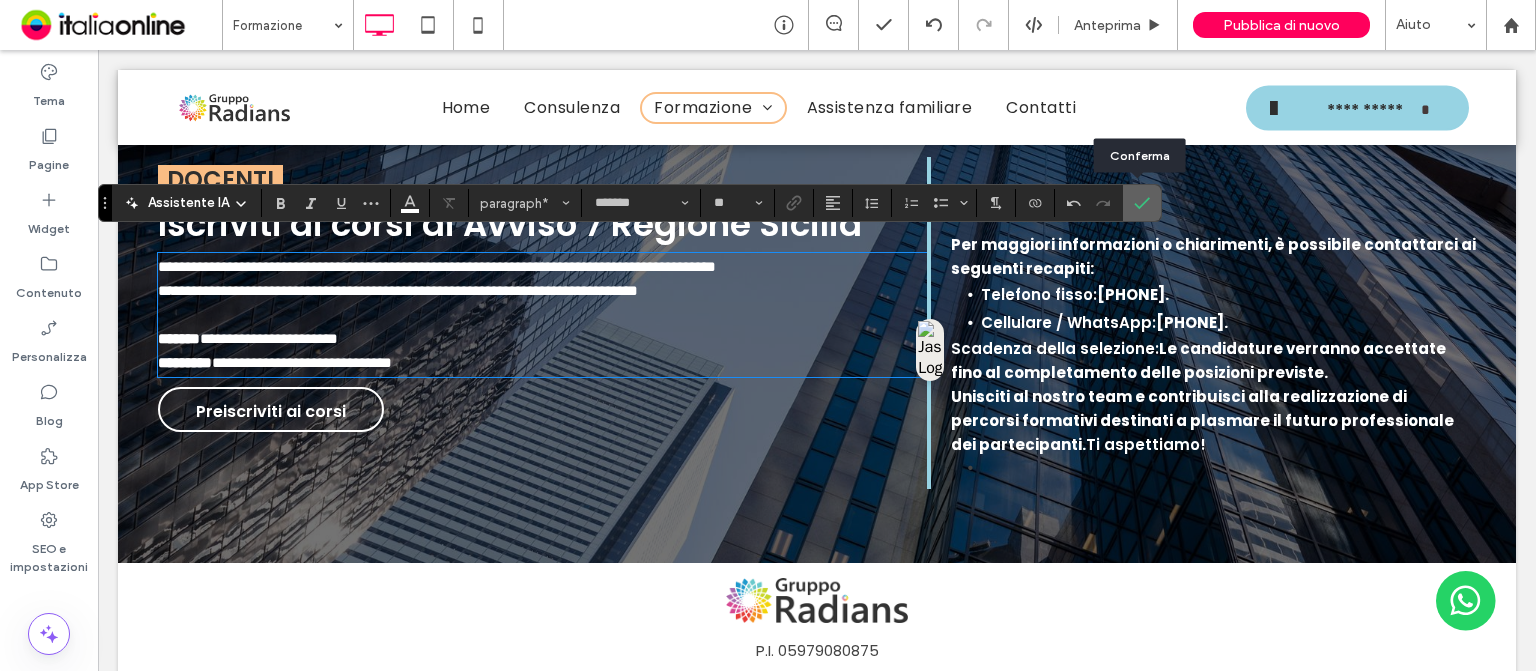 click 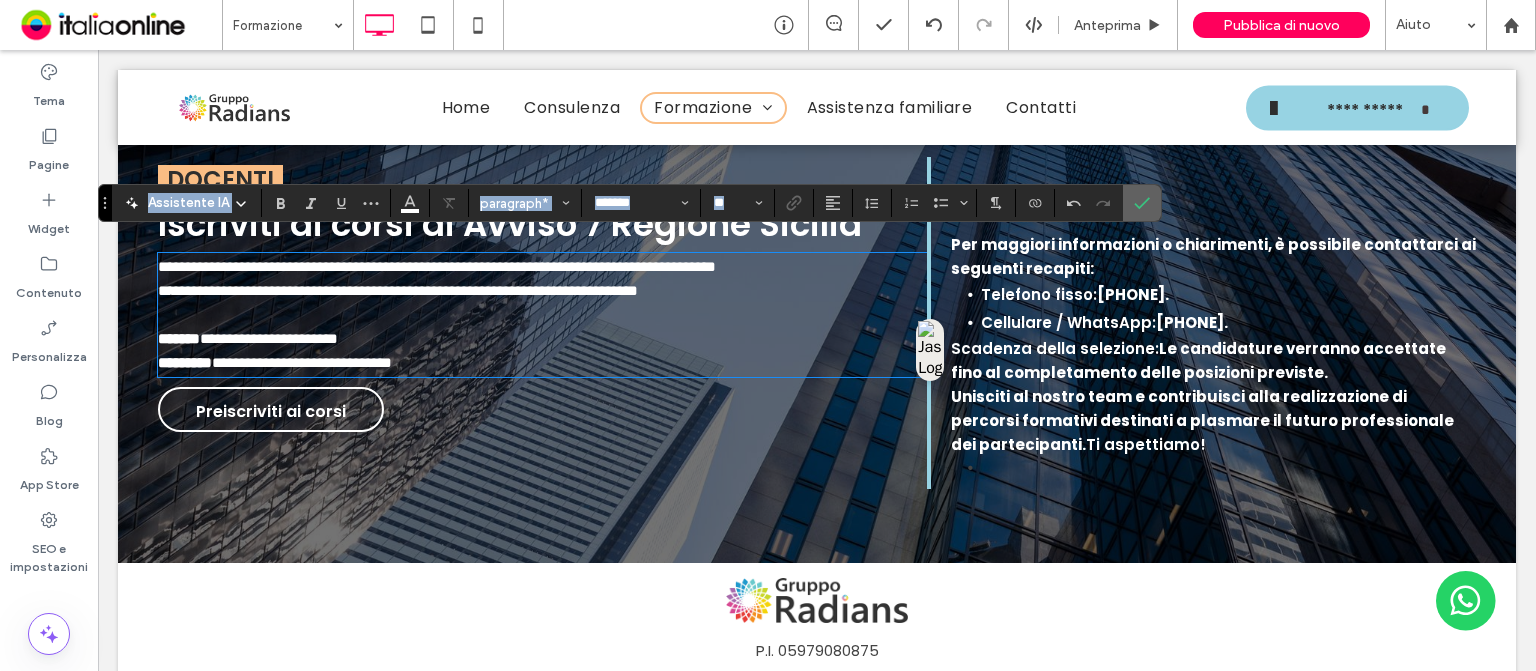 click at bounding box center [1142, 203] 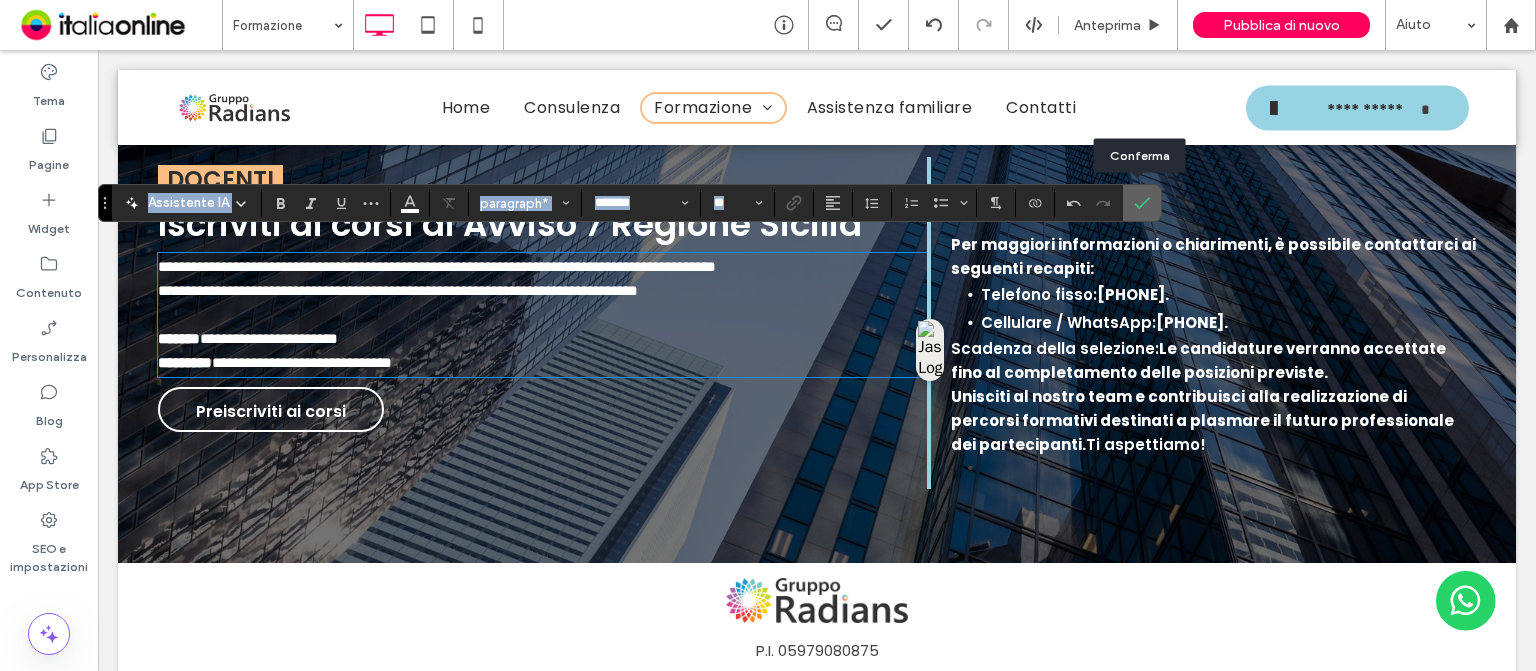 click 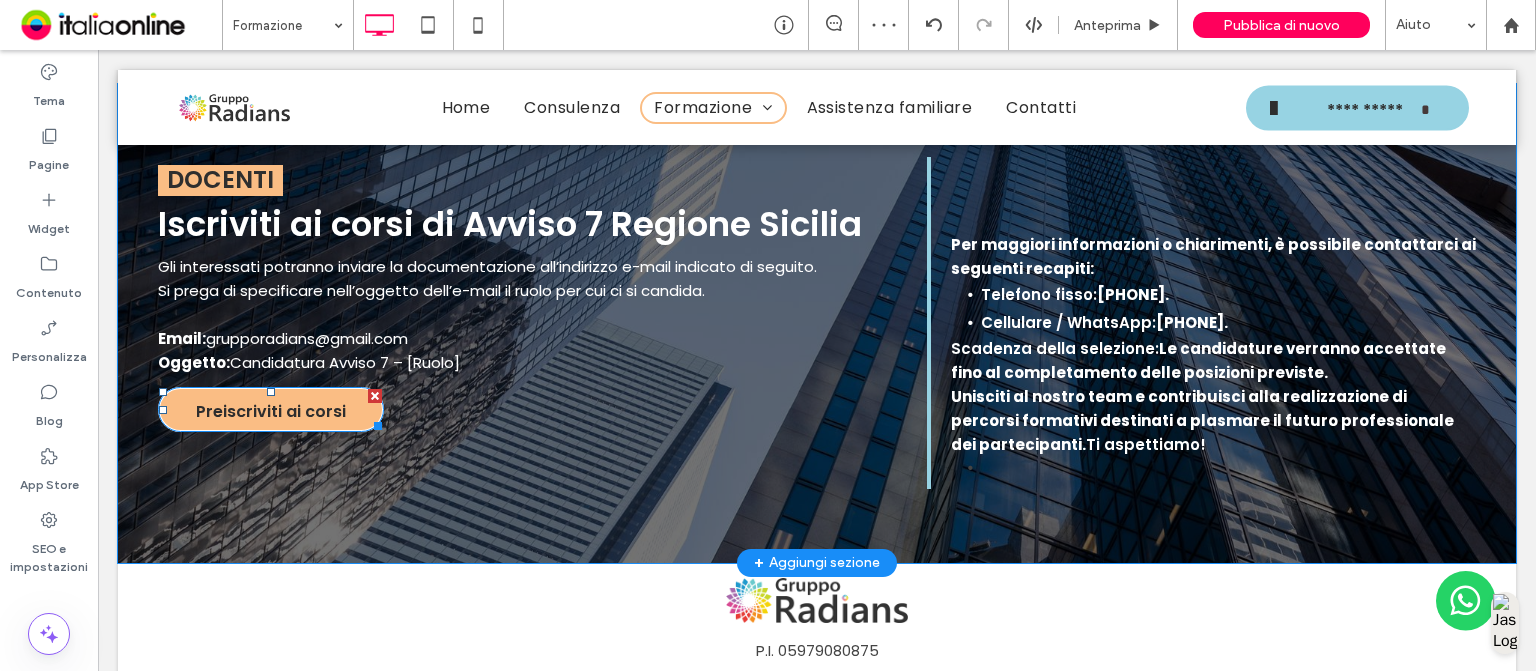 click on "Preiscriviti ai corsi" at bounding box center (271, 411) 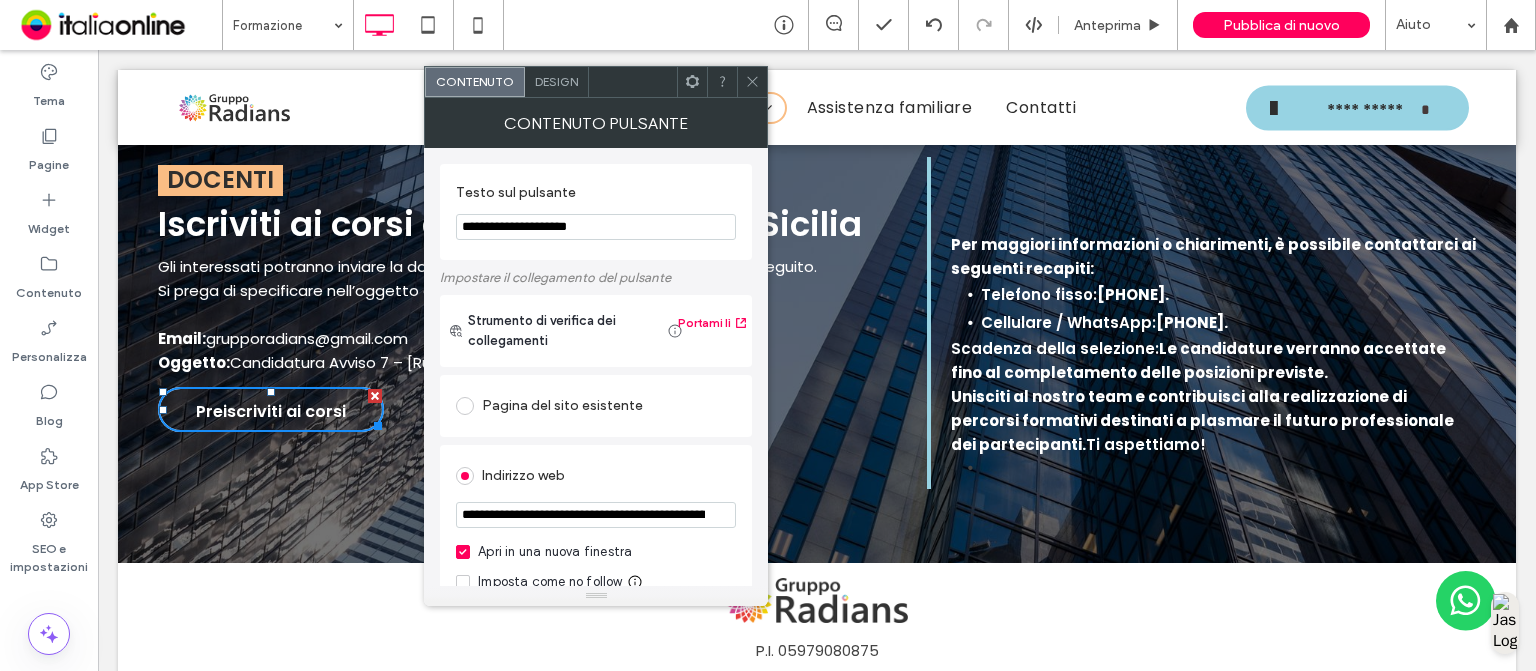 click on "Pagina del sito esistente" at bounding box center (596, 406) 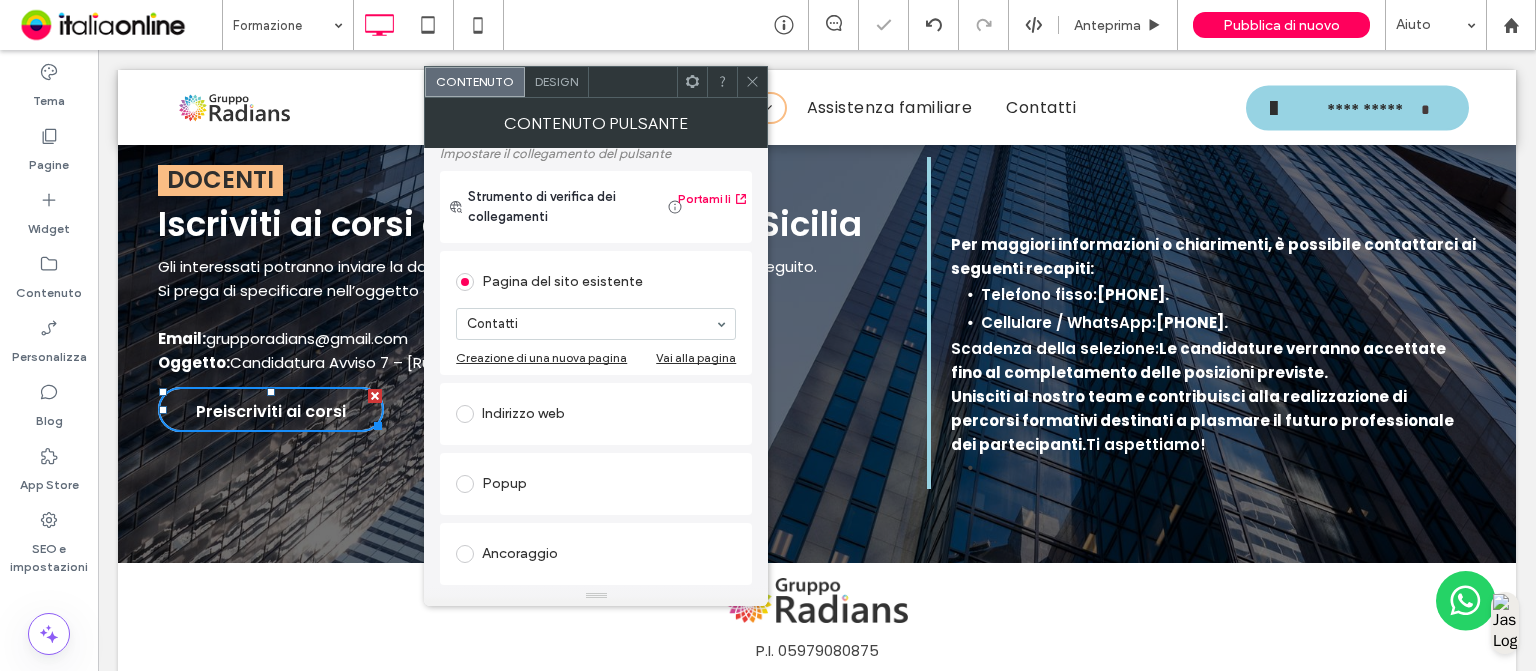 scroll, scrollTop: 0, scrollLeft: 0, axis: both 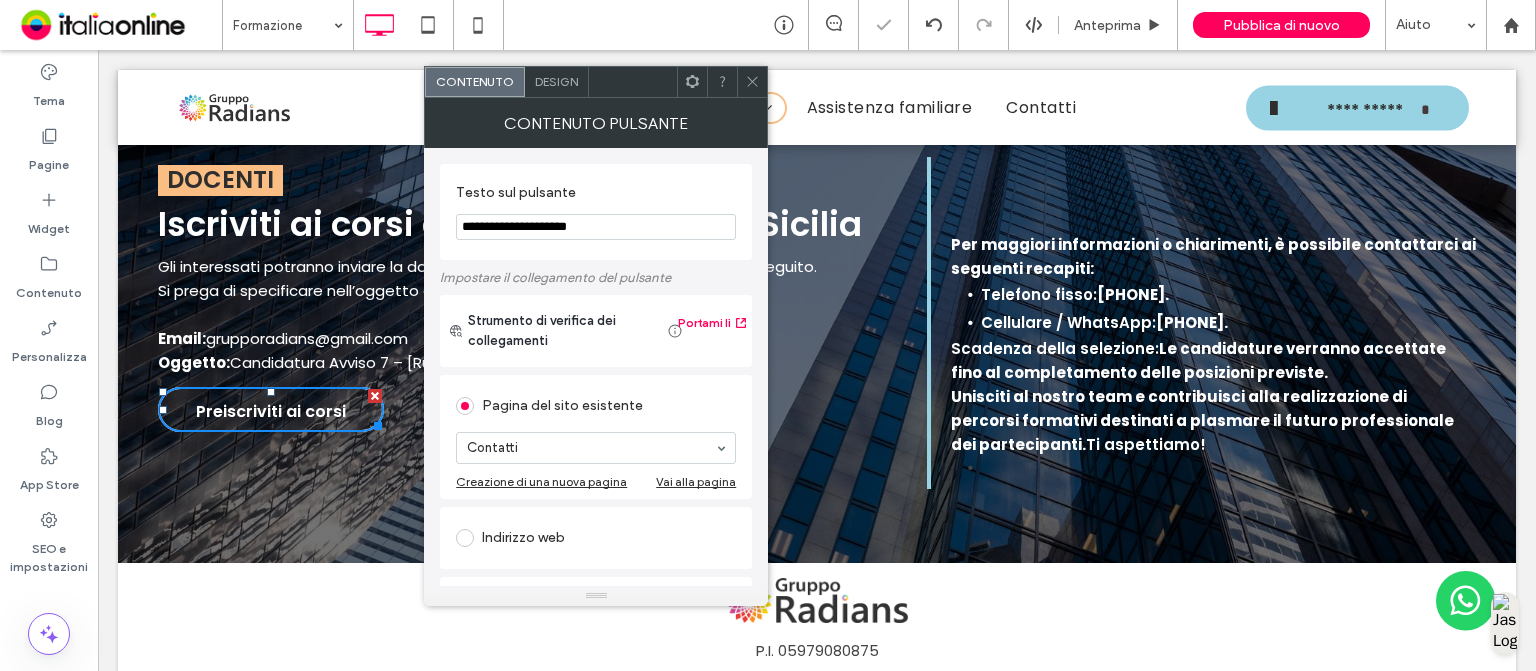 click on "**********" at bounding box center [596, 227] 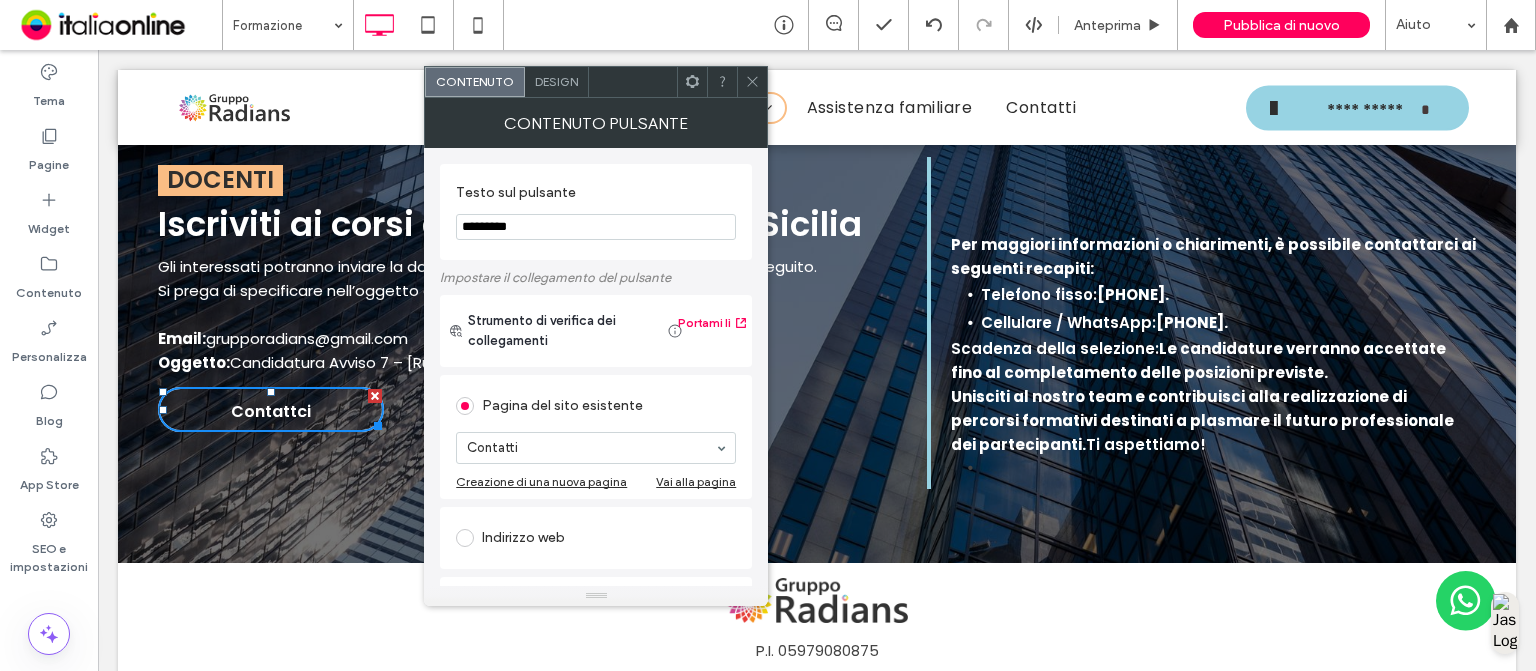 click on "*********" at bounding box center (596, 227) 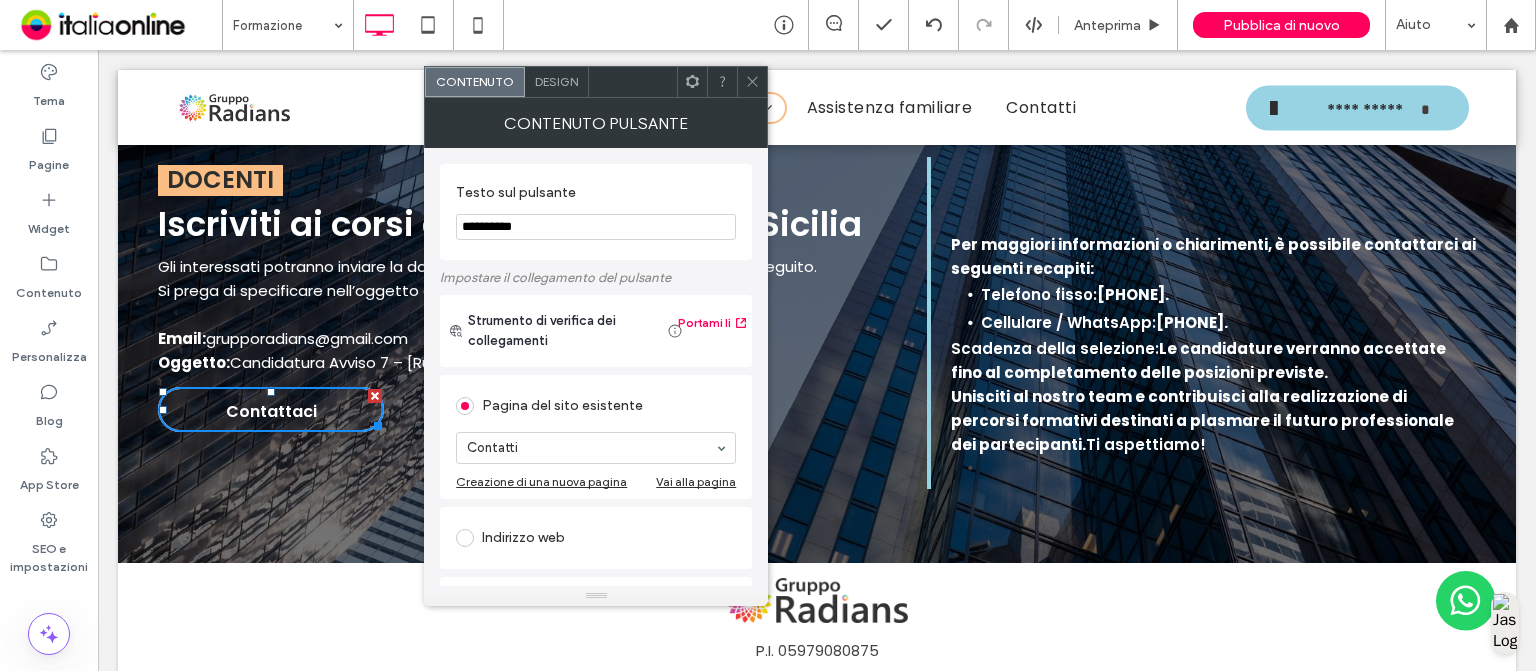 type on "**********" 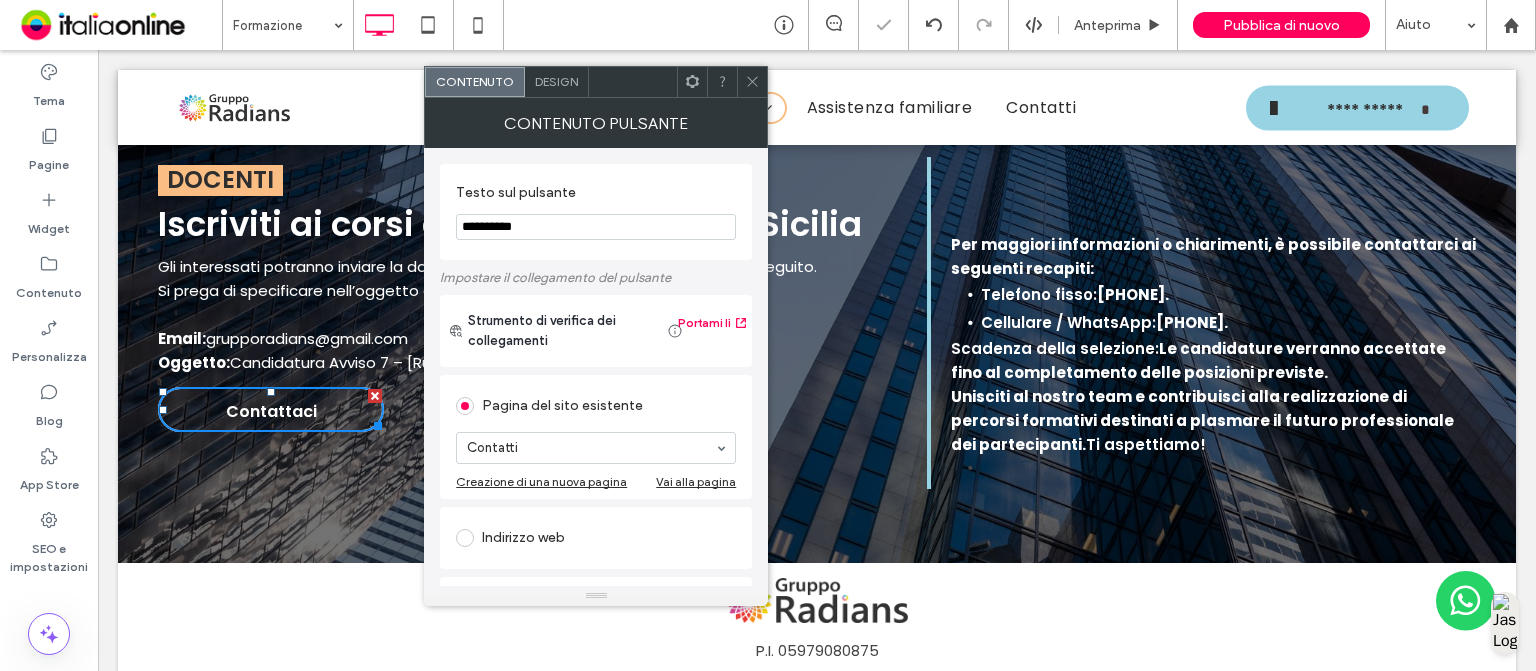 click 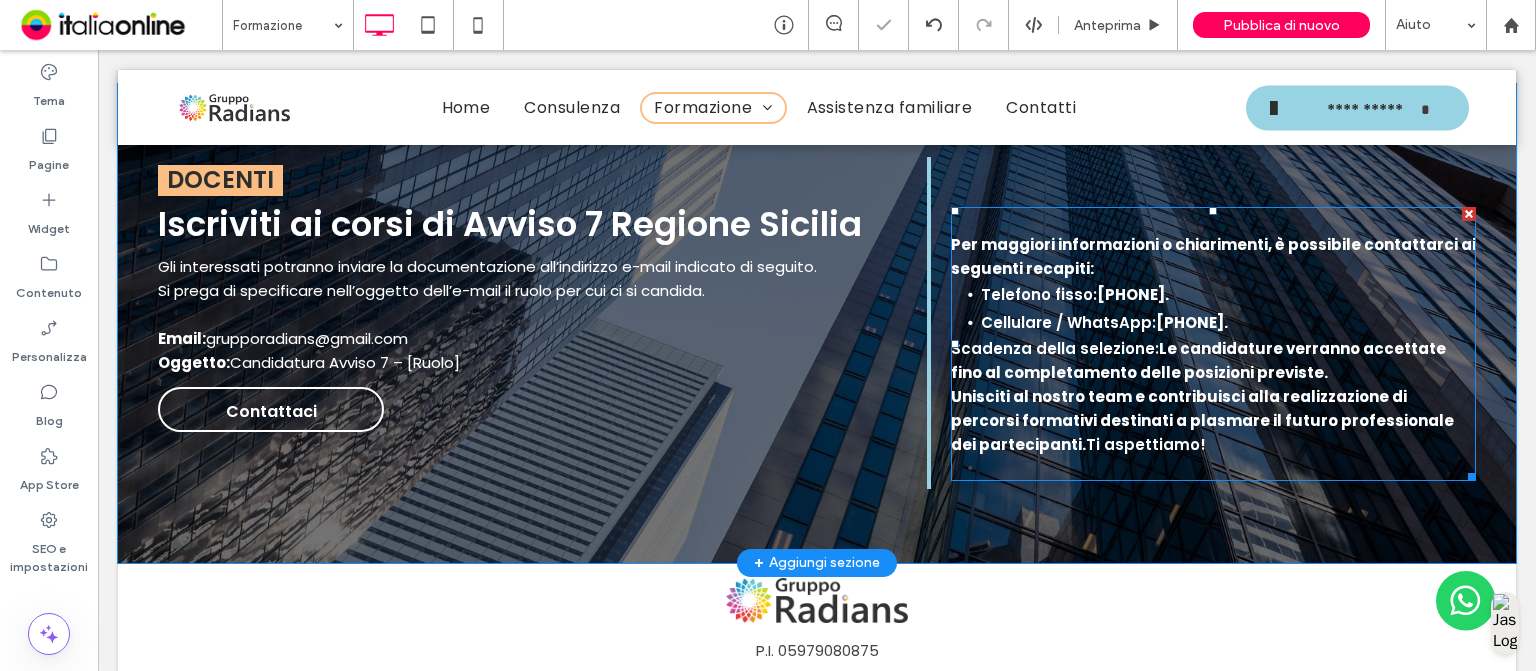 click on "Per maggiori informazioni o chiarimenti, è possibile contattarci ai seguenti recapiti:" at bounding box center (1213, 256) 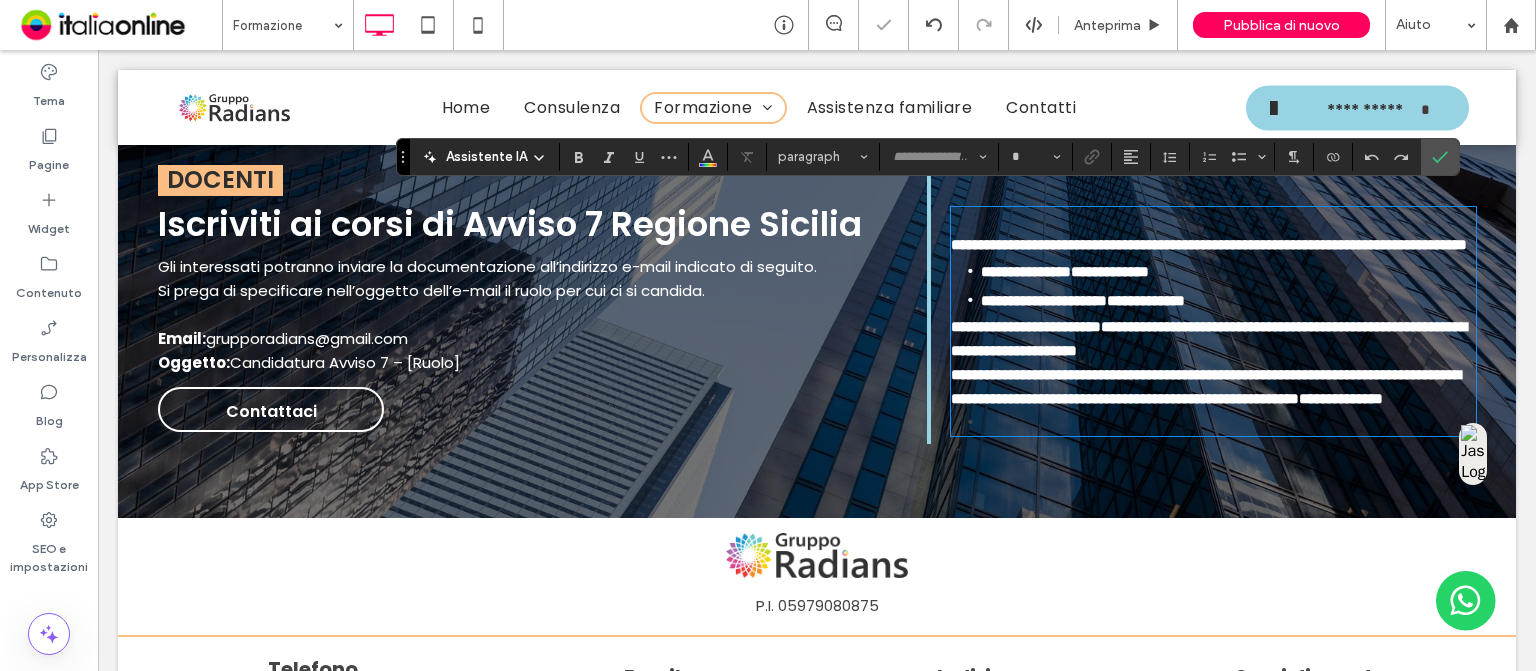 type on "*******" 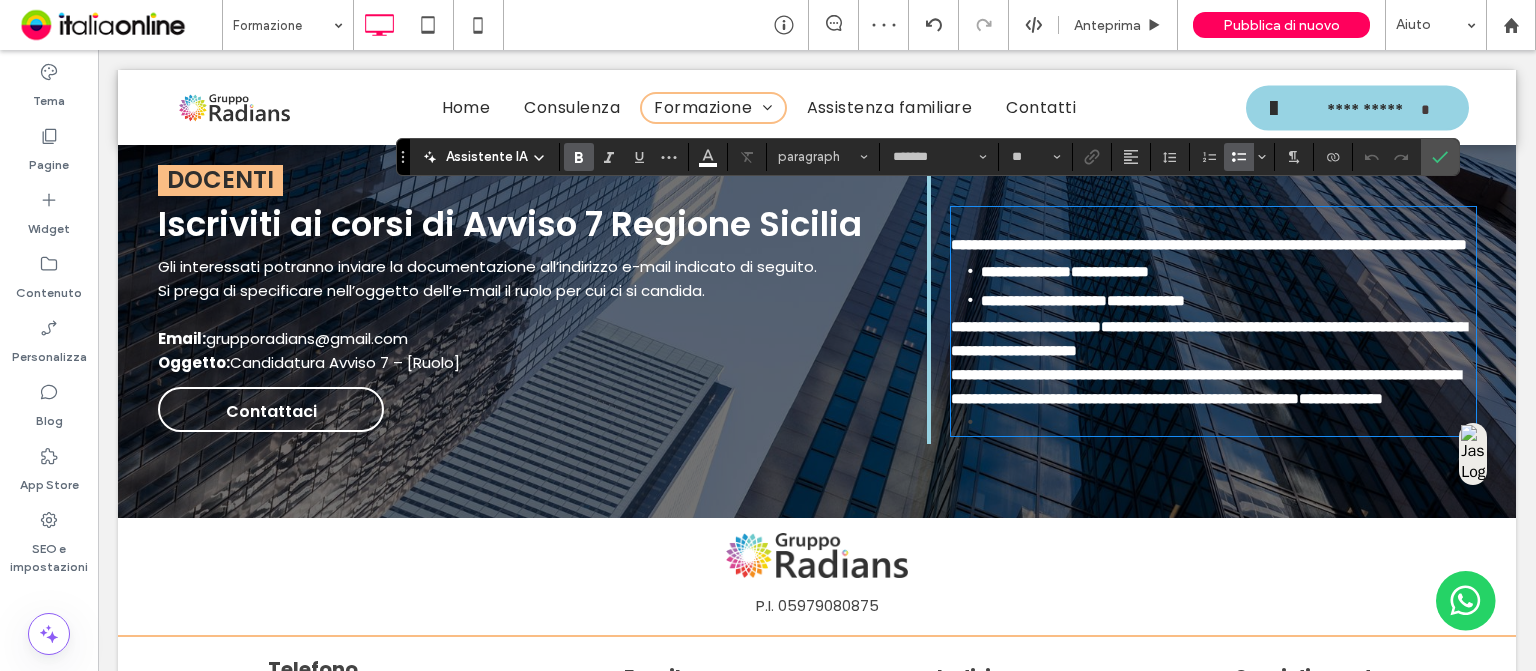 click on "**********" at bounding box center (1044, 300) 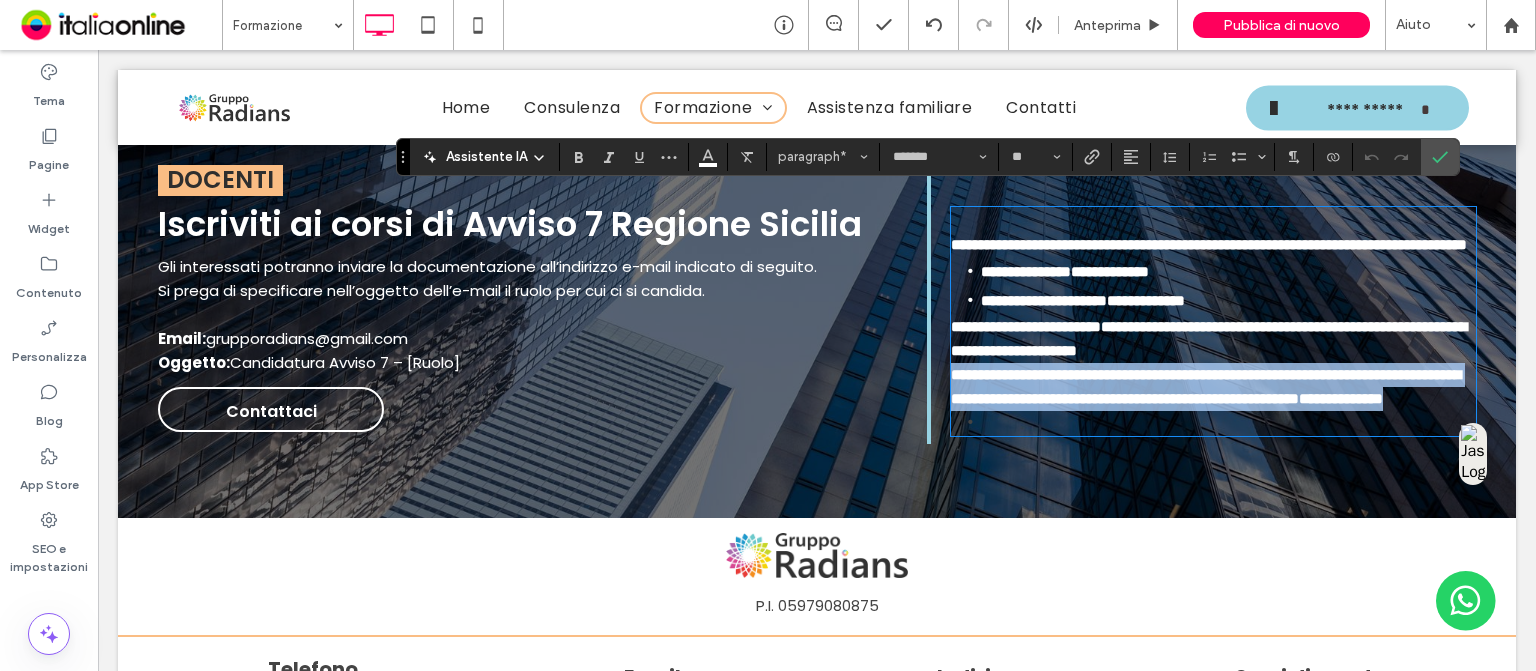 drag, startPoint x: 1172, startPoint y: 430, endPoint x: 936, endPoint y: 389, distance: 239.53497 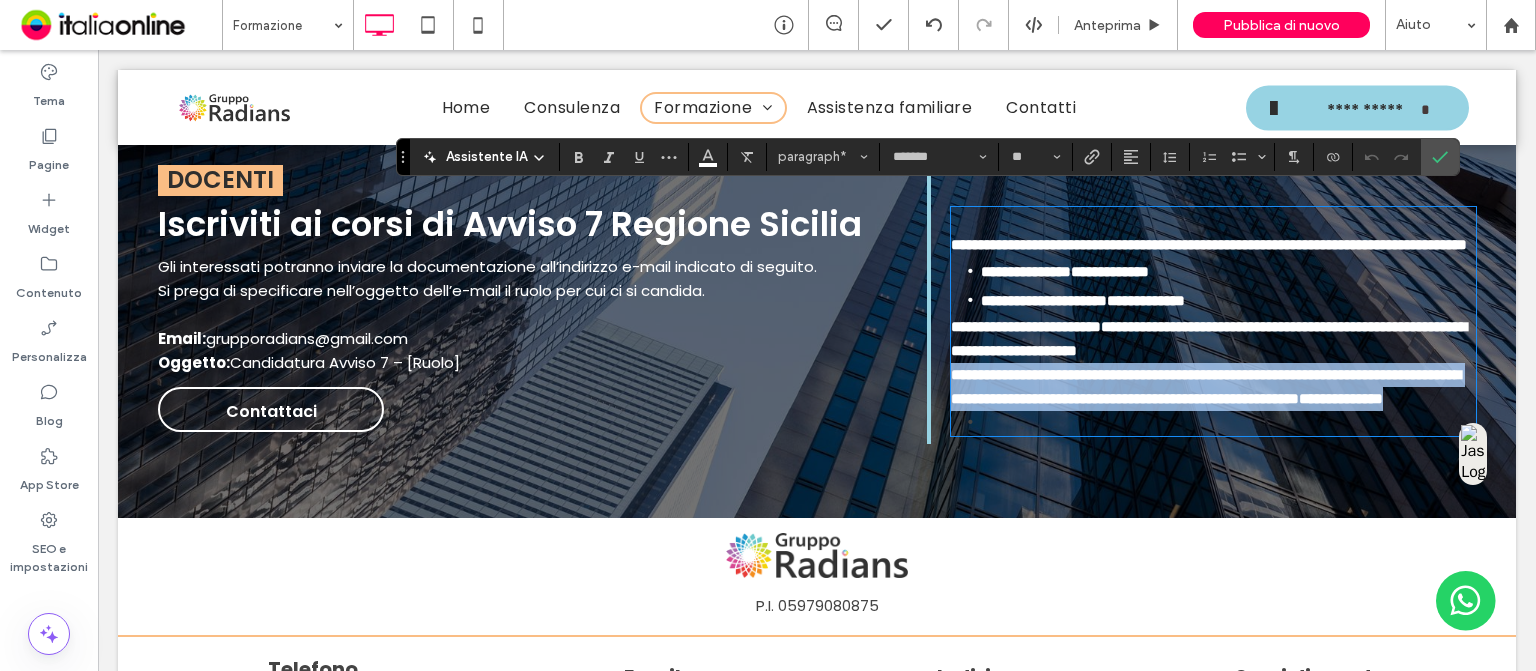 click on "**********" at bounding box center [1201, 300] 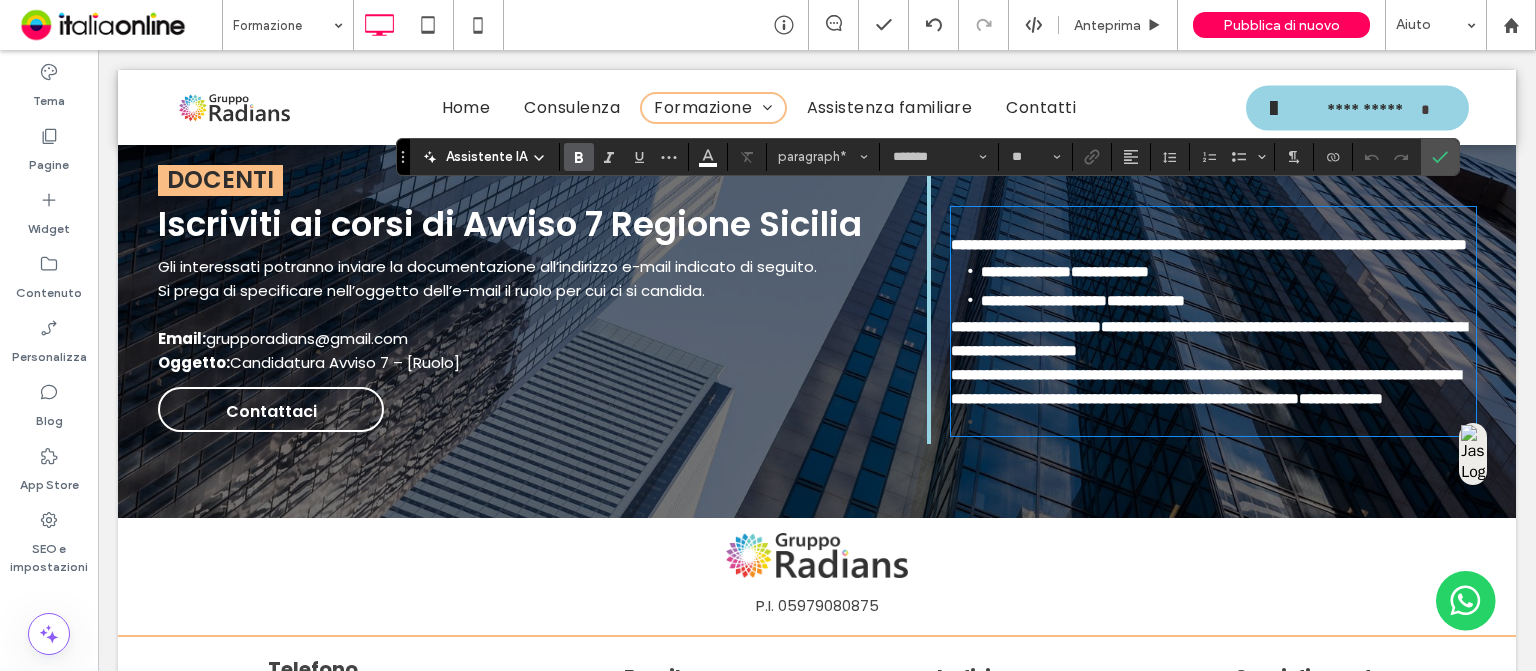 click on "**********" at bounding box center [1209, 338] 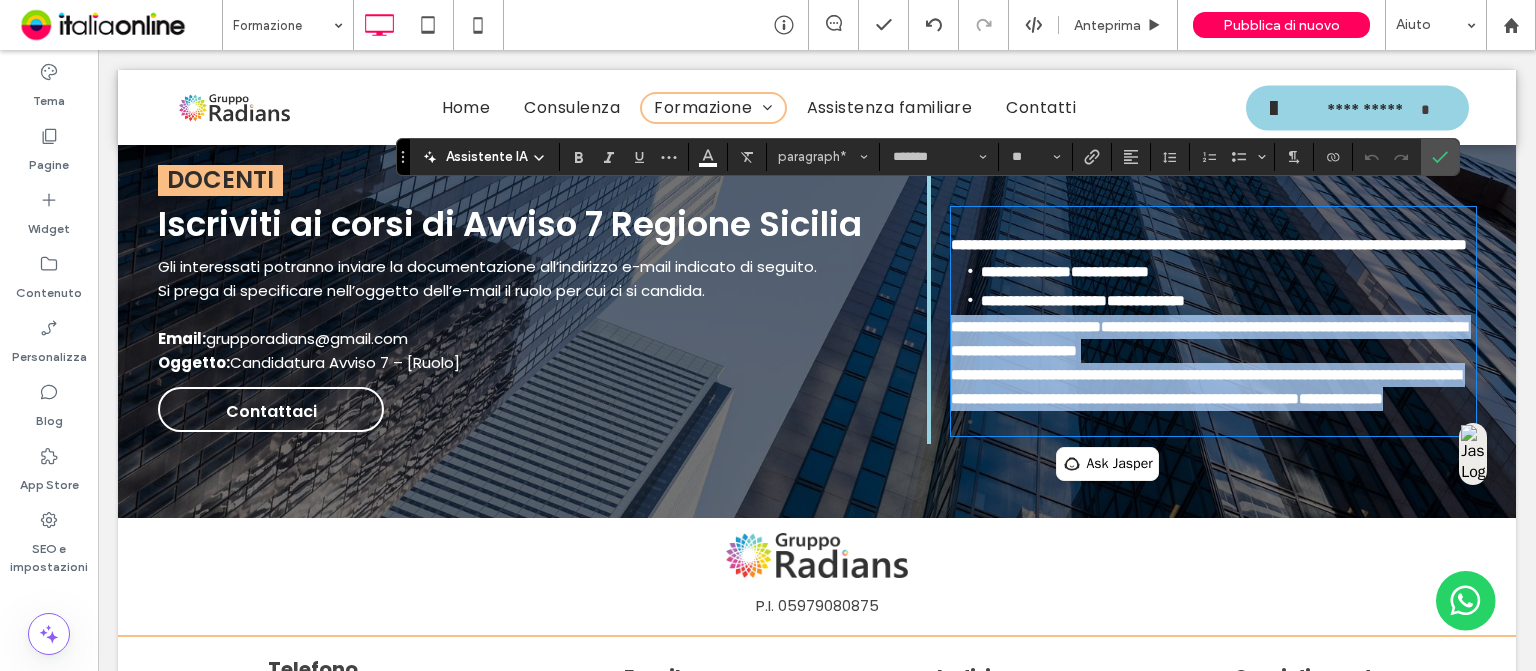 drag, startPoint x: 1168, startPoint y: 430, endPoint x: 939, endPoint y: 323, distance: 252.76471 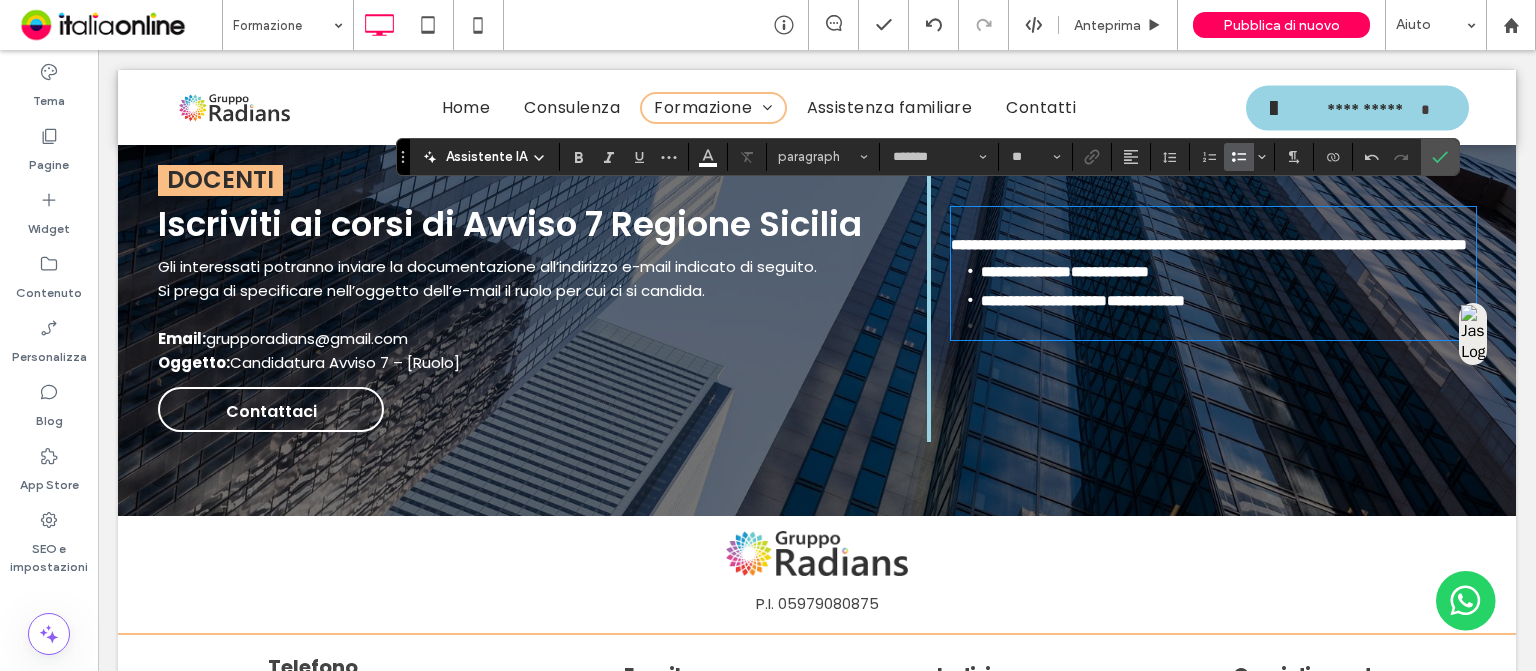 click on "Email:  grupporadians@gmail.com Oggetto:  Candidatura Avviso 7 – [Ruolo]" at bounding box center [542, 351] 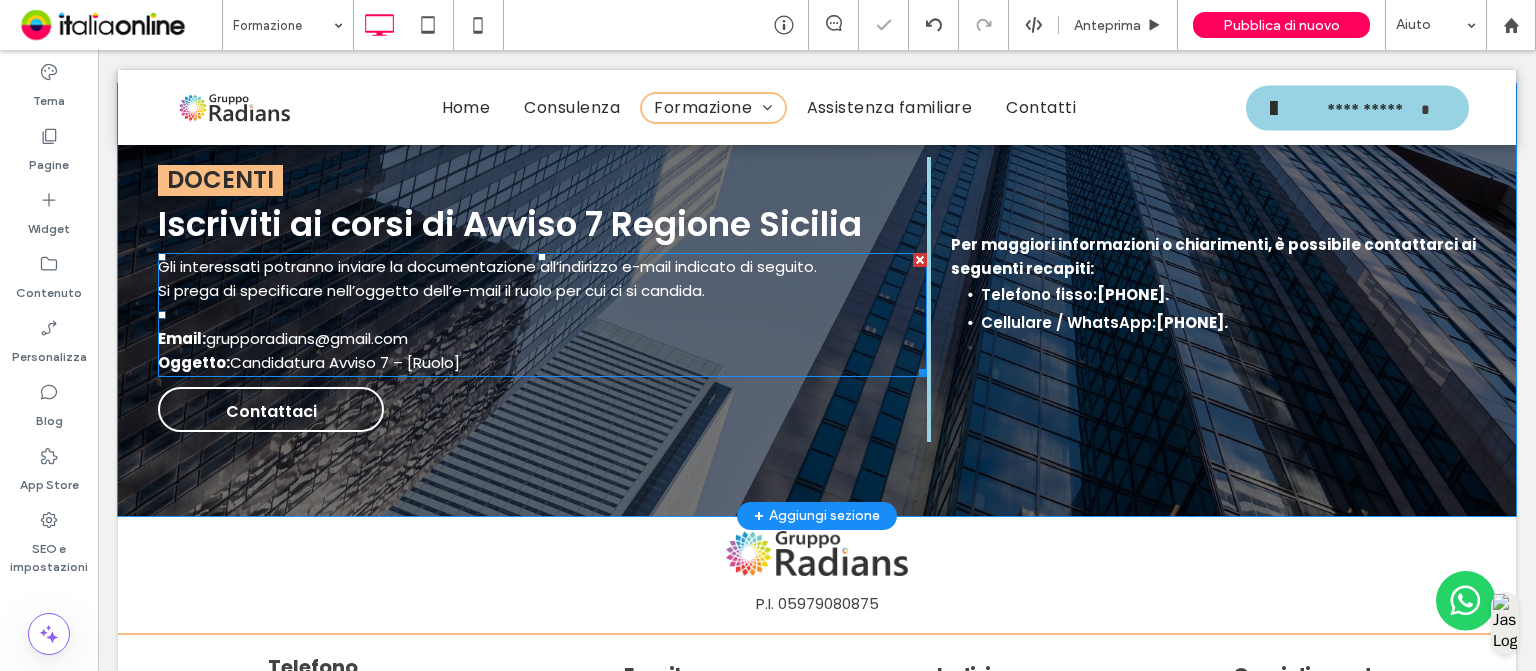 click on "Email:  grupporadians@gmail.com Oggetto:  Candidatura Avviso 7 – [Ruolo]" at bounding box center [542, 351] 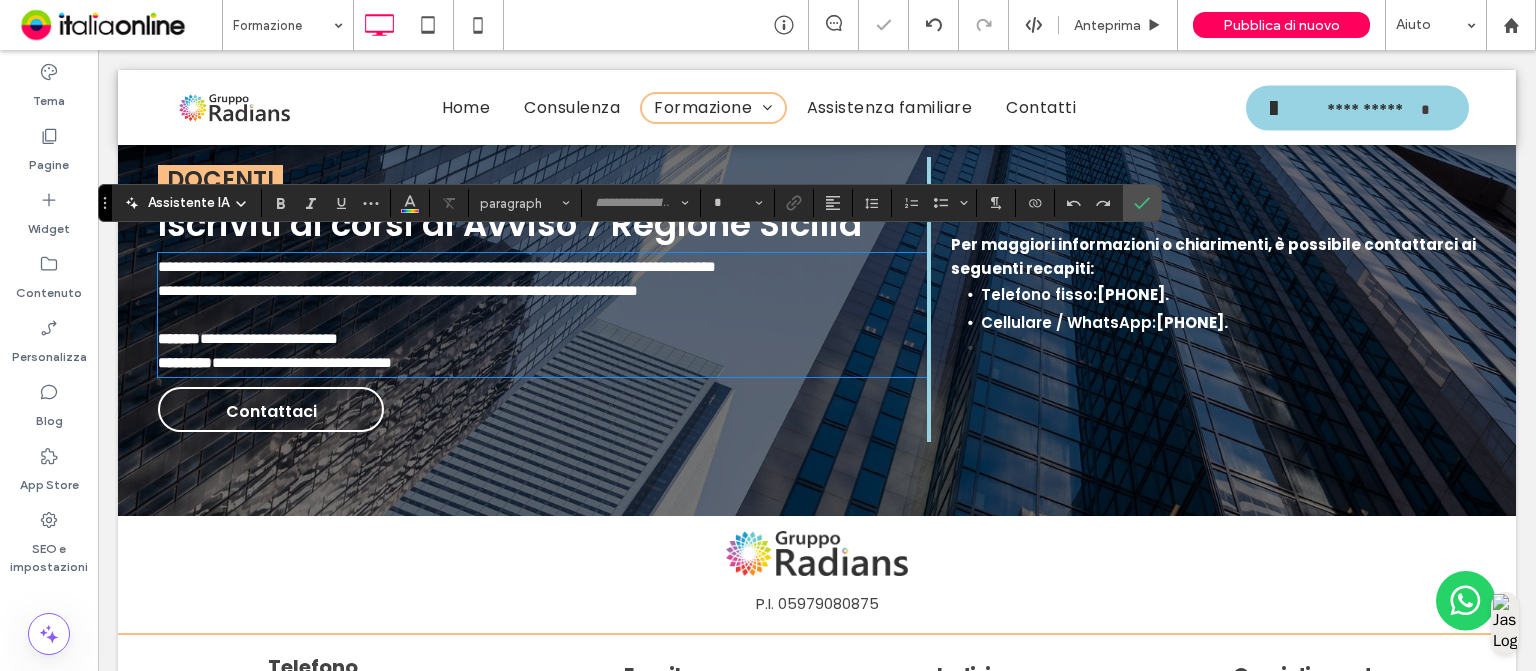 type on "*******" 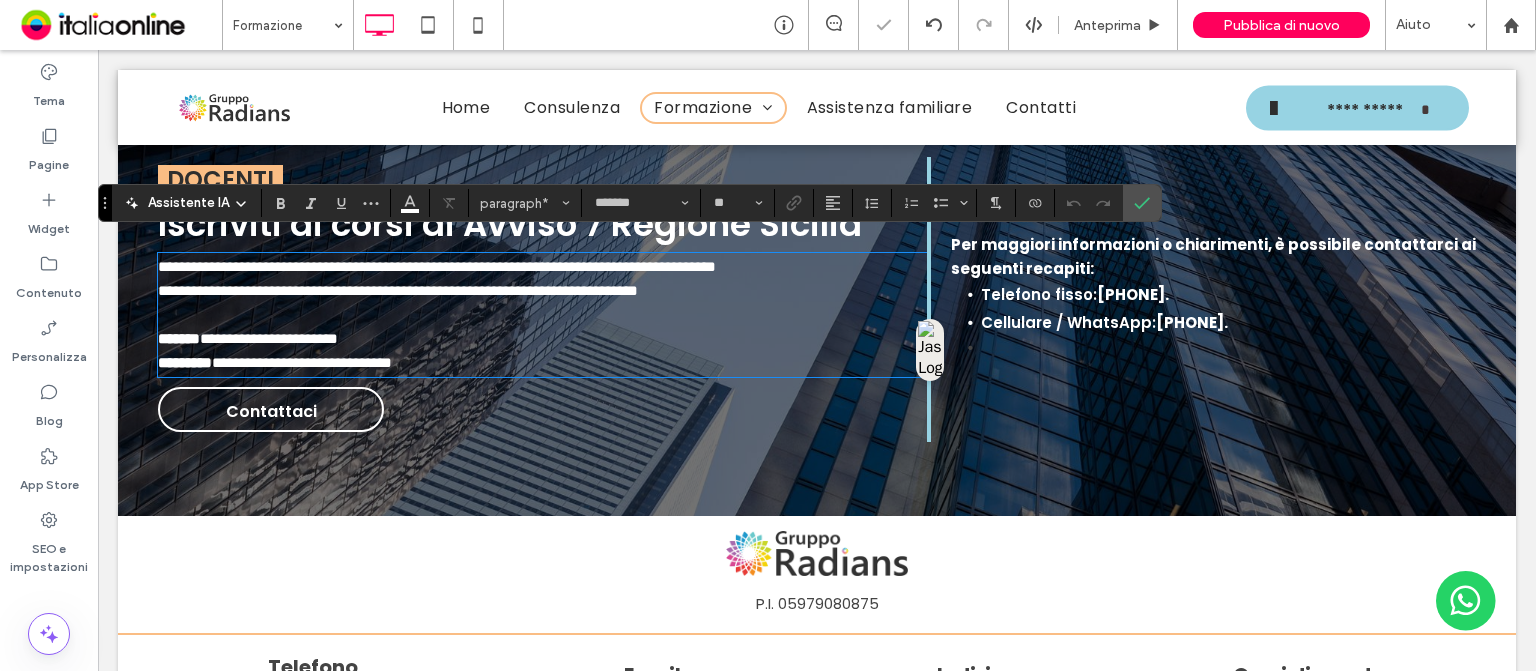 click on "**********" at bounding box center (542, 351) 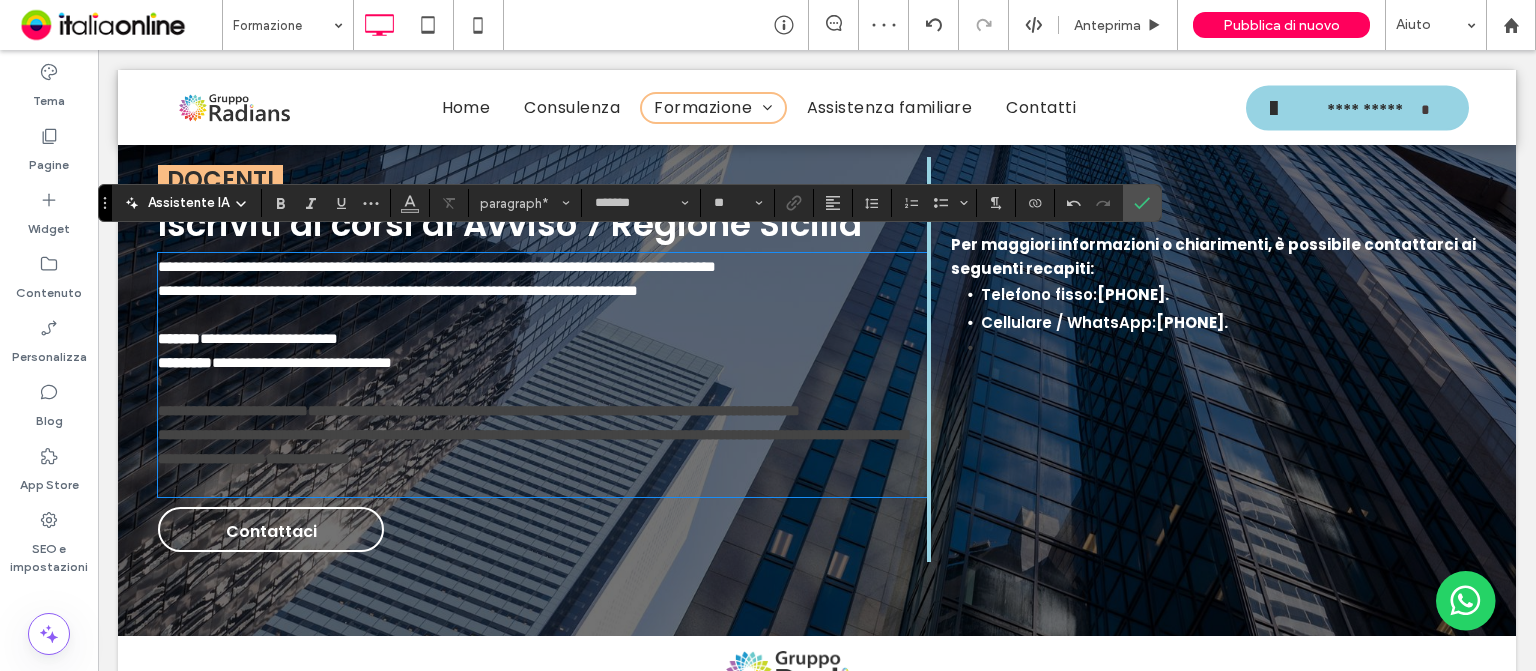 scroll, scrollTop: 0, scrollLeft: 0, axis: both 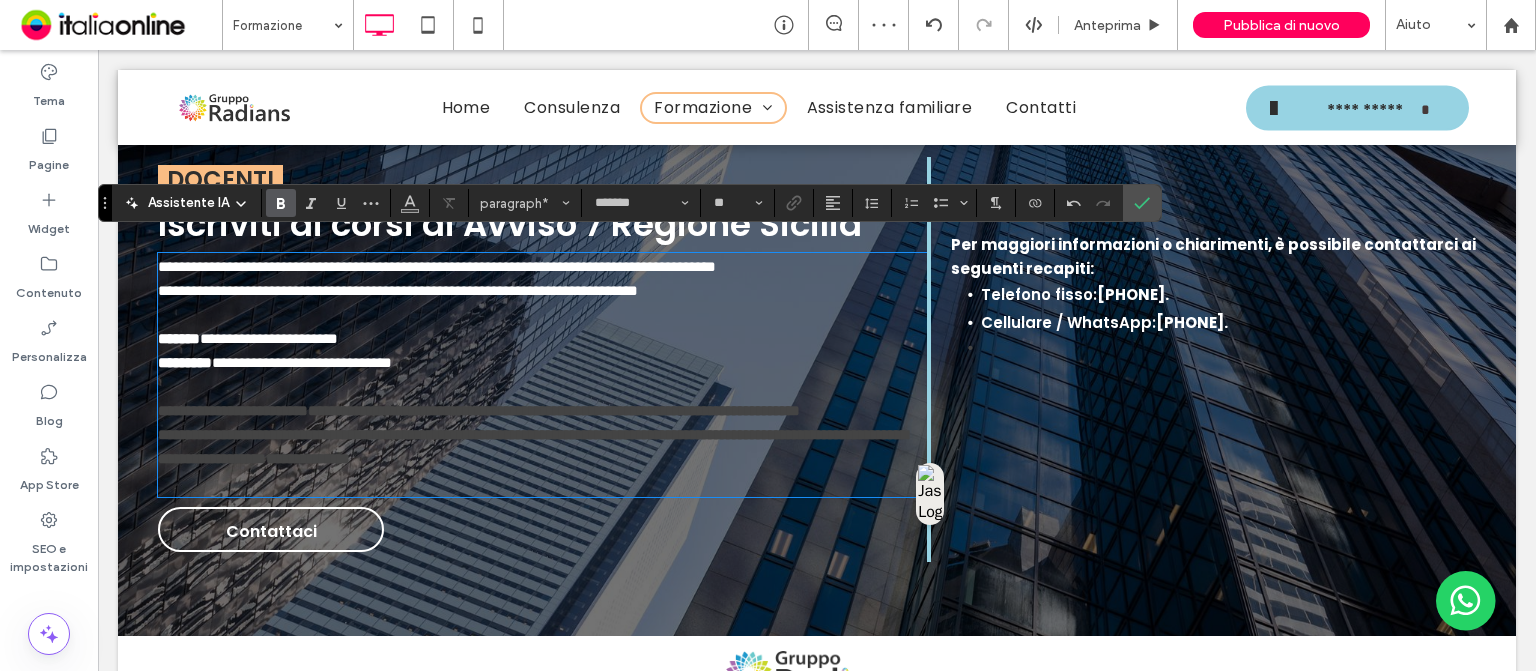 click on "**********" at bounding box center [533, 446] 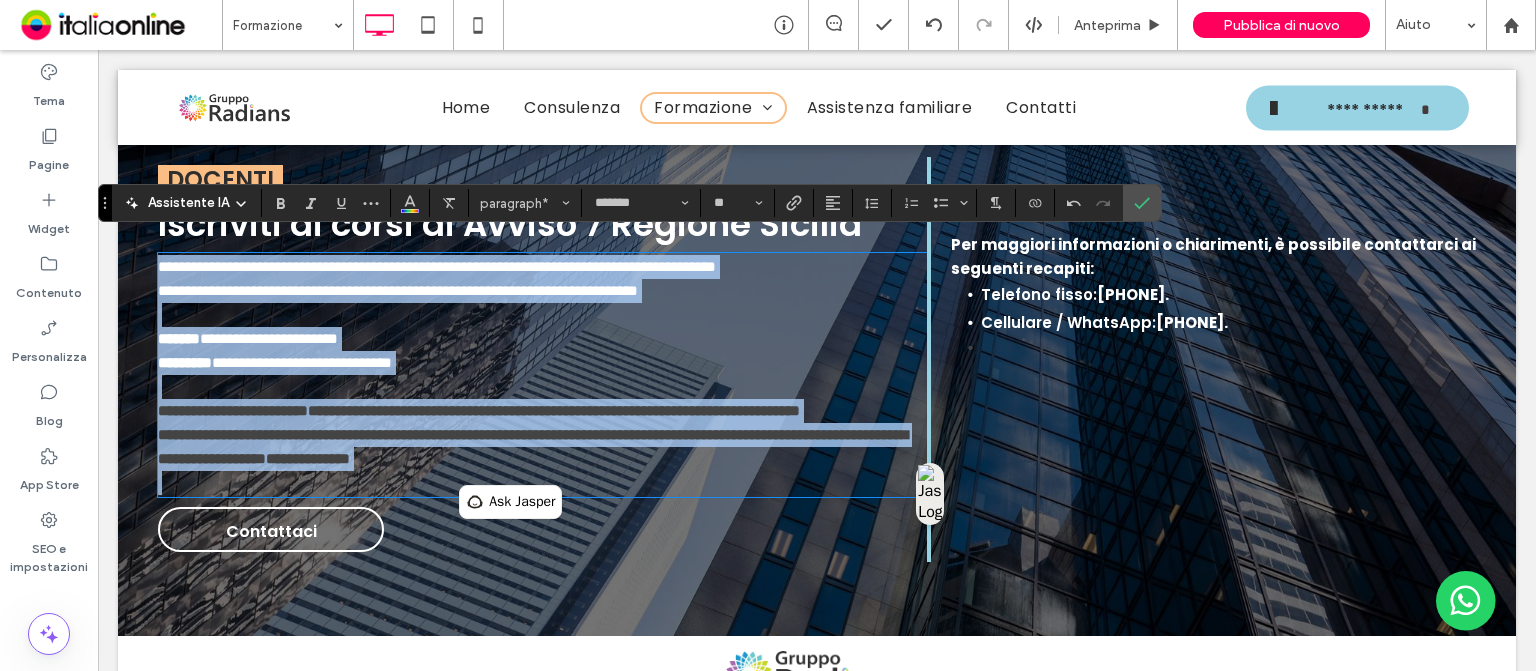 click on "**********" at bounding box center [308, 458] 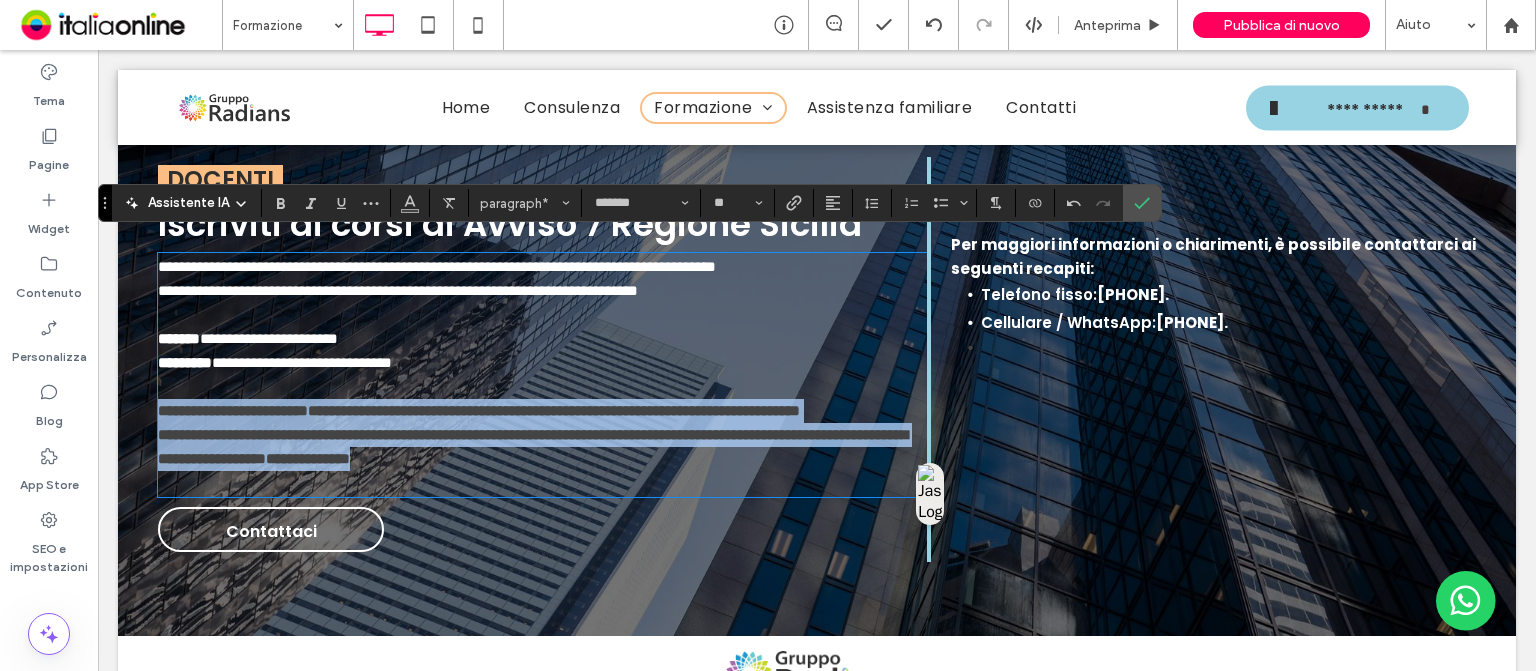 drag, startPoint x: 577, startPoint y: 467, endPoint x: 152, endPoint y: 397, distance: 430.72614 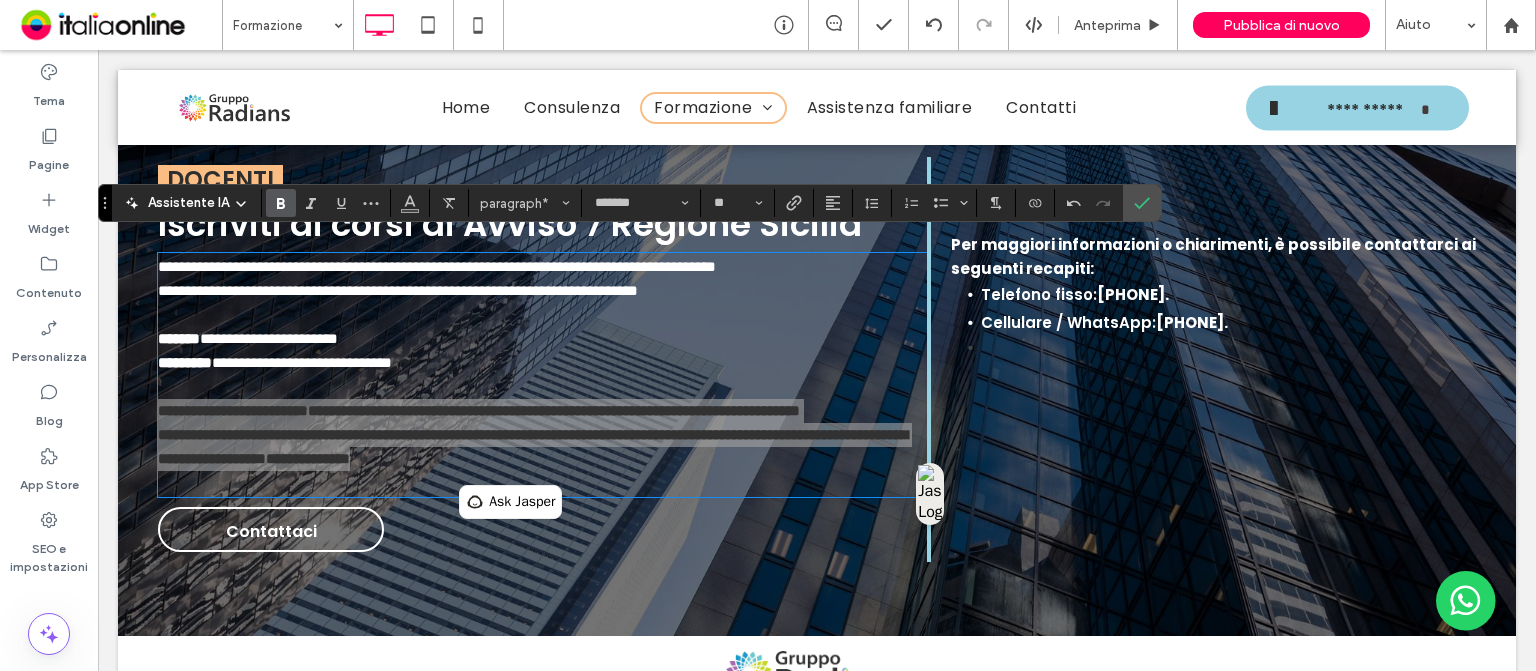 click at bounding box center [281, 203] 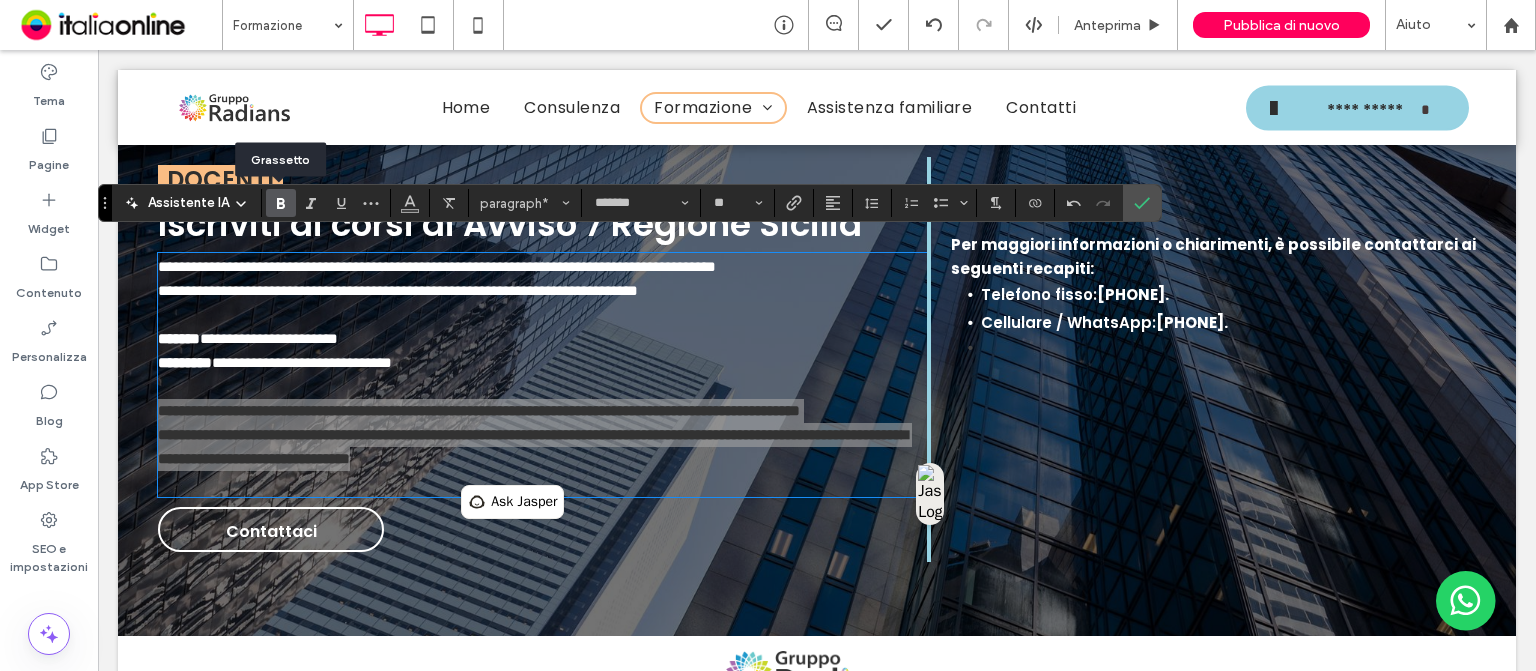 click at bounding box center [281, 203] 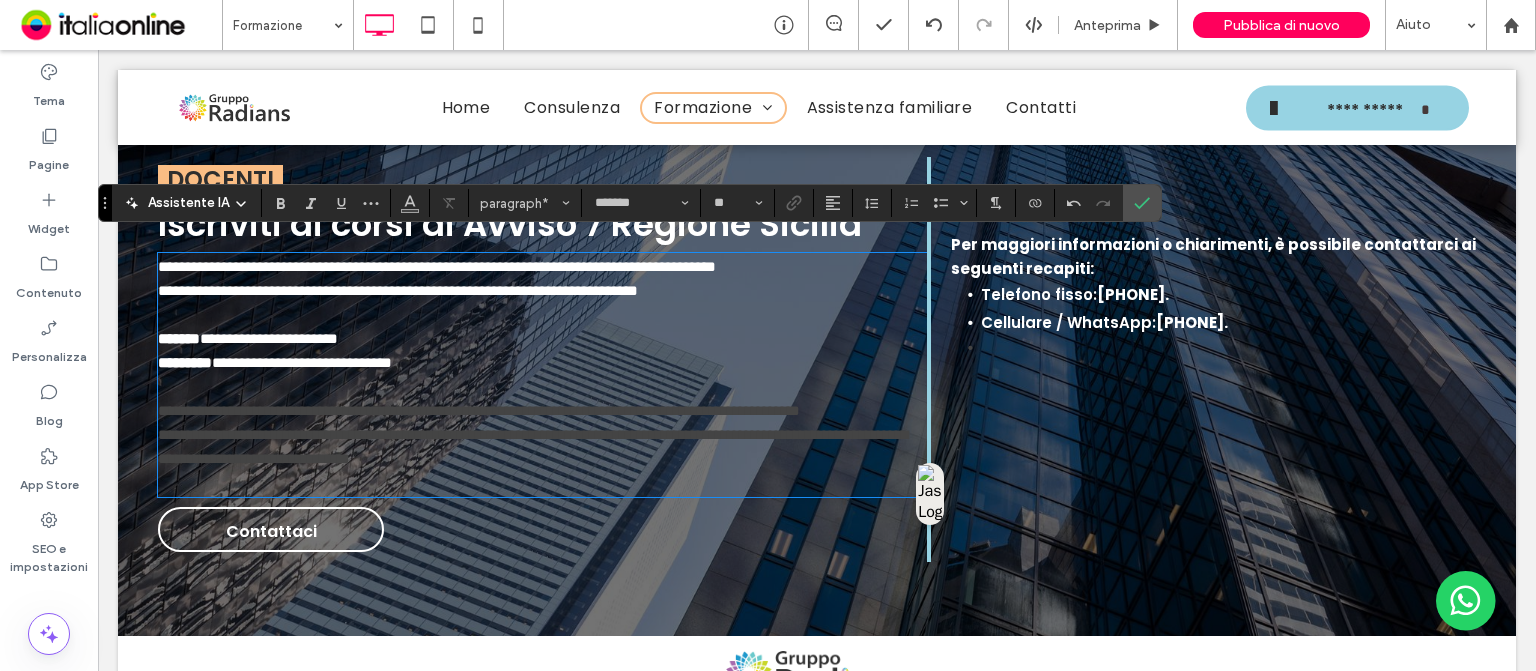 click on "﻿" at bounding box center [542, 483] 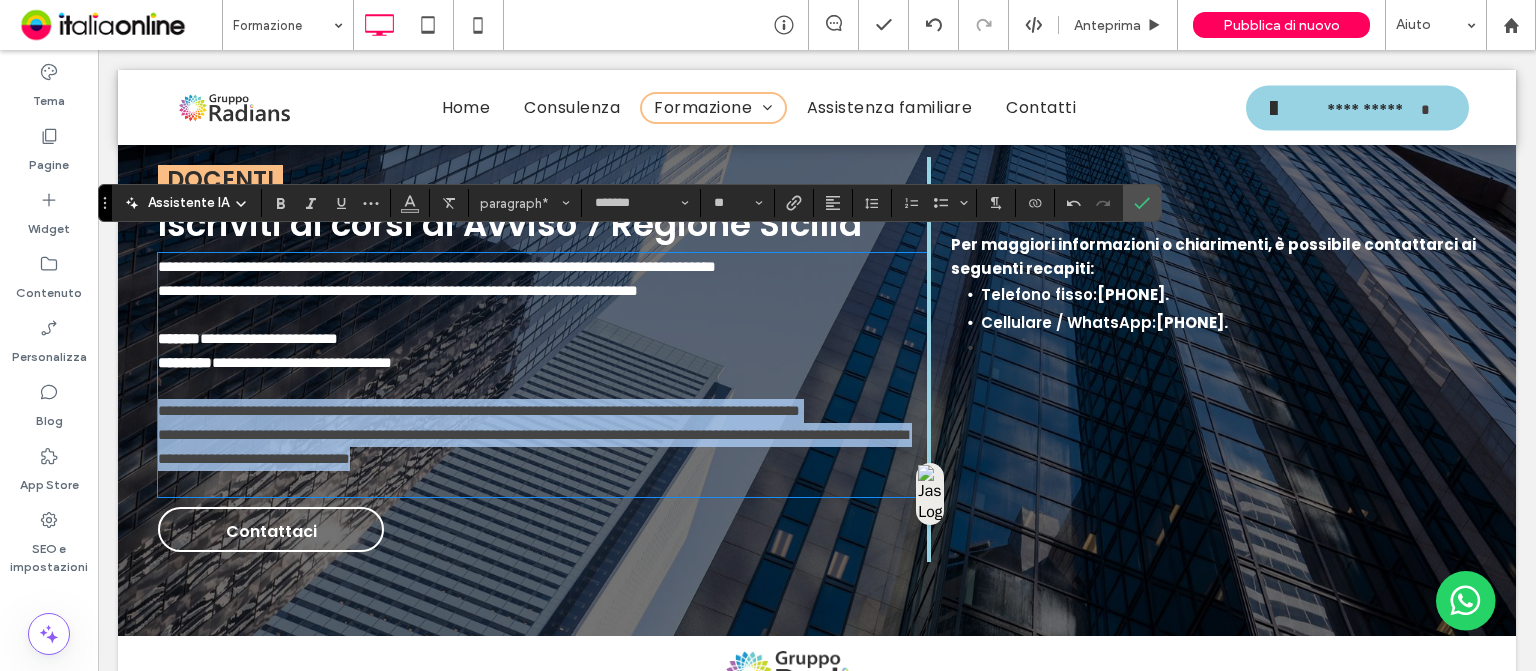 drag, startPoint x: 594, startPoint y: 467, endPoint x: 148, endPoint y: 391, distance: 452.429 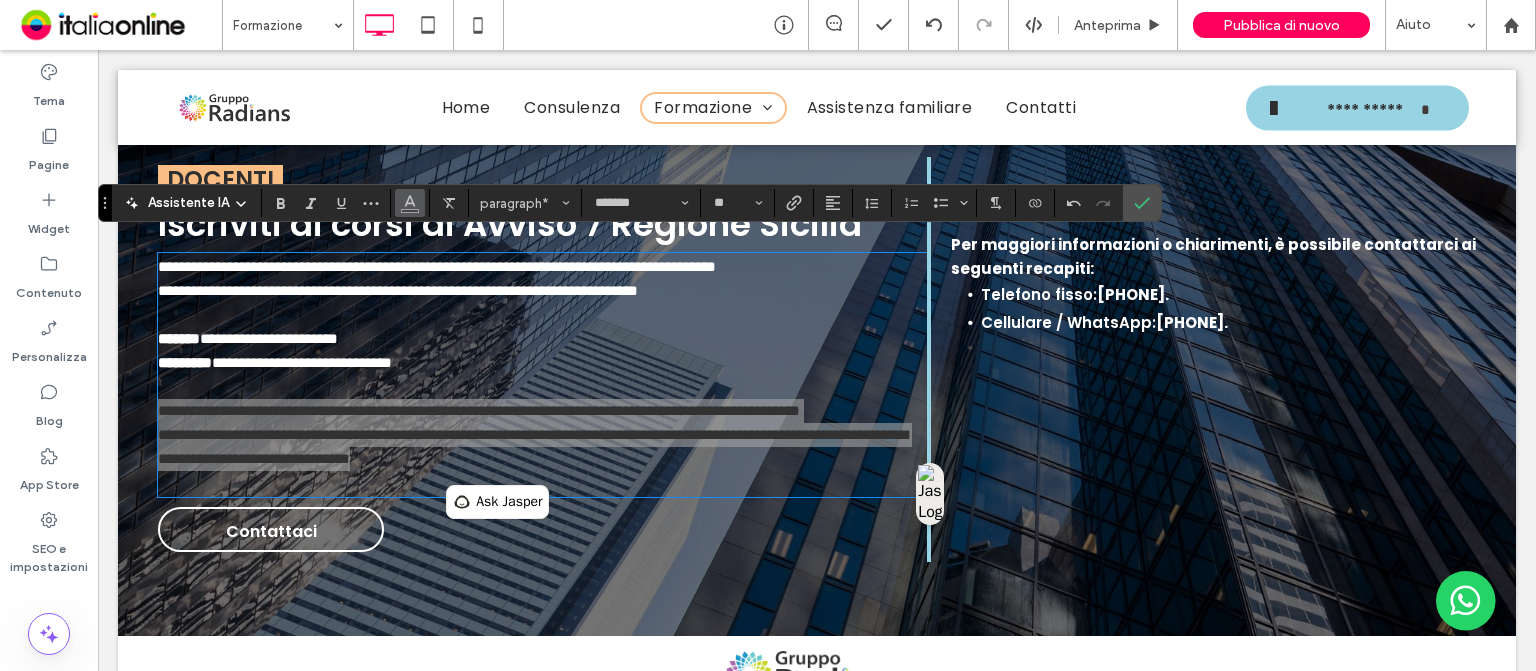 click at bounding box center [410, 203] 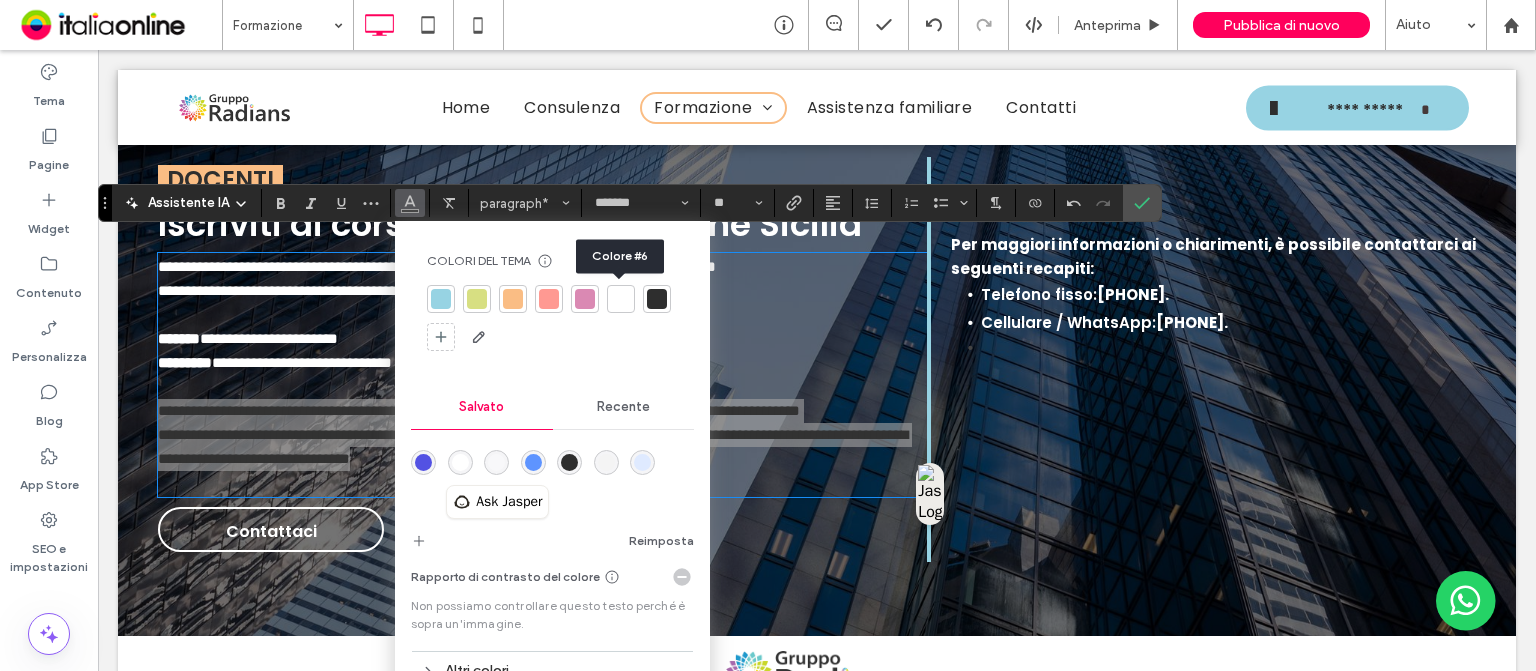 click at bounding box center (621, 299) 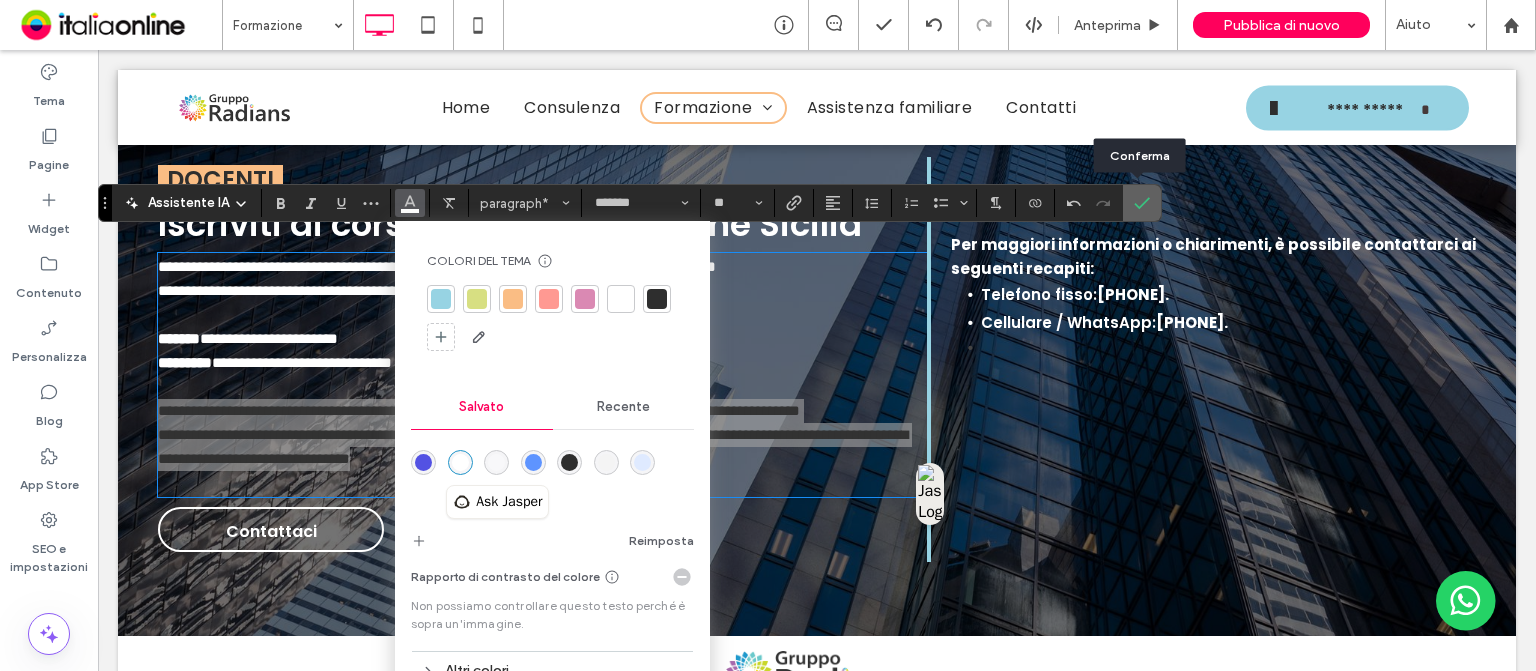 click at bounding box center [1138, 203] 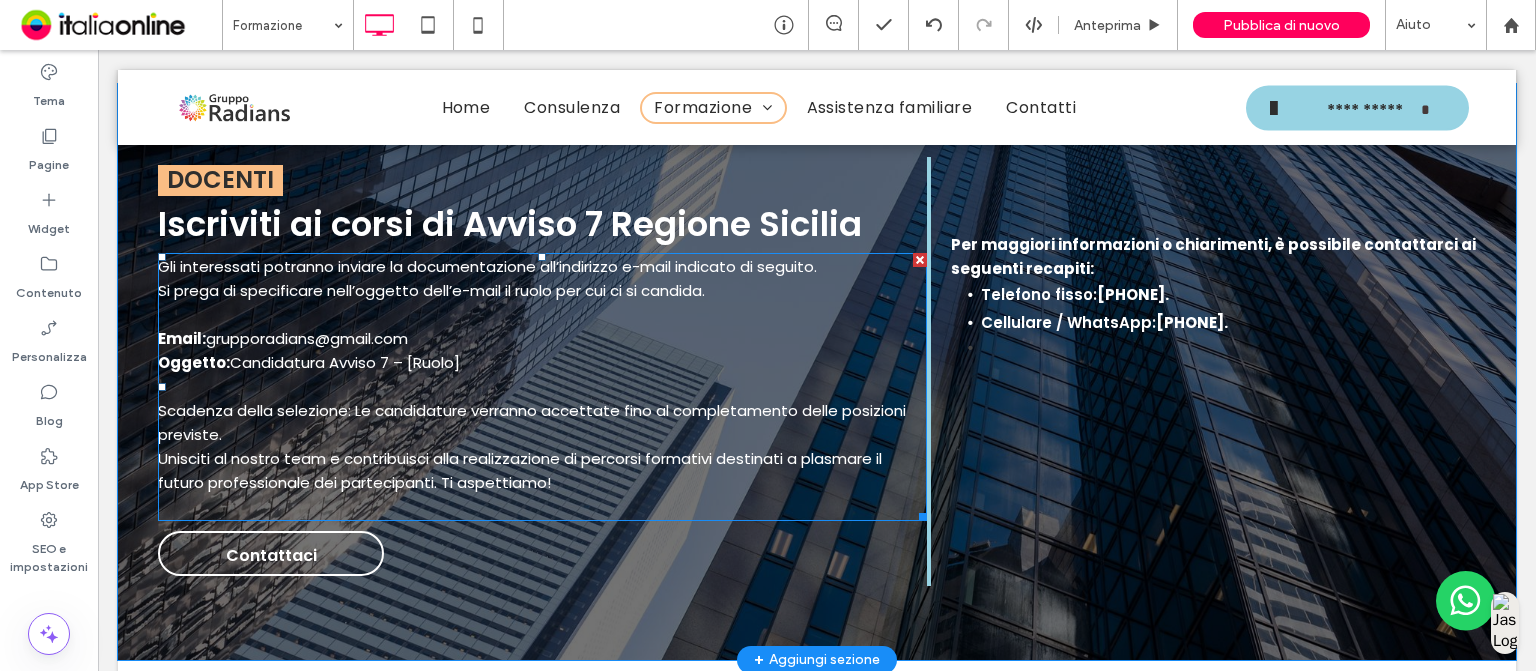 click on "Scadenza della selezione: Le candidature verranno accettate fino al completamento delle posizioni previste." at bounding box center [532, 422] 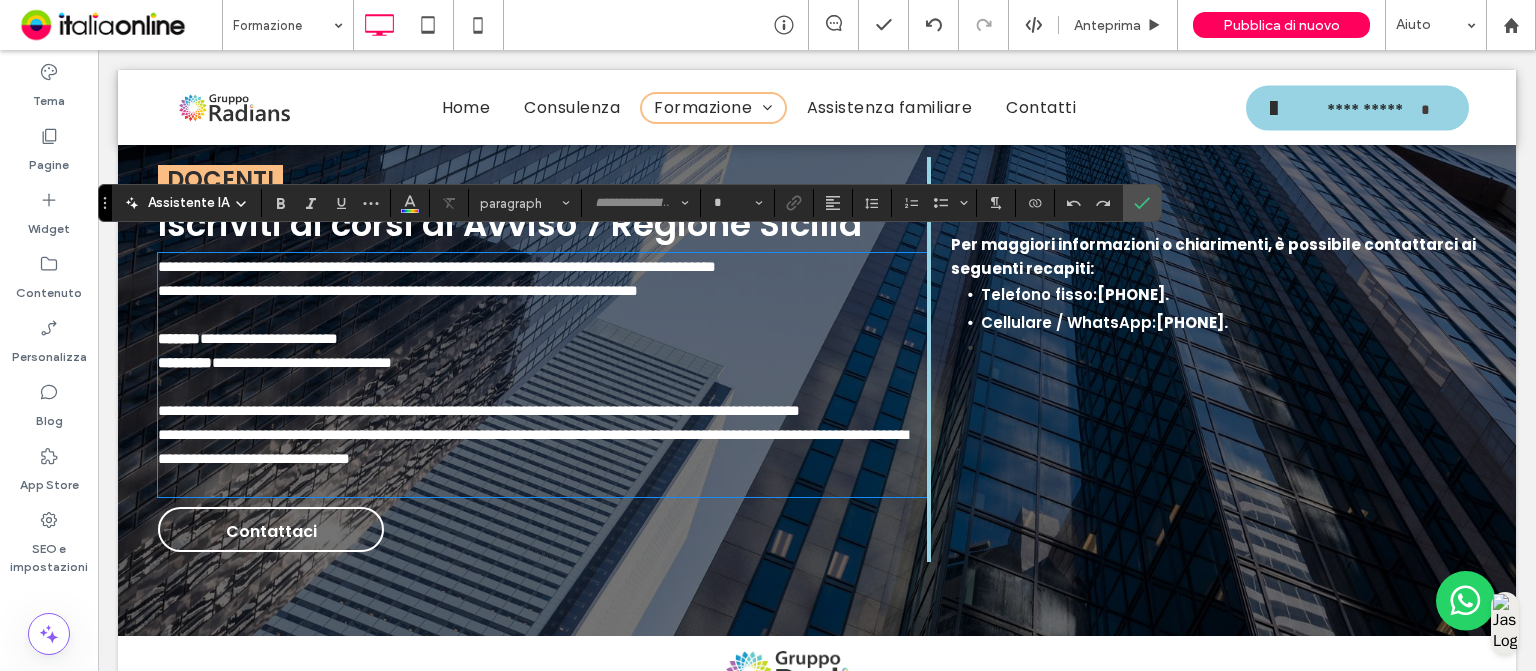 type on "*******" 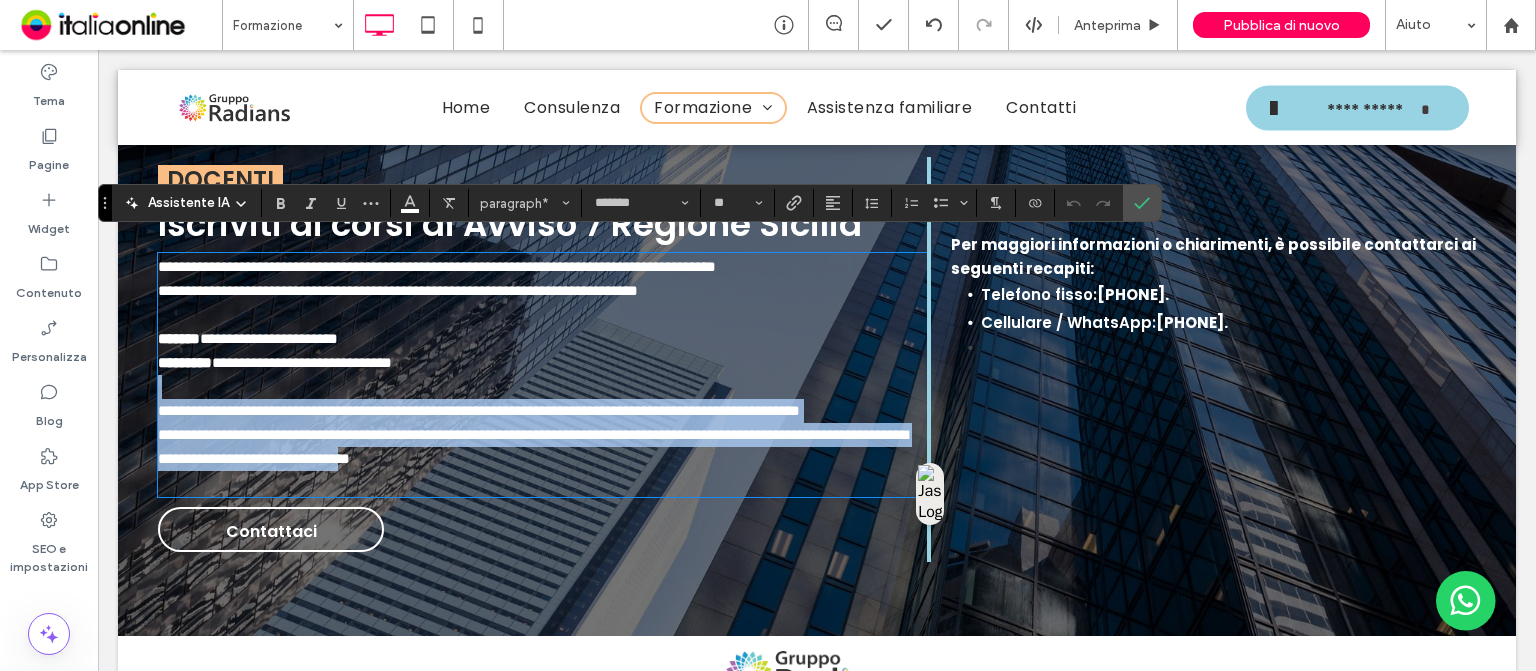 drag, startPoint x: 576, startPoint y: 397, endPoint x: 462, endPoint y: 397, distance: 114 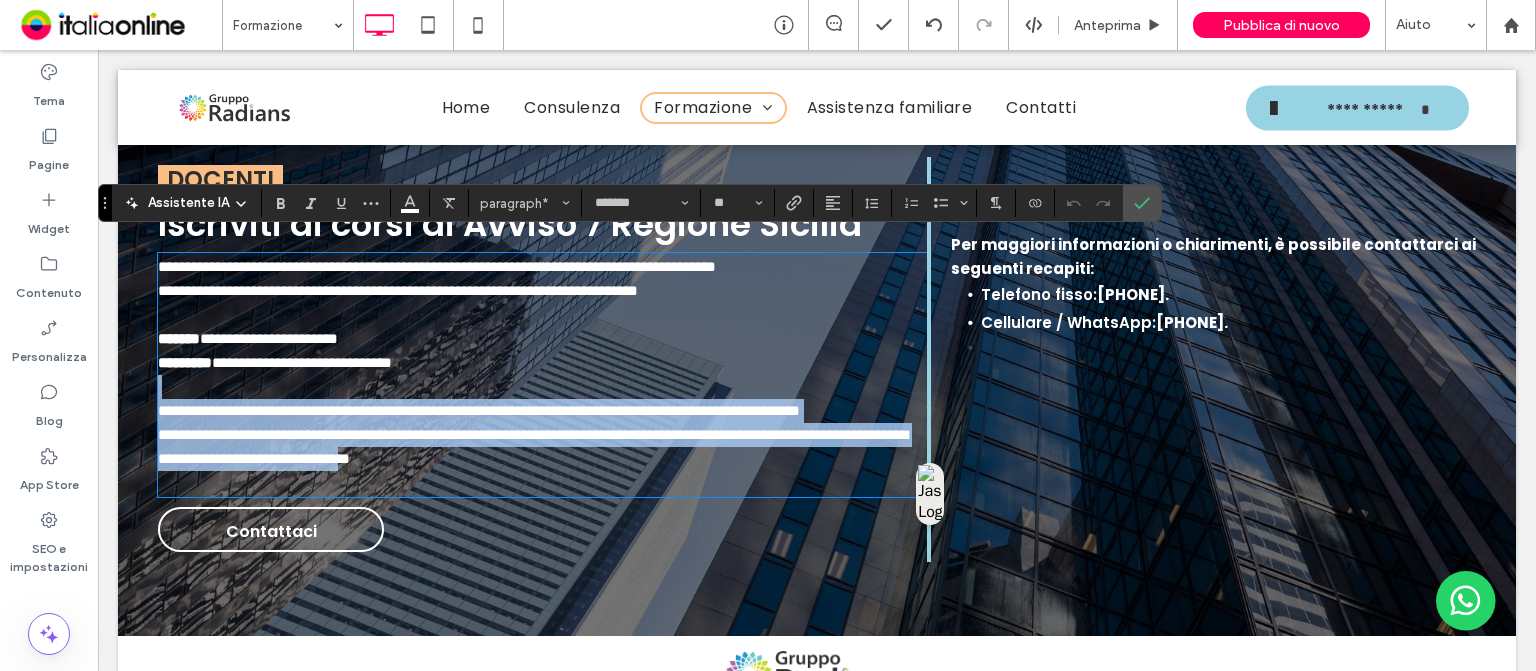 click on "**********" at bounding box center [479, 410] 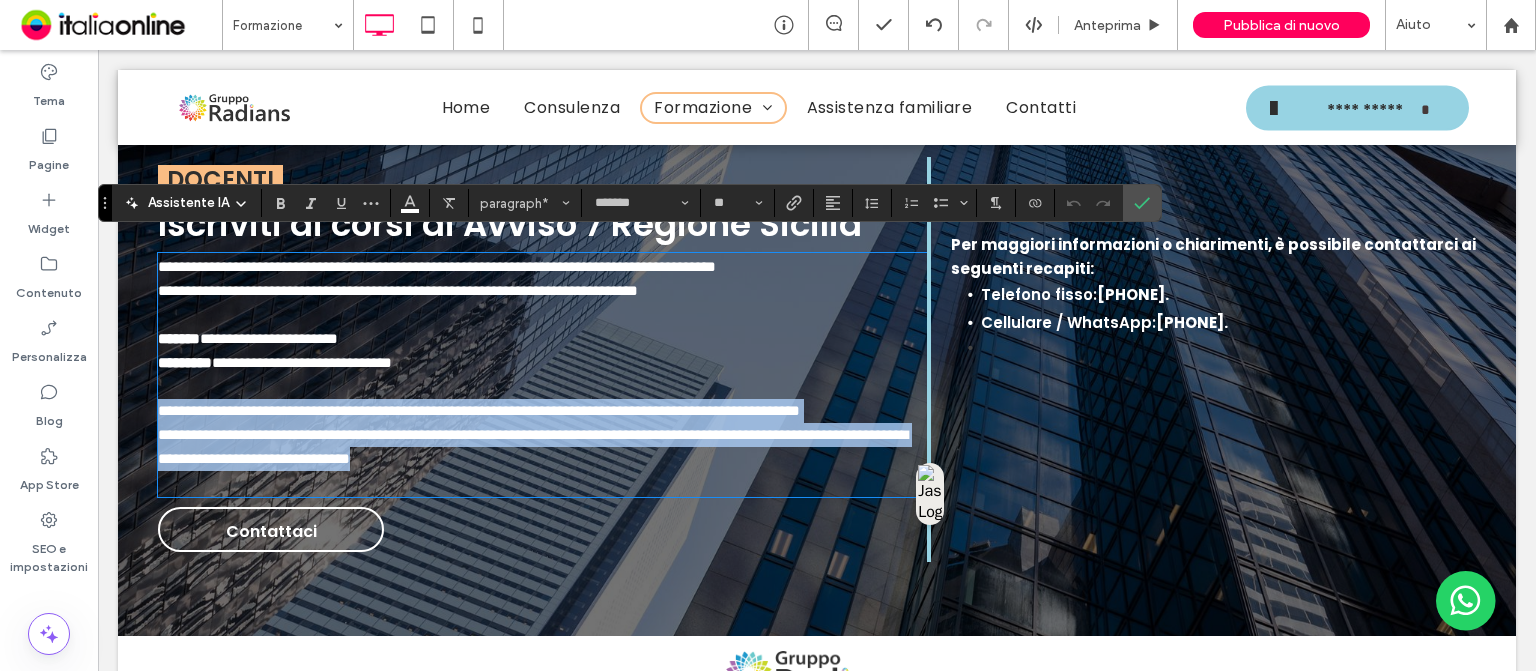 drag, startPoint x: 583, startPoint y: 467, endPoint x: 154, endPoint y: 395, distance: 435 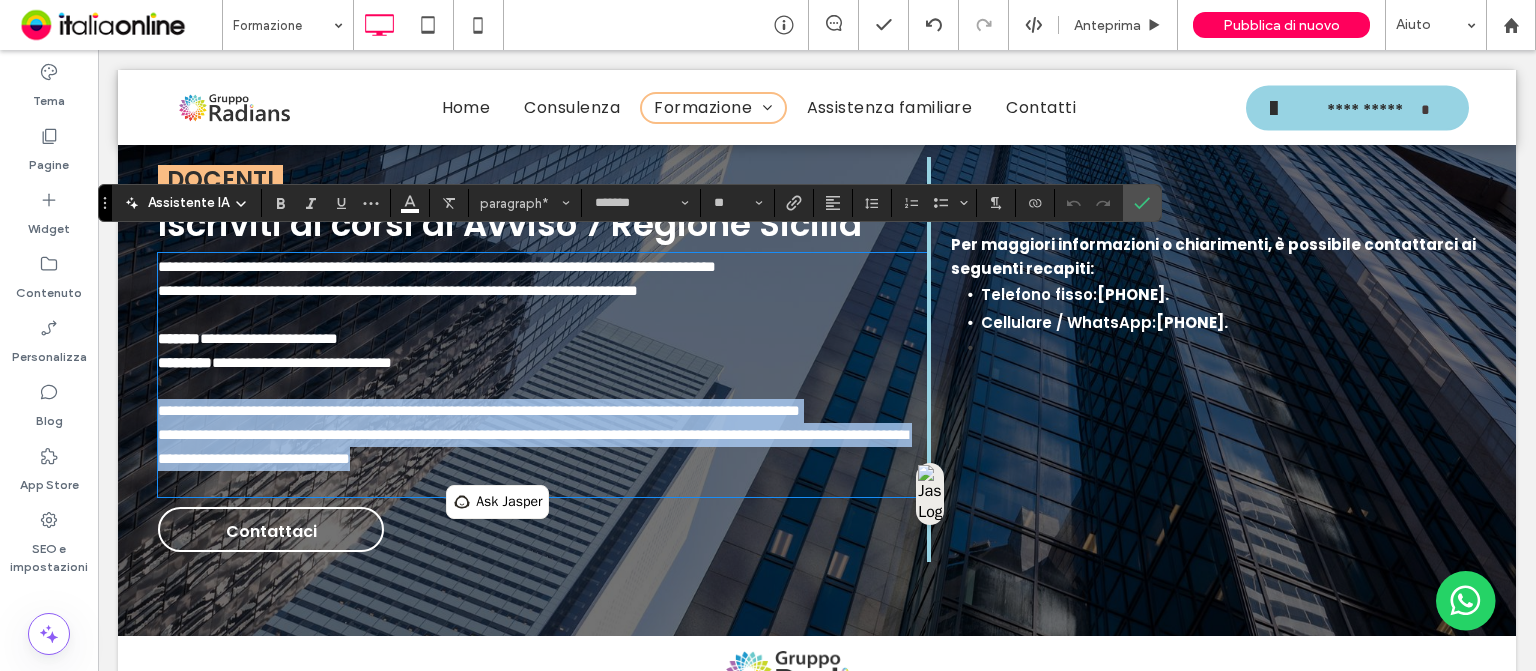 type 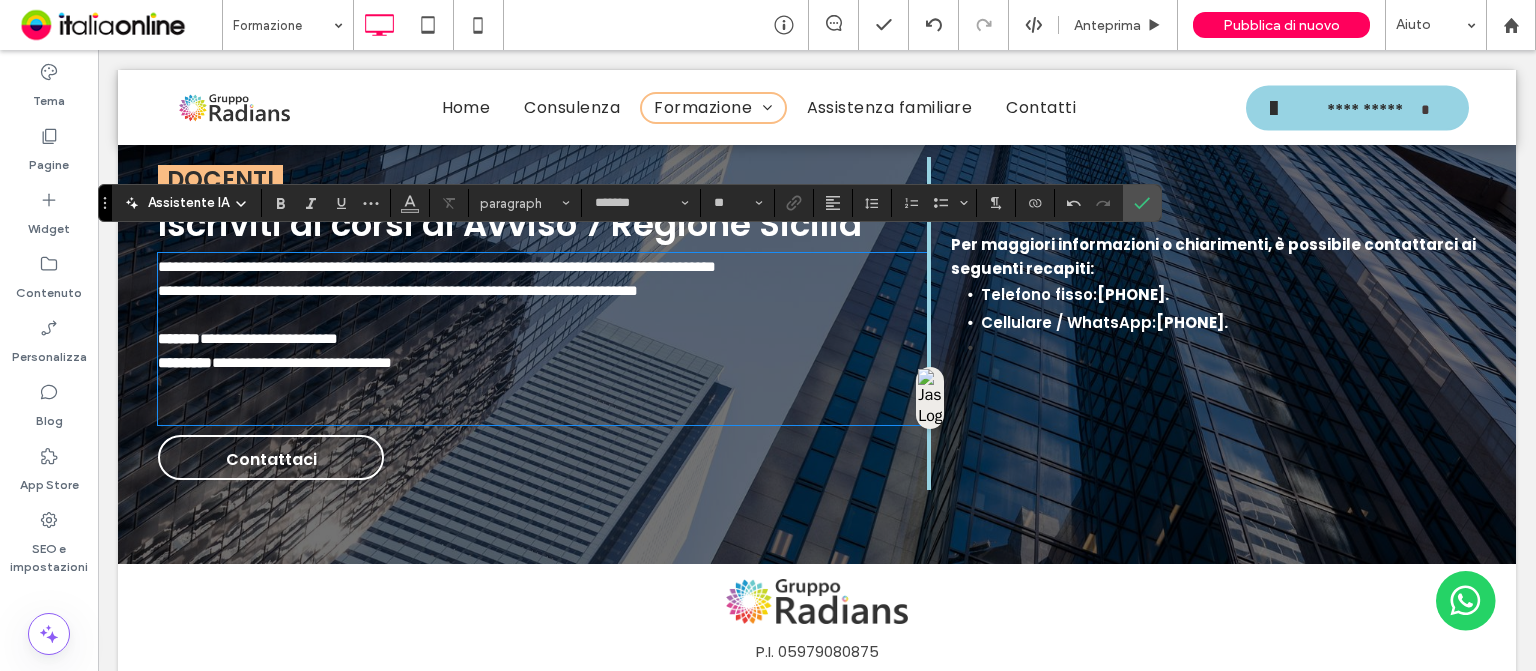 click at bounding box center (542, 411) 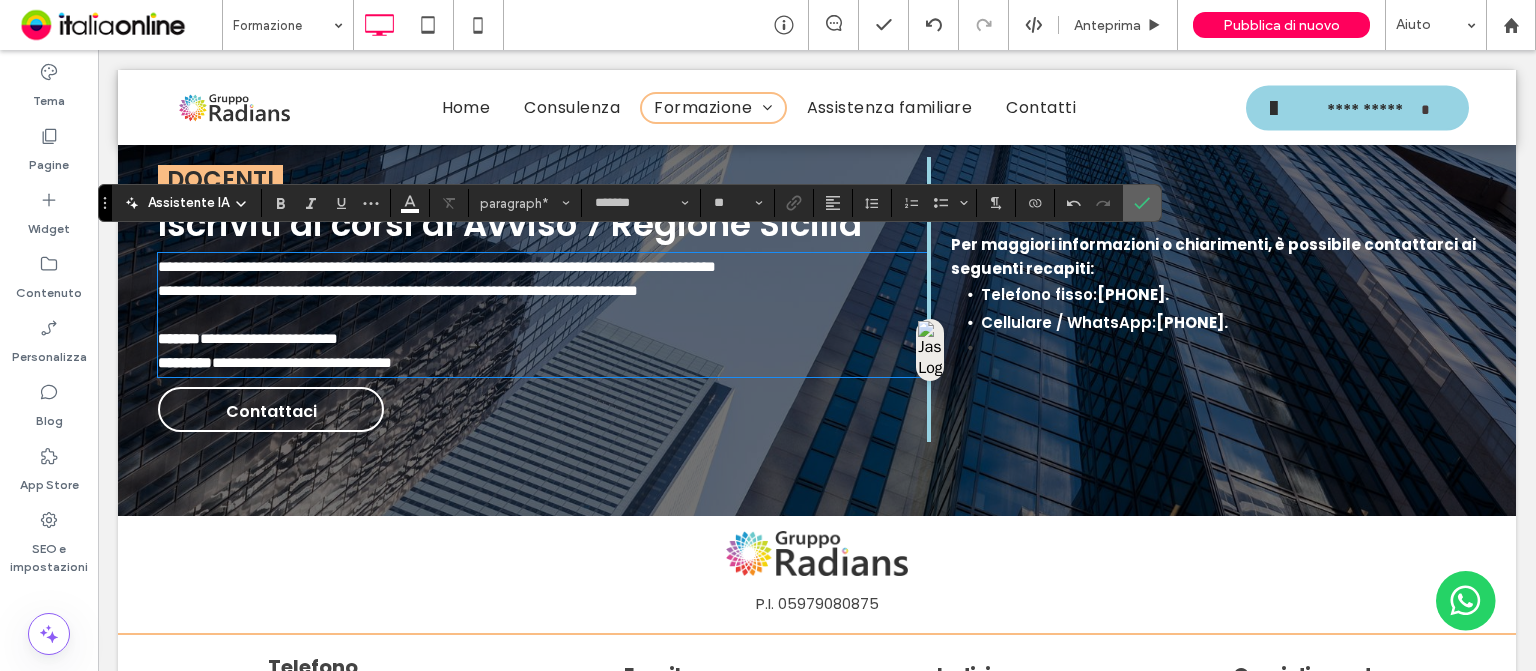 click 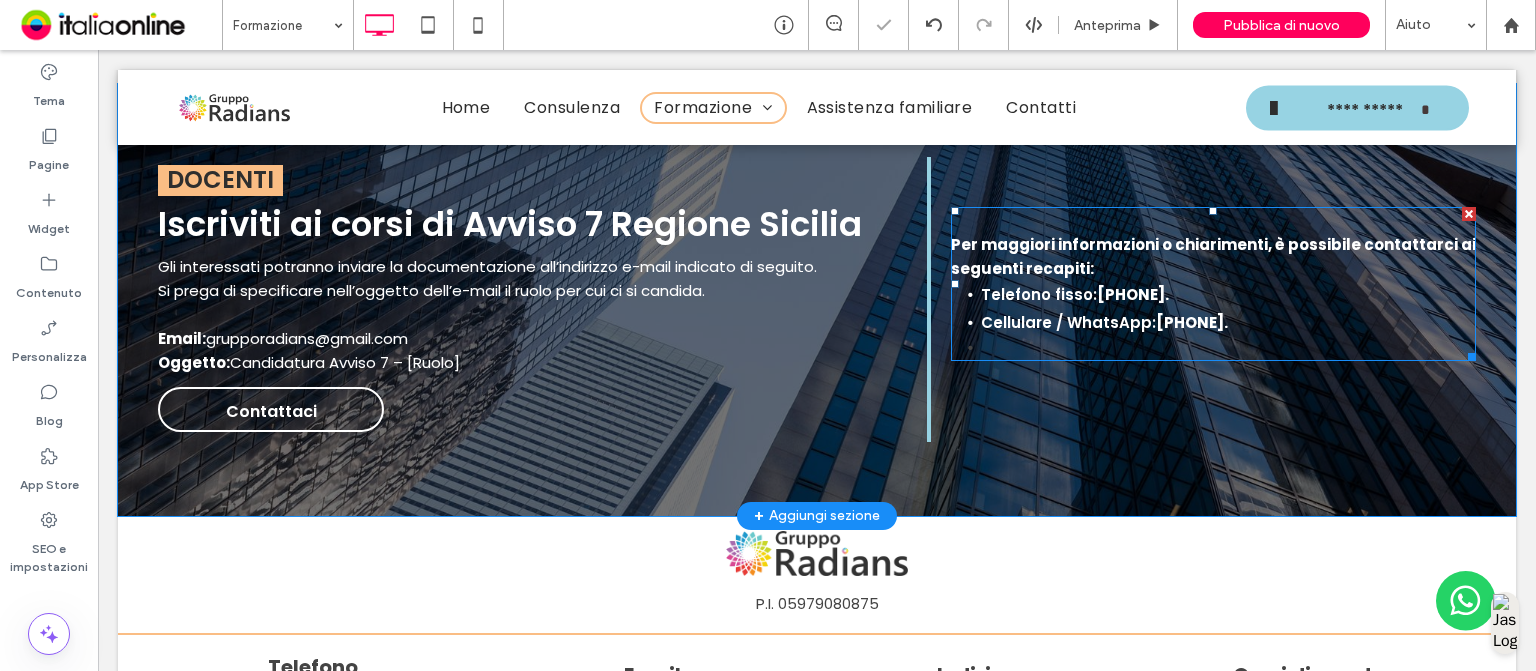 click on "Telefono fisso:" at bounding box center (1039, 294) 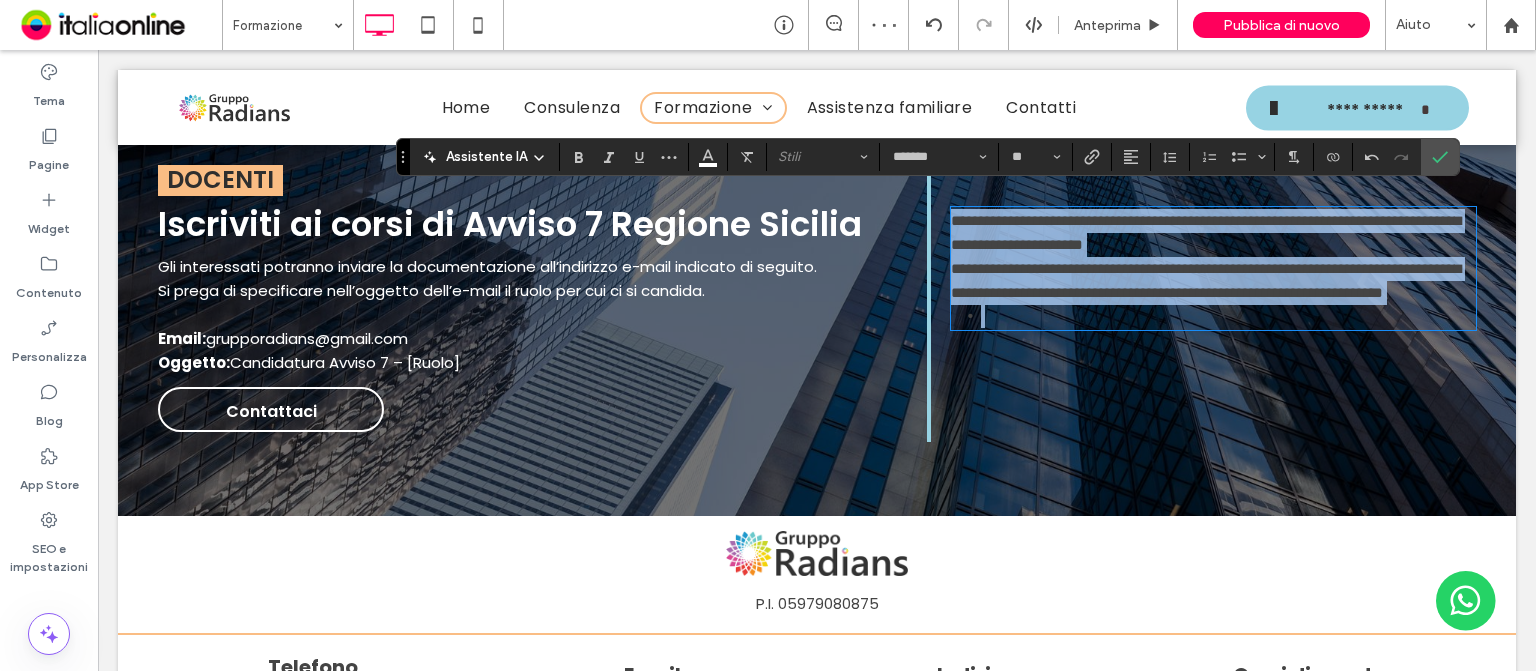 scroll, scrollTop: 0, scrollLeft: 0, axis: both 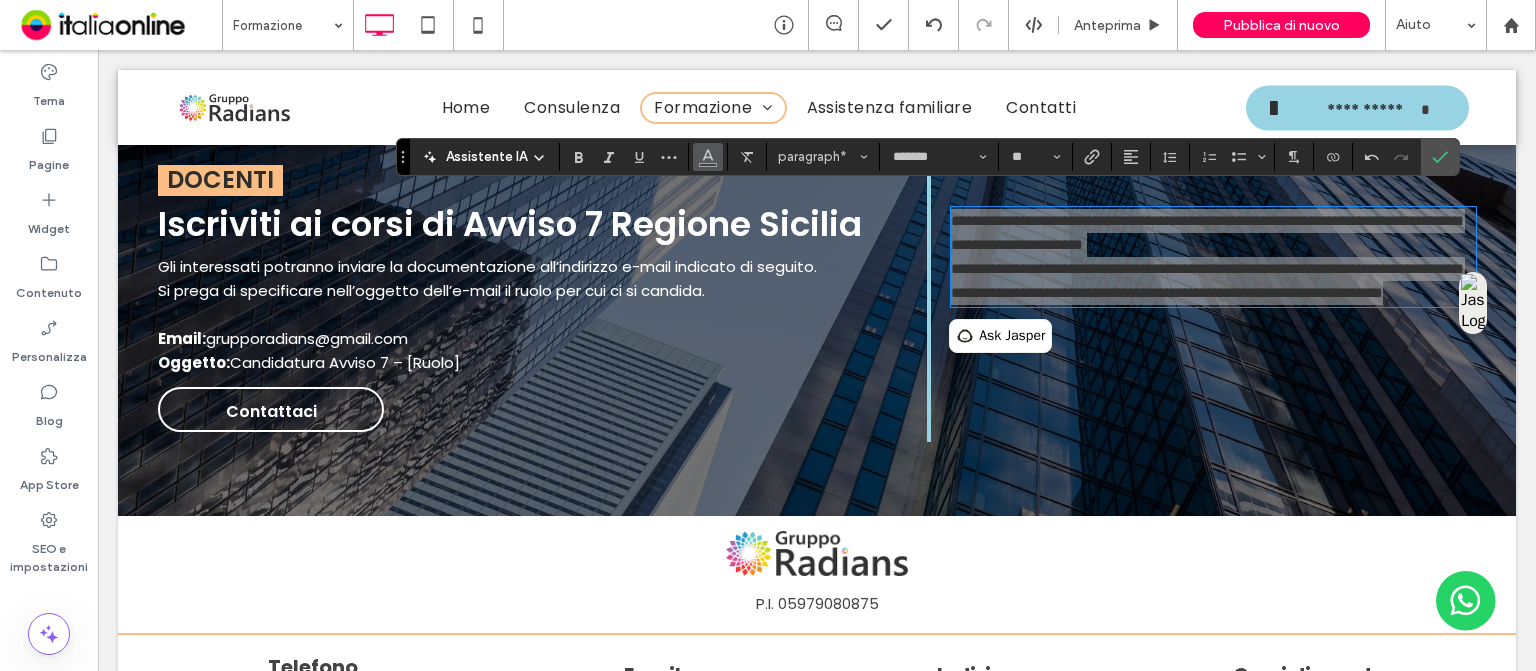 click 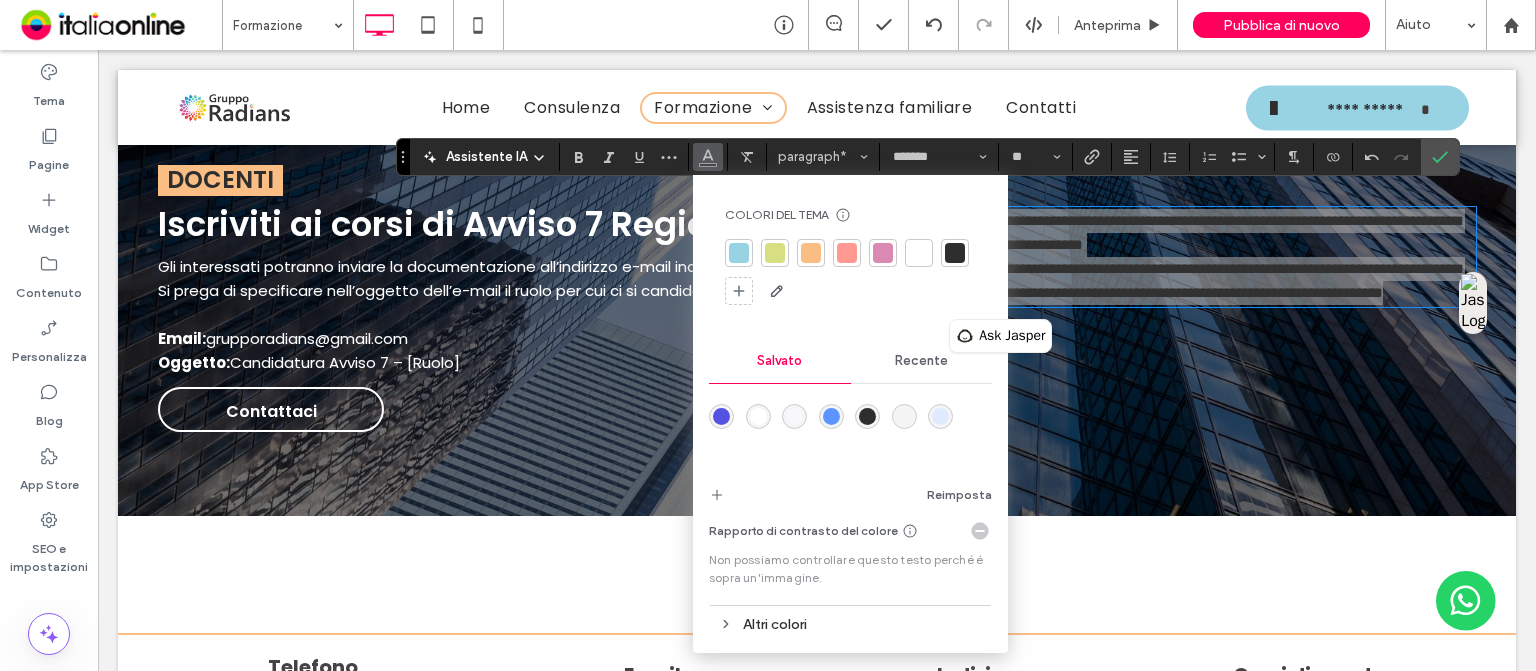 click at bounding box center (919, 253) 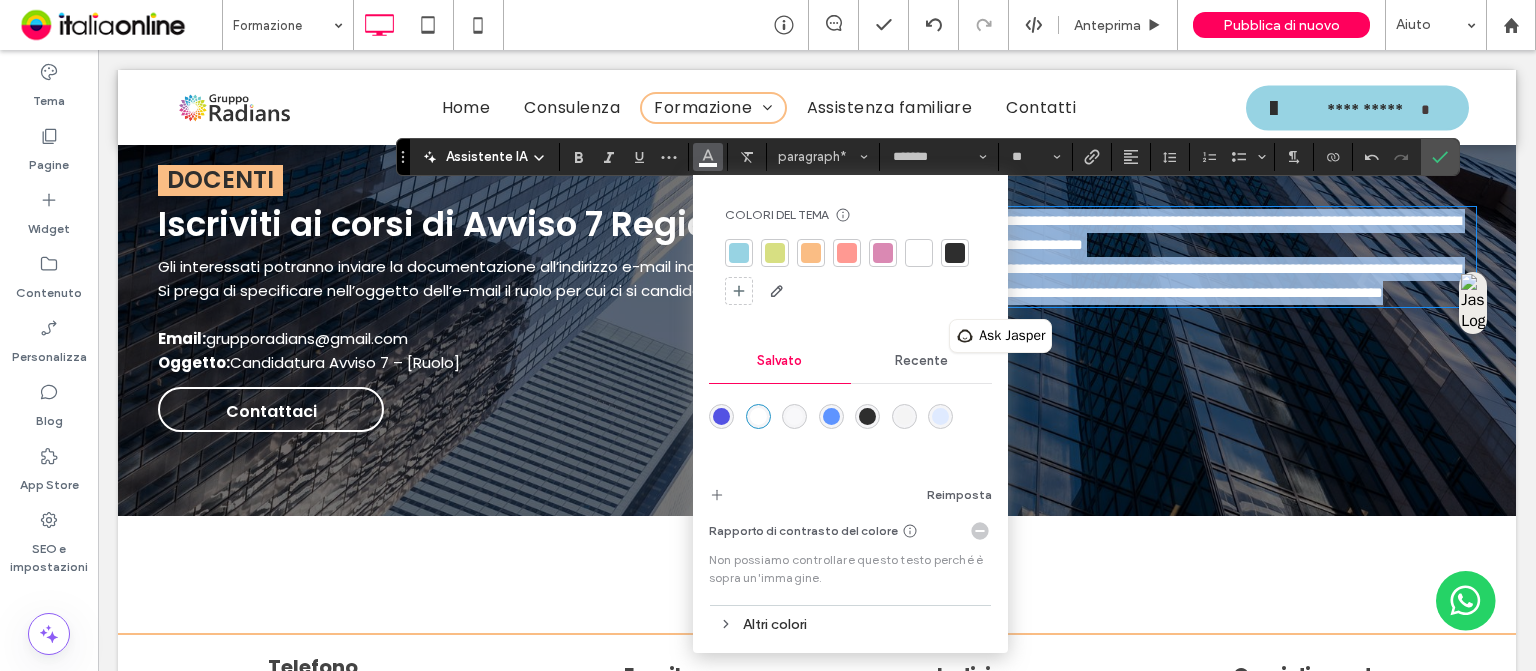 click on "**********" at bounding box center [1206, 280] 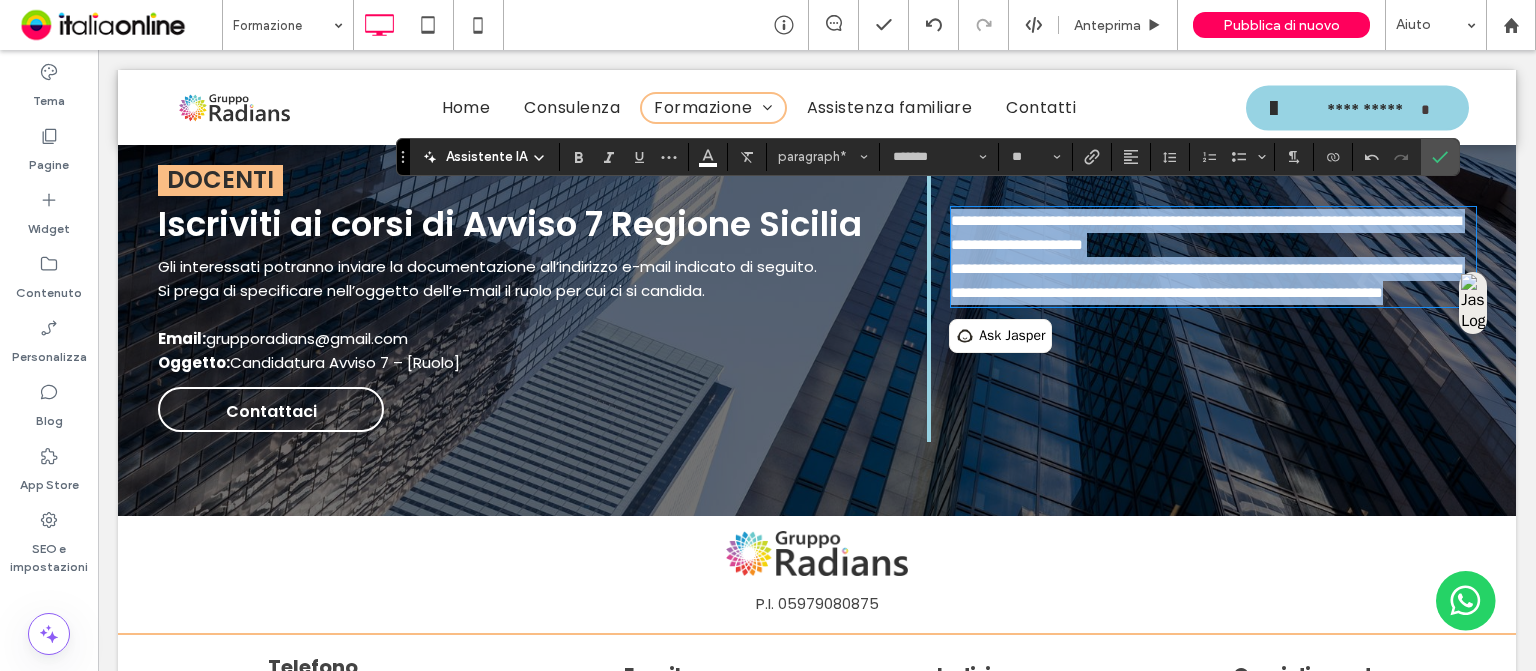 click on "**********" at bounding box center [1206, 280] 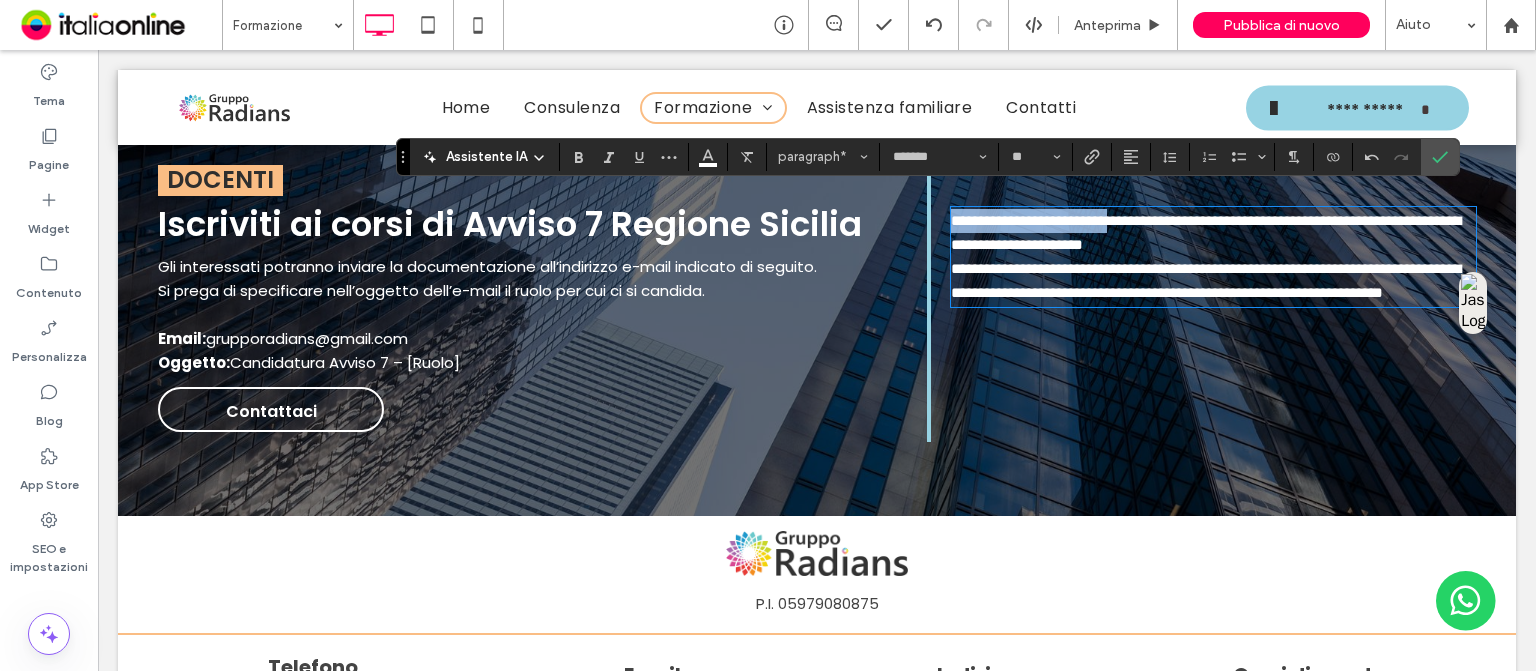 drag, startPoint x: 1137, startPoint y: 205, endPoint x: 868, endPoint y: 211, distance: 269.0669 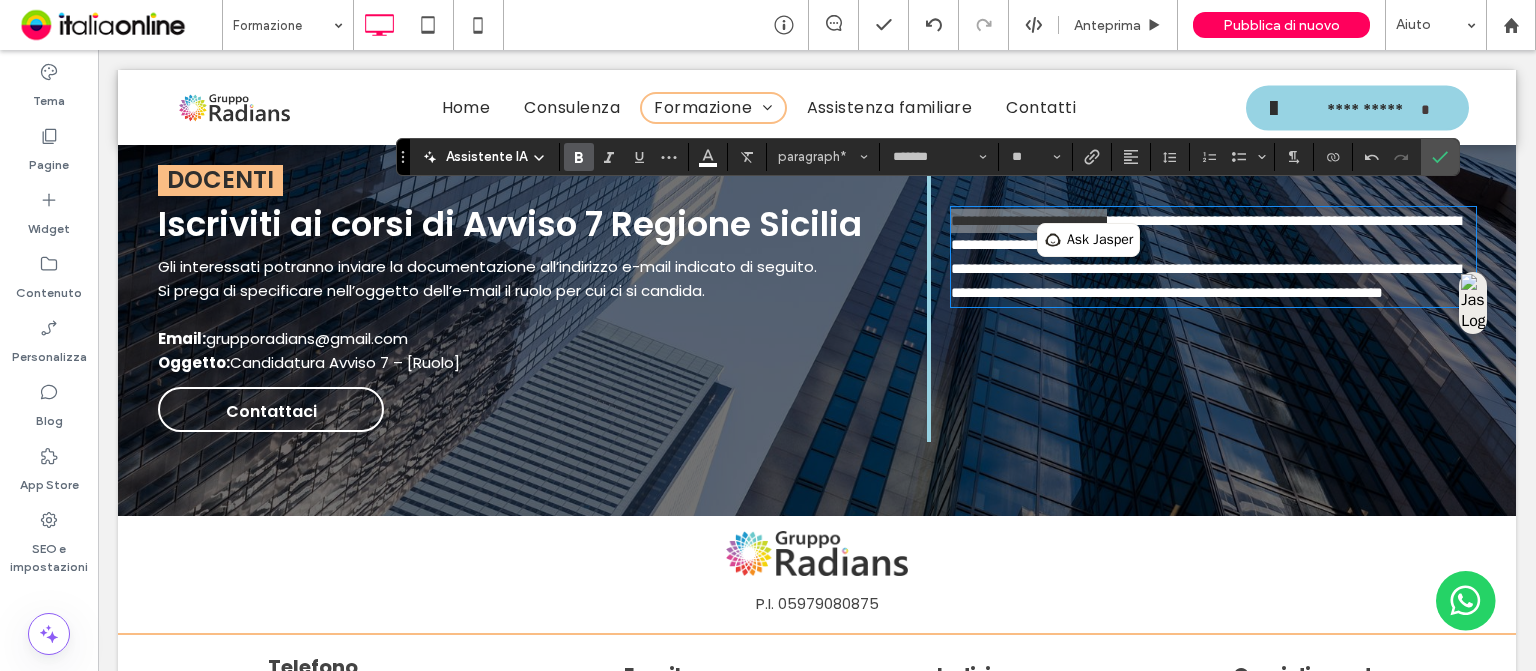 click at bounding box center [579, 157] 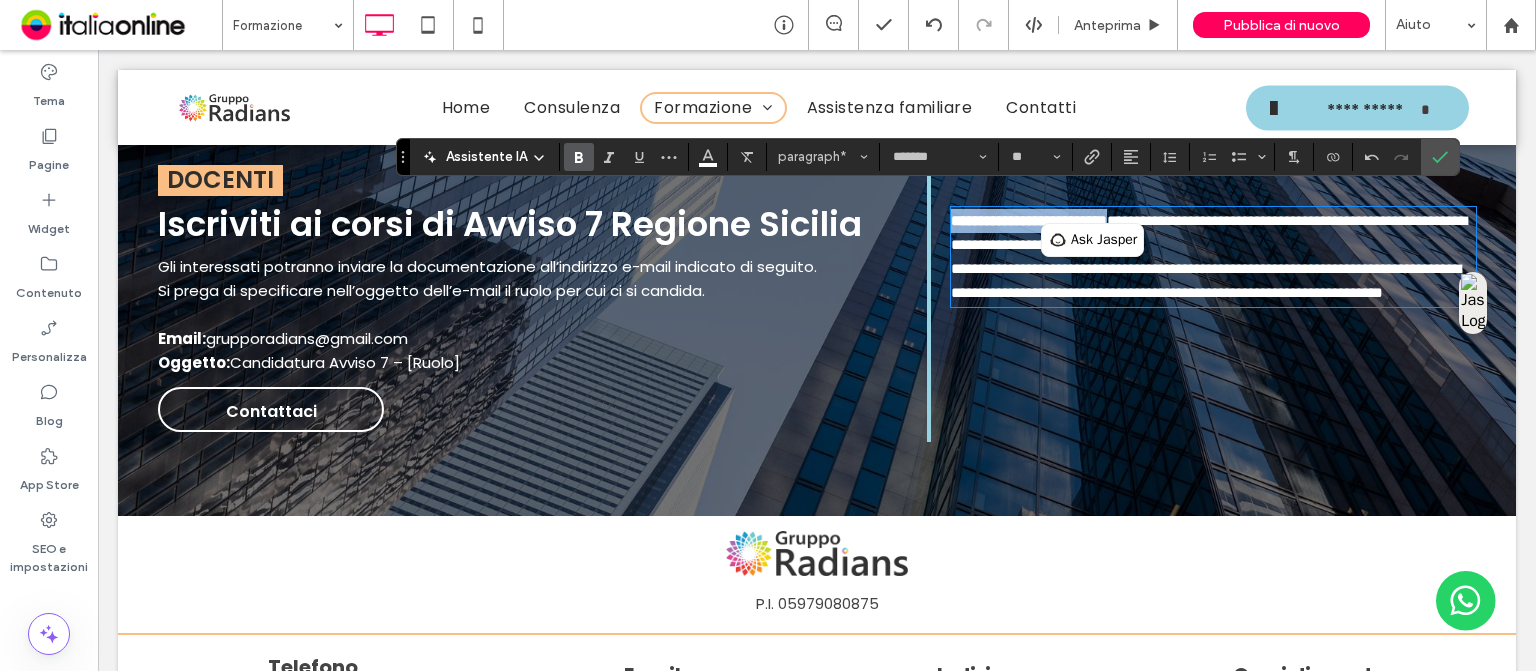 click on "**********" at bounding box center (1029, 220) 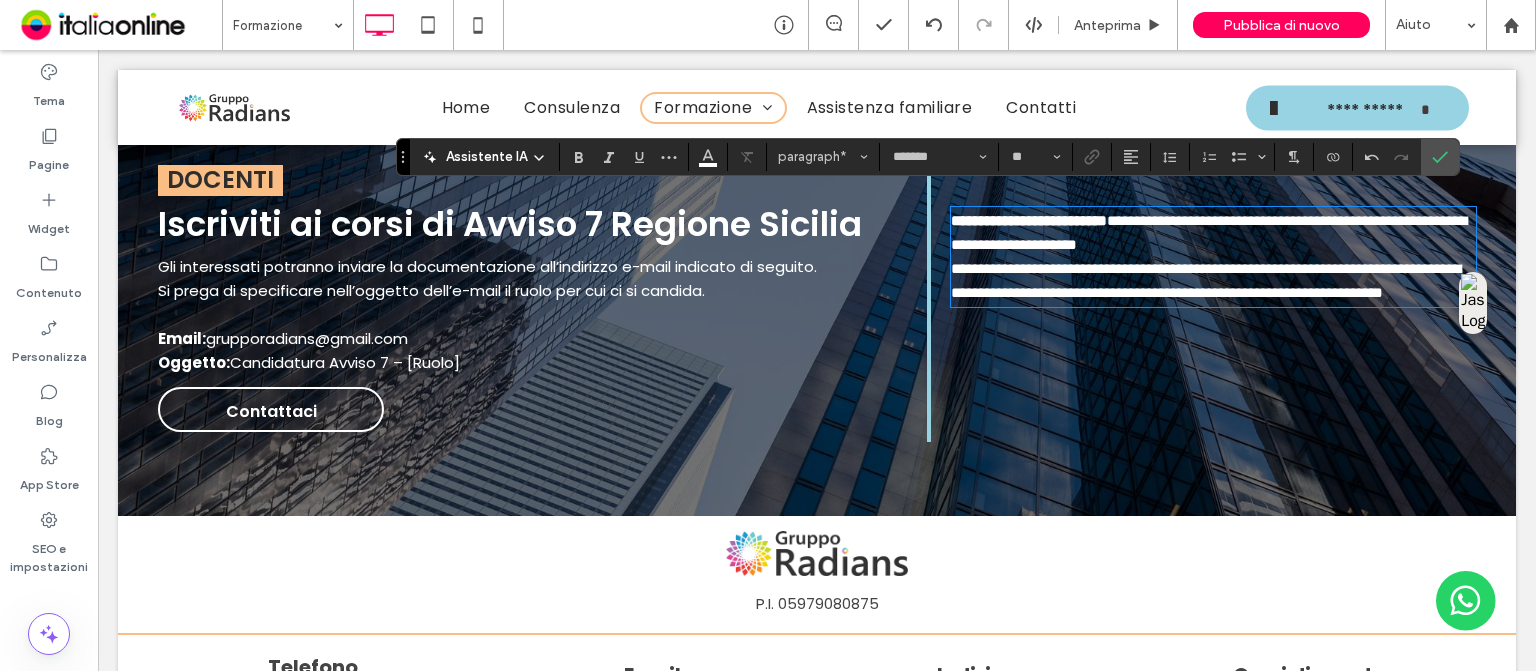 click on "**********" at bounding box center [1213, 233] 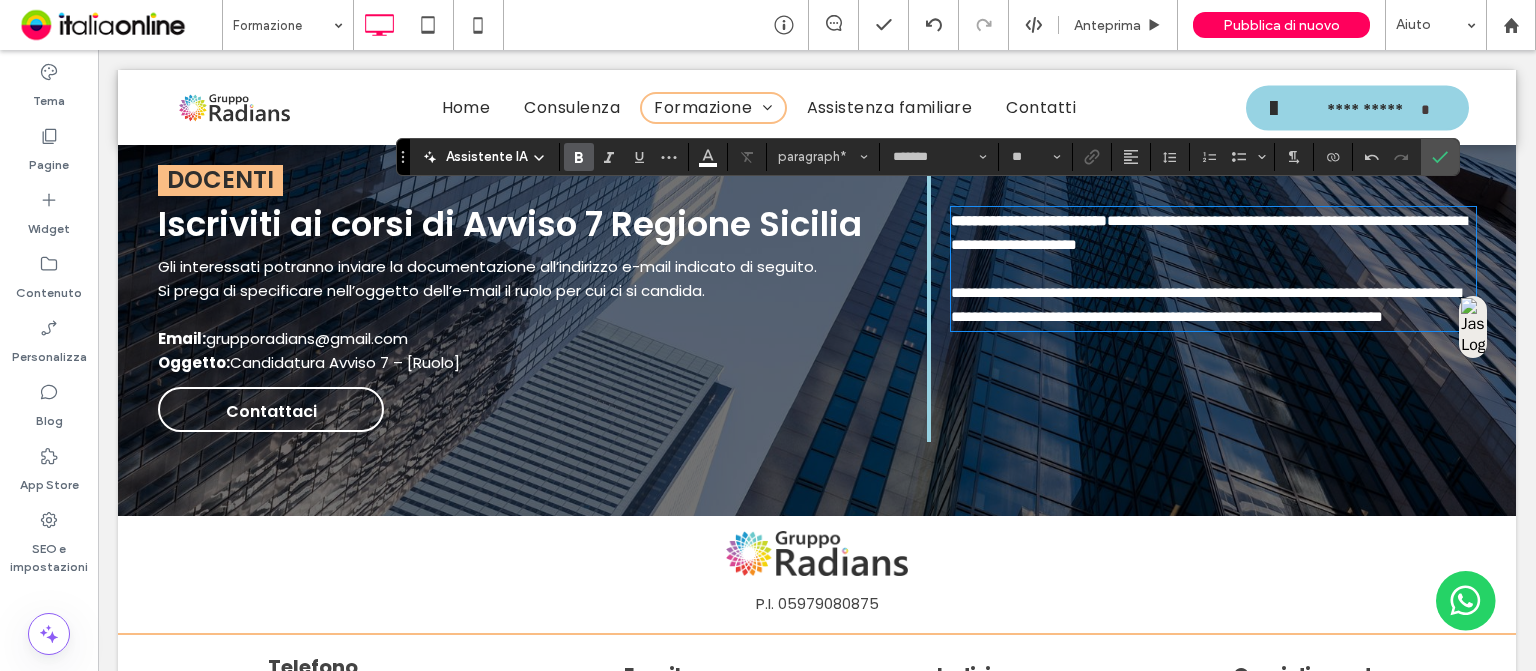 click on "**********" at bounding box center (1029, 220) 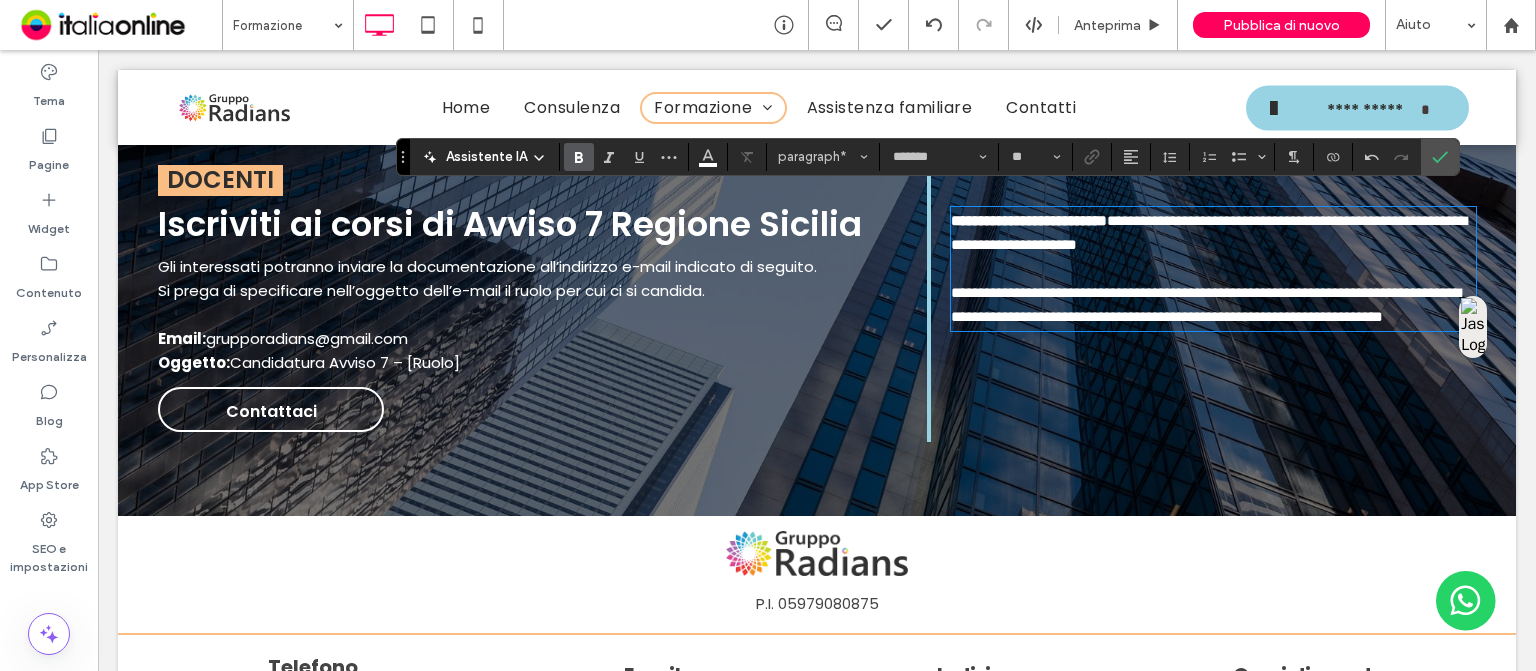 type 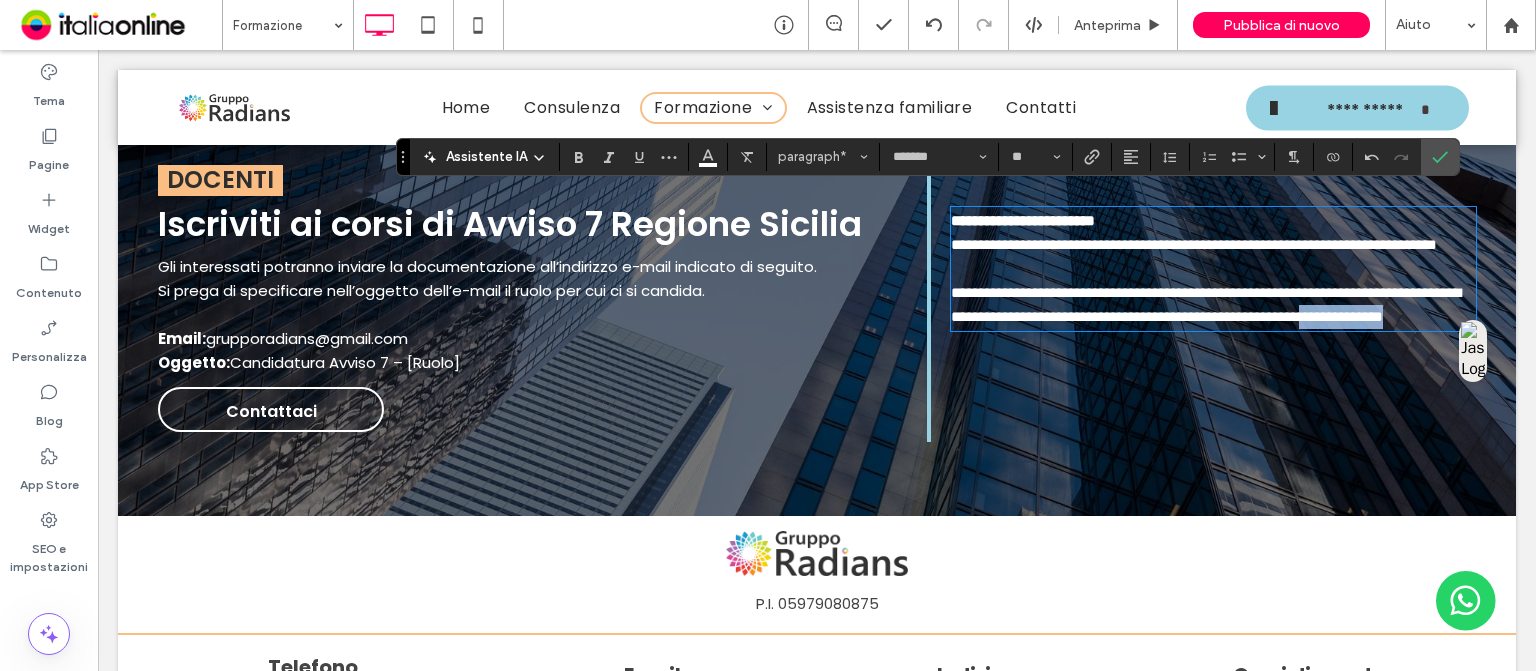 drag, startPoint x: 1076, startPoint y: 342, endPoint x: 914, endPoint y: 362, distance: 163.2299 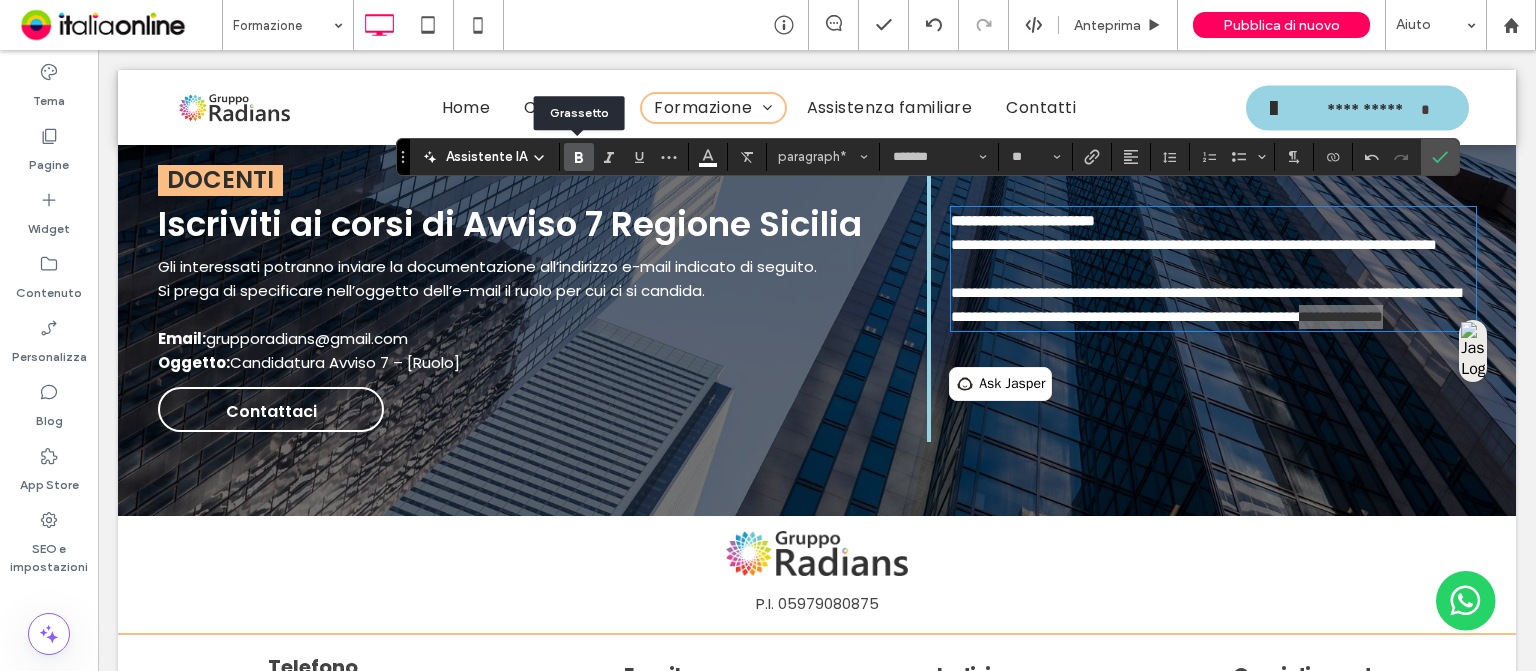 click at bounding box center (579, 157) 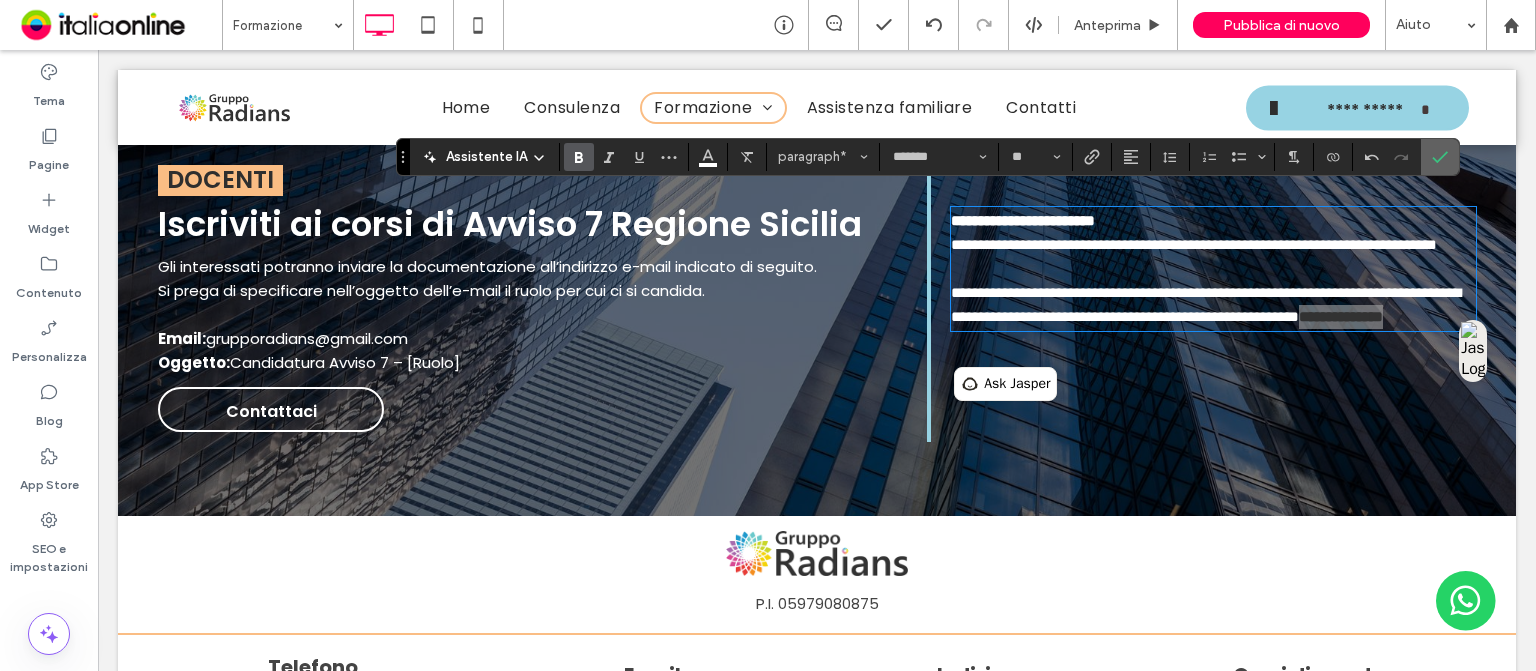 click at bounding box center (1440, 157) 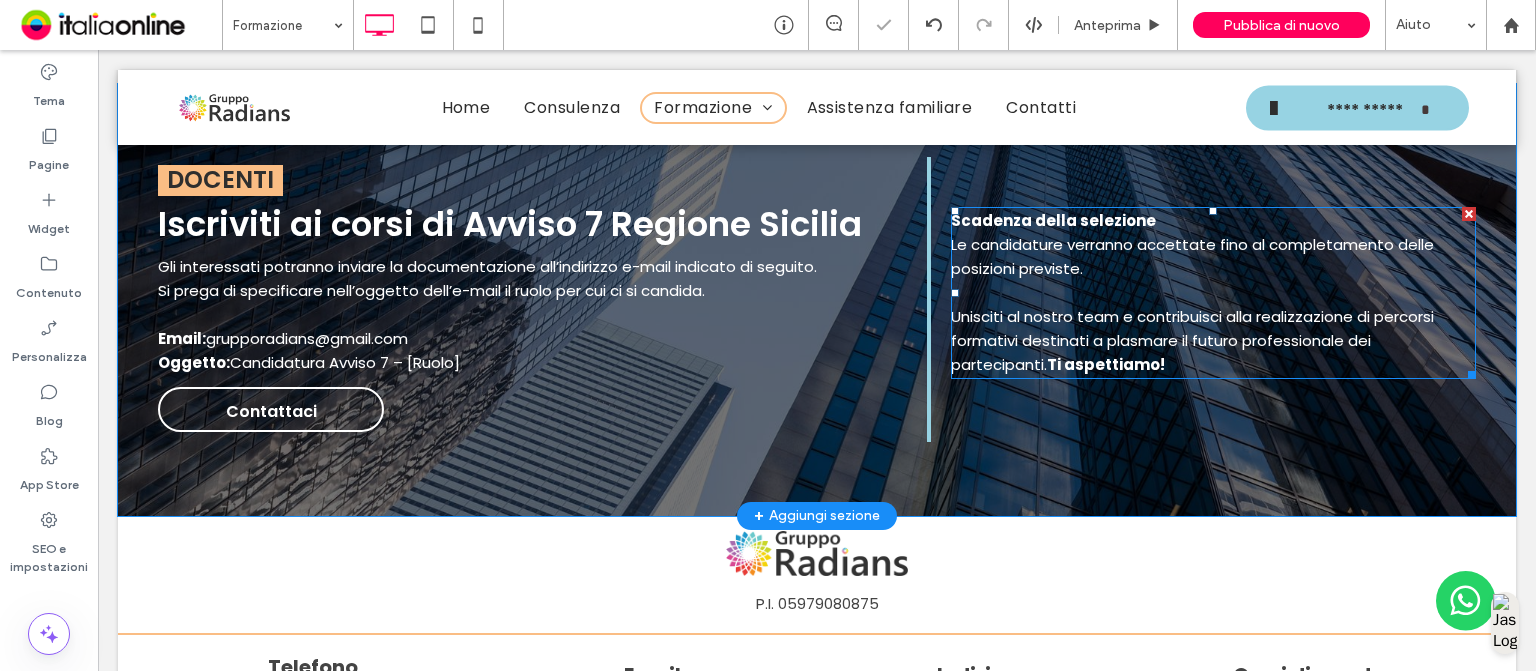 scroll, scrollTop: 6197, scrollLeft: 0, axis: vertical 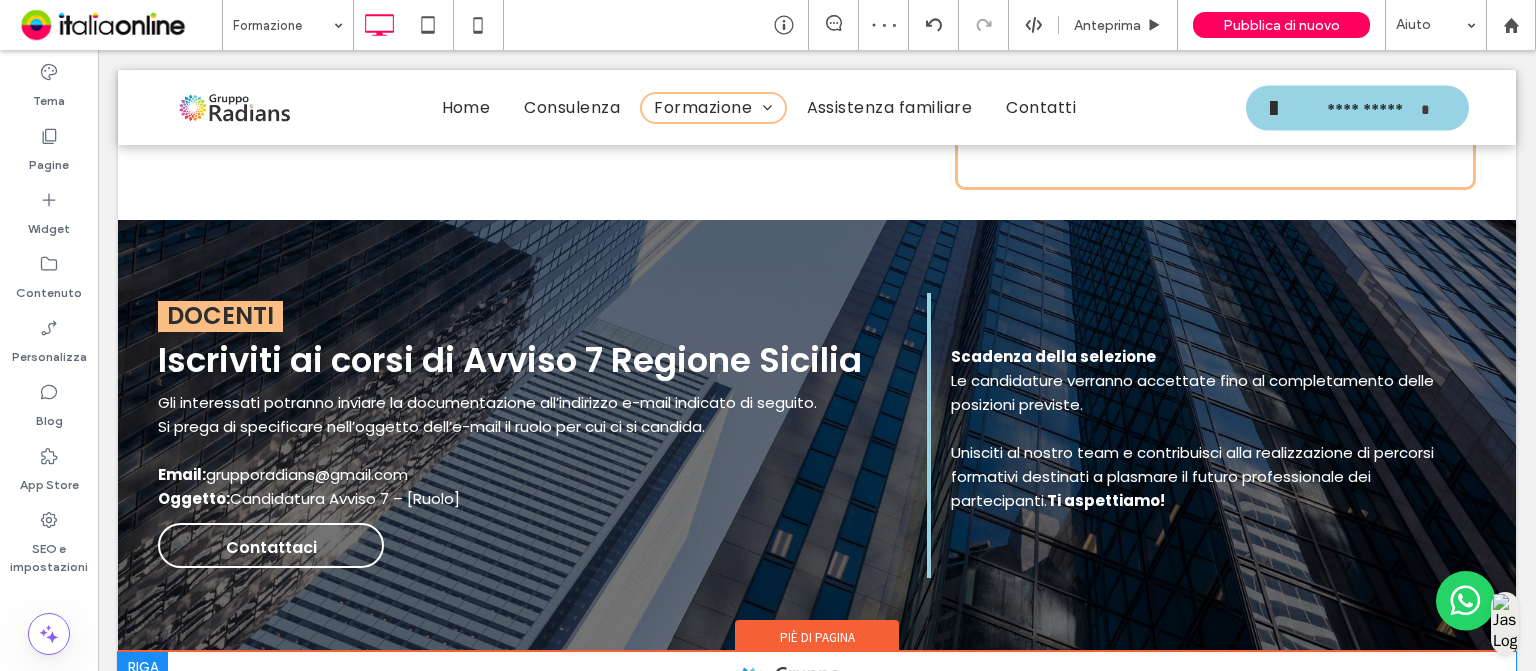 click on "P.I. 05979080875 Click To Paste
+ Aggiungi sezione" at bounding box center [817, 711] 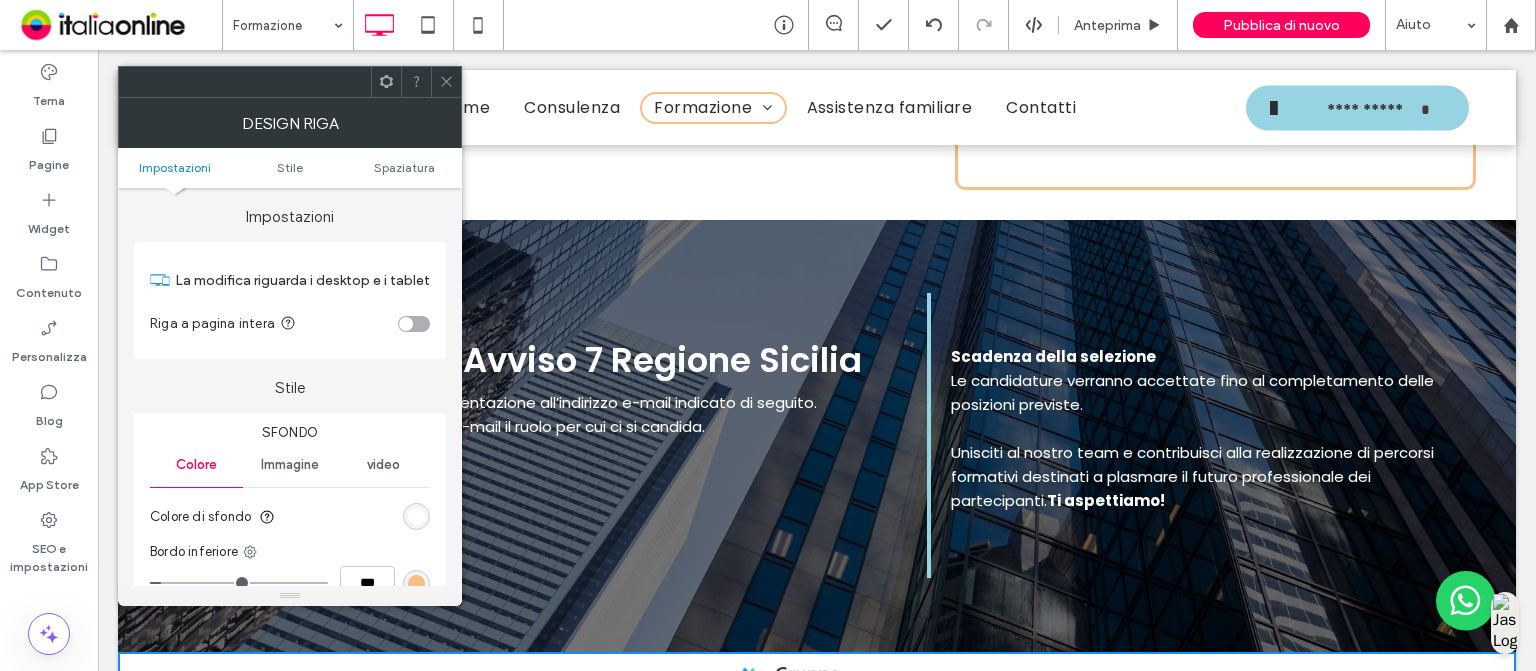 click 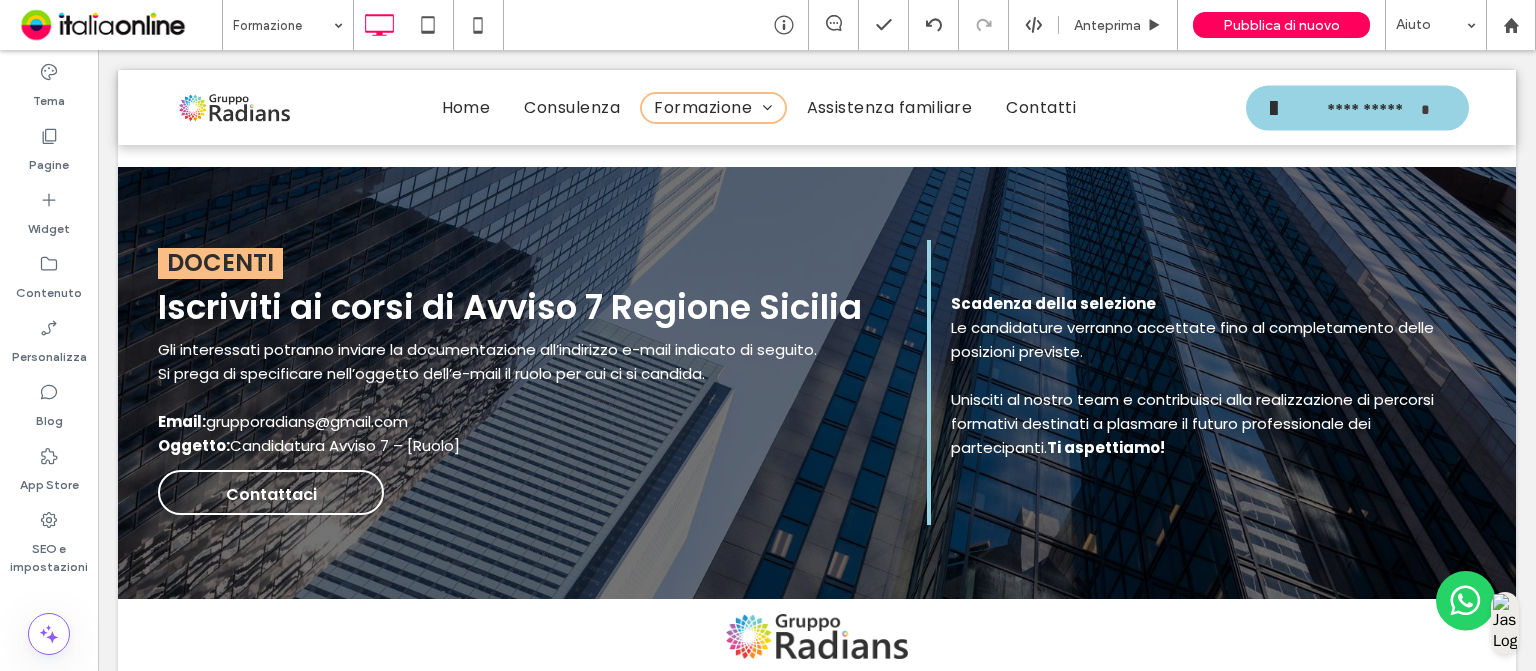 scroll, scrollTop: 6249, scrollLeft: 0, axis: vertical 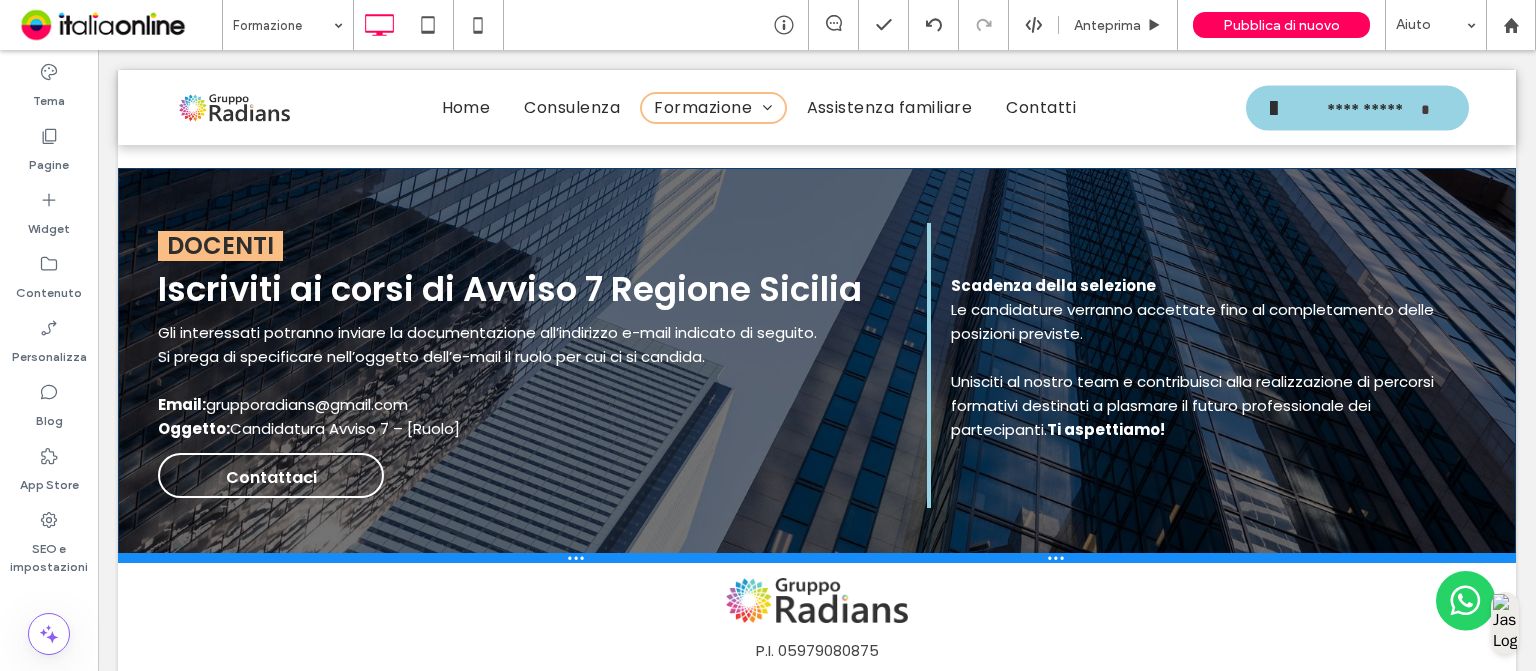 drag, startPoint x: 312, startPoint y: 578, endPoint x: 324, endPoint y: 542, distance: 37.94733 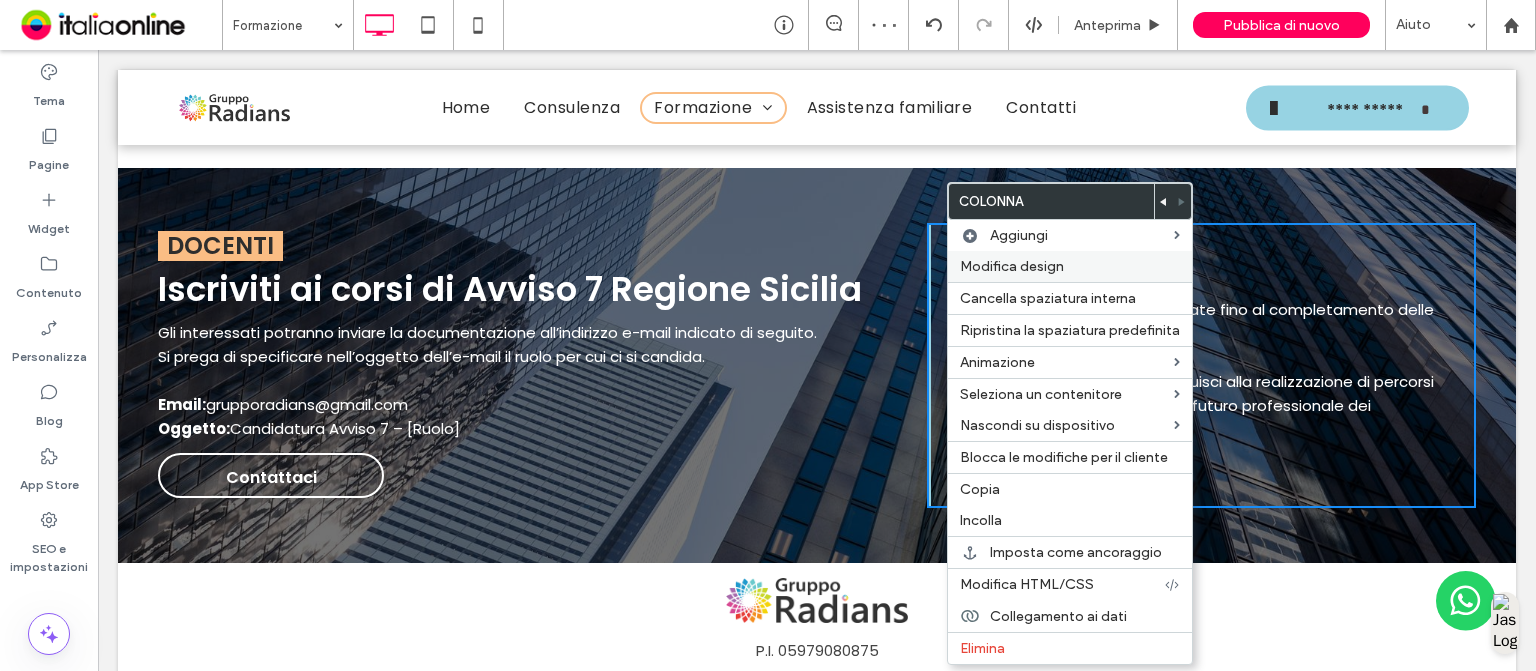 click on "Modifica design" at bounding box center [1070, 266] 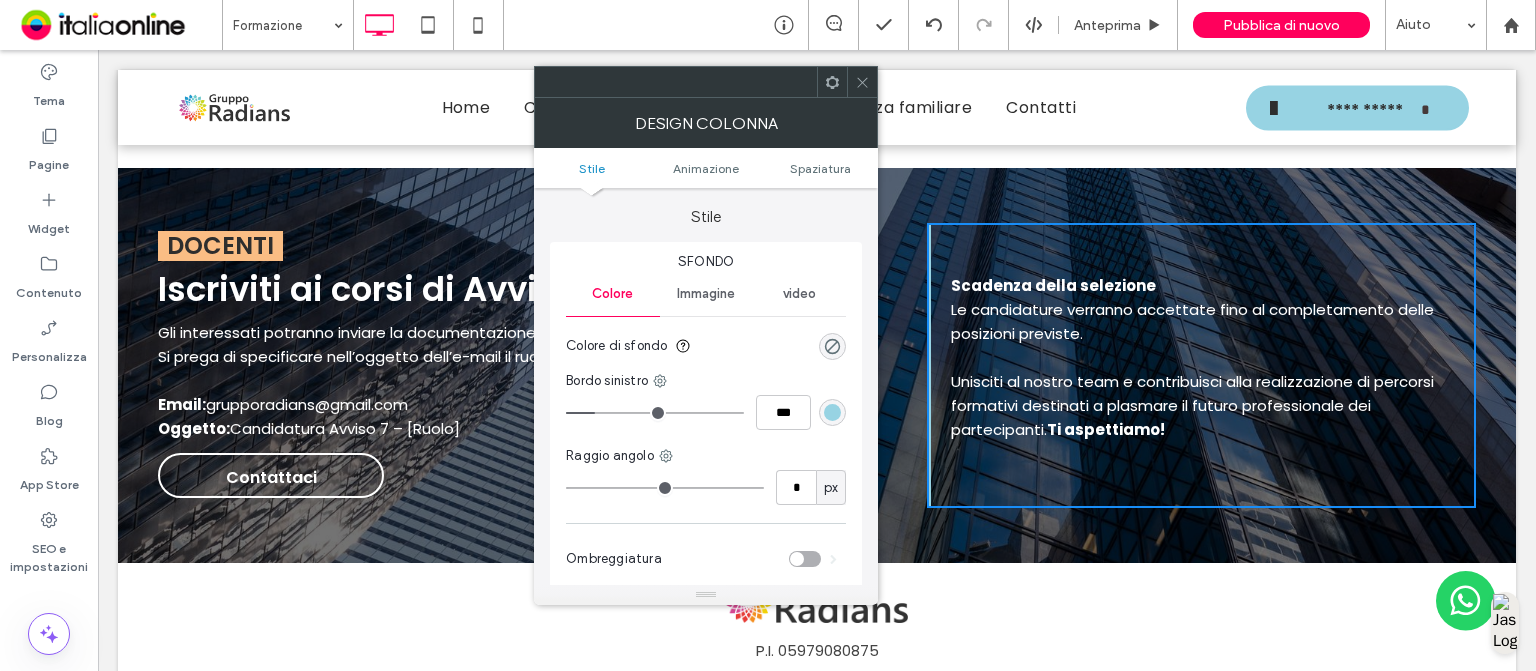 drag, startPoint x: 818, startPoint y: 418, endPoint x: 831, endPoint y: 410, distance: 15.264338 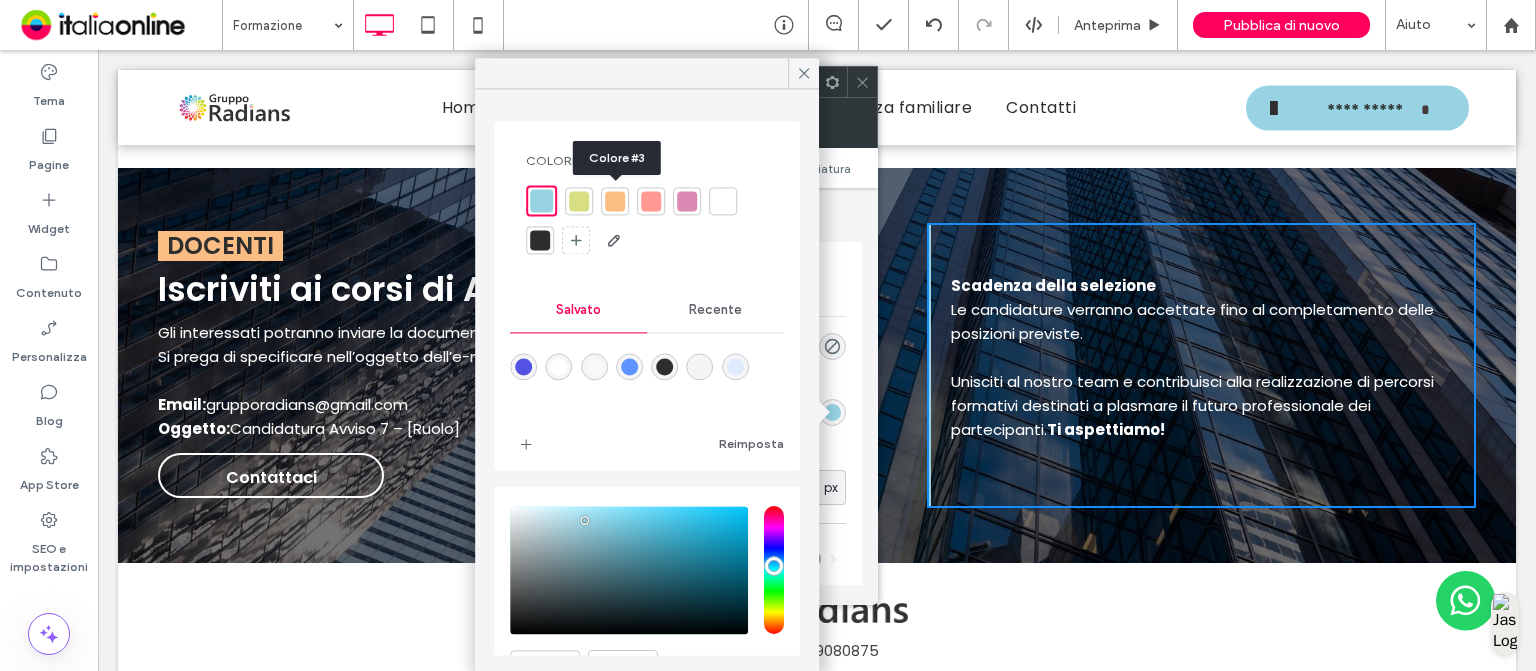 click at bounding box center (615, 201) 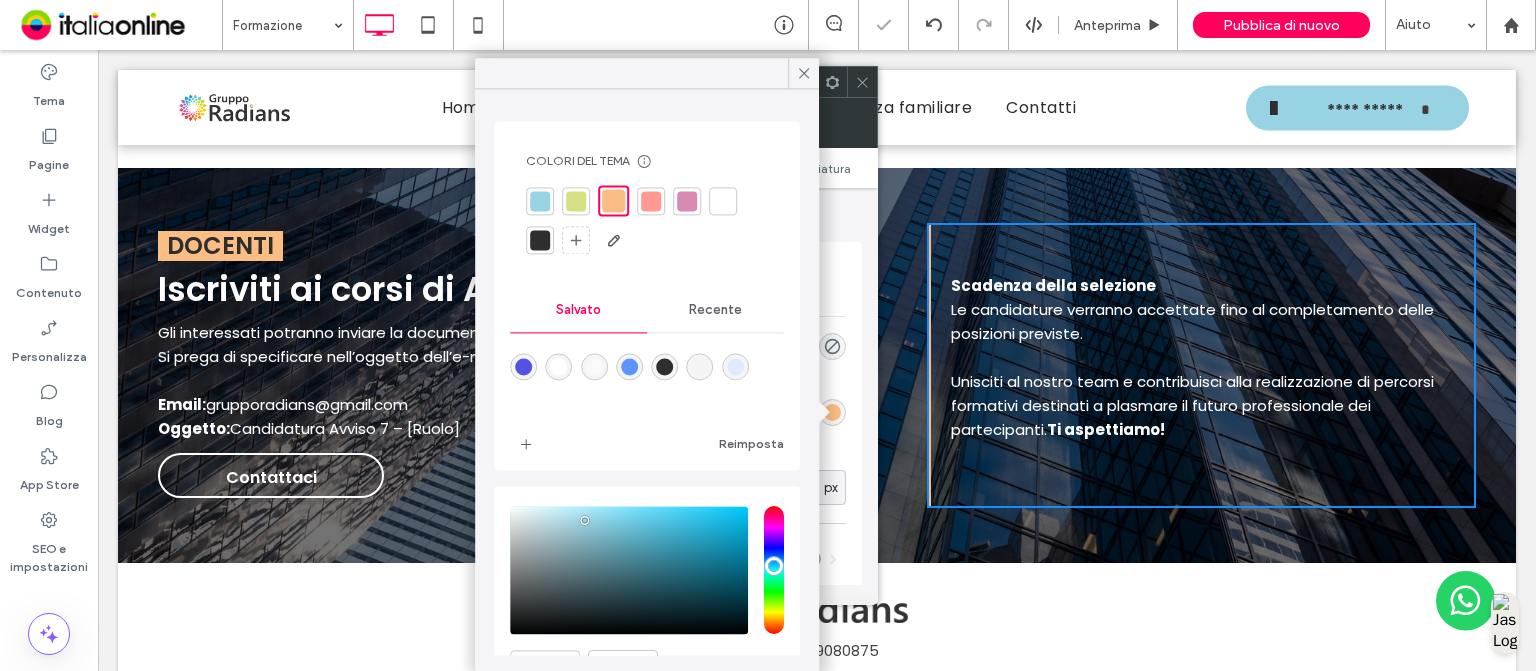 click at bounding box center (862, 82) 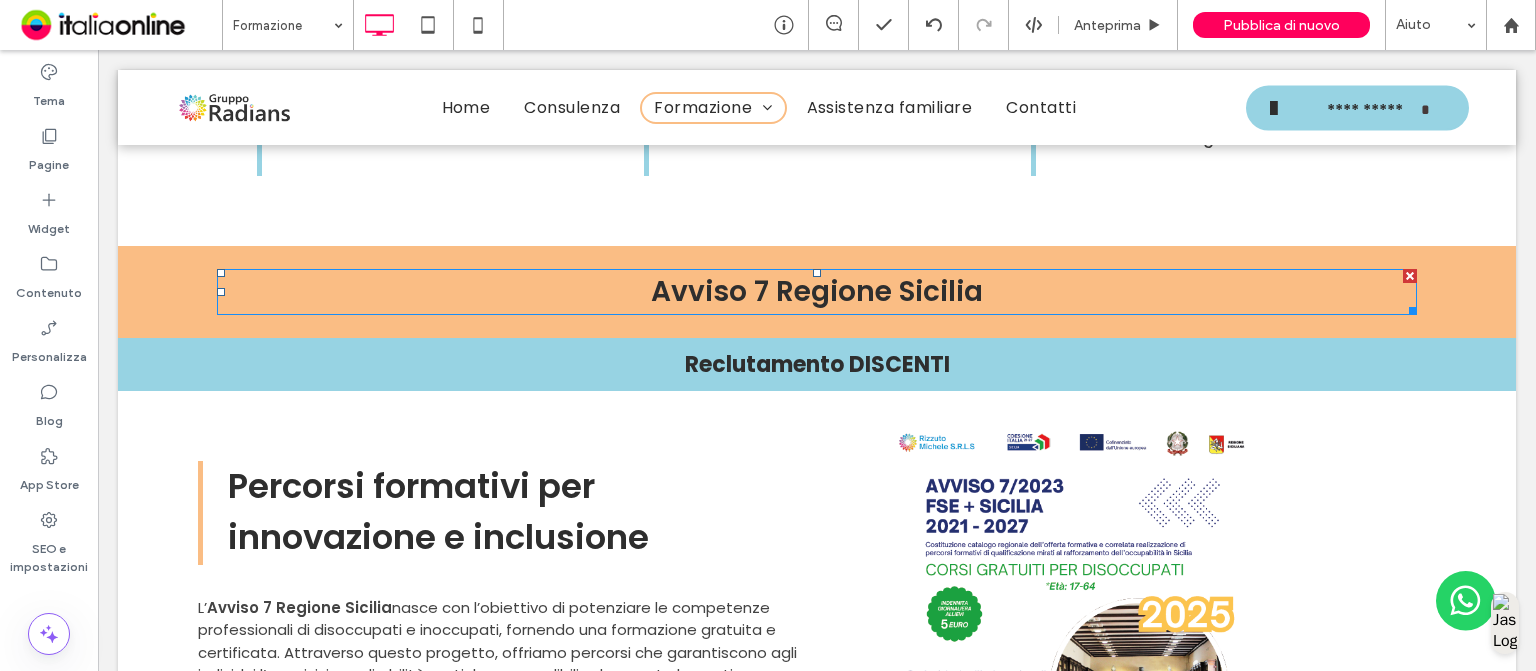 scroll, scrollTop: 1828, scrollLeft: 0, axis: vertical 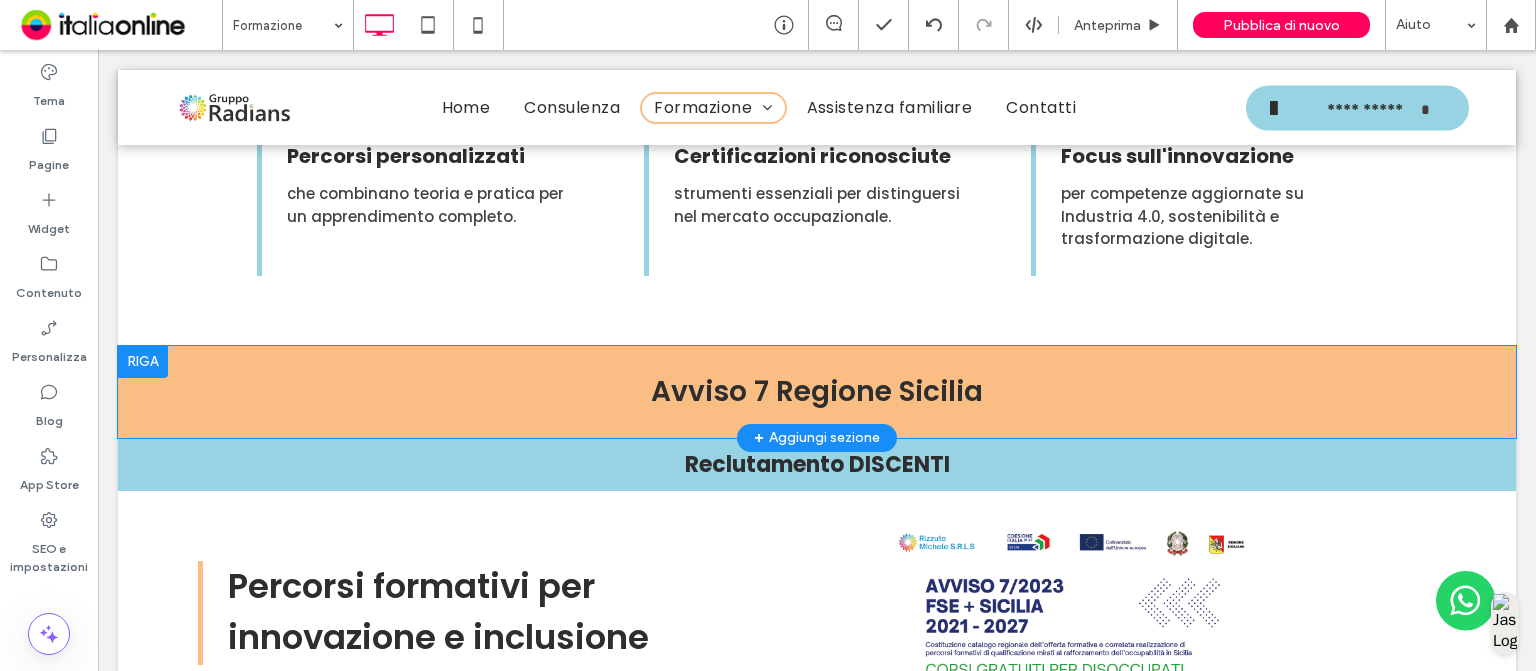 click at bounding box center [143, 362] 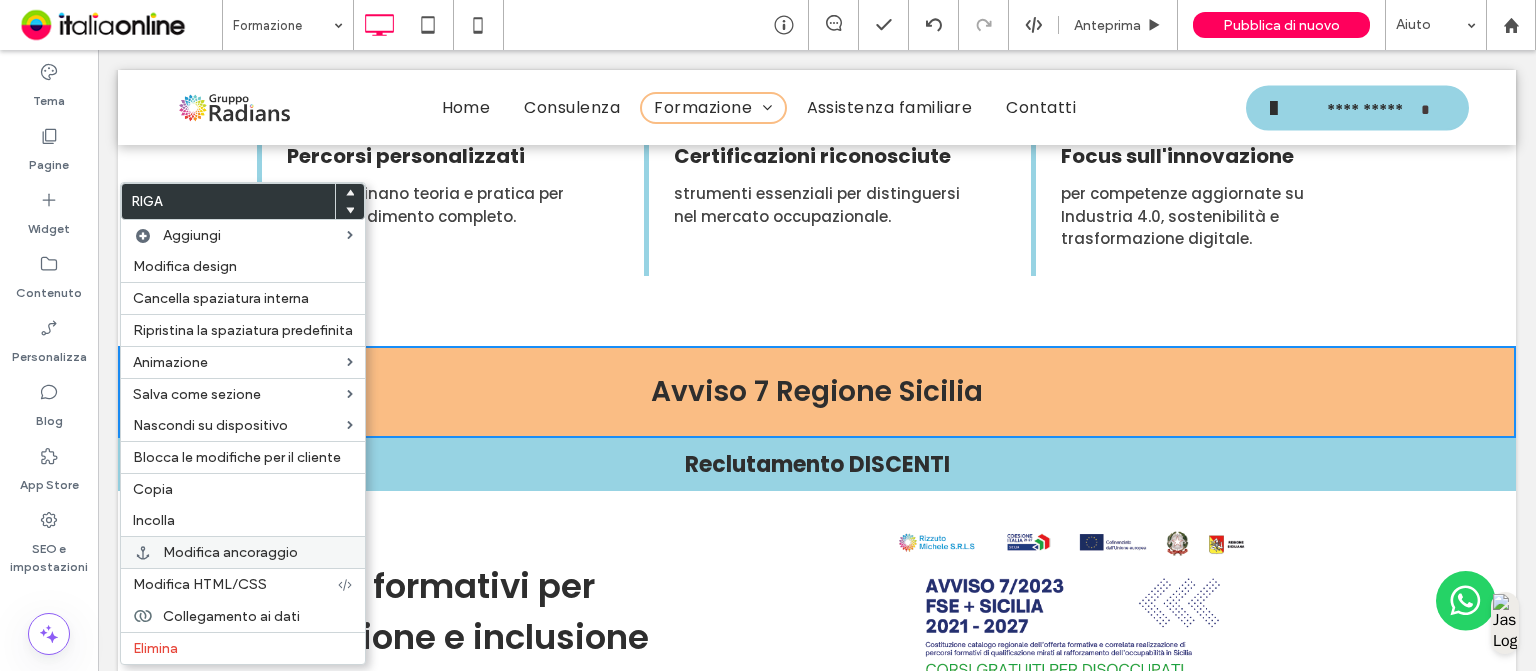 click on "Modifica ancoraggio" at bounding box center [230, 552] 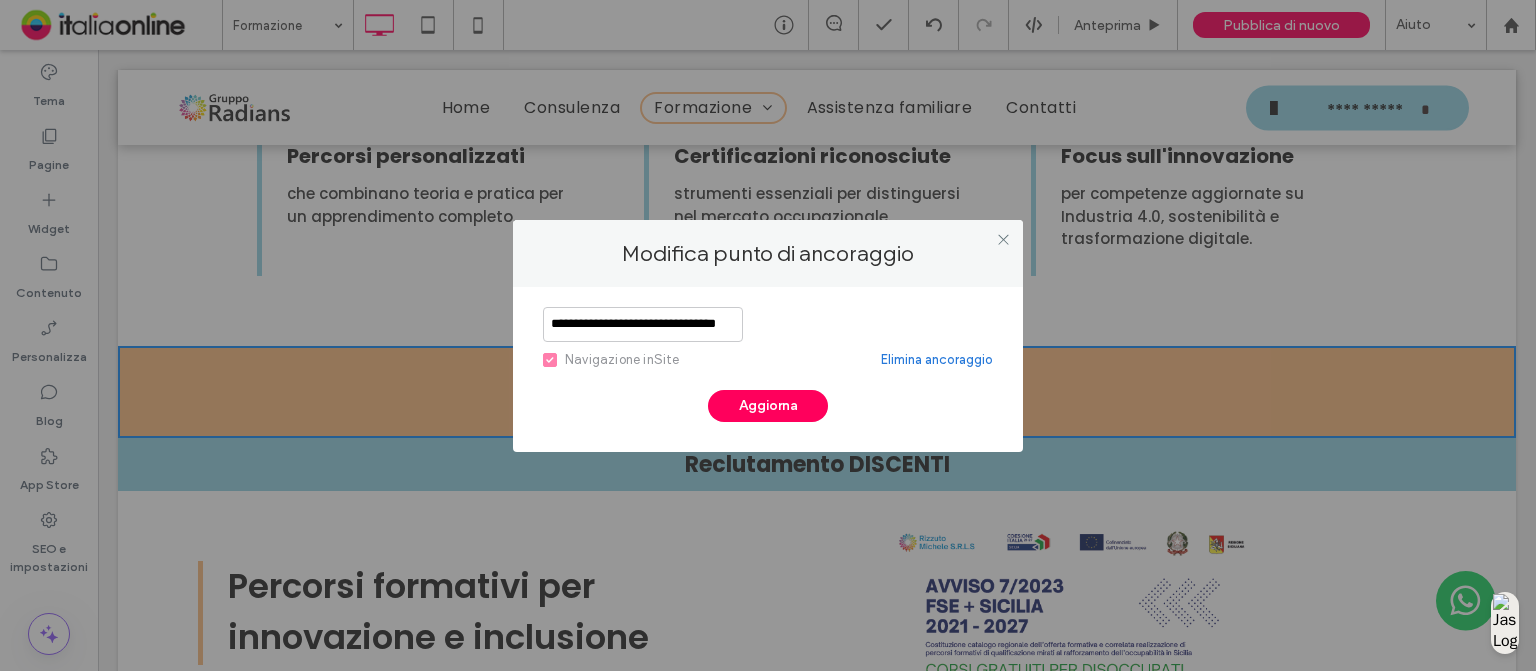 scroll, scrollTop: 0, scrollLeft: 15, axis: horizontal 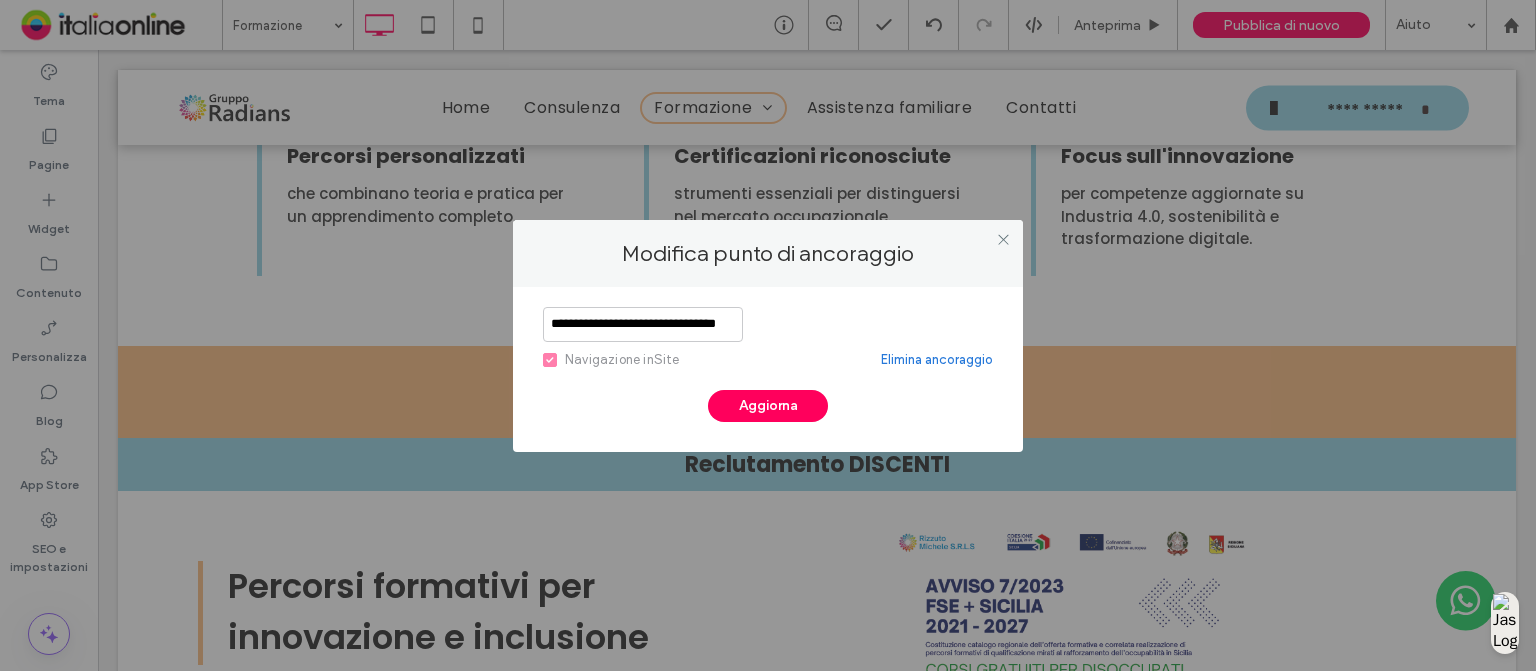 click on "**********" at bounding box center (643, 324) 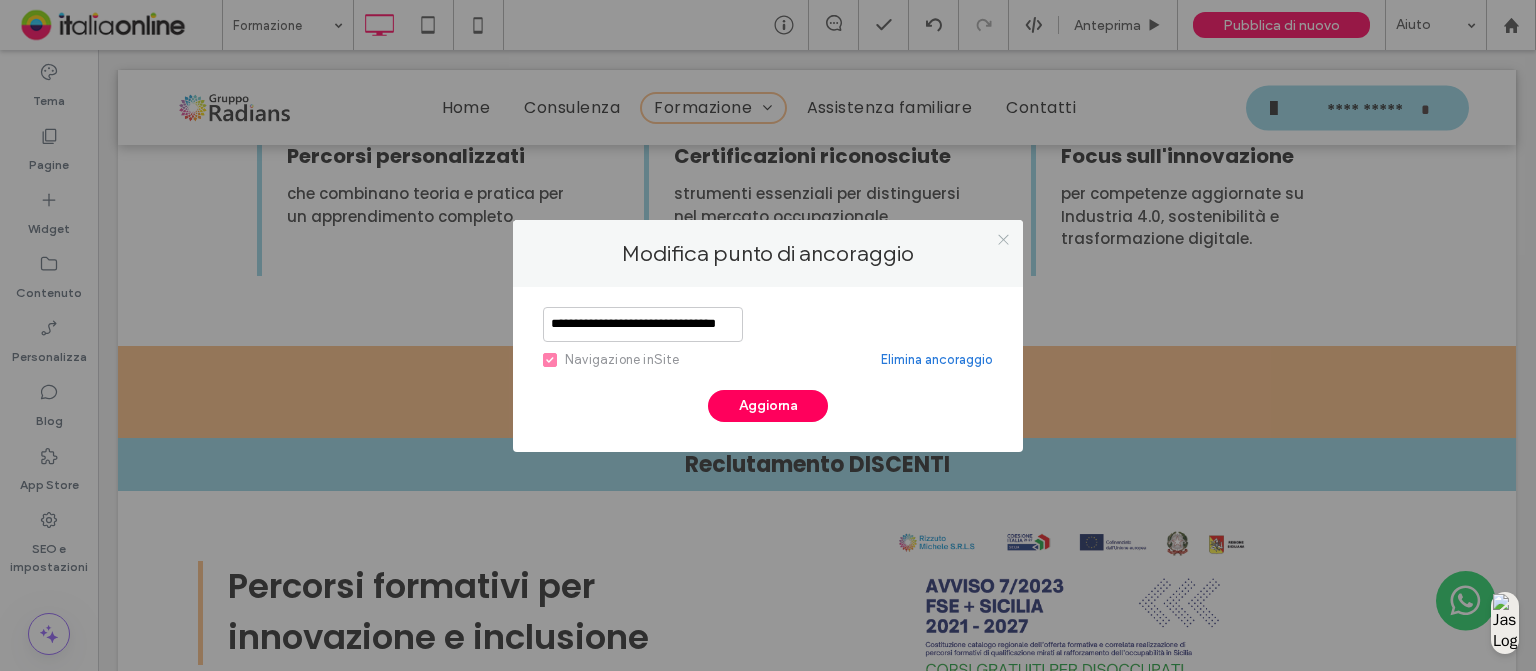 scroll, scrollTop: 0, scrollLeft: 0, axis: both 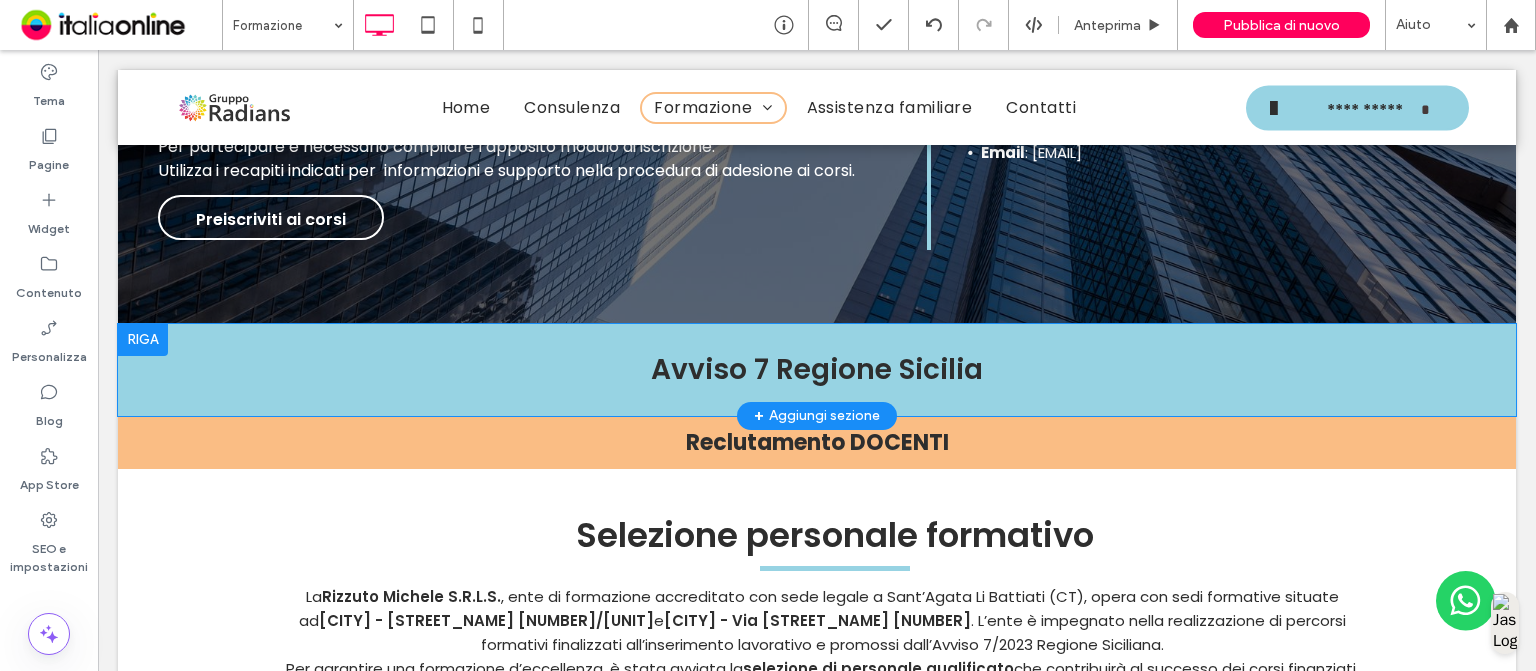 click at bounding box center [143, 340] 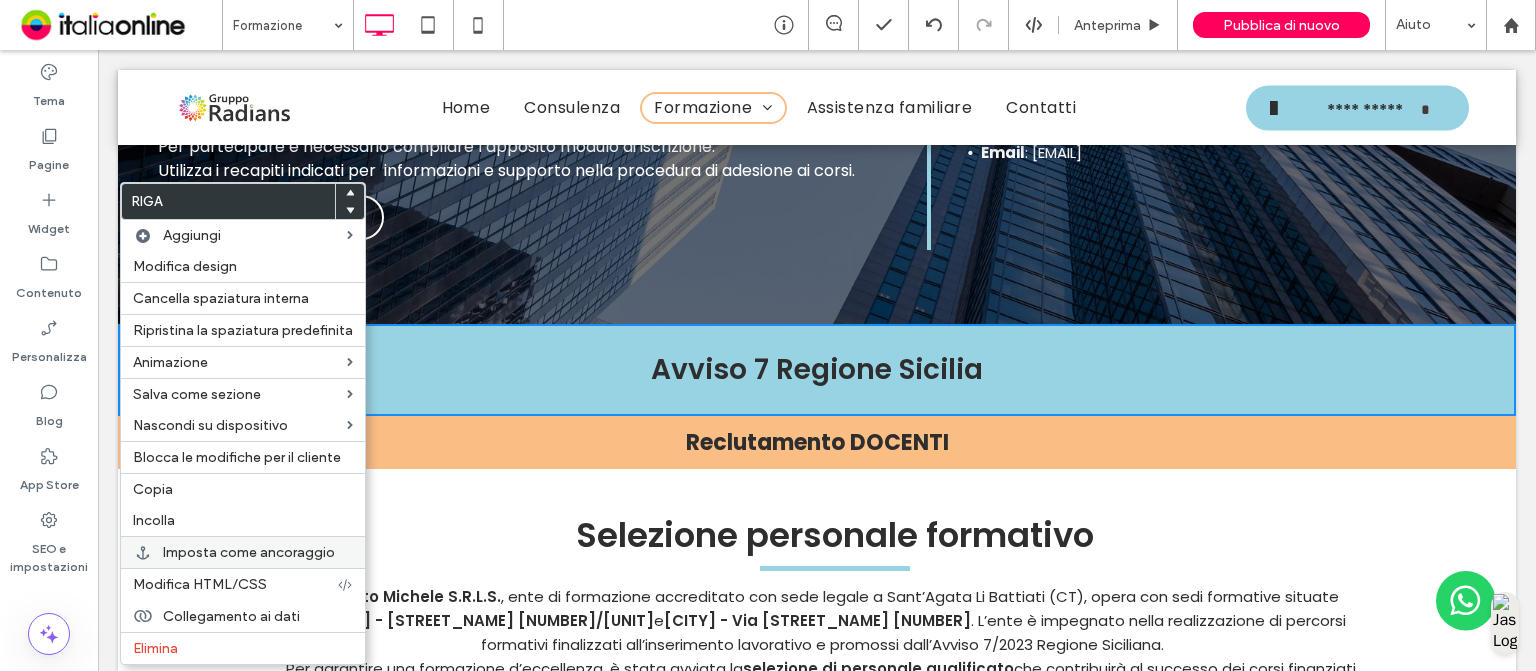 click on "Imposta come ancoraggio" at bounding box center [249, 552] 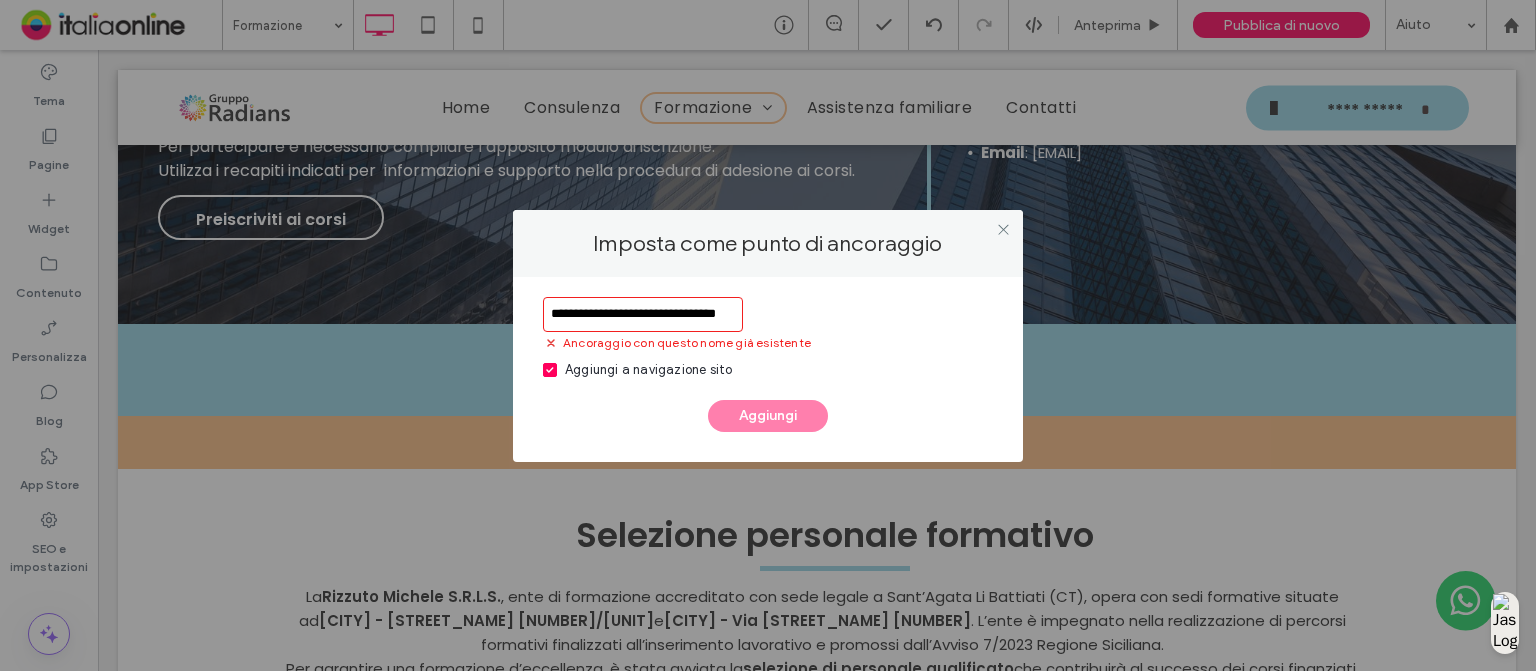 scroll, scrollTop: 0, scrollLeft: 15, axis: horizontal 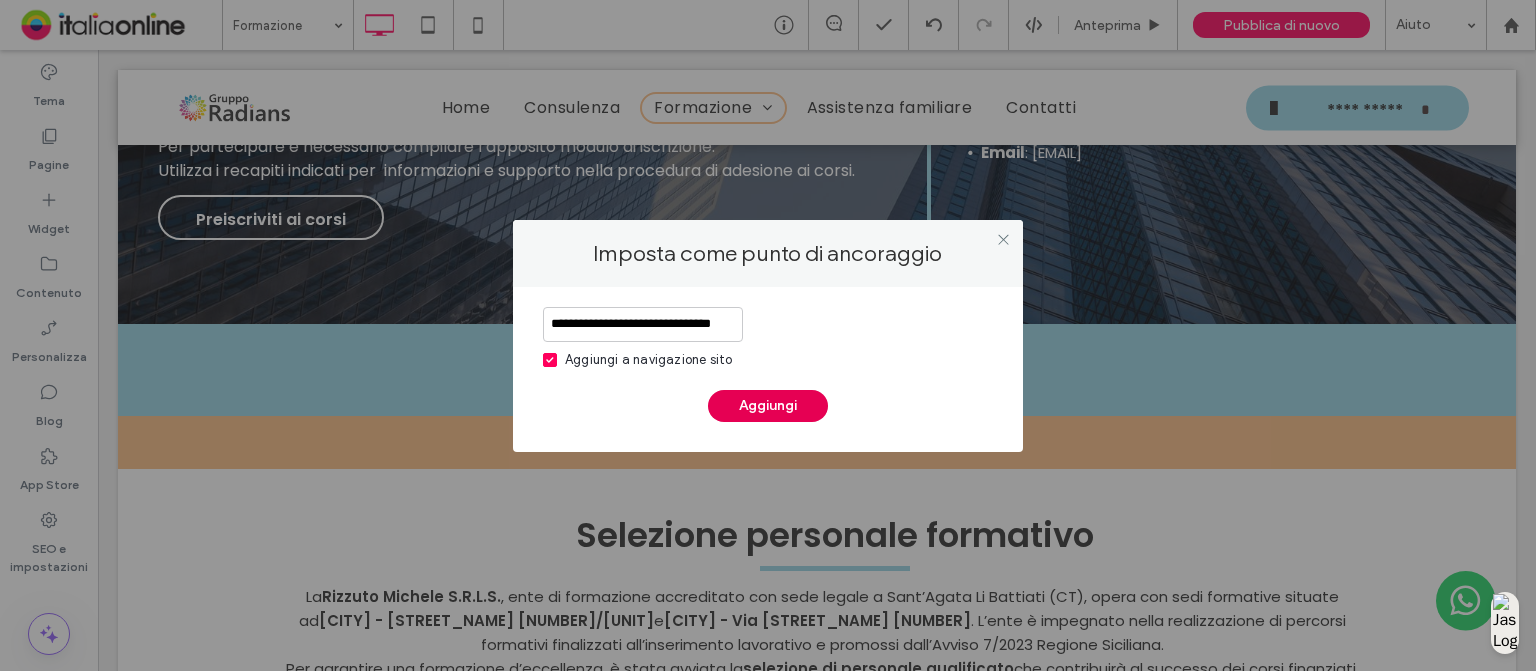 type on "**********" 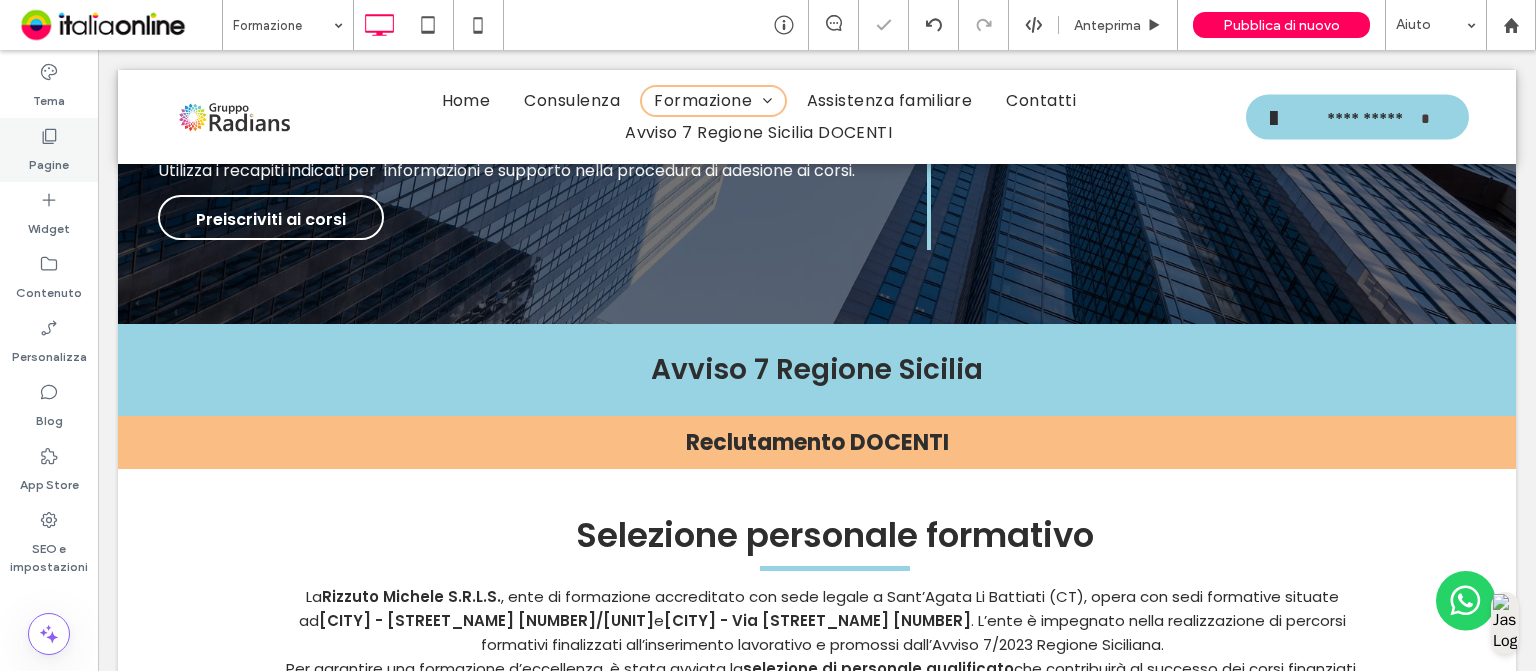 click on "Pagine" at bounding box center (49, 160) 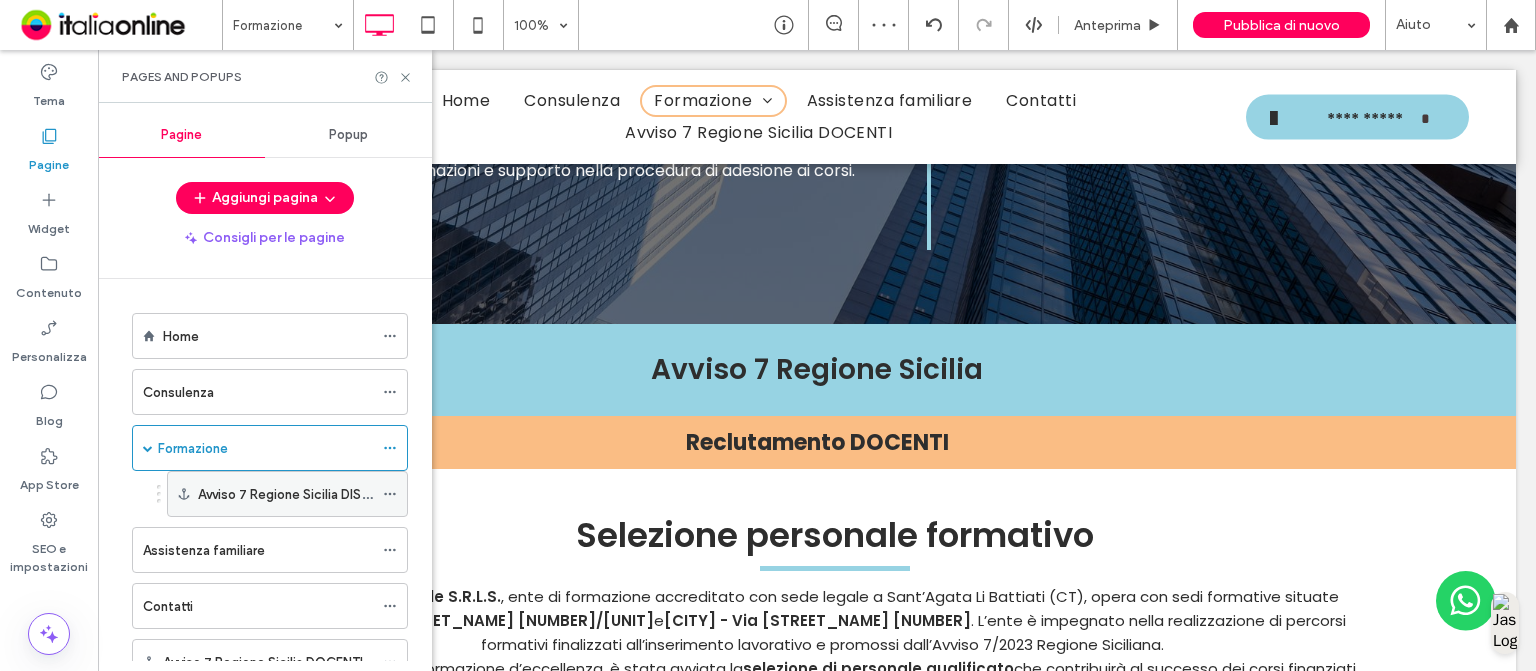 scroll, scrollTop: 70, scrollLeft: 0, axis: vertical 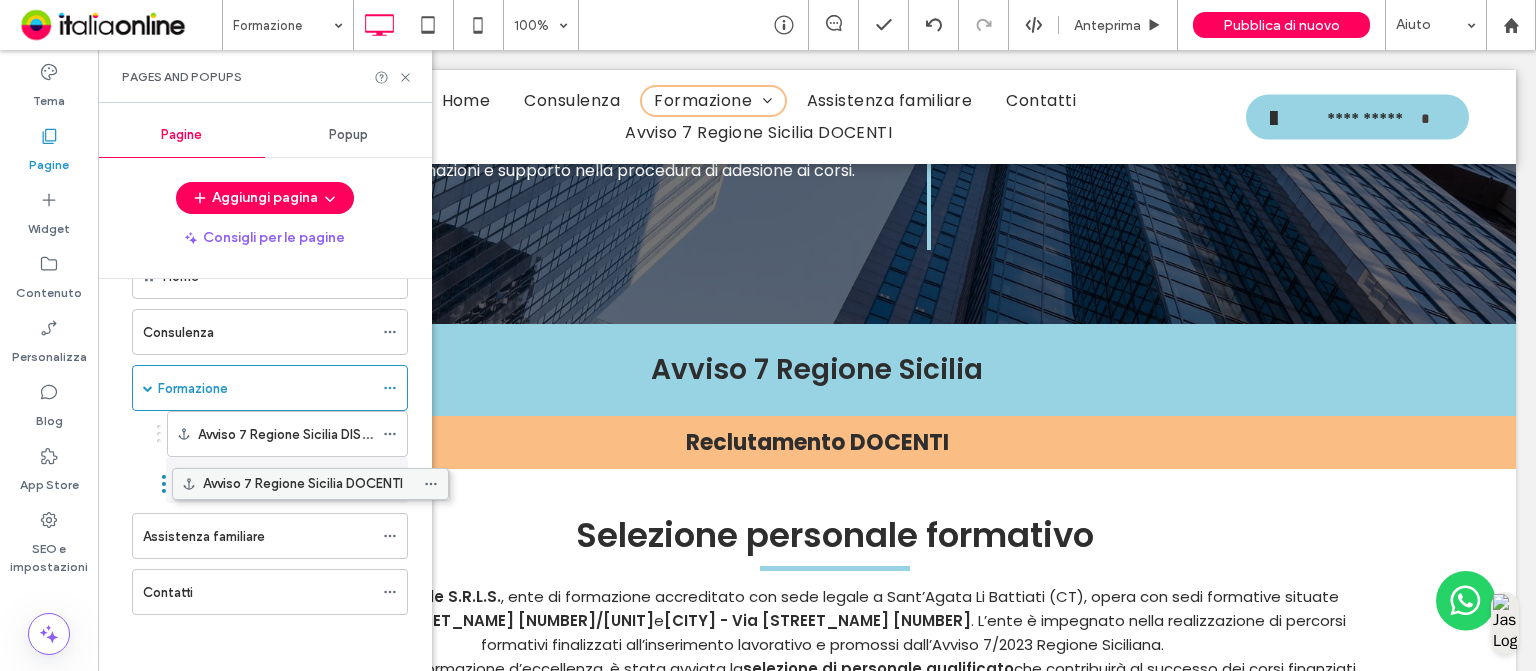 drag, startPoint x: 220, startPoint y: 587, endPoint x: 260, endPoint y: 489, distance: 105.848946 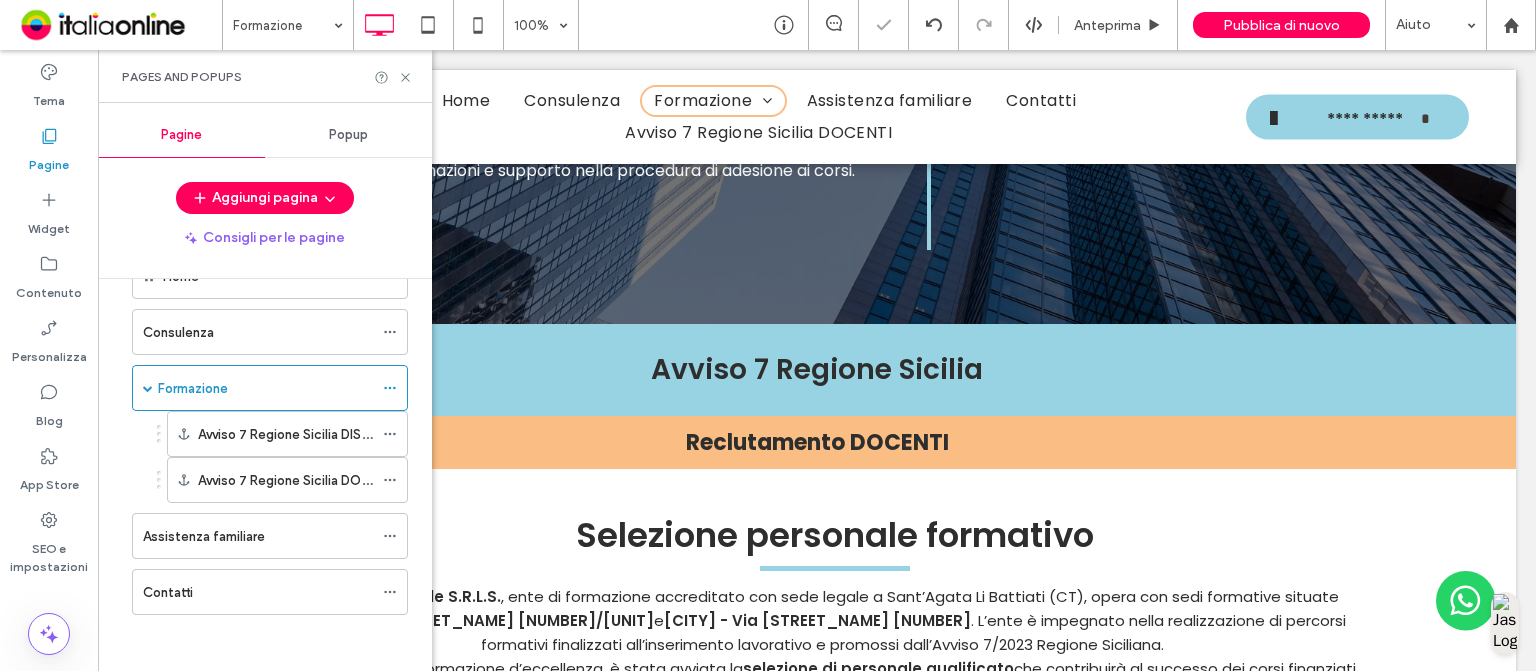 scroll, scrollTop: 60, scrollLeft: 0, axis: vertical 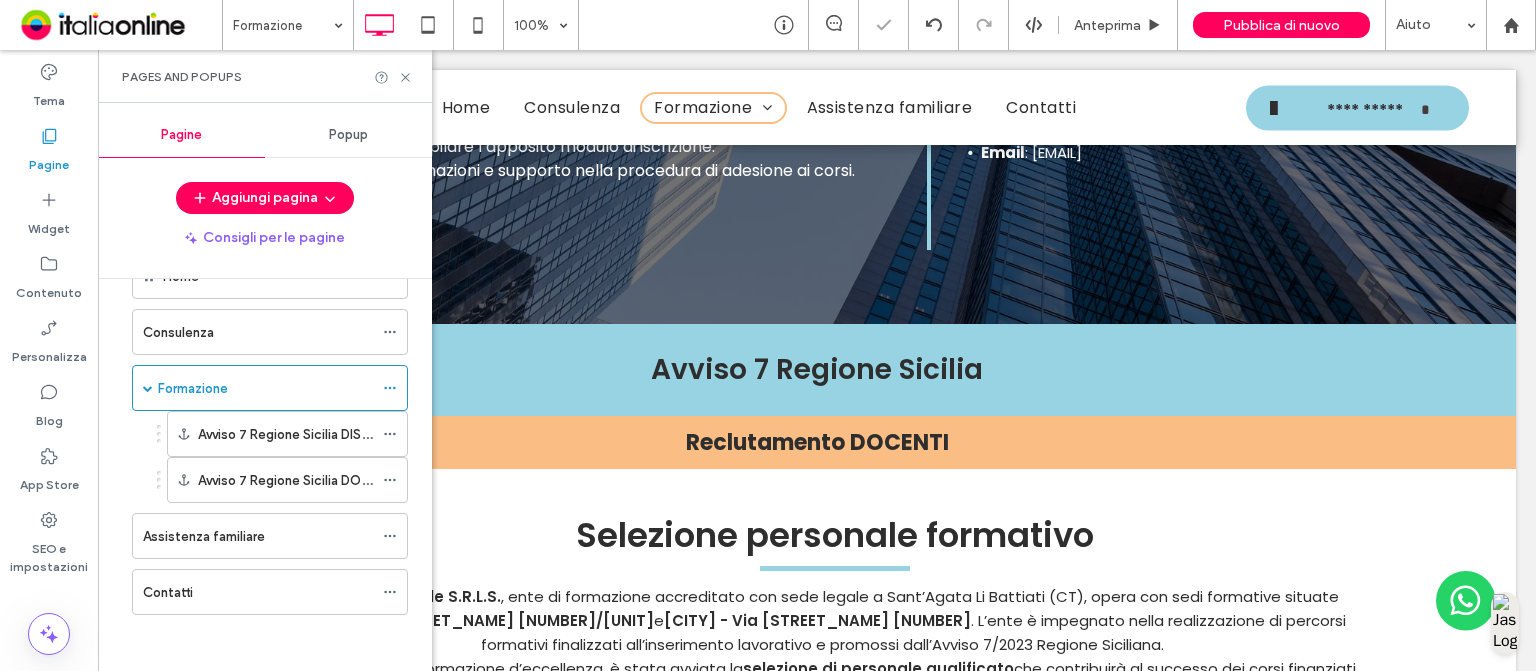 click on "Pages and Popups" at bounding box center (265, 76) 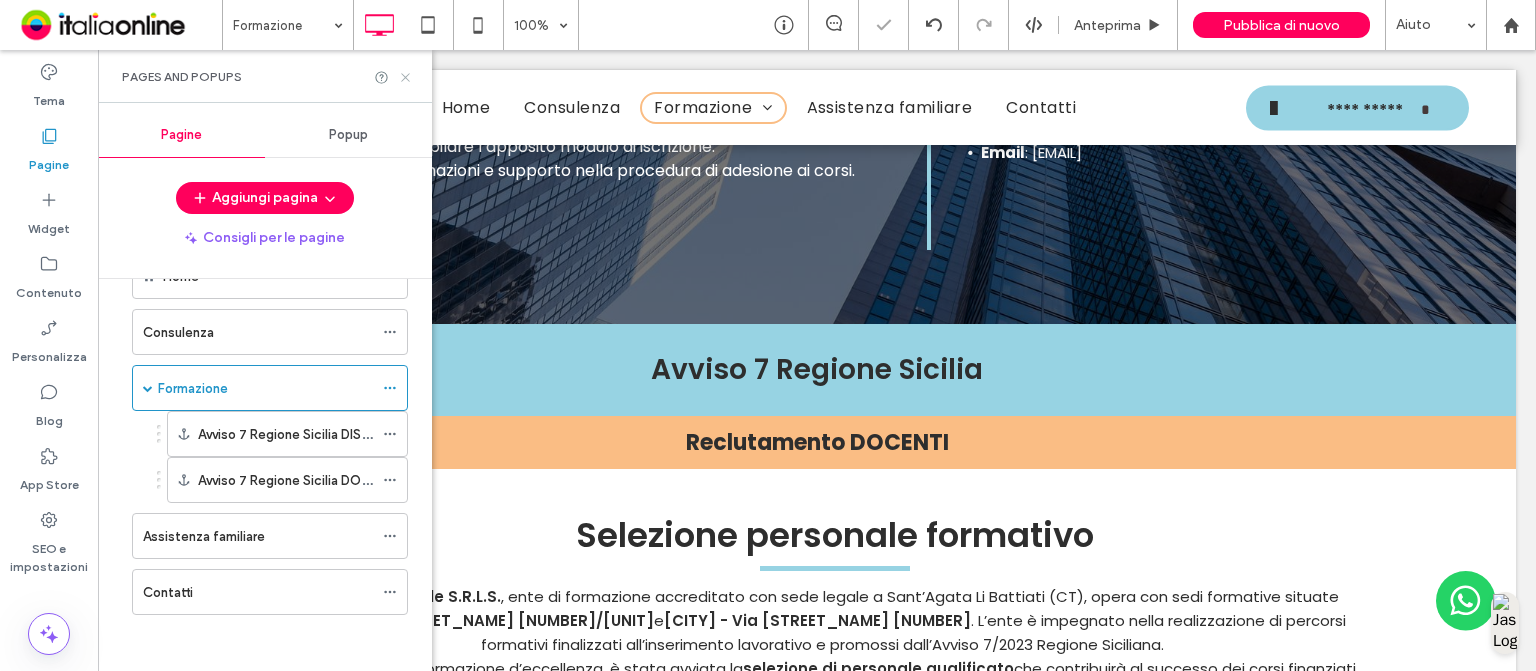 click 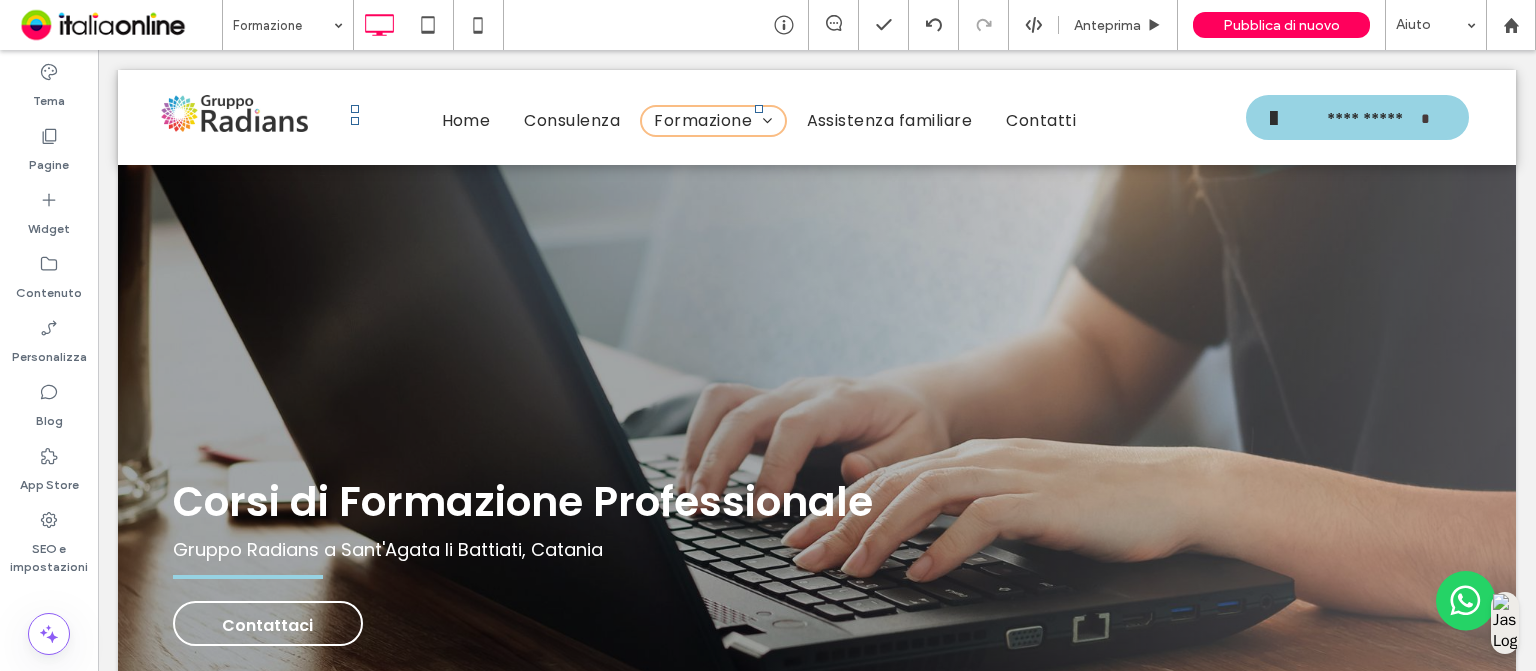 scroll, scrollTop: 0, scrollLeft: 0, axis: both 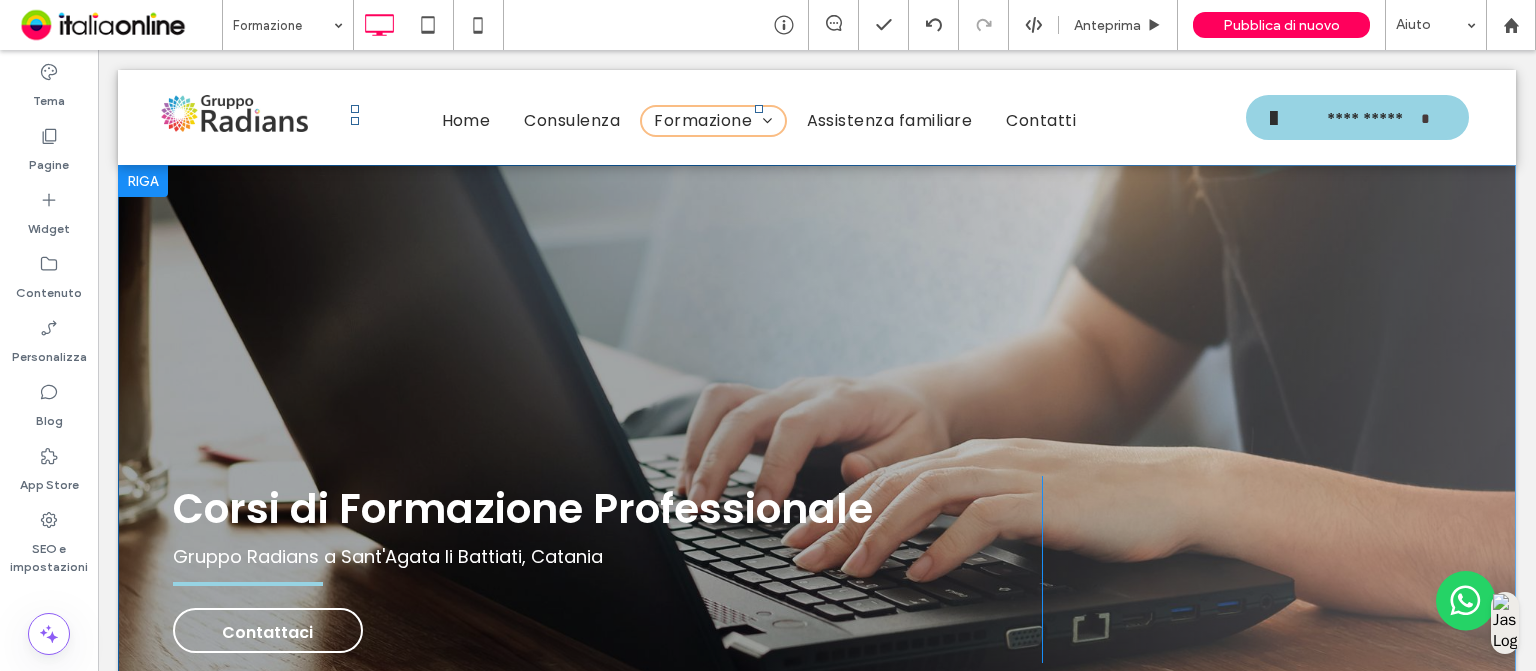 click on "Corsi di Formazione Professionale
Gruppo Radians a Sant'Agata li Battiati, Catania
Contattaci
Click To Paste
Click To Paste
Riga + Aggiungi sezione" at bounding box center [817, 469] 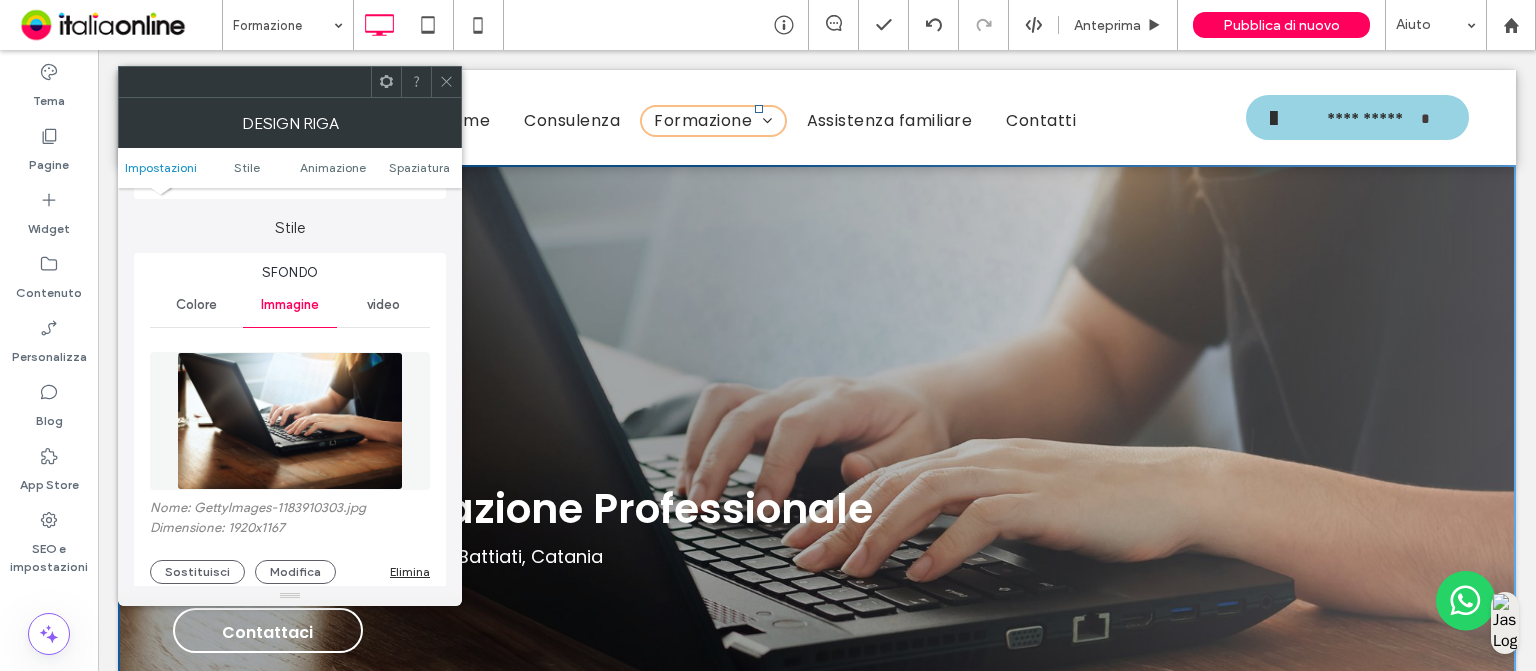 scroll, scrollTop: 162, scrollLeft: 0, axis: vertical 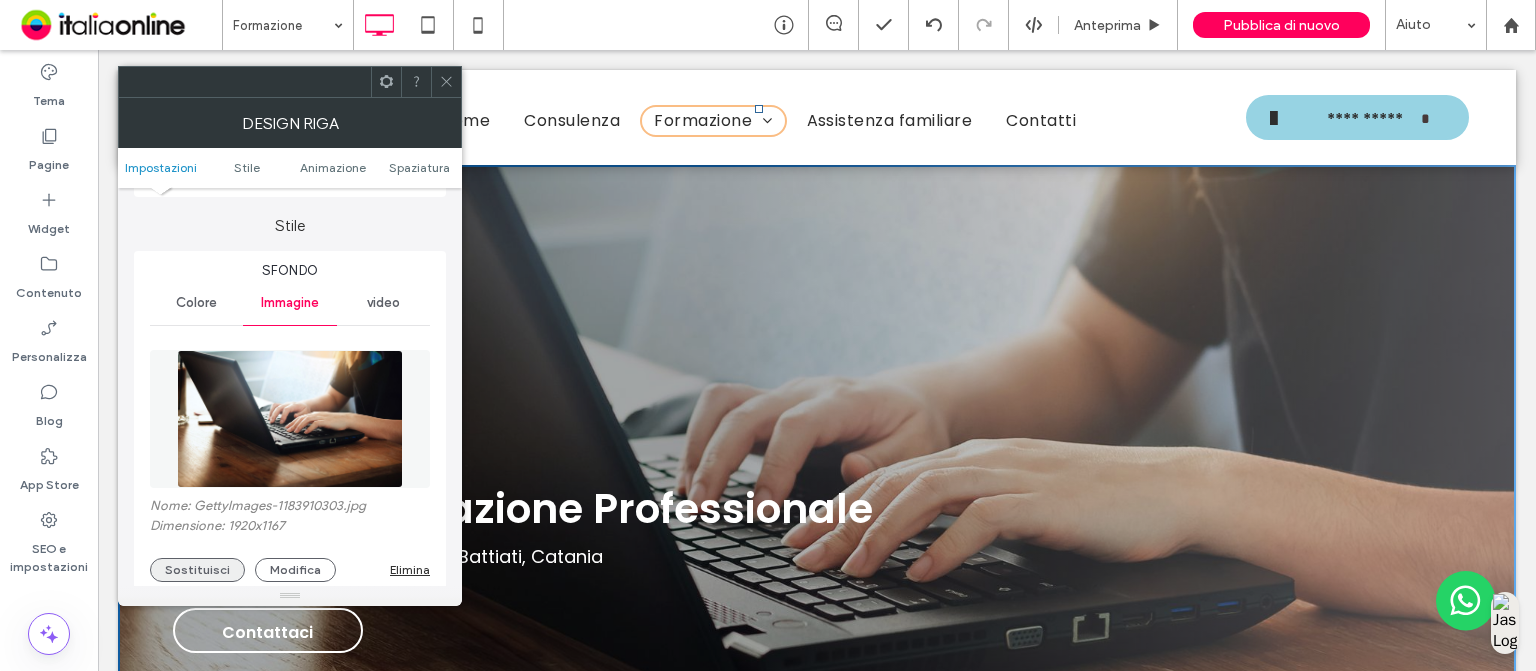 click on "Sostituisci" at bounding box center (197, 570) 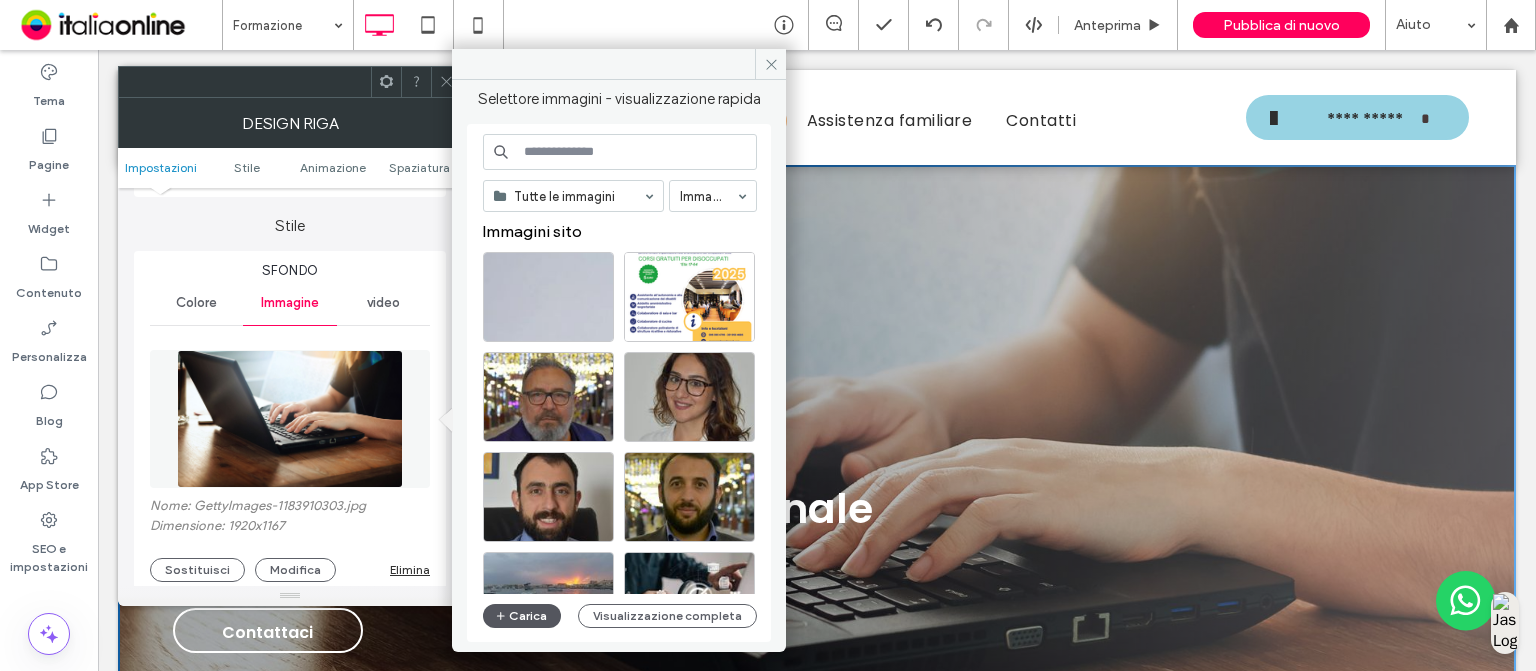 click on "Carica" at bounding box center (522, 616) 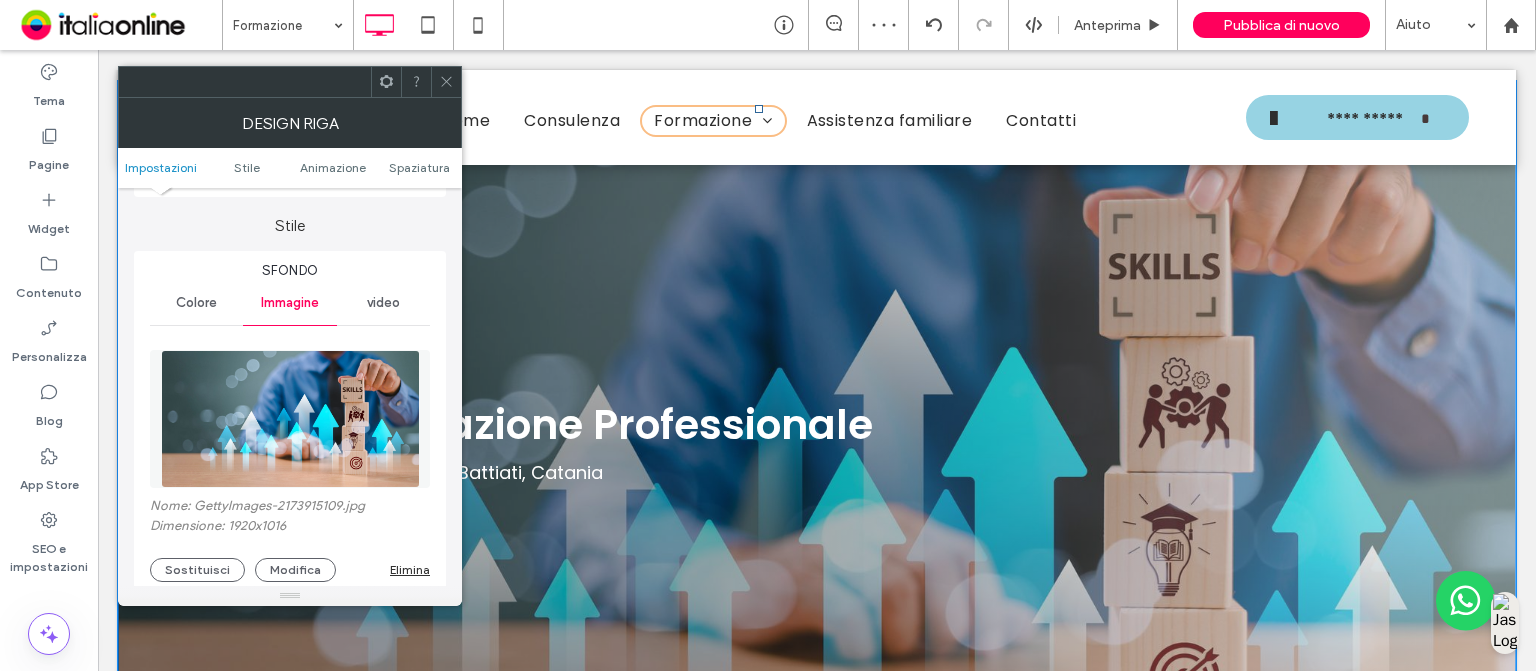 scroll, scrollTop: 0, scrollLeft: 0, axis: both 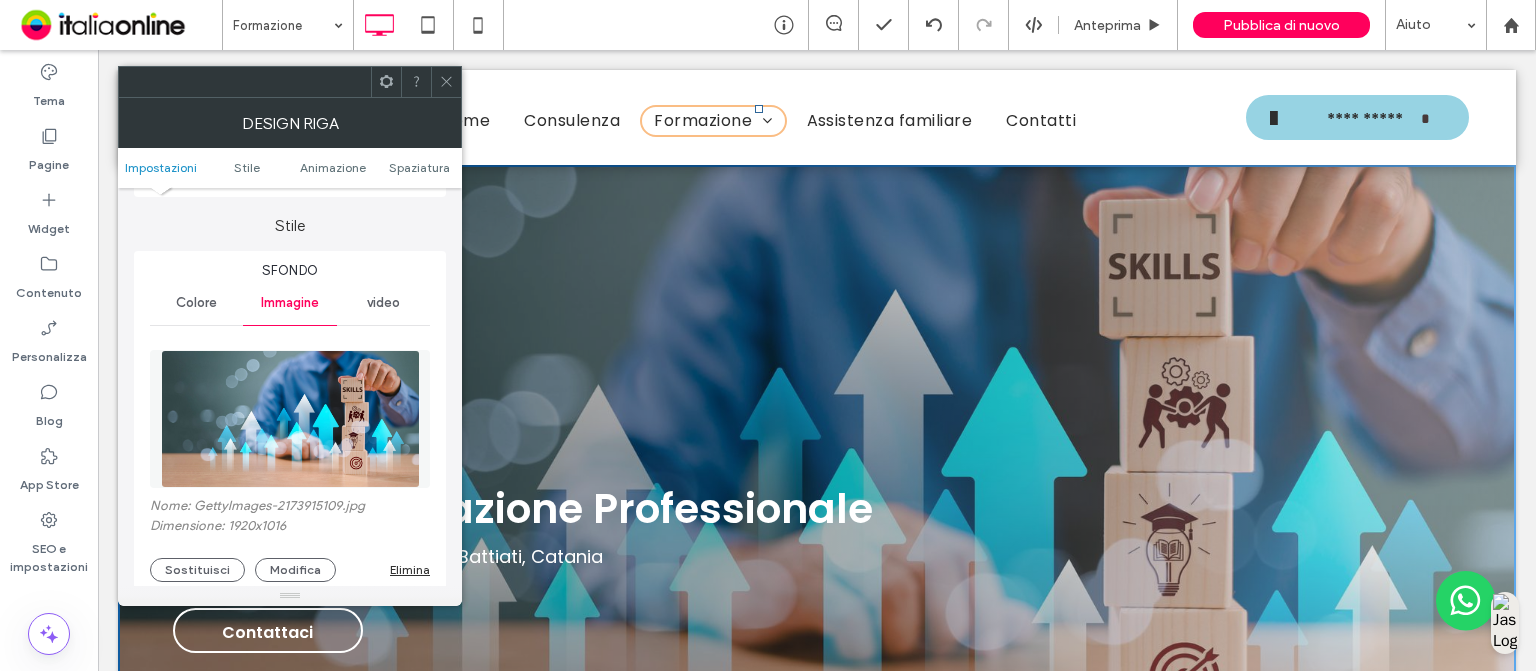 click 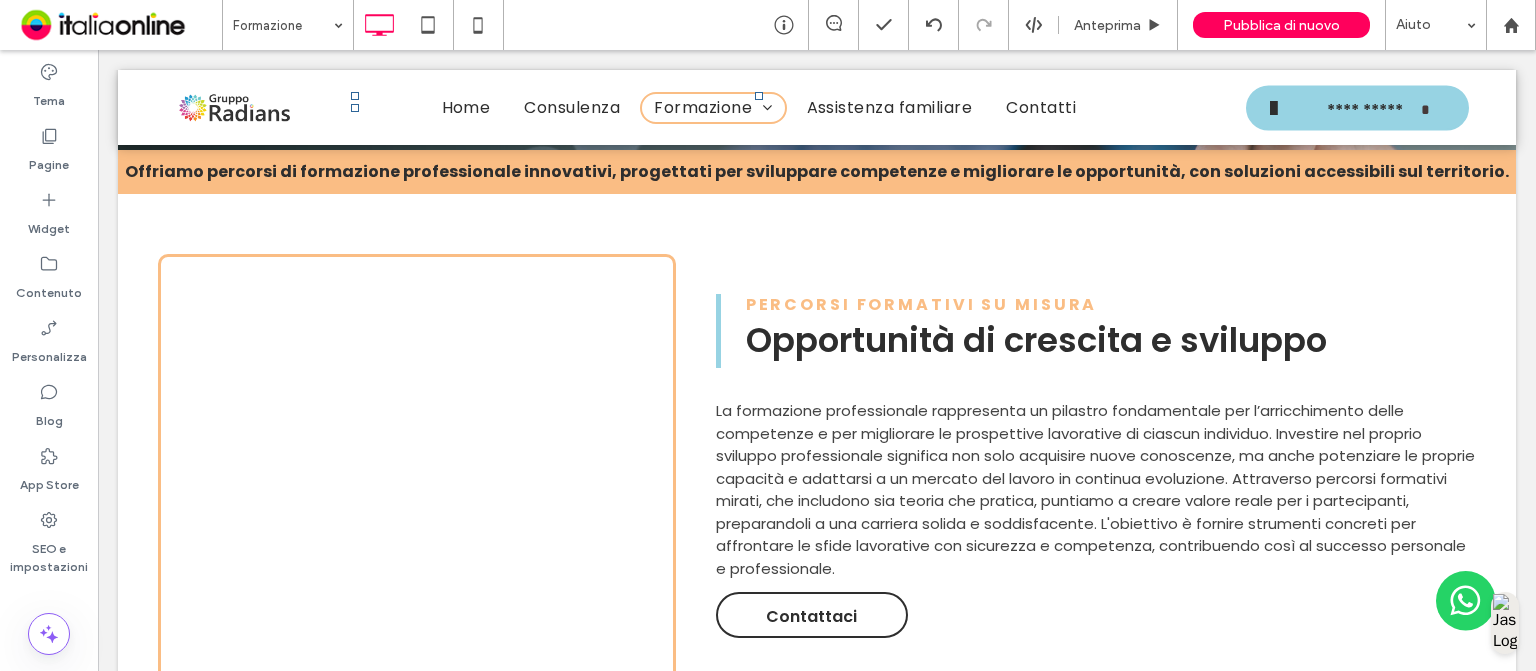 scroll, scrollTop: 691, scrollLeft: 0, axis: vertical 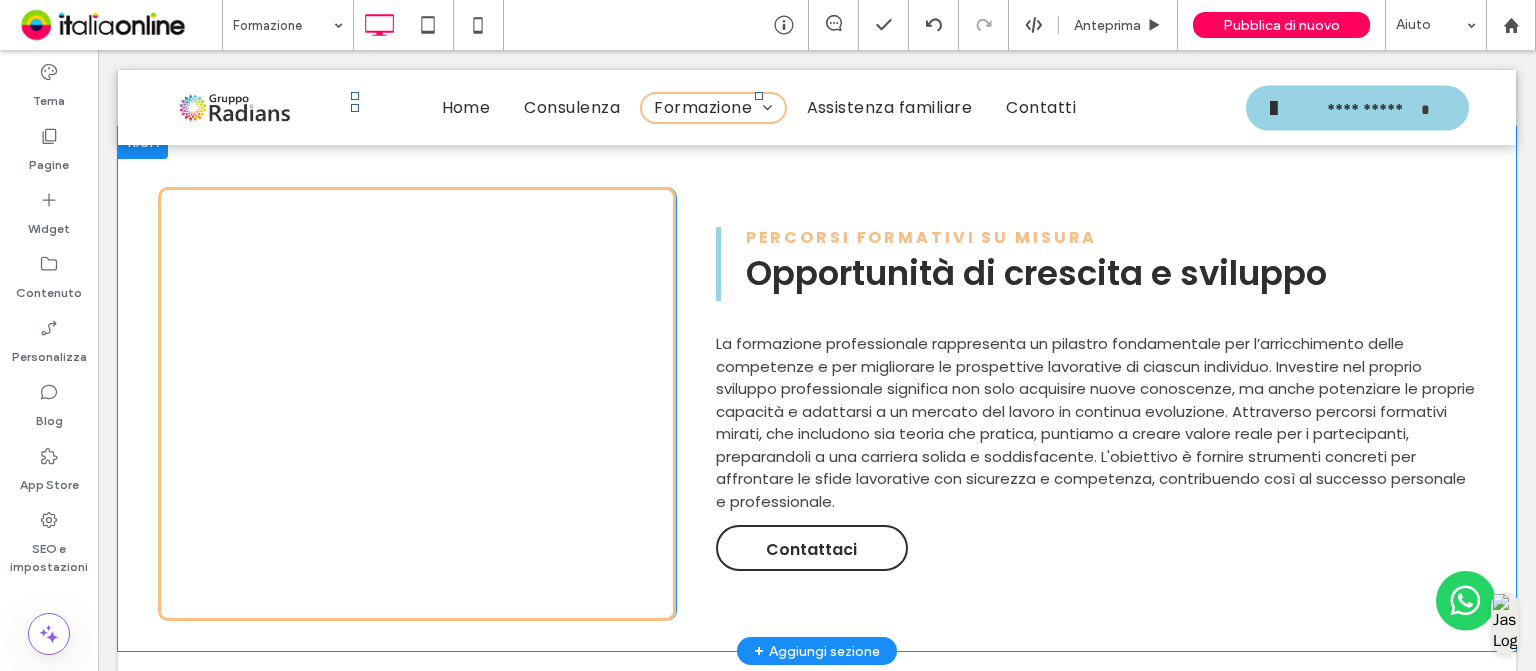 click on "Click To Paste" at bounding box center (417, 404) 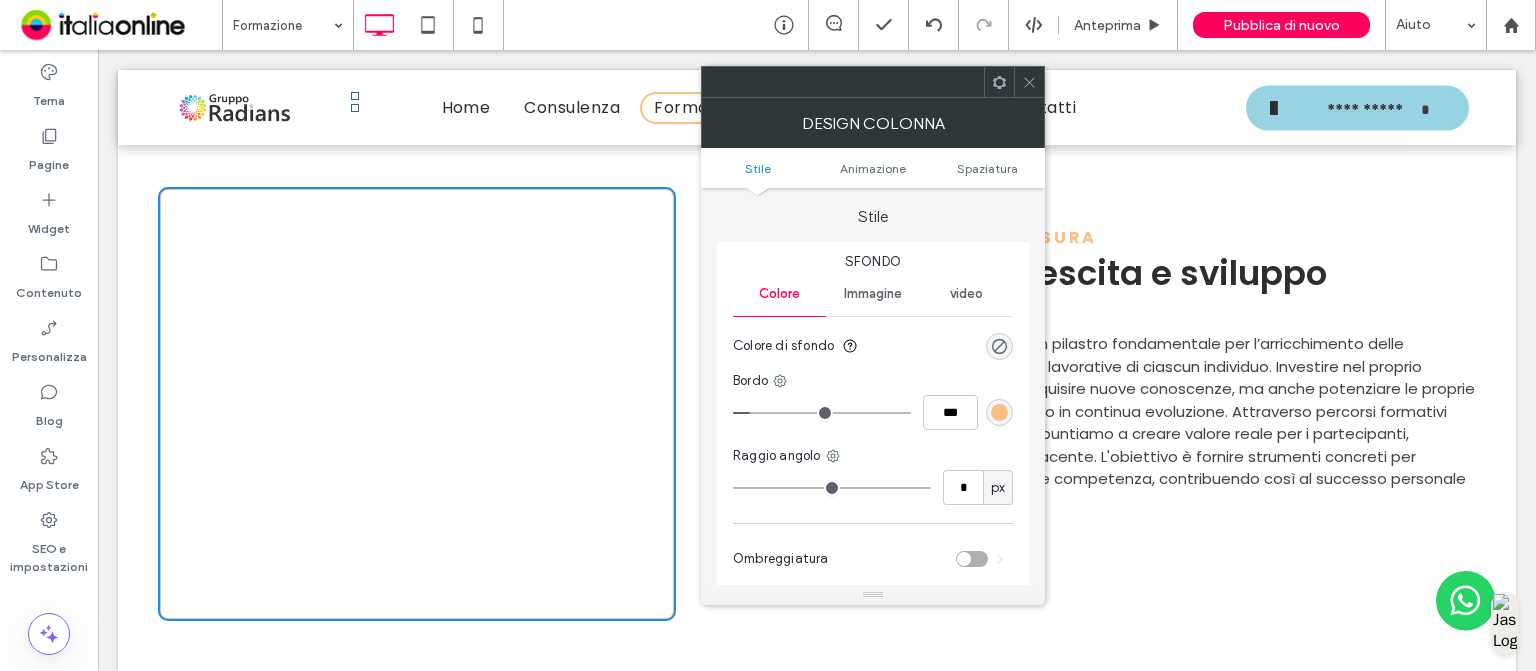 type on "**" 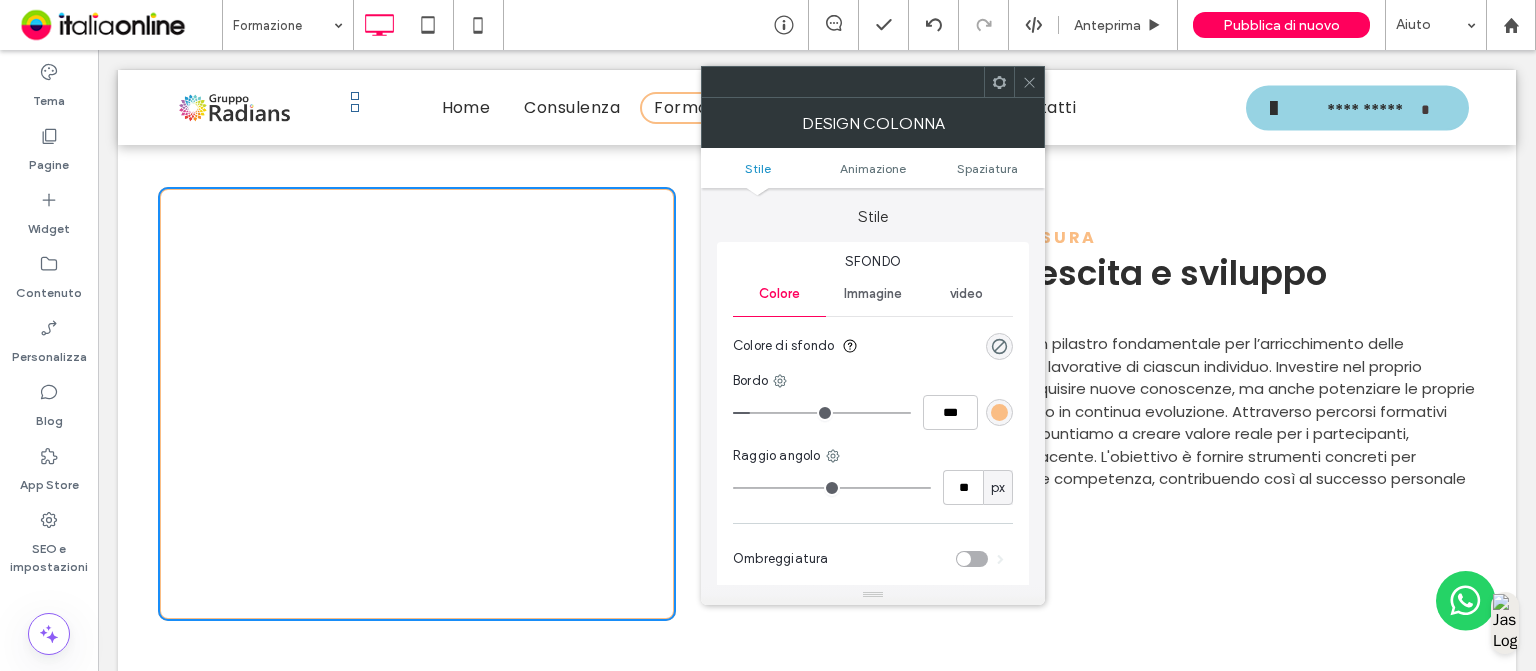 drag, startPoint x: 751, startPoint y: 411, endPoint x: 723, endPoint y: 413, distance: 28.071337 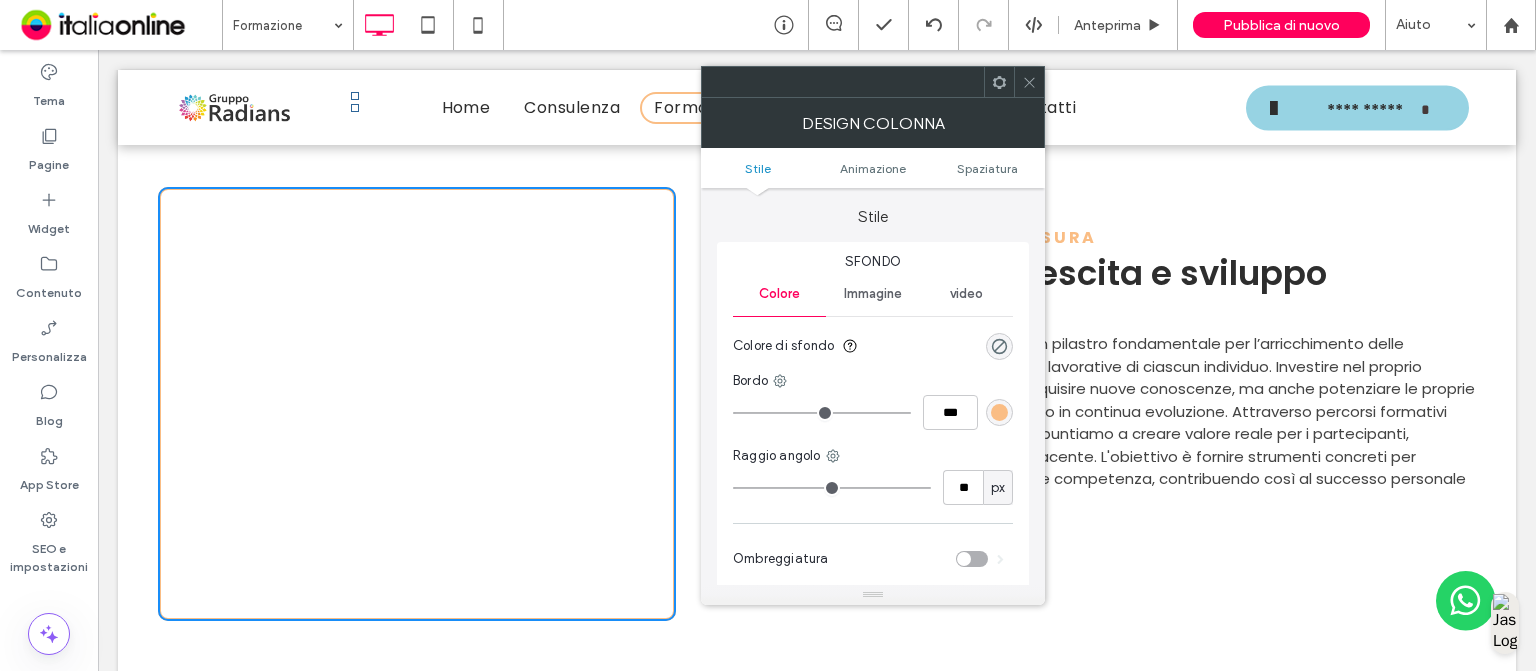 drag, startPoint x: 723, startPoint y: 413, endPoint x: 734, endPoint y: 414, distance: 11.045361 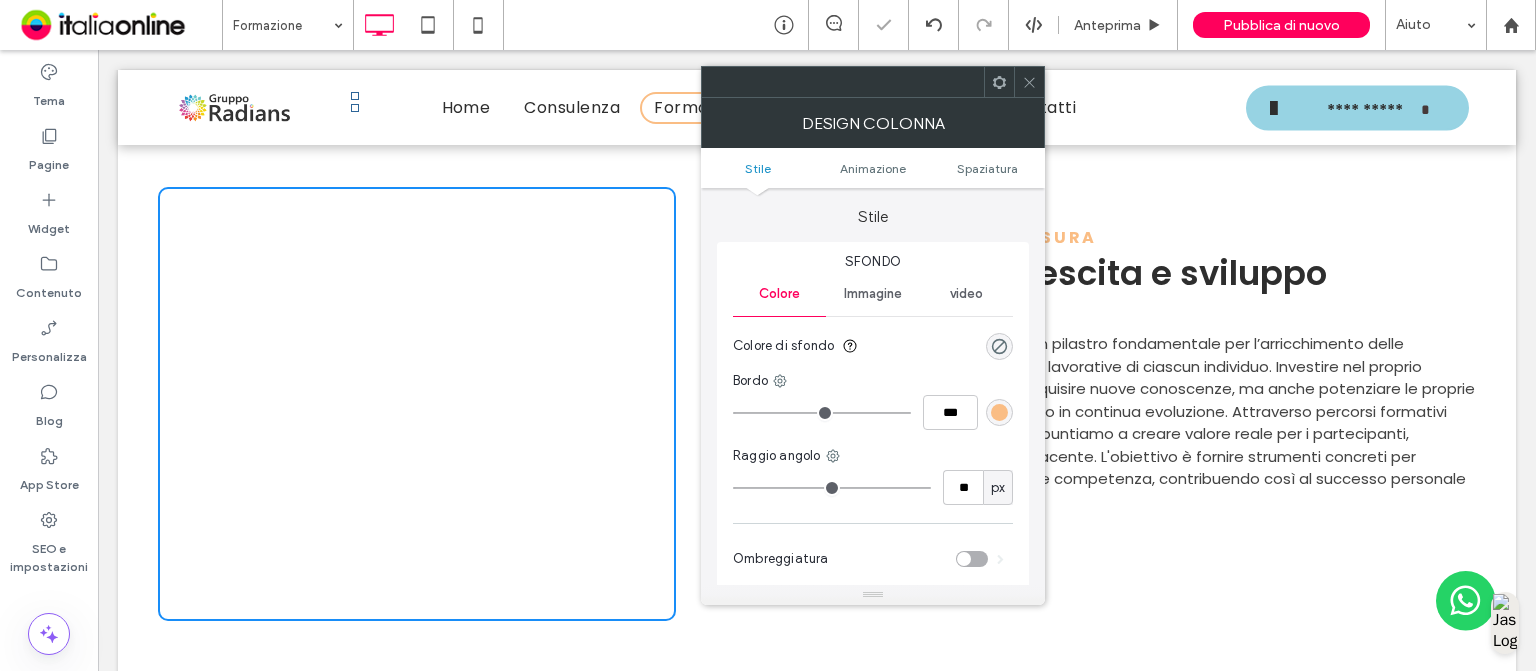 click at bounding box center [822, 413] 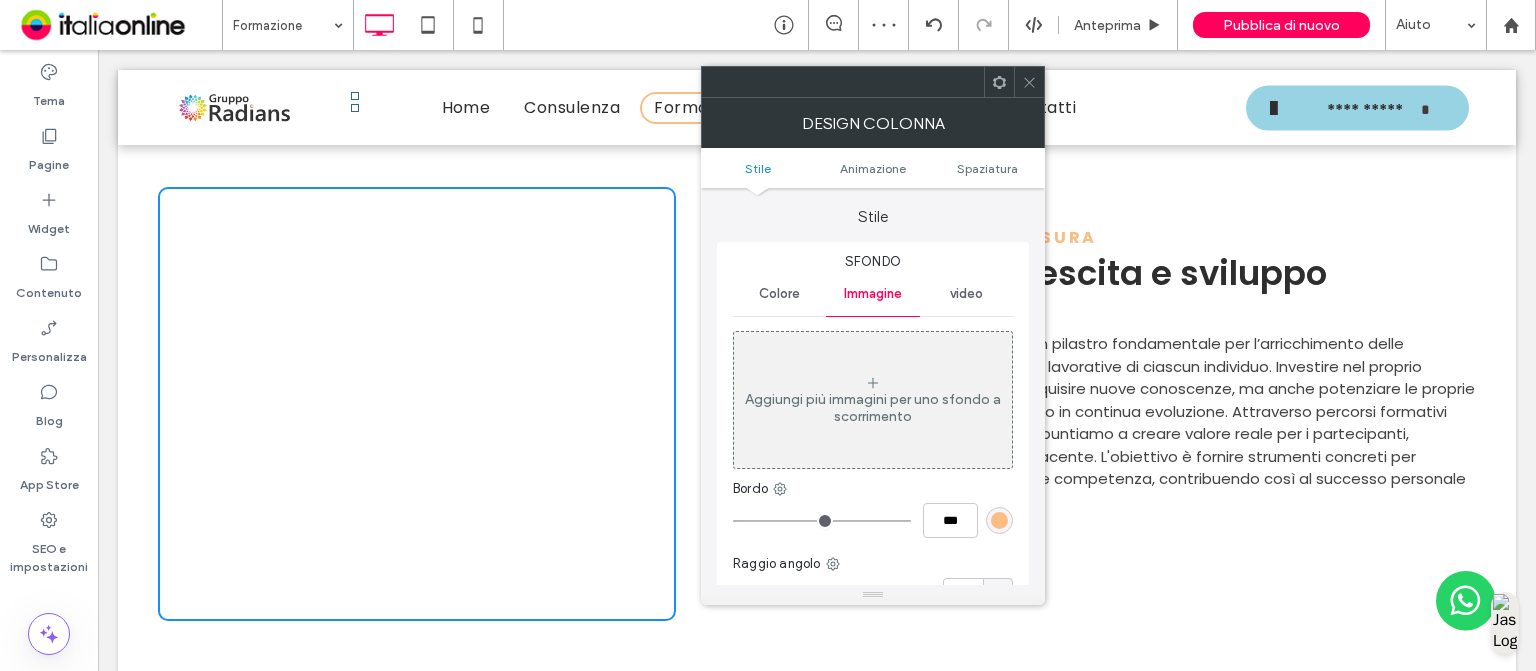 click on "Aggiungi più immagini per uno sfondo a scorrimento" at bounding box center (873, 408) 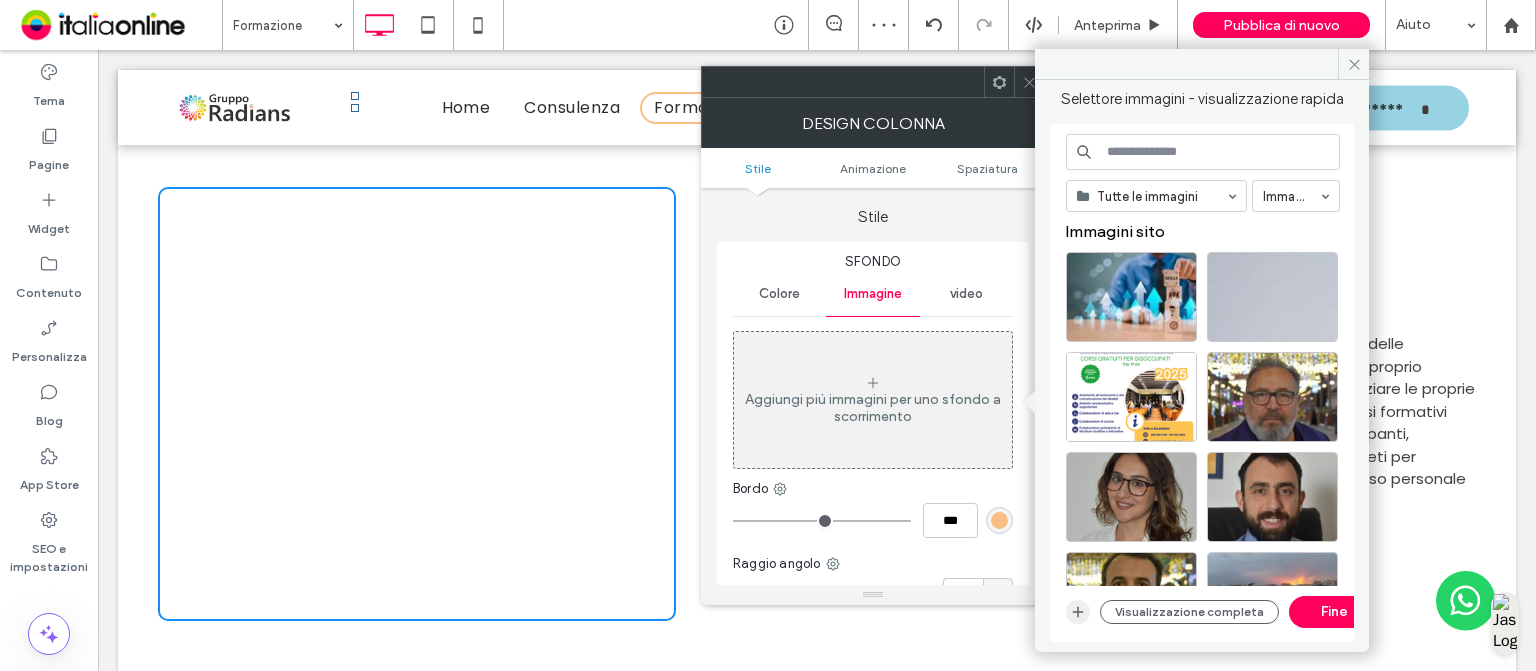click 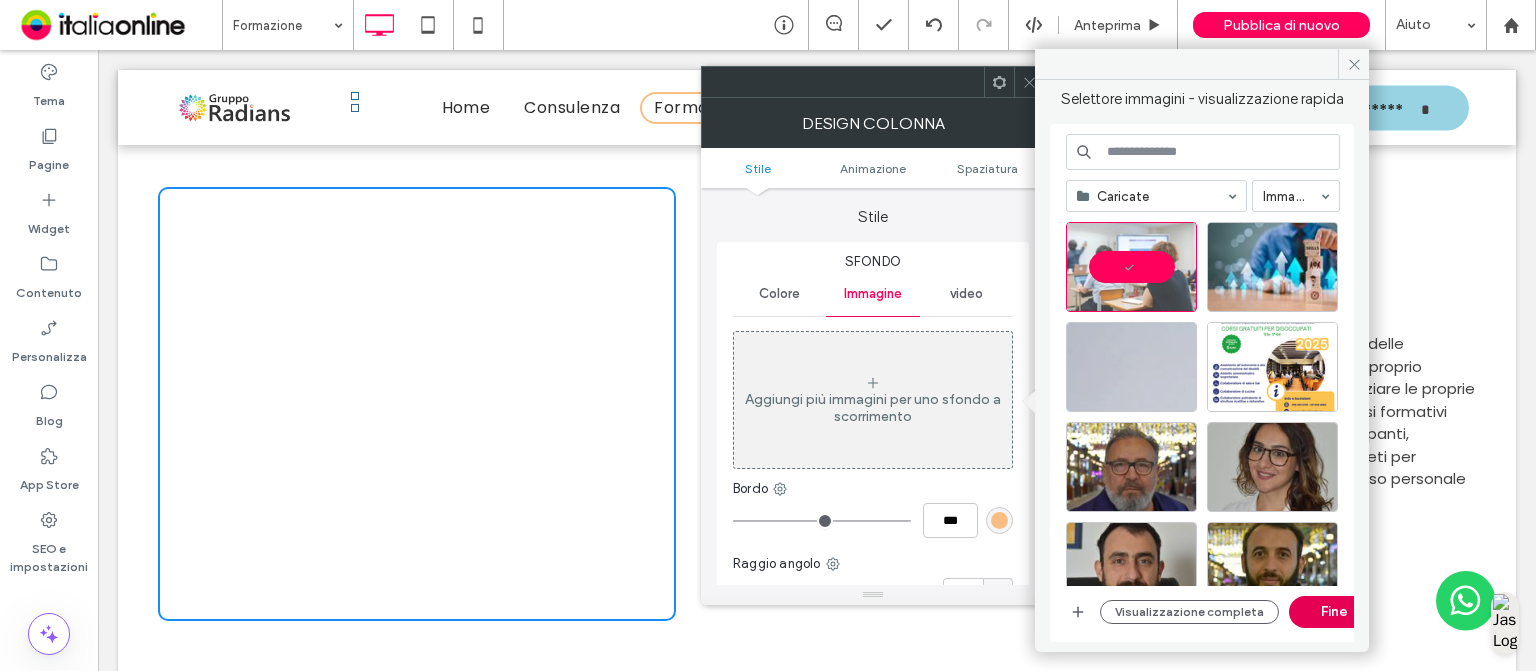 click on "Fine" at bounding box center (1334, 612) 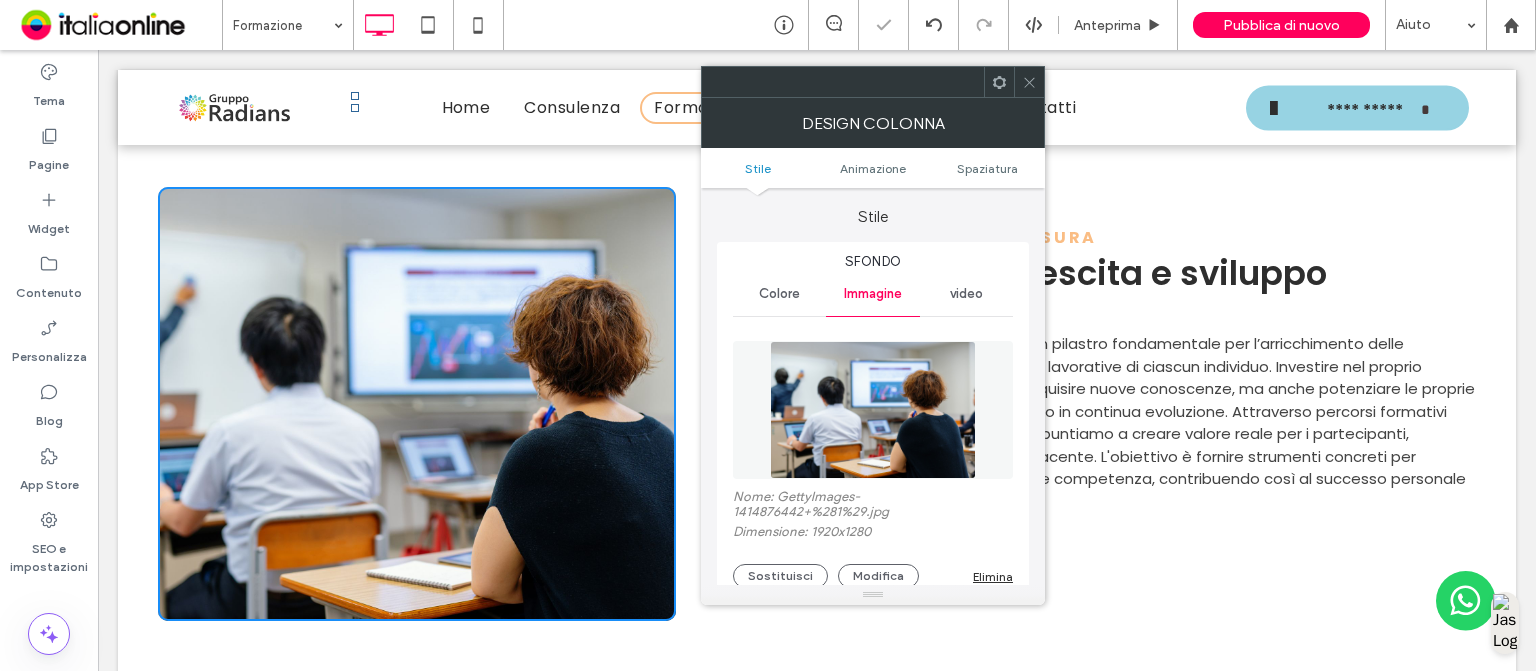 click 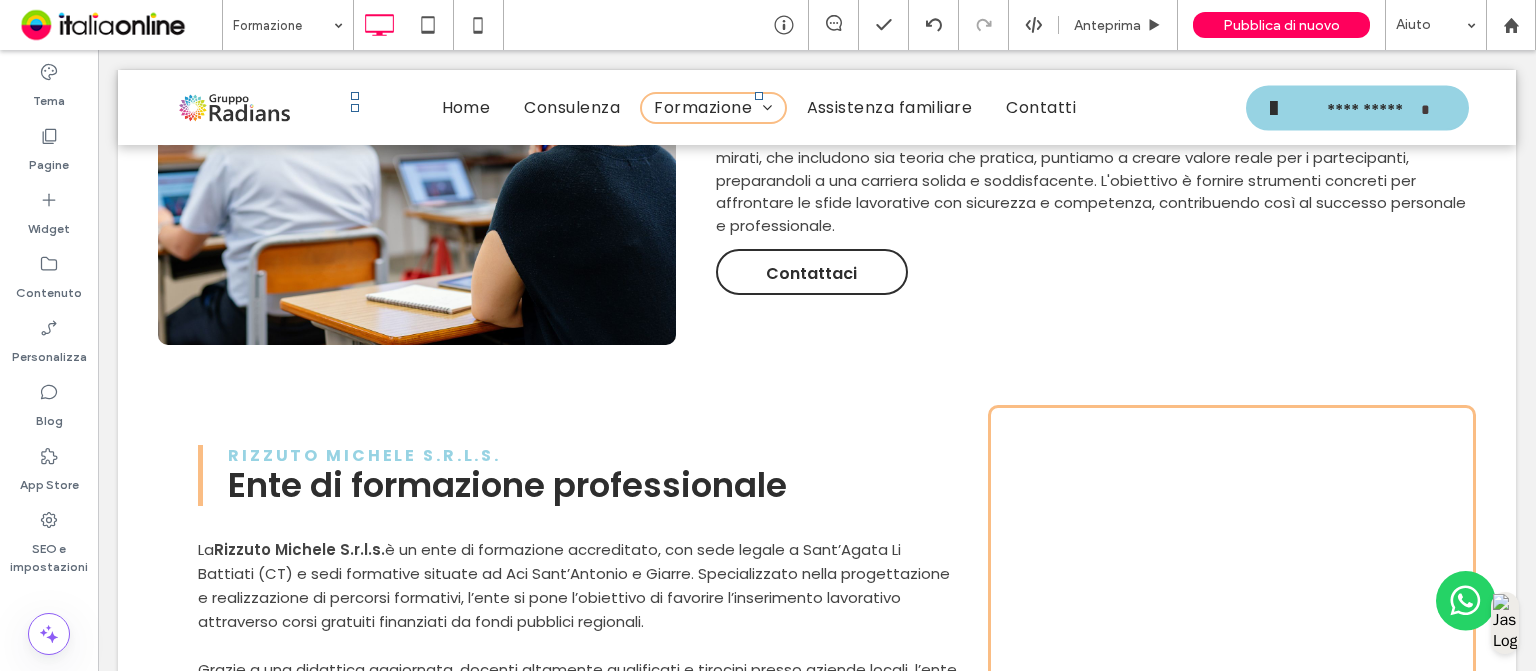 scroll, scrollTop: 966, scrollLeft: 0, axis: vertical 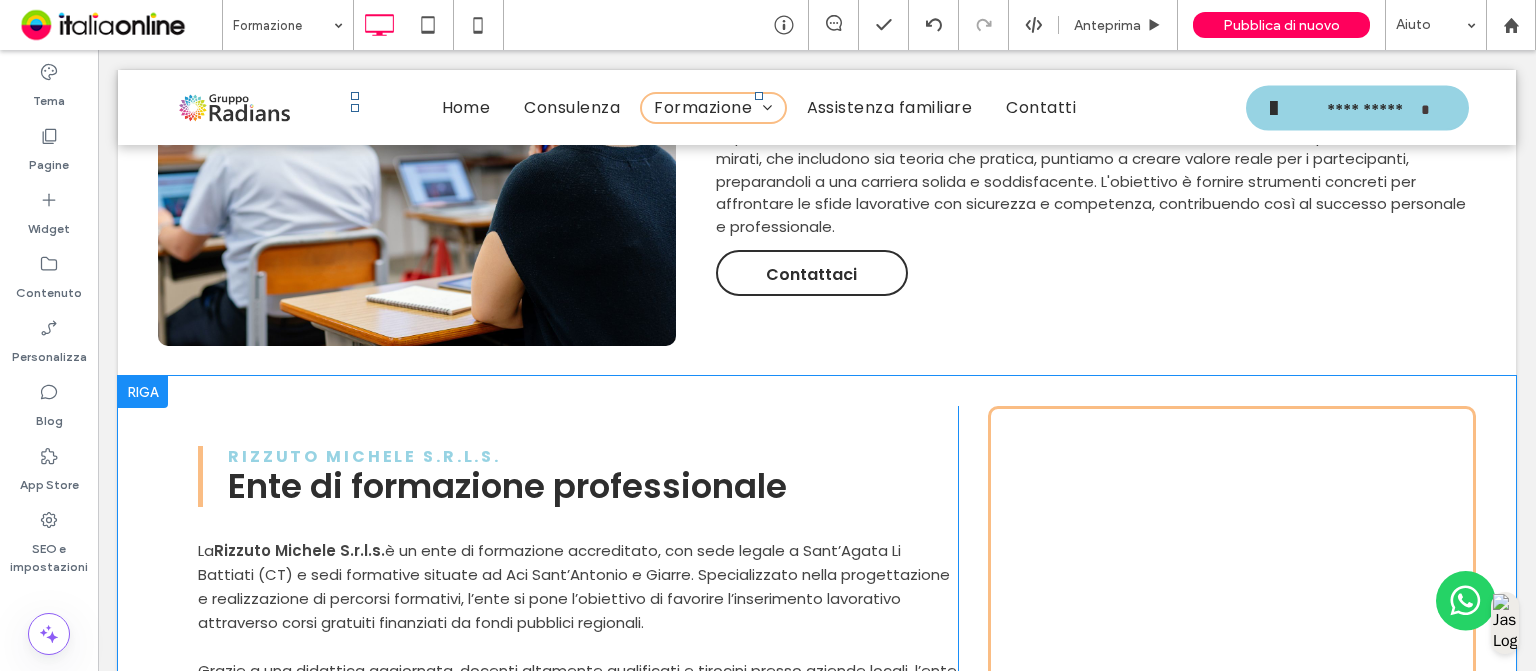 click on "Click To Paste" at bounding box center [1232, 617] 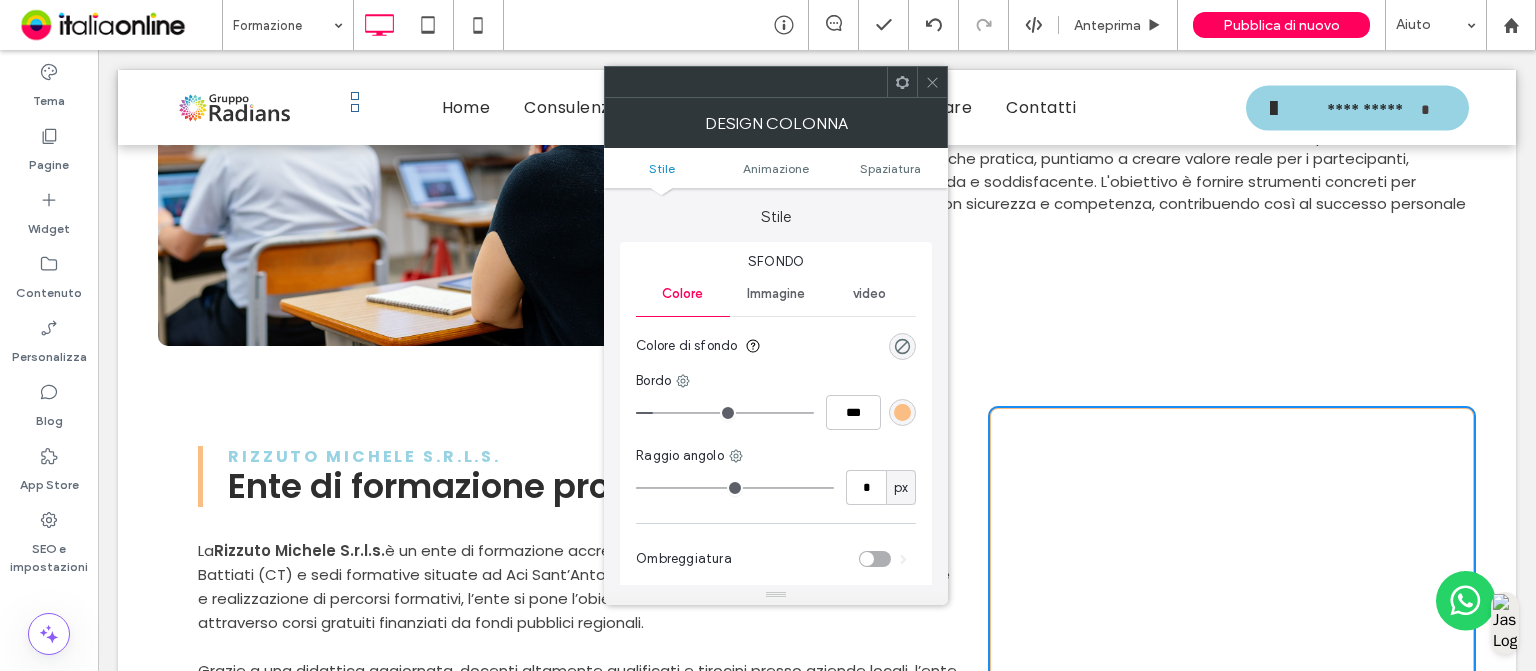 type on "**" 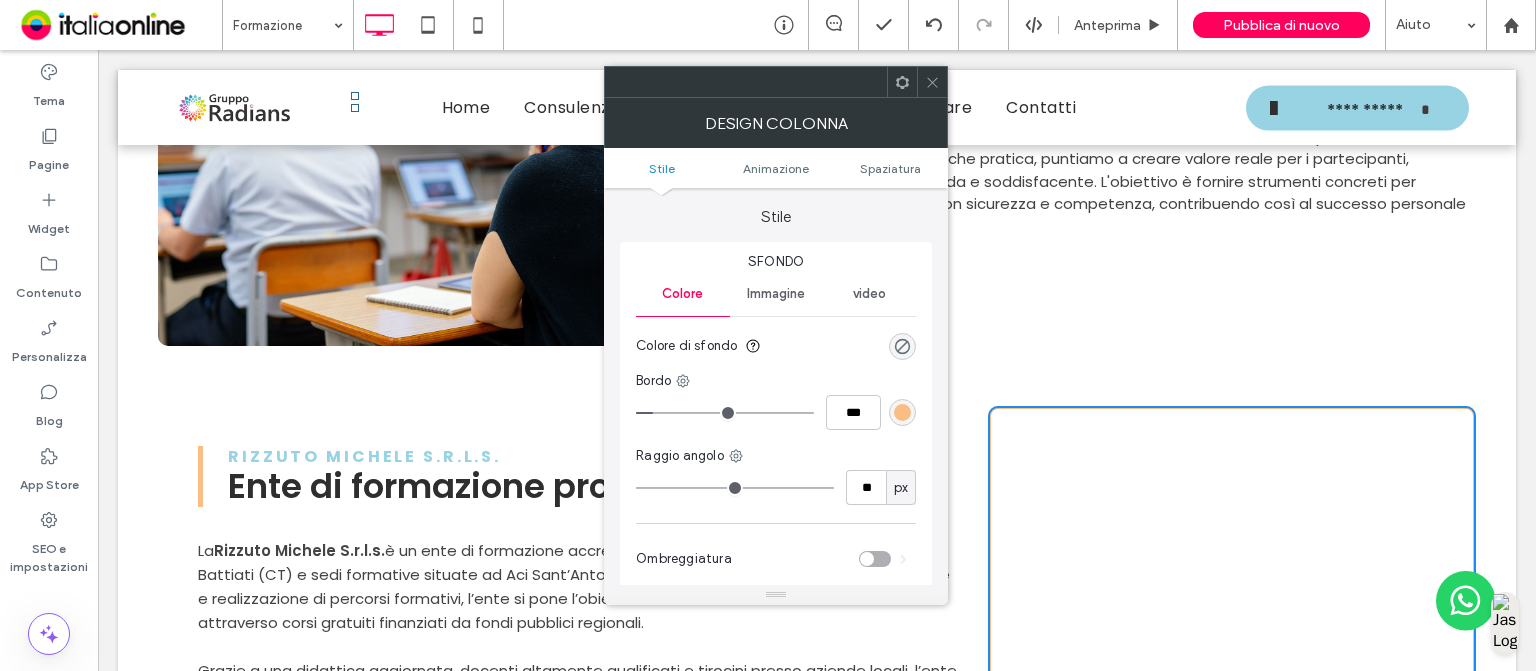 type on "*" 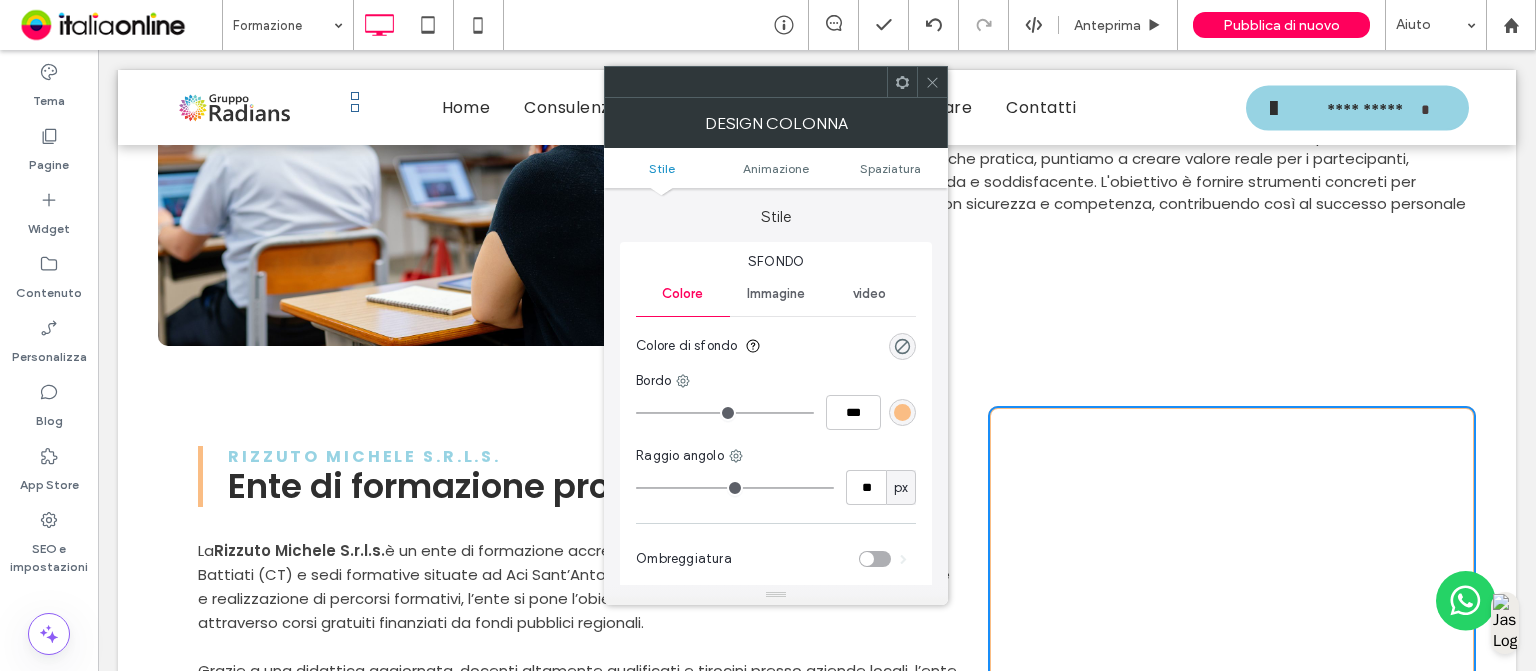 type on "***" 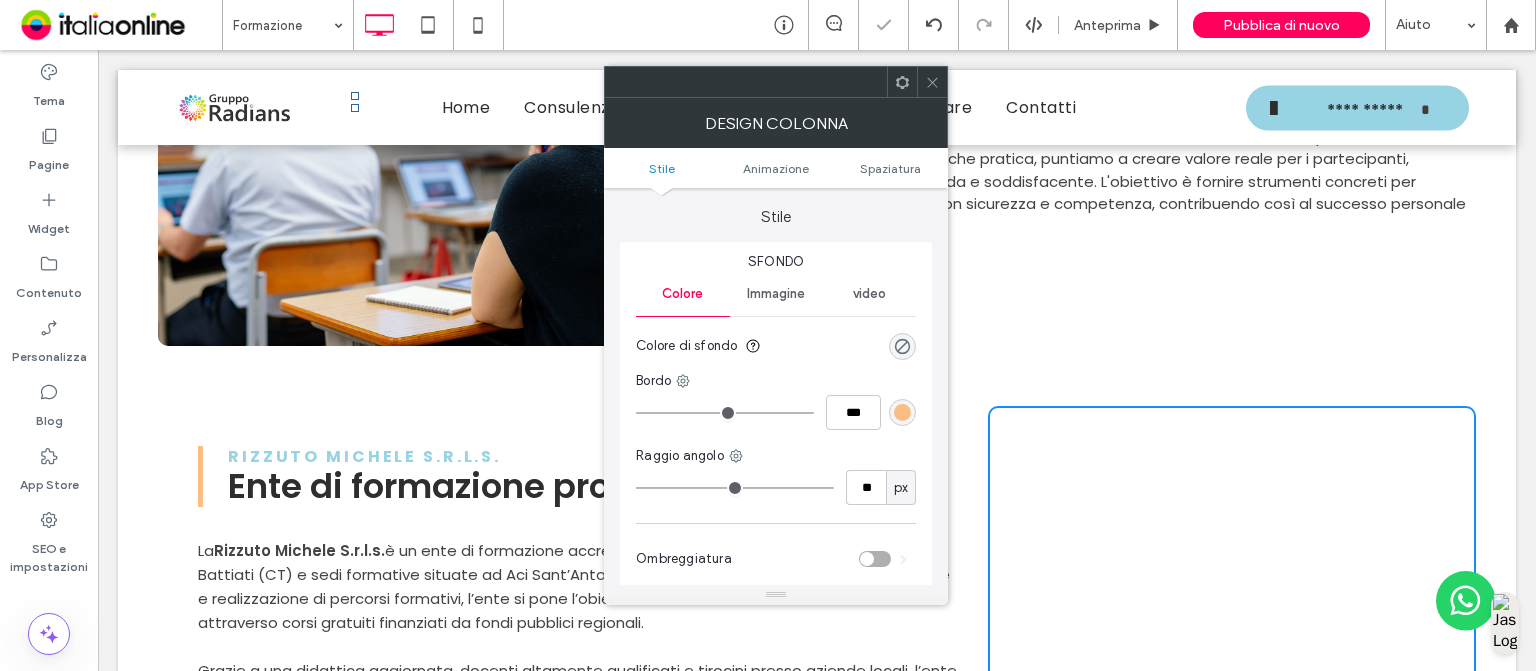 click at bounding box center (725, 413) 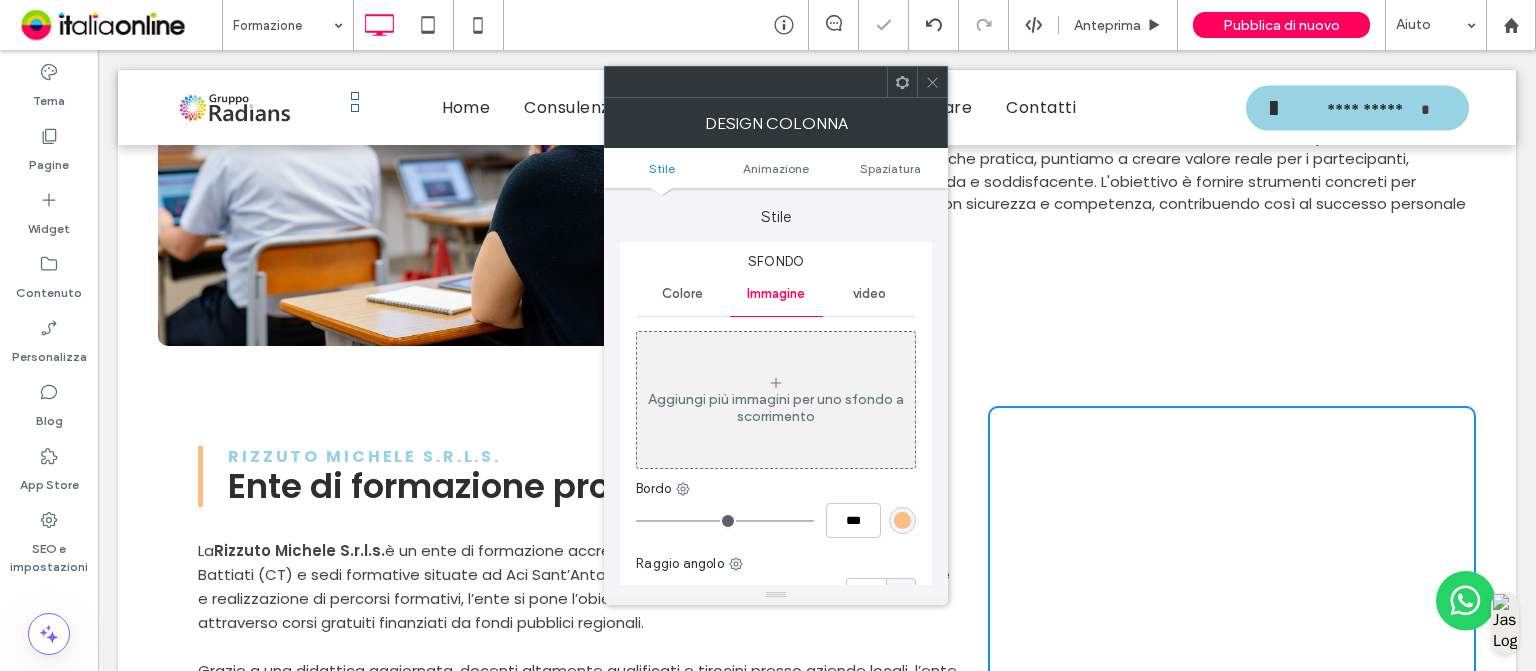 click on "Aggiungi più immagini per uno sfondo a scorrimento" at bounding box center [776, 400] 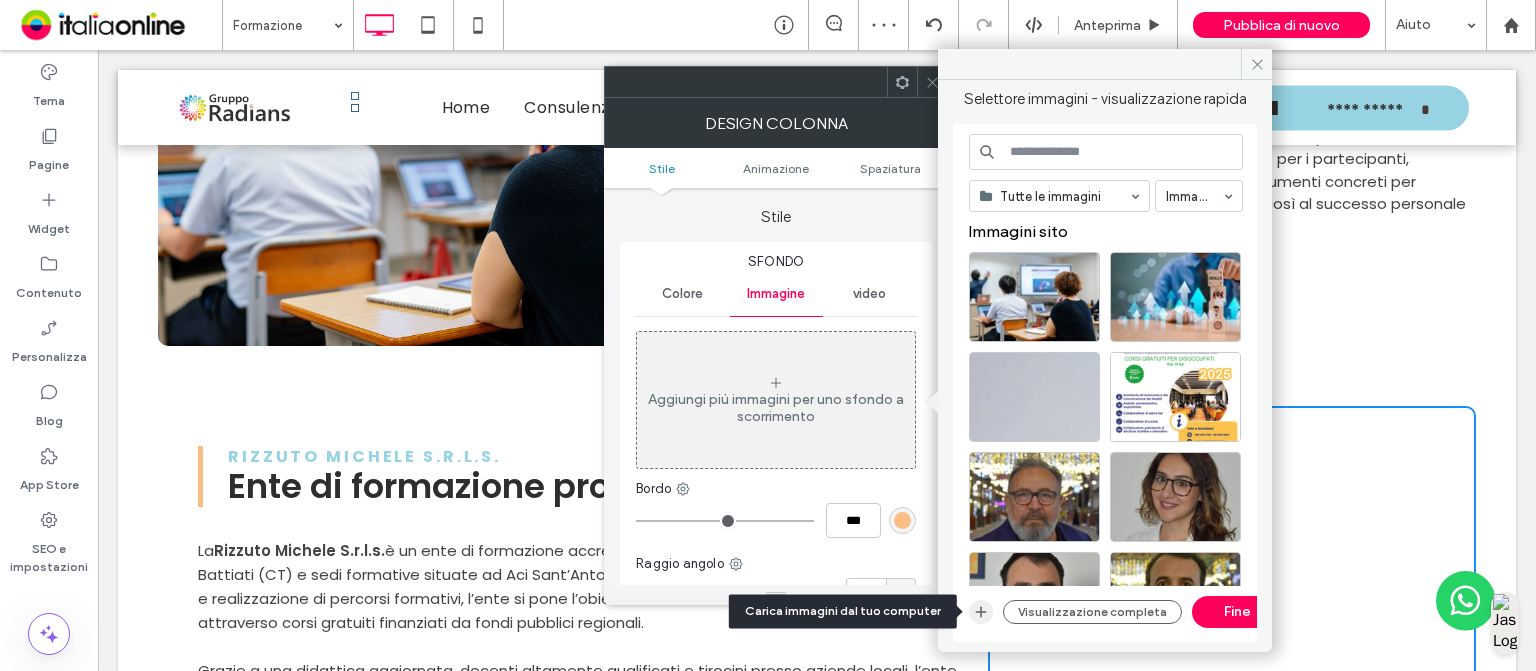 click 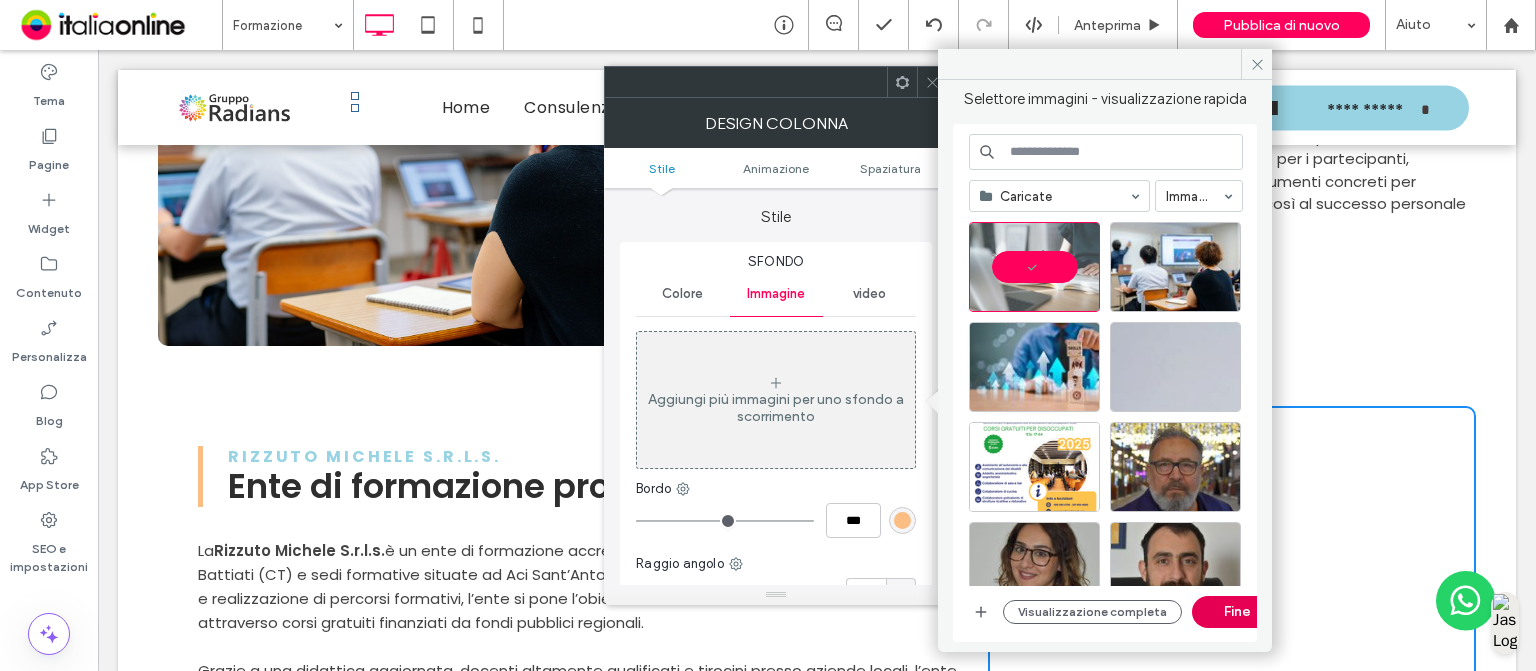 click on "Fine" at bounding box center [1237, 612] 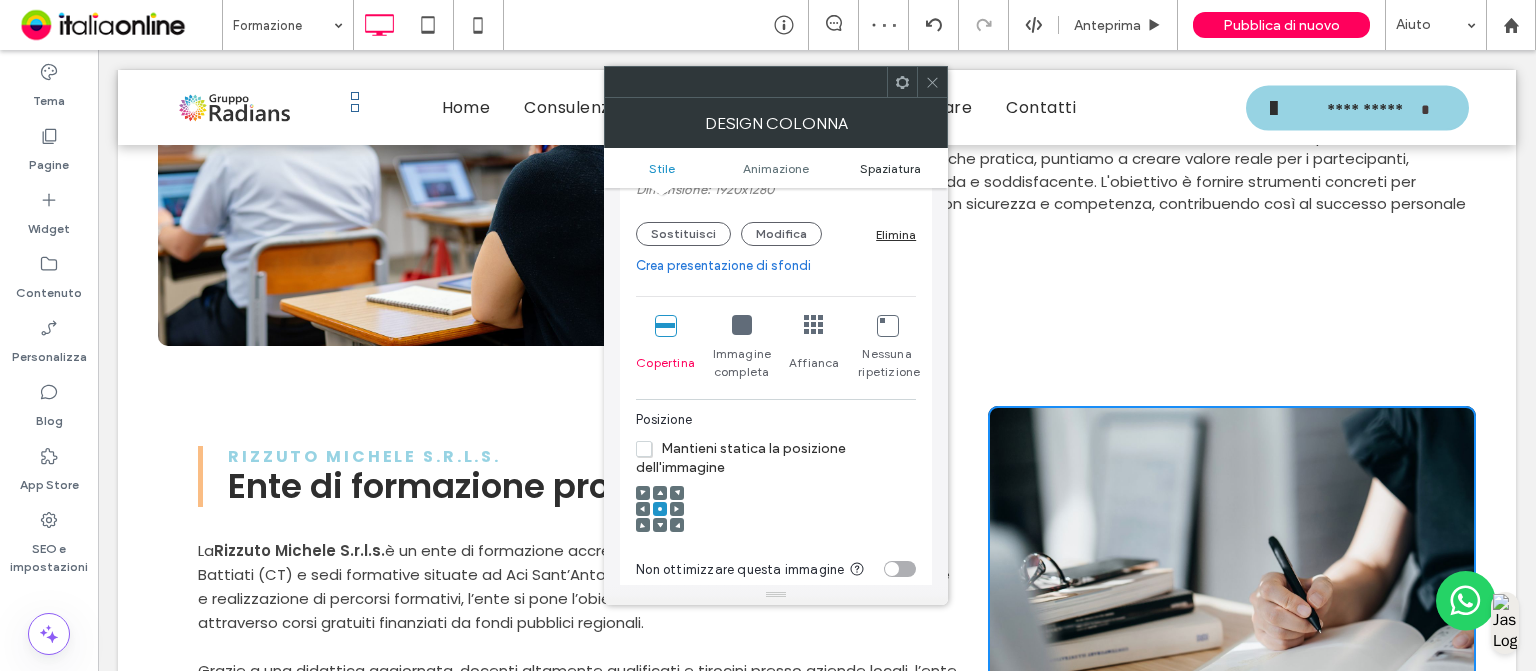 scroll, scrollTop: 342, scrollLeft: 0, axis: vertical 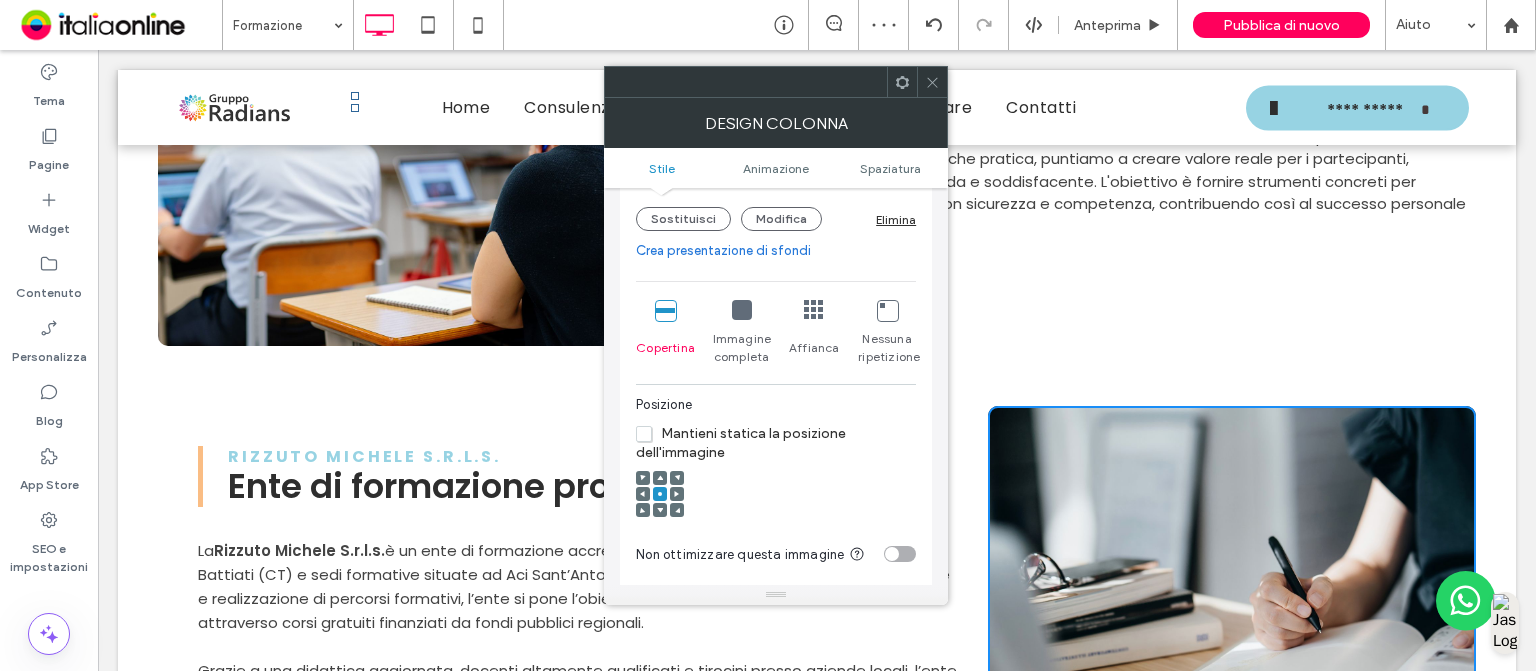 click 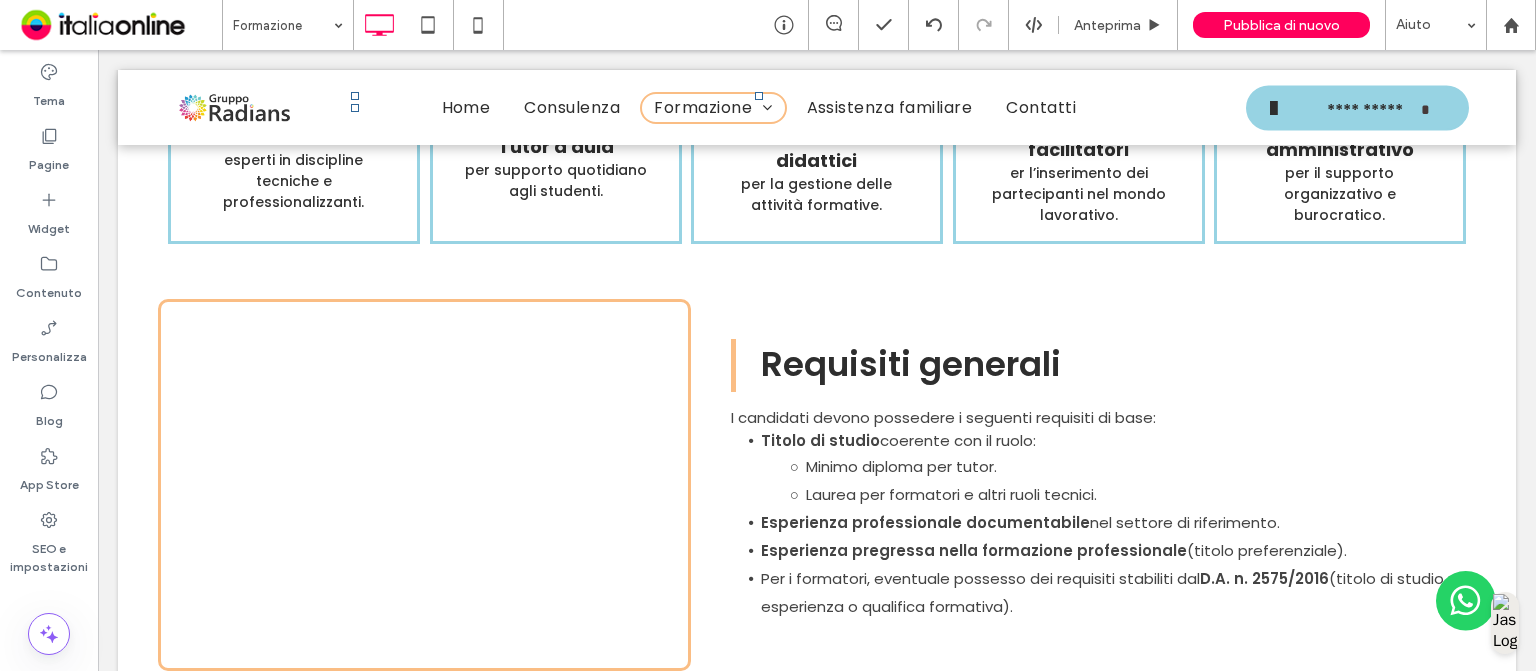 scroll, scrollTop: 5378, scrollLeft: 0, axis: vertical 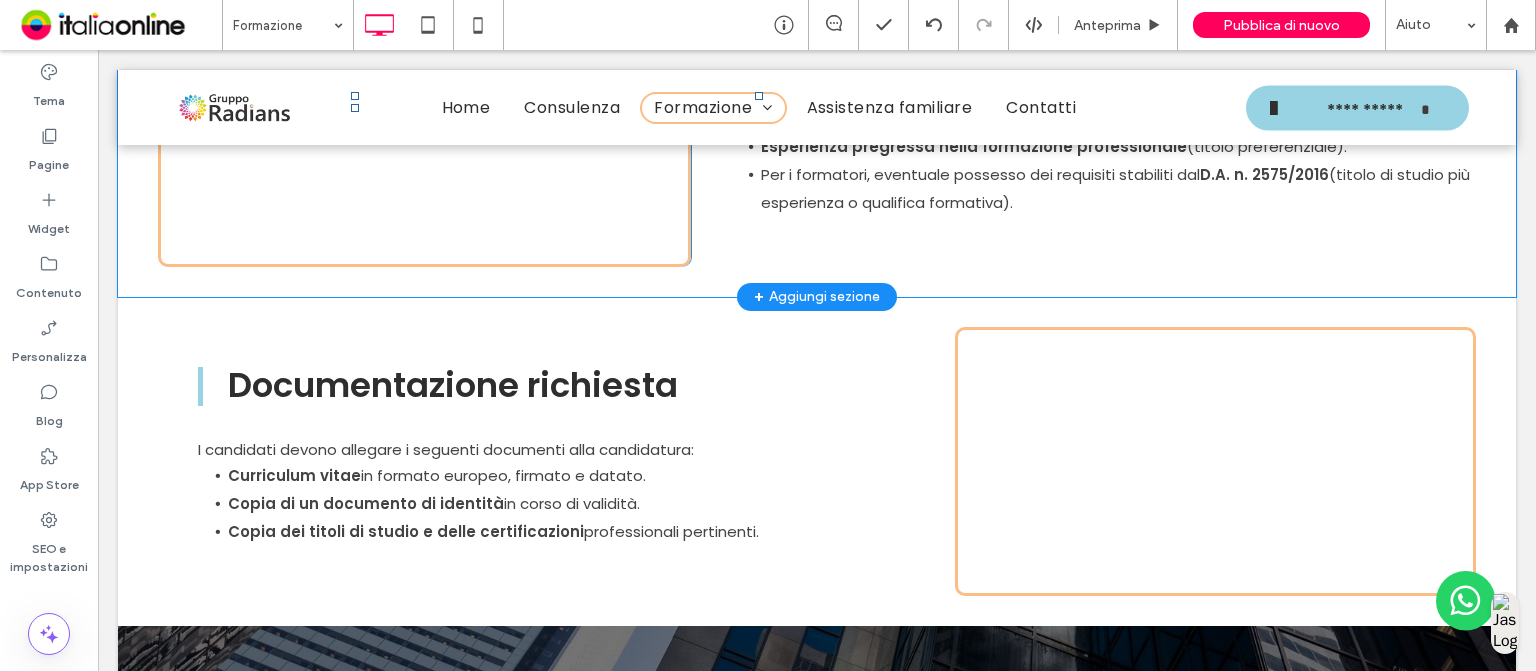 click on "Click To Paste" at bounding box center (424, 81) 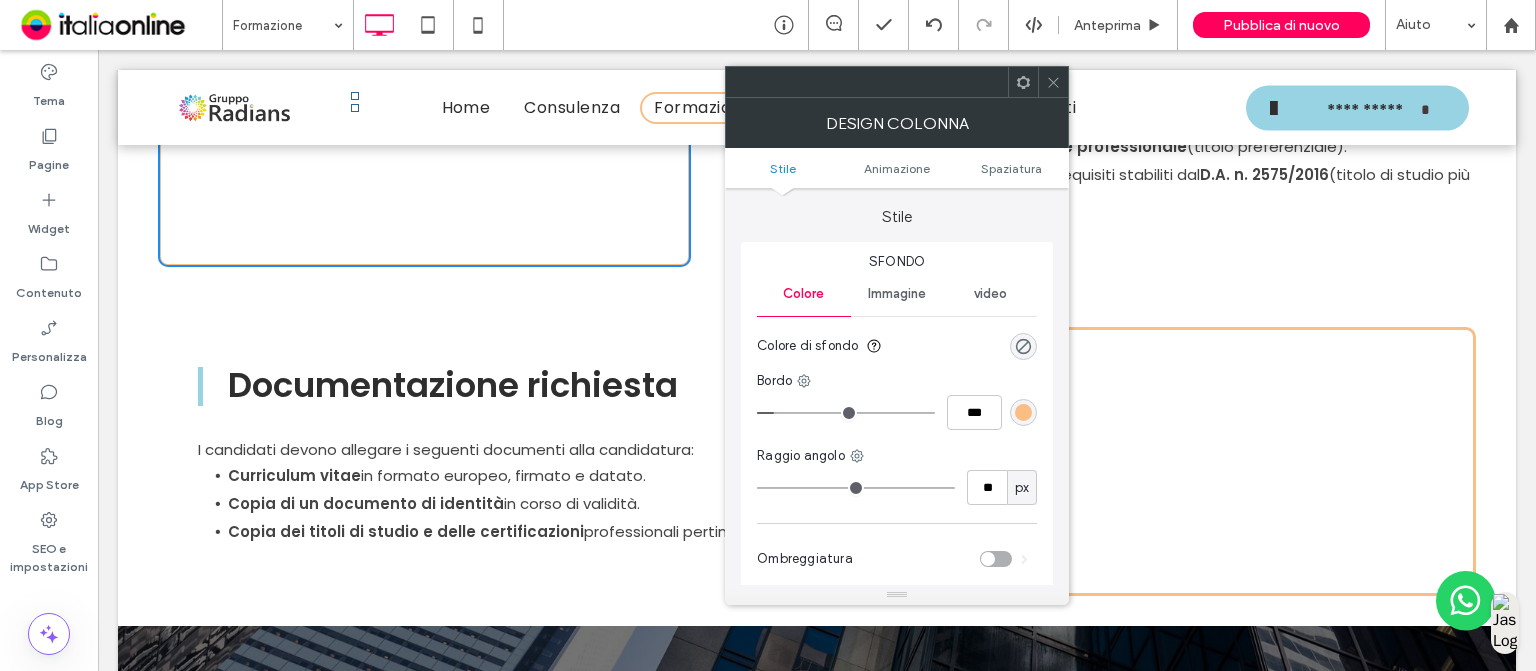 scroll, scrollTop: 5790, scrollLeft: 0, axis: vertical 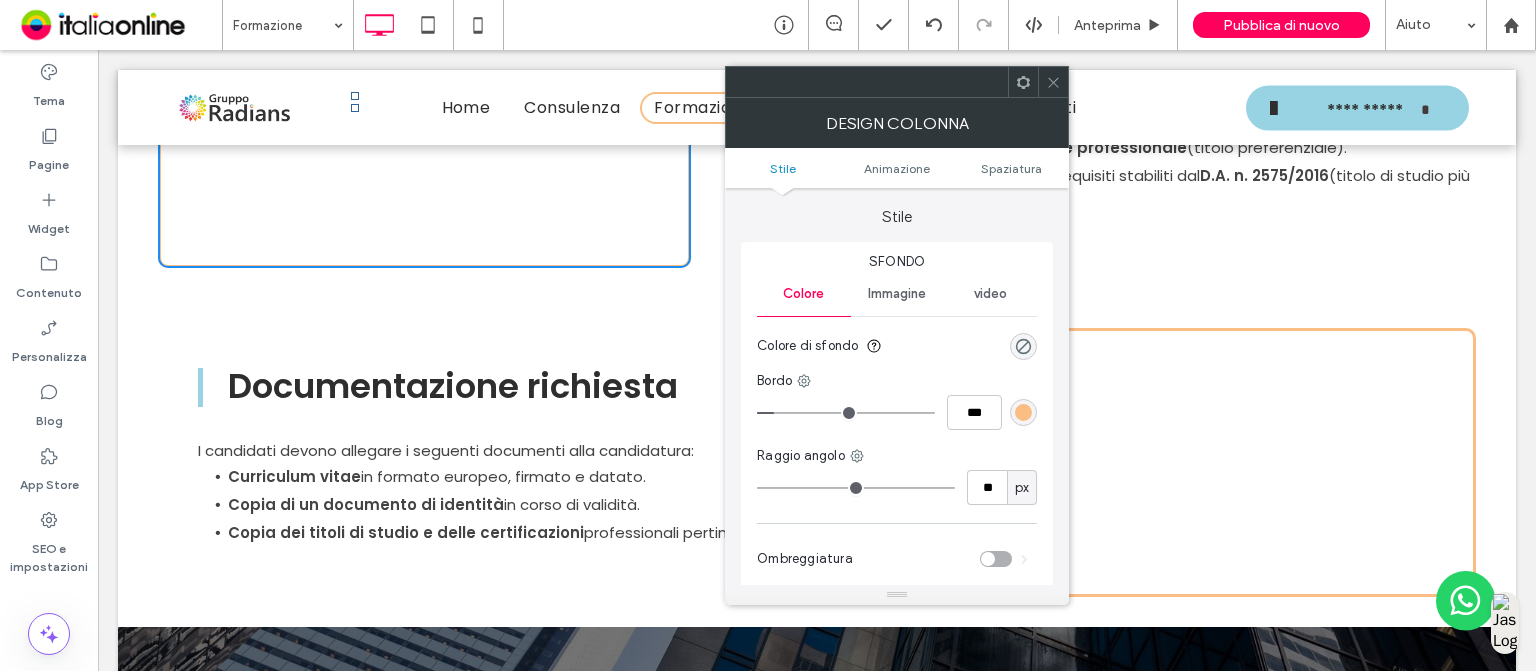click at bounding box center (1053, 82) 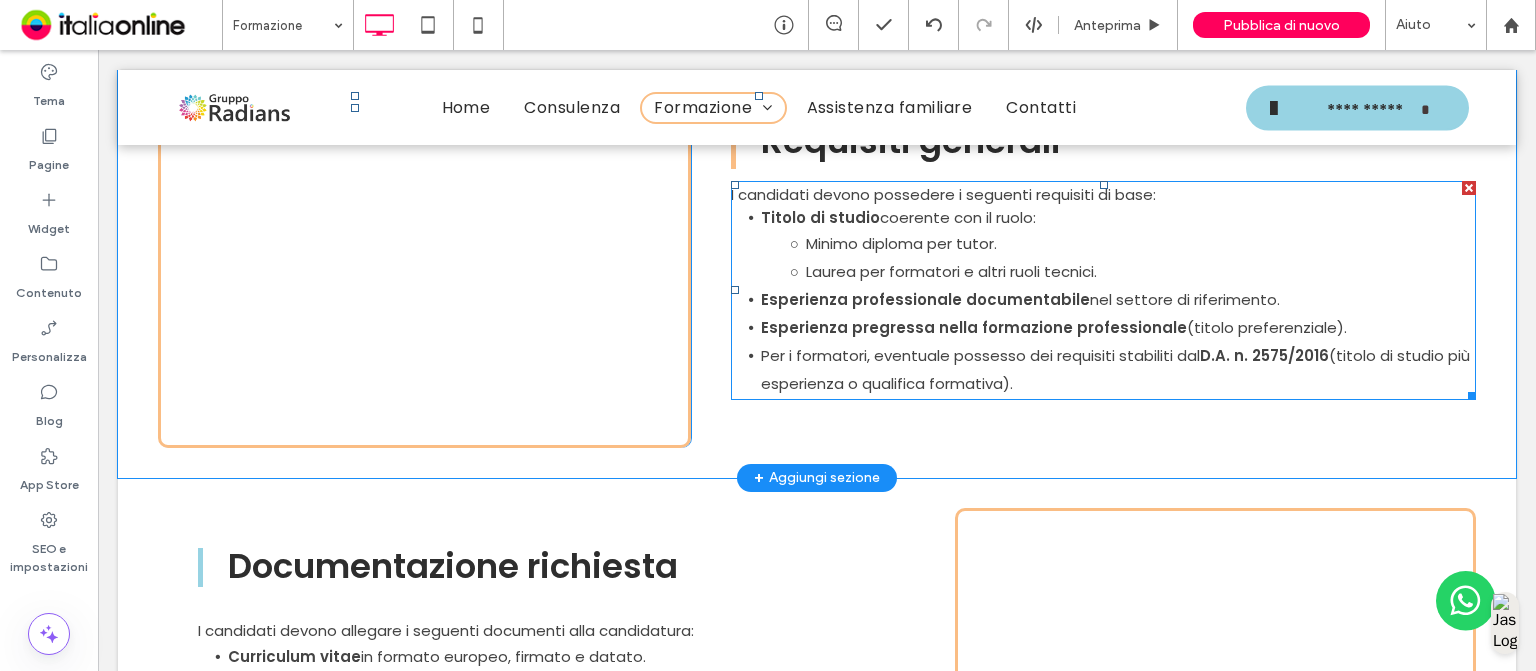 scroll, scrollTop: 5608, scrollLeft: 0, axis: vertical 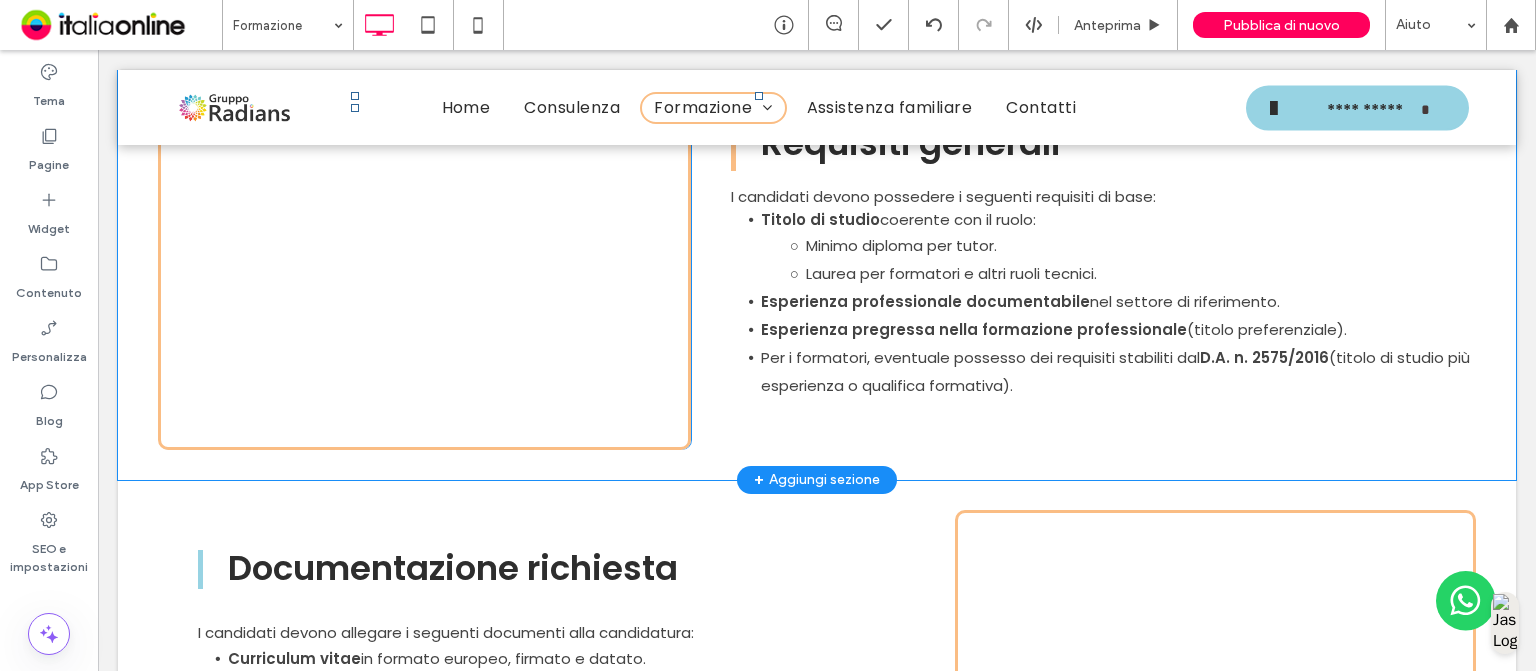 click on "Click To Paste" at bounding box center (424, 264) 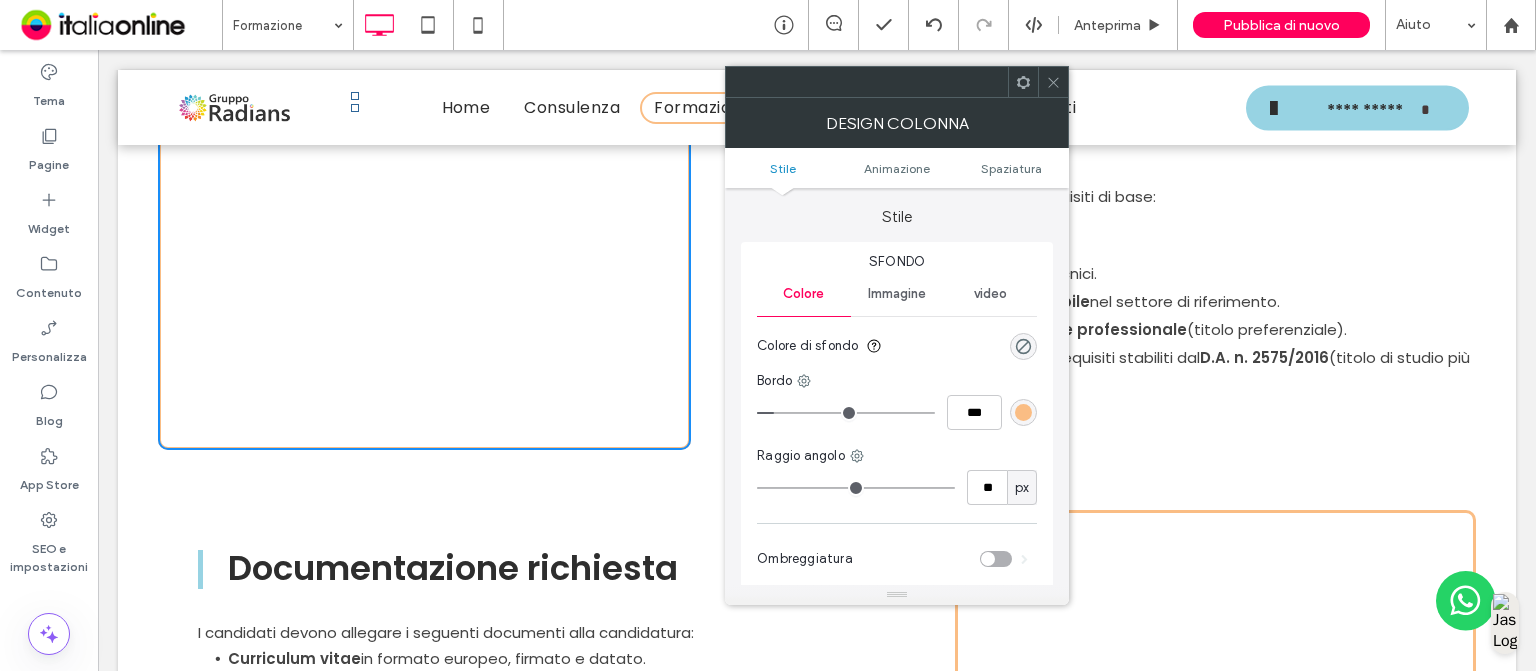 type on "*" 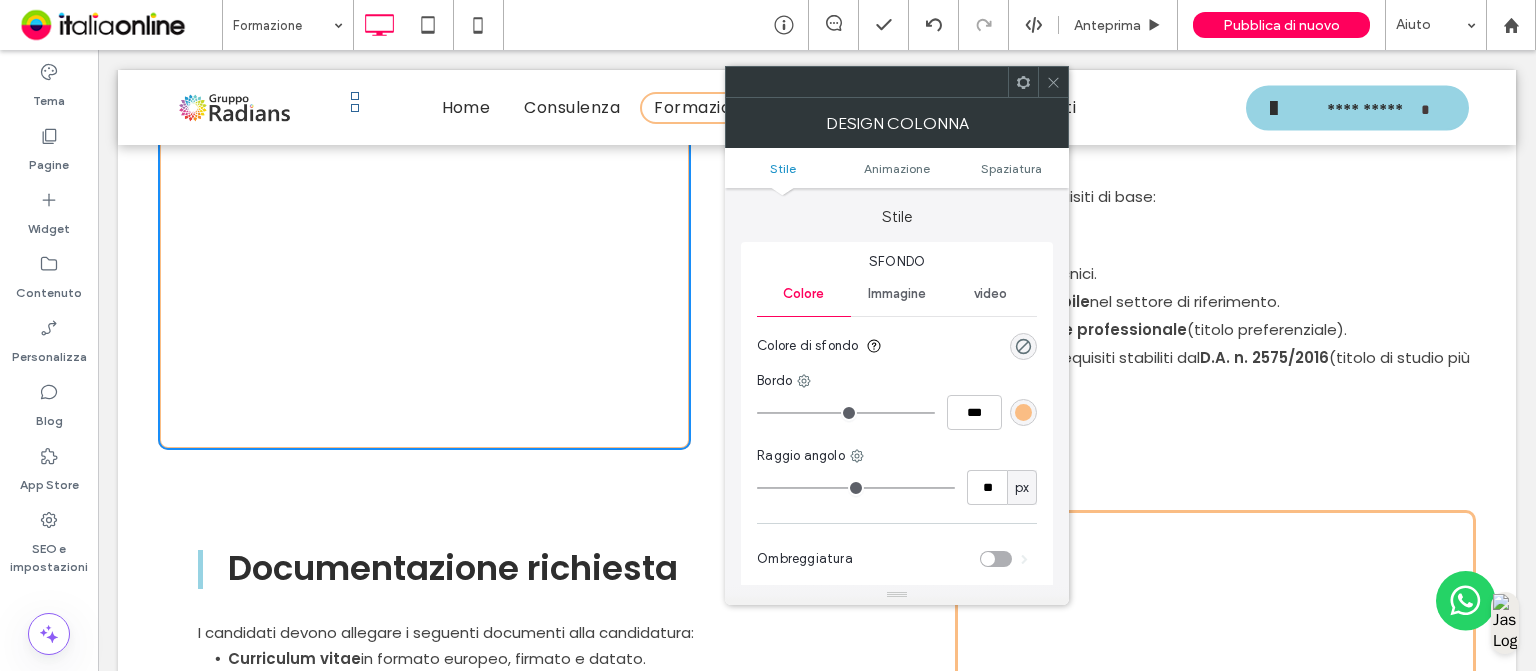 type on "*" 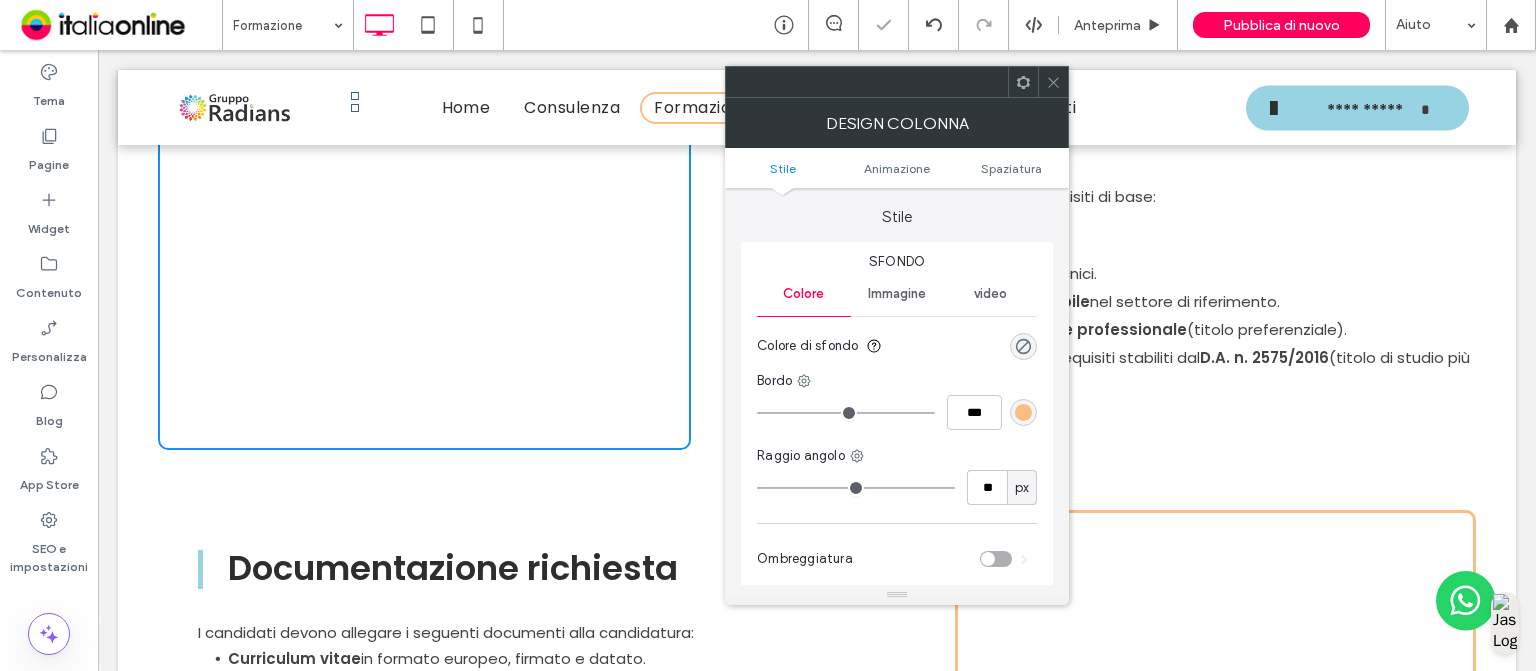 click on "Immagine" at bounding box center [897, 294] 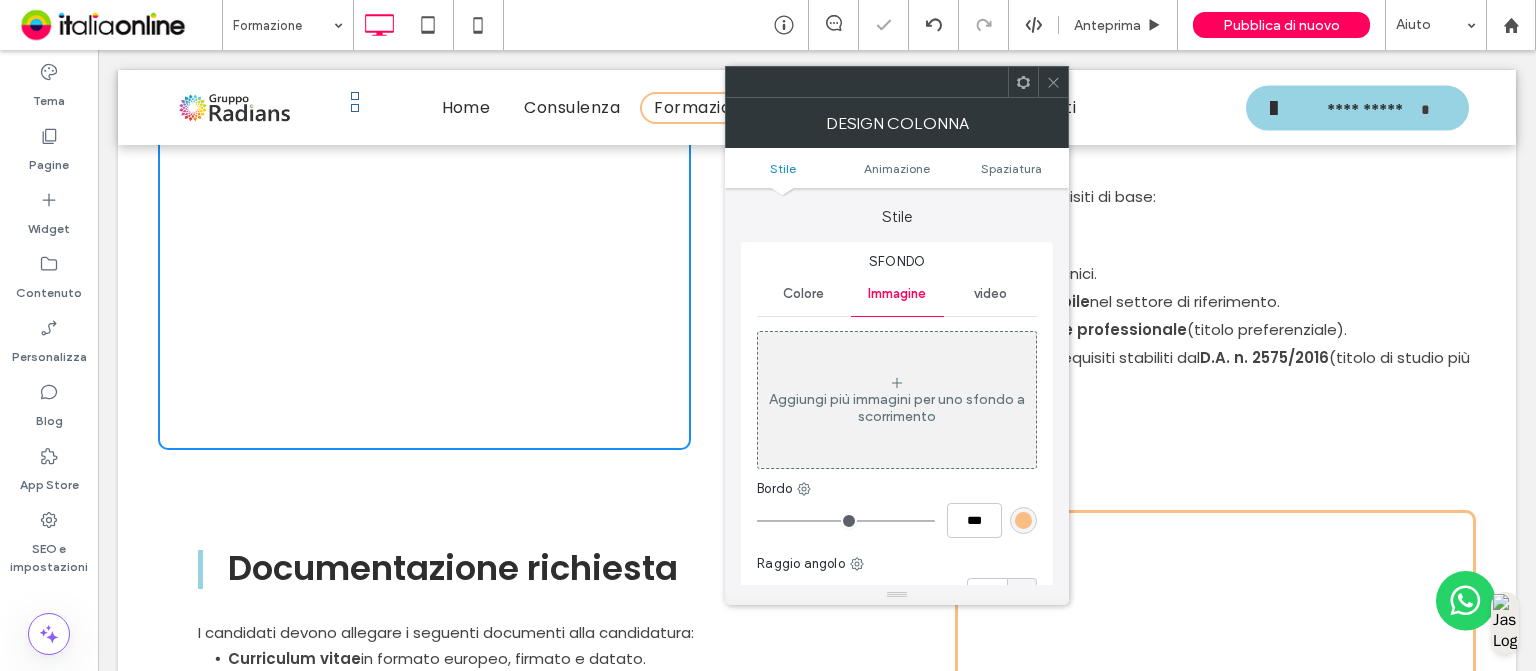 click on "Aggiungi più immagini per uno sfondo a scorrimento" at bounding box center [897, 400] 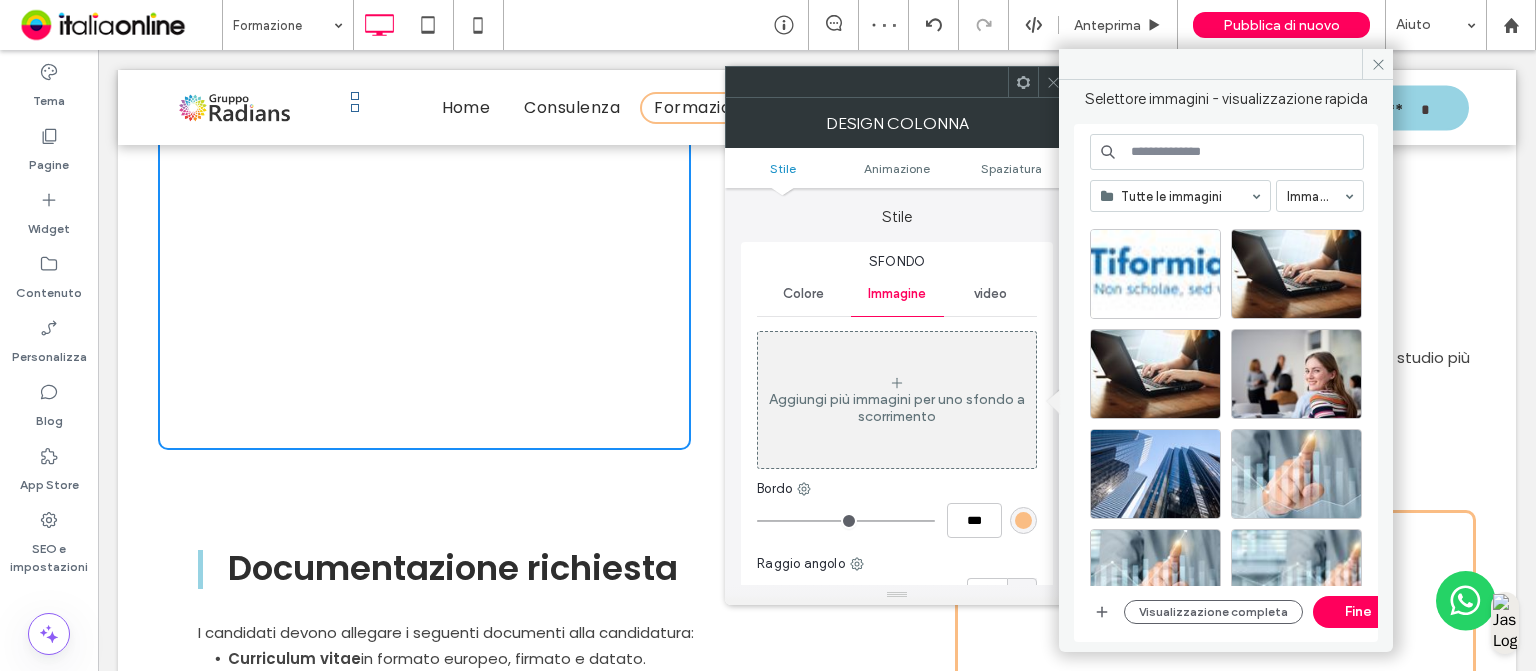 scroll, scrollTop: 824, scrollLeft: 0, axis: vertical 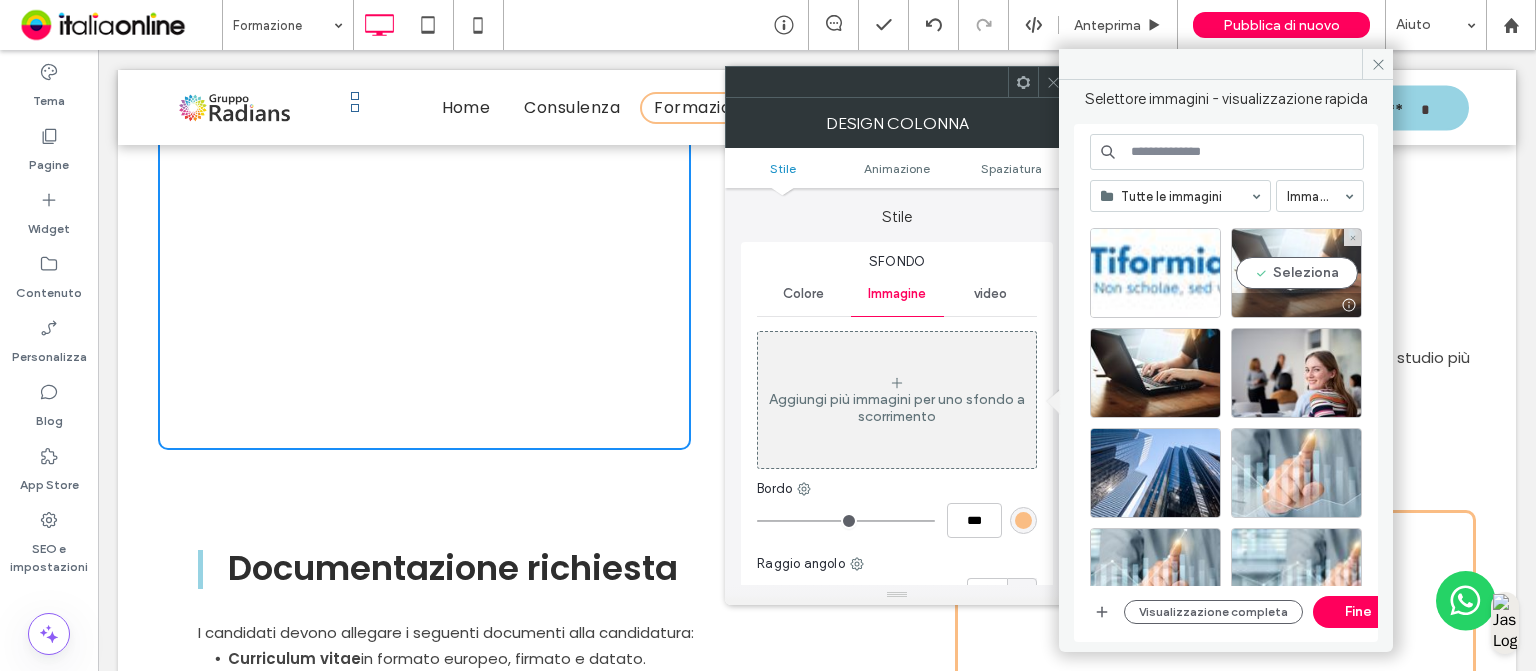 click on "Seleziona" at bounding box center [1296, 273] 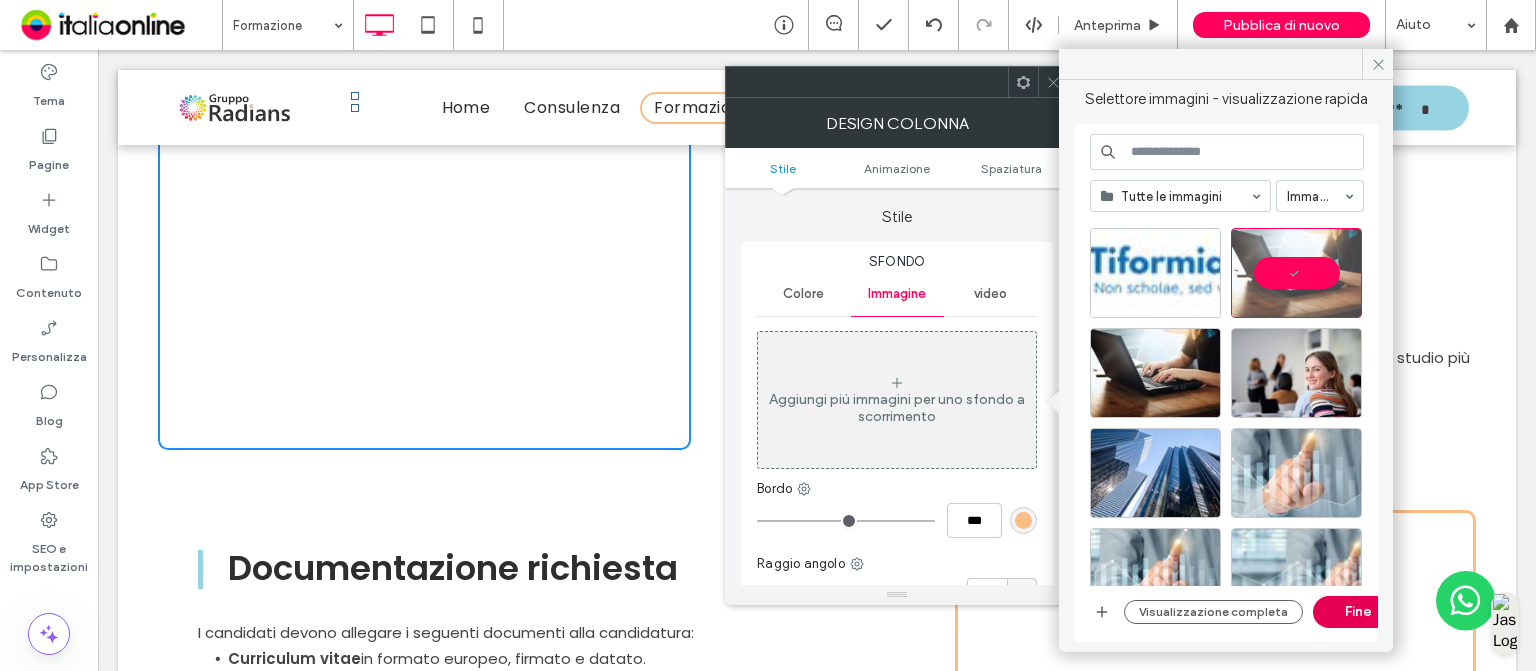 click on "Fine" at bounding box center (1358, 612) 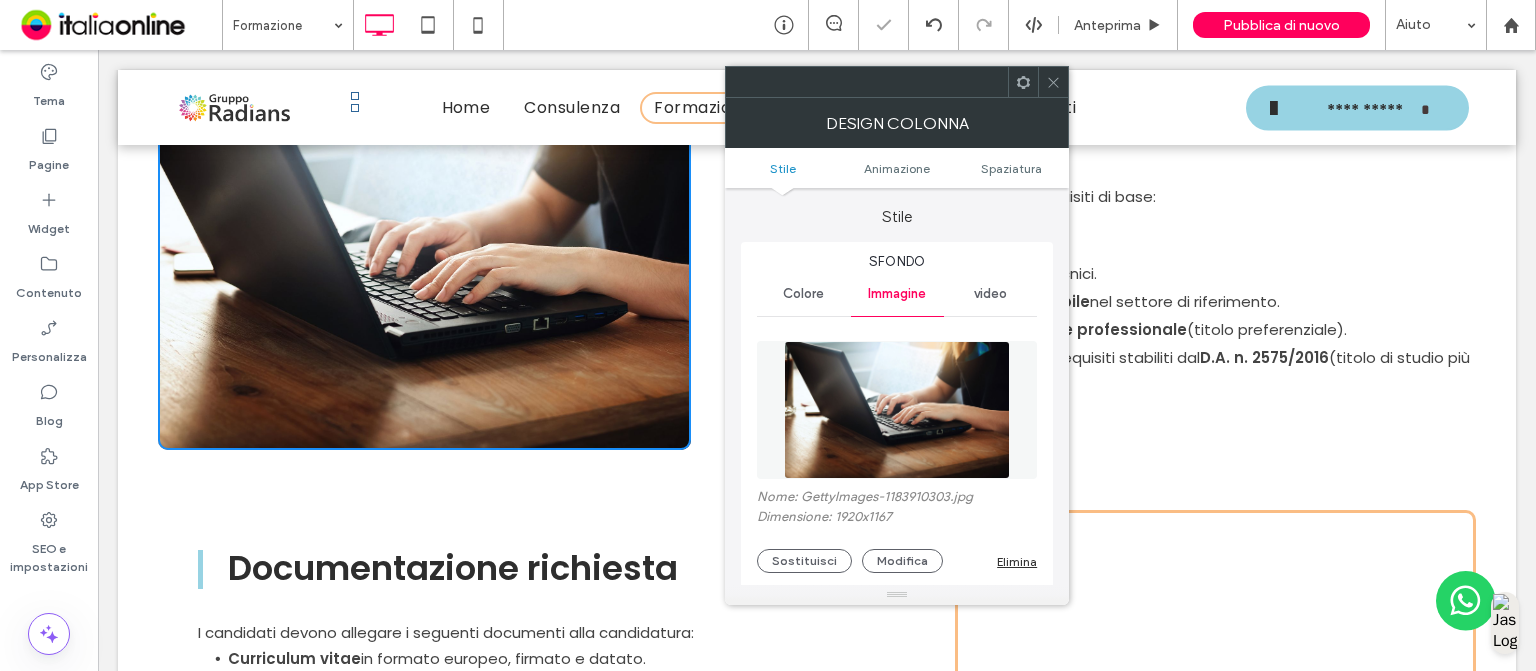 click 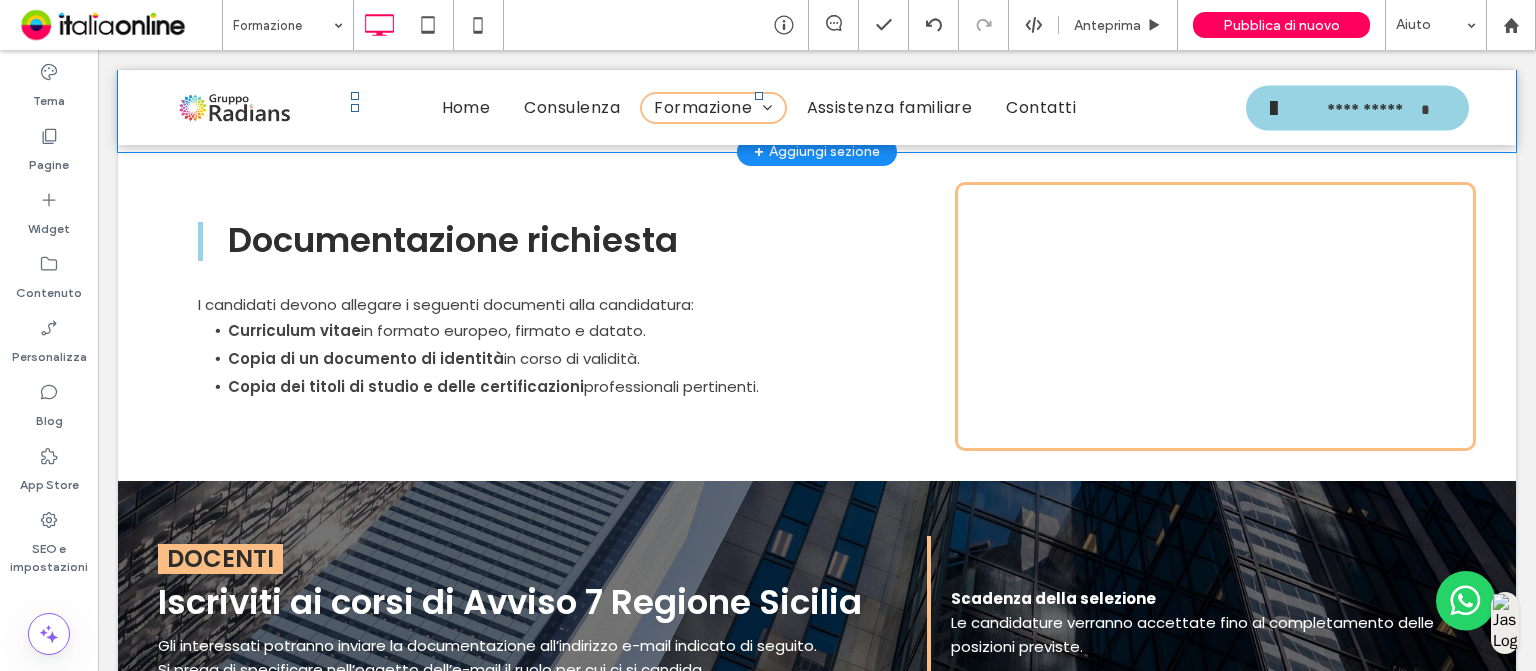 scroll, scrollTop: 5920, scrollLeft: 0, axis: vertical 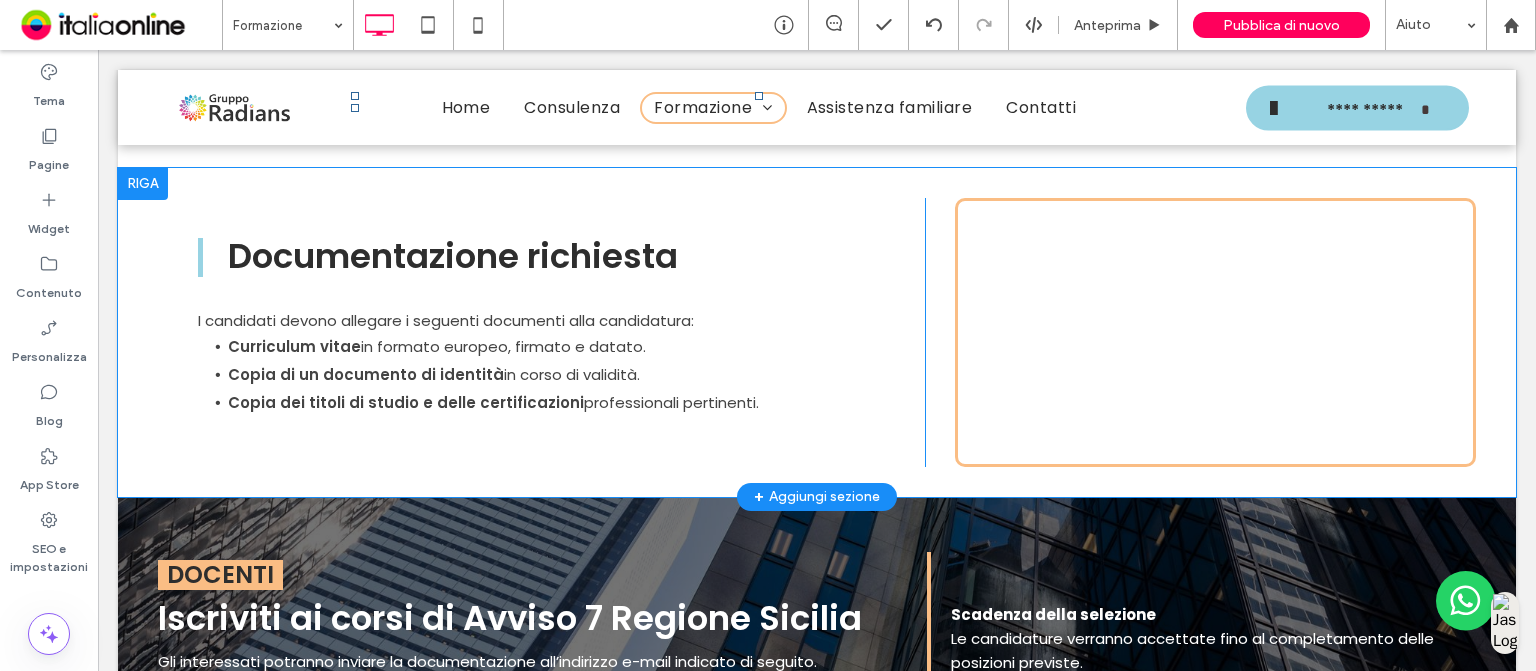 click on "Click To Paste     Click To Paste" at bounding box center (1215, 332) 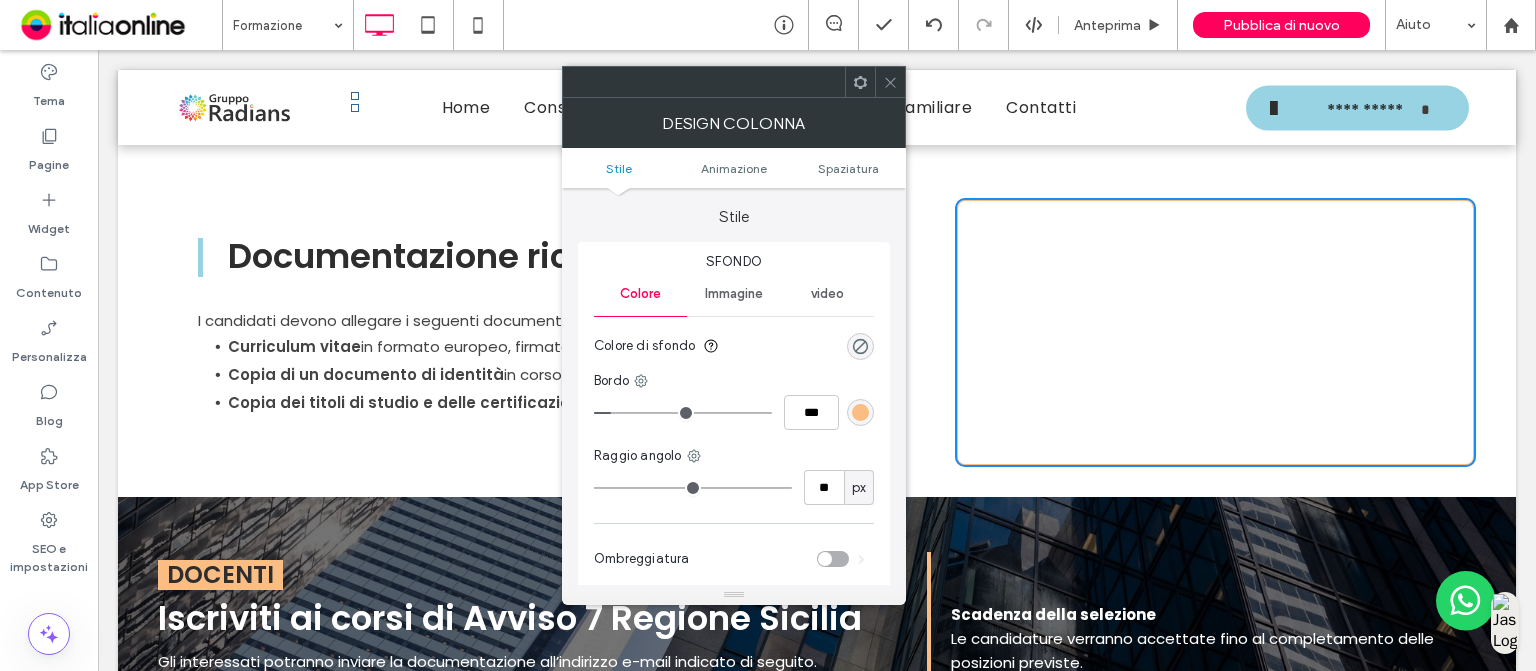 click on "Immagine" at bounding box center (733, 294) 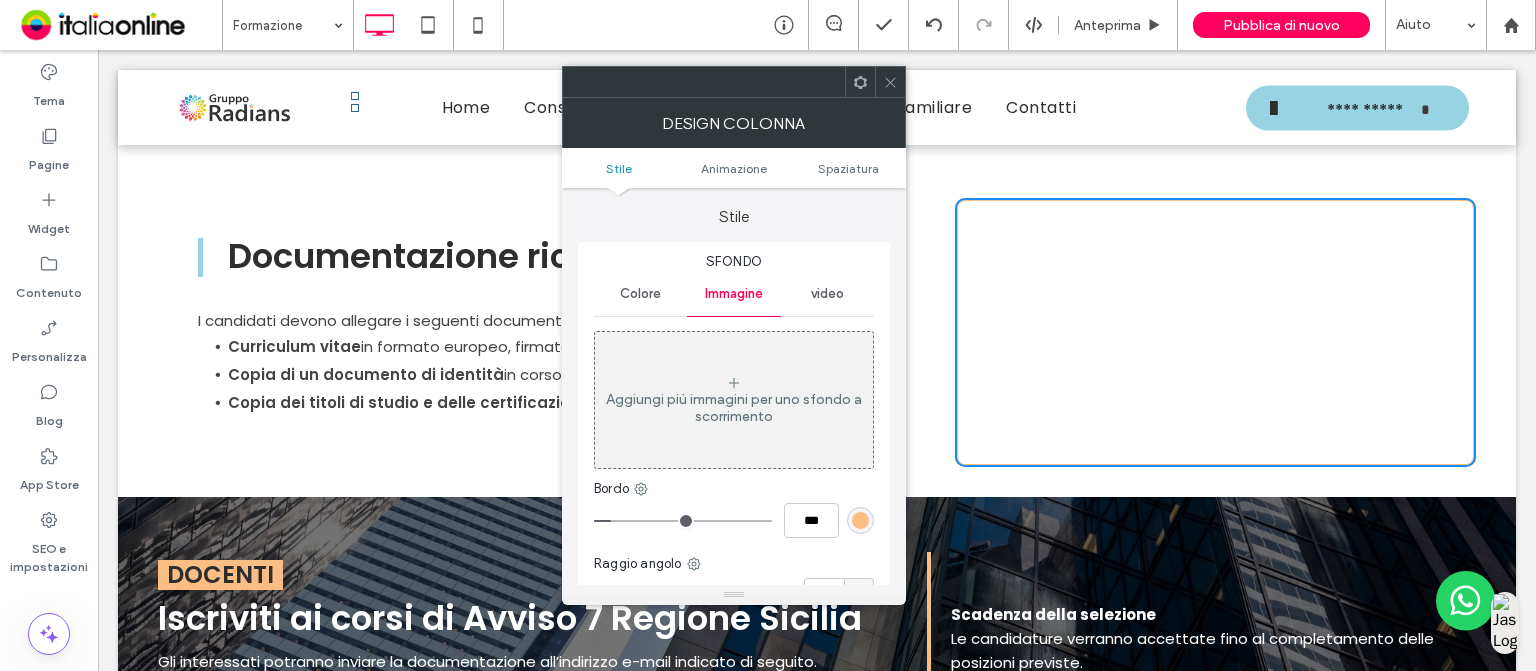 click on "Aggiungi più immagini per uno sfondo a scorrimento" at bounding box center (734, 400) 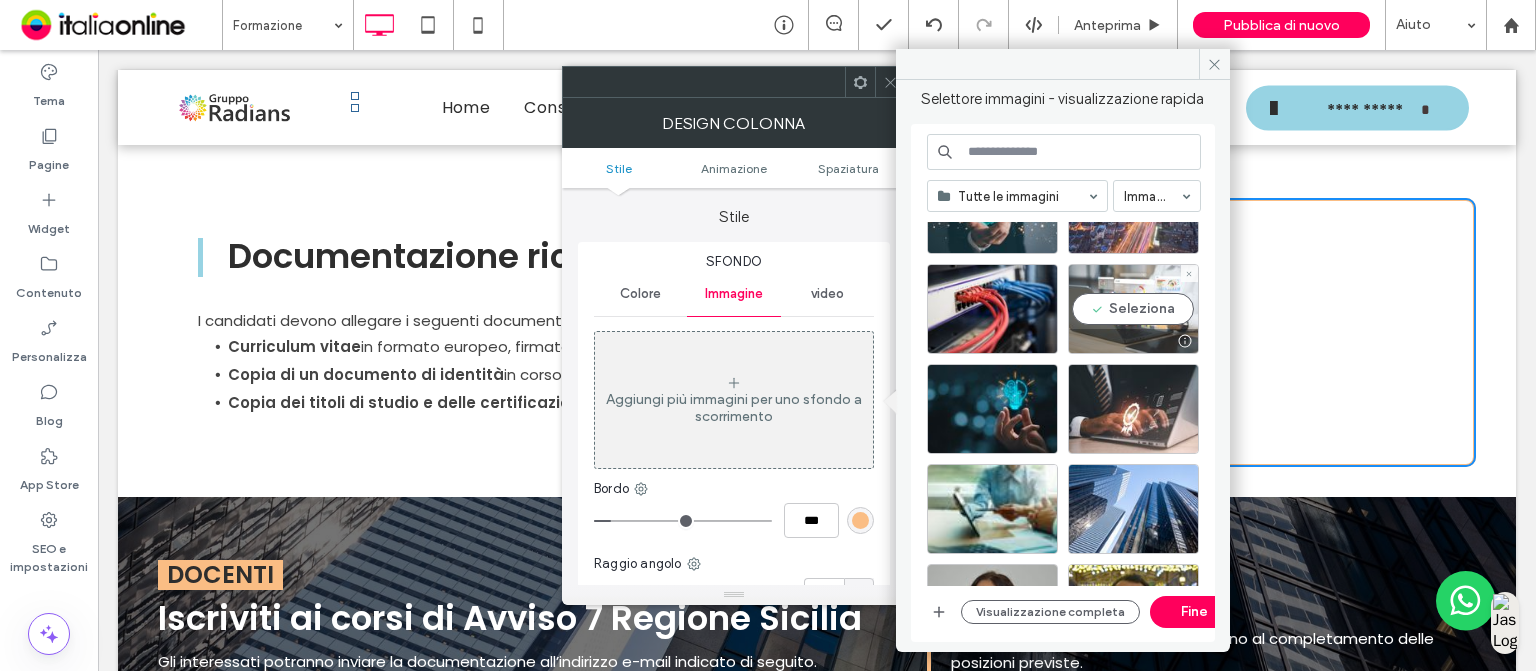 scroll, scrollTop: 1289, scrollLeft: 0, axis: vertical 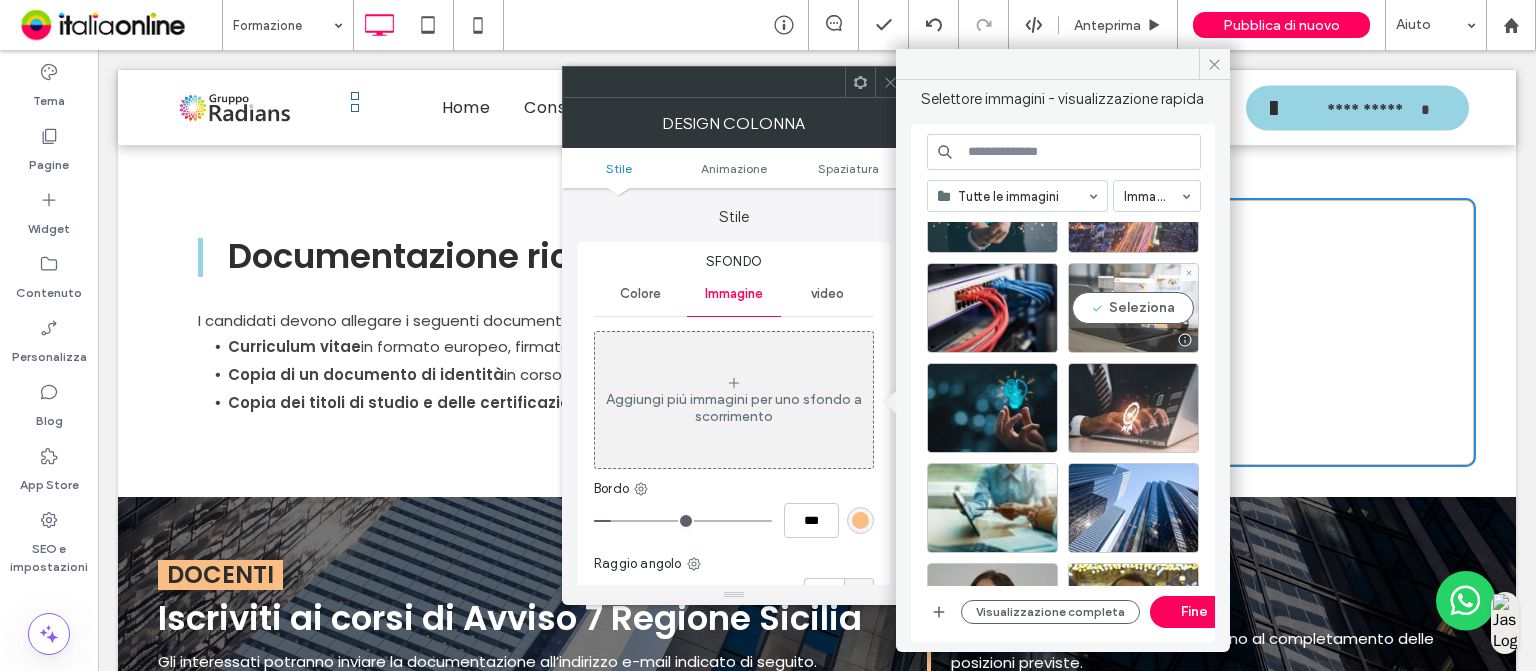 click on "Seleziona" at bounding box center (1133, 308) 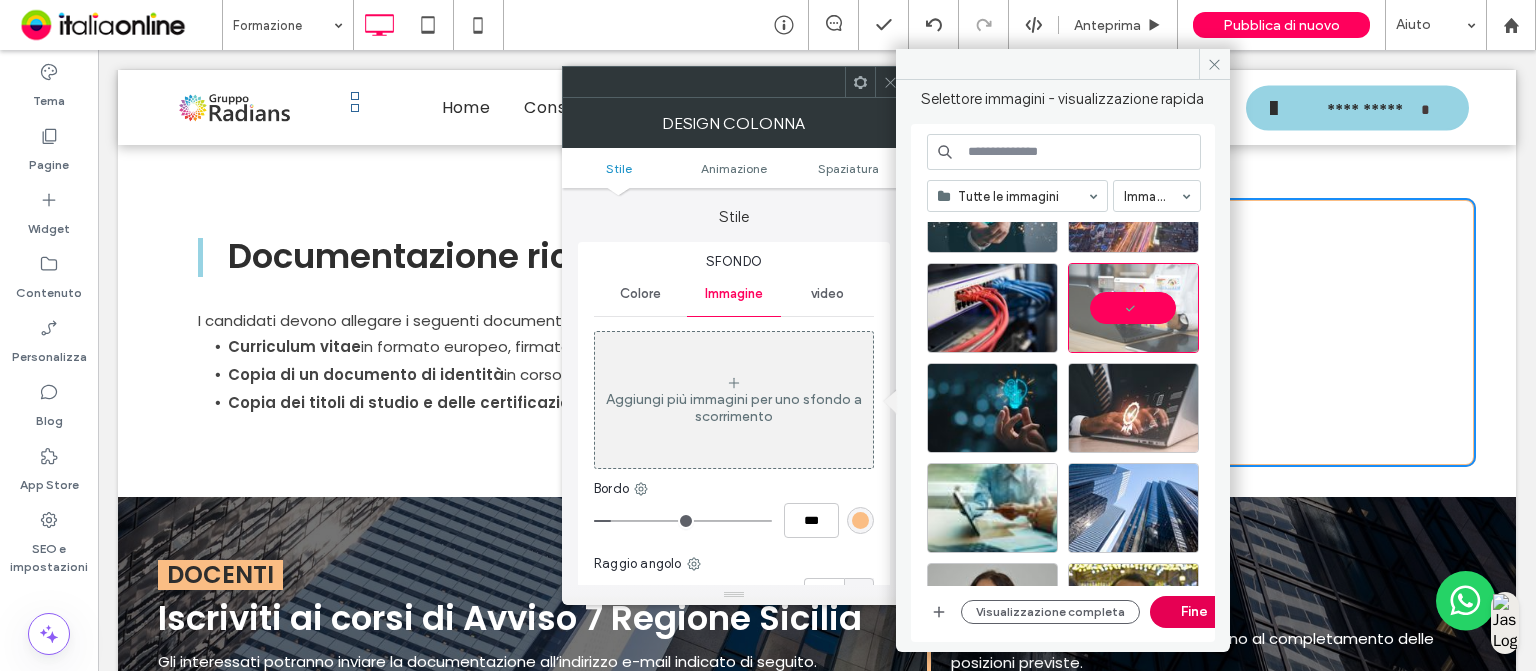 click on "Fine" at bounding box center (1195, 612) 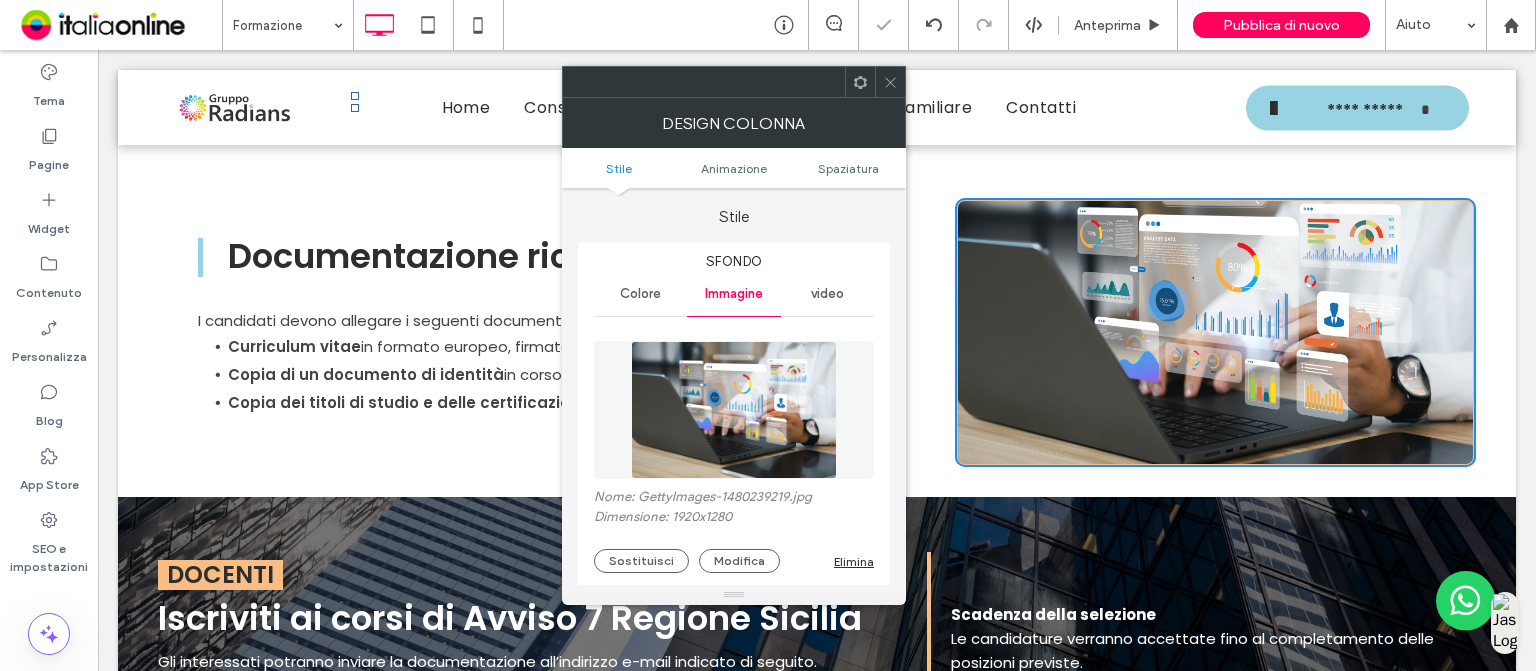 type on "*" 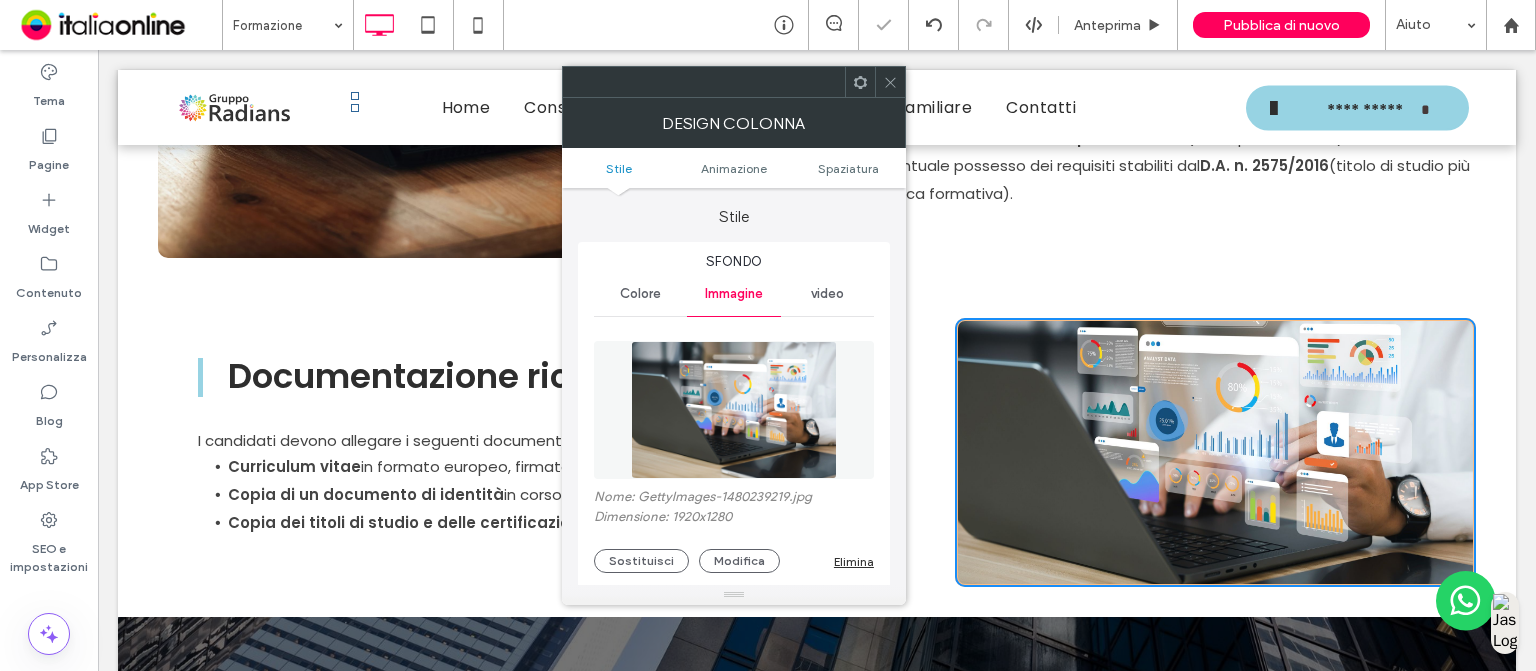 click 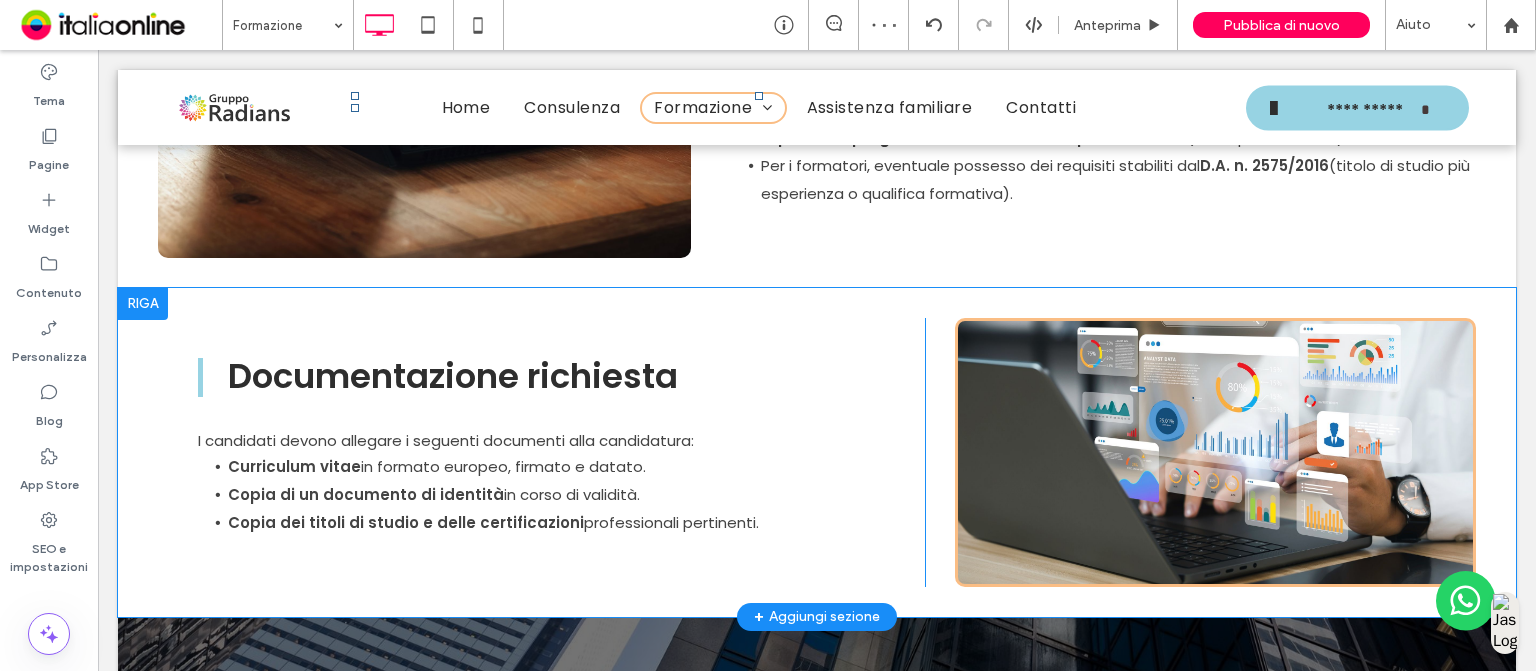 click on "Click To Paste     Click To Paste" at bounding box center (1215, 452) 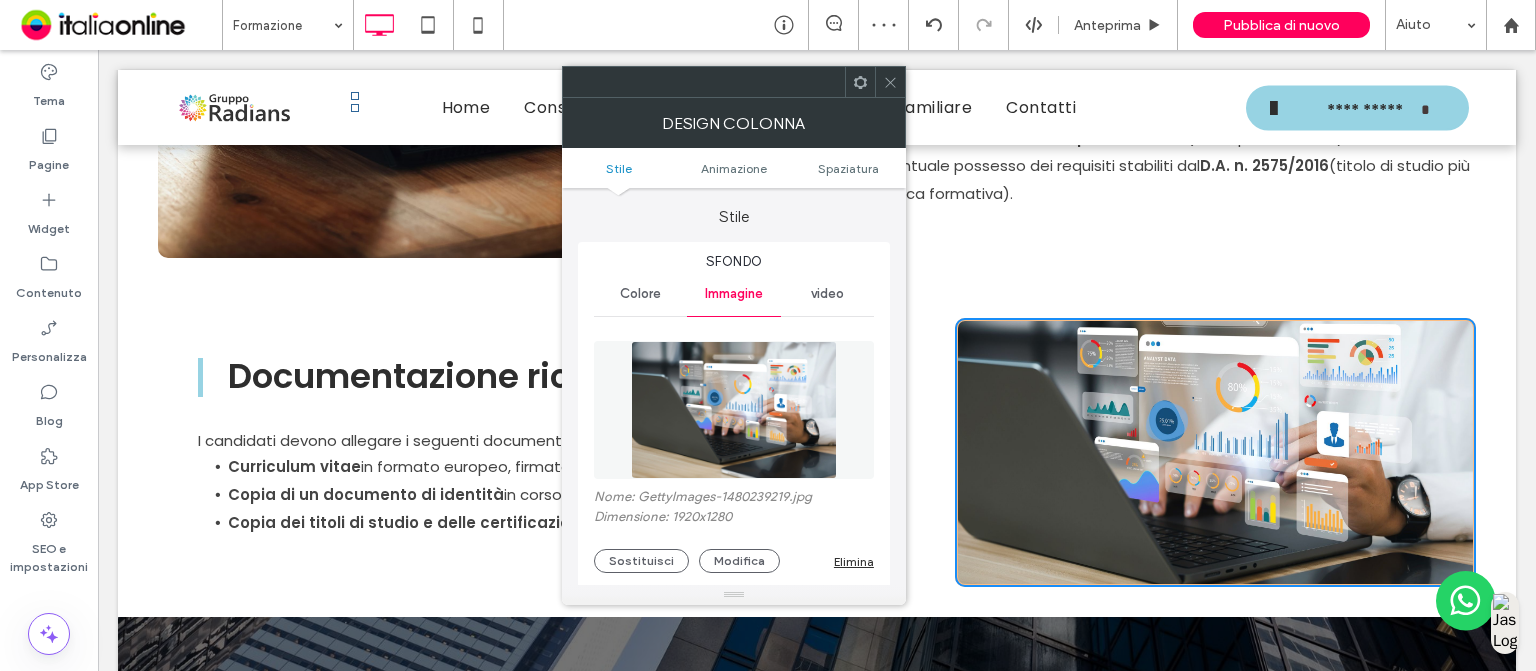type on "**" 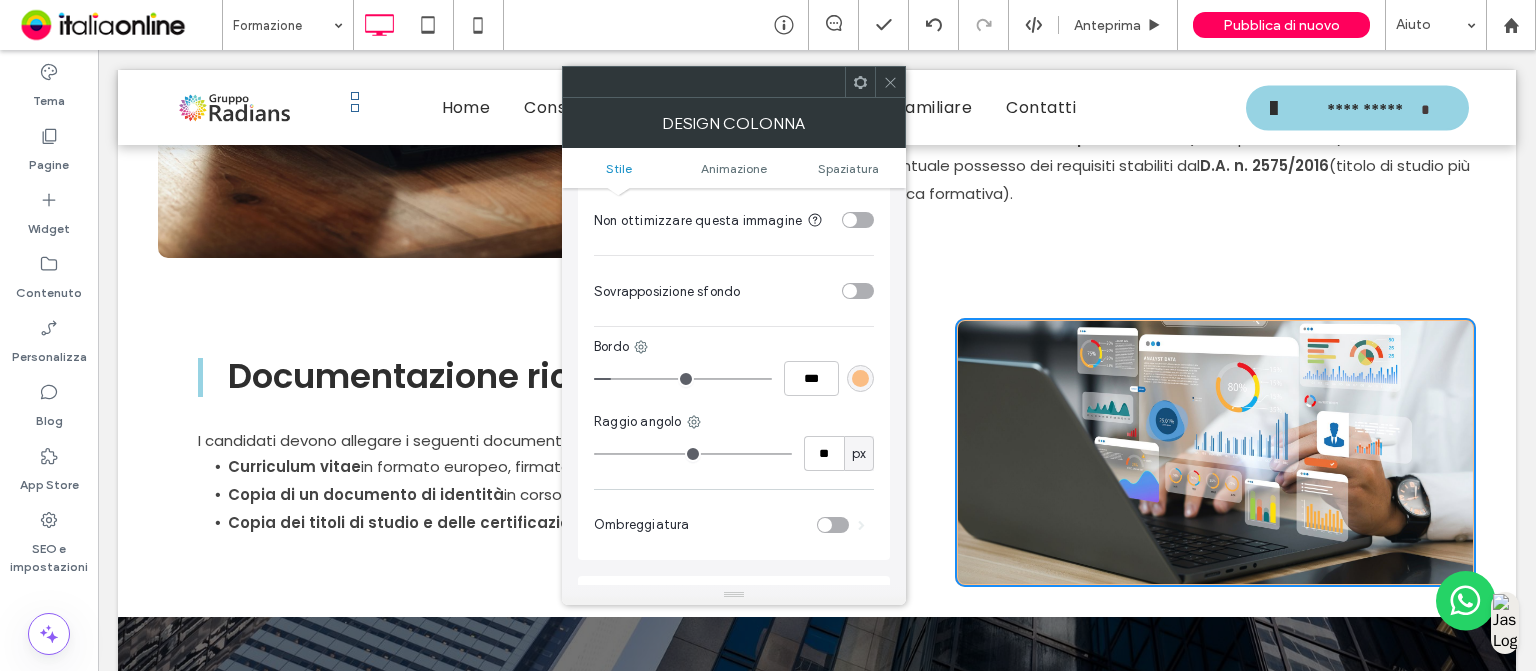 scroll, scrollTop: 682, scrollLeft: 0, axis: vertical 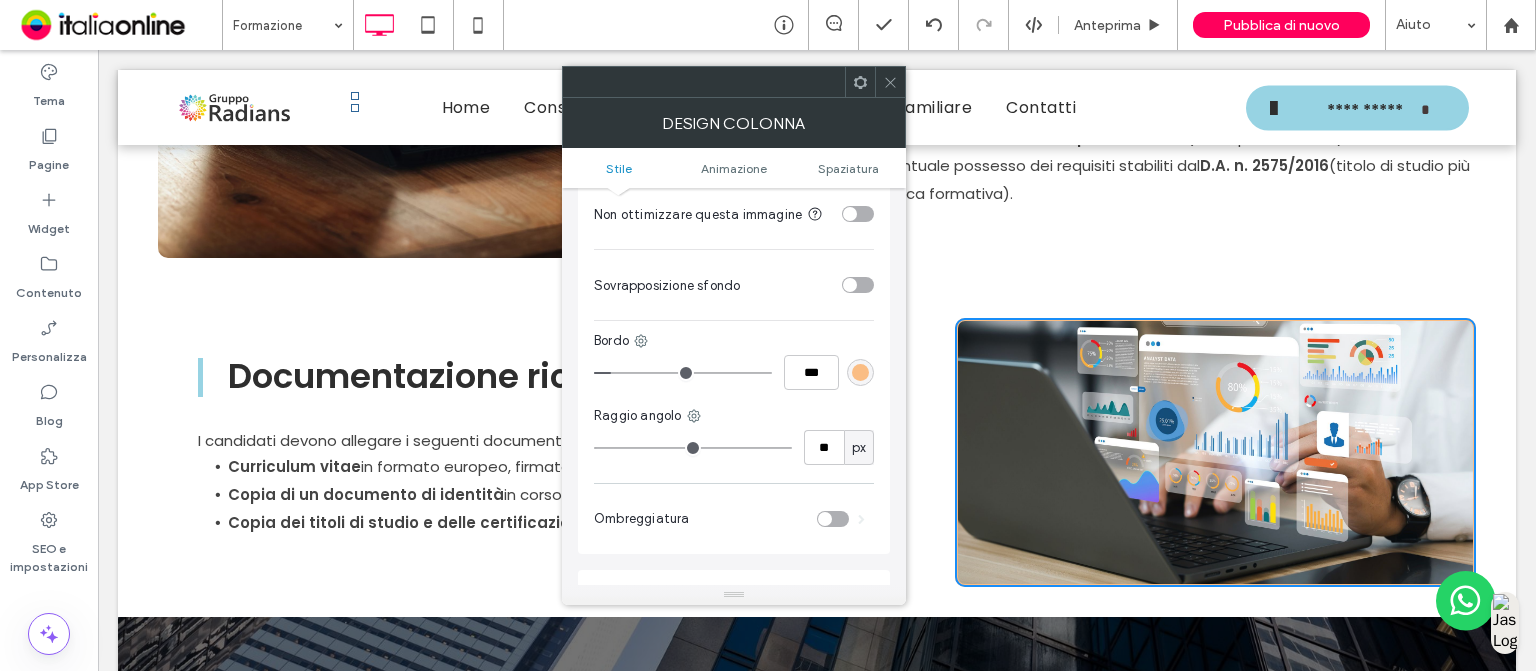 type on "*" 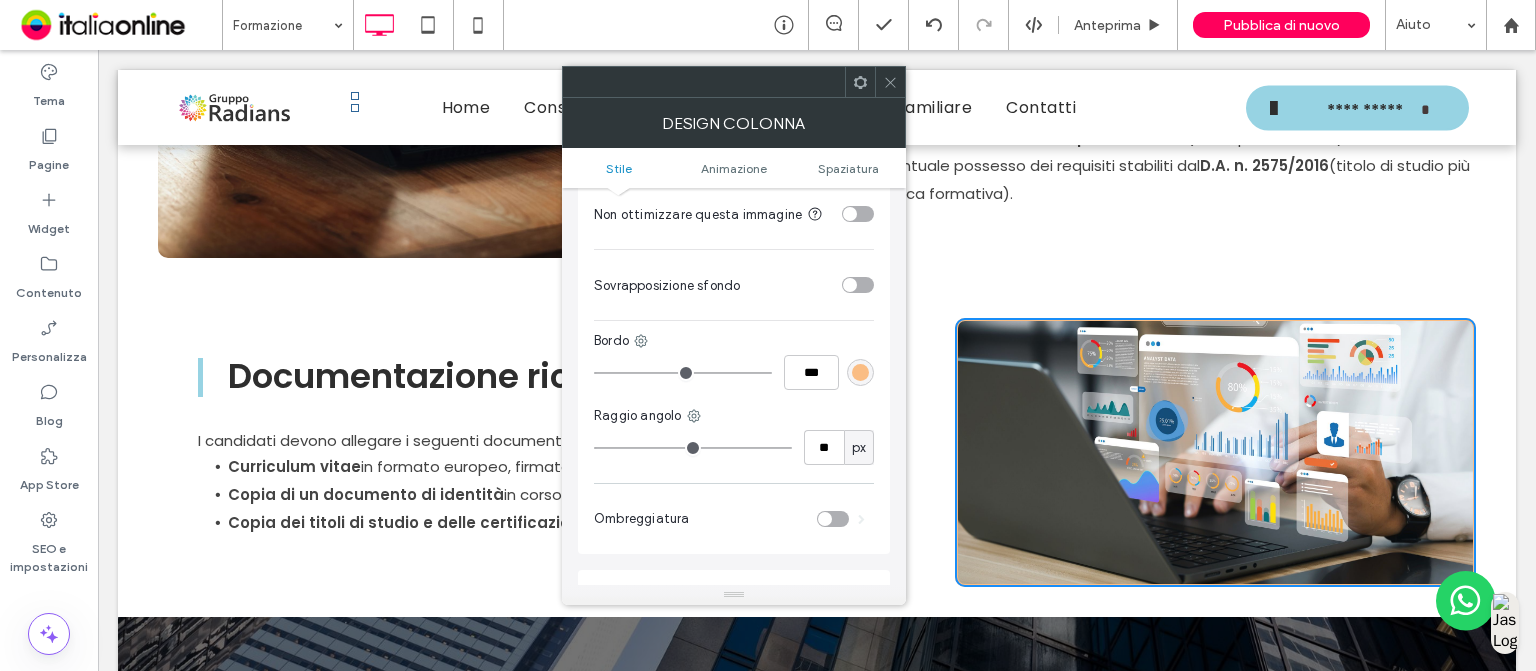 drag, startPoint x: 605, startPoint y: 374, endPoint x: 571, endPoint y: 363, distance: 35.735138 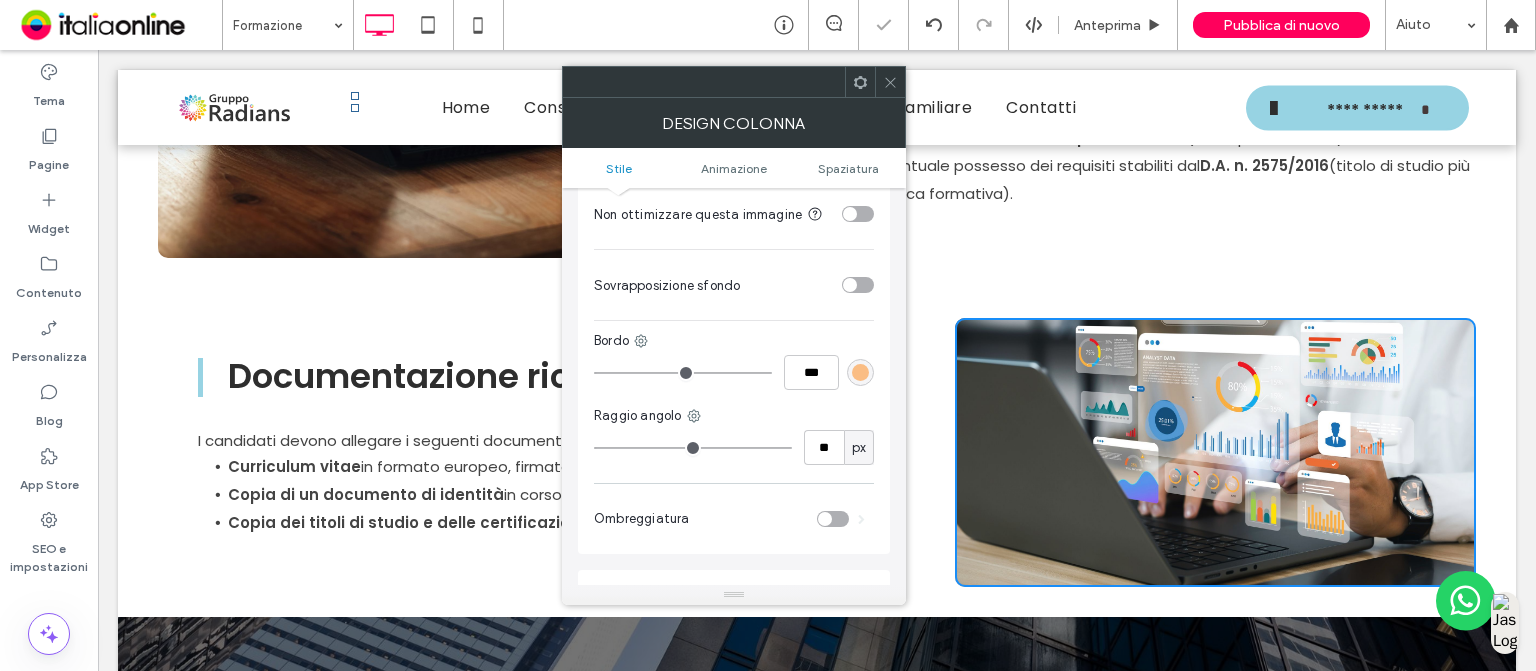click 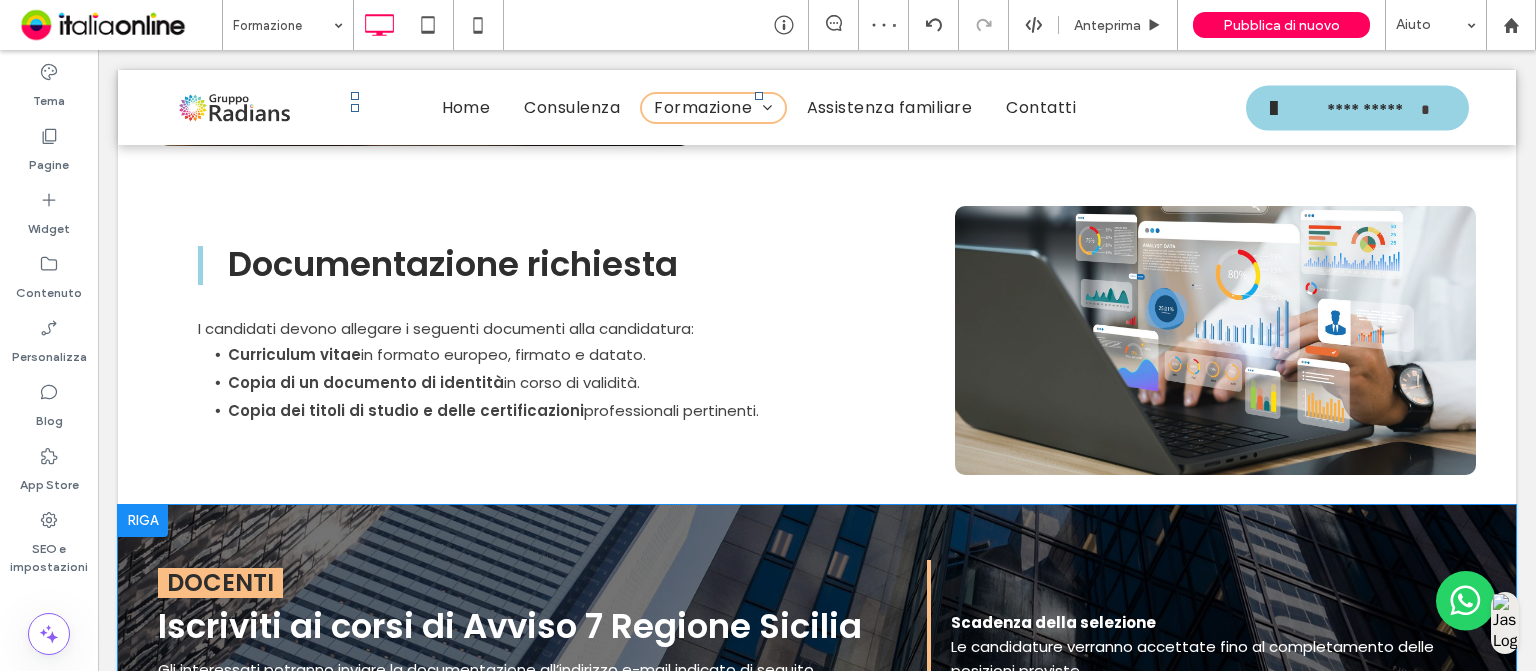 scroll, scrollTop: 5894, scrollLeft: 0, axis: vertical 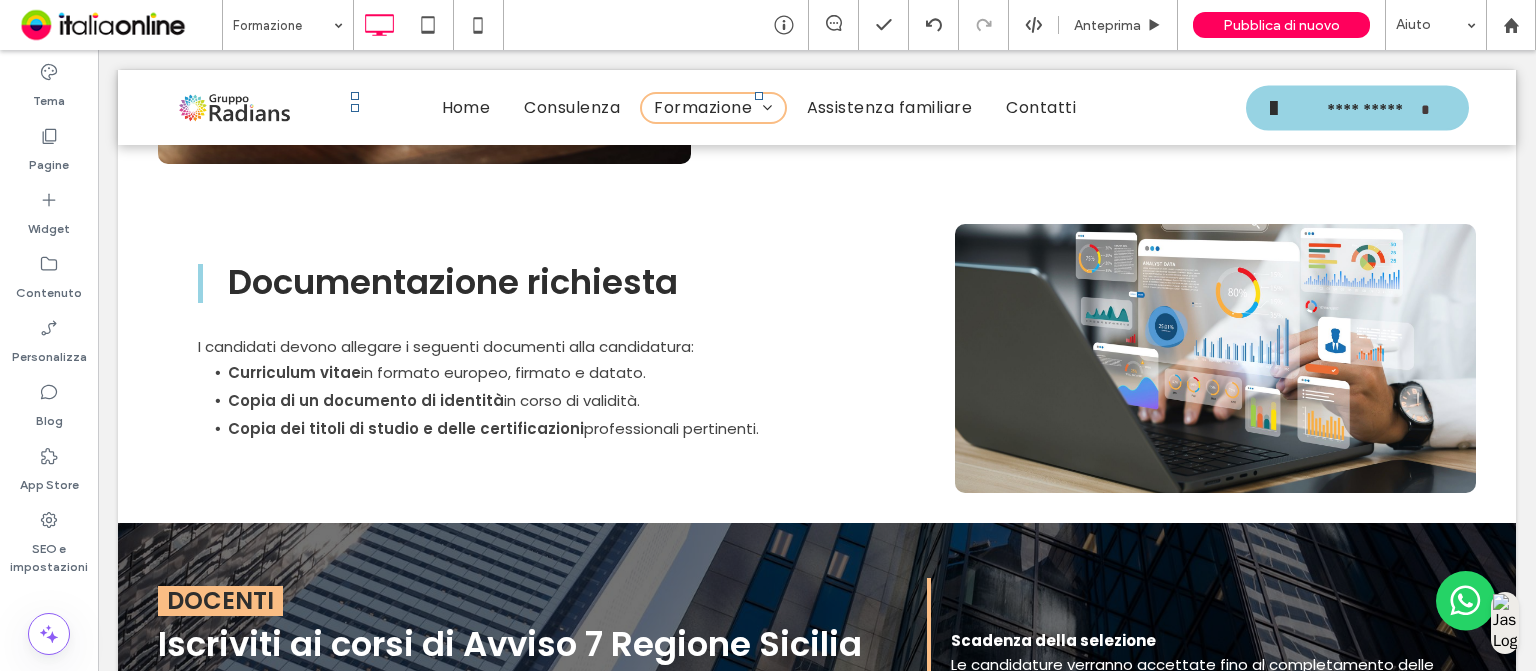click on "**********" at bounding box center [817, -2287] 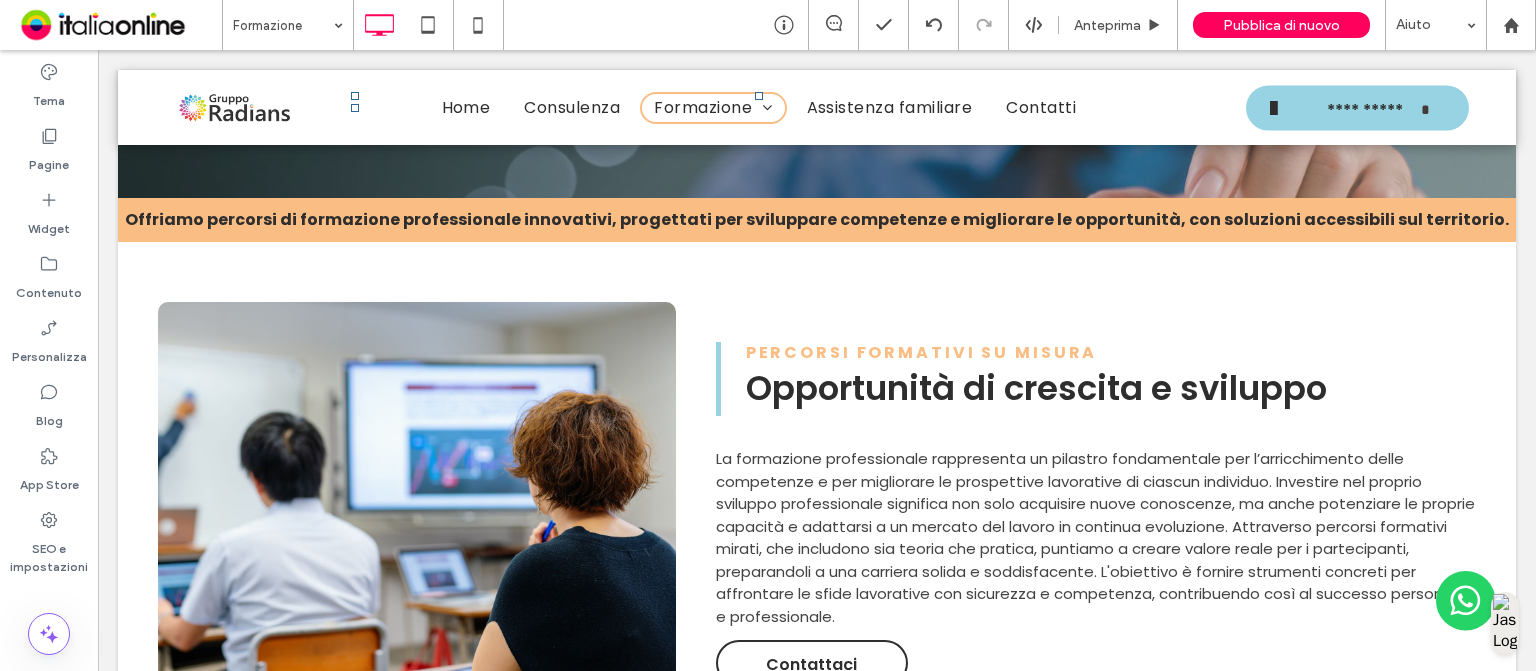 scroll, scrollTop: 581, scrollLeft: 0, axis: vertical 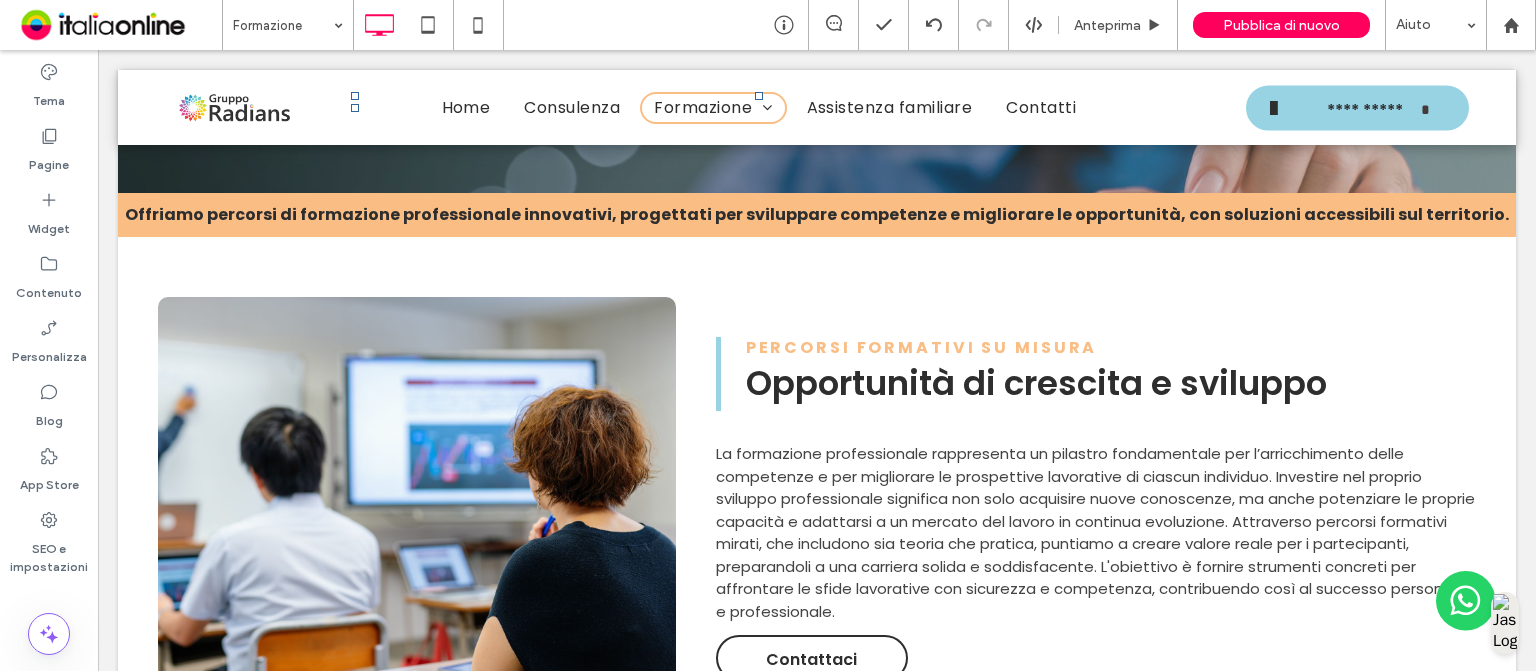 click on "**********" at bounding box center (817, 3026) 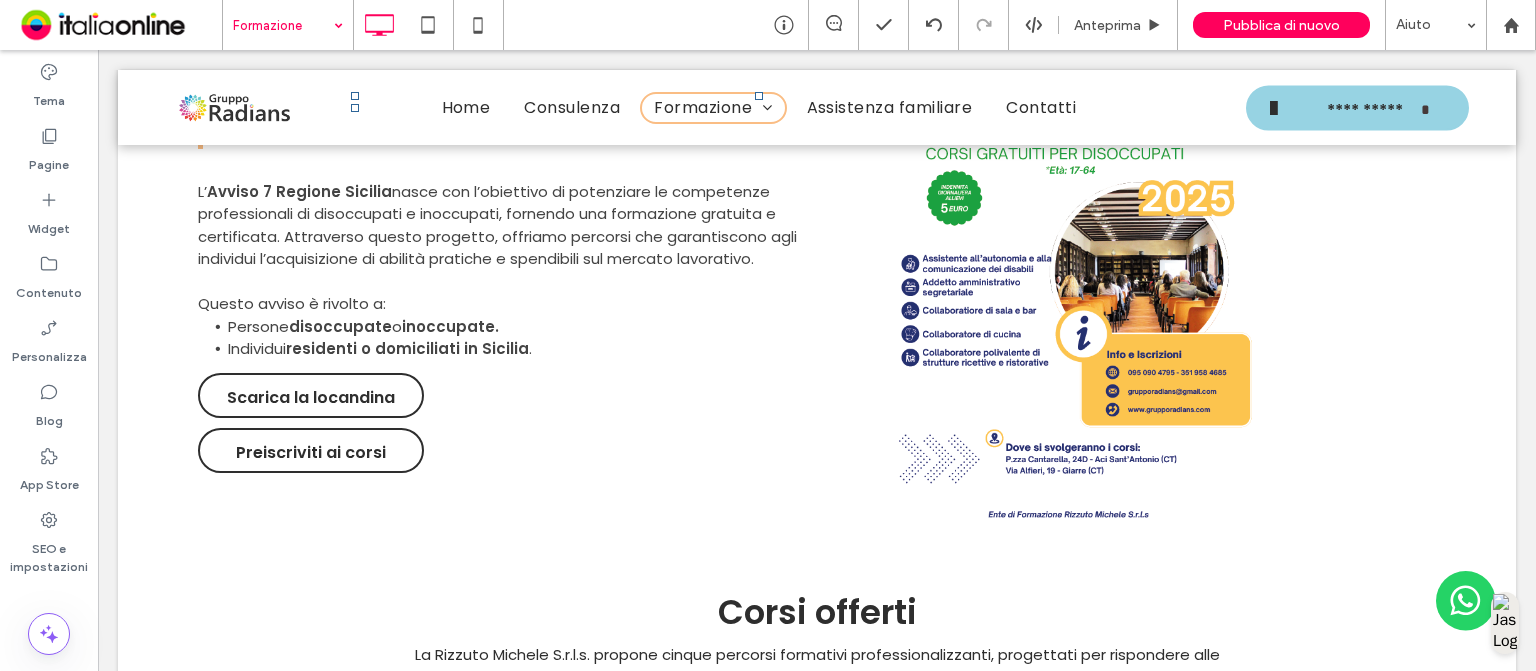 scroll, scrollTop: 2344, scrollLeft: 0, axis: vertical 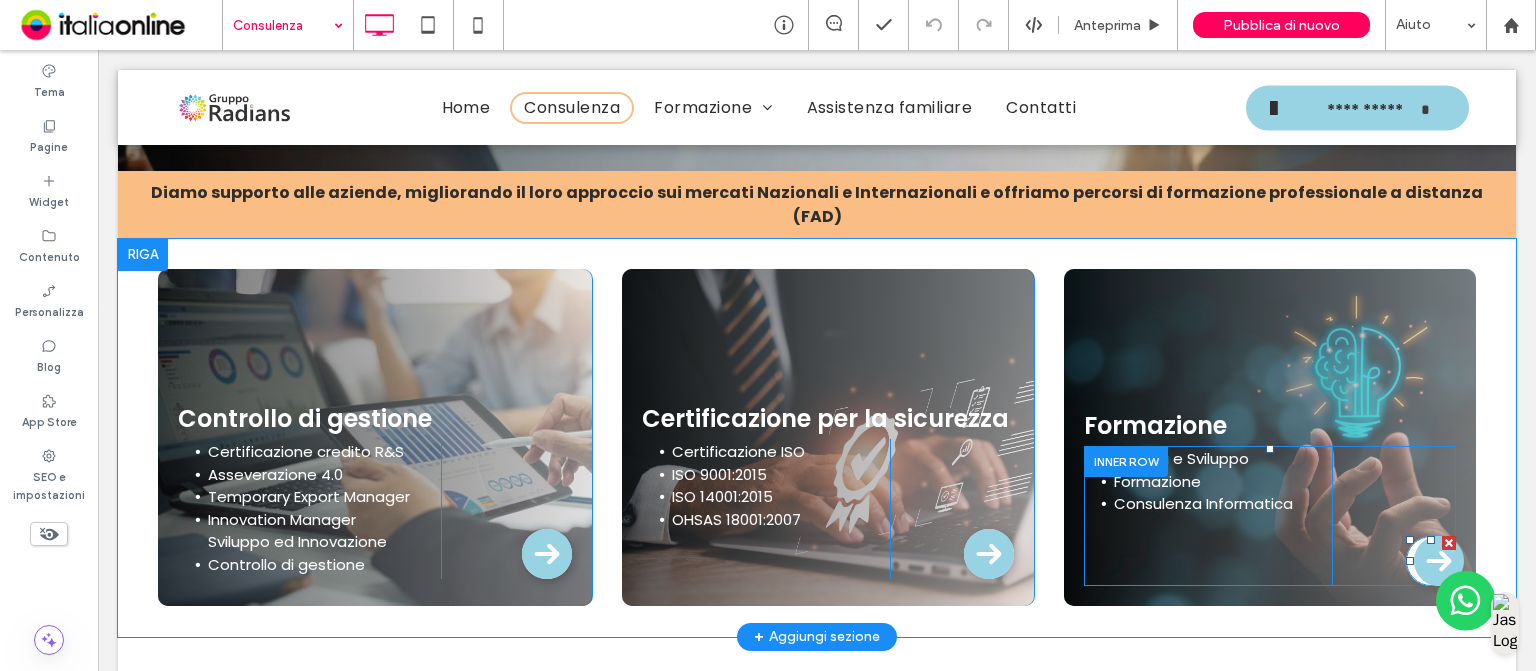 click 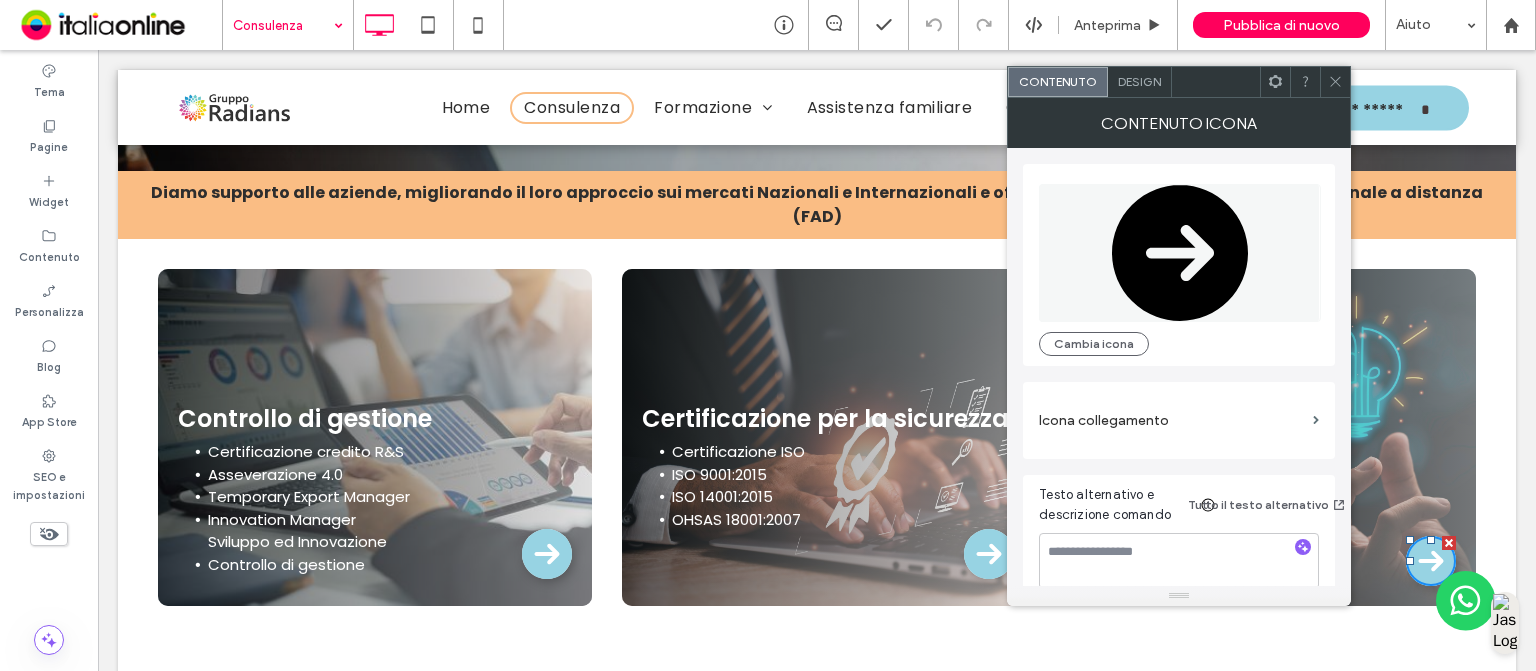 scroll, scrollTop: 20, scrollLeft: 0, axis: vertical 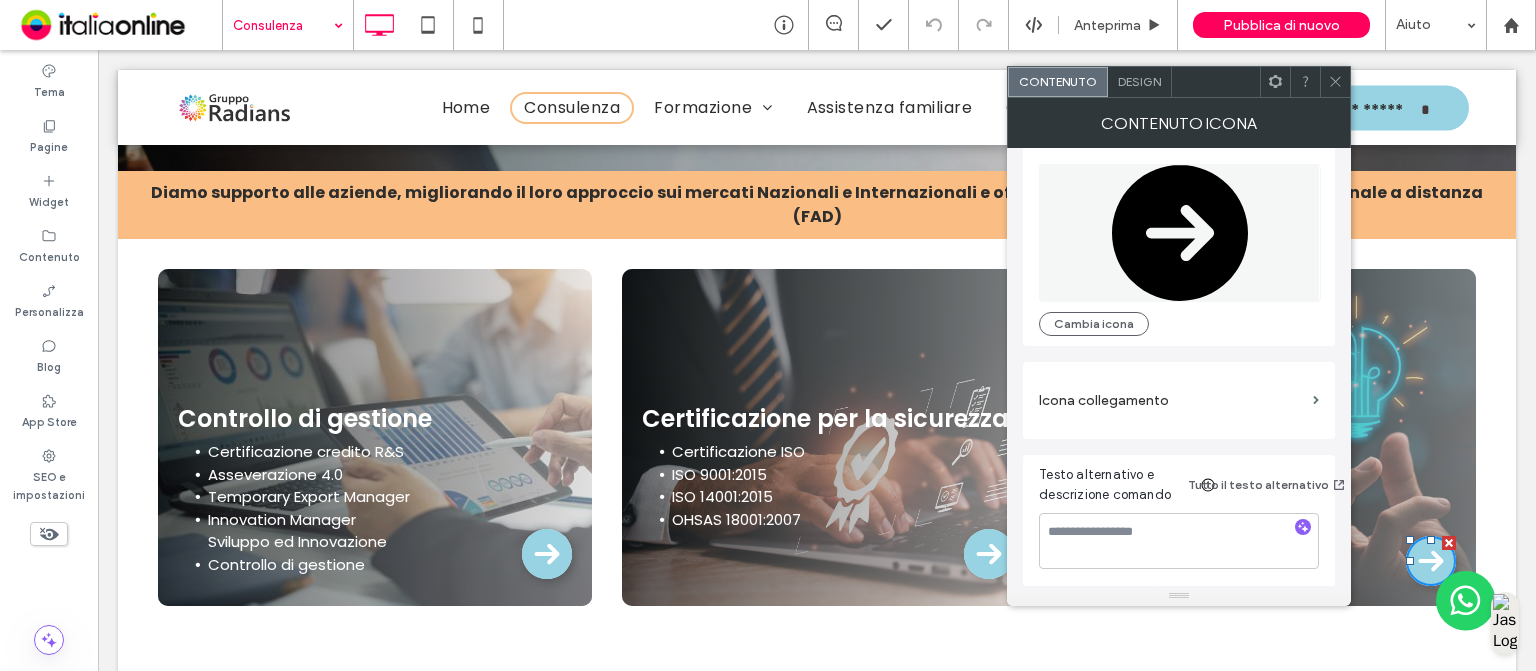 click on "Icona collegamento" at bounding box center (1172, 400) 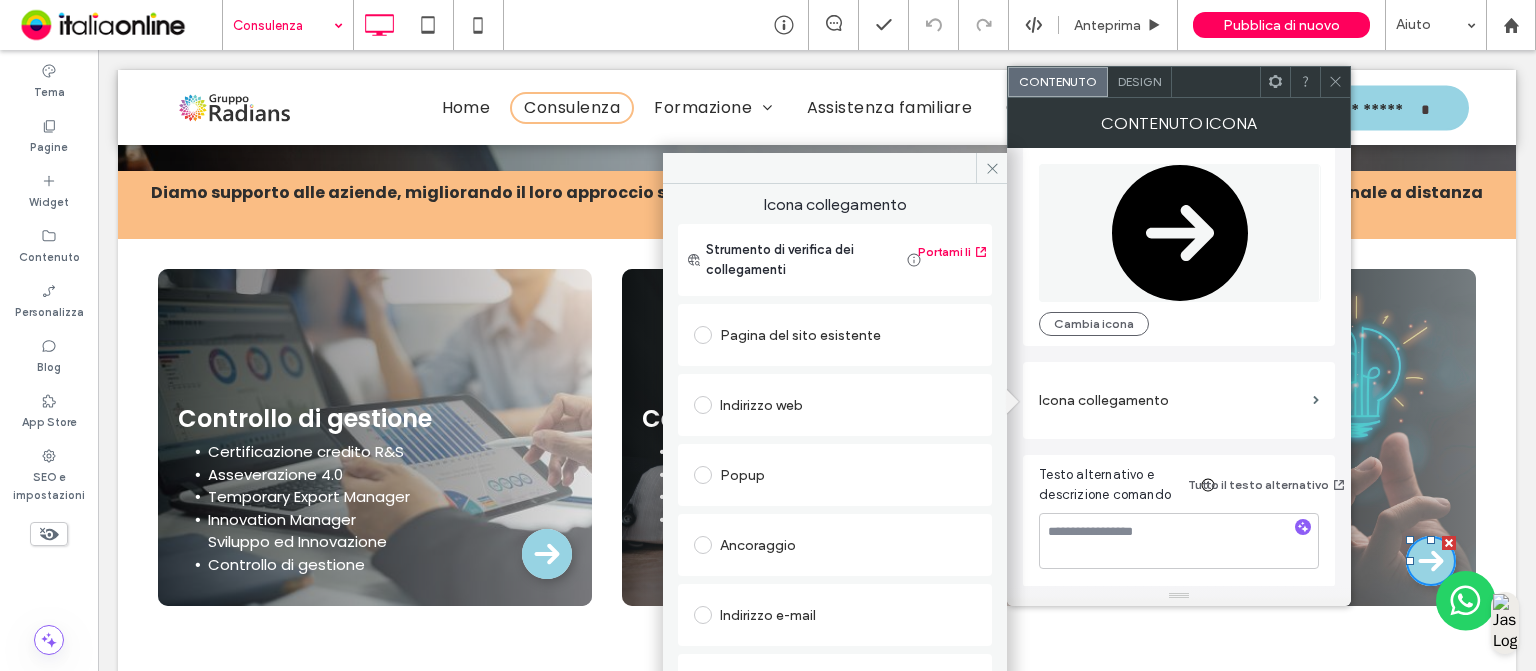 click on "Pagina del sito esistente" at bounding box center [835, 335] 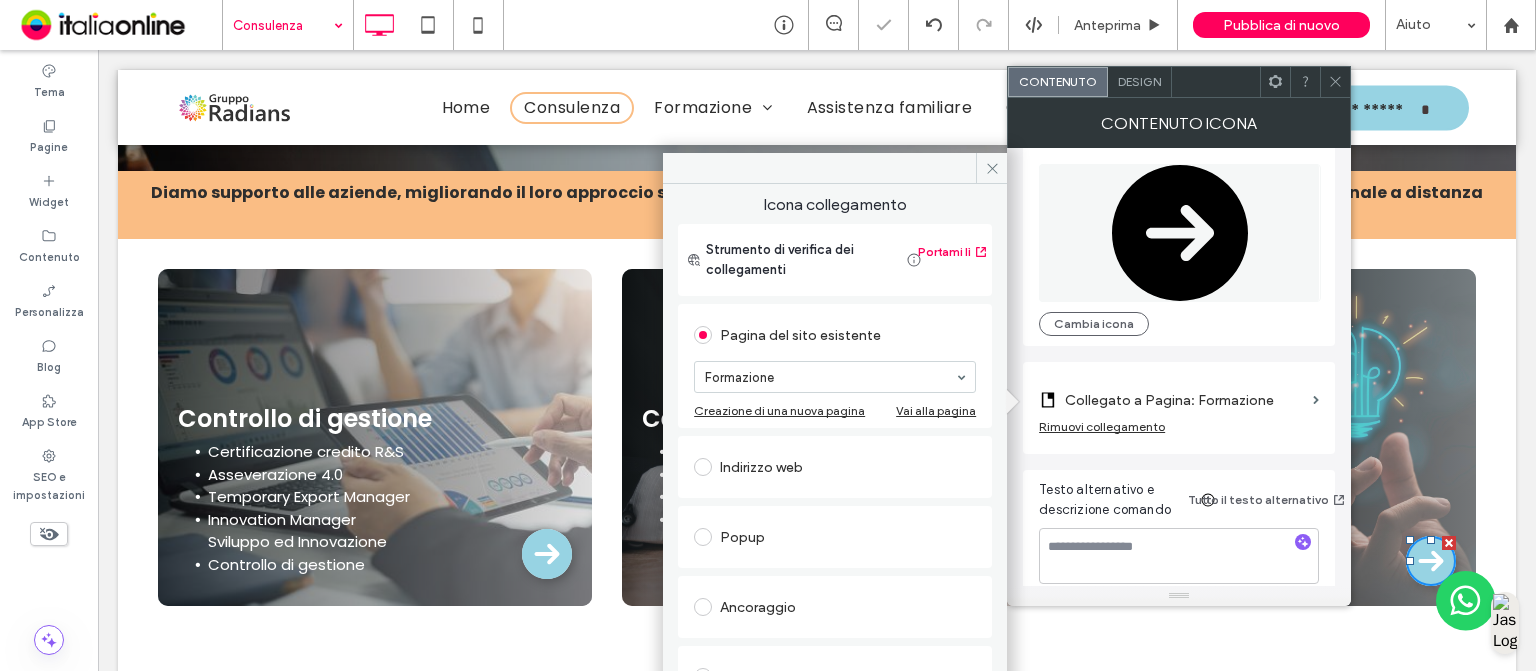 click at bounding box center [1335, 82] 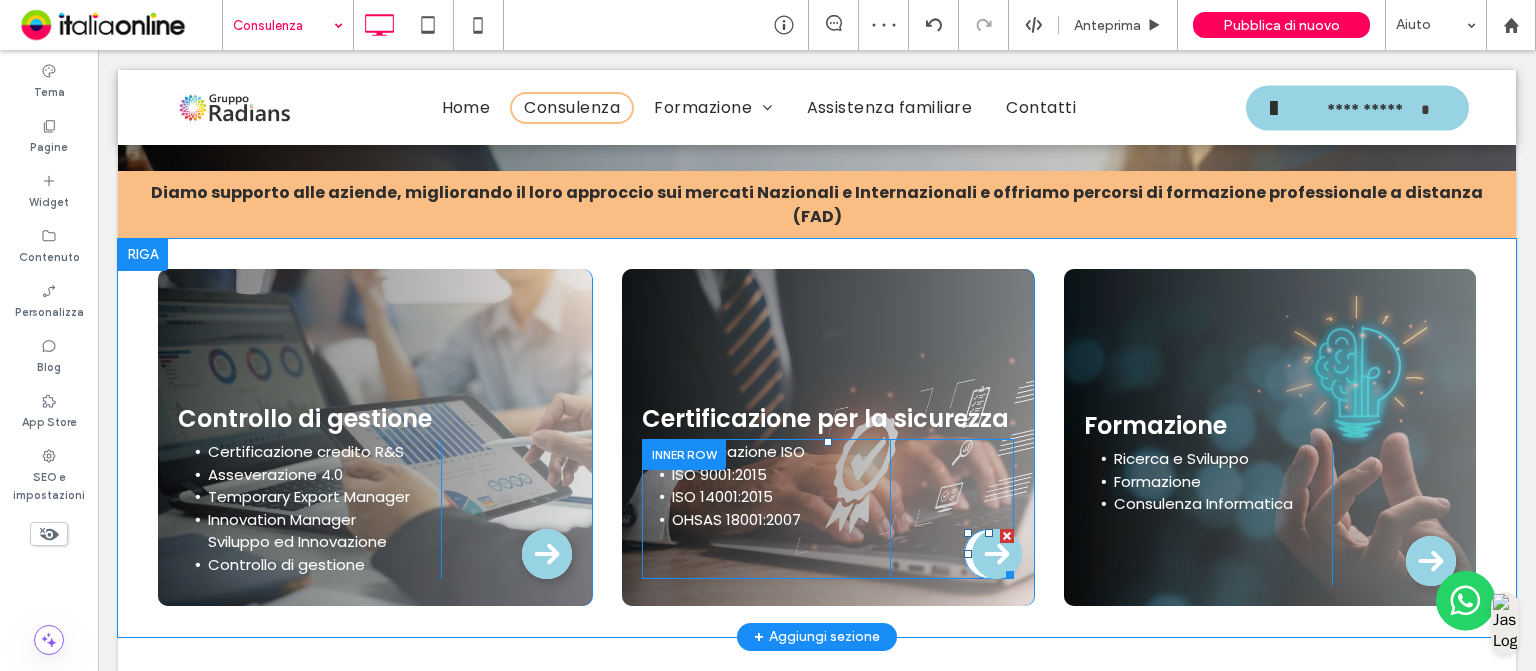click 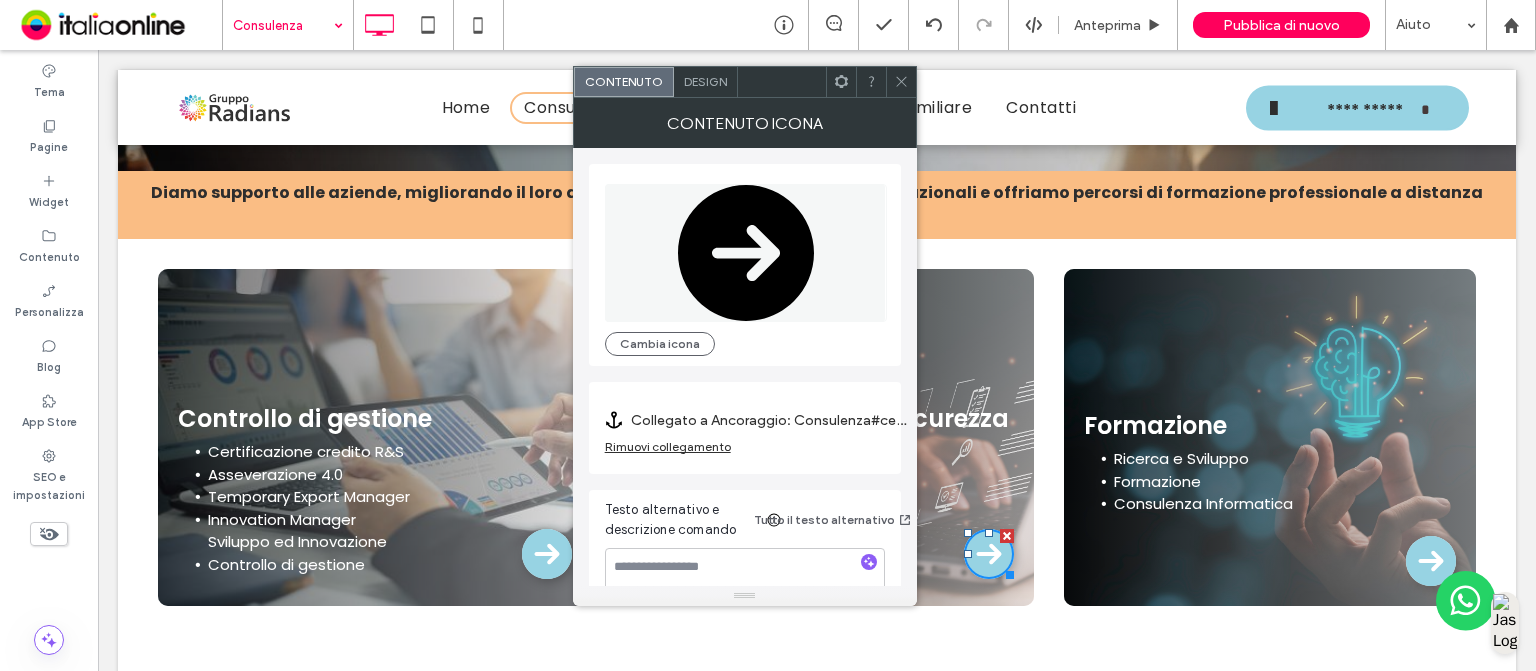 scroll, scrollTop: 34, scrollLeft: 0, axis: vertical 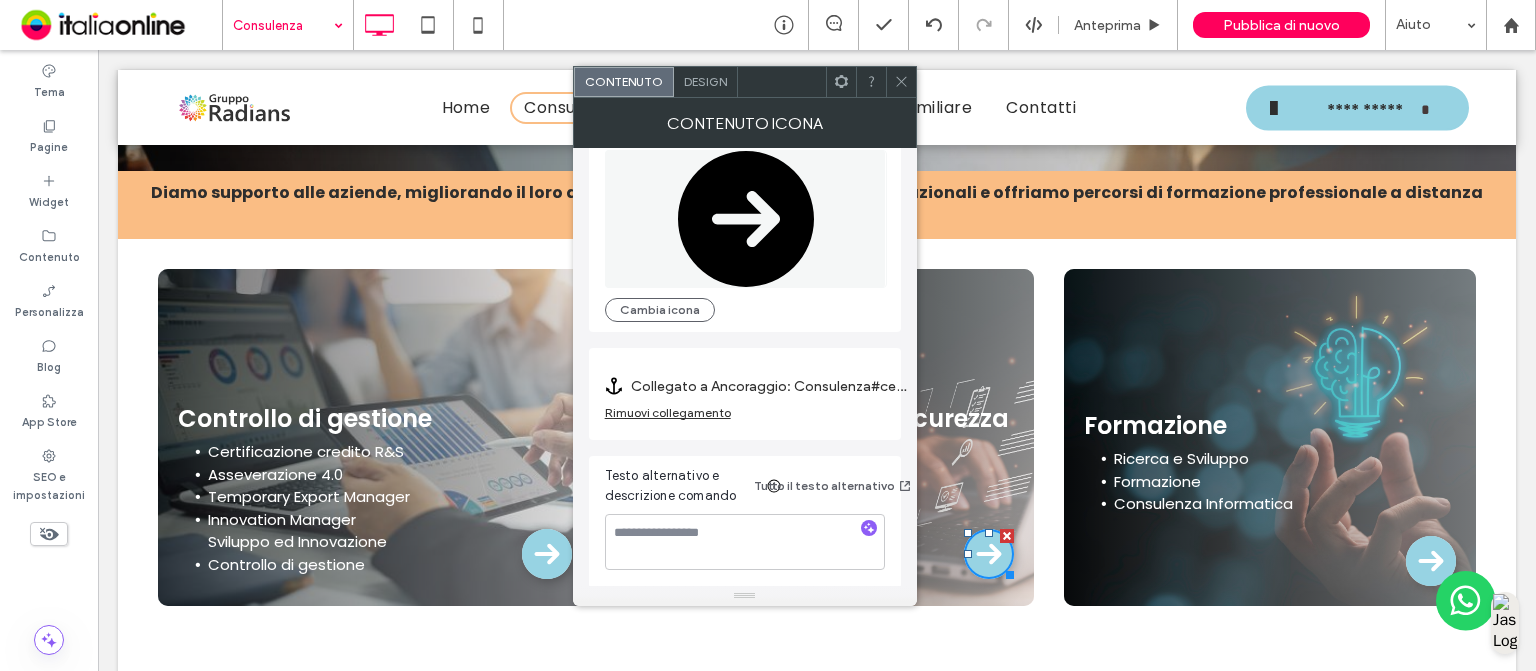 click 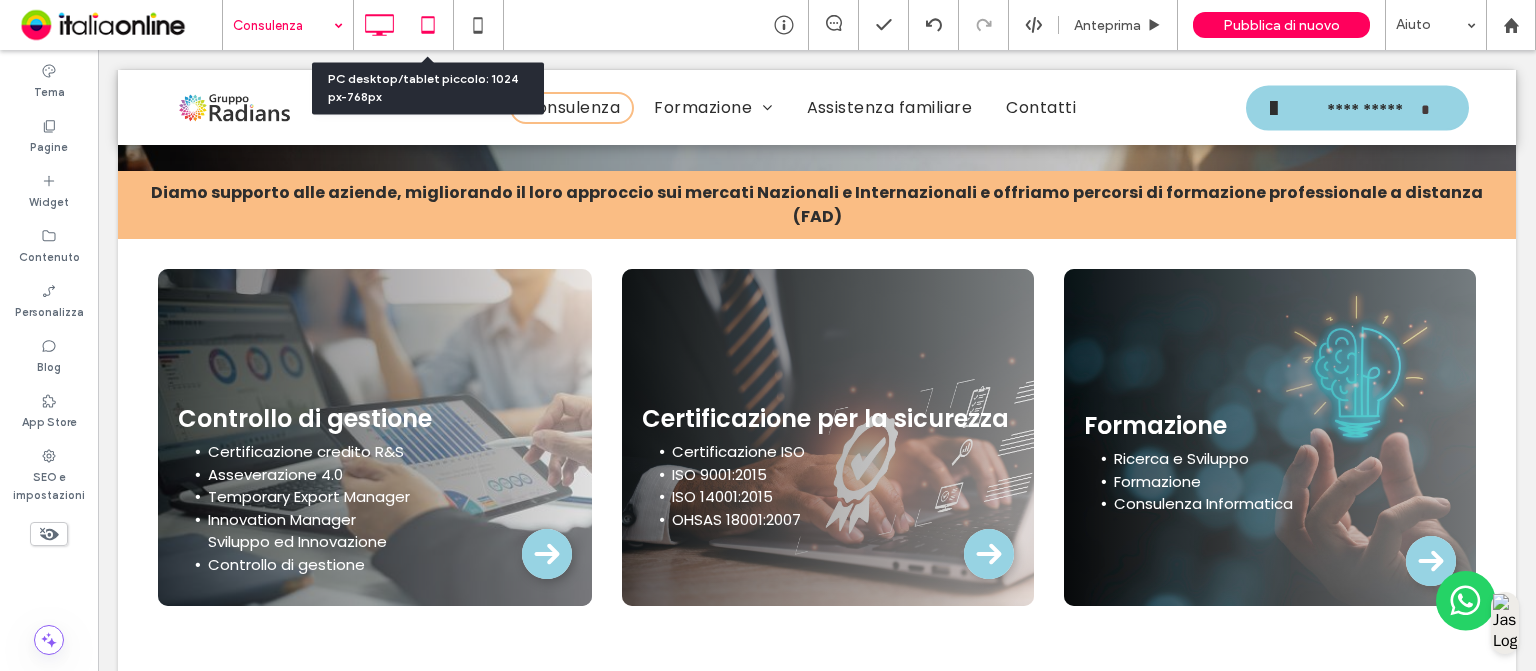 click 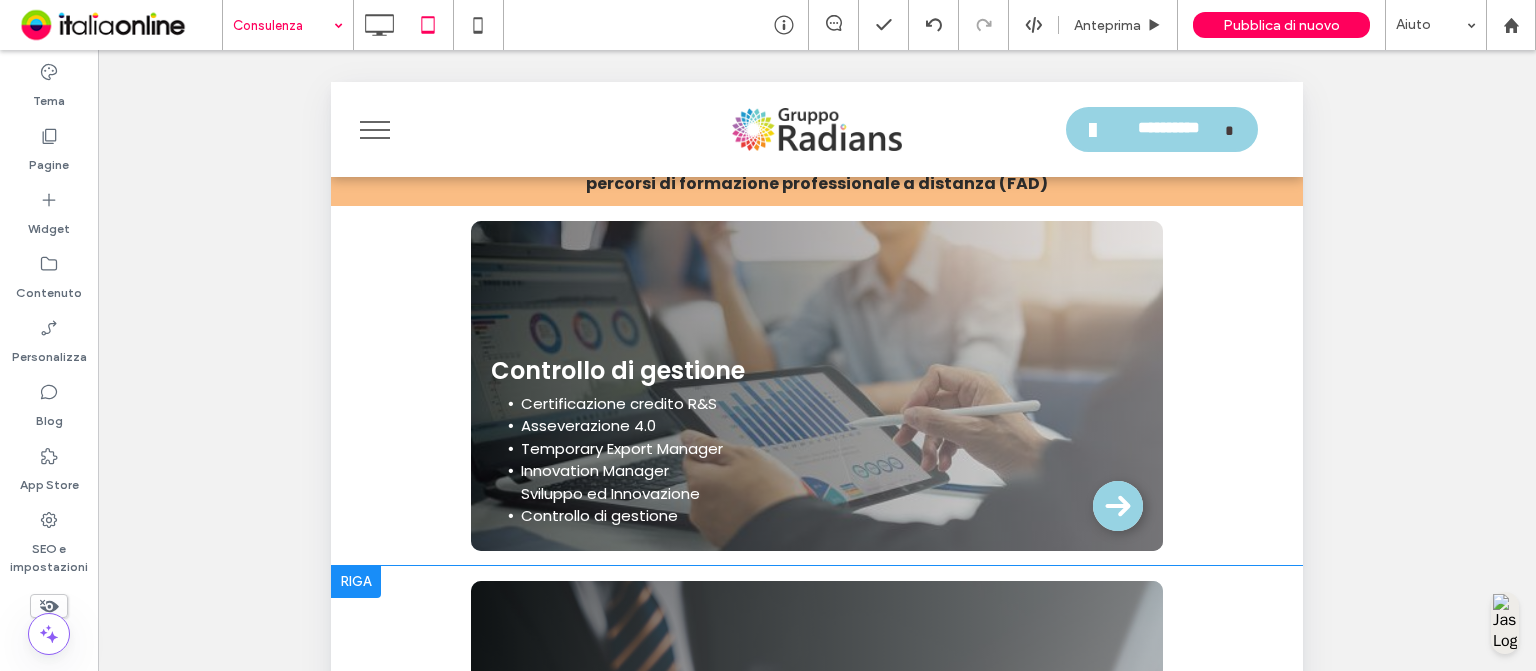 scroll, scrollTop: 964, scrollLeft: 0, axis: vertical 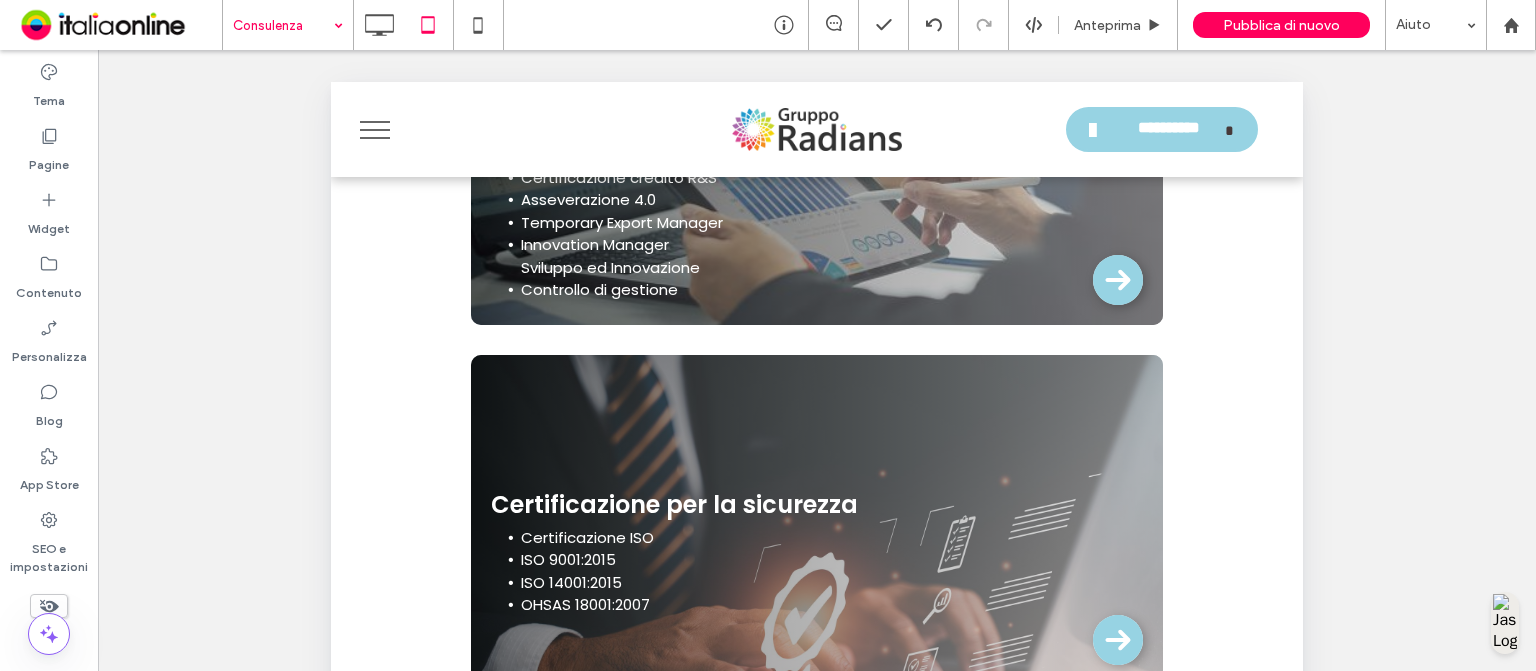 click 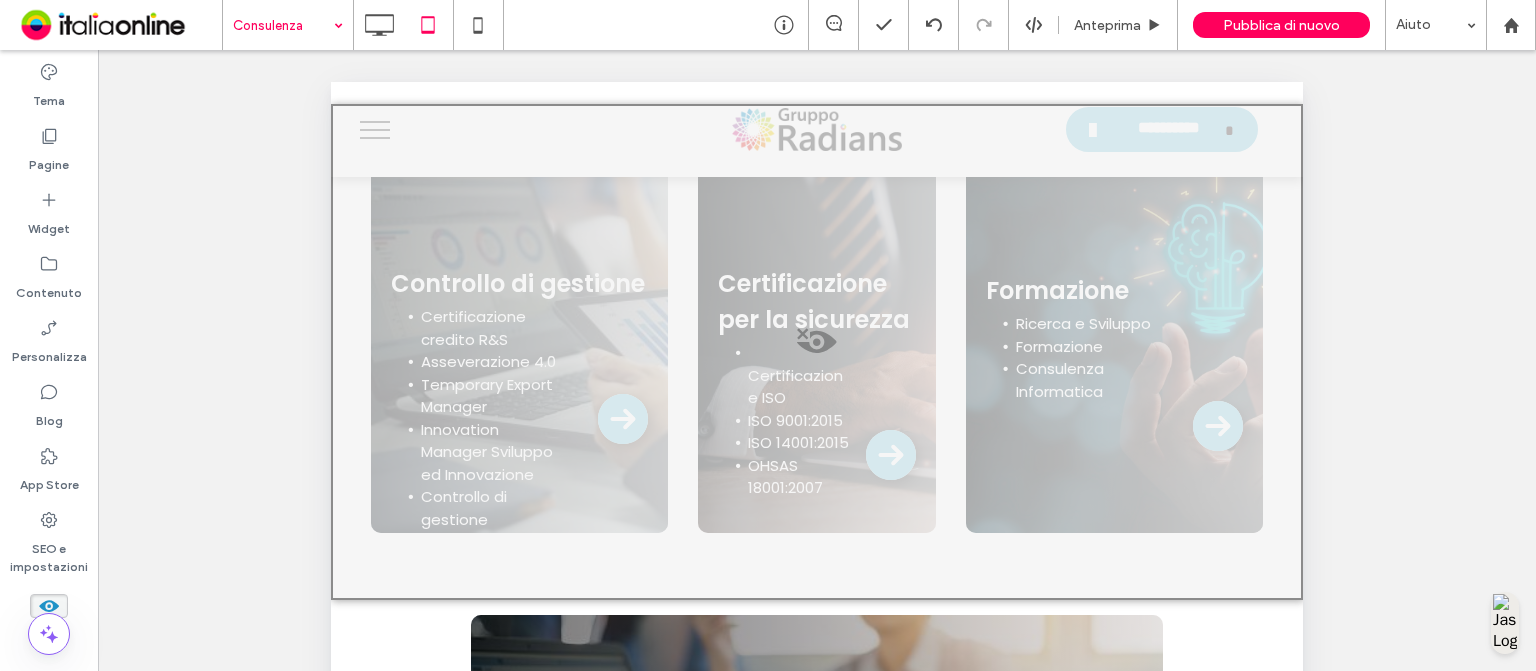 scroll, scrollTop: 843, scrollLeft: 0, axis: vertical 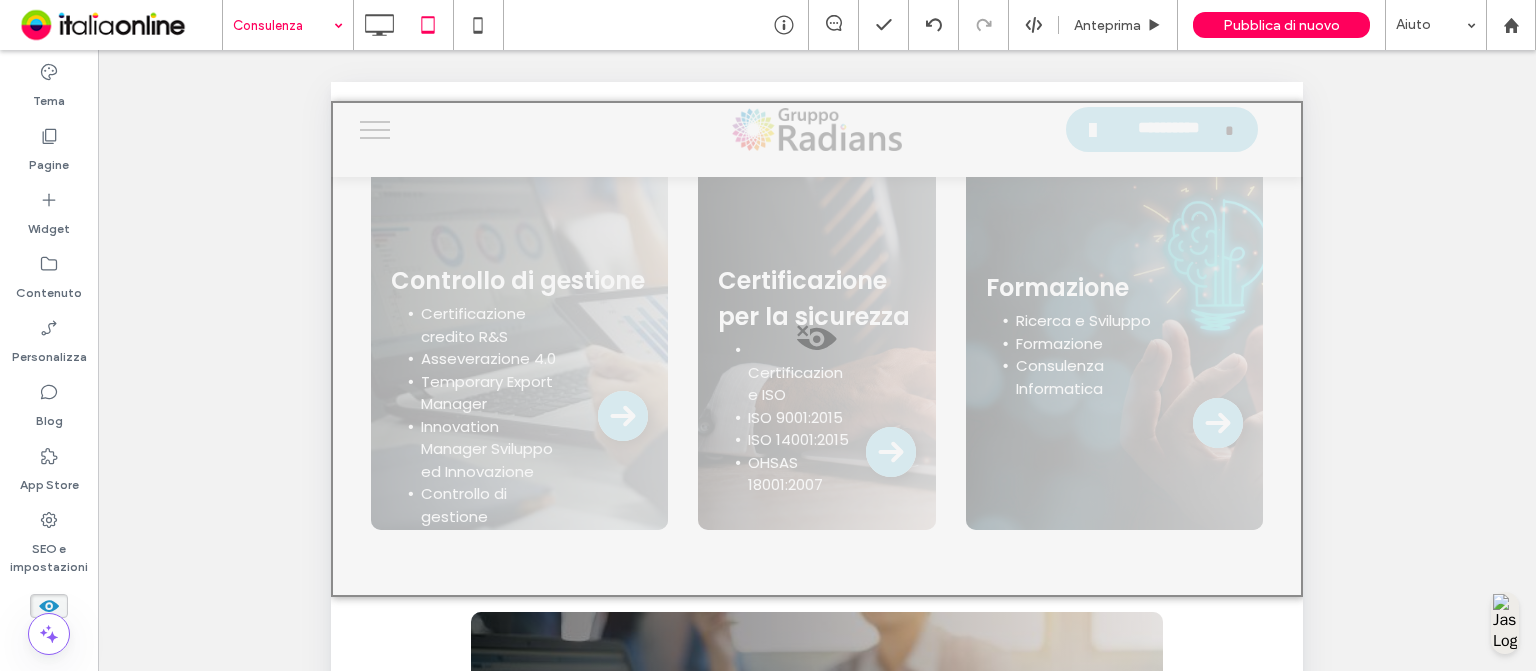 click at bounding box center (817, 349) 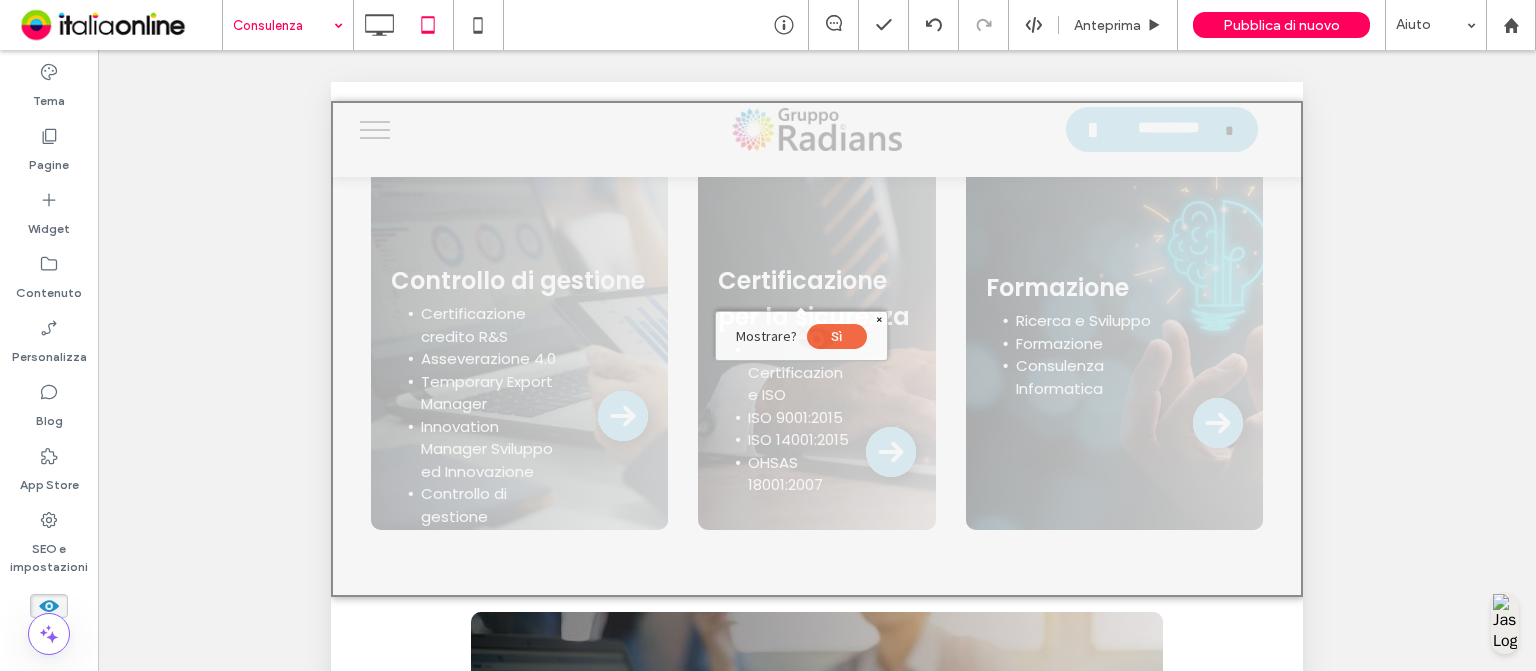 click on "Sì" at bounding box center [837, 336] 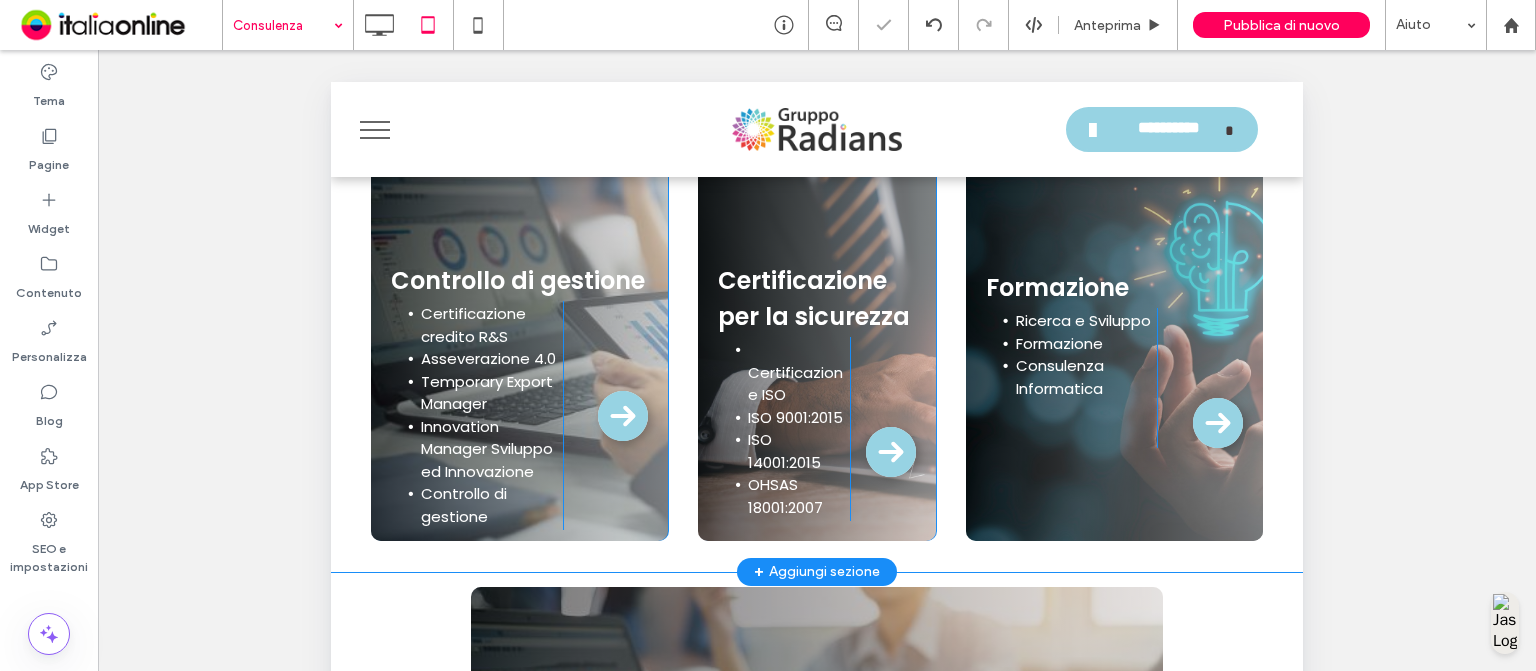 scroll, scrollTop: 679, scrollLeft: 0, axis: vertical 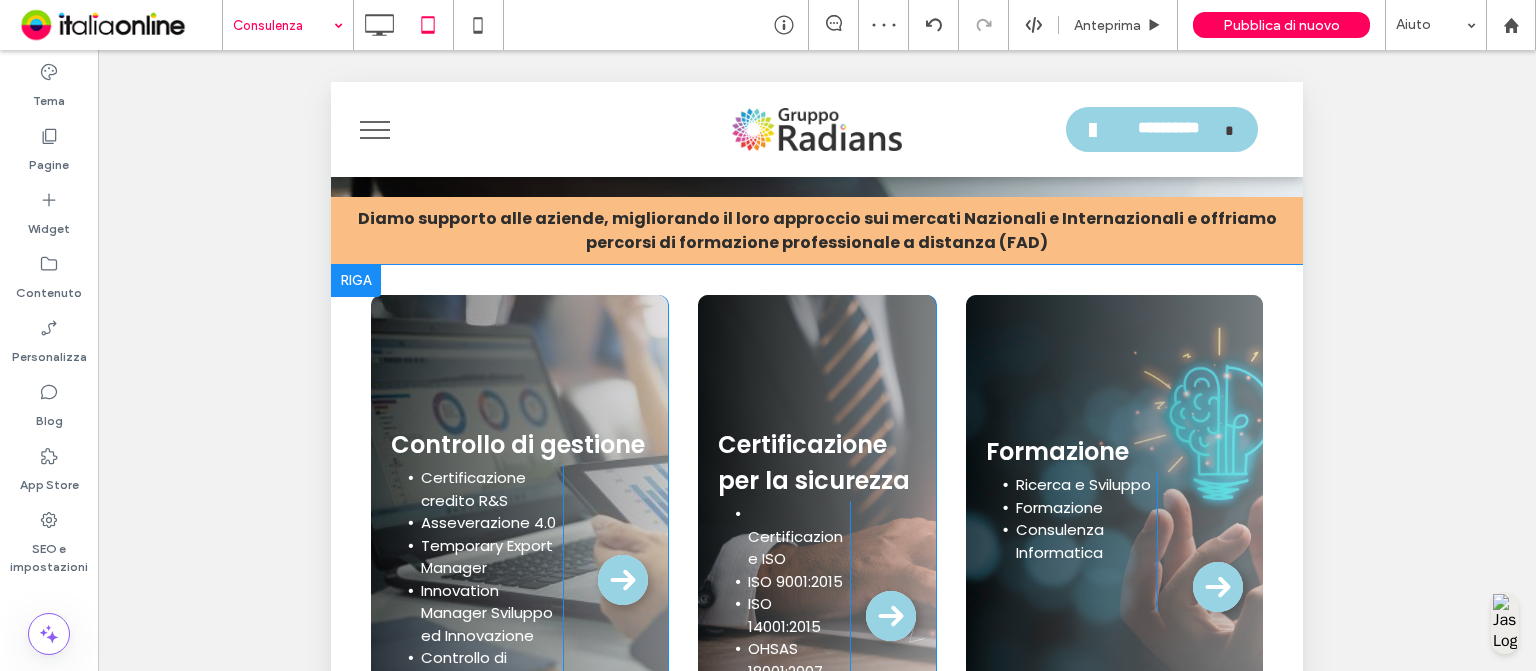 click at bounding box center (356, 281) 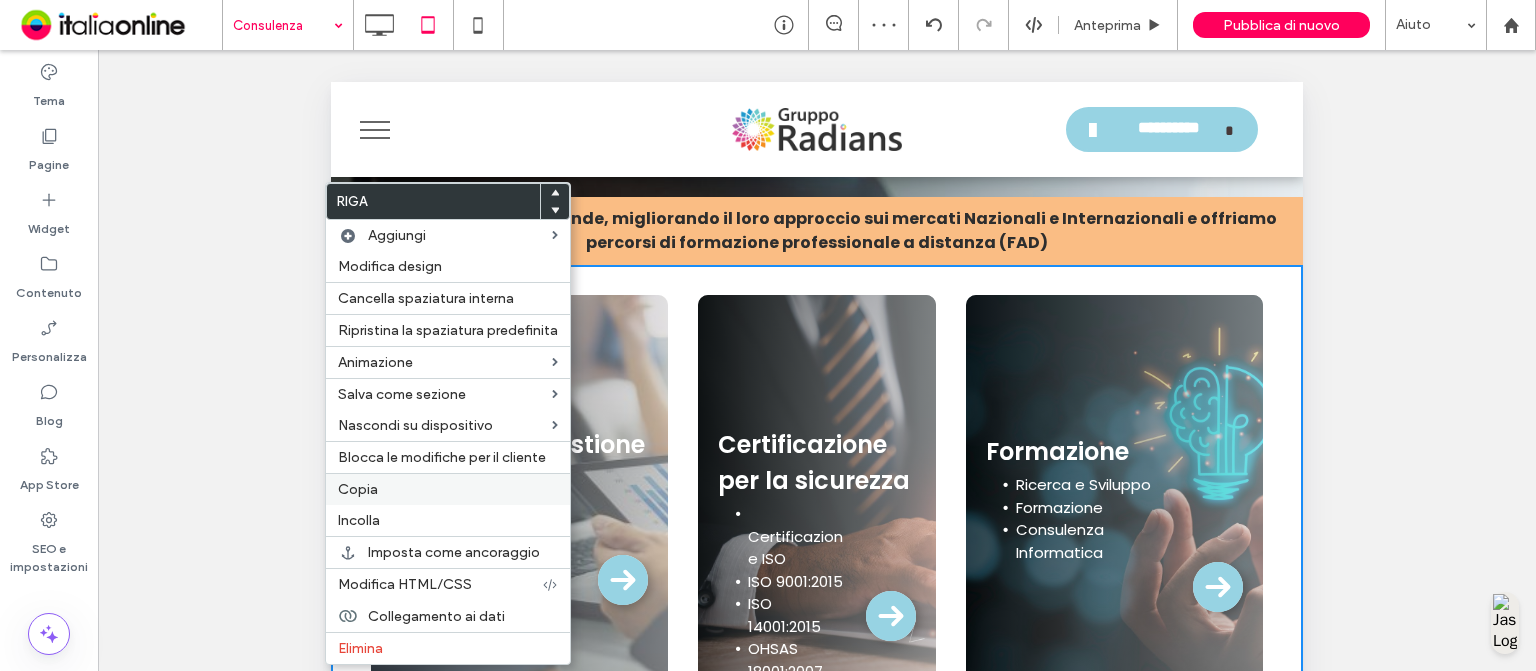 click on "Copia" at bounding box center (358, 489) 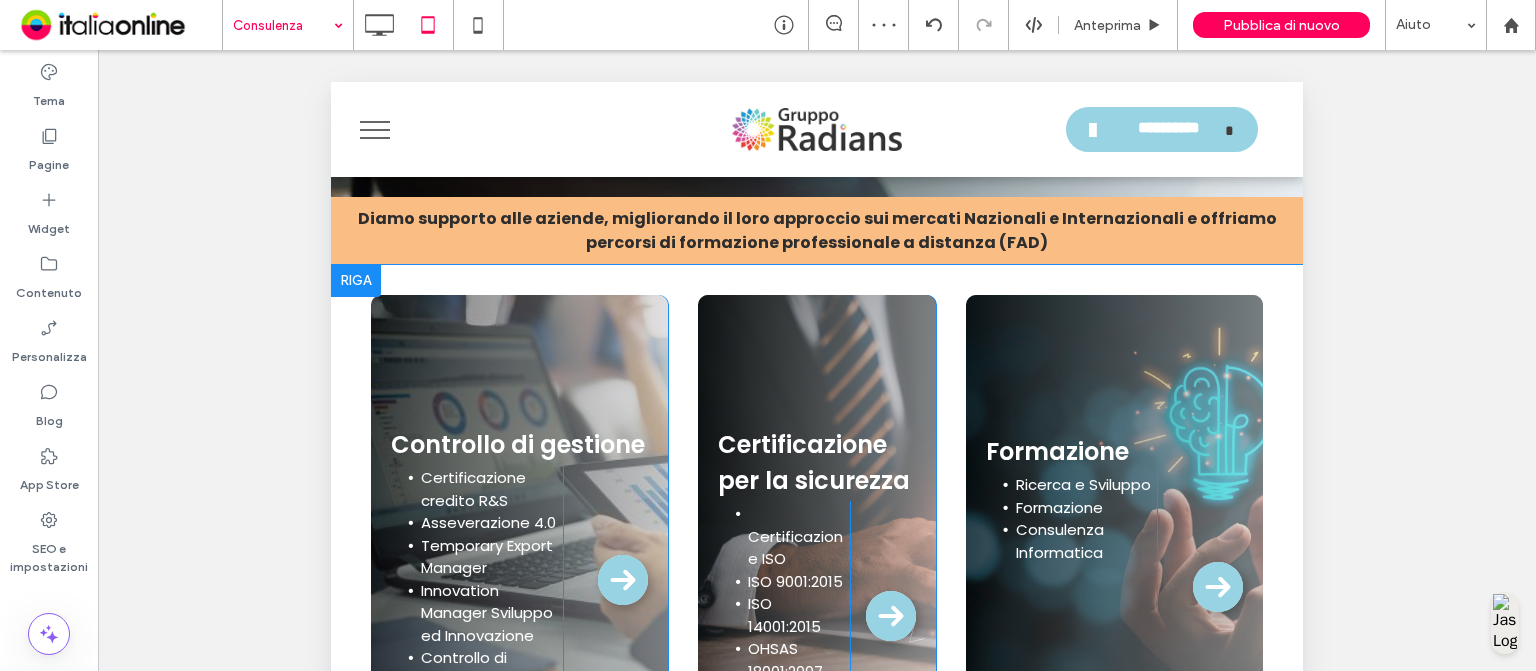 click at bounding box center (356, 281) 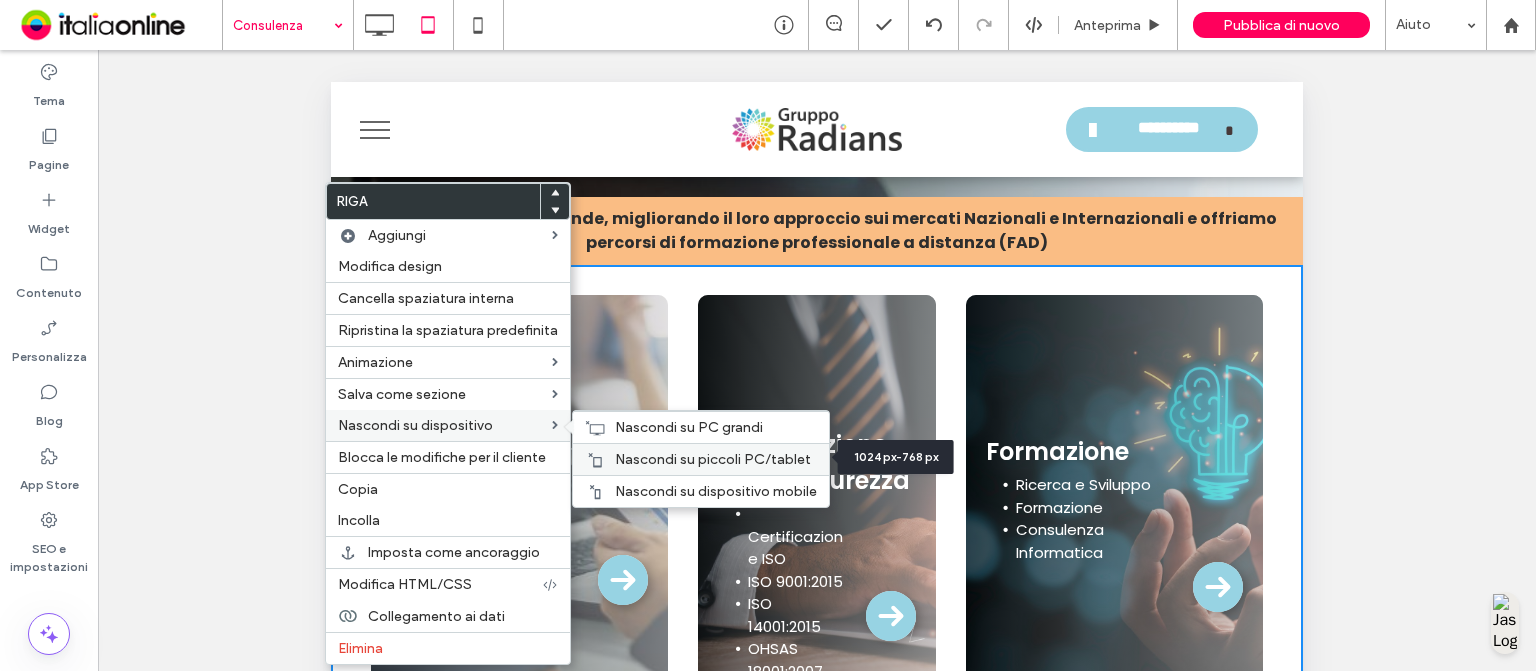 click on "Nascondi su piccoli PC/tablet" at bounding box center [713, 459] 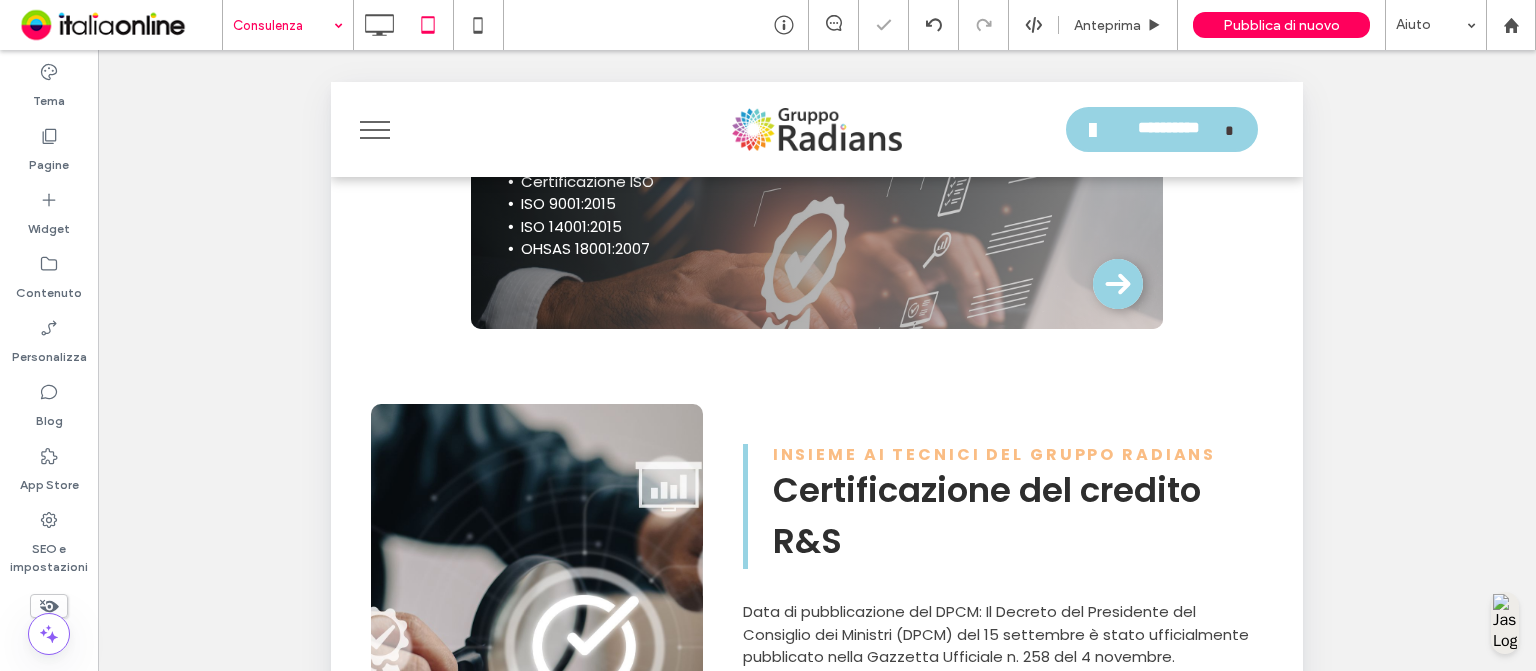 scroll, scrollTop: 1327, scrollLeft: 0, axis: vertical 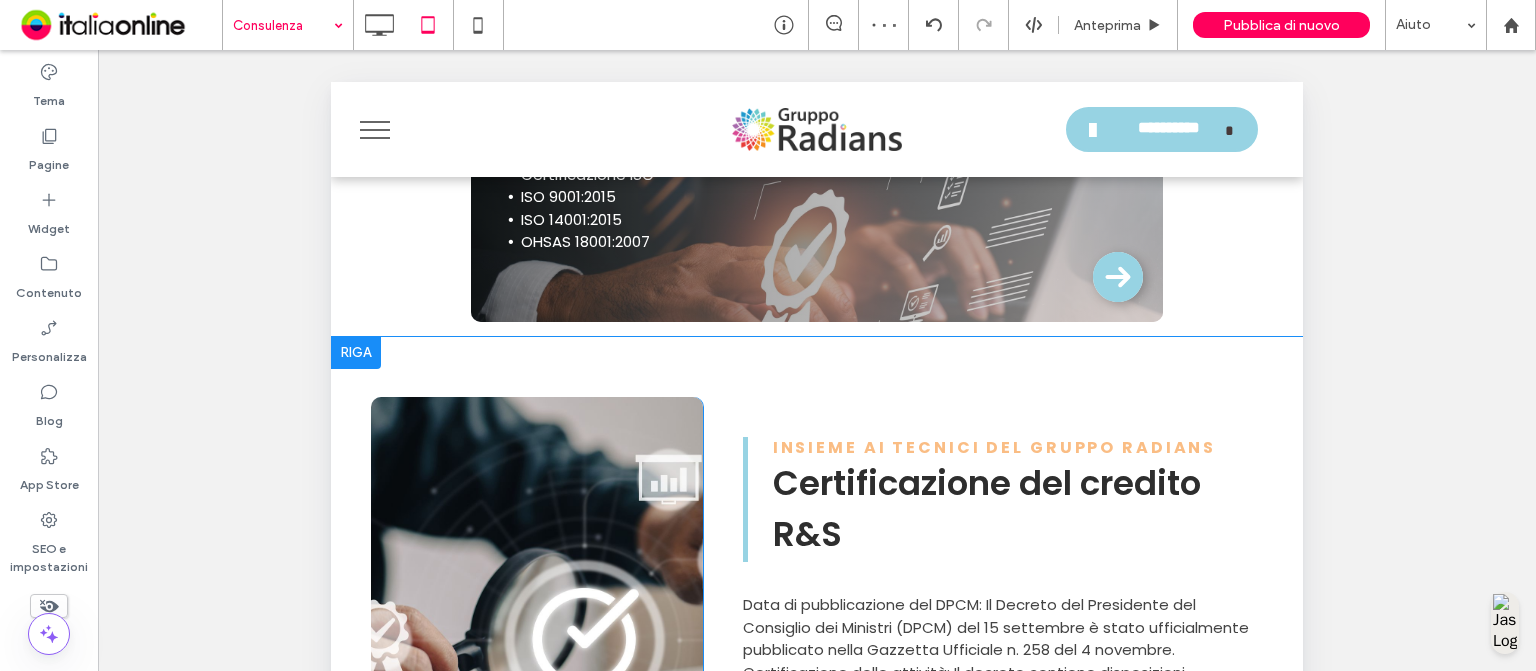 click at bounding box center (356, 353) 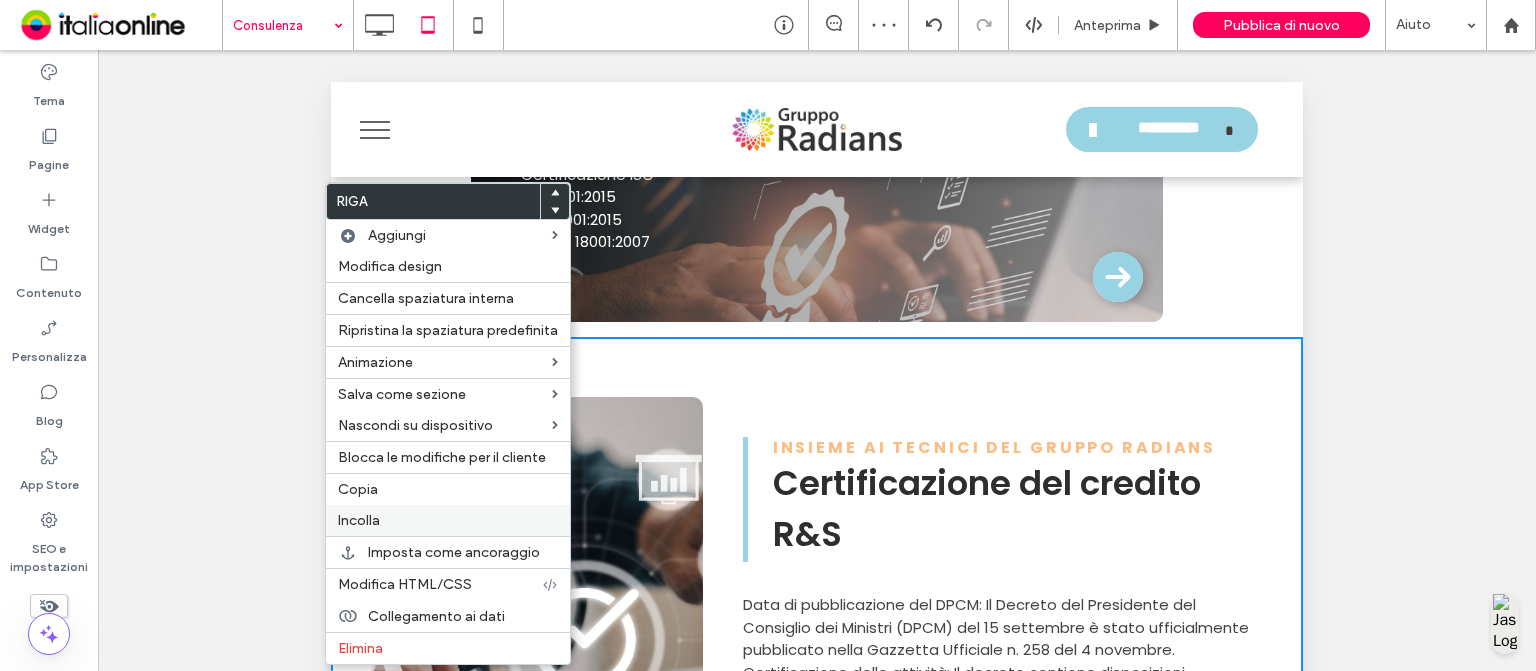click on "Incolla" at bounding box center [448, 520] 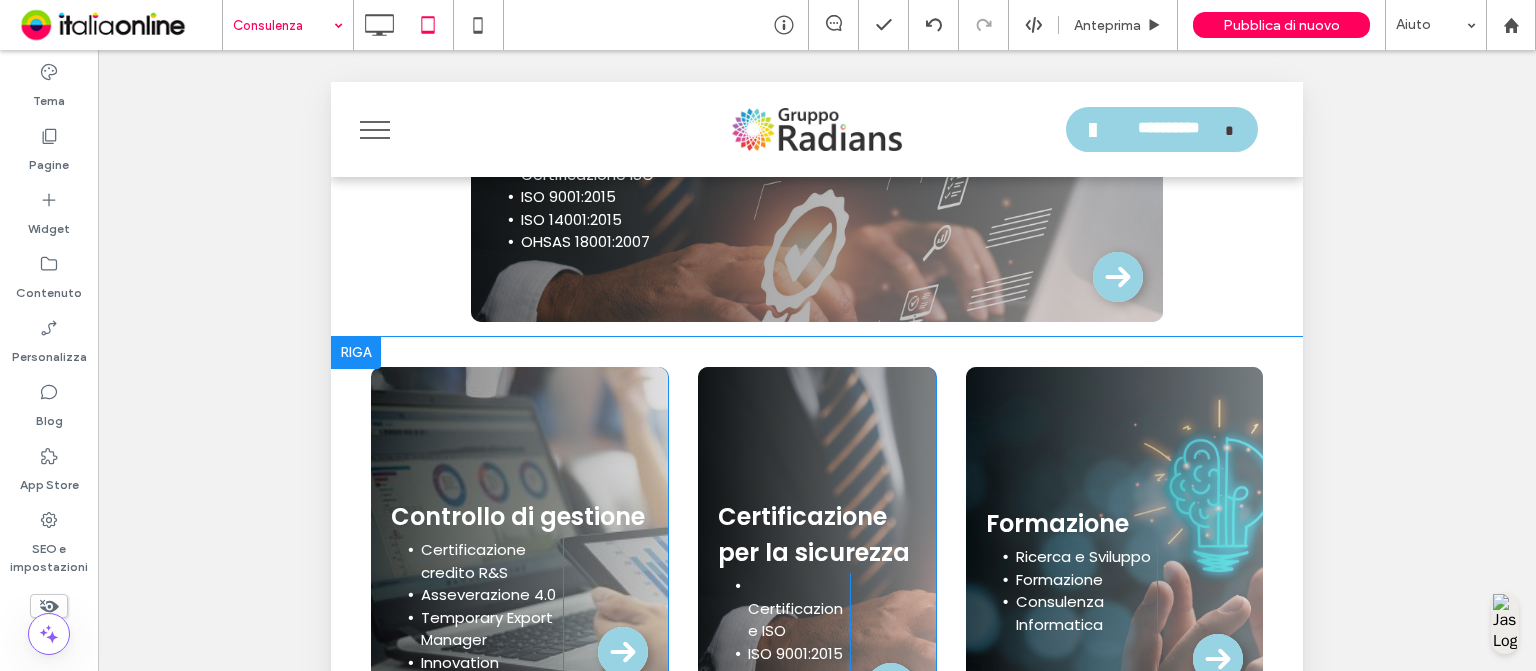 click at bounding box center [356, 353] 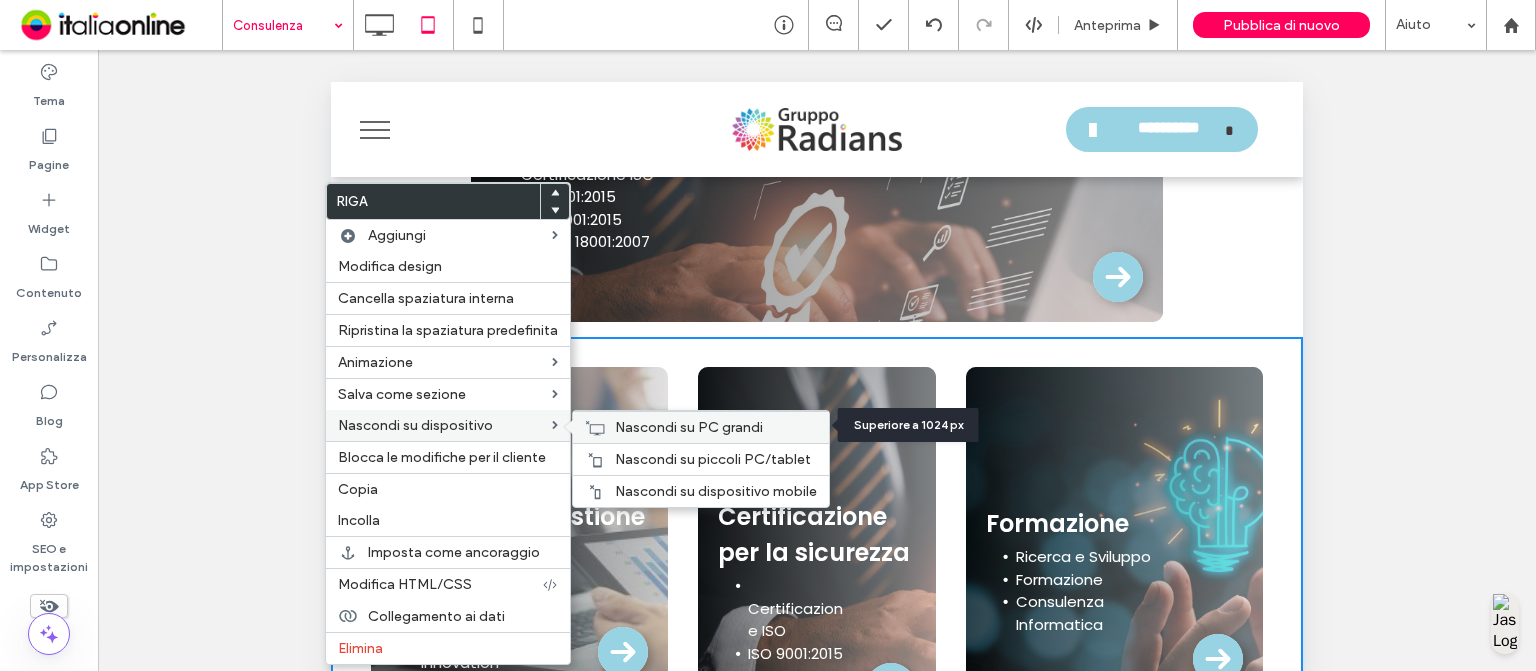 click on "Nascondi su PC grandi" at bounding box center [689, 427] 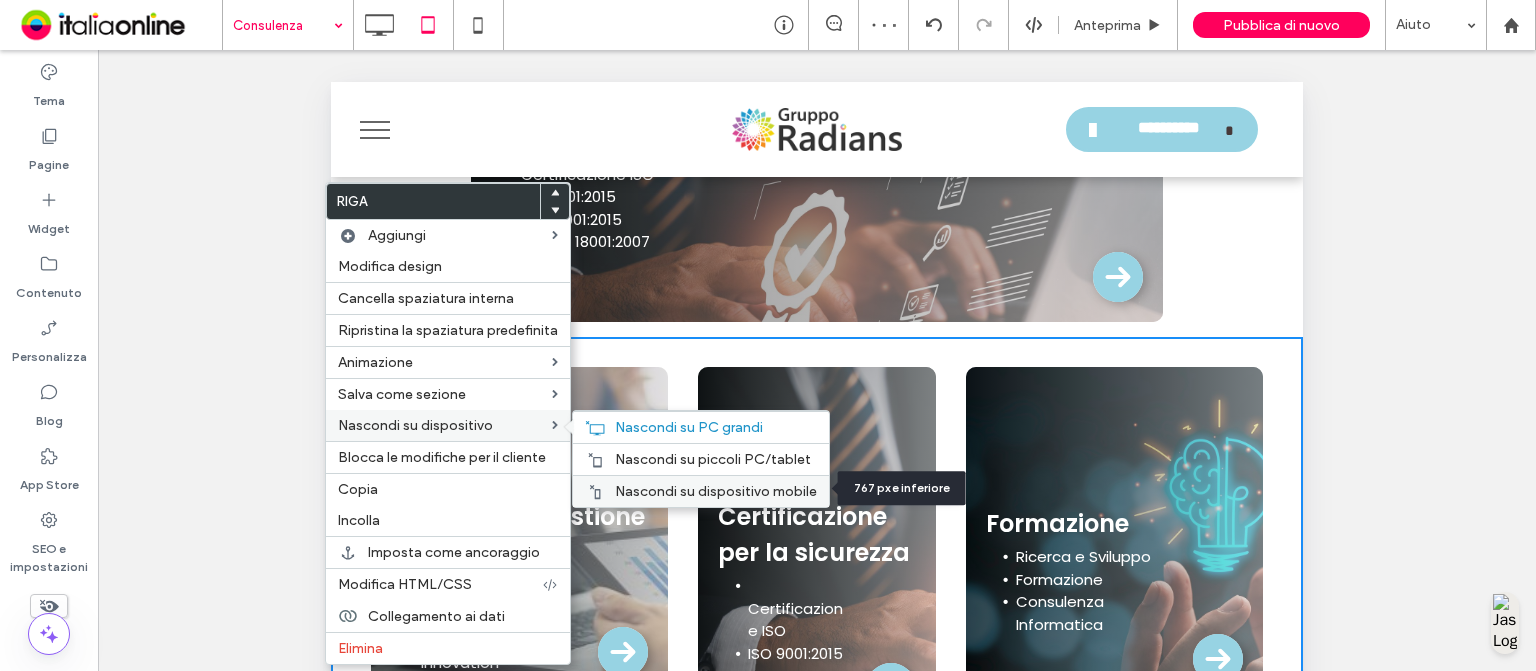 click on "Nascondi su dispositivo mobile" at bounding box center (716, 491) 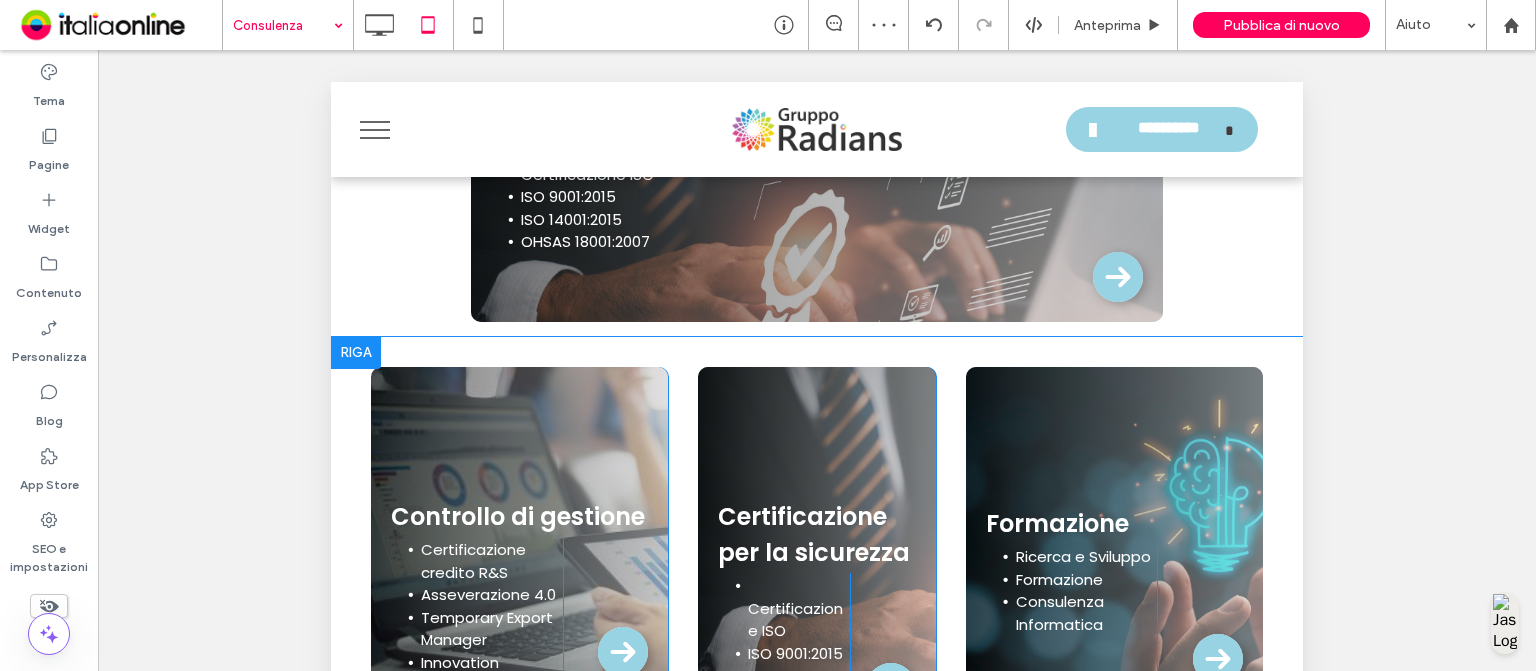scroll, scrollTop: 1387, scrollLeft: 0, axis: vertical 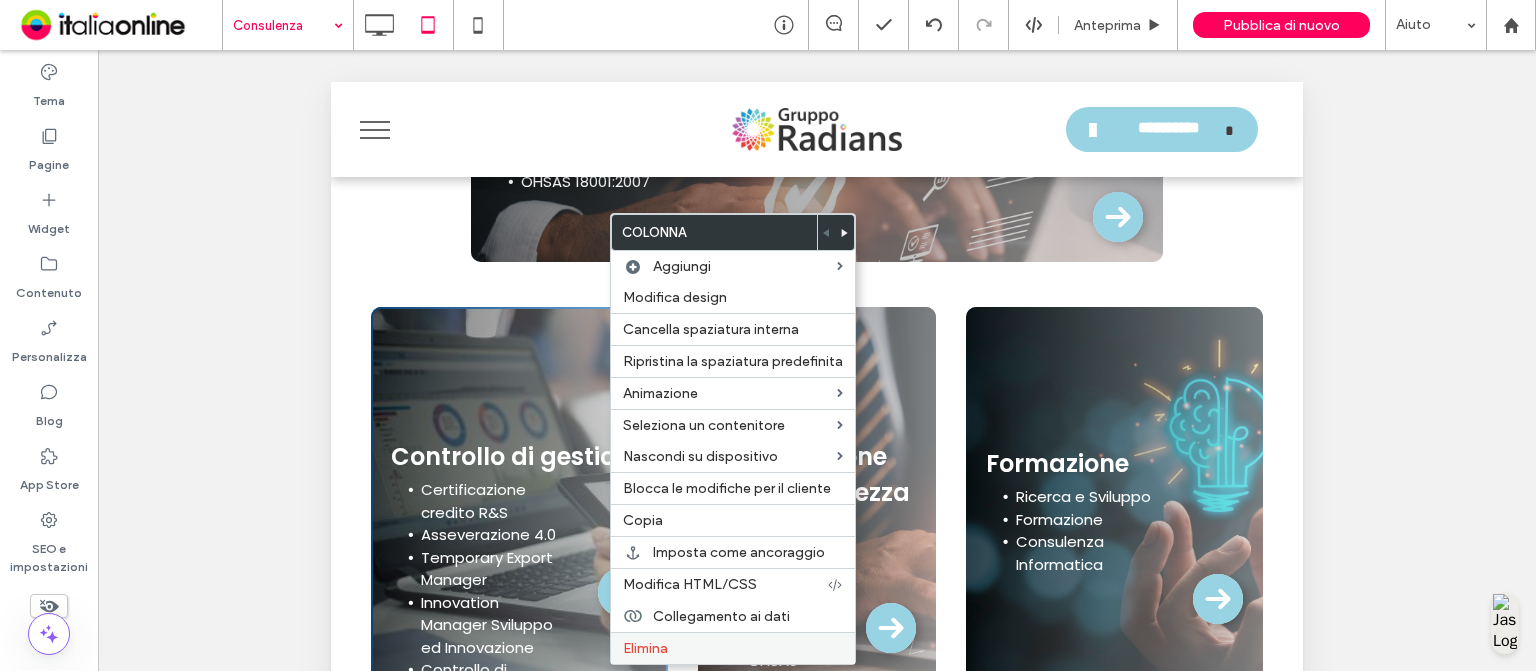 click on "Elimina" at bounding box center [733, 648] 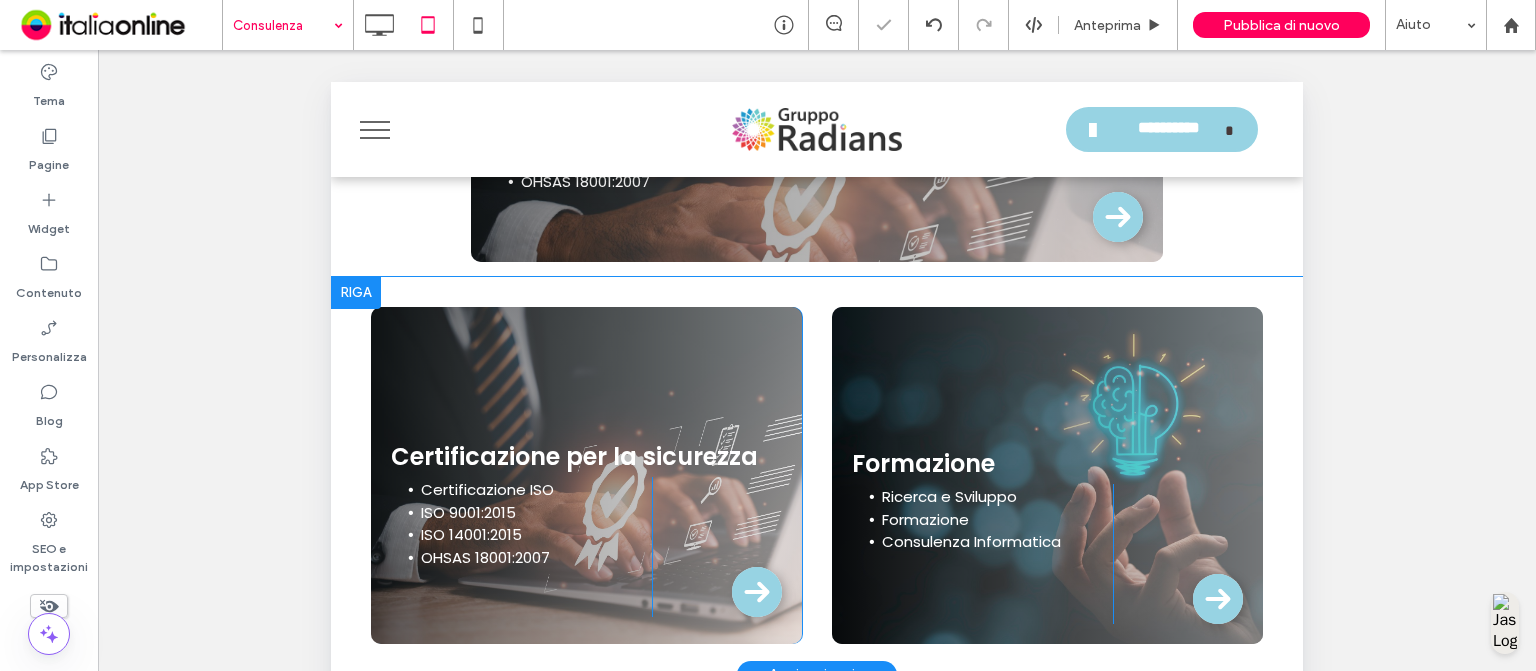 drag, startPoint x: 1045, startPoint y: 429, endPoint x: 722, endPoint y: 347, distance: 333.24615 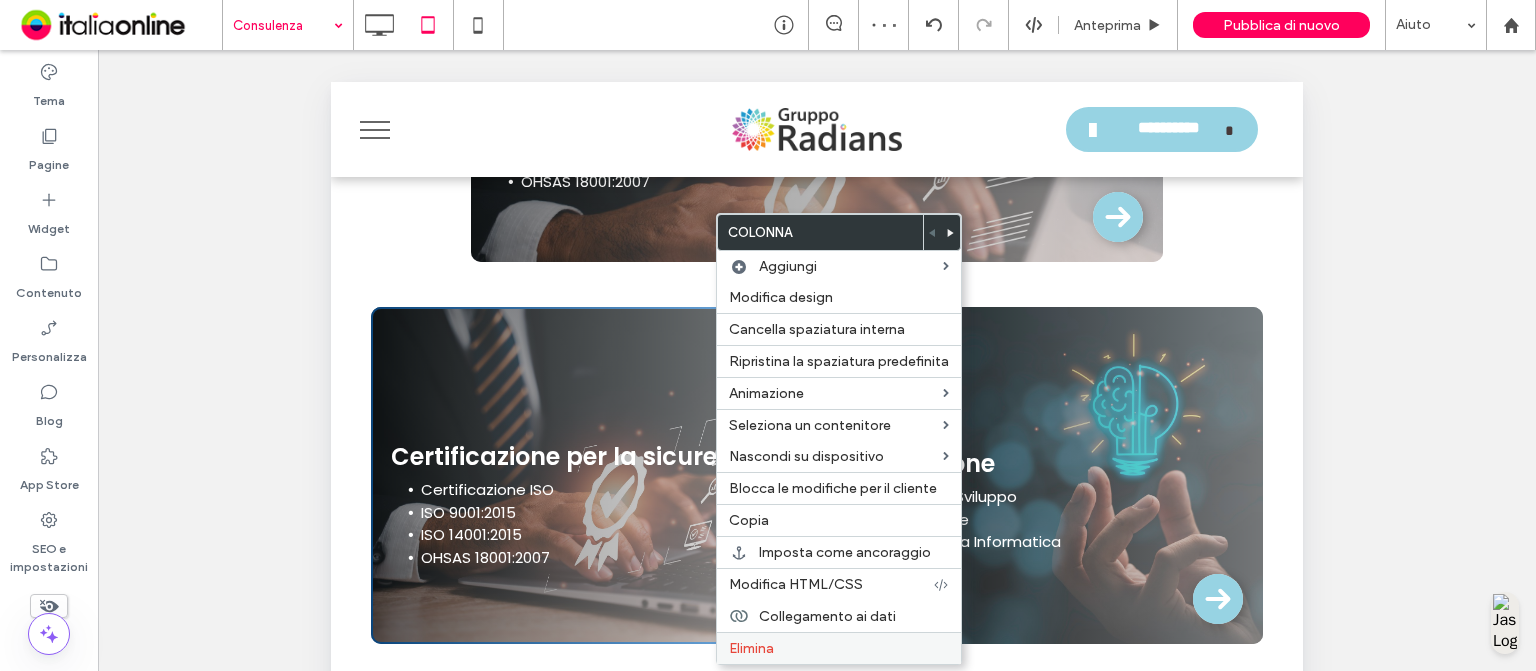 click on "Elimina" at bounding box center (751, 648) 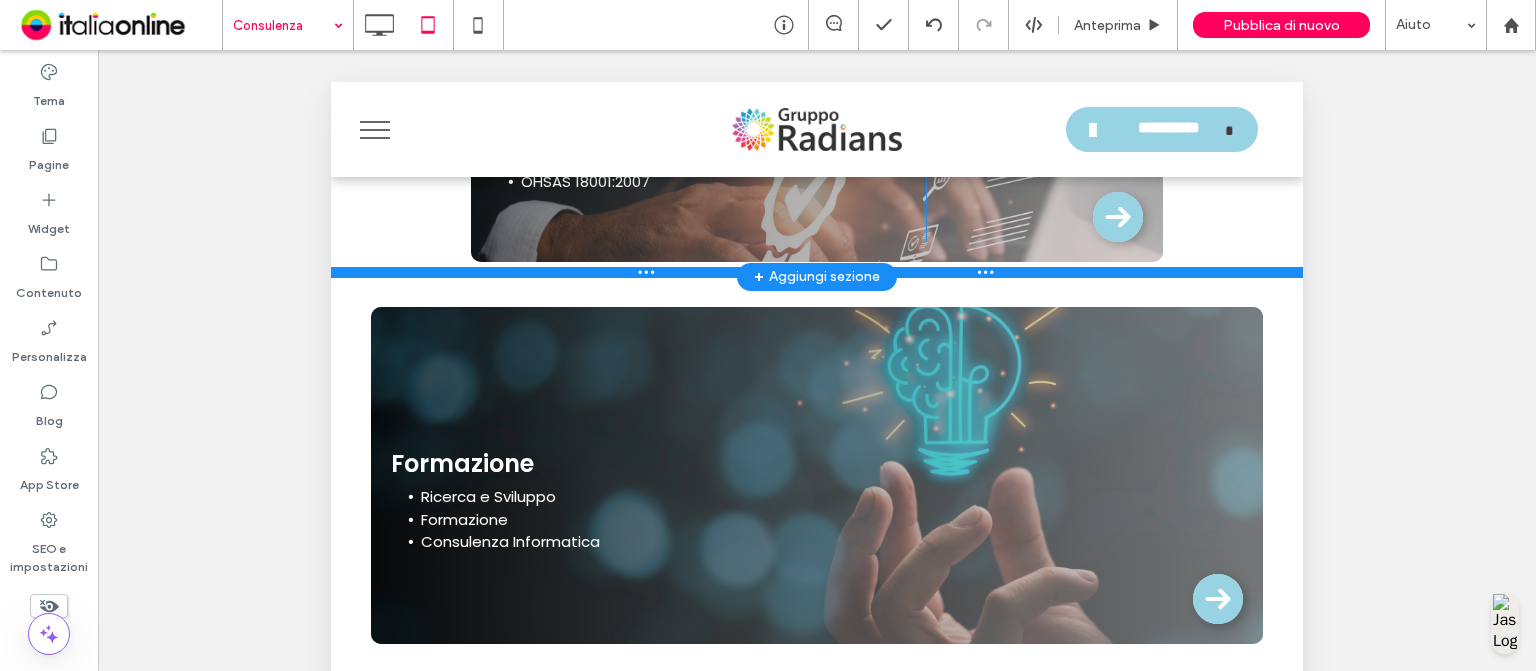 click at bounding box center (817, 272) 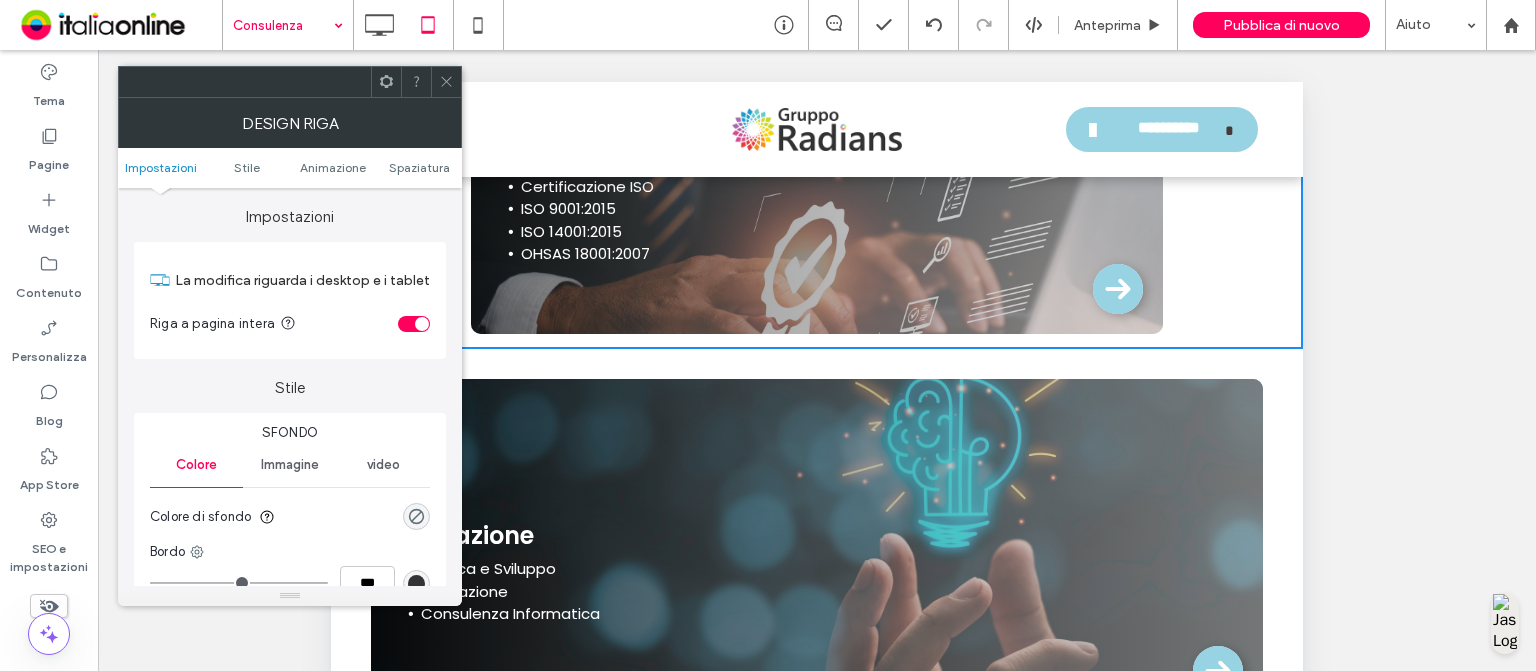 scroll, scrollTop: 1351, scrollLeft: 0, axis: vertical 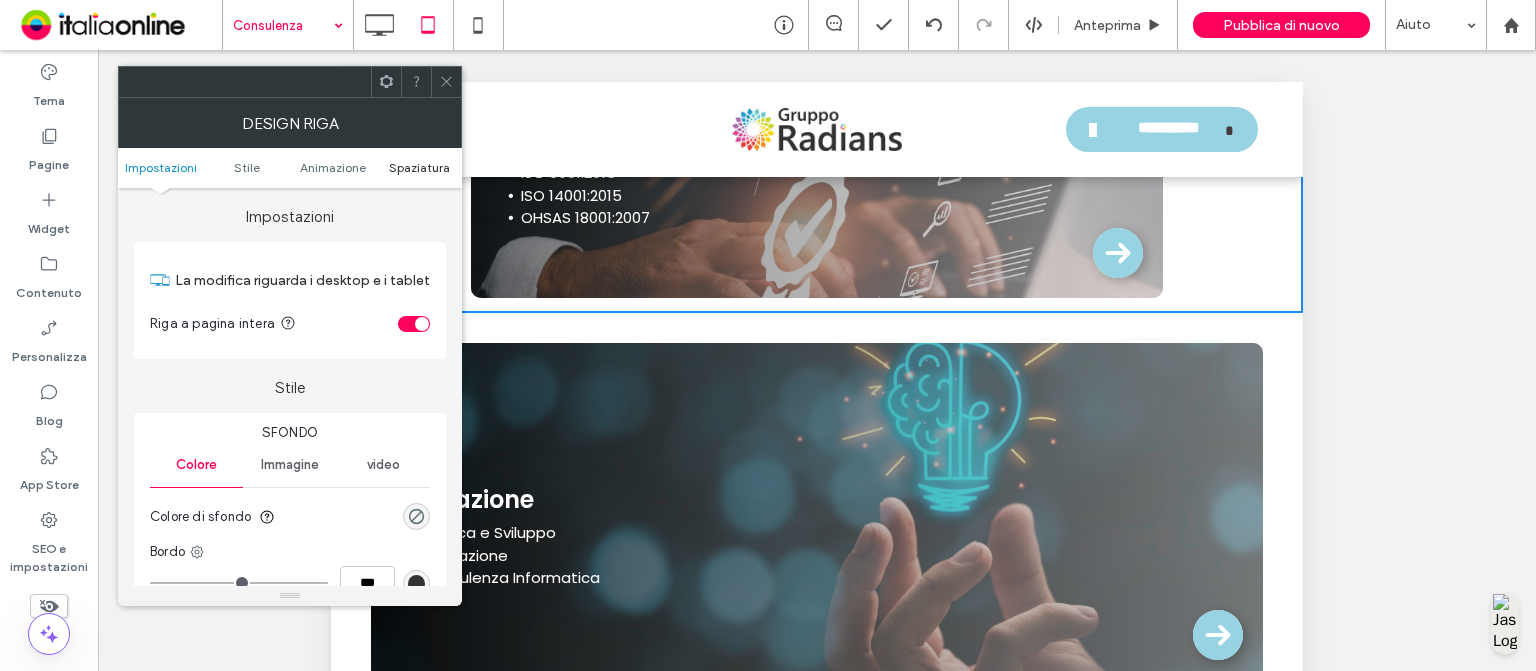 click on "Spaziatura" at bounding box center [419, 167] 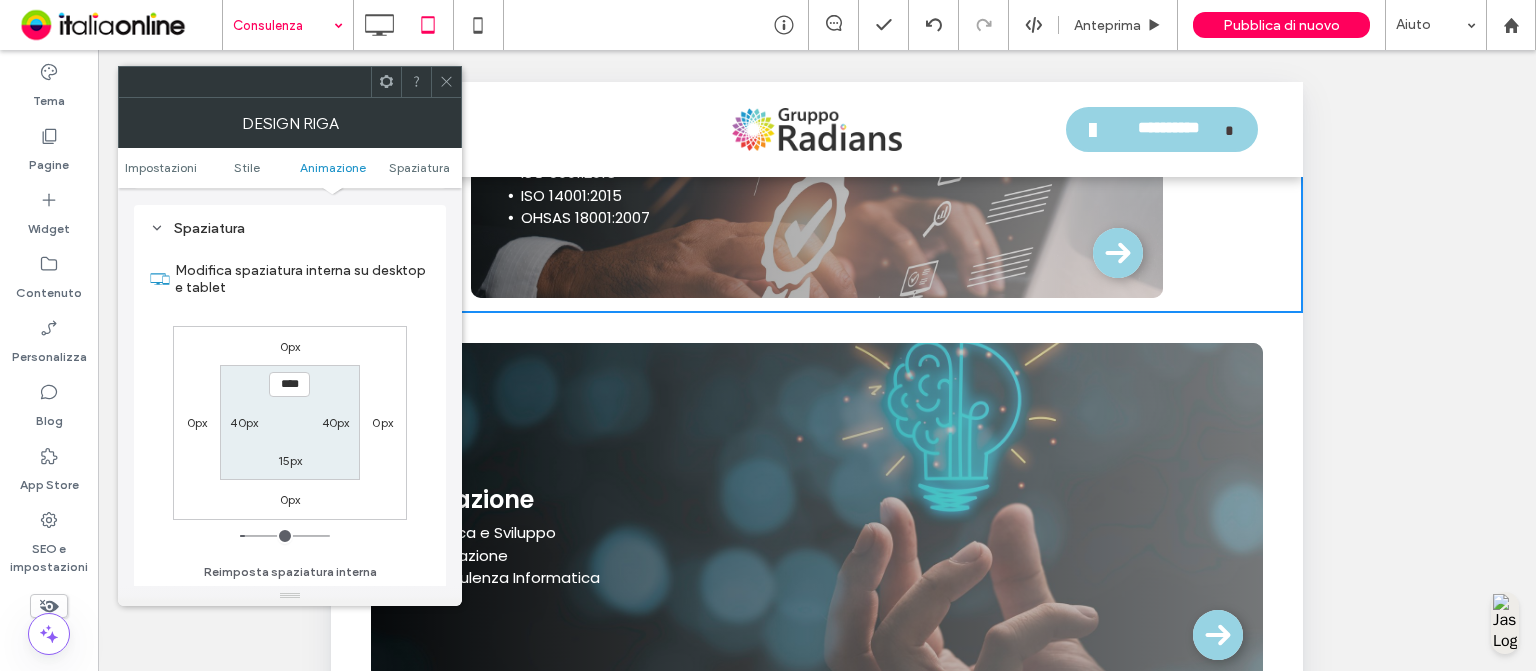 scroll, scrollTop: 564, scrollLeft: 0, axis: vertical 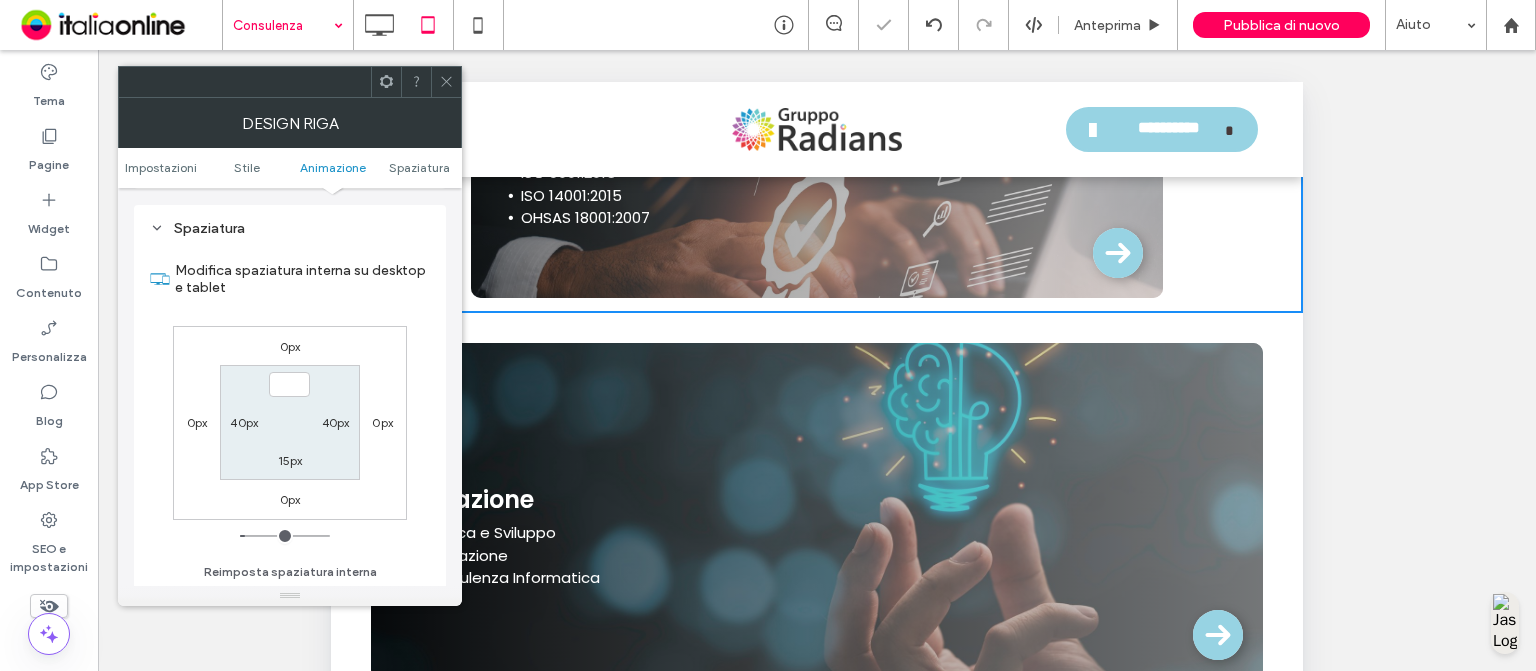 type on "***" 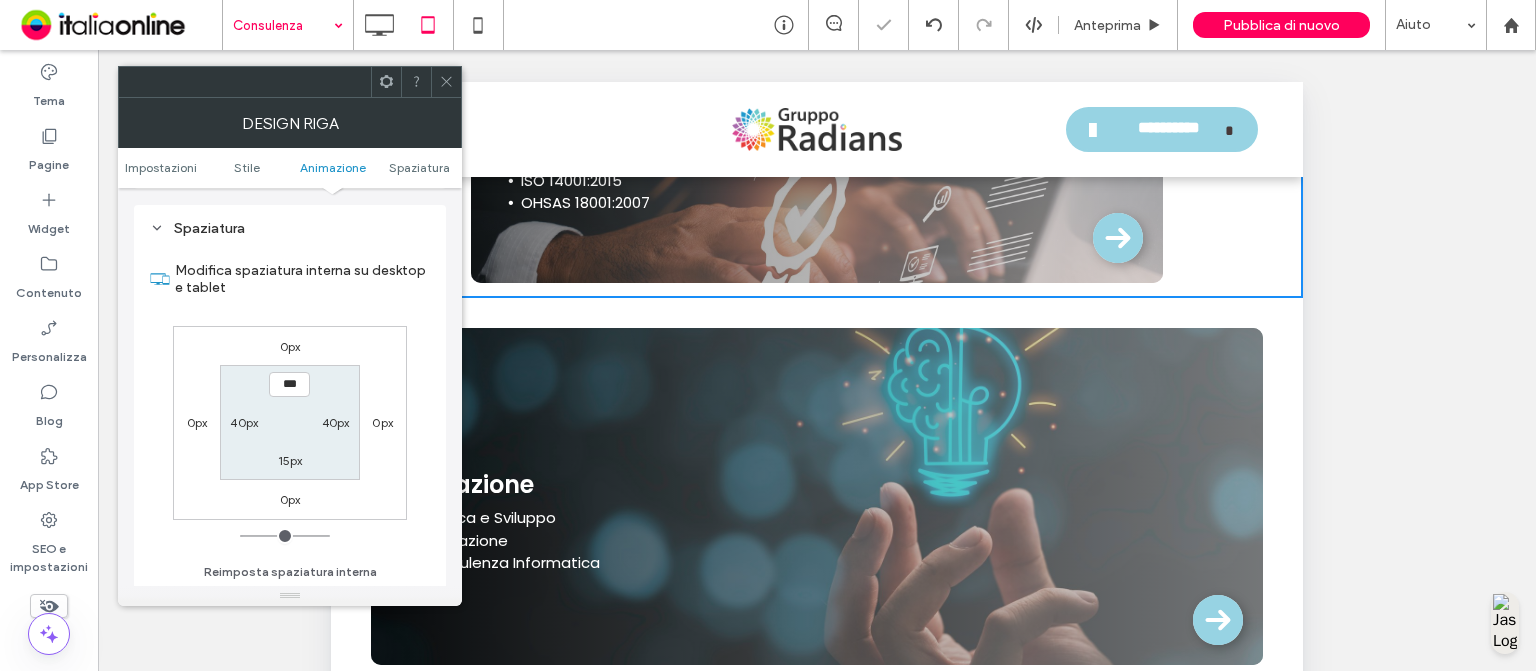 click on "***" at bounding box center (289, 384) 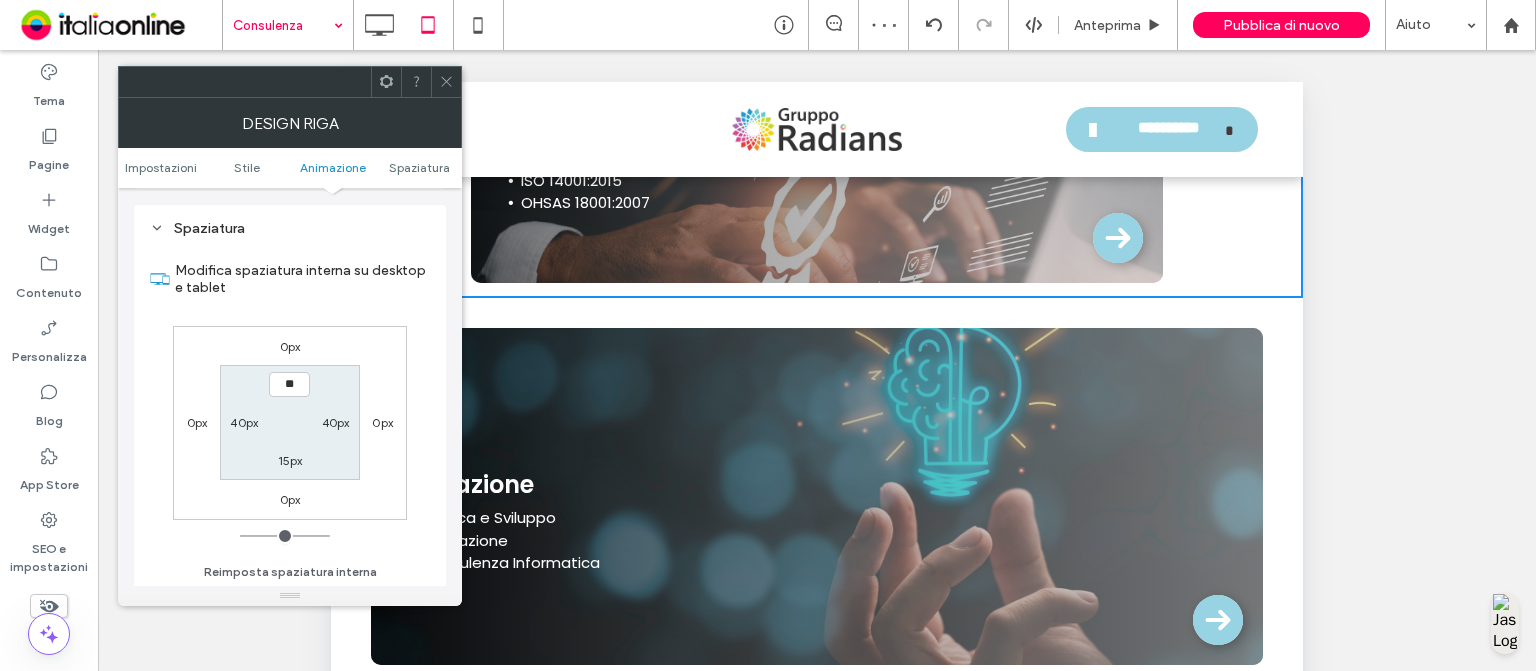 type on "****" 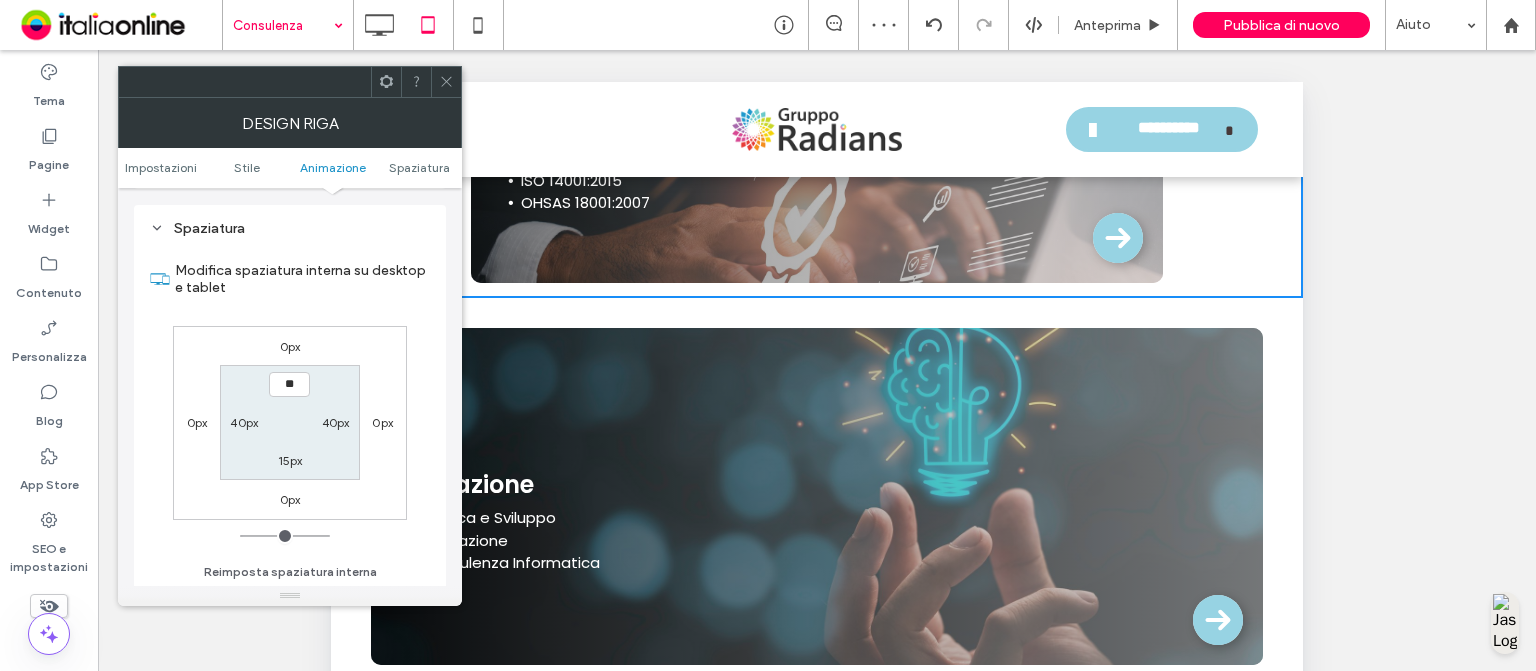 type on "**" 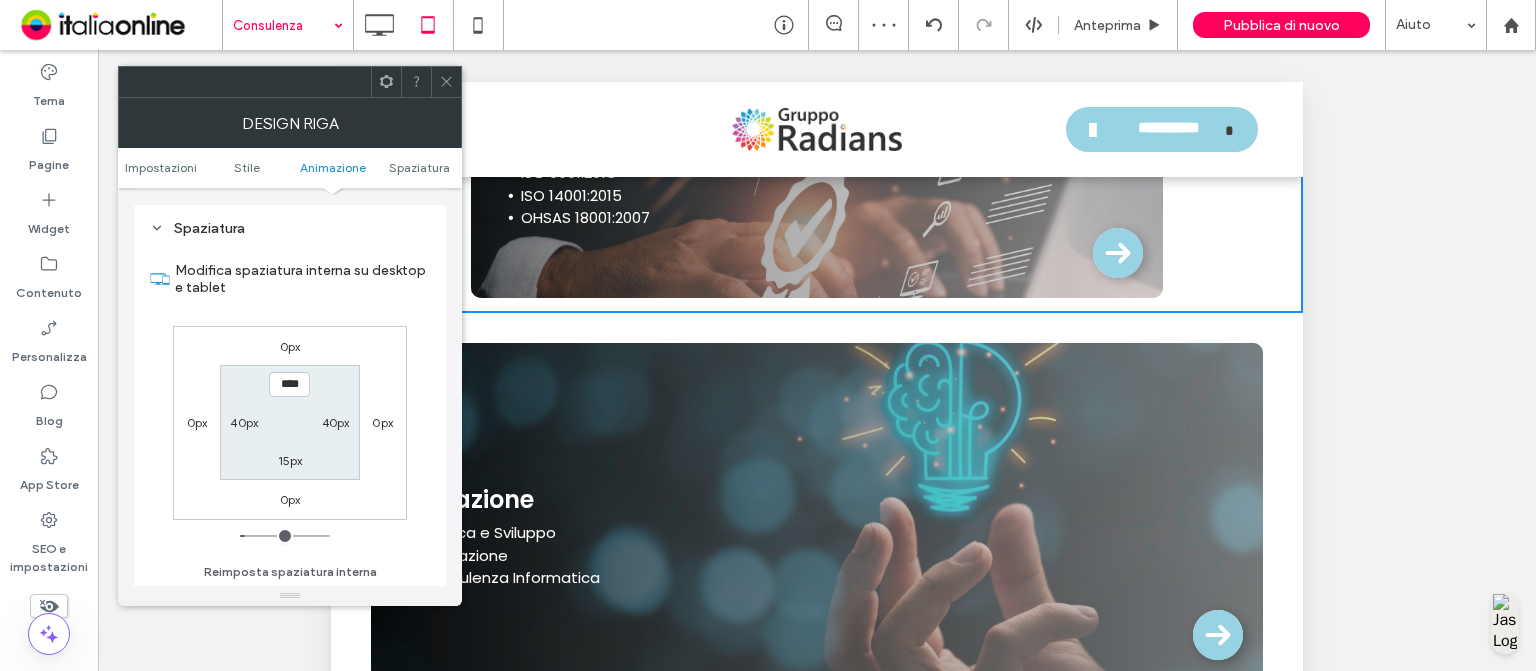 click 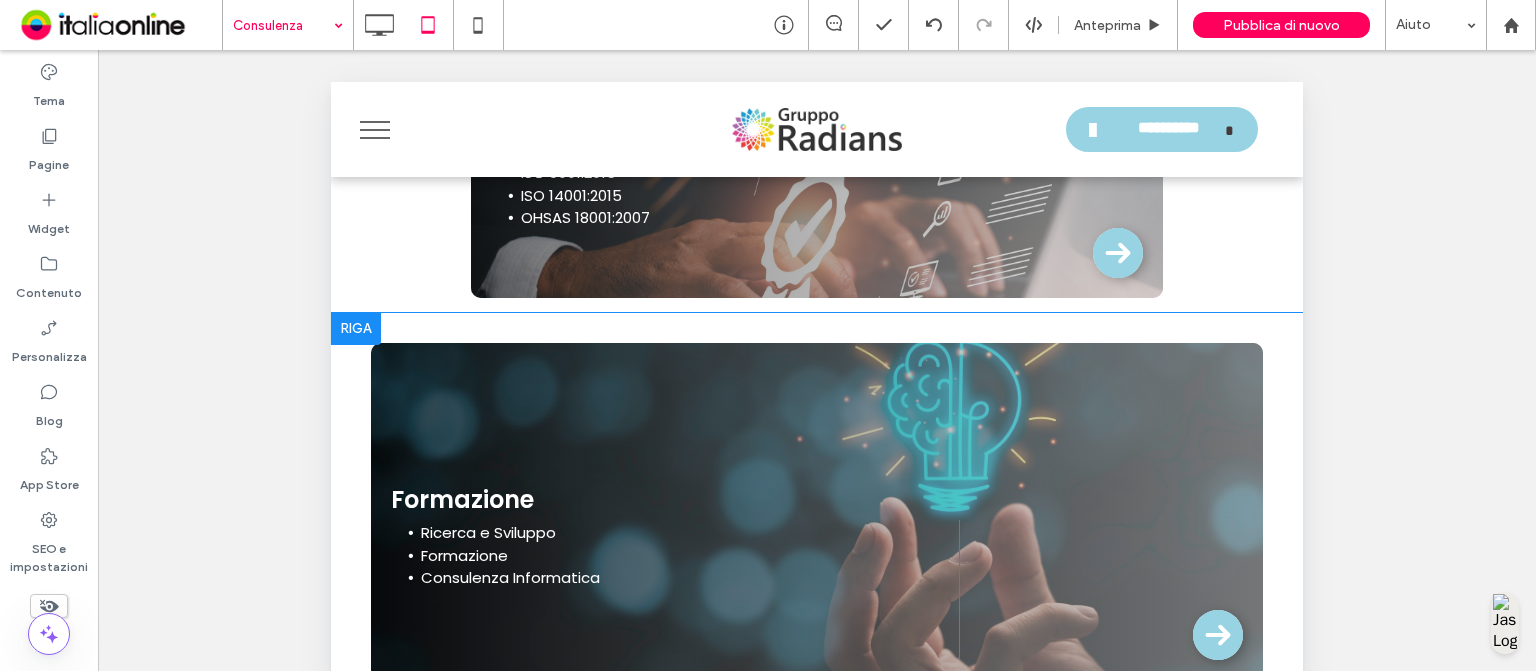 click on "Formazione
Ricerca e Sviluppo Formazione Consulenza Informatica
Click To Paste     Click To Paste
Click To Paste     Click To Paste
Click To Paste     Click To Paste
Riga + Aggiungi sezione" at bounding box center [817, 512] 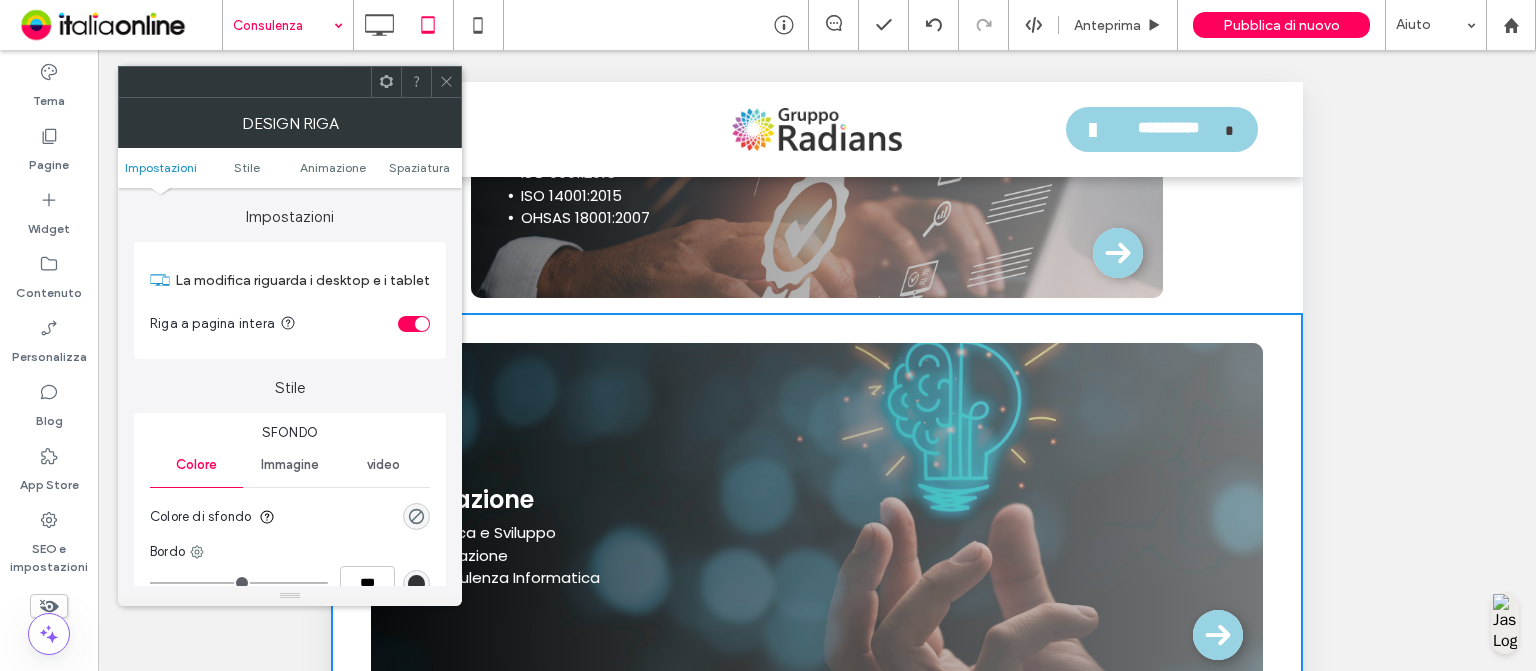 click on "Impostazioni Stile Animazione Spaziatura" at bounding box center [290, 168] 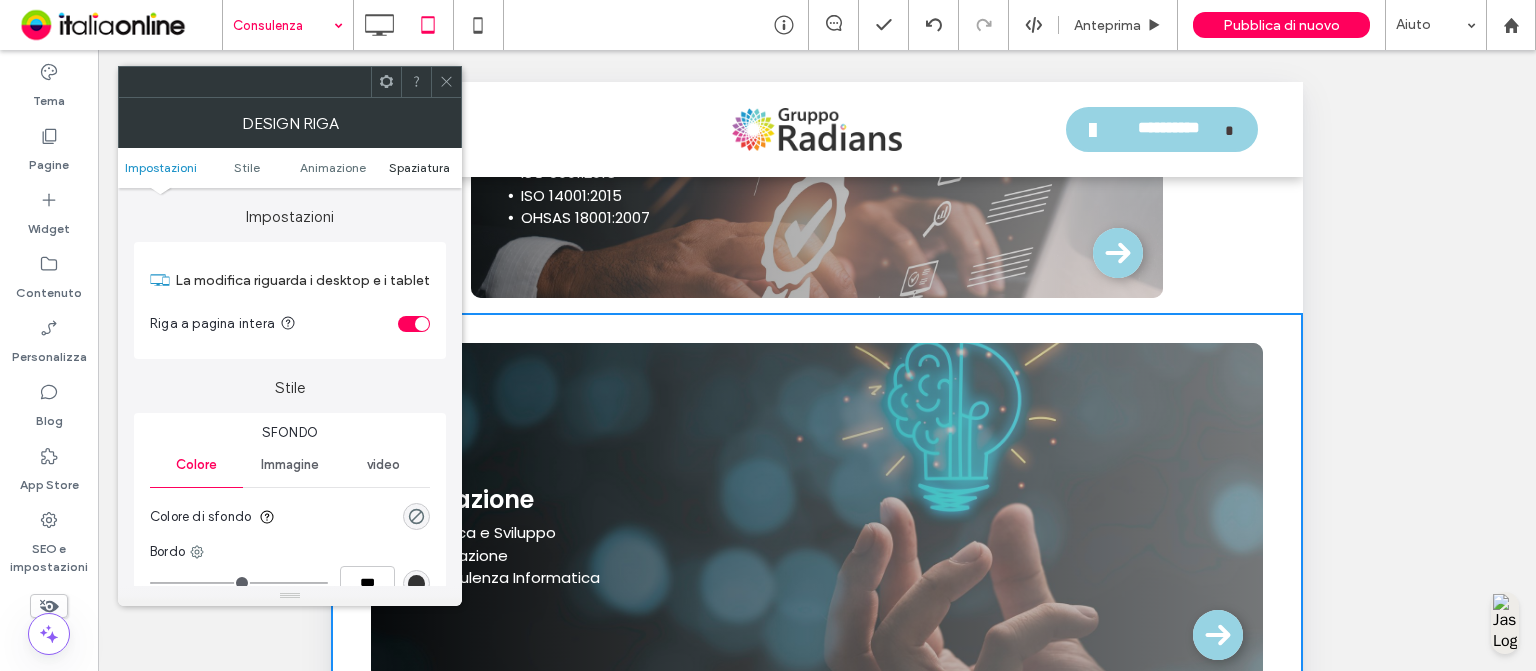 click on "Spaziatura" at bounding box center [419, 167] 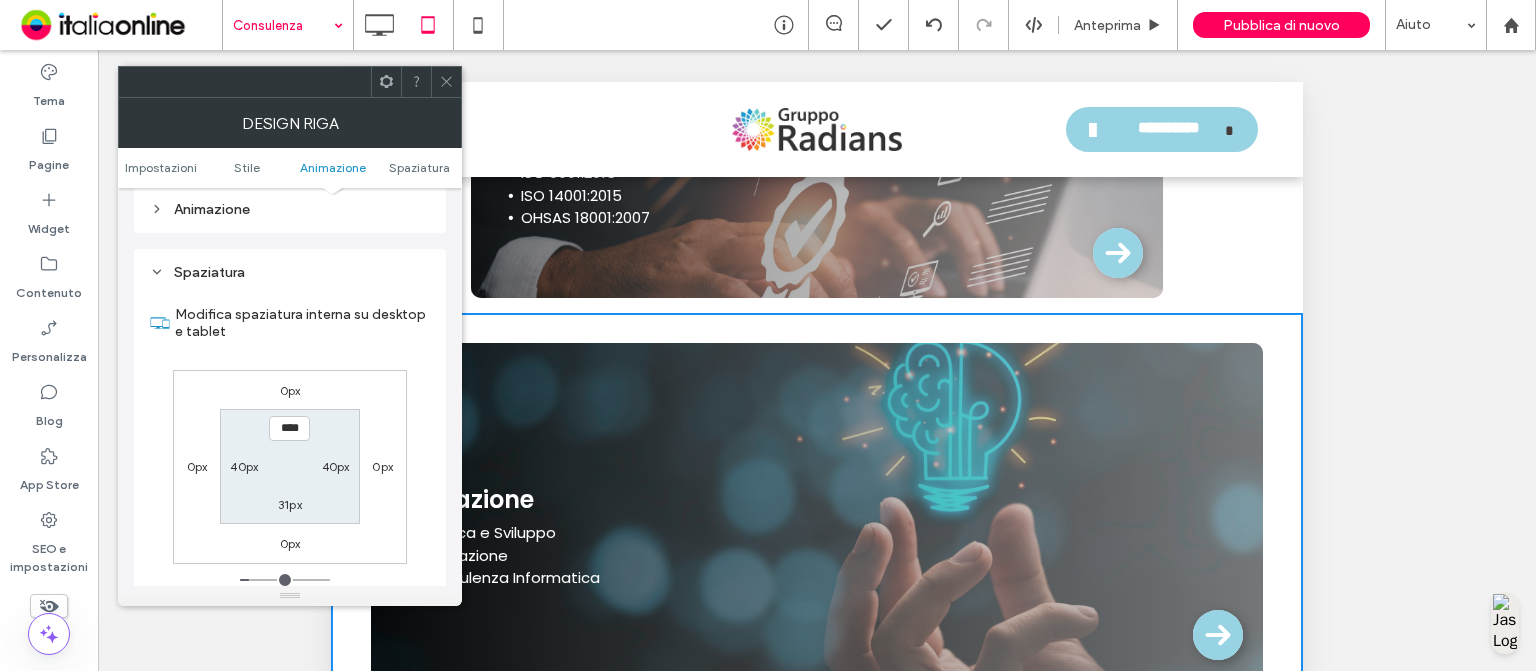 scroll, scrollTop: 564, scrollLeft: 0, axis: vertical 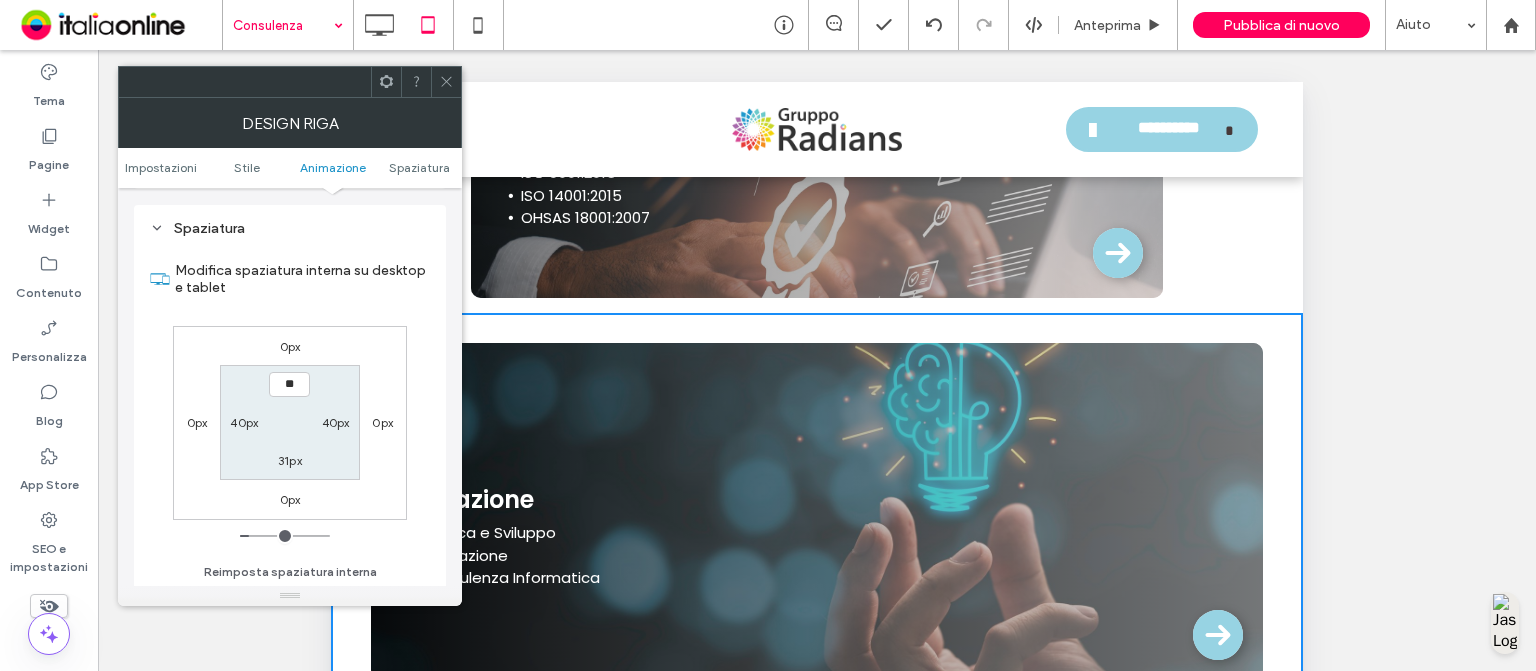 type on "****" 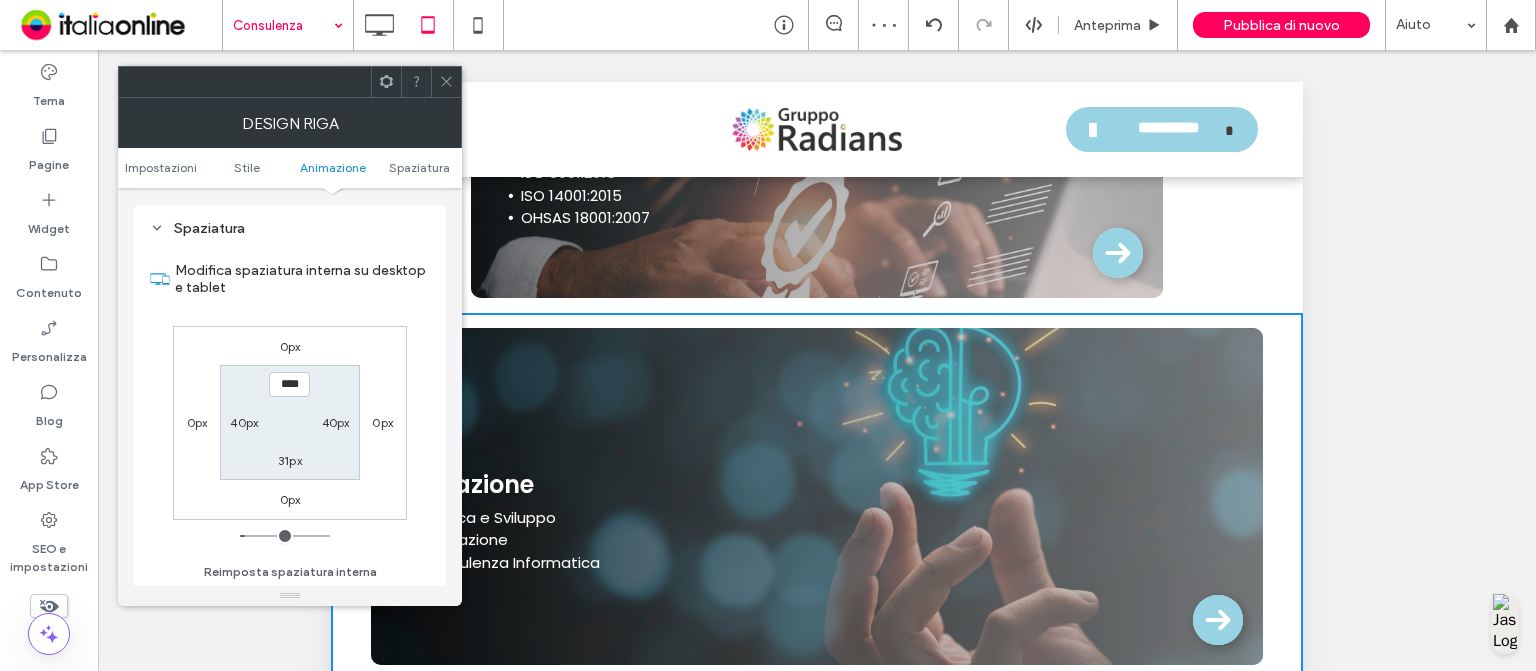 click 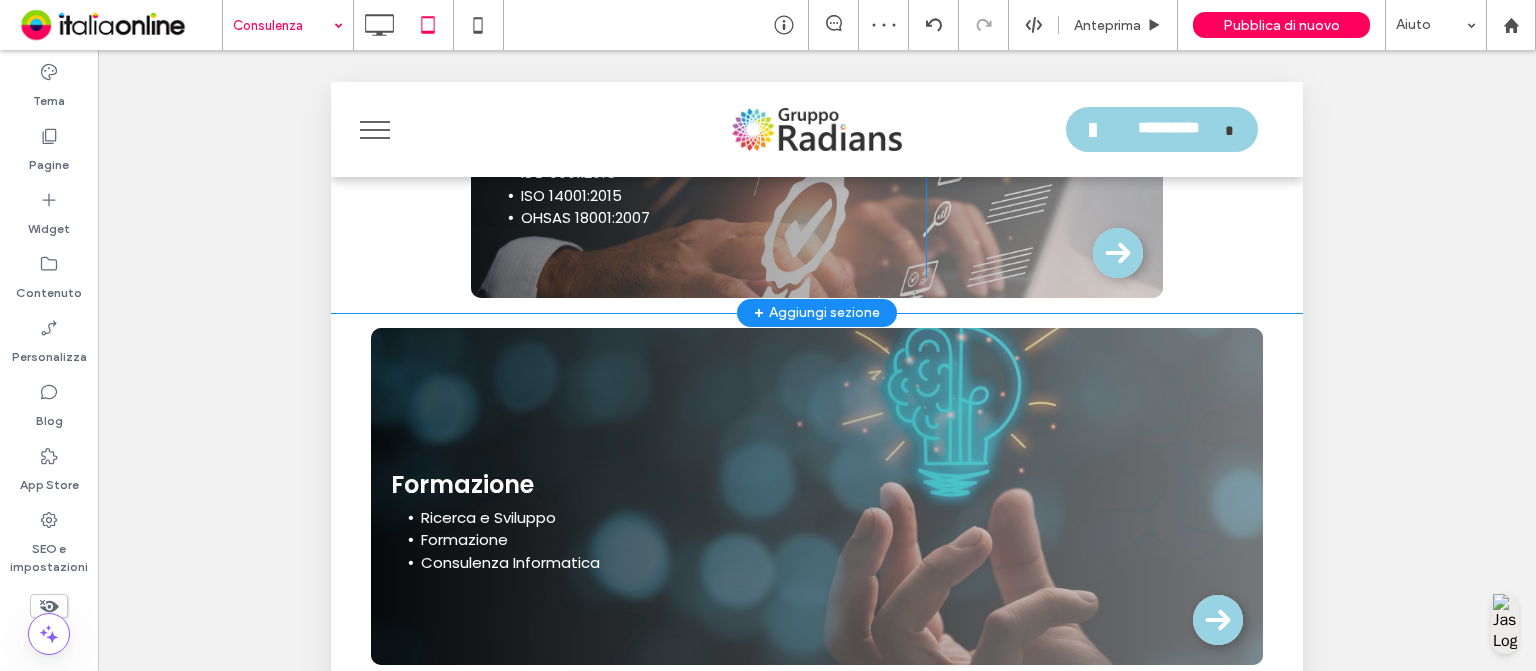 click on "Certificazione per la sicurezza
Certificazione ISO ISO 9001:2015 ISO 14001:2015 OHSAS 18001:2007 ﻿
Click To Paste
Click To Paste
Click To Paste" at bounding box center [817, 133] 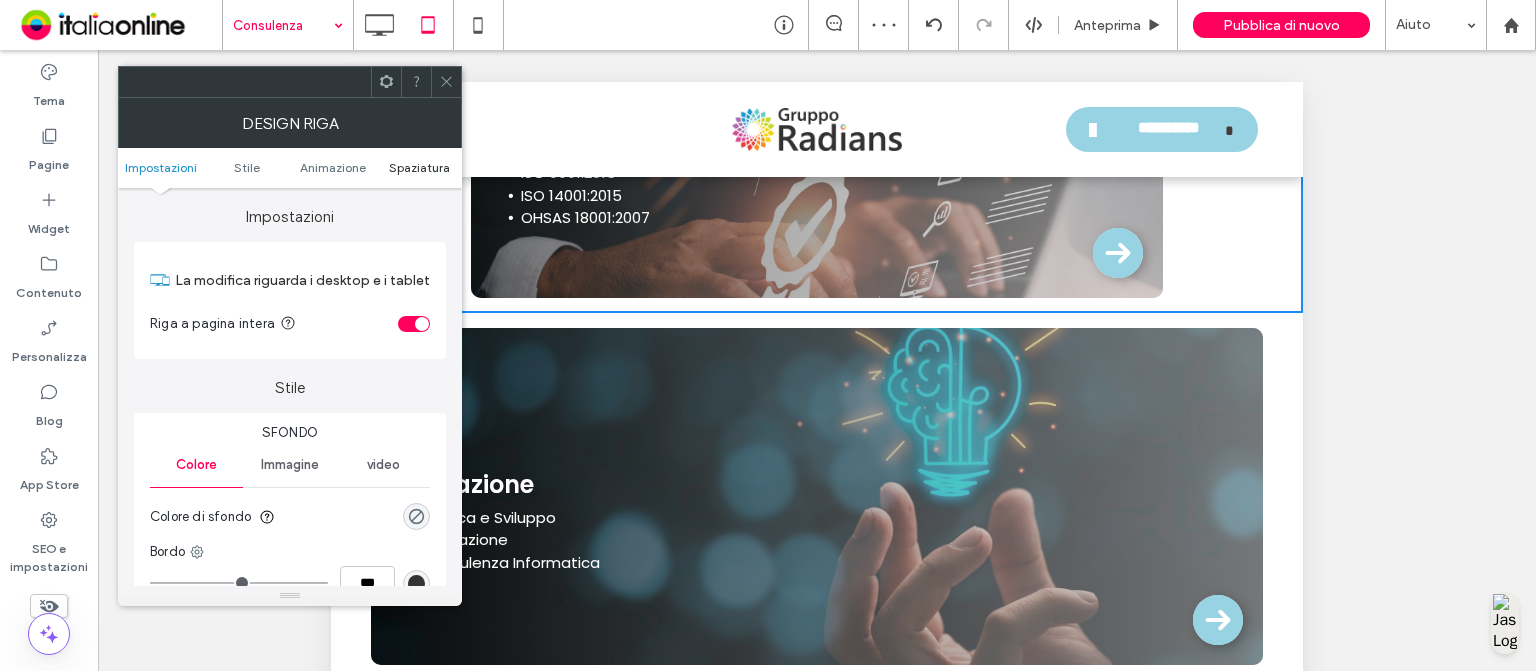 click on "Spaziatura" at bounding box center (419, 167) 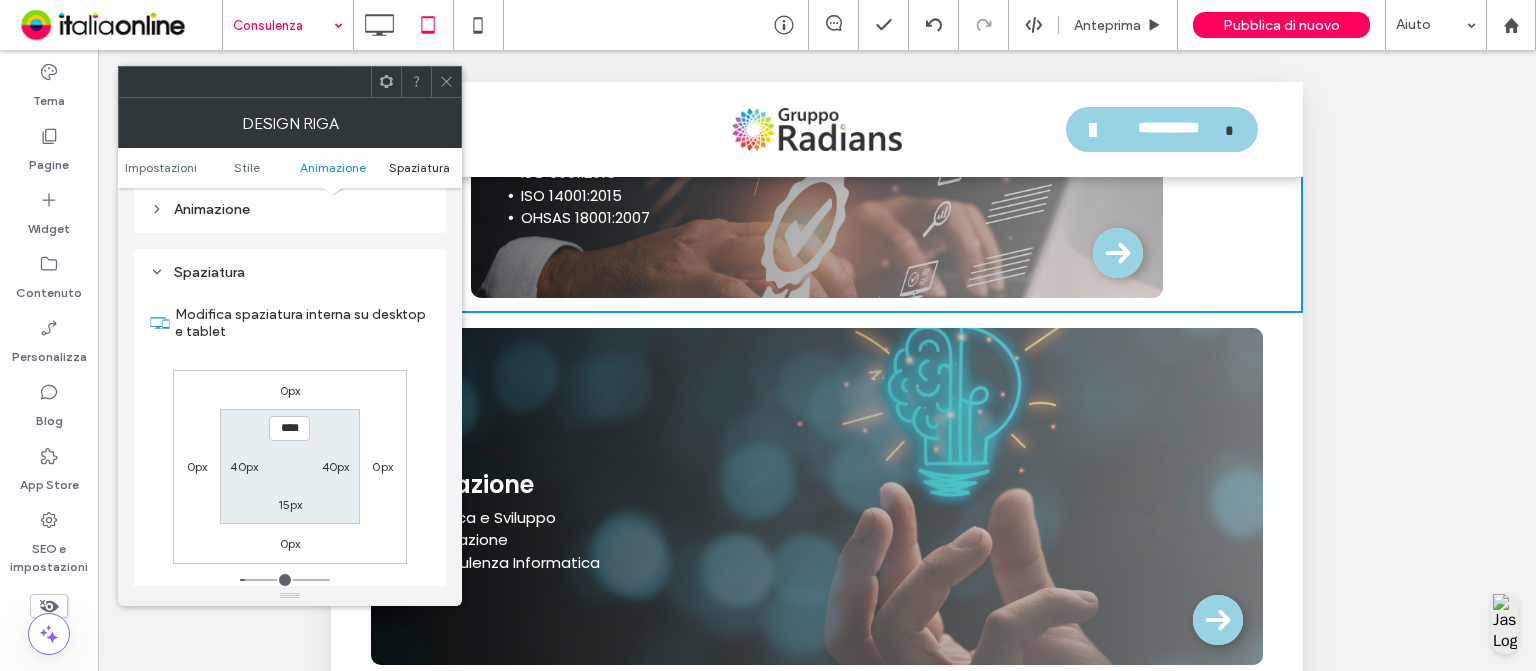 scroll, scrollTop: 564, scrollLeft: 0, axis: vertical 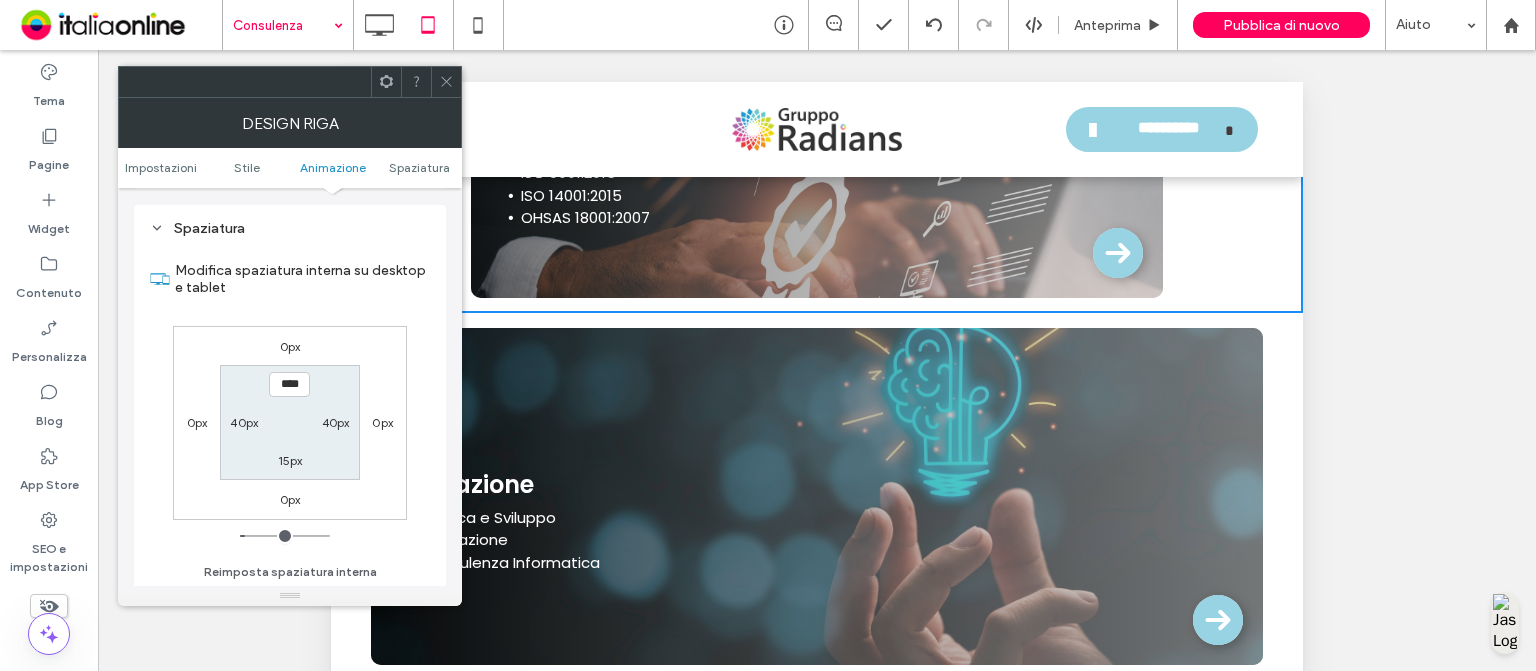 click 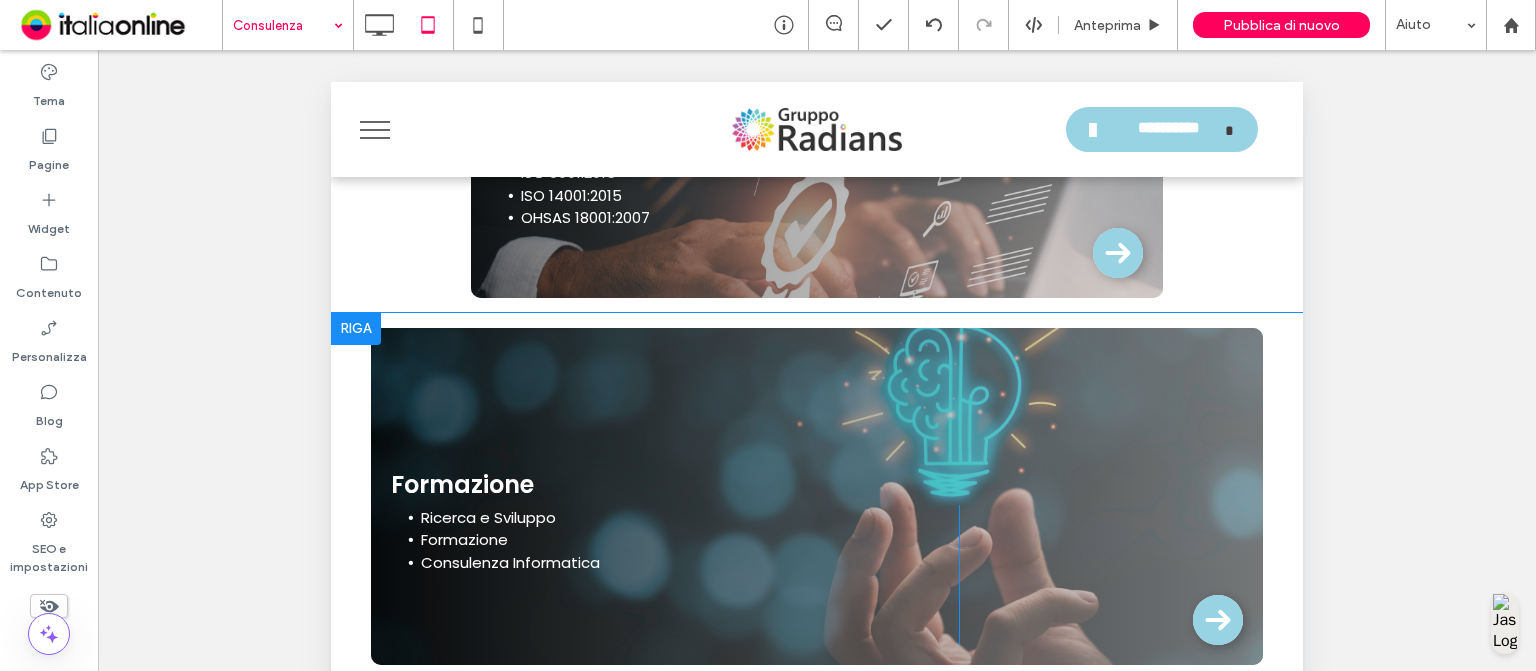 click on "Formazione
Ricerca e Sviluppo Formazione Consulenza Informatica
Click To Paste     Click To Paste
Click To Paste     Click To Paste
Click To Paste     Click To Paste
Riga + Aggiungi sezione" at bounding box center (817, 504) 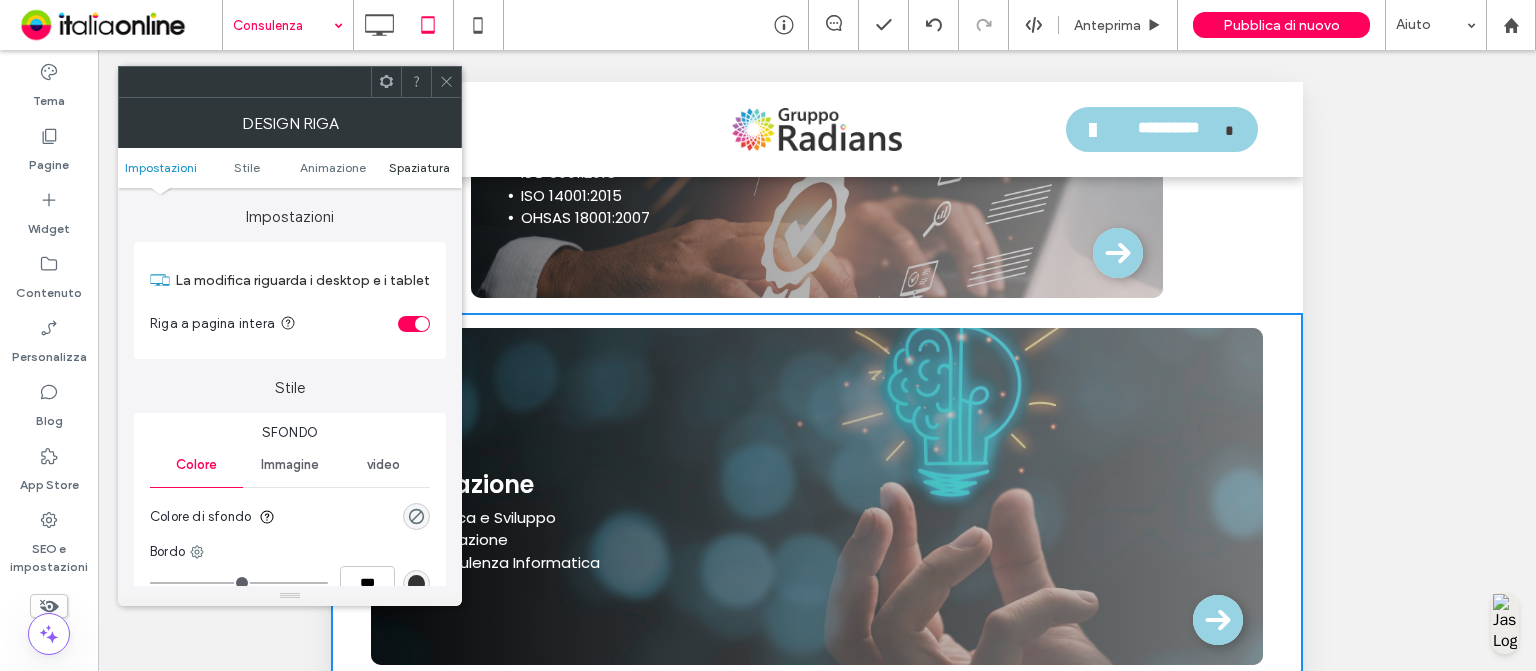 click on "Spaziatura" at bounding box center [419, 167] 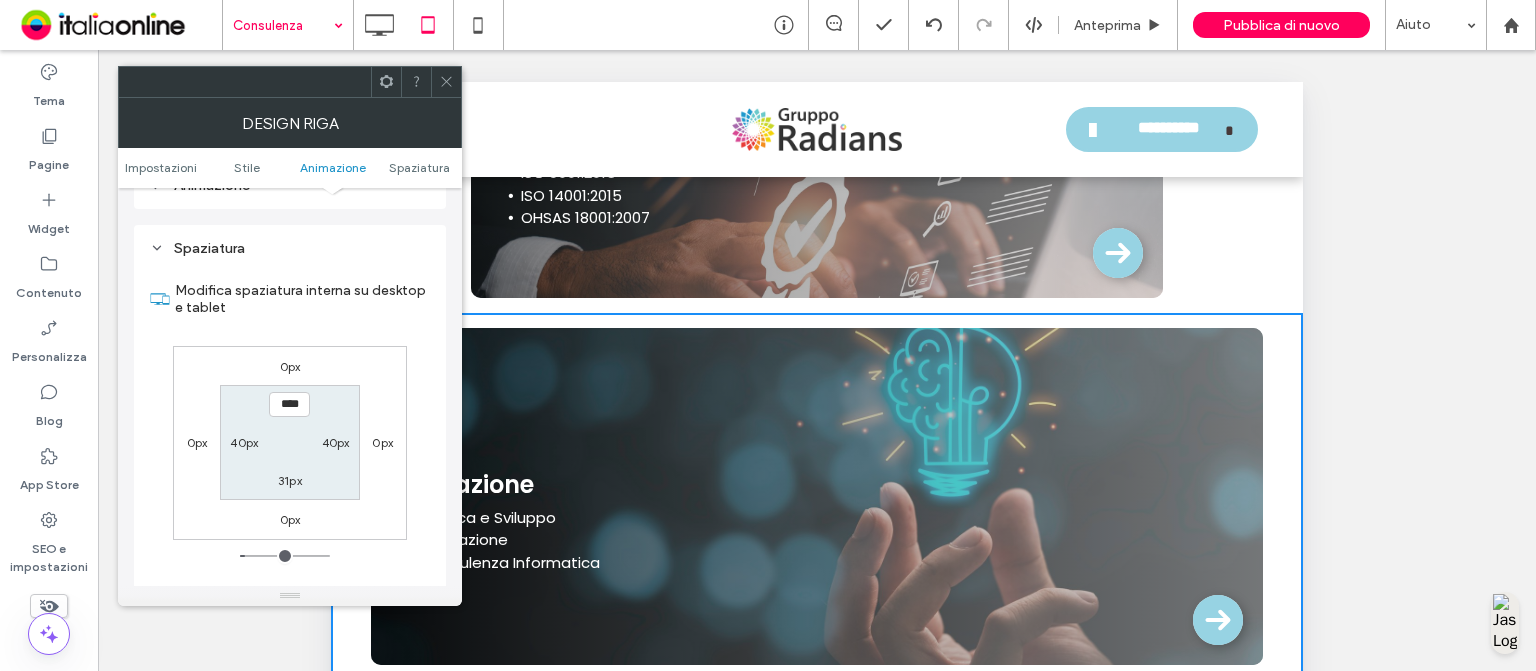 scroll, scrollTop: 564, scrollLeft: 0, axis: vertical 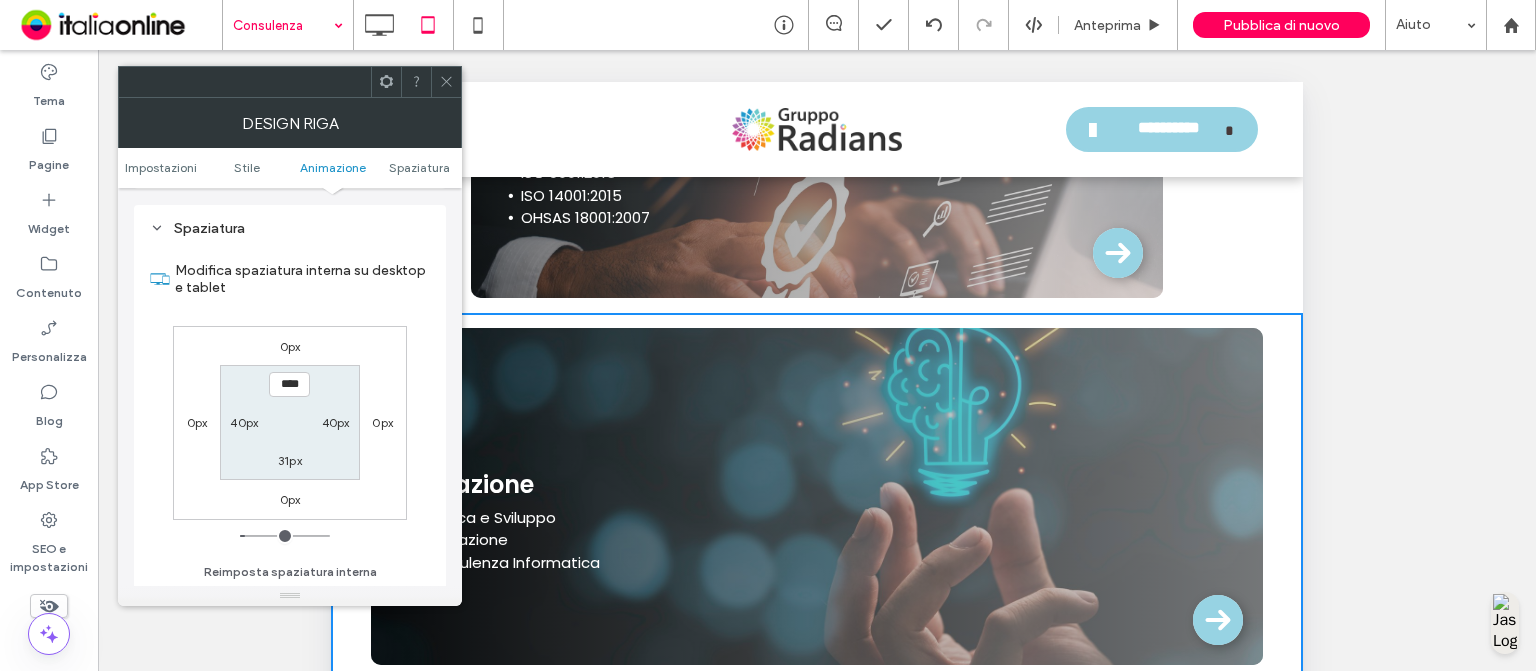click on "Design riga" at bounding box center (290, 123) 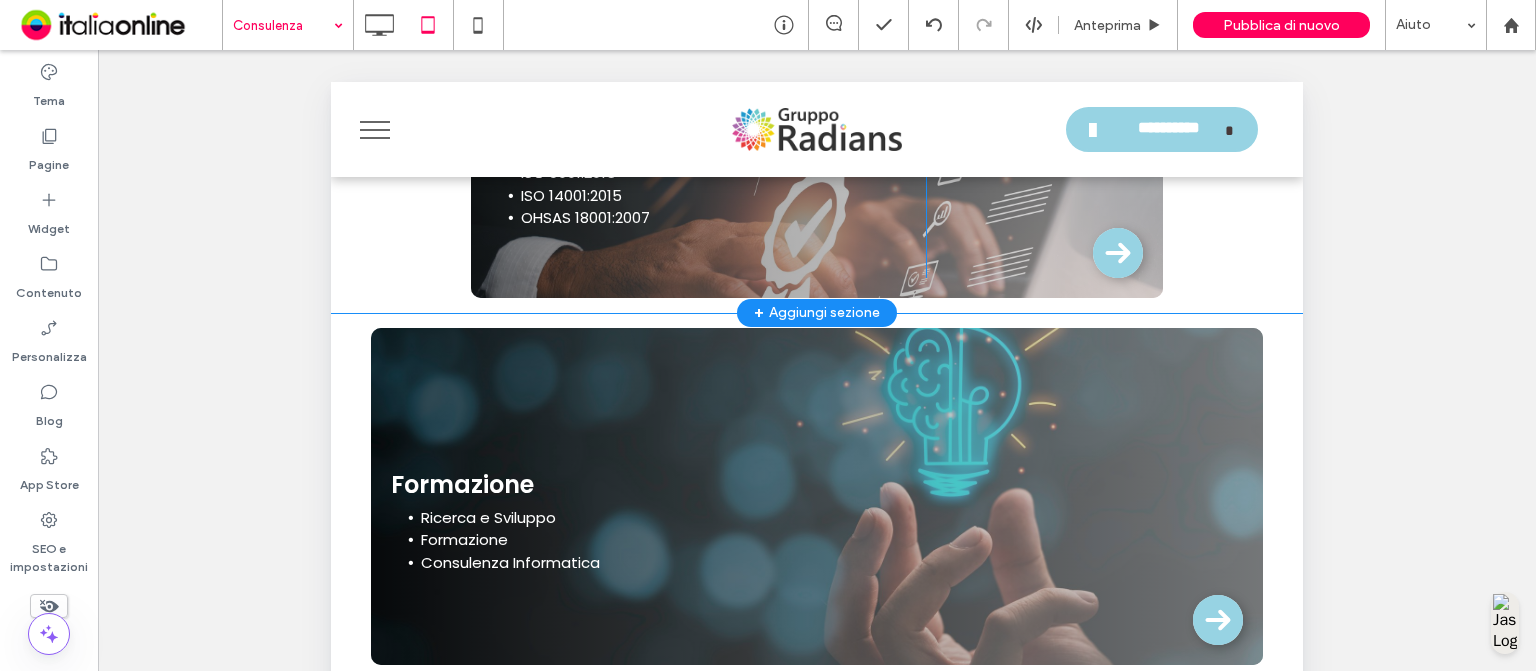 click on "Certificazione per la sicurezza
Certificazione ISO ISO 9001:2015 ISO 14001:2015 OHSAS 18001:2007 ﻿
Click To Paste
Click To Paste
Click To Paste" at bounding box center [817, 133] 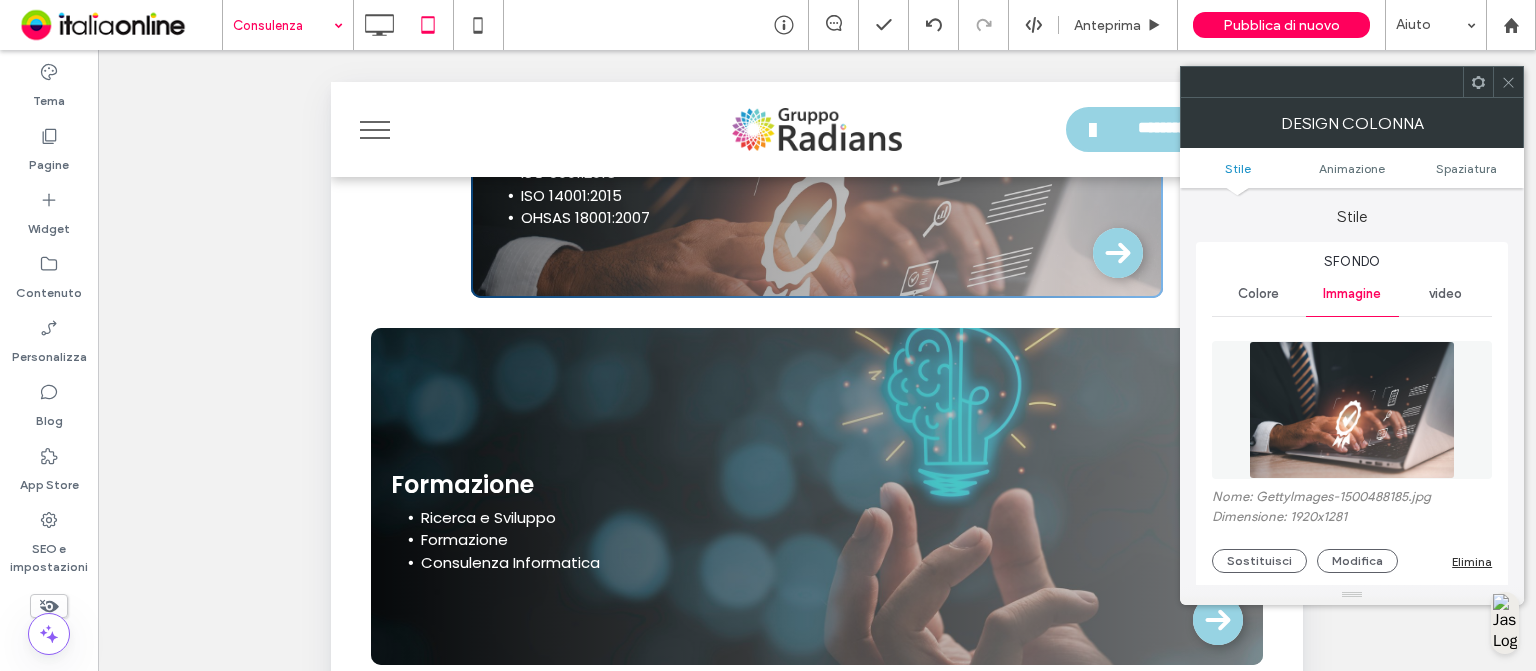 type on "**" 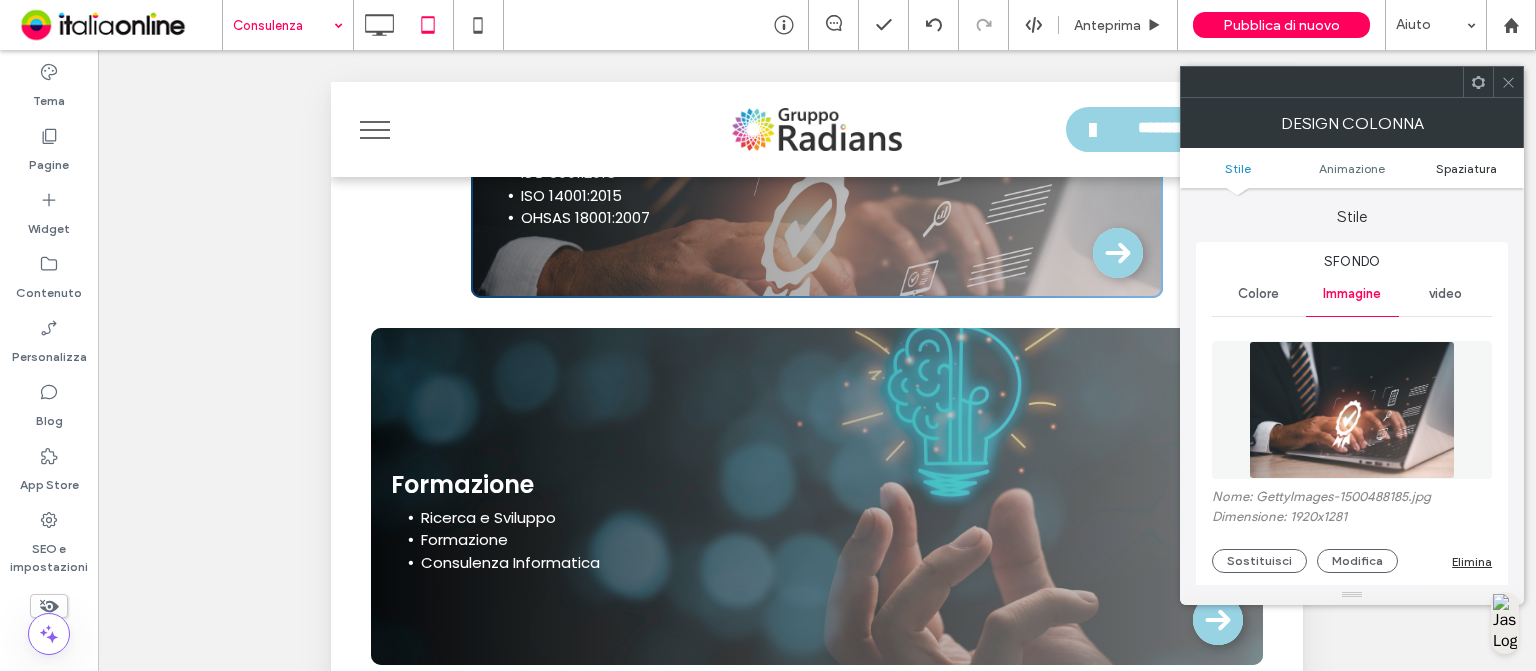 click on "Spaziatura" at bounding box center [1466, 168] 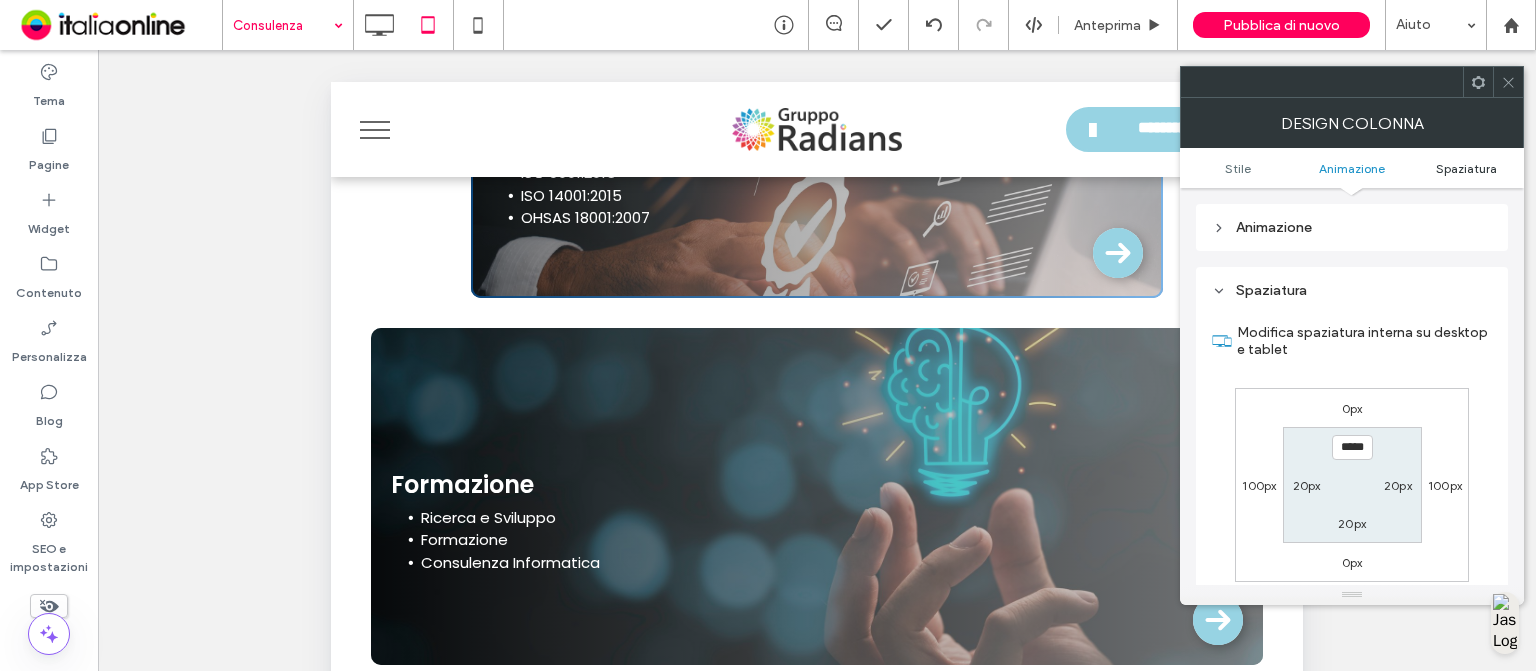 scroll, scrollTop: 1156, scrollLeft: 0, axis: vertical 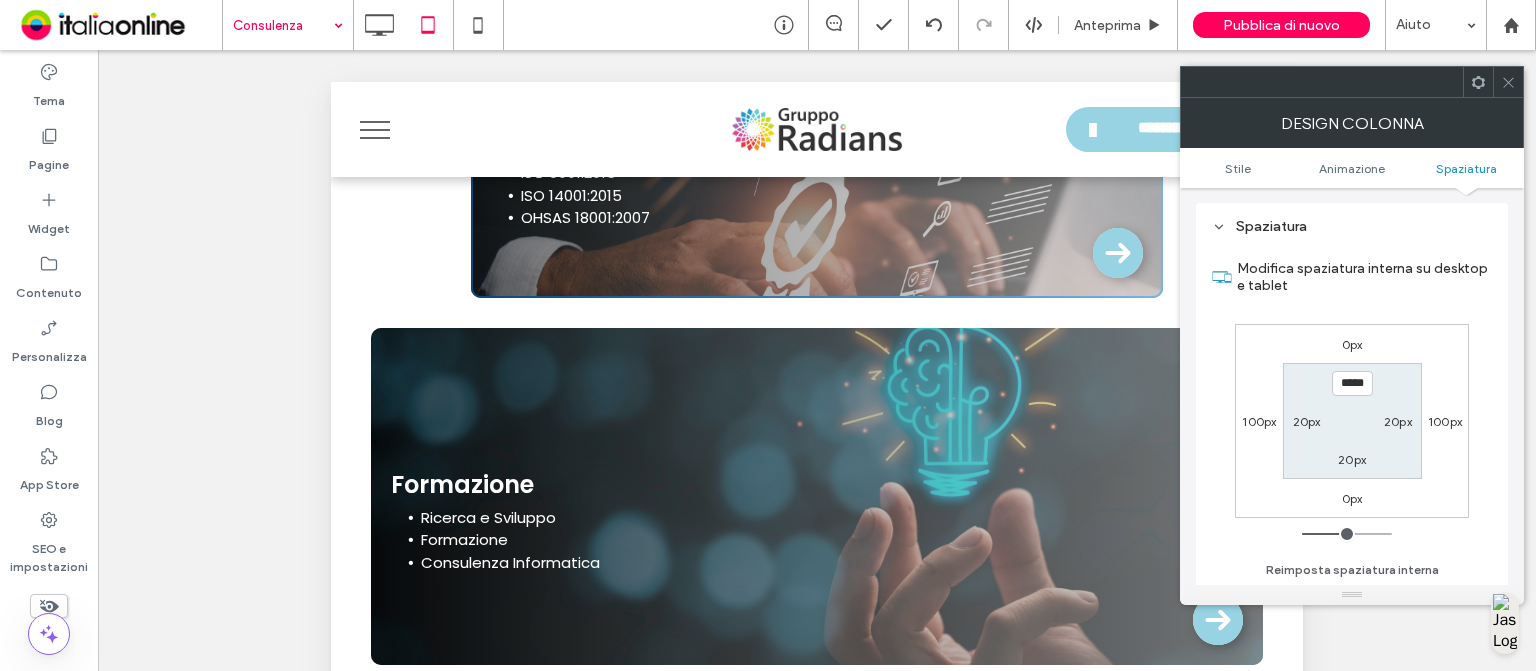 click 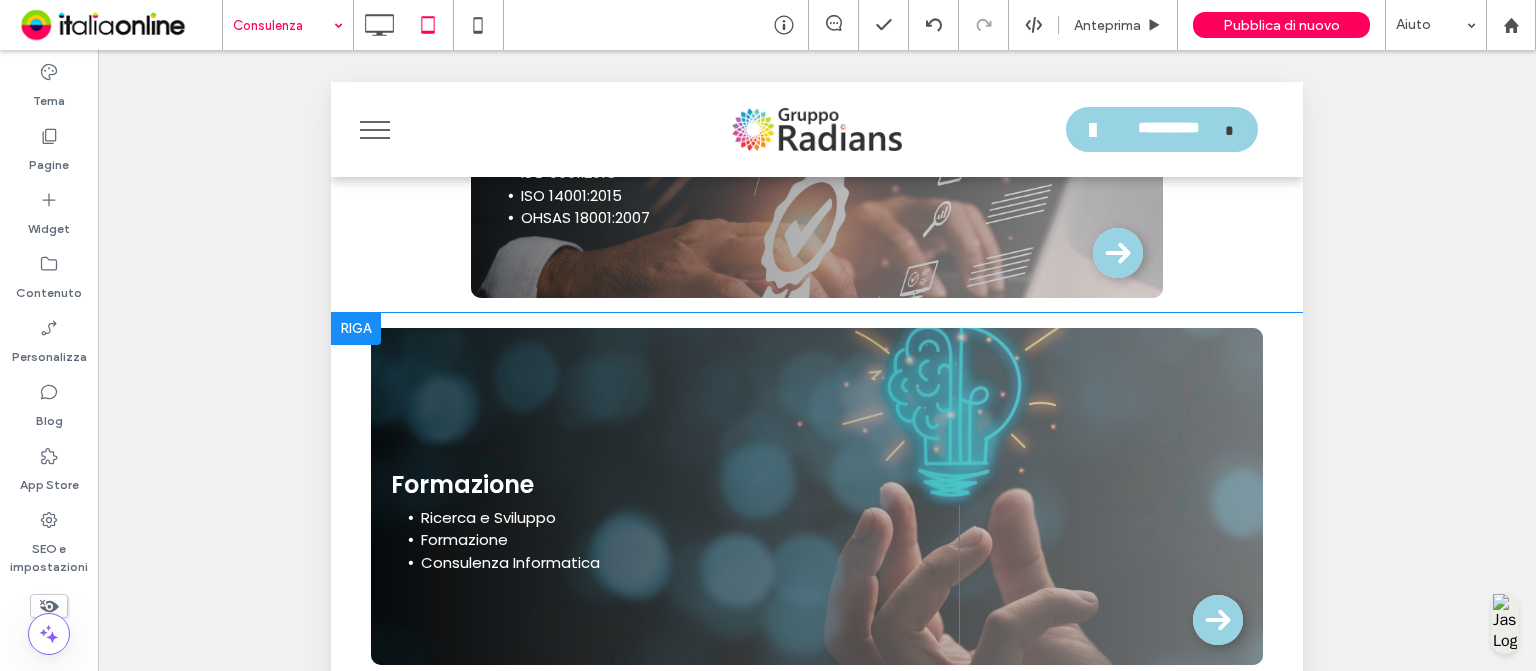 drag, startPoint x: 1214, startPoint y: 351, endPoint x: 1187, endPoint y: 353, distance: 27.073973 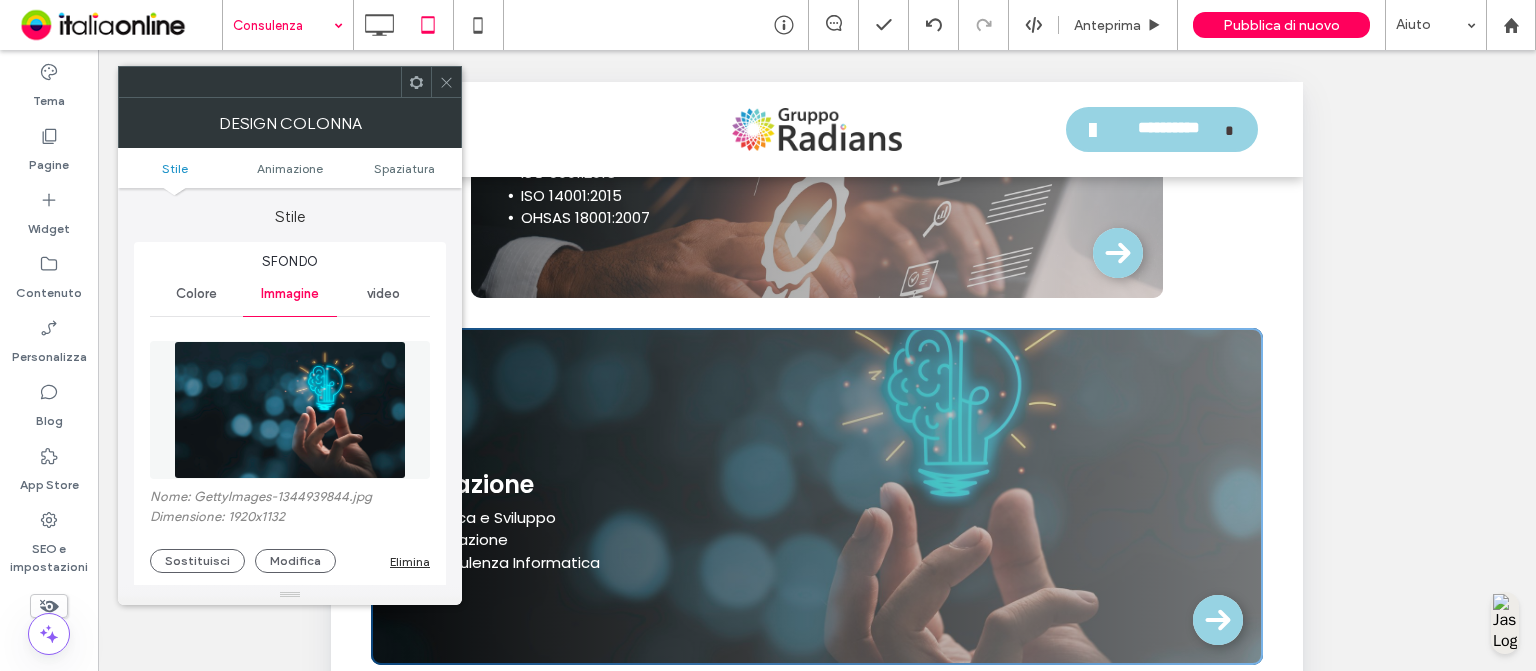 type on "**" 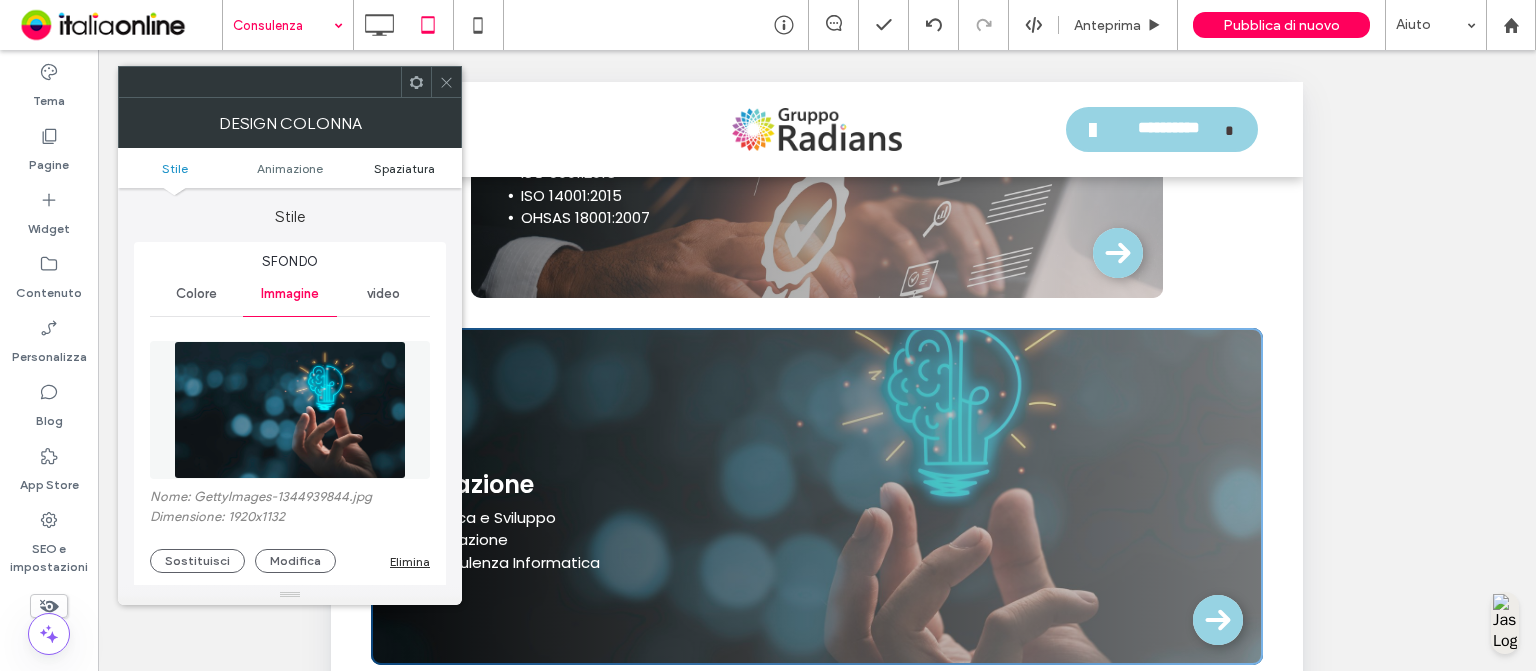 click on "Spaziatura" at bounding box center [404, 168] 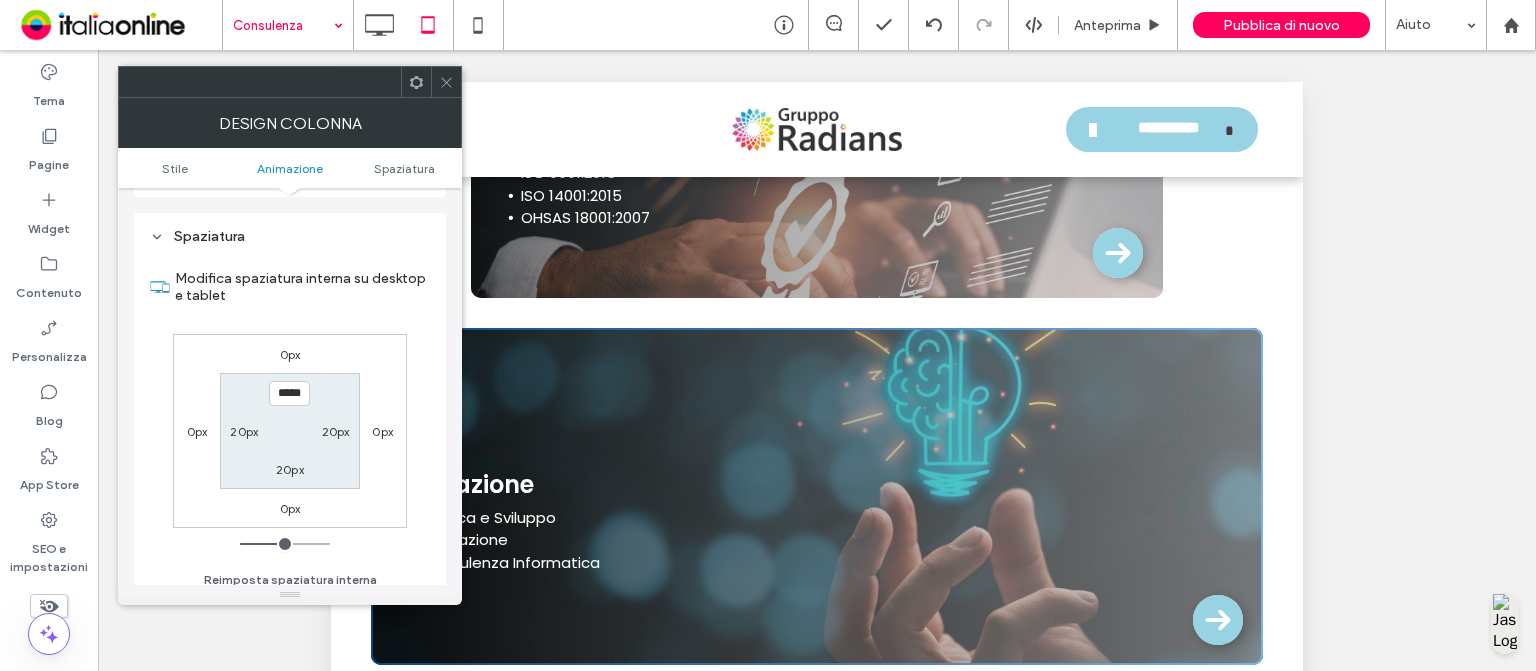 scroll, scrollTop: 1156, scrollLeft: 0, axis: vertical 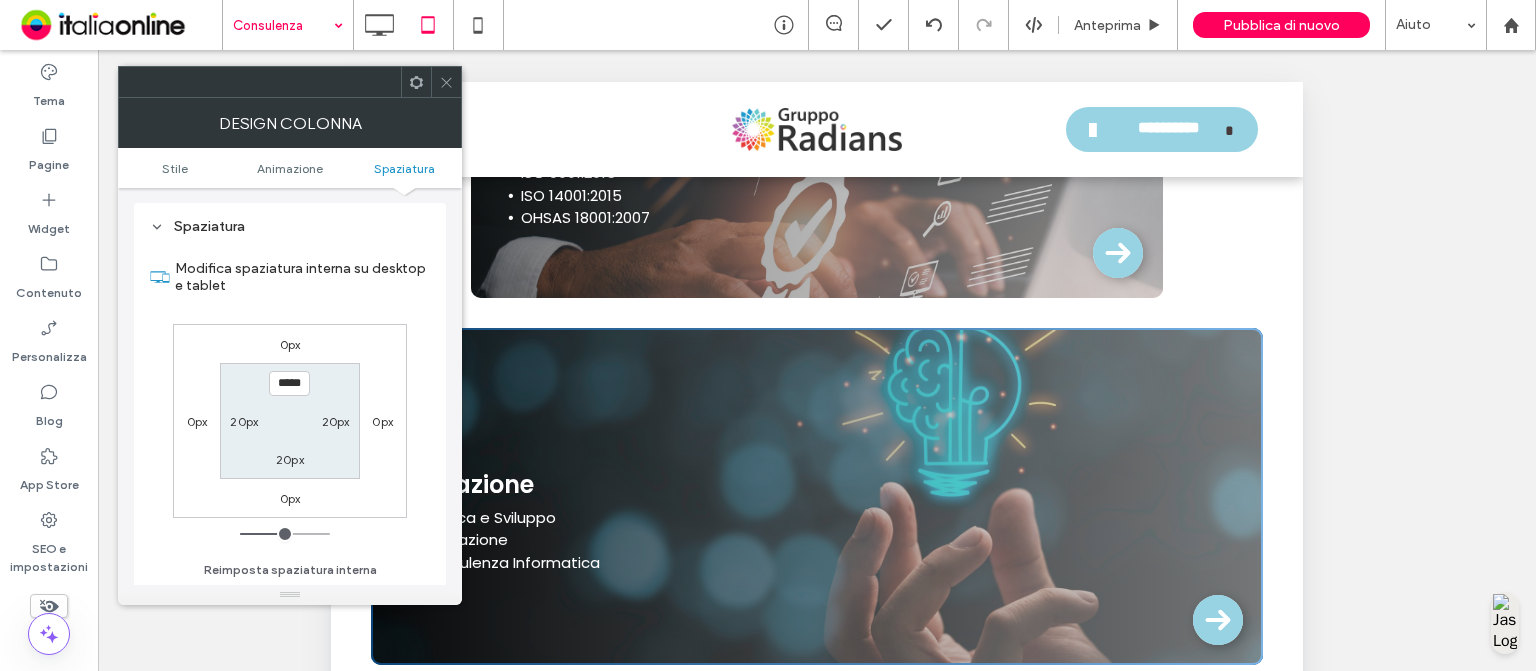 click on "0px" at bounding box center (197, 421) 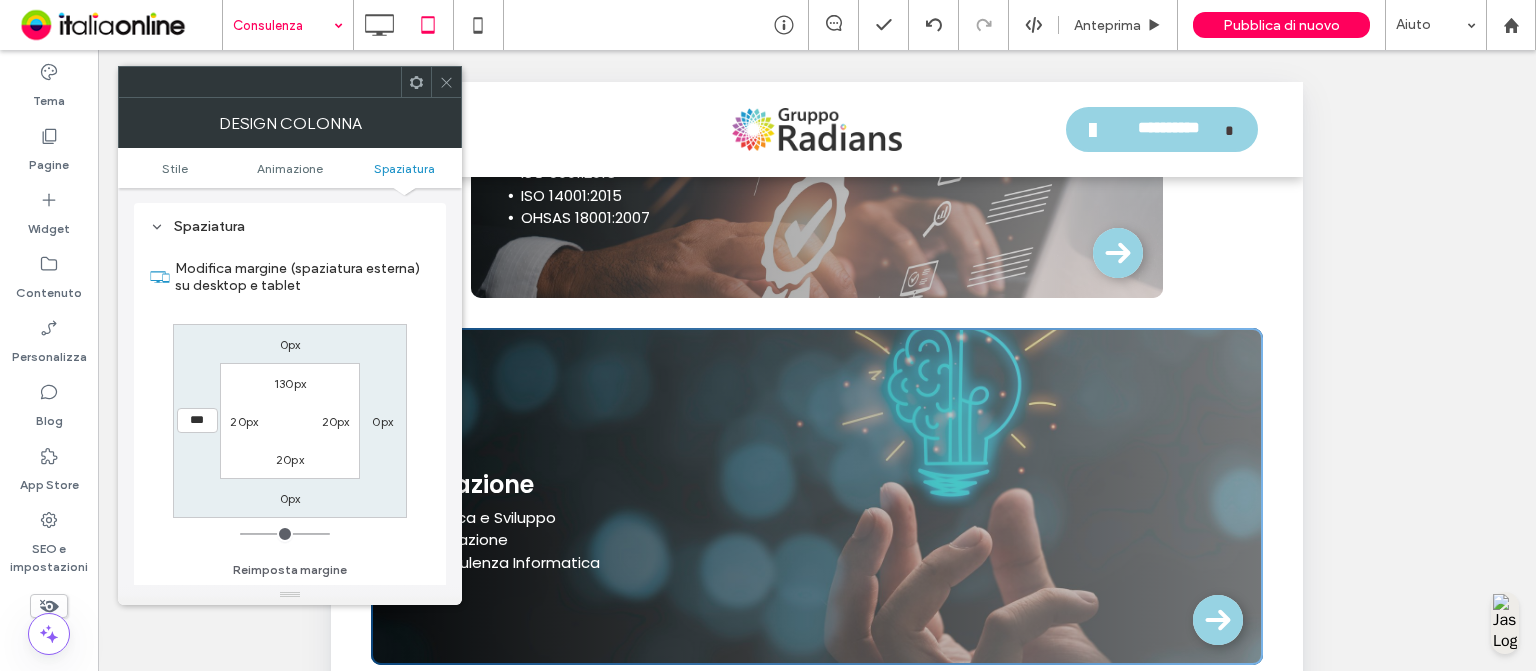 type on "***" 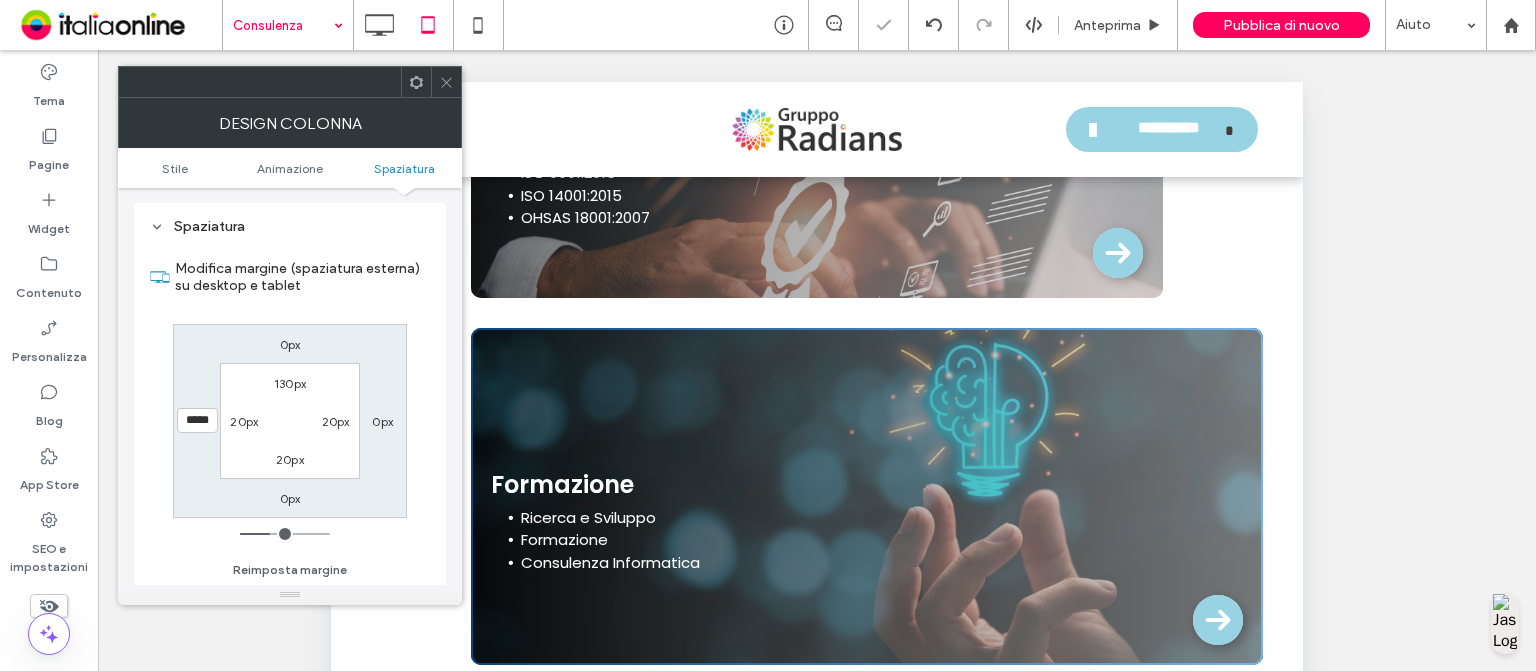 click on "0px" at bounding box center (382, 421) 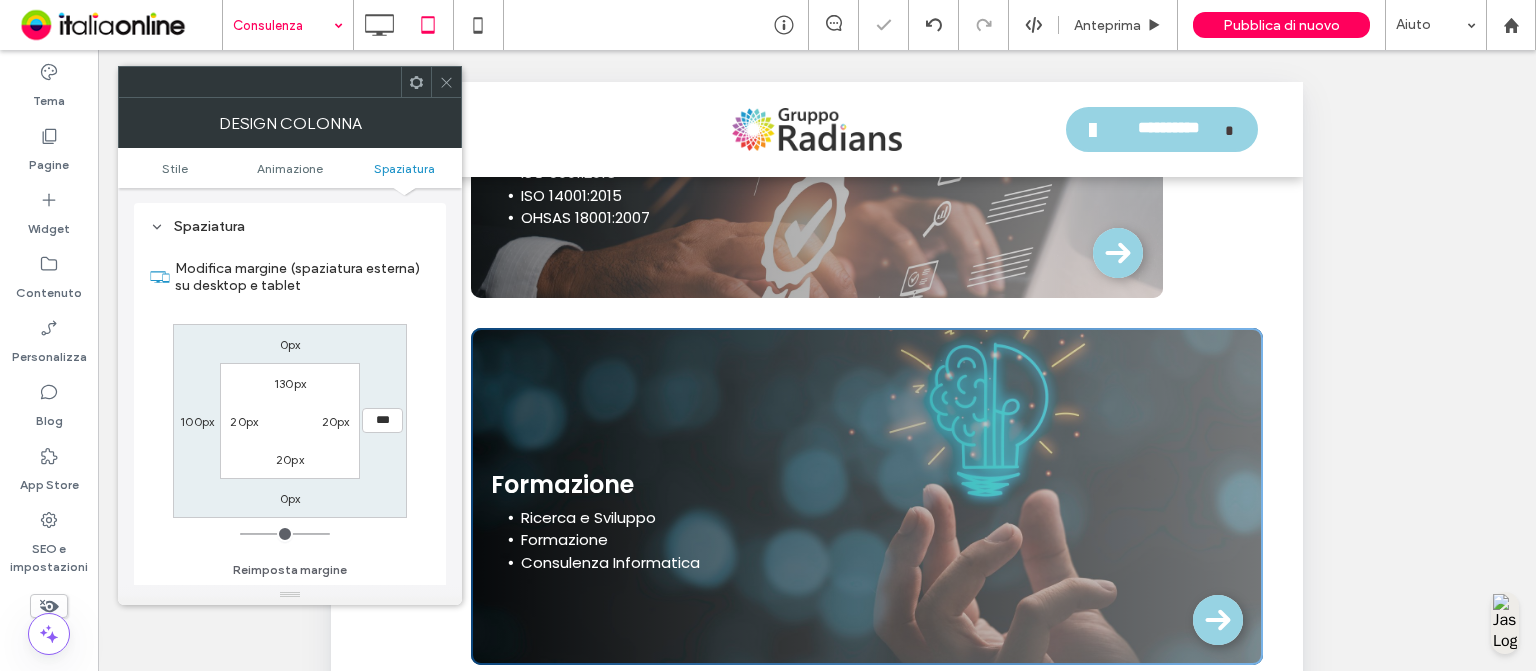 type on "***" 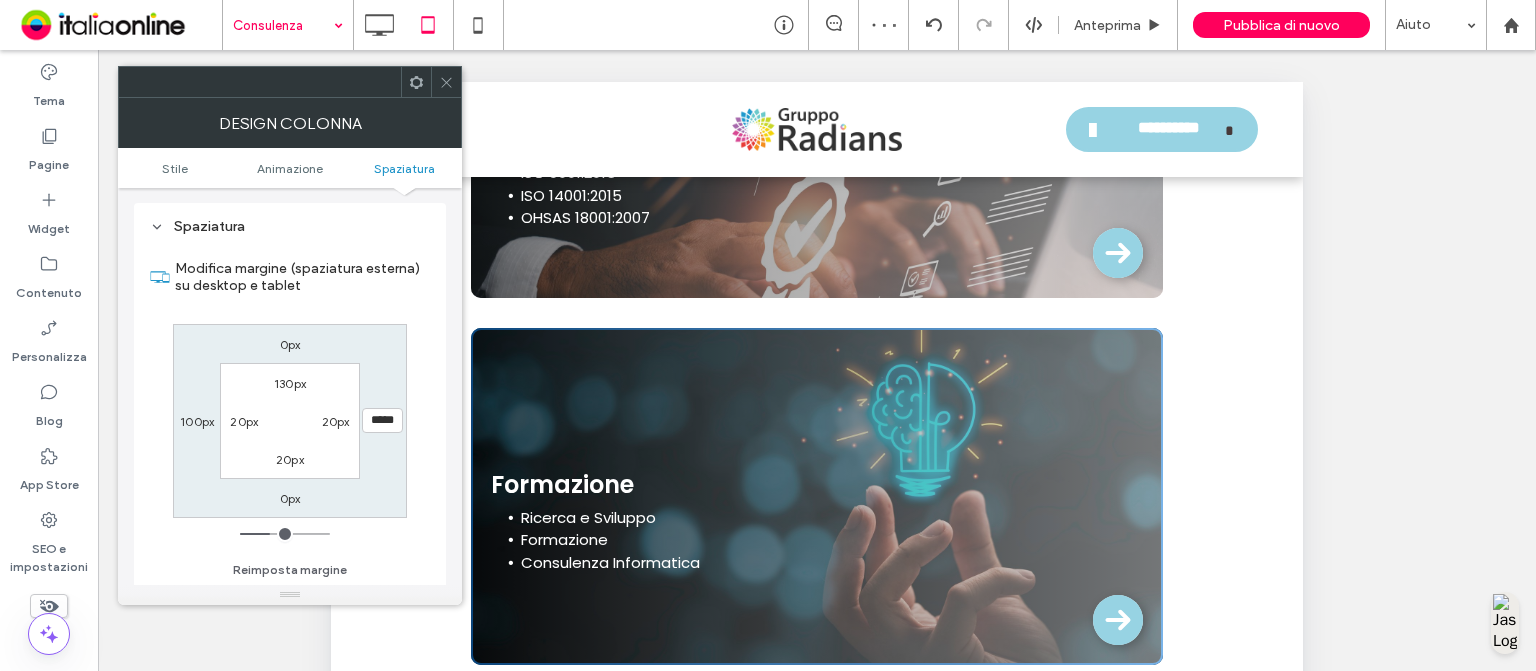 click 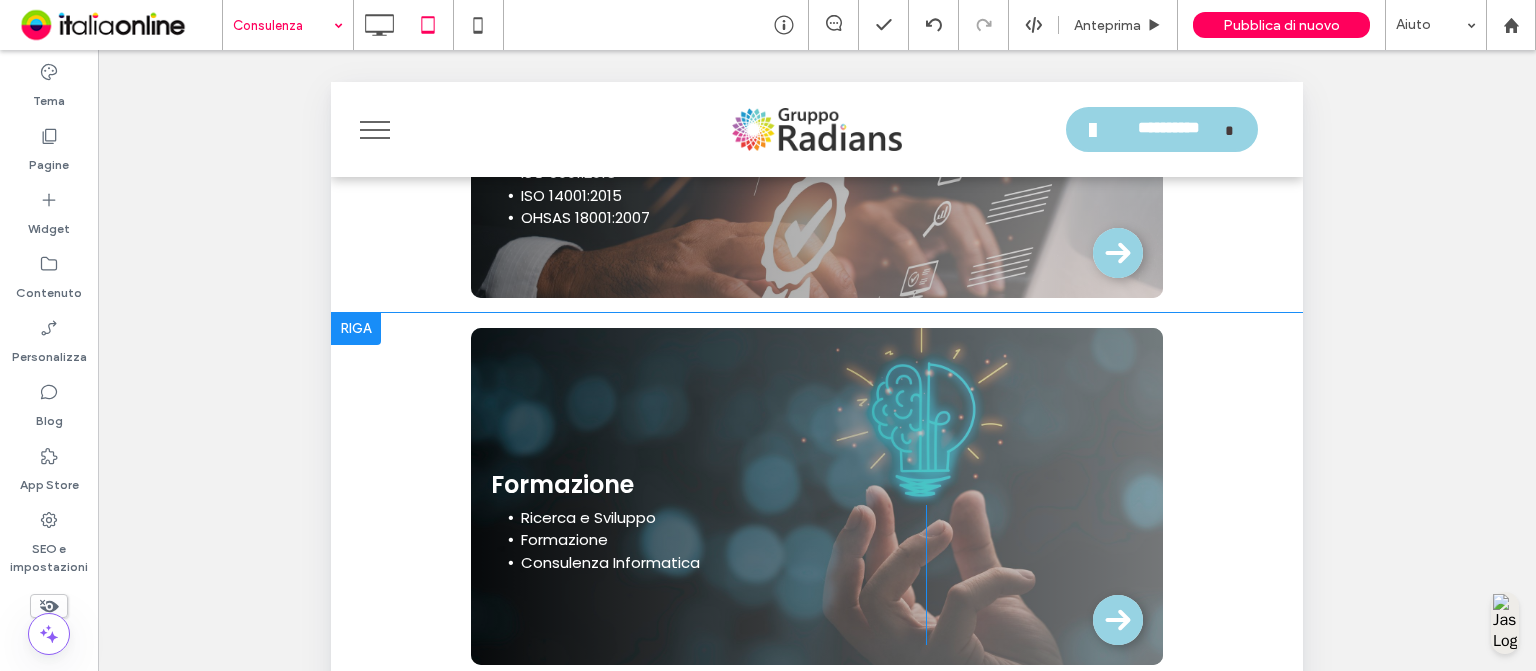 scroll, scrollTop: 1403, scrollLeft: 0, axis: vertical 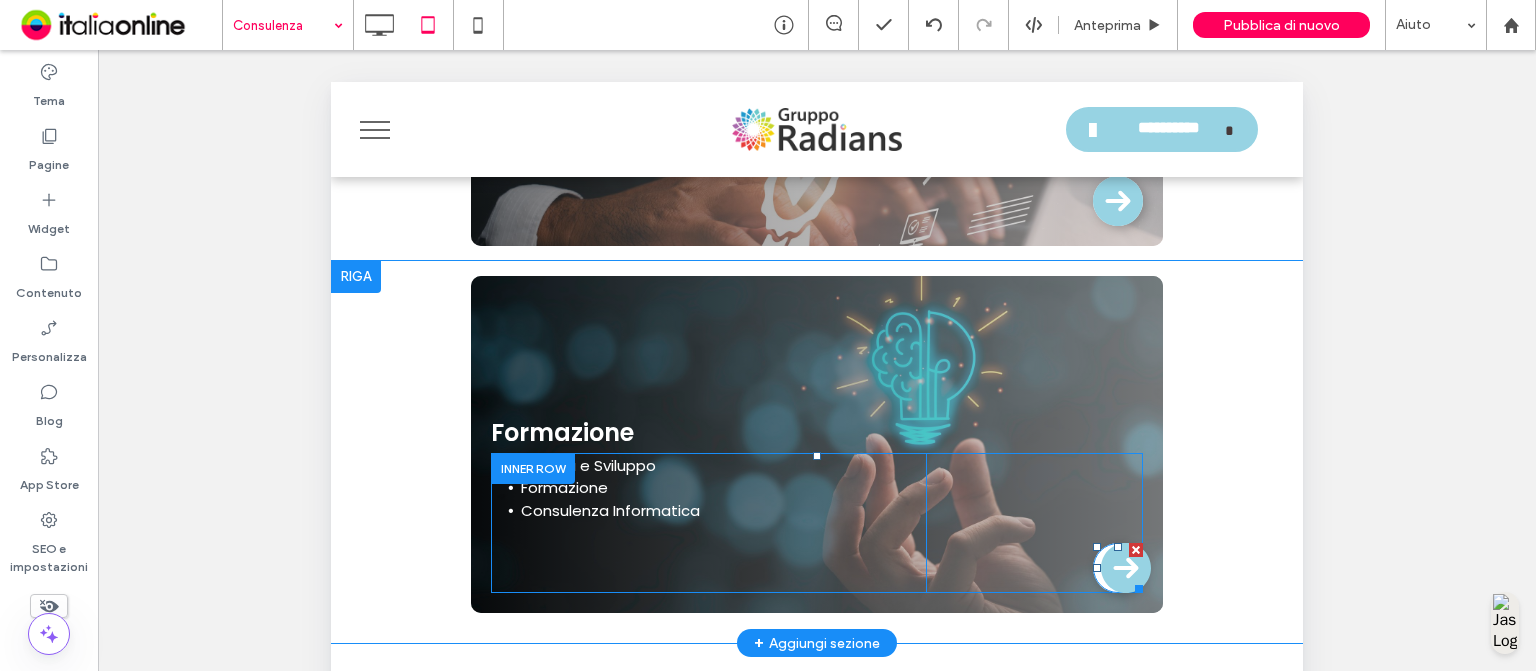 click 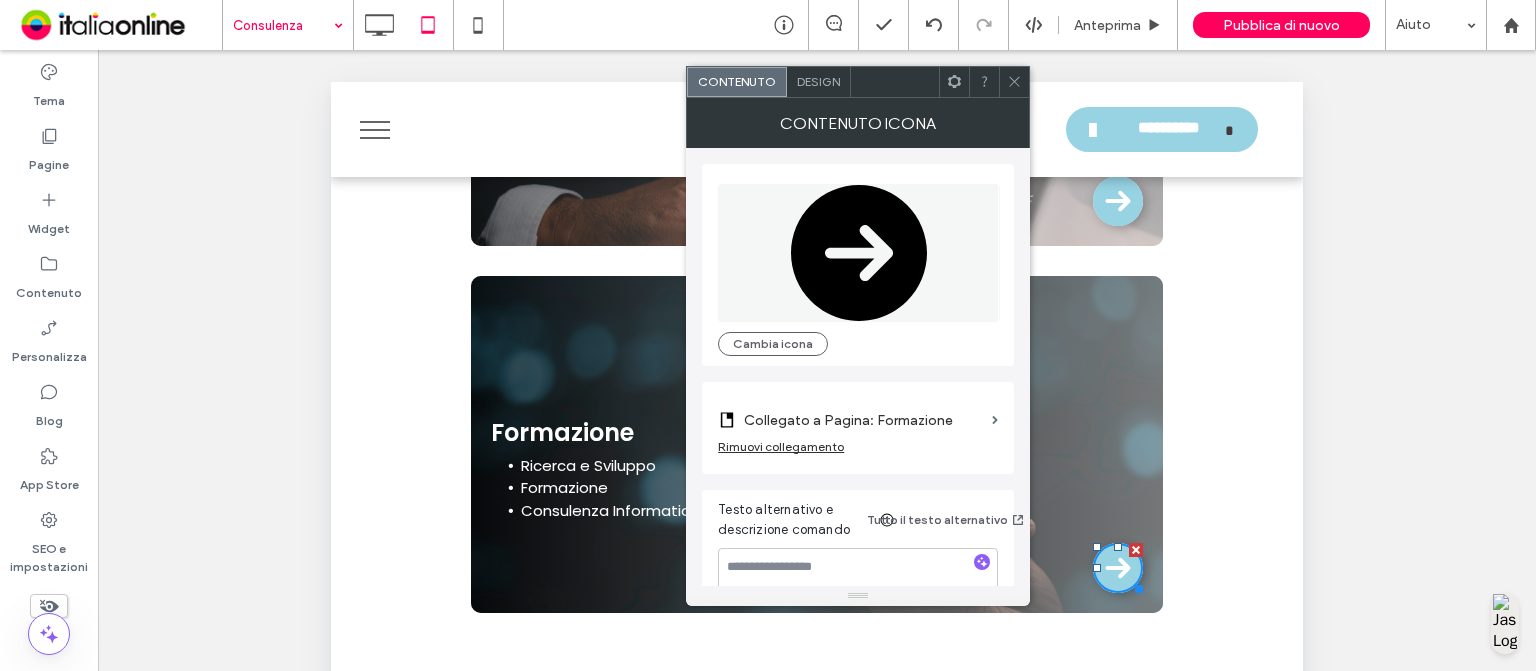 click 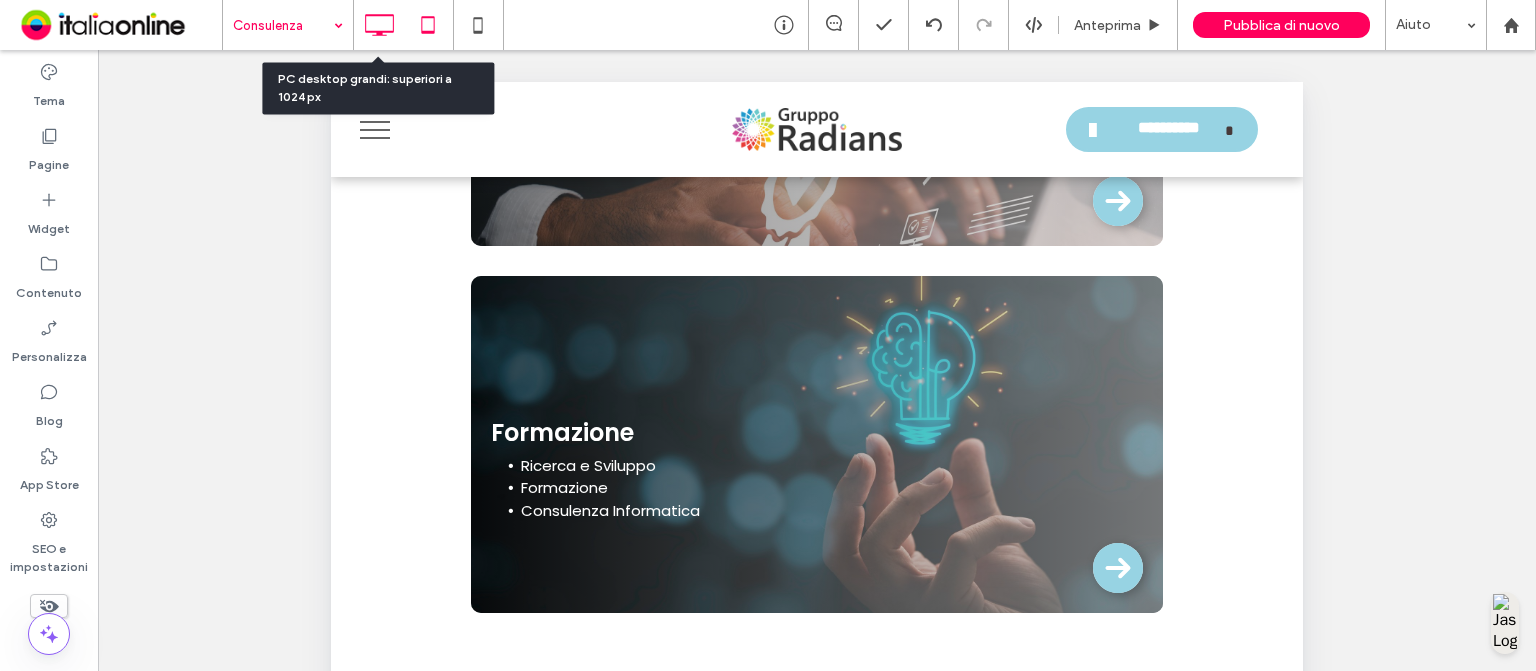 click 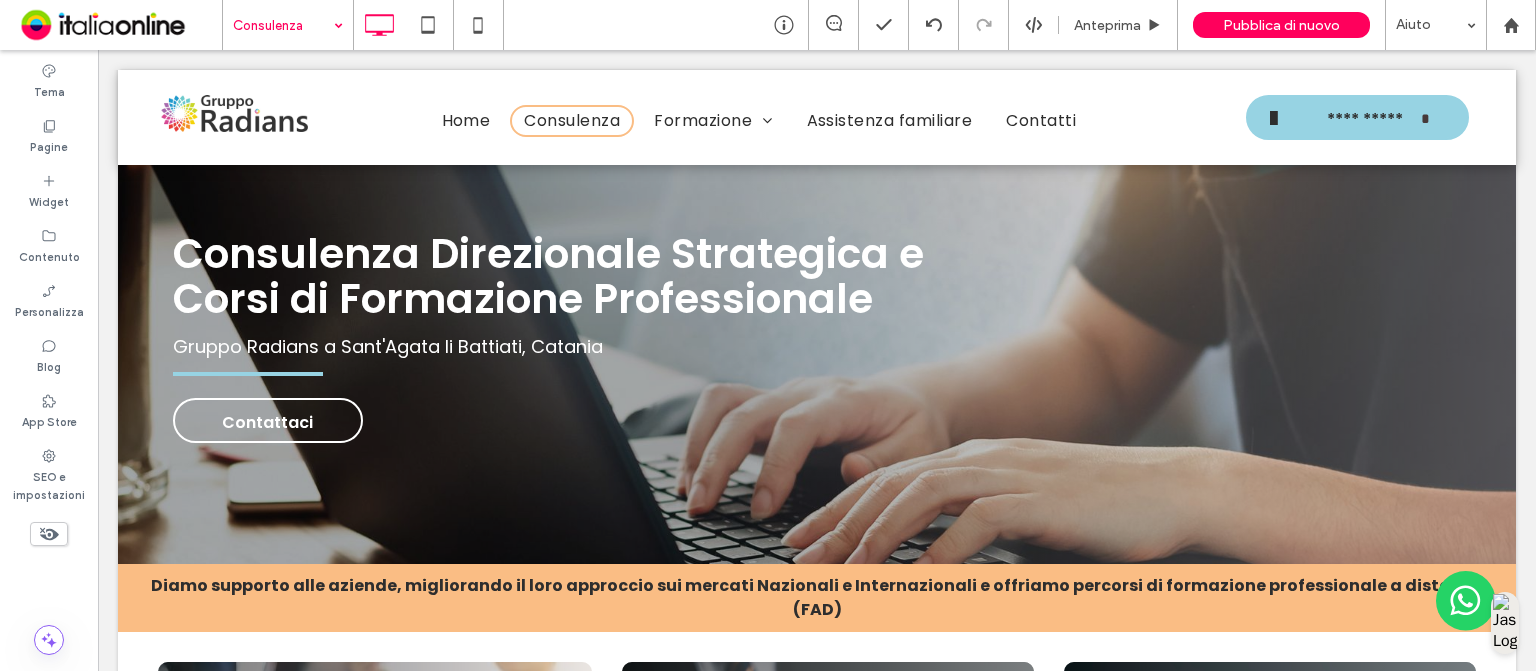 scroll, scrollTop: 0, scrollLeft: 0, axis: both 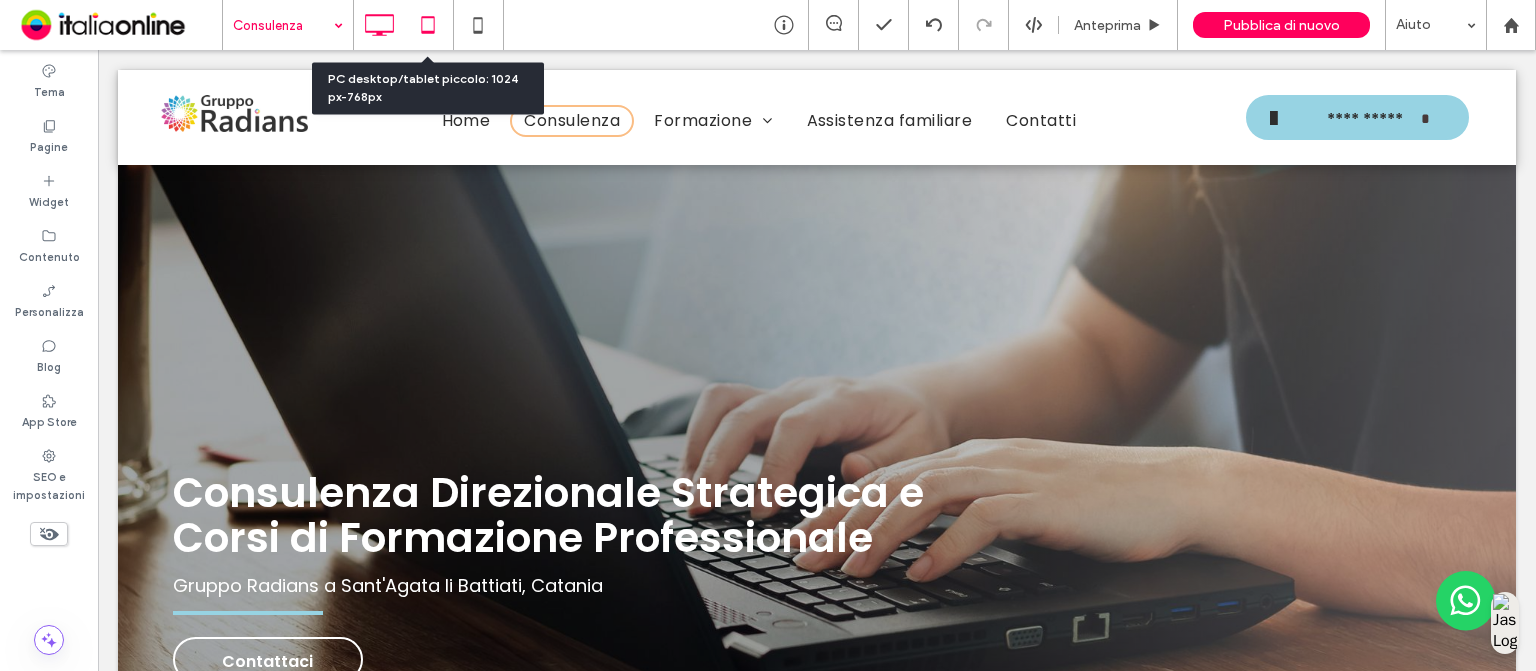 click 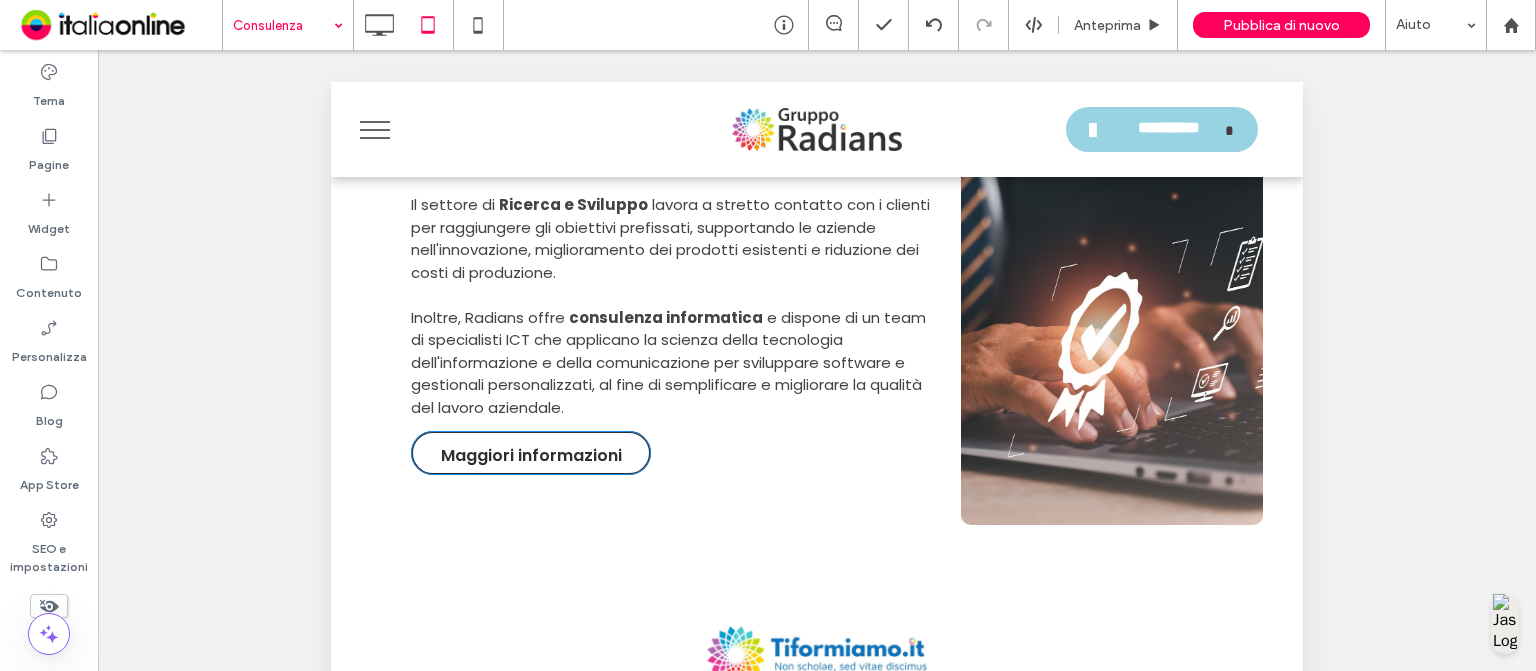 scroll, scrollTop: 7144, scrollLeft: 0, axis: vertical 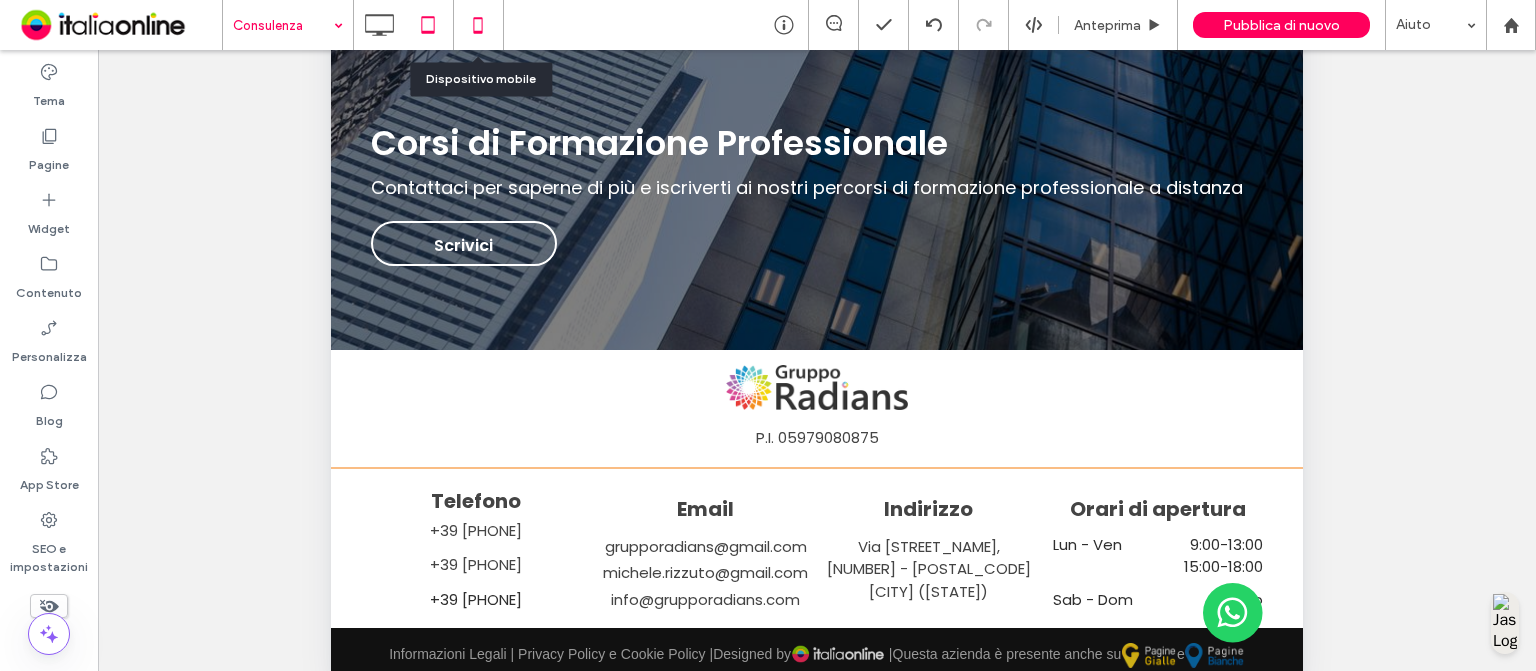 click 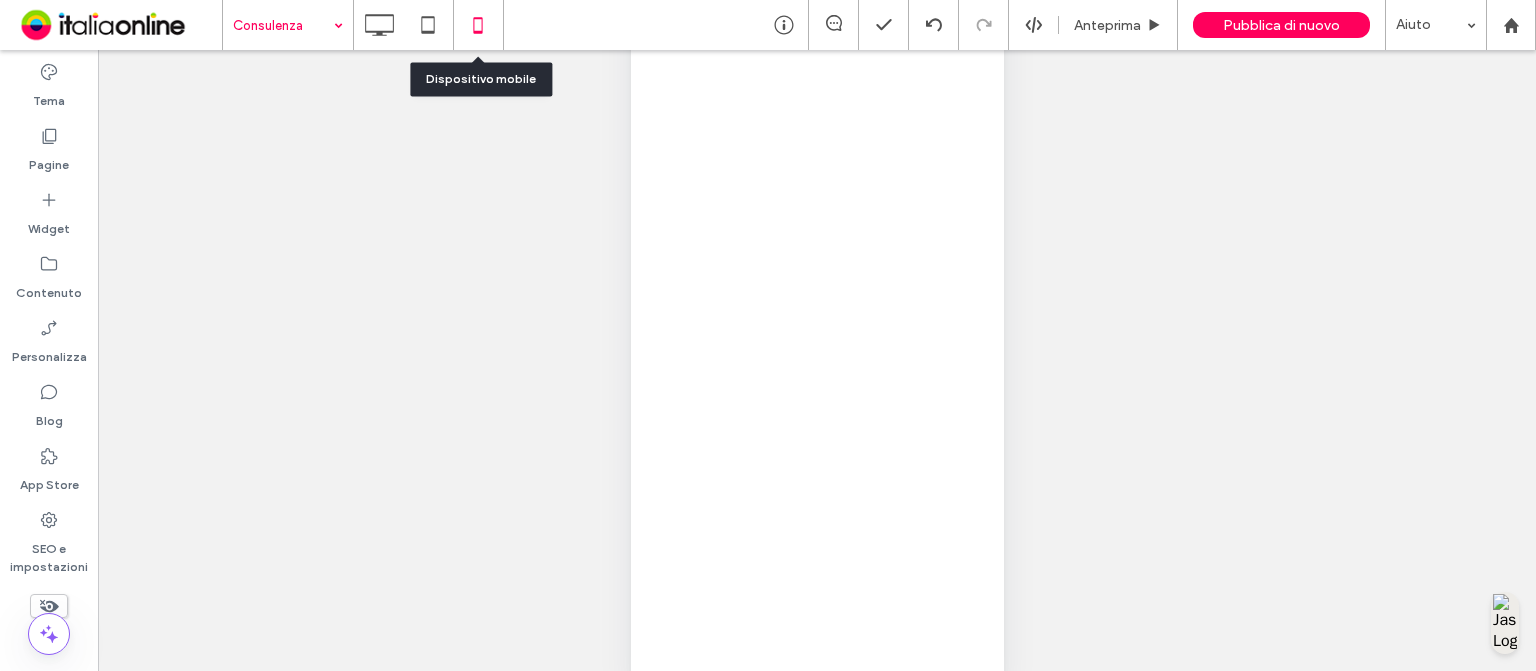 scroll, scrollTop: 0, scrollLeft: 0, axis: both 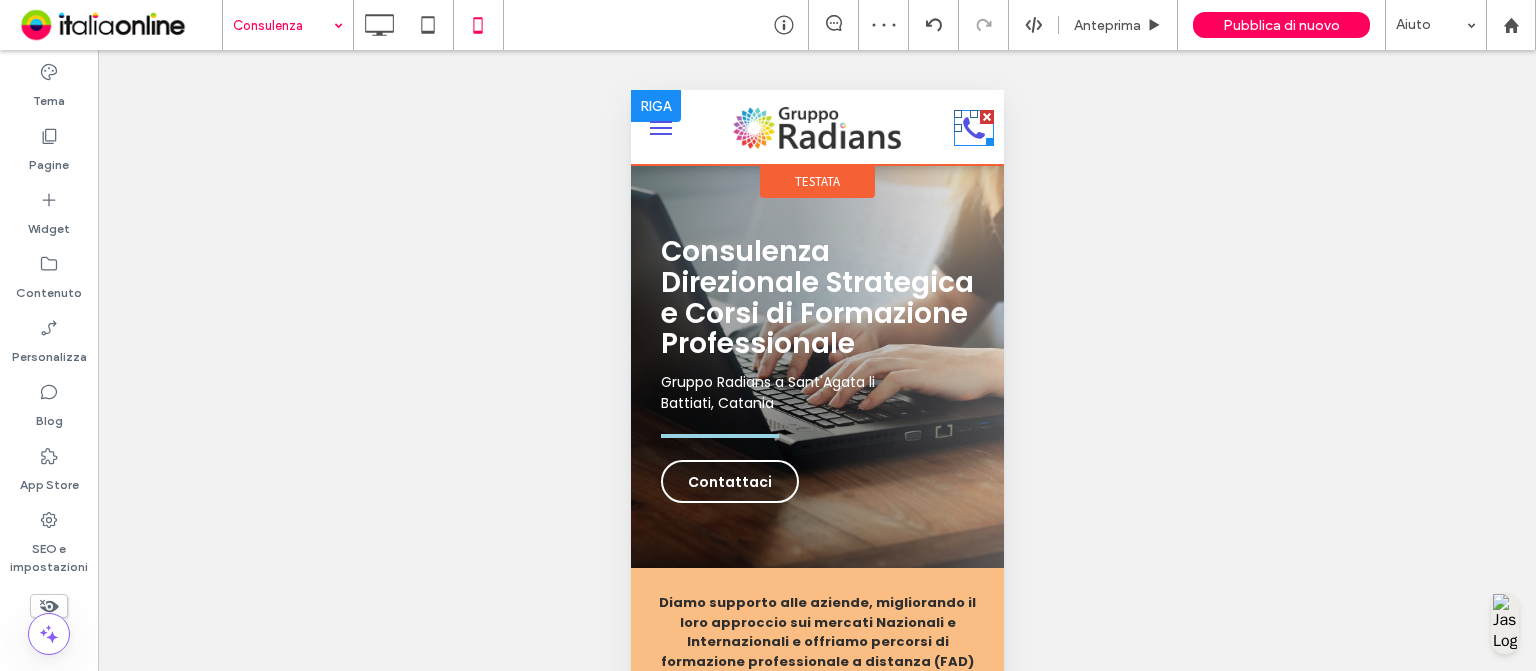 click on "Telefono" 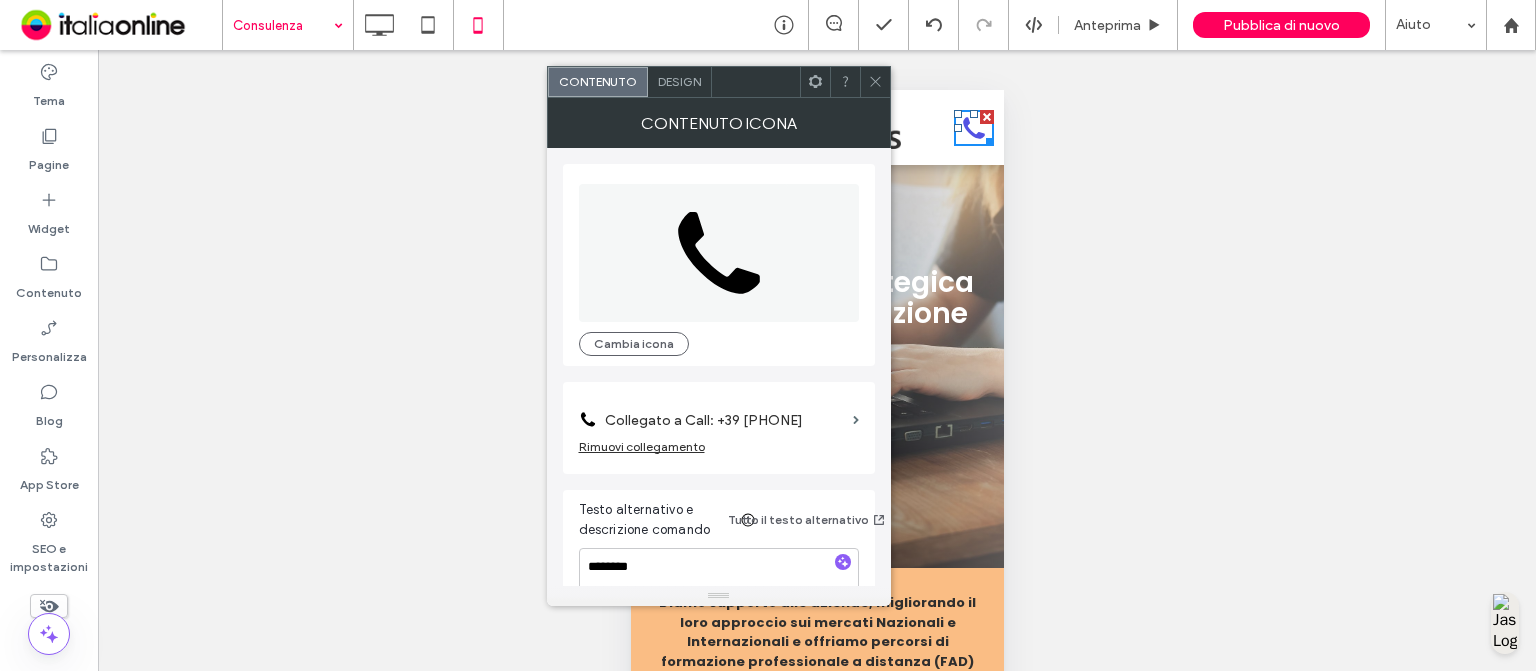 click on "Design" at bounding box center (679, 81) 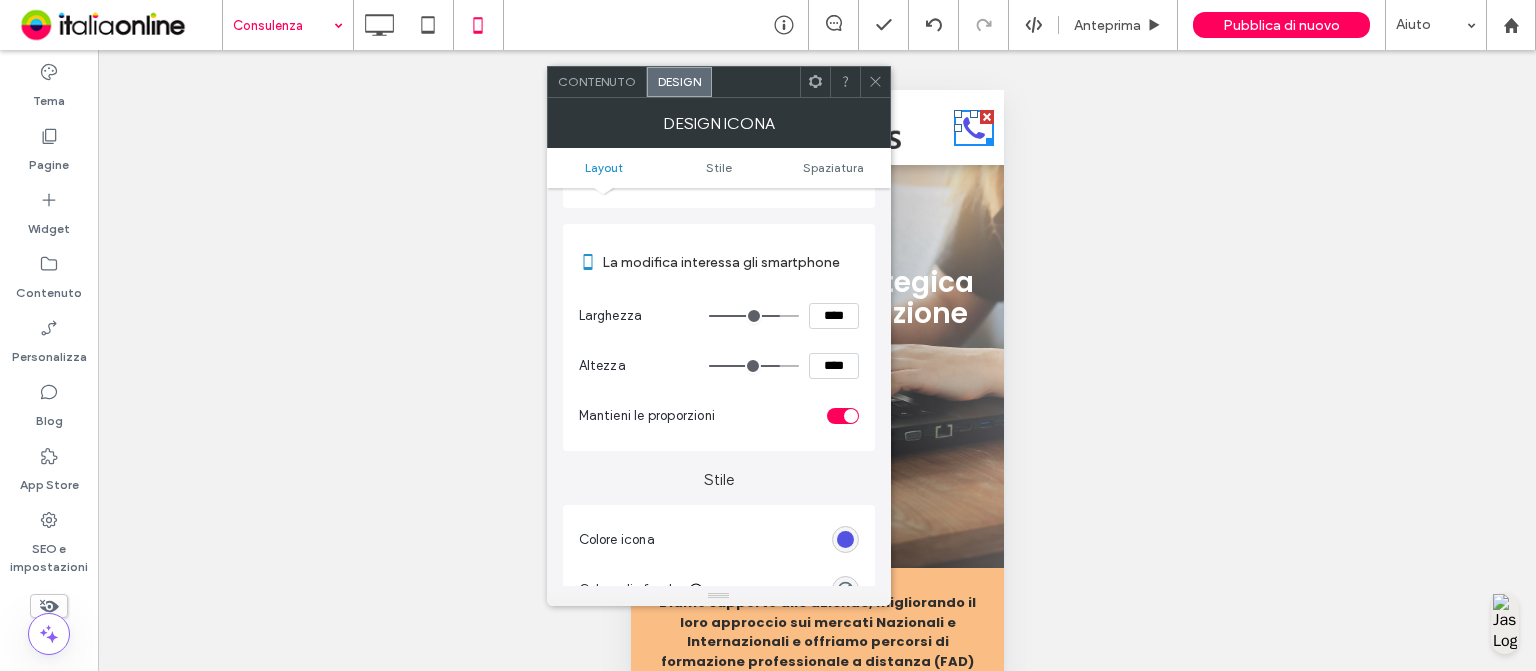 scroll, scrollTop: 155, scrollLeft: 0, axis: vertical 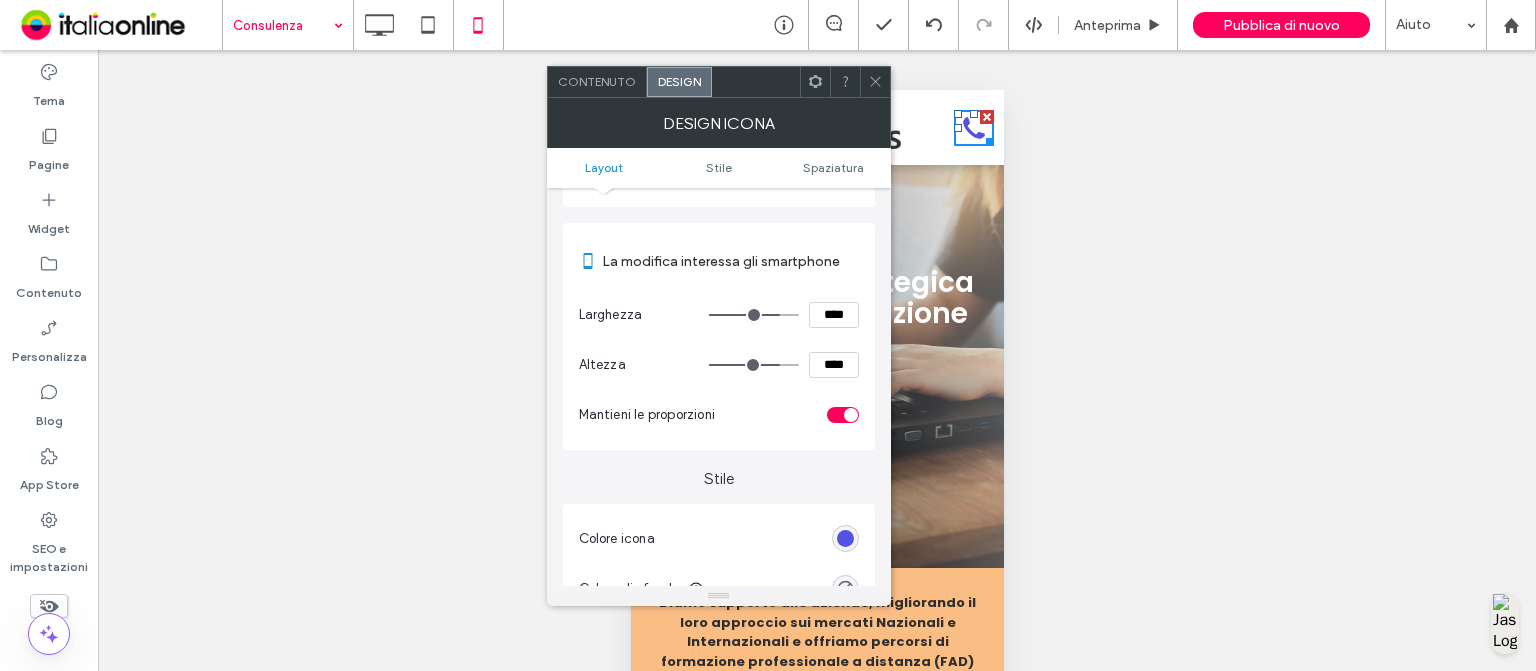 click at bounding box center [845, 538] 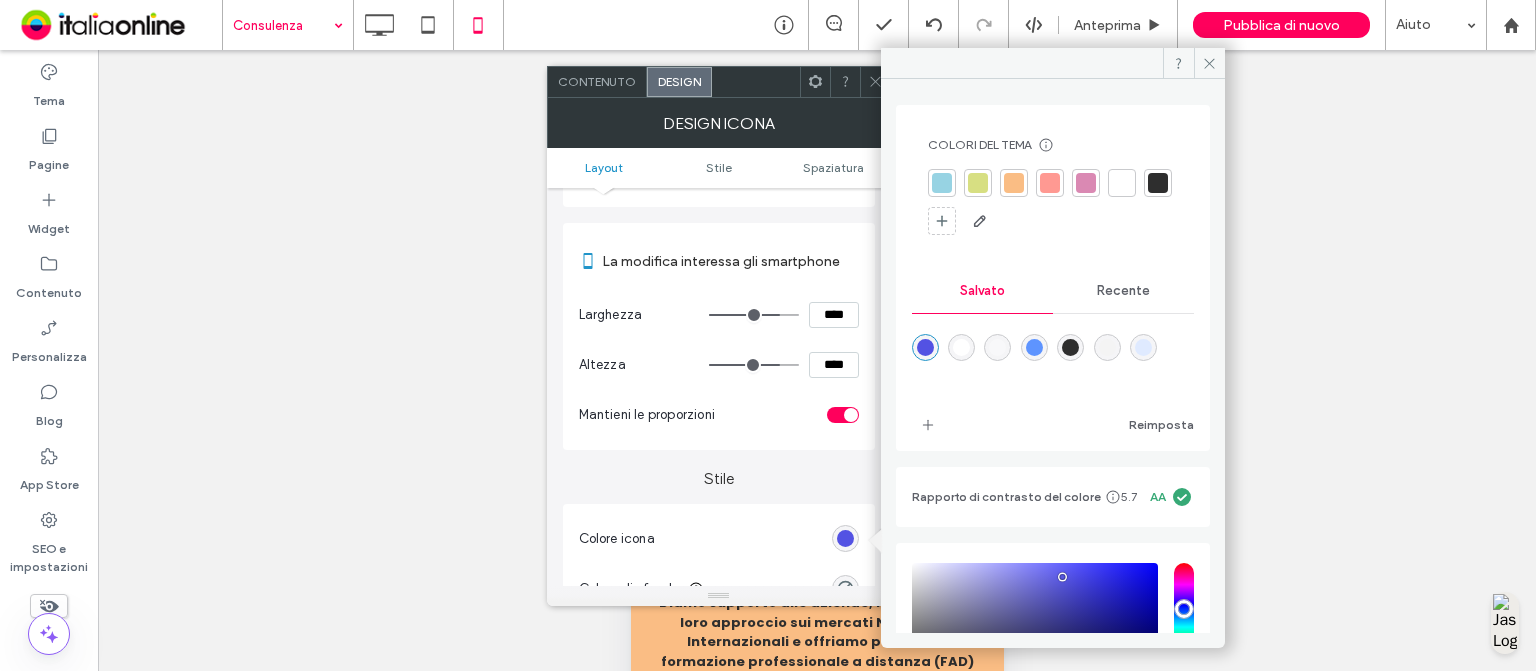 click at bounding box center (942, 183) 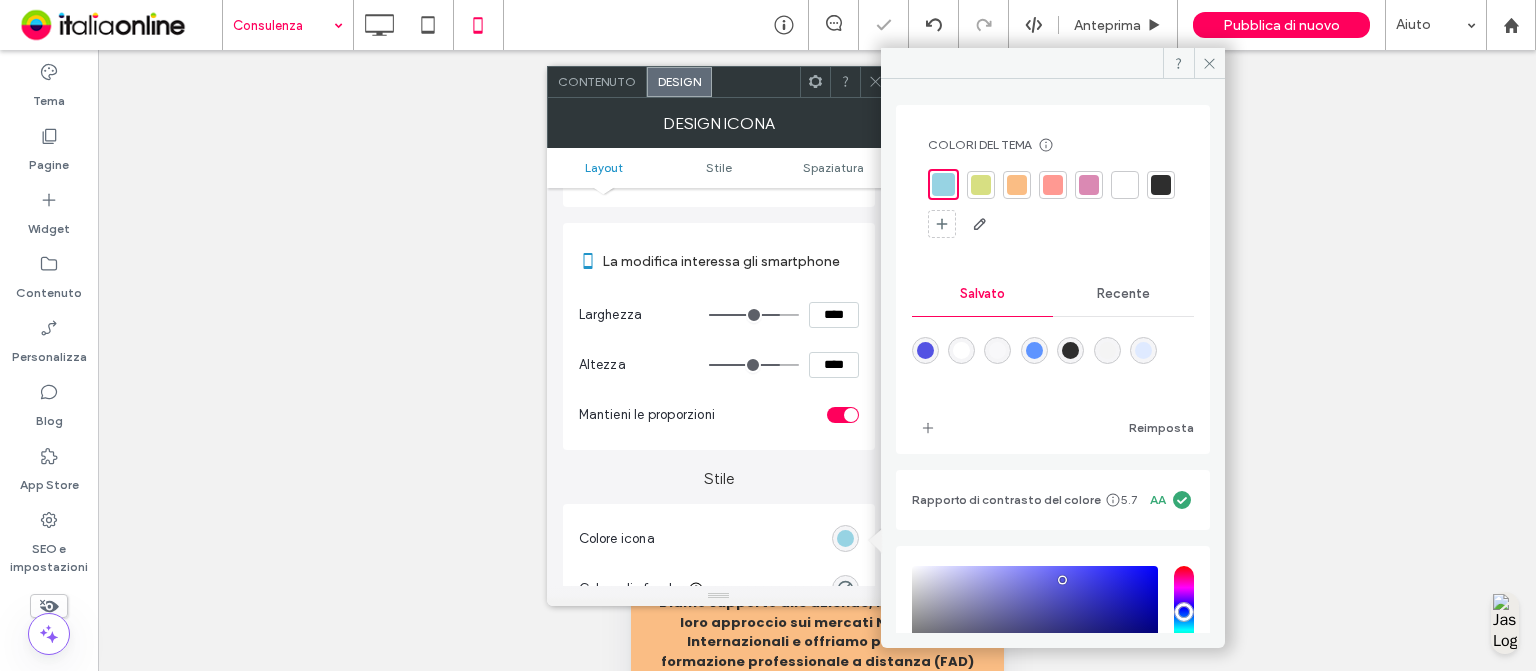 click on "Mostrare?
Sì
Mostrare?
Sì
Mostrare?
Sì
Mostrare?
Sì
Mostrare?
Sì
Mostrare?
Sì
Mostrare?
Sì
Mostrare?
Sì
Mostrare?
Sì
Mostrare?
Sì
Mostrare?
Sì
Mostrare?
Sì" at bounding box center [817, 385] 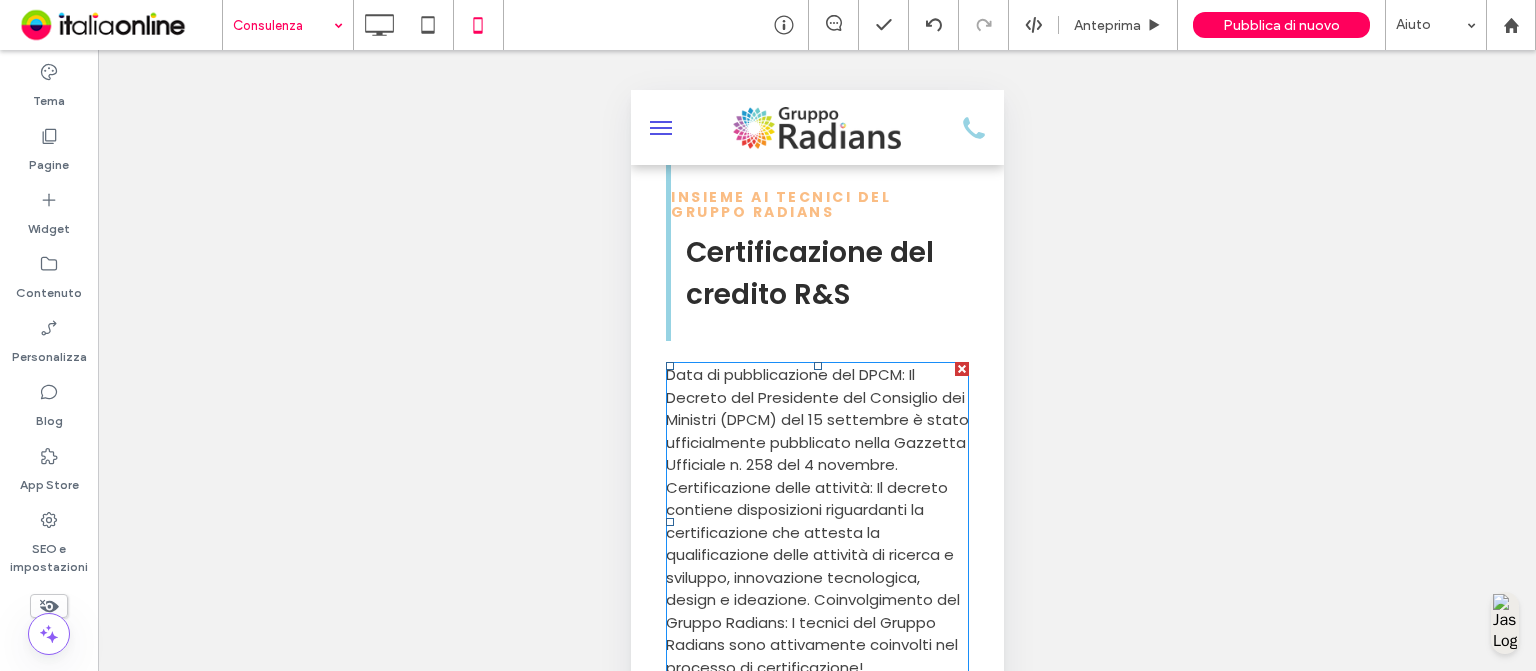 scroll, scrollTop: 1454, scrollLeft: 0, axis: vertical 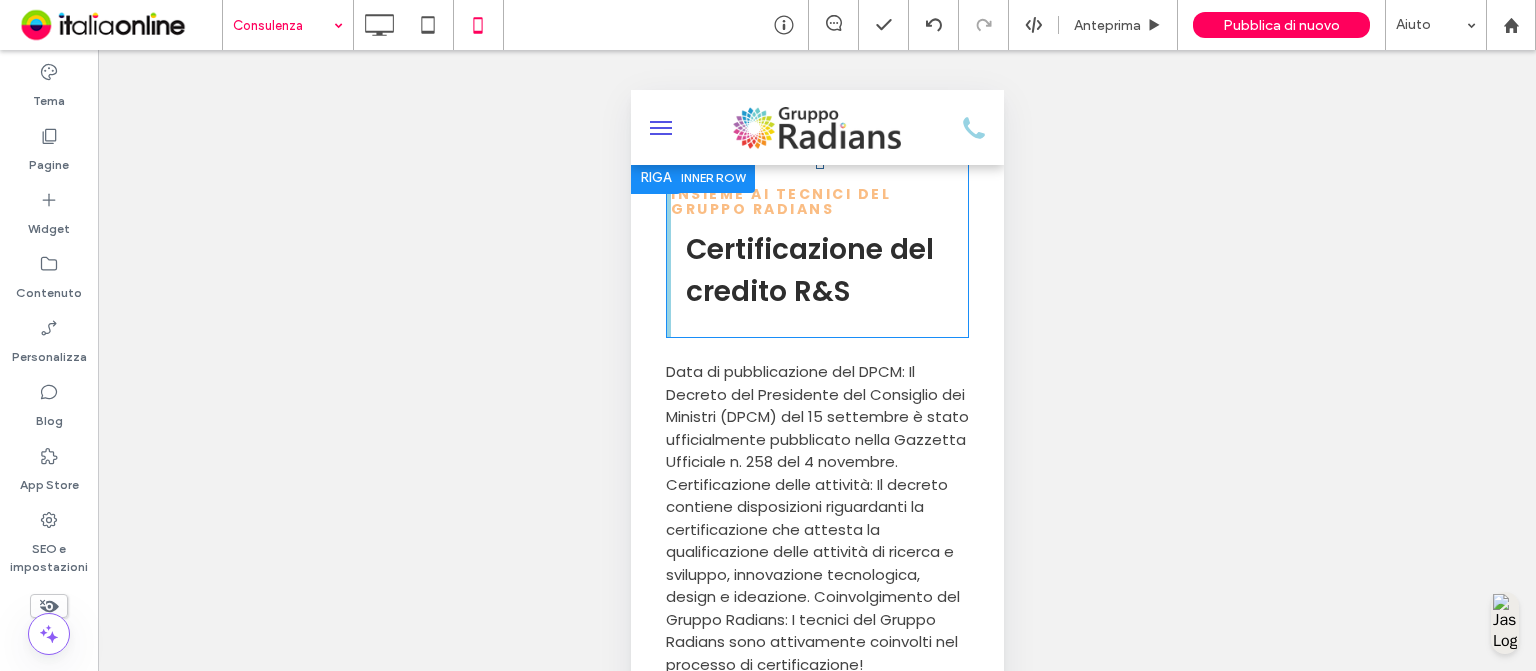 click on "Insieme ai tecnici del gruppo radians
Certificazione del credito R&S
Click To Paste" at bounding box center (816, 250) 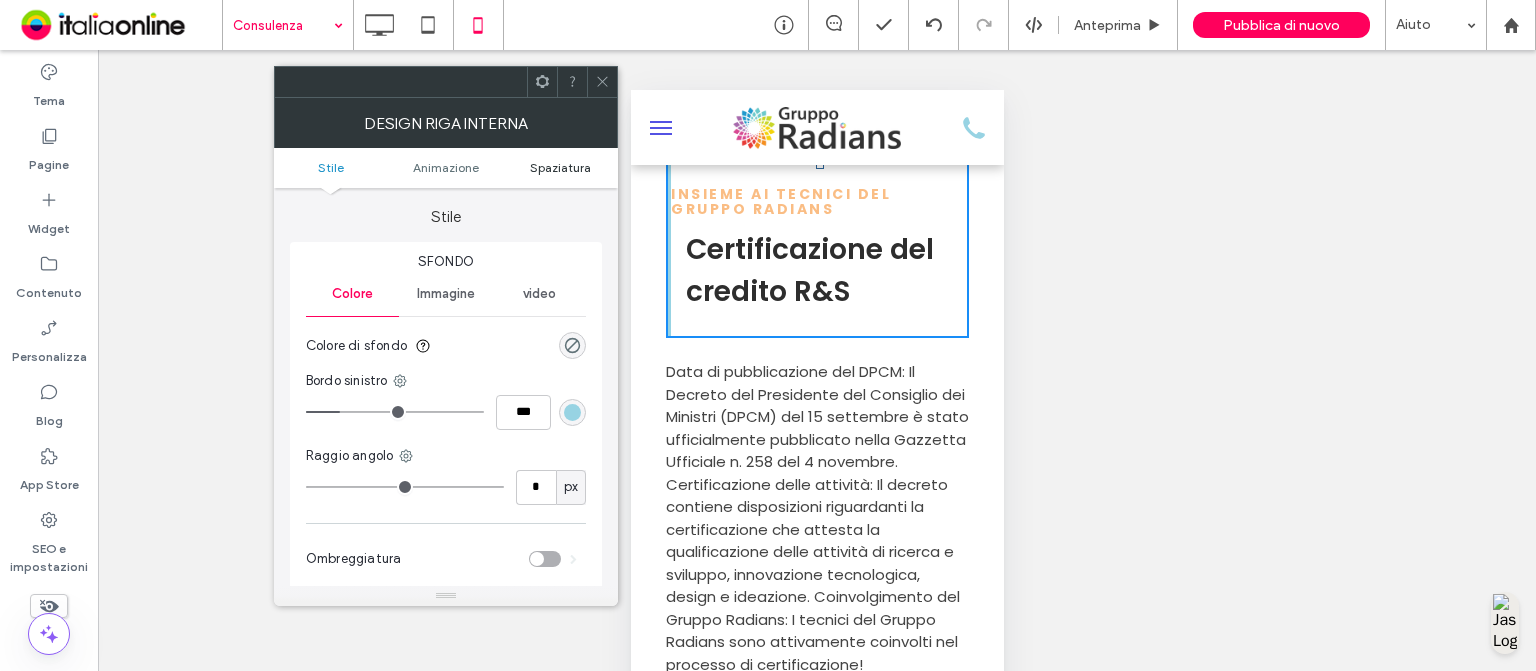 click on "Spaziatura" at bounding box center (560, 167) 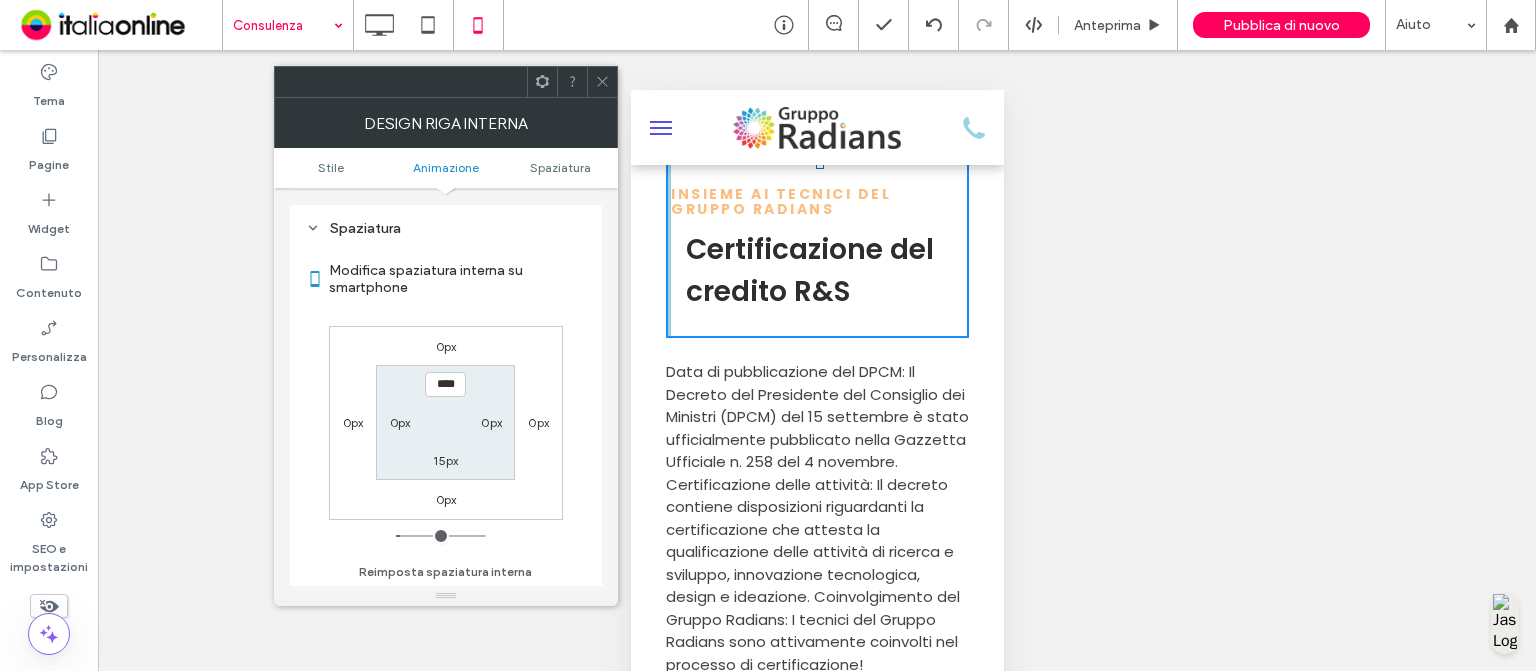 scroll, scrollTop: 468, scrollLeft: 0, axis: vertical 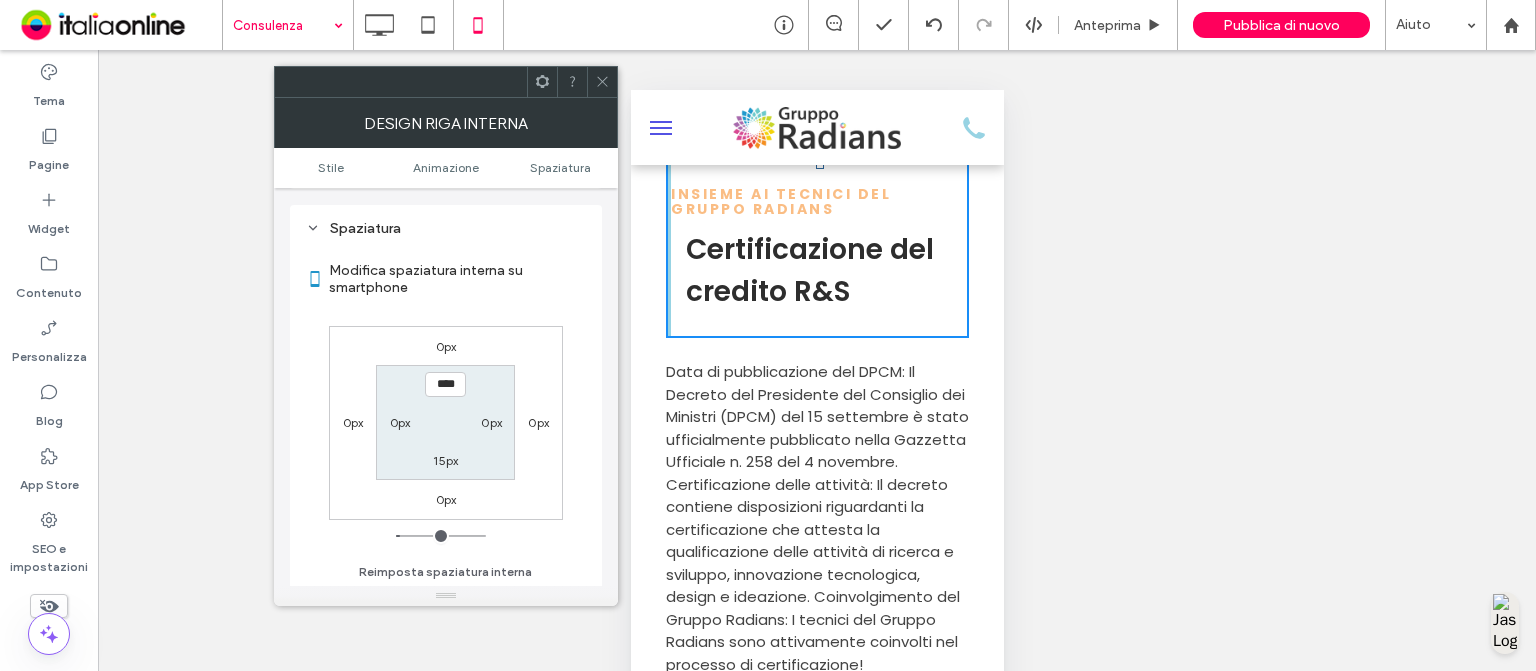 click on "0px" at bounding box center (400, 422) 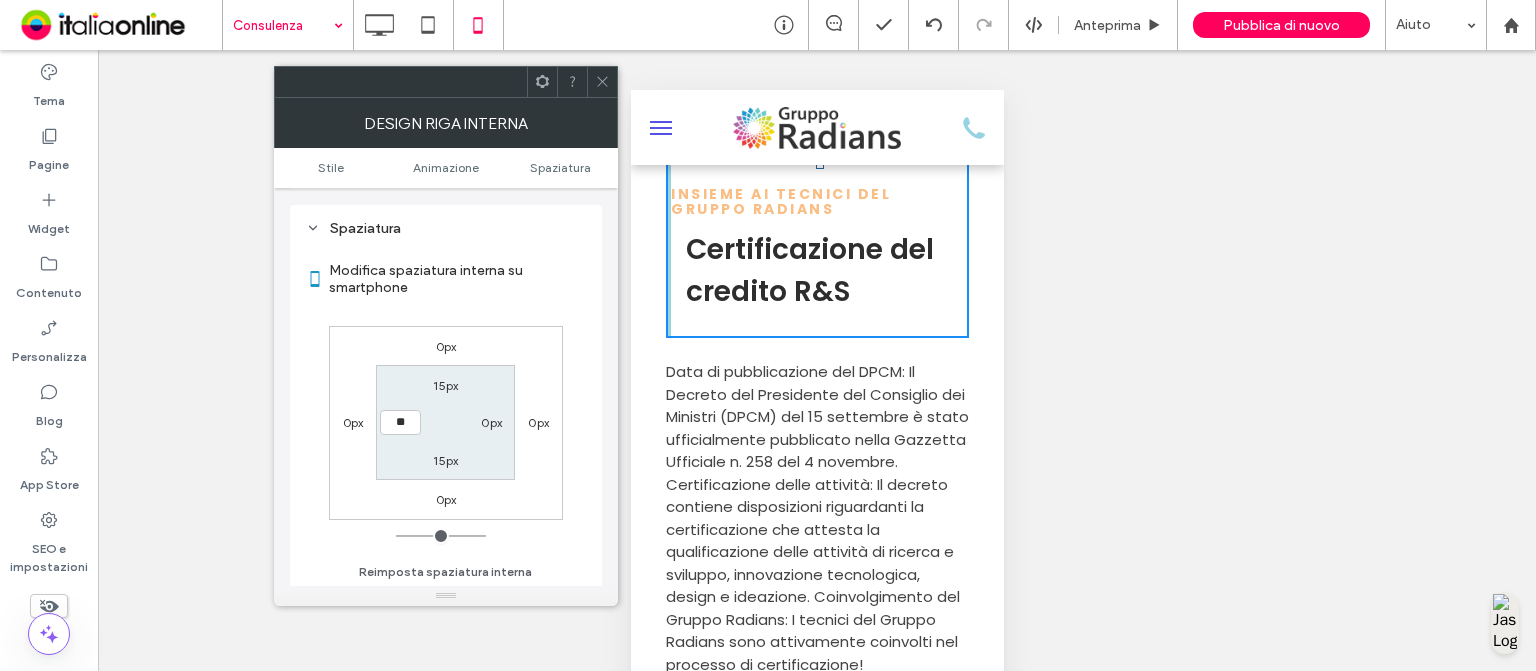 type on "**" 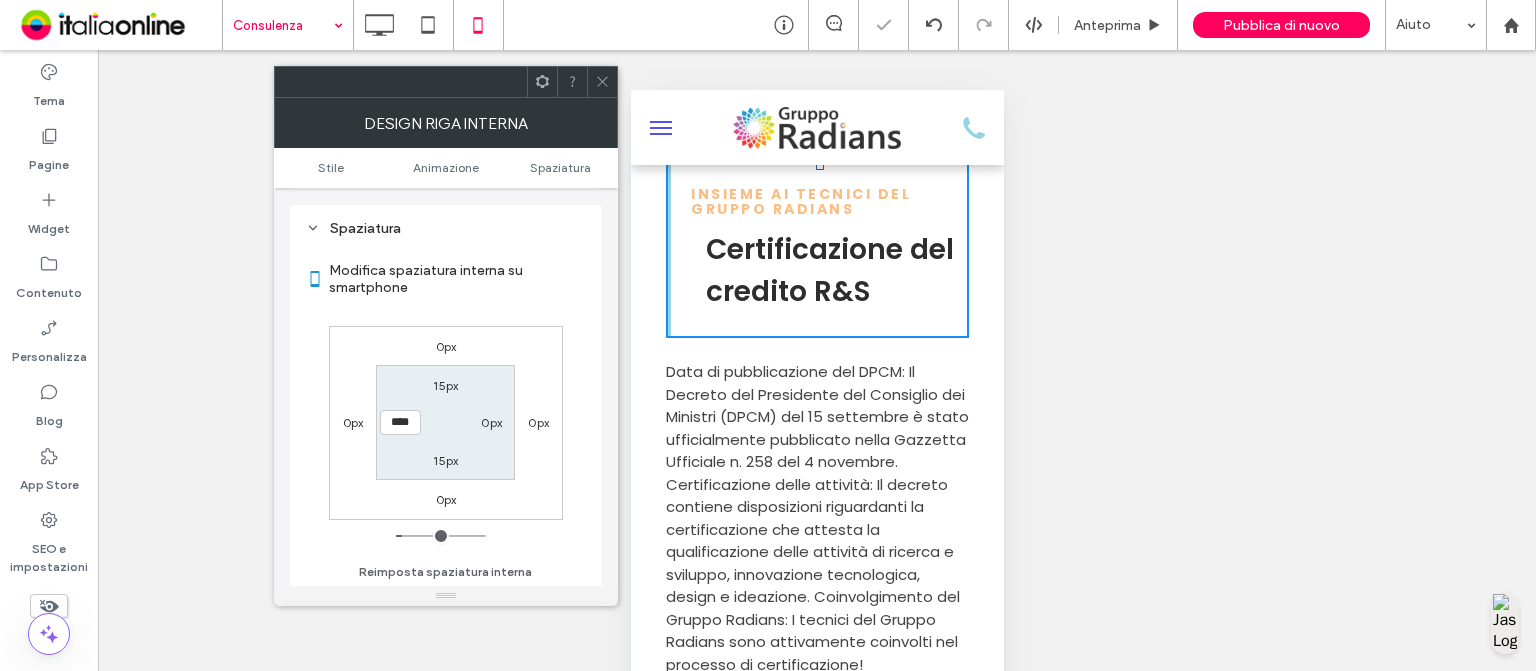 click 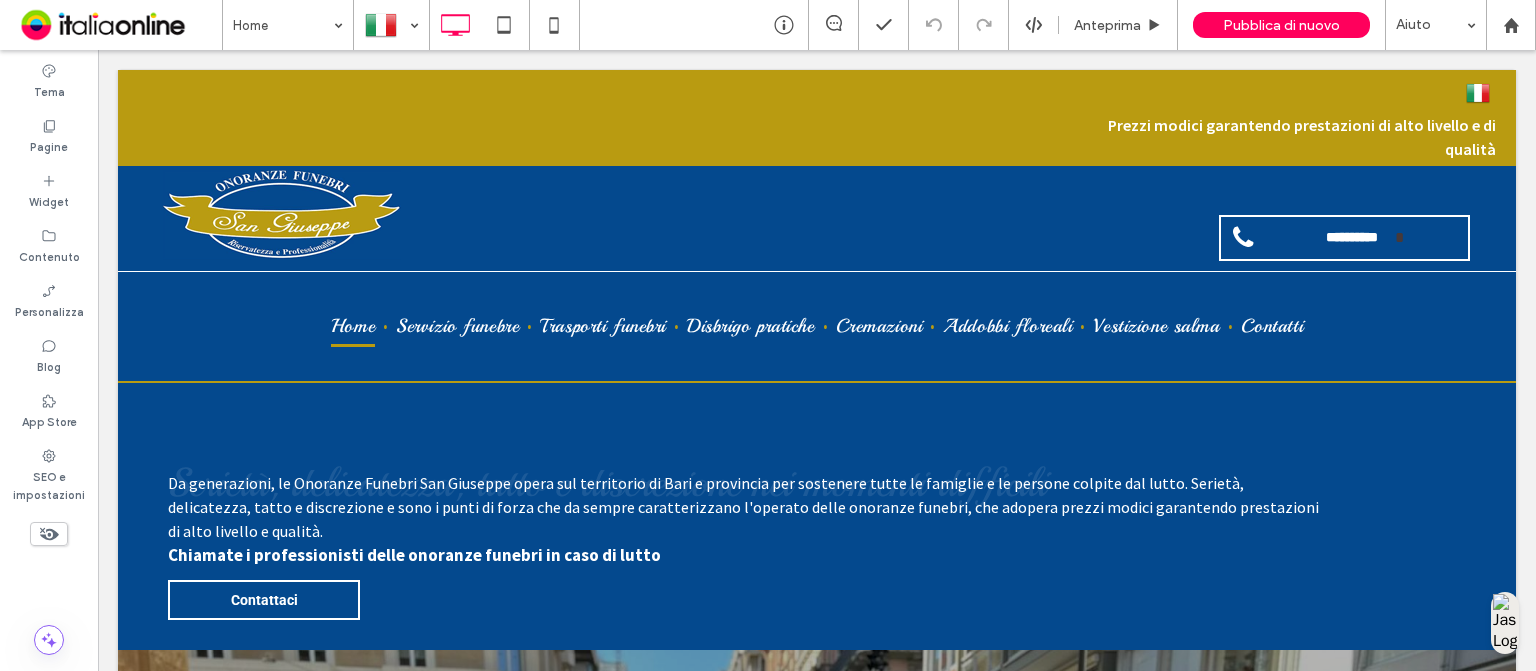 scroll, scrollTop: 0, scrollLeft: 0, axis: both 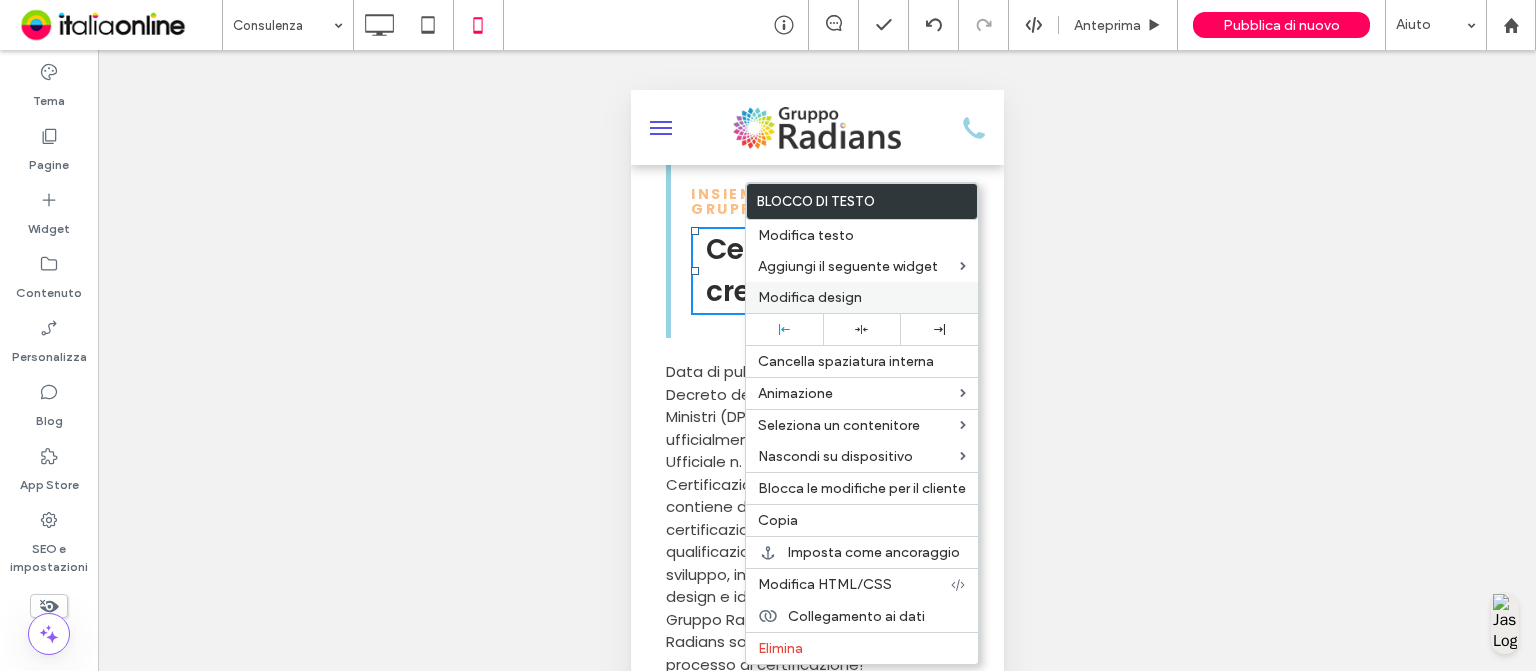 click on "Modifica design" at bounding box center [810, 297] 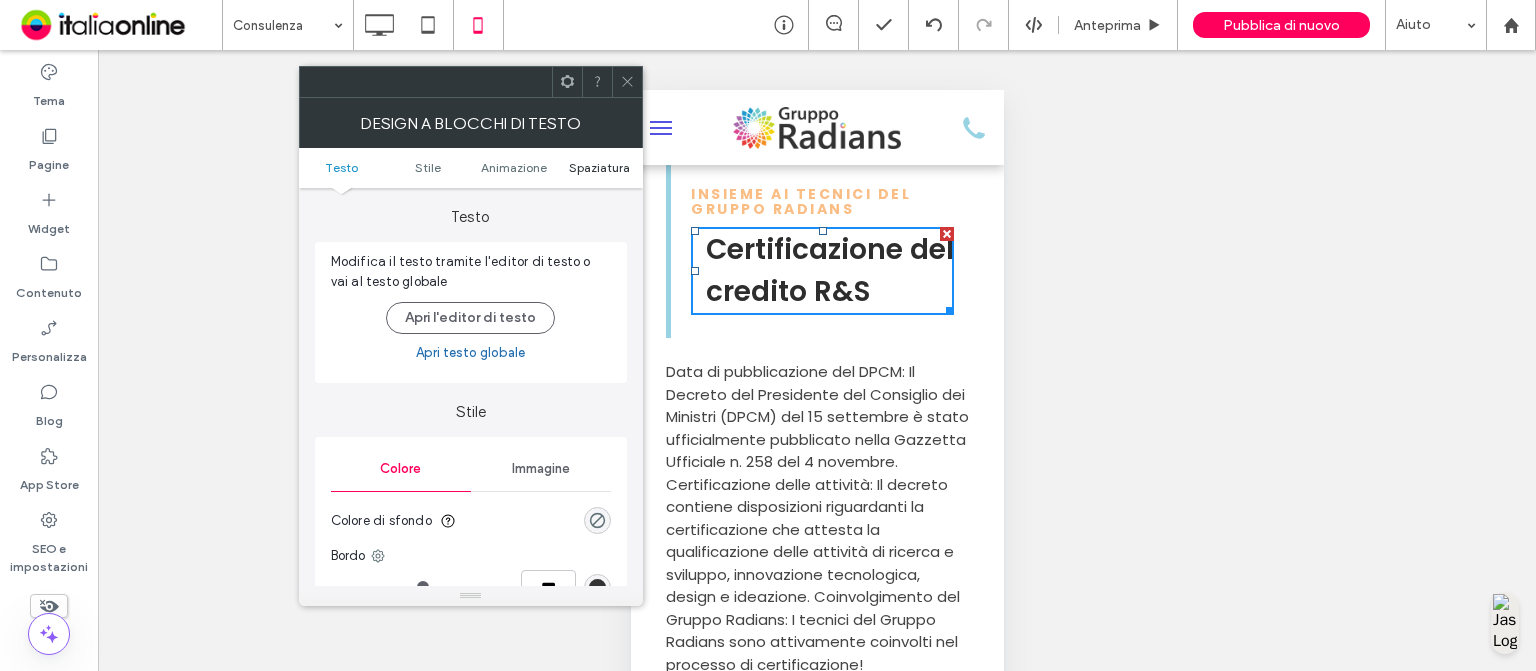 click on "Spaziatura" at bounding box center [599, 167] 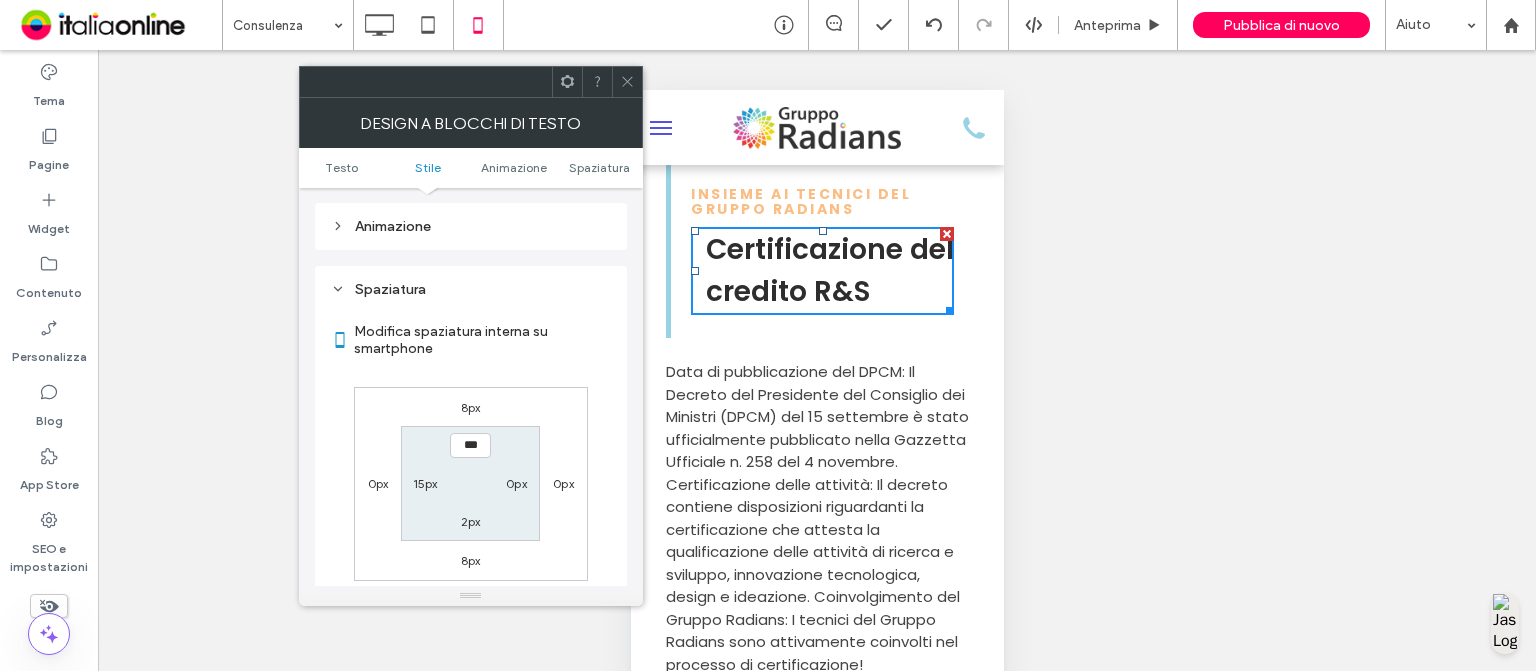 scroll, scrollTop: 572, scrollLeft: 0, axis: vertical 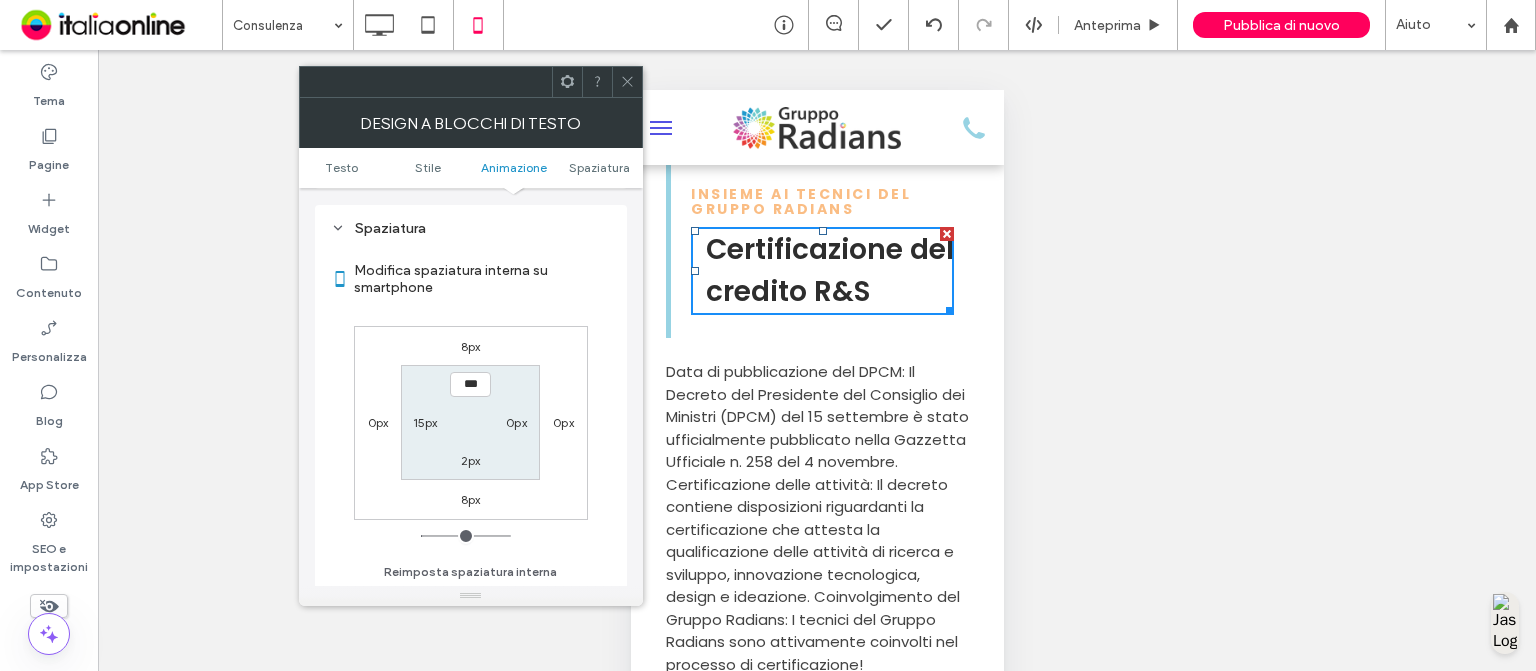 click on "15px" at bounding box center [425, 422] 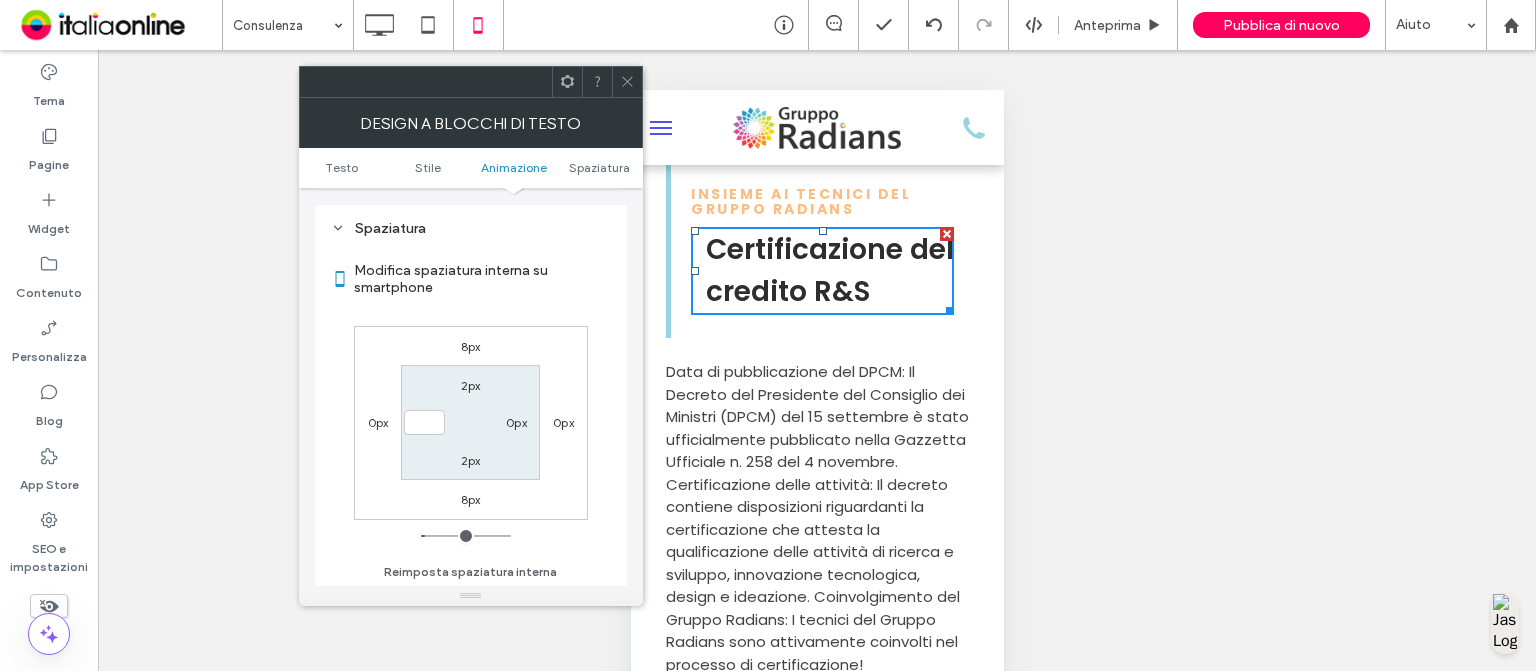 type 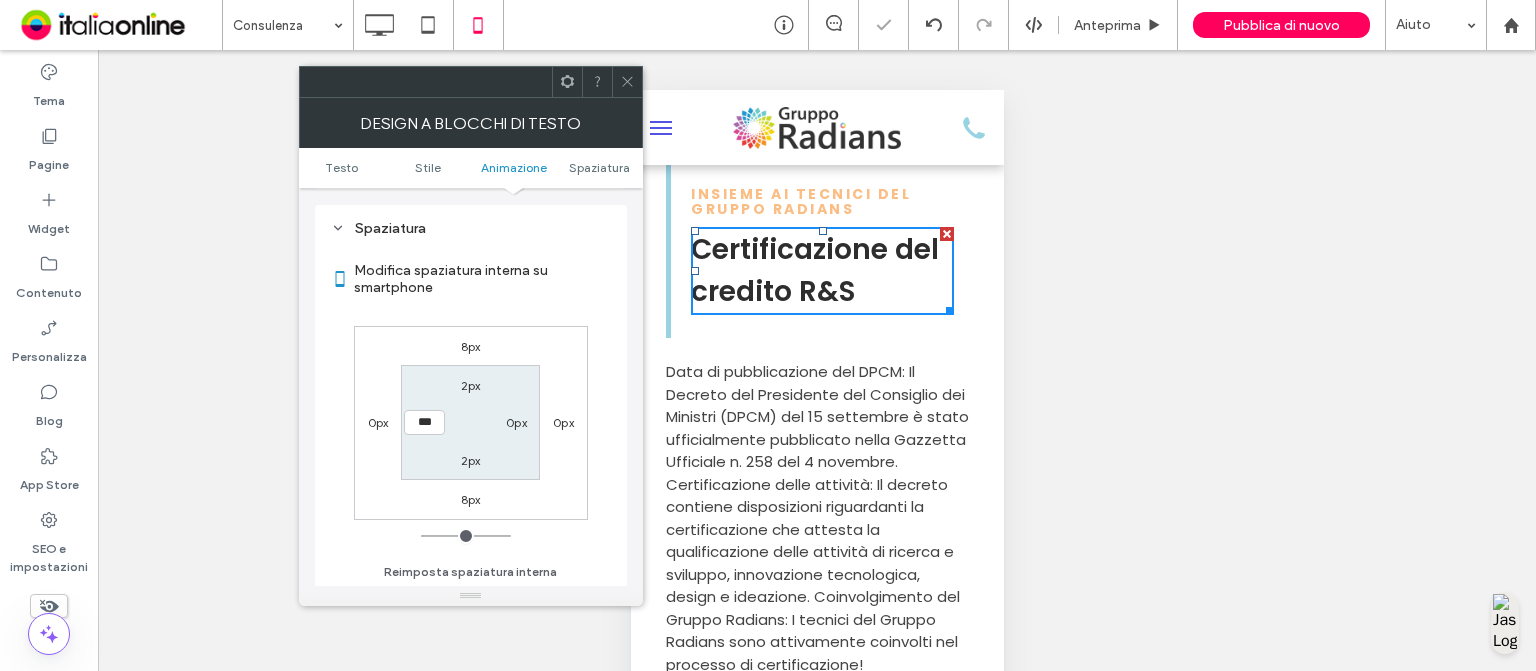 click 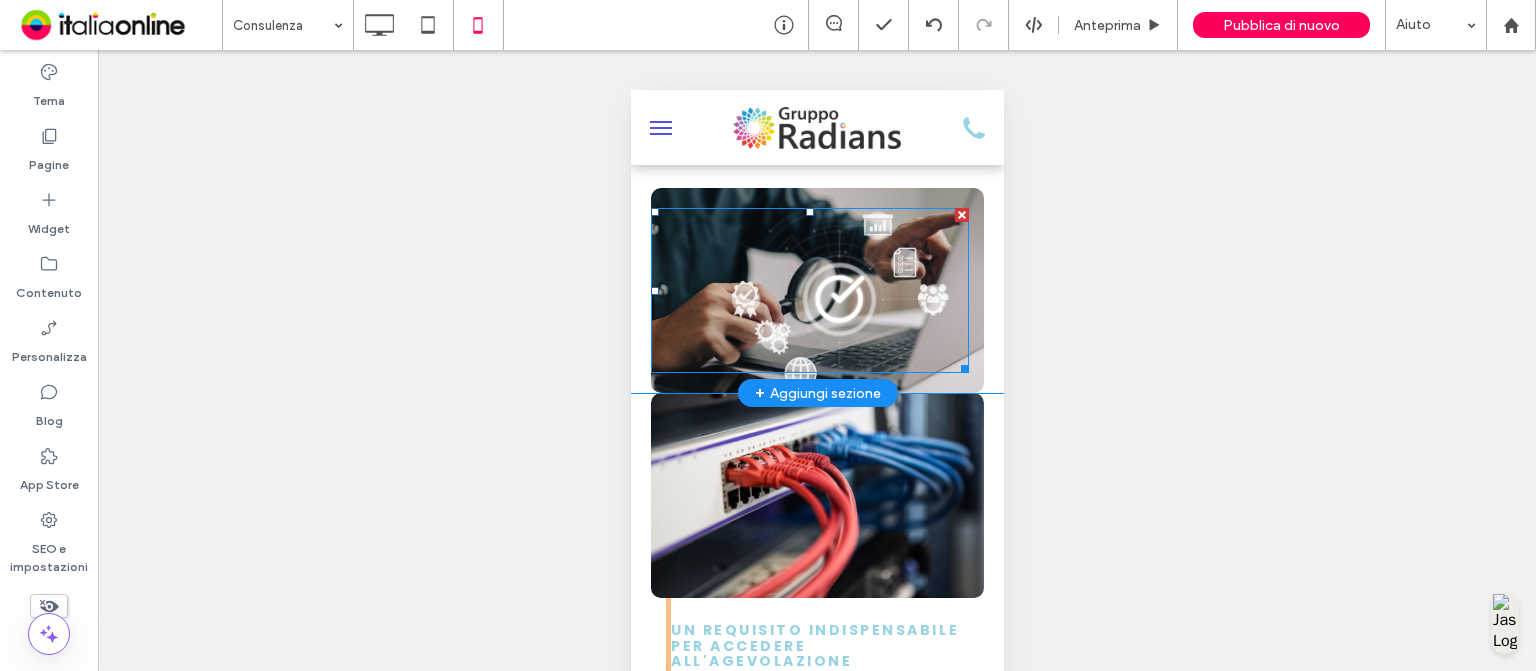 scroll, scrollTop: 2003, scrollLeft: 0, axis: vertical 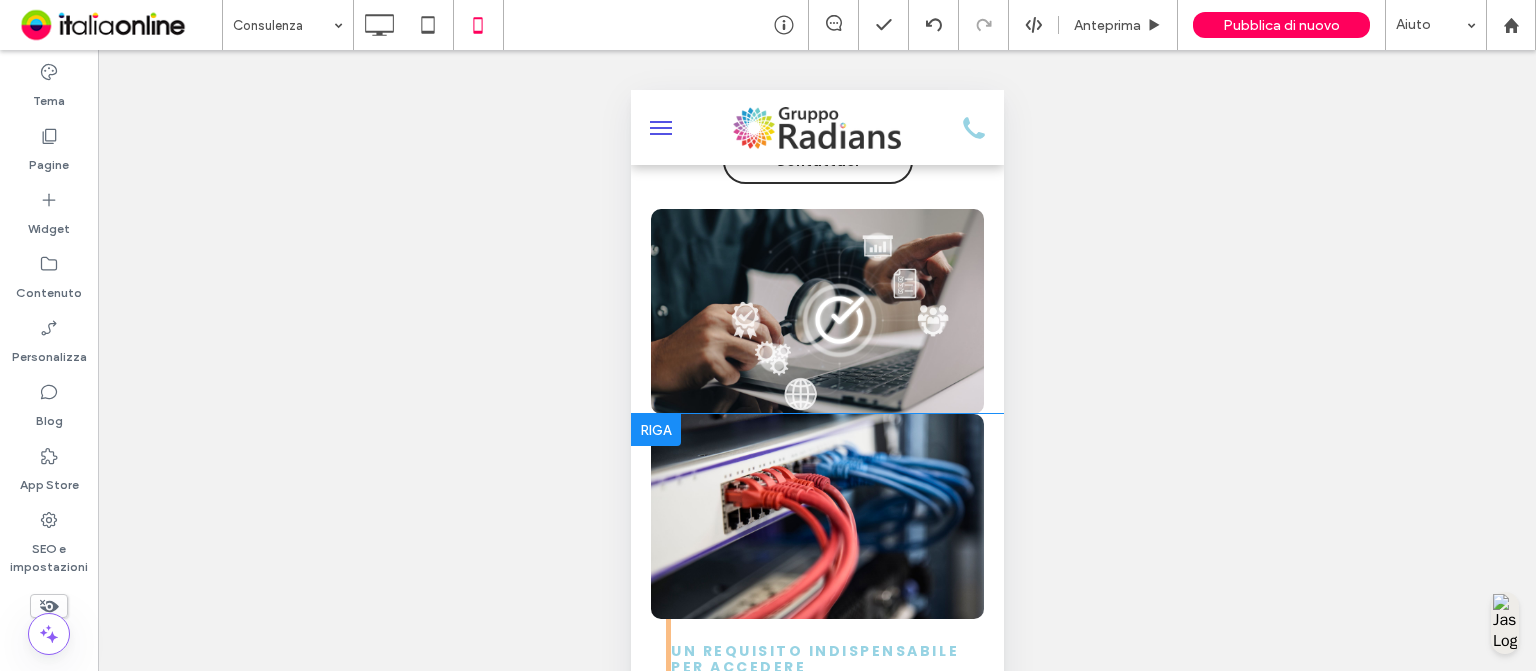 click on "UN REQUISITO INDISPENSABILE PER ACCEDERE ALL'AGEVOLAZIONE
Asseverazione 4.0
Click To Paste
L'asseverazione è una certificazione tecnica che dimostra il possesso di specifici requisiti per accedere a detrazioni fiscali. Se avete beneficiato dei vantaggi fiscali del piano Industria 4.0 del Governo Italiano, possiamo assistervi in tutte le fasi di progettazione, implementazione e acquisto. Verifichiamo l'adeguatezza dei beni già acquistati, progettiamo piani di investimento e adeguamento tecnico delle attrezzature produttive, verifichiamo i requisiti di sicurezza e conformità CE e redigiamo perizie giurate o Attestazioni di Conformità. Una volta verificato il possesso di tutti i requisiti, certificheremo il vostro piano aziendale. Contattateci per beneficiare dei vantaggi dei piani di investimento digitale.
Contattaci
Click To Paste
Click To Paste
Riga + Aggiungi sezione" at bounding box center [816, 869] 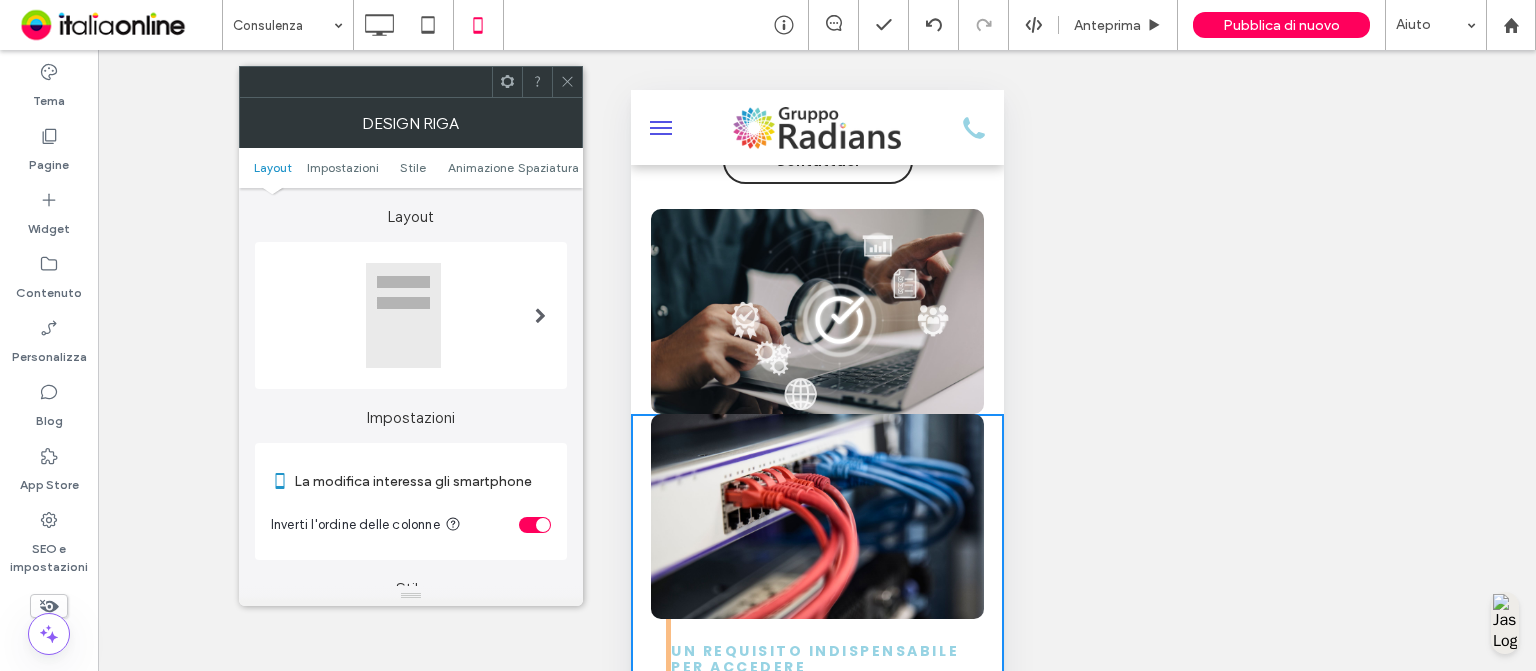 click at bounding box center [543, 525] 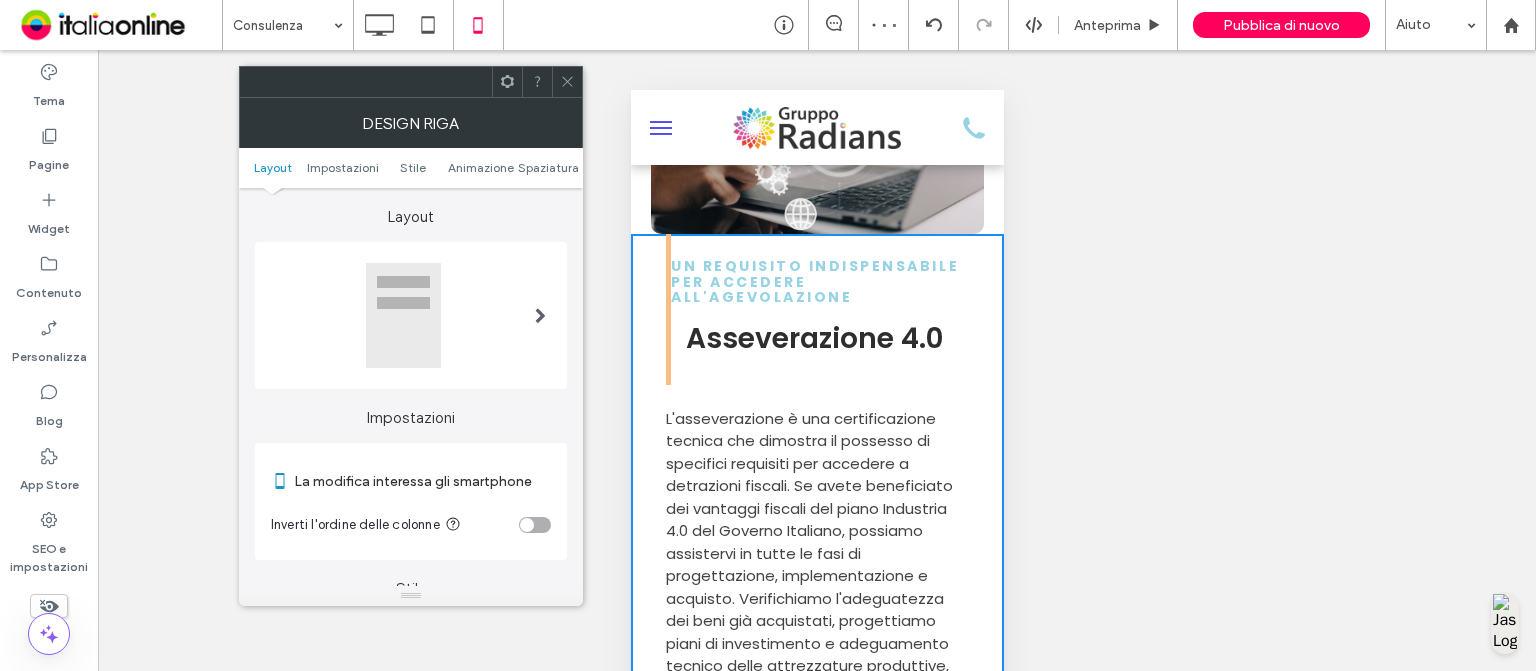scroll, scrollTop: 2175, scrollLeft: 0, axis: vertical 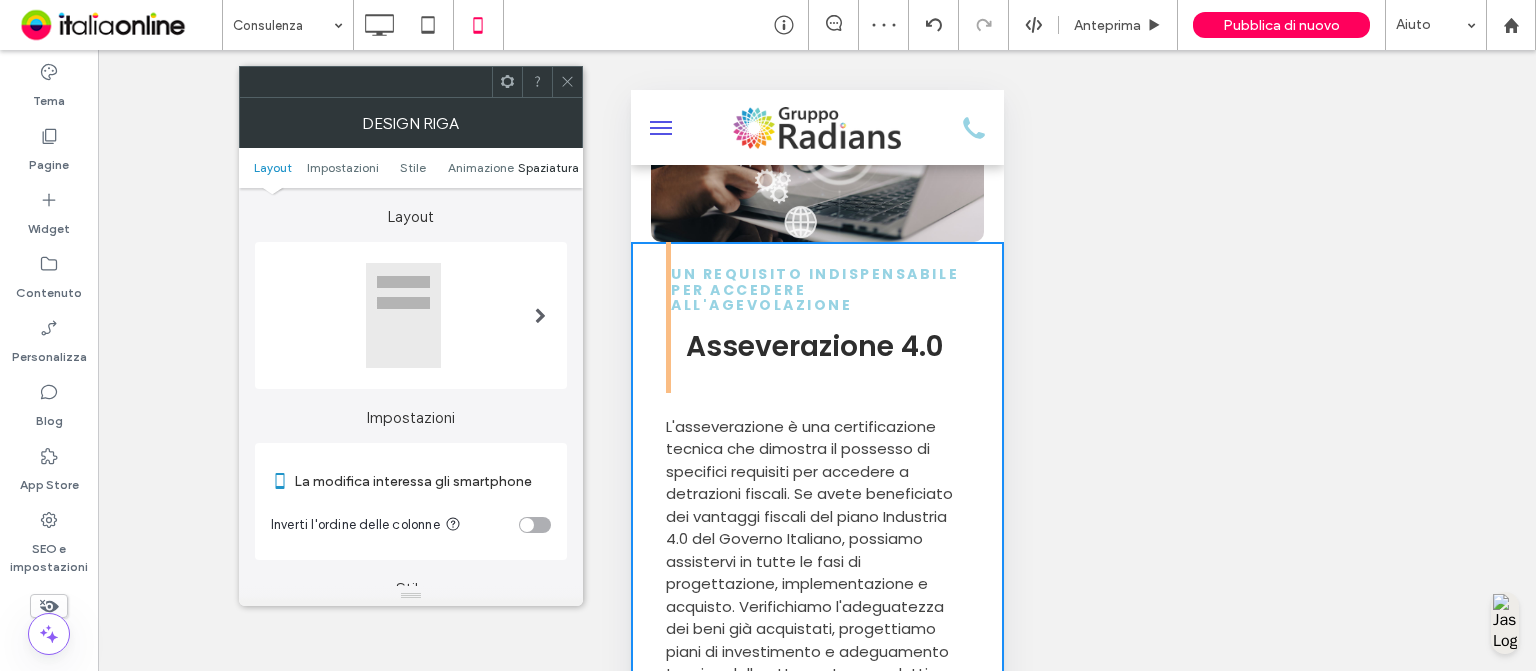 click on "Spaziatura" at bounding box center [548, 167] 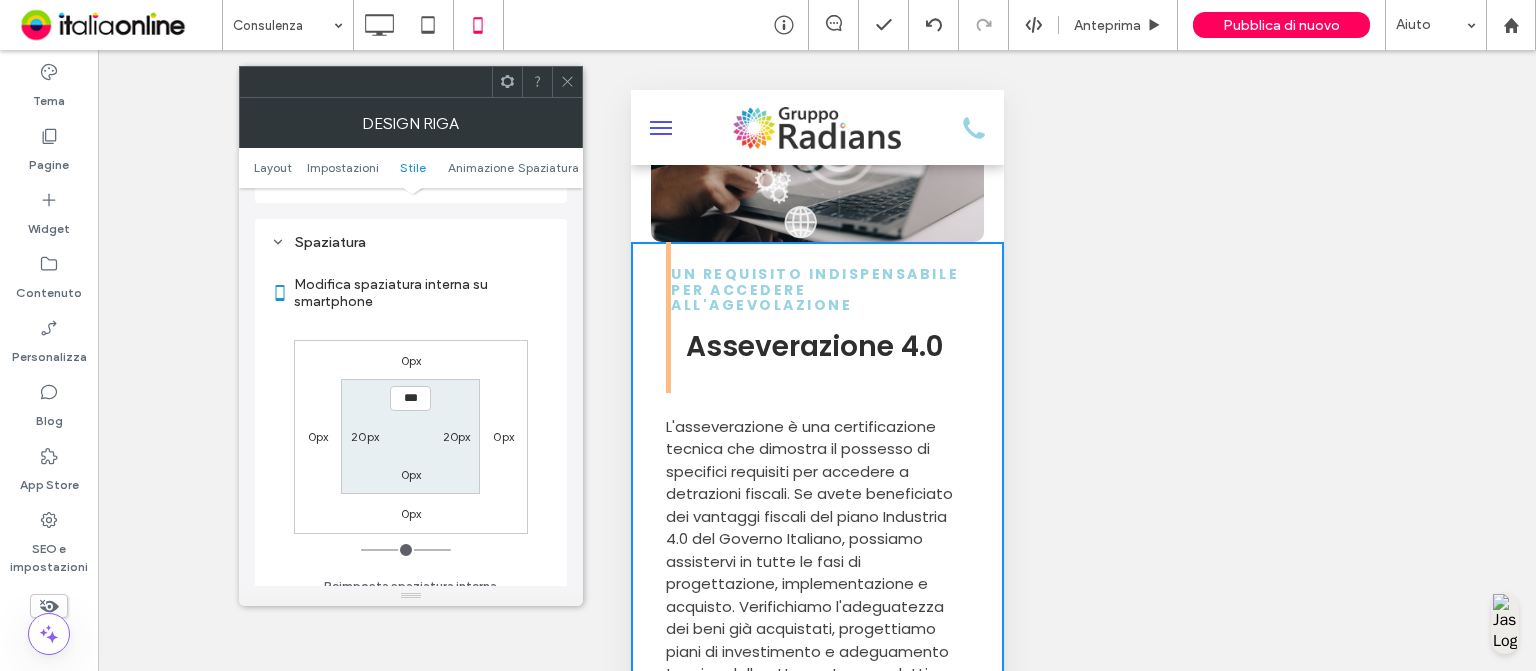 scroll, scrollTop: 766, scrollLeft: 0, axis: vertical 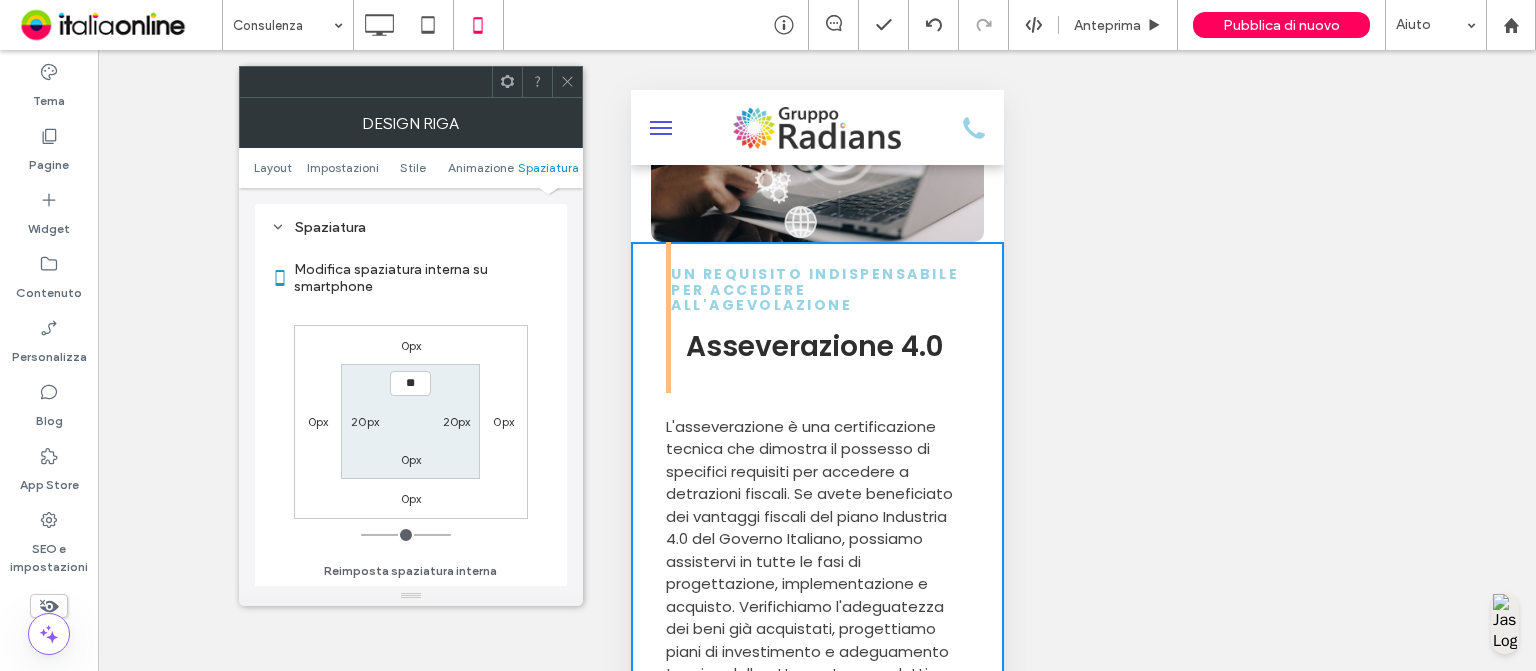 type on "****" 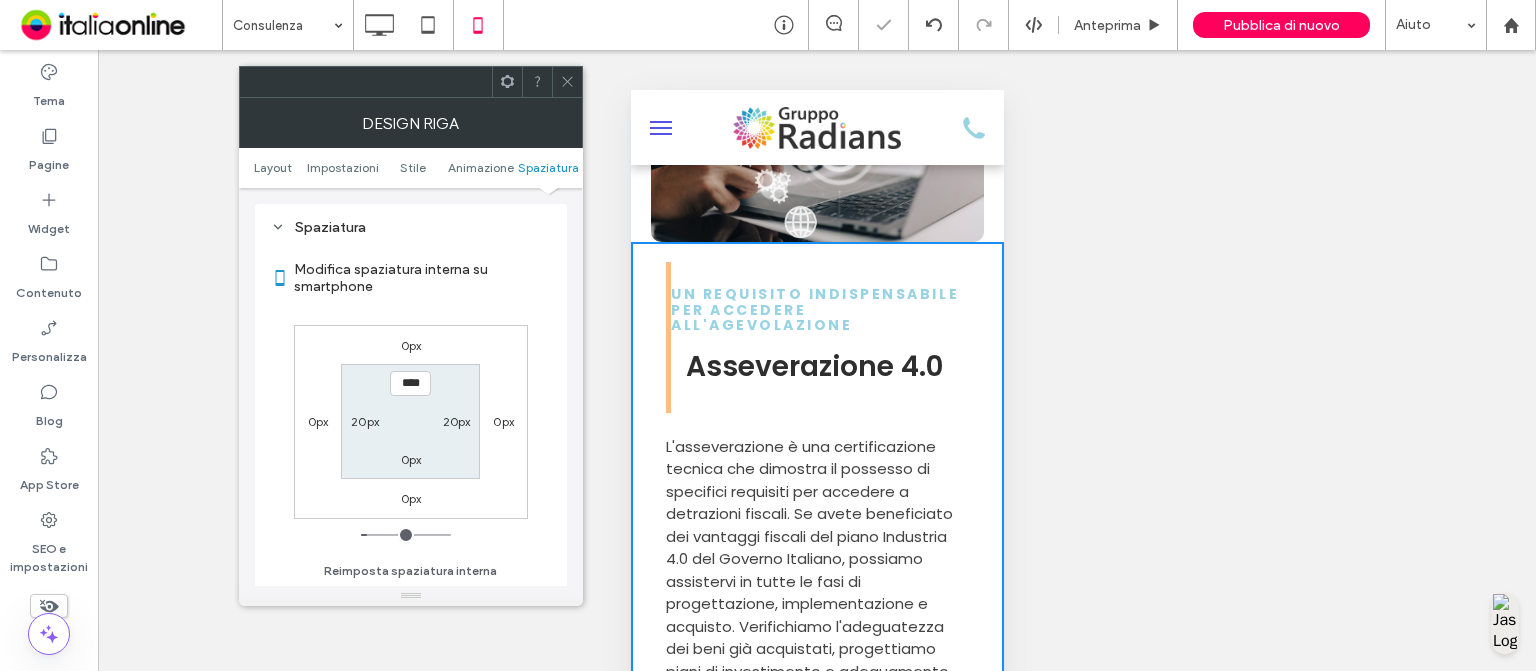 click on "0px" at bounding box center [411, 459] 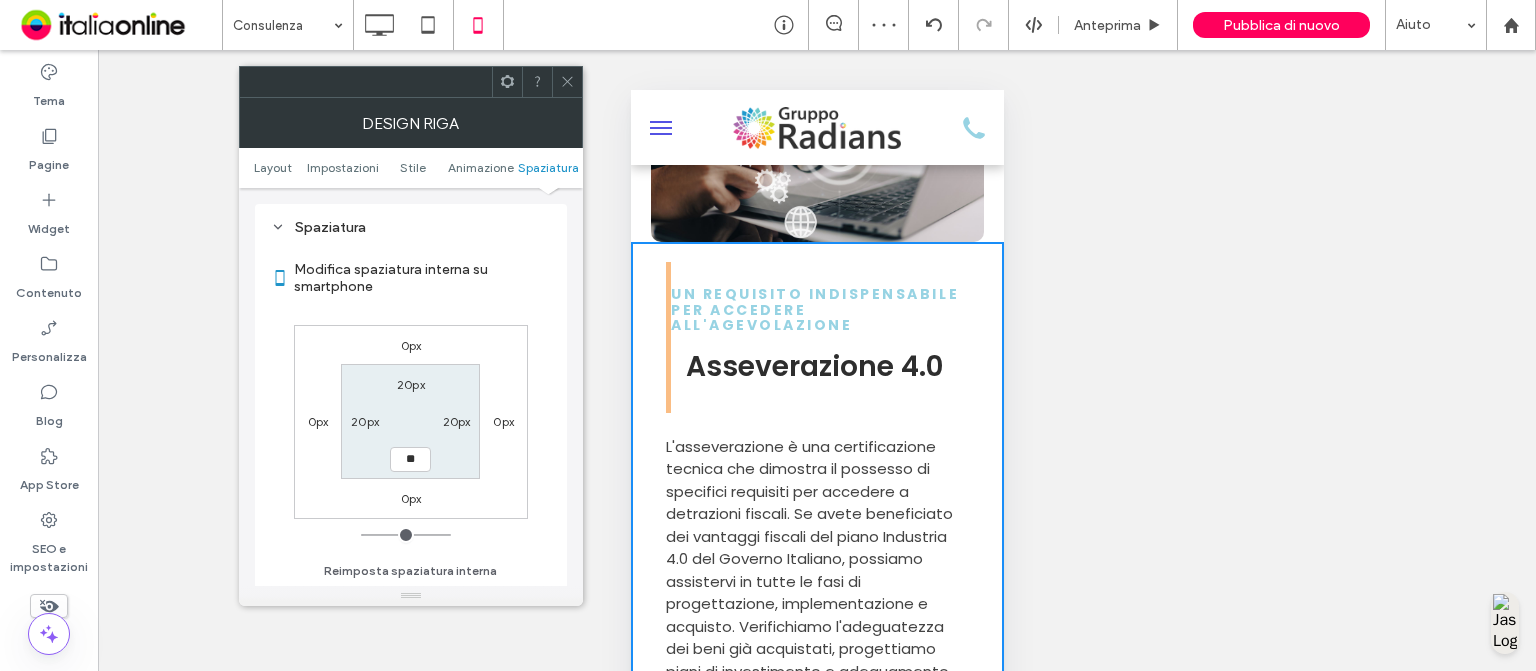 type on "**" 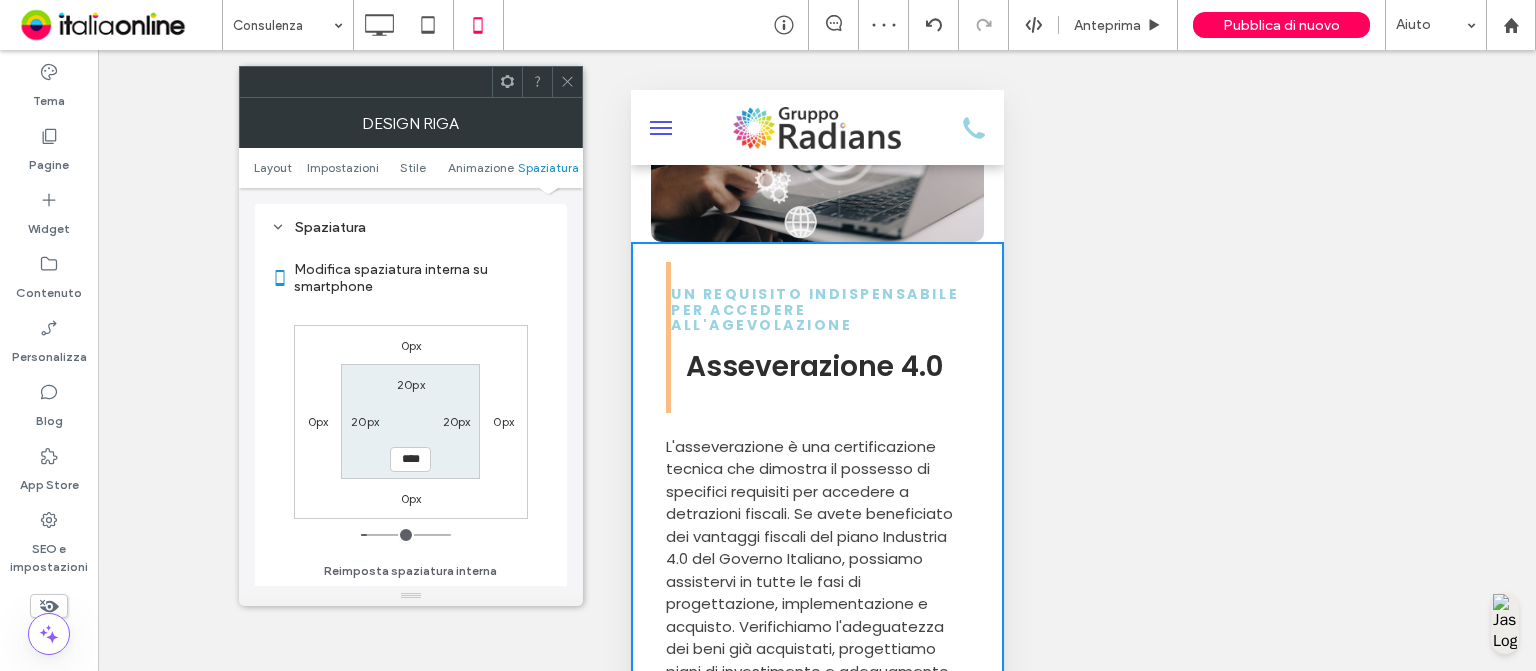 click at bounding box center (567, 82) 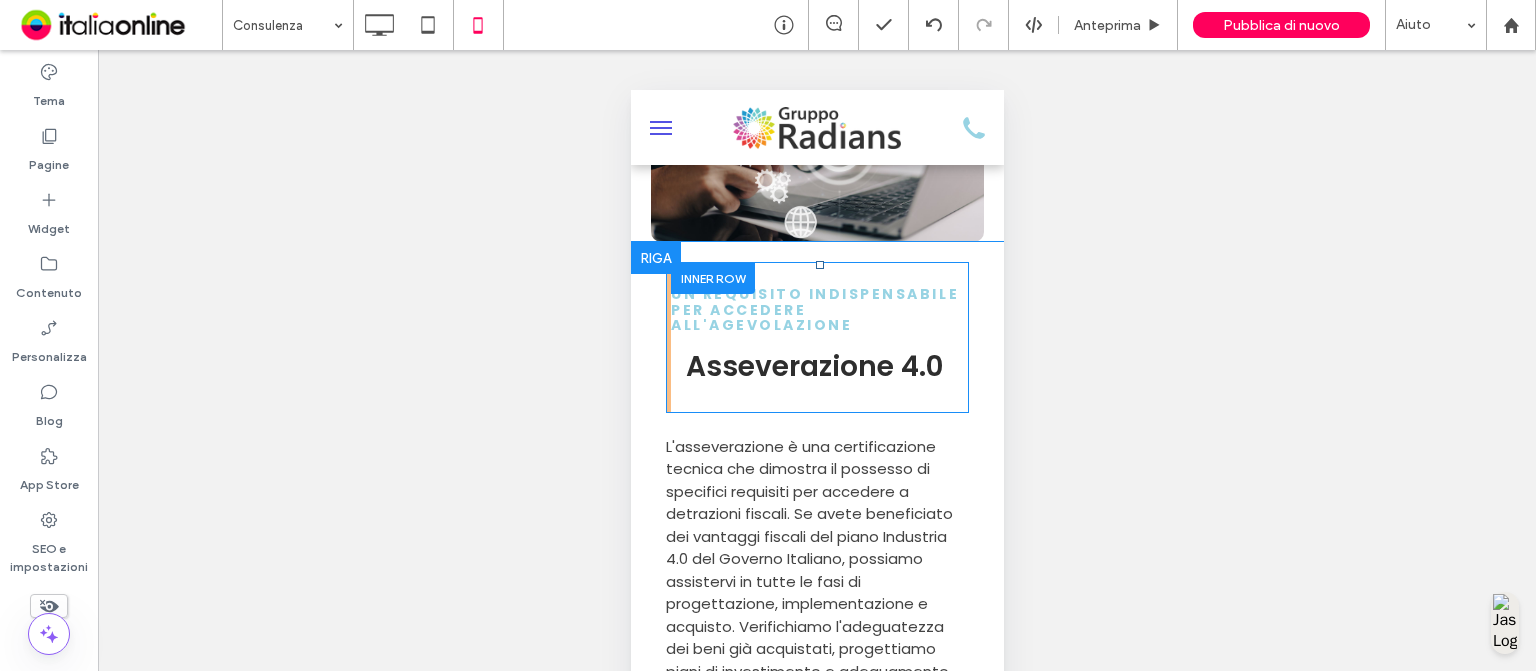click on "UN REQUISITO INDISPENSABILE PER ACCEDERE ALL'AGEVOLAZIONE
Asseverazione 4.0
Click To Paste" at bounding box center [819, 337] 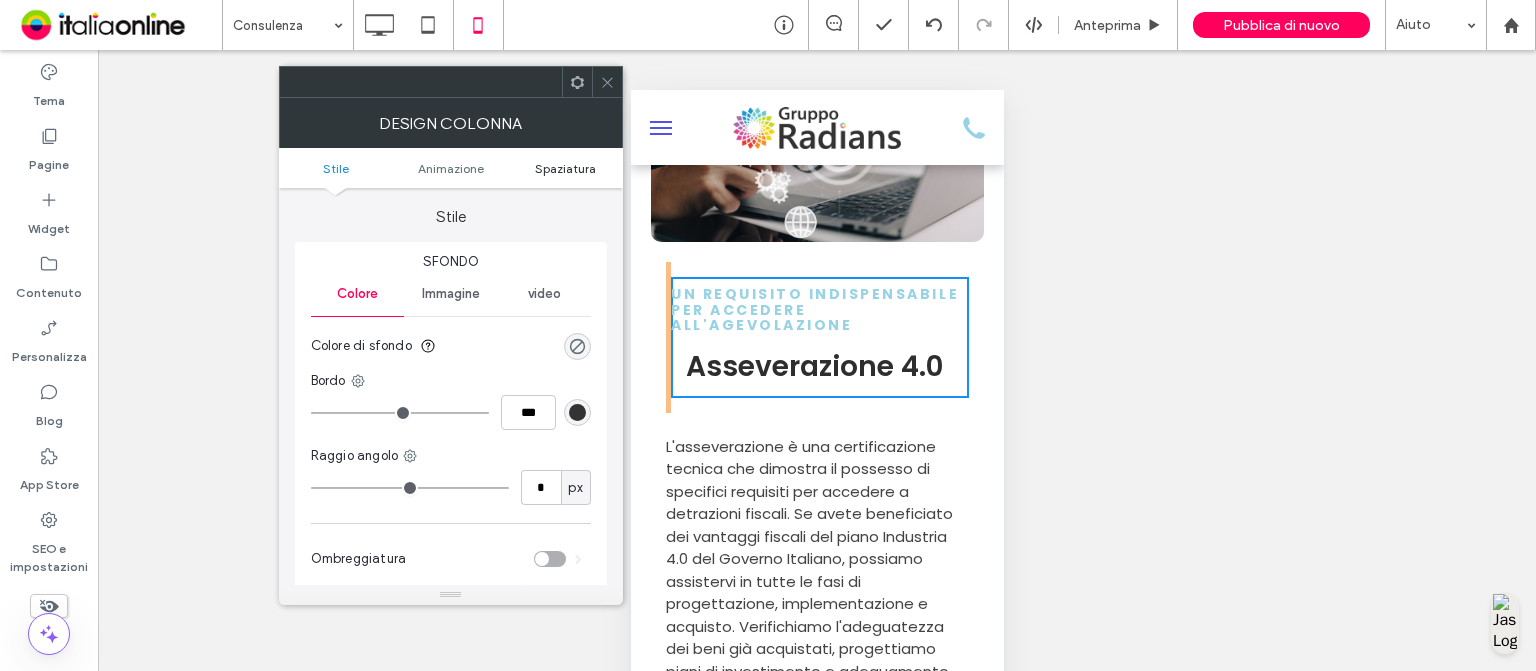 click on "Spaziatura" at bounding box center [565, 168] 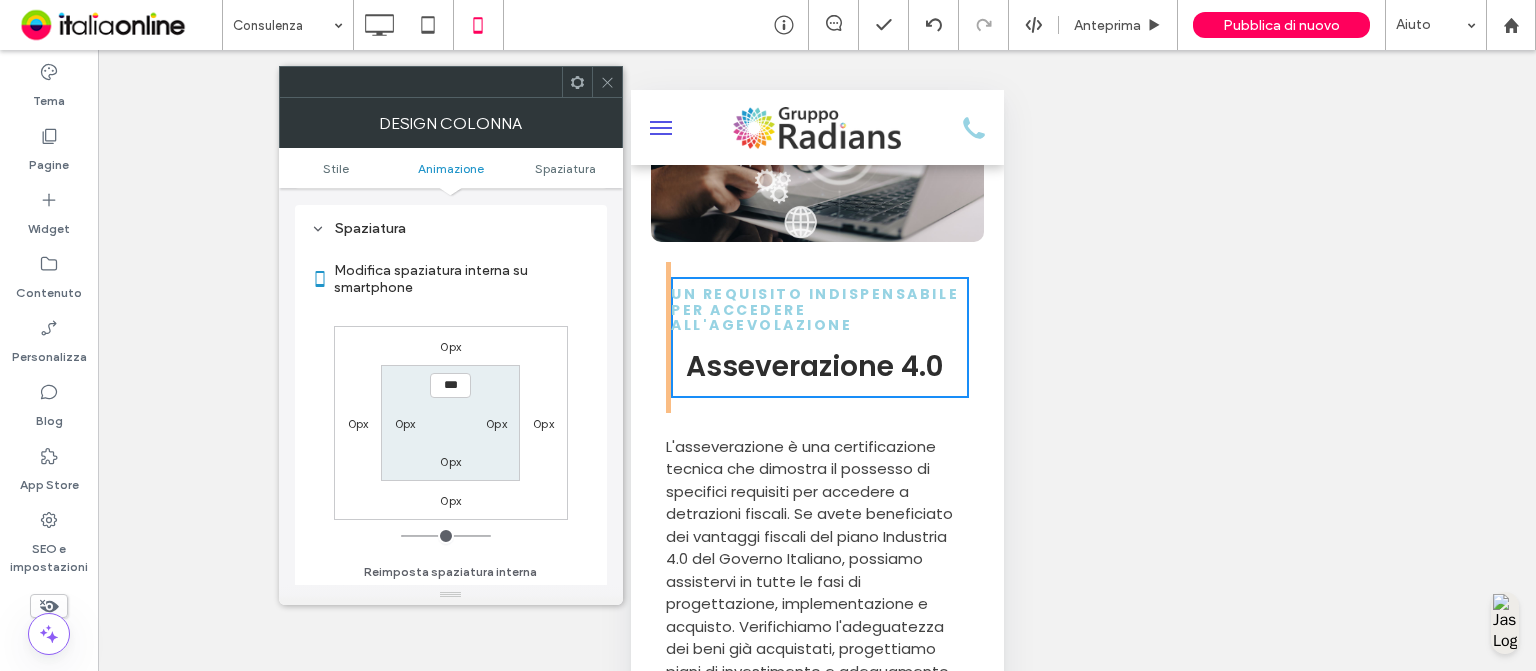 scroll, scrollTop: 468, scrollLeft: 0, axis: vertical 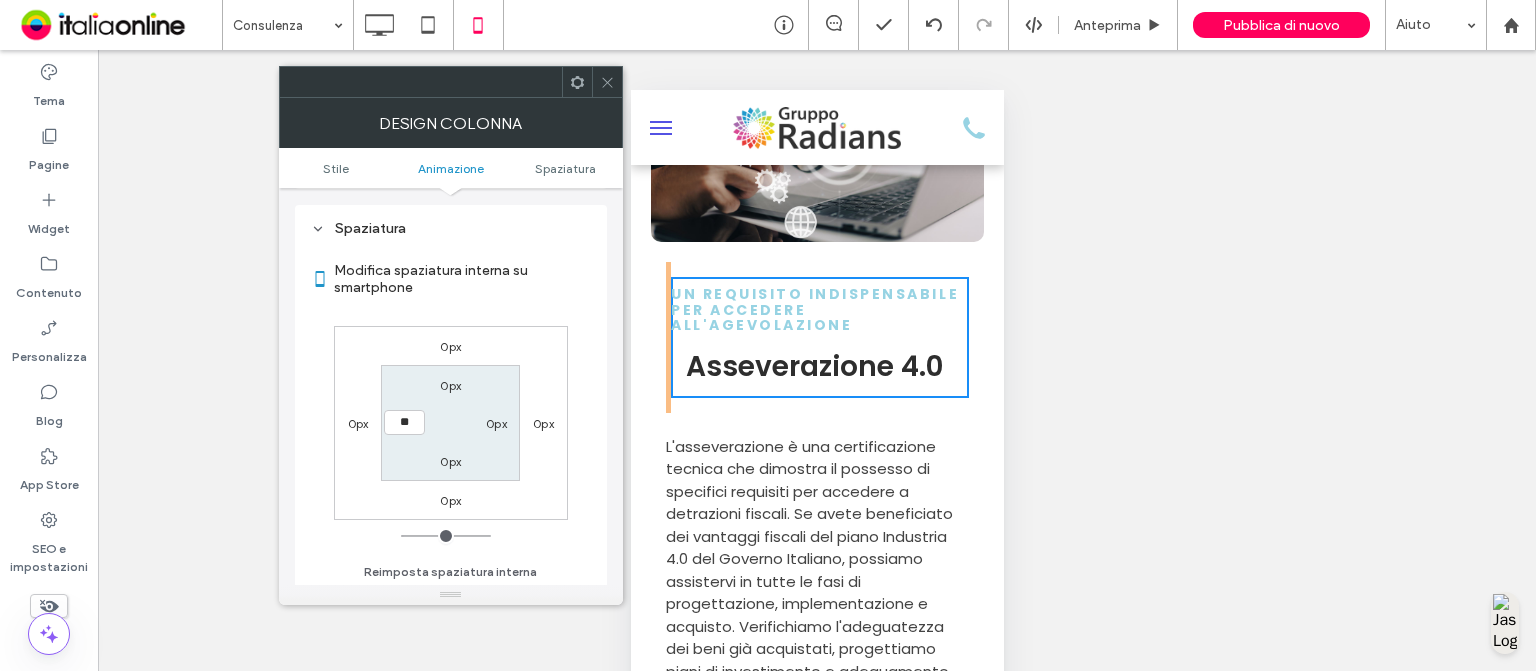 type on "**" 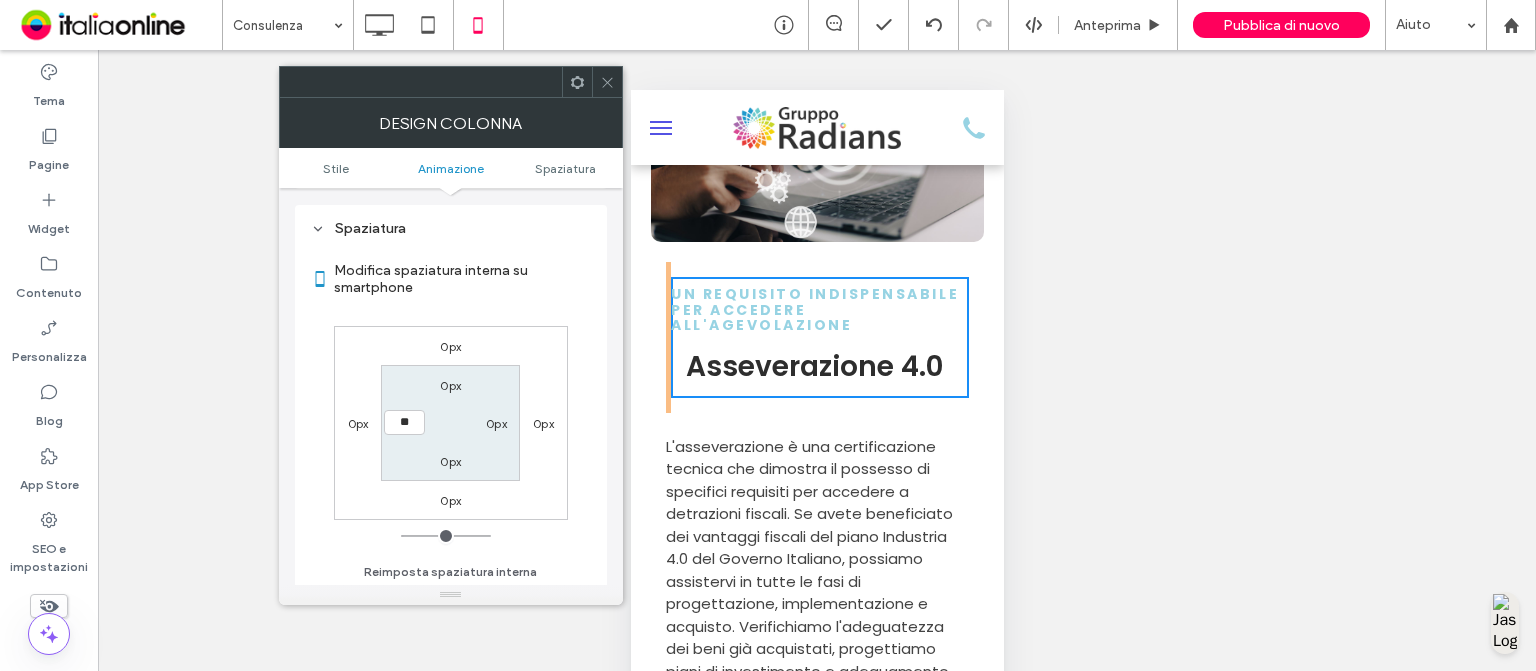 type on "**" 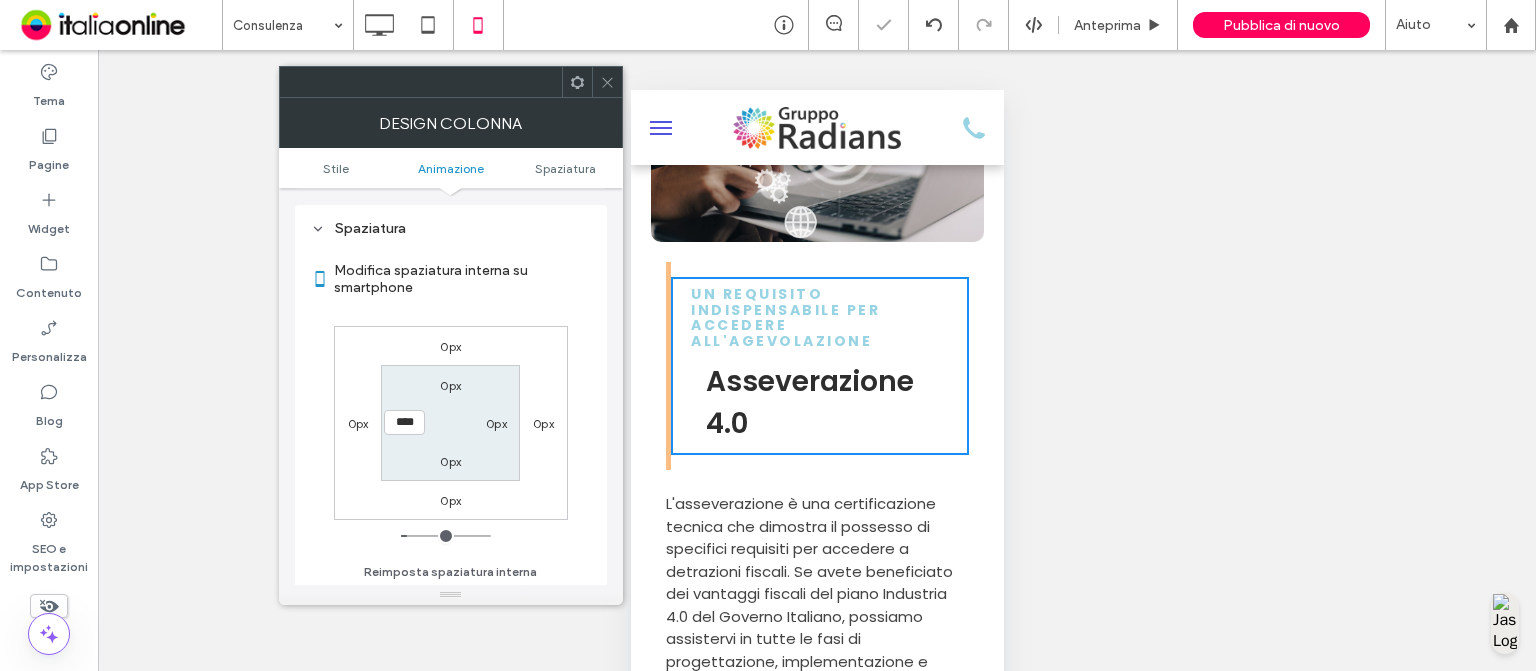 click 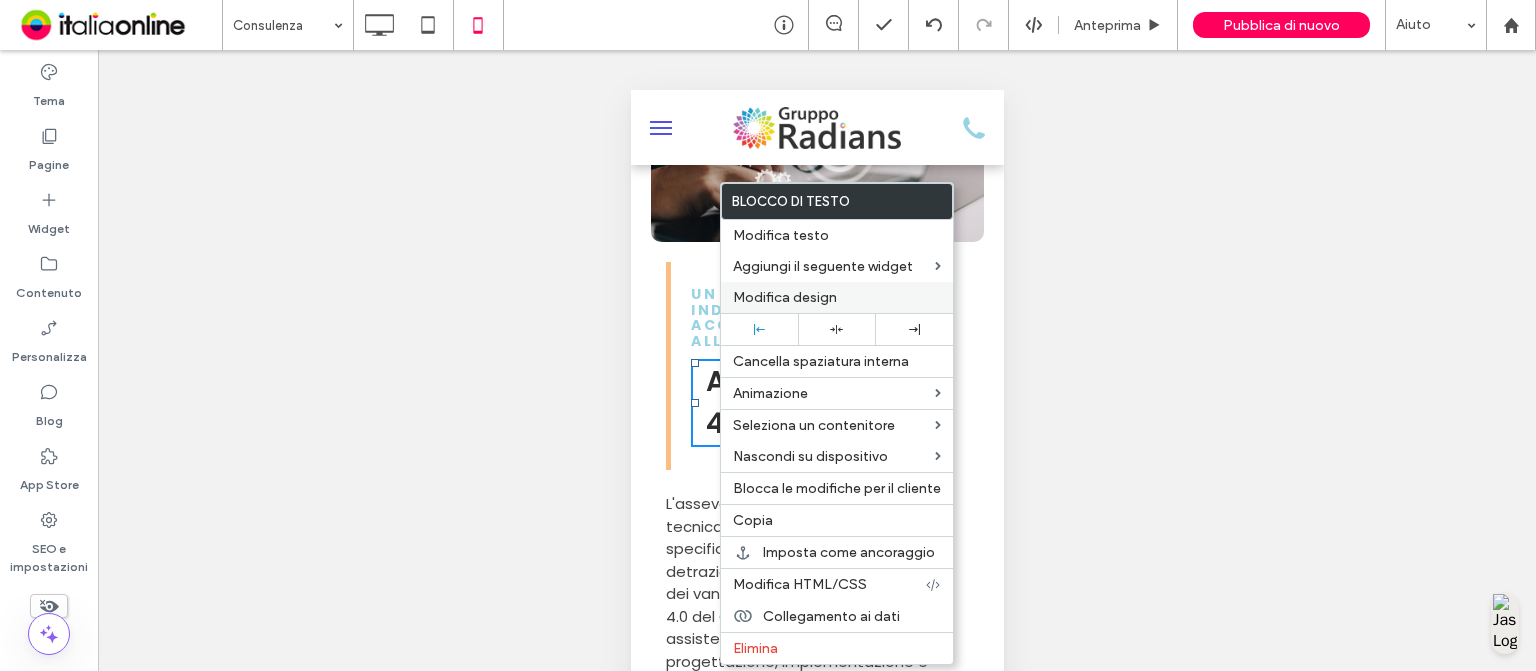 click on "Modifica design" at bounding box center (785, 297) 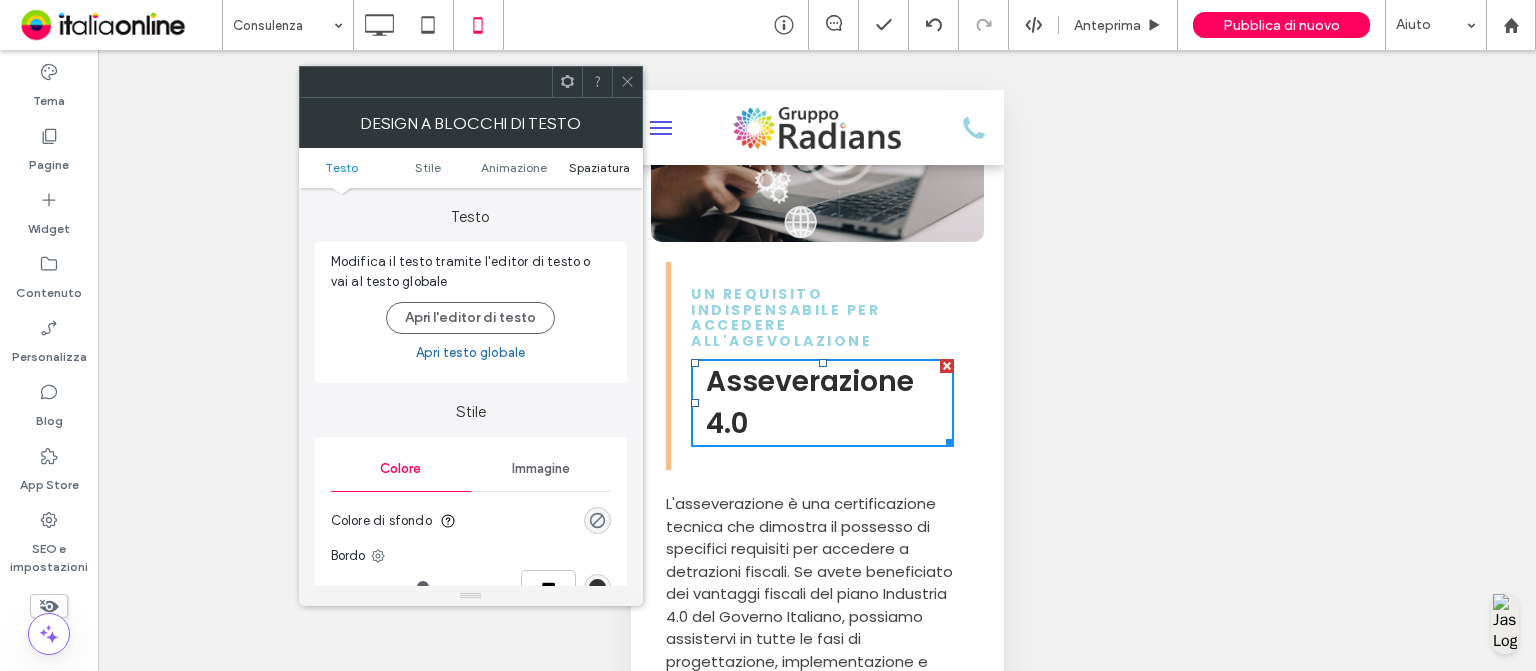 click on "Spaziatura" at bounding box center (599, 167) 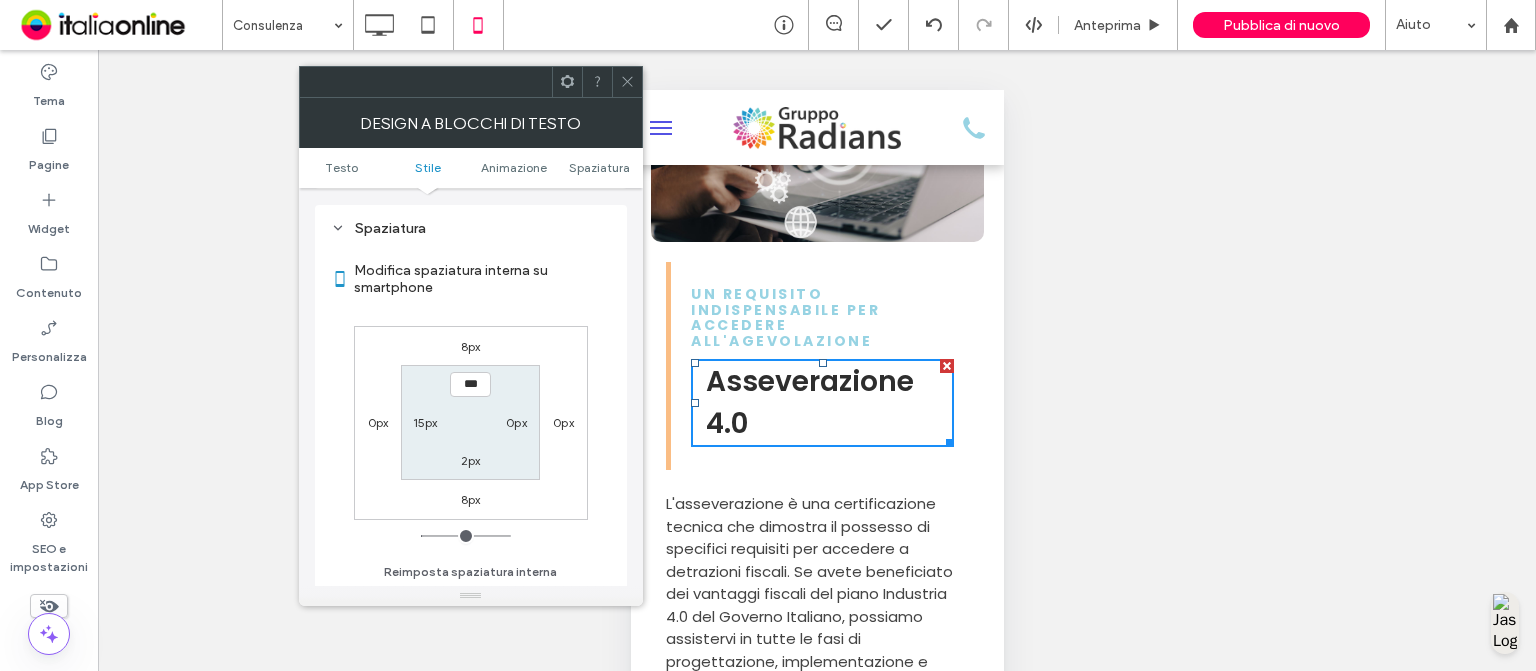 scroll, scrollTop: 572, scrollLeft: 0, axis: vertical 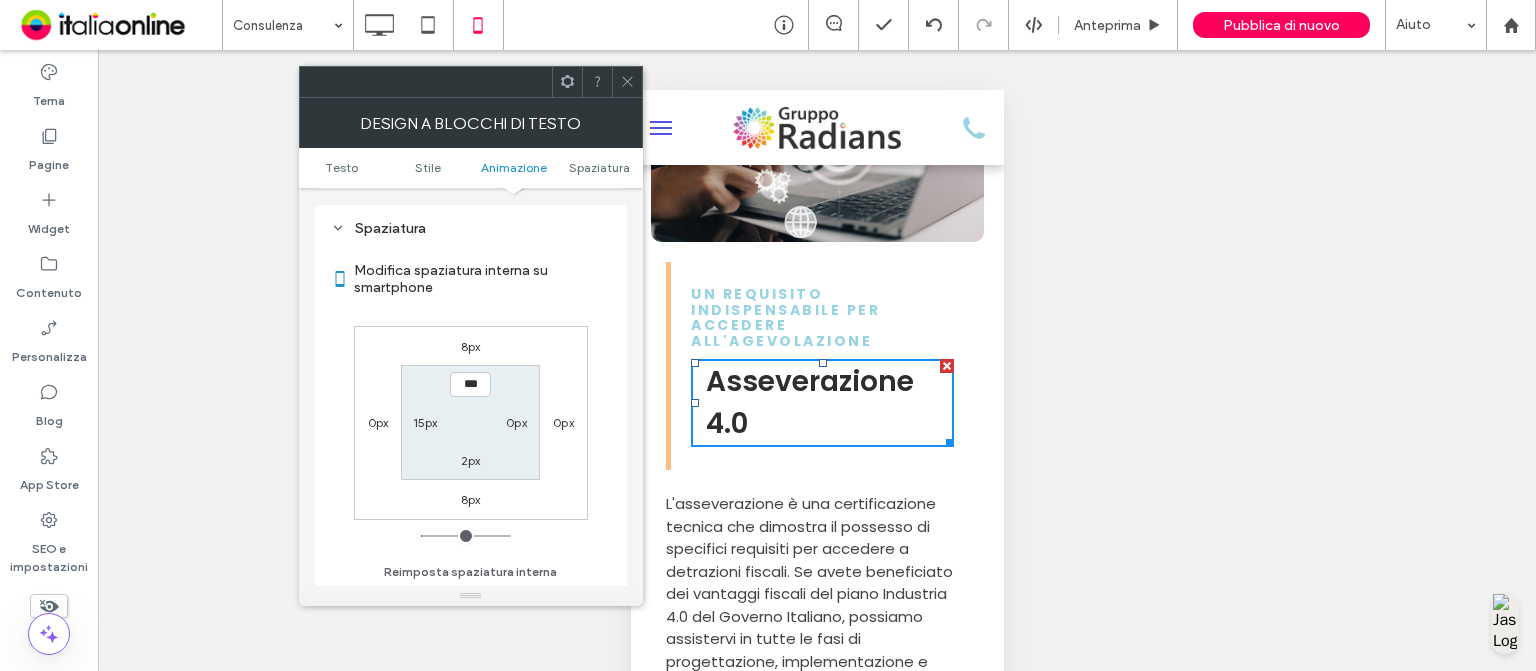 click on "15px" at bounding box center (425, 422) 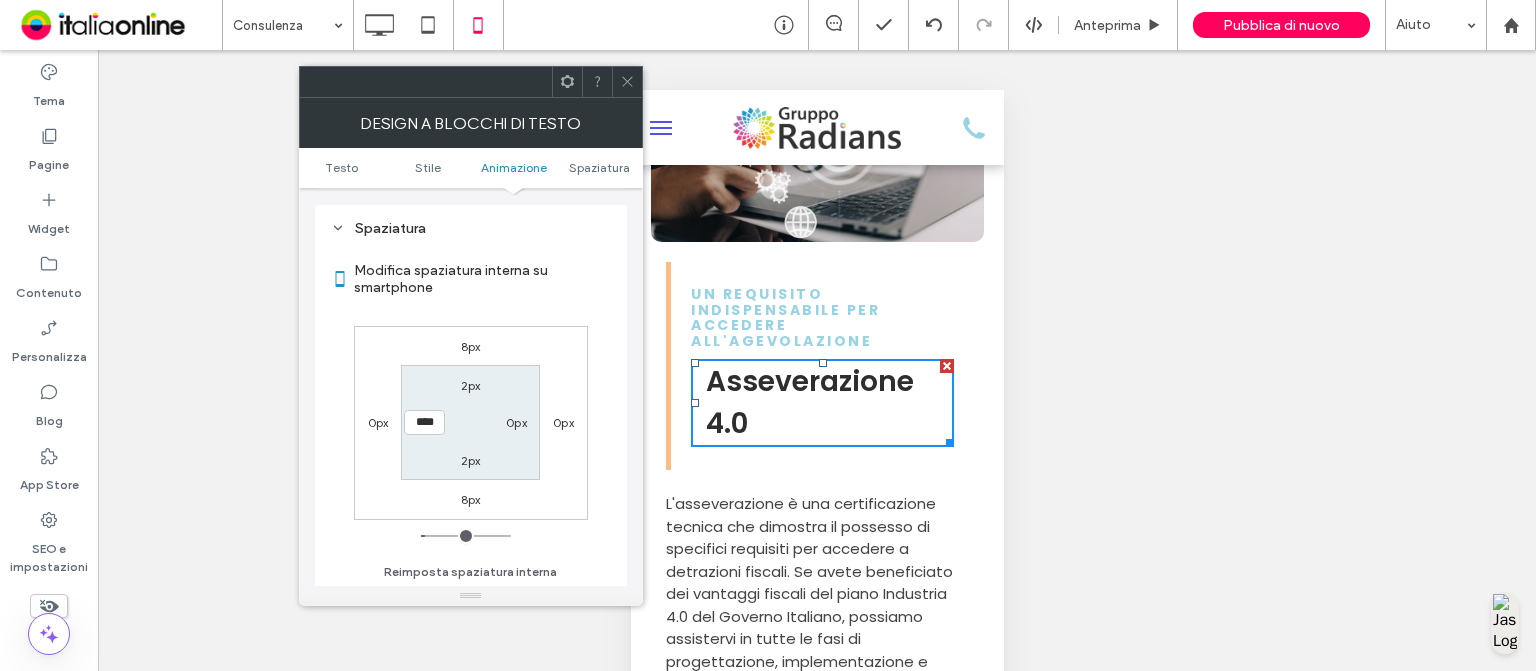type on "**" 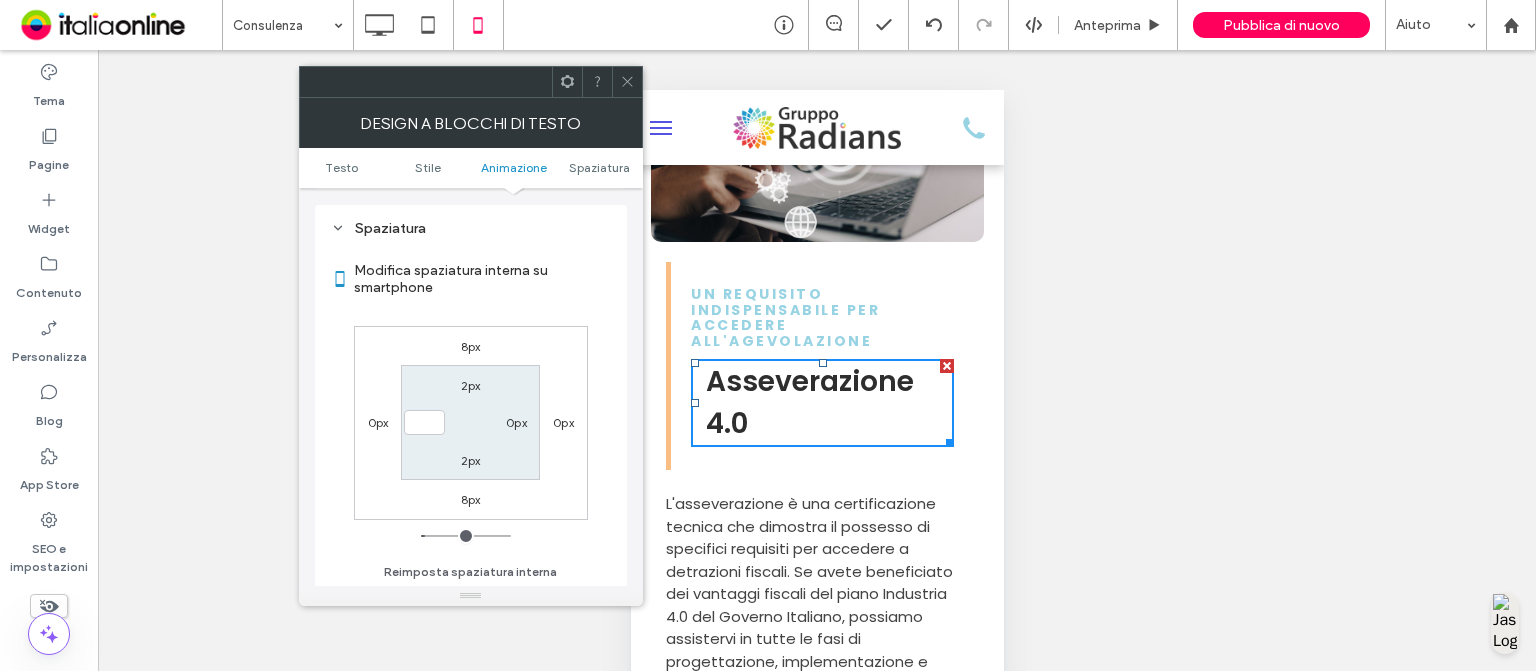 type 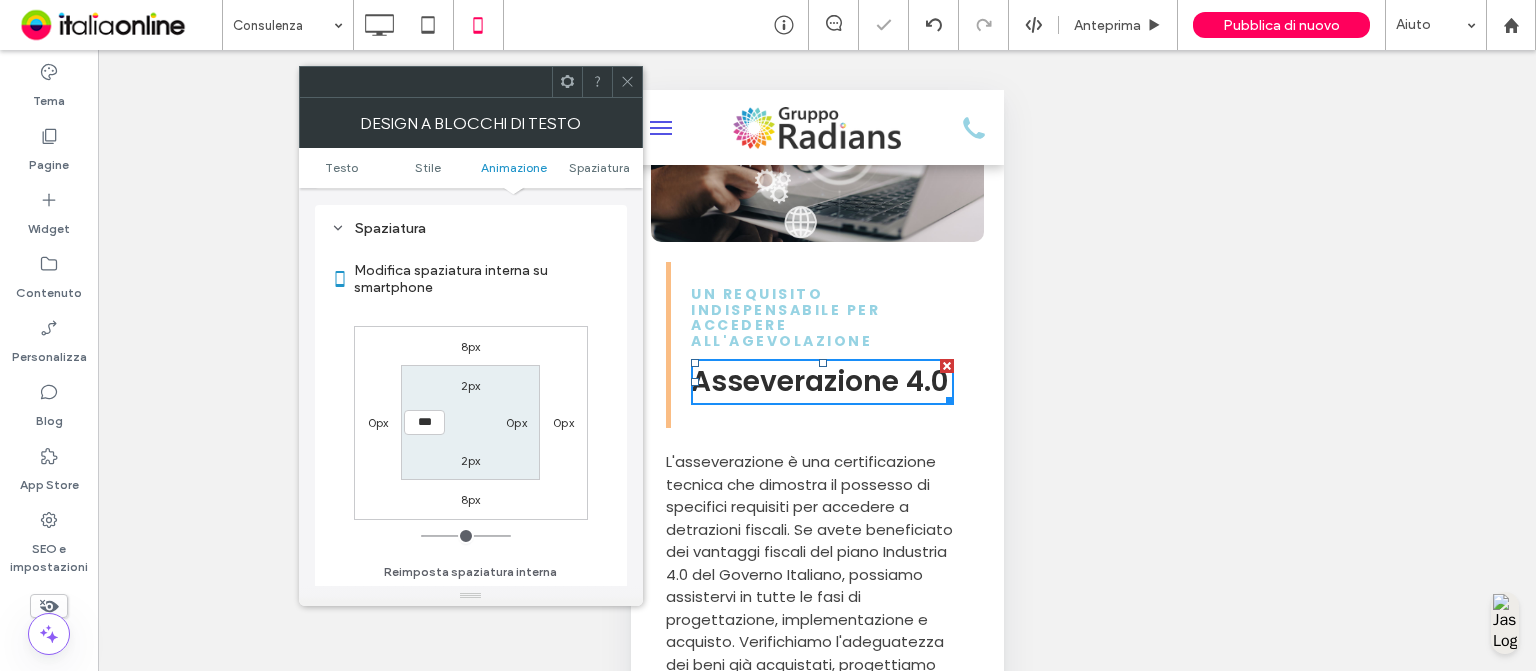 click at bounding box center (627, 82) 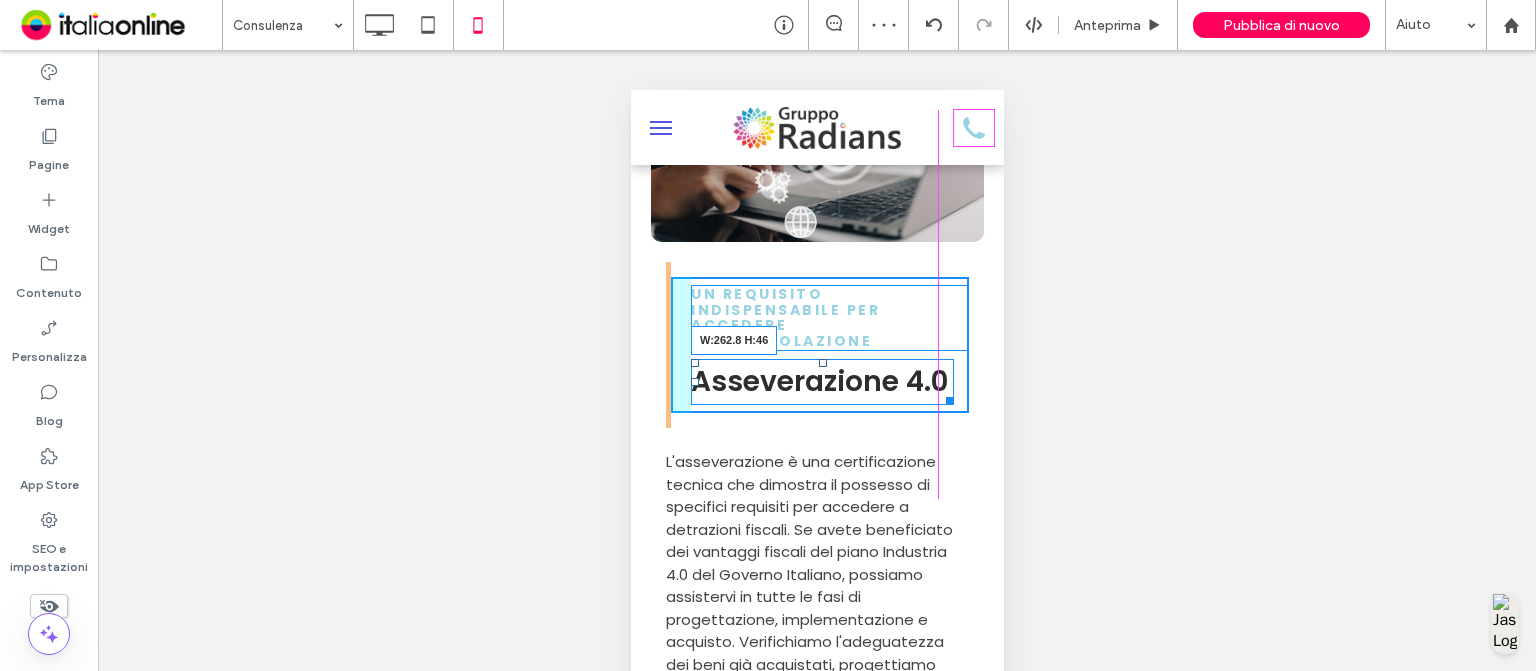 drag, startPoint x: 930, startPoint y: 495, endPoint x: 1030, endPoint y: 500, distance: 100.12492 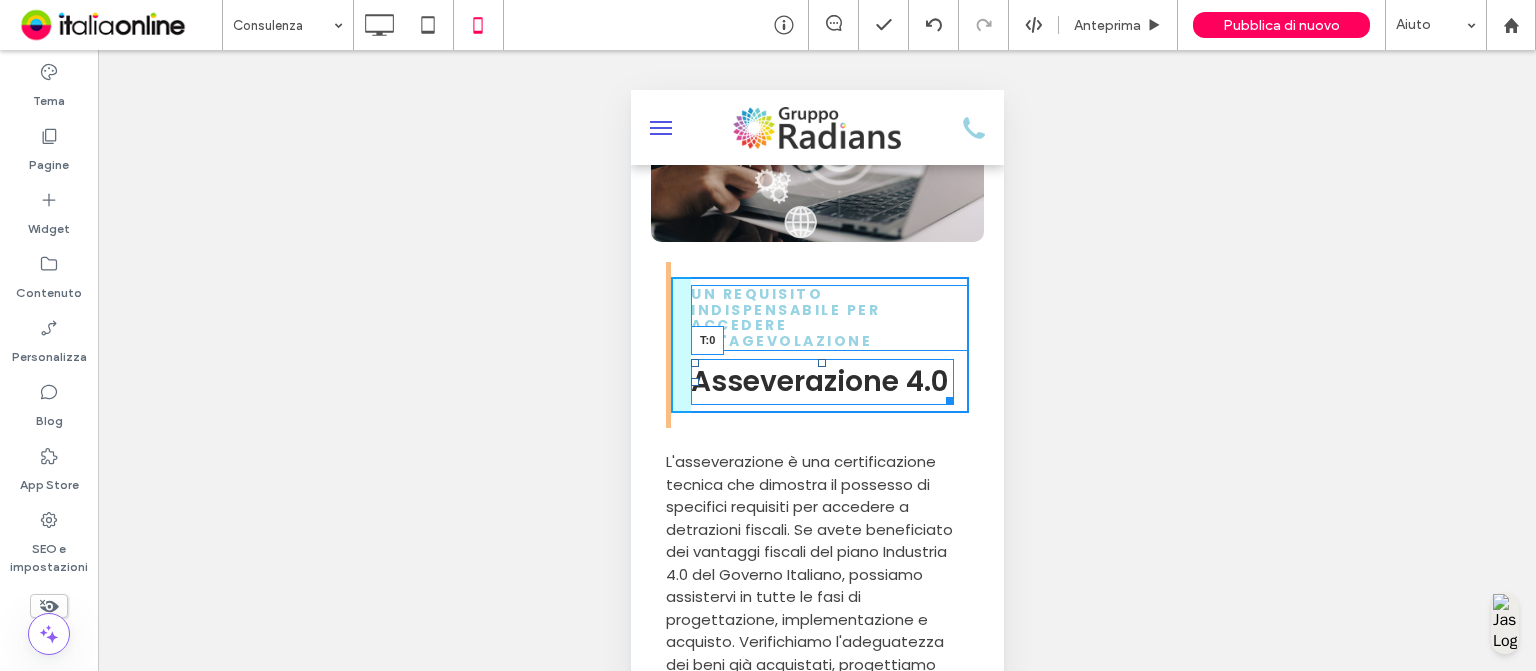 click on "UN REQUISITO INDISPENSABILE PER ACCEDERE ALL'AGEVOLAZIONE
Asseverazione 4.0
T:0 Click To Paste" at bounding box center (819, 345) 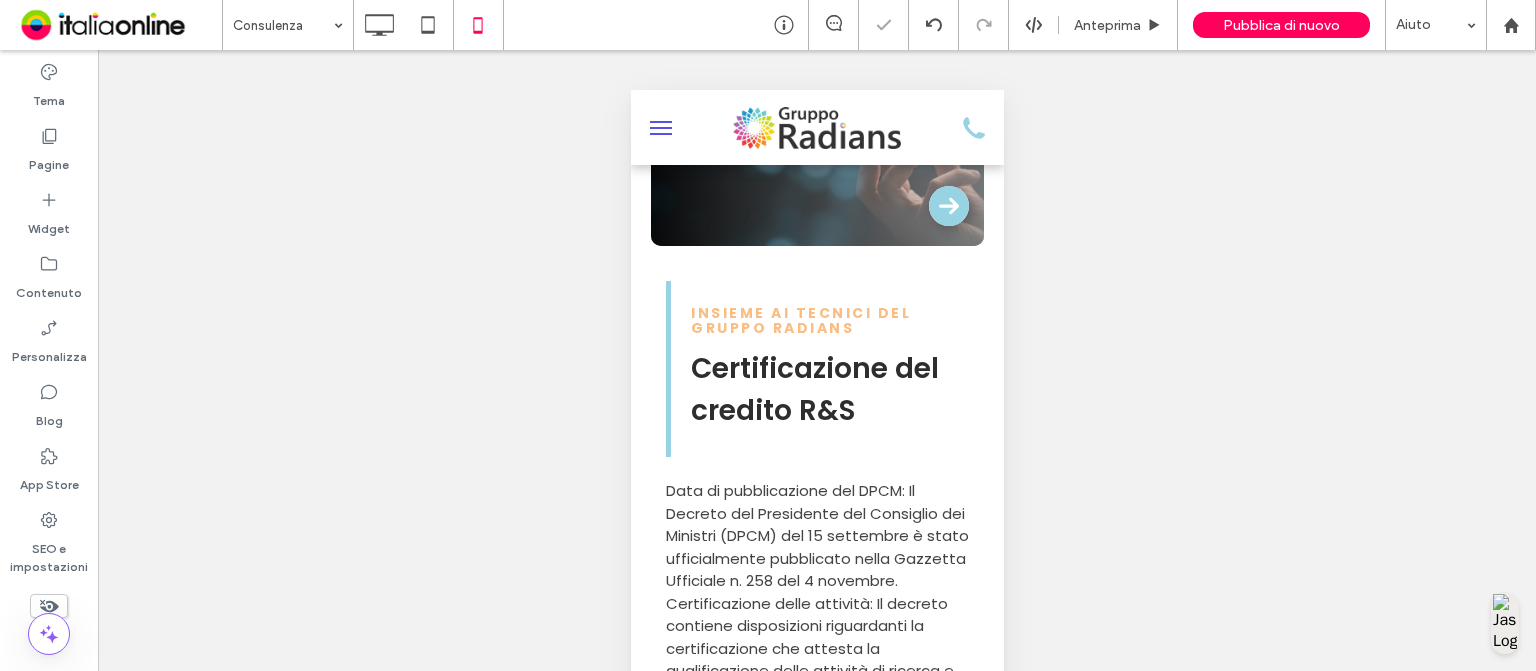 scroll, scrollTop: 1339, scrollLeft: 0, axis: vertical 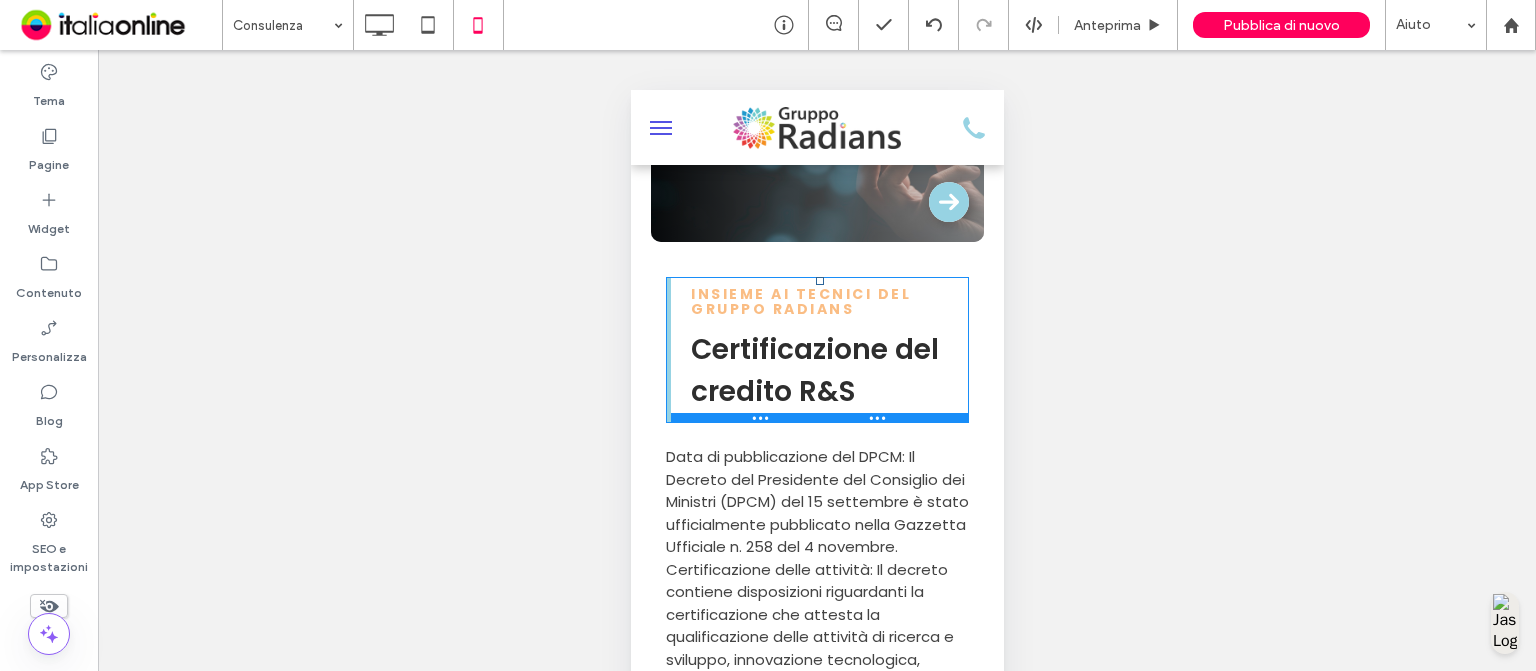 drag, startPoint x: 848, startPoint y: 479, endPoint x: 848, endPoint y: 431, distance: 48 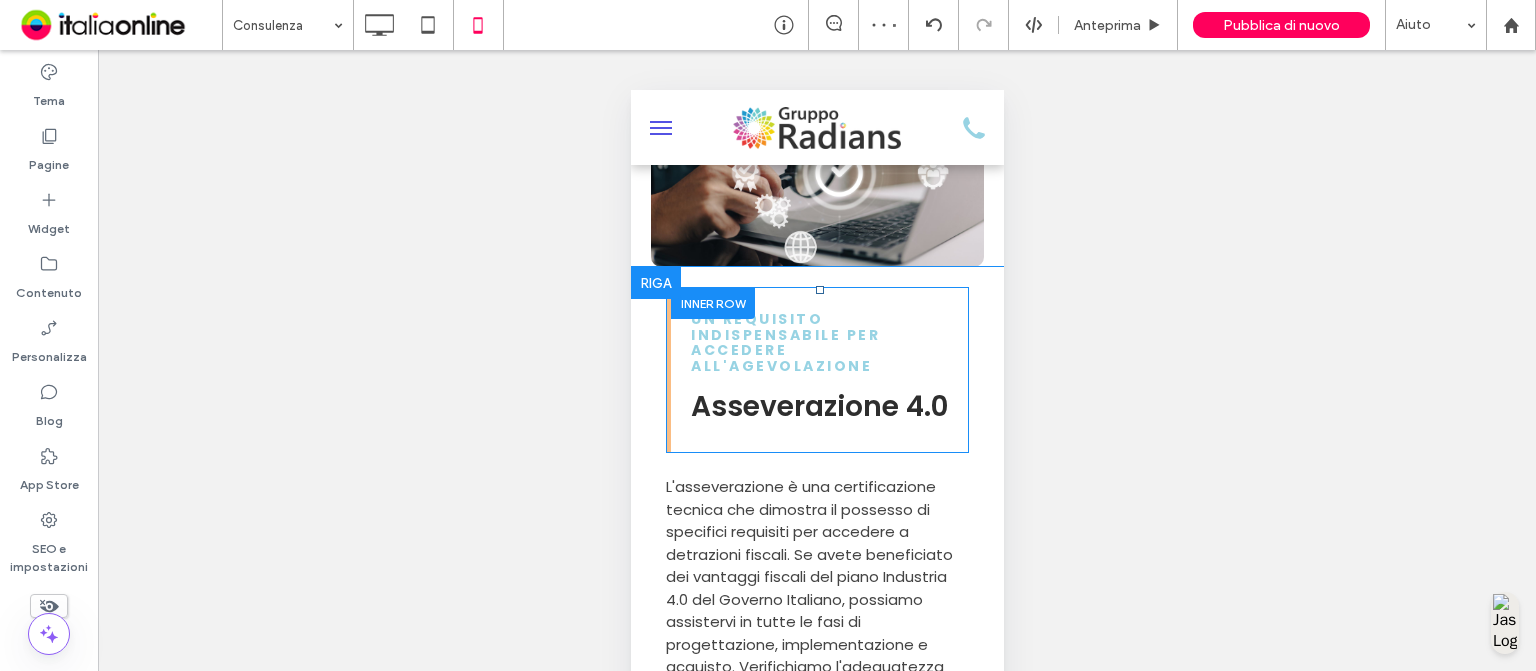 scroll, scrollTop: 2122, scrollLeft: 0, axis: vertical 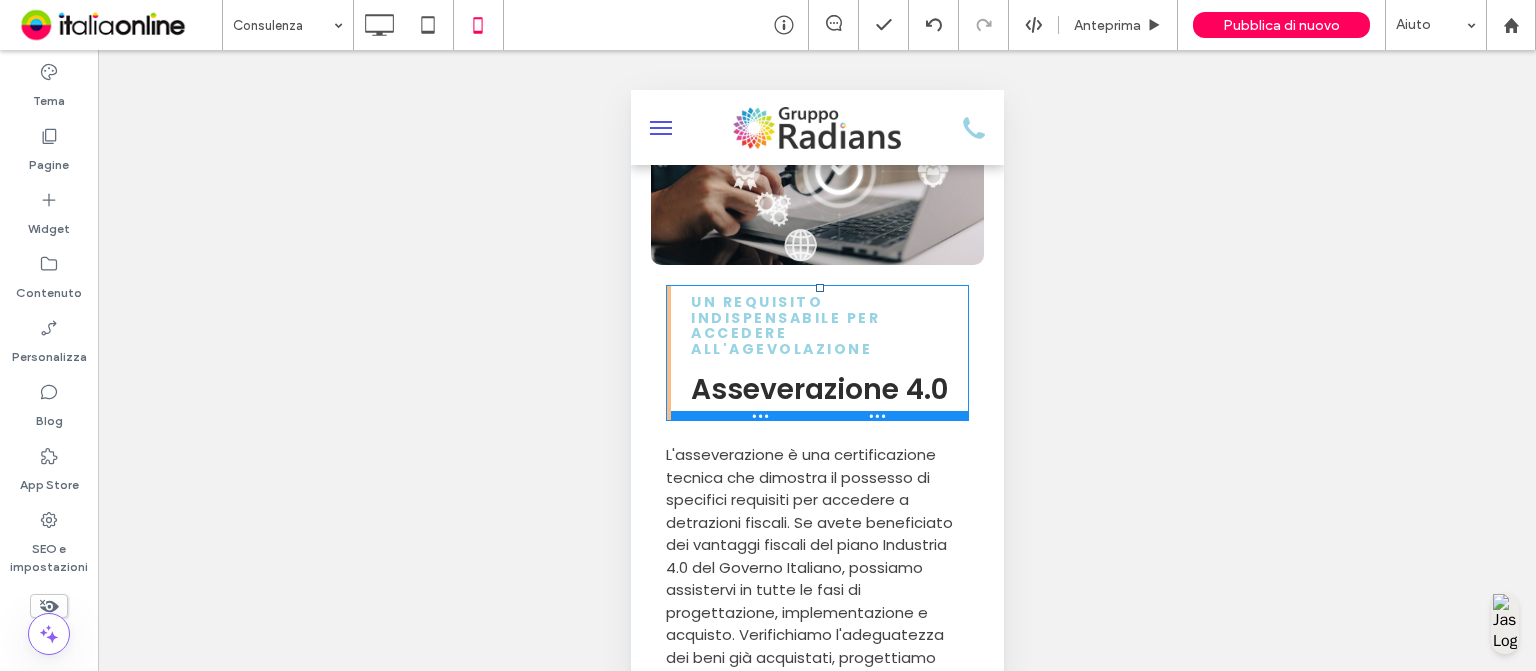 drag, startPoint x: 793, startPoint y: 501, endPoint x: 796, endPoint y: 439, distance: 62.072536 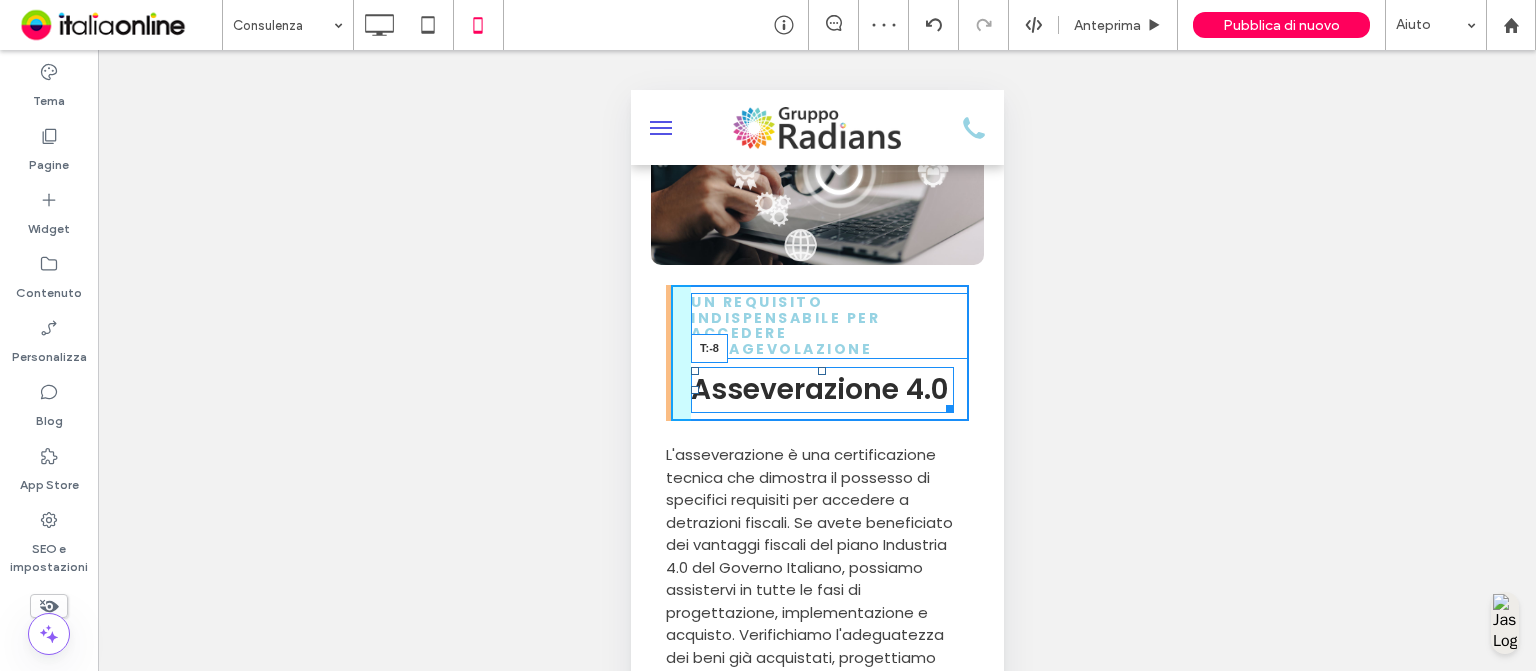 drag, startPoint x: 821, startPoint y: 422, endPoint x: 821, endPoint y: 411, distance: 11 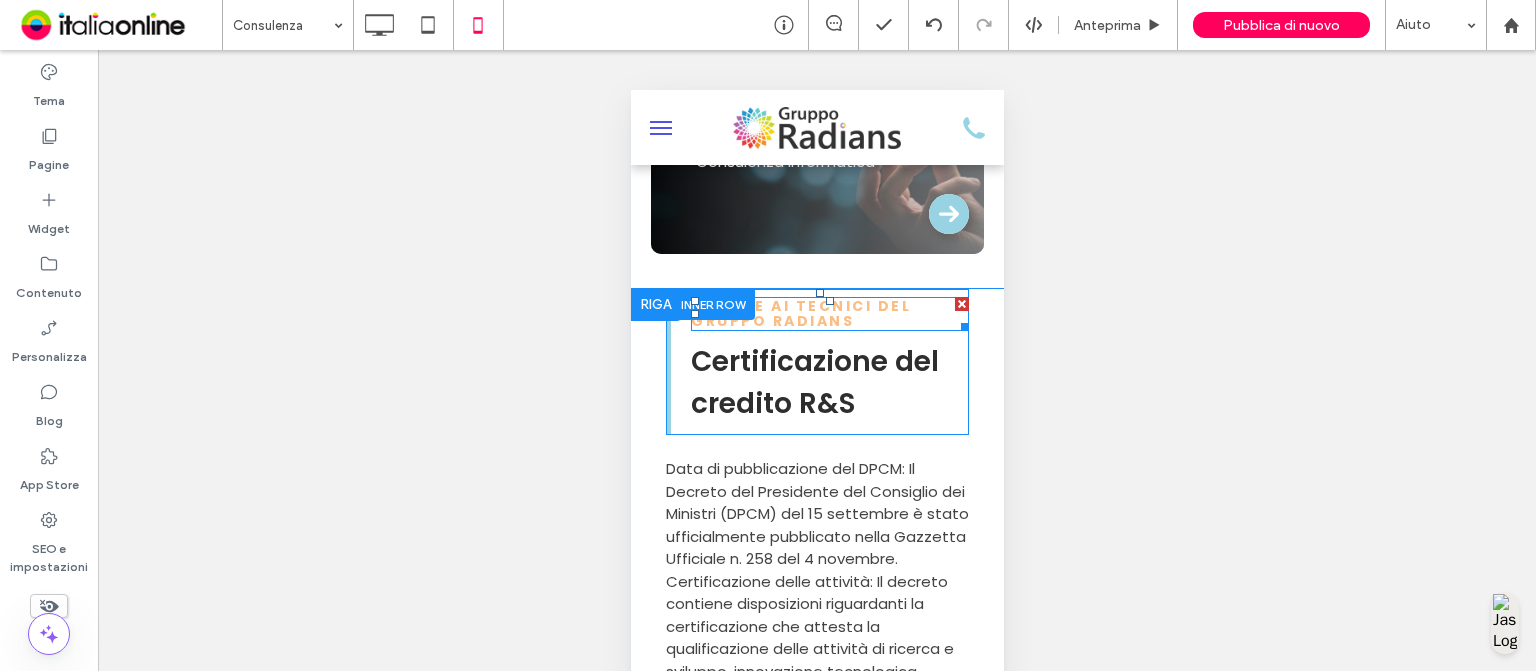 scroll, scrollTop: 1290, scrollLeft: 0, axis: vertical 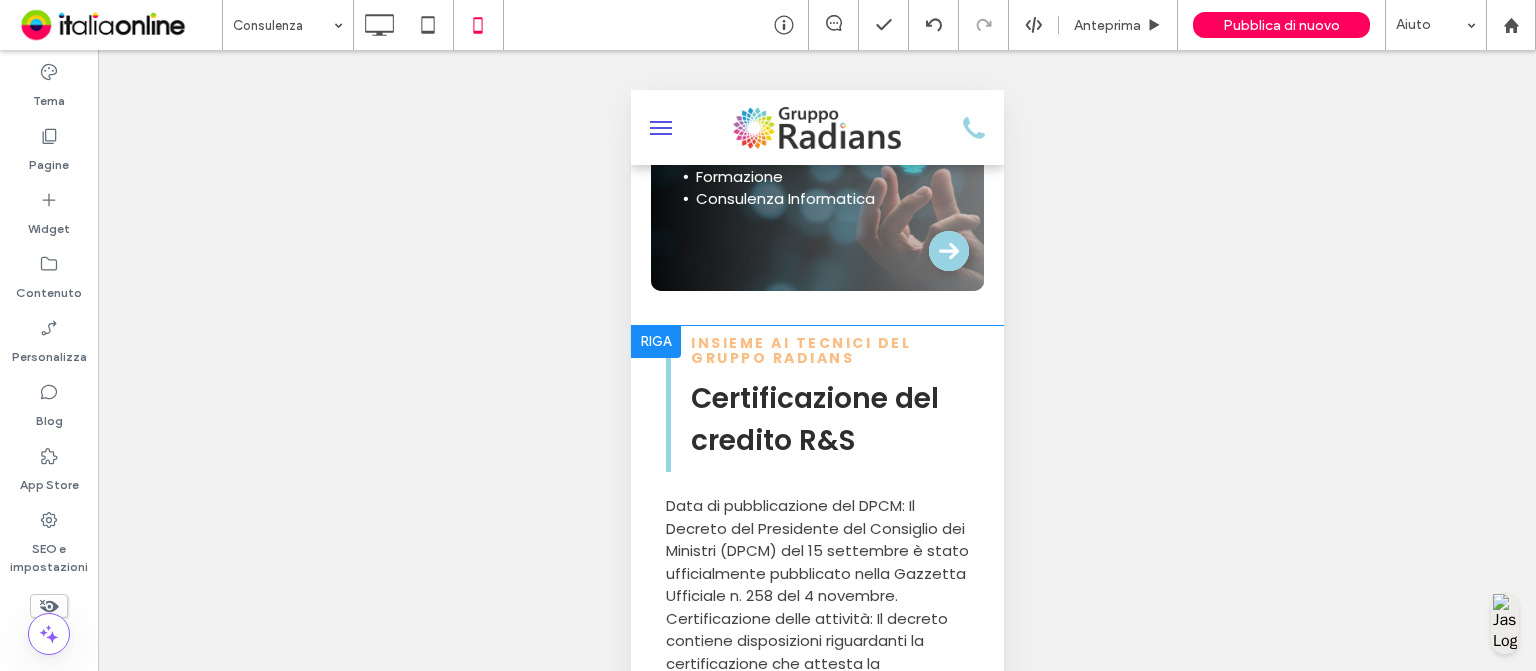 click on "Click To Paste
Insieme ai tecnici del gruppo radians
Certificazione del credito R&S
Click To Paste
Data di pubblicazione del DPCM: Il Decreto del Presidente del Consiglio dei Ministri (DPCM) del 15 settembre è stato ufficialmente pubblicato nella Gazzetta Ufficiale n. 258 del 4 novembre. Certificazione delle attività: Il decreto contiene disposizioni riguardanti la certificazione che attesta la qualificazione delle attività di ricerca e sviluppo, innovazione tecnologica, design e ideazione. Coinvolgimento del Gruppo Radians: I tecnici del Gruppo Radians sono attivamente coinvolti nel processo di certificazione!
Contattaci
Click To Paste
Riga + Aggiungi sezione" at bounding box center [816, 712] 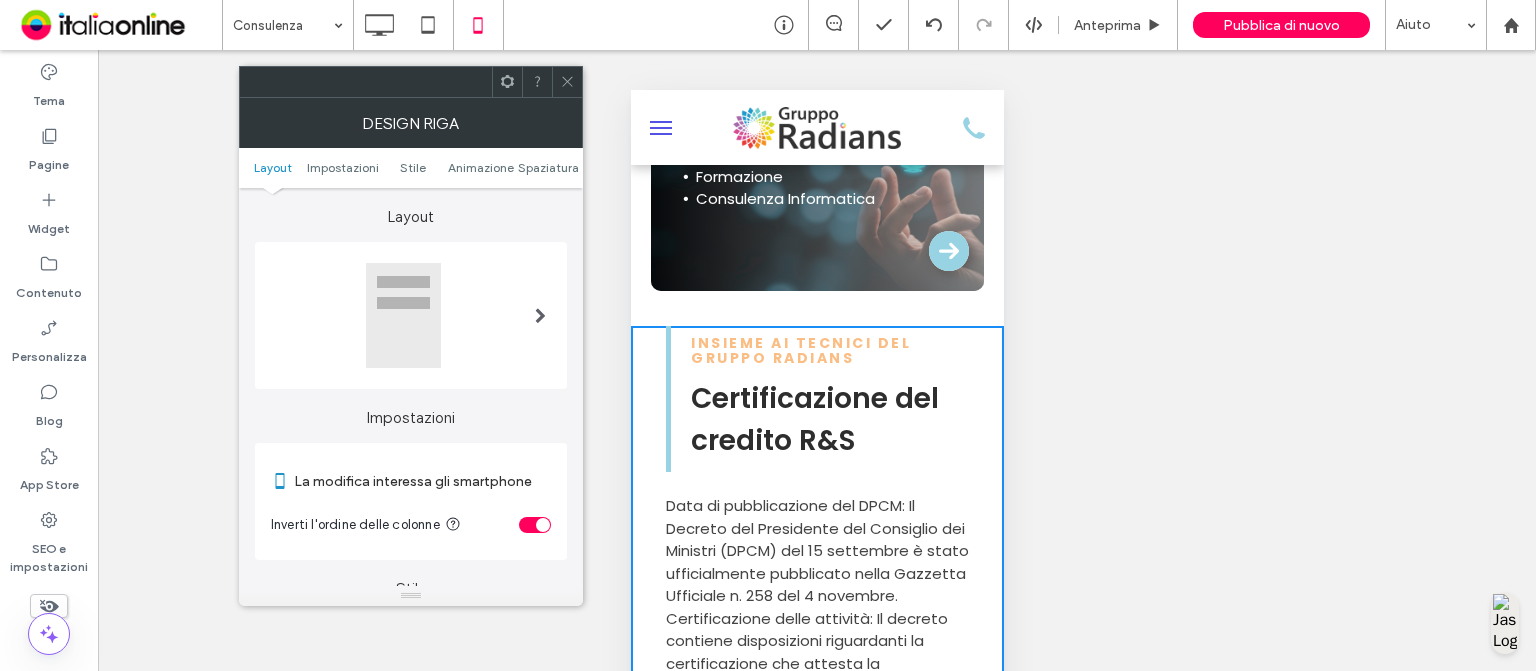 click at bounding box center (535, 525) 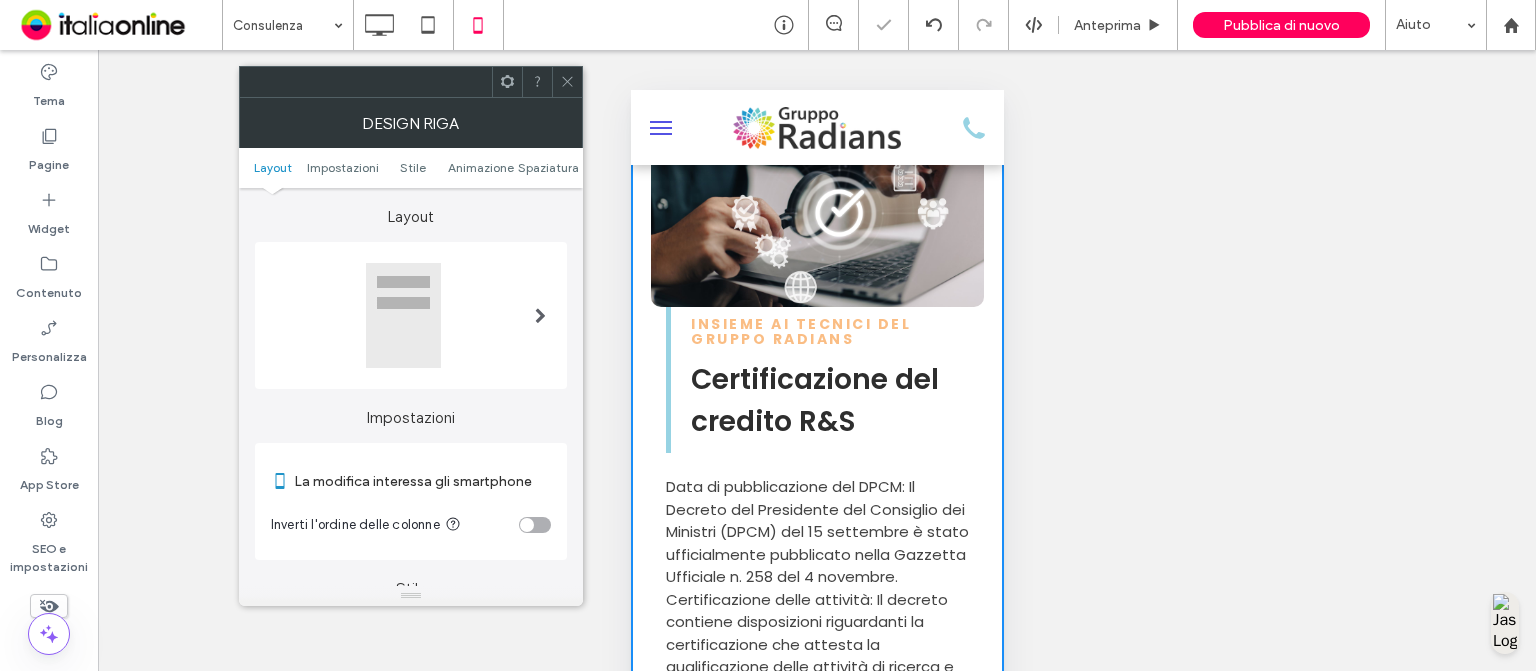 scroll, scrollTop: 1504, scrollLeft: 0, axis: vertical 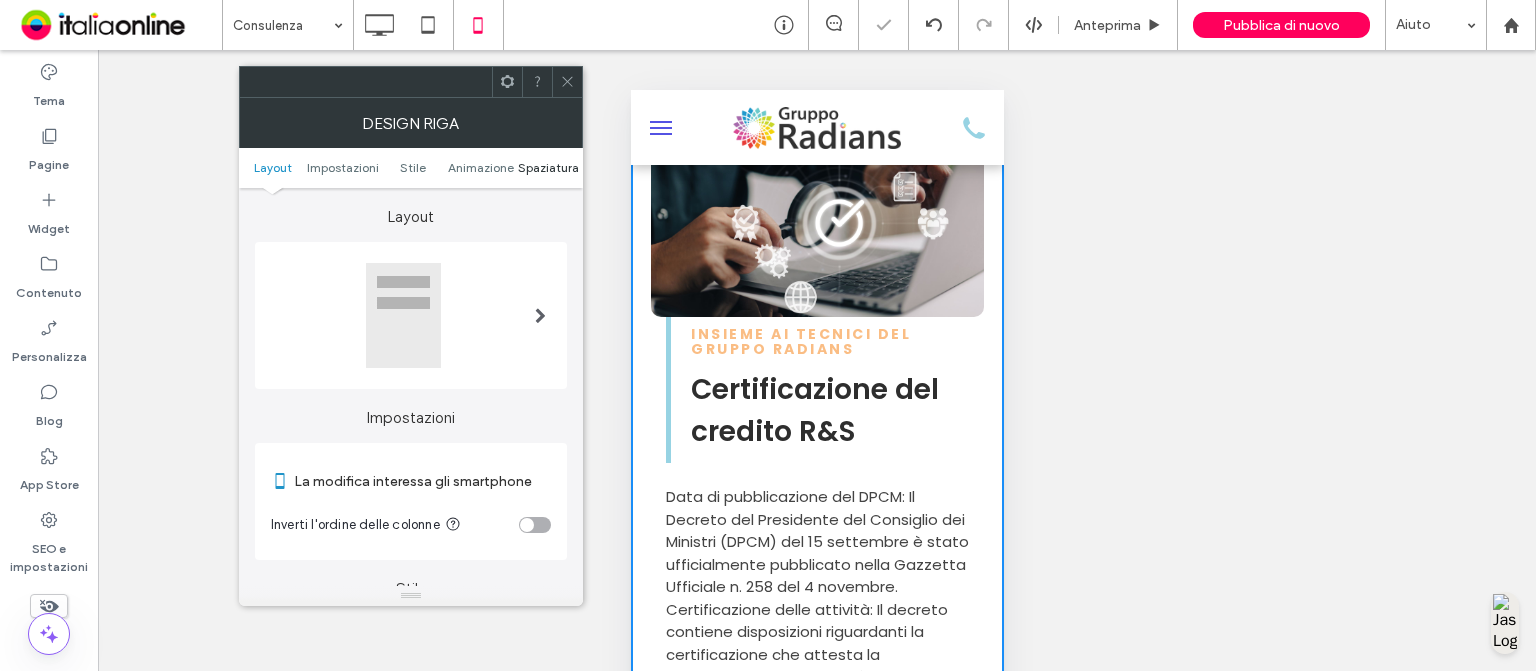 click on "Spaziatura" at bounding box center [548, 167] 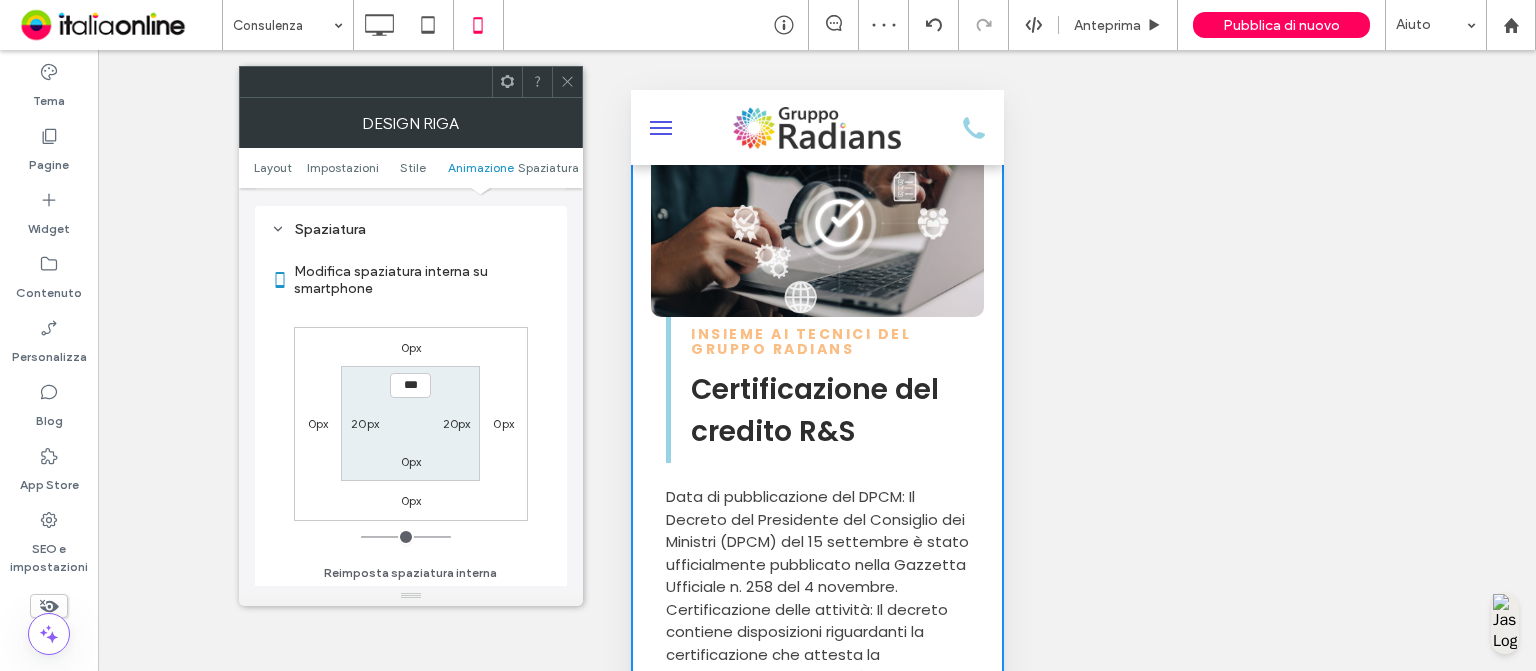 scroll, scrollTop: 766, scrollLeft: 0, axis: vertical 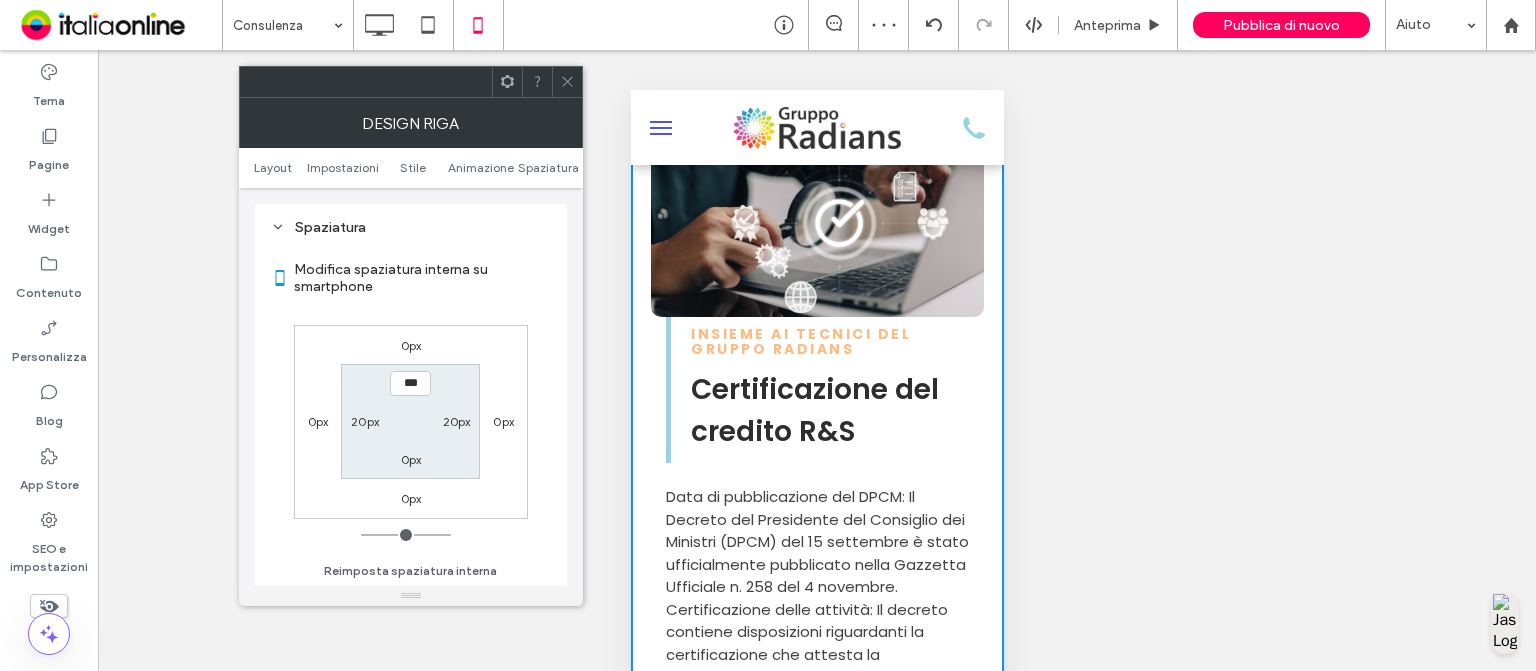 click on "0px" at bounding box center [411, 498] 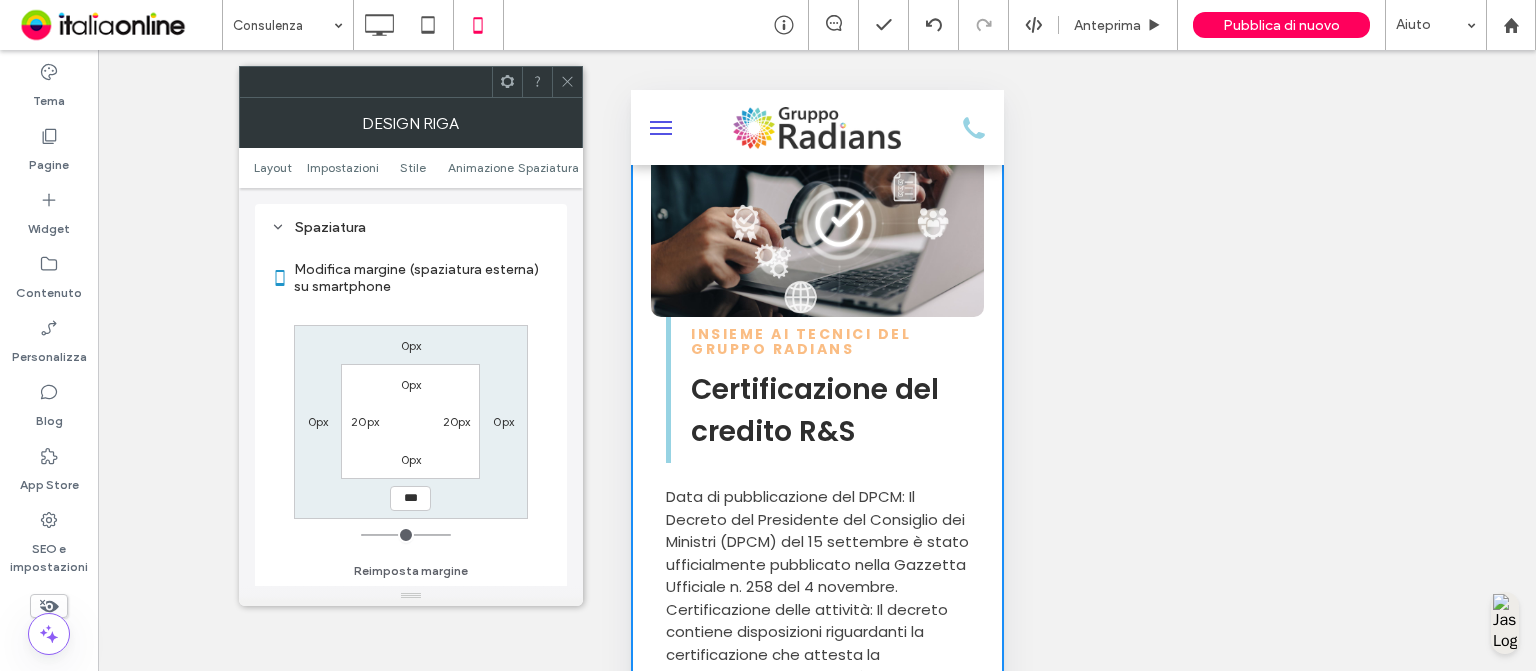 click at bounding box center [567, 82] 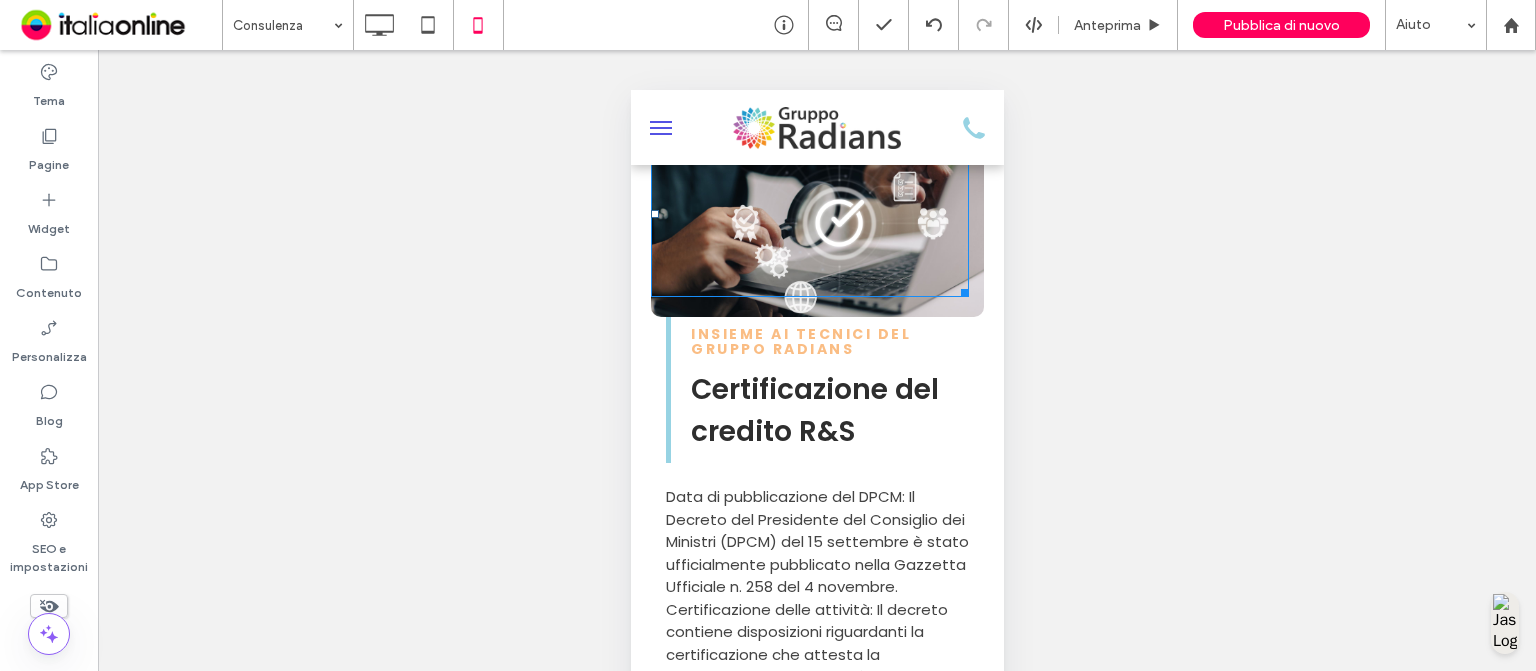 click at bounding box center [809, 214] 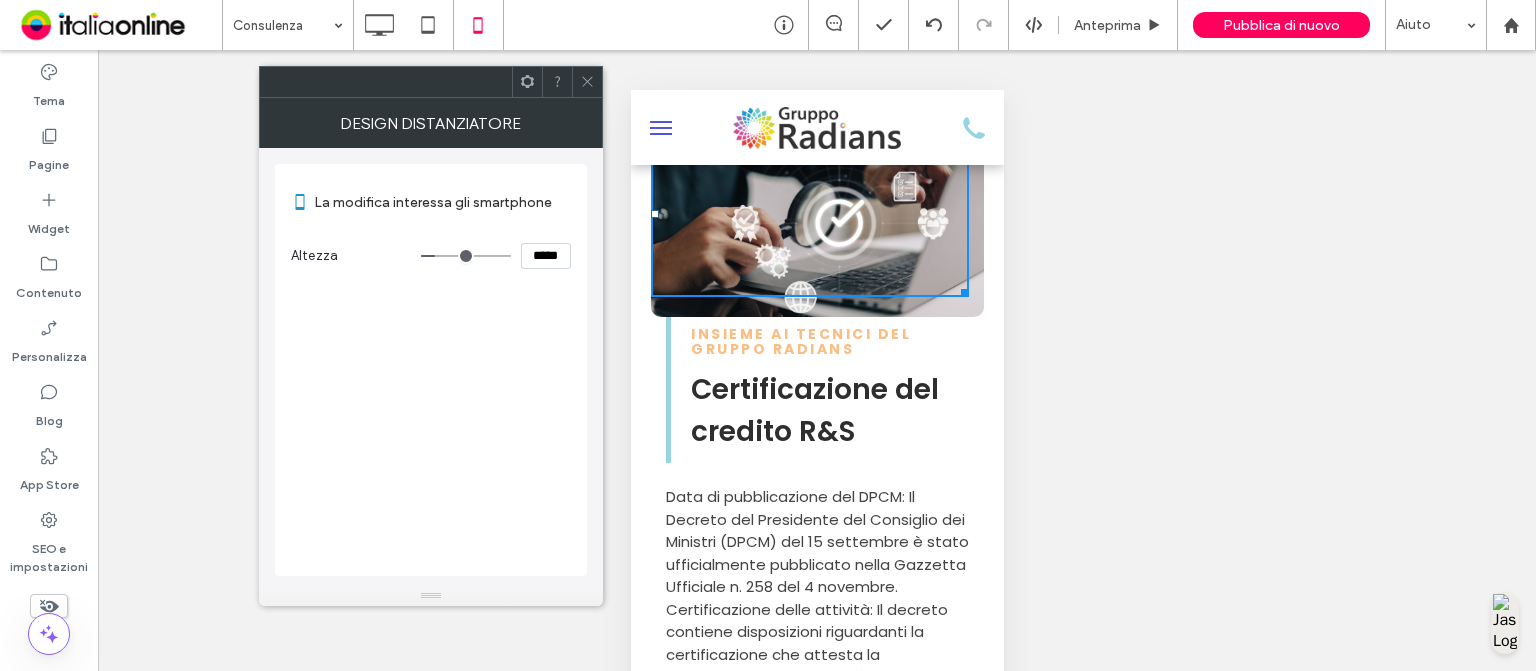 click 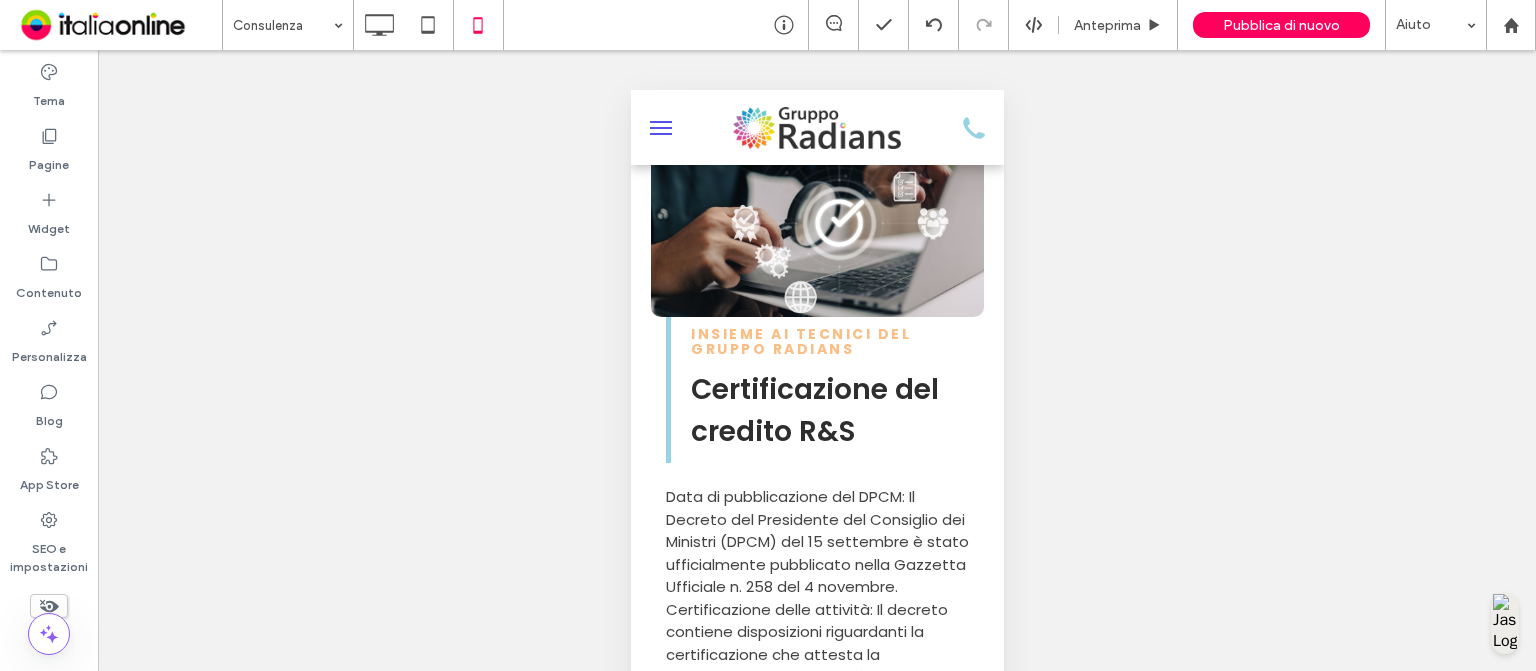 click on "Click To Paste" at bounding box center [816, 214] 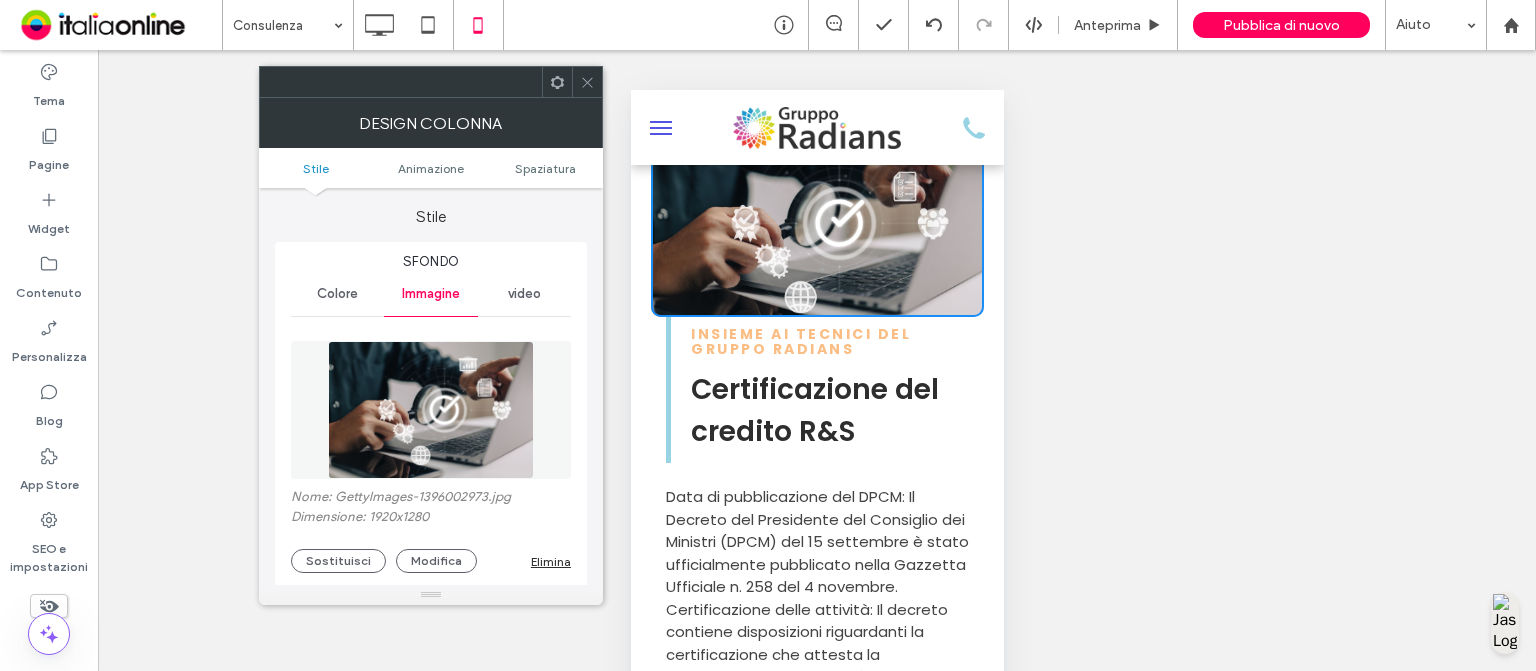 type on "**" 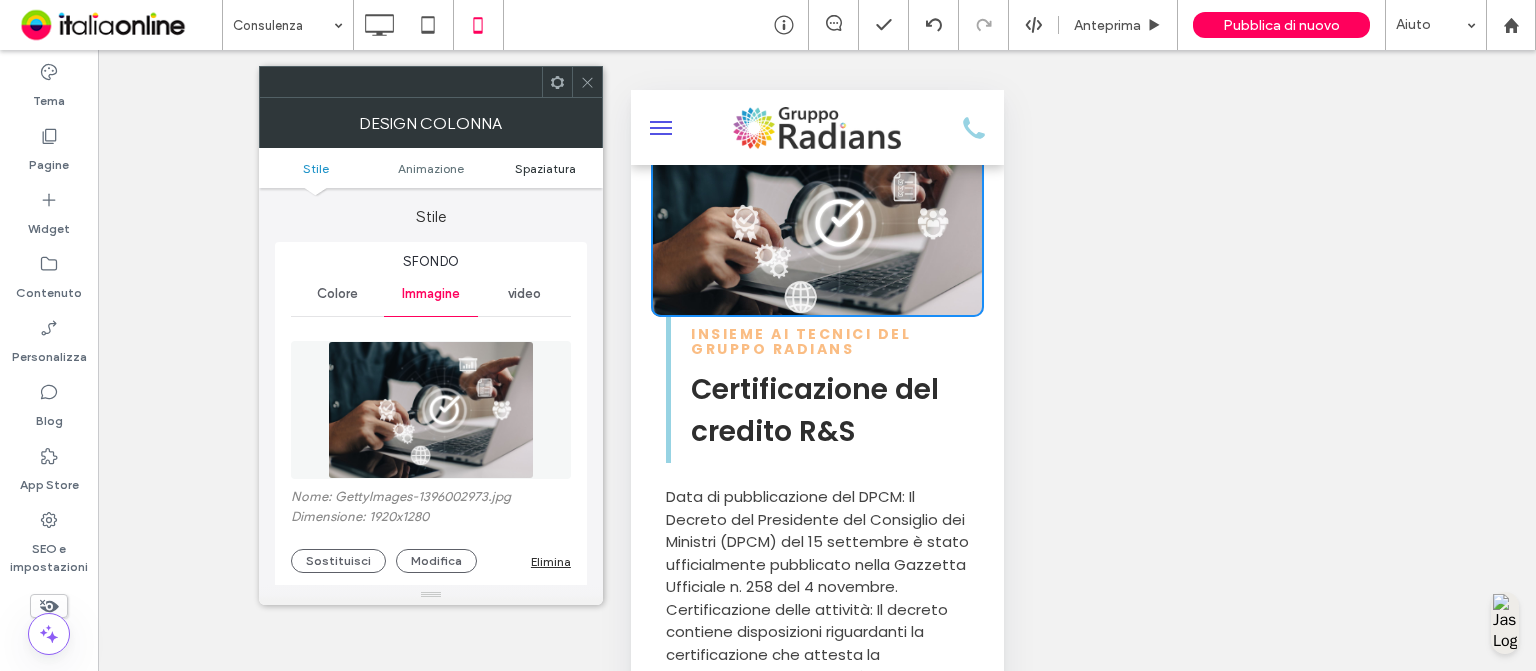 click on "Spaziatura" at bounding box center [545, 168] 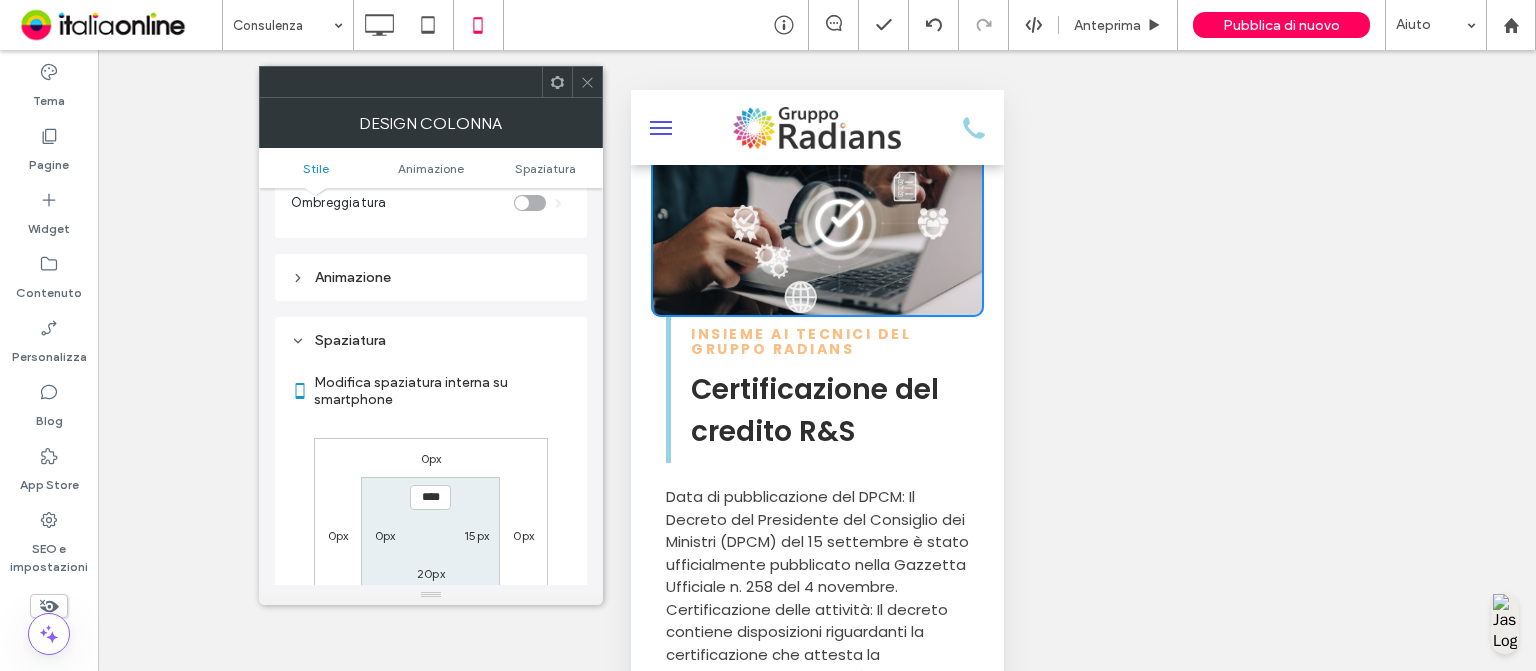 scroll, scrollTop: 1046, scrollLeft: 0, axis: vertical 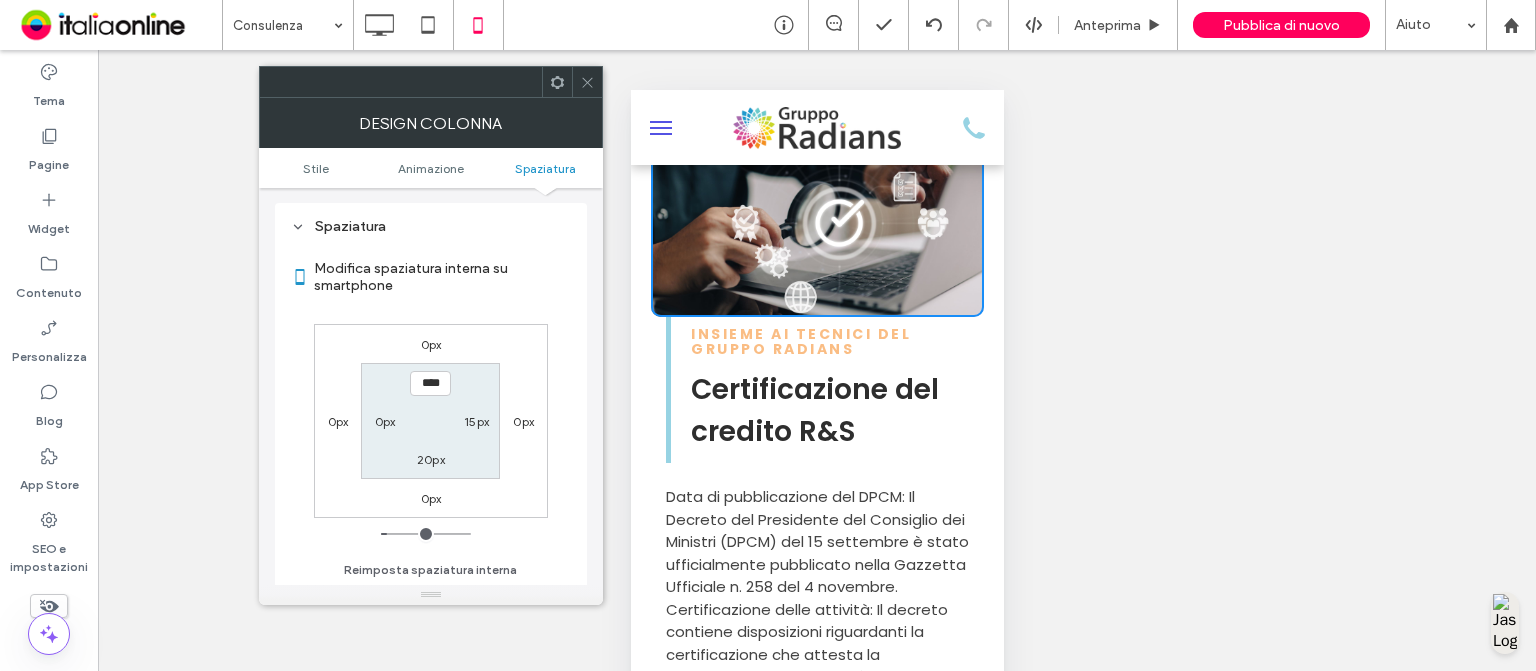 click on "****" at bounding box center (430, 383) 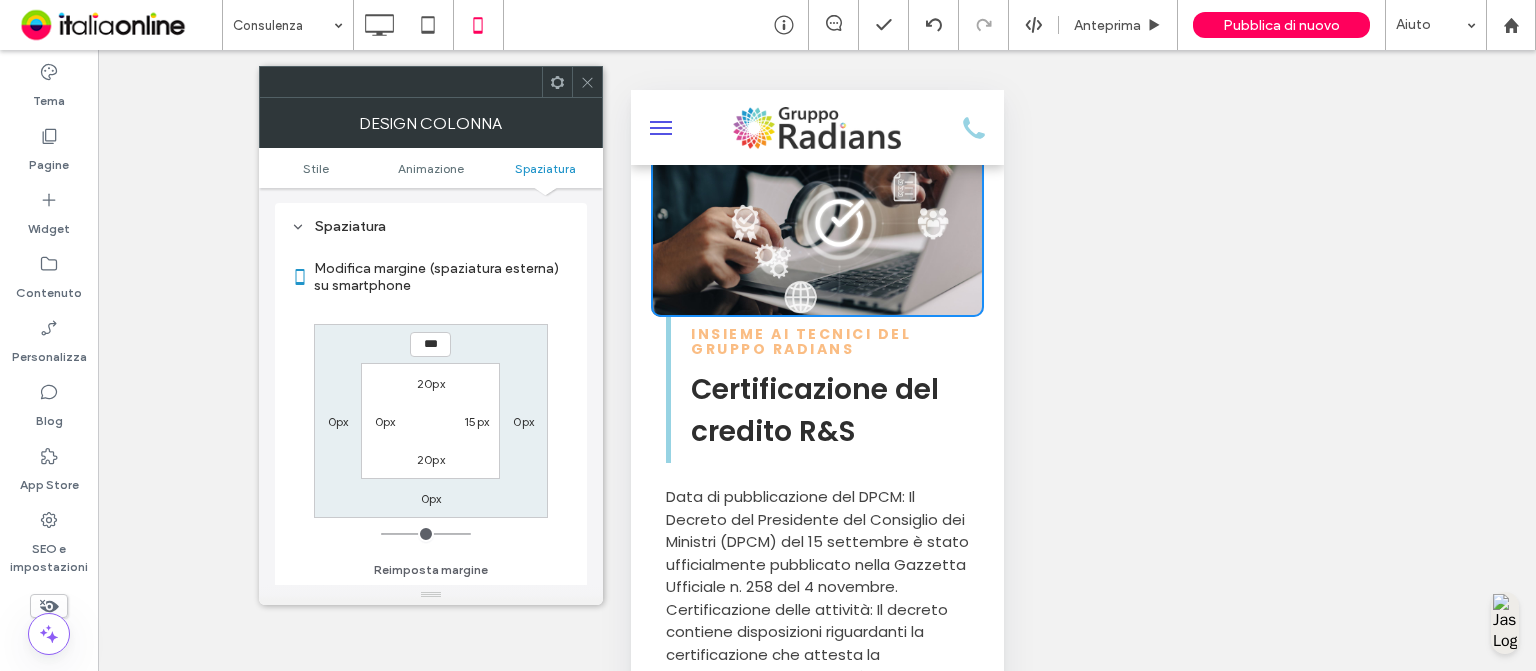 type on "*" 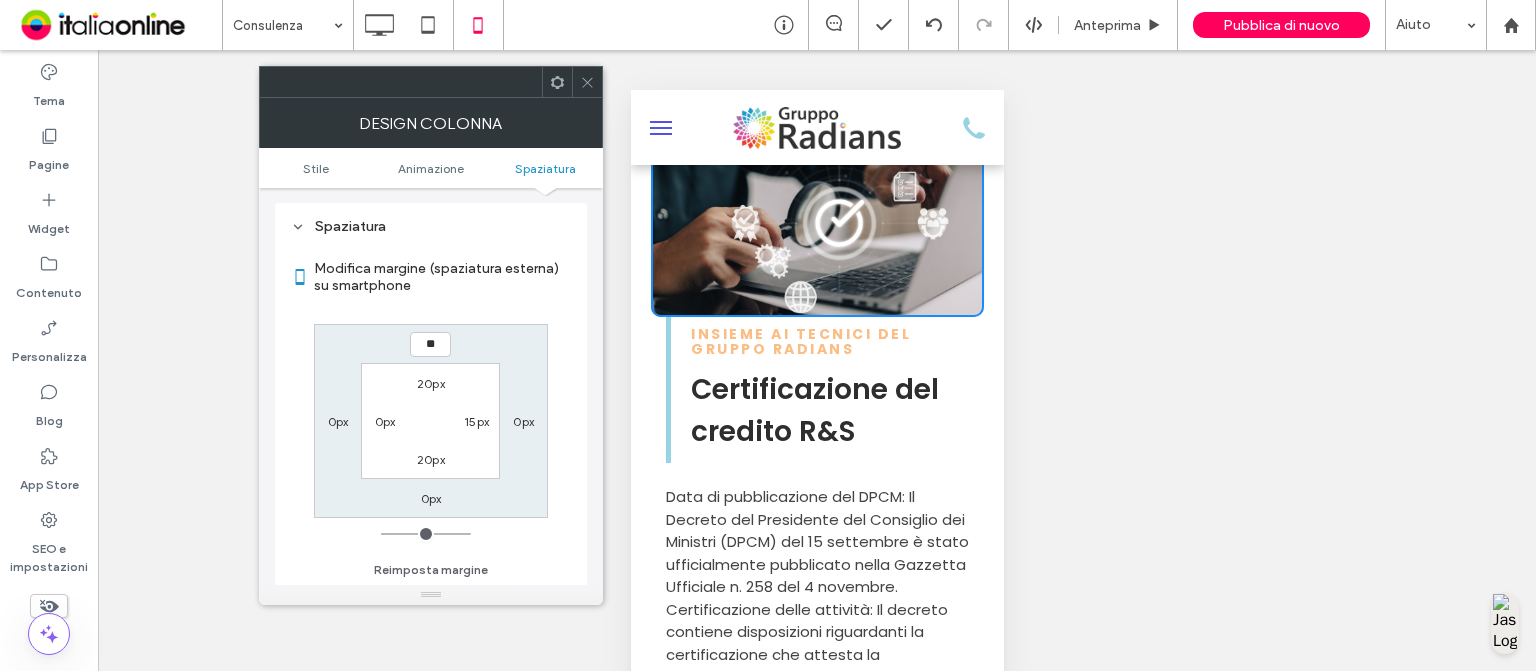 type on "**" 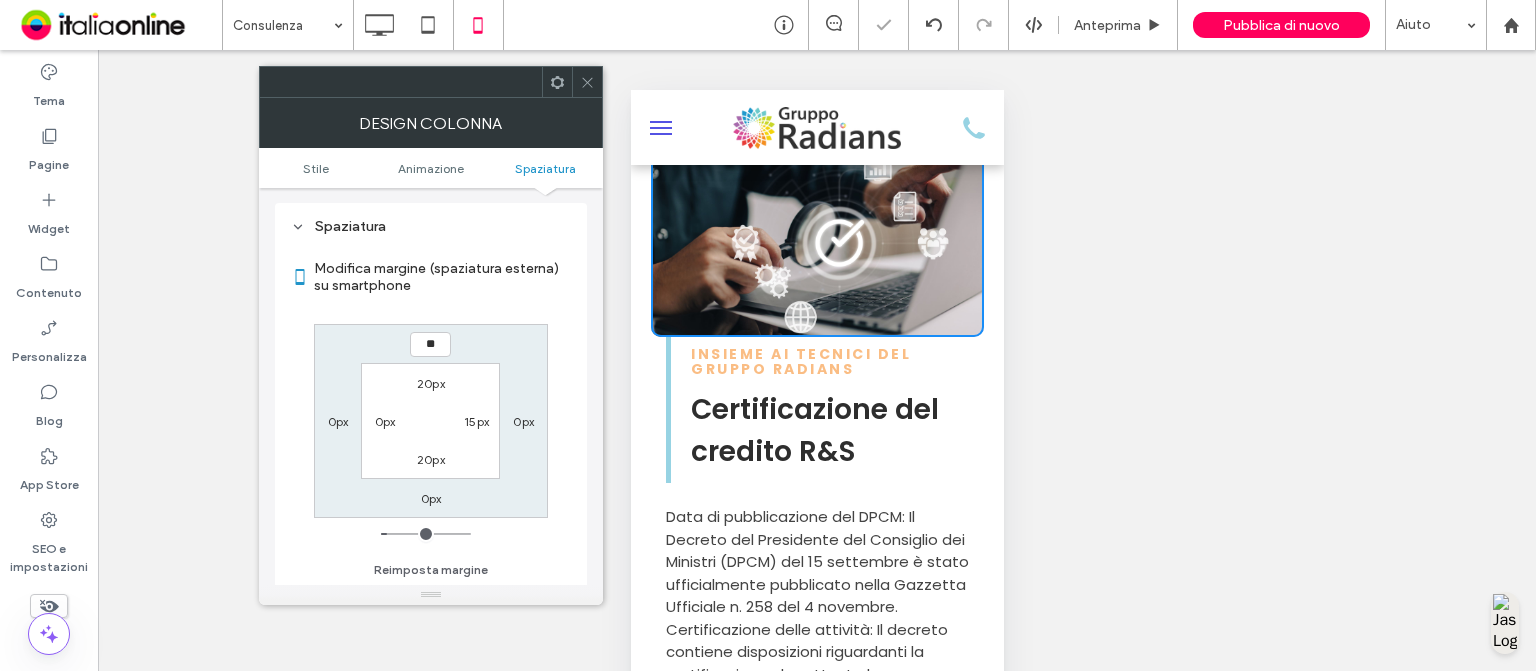 type on "*" 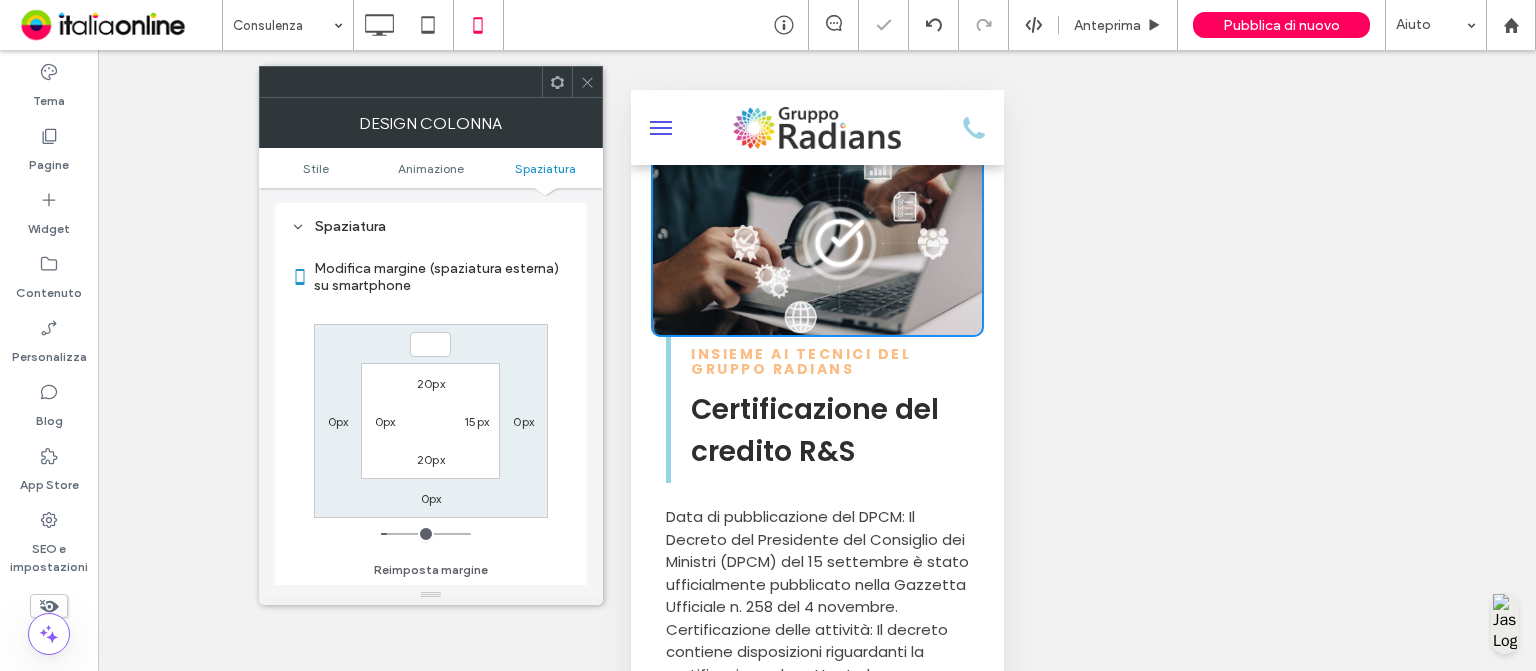 type 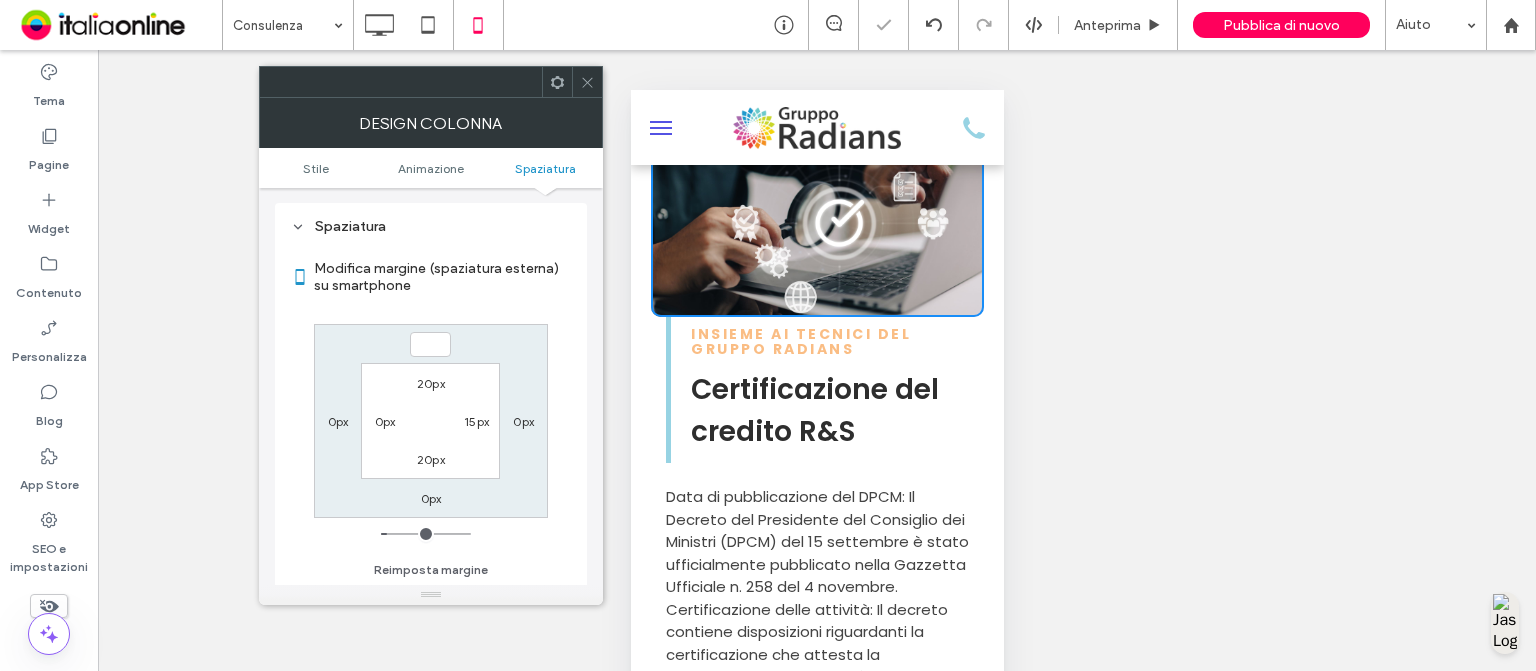 type on "*" 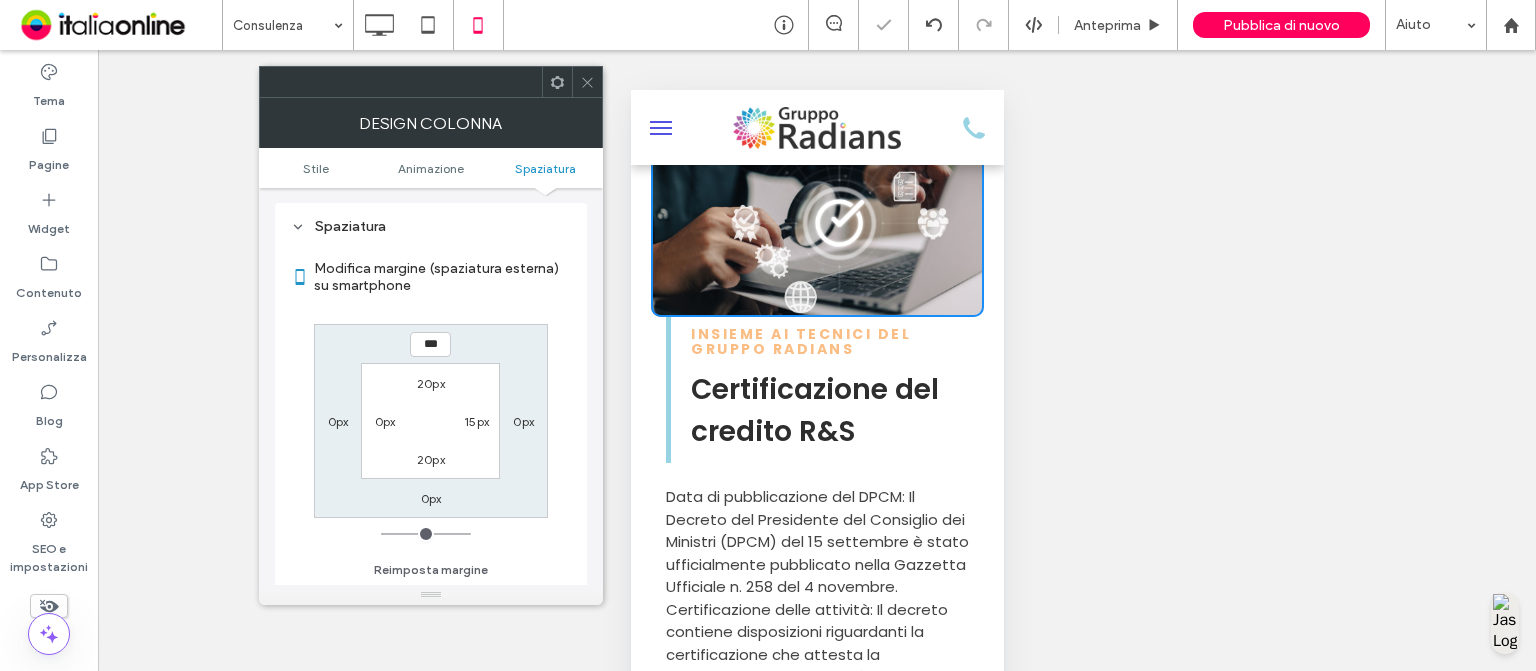click on "0px" at bounding box center [431, 498] 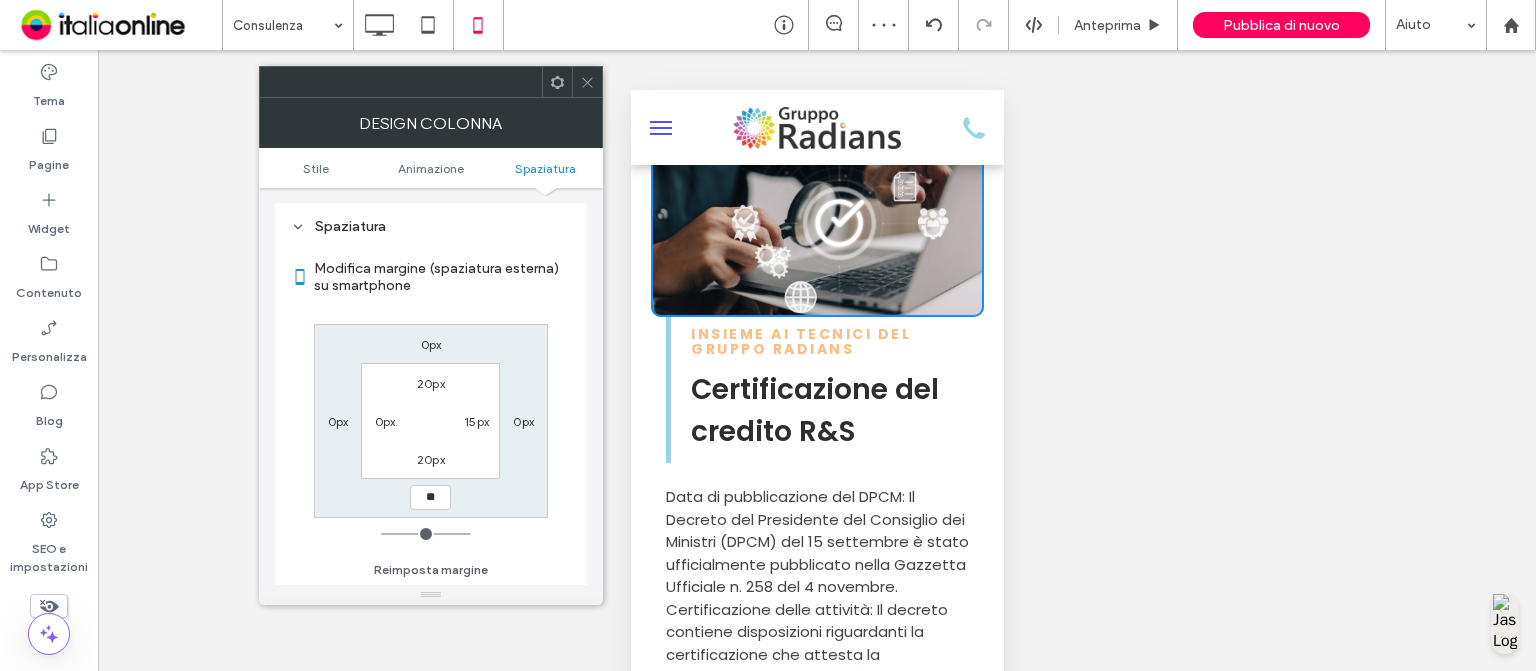 type on "**" 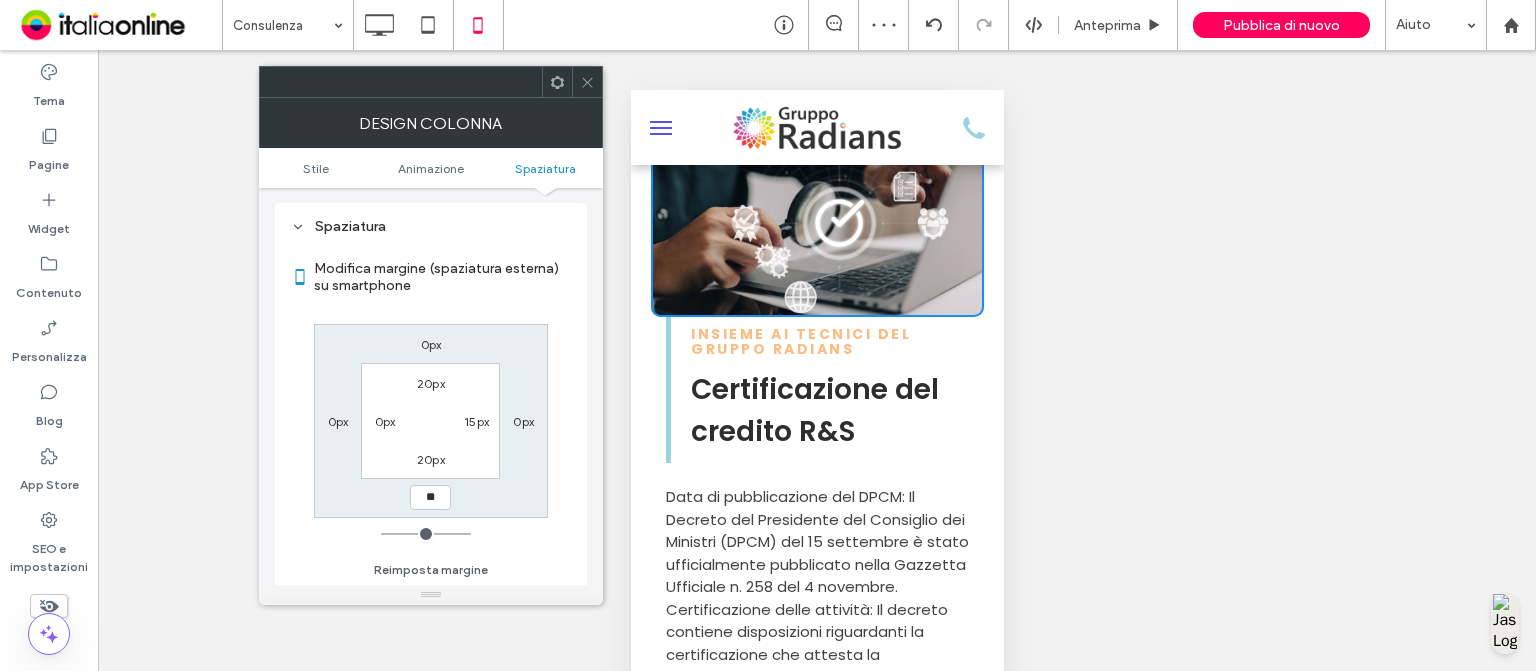type on "**" 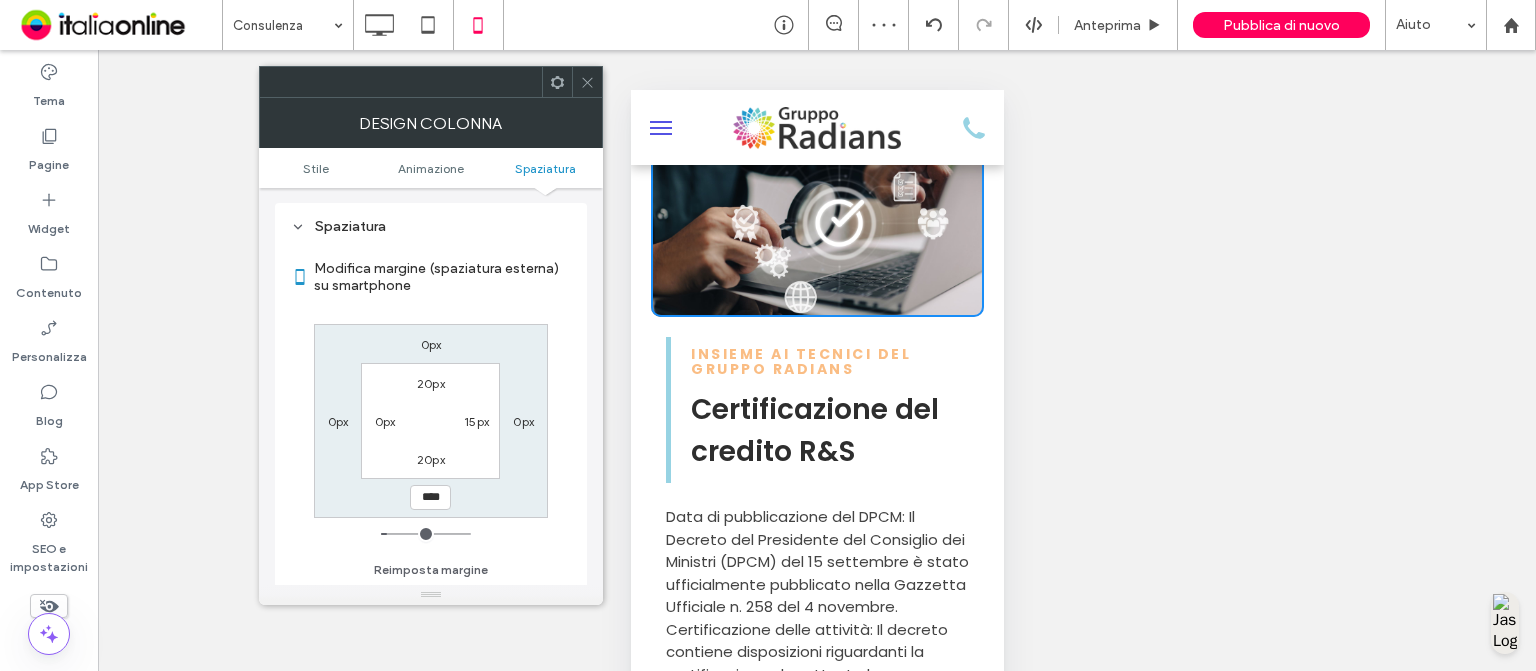 click at bounding box center (587, 82) 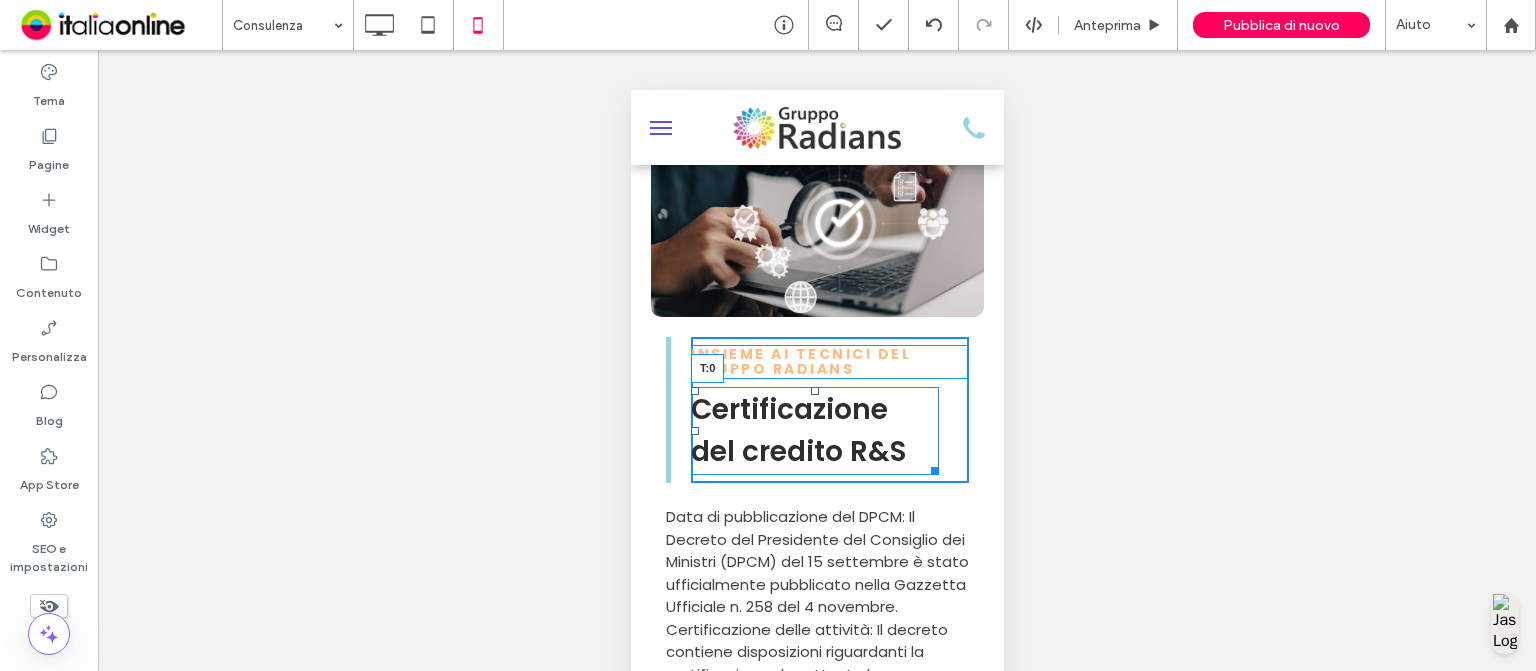 drag, startPoint x: 815, startPoint y: 424, endPoint x: 815, endPoint y: 411, distance: 13 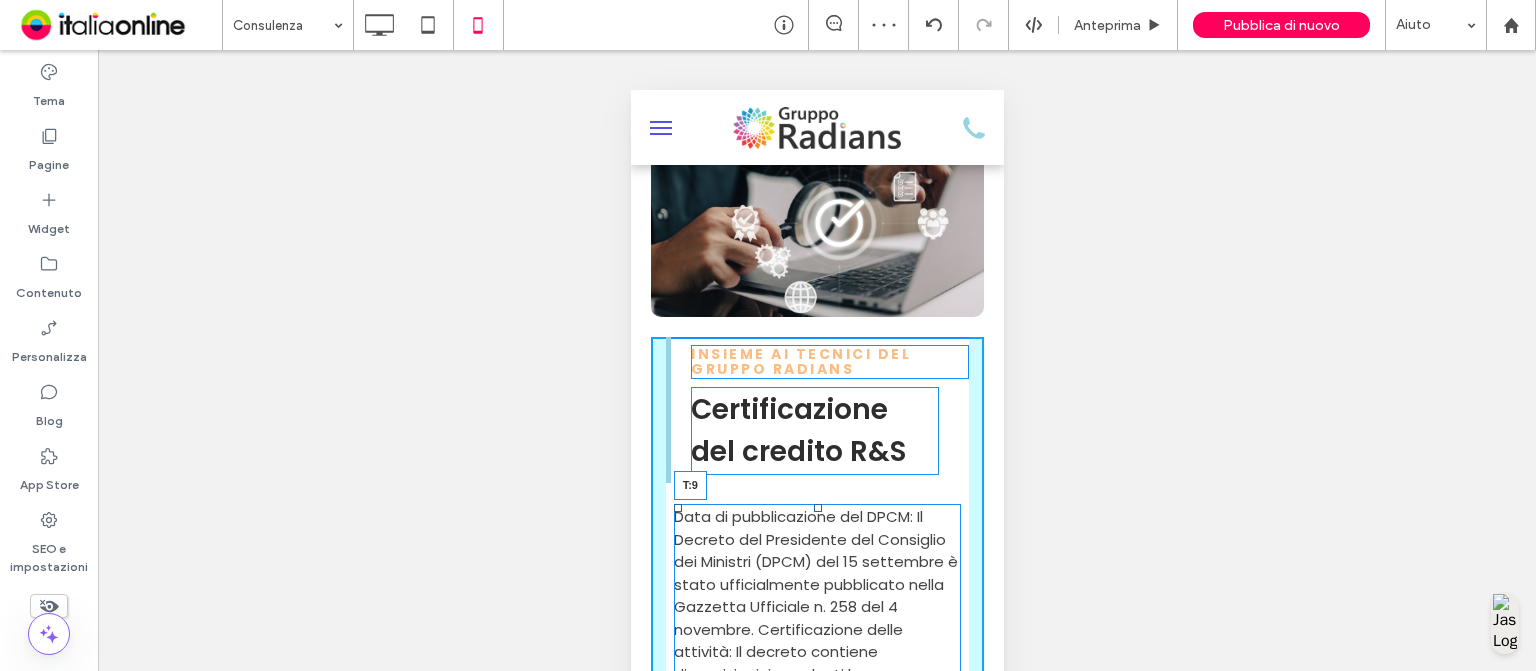 drag, startPoint x: 804, startPoint y: 537, endPoint x: 1429, endPoint y: 615, distance: 629.8484 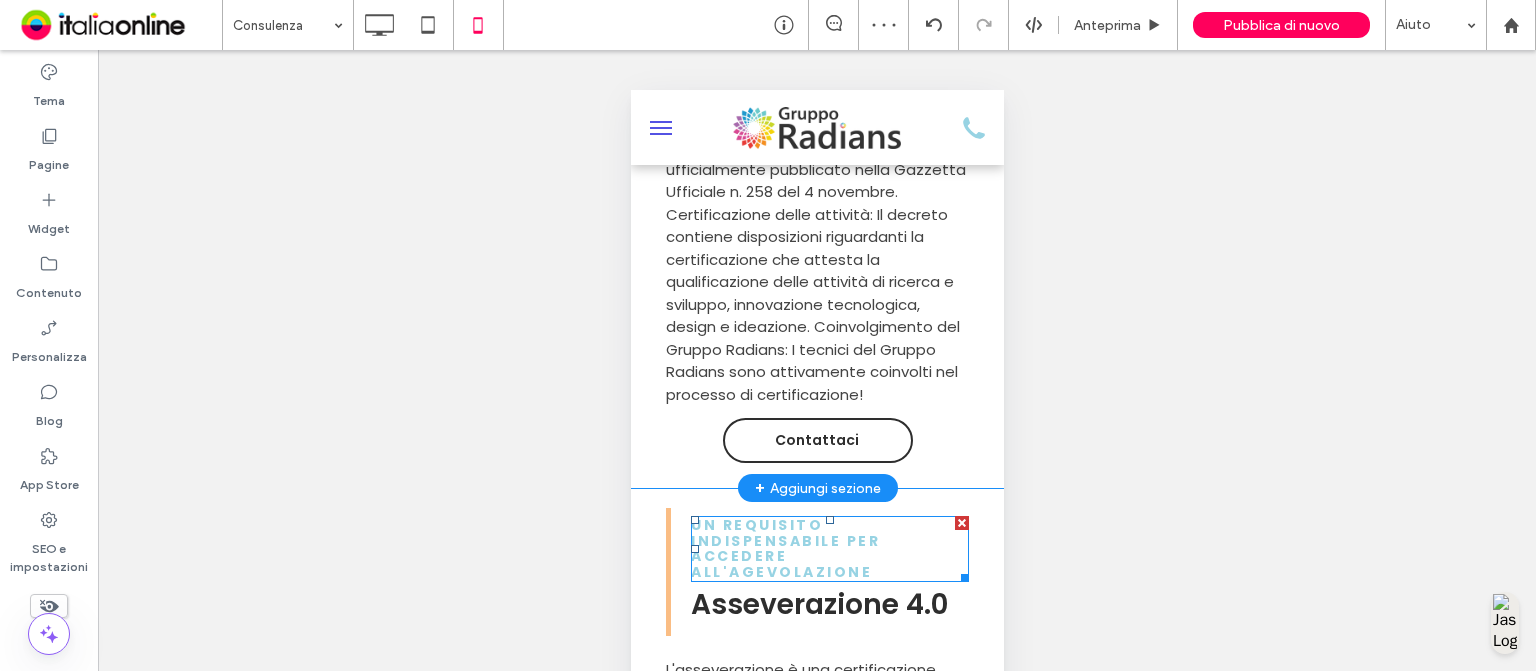 scroll, scrollTop: 1950, scrollLeft: 0, axis: vertical 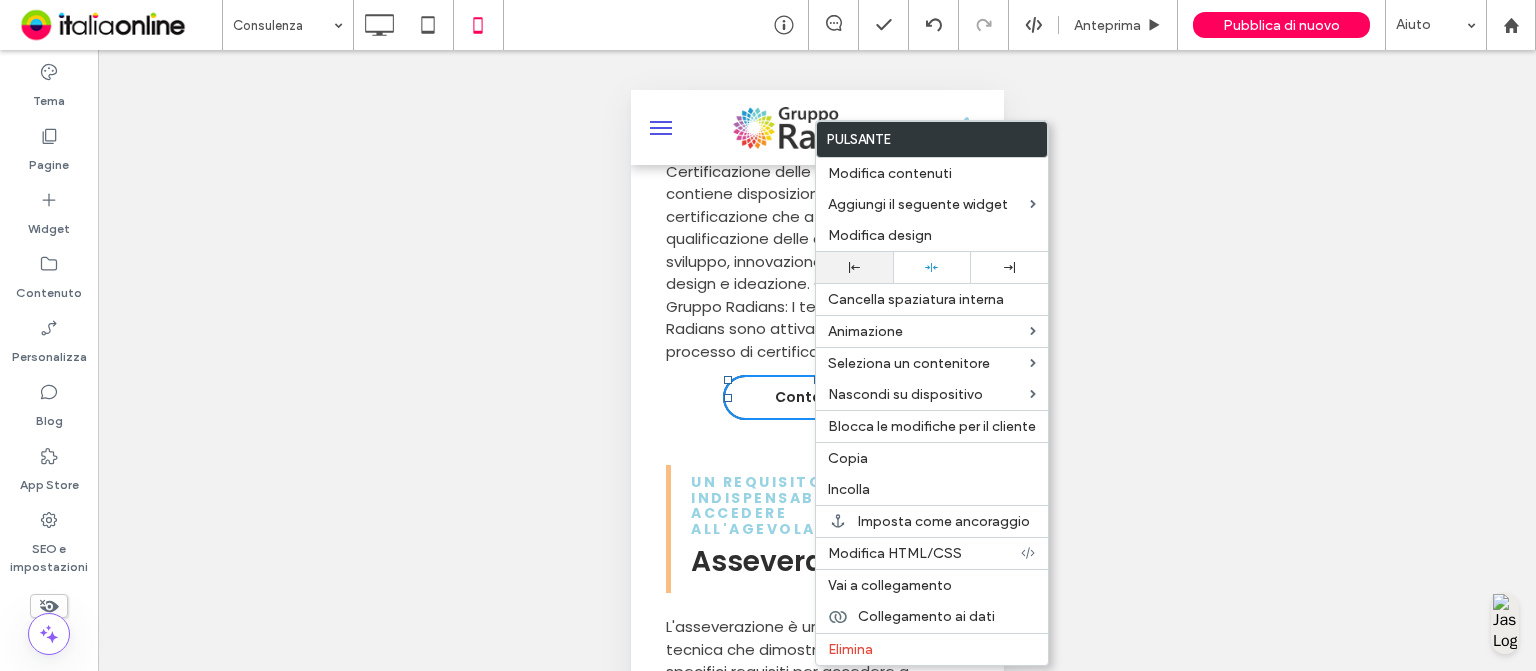 click at bounding box center (854, 267) 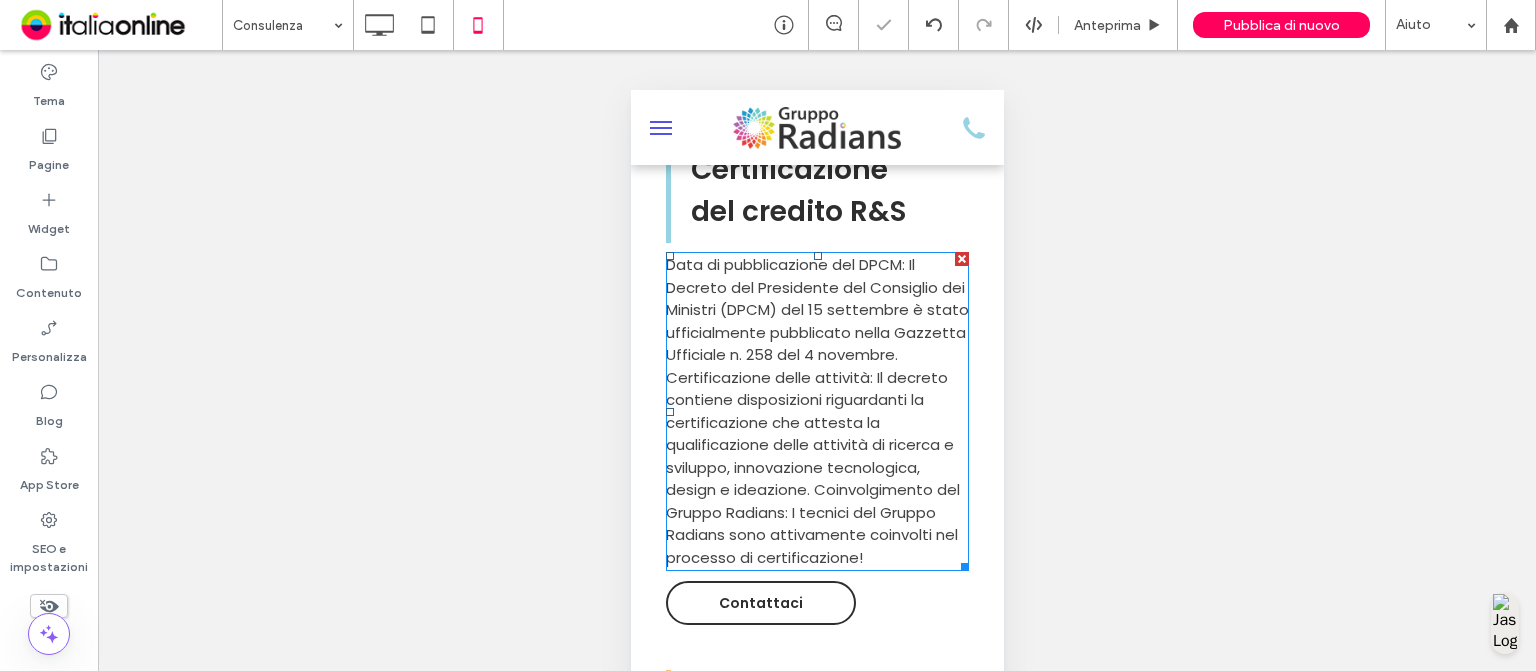 scroll, scrollTop: 1742, scrollLeft: 0, axis: vertical 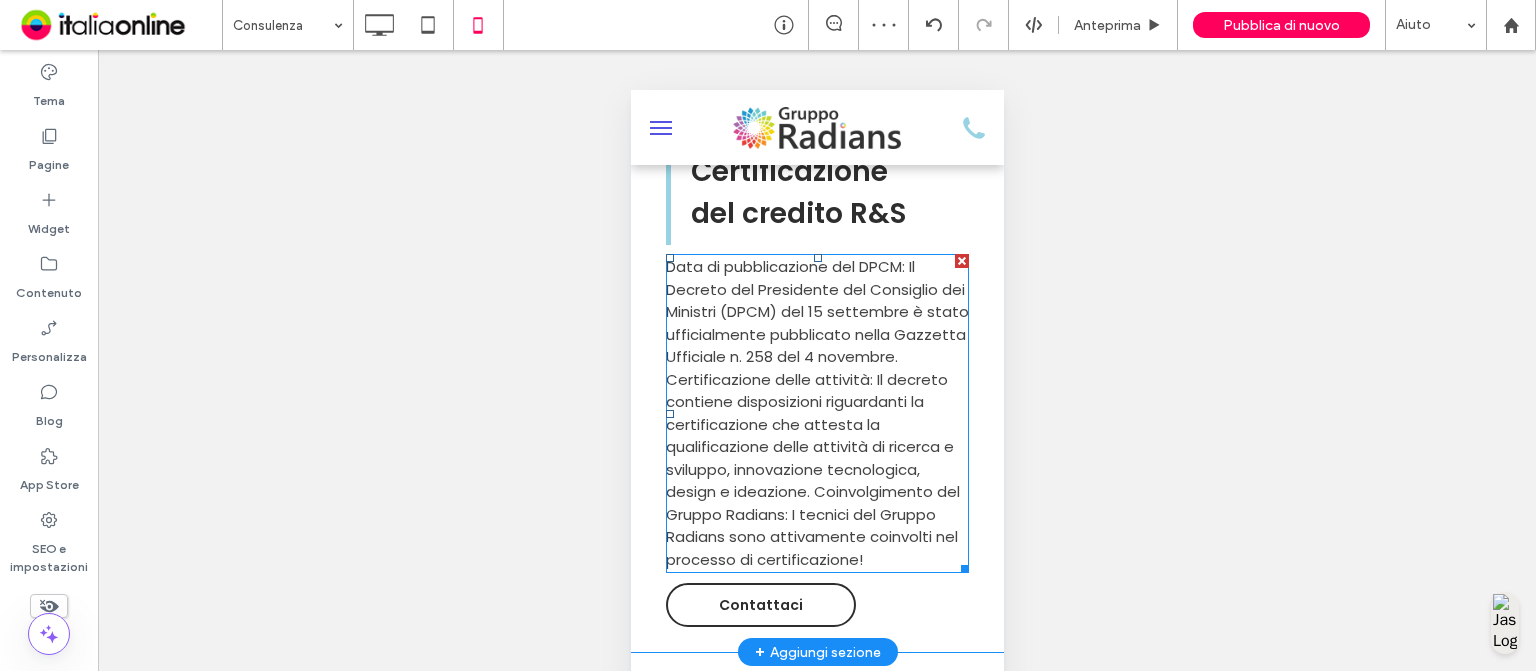 drag, startPoint x: 1338, startPoint y: 473, endPoint x: 715, endPoint y: 383, distance: 629.4672 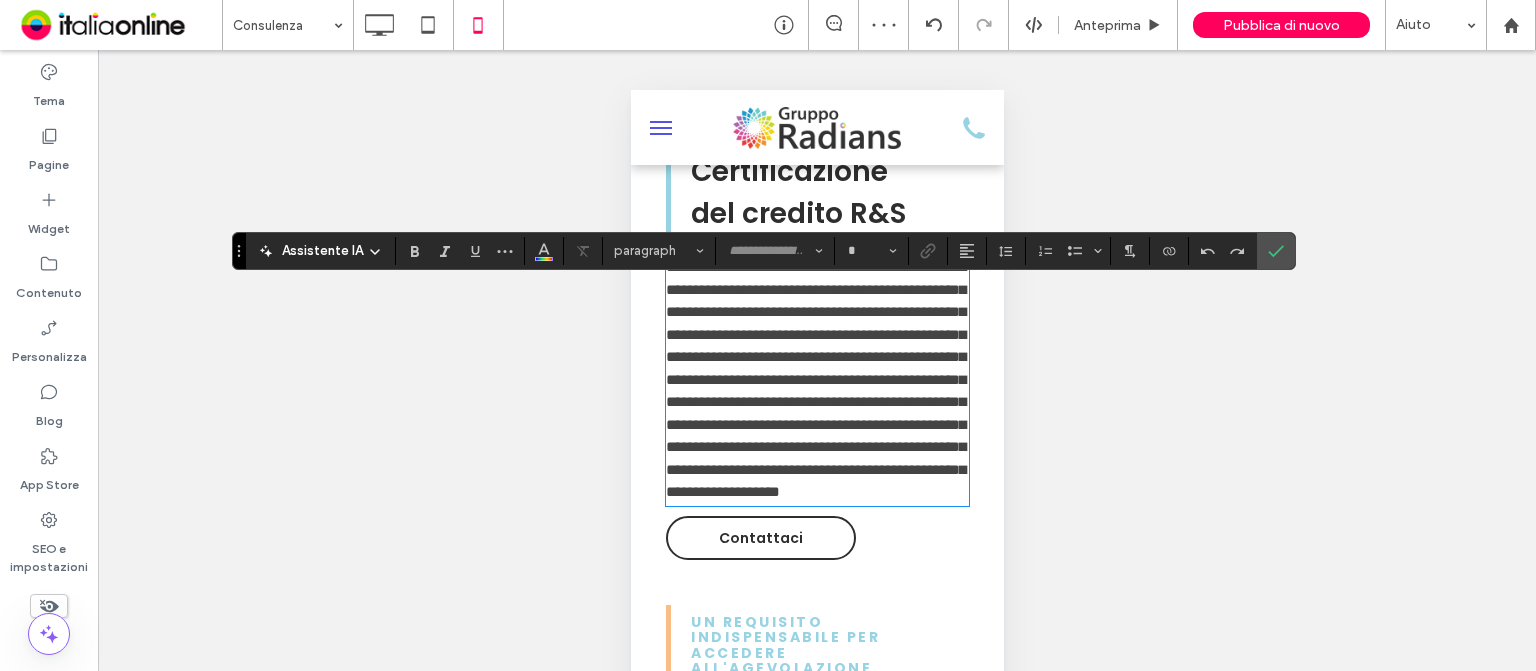 type on "*******" 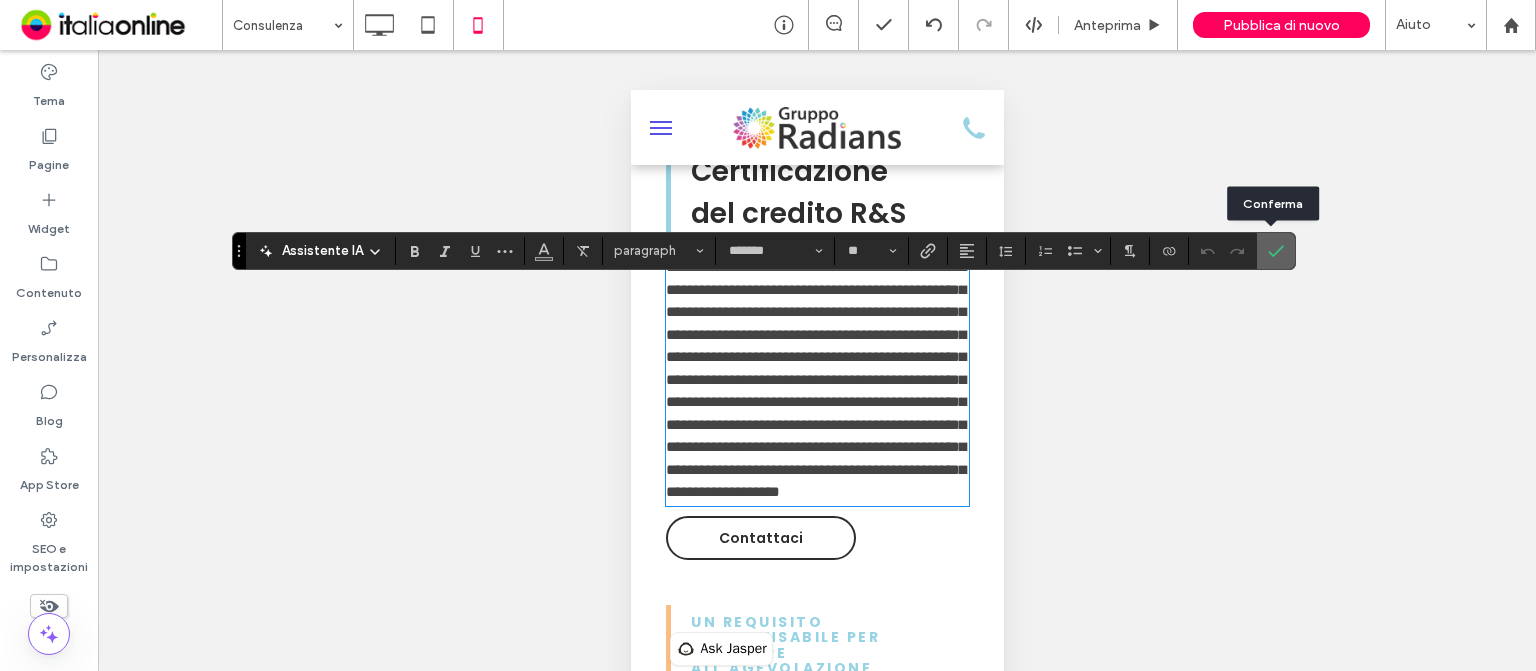 click at bounding box center (1276, 251) 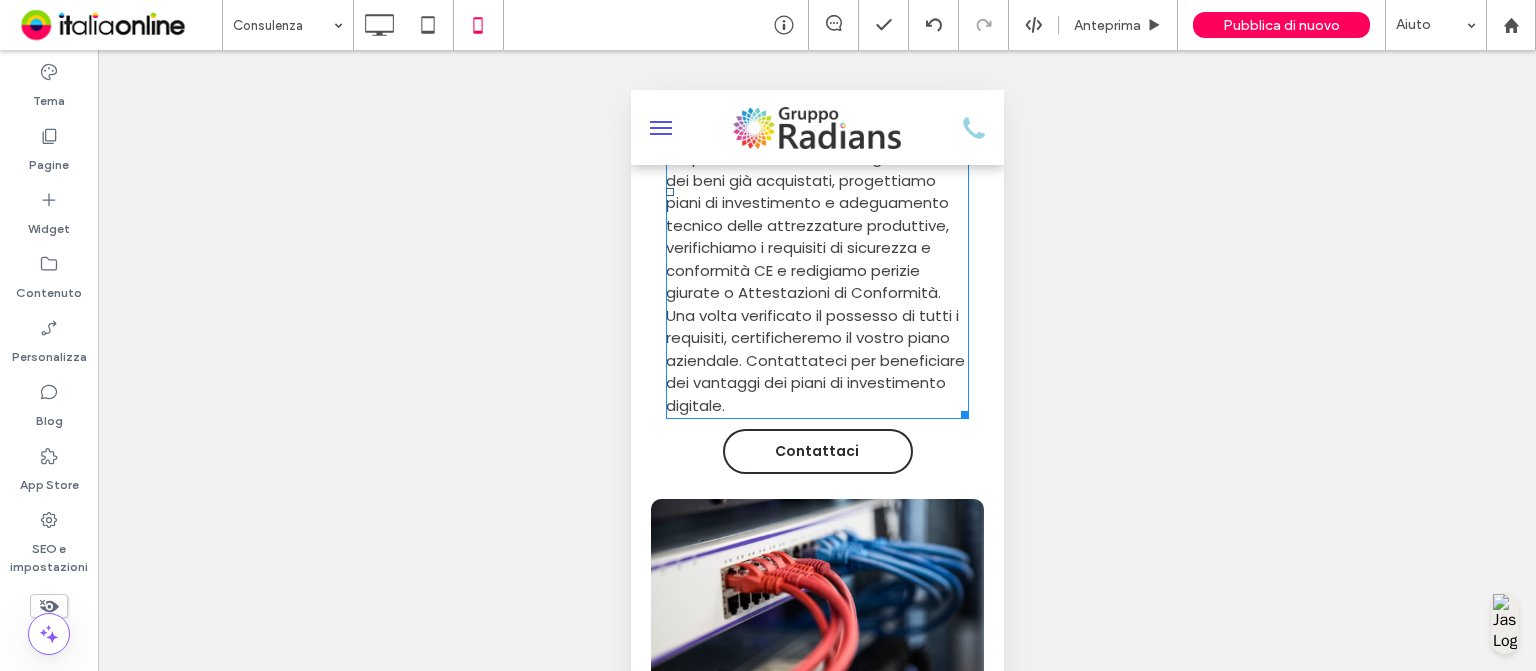 scroll, scrollTop: 2656, scrollLeft: 0, axis: vertical 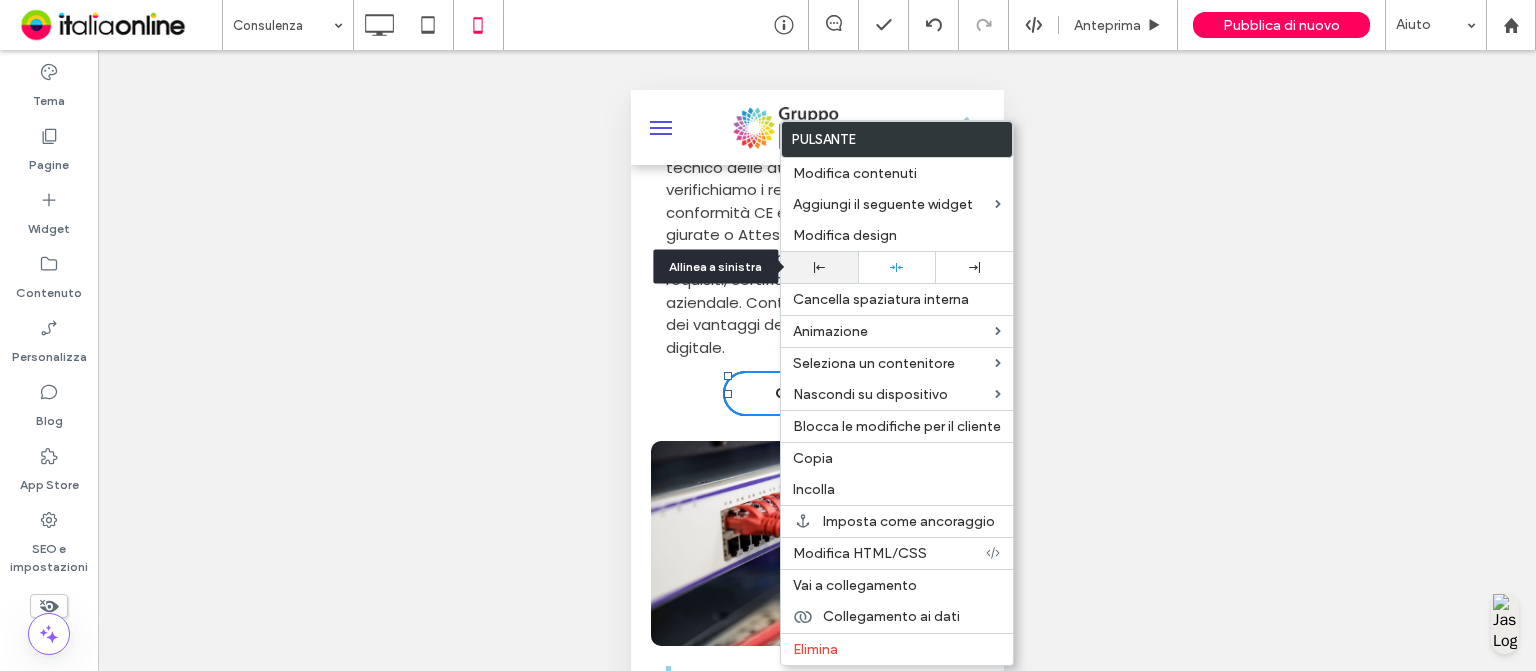click at bounding box center (819, 267) 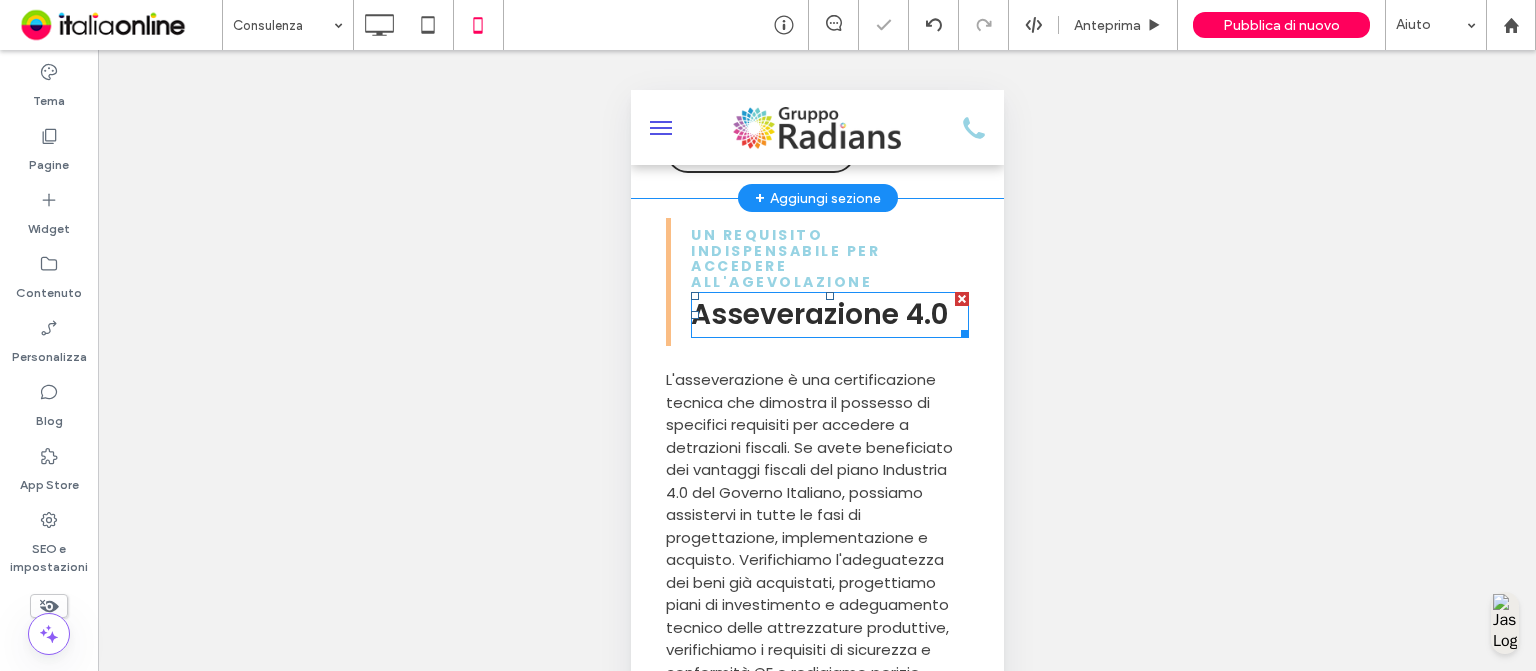 scroll, scrollTop: 2164, scrollLeft: 0, axis: vertical 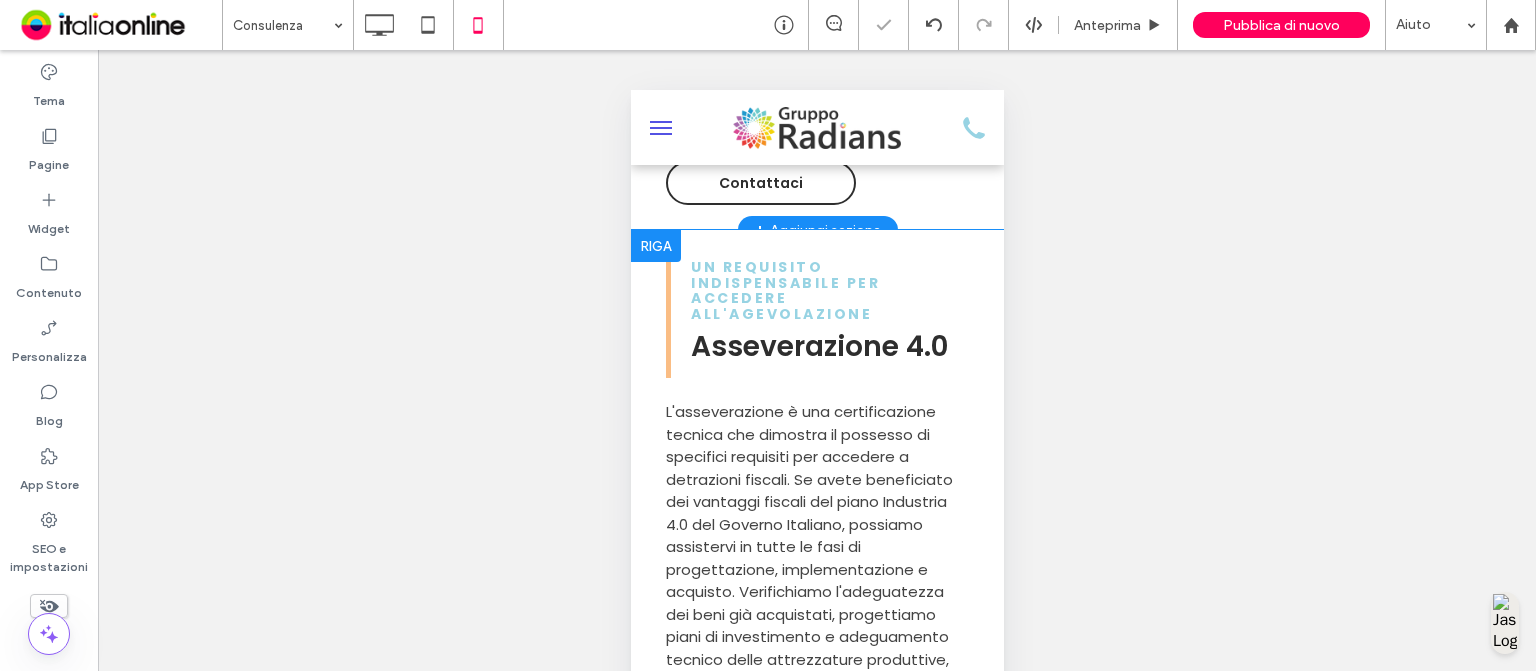 click on "UN REQUISITO INDISPENSABILE PER ACCEDERE ALL'AGEVOLAZIONE
Asseverazione 4.0
Click To Paste
L'asseverazione è una certificazione tecnica che dimostra il possesso di specifici requisiti per accedere a detrazioni fiscali. Se avete beneficiato dei vantaggi fiscali del piano Industria 4.0 del Governo Italiano, possiamo assistervi in tutte le fasi di progettazione, implementazione e acquisto. Verifichiamo l'adeguatezza dei beni già acquistati, progettiamo piani di investimento e adeguamento tecnico delle attrezzature produttive, verifichiamo i requisiti di sicurezza e conformità CE e redigiamo perizie giurate o Attestazioni di Conformità. Una volta verificato il possesso di tutti i requisiti, certificheremo il vostro piano aziendale. Contattateci per beneficiare dei vantaggi dei piani di investimento digitale.
Contattaci
Click To Paste
Click To Paste
Riga + Aggiungi sezione" at bounding box center [816, 693] 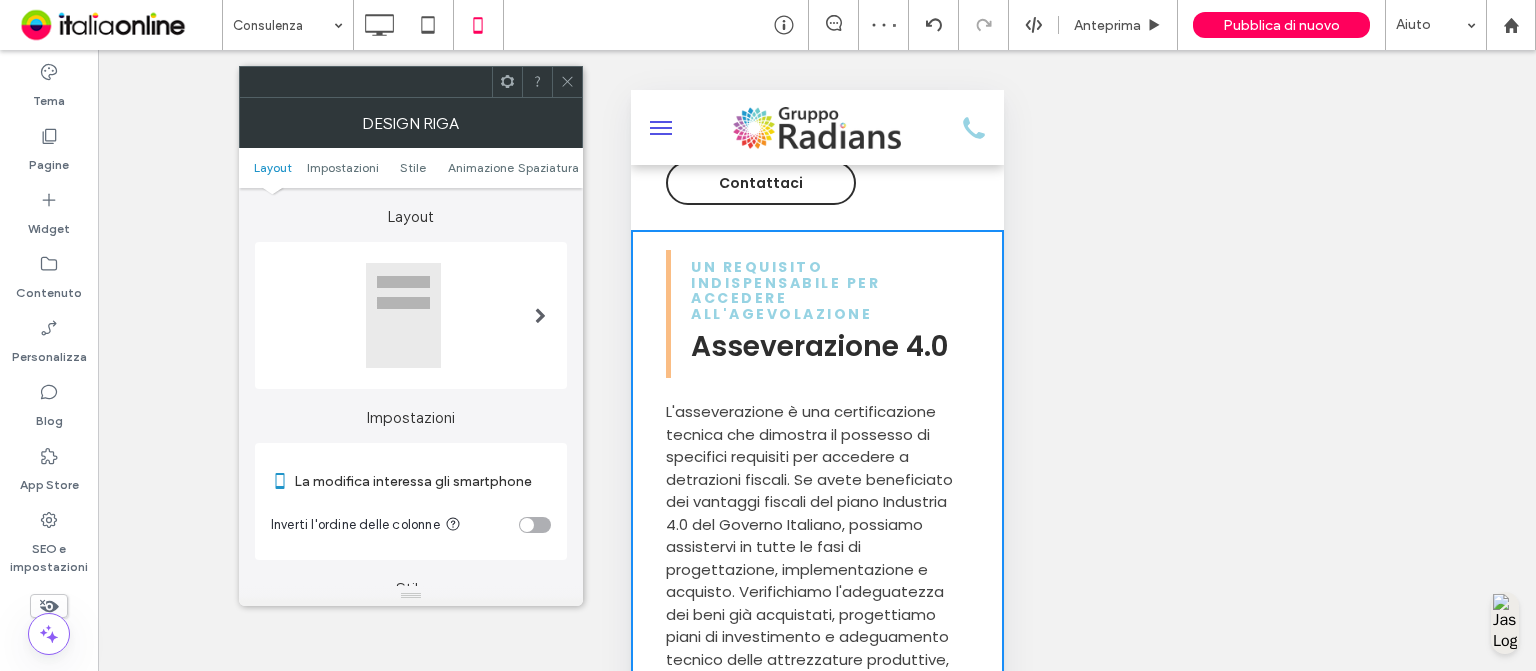 click at bounding box center (535, 525) 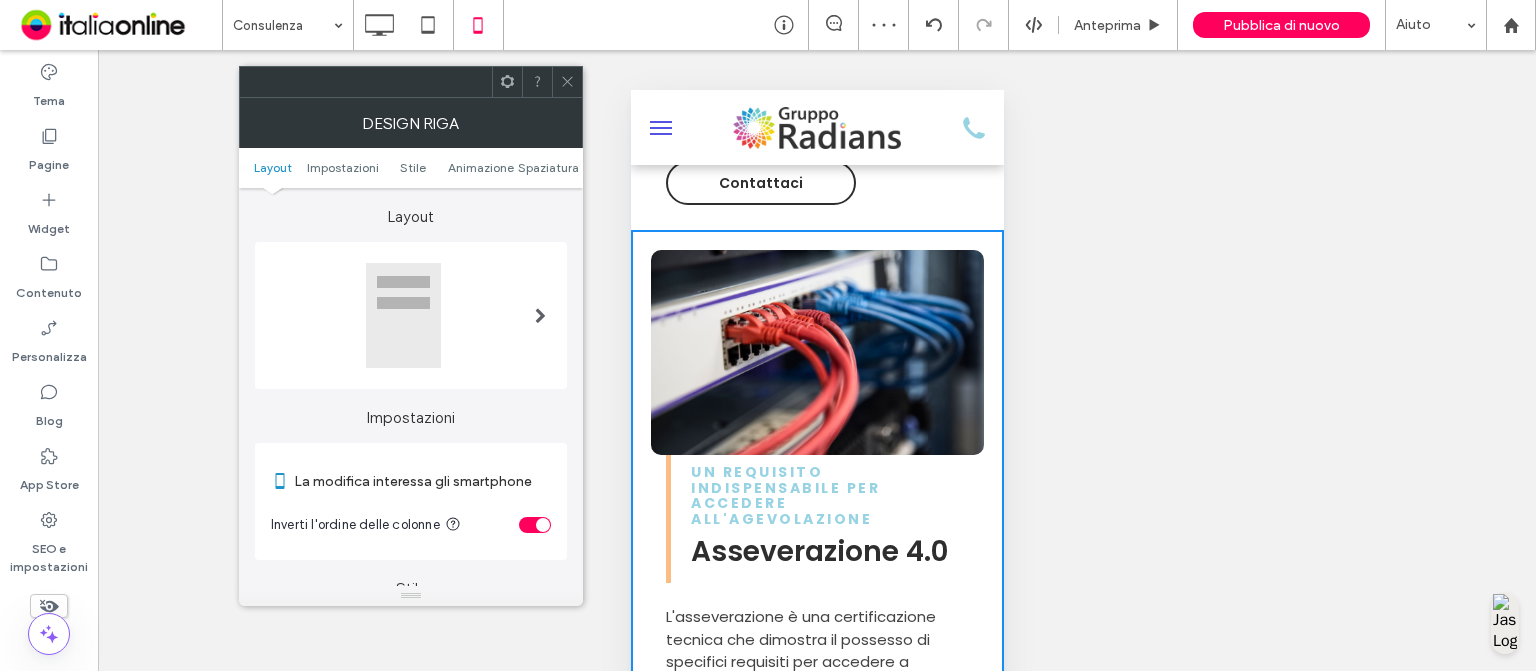 click at bounding box center [535, 525] 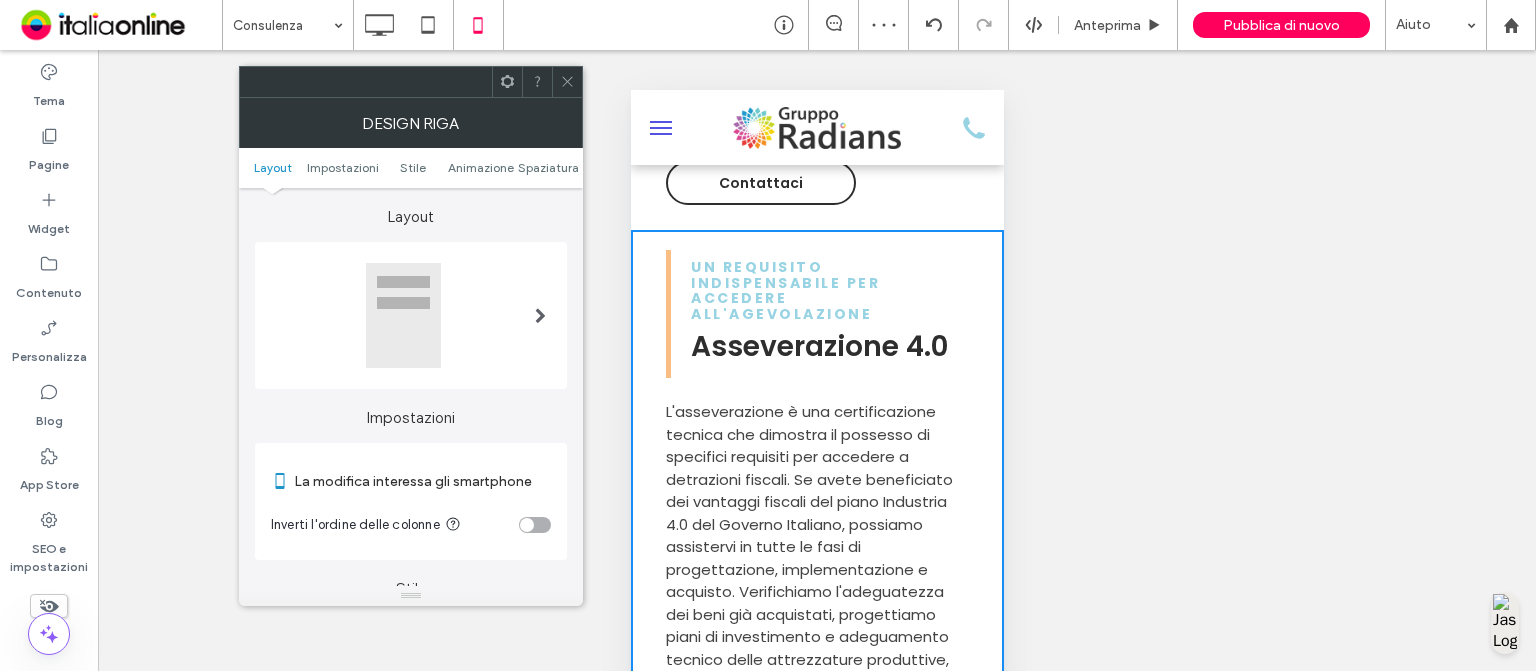 click at bounding box center [535, 525] 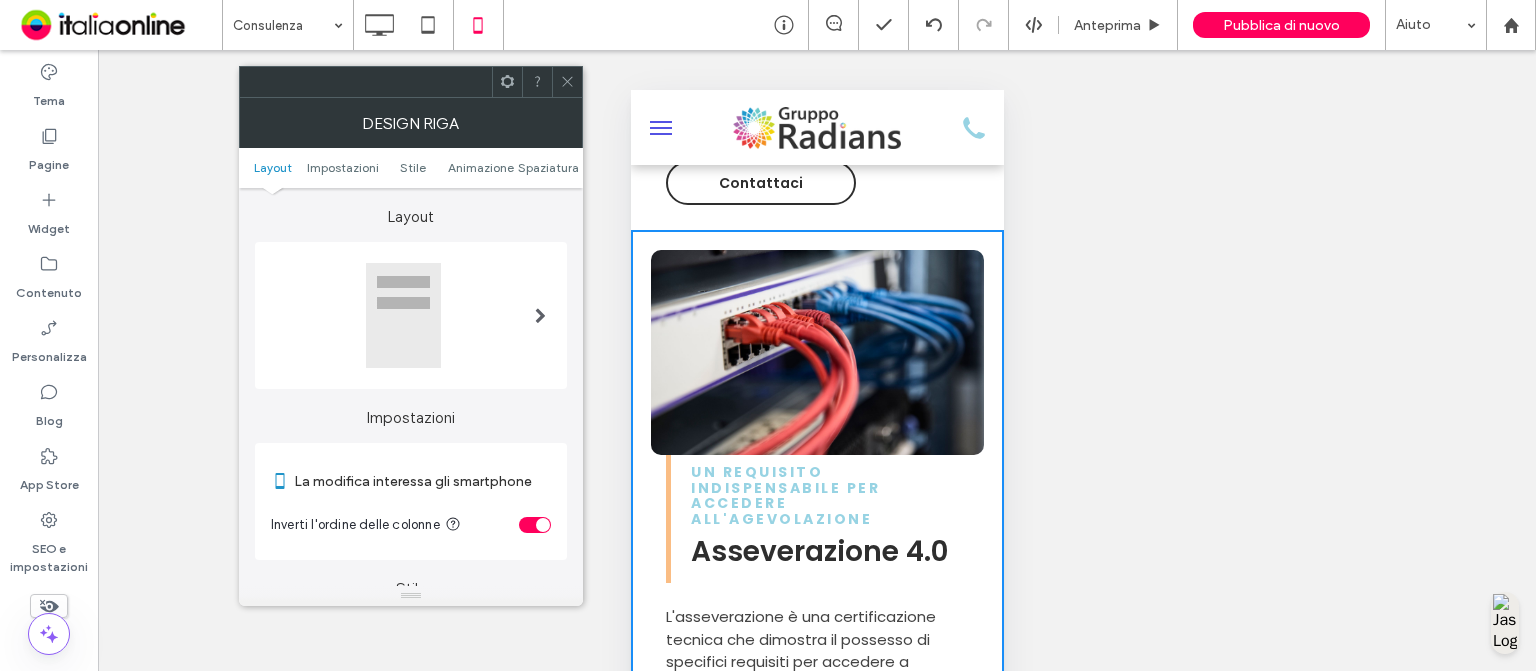 click 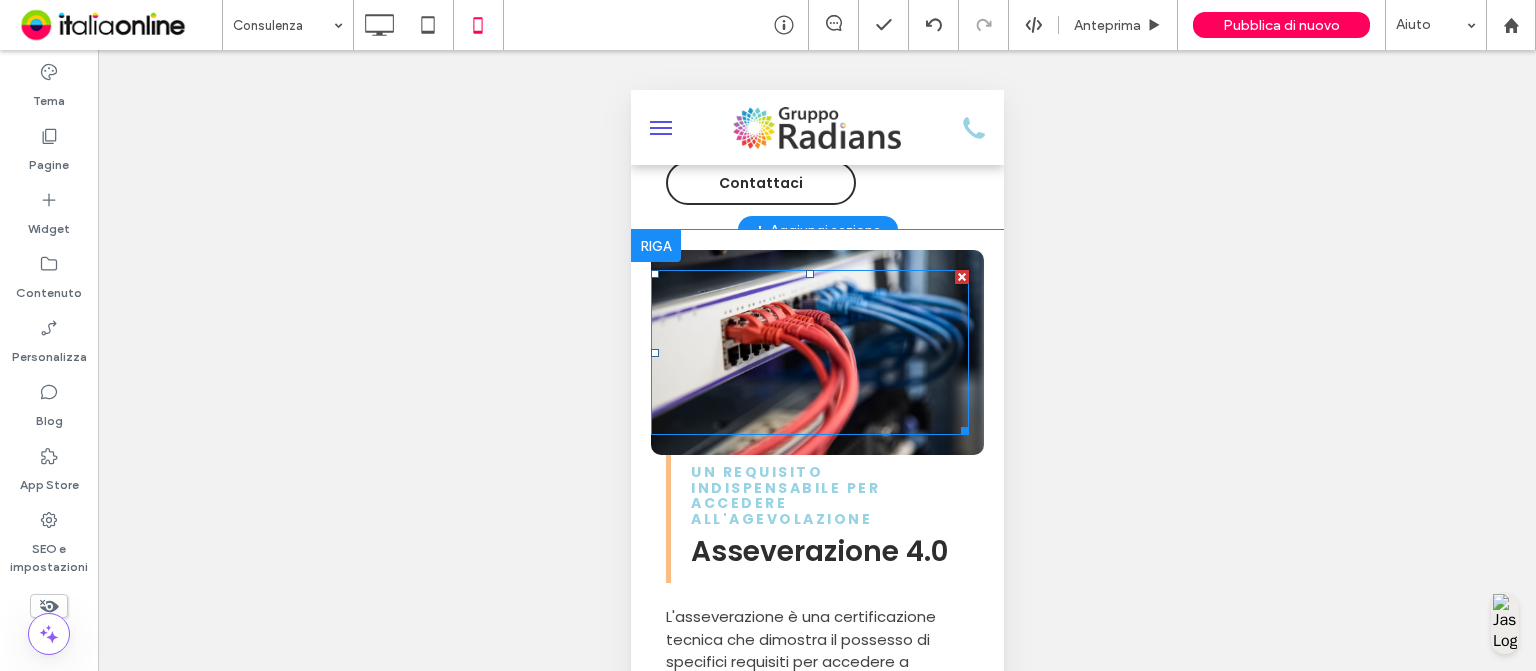 click at bounding box center [809, 352] 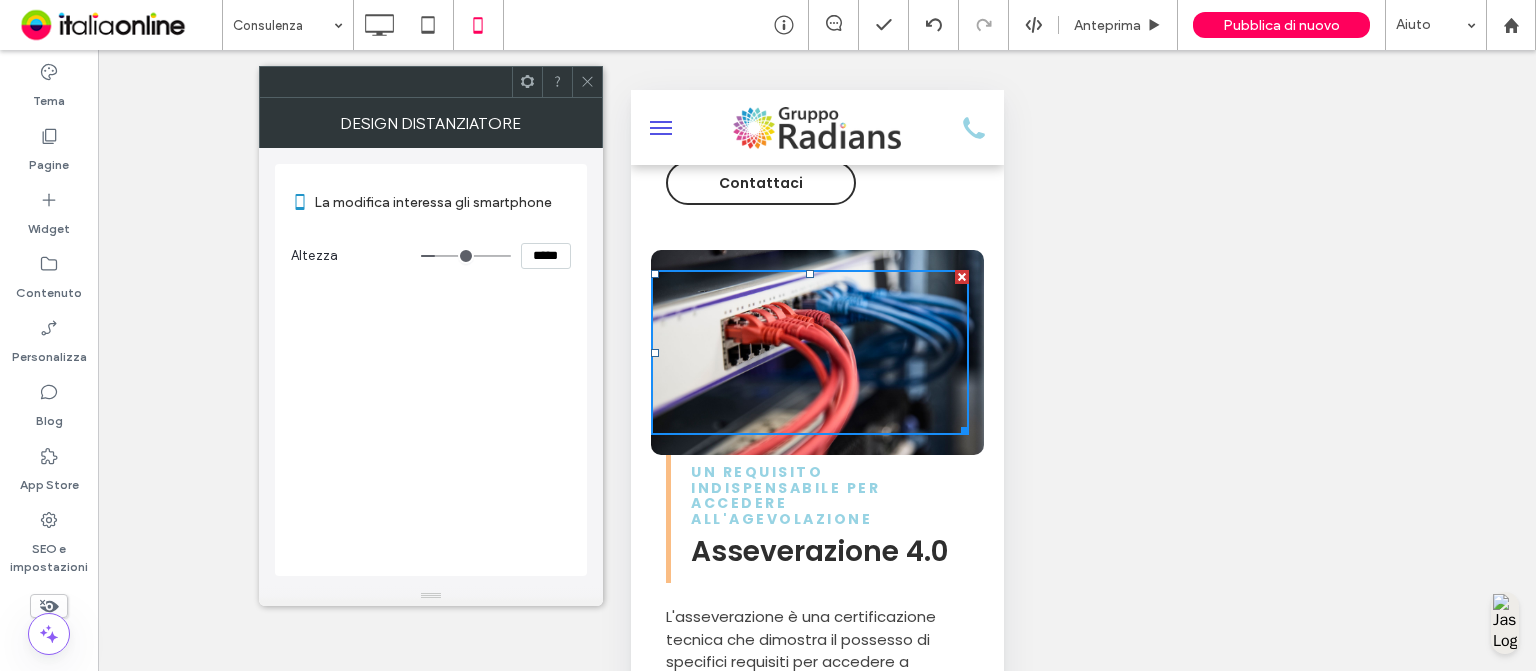 click at bounding box center [587, 82] 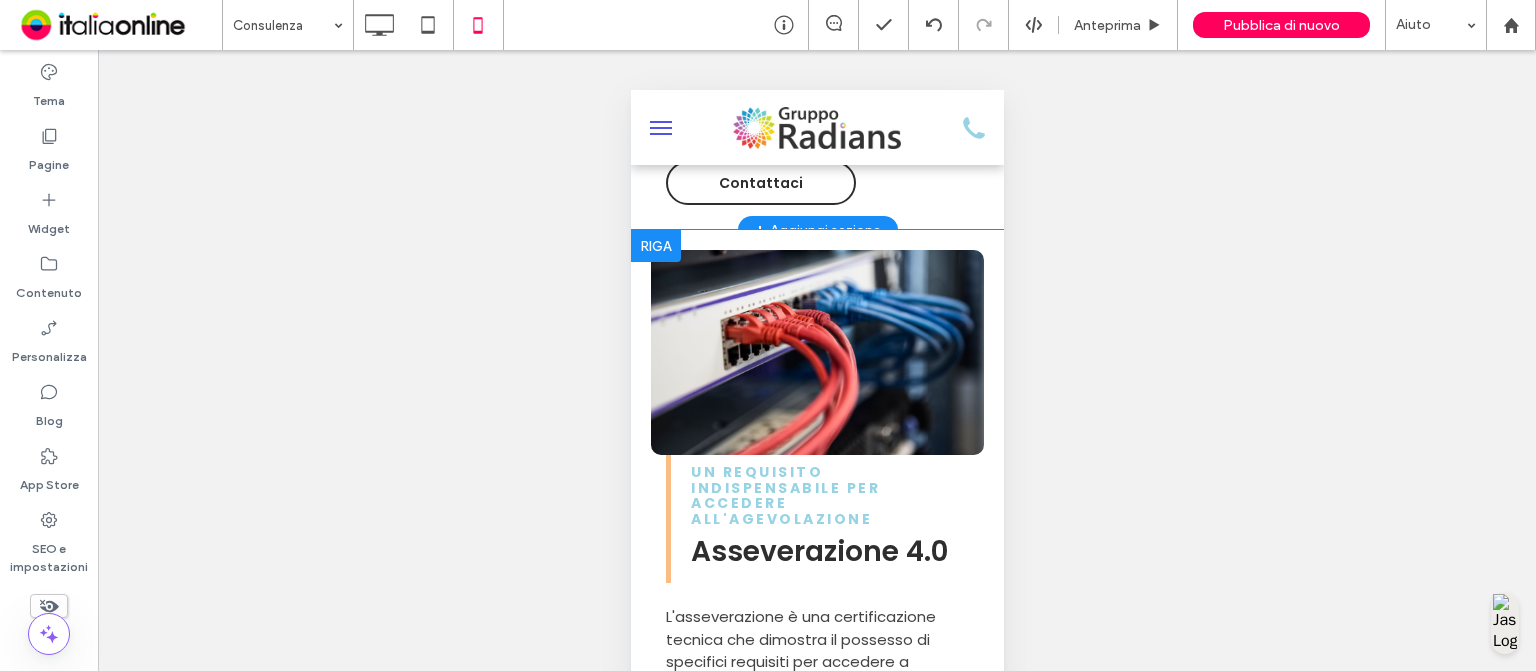 click on "Click To Paste" at bounding box center [816, 352] 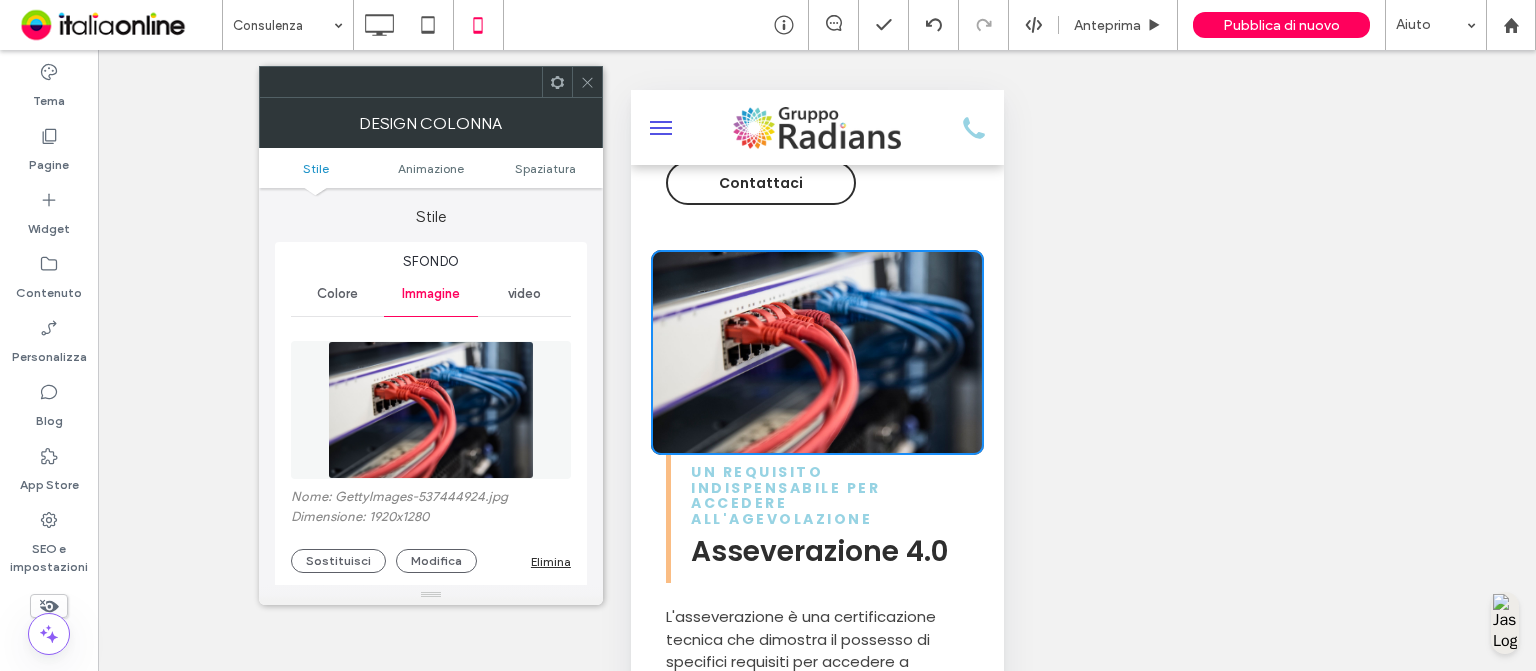 type on "**" 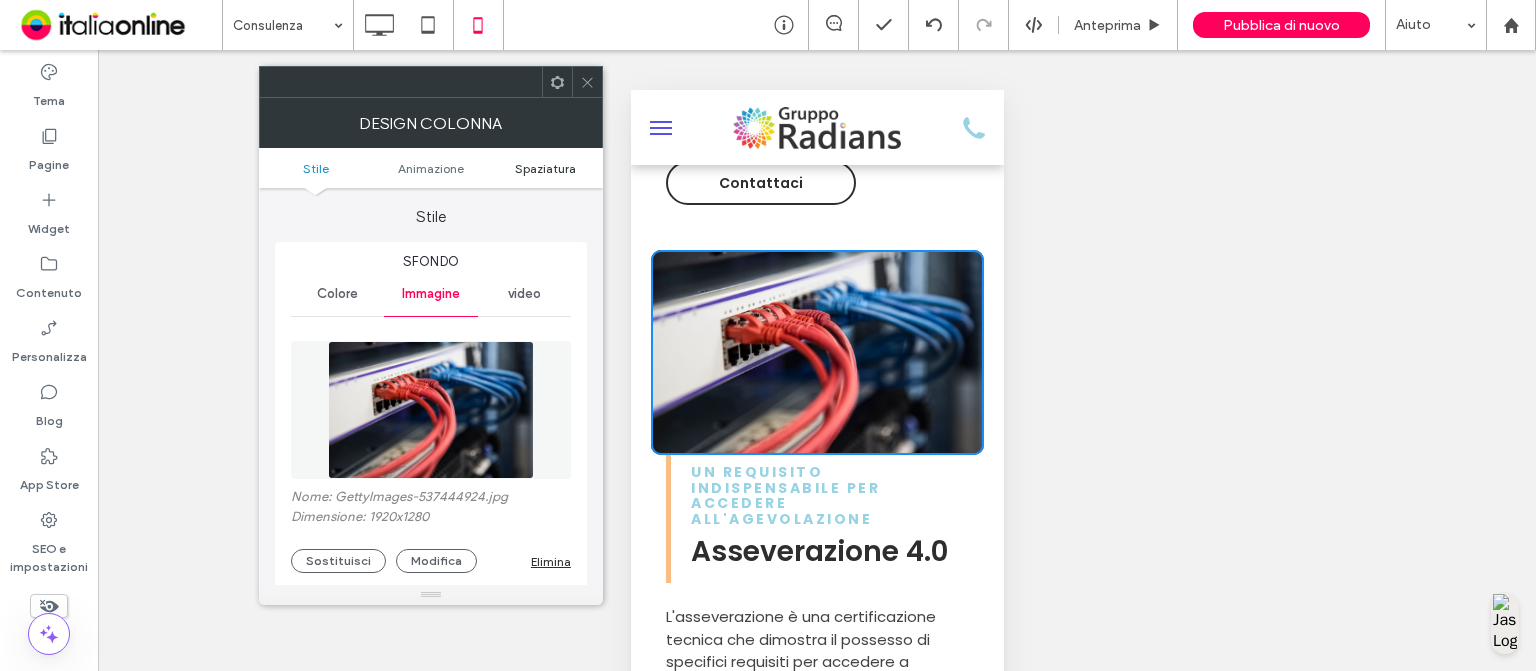 click on "Spaziatura" at bounding box center (545, 168) 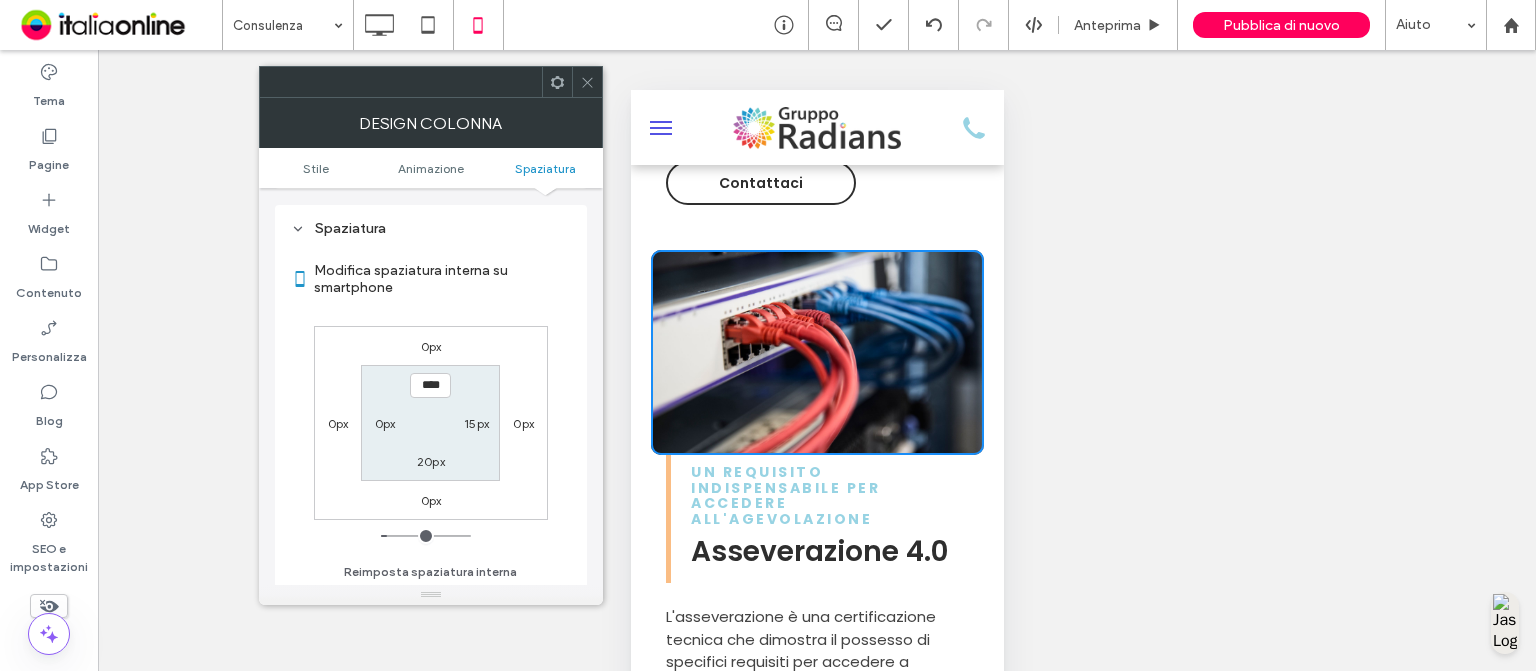 scroll, scrollTop: 1046, scrollLeft: 0, axis: vertical 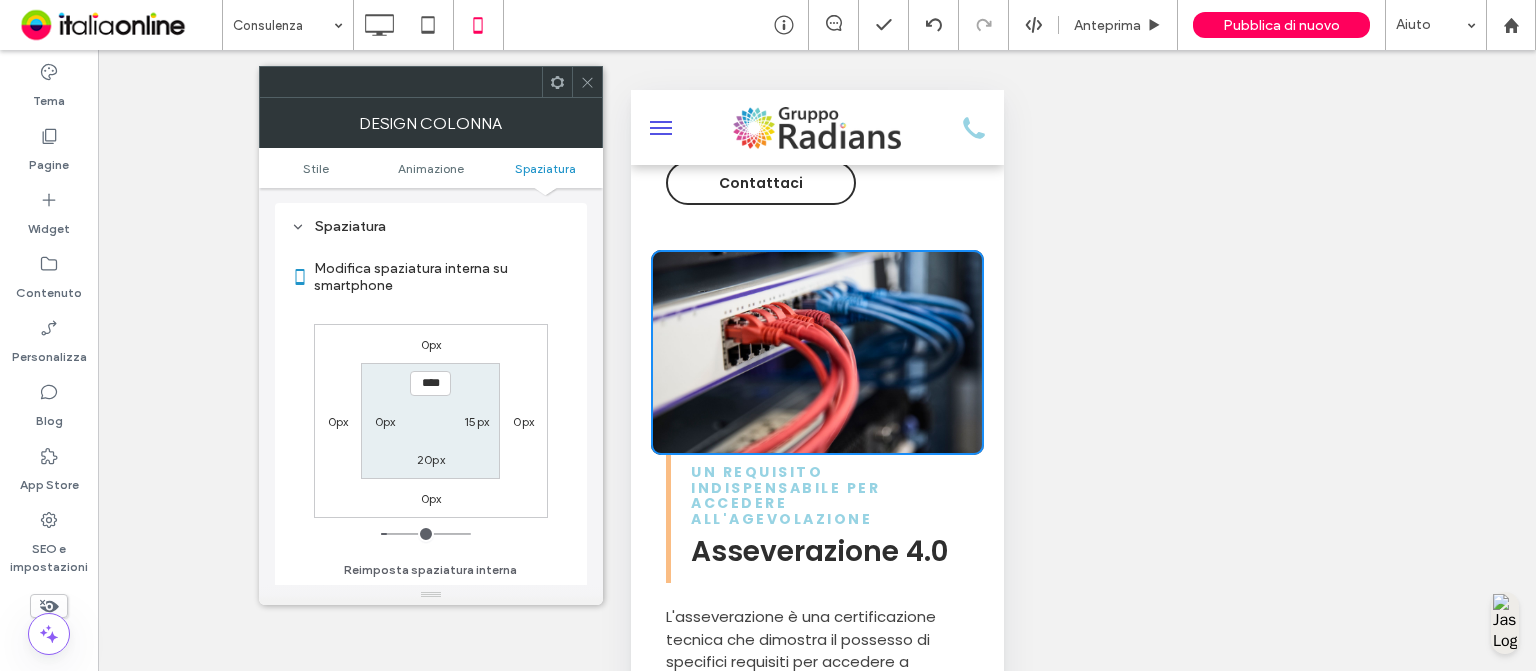 click on "0px" at bounding box center [431, 498] 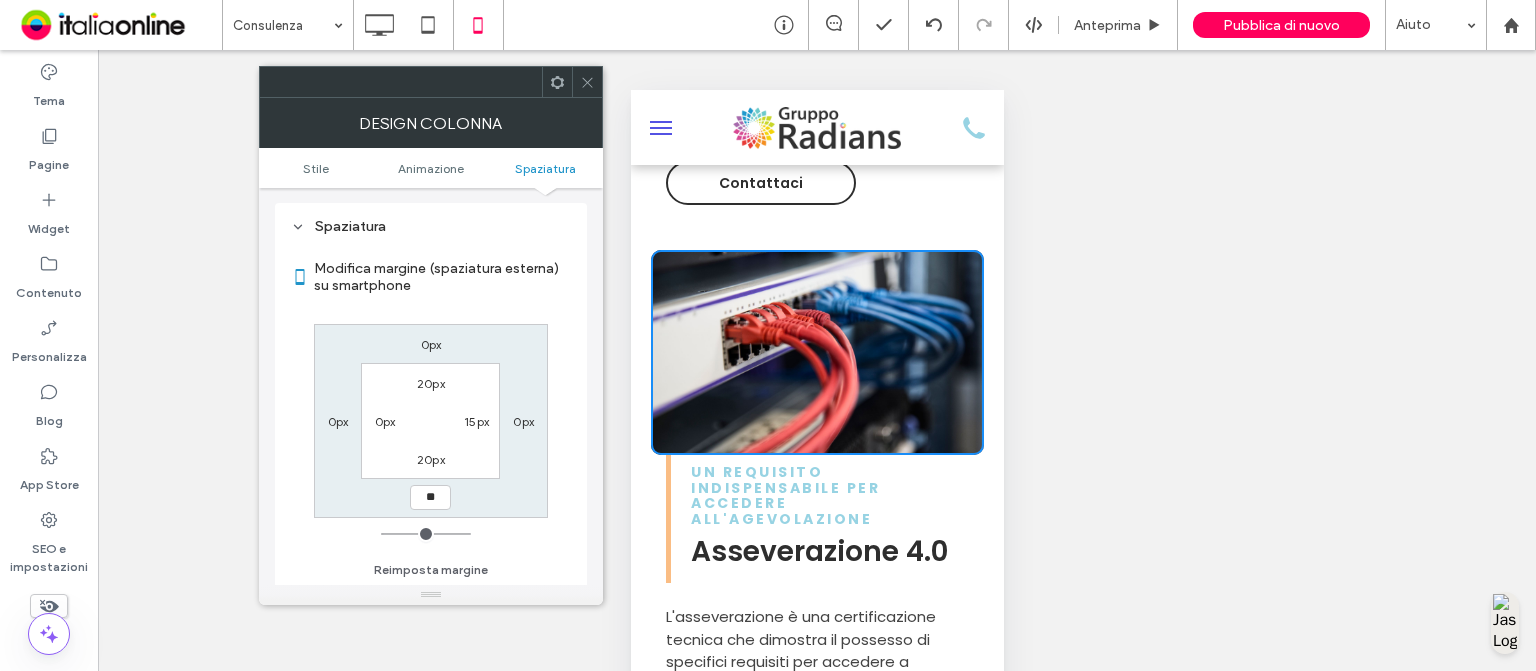 type on "**" 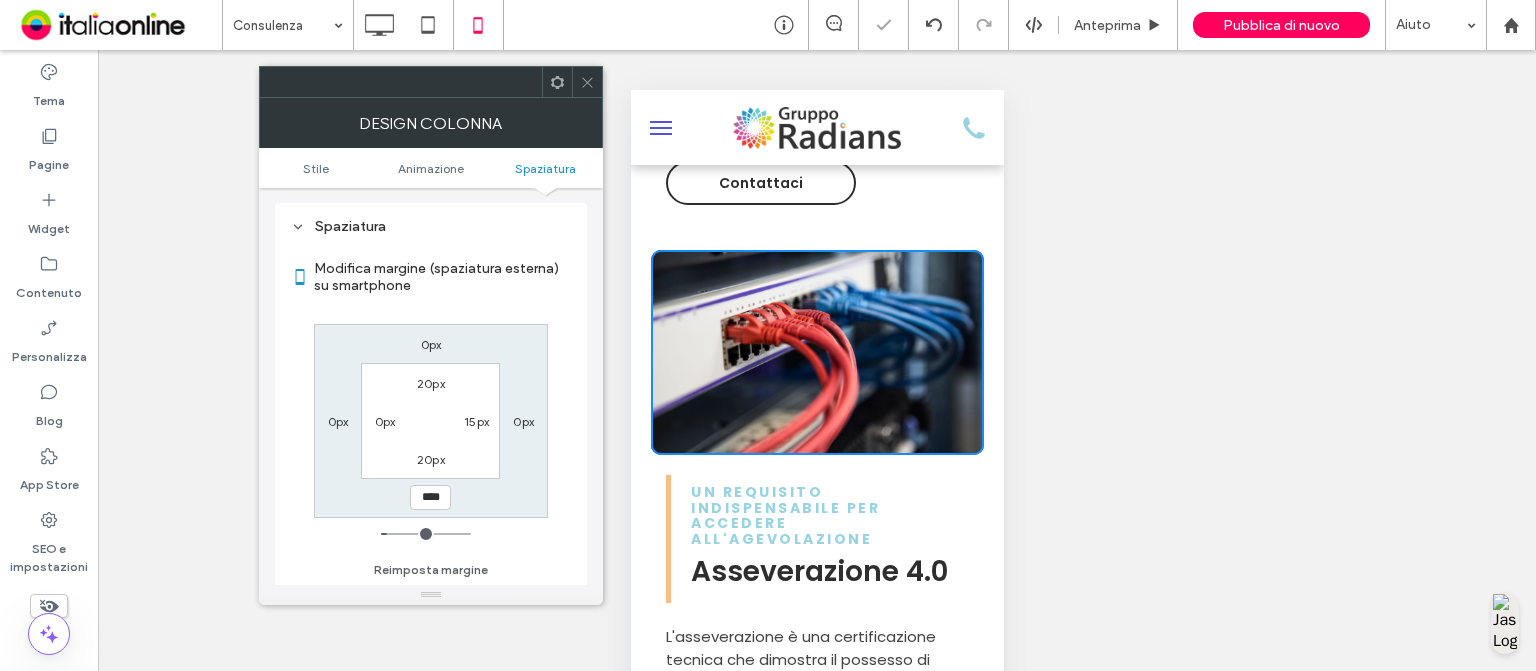 click 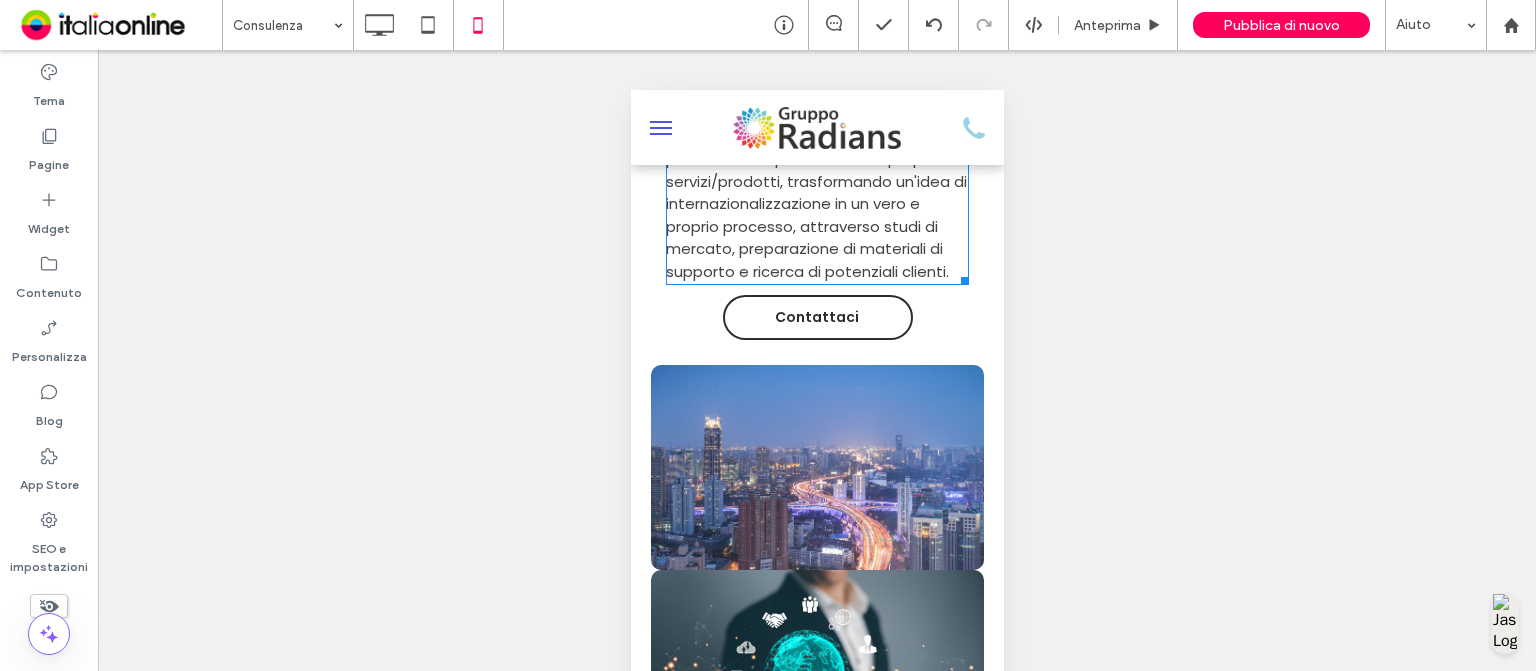 scroll, scrollTop: 3683, scrollLeft: 0, axis: vertical 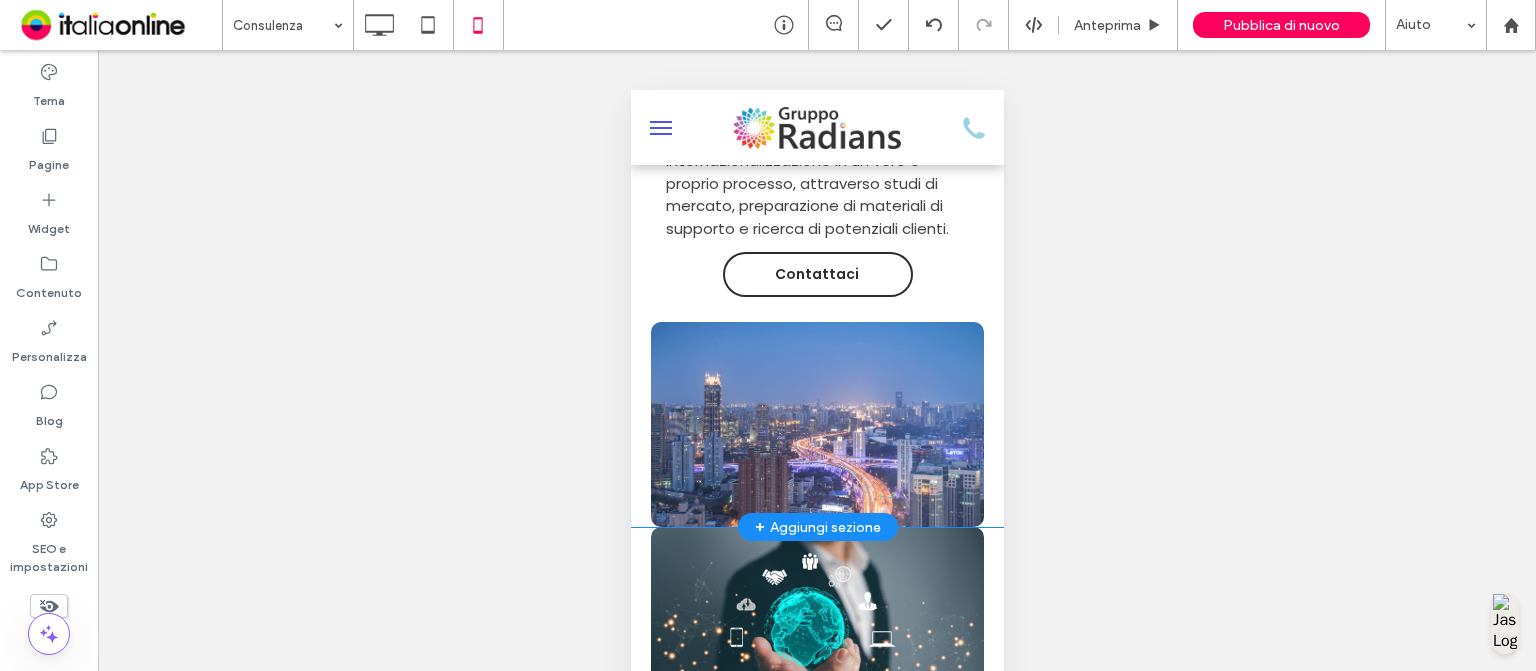 click on "PORTIAMO LA TUA AZIENDA DEL MONDO
Temporary Export Manager
Click To Paste
Il Temporary Export Manager è un professionista esperto nell'internazionalizzazione delle aziende, in grado quindi di creare legami commerciali globali. Questa figura è fondamentale per le aziende italiane che mirano a penetrare e sviluppare nuovi mercati internazionali. I nostri Temporary Export Managers, madrelingua inglesi con vasta esperienza, guidano le imprese nel processo di esportazione dei propri servizi/prodotti, trasformando un'idea di internazionalizzazione in un vero e proprio processo, attraverso studi di mercato, preparazione di materiali di supporto e ricerca di potenziali clienti.
Contattaci
Click To Paste" at bounding box center (816, -10) 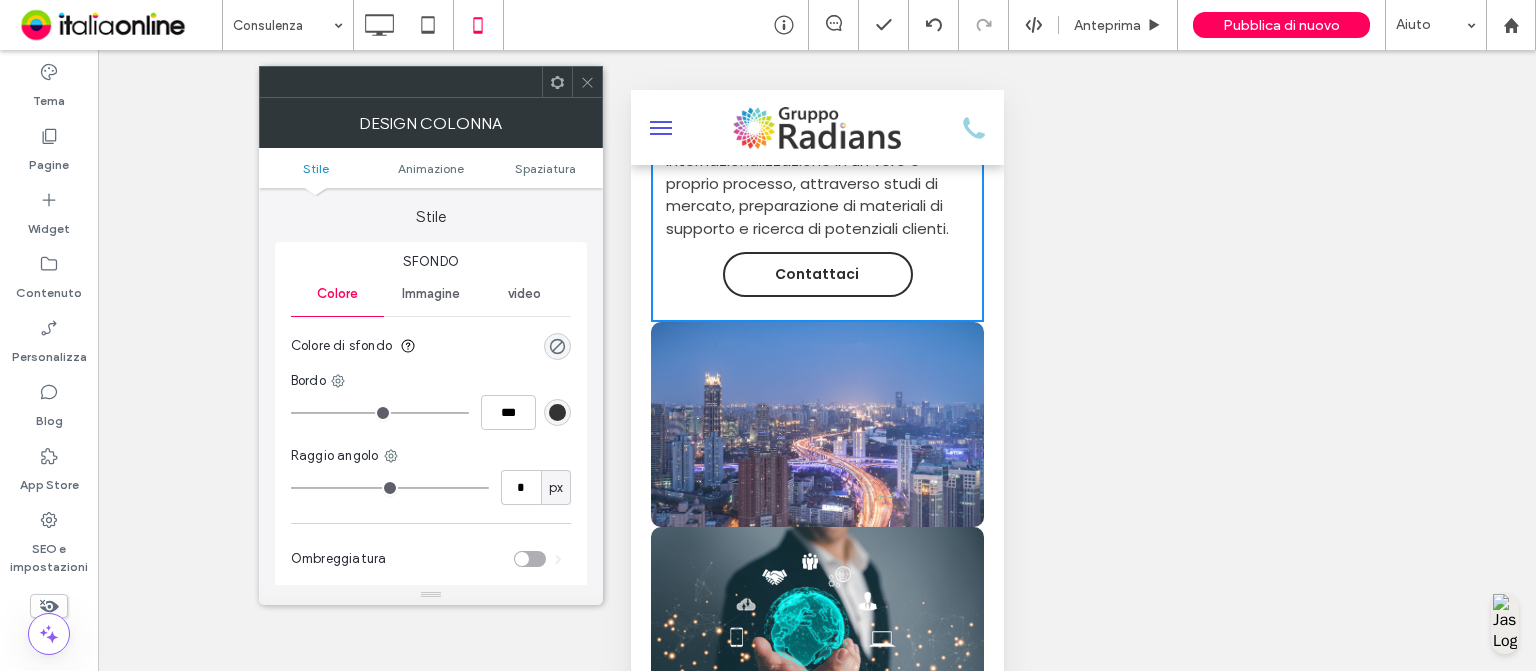 click on "Click To Paste
PORTIAMO LA TUA AZIENDA DEL MONDO
Temporary Export Manager
Click To Paste
Il Temporary Export Manager è un professionista esperto nell'internazionalizzazione delle aziende, in grado quindi di creare legami commerciali globali. Questa figura è fondamentale per le aziende italiane che mirano a penetrare e sviluppare nuovi mercati internazionali. I nostri Temporary Export Managers, madrelingua inglesi con vasta esperienza, guidano le imprese nel processo di esportazione dei propri servizi/prodotti, trasformando un'idea di internazionalizzazione in un vero e proprio processo, attraverso studi di mercato, preparazione di materiali di supporto e ricerca di potenziali clienti.
Contattaci
Click To Paste" at bounding box center [816, 92] 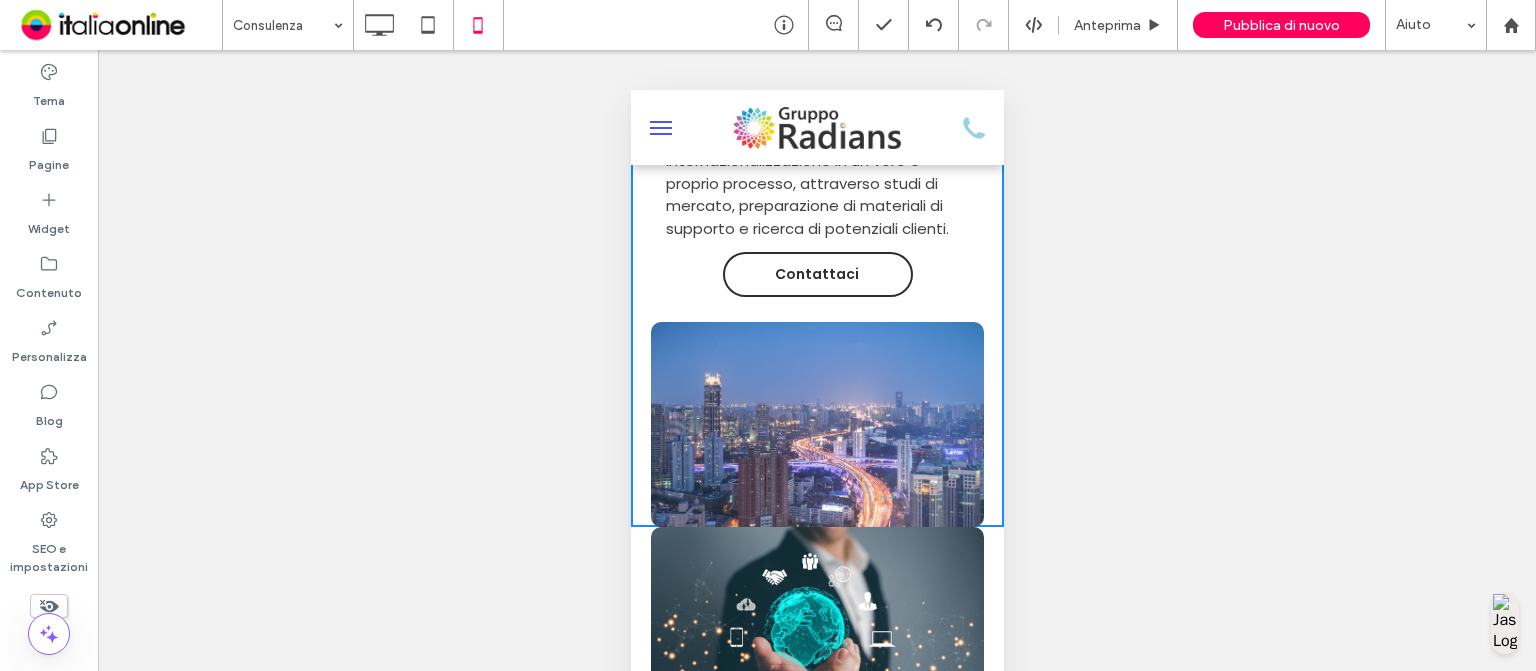 click on "Click To Paste
PORTIAMO LA TUA AZIENDA DEL MONDO
Temporary Export Manager
Click To Paste
Il Temporary Export Manager è un professionista esperto nell'internazionalizzazione delle aziende, in grado quindi di creare legami commerciali globali. Questa figura è fondamentale per le aziende italiane che mirano a penetrare e sviluppare nuovi mercati internazionali. I nostri Temporary Export Managers, madrelingua inglesi con vasta esperienza, guidano le imprese nel processo di esportazione dei propri servizi/prodotti, trasformando un'idea di internazionalizzazione in un vero e proprio processo, attraverso studi di mercato, preparazione di materiali di supporto e ricerca di potenziali clienti.
Contattaci
Click To Paste
Riga + Aggiungi sezione" at bounding box center (816, 92) 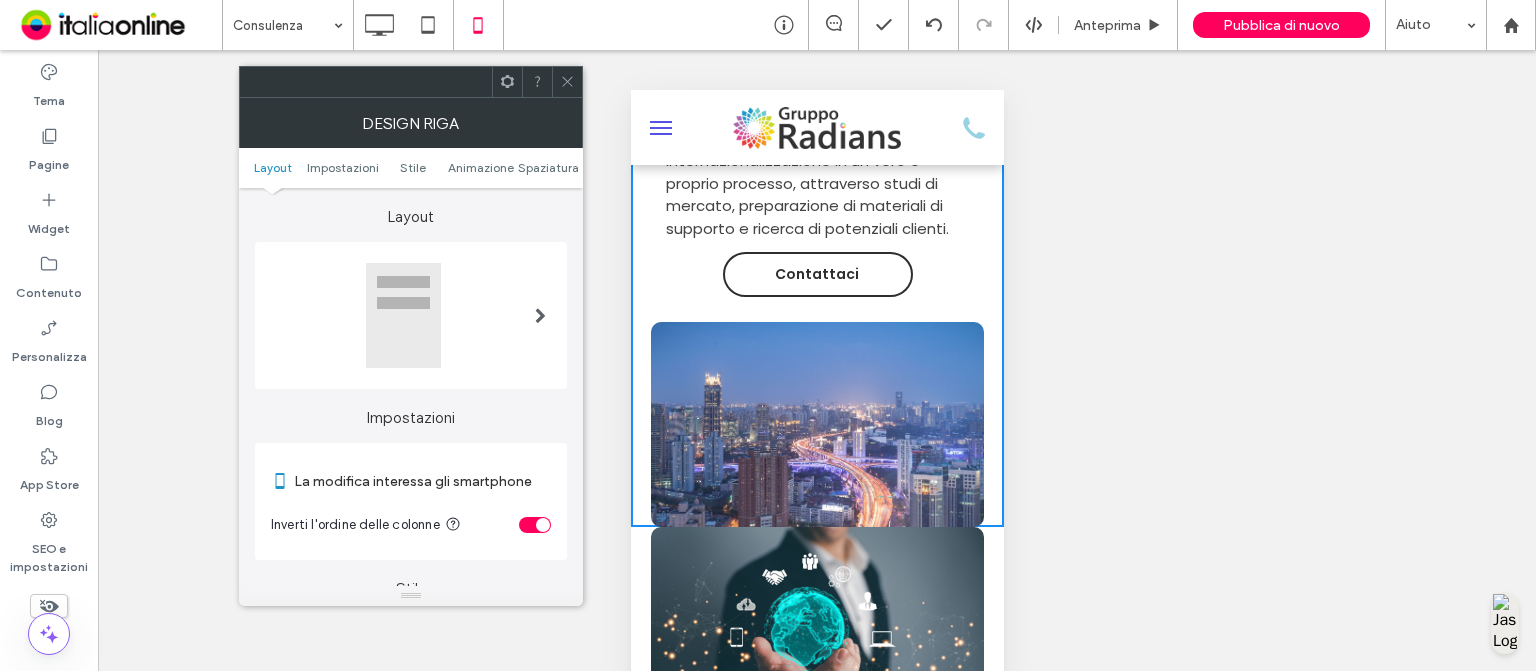 click on "Click To Paste
PORTIAMO LA TUA AZIENDA DEL MONDO
Temporary Export Manager
Click To Paste
Il Temporary Export Manager è un professionista esperto nell'internazionalizzazione delle aziende, in grado quindi di creare legami commerciali globali. Questa figura è fondamentale per le aziende italiane che mirano a penetrare e sviluppare nuovi mercati internazionali. I nostri Temporary Export Managers, madrelingua inglesi con vasta esperienza, guidano le imprese nel processo di esportazione dei propri servizi/prodotti, trasformando un'idea di internazionalizzazione in un vero e proprio processo, attraverso studi di mercato, preparazione di materiali di supporto e ricerca di potenziali clienti.
Contattaci
Click To Paste
Riga + Aggiungi sezione" at bounding box center [816, 92] 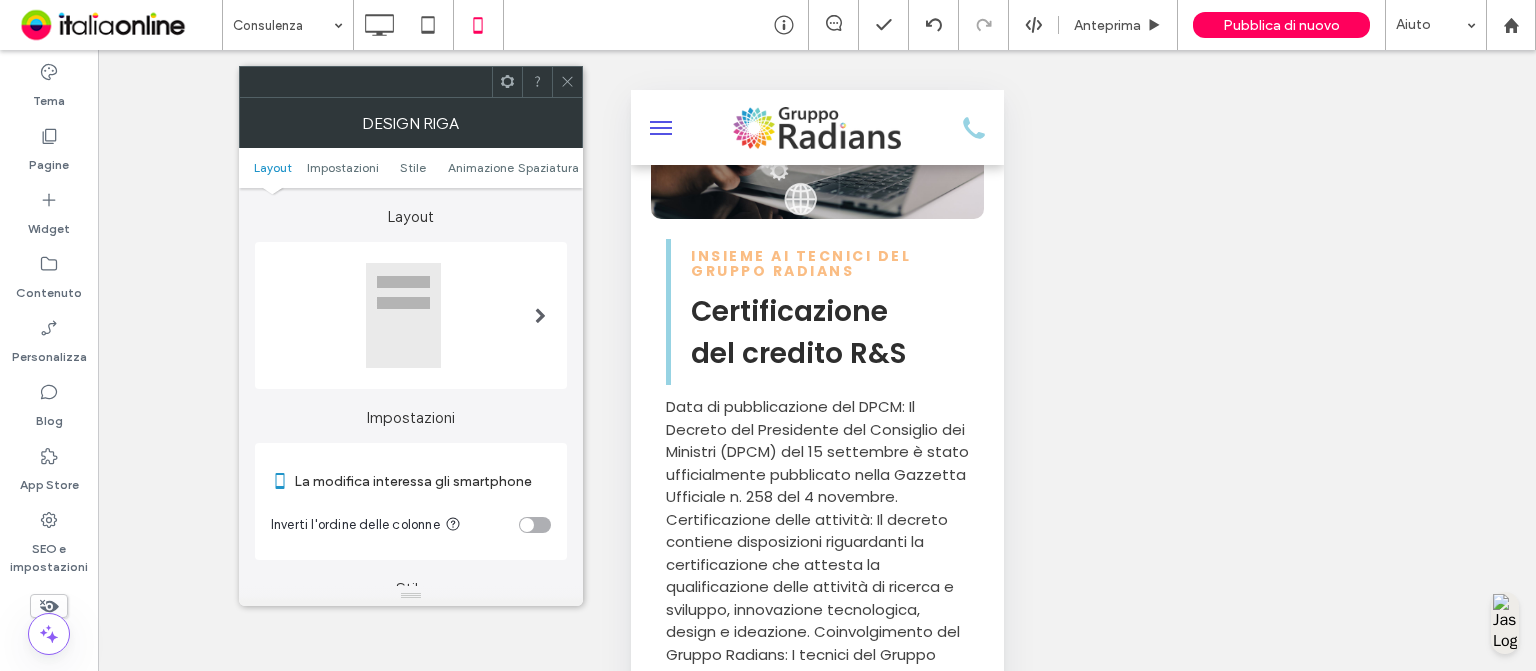scroll, scrollTop: 1604, scrollLeft: 0, axis: vertical 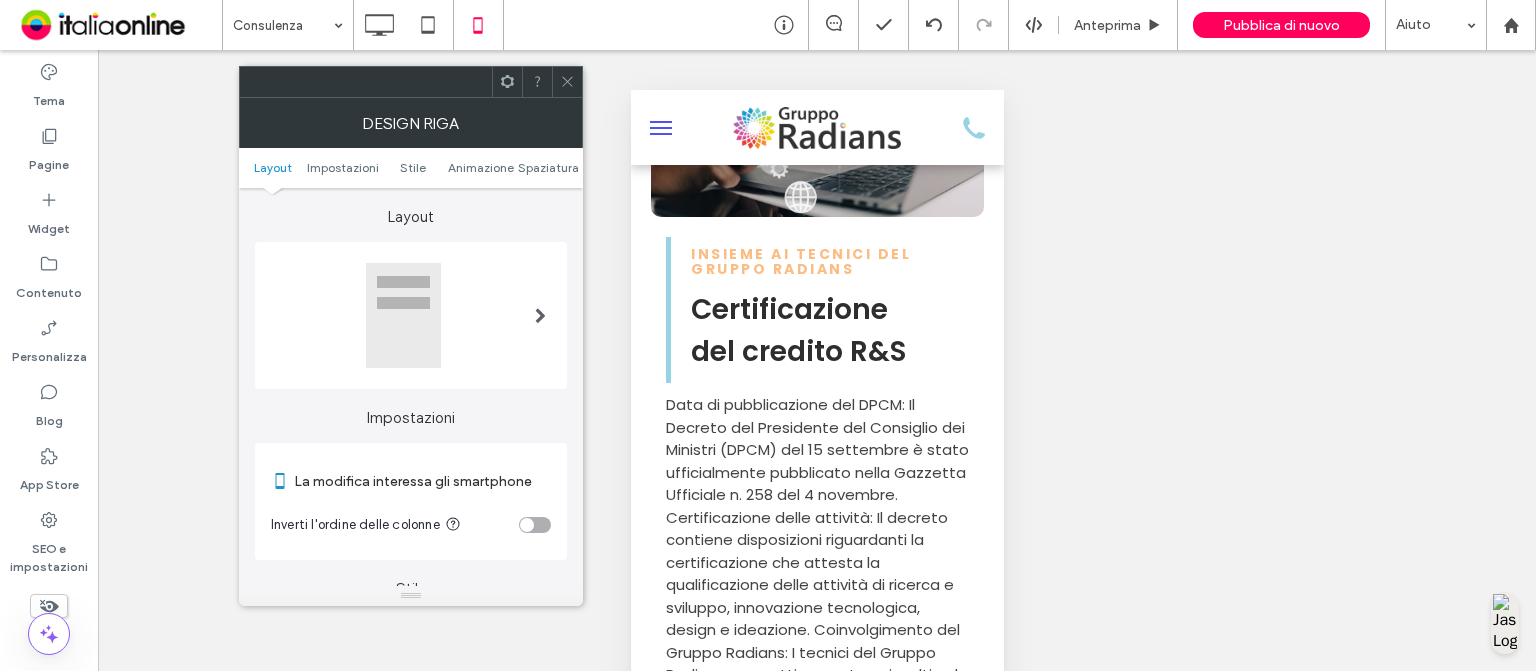 click at bounding box center (567, 82) 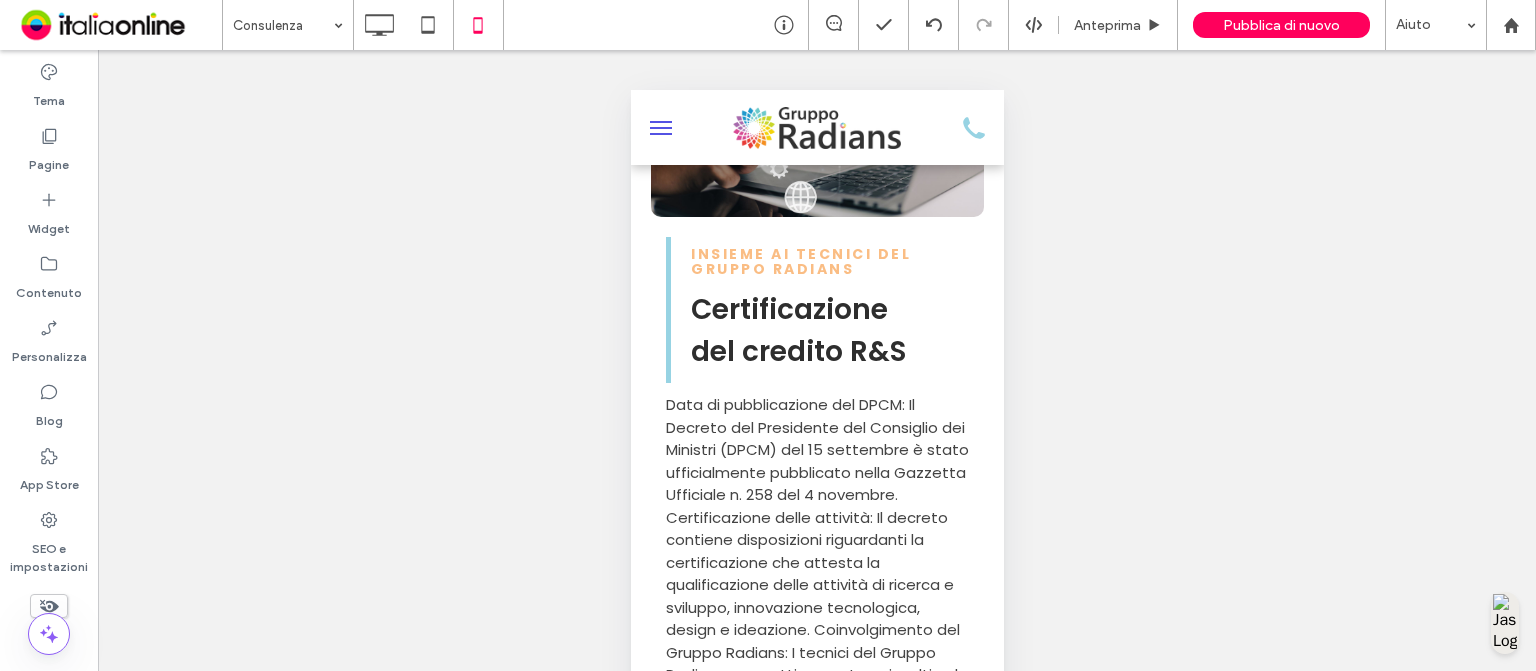 scroll, scrollTop: 155, scrollLeft: 0, axis: vertical 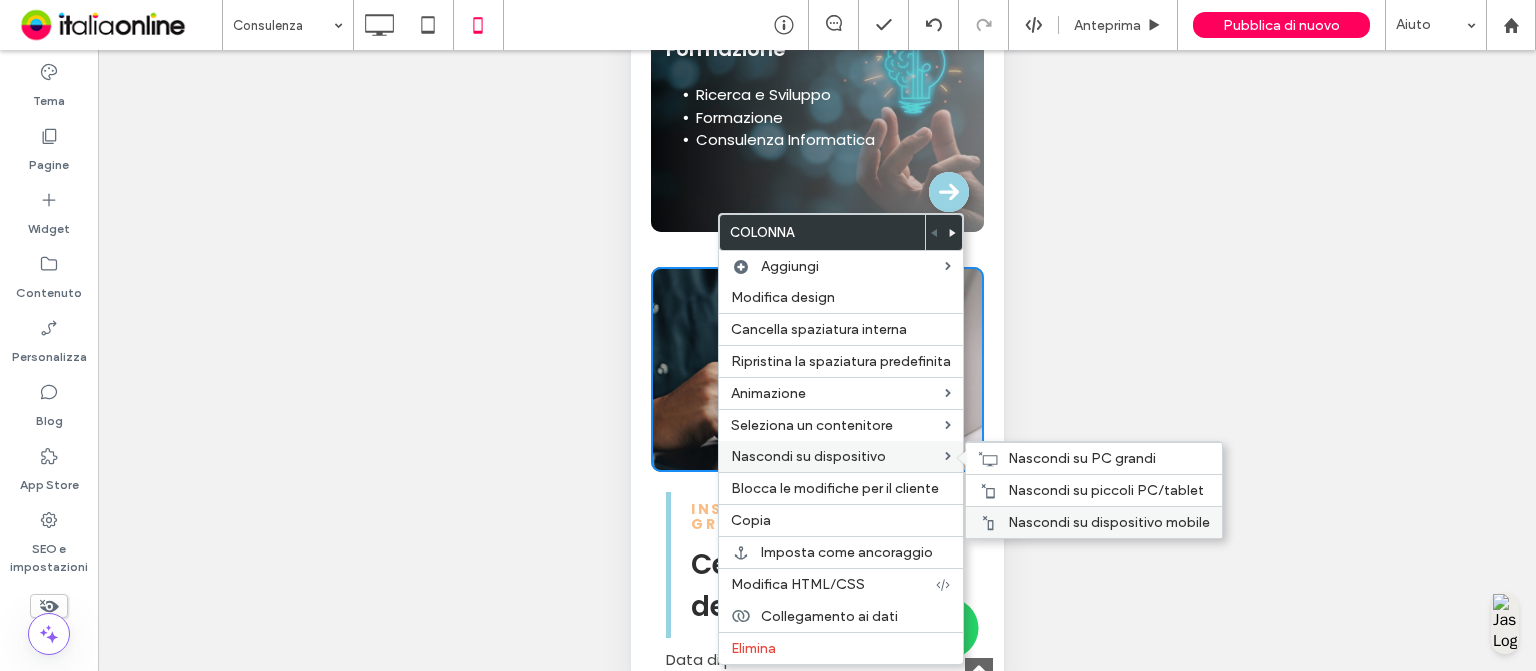 click on "Nascondi su dispositivo mobile" at bounding box center (1109, 522) 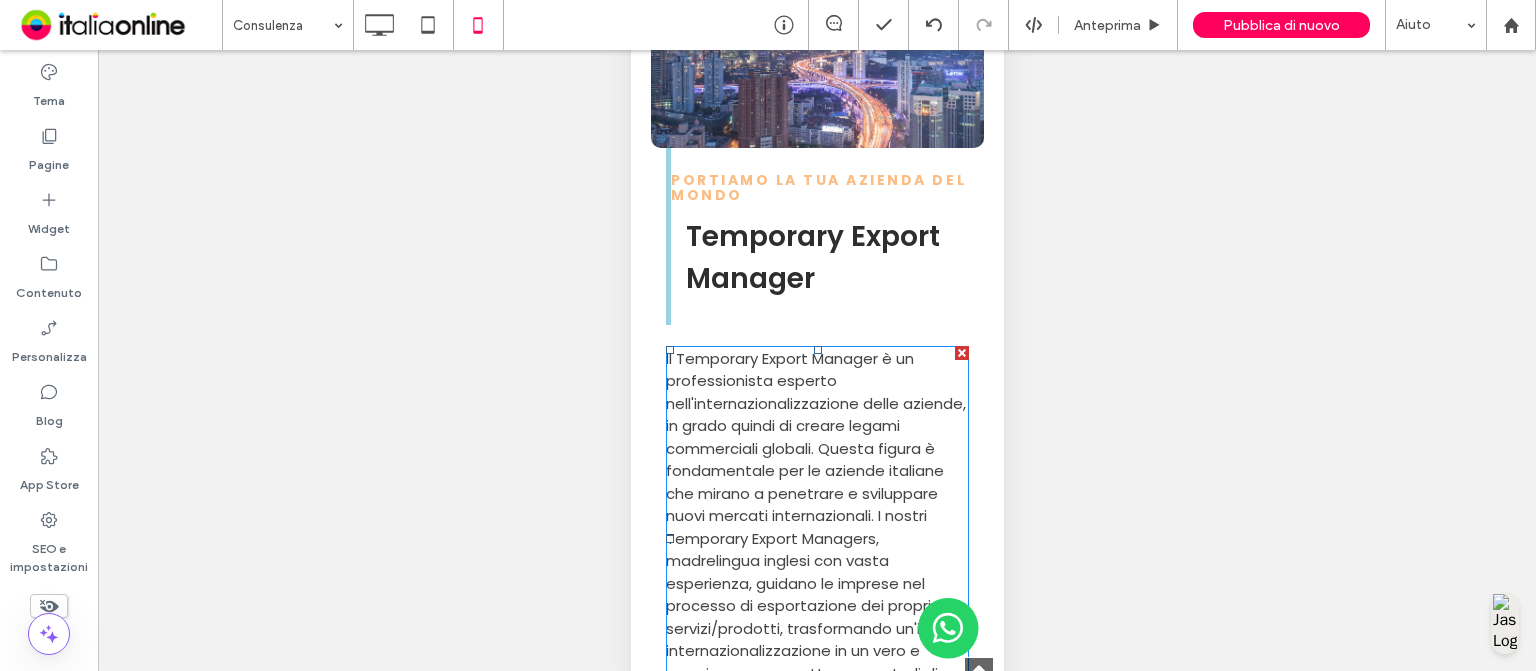scroll, scrollTop: 3012, scrollLeft: 0, axis: vertical 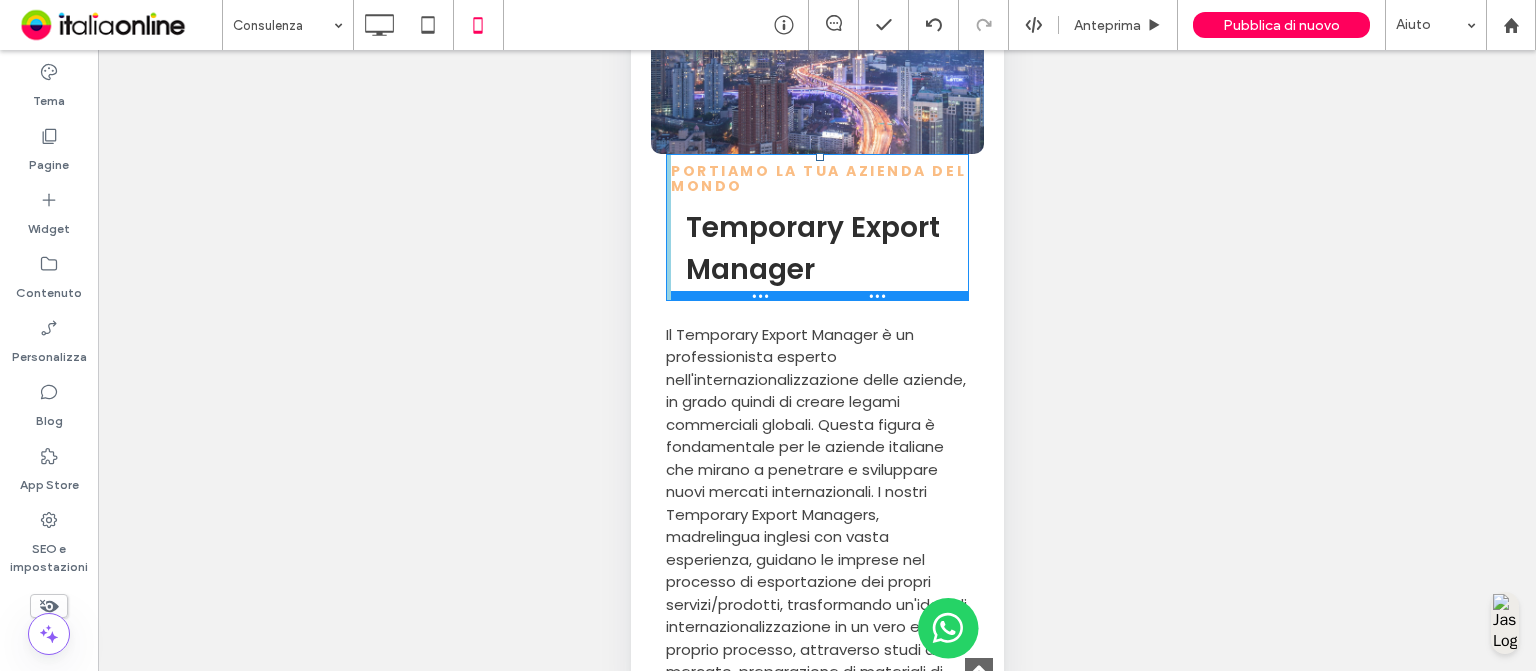 drag, startPoint x: 711, startPoint y: 377, endPoint x: 715, endPoint y: 333, distance: 44.181442 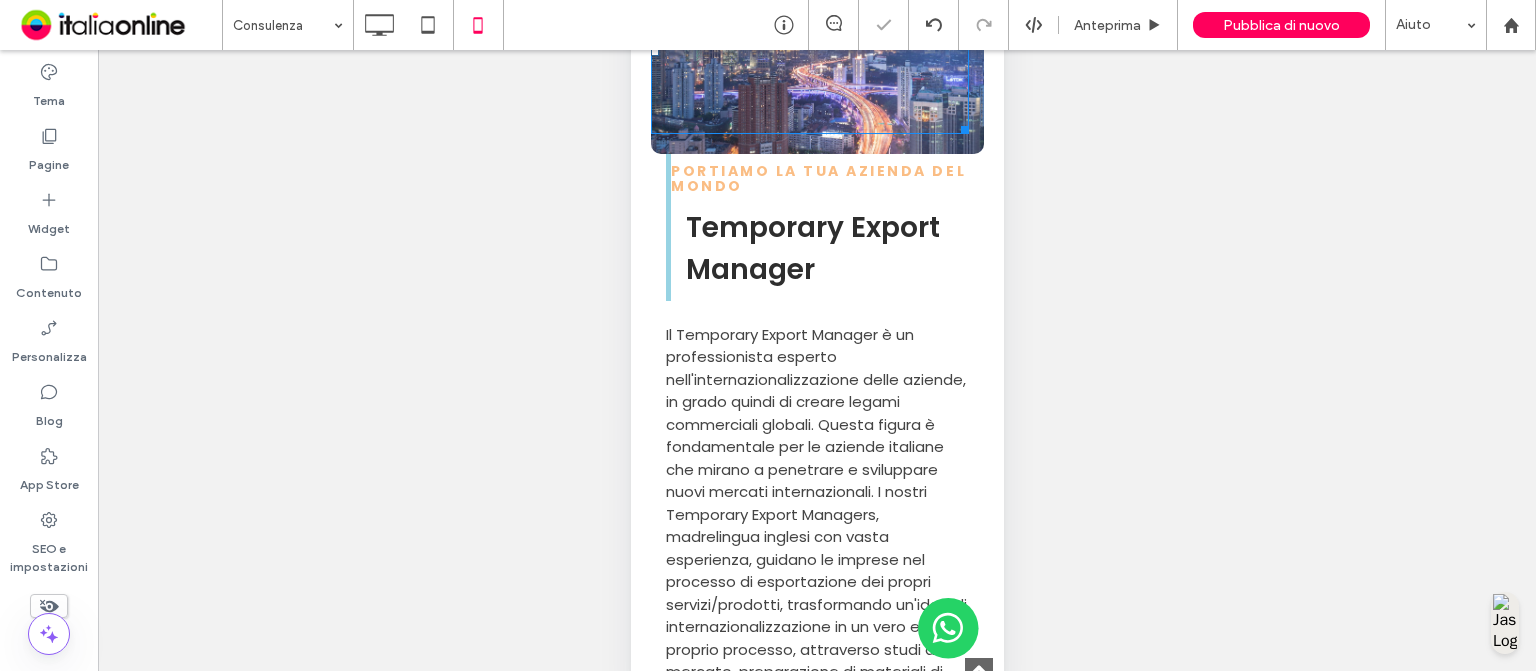 drag, startPoint x: 1326, startPoint y: 72, endPoint x: 703, endPoint y: 137, distance: 626.38165 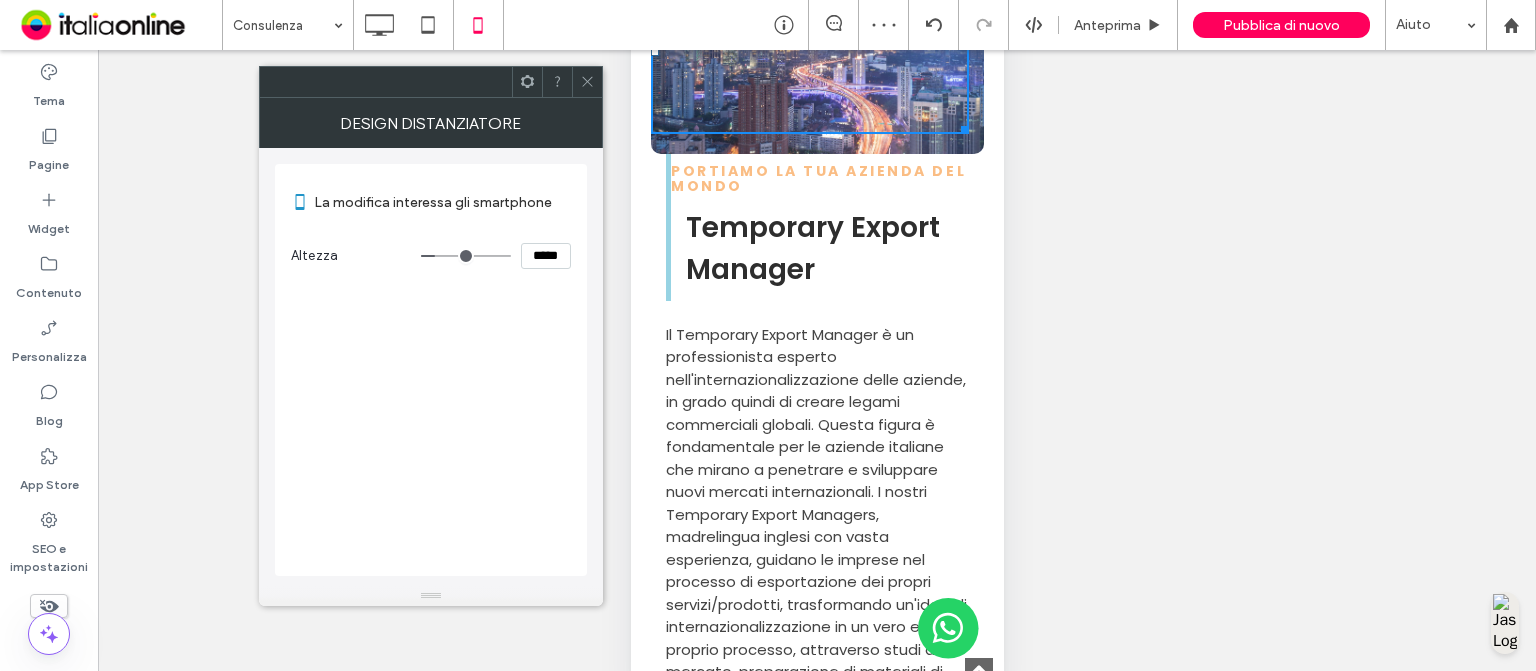 drag, startPoint x: 695, startPoint y: 189, endPoint x: 684, endPoint y: 176, distance: 17.029387 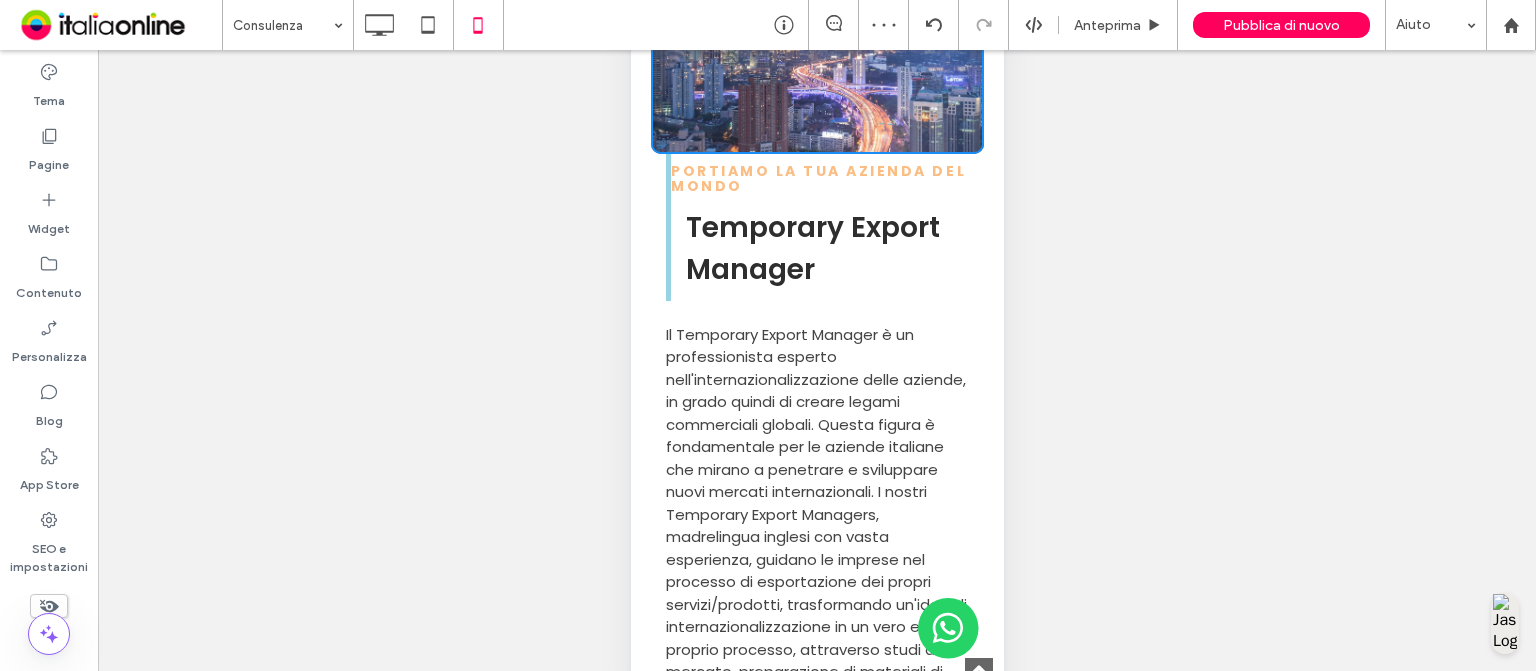 type on "**" 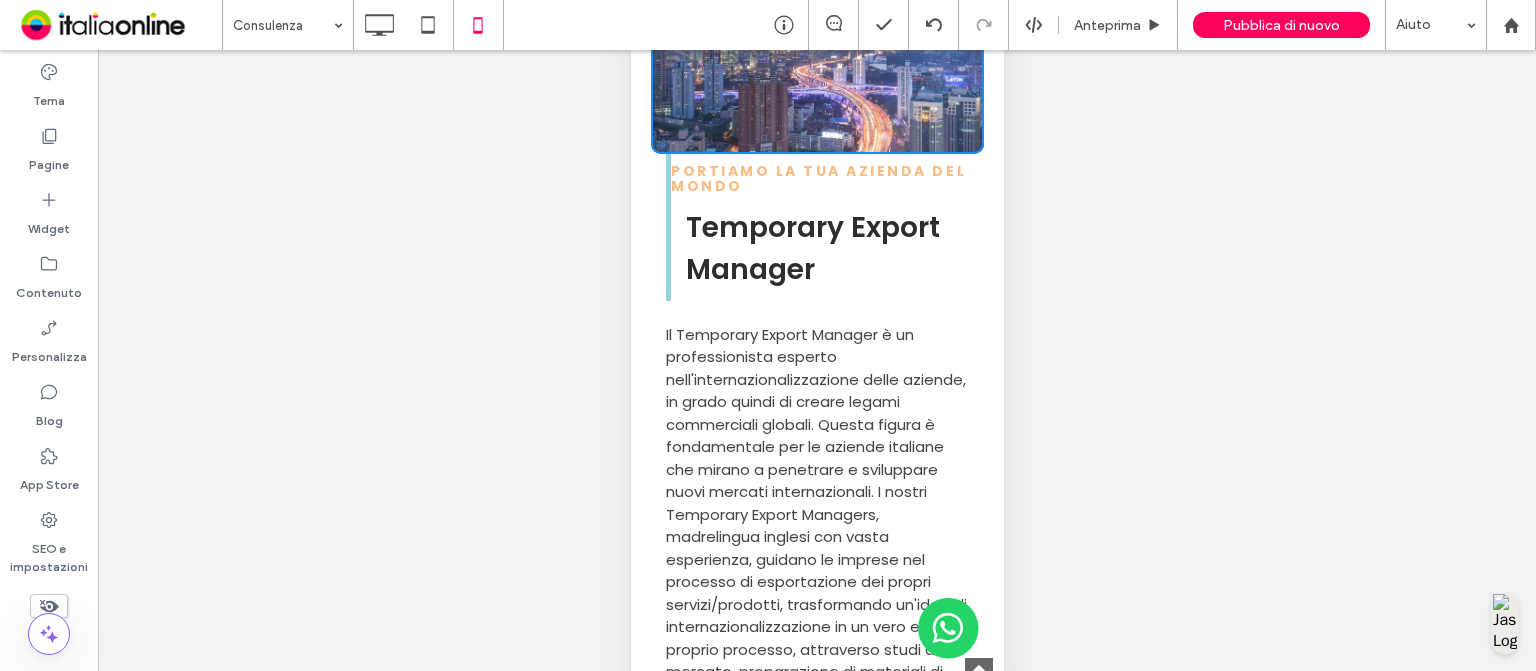 click on "Click To Paste" at bounding box center [816, 51] 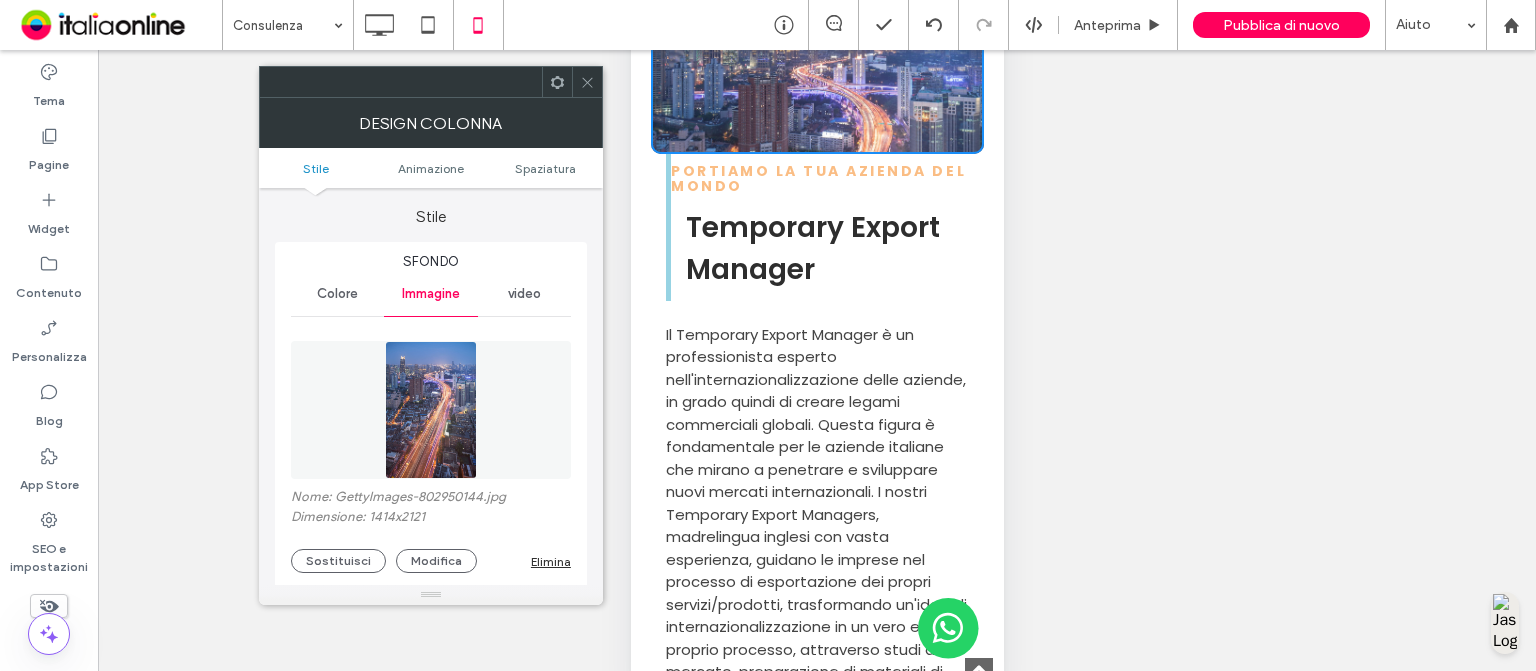 type on "**" 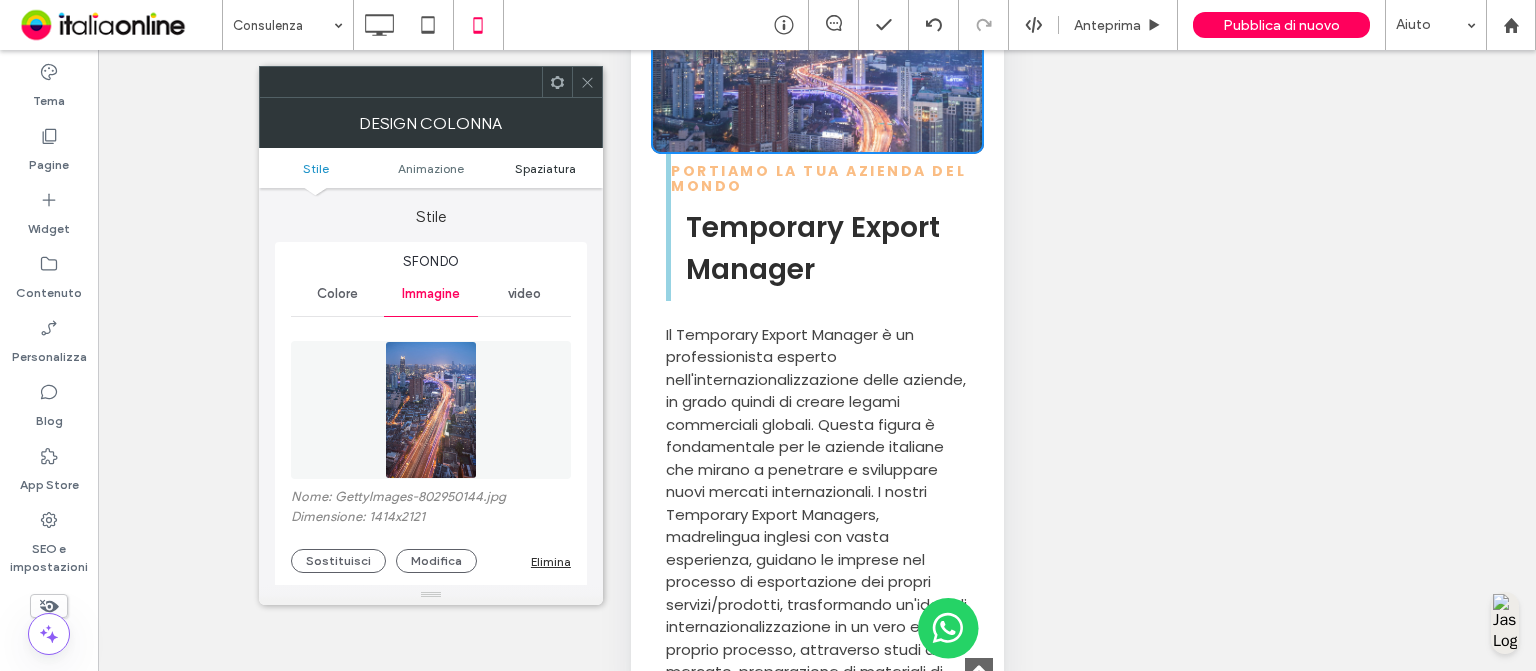click on "Spaziatura" at bounding box center [545, 168] 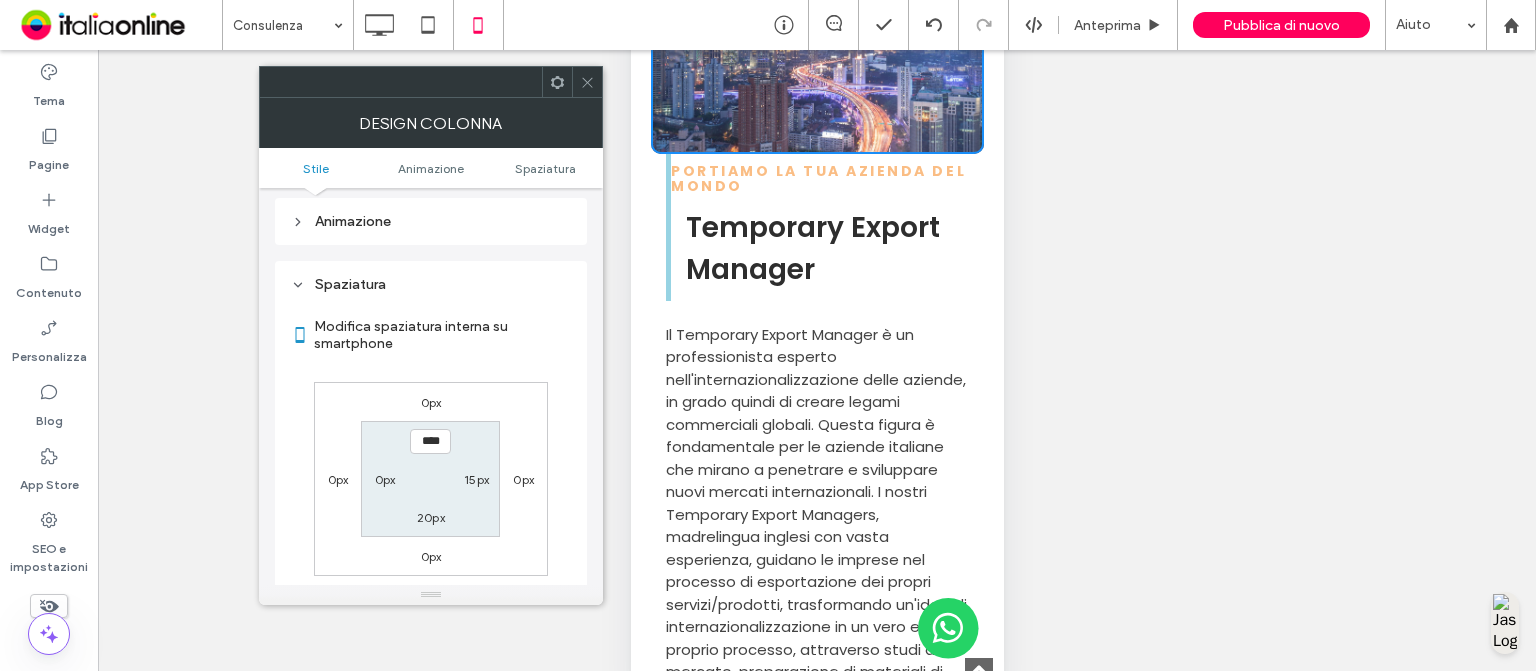 scroll, scrollTop: 1046, scrollLeft: 0, axis: vertical 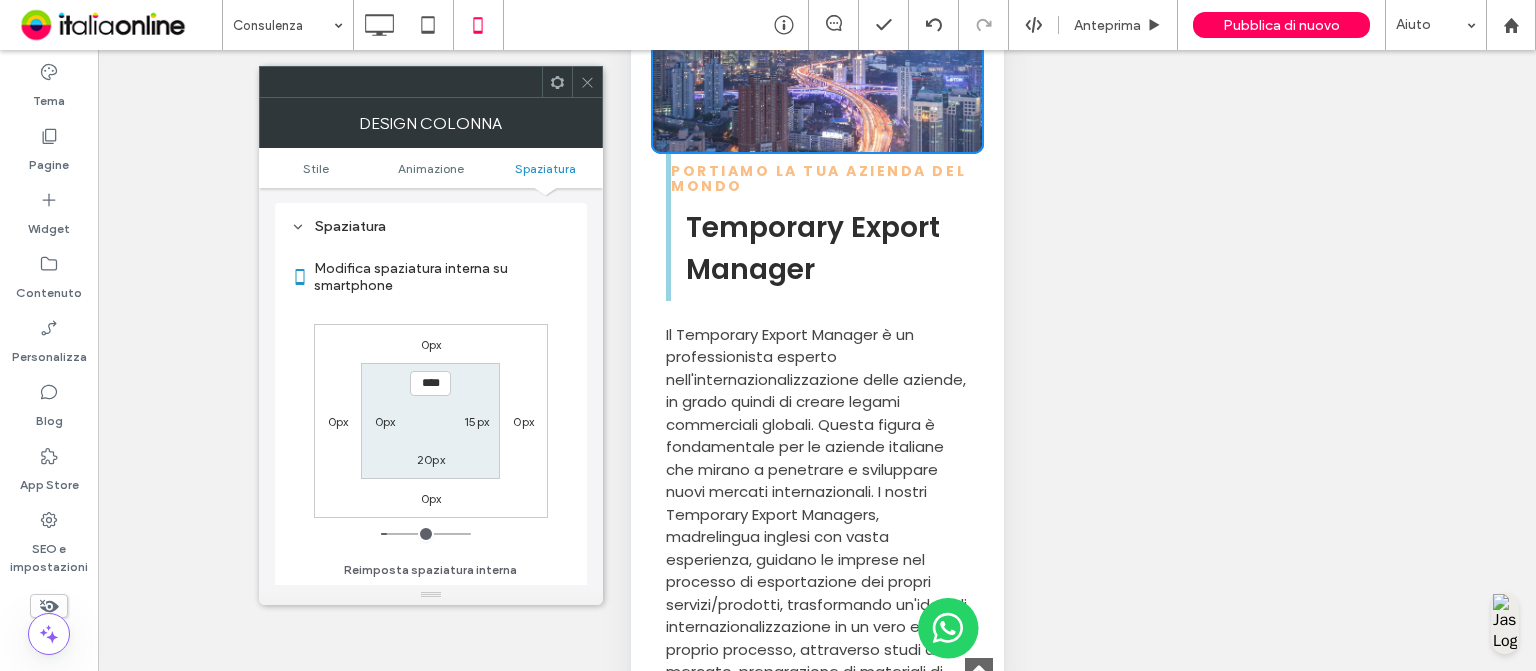 click on "0px" at bounding box center [431, 498] 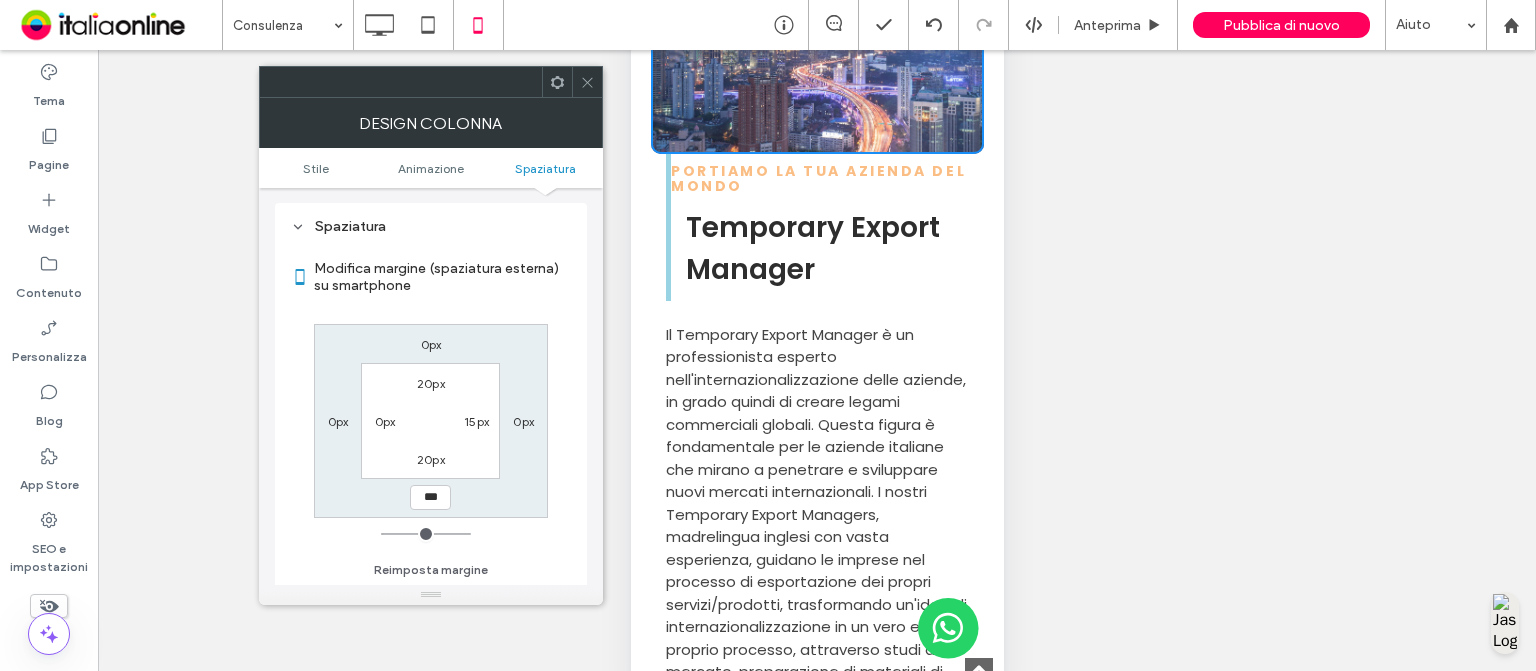 type on "*" 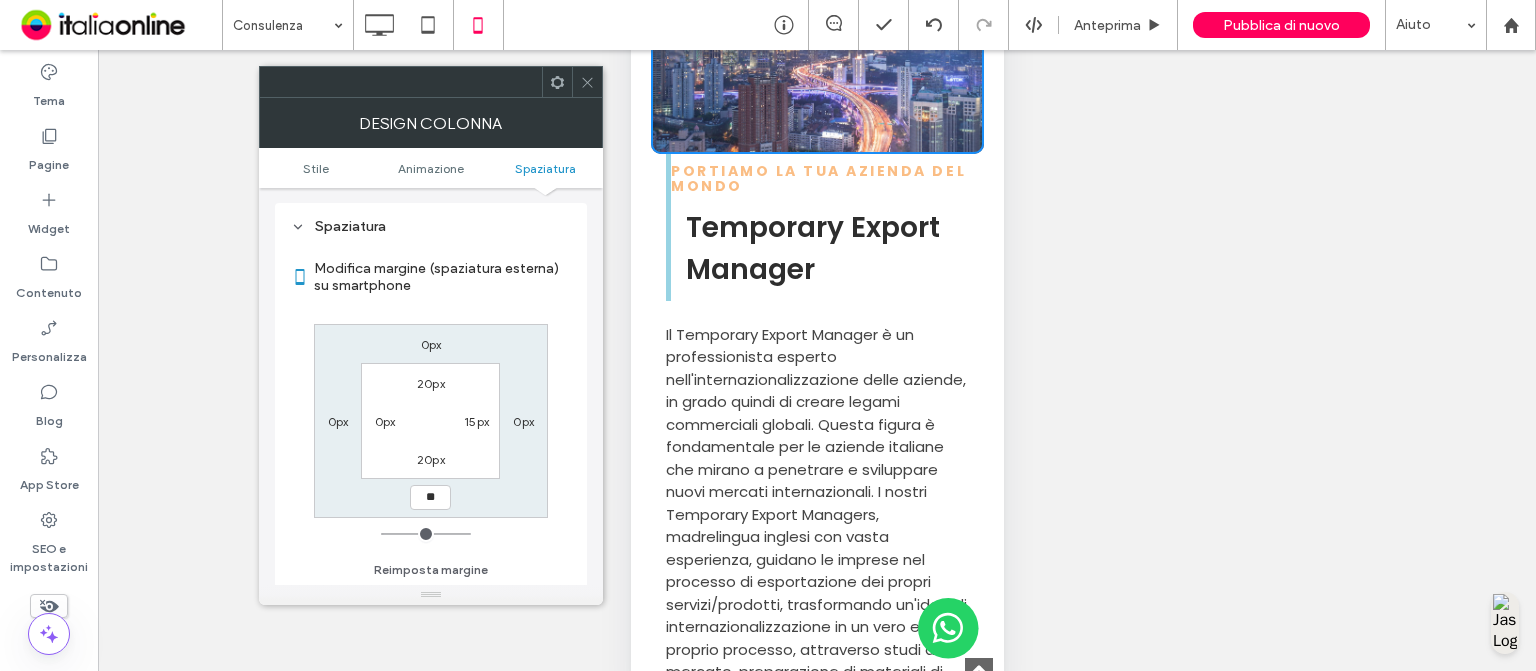 type on "**" 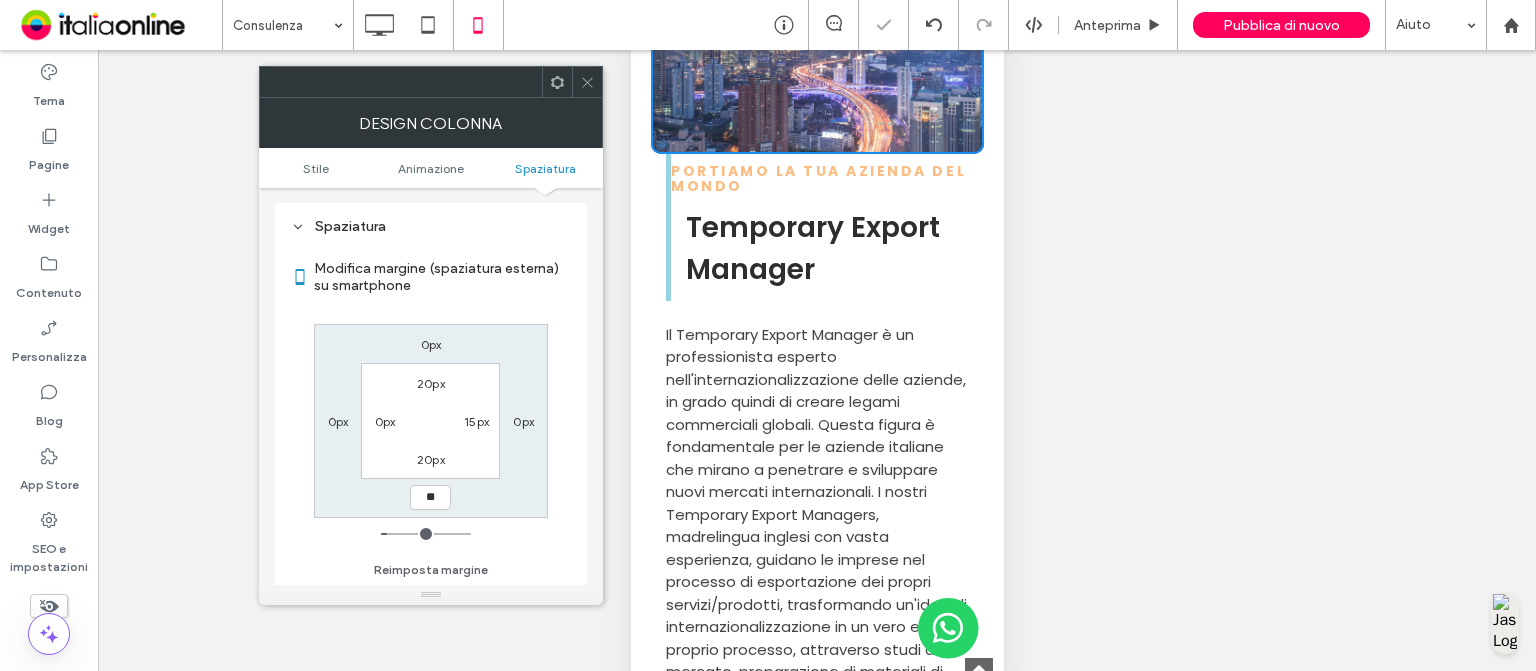 type on "**" 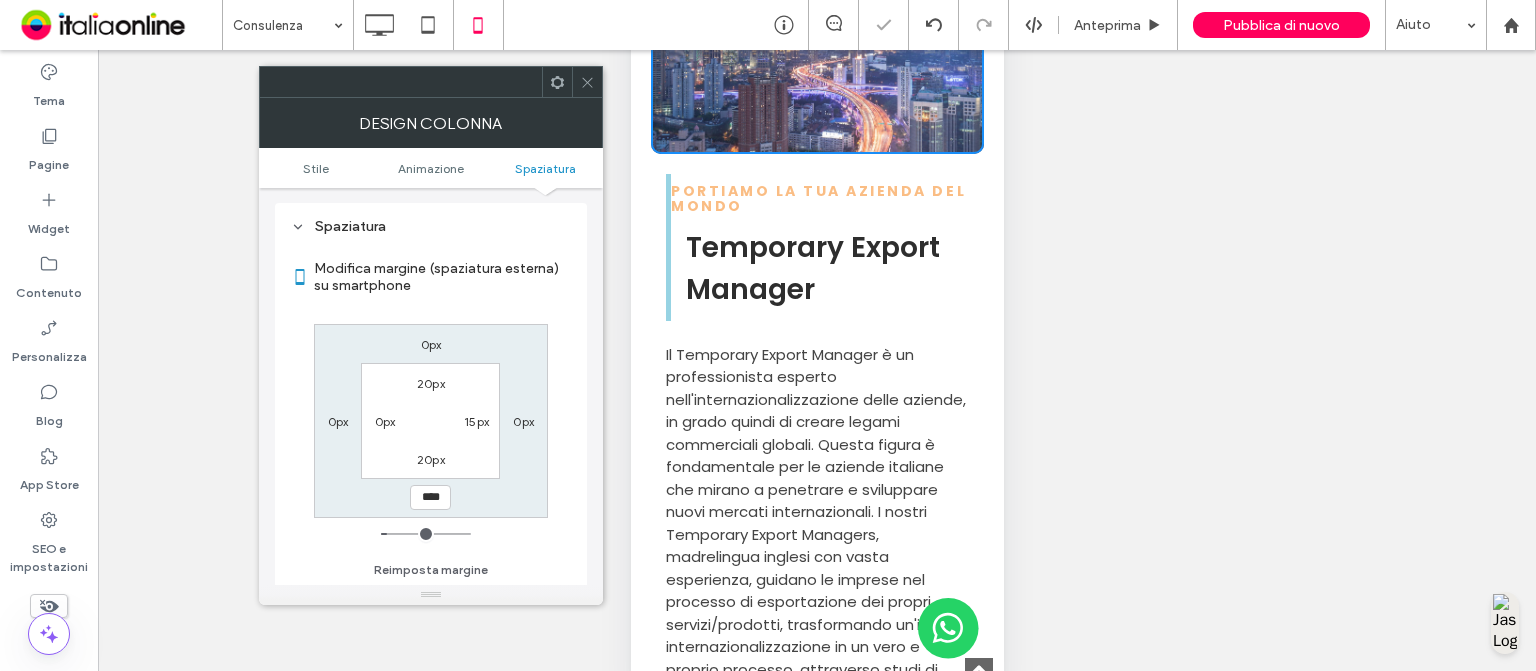 click at bounding box center [587, 82] 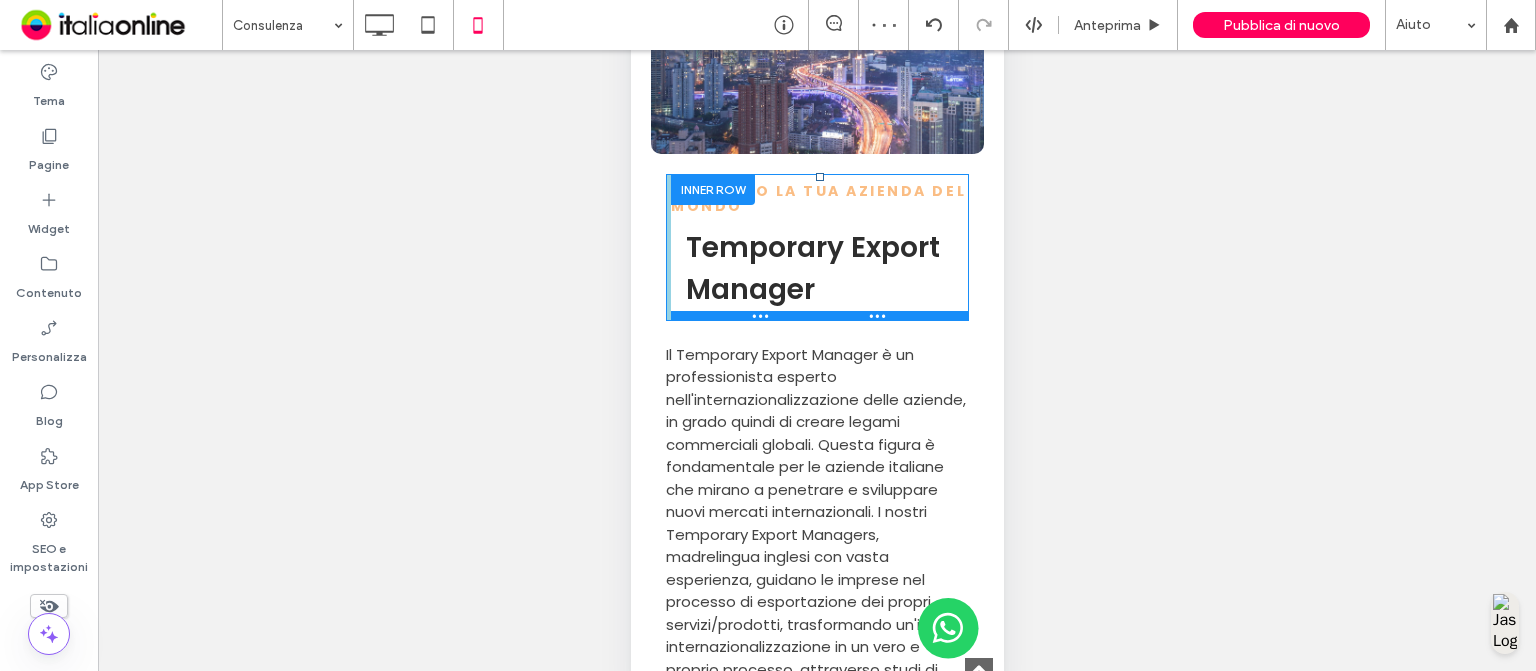 click at bounding box center [819, 316] 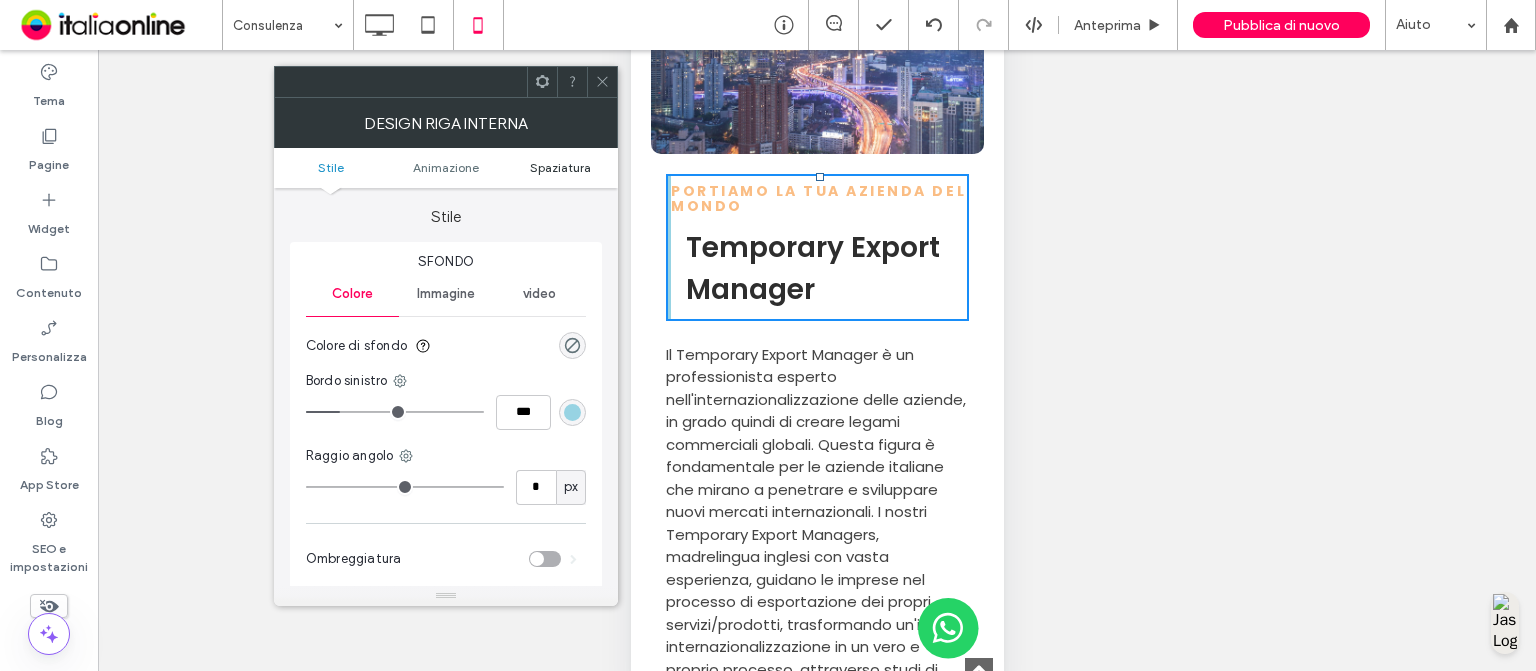 click on "Spaziatura" at bounding box center [560, 167] 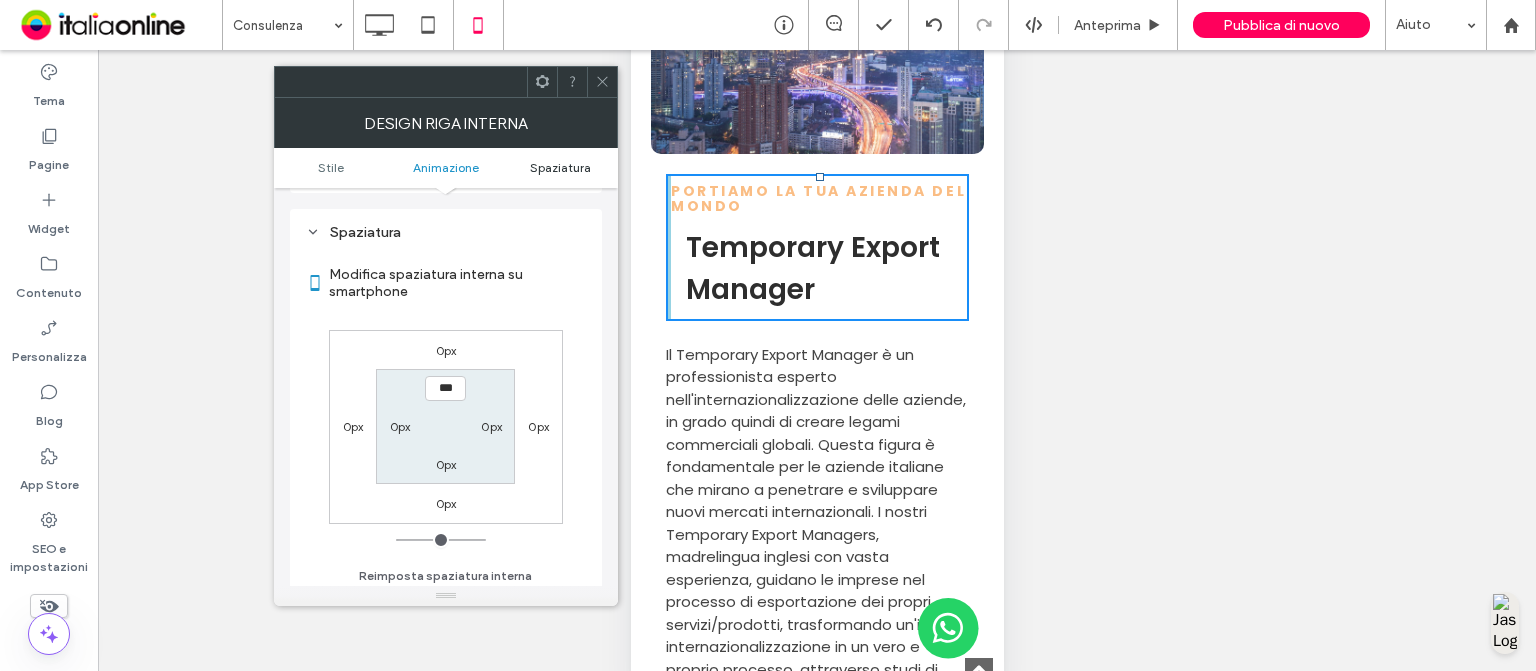 scroll, scrollTop: 468, scrollLeft: 0, axis: vertical 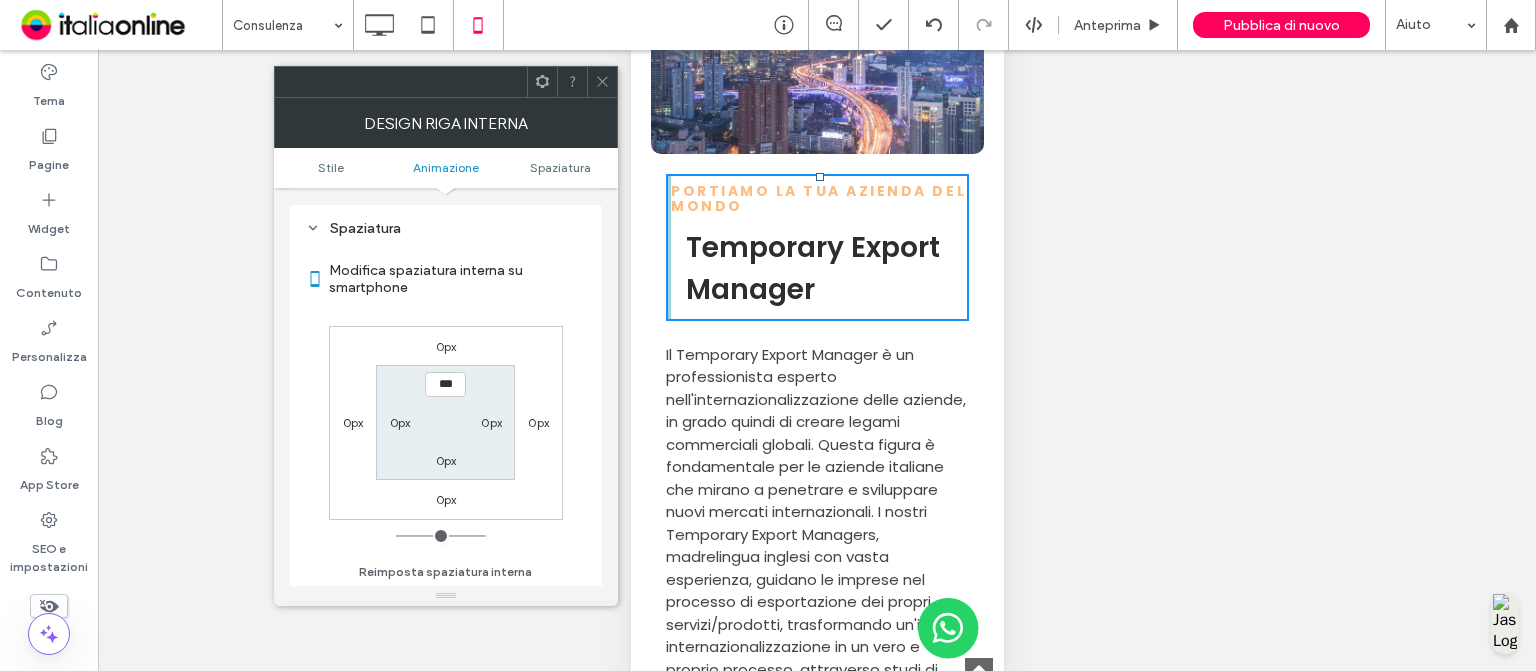 click on "0px" at bounding box center [400, 422] 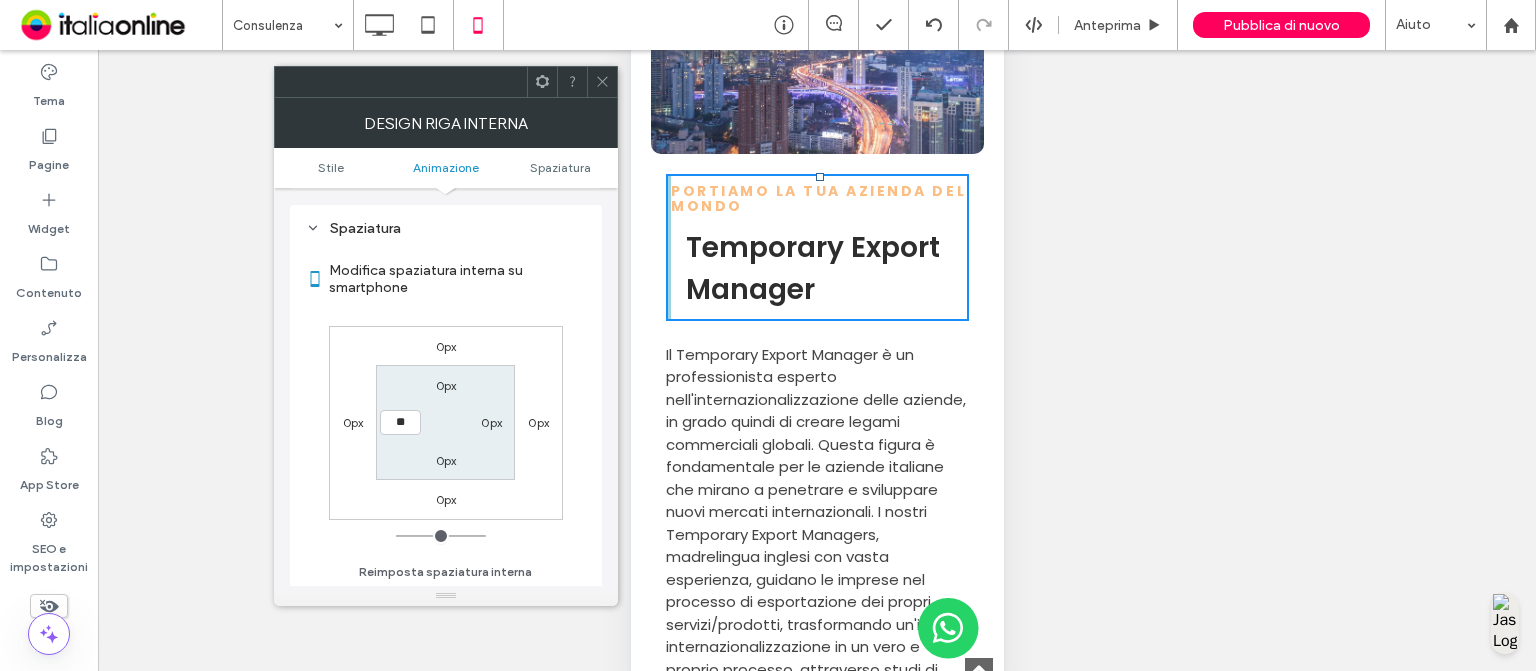 type on "**" 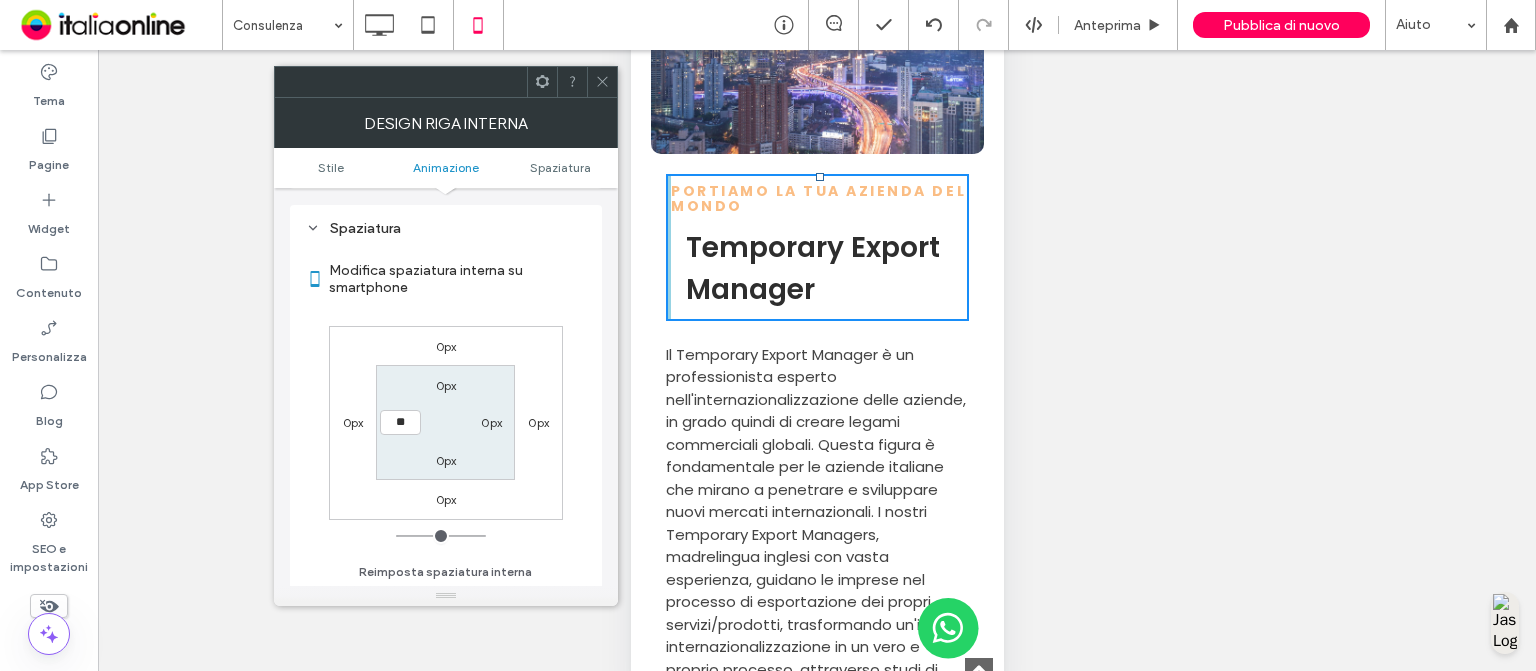 type on "**" 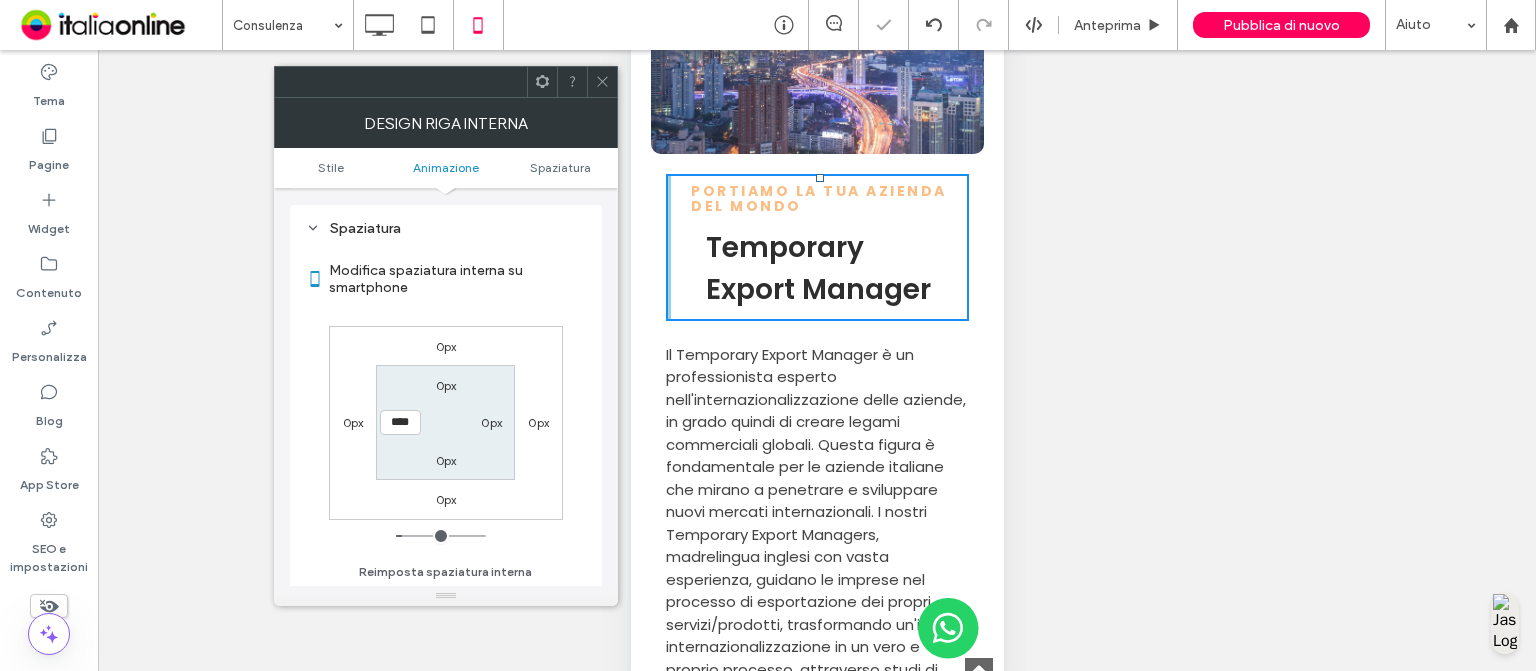 click 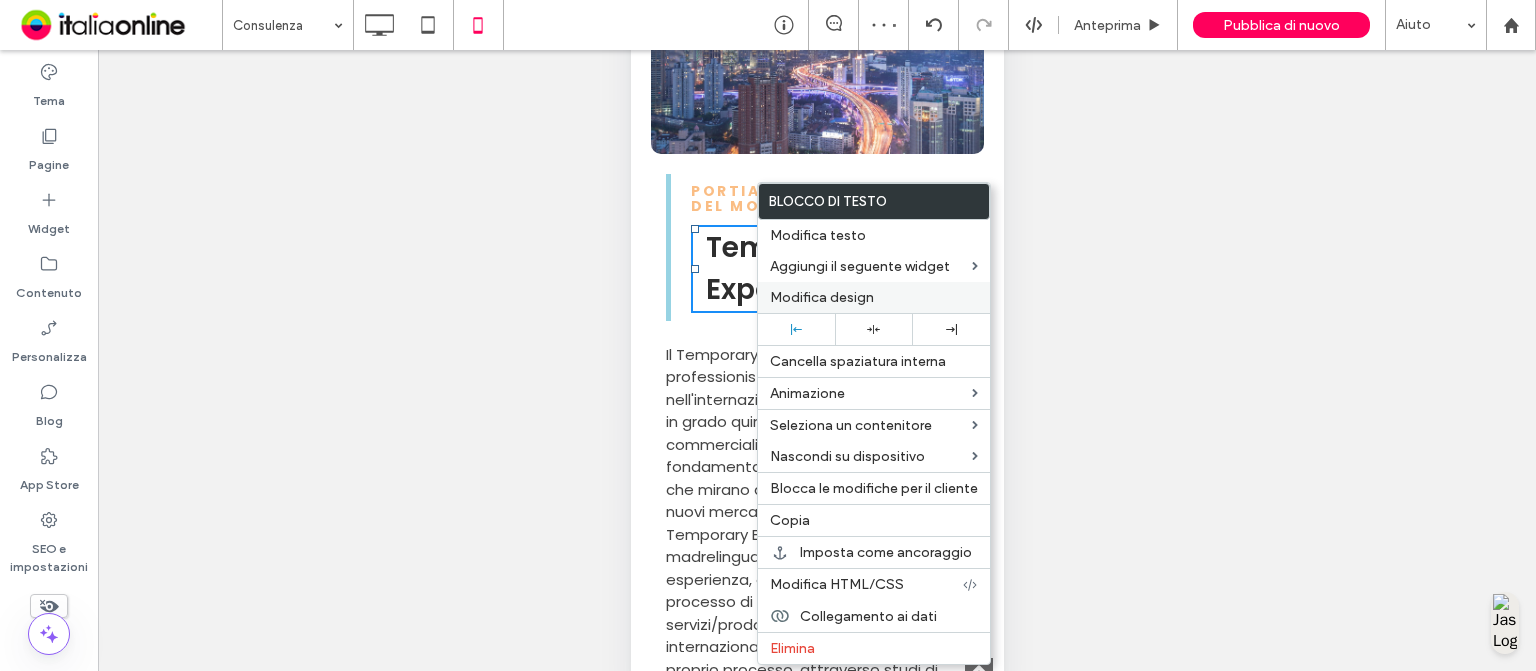click on "Modifica design" at bounding box center [822, 297] 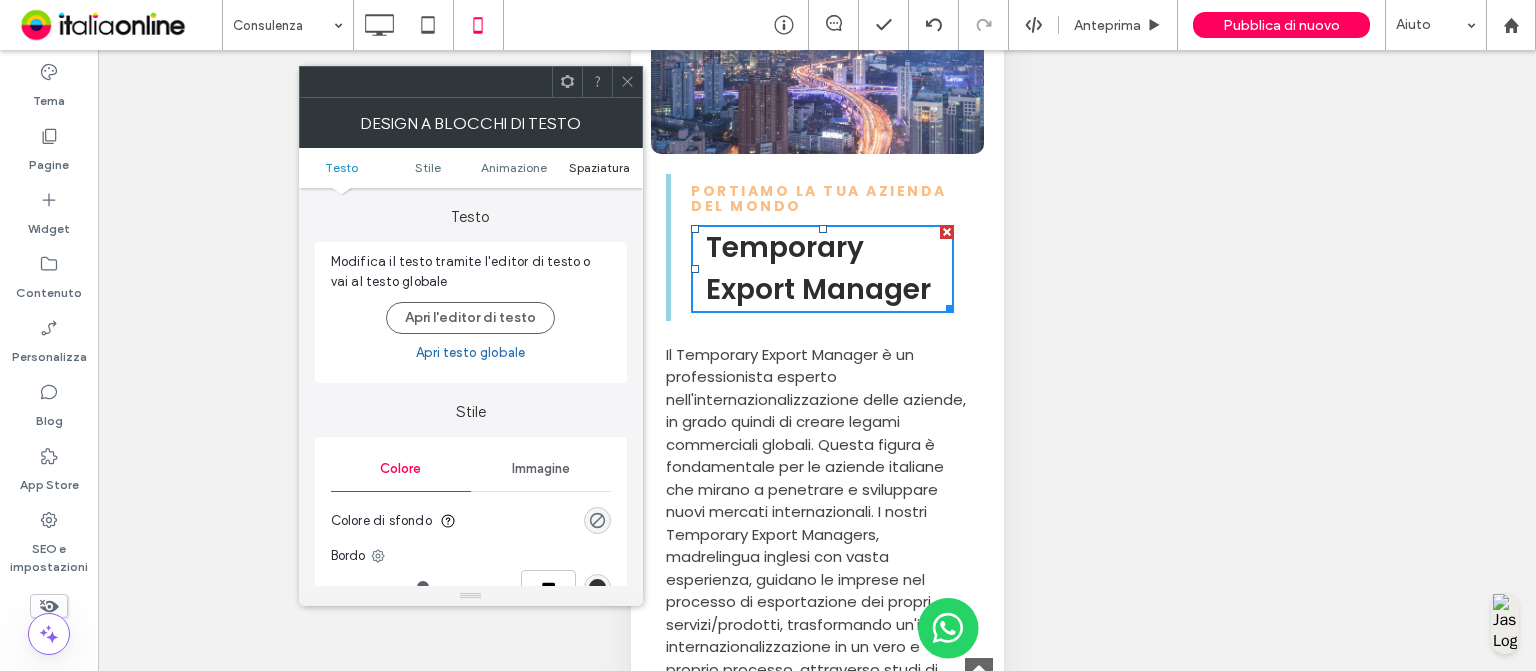 click on "Spaziatura" at bounding box center [599, 167] 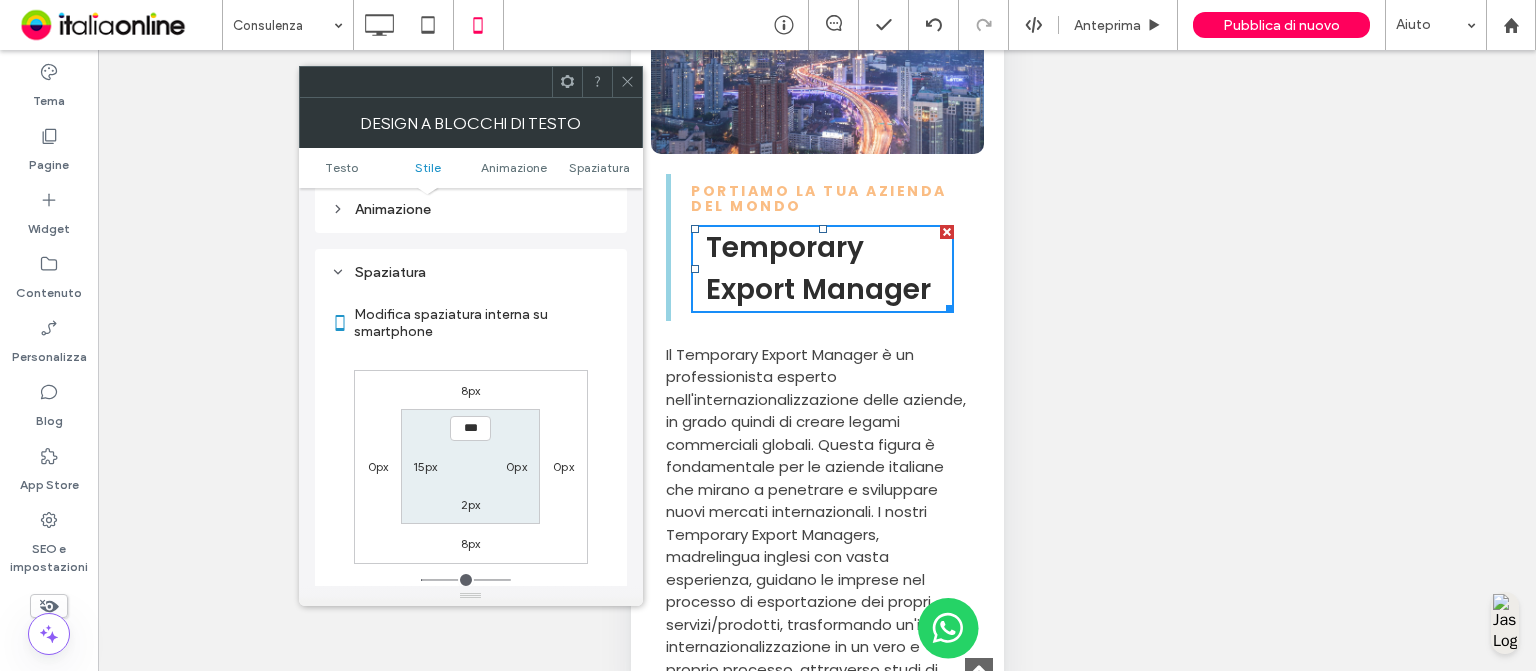scroll, scrollTop: 572, scrollLeft: 0, axis: vertical 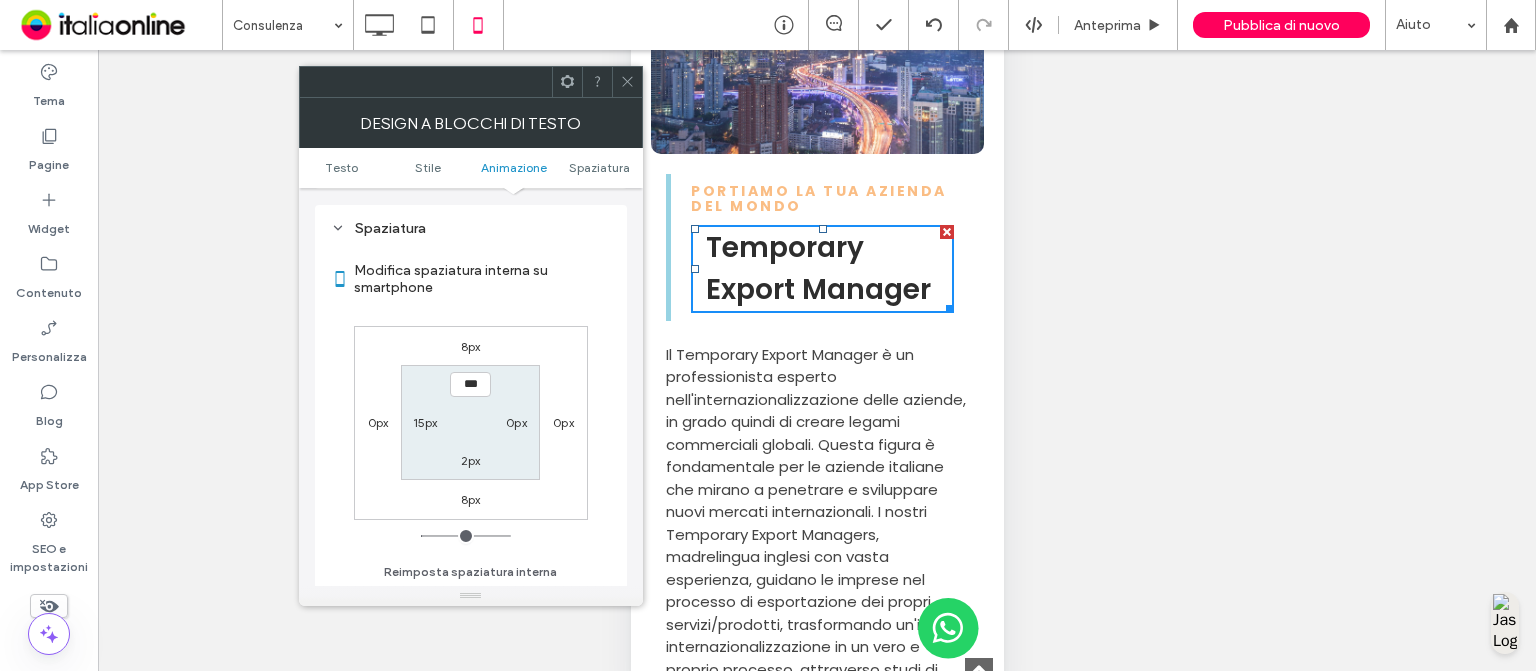 click on "15px" at bounding box center (425, 422) 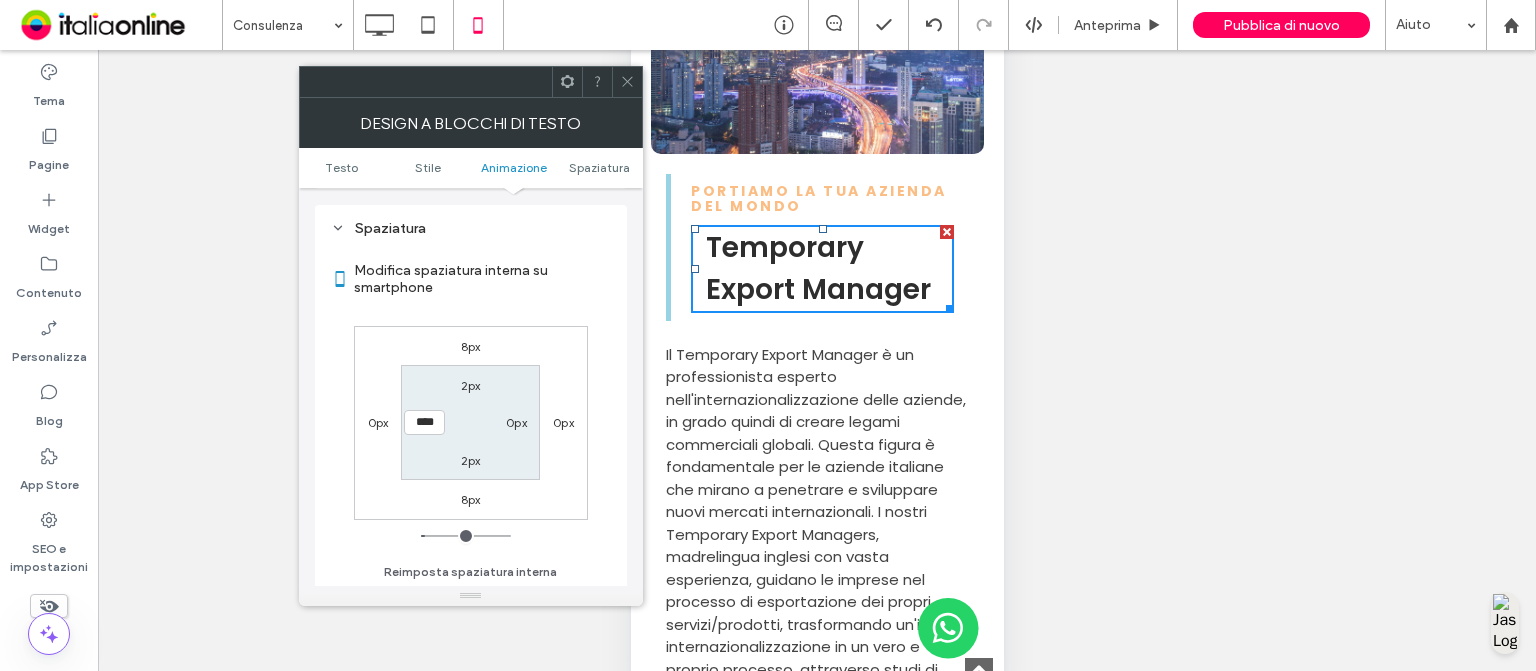 type on "**" 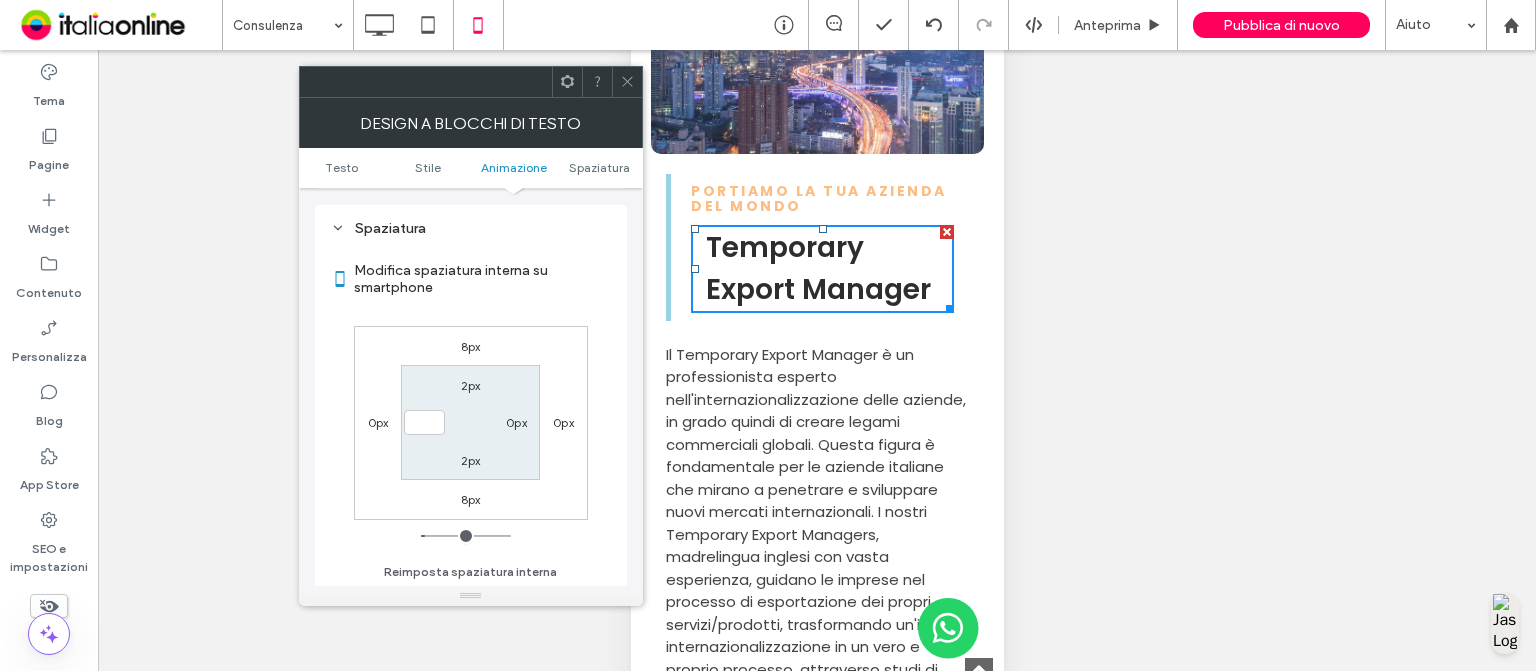 type 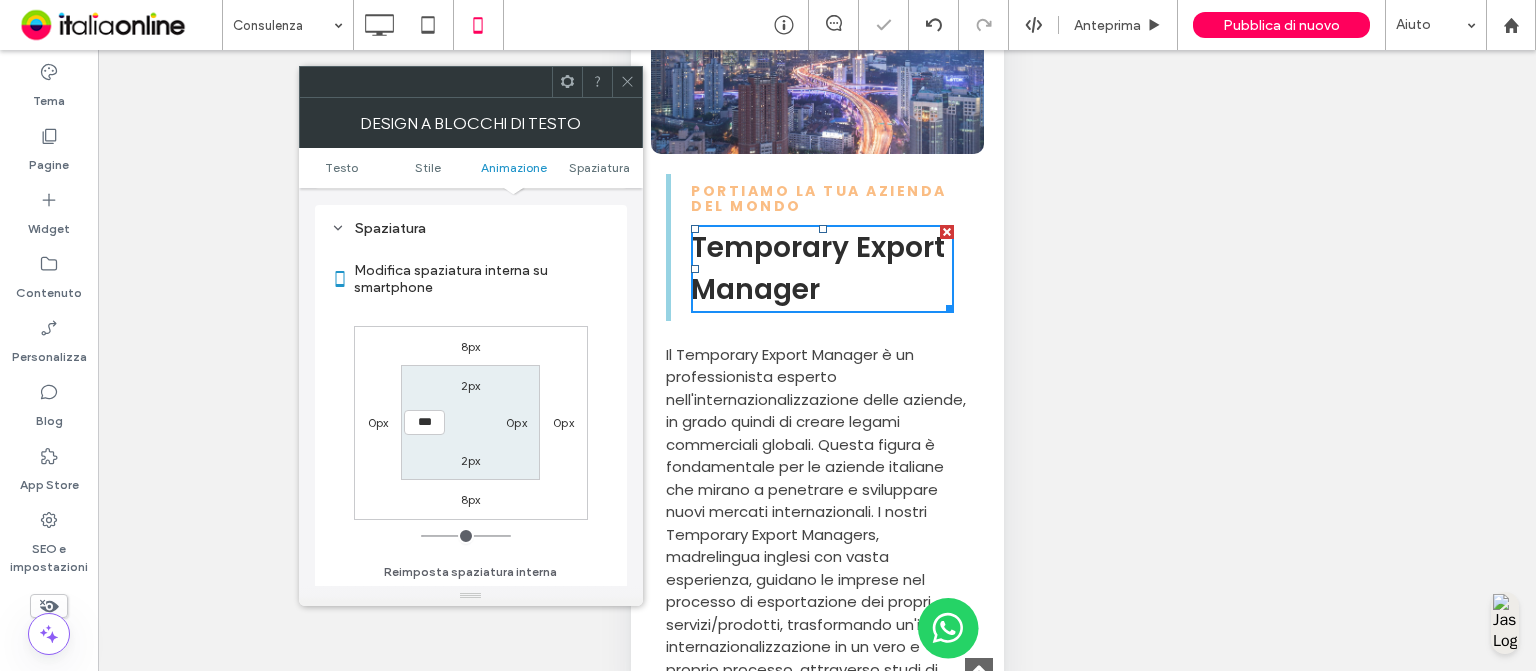 click 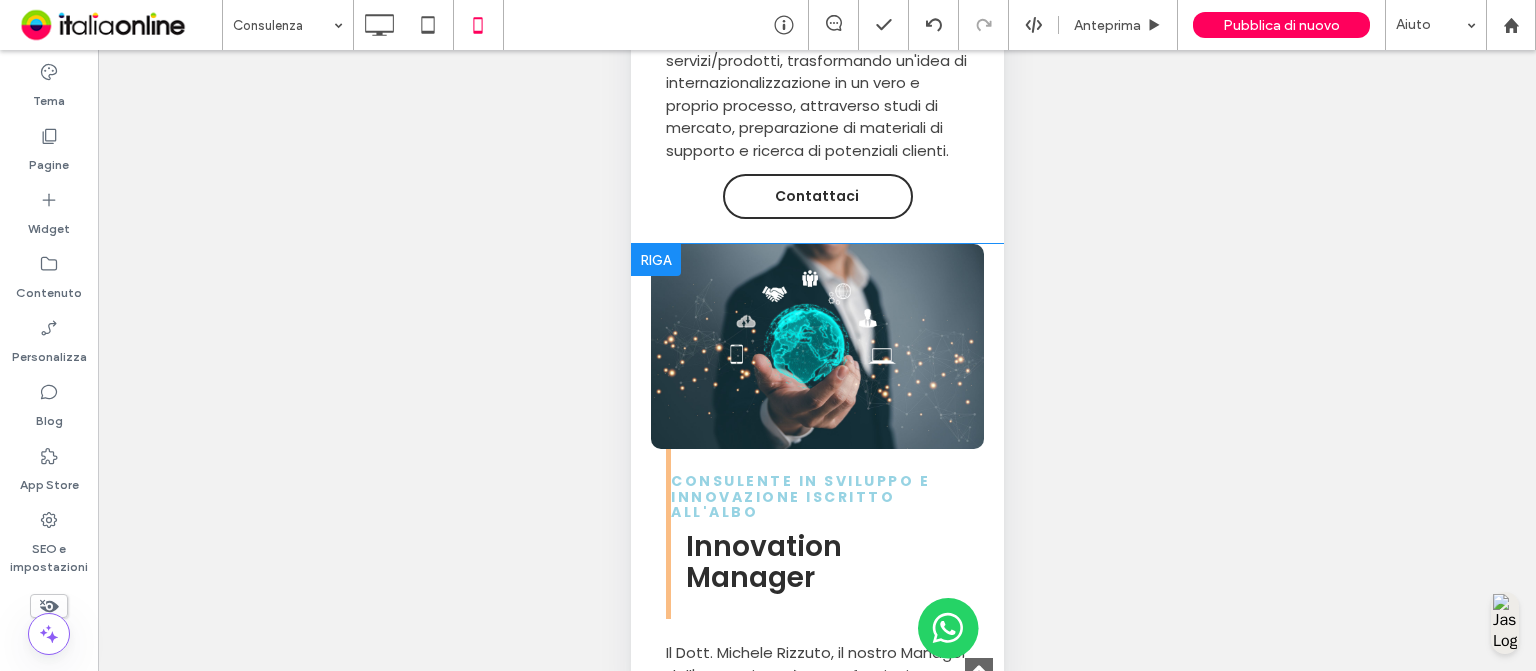 scroll, scrollTop: 3575, scrollLeft: 0, axis: vertical 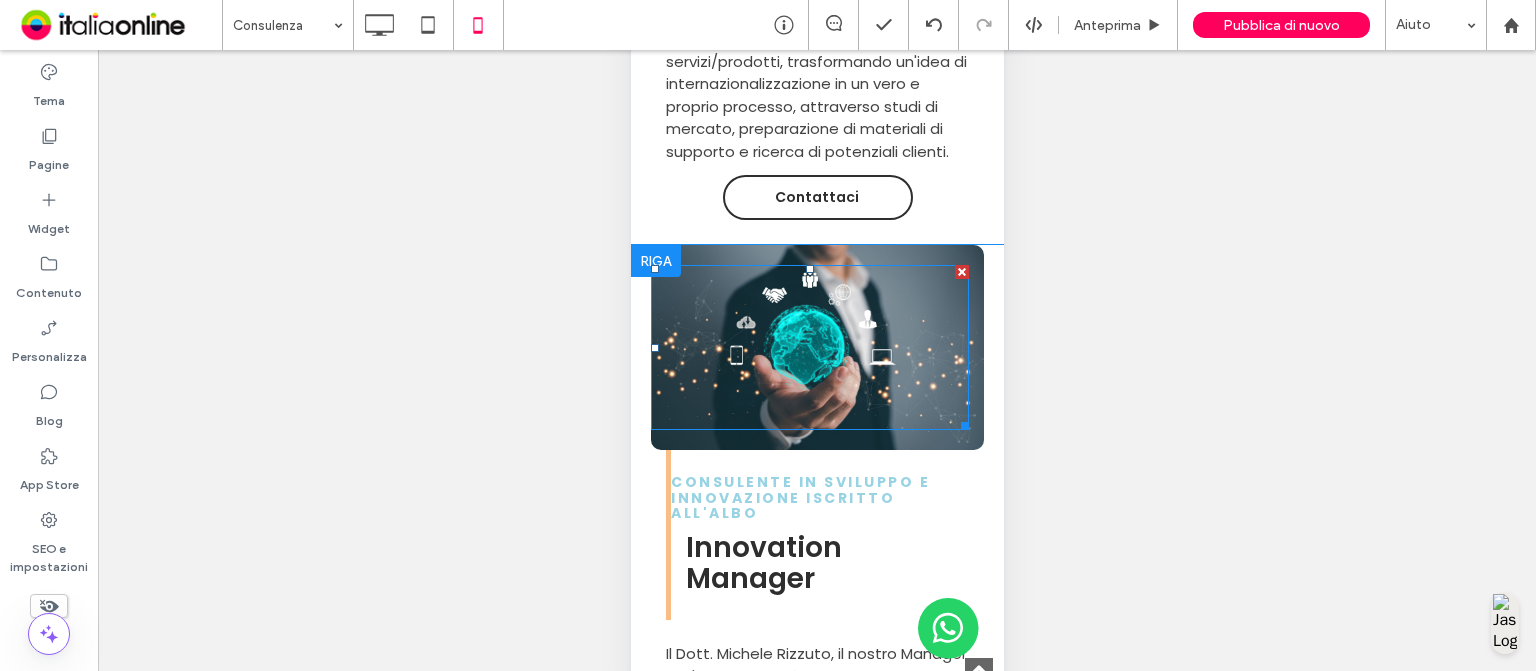 click at bounding box center (809, 347) 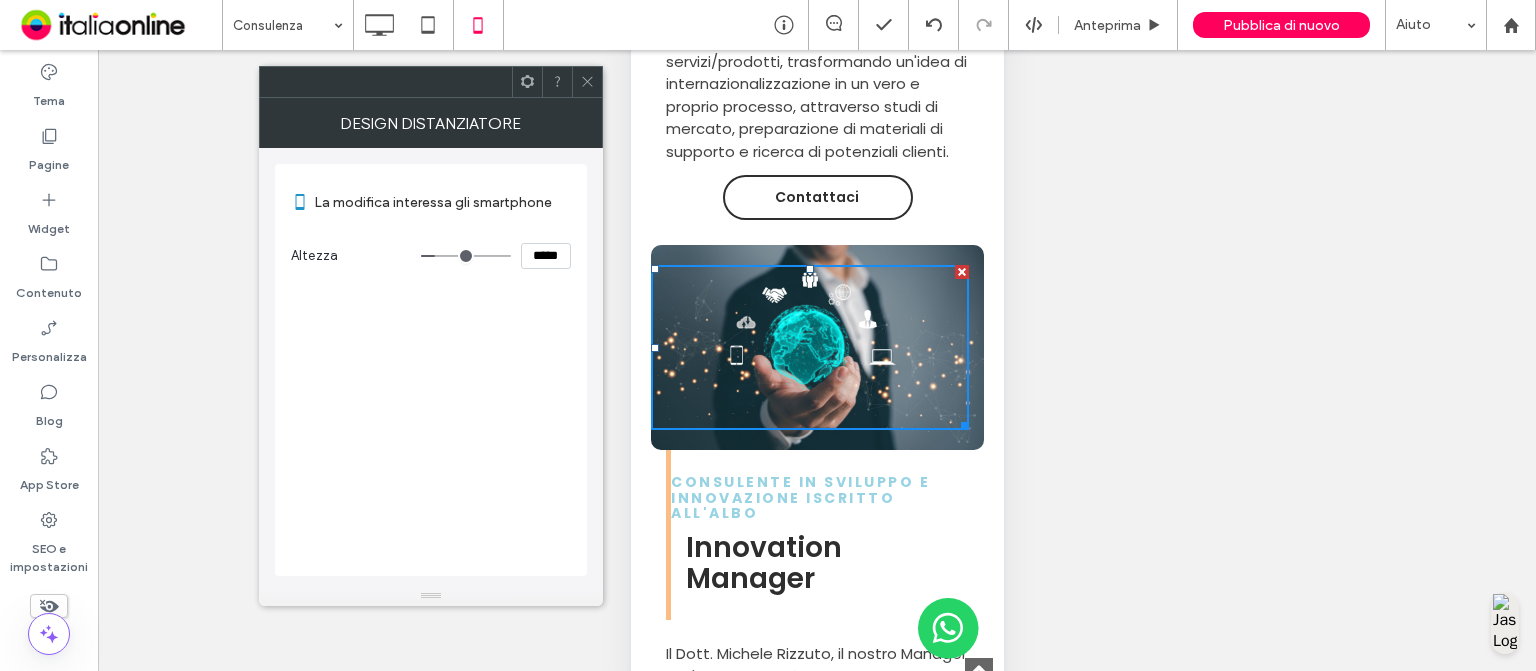 click 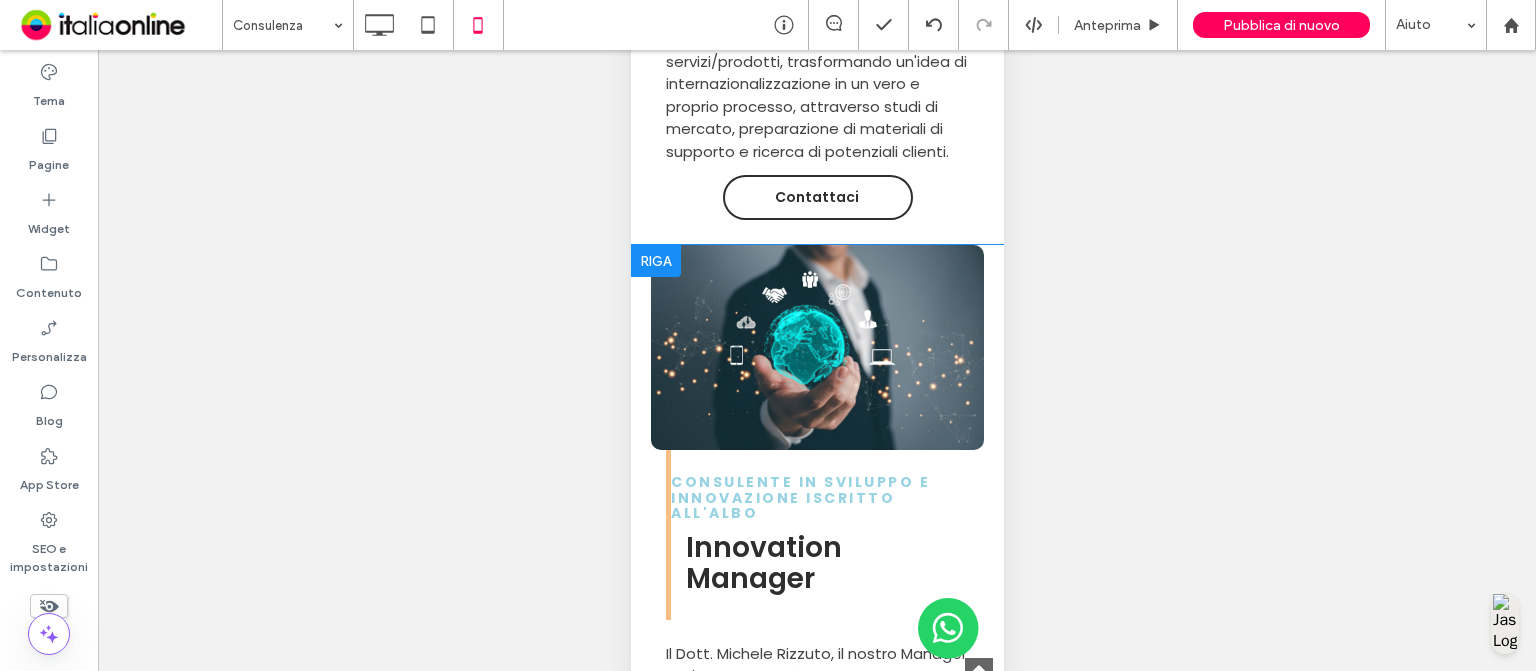 click on "Click To Paste" at bounding box center (816, 347) 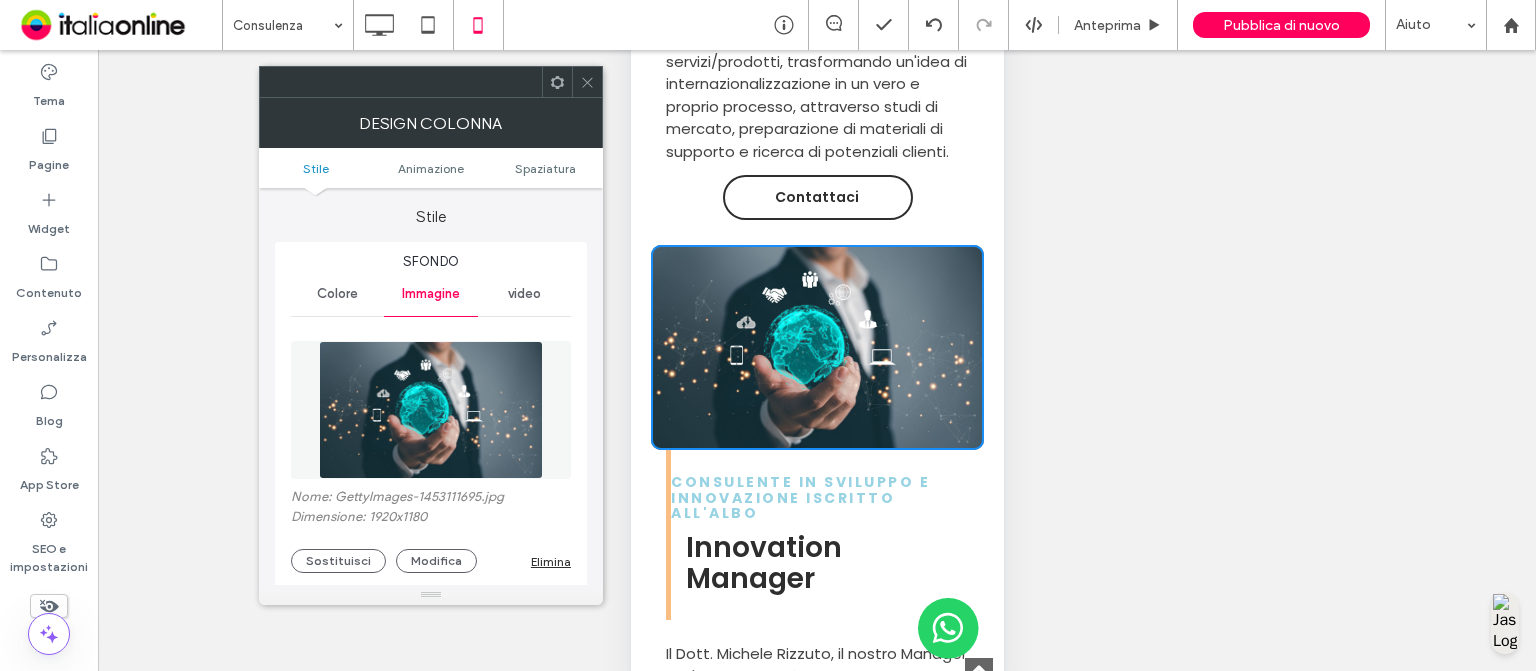 type on "**" 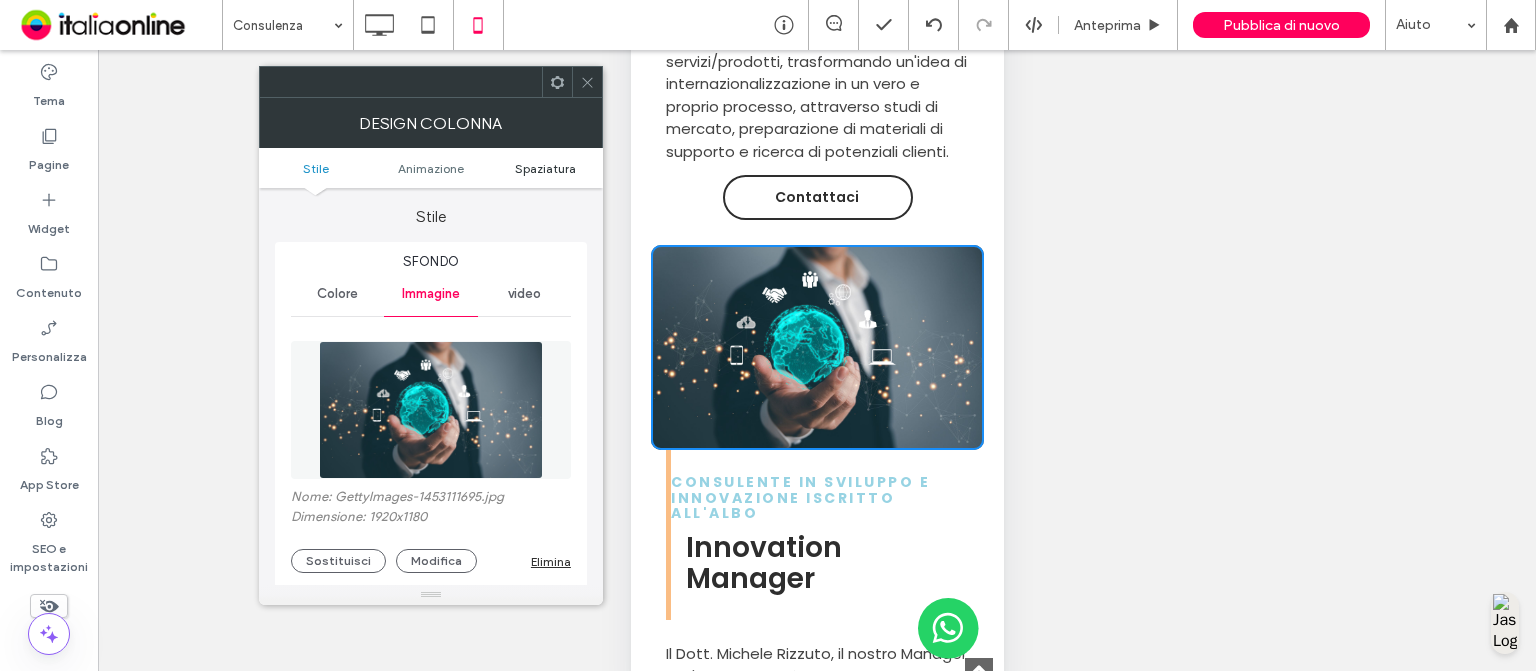 click on "Spaziatura" at bounding box center [545, 168] 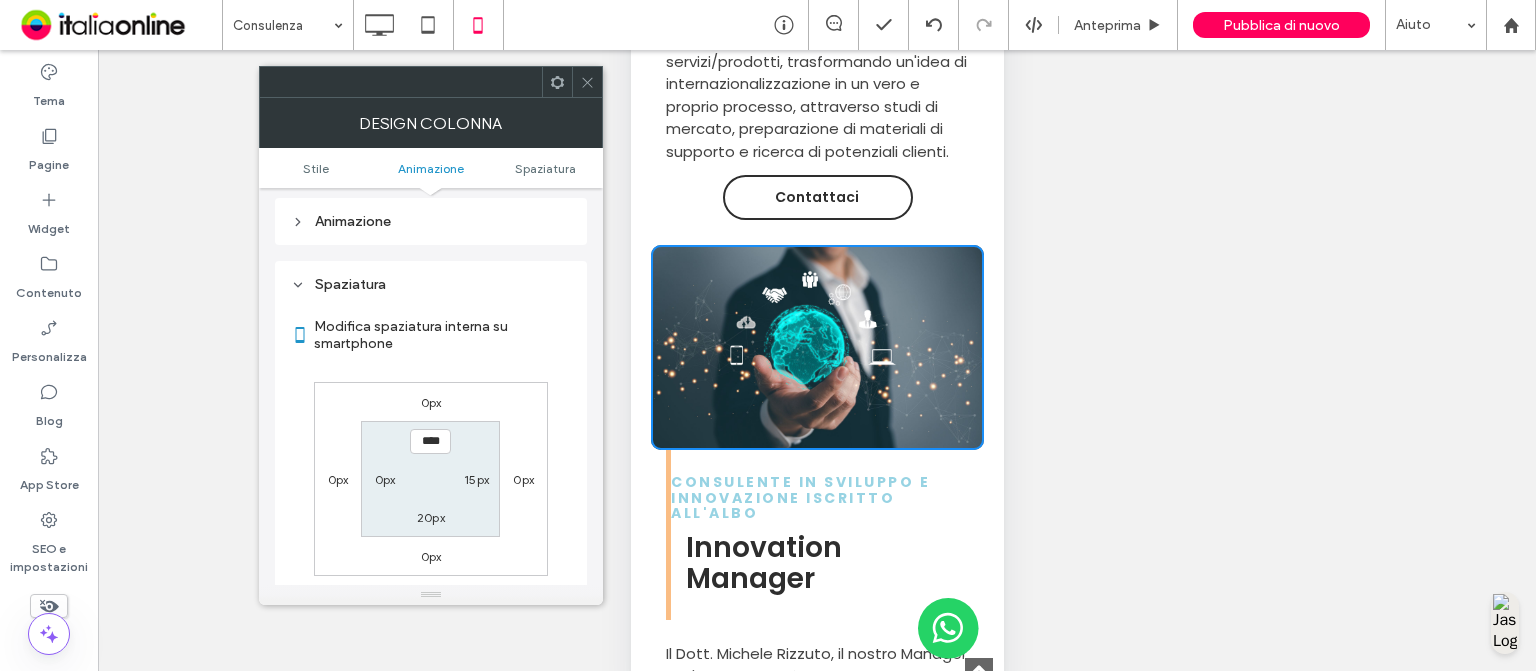 scroll, scrollTop: 1046, scrollLeft: 0, axis: vertical 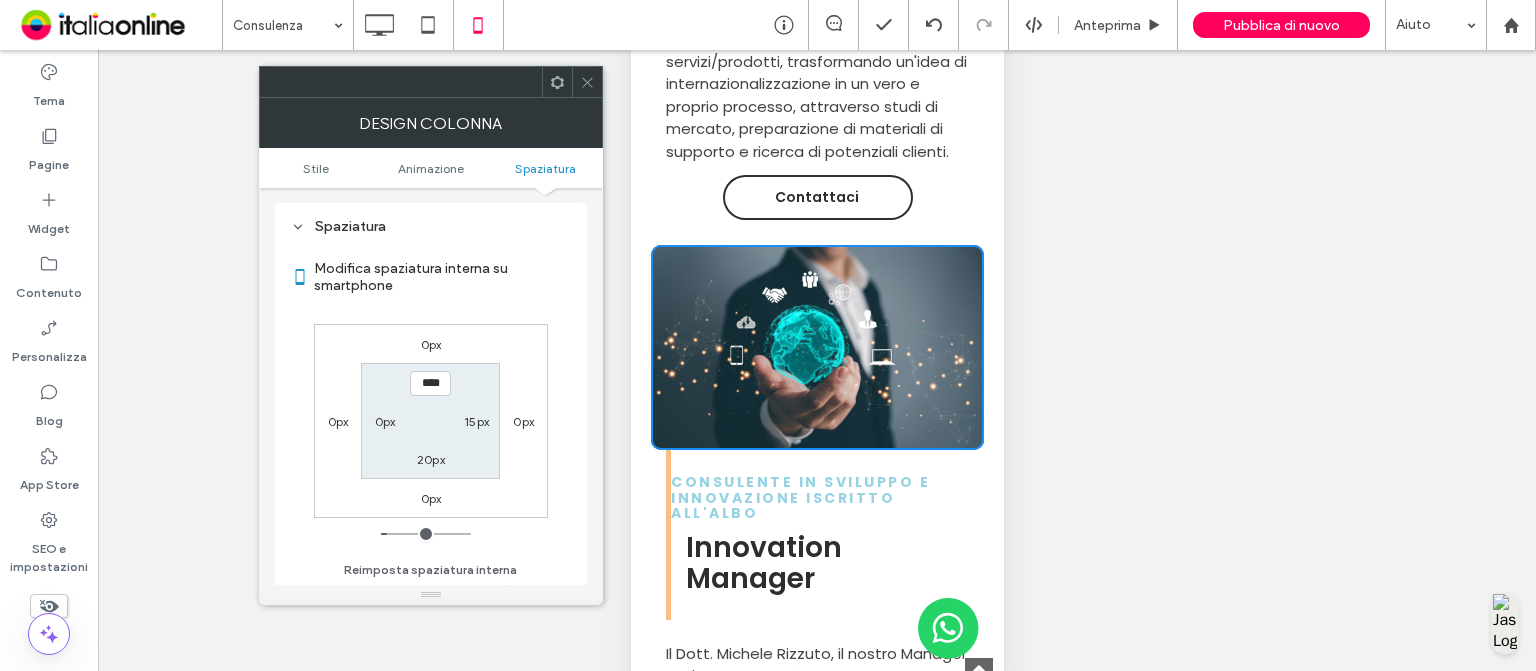 click on "0px" at bounding box center [431, 498] 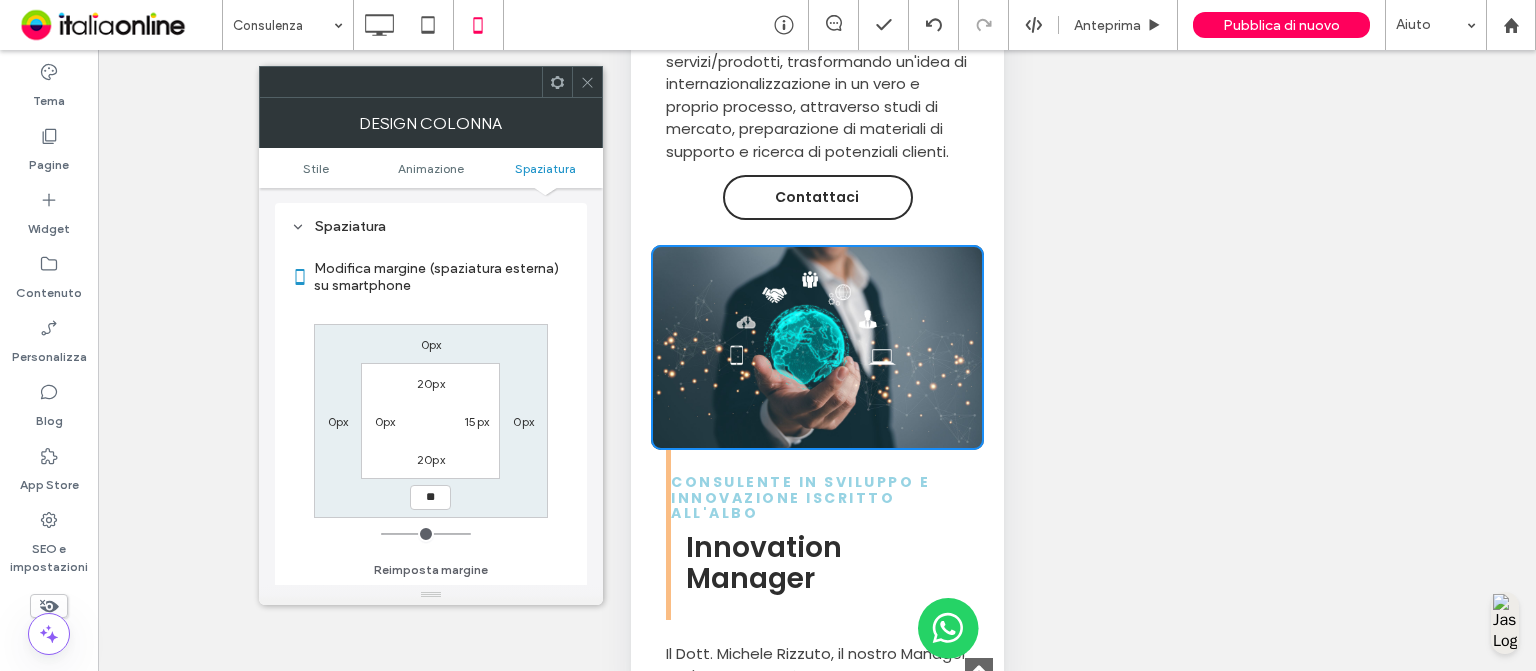 type on "**" 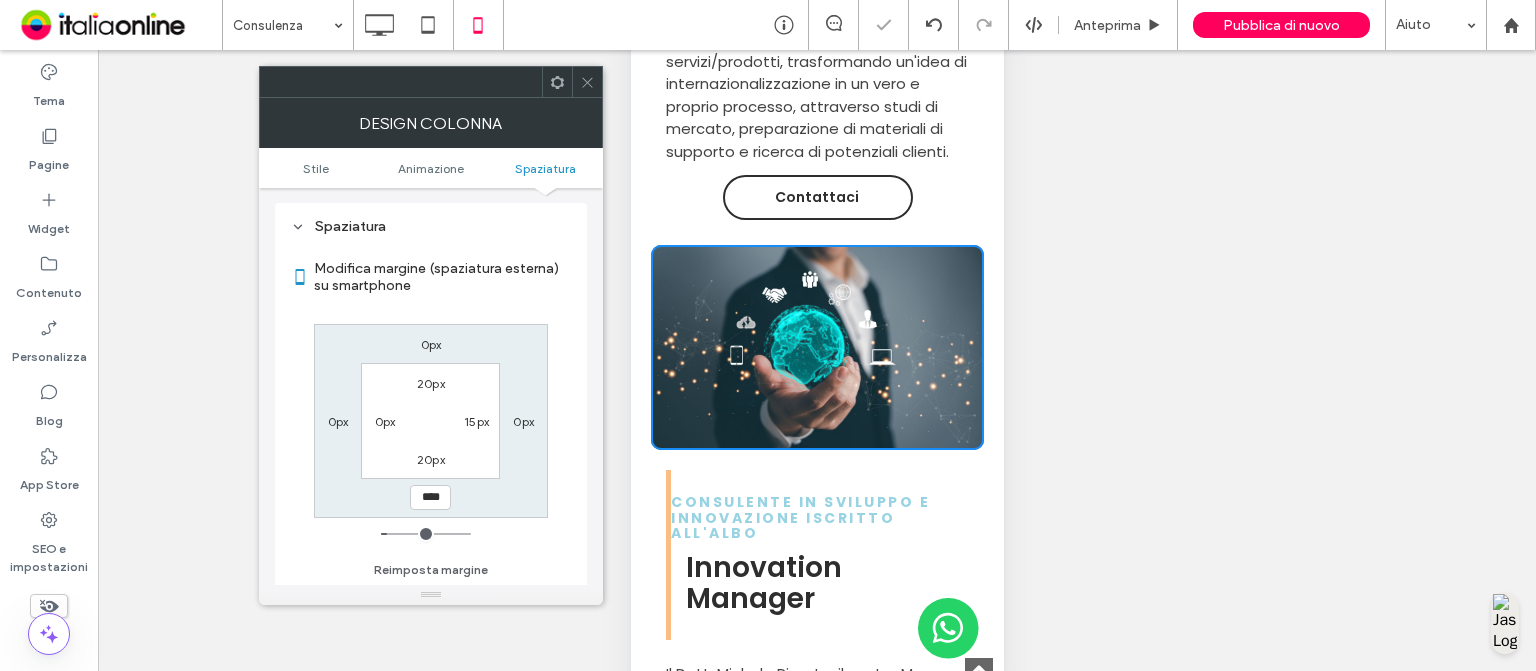 click 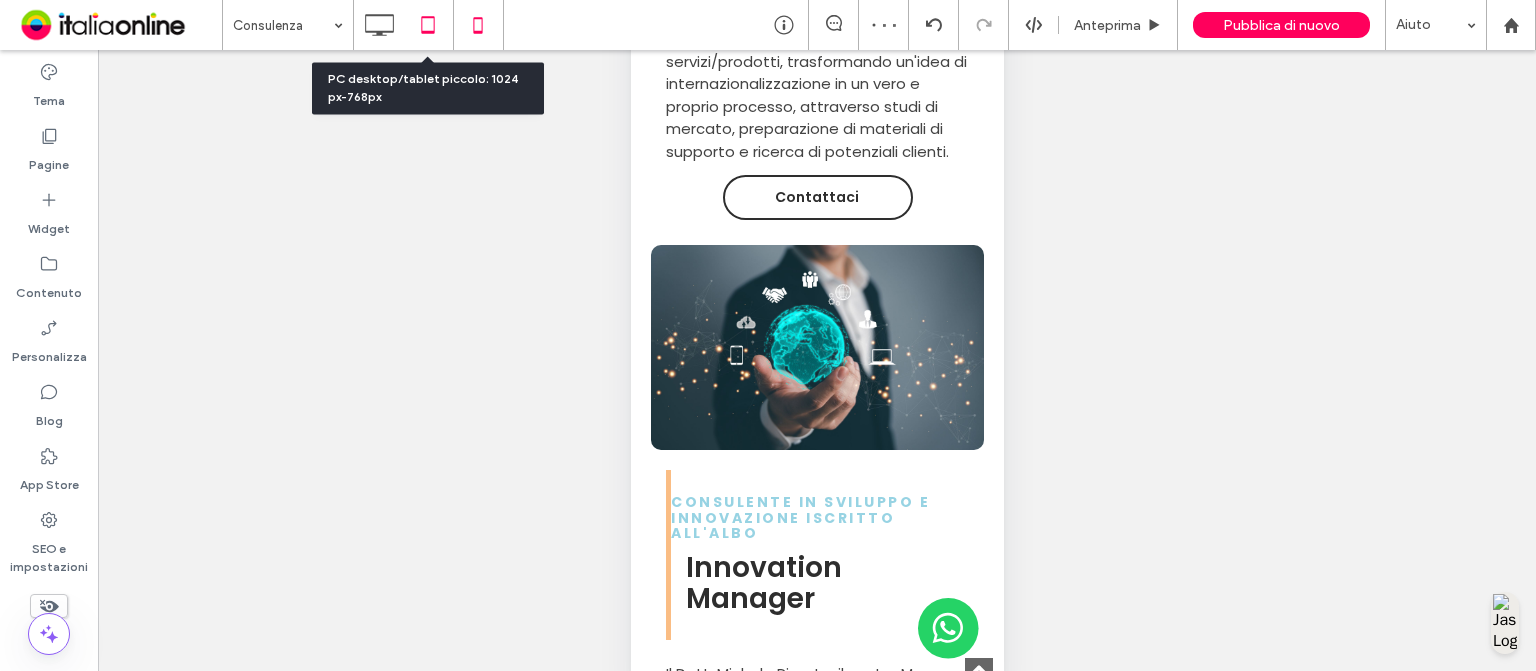 click 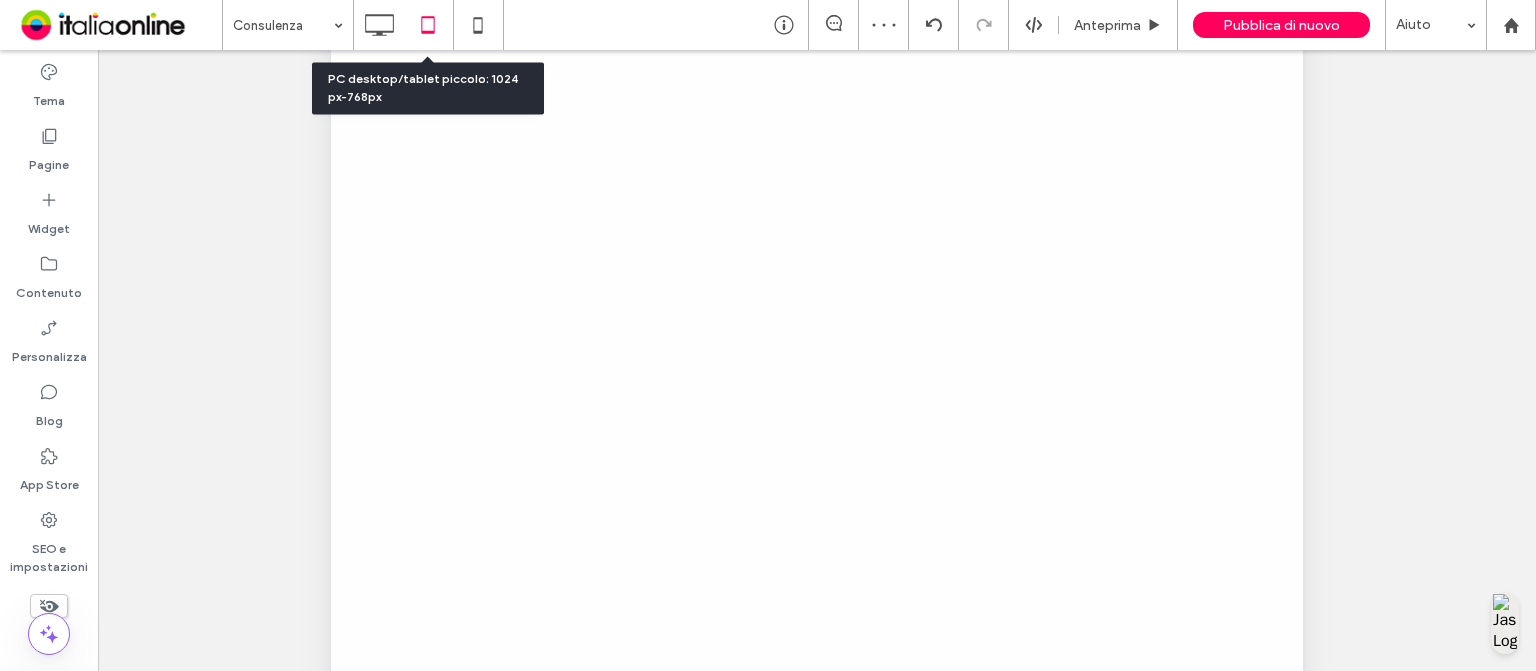 scroll, scrollTop: 0, scrollLeft: 0, axis: both 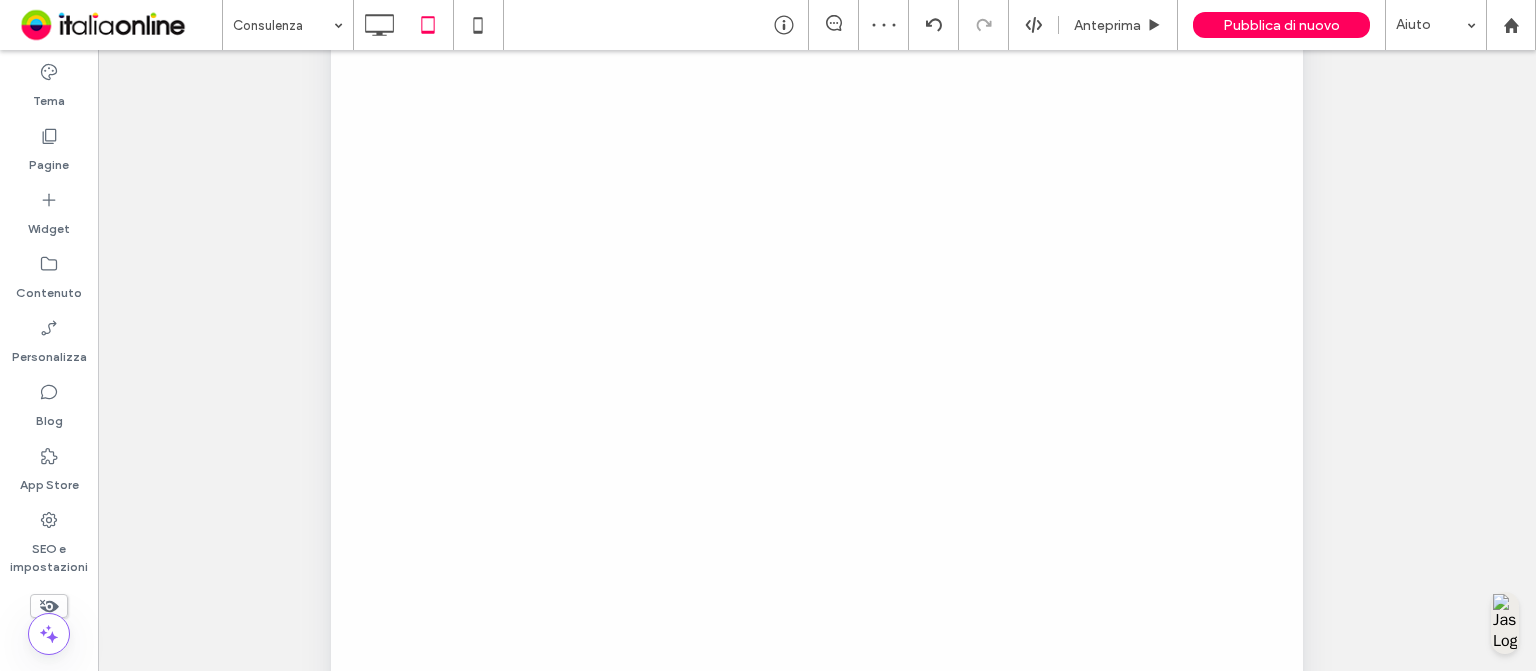 click at bounding box center (768, 335) 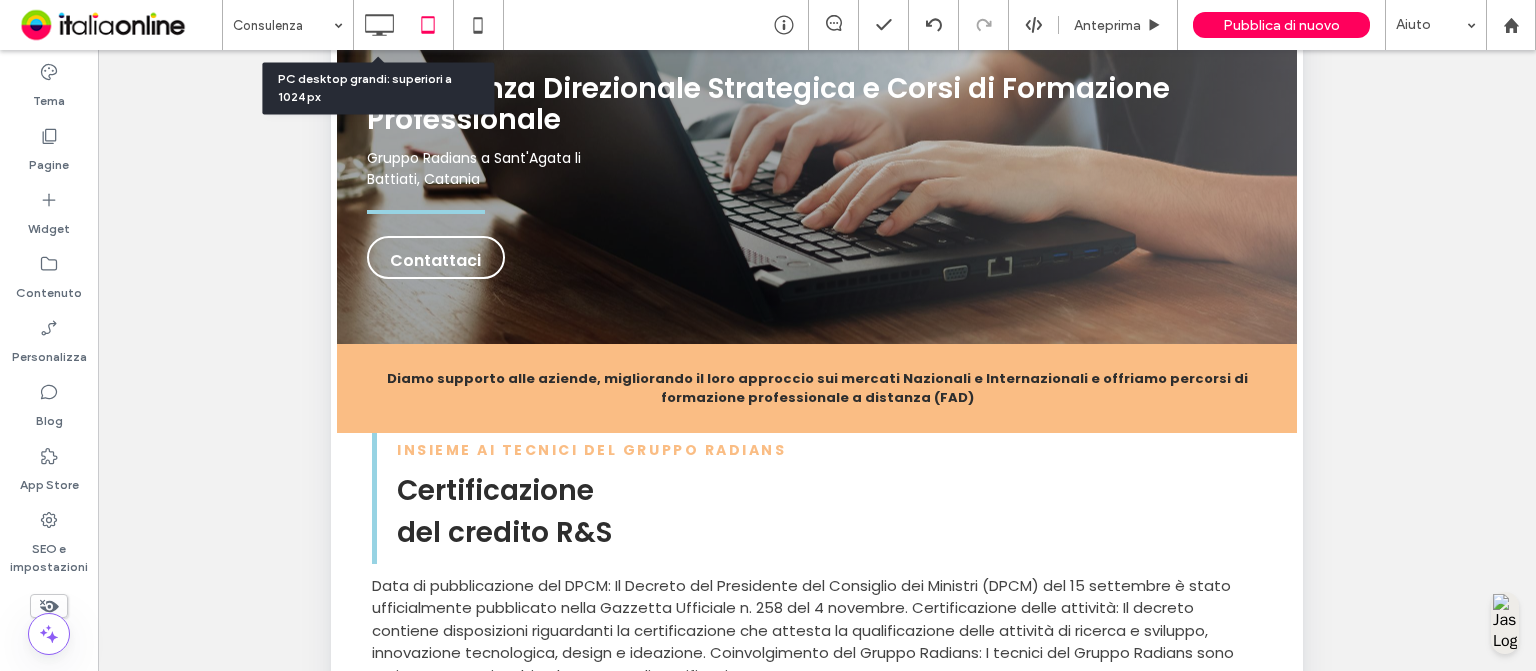 drag, startPoint x: 367, startPoint y: 20, endPoint x: 417, endPoint y: 113, distance: 105.58882 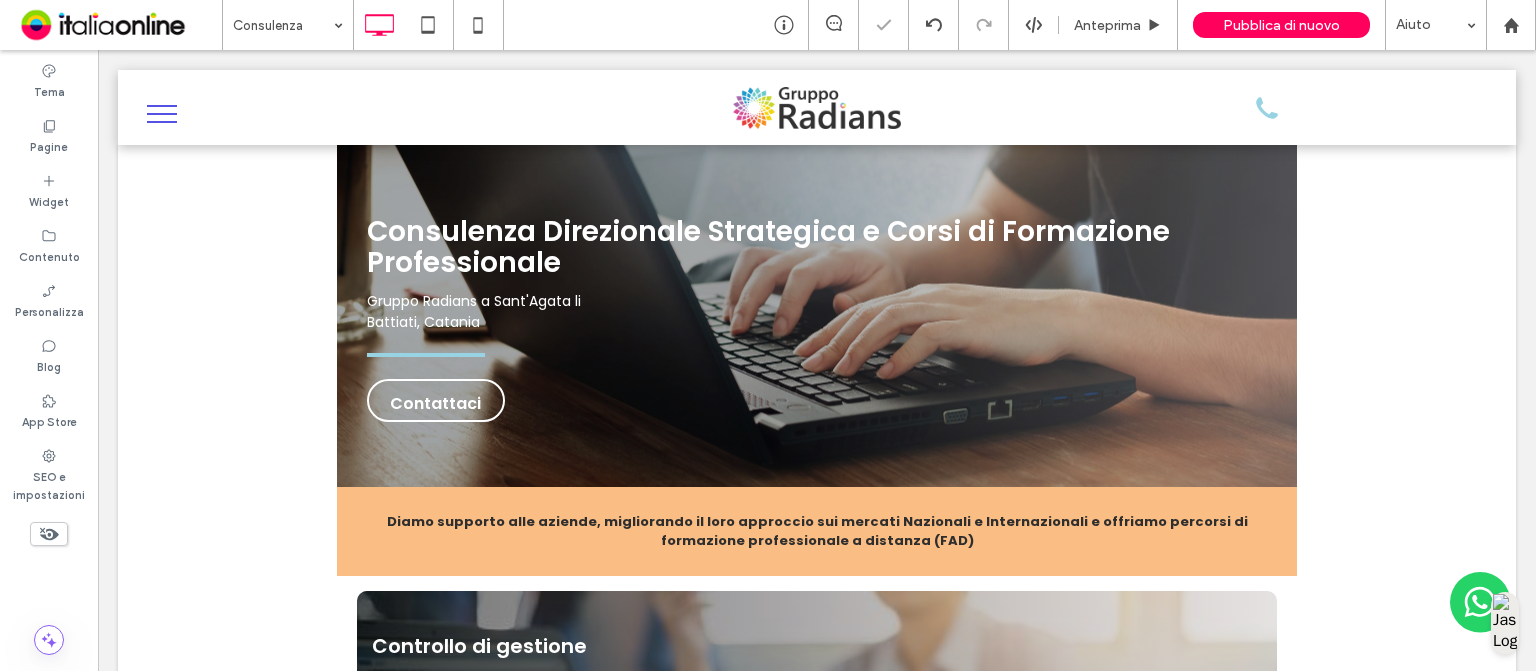 scroll, scrollTop: 0, scrollLeft: 0, axis: both 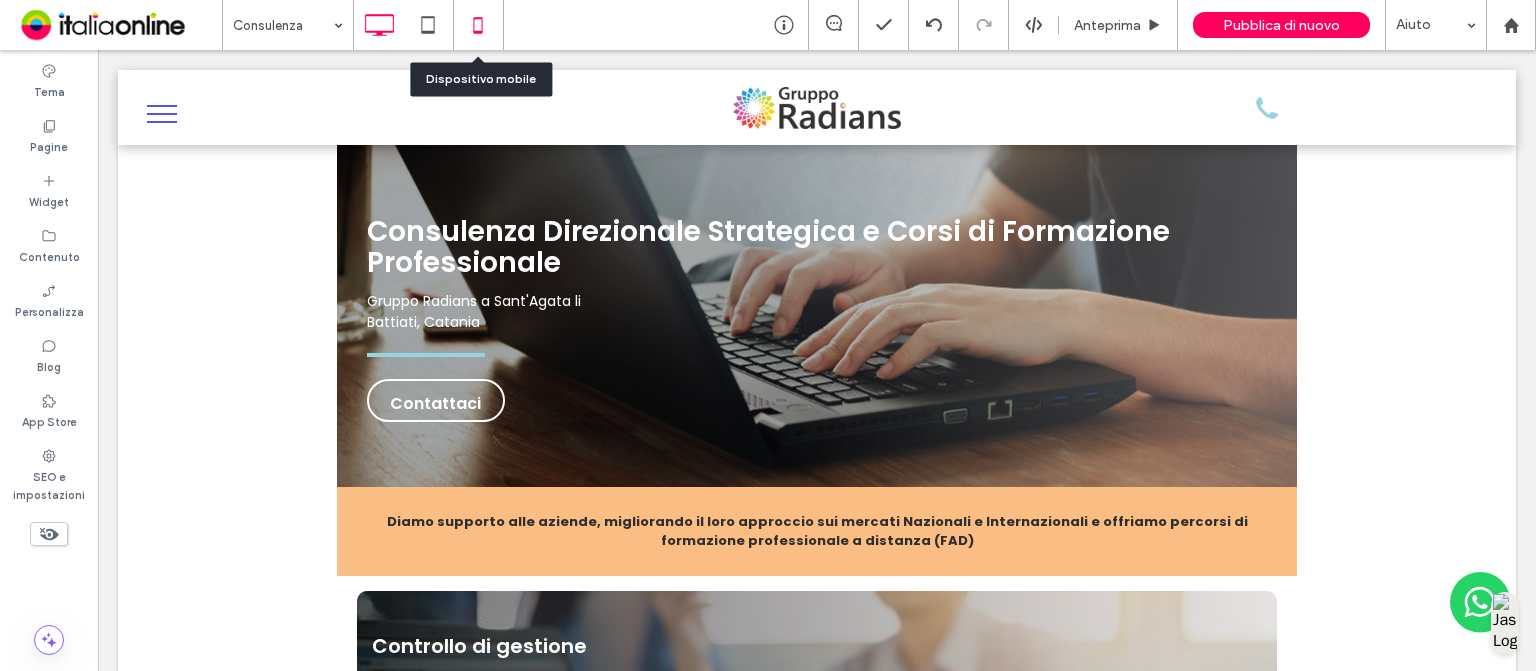 click 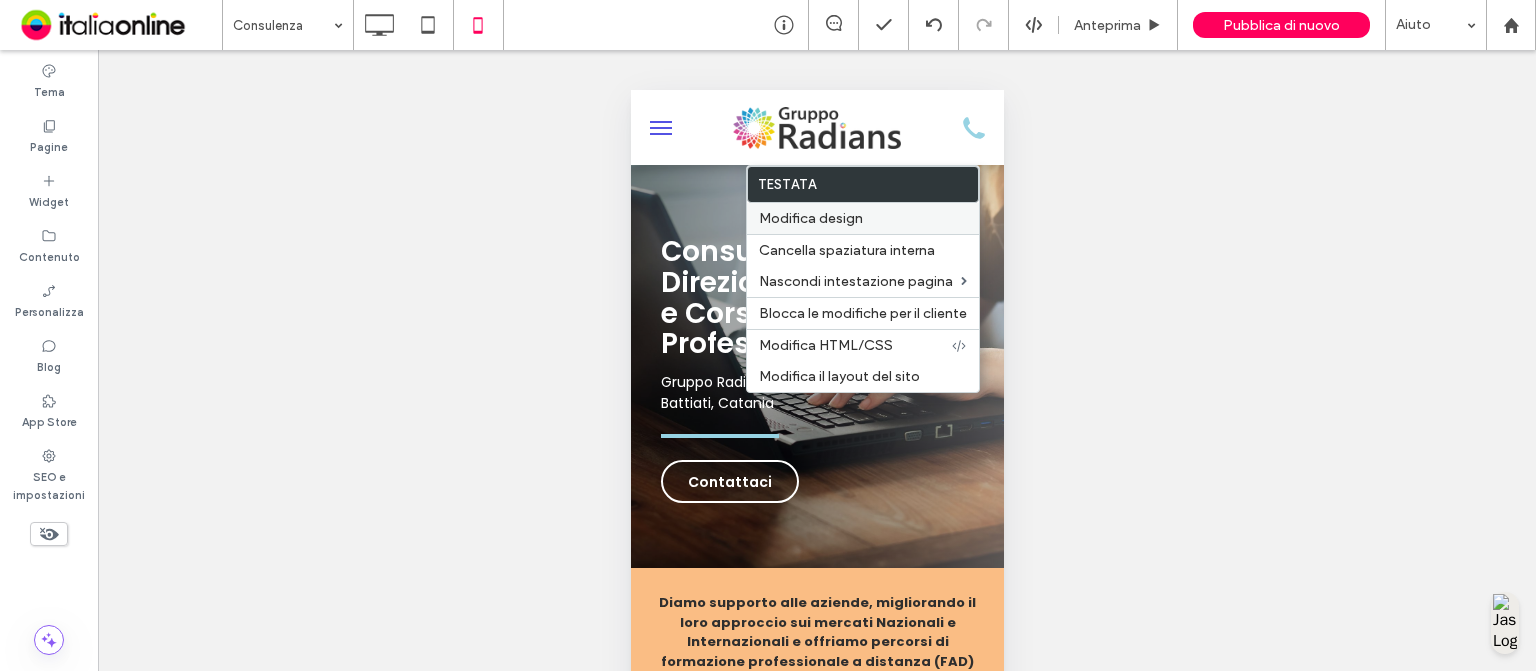 click on "Modifica design" at bounding box center (811, 218) 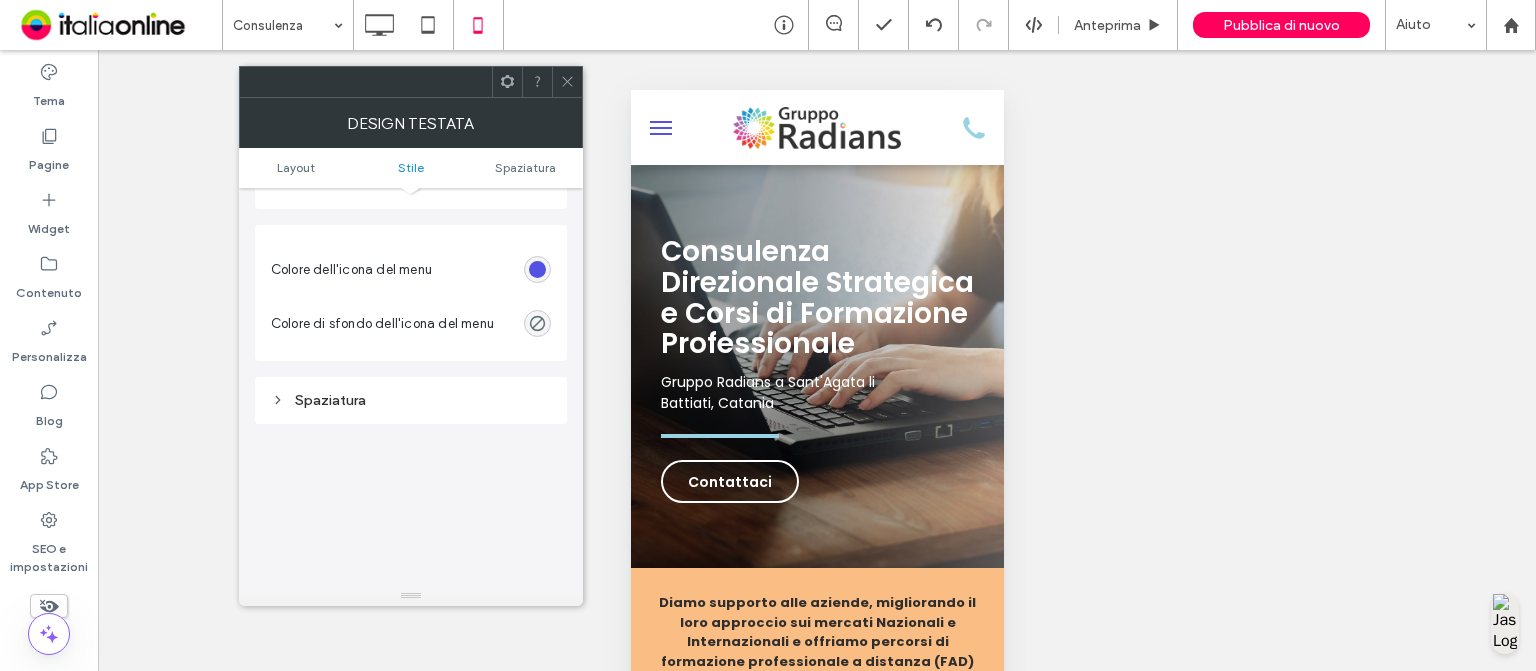 scroll, scrollTop: 820, scrollLeft: 0, axis: vertical 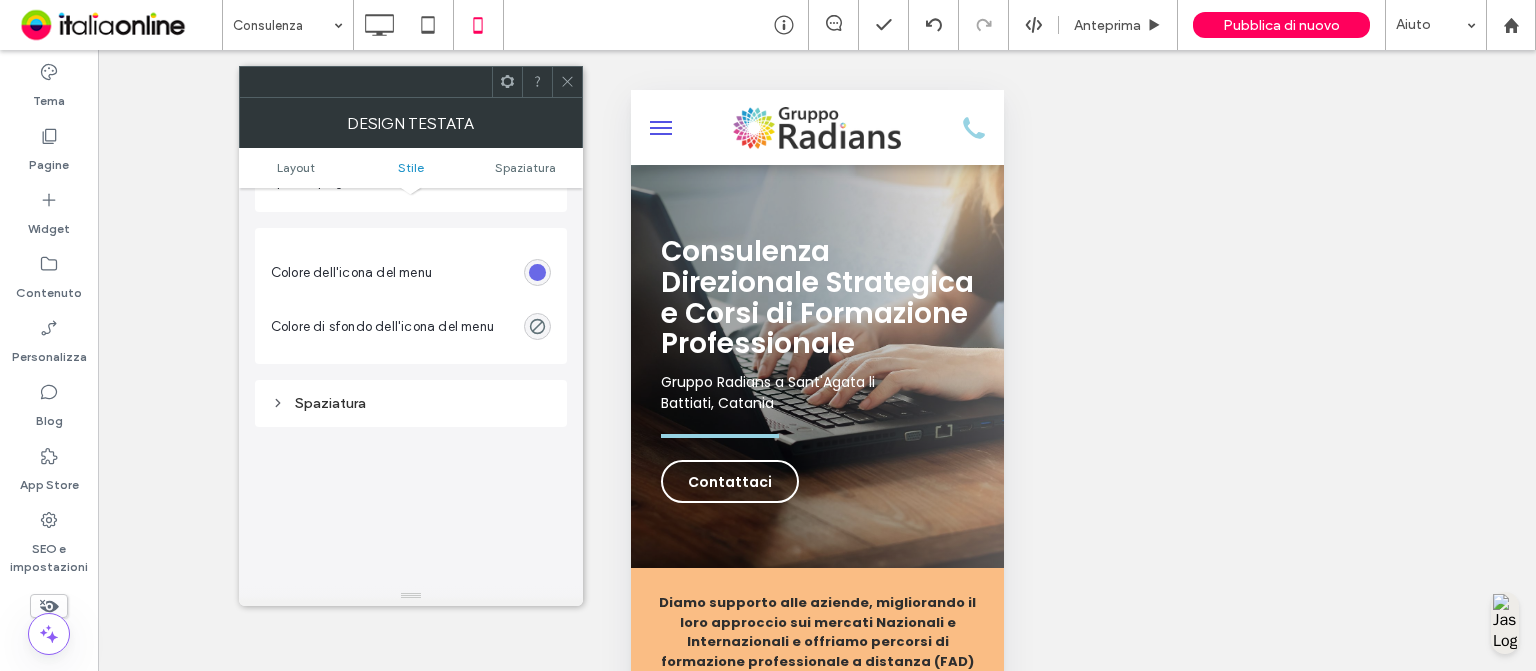 click at bounding box center [537, 272] 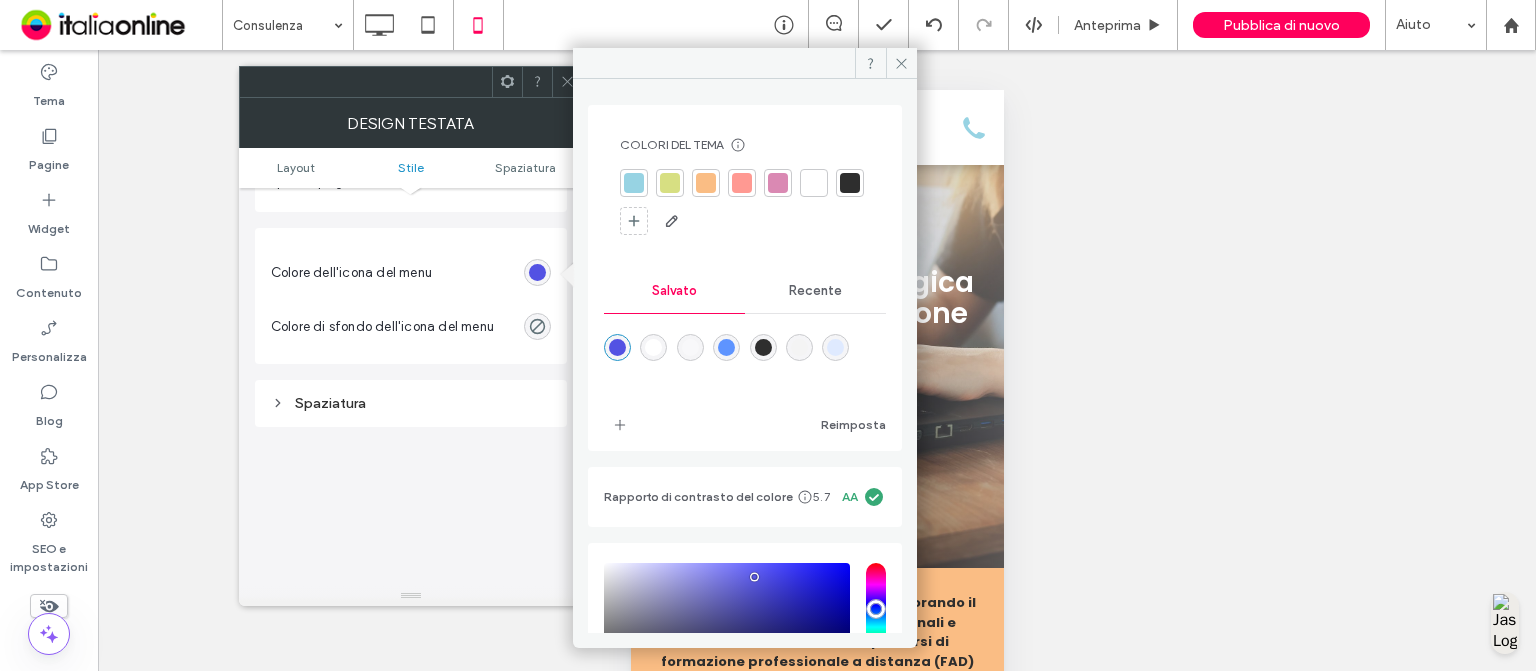 click at bounding box center [850, 183] 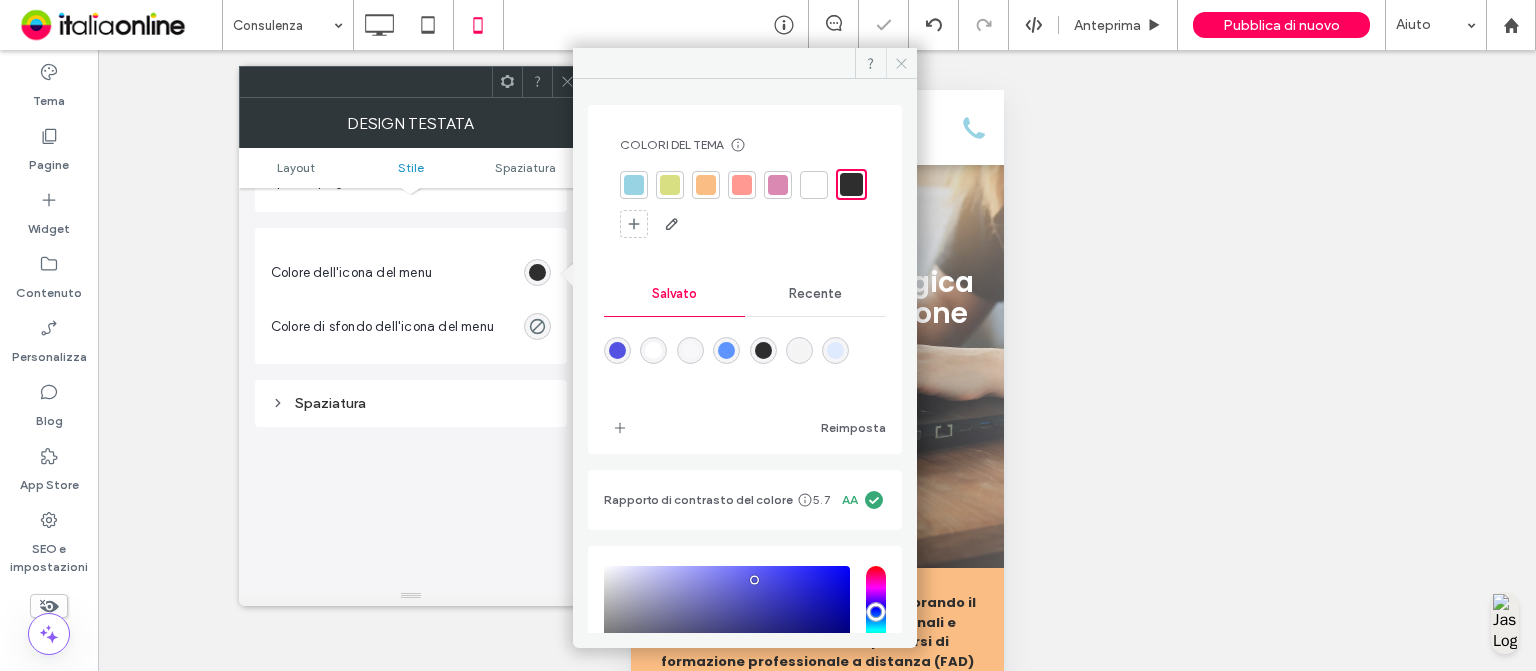 click 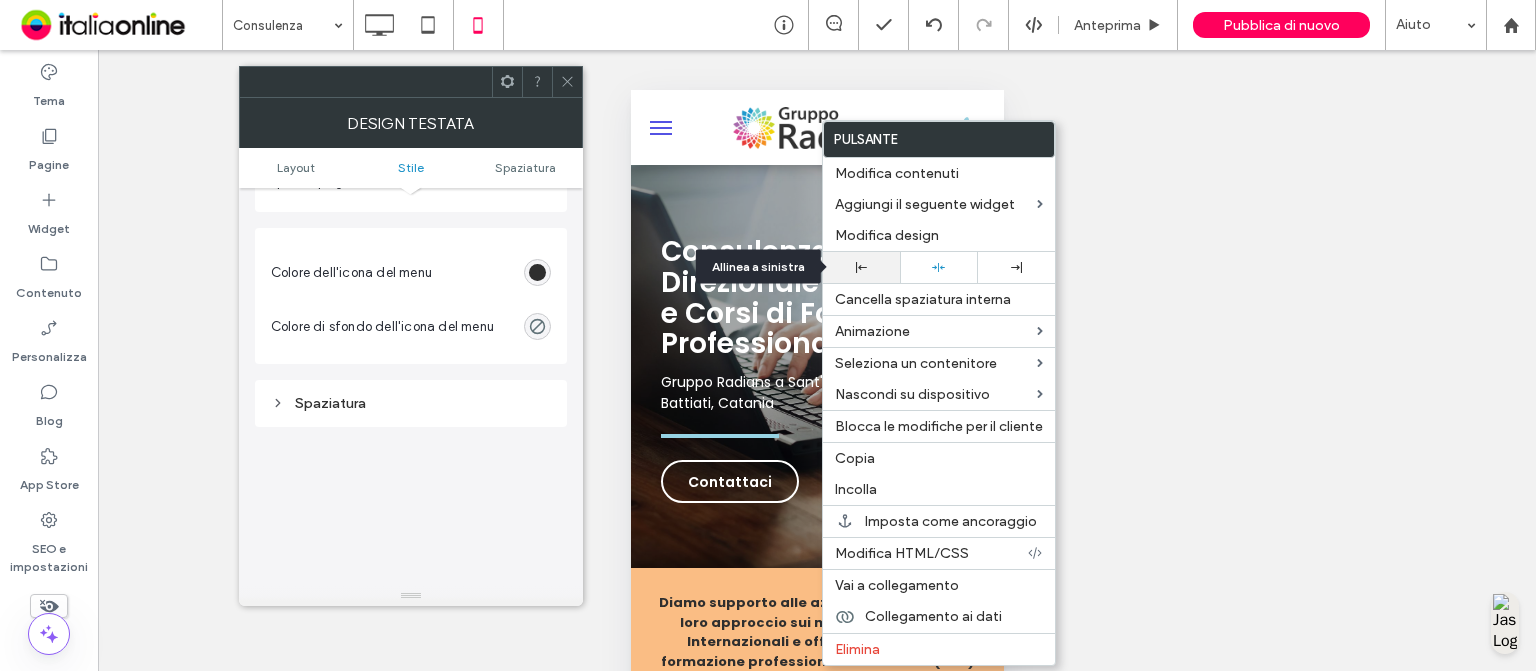 click at bounding box center [861, 267] 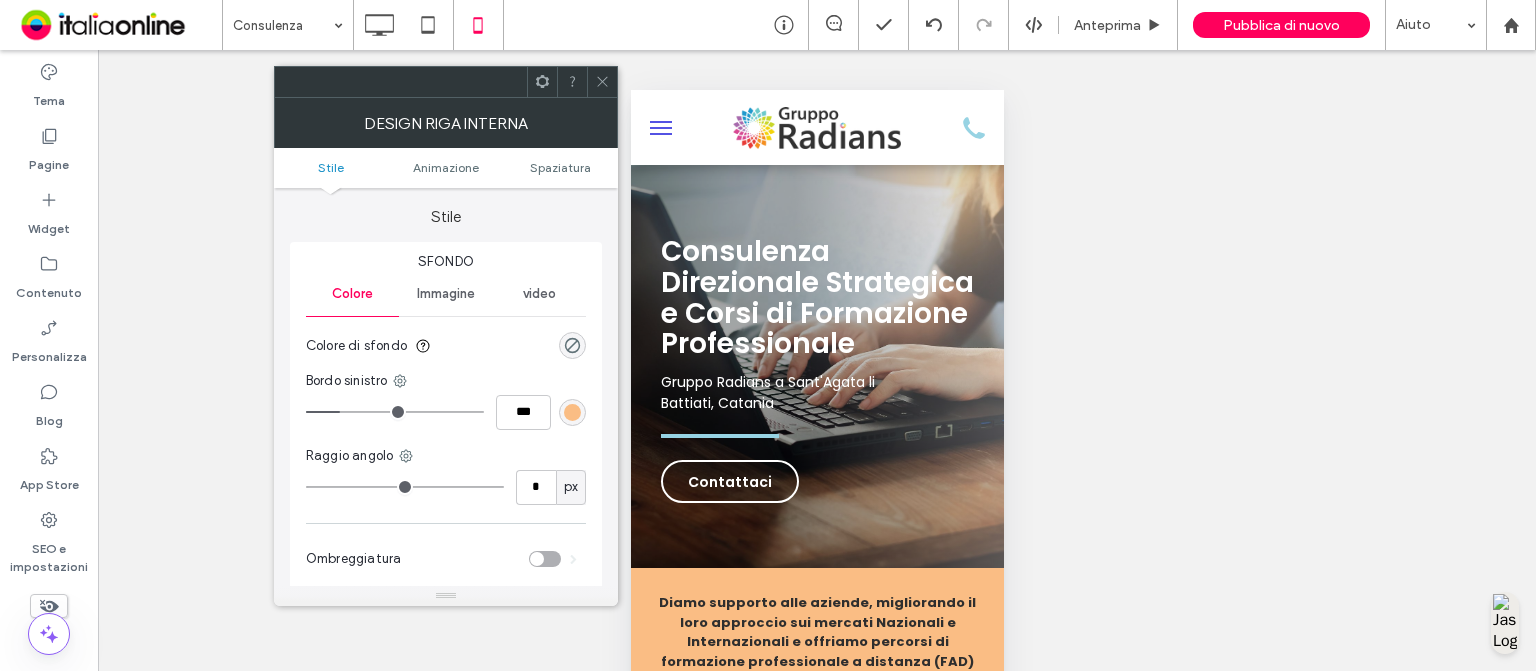 click on "Stile Animazione Spaziatura" at bounding box center [446, 168] 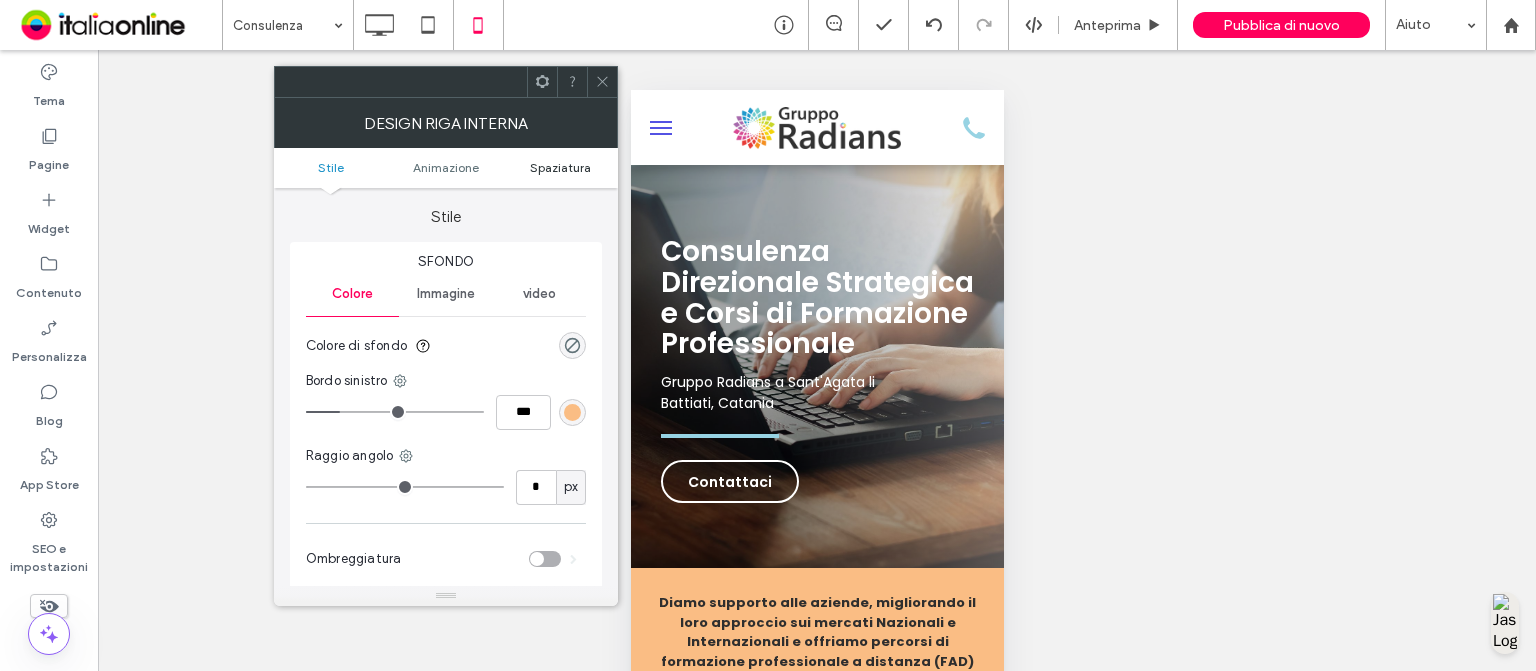 click on "Spaziatura" at bounding box center [560, 167] 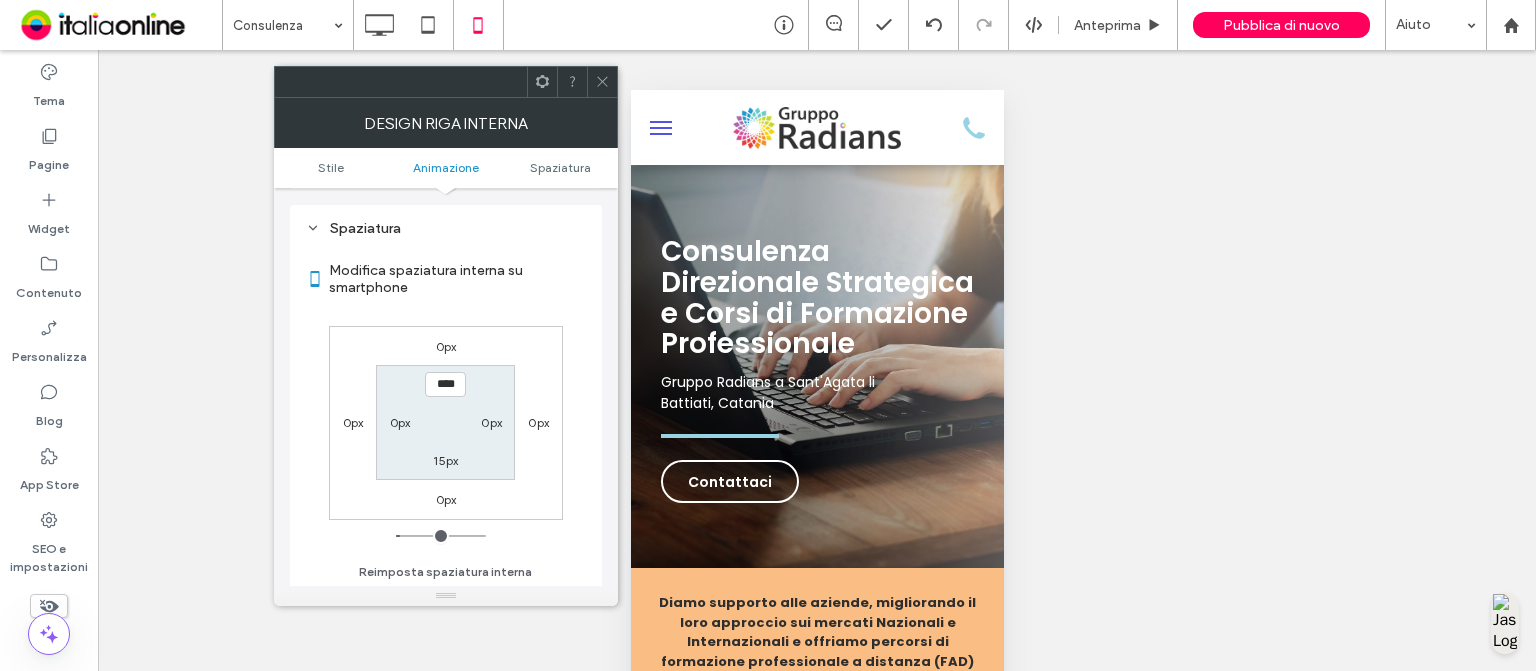 scroll, scrollTop: 468, scrollLeft: 0, axis: vertical 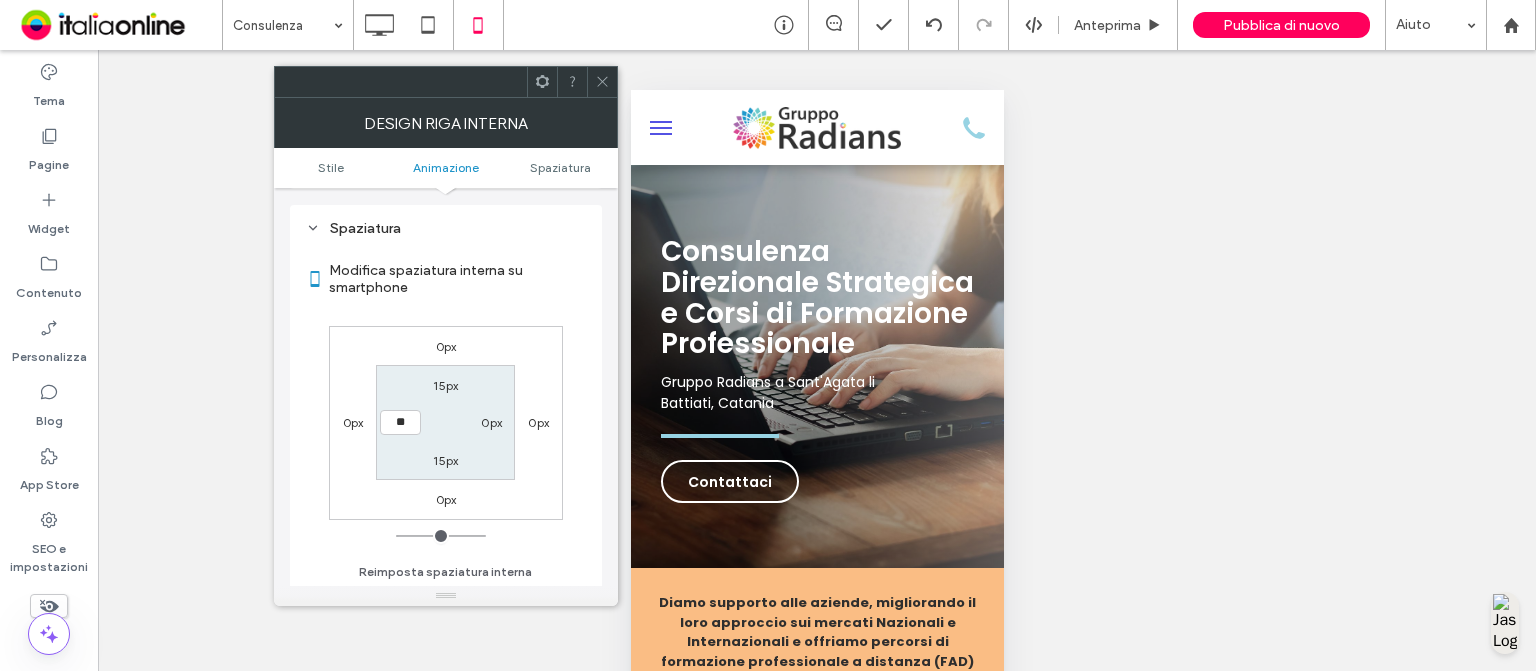 type on "**" 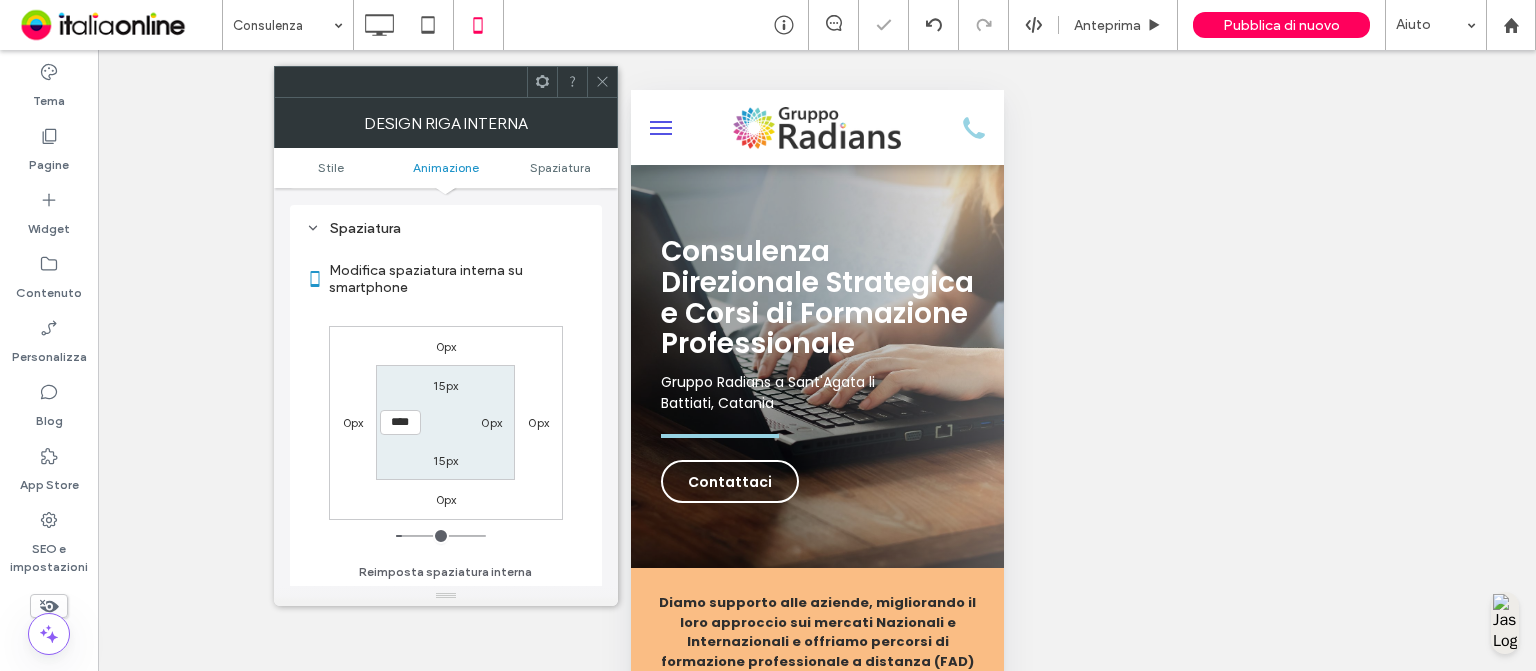 click at bounding box center (602, 82) 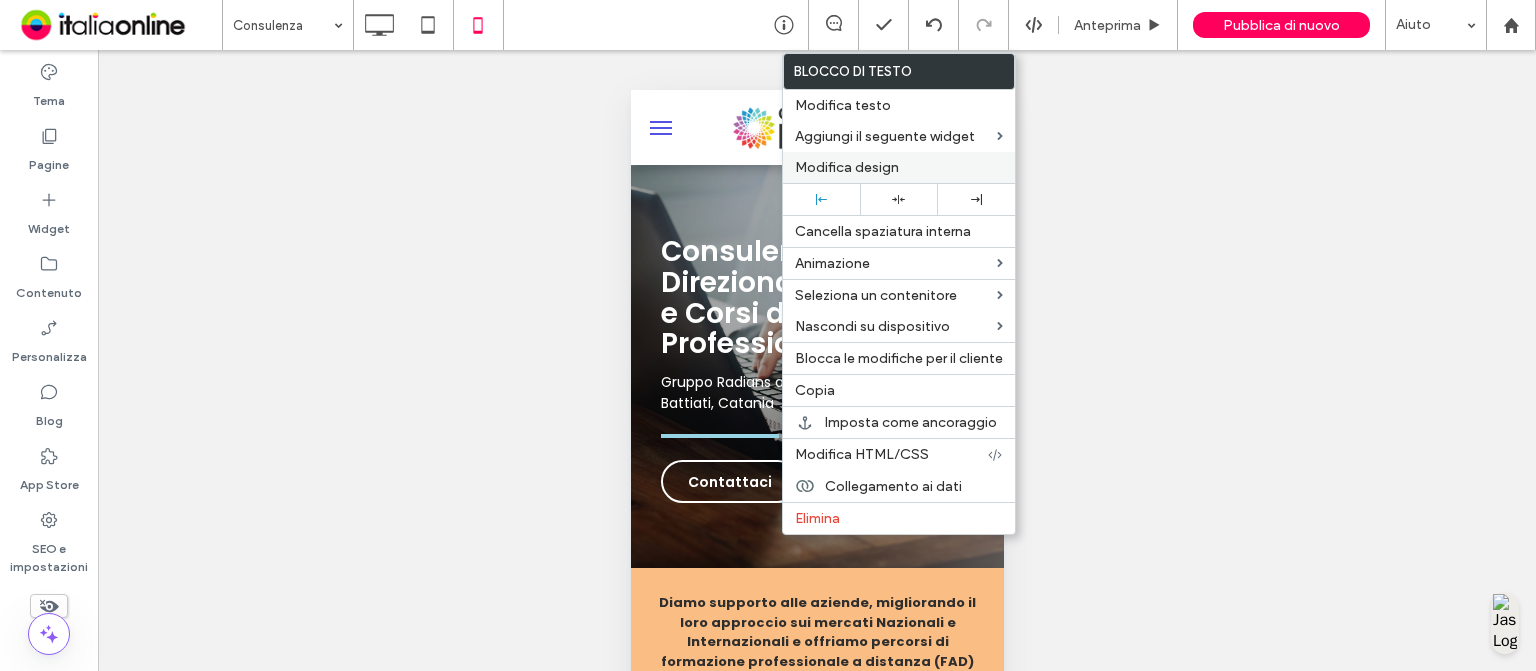 click on "Modifica design" at bounding box center (899, 167) 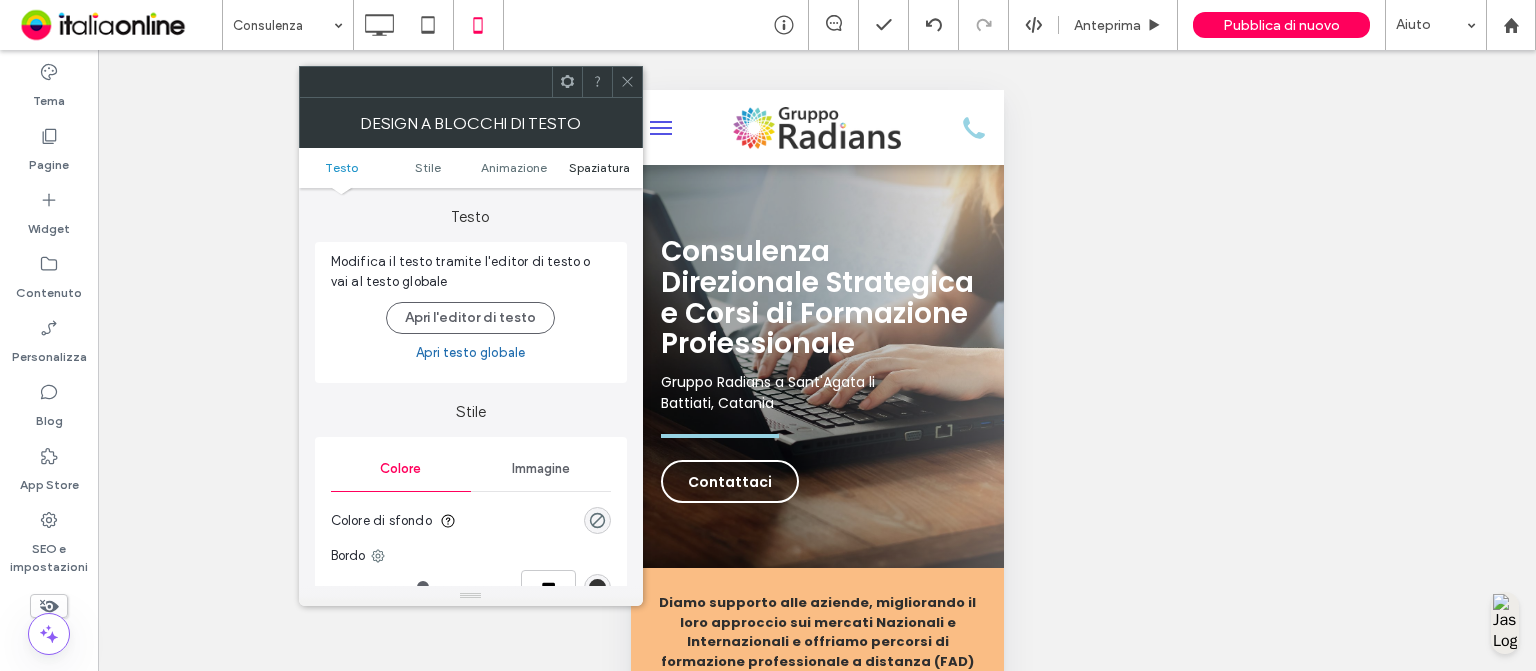 click on "Spaziatura" at bounding box center [599, 167] 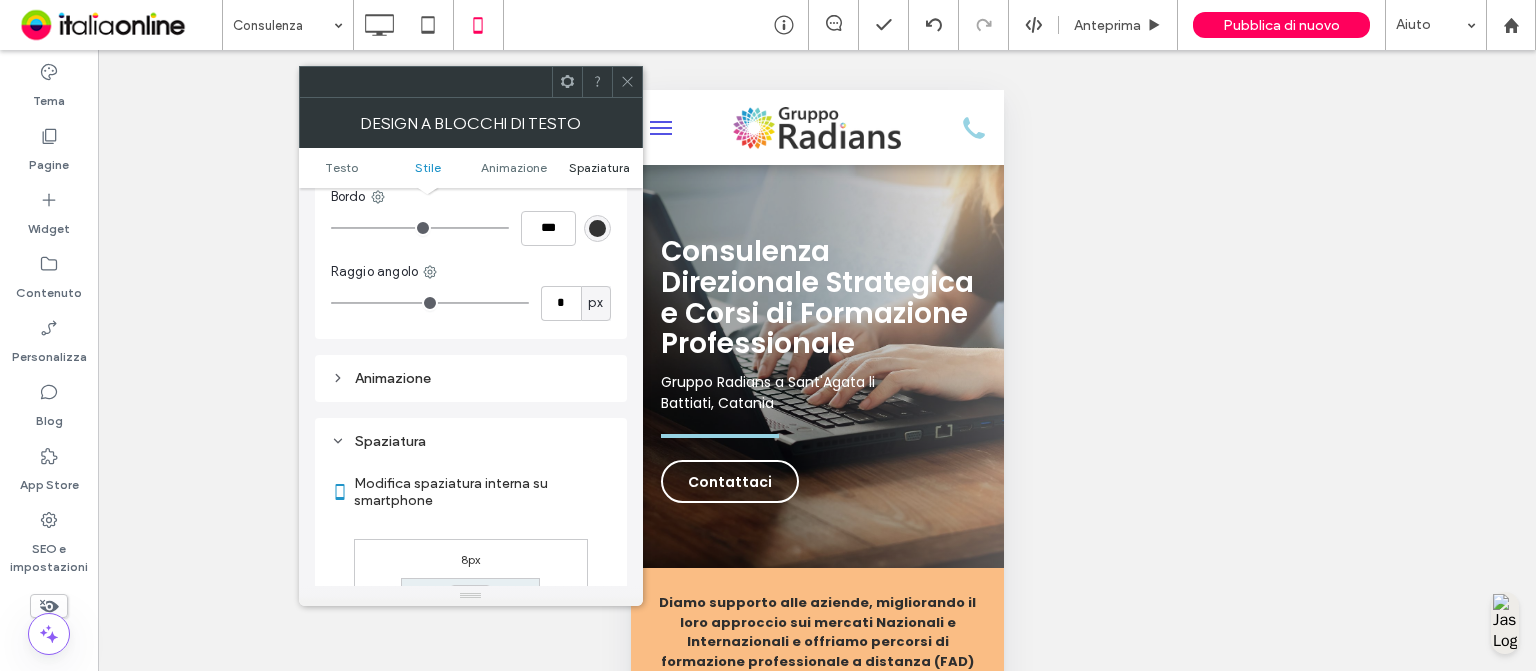scroll, scrollTop: 572, scrollLeft: 0, axis: vertical 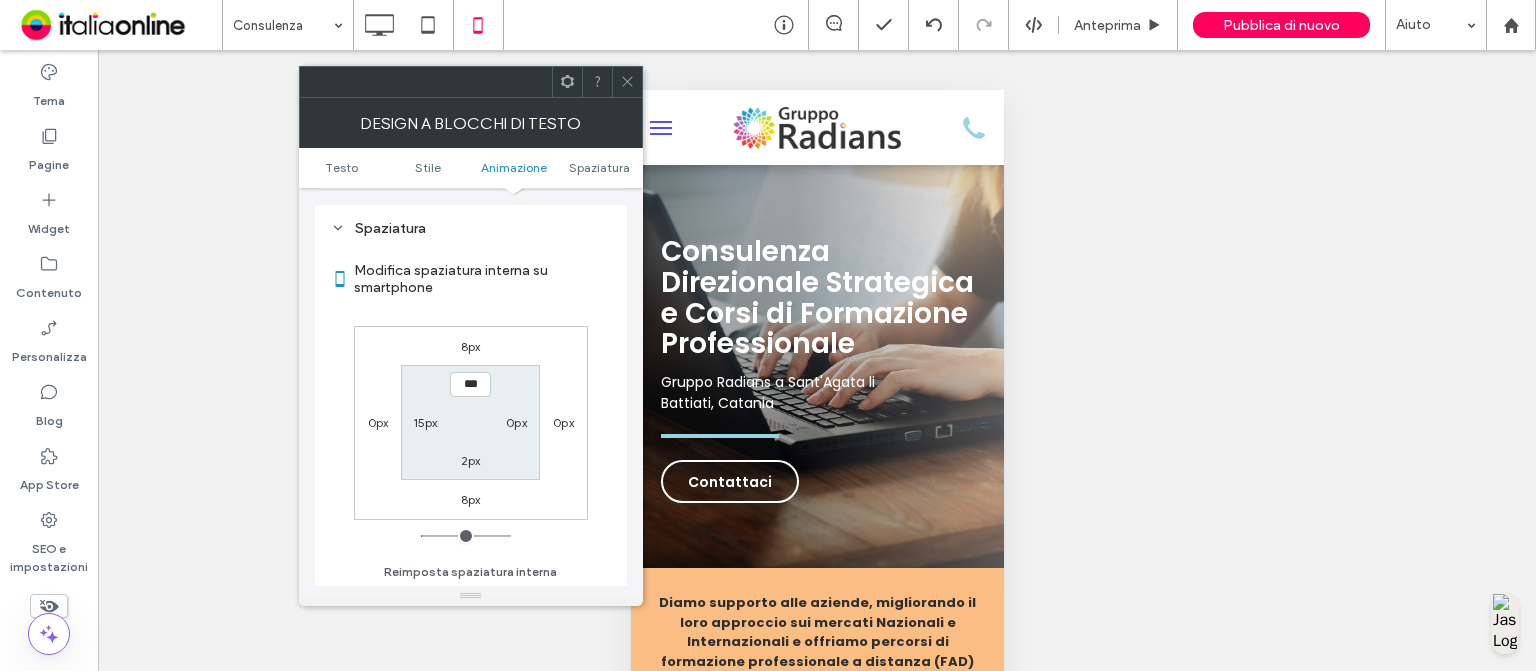 click on "15px" at bounding box center [425, 422] 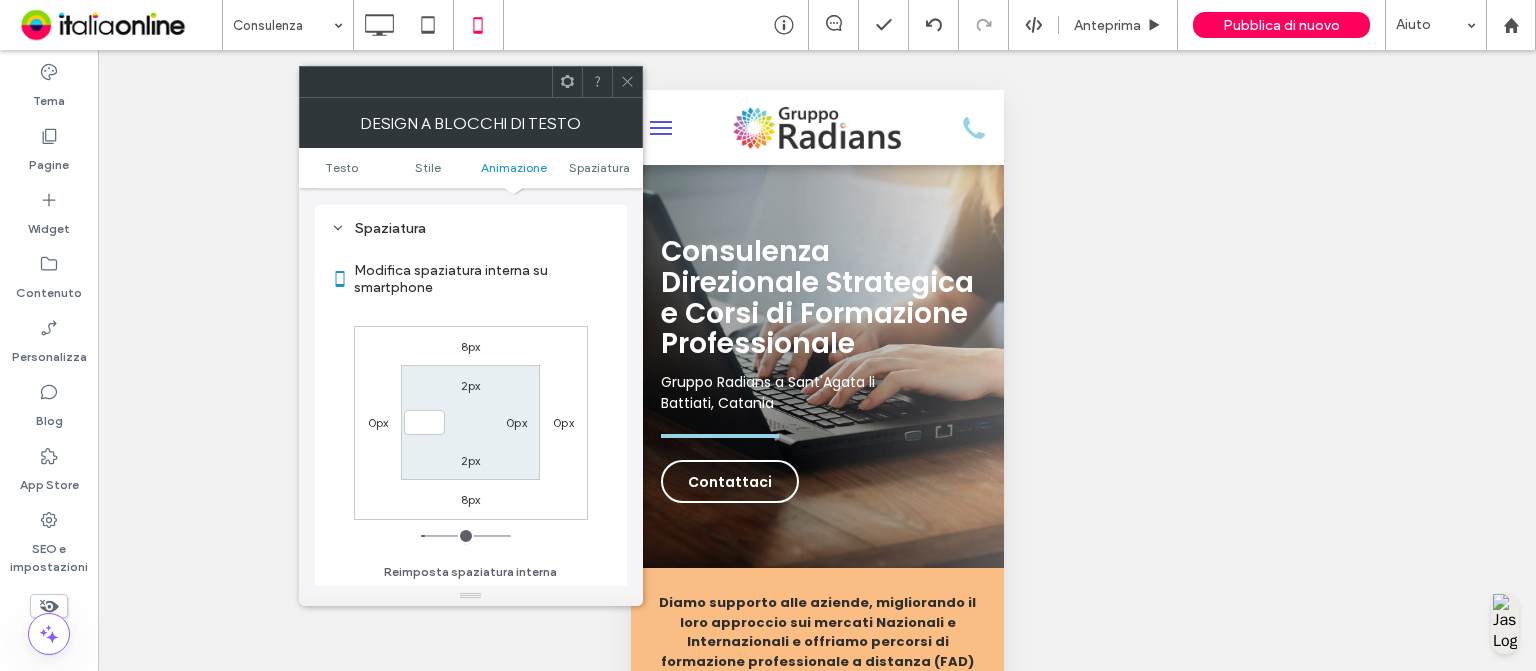 type 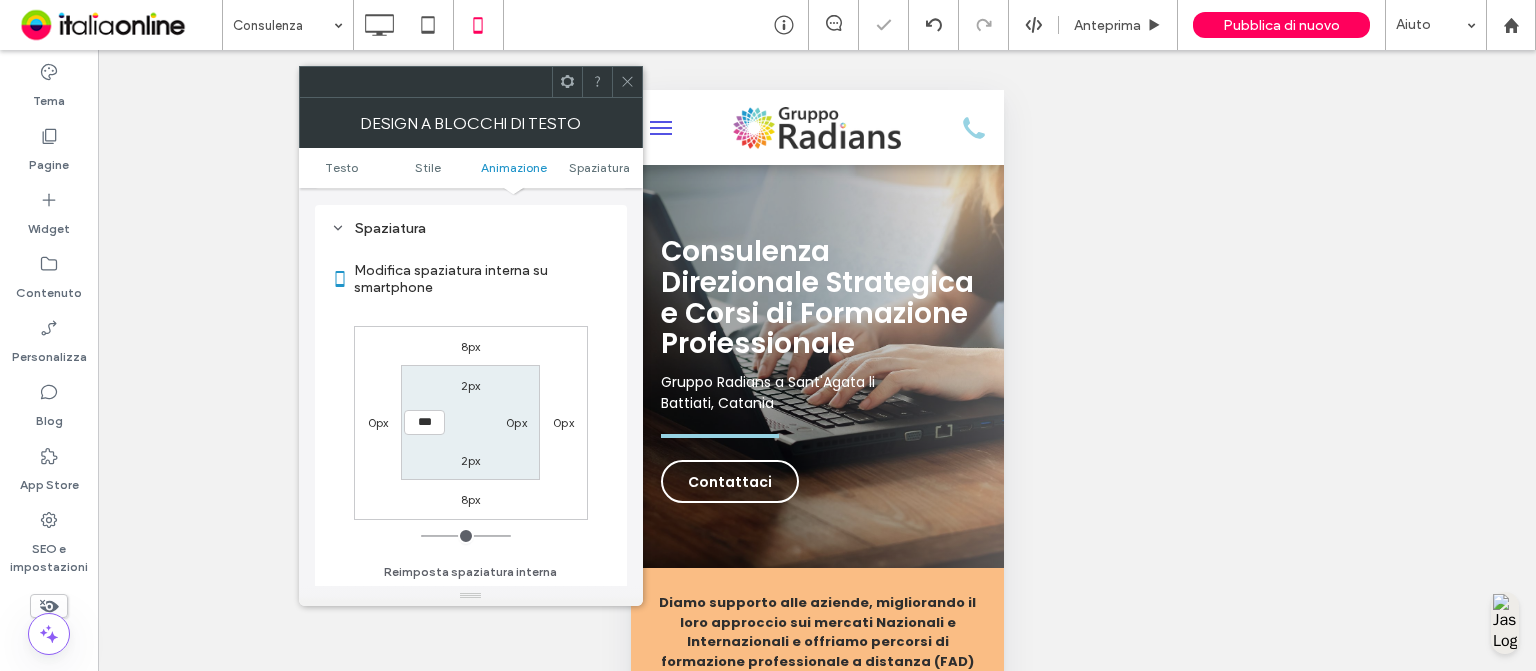 click on "8px 0px 8px 0px 2px 0px 2px ***" at bounding box center (471, 423) 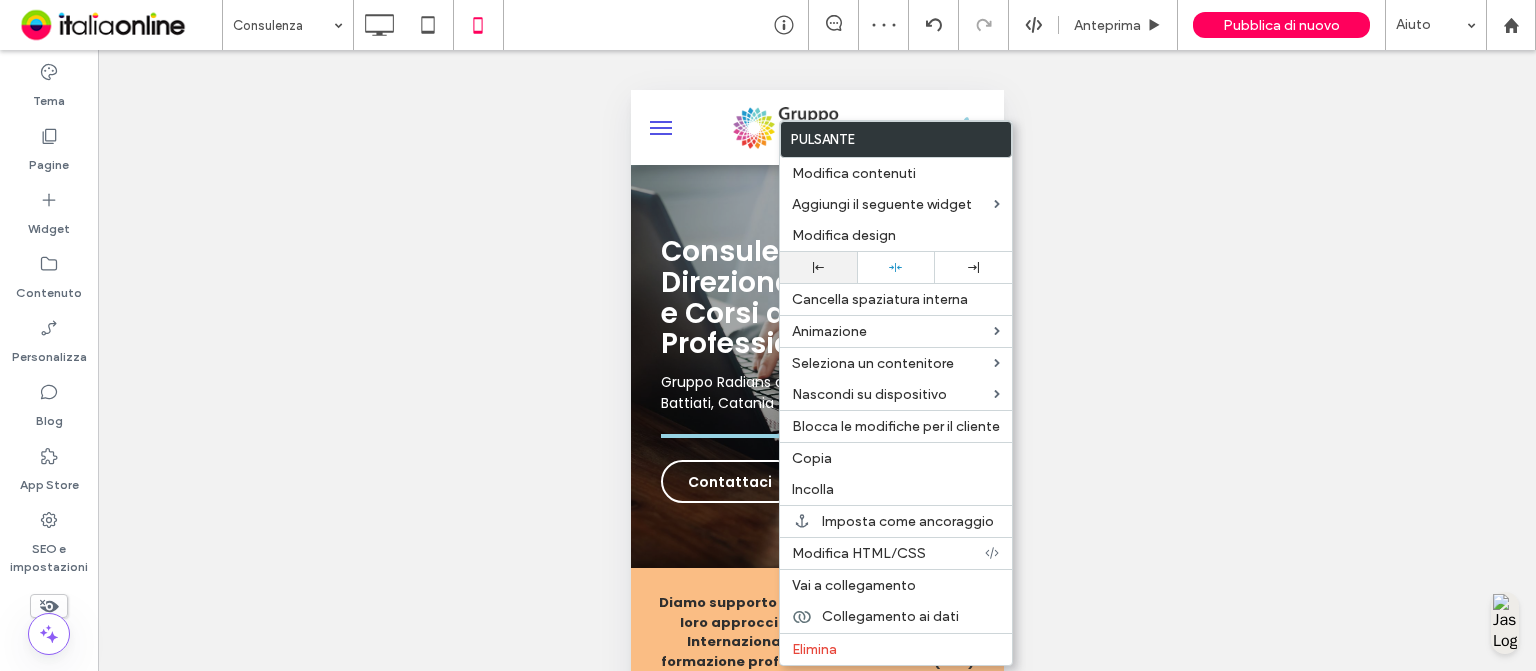 click at bounding box center (818, 267) 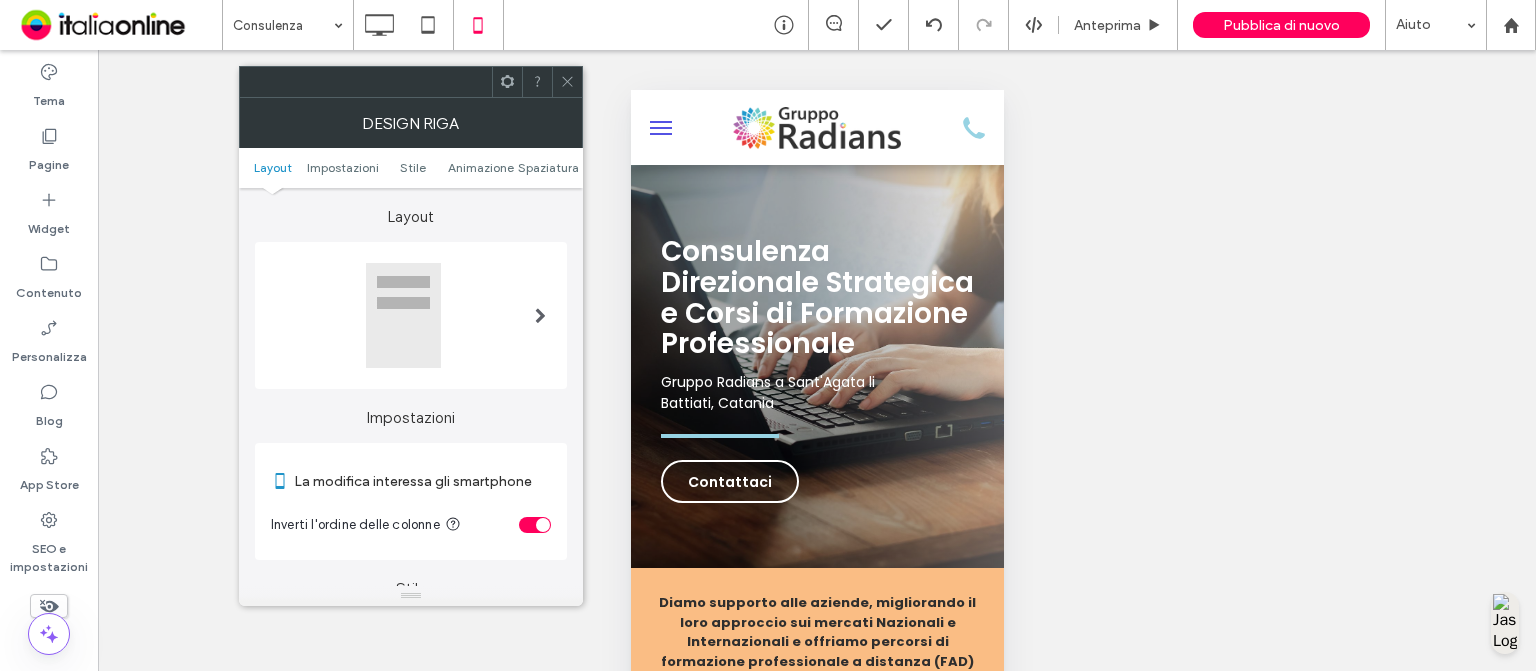 click 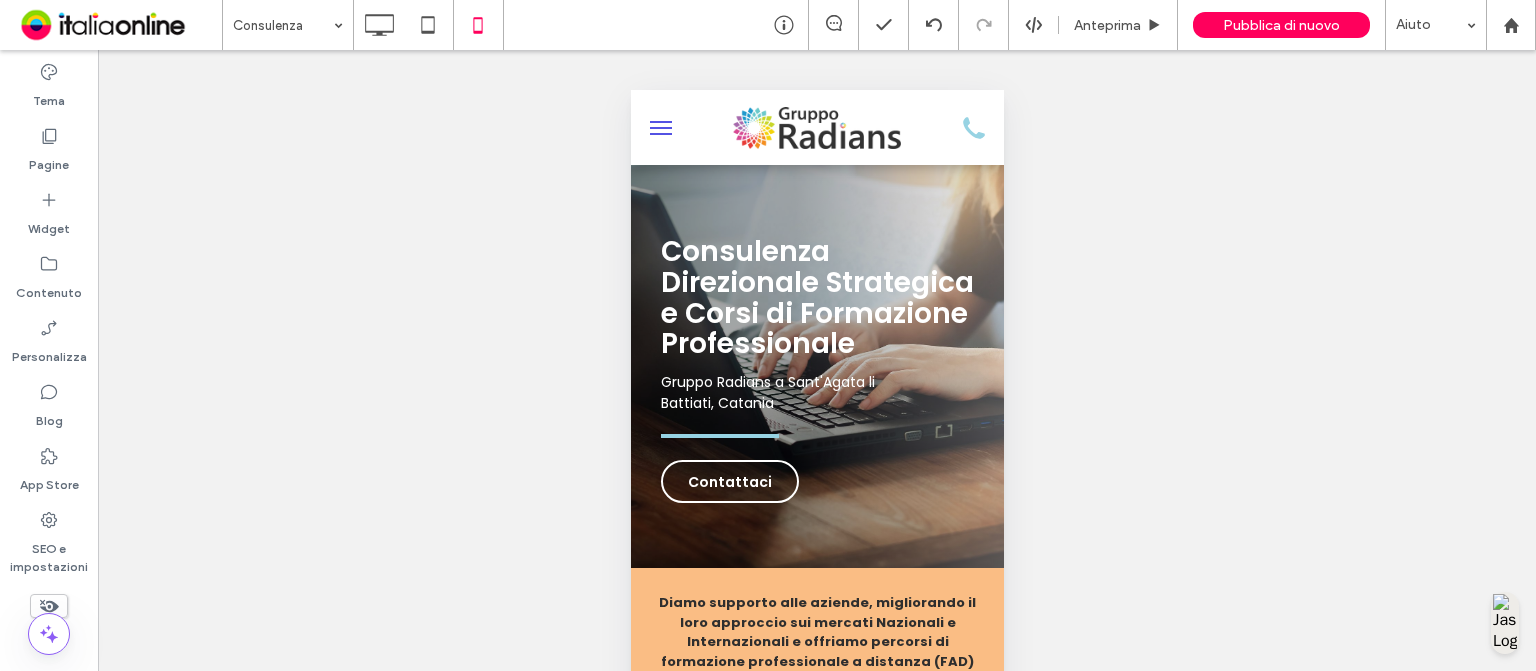 drag, startPoint x: 1307, startPoint y: 243, endPoint x: 1229, endPoint y: 122, distance: 143.9618 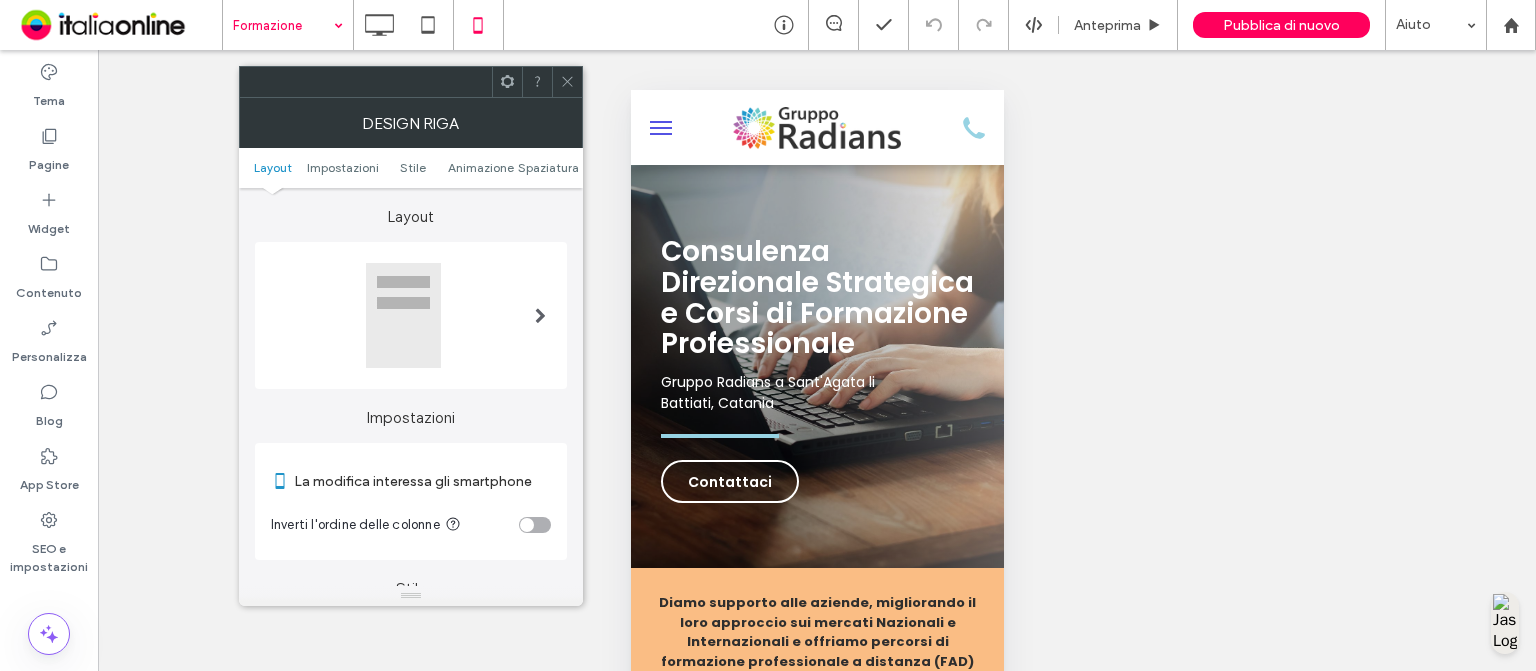 click at bounding box center (567, 82) 